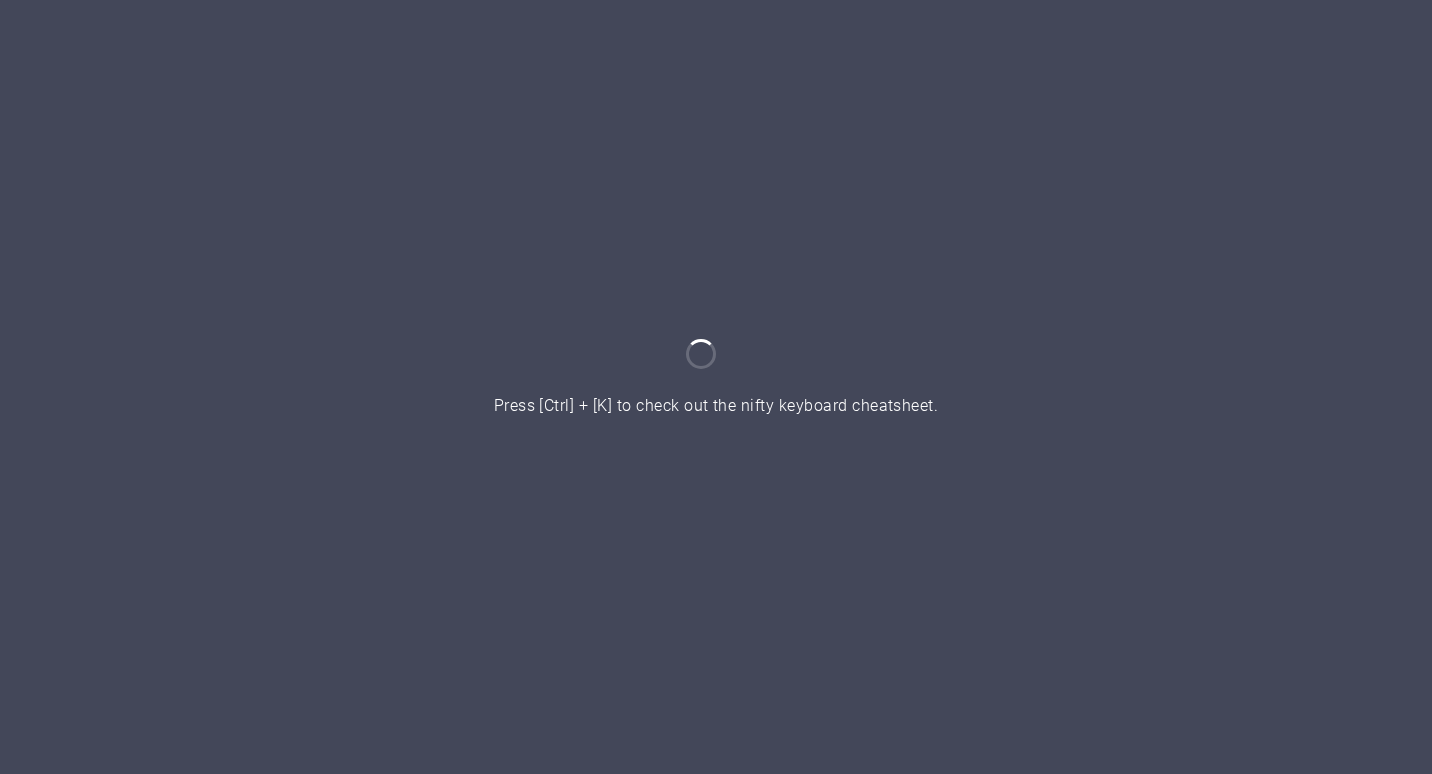 scroll, scrollTop: 0, scrollLeft: 0, axis: both 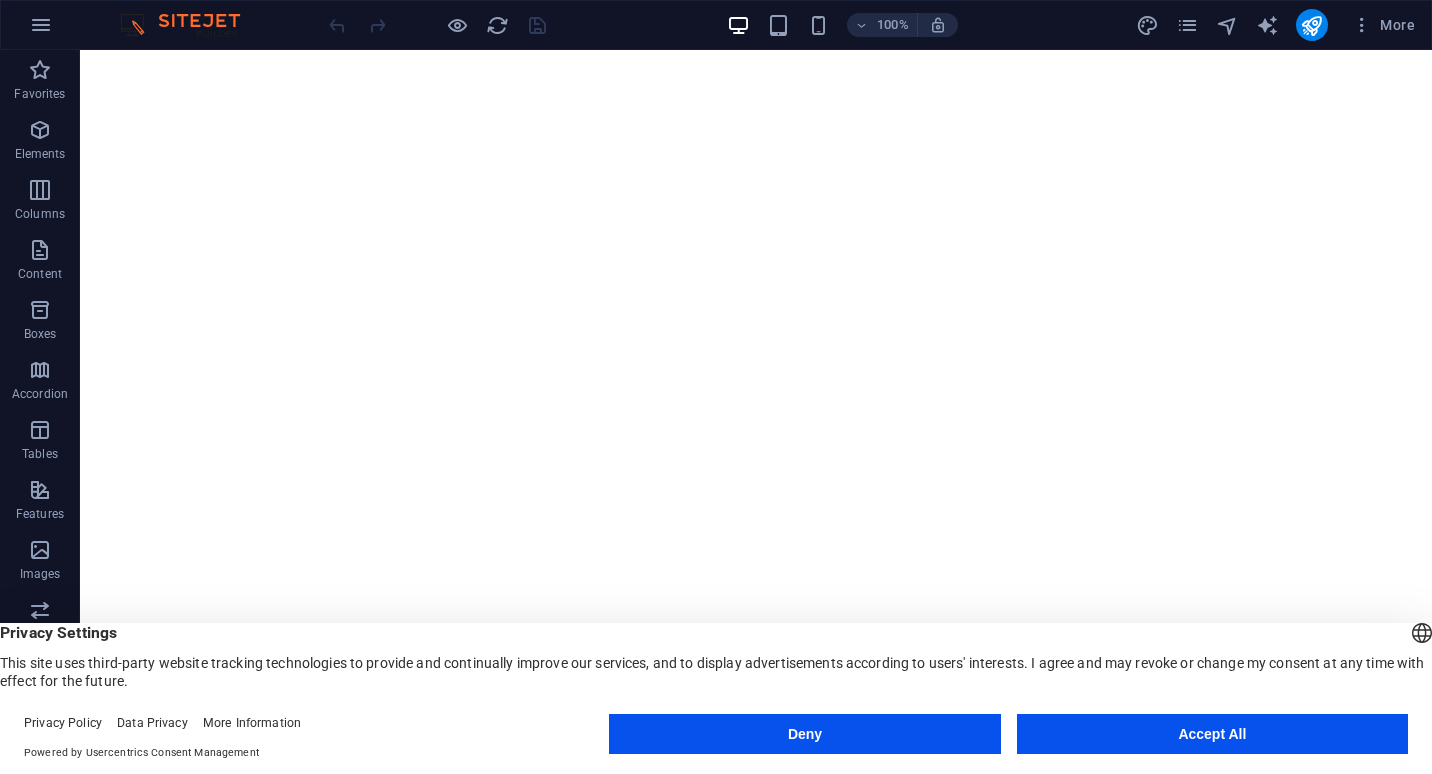 click on "Accept All" at bounding box center [1212, 734] 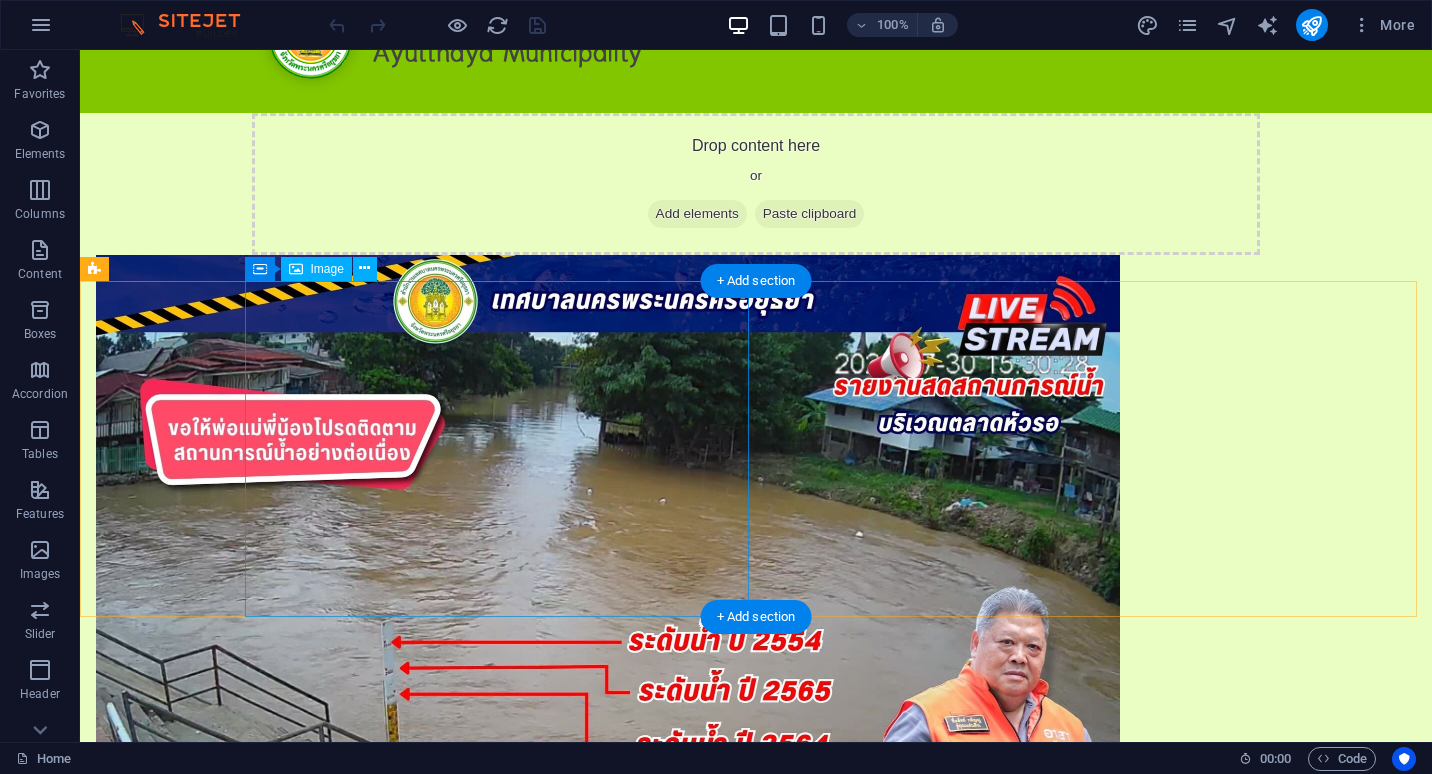 scroll, scrollTop: 0, scrollLeft: 0, axis: both 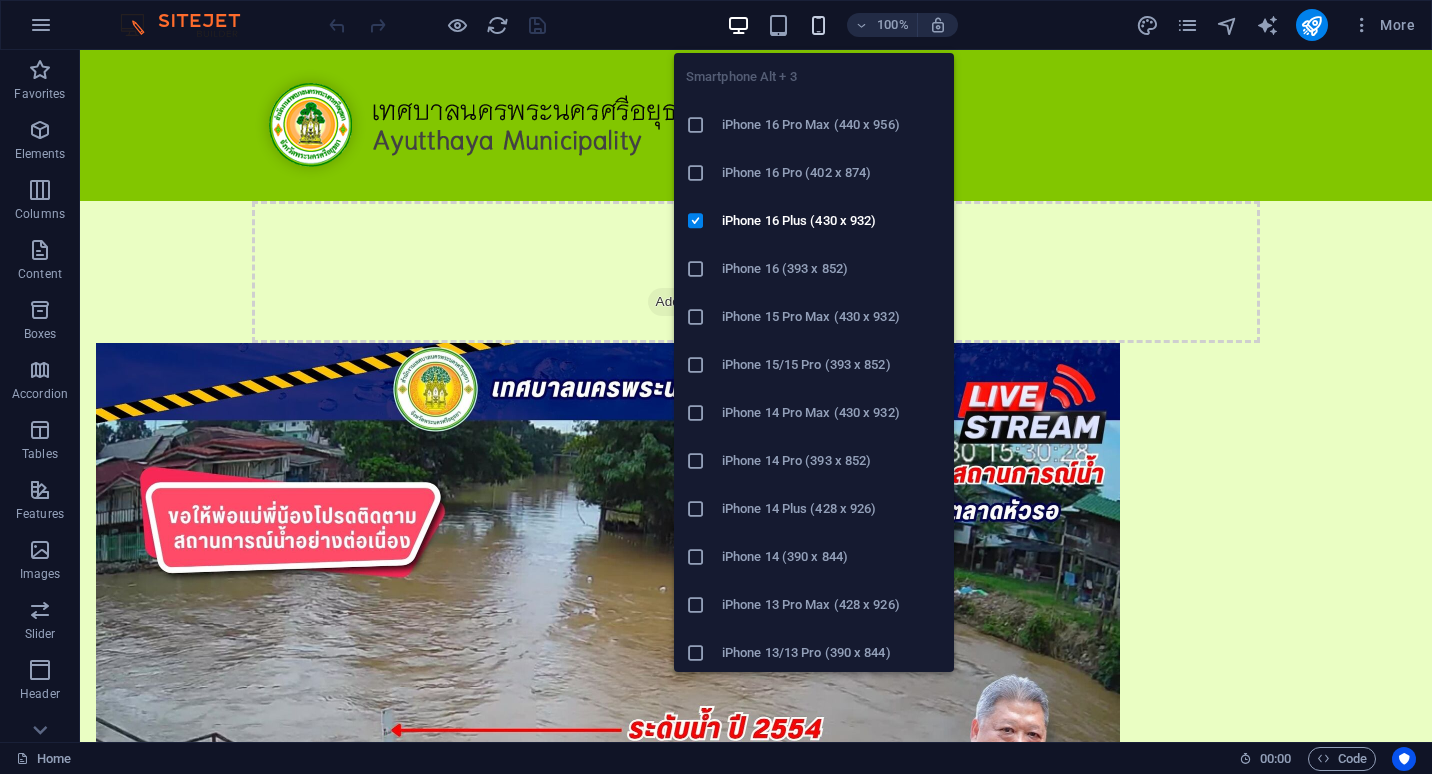 click at bounding box center [818, 25] 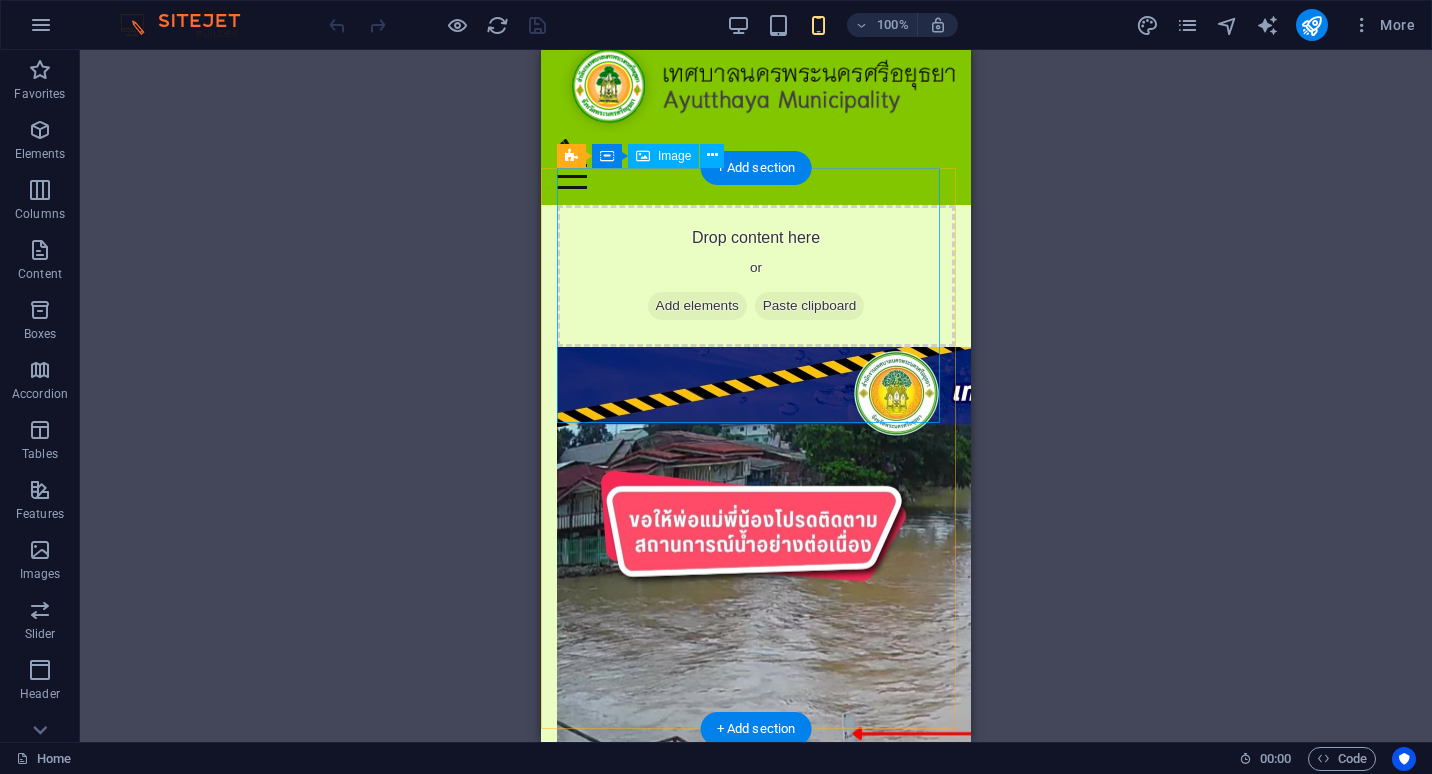 scroll, scrollTop: 0, scrollLeft: 0, axis: both 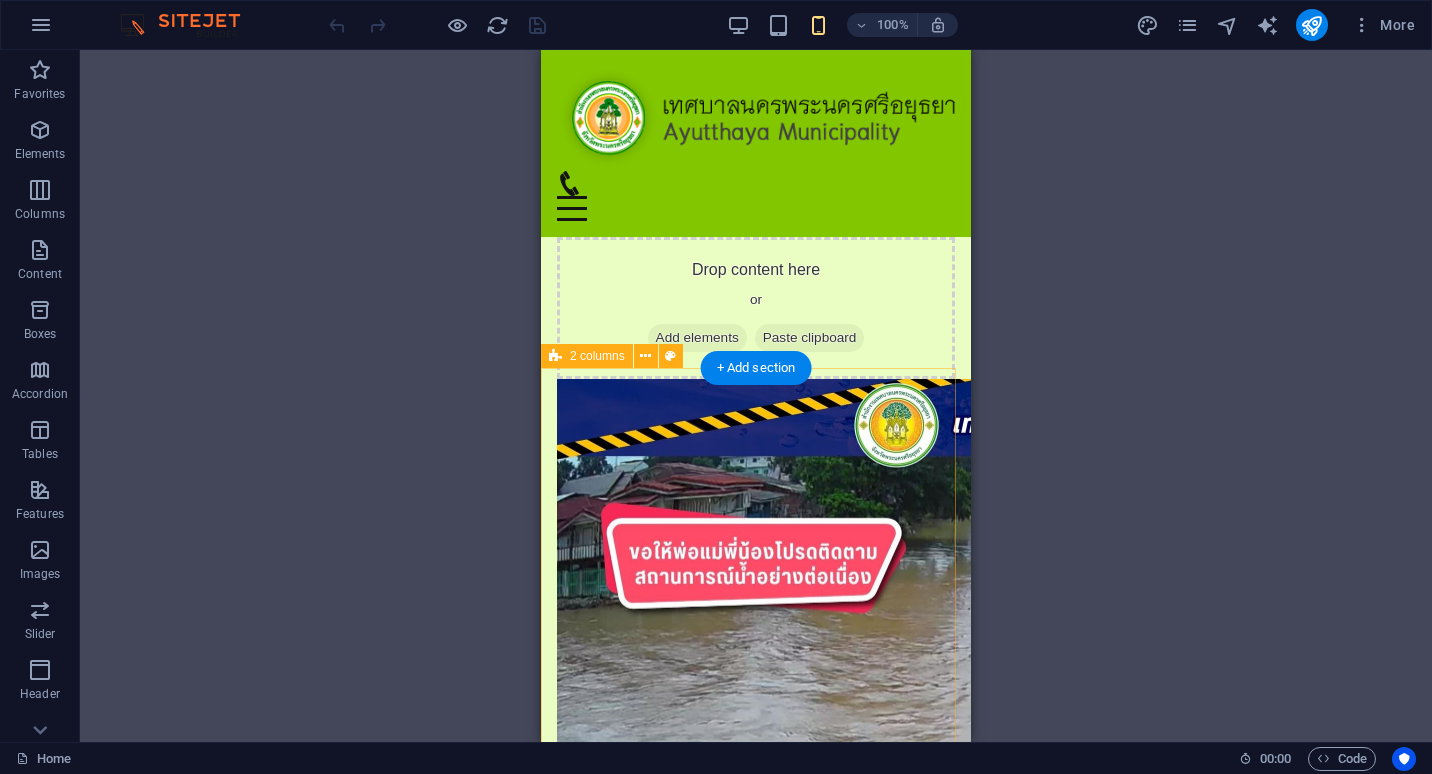 click at bounding box center [756, 873] 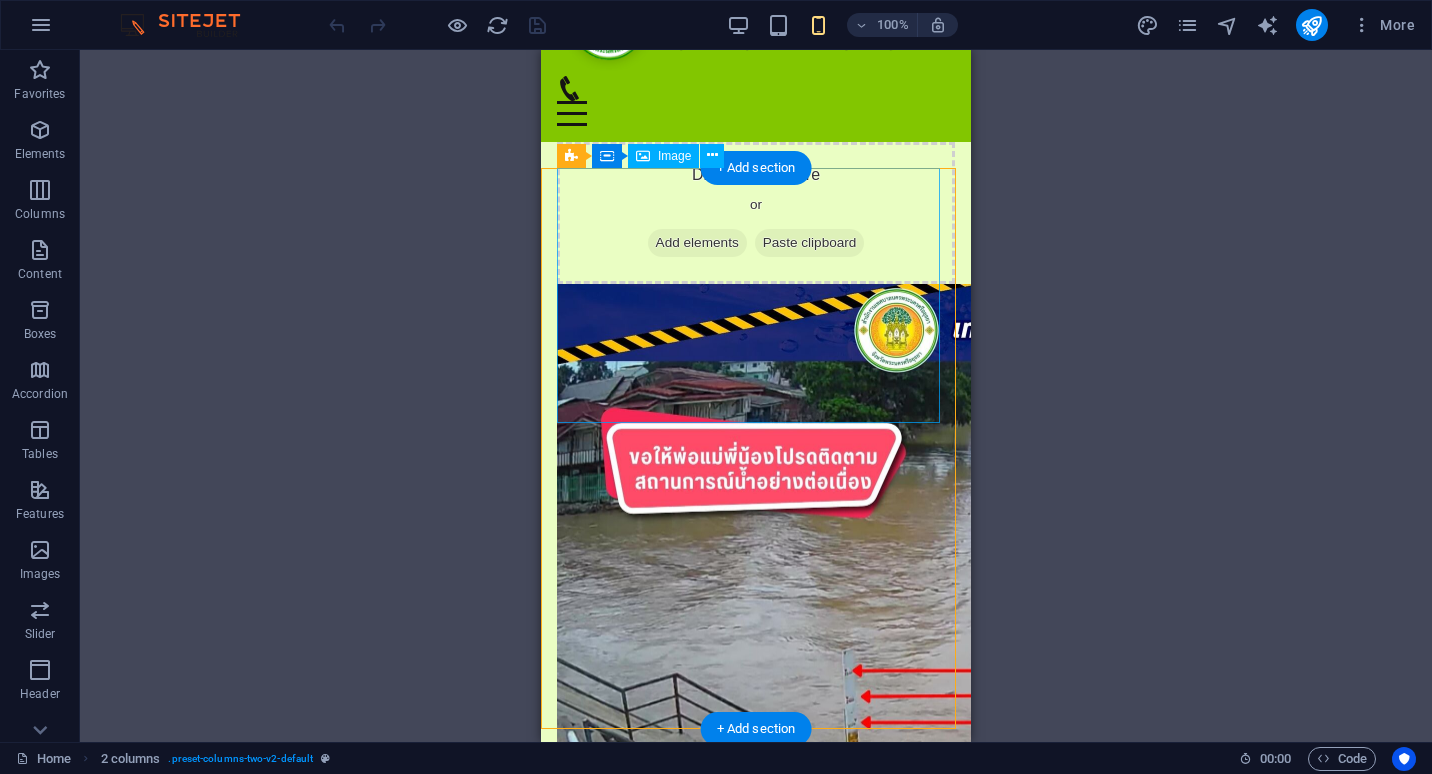 scroll, scrollTop: 0, scrollLeft: 0, axis: both 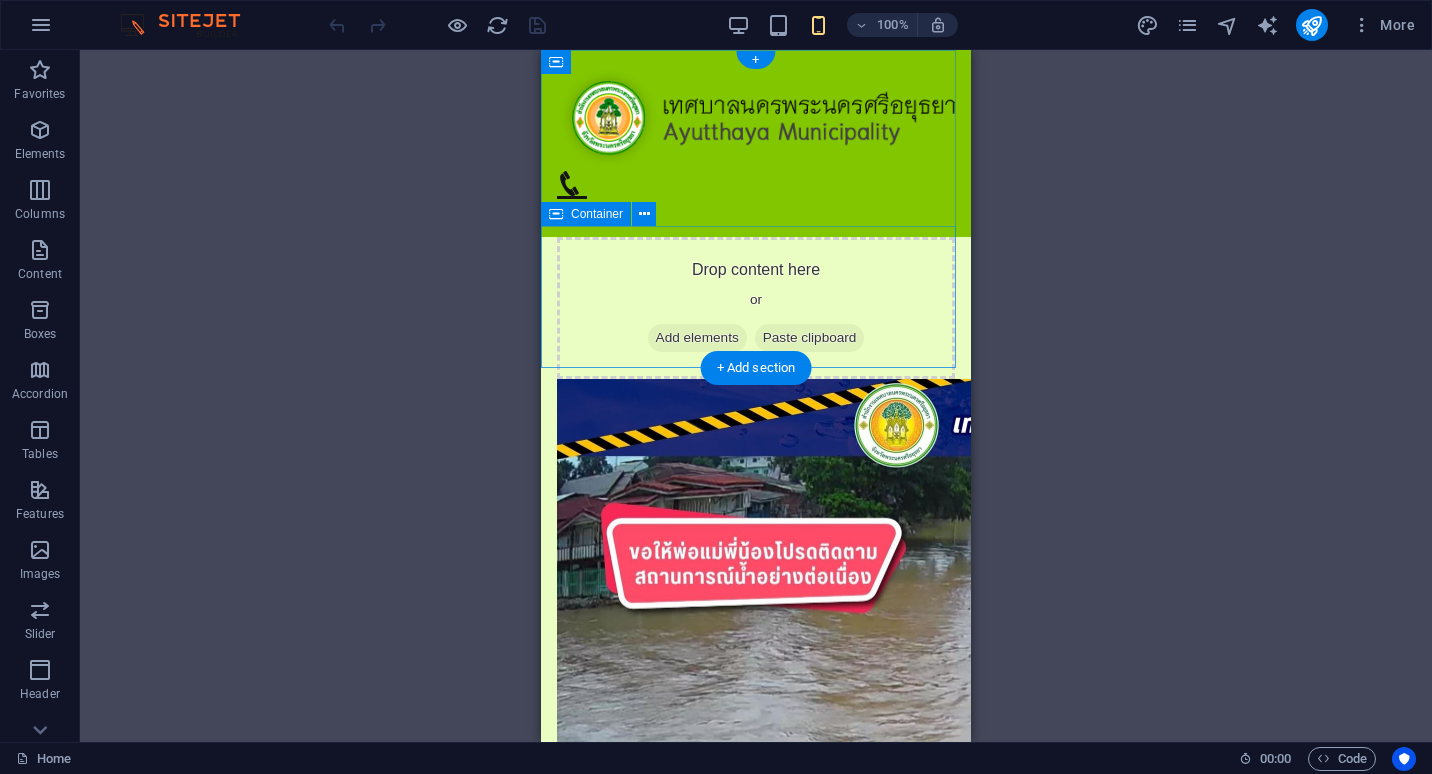 click on "Add elements" at bounding box center (697, 338) 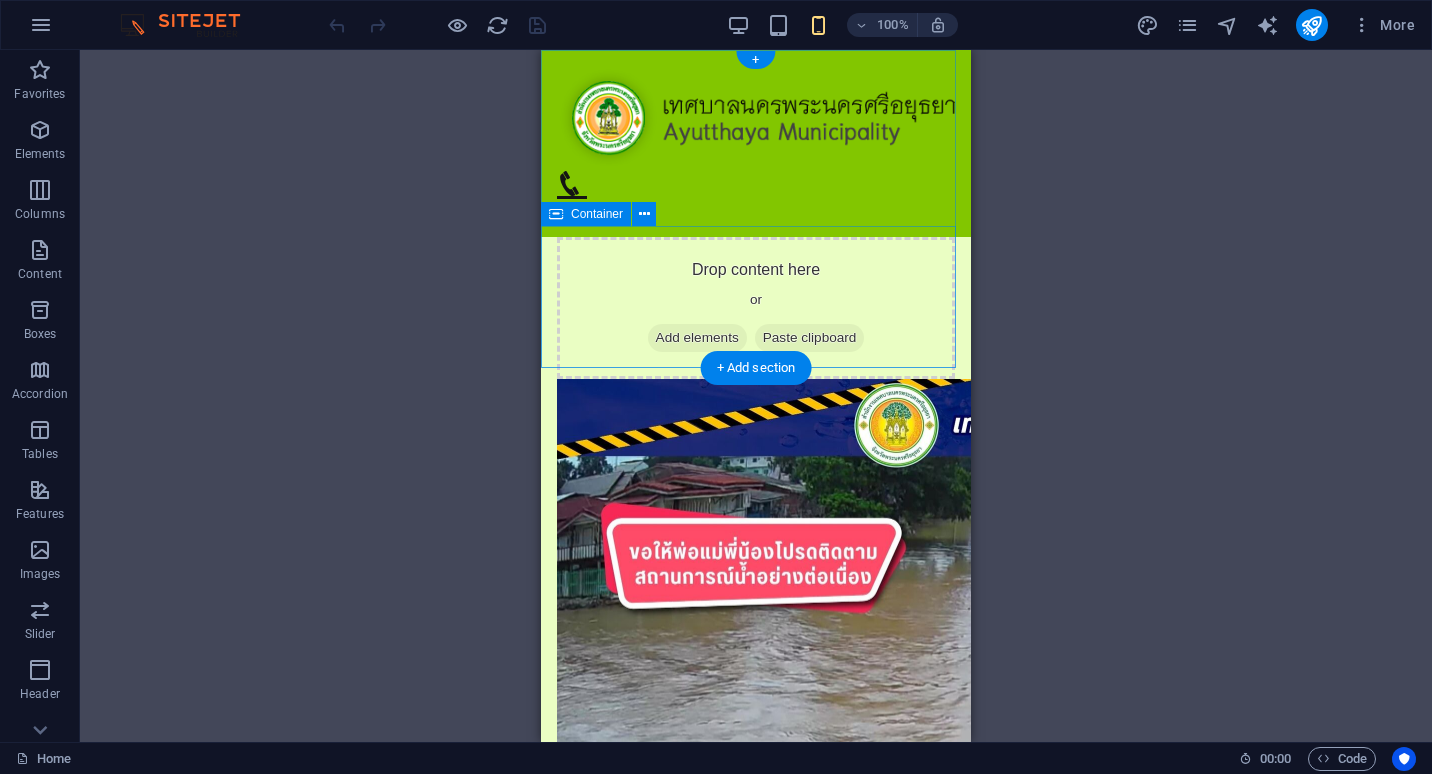 click on "Add elements" at bounding box center (697, 338) 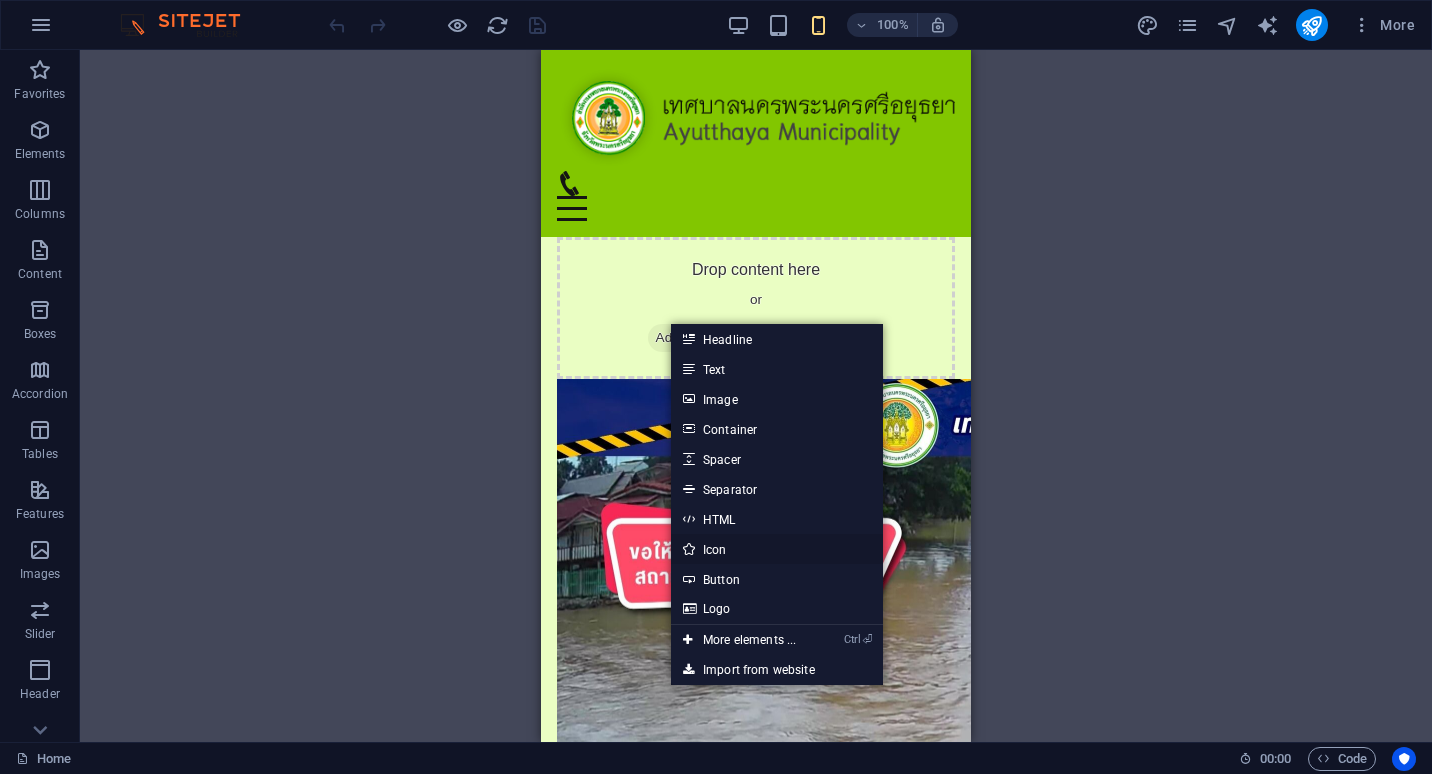 click on "Icon" at bounding box center [777, 549] 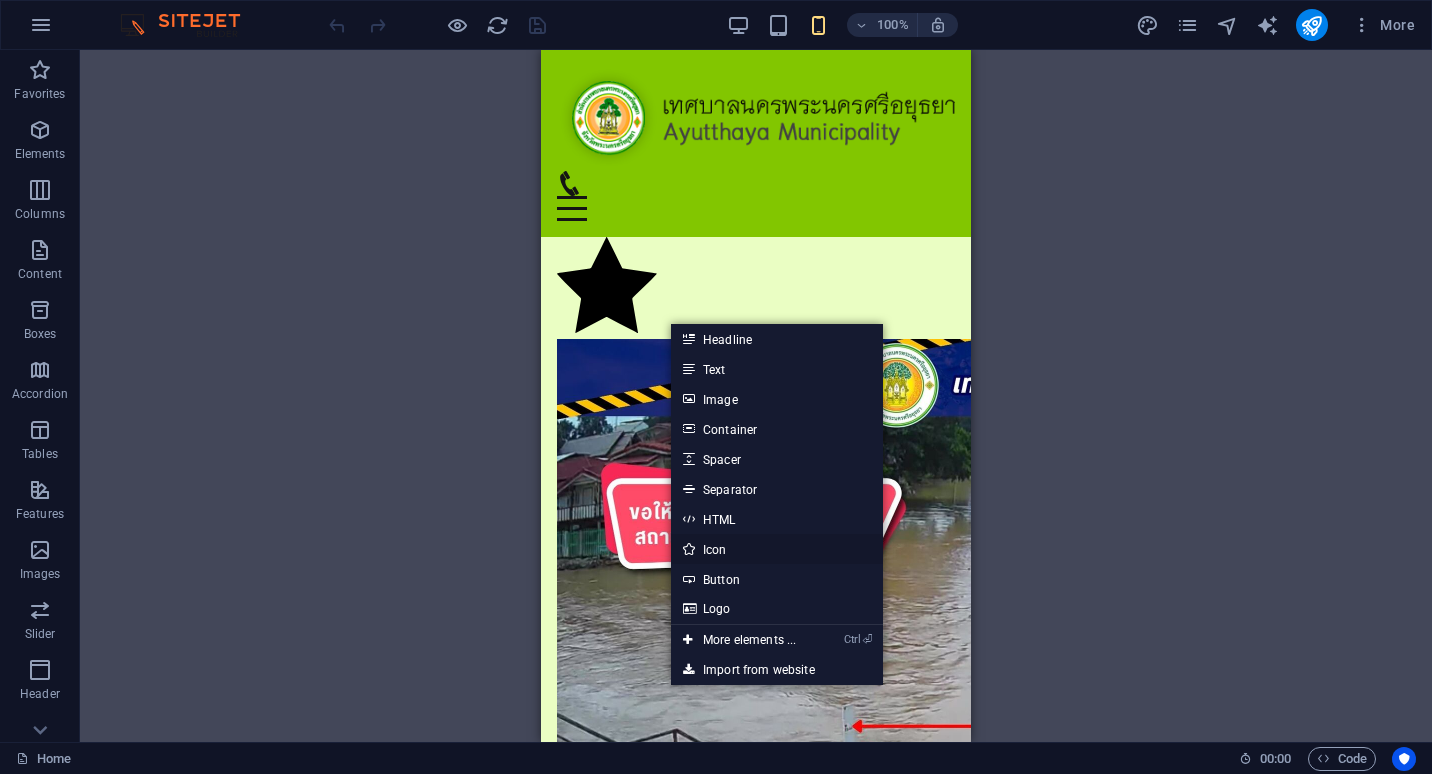 select on "xMidYMid" 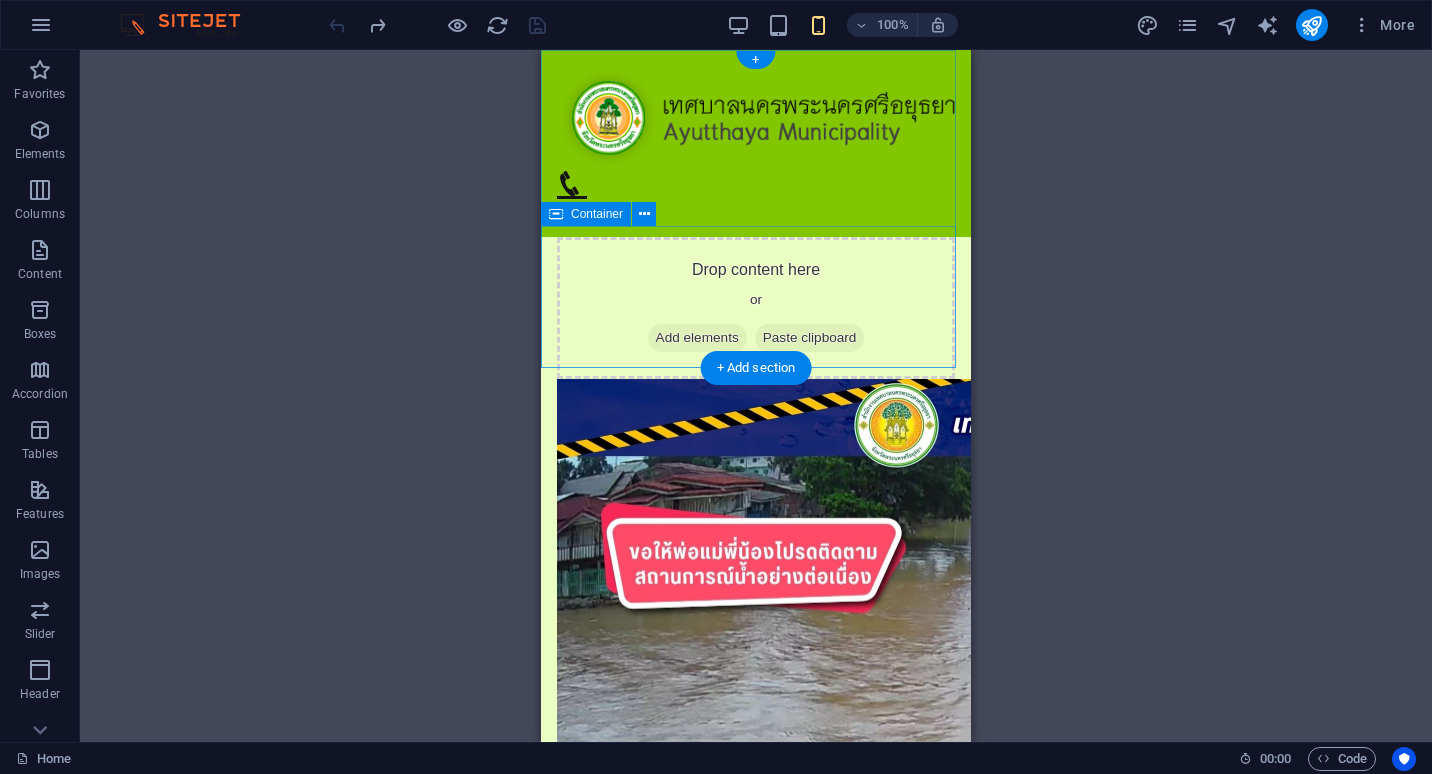 click on "Add elements" at bounding box center (697, 338) 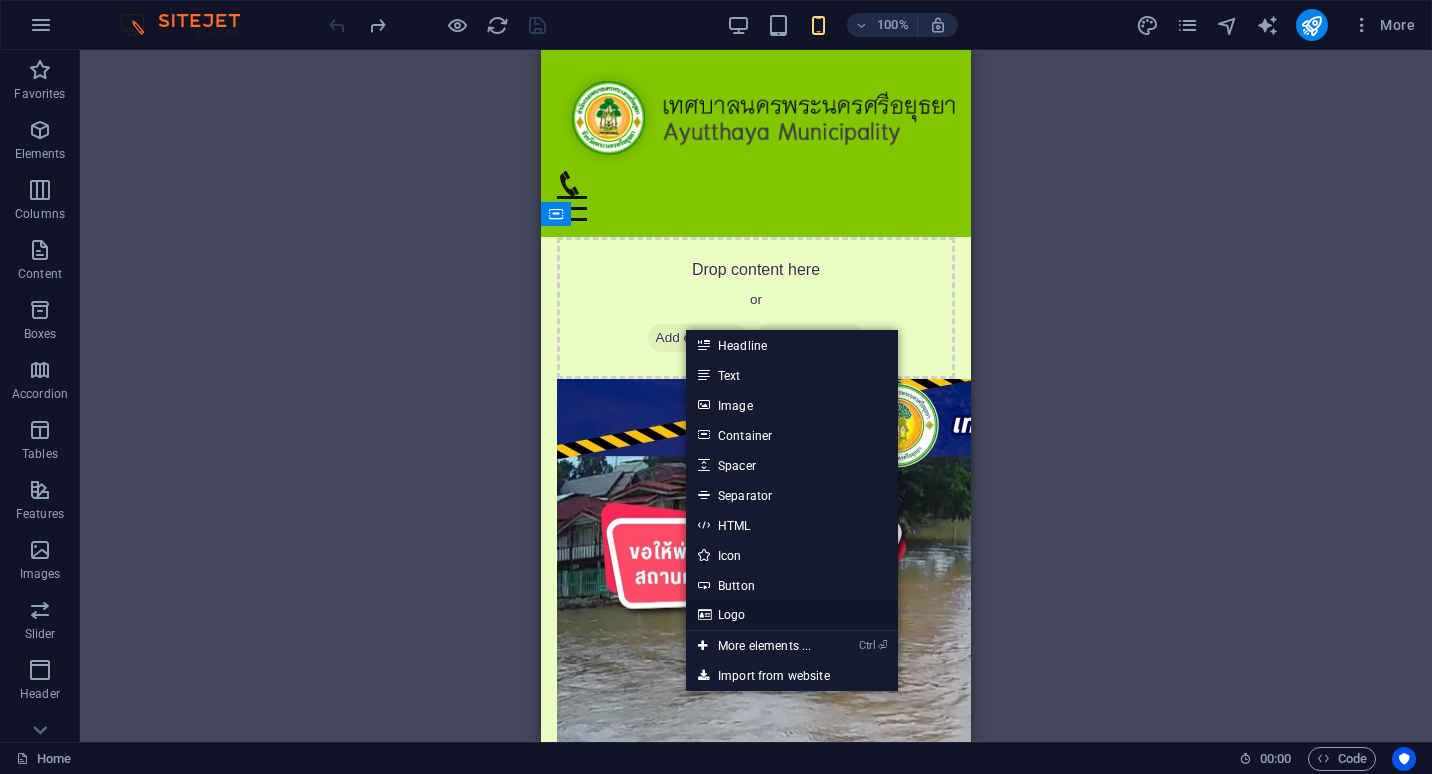 click on "Logo" at bounding box center [792, 615] 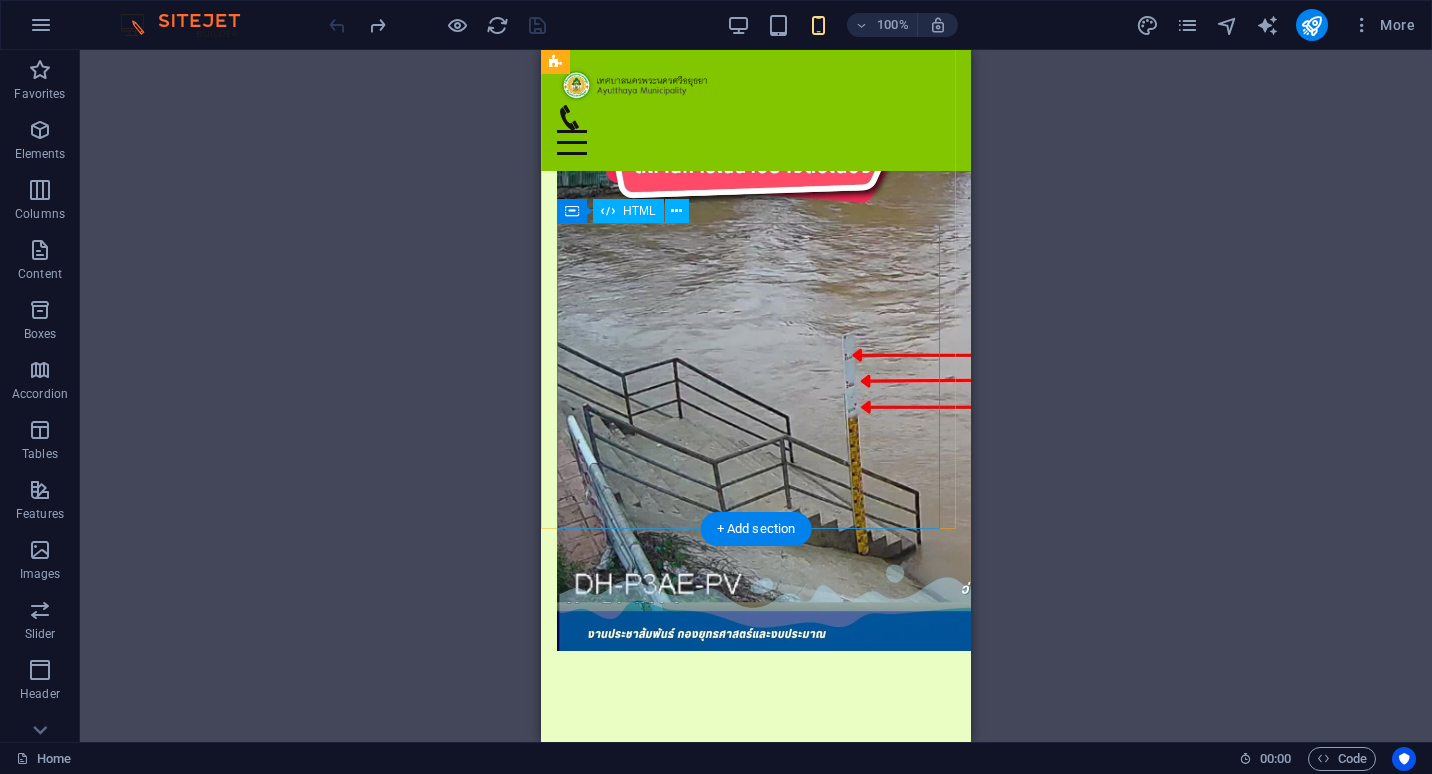 scroll, scrollTop: 0, scrollLeft: 0, axis: both 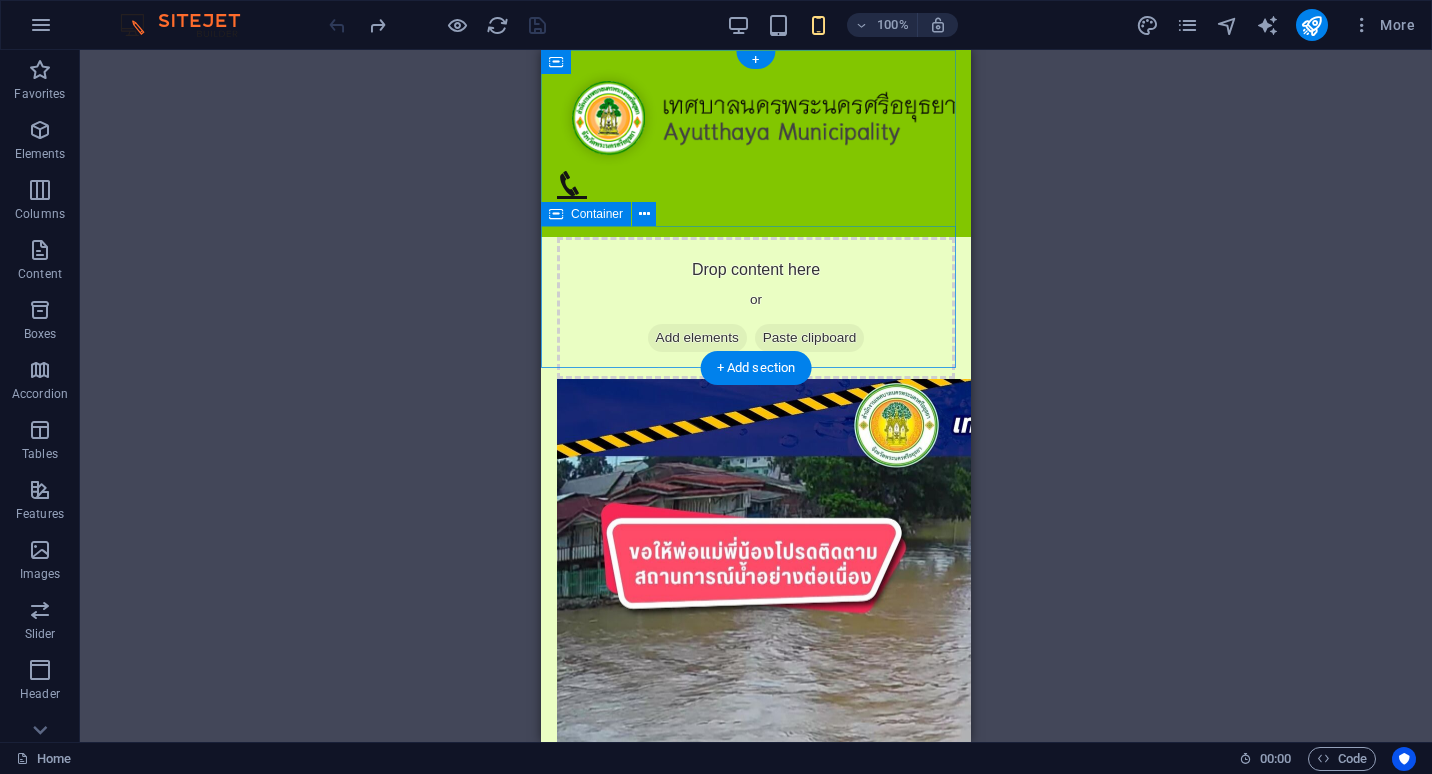 click on "Add elements" at bounding box center [697, 338] 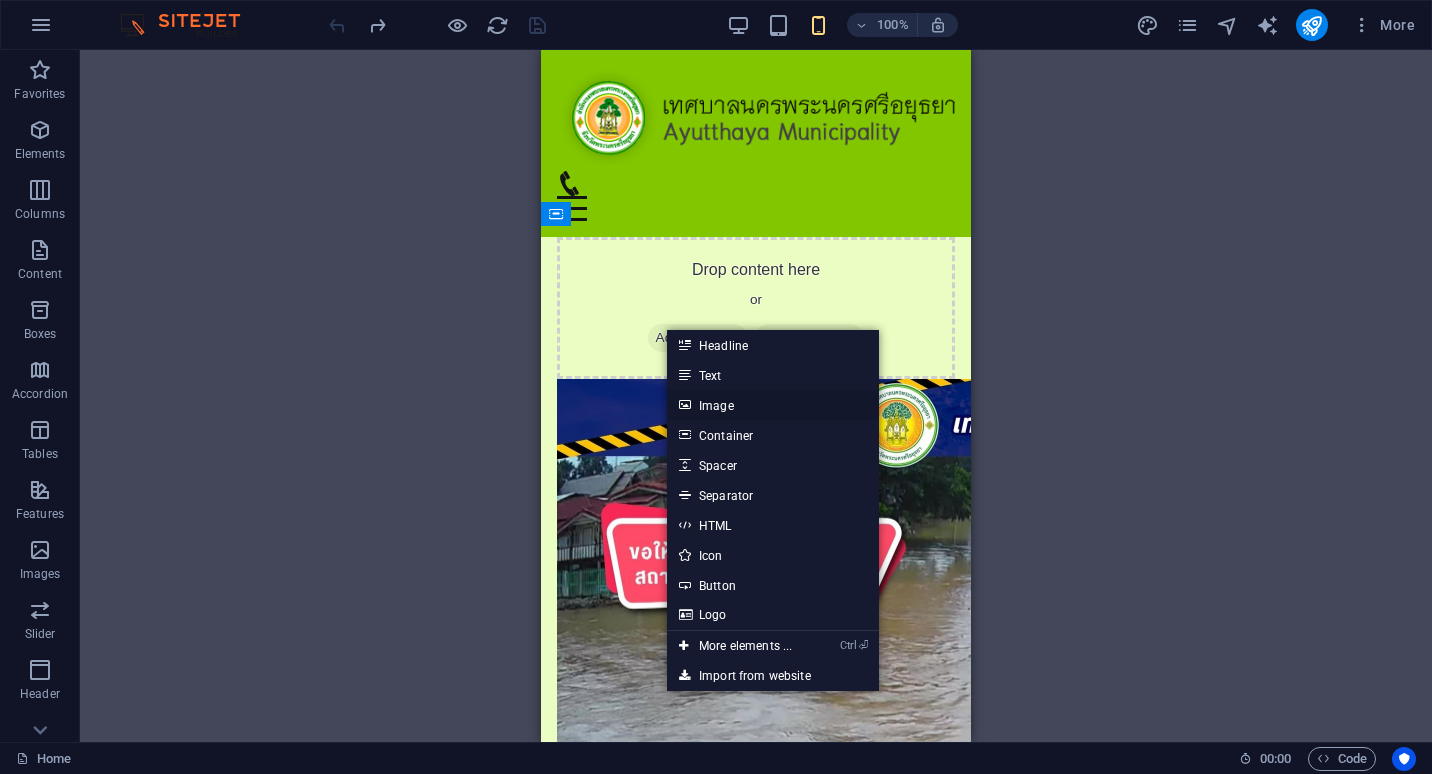 click on "Image" at bounding box center (773, 405) 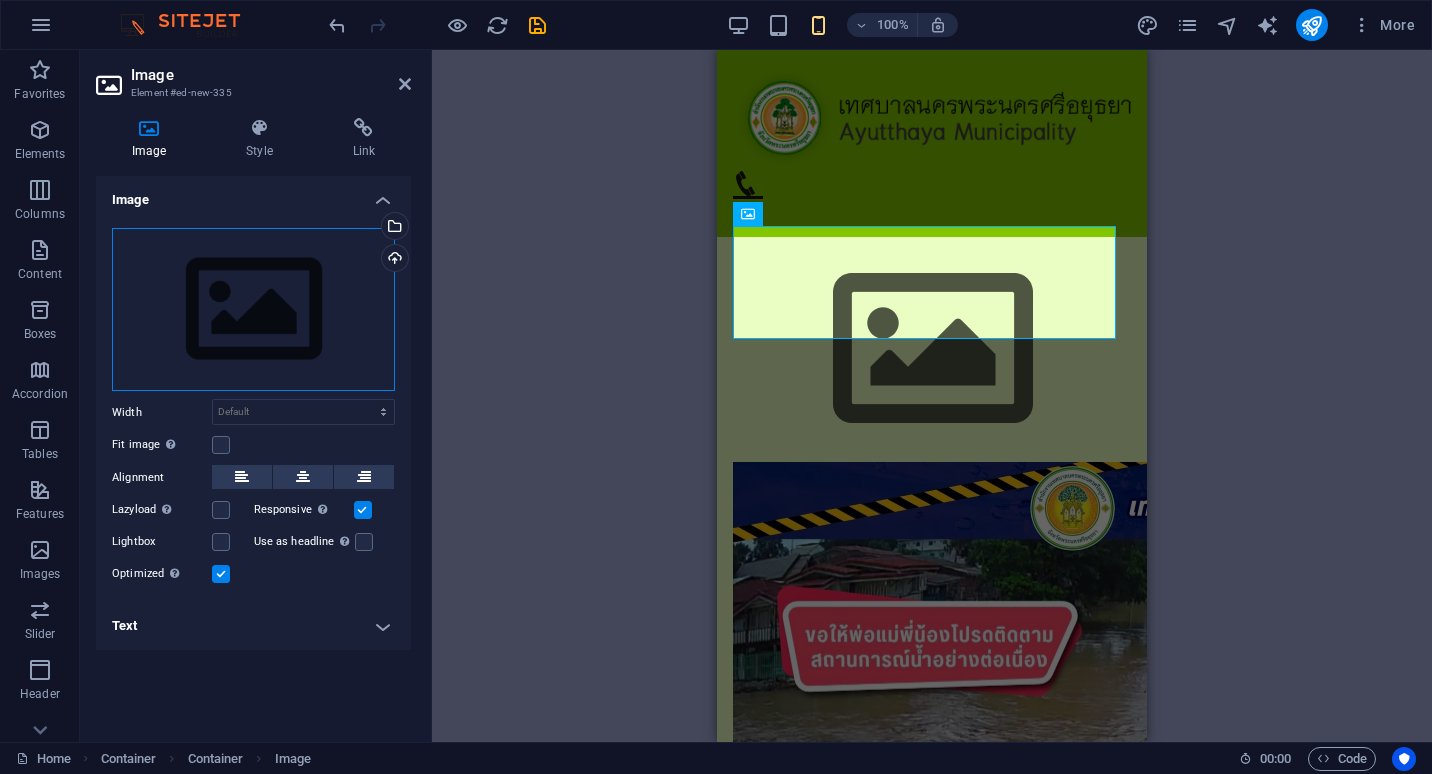 click on "Drag files here, click to choose files or select files from Files or our free stock photos & videos" at bounding box center [253, 310] 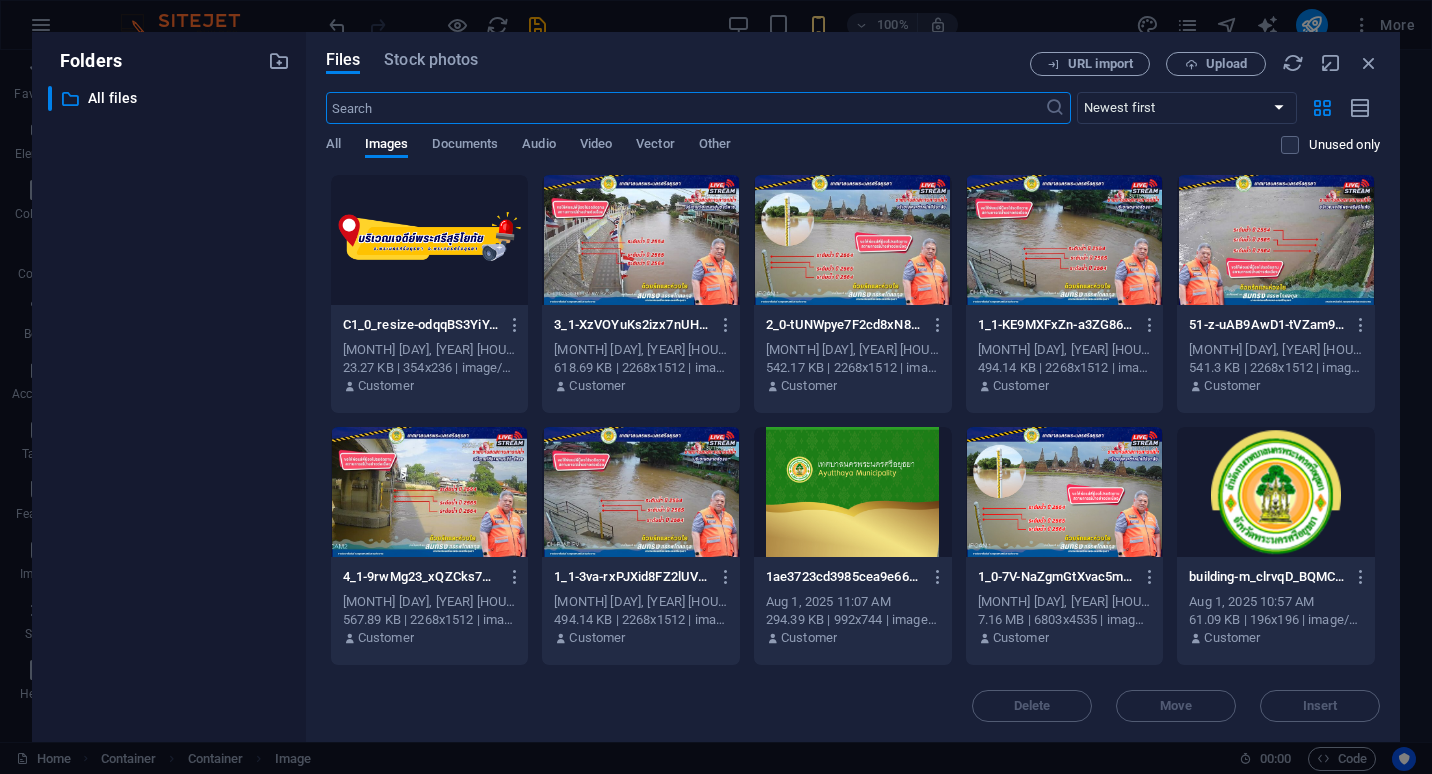 click at bounding box center [1055, 108] 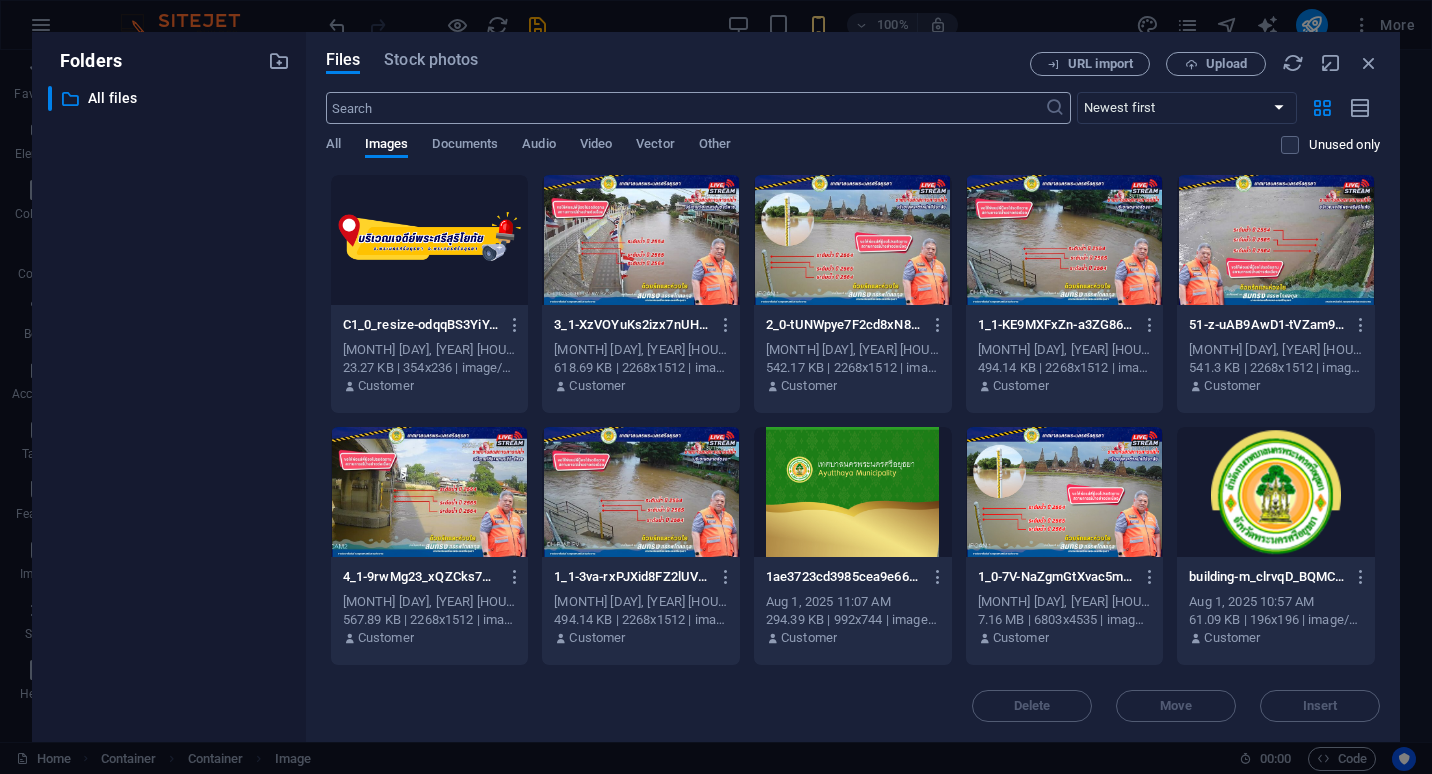 click at bounding box center (685, 108) 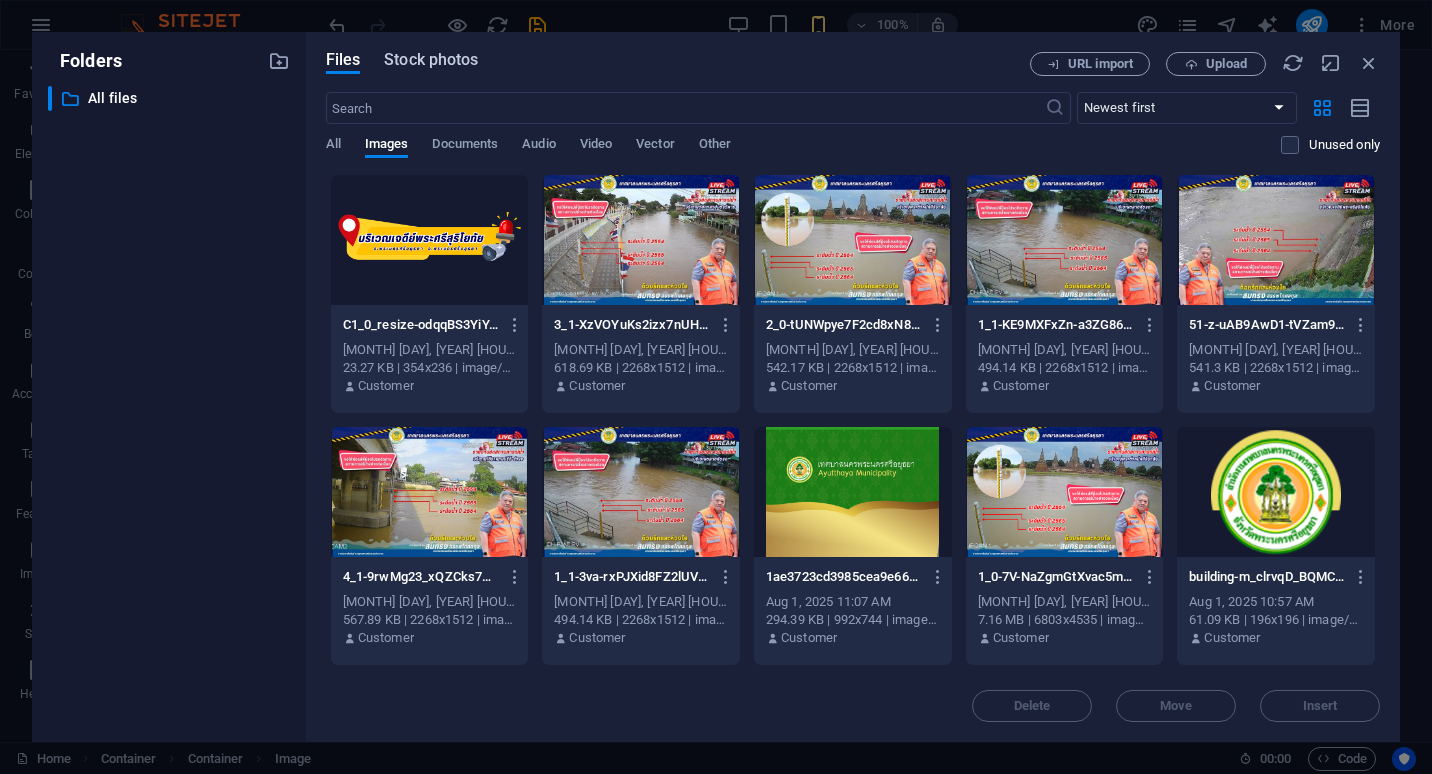click on "Stock photos" at bounding box center [431, 60] 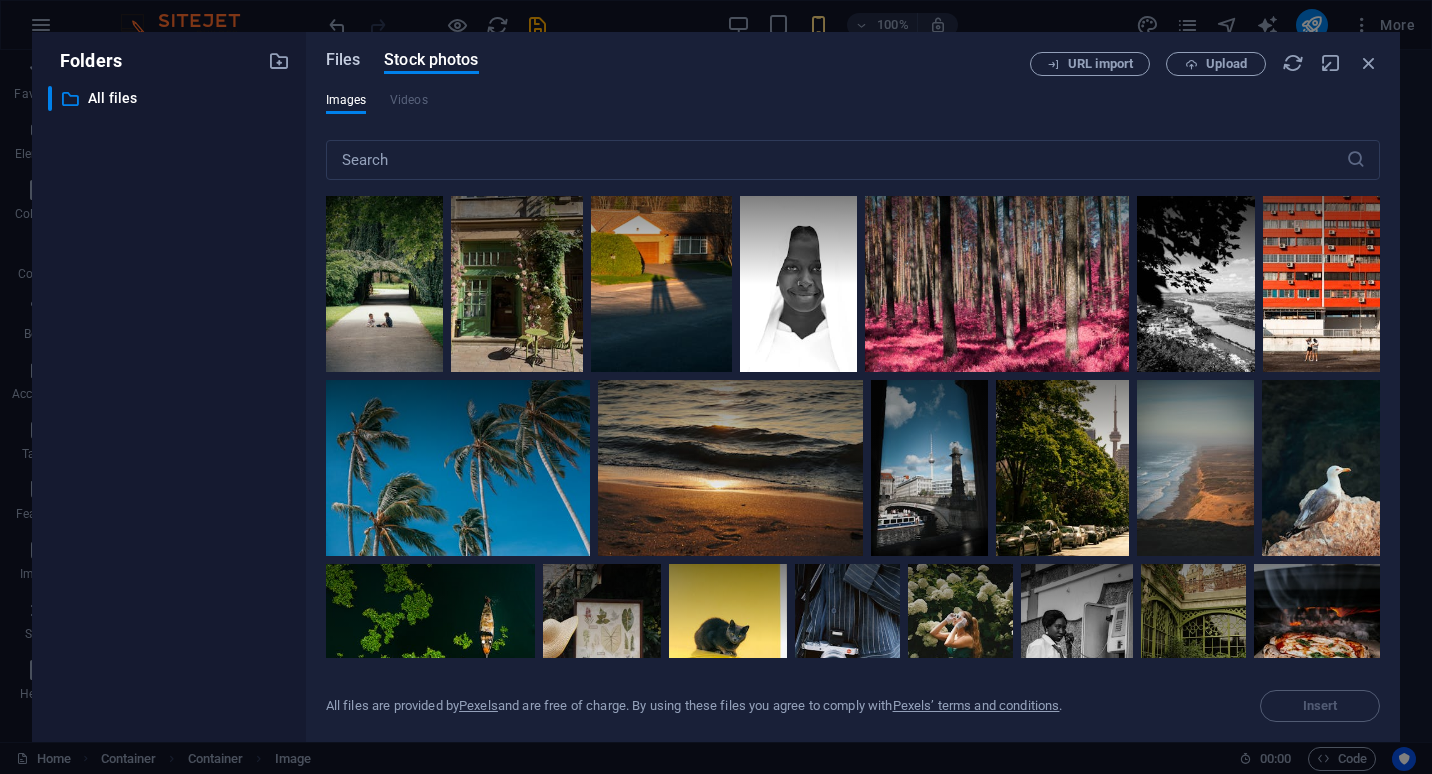 click on "Files" at bounding box center (343, 60) 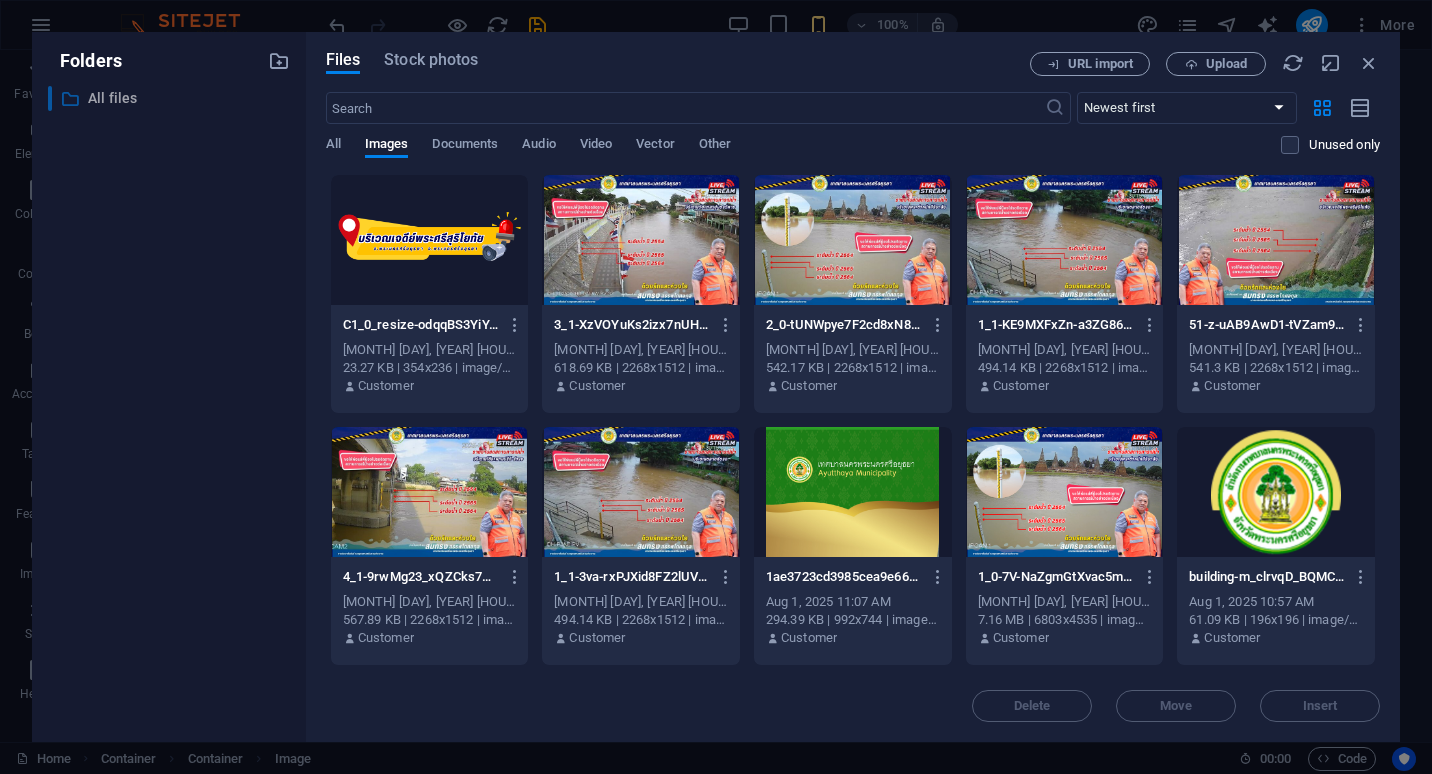 click on "All files" at bounding box center [170, 98] 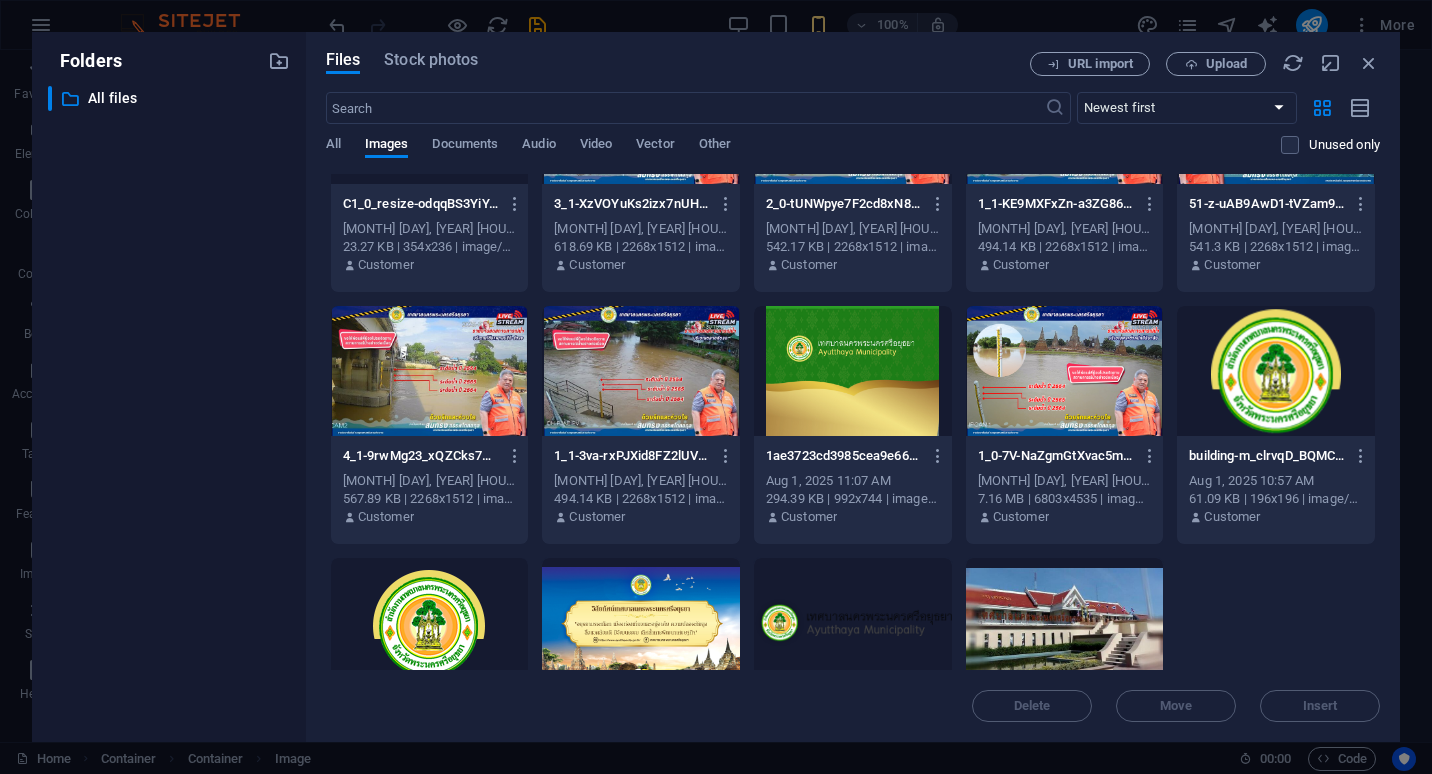 scroll, scrollTop: 0, scrollLeft: 0, axis: both 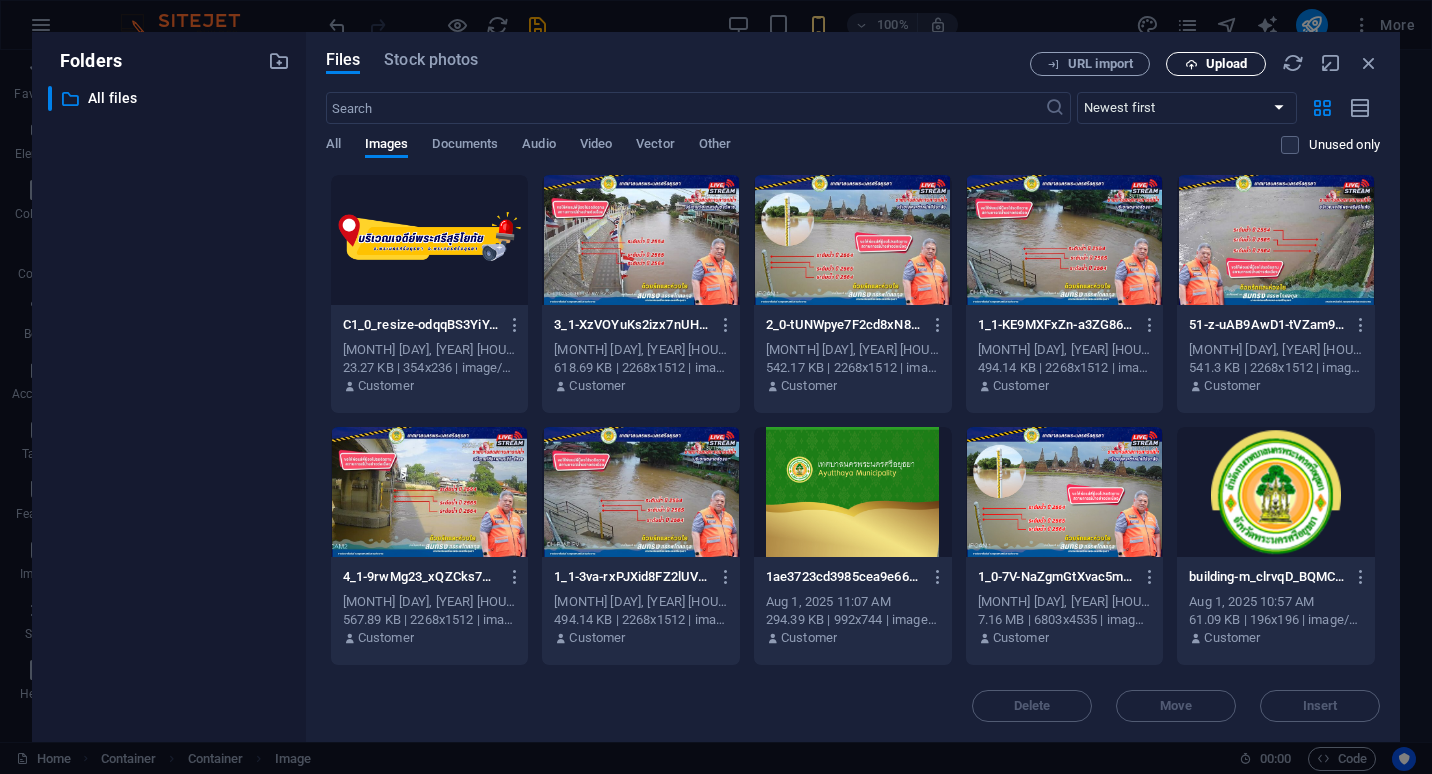 click on "Upload" at bounding box center [1226, 64] 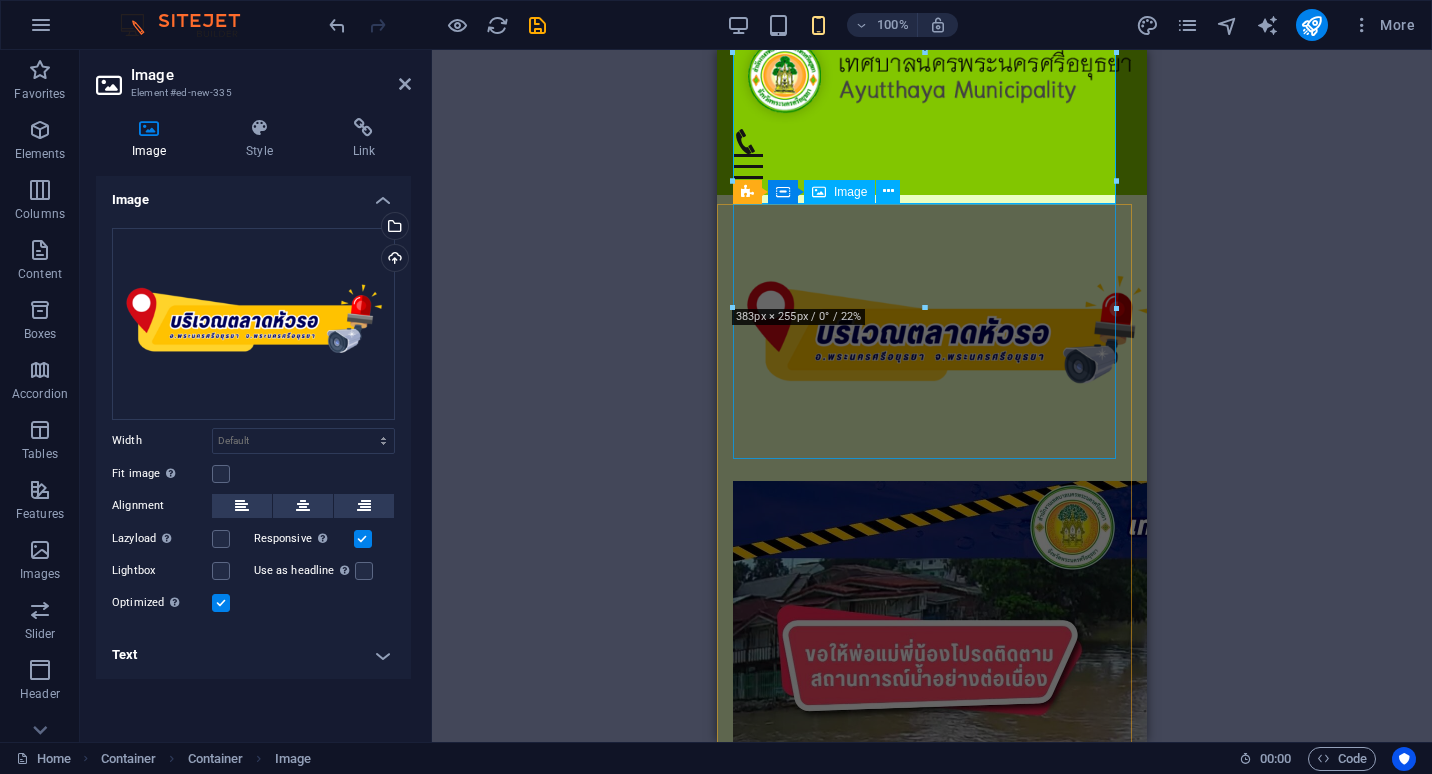 scroll, scrollTop: 0, scrollLeft: 0, axis: both 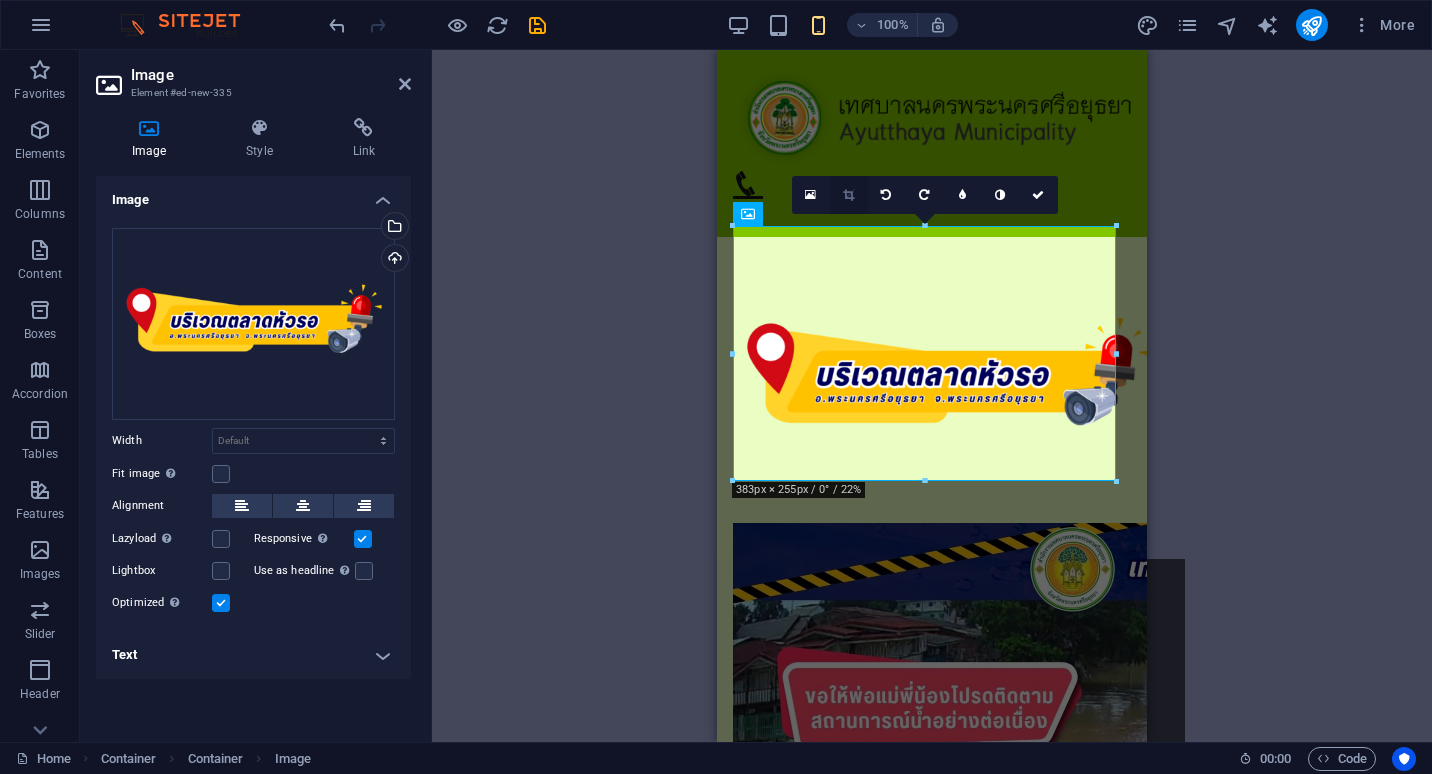 click at bounding box center [848, 195] 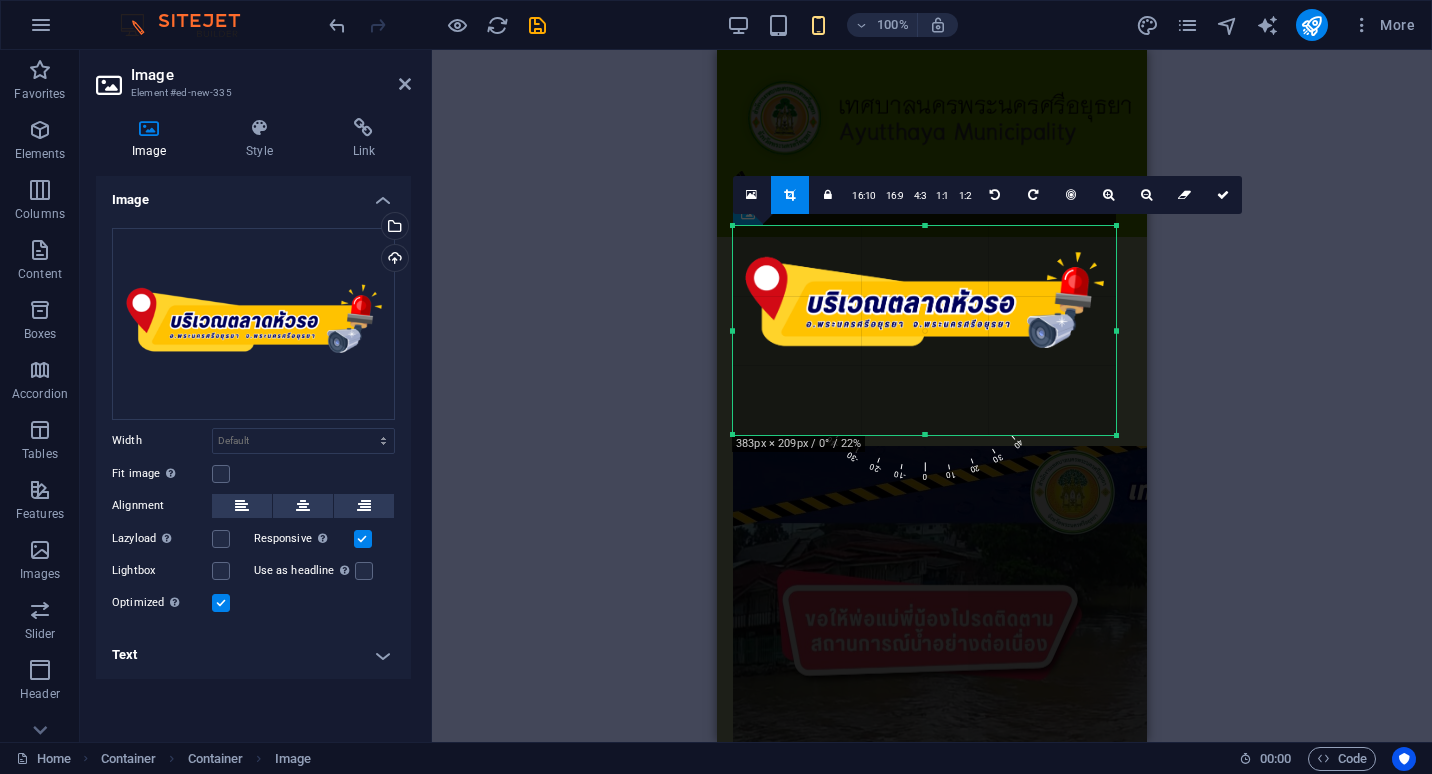 drag, startPoint x: 926, startPoint y: 227, endPoint x: 919, endPoint y: 273, distance: 46.52956 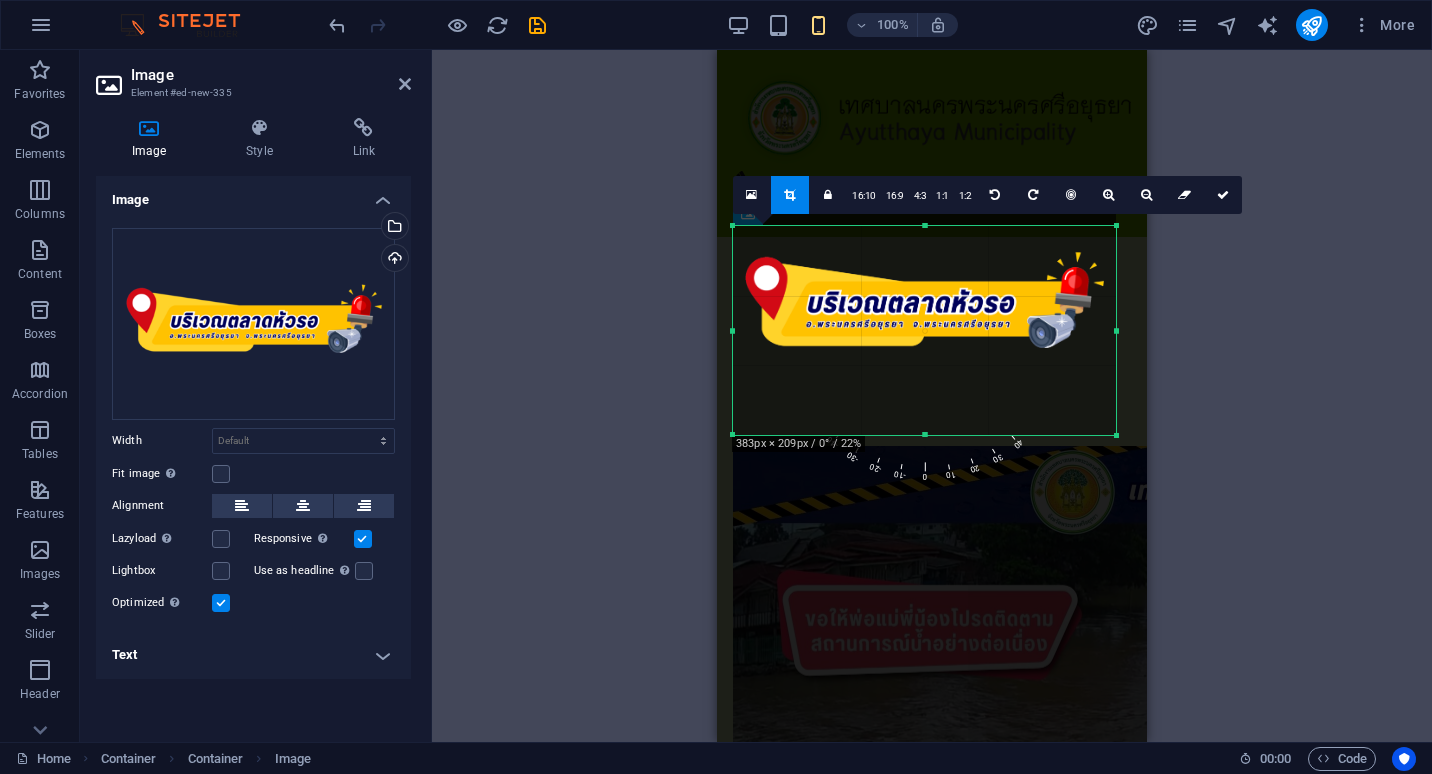 click on "180 170 160 150 140 130 120 110 100 90 80 70 60 50 40 30 20 10 0 -10 -20 -30 -40 -50 -60 -70 -80 -90 -100 -110 -120 -130 -140 -150 -160 -170 383px × 209px / 0° / 22% 16:10 16:9 4:3 1:1 1:2 0" at bounding box center [924, 330] 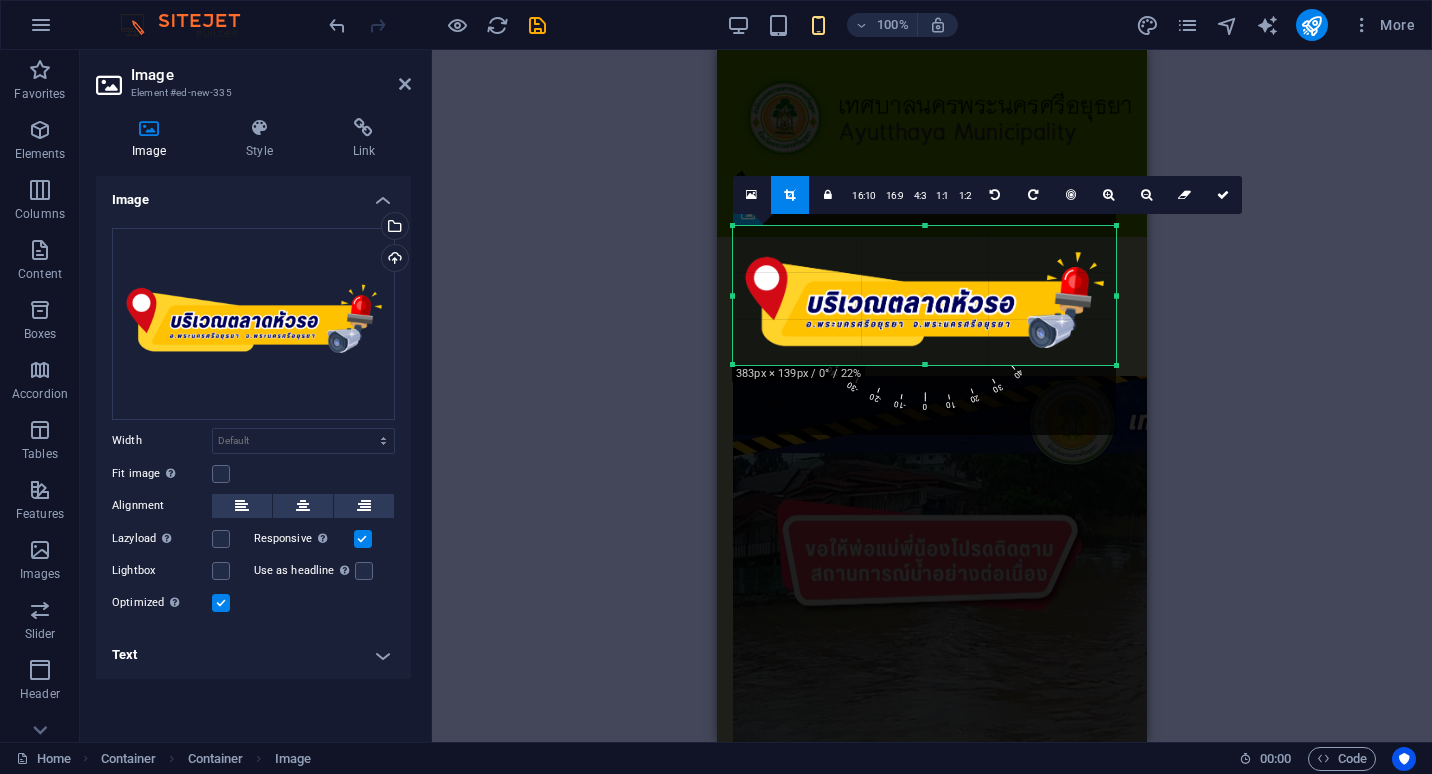 drag, startPoint x: 924, startPoint y: 434, endPoint x: 920, endPoint y: 364, distance: 70.11419 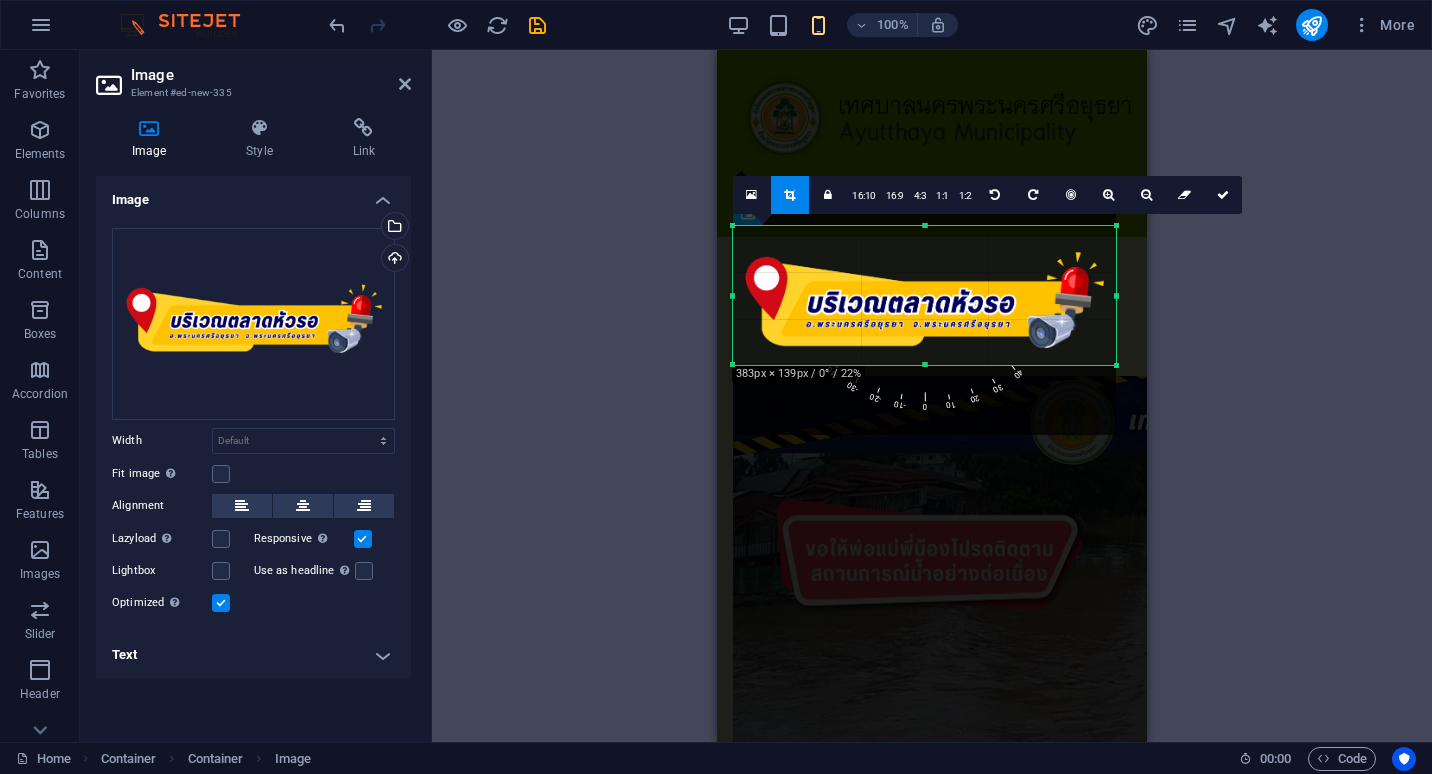 click at bounding box center (924, 365) 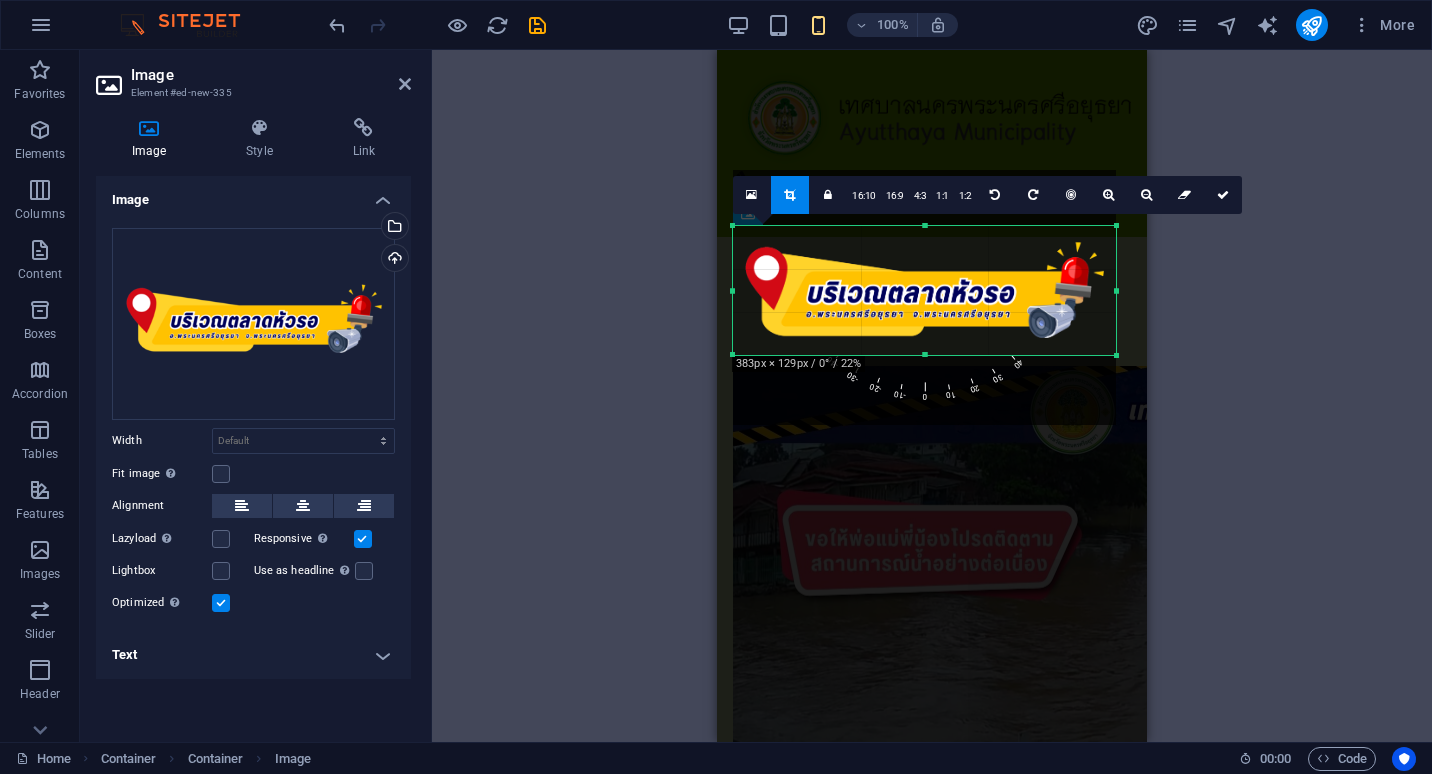 click on "180 170 160 150 140 130 120 110 100 90 80 70 60 50 40 30 20 10 0 -10 -20 -30 -40 -50 -60 -70 -80 -90 -100 -110 -120 -130 -140 -150 -160 -170 383px × 129px / 0° / 22% 16:10 16:9 4:3 1:1 1:2 0" at bounding box center [924, 290] 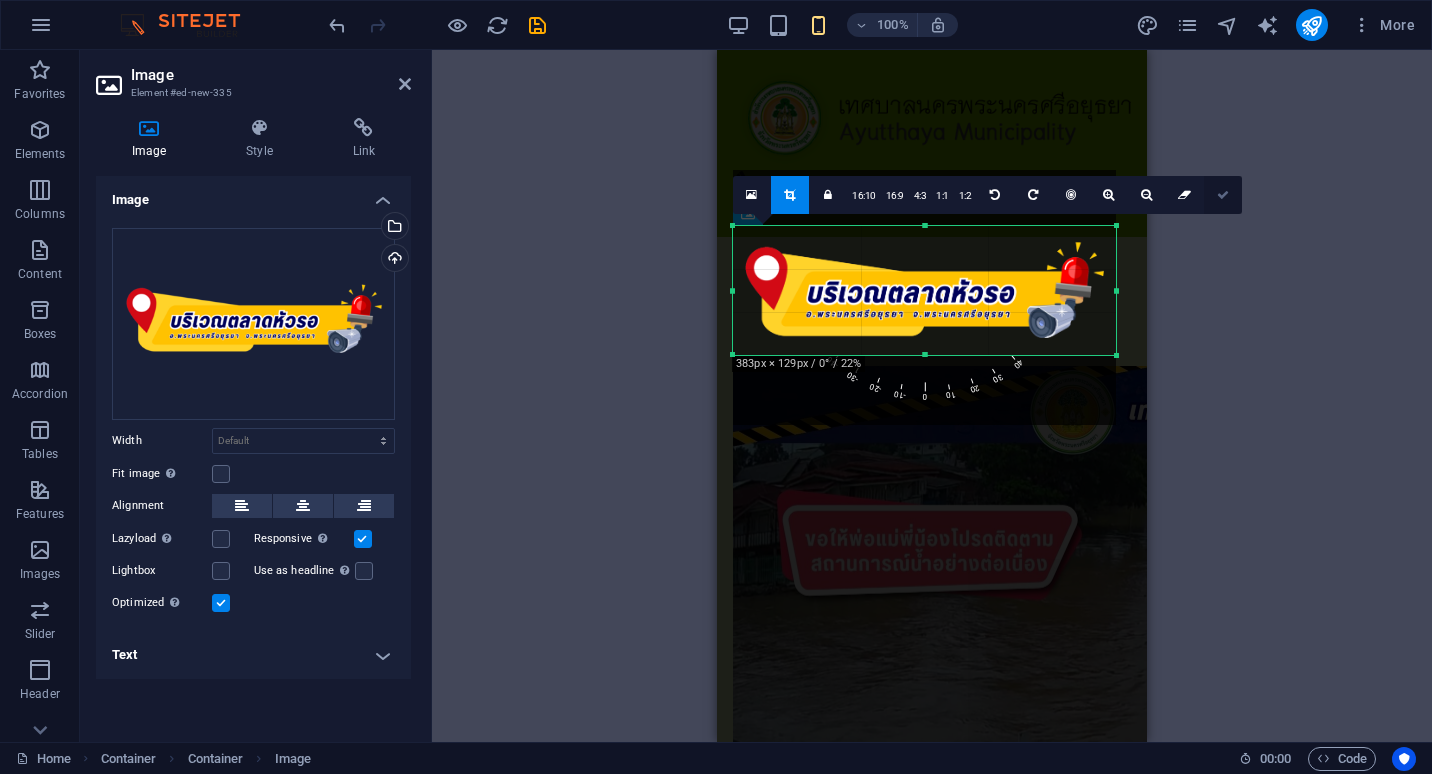 click at bounding box center (1223, 195) 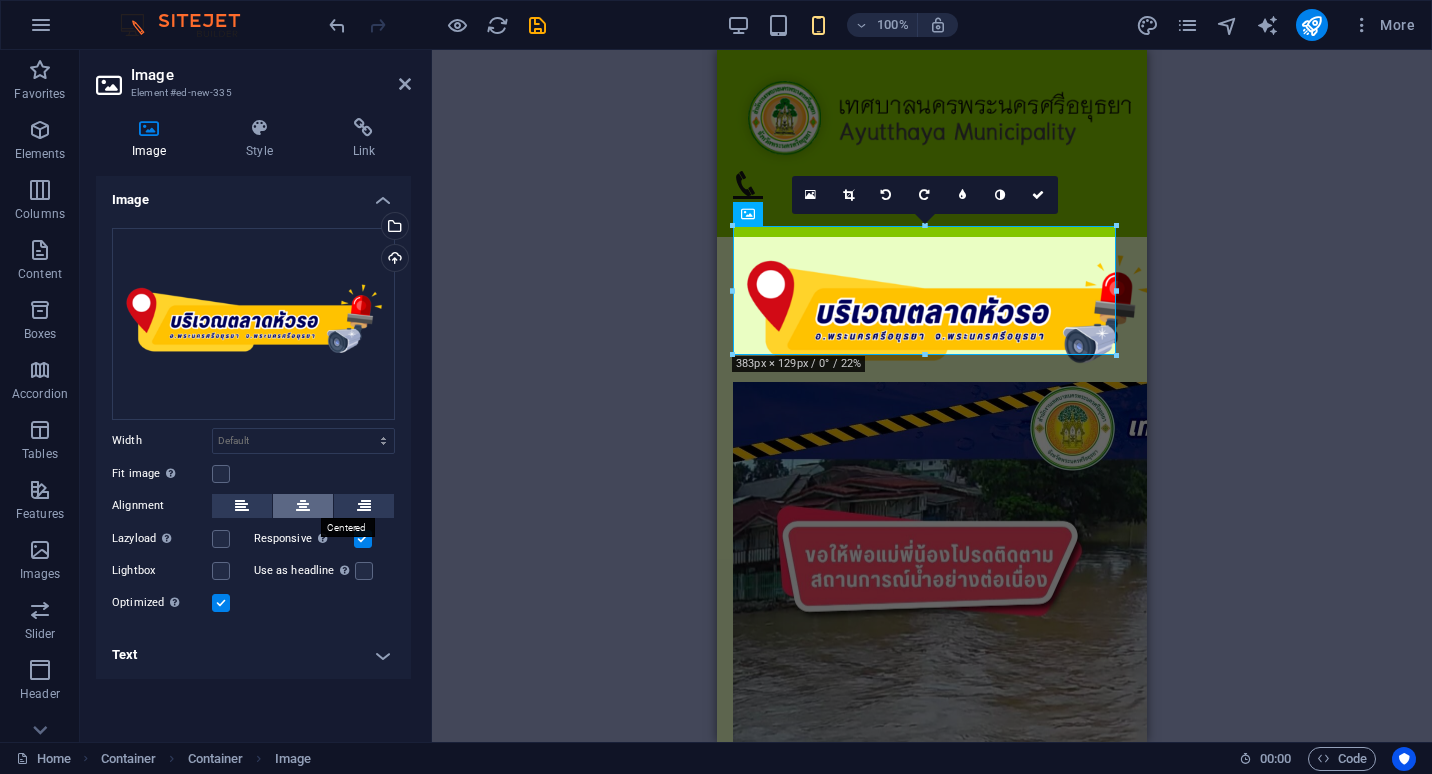 click at bounding box center (303, 506) 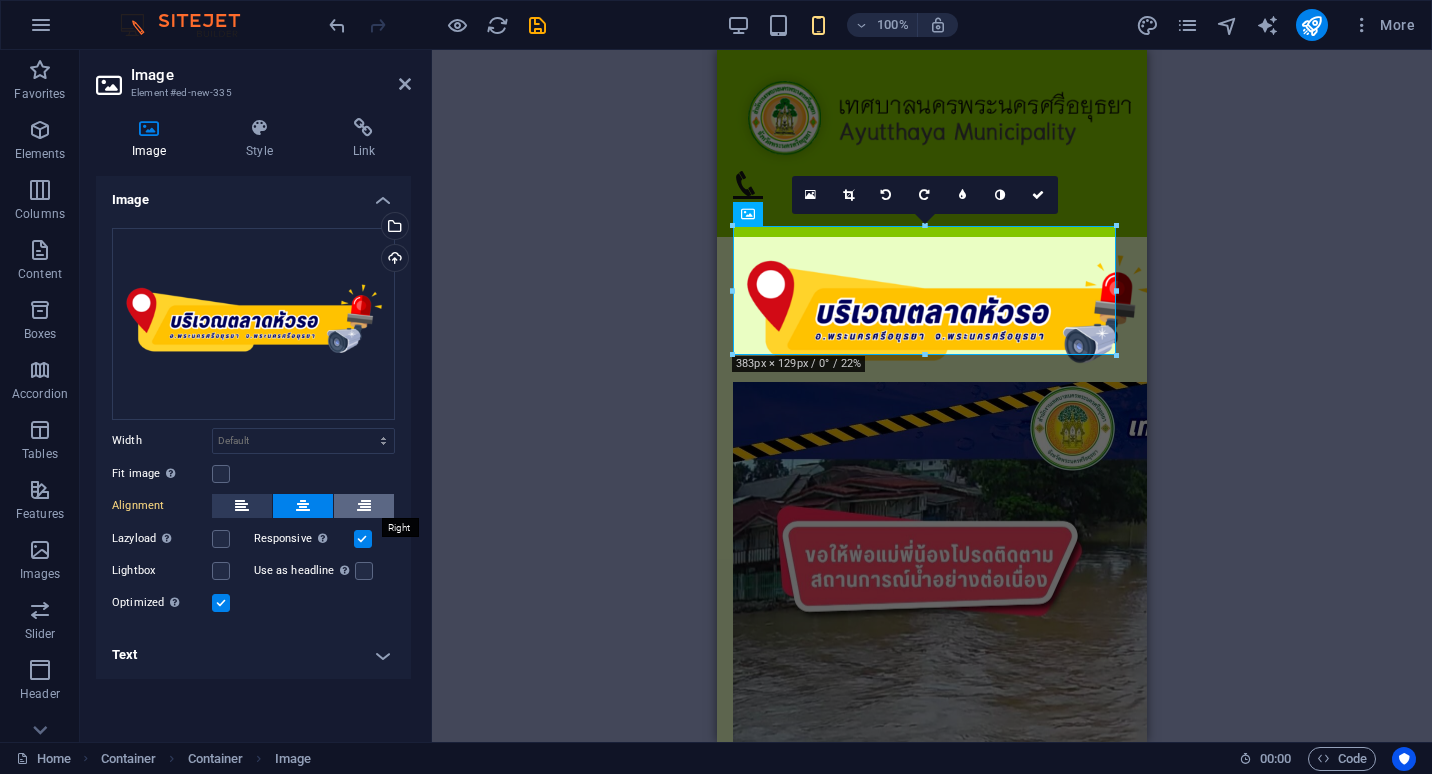 click at bounding box center [364, 506] 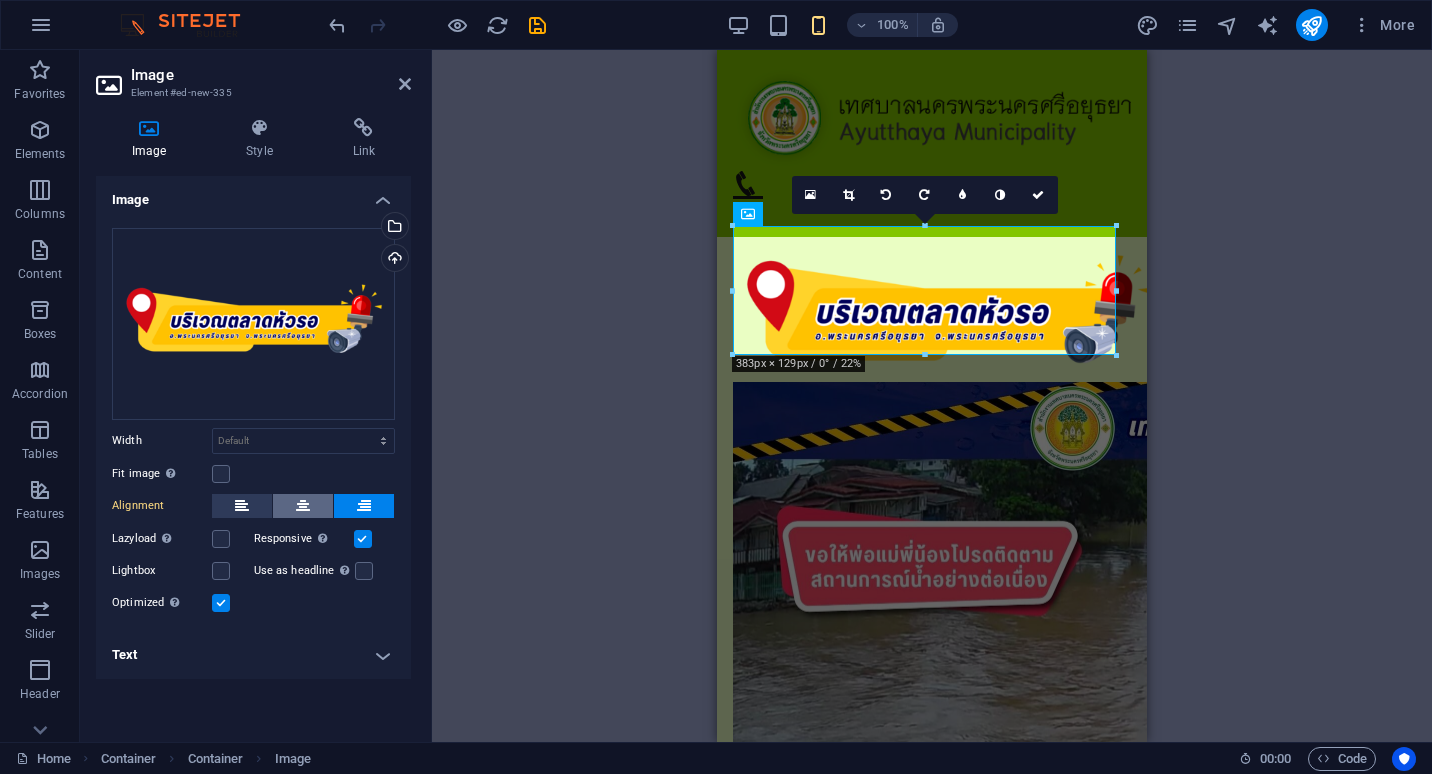 click at bounding box center (303, 506) 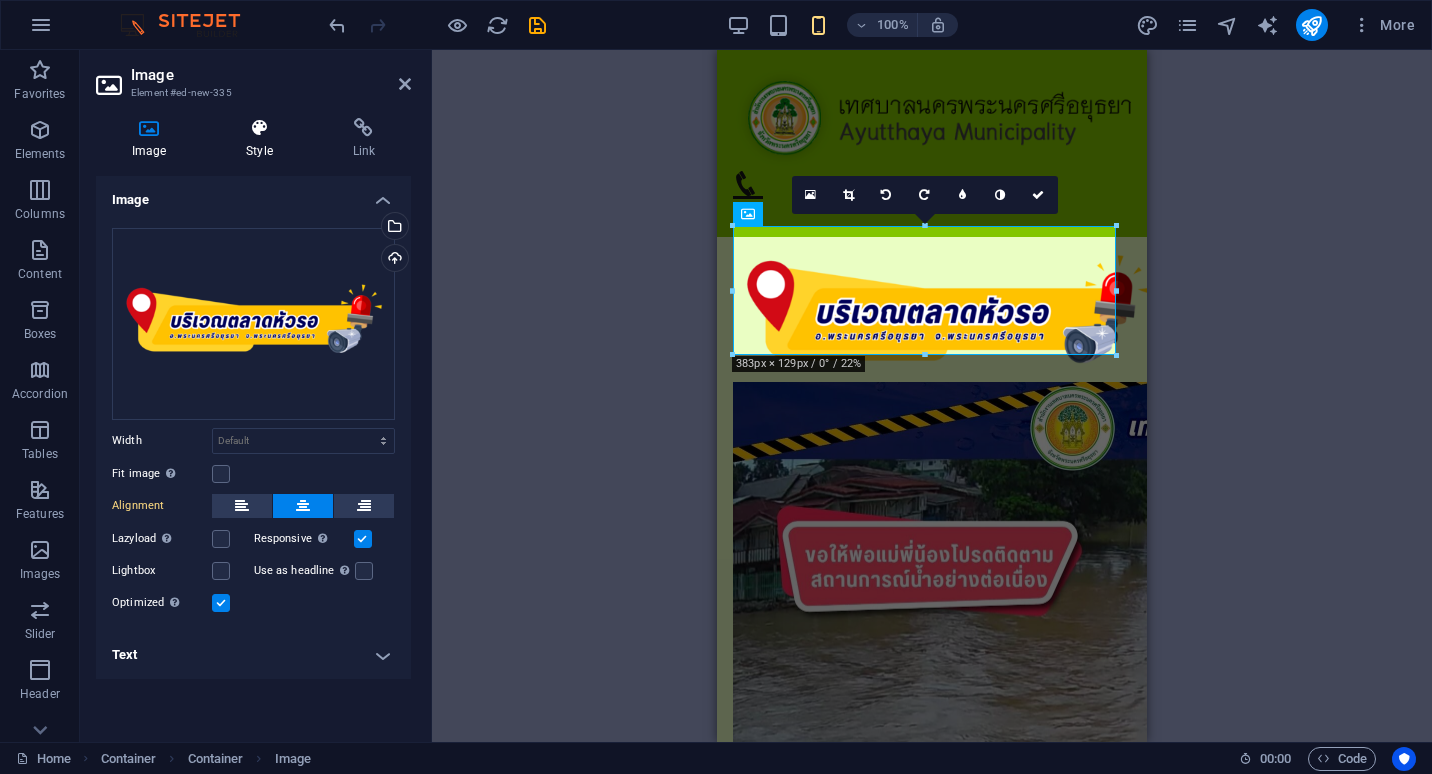 click on "Style" at bounding box center [263, 139] 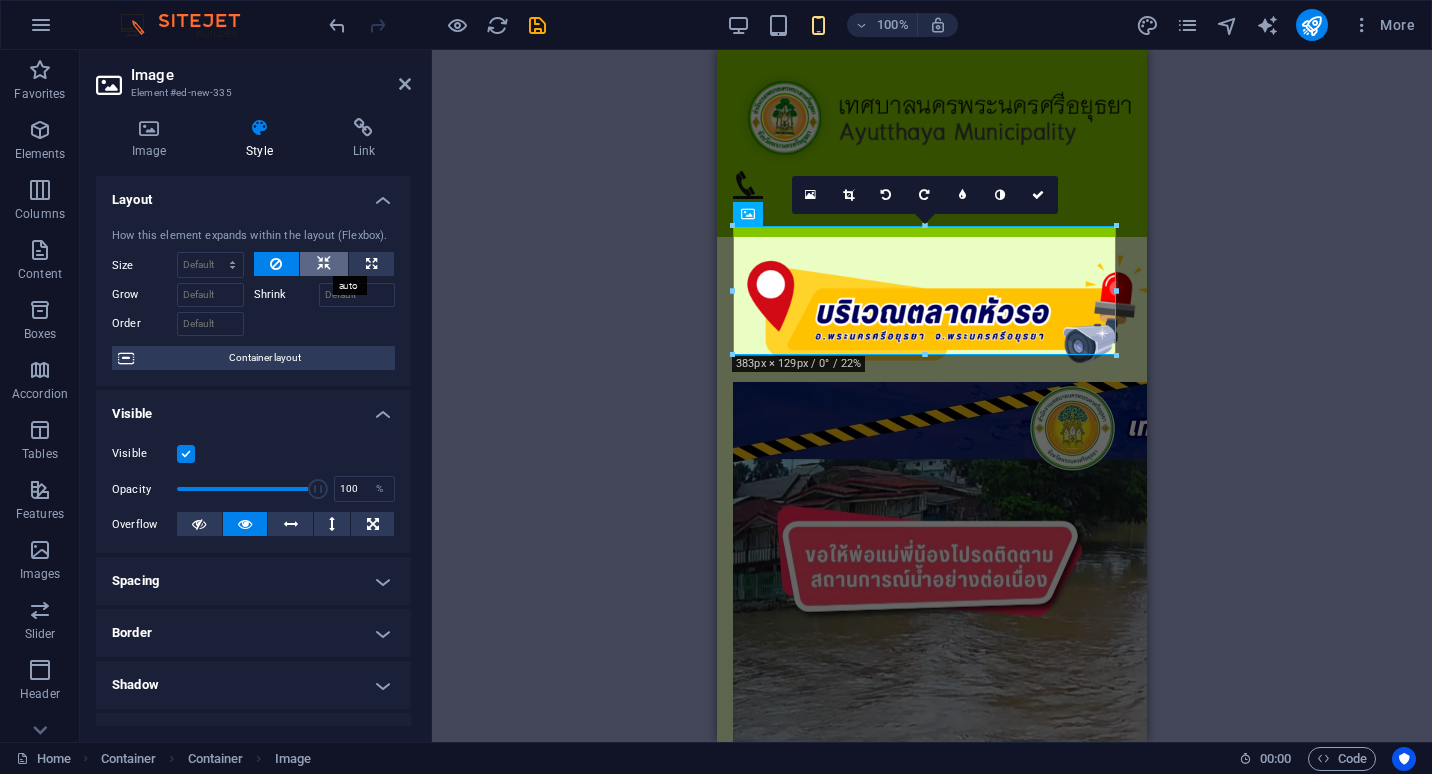 click at bounding box center (324, 264) 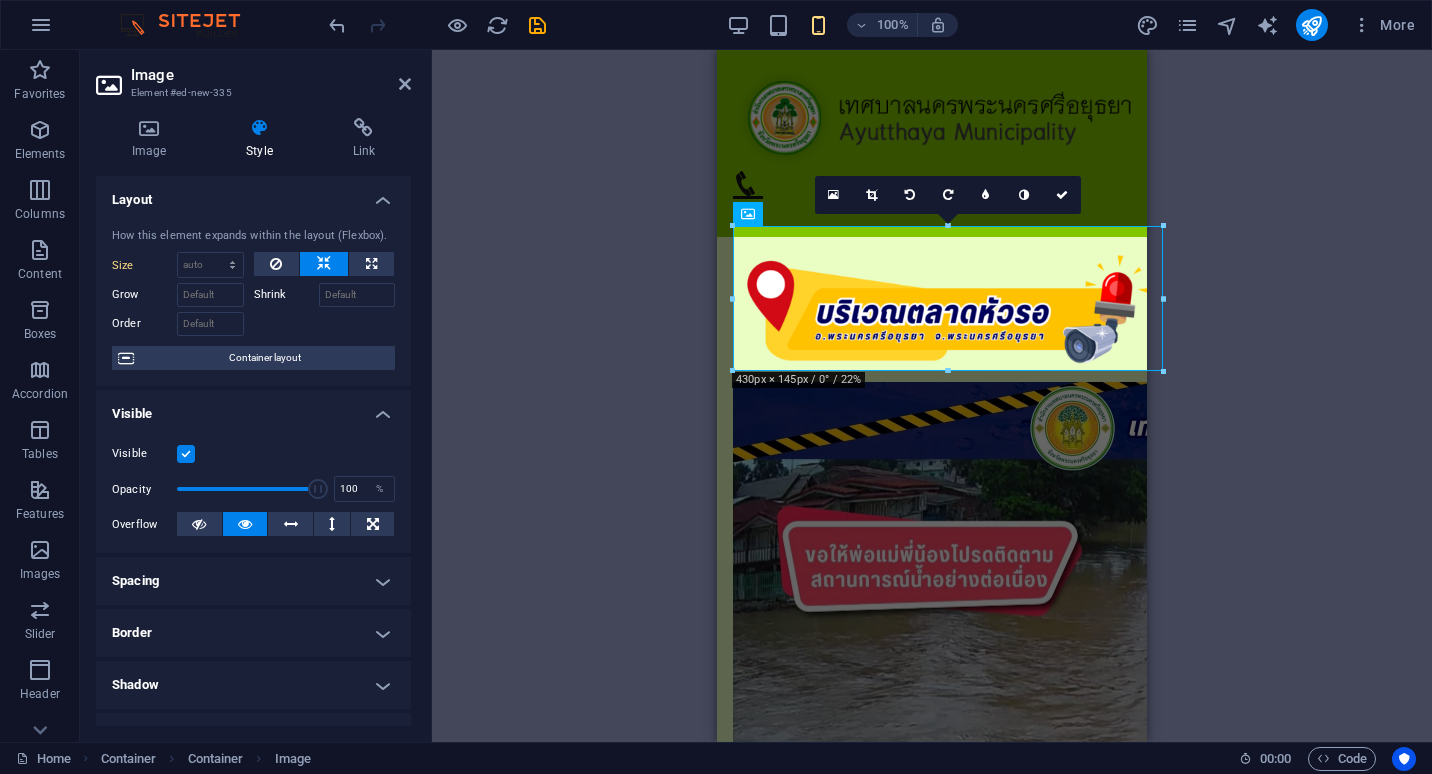 click at bounding box center (324, 264) 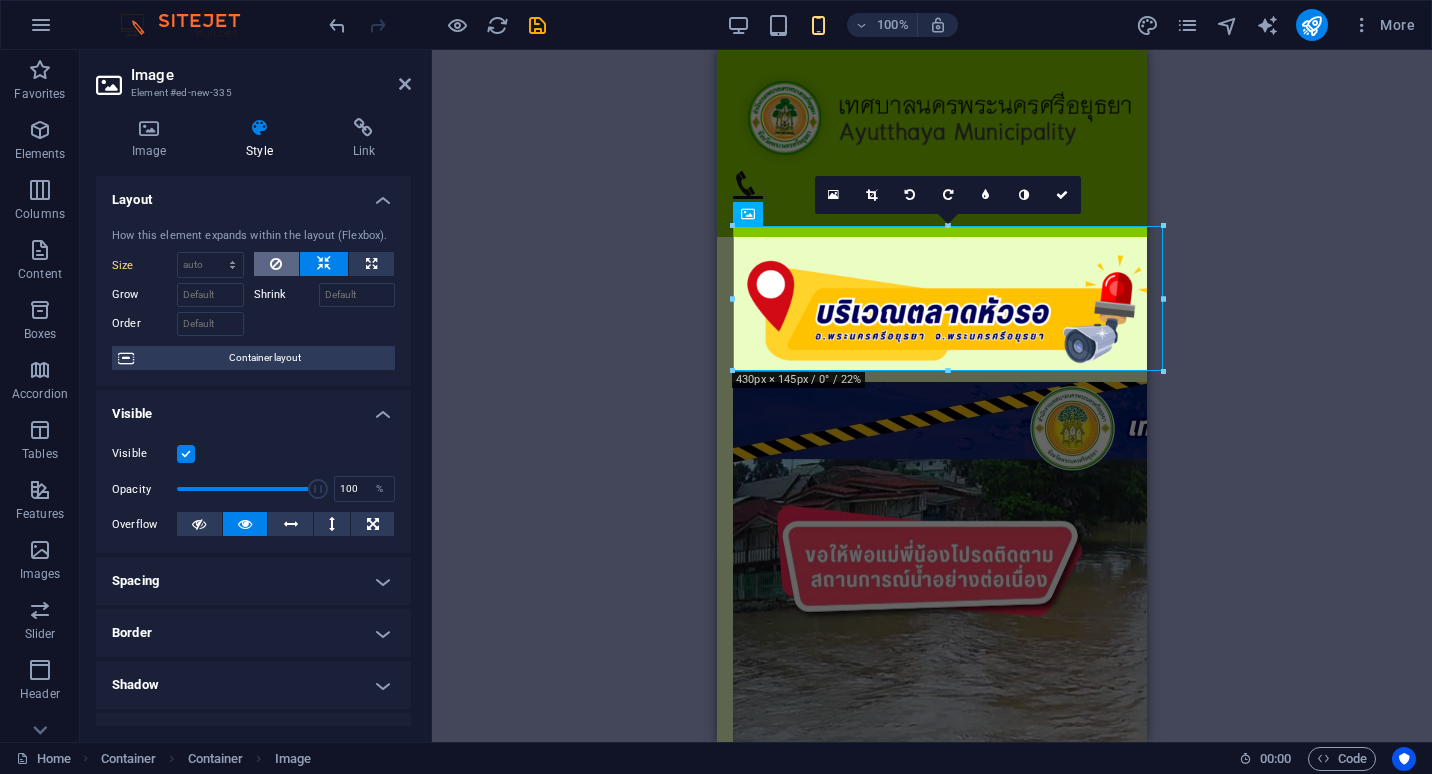 click at bounding box center [276, 264] 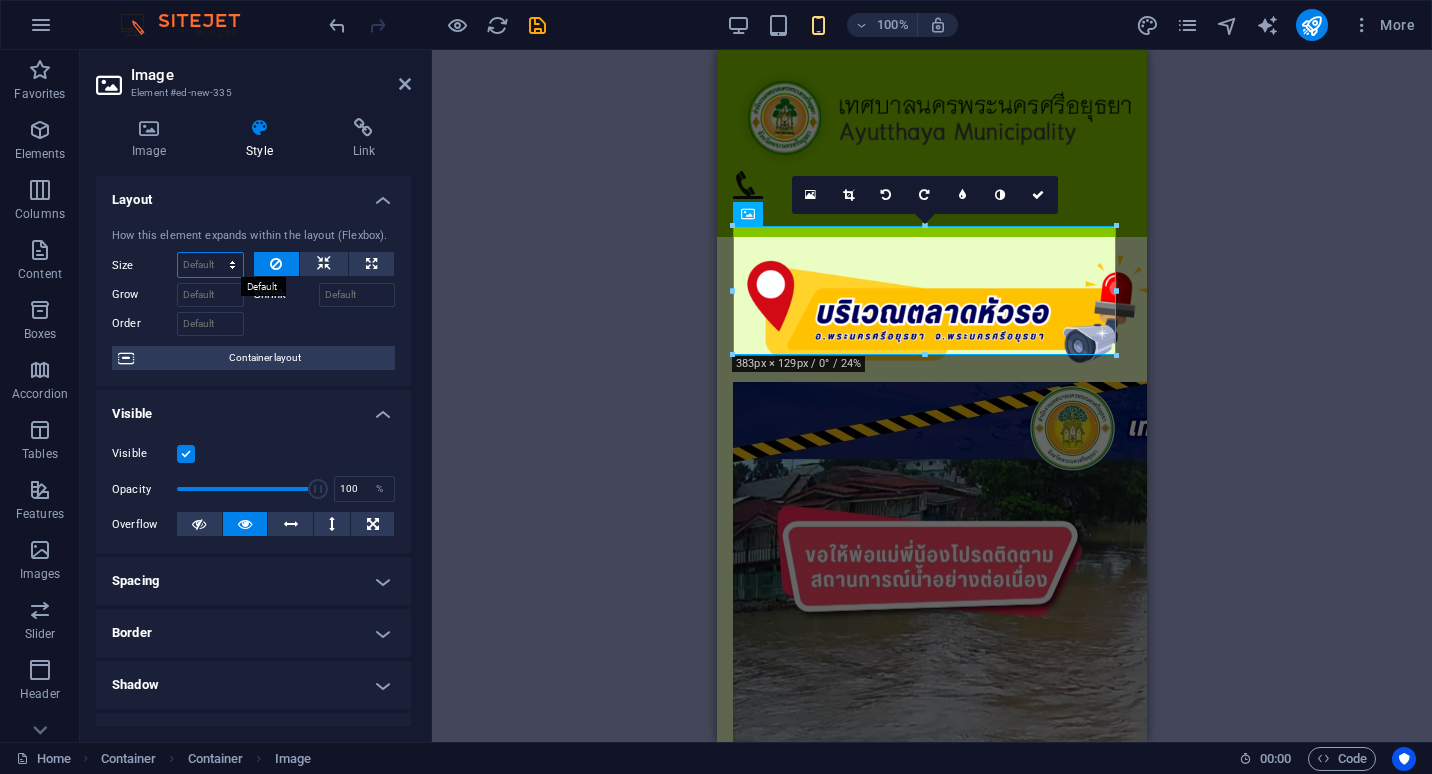 click on "Default auto px % 1/1 1/2 1/3 1/4 1/5 1/6 1/7 1/8 1/9 1/10" at bounding box center [210, 265] 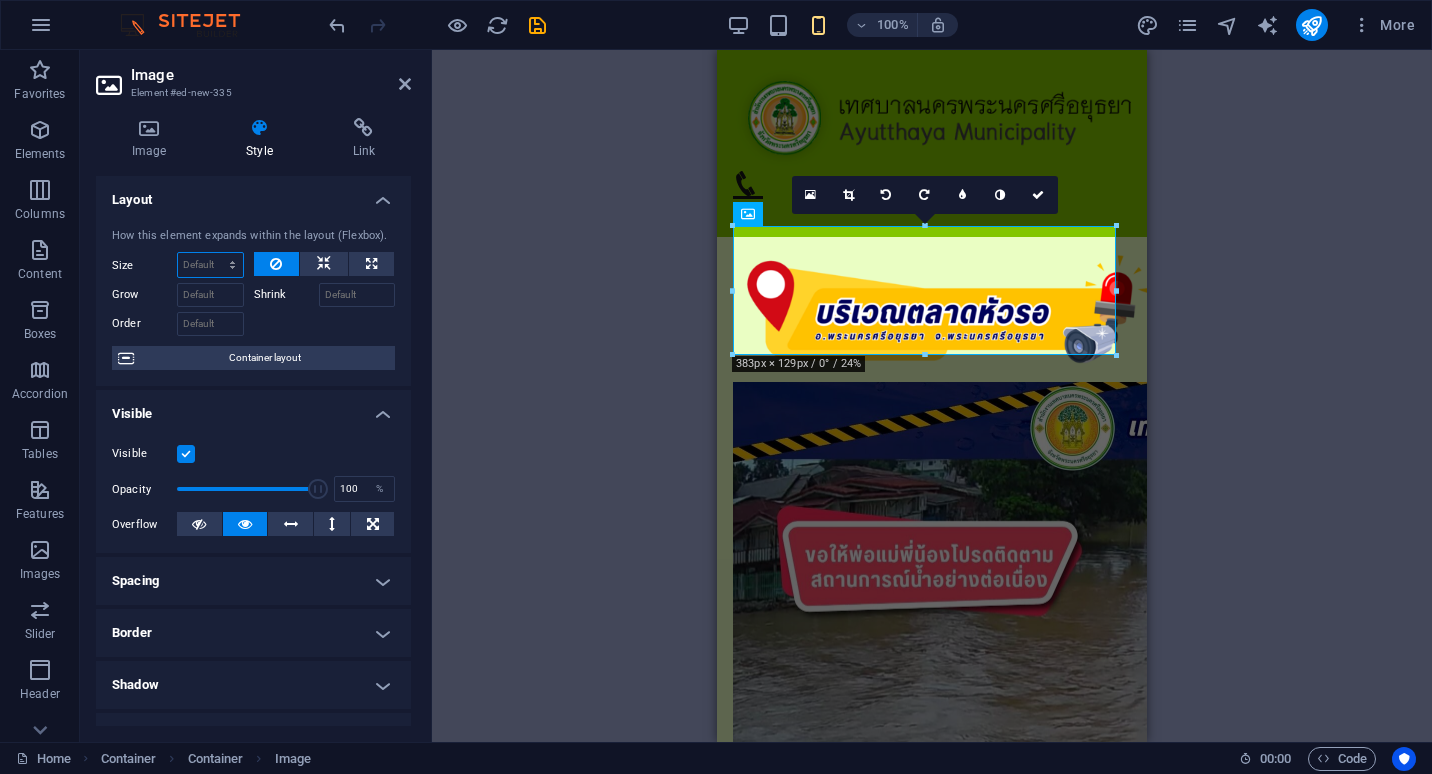 select on "1/2" 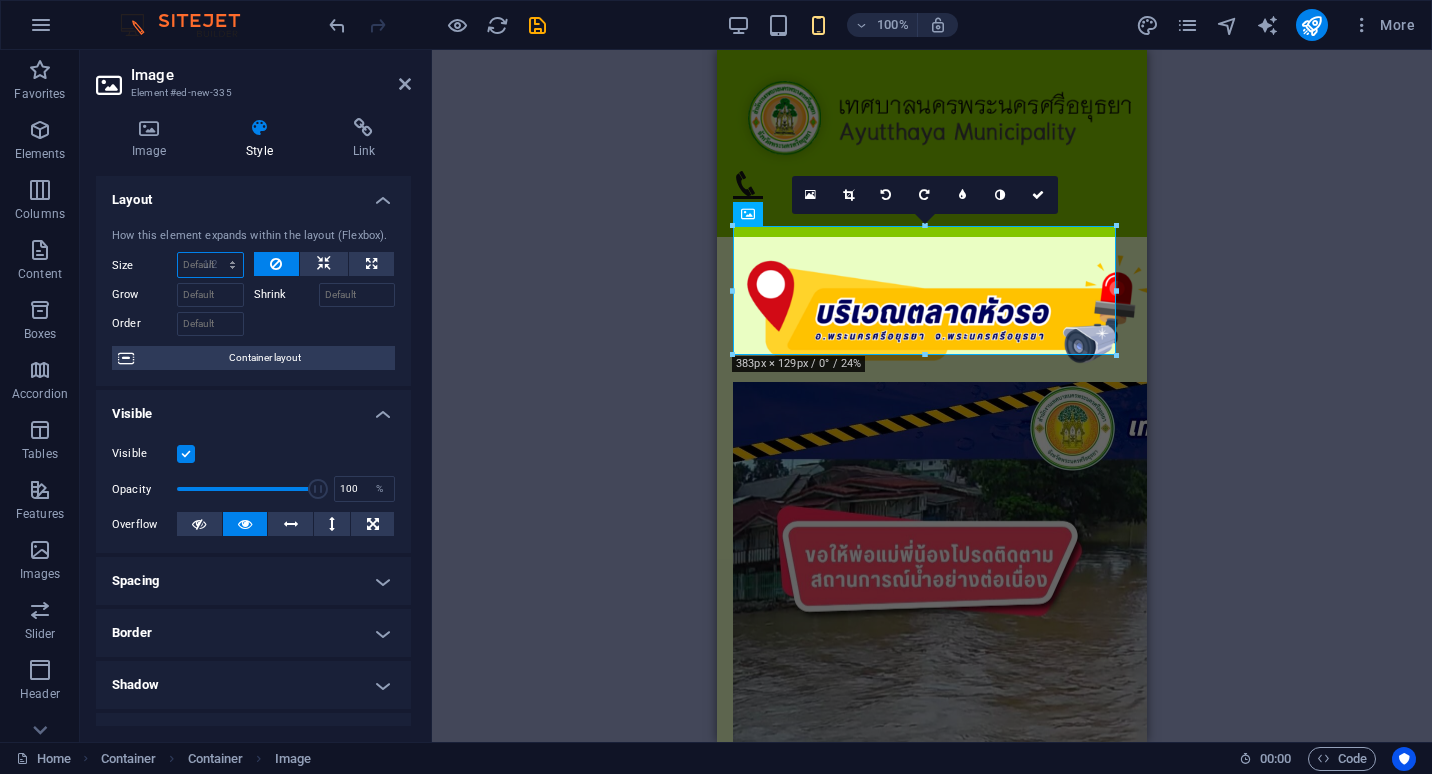 click on "Default auto px % 1/1 1/2 1/3 1/4 1/5 1/6 1/7 1/8 1/9 1/10" at bounding box center [210, 265] 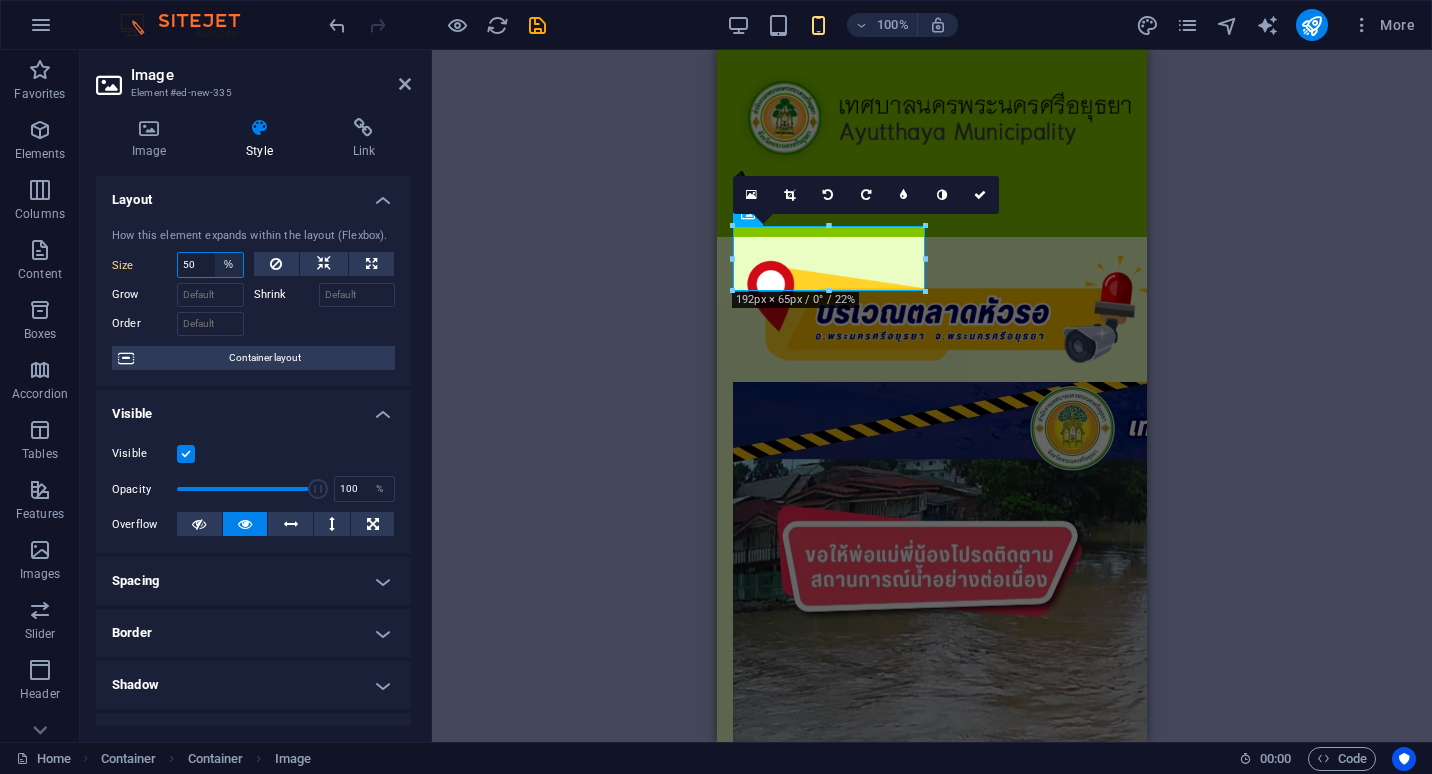 click on "Default auto px % 1/1 1/2 1/3 1/4 1/5 1/6 1/7 1/8 1/9 1/10" at bounding box center [229, 265] 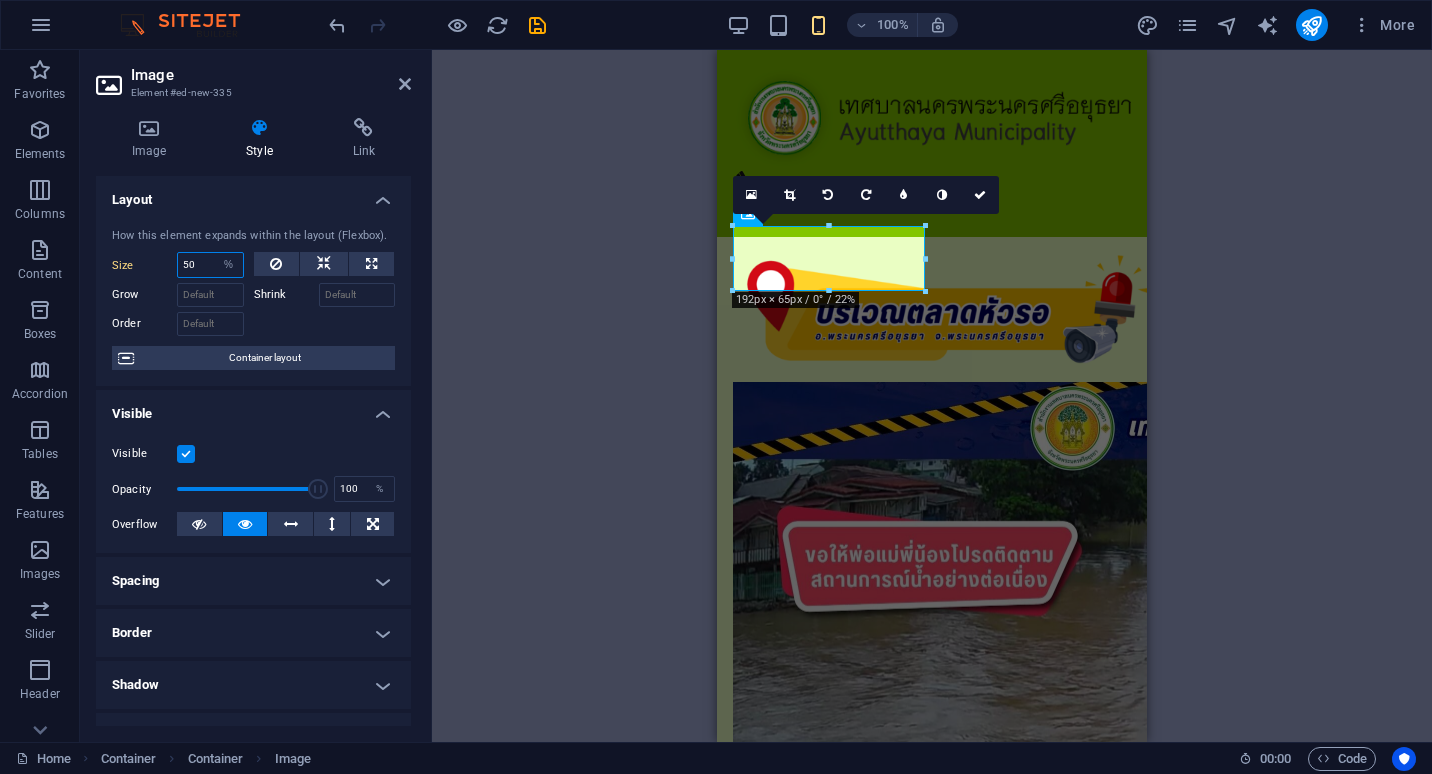 select on "1/3" 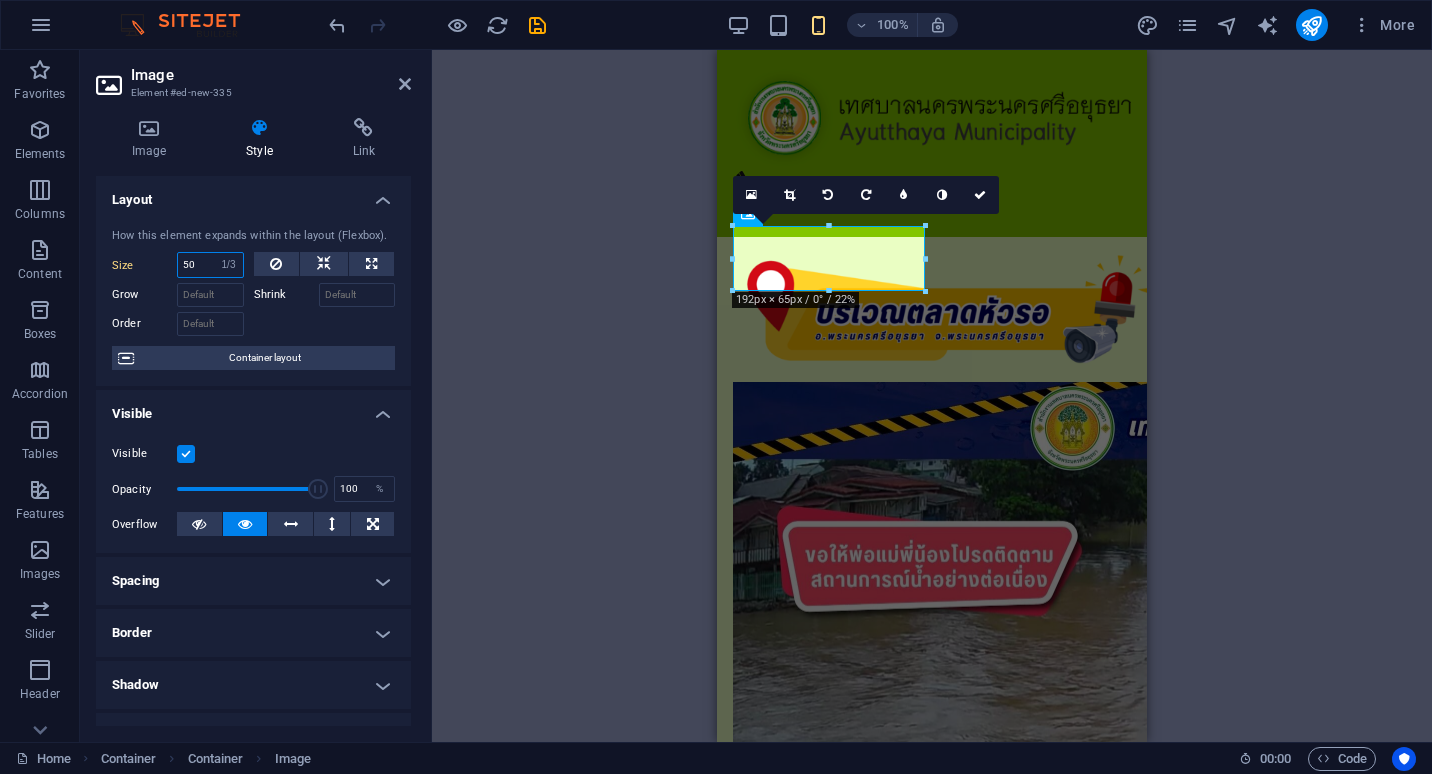 click on "Default auto px % 1/1 1/2 1/3 1/4 1/5 1/6 1/7 1/8 1/9 1/10" at bounding box center [229, 265] 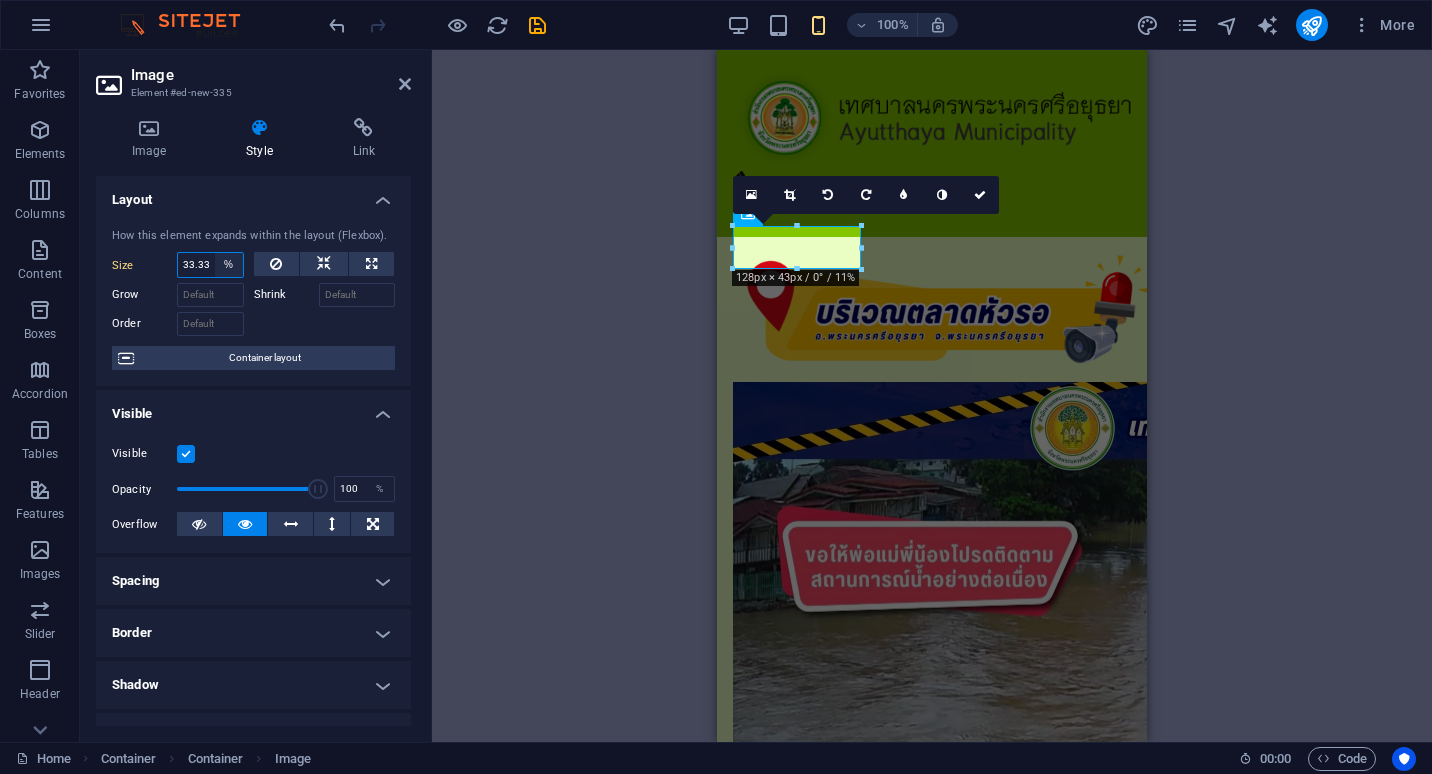 click on "Default auto px % 1/1 1/2 1/3 1/4 1/5 1/6 1/7 1/8 1/9 1/10" at bounding box center (229, 265) 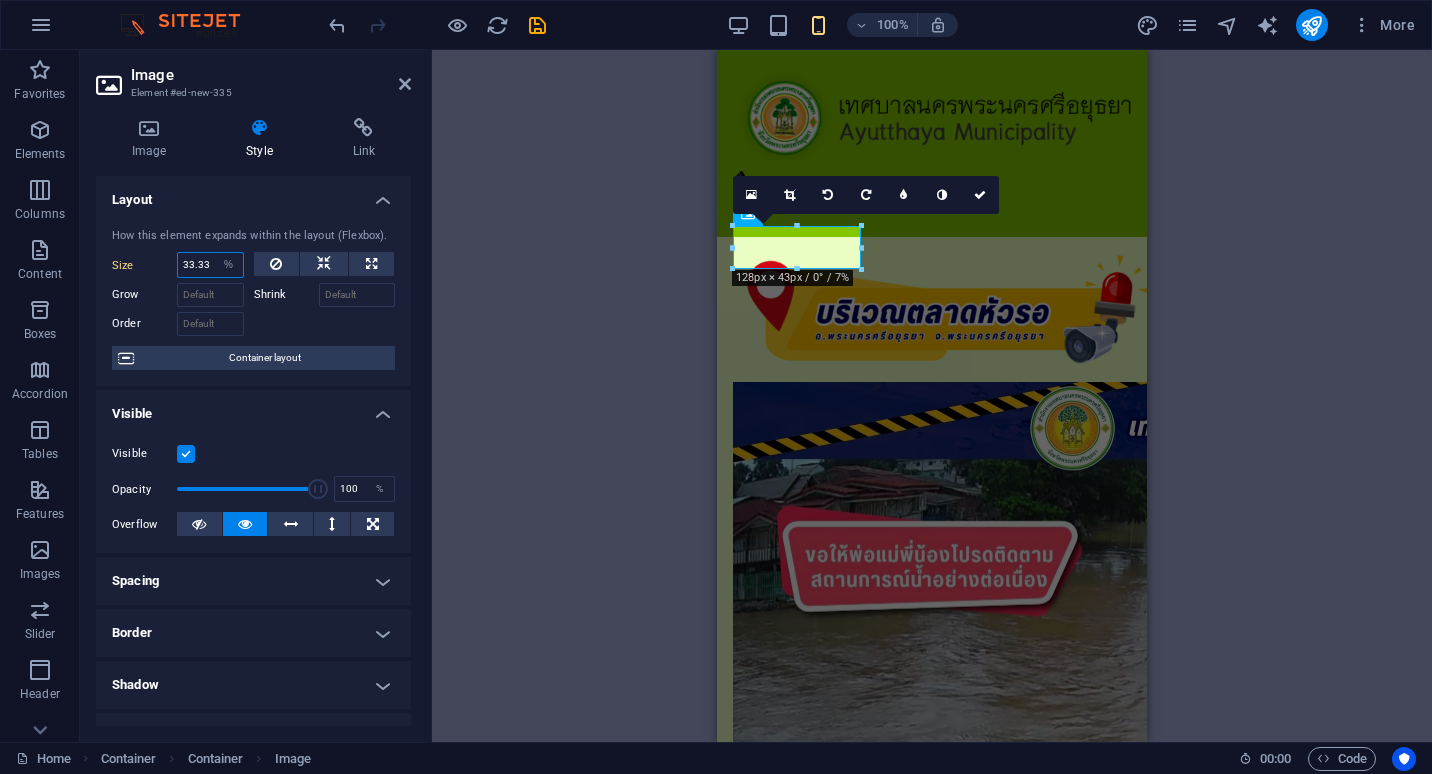 select on "1/2" 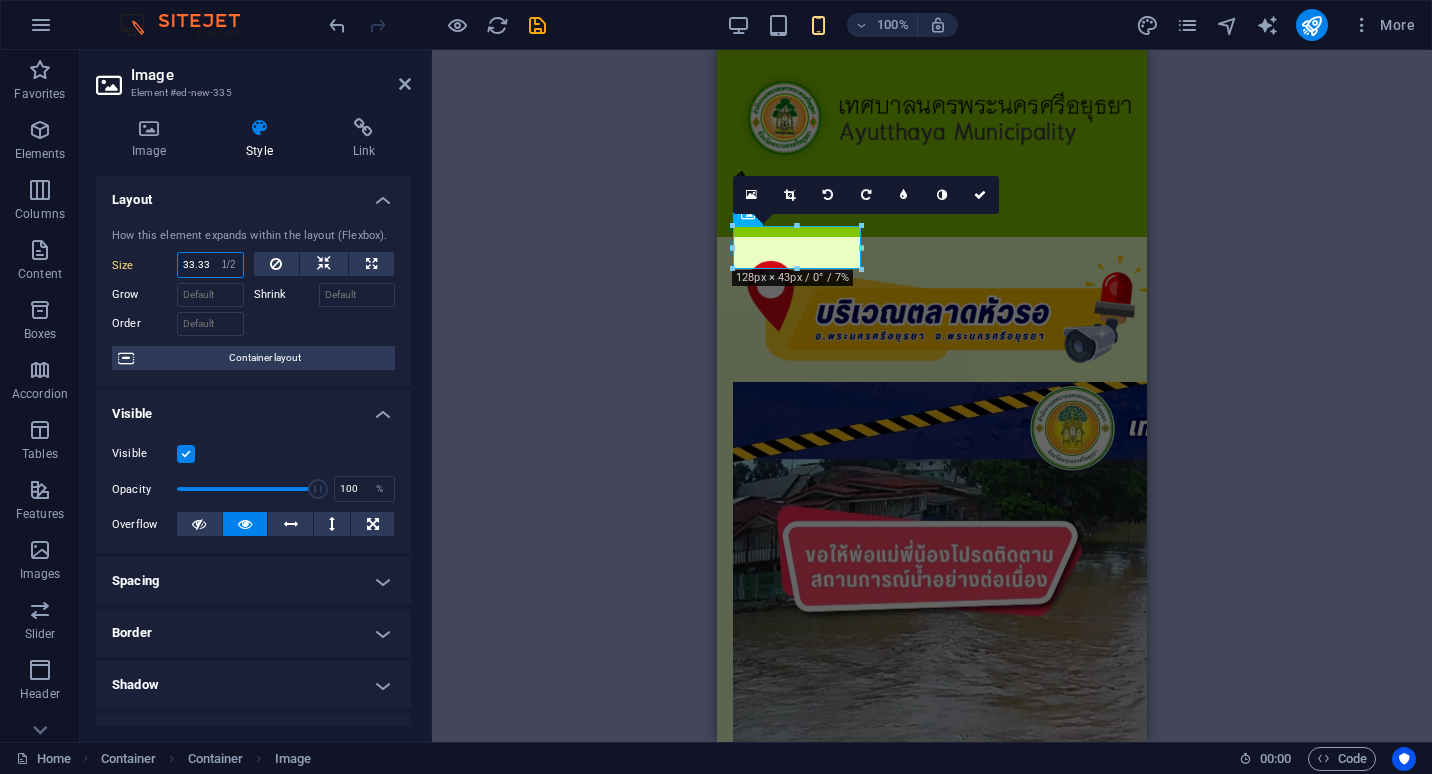 click on "Default auto px % 1/1 1/2 1/3 1/4 1/5 1/6 1/7 1/8 1/9 1/10" at bounding box center (229, 265) 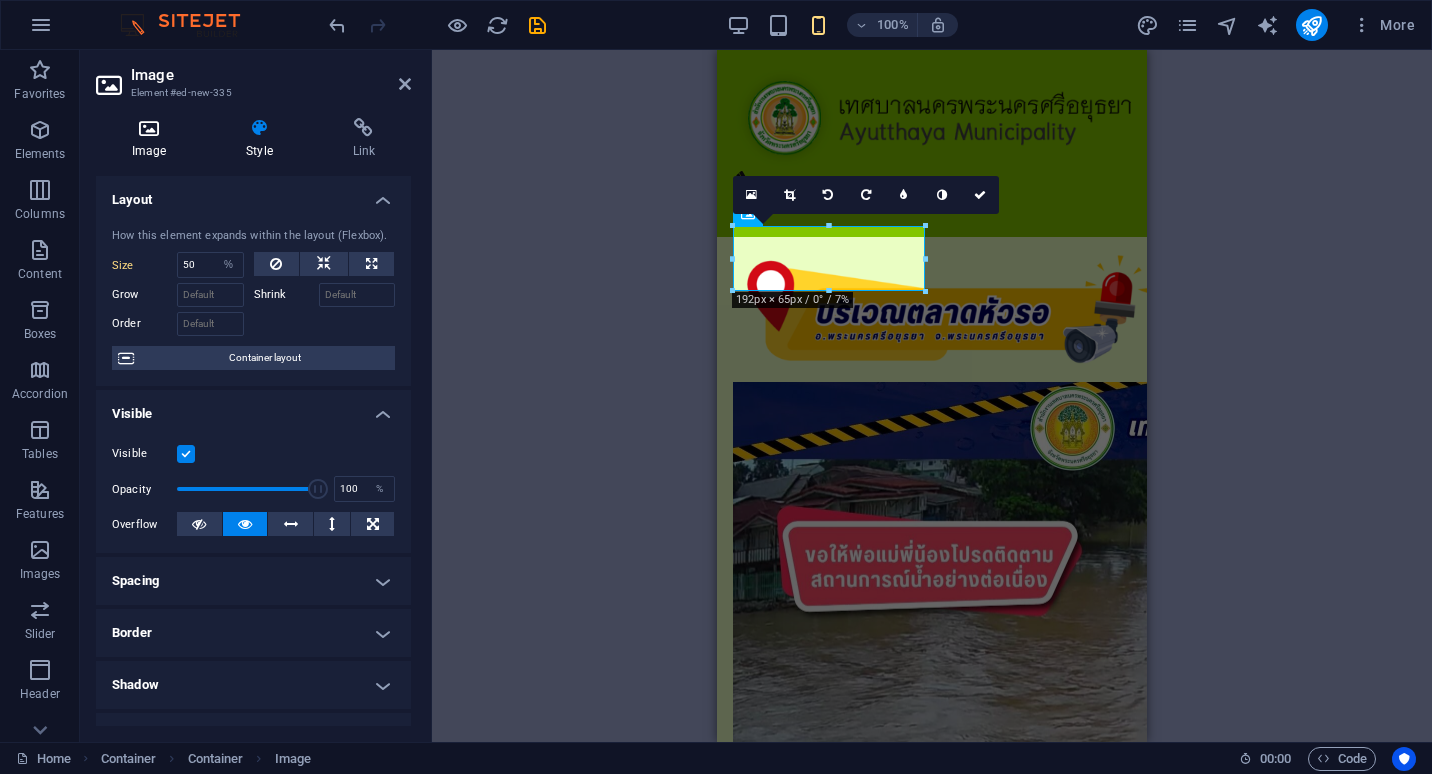 click at bounding box center [149, 128] 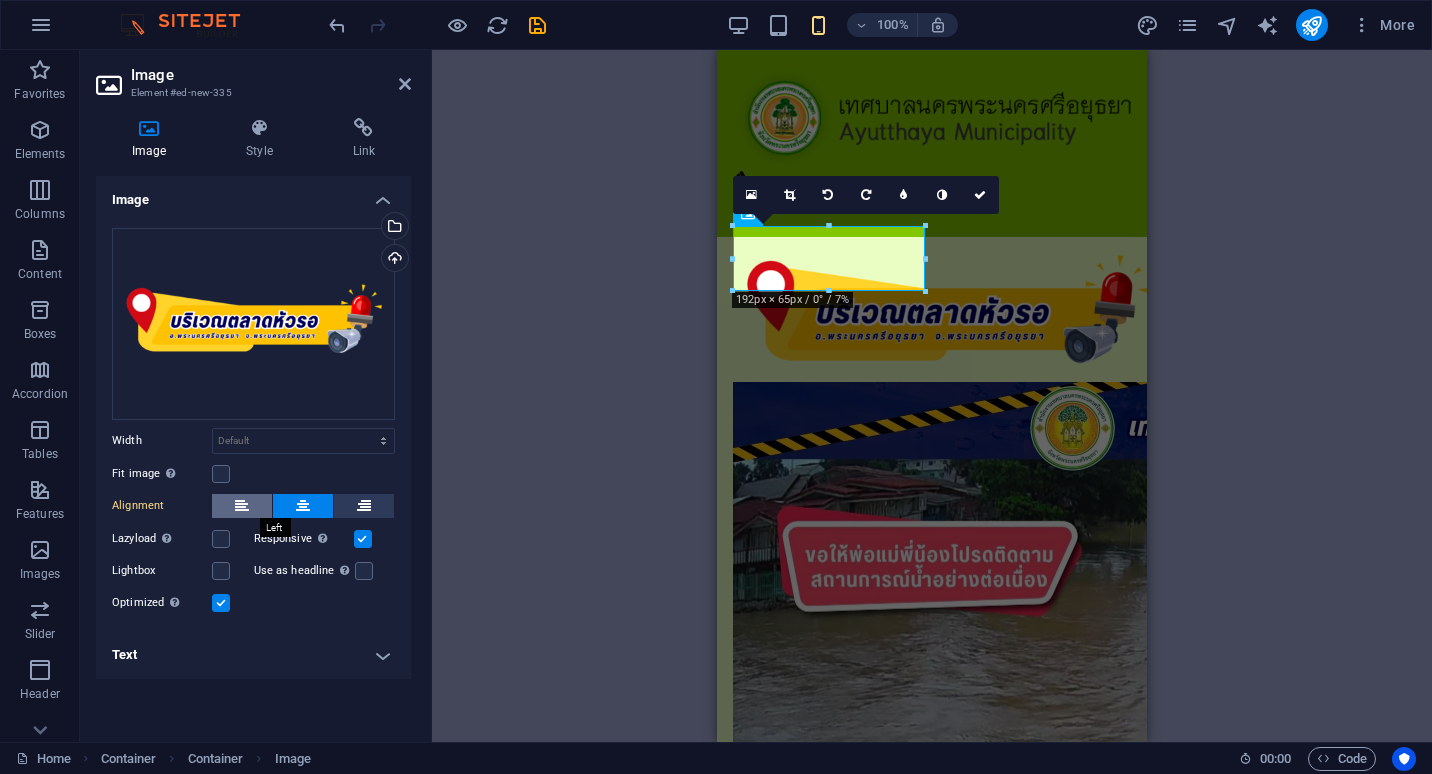 click at bounding box center (242, 506) 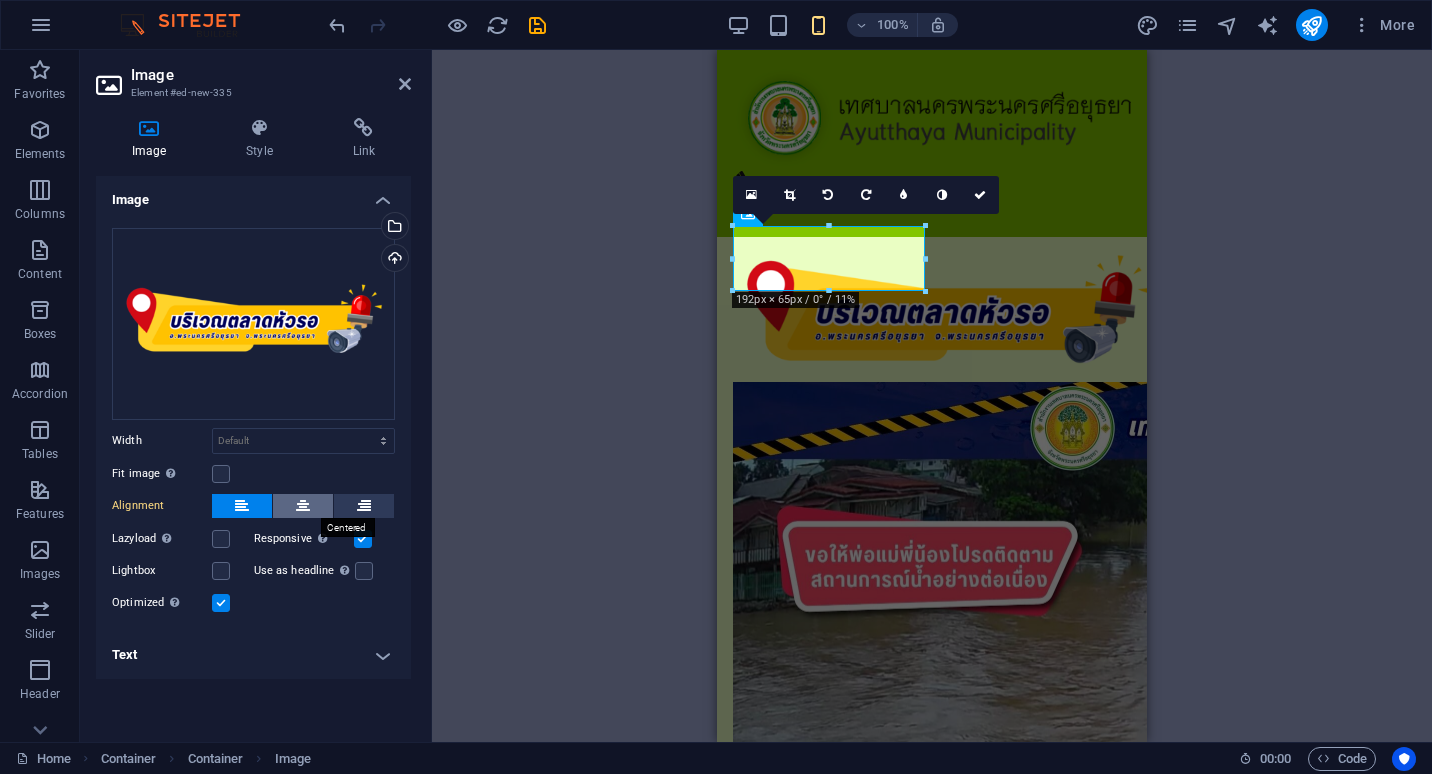click at bounding box center [303, 506] 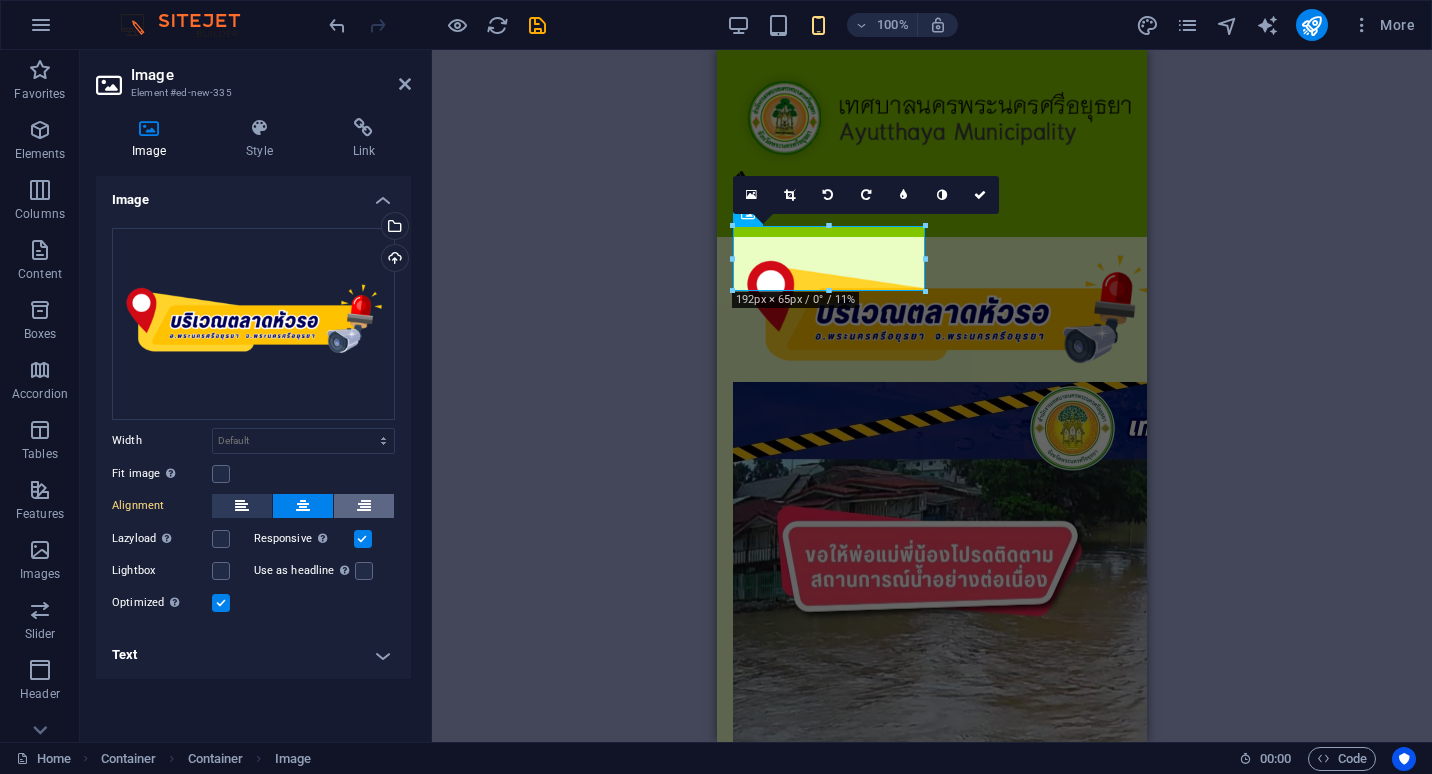 click at bounding box center (364, 506) 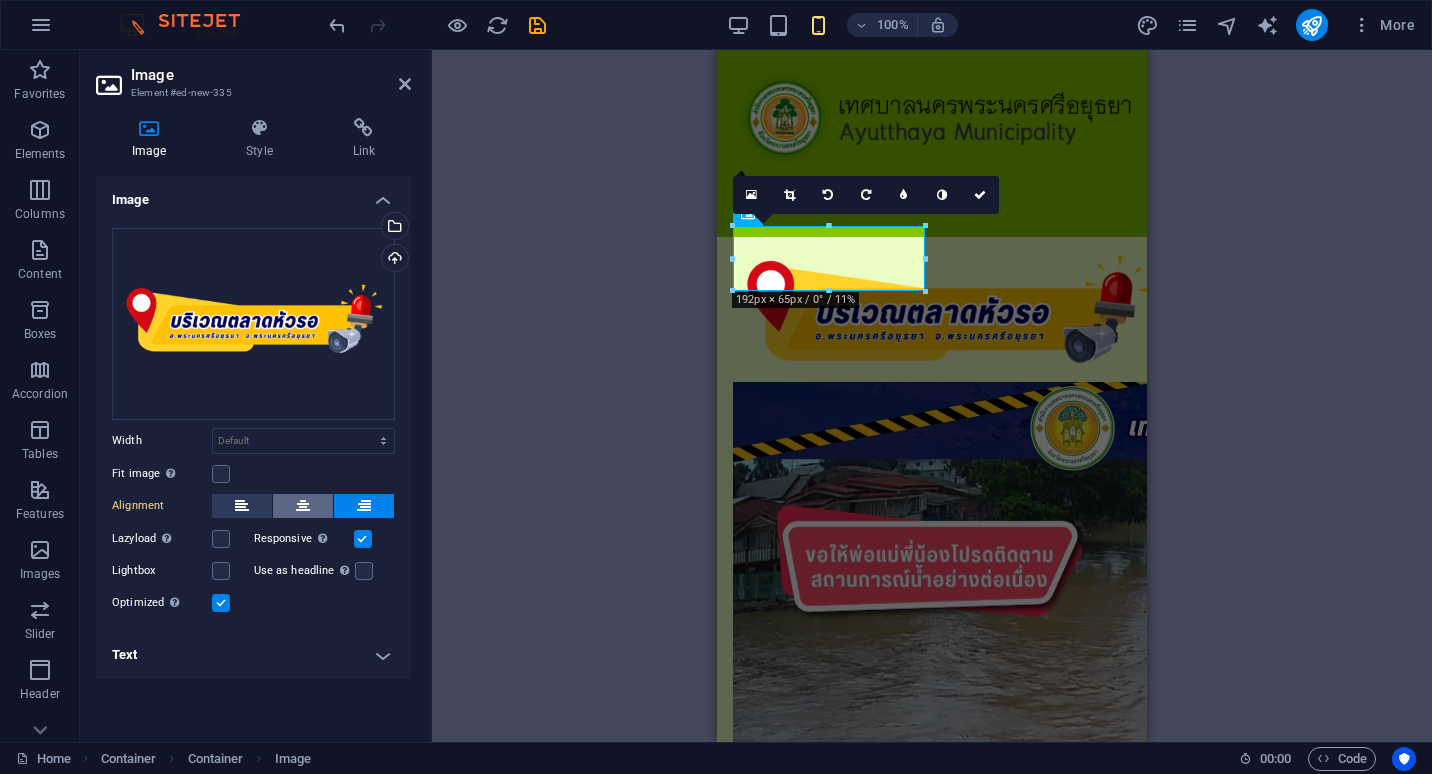 click at bounding box center [303, 506] 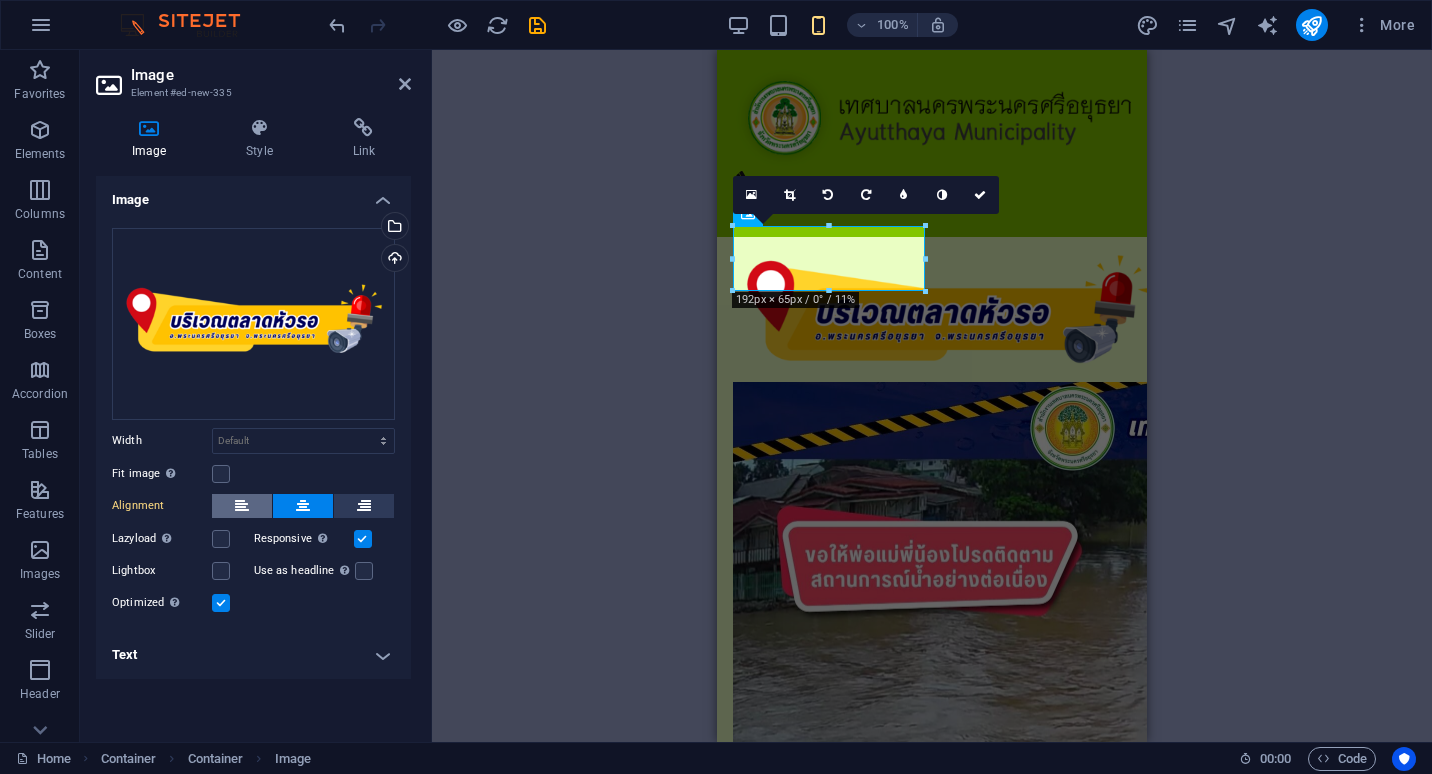 click at bounding box center (242, 506) 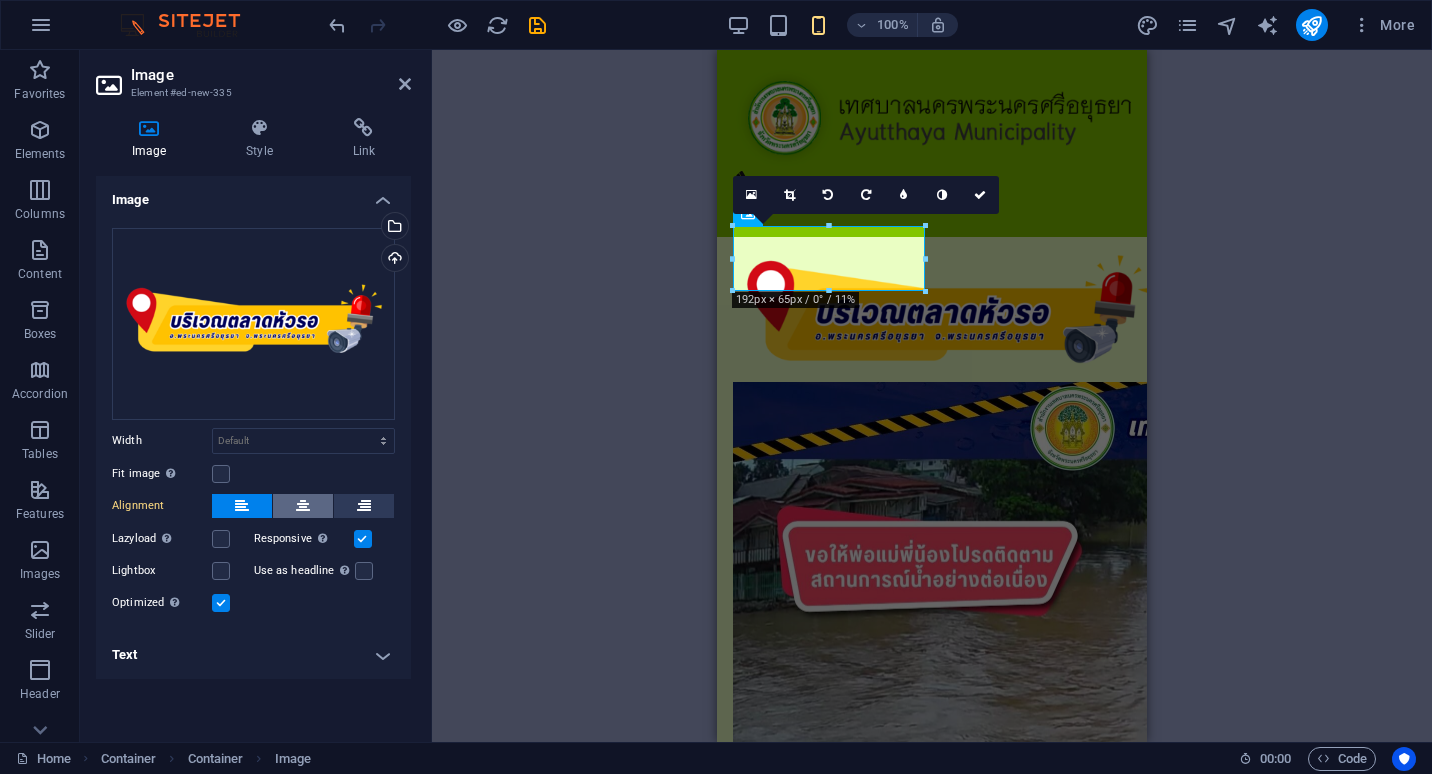 click at bounding box center (303, 506) 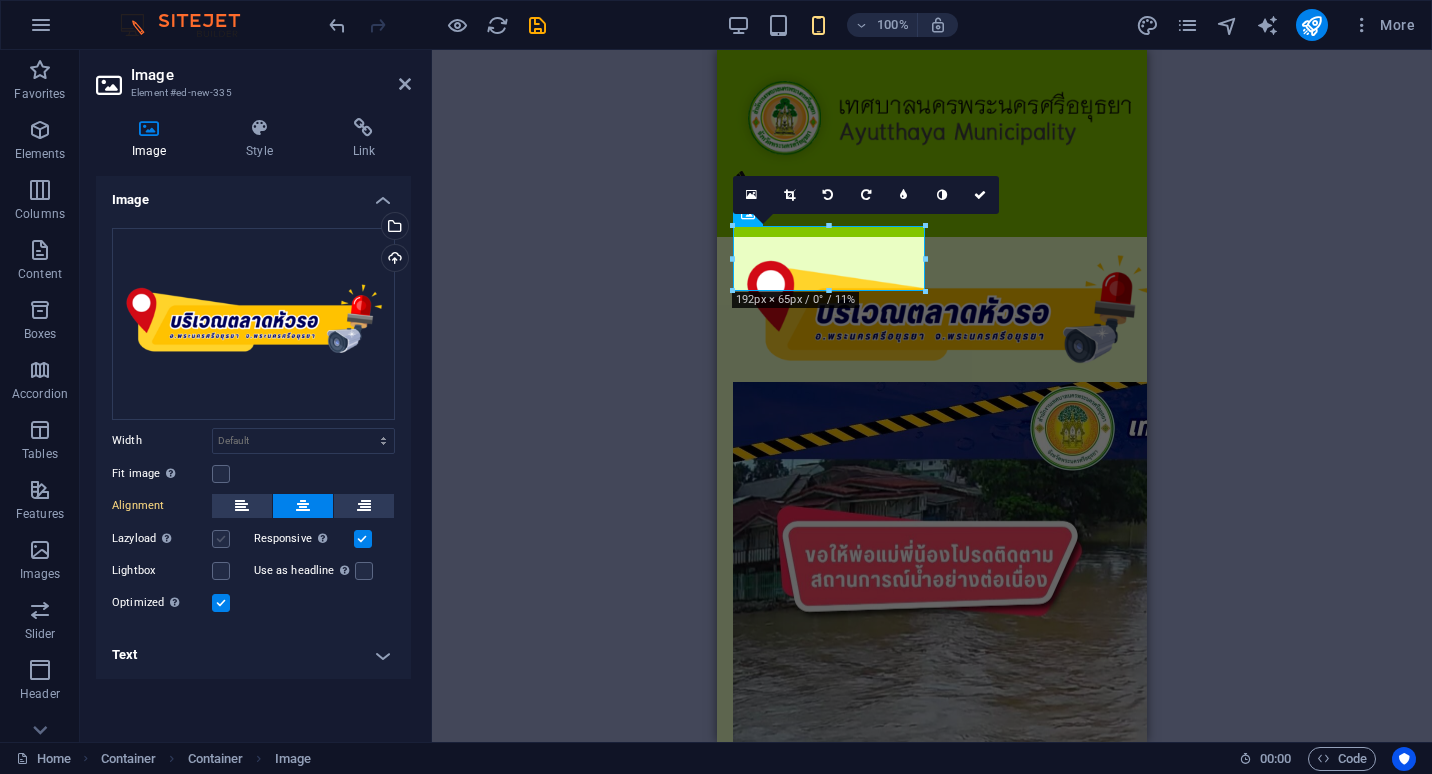 click at bounding box center (221, 539) 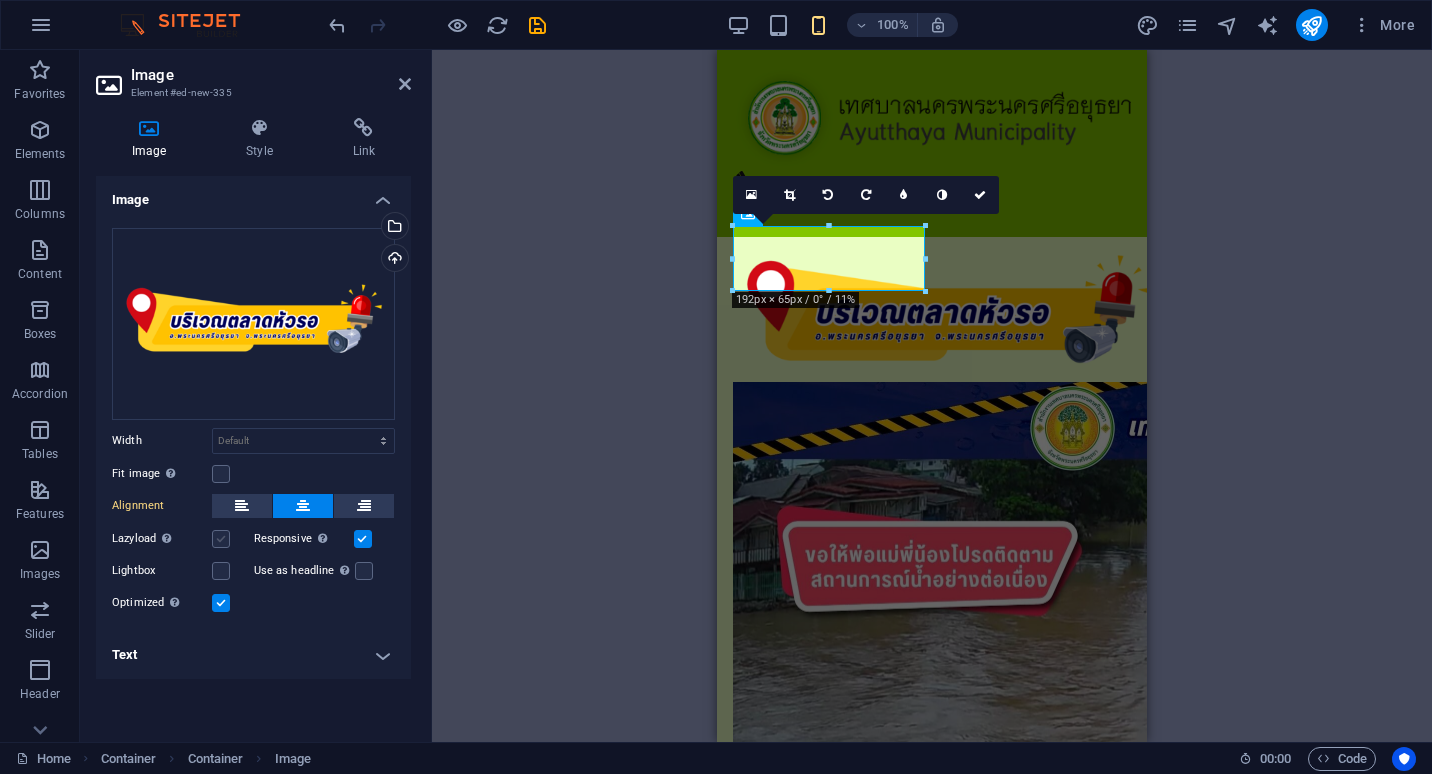 click on "Lazyload Loading images after the page loads improves page speed." at bounding box center [0, 0] 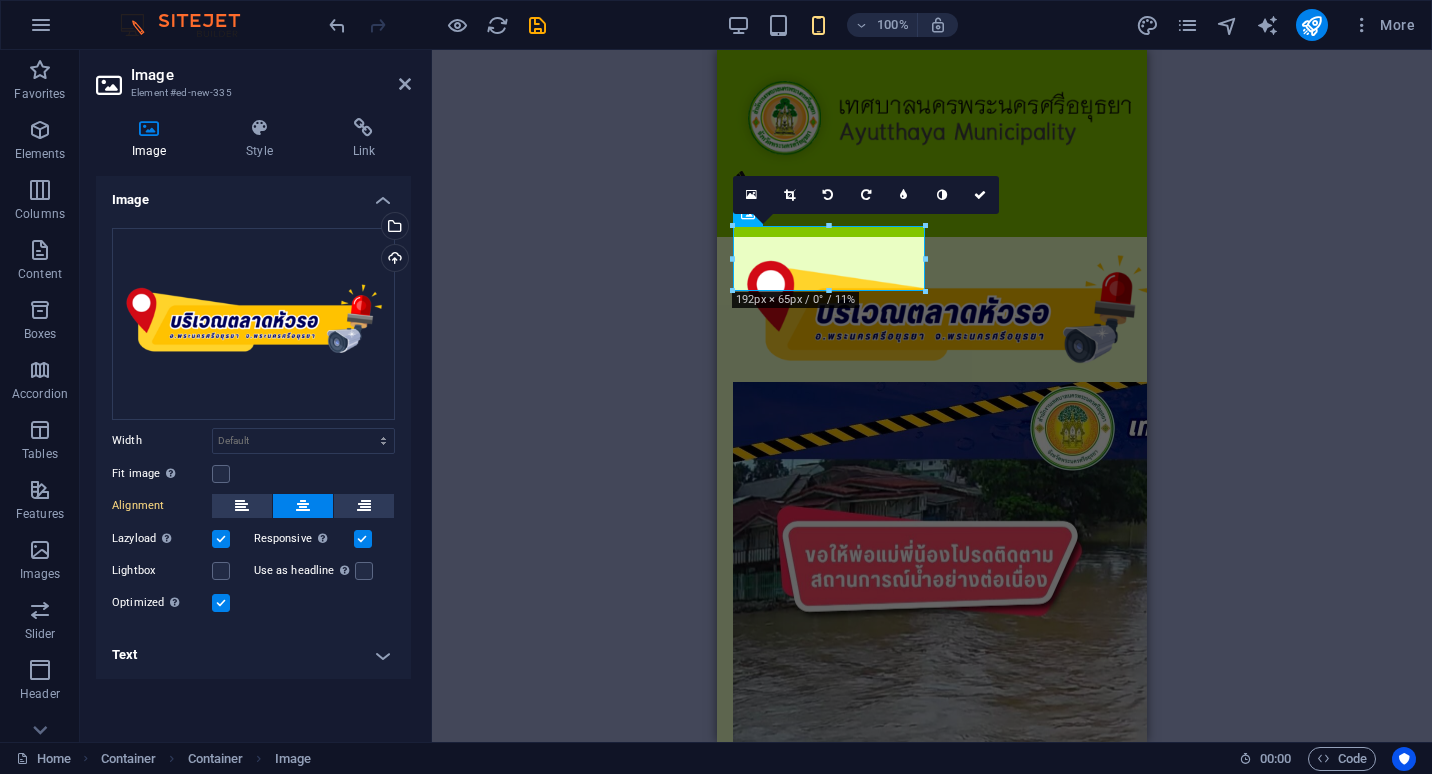 click at bounding box center [221, 539] 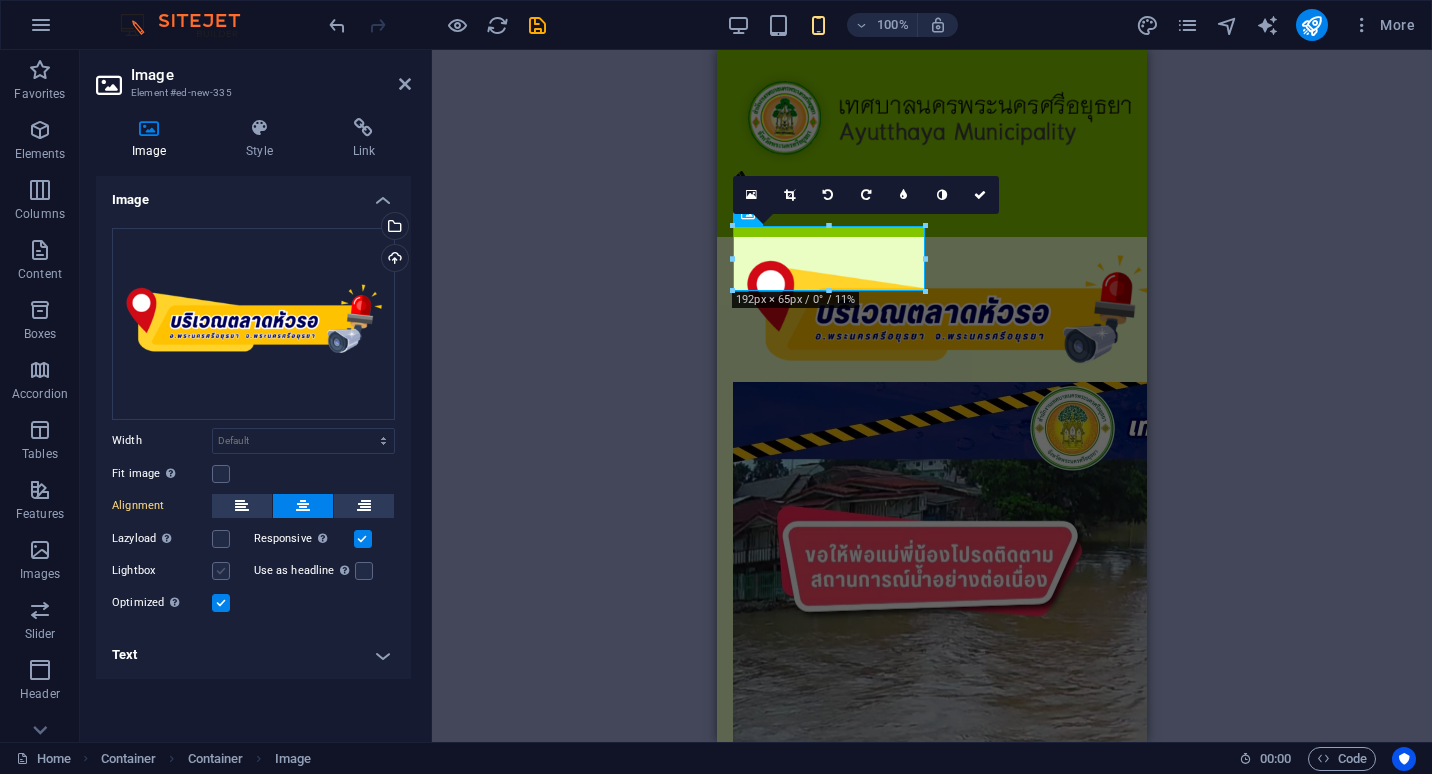 click at bounding box center (221, 571) 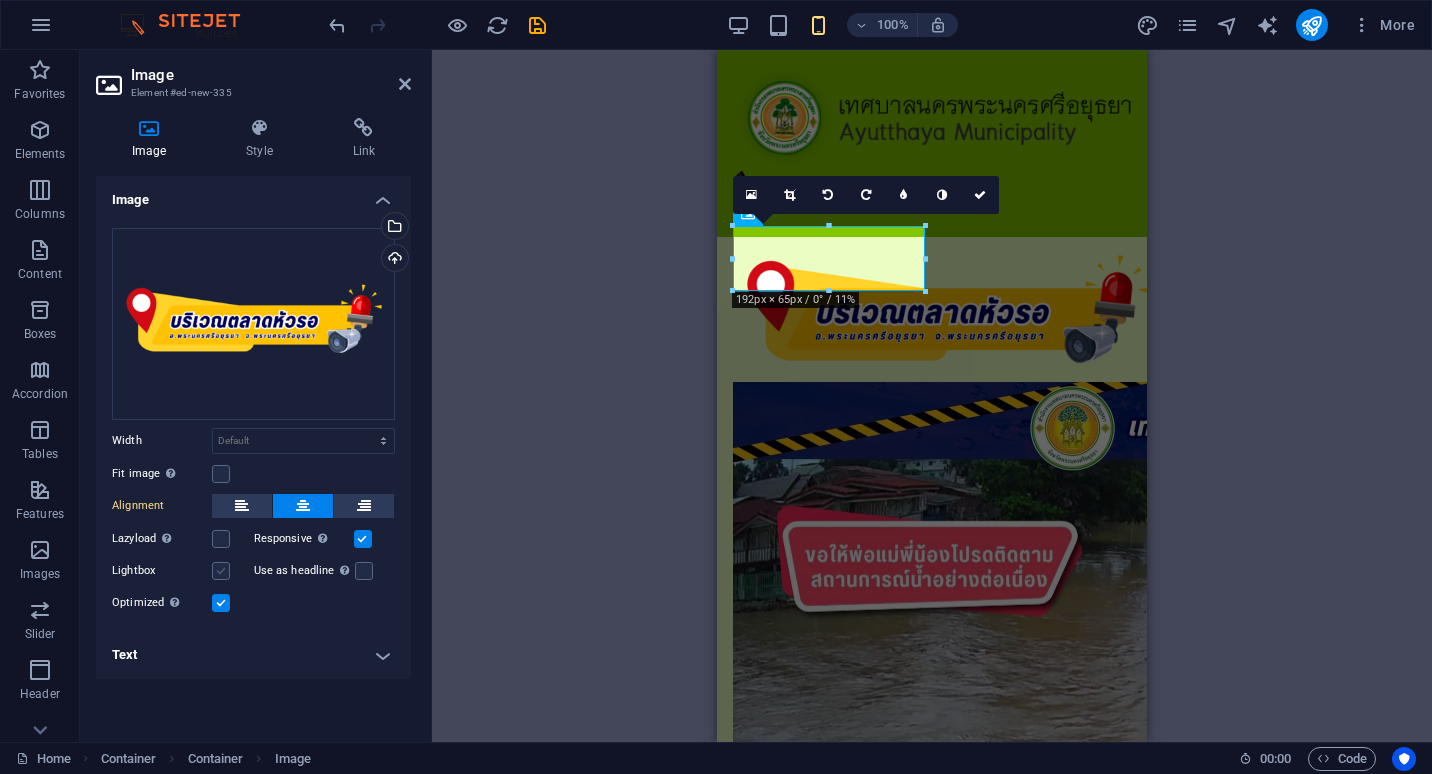 click on "Lightbox" at bounding box center (0, 0) 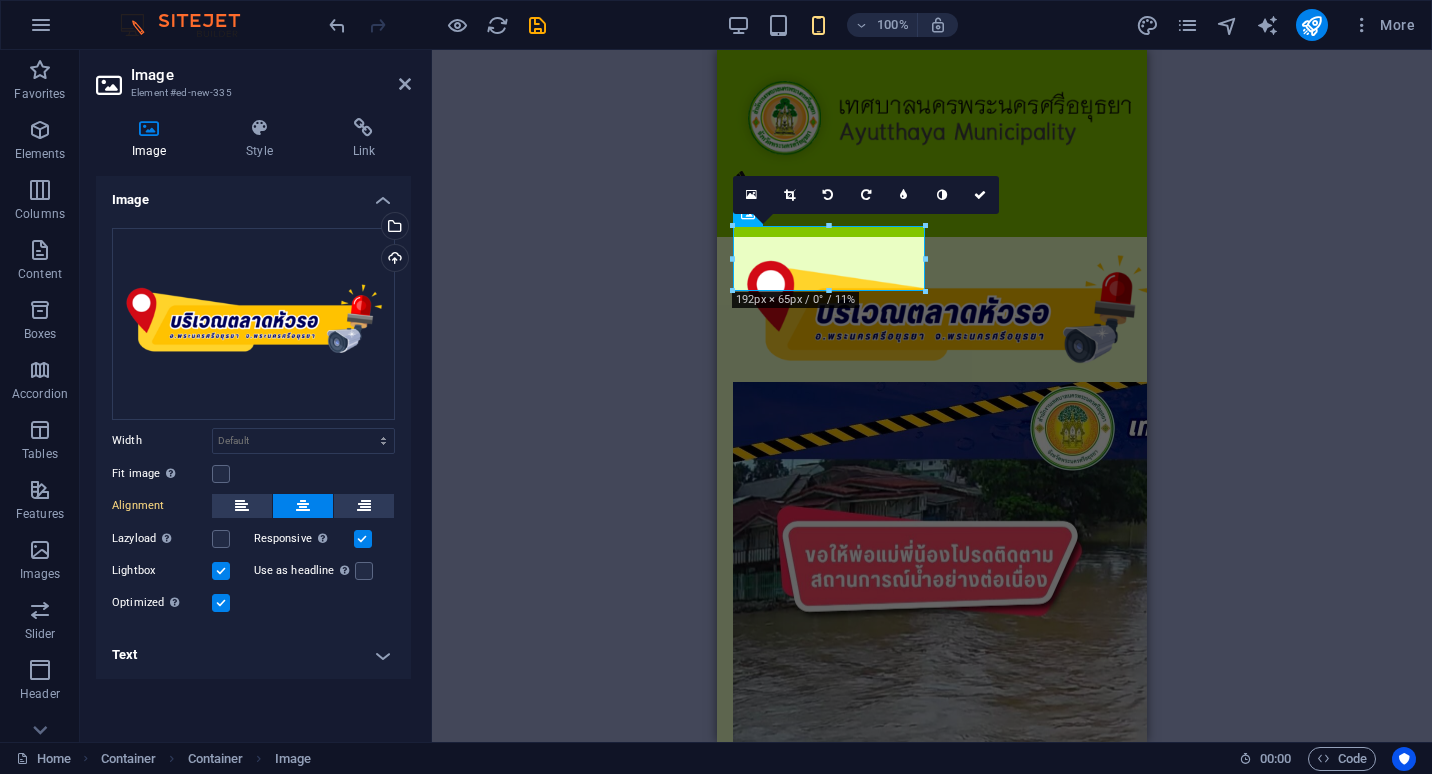 click at bounding box center (221, 571) 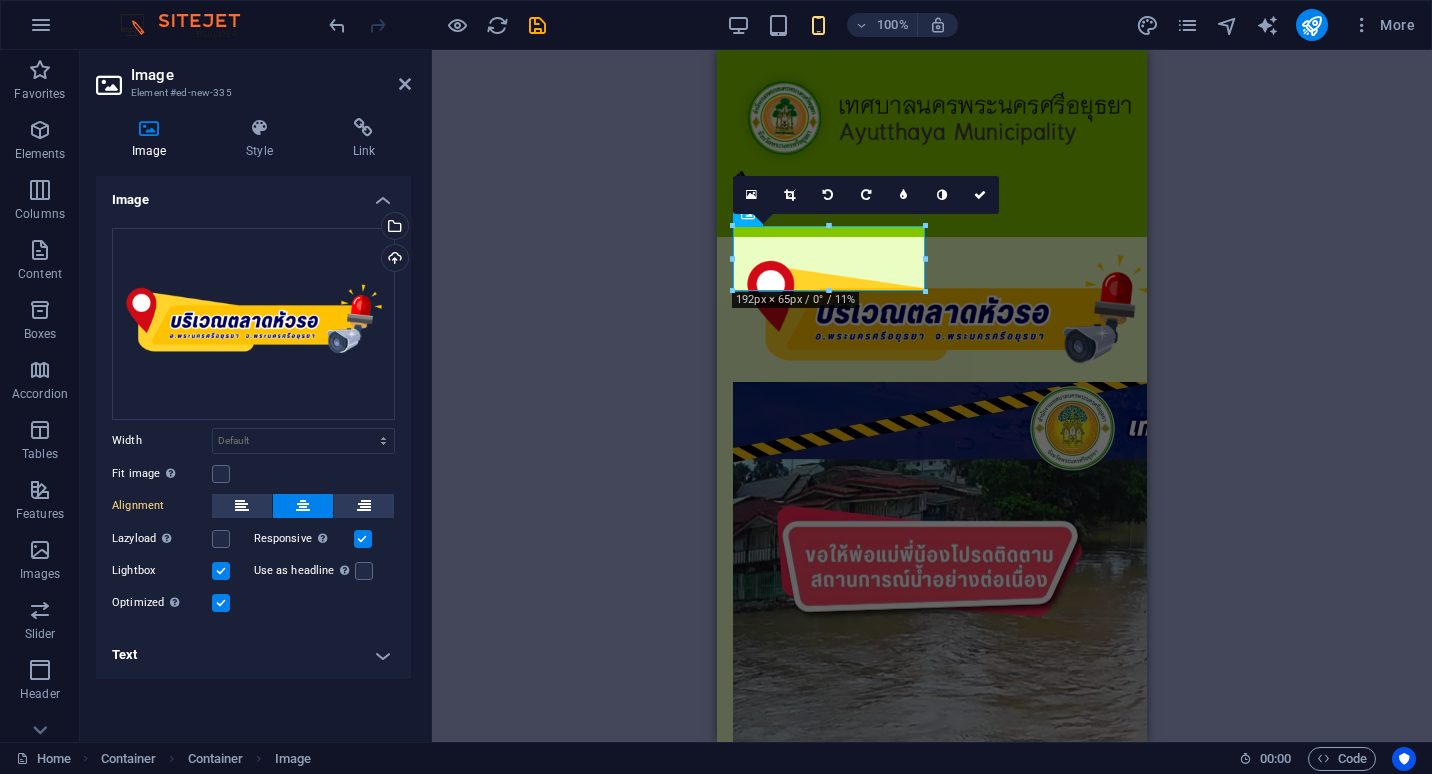 click on "Lightbox" at bounding box center (0, 0) 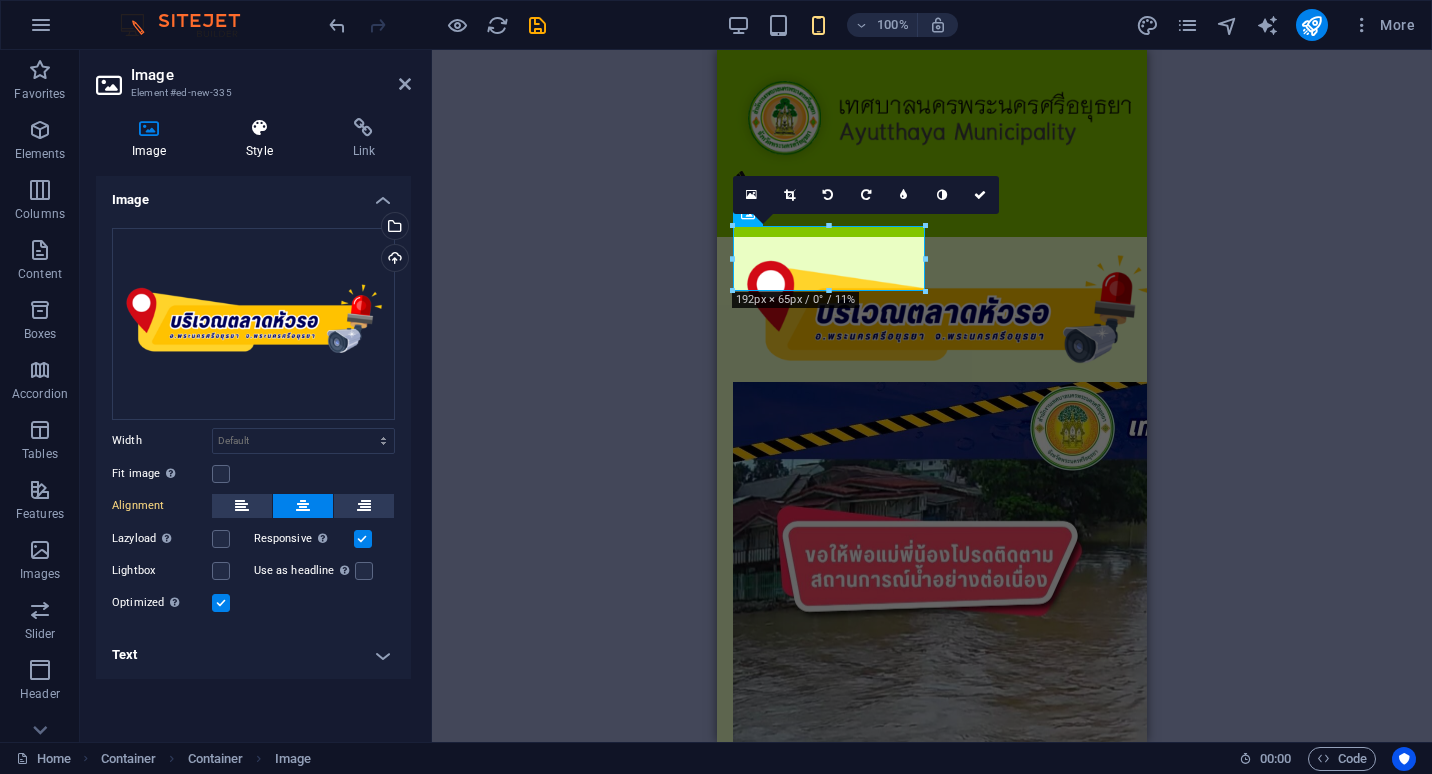 click on "Style" at bounding box center [263, 139] 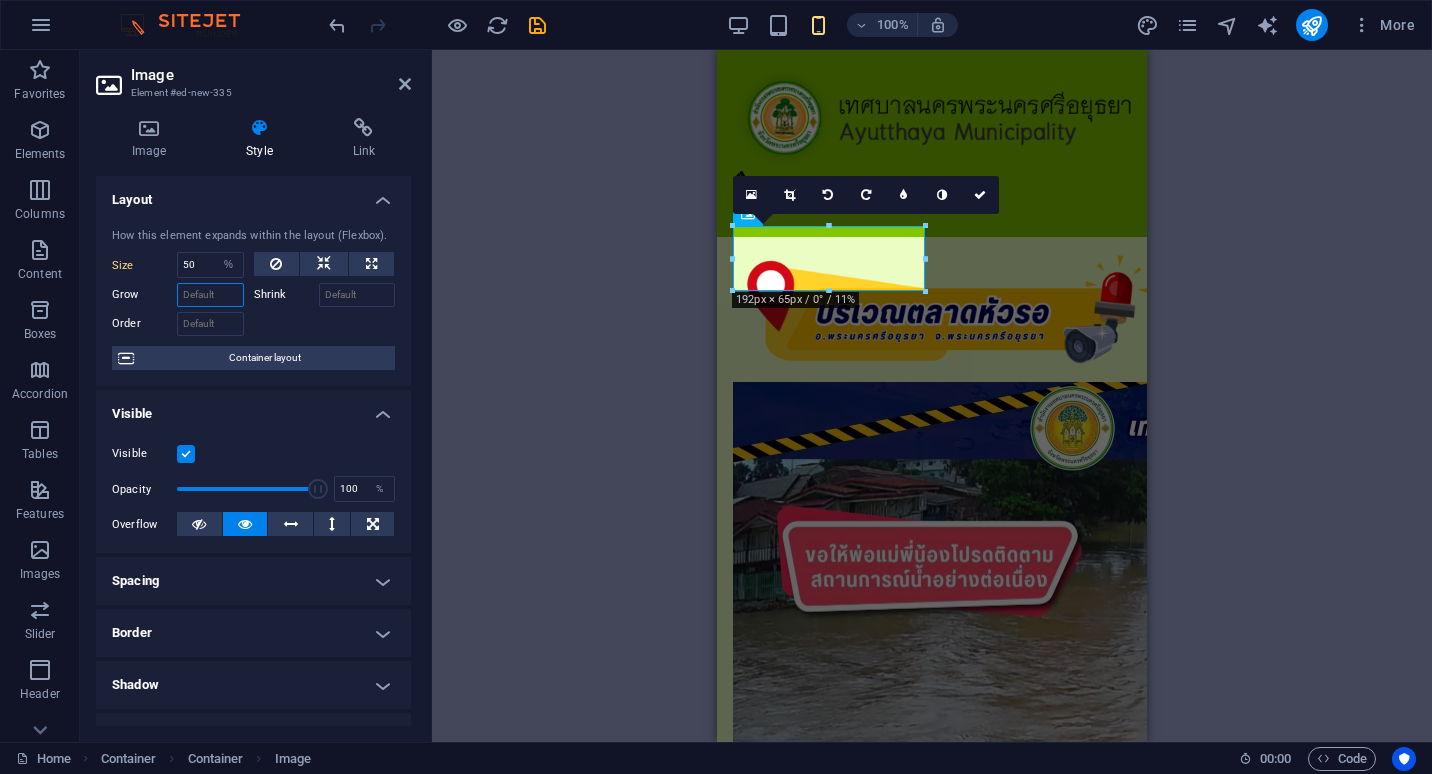 click on "Grow" at bounding box center (210, 295) 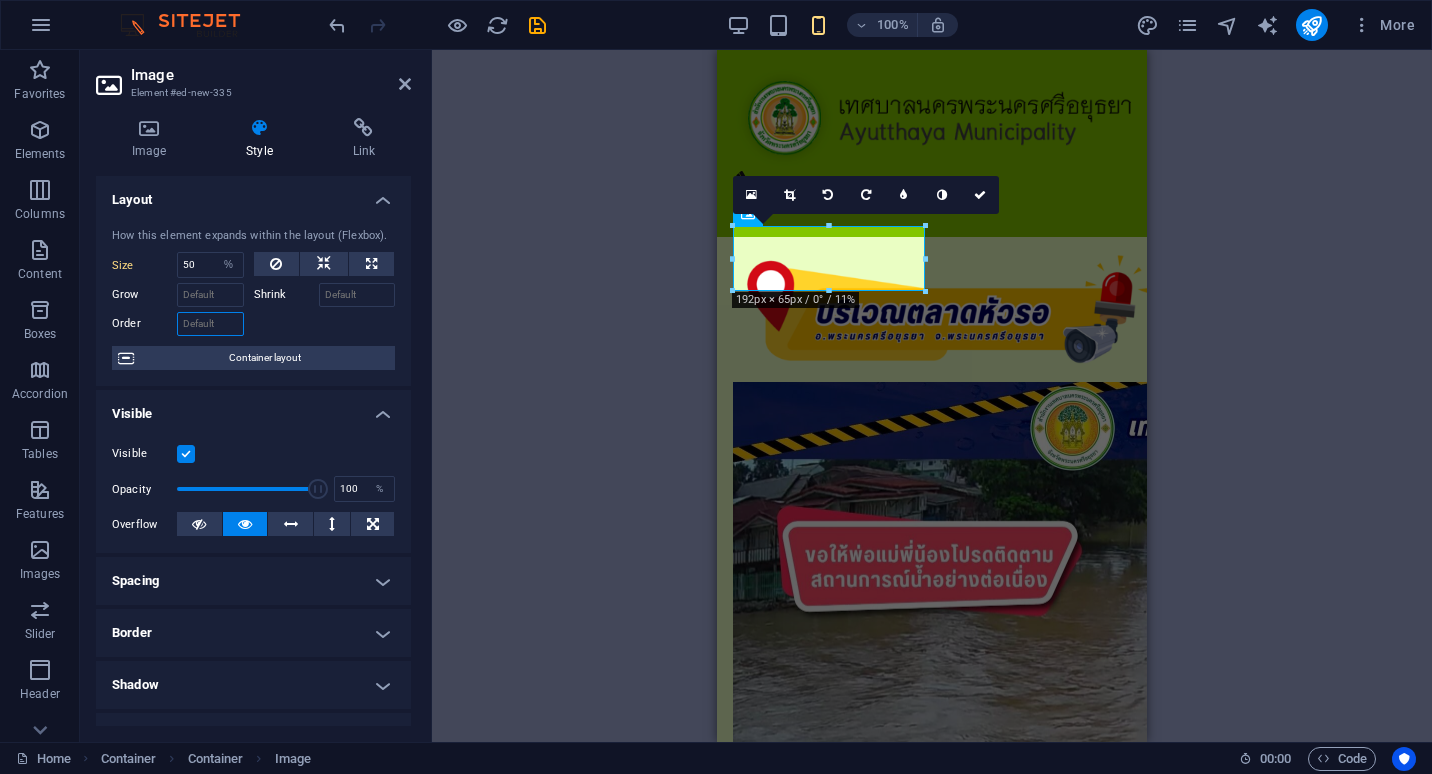 click on "Order" at bounding box center (210, 324) 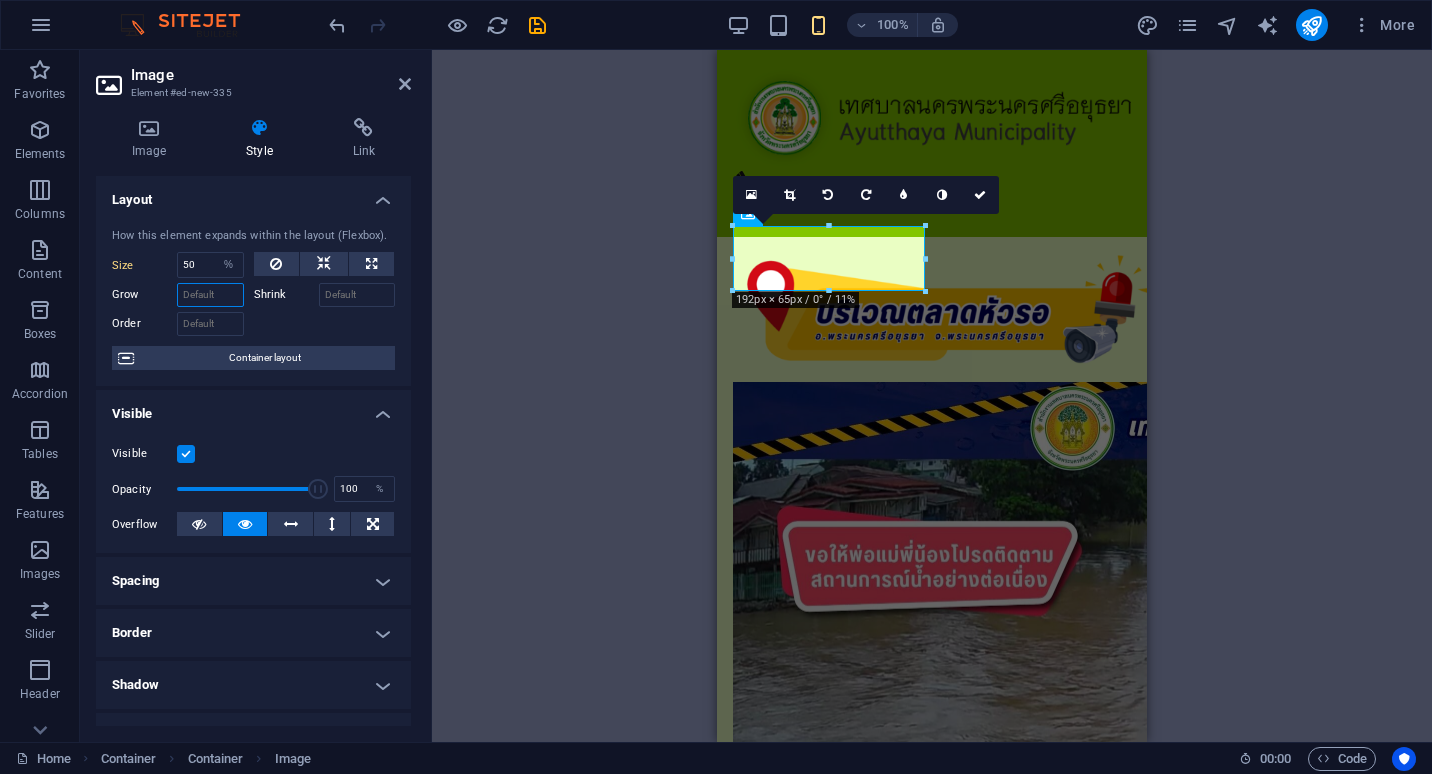 click on "Grow" at bounding box center (210, 295) 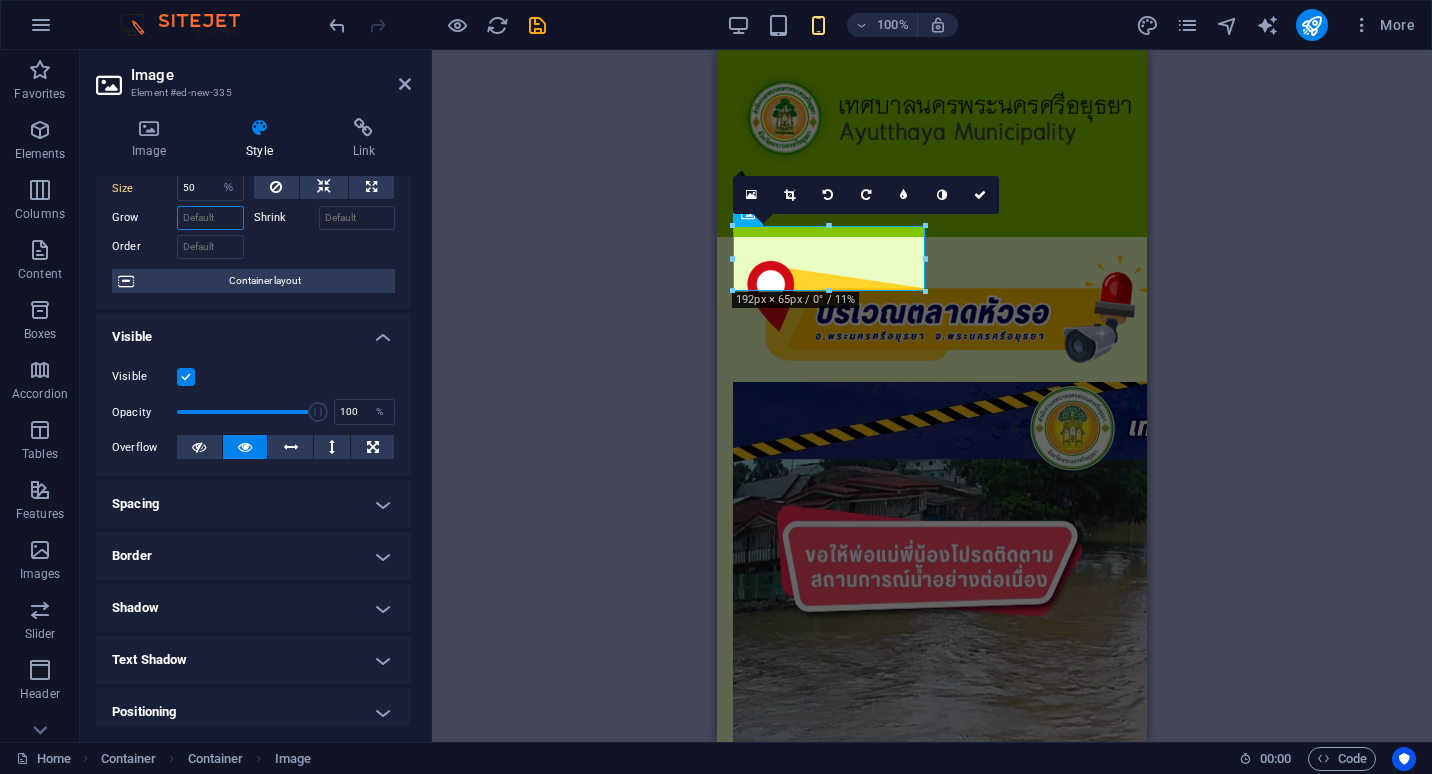 scroll, scrollTop: 100, scrollLeft: 0, axis: vertical 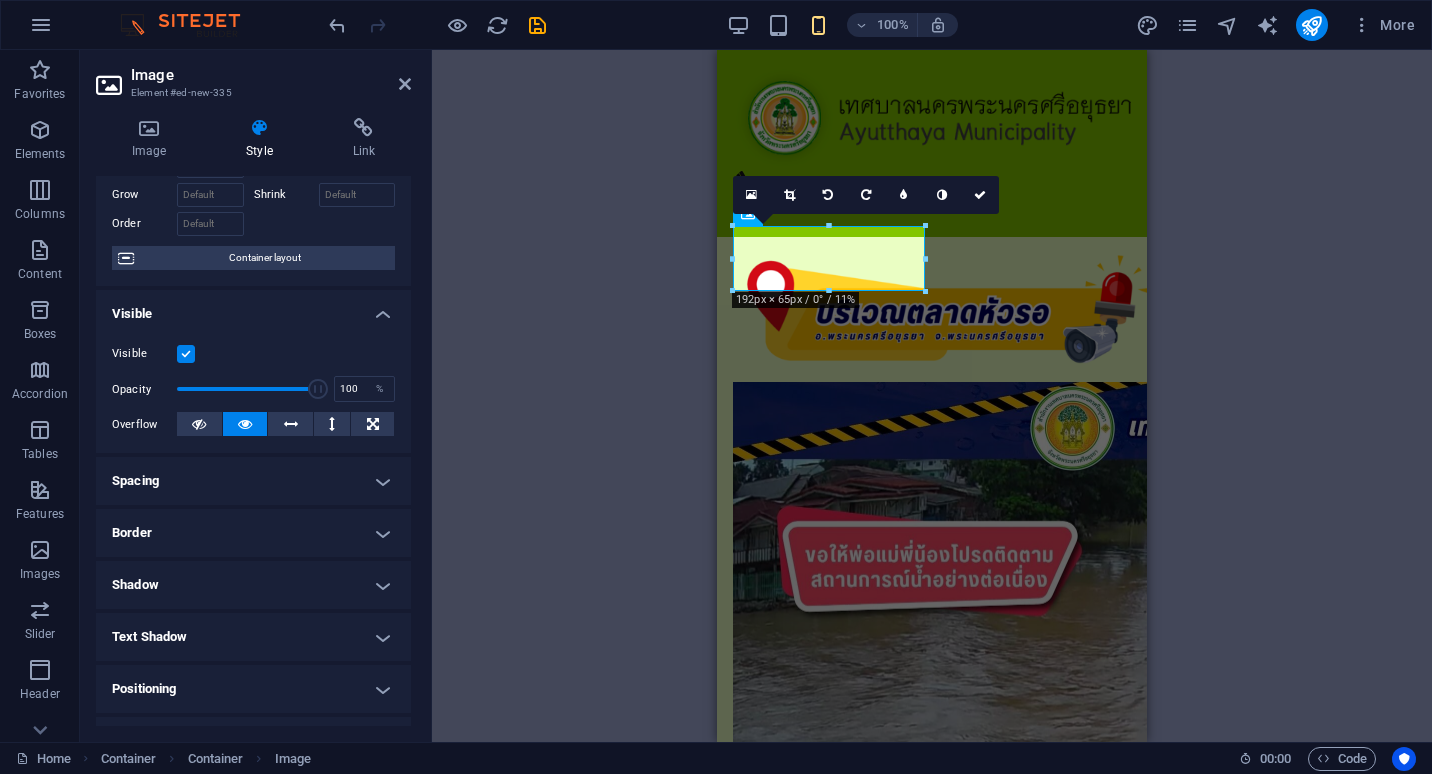 click on "Spacing" at bounding box center [253, 481] 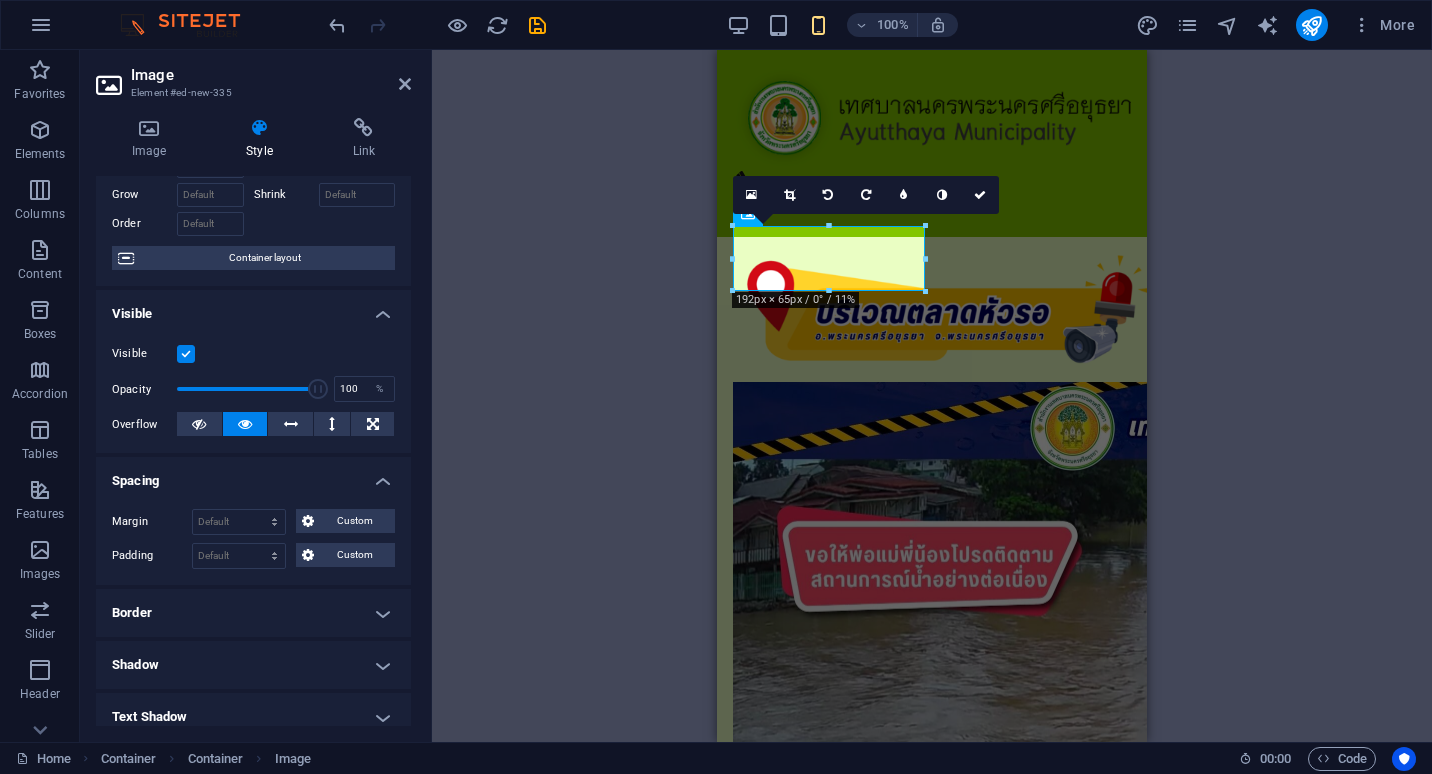 click on "Spacing" at bounding box center (253, 475) 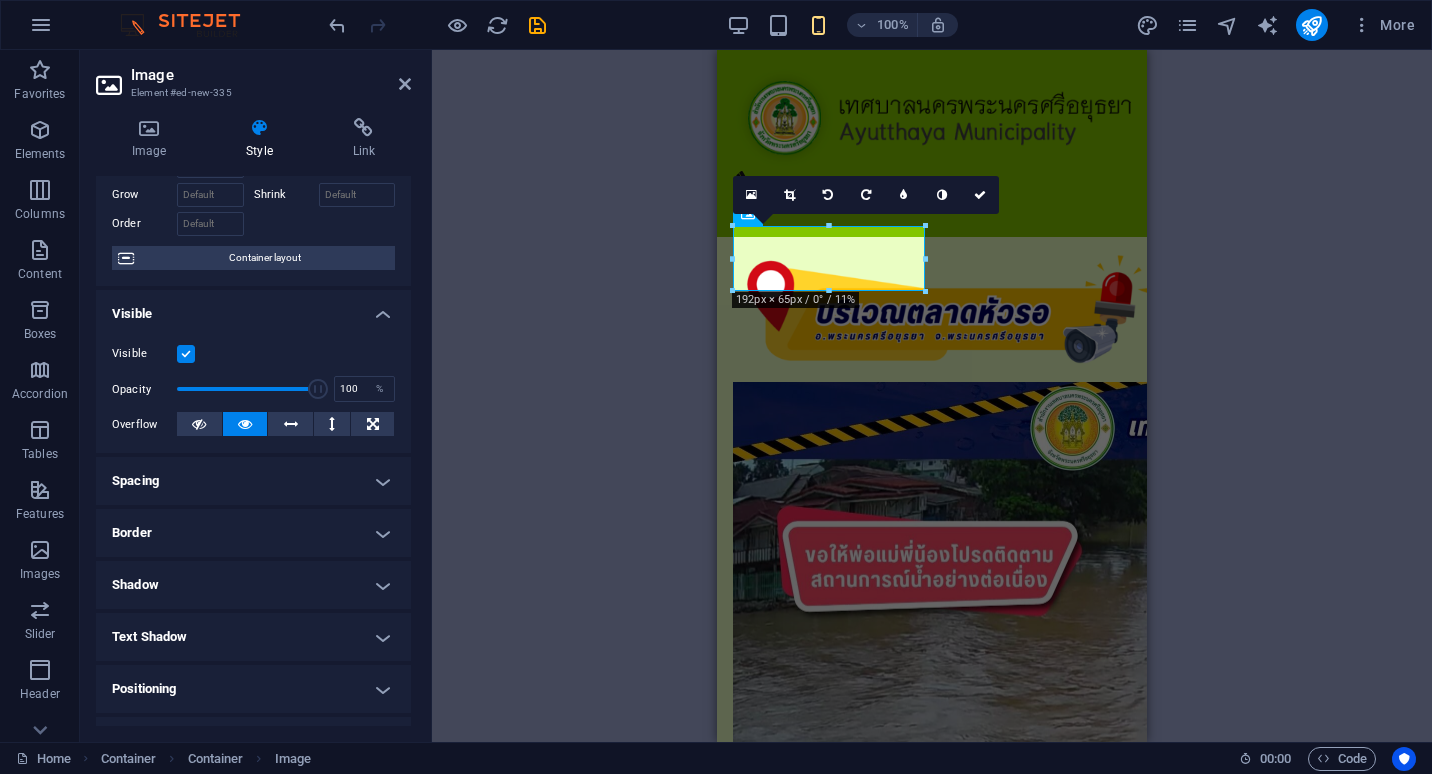 click on "Border" at bounding box center (253, 533) 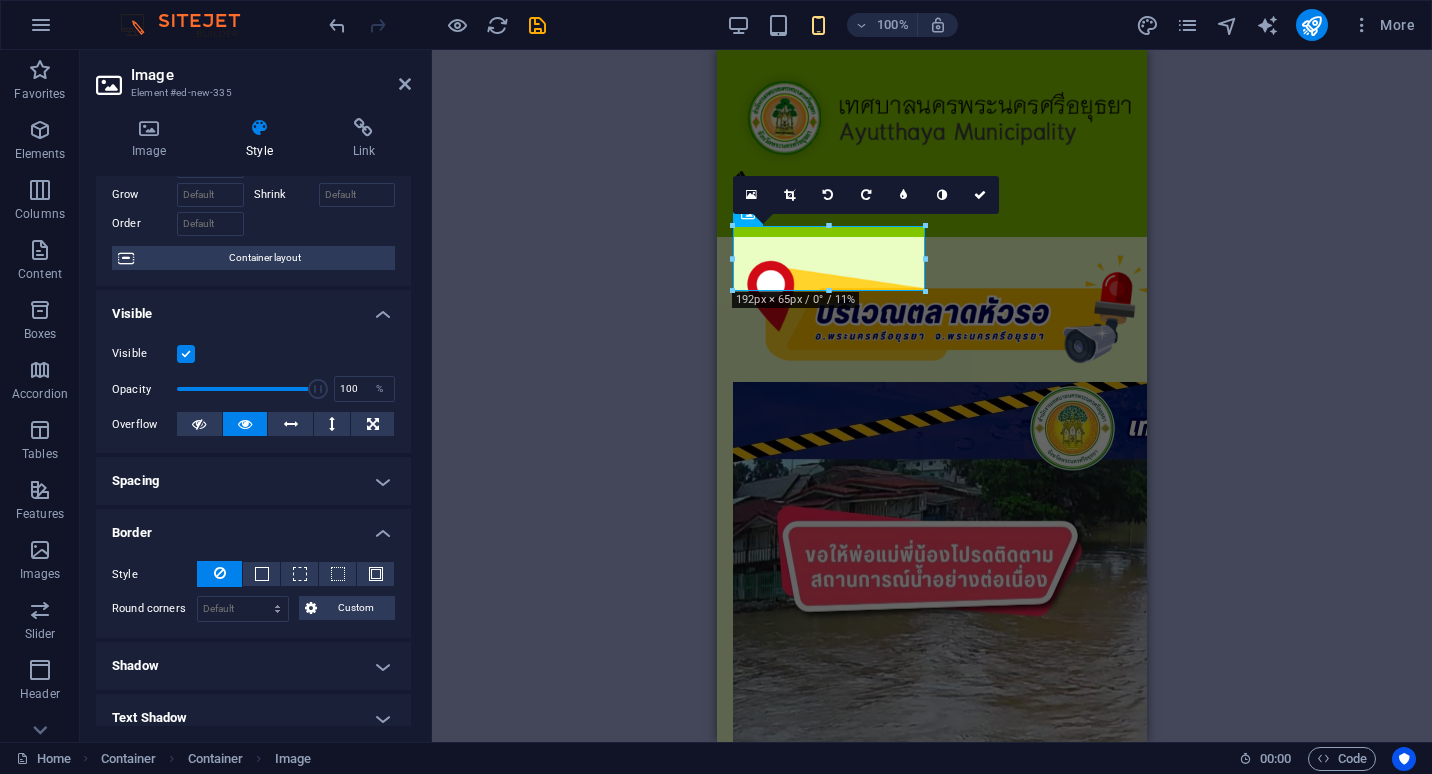 click on "Border" at bounding box center [253, 527] 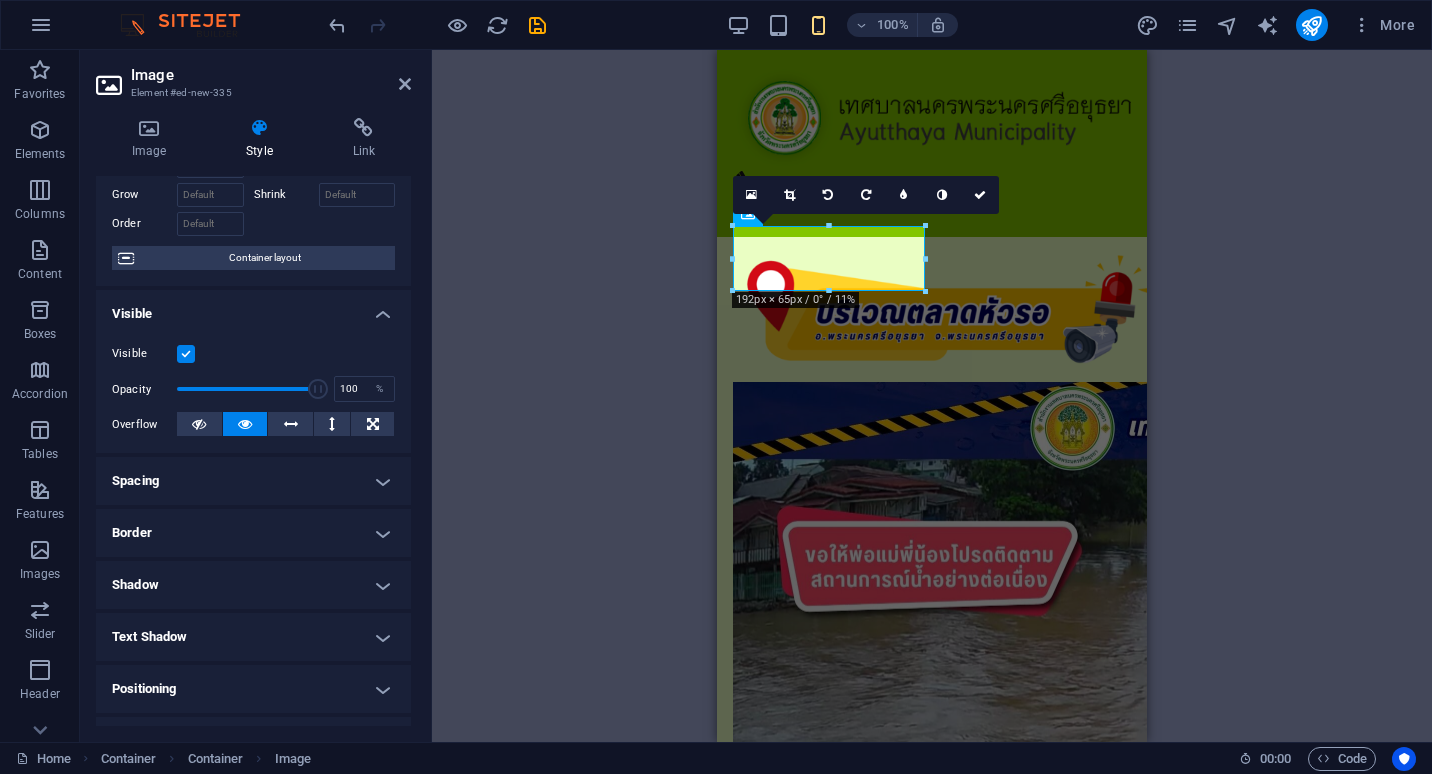 click on "Border" at bounding box center (253, 533) 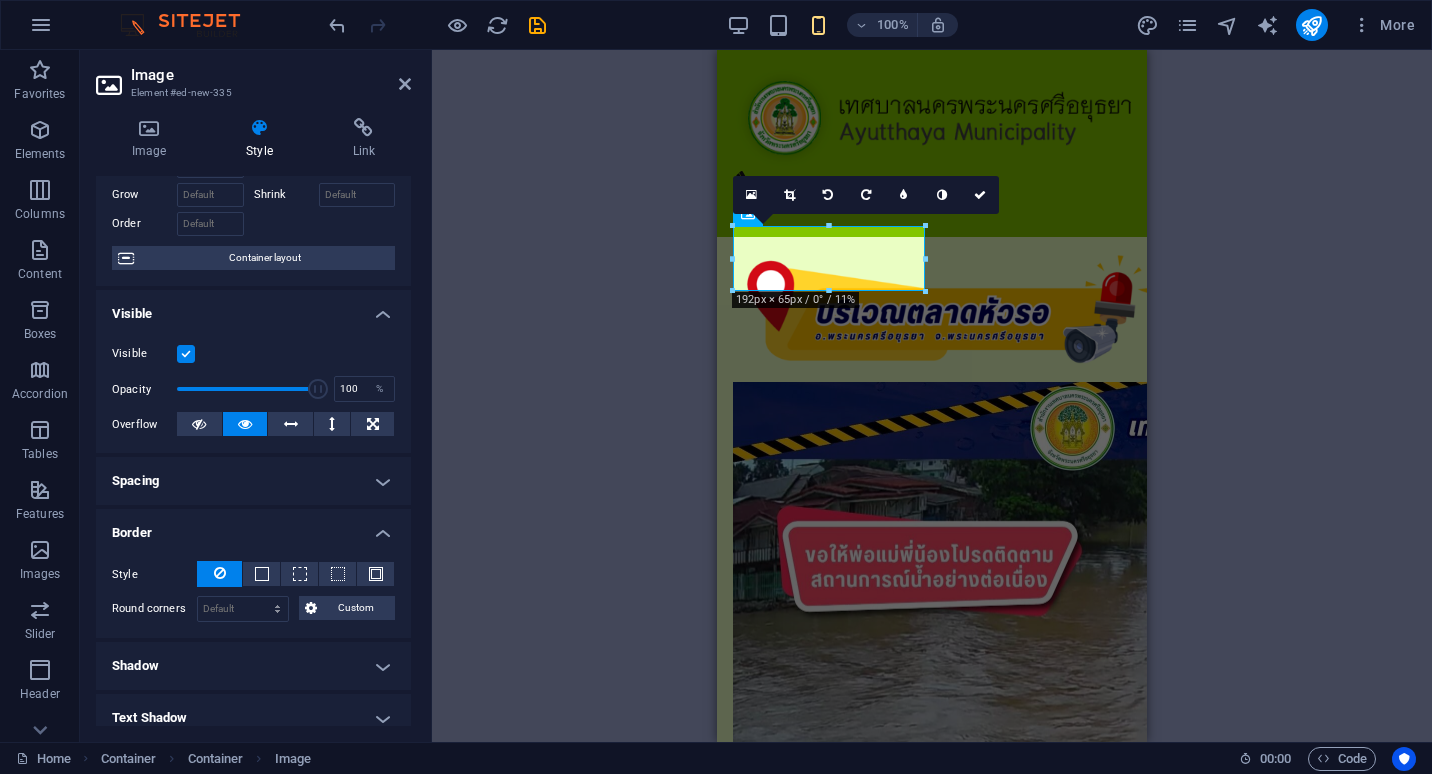 click on "Border" at bounding box center (253, 527) 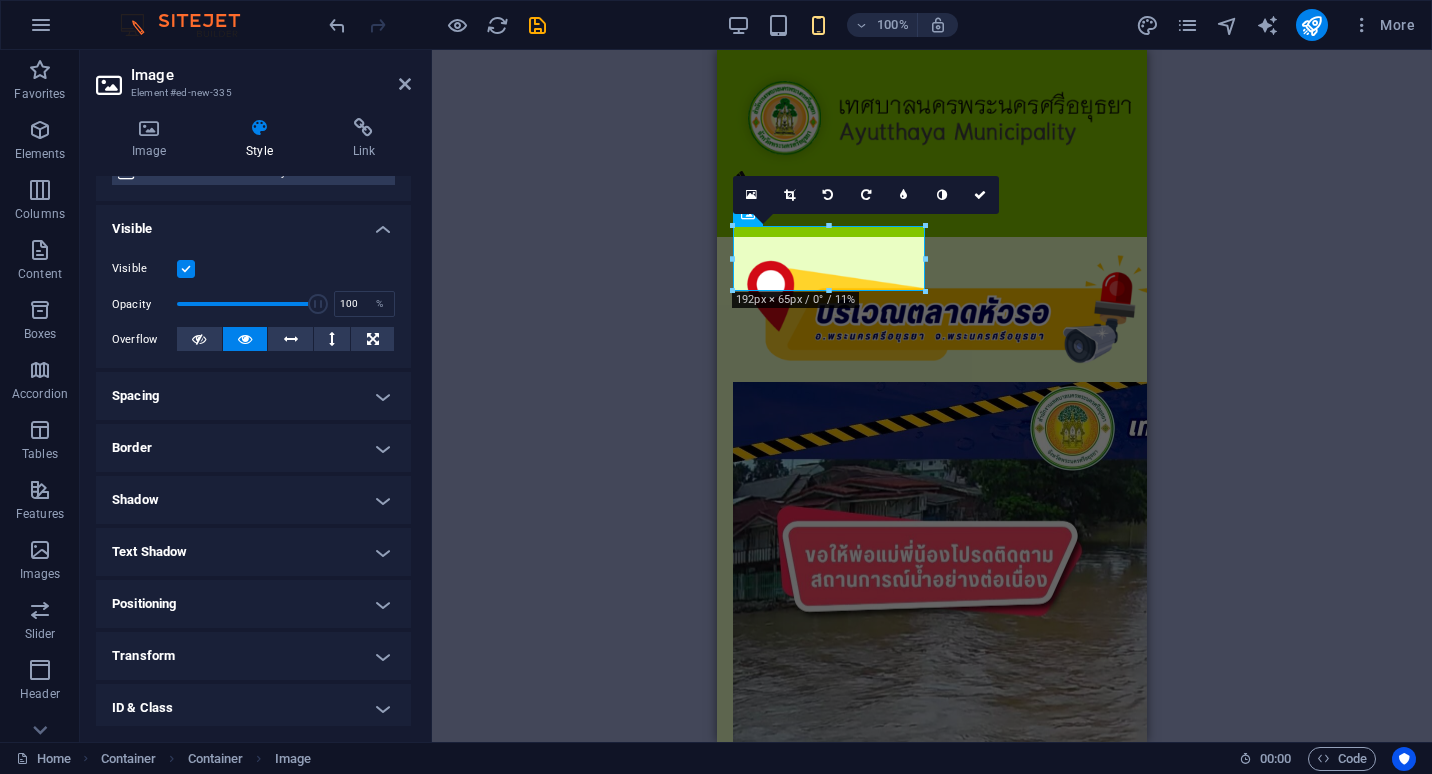 scroll, scrollTop: 295, scrollLeft: 0, axis: vertical 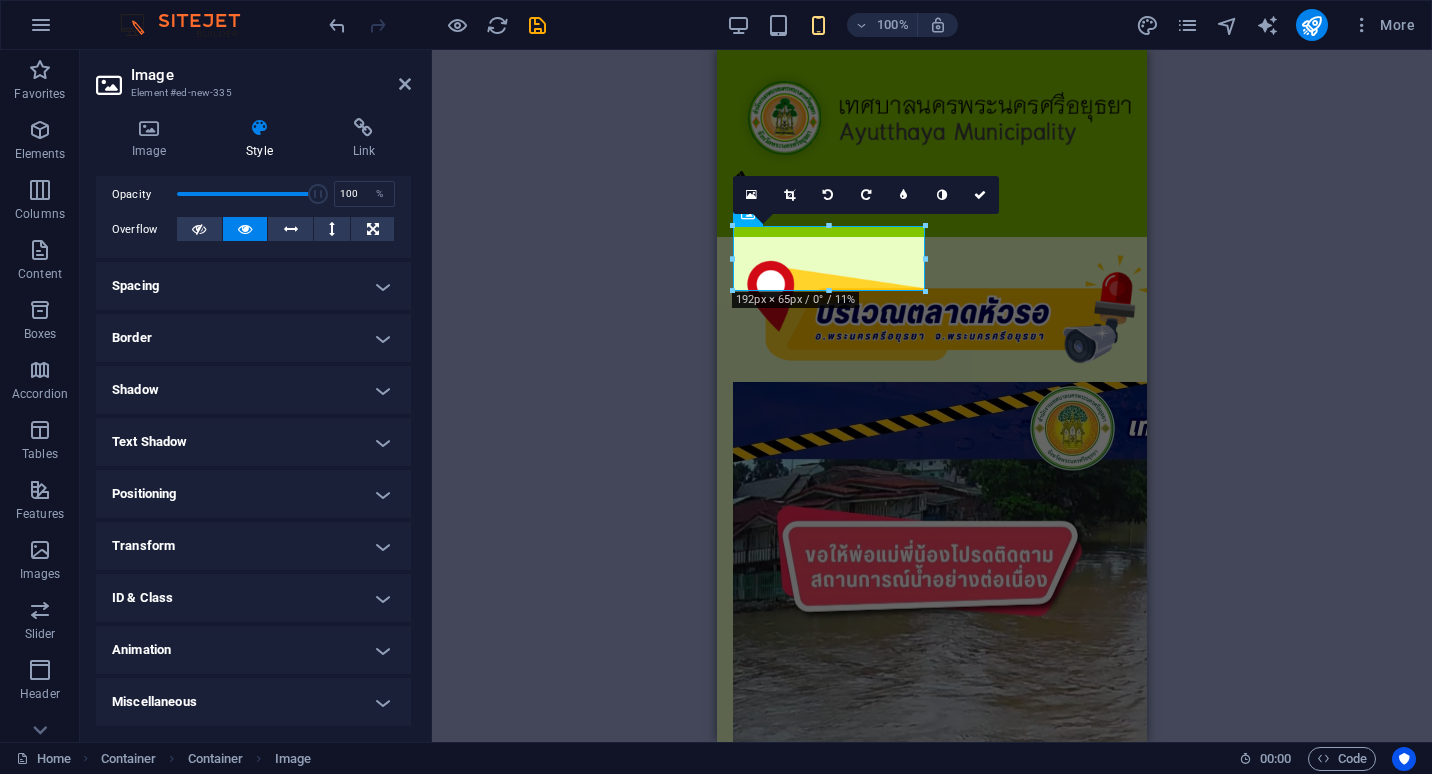 click on "Positioning" at bounding box center (253, 494) 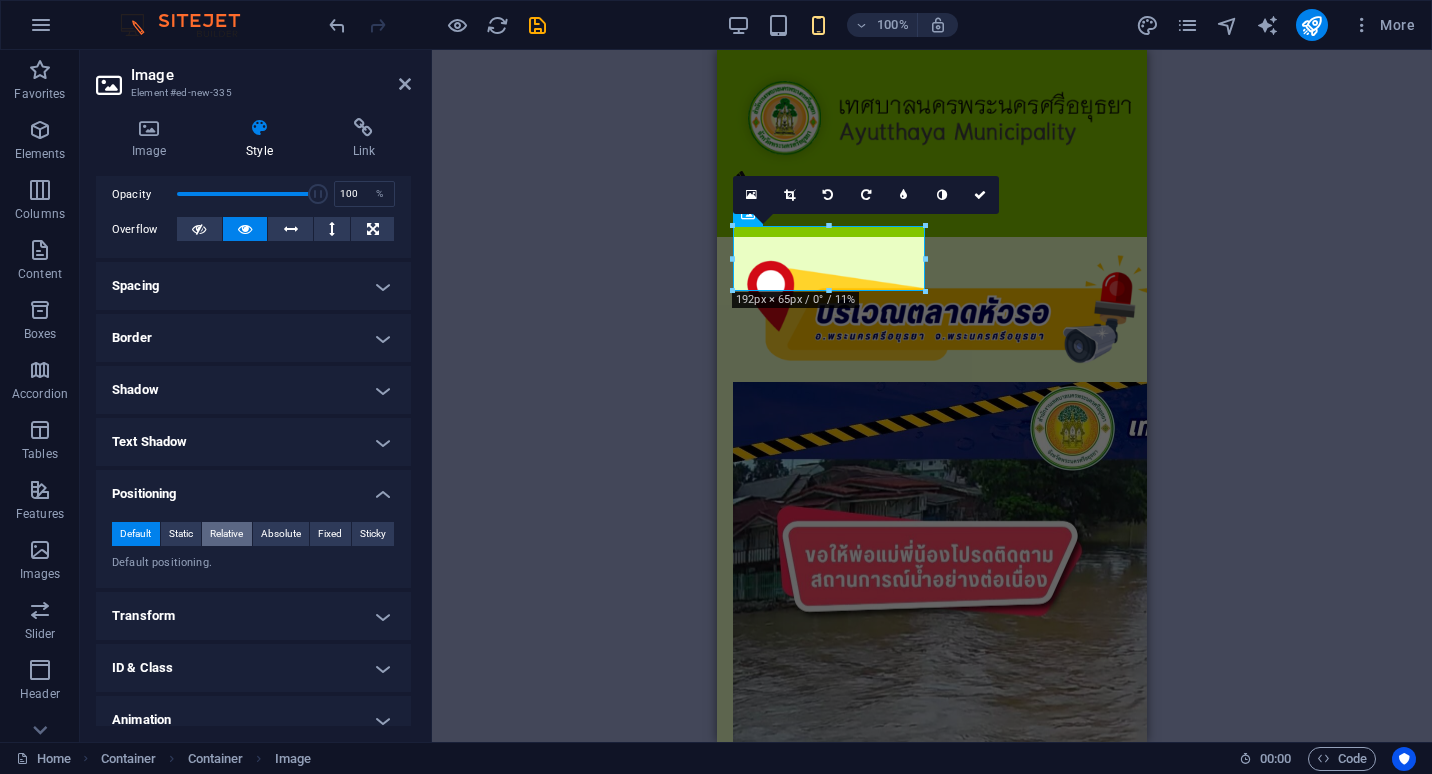 click on "Relative" at bounding box center [226, 534] 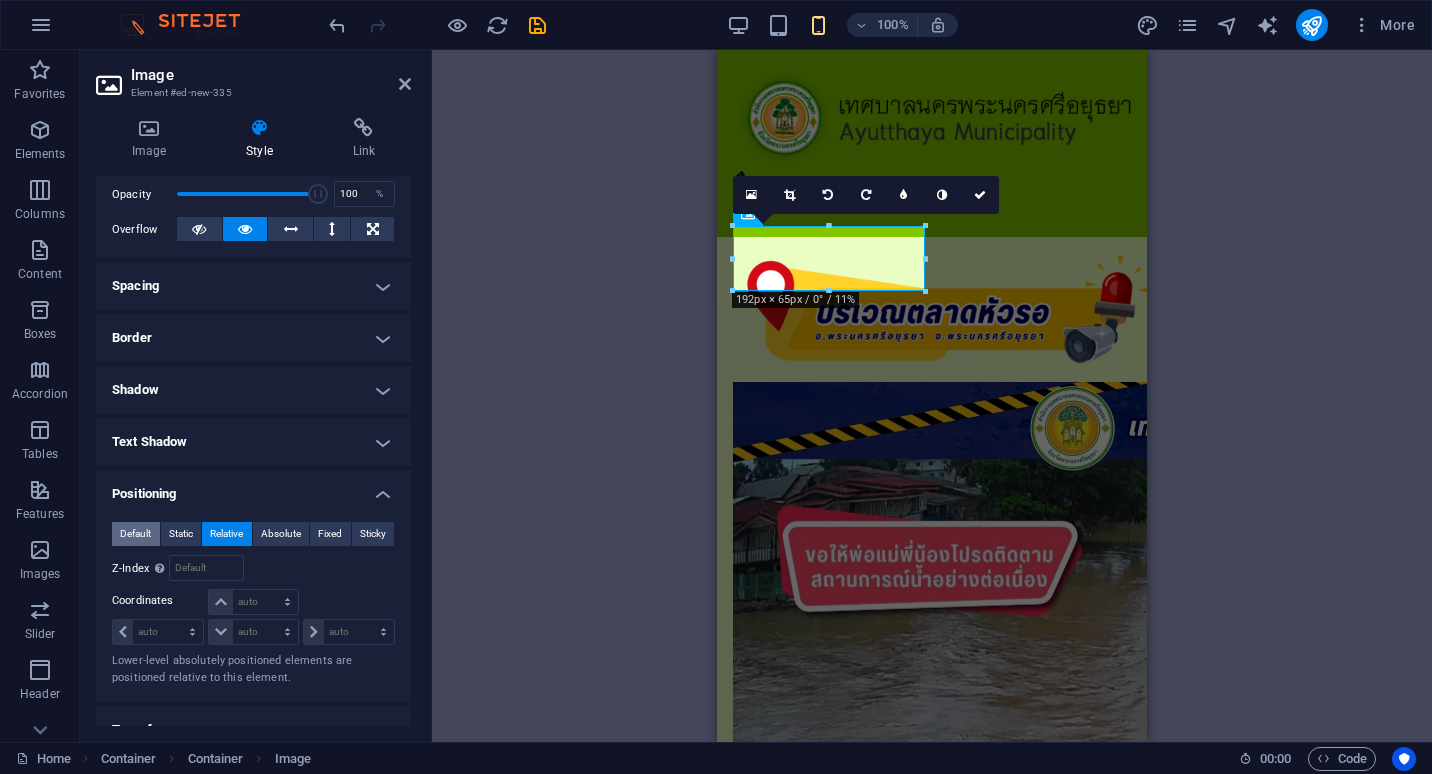 click on "Default" at bounding box center [135, 534] 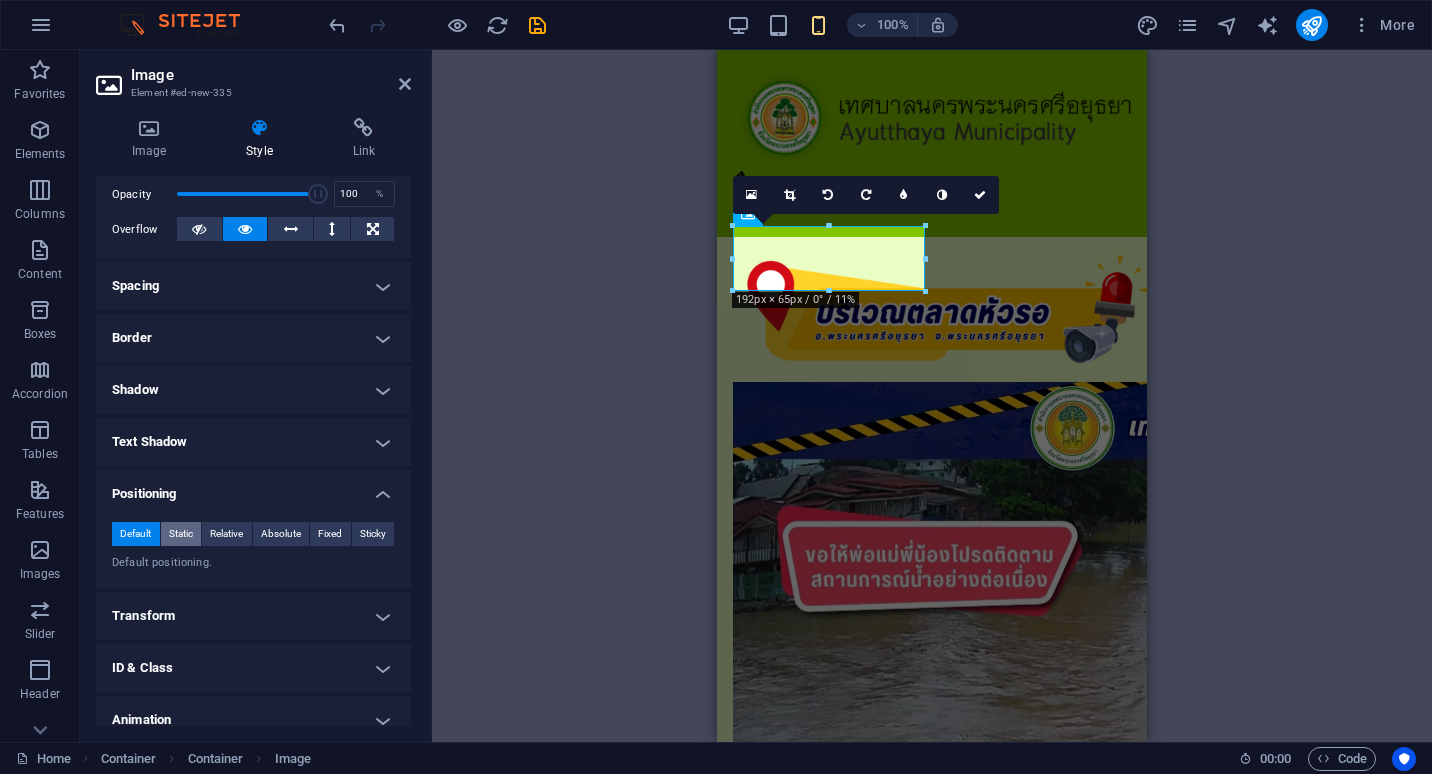 click on "Static" at bounding box center (181, 534) 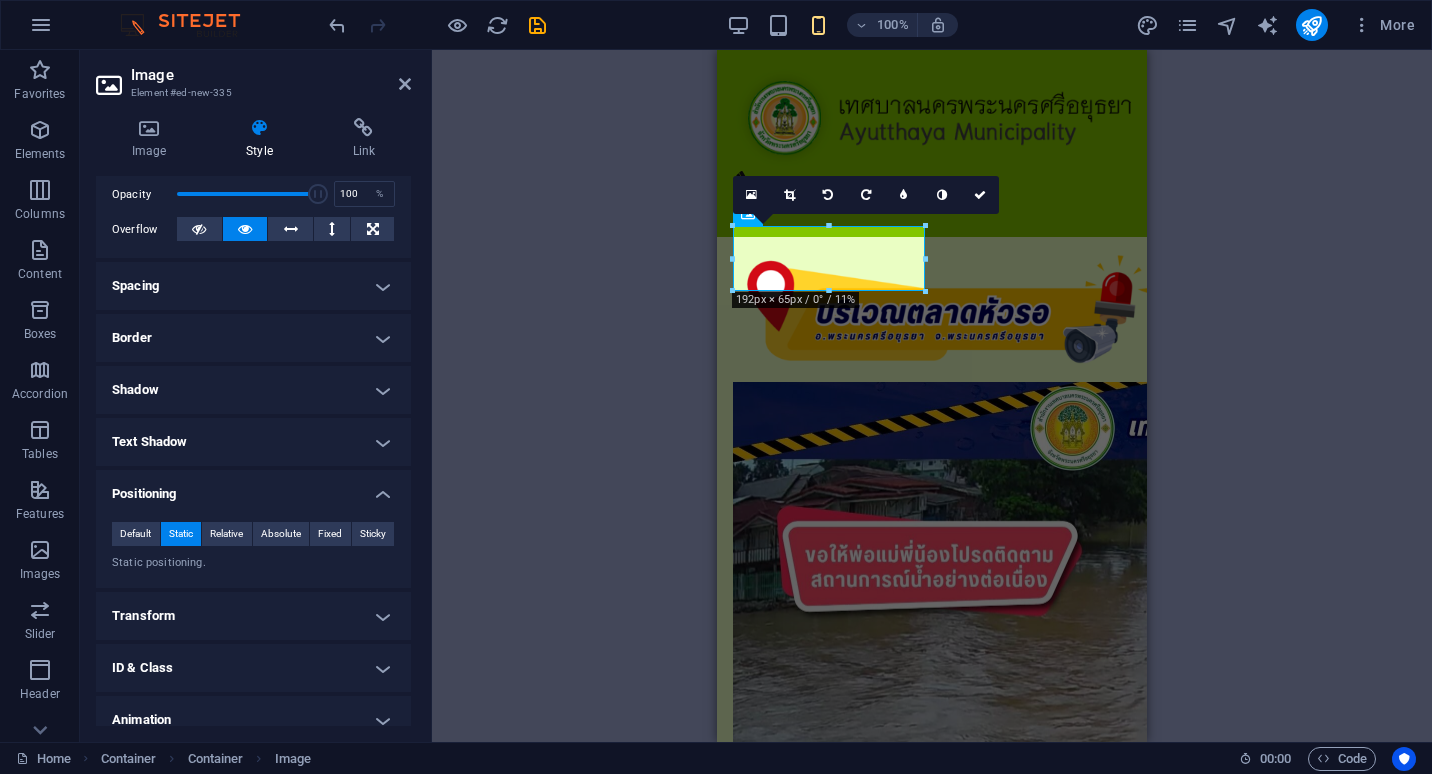 click on "Static" at bounding box center (181, 534) 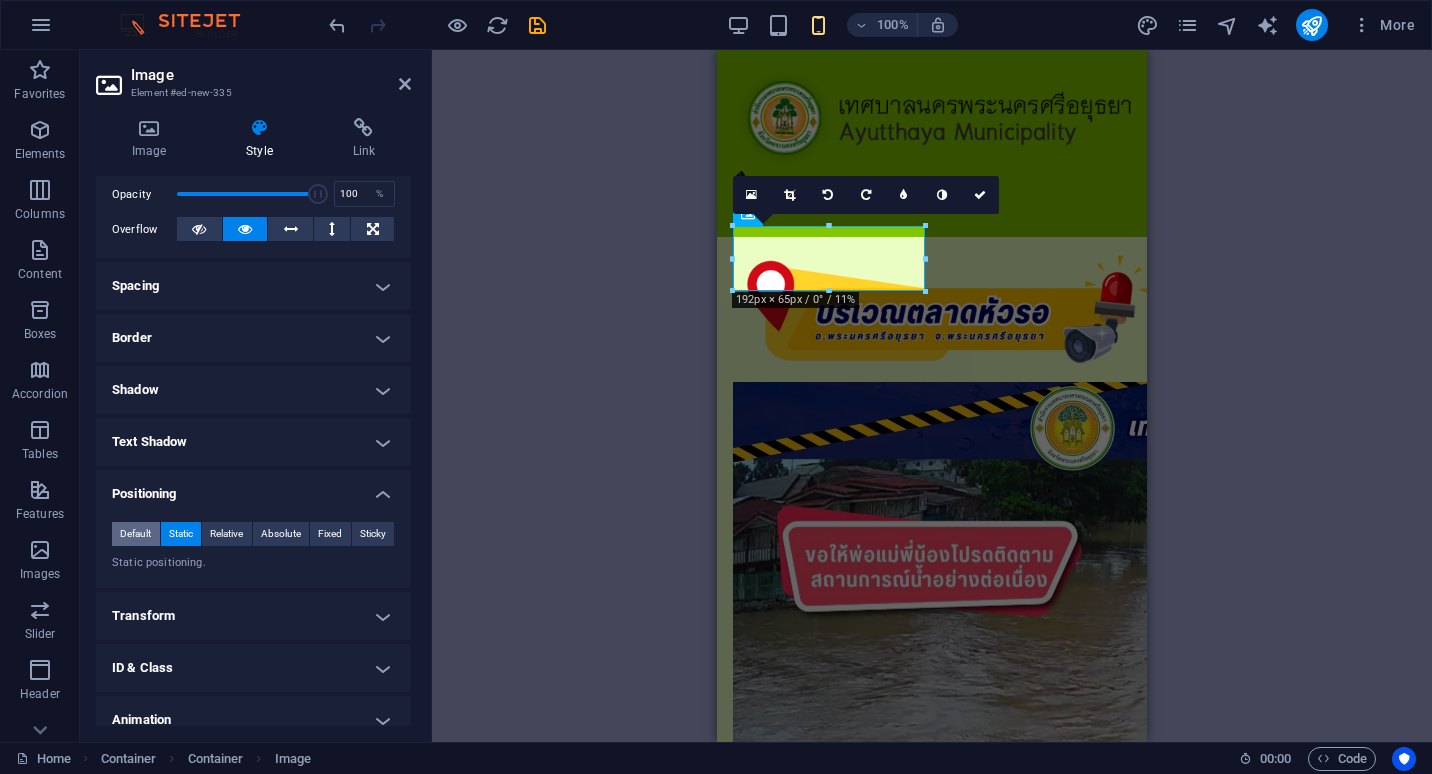 click on "Default" at bounding box center [135, 534] 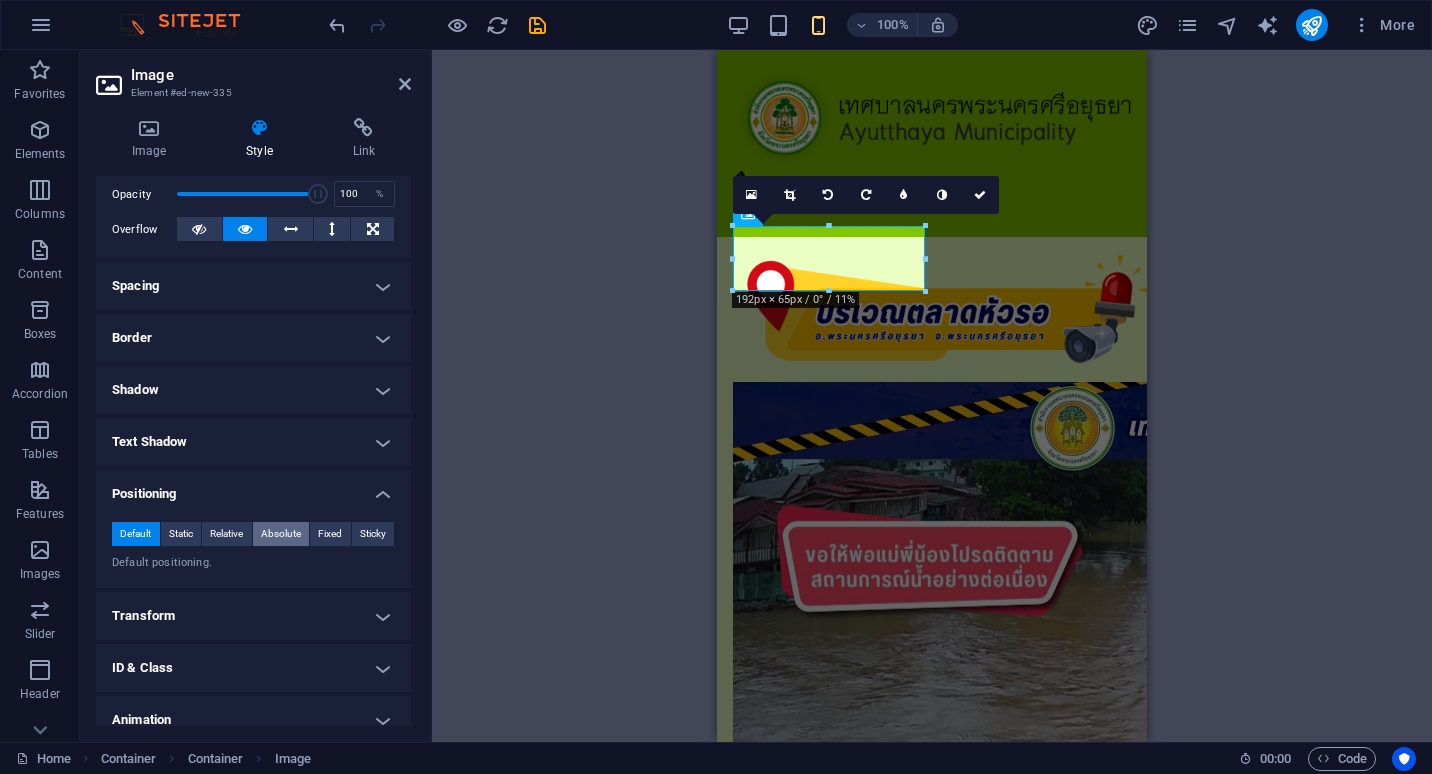 click on "Absolute" at bounding box center [281, 534] 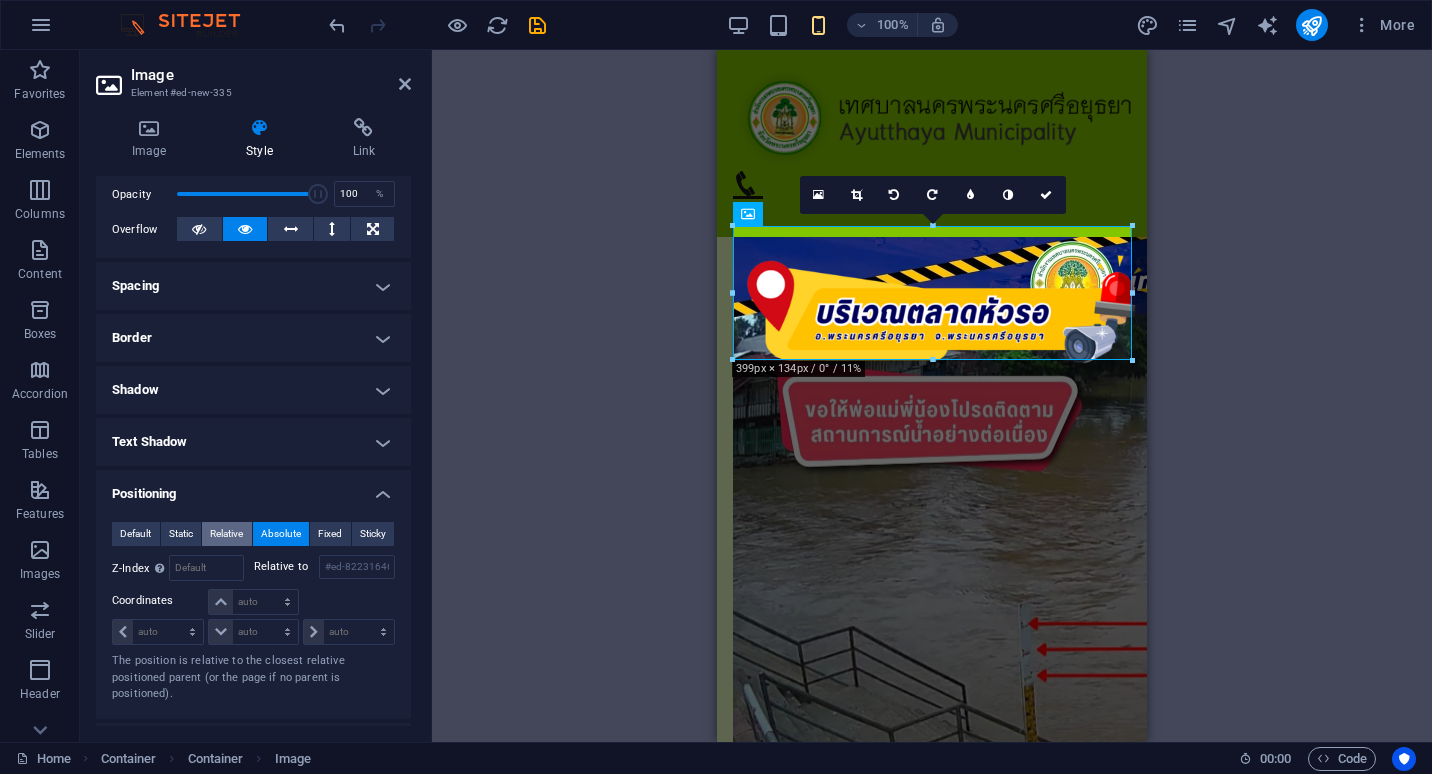 click on "Relative" at bounding box center (226, 534) 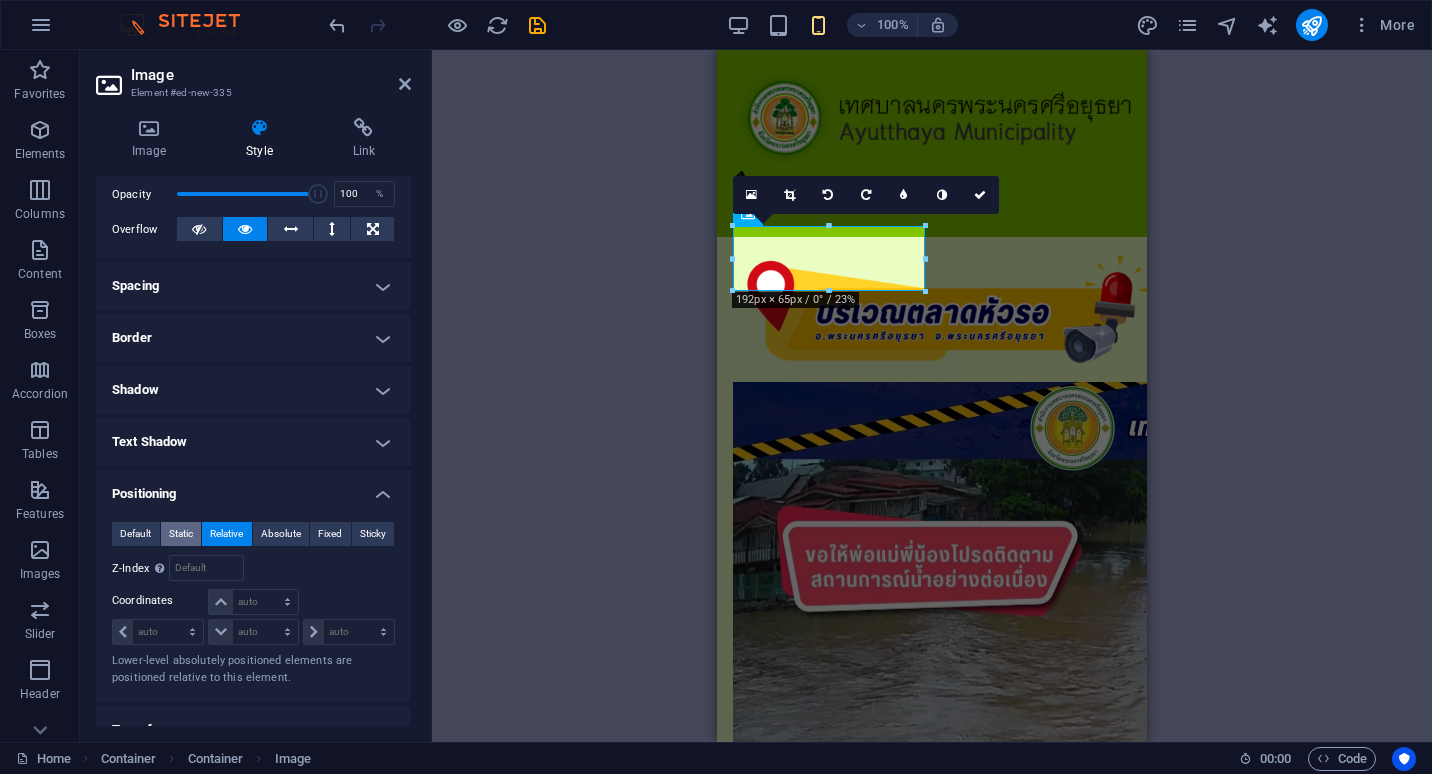 click on "Static" at bounding box center (181, 534) 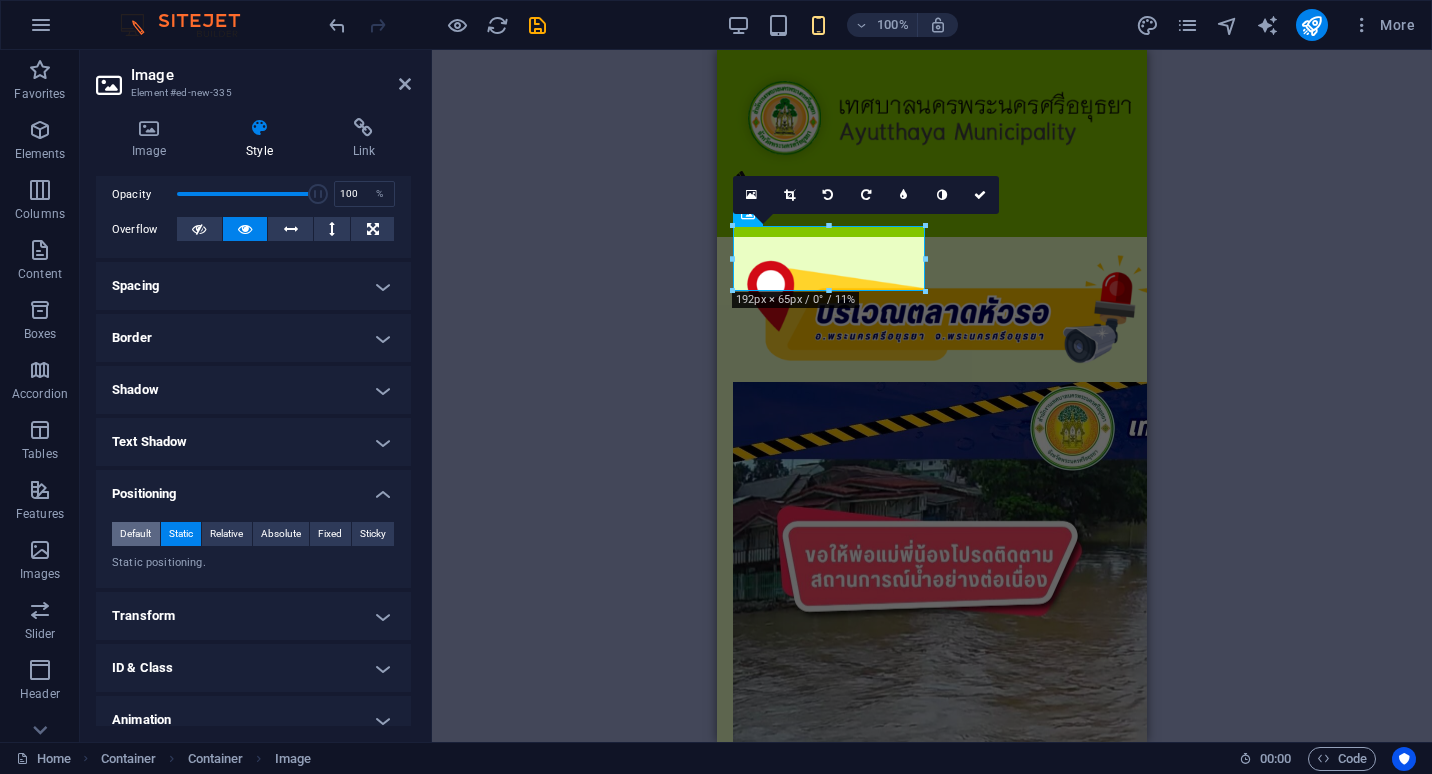 click on "Default" at bounding box center [135, 534] 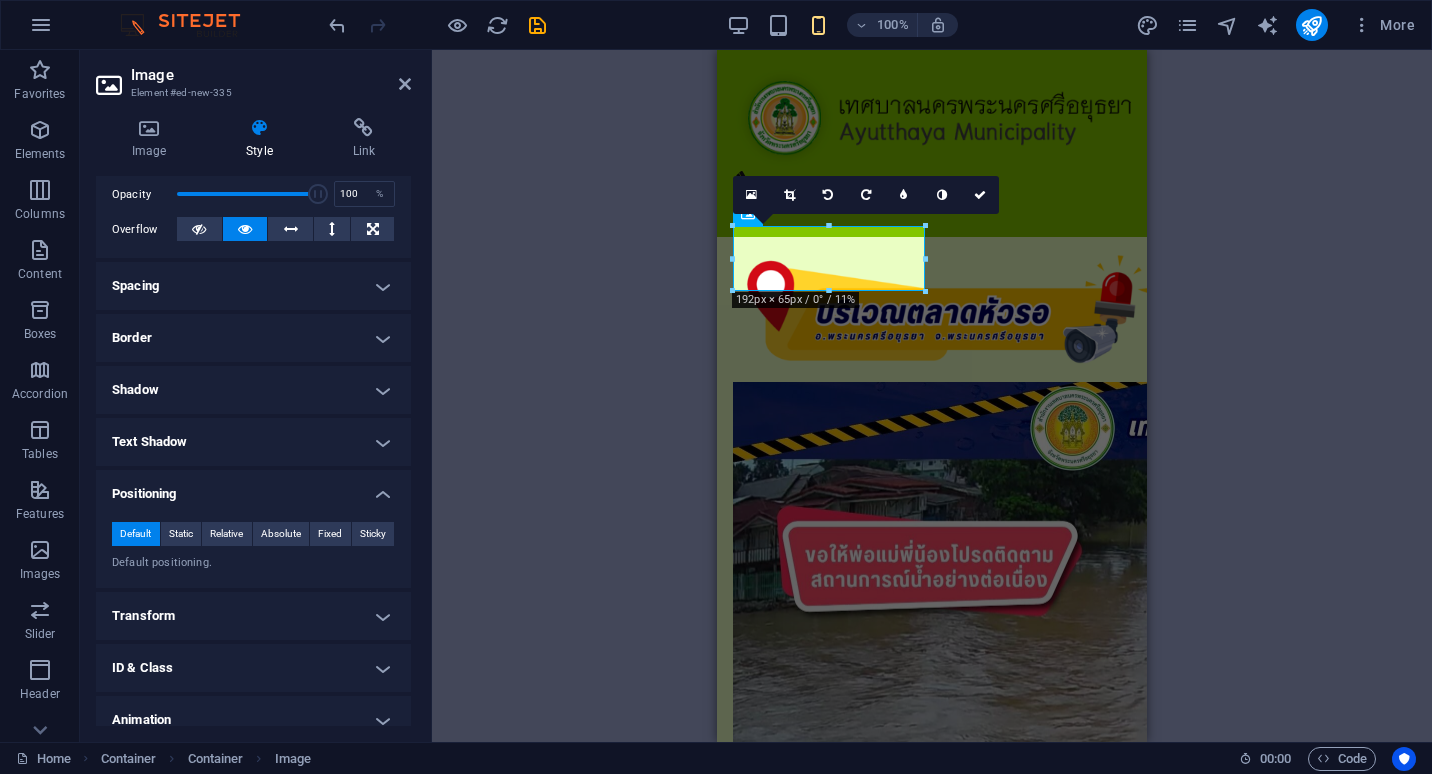 click on "Positioning" at bounding box center [253, 488] 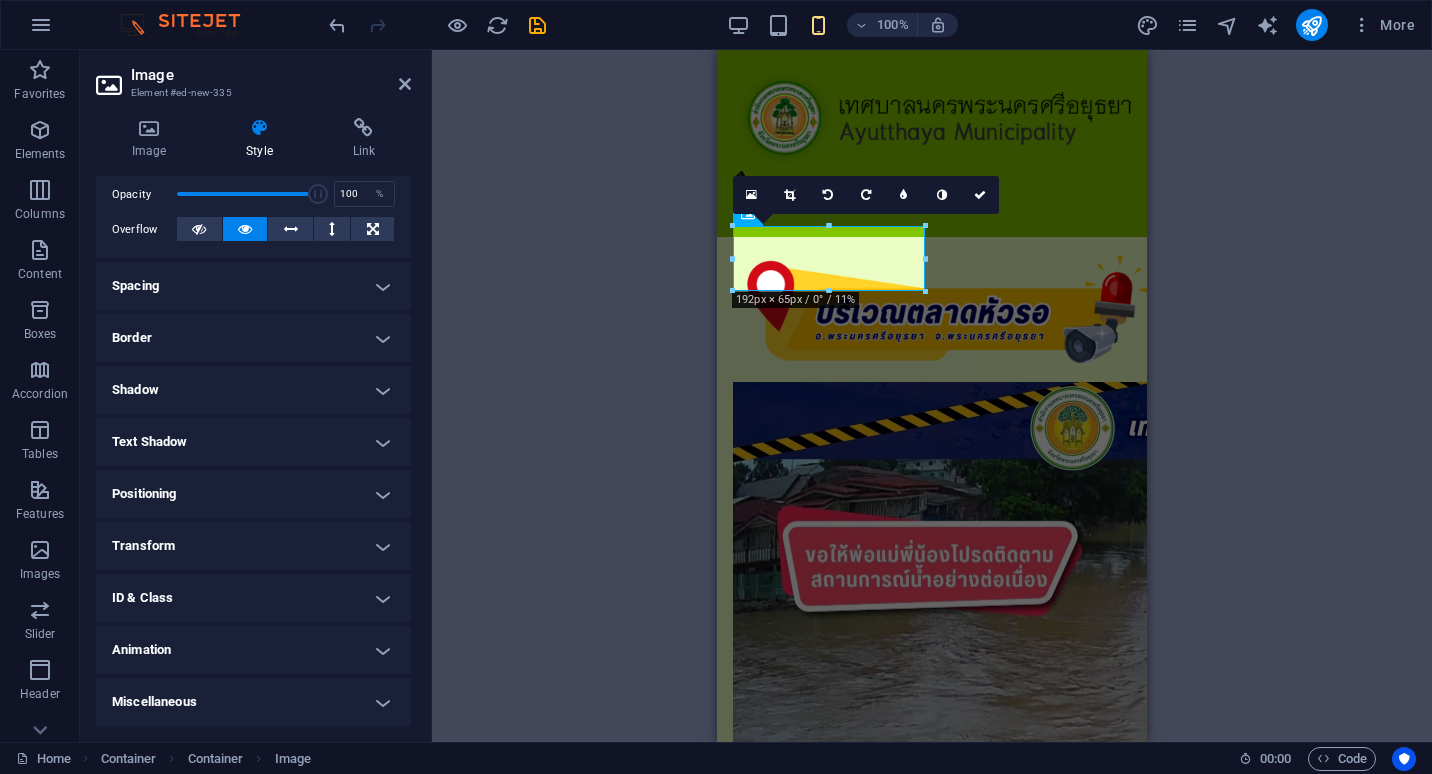 click on "Transform" at bounding box center (253, 546) 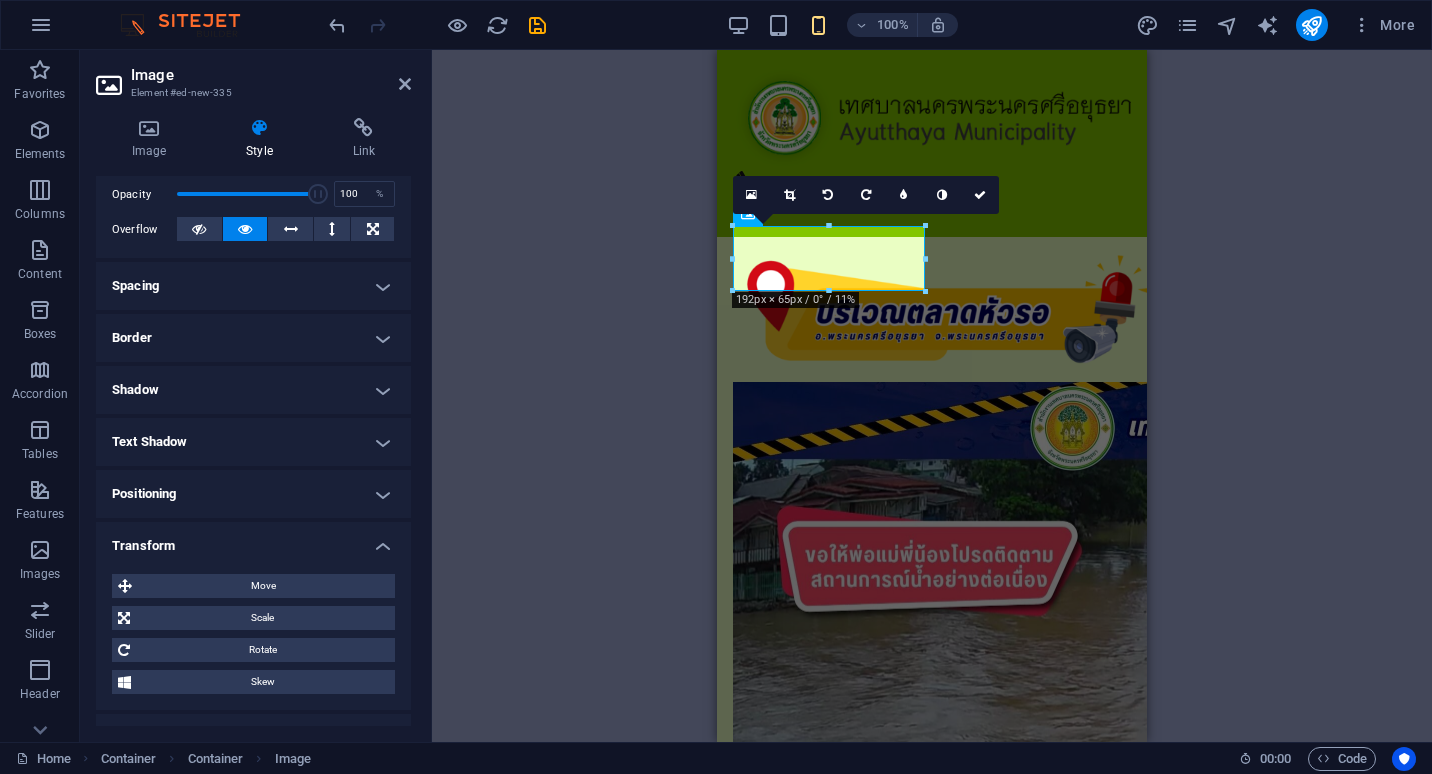 click on "Transform" at bounding box center (253, 540) 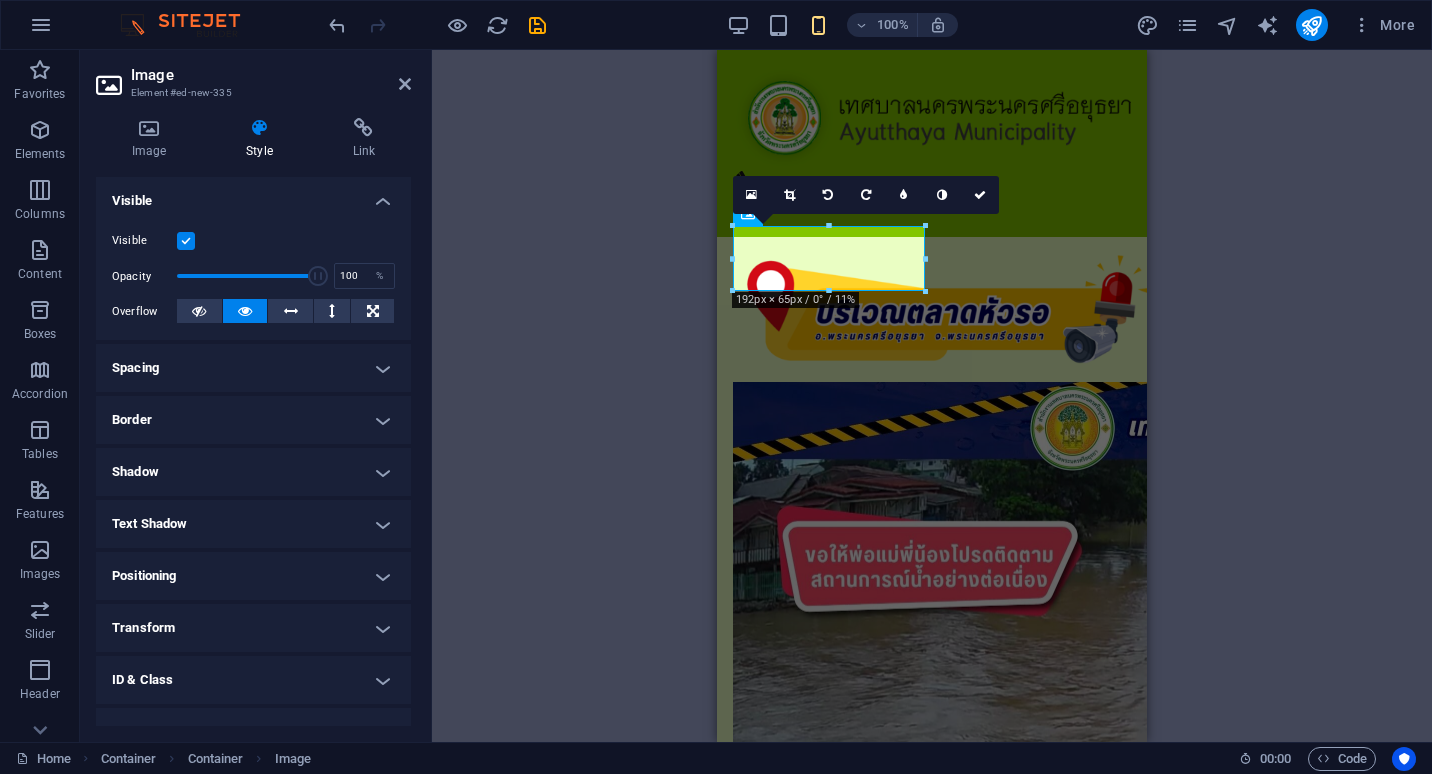 scroll, scrollTop: 195, scrollLeft: 0, axis: vertical 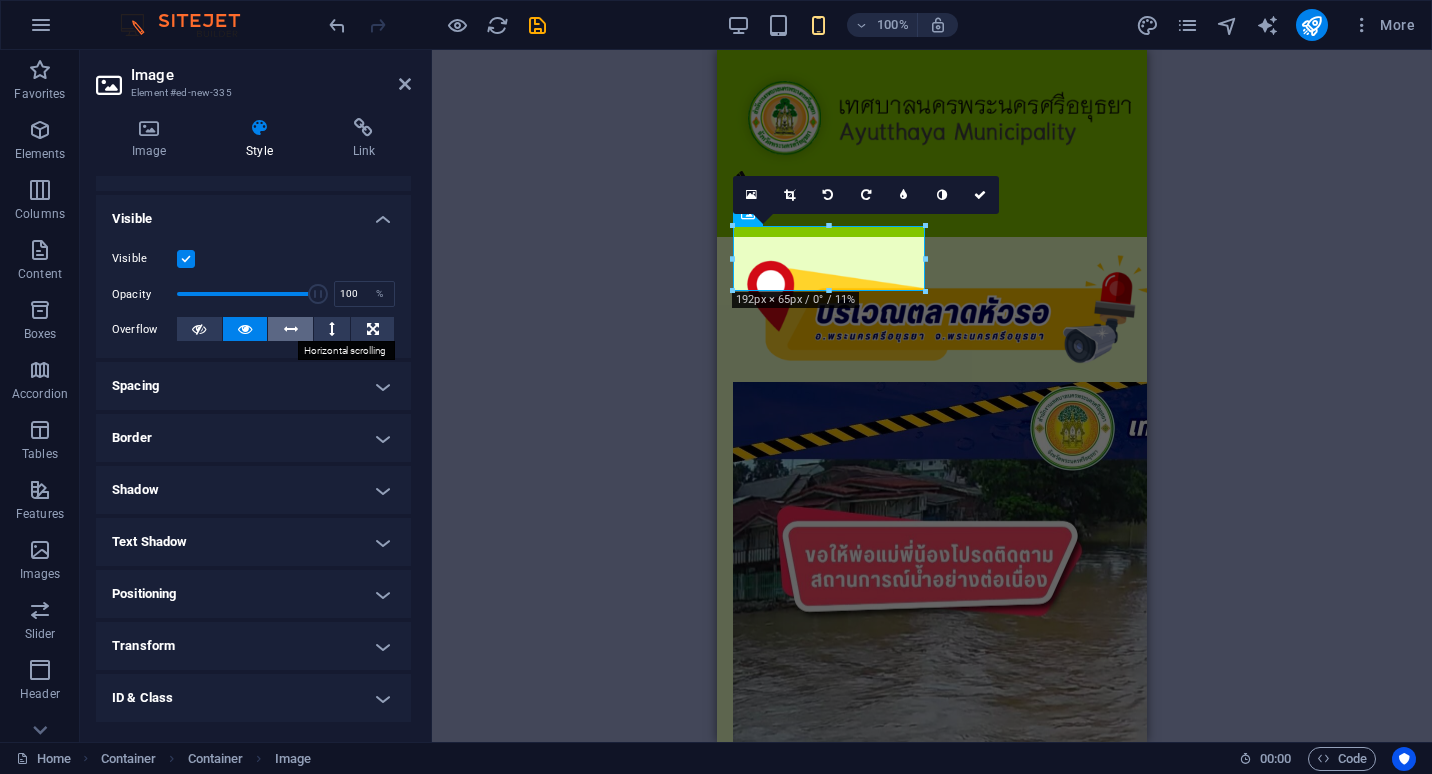 click at bounding box center [291, 329] 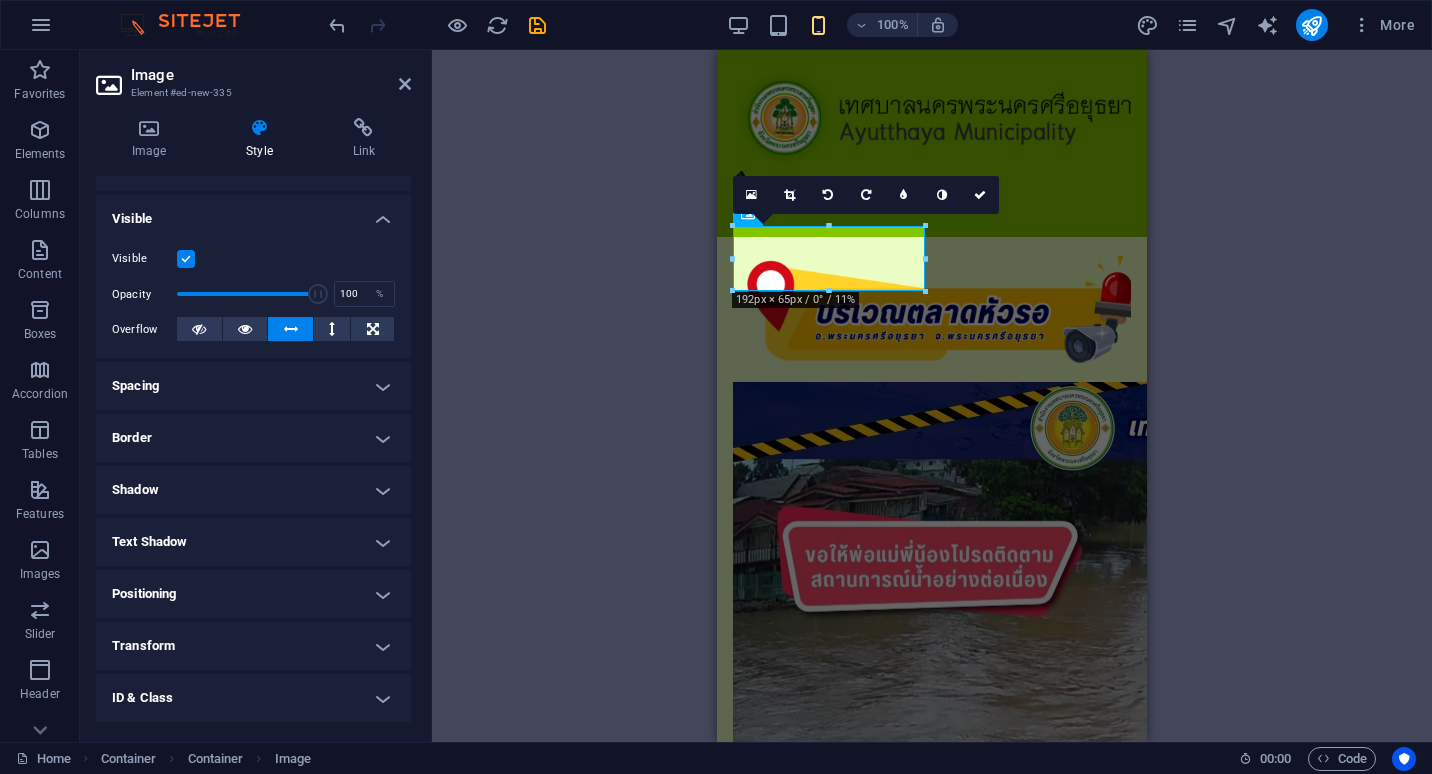 click at bounding box center (291, 329) 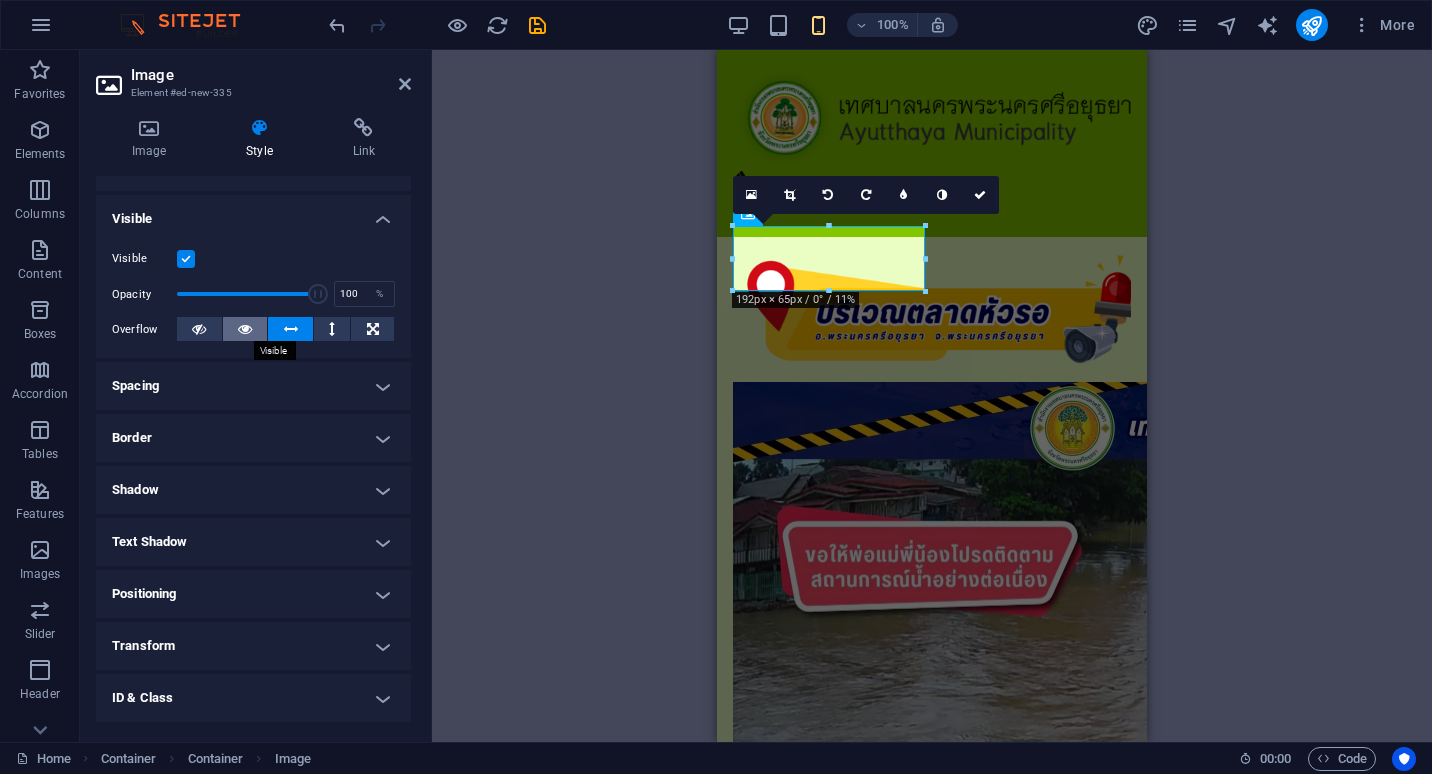 click at bounding box center [245, 329] 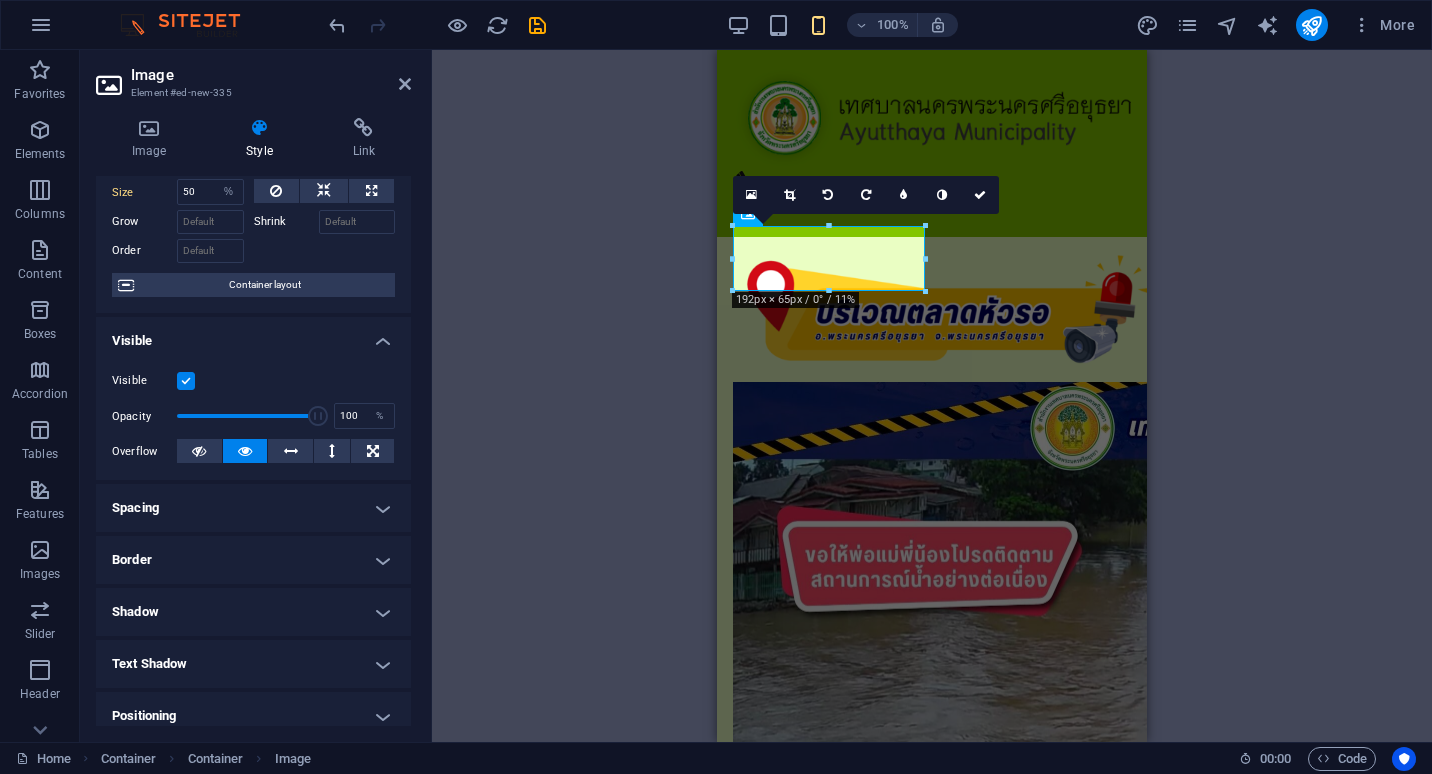 scroll, scrollTop: 0, scrollLeft: 0, axis: both 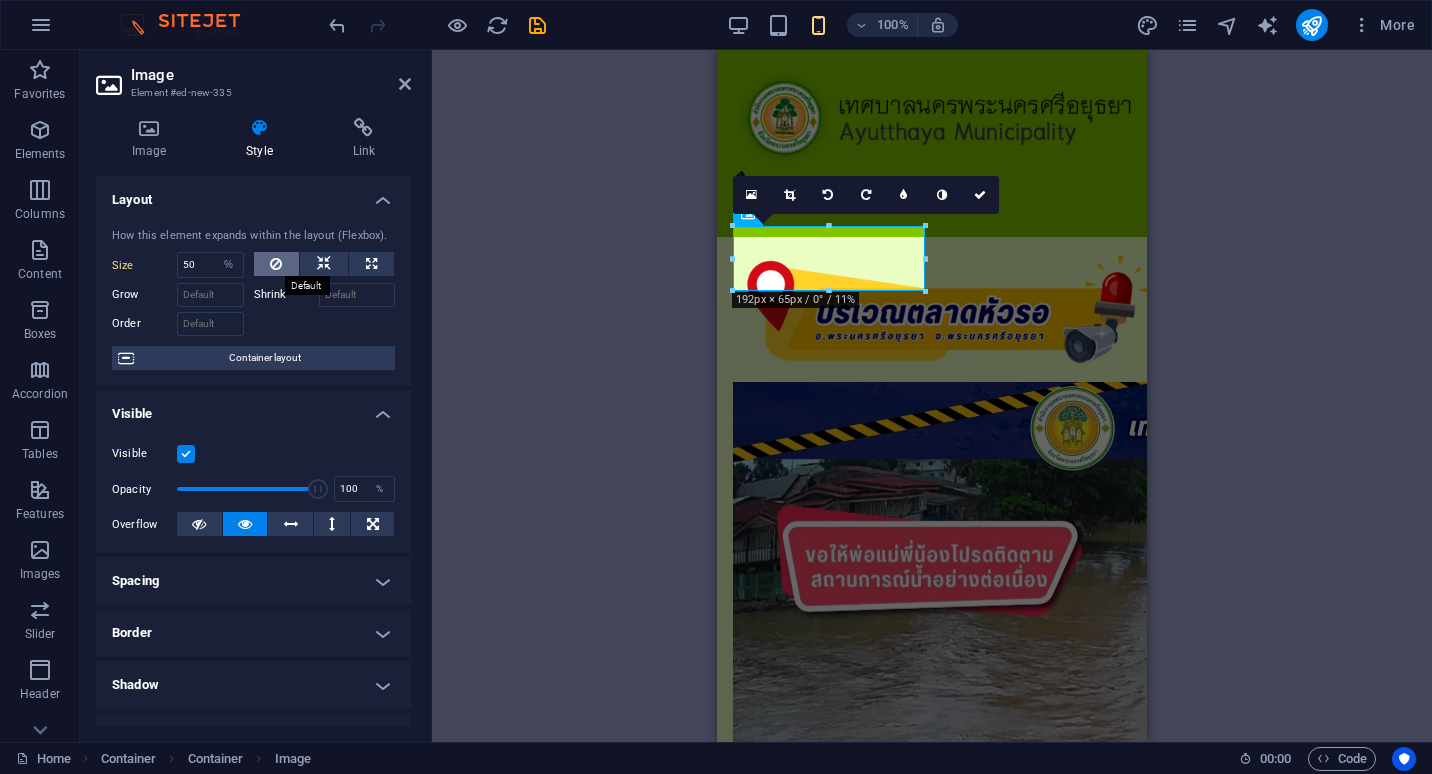 click at bounding box center (276, 264) 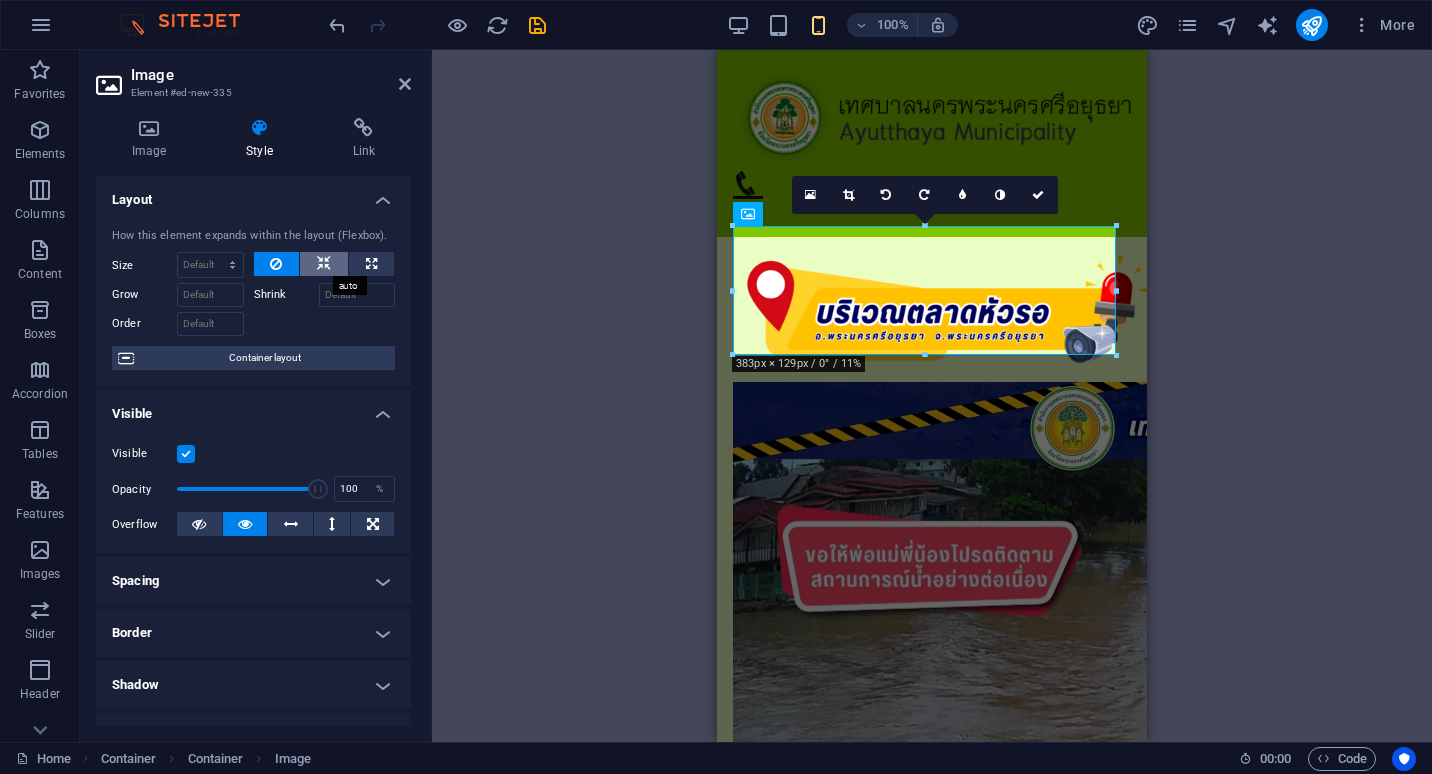 click at bounding box center [324, 264] 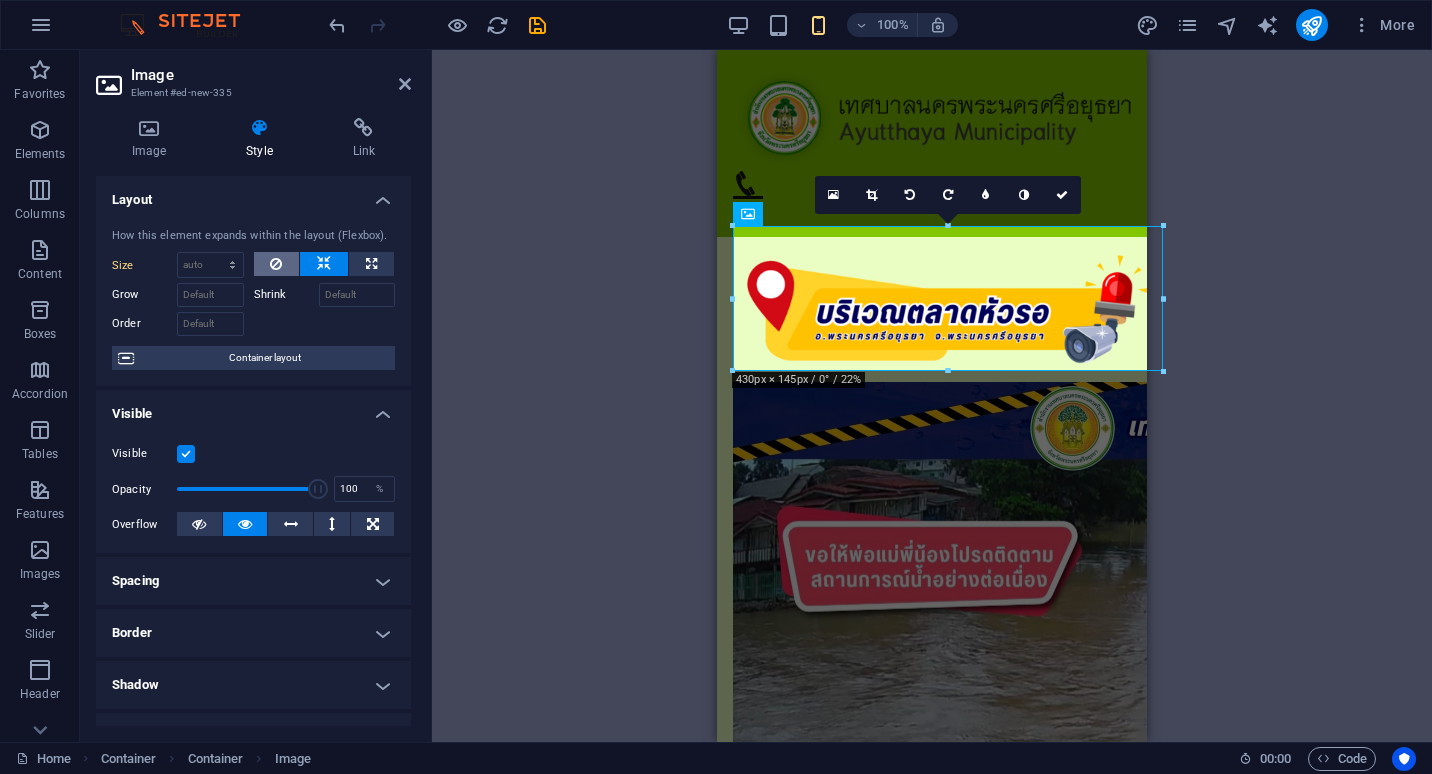 click at bounding box center [277, 264] 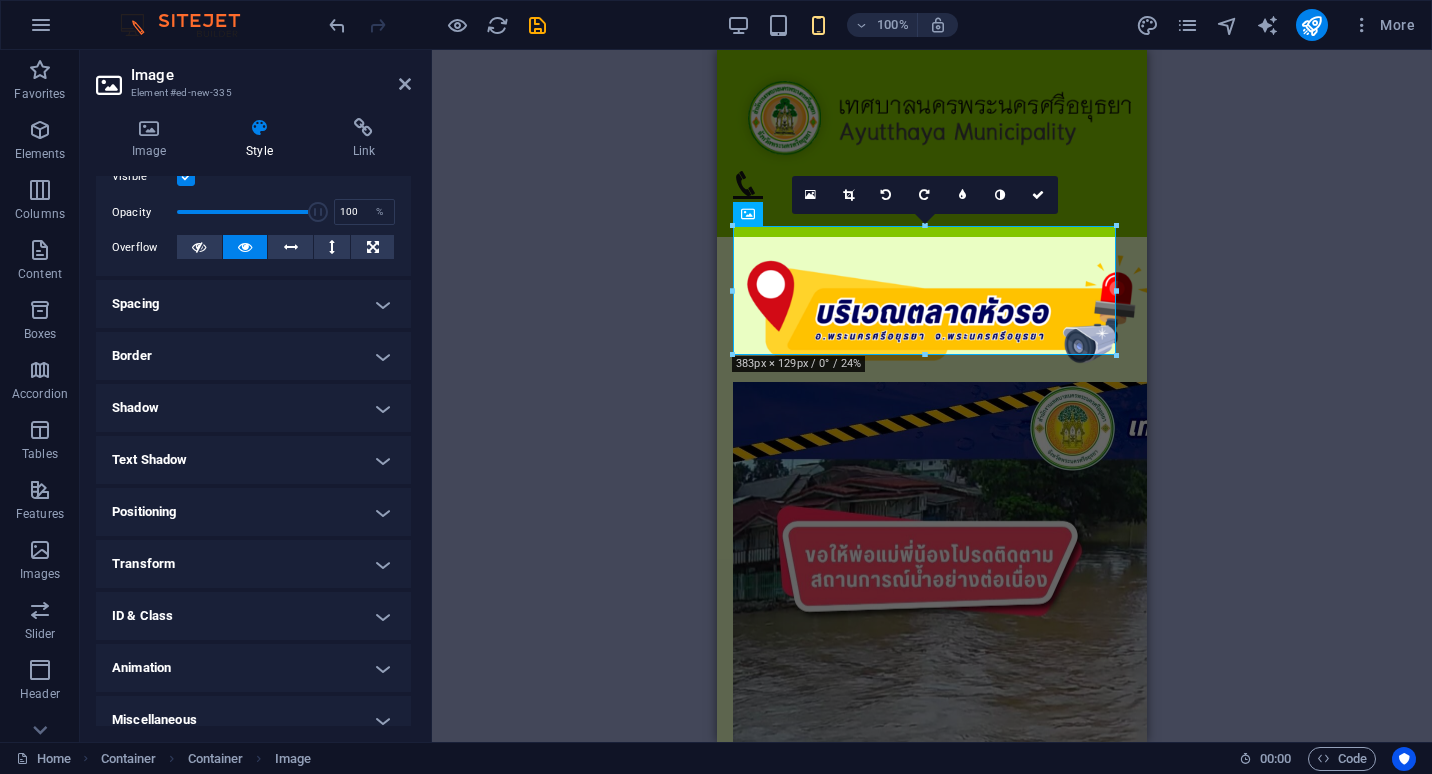 scroll, scrollTop: 295, scrollLeft: 0, axis: vertical 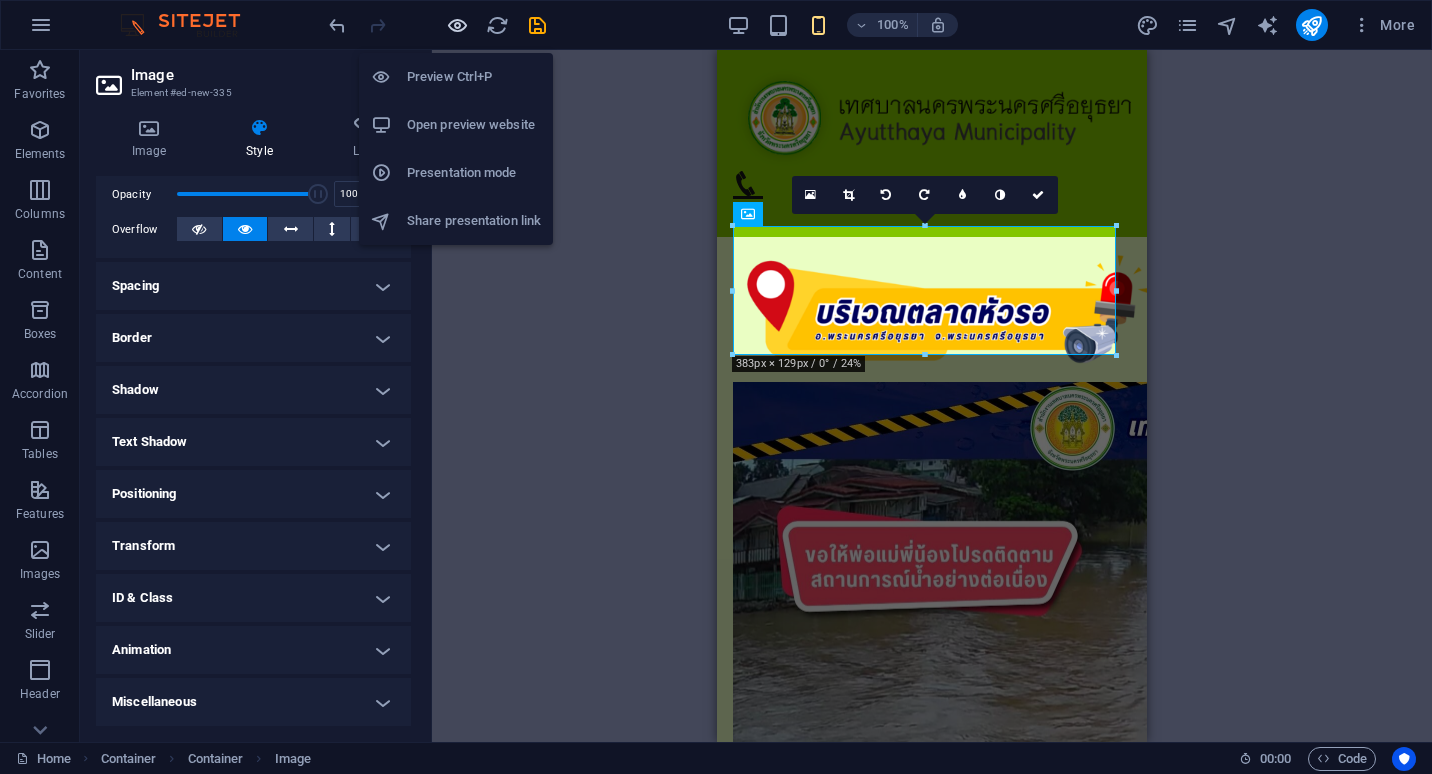 type 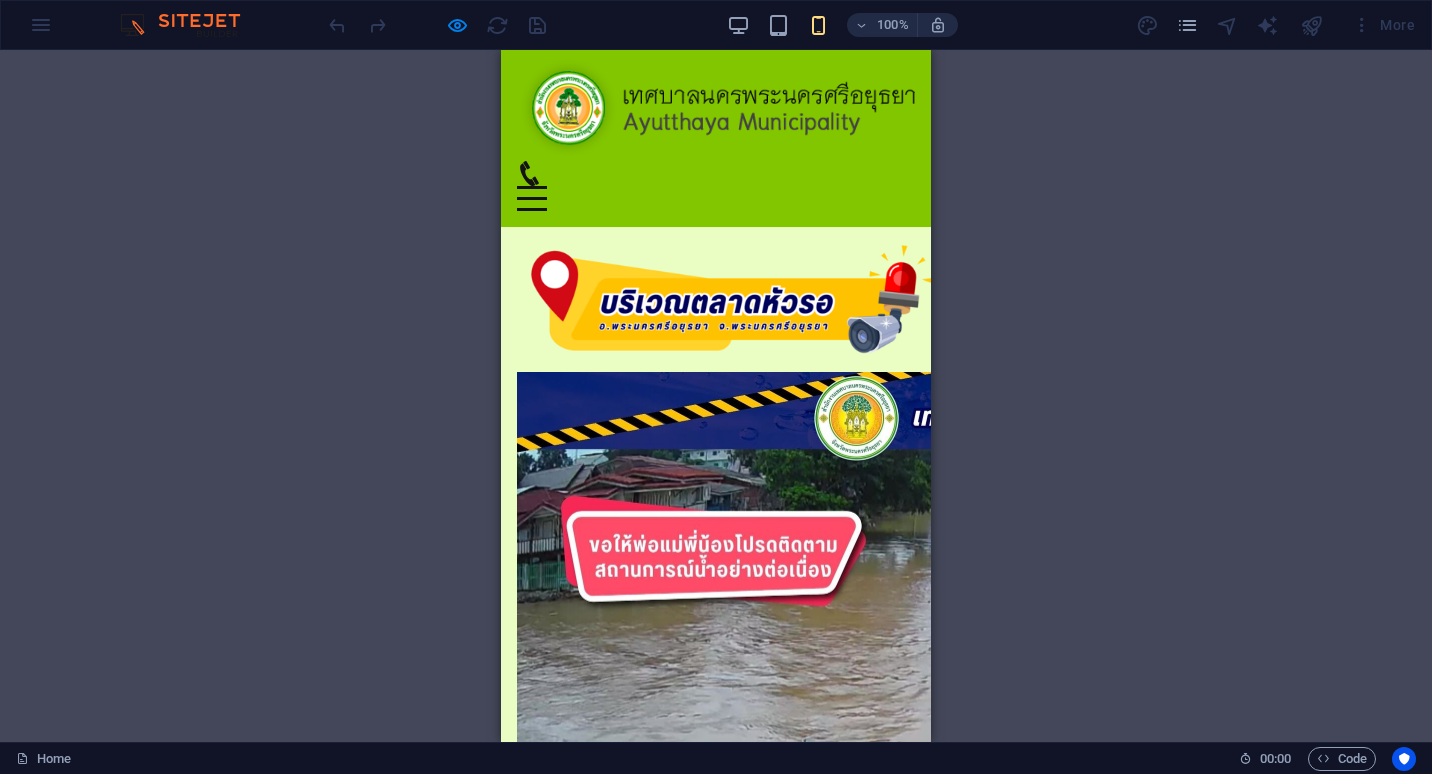 scroll, scrollTop: 0, scrollLeft: 0, axis: both 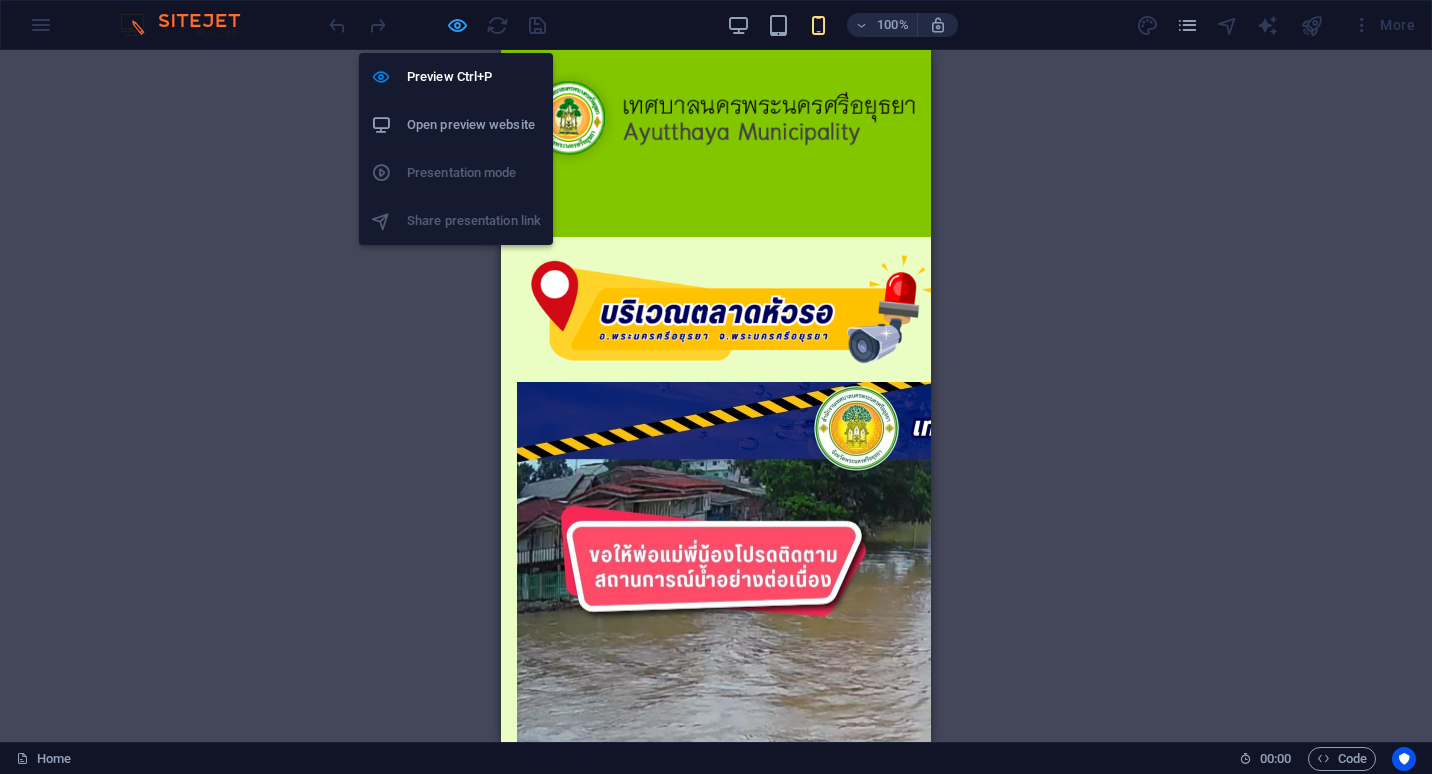 click at bounding box center [457, 25] 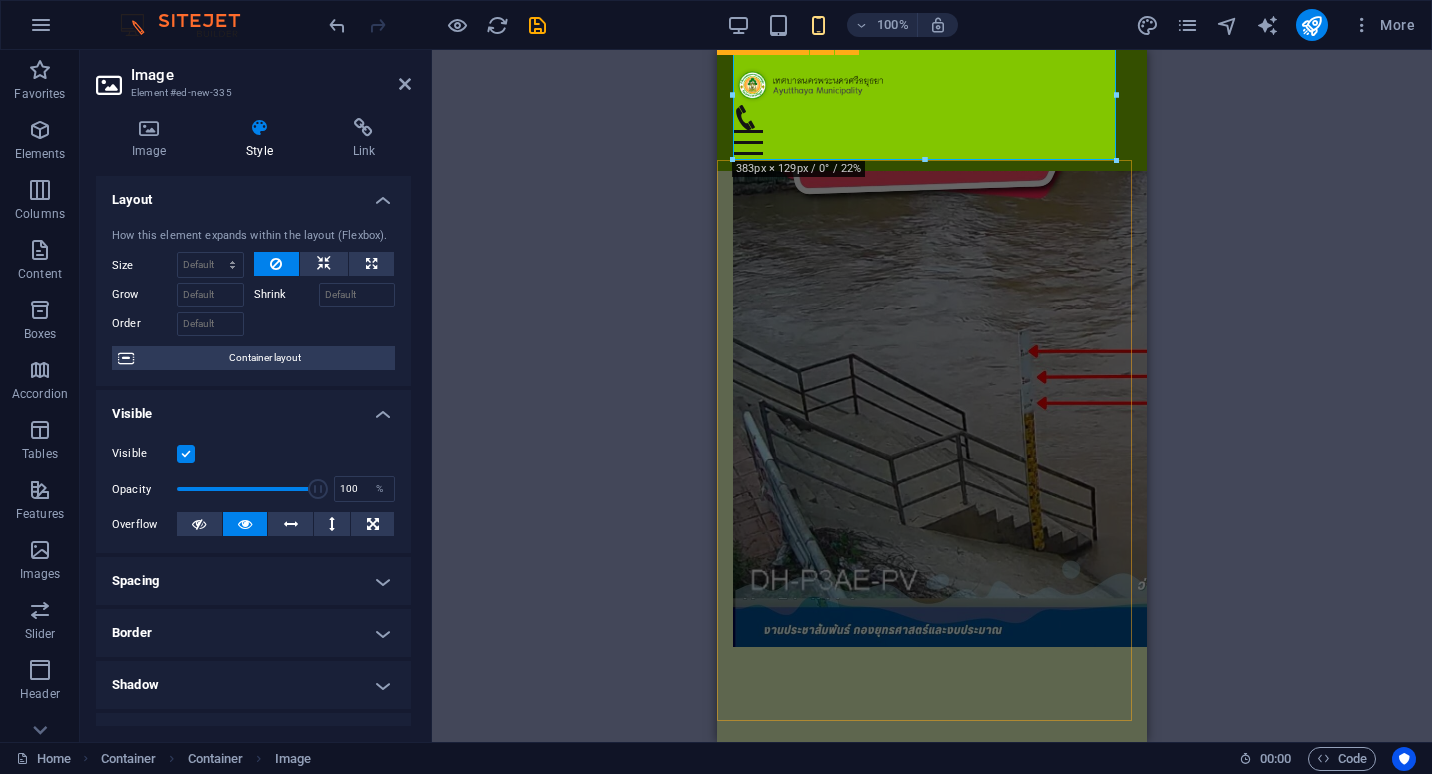 scroll, scrollTop: 395, scrollLeft: 0, axis: vertical 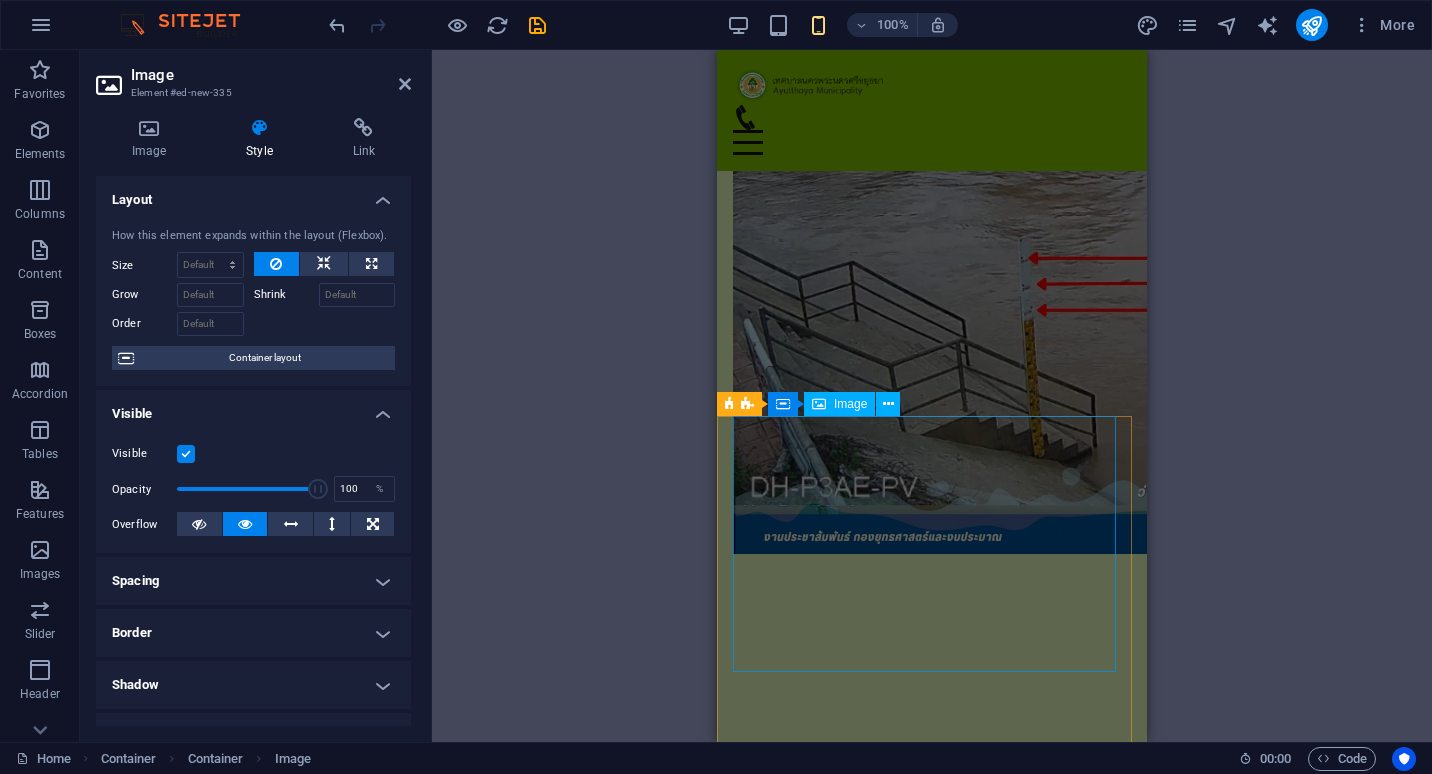 click at bounding box center [932, 1201] 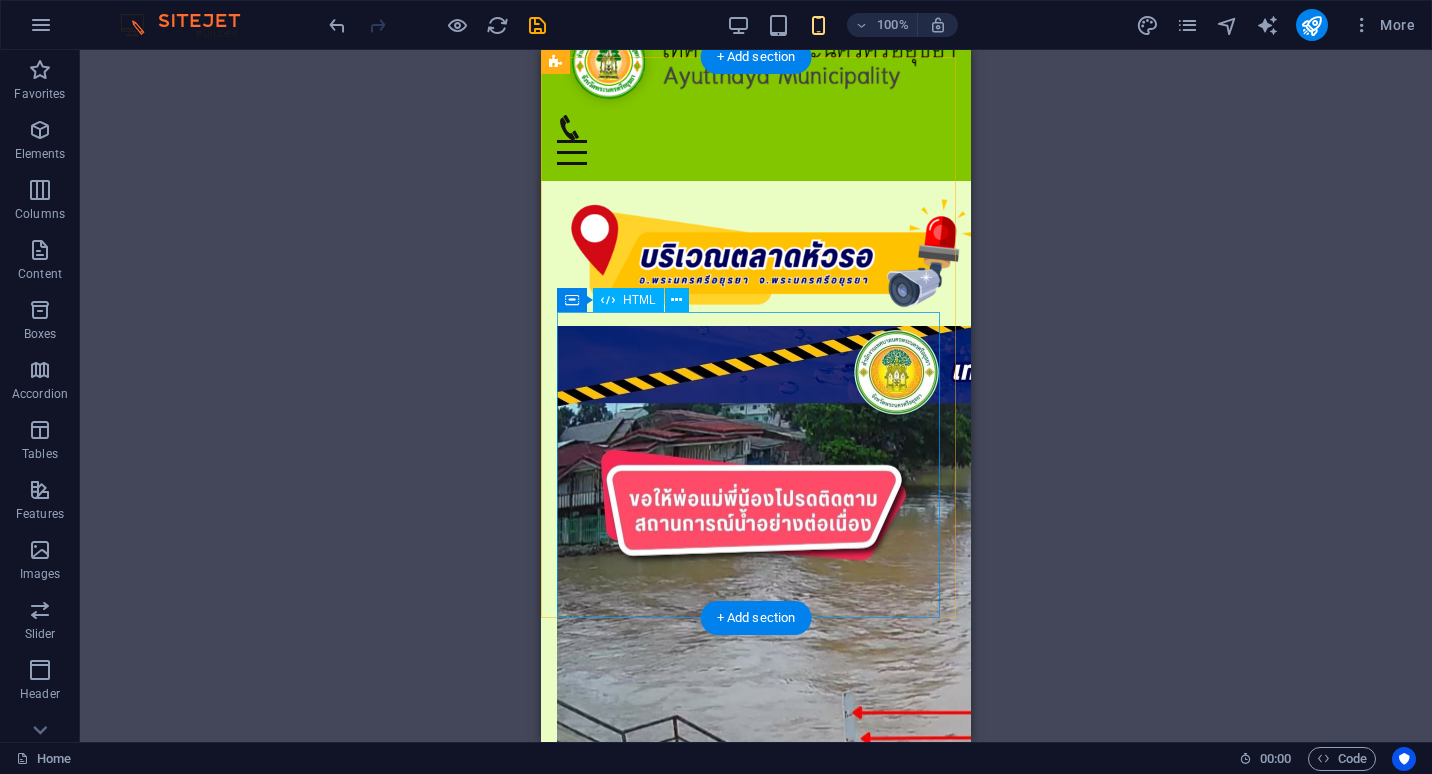 scroll, scrollTop: 0, scrollLeft: 0, axis: both 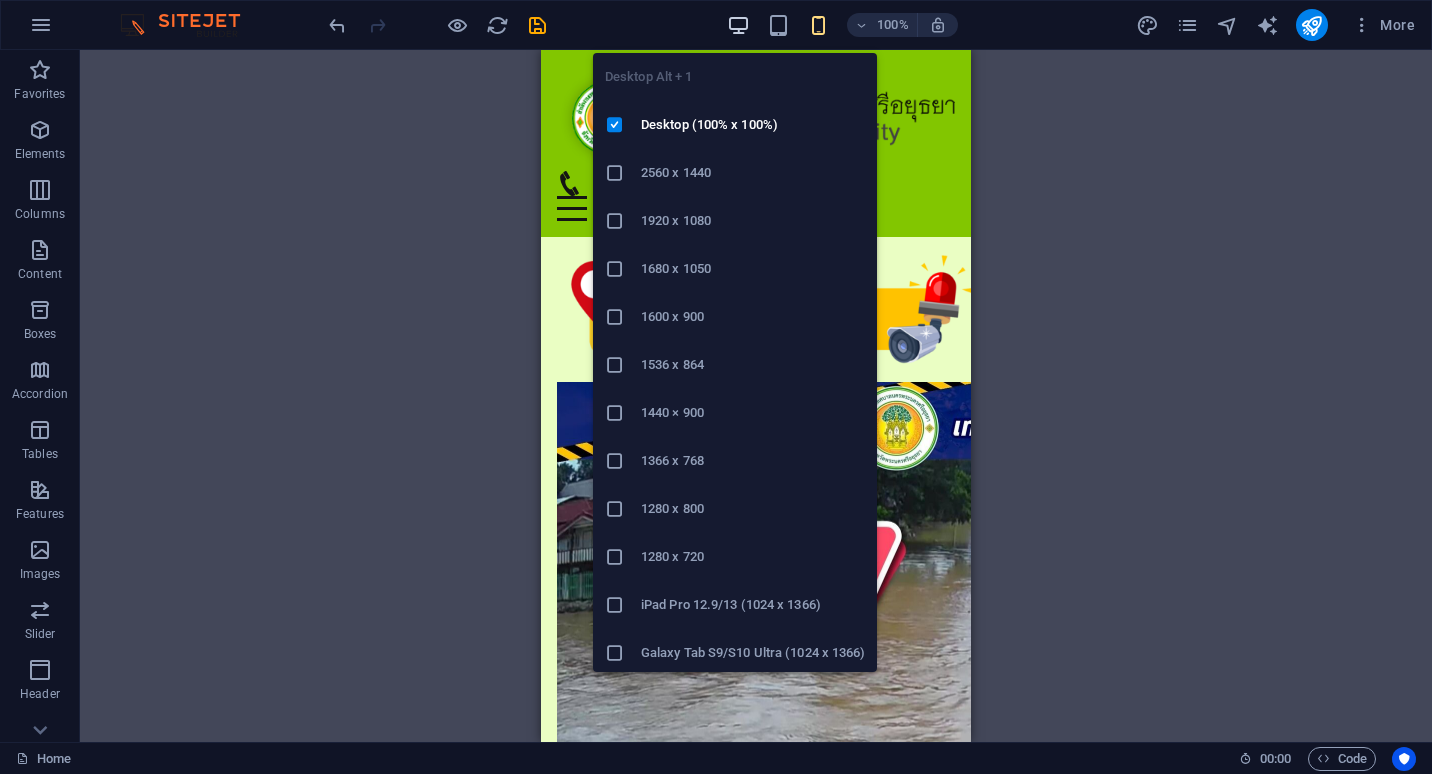click at bounding box center [738, 25] 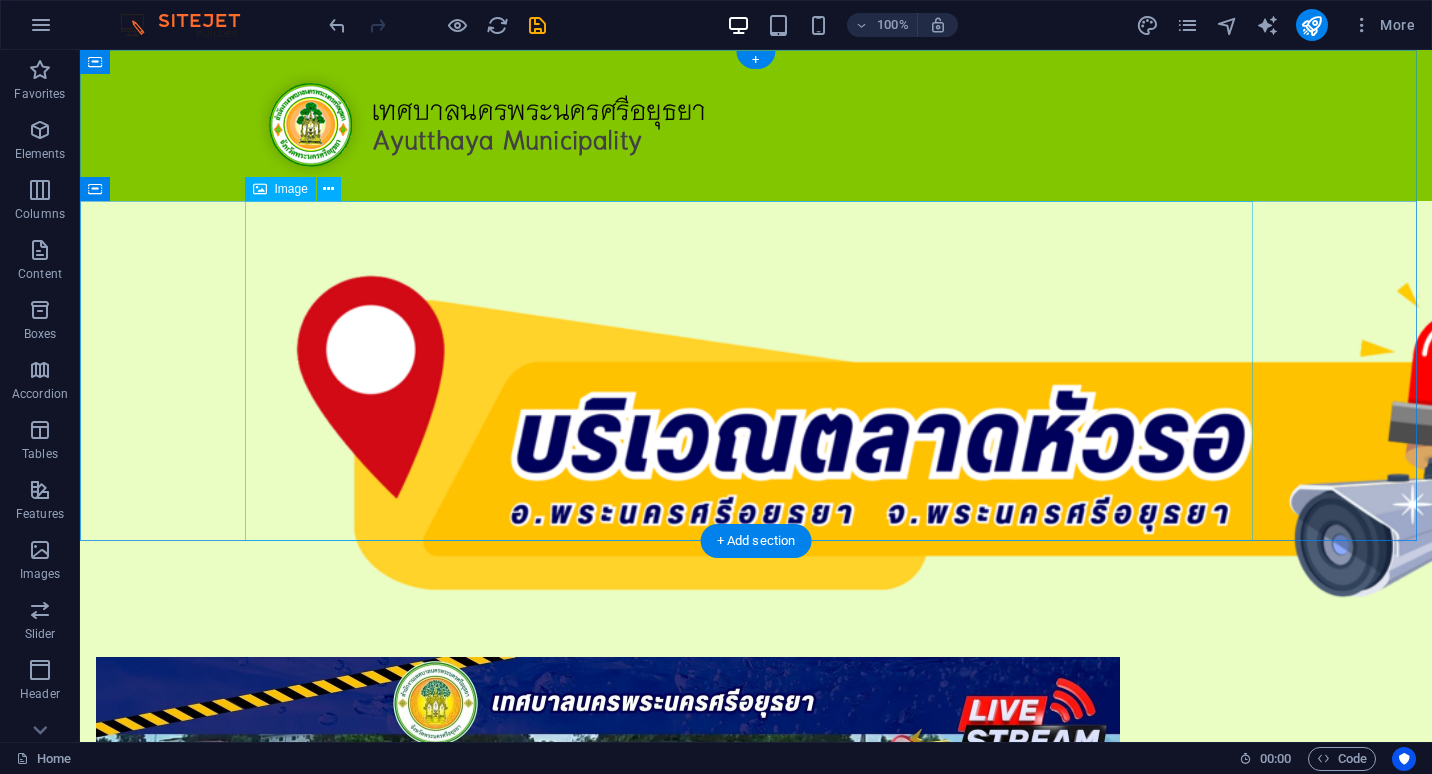click at bounding box center [756, 429] 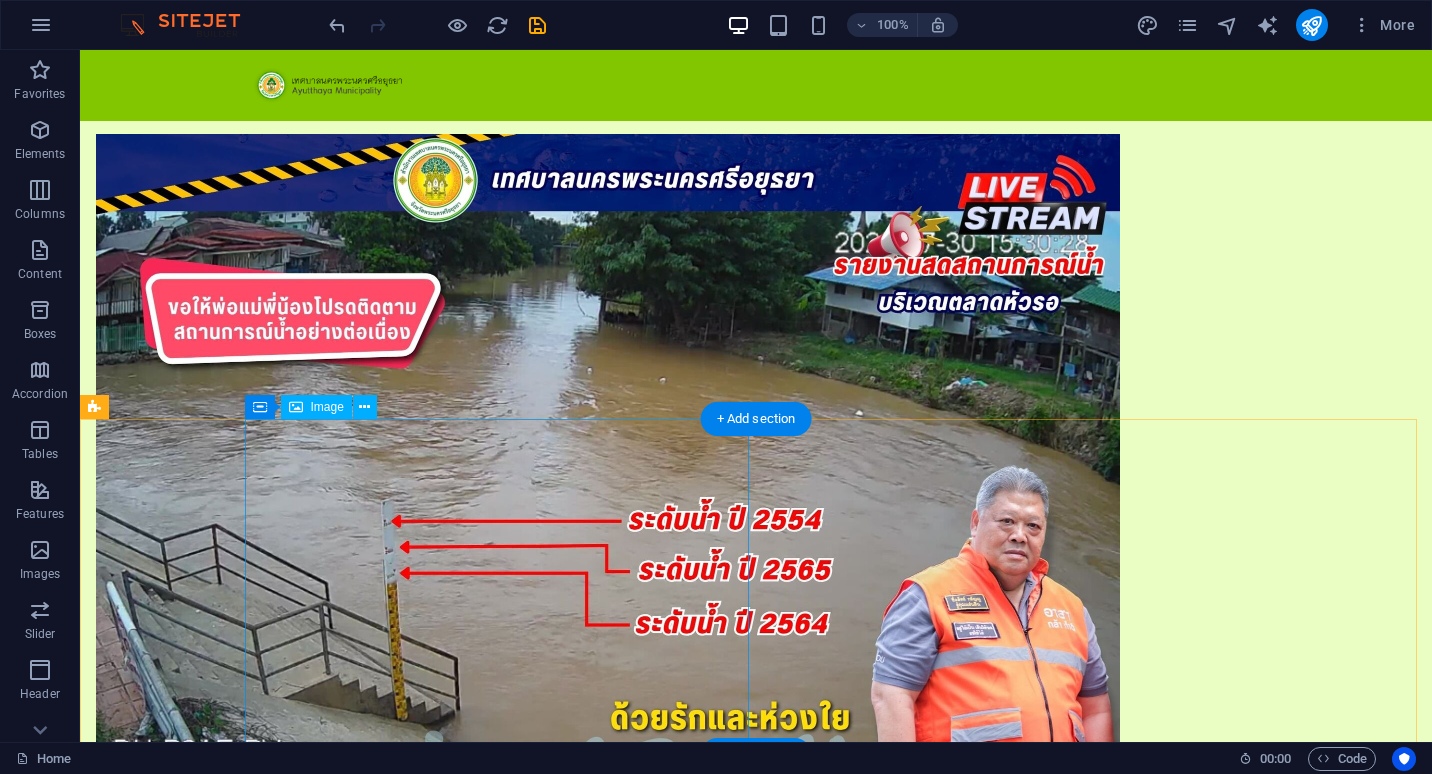 scroll, scrollTop: 461, scrollLeft: 0, axis: vertical 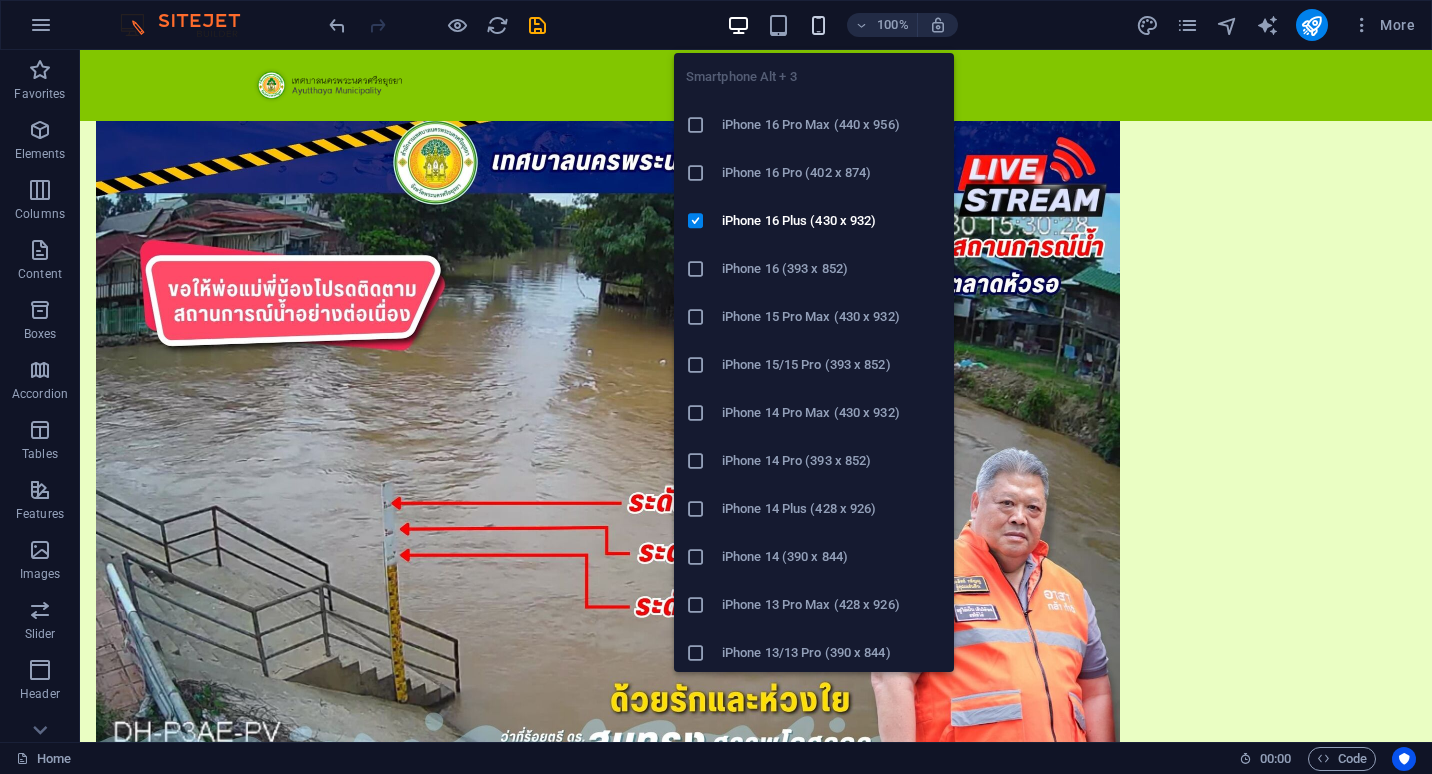 click at bounding box center [818, 25] 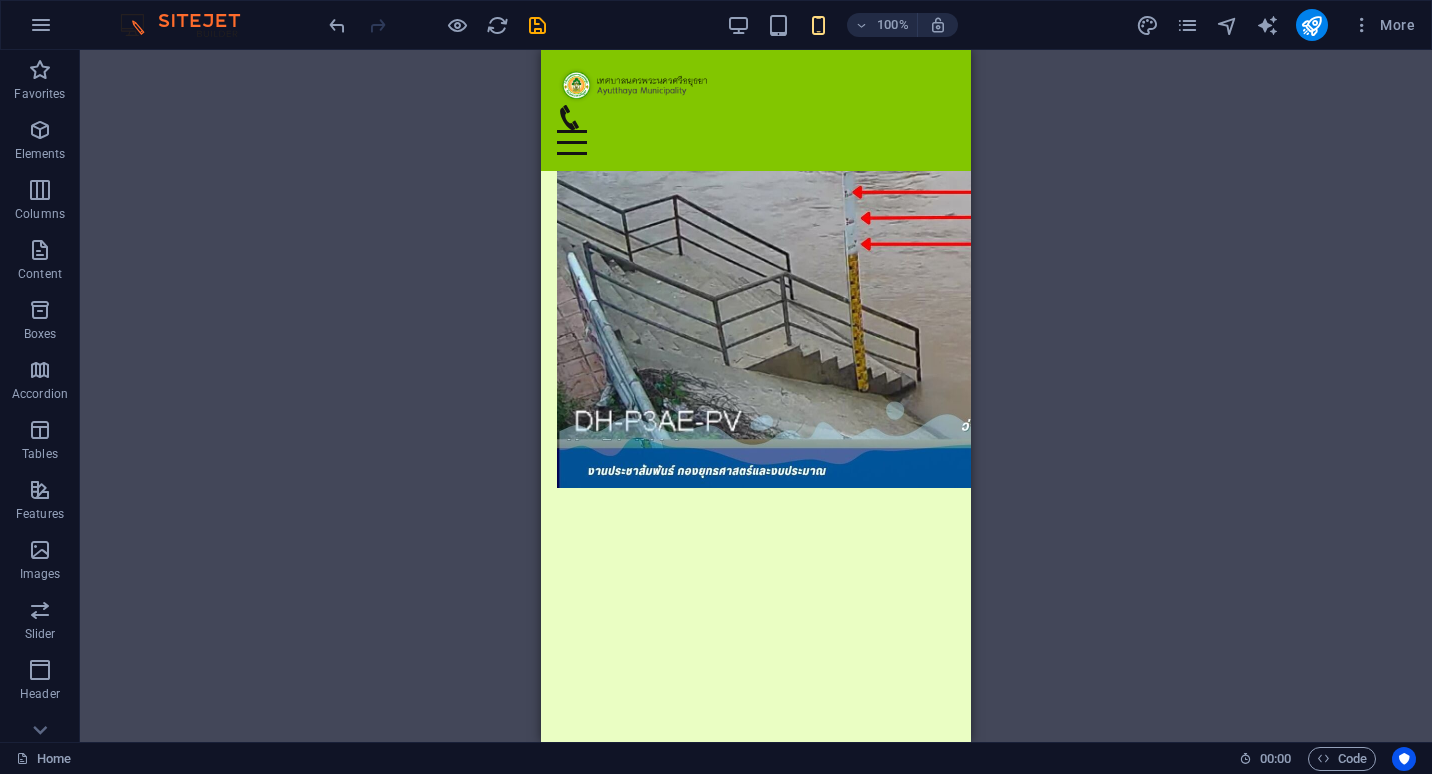 scroll, scrollTop: 61, scrollLeft: 0, axis: vertical 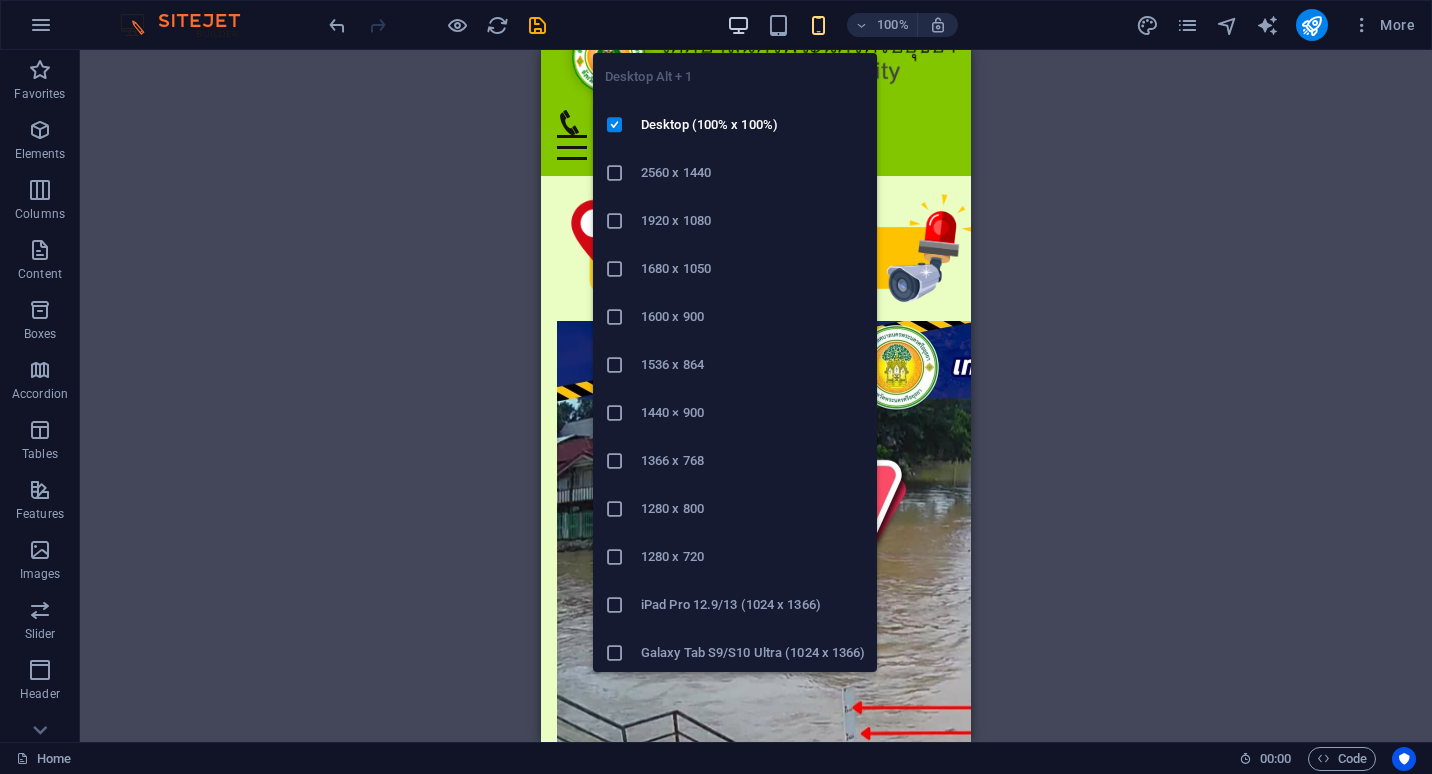 click at bounding box center (738, 25) 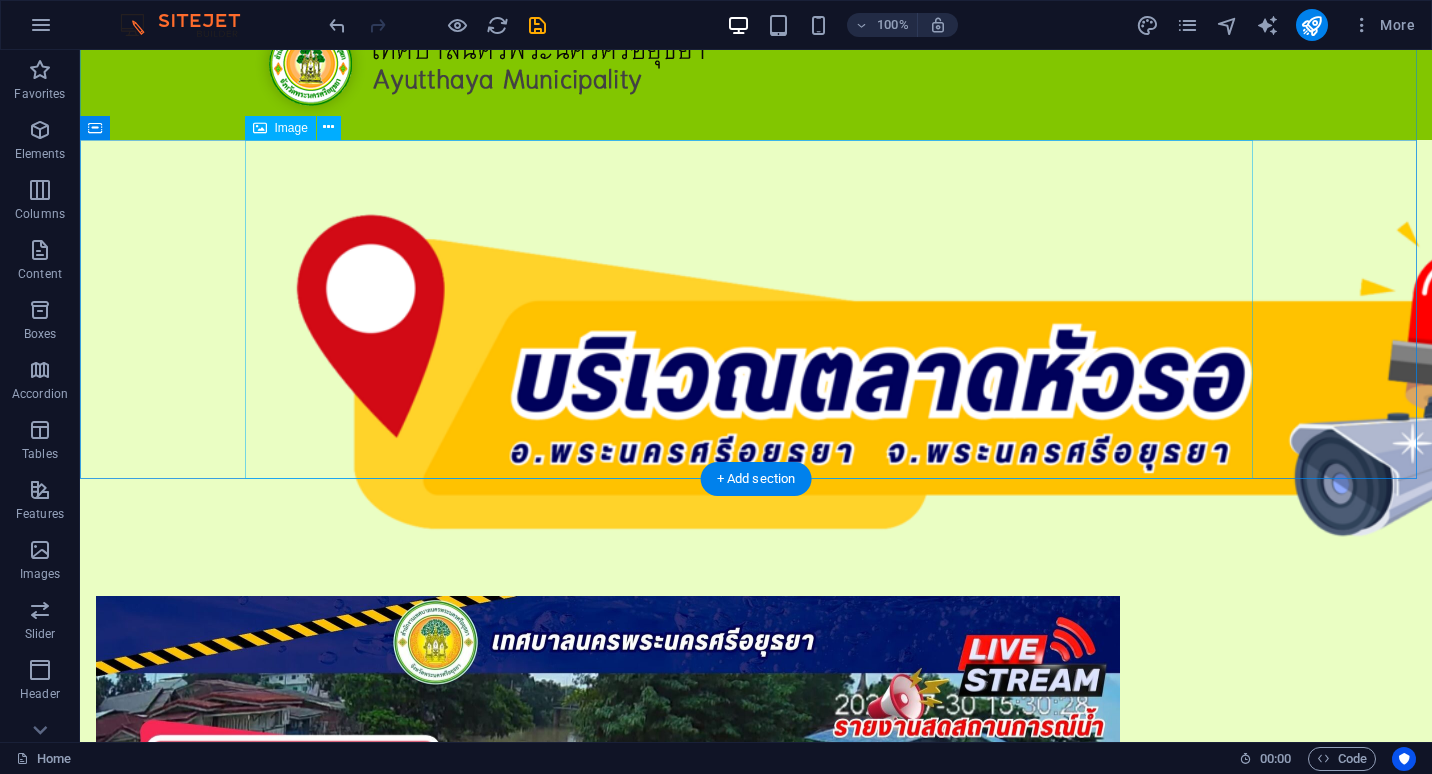 click at bounding box center (756, 368) 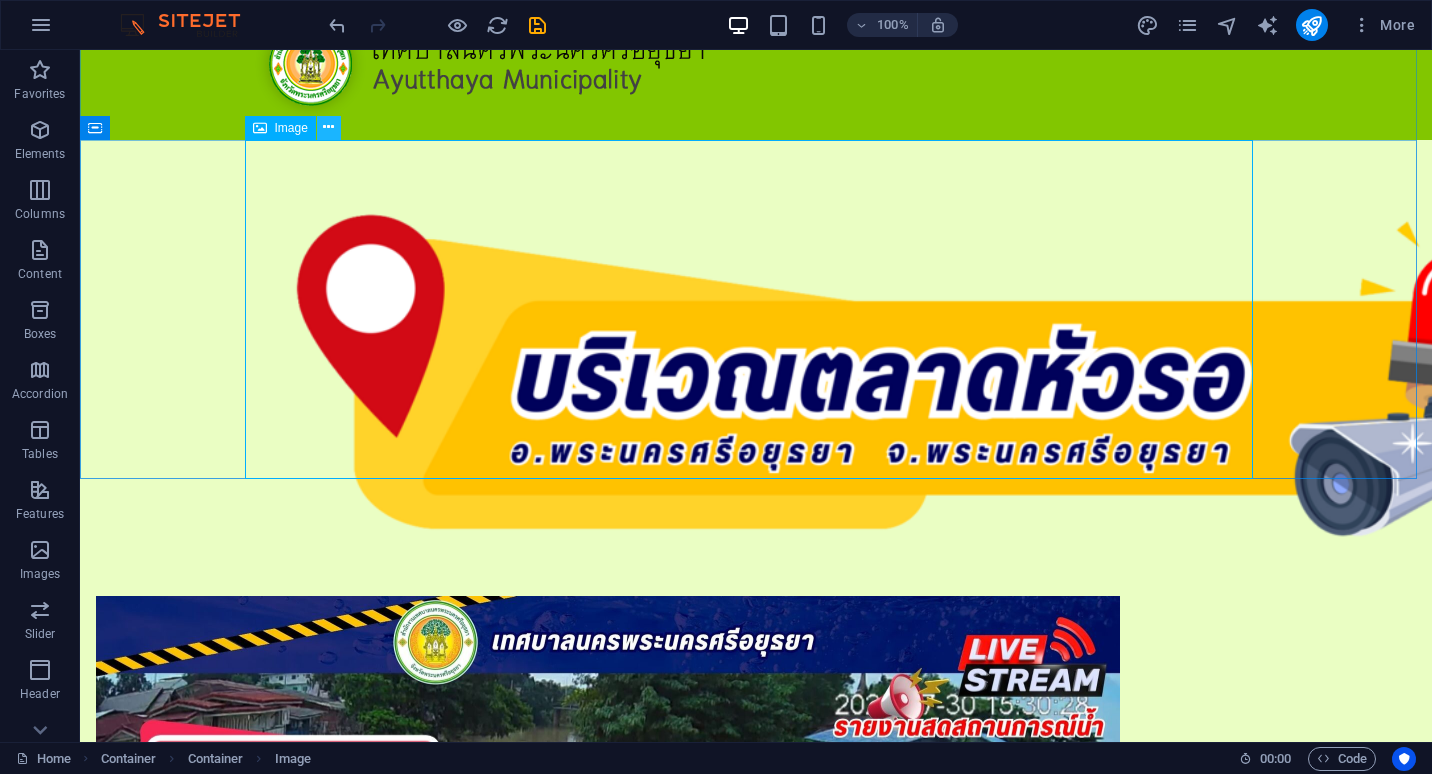 click at bounding box center [328, 127] 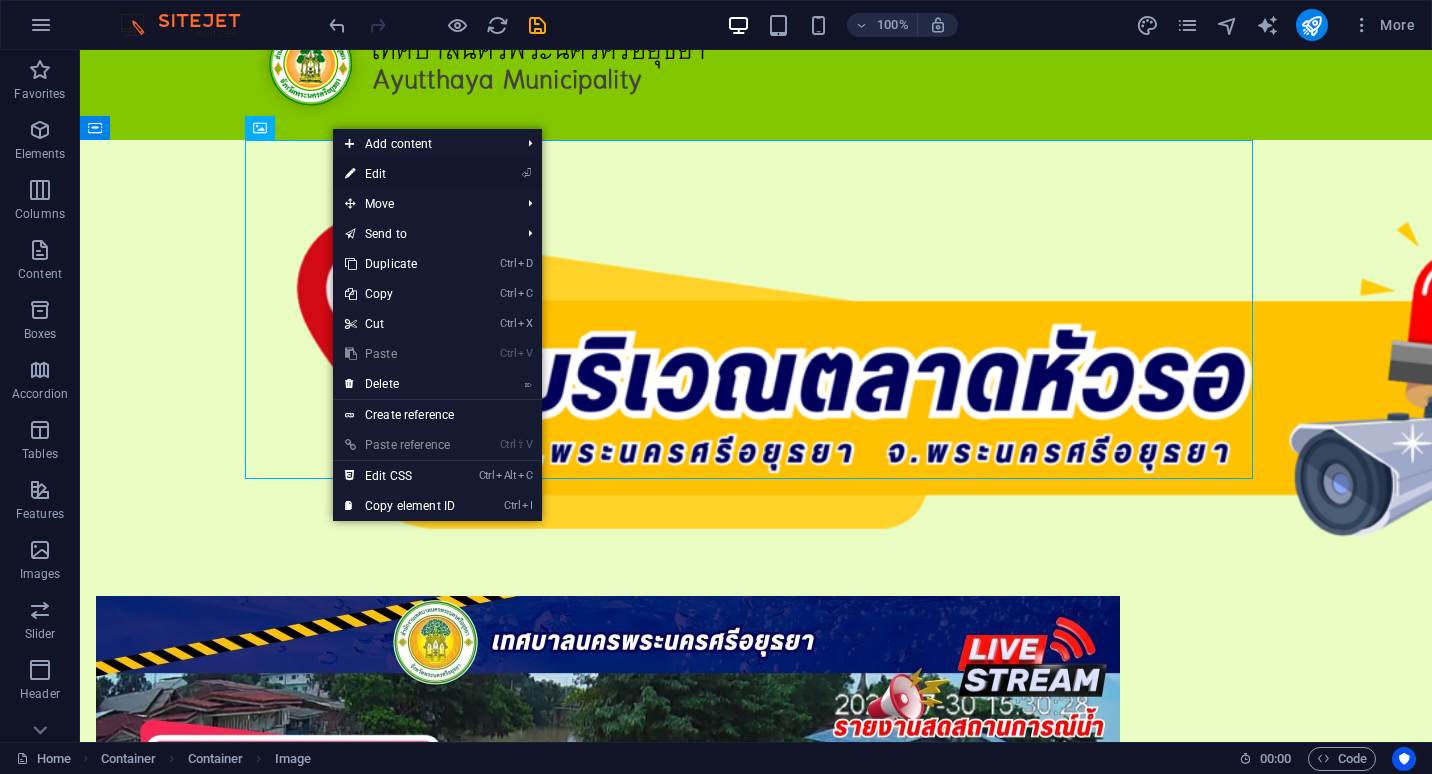 click on "⏎  Edit" at bounding box center [400, 174] 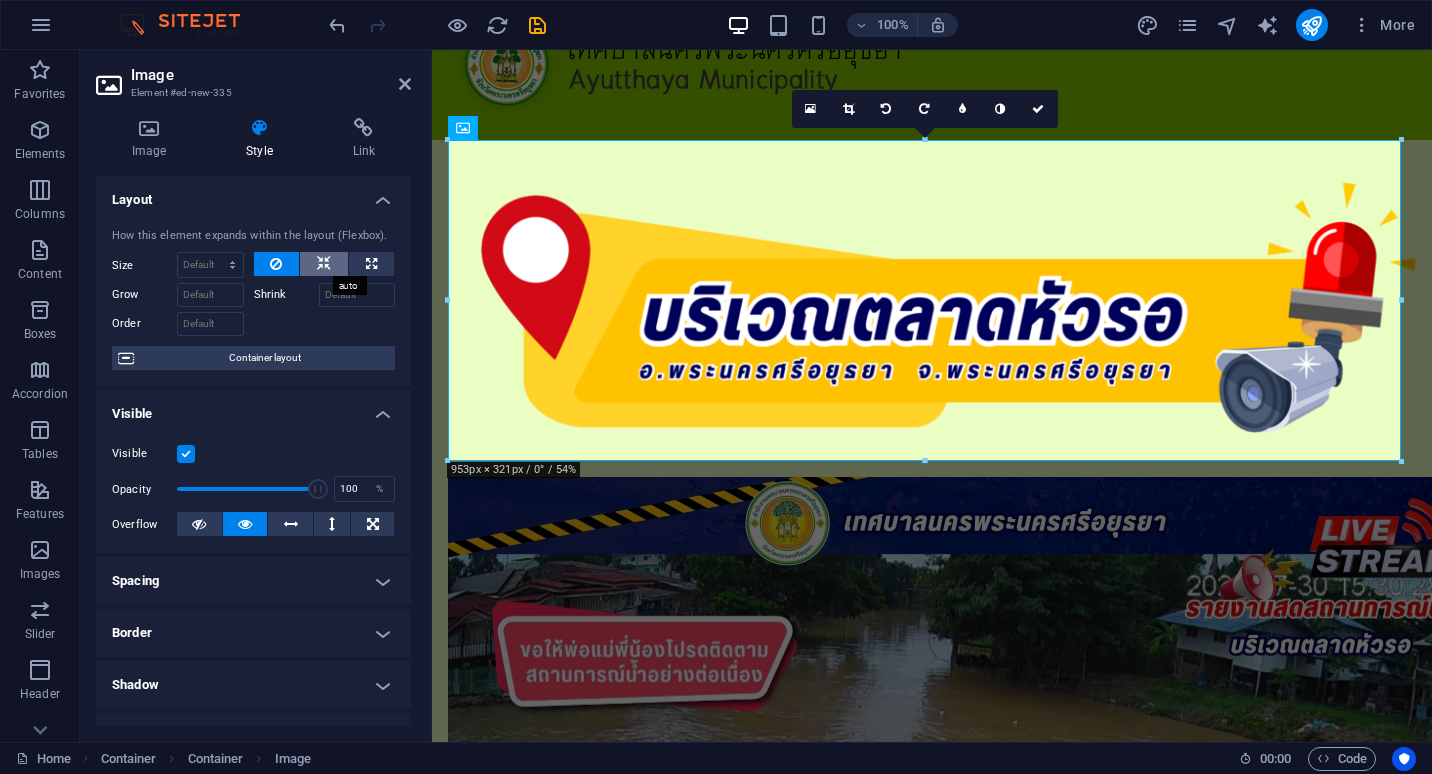 click at bounding box center [324, 264] 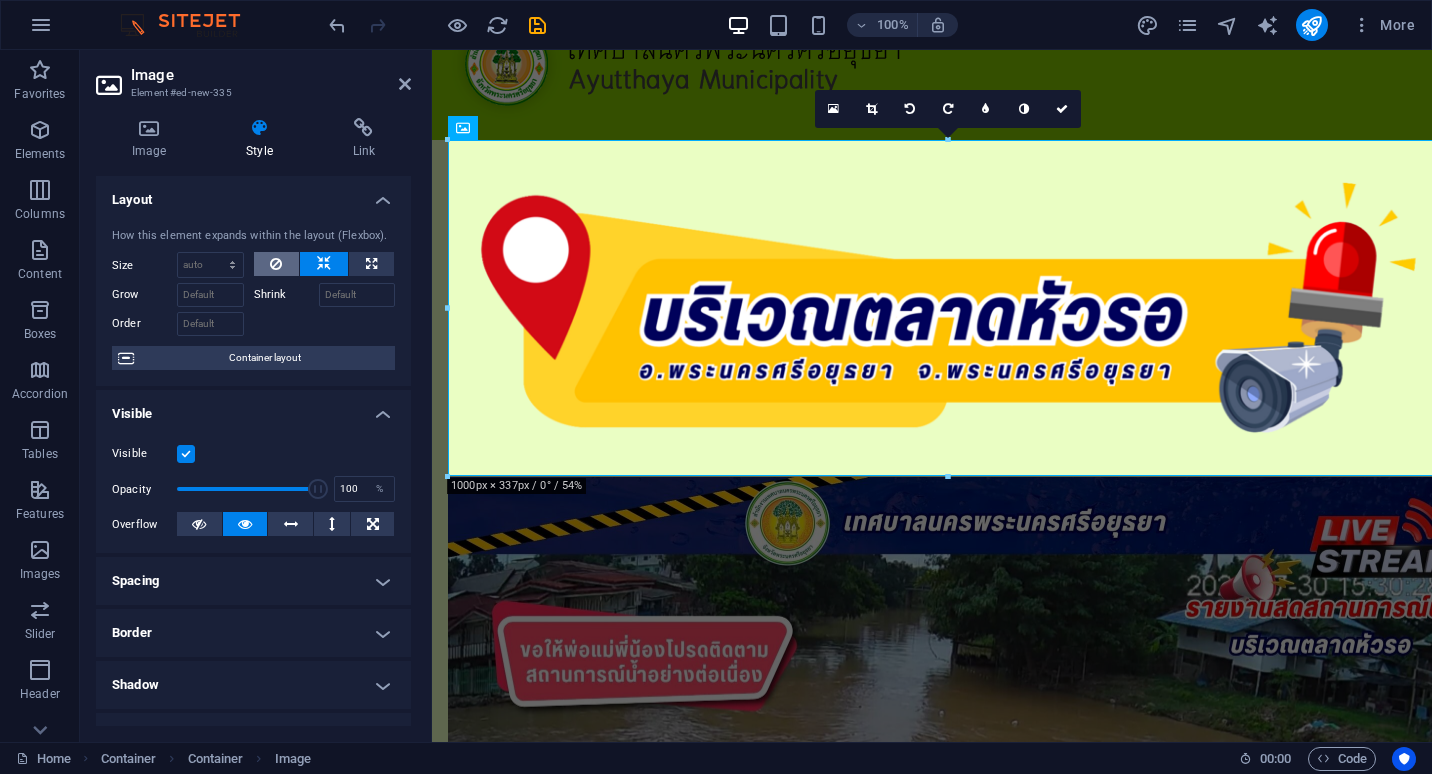click at bounding box center (276, 264) 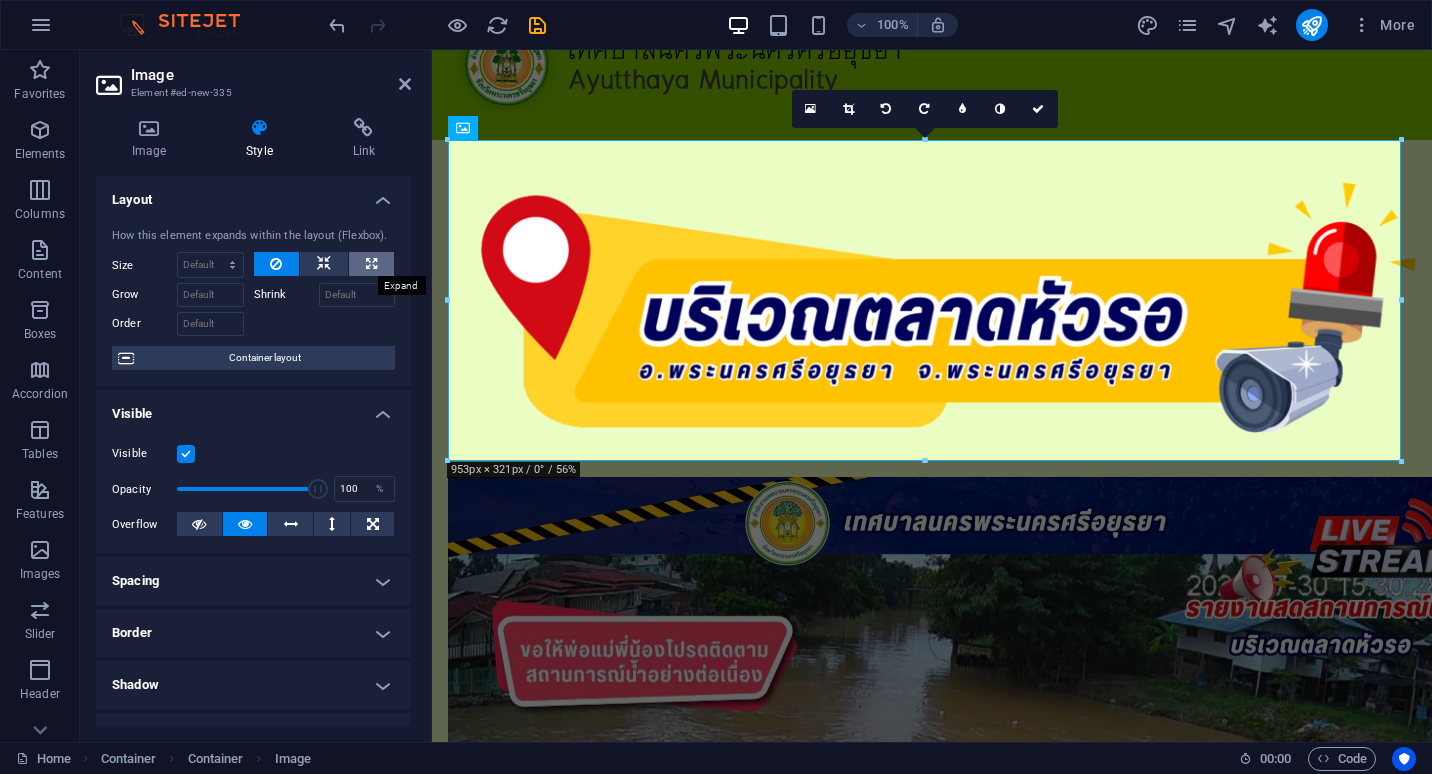 click at bounding box center (371, 264) 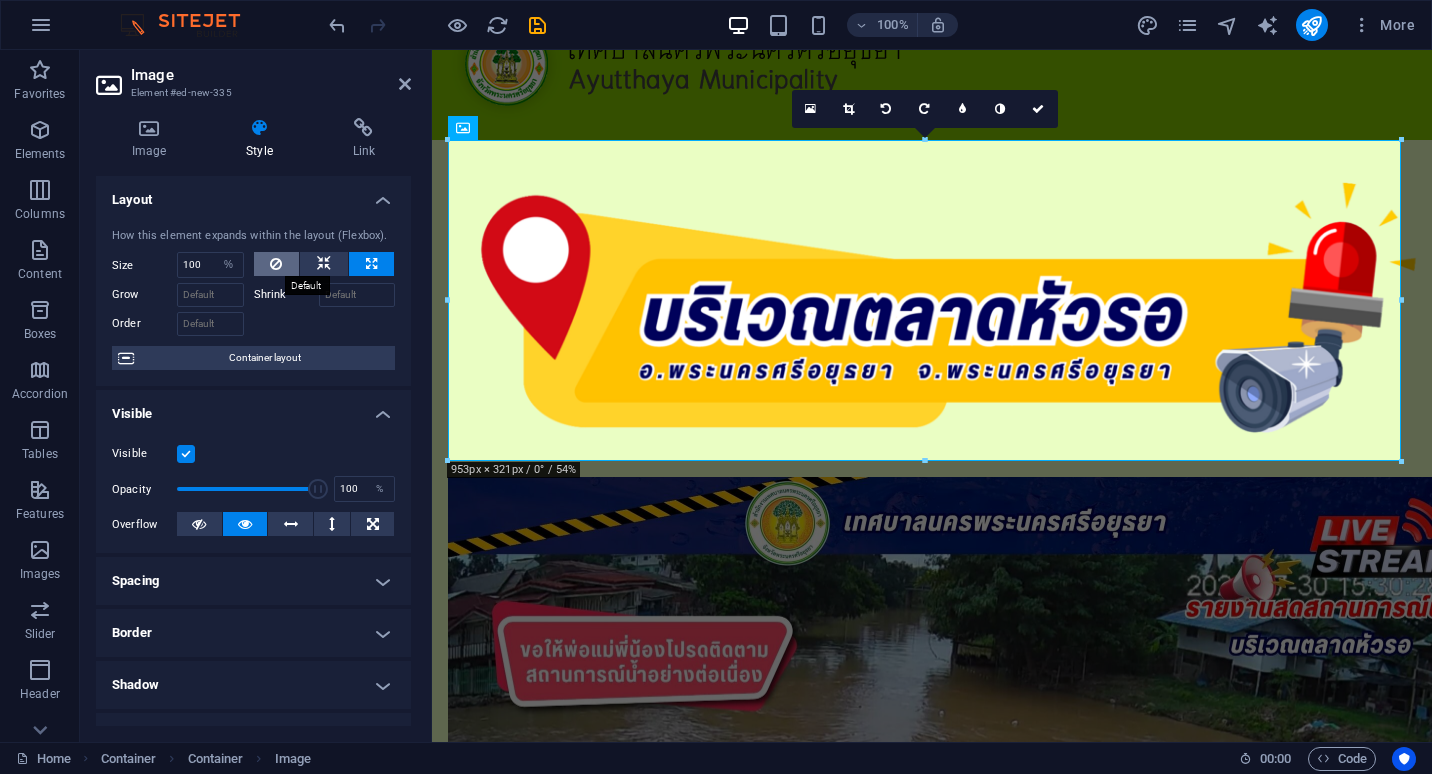 click at bounding box center [276, 264] 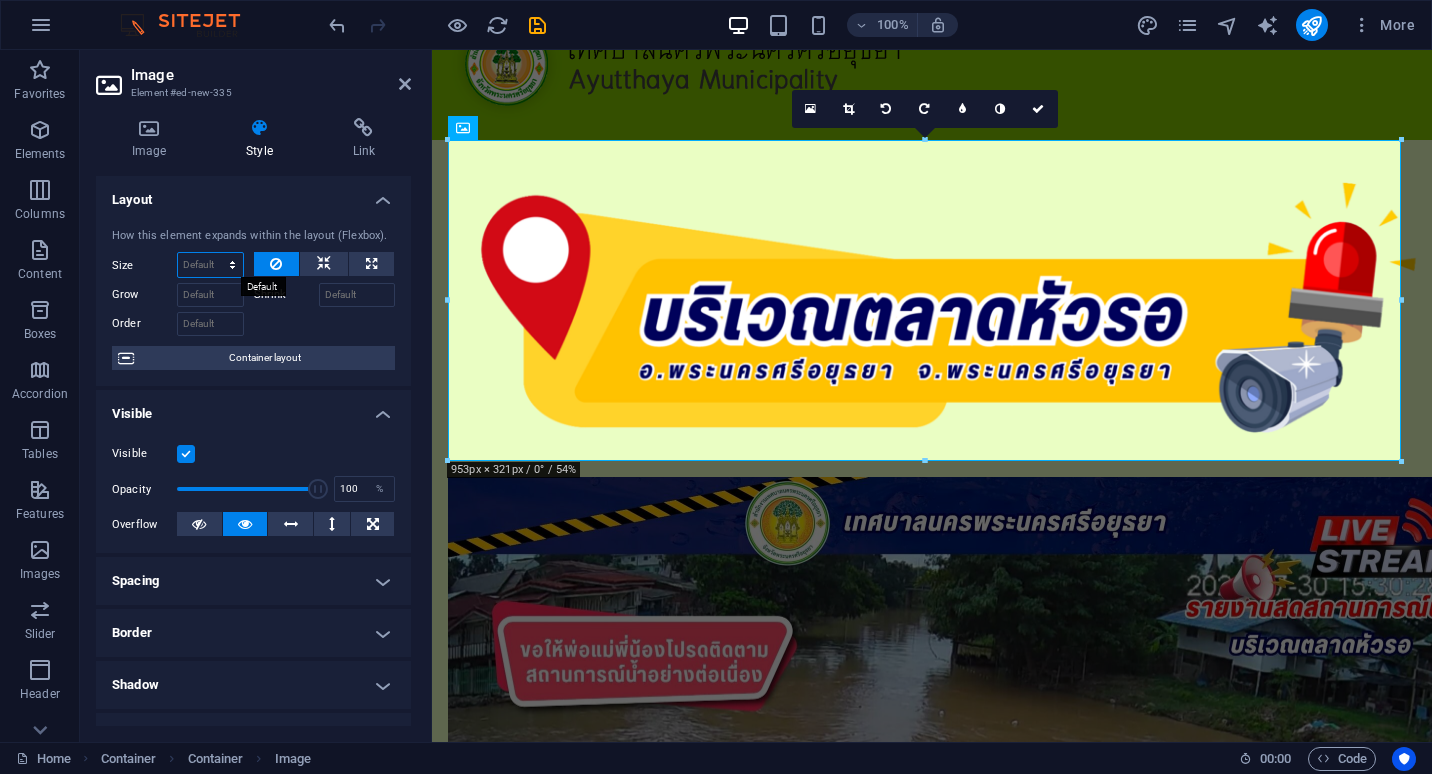click on "Default auto px % 1/1 1/2 1/3 1/4 1/5 1/6 1/7 1/8 1/9 1/10" at bounding box center [210, 265] 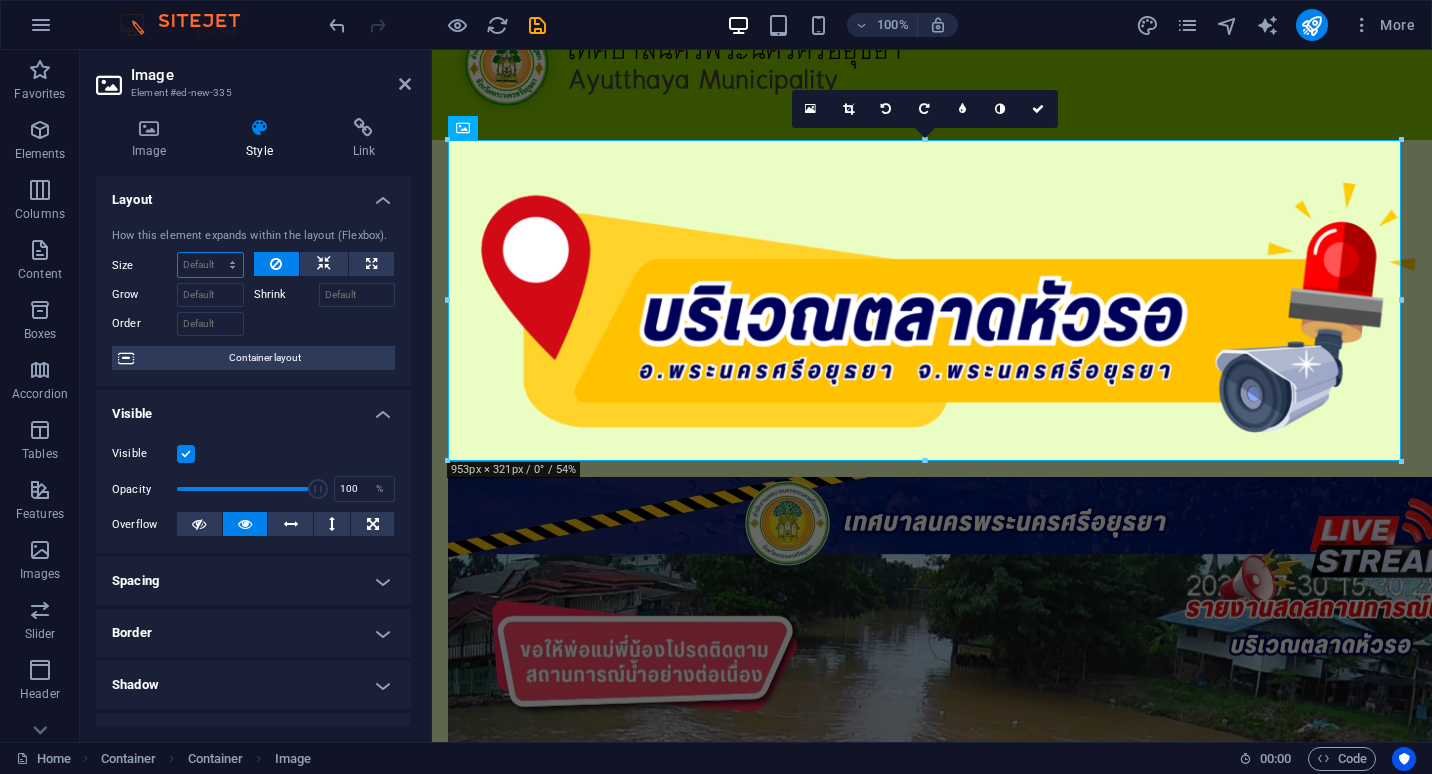 select on "1/4" 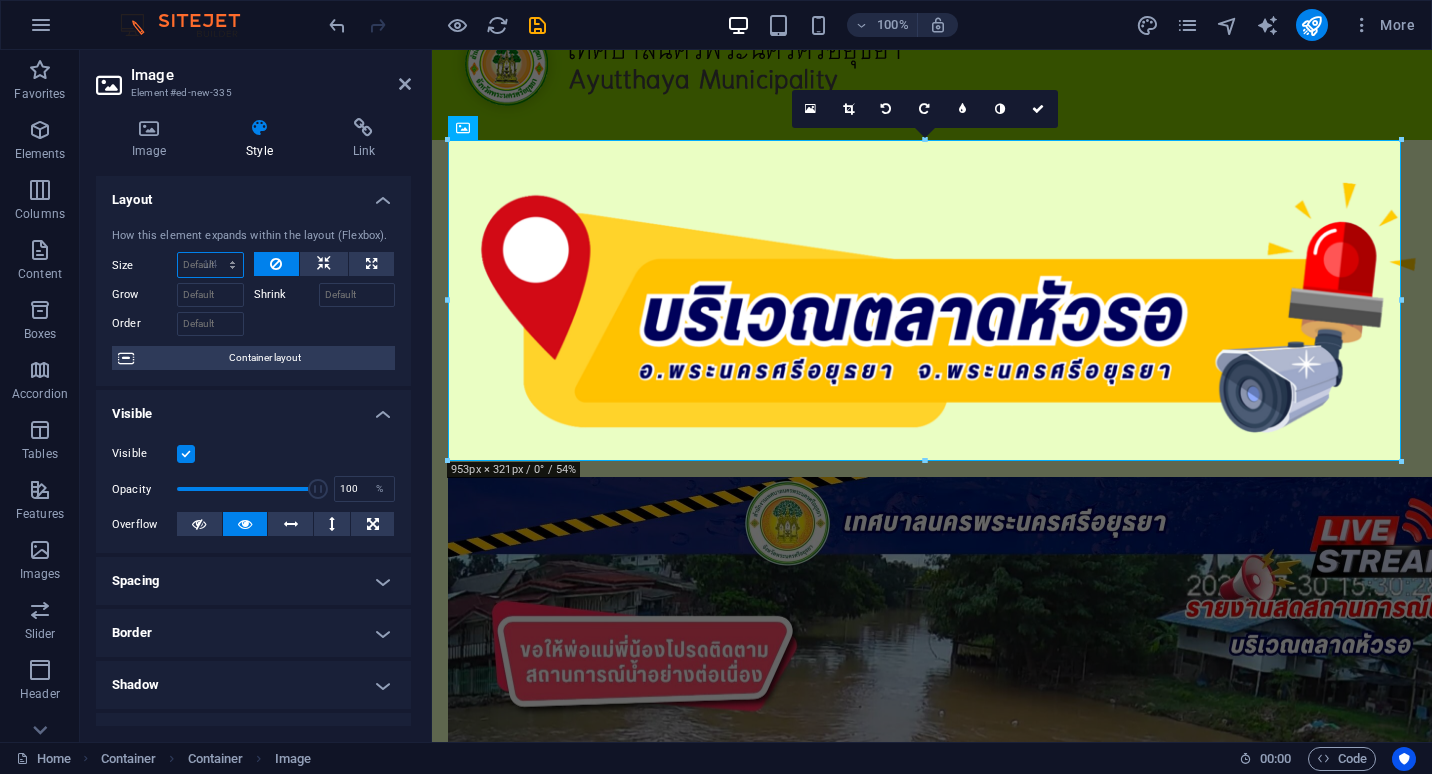 click on "Default auto px % 1/1 1/2 1/3 1/4 1/5 1/6 1/7 1/8 1/9 1/10" at bounding box center [210, 265] 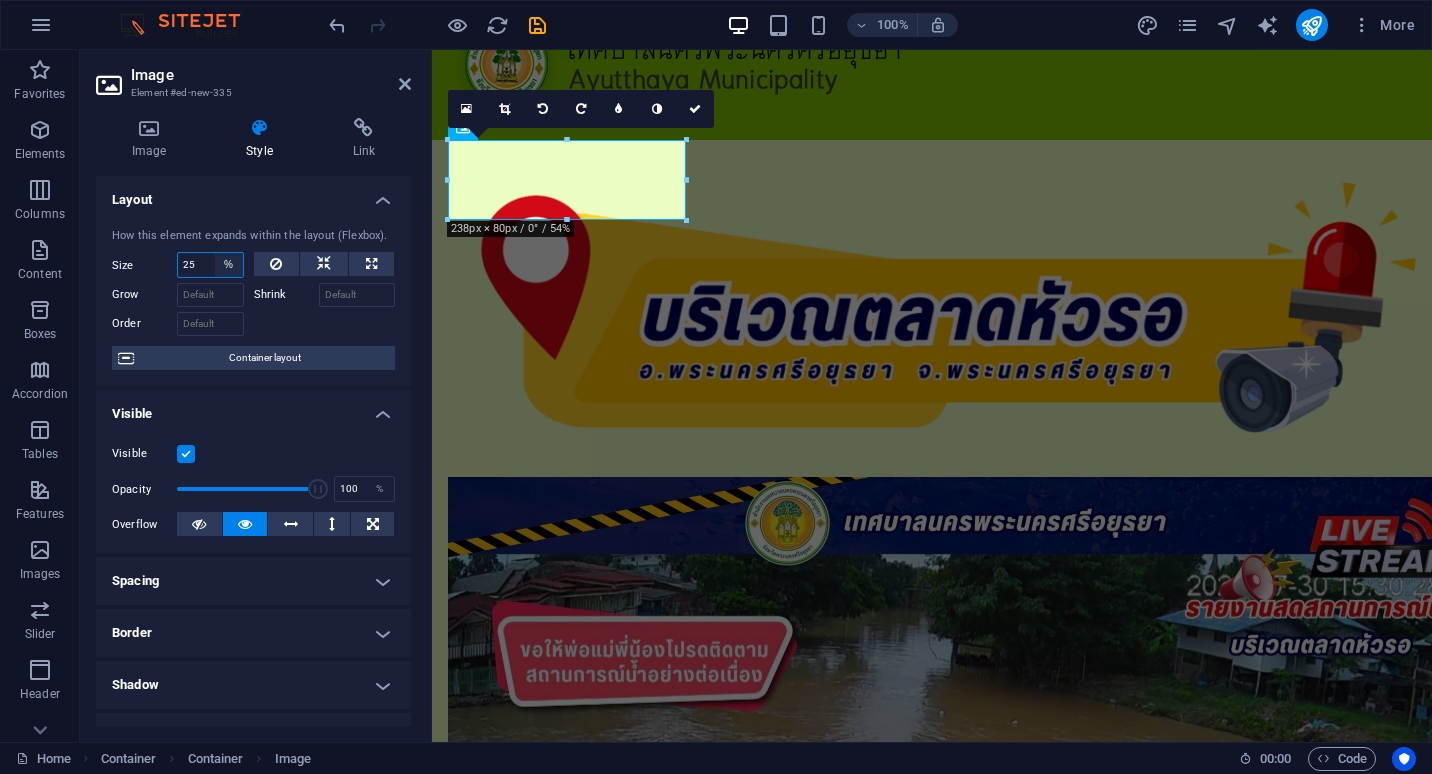 click on "Default auto px % 1/1 1/2 1/3 1/4 1/5 1/6 1/7 1/8 1/9 1/10" at bounding box center [229, 265] 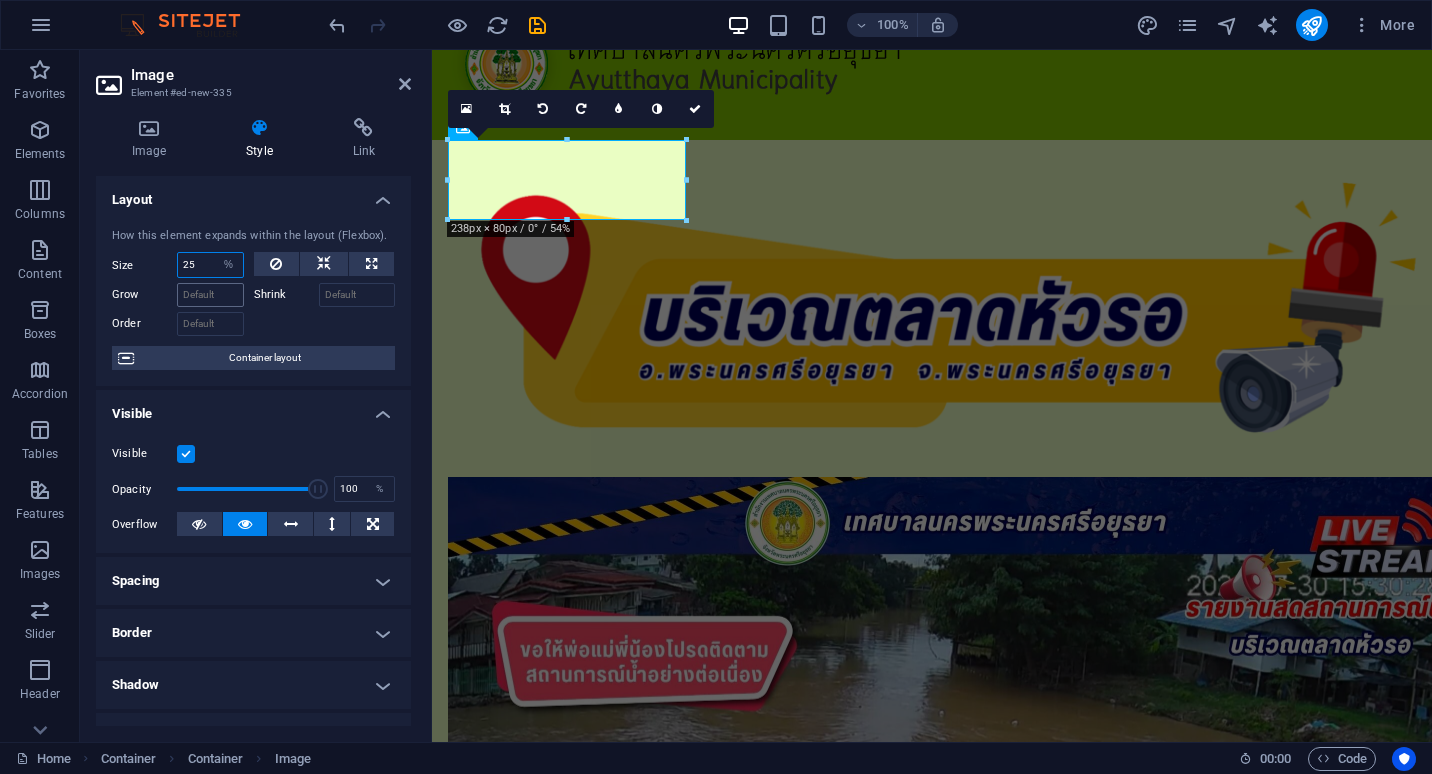 select on "1/2" 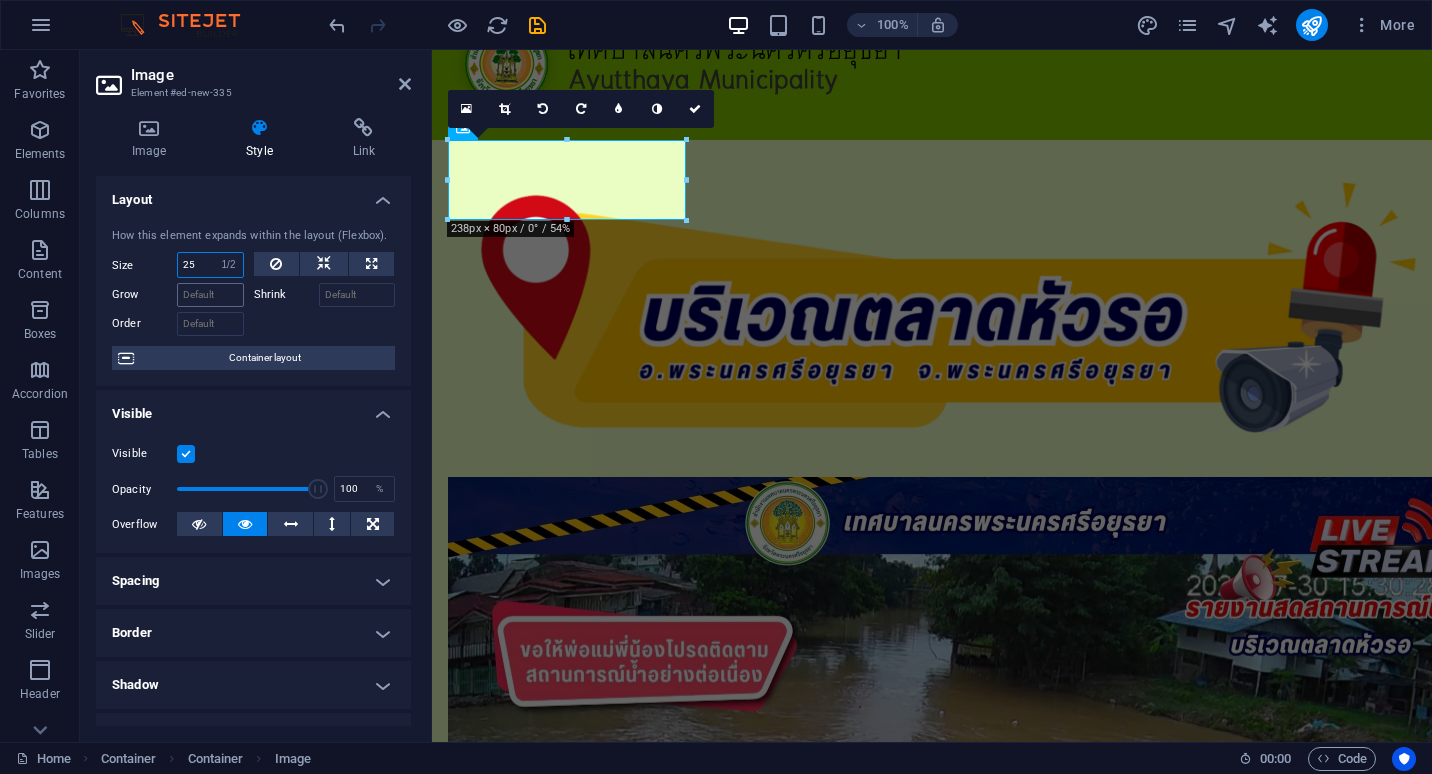 click on "Default auto px % 1/1 1/2 1/3 1/4 1/5 1/6 1/7 1/8 1/9 1/10" at bounding box center [229, 265] 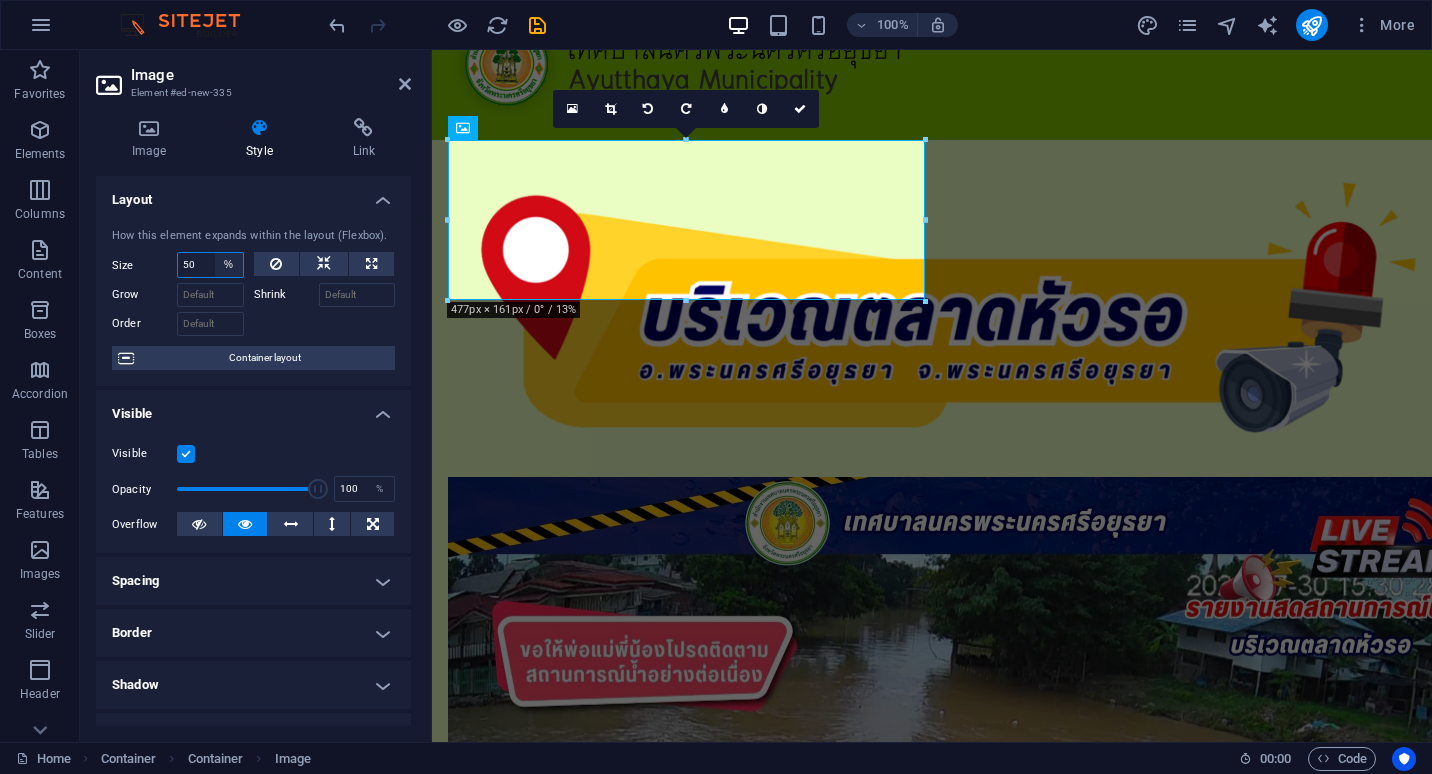 click on "Default auto px % 1/1 1/2 1/3 1/4 1/5 1/6 1/7 1/8 1/9 1/10" at bounding box center [229, 265] 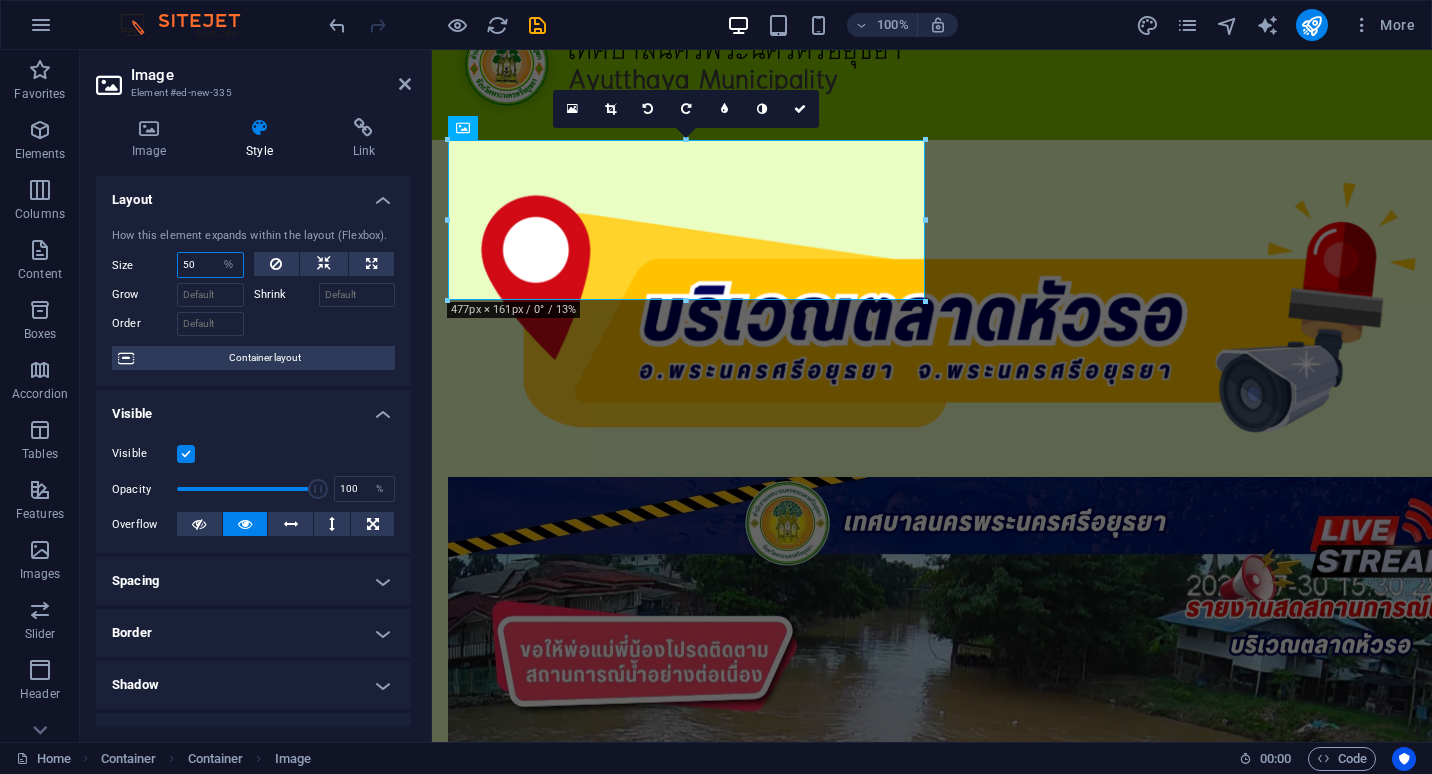 select on "1/3" 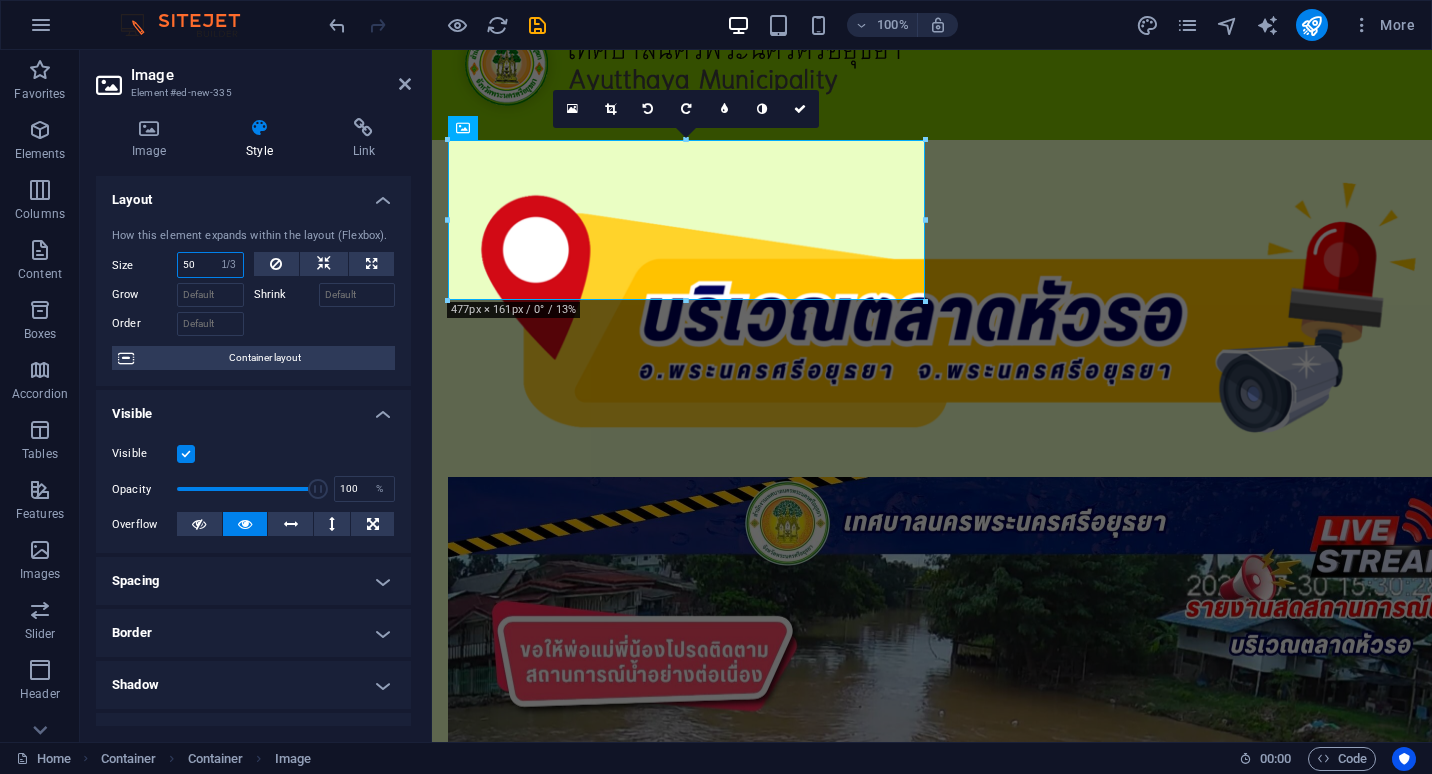 click on "Default auto px % 1/1 1/2 1/3 1/4 1/5 1/6 1/7 1/8 1/9 1/10" at bounding box center [229, 265] 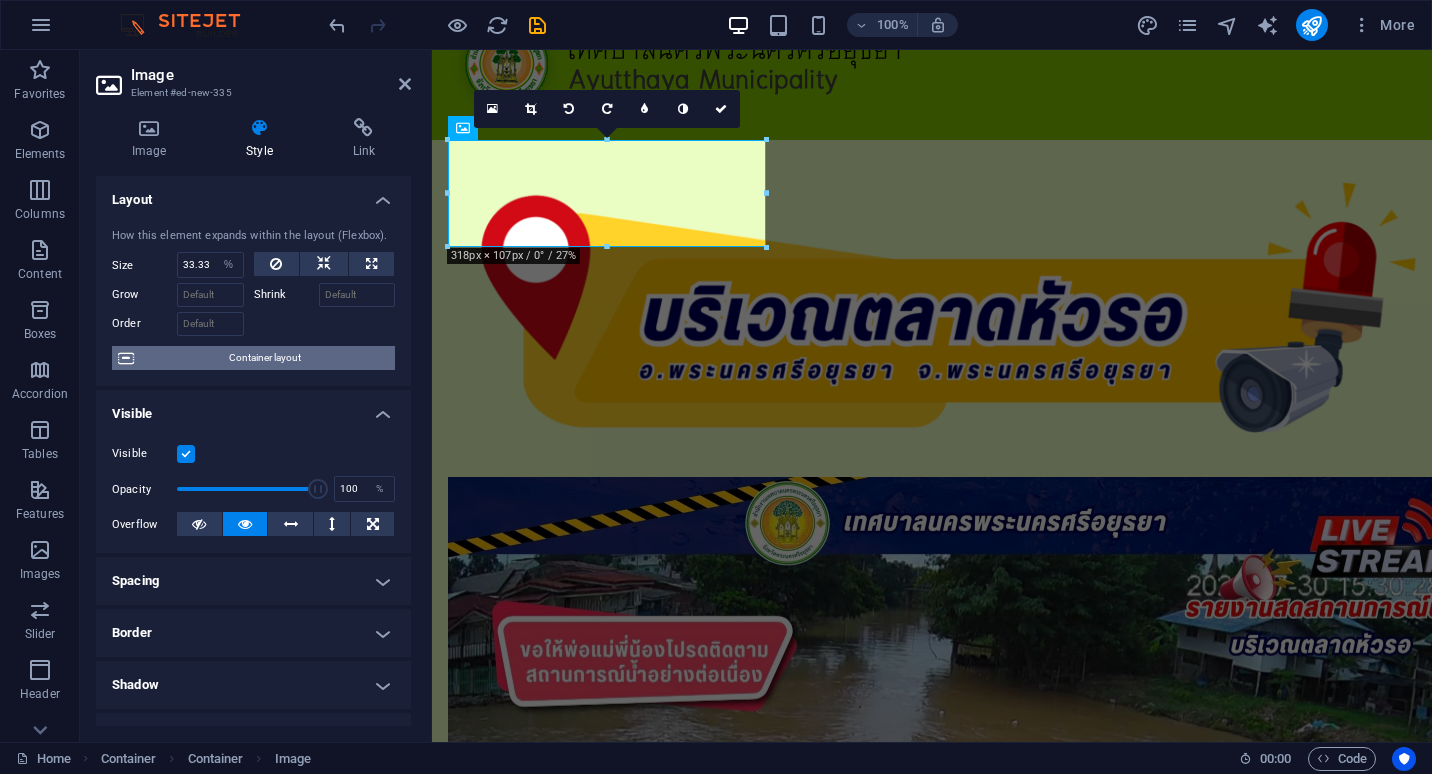 click on "Container layout" at bounding box center (264, 358) 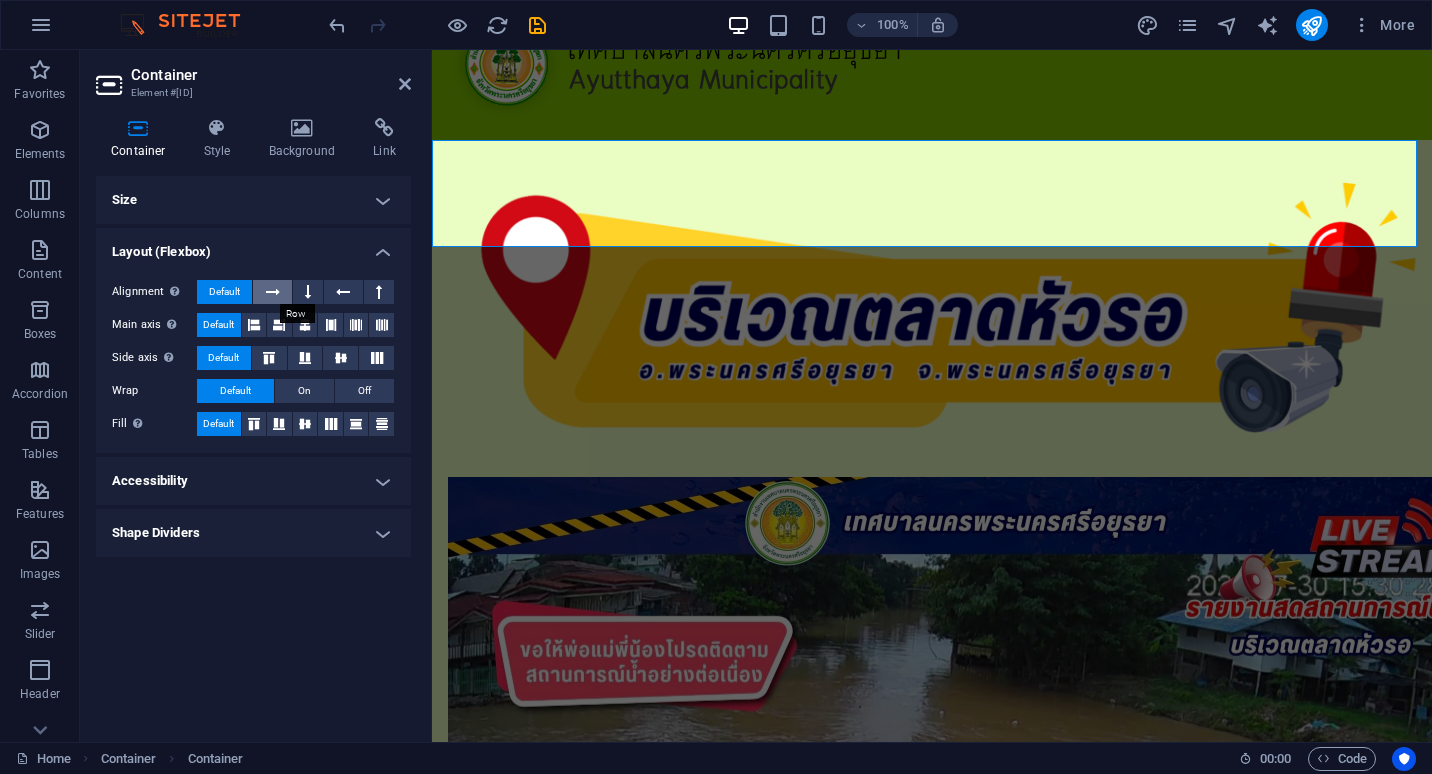 click at bounding box center (273, 292) 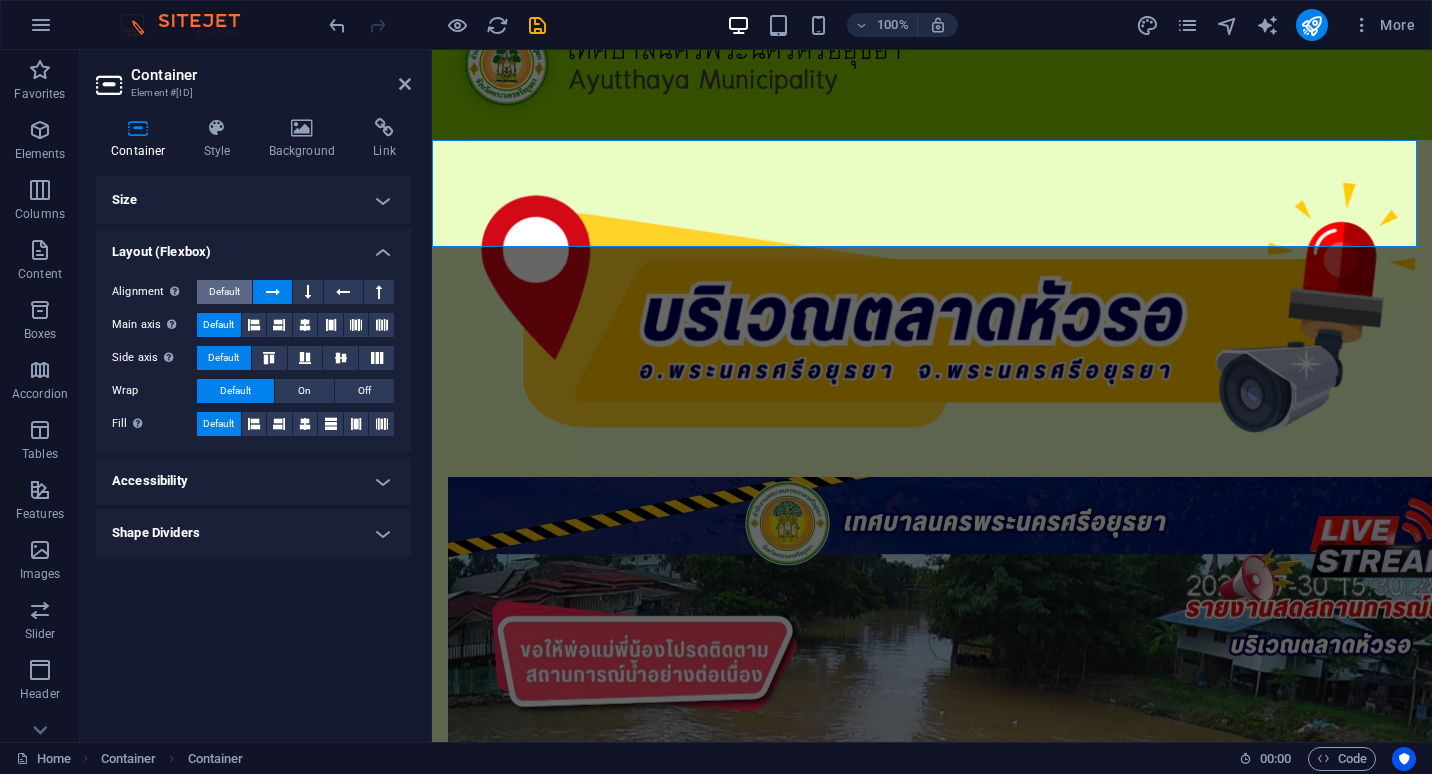 click on "Default" at bounding box center (224, 292) 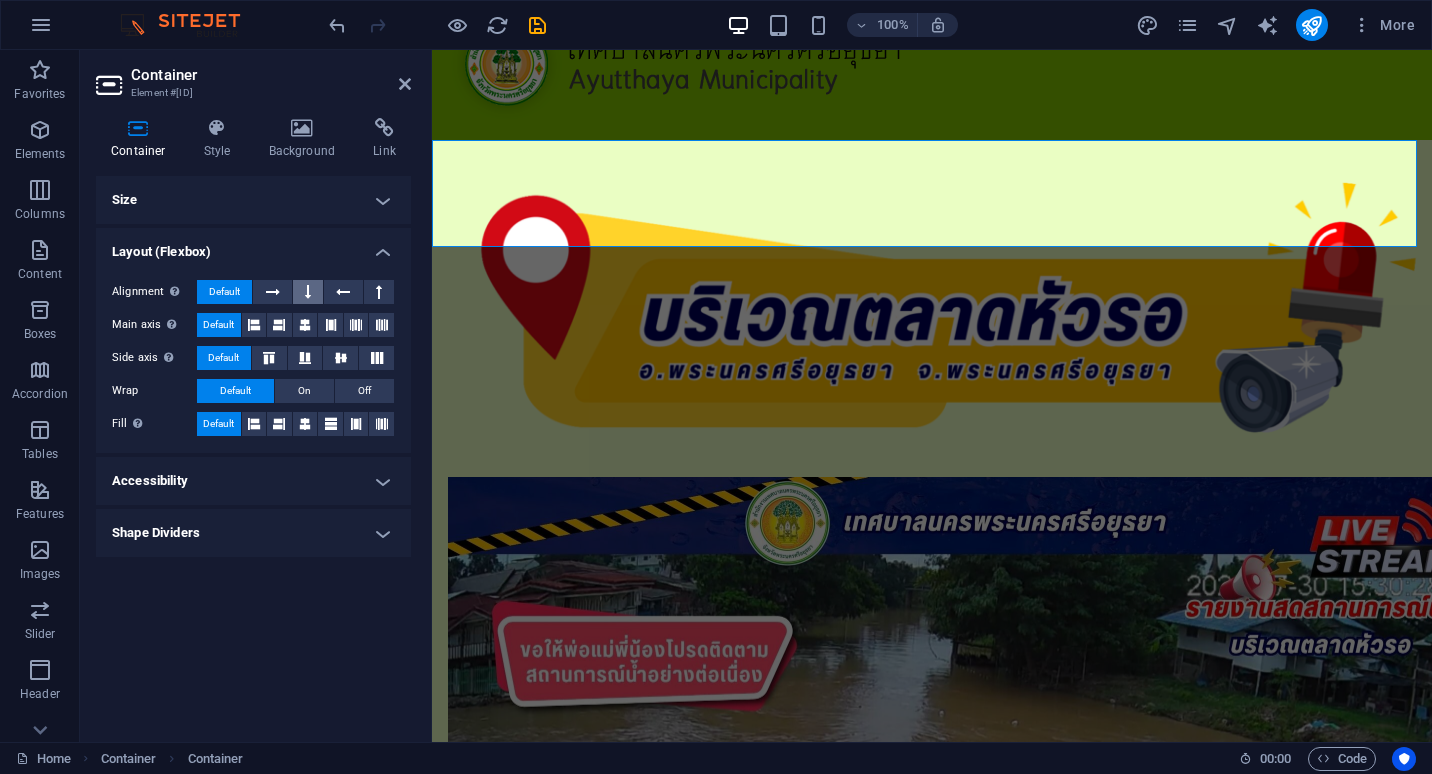 click at bounding box center (308, 292) 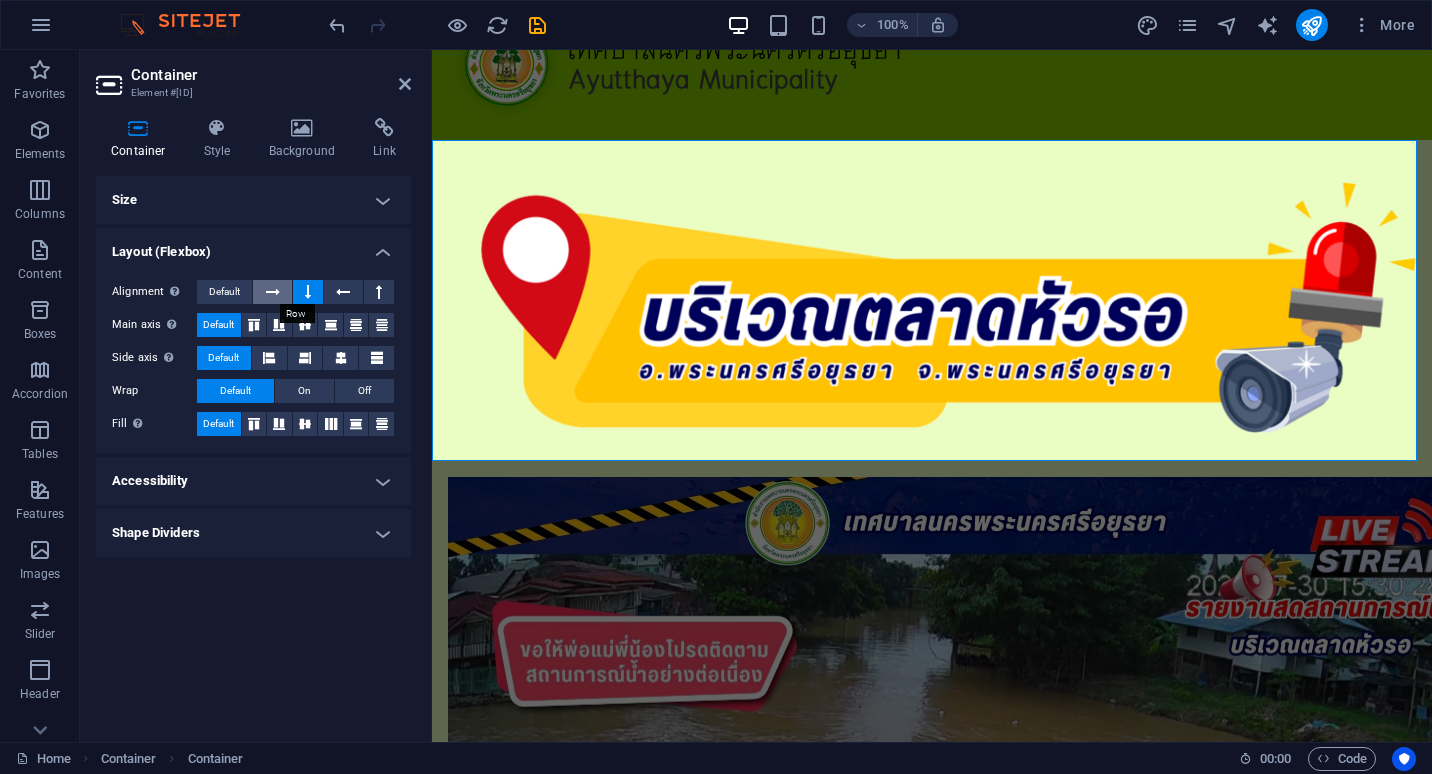 click at bounding box center (272, 292) 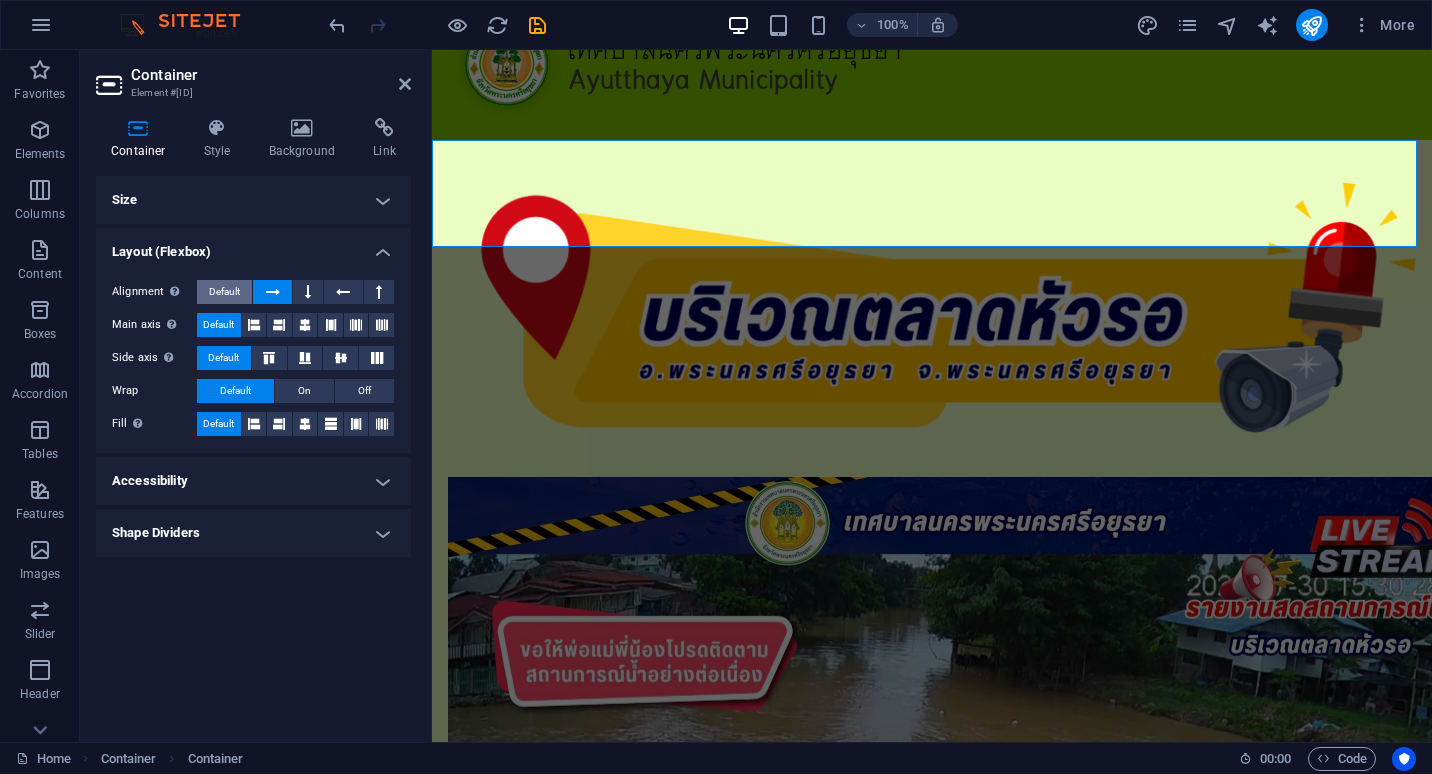 click on "Default" at bounding box center (224, 292) 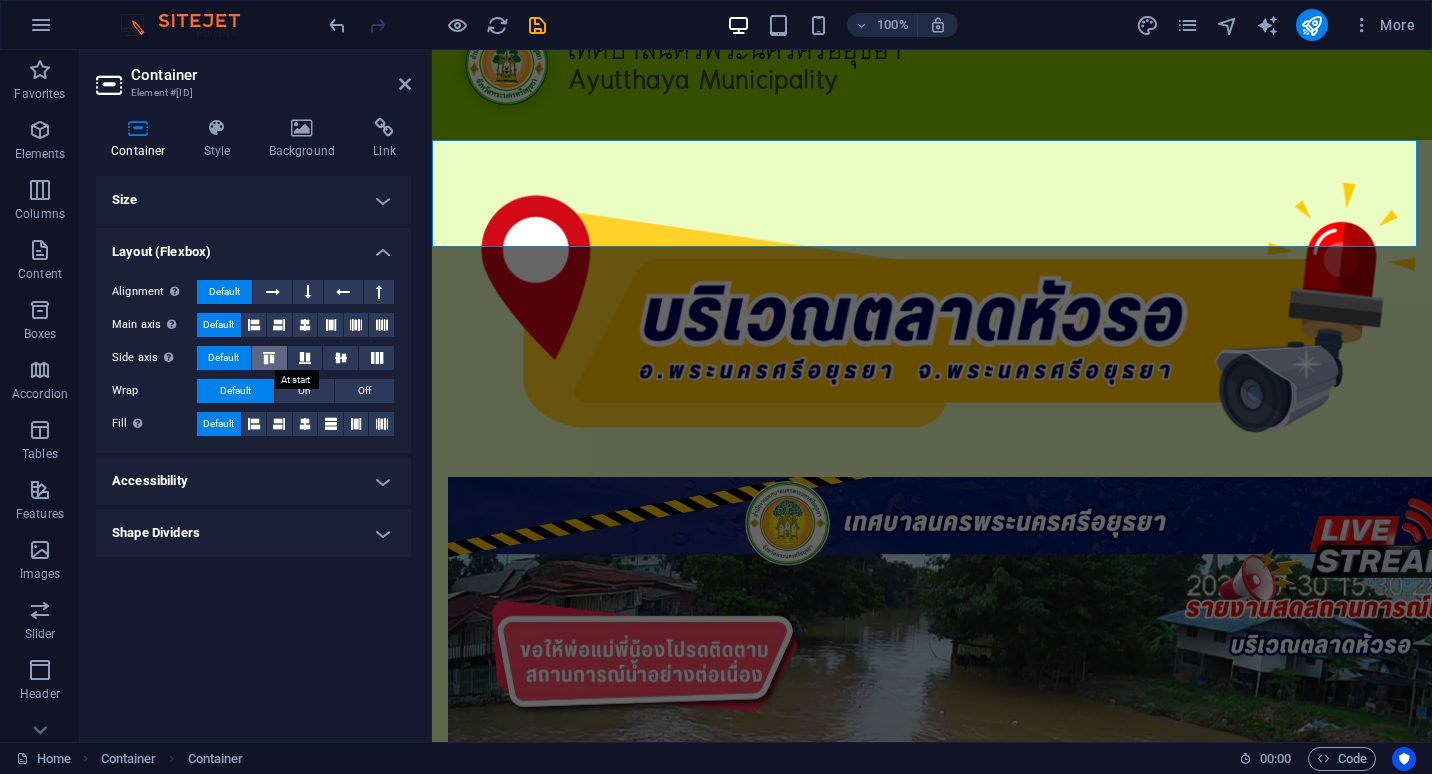 click at bounding box center [269, 358] 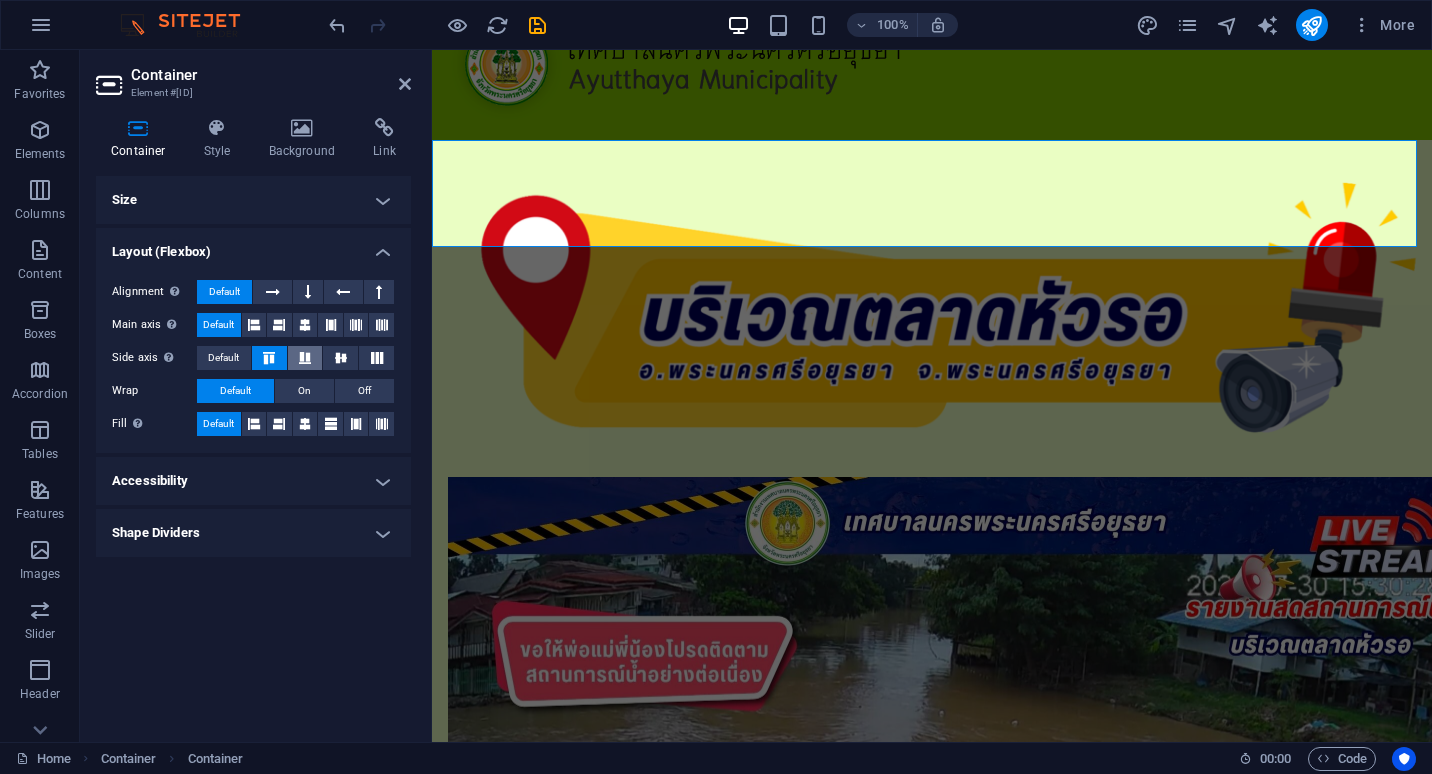 click at bounding box center [305, 358] 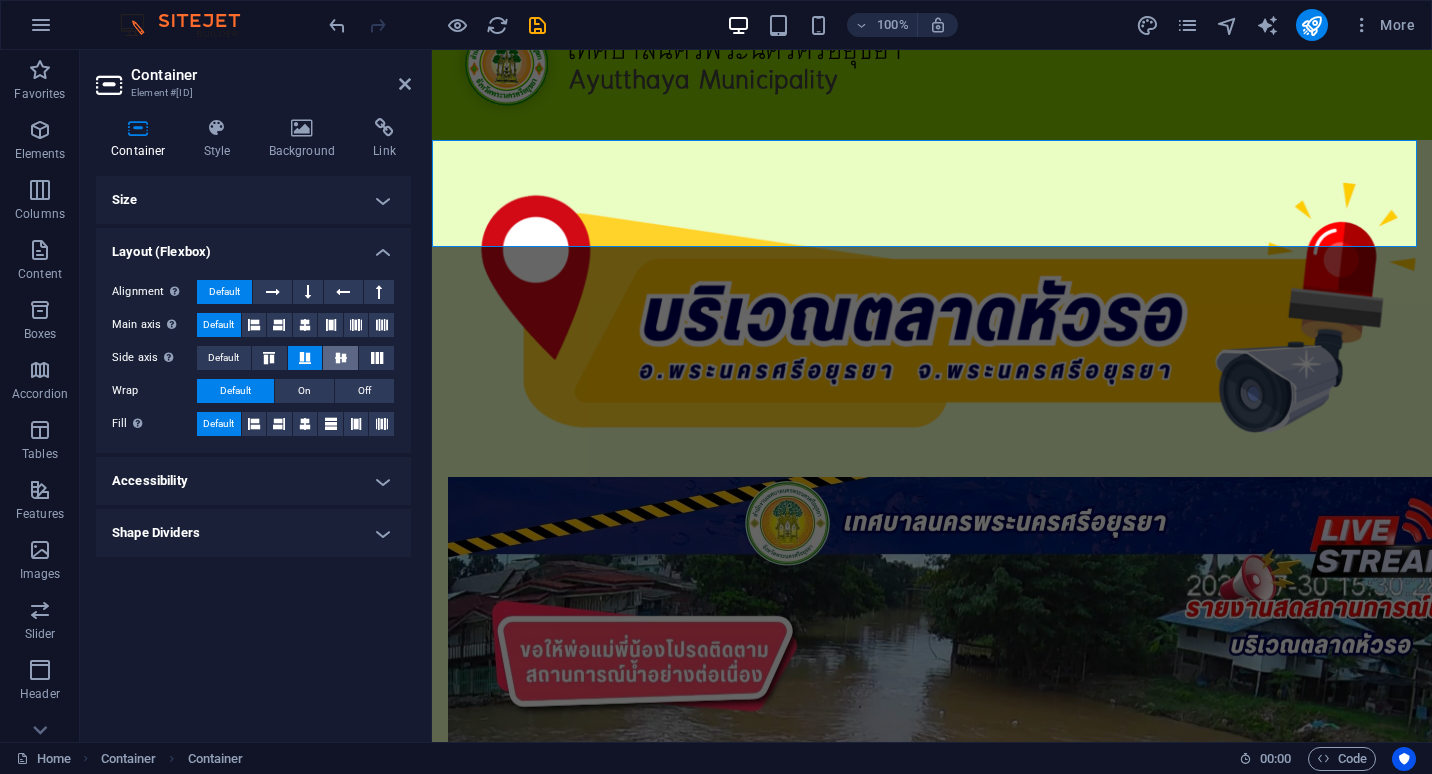 click at bounding box center (341, 358) 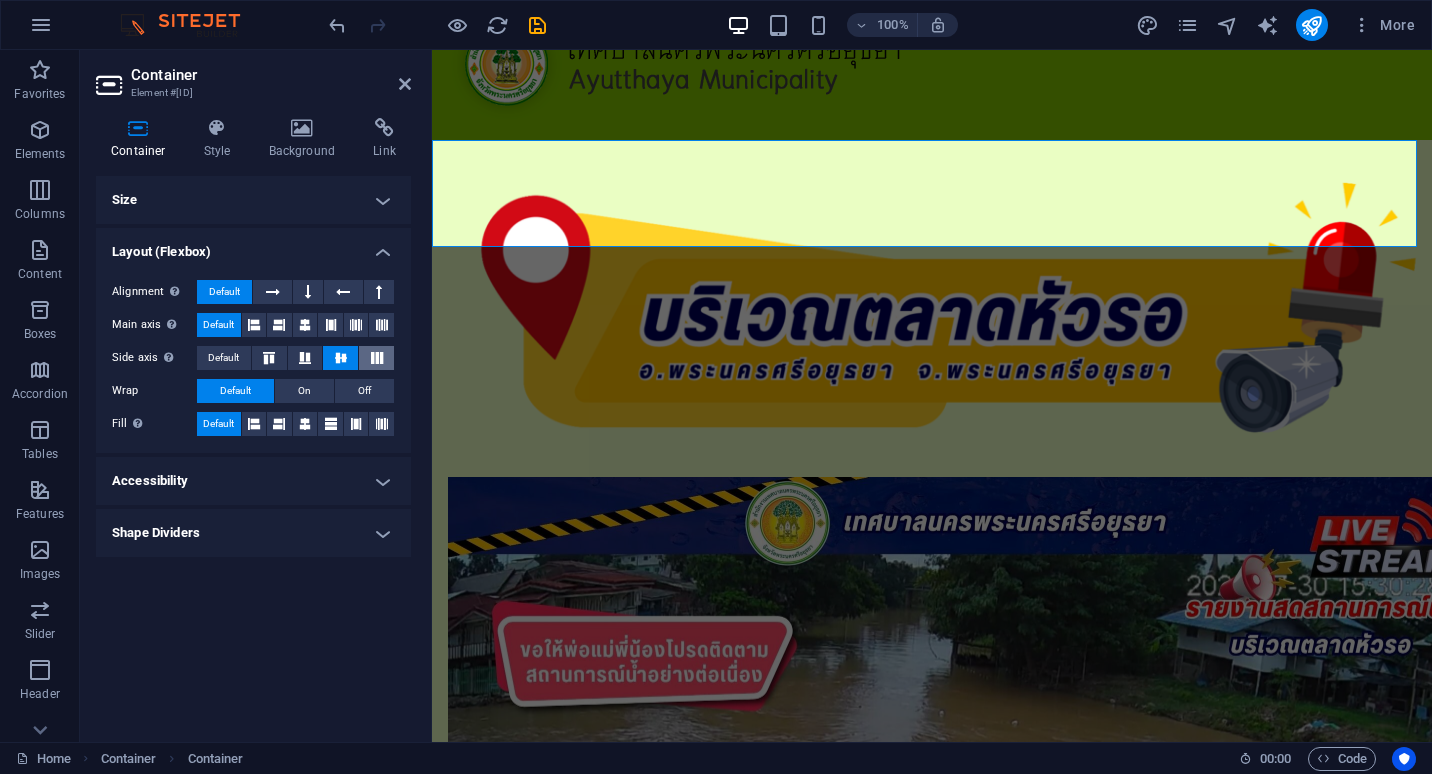 click at bounding box center [377, 358] 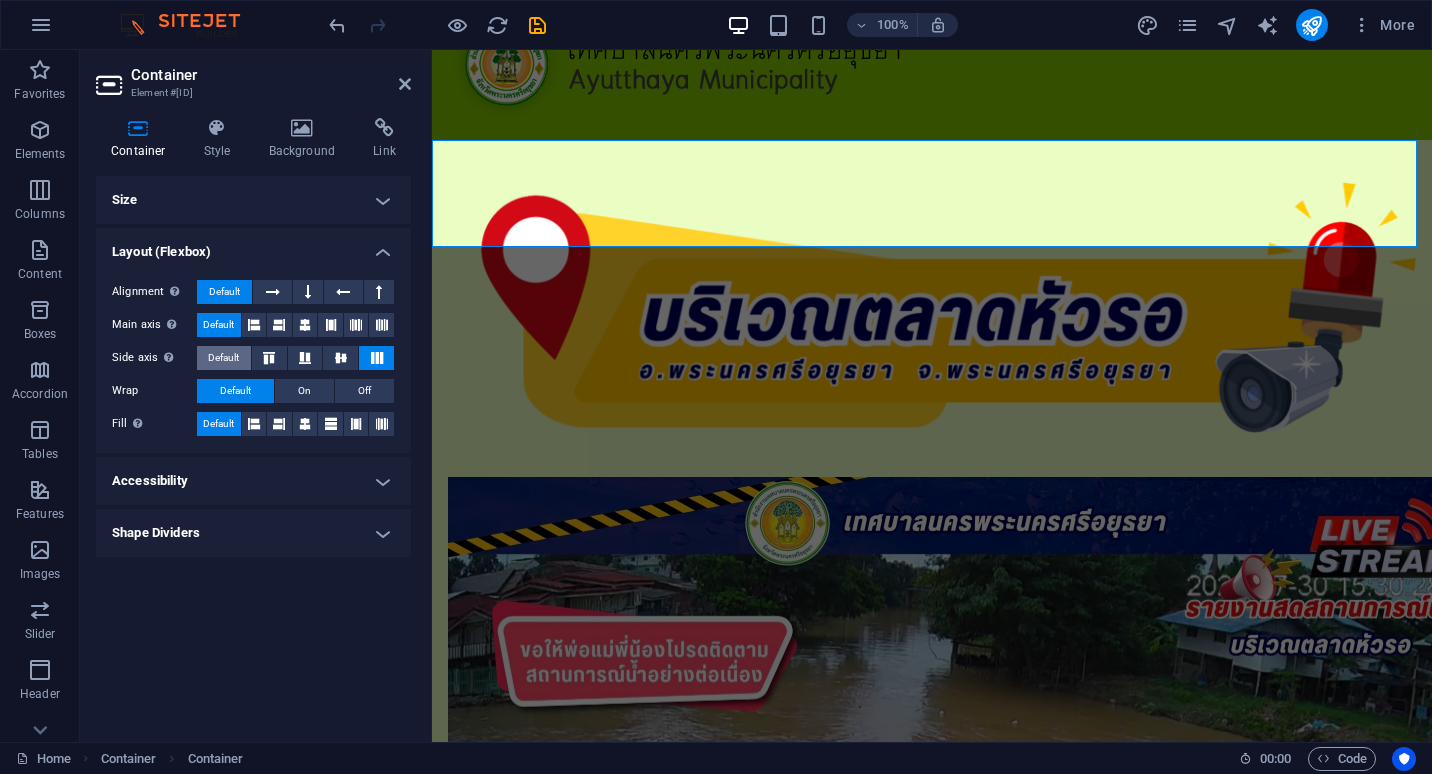 click on "Default" at bounding box center (223, 358) 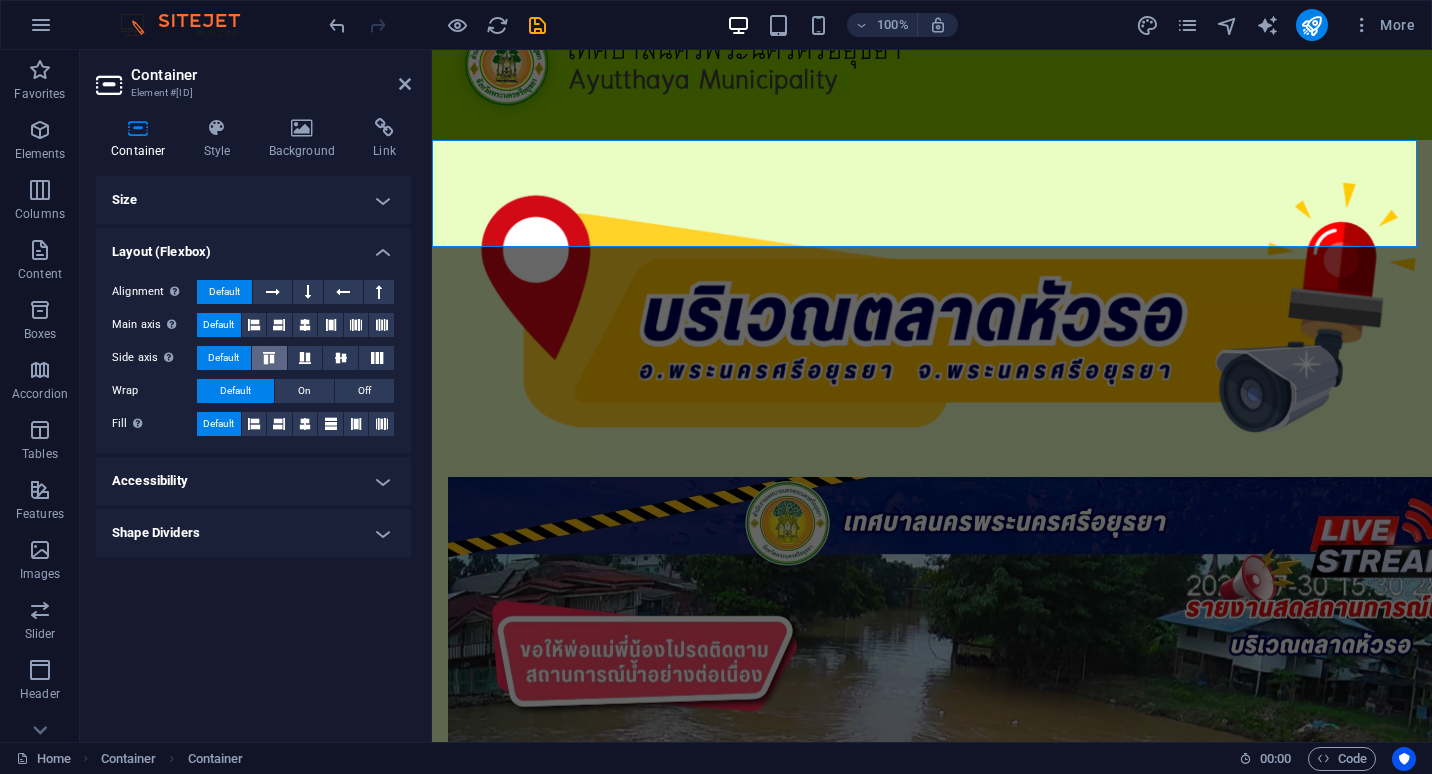 click at bounding box center [269, 358] 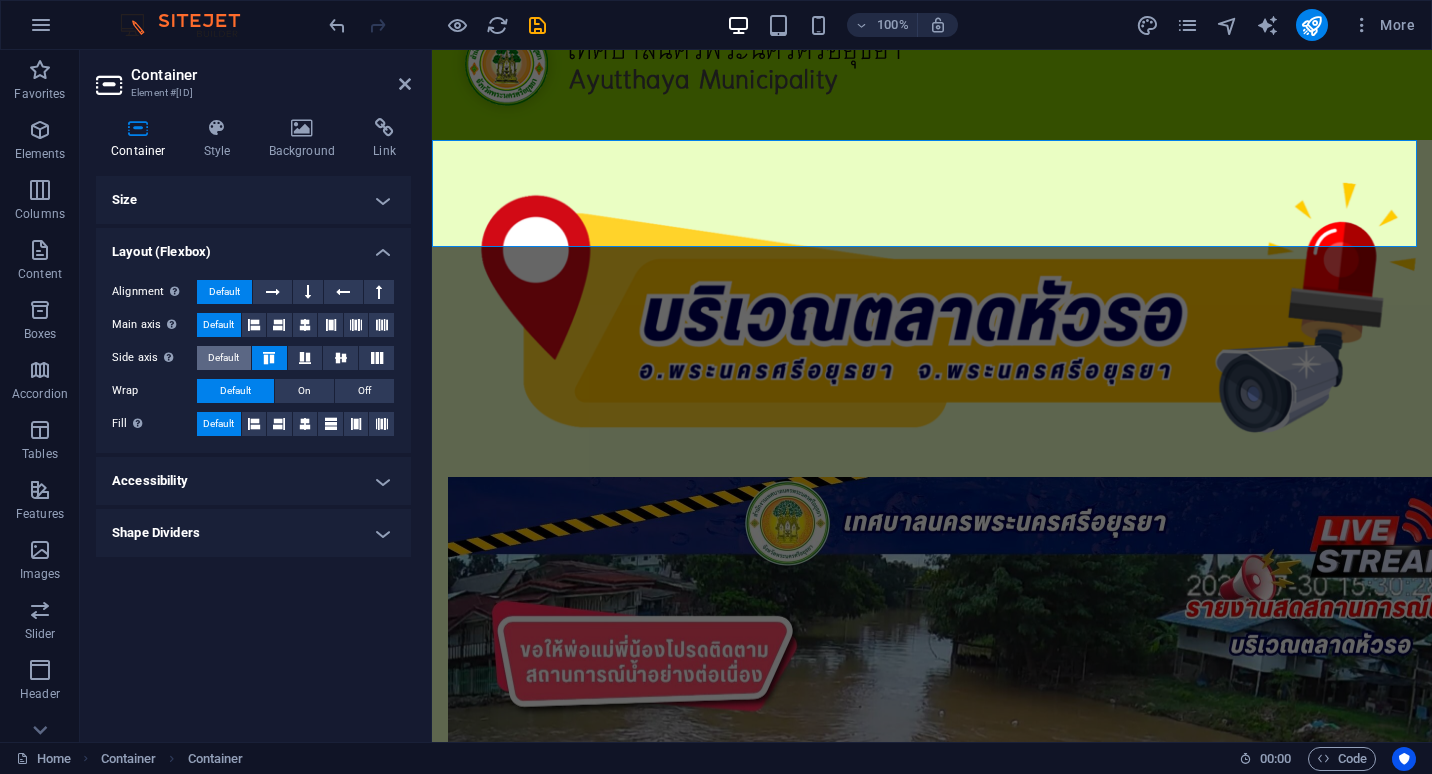 click on "Default" at bounding box center (223, 358) 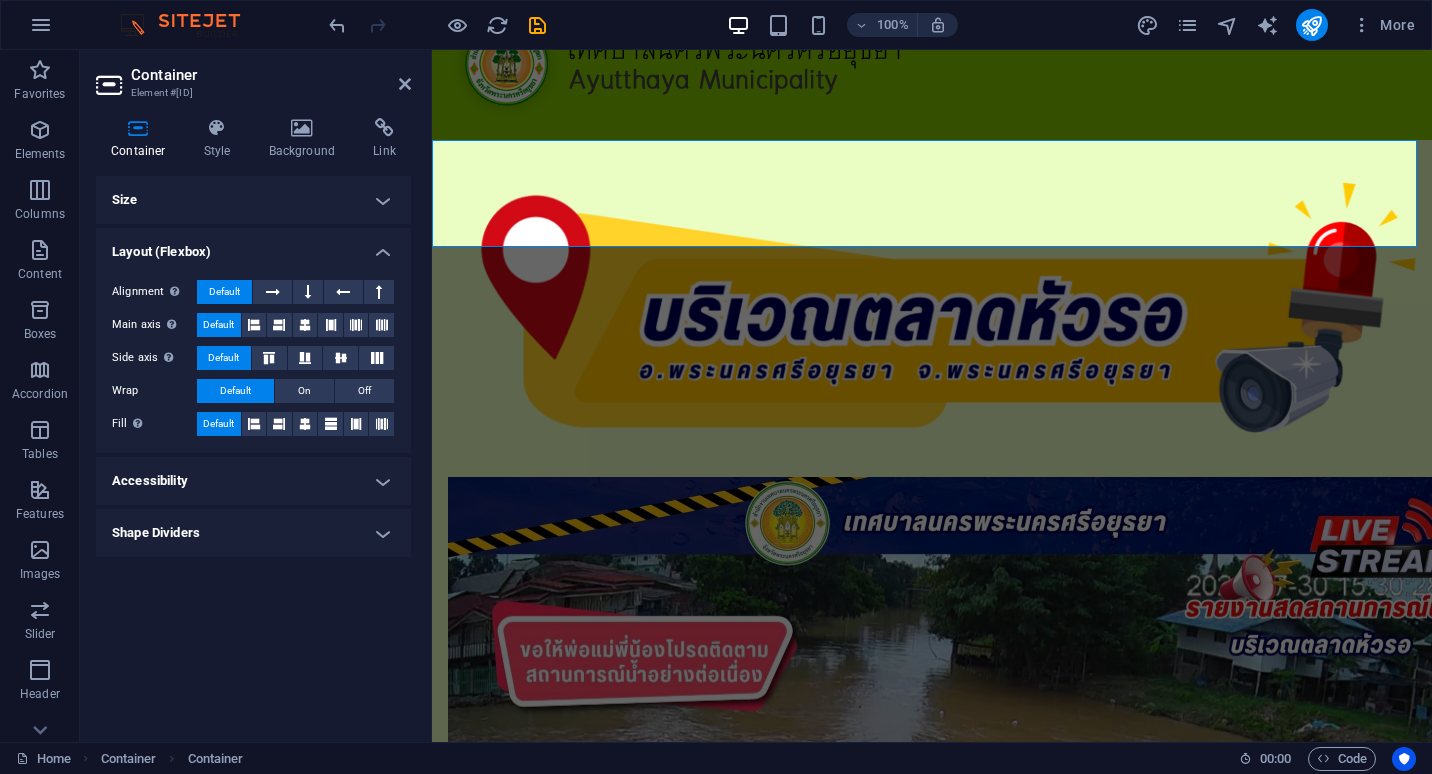 click on "Layout (Flexbox)" at bounding box center (253, 246) 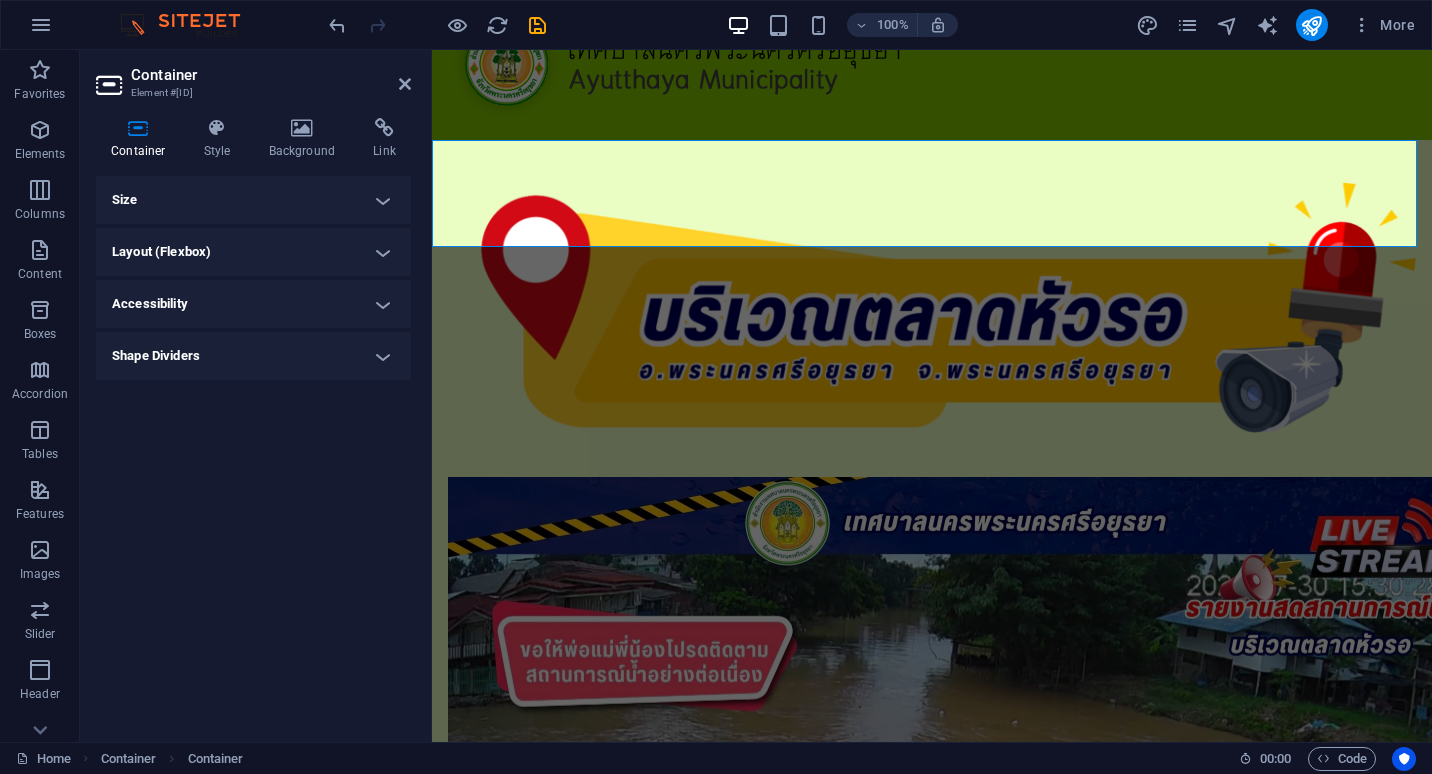 click on "Accessibility" at bounding box center [253, 304] 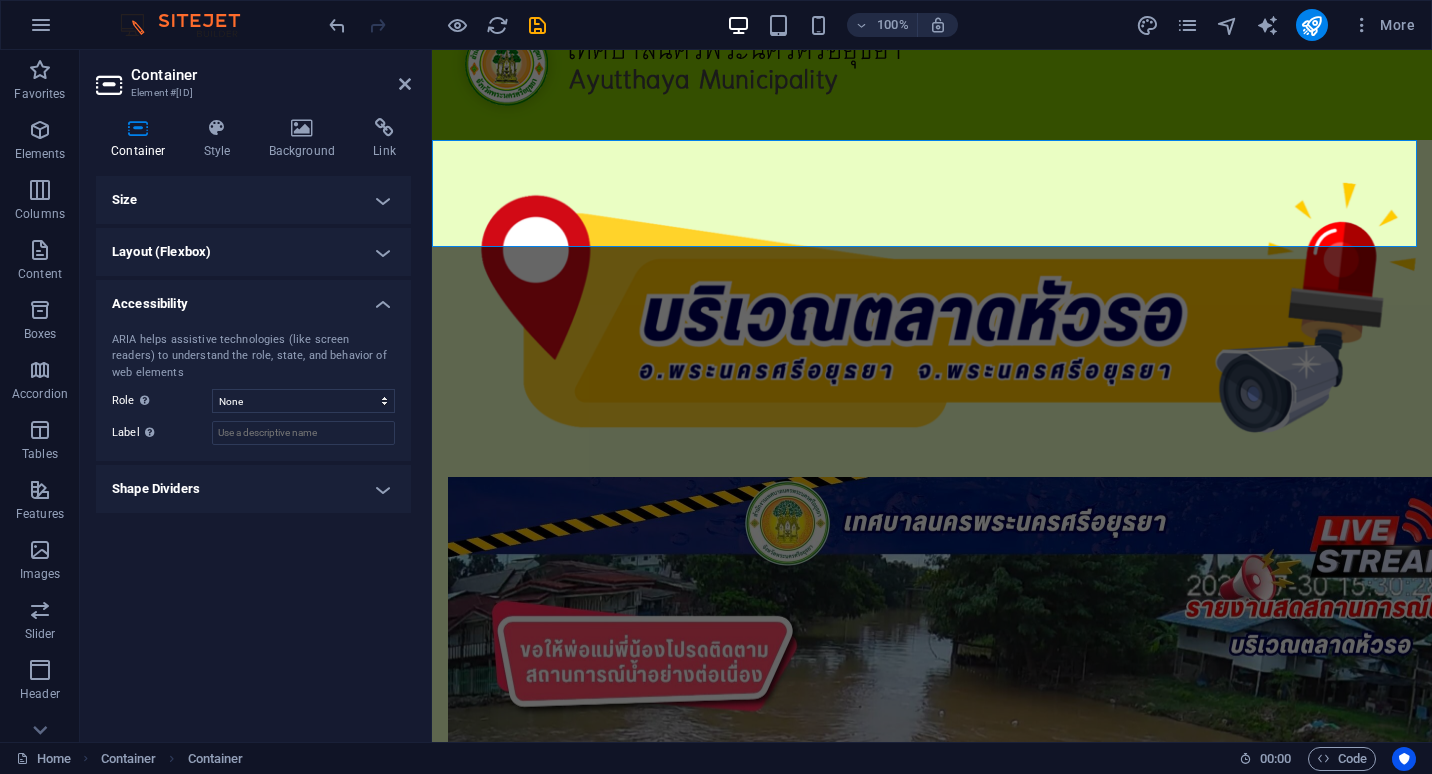 click on "Accessibility" at bounding box center [253, 298] 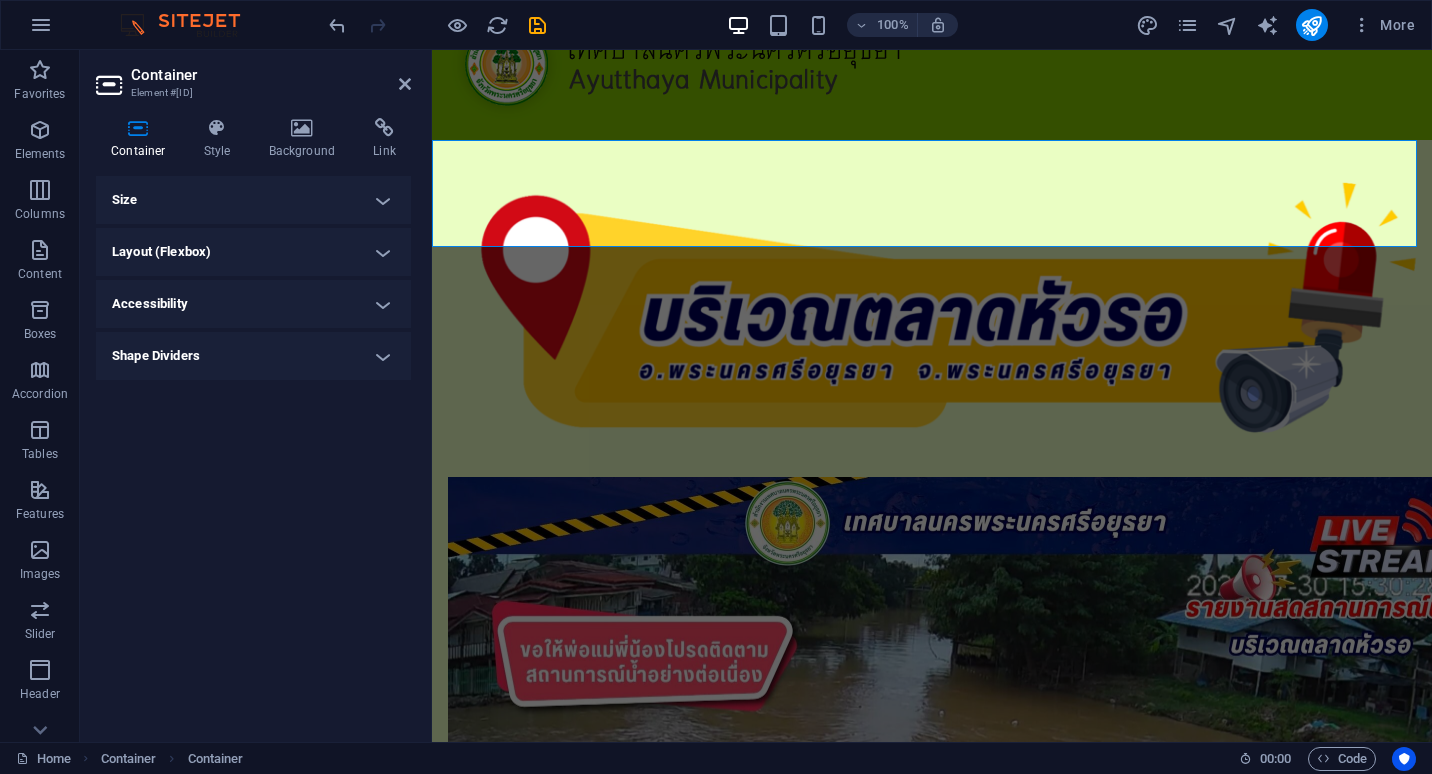 click on "Shape Dividers" at bounding box center [253, 356] 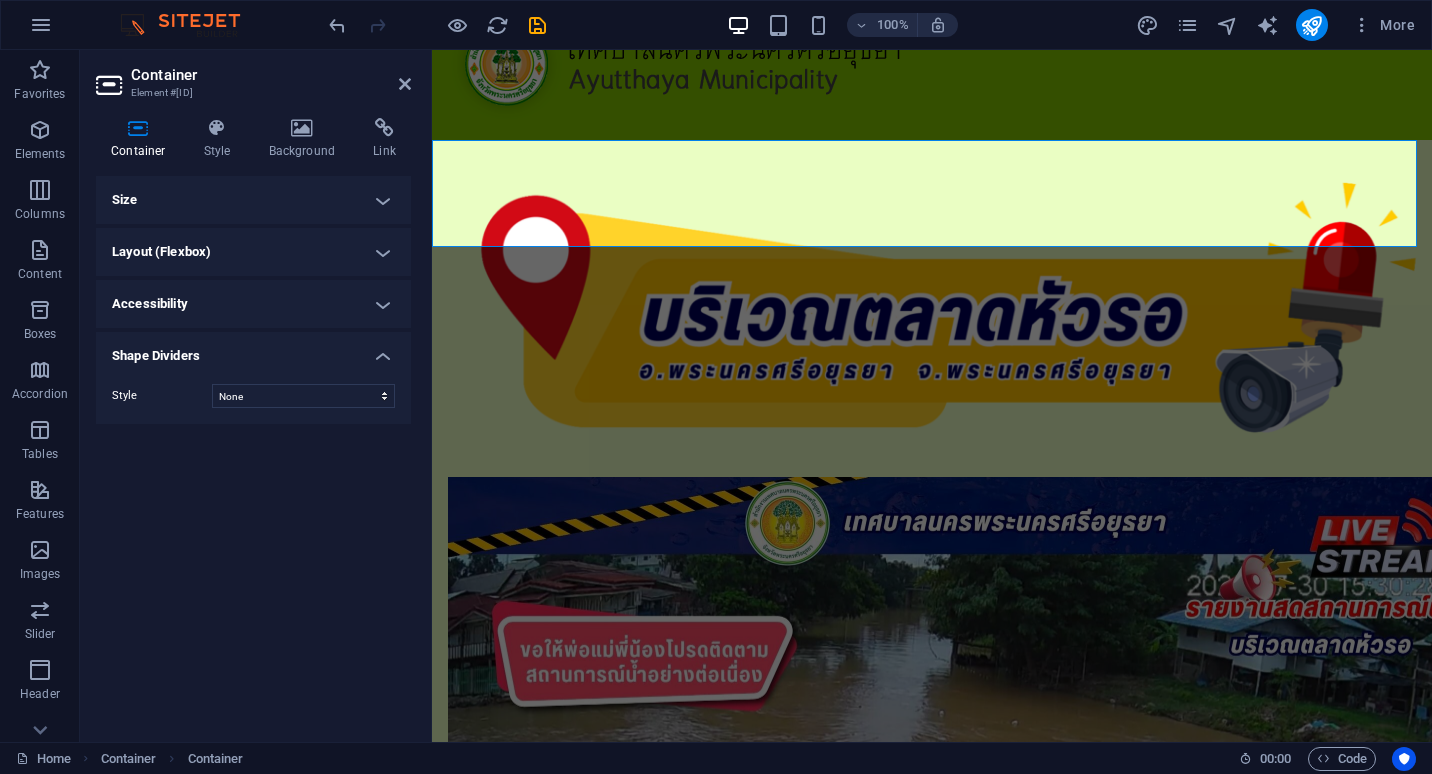 click on "Shape Dividers" at bounding box center (253, 350) 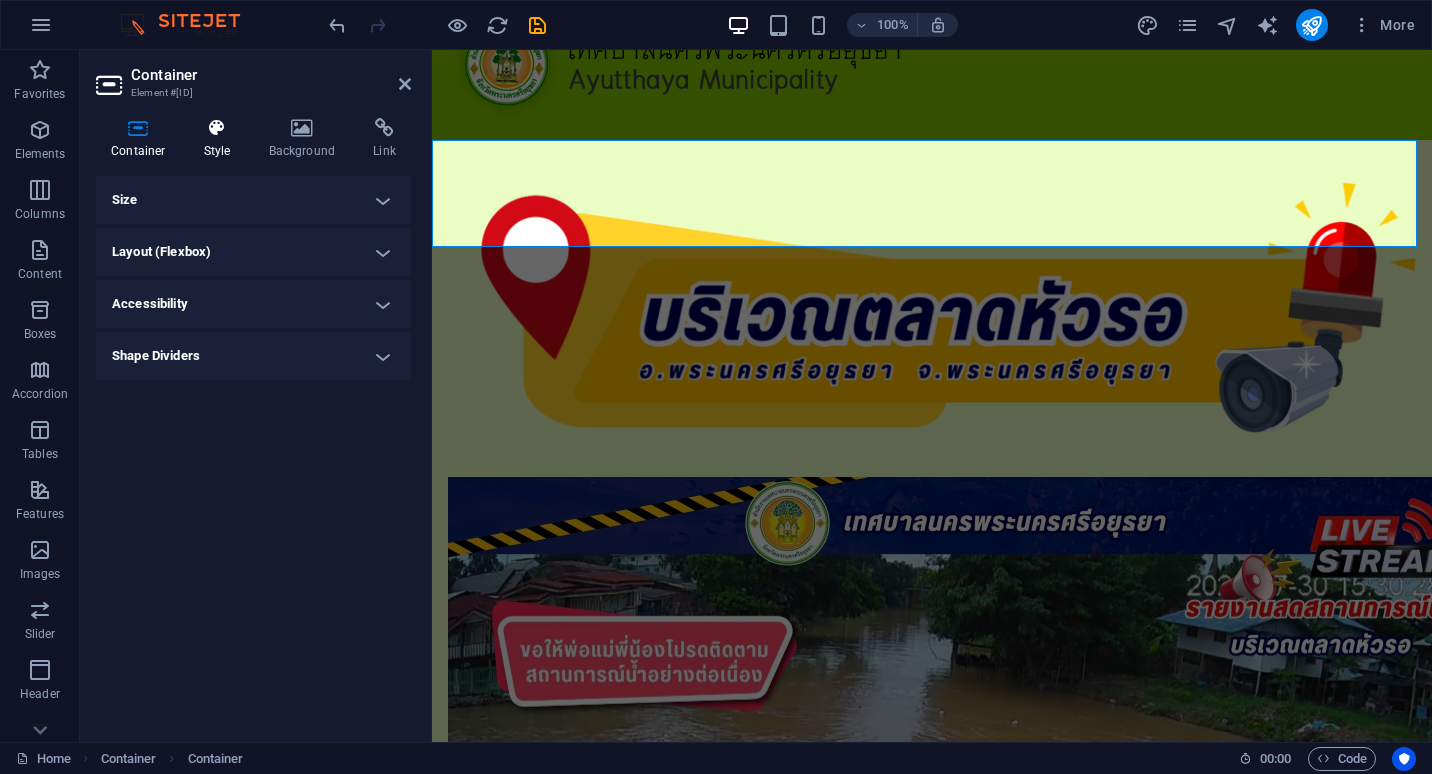 click on "Style" at bounding box center (221, 139) 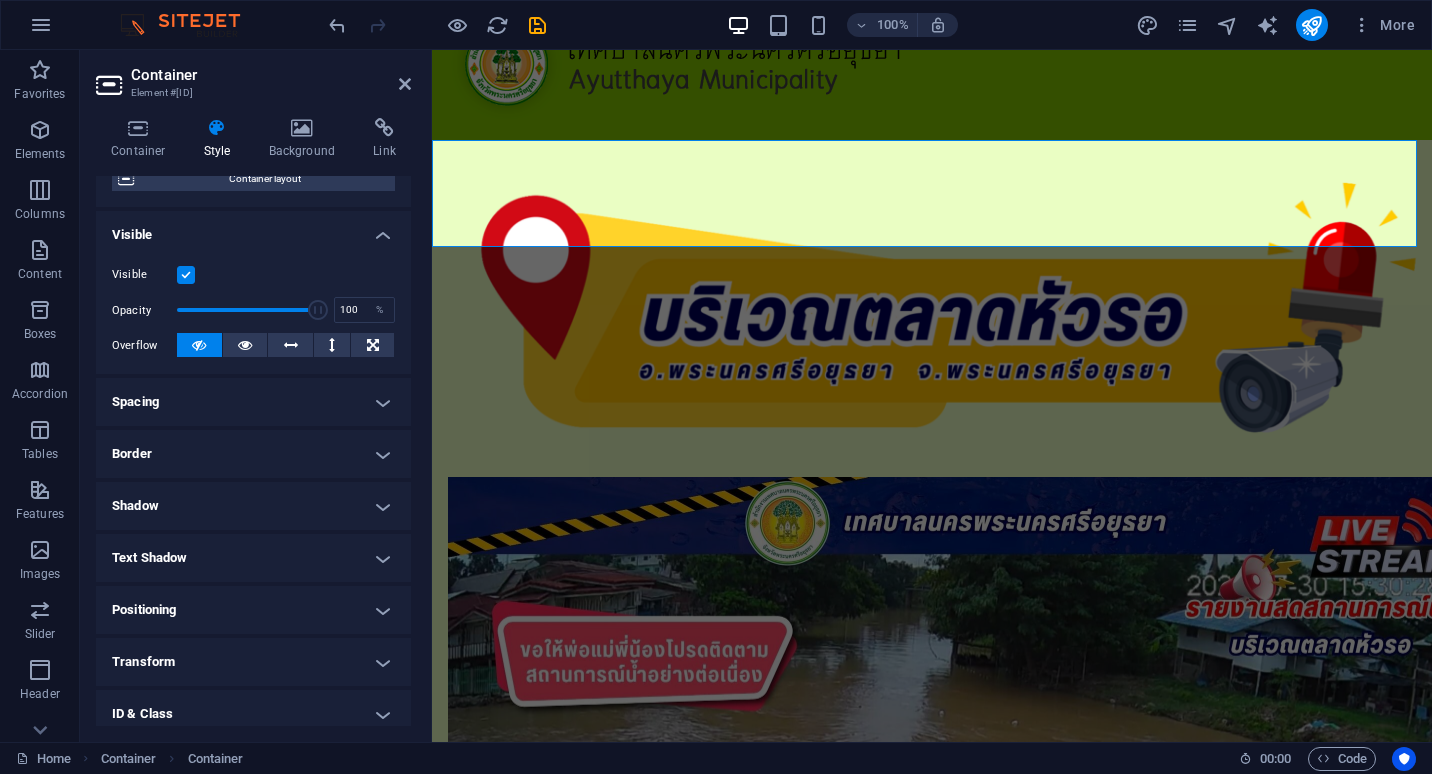 scroll, scrollTop: 200, scrollLeft: 0, axis: vertical 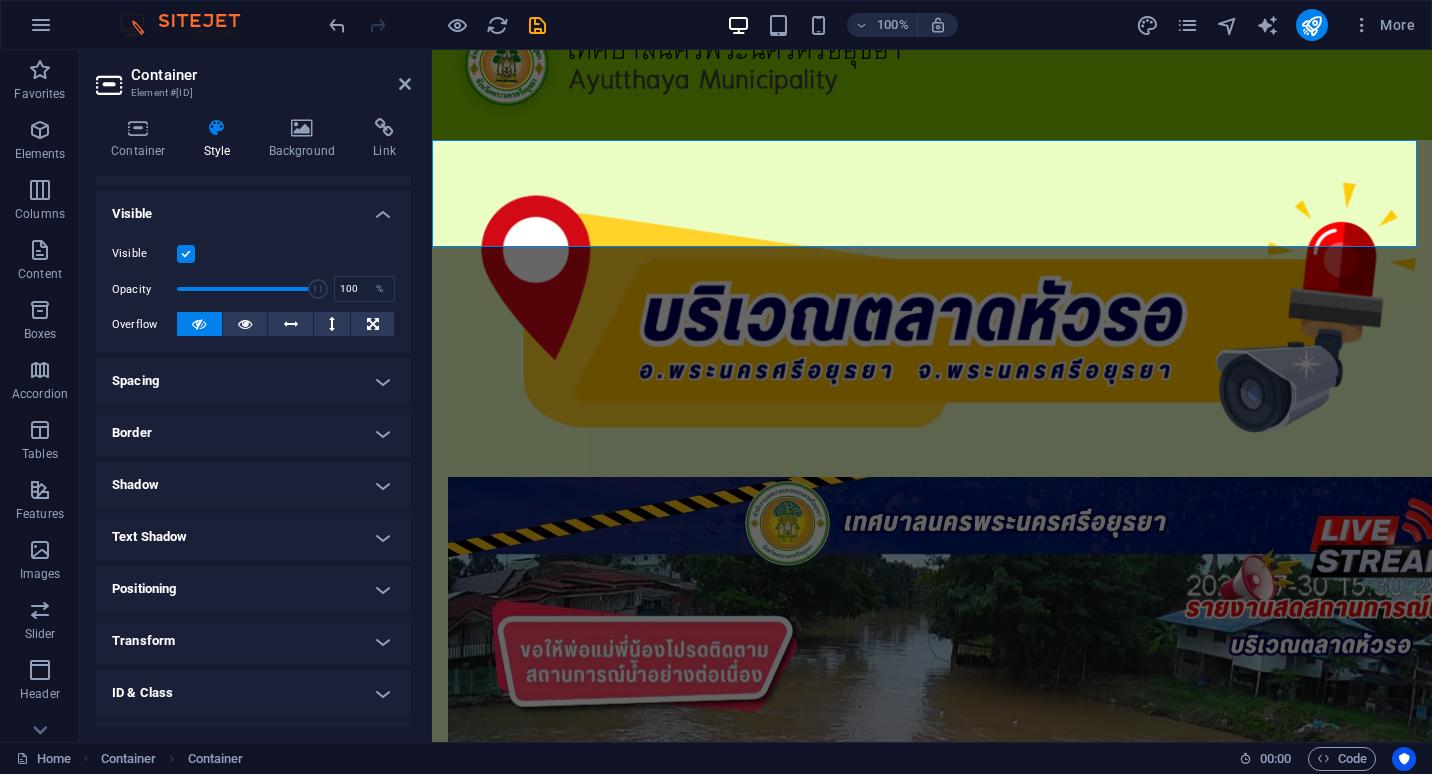 click on "Spacing" at bounding box center [253, 381] 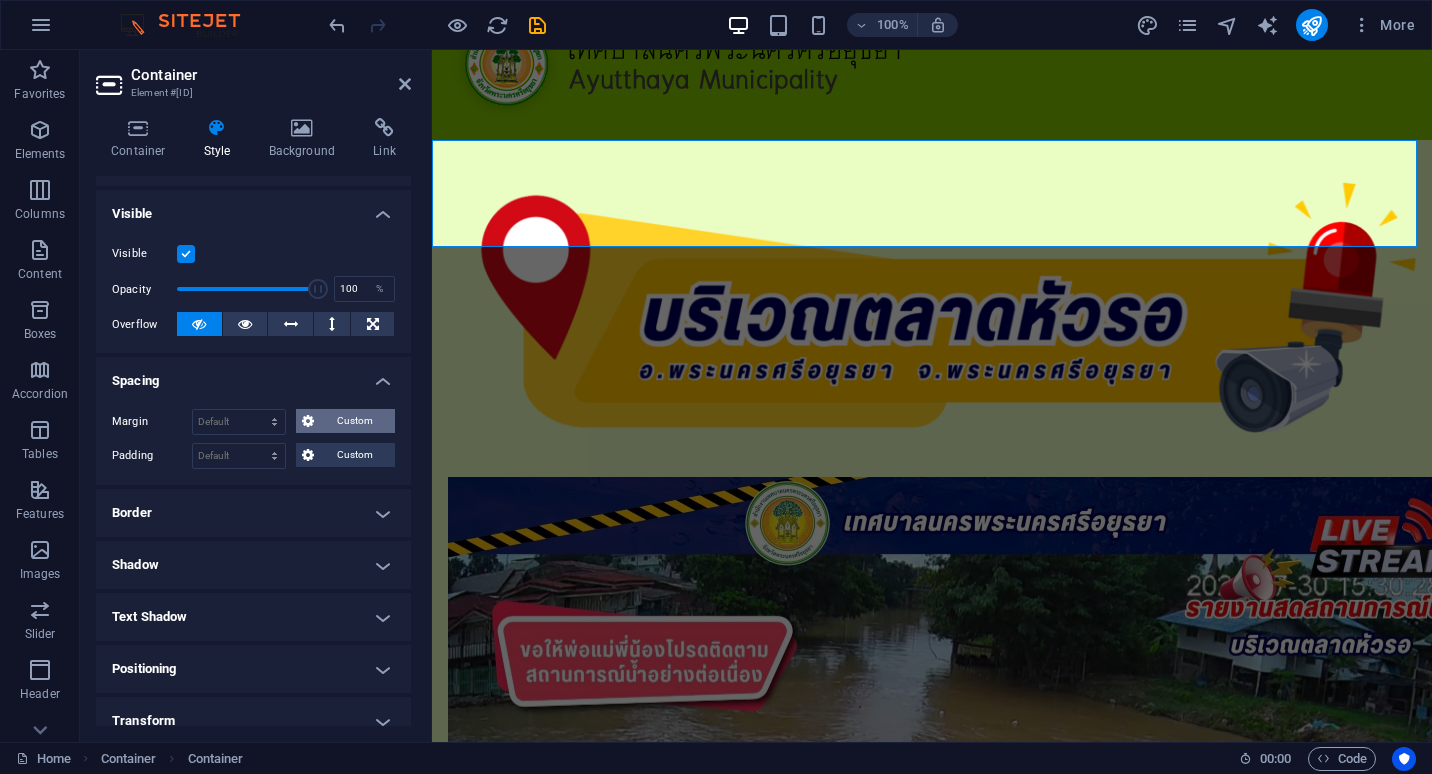 click on "Custom" at bounding box center [354, 421] 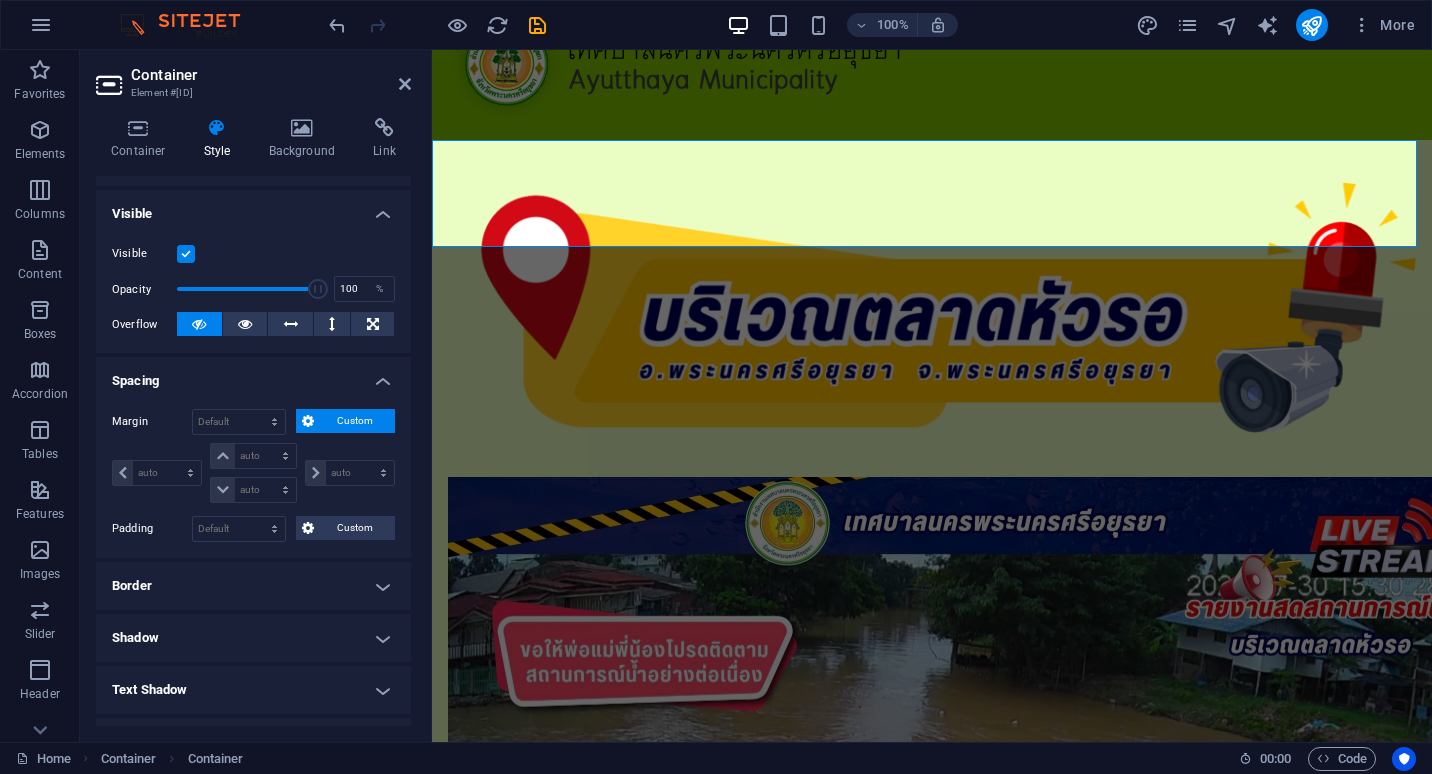 click on "Custom" at bounding box center (354, 421) 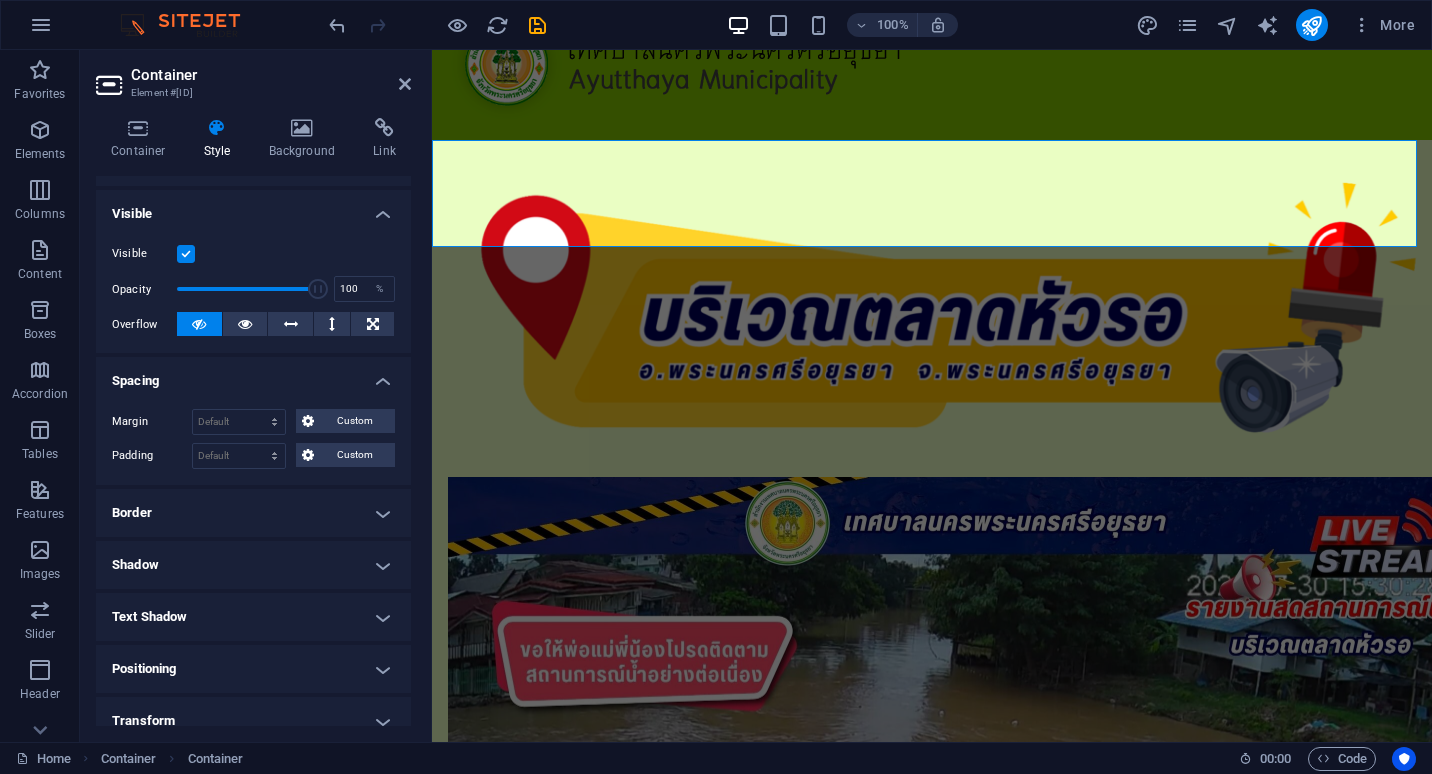 click on "Spacing" at bounding box center (253, 375) 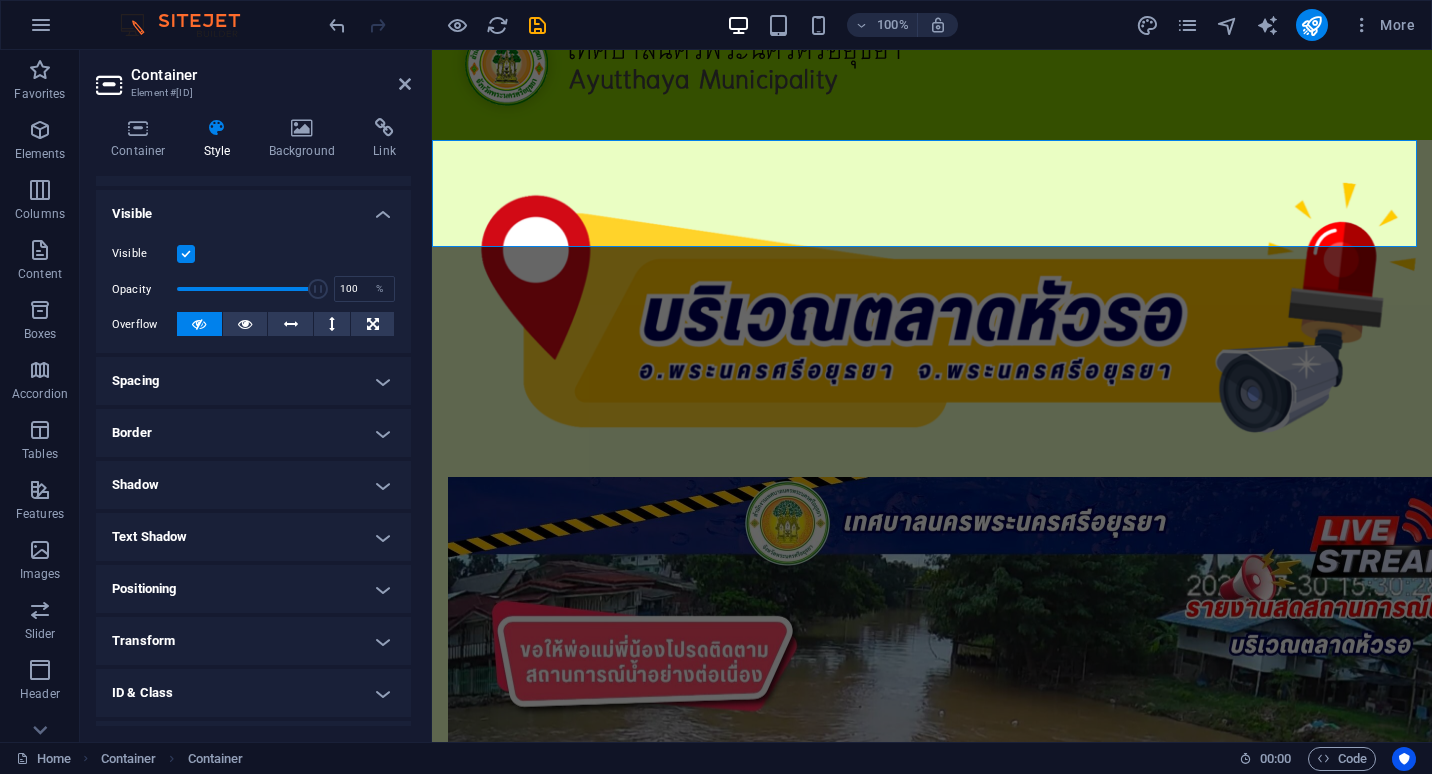 click on "Spacing" at bounding box center (253, 381) 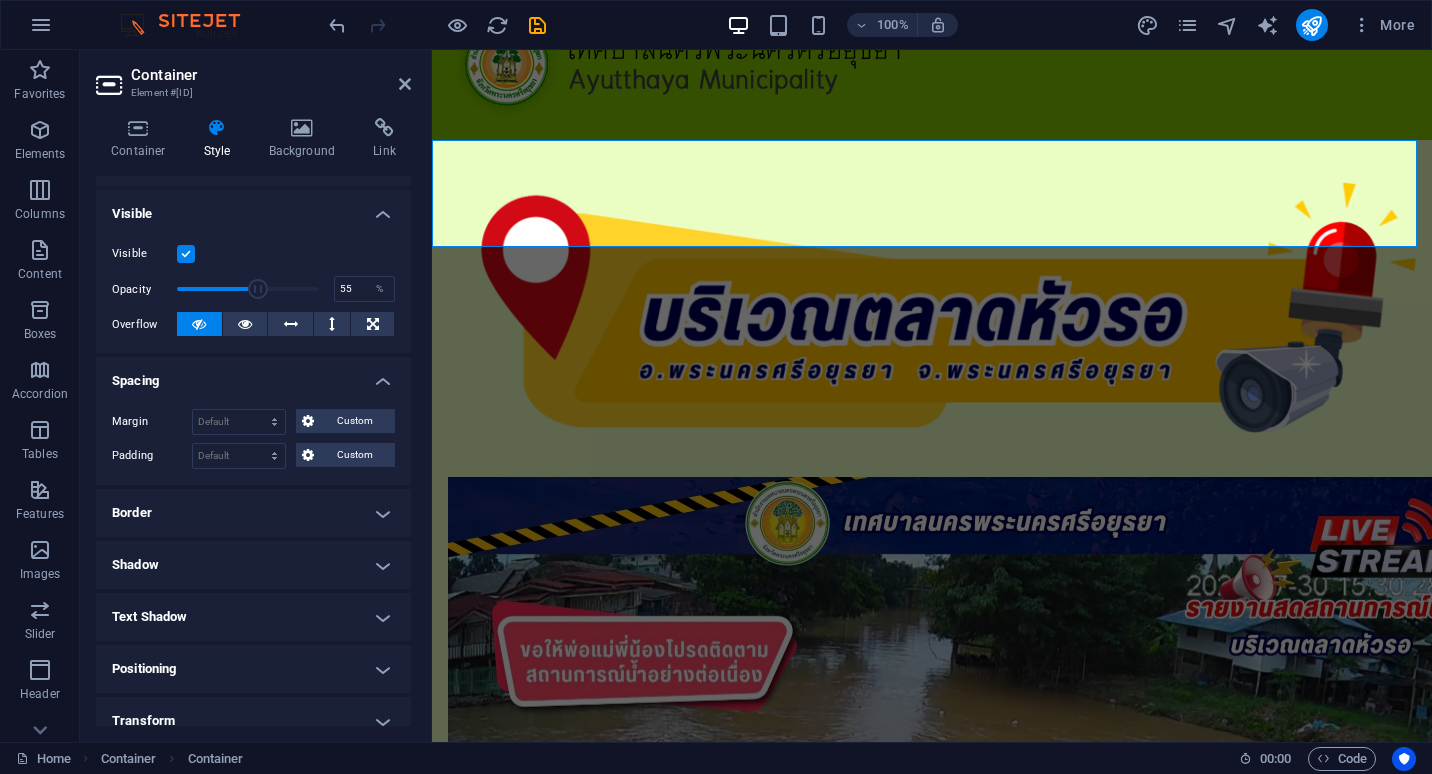 drag, startPoint x: 306, startPoint y: 288, endPoint x: 252, endPoint y: 288, distance: 54 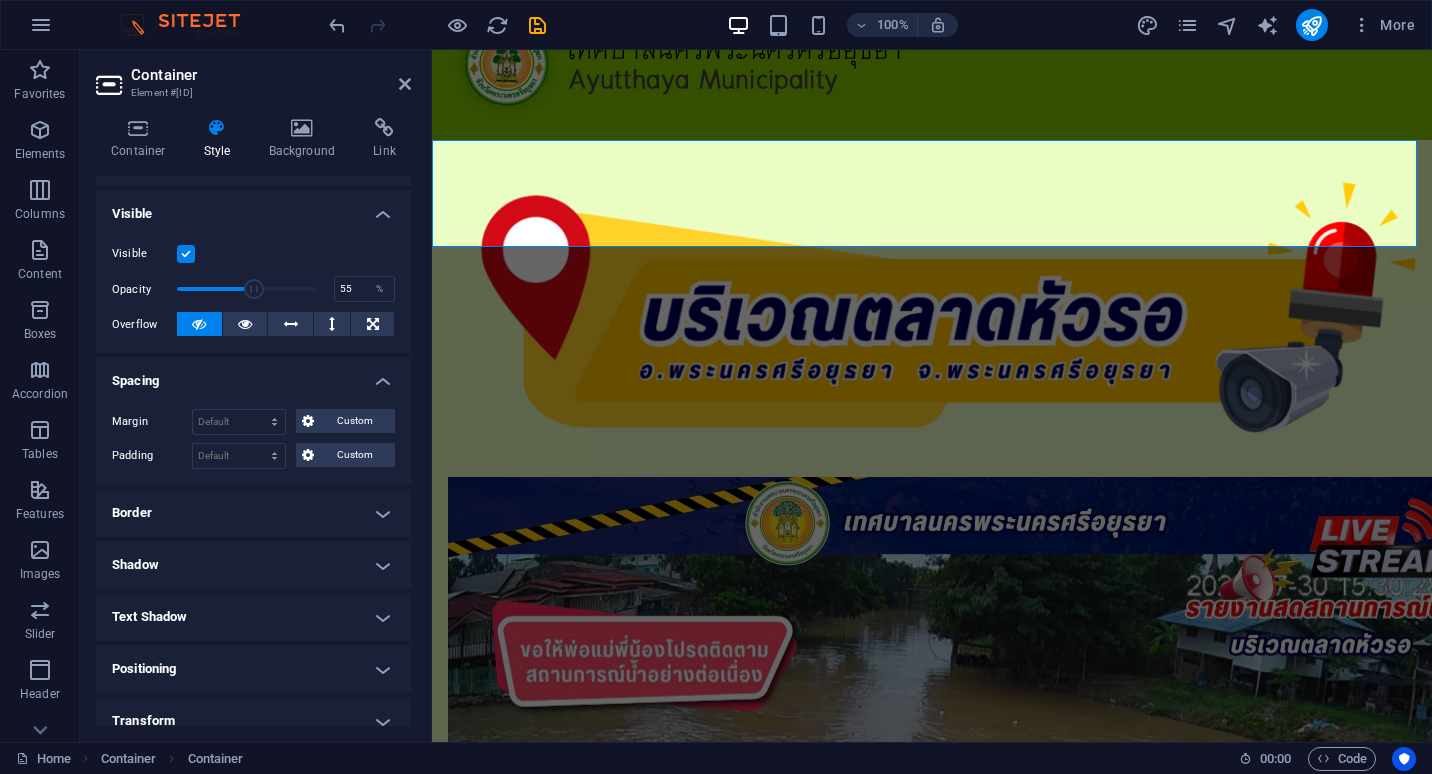 click at bounding box center [254, 289] 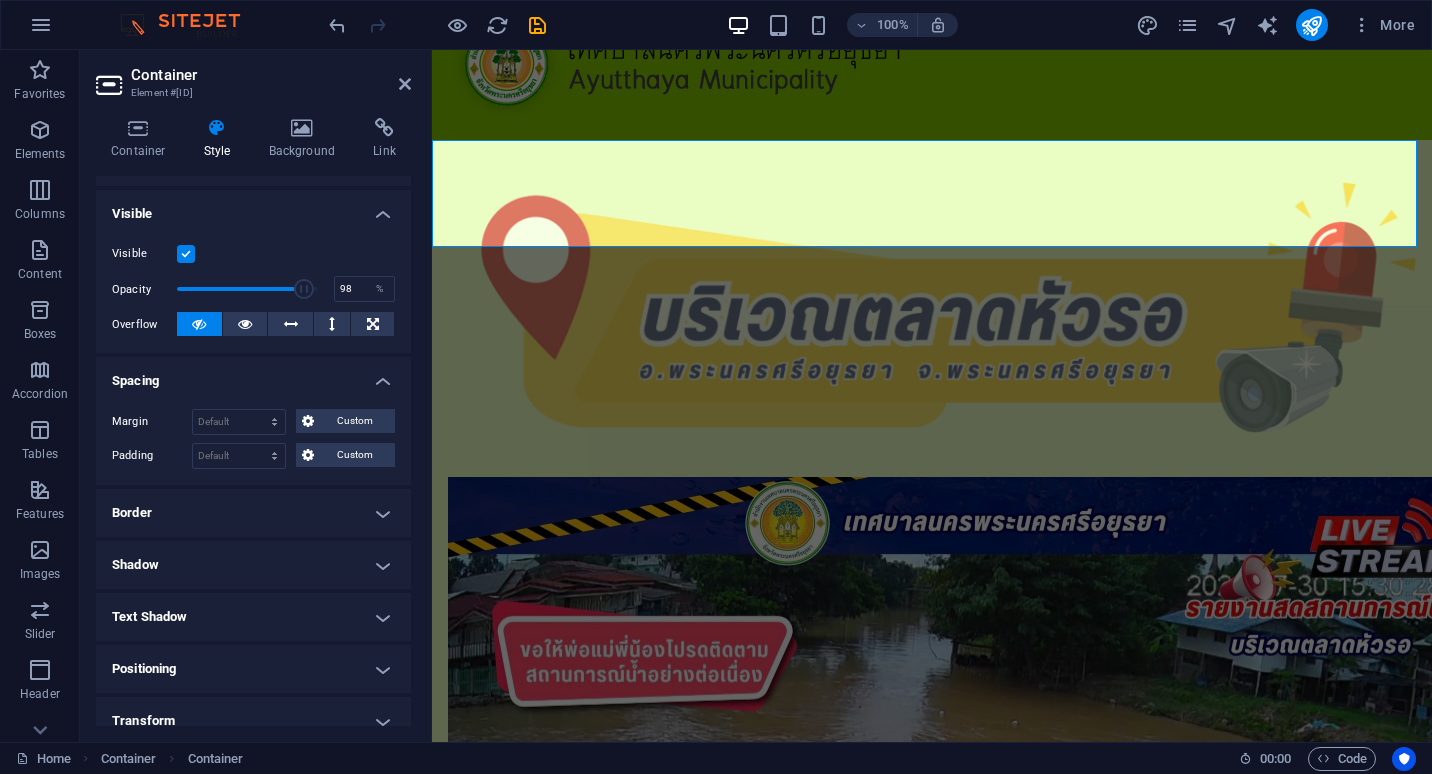 type on "100" 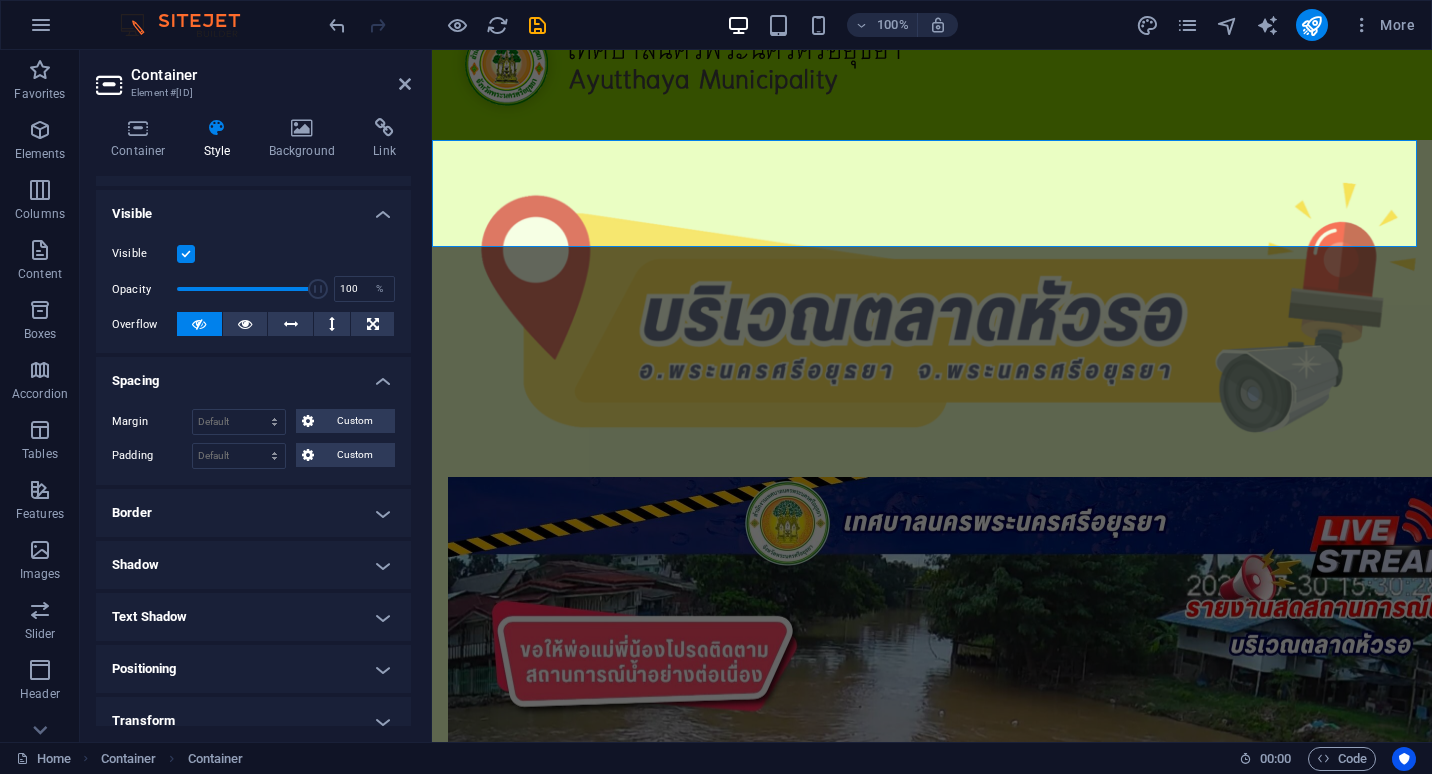 drag, startPoint x: 252, startPoint y: 287, endPoint x: 317, endPoint y: 288, distance: 65.00769 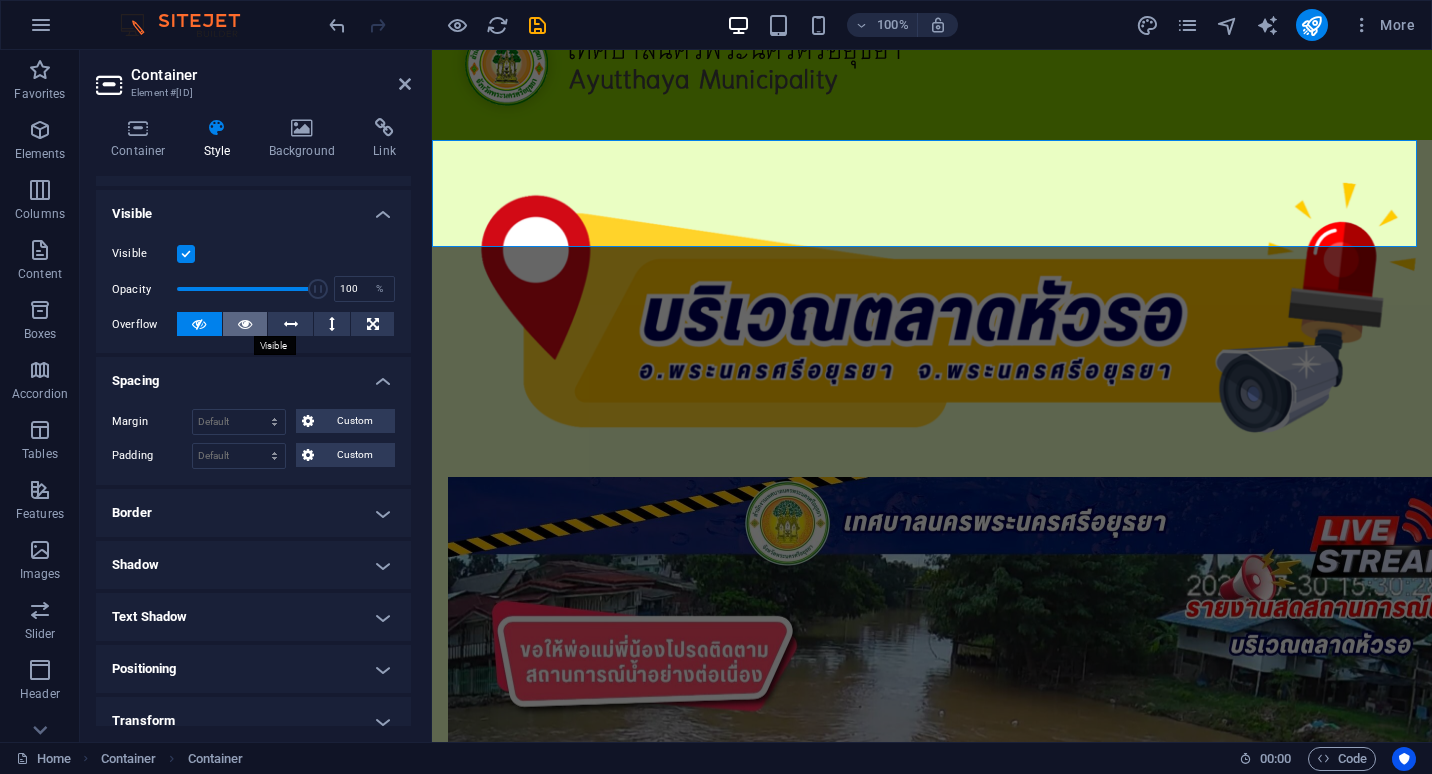 click at bounding box center (245, 324) 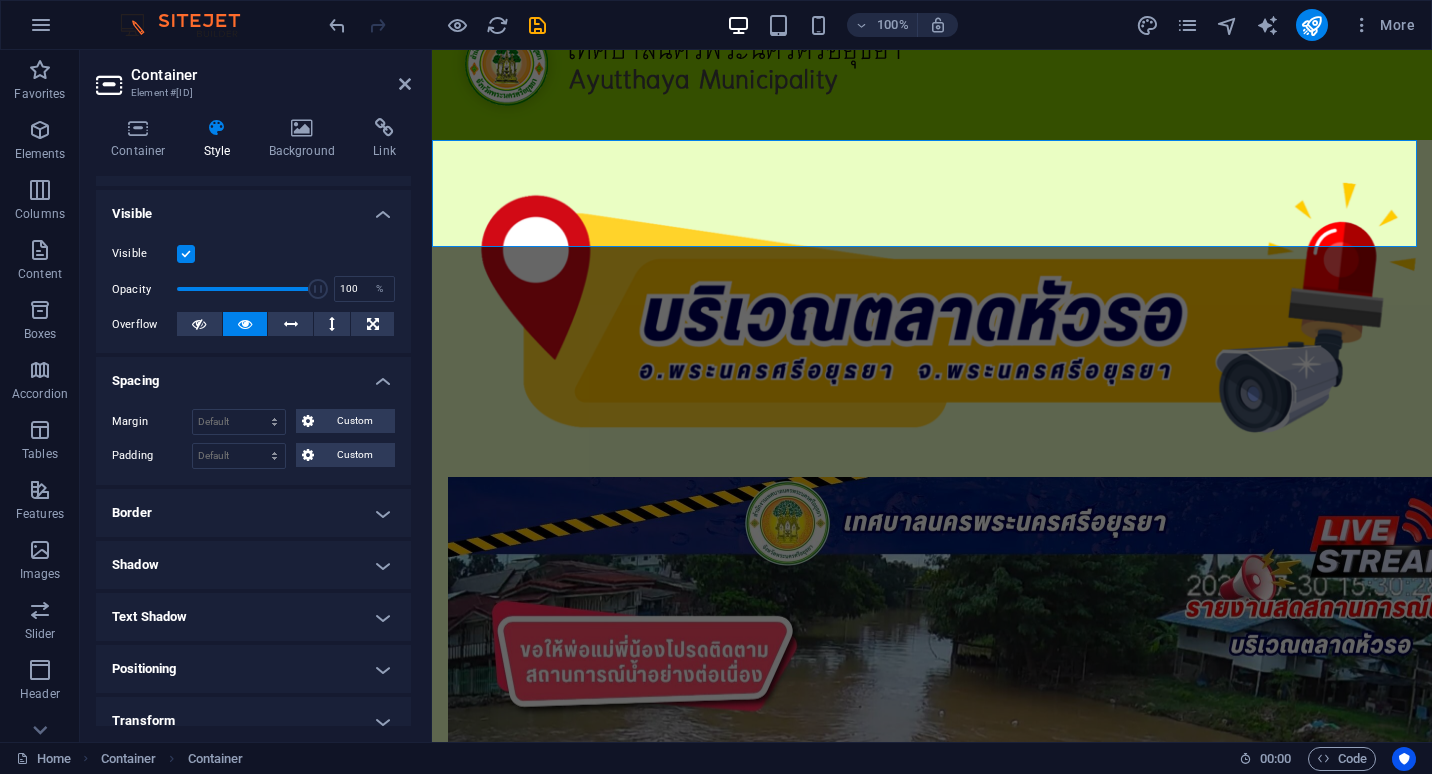 click at bounding box center [245, 324] 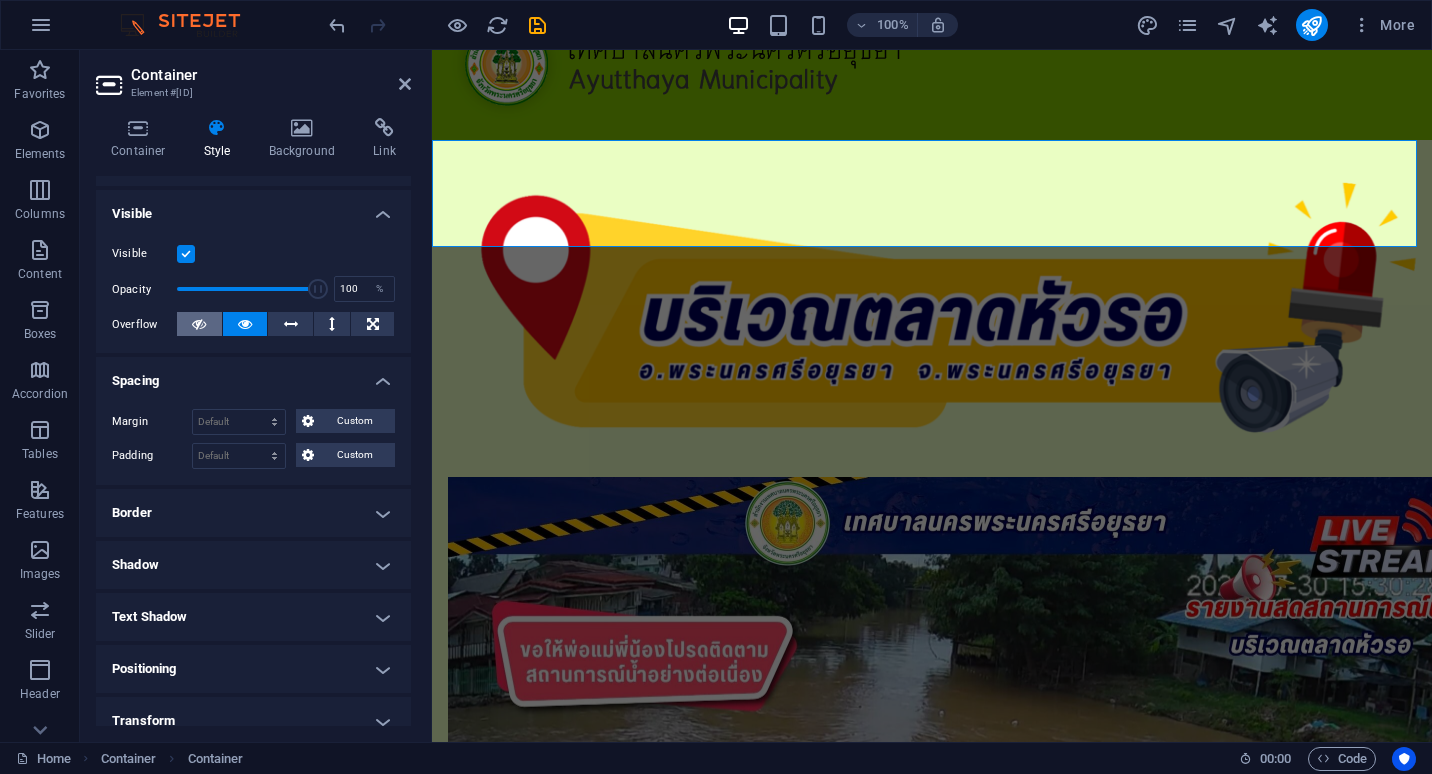 click at bounding box center [199, 324] 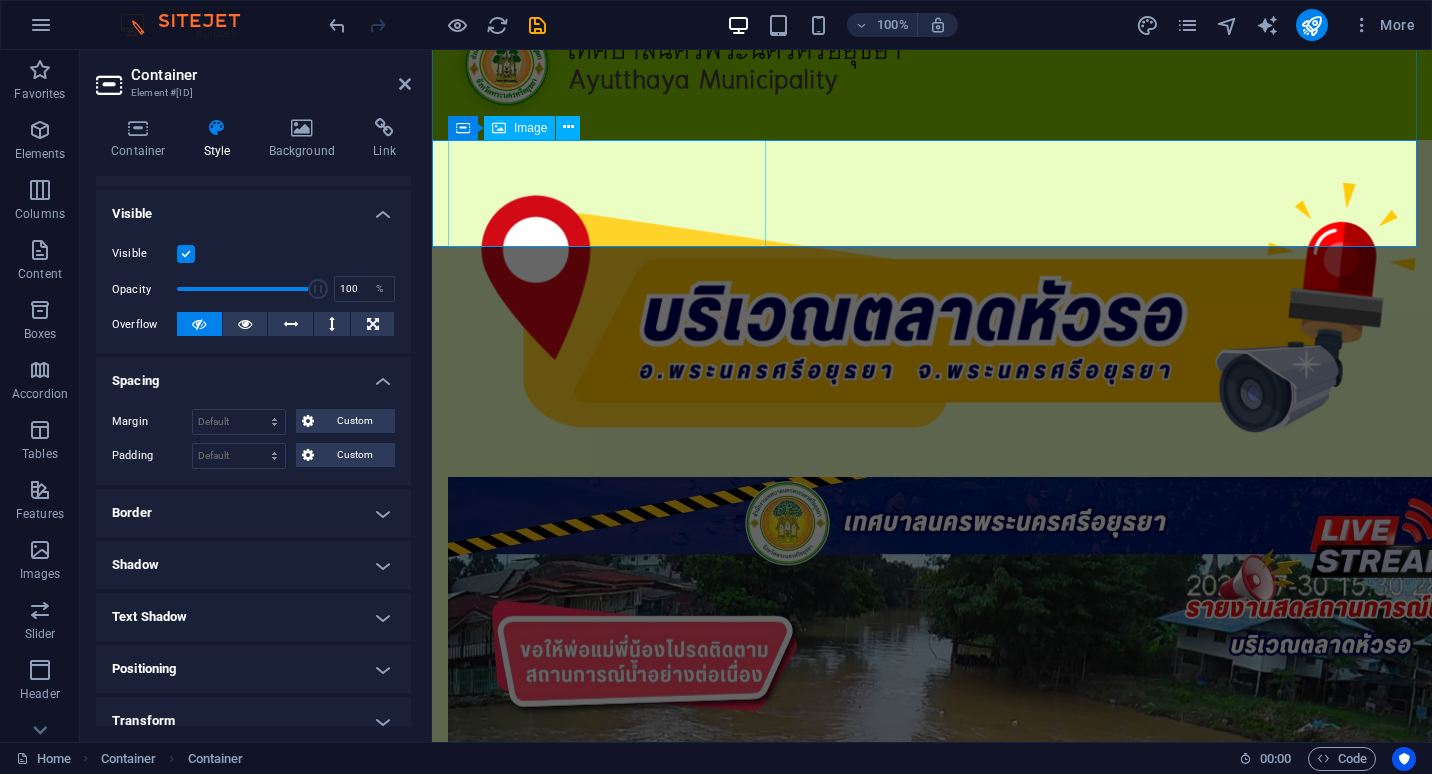 click at bounding box center (932, 308) 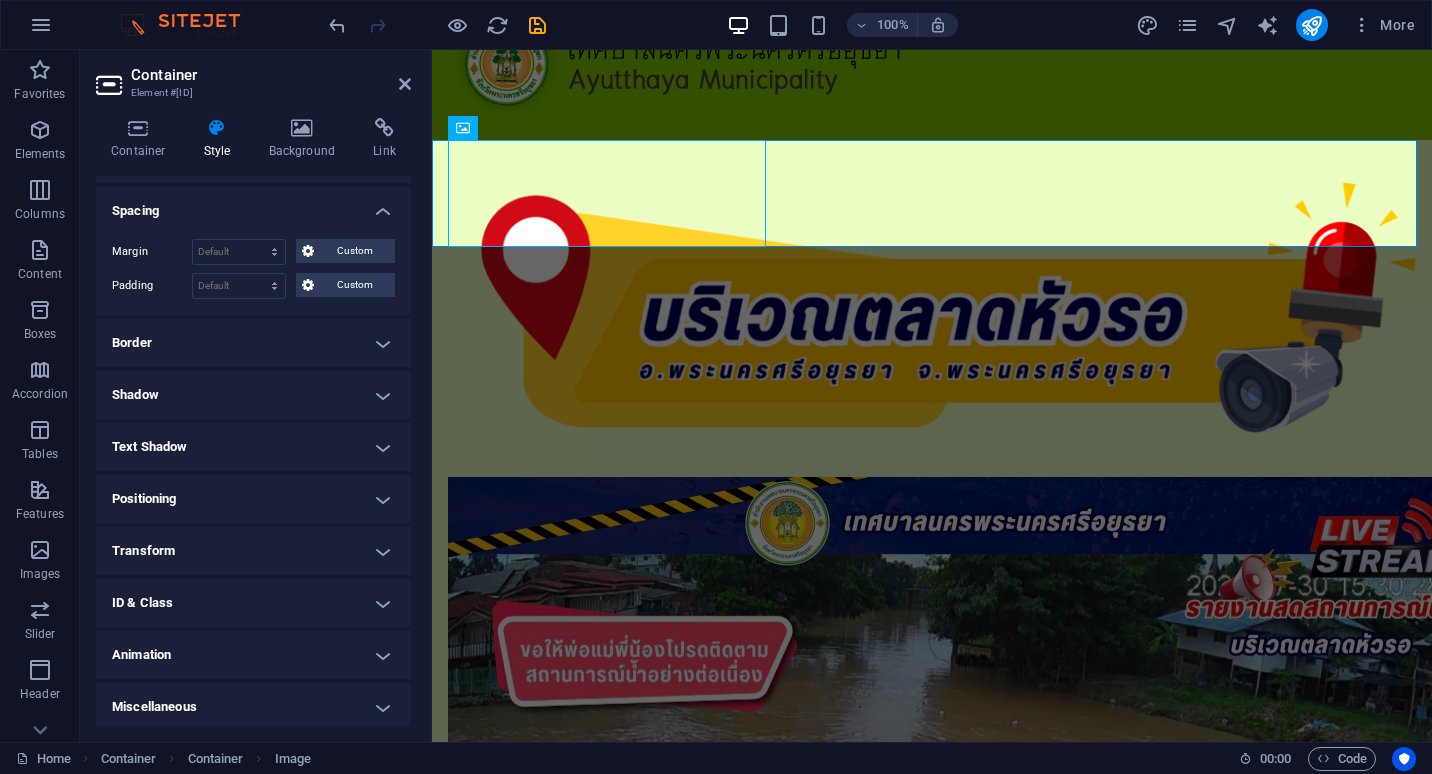 scroll, scrollTop: 375, scrollLeft: 0, axis: vertical 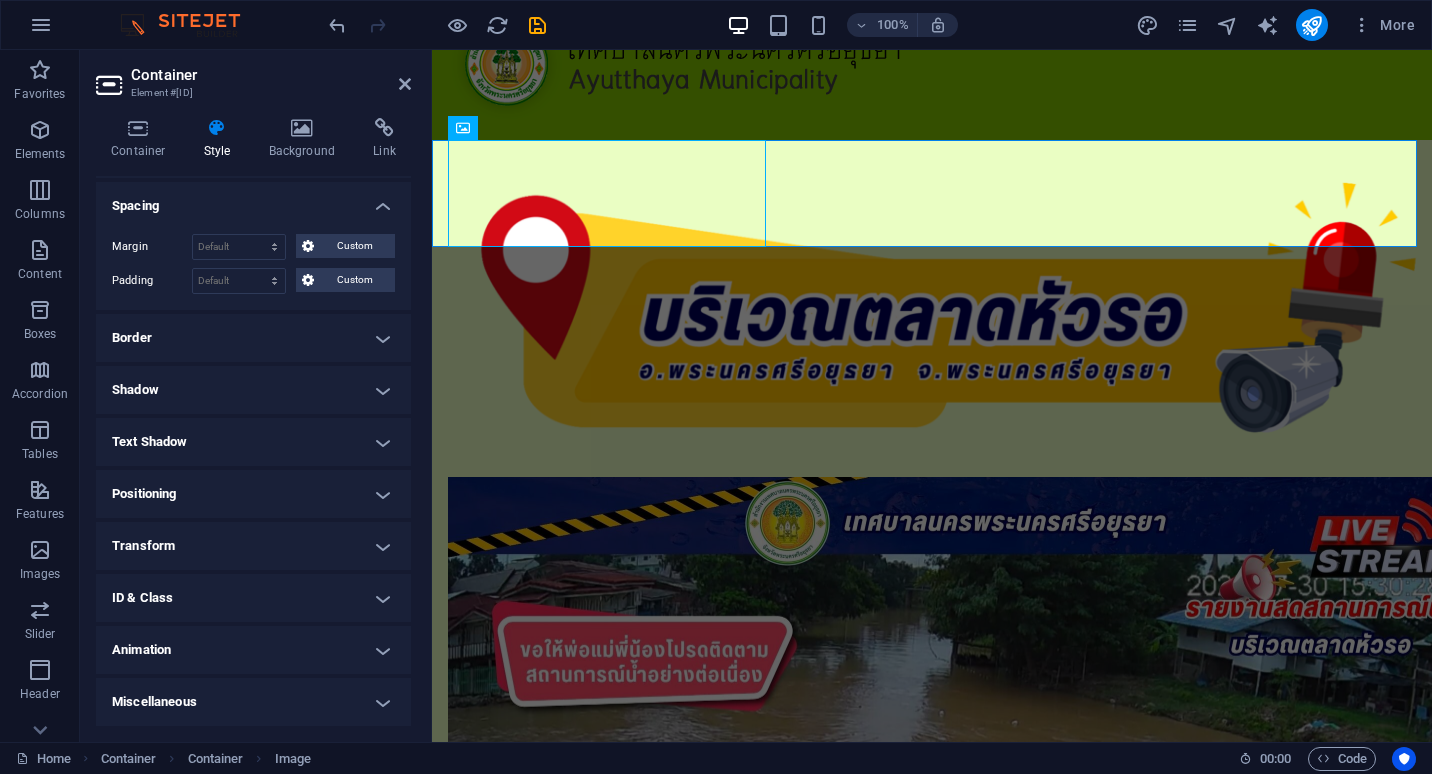 click on "Positioning" at bounding box center (253, 494) 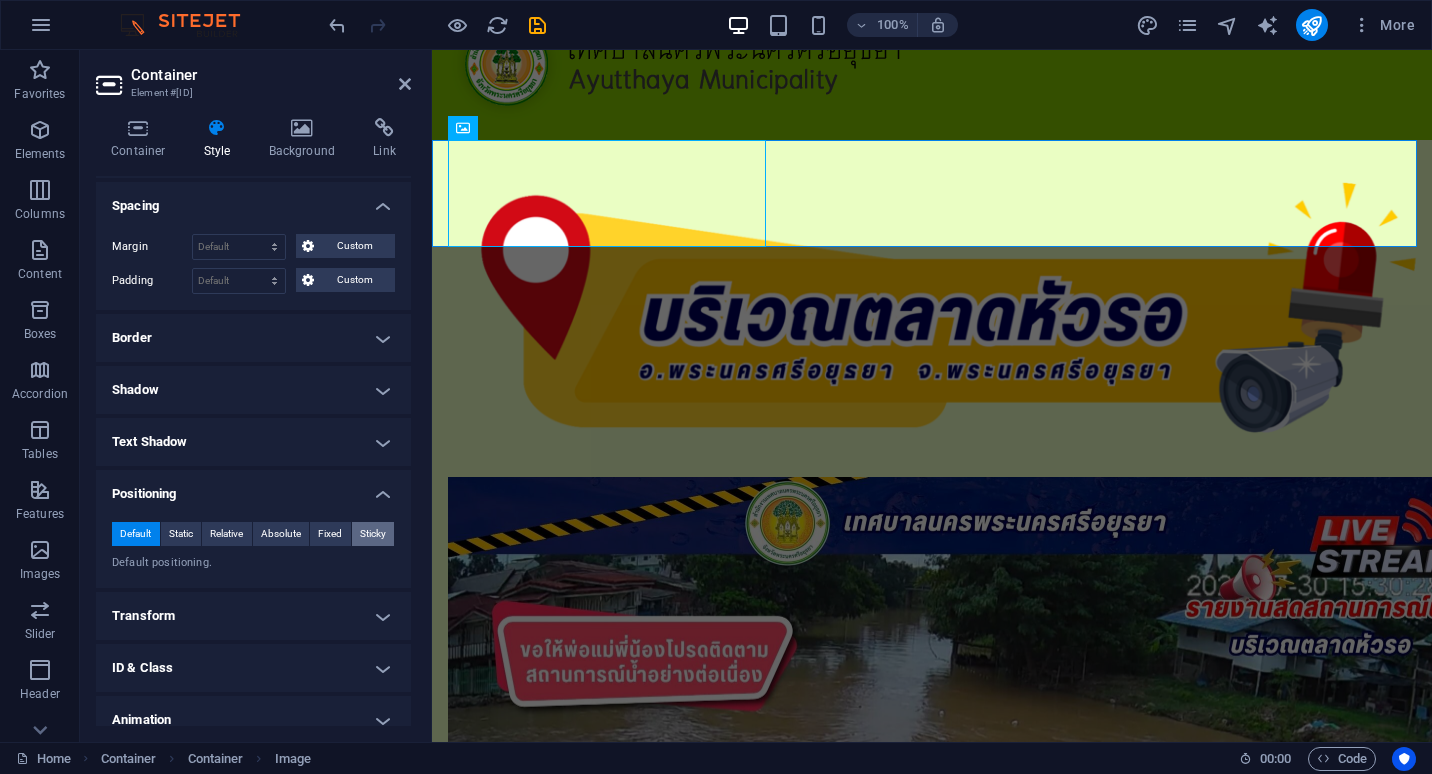 click on "Sticky" at bounding box center [373, 534] 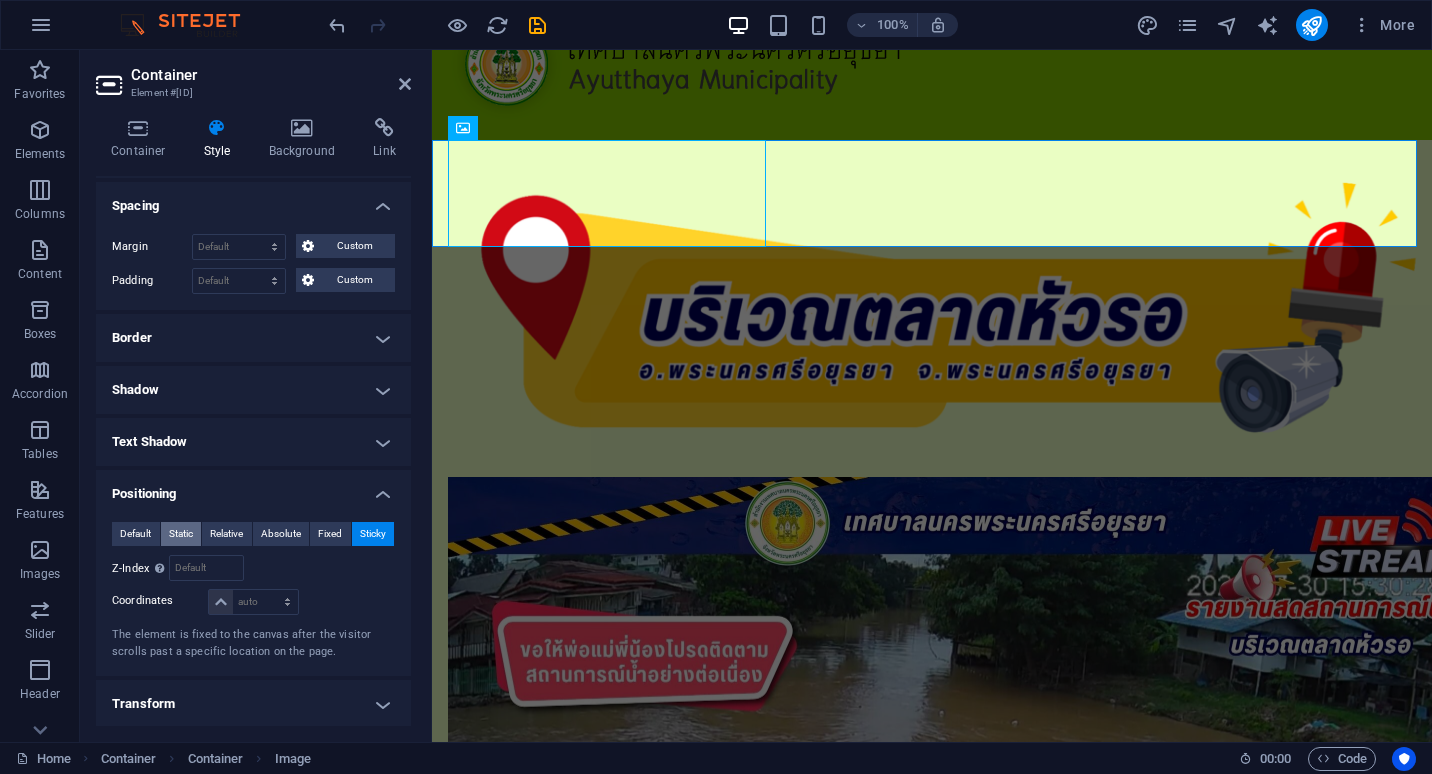 click on "Static" at bounding box center (181, 534) 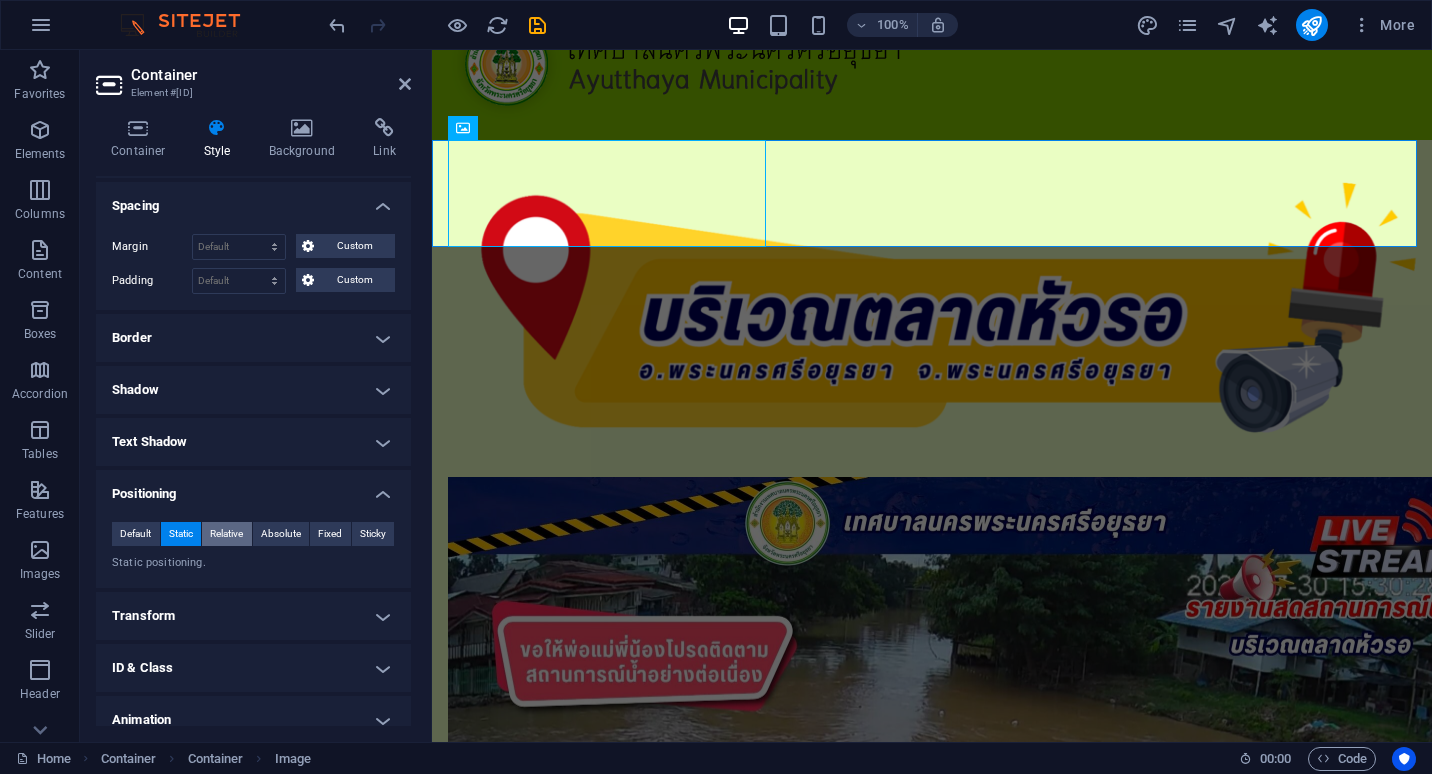 click on "Relative" at bounding box center (226, 534) 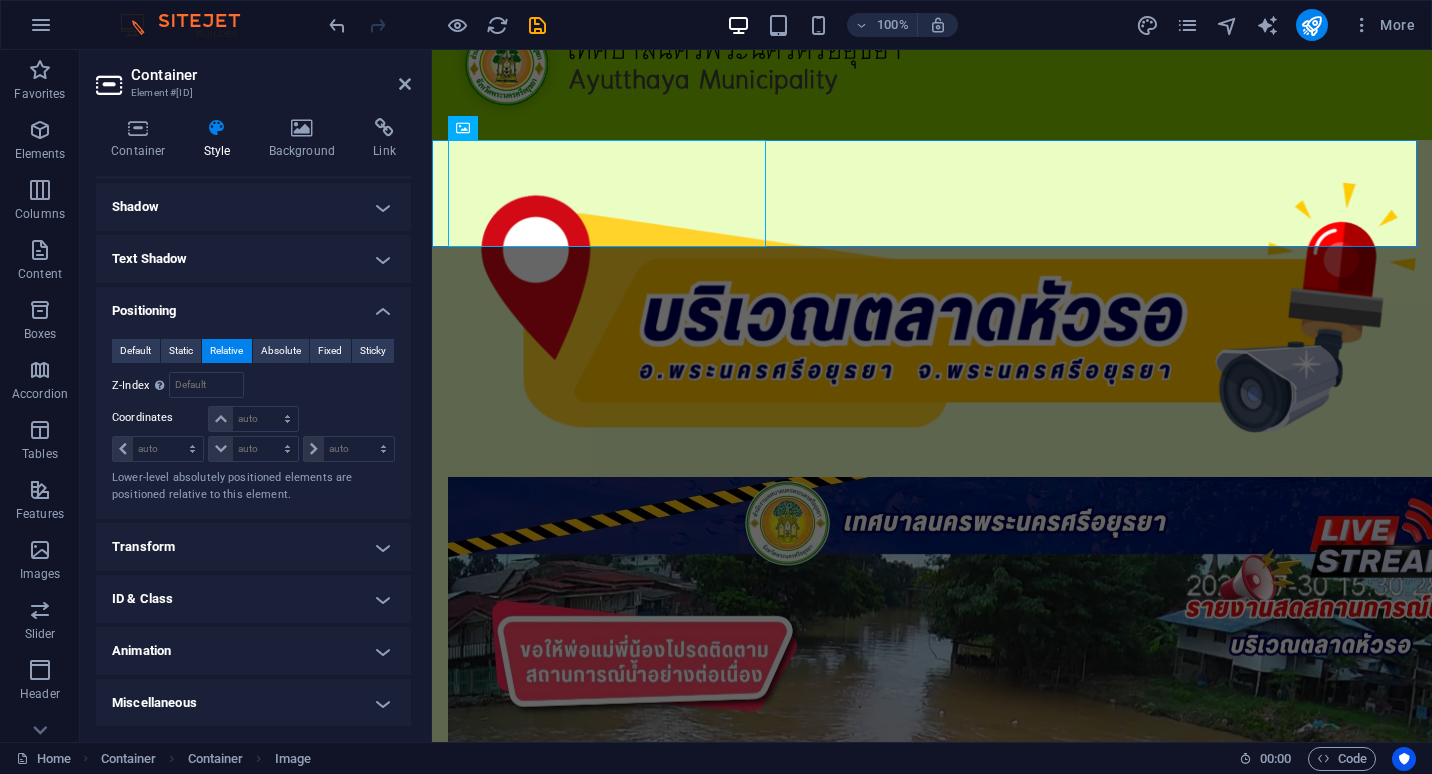 scroll, scrollTop: 559, scrollLeft: 0, axis: vertical 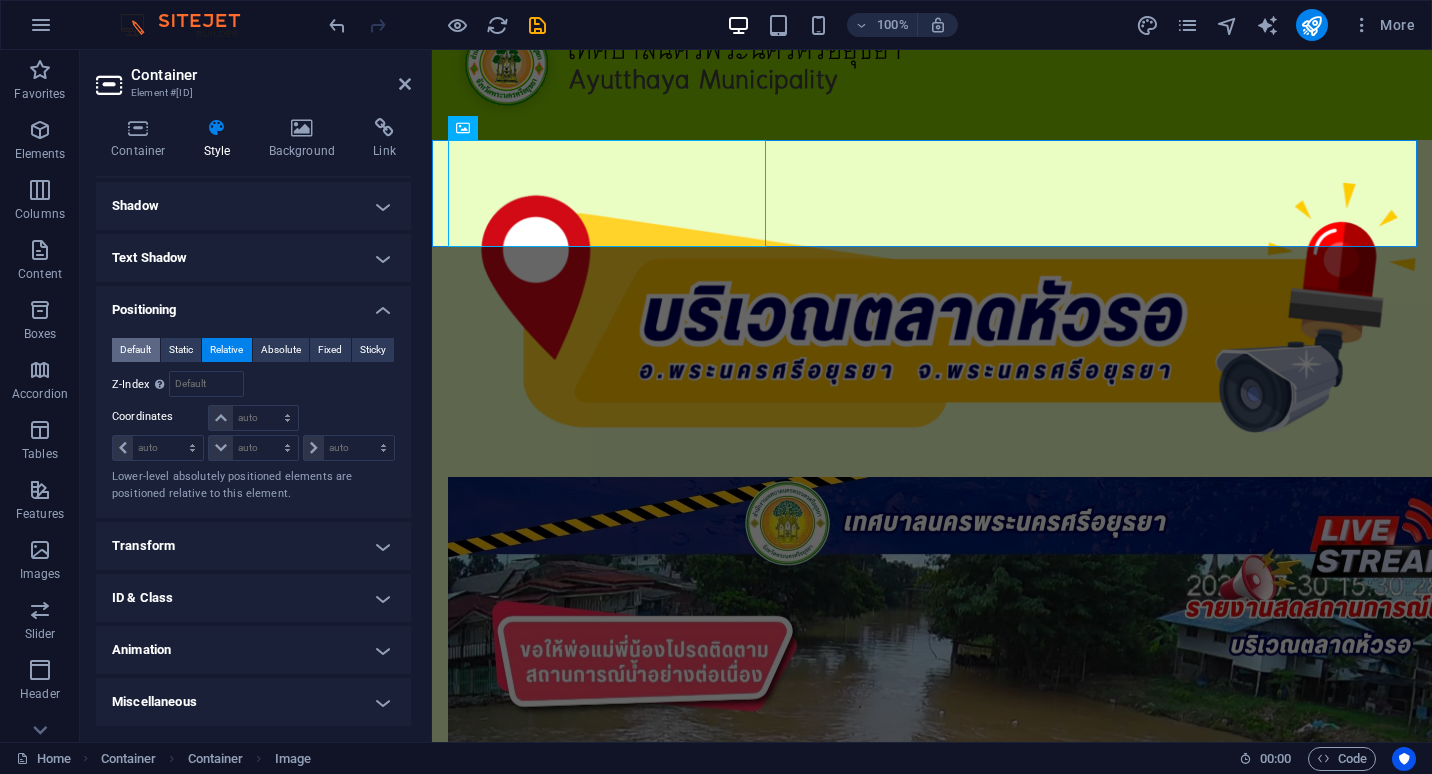 click on "Default" at bounding box center (135, 350) 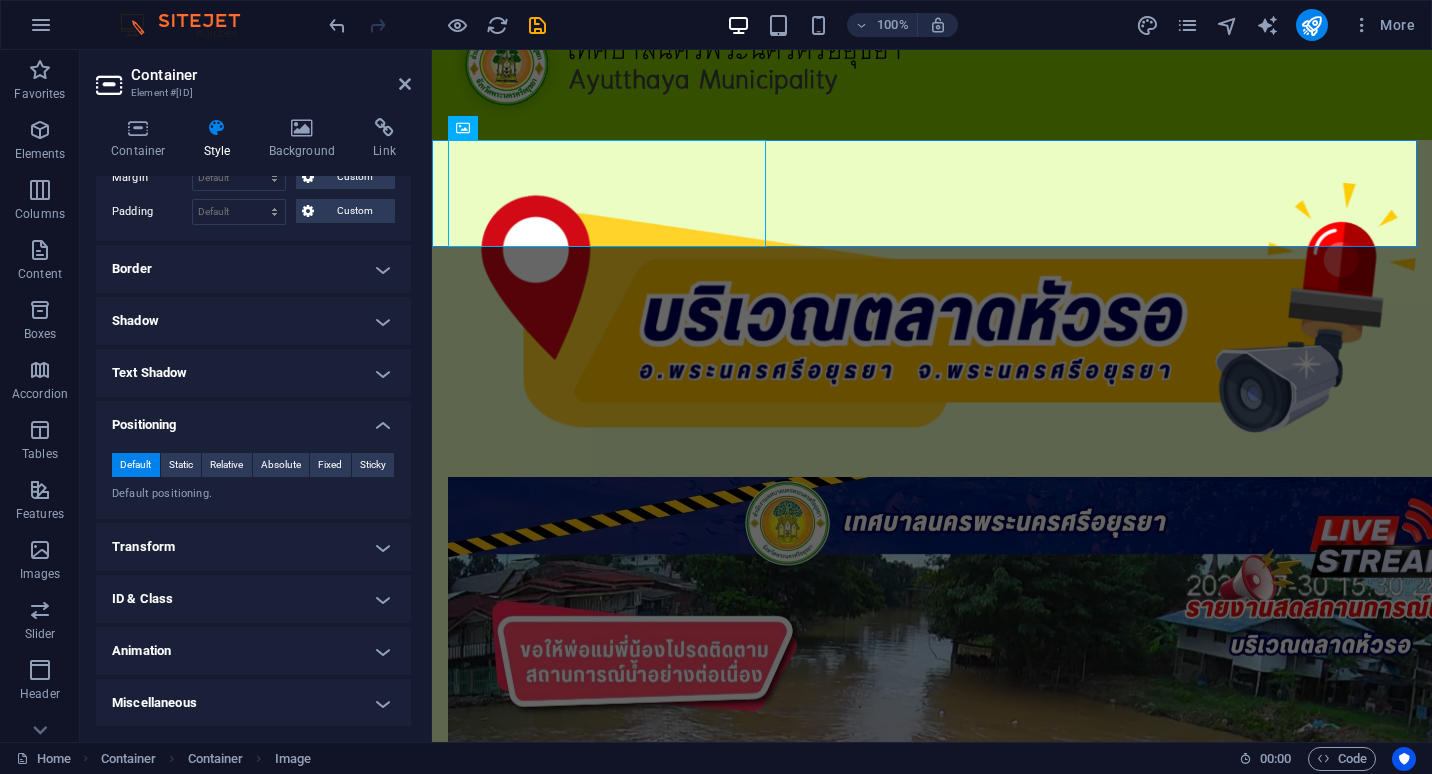 click on "Positioning" at bounding box center (253, 419) 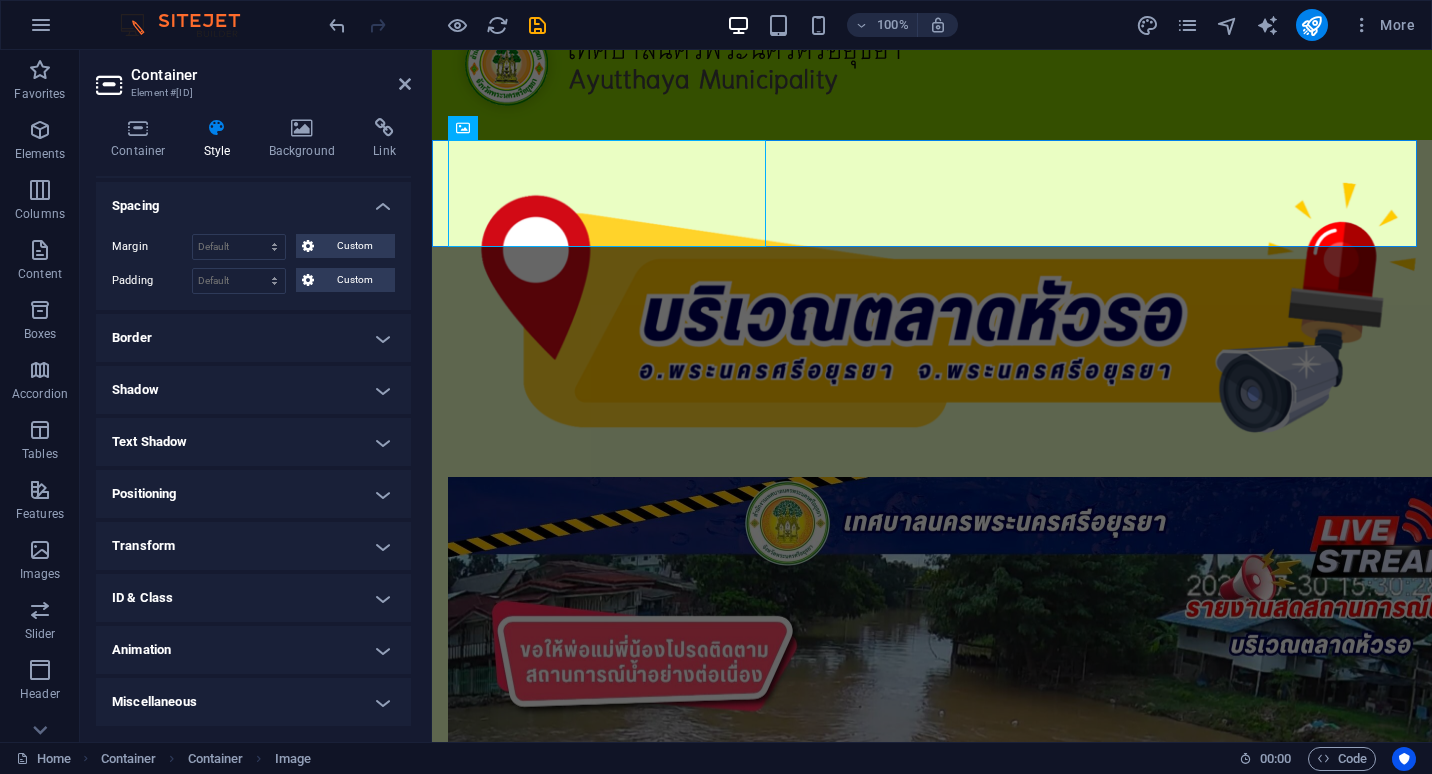 click on "Transform" at bounding box center (253, 546) 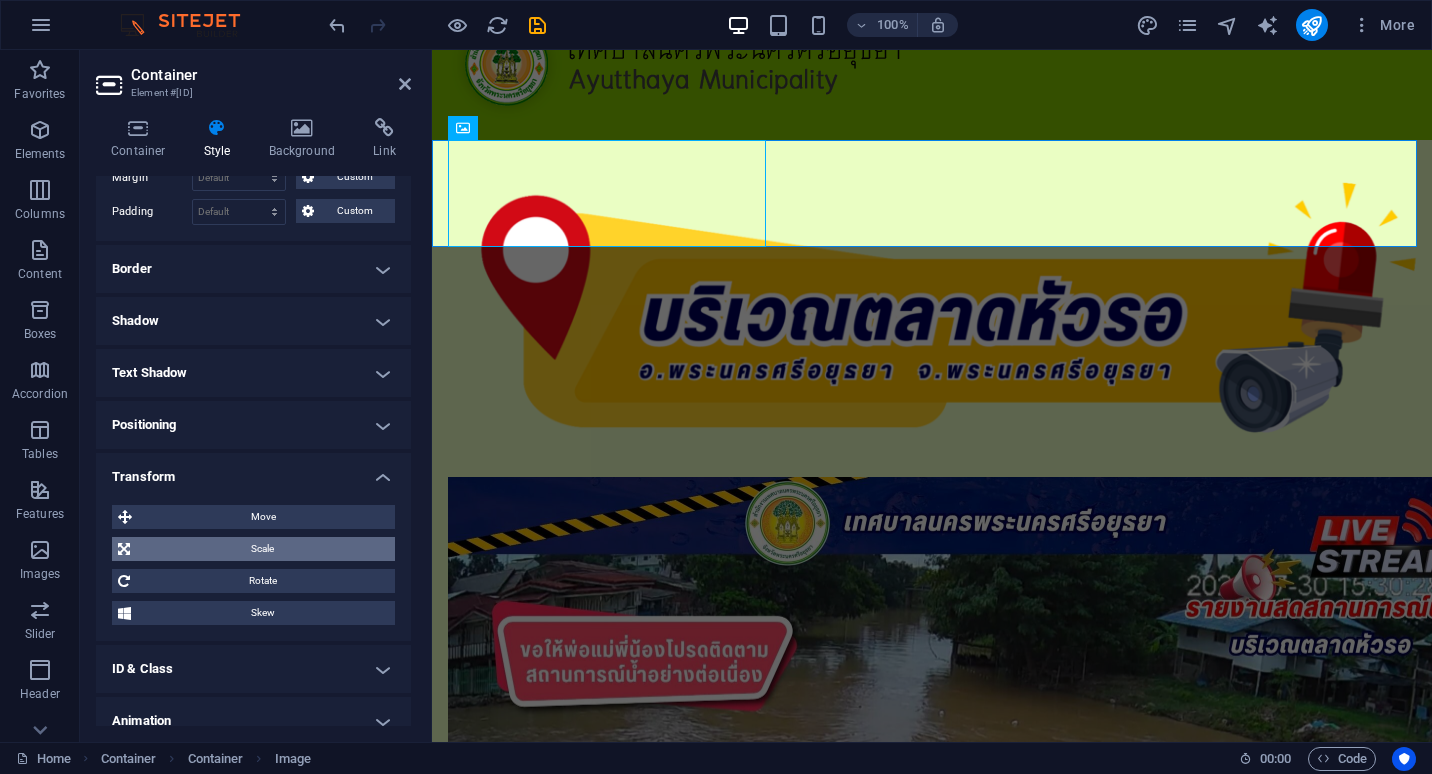 click on "Scale" at bounding box center [262, 549] 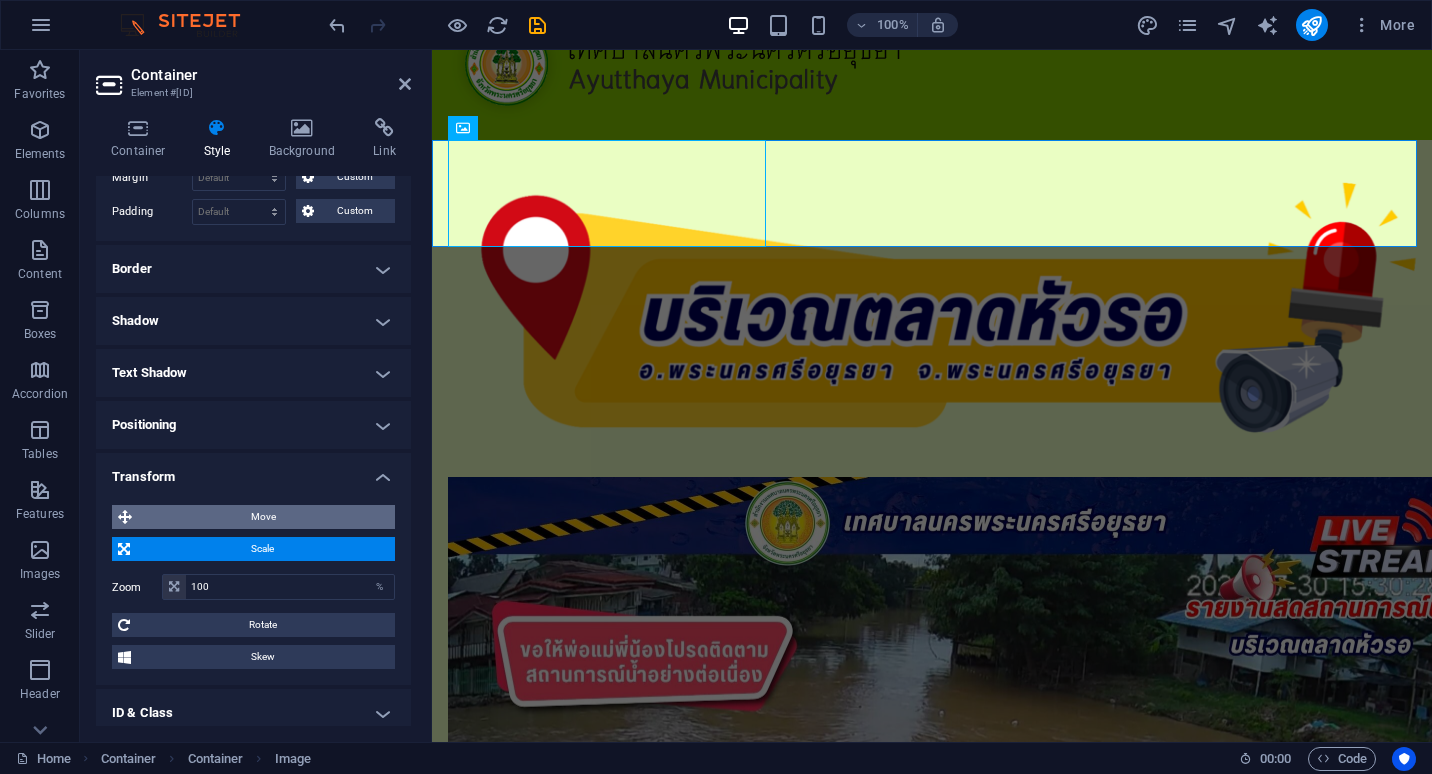 click on "Move" at bounding box center (263, 517) 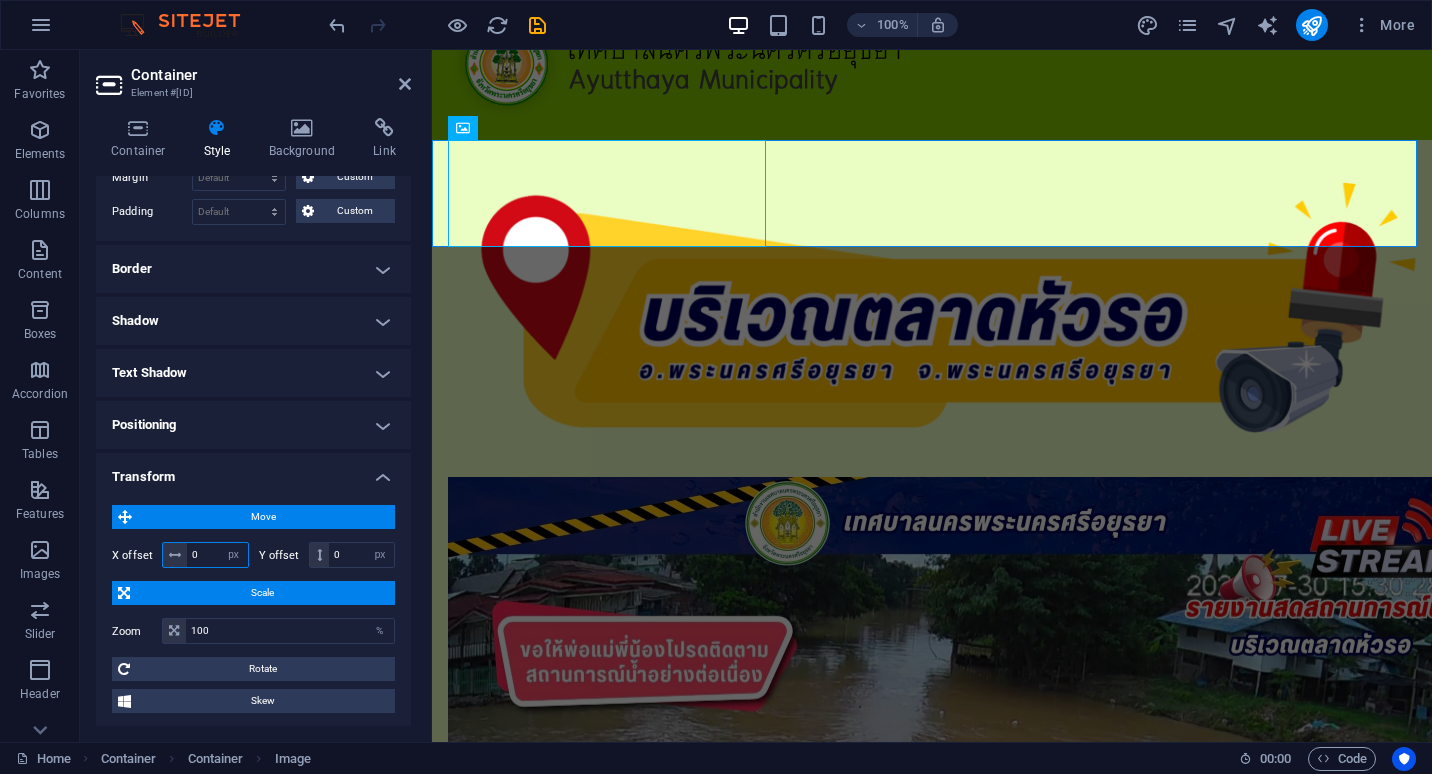 drag, startPoint x: 209, startPoint y: 558, endPoint x: 193, endPoint y: 558, distance: 16 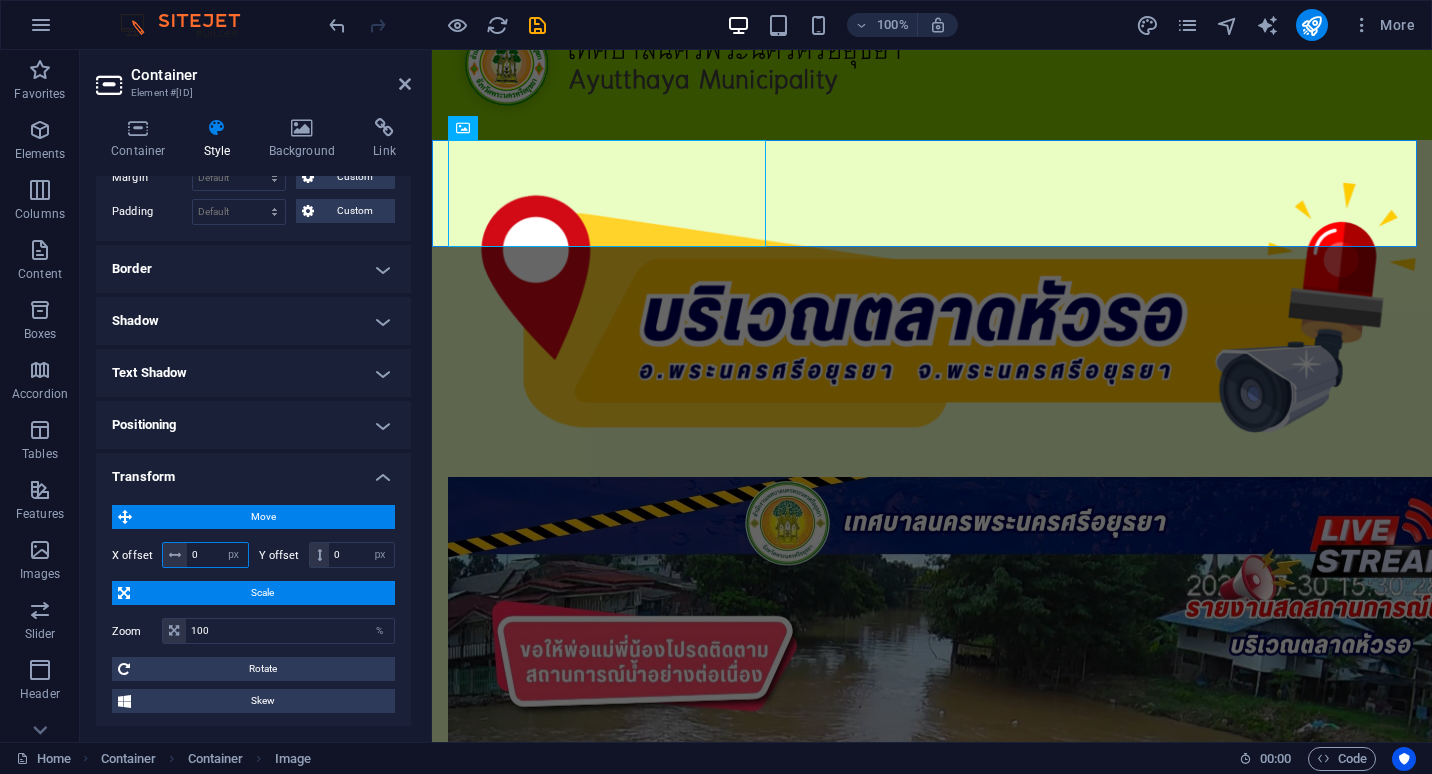 click on "0" at bounding box center (217, 555) 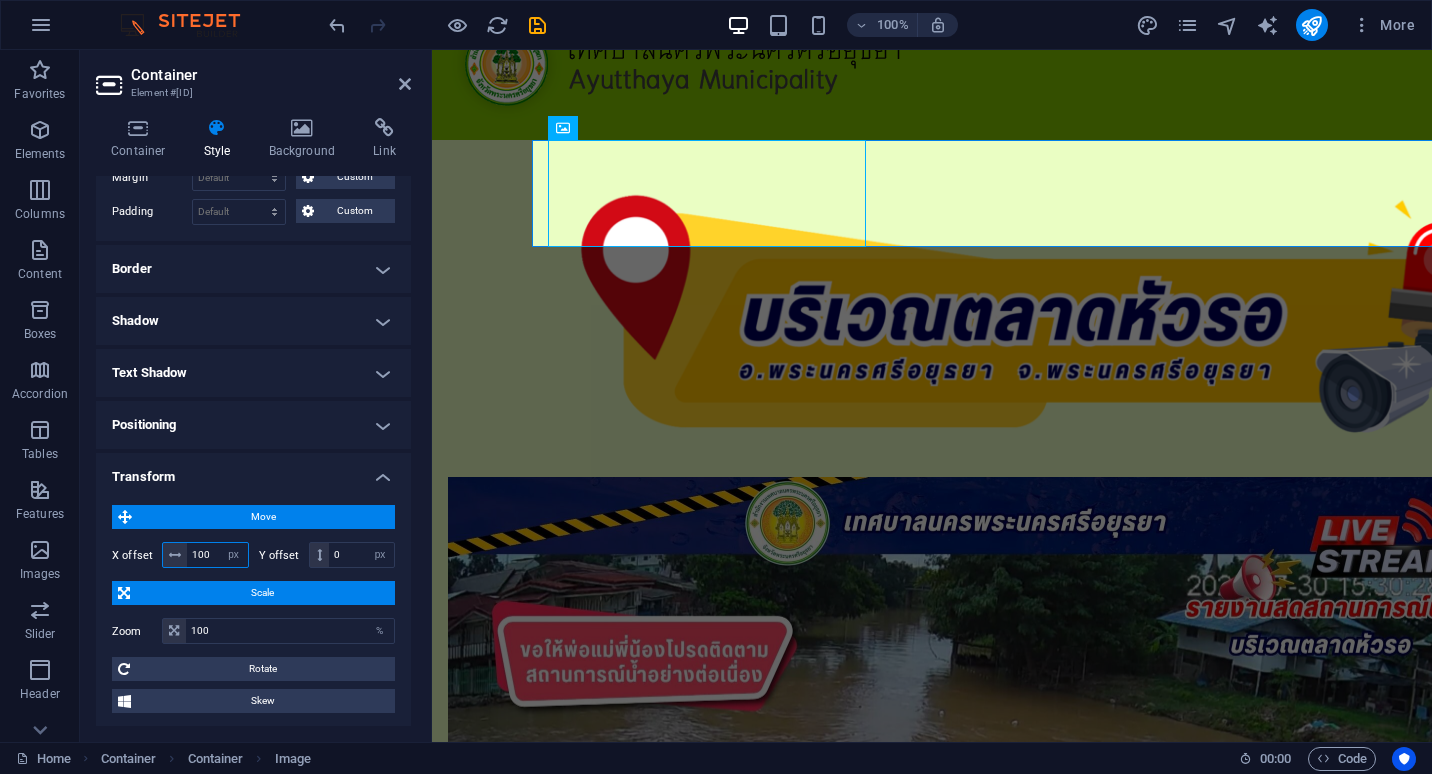 click on "100" at bounding box center [217, 555] 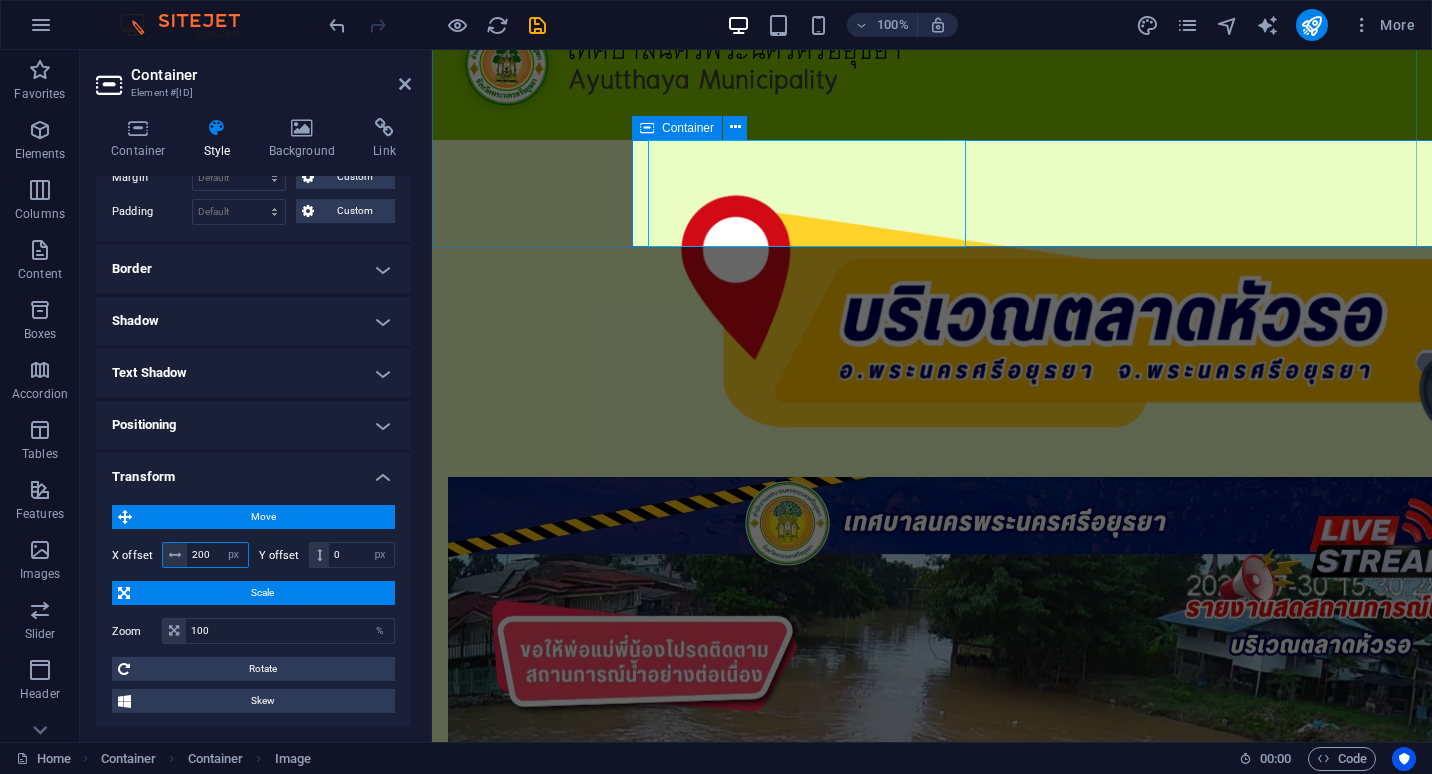 type on "200" 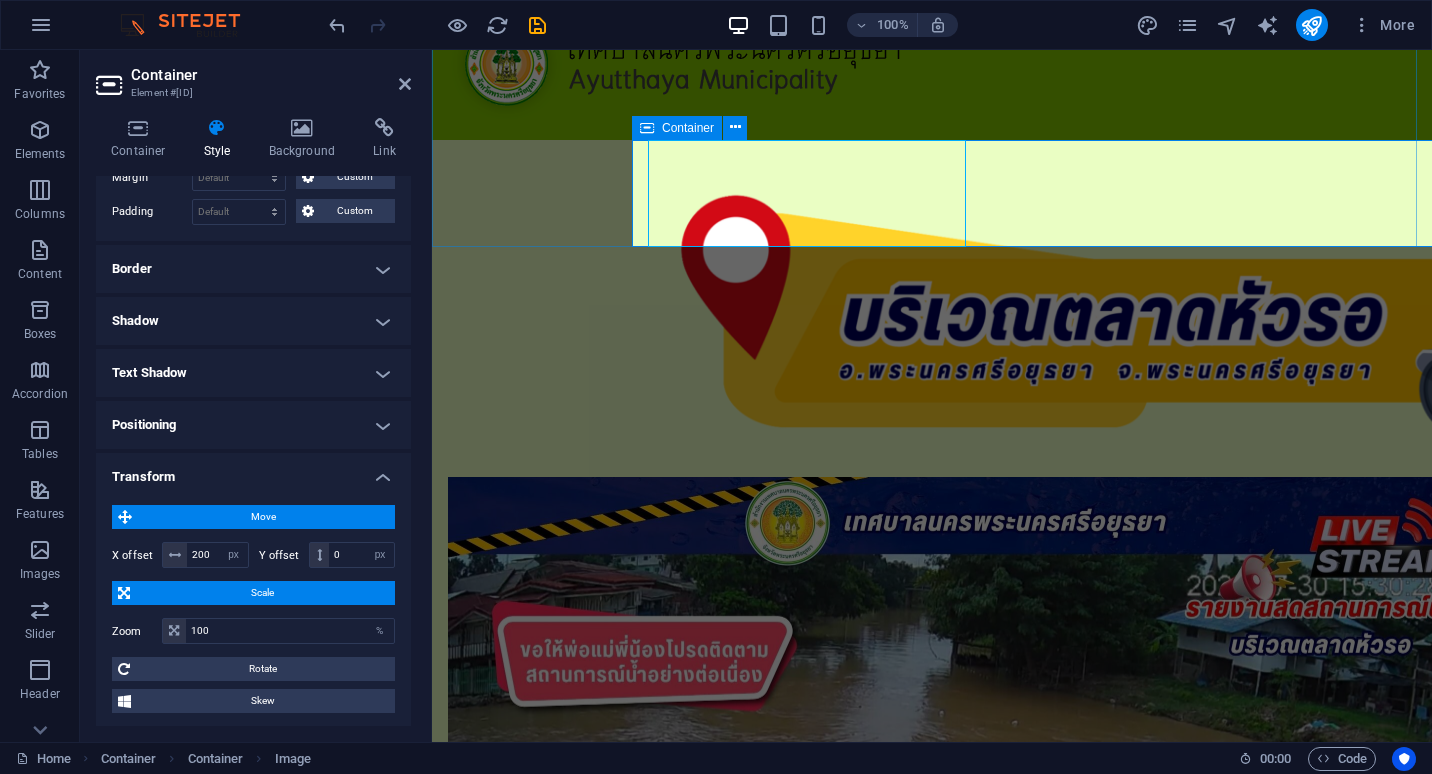 click at bounding box center [1132, 308] 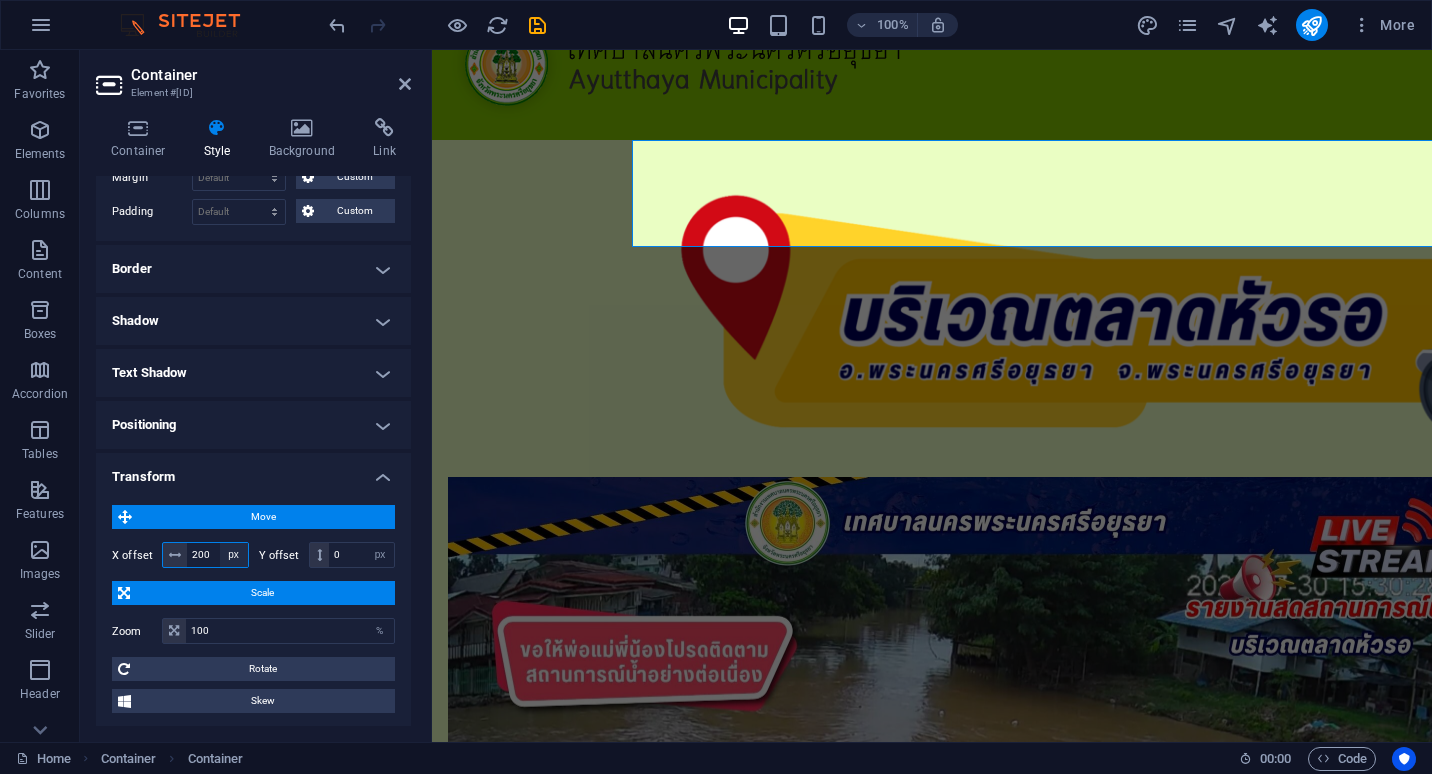click on "px rem % em vh vw" at bounding box center (234, 555) 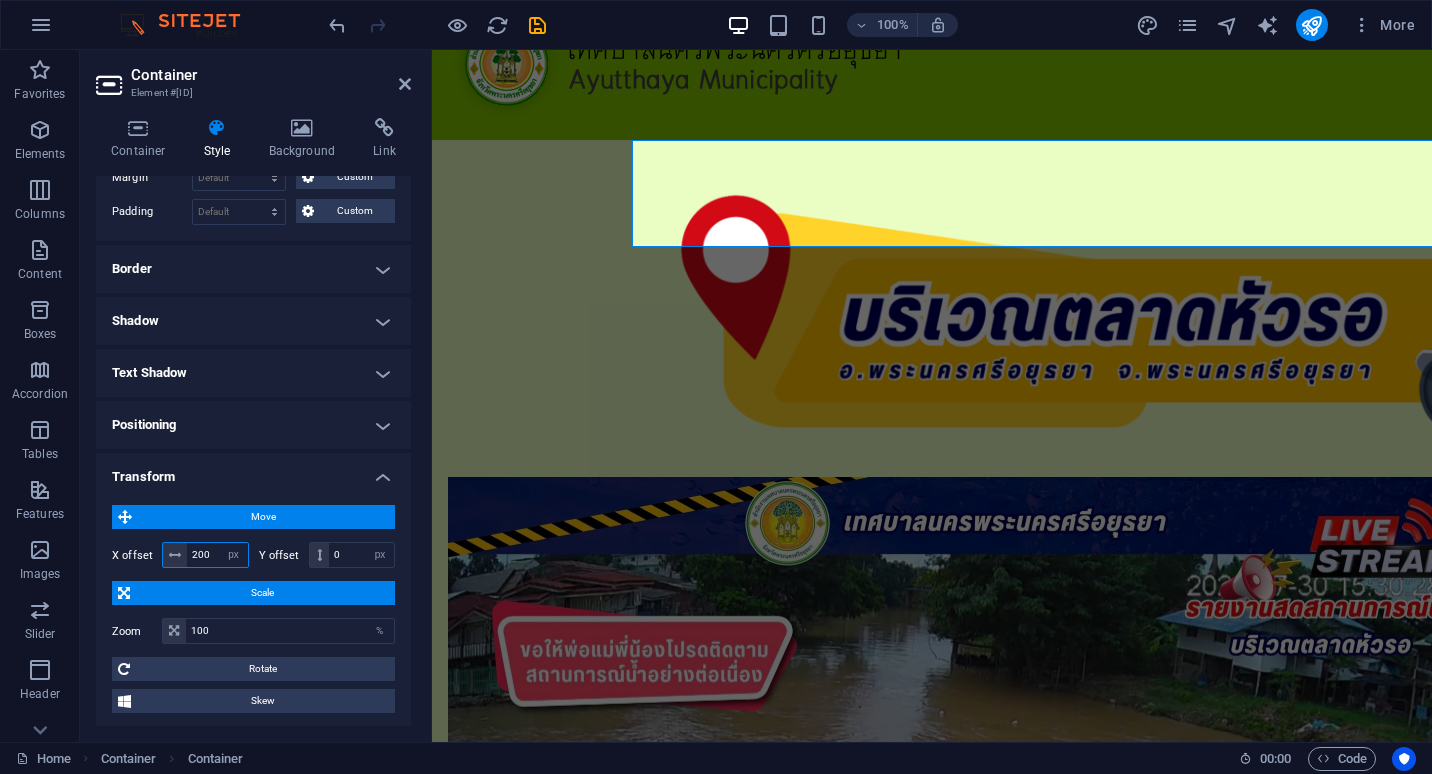 select on "rem" 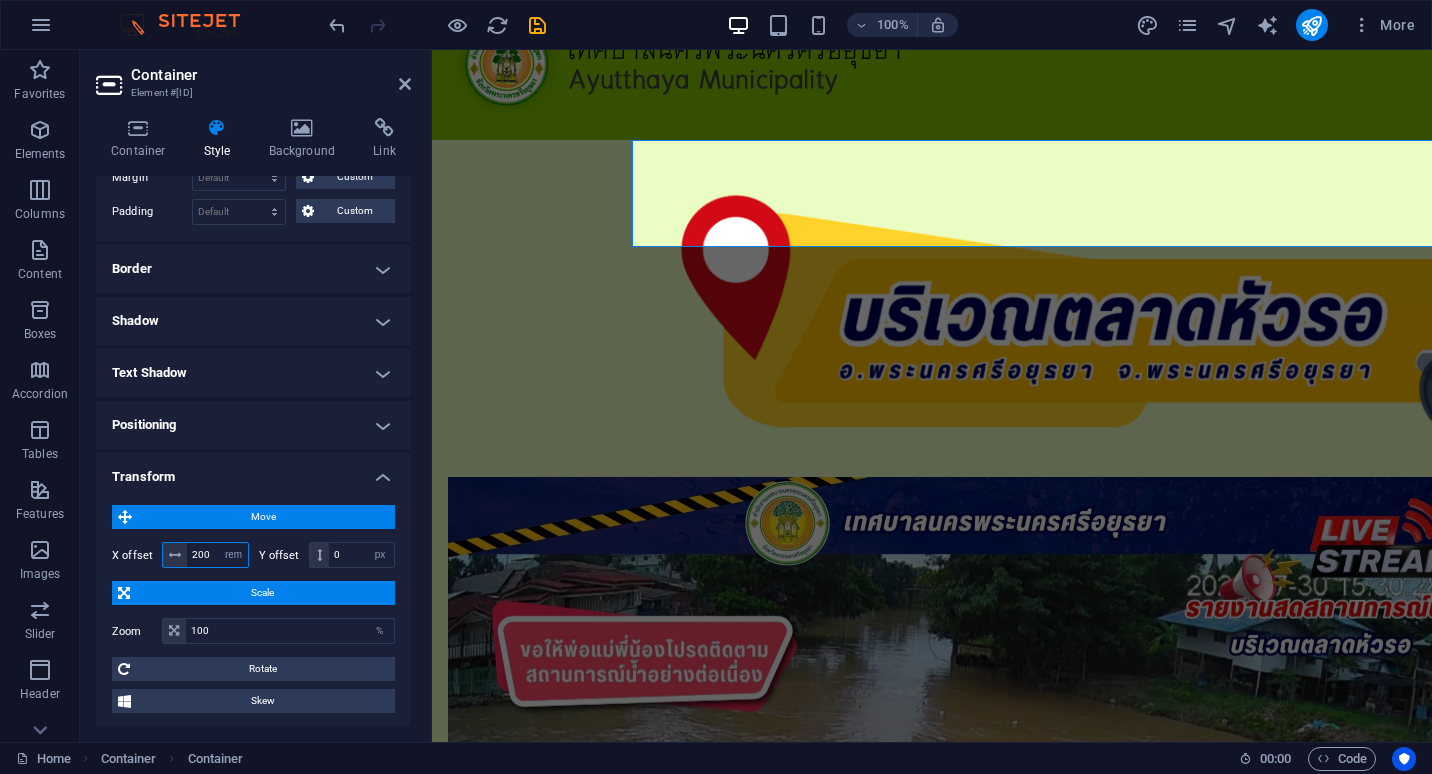 click on "px rem % em vh vw" at bounding box center (234, 555) 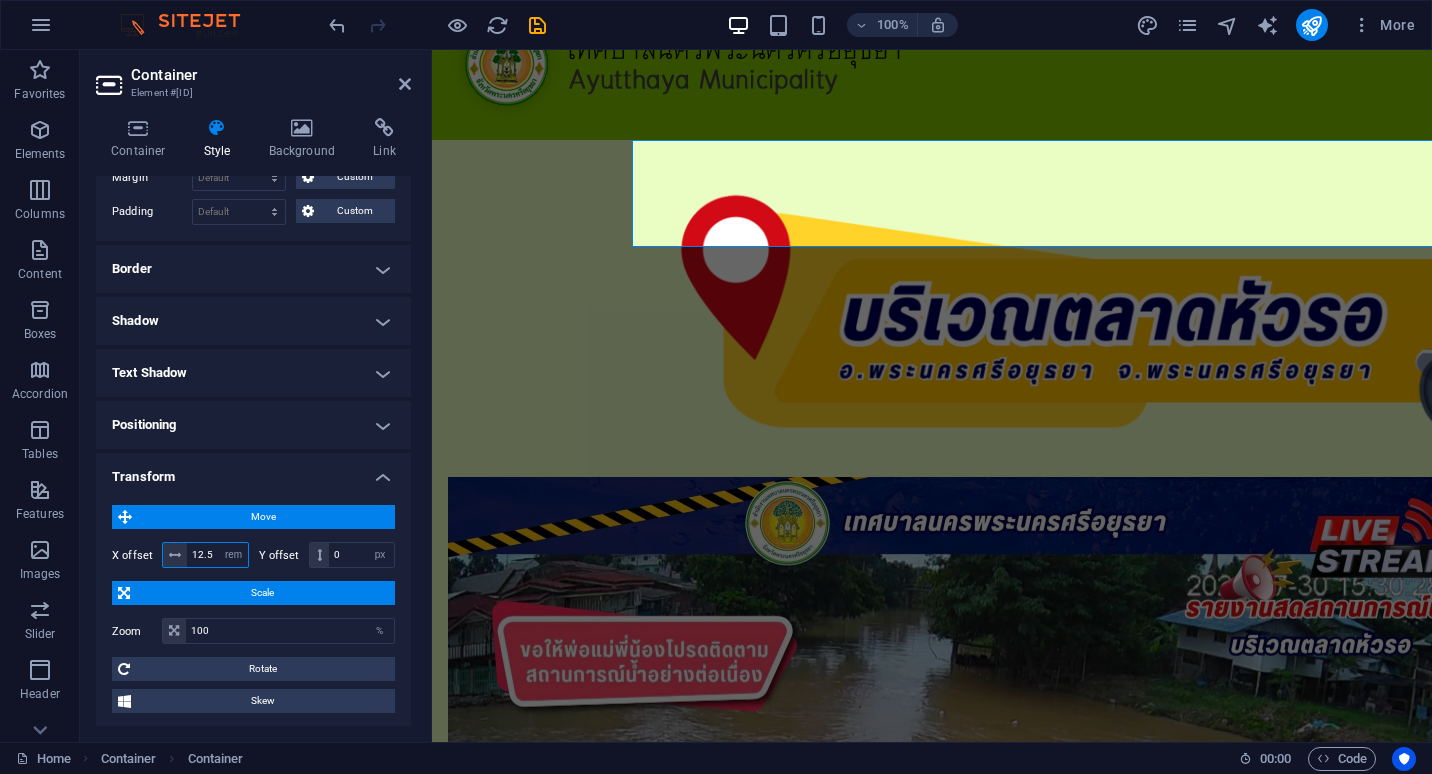 click on "12.5" at bounding box center (217, 555) 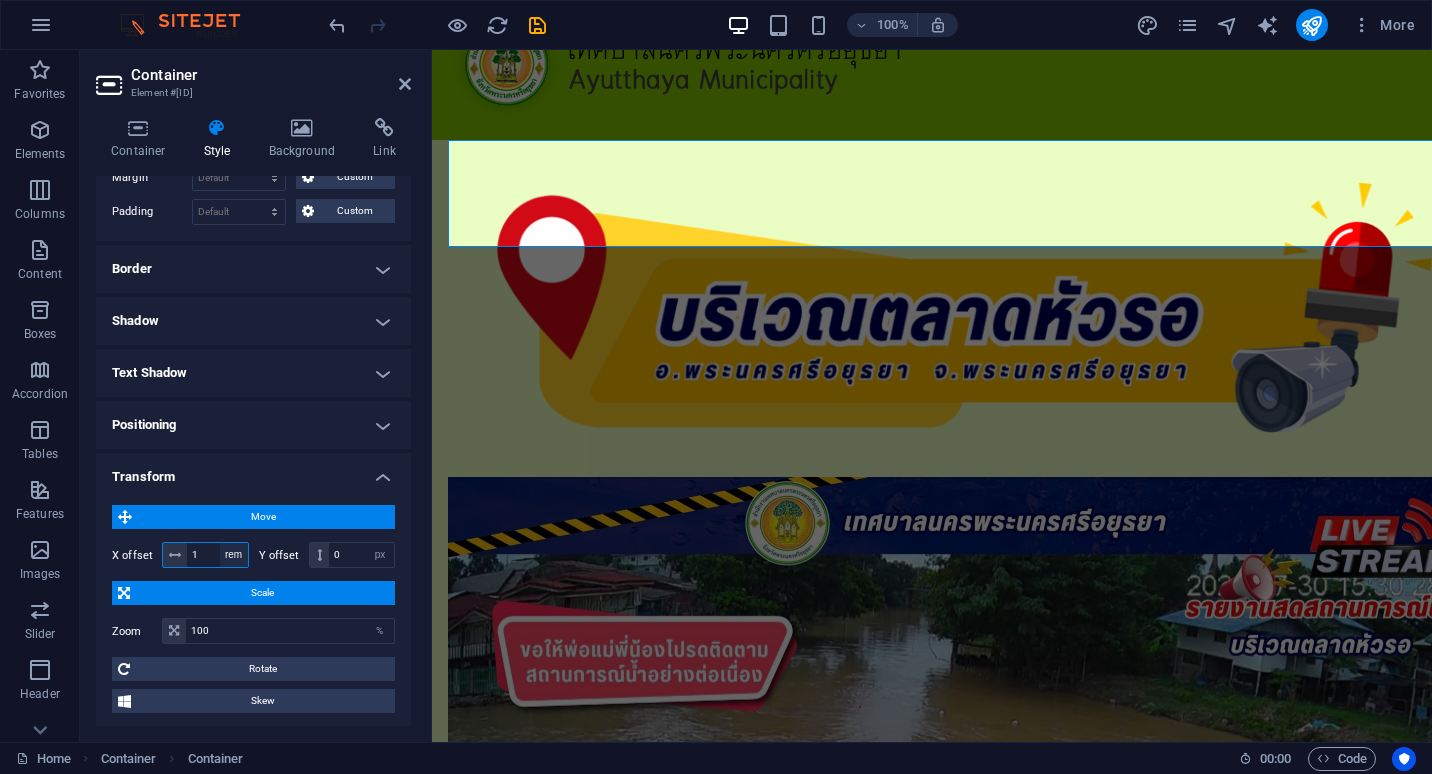 type on "1" 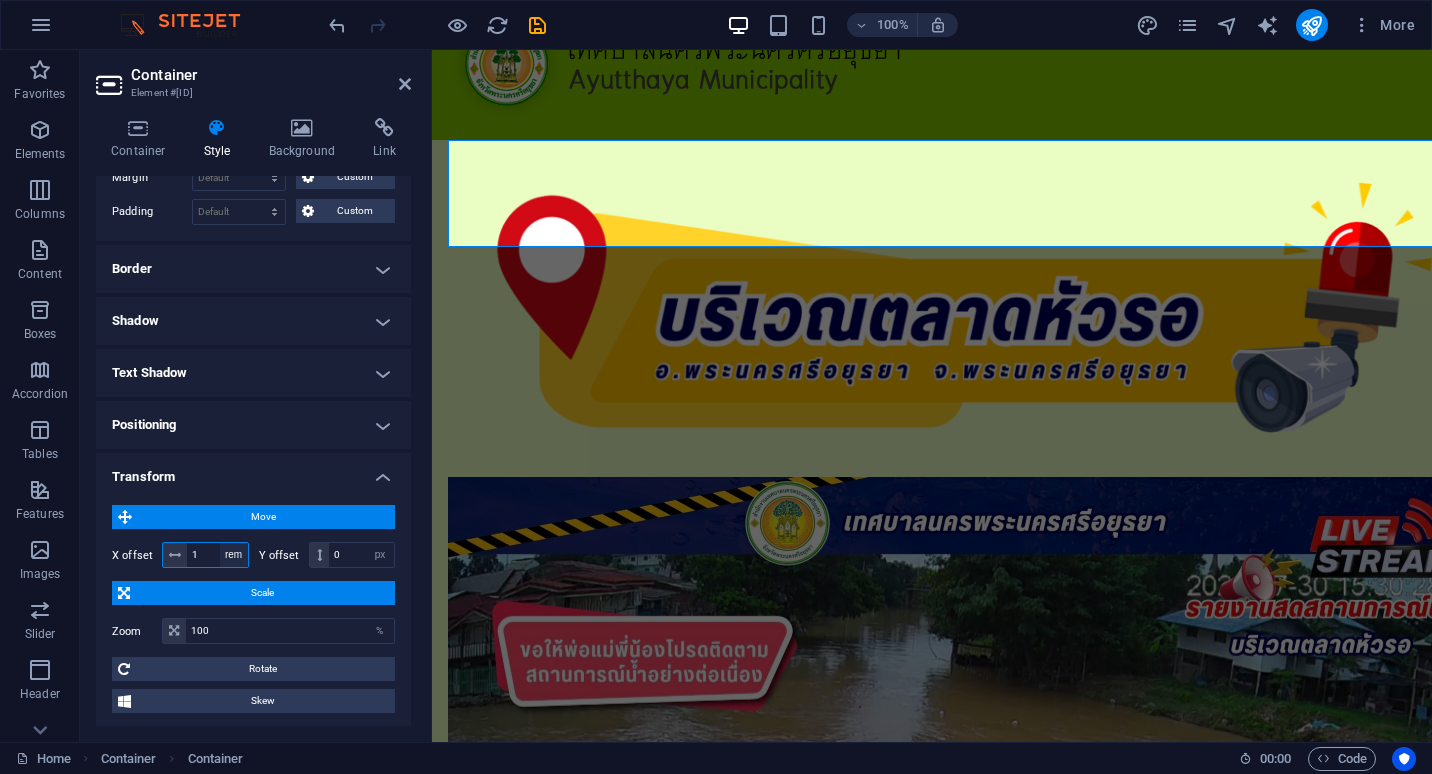 click on "px rem % em vh vw" at bounding box center (234, 555) 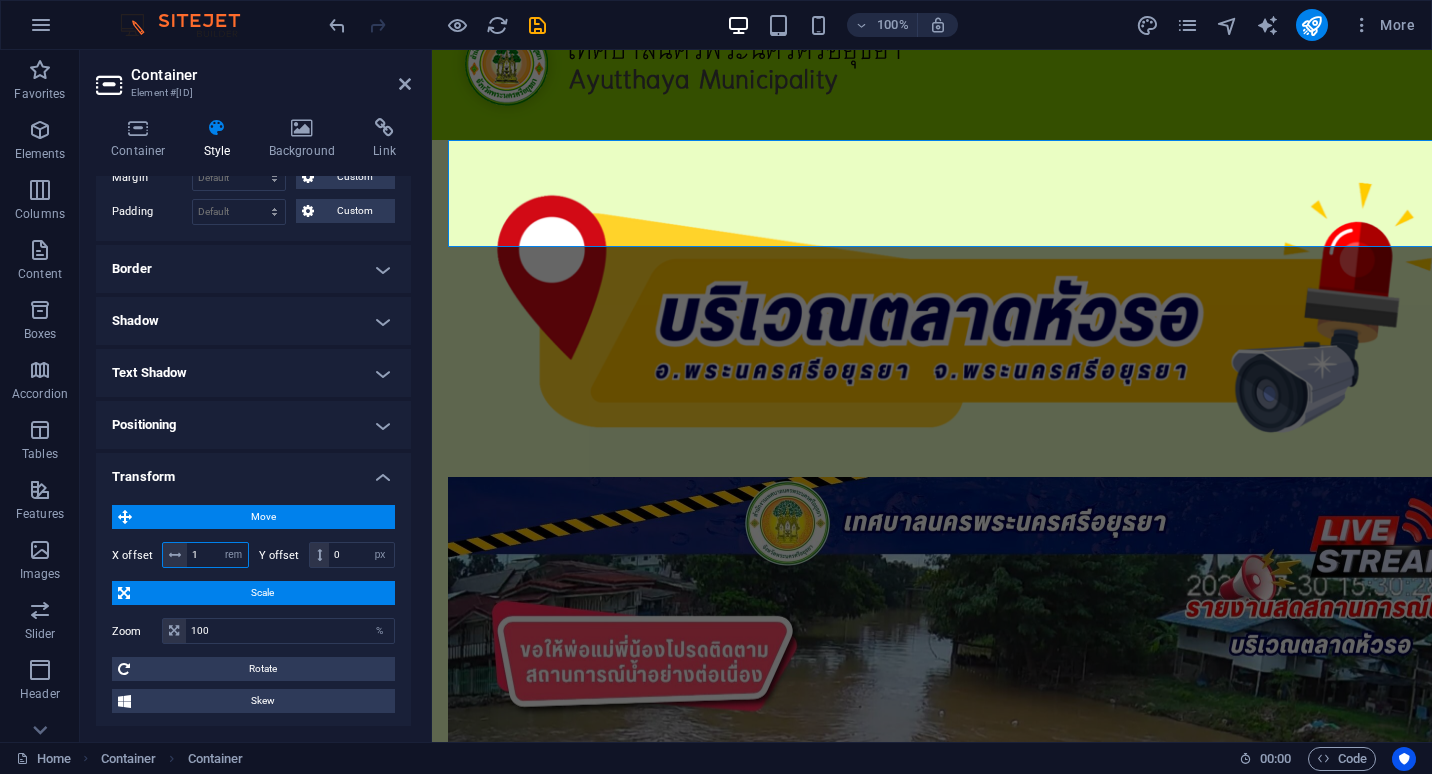 select on "em" 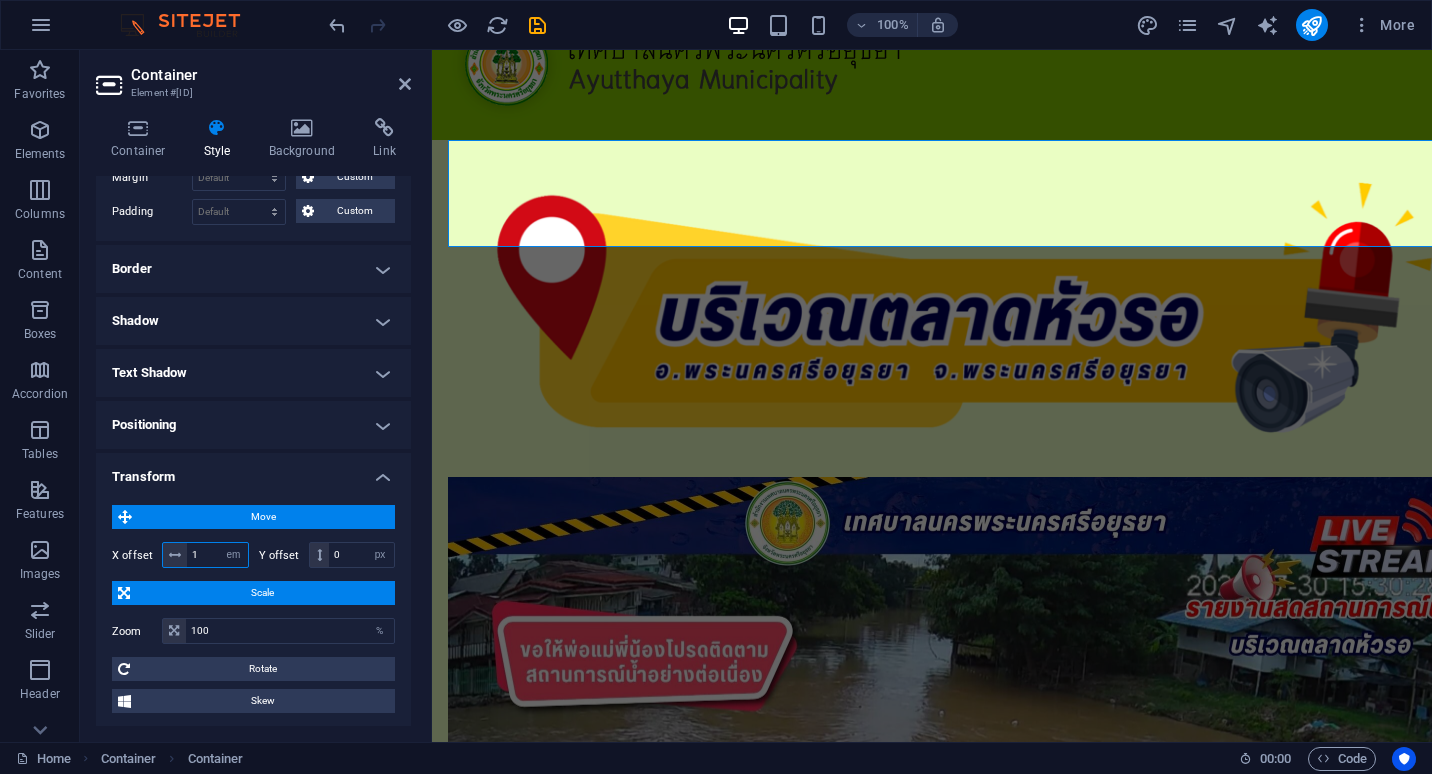 click on "px rem % em vh vw" at bounding box center (234, 555) 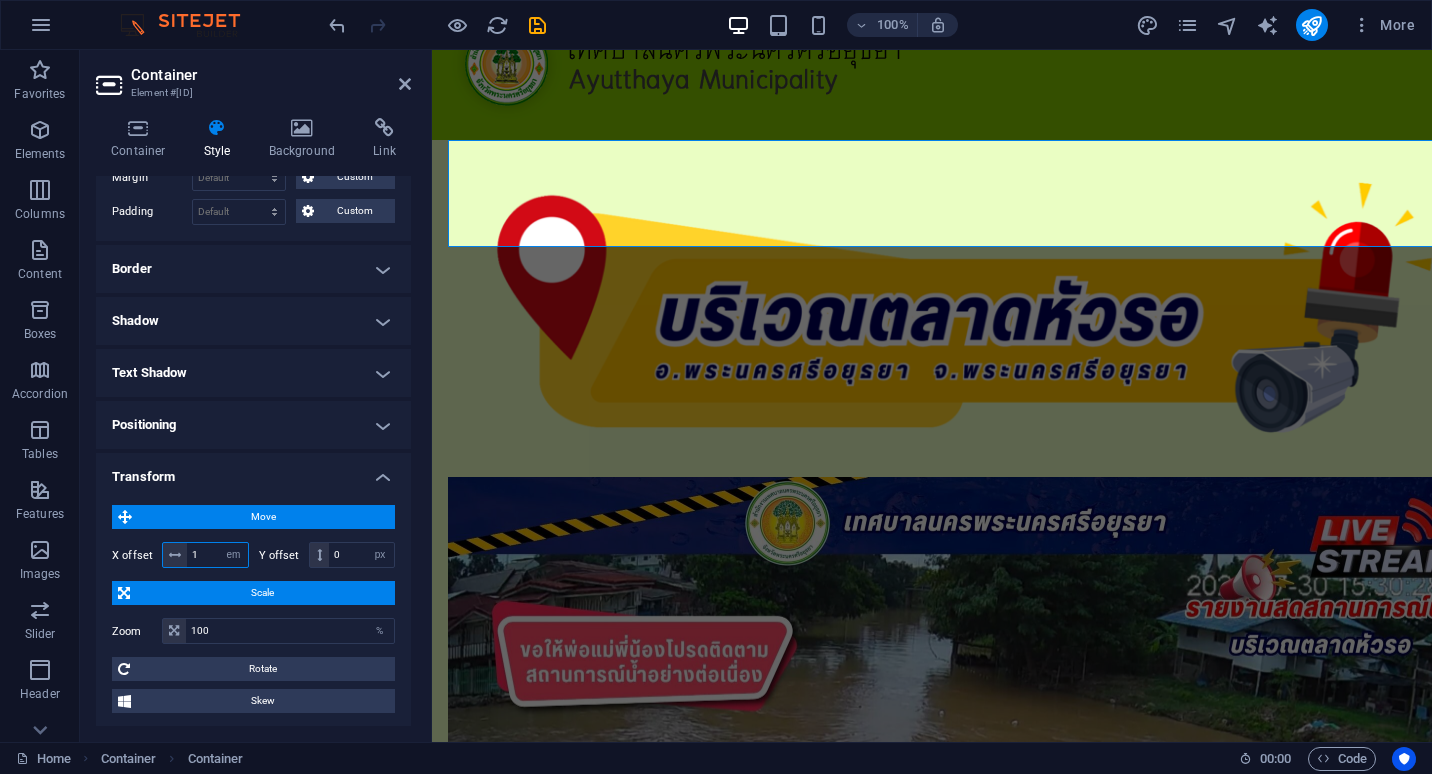 click on "1" at bounding box center (217, 555) 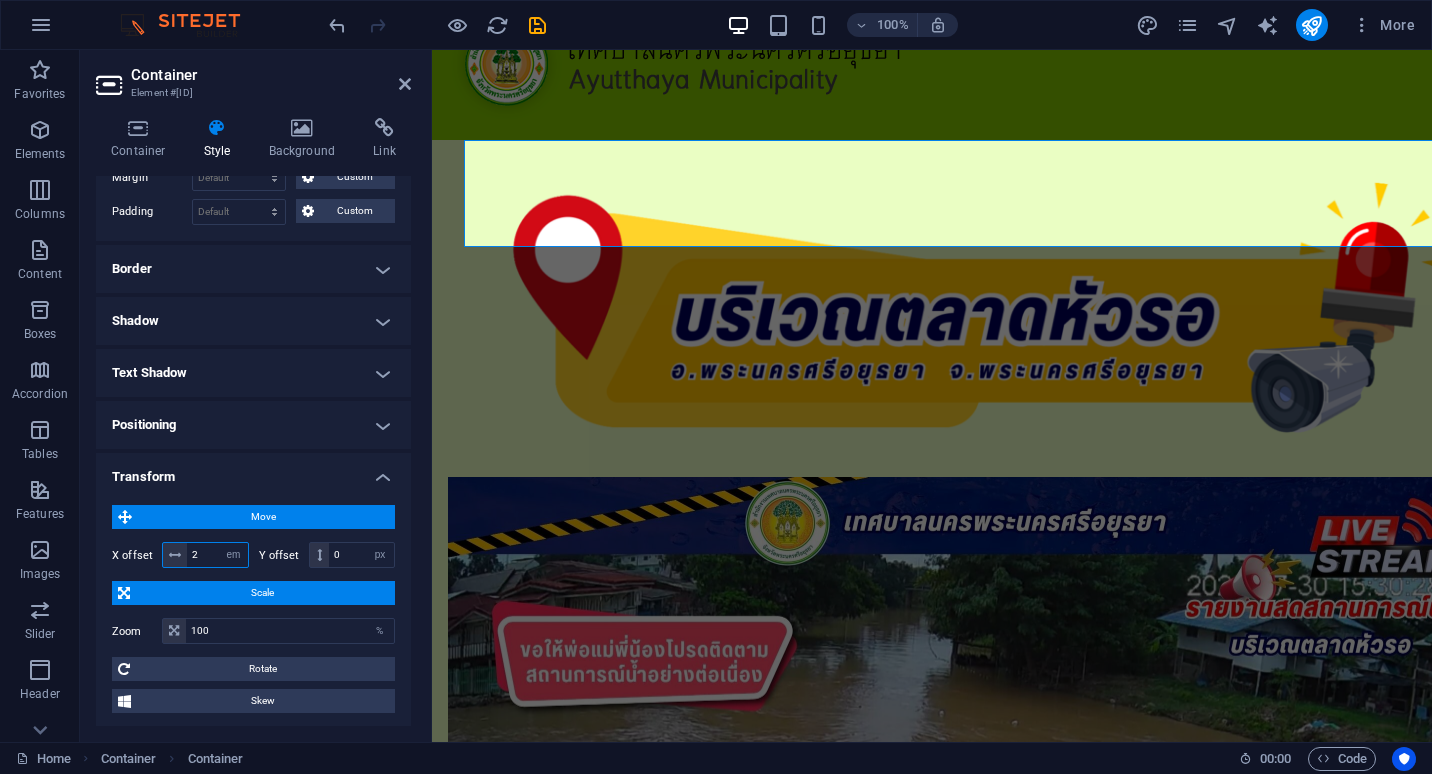 drag, startPoint x: 208, startPoint y: 550, endPoint x: 174, endPoint y: 549, distance: 34.0147 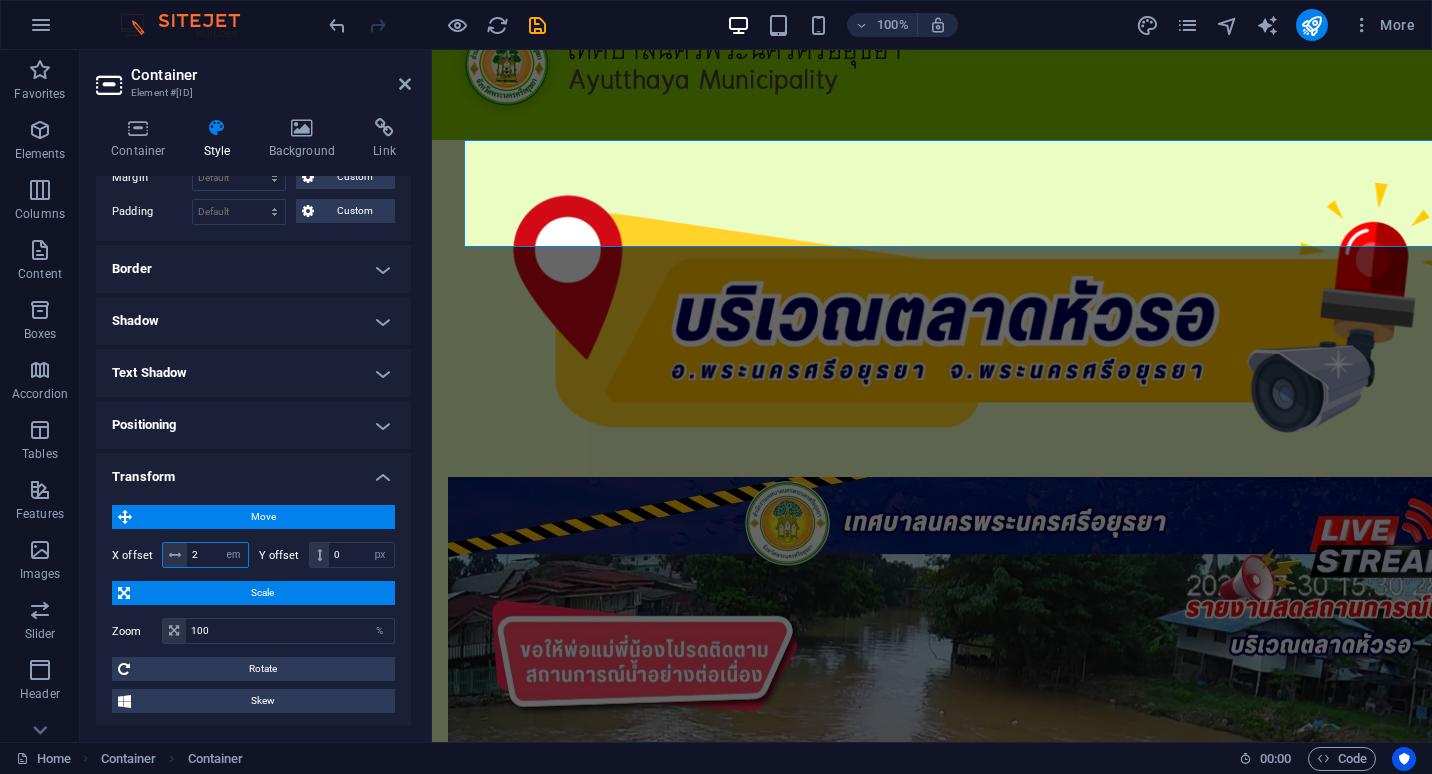 type on "9" 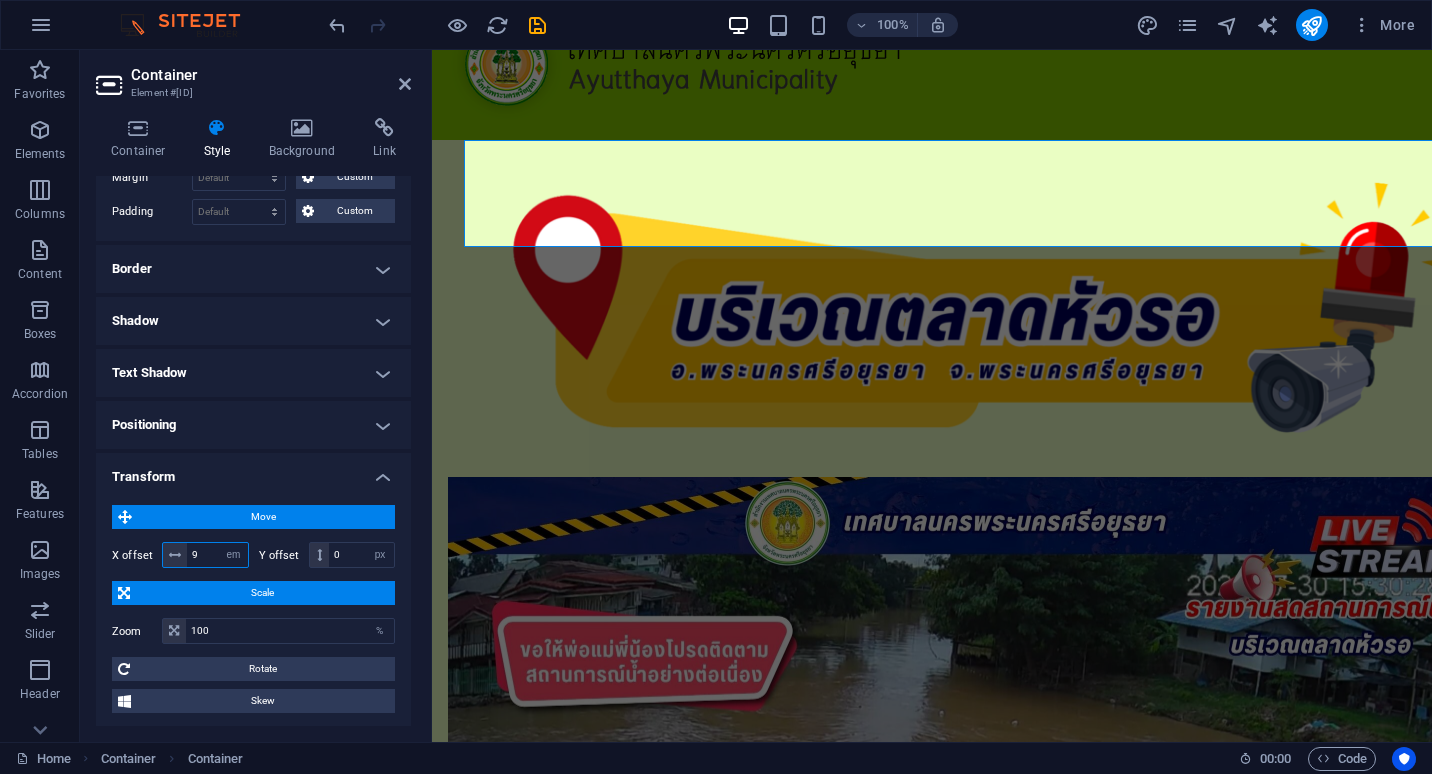 click on "9" at bounding box center (217, 555) 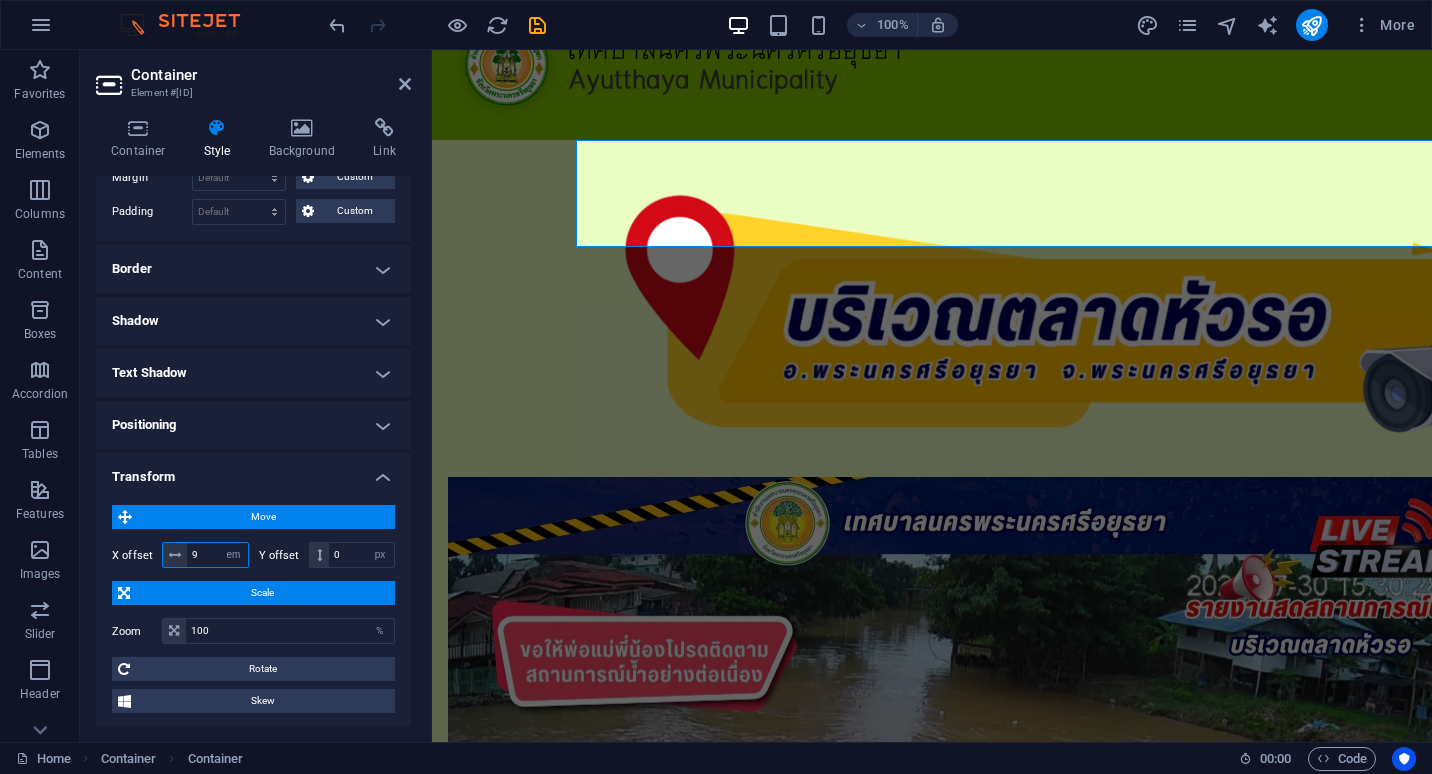 click on "9" at bounding box center (217, 555) 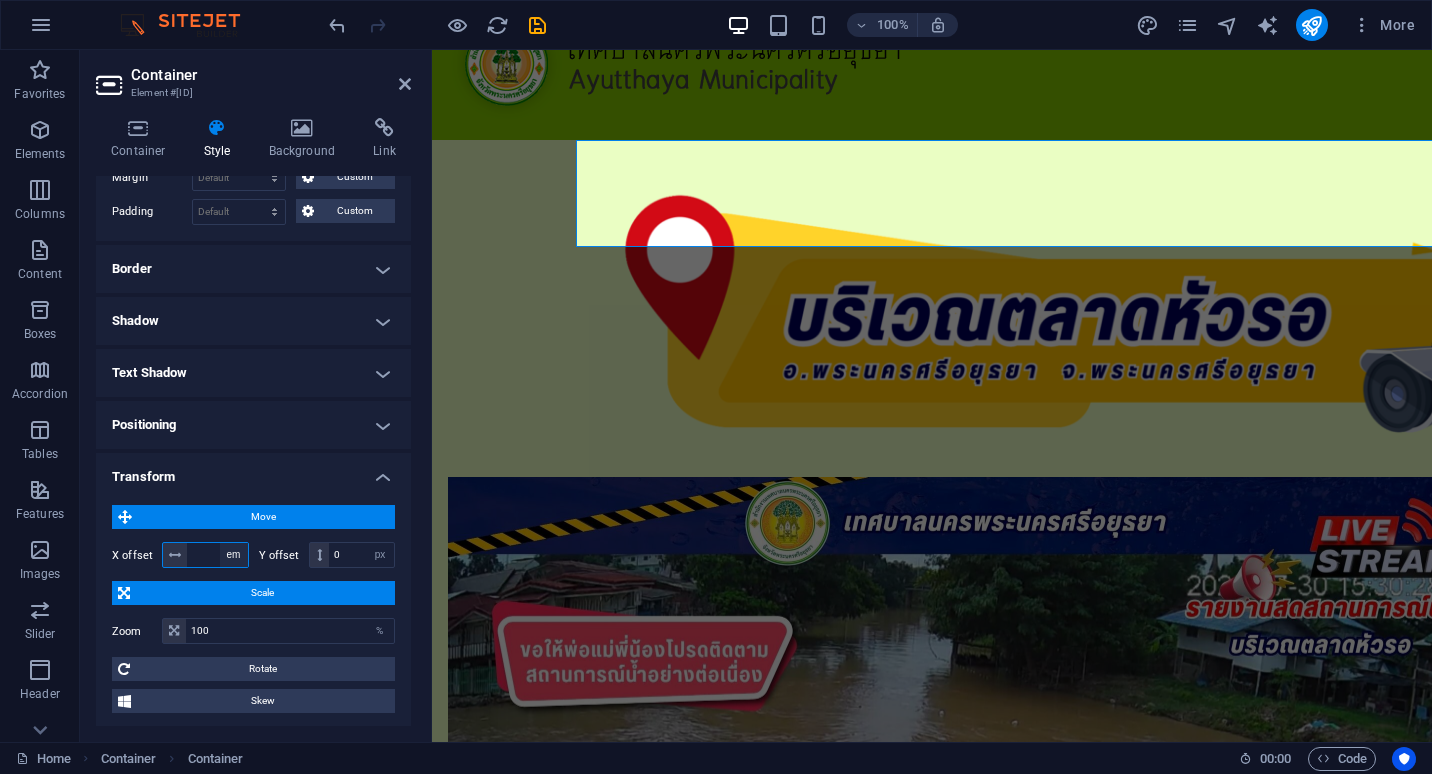 type 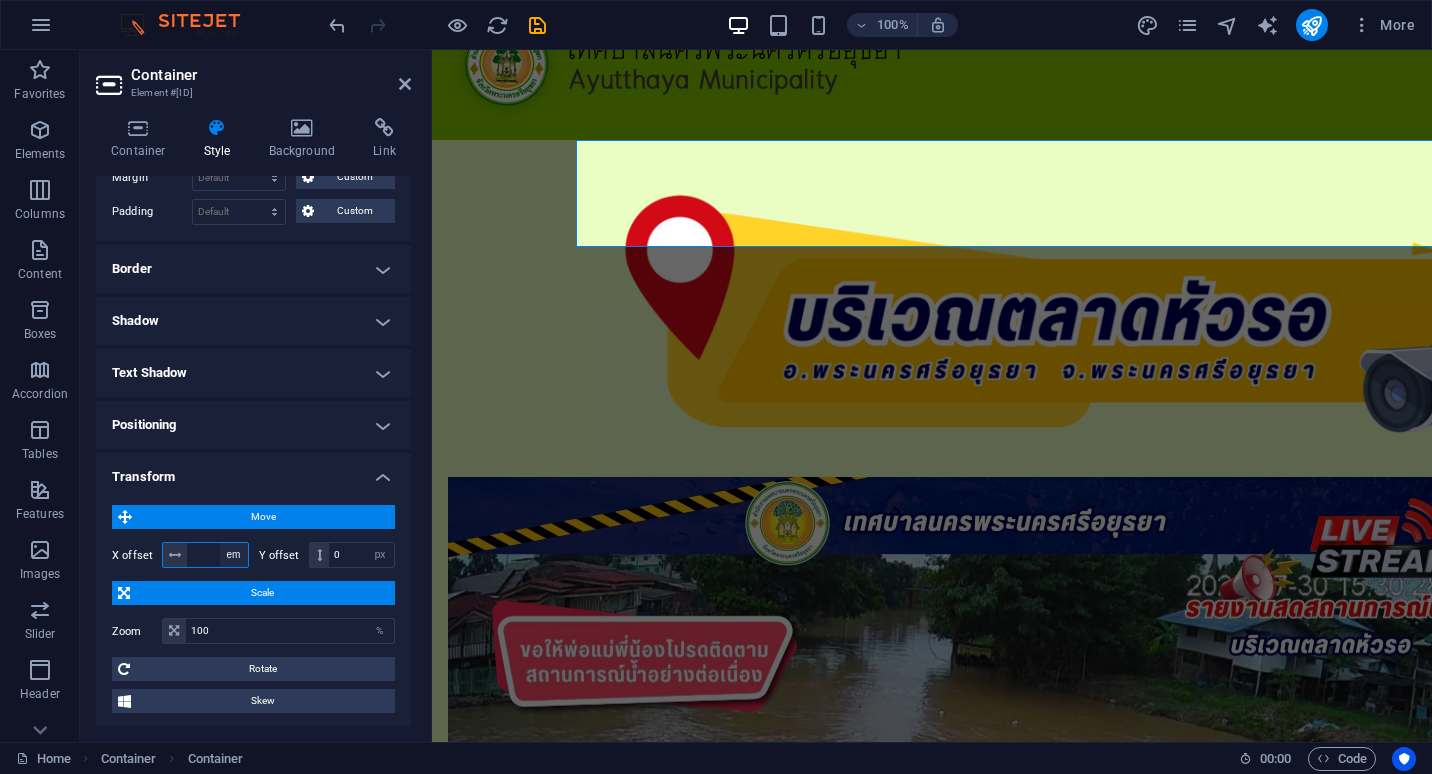 click on "px rem % em vh vw" at bounding box center [234, 555] 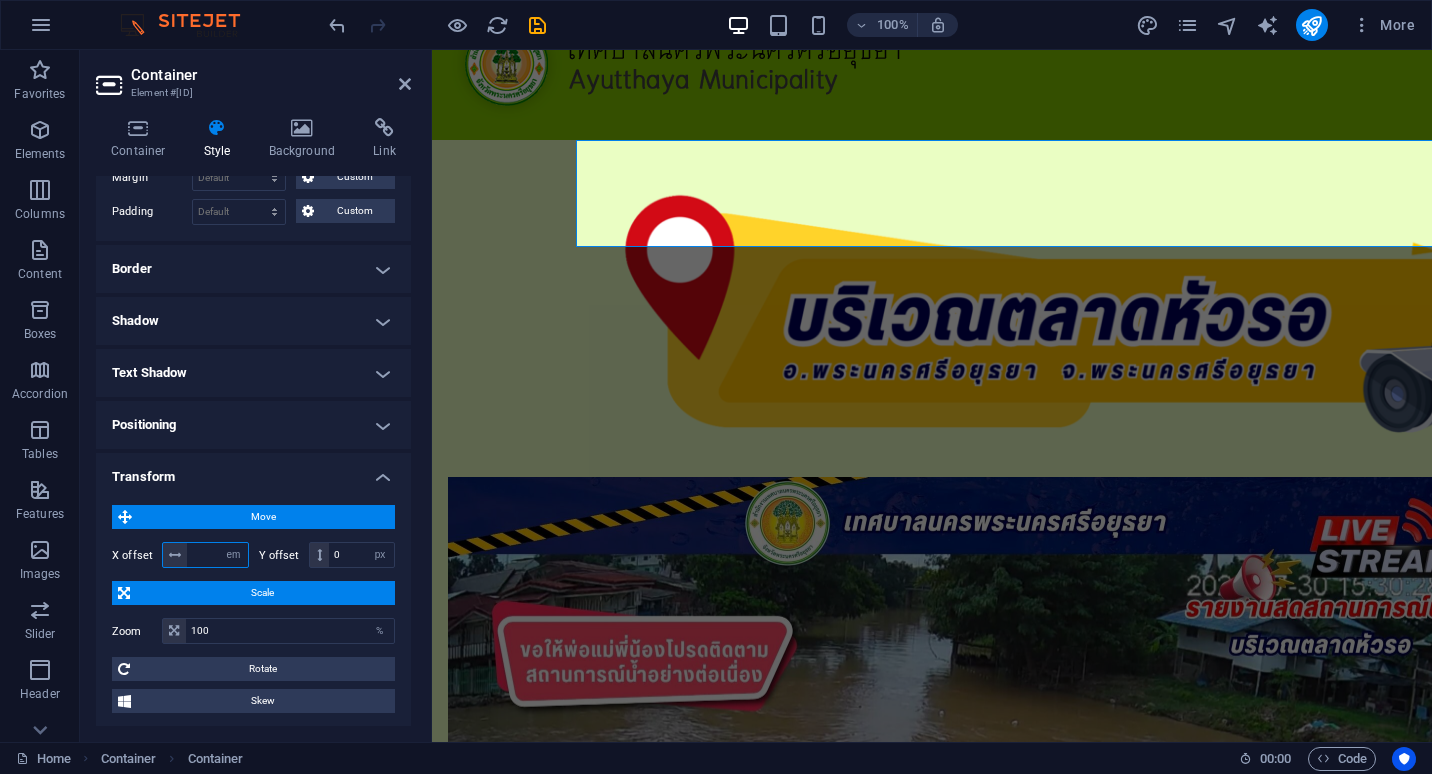 select on "%" 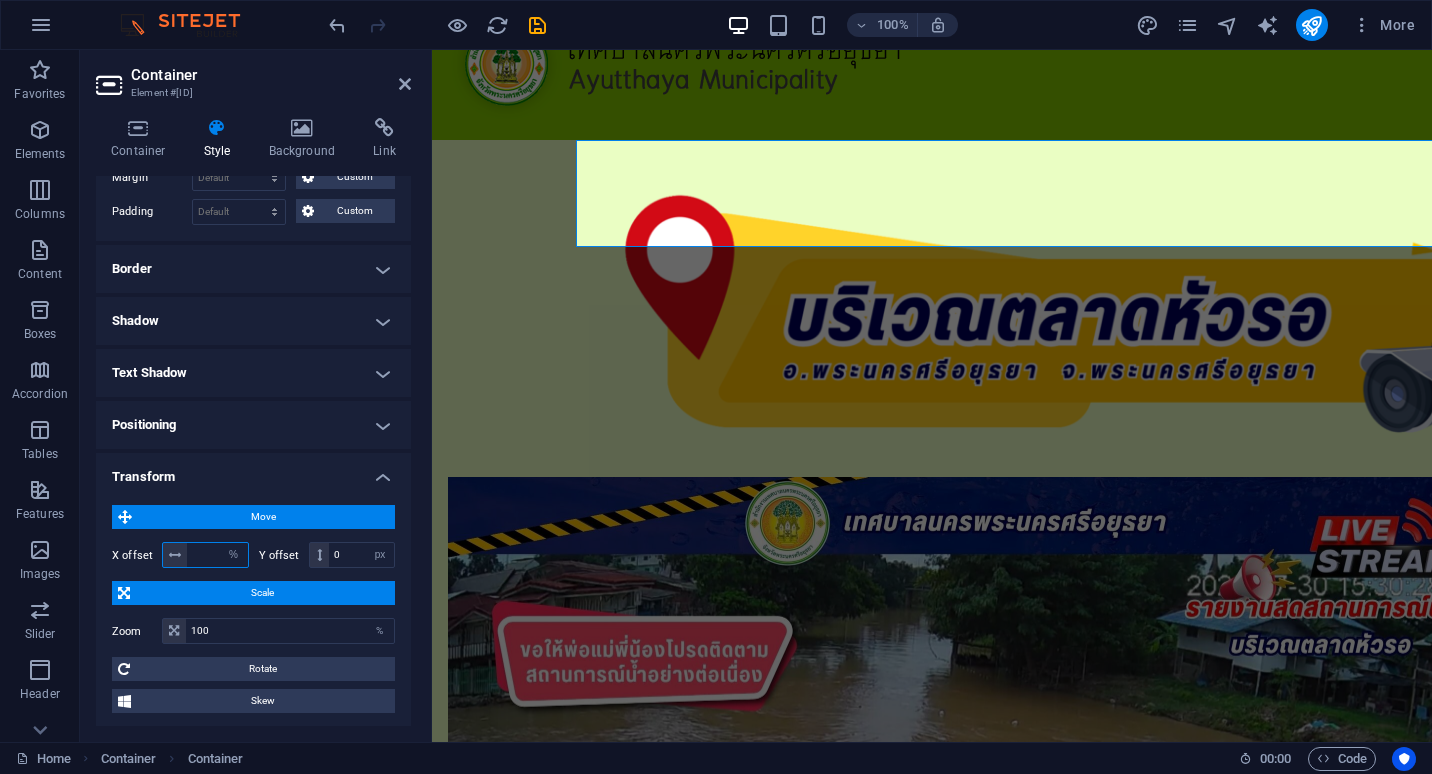 click on "px rem % em vh vw" at bounding box center [234, 555] 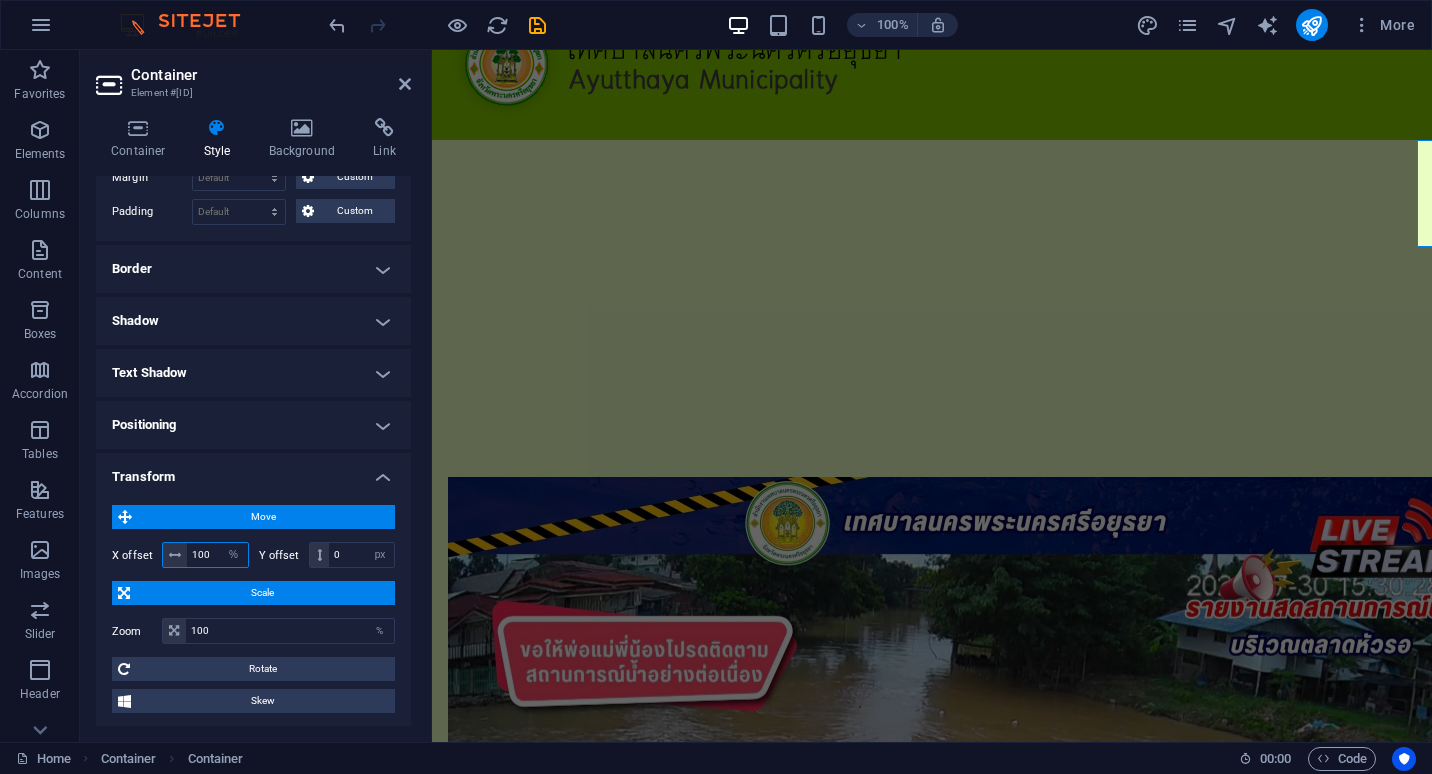 click on "100" at bounding box center (217, 555) 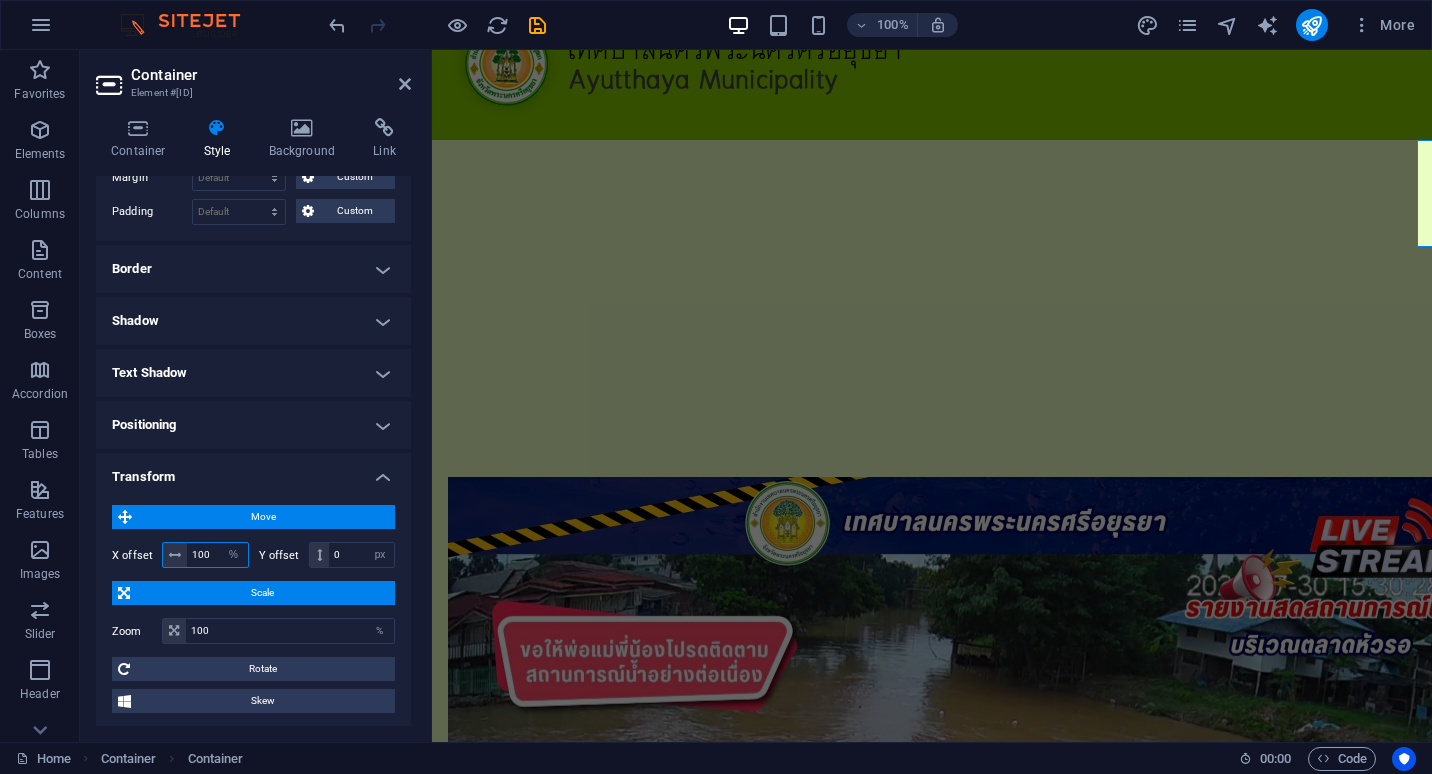 drag, startPoint x: 214, startPoint y: 557, endPoint x: 170, endPoint y: 559, distance: 44.04543 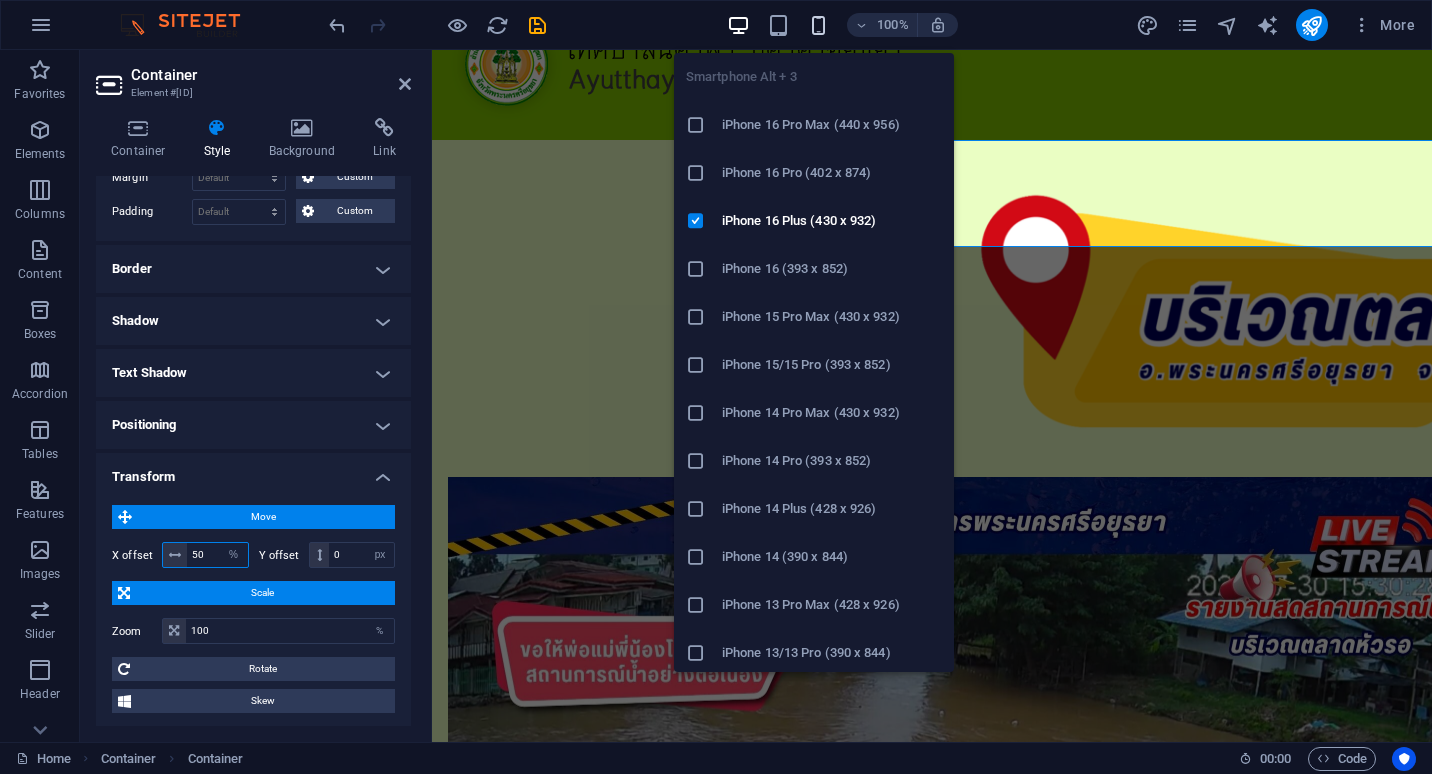 type on "50" 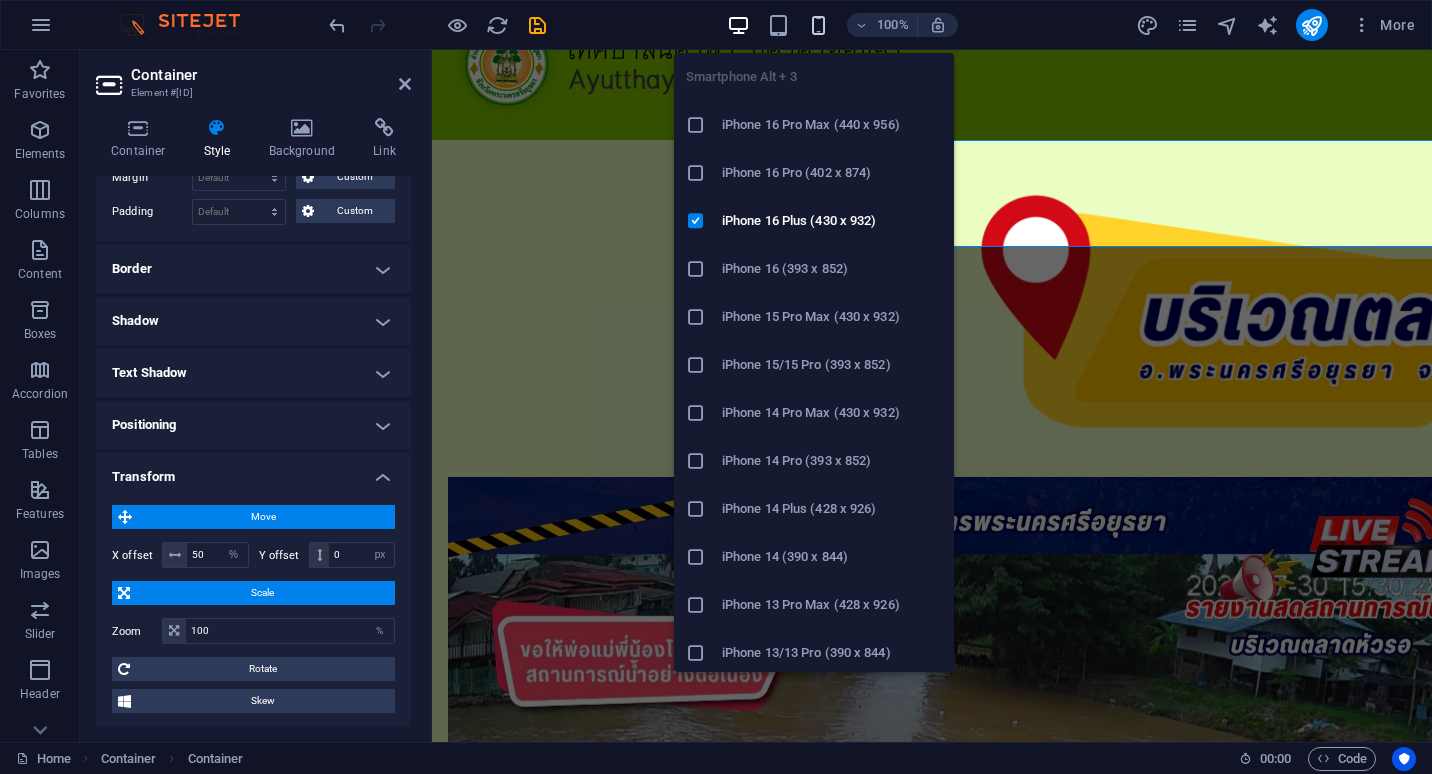 click at bounding box center (818, 25) 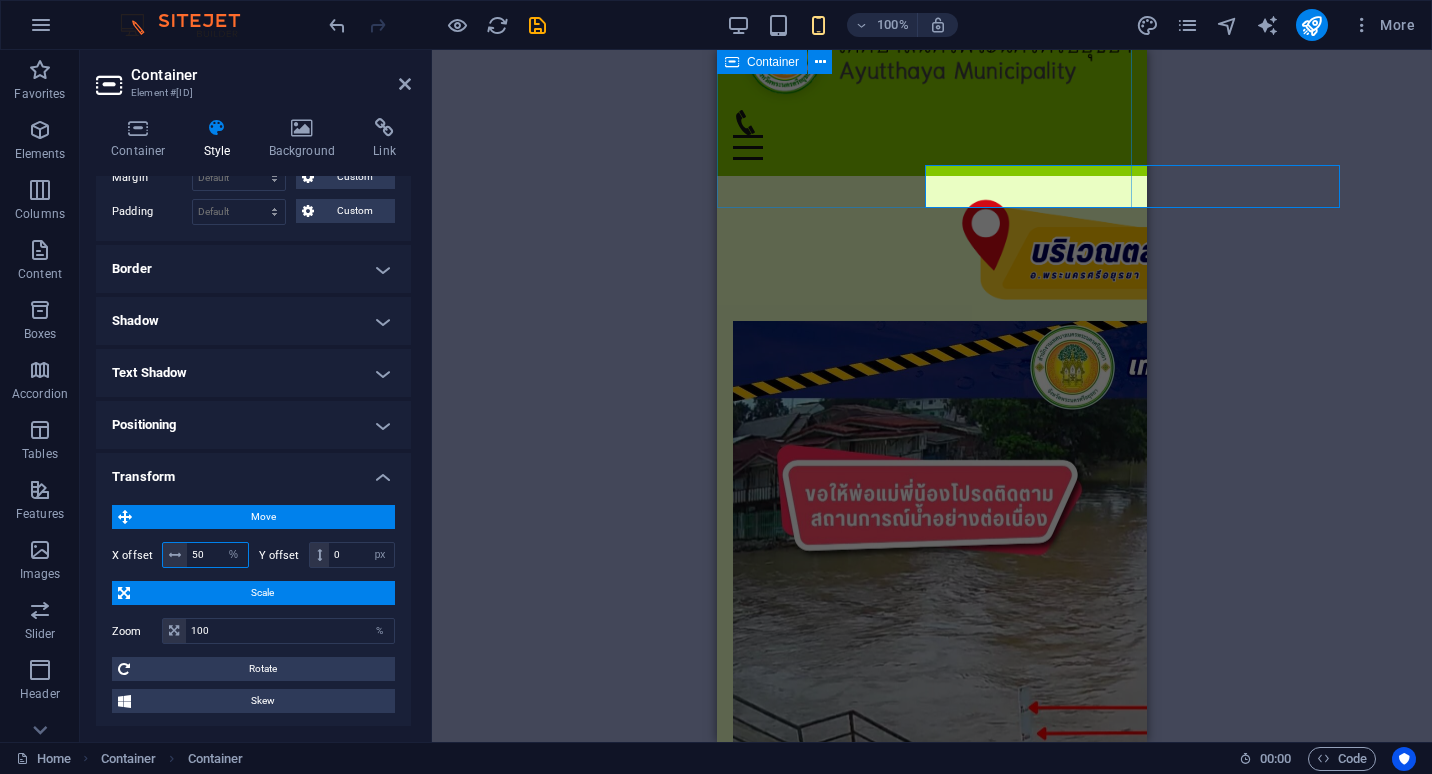 drag, startPoint x: 206, startPoint y: 552, endPoint x: 182, endPoint y: 552, distance: 24 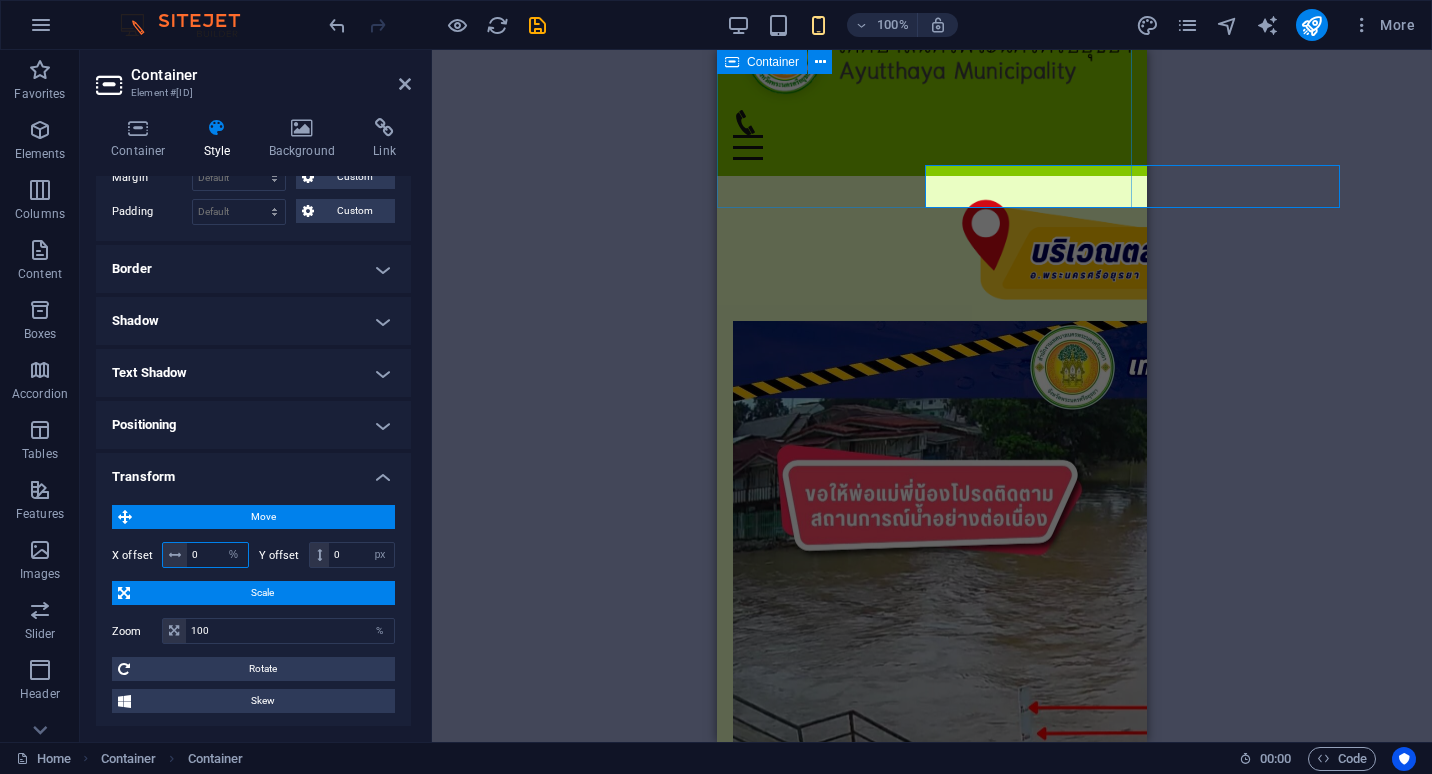 type on "0" 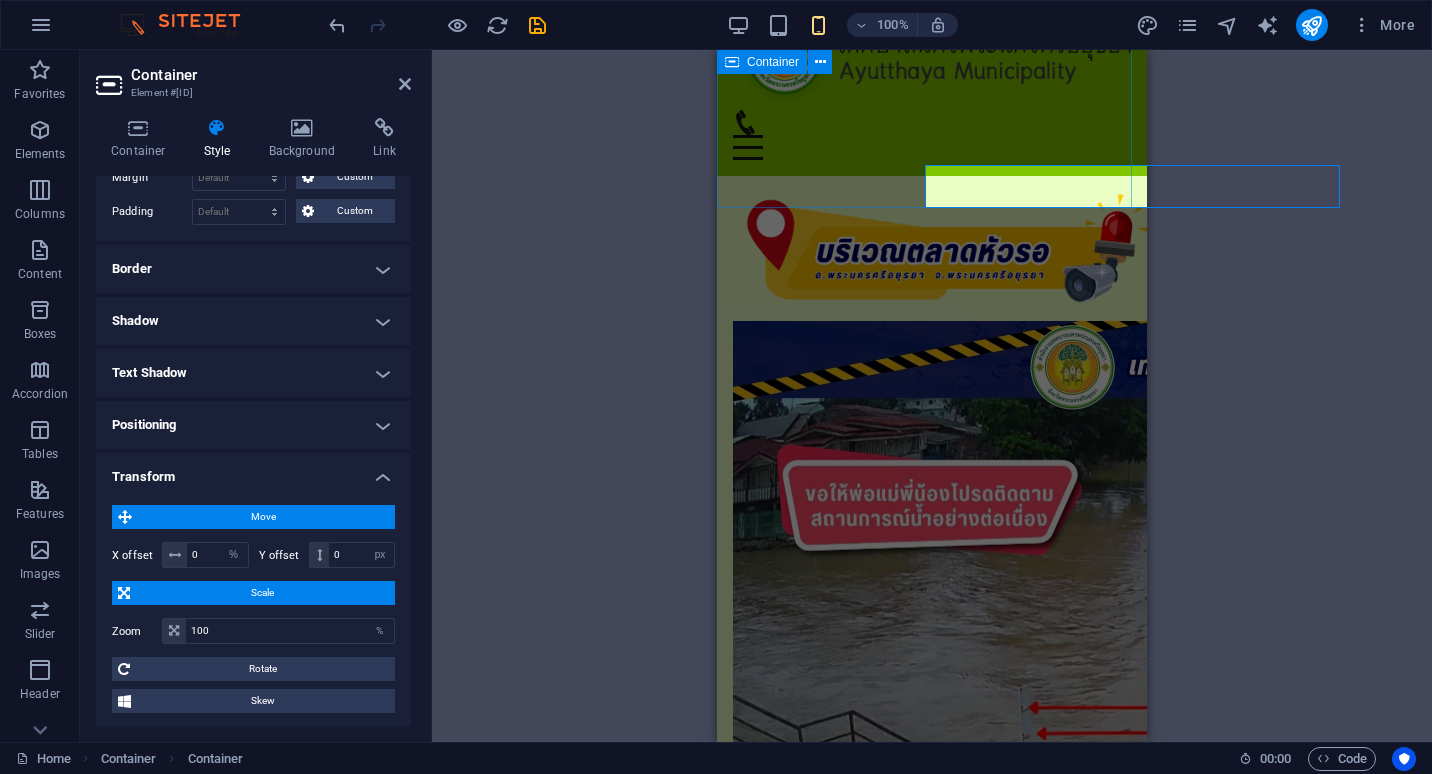 click on "Container   2 columns   Container   2 columns   Image   Container   HTML   Container   Container   HTML   2 columns   Container   Container   Image   Container   Container   HTML   2 columns   Container   Menu Bar   Container   Container   Placeholder   Container   Container   Logo   Container   Icon   Logo   Container   Image" at bounding box center (932, 396) 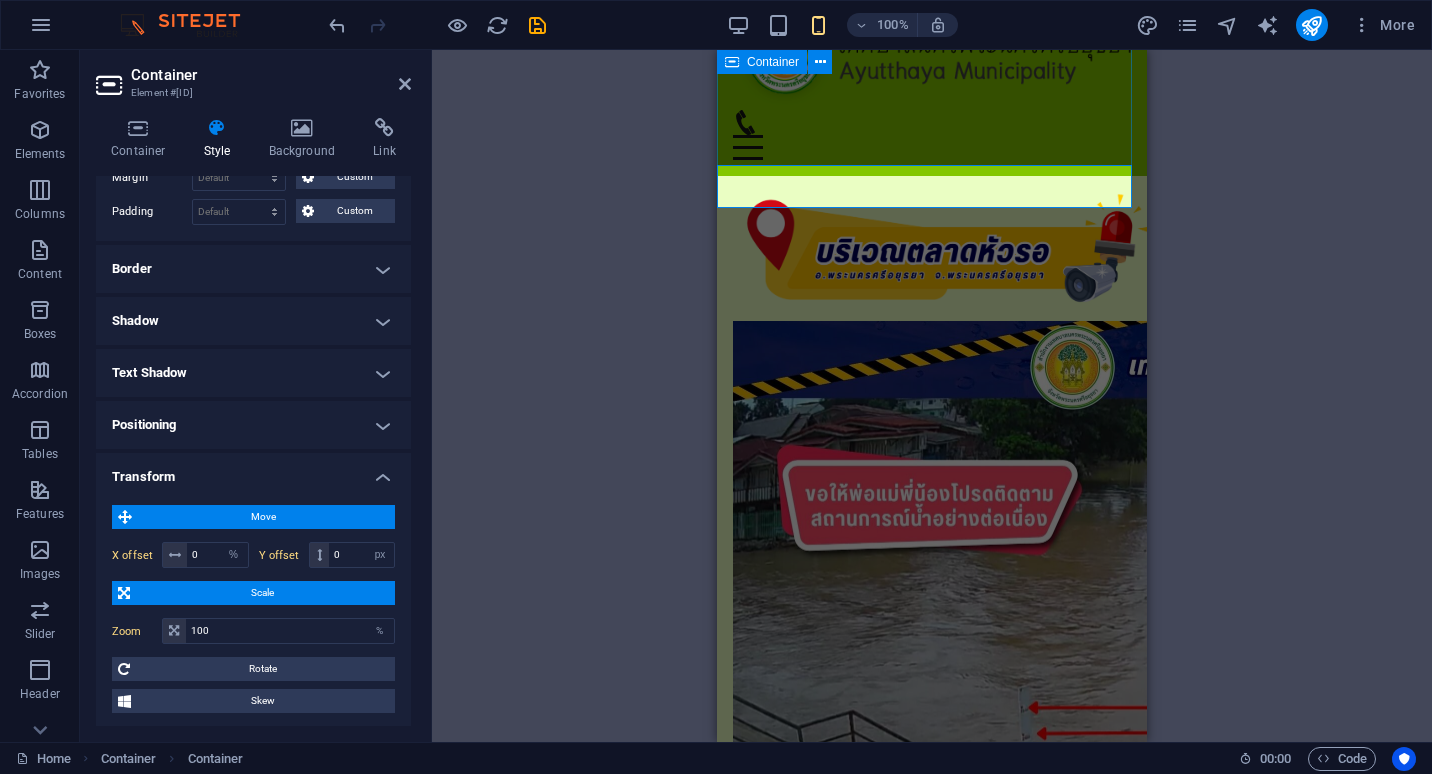 click on "Transform" at bounding box center [253, 471] 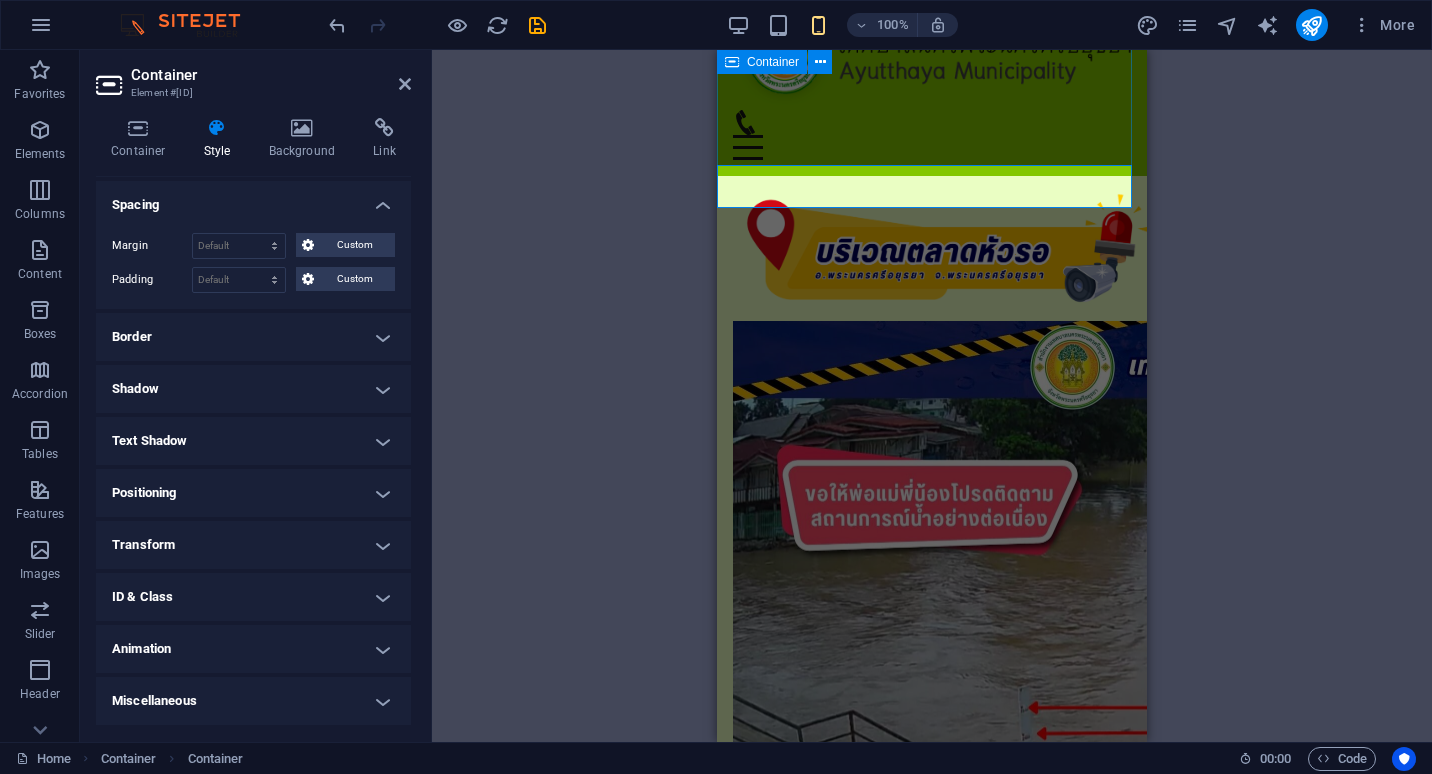 scroll, scrollTop: 375, scrollLeft: 0, axis: vertical 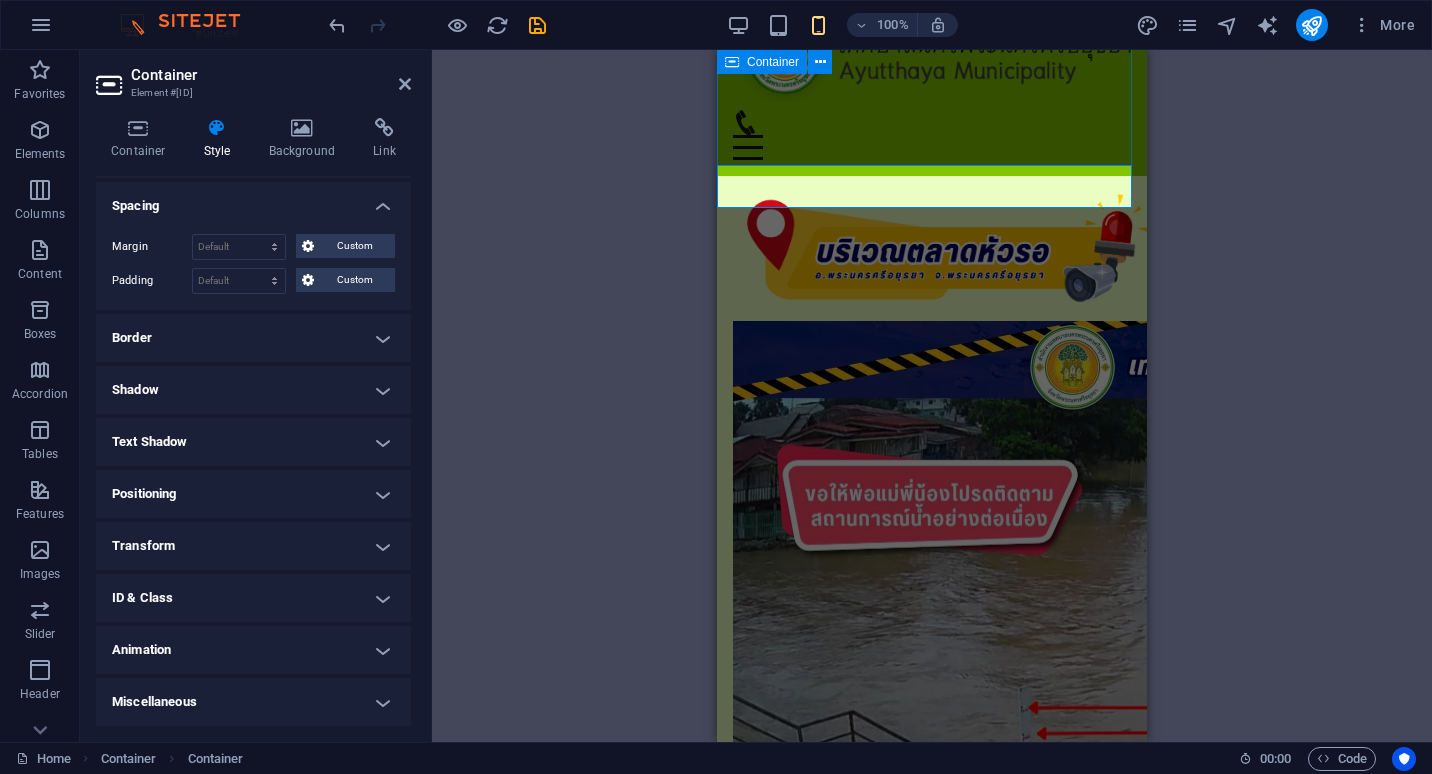 click on "Positioning" at bounding box center (253, 494) 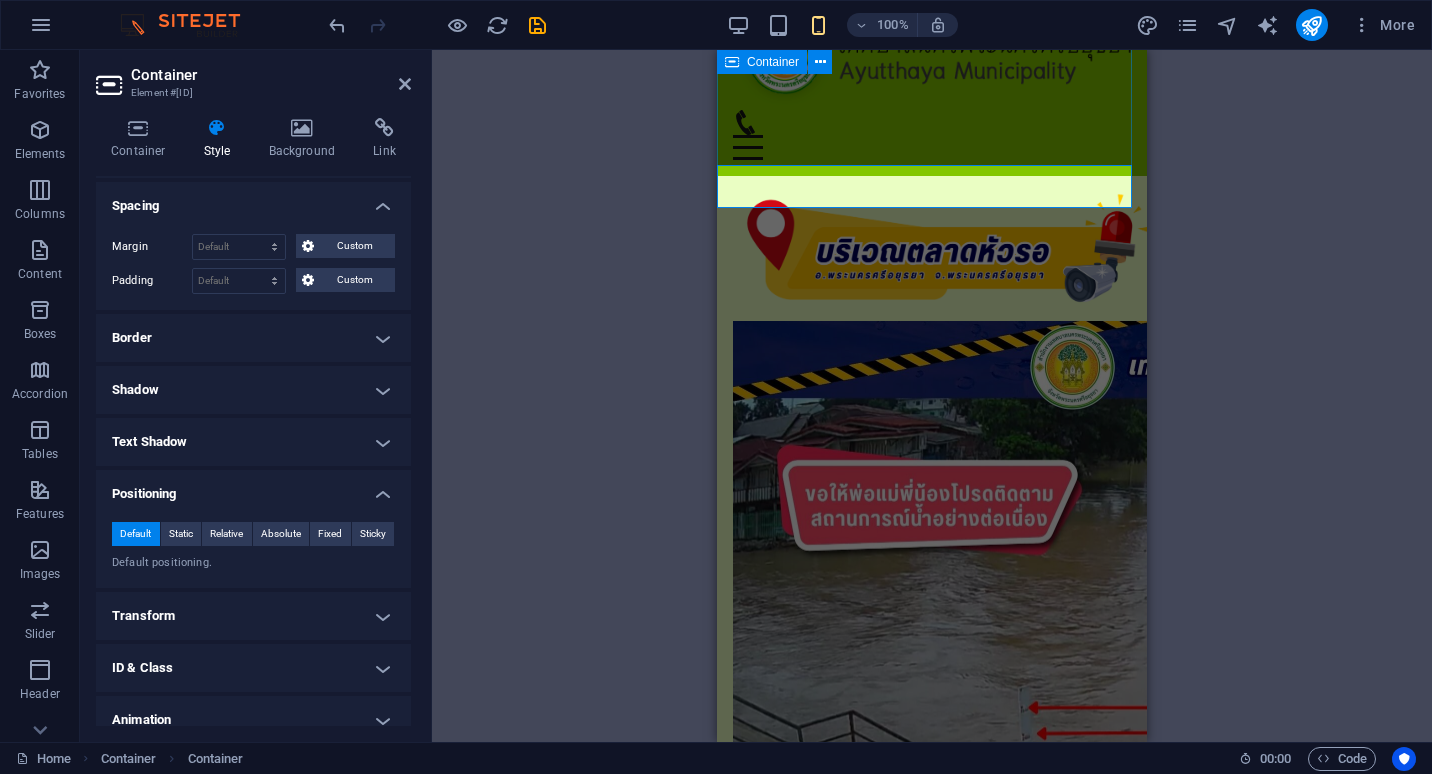 scroll, scrollTop: 444, scrollLeft: 0, axis: vertical 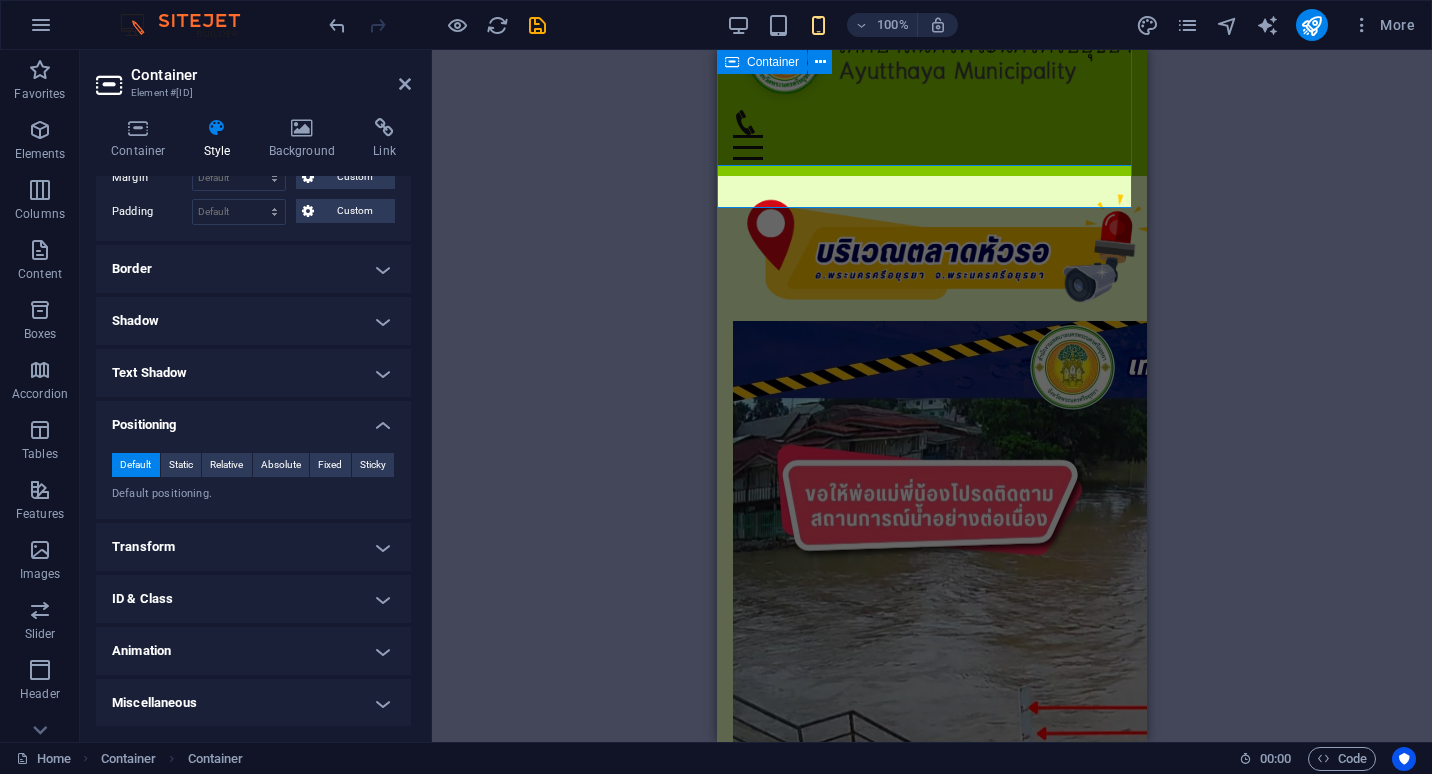 click on "Positioning" at bounding box center (253, 419) 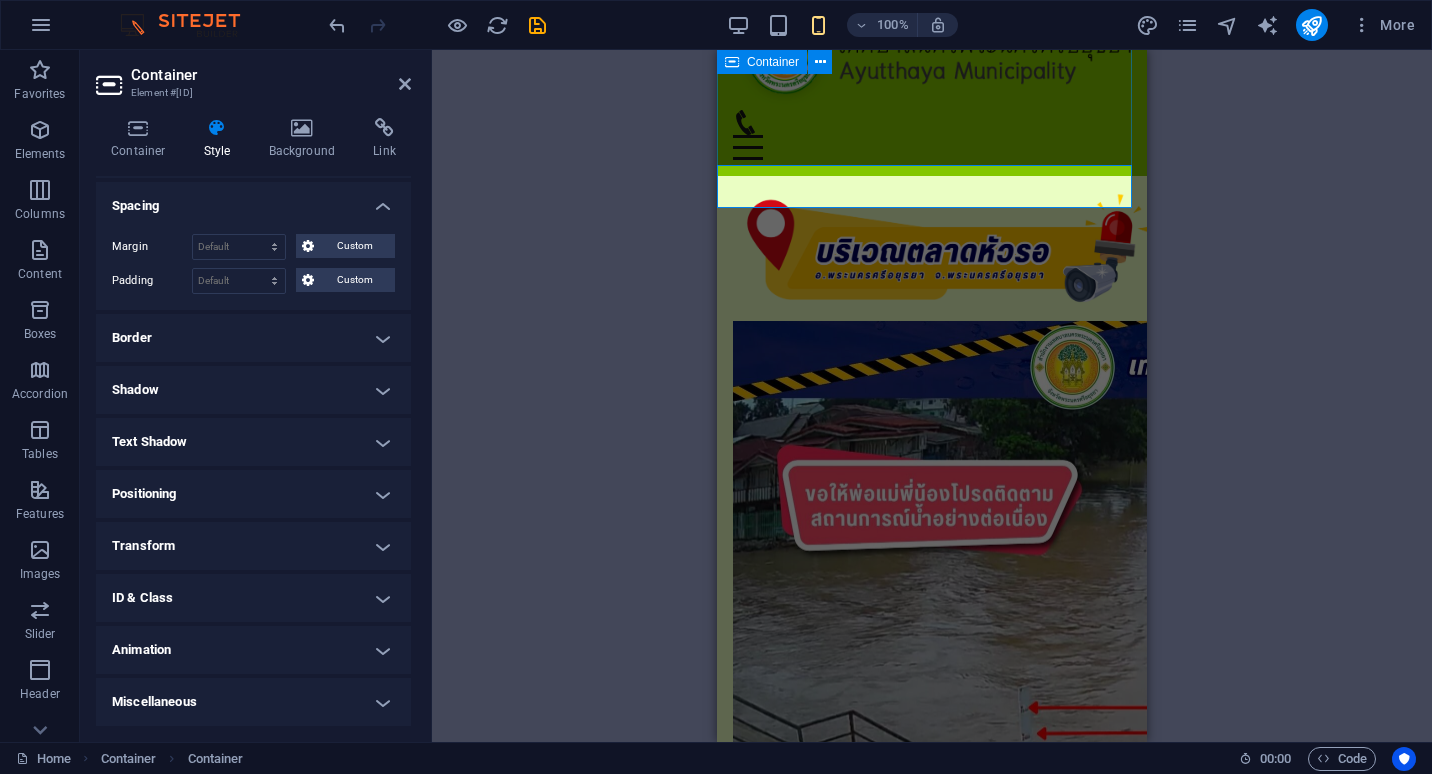 click on "Transform" at bounding box center (253, 546) 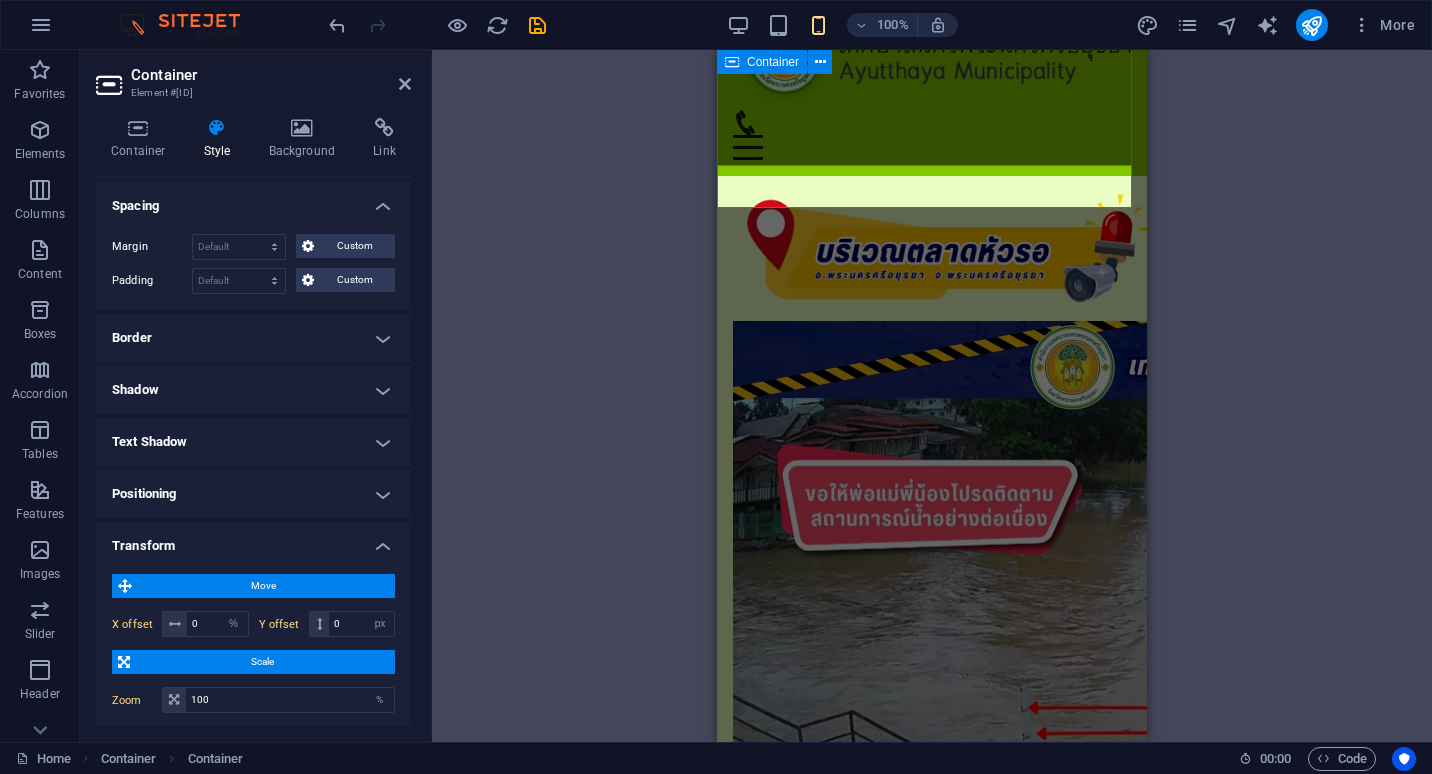 scroll, scrollTop: 444, scrollLeft: 0, axis: vertical 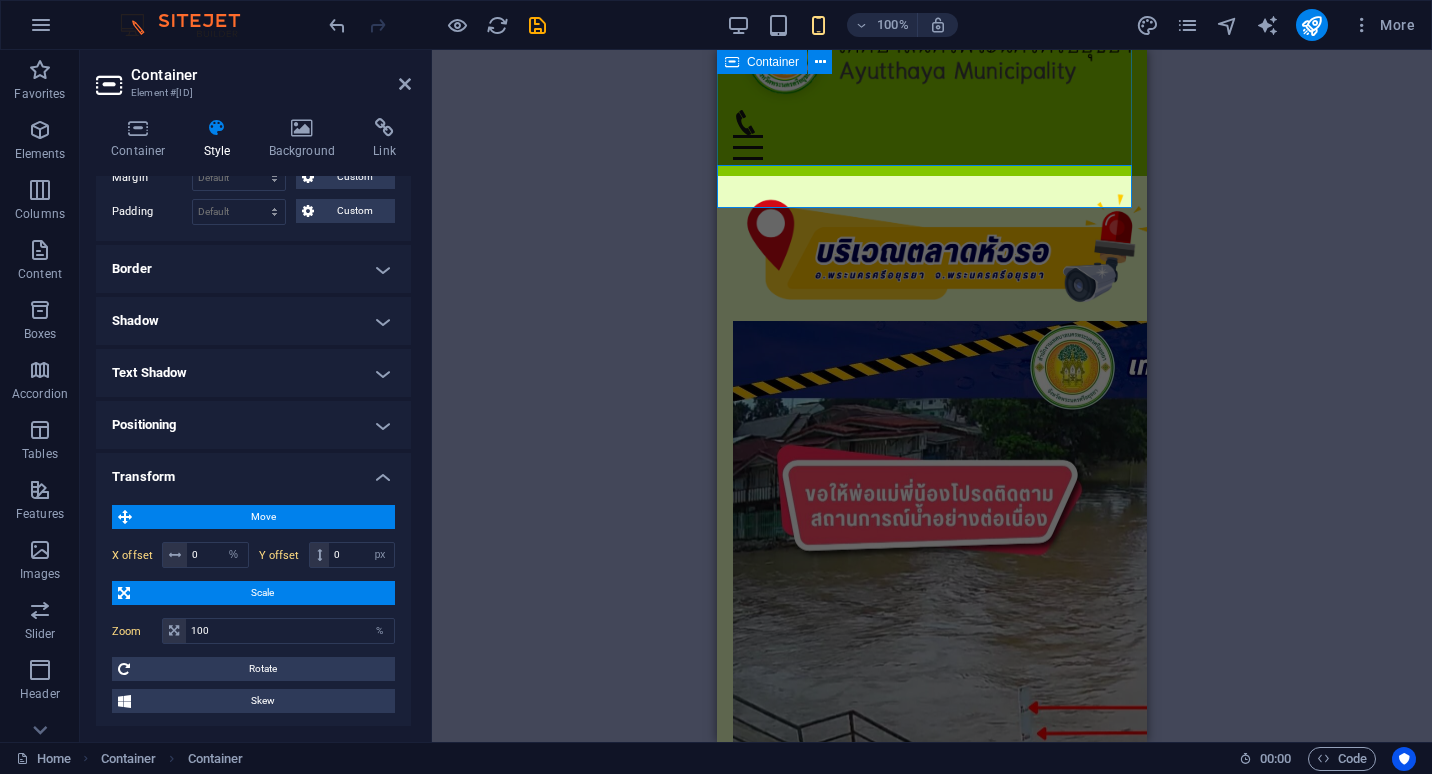 click at bounding box center (125, 517) 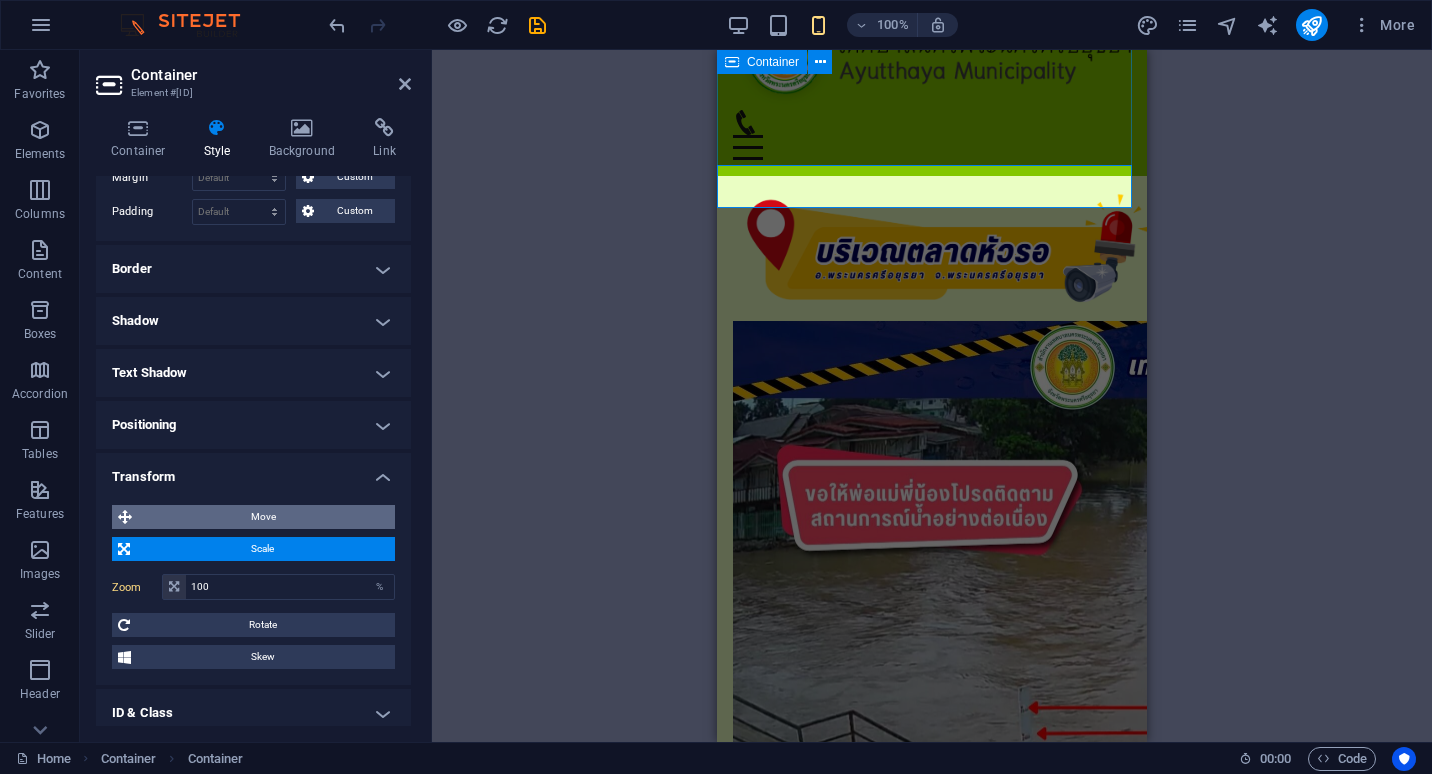 click on "Move" at bounding box center (263, 517) 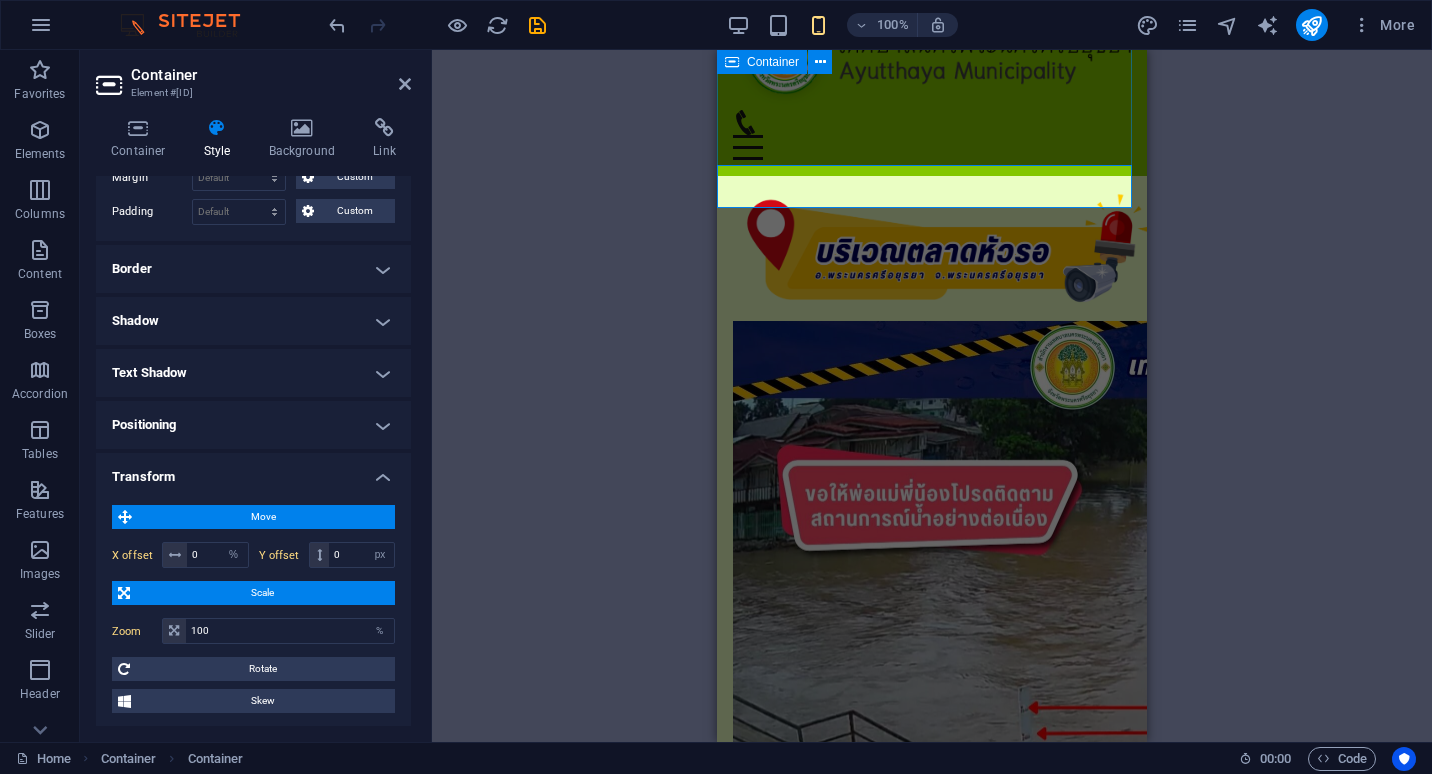 click on "Move" at bounding box center [263, 517] 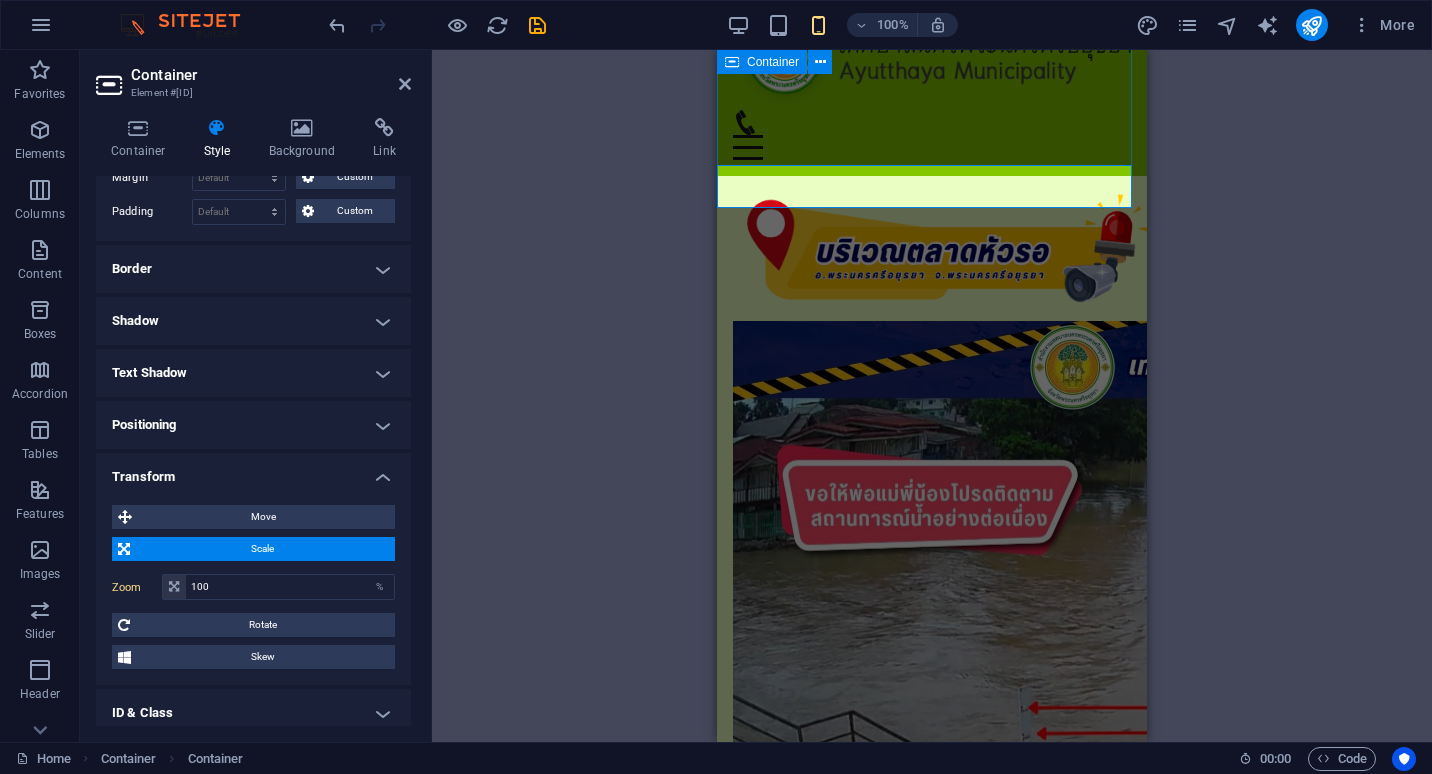 click at bounding box center (124, 549) 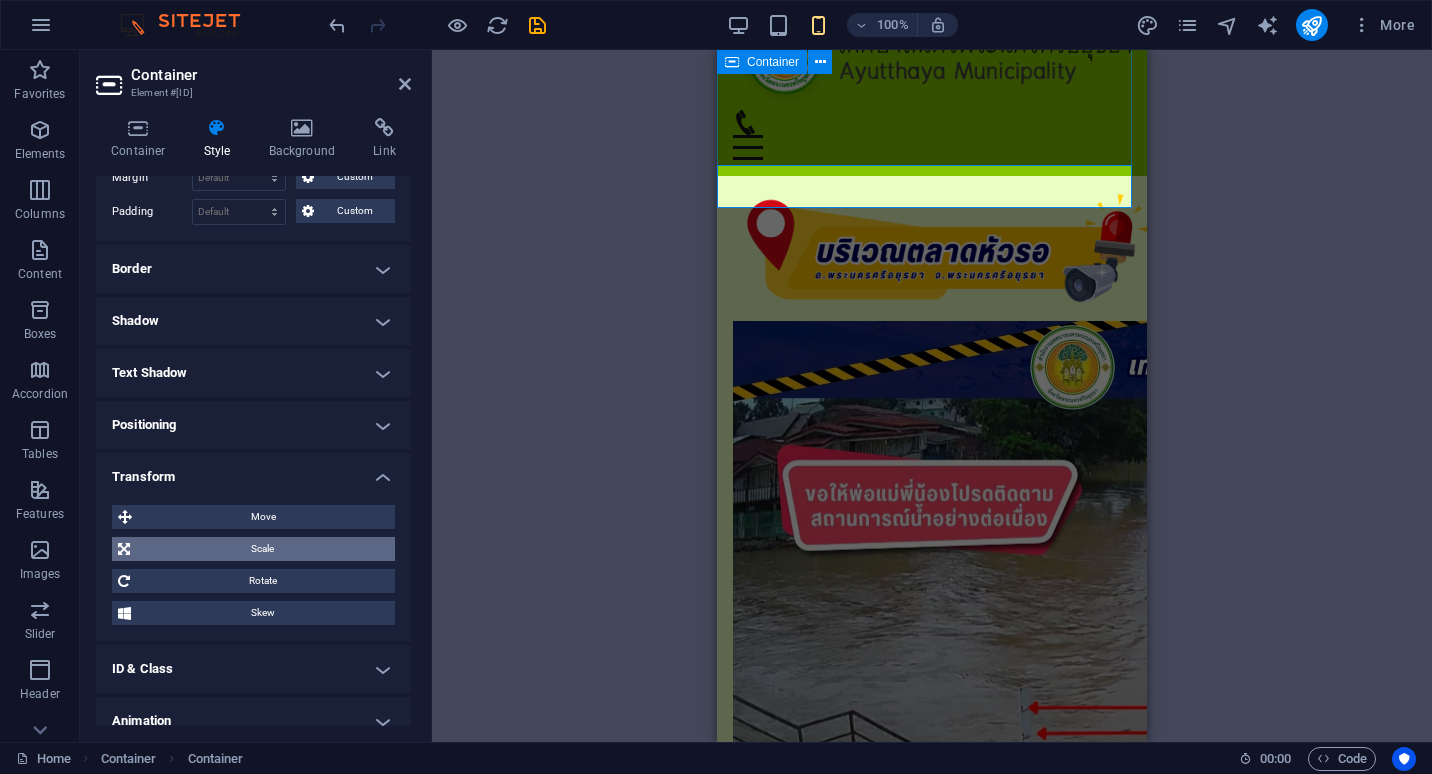 click on "Scale" at bounding box center [262, 549] 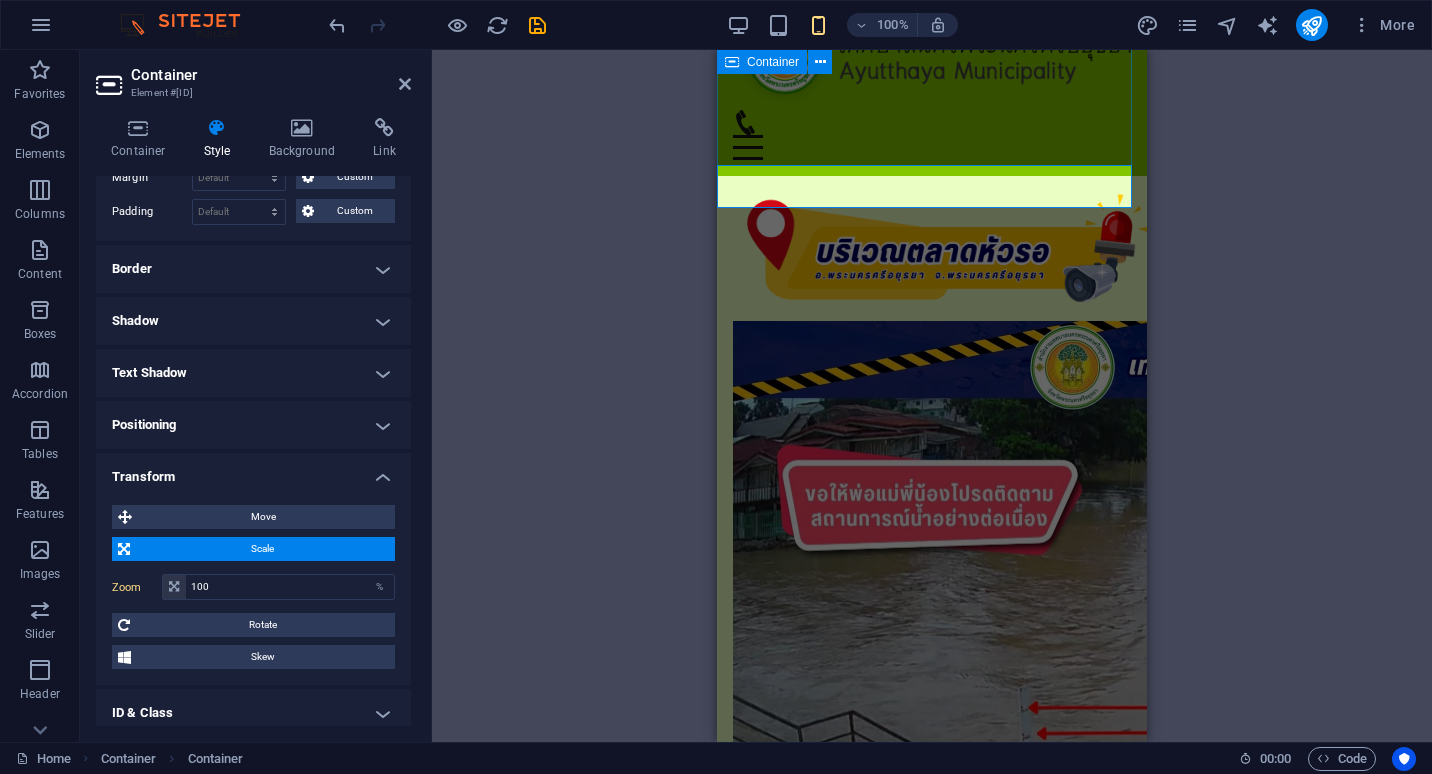 click on "Scale" at bounding box center (262, 549) 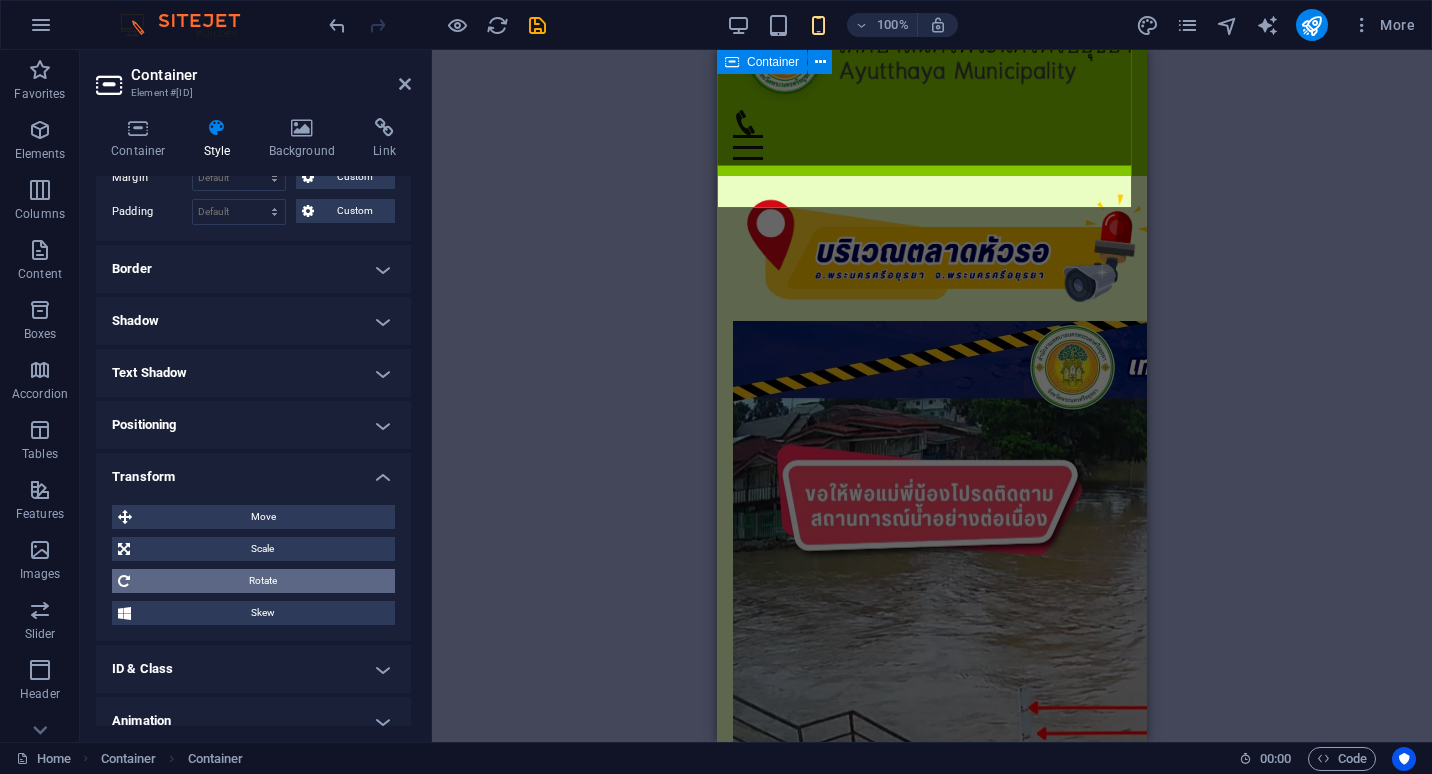 click on "Rotate" at bounding box center [262, 581] 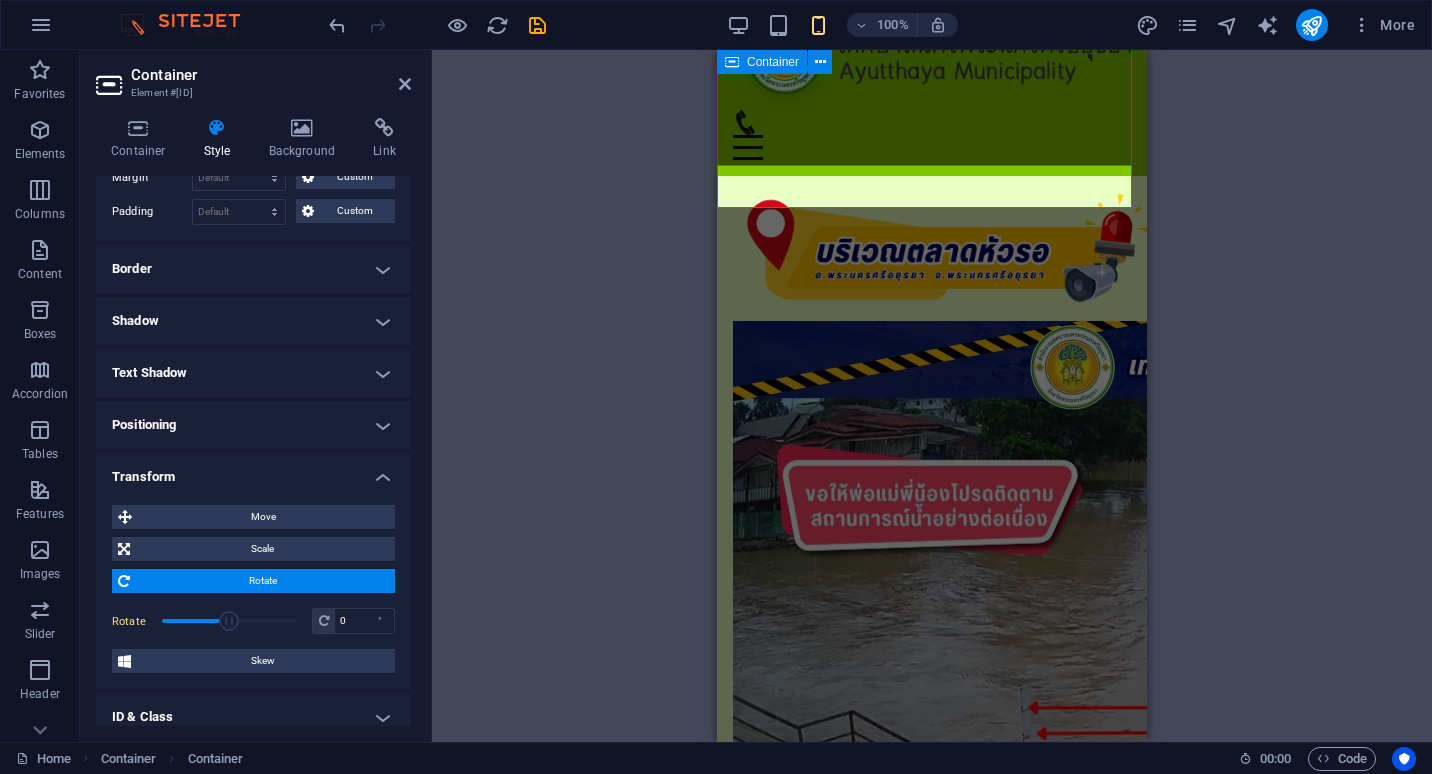 click on "Rotate" at bounding box center [262, 581] 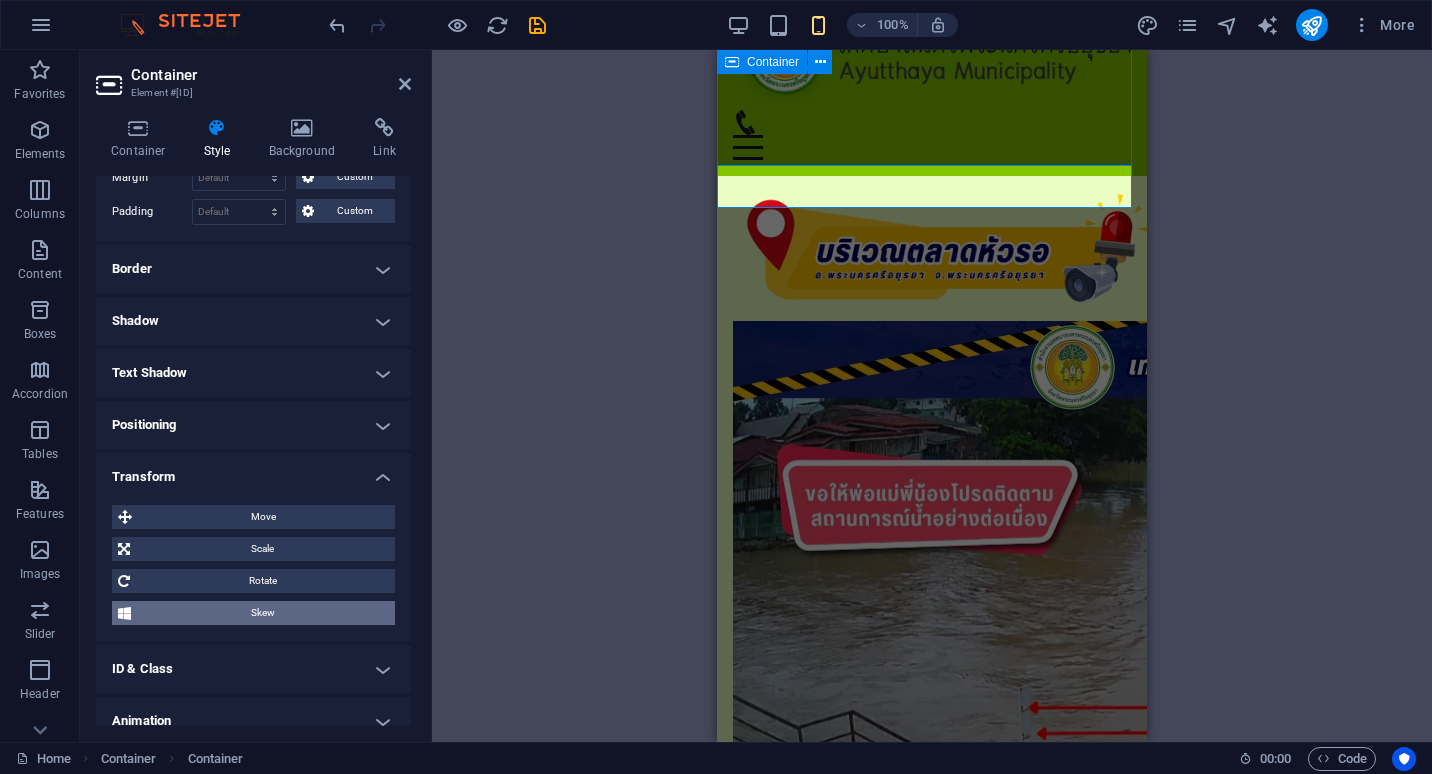 click on "Skew" at bounding box center (263, 613) 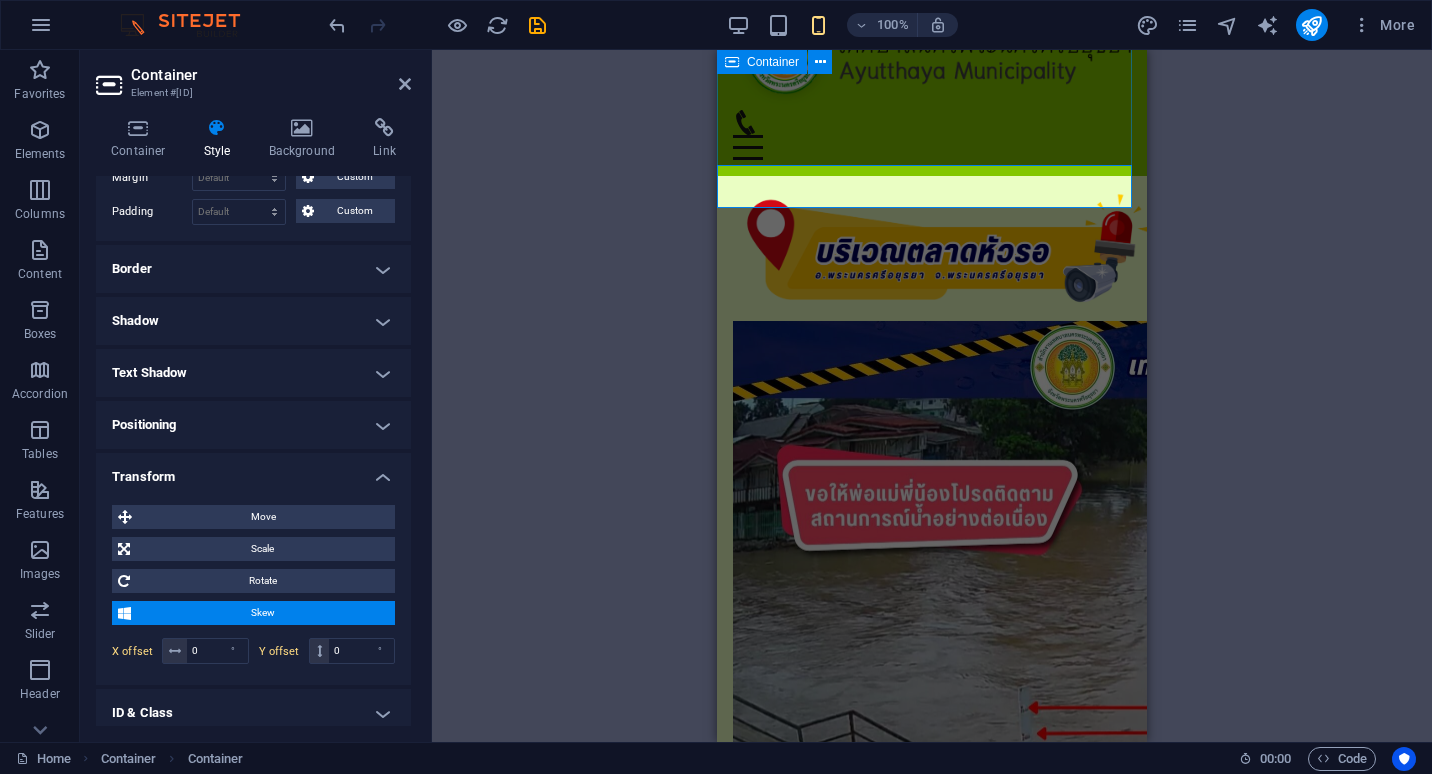 click on "Skew" at bounding box center (263, 613) 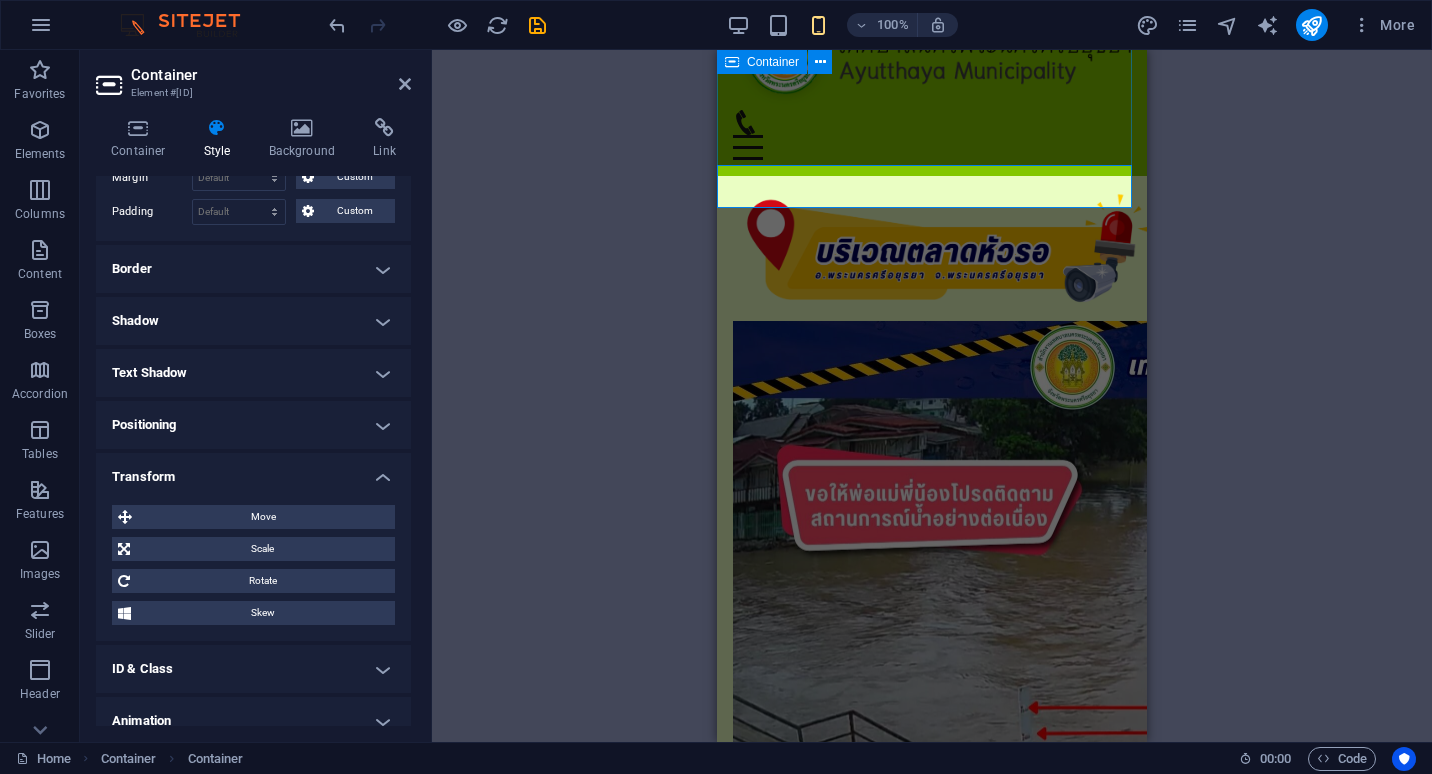 scroll, scrollTop: 515, scrollLeft: 0, axis: vertical 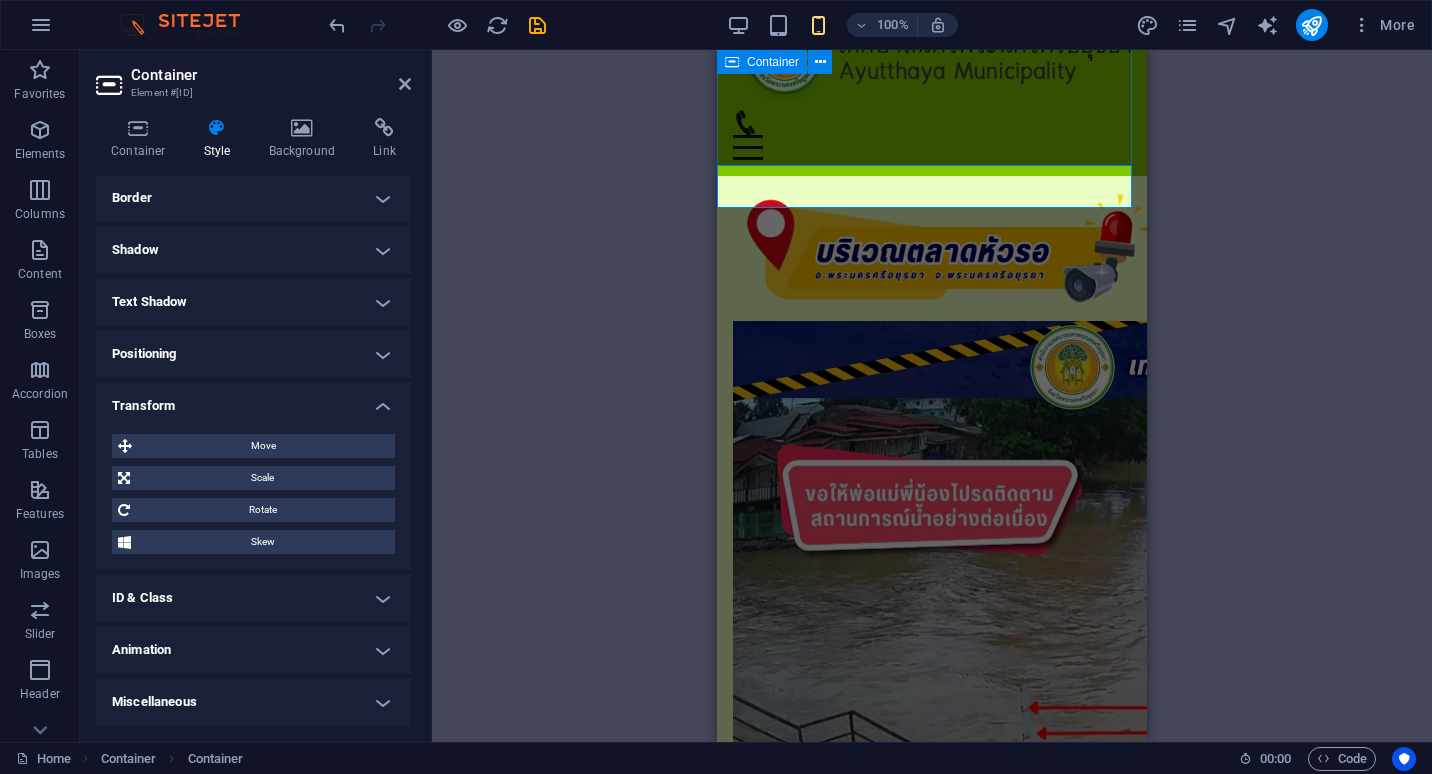 click on "Transform" at bounding box center (253, 400) 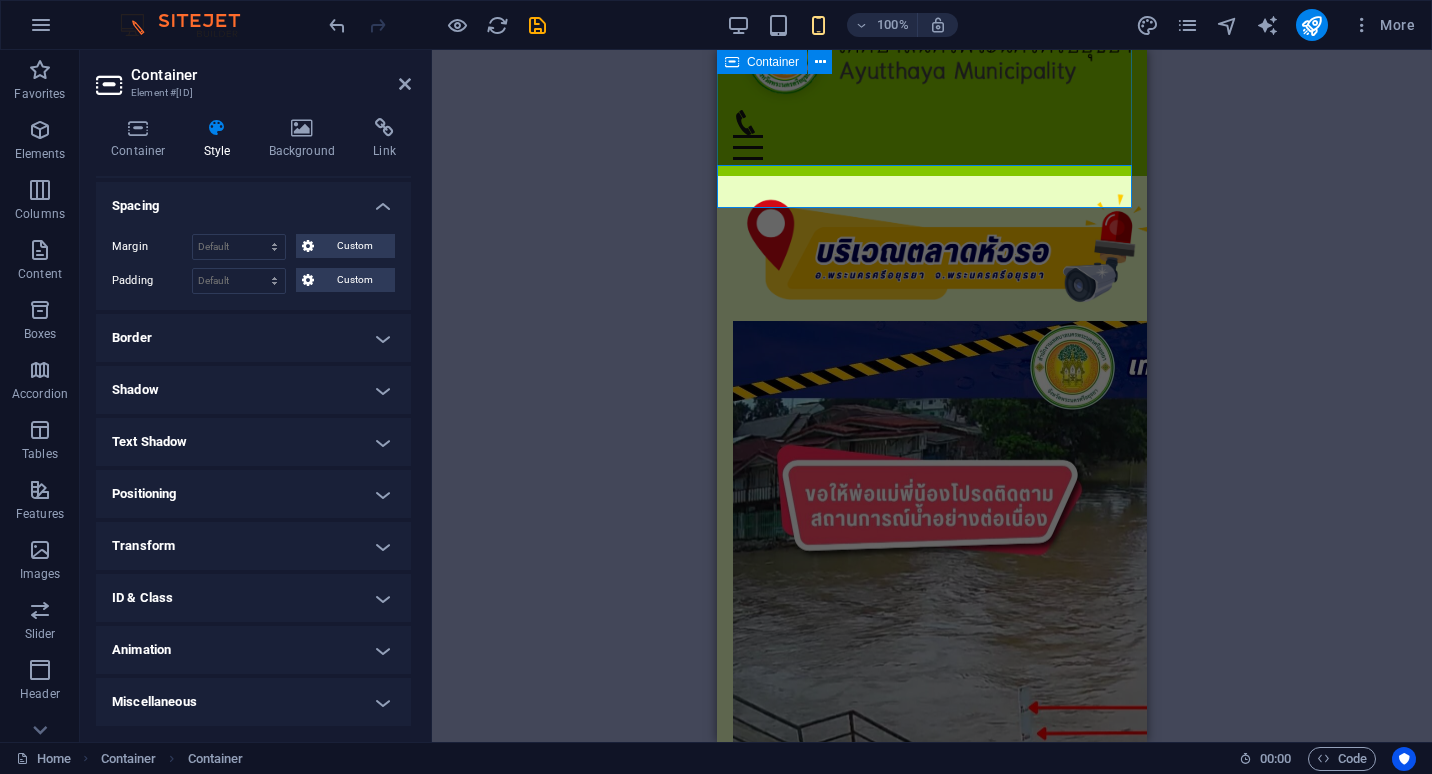 click on "Border" at bounding box center (253, 338) 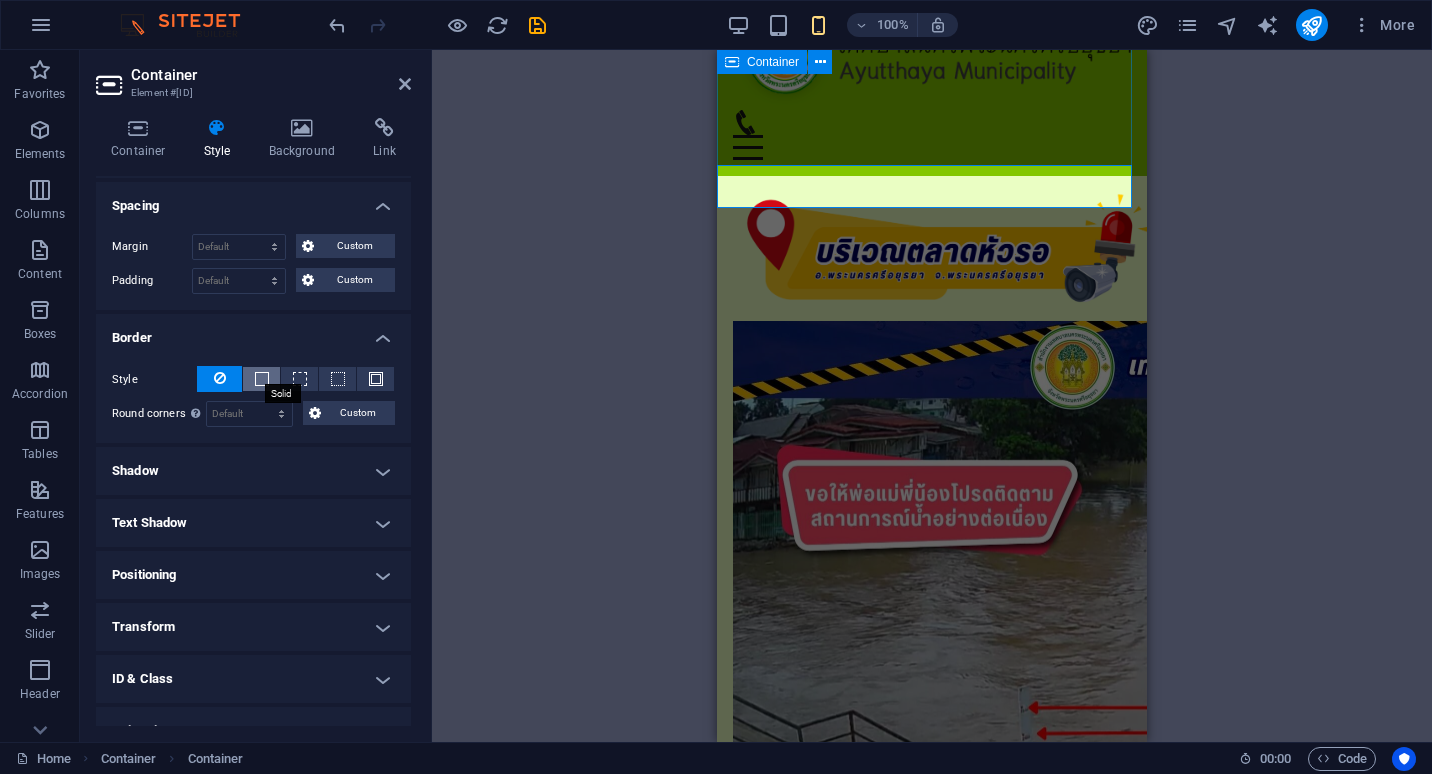 click at bounding box center [262, 379] 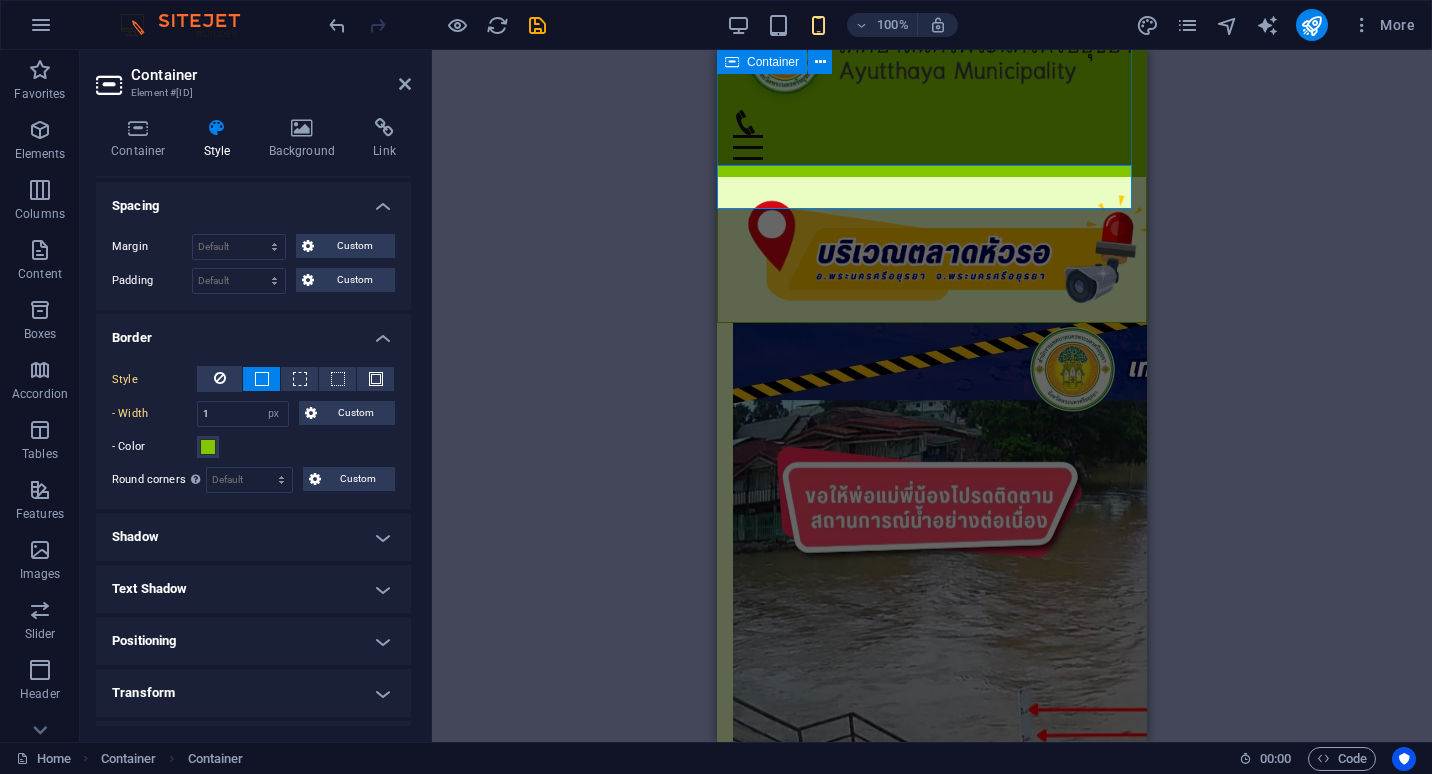 click at bounding box center (262, 379) 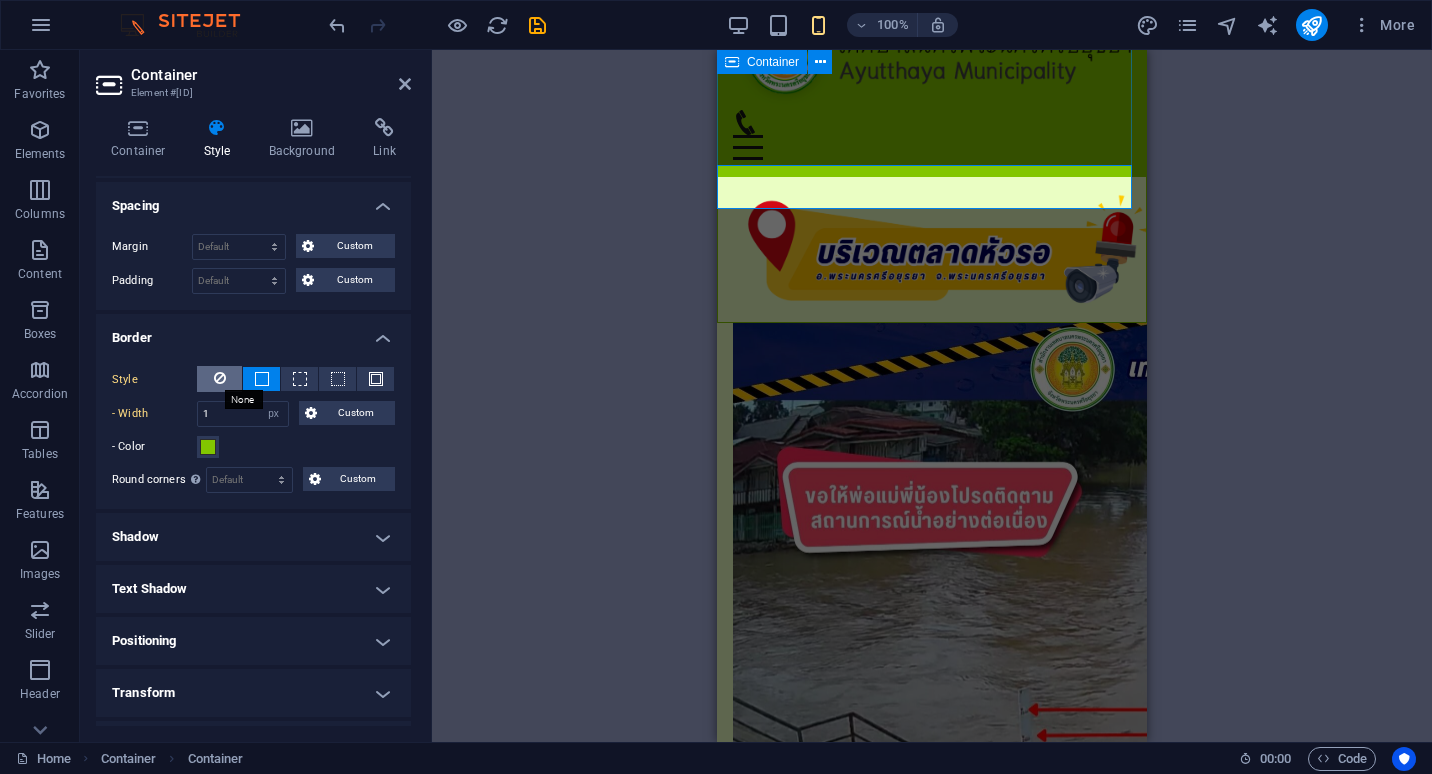 click at bounding box center [220, 378] 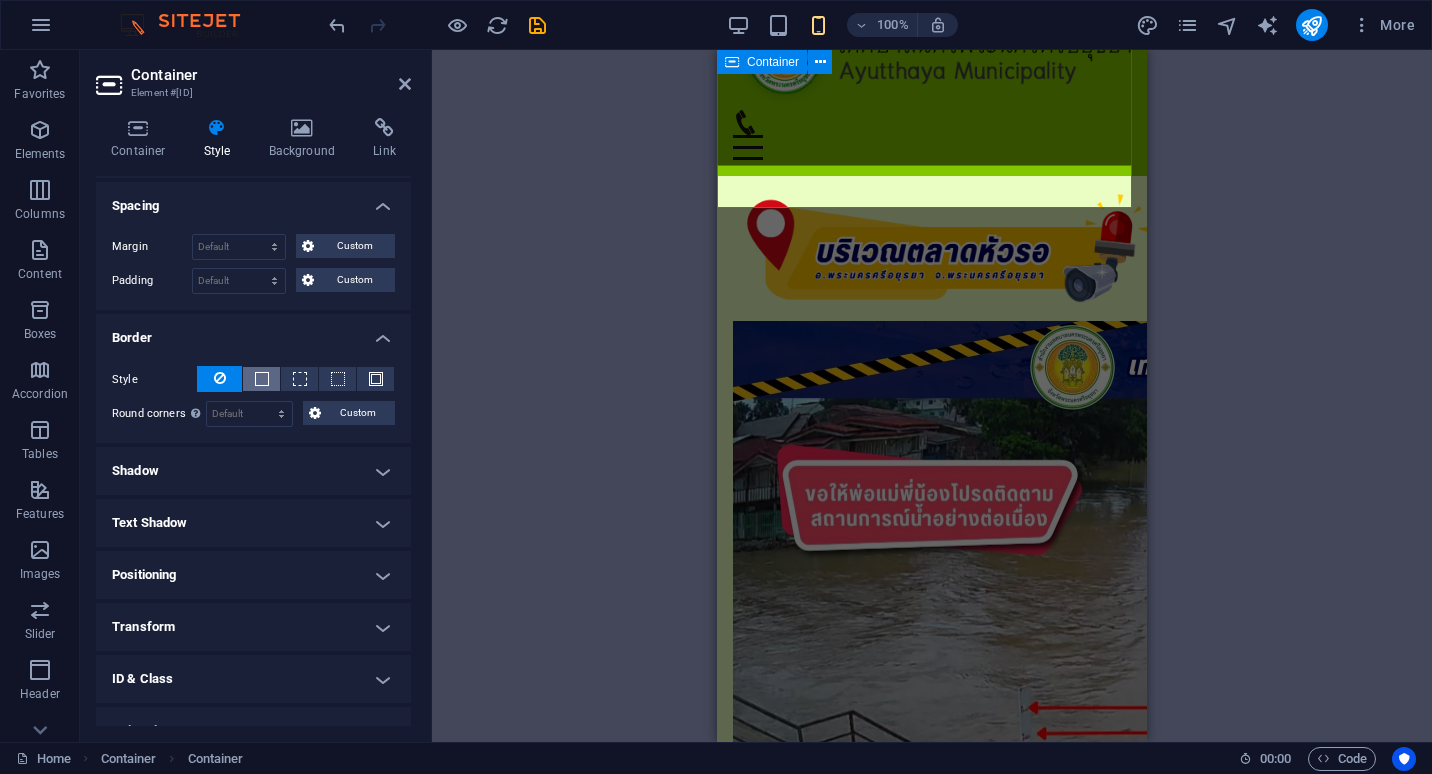 click at bounding box center (261, 379) 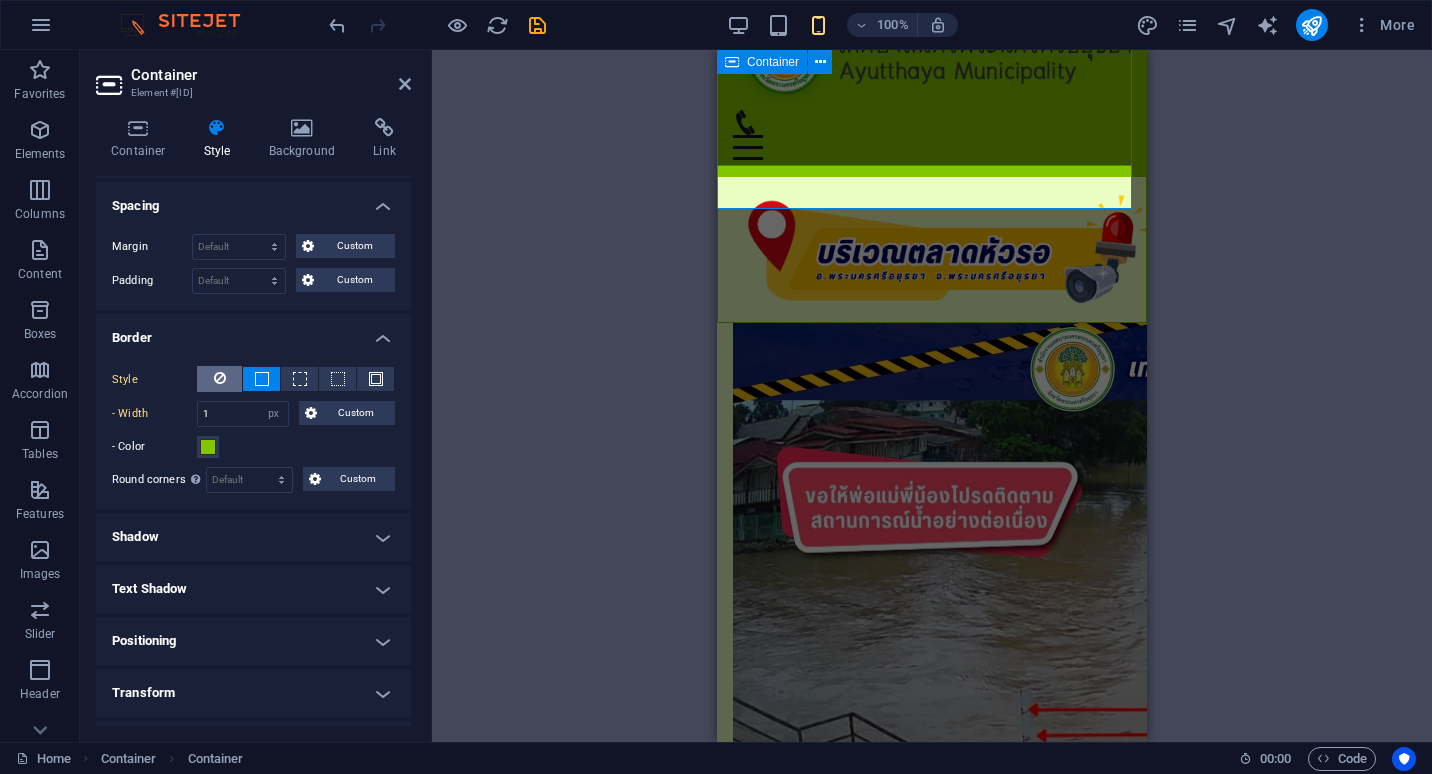 click at bounding box center [220, 378] 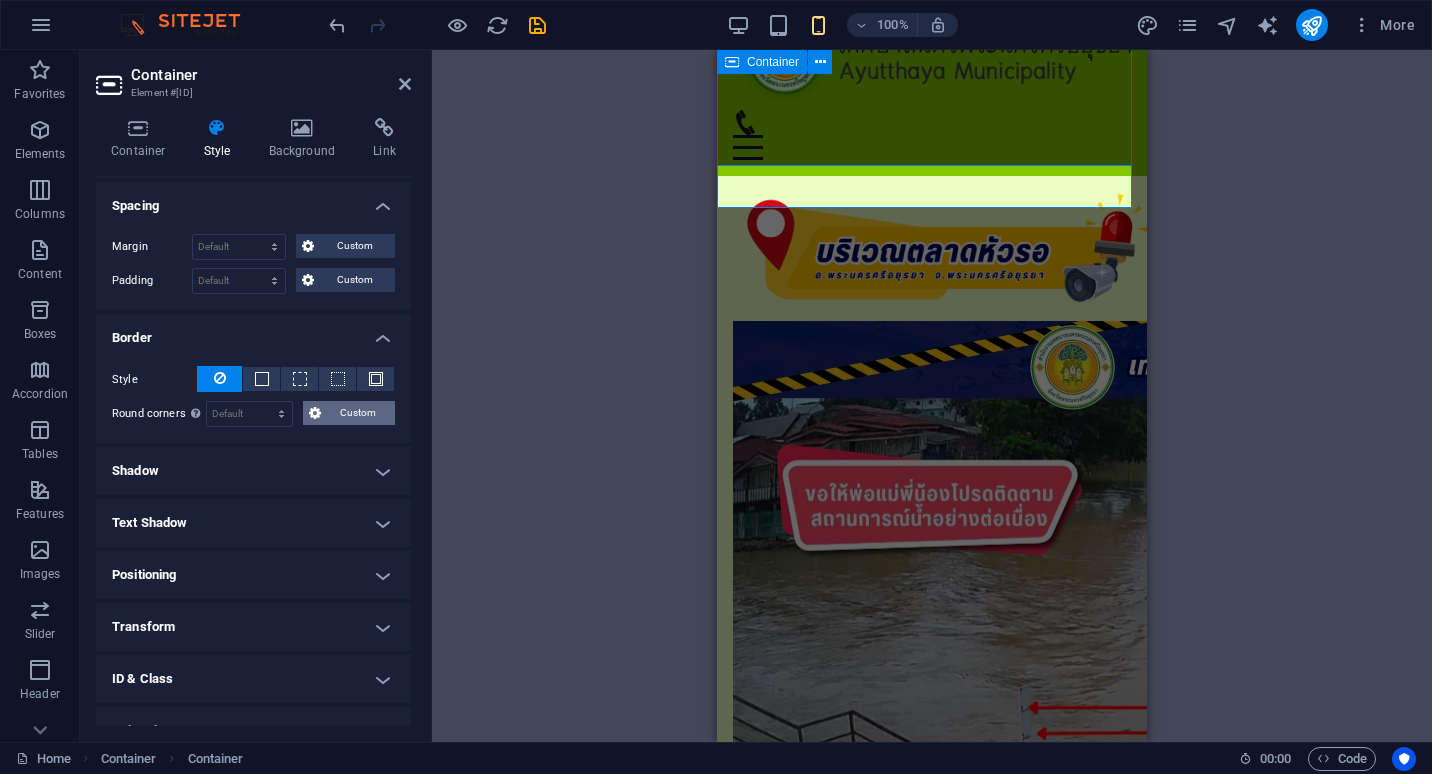 click on "Custom" at bounding box center (358, 413) 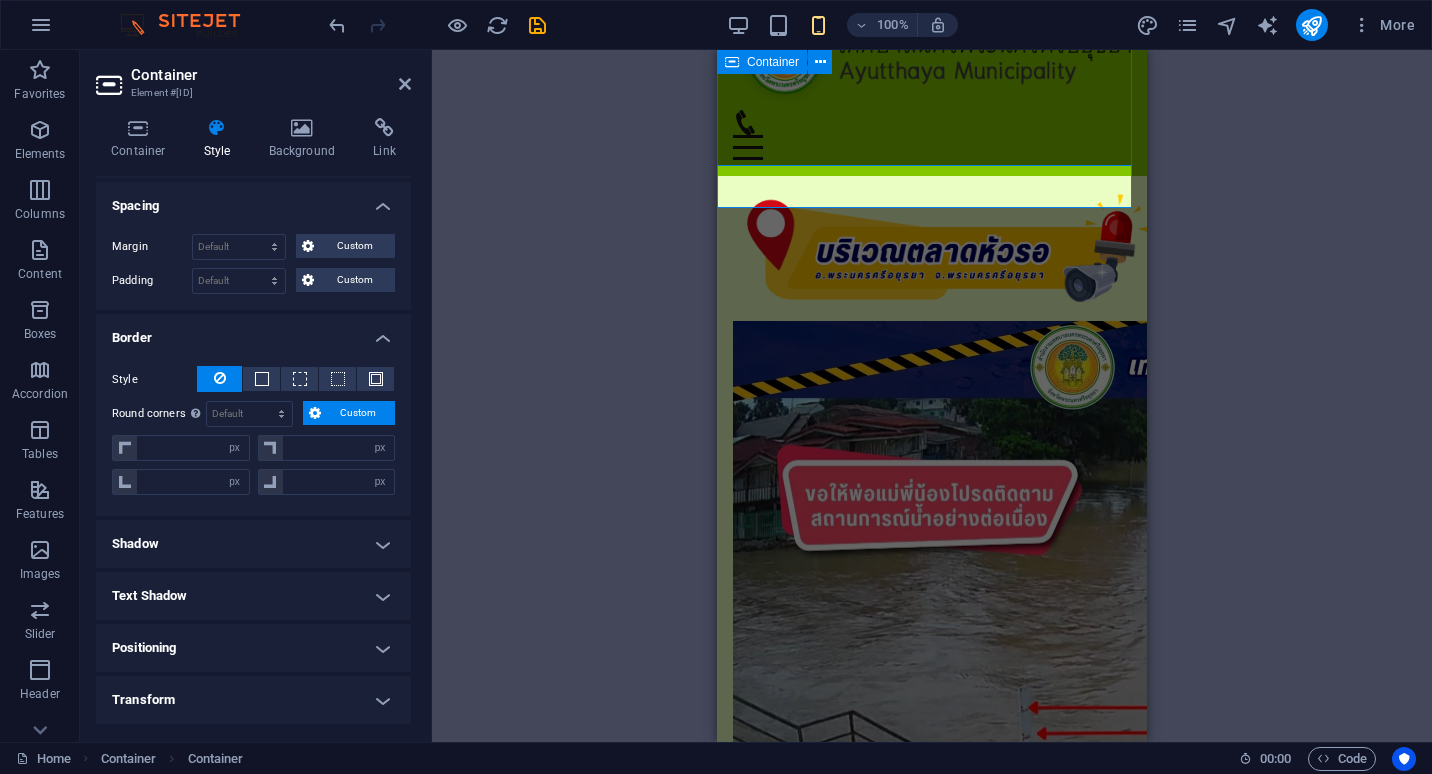 click on "Custom" at bounding box center [358, 413] 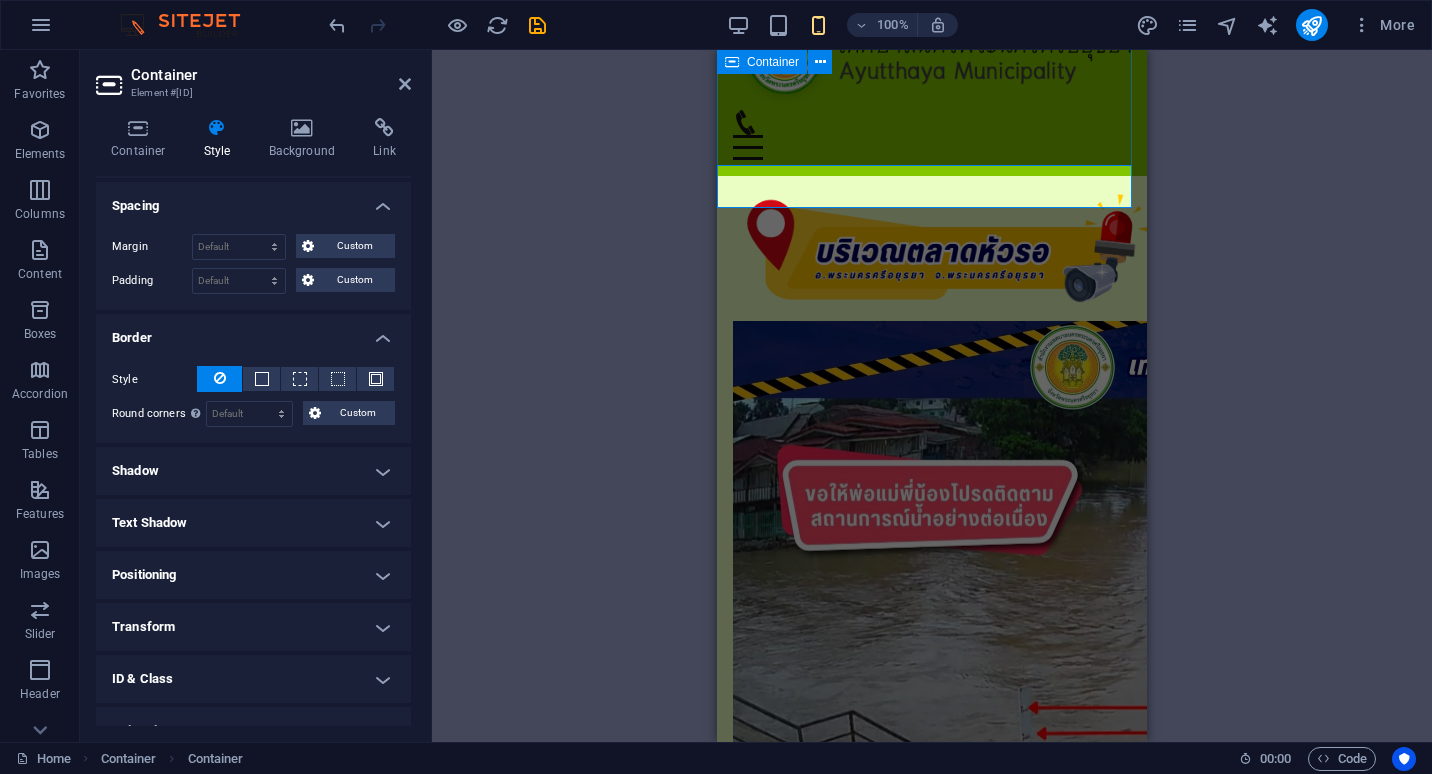 click at bounding box center (219, 379) 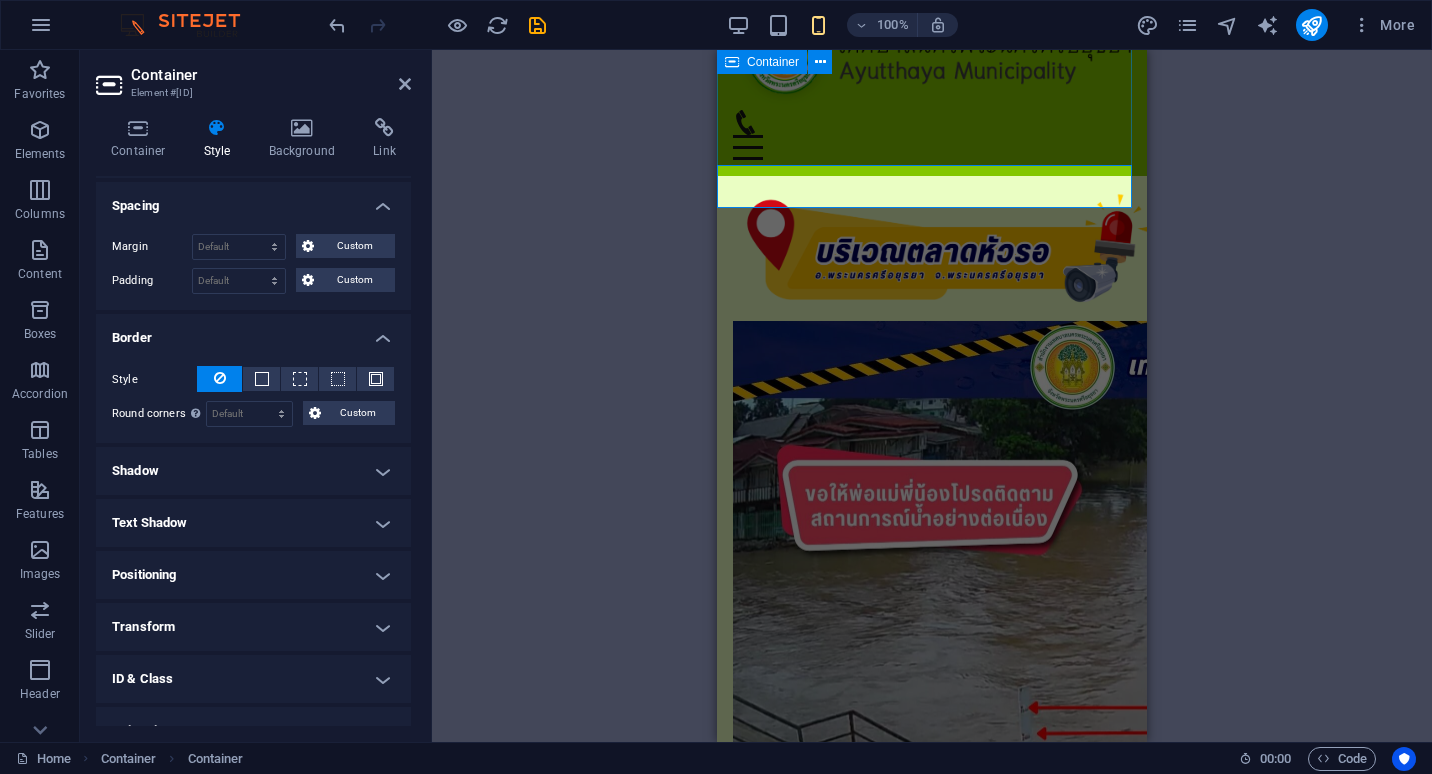 click on "Border" at bounding box center (253, 332) 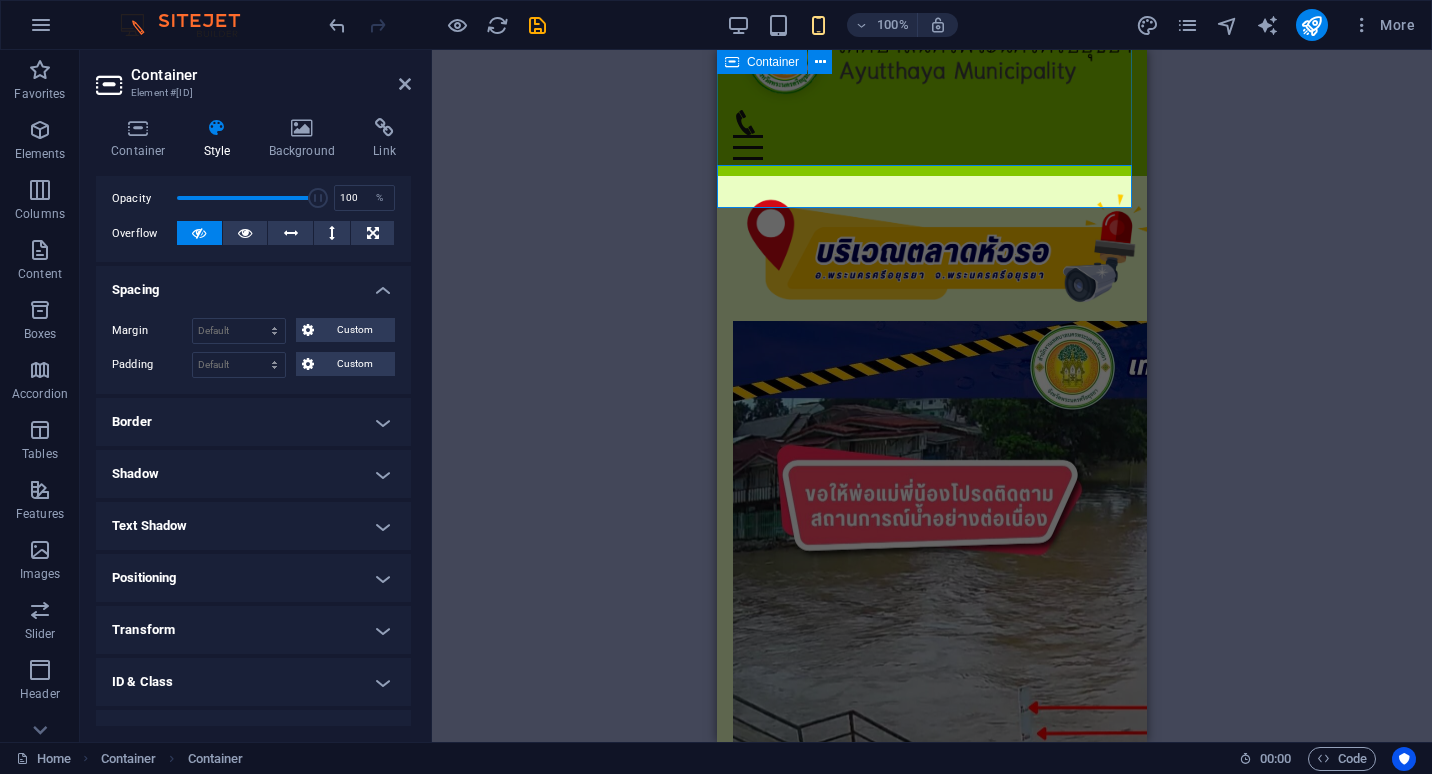 scroll, scrollTop: 275, scrollLeft: 0, axis: vertical 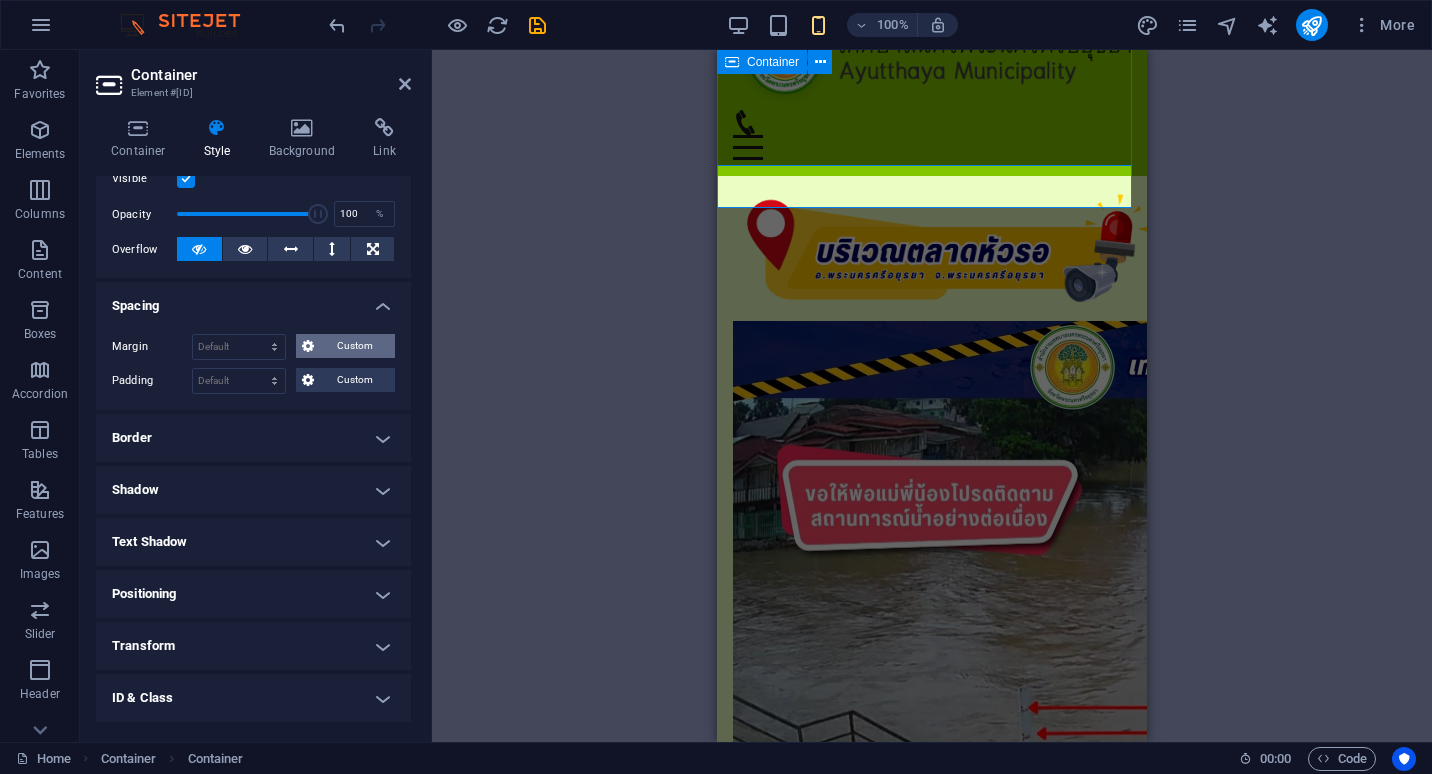 click on "Custom" at bounding box center [354, 346] 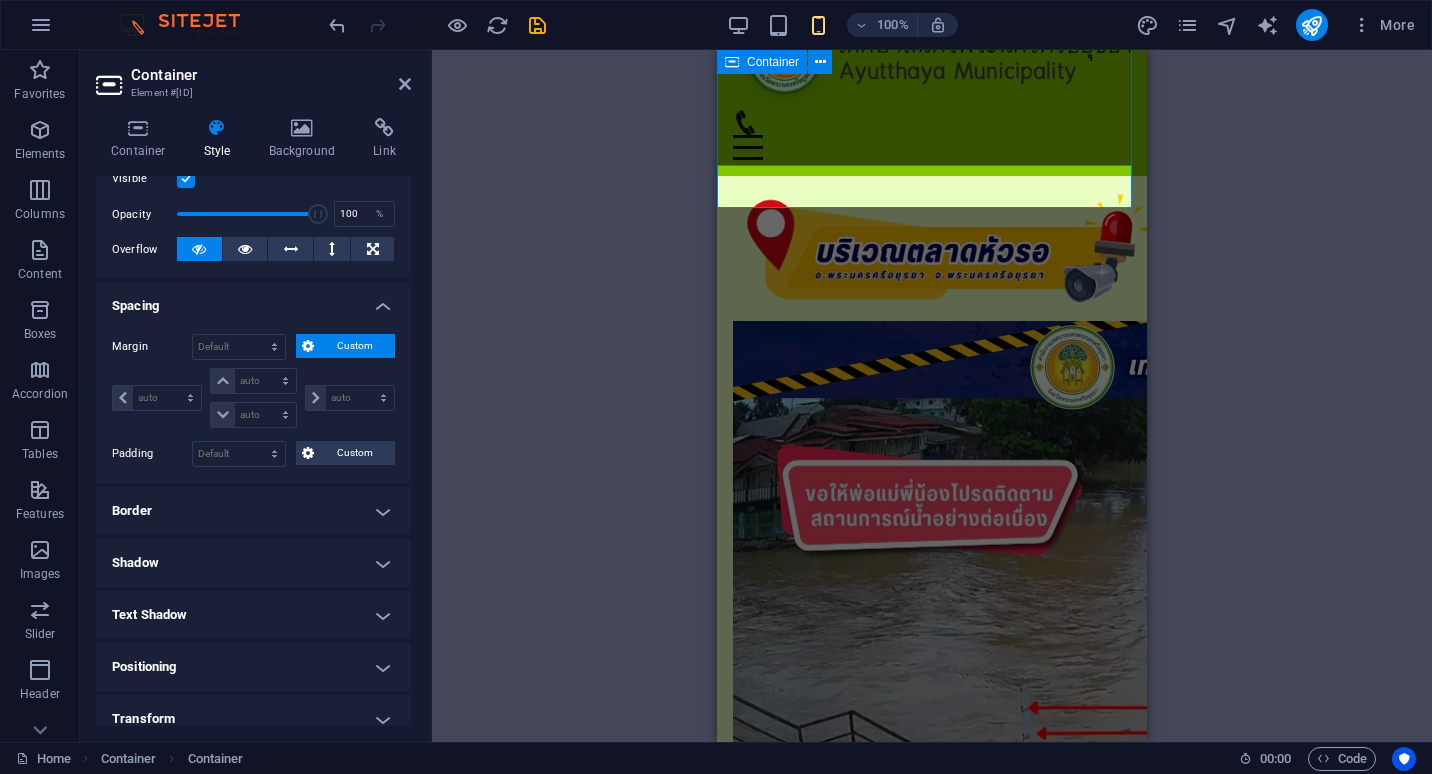click on "Custom" at bounding box center [354, 346] 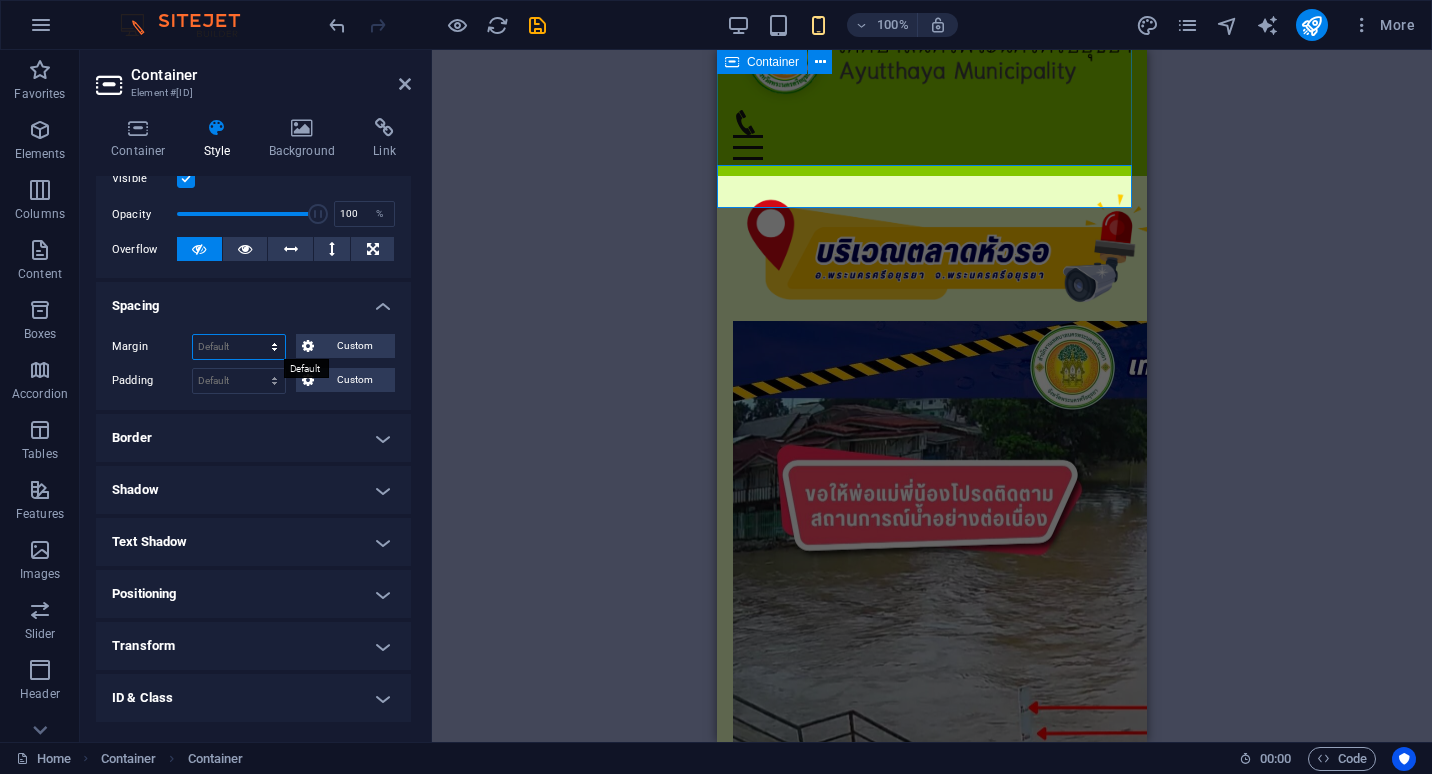 click on "Default auto px % rem vw vh Custom" at bounding box center (239, 347) 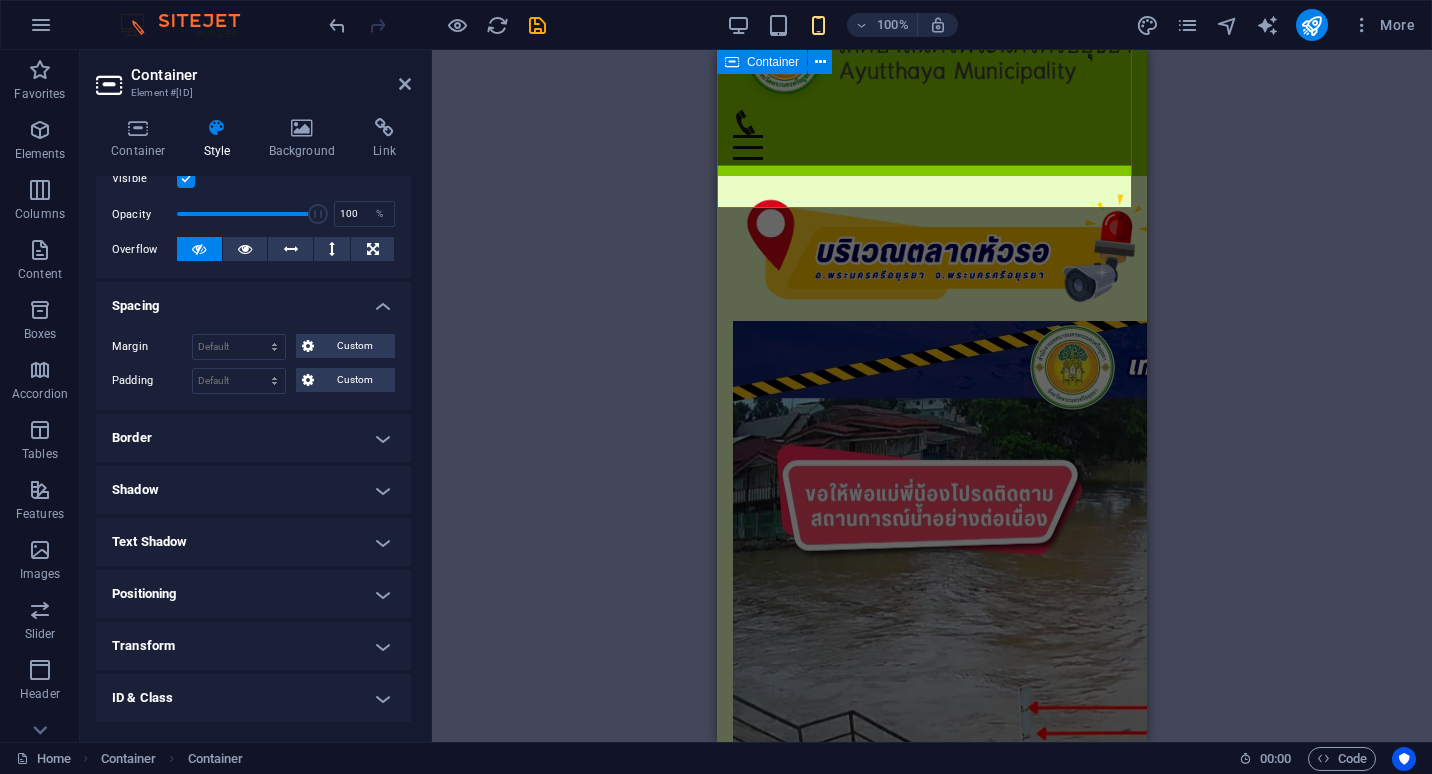 click on "Container   2 columns   Container   2 columns   Image   Container   HTML   Container   Container   HTML   2 columns   Container   Container   Image   Container   Container   HTML   2 columns   Container   Menu Bar   Container   Container   Placeholder   Container   Container   Logo   Container   Icon   Logo   Container   Image" at bounding box center (932, 396) 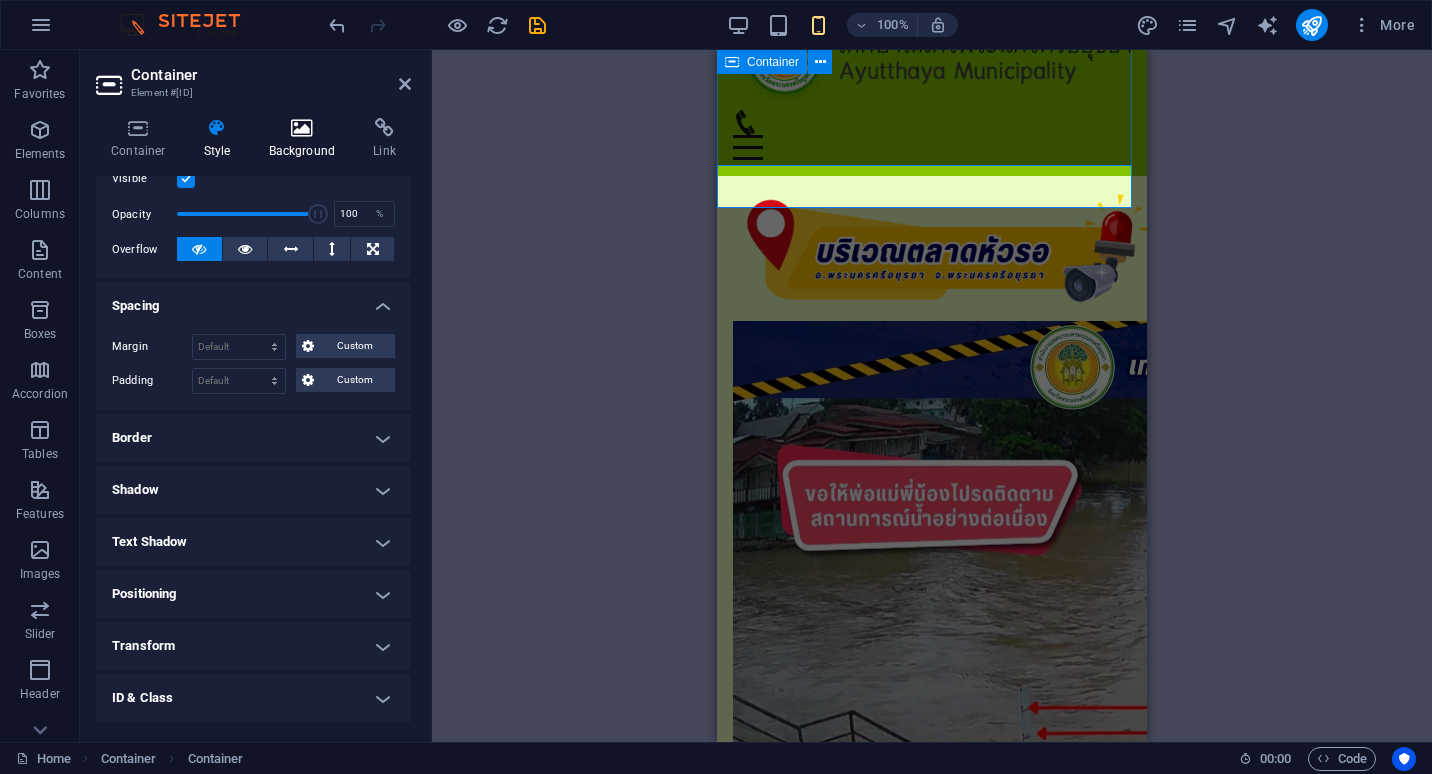 click on "Background" at bounding box center [306, 139] 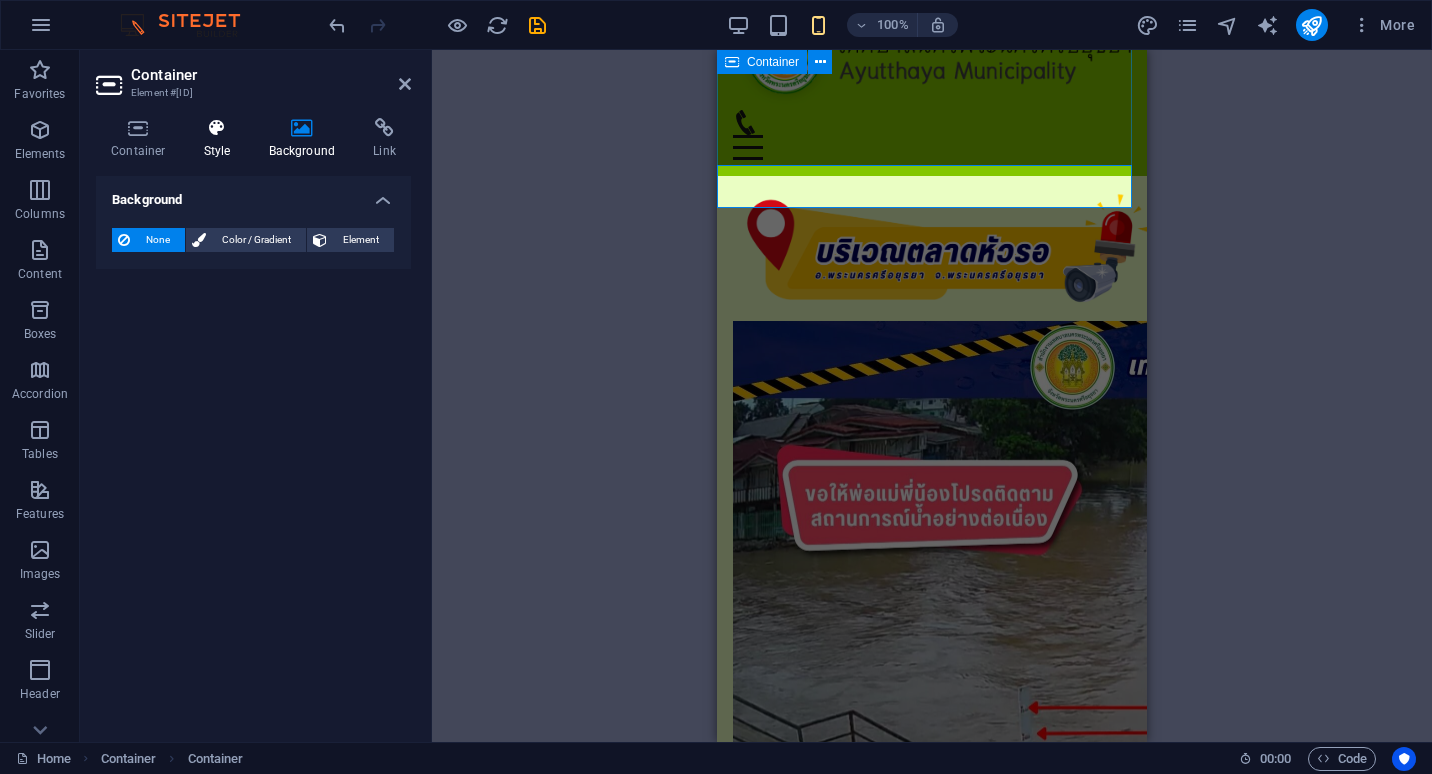 click on "Style" at bounding box center [221, 139] 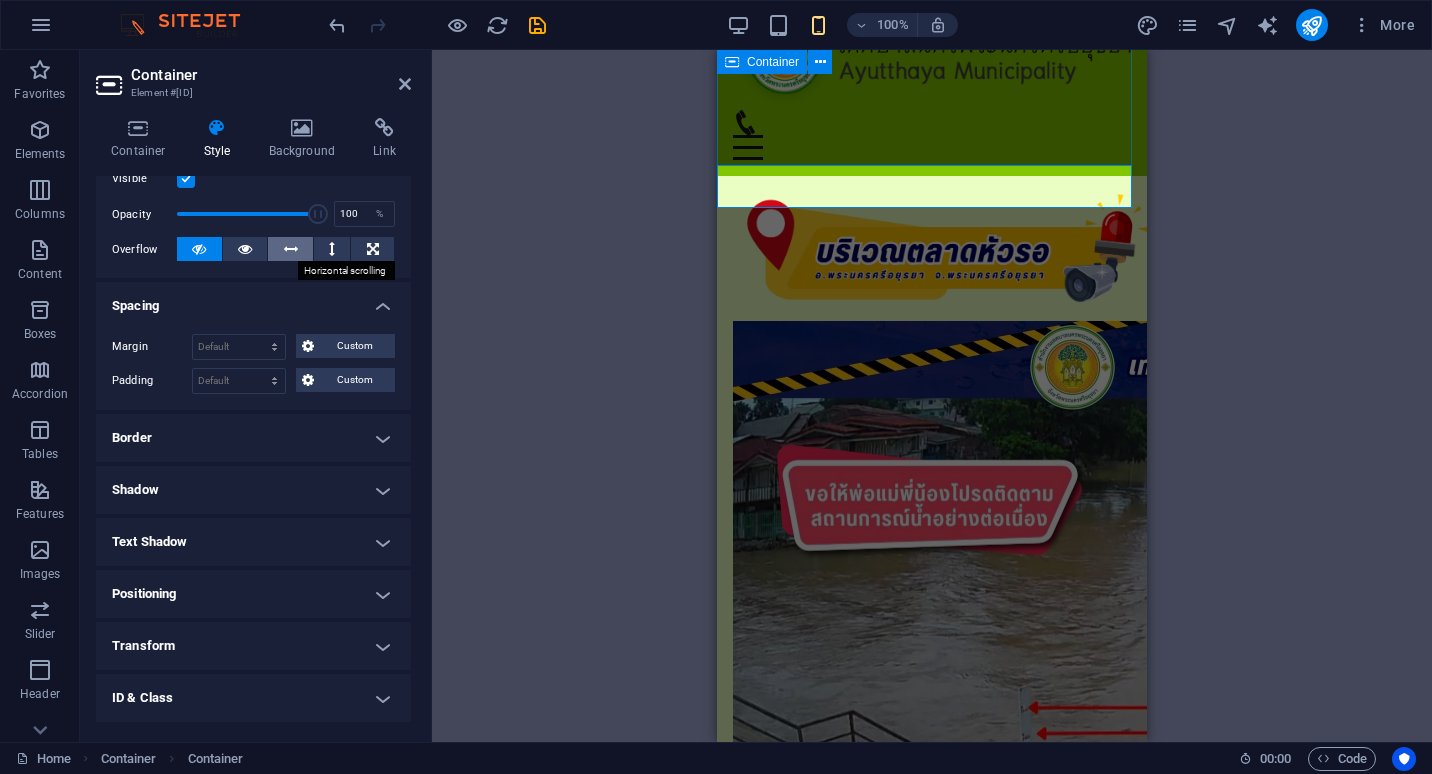 click at bounding box center (291, 249) 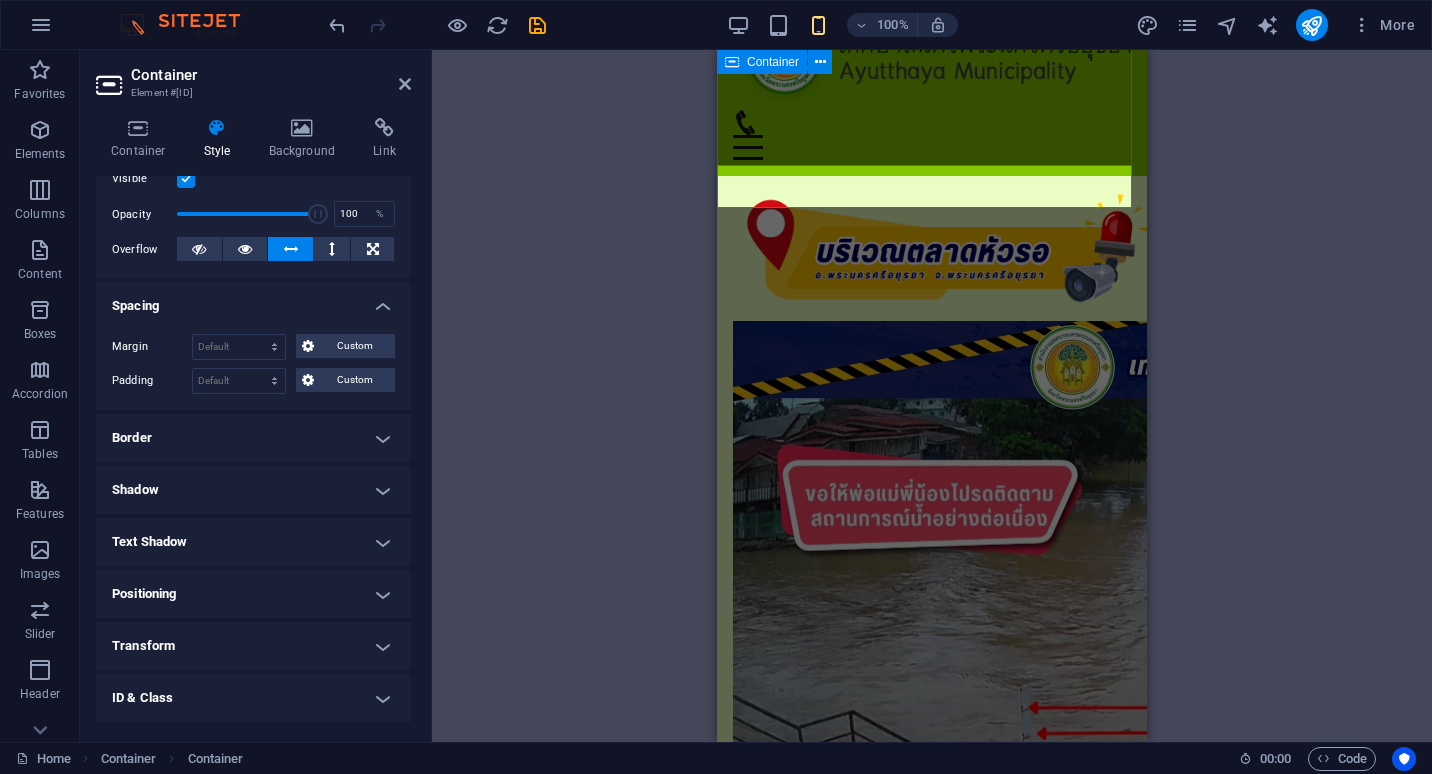 click at bounding box center [291, 249] 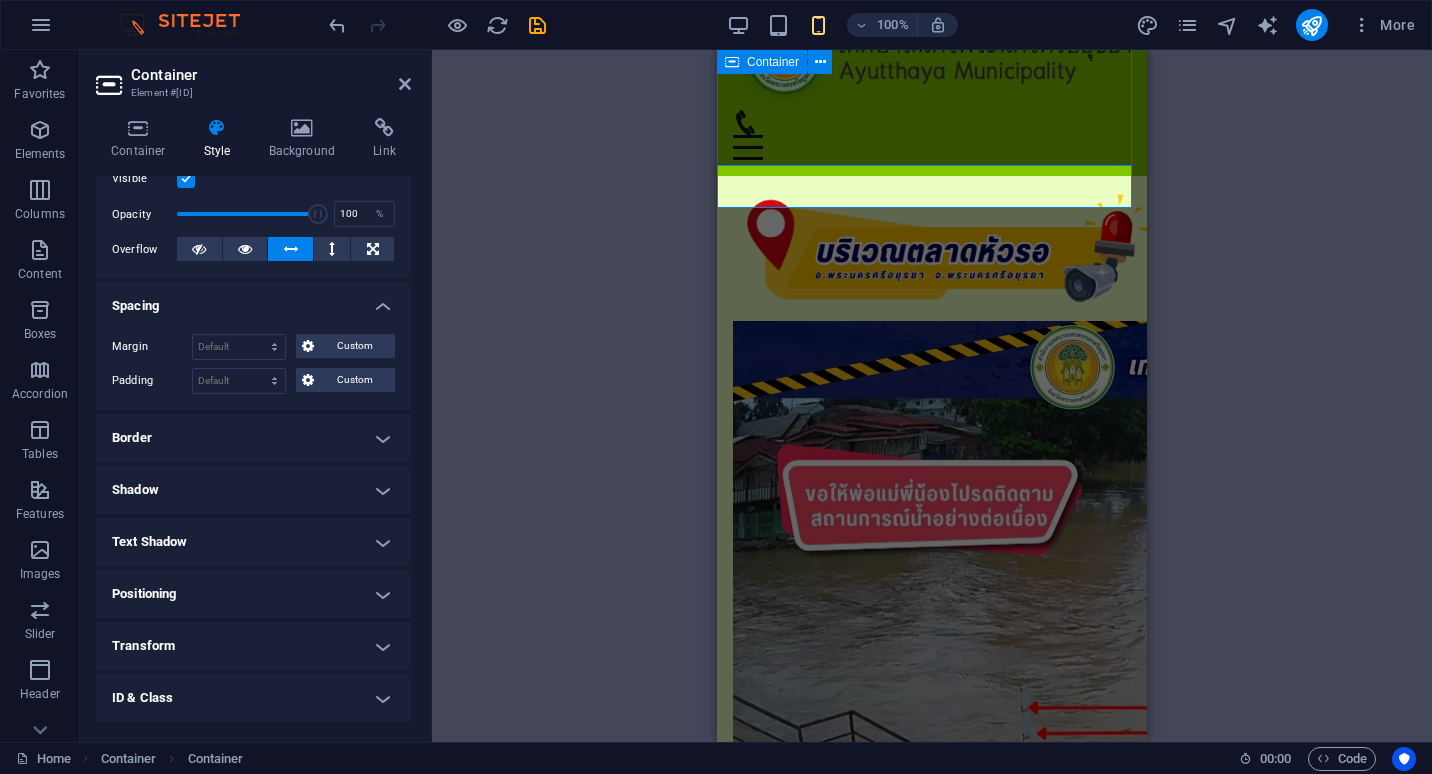 click at bounding box center (291, 249) 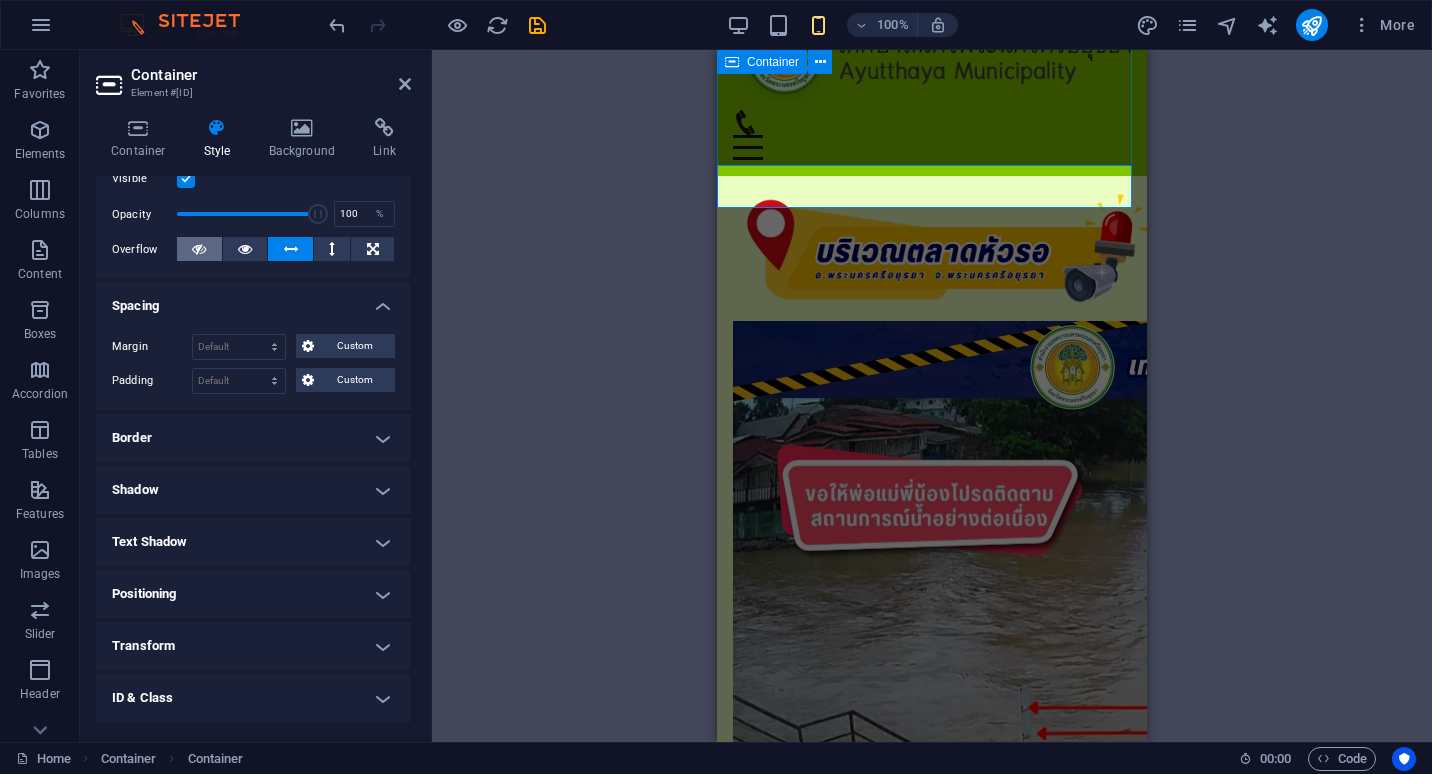 click at bounding box center [199, 249] 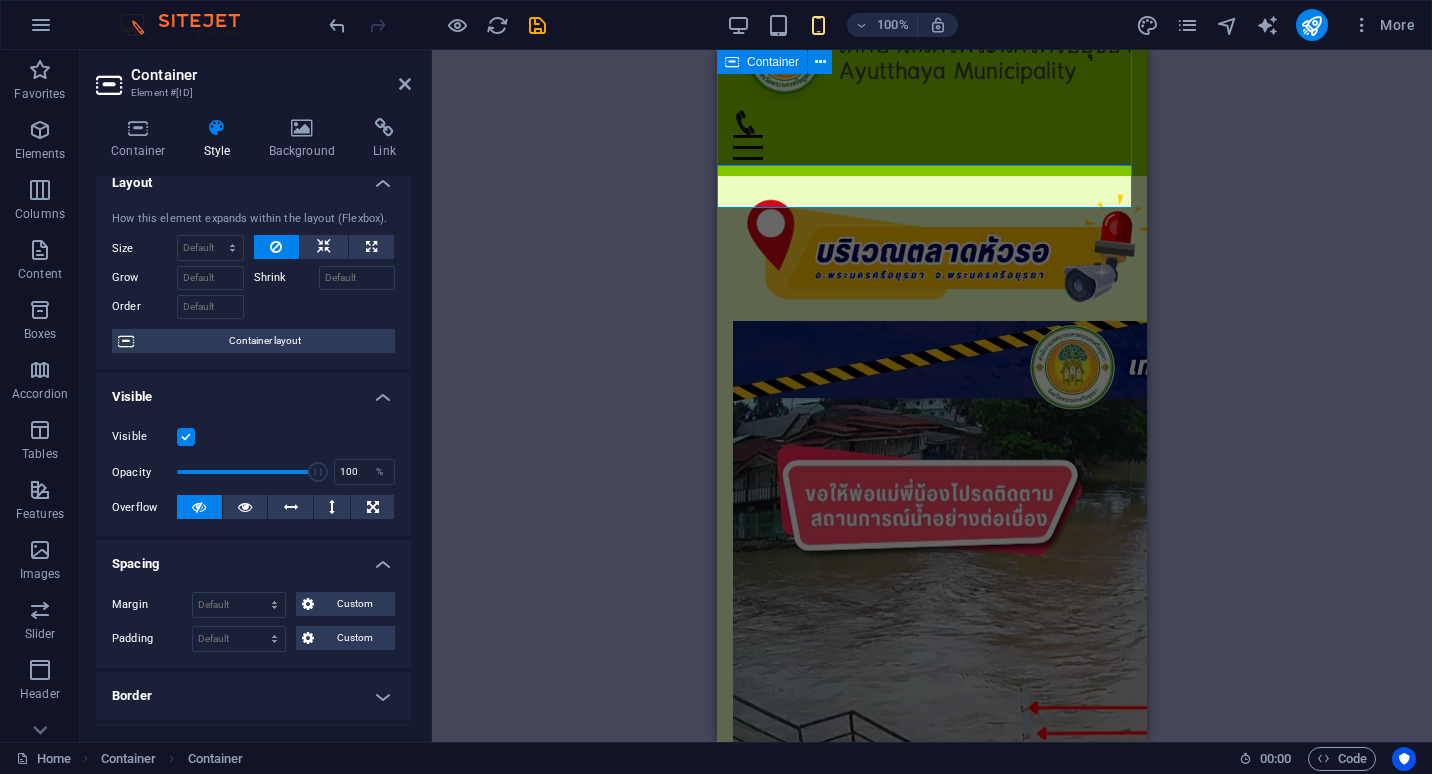 scroll, scrollTop: 0, scrollLeft: 0, axis: both 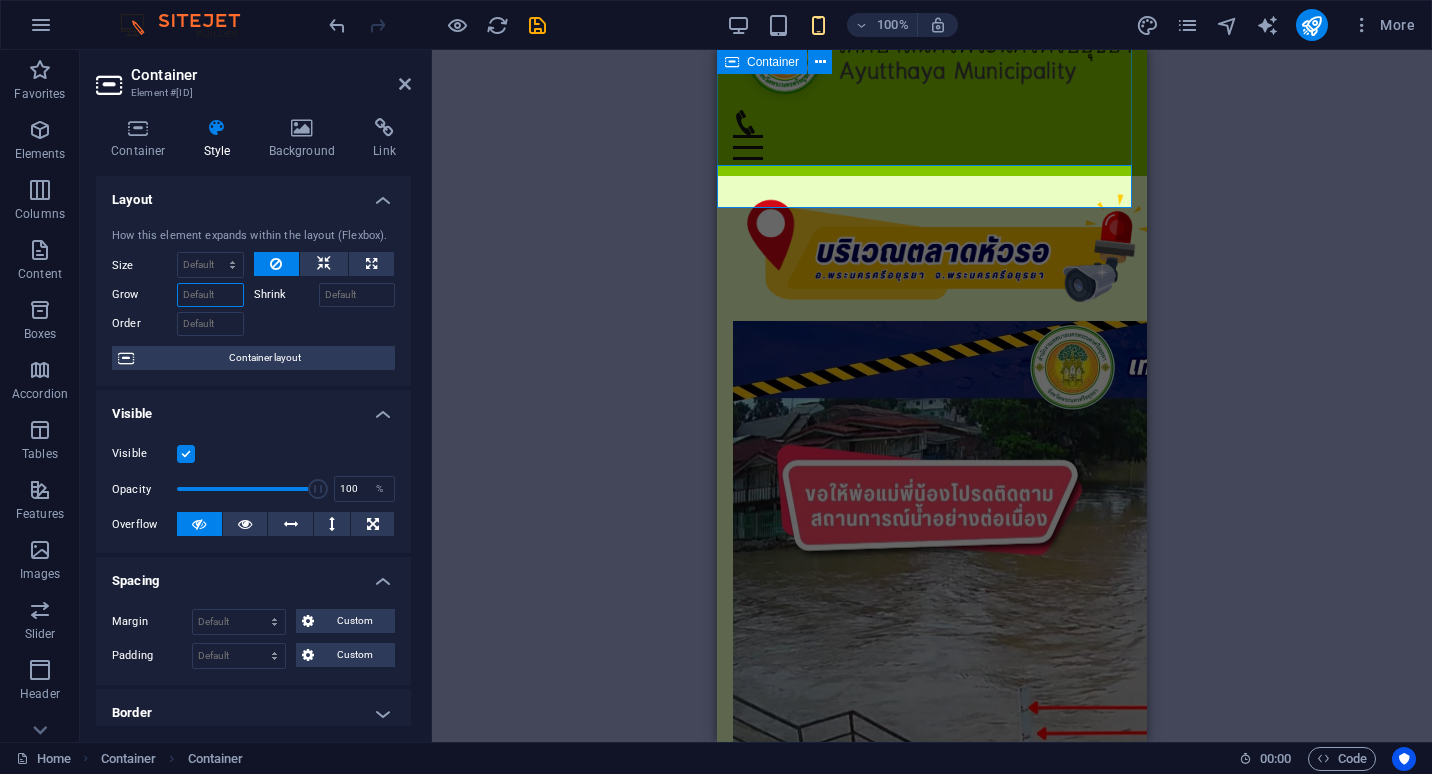 click on "Grow" at bounding box center (210, 295) 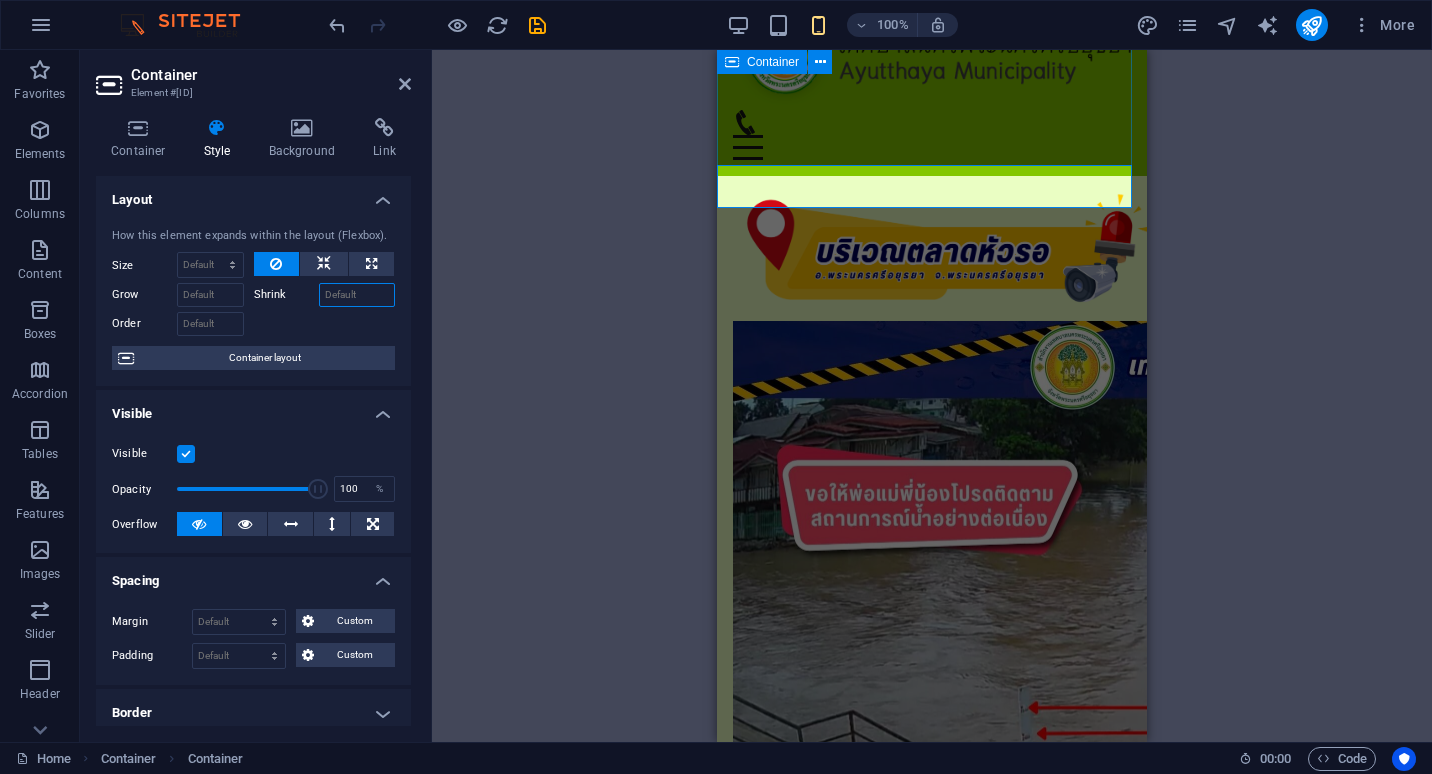 click on "Shrink" at bounding box center (357, 295) 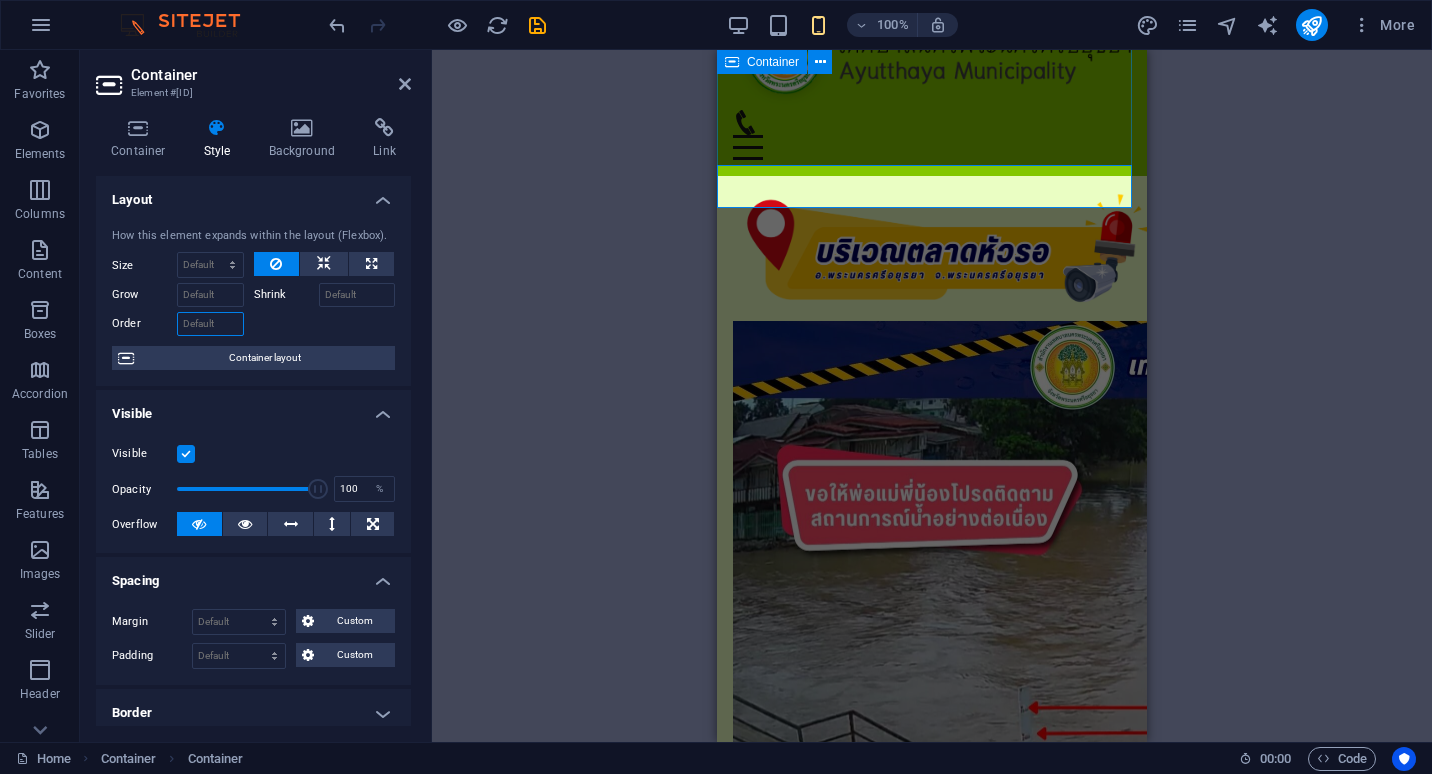 click on "Order" at bounding box center [210, 324] 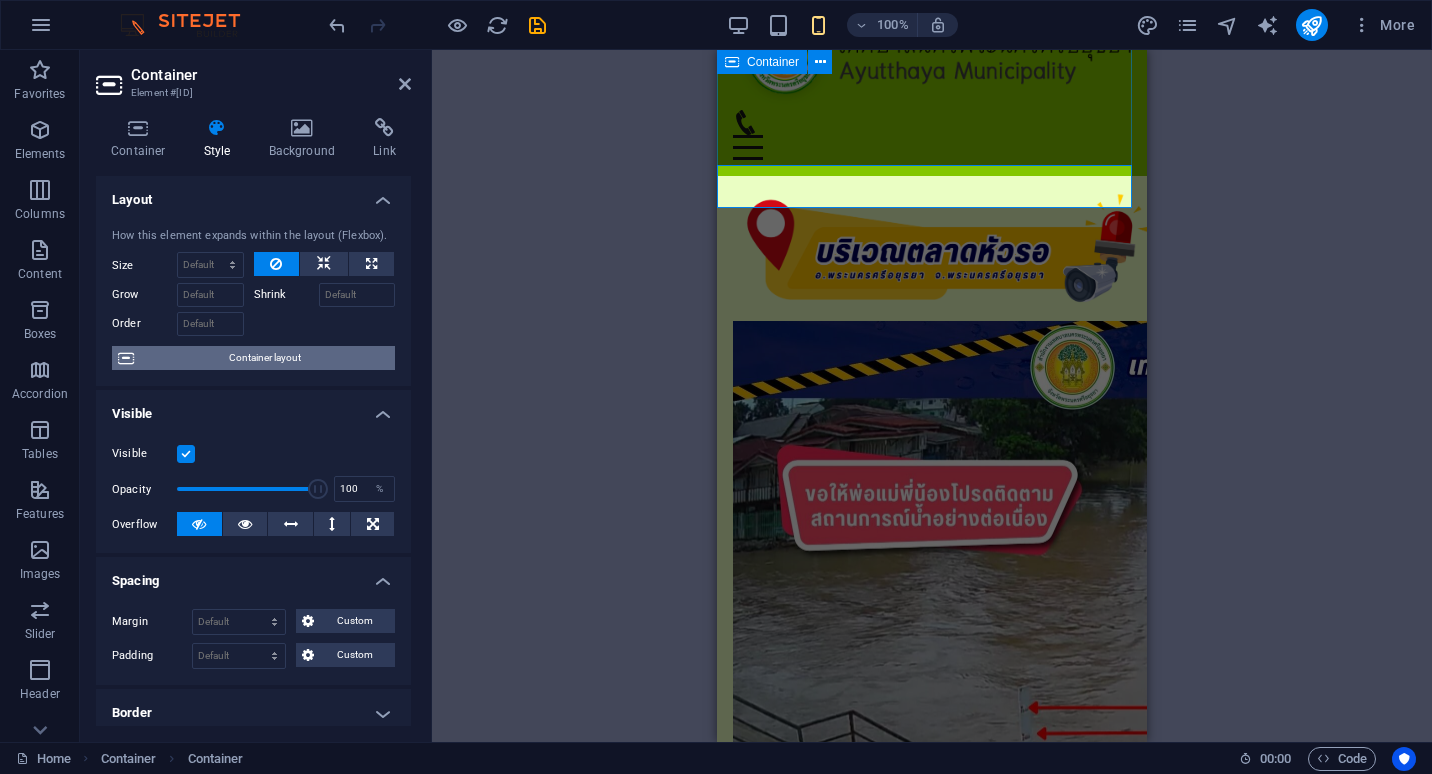 click on "Container layout" at bounding box center [264, 358] 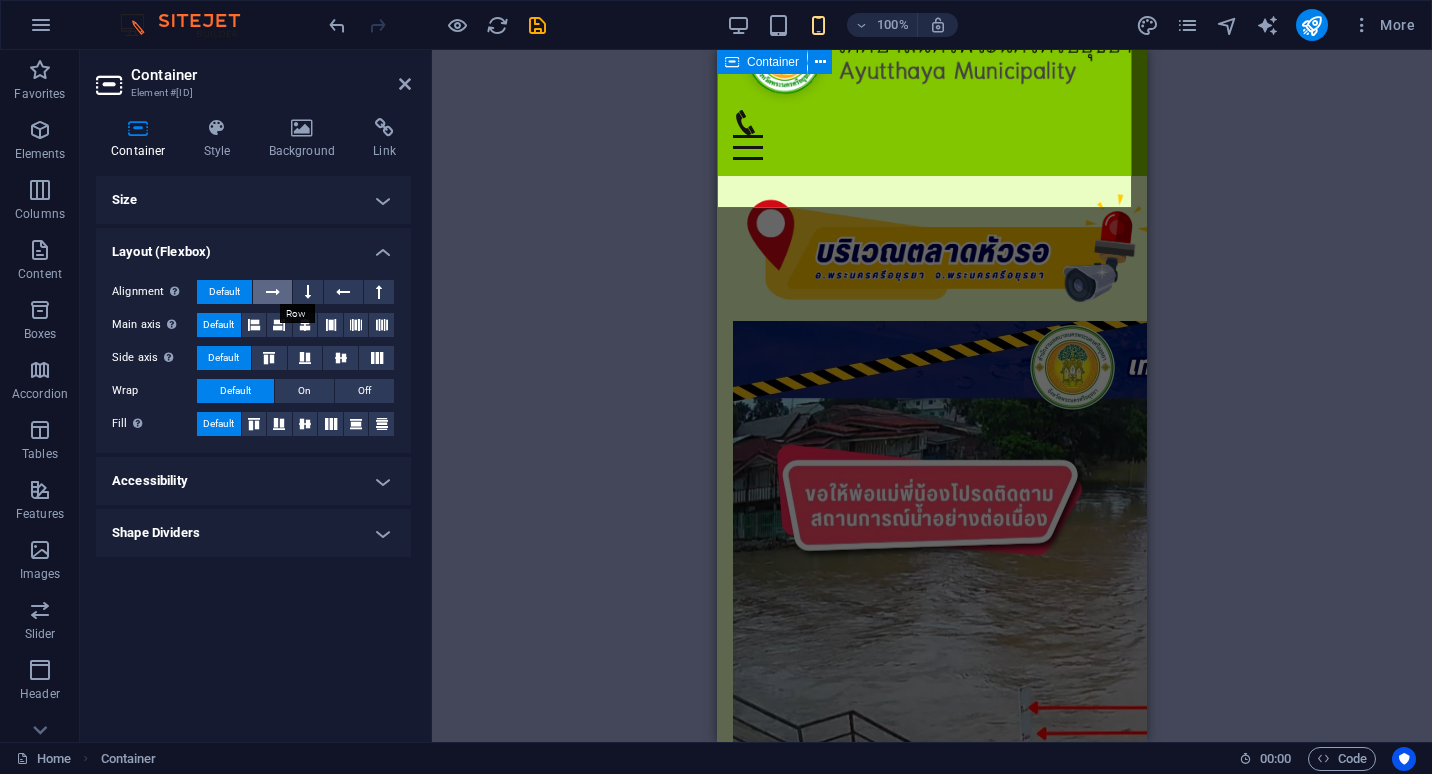 click at bounding box center (273, 292) 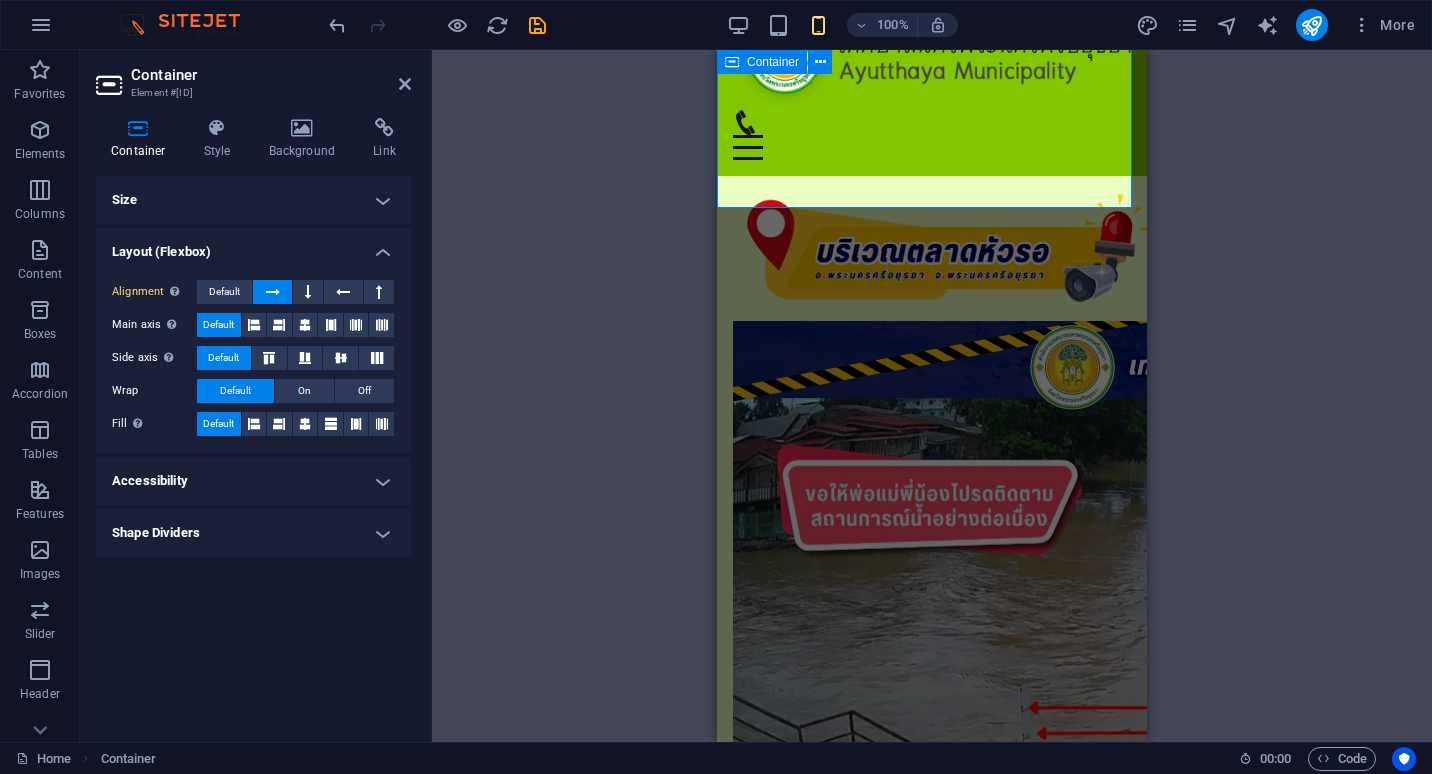 click at bounding box center [273, 292] 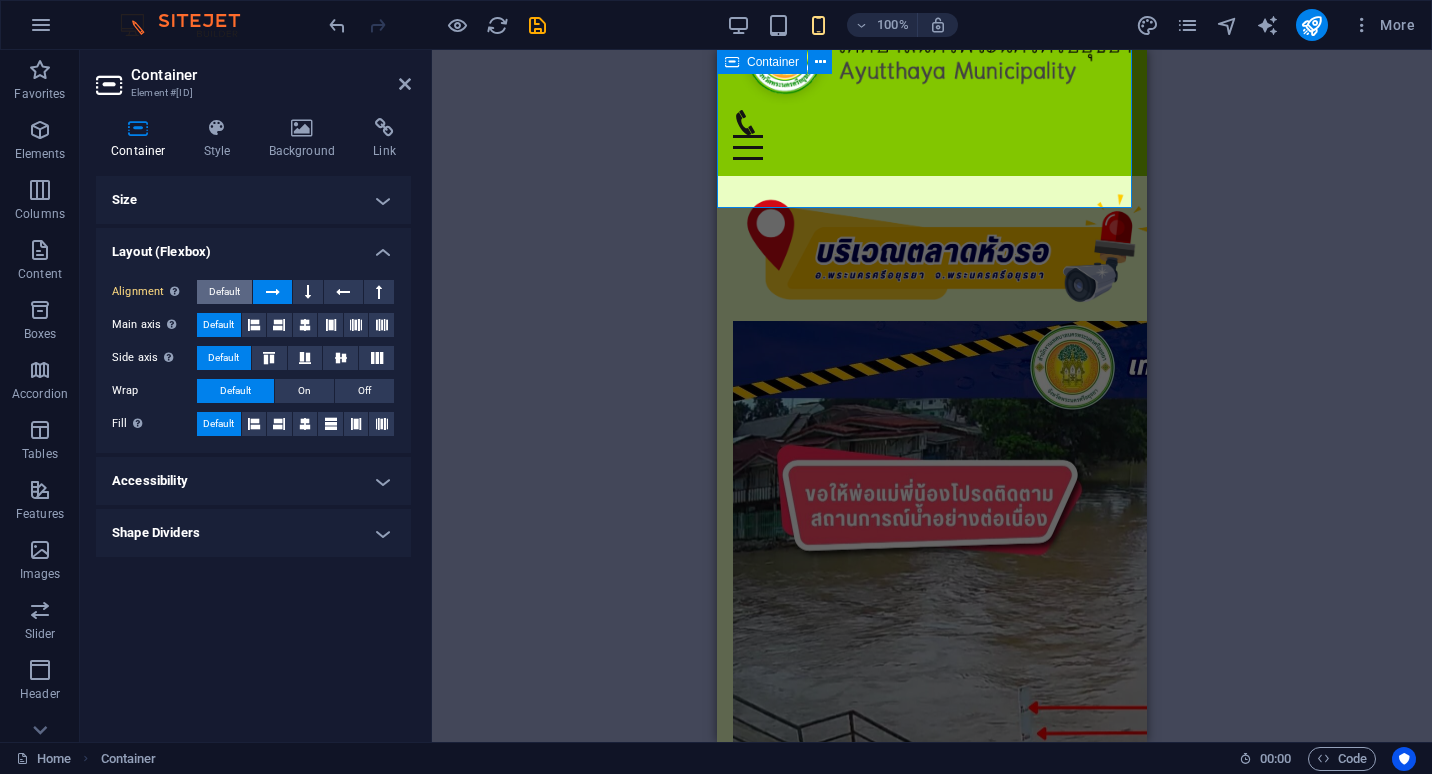 click on "Default" at bounding box center [224, 292] 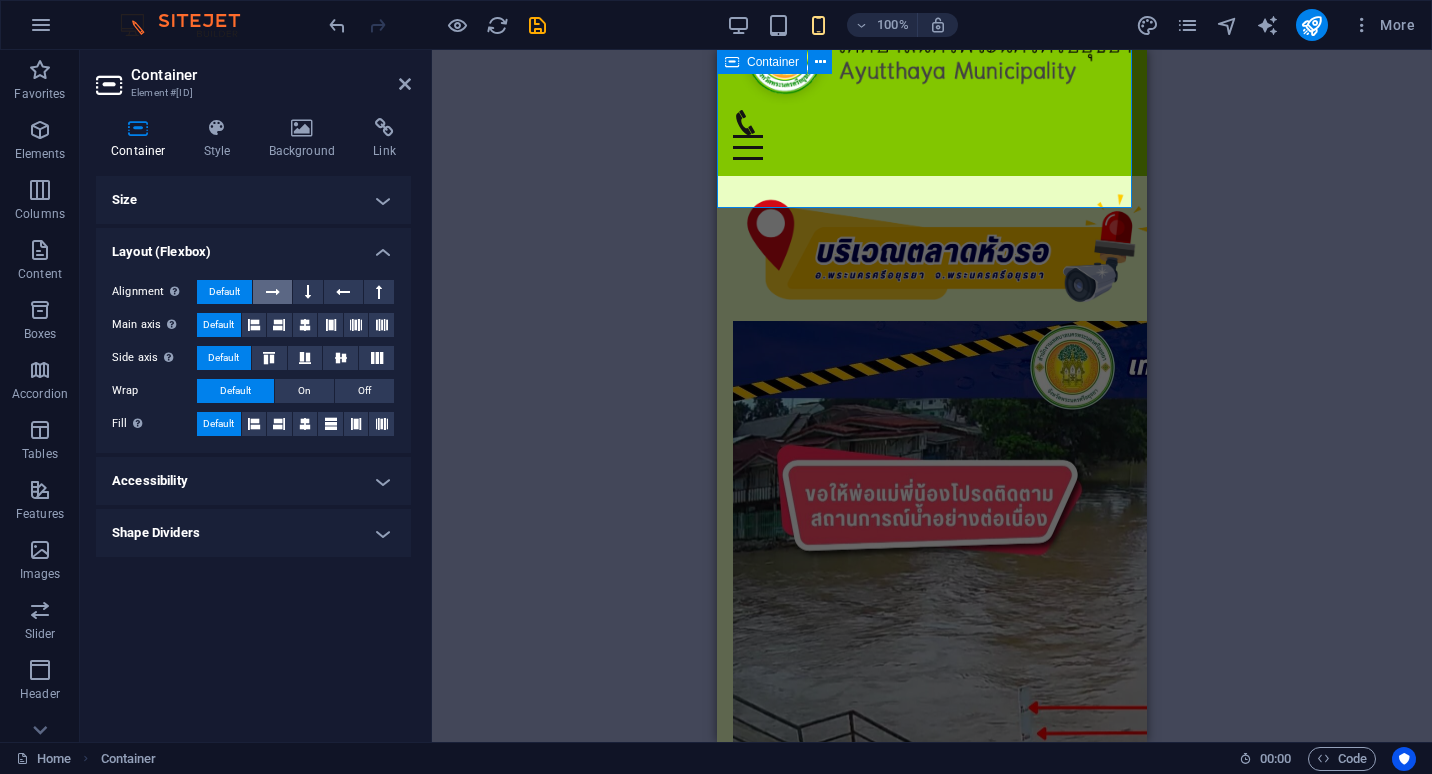 click at bounding box center [273, 292] 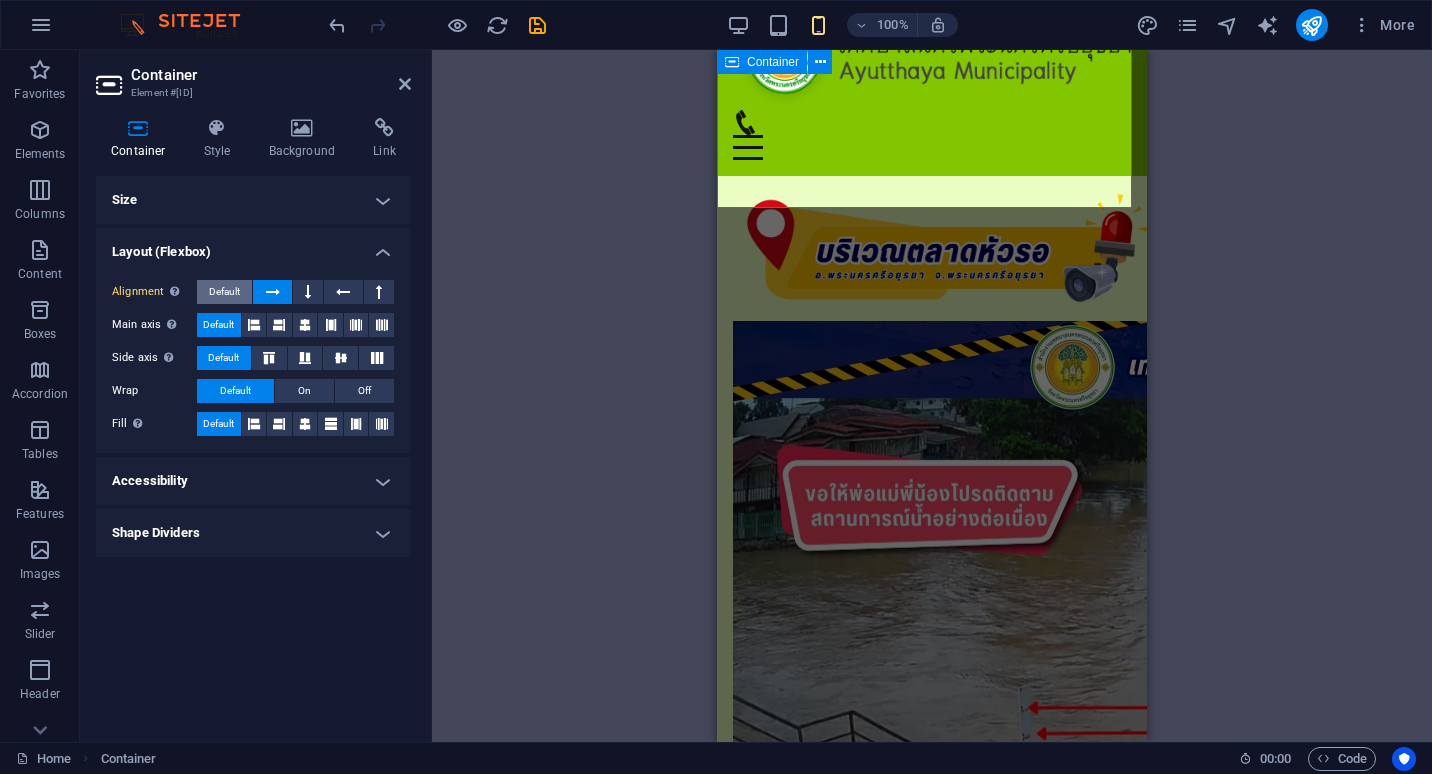 click on "Default" at bounding box center [224, 292] 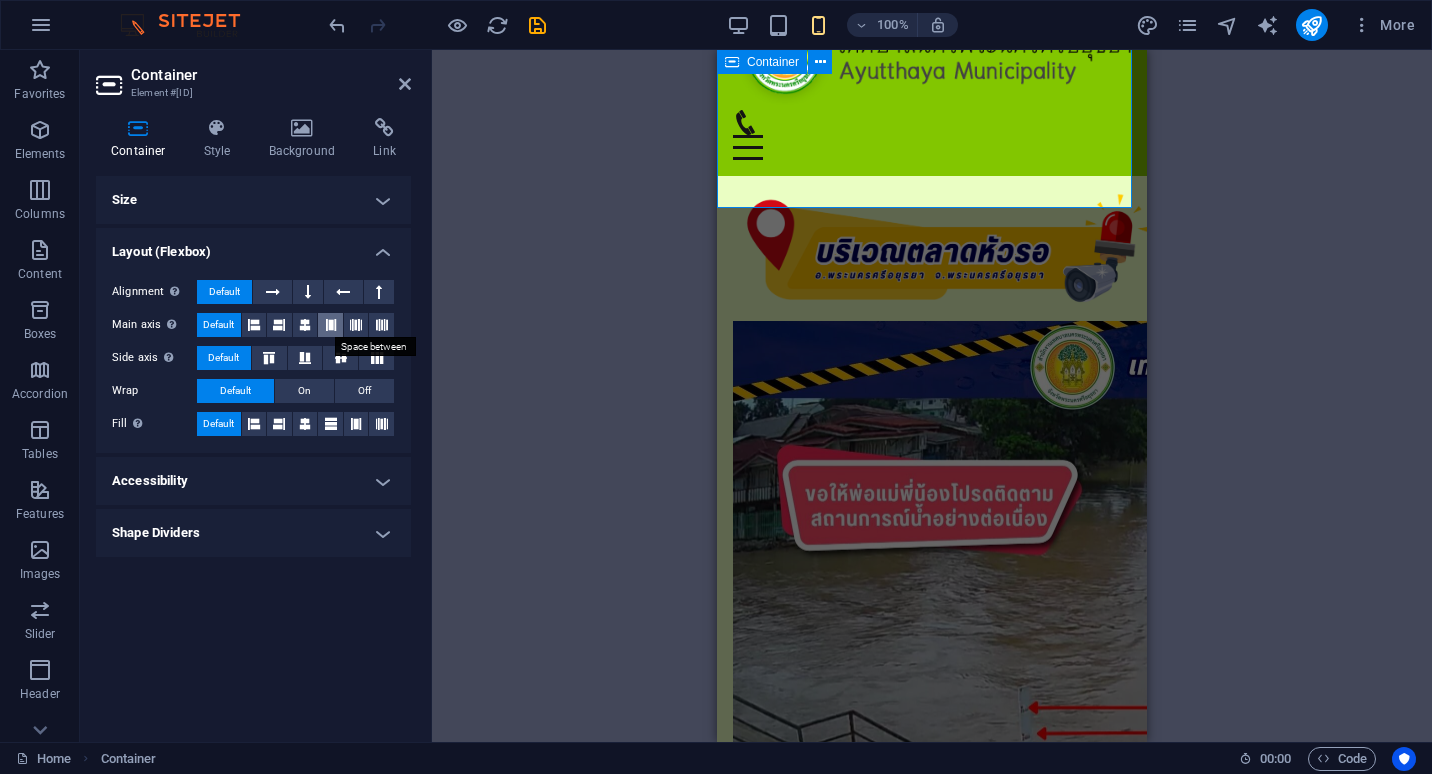 click at bounding box center (331, 325) 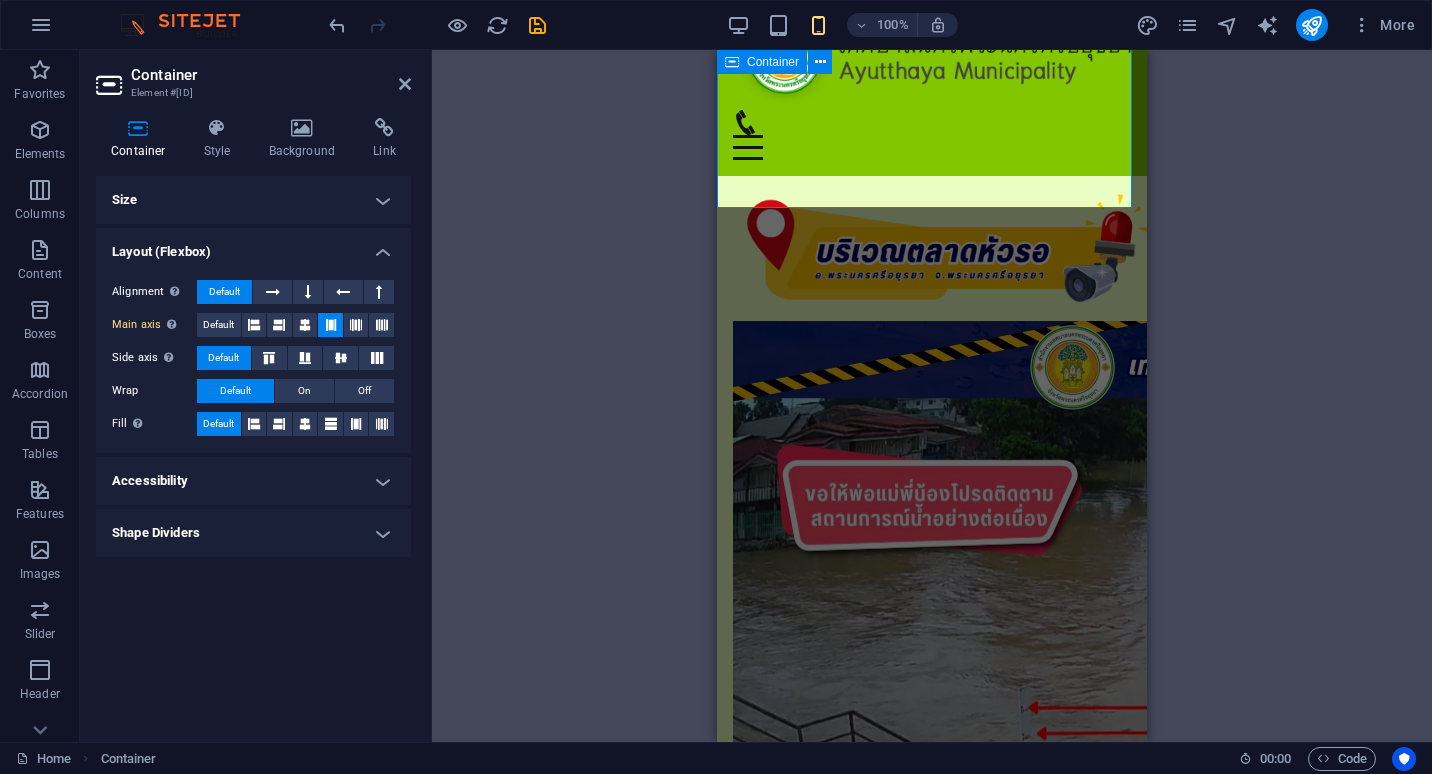 click at bounding box center (331, 325) 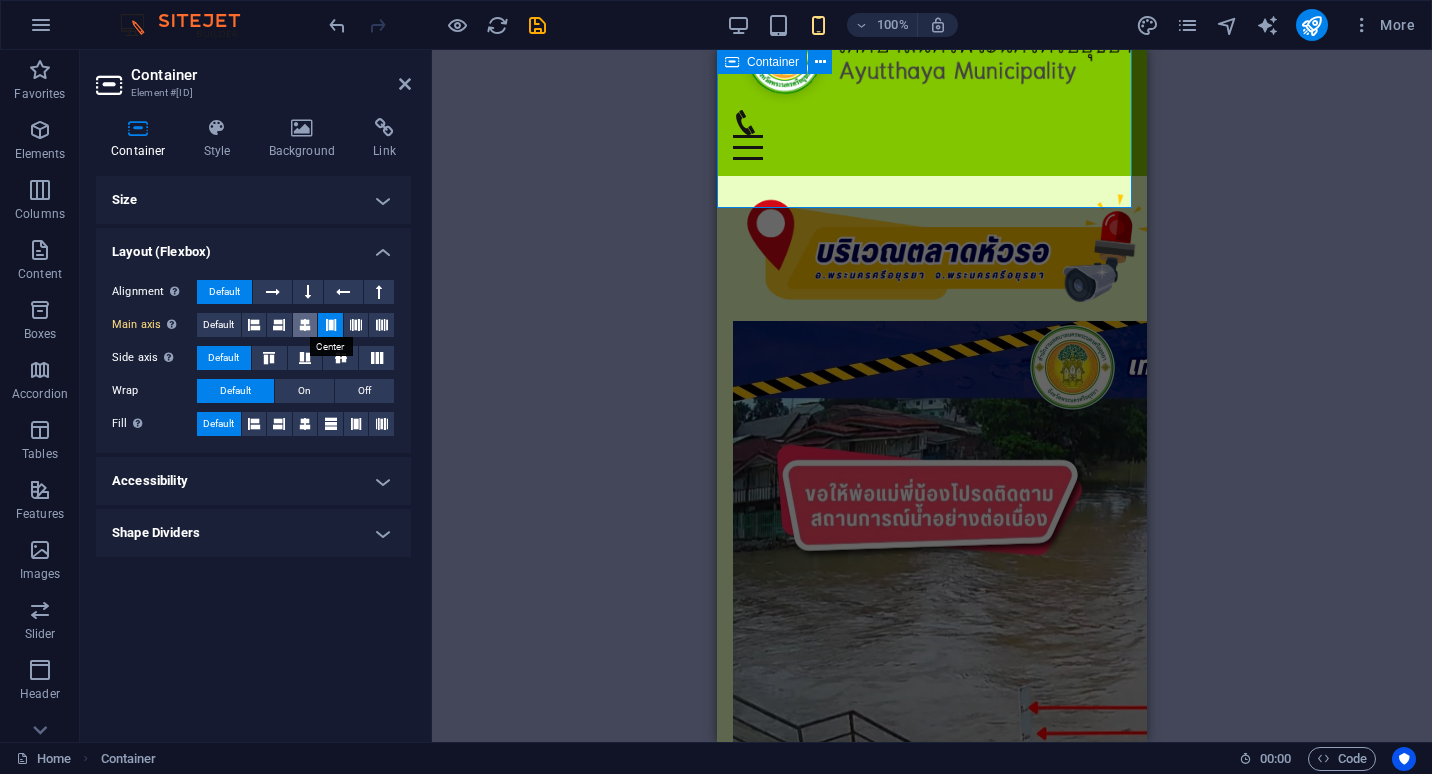 click at bounding box center [305, 325] 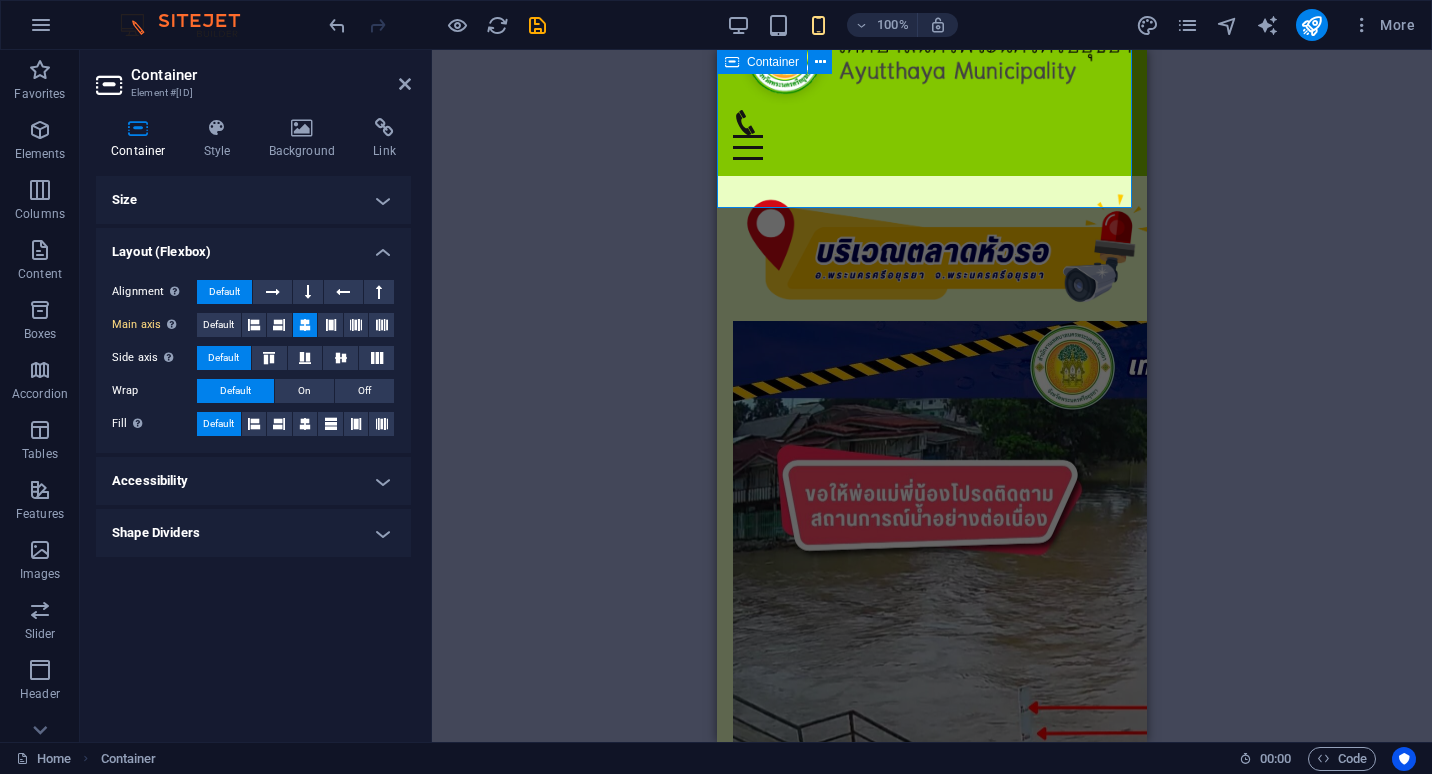 click at bounding box center [305, 325] 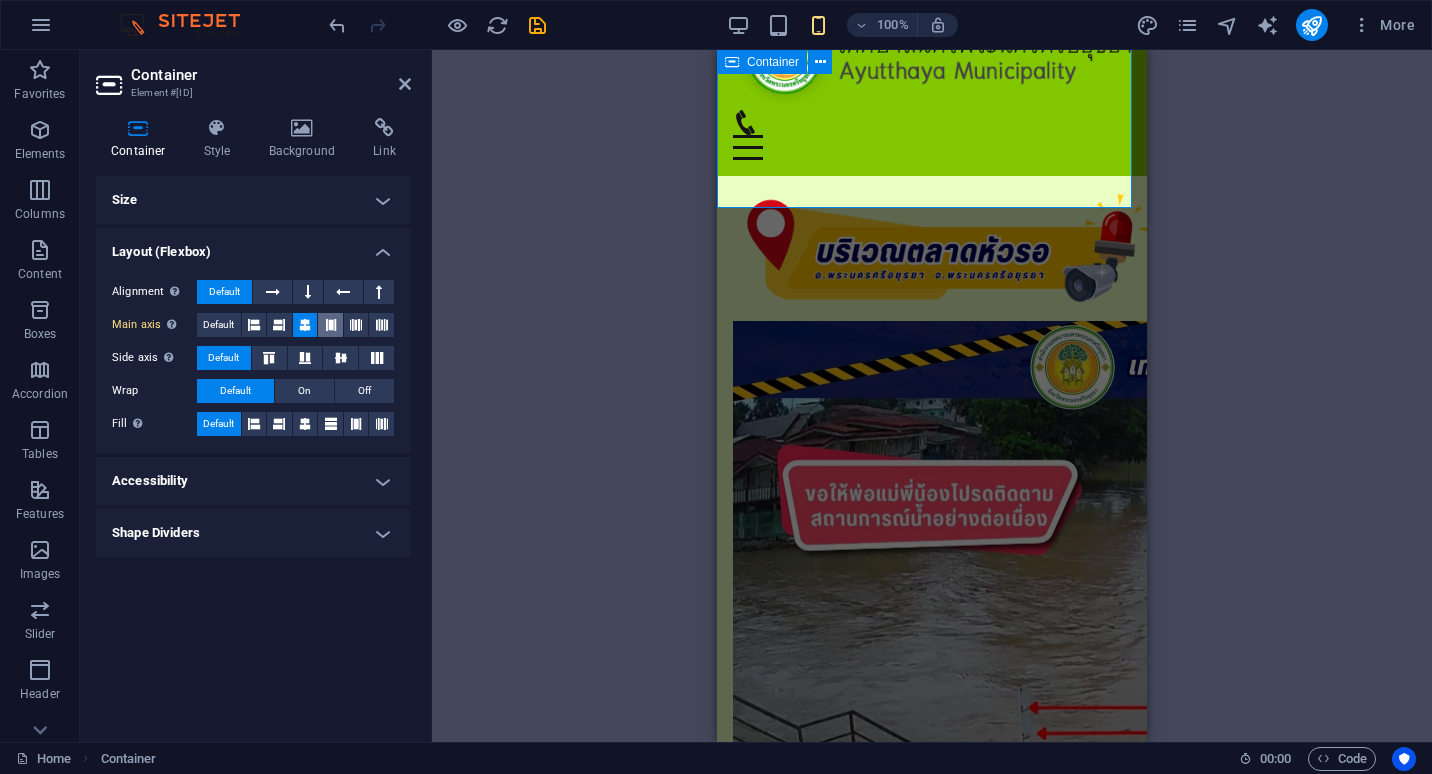 click at bounding box center [330, 325] 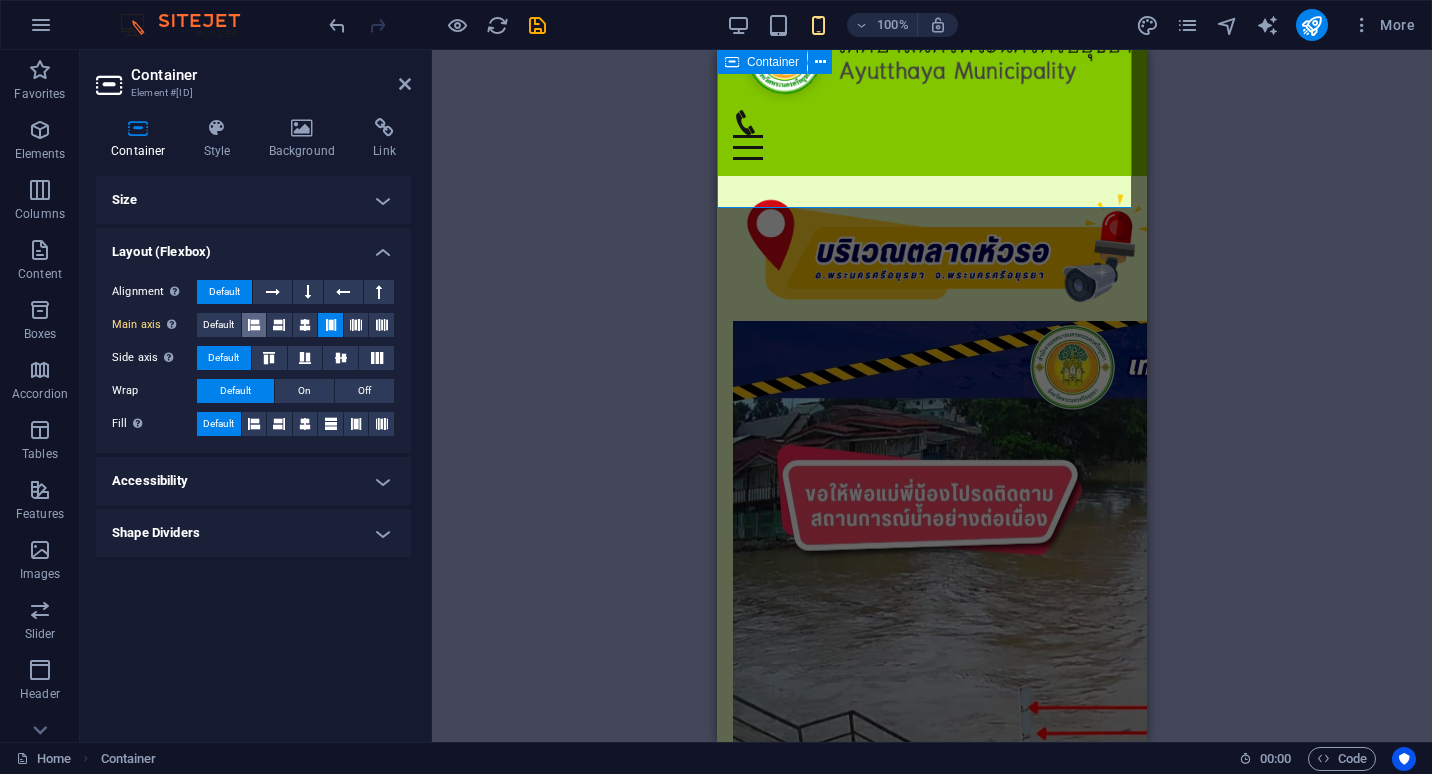 click at bounding box center [254, 325] 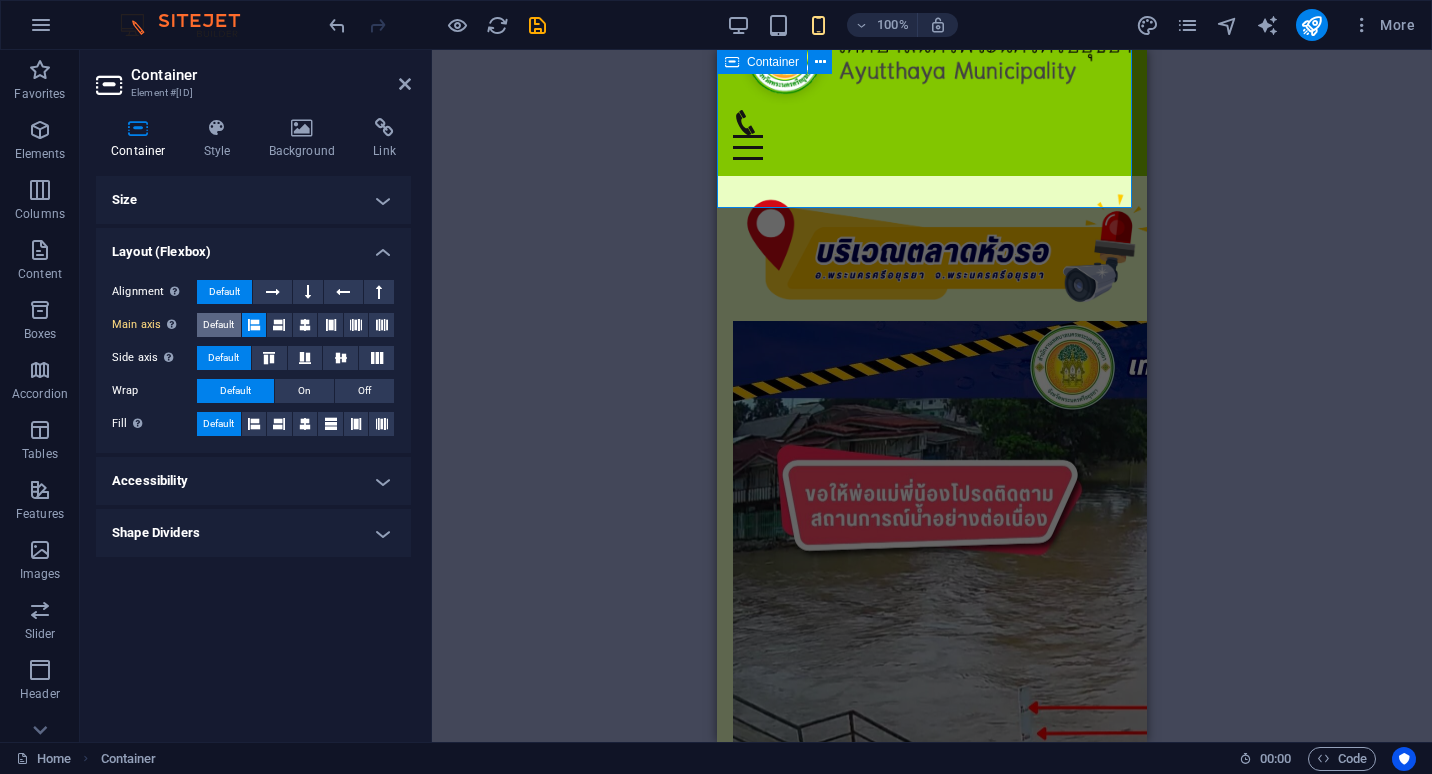 click on "Default" at bounding box center [218, 325] 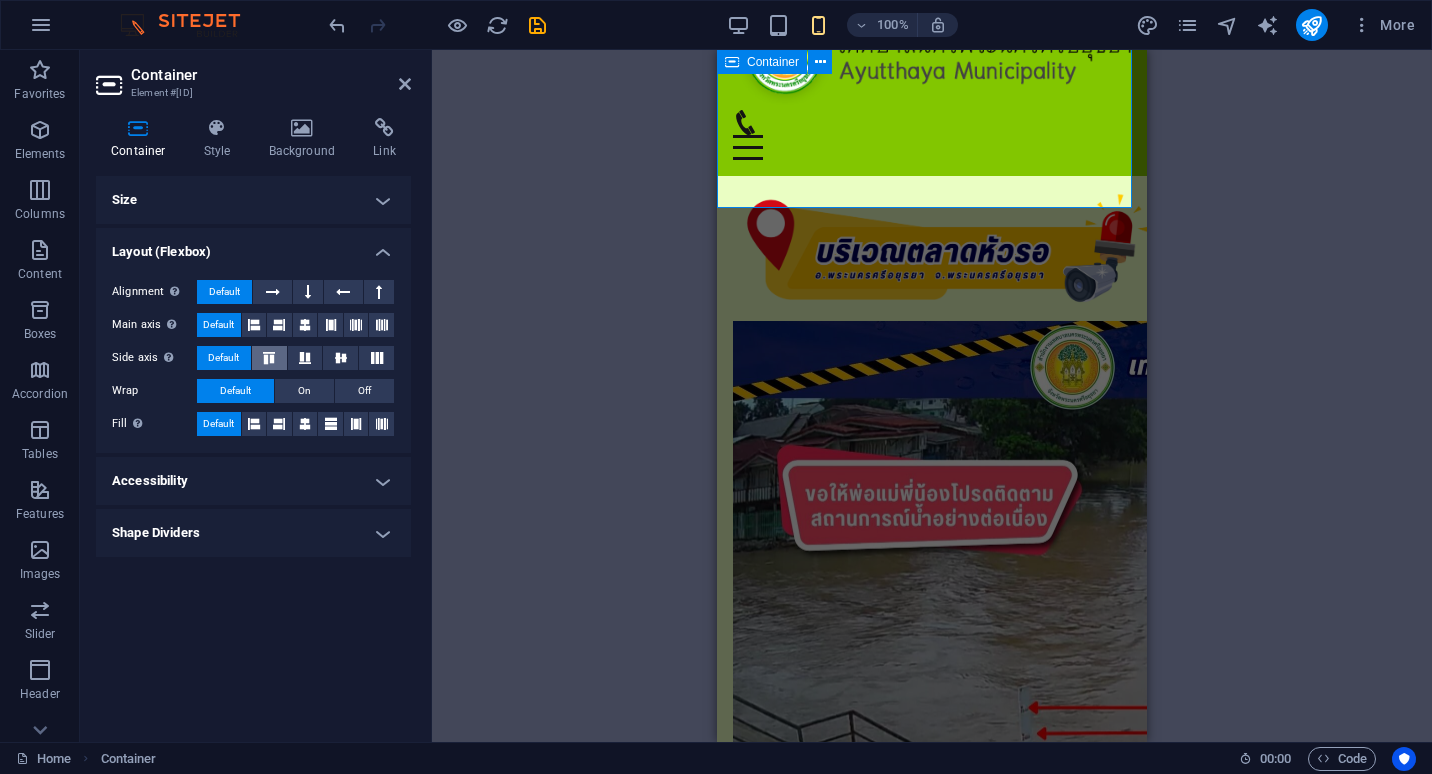 click at bounding box center [269, 358] 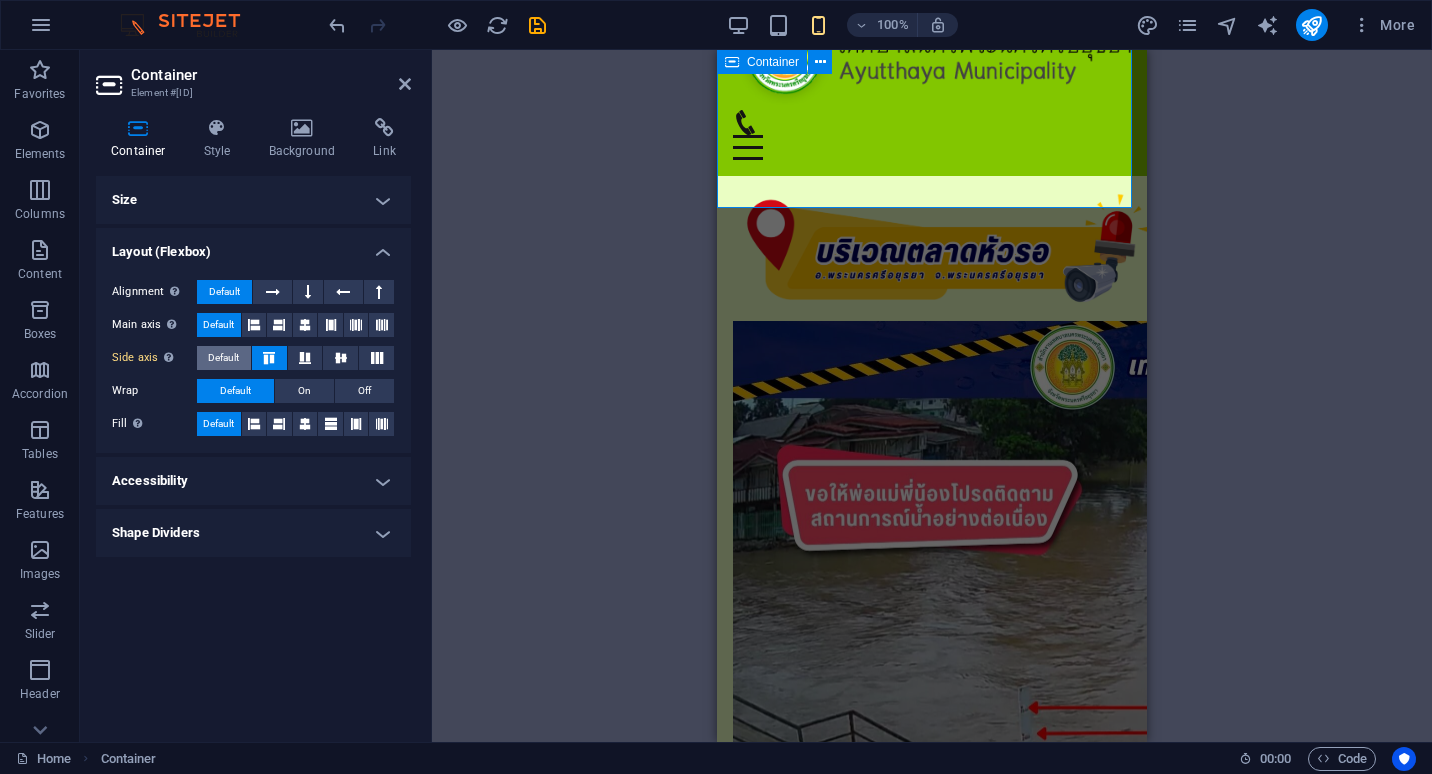 click on "Default" at bounding box center [223, 358] 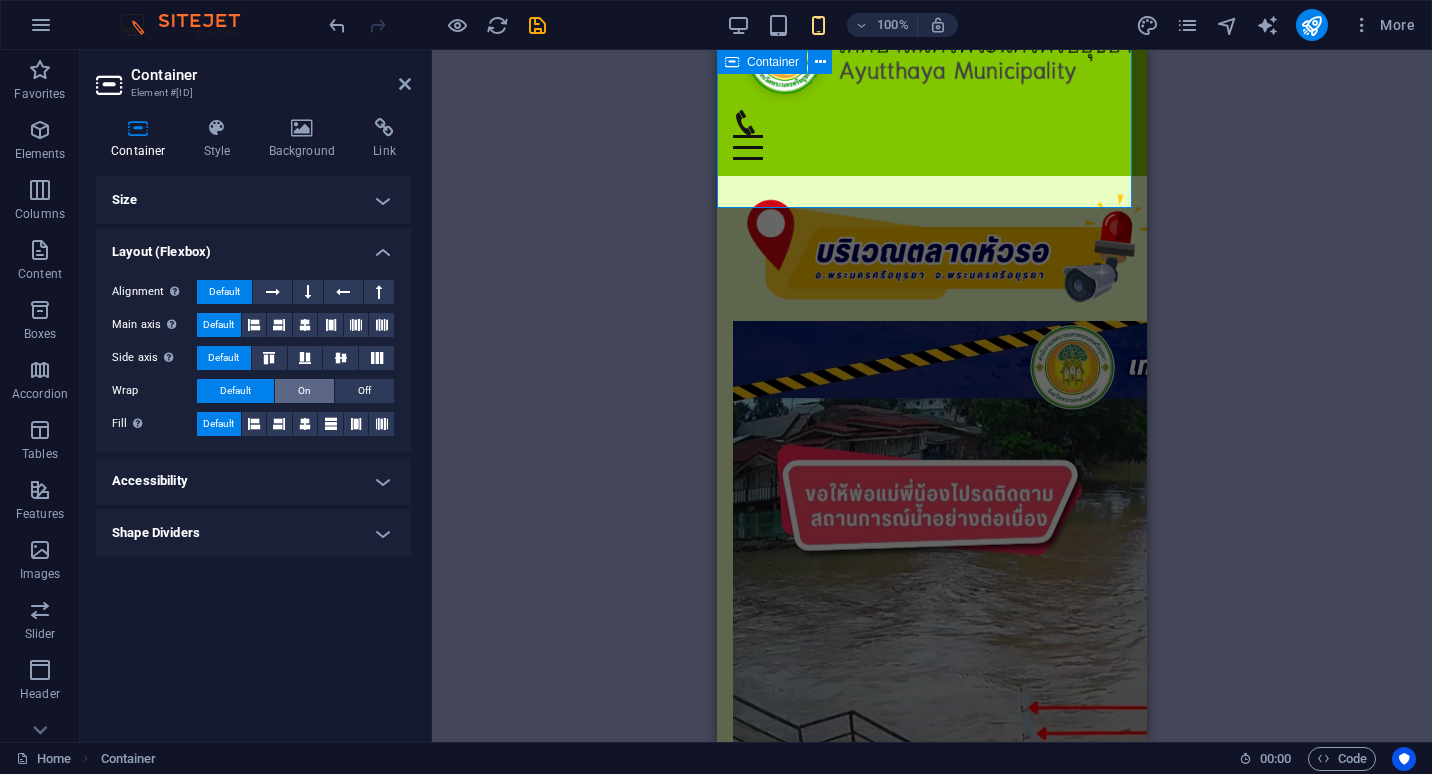 click on "On" at bounding box center [304, 391] 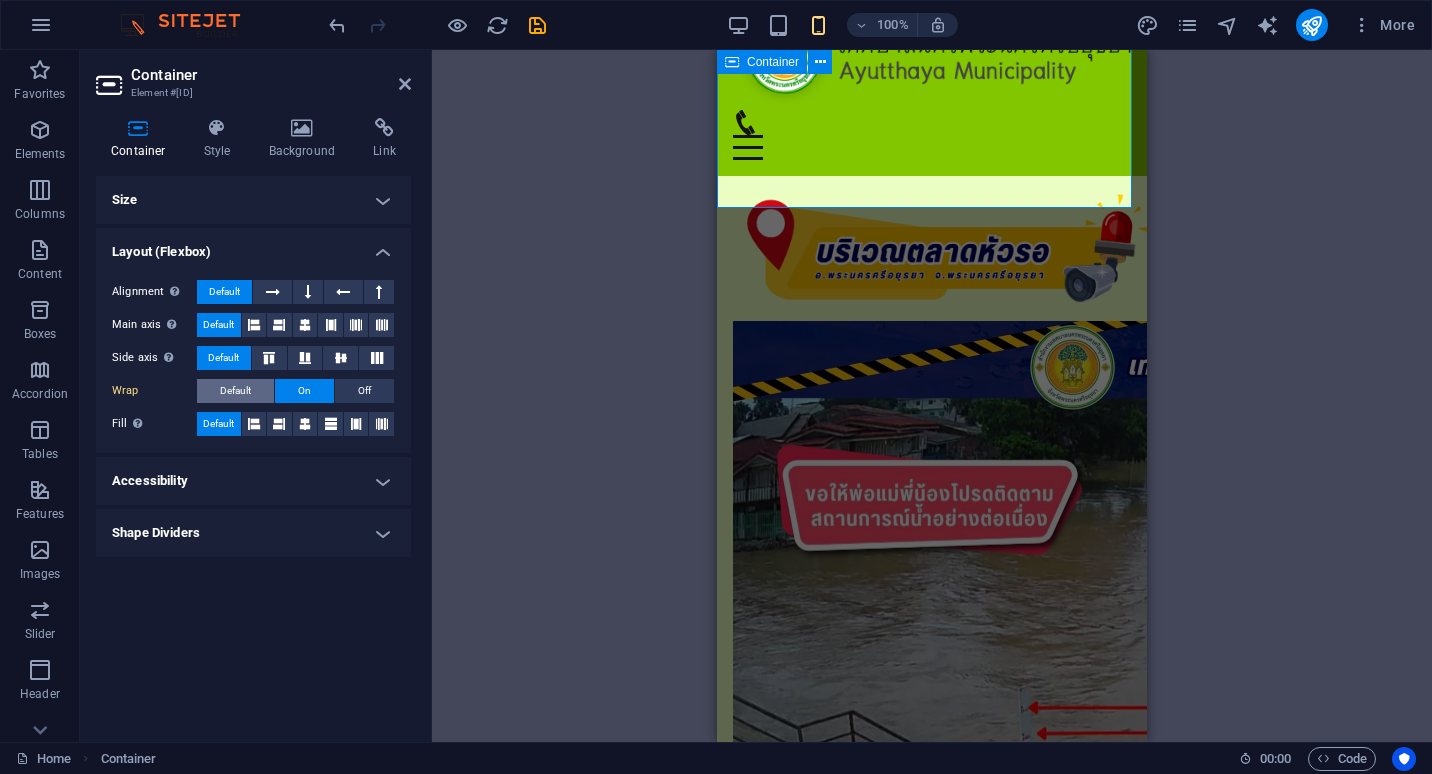click on "Default" at bounding box center (235, 391) 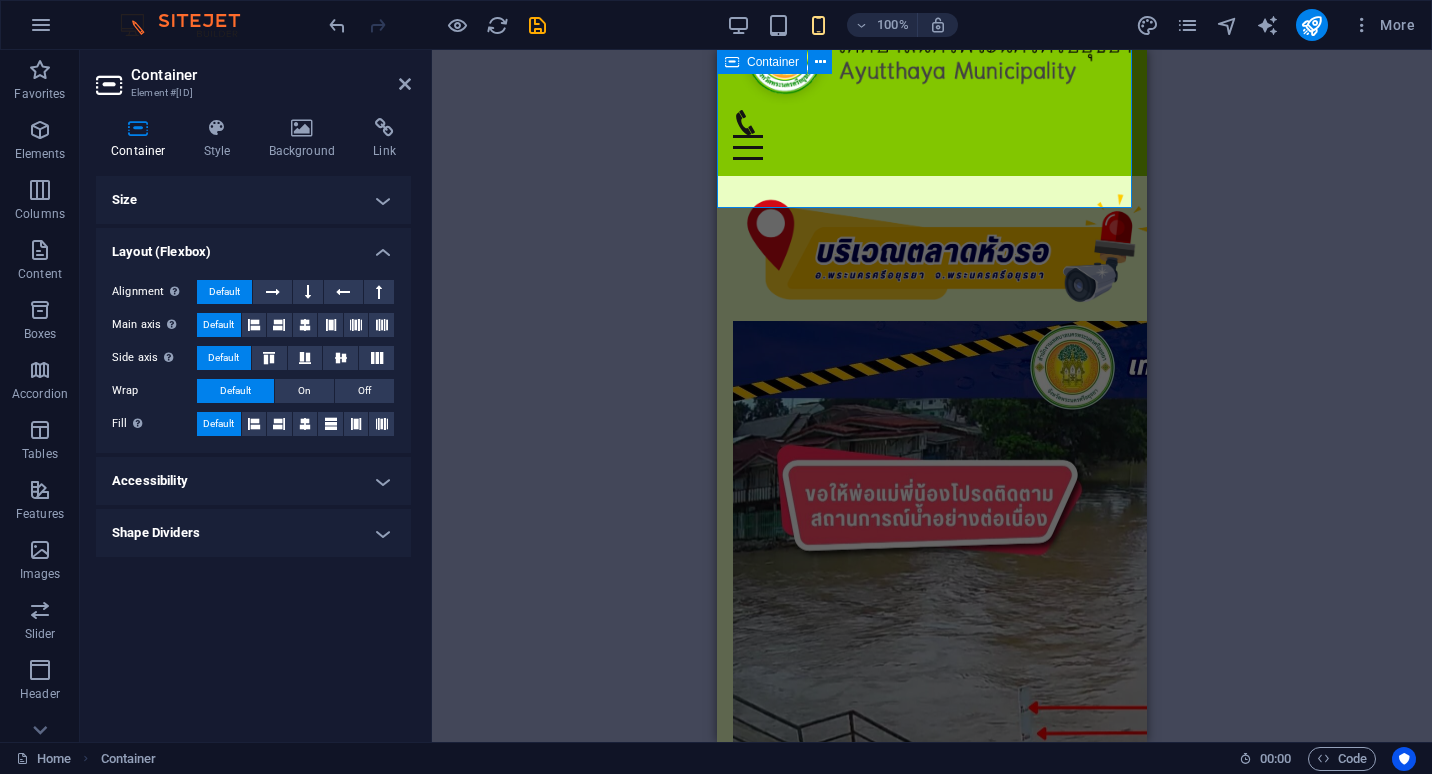 click on "Accessibility" at bounding box center (253, 481) 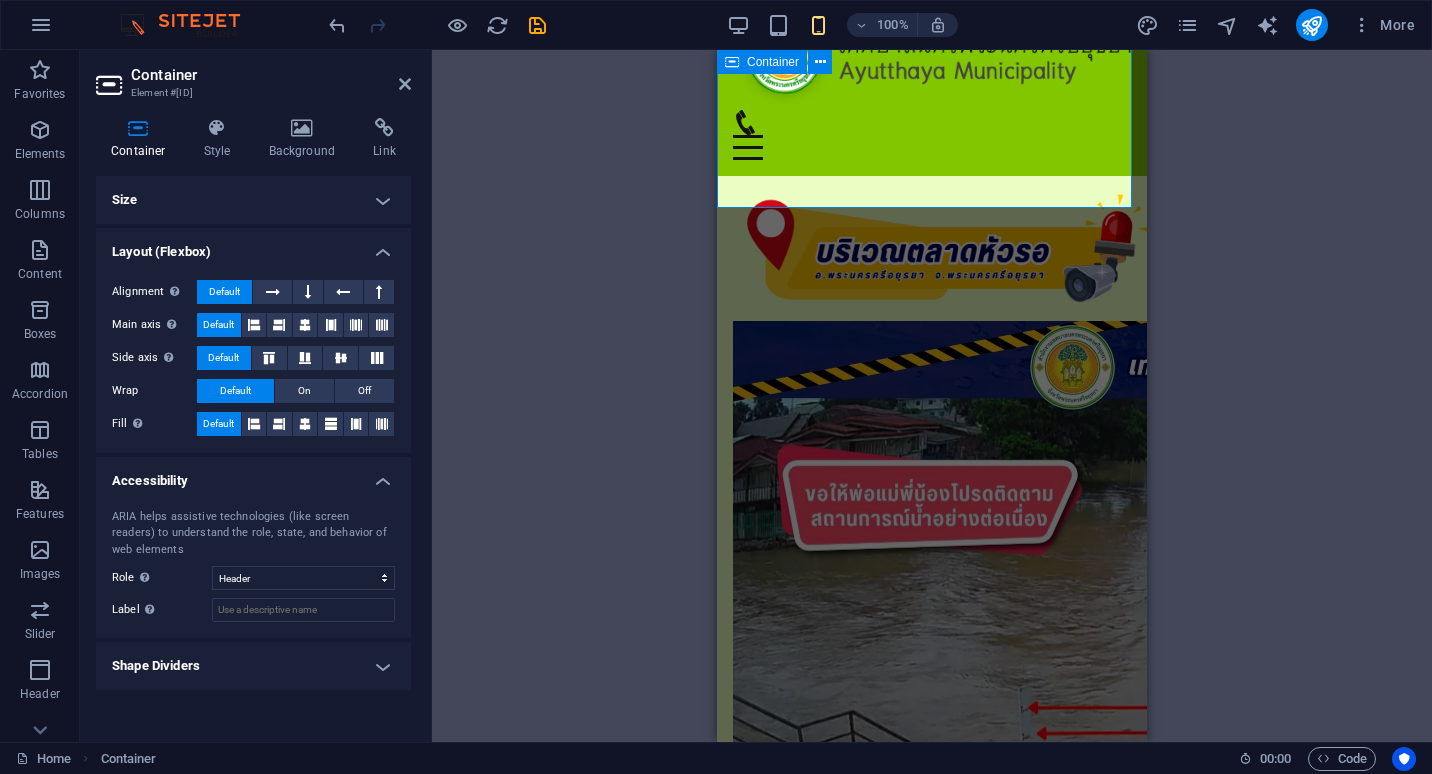 click on "Accessibility" at bounding box center [253, 475] 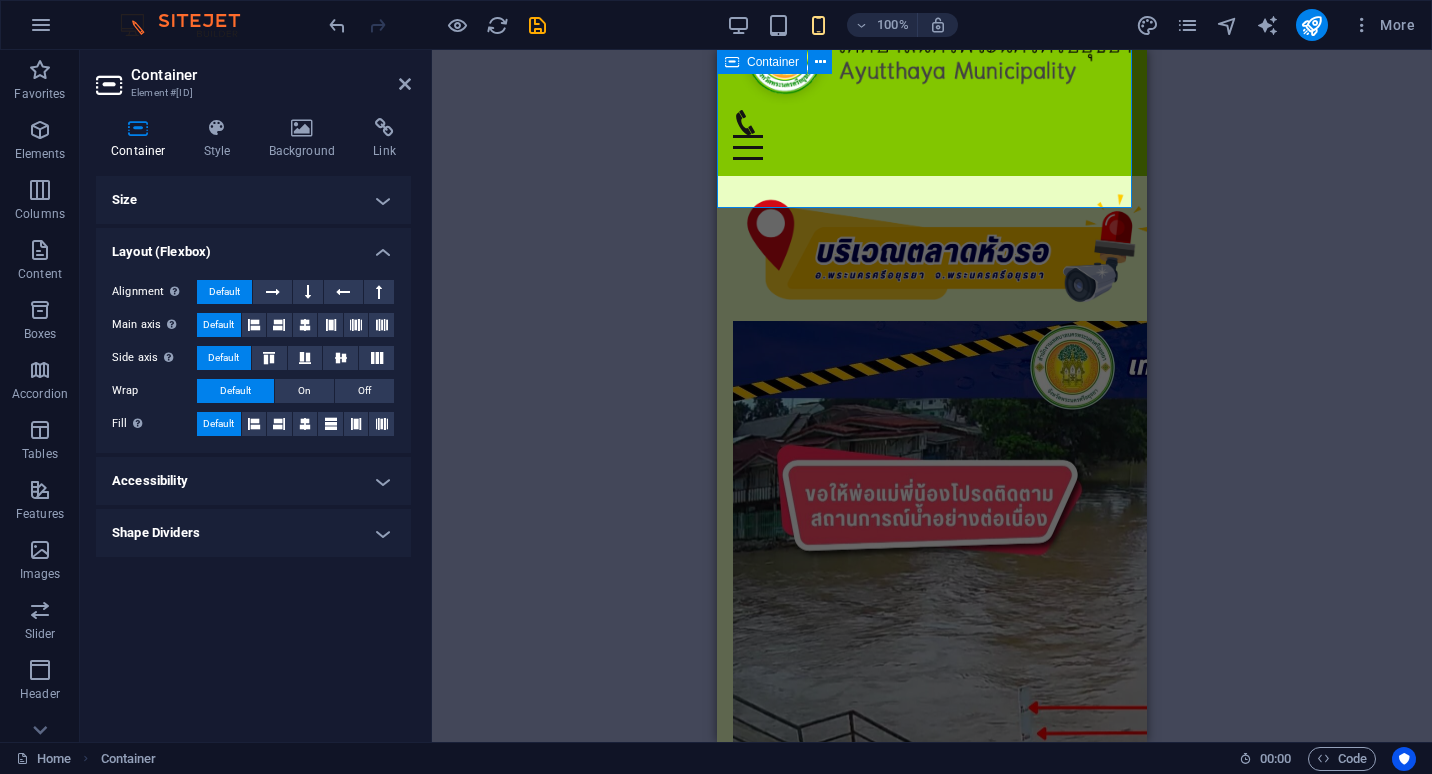 click on "Shape Dividers" at bounding box center (253, 533) 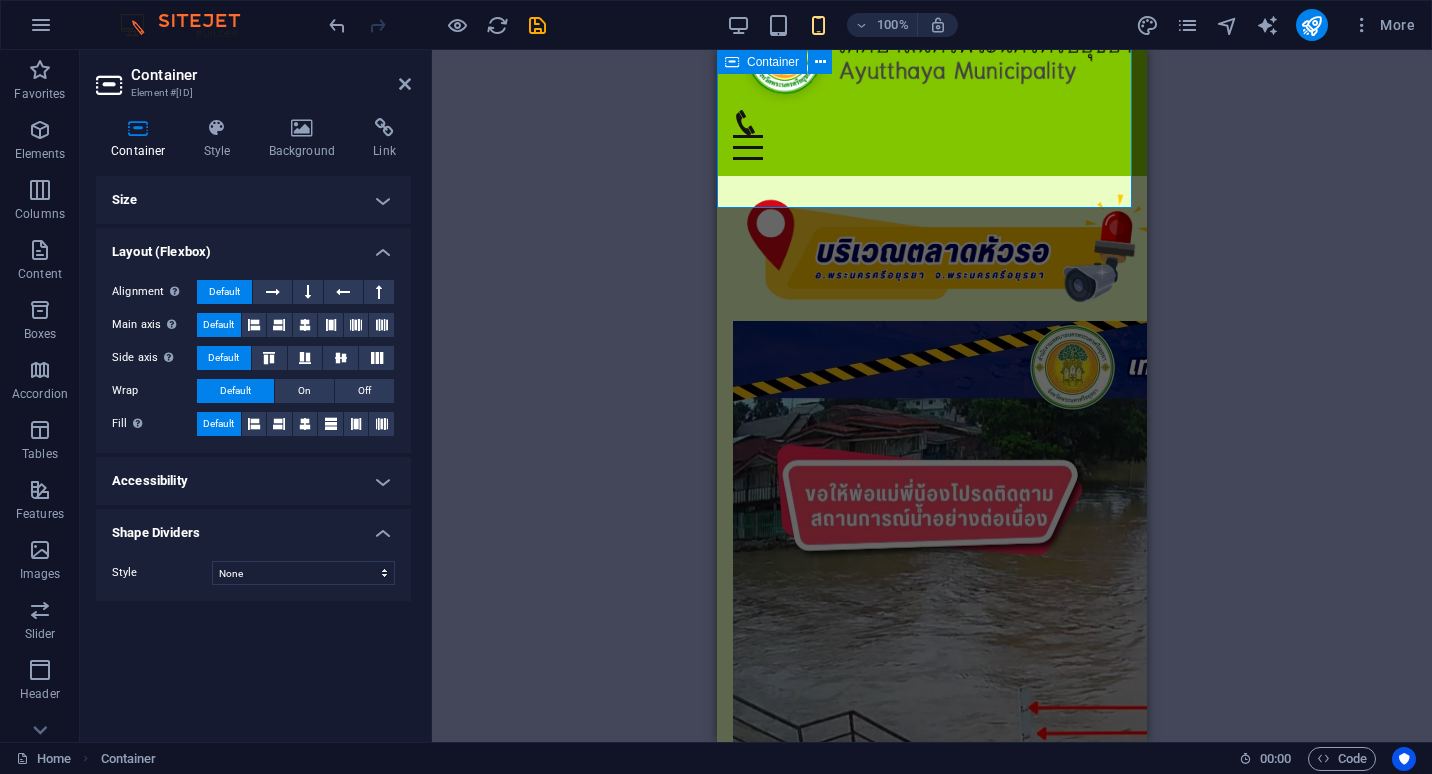 click on "Shape Dividers" at bounding box center [253, 527] 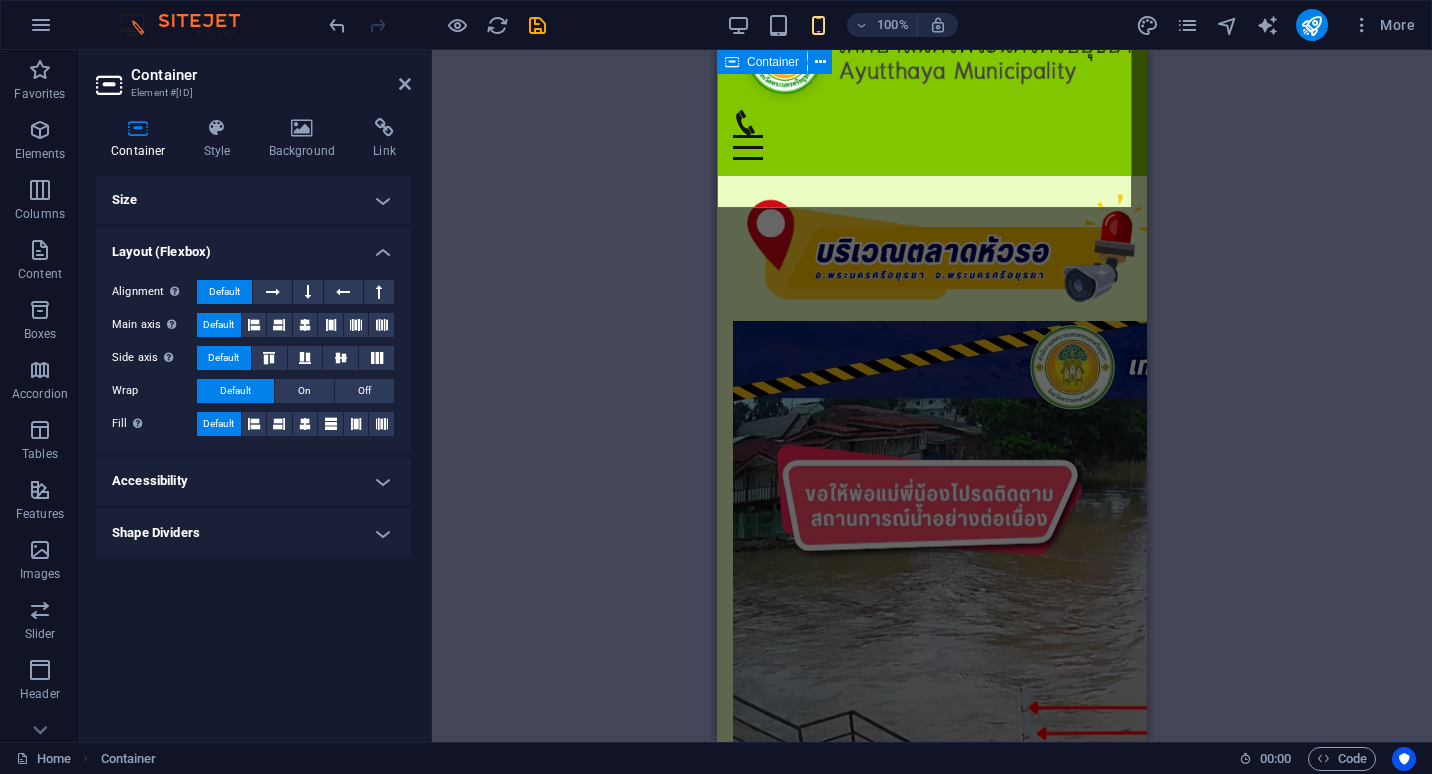 click on "Layout (Flexbox)" at bounding box center [253, 246] 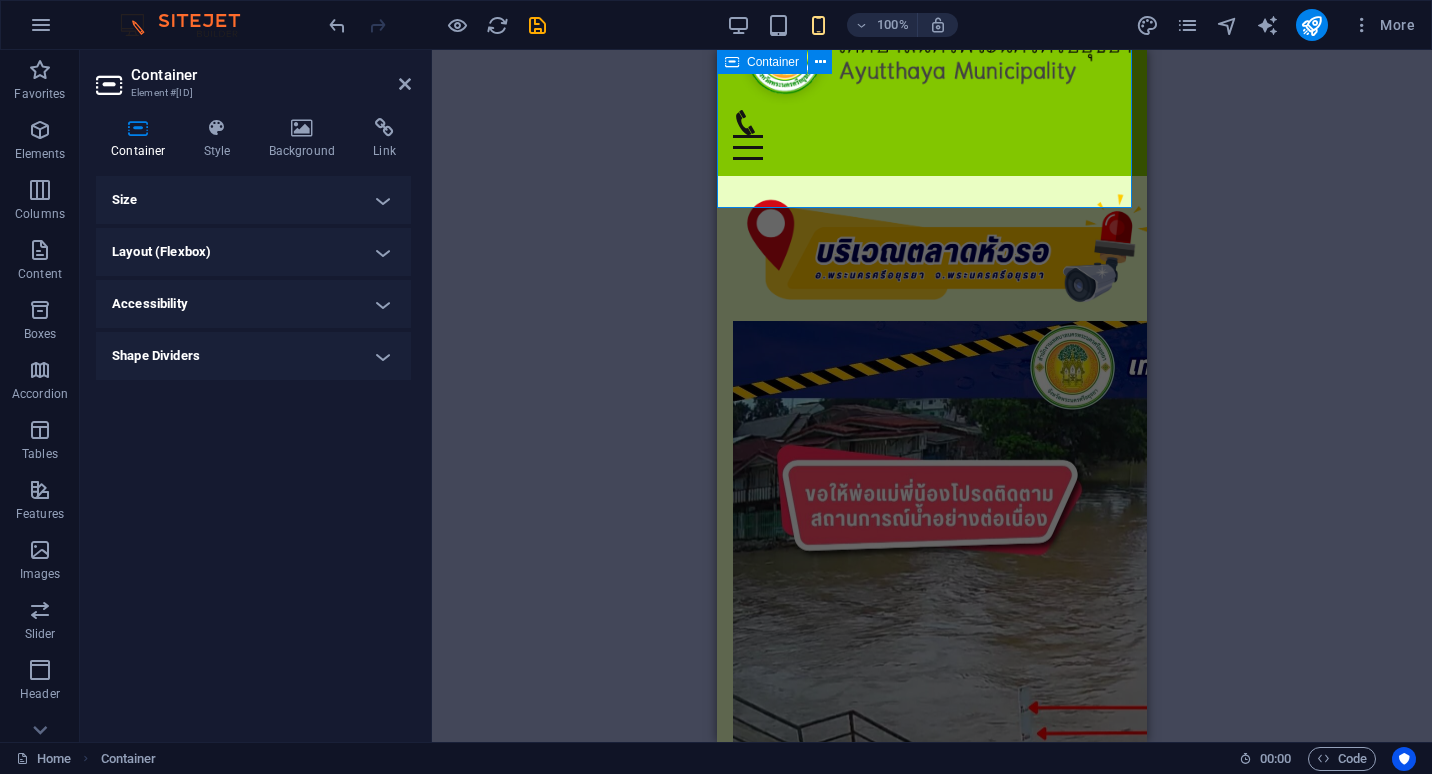 click on "Size" at bounding box center (253, 200) 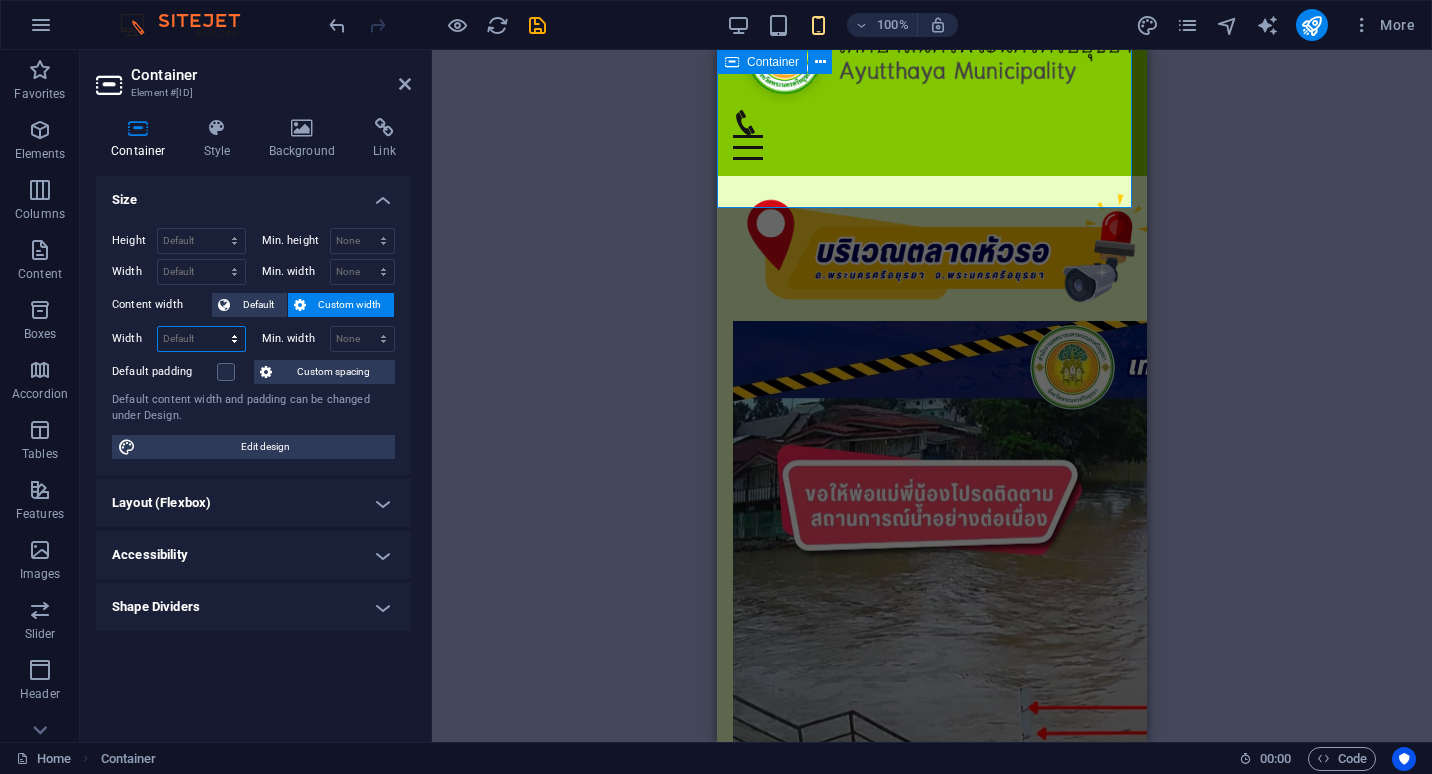 click on "Default px rem % em vh vw" at bounding box center (201, 339) 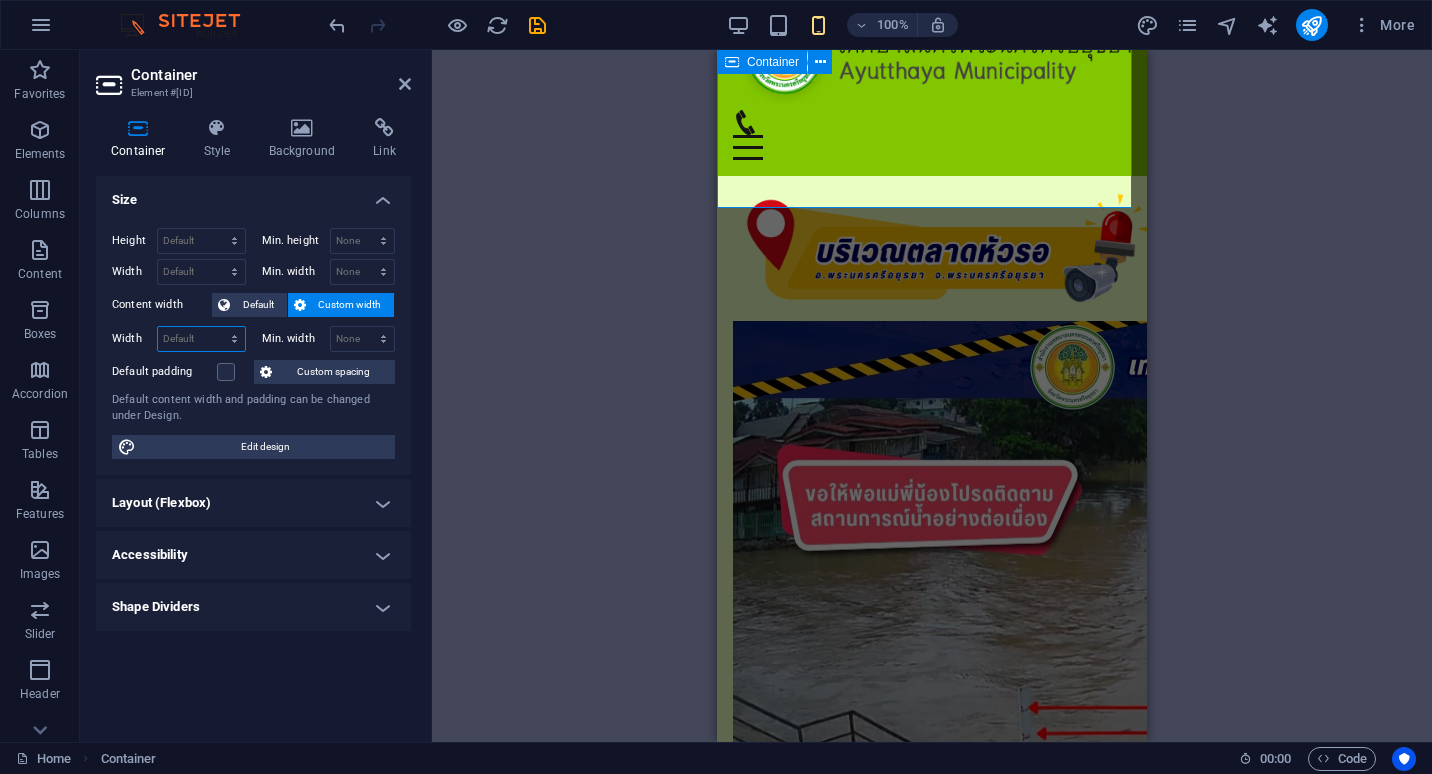 select on "rem" 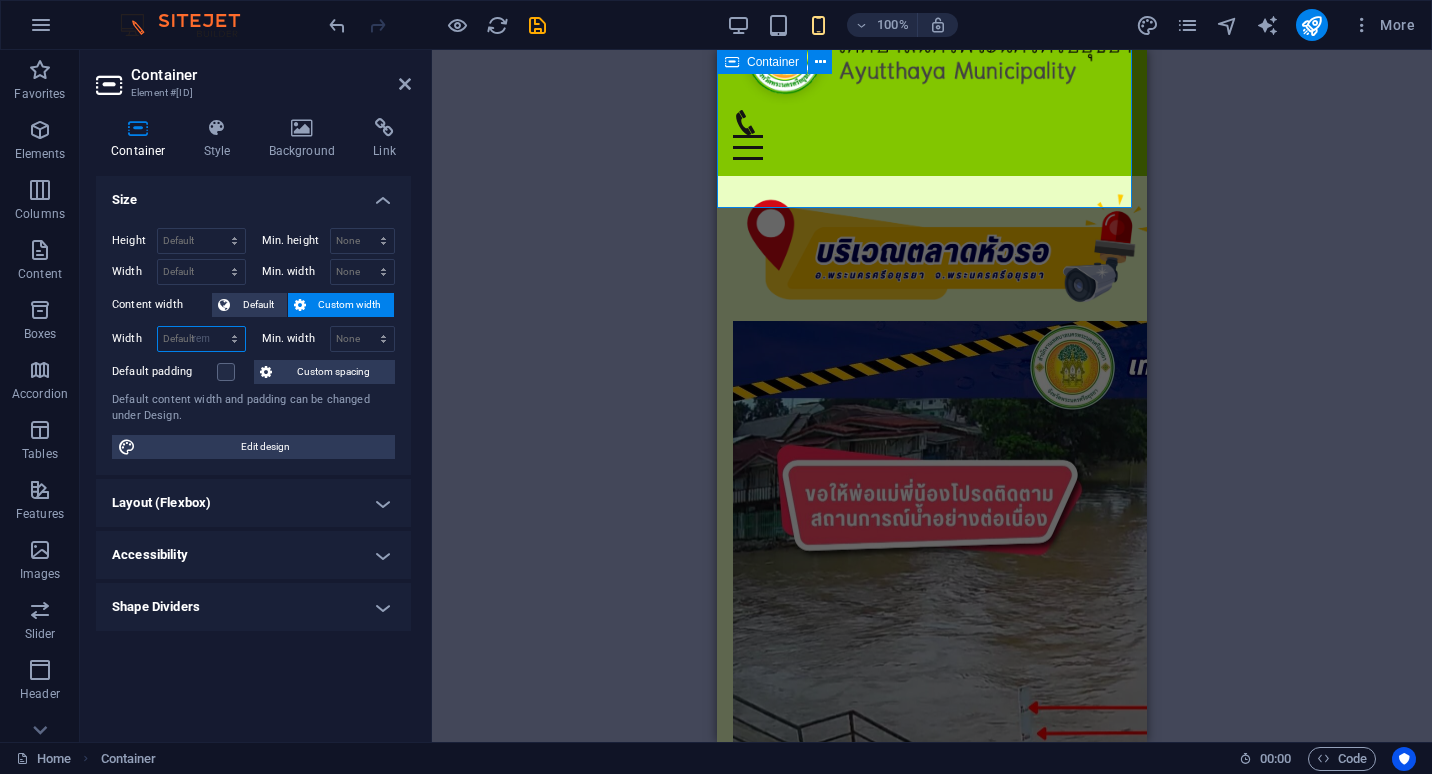 click on "Default px rem % em vh vw" at bounding box center [201, 339] 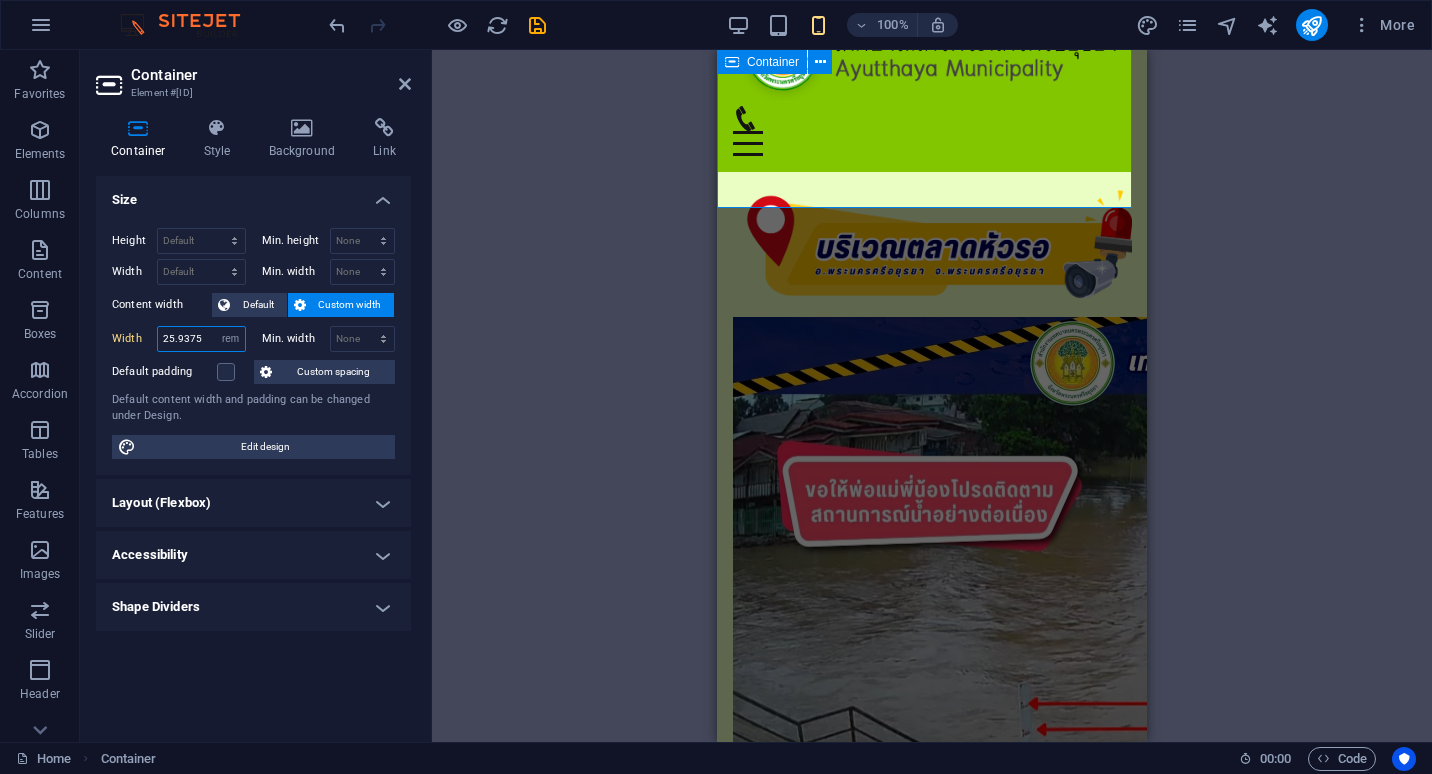 click on "25.9375" at bounding box center [201, 339] 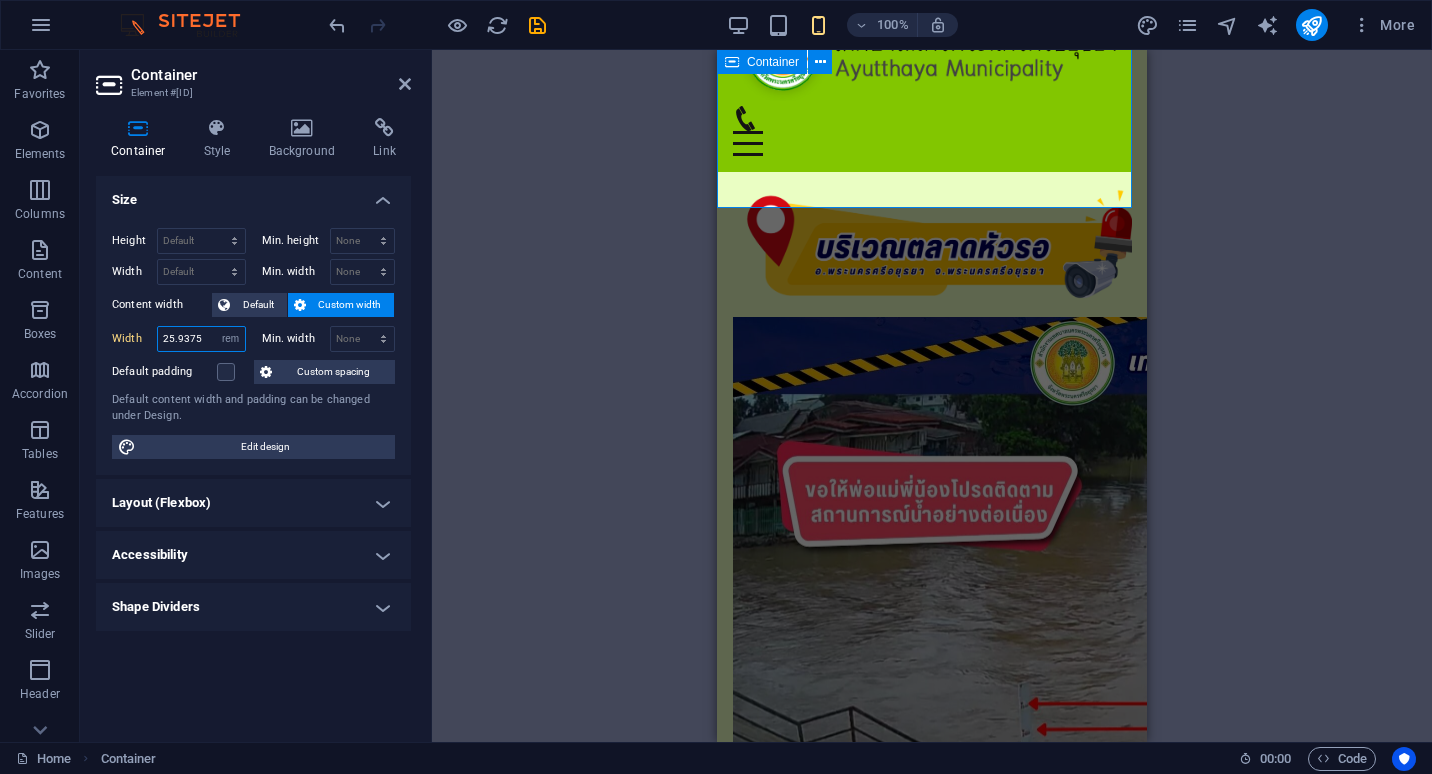 drag, startPoint x: 206, startPoint y: 339, endPoint x: 126, endPoint y: 337, distance: 80.024994 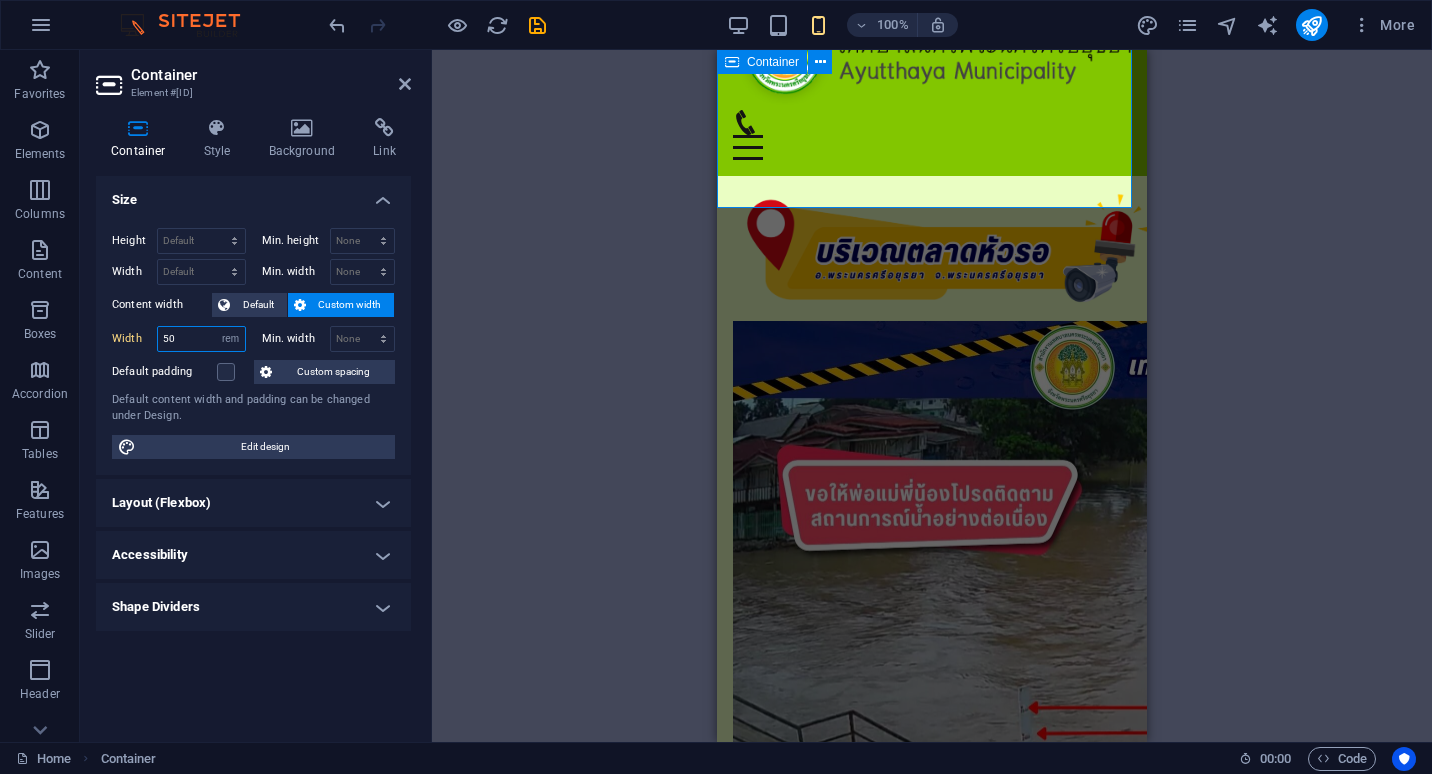 type on "50" 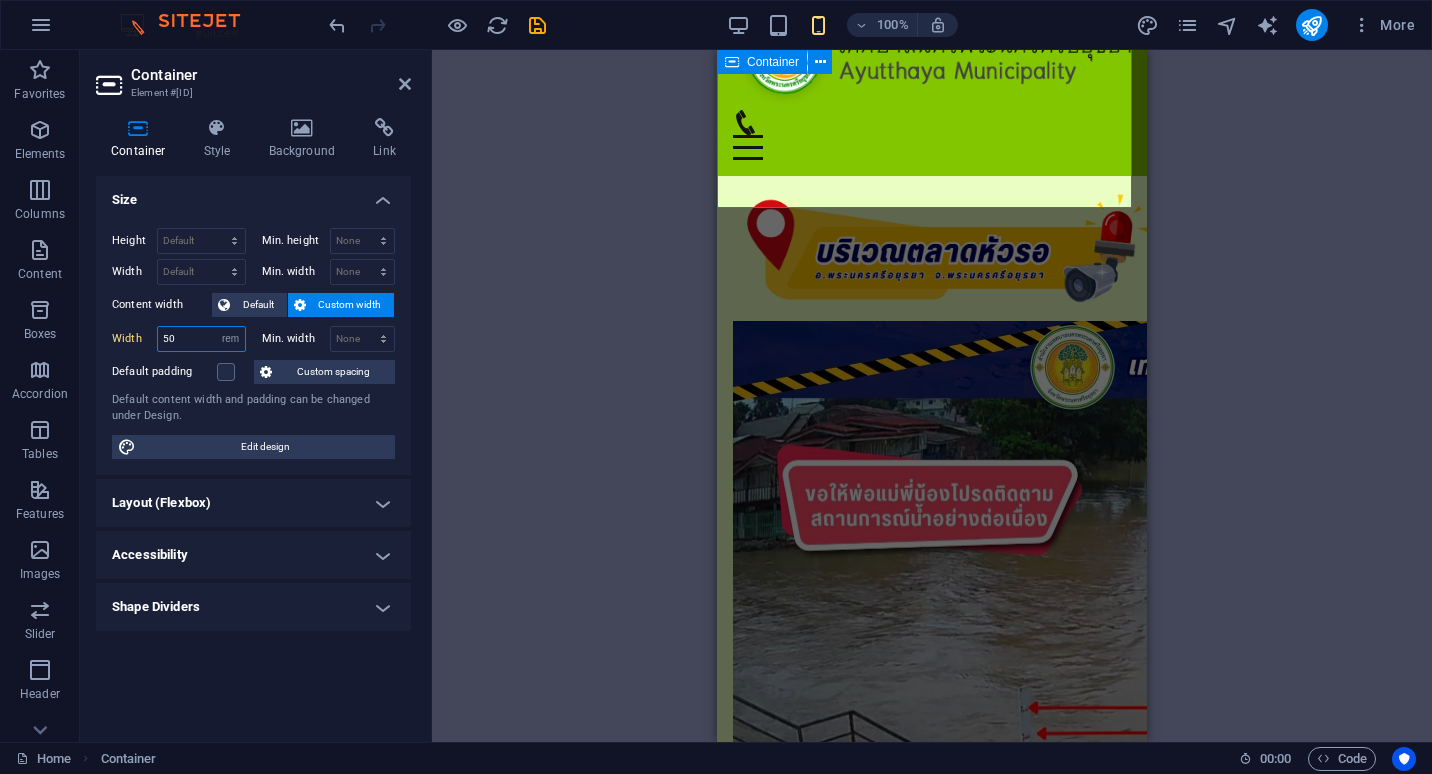 drag, startPoint x: 184, startPoint y: 338, endPoint x: 138, endPoint y: 337, distance: 46.010868 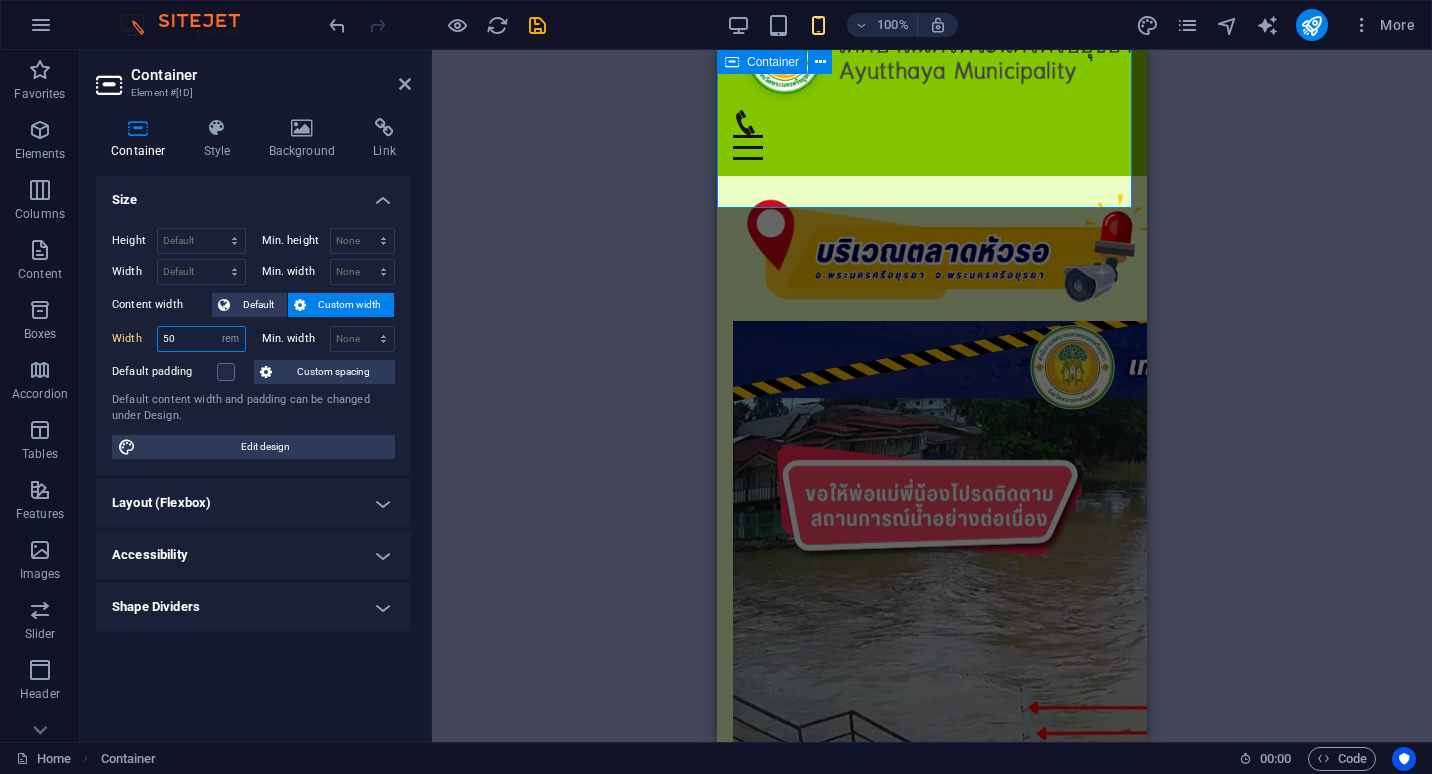 click on "Width 50 Default px rem % em vh vw" at bounding box center [179, 339] 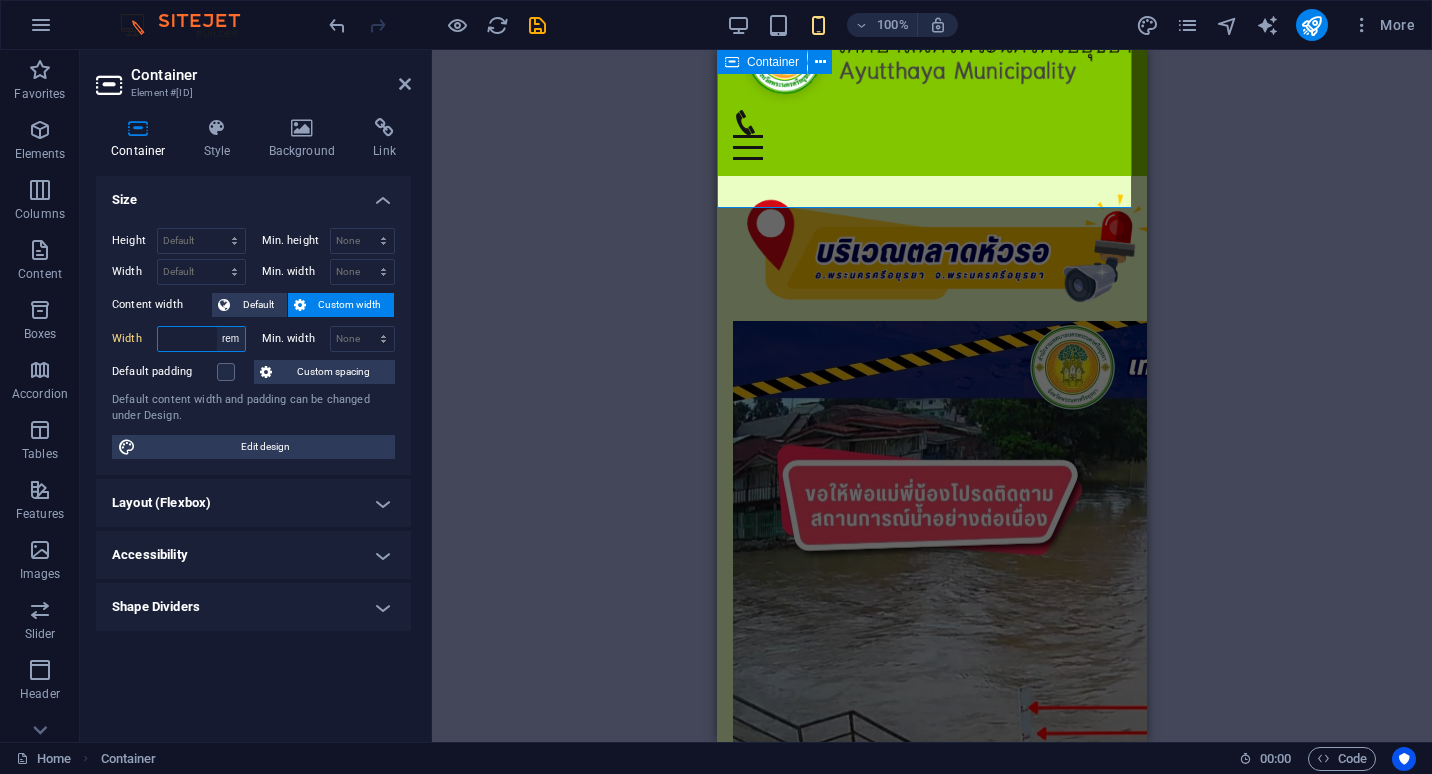 type 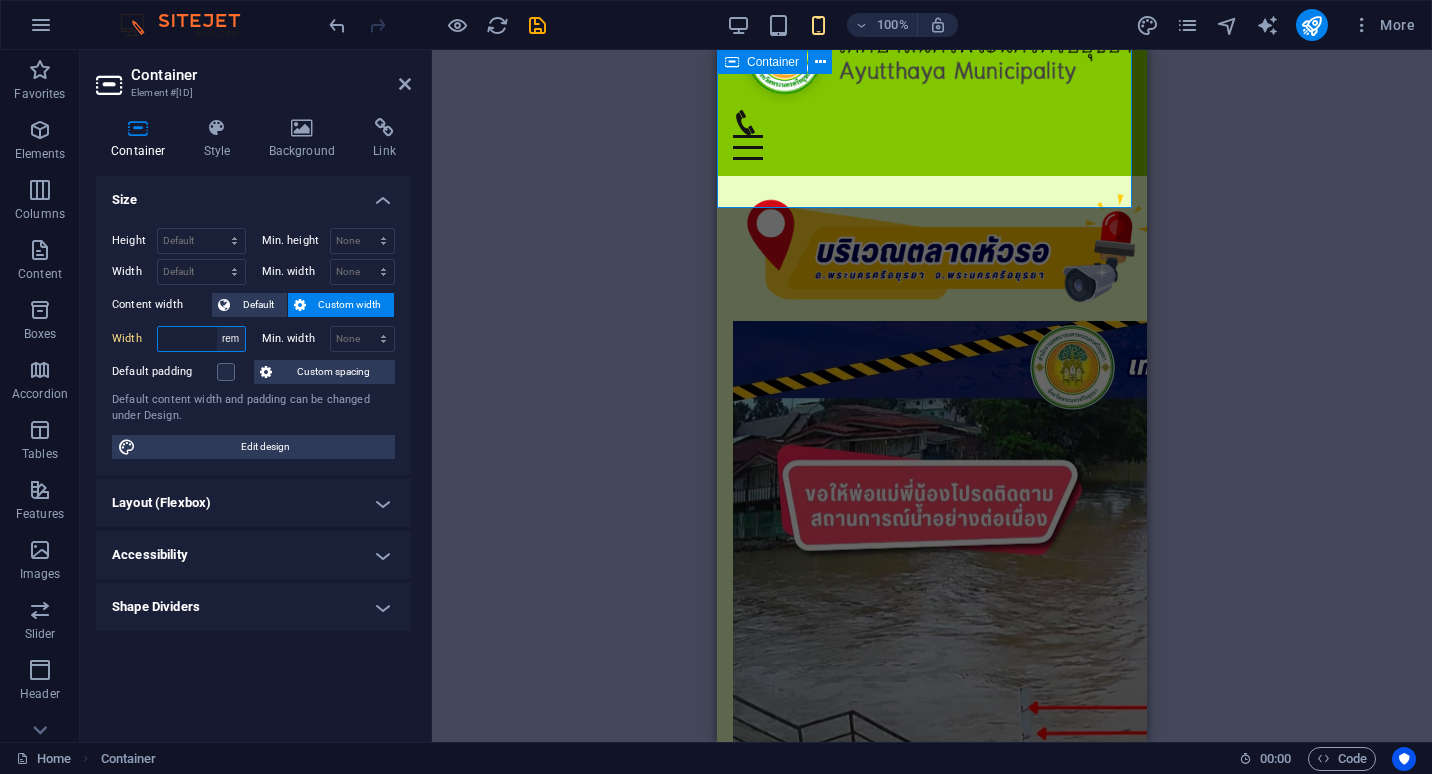 click on "Default px rem % em vh vw" at bounding box center [231, 339] 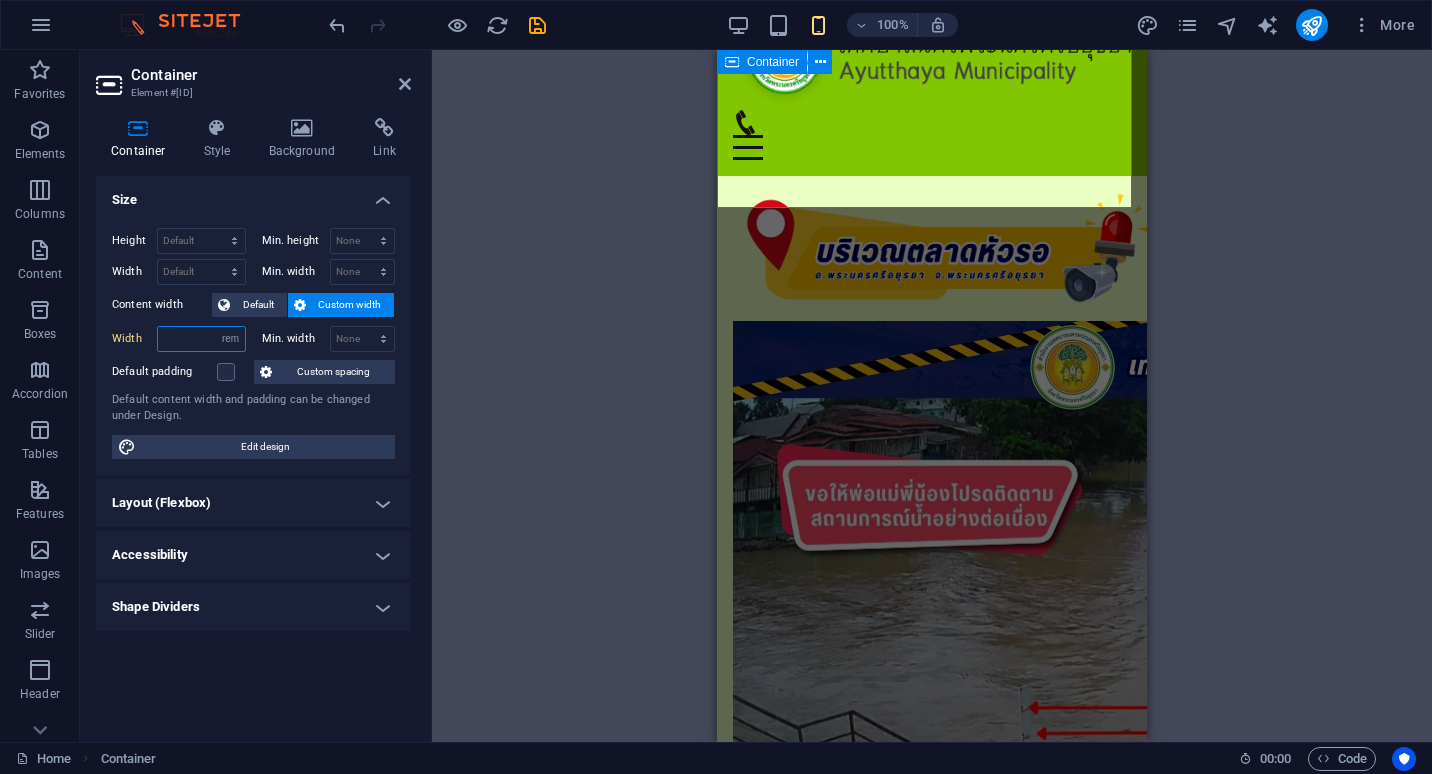 select on "%" 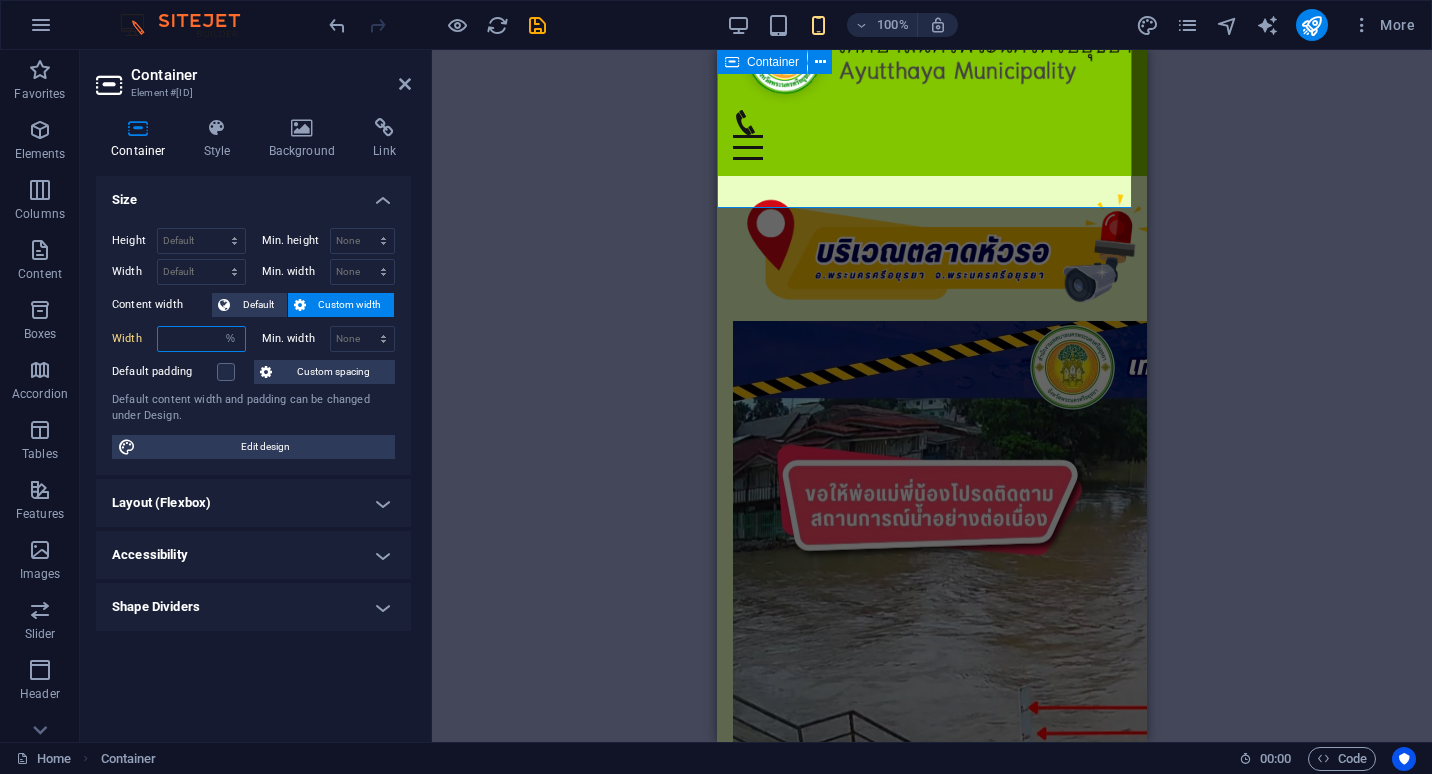 click on "Default px rem % em vh vw" at bounding box center (231, 339) 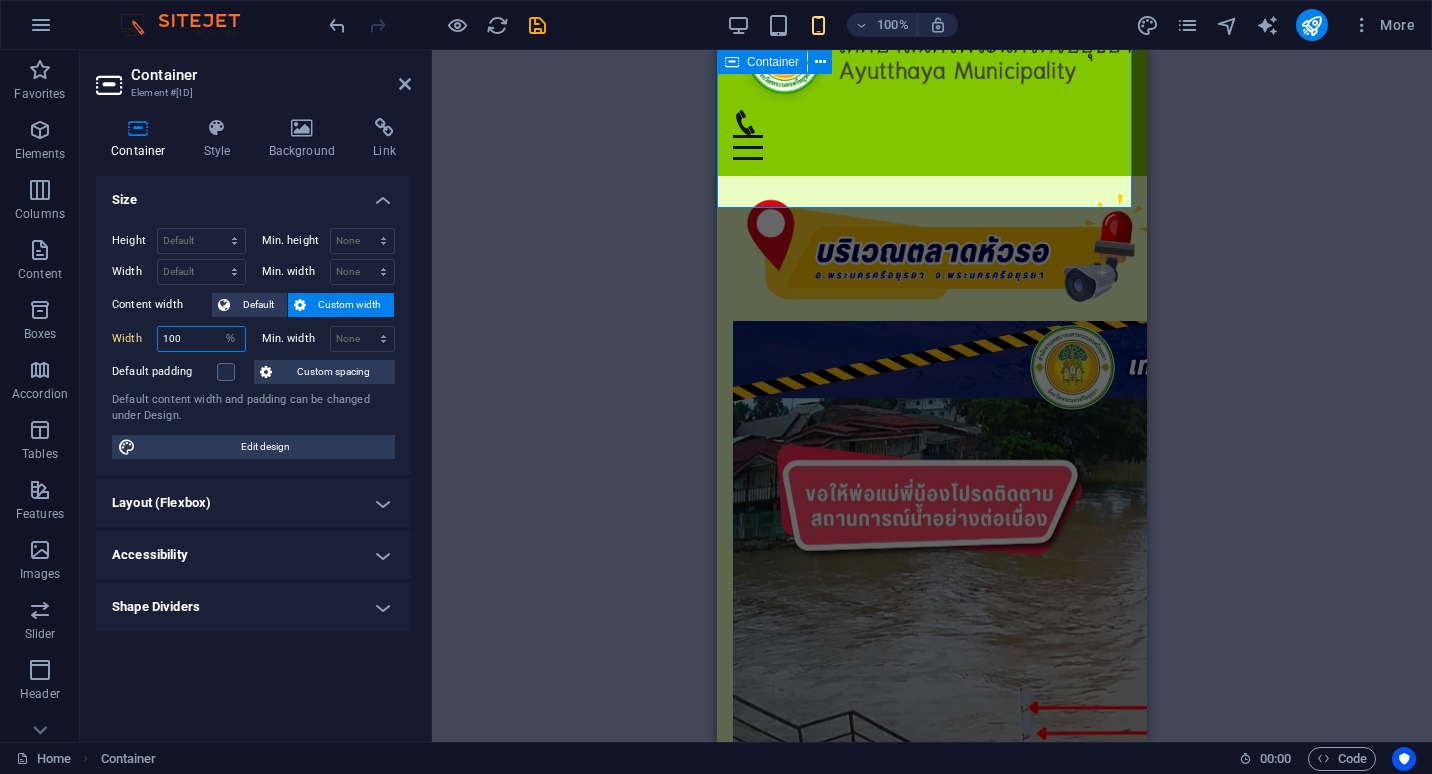 click on "100" at bounding box center [201, 339] 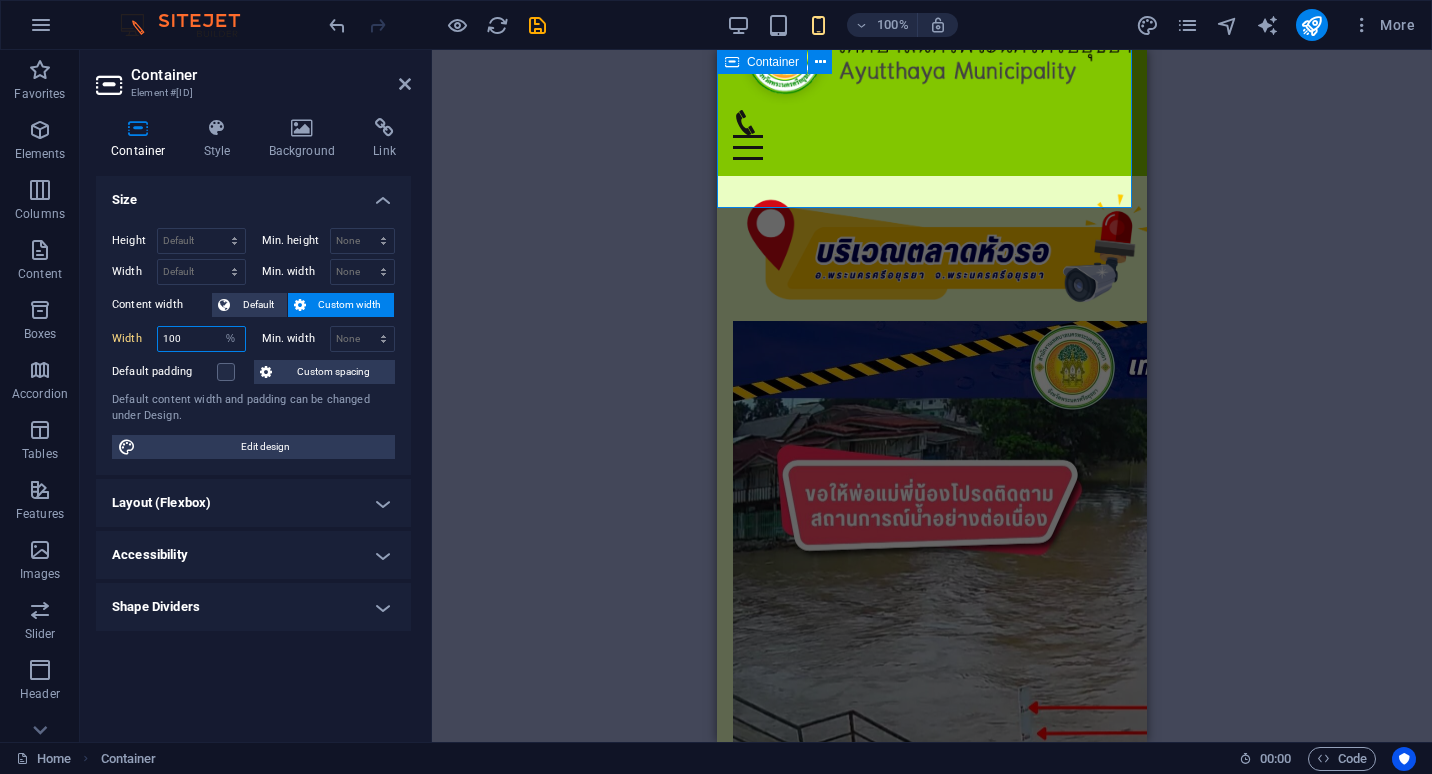 drag, startPoint x: 187, startPoint y: 337, endPoint x: 110, endPoint y: 342, distance: 77.16217 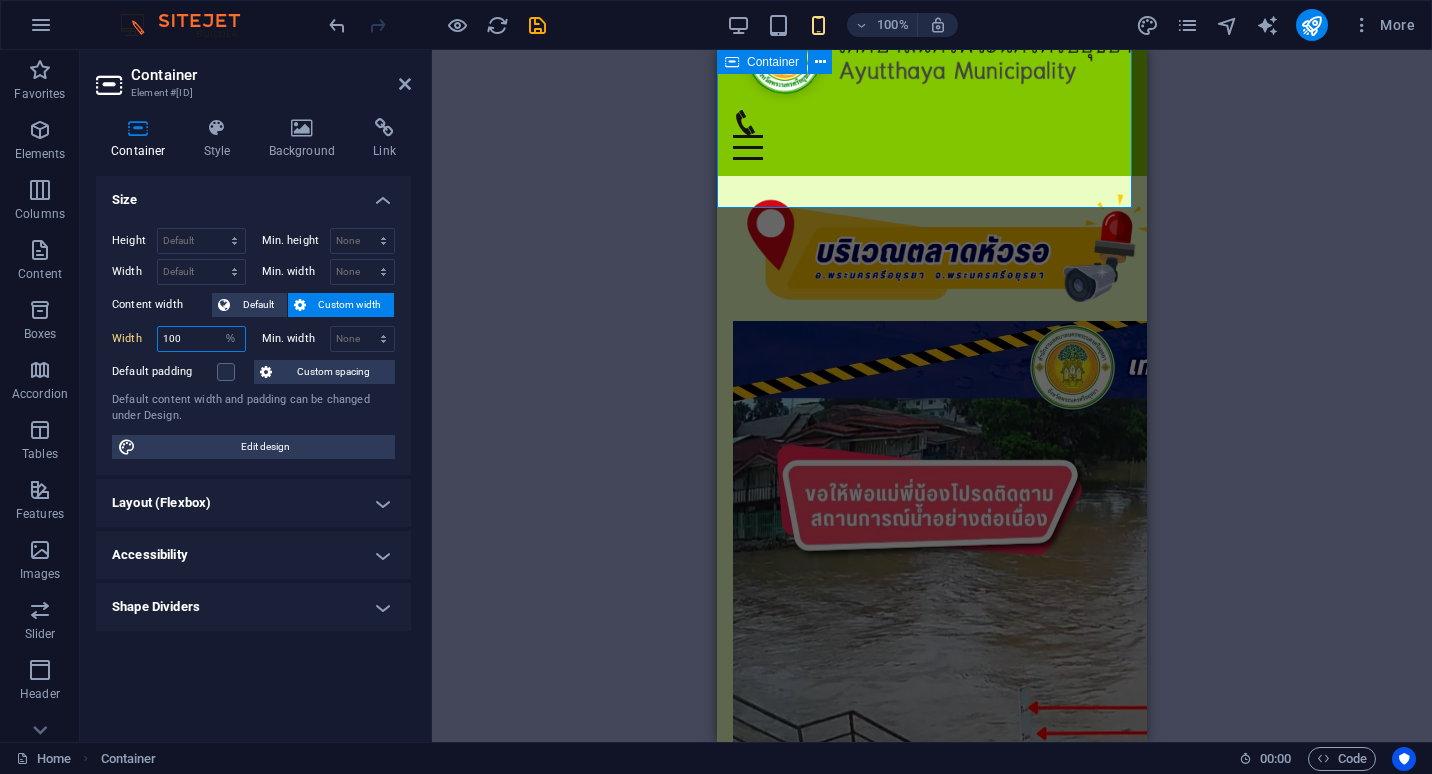 click on "Height Default px rem % vh vw Min. height None px rem % vh vw Width Default px rem % em vh vw Min. width None px rem % vh vw Content width Default Custom width Width 100 Default px rem % em vh vw Min. width None px rem % vh vw Default padding Custom spacing Default content width and padding can be changed under Design. Edit design" at bounding box center (253, 343) 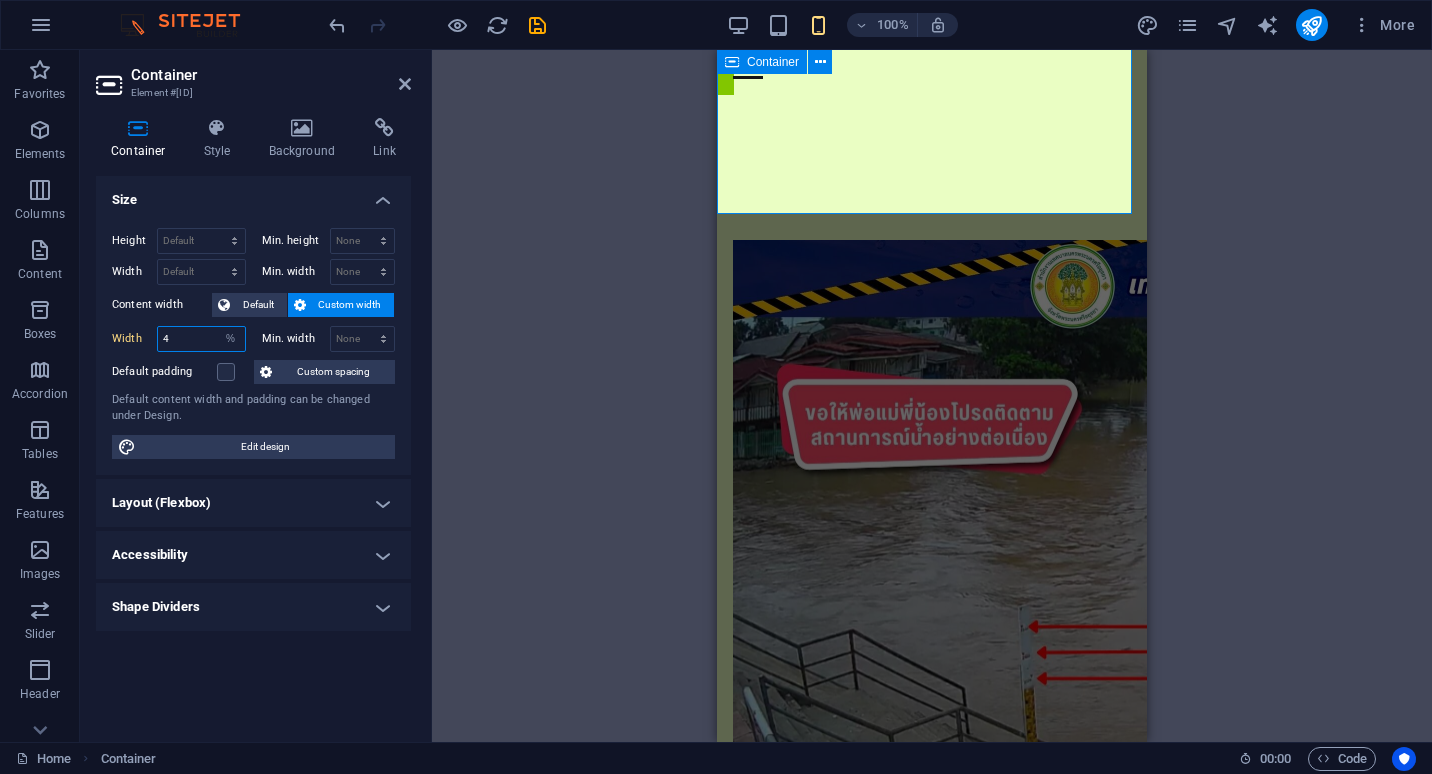 type on "40" 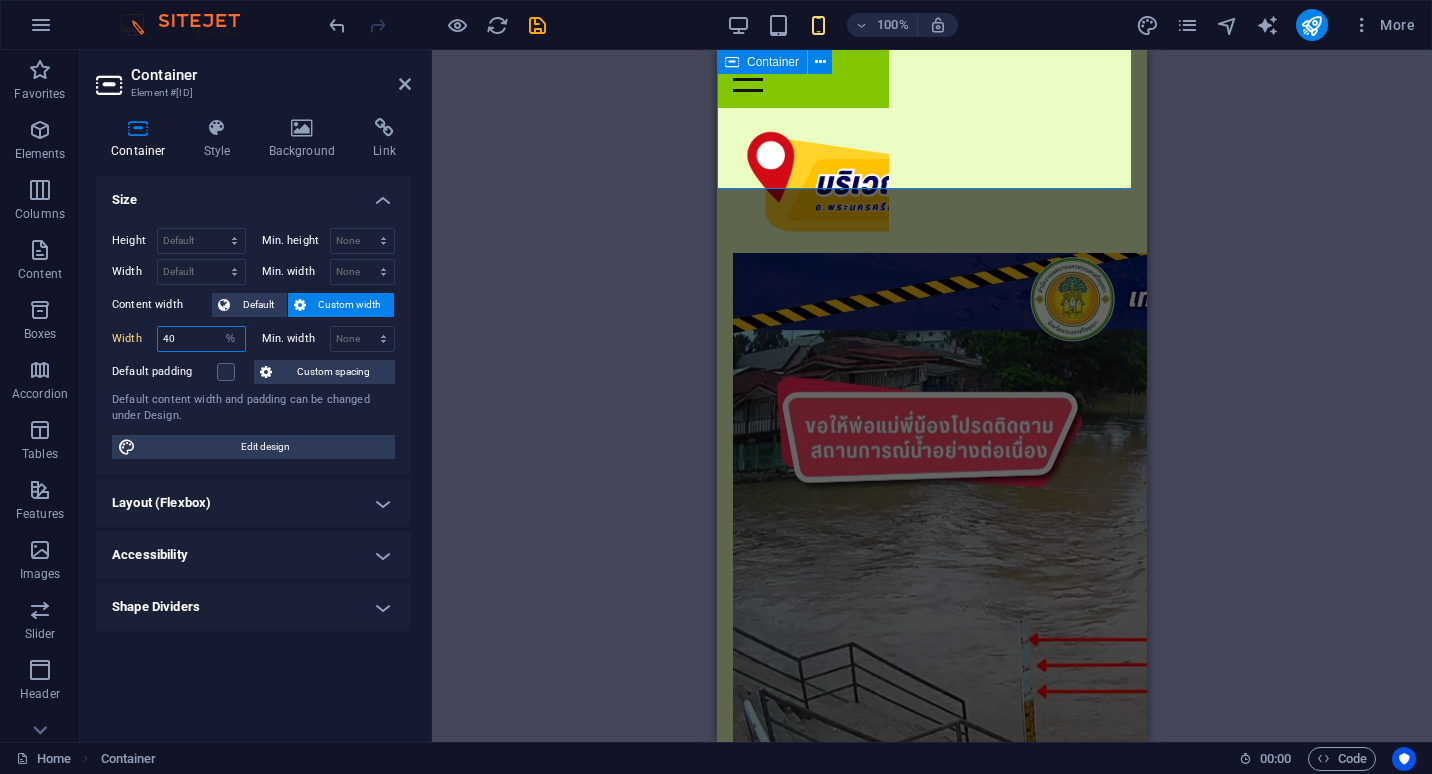drag, startPoint x: 203, startPoint y: 335, endPoint x: 161, endPoint y: 335, distance: 42 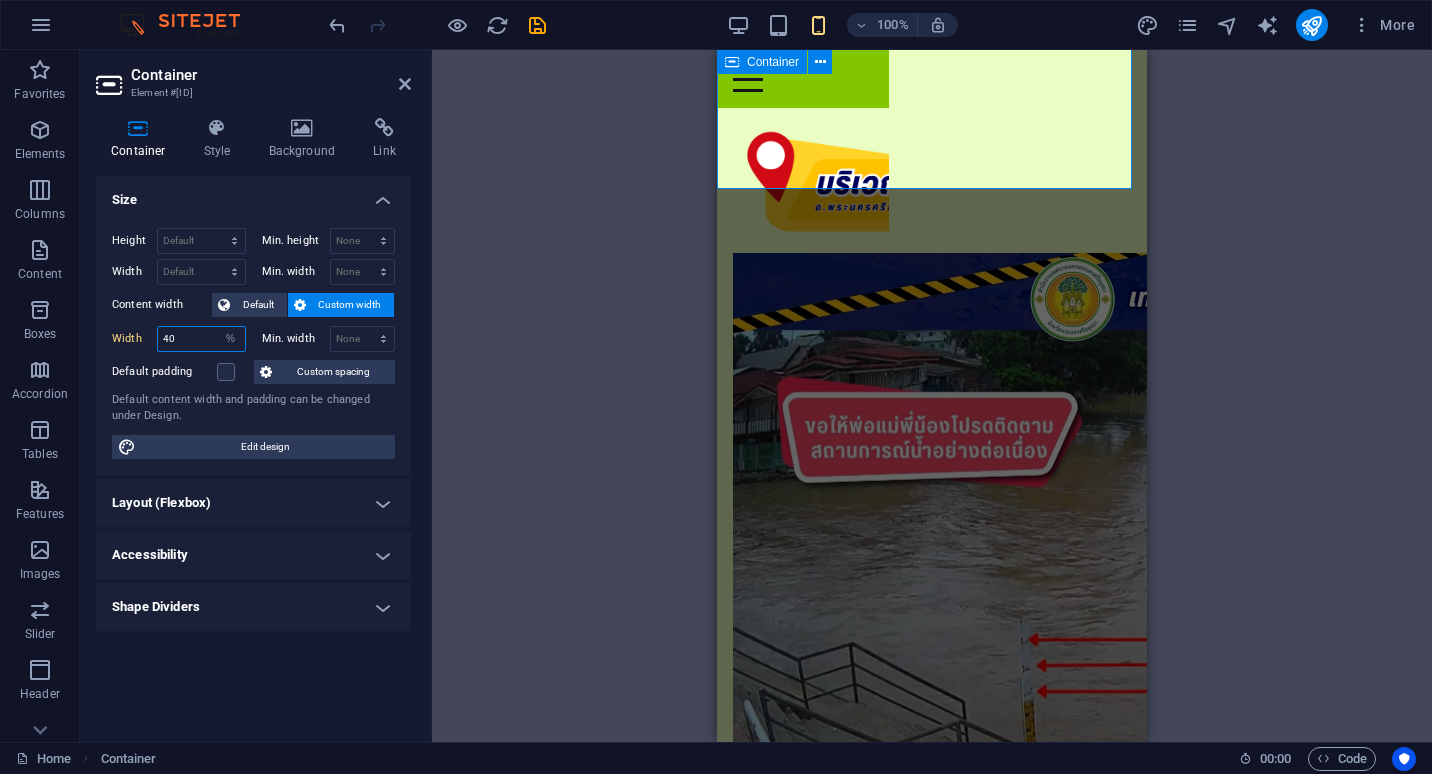click on "40" at bounding box center (201, 339) 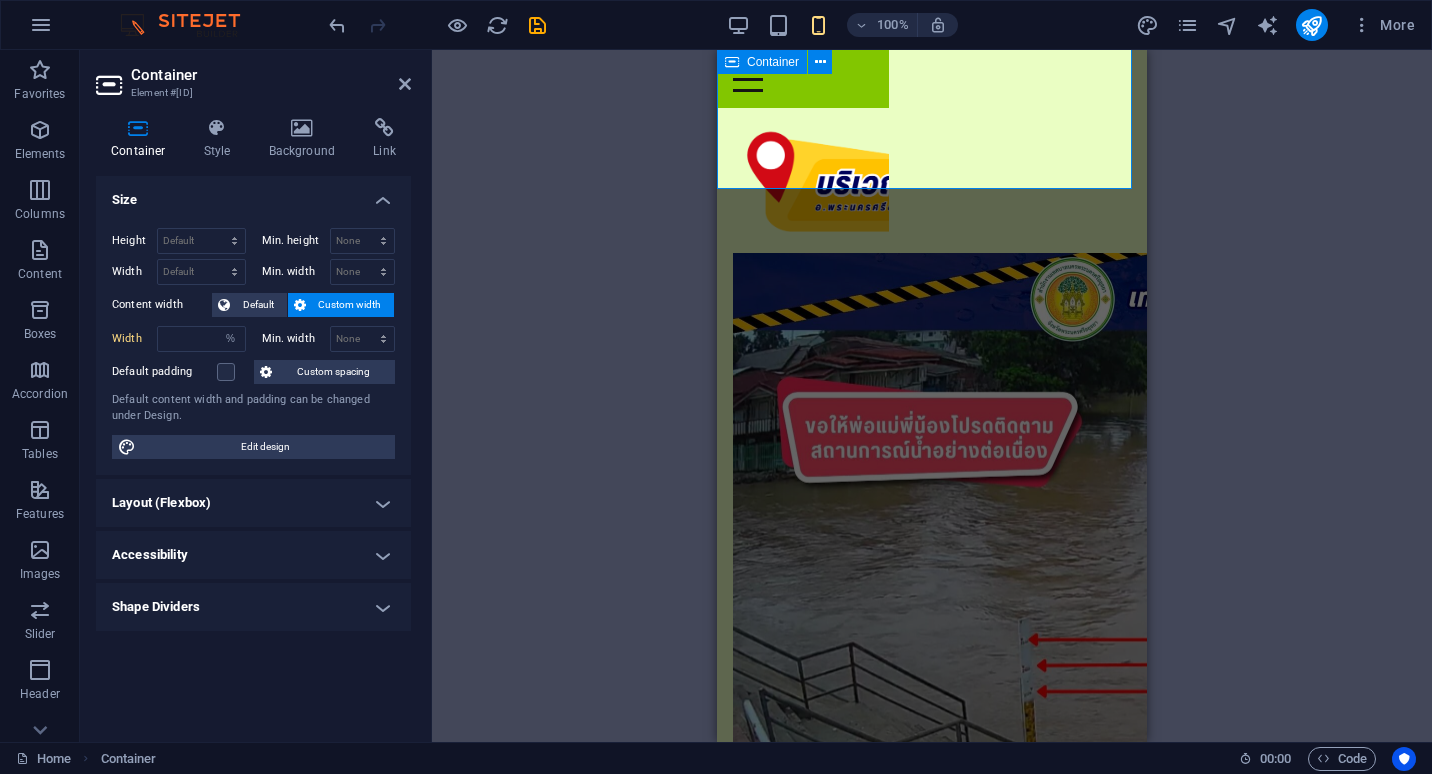 click on "Container   2 columns   Container   2 columns   Image   Container   HTML   Container   Container   HTML   2 columns   Container   Container   Image   Container   Container   HTML   2 columns   Container   Menu Bar   Container   Container   Placeholder   Container   Container   Logo   Container   Icon   Logo   Container   Image" at bounding box center [932, 396] 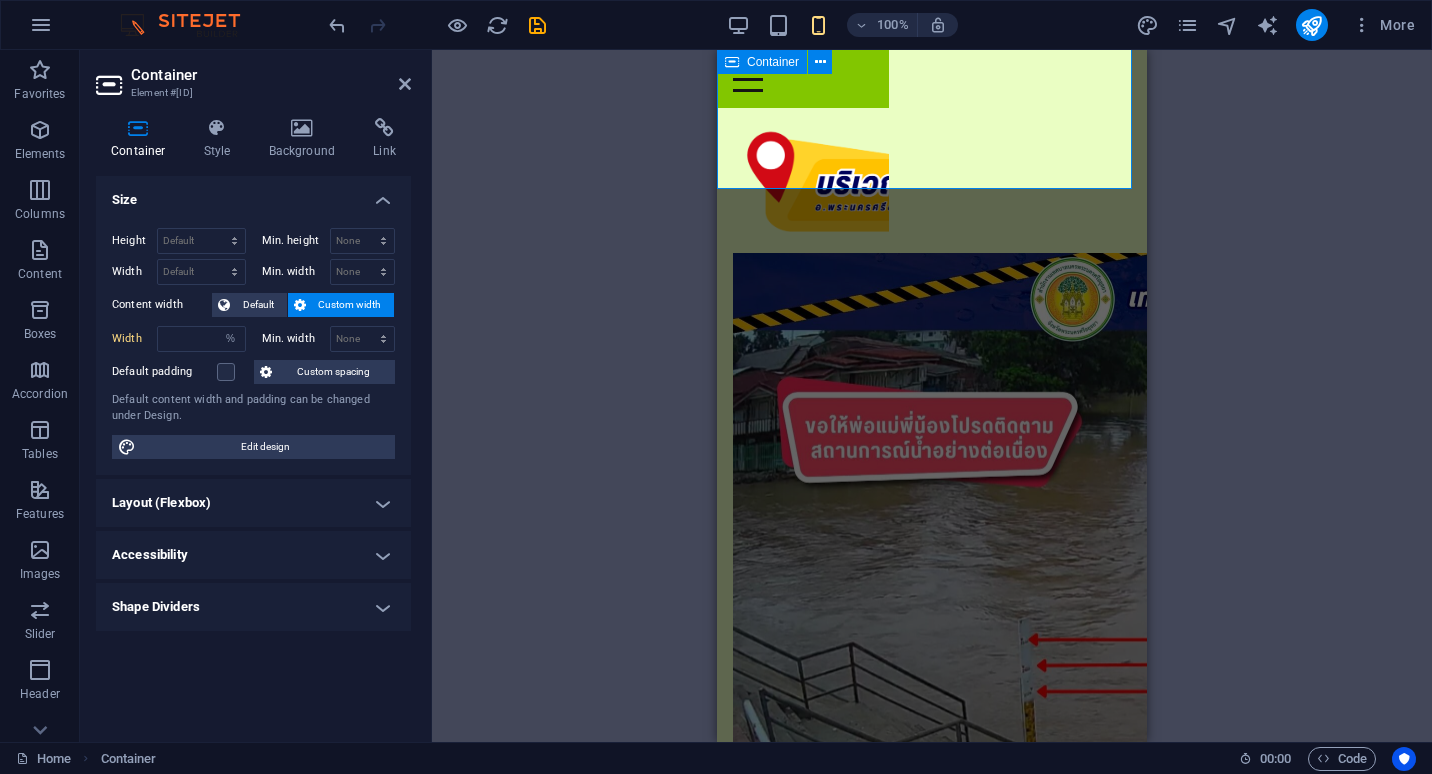 click on "Container   2 columns   Container   2 columns   Image   Container   HTML   Container   Container   HTML   2 columns   Container   Container   Image   Container   Container   HTML   2 columns   Container   Menu Bar   Container   Container   Placeholder   Container   Container   Logo   Container   Icon   Logo   Container   Image" at bounding box center [932, 396] 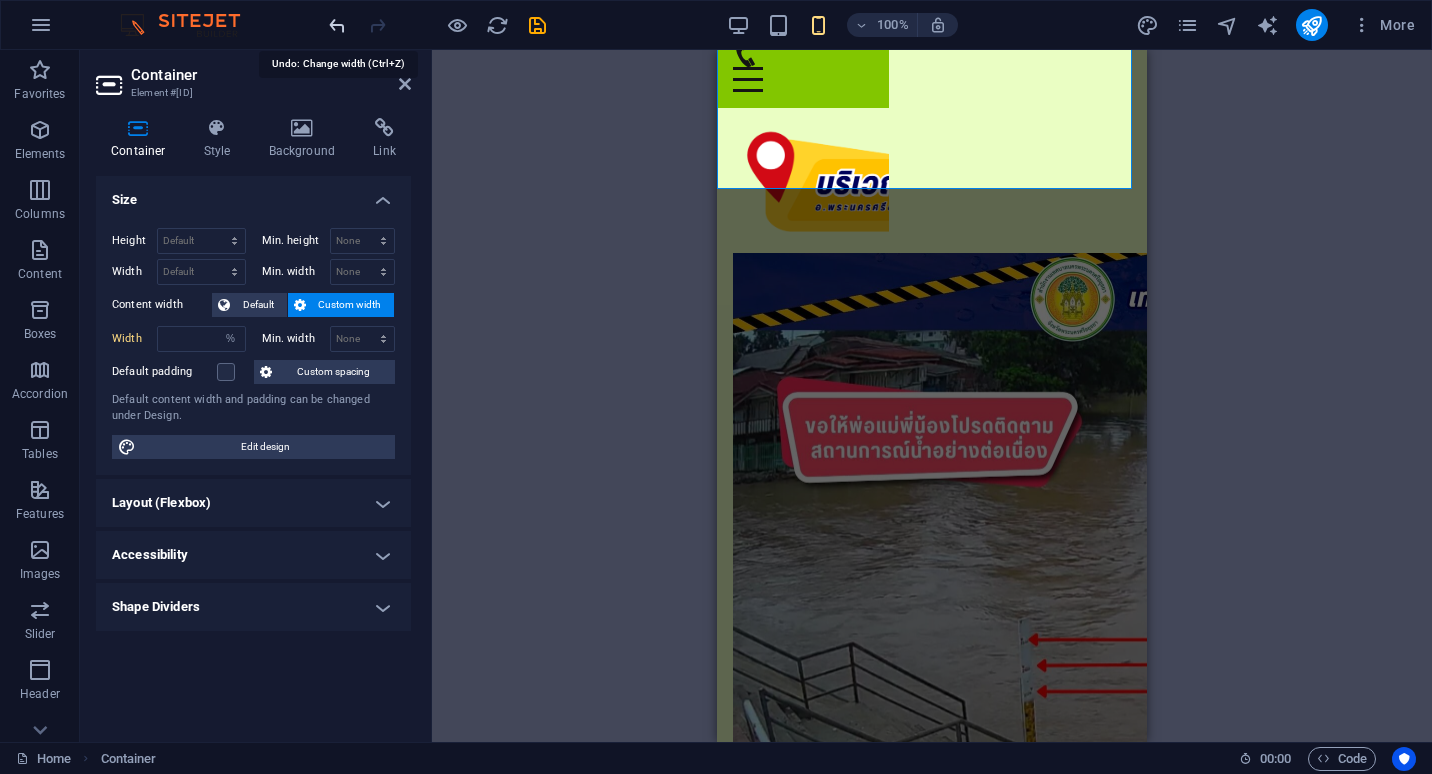 click at bounding box center (337, 25) 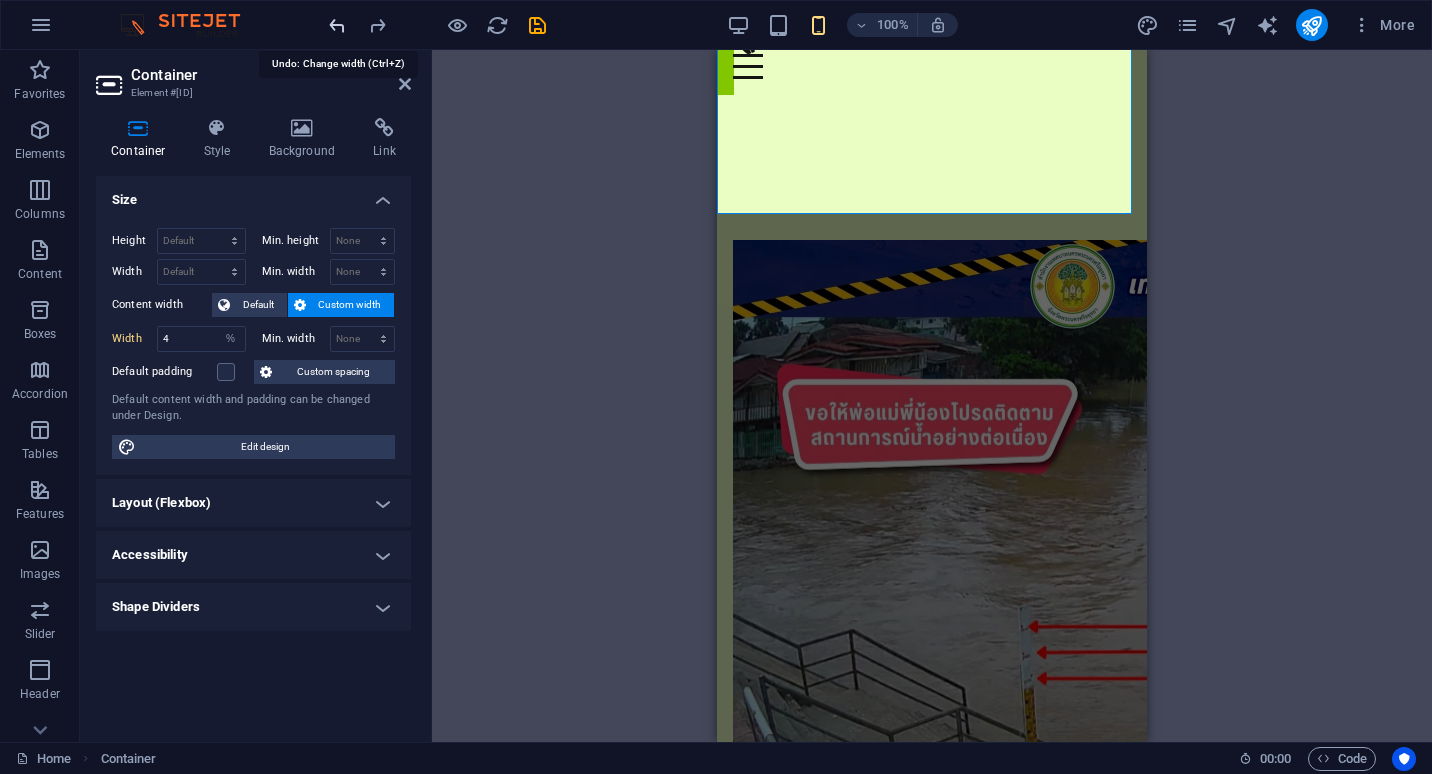 click at bounding box center (337, 25) 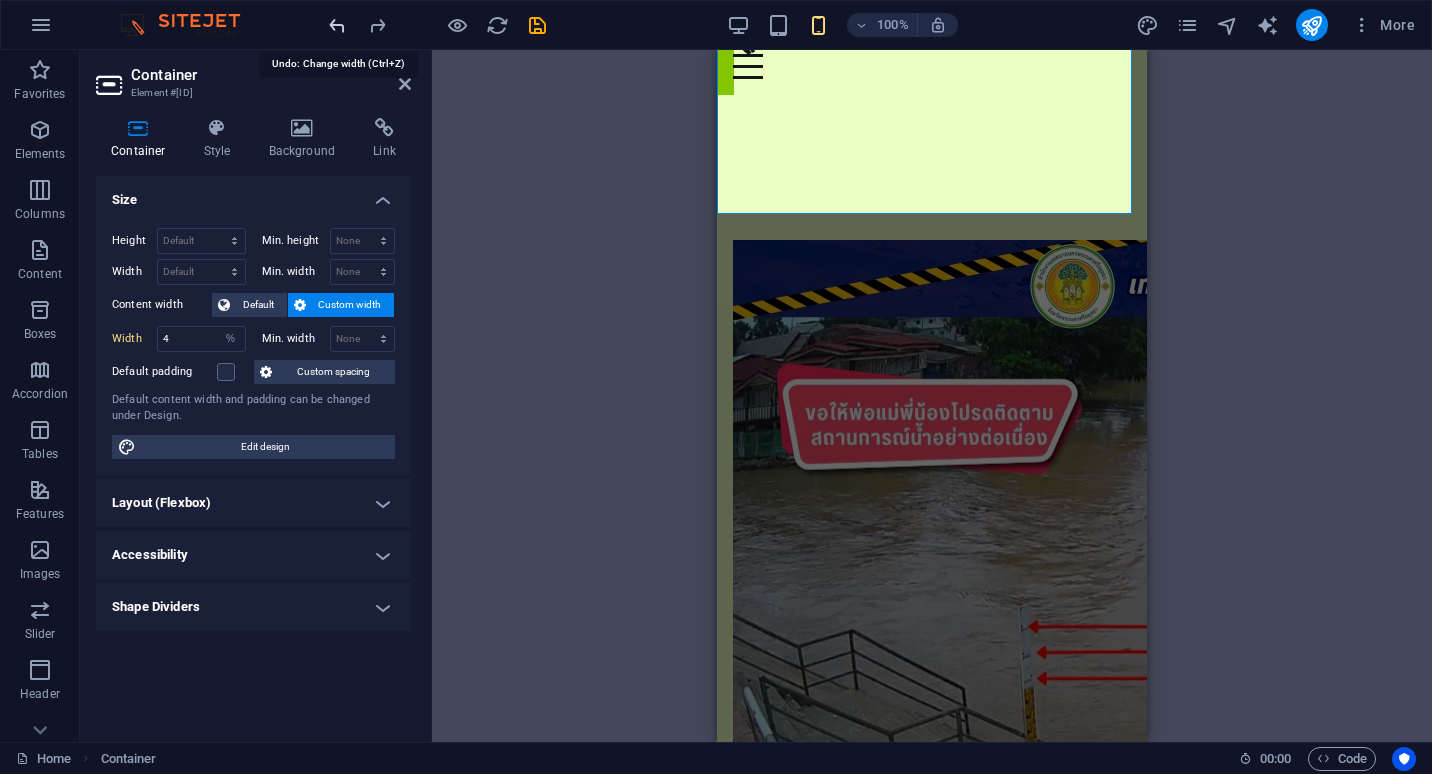 type on "100" 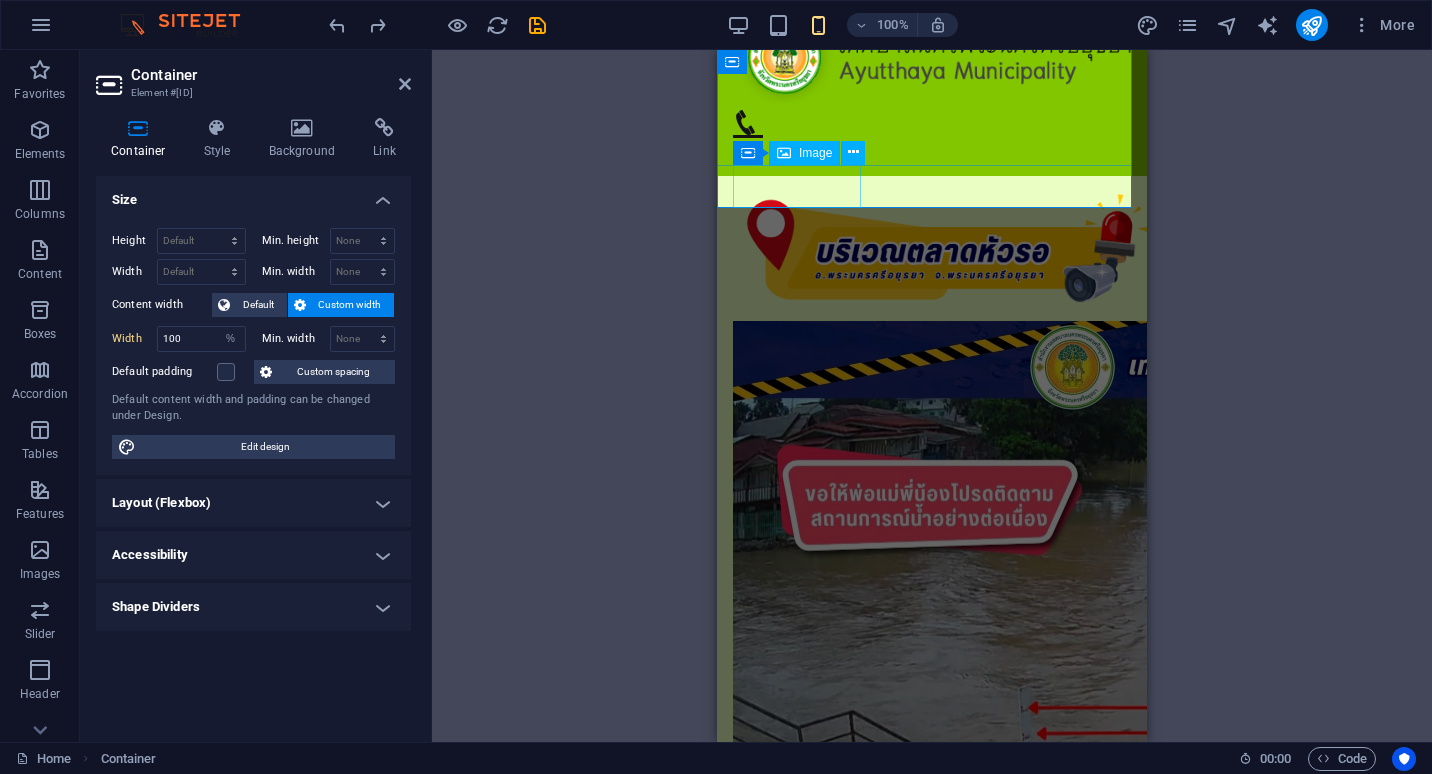 click at bounding box center (932, 248) 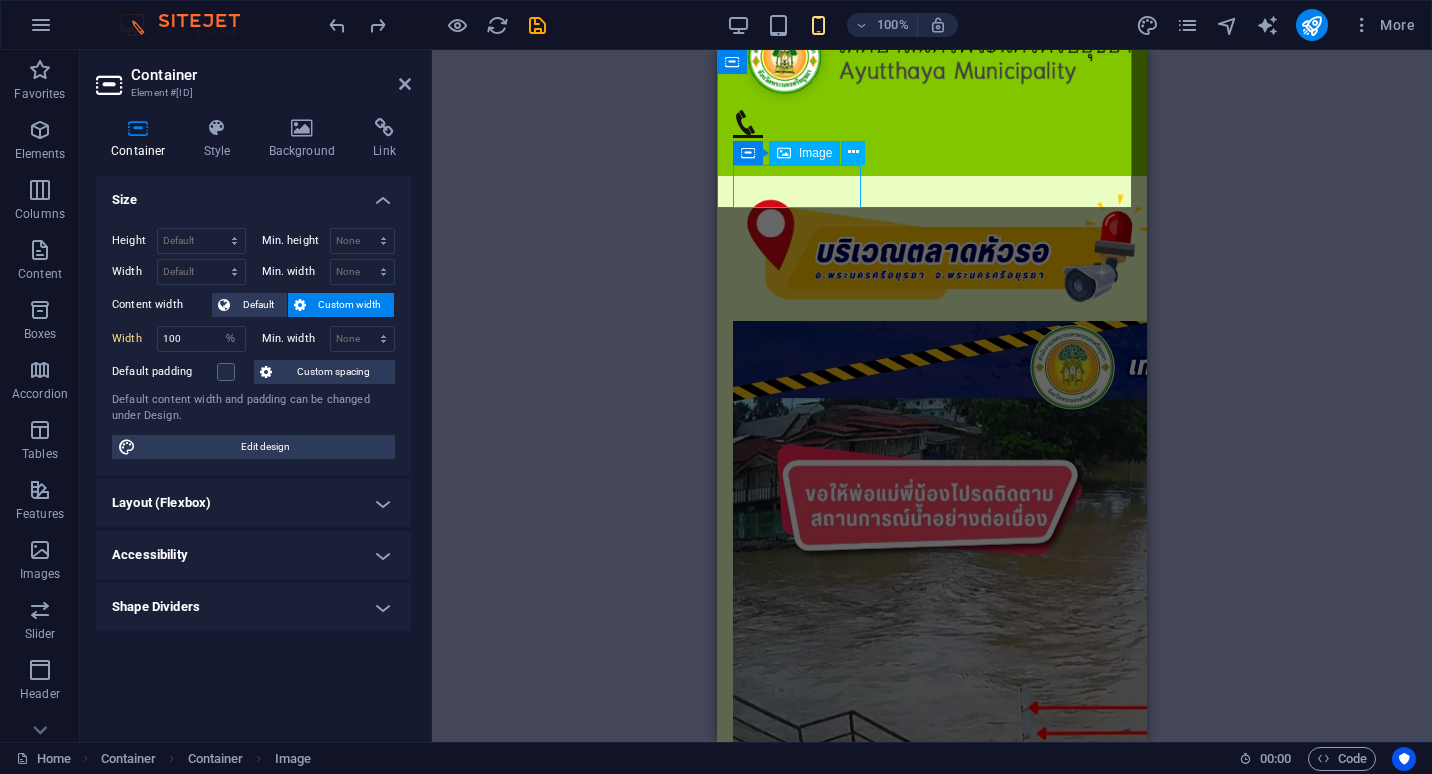click at bounding box center (932, 248) 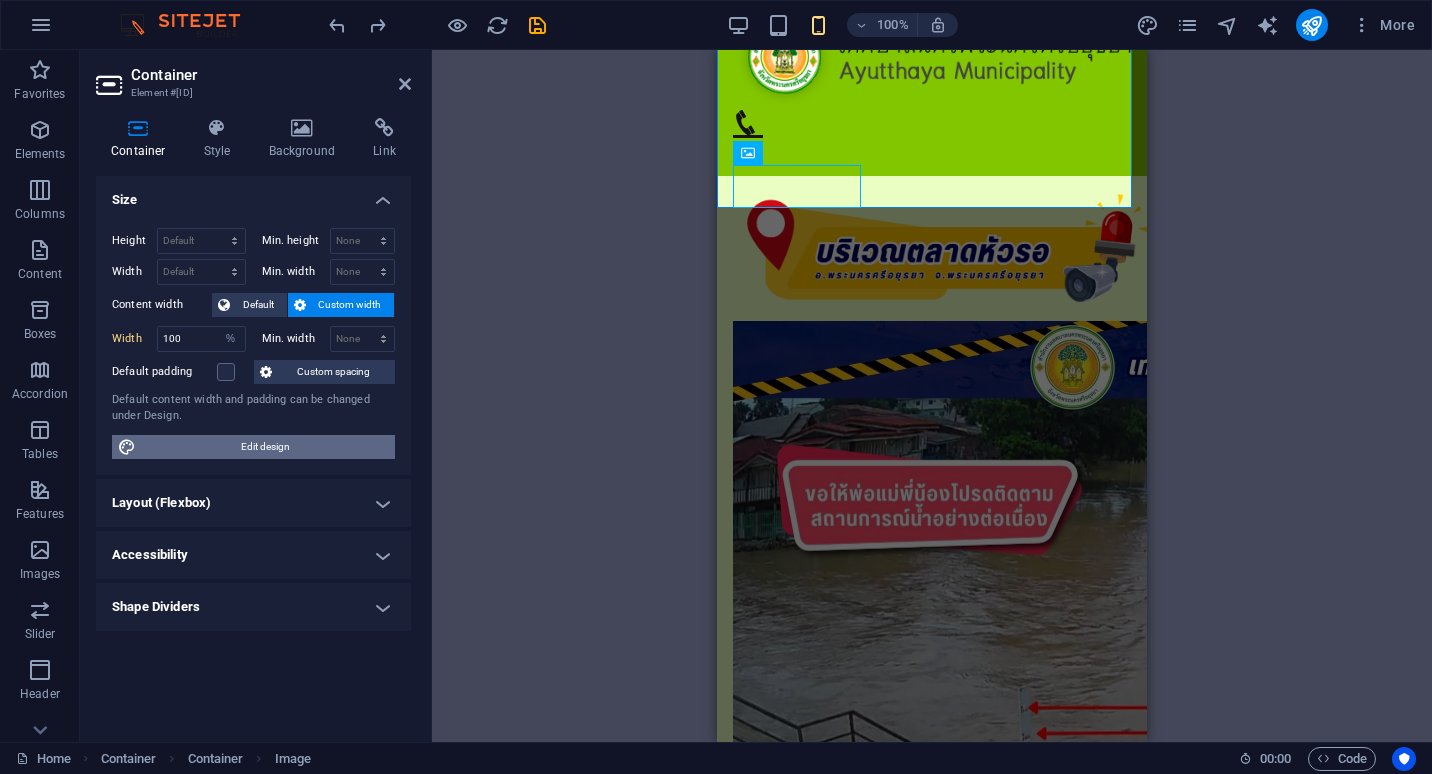 click on "Edit design" at bounding box center [265, 447] 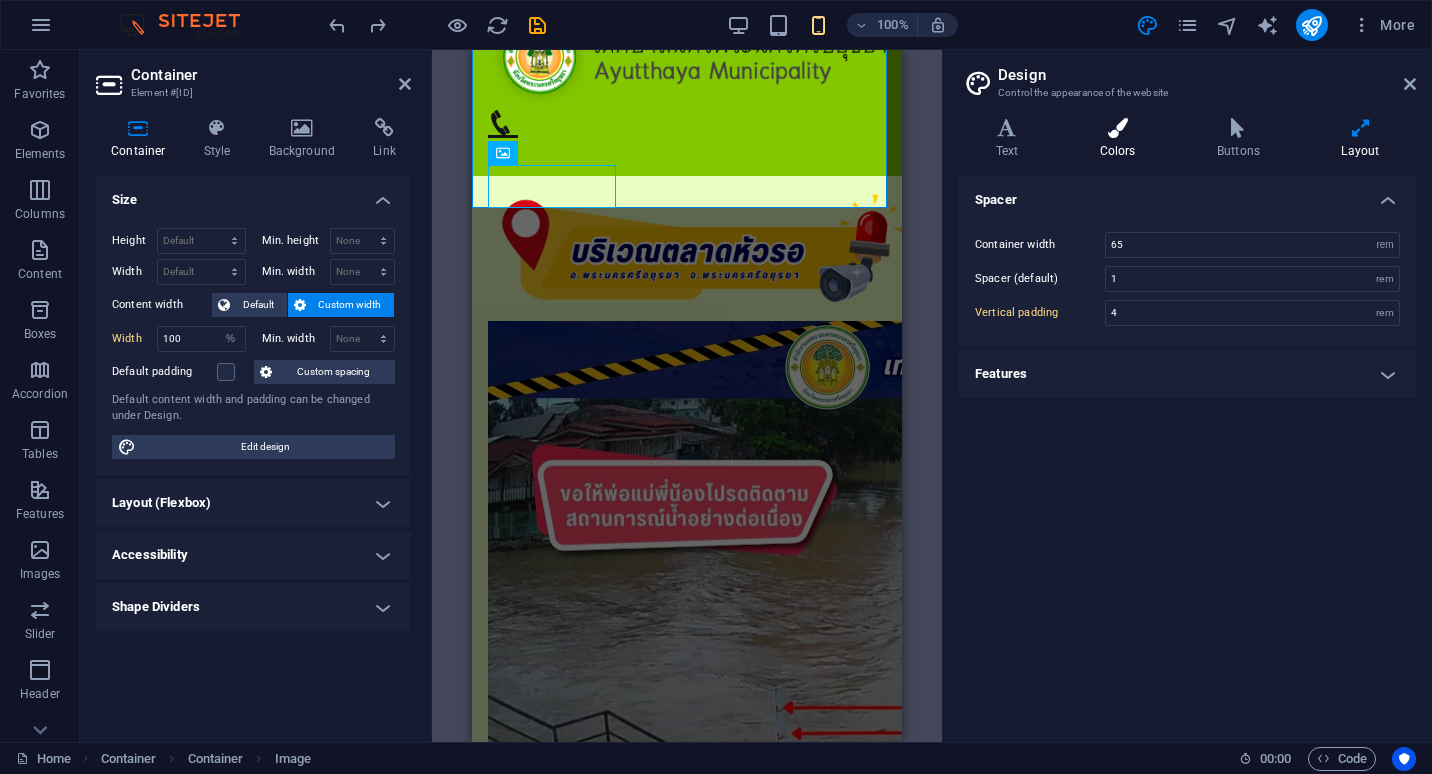 click at bounding box center [1117, 128] 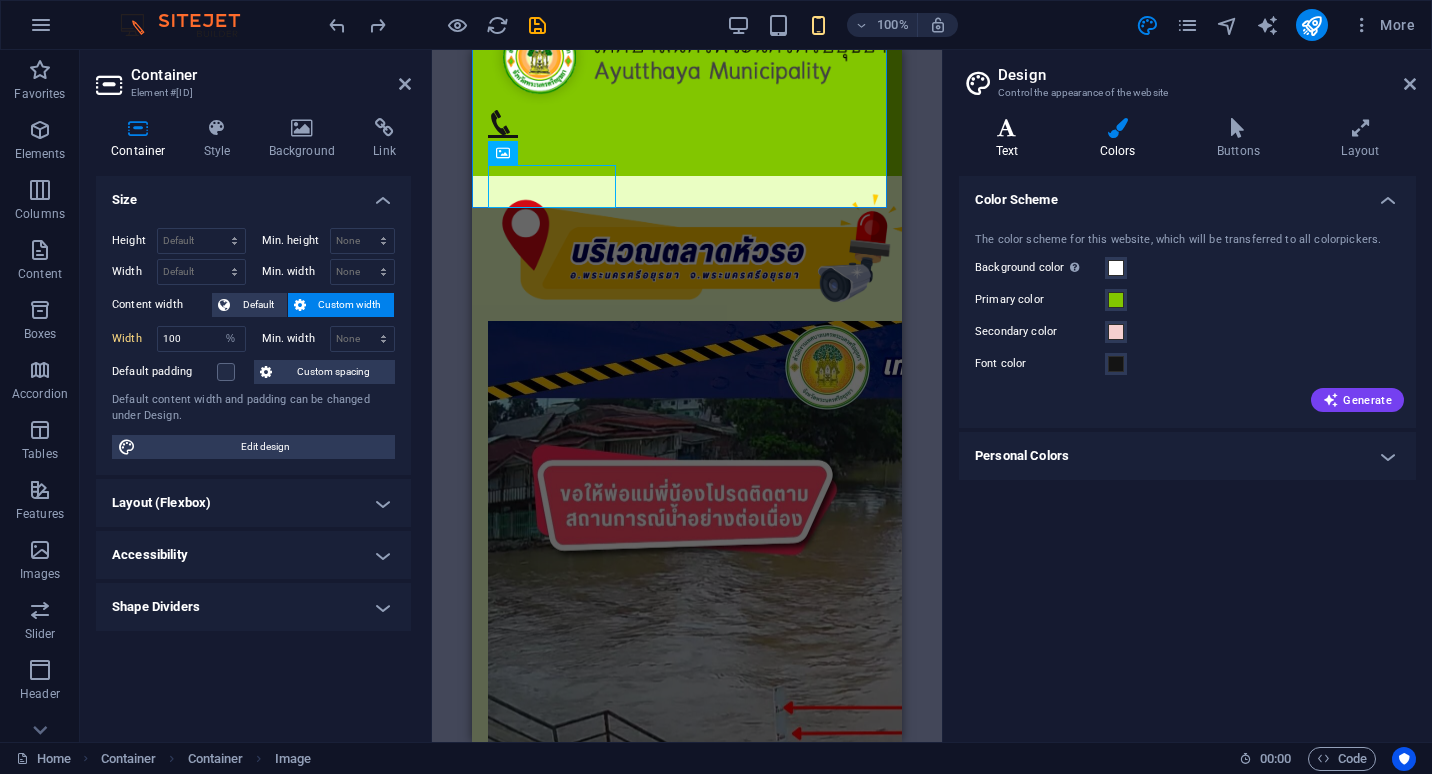 click at bounding box center [1007, 128] 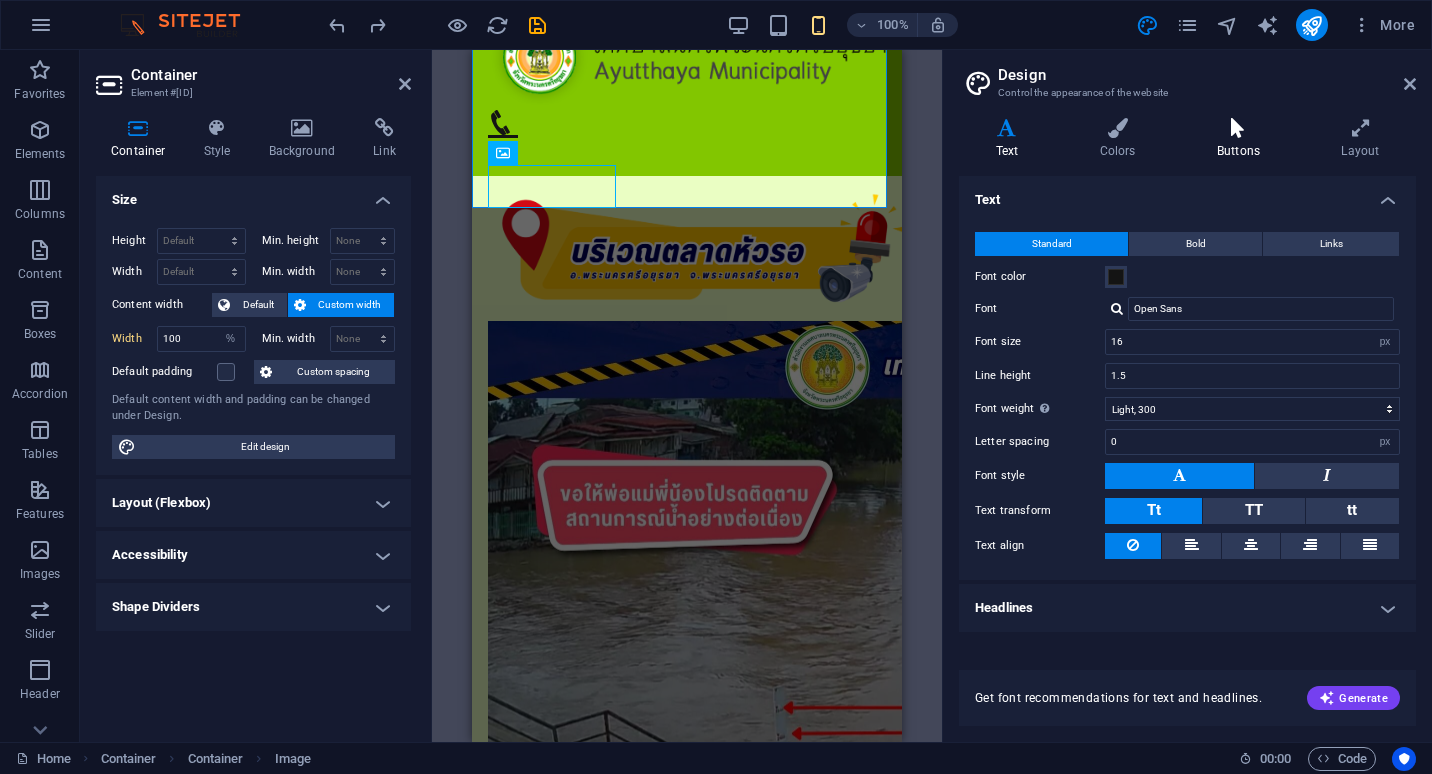 click at bounding box center (1238, 128) 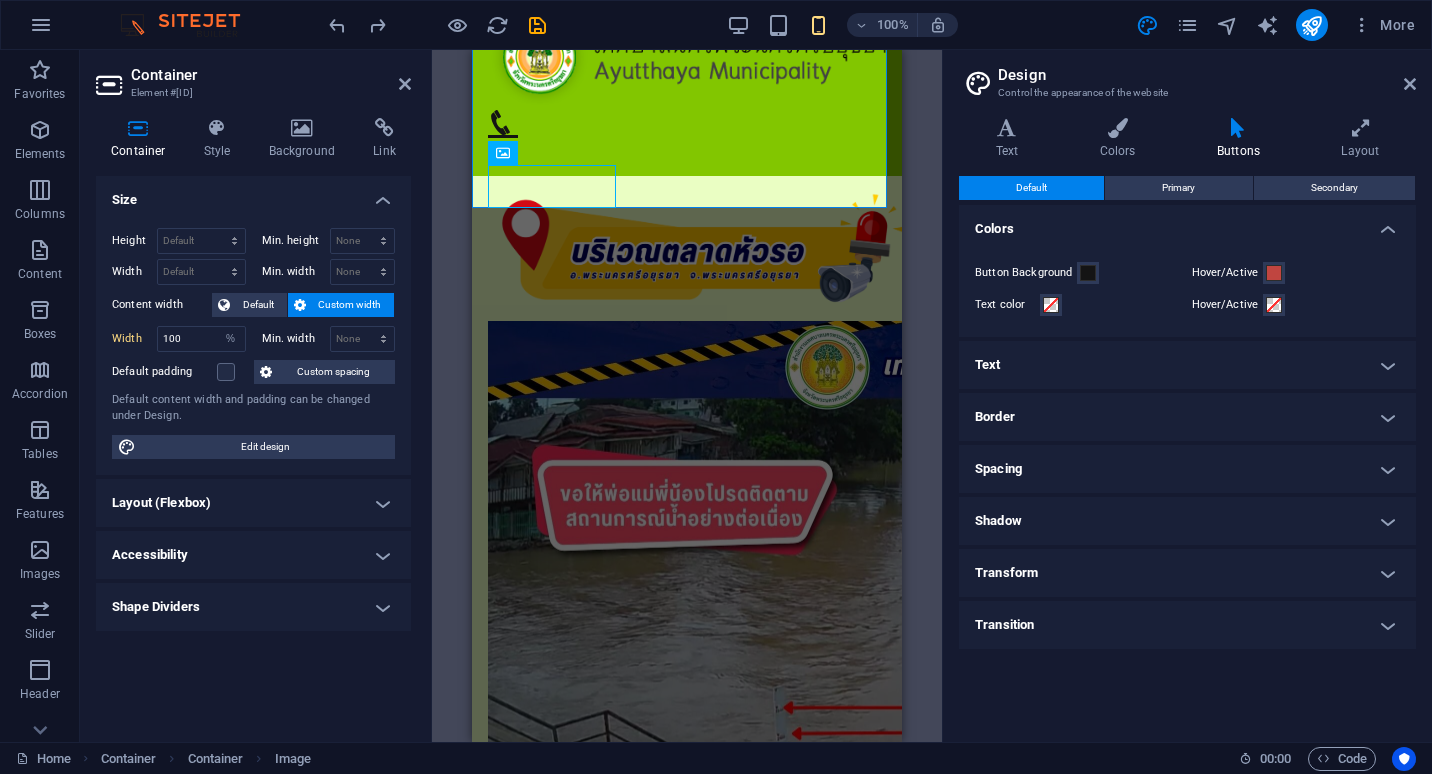 click on "Drag here to replace the existing content. Press “Ctrl” if you want to create a new element.
Container   2 columns   Container   Image   Container   HTML   Container   Container   HTML   2 columns   Container   Container   Image   Container   Container   HTML   2 columns   Container   Menu Bar   Container   Container   Placeholder   Container   Container   Logo   Container   Icon   Logo   Image" at bounding box center [687, 396] 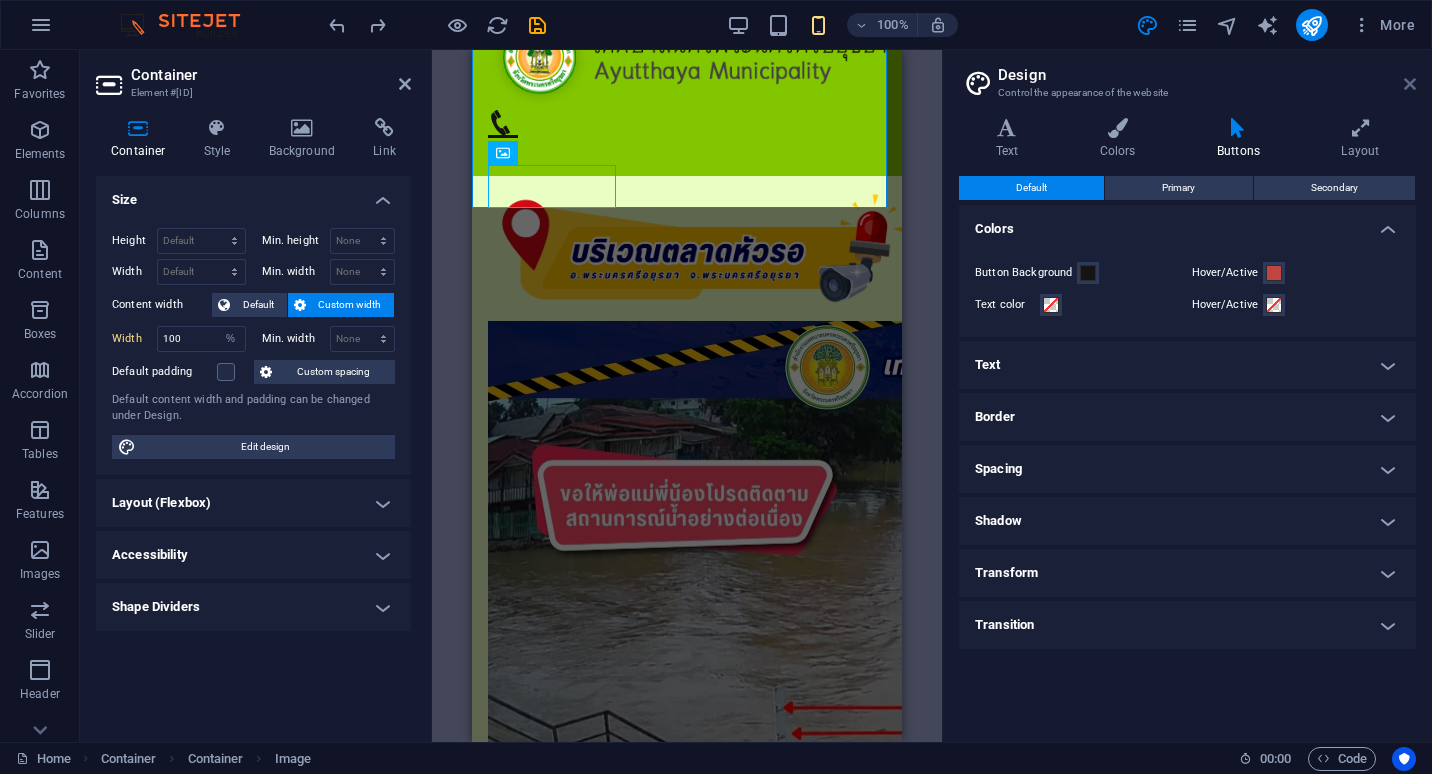 click at bounding box center [1410, 84] 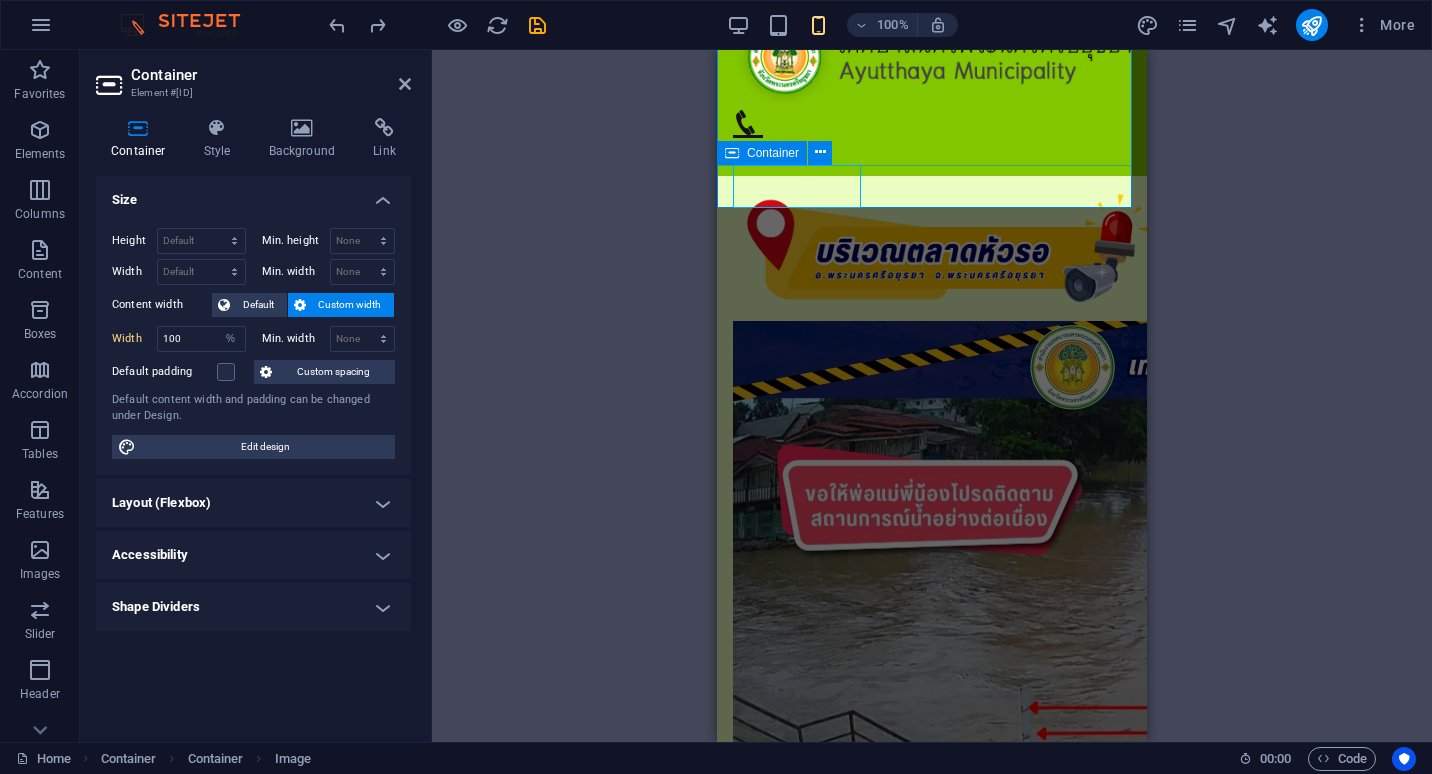 click at bounding box center (932, 248) 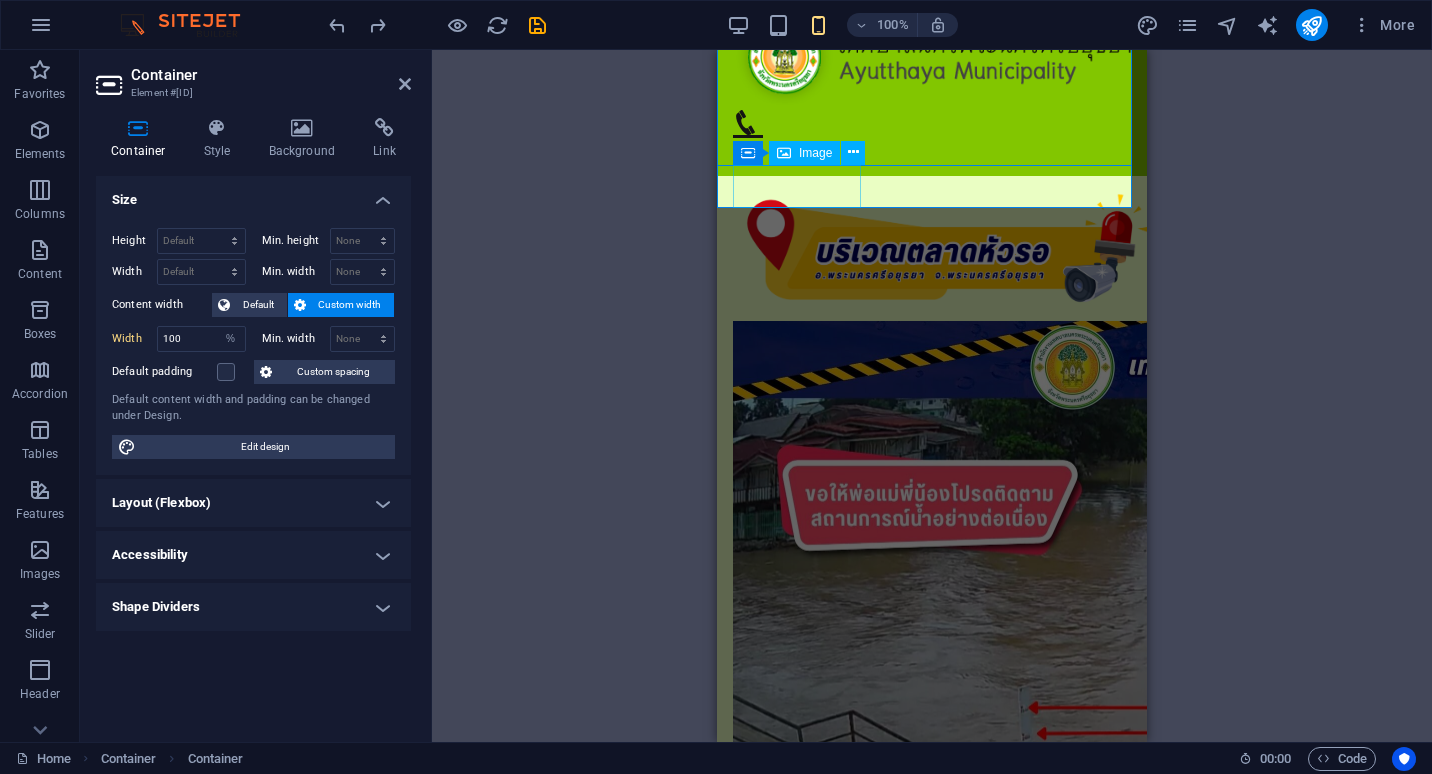 click at bounding box center [932, 248] 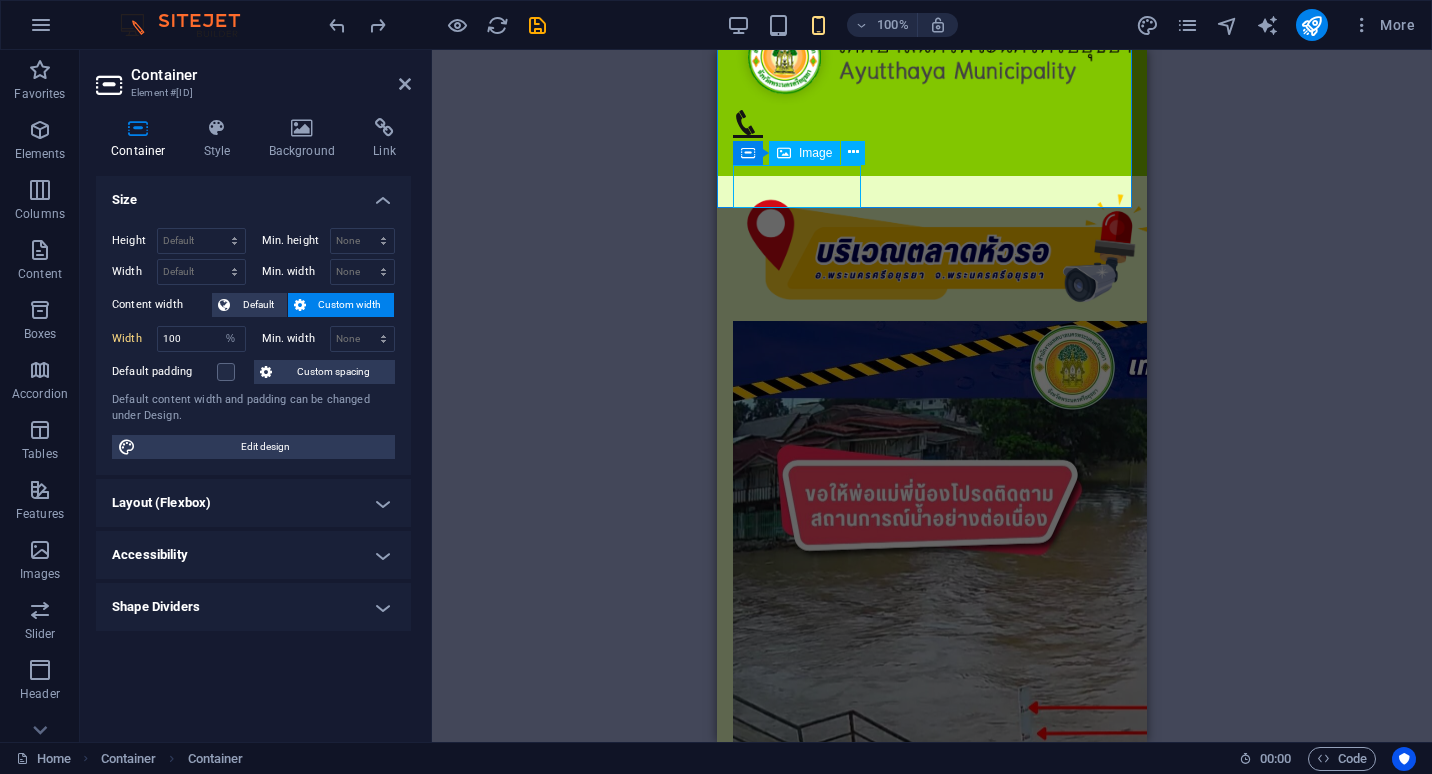 click at bounding box center [932, 248] 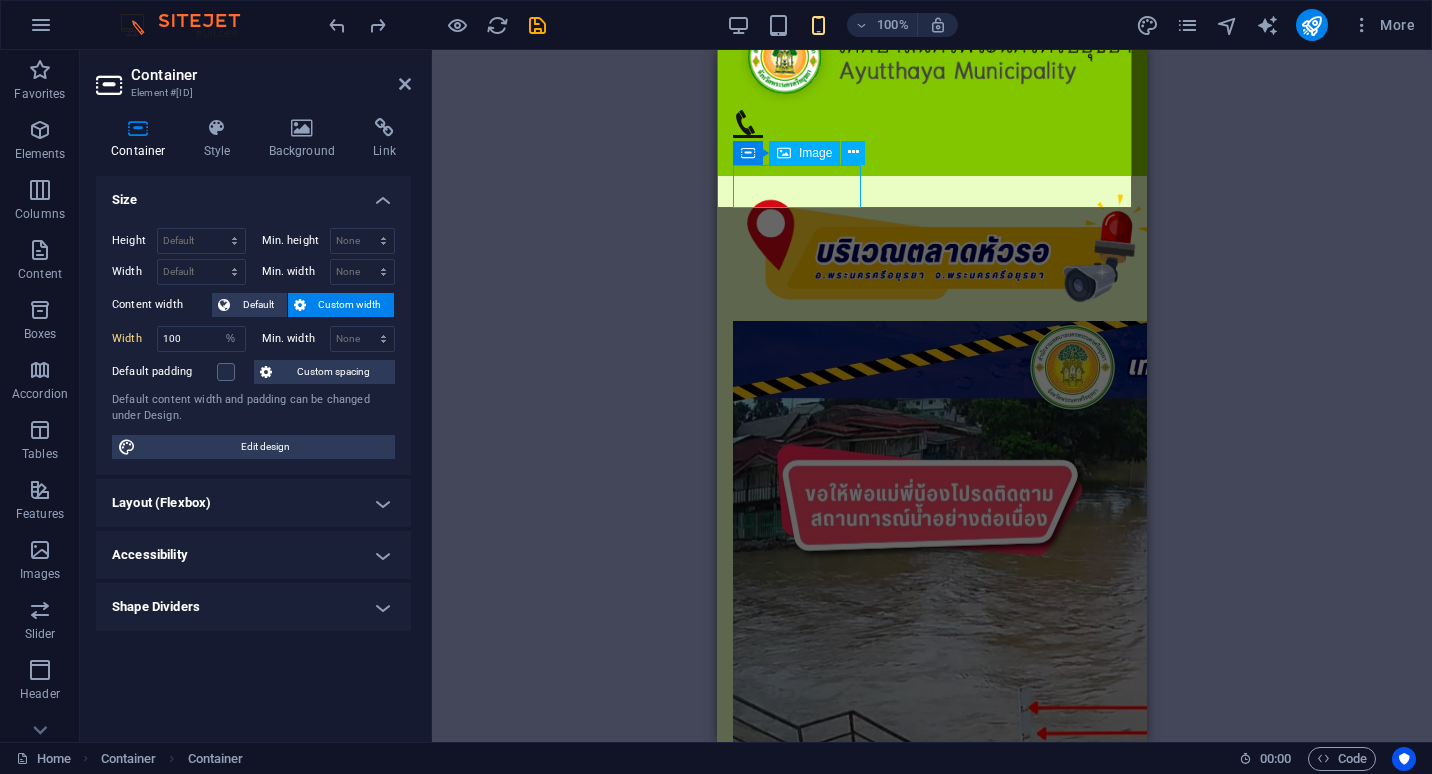 select on "%" 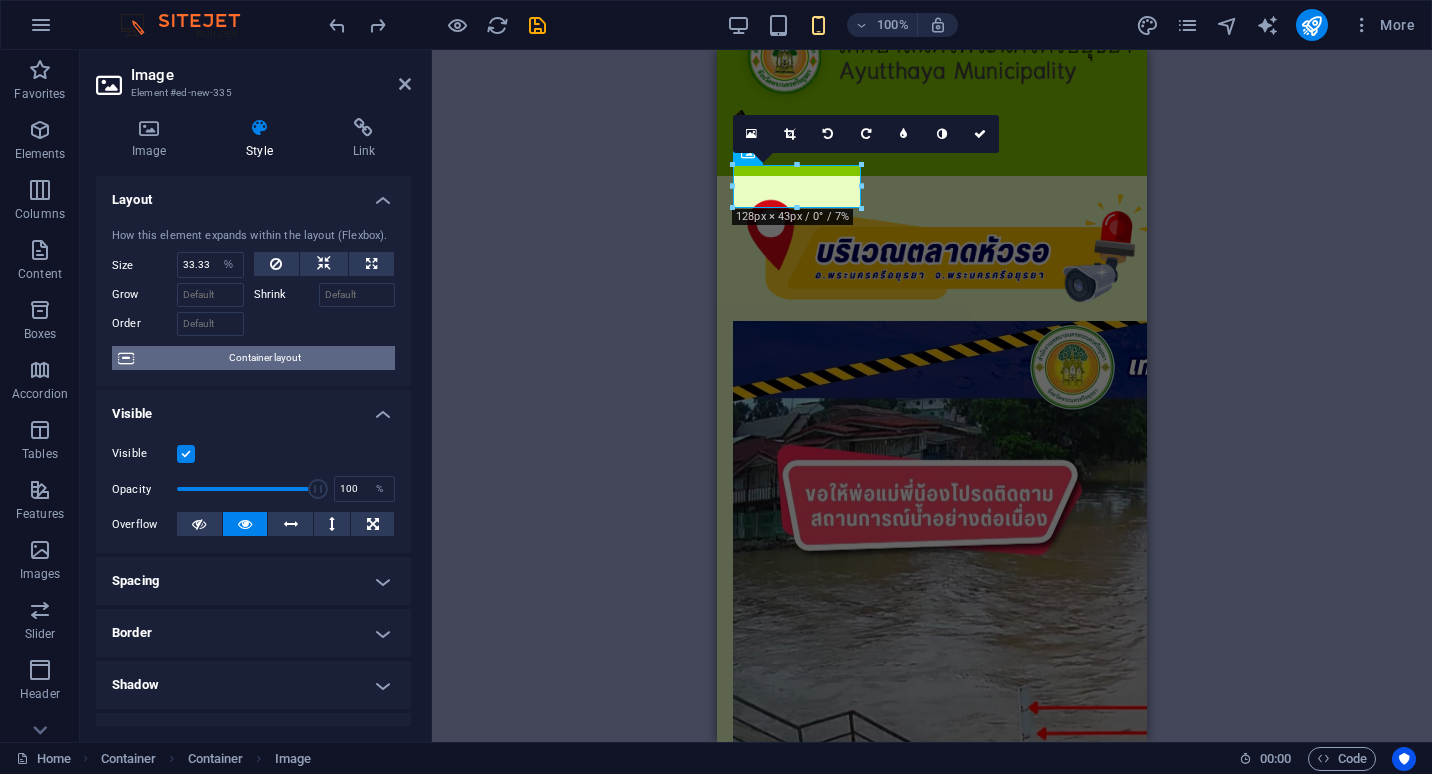 click on "Container layout" at bounding box center (264, 358) 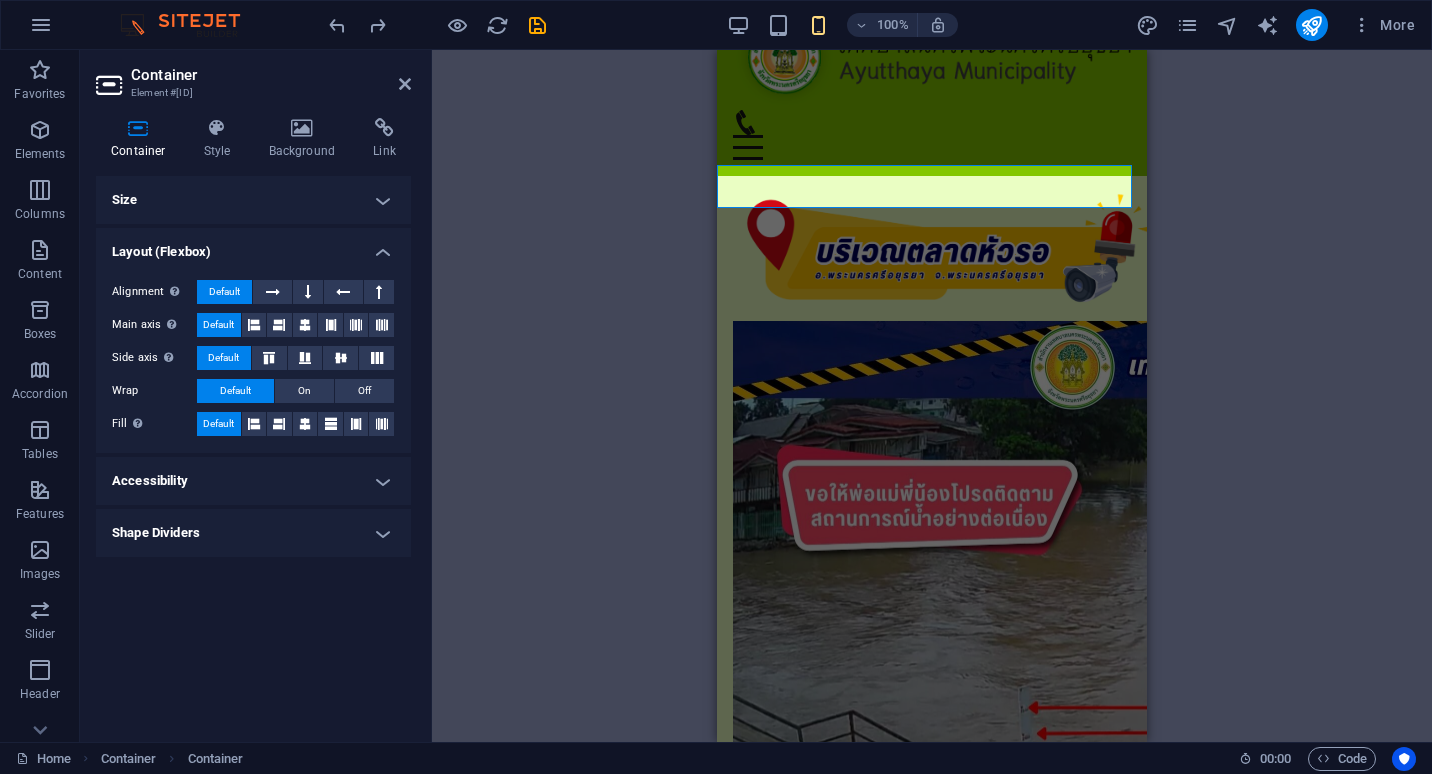 click on "Accessibility" at bounding box center (253, 481) 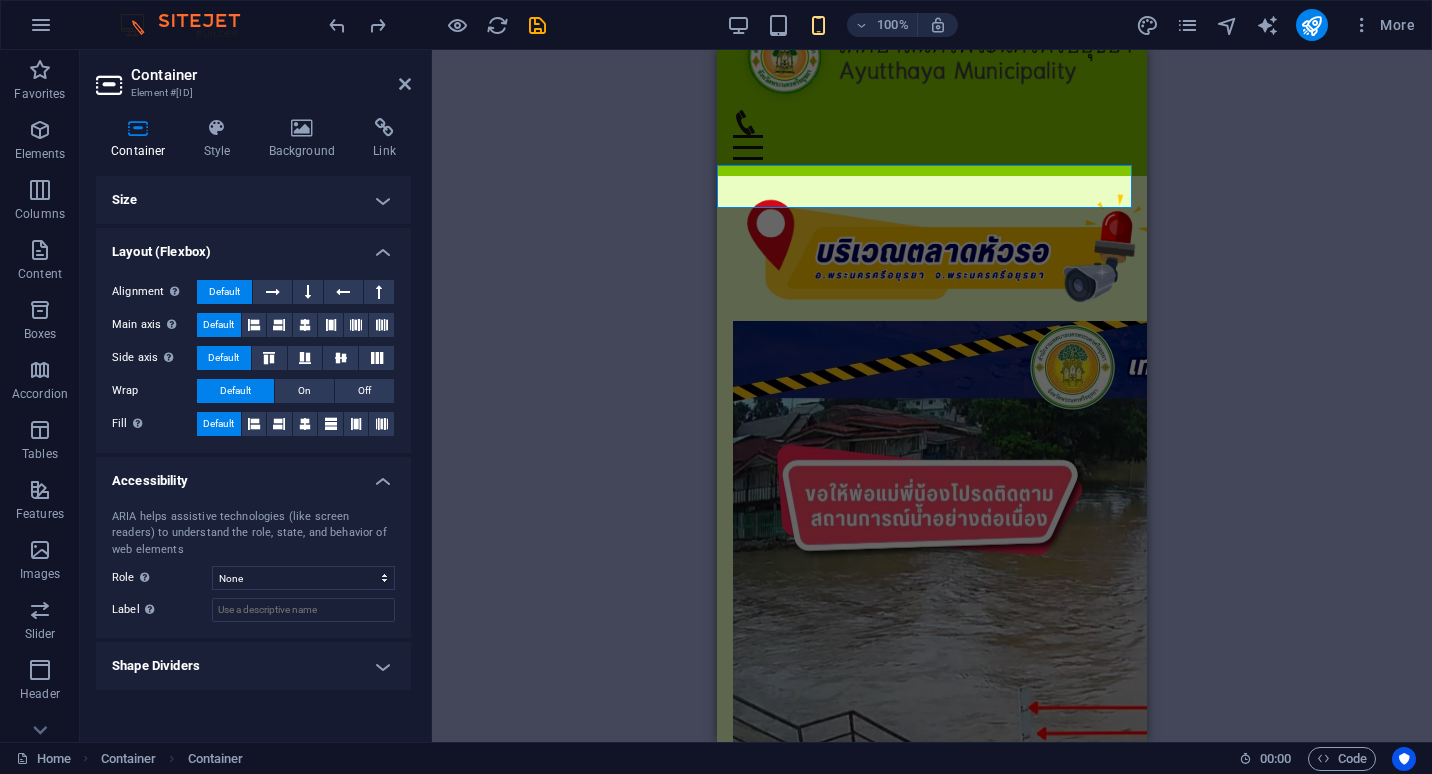 click on "Accessibility" at bounding box center [253, 475] 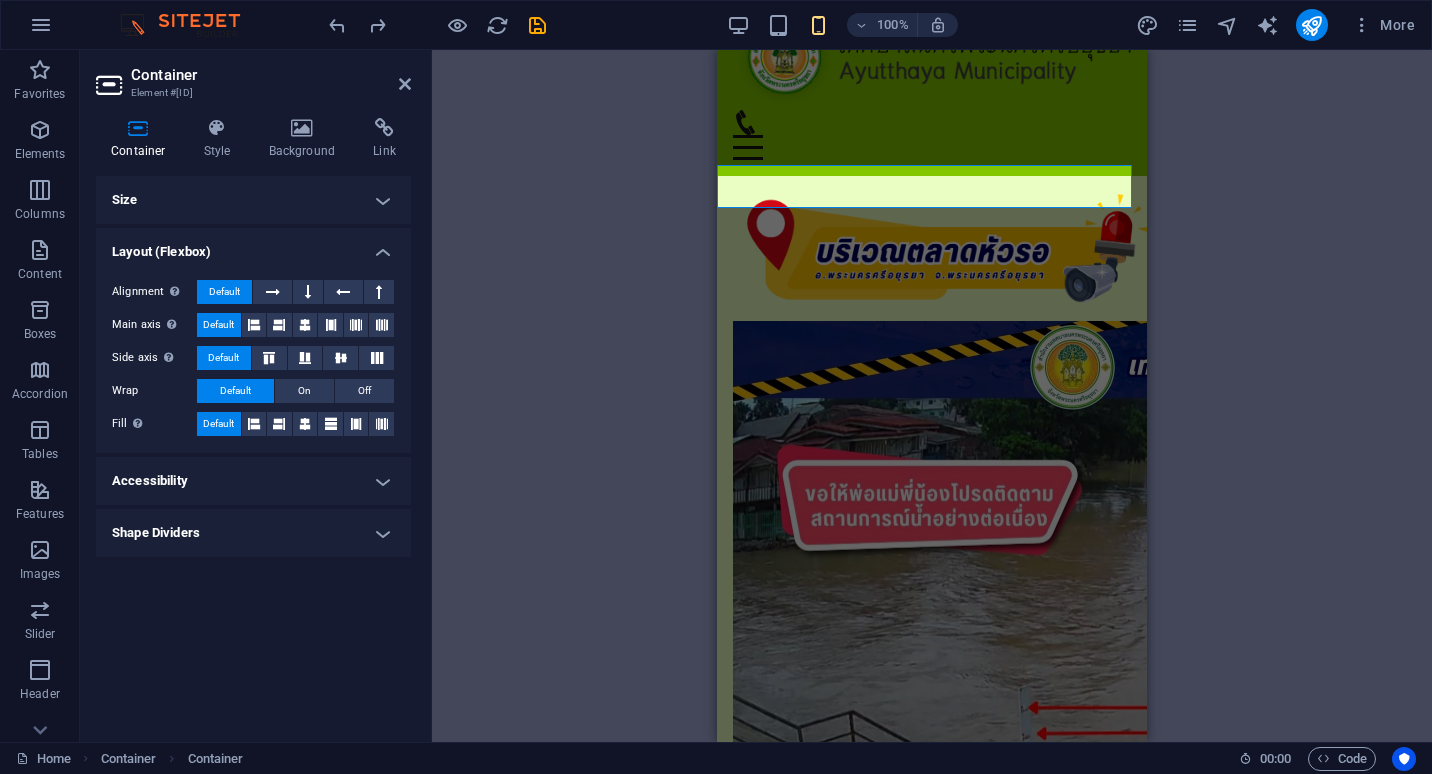 click on "Size" at bounding box center (253, 200) 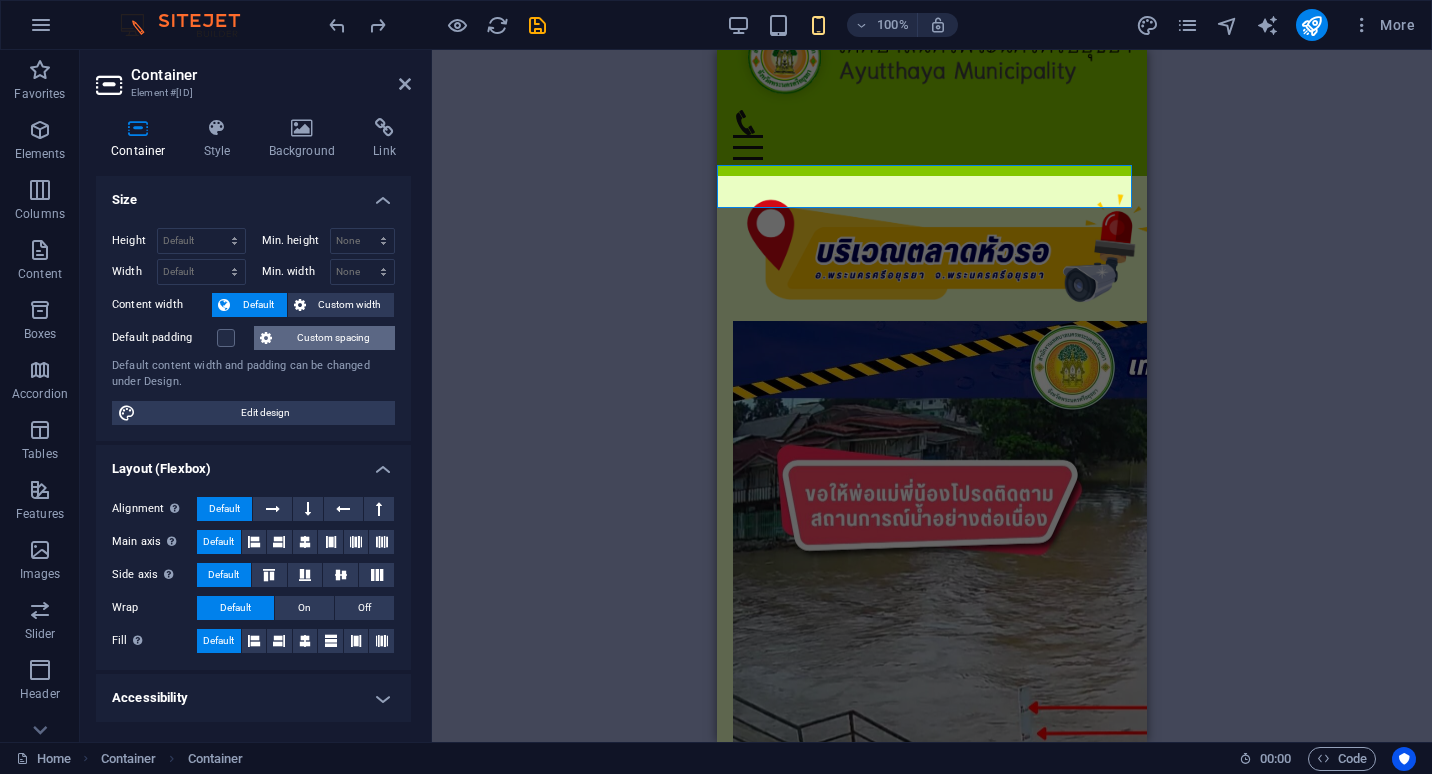 click on "Custom spacing" at bounding box center (333, 338) 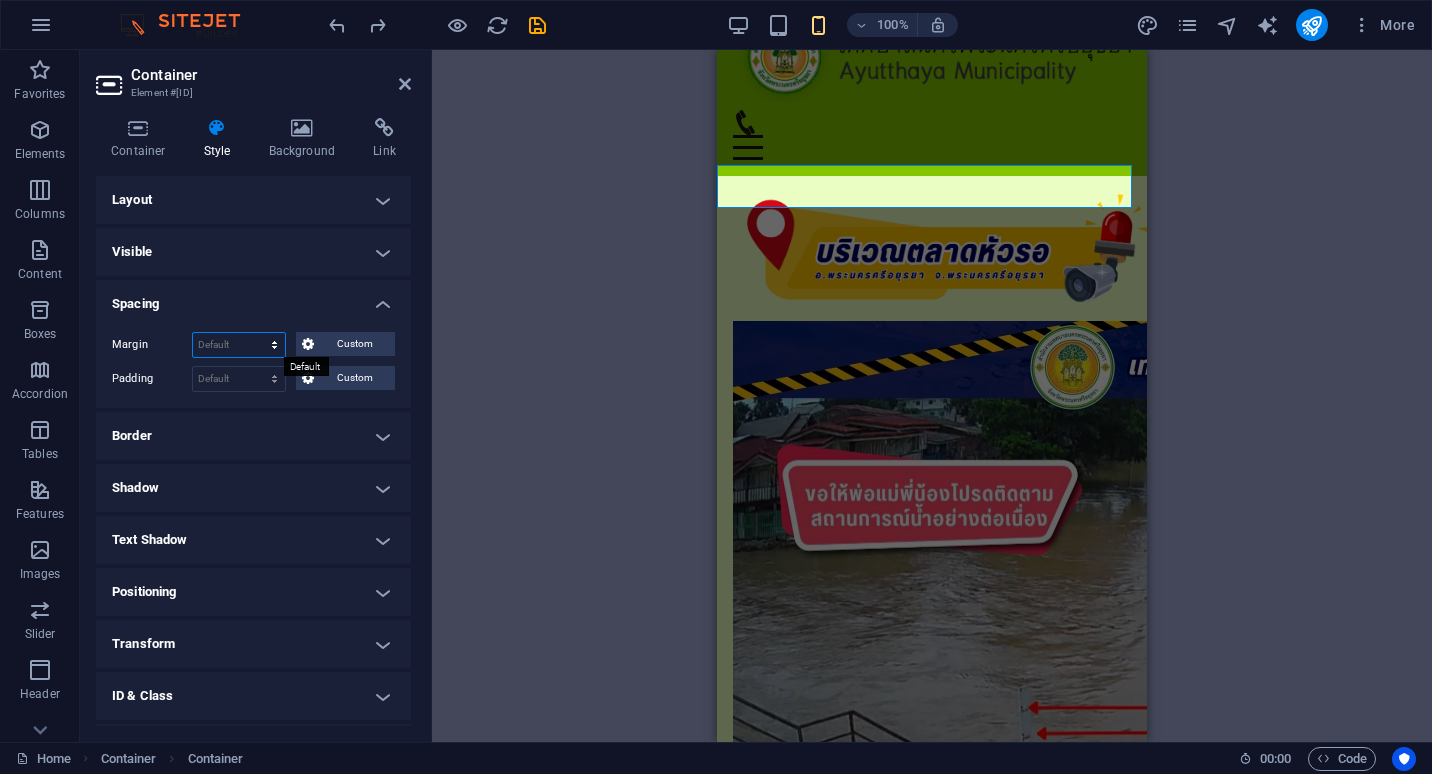 click on "Default auto px % rem vw vh Custom" at bounding box center (239, 345) 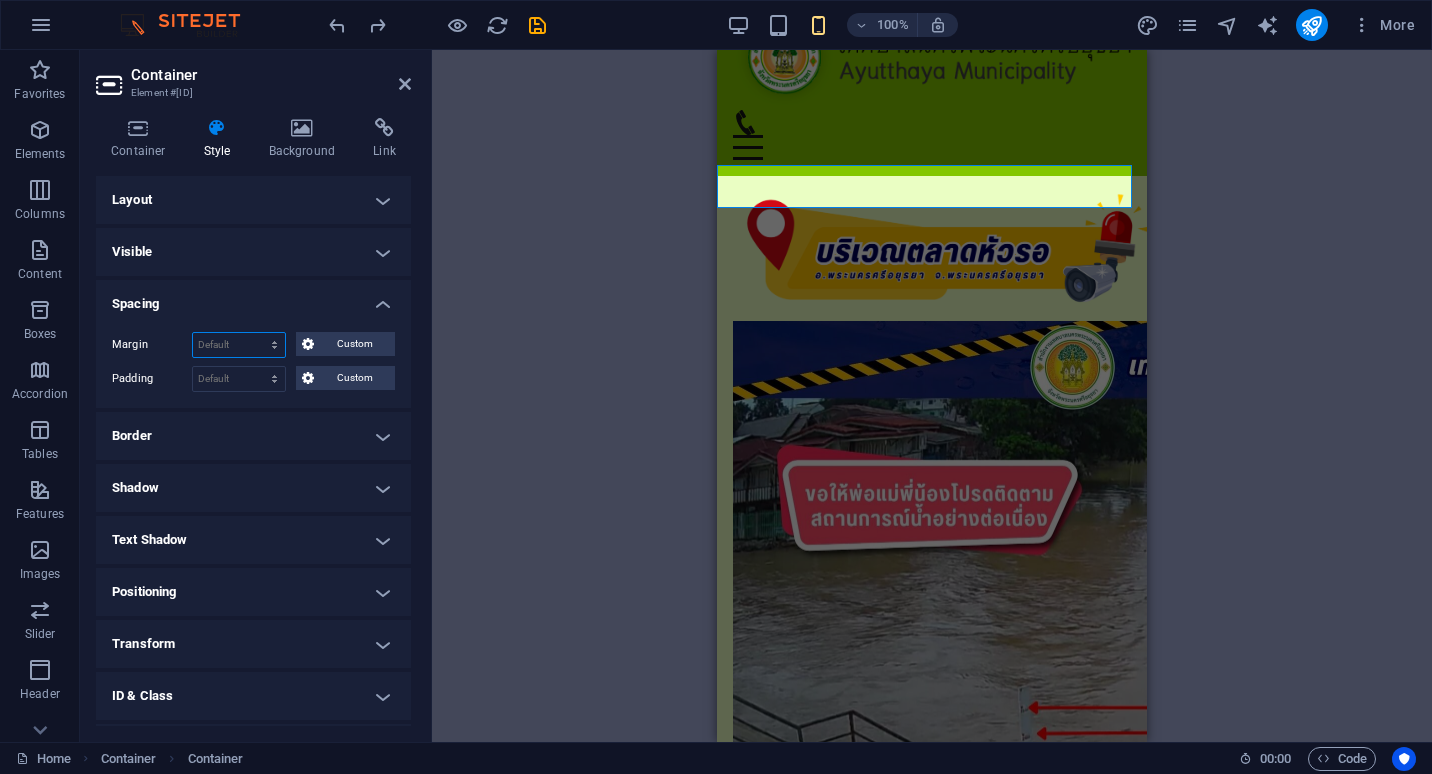 select on "px" 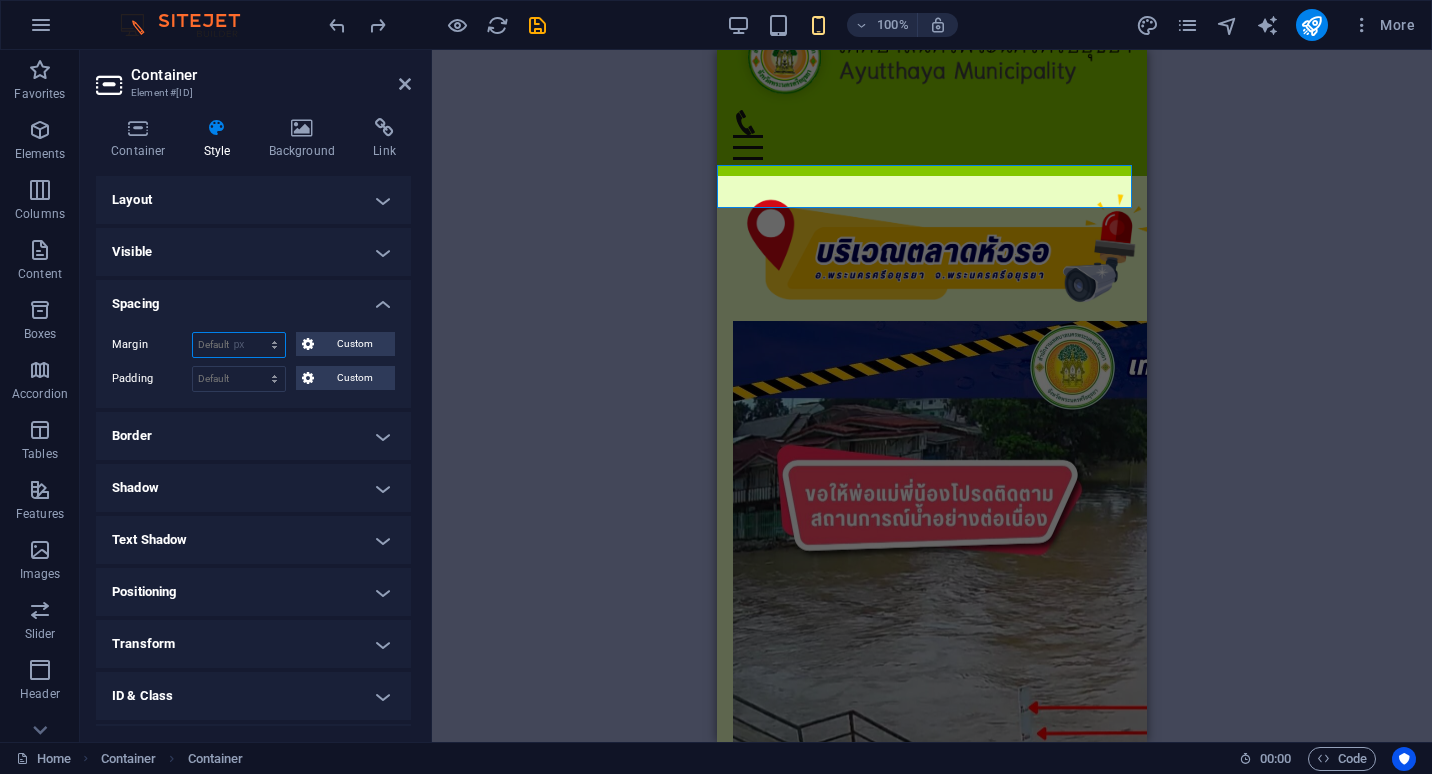 click on "Default auto px % rem vw vh Custom" at bounding box center (239, 345) 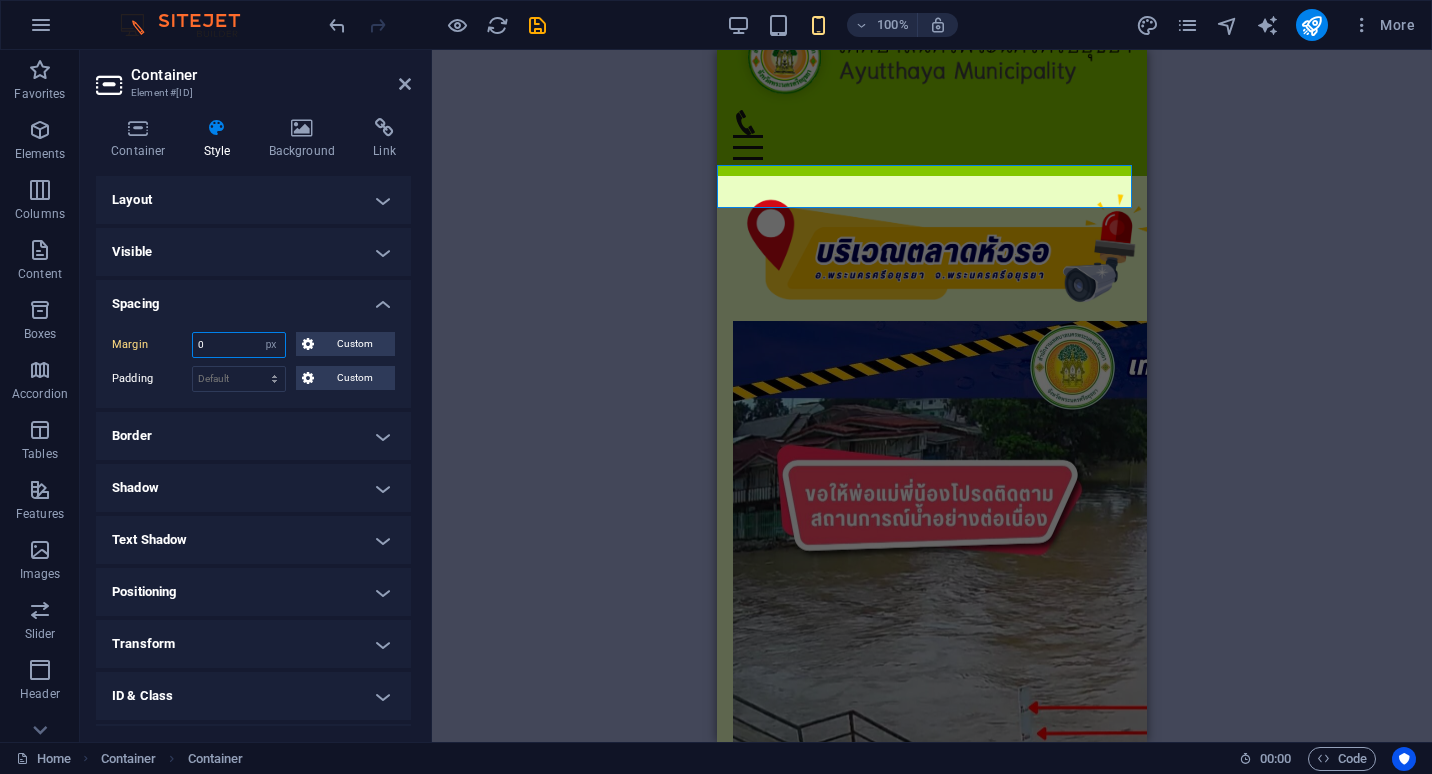 click on "0" at bounding box center [239, 345] 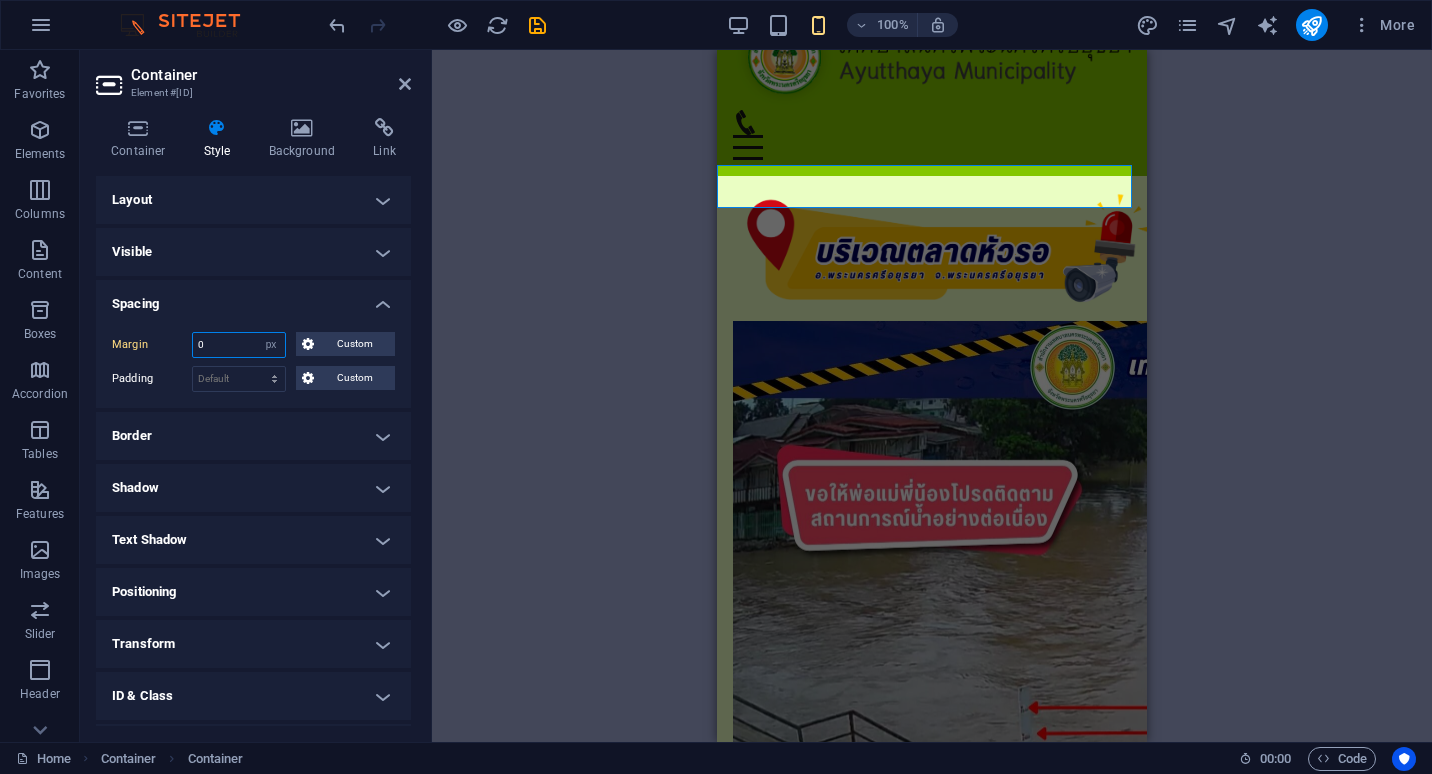 drag, startPoint x: 231, startPoint y: 344, endPoint x: 156, endPoint y: 345, distance: 75.00667 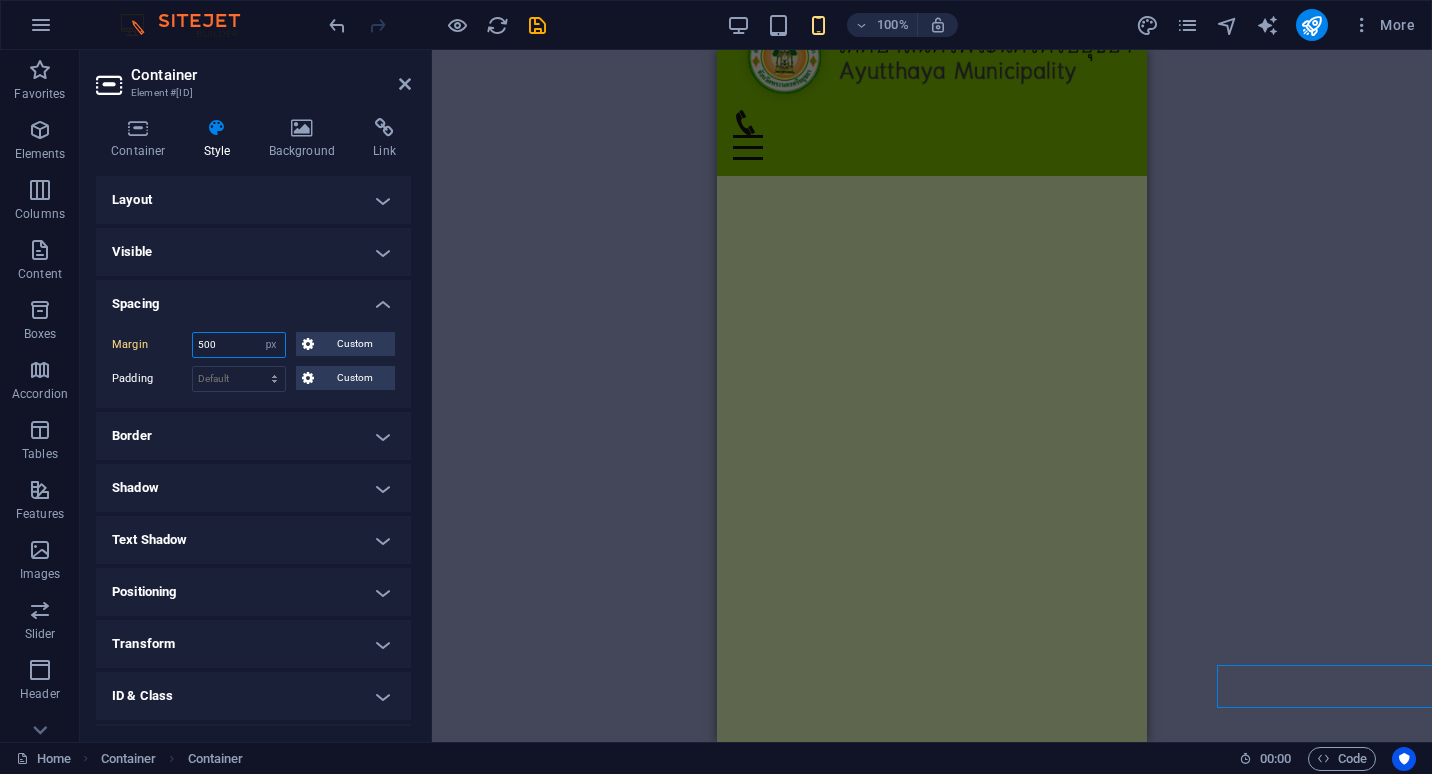 type on "50" 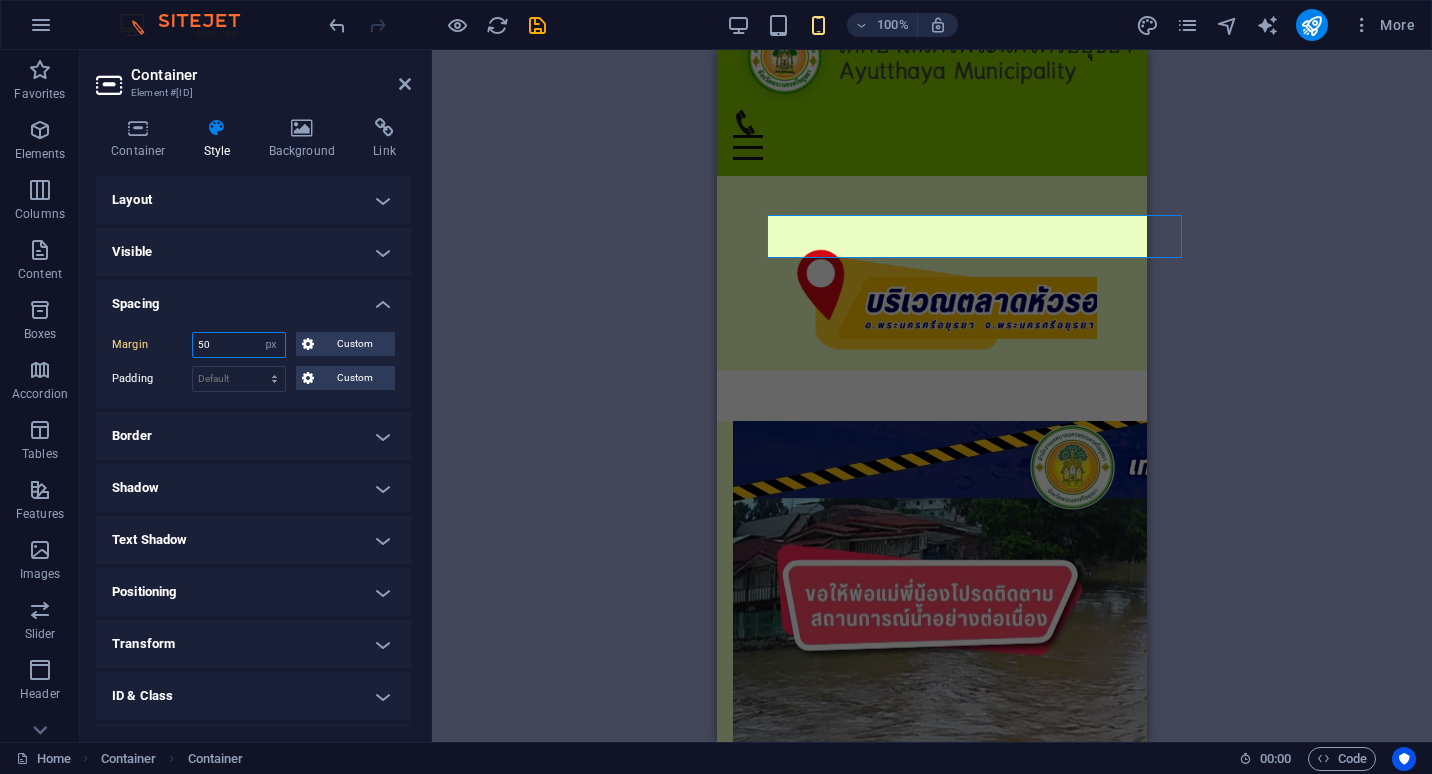 drag, startPoint x: 222, startPoint y: 344, endPoint x: 183, endPoint y: 348, distance: 39.20459 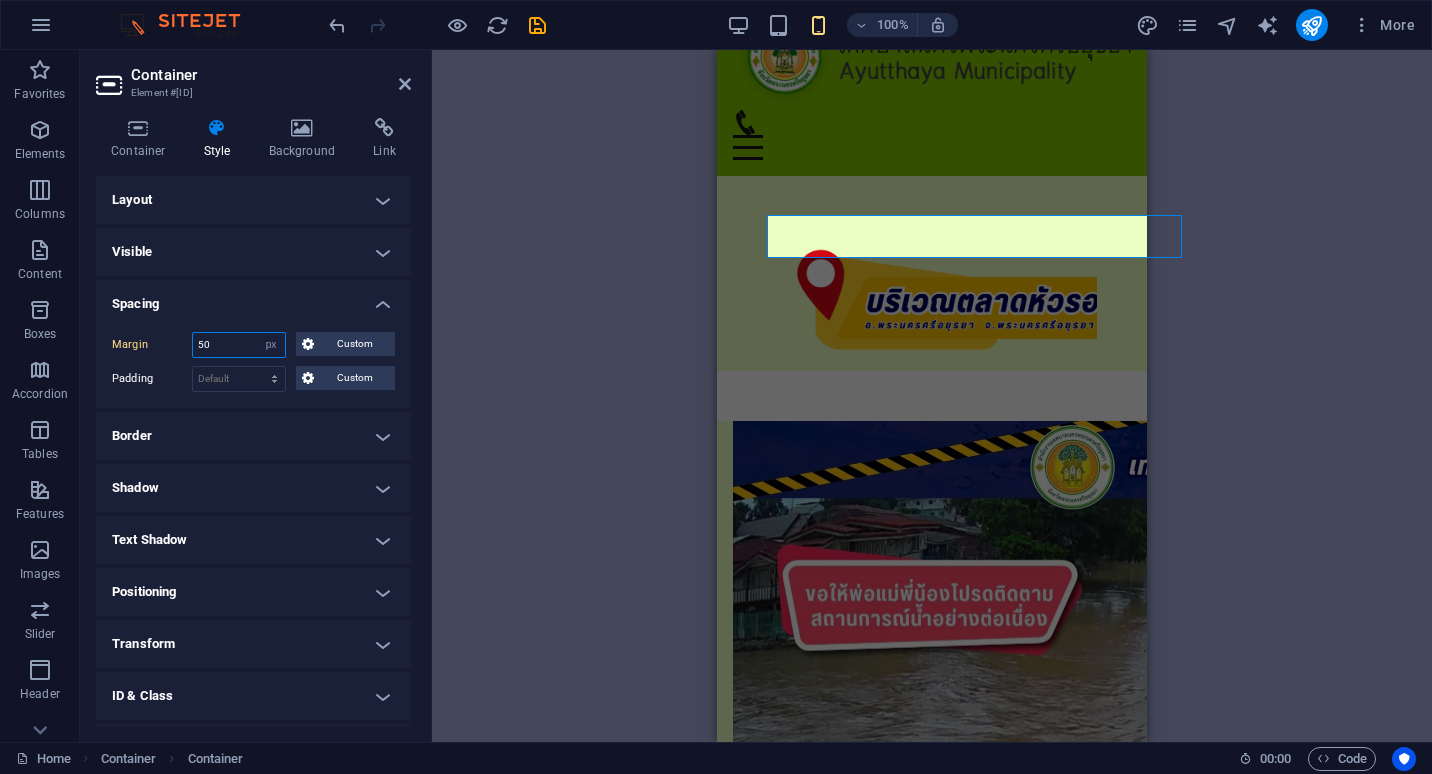 click on "Margin 50 Default auto px % rem vw vh Custom Custom" at bounding box center [253, 345] 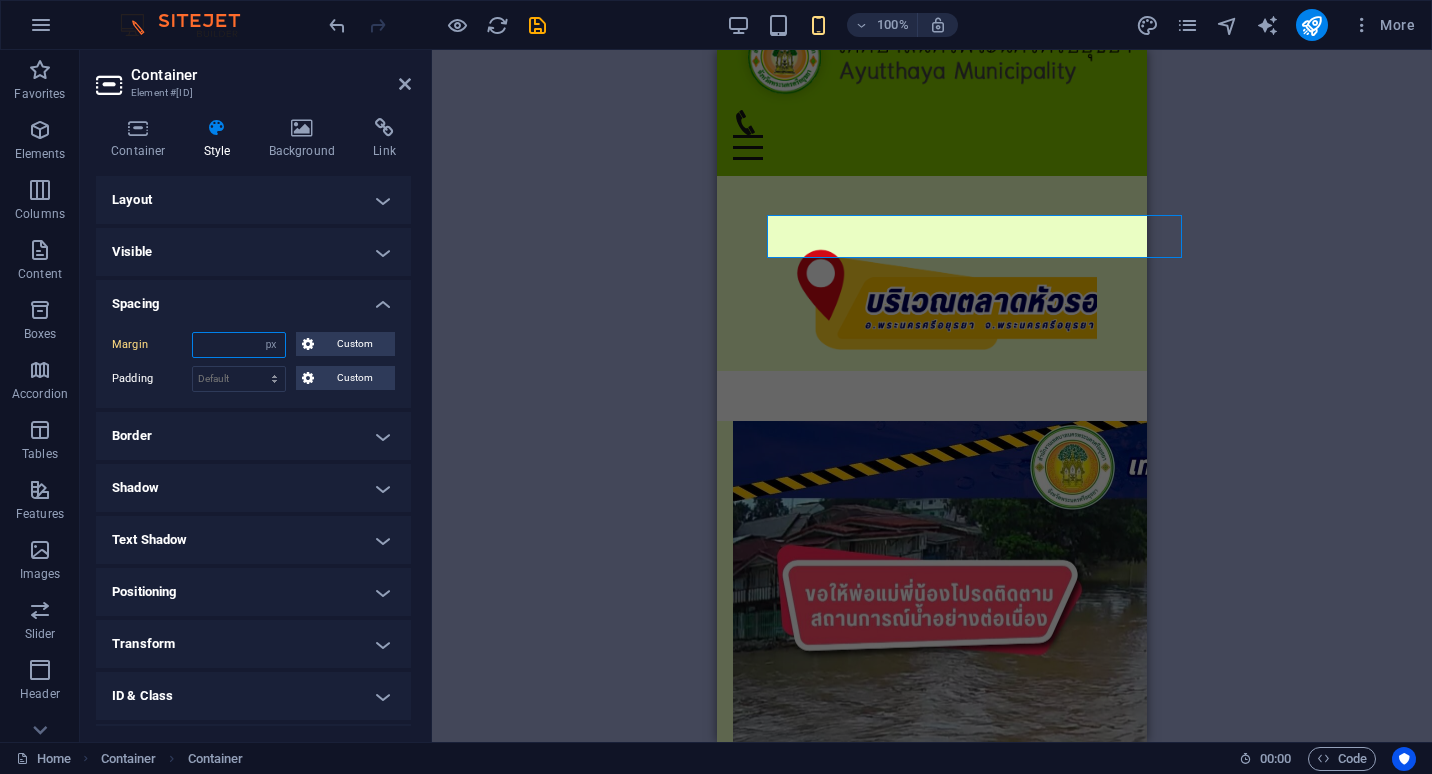 type 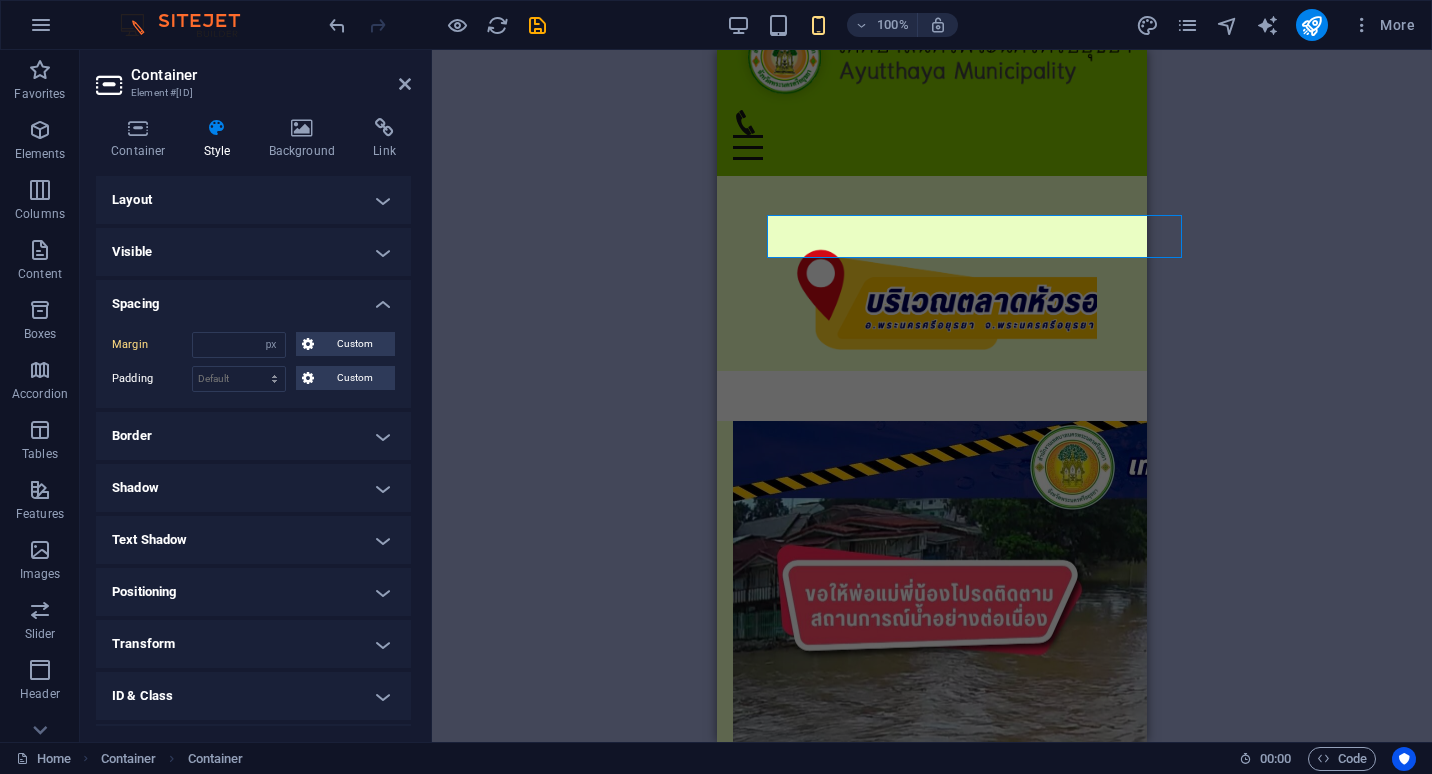 click on "Container   2 columns   Container   Image   Container   HTML   Container   Container   HTML   2 columns   Container   Container   Image   Container   Container   HTML   2 columns   Container   Container   Menu Bar   Container   Container   Placeholder   Container   Container   Logo   Container   Icon   Logo   Container   Image" at bounding box center (932, 396) 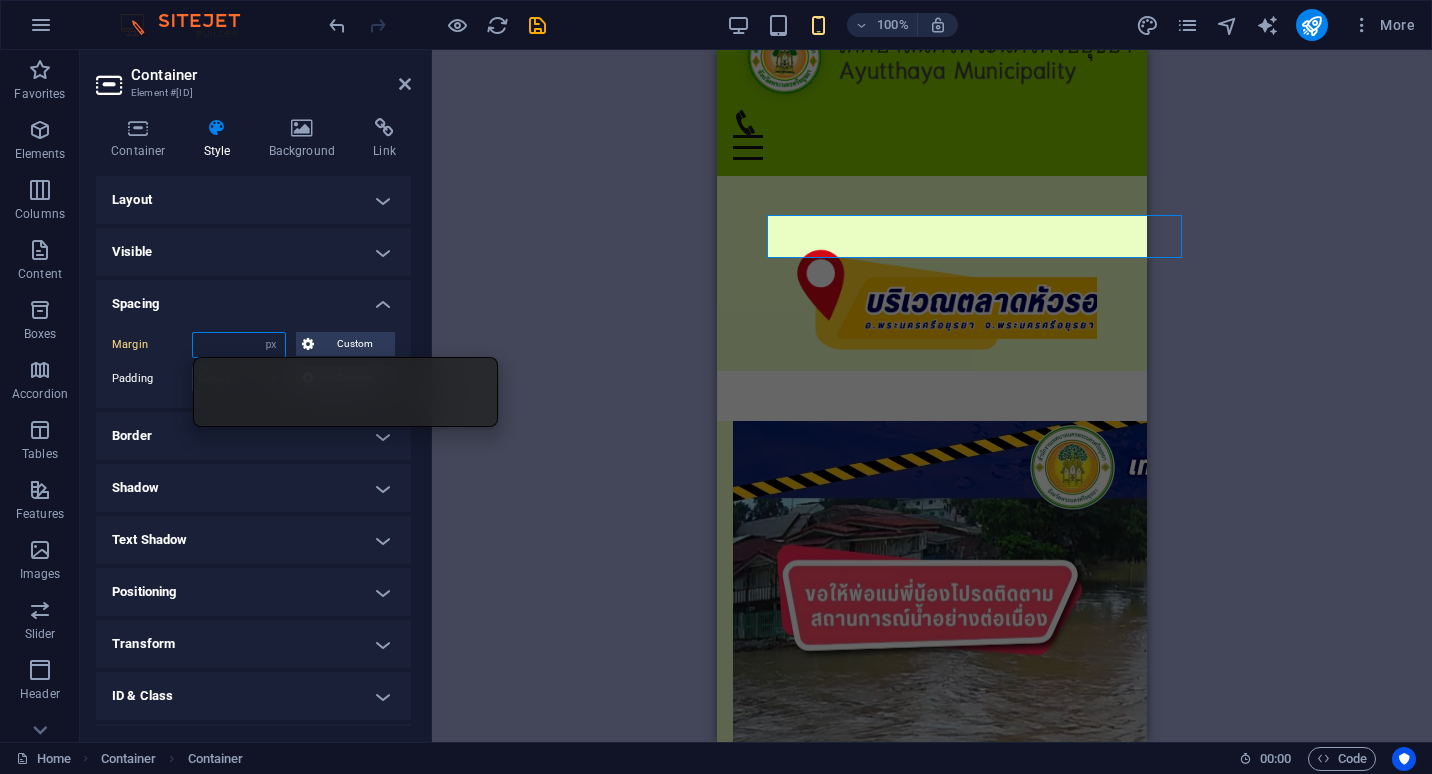 click at bounding box center [239, 345] 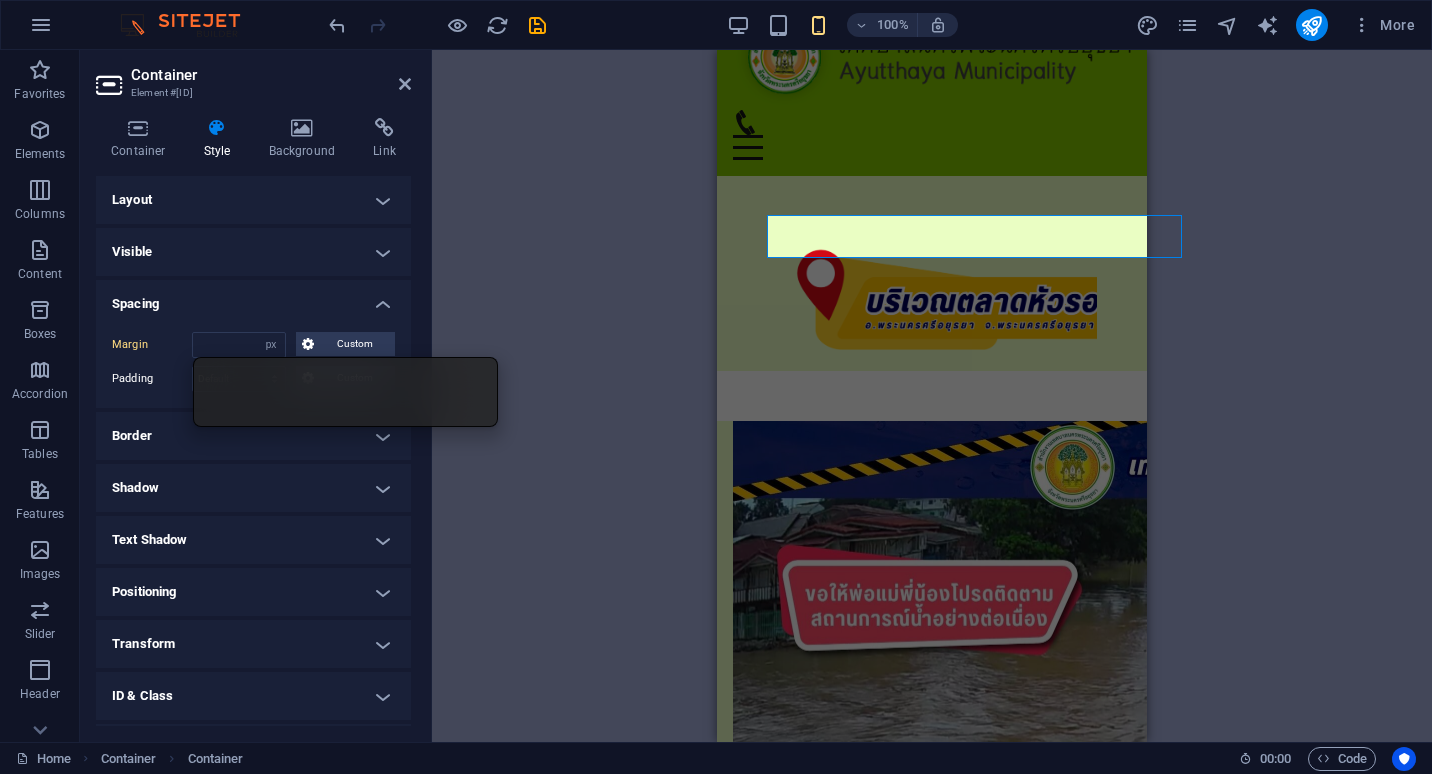 click on "Container   2 columns   Container   Image   Container   HTML   Container   Container   HTML   2 columns   Container   Container   Image   Container   Container   HTML   2 columns   Container   Container   Menu Bar   Container   Container   Placeholder   Container   Container   Logo   Container   Icon   Logo   Container   Image" at bounding box center (932, 396) 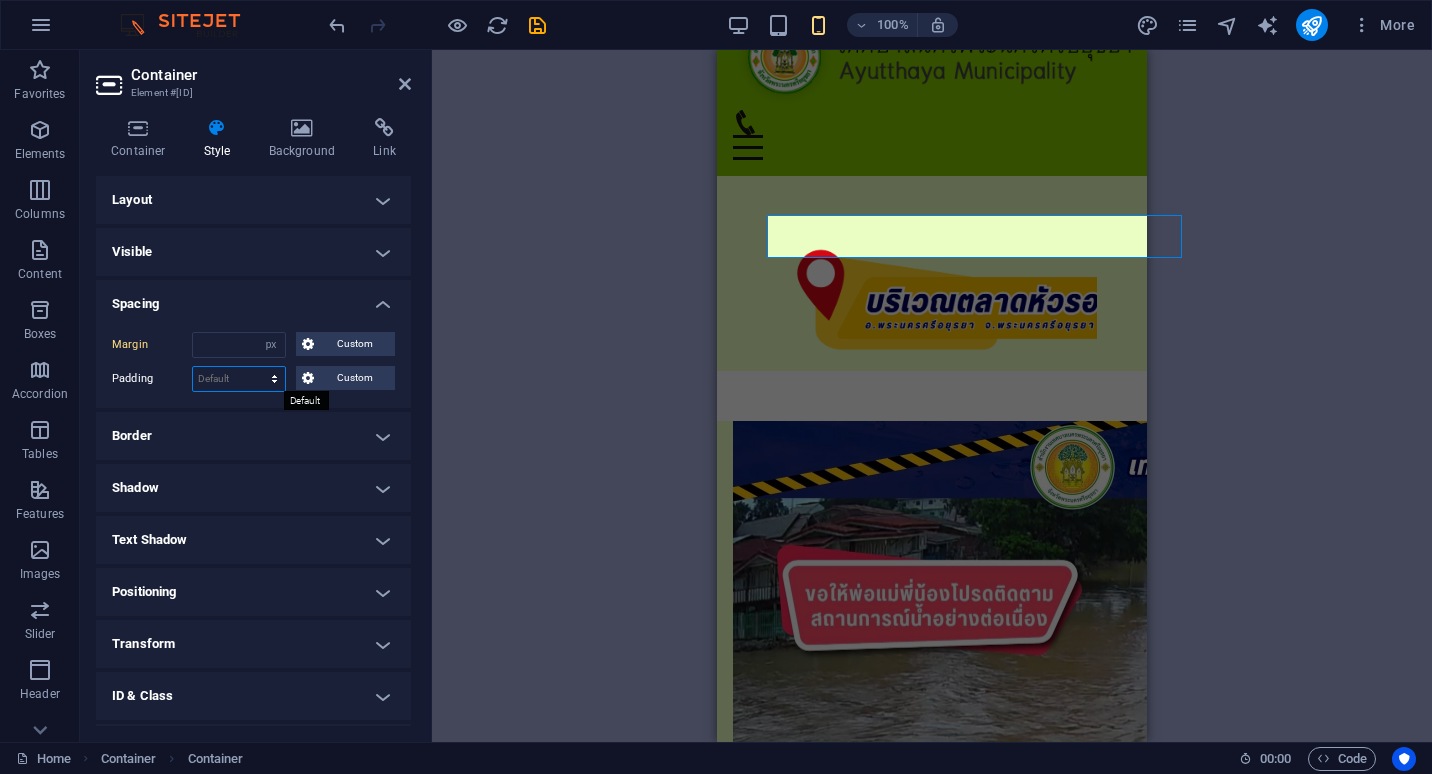 click on "Default px rem % vh vw Custom" at bounding box center (239, 379) 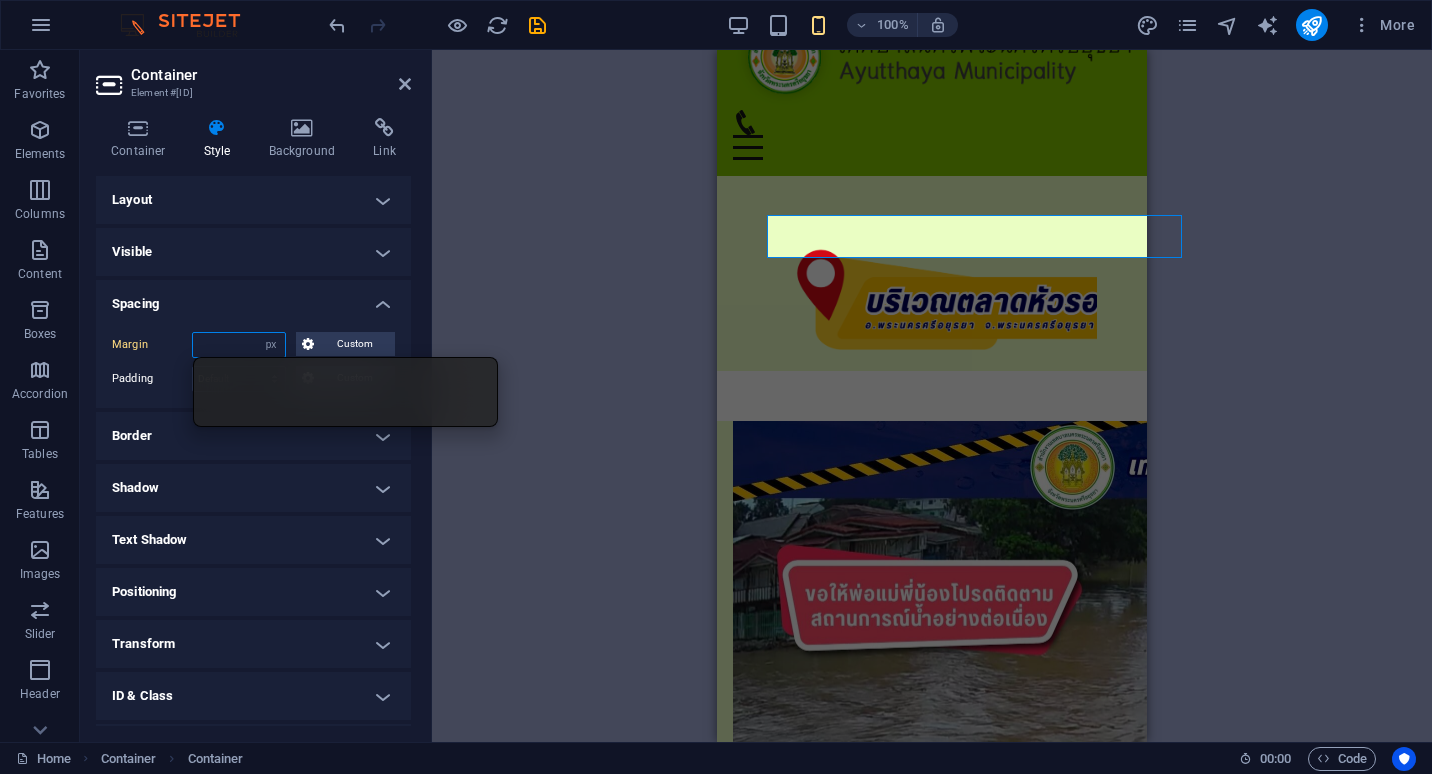 click at bounding box center [239, 345] 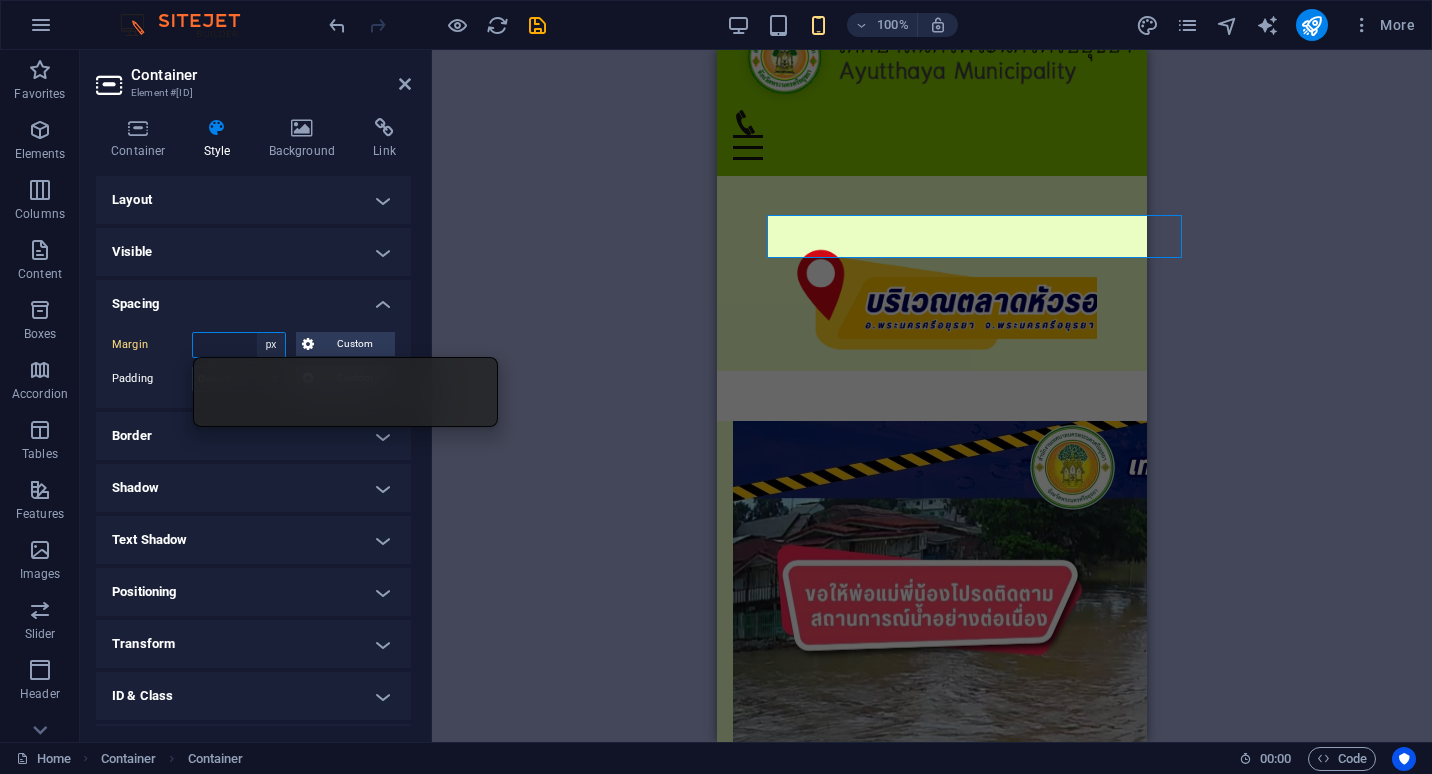 click on "Default auto px % rem vw vh Custom" at bounding box center (271, 345) 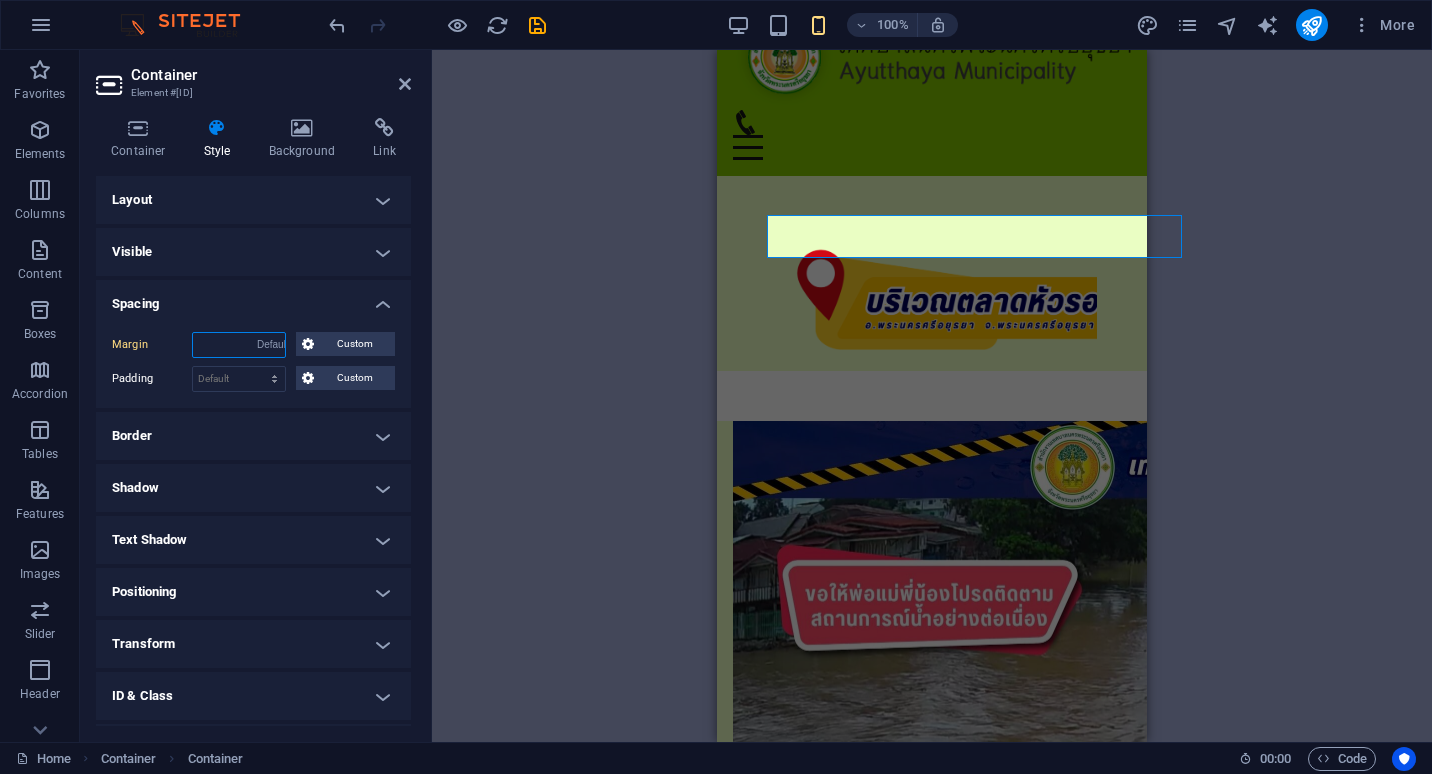 click on "Default auto px % rem vw vh Custom" at bounding box center [271, 345] 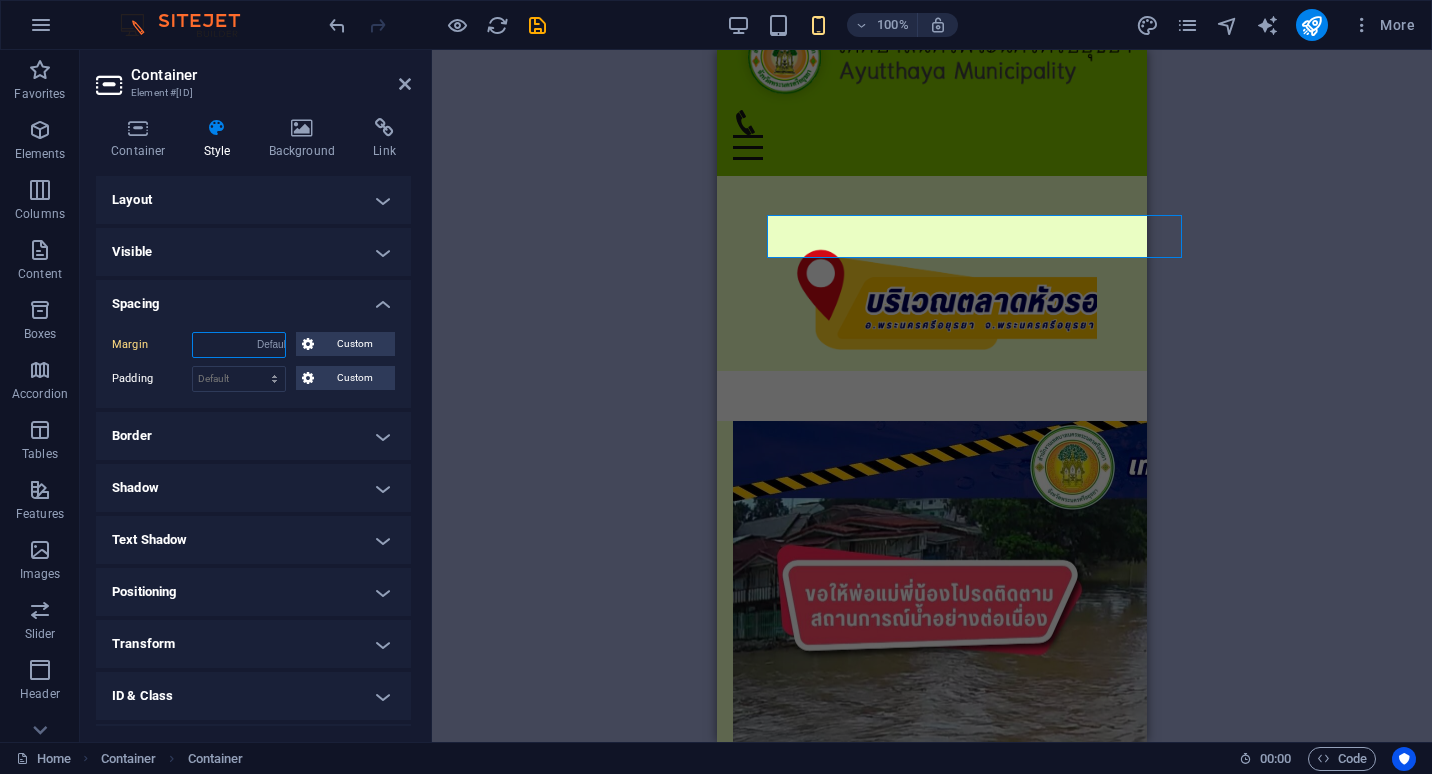 select on "DISABLED_OPTION_VALUE" 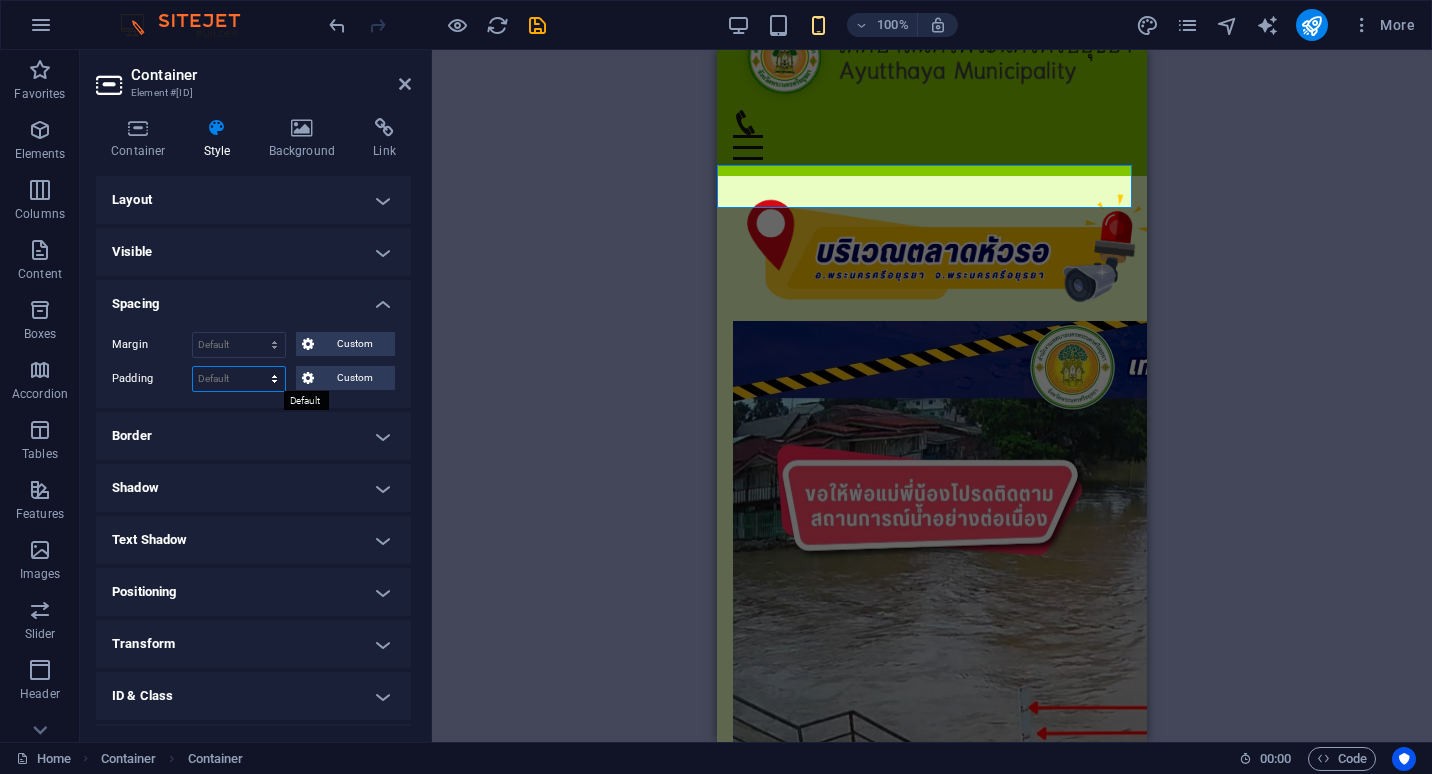 click on "Default px rem % vh vw Custom" at bounding box center (239, 379) 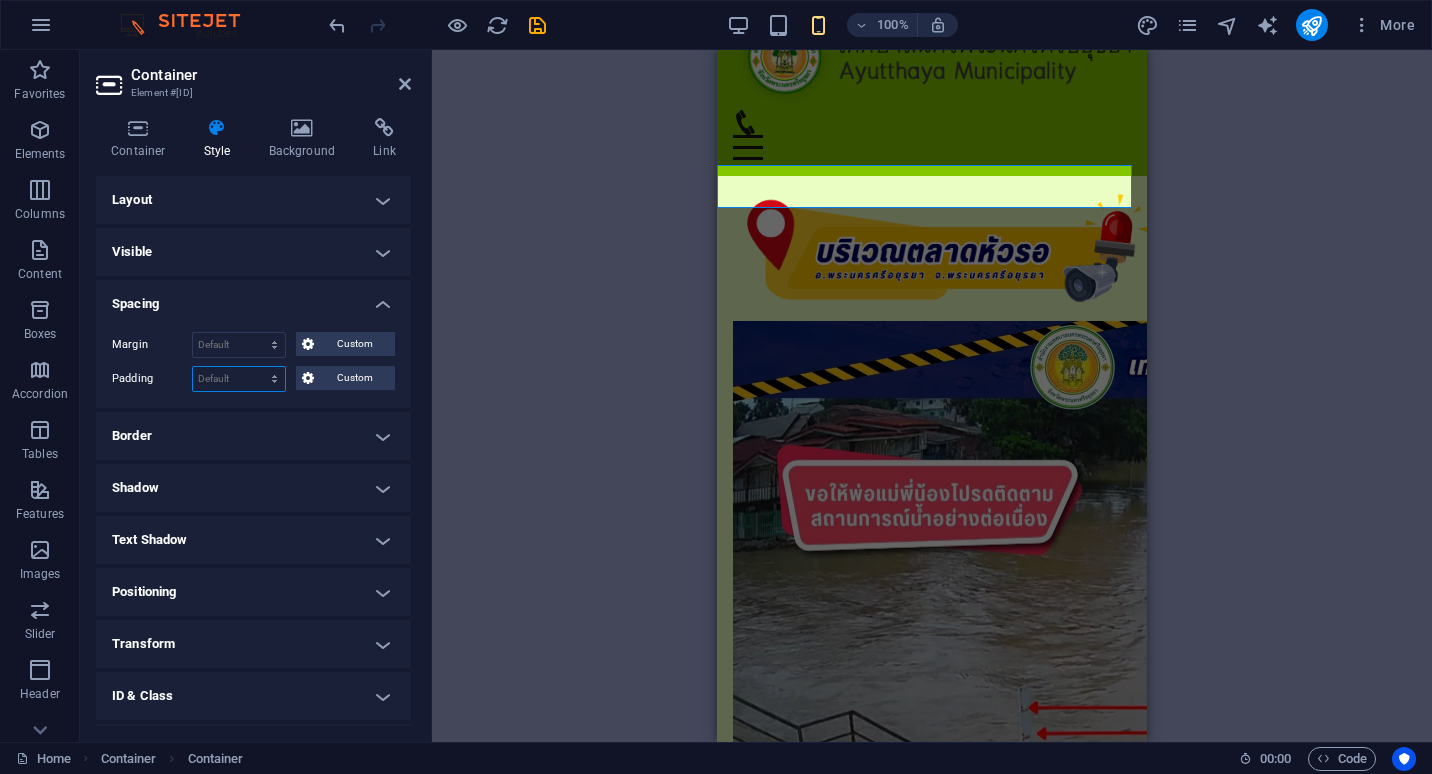 select on "rem" 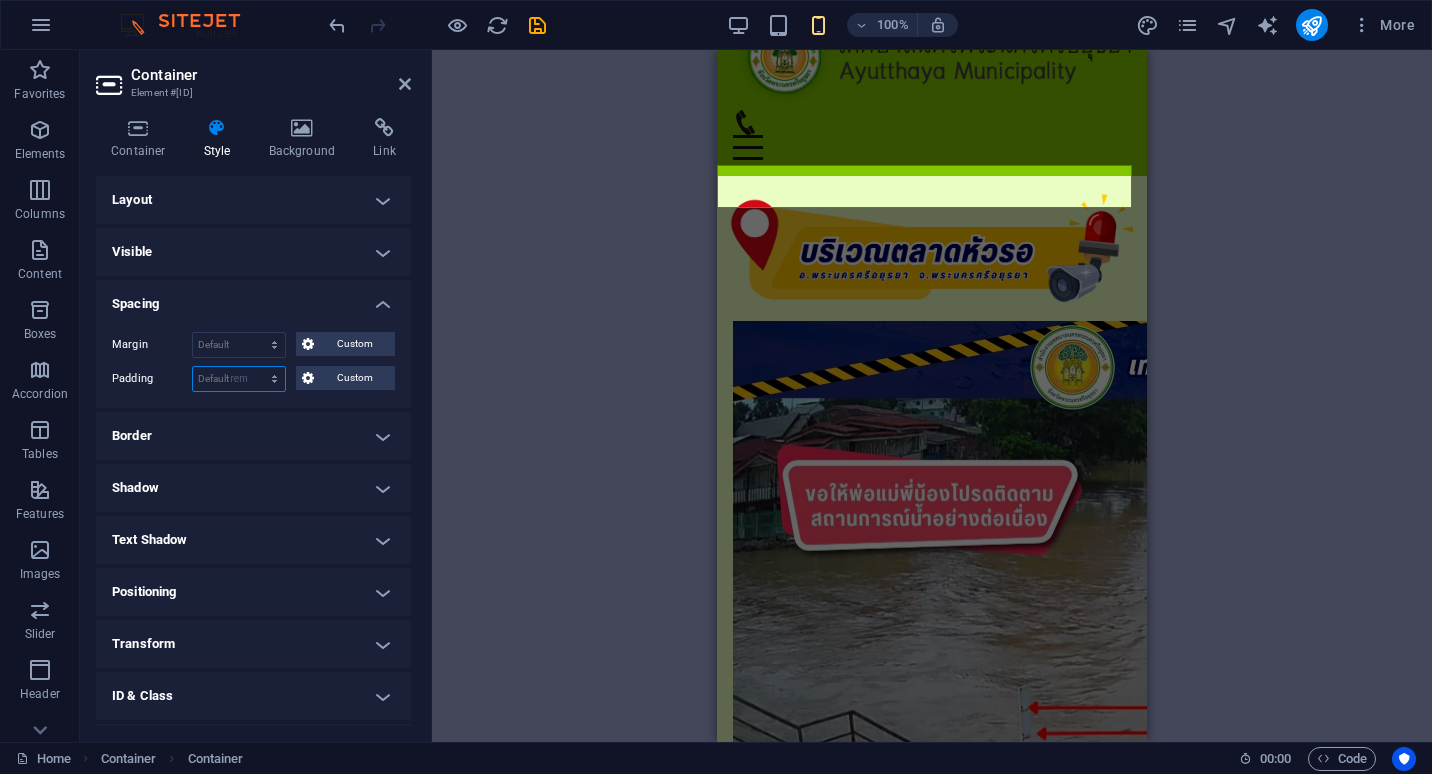 click on "Default px rem % vh vw Custom" at bounding box center (239, 379) 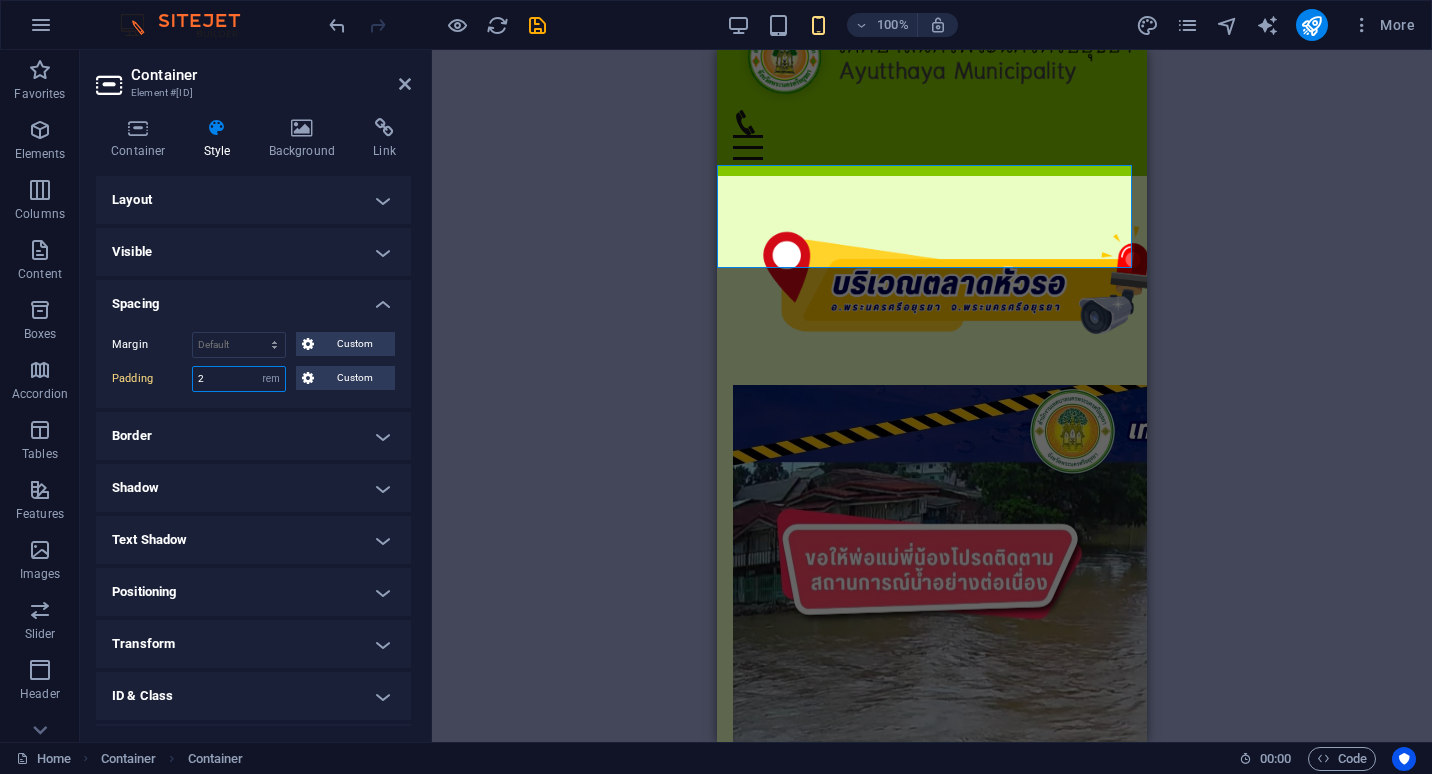 drag, startPoint x: 223, startPoint y: 379, endPoint x: 139, endPoint y: 387, distance: 84.38009 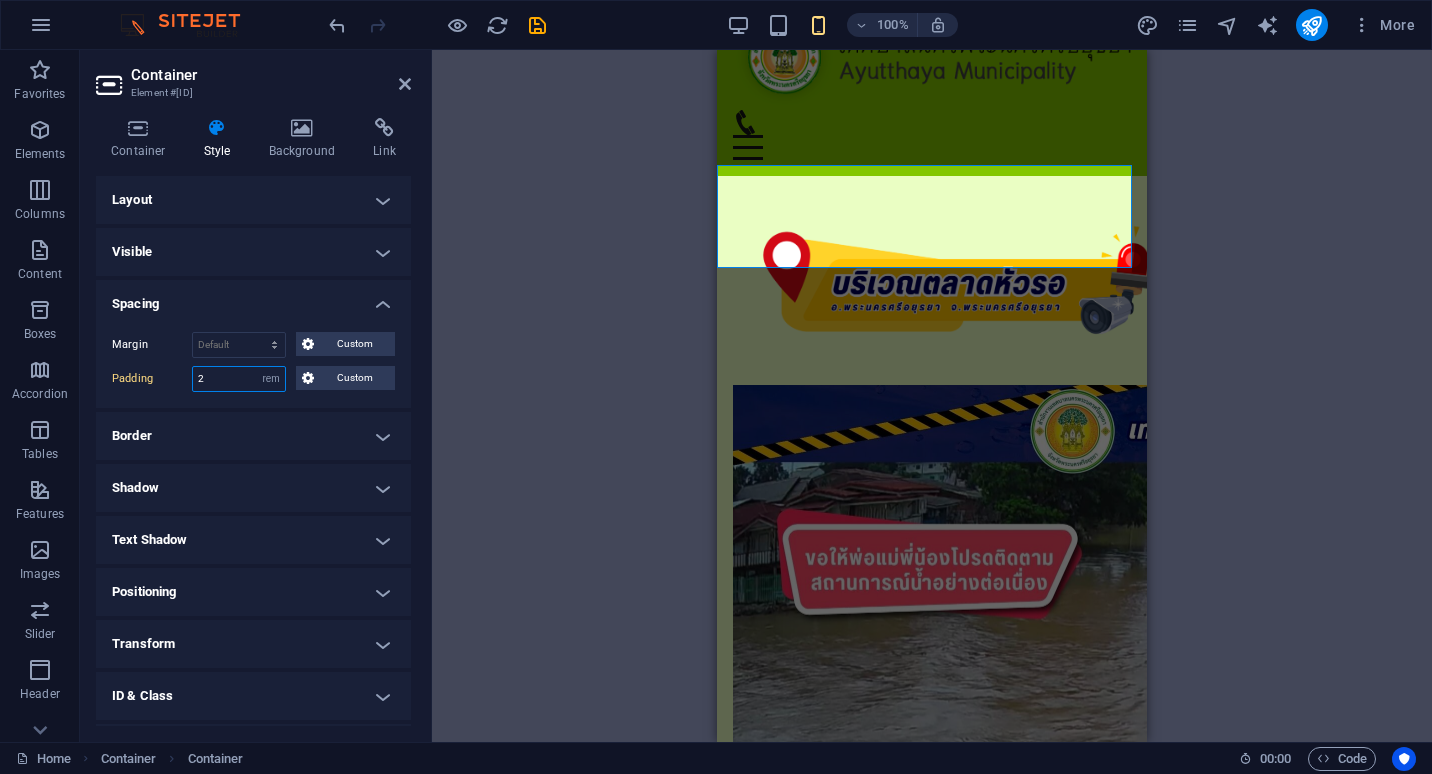 click on "Padding 2 Default px rem % vh vw Custom Custom" at bounding box center [253, 379] 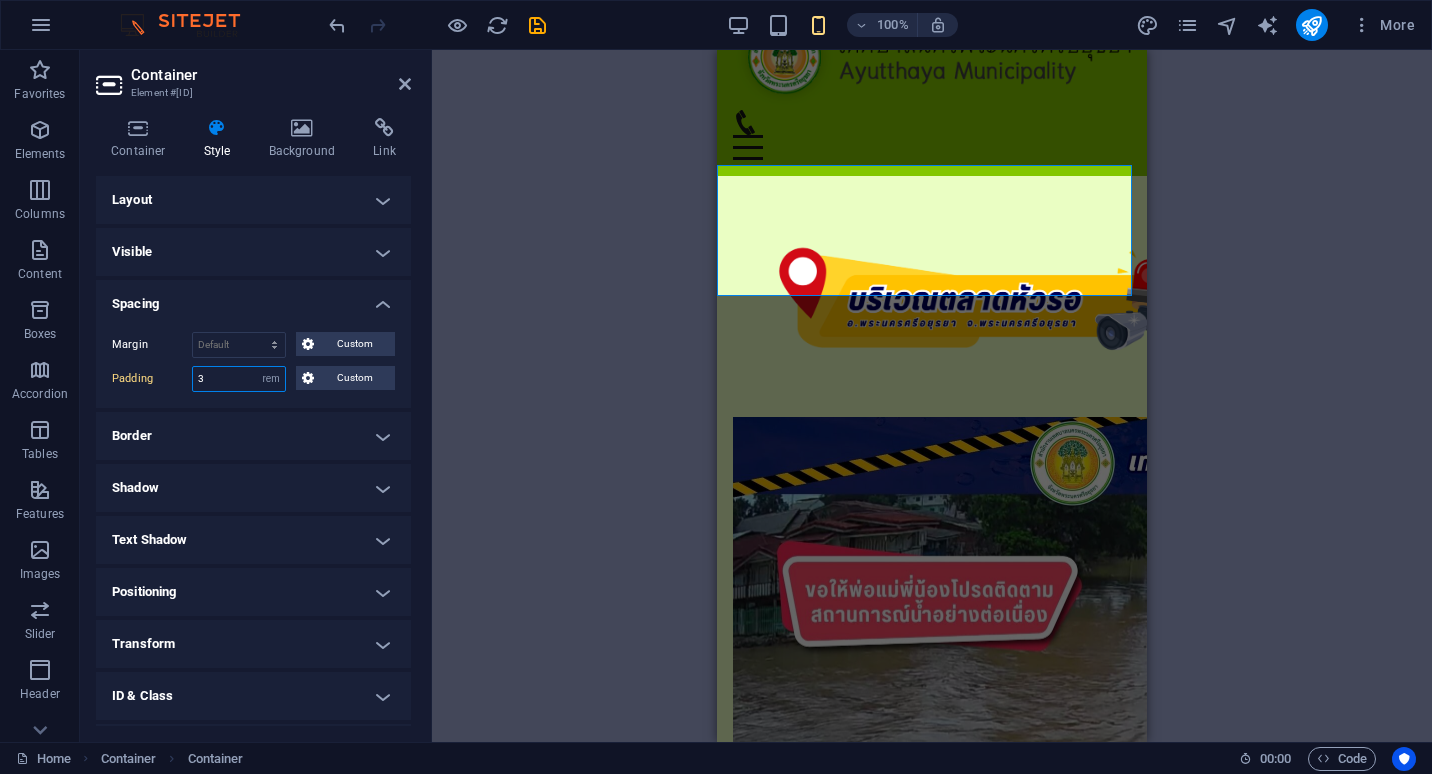 drag, startPoint x: 209, startPoint y: 376, endPoint x: 189, endPoint y: 377, distance: 20.024984 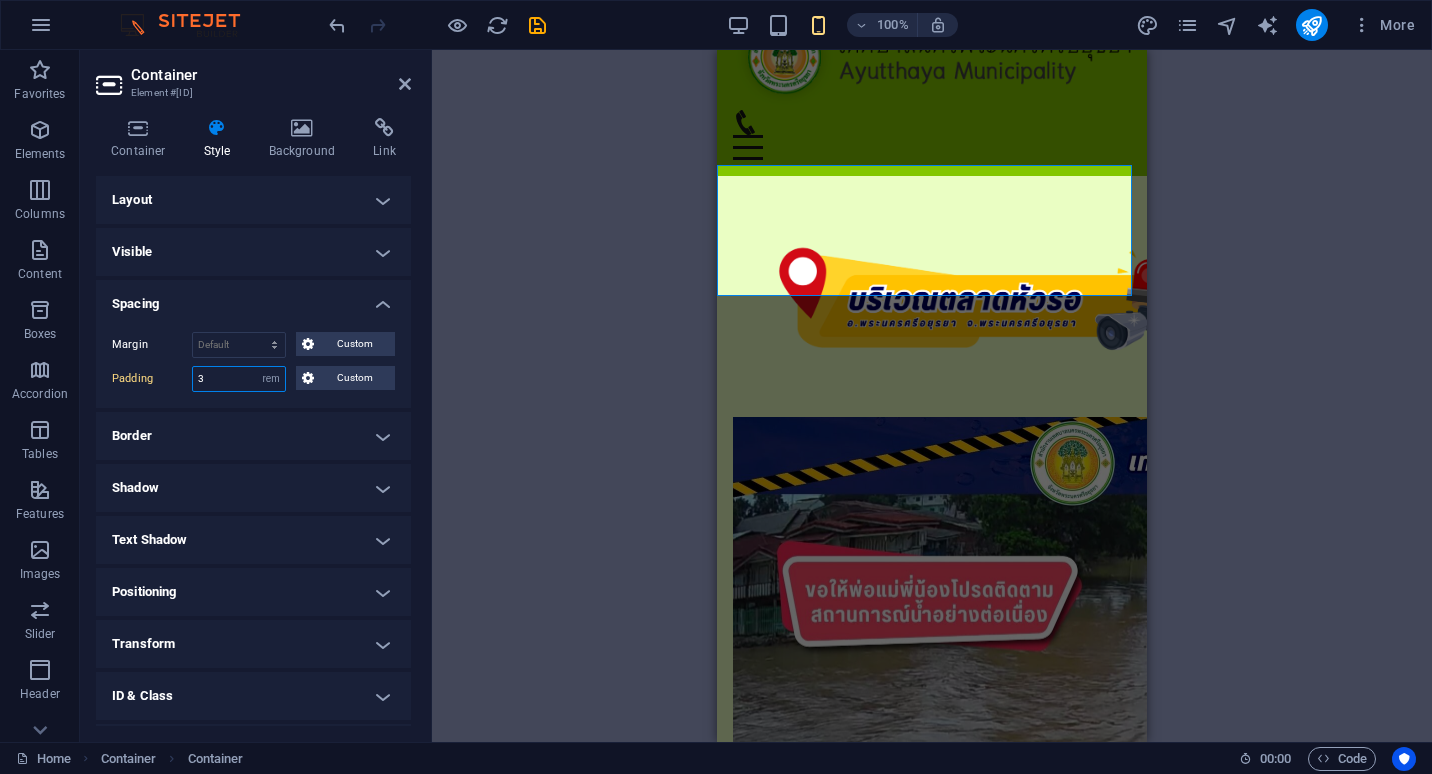 click on "Padding 3 Default px rem % vh vw Custom Custom" at bounding box center (253, 379) 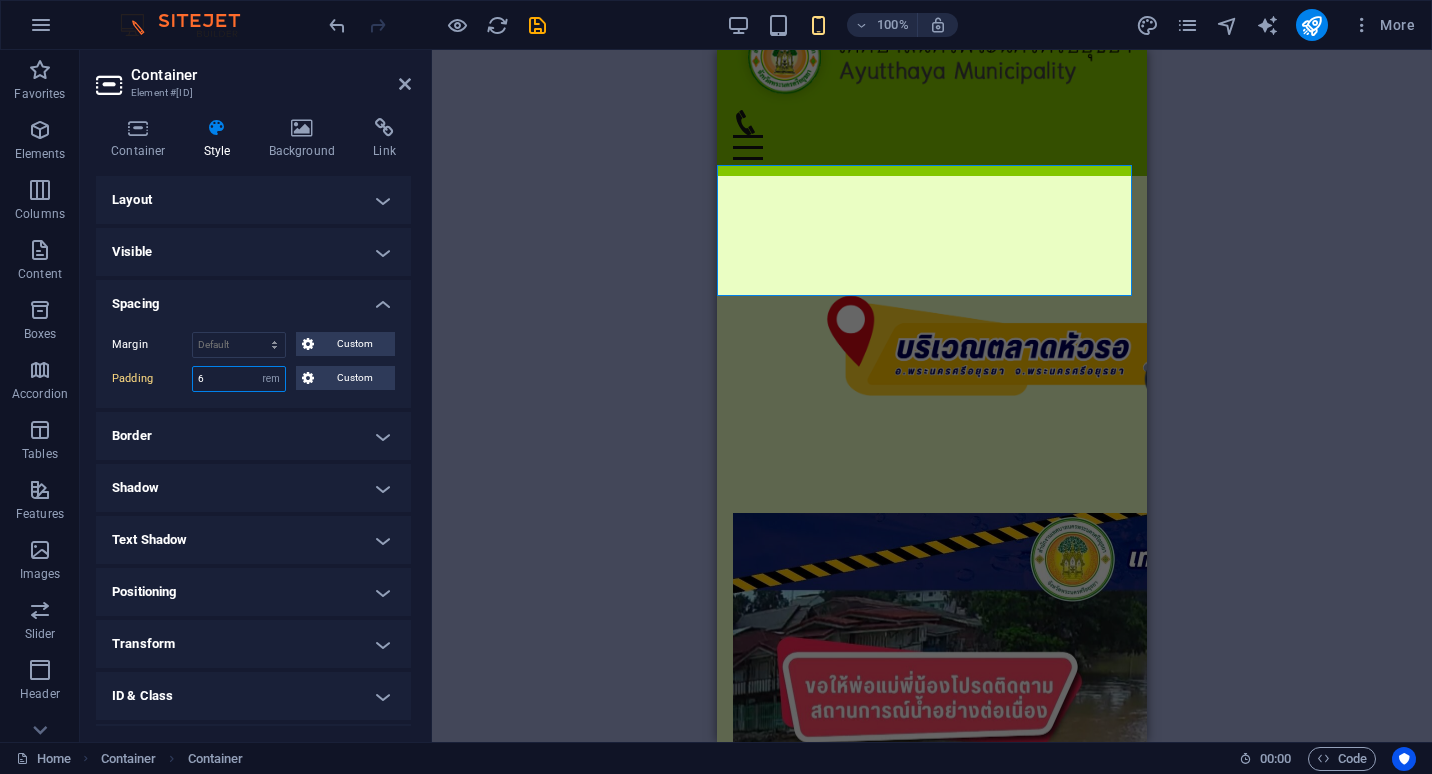 type on "6" 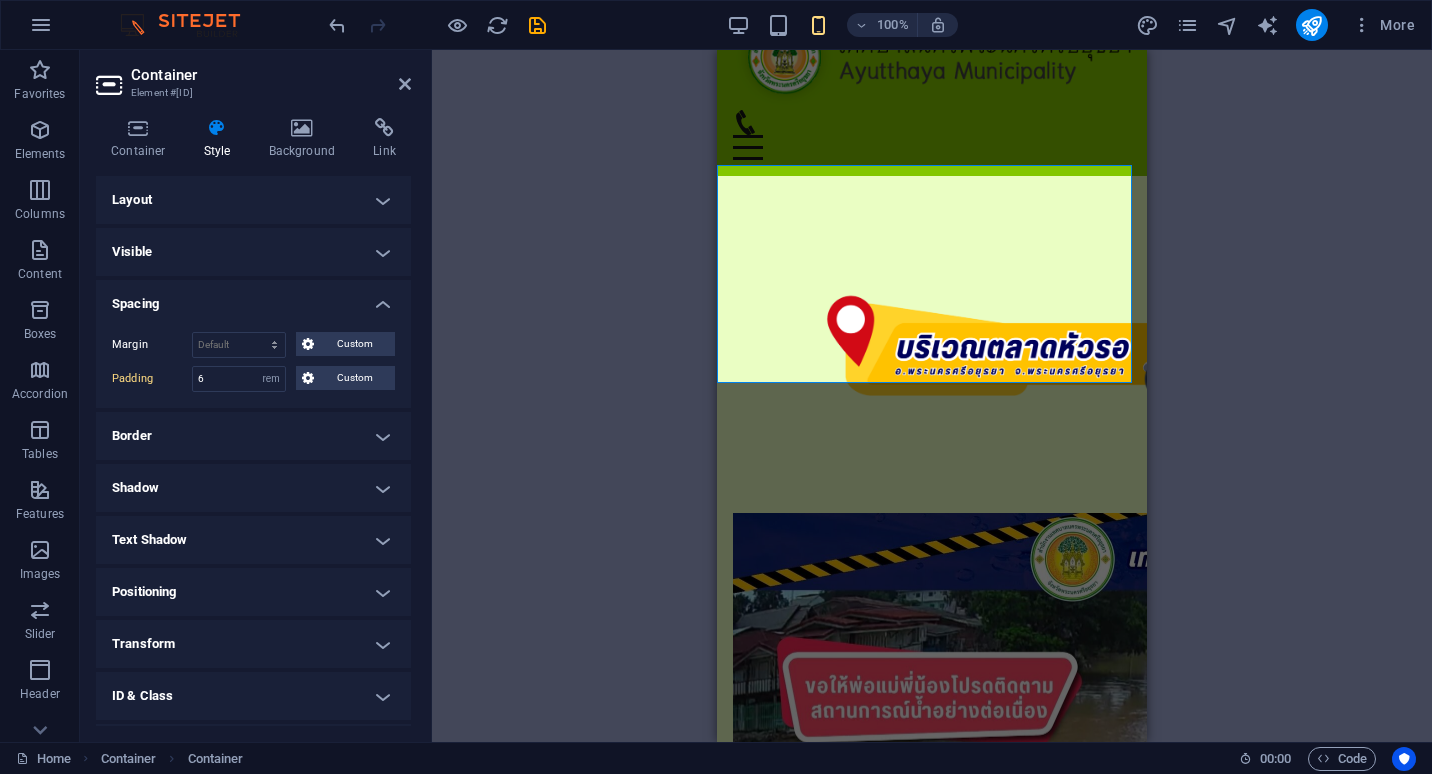 click on "Drag here to replace the existing content. Press “Ctrl” if you want to create a new element.
Container   2 columns   Container   Image   Container   HTML   Container   Container   HTML   2 columns   Container   Container   Image   Container   Container   HTML   2 columns   Container   Container   Menu Bar   Container   Container   Placeholder   Container   Container   Logo   Container   Icon   Logo   Container   Image" at bounding box center [932, 396] 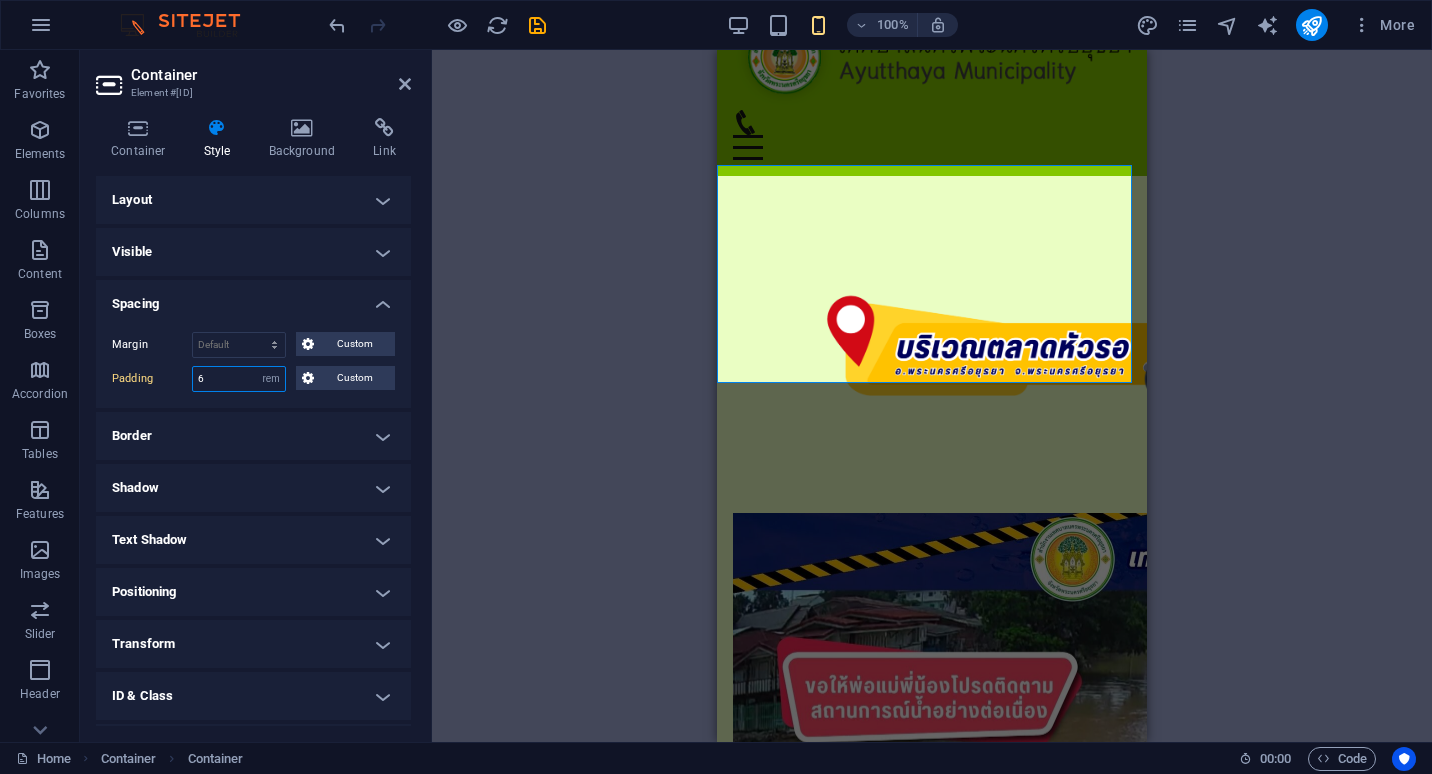 drag, startPoint x: 211, startPoint y: 375, endPoint x: 196, endPoint y: 375, distance: 15 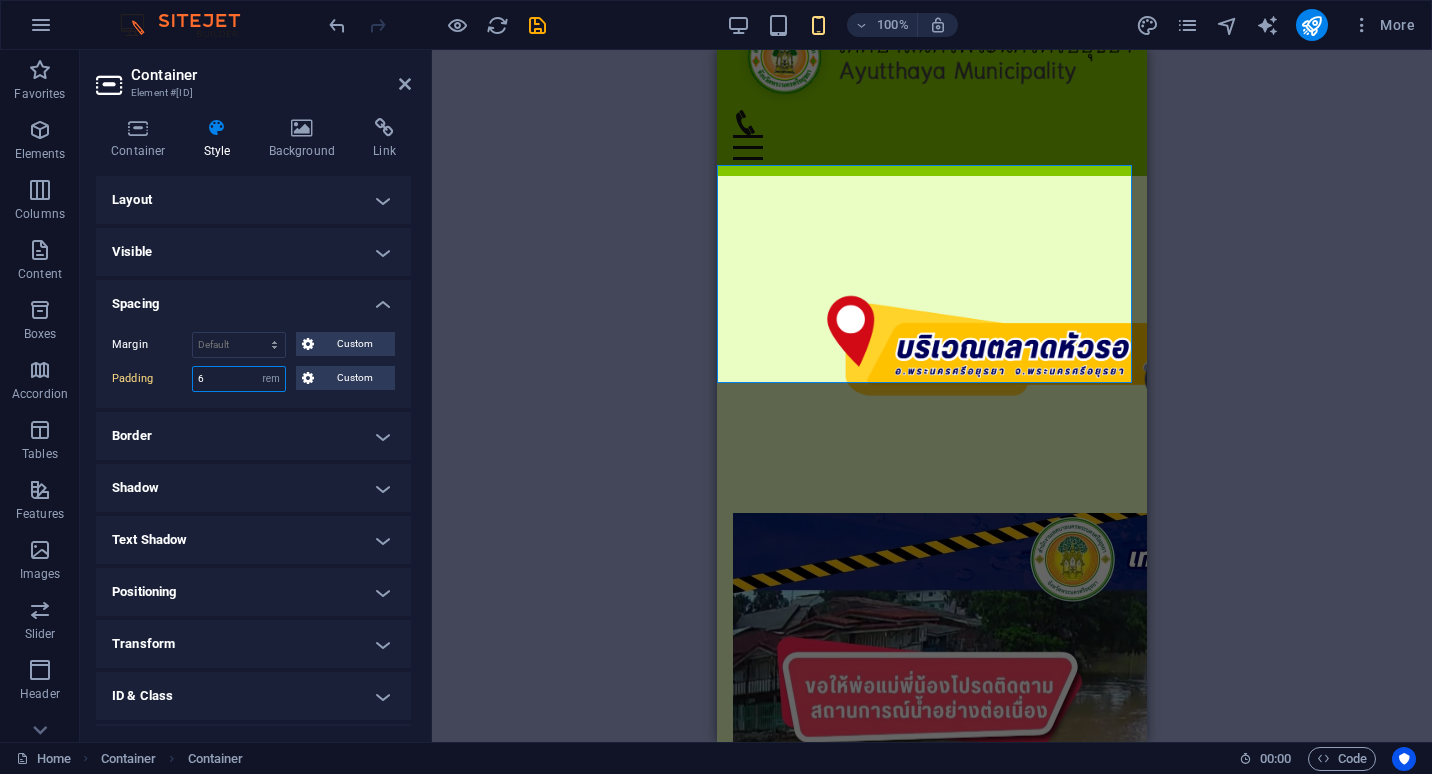 click on "6" at bounding box center [239, 379] 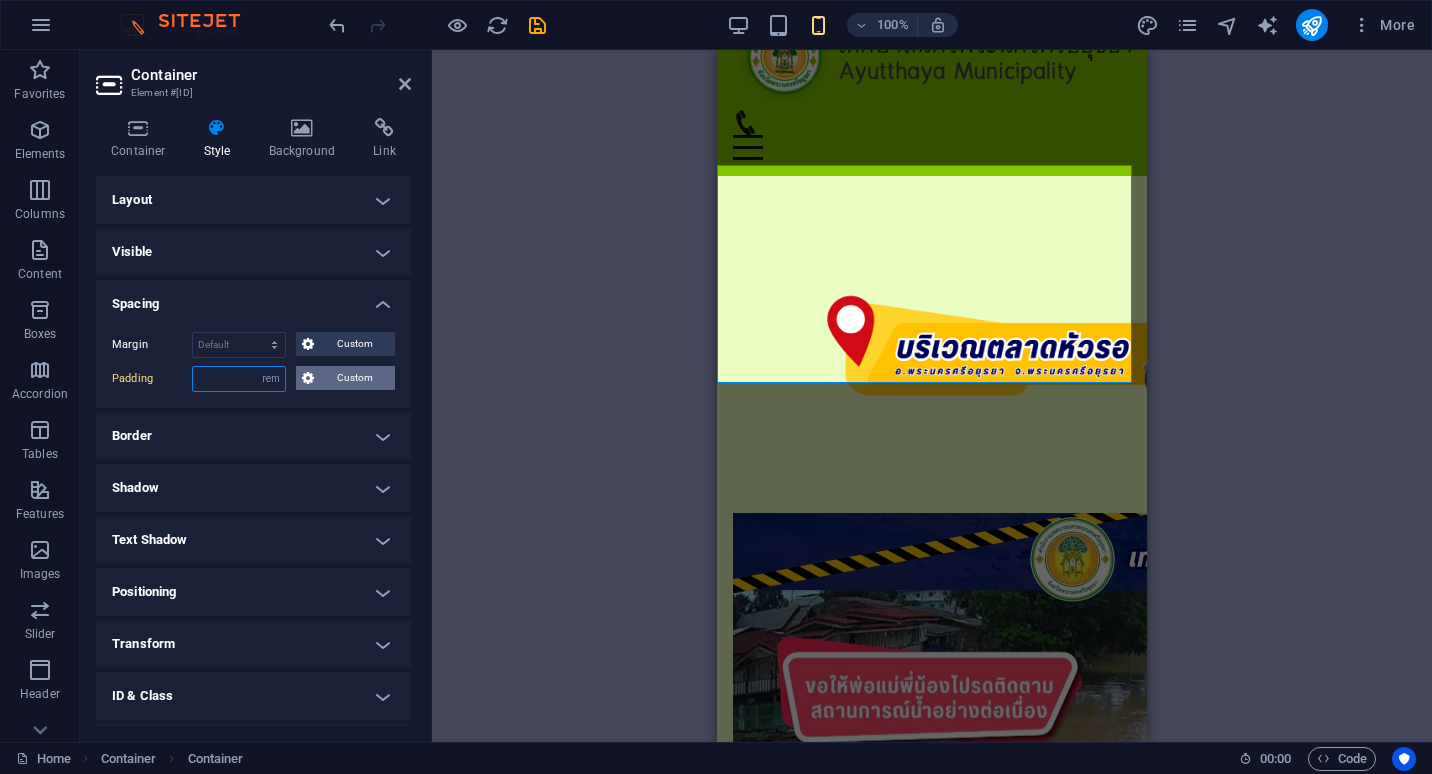 type 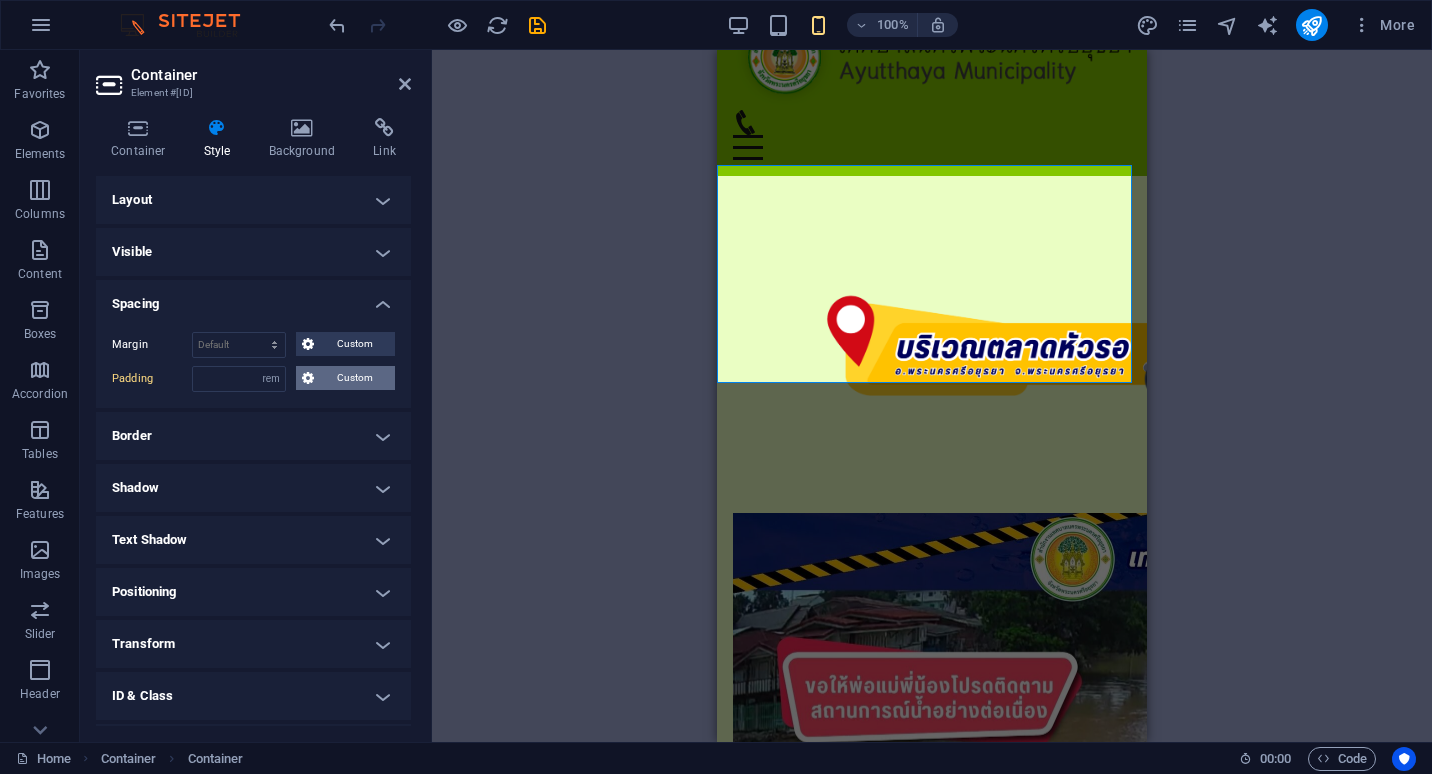 click on "Custom" at bounding box center (354, 378) 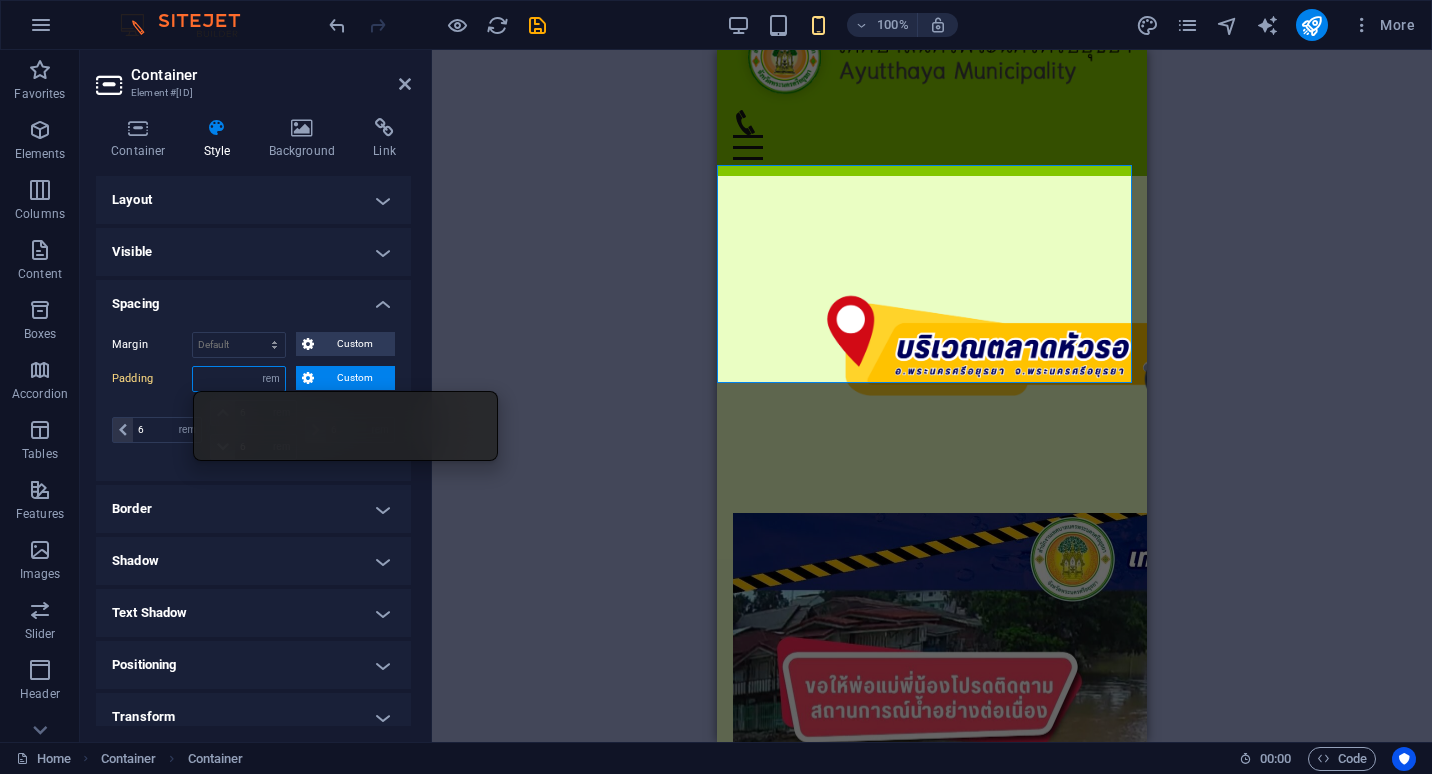 click at bounding box center [239, 379] 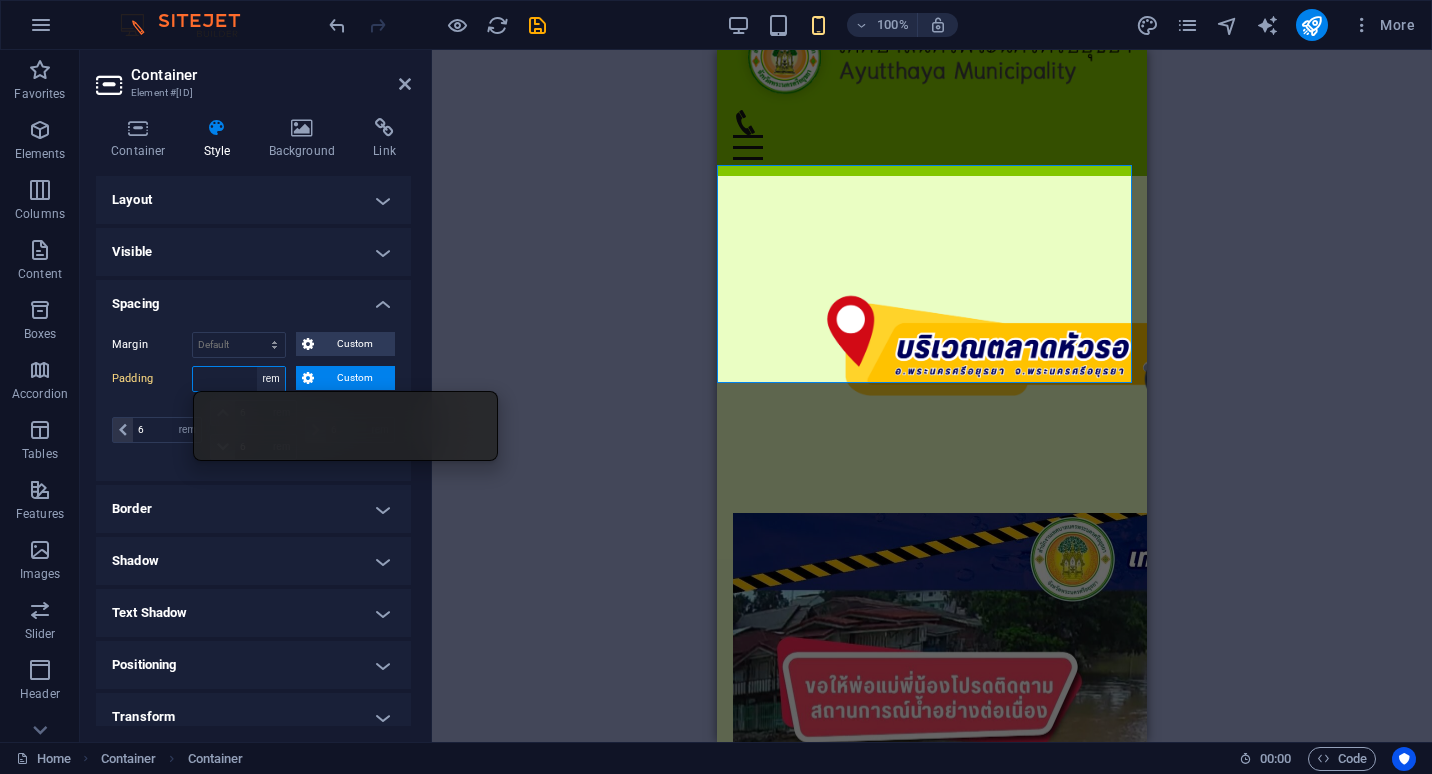 click on "Default px rem % vh vw Custom" at bounding box center [271, 379] 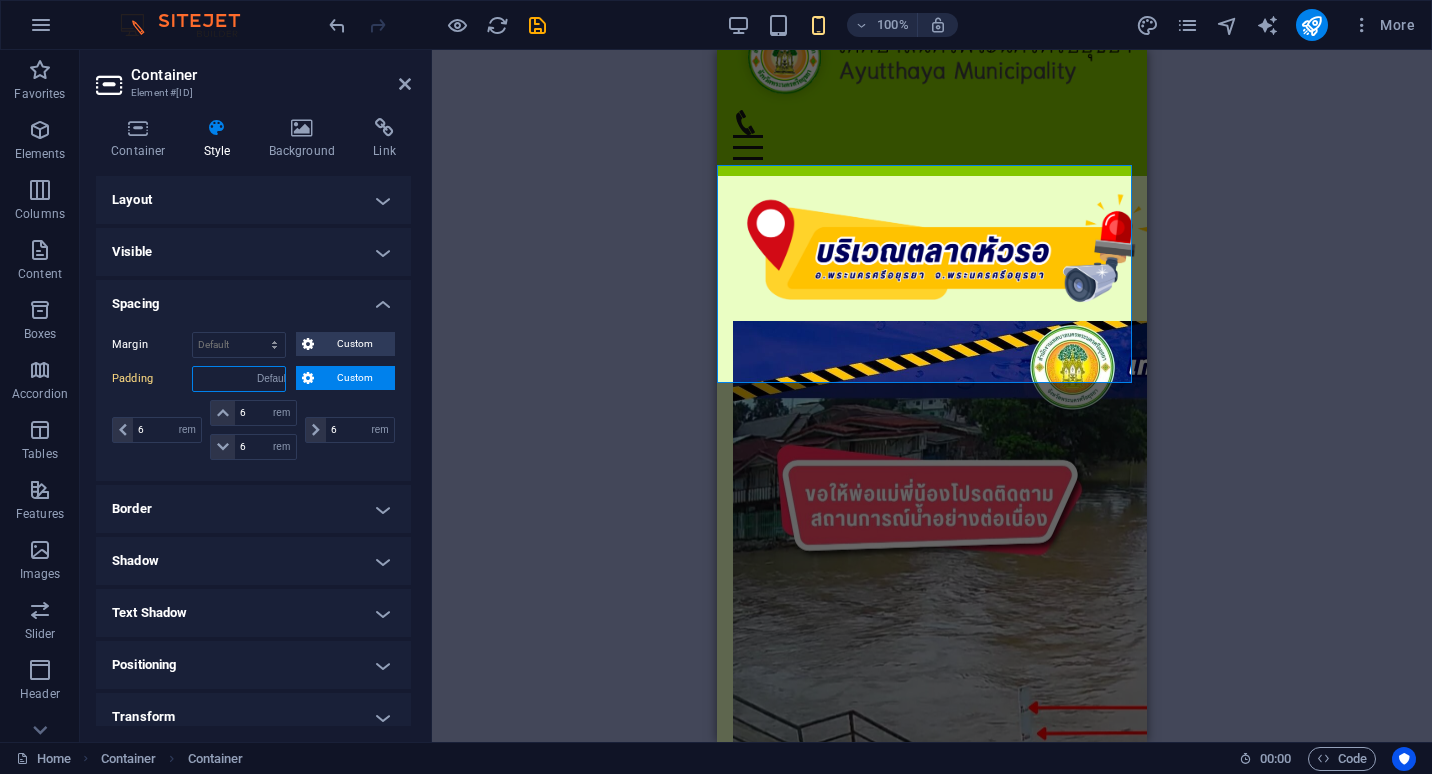 click on "Default px rem % vh vw Custom" at bounding box center [271, 379] 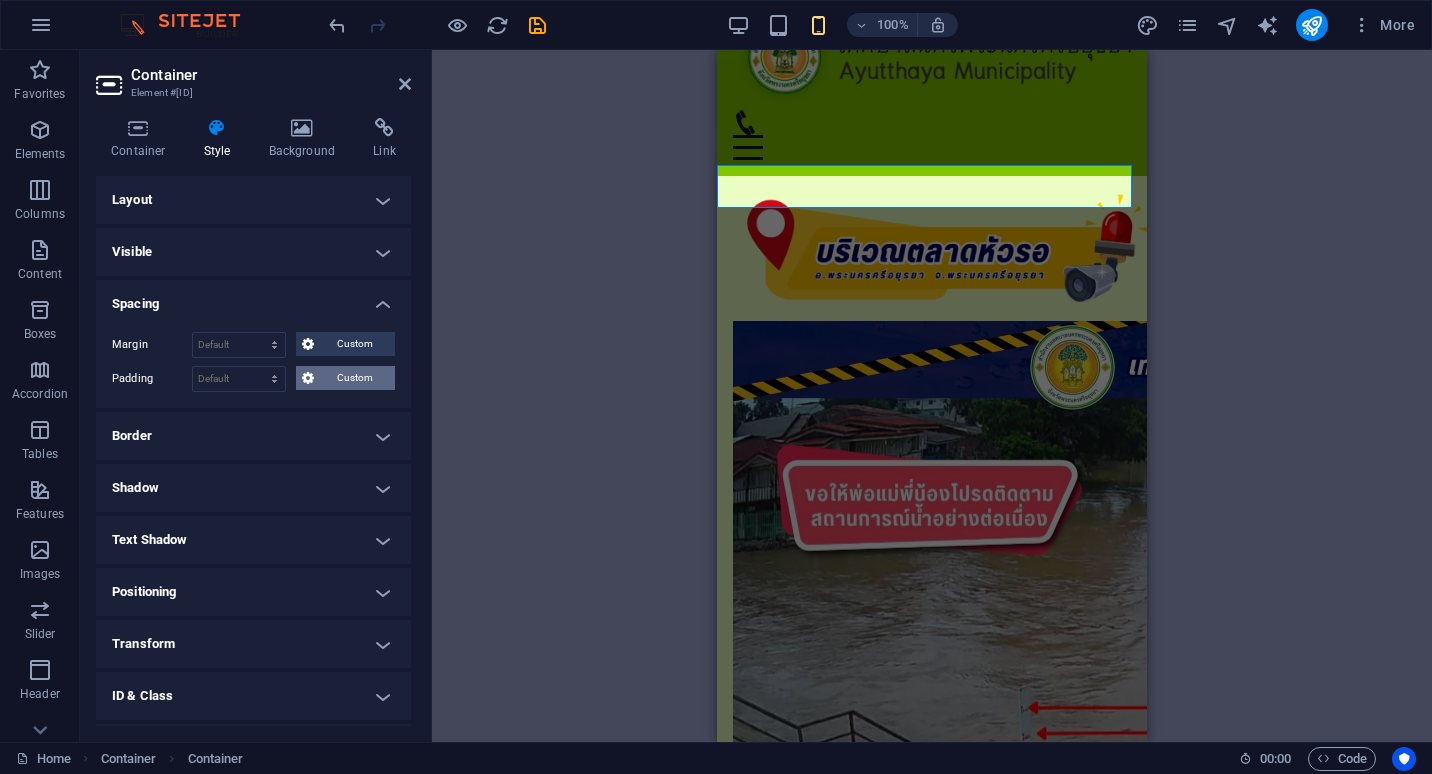 click on "Custom" at bounding box center (354, 378) 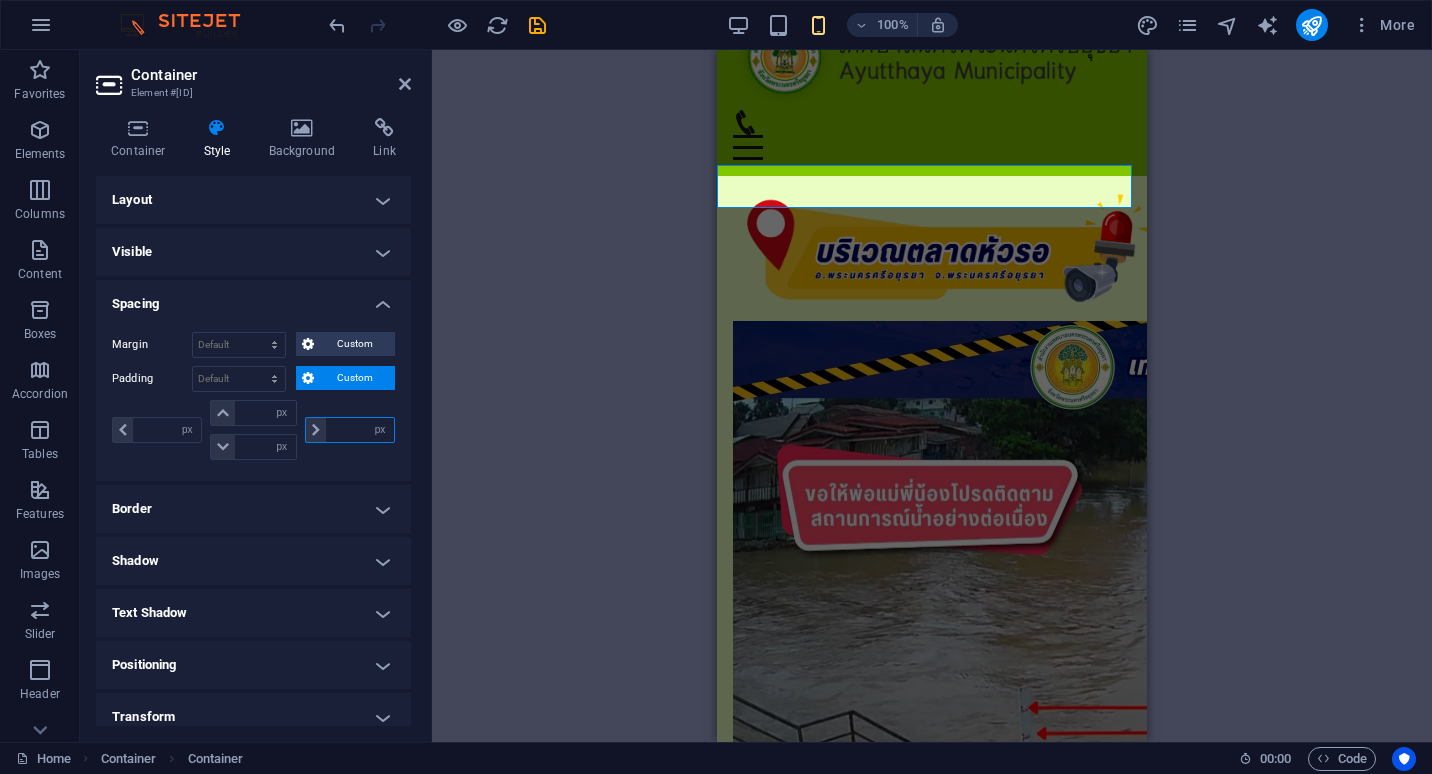 click at bounding box center [360, 430] 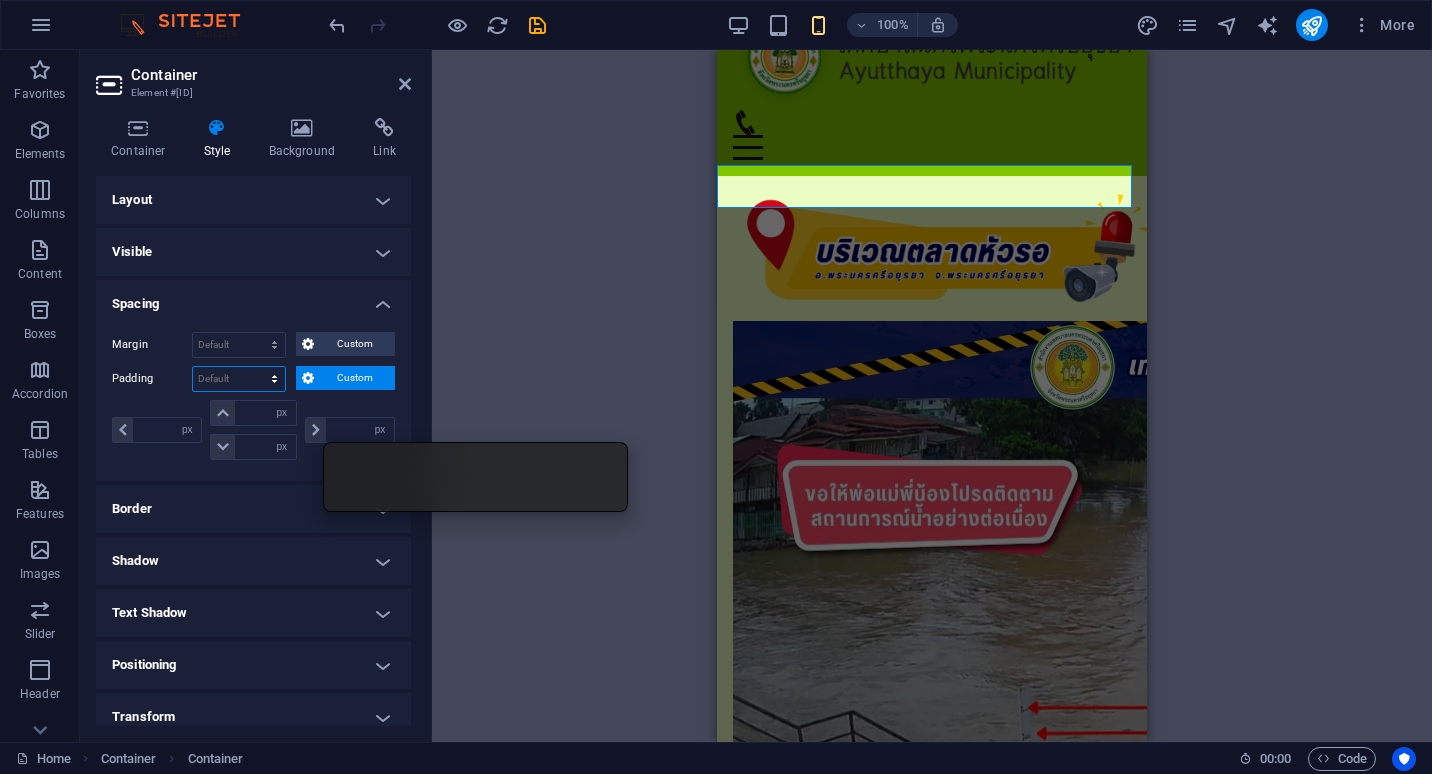 click on "Default px rem % vh vw Custom" at bounding box center [239, 379] 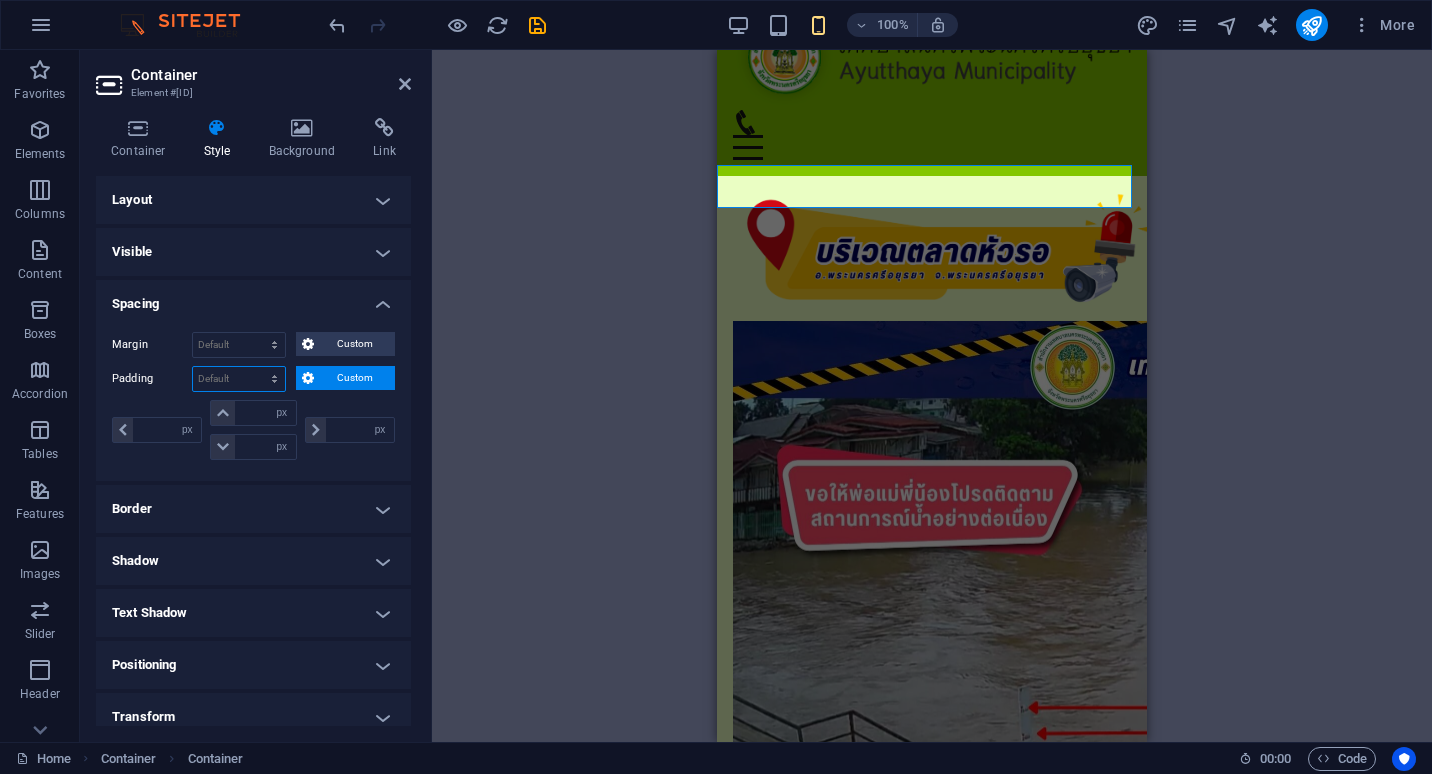 select on "rem" 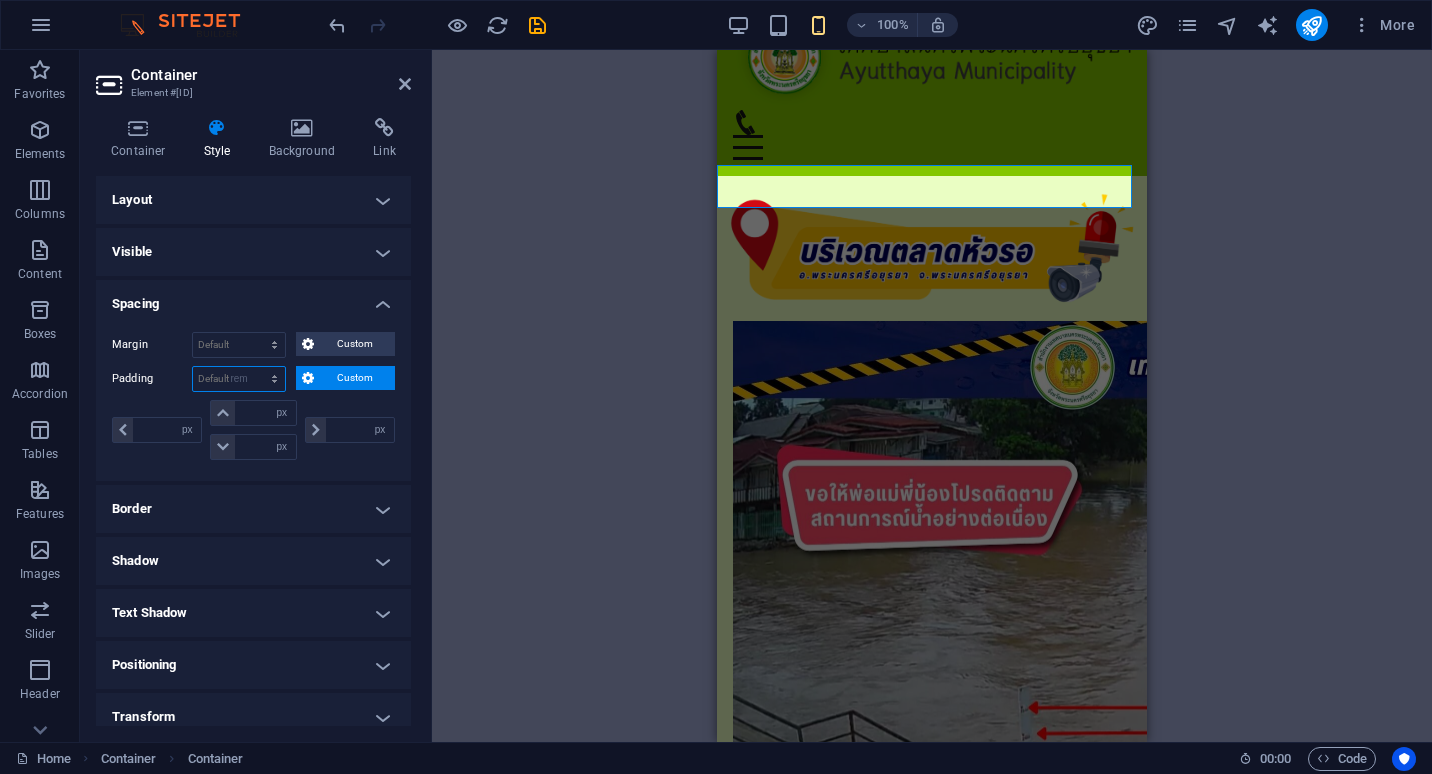 click on "Default px rem % vh vw Custom" at bounding box center (239, 379) 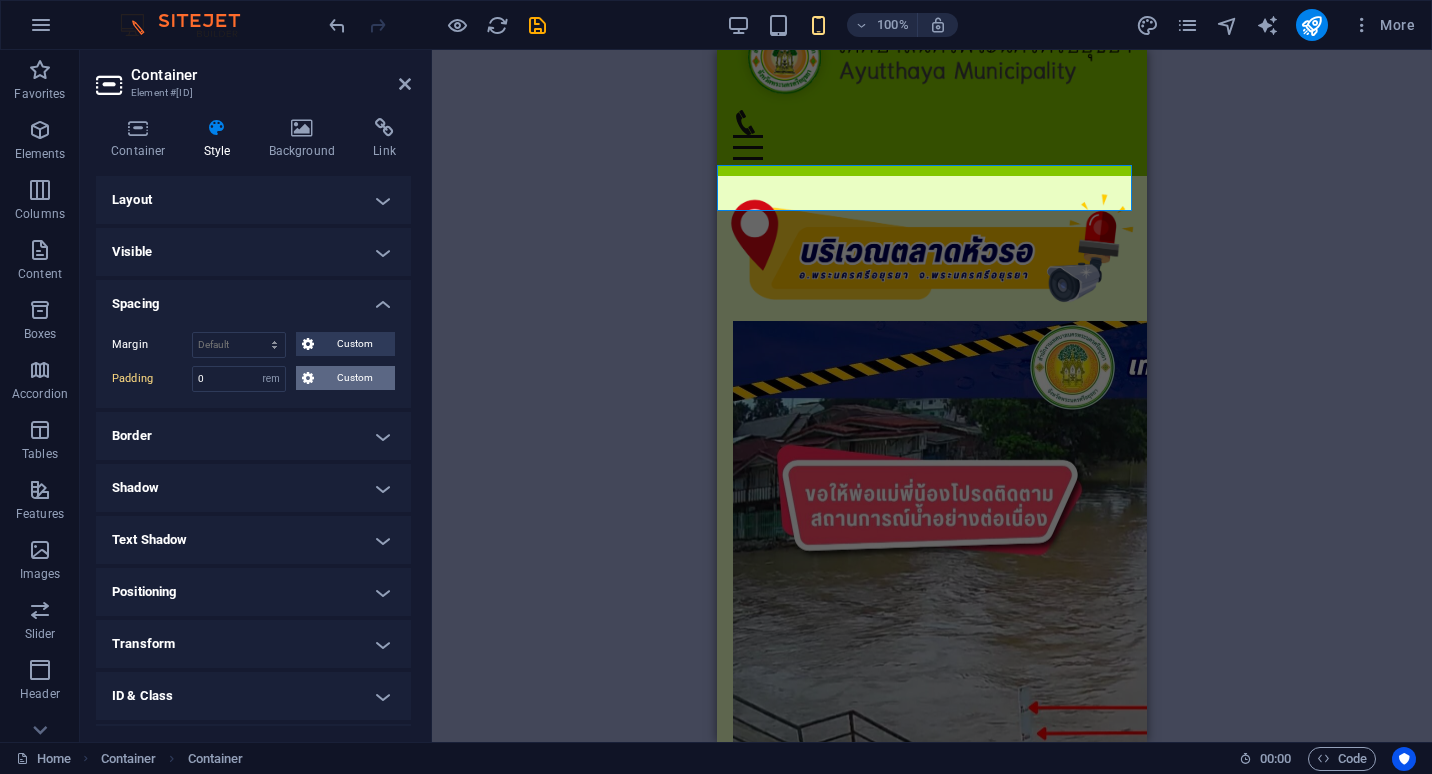 click on "Custom" at bounding box center [354, 378] 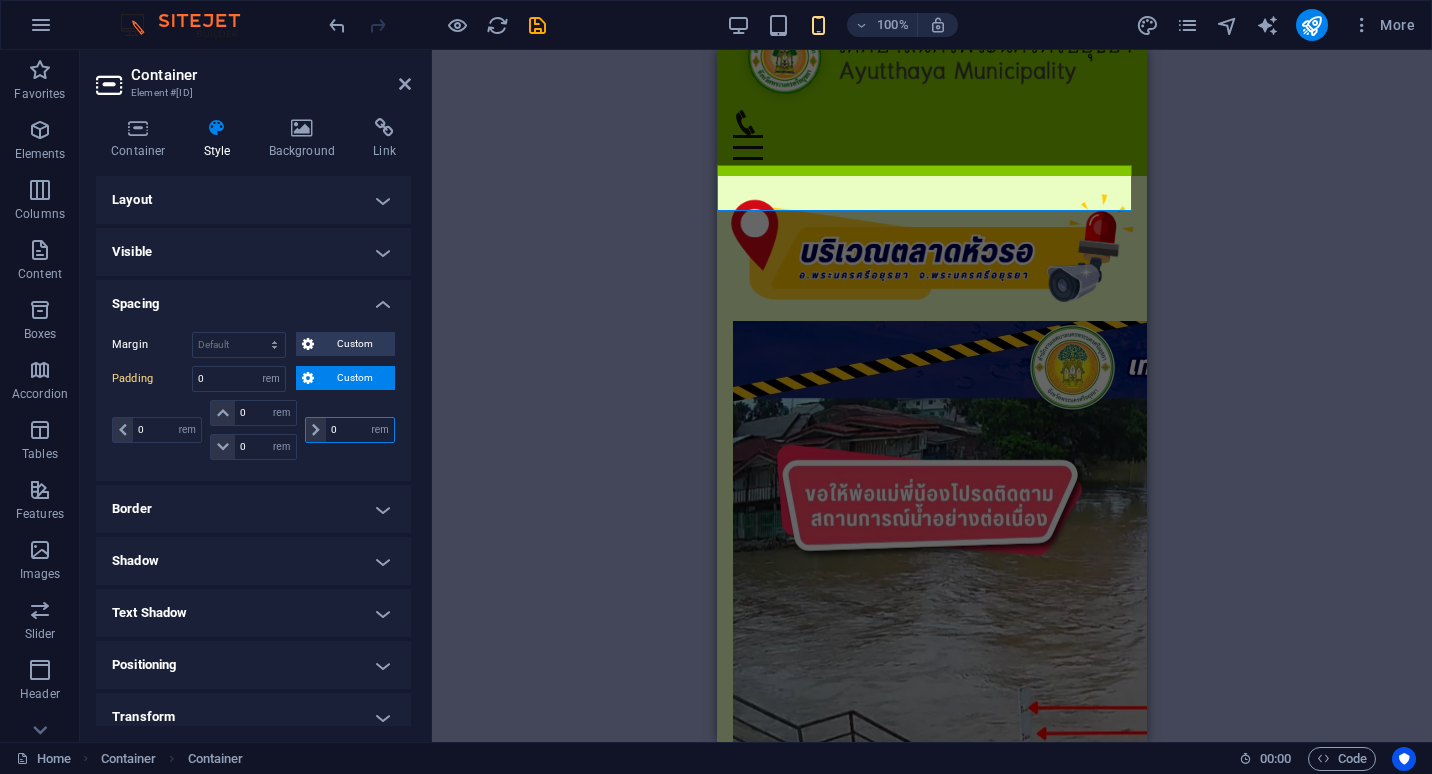 drag, startPoint x: 344, startPoint y: 427, endPoint x: 317, endPoint y: 433, distance: 27.658634 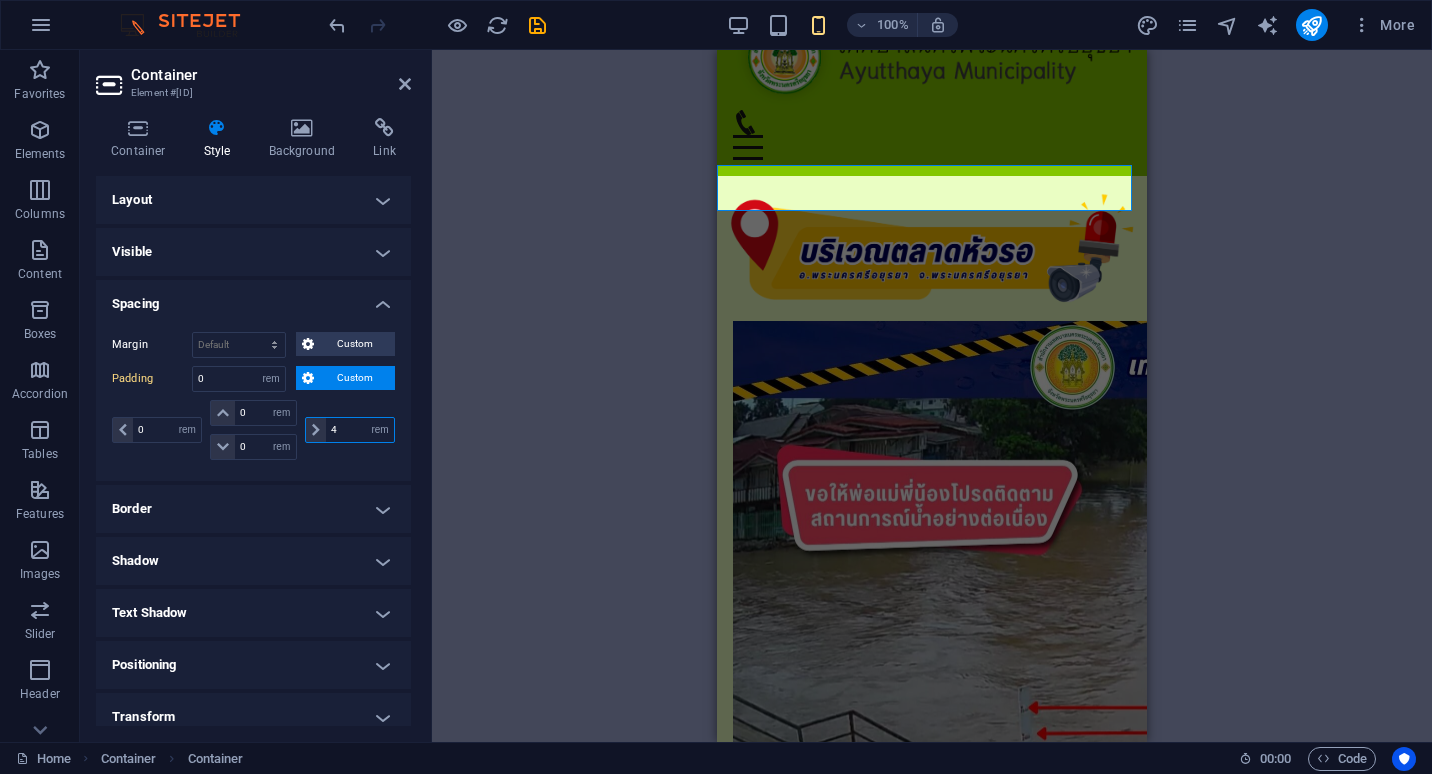 type on "4" 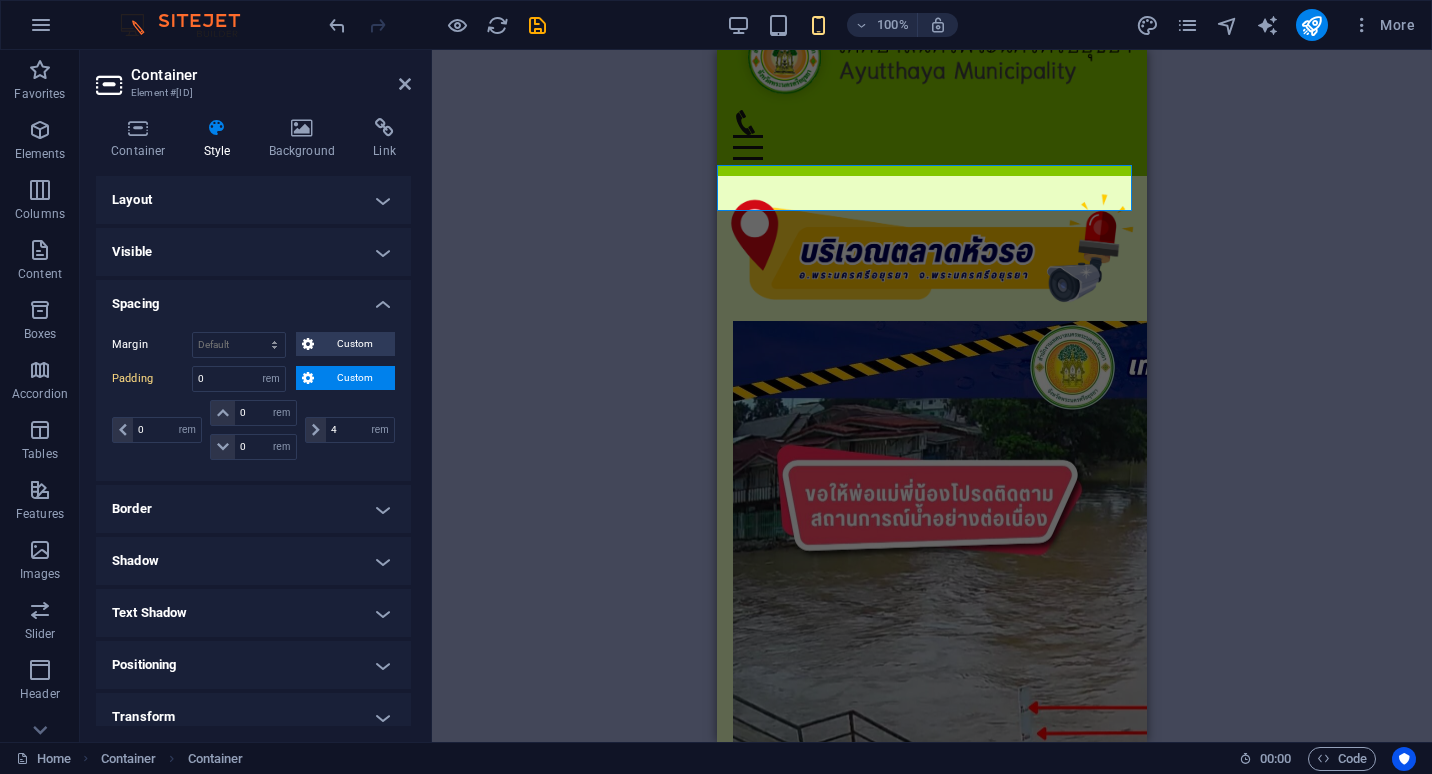 type 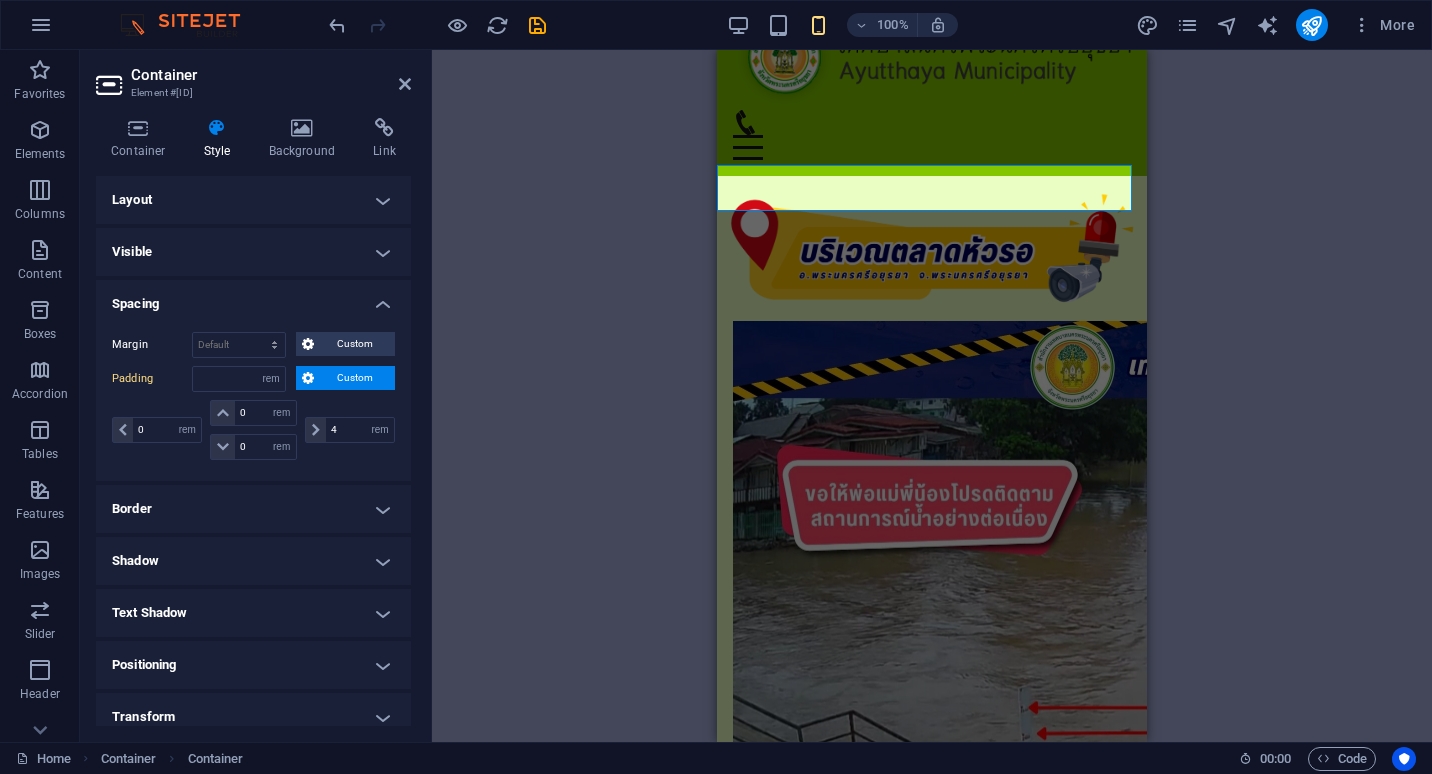 select on "DISABLED_OPTION_VALUE" 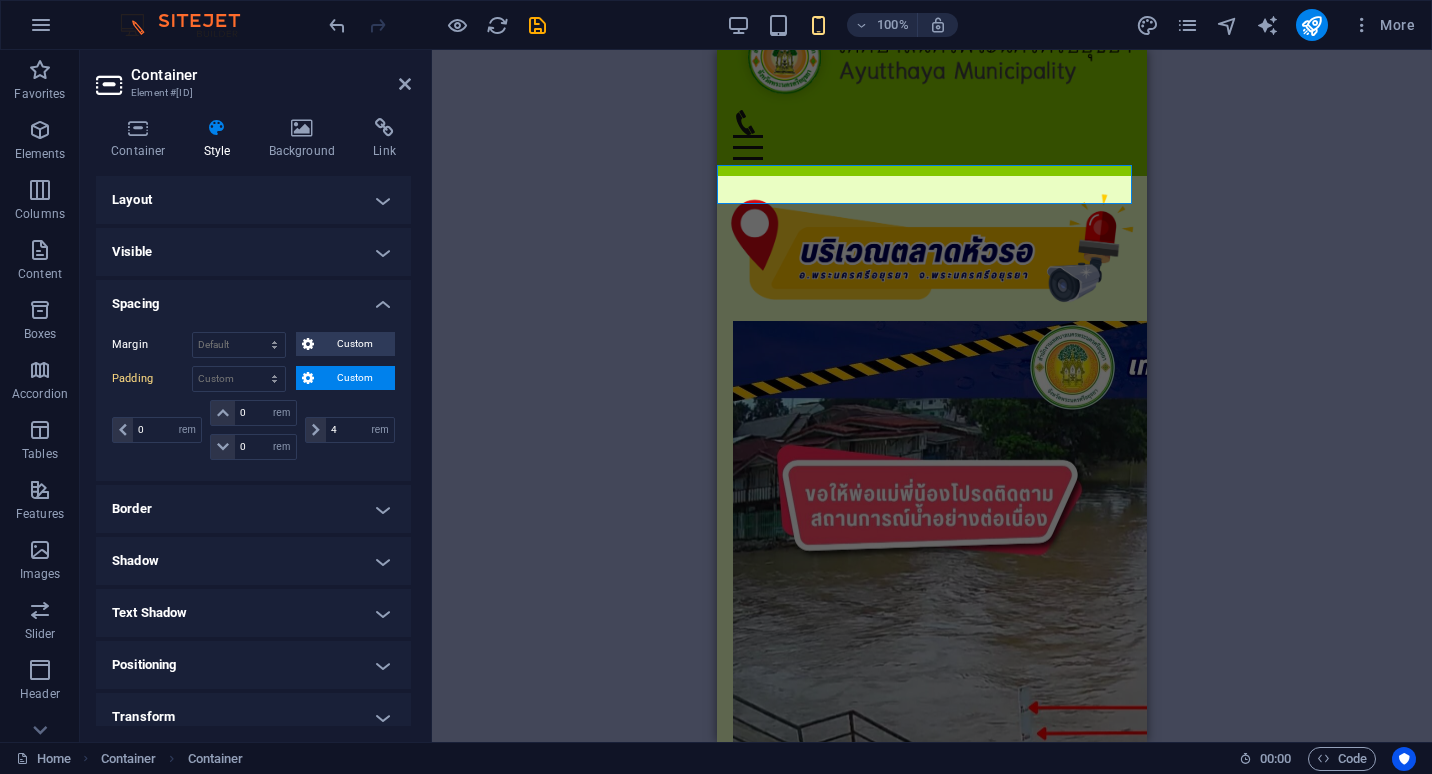 click on "Container   2 columns   Container   Image   Container   HTML   Container   Container   HTML   2 columns   Container   Container   Image   Container   Container   HTML   2 columns   Container   Container   Menu Bar   Container   Container   Placeholder   Container   Container   Logo   Container   Icon   Logo   Container   Image" at bounding box center [932, 396] 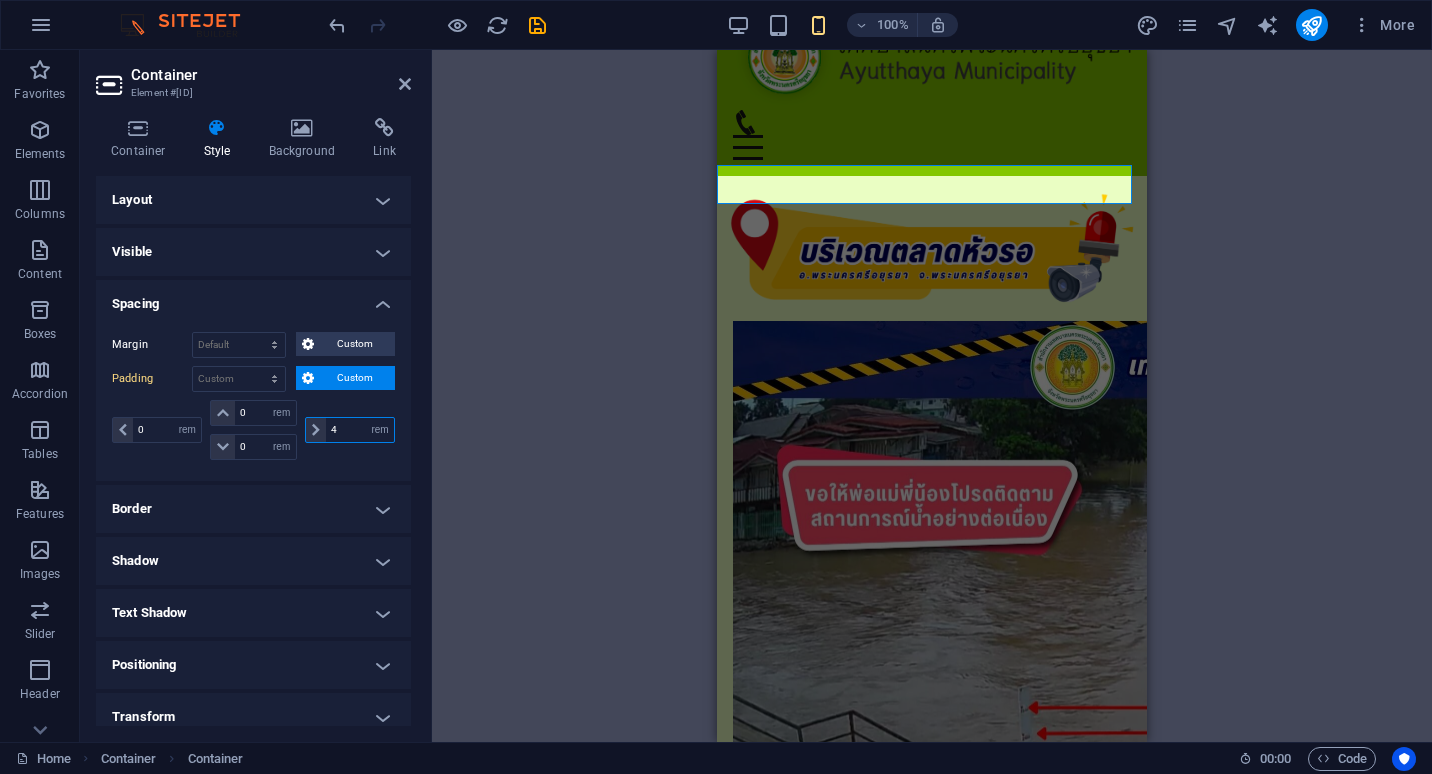 drag, startPoint x: 342, startPoint y: 427, endPoint x: 302, endPoint y: 435, distance: 40.792156 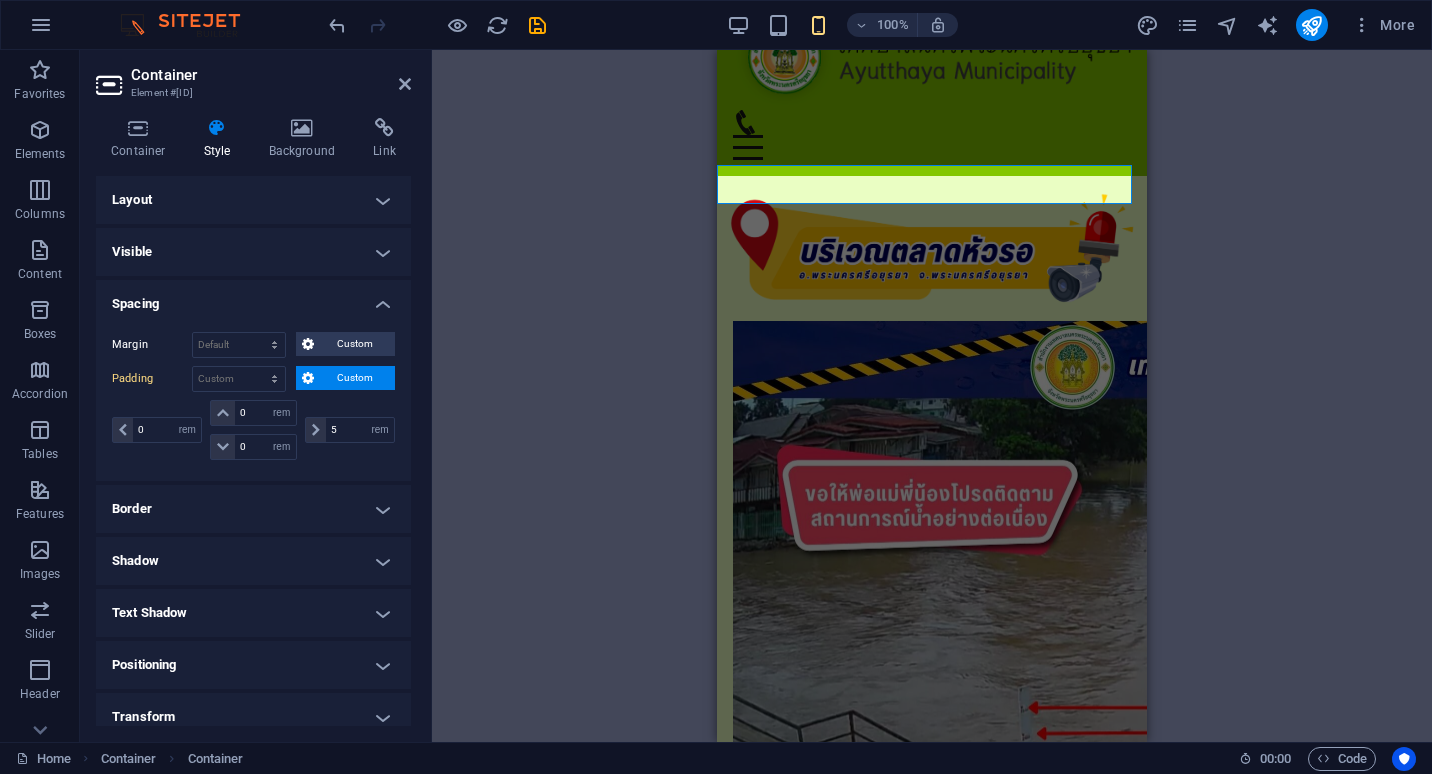 click on "Container   2 columns   Container   Image   Container   HTML   Container   Container   HTML   2 columns   Container   Container   Image   Container   Container   HTML   2 columns   Container   Container   Menu Bar   Container   Container   Placeholder   Container   Container   Logo   Container   Icon   Logo   Container   Image" at bounding box center [932, 396] 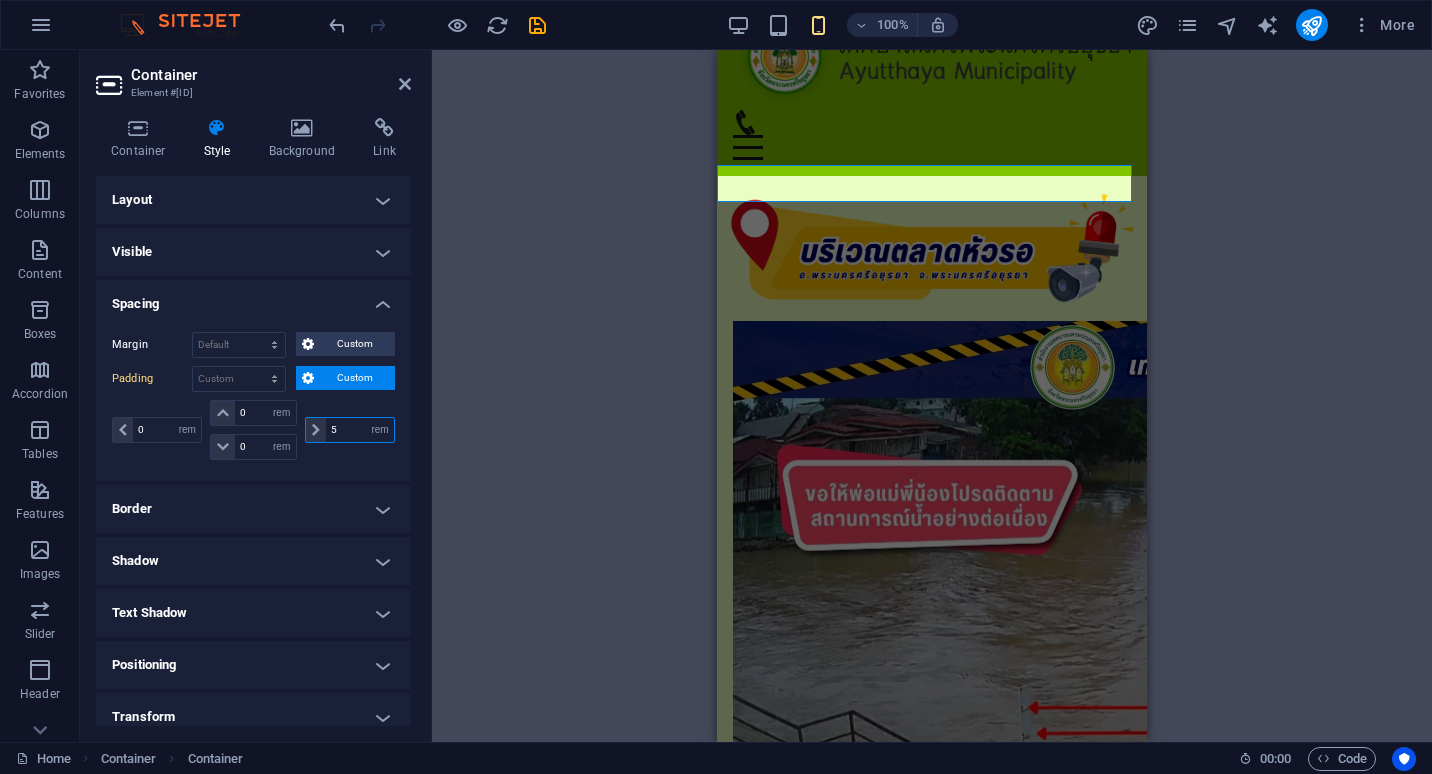 drag, startPoint x: 336, startPoint y: 435, endPoint x: 323, endPoint y: 432, distance: 13.341664 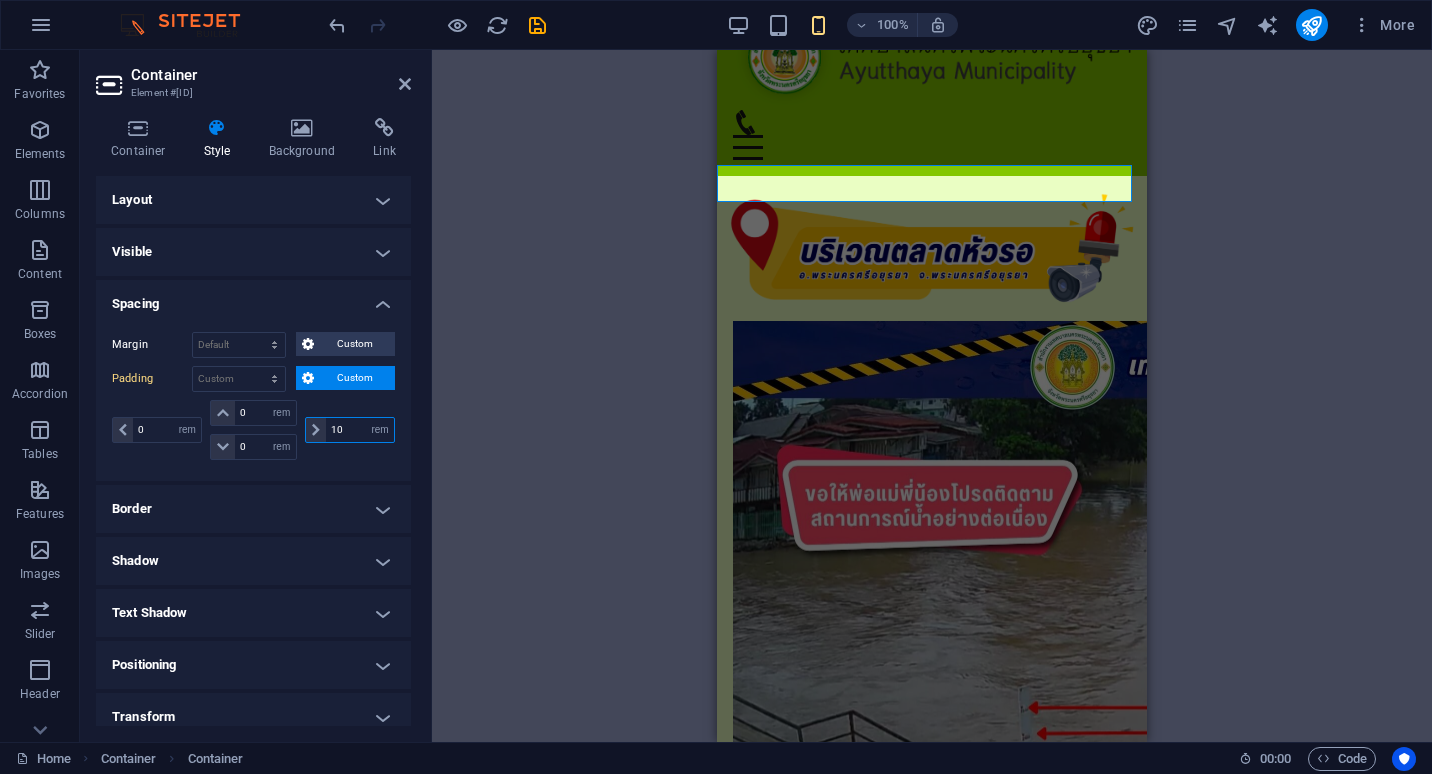 type on "10" 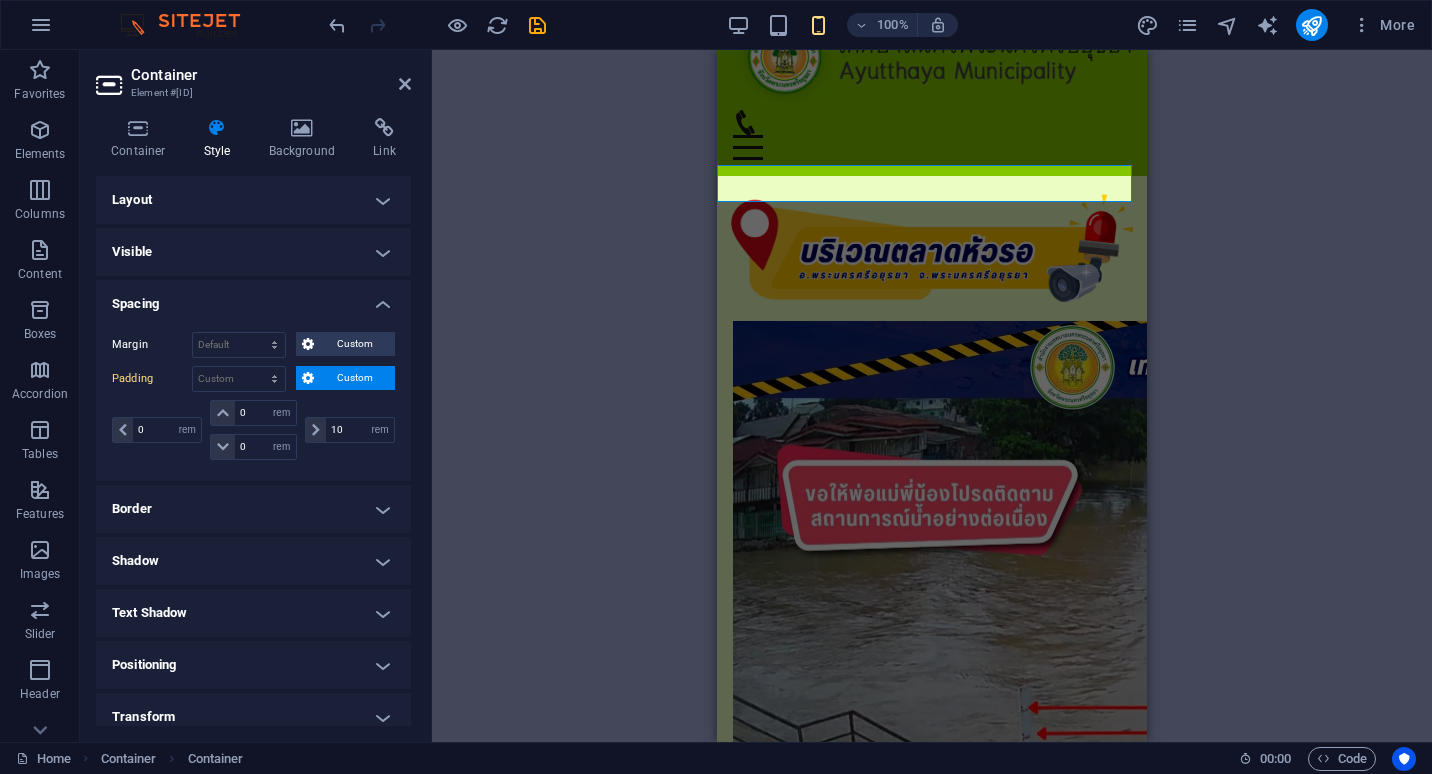 click on "Container   2 columns   Container   Image   Container   HTML   Container   Container   HTML   2 columns   Container   Container   Image   Container   Container   HTML   2 columns   Container   Container   Menu Bar   Container   Container   Placeholder   Container   Container   Logo   Container   Icon   Logo   Container   Image" at bounding box center [932, 396] 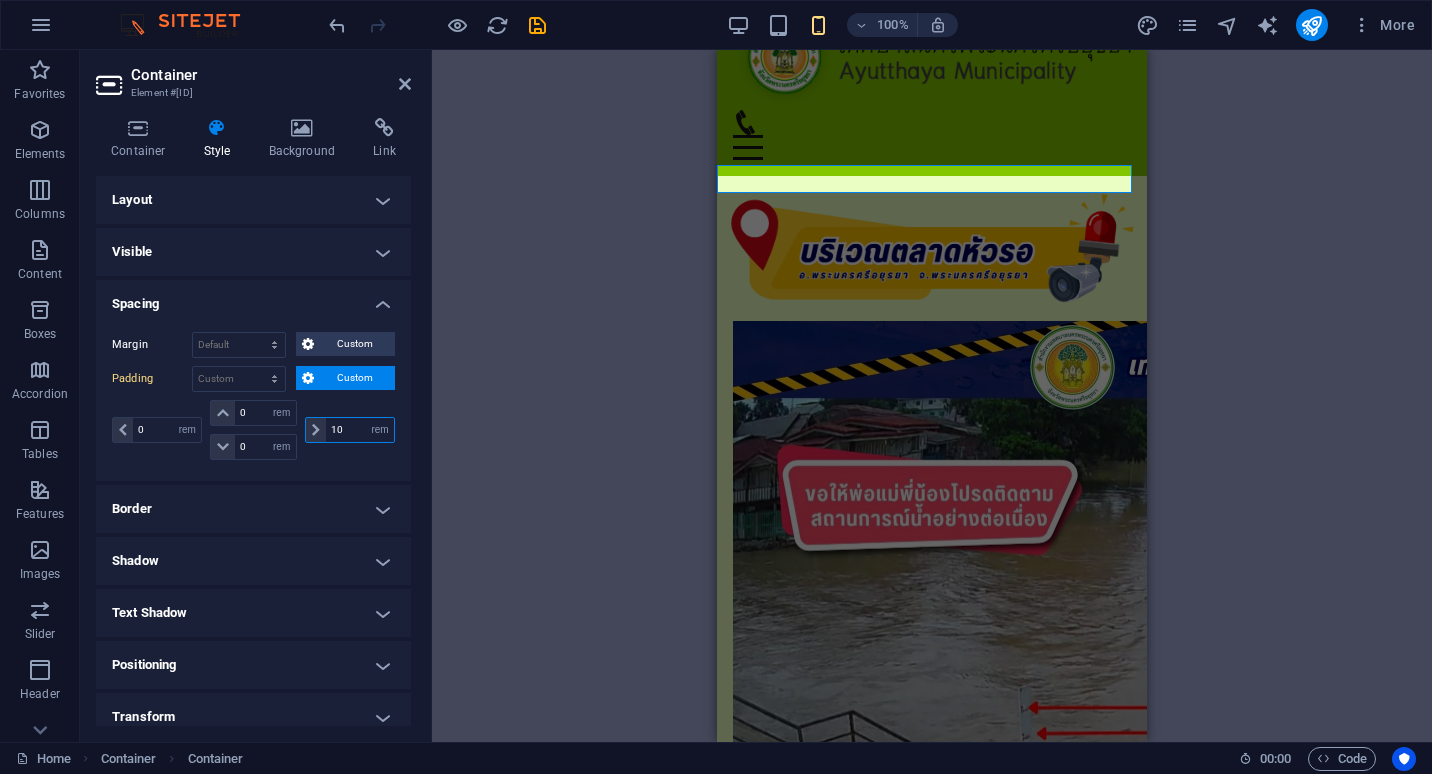 drag, startPoint x: 350, startPoint y: 433, endPoint x: 320, endPoint y: 435, distance: 30.066593 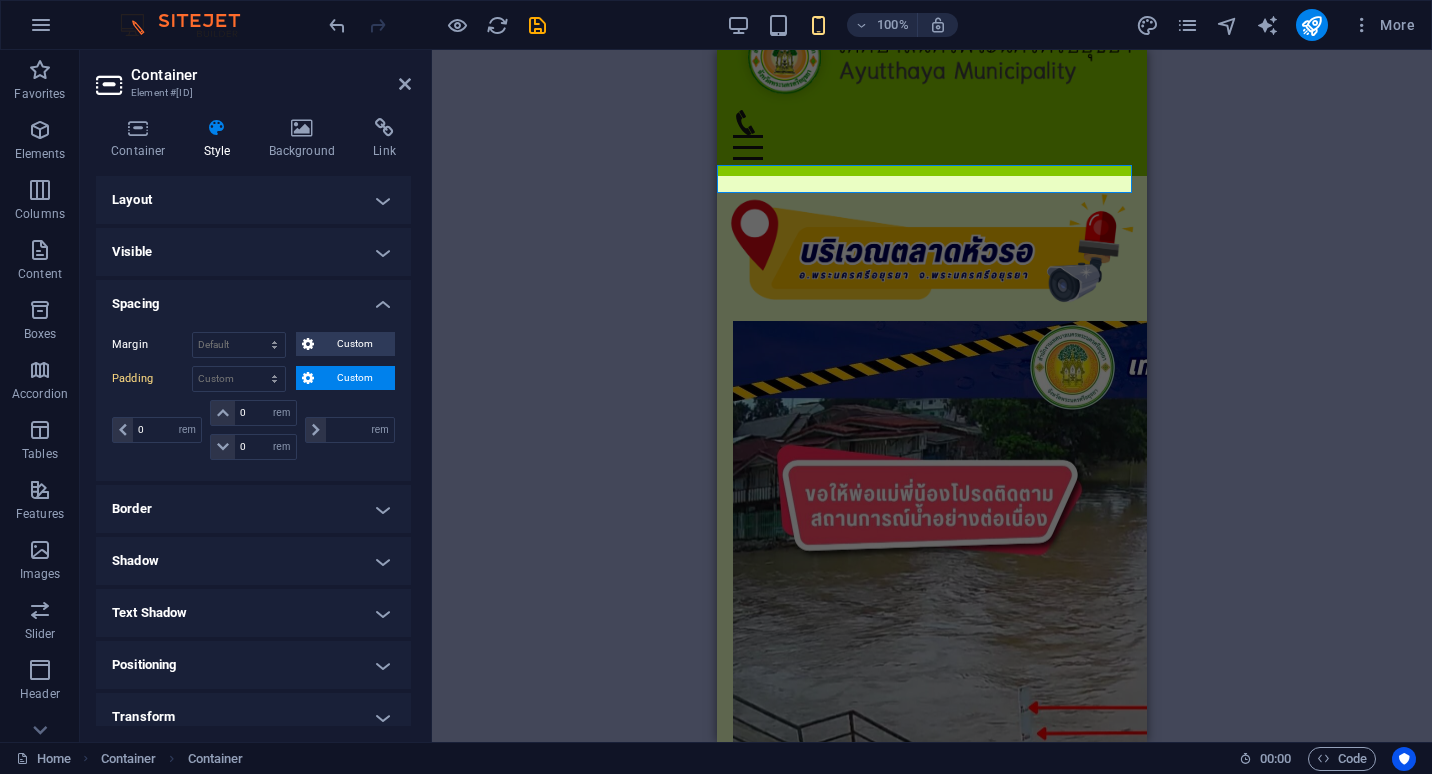 click on "Container   2 columns   Container   Image   Container   HTML   Container   Container   HTML   2 columns   Container   Container   Image   Container   Container   HTML   2 columns   Container   Container   Menu Bar   Container   Container   Placeholder   Container   Container   Logo   Container   Icon   Logo   Container   Image" at bounding box center [932, 396] 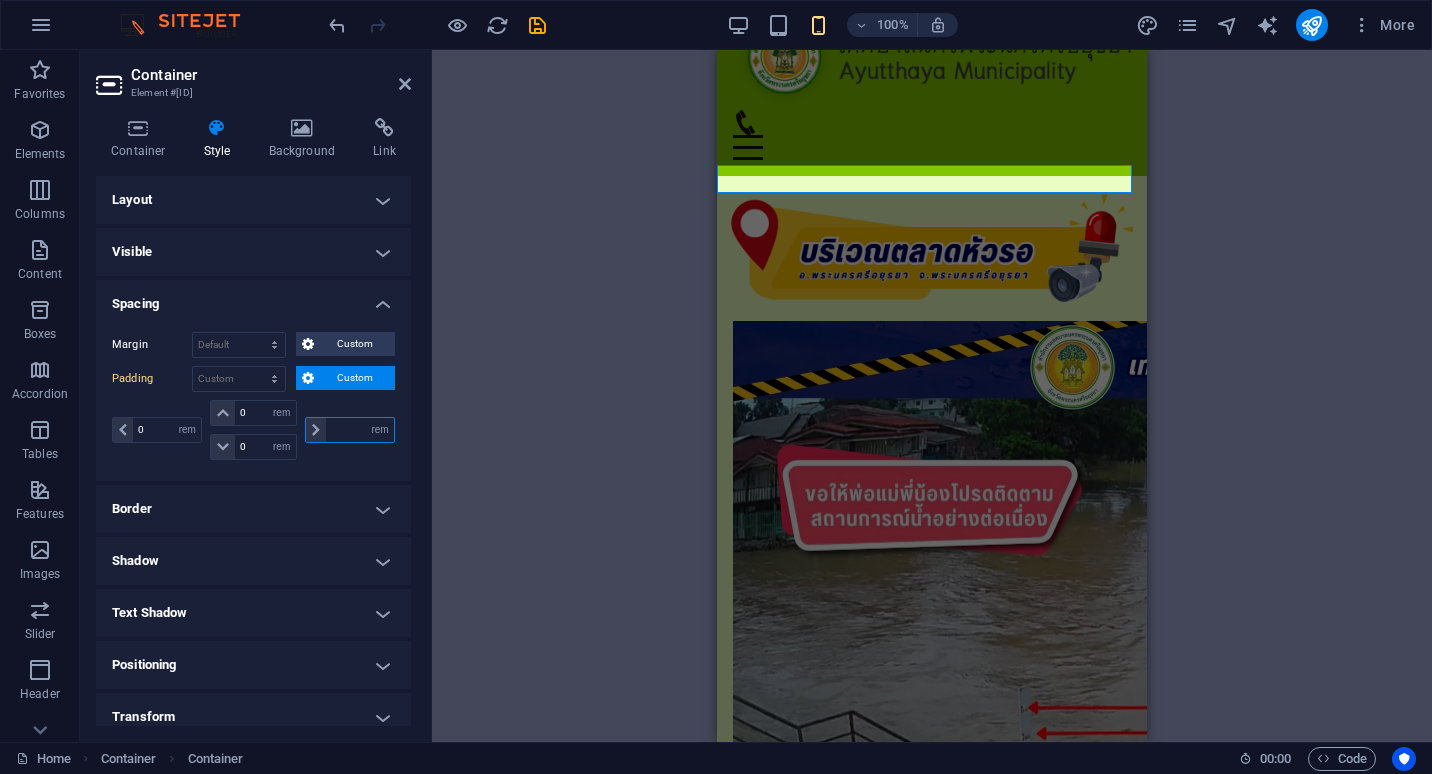 click at bounding box center (360, 430) 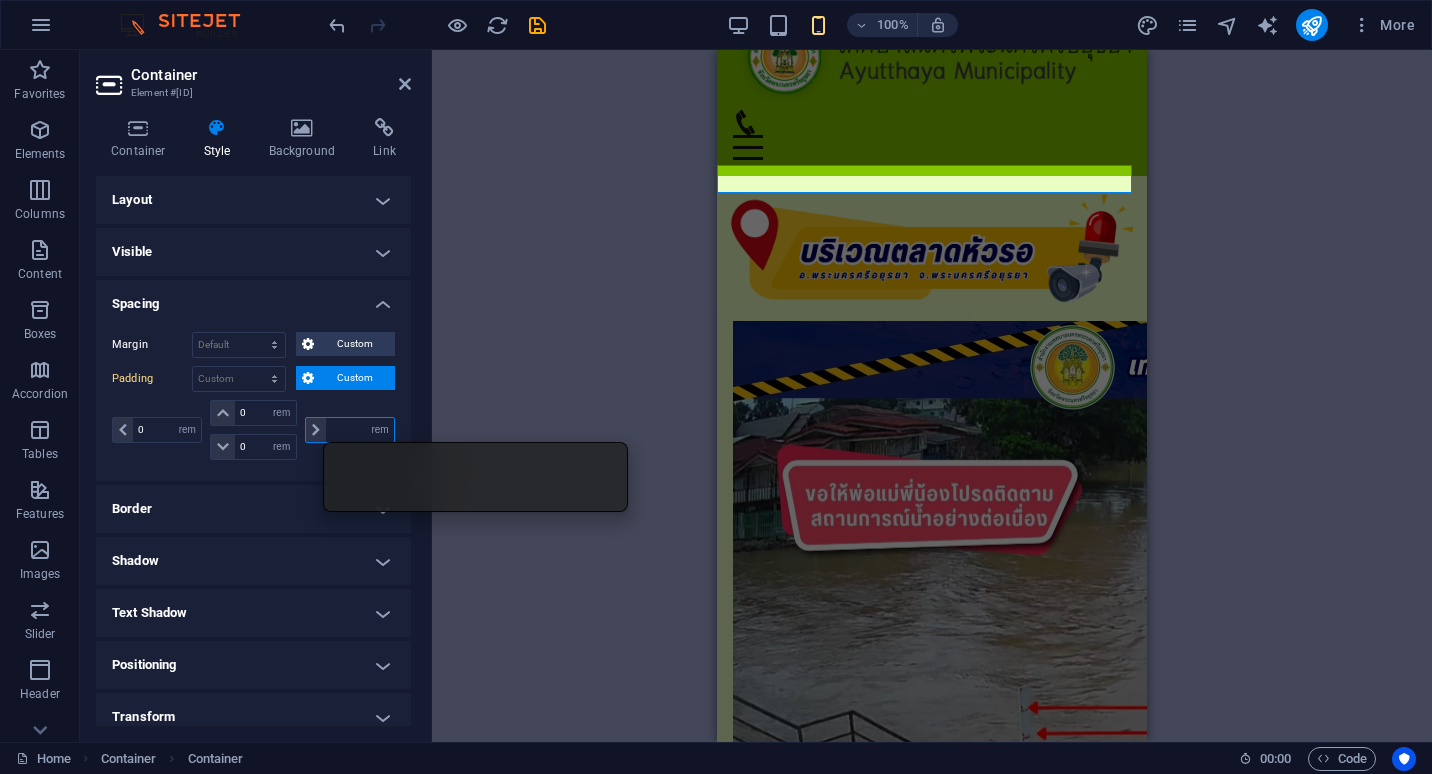 type on "0" 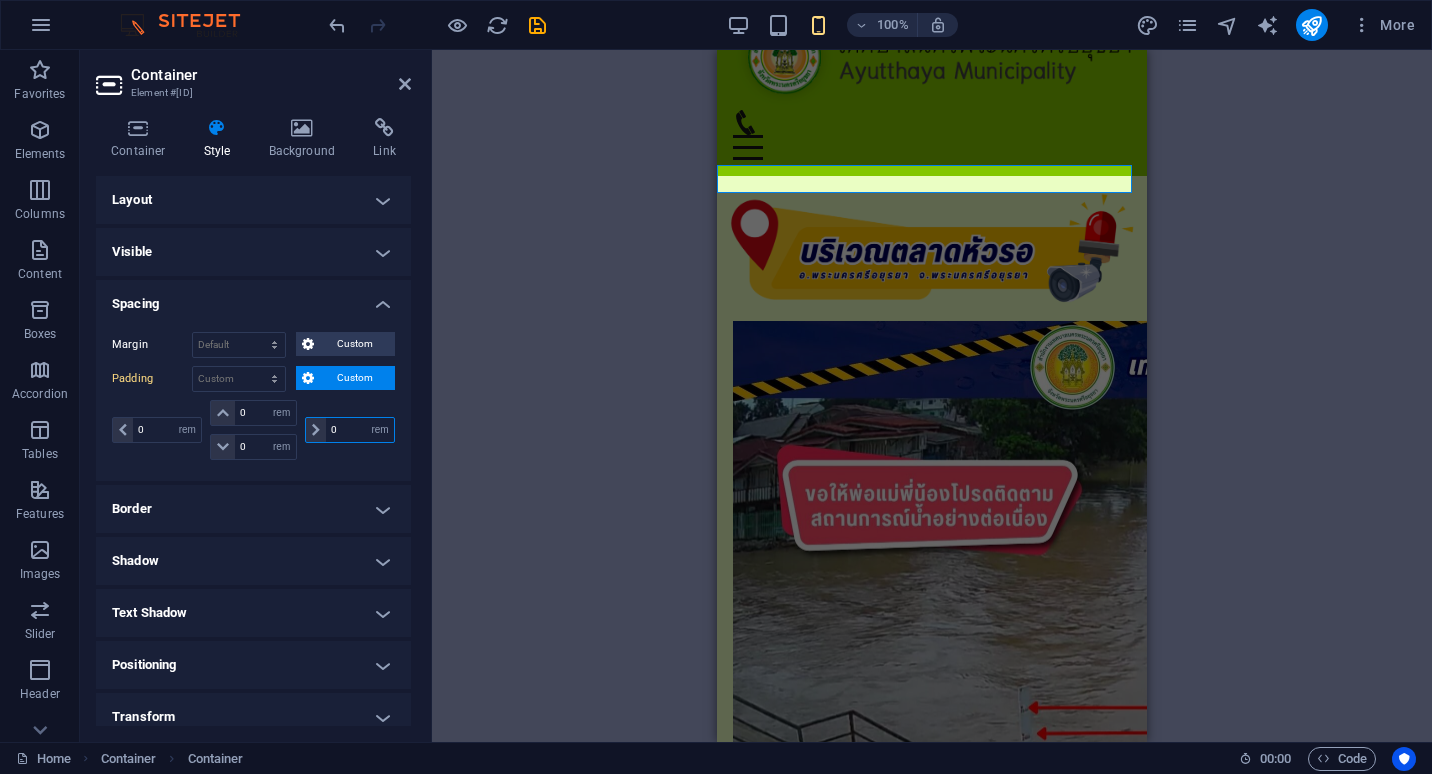 type on "0" 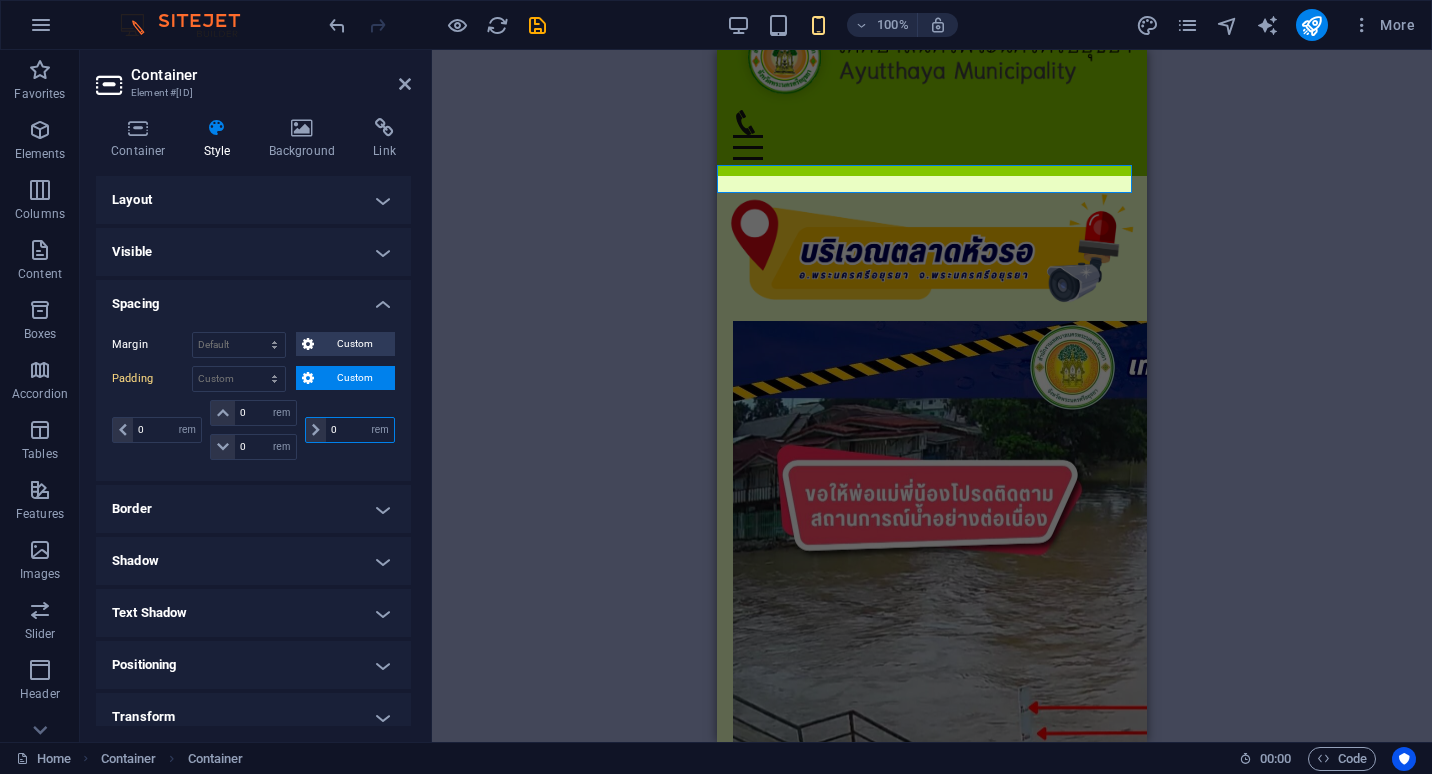 select on "rem" 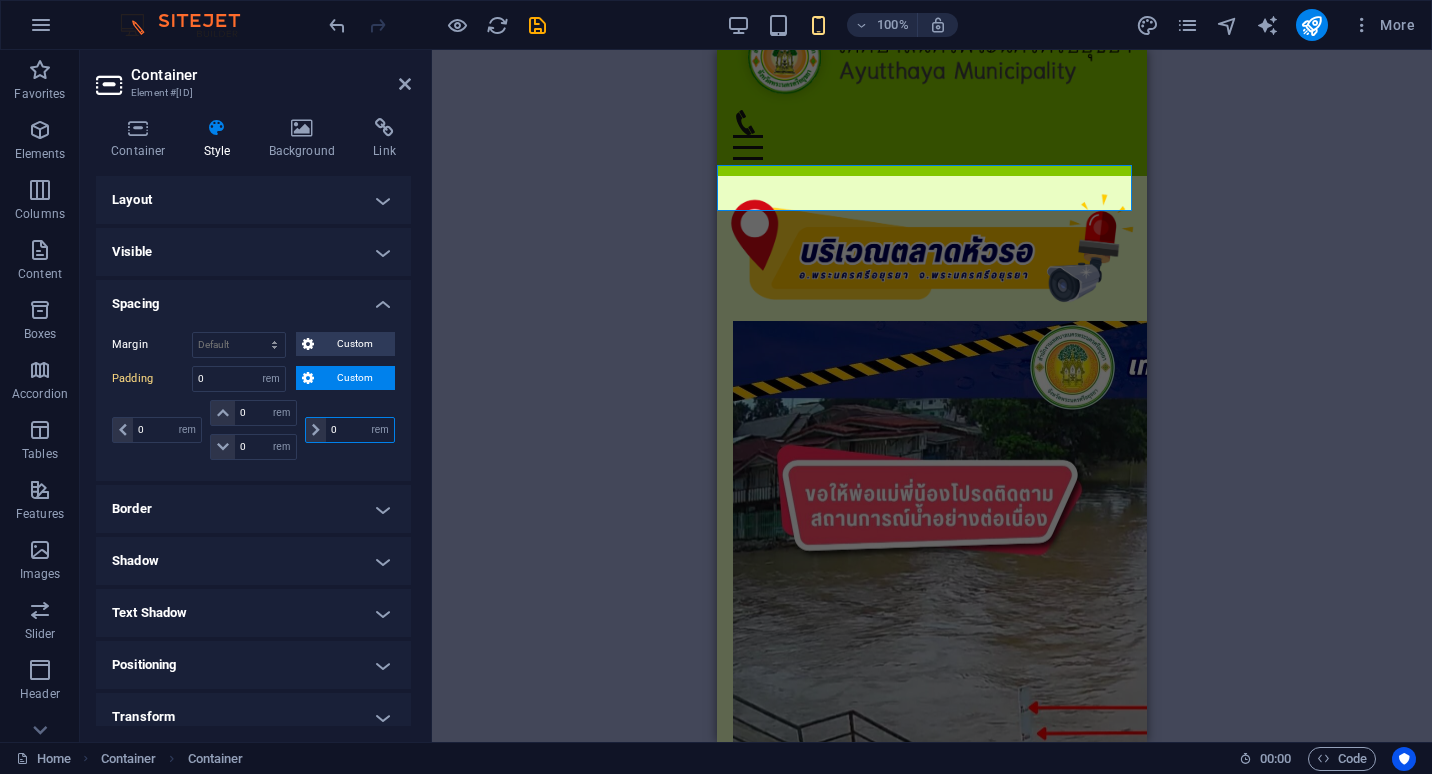 type on "0" 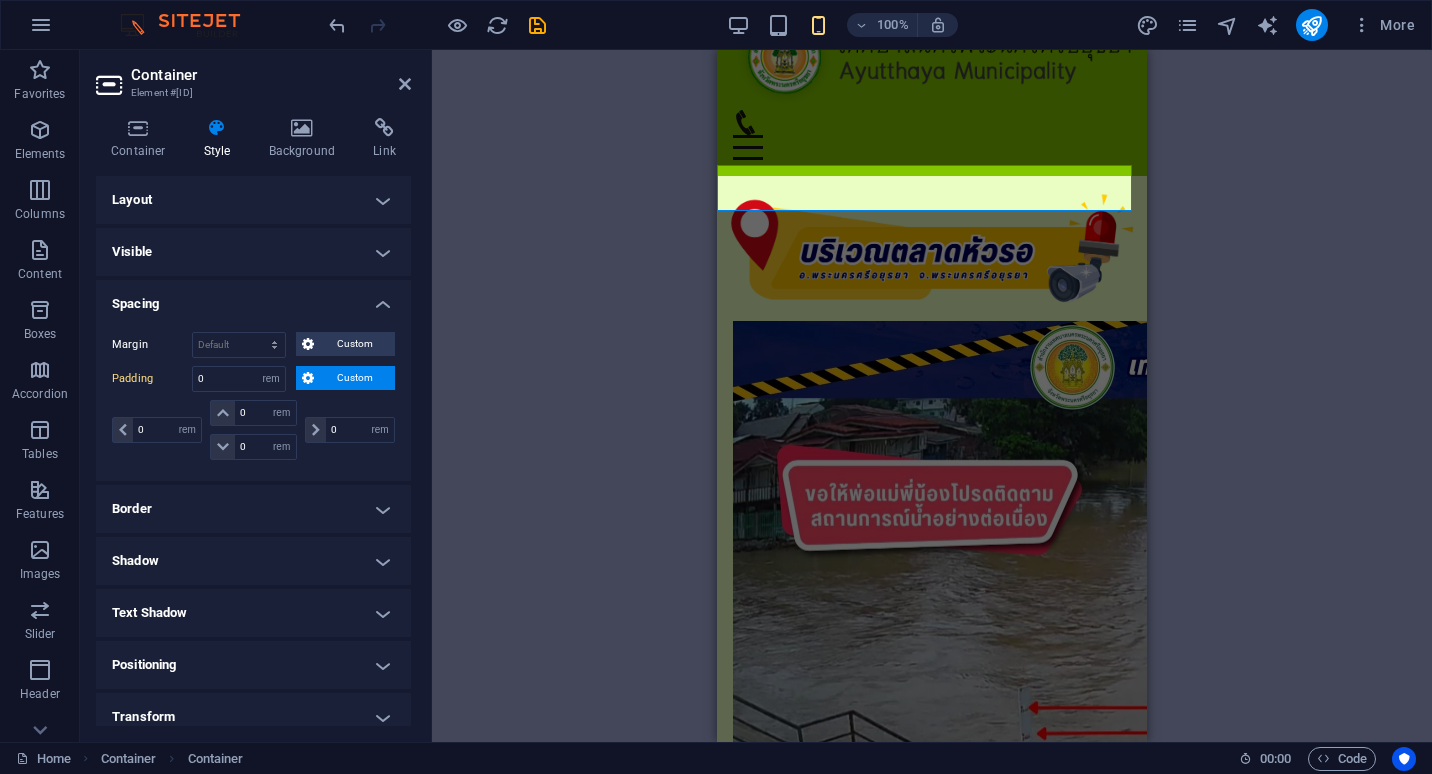 click on "Container   2 columns   Container   Image   Container   HTML   Container   Container   HTML   2 columns   Container   Container   Image   Container   Container   HTML   2 columns   Container   Container   Menu Bar   Container   Container   Placeholder   Container   Container   Logo   Container   Icon   Logo   Container   Image" at bounding box center [932, 396] 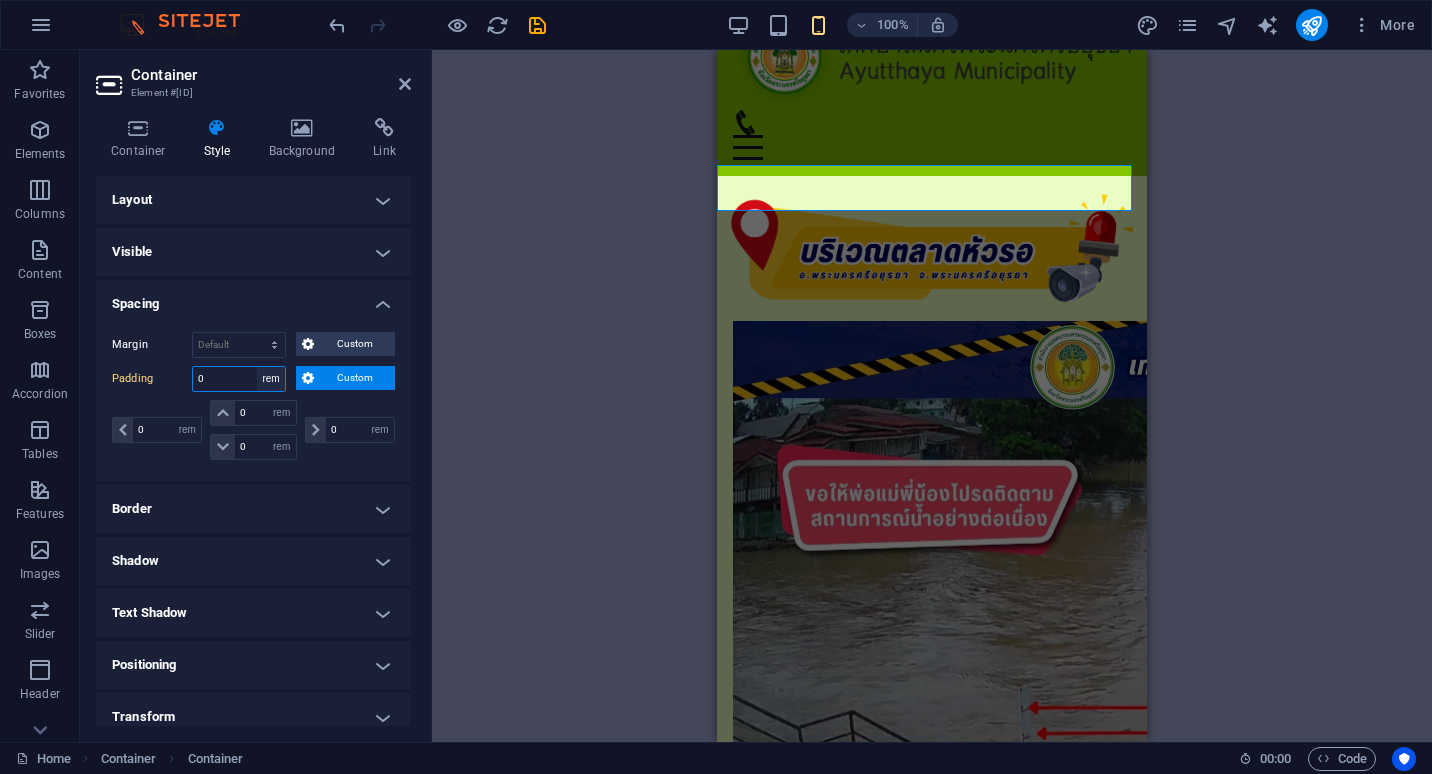 click on "Default px rem % vh vw Custom" at bounding box center (271, 379) 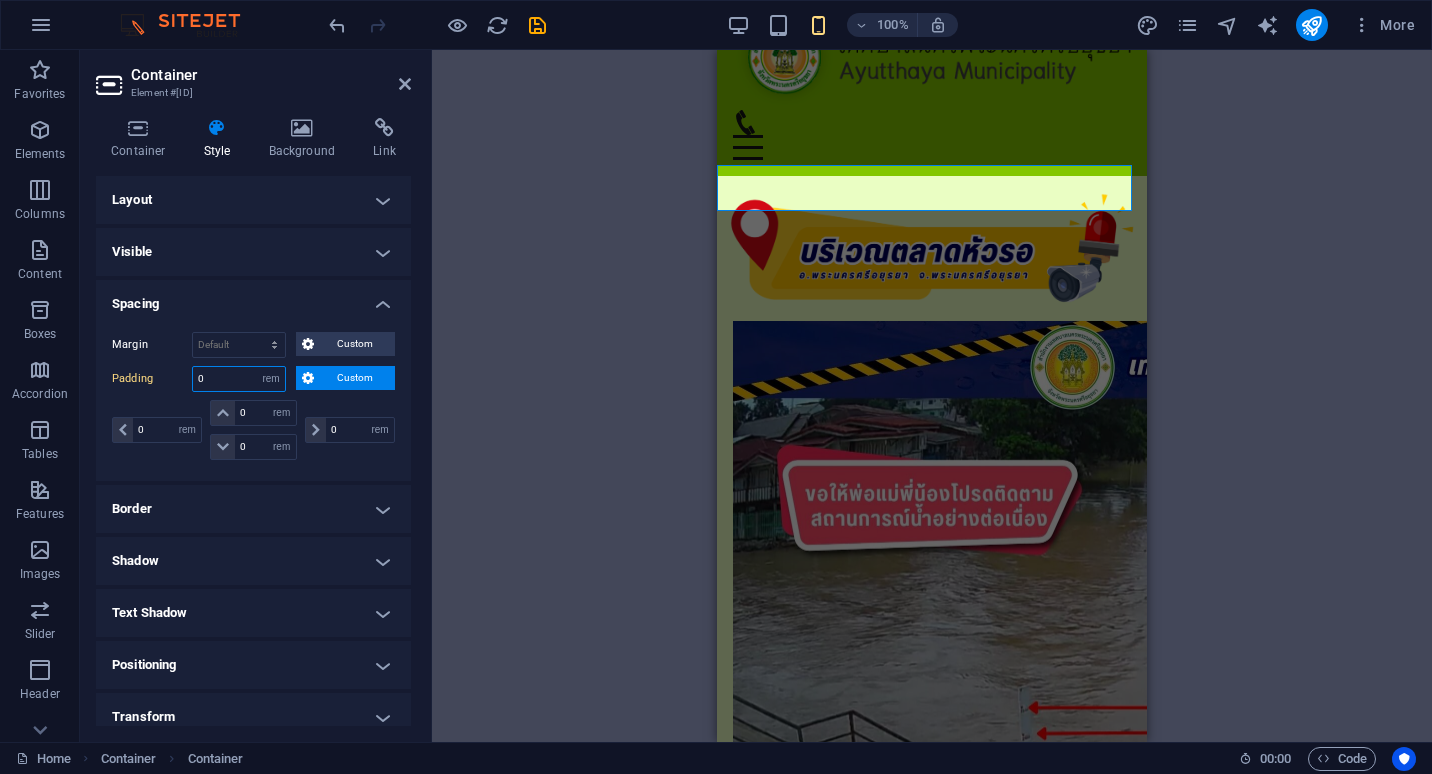 select on "%" 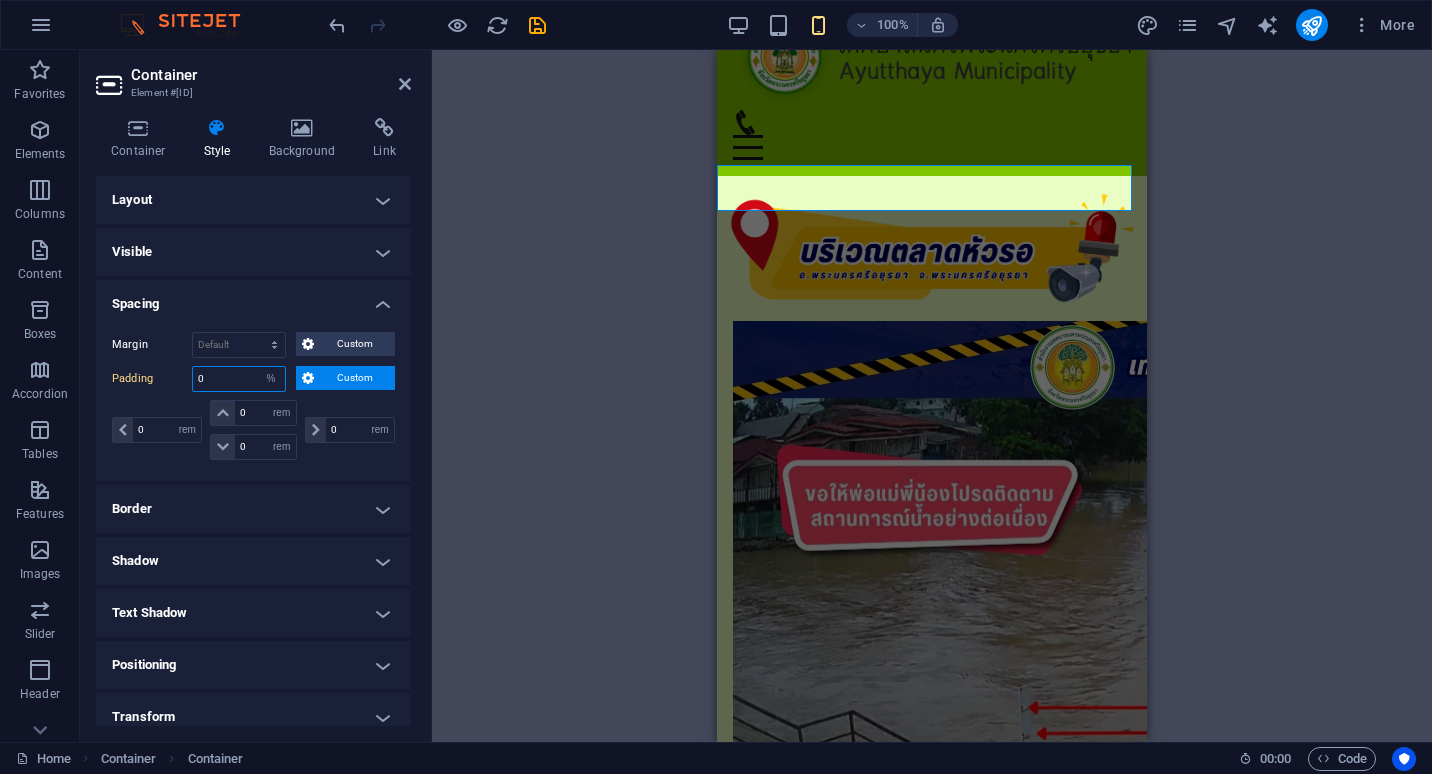 click on "Default px rem % vh vw Custom" at bounding box center [271, 379] 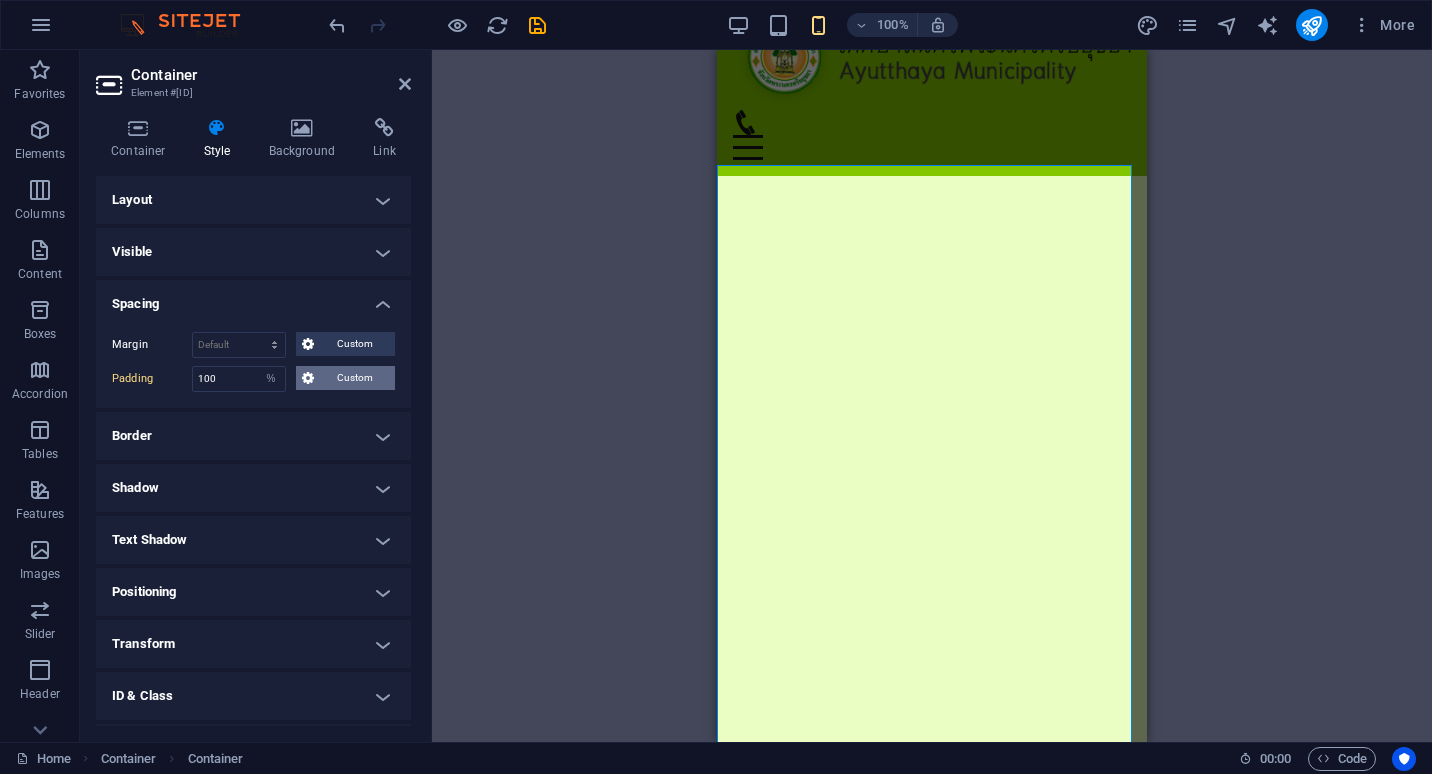 click on "Custom" at bounding box center (354, 378) 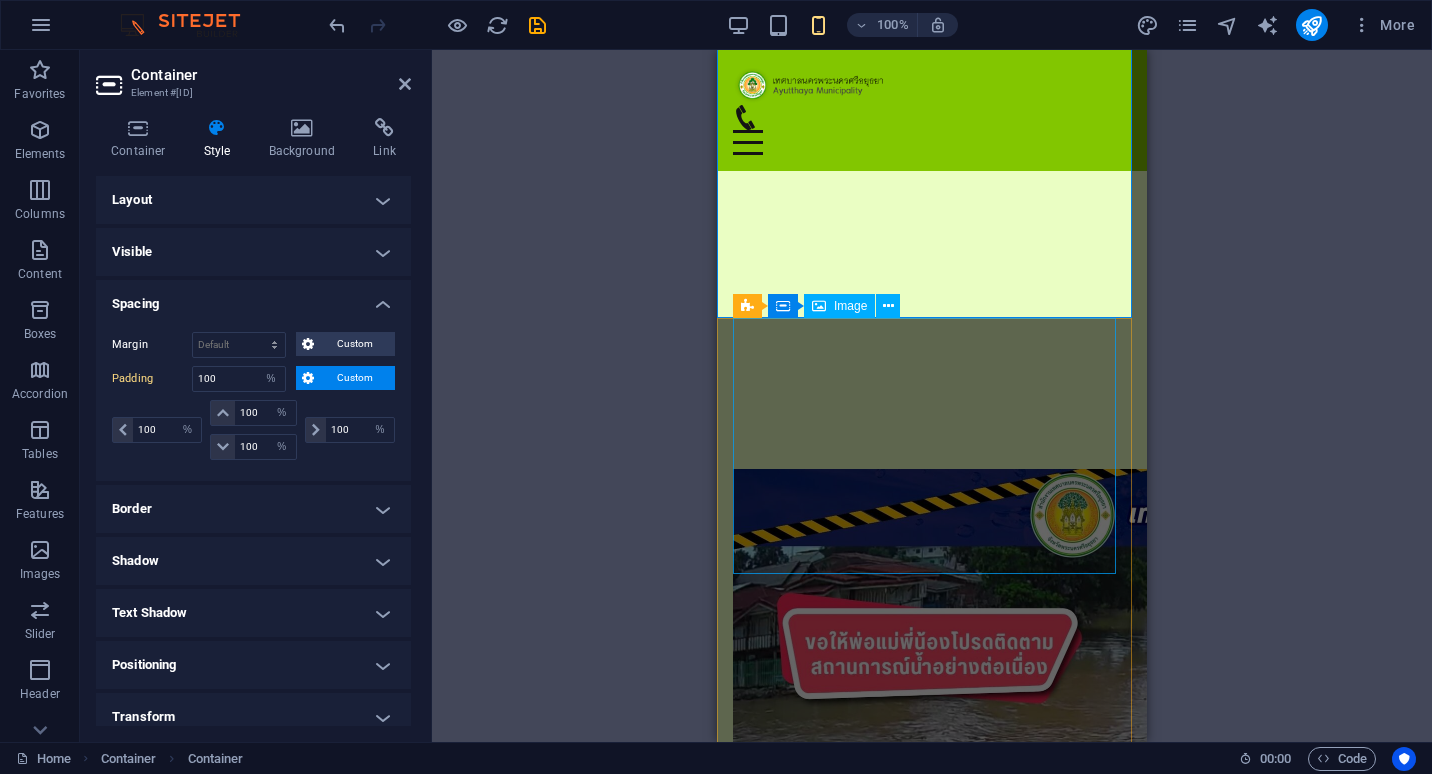 scroll, scrollTop: 357, scrollLeft: 0, axis: vertical 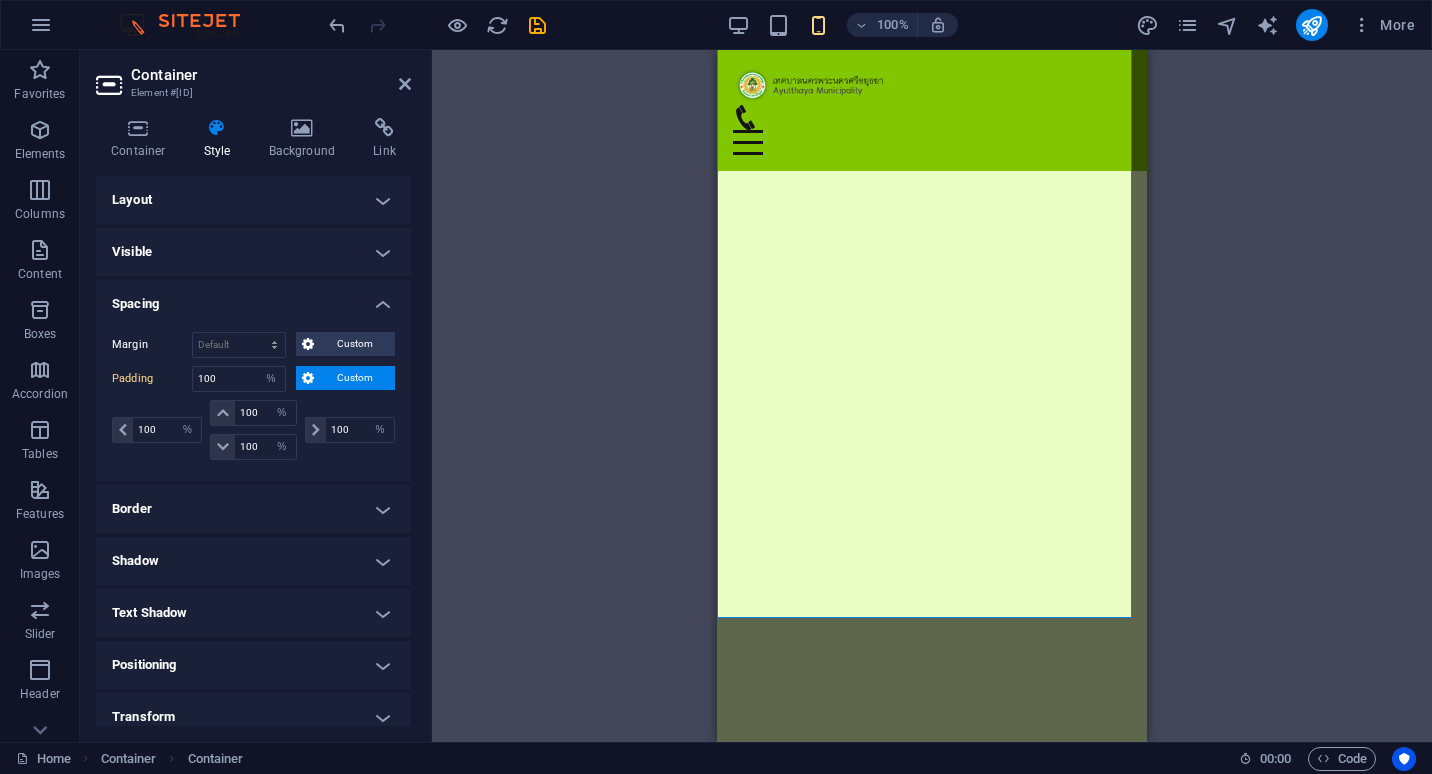 click on "Margin Default auto px % rem vw vh Custom Custom auto px % rem vw vh auto px % rem vw vh auto px % rem vw vh auto px % rem vw vh Padding 100 Default px rem % vh vw Custom Custom 100 px rem % vh vw 100 px rem % vh vw 100 px rem % vh vw 100 px rem % vh vw" at bounding box center (253, 398) 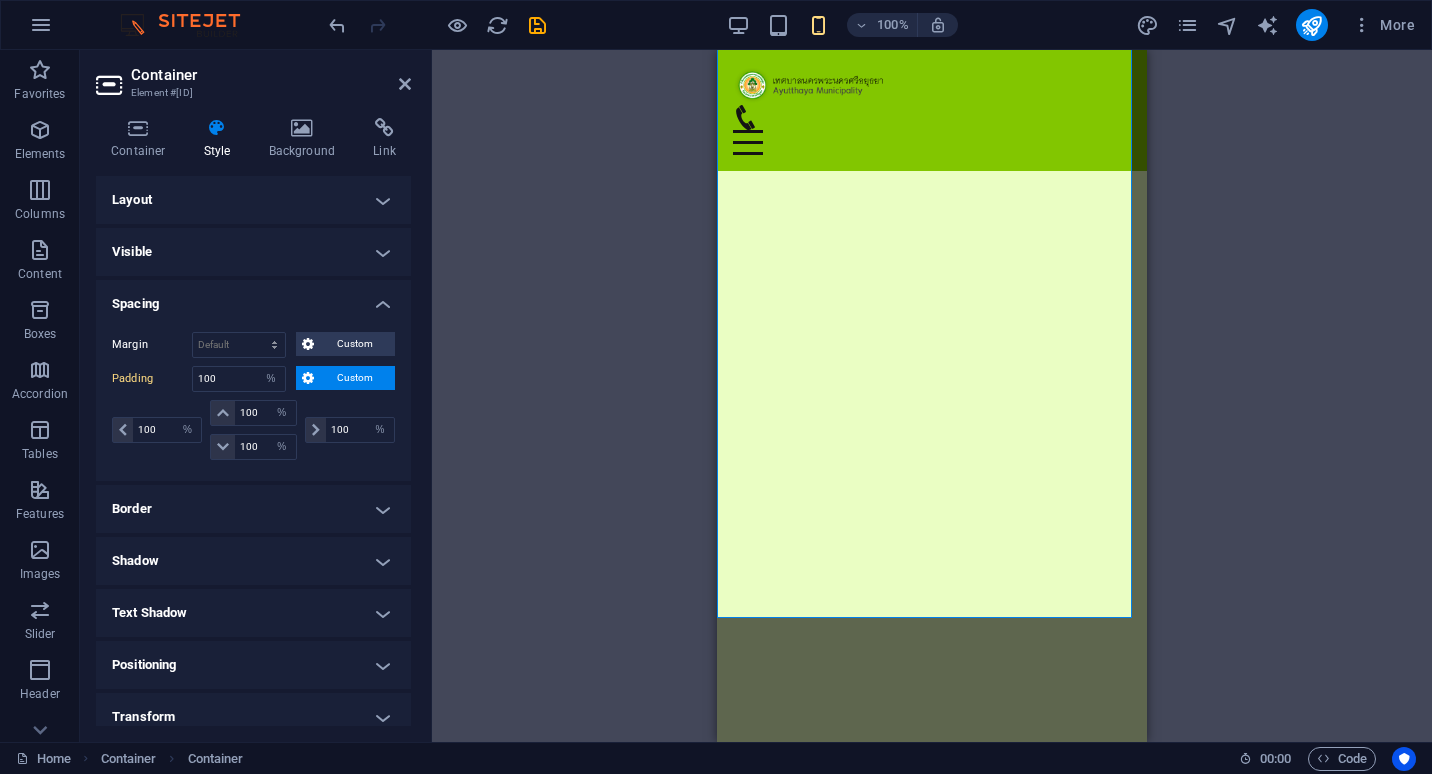click on "Custom" at bounding box center [354, 378] 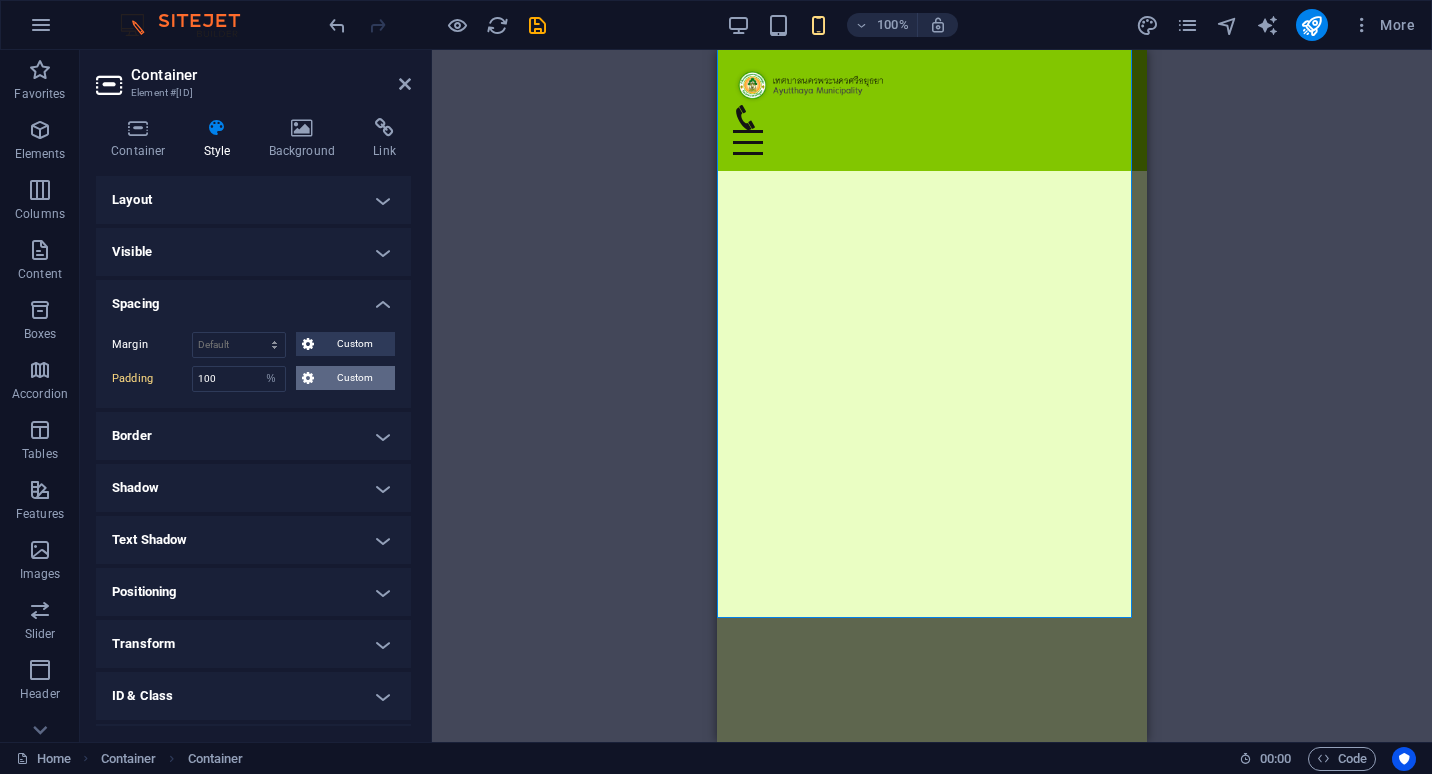 click on "Custom" at bounding box center (354, 378) 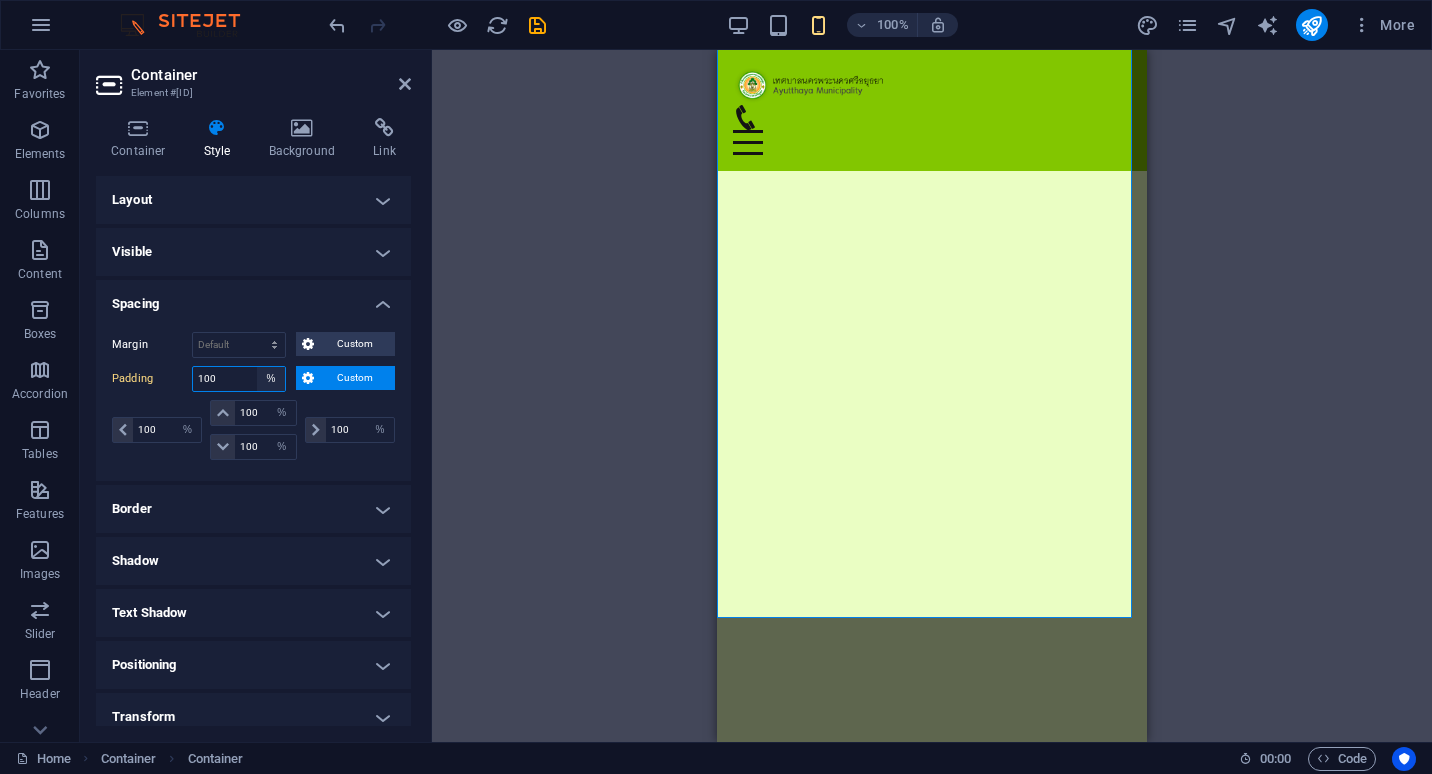 click on "Default px rem % vh vw Custom" at bounding box center [271, 379] 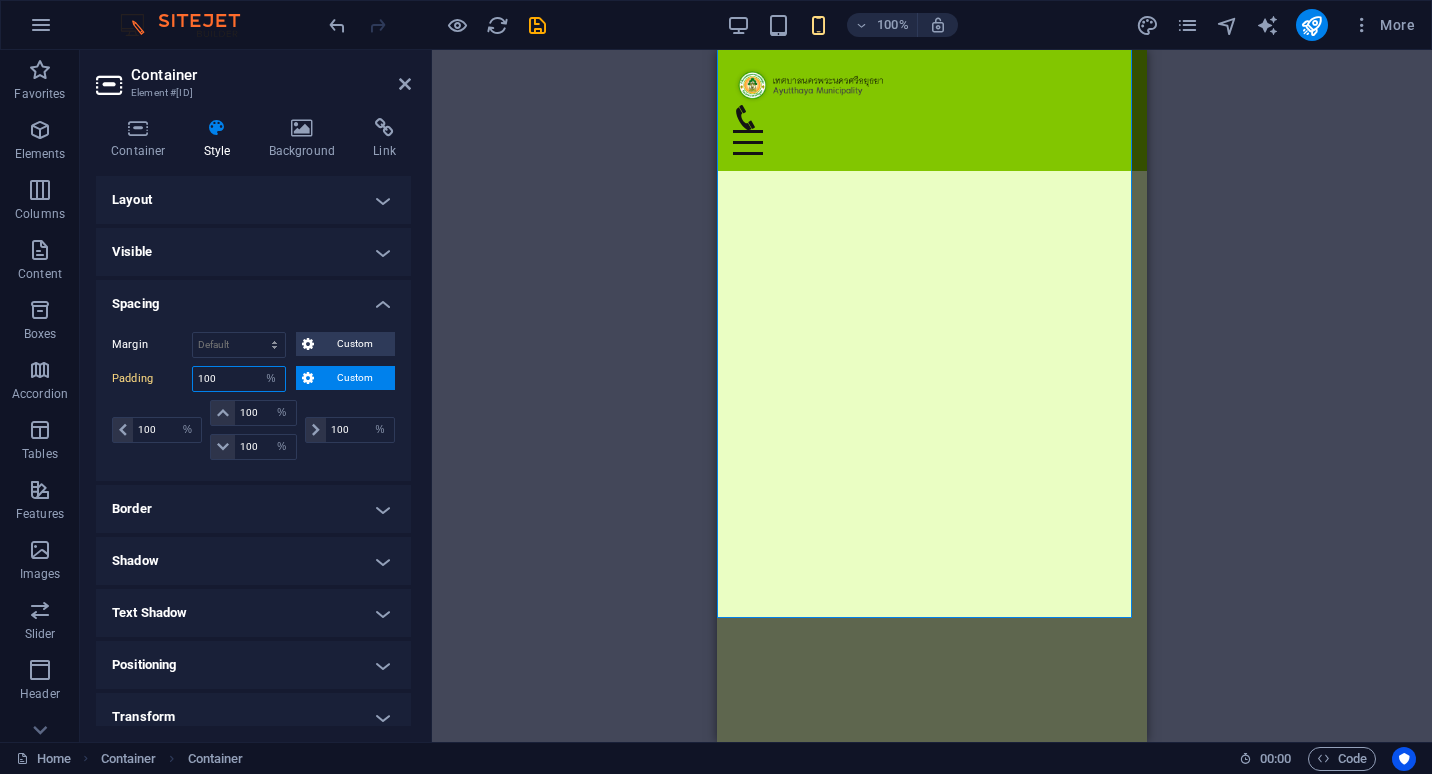select on "default" 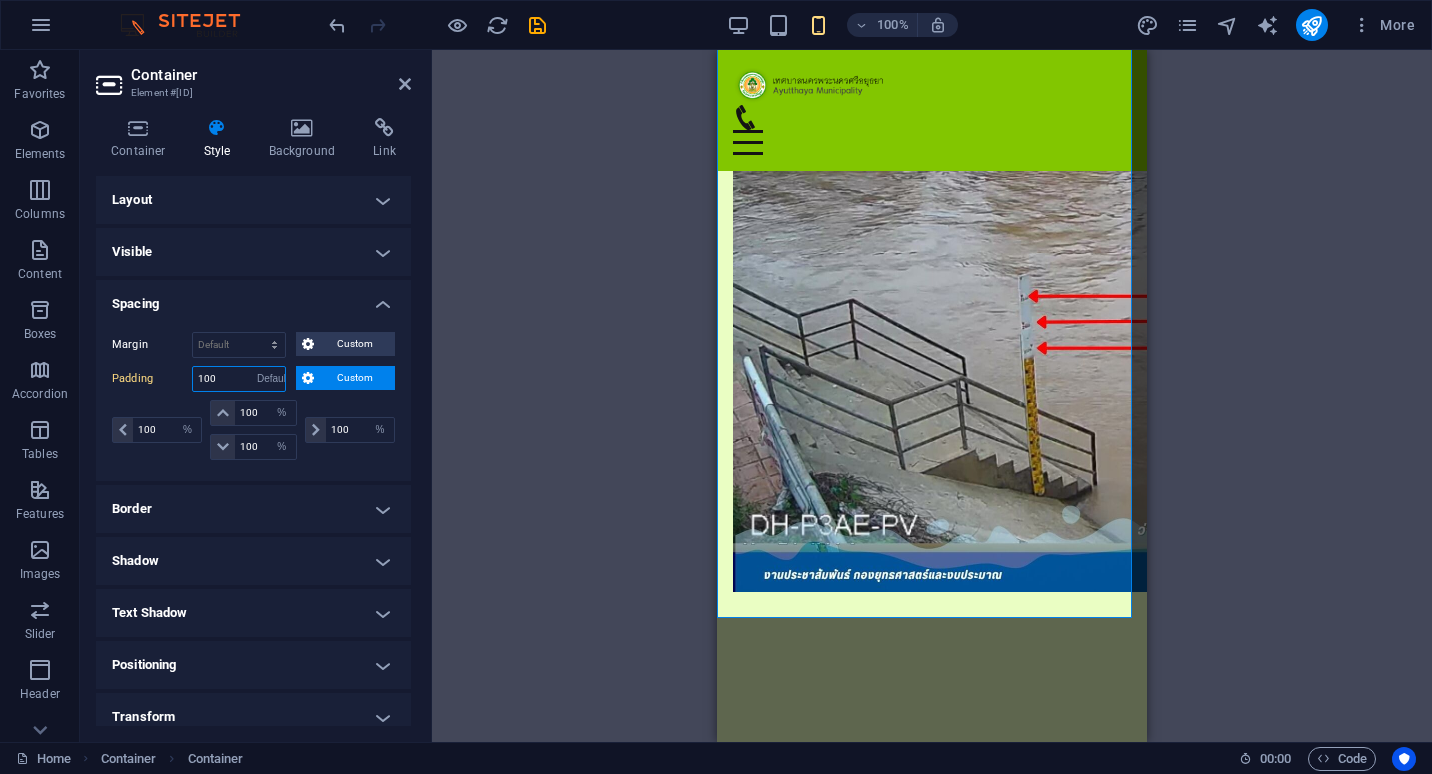 click on "Default px rem % vh vw Custom" at bounding box center (271, 379) 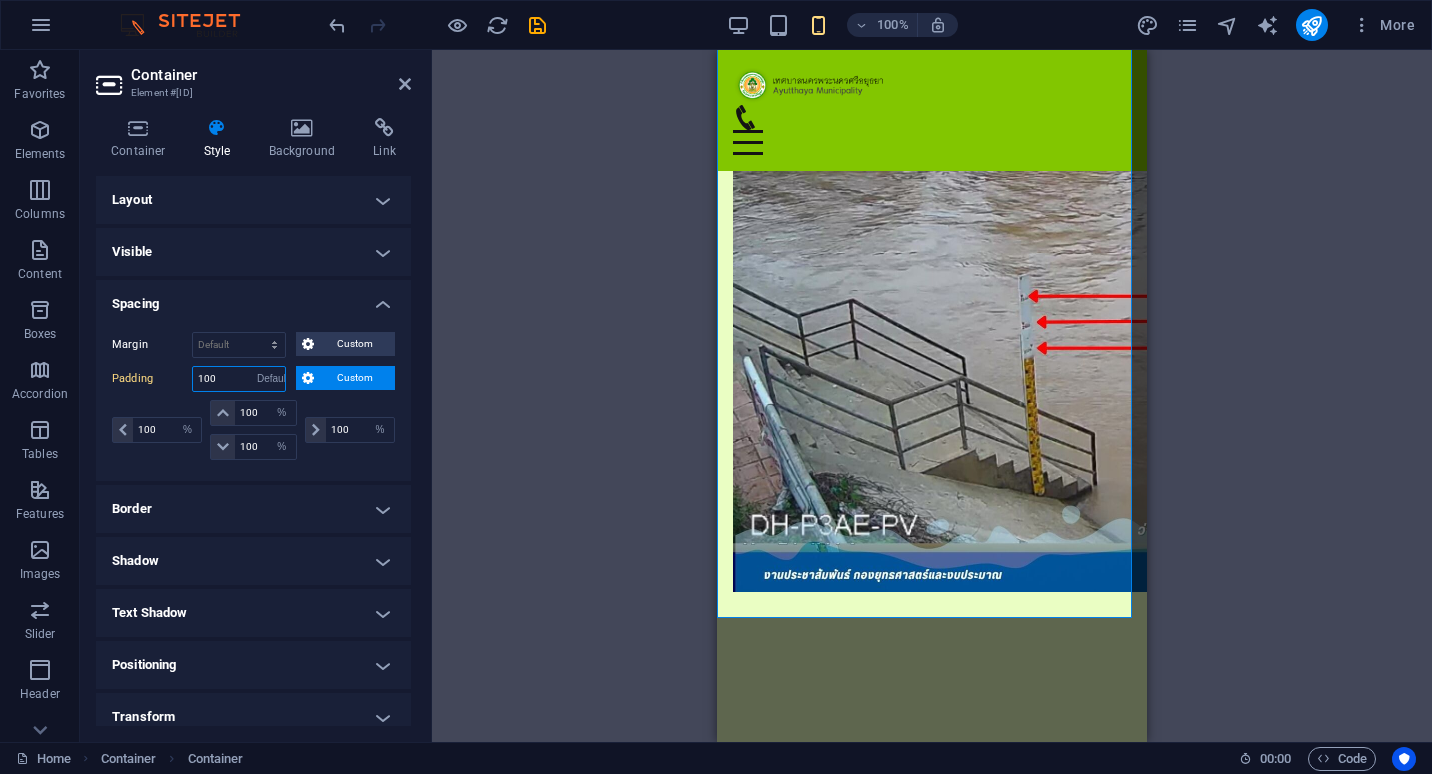 type 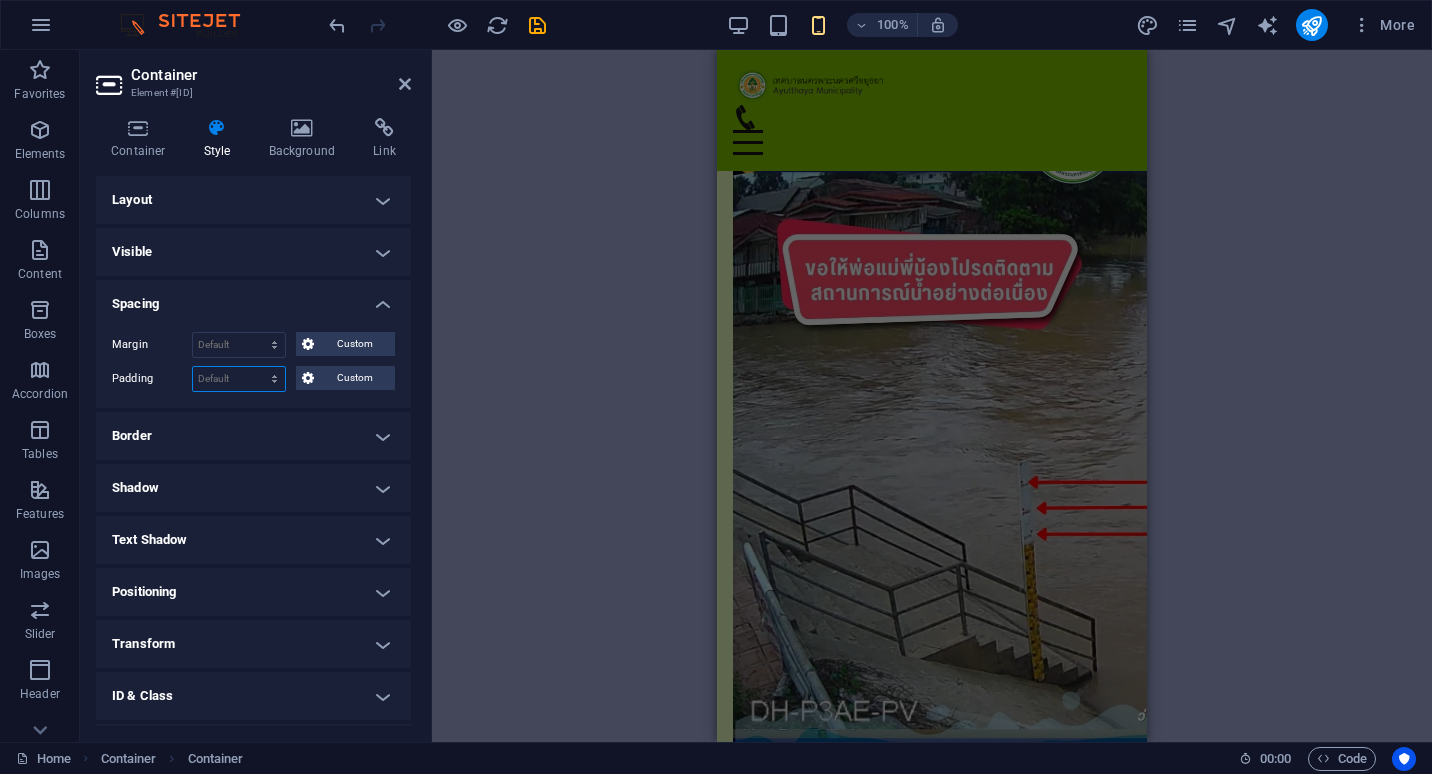 scroll, scrollTop: 0, scrollLeft: 0, axis: both 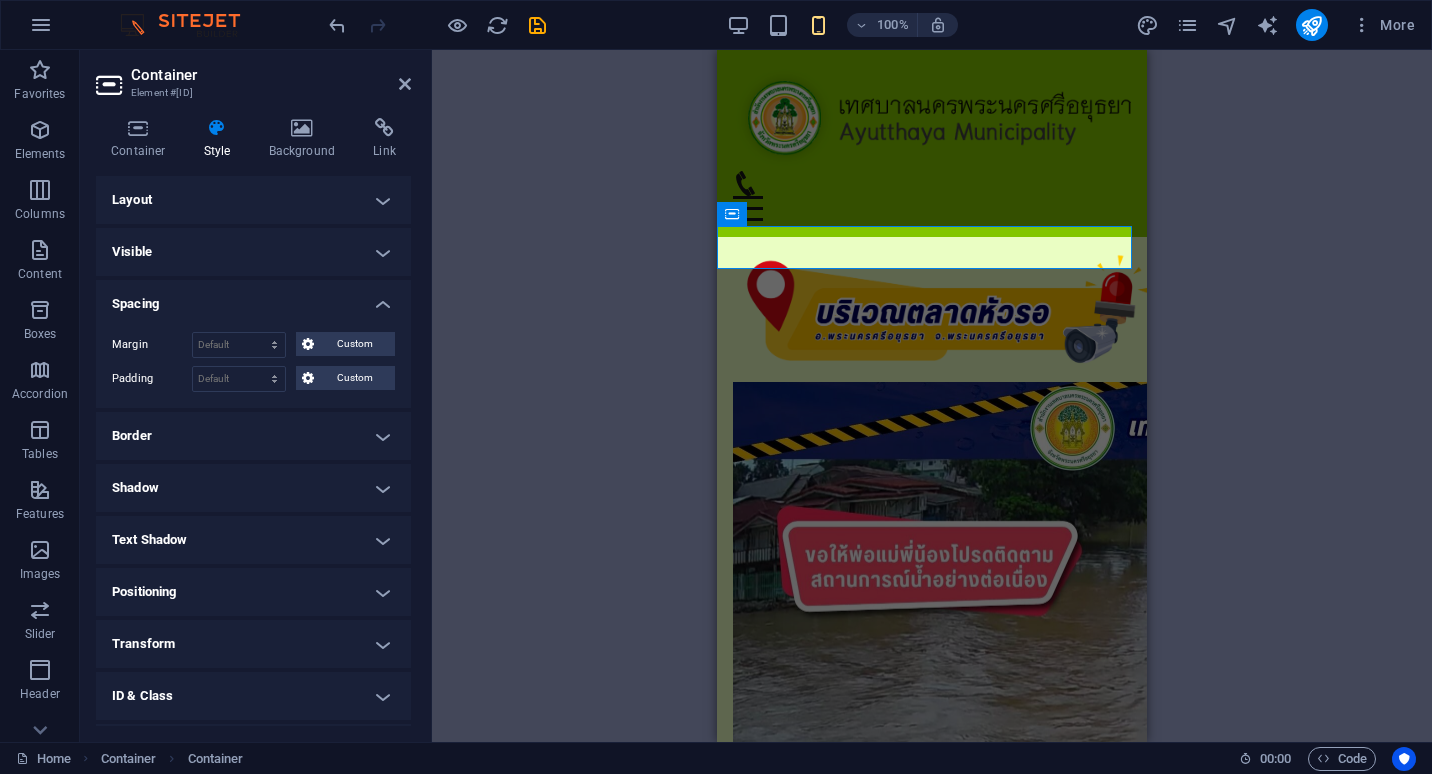 click on "Positioning" at bounding box center (253, 592) 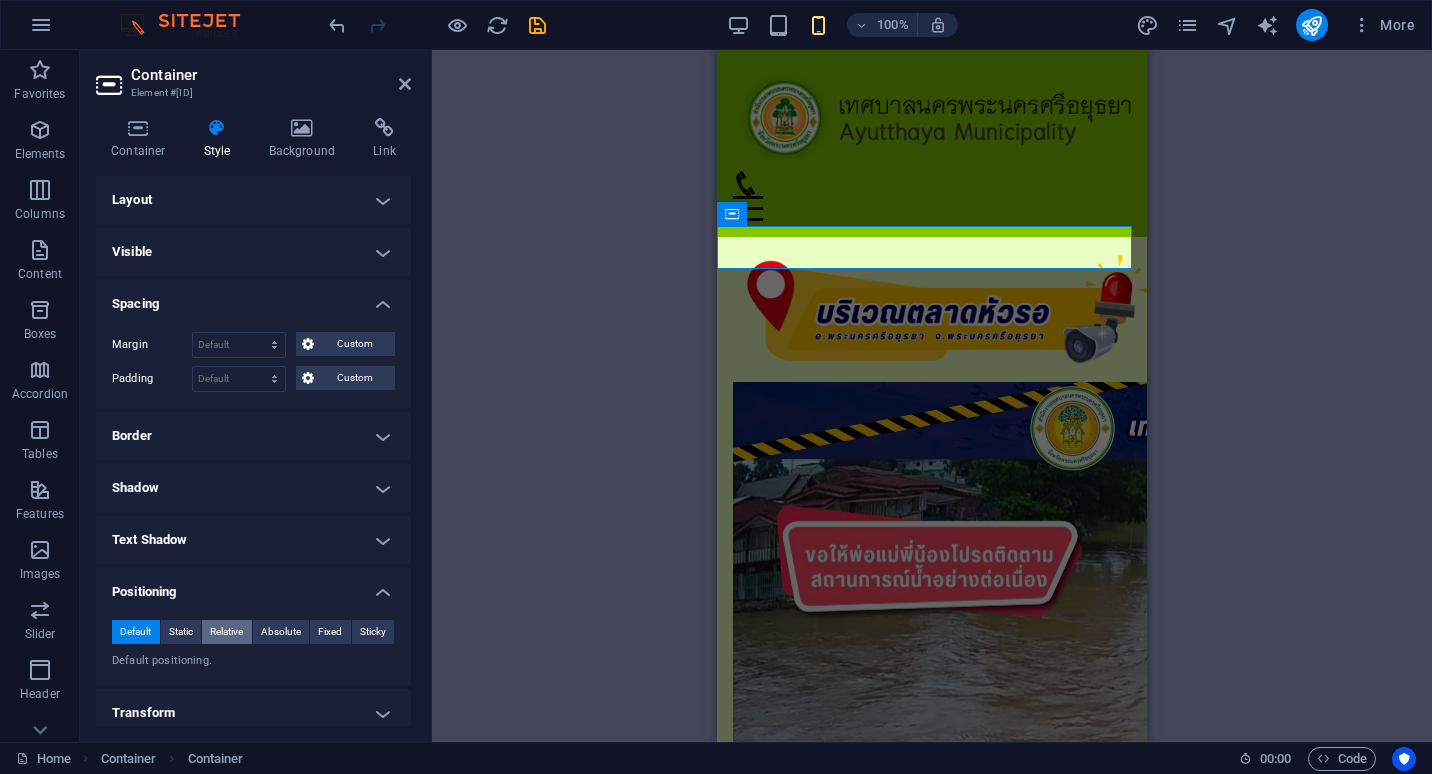click on "Relative" at bounding box center (226, 632) 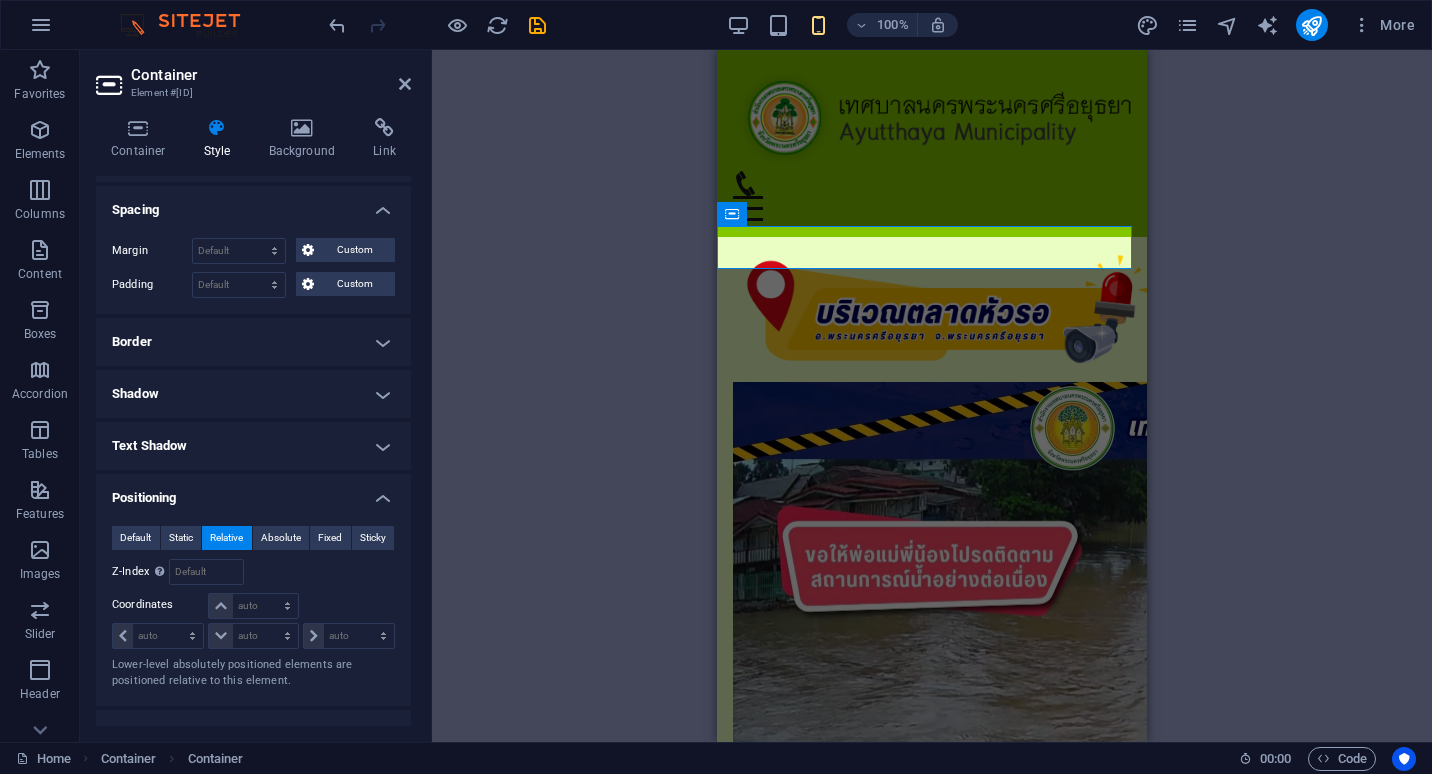scroll, scrollTop: 200, scrollLeft: 0, axis: vertical 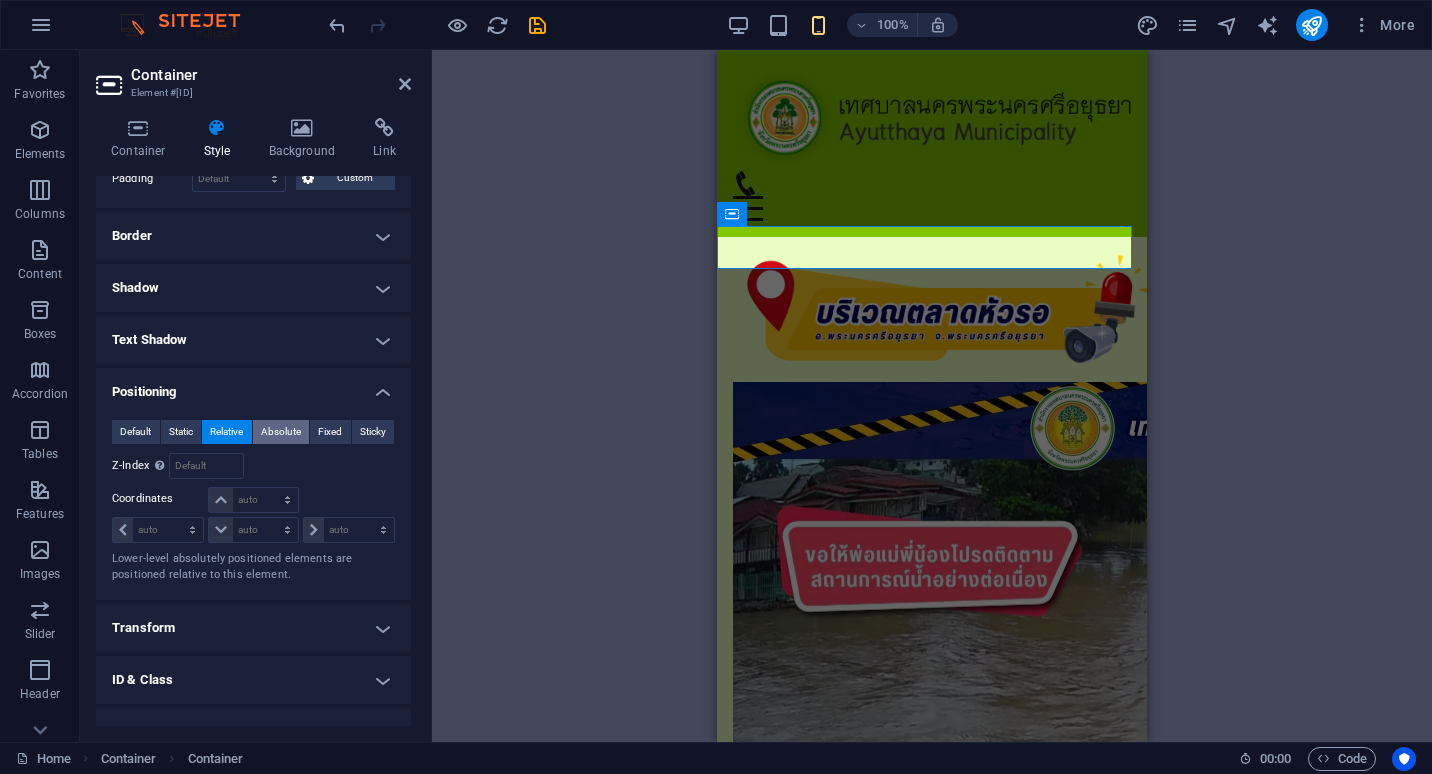 click on "Absolute" at bounding box center (281, 432) 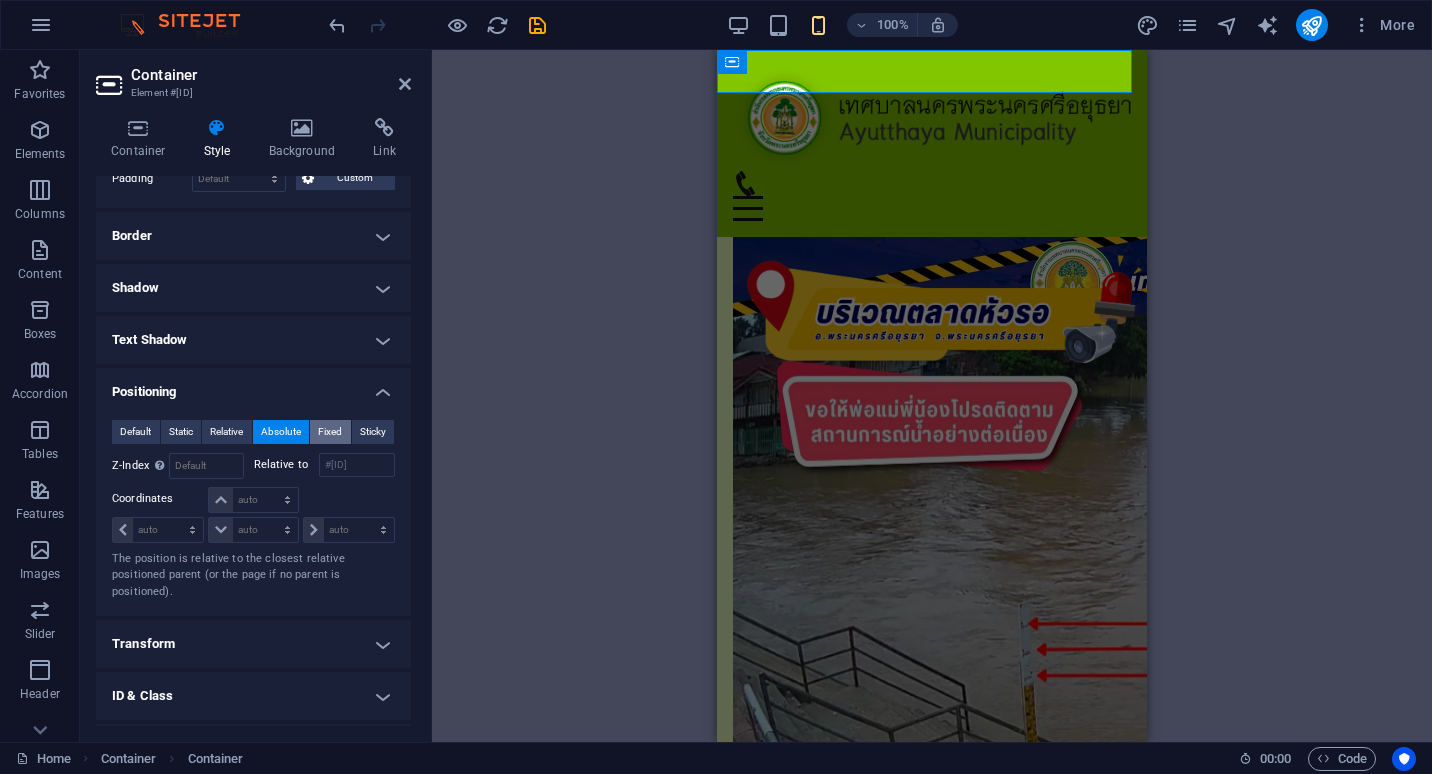 click on "Fixed" at bounding box center (330, 432) 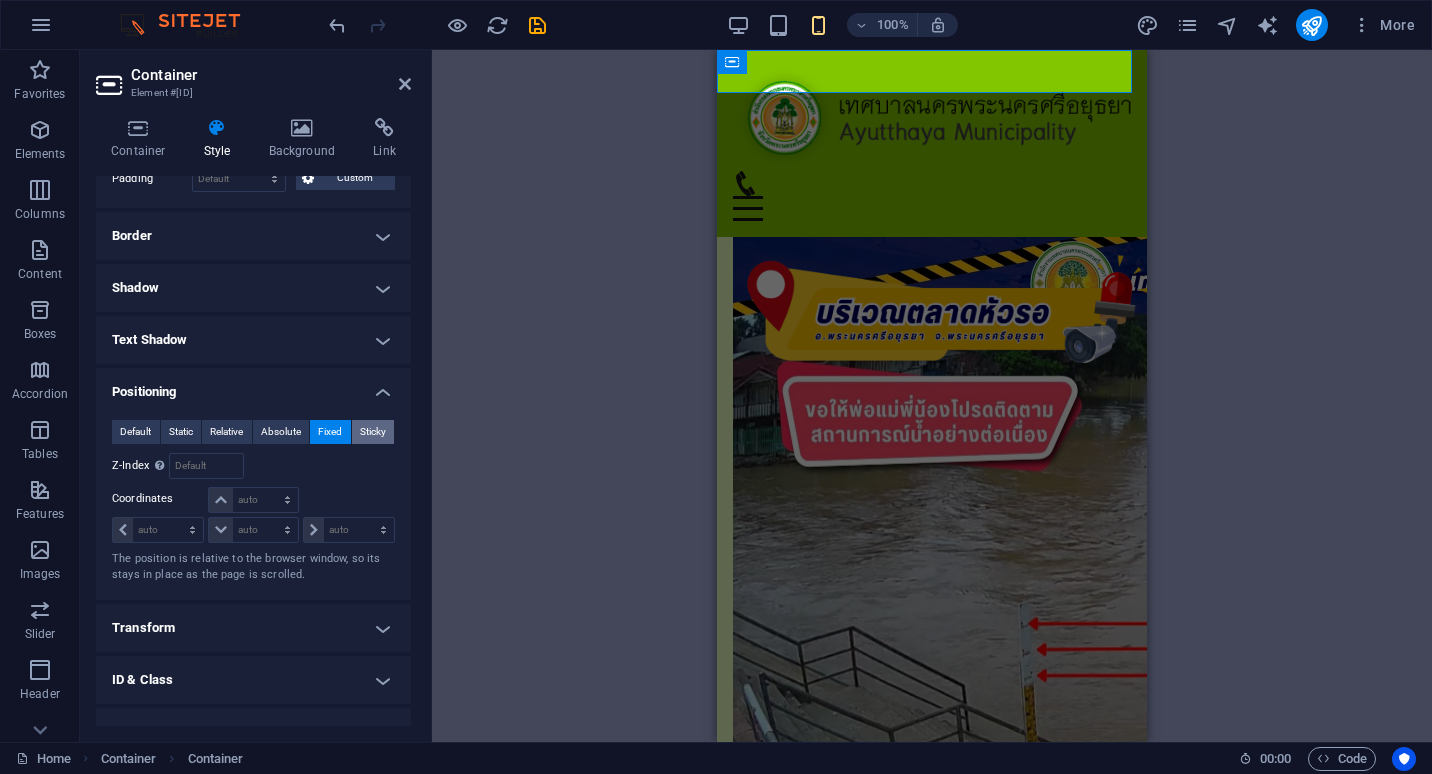 click on "Sticky" at bounding box center (373, 432) 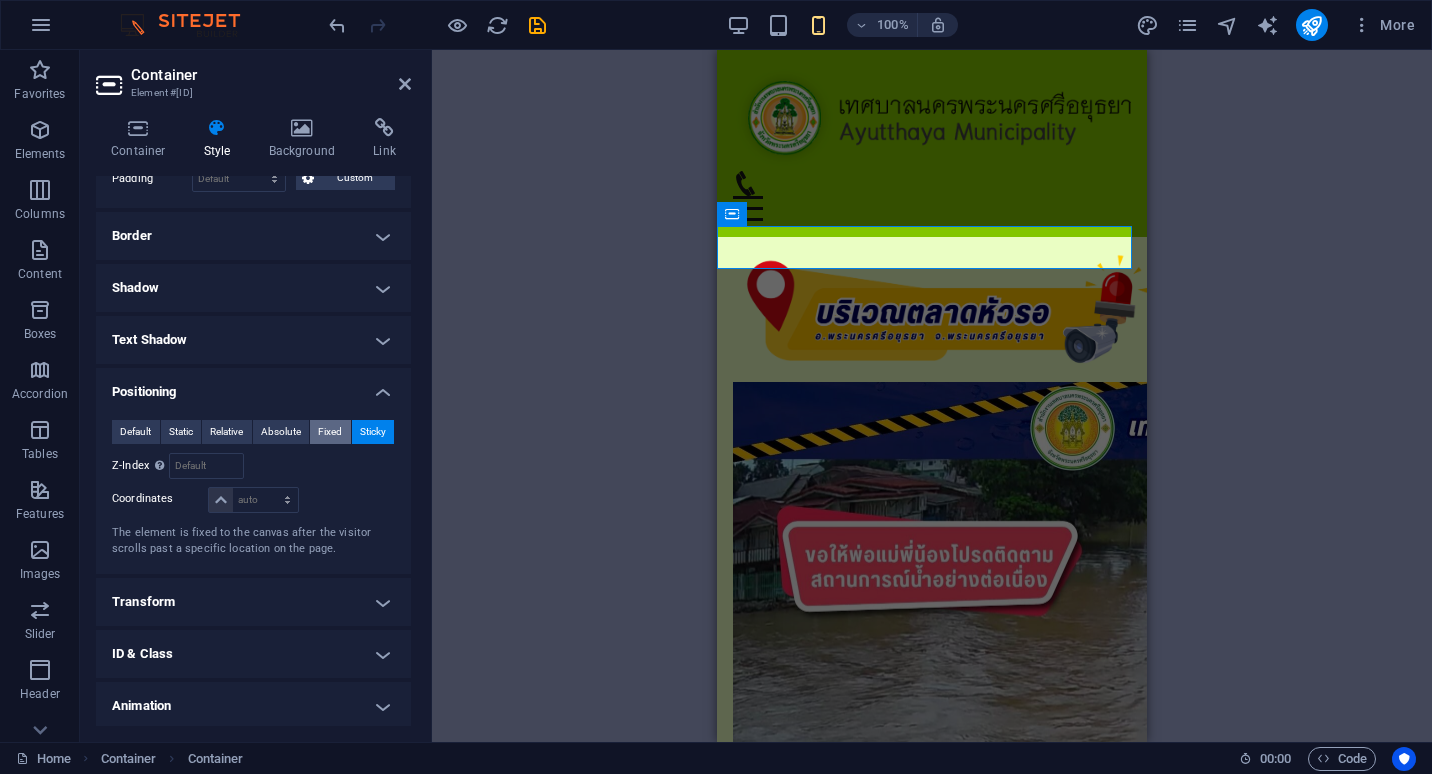 click on "Fixed" at bounding box center [330, 432] 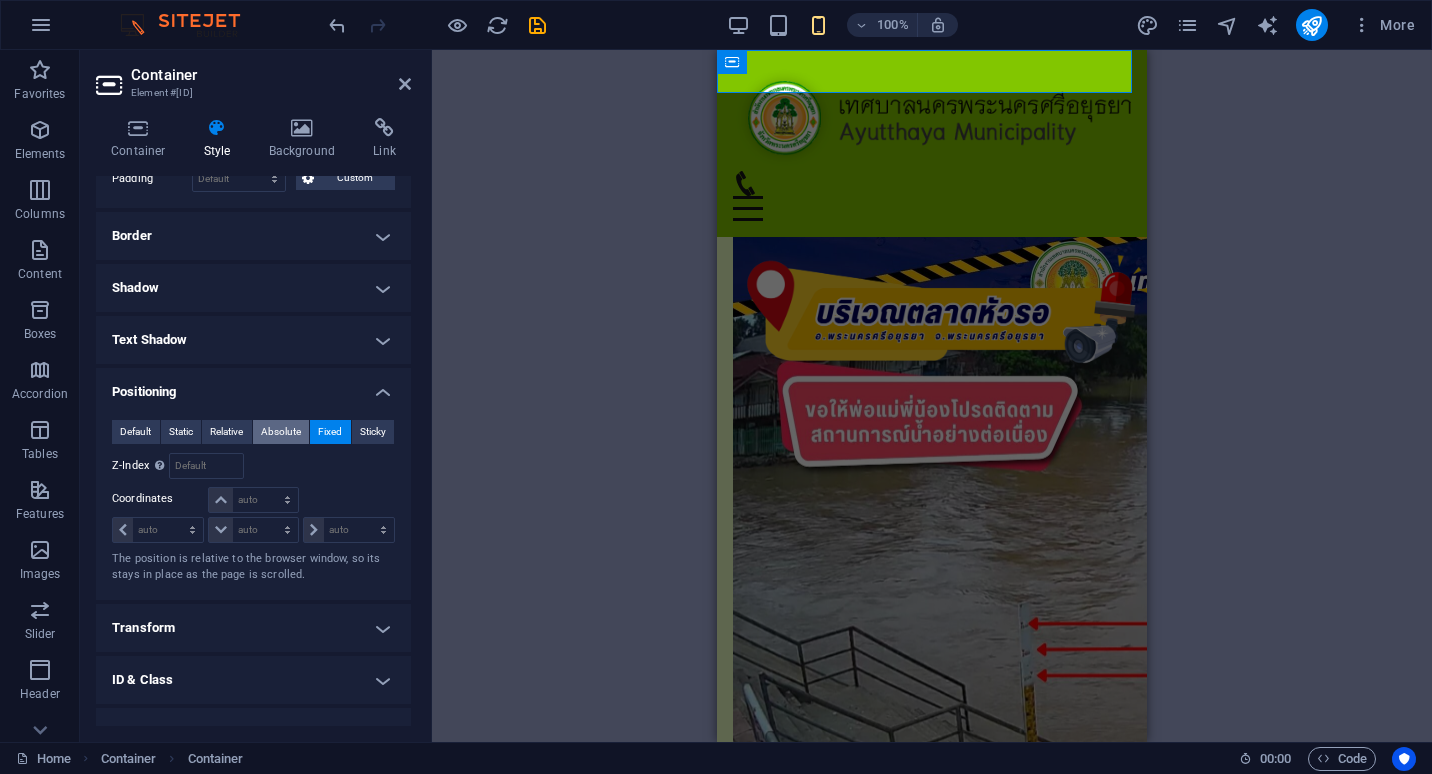 click on "Absolute" at bounding box center [281, 432] 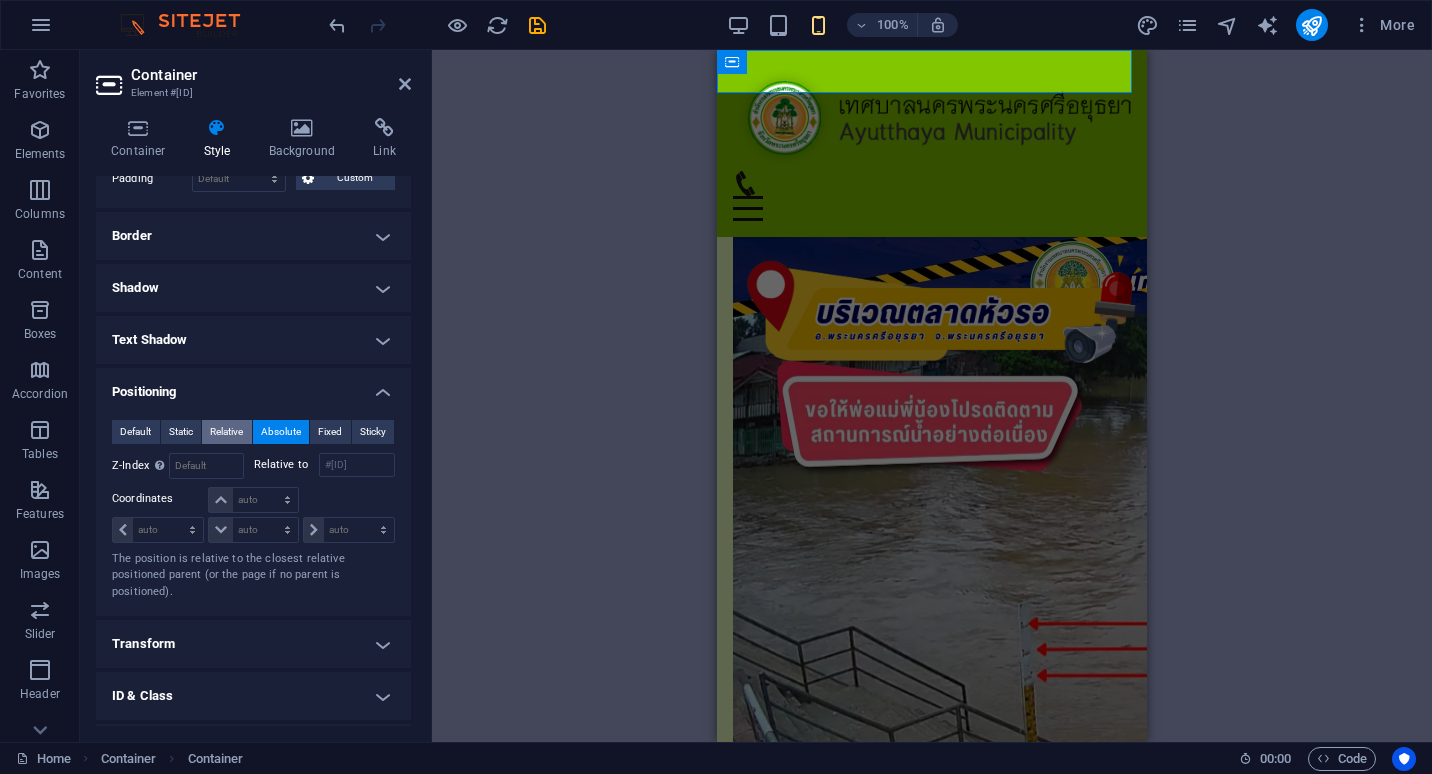 click on "Relative" at bounding box center [226, 432] 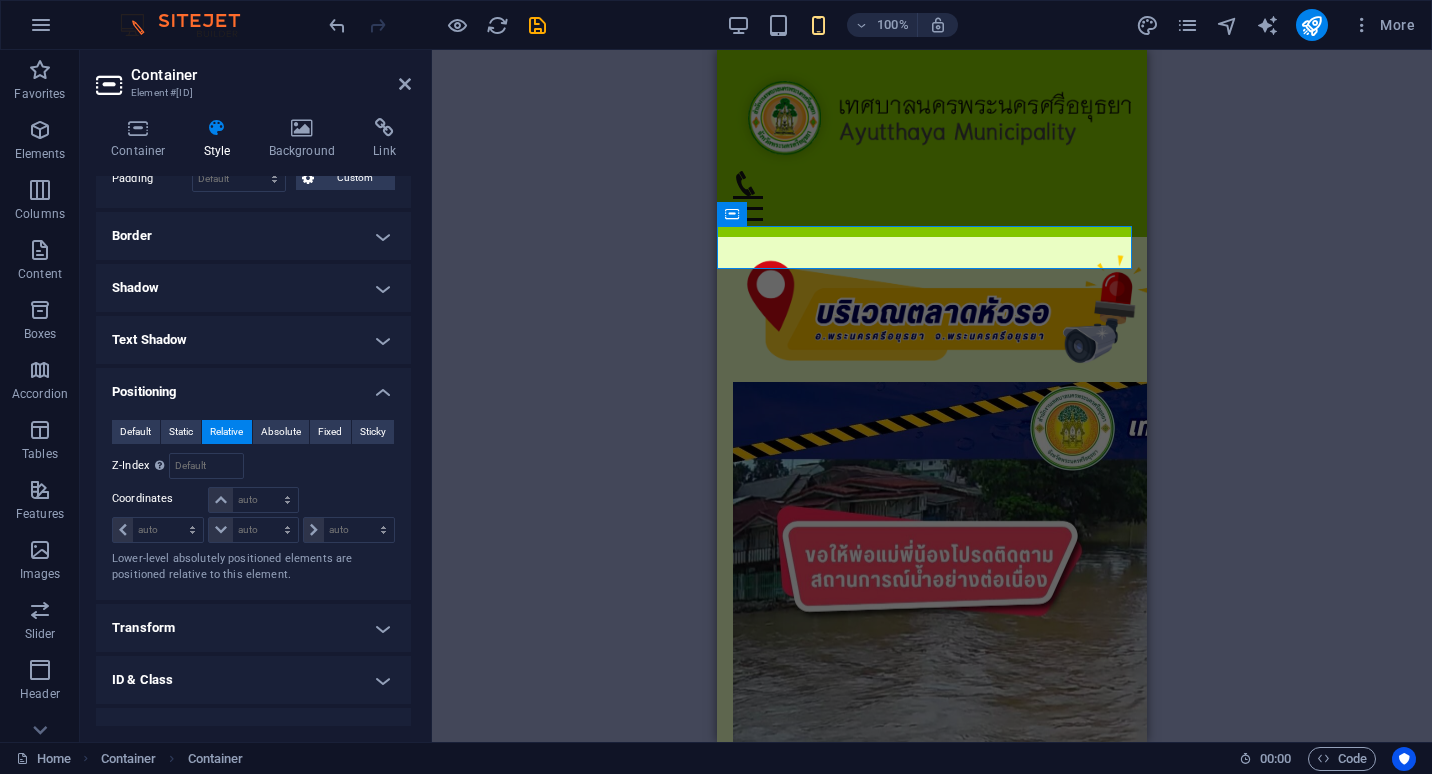 click on "Static" at bounding box center (181, 432) 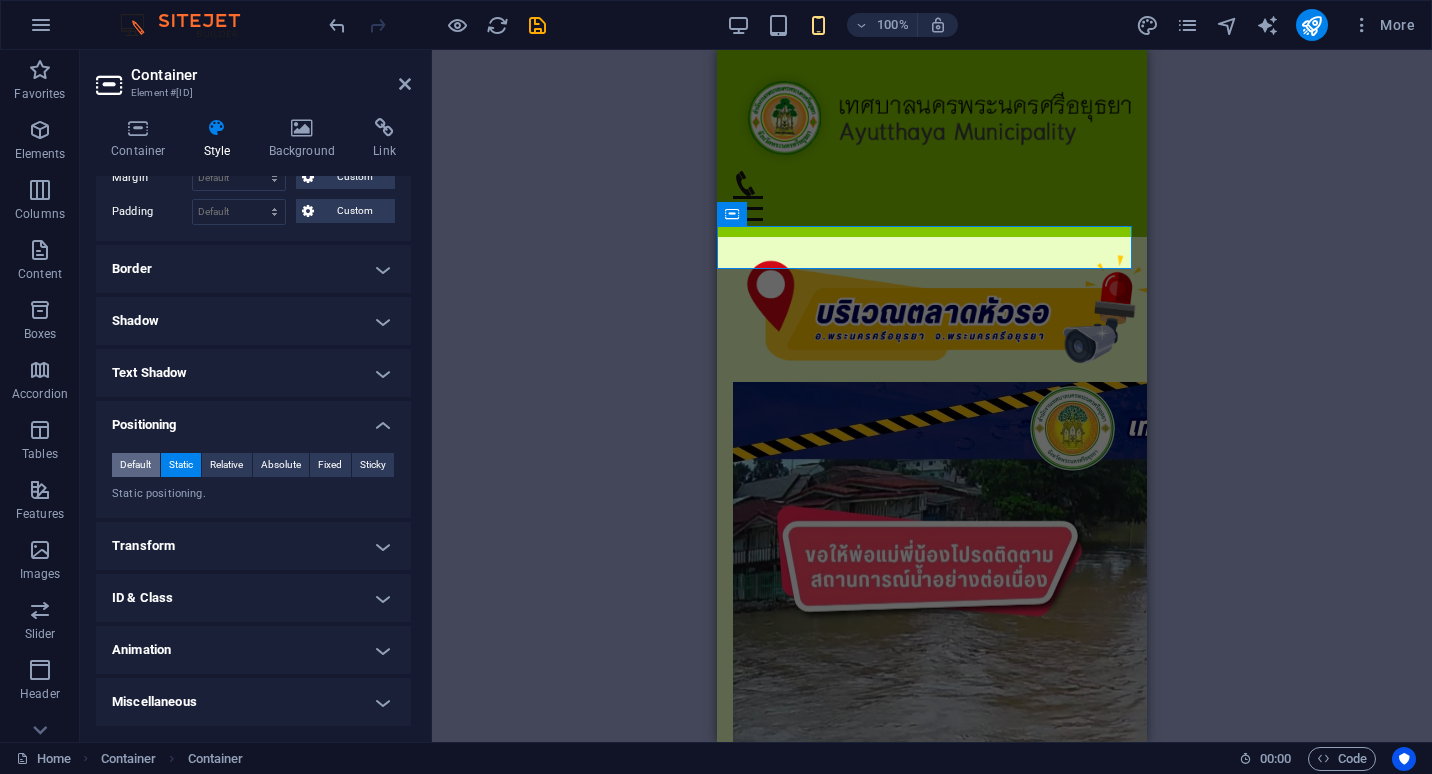 click on "Default" at bounding box center [135, 465] 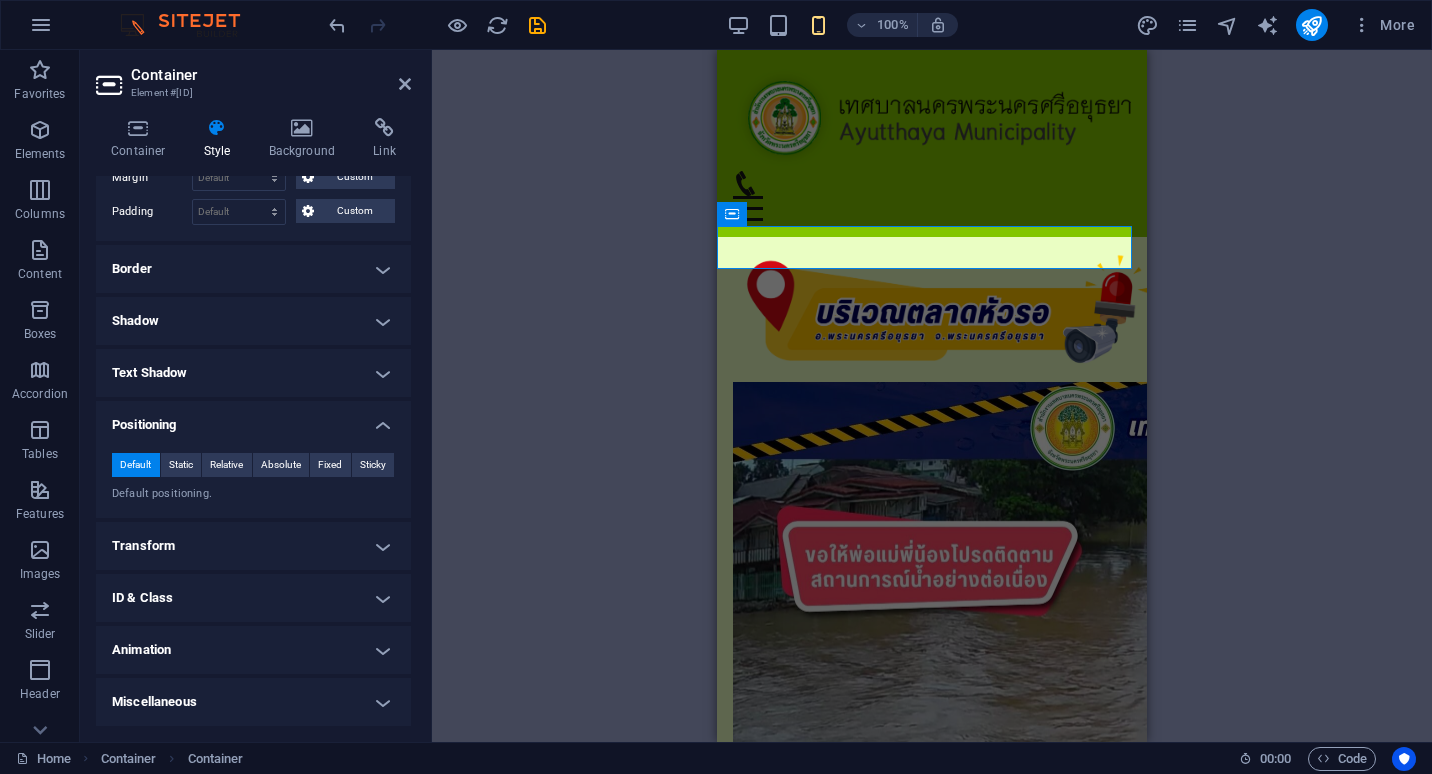 click on "2 columns   Container   2 columns   Container   Image   Container   HTML   Container   Container   HTML   2 columns   Container   Container   Image   Container   Container   HTML   2 columns   Container   Container   Menu Bar   Container   Container   Placeholder   Container   Container   Logo   Container   Icon   Logo   Image" at bounding box center [932, 396] 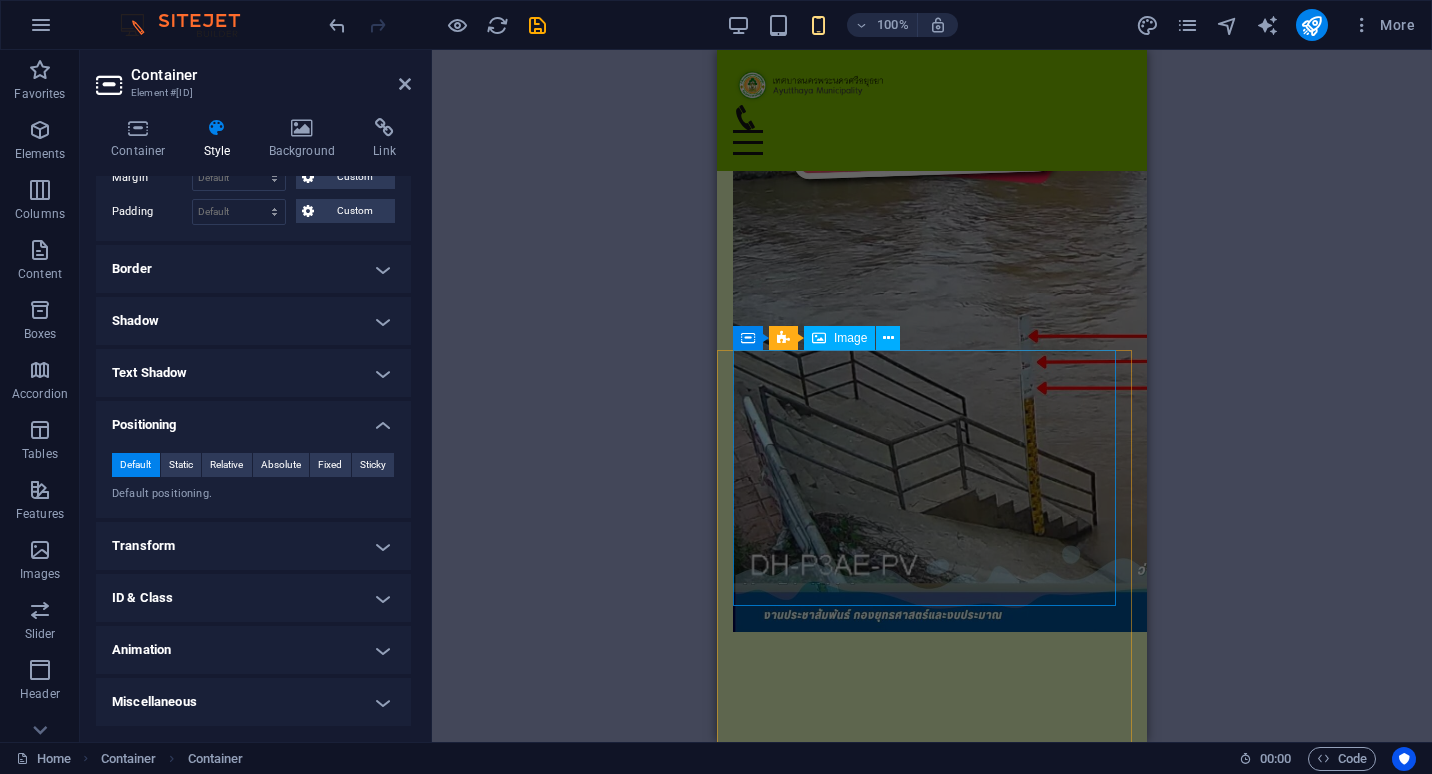 scroll, scrollTop: 395, scrollLeft: 0, axis: vertical 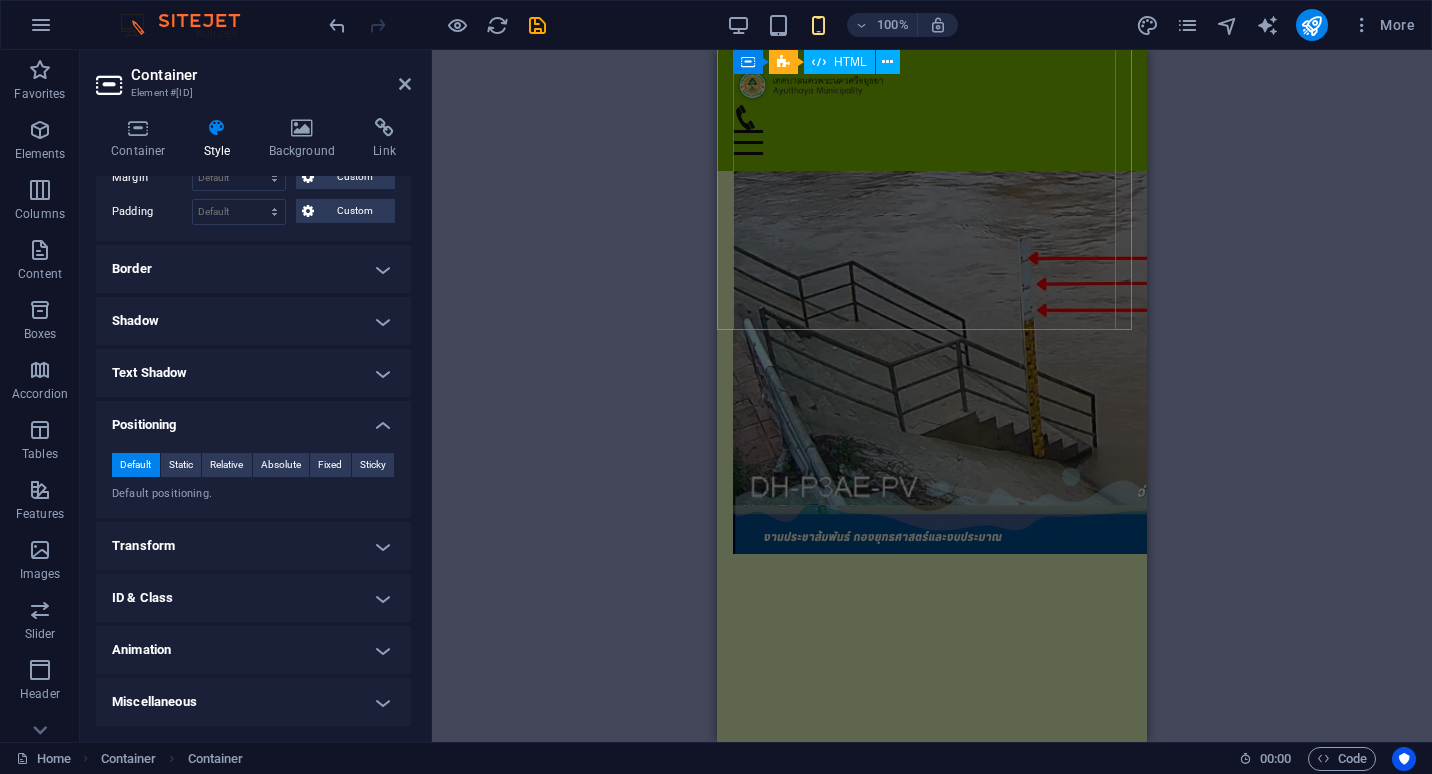 click at bounding box center [932, 707] 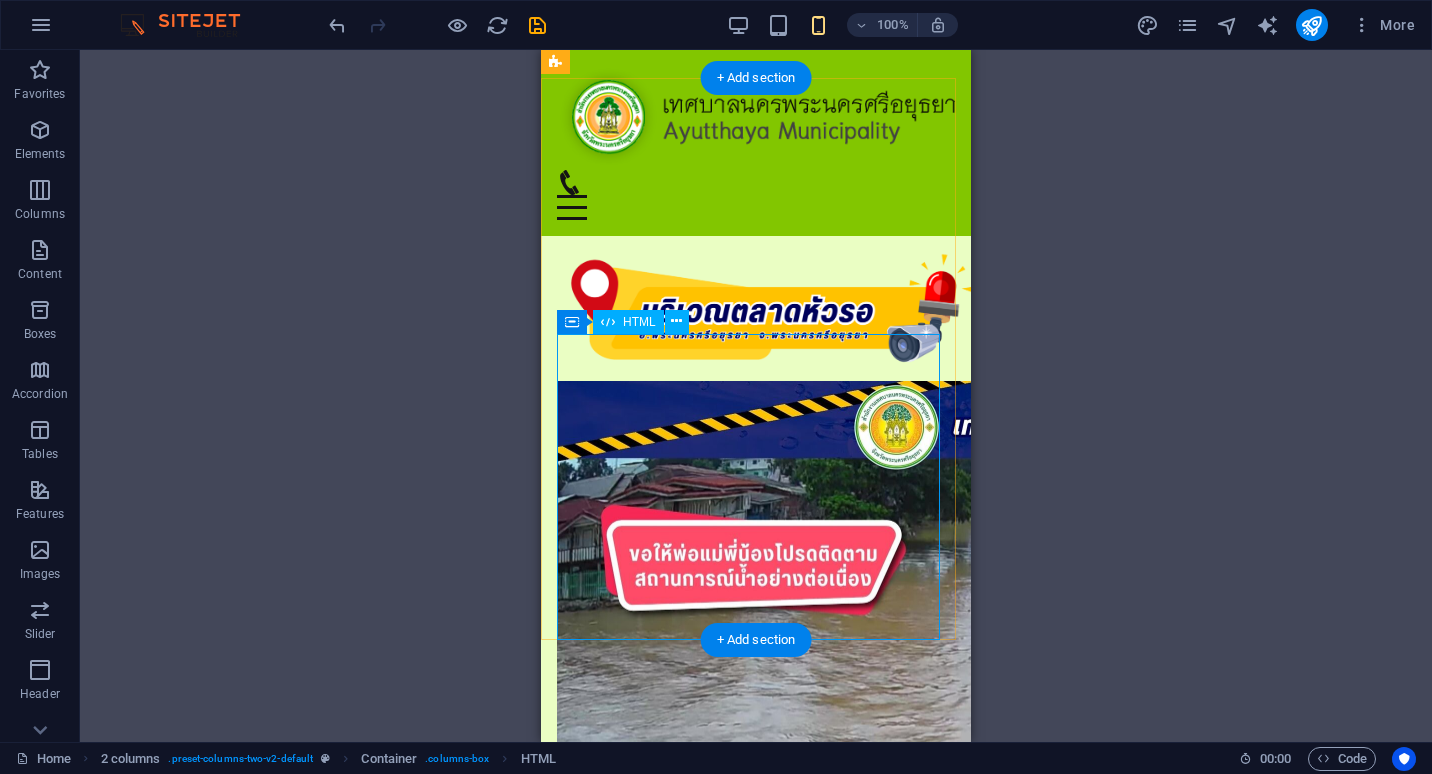 scroll, scrollTop: 0, scrollLeft: 0, axis: both 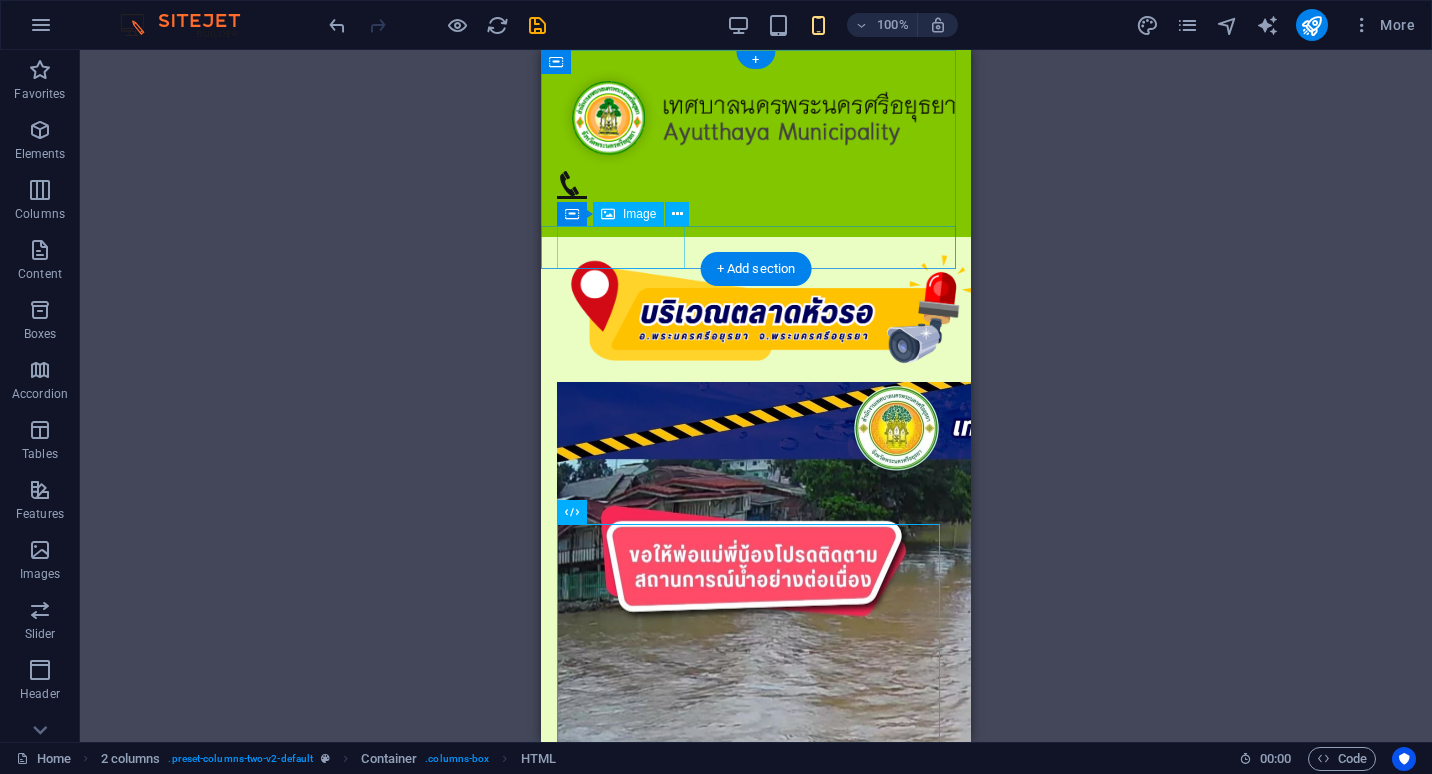 click at bounding box center [756, 309] 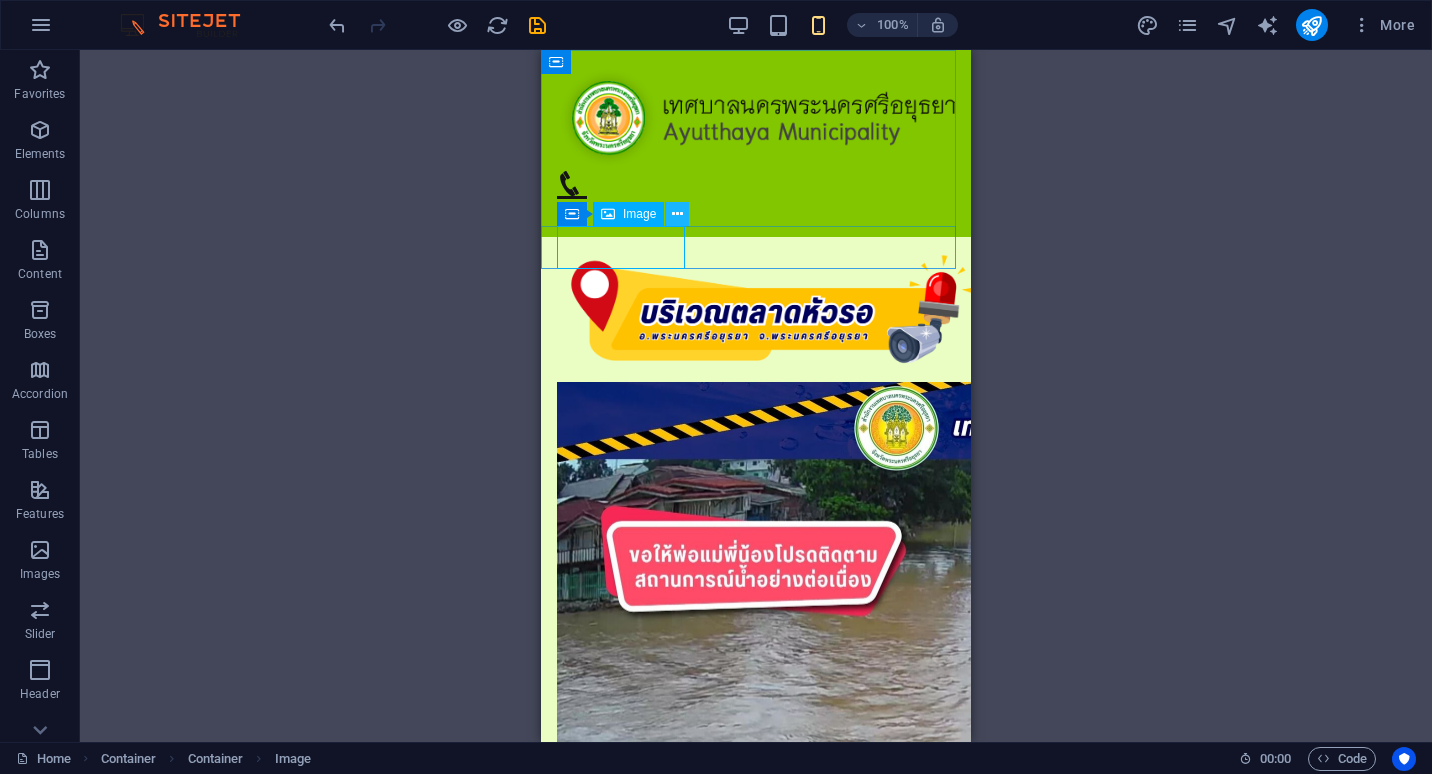 click at bounding box center [677, 214] 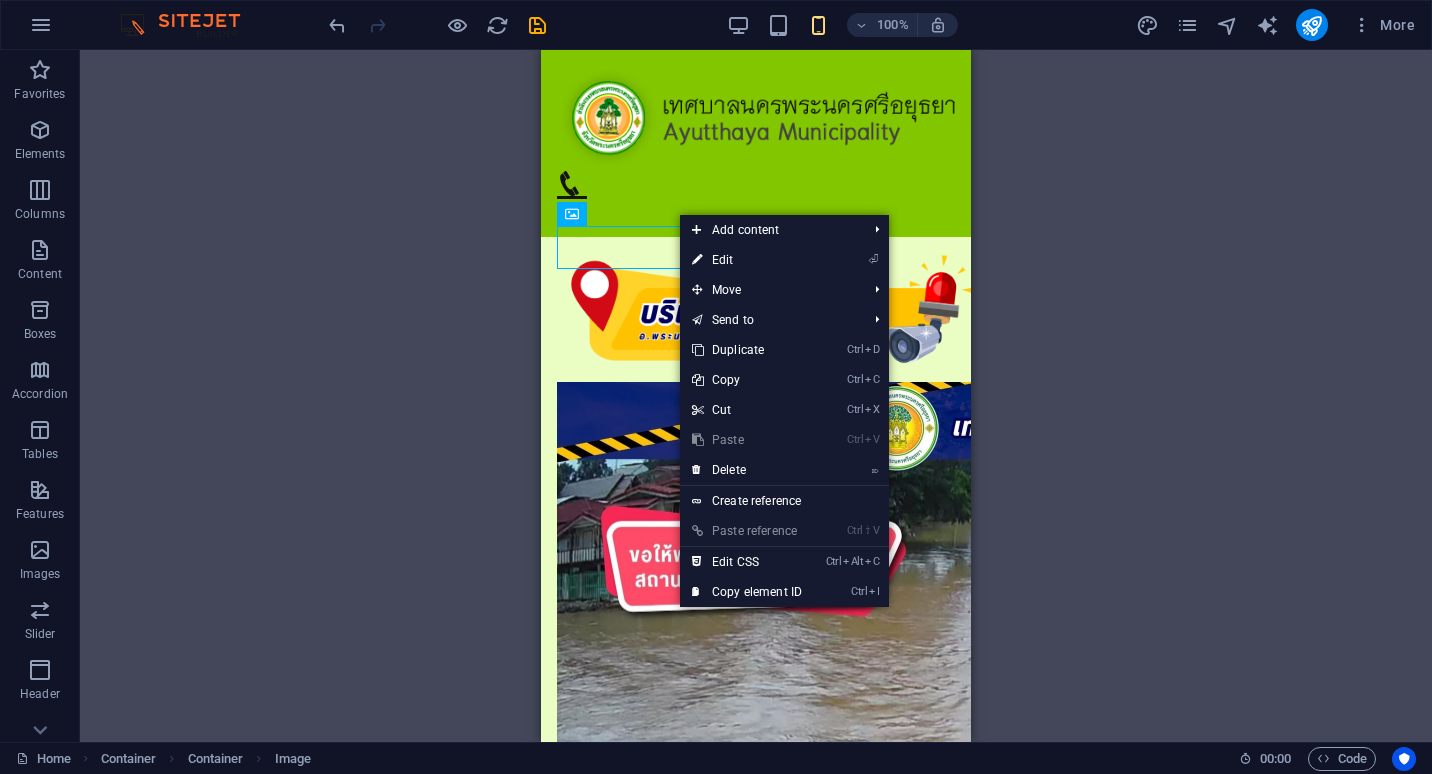 click on "2 columns   Container   2 columns   2 columns   Container   Image   HTML   2 columns   Container   Container   HTML   2 columns   Container   Container   2 columns   Image   Container   Container   HTML   2 columns   Container   Container   Menu Bar   Container   Container   Container   Placeholder   Container   Container   Logo   Container   Icon   Logo   Container   Image" at bounding box center (756, 396) 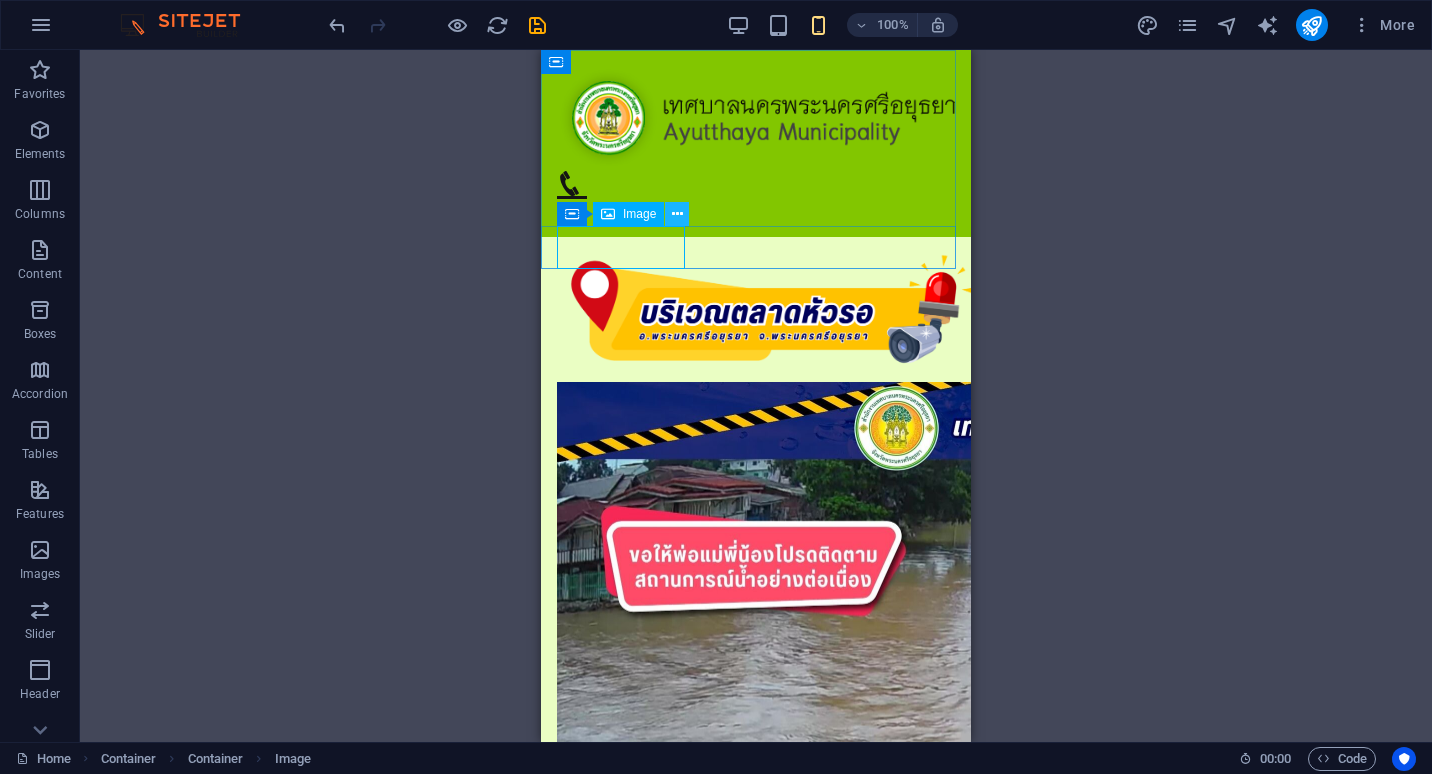click at bounding box center (677, 214) 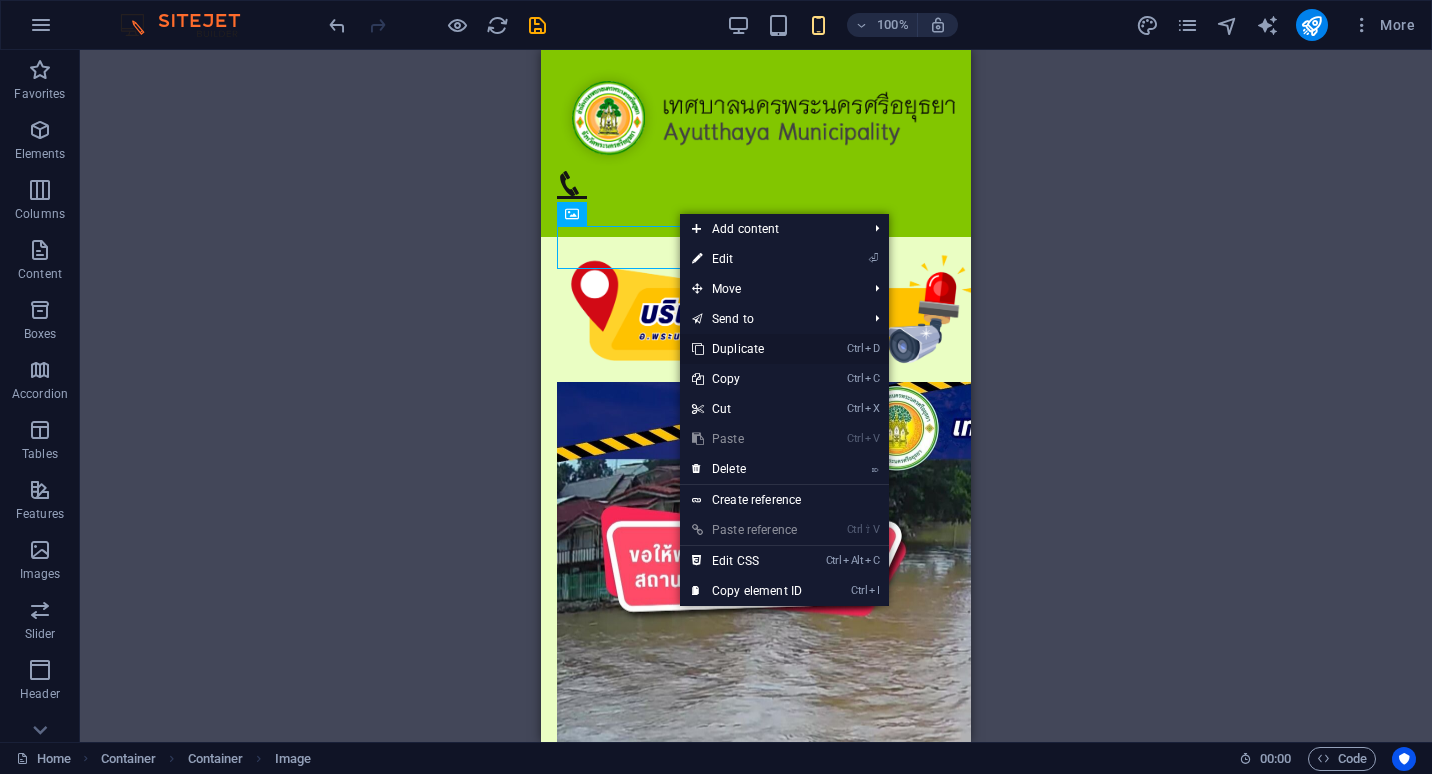 click on "Ctrl D  Duplicate" at bounding box center [747, 349] 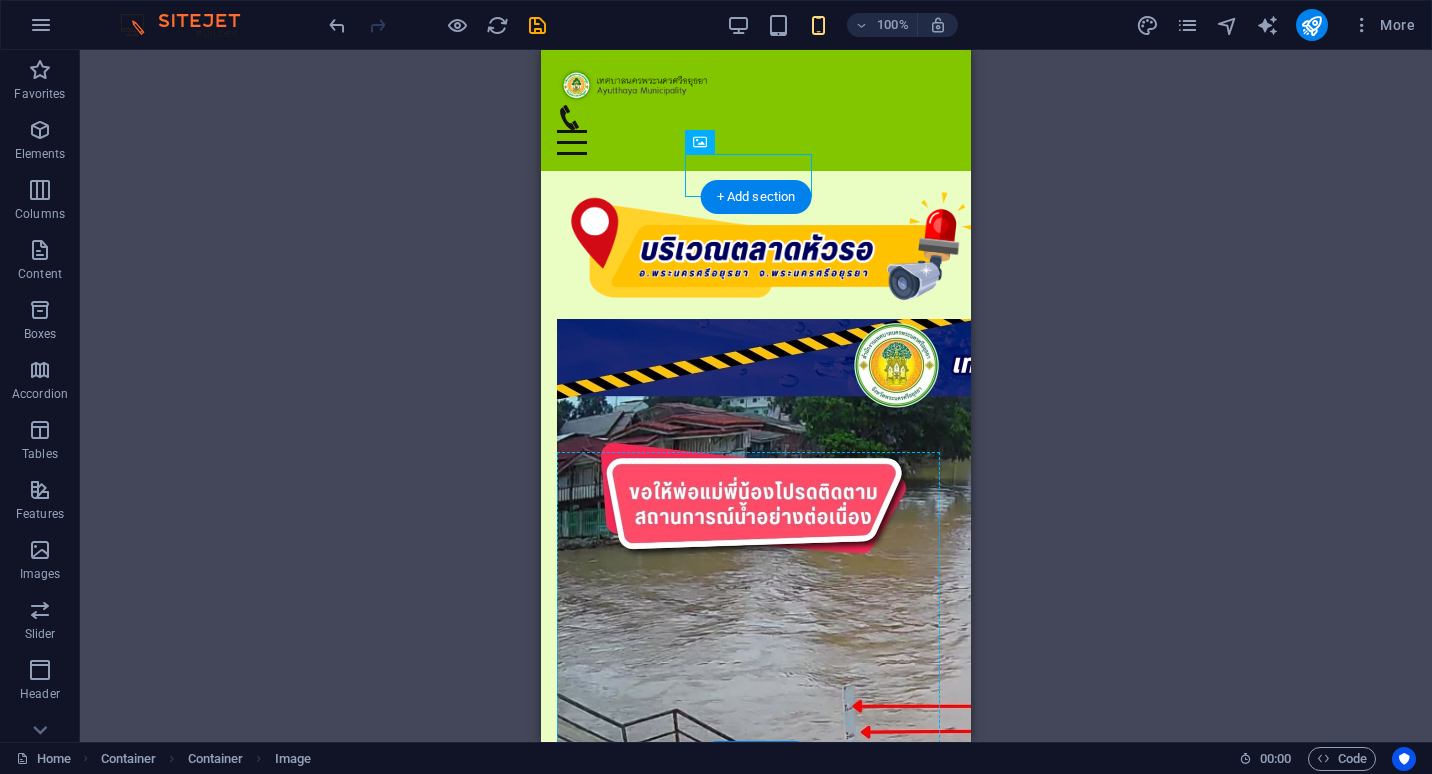 scroll, scrollTop: 155, scrollLeft: 0, axis: vertical 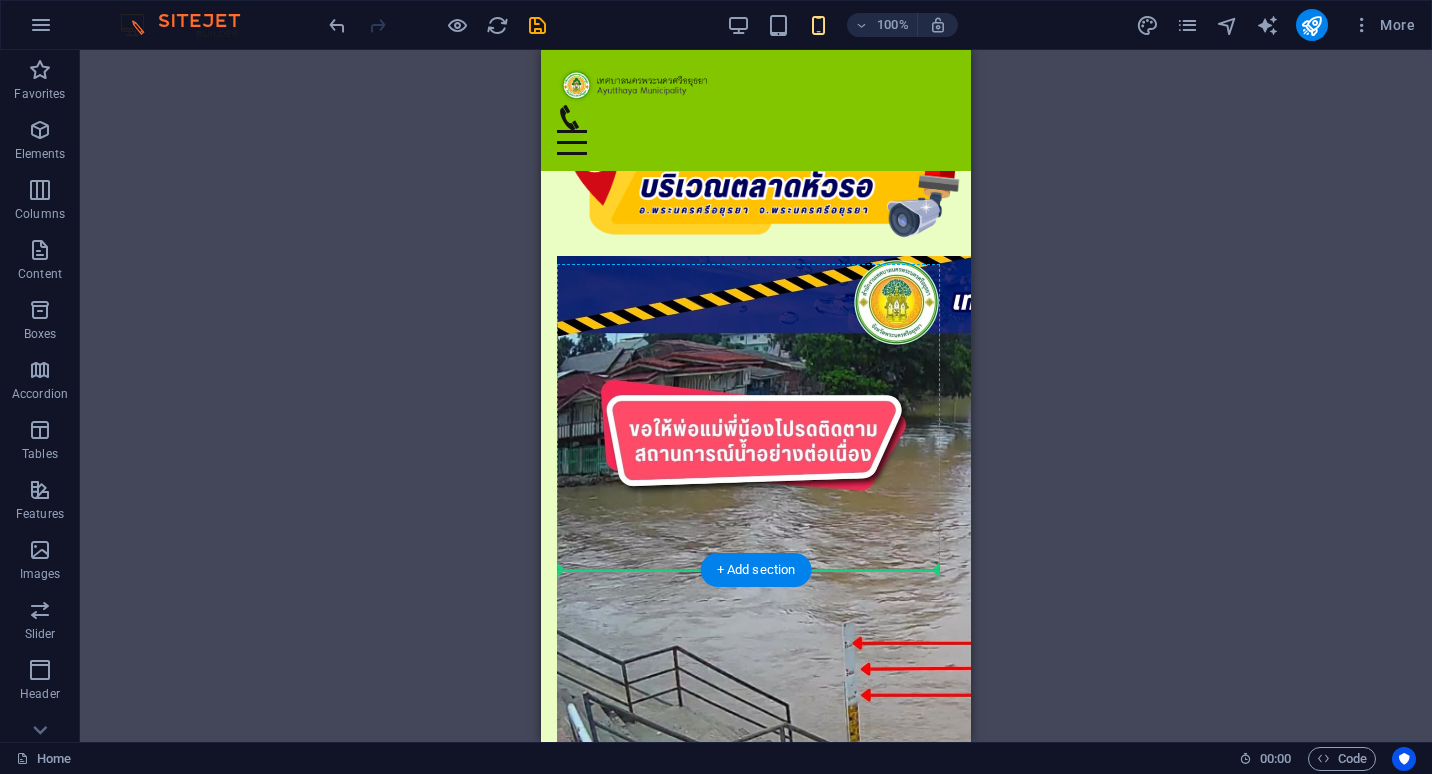 drag, startPoint x: 765, startPoint y: 241, endPoint x: 642, endPoint y: 542, distance: 325.1615 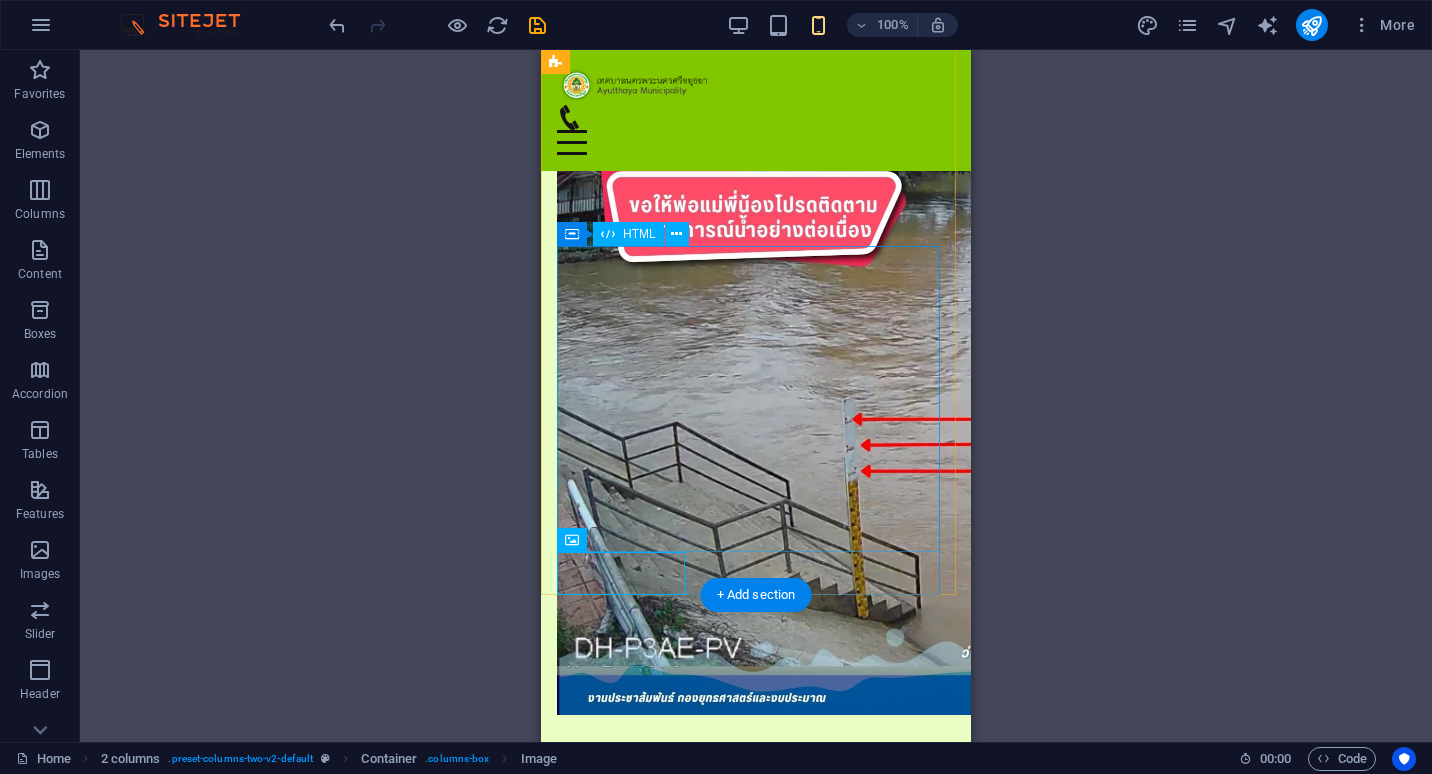 scroll, scrollTop: 255, scrollLeft: 0, axis: vertical 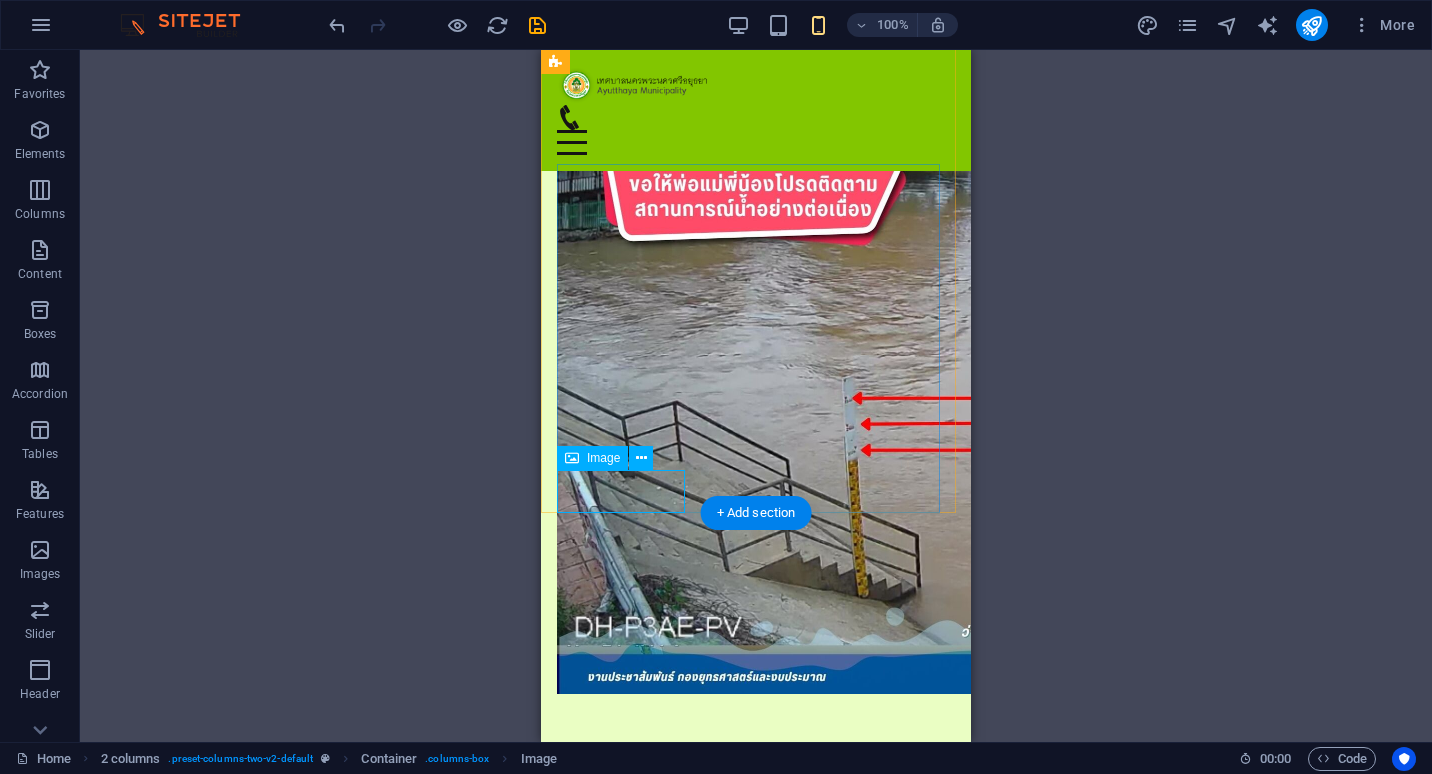 click at bounding box center (756, 1072) 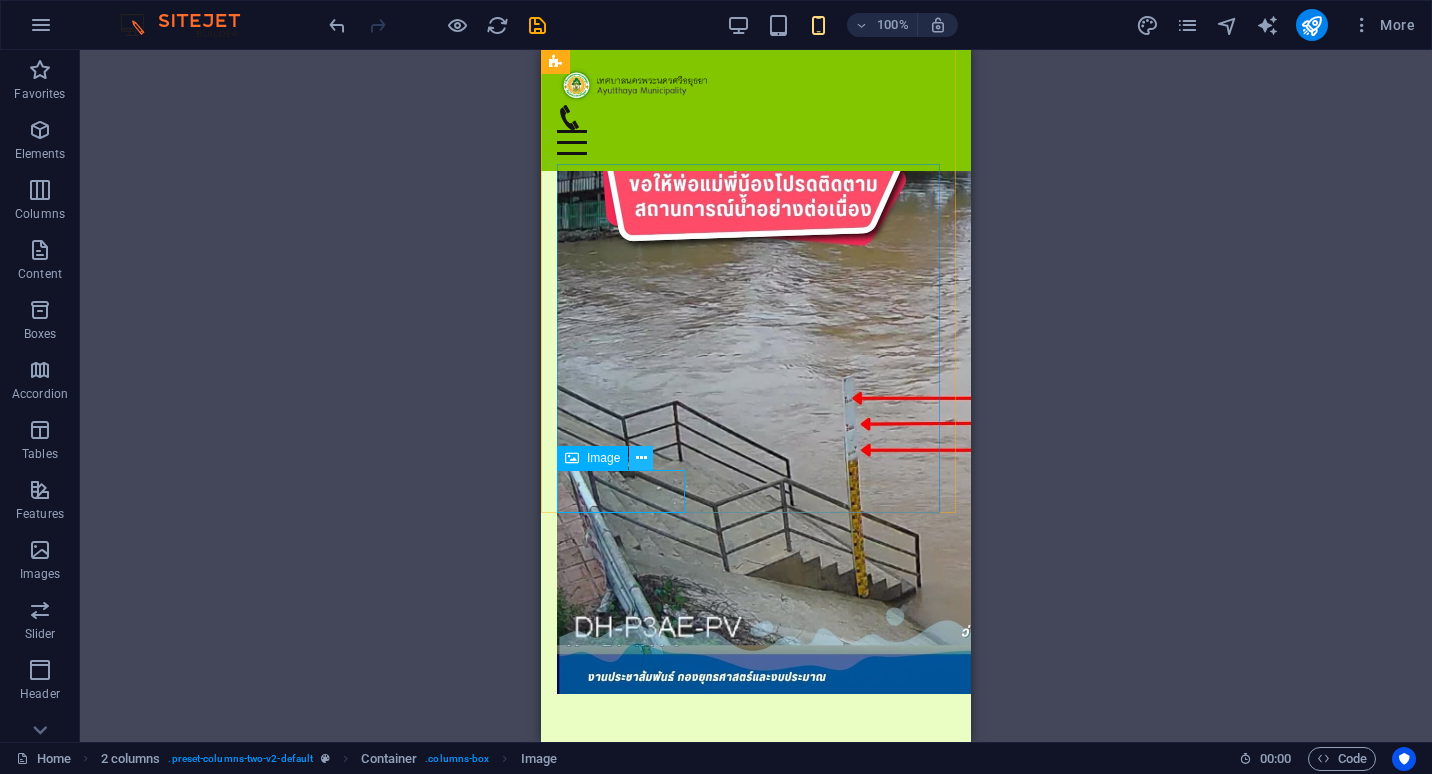 click at bounding box center [641, 458] 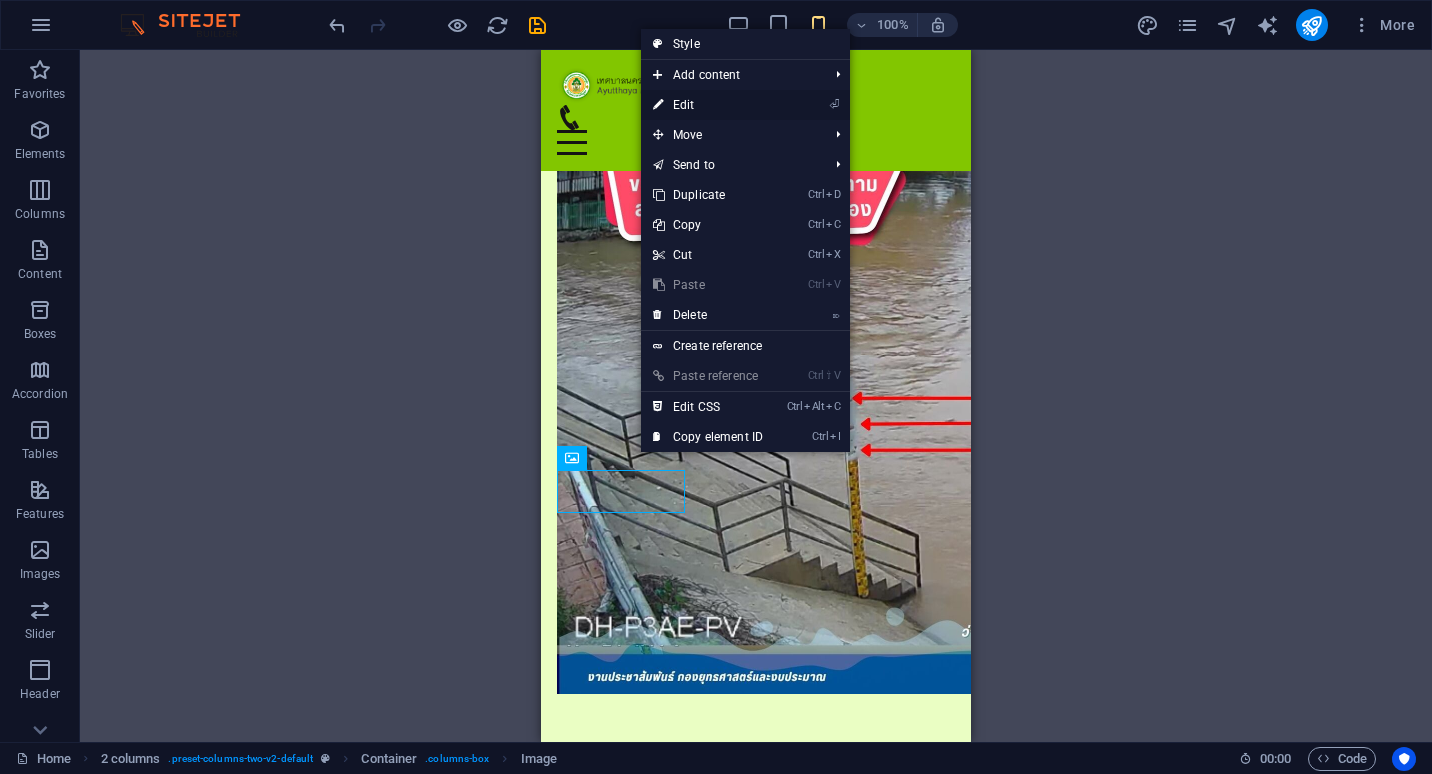 click on "⏎  Edit" at bounding box center [708, 105] 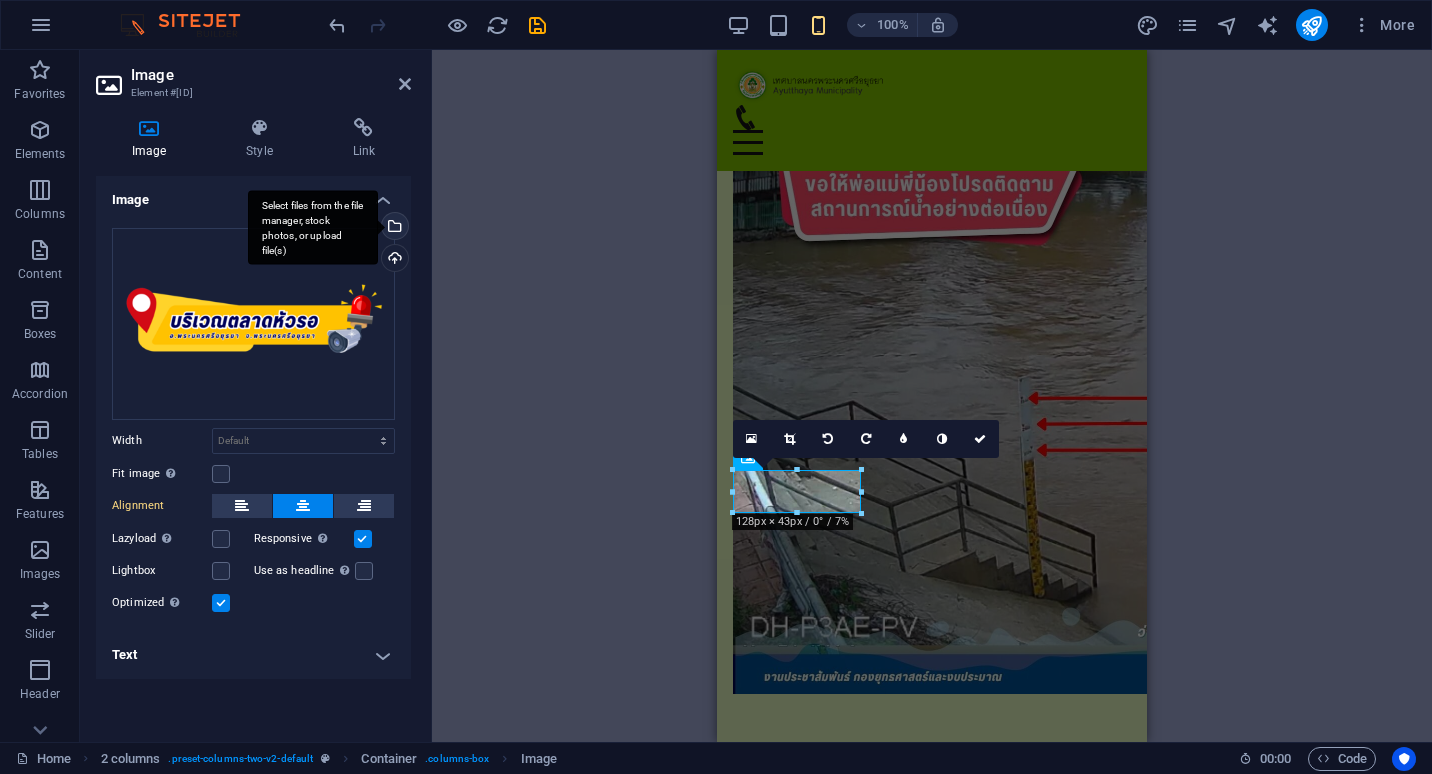 click on "Select files from the file manager, stock photos, or upload file(s)" at bounding box center [393, 228] 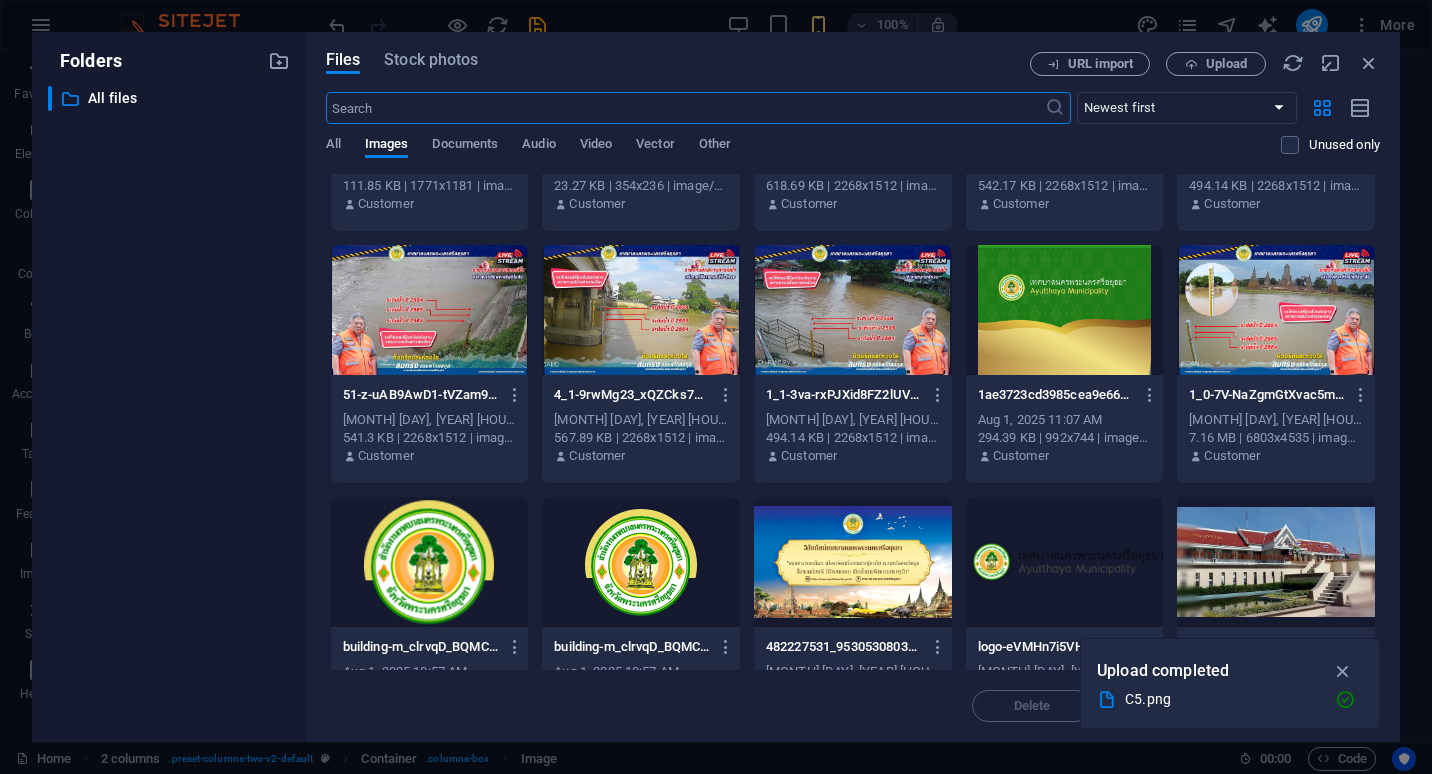 scroll, scrollTop: 248, scrollLeft: 0, axis: vertical 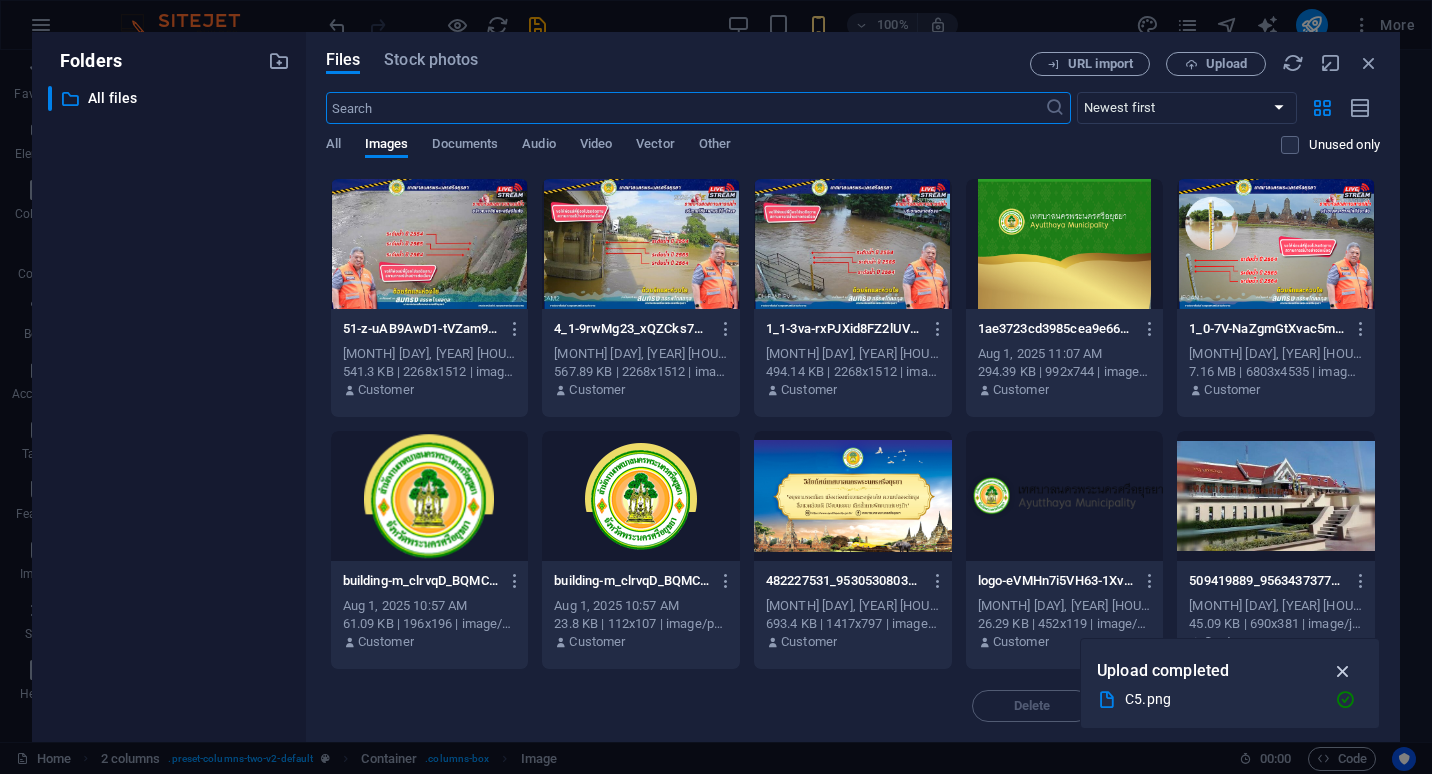 click at bounding box center (1343, 671) 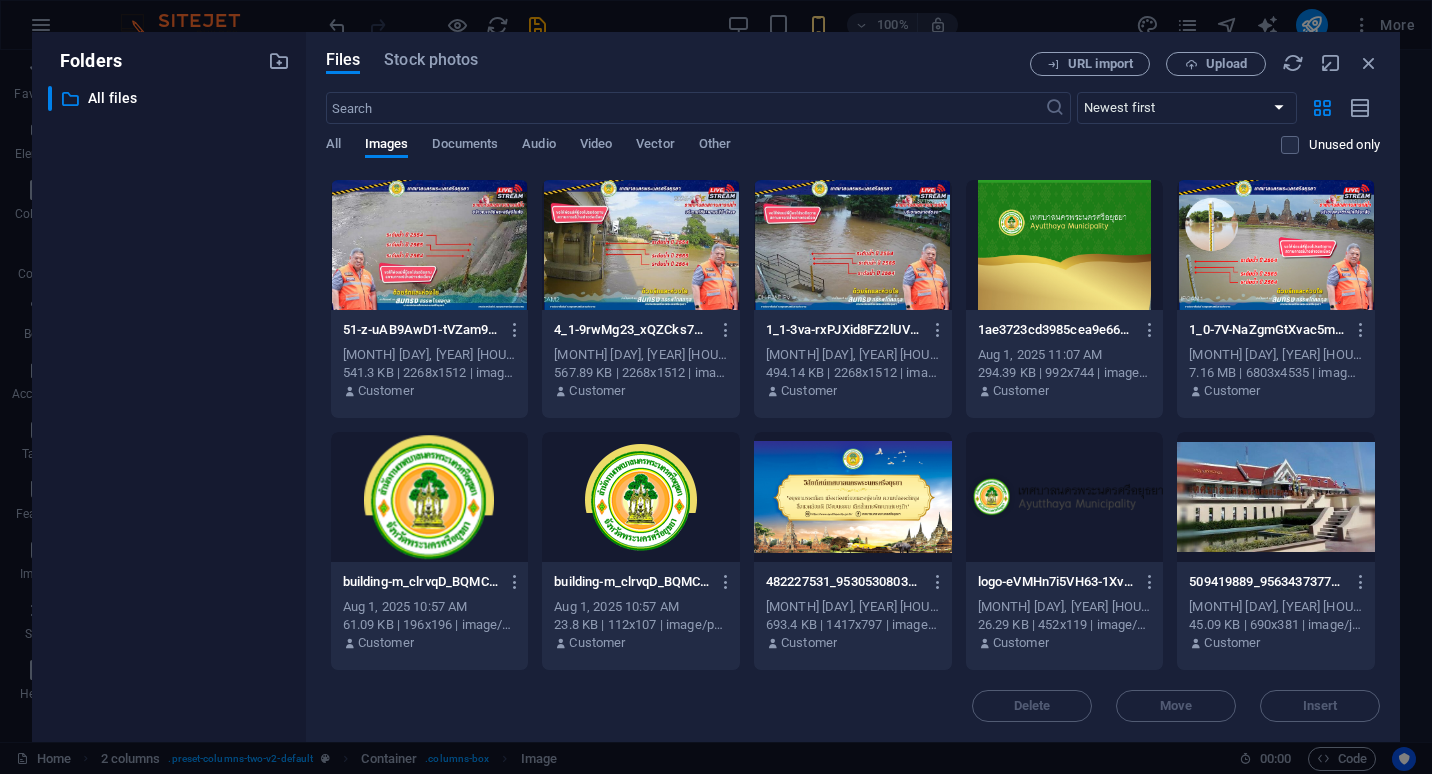 scroll, scrollTop: 248, scrollLeft: 0, axis: vertical 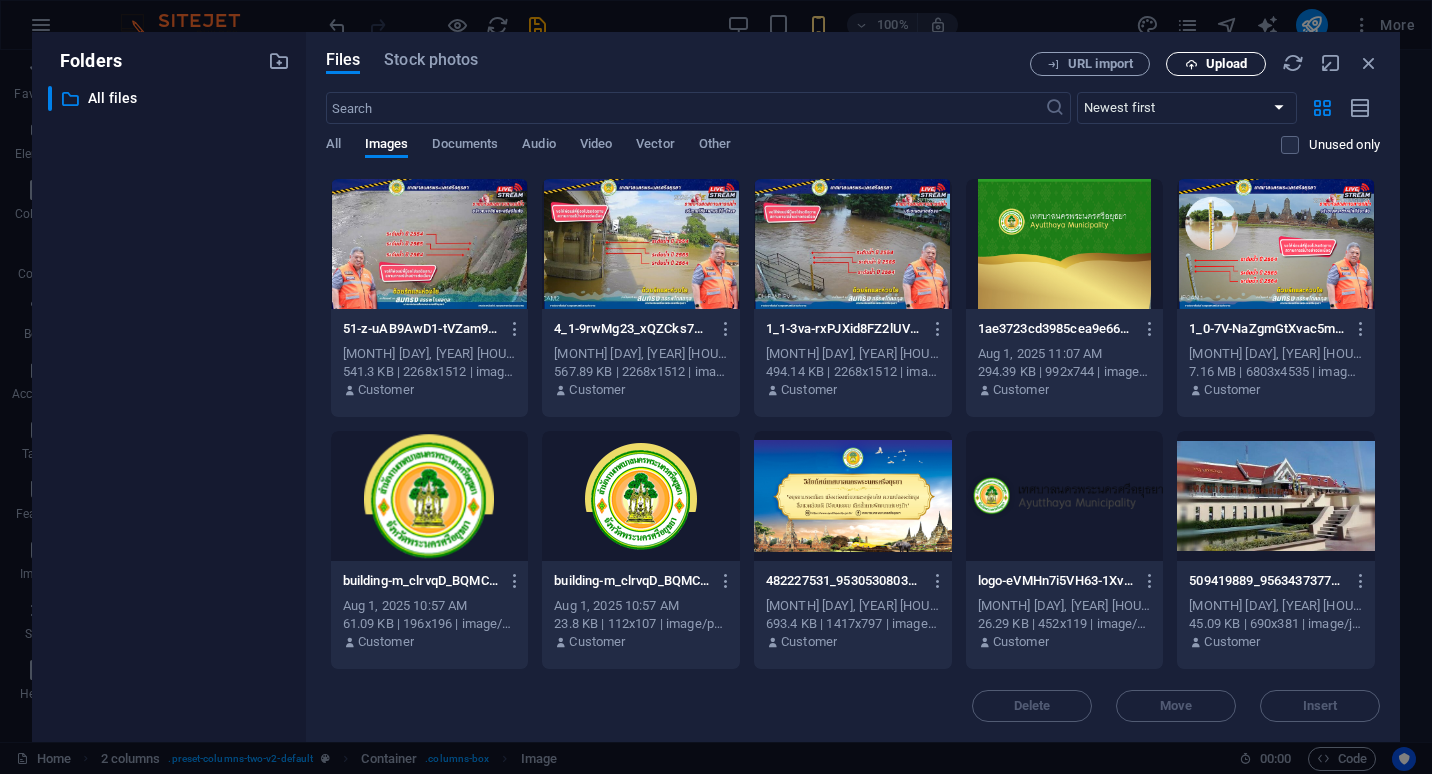 click on "Upload" at bounding box center (1216, 64) 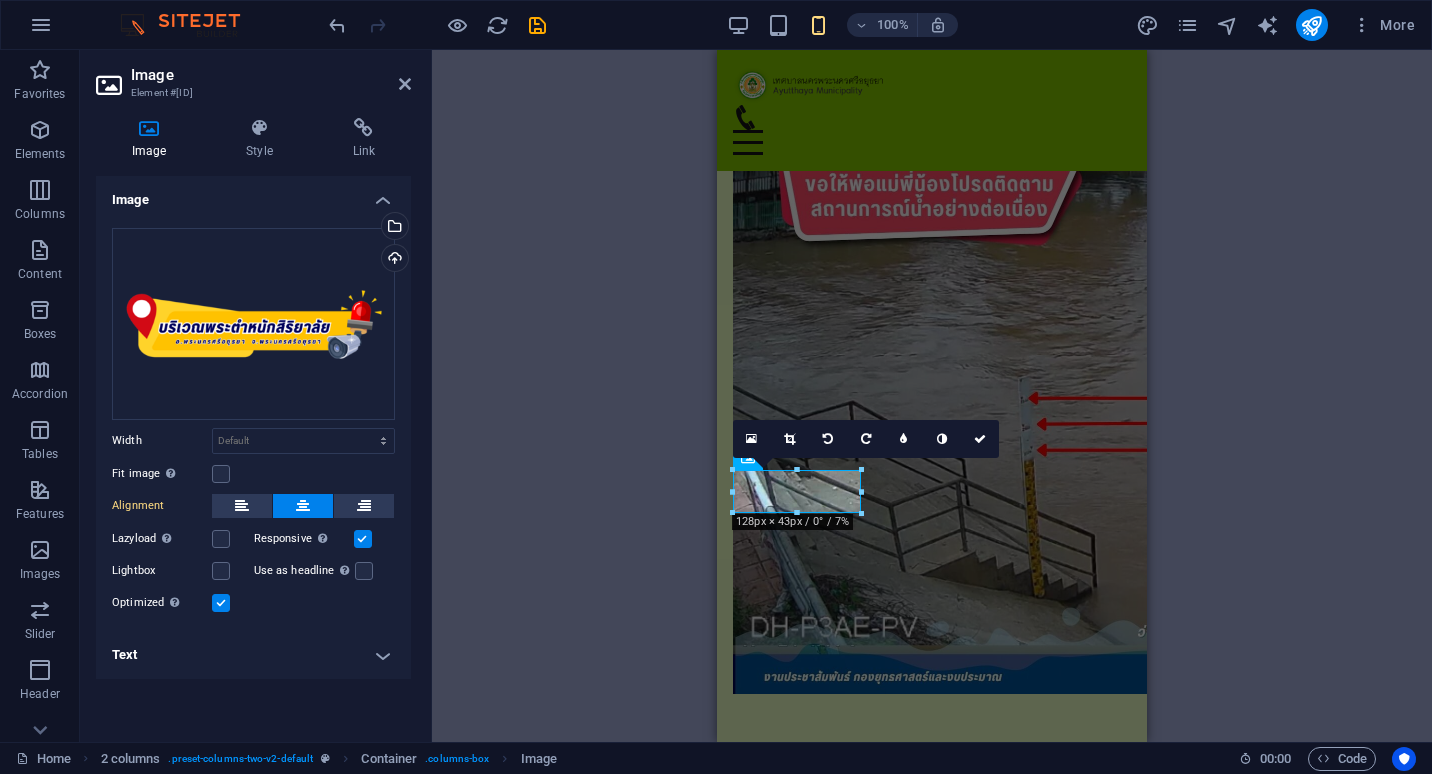scroll, scrollTop: 455, scrollLeft: 0, axis: vertical 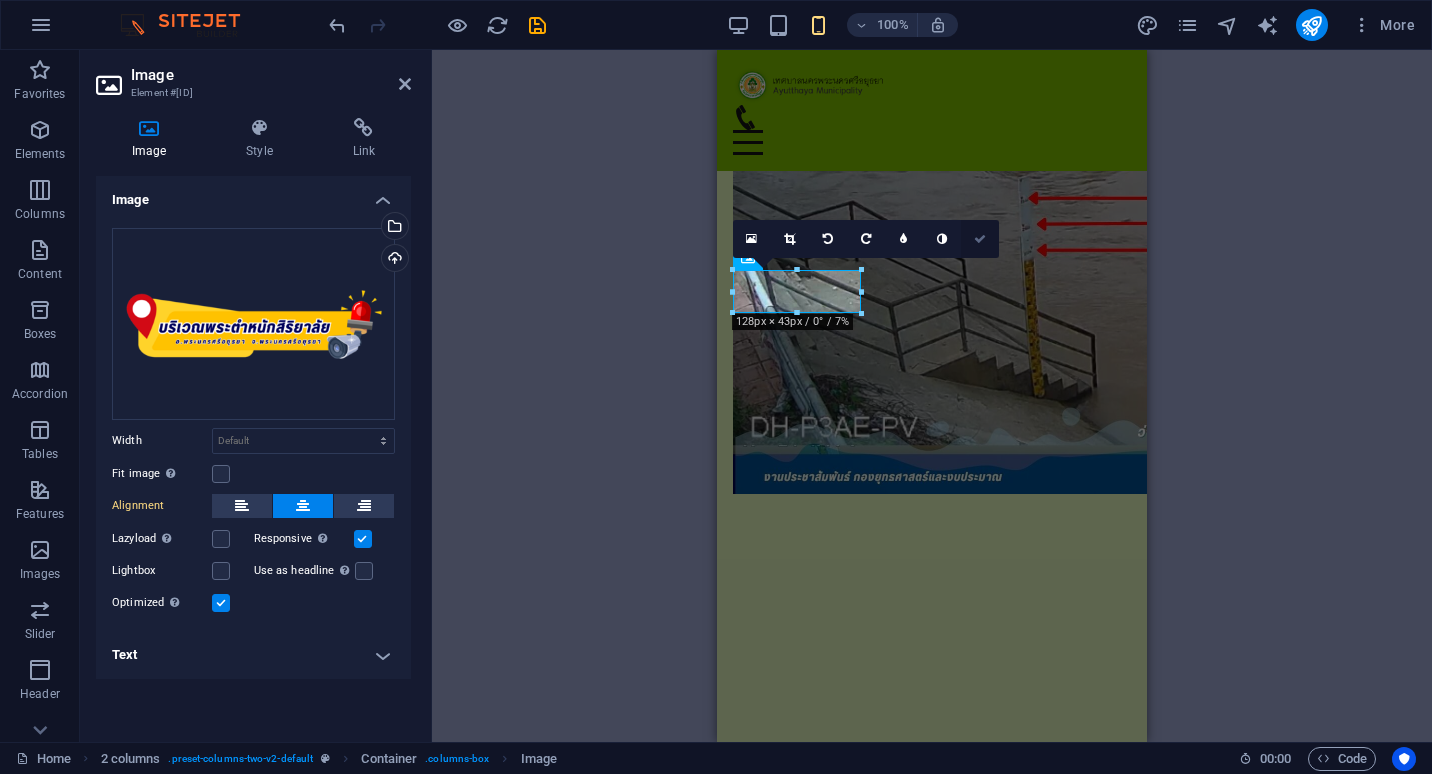 click at bounding box center (980, 239) 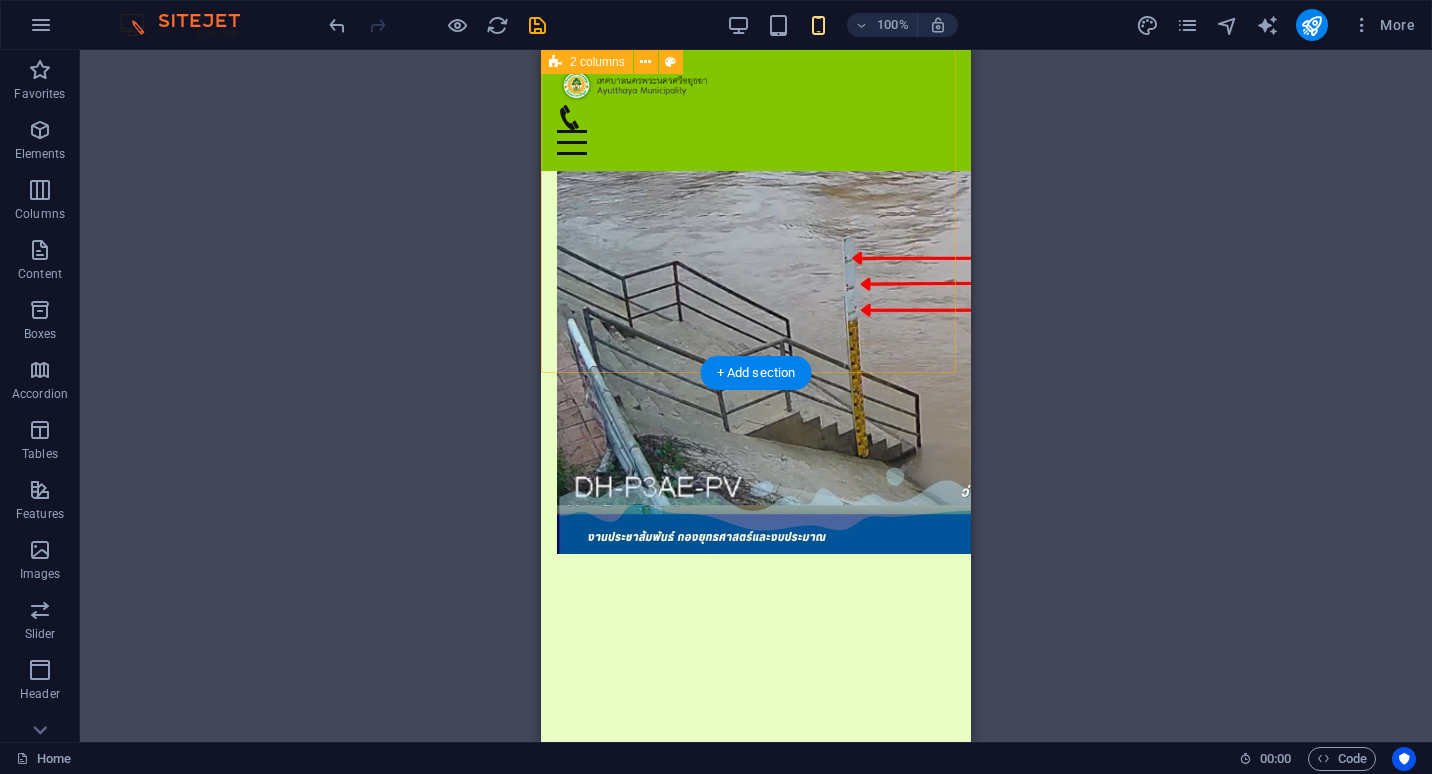 scroll, scrollTop: 395, scrollLeft: 0, axis: vertical 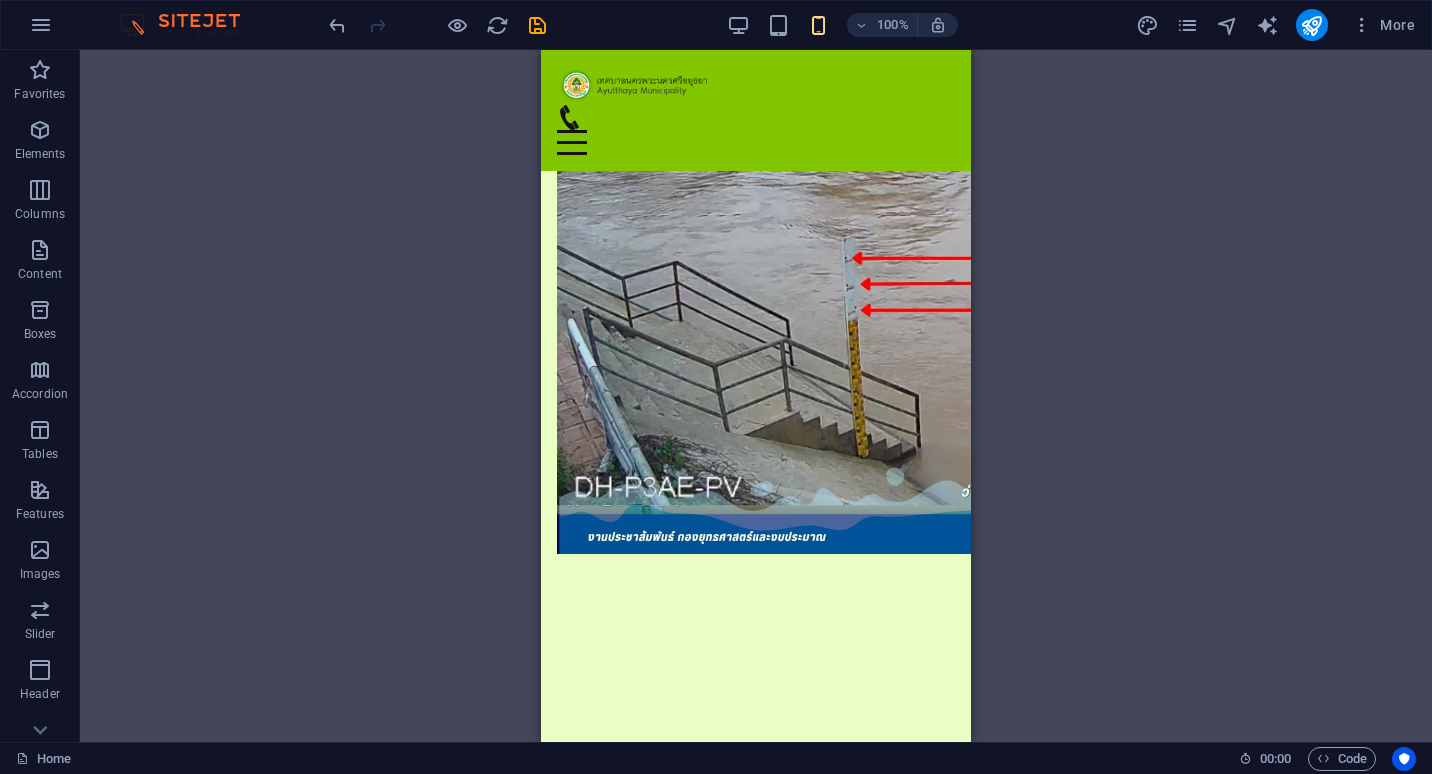 click on "2 columns   Container   2 columns   Container   Image   HTML   2 columns   Container   Container   HTML   2 columns   Container   Container   2 columns   Image   Container   Container   HTML   2 columns   Container   Container   Menu Bar   Container   Container   Placeholder   Container   Container   Logo   Container   Icon   Logo   Container   Image   Image" at bounding box center (756, 396) 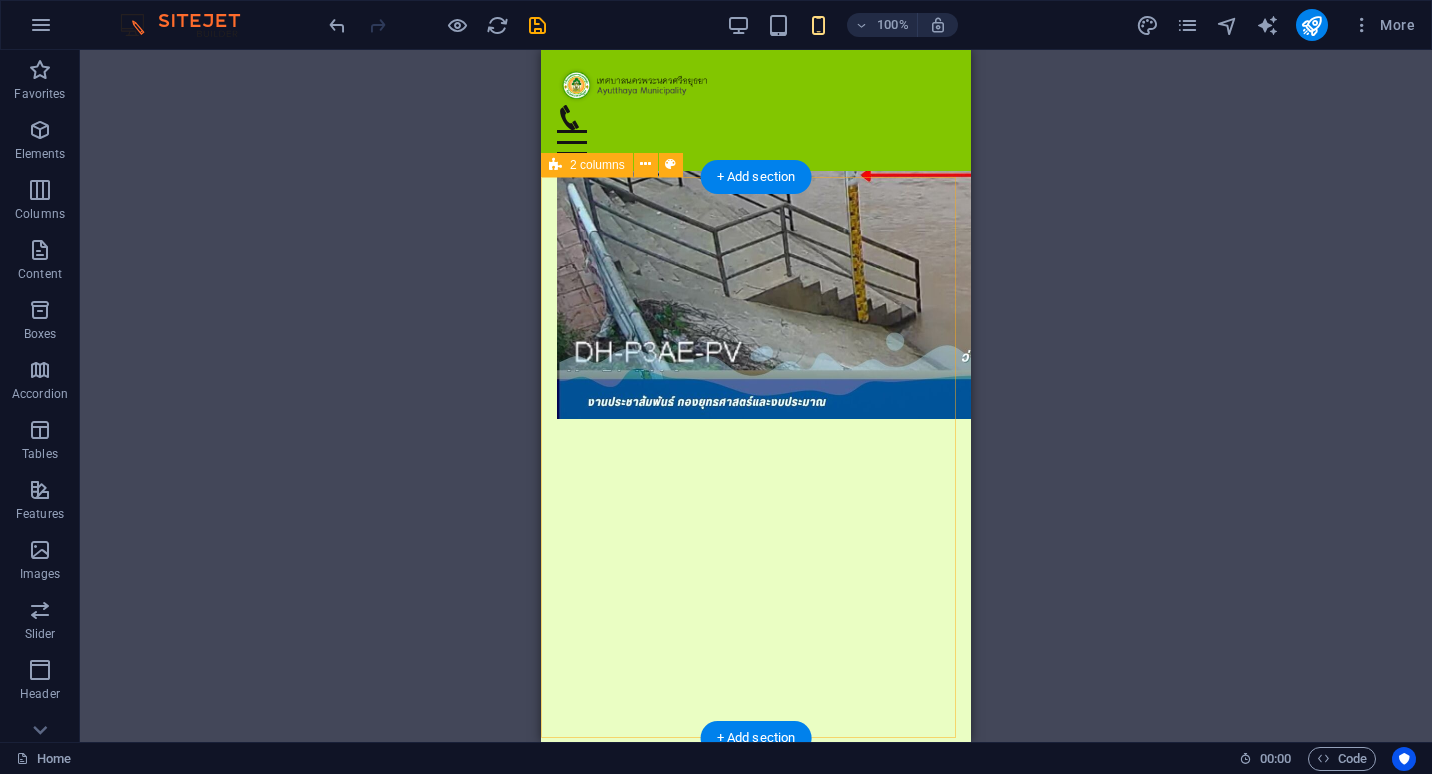 scroll, scrollTop: 595, scrollLeft: 0, axis: vertical 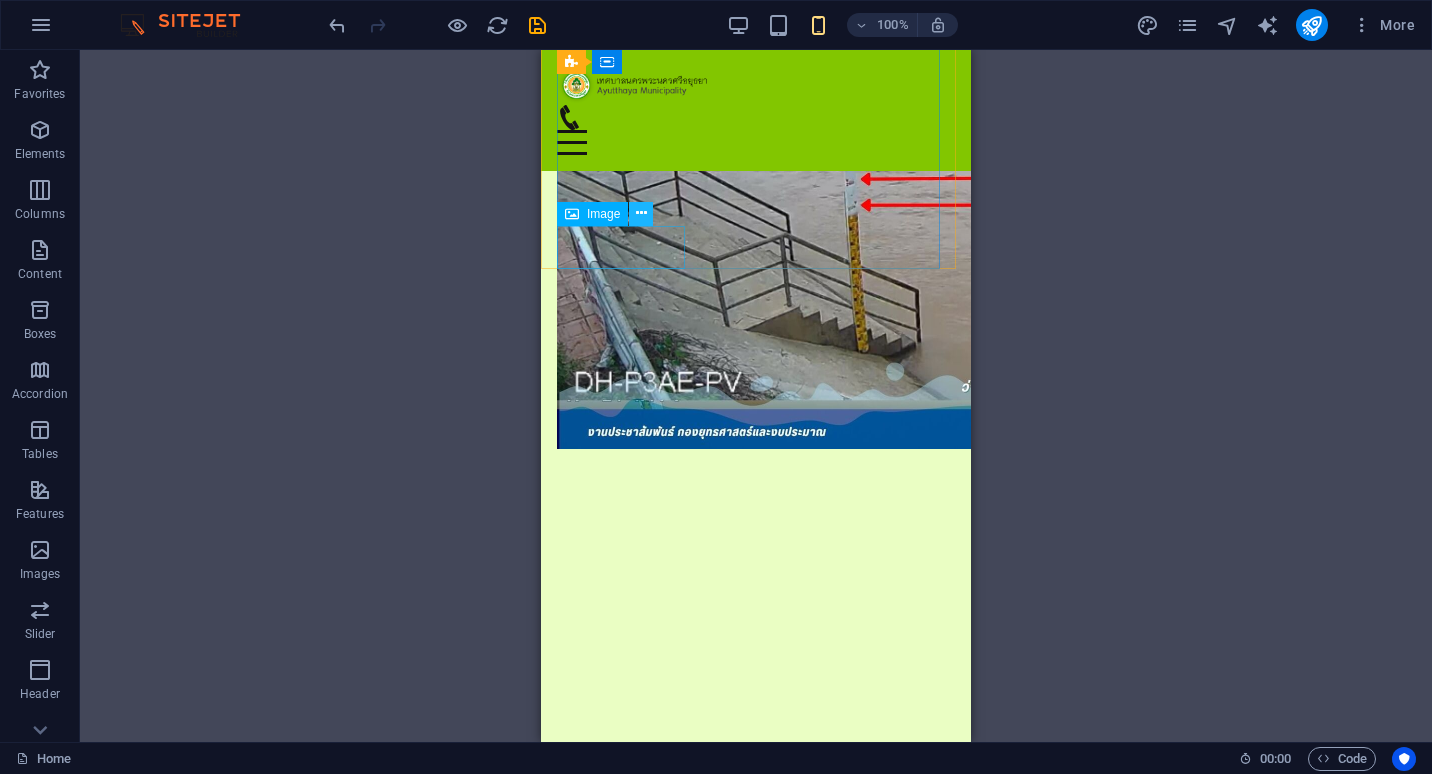 click at bounding box center [641, 214] 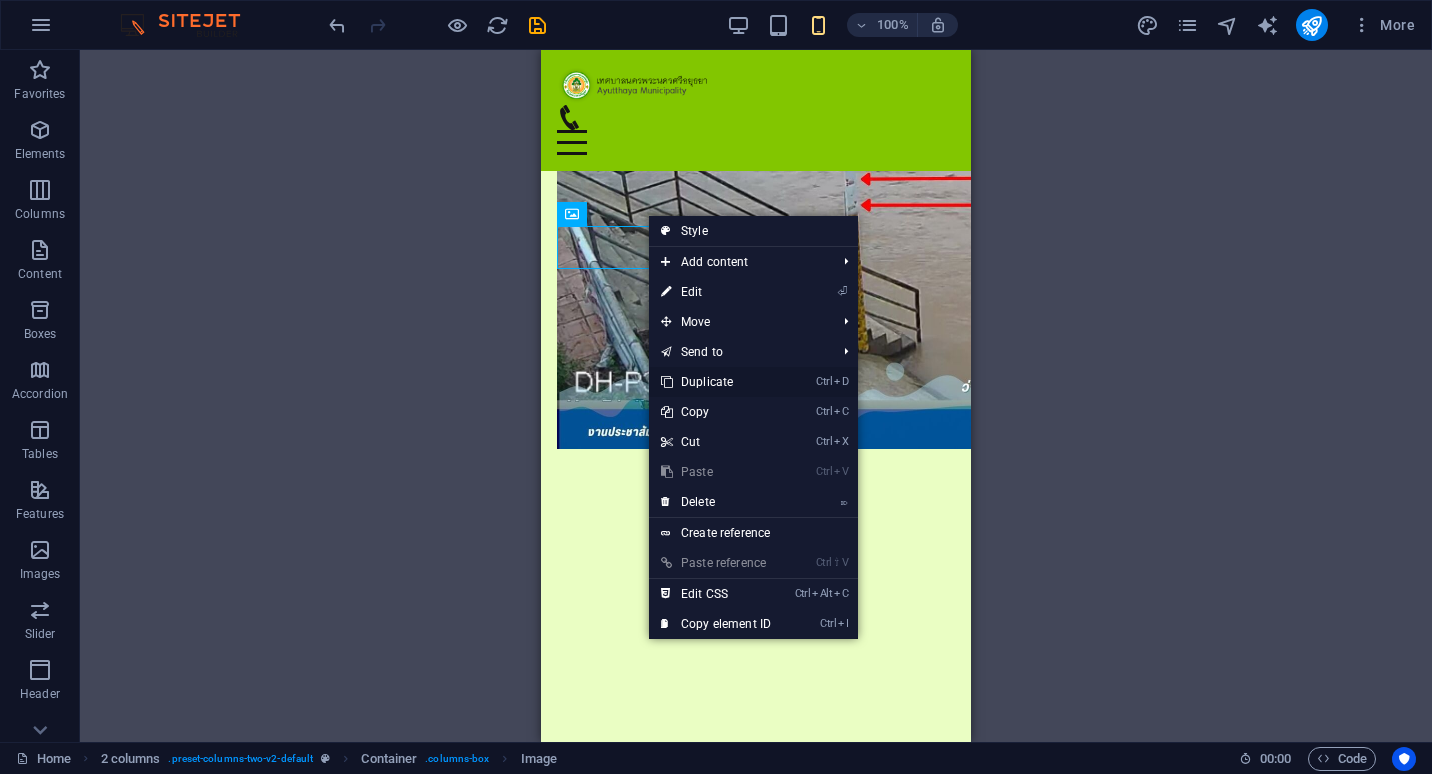 click on "Ctrl D  Duplicate" at bounding box center [716, 382] 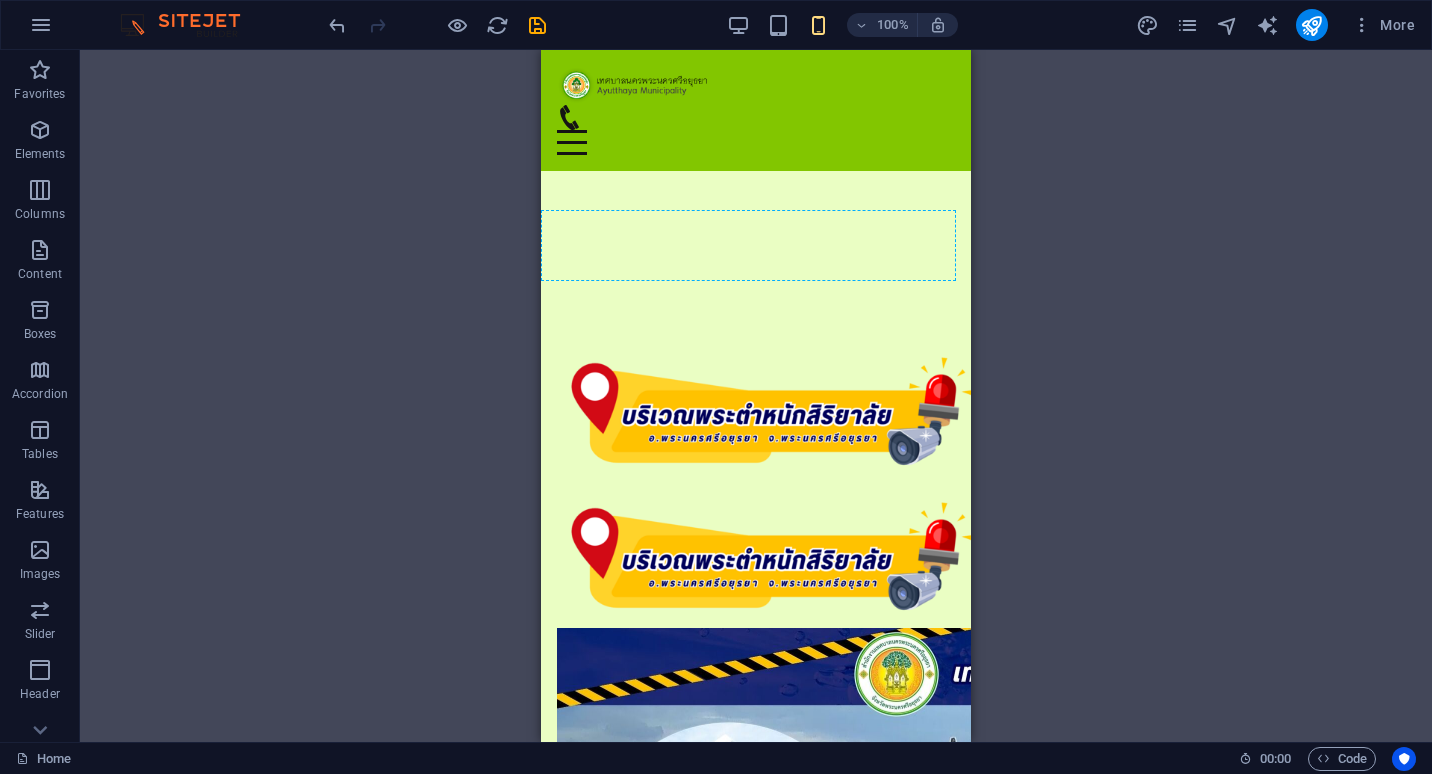 scroll, scrollTop: 911, scrollLeft: 0, axis: vertical 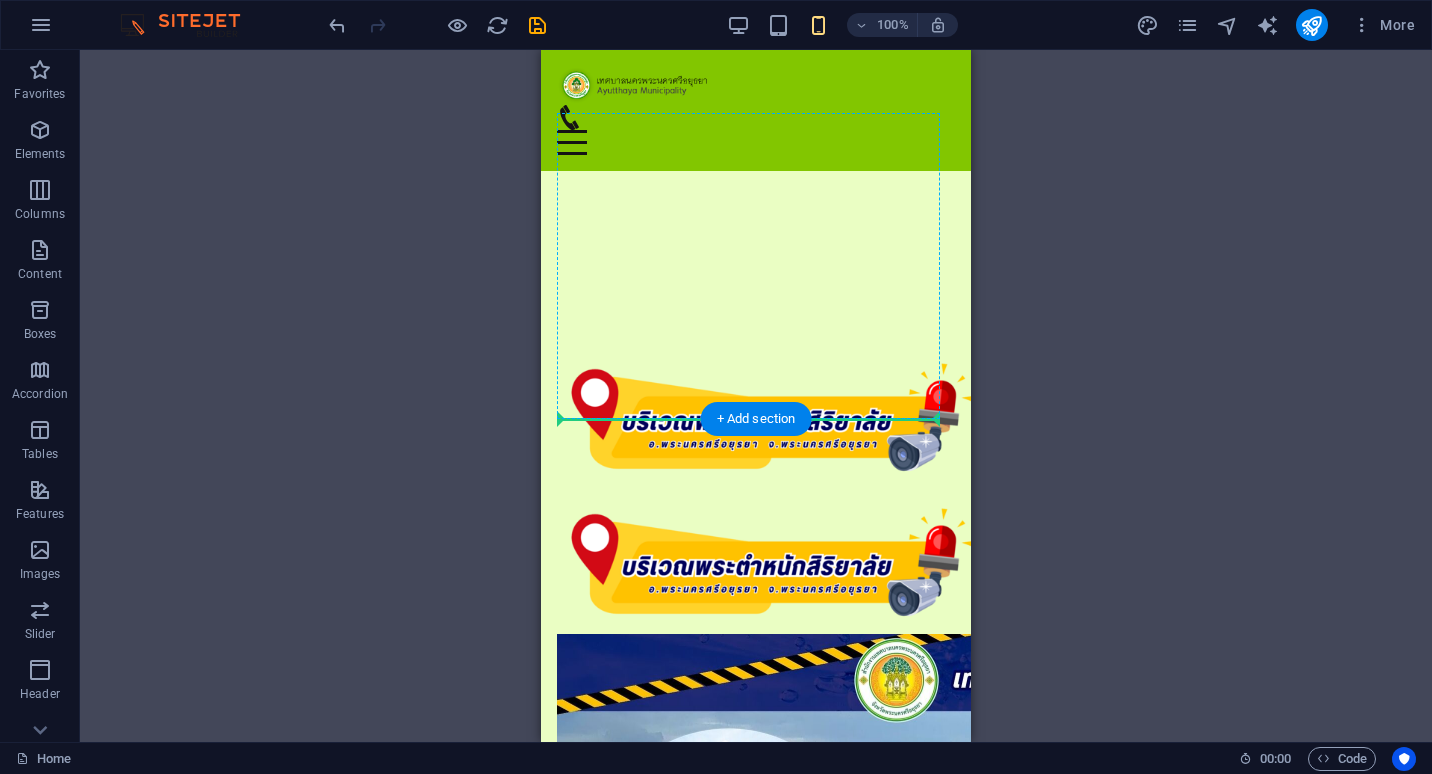drag, startPoint x: 773, startPoint y: 236, endPoint x: 638, endPoint y: 394, distance: 207.81963 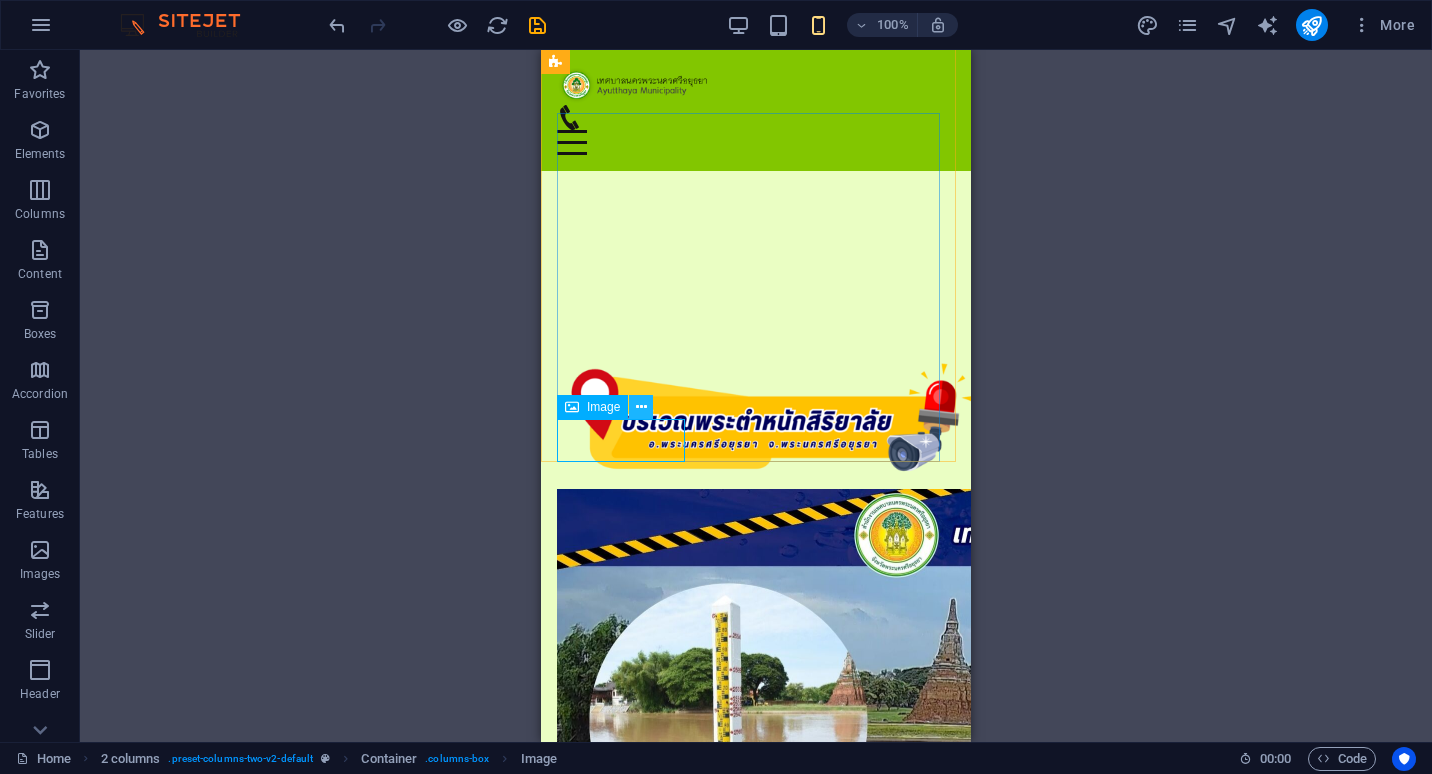 click at bounding box center [641, 407] 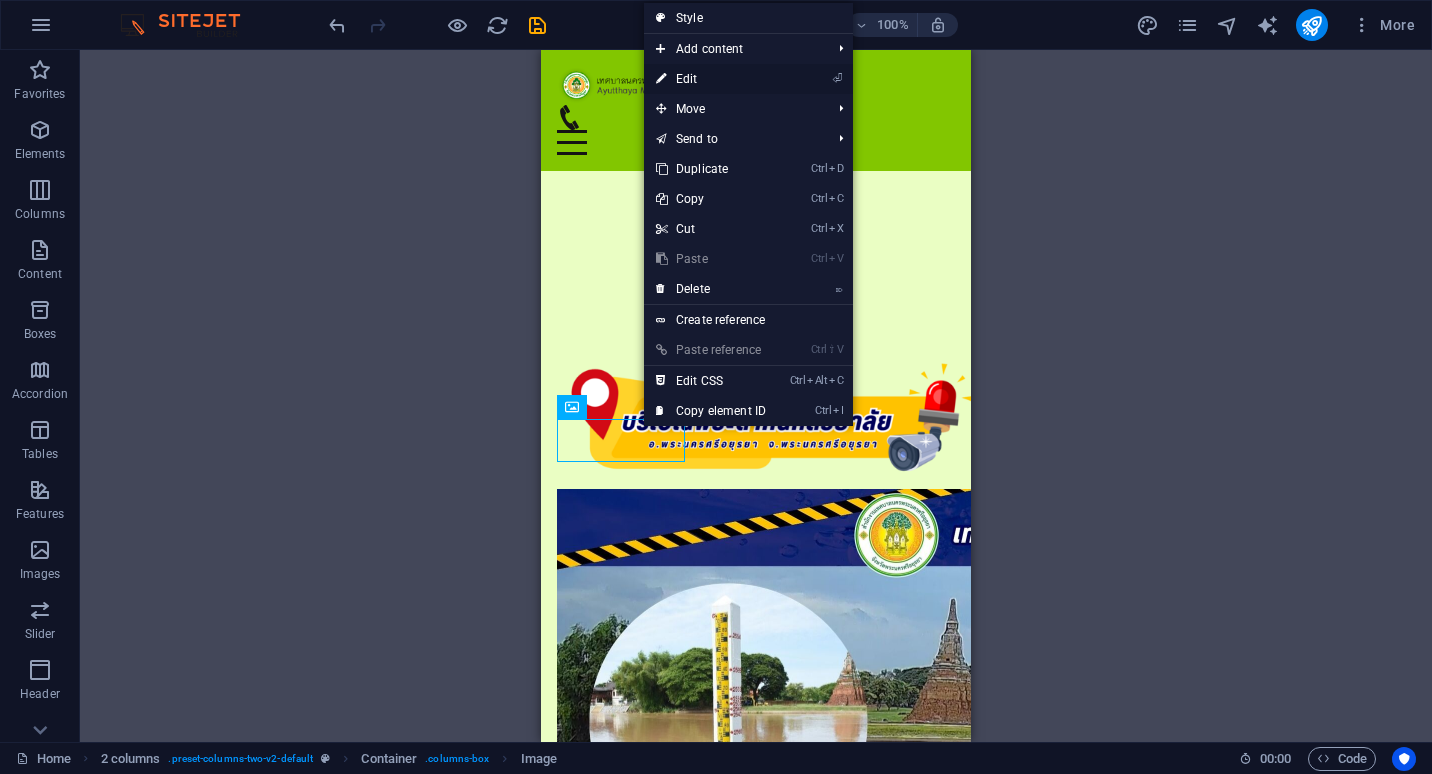 click on "⏎  Edit" at bounding box center (711, 79) 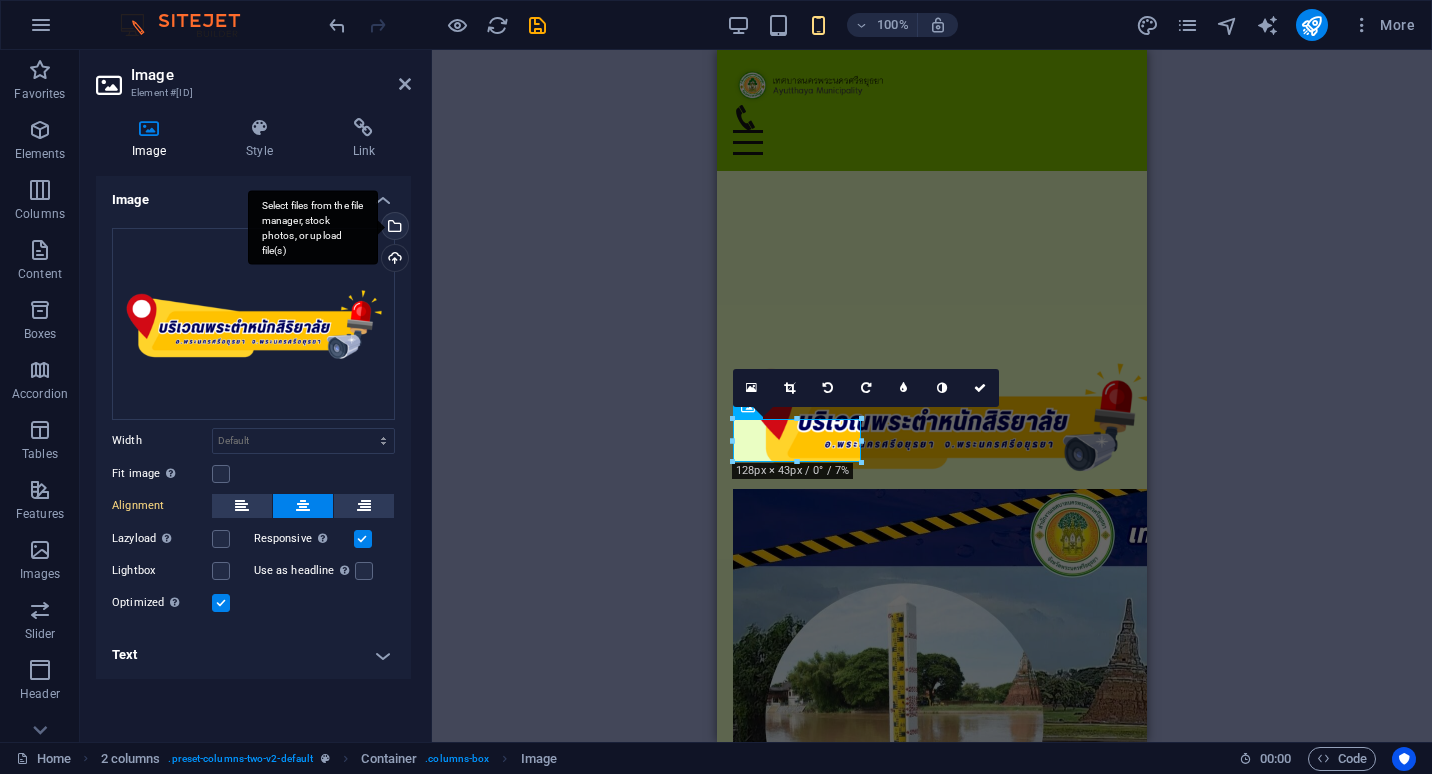 click on "Select files from the file manager, stock photos, or upload file(s)" at bounding box center [393, 228] 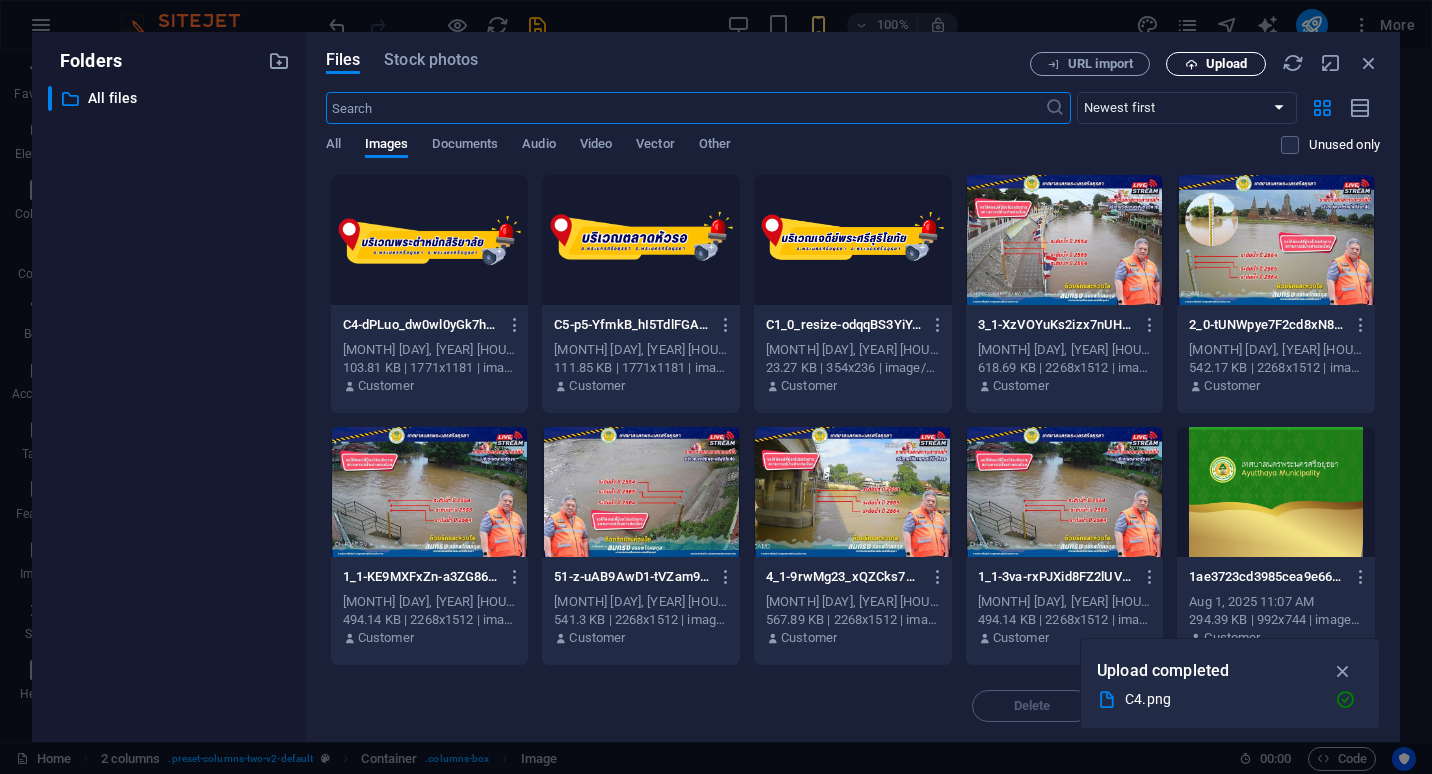 click on "Upload" at bounding box center [1216, 64] 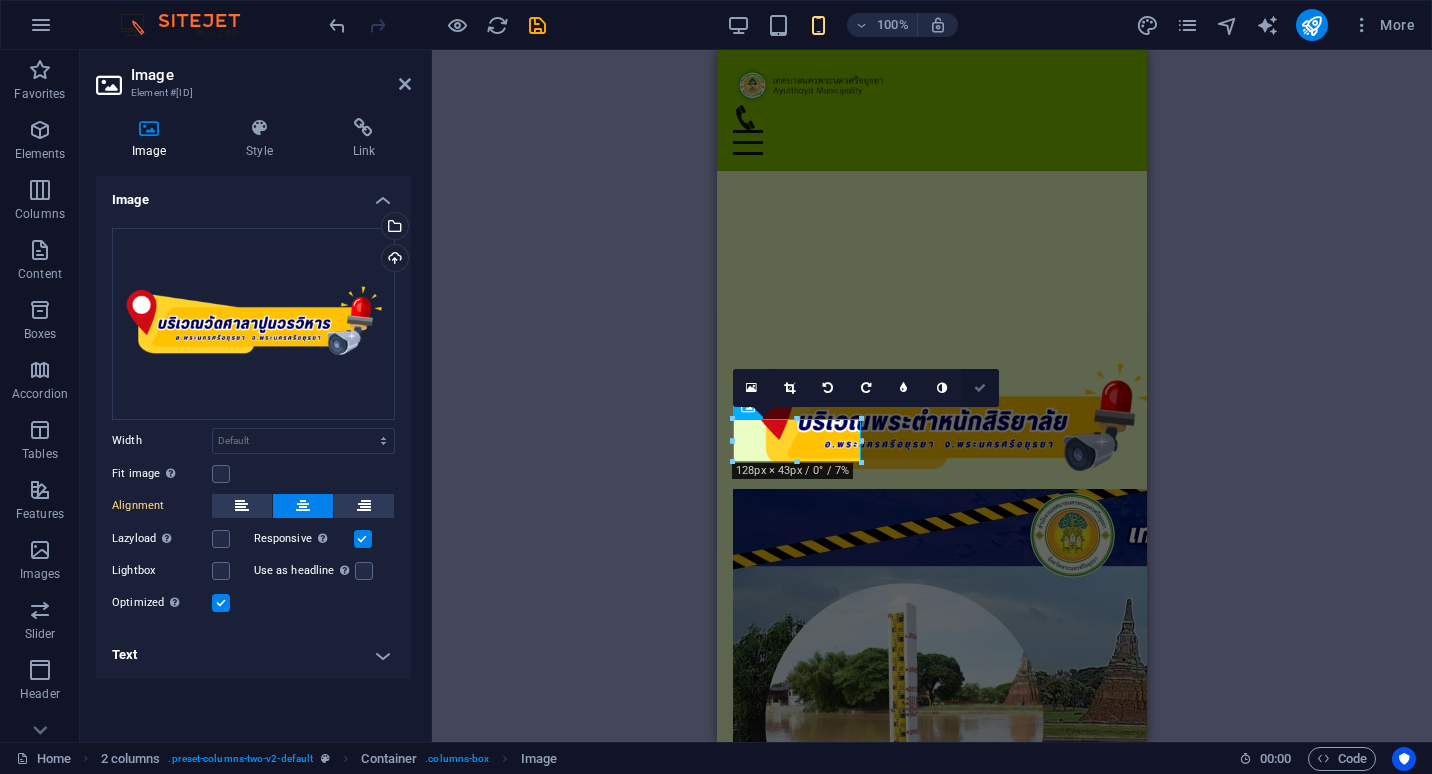 click at bounding box center (980, 388) 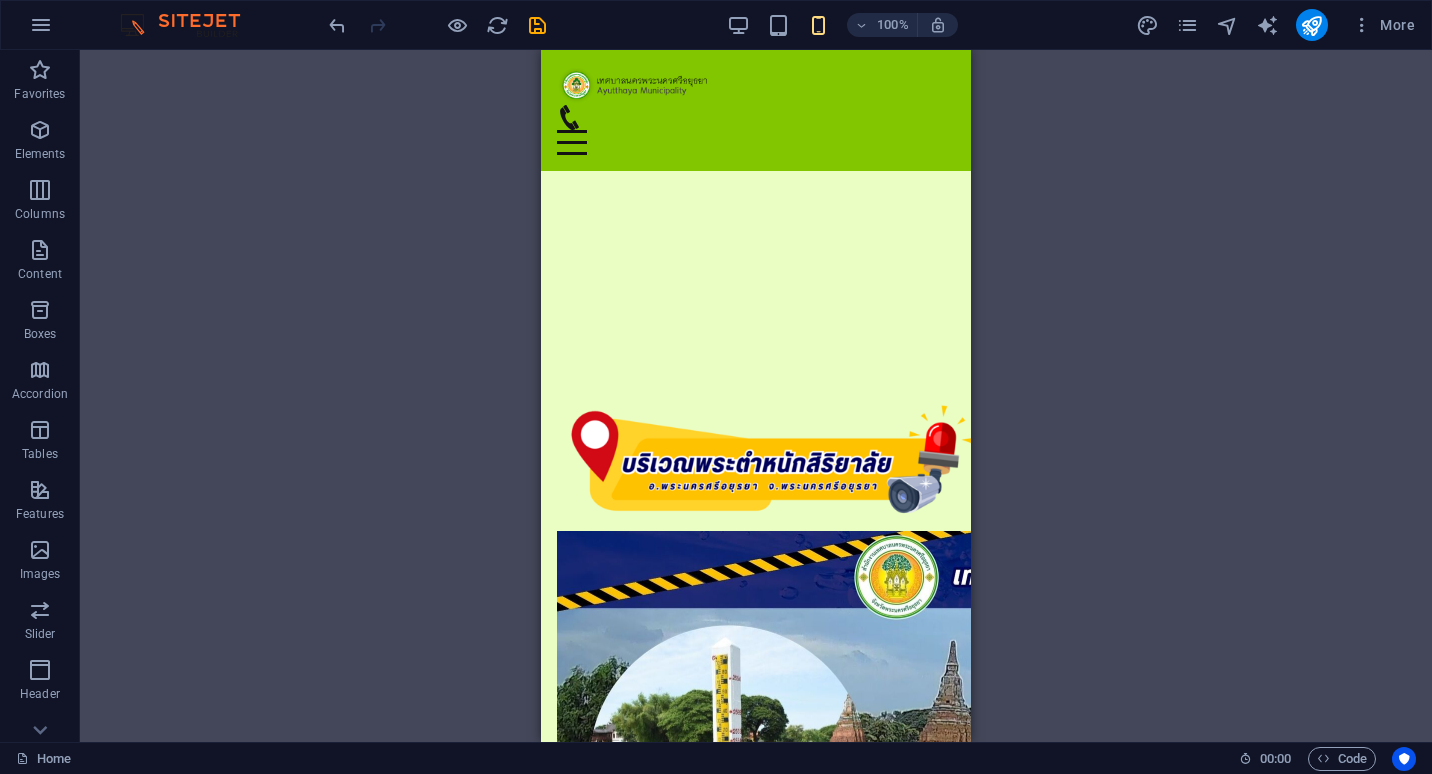 scroll, scrollTop: 894, scrollLeft: 0, axis: vertical 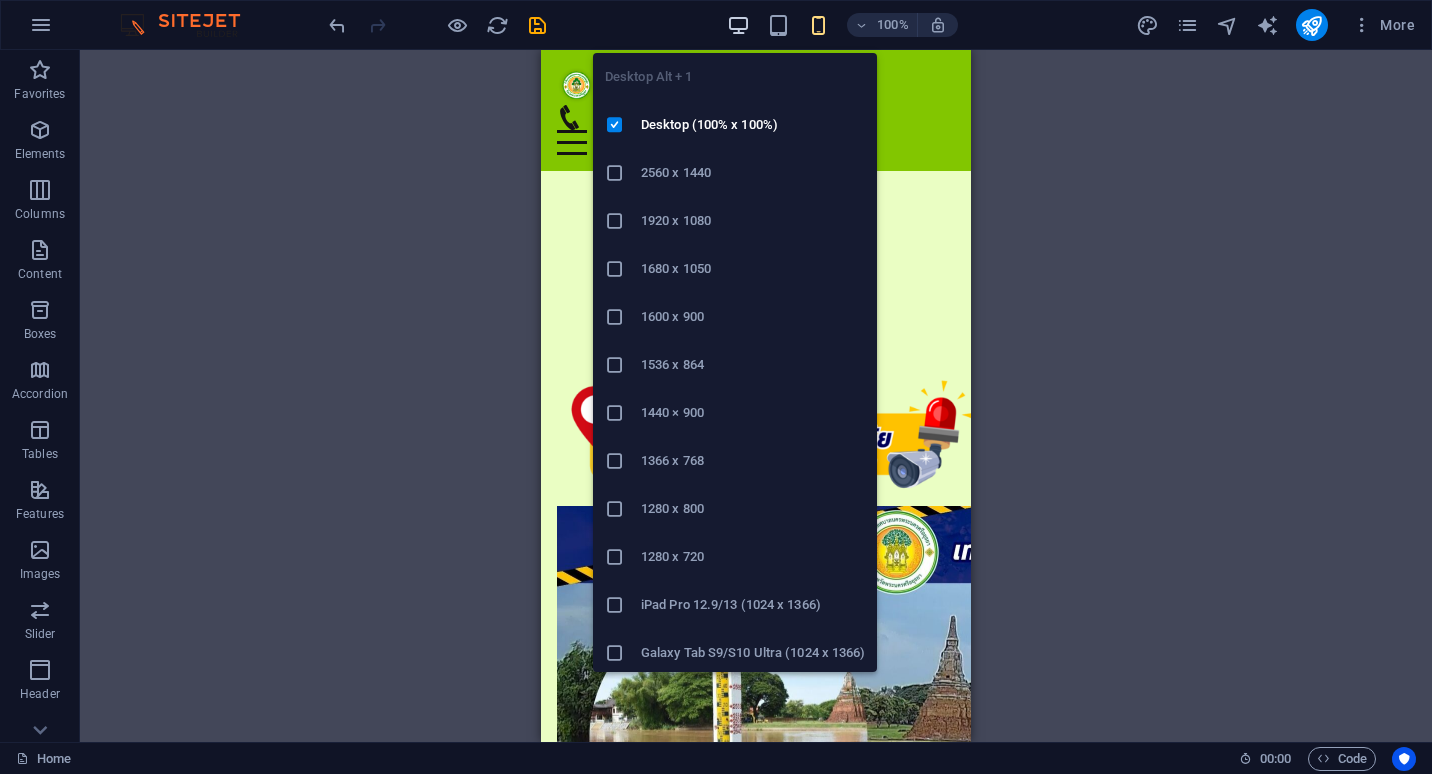 click at bounding box center [738, 25] 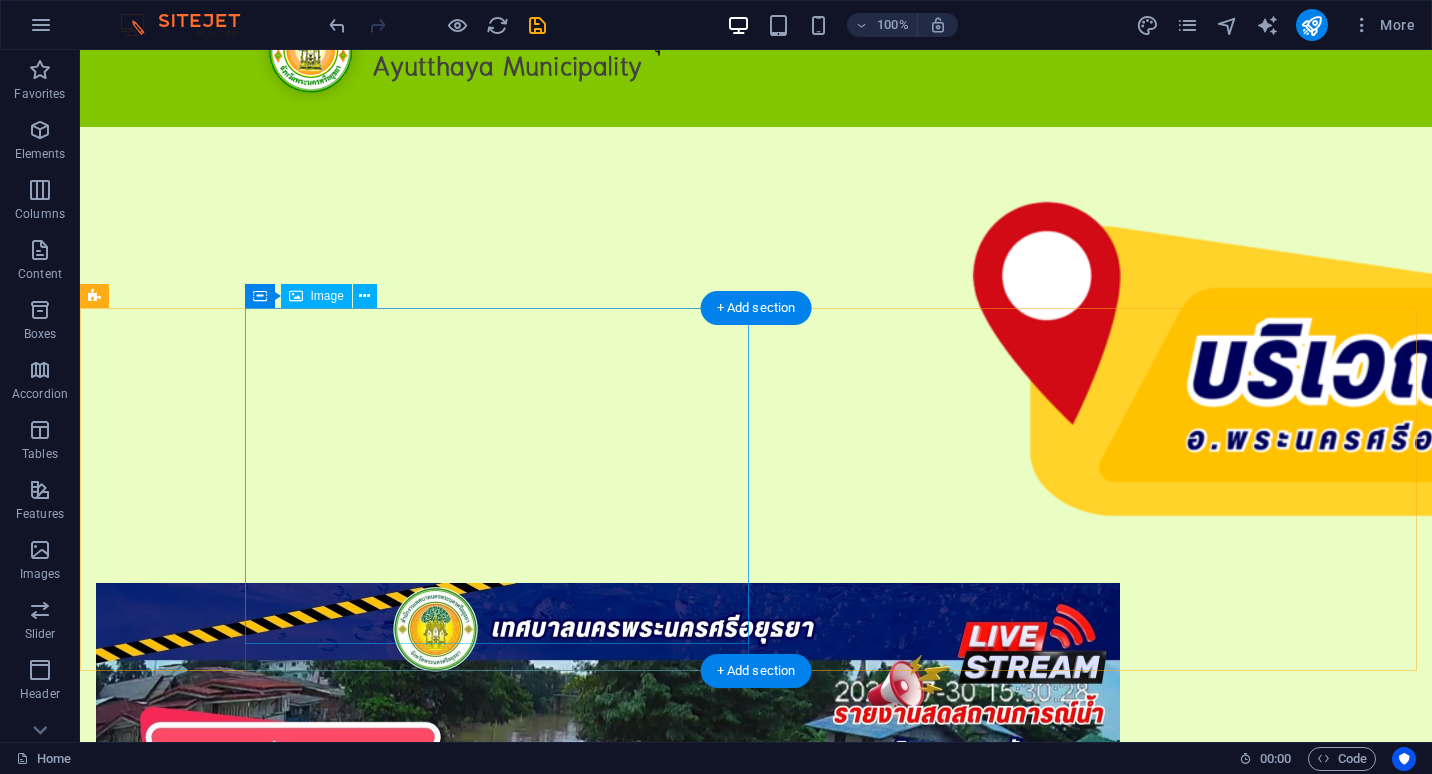 scroll, scrollTop: 0, scrollLeft: 0, axis: both 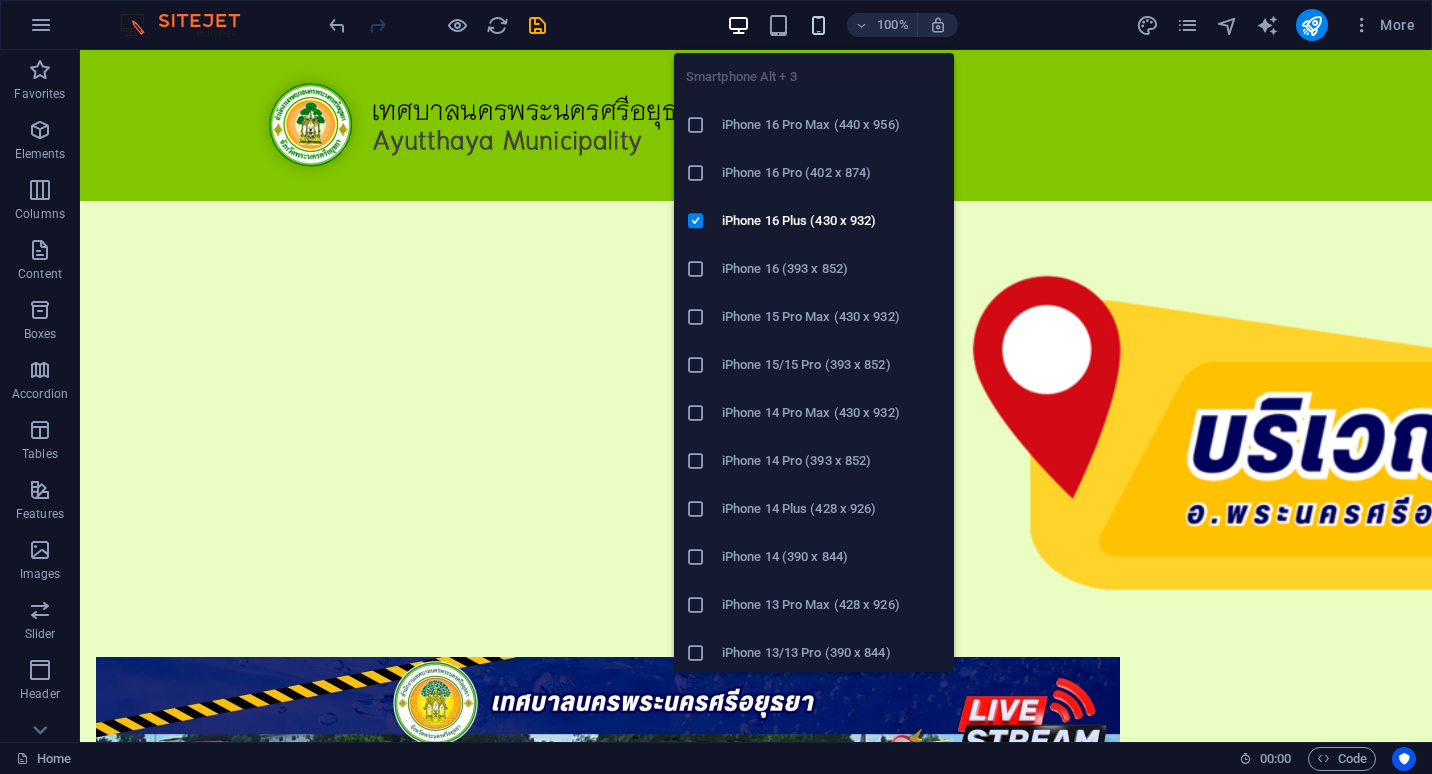 click at bounding box center (818, 25) 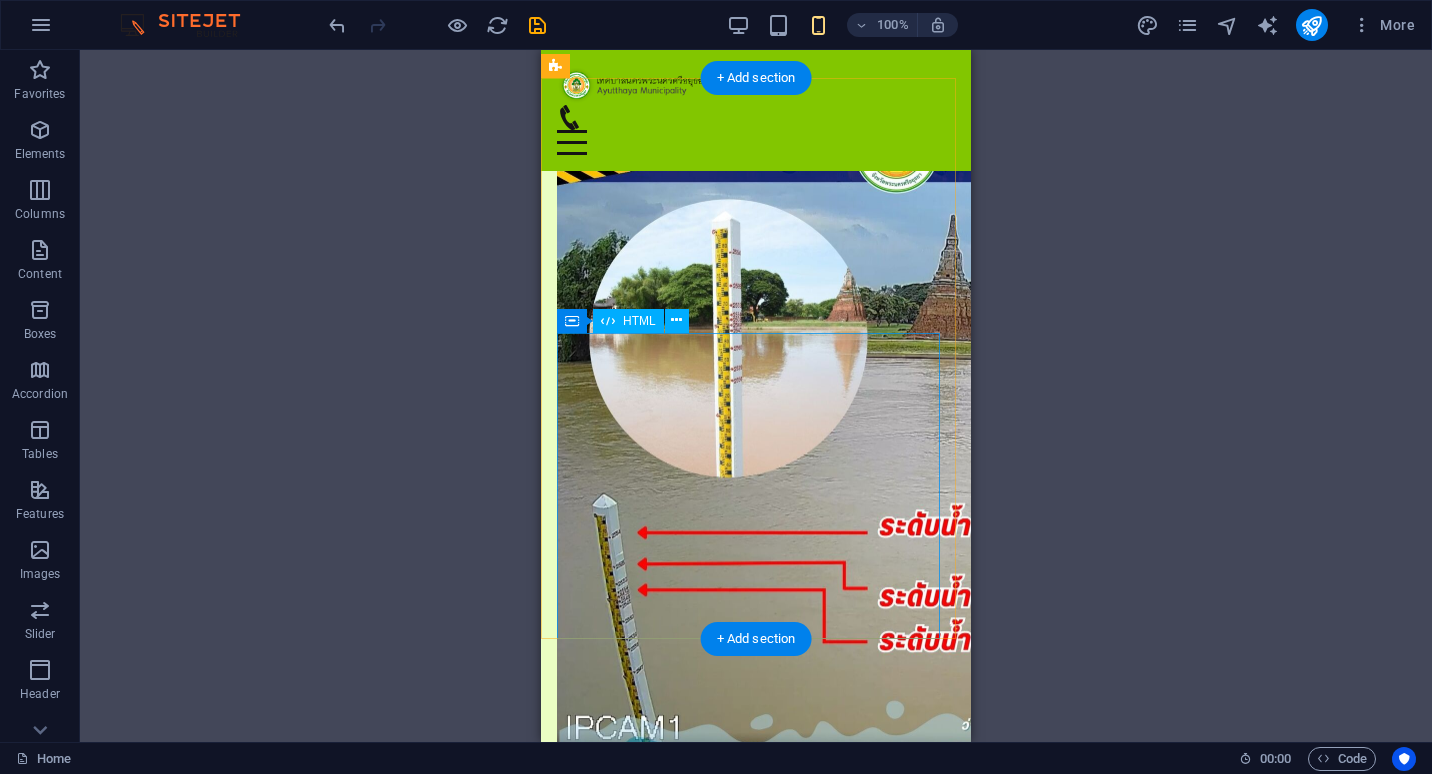 scroll, scrollTop: 1095, scrollLeft: 0, axis: vertical 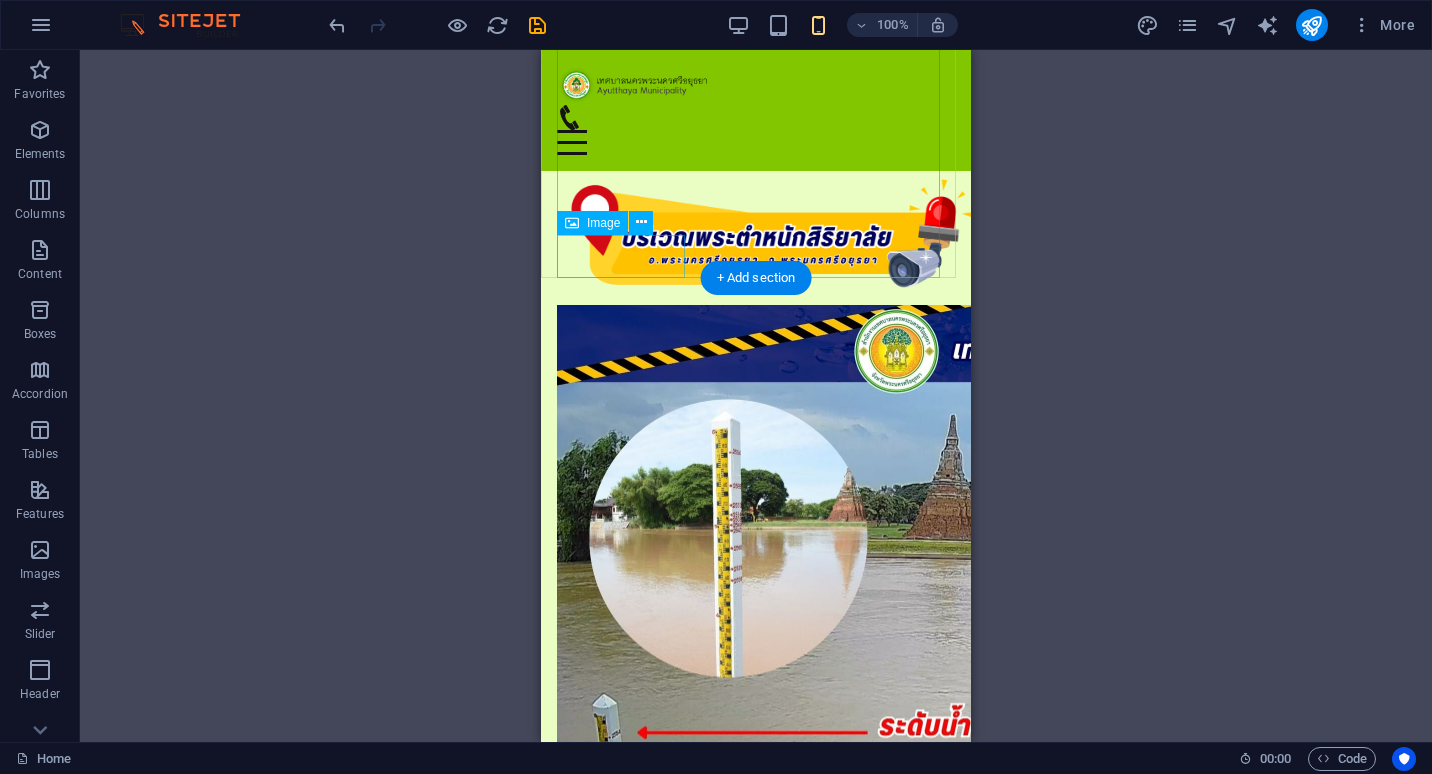 click at bounding box center [756, 1365] 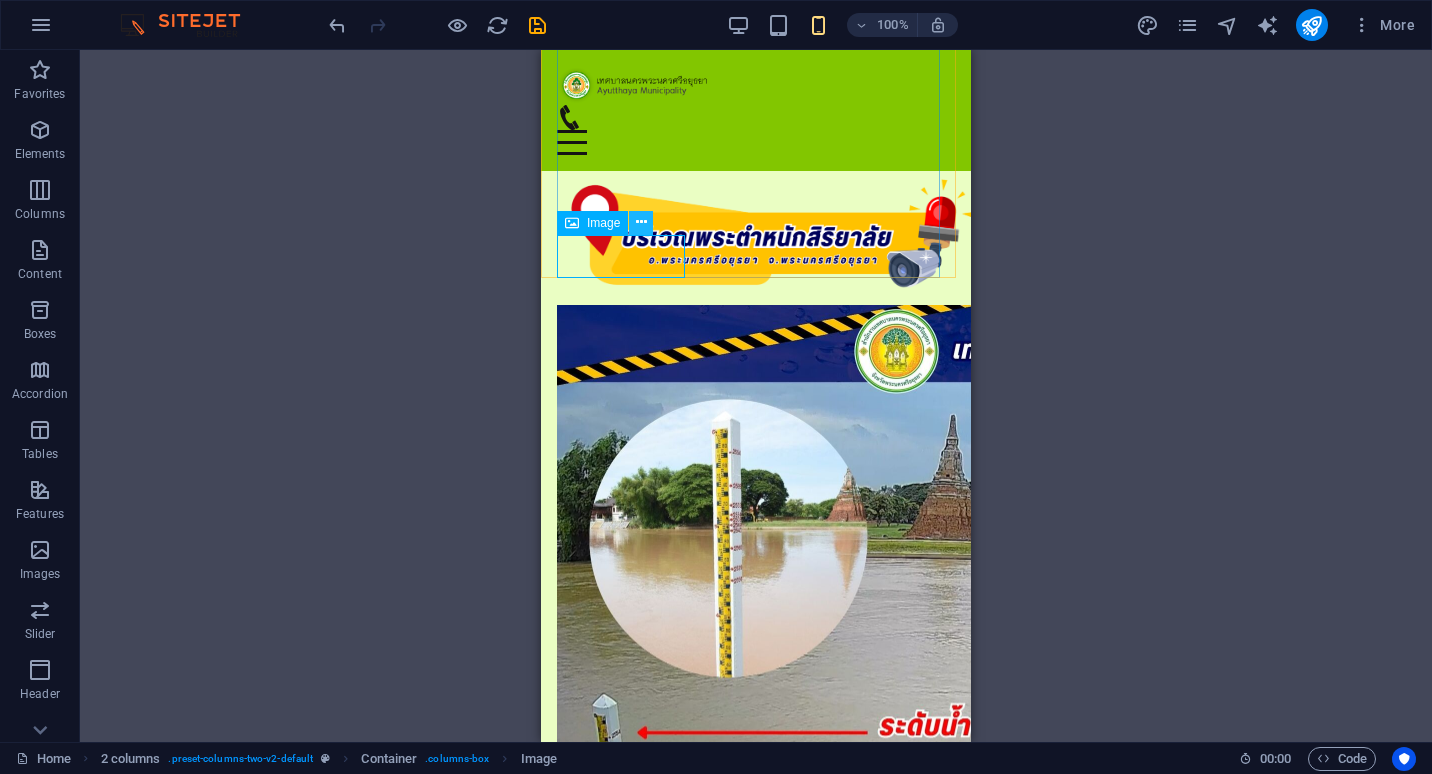 click at bounding box center (641, 222) 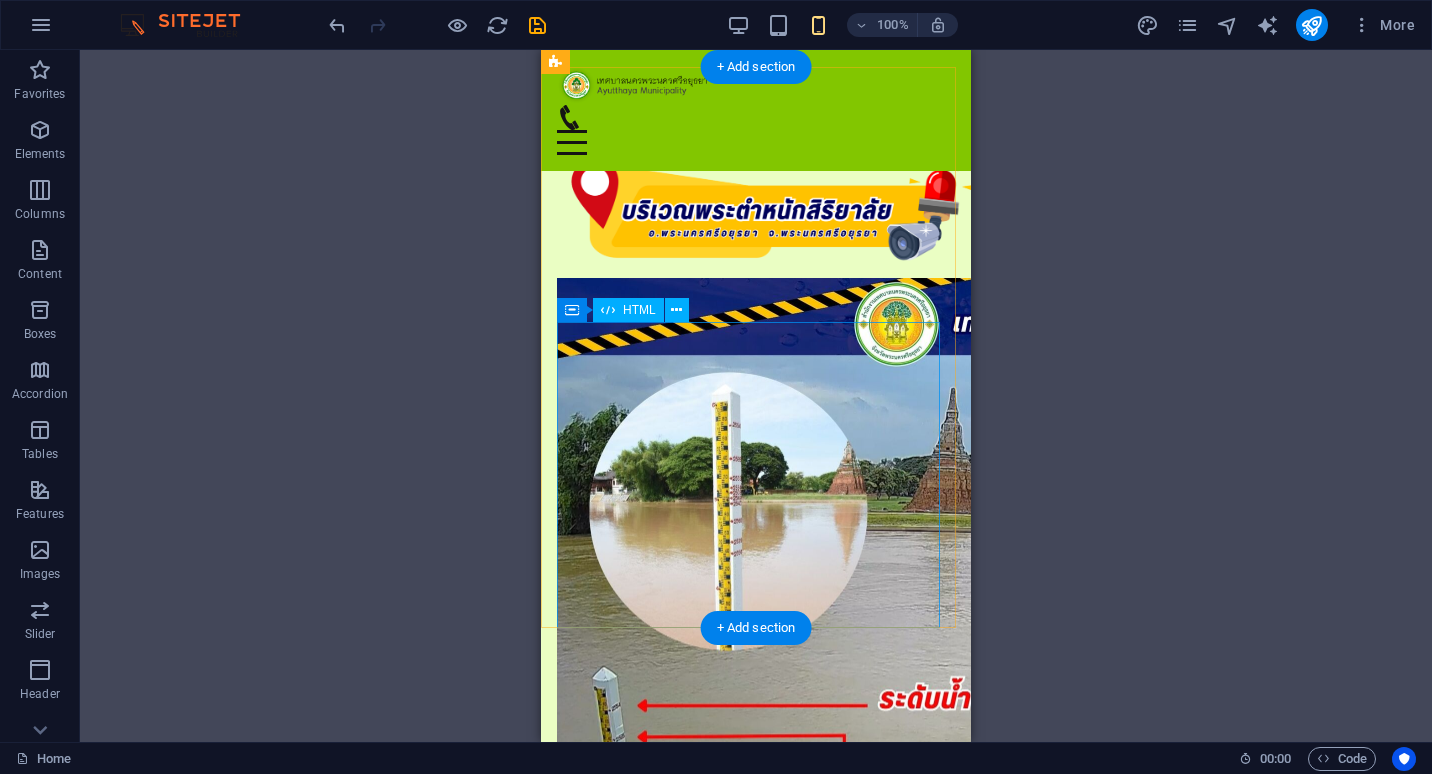 scroll, scrollTop: 995, scrollLeft: 0, axis: vertical 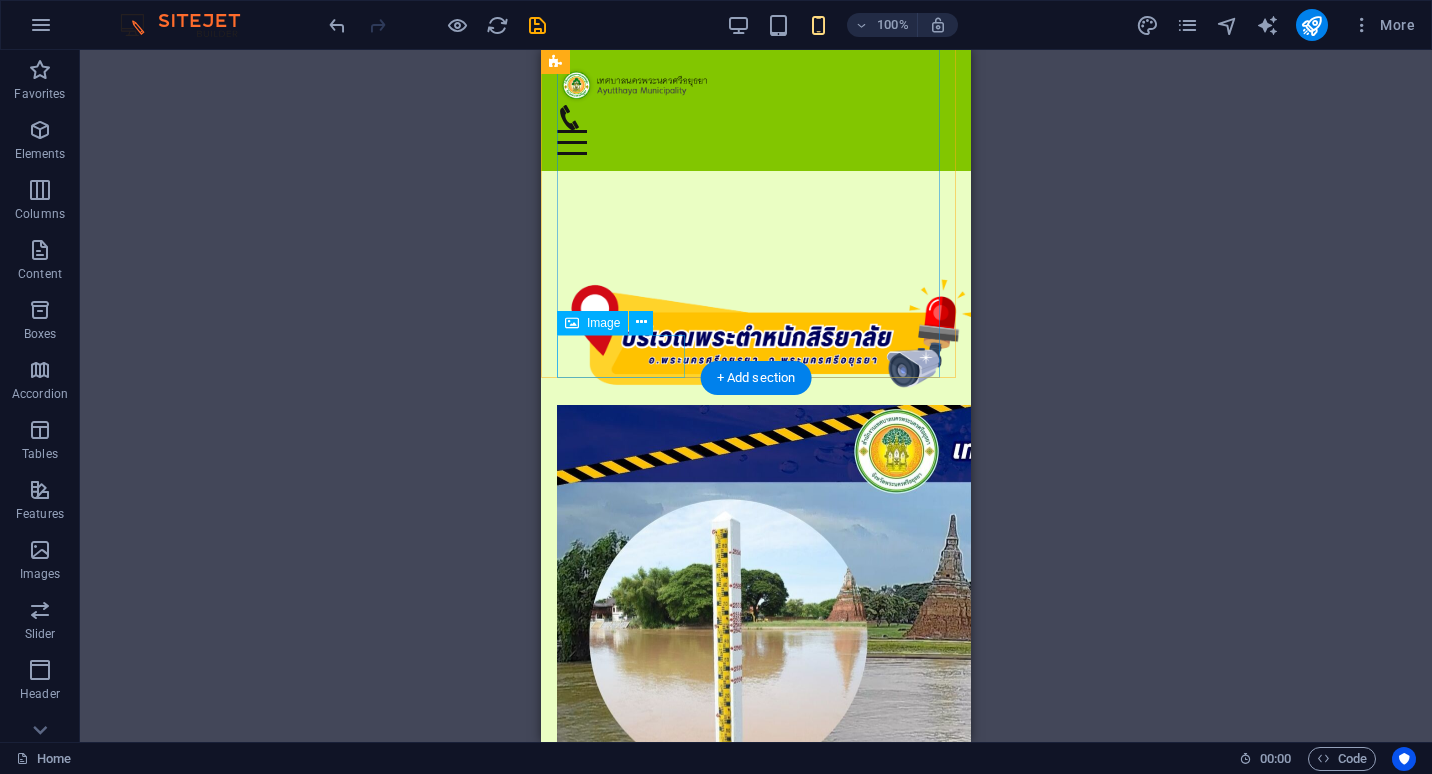 click at bounding box center (756, 1465) 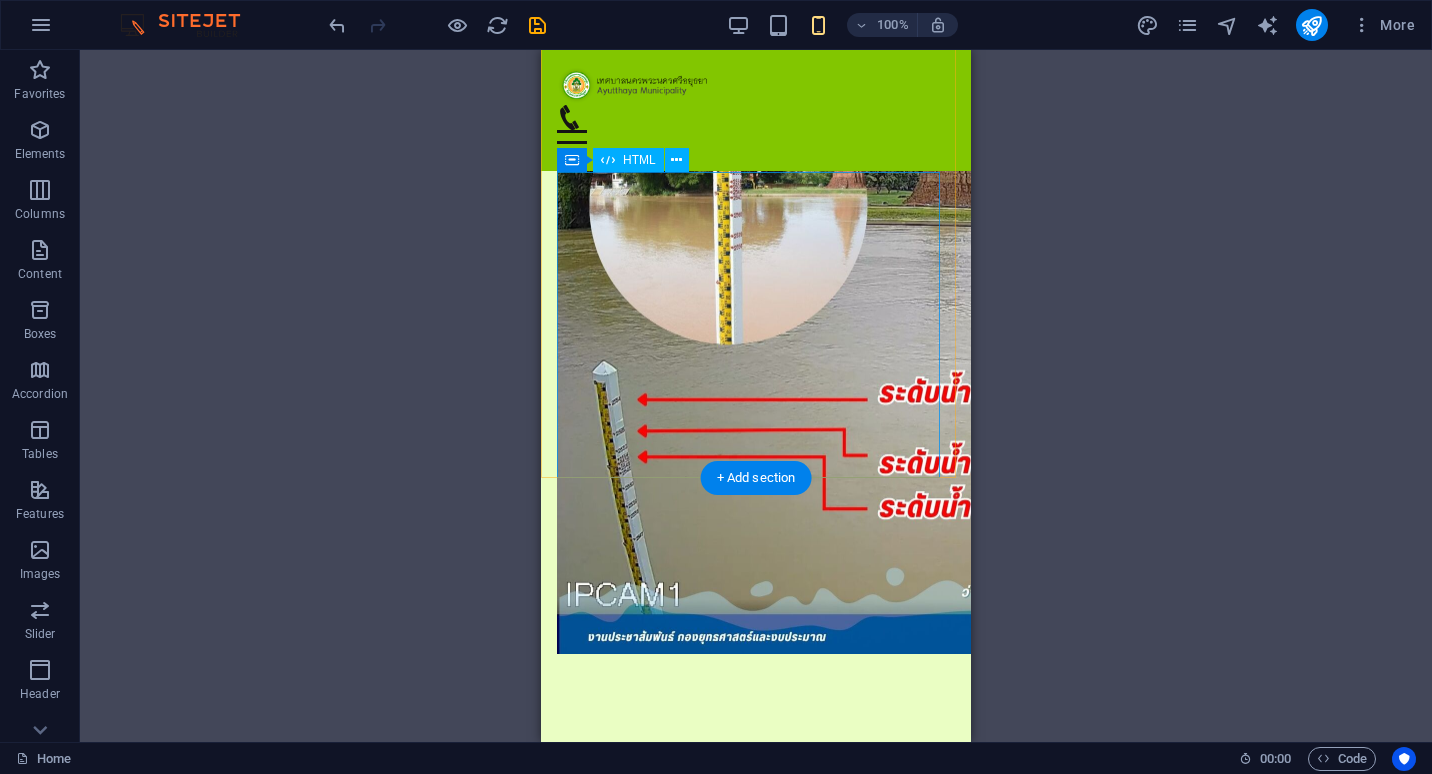 scroll, scrollTop: 1395, scrollLeft: 0, axis: vertical 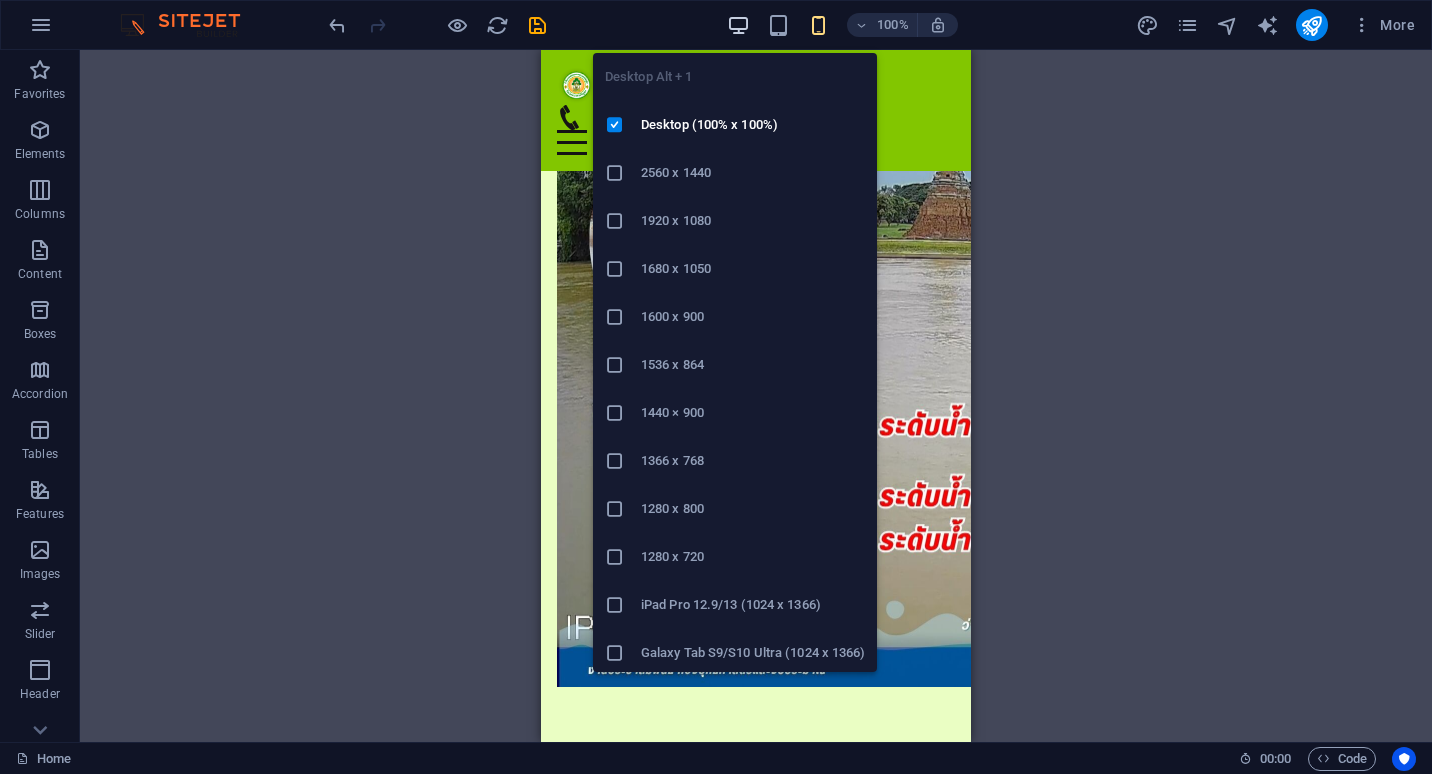 click at bounding box center (738, 25) 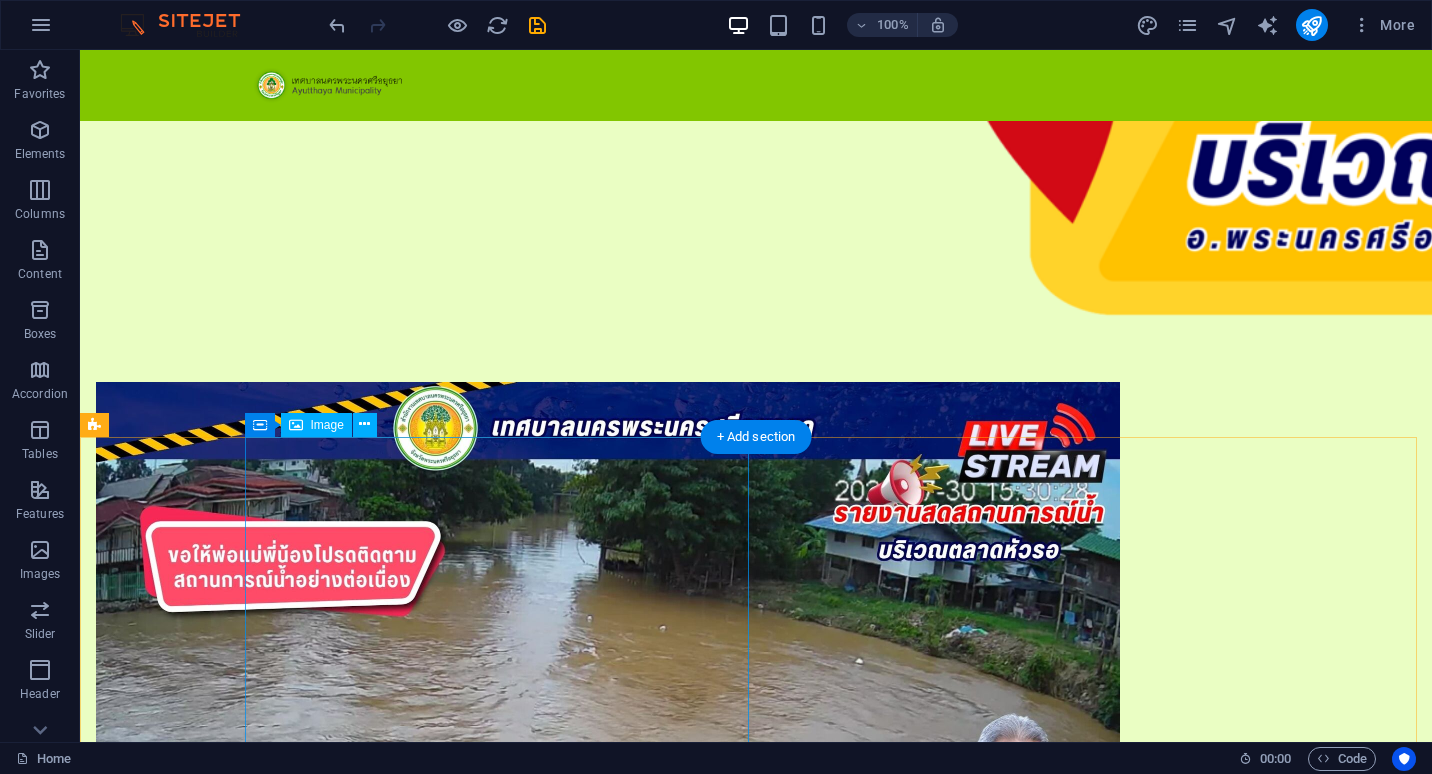 scroll, scrollTop: 0, scrollLeft: 0, axis: both 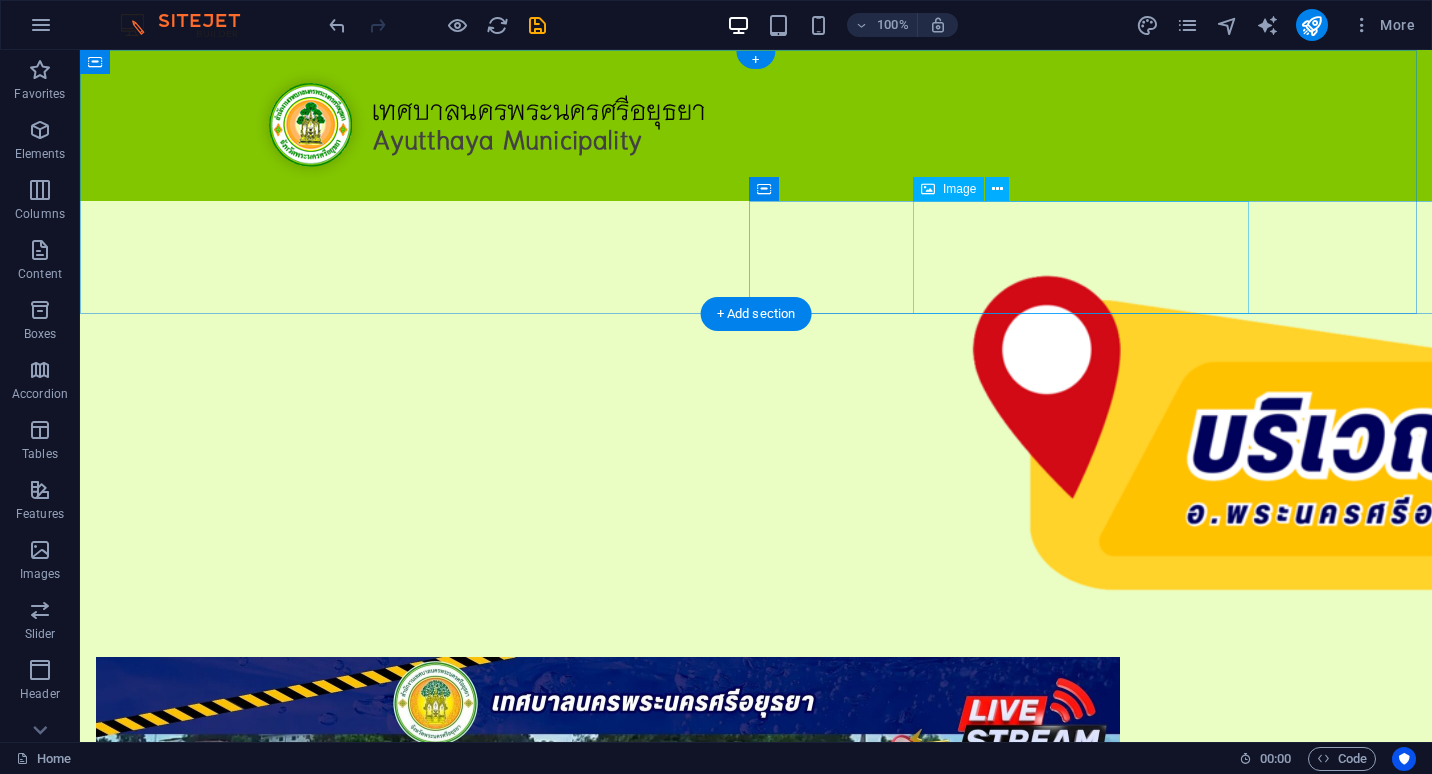 click at bounding box center (1432, 429) 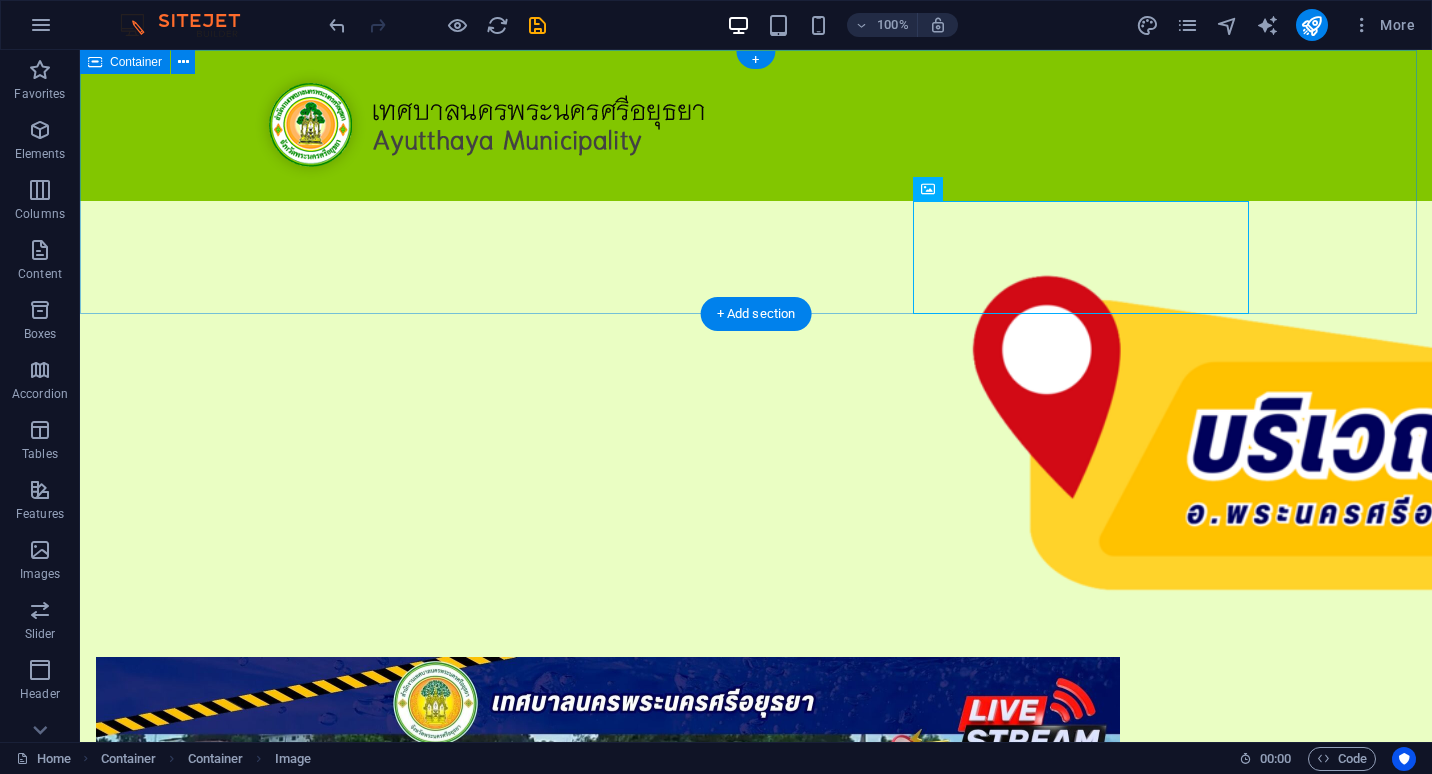 click at bounding box center [756, 353] 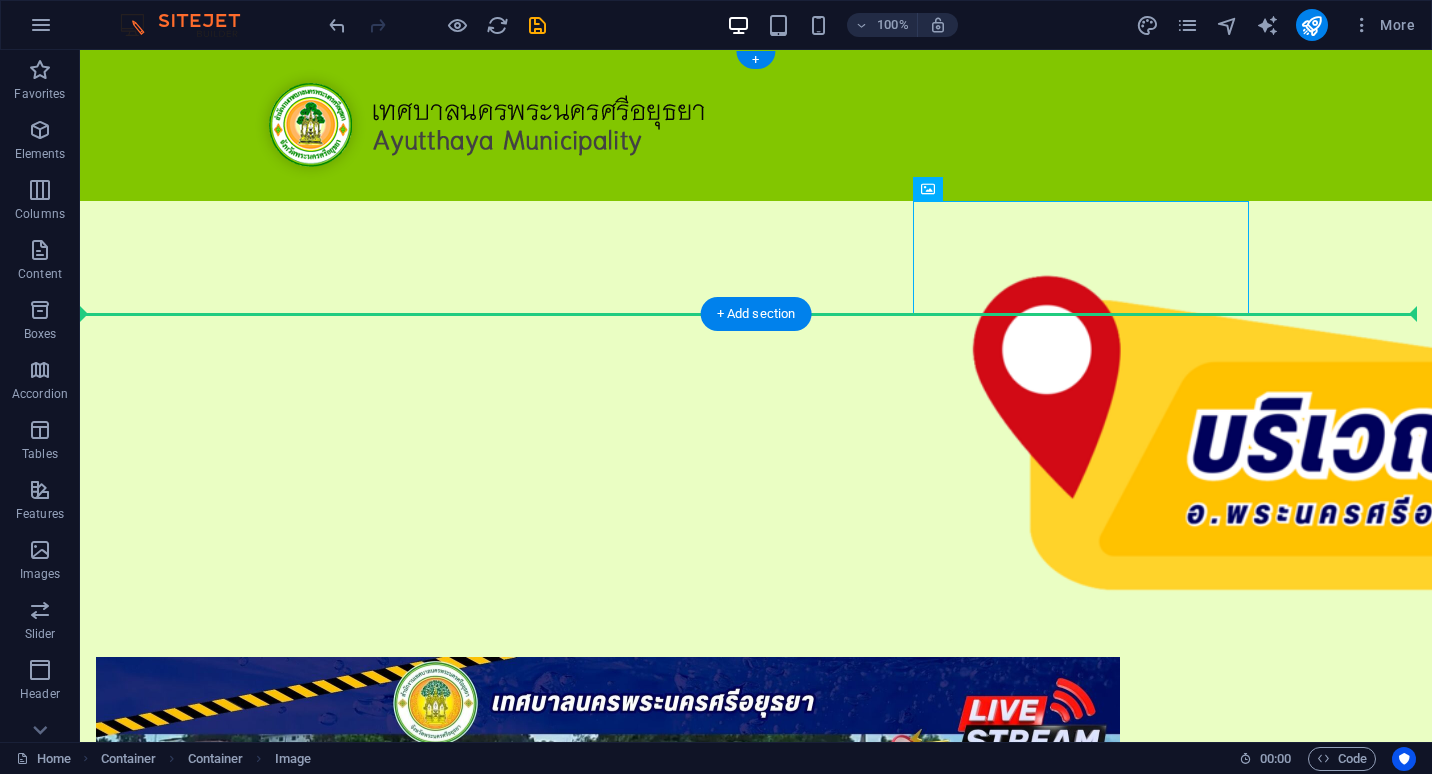 drag, startPoint x: 1024, startPoint y: 255, endPoint x: 614, endPoint y: 258, distance: 410.011 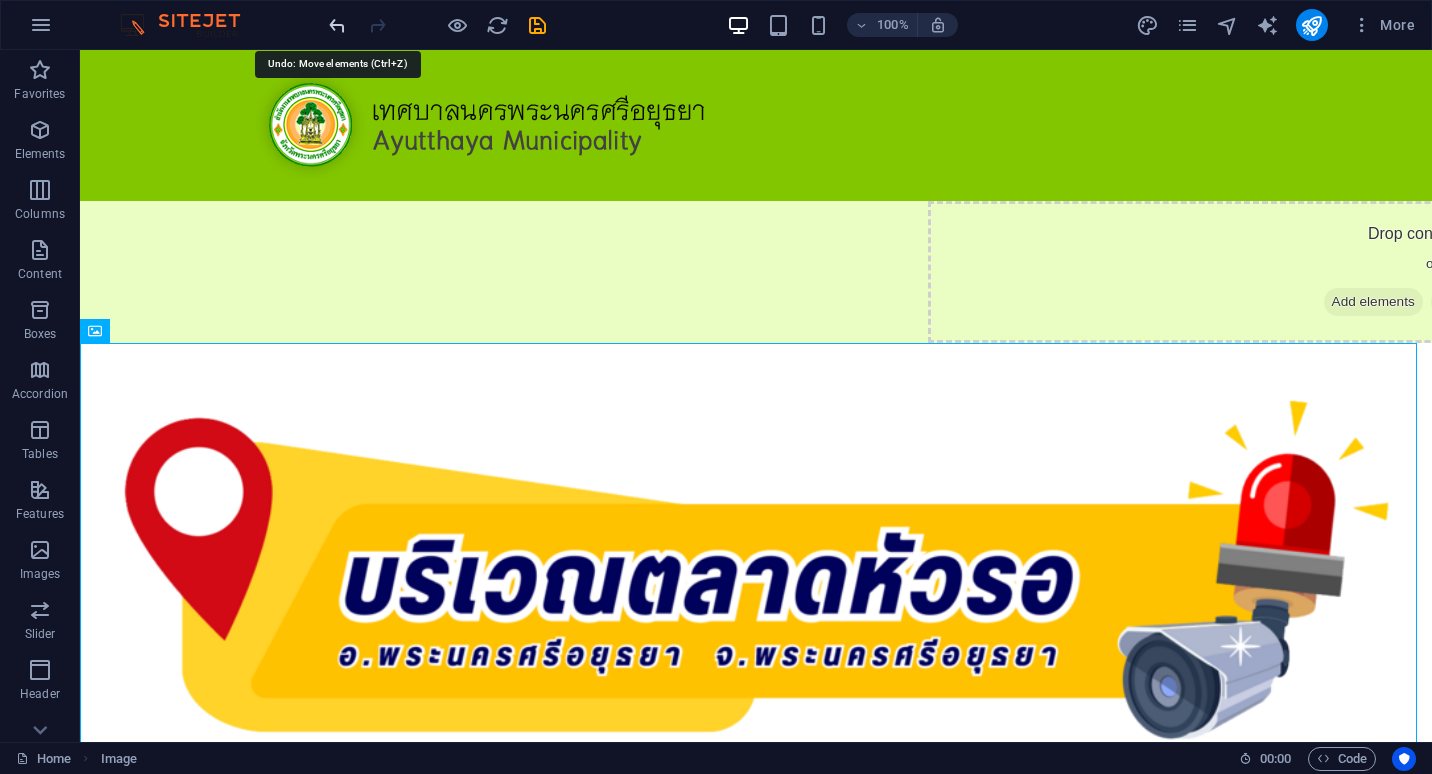 click at bounding box center [337, 25] 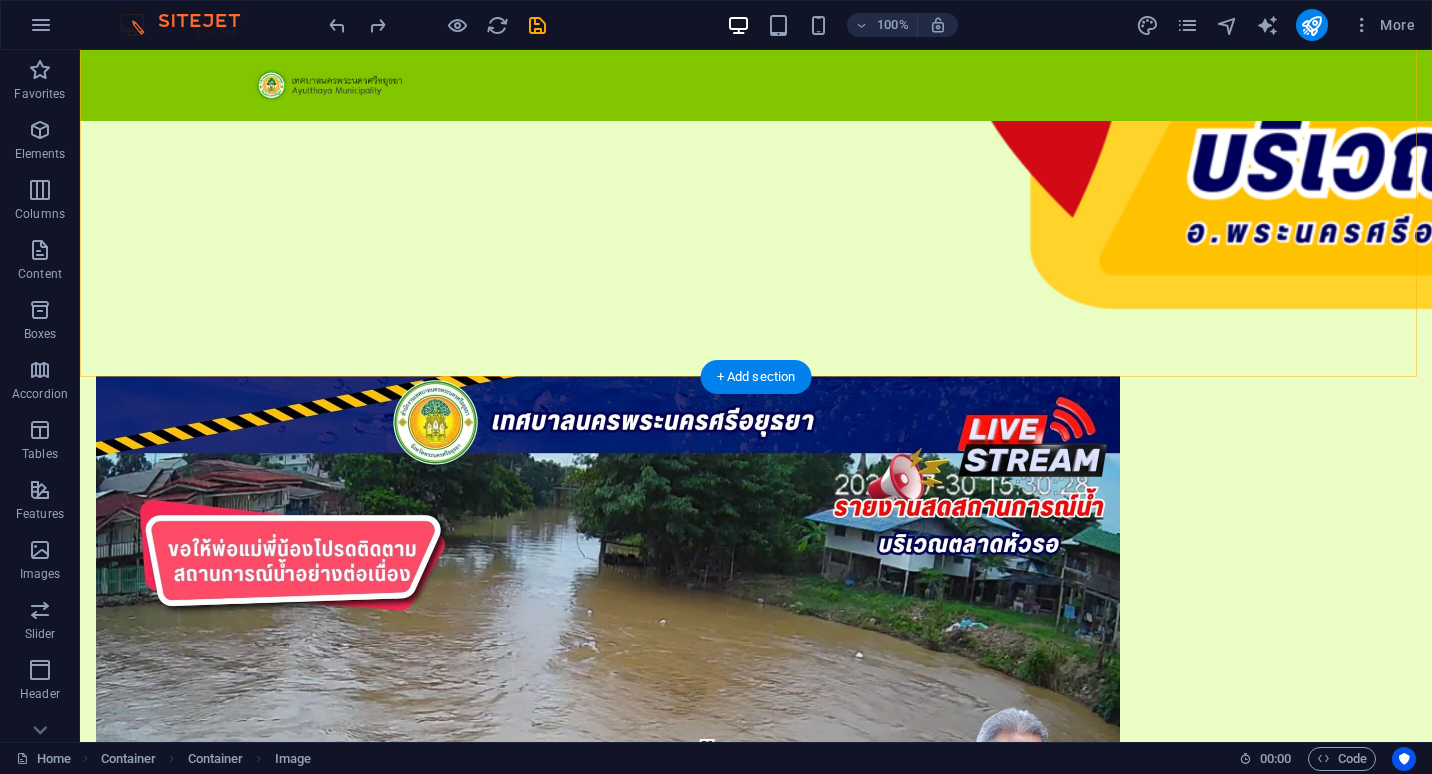 scroll, scrollTop: 220, scrollLeft: 0, axis: vertical 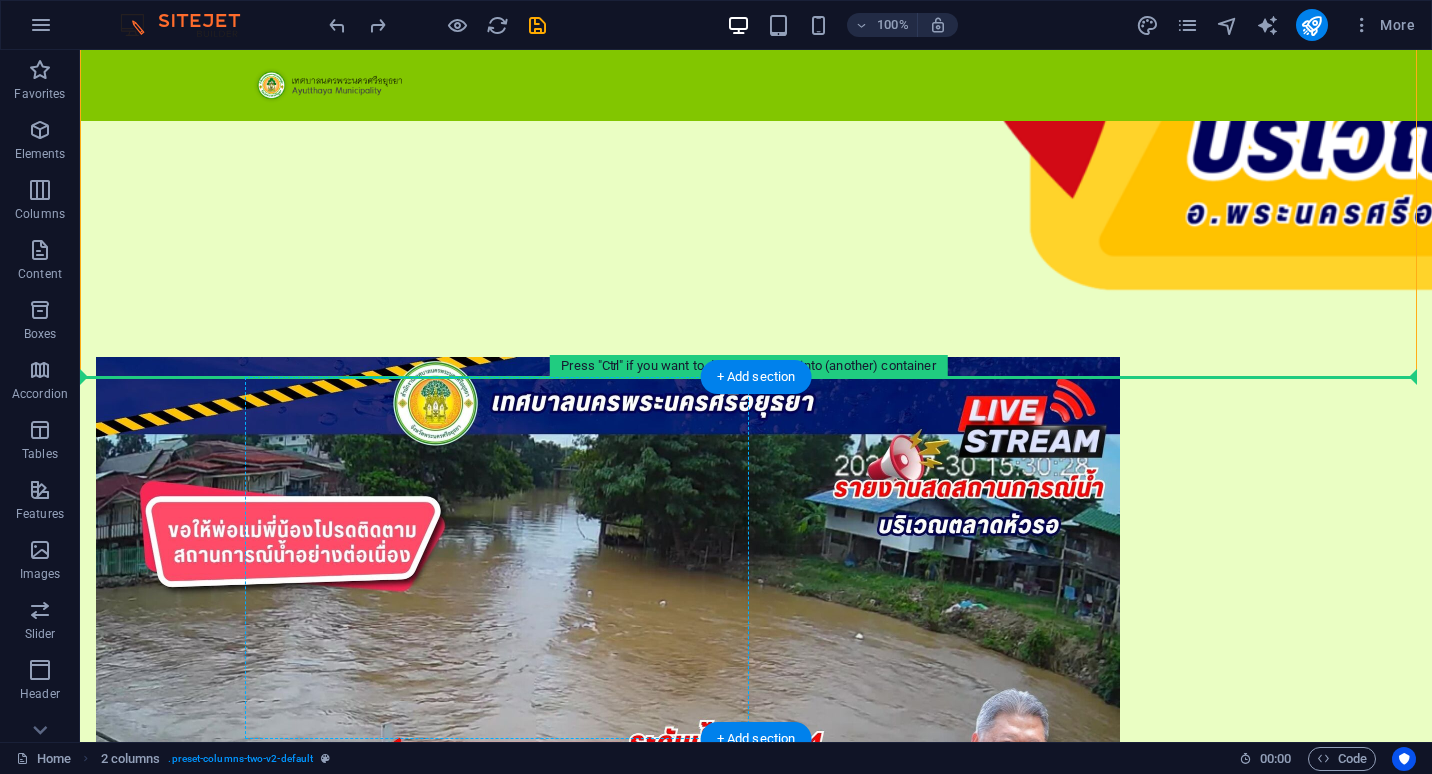 drag, startPoint x: 876, startPoint y: 341, endPoint x: 426, endPoint y: 398, distance: 453.59564 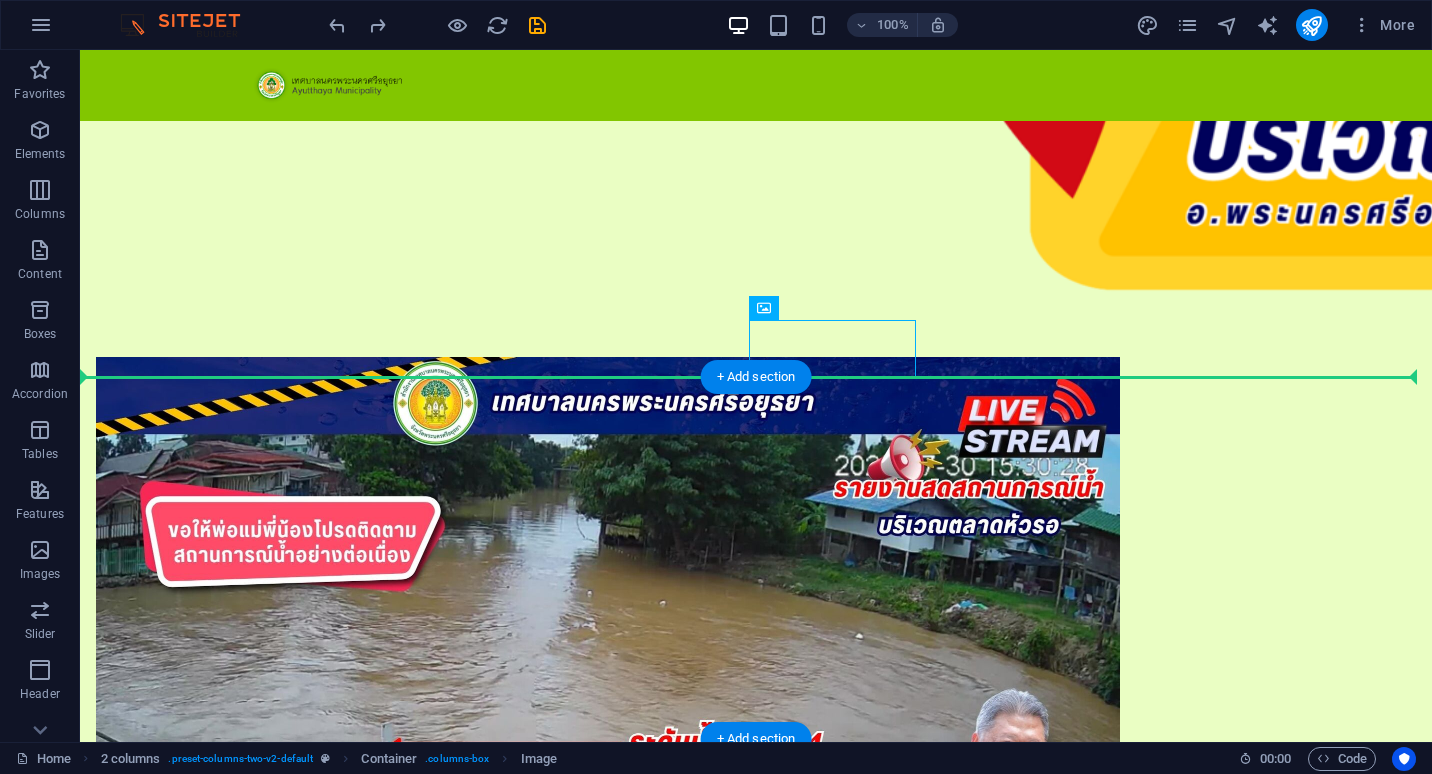 drag, startPoint x: 798, startPoint y: 334, endPoint x: 232, endPoint y: 457, distance: 579.2107 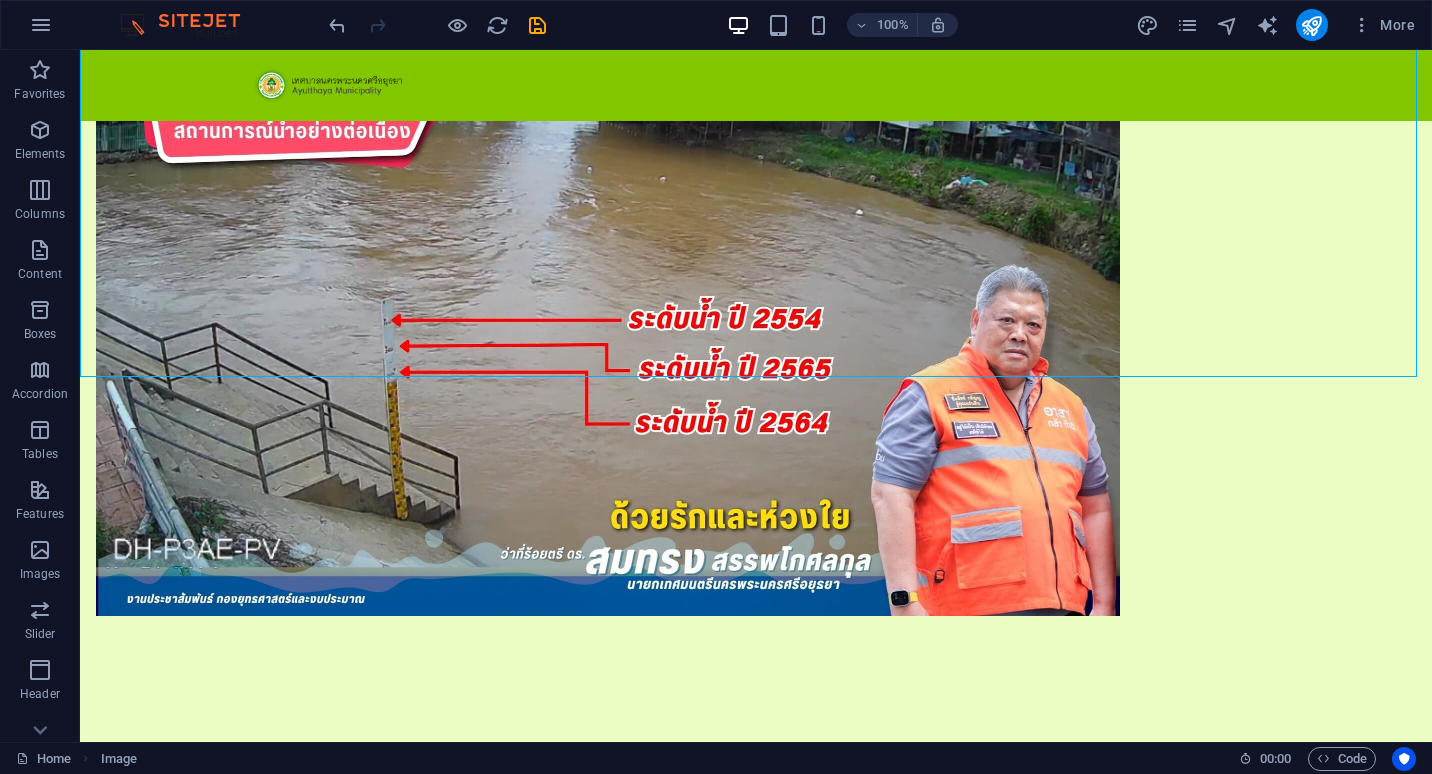 click at bounding box center [437, 25] 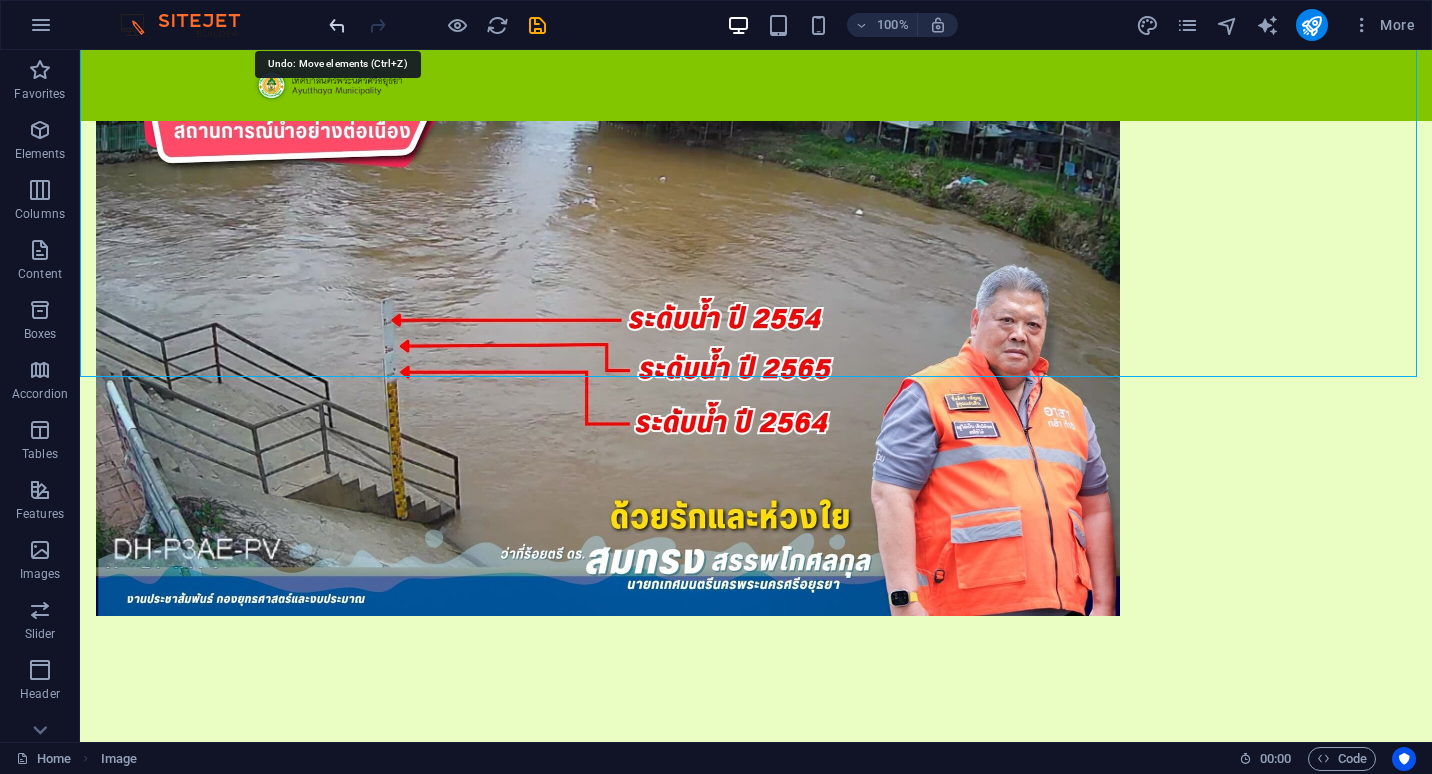 click at bounding box center (337, 25) 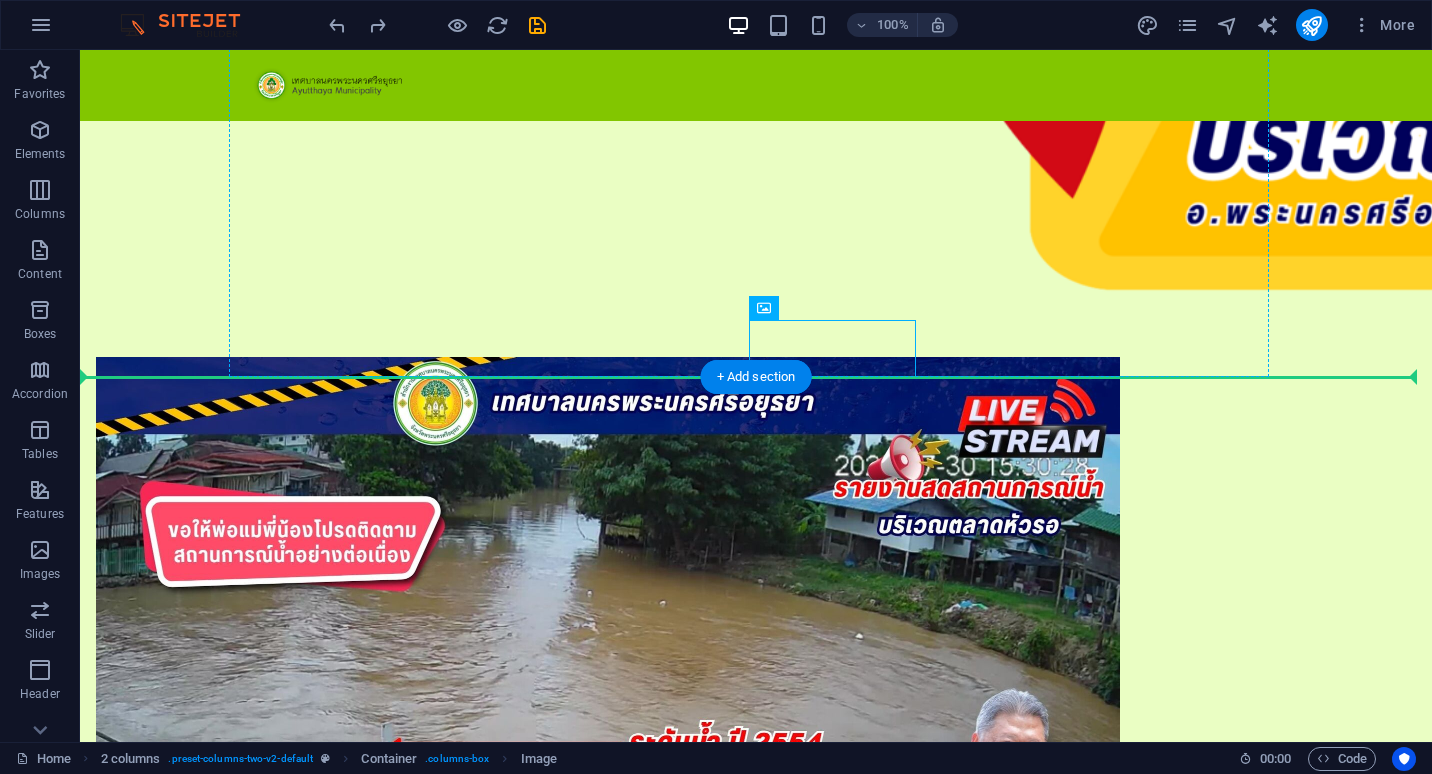 drag, startPoint x: 833, startPoint y: 347, endPoint x: 440, endPoint y: 366, distance: 393.459 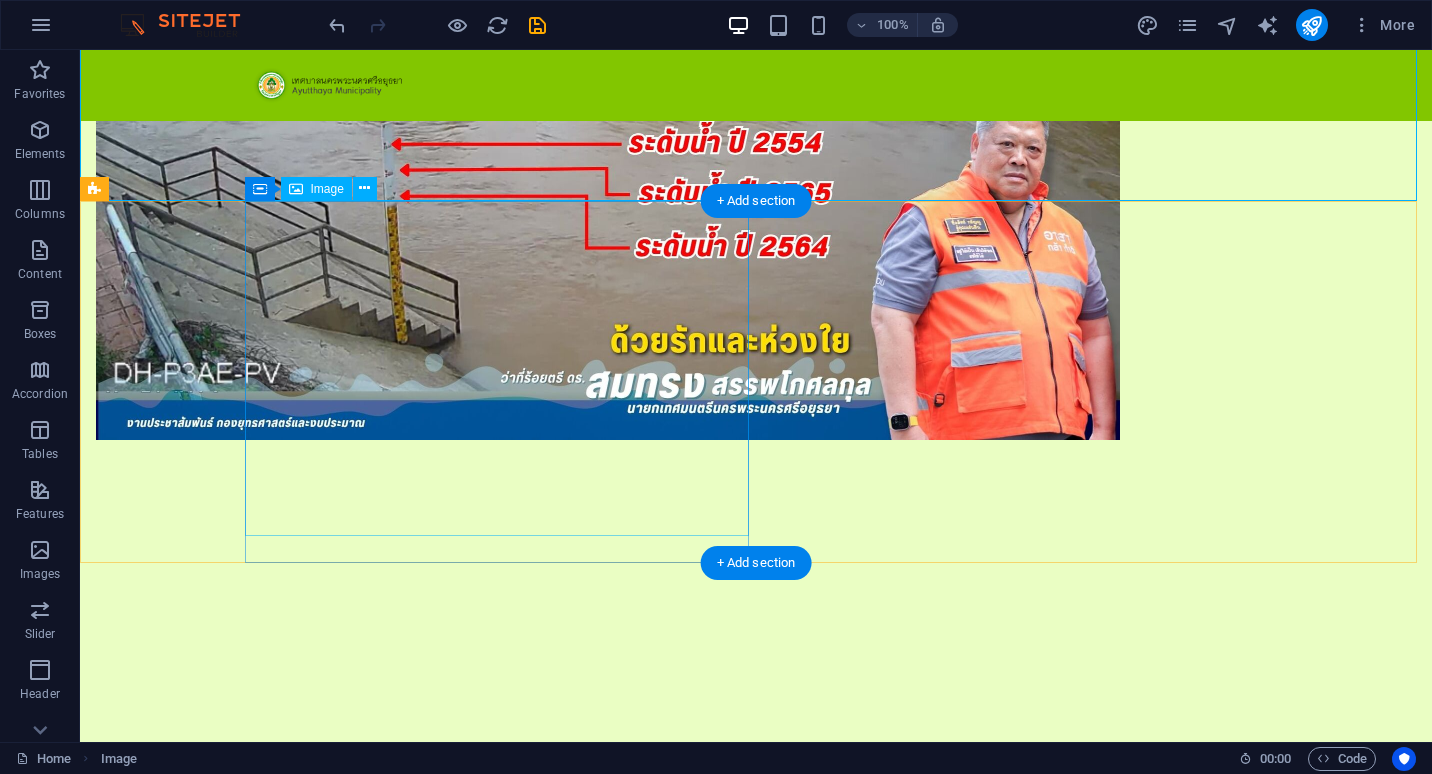 scroll, scrollTop: 520, scrollLeft: 0, axis: vertical 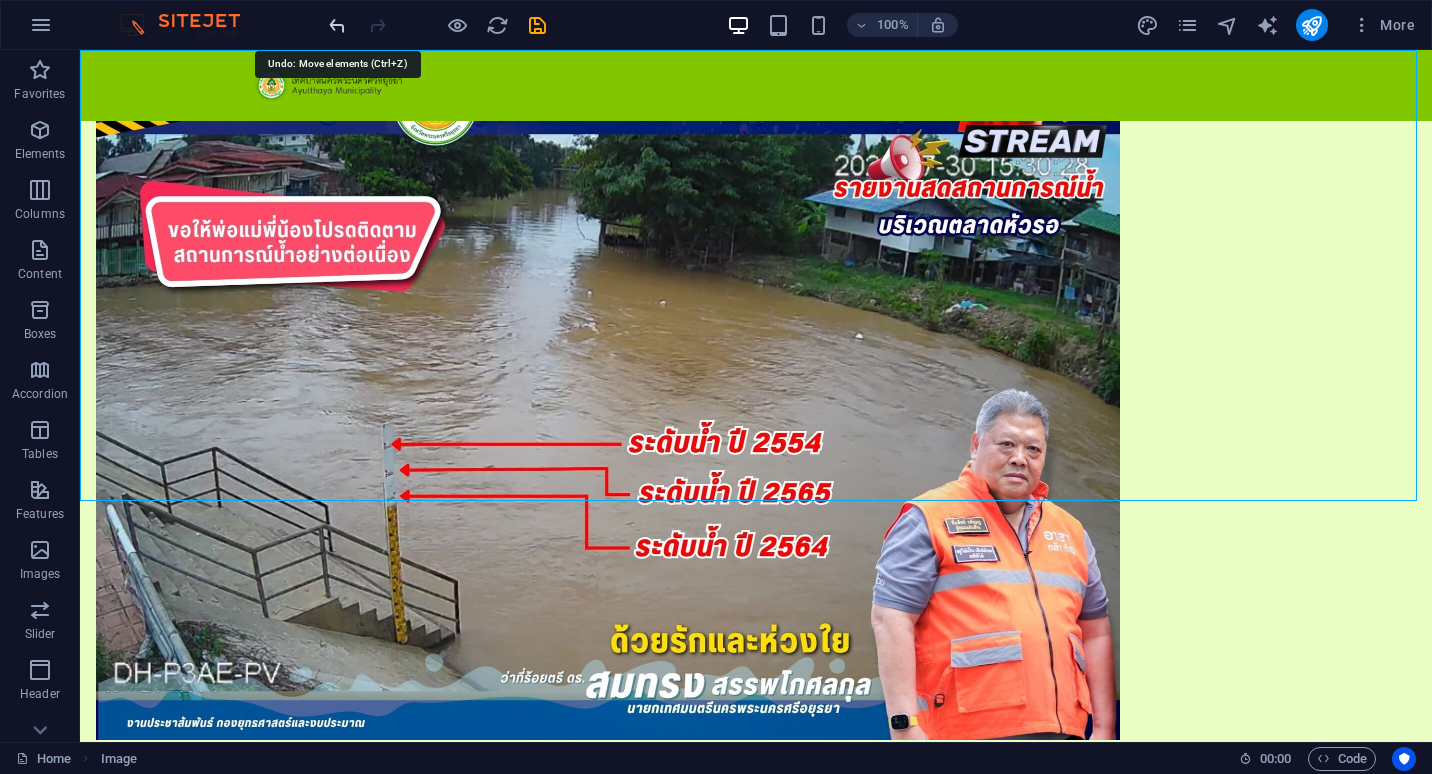 click at bounding box center (337, 25) 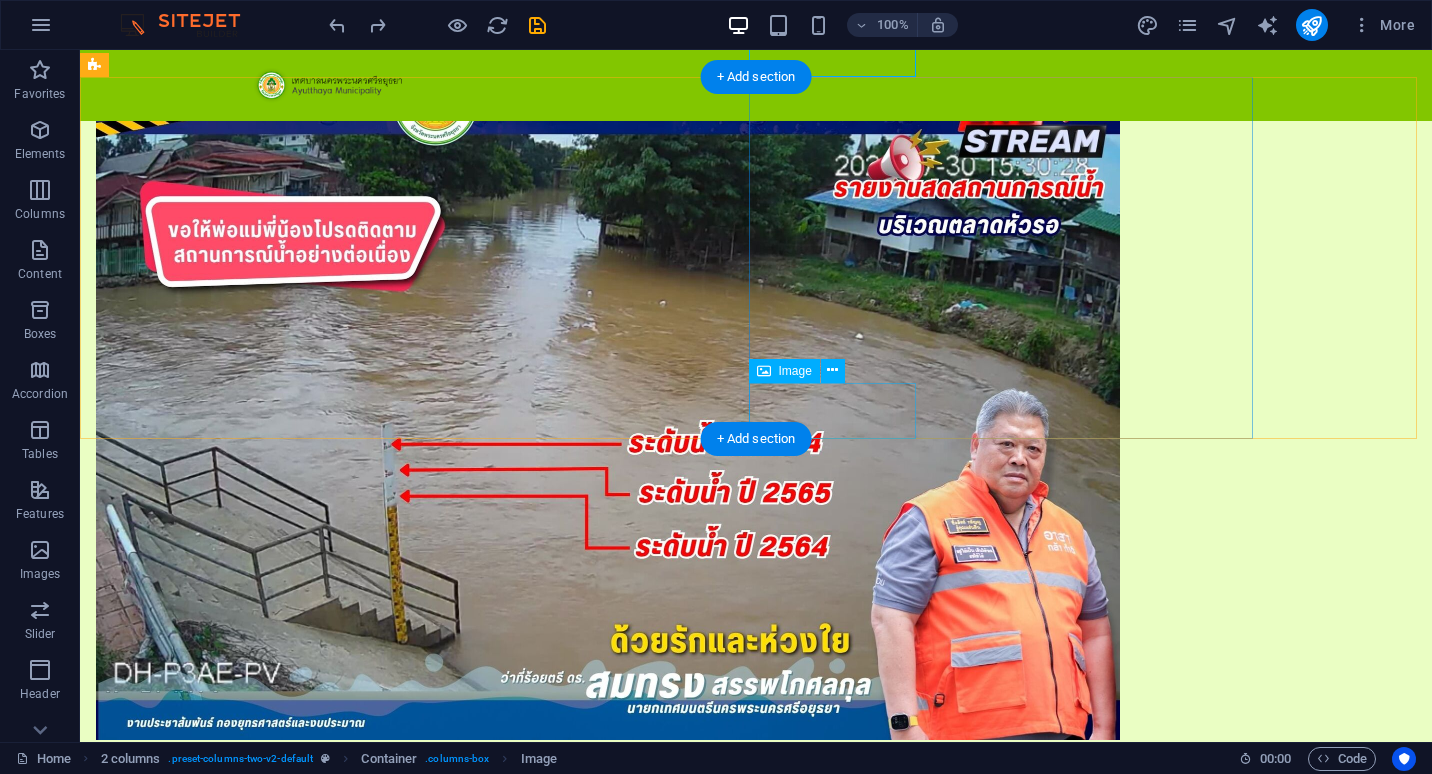 click at bounding box center [348, 2718] 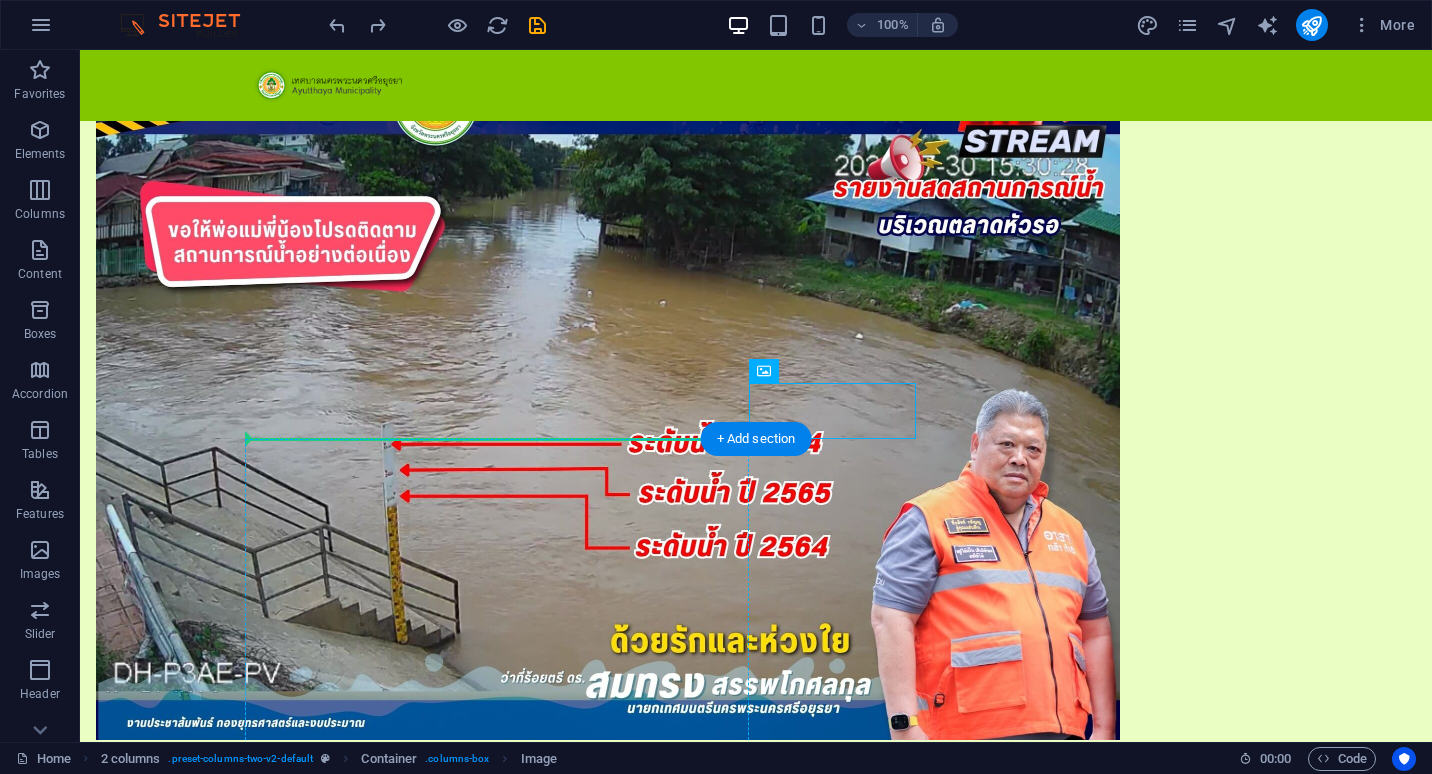 drag, startPoint x: 869, startPoint y: 400, endPoint x: 747, endPoint y: 477, distance: 144.26712 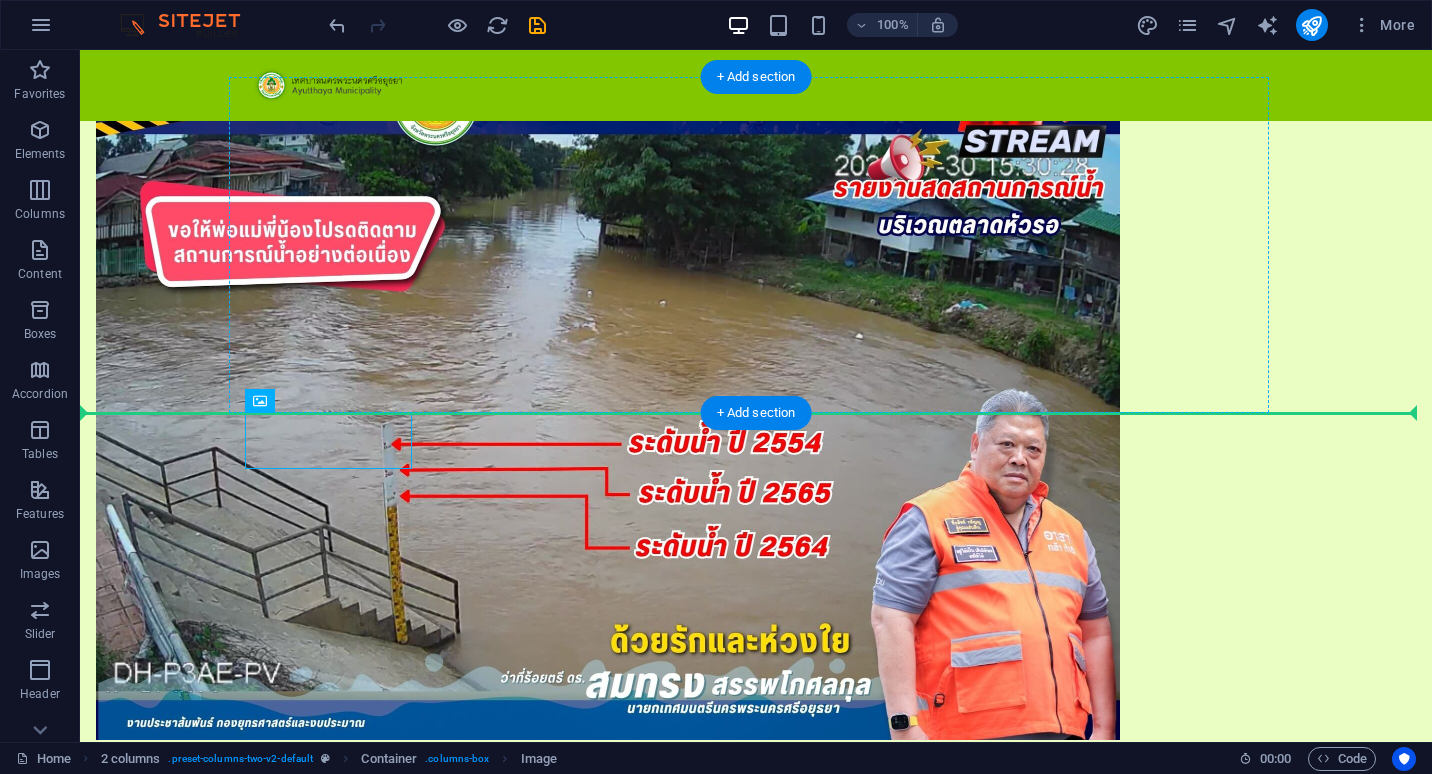 drag, startPoint x: 307, startPoint y: 441, endPoint x: 834, endPoint y: 399, distance: 528.67096 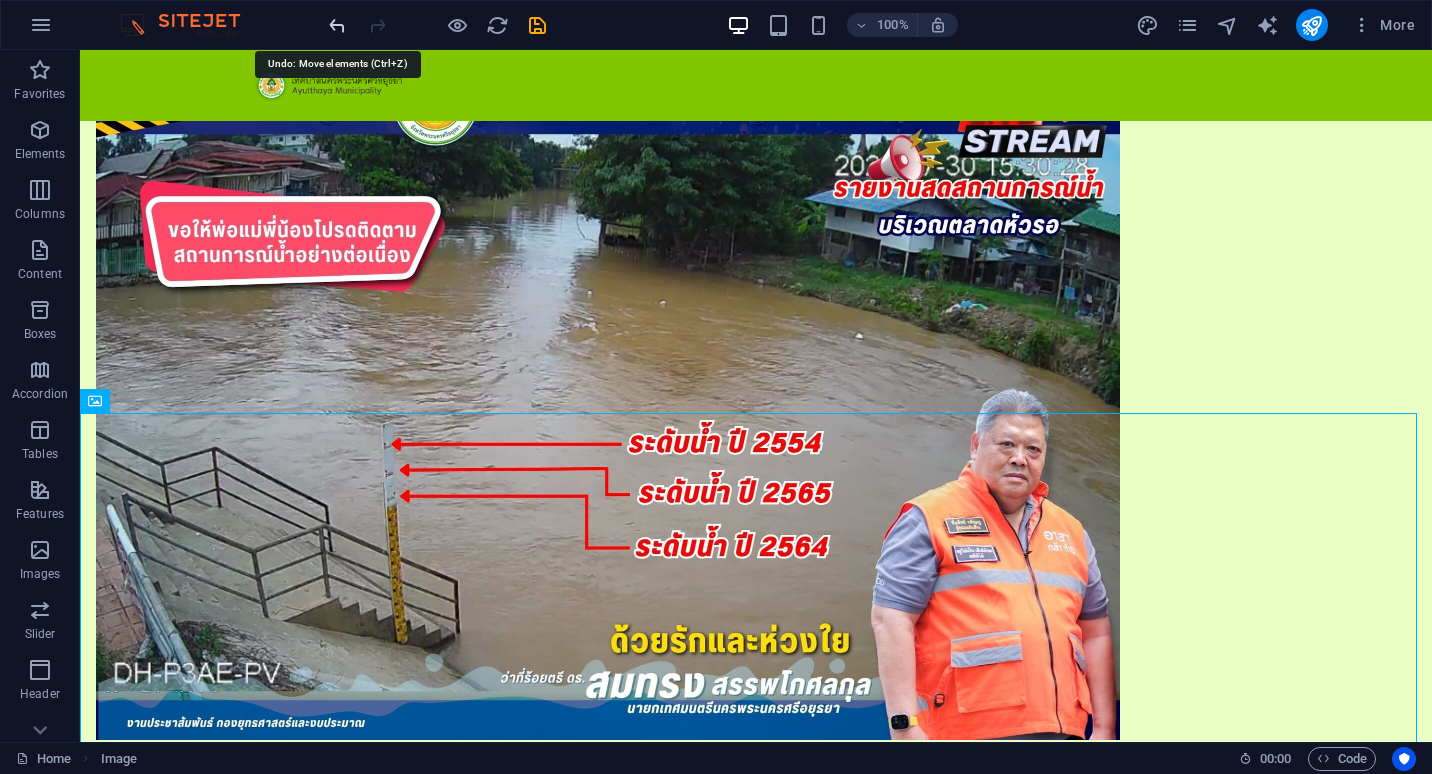 click at bounding box center (337, 25) 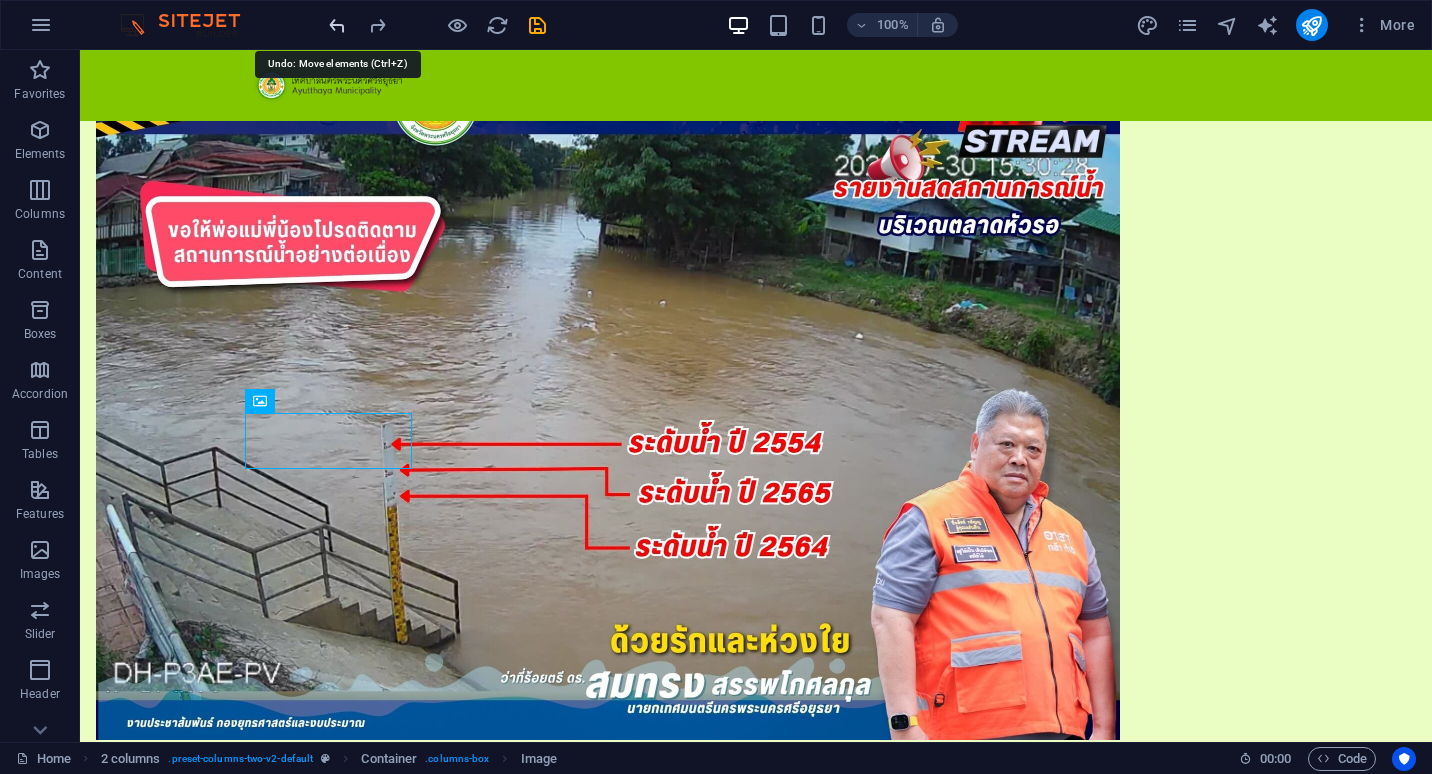 click at bounding box center [337, 25] 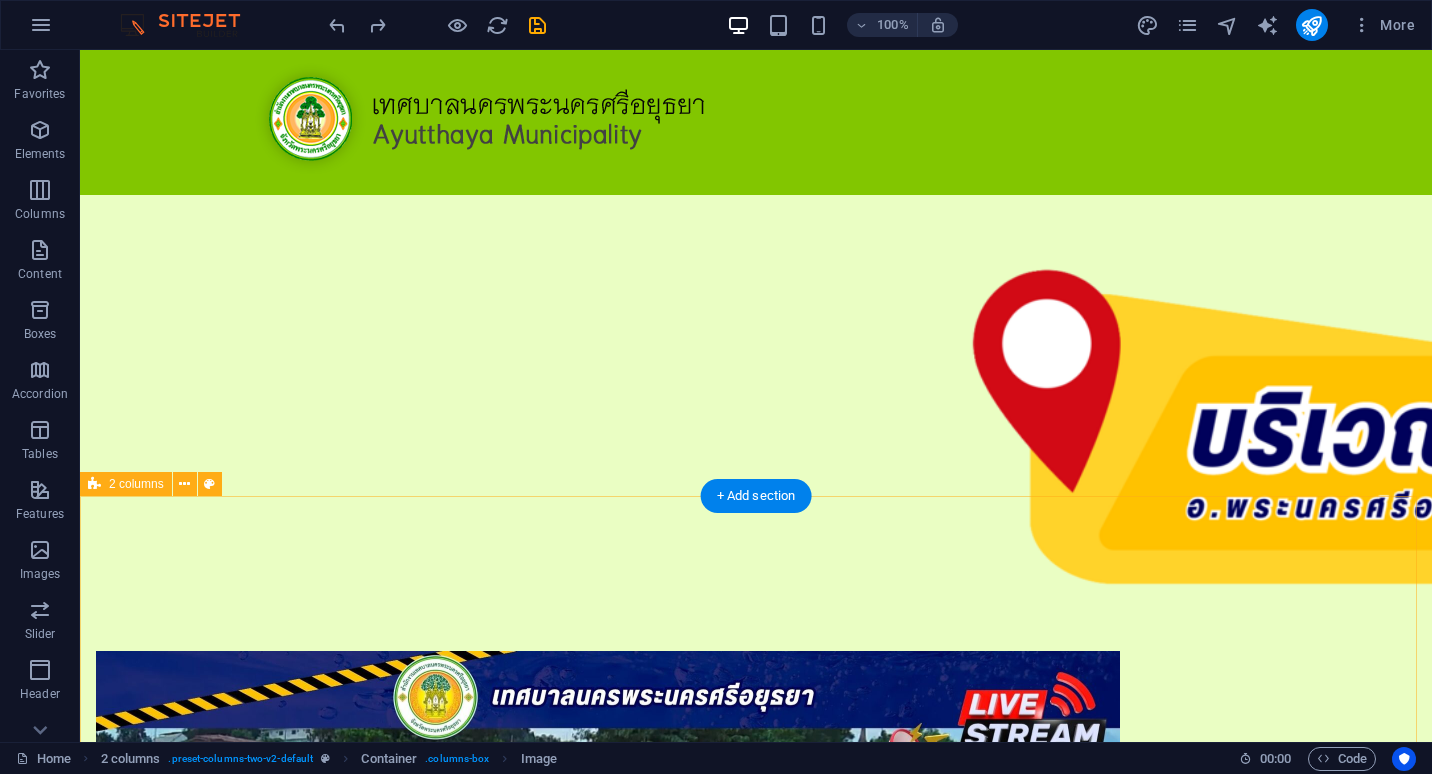 scroll, scrollTop: 0, scrollLeft: 0, axis: both 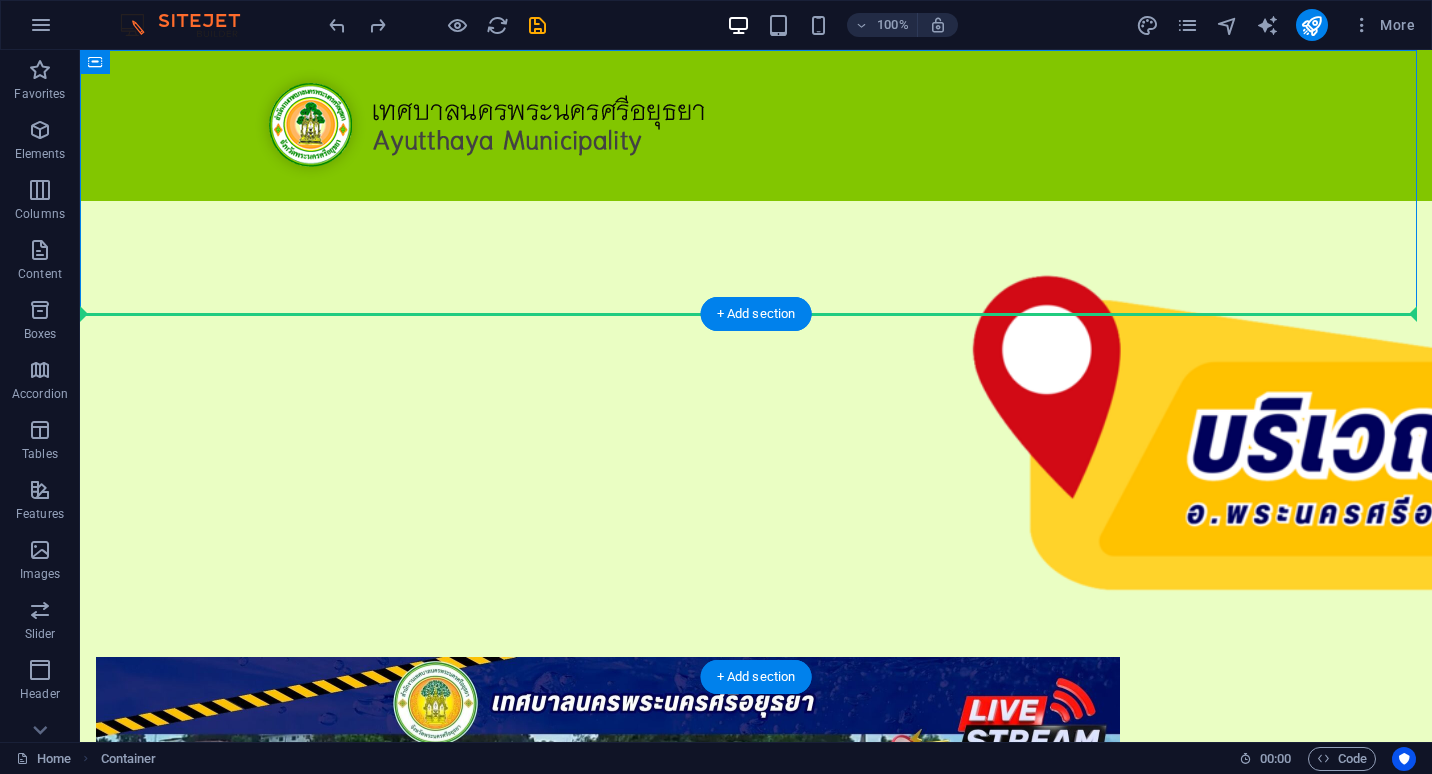 drag, startPoint x: 1030, startPoint y: 245, endPoint x: 165, endPoint y: 426, distance: 883.73413 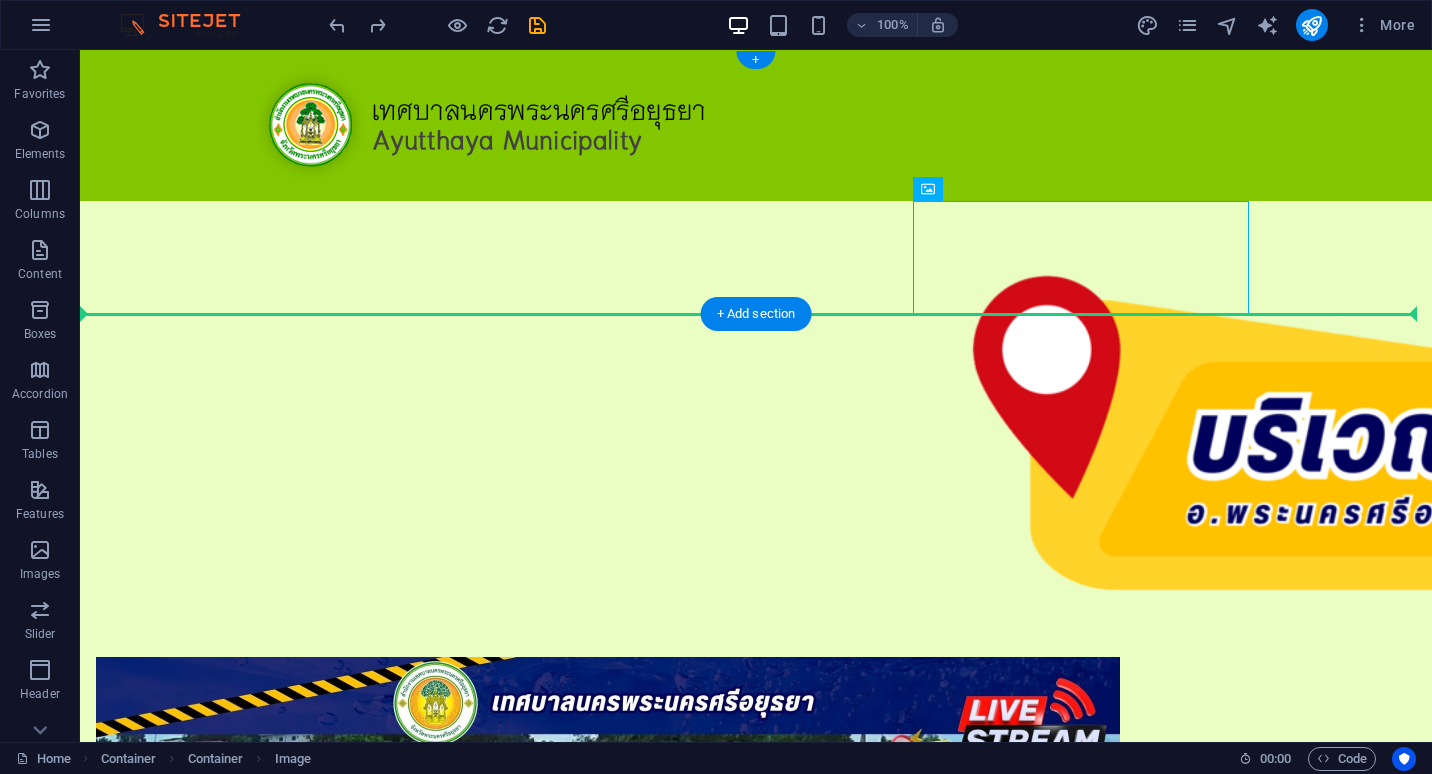 drag, startPoint x: 1071, startPoint y: 260, endPoint x: 512, endPoint y: 256, distance: 559.0143 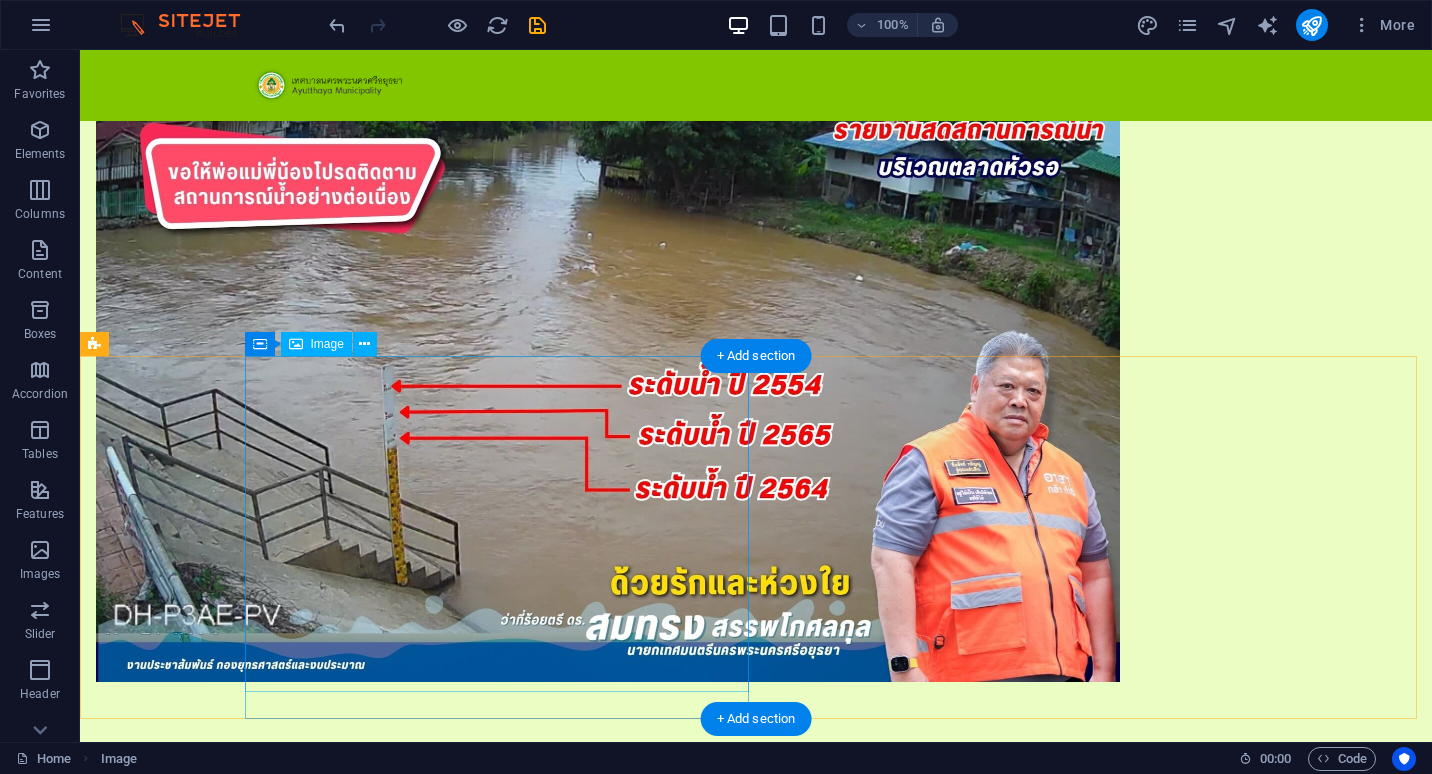 scroll, scrollTop: 720, scrollLeft: 0, axis: vertical 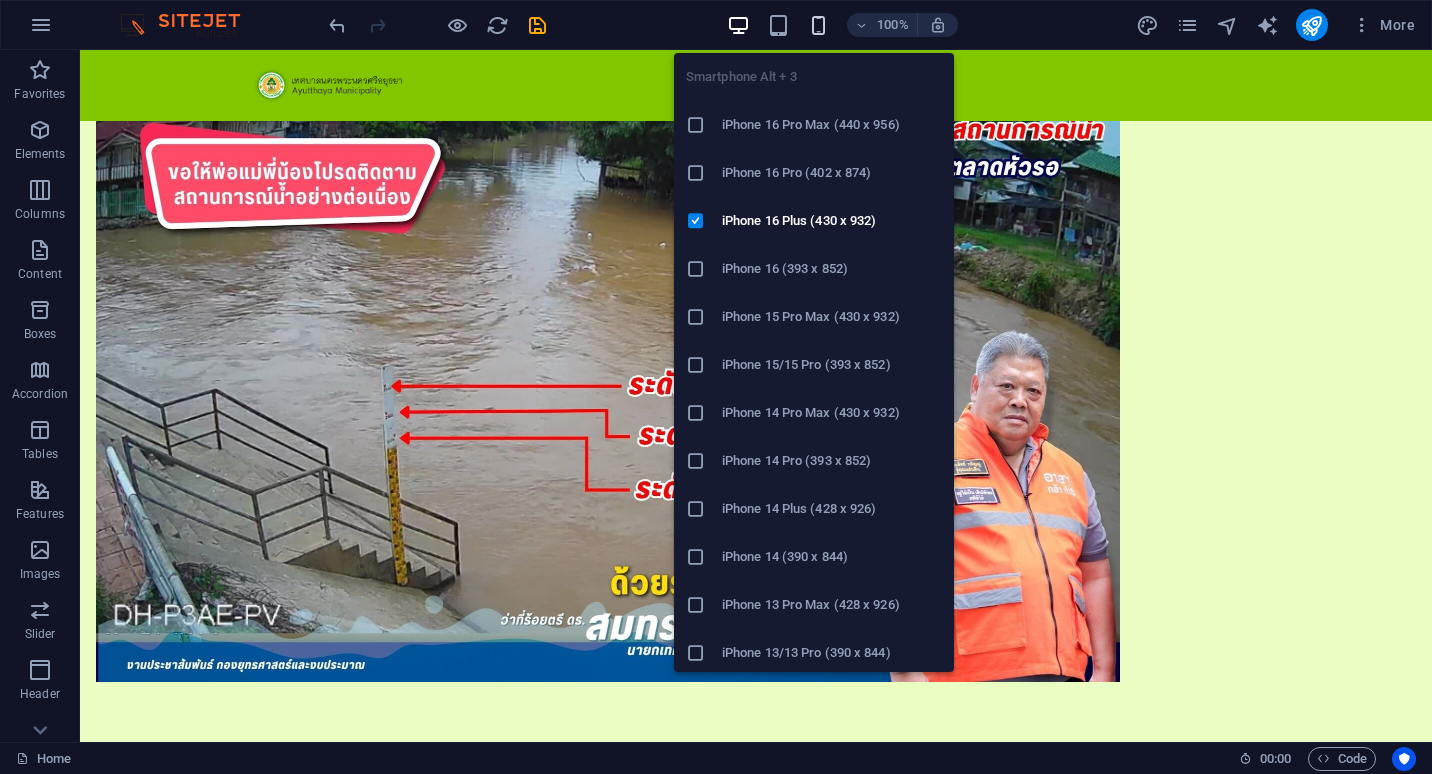 click at bounding box center (818, 25) 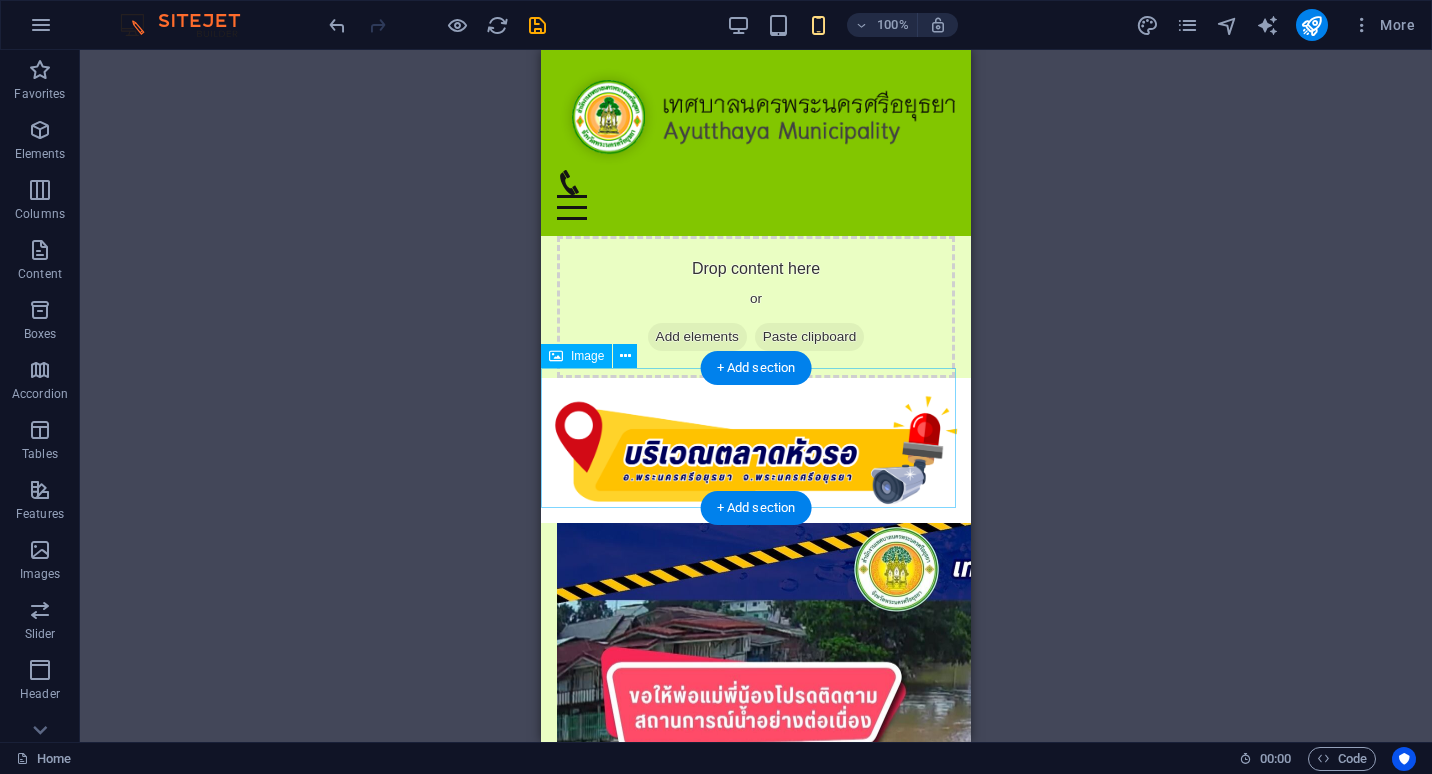 scroll, scrollTop: 0, scrollLeft: 0, axis: both 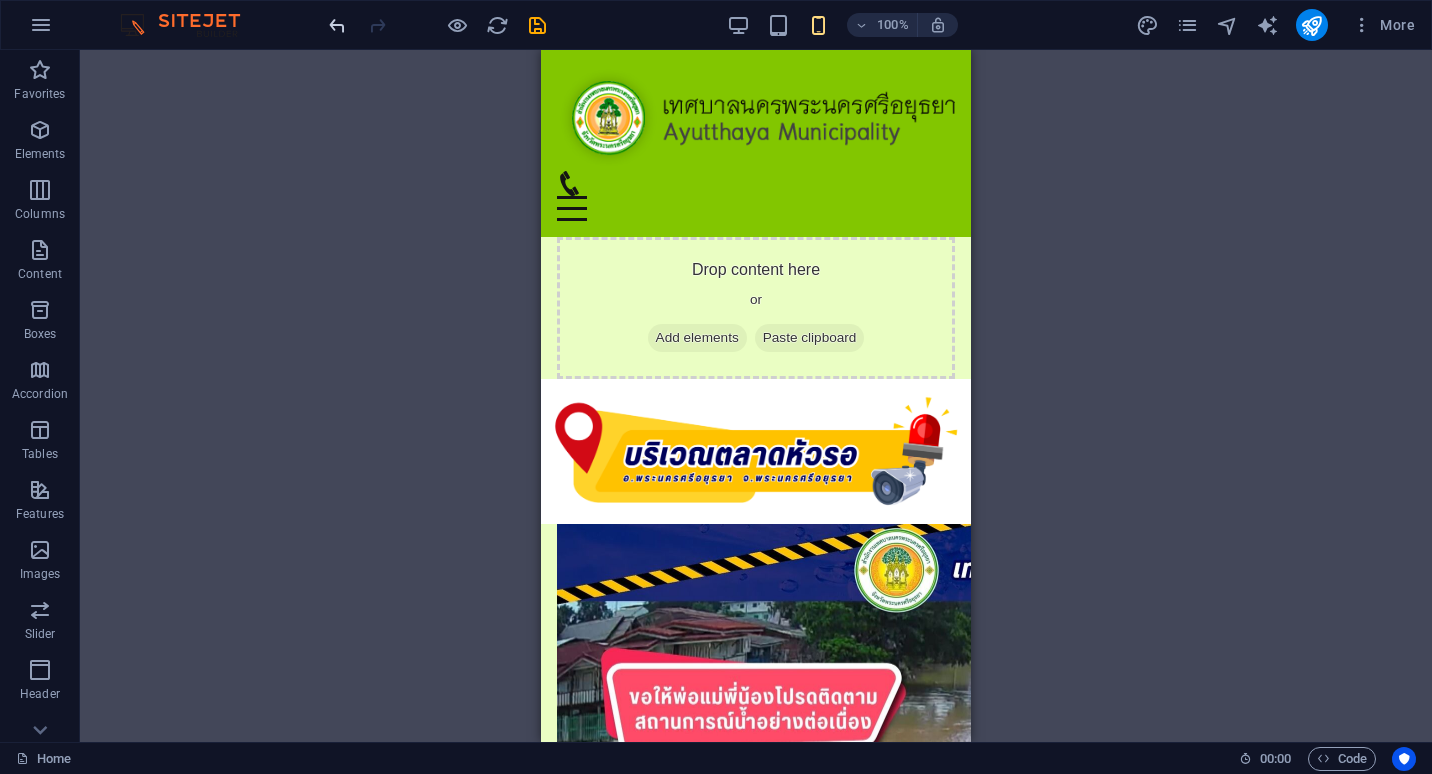 click at bounding box center (337, 25) 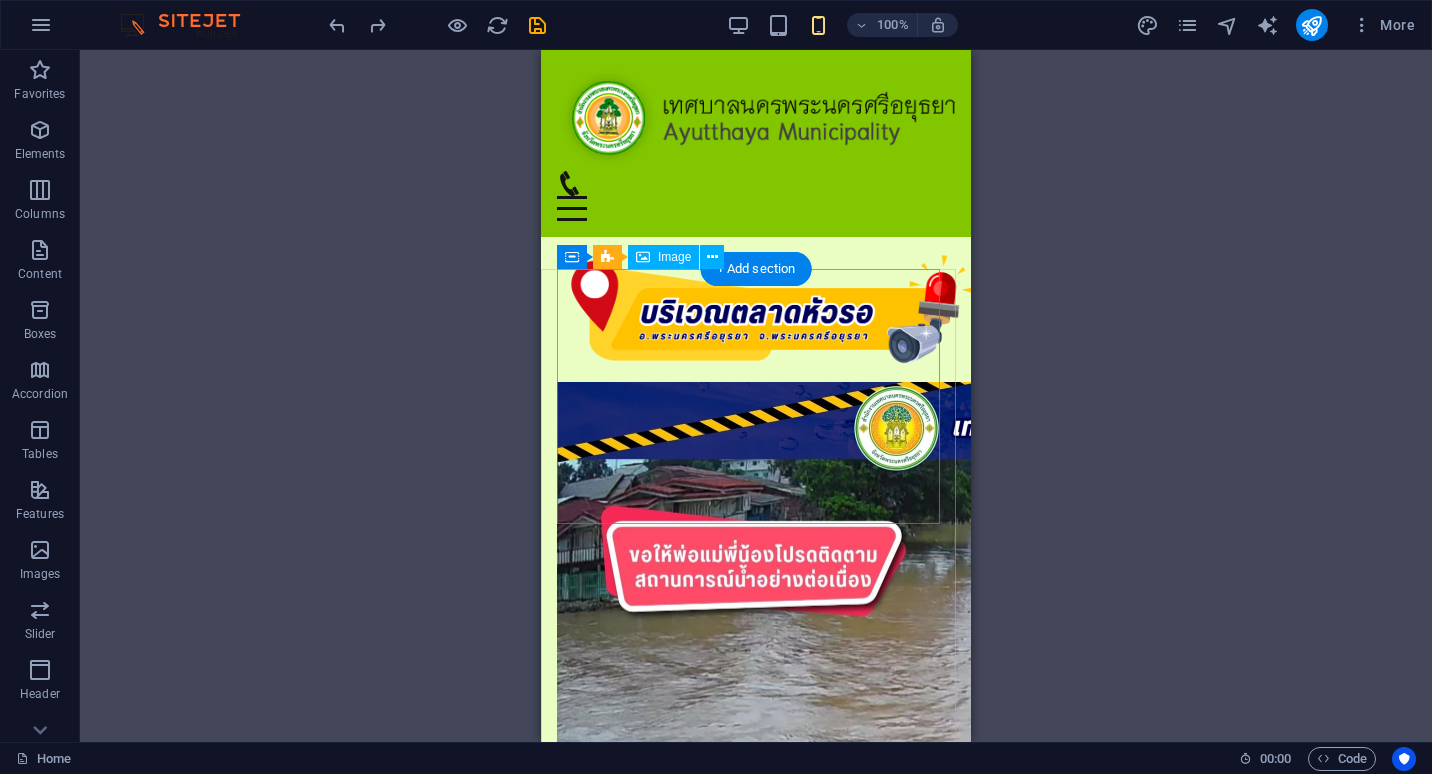 scroll, scrollTop: 100, scrollLeft: 0, axis: vertical 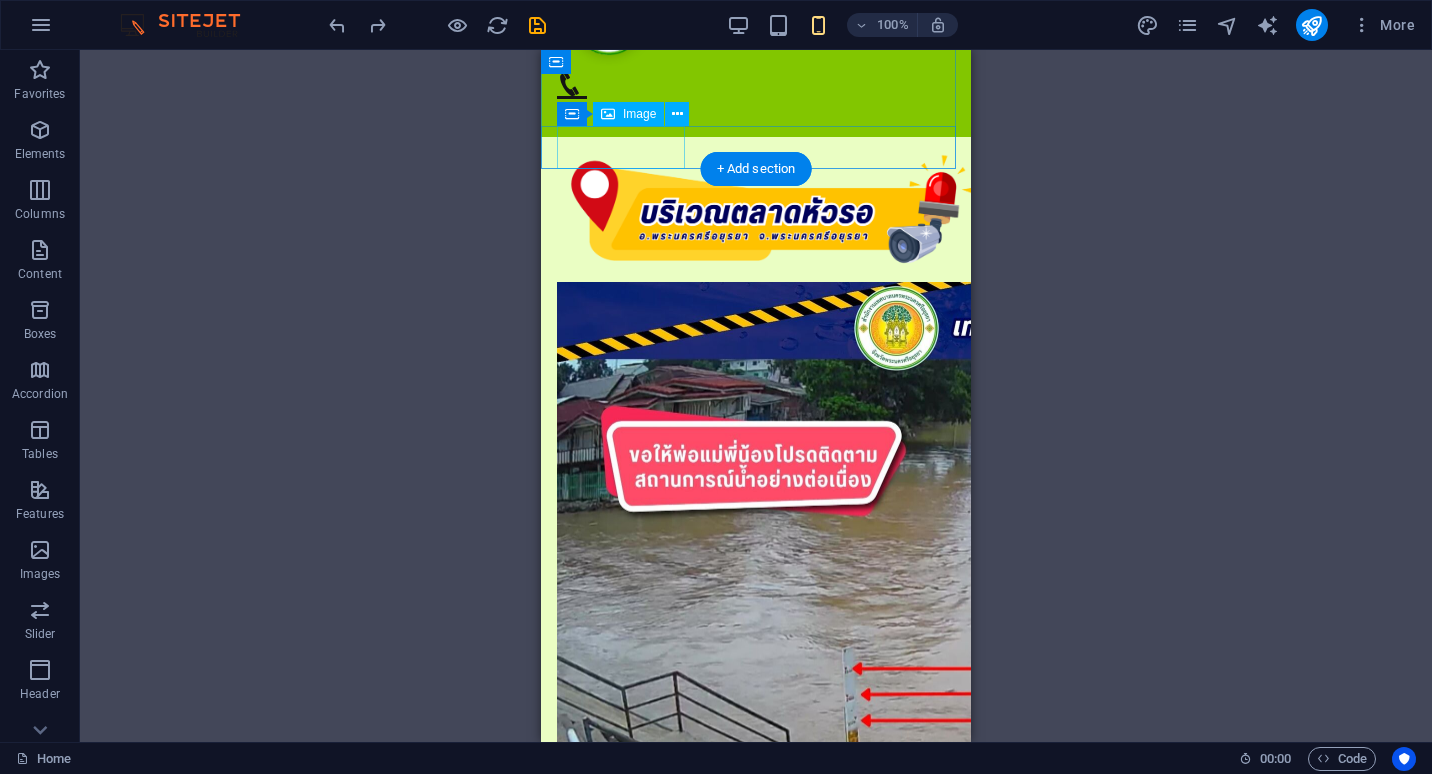 click at bounding box center (756, 209) 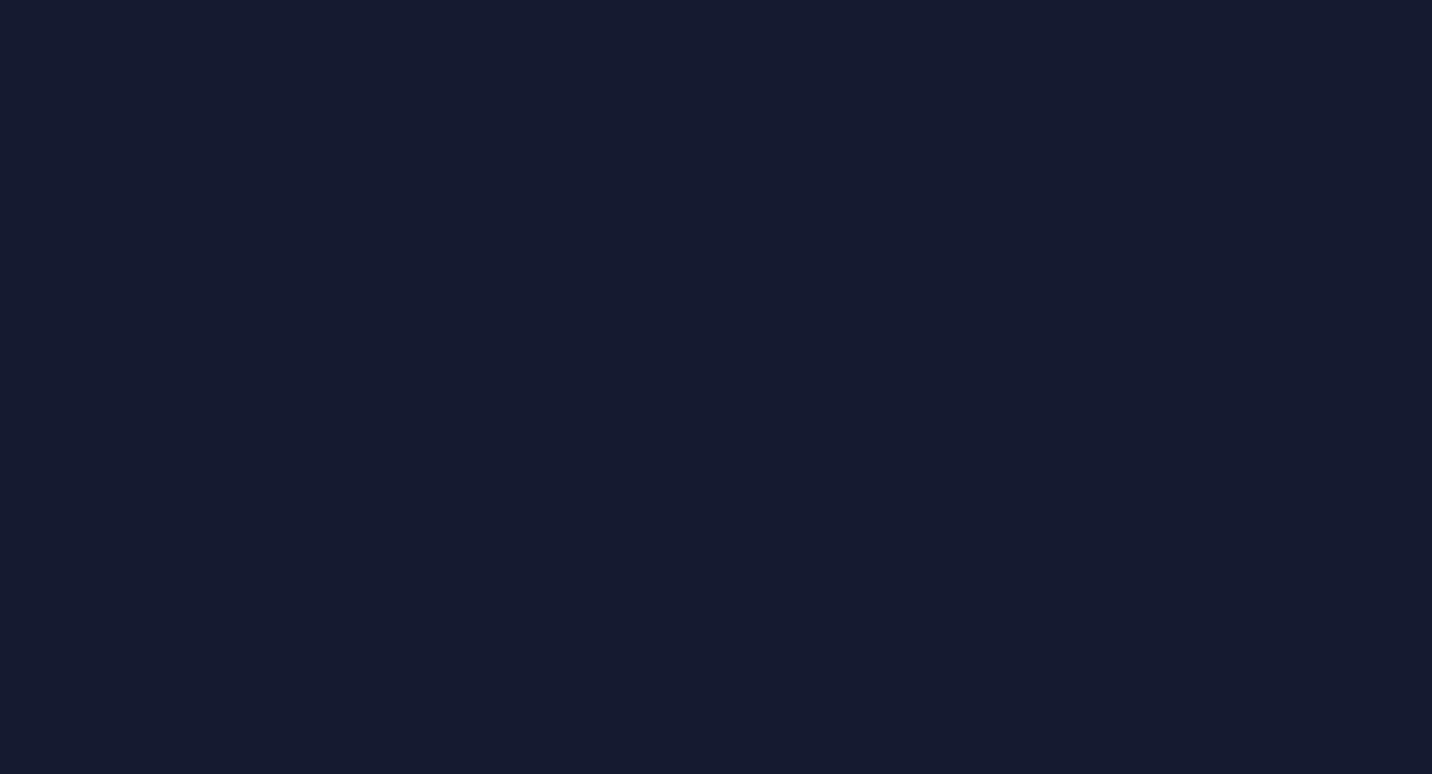 scroll, scrollTop: 0, scrollLeft: 0, axis: both 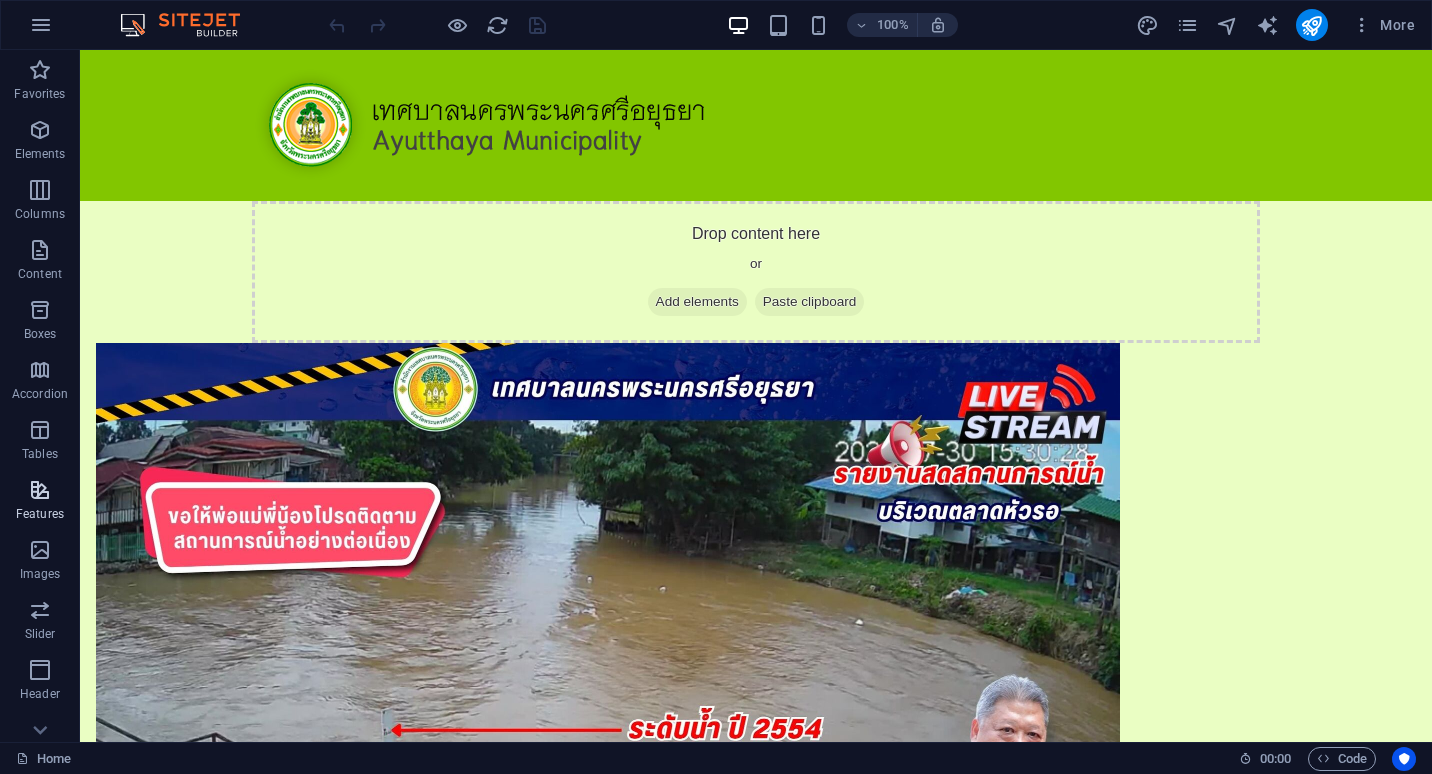 click at bounding box center [40, 490] 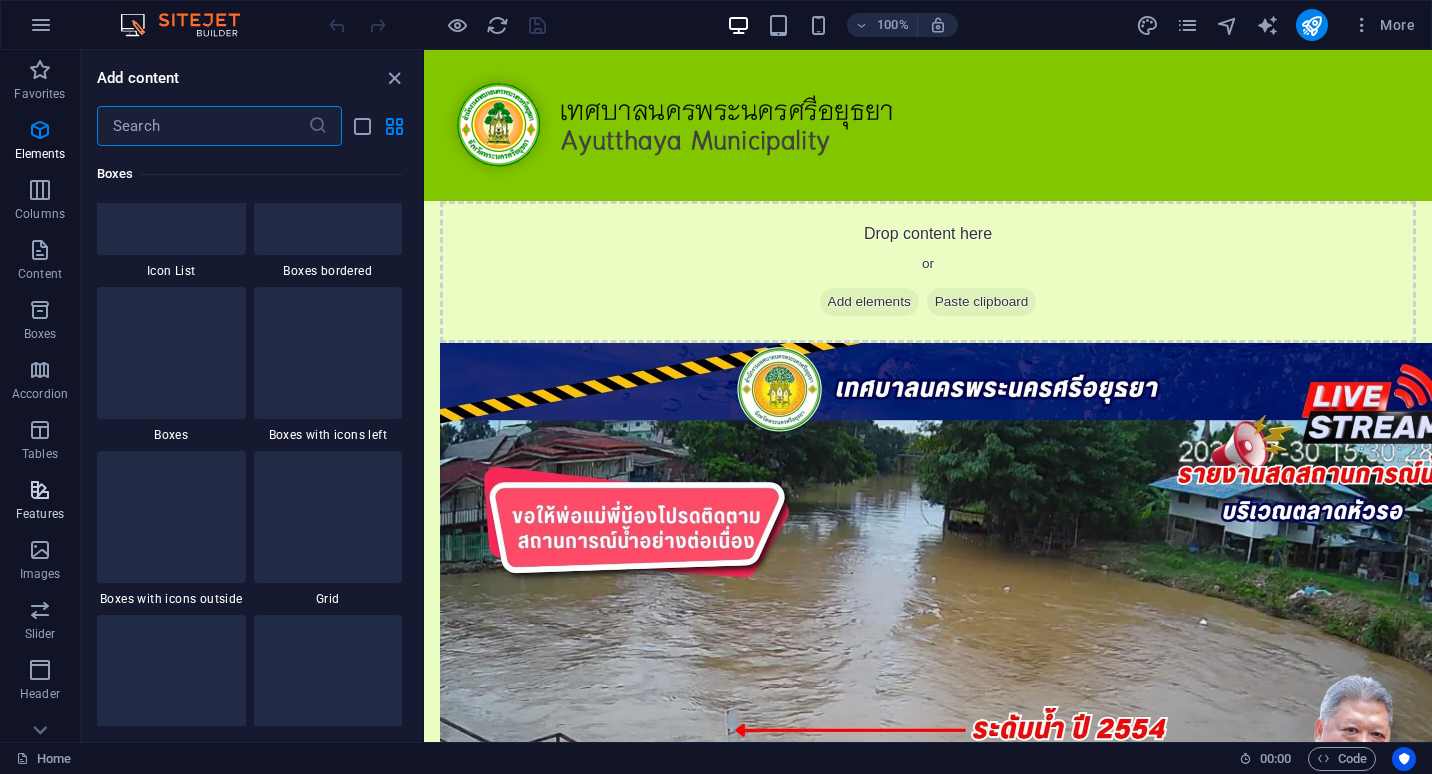 scroll, scrollTop: 7795, scrollLeft: 0, axis: vertical 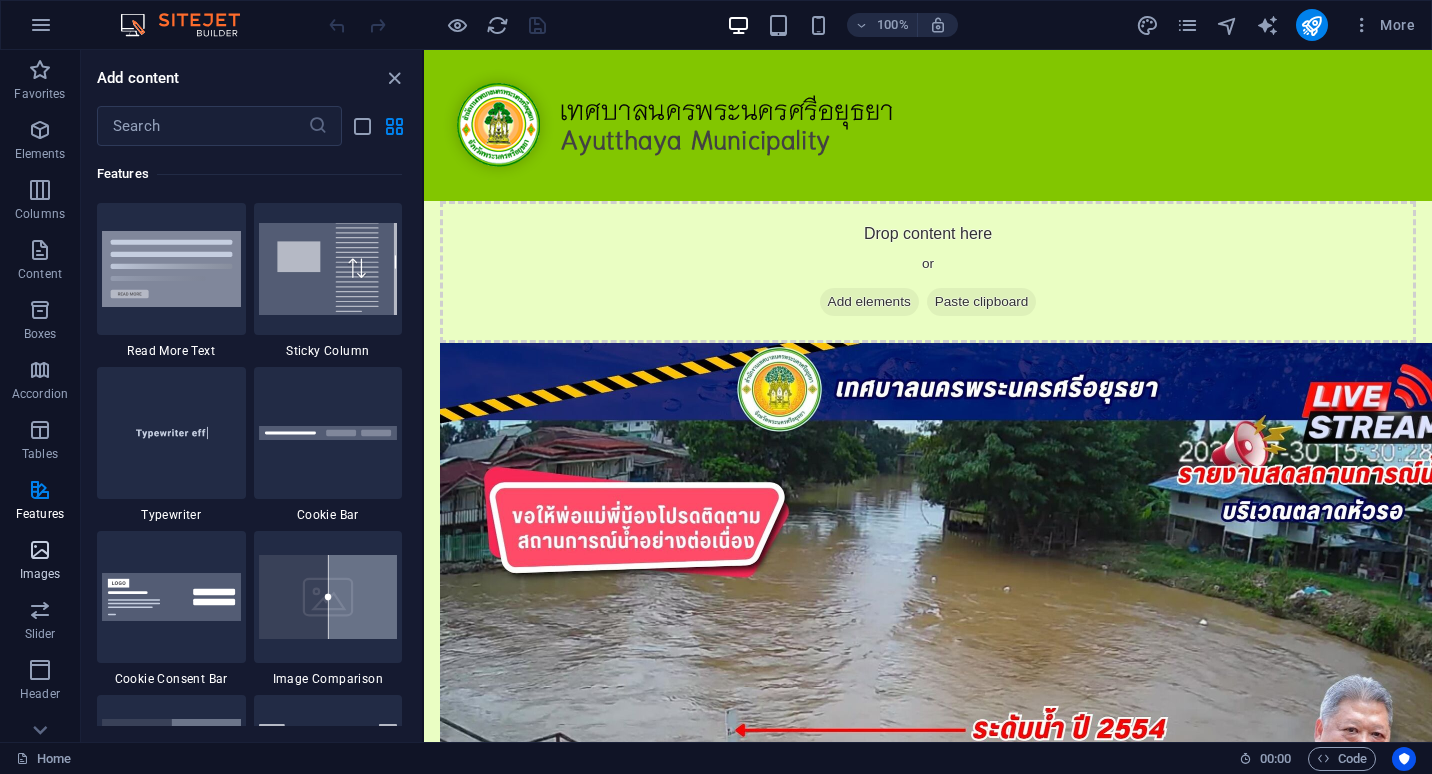 click at bounding box center (40, 550) 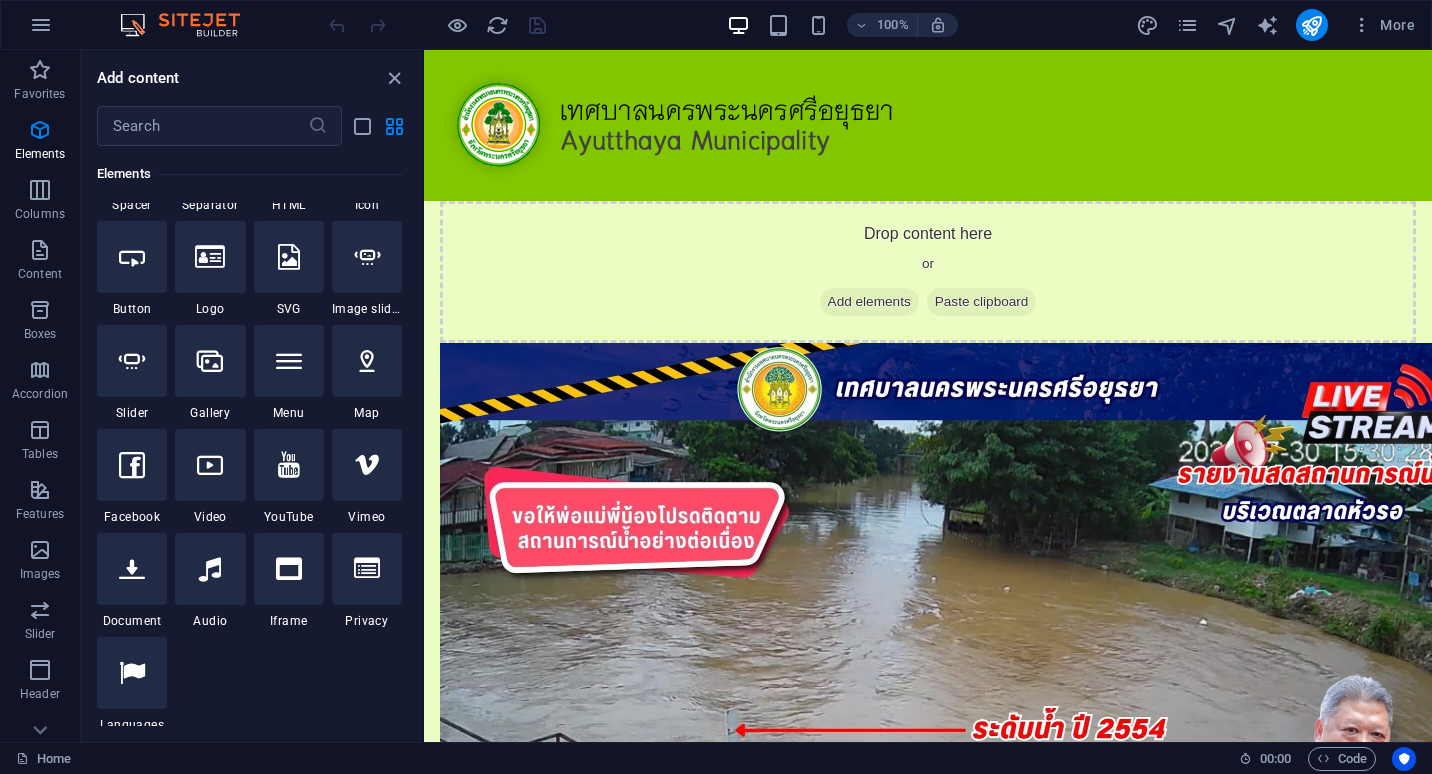 scroll, scrollTop: 340, scrollLeft: 0, axis: vertical 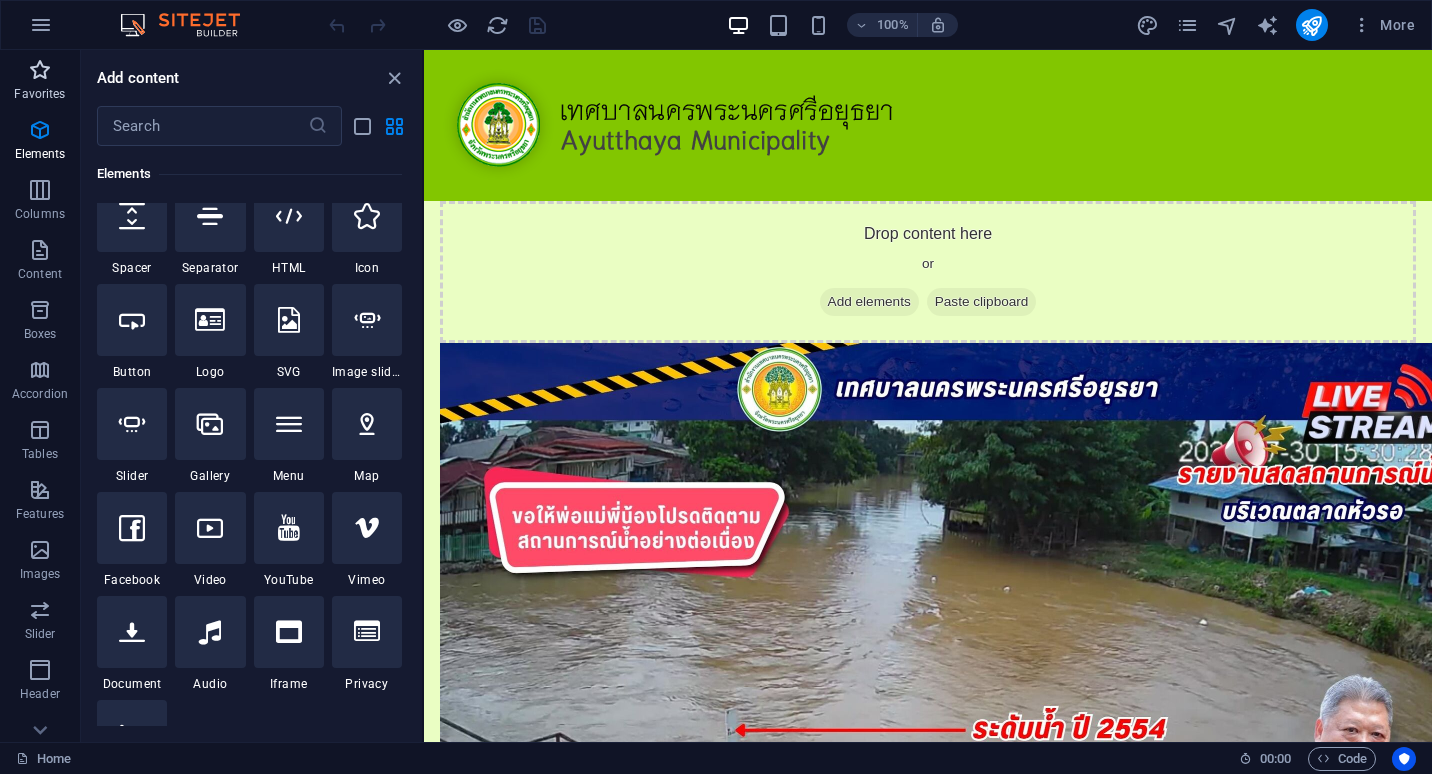 click at bounding box center [40, 70] 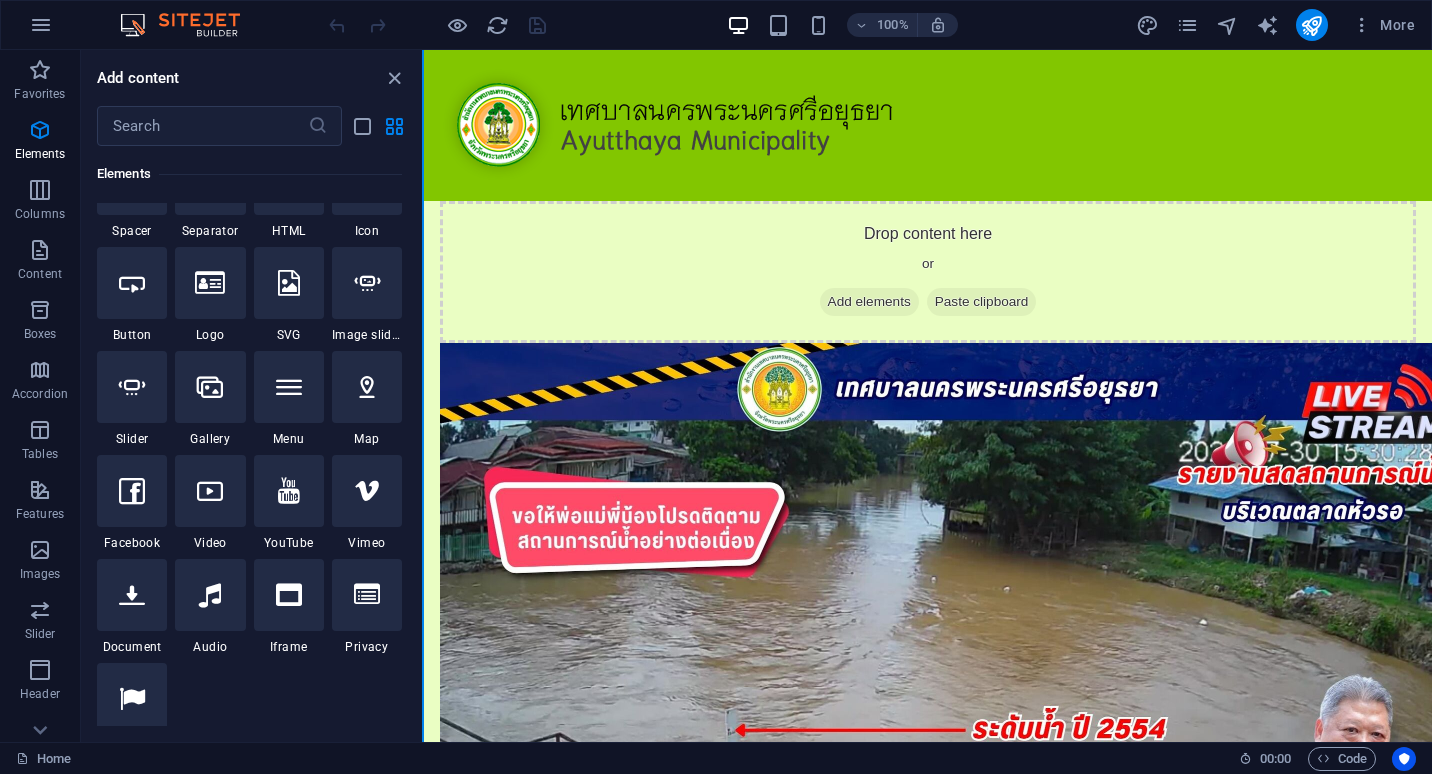 scroll, scrollTop: 300, scrollLeft: 0, axis: vertical 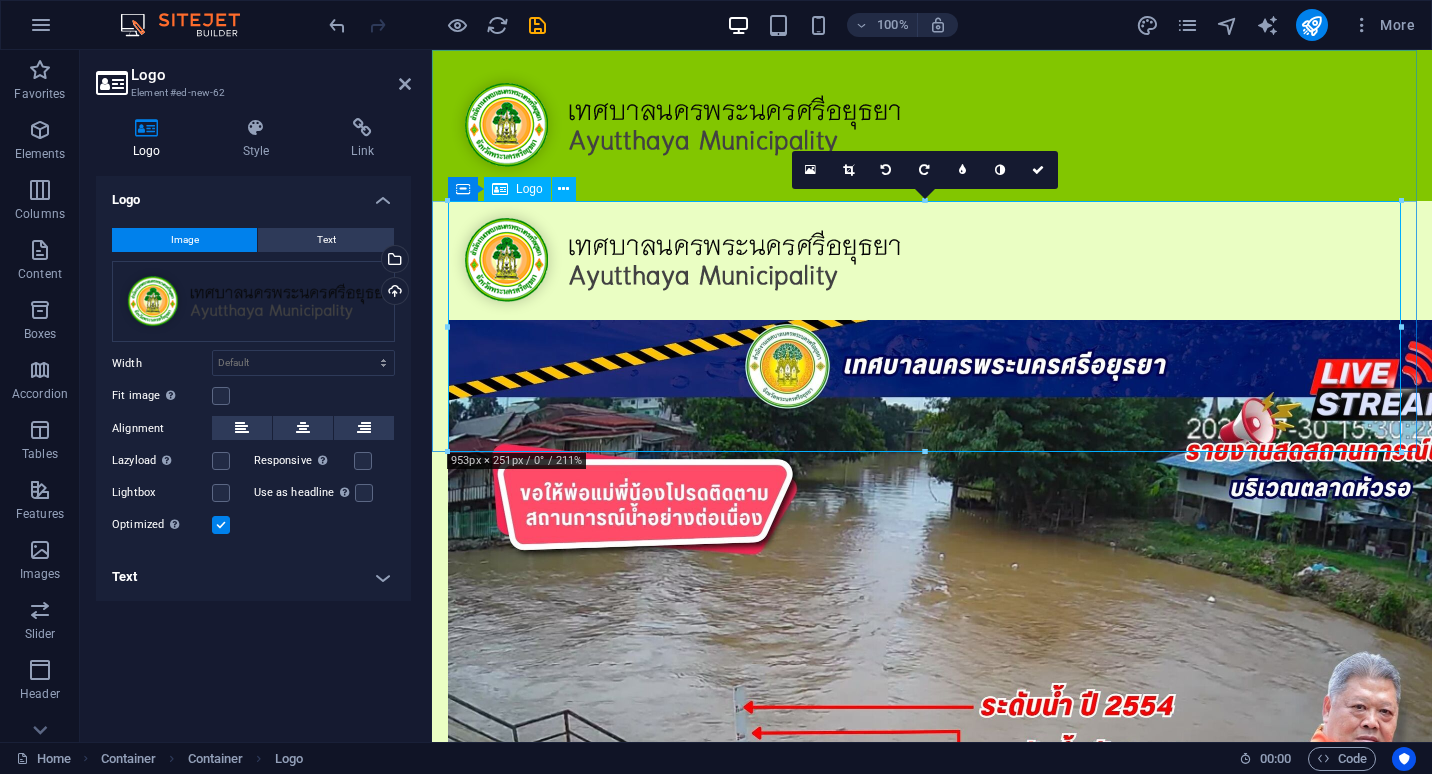 click at bounding box center [932, 260] 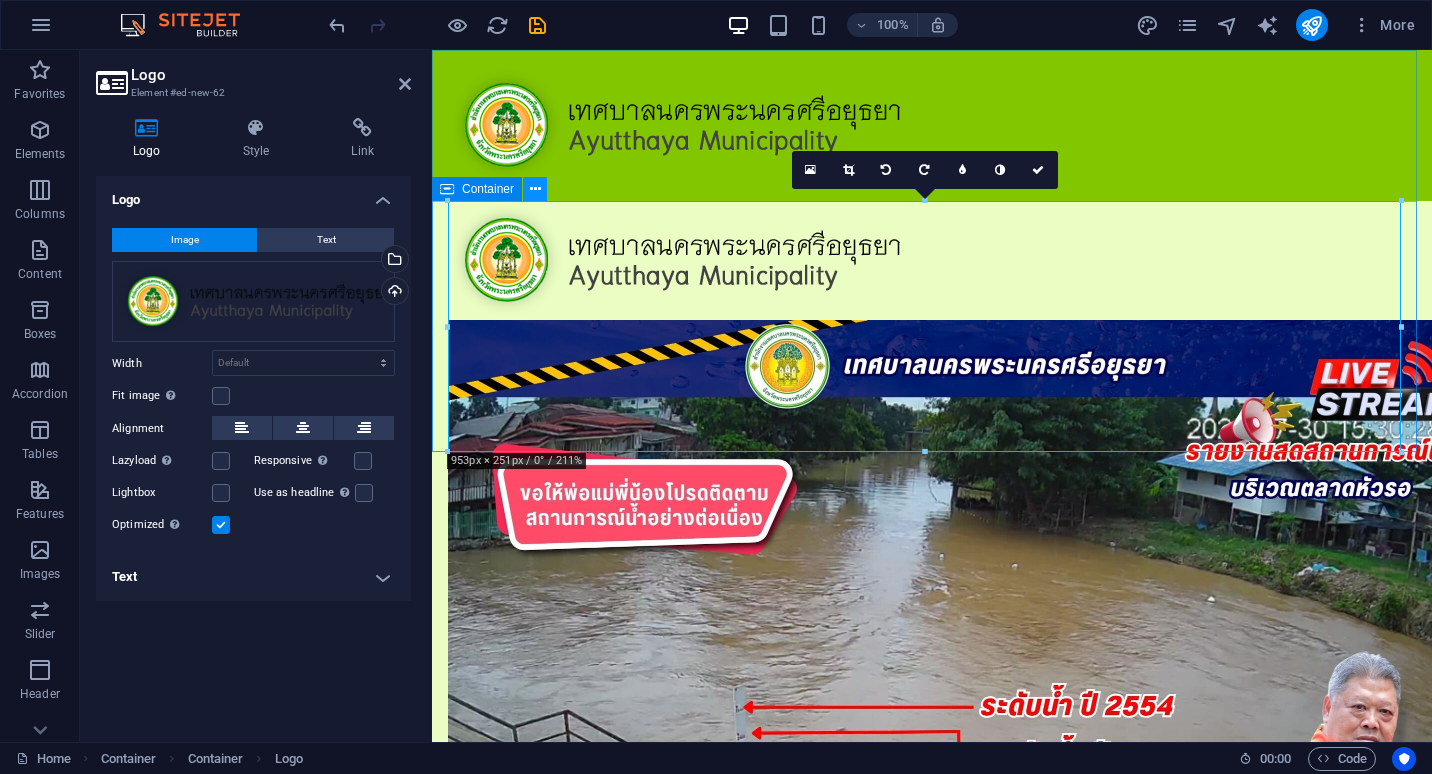 click at bounding box center [535, 189] 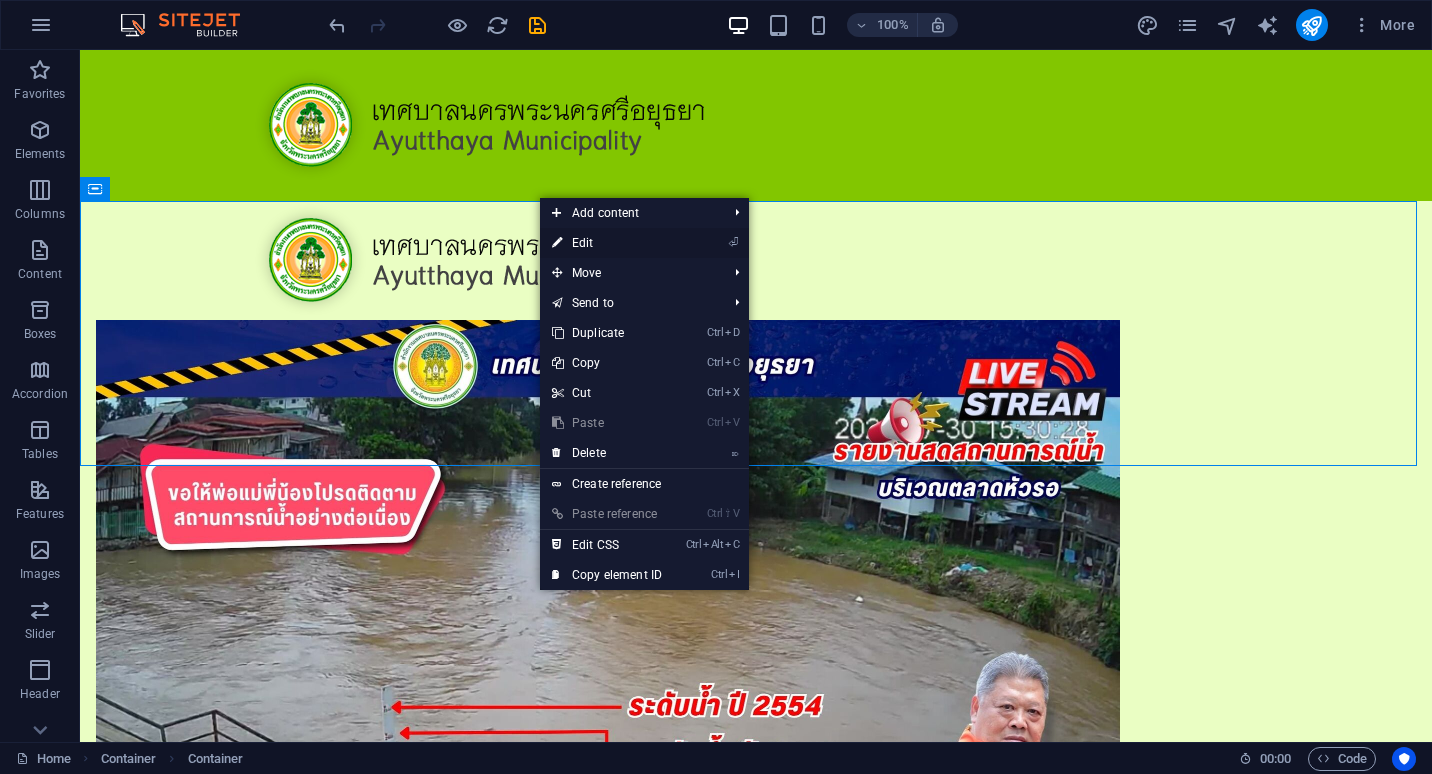 click on "⏎  Edit" at bounding box center [607, 243] 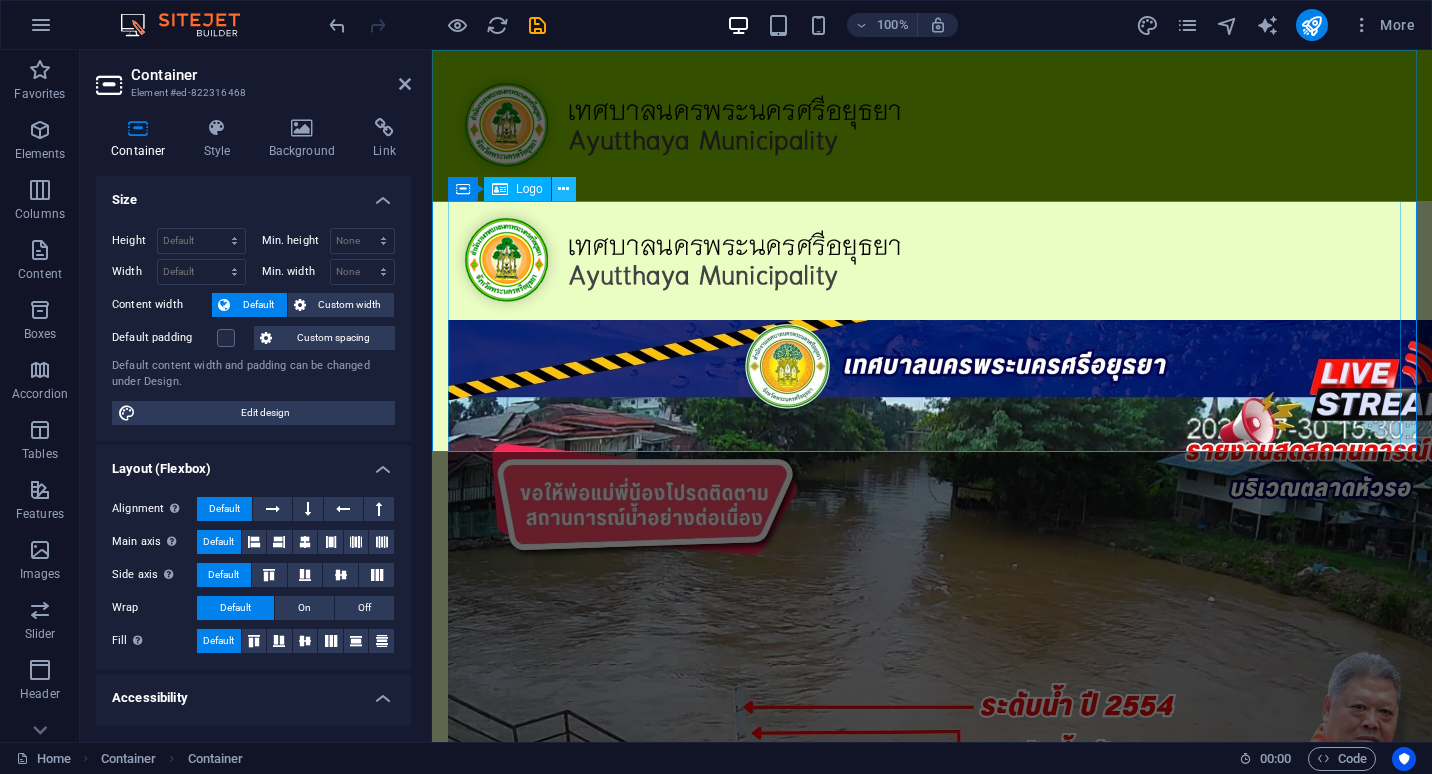 click at bounding box center [563, 189] 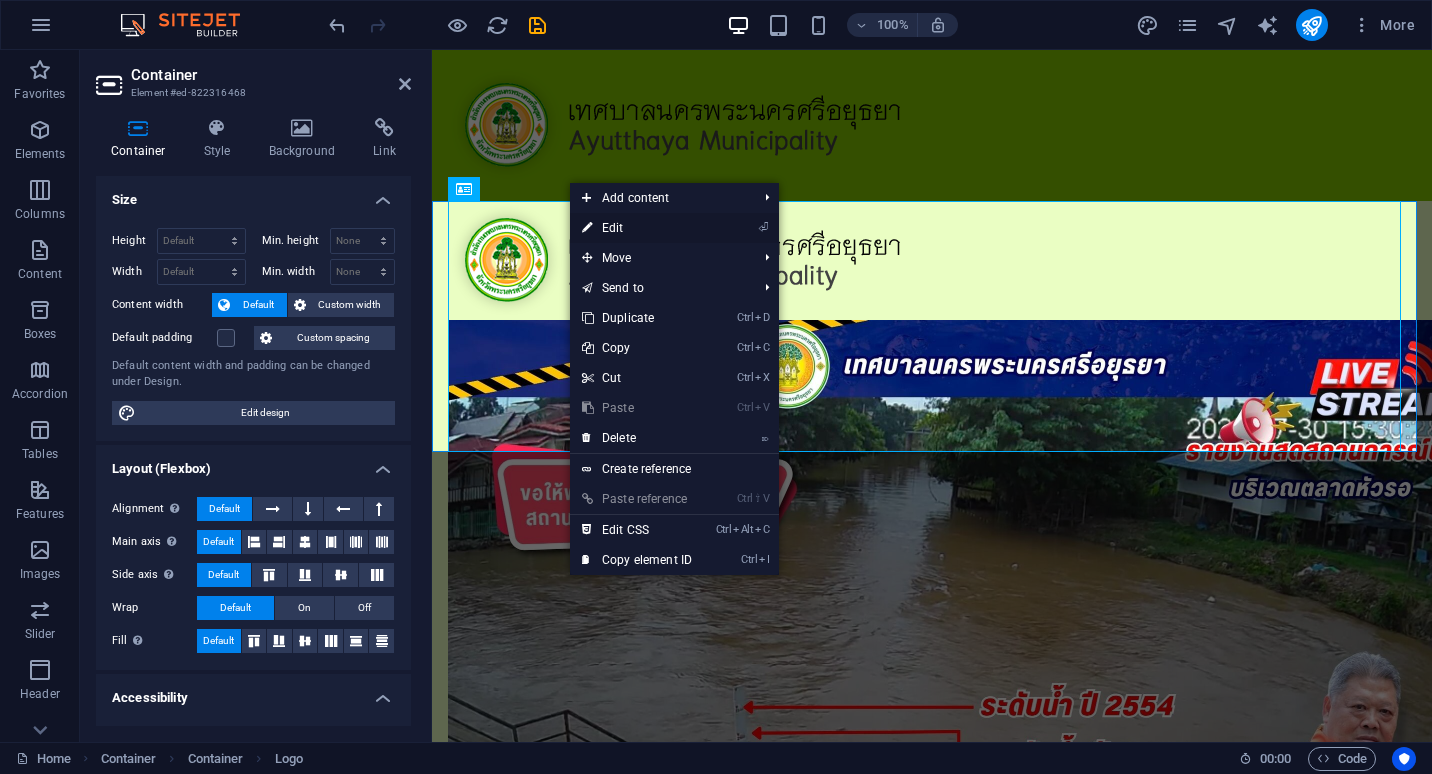 click on "⏎  Edit" at bounding box center [637, 228] 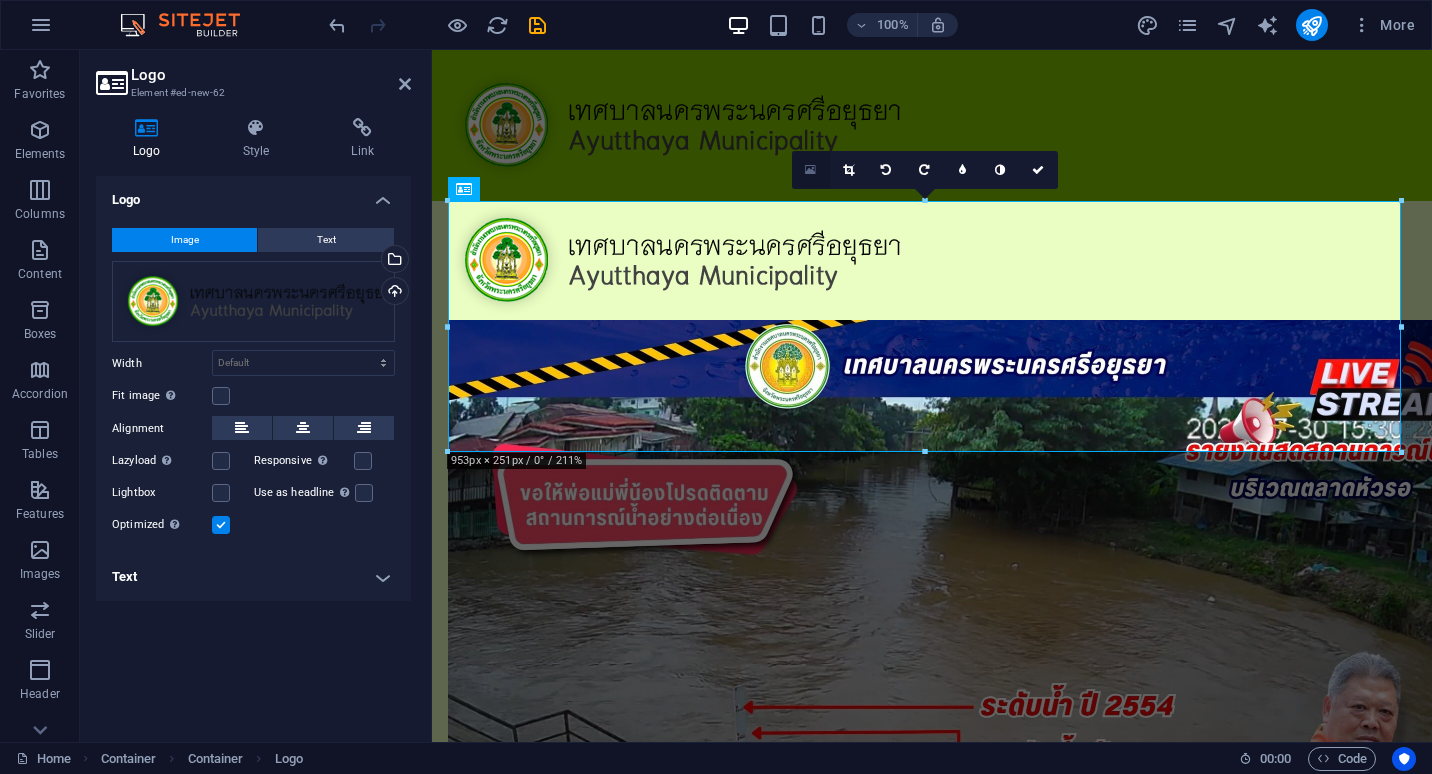 click at bounding box center (810, 170) 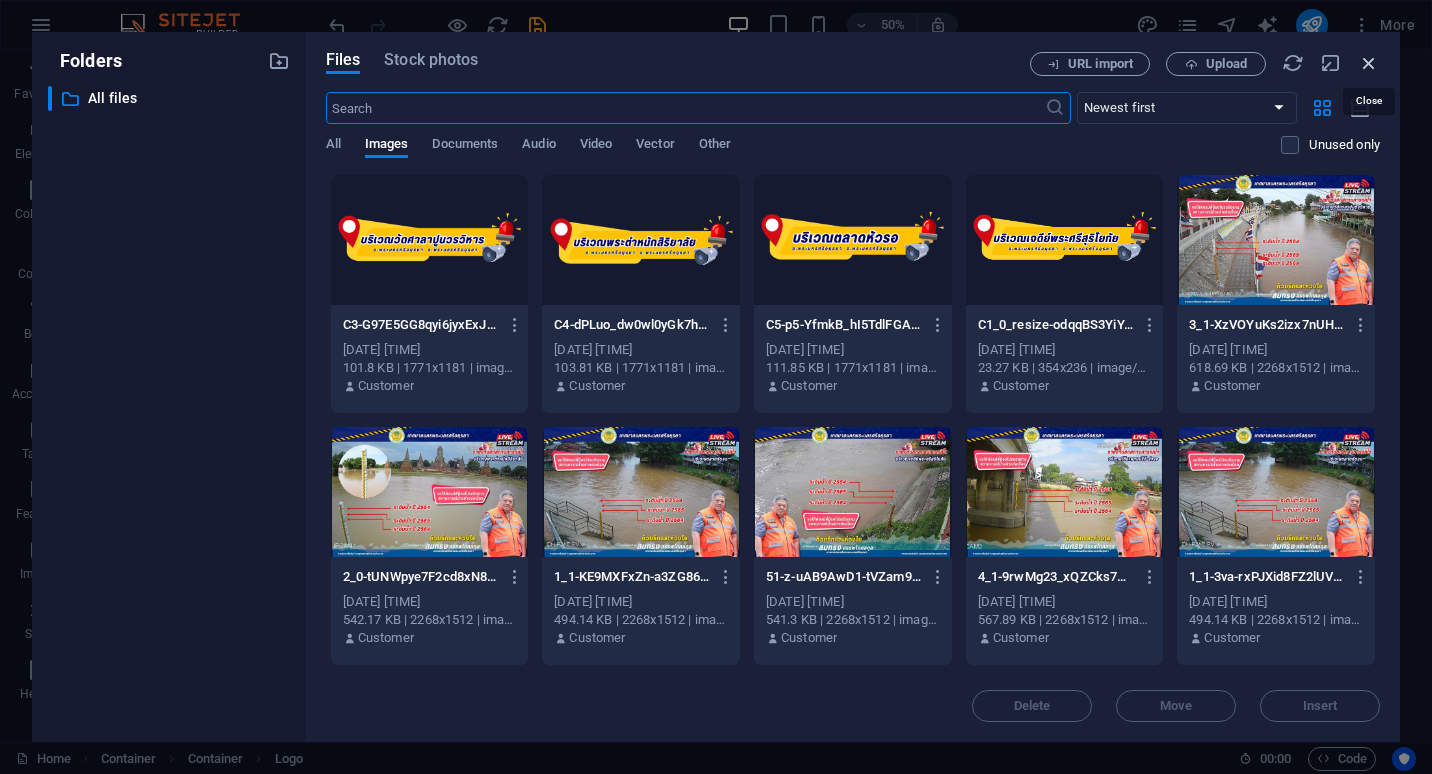 click at bounding box center (1369, 63) 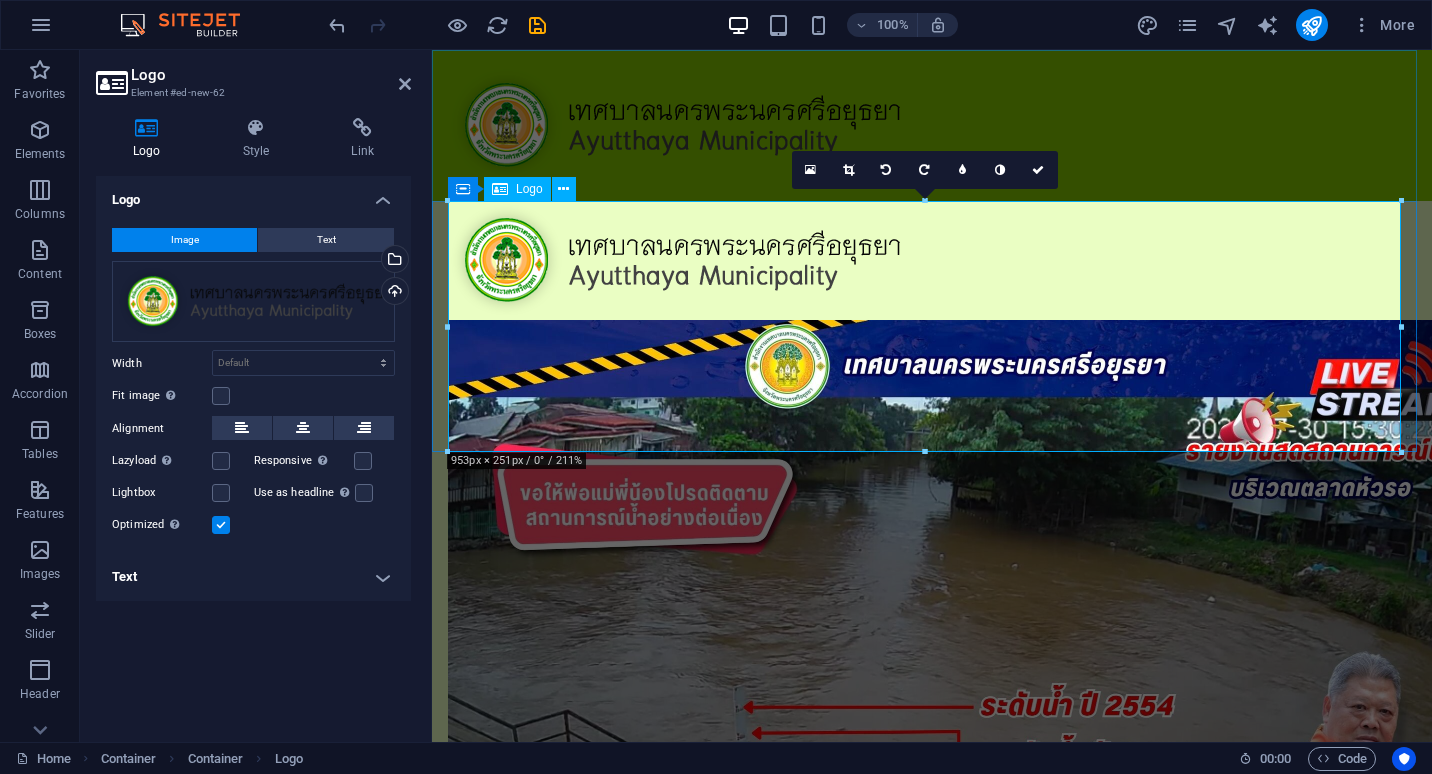 click at bounding box center (932, 260) 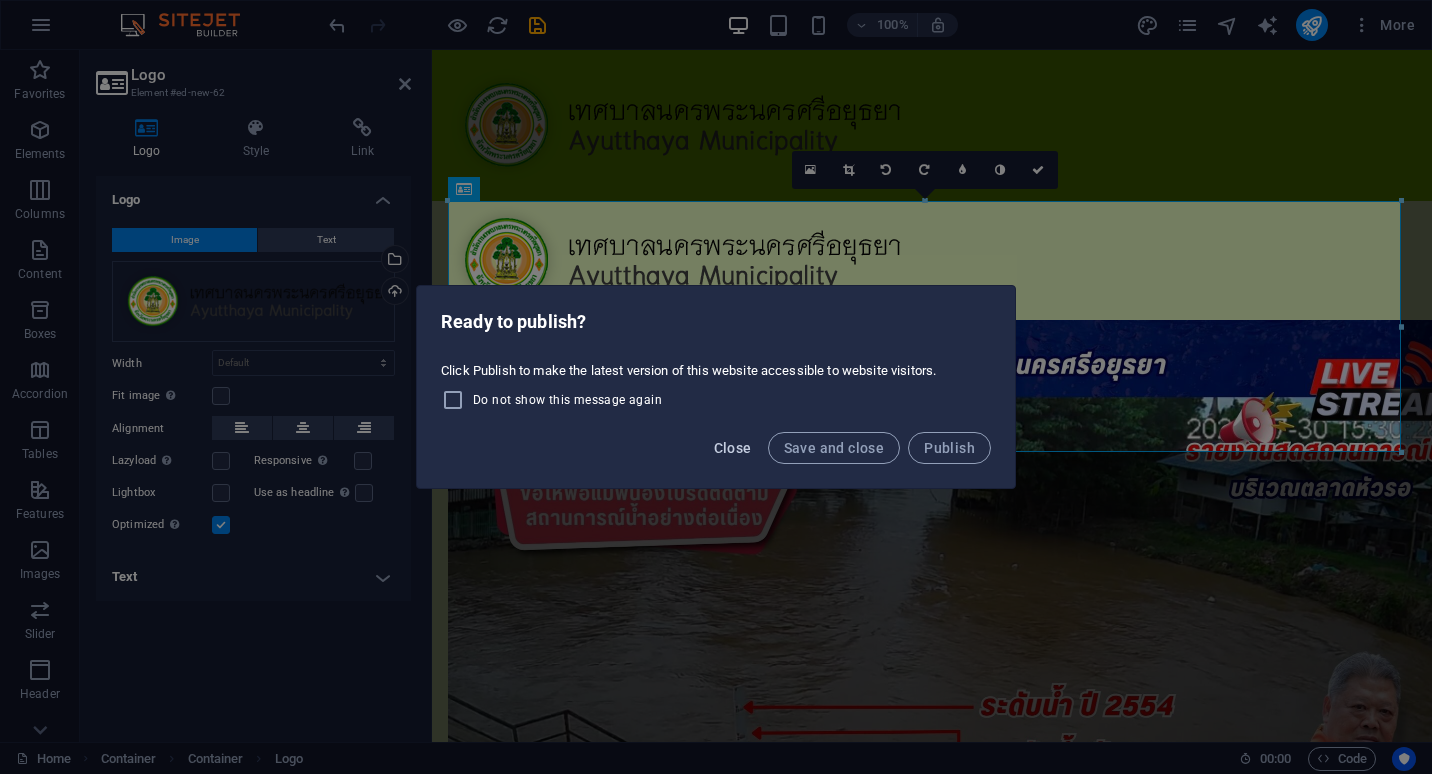 click on "Close" at bounding box center (733, 448) 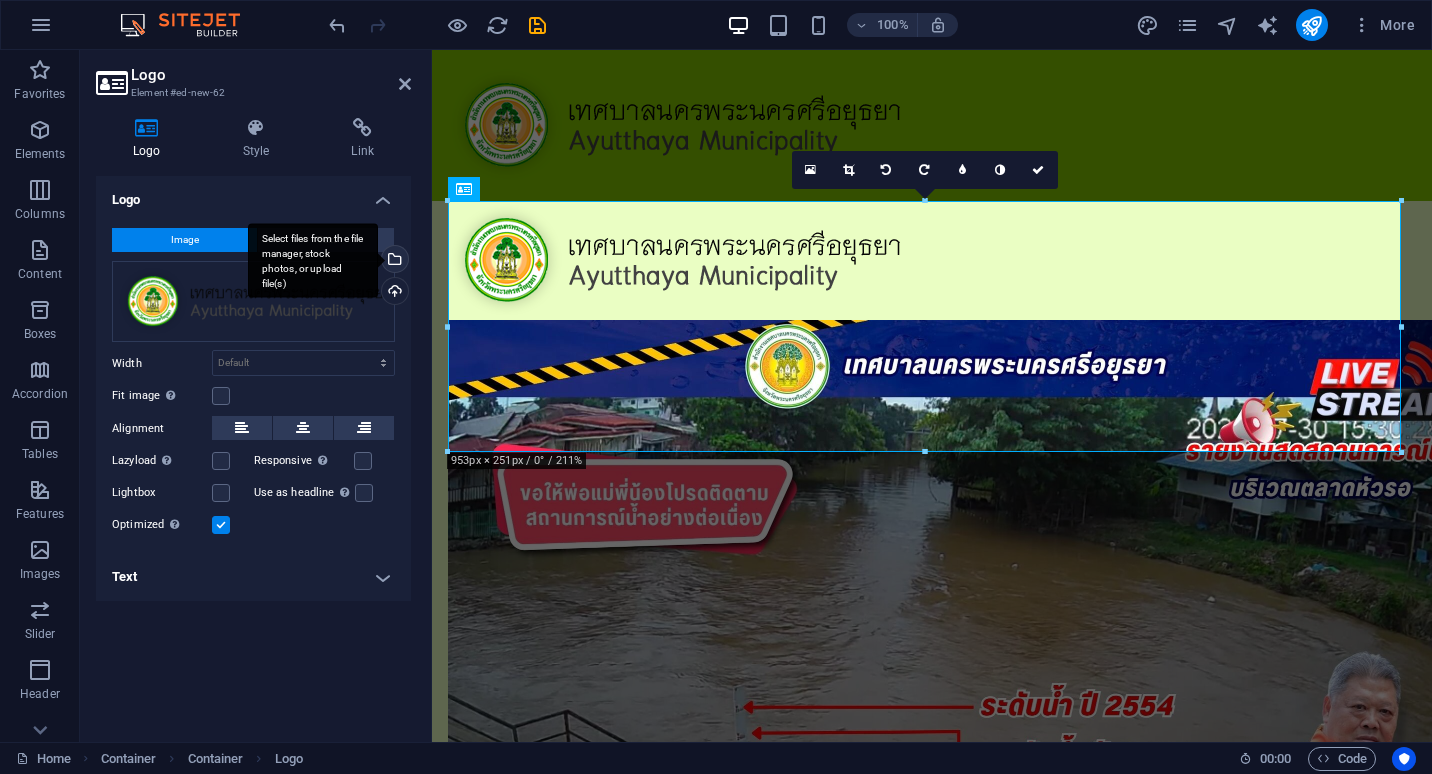 click on "Select files from the file manager, stock photos, or upload file(s)" at bounding box center [393, 261] 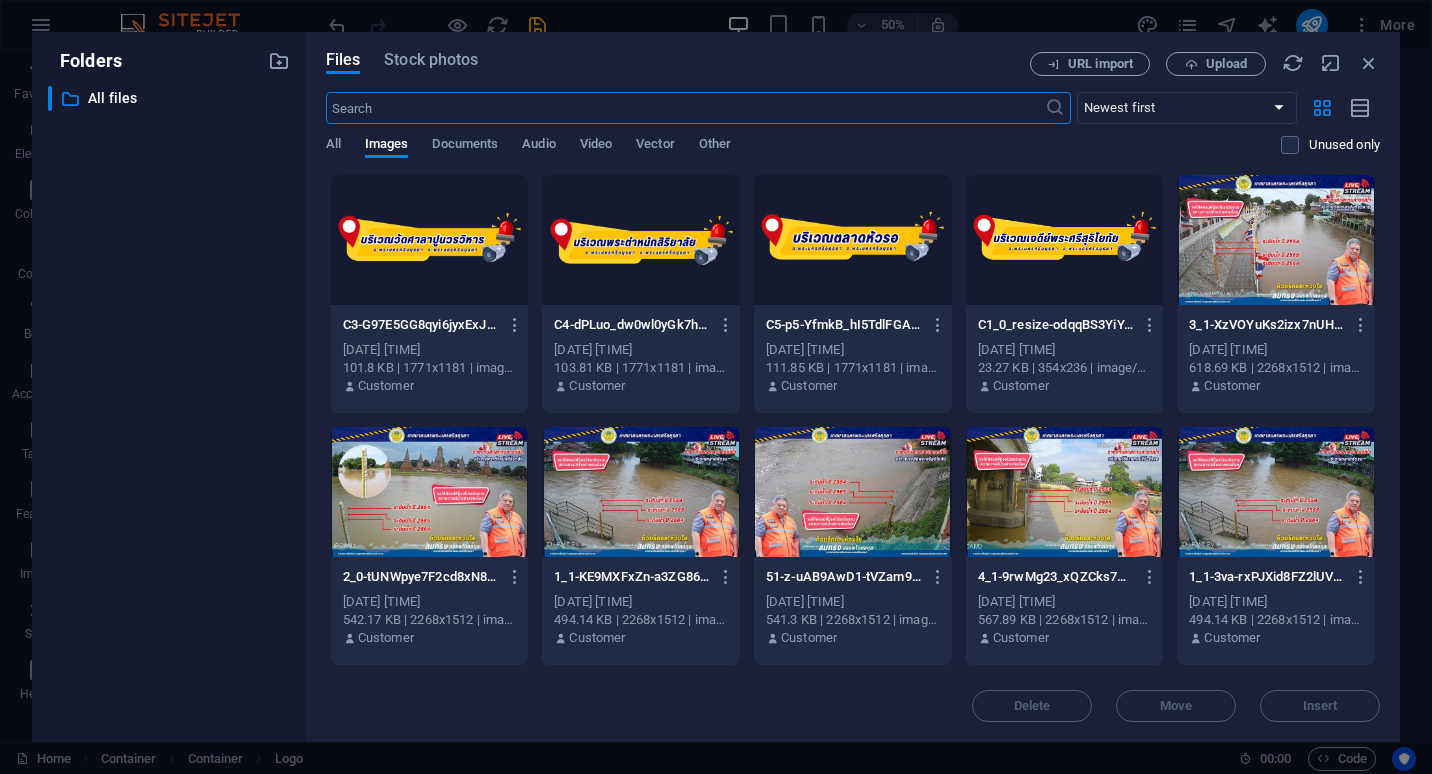 click at bounding box center (853, 240) 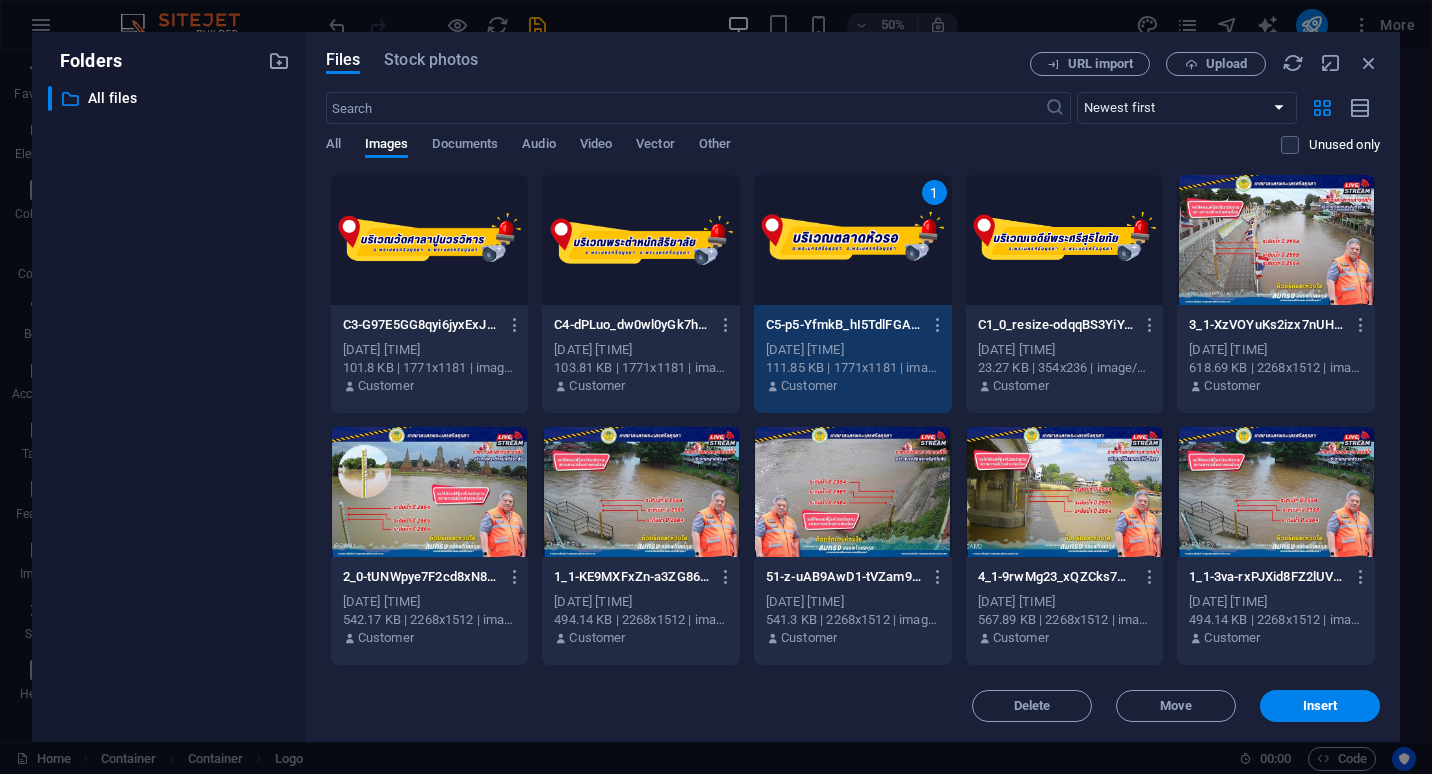 click on "1" at bounding box center (853, 240) 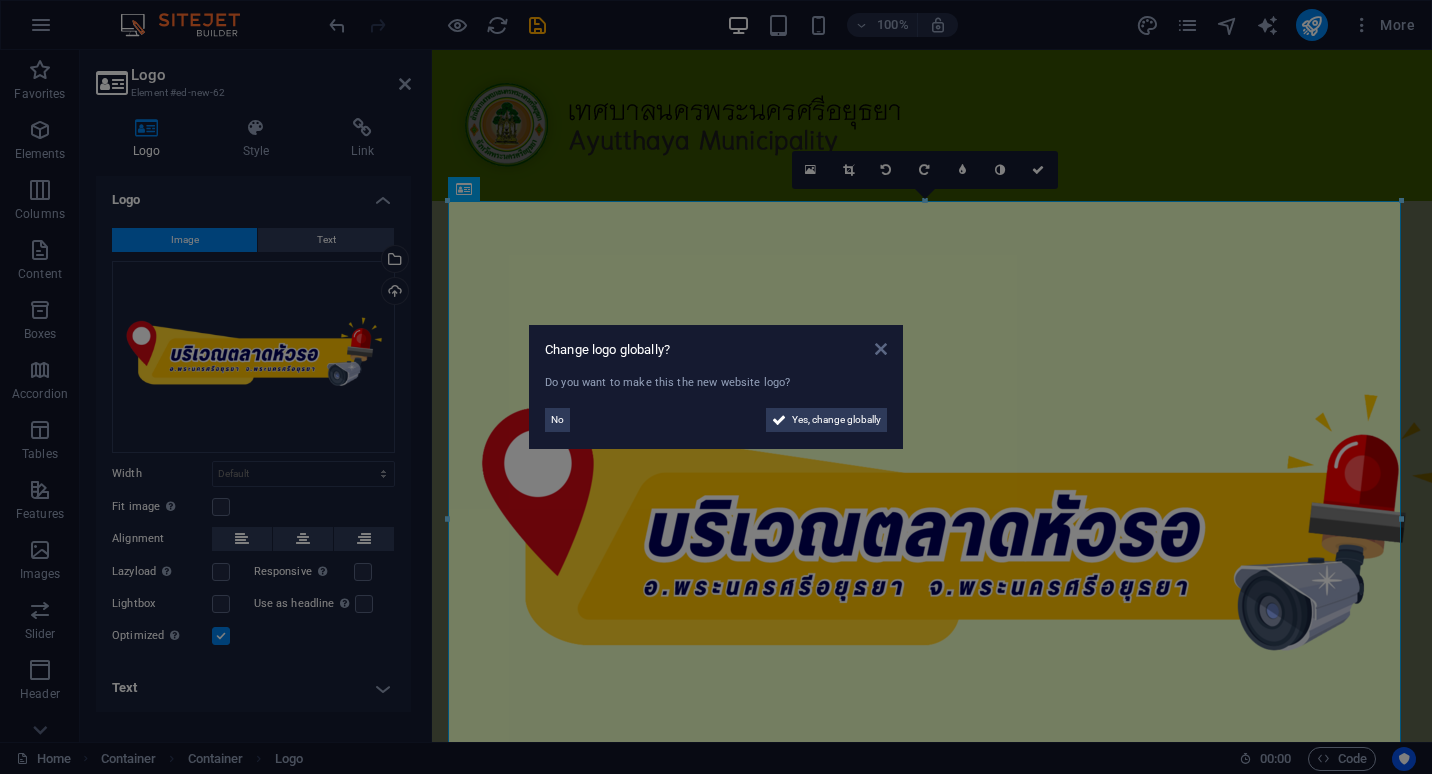 click at bounding box center (881, 349) 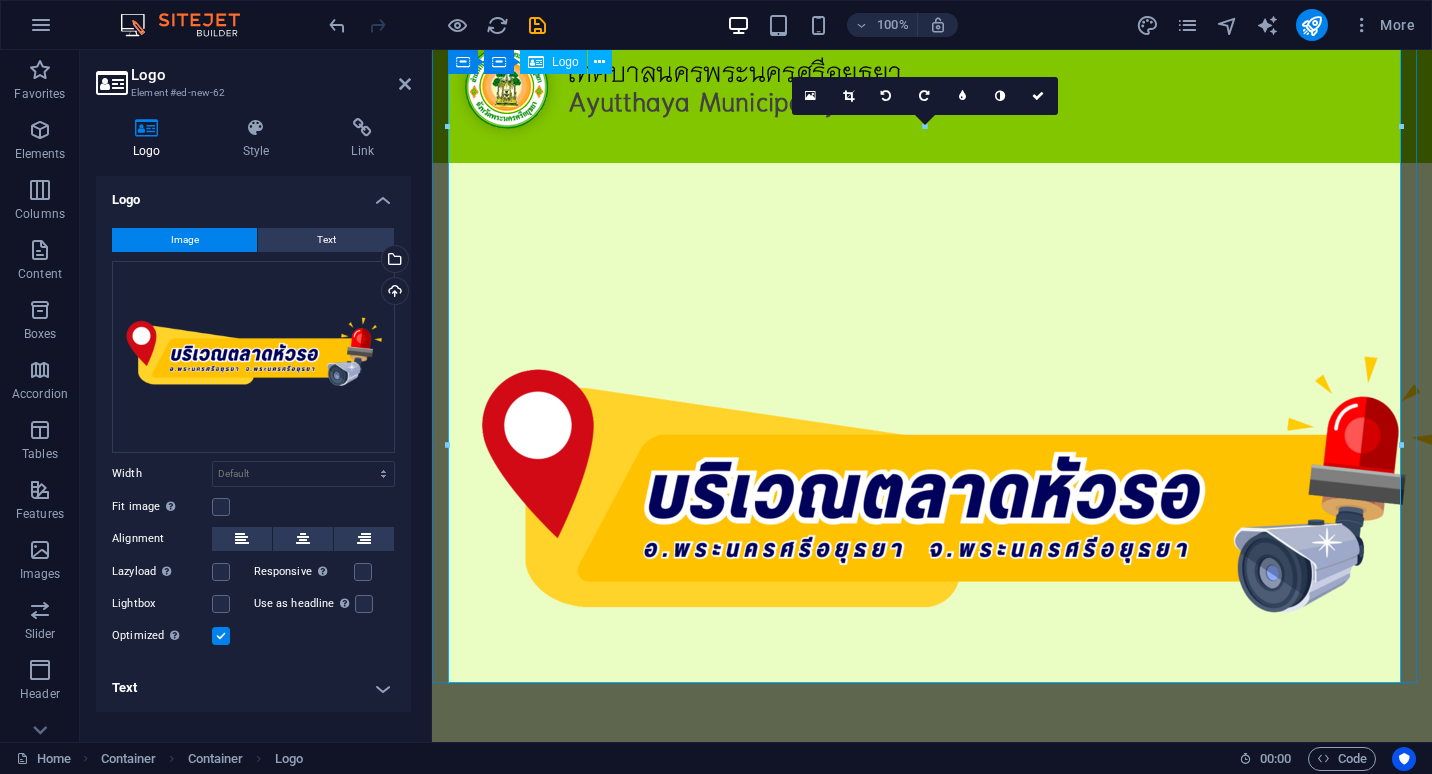 scroll, scrollTop: 0, scrollLeft: 0, axis: both 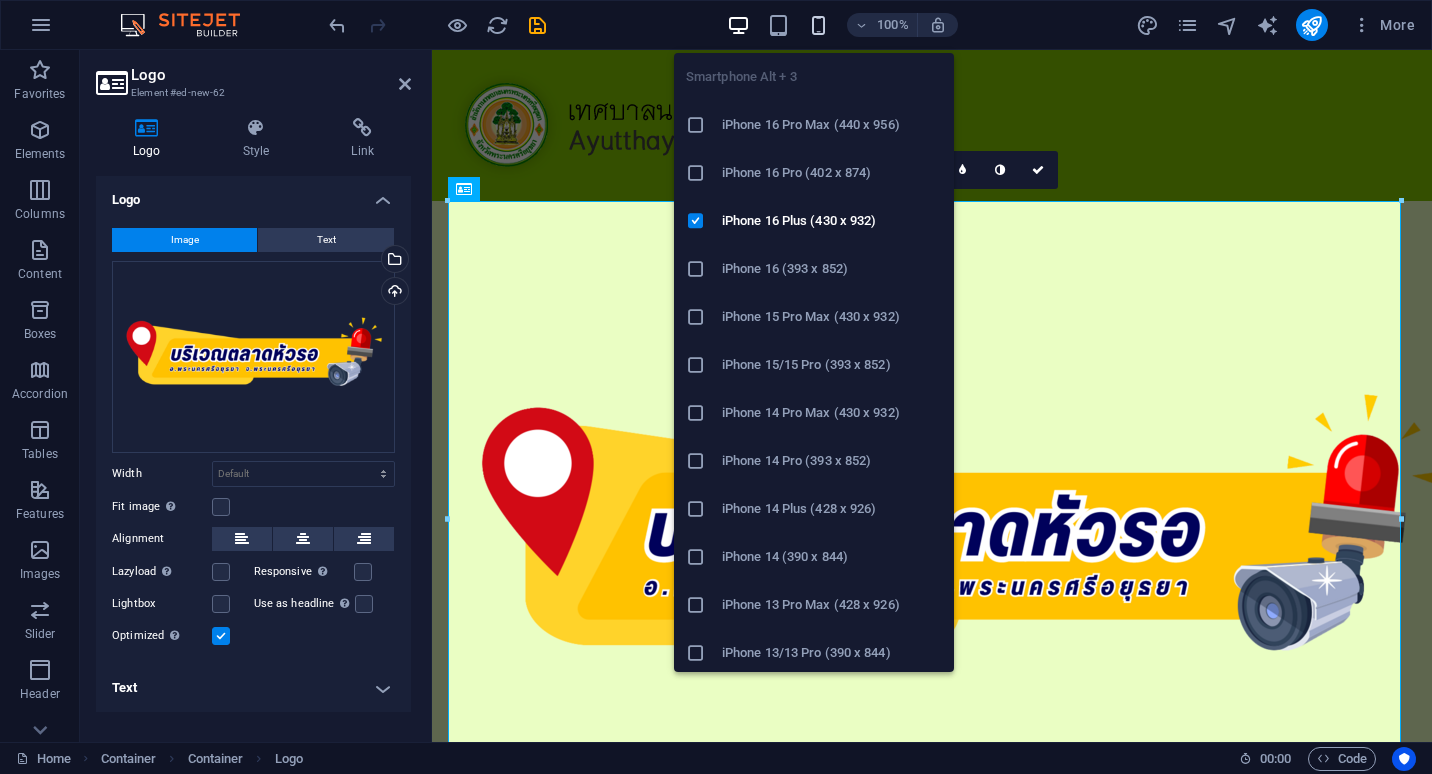 click at bounding box center [818, 25] 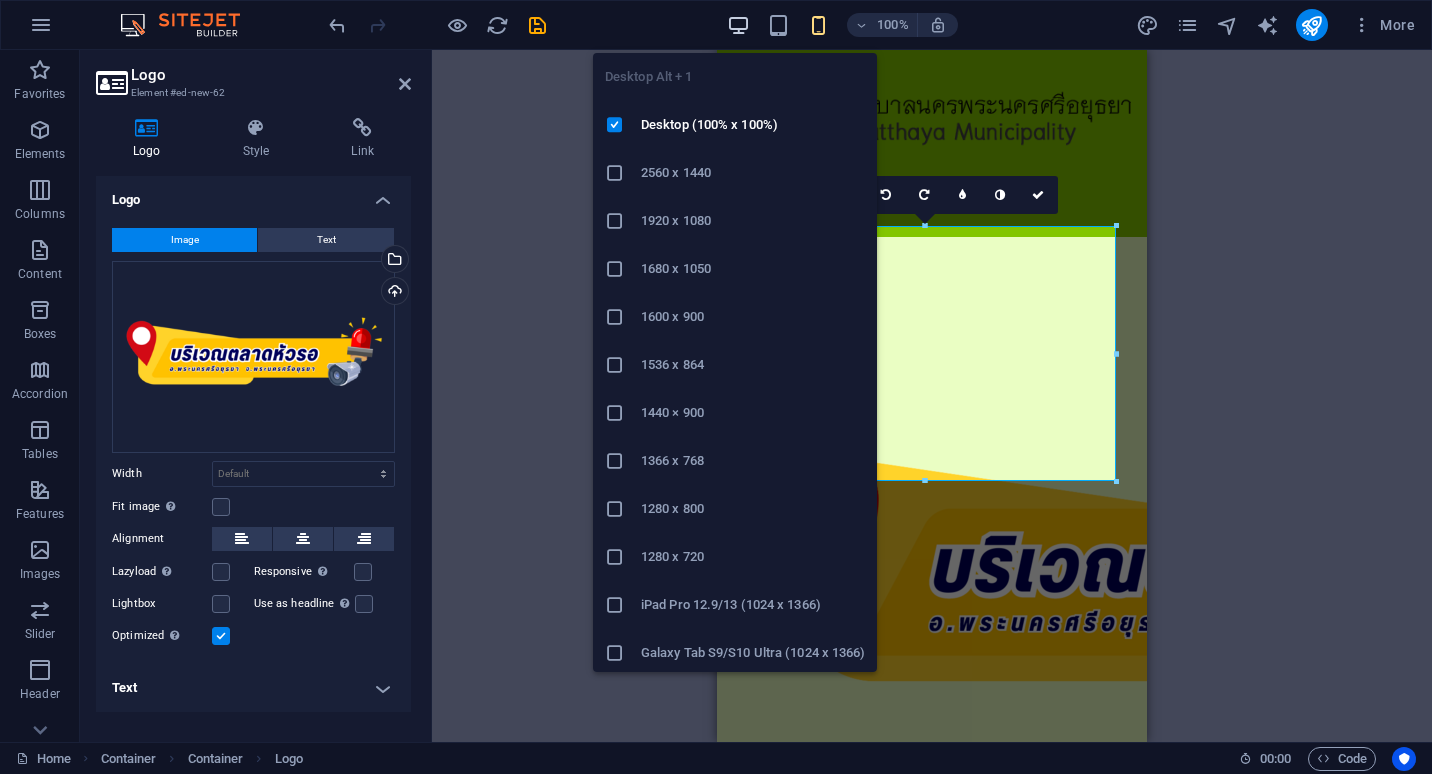 click at bounding box center (738, 25) 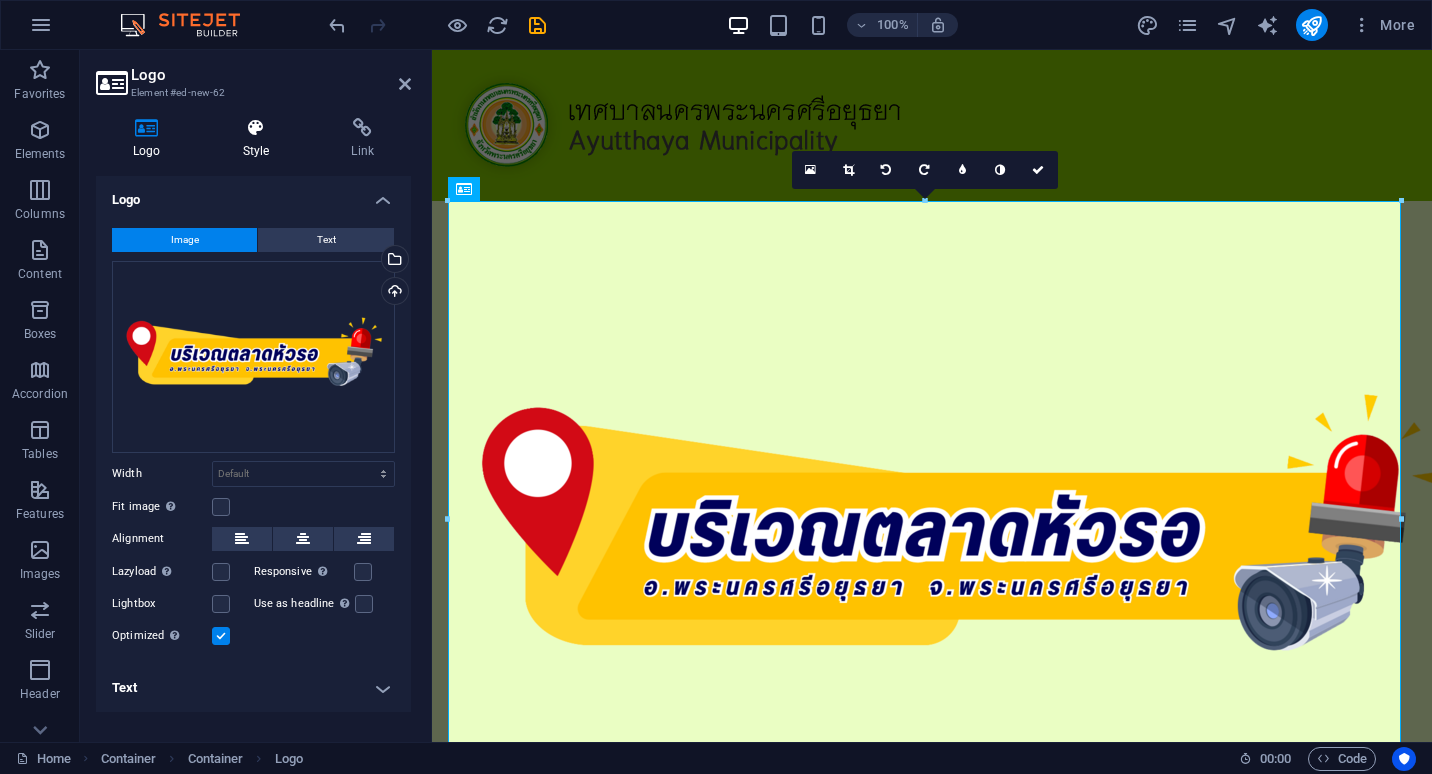 click on "Style" at bounding box center [260, 139] 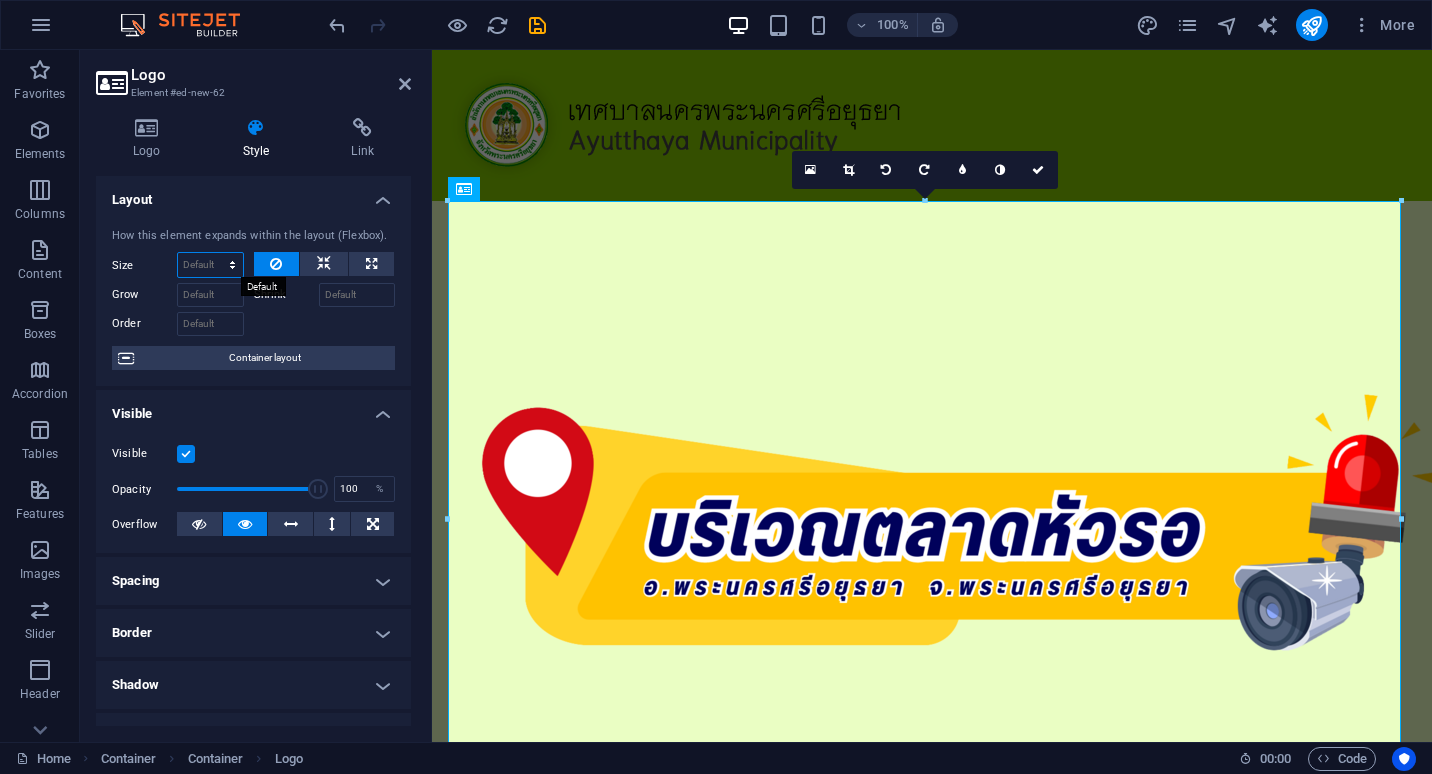 click on "Default auto px % 1/1 1/2 1/3 1/4 1/5 1/6 1/7 1/8 1/9 1/10" at bounding box center [210, 265] 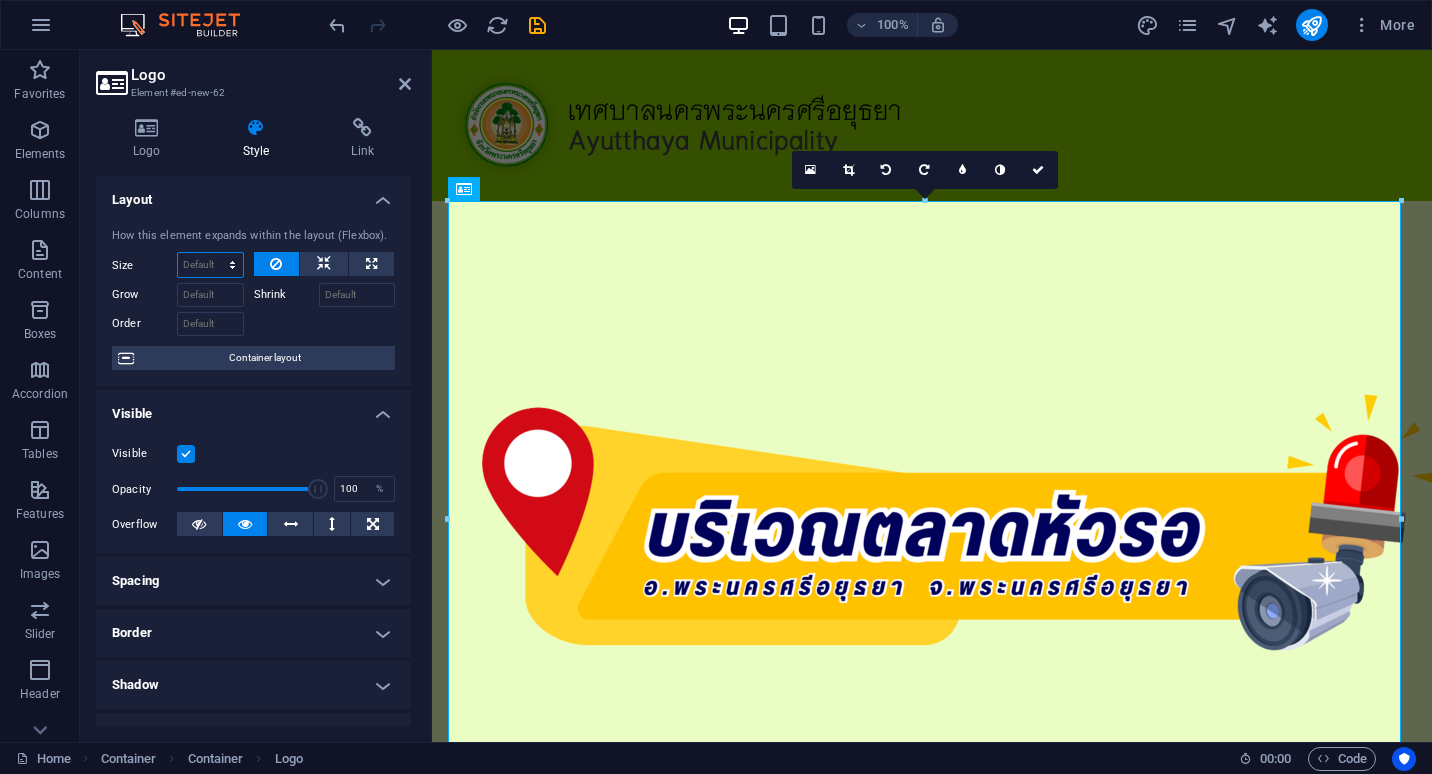 select on "%" 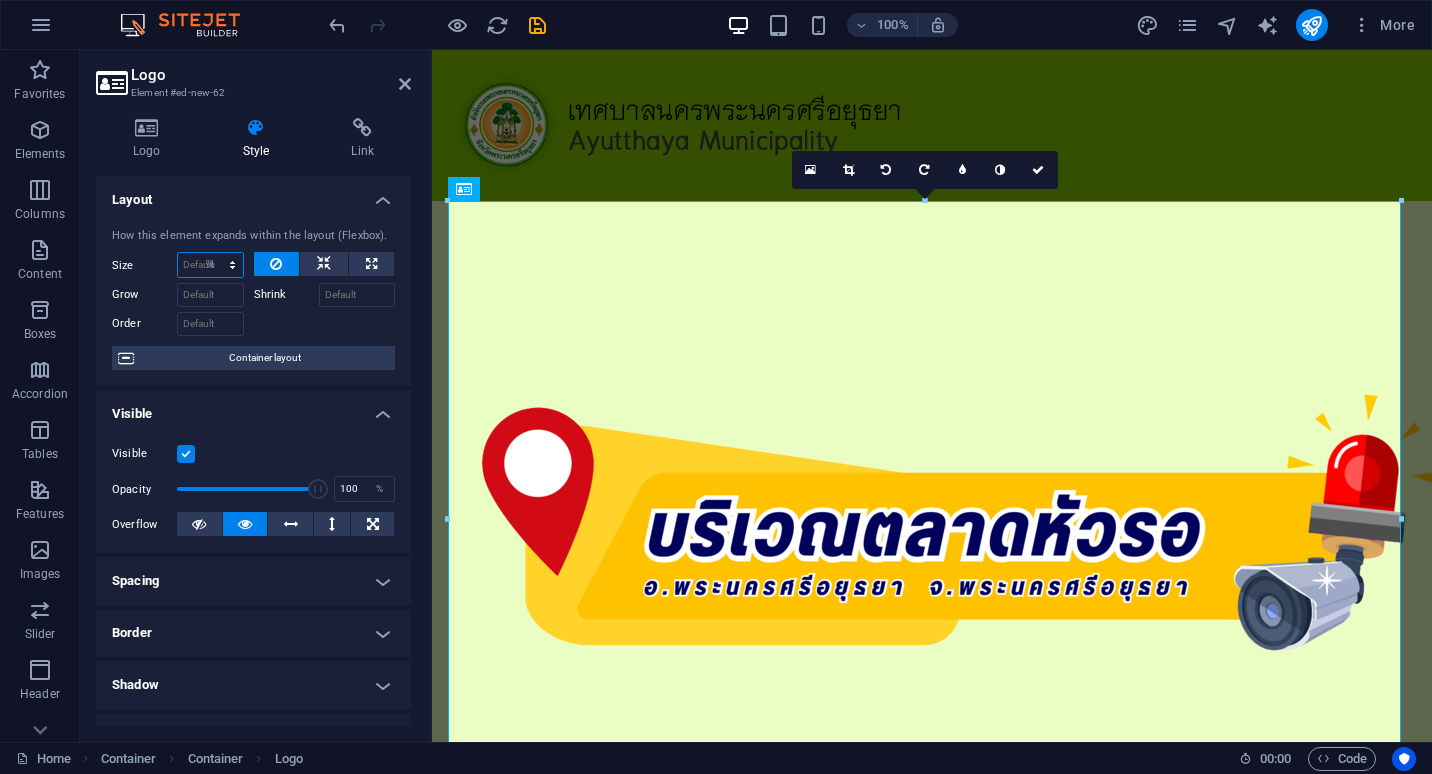 click on "Default auto px % 1/1 1/2 1/3 1/4 1/5 1/6 1/7 1/8 1/9 1/10" at bounding box center (210, 265) 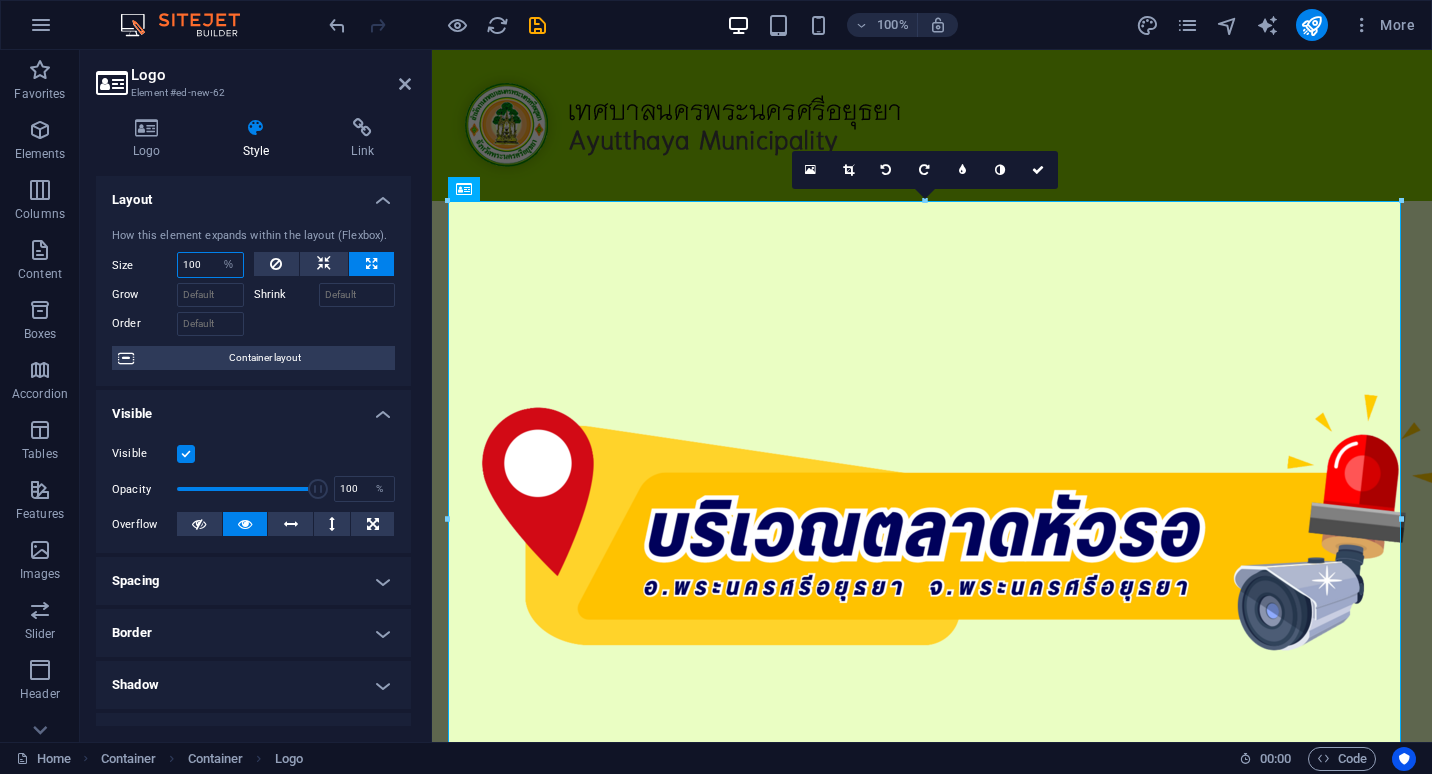 click on "100" at bounding box center (210, 265) 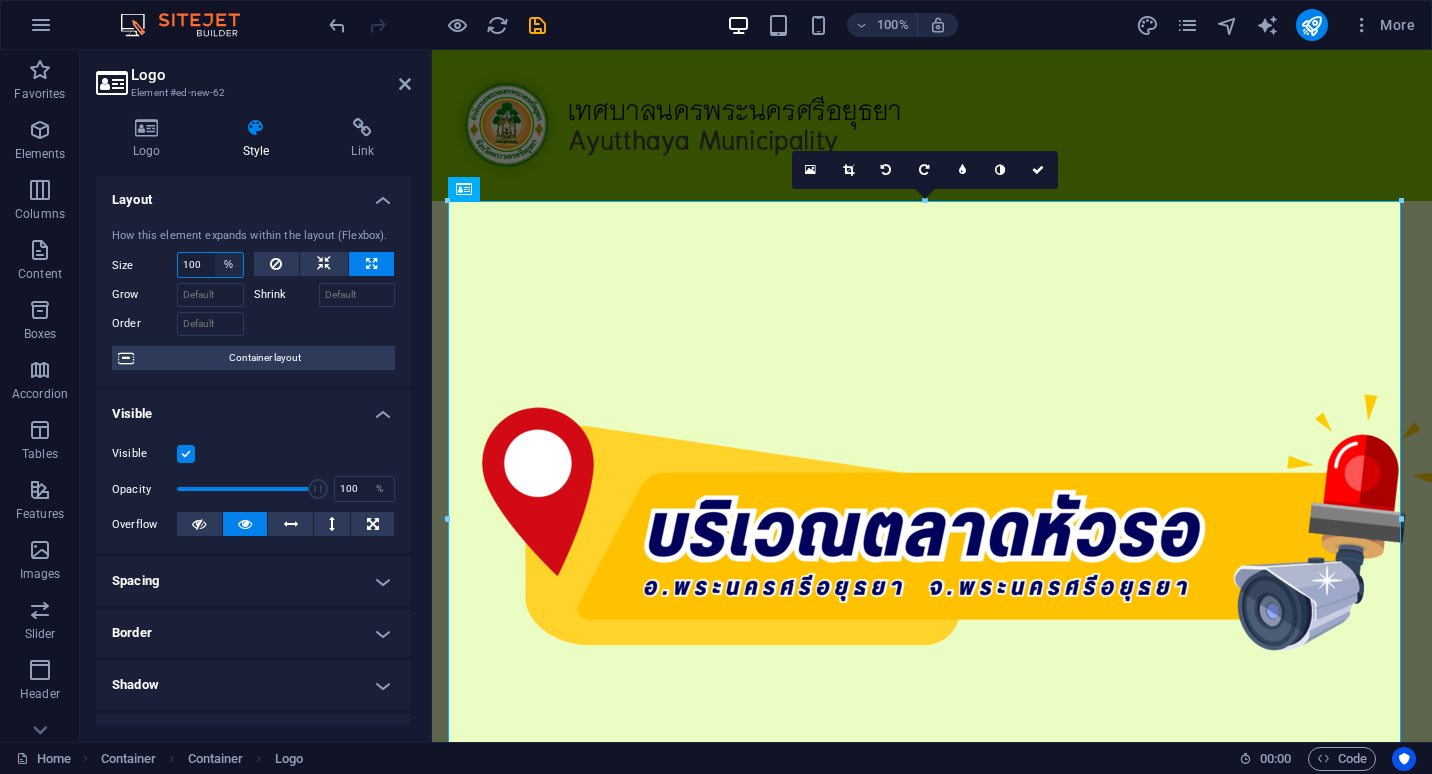 click on "Default auto px % 1/1 1/2 1/3 1/4 1/5 1/6 1/7 1/8 1/9 1/10" at bounding box center [229, 265] 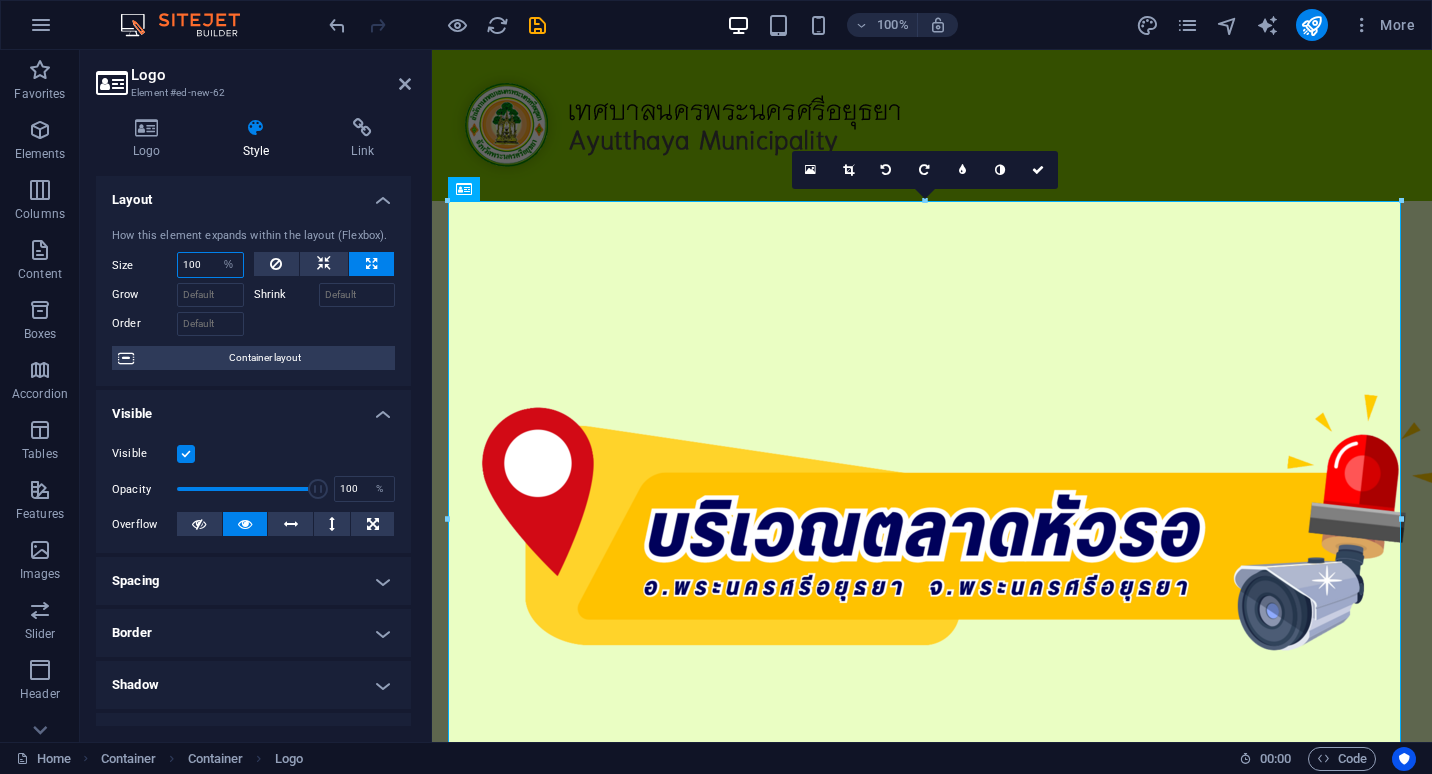 click on "100" at bounding box center [210, 265] 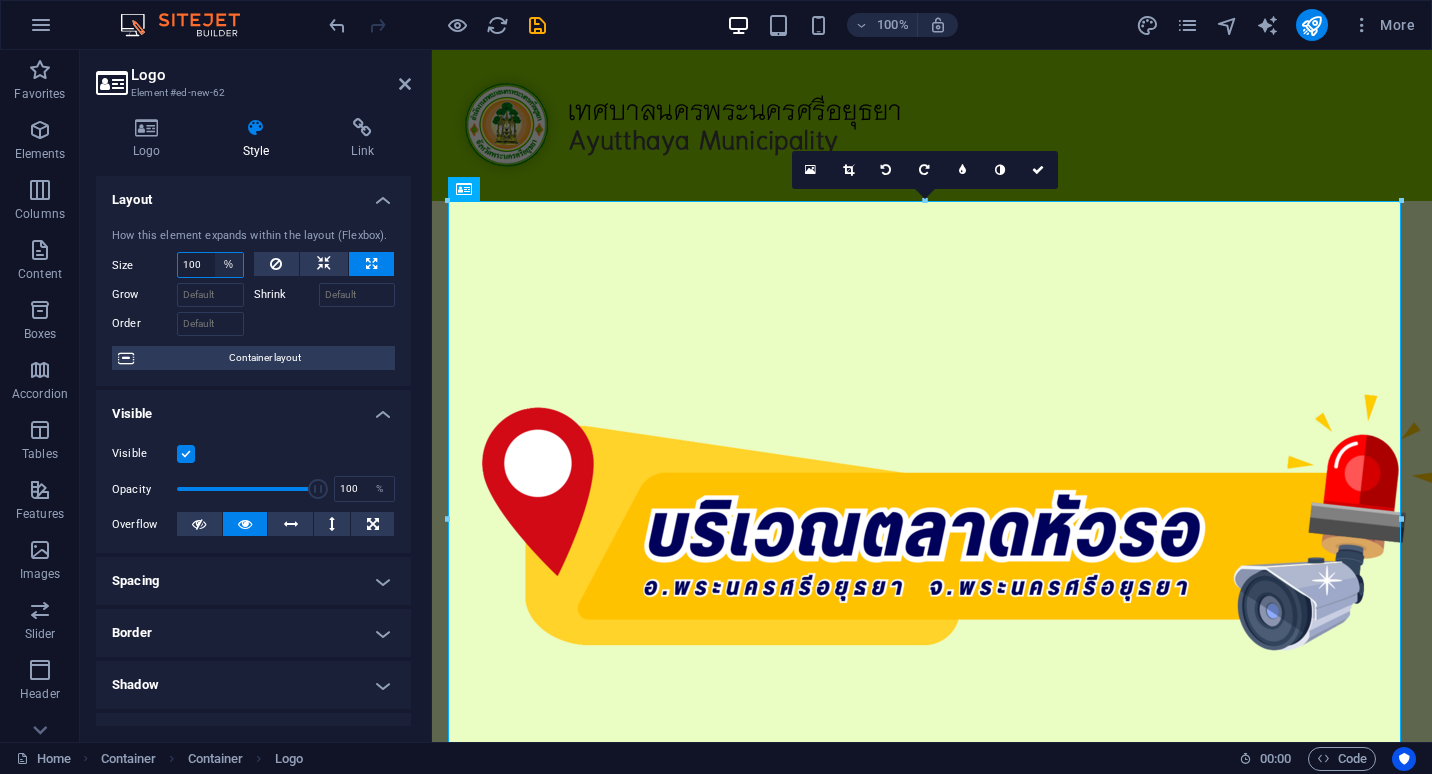 click on "Default auto px % 1/1 1/2 1/3 1/4 1/5 1/6 1/7 1/8 1/9 1/10" at bounding box center [229, 265] 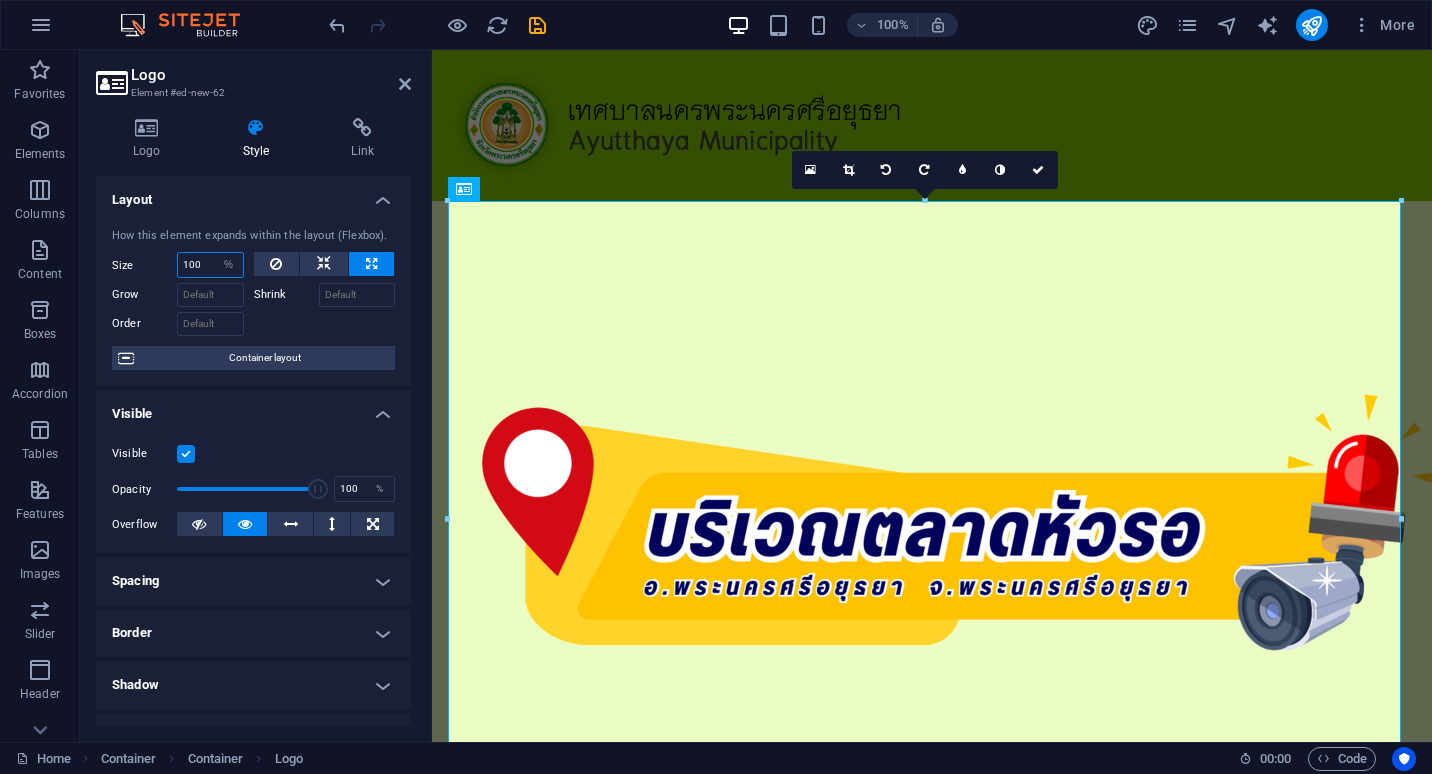 select on "1/3" 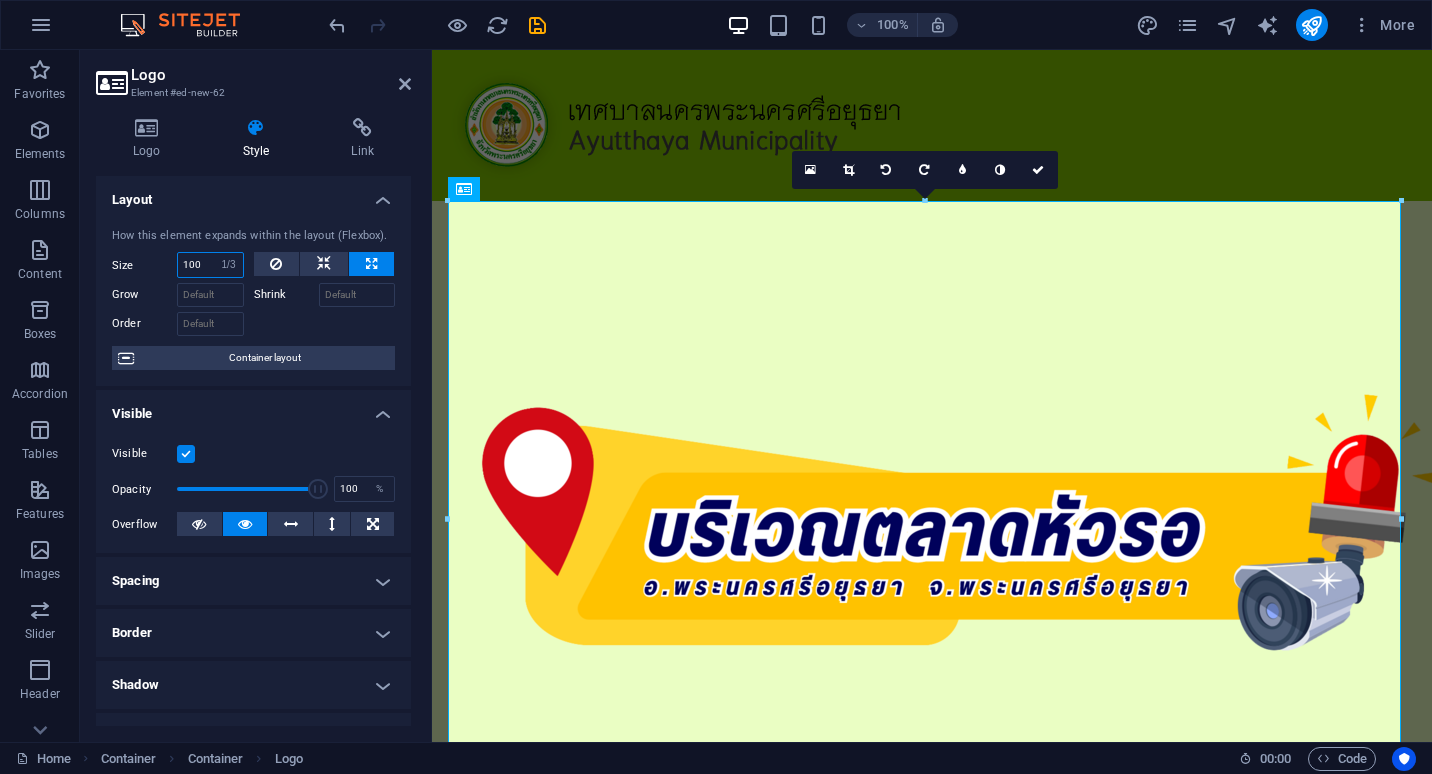 click on "Default auto px % 1/1 1/2 1/3 1/4 1/5 1/6 1/7 1/8 1/9 1/10" at bounding box center (229, 265) 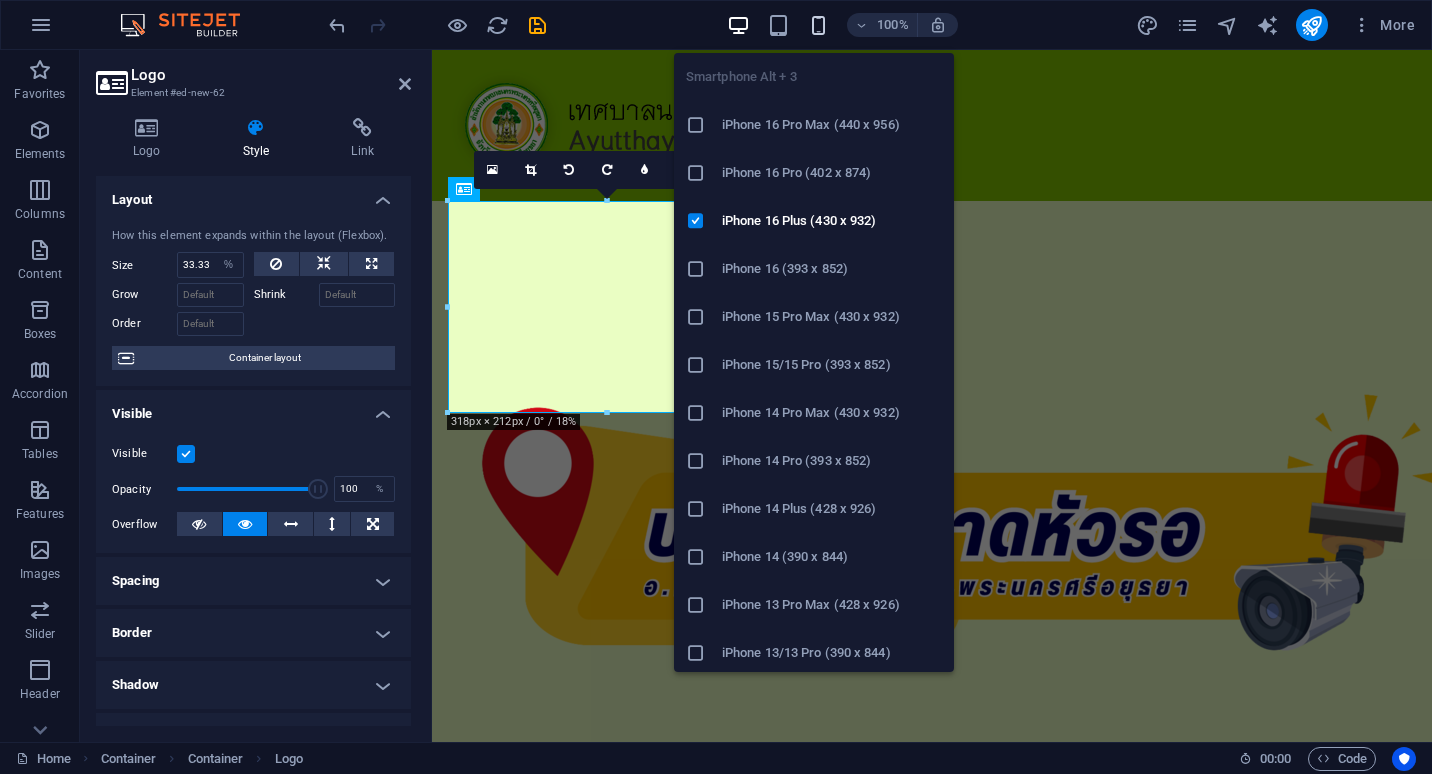 click at bounding box center [818, 25] 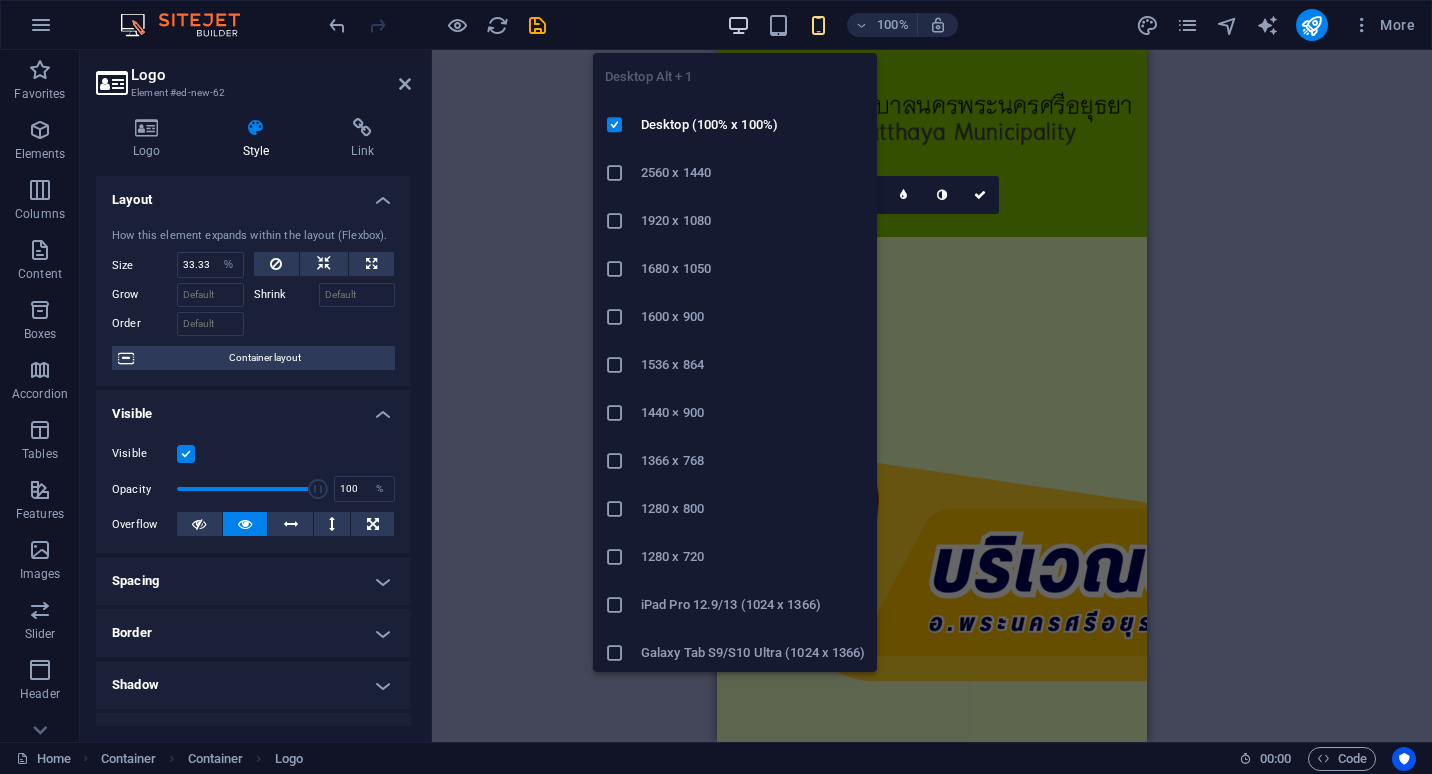 click at bounding box center (738, 25) 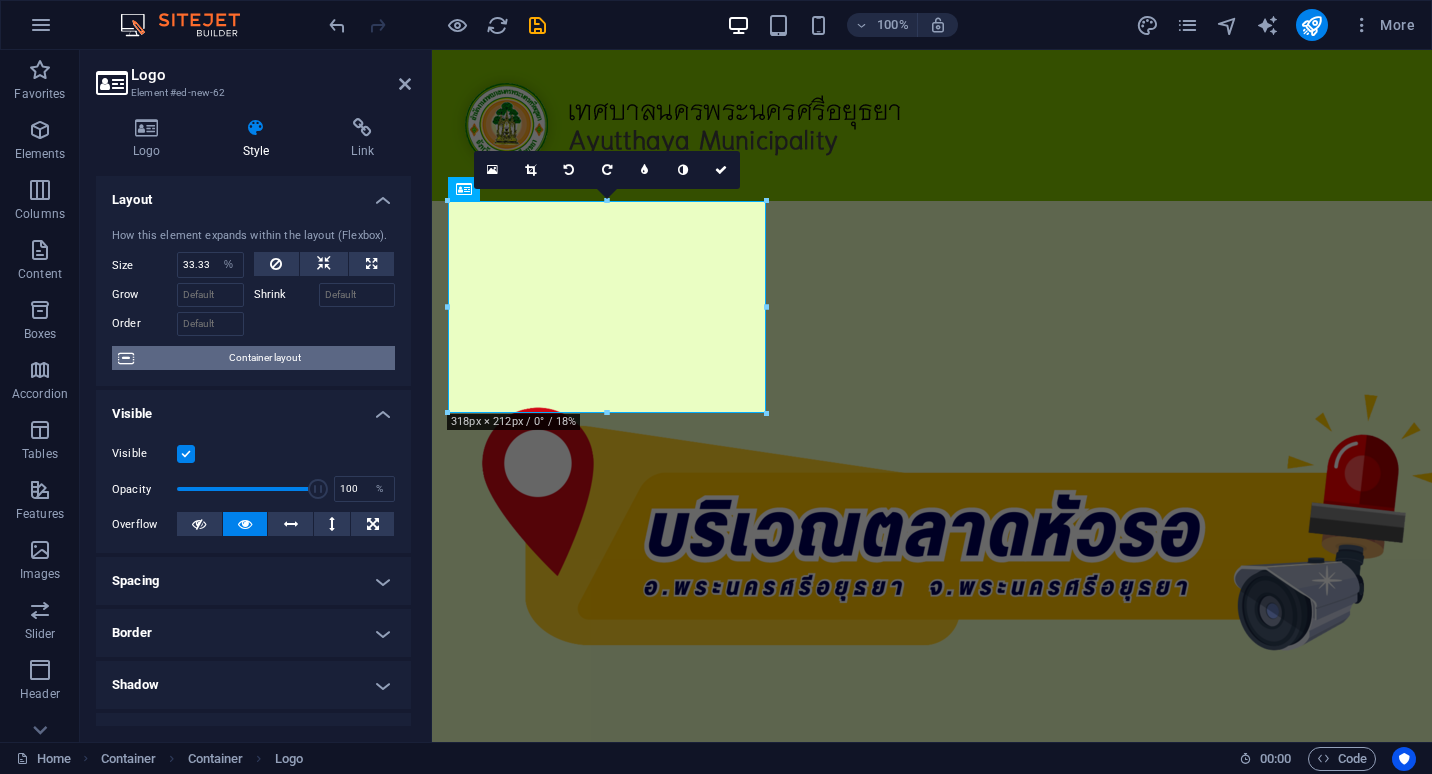 click on "Container layout" at bounding box center (264, 358) 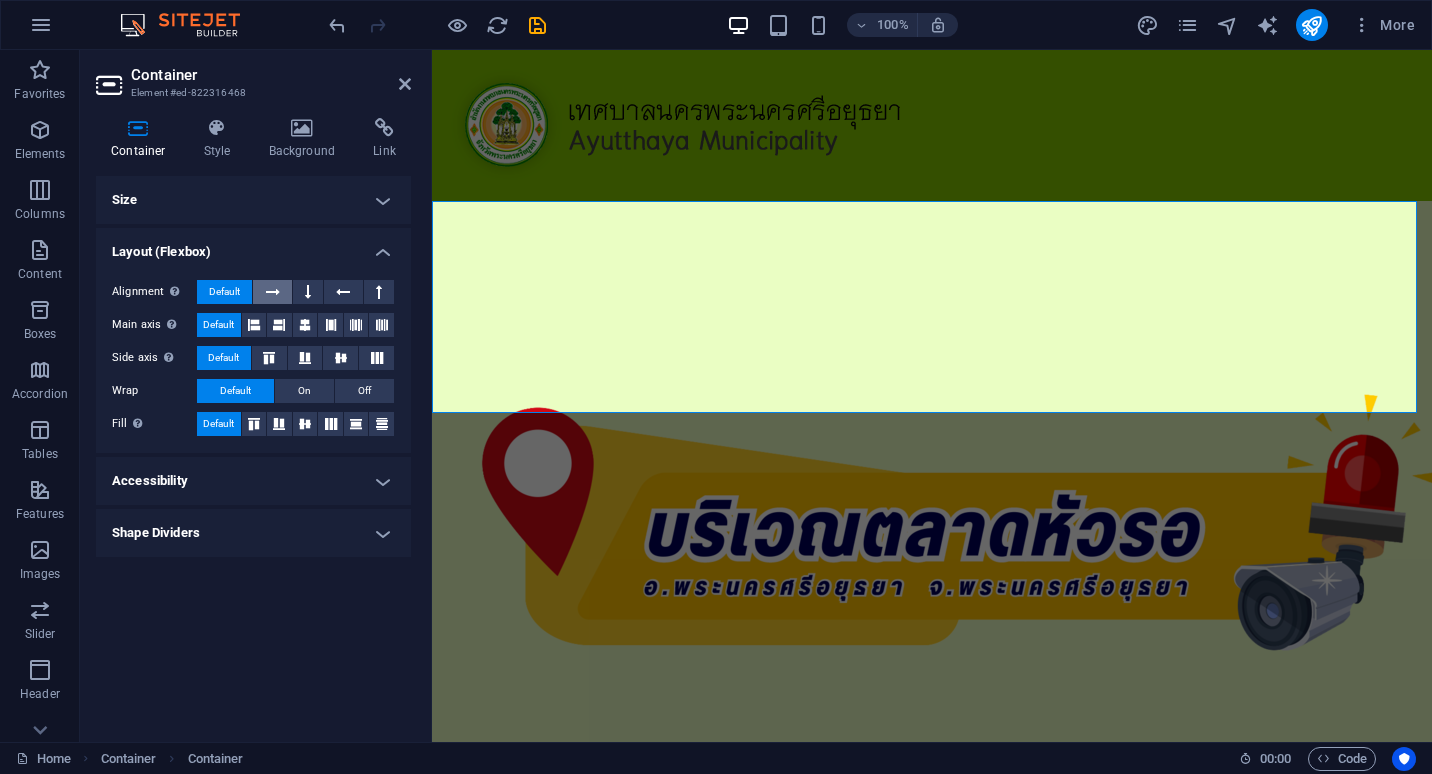 click at bounding box center [272, 292] 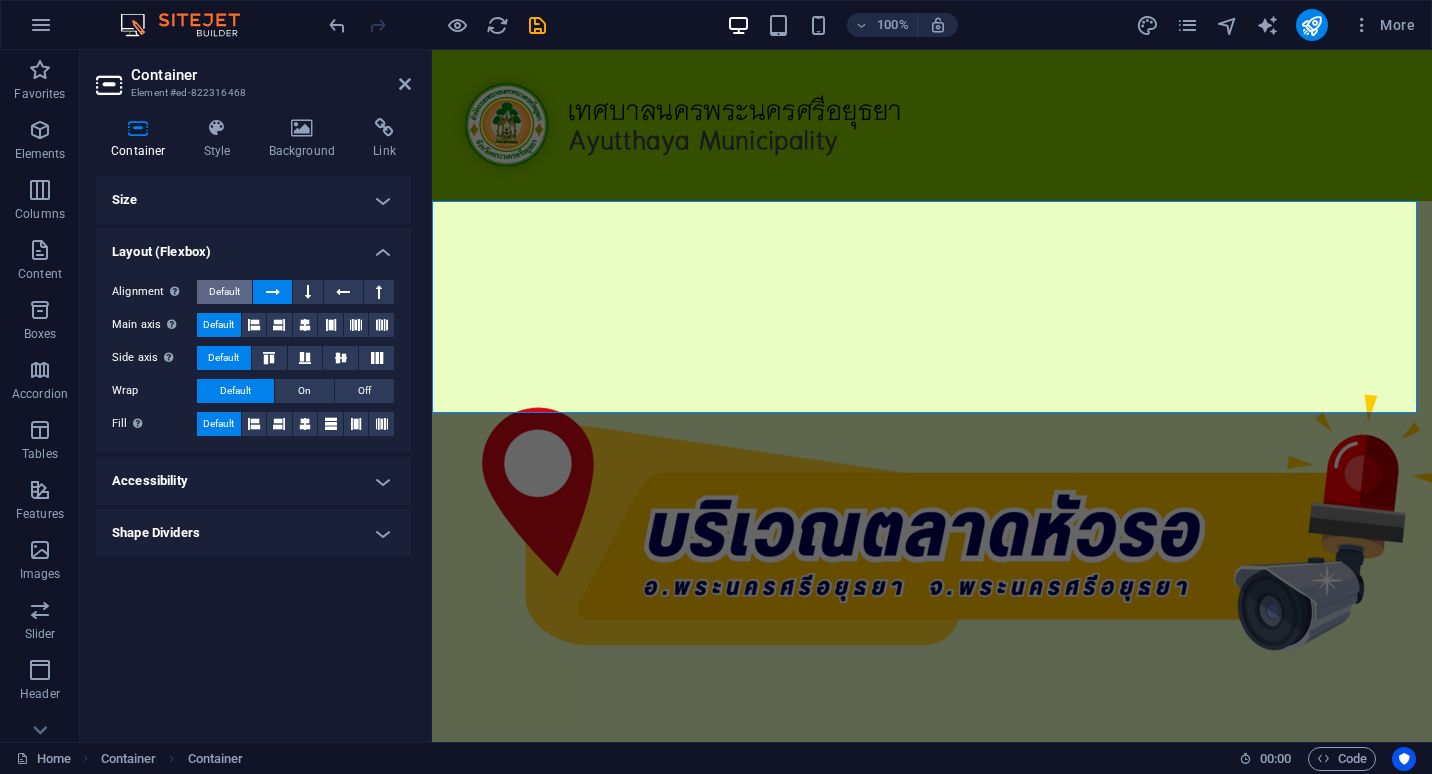 click on "Default" at bounding box center (224, 292) 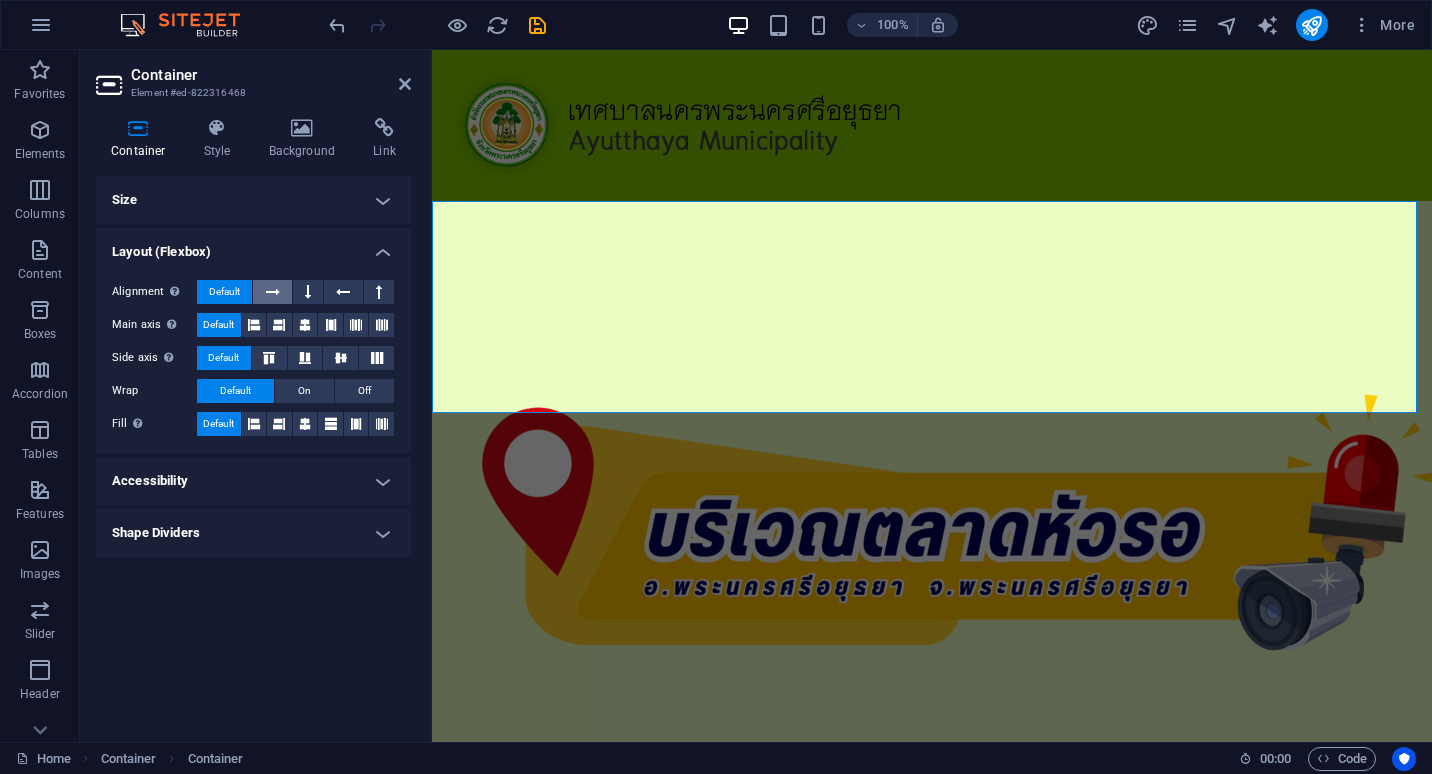 click at bounding box center [272, 292] 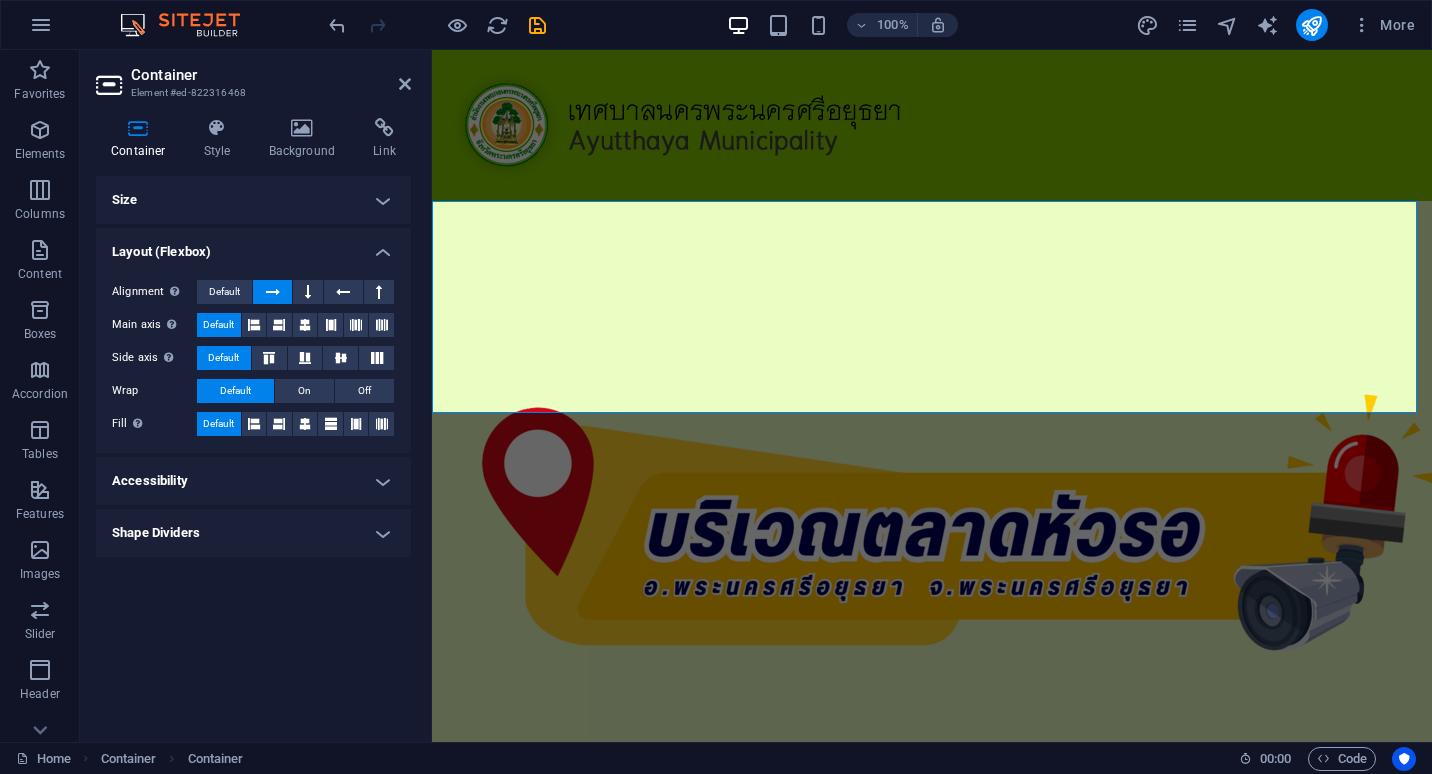 click at bounding box center [273, 292] 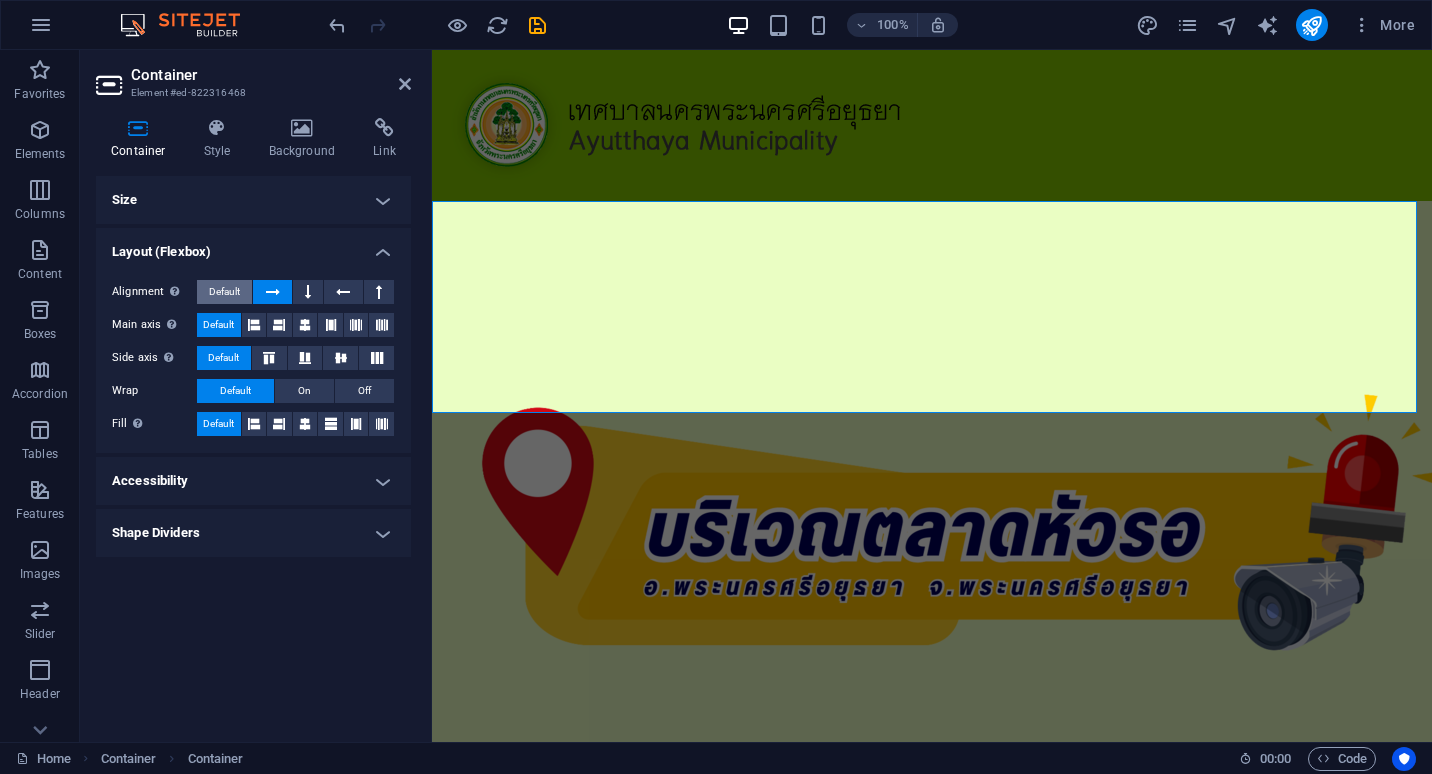 click on "Default" at bounding box center (224, 292) 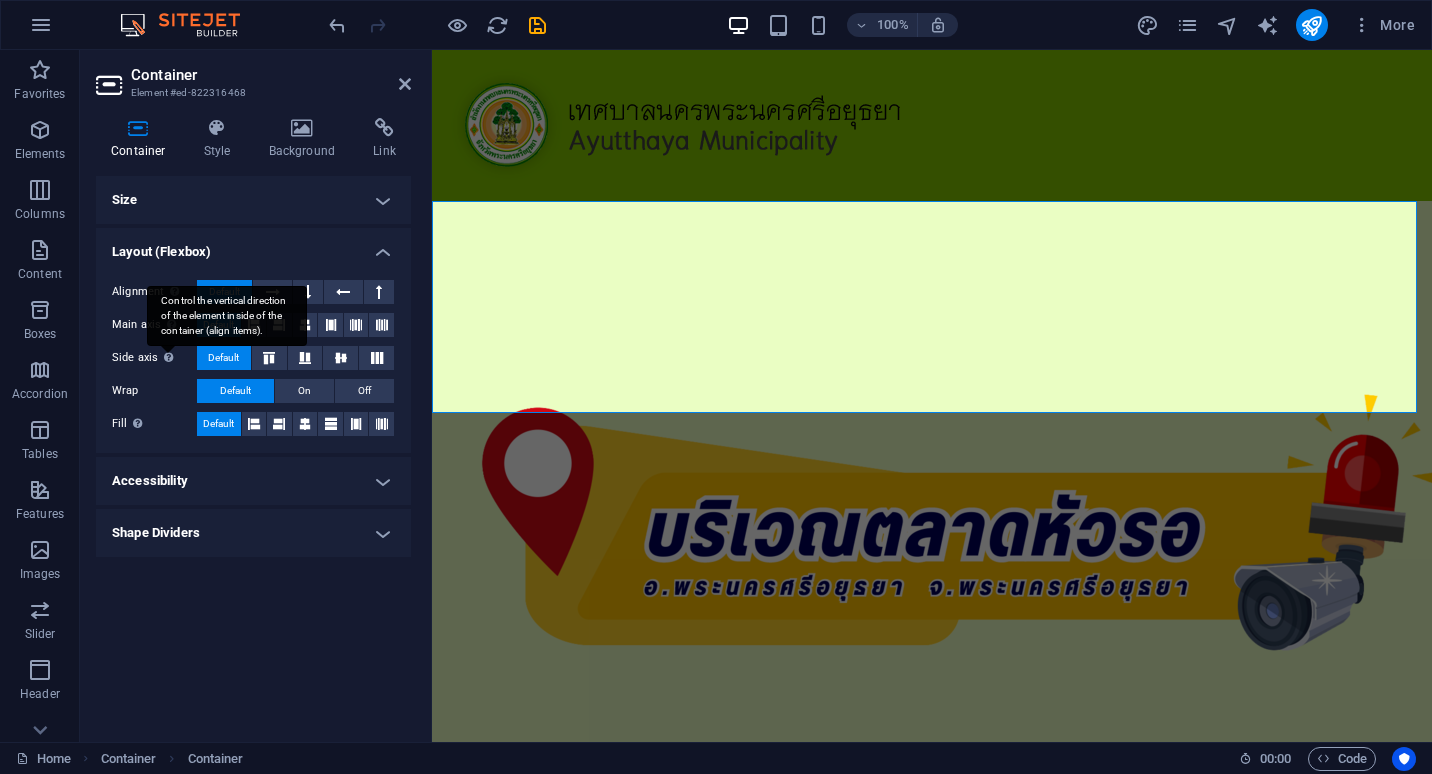 click on "Control the vertical direction of the element inside of the container (align items)." at bounding box center [227, 316] 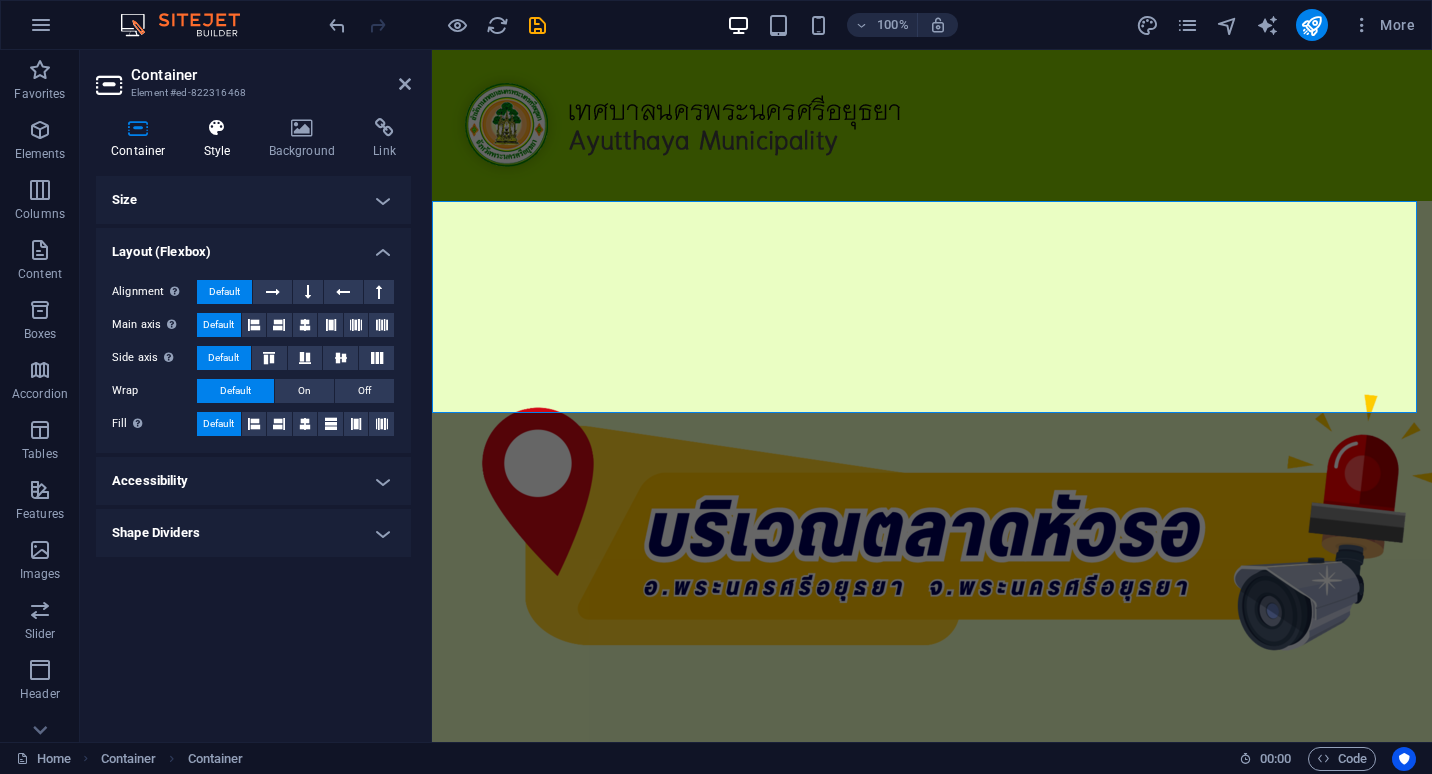 click on "Style" at bounding box center (221, 139) 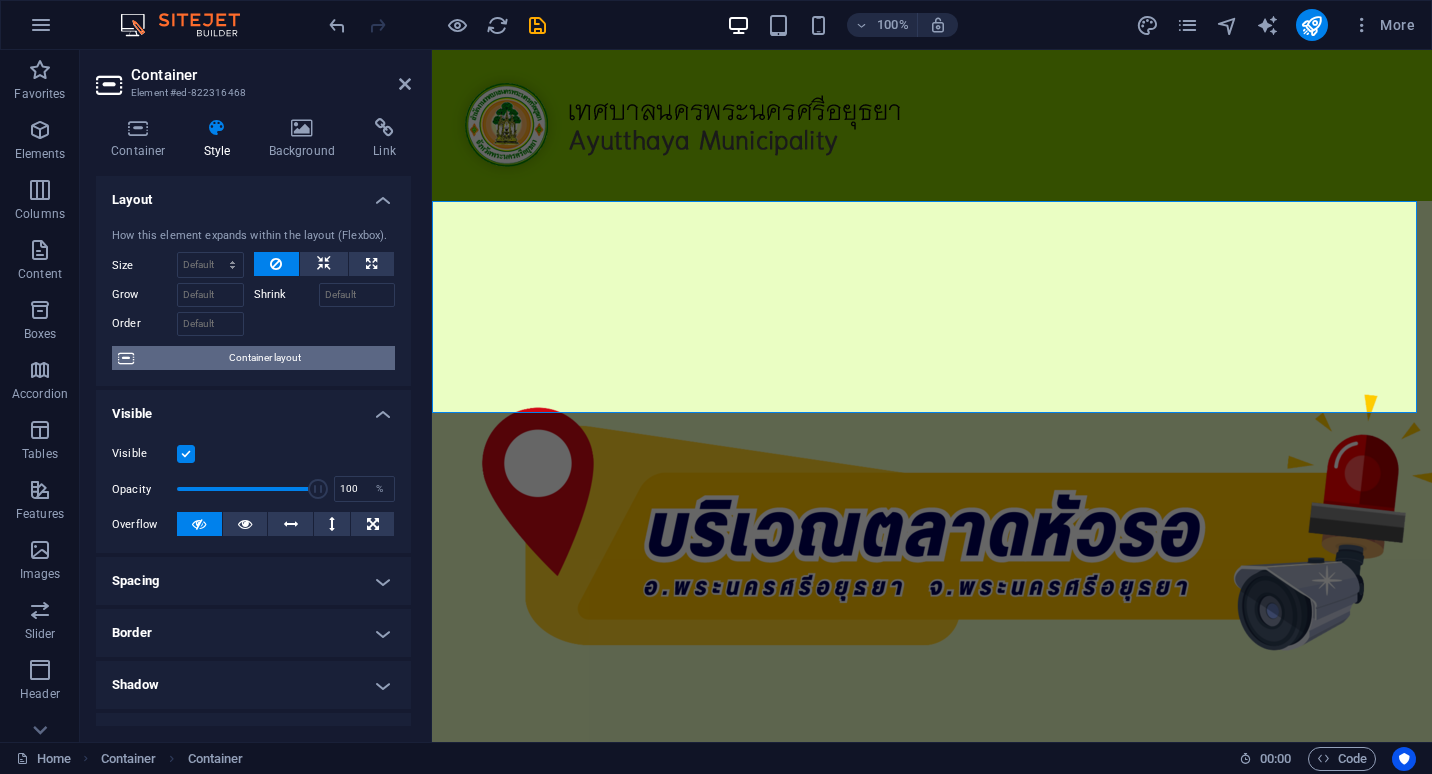 click on "Container layout" at bounding box center (264, 358) 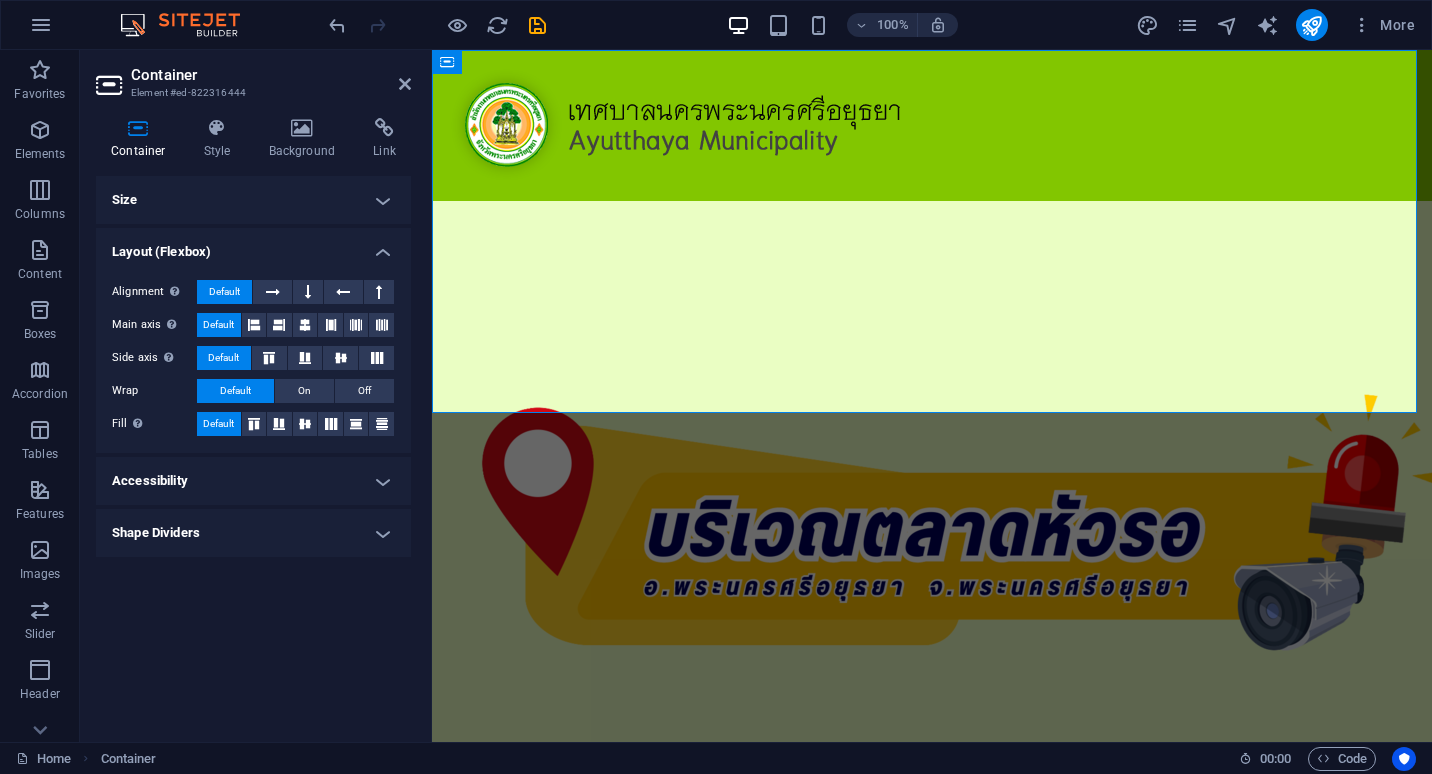 click on "Layout (Flexbox)" at bounding box center (253, 246) 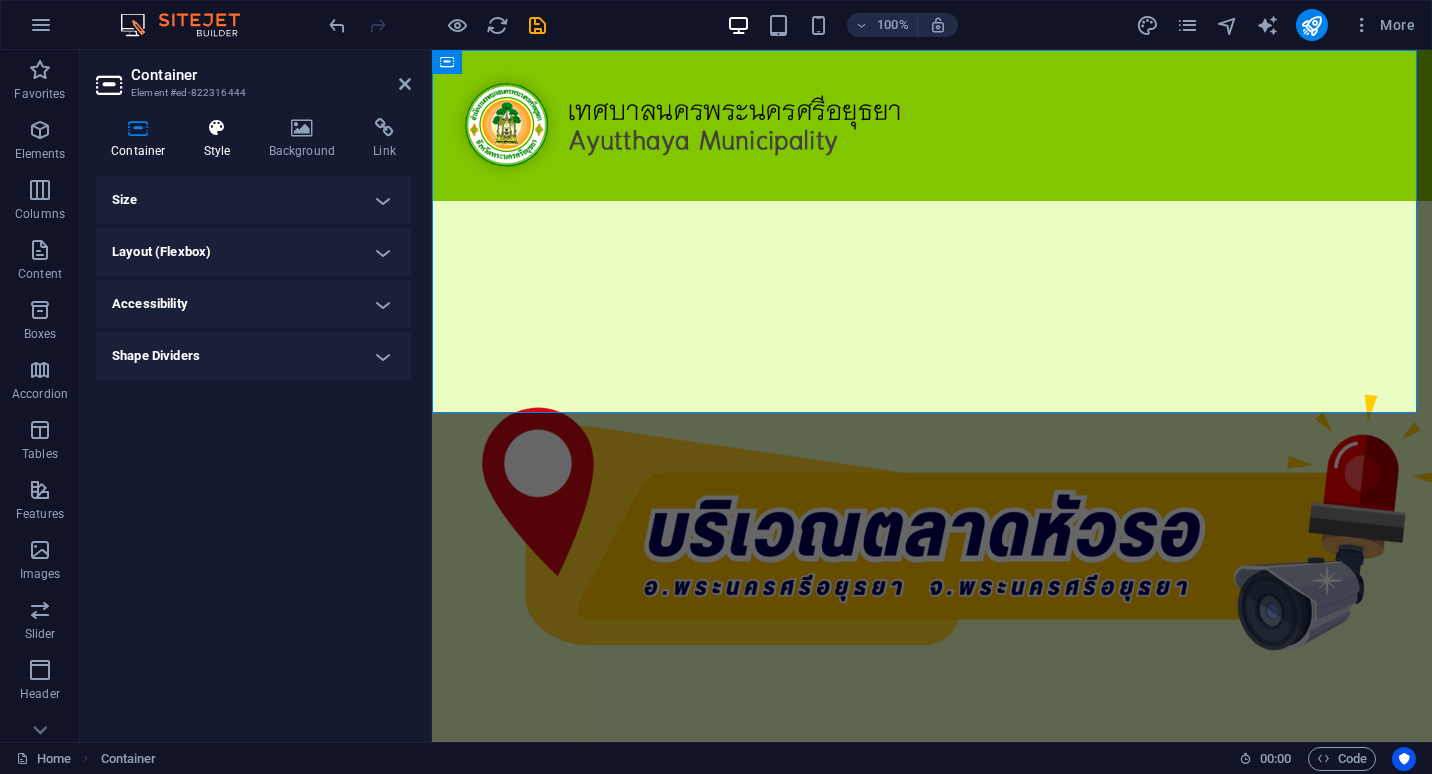 click on "Style" at bounding box center [221, 139] 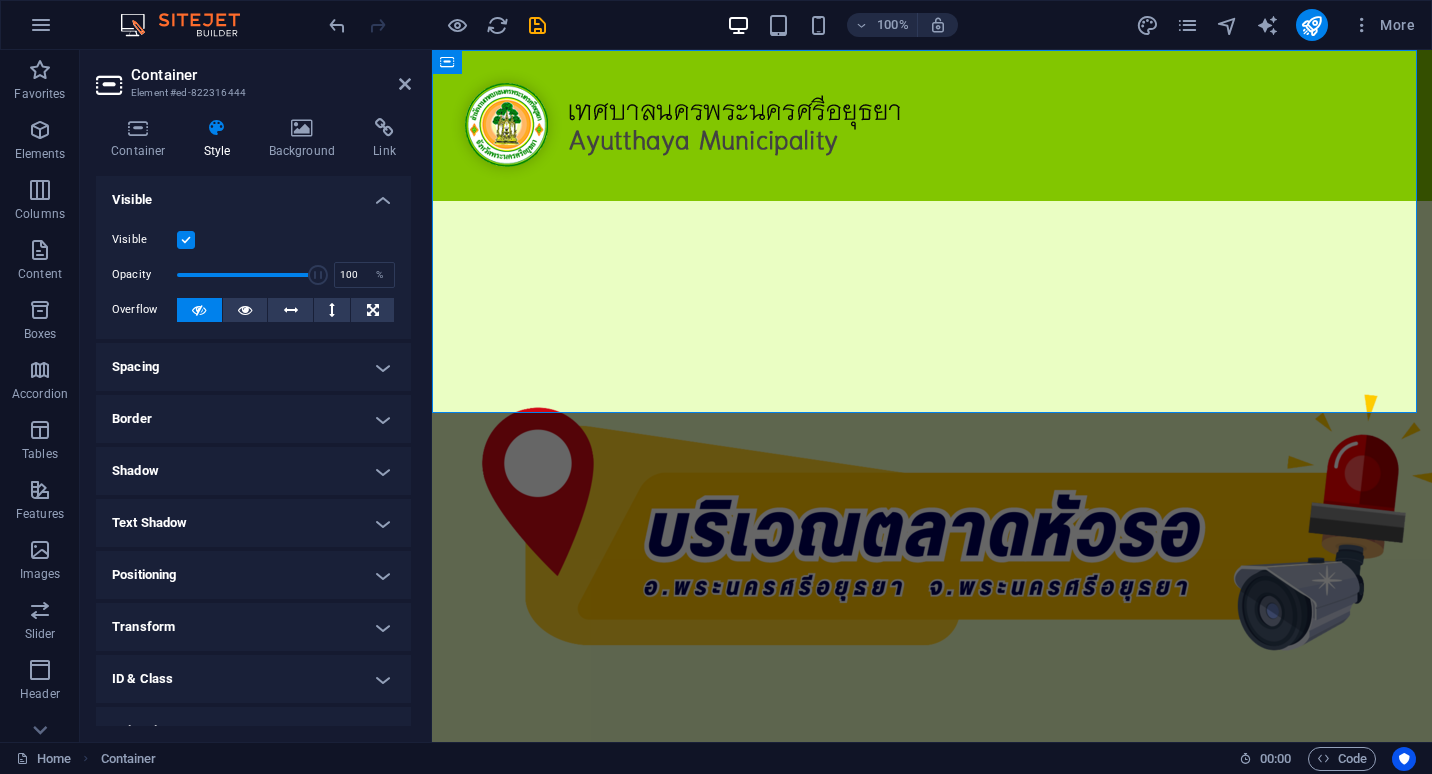 click on "Spacing" at bounding box center [253, 367] 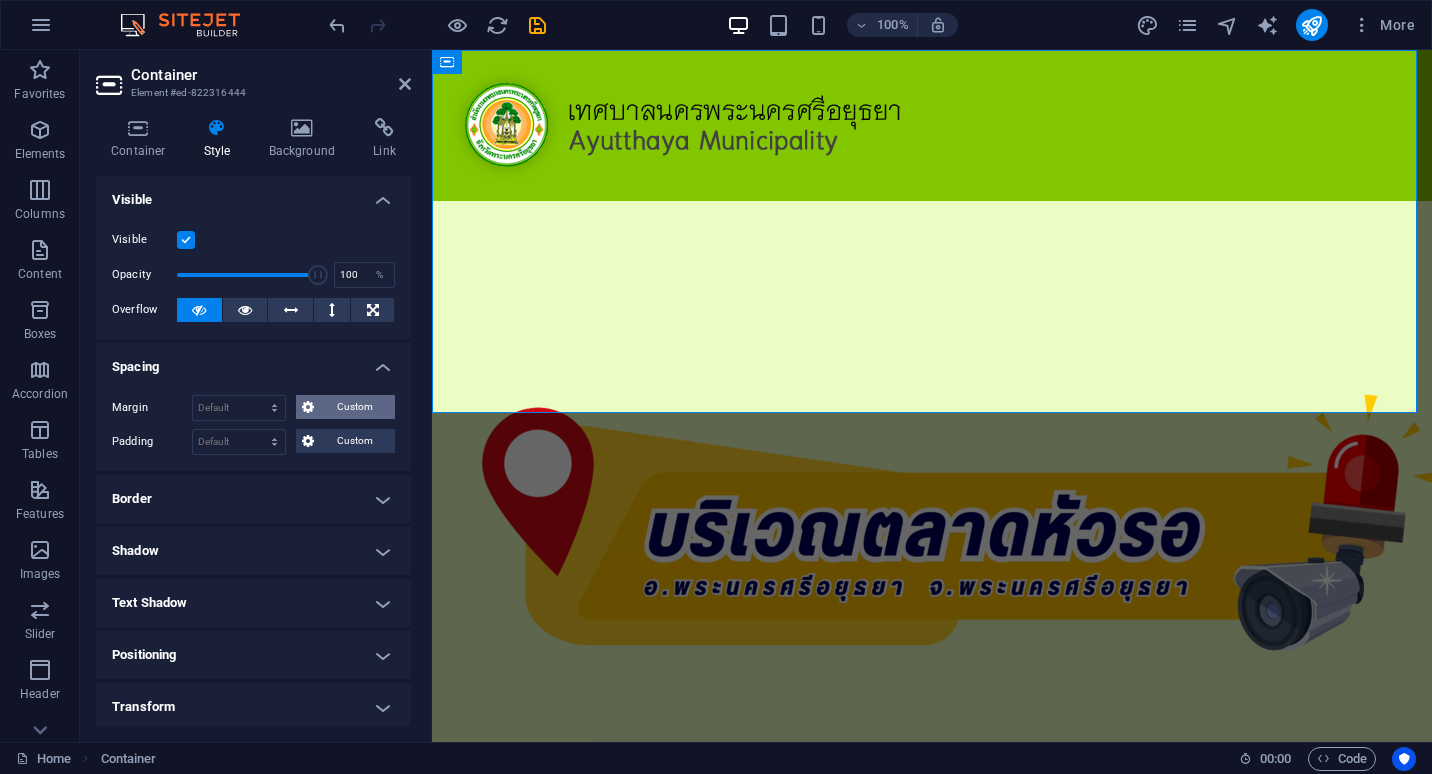 click on "Custom" at bounding box center [354, 407] 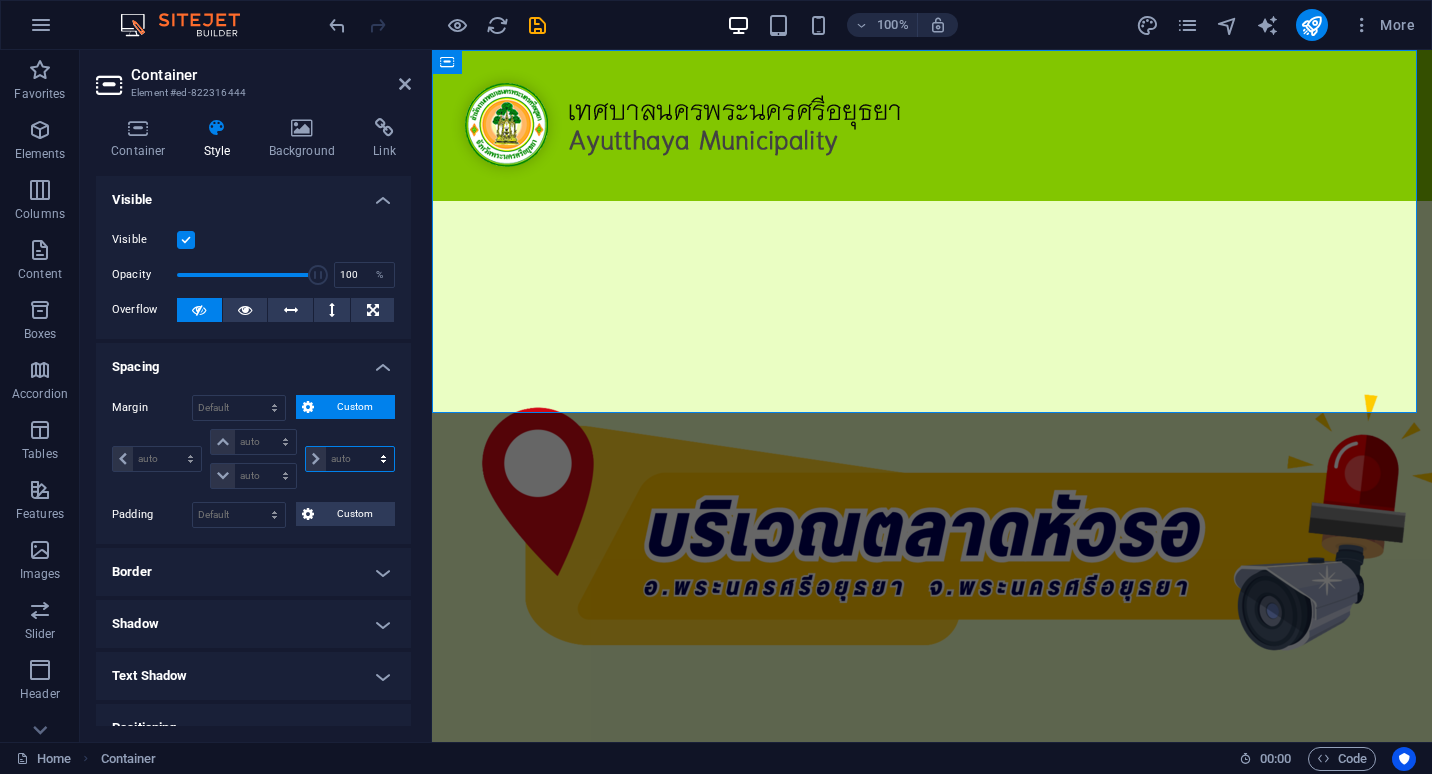 click on "auto px % rem vw vh" at bounding box center [350, 459] 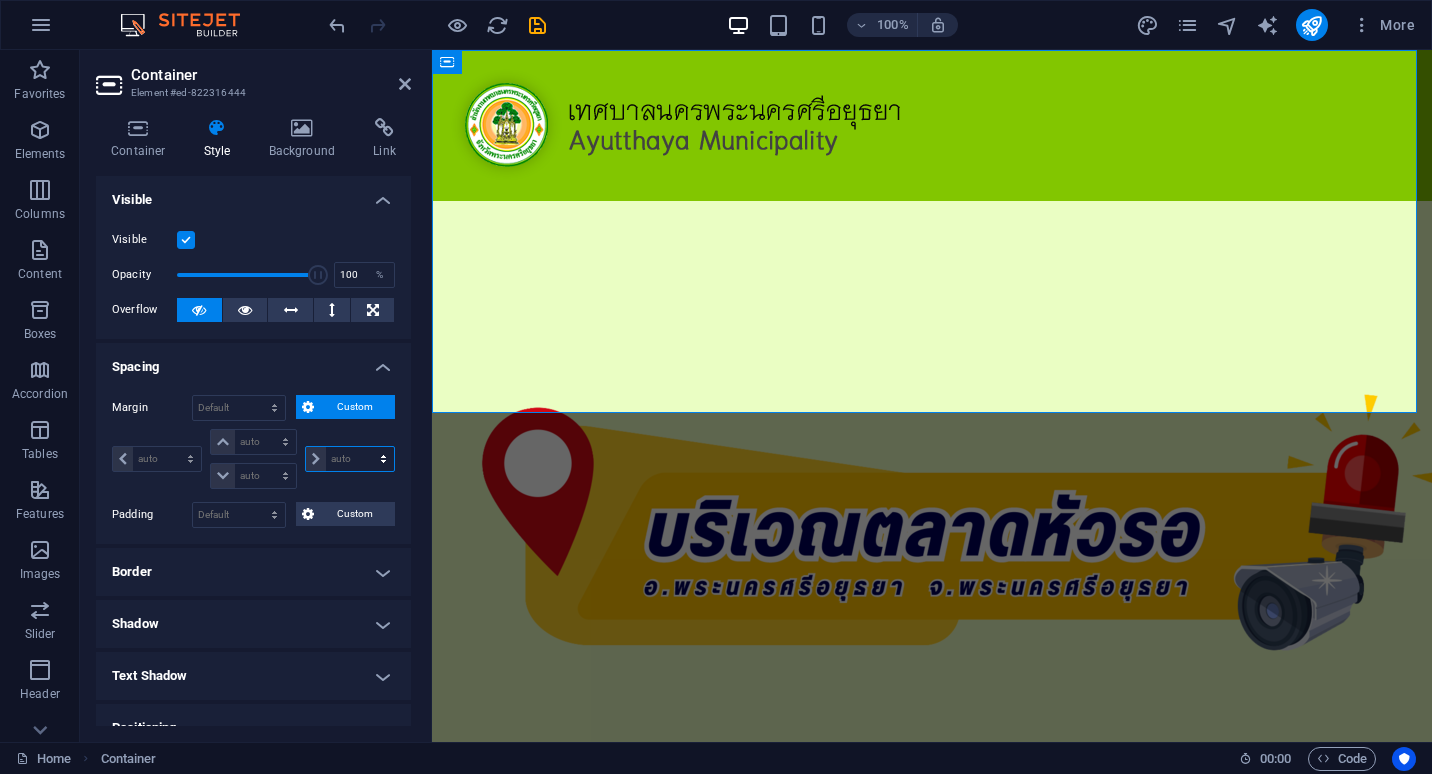 click on "auto px % rem vw vh" at bounding box center (350, 459) 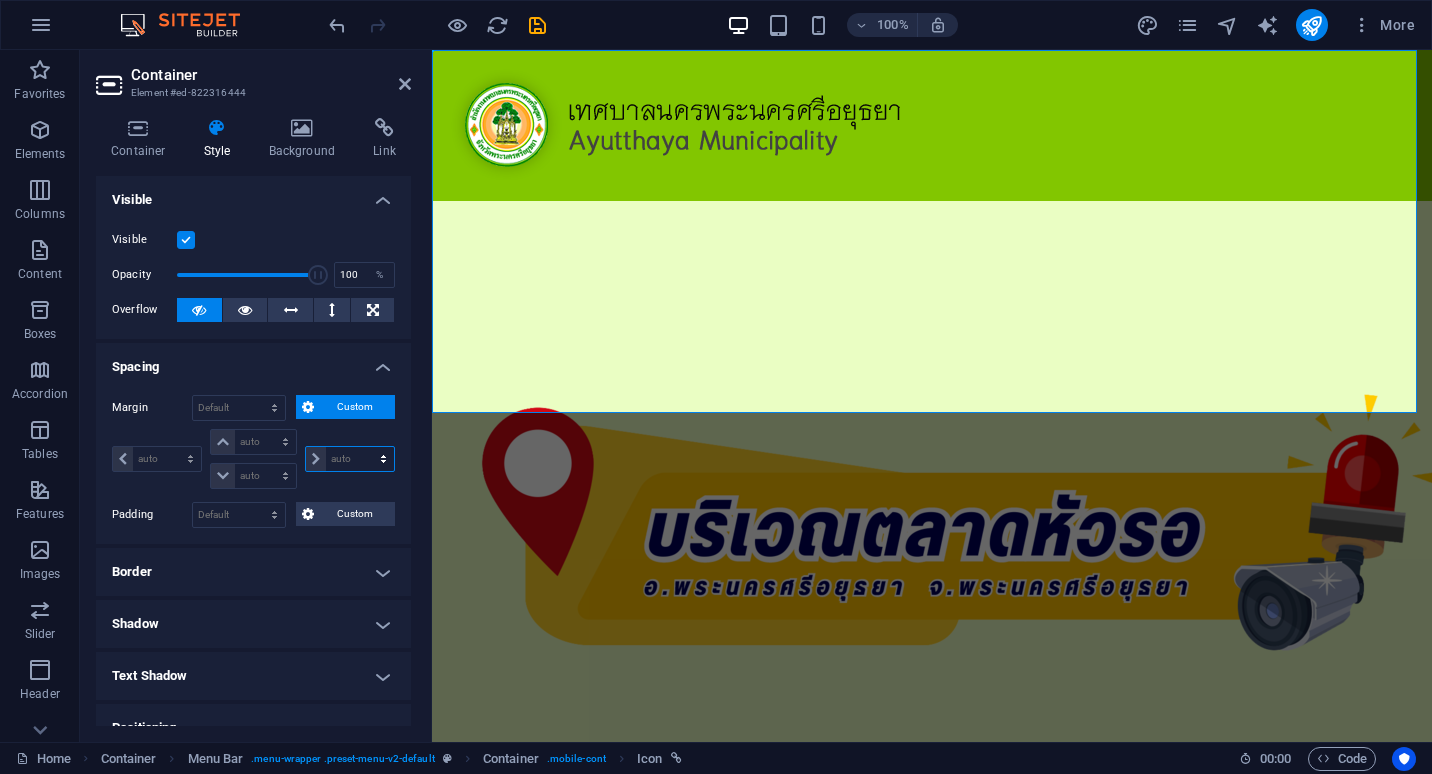 click on "auto px % rem vw vh" at bounding box center (350, 459) 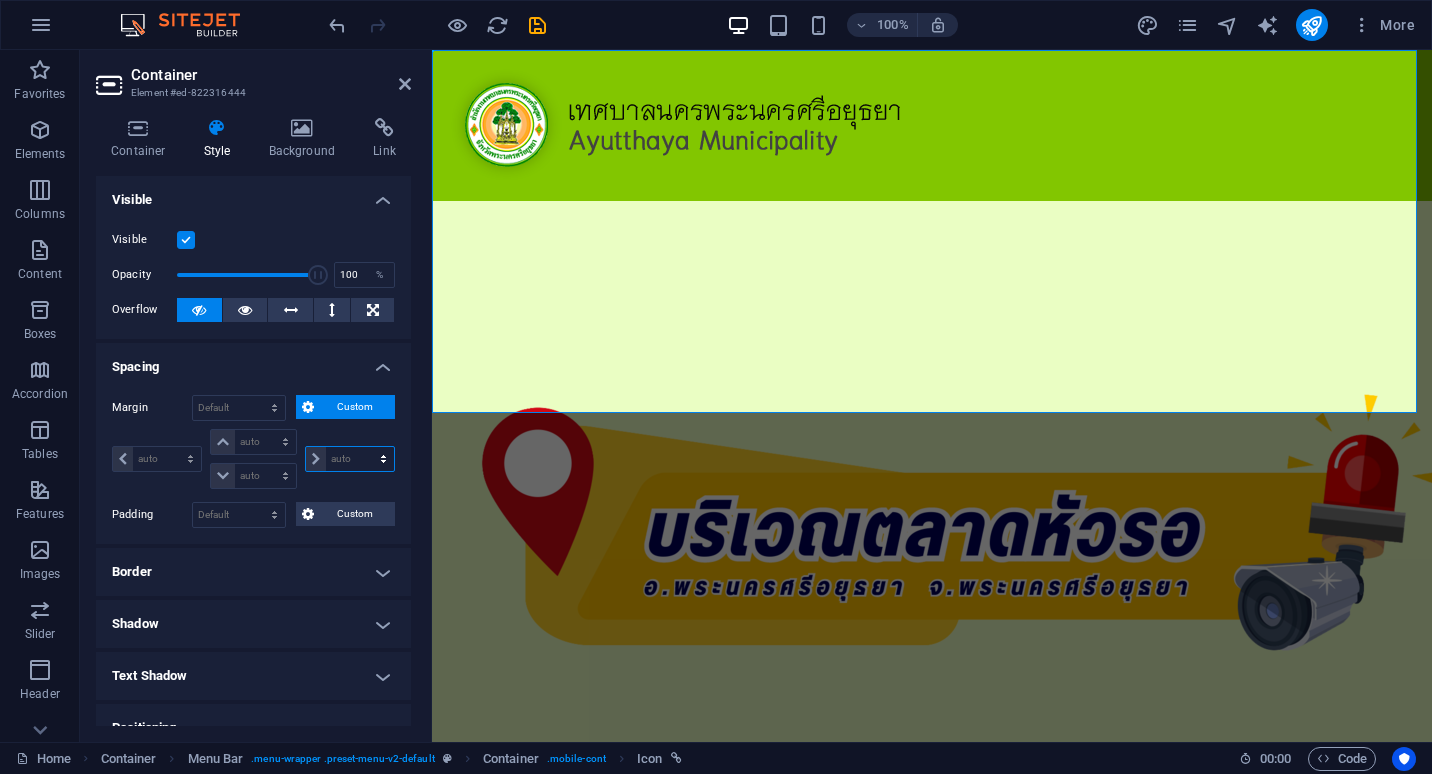 click on "auto px % rem vw vh" at bounding box center [350, 459] 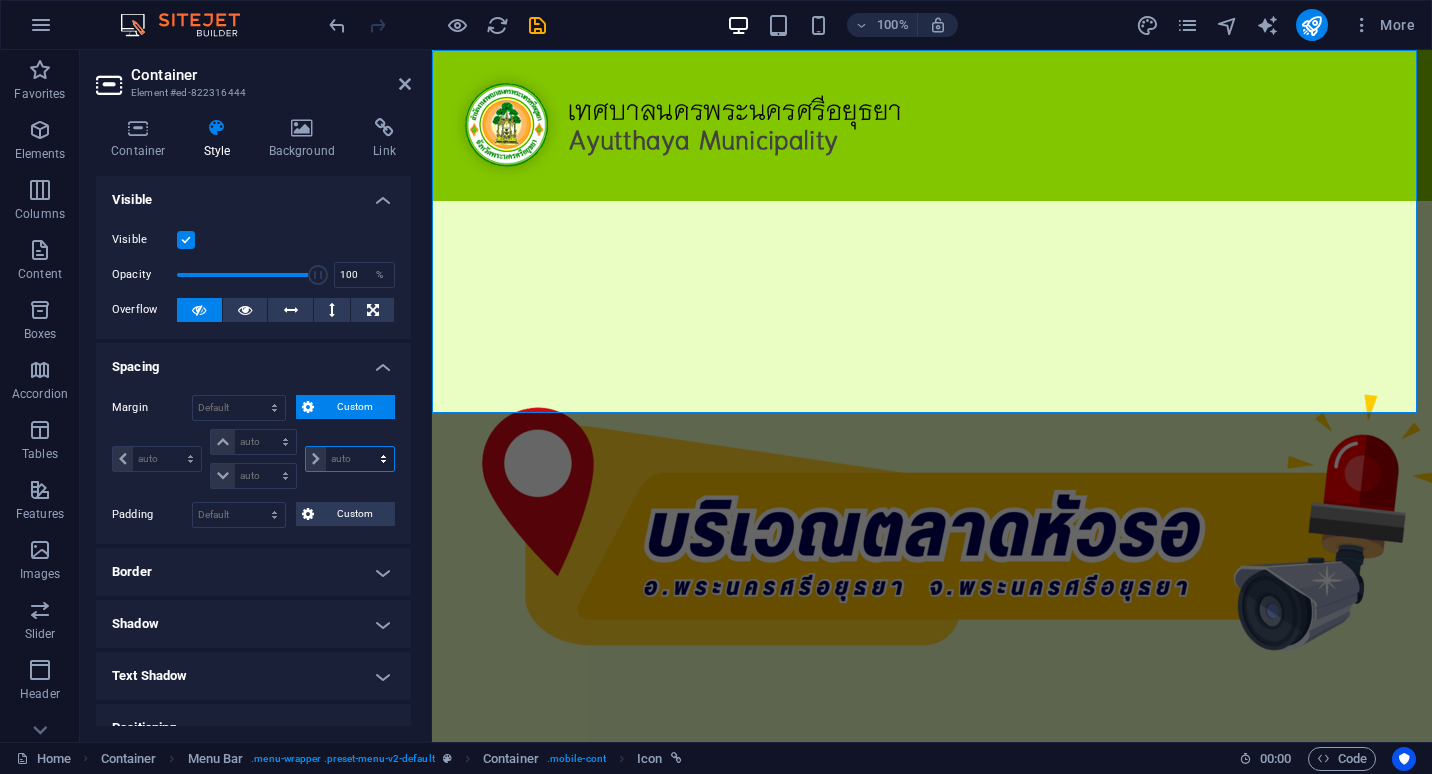 click on "auto px % rem vw vh" at bounding box center (350, 459) 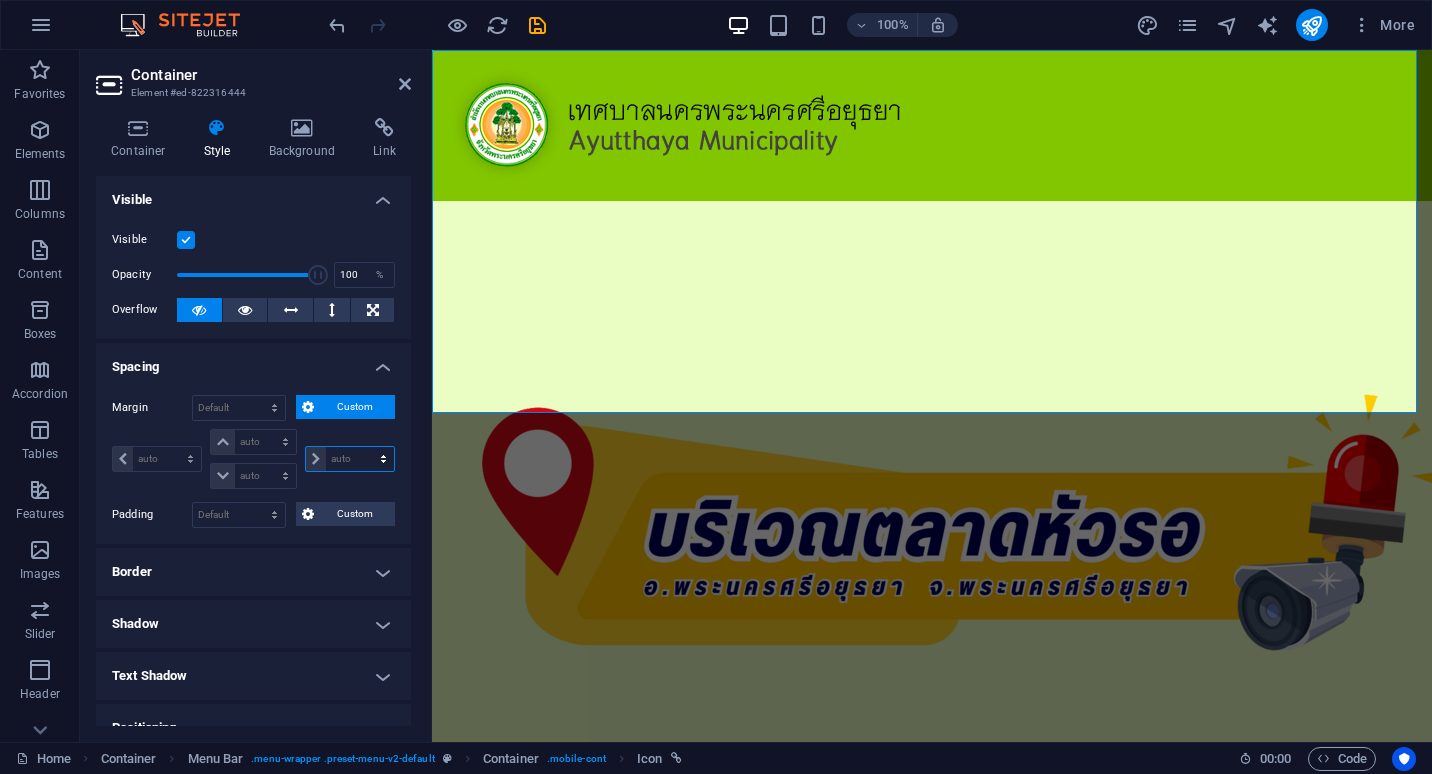 click on "auto px % rem vw vh" at bounding box center (350, 459) 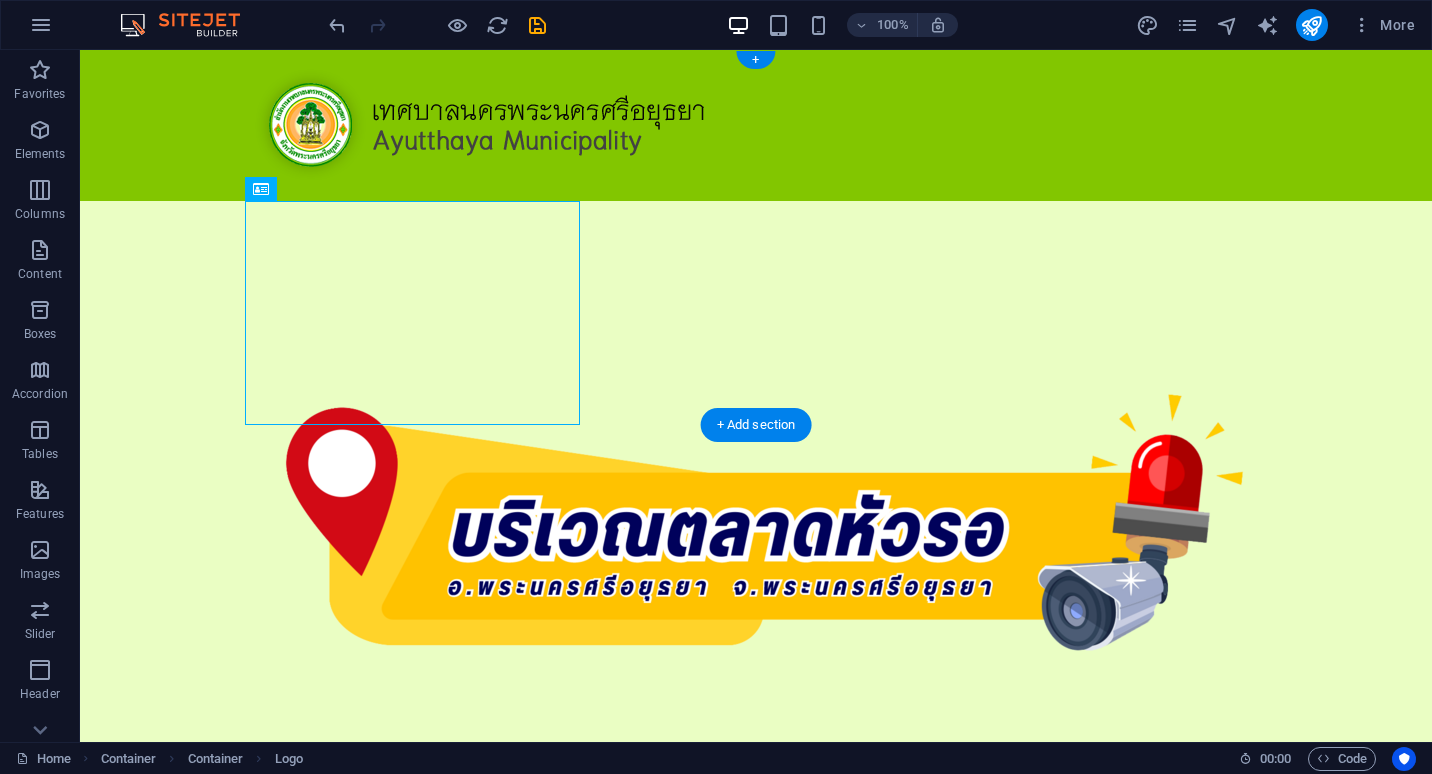 drag, startPoint x: 255, startPoint y: 305, endPoint x: 814, endPoint y: 315, distance: 559.0894 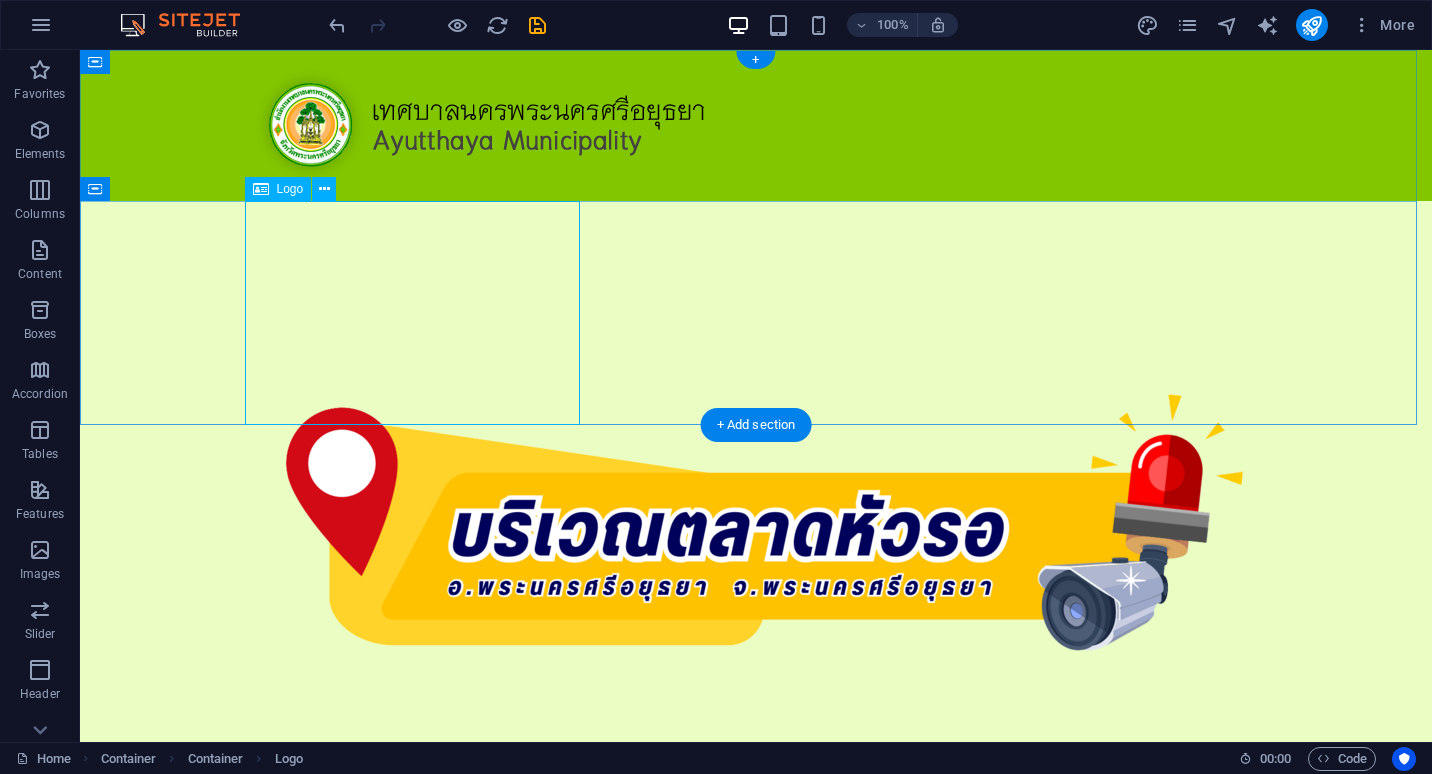 click at bounding box center (756, 542) 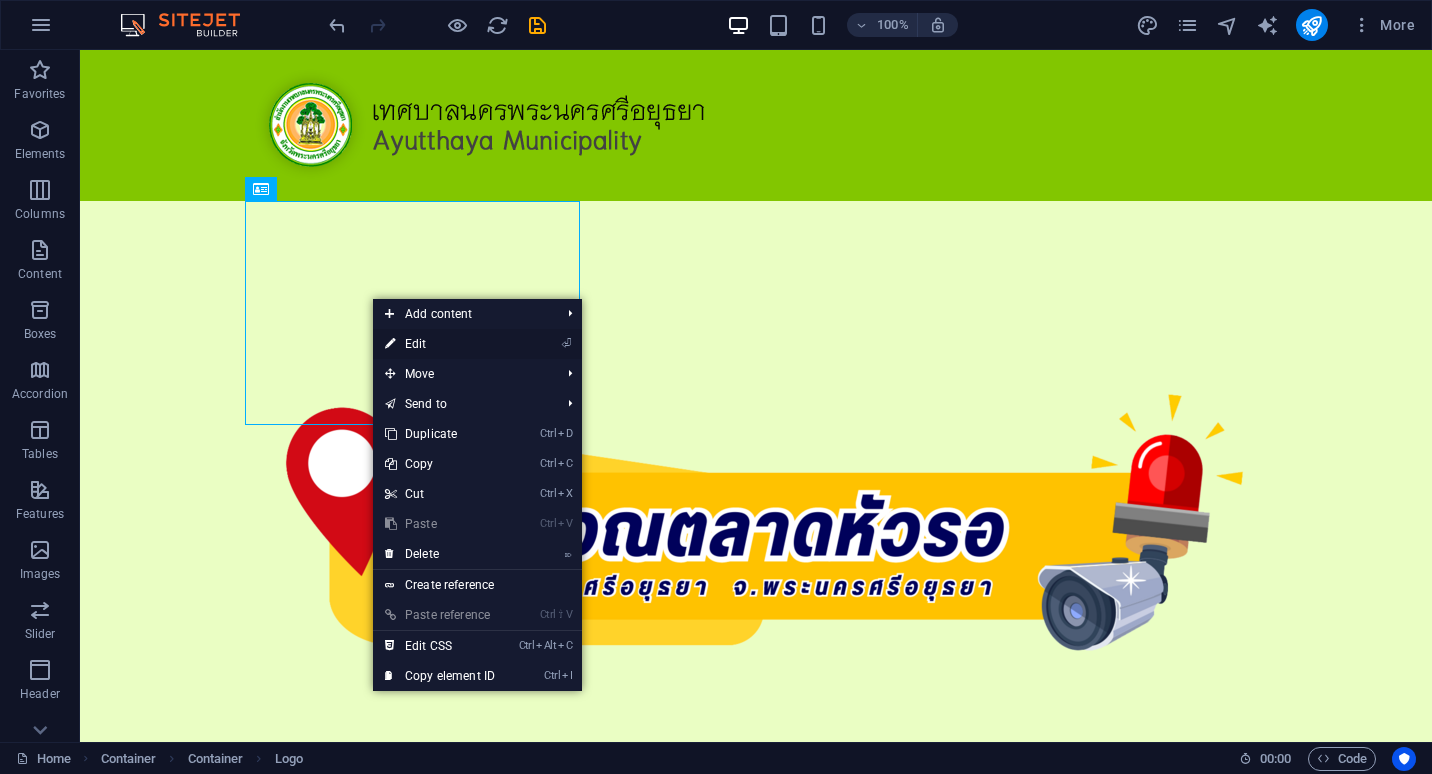click on "⏎  Edit" at bounding box center [440, 344] 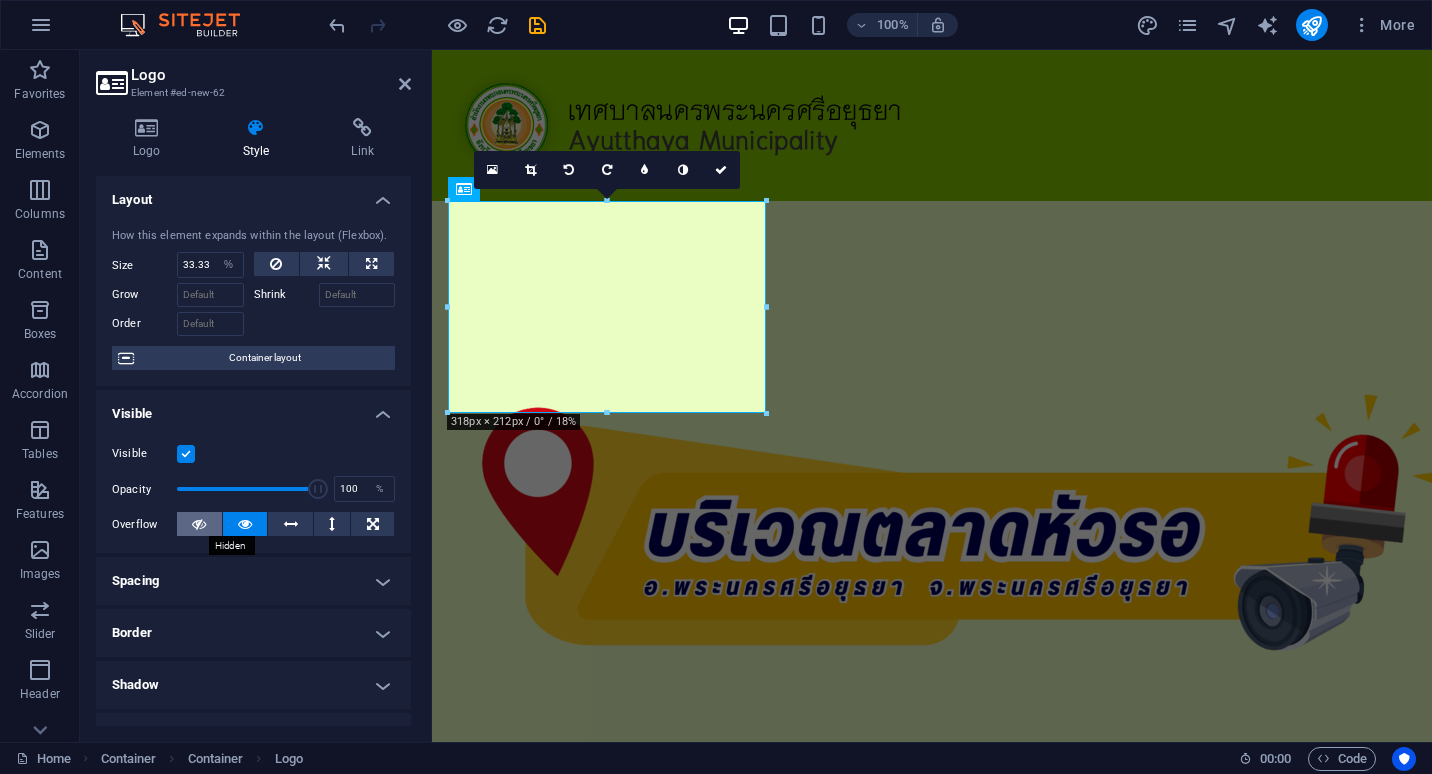 click at bounding box center [199, 524] 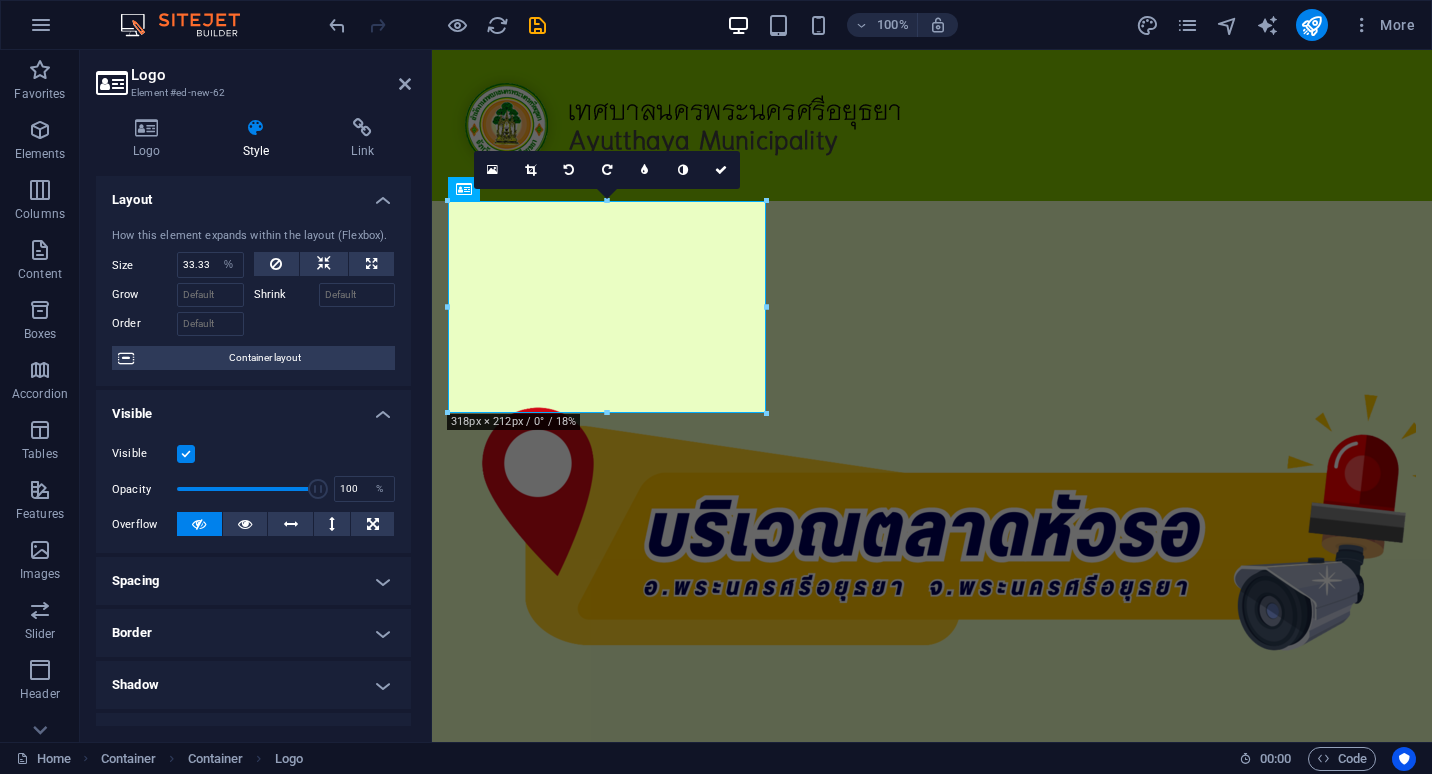 click on "Spacing" at bounding box center [253, 581] 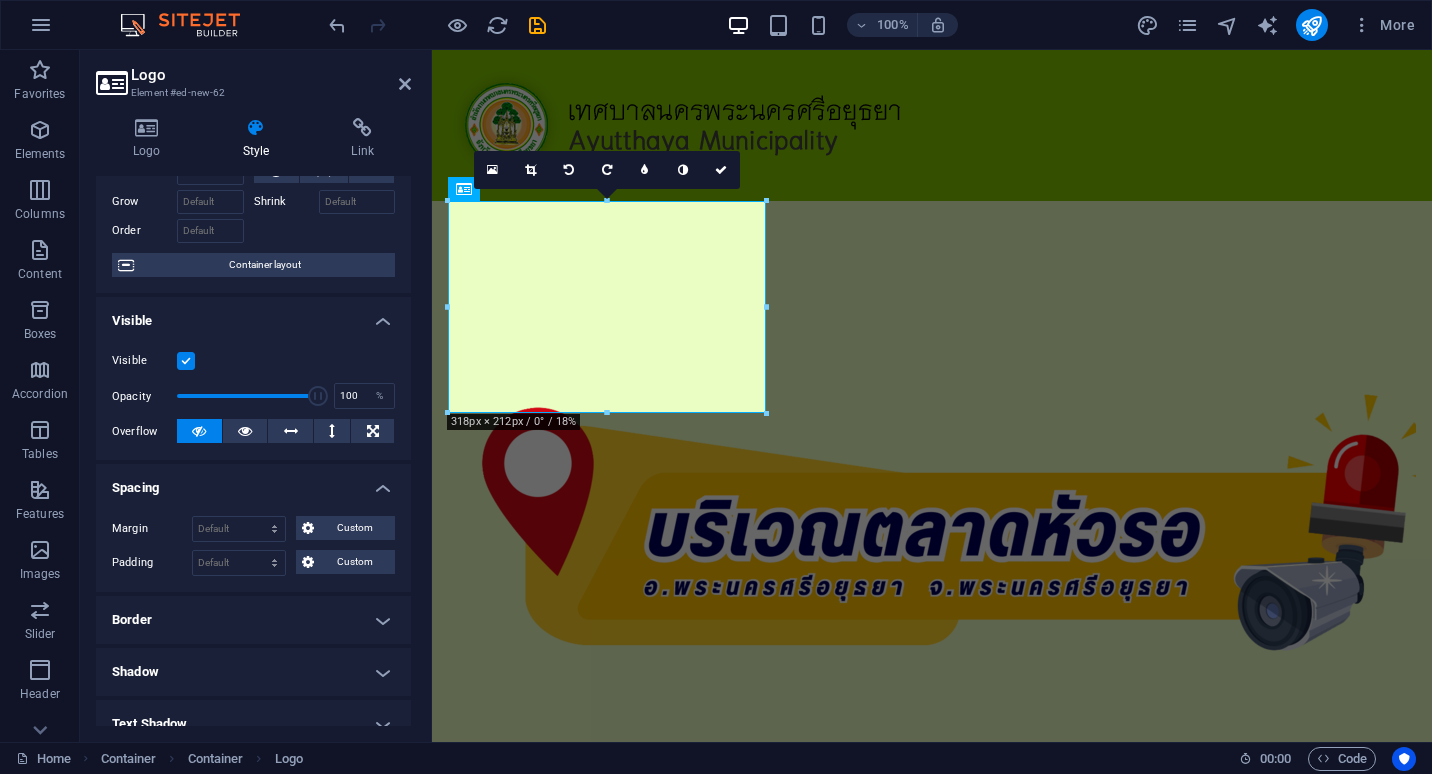 scroll, scrollTop: 200, scrollLeft: 0, axis: vertical 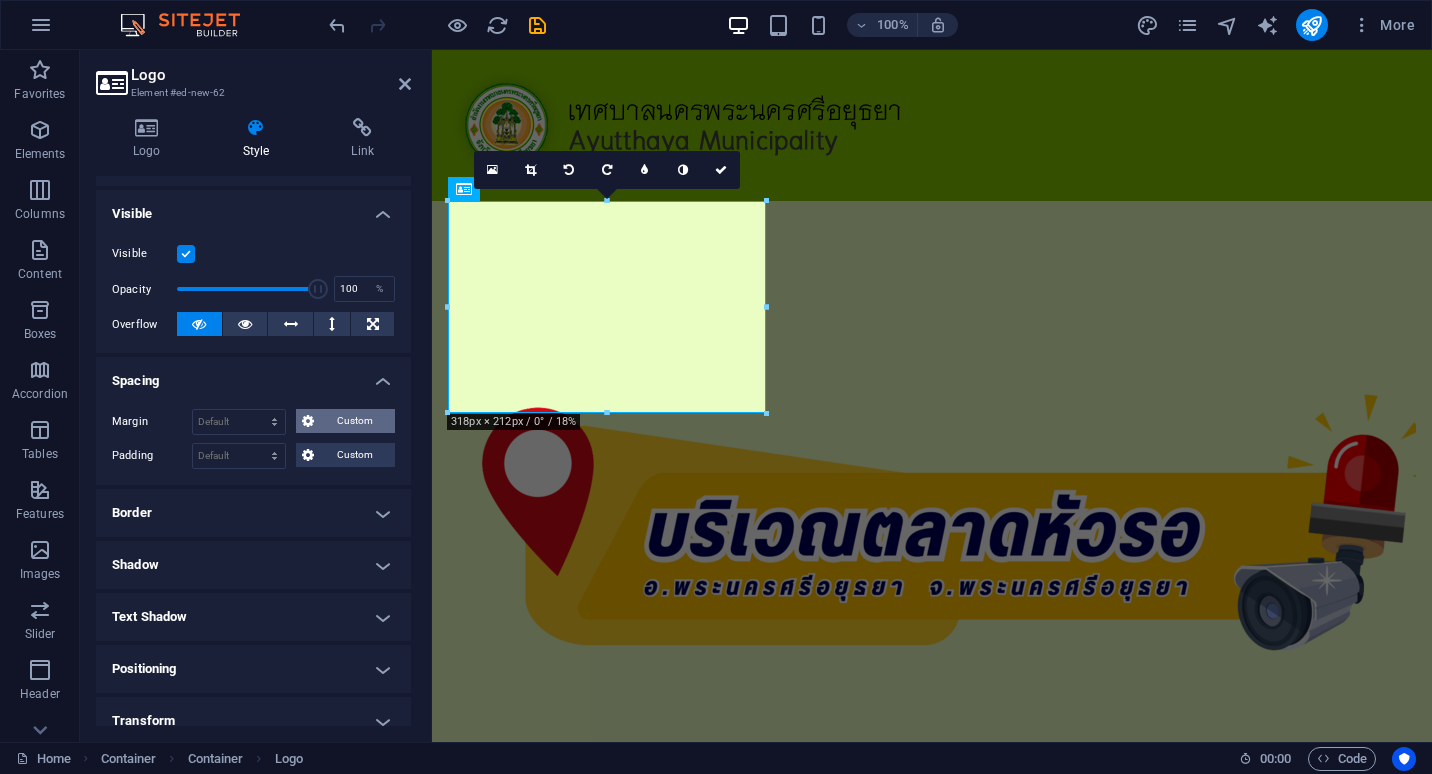 click on "Custom" at bounding box center [354, 421] 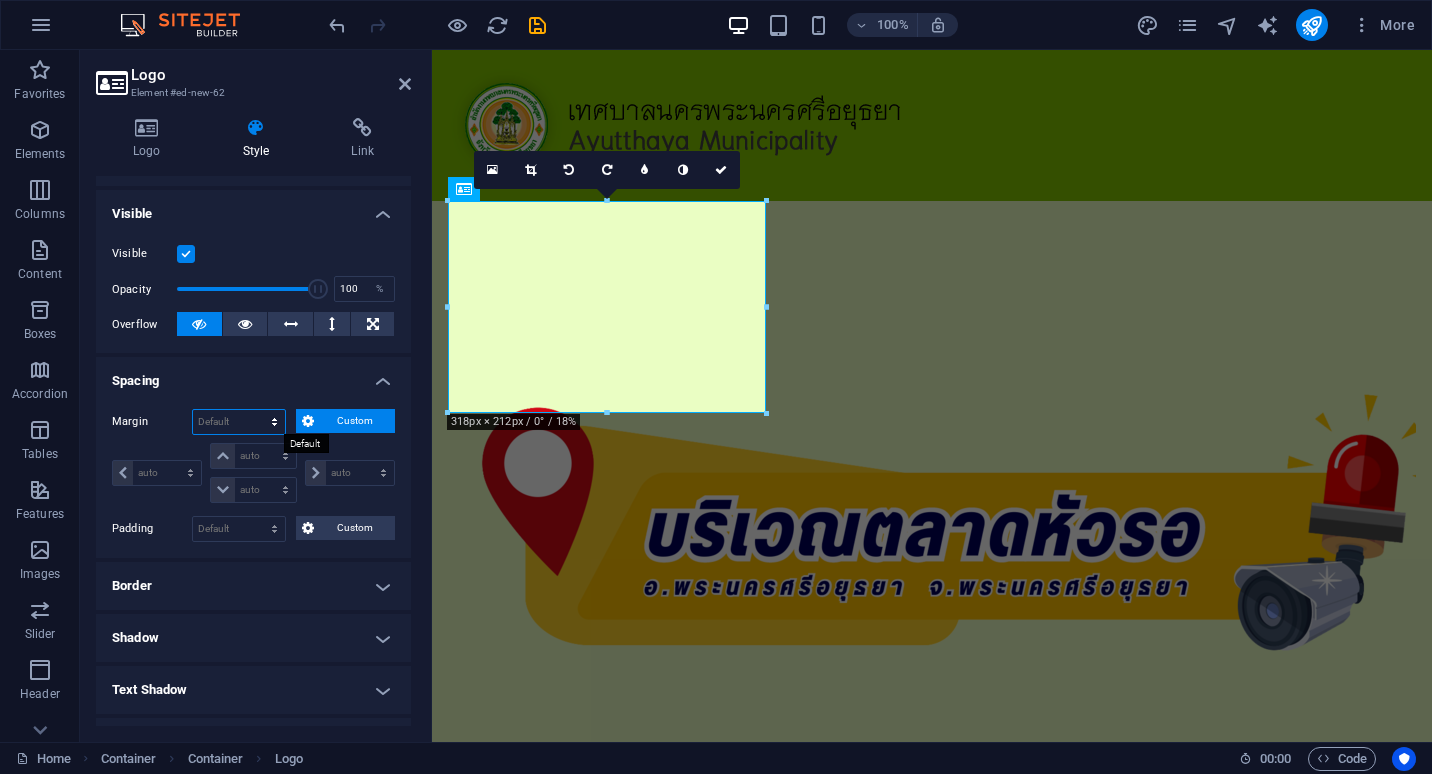 click on "Default auto px % rem vw vh Custom" at bounding box center (239, 422) 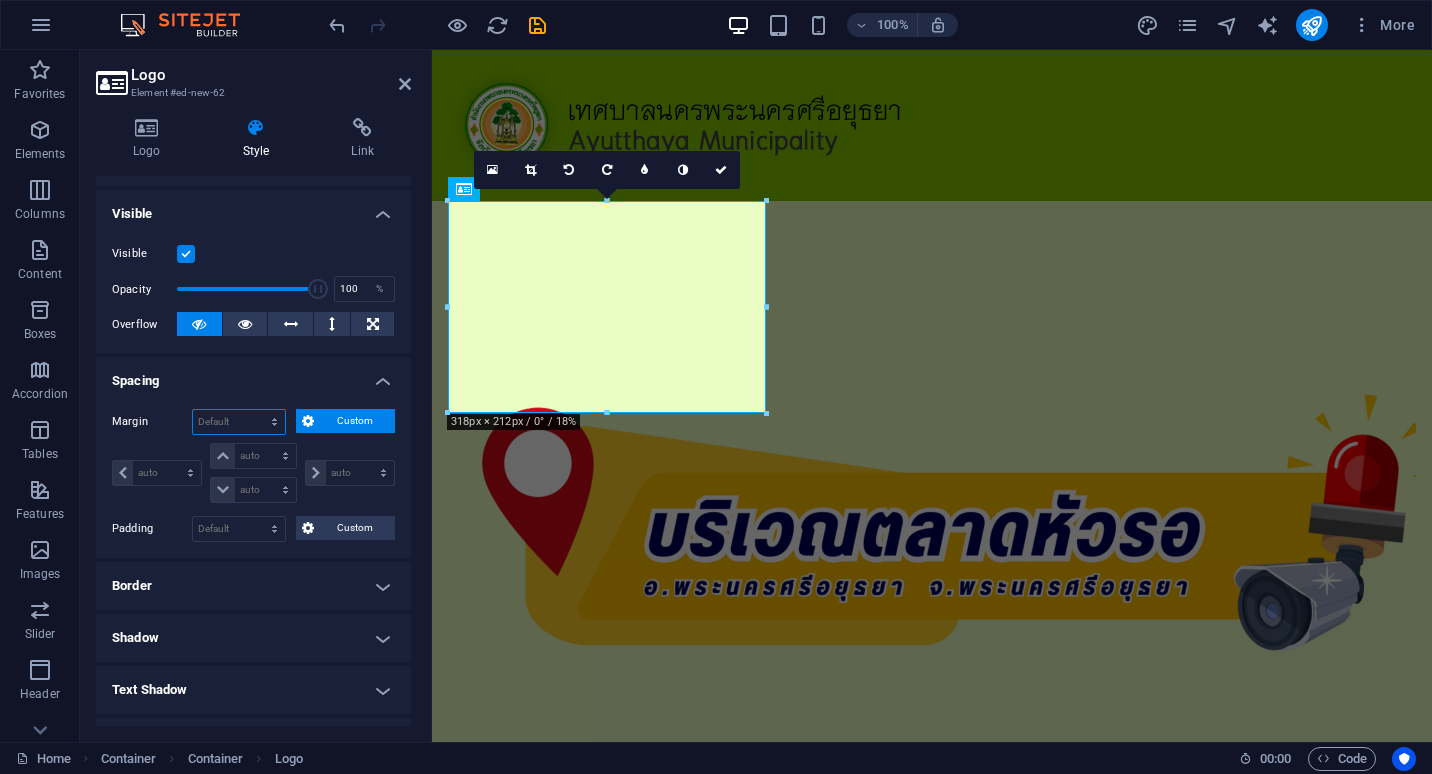 select on "rem" 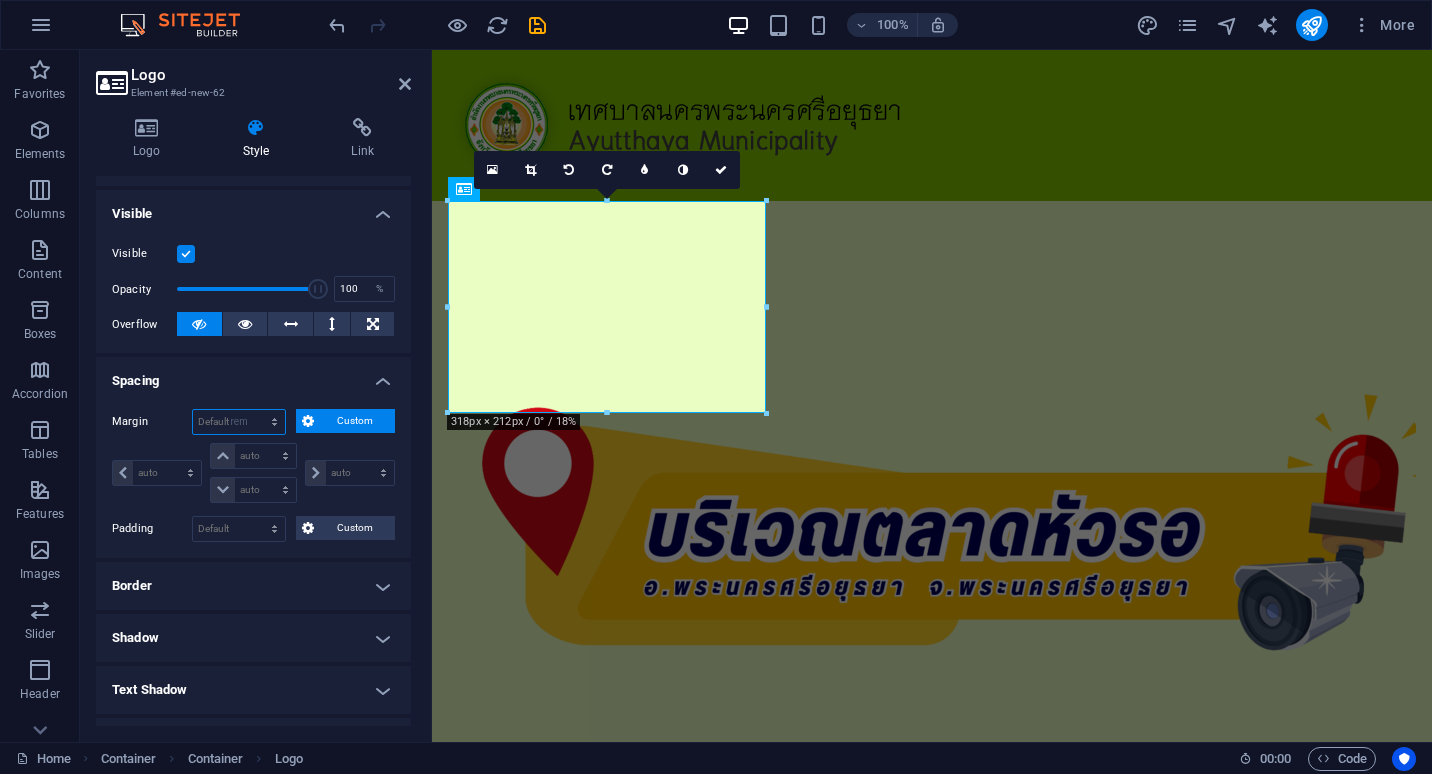 click on "Default auto px % rem vw vh Custom" at bounding box center [239, 422] 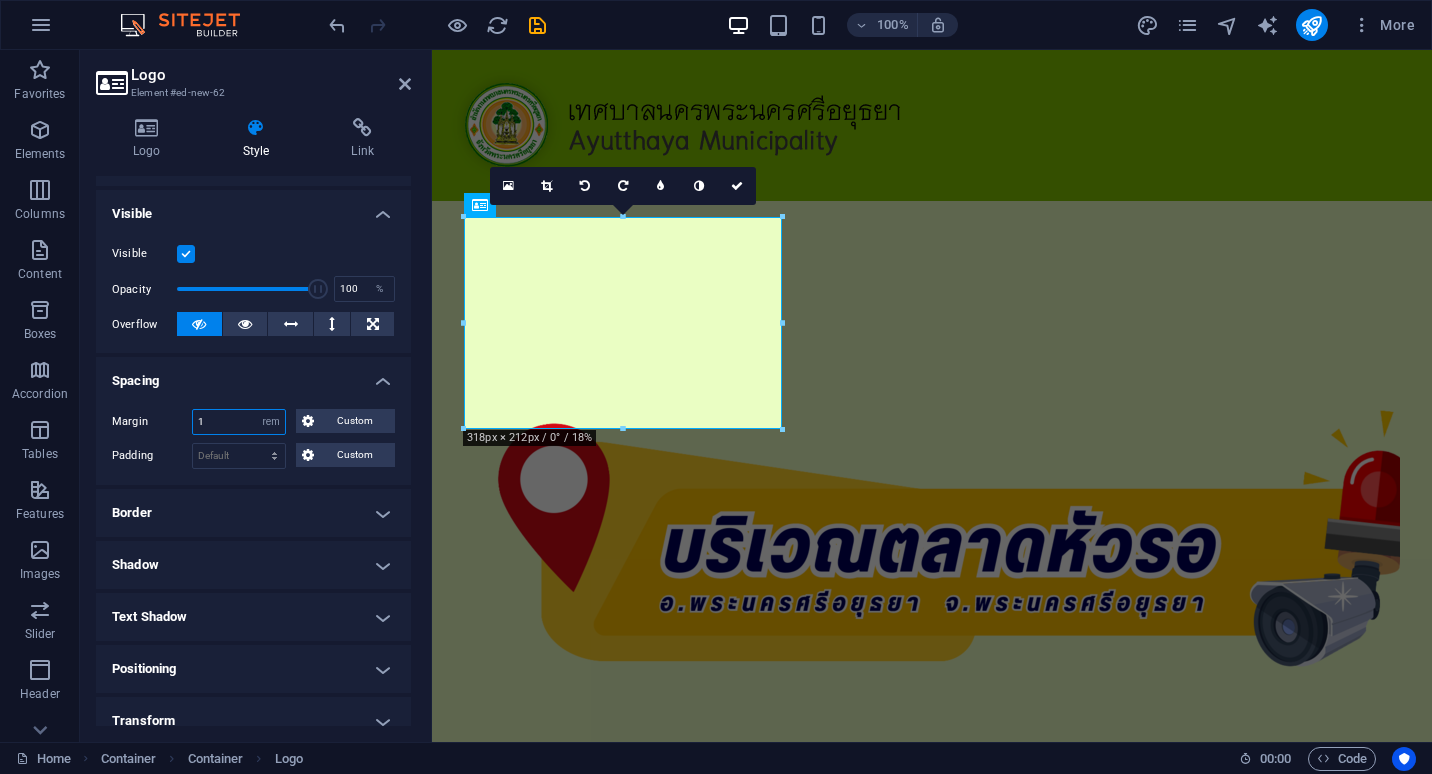 type on "1" 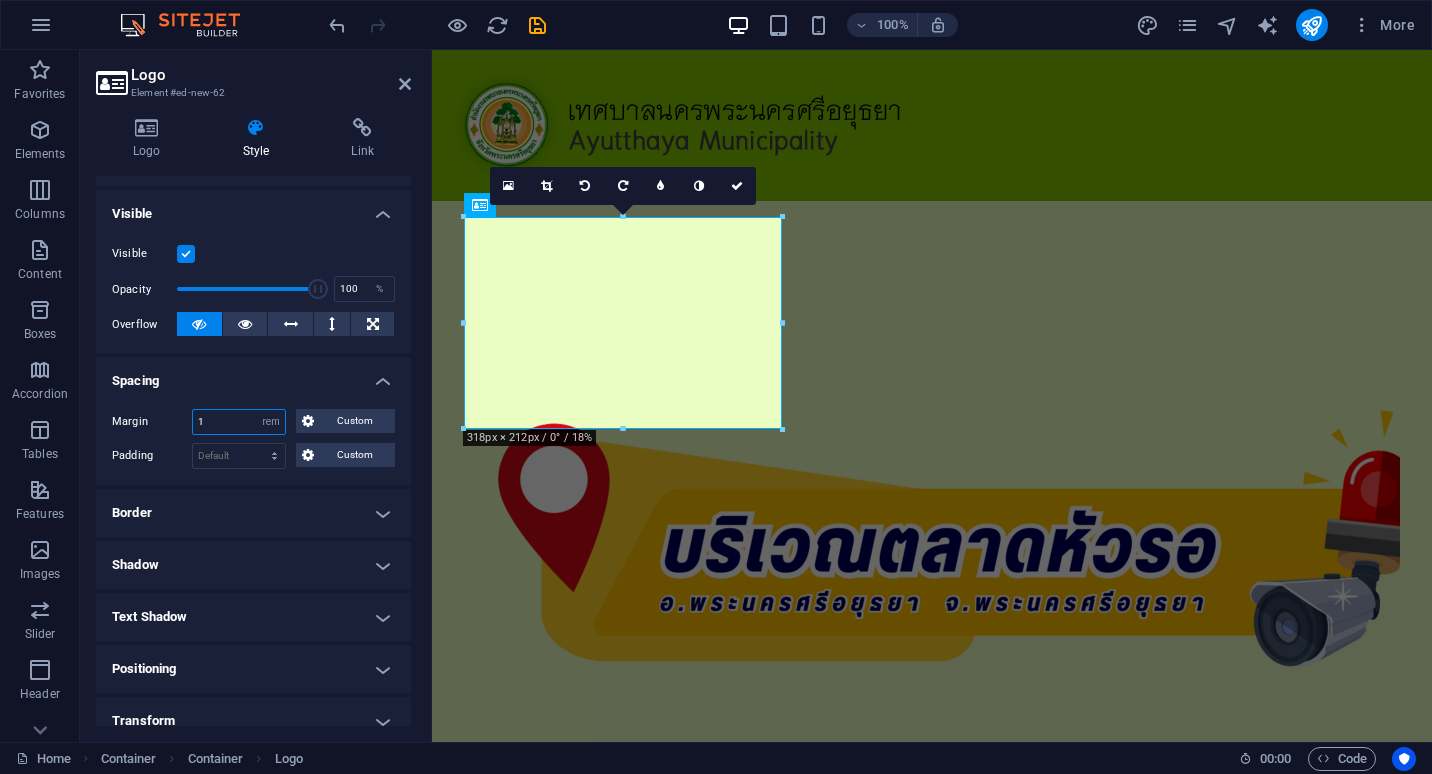 click on "1" at bounding box center (239, 422) 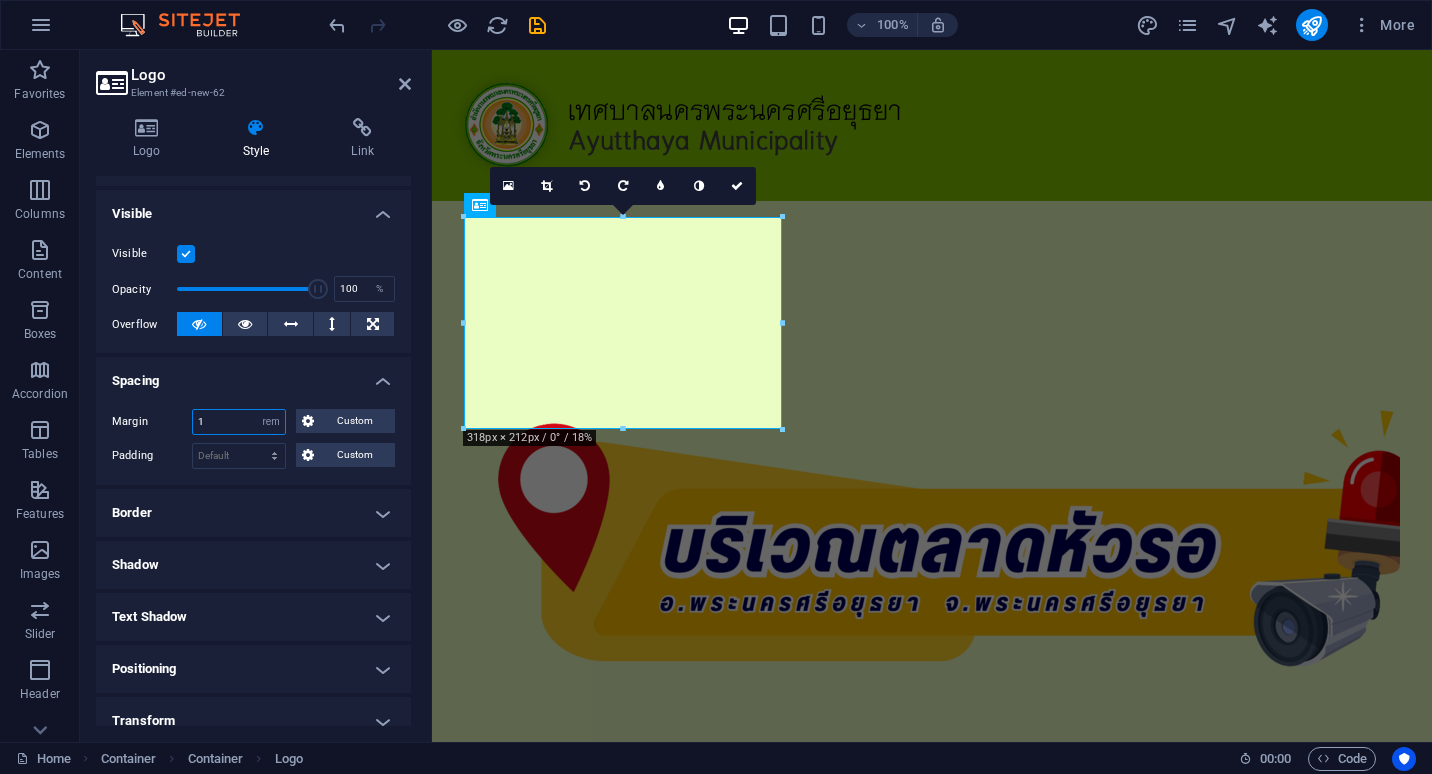drag, startPoint x: 220, startPoint y: 419, endPoint x: 173, endPoint y: 419, distance: 47 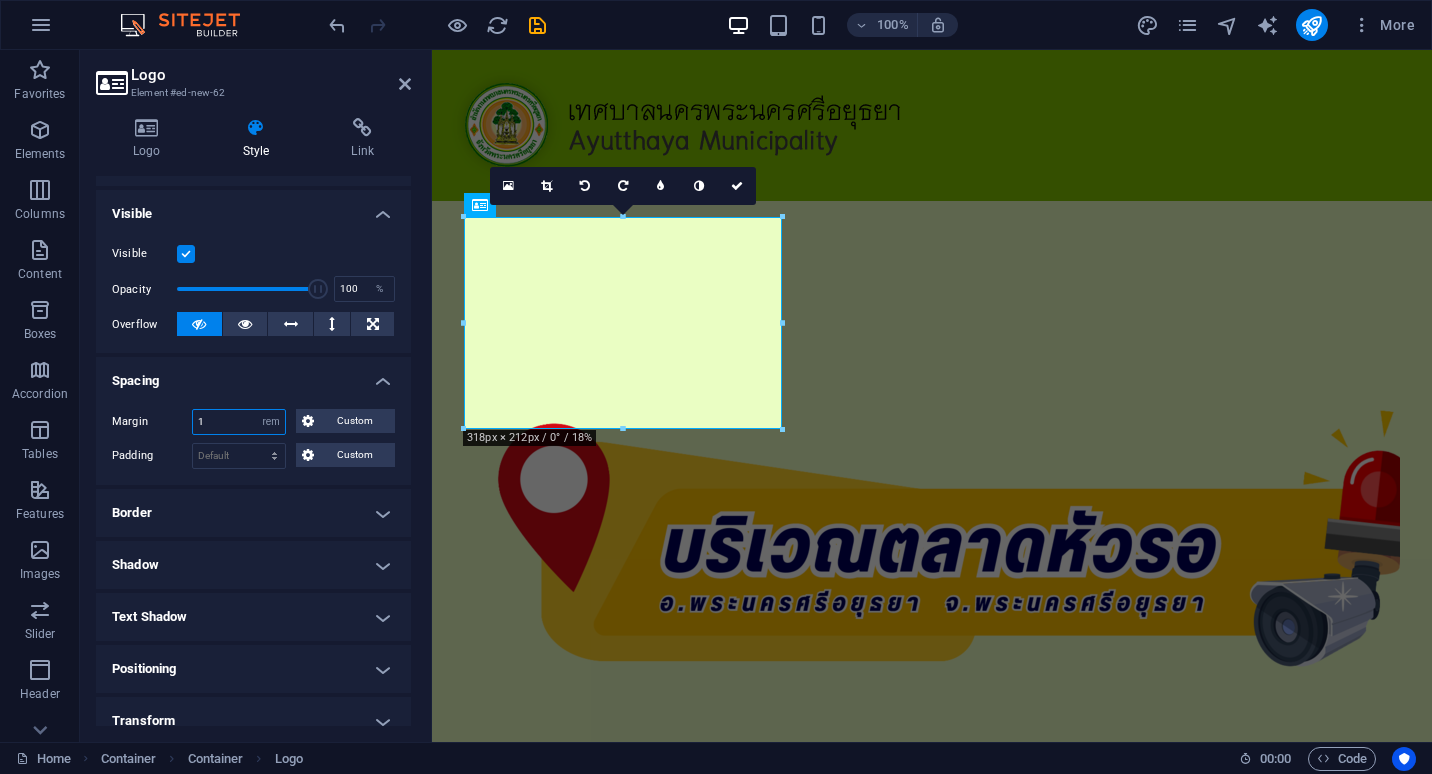 click on "Margin 1 Default auto px % rem vw vh Custom Custom" at bounding box center [253, 422] 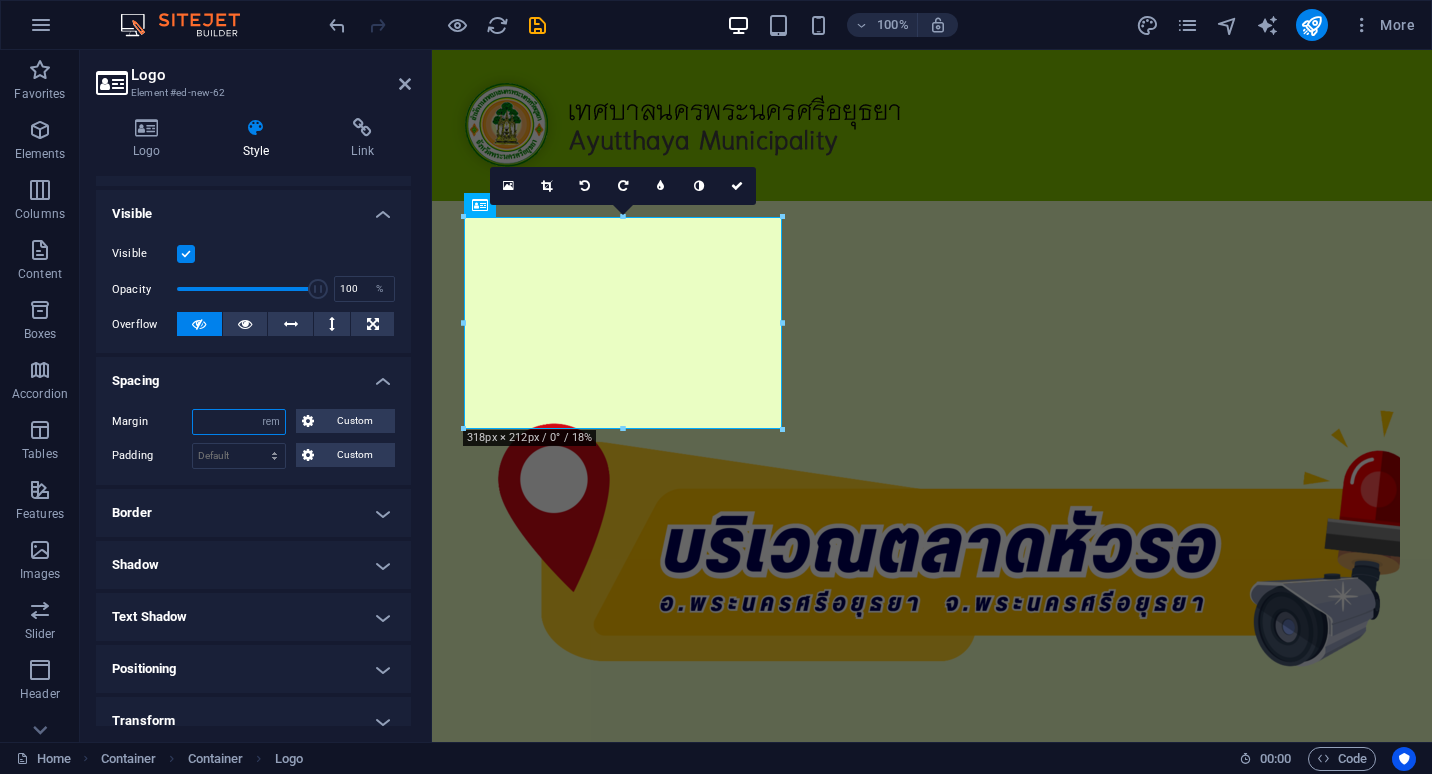 type on "3" 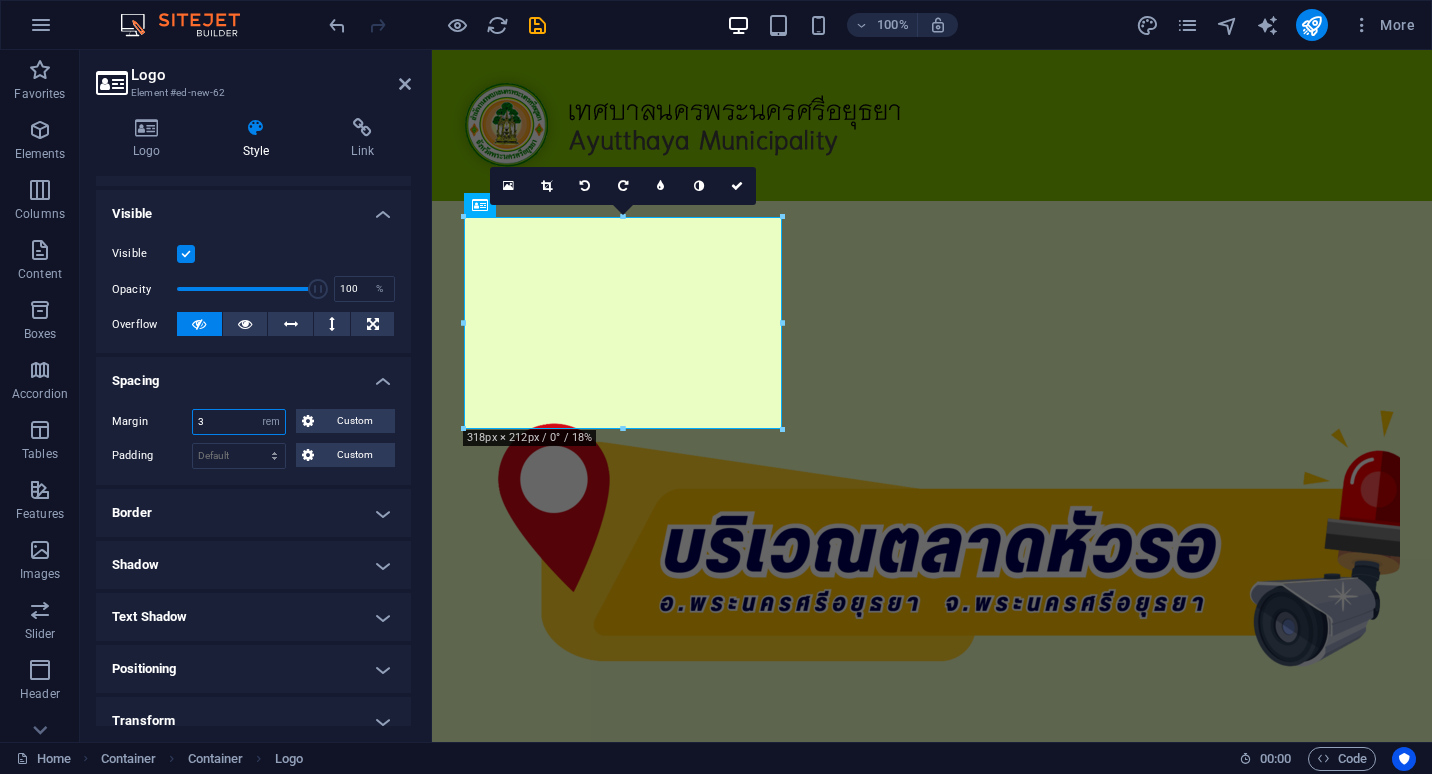 type on "3" 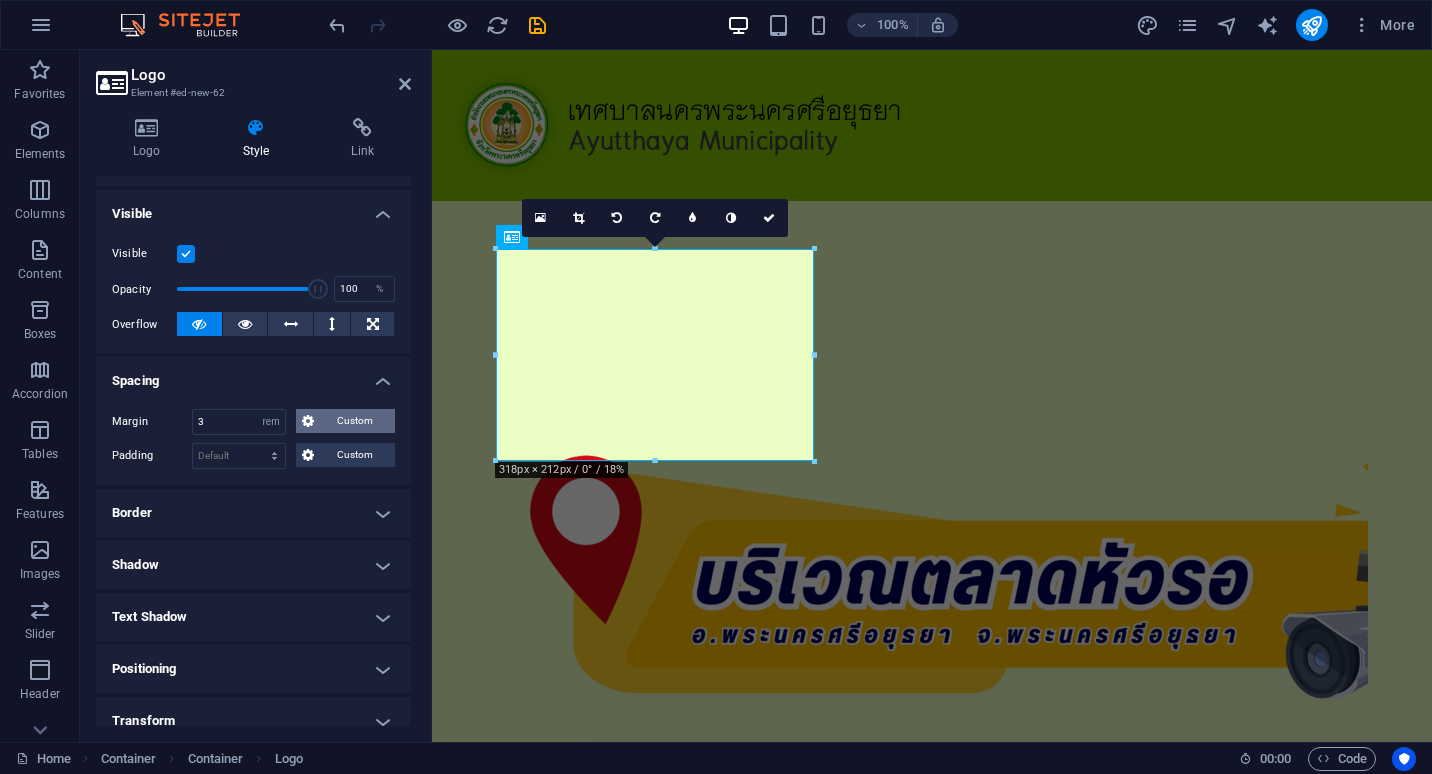 click on "Custom" at bounding box center (354, 421) 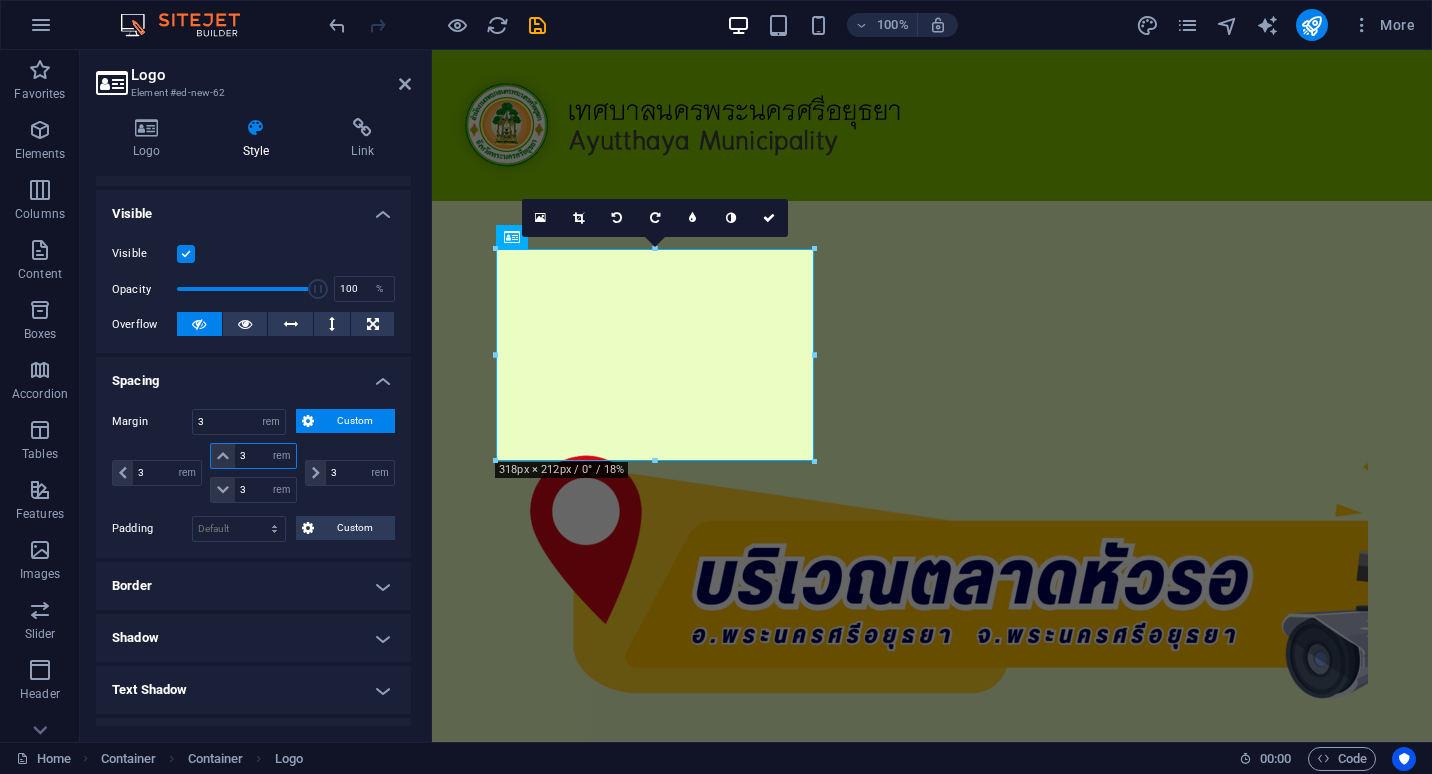 drag, startPoint x: 249, startPoint y: 456, endPoint x: 235, endPoint y: 456, distance: 14 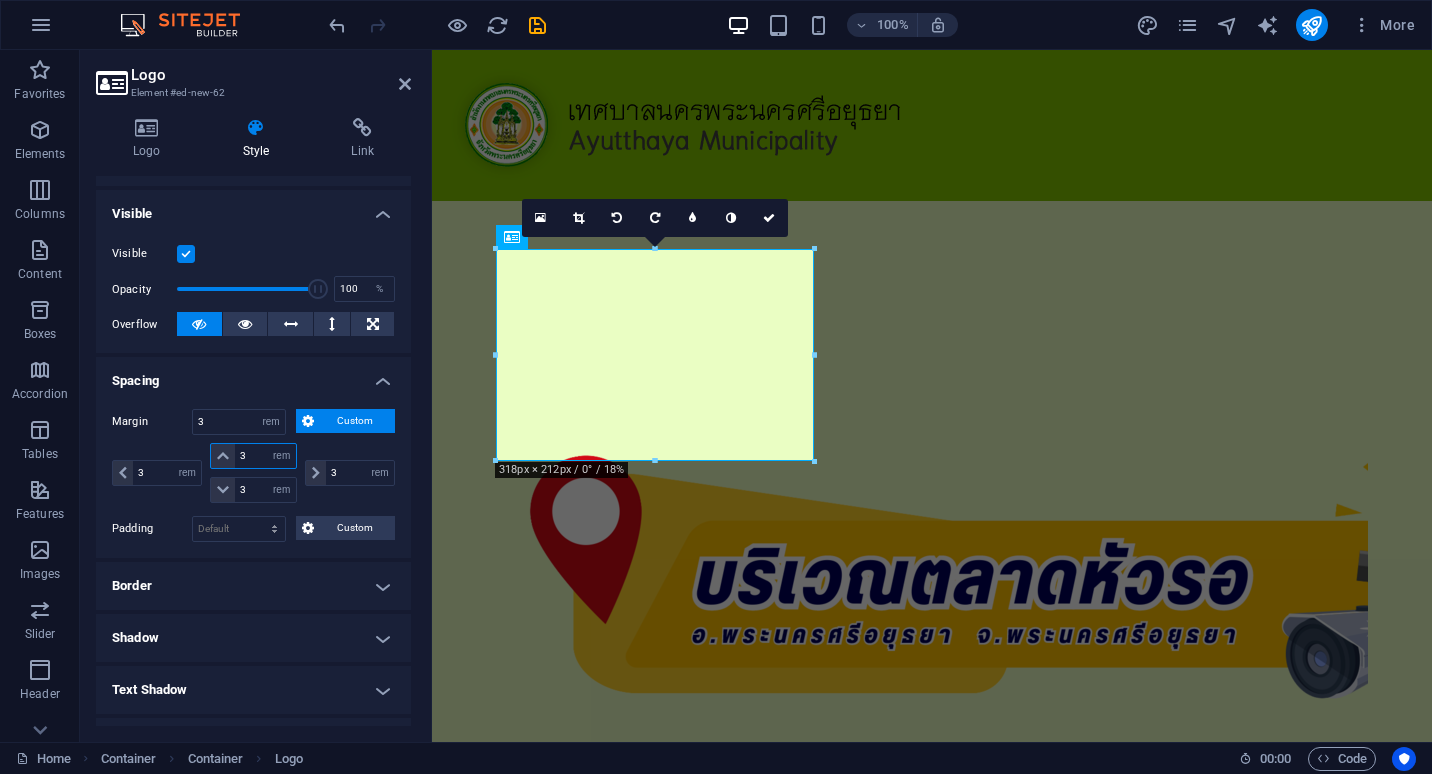 type on "0" 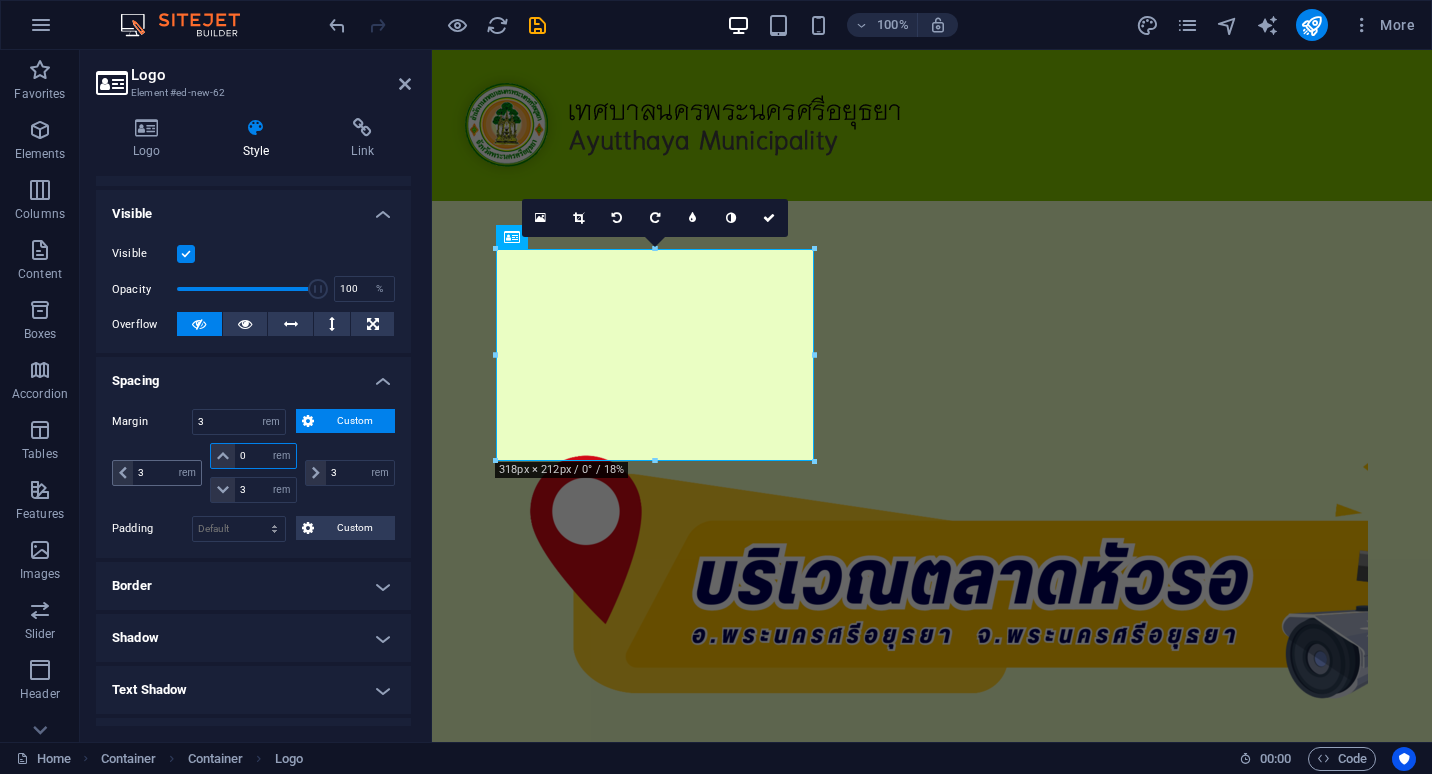 type 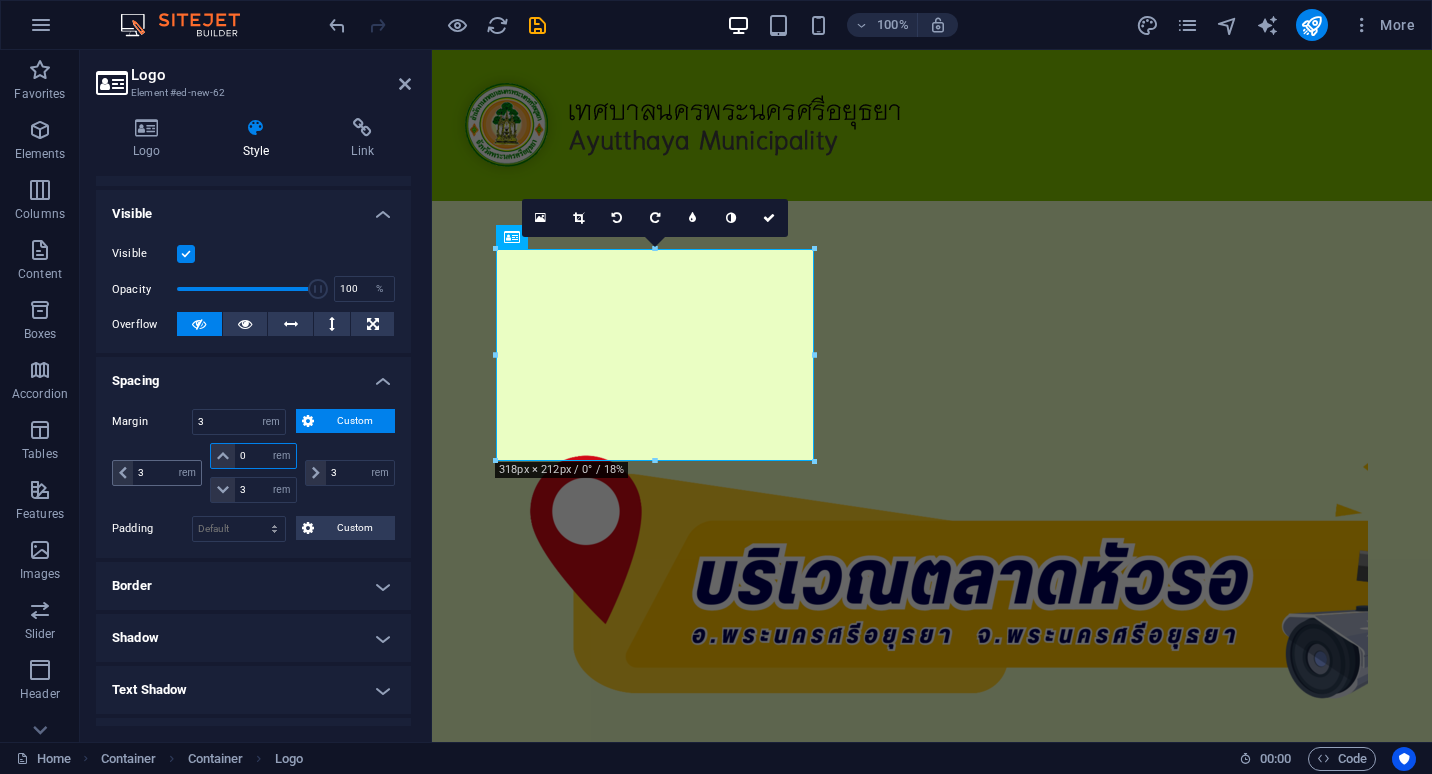select on "DISABLED_OPTION_VALUE" 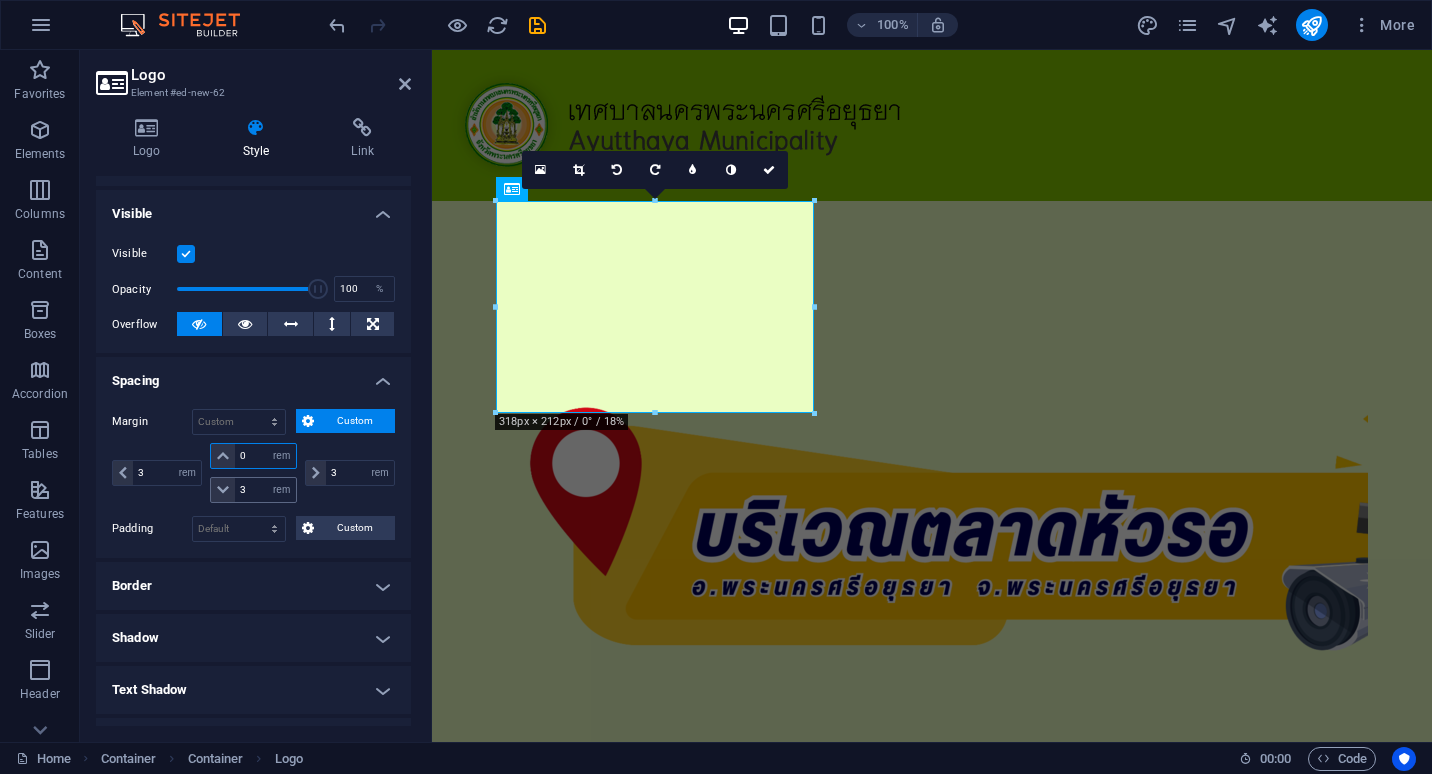 type on "0" 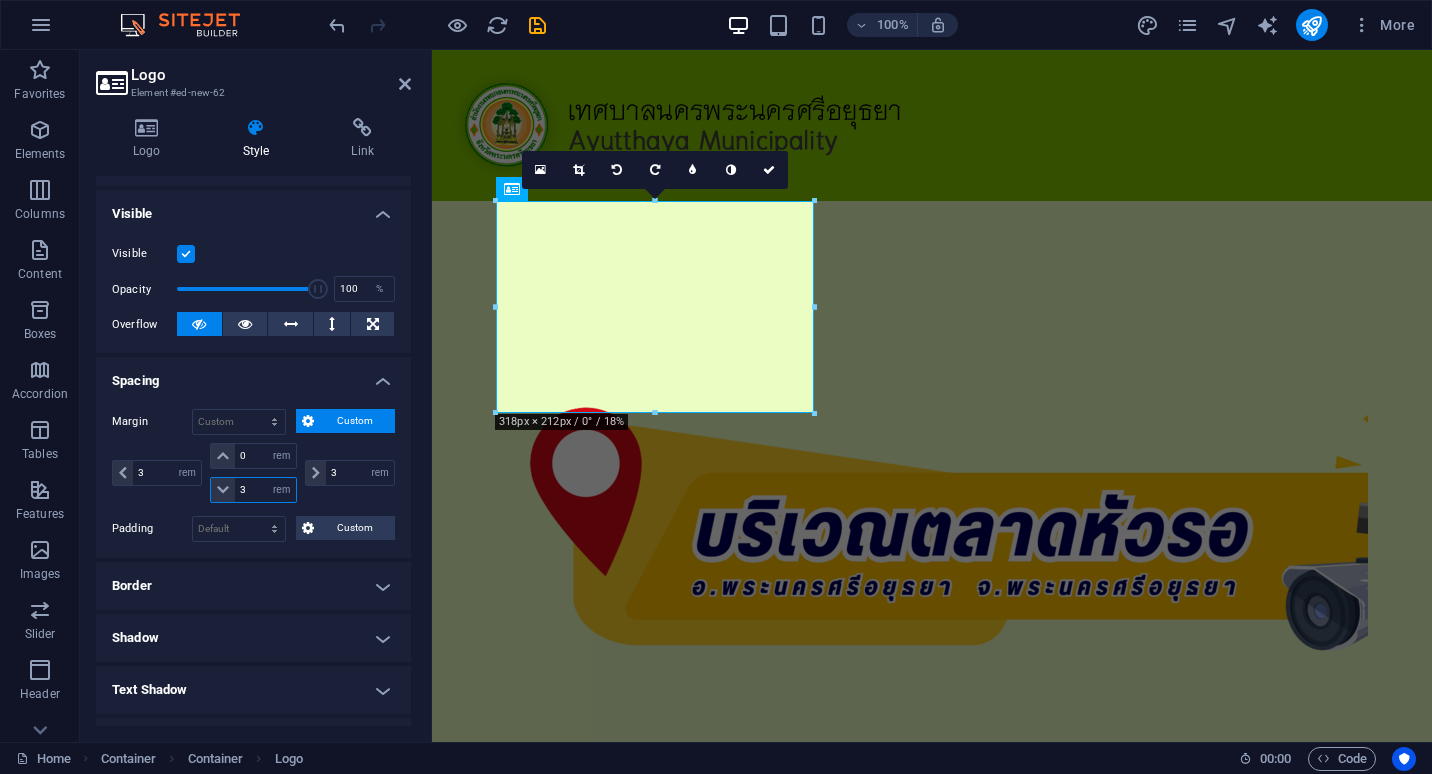 drag, startPoint x: 253, startPoint y: 487, endPoint x: 226, endPoint y: 491, distance: 27.294687 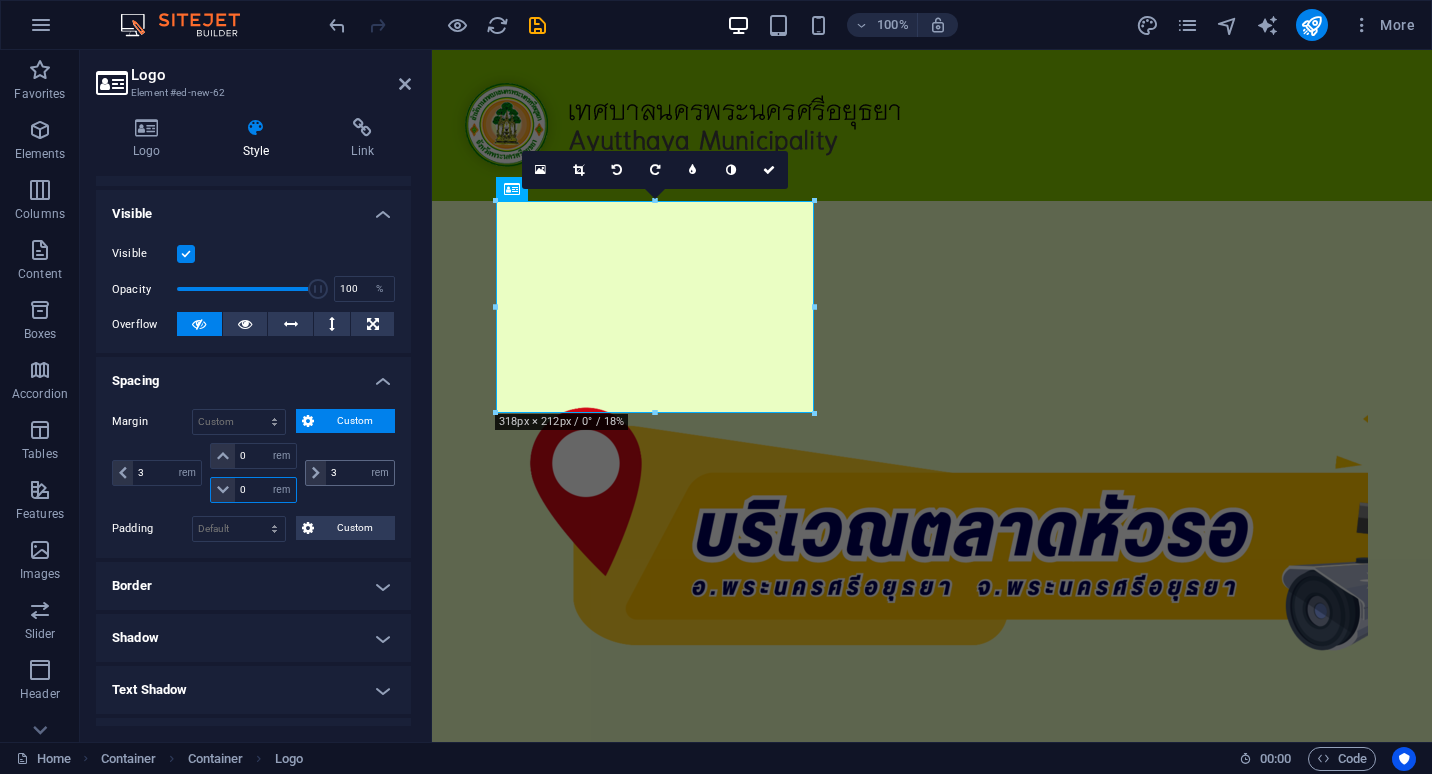 type on "0" 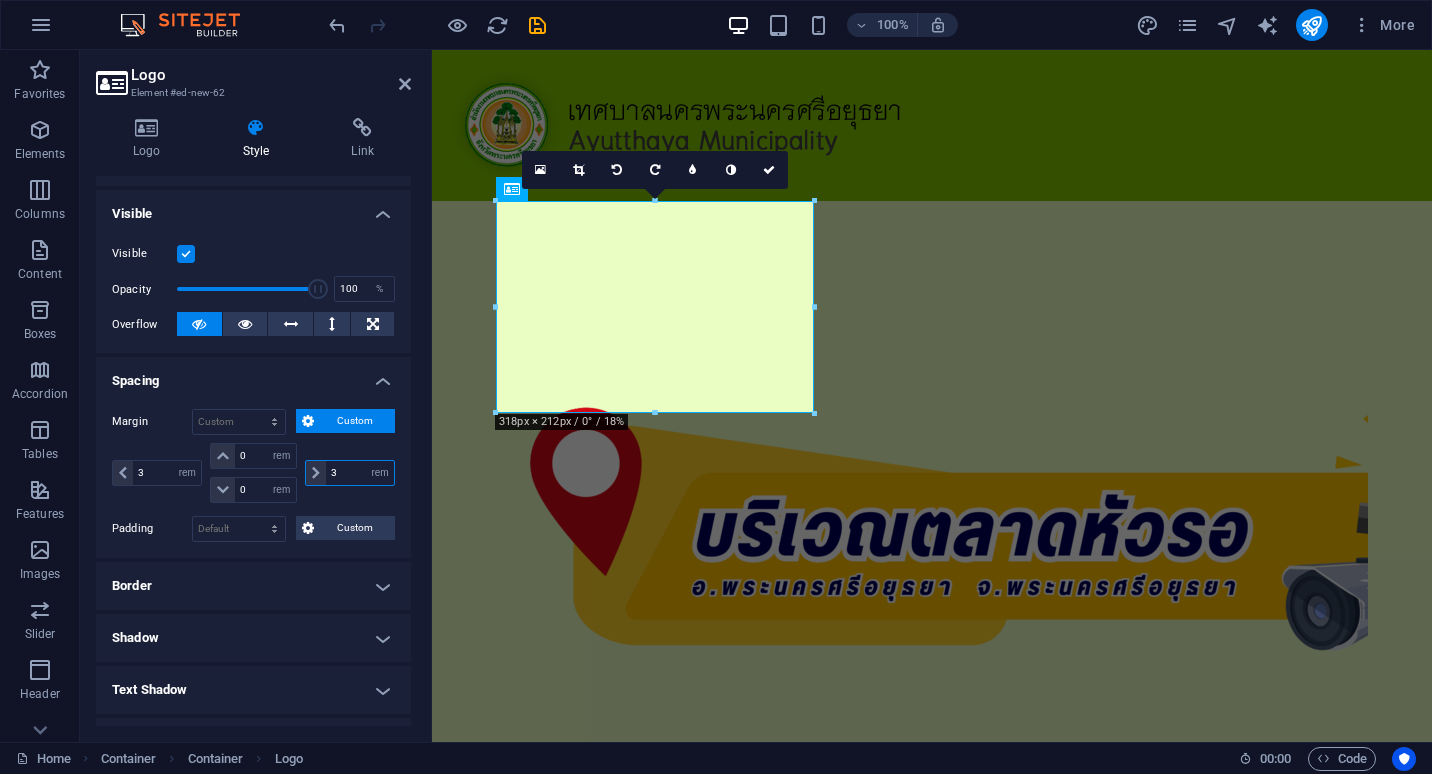 click on "3" at bounding box center [360, 473] 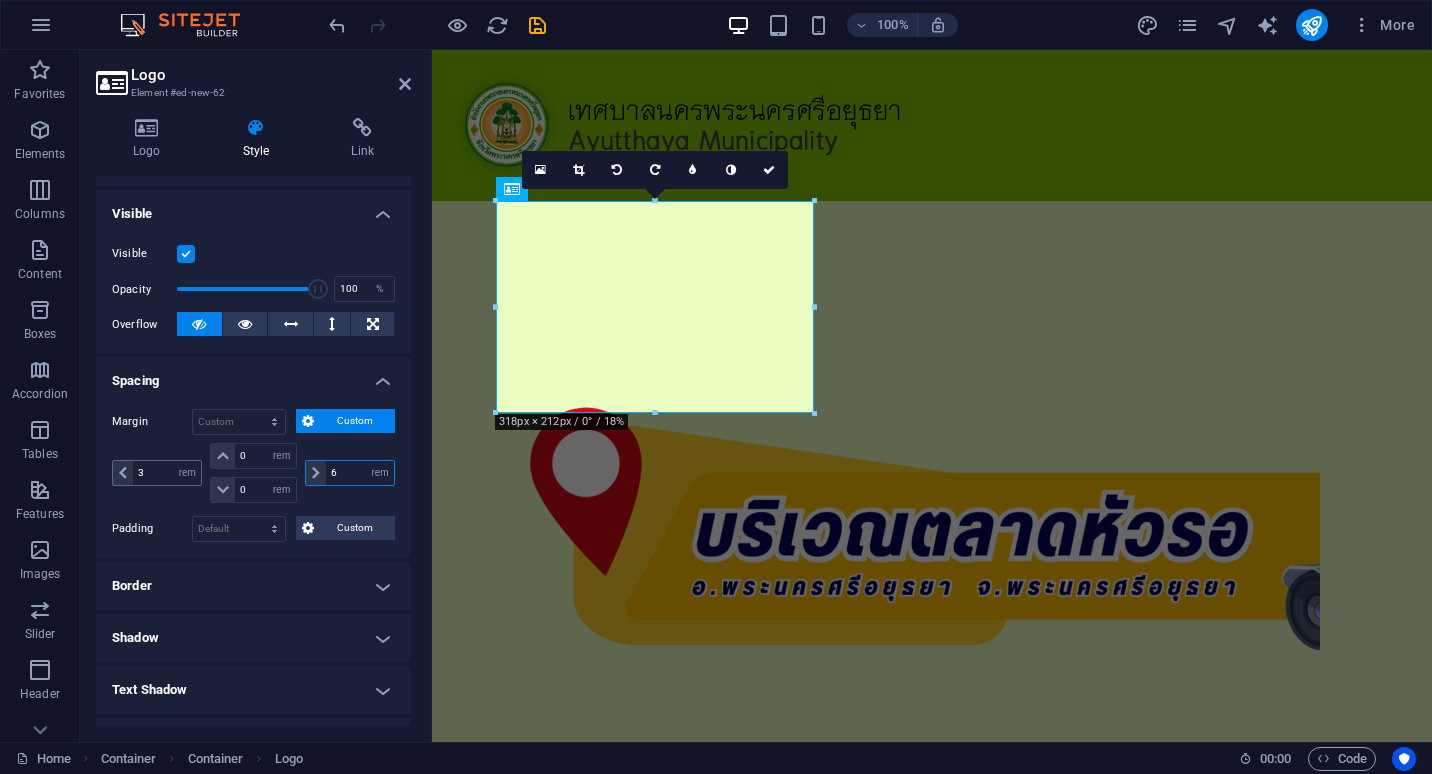 type on "6" 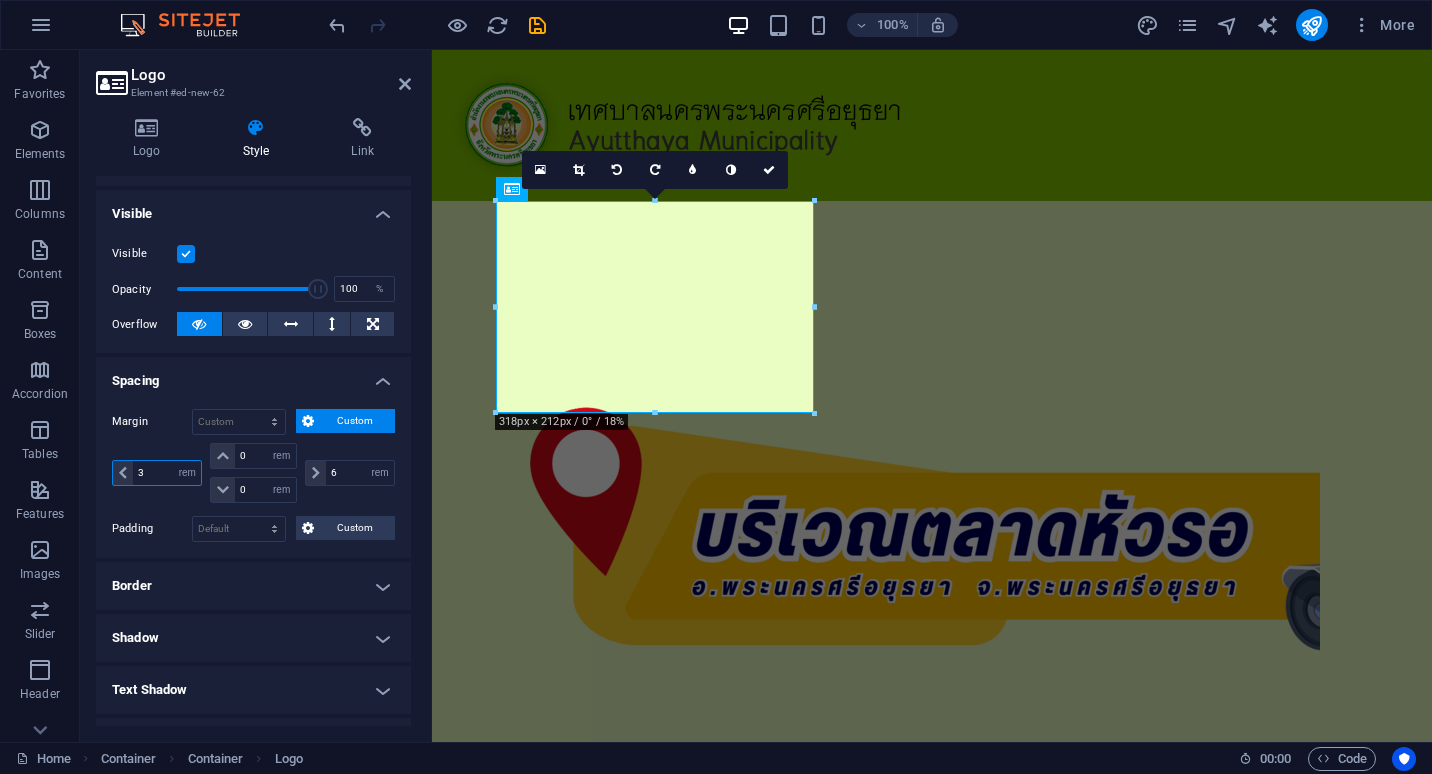 drag, startPoint x: 155, startPoint y: 474, endPoint x: 134, endPoint y: 477, distance: 21.213203 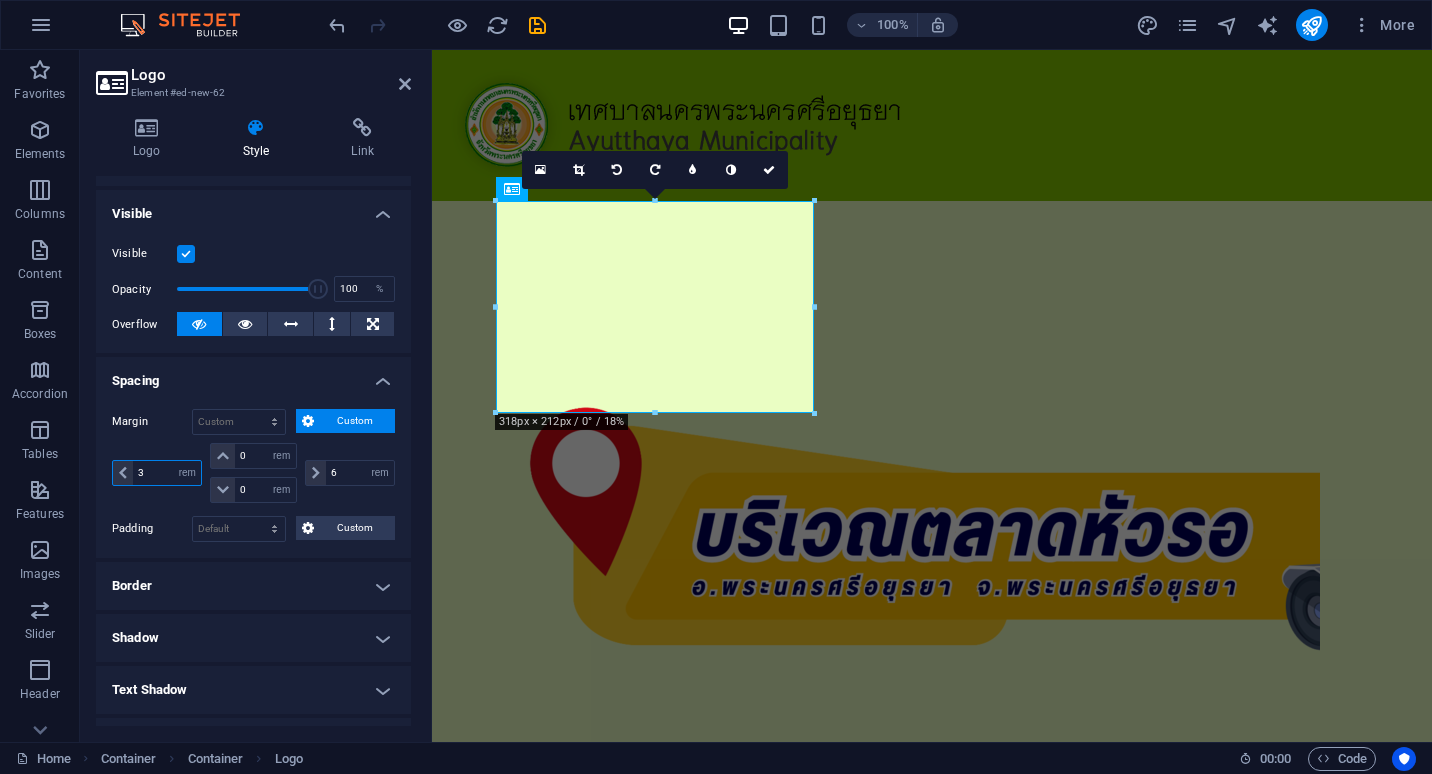 click on "3" at bounding box center [167, 473] 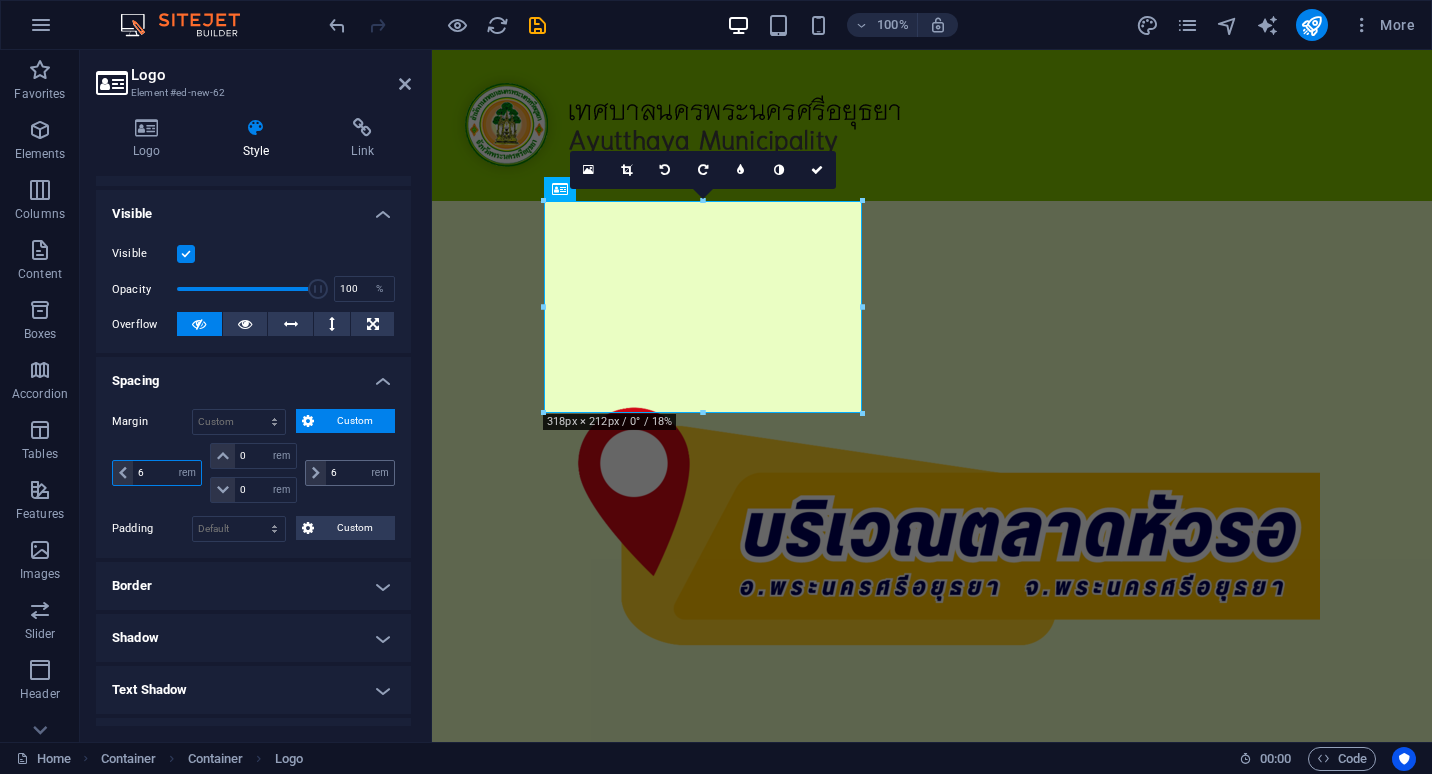 type on "6" 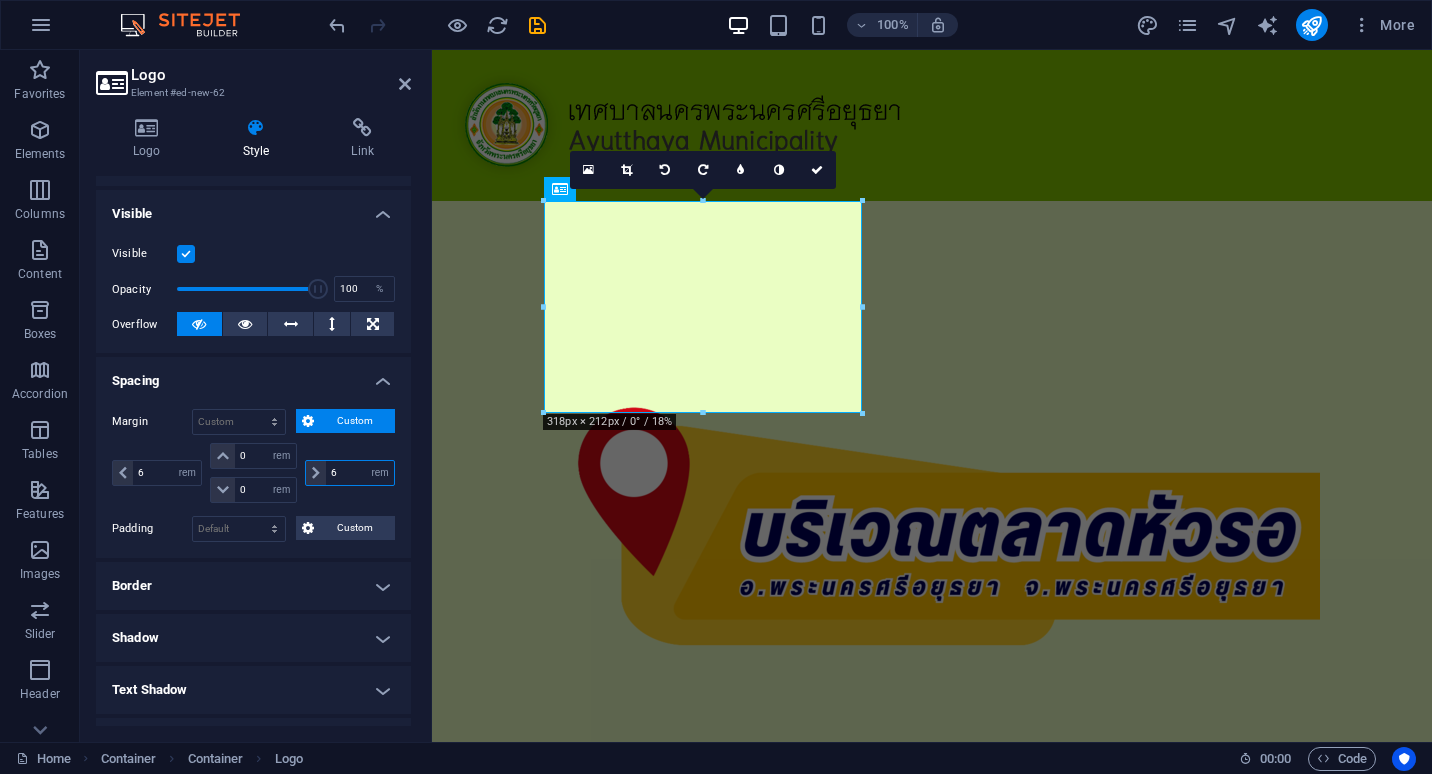 click on "6" at bounding box center [360, 473] 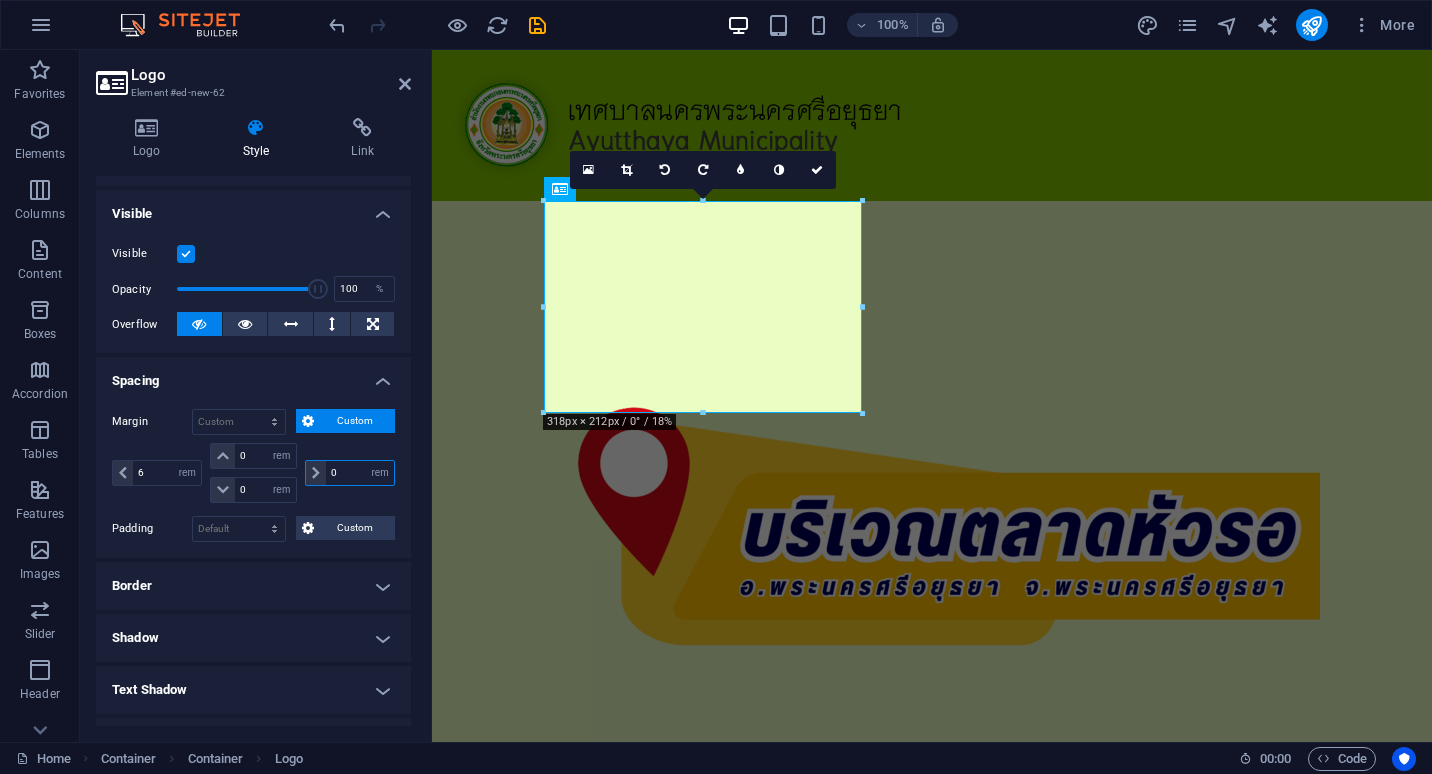 click on "0" at bounding box center [360, 473] 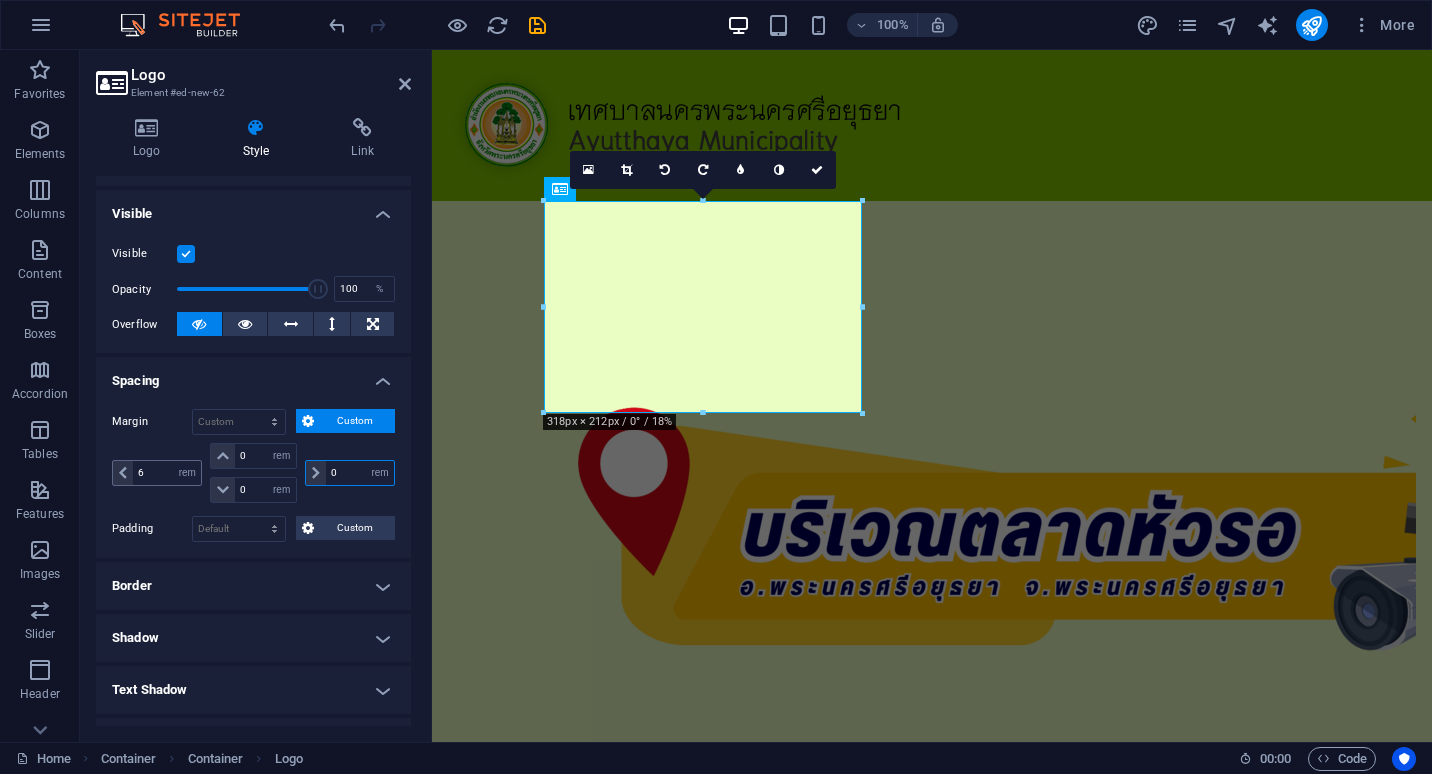 type on "0" 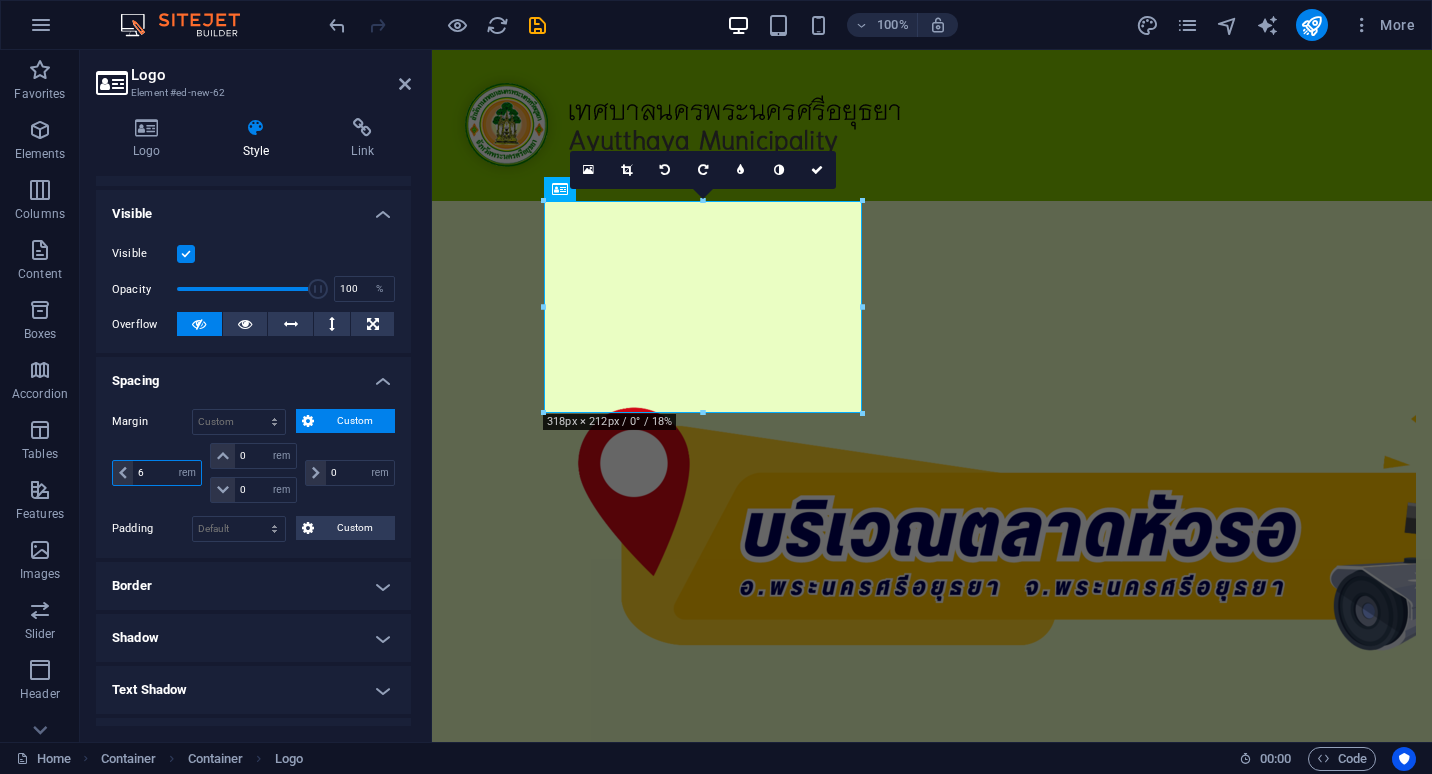 click on "6" at bounding box center [167, 473] 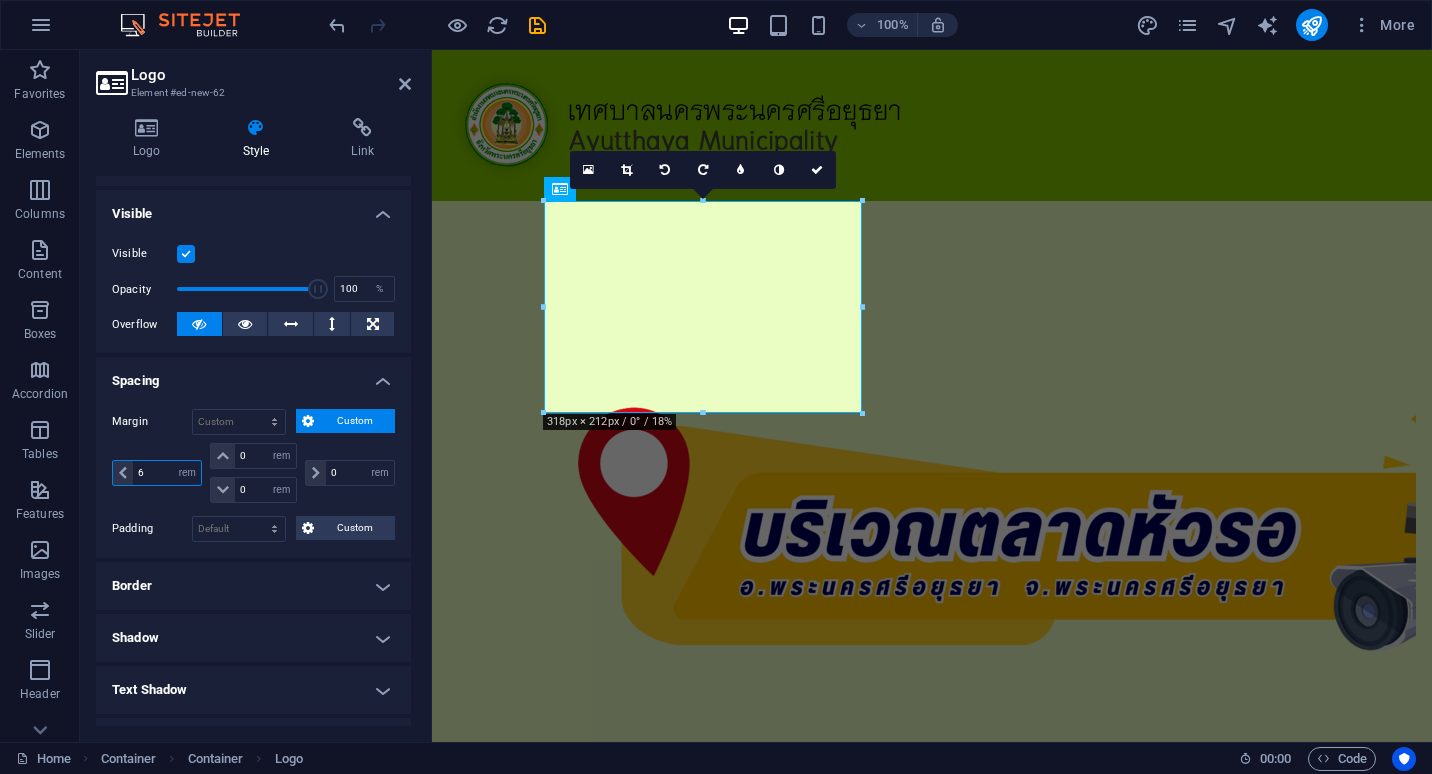 drag, startPoint x: 154, startPoint y: 470, endPoint x: 133, endPoint y: 470, distance: 21 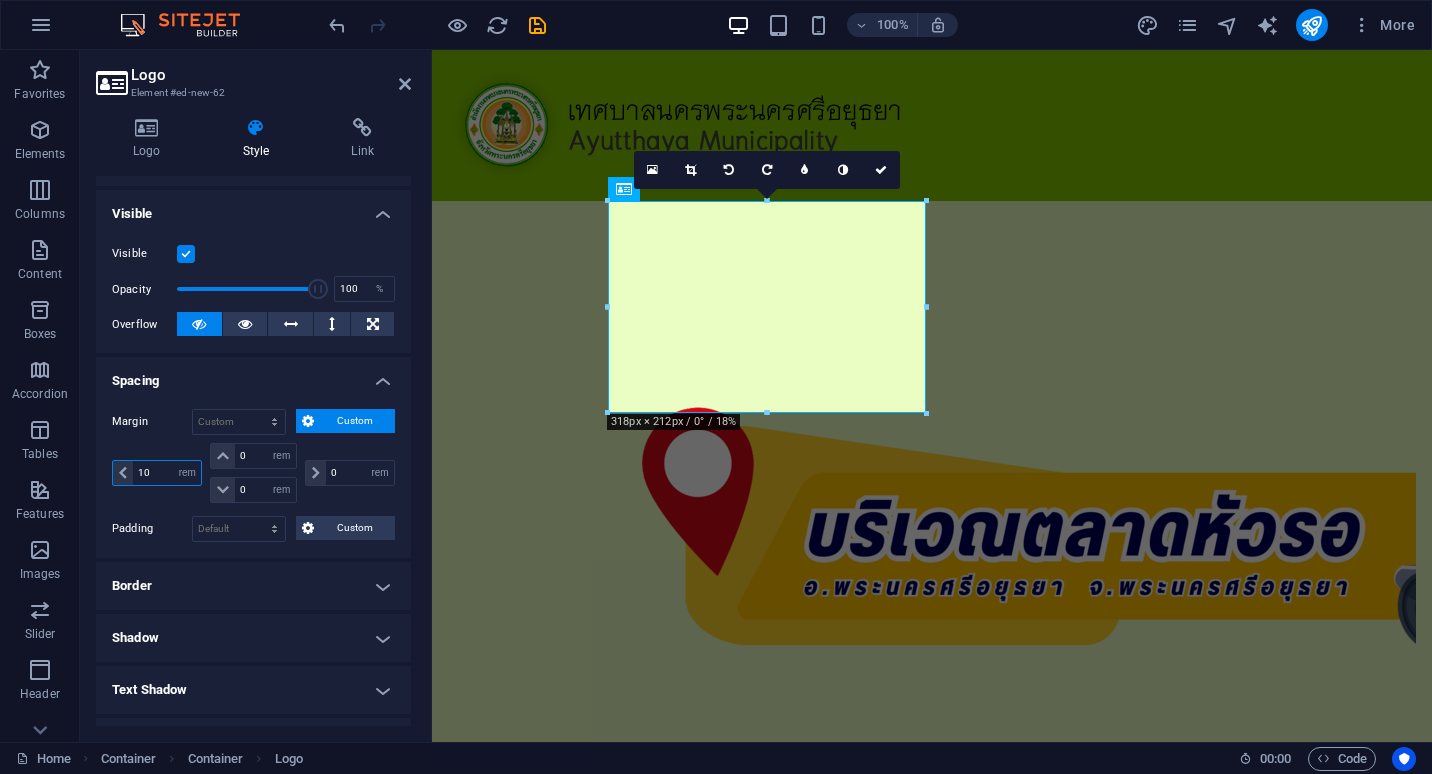 click on "10" at bounding box center [167, 473] 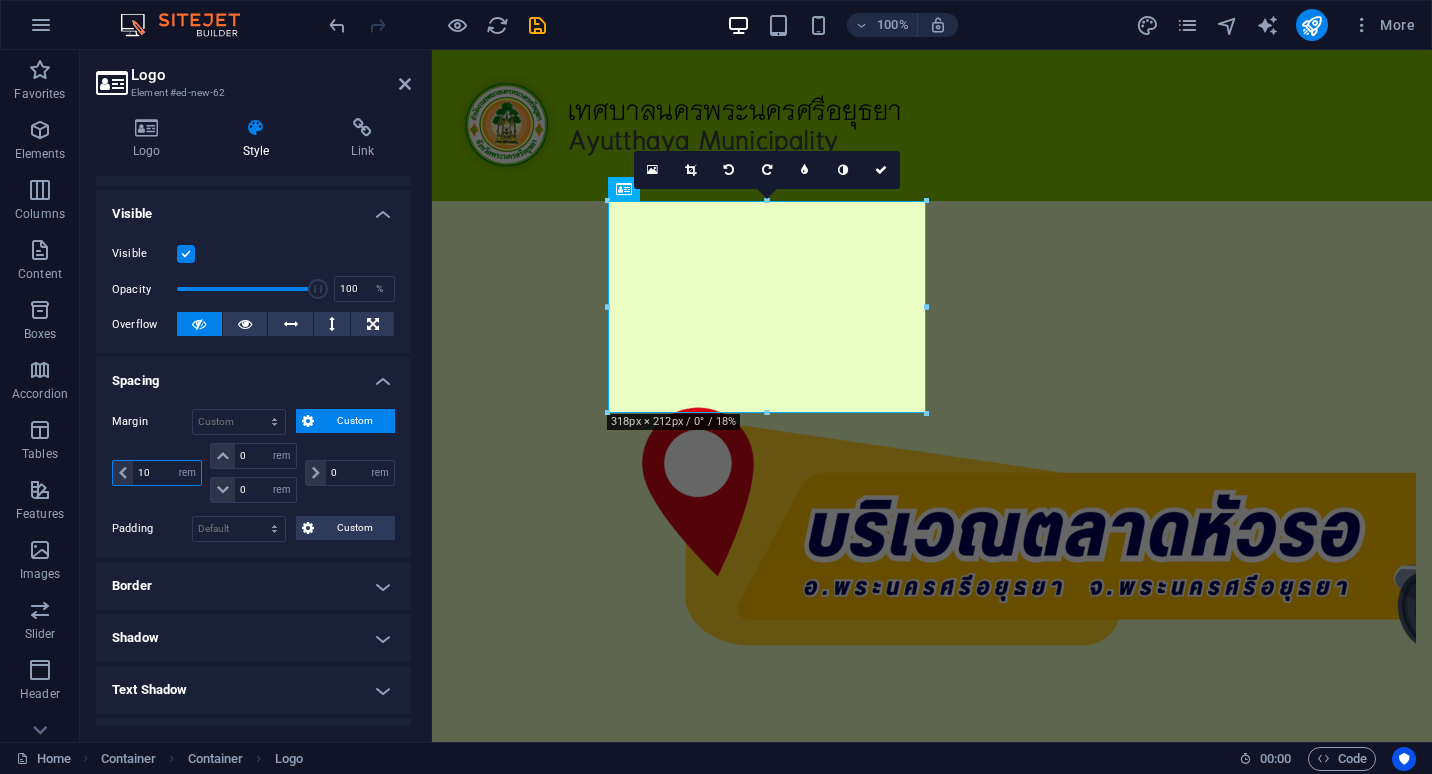 drag, startPoint x: 152, startPoint y: 472, endPoint x: 140, endPoint y: 473, distance: 12.0415945 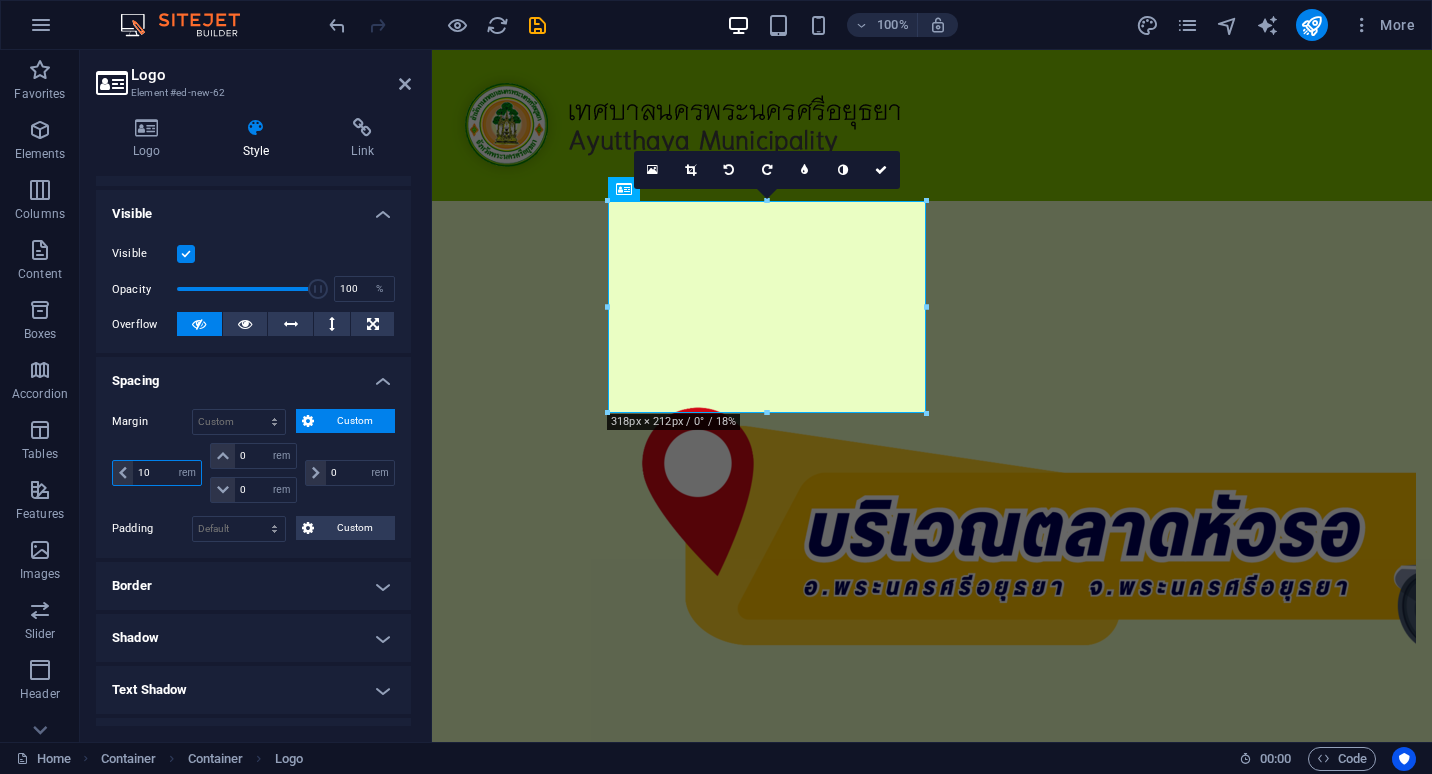 click on "10" at bounding box center (167, 473) 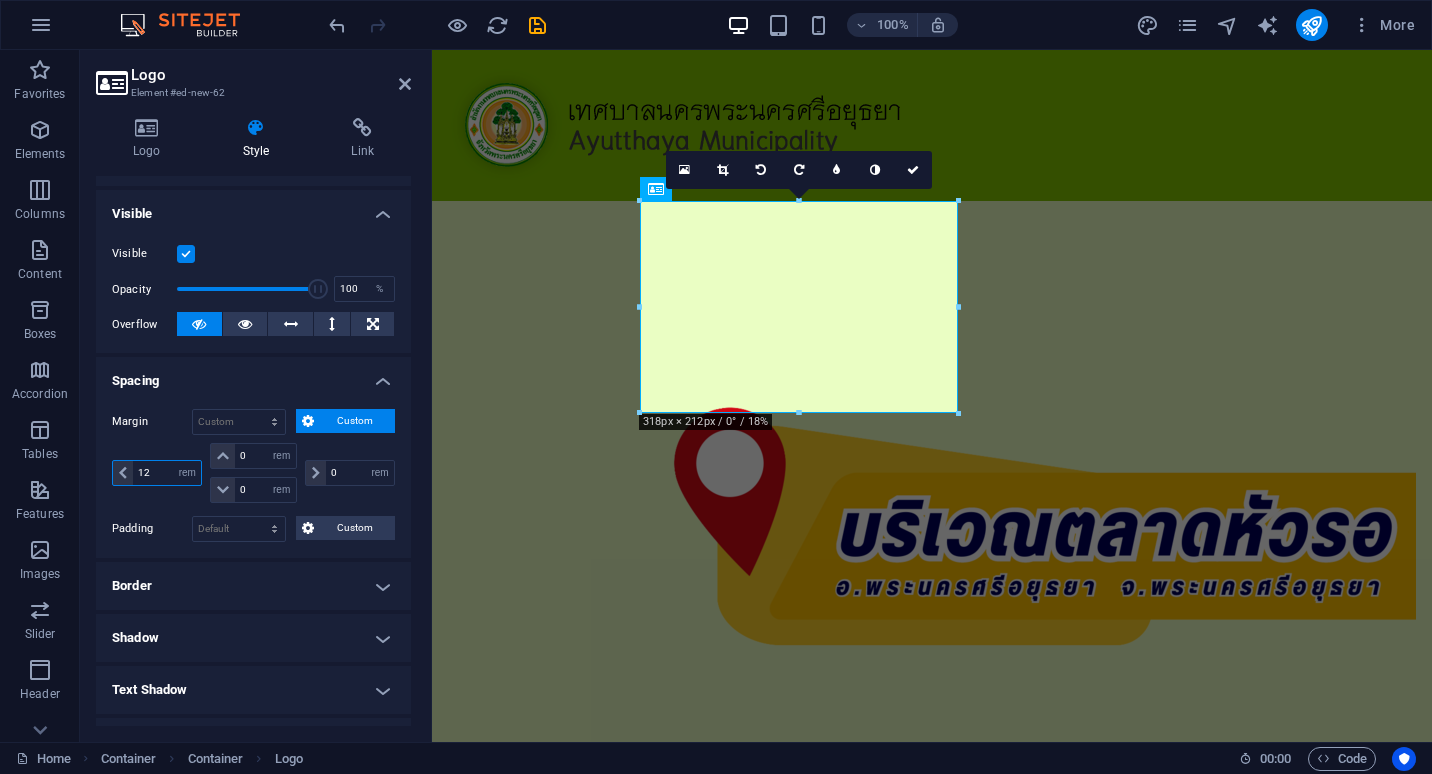 click on "12" at bounding box center [167, 473] 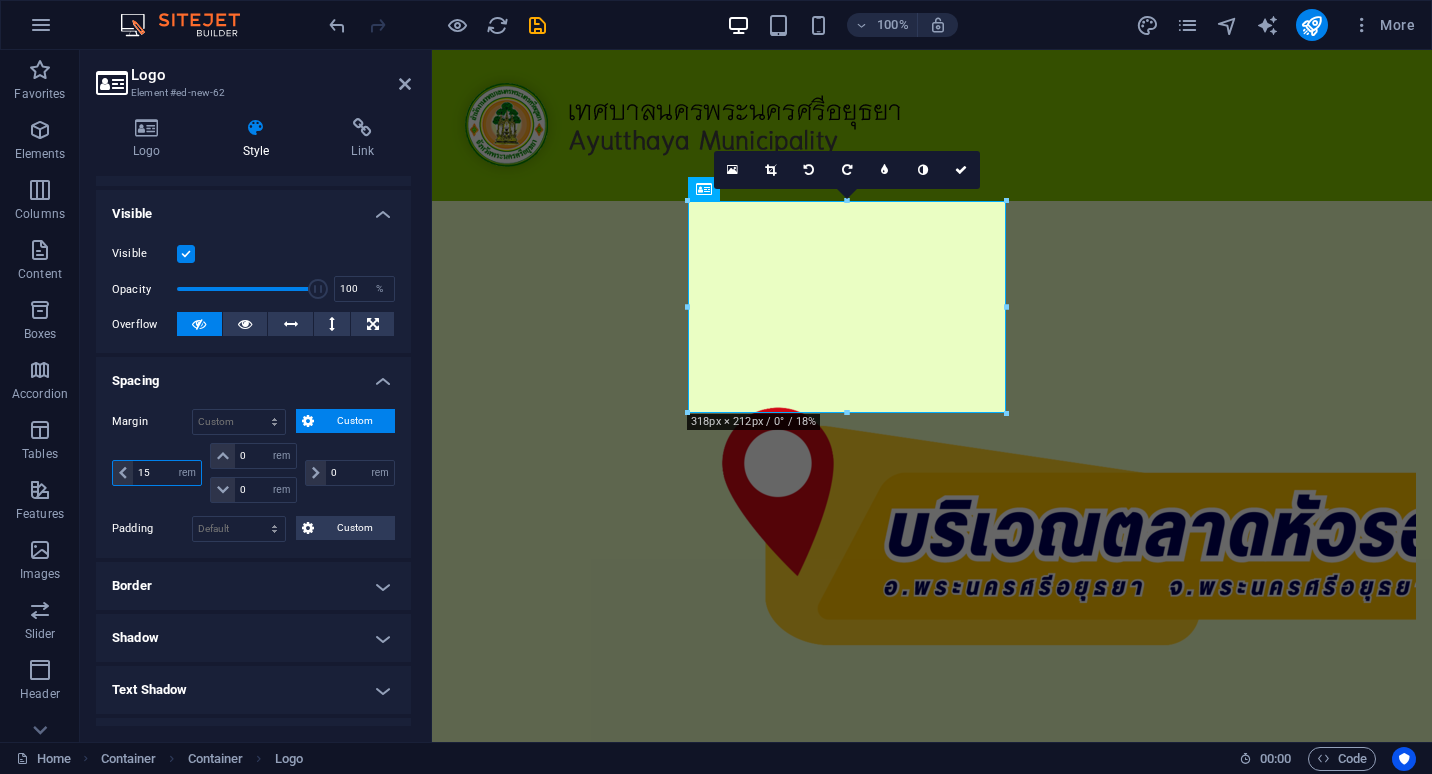 drag, startPoint x: 162, startPoint y: 473, endPoint x: 131, endPoint y: 474, distance: 31.016125 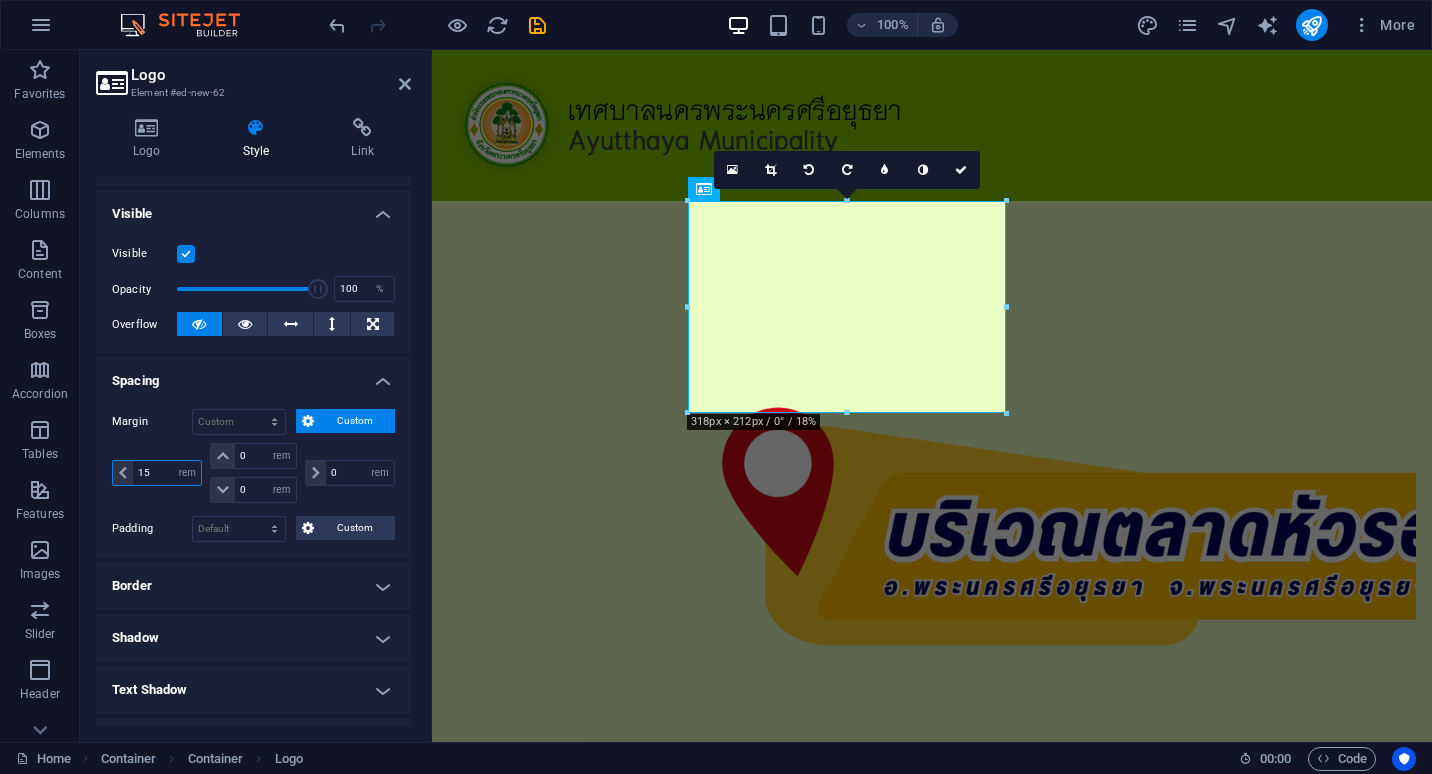 click on "15 auto px % rem vw vh" at bounding box center [157, 473] 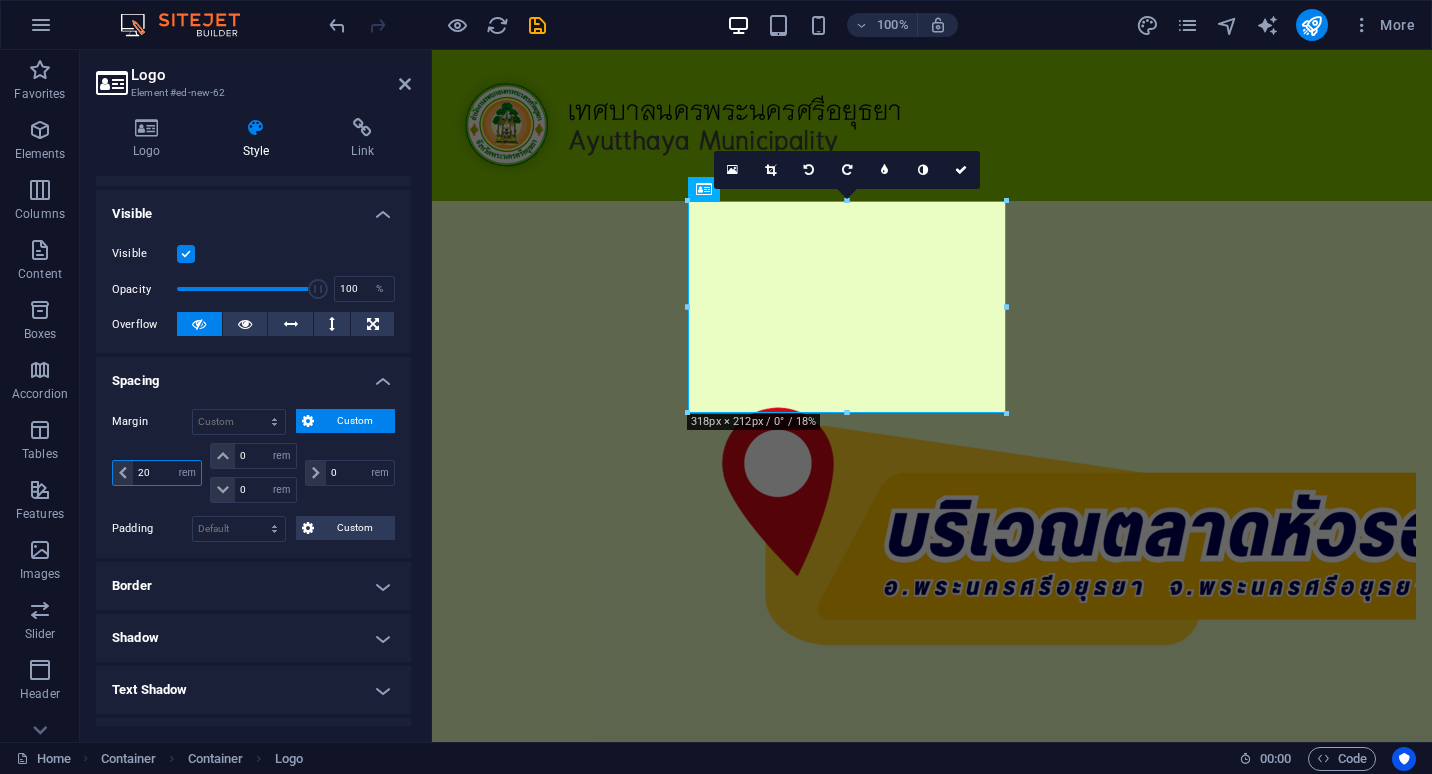 click on "20" at bounding box center [167, 473] 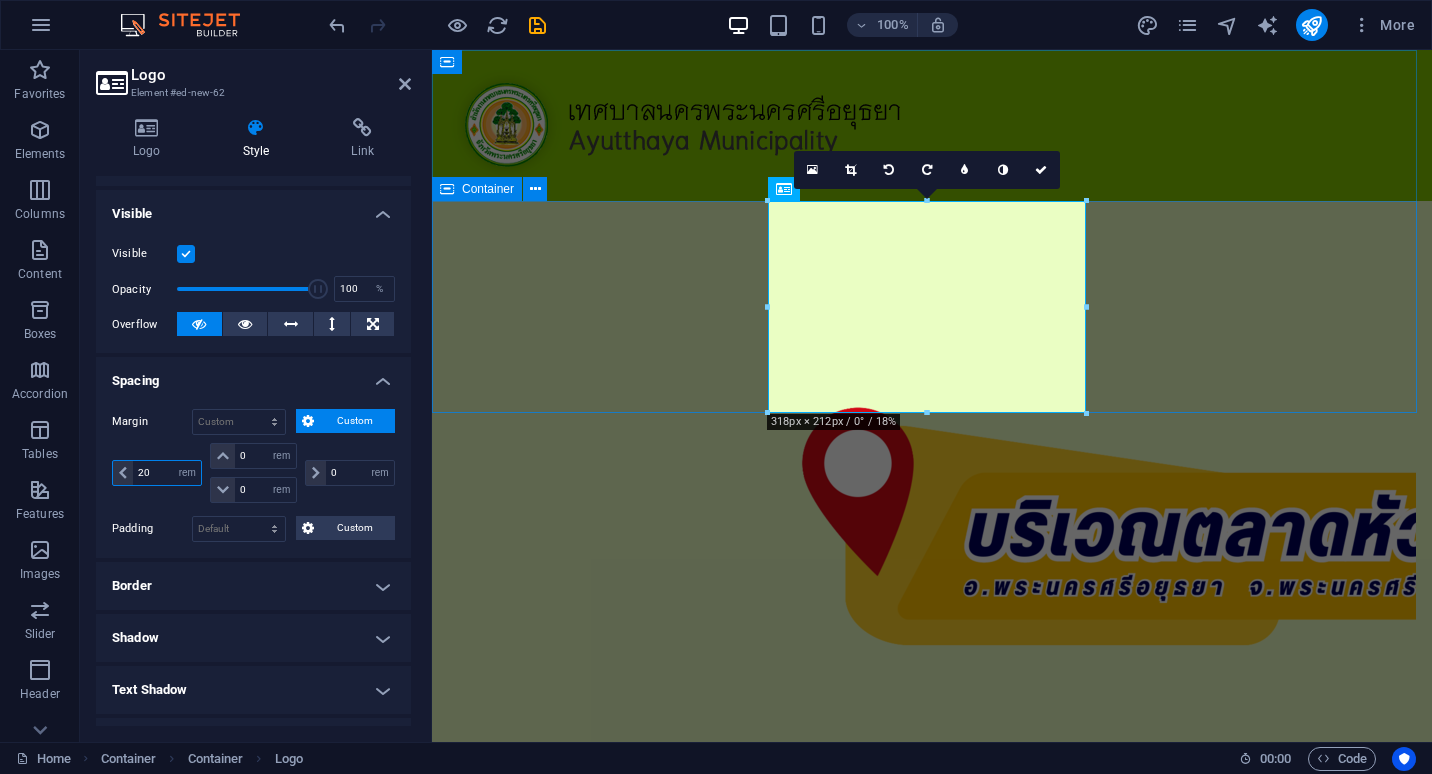 type on "20" 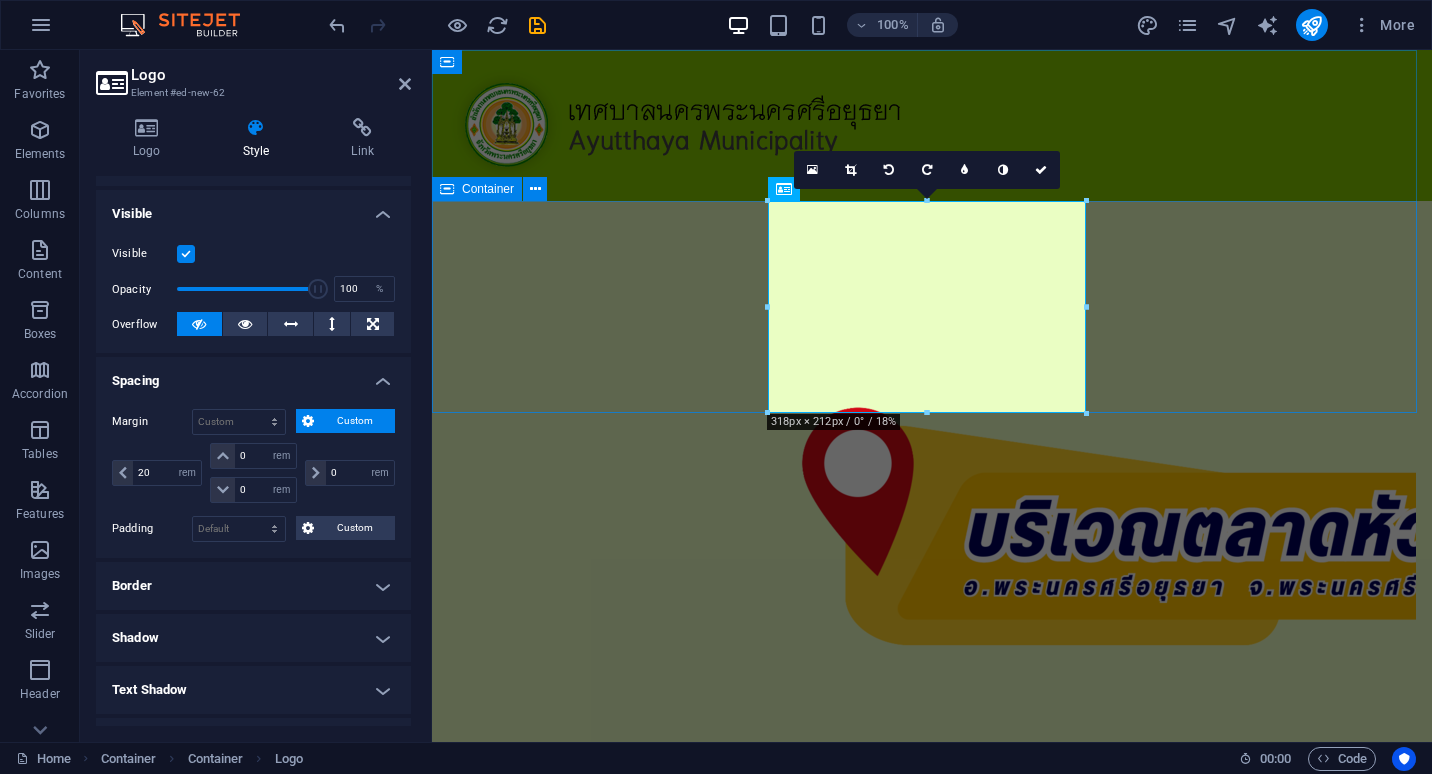 click at bounding box center (932, 542) 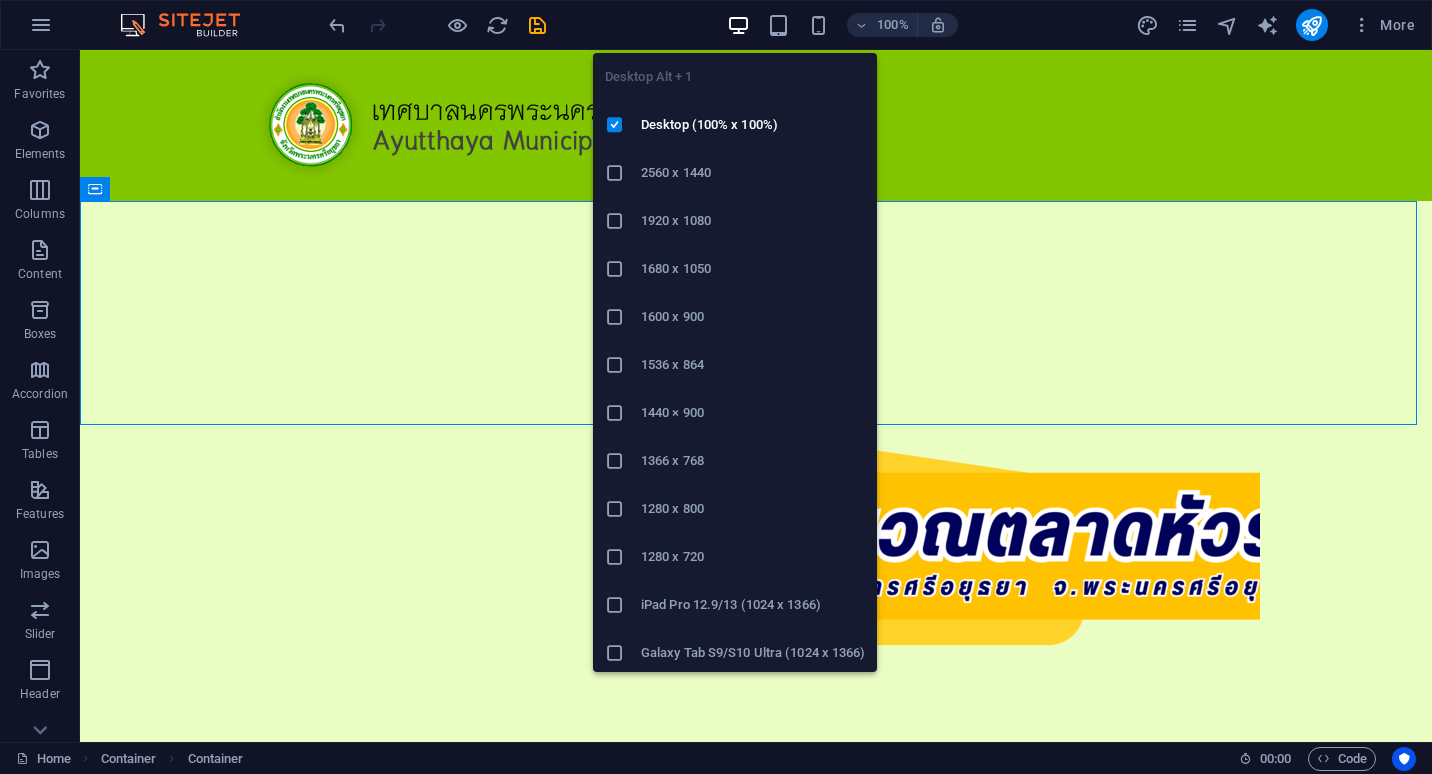 click at bounding box center [738, 25] 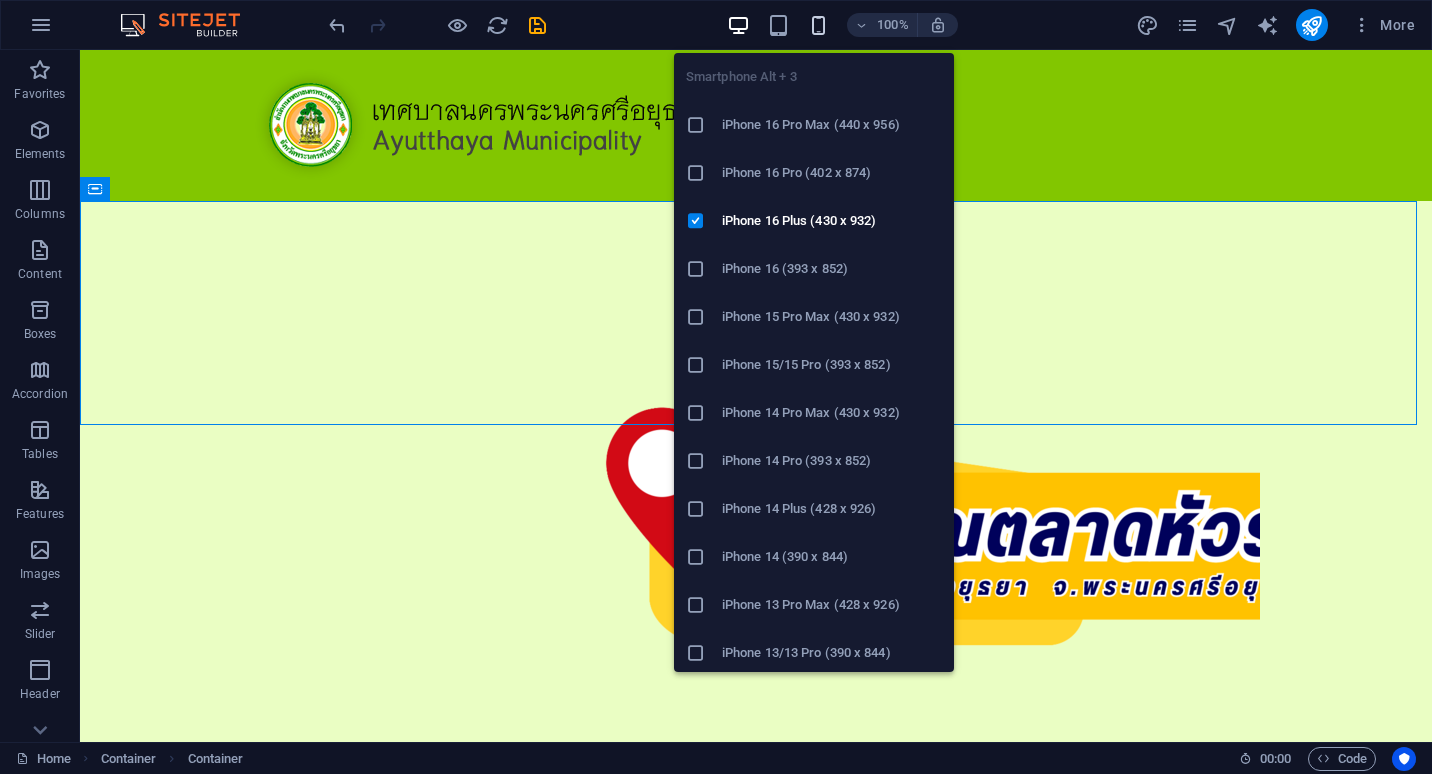 click at bounding box center [818, 25] 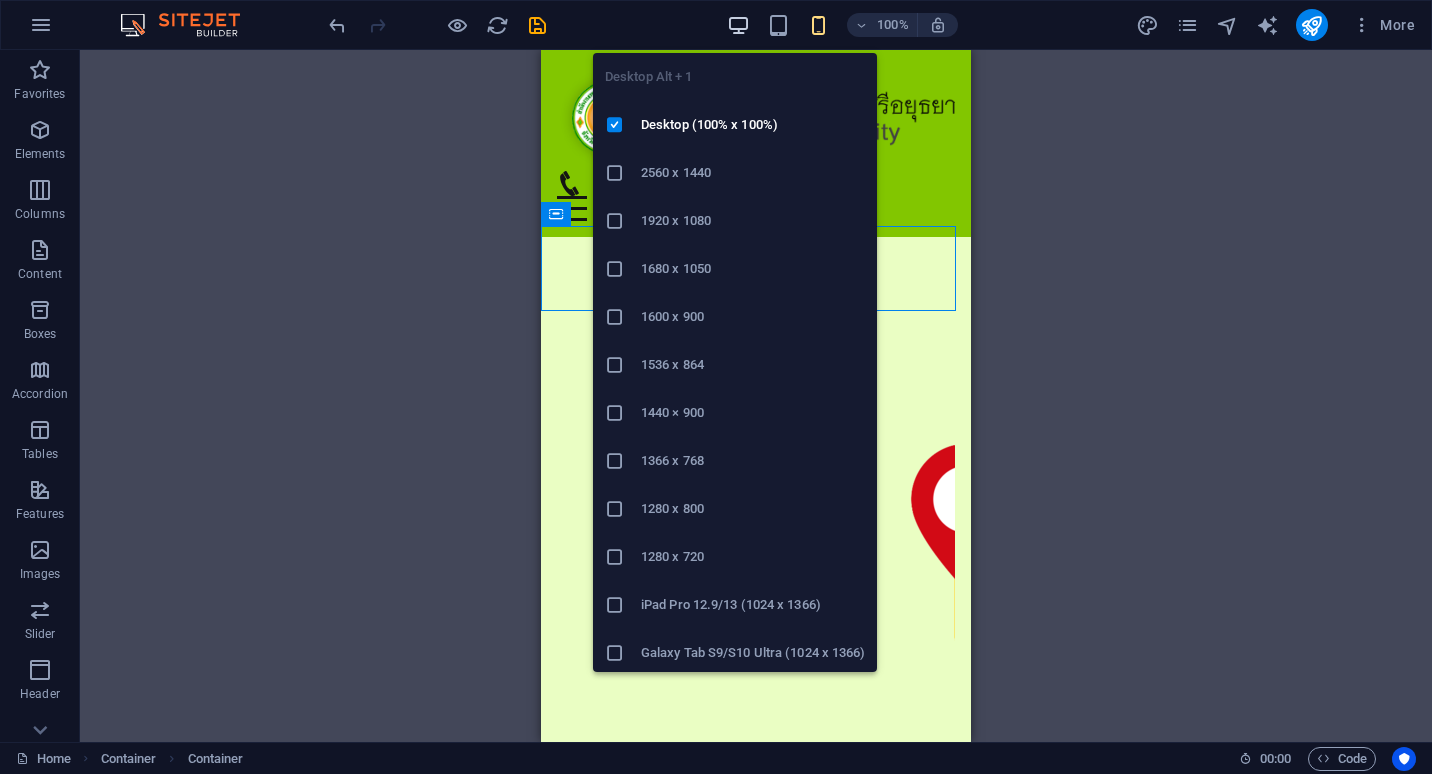click at bounding box center [738, 25] 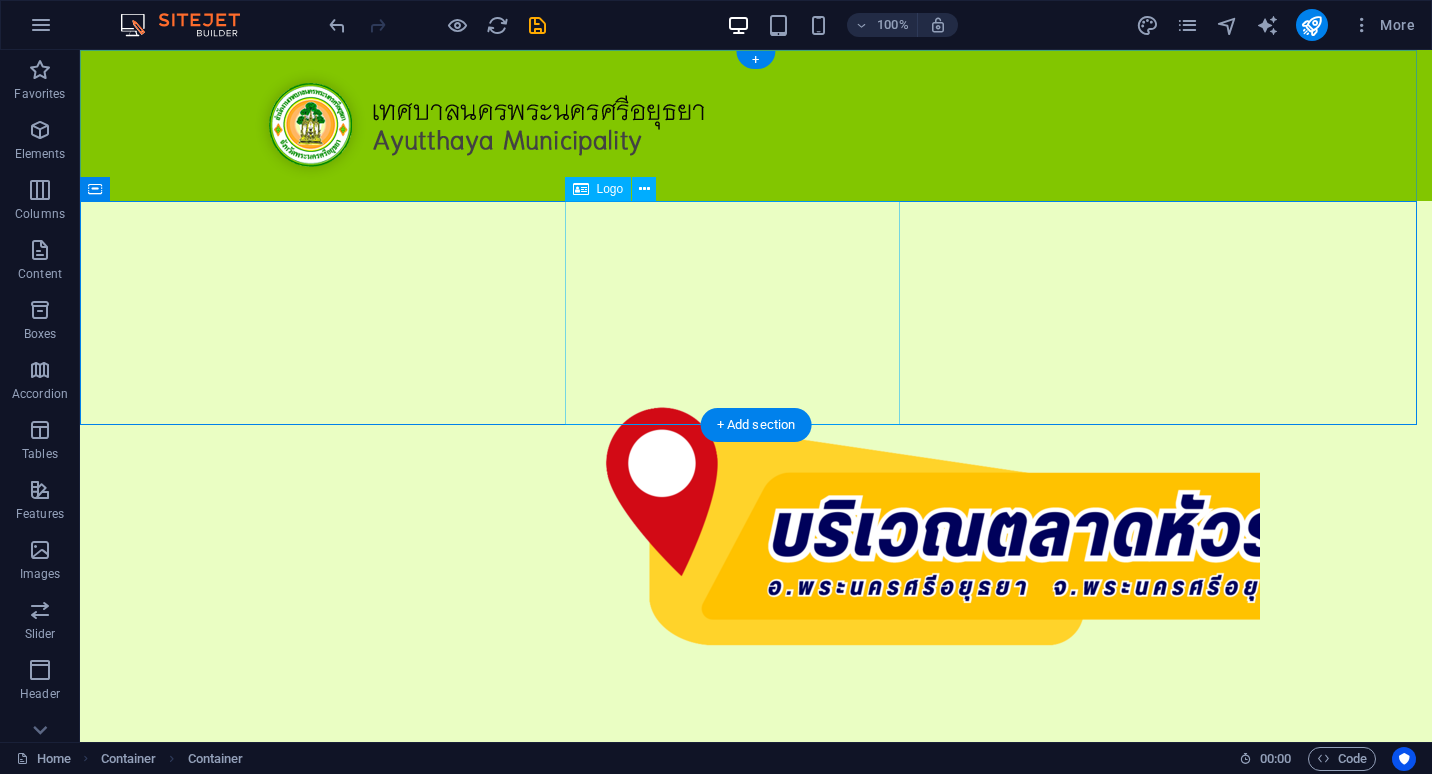 click at bounding box center (916, 542) 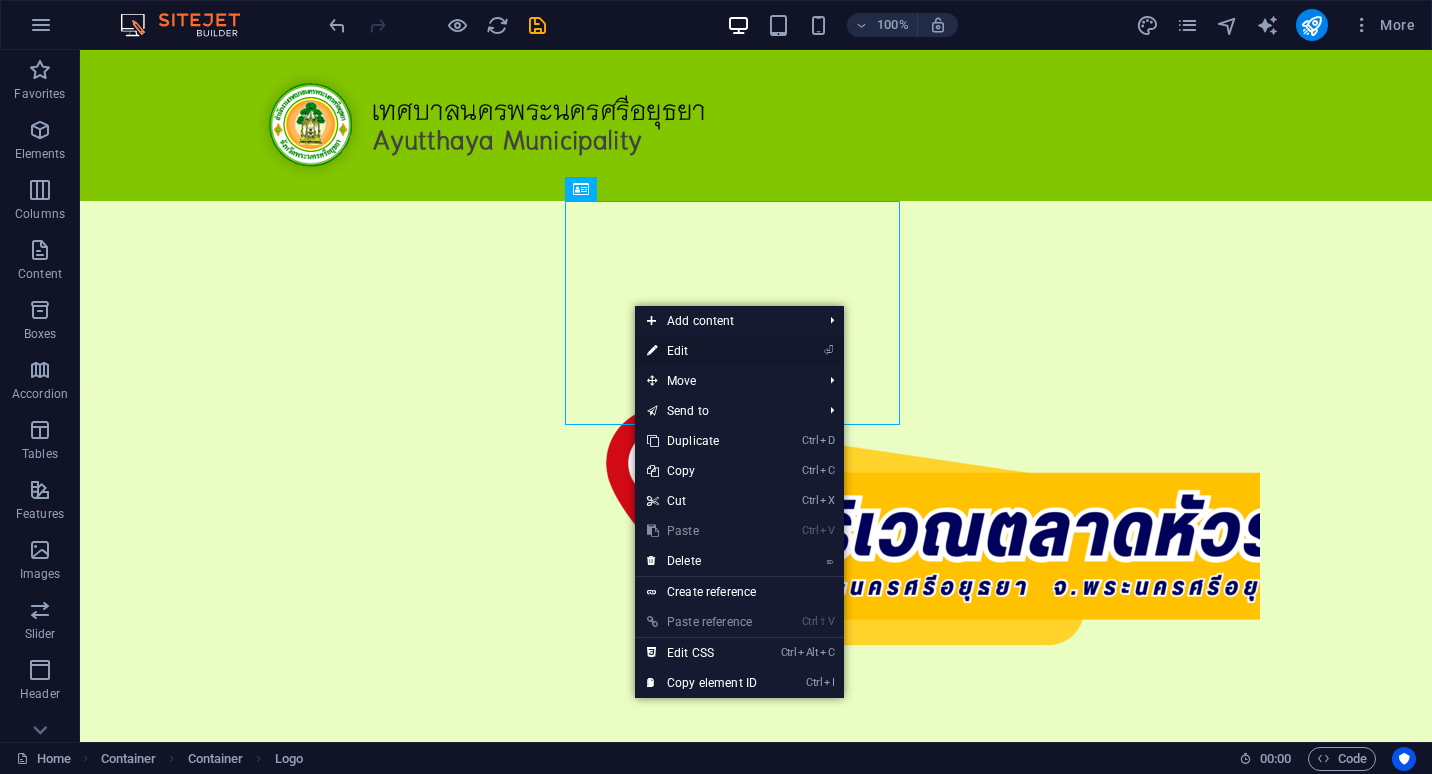 click on "⏎  Edit" at bounding box center (702, 351) 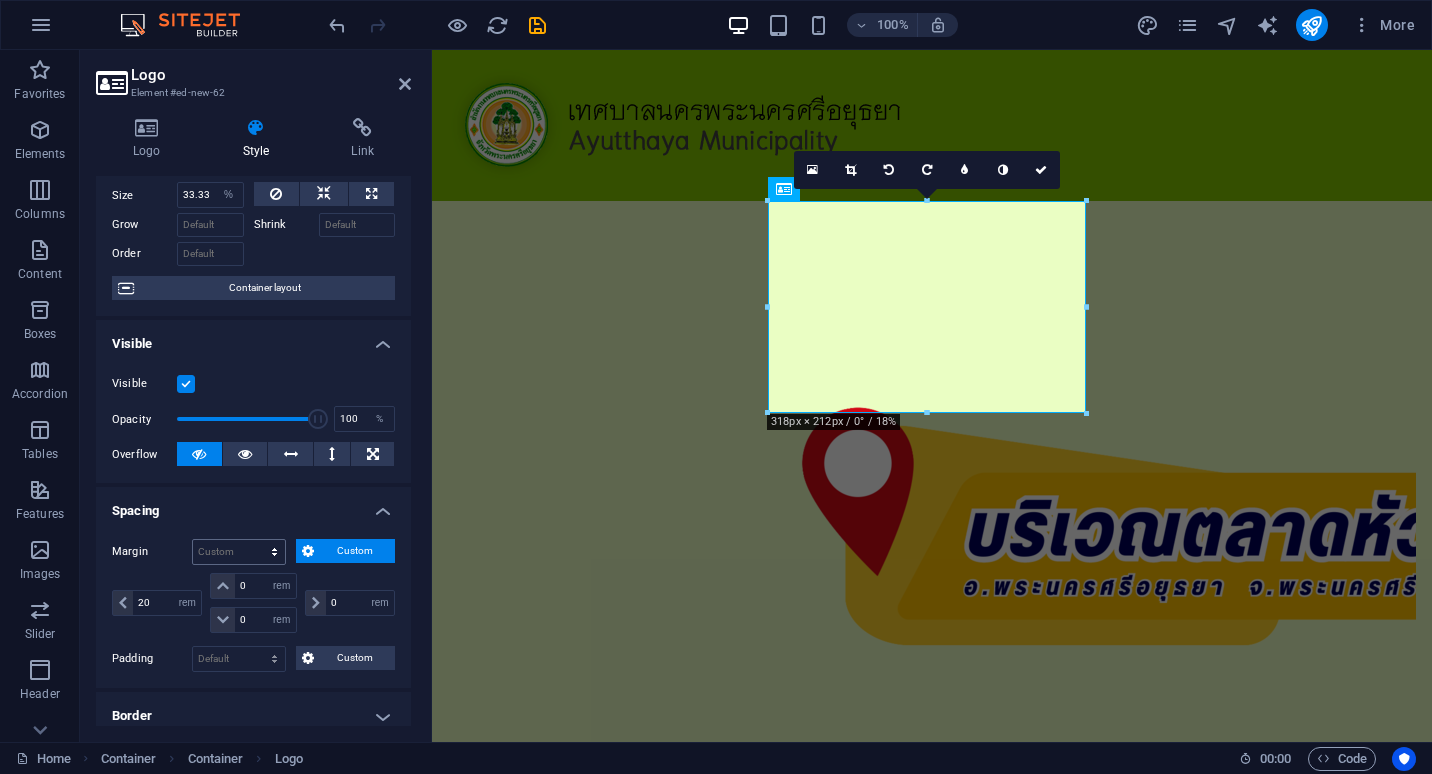 scroll, scrollTop: 100, scrollLeft: 0, axis: vertical 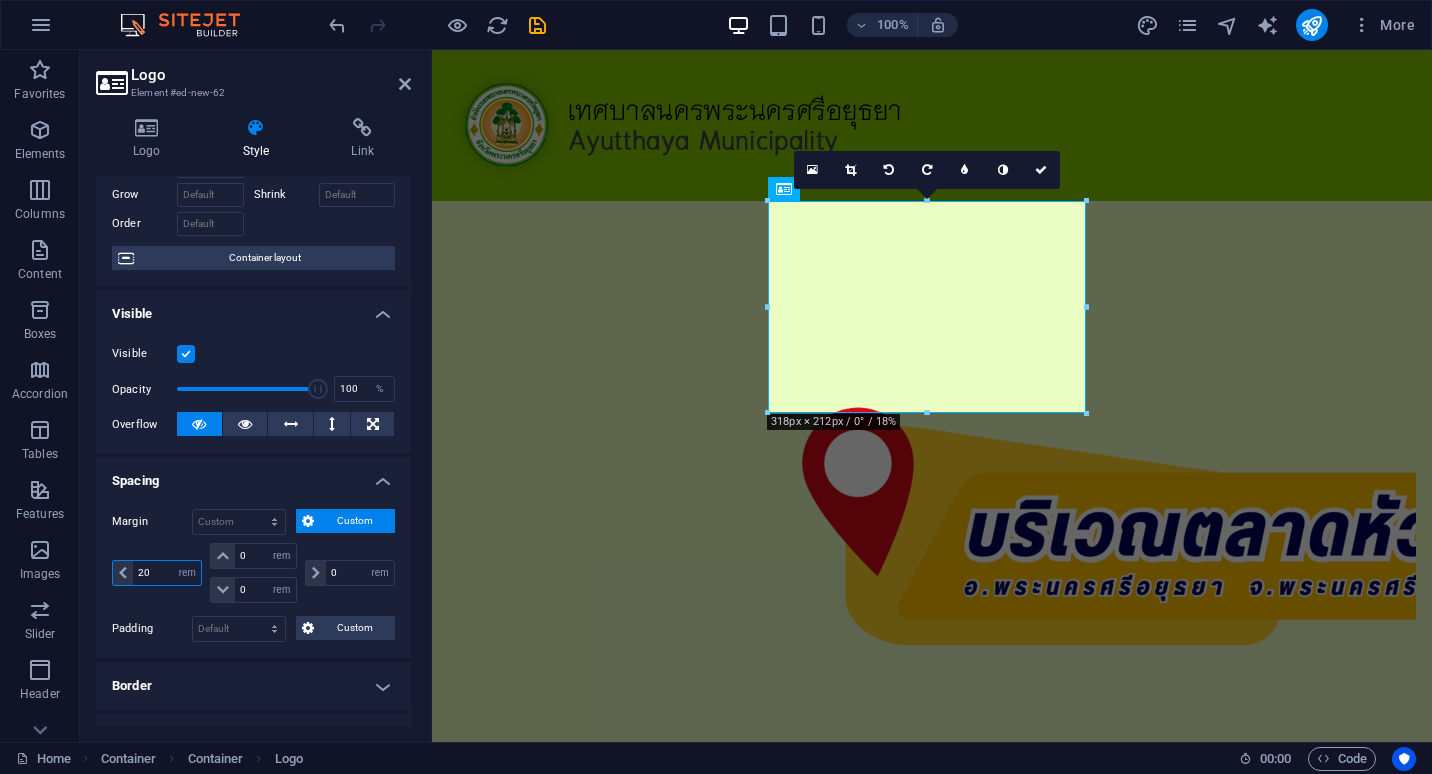 drag, startPoint x: 152, startPoint y: 573, endPoint x: 112, endPoint y: 560, distance: 42.059483 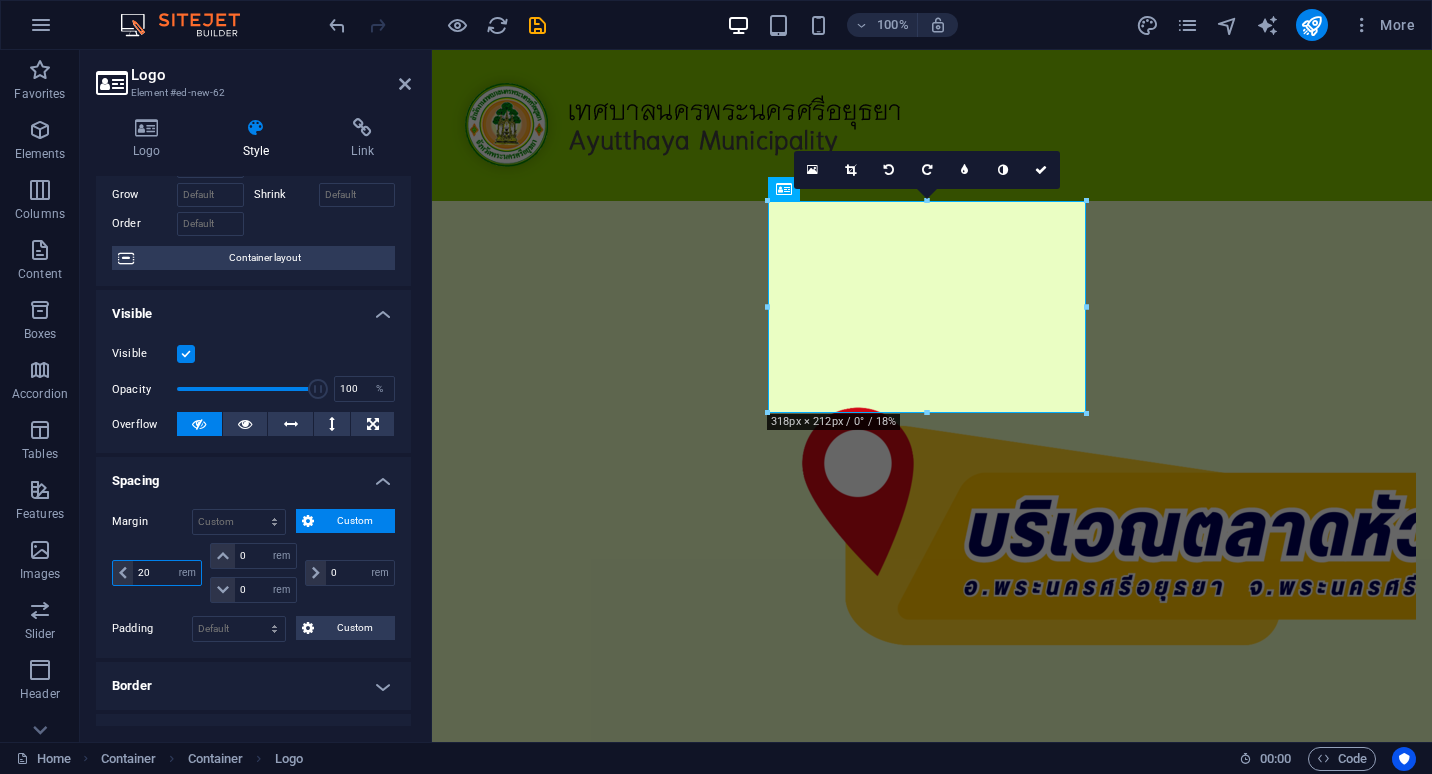 type on "0" 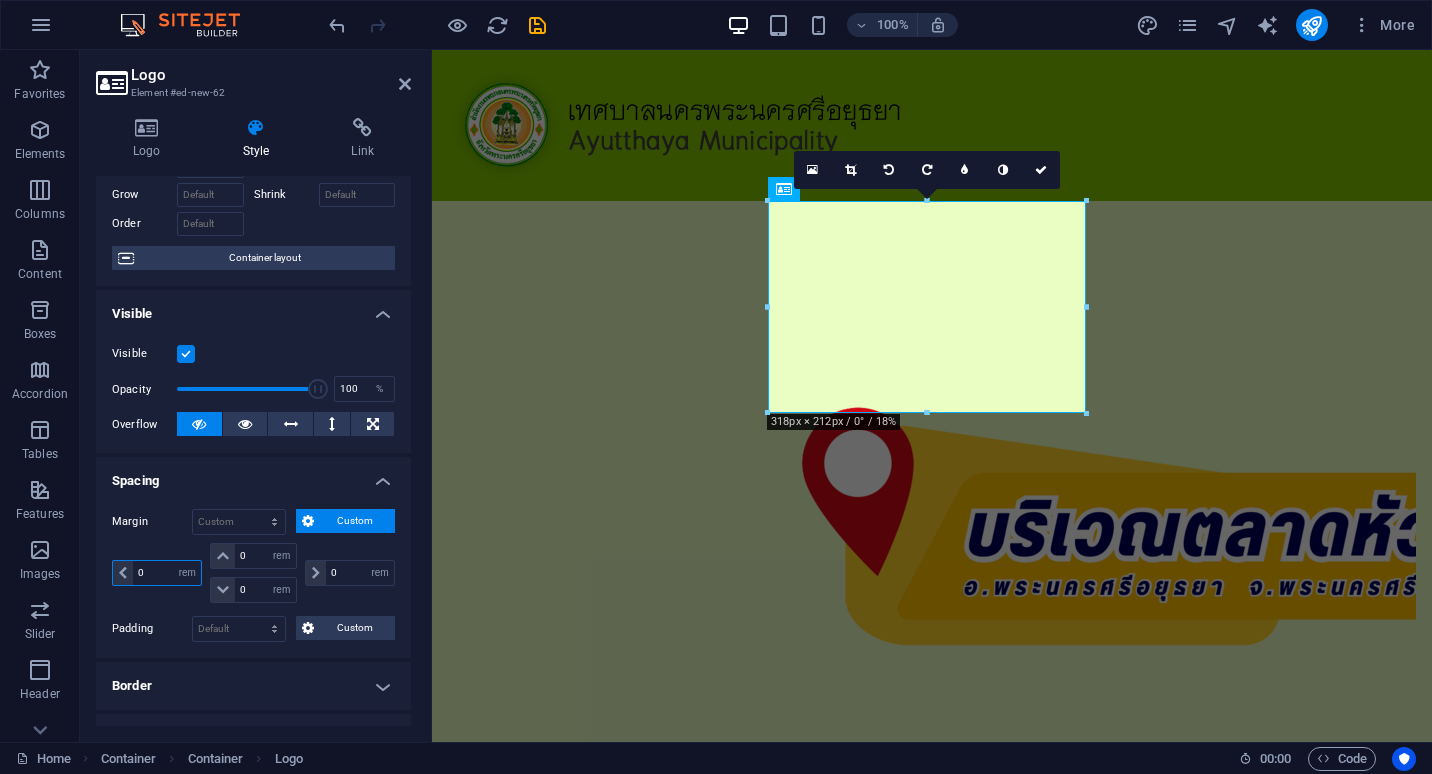 type on "0" 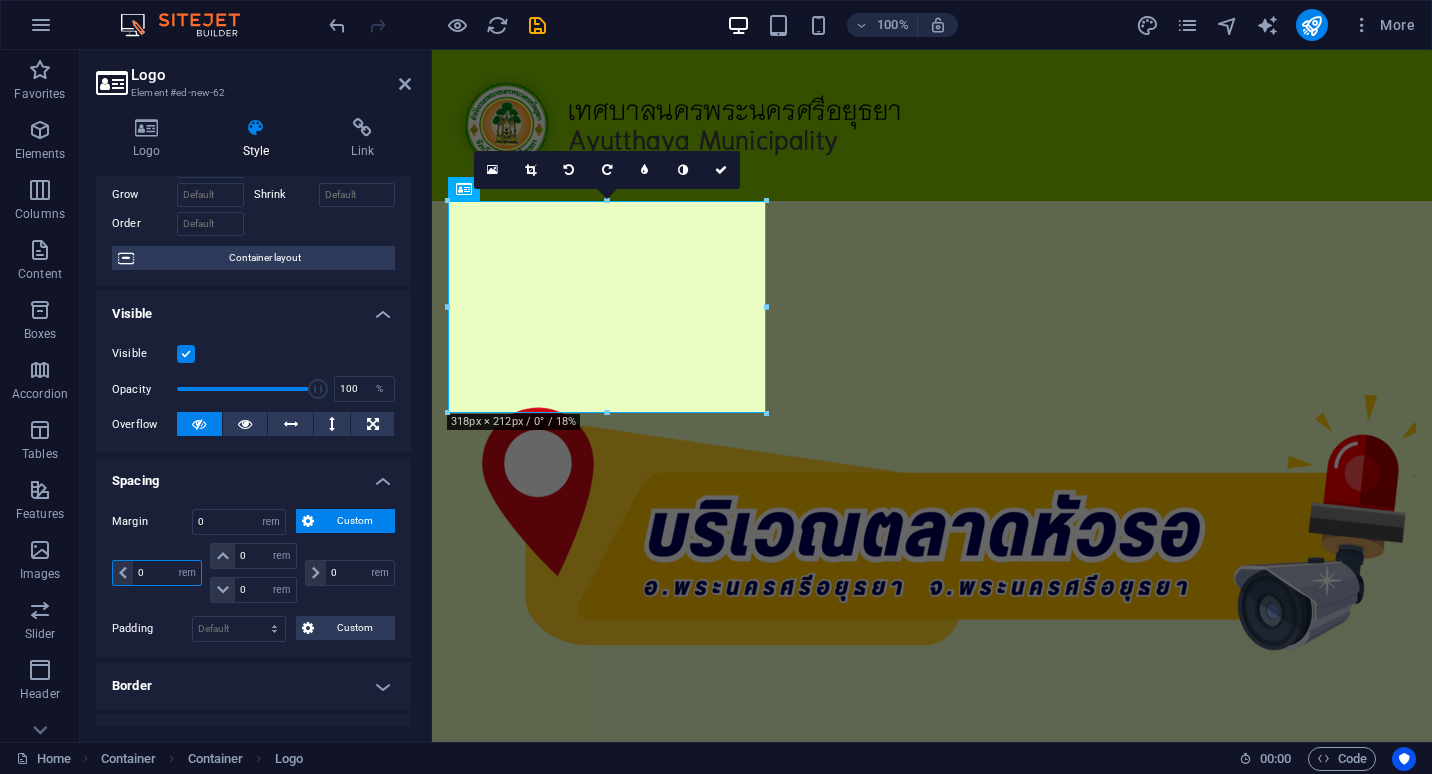 type on "0" 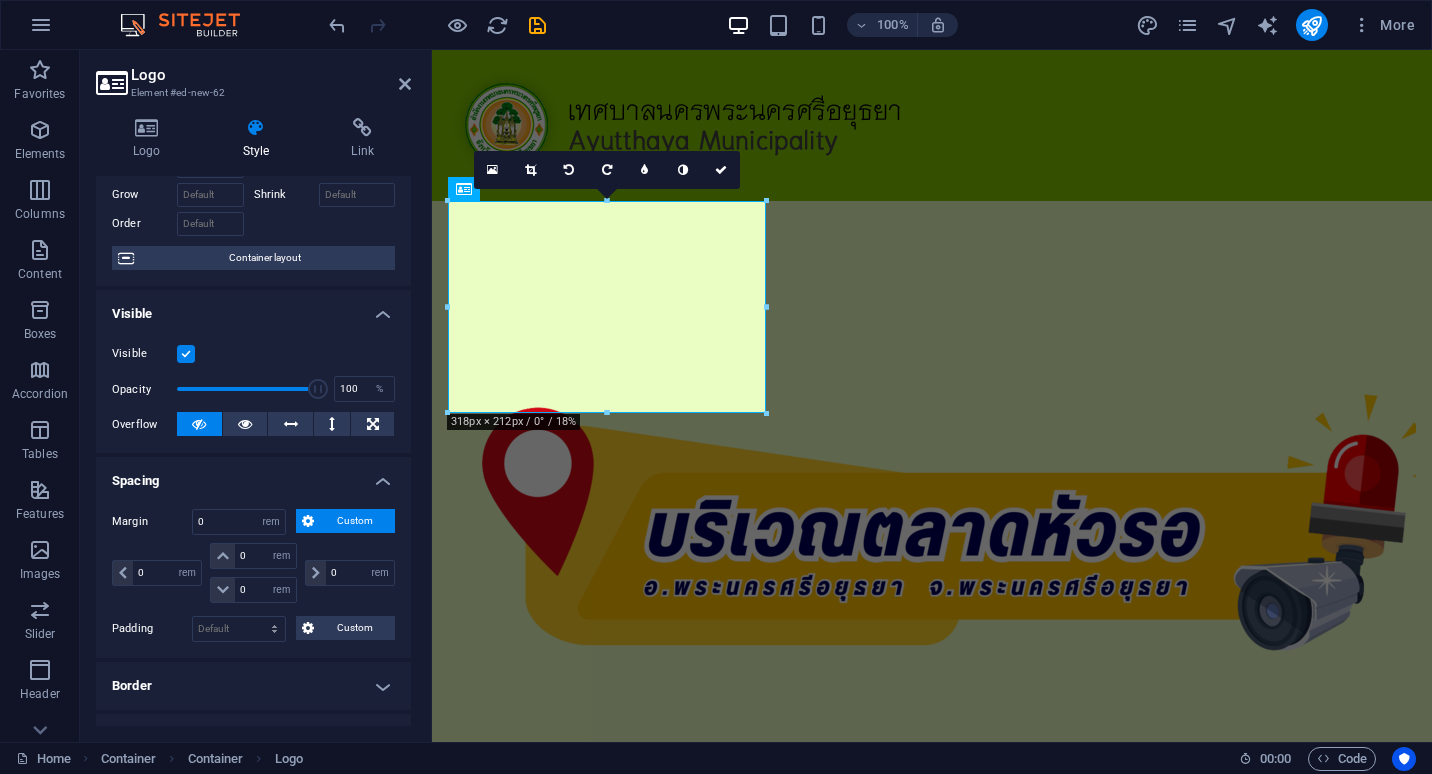 click on "Margin" at bounding box center [152, 522] 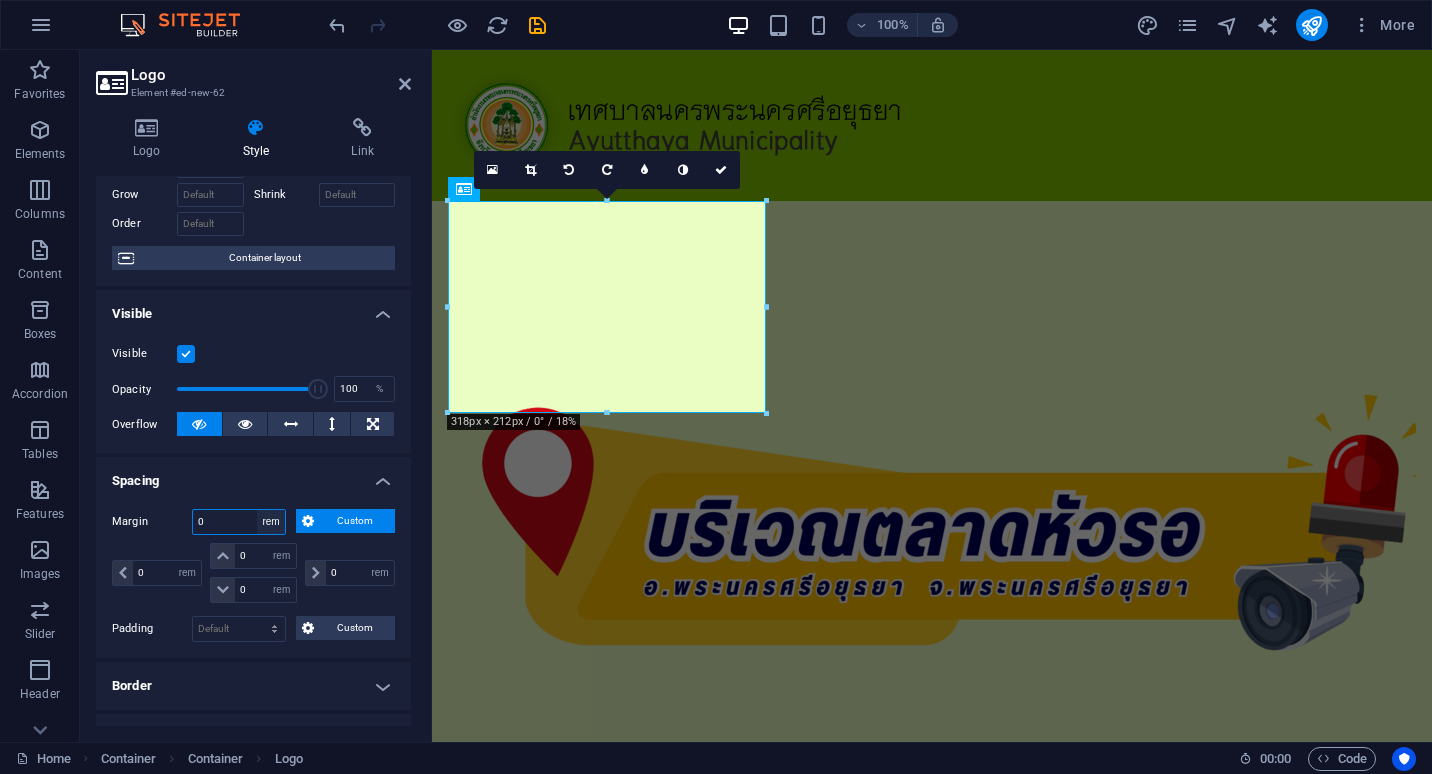click on "Default auto px % rem vw vh Custom" at bounding box center (271, 522) 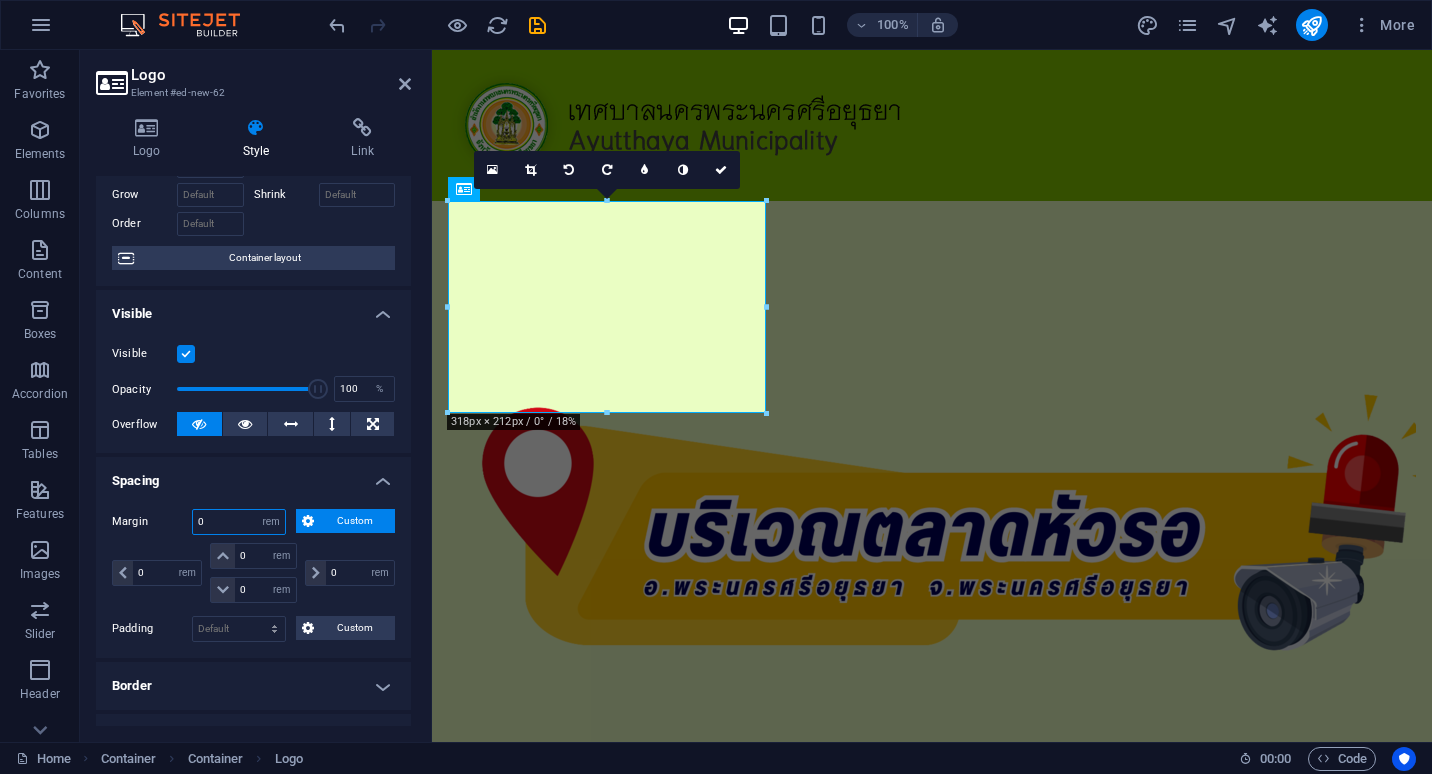 select on "%" 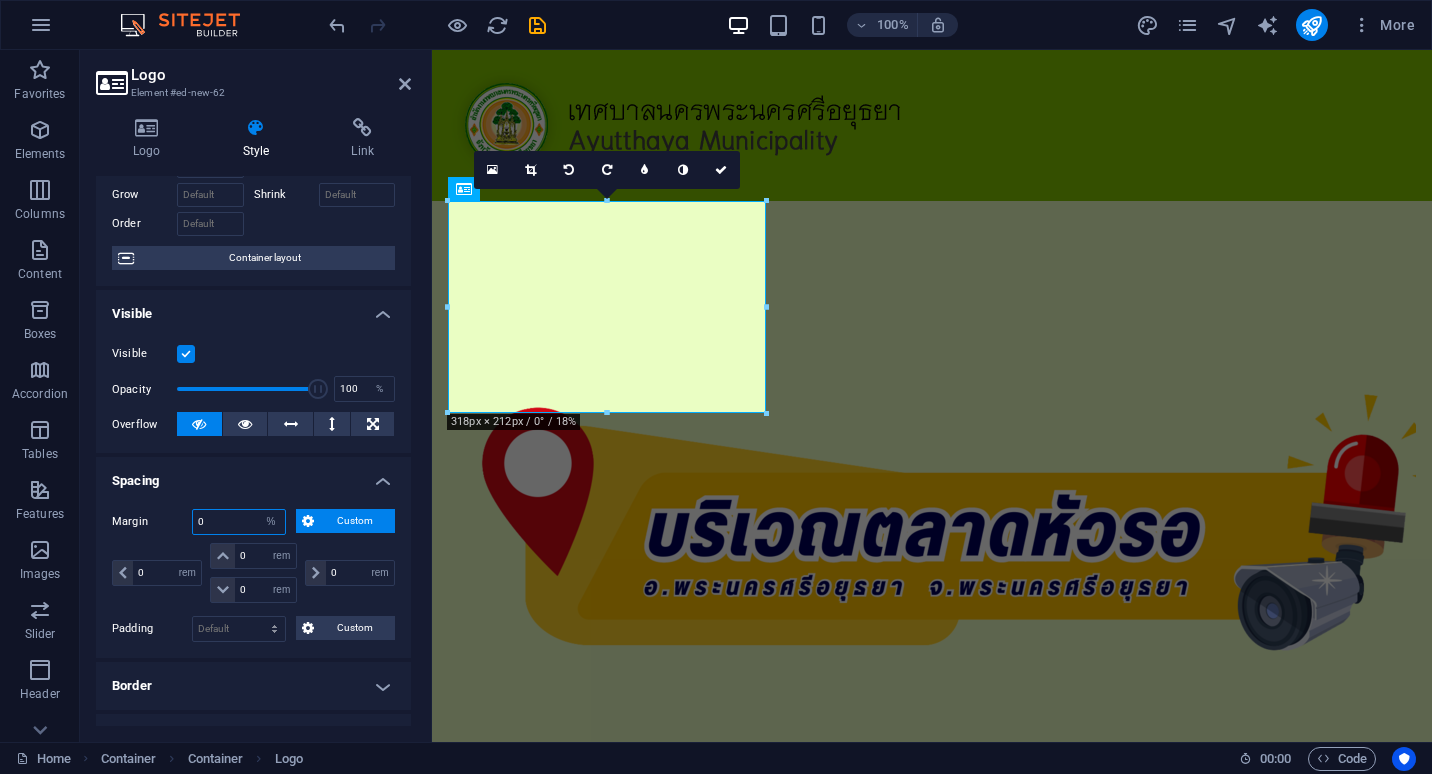click on "Default auto px % rem vw vh Custom" at bounding box center (271, 522) 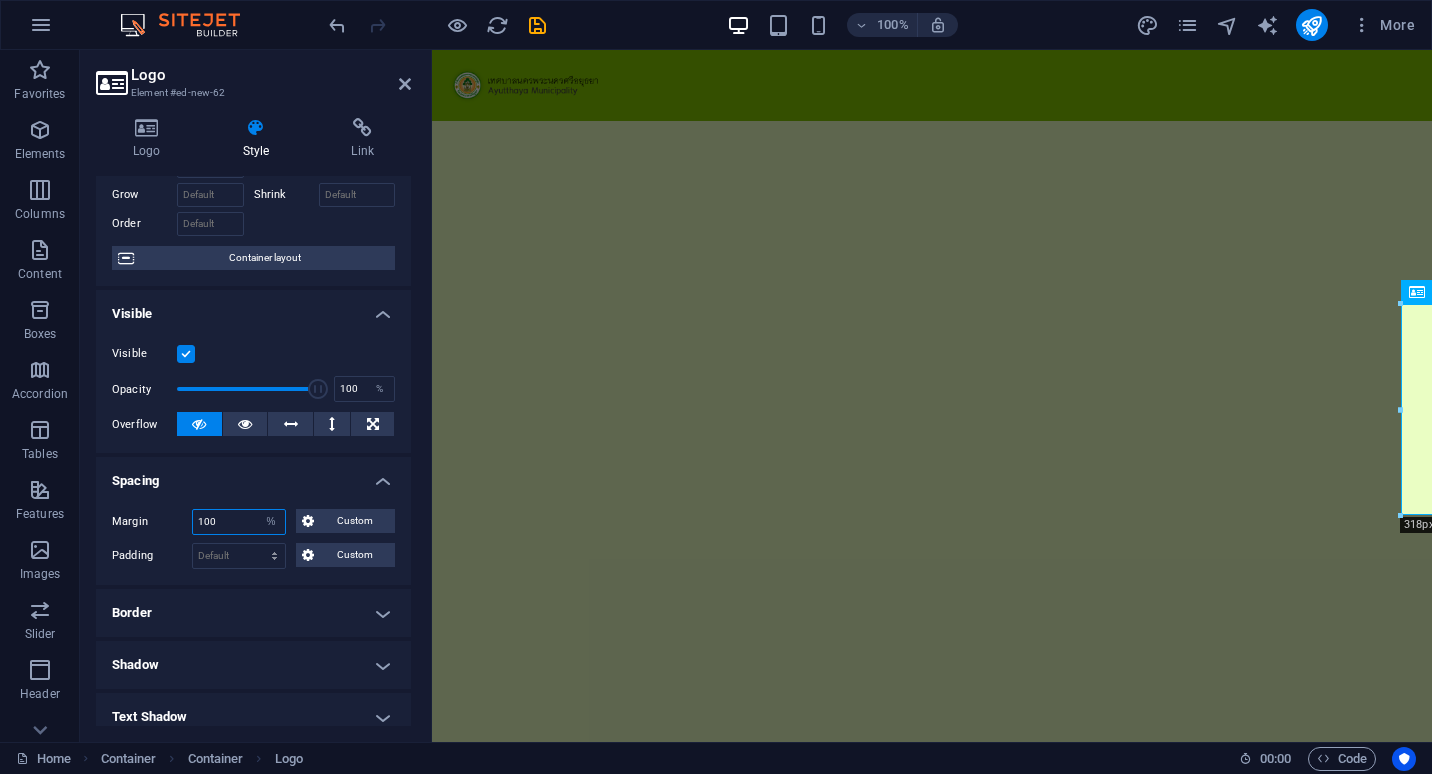 scroll, scrollTop: 784, scrollLeft: 0, axis: vertical 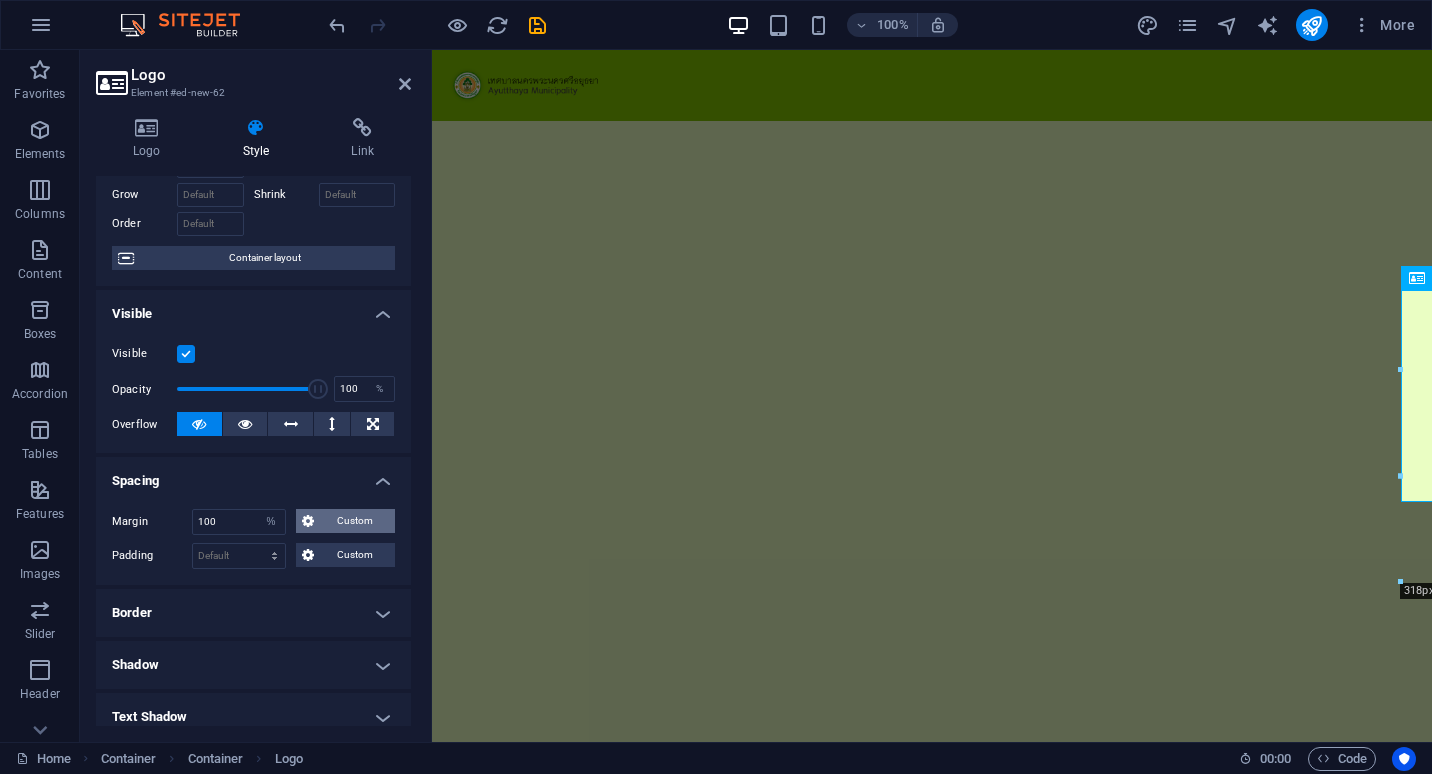 click on "Custom" at bounding box center [354, 521] 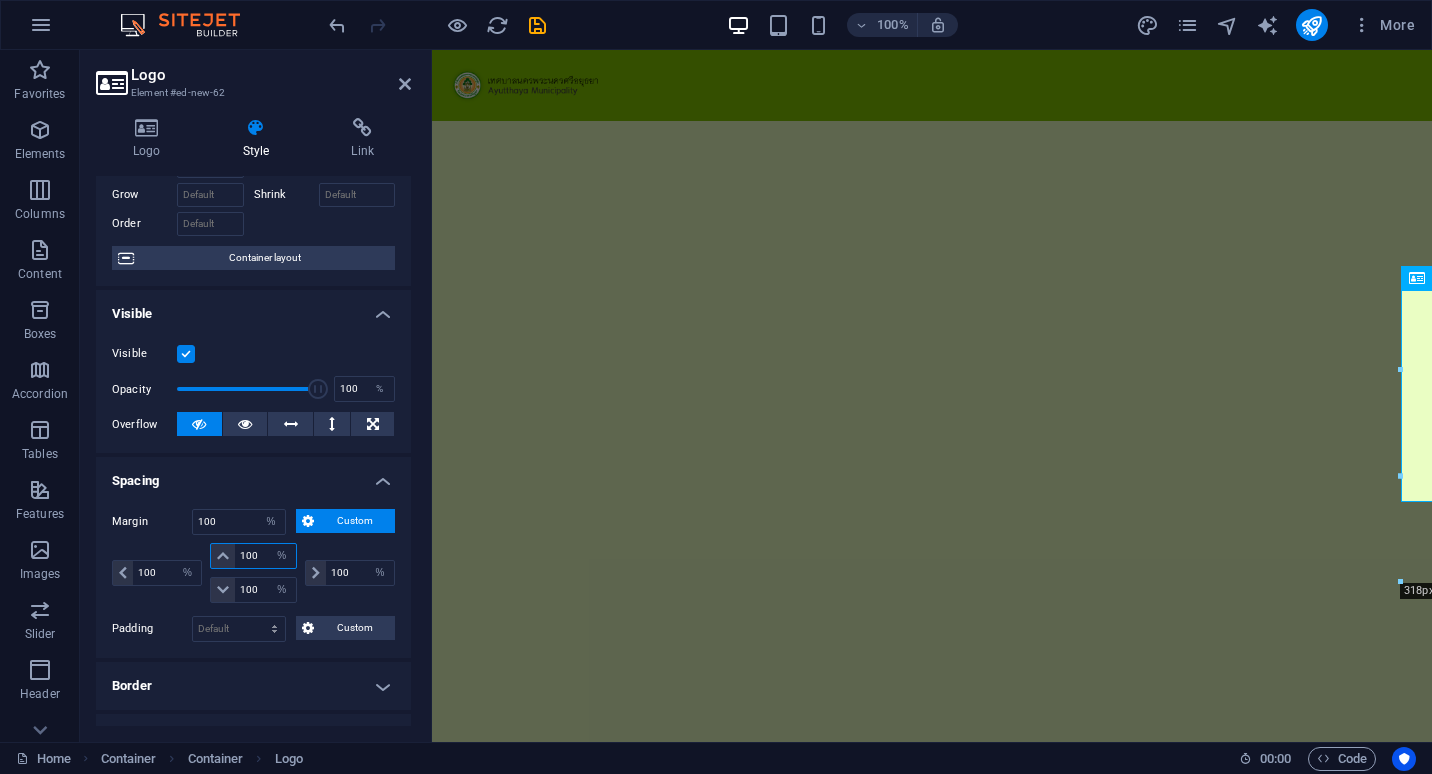 drag, startPoint x: 265, startPoint y: 549, endPoint x: 208, endPoint y: 549, distance: 57 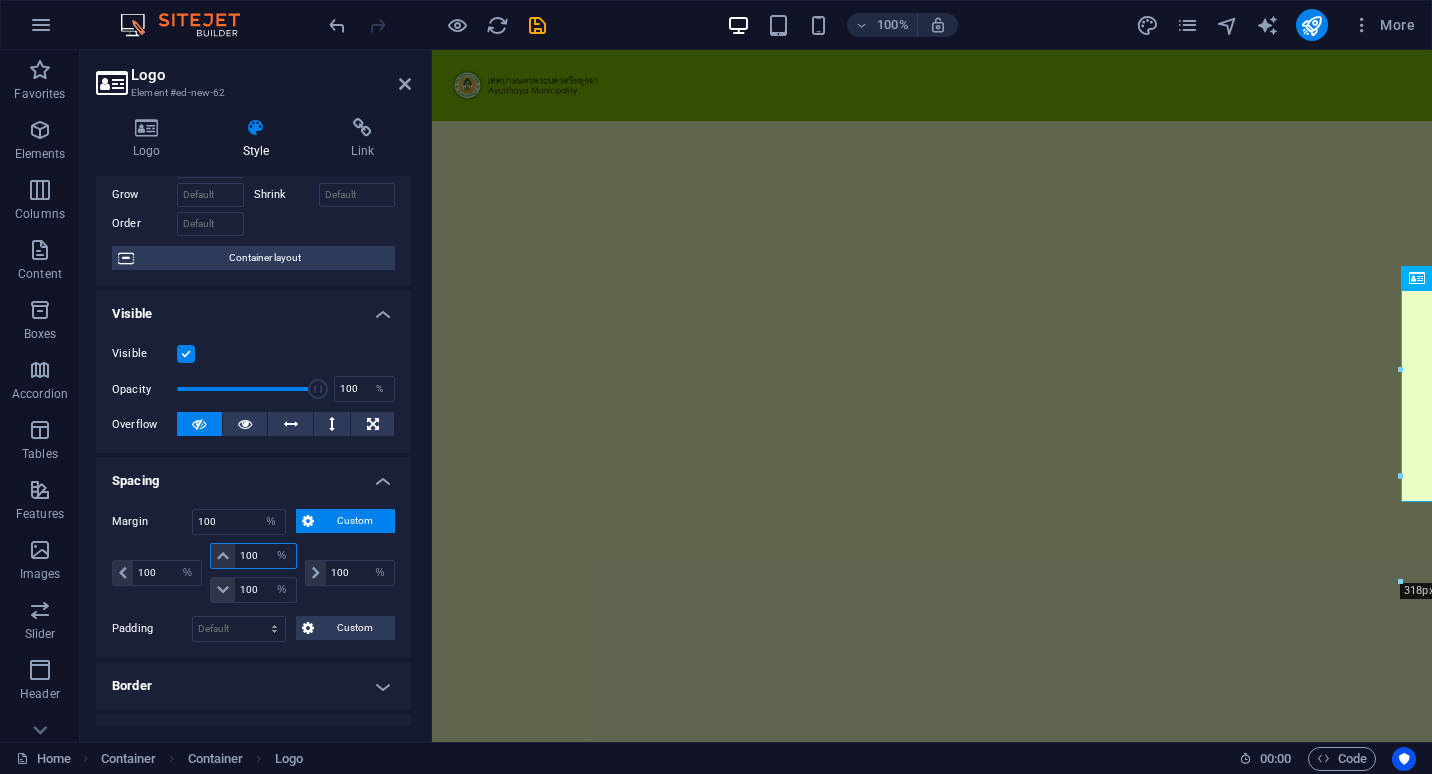 click on "100" at bounding box center [265, 556] 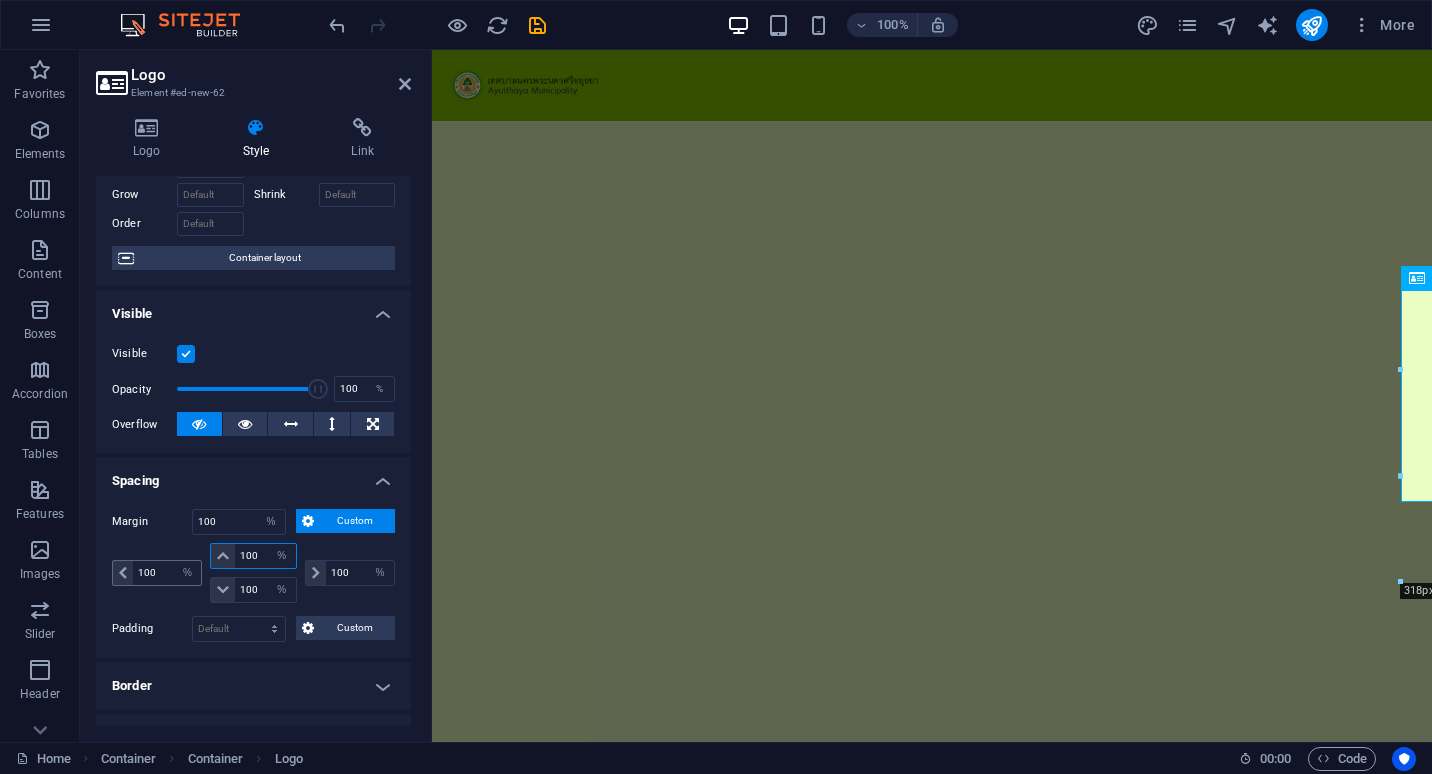 drag, startPoint x: 258, startPoint y: 551, endPoint x: 197, endPoint y: 560, distance: 61.66036 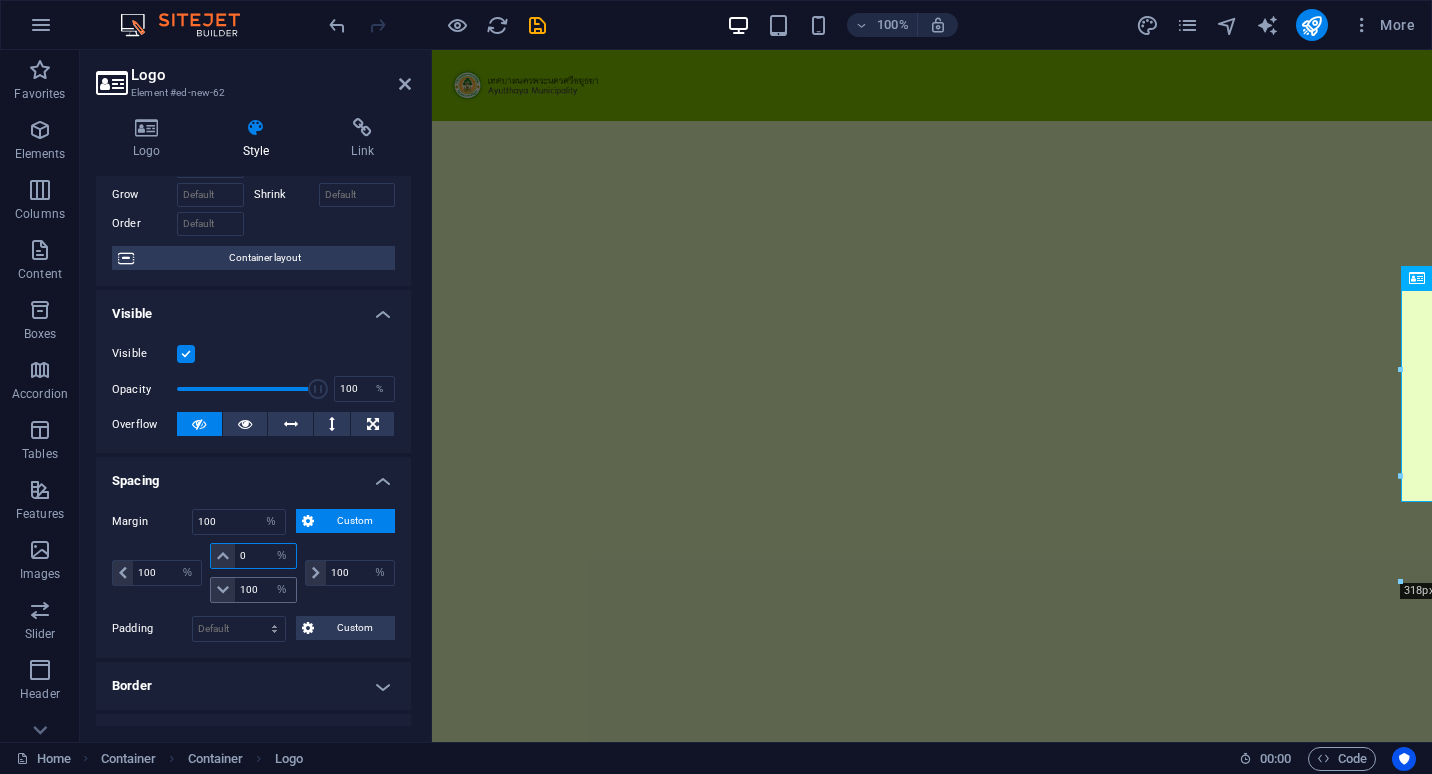 type on "0" 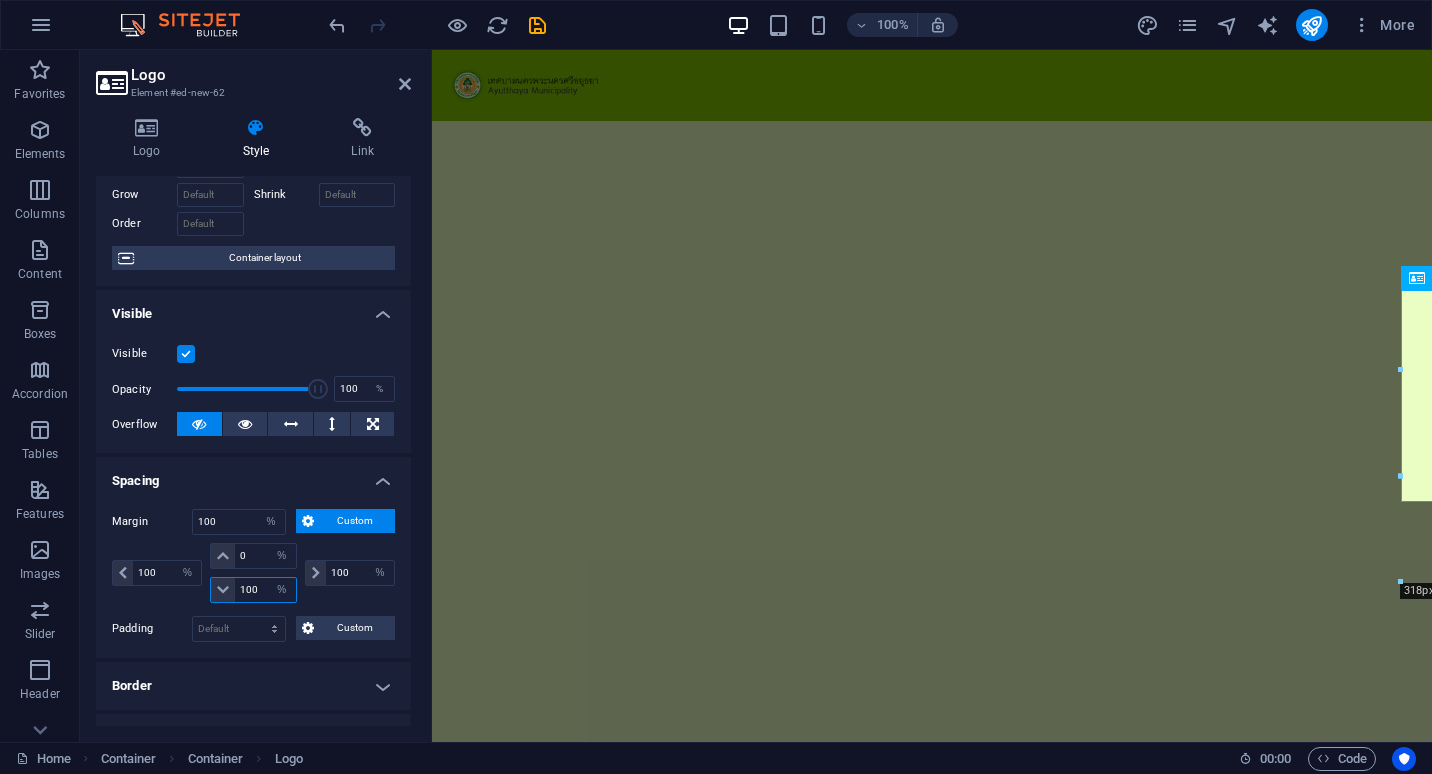 type 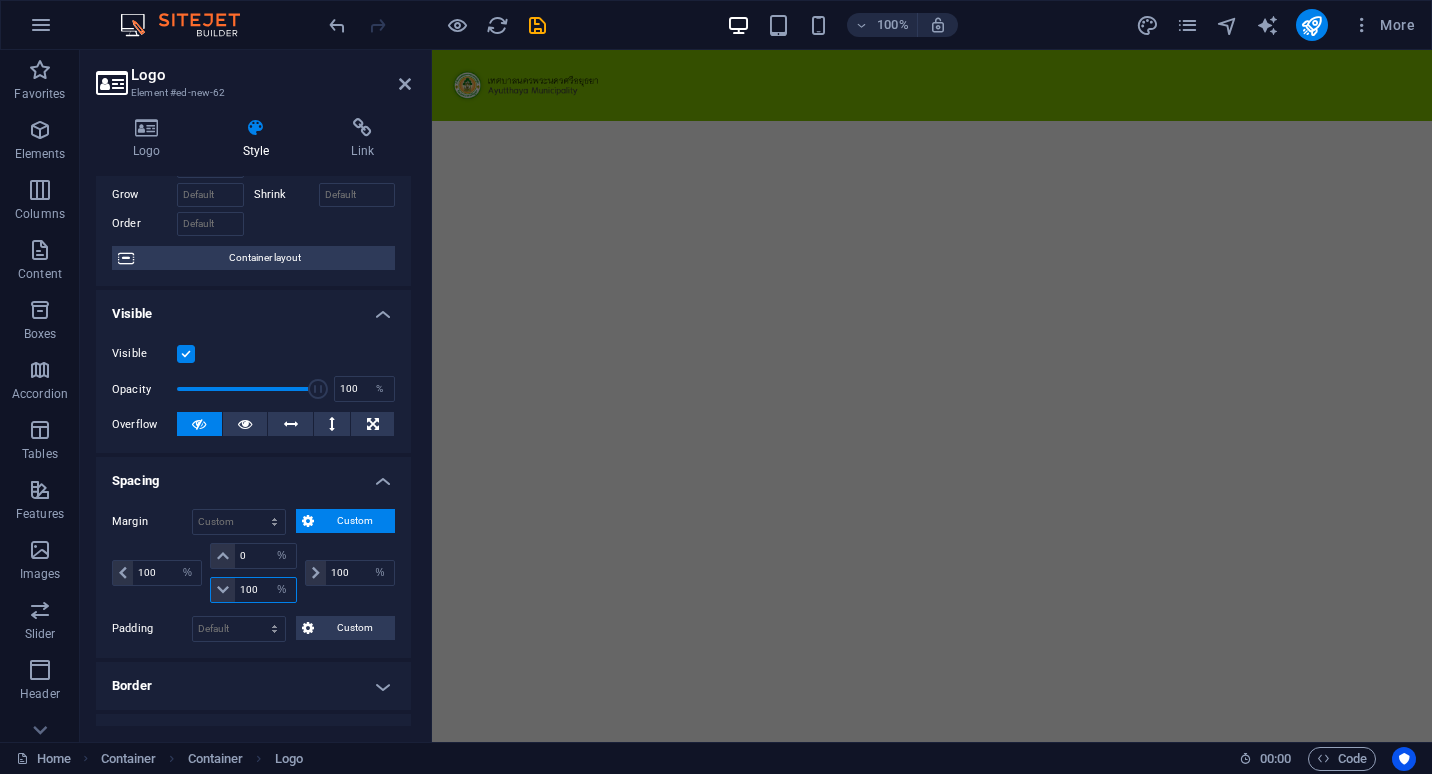 scroll, scrollTop: 0, scrollLeft: 0, axis: both 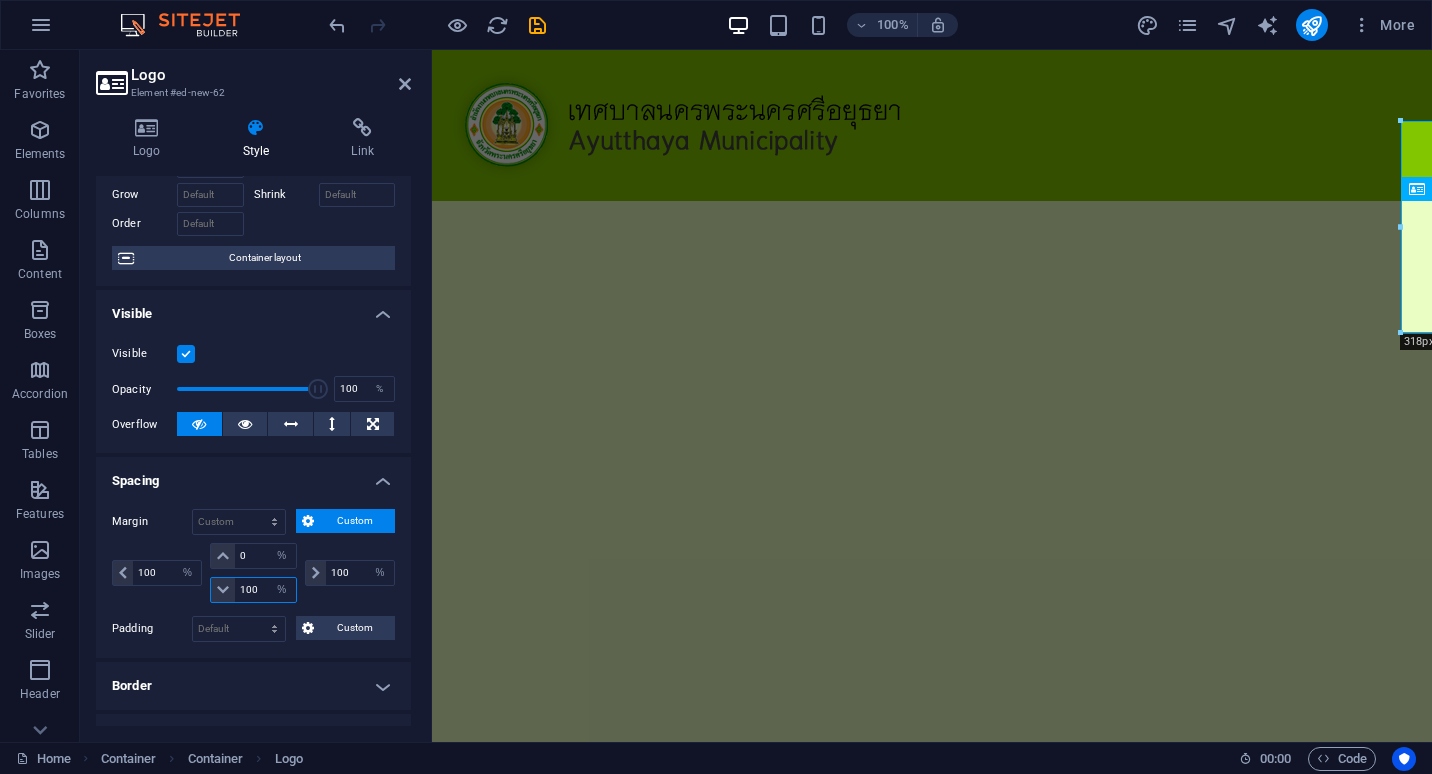 drag, startPoint x: 259, startPoint y: 593, endPoint x: 210, endPoint y: 585, distance: 49.648766 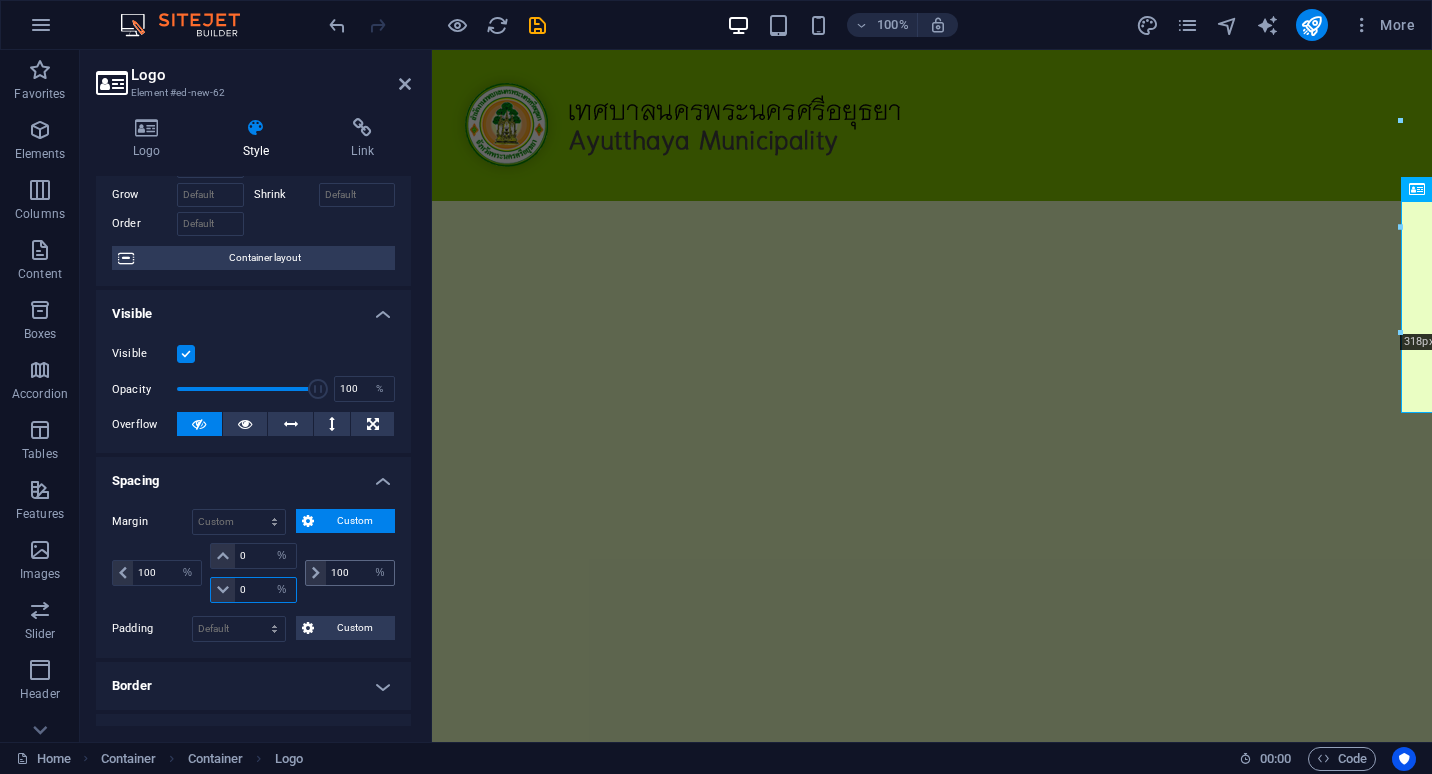 type on "0" 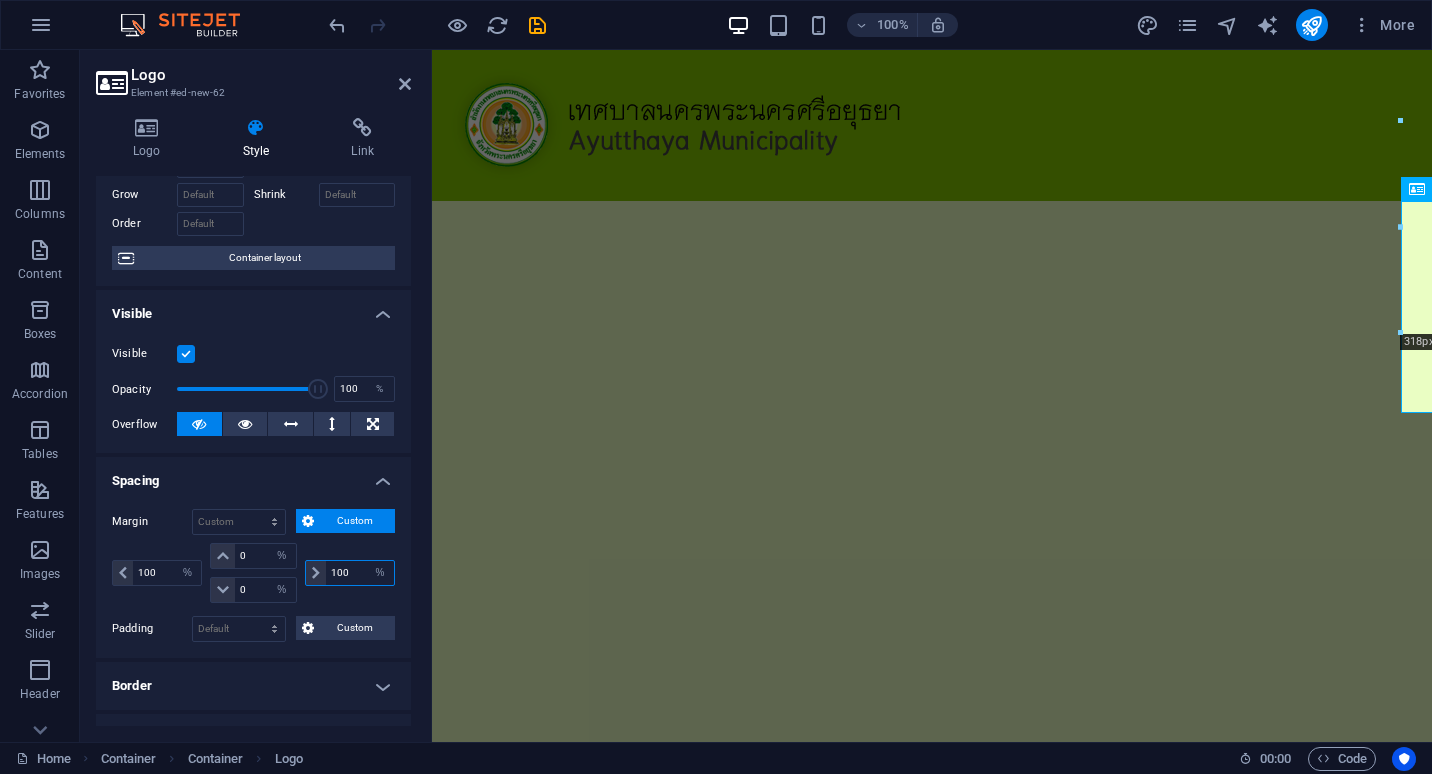 click on "100" at bounding box center [360, 573] 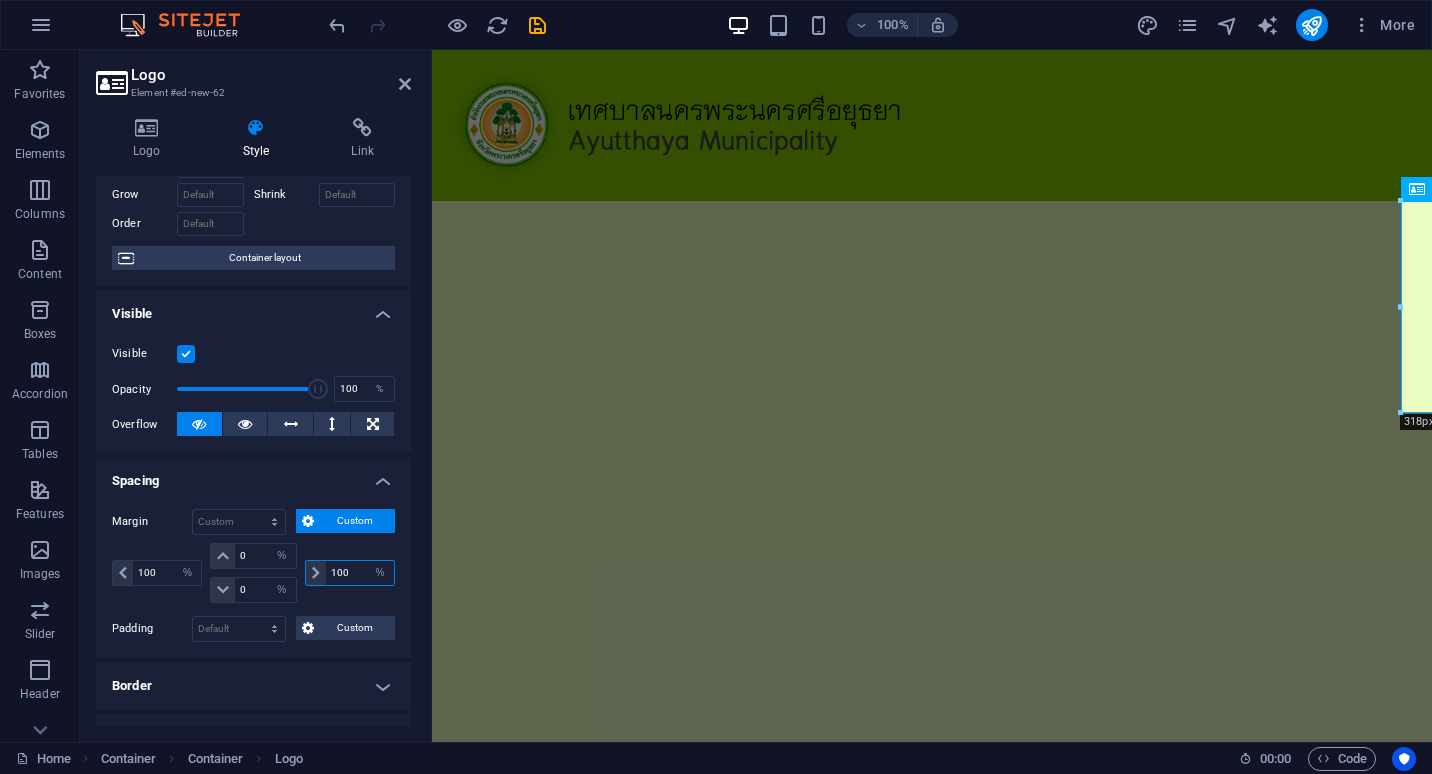 drag, startPoint x: 354, startPoint y: 568, endPoint x: 315, endPoint y: 567, distance: 39.012817 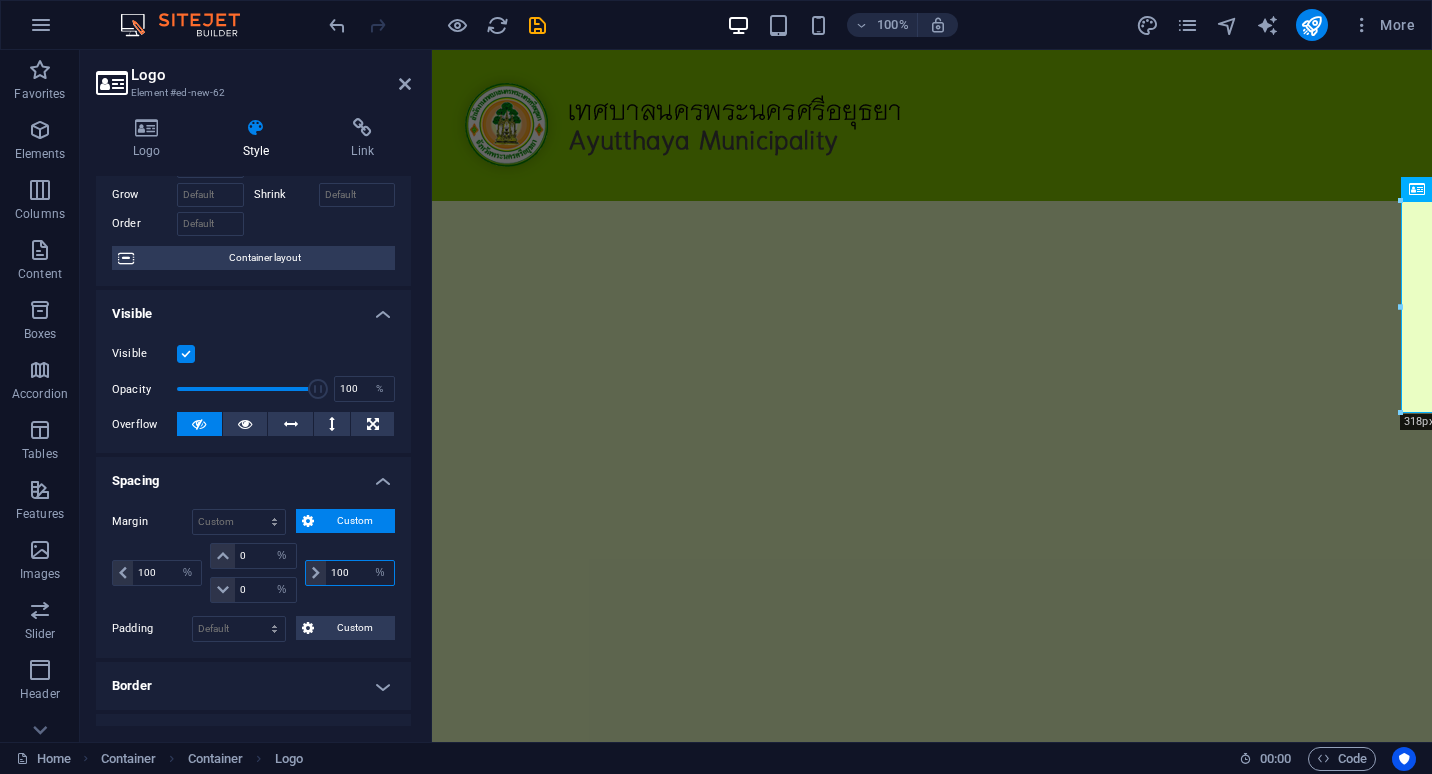 click on "100 auto px % rem vw vh" at bounding box center [350, 573] 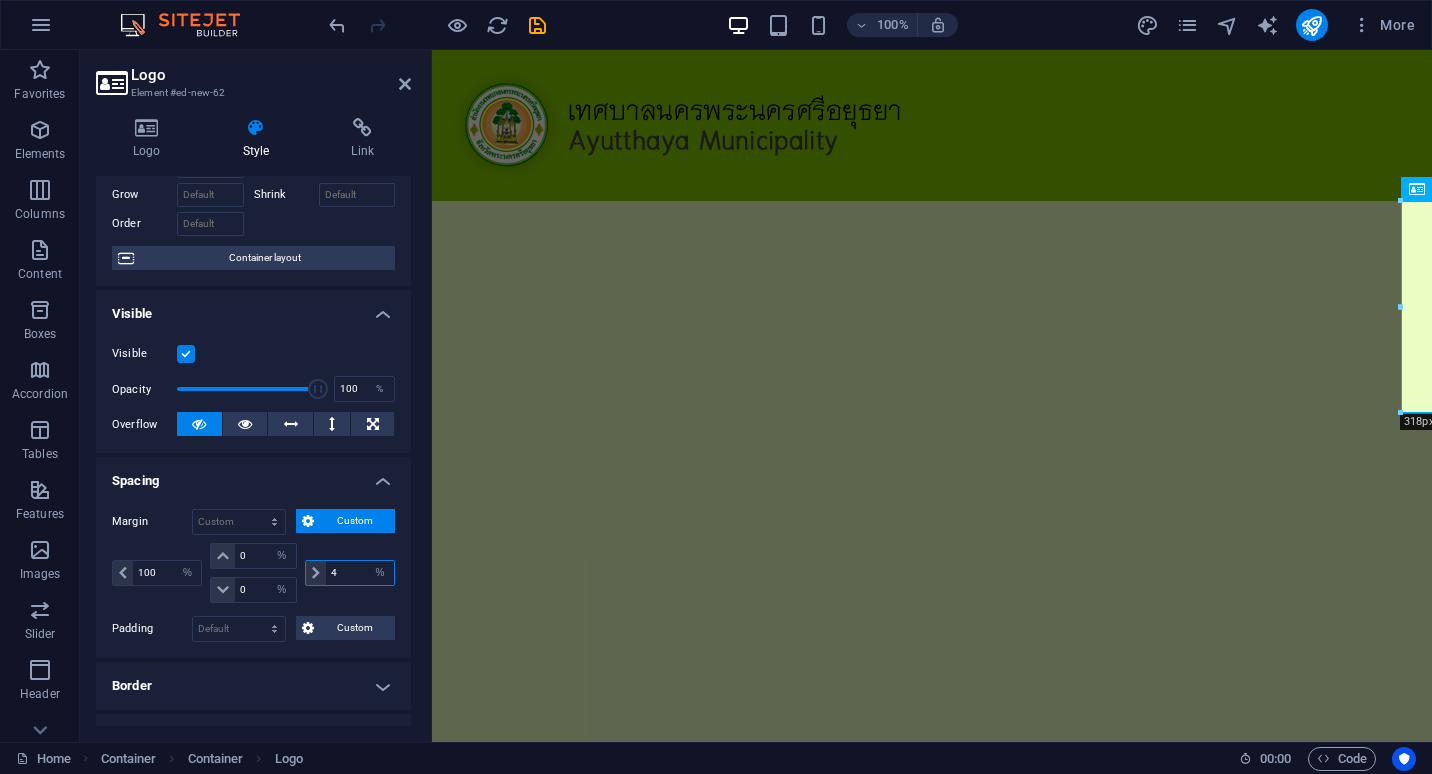type on "40" 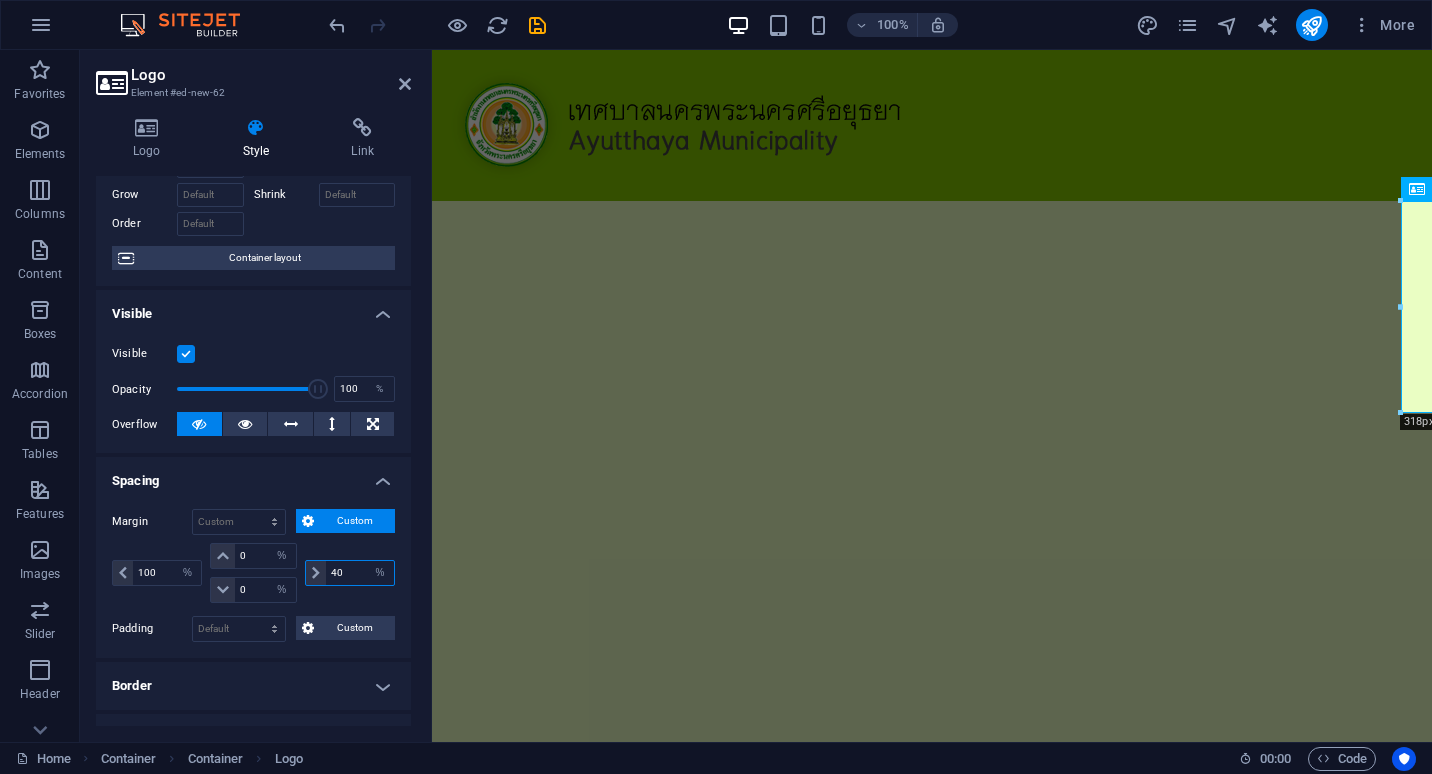 drag, startPoint x: 330, startPoint y: 579, endPoint x: 300, endPoint y: 572, distance: 30.805843 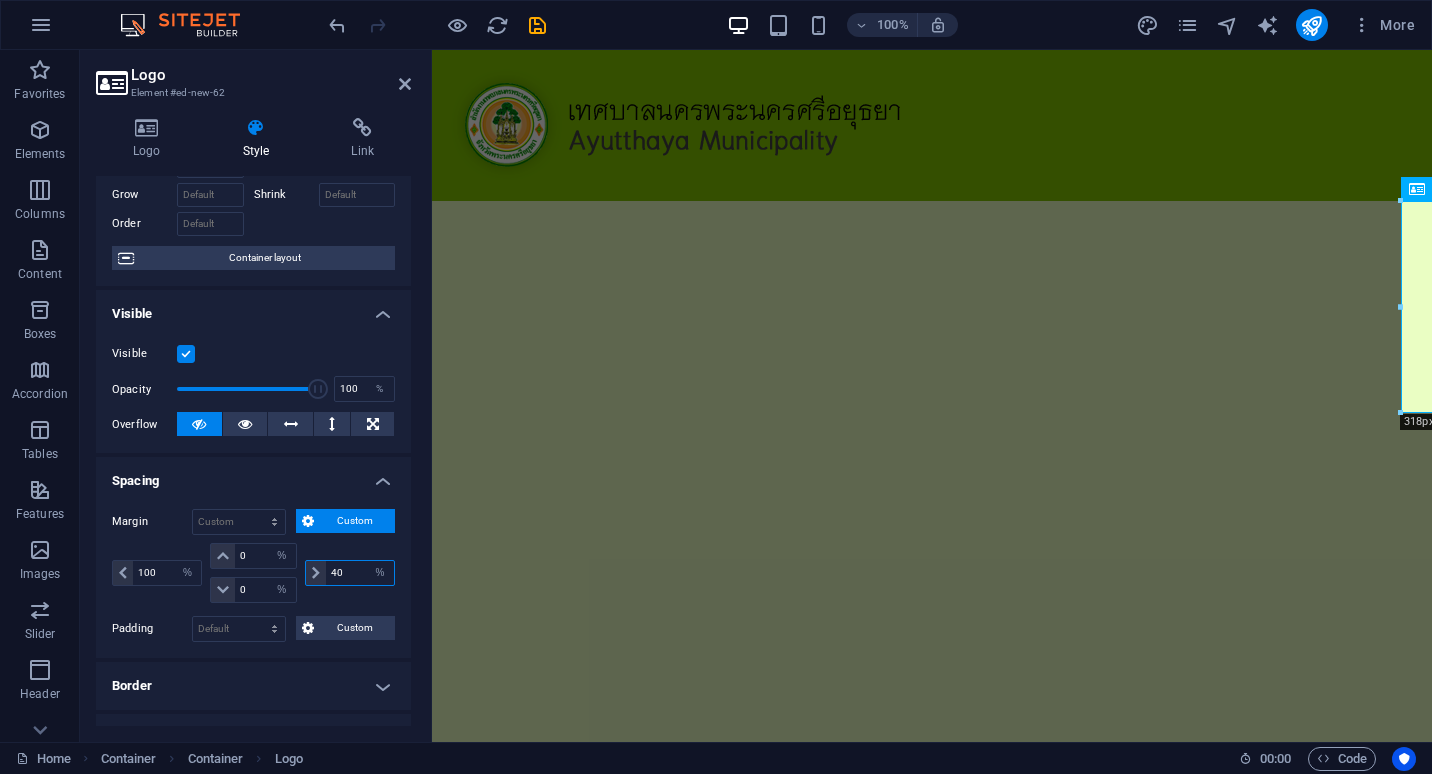click on "40 auto px % rem vw vh" at bounding box center (348, 573) 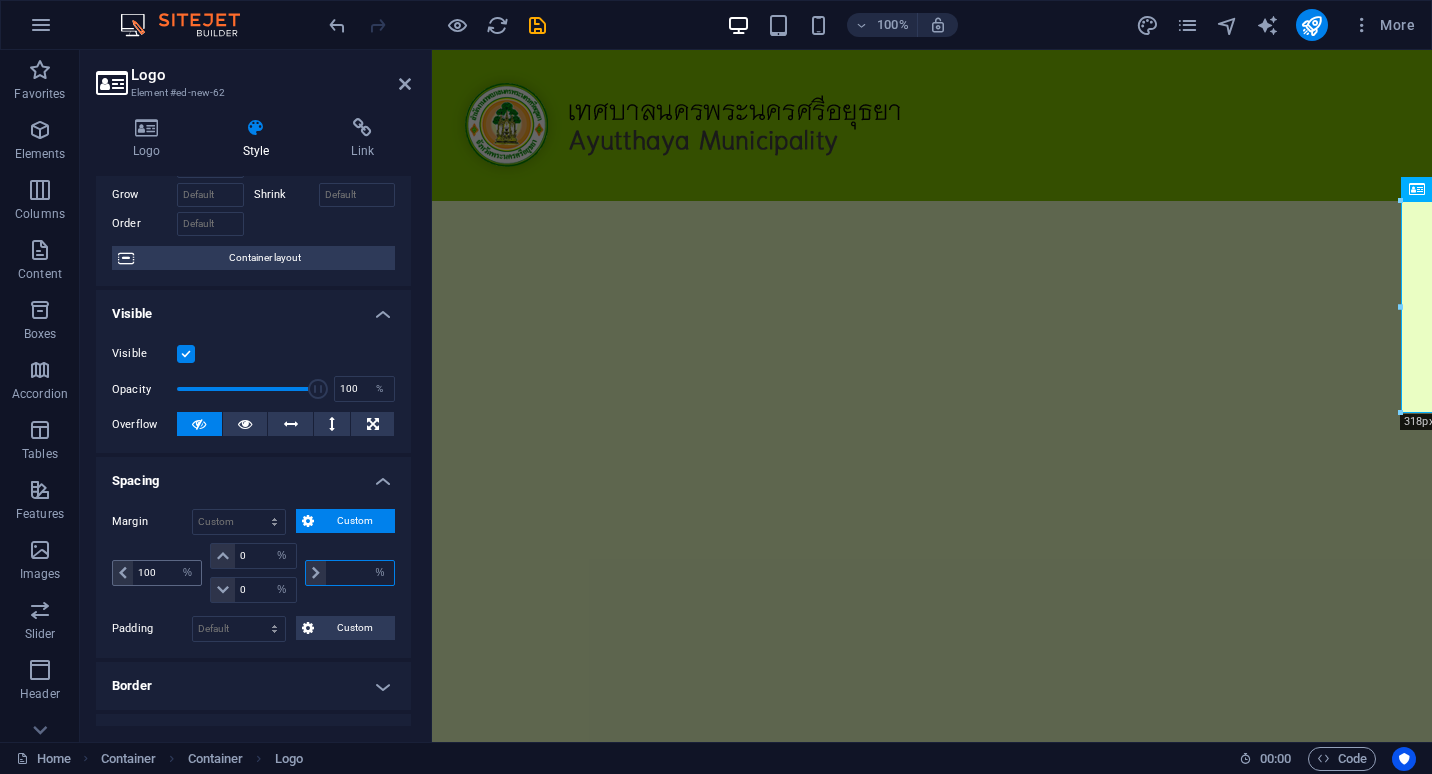 type 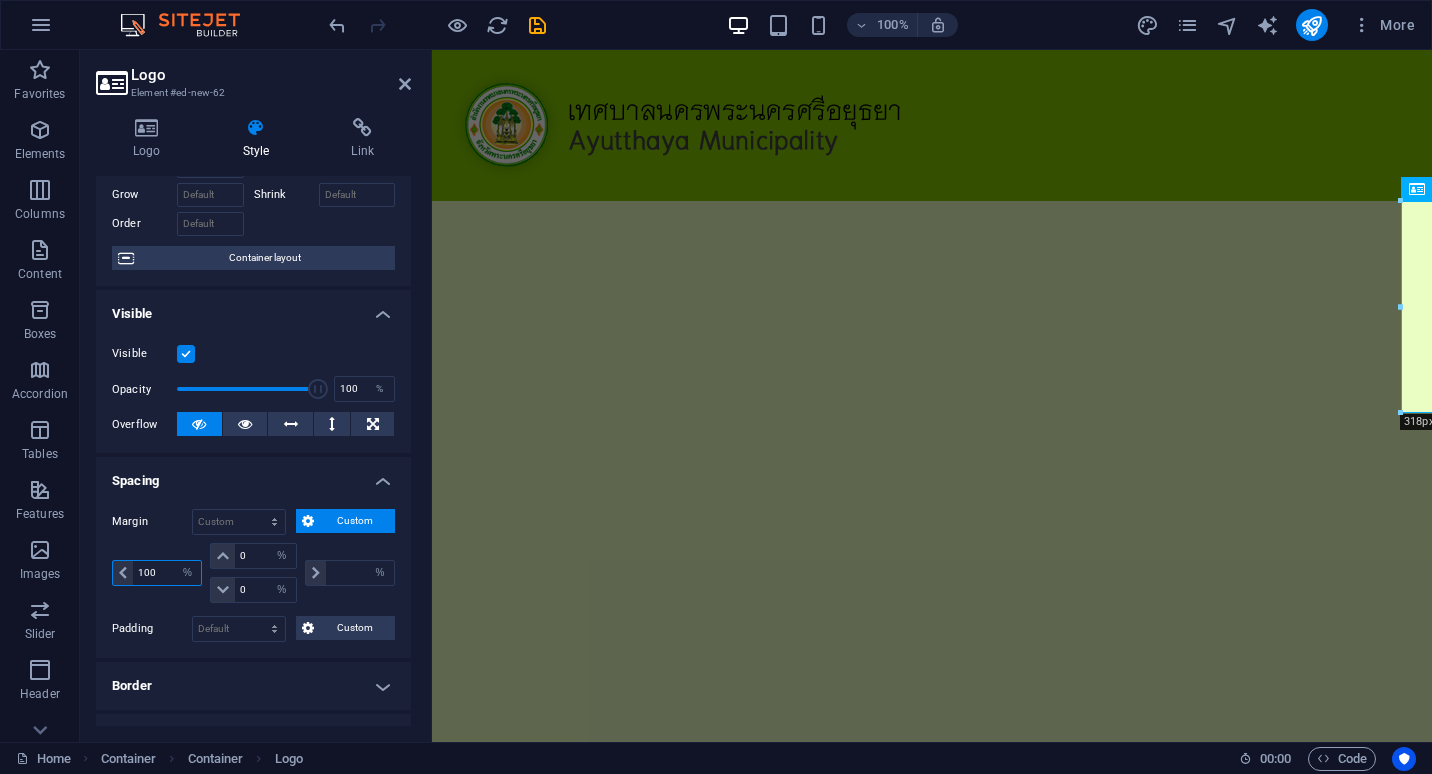 drag, startPoint x: 163, startPoint y: 571, endPoint x: 118, endPoint y: 570, distance: 45.01111 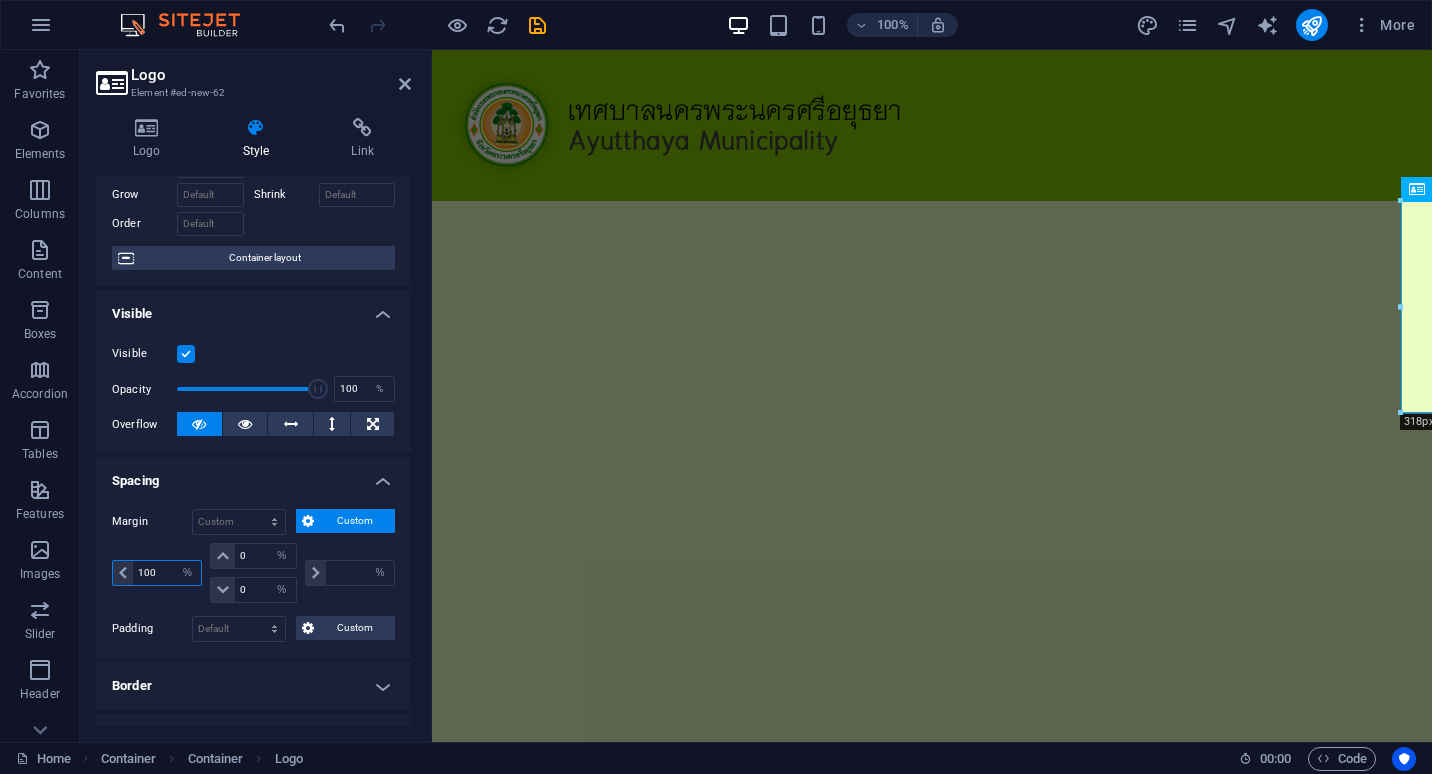 click on "100 auto px % rem vw vh" at bounding box center [157, 573] 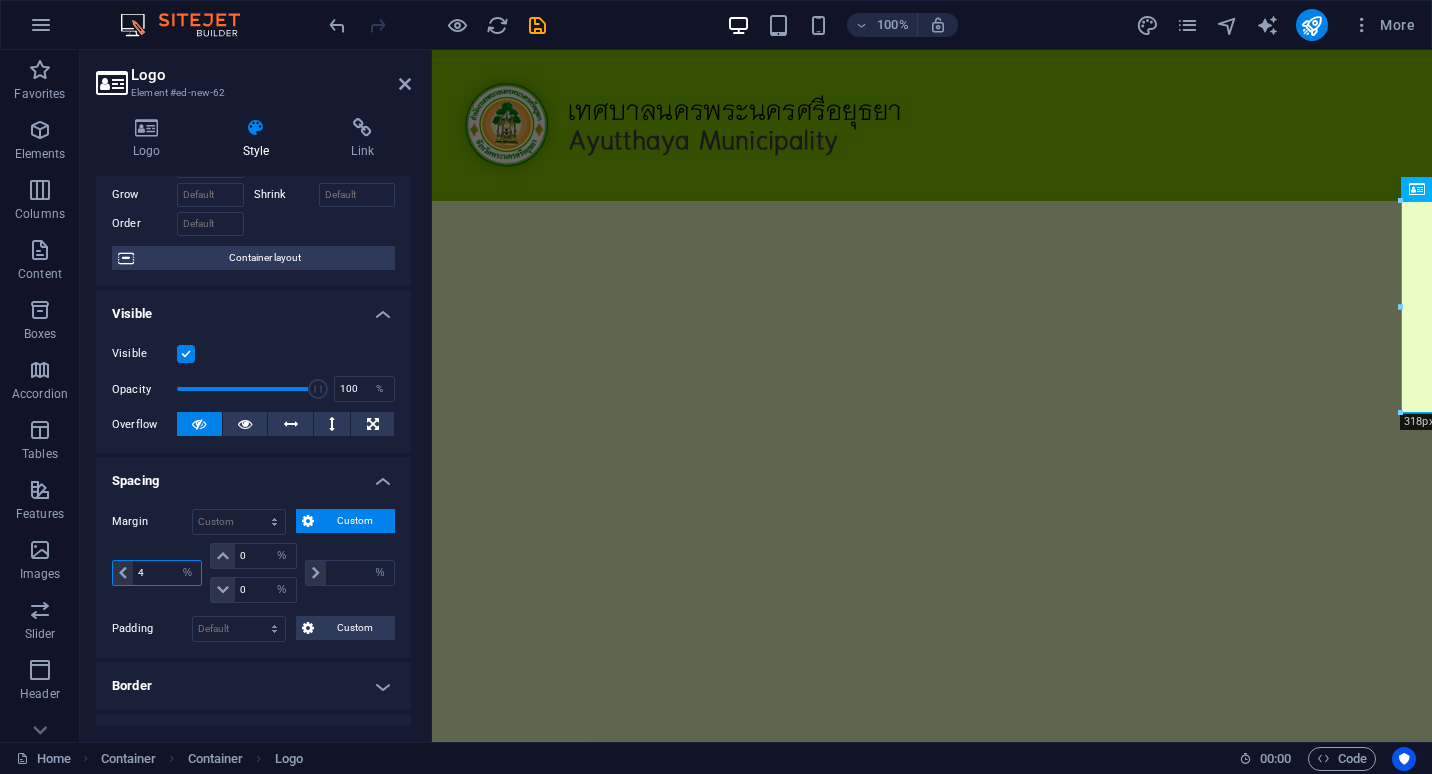 type on "40" 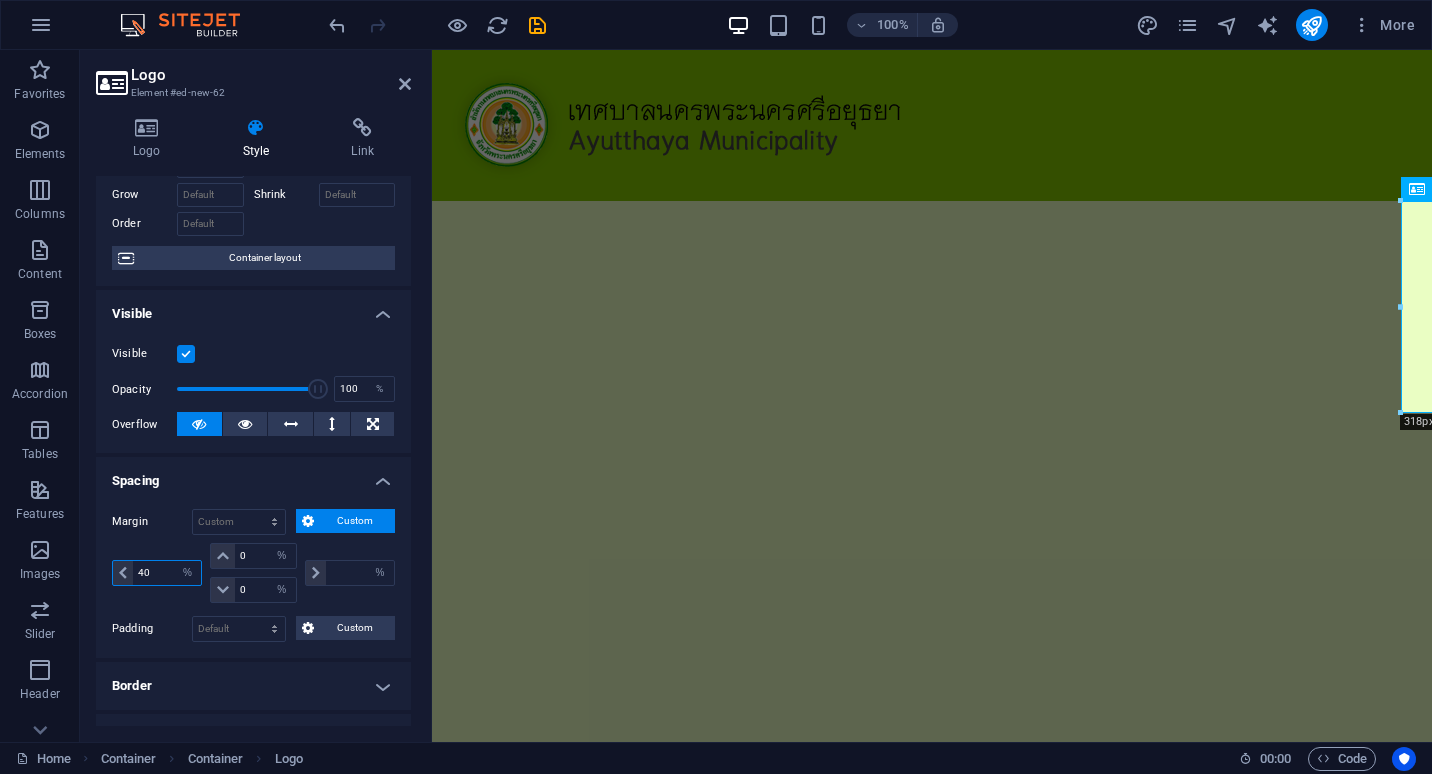 type on "40" 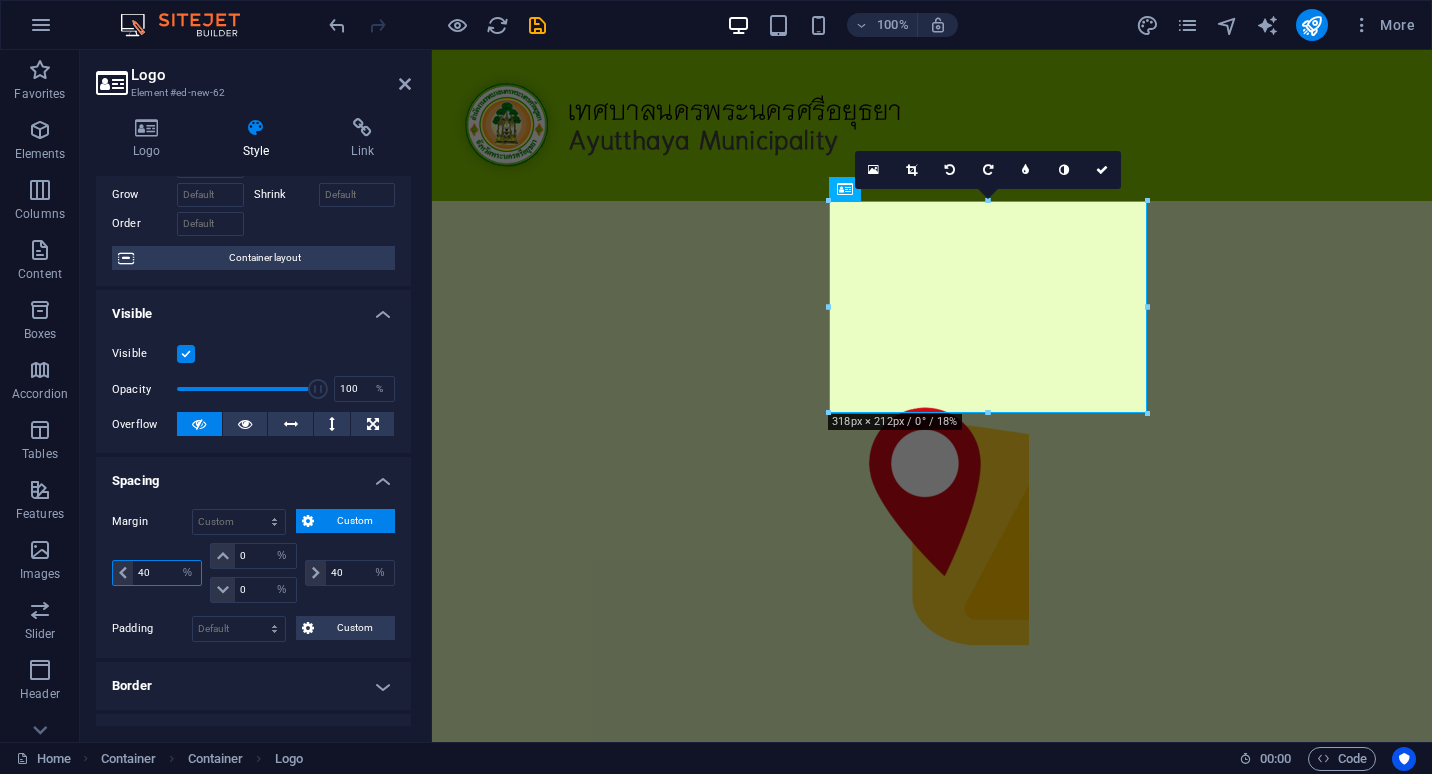 type on "40" 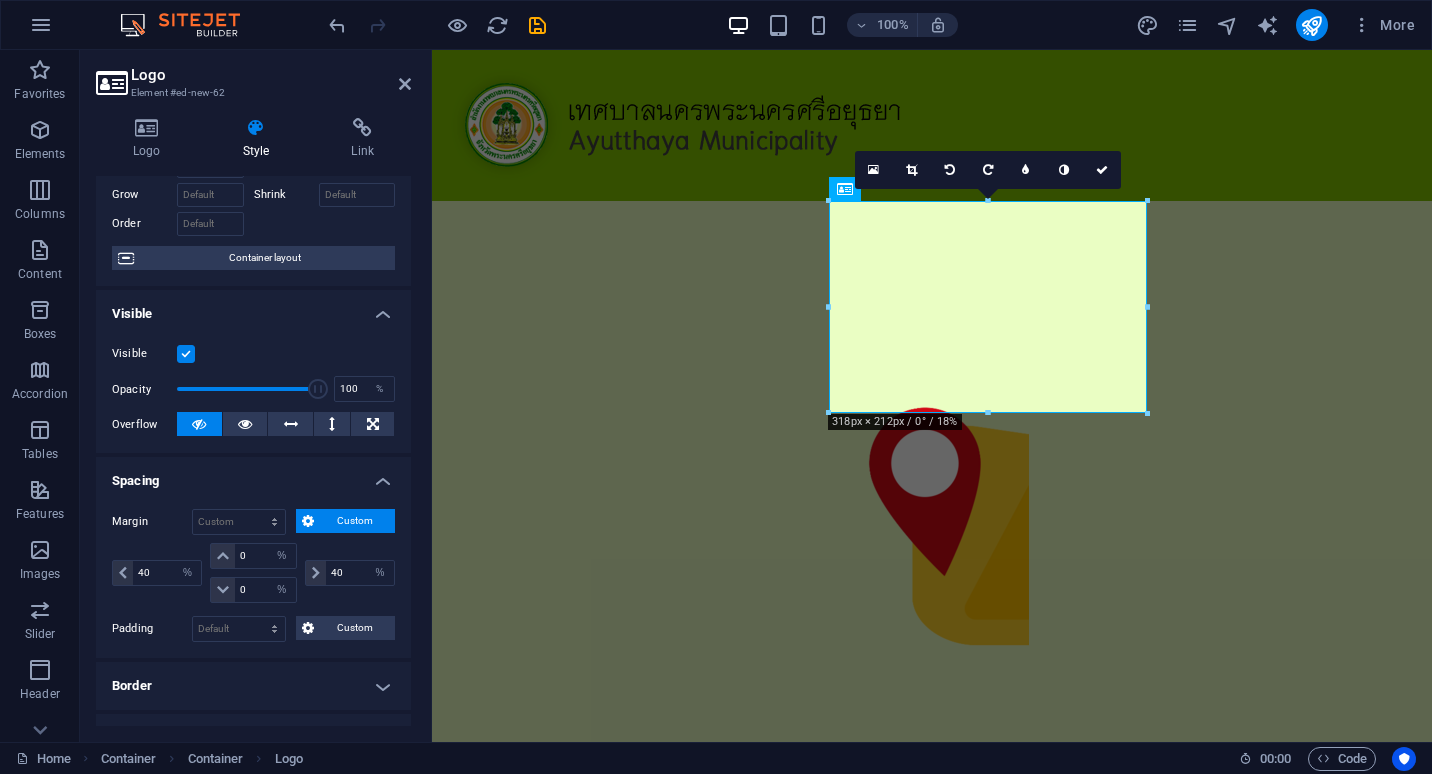 click on "Margin Default auto px % rem vw vh Custom Custom 40 auto px % rem vw vh 0 auto px % rem vw vh 0 auto px % rem vw vh 40 auto px % rem vw vh" at bounding box center (253, 558) 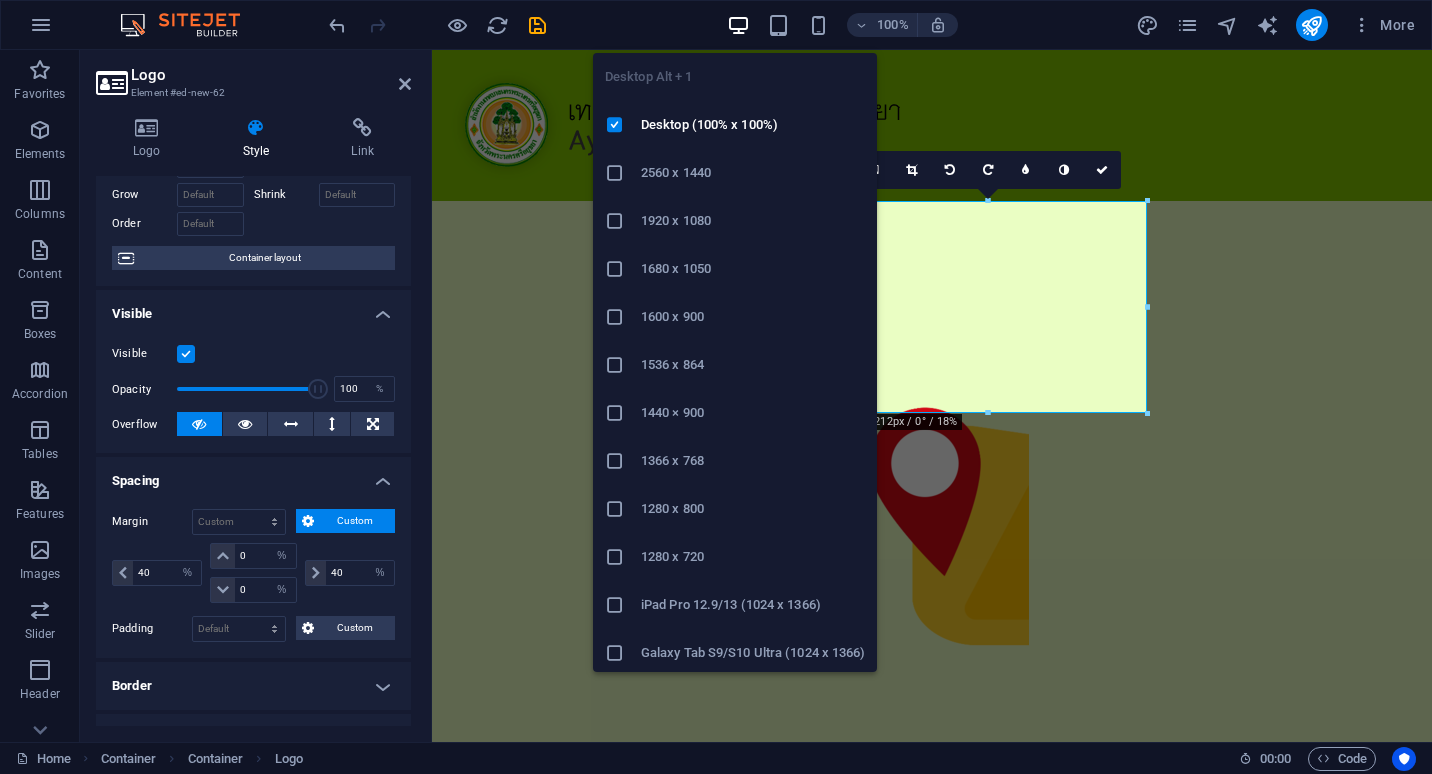 click at bounding box center (738, 25) 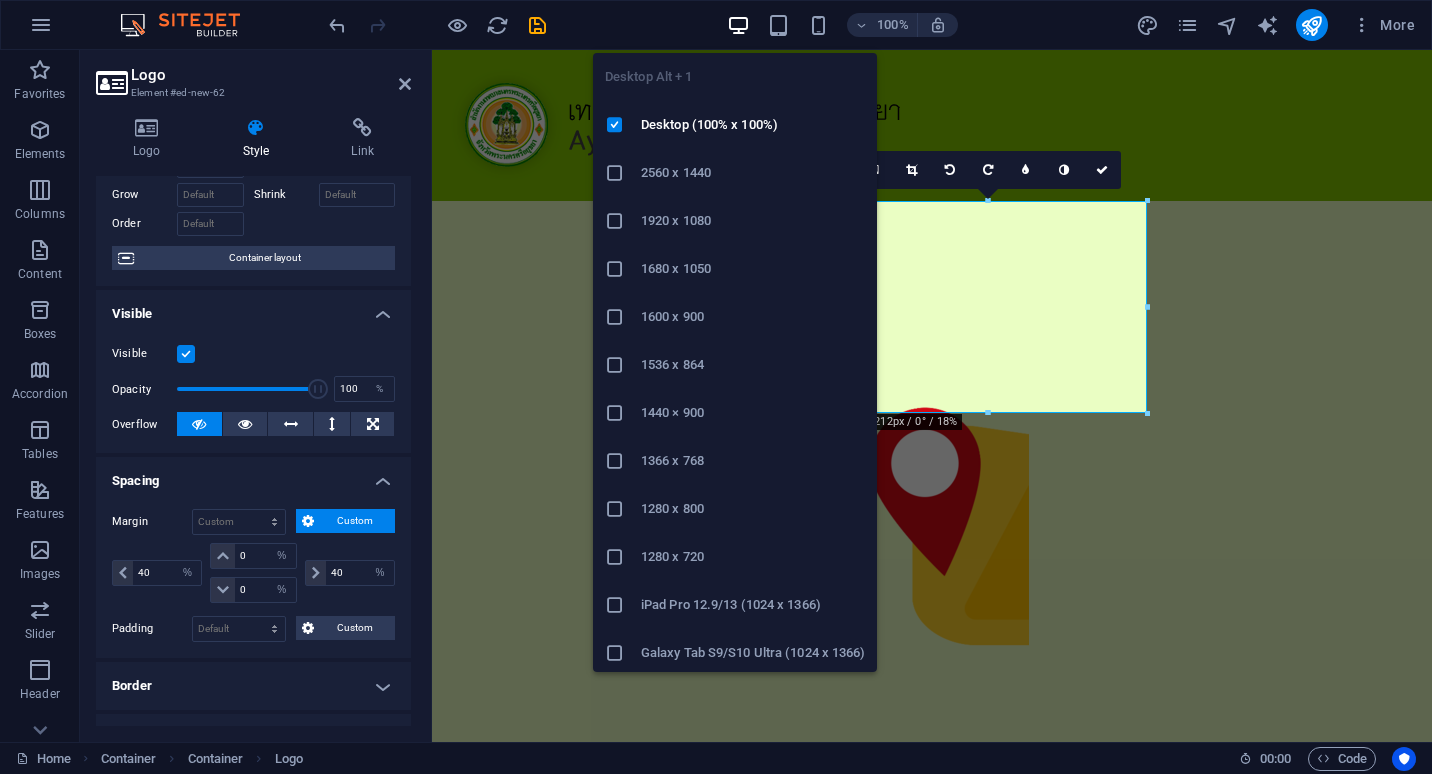 click at bounding box center [738, 25] 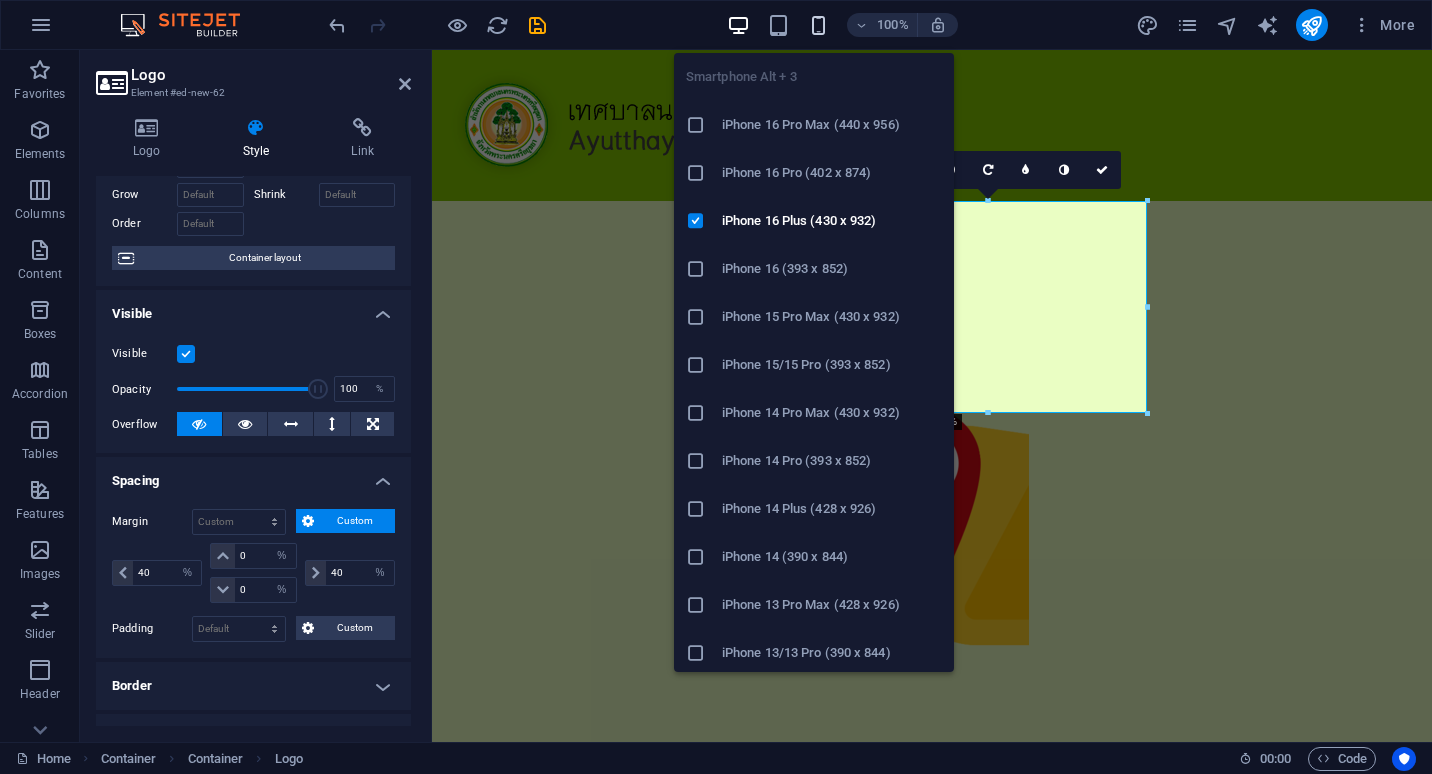 click at bounding box center (818, 25) 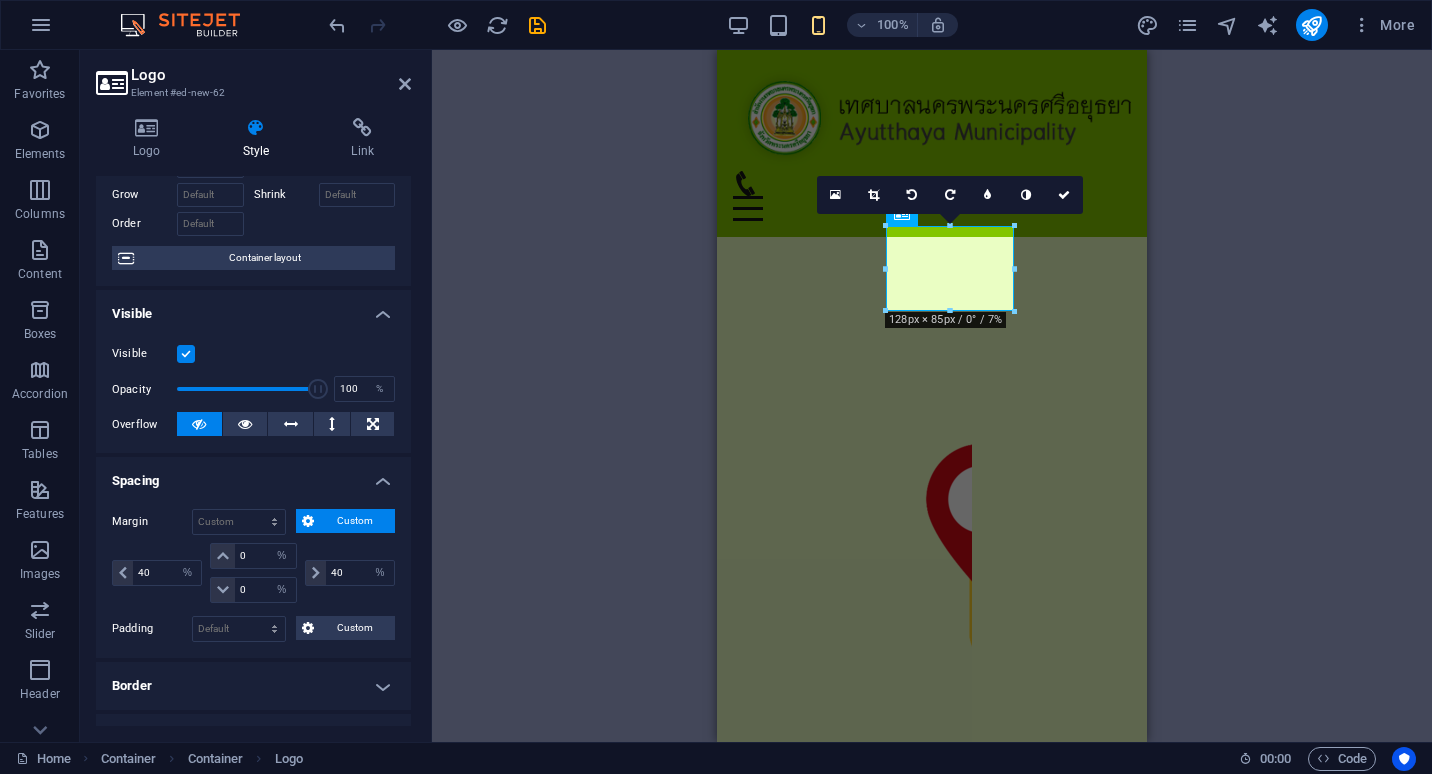 click on "Container   HTML   2 columns   Container   2 columns   Container   Image   2 columns   Container   Placeholder   Container   Container   Logo   Container   Menu Bar   Container   Logo   Menu   Container   Icon 180 170 160 150 140 130 120 110 100 90 80 70 60 50 40 30 20 10 0 -10 -20 -30 -40 -50 -60 -70 -80 -90 -100 -110 -120 -130 -140 -150 -160 -170 128px × 85px / 0° / 7% 16:10 16:9 4:3 1:1 1:2 0" at bounding box center (932, 396) 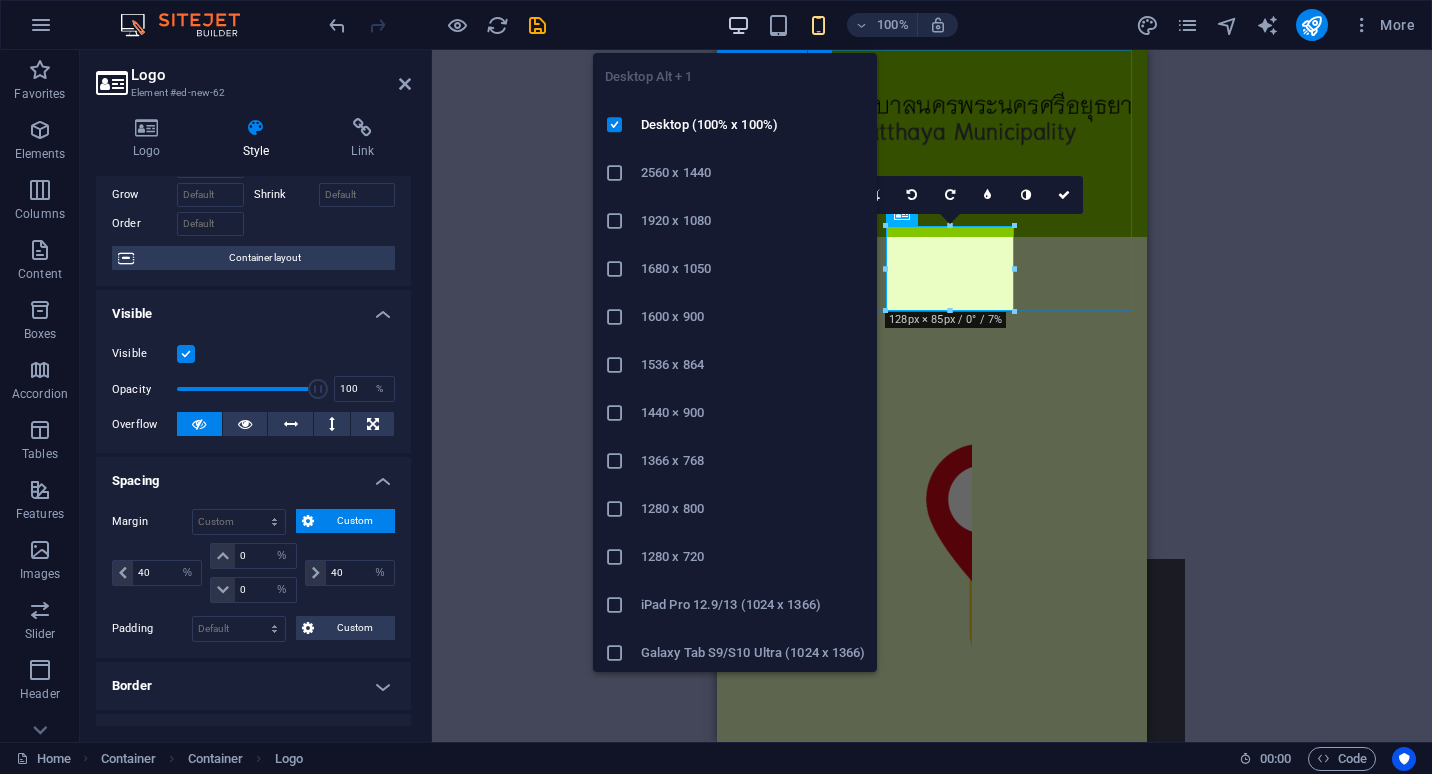 click at bounding box center (738, 25) 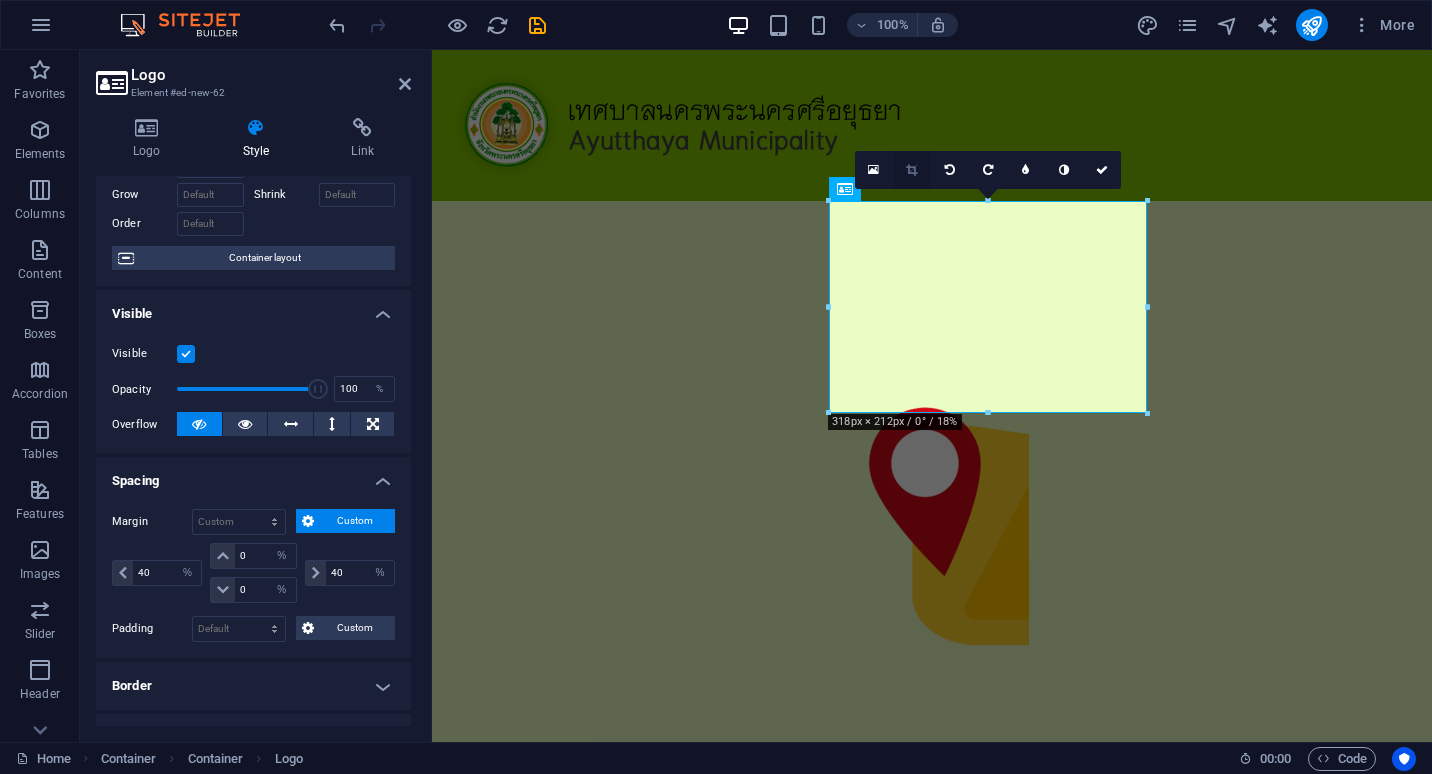 click at bounding box center (912, 170) 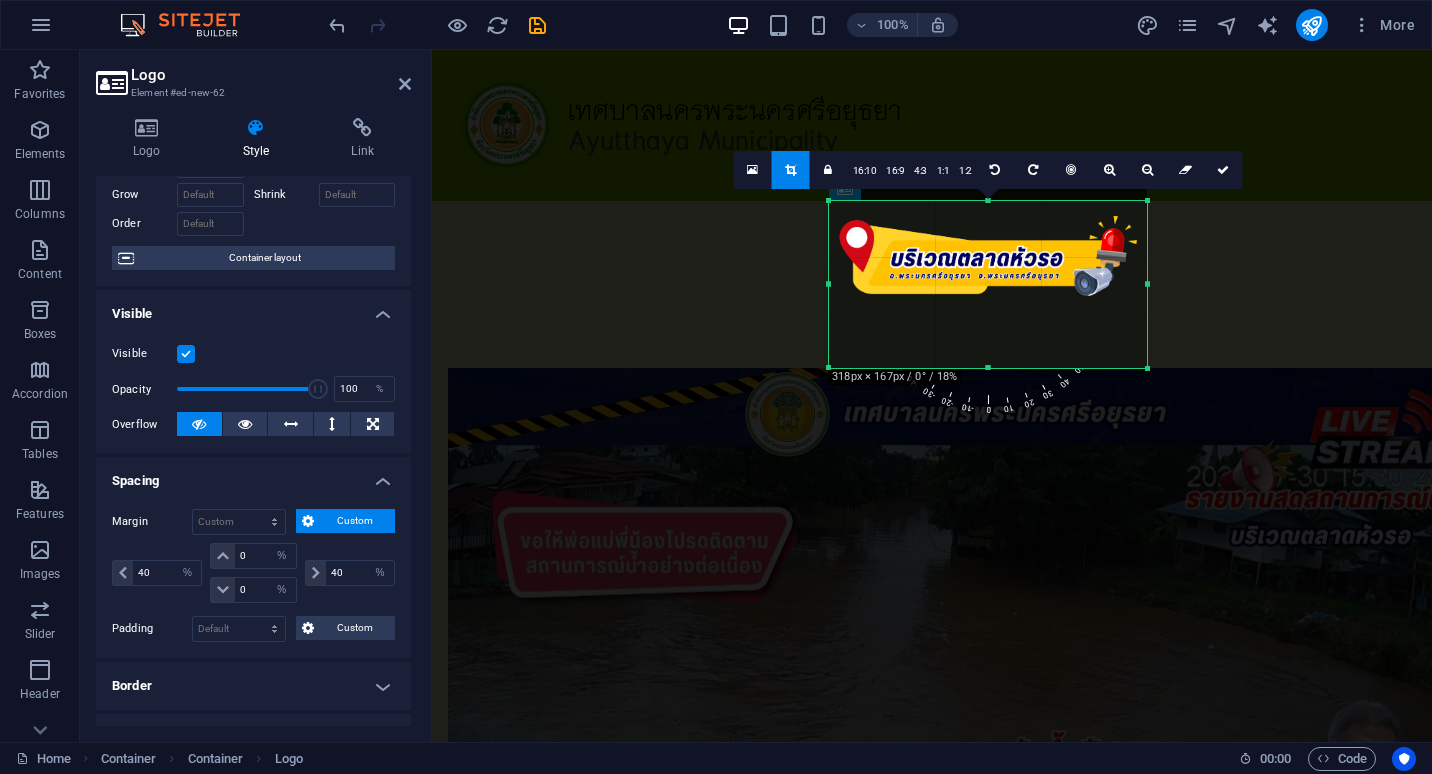 drag, startPoint x: 991, startPoint y: 203, endPoint x: 988, endPoint y: 248, distance: 45.099888 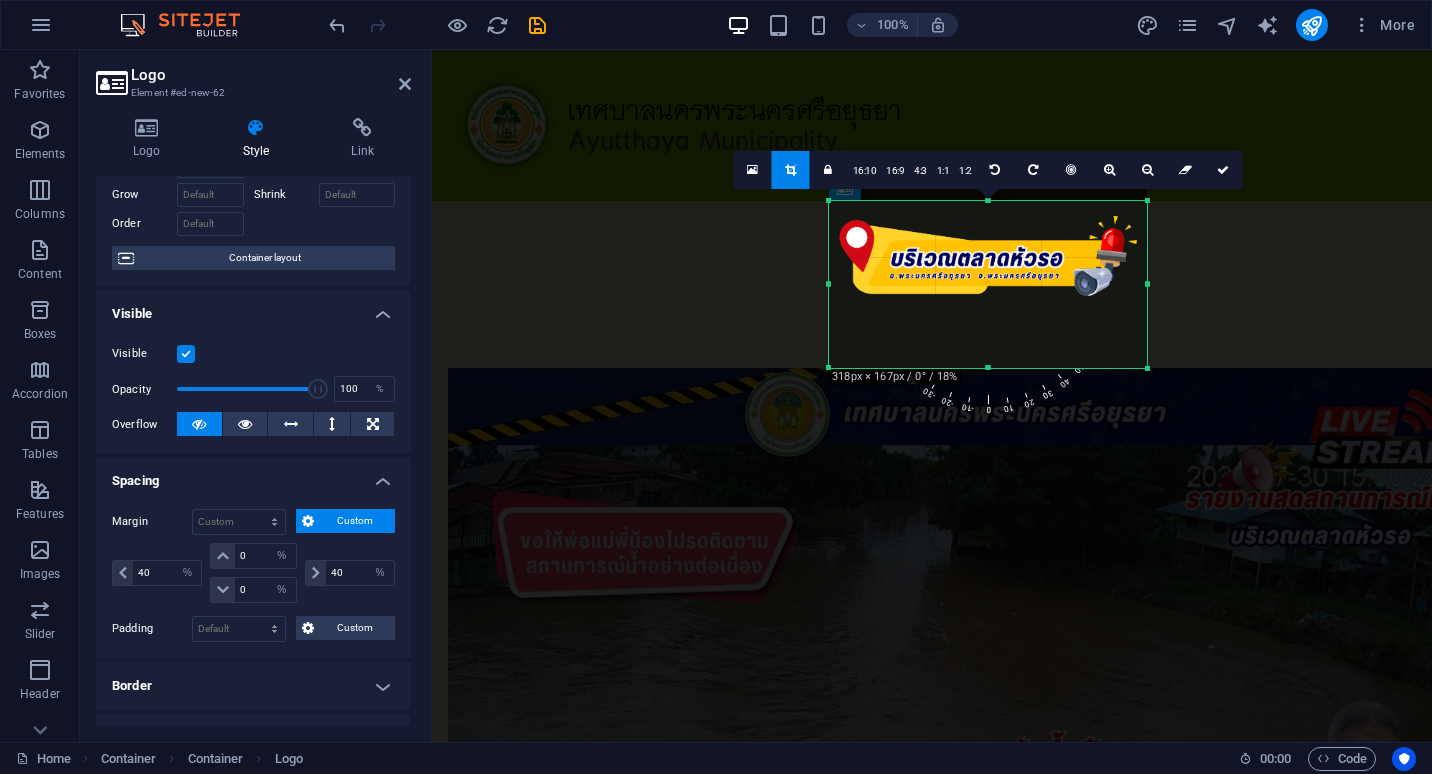 click on "180 170 160 150 140 130 120 110 100 90 80 70 60 50 40 30 20 10 0 -10 -20 -30 -40 -50 -60 -70 -80 -90 -100 -110 -120 -130 -140 -150 -160 -170 318px × 167px / 0° / 18% 16:10 16:9 4:3 1:1 1:2 0" at bounding box center (988, 284) 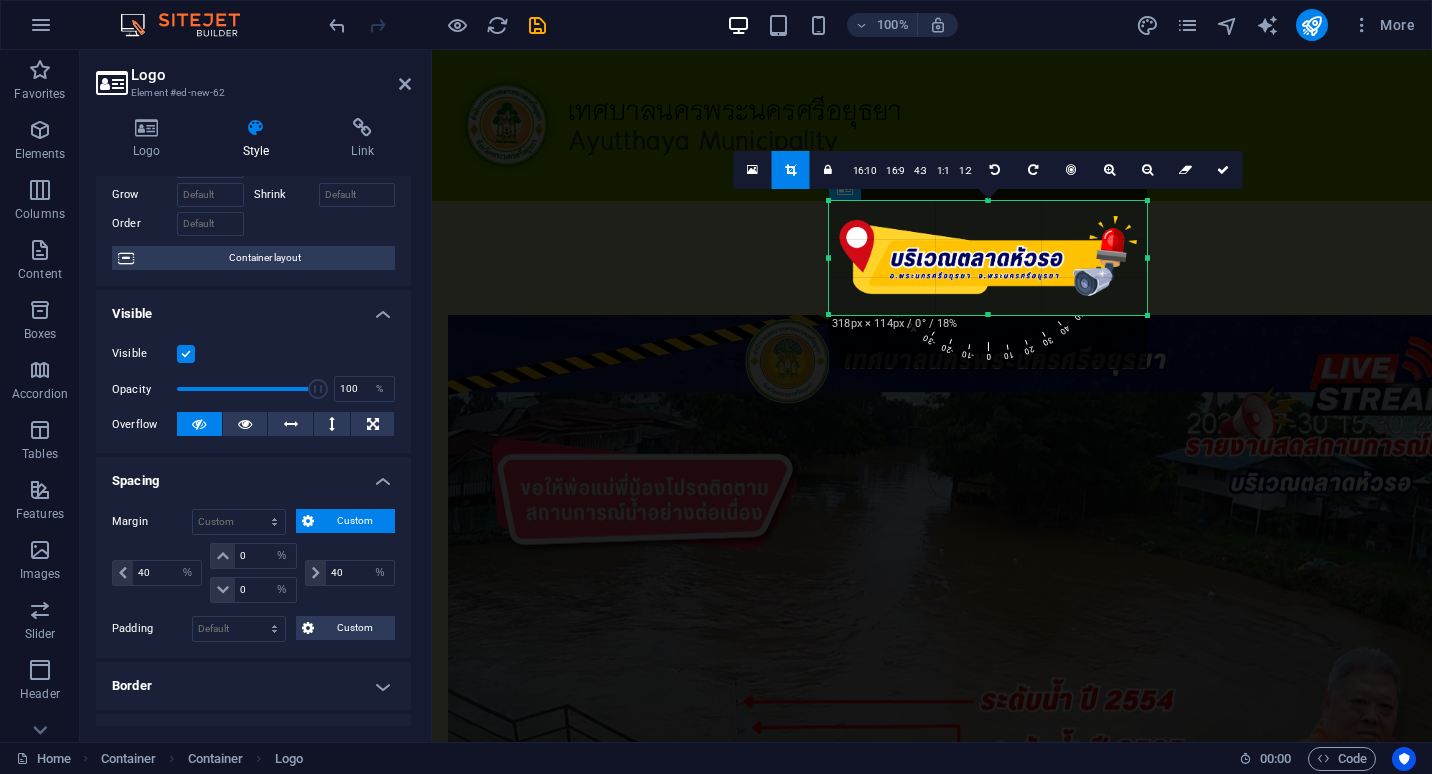 drag, startPoint x: 985, startPoint y: 366, endPoint x: 990, endPoint y: 313, distance: 53.235325 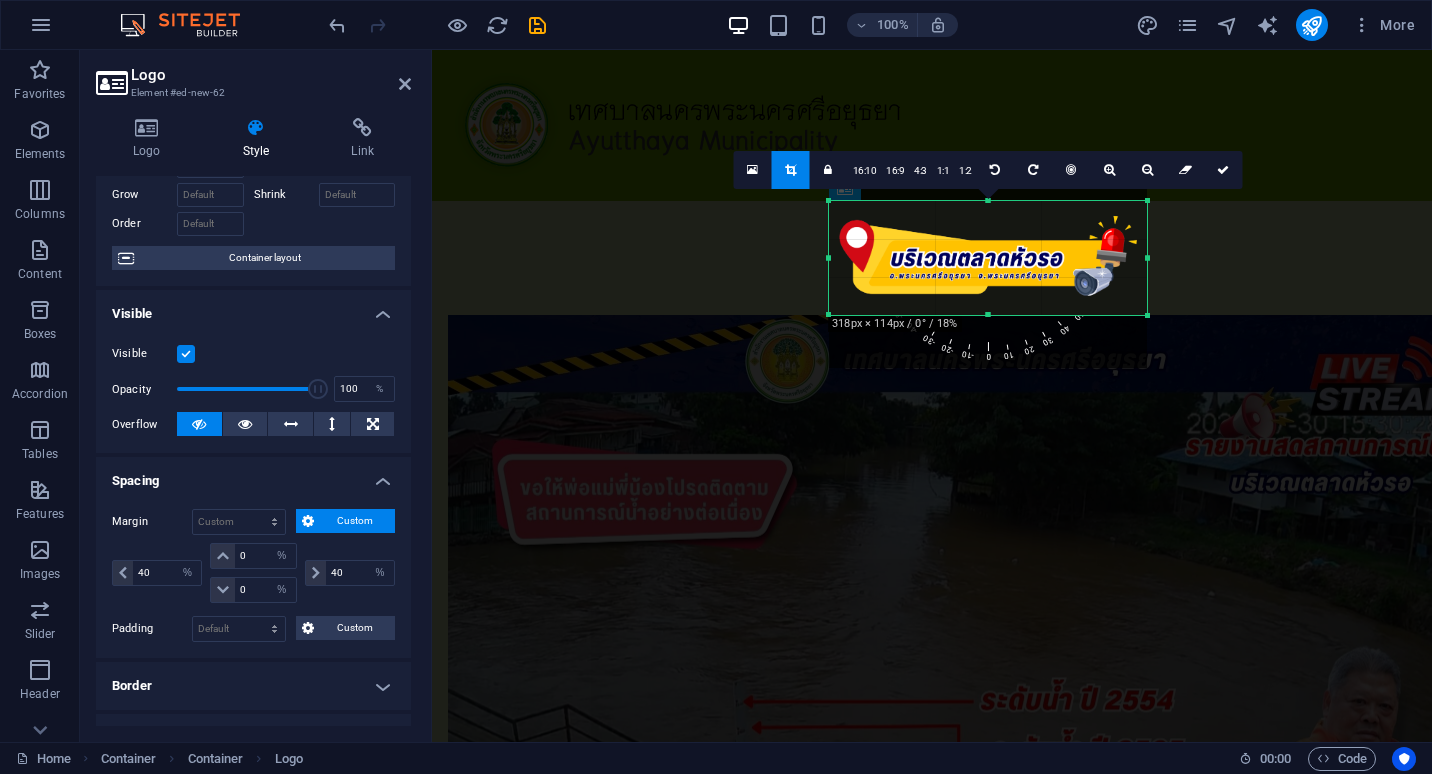 click at bounding box center (988, 315) 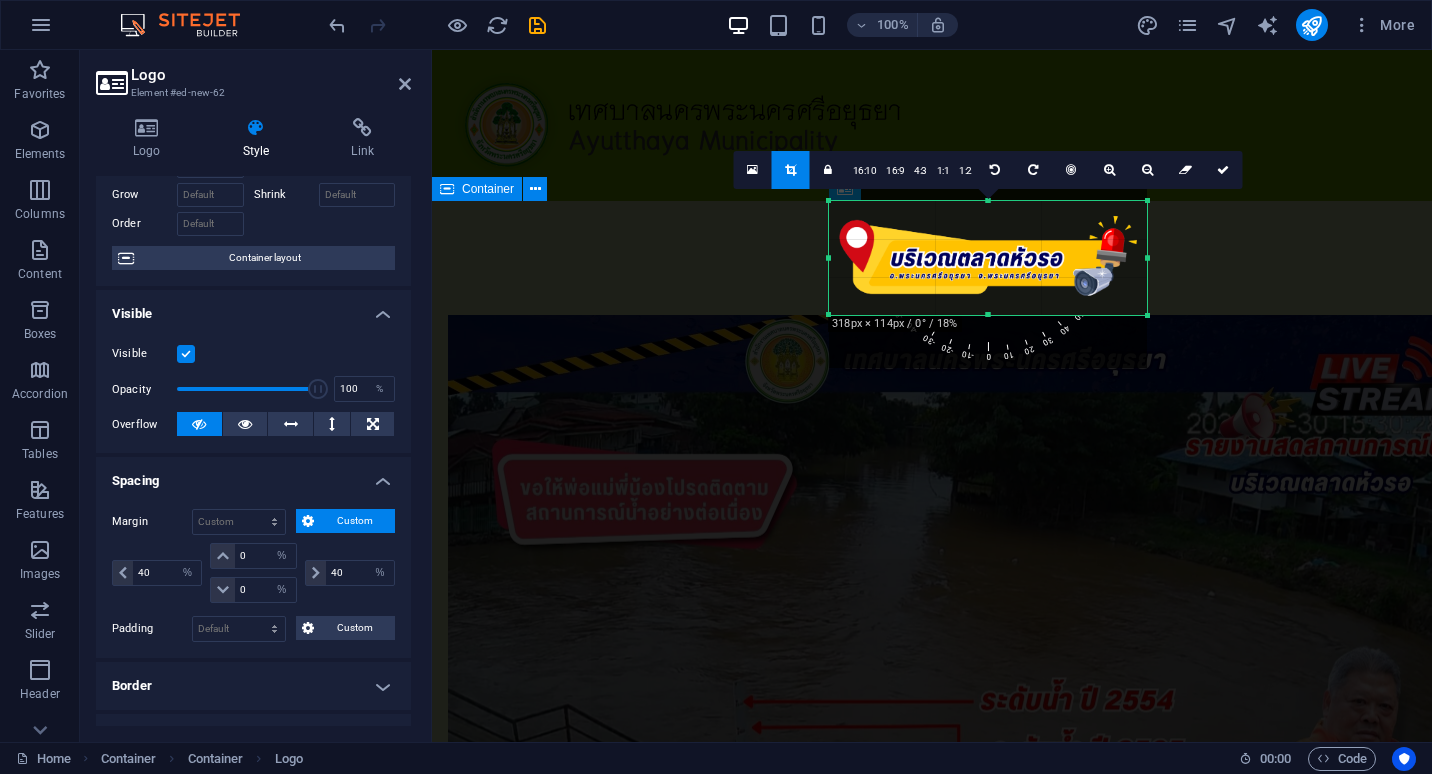 click at bounding box center [932, 258] 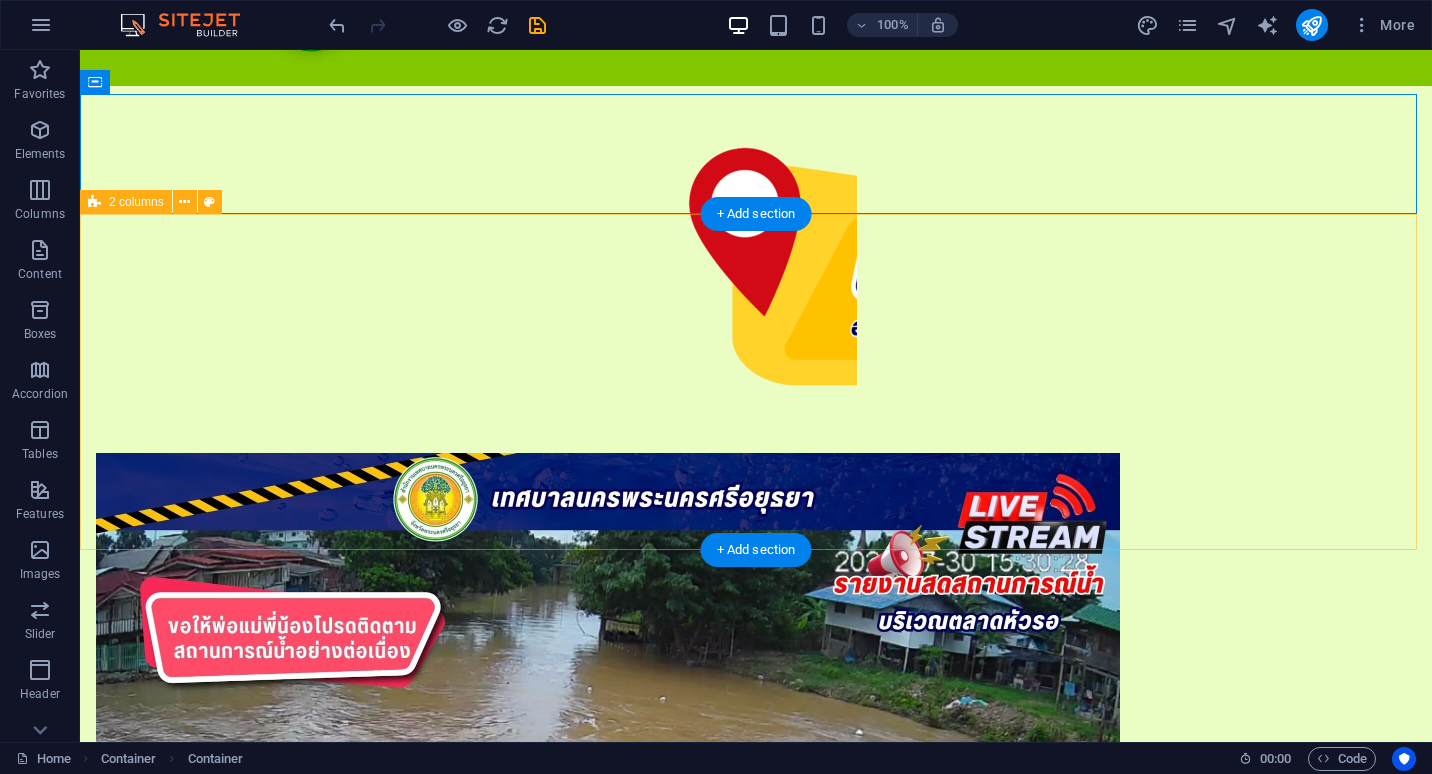 scroll, scrollTop: 120, scrollLeft: 0, axis: vertical 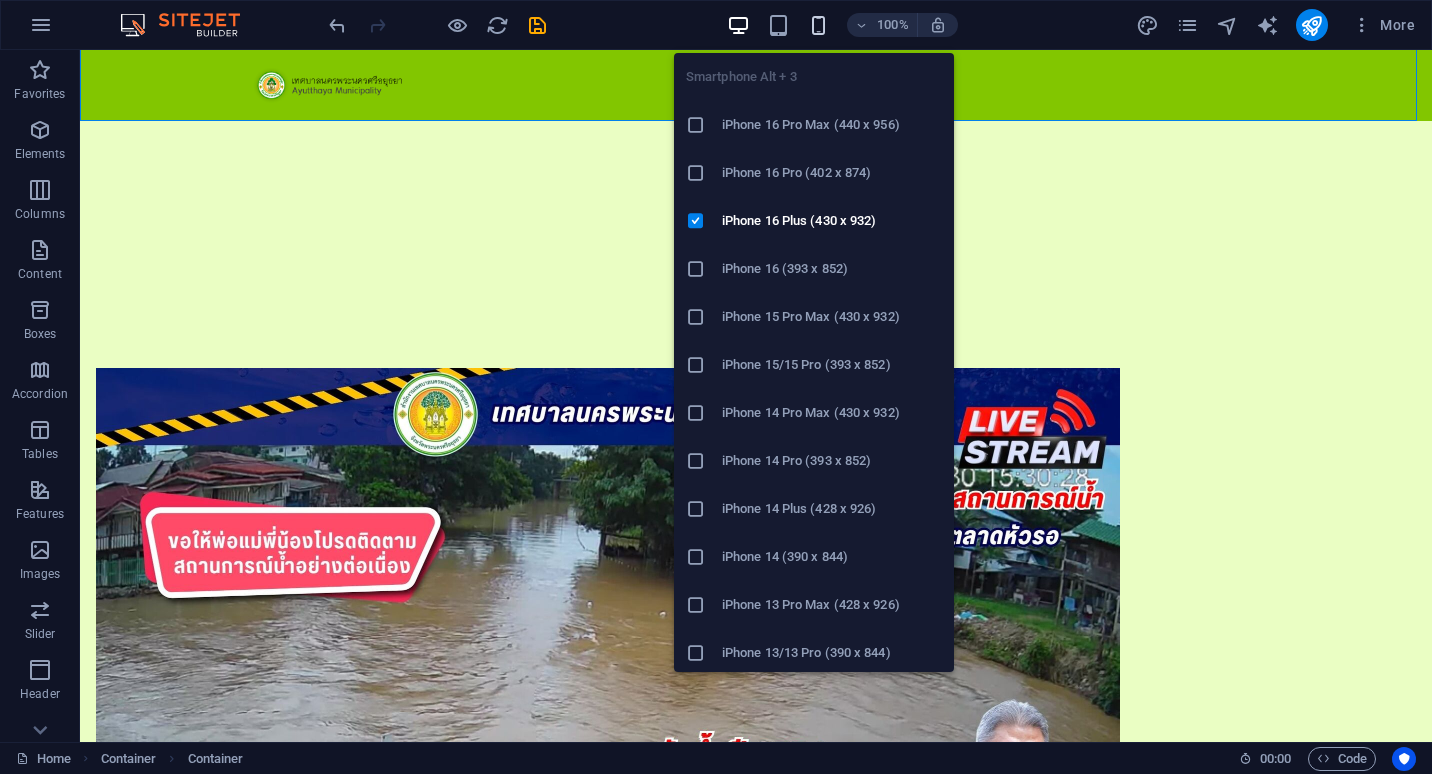 click at bounding box center [818, 25] 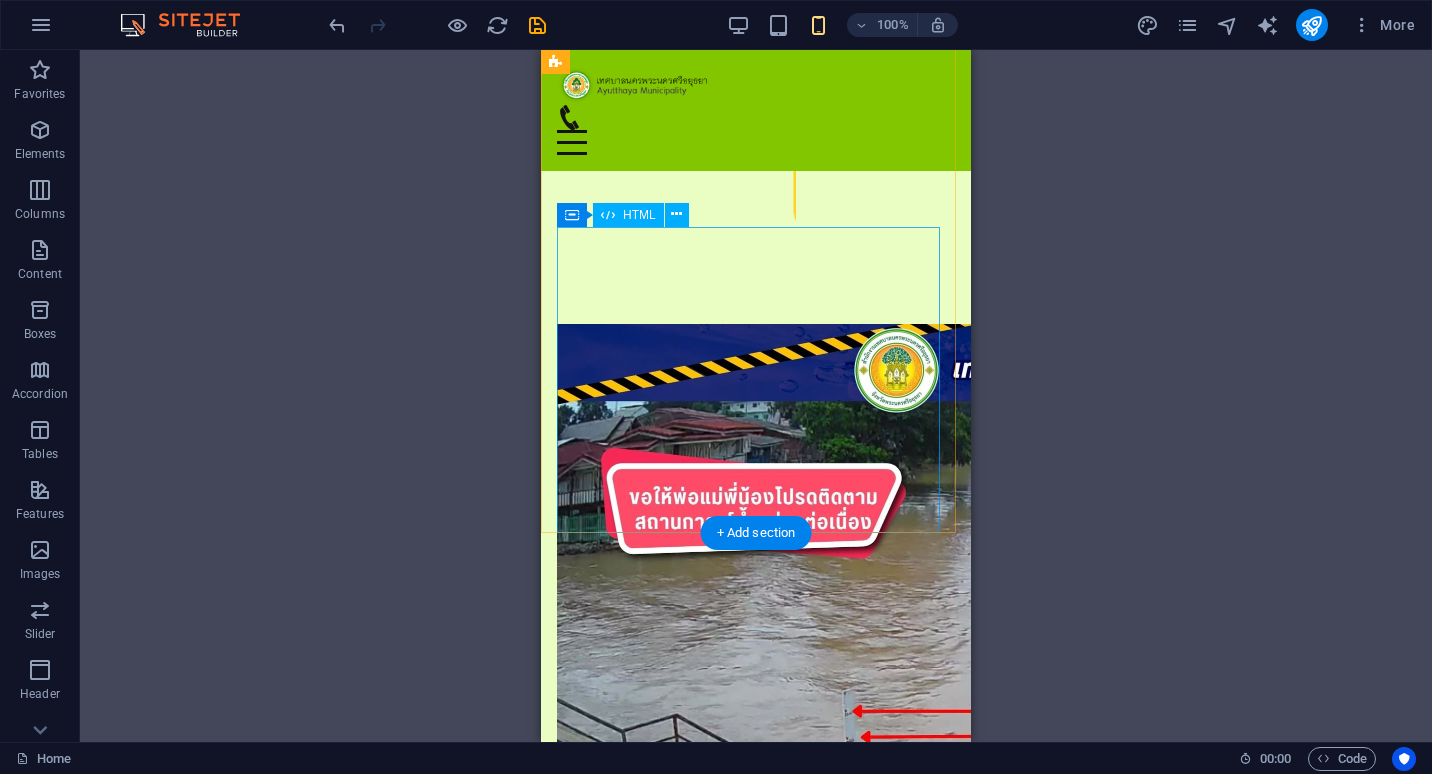 scroll, scrollTop: 0, scrollLeft: 0, axis: both 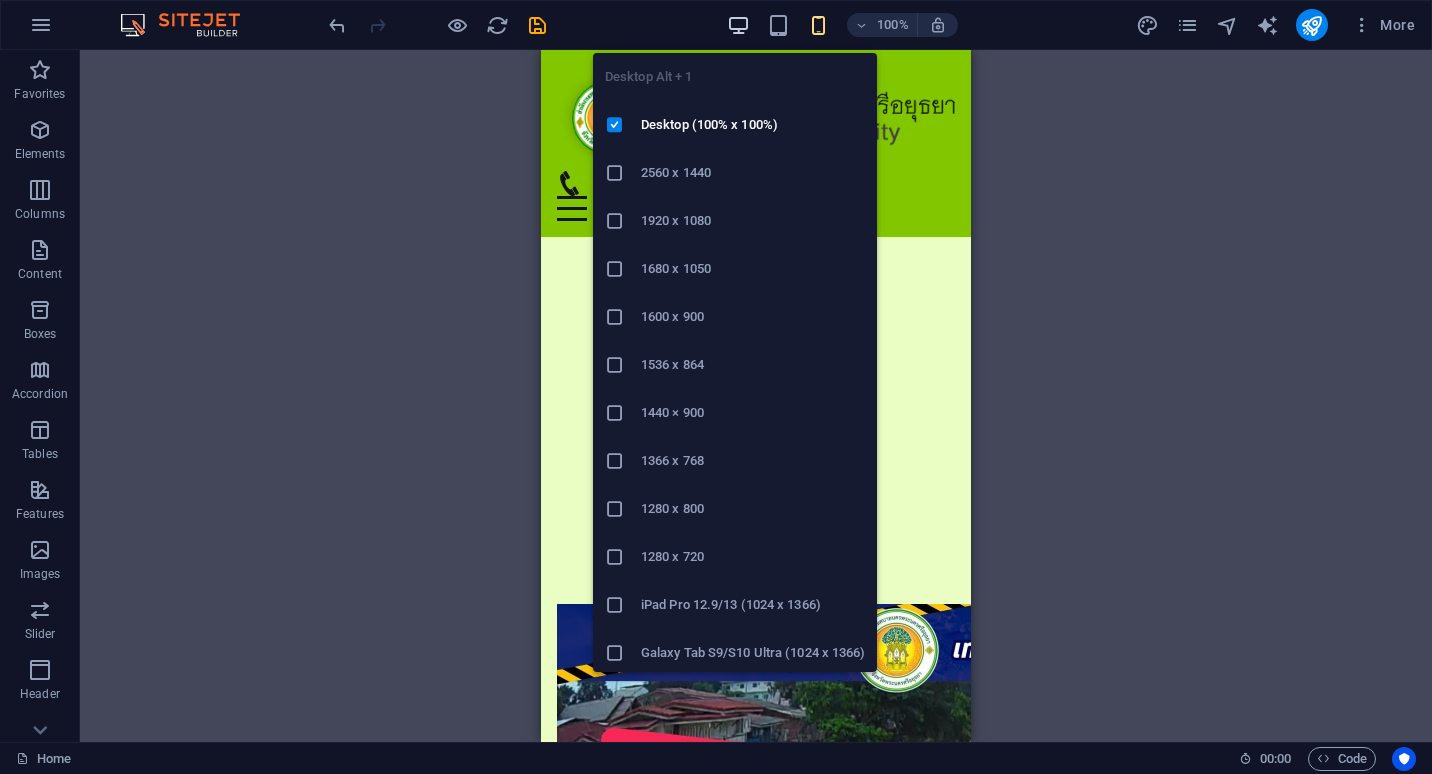 click at bounding box center (738, 25) 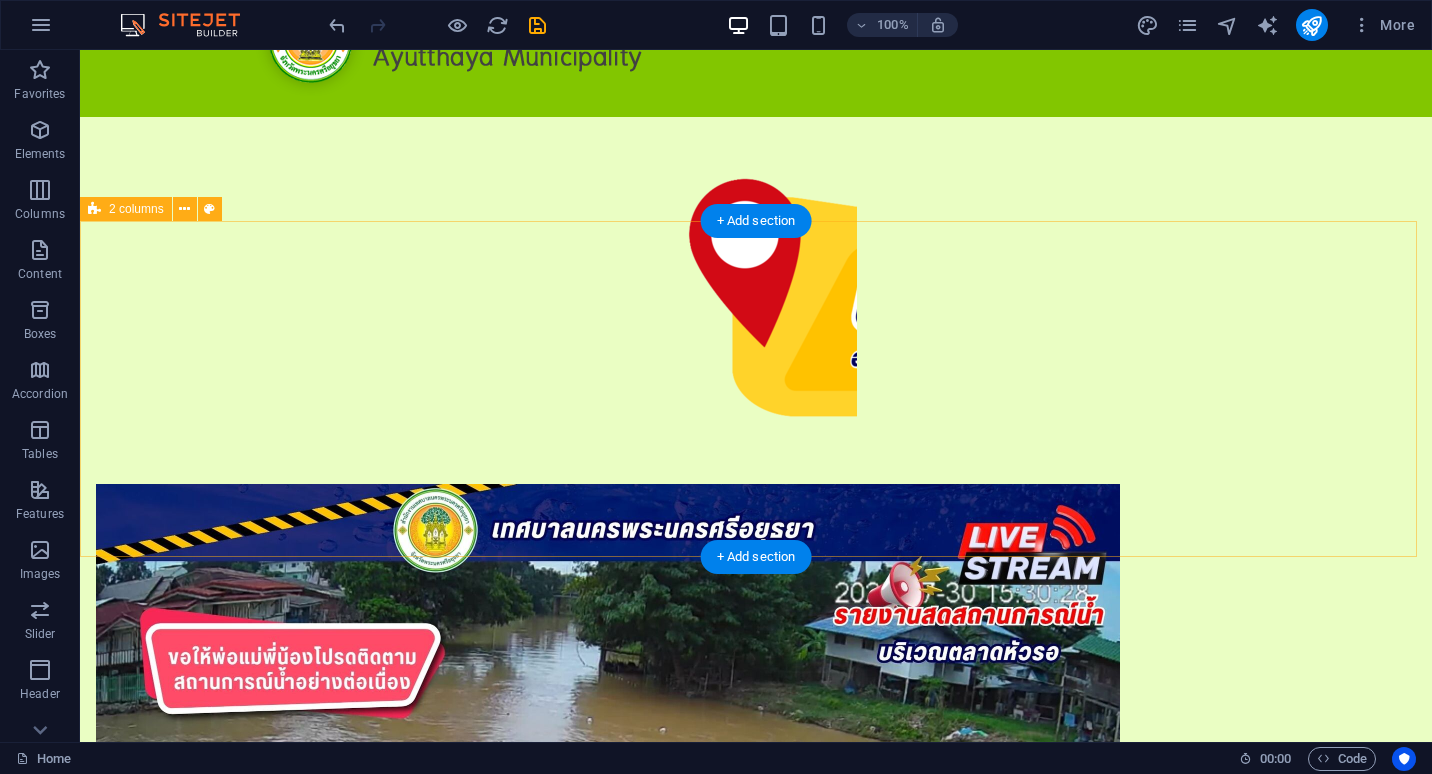 scroll, scrollTop: 100, scrollLeft: 0, axis: vertical 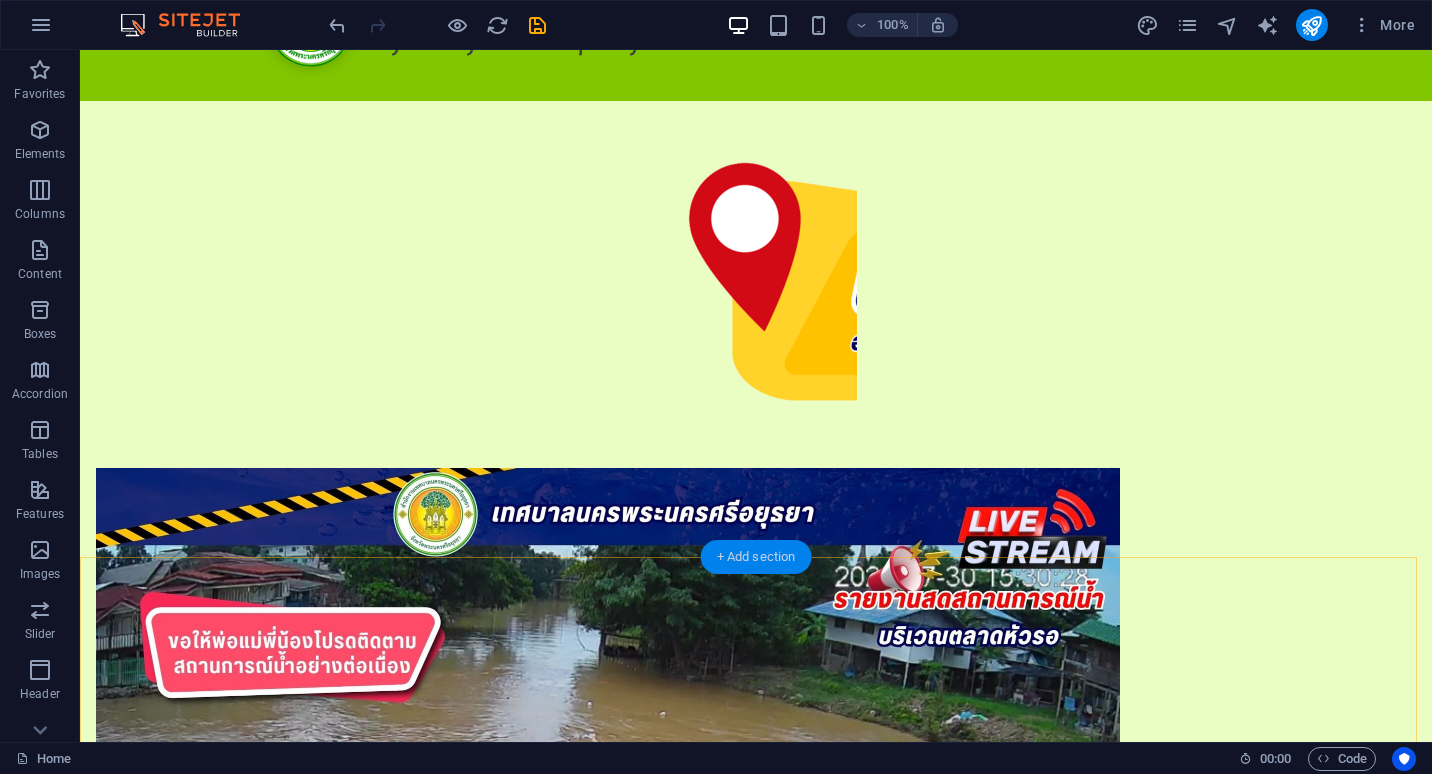 click on "+ Add section" at bounding box center [756, 557] 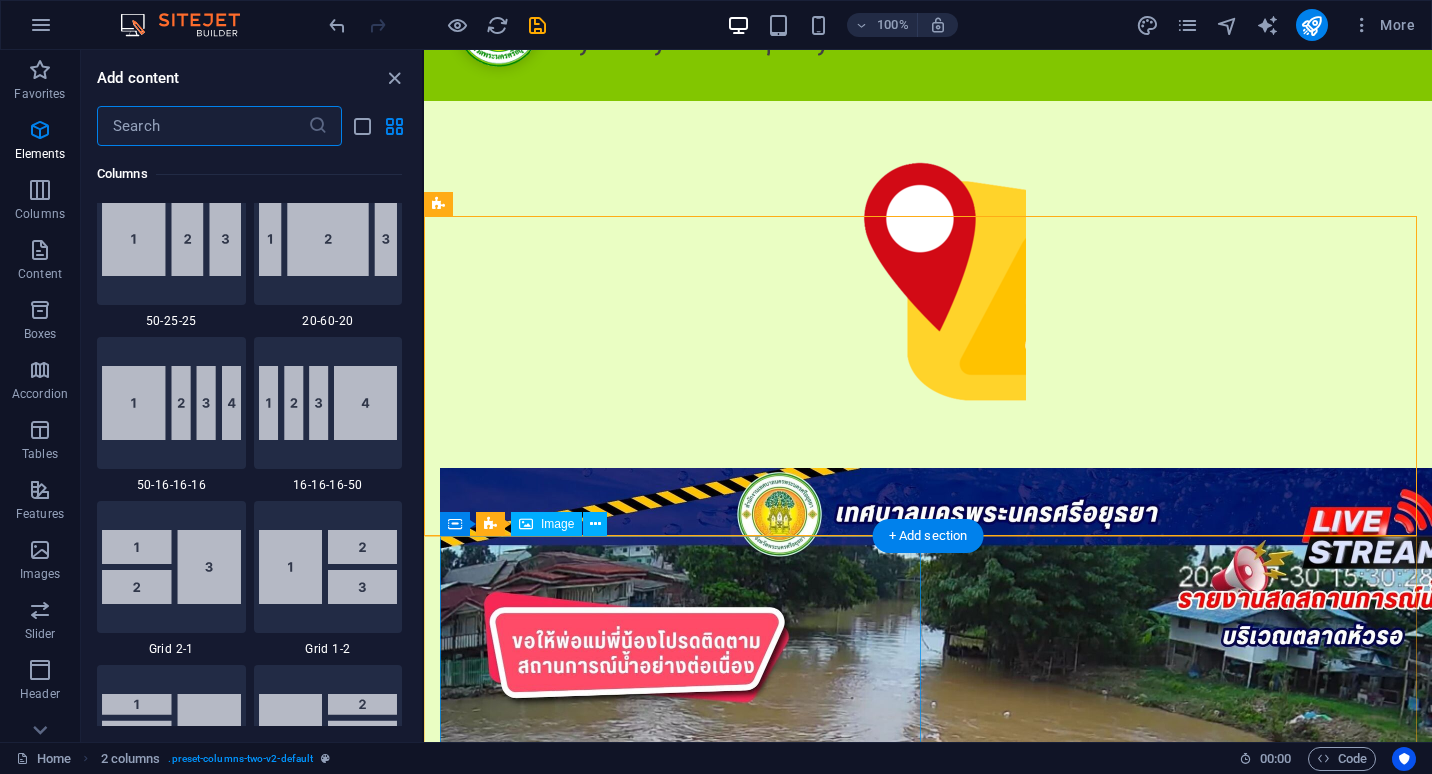 scroll, scrollTop: 3499, scrollLeft: 0, axis: vertical 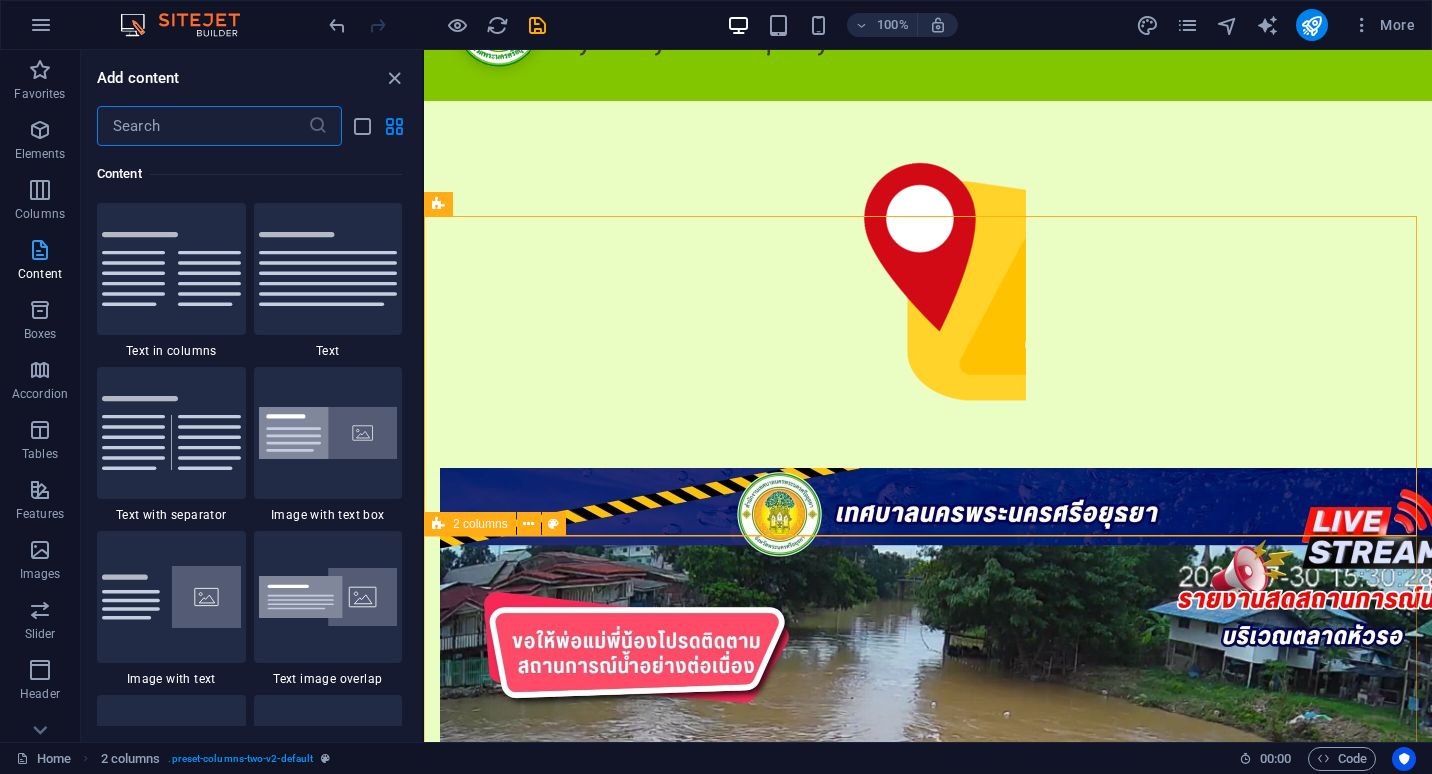 click at bounding box center (40, 250) 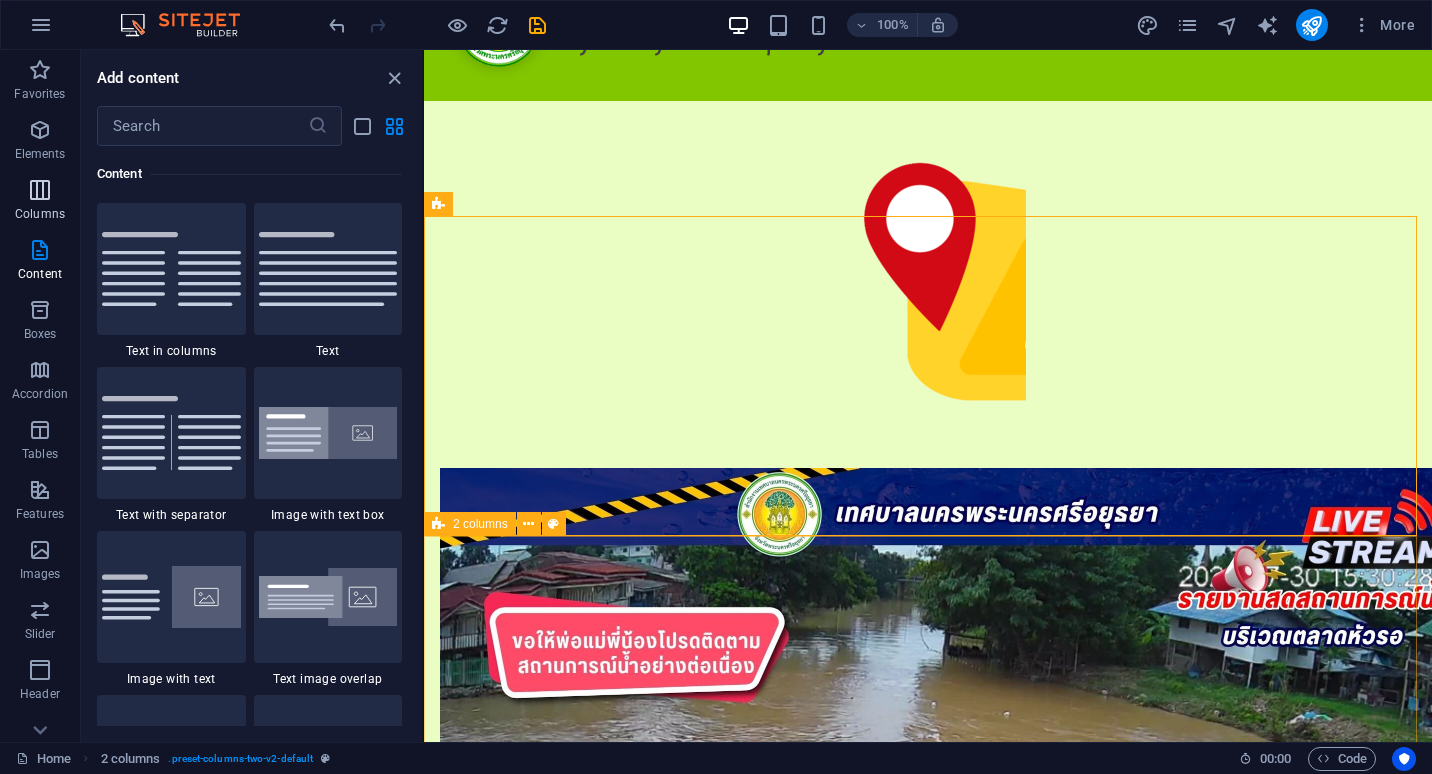 click on "Columns" at bounding box center [40, 202] 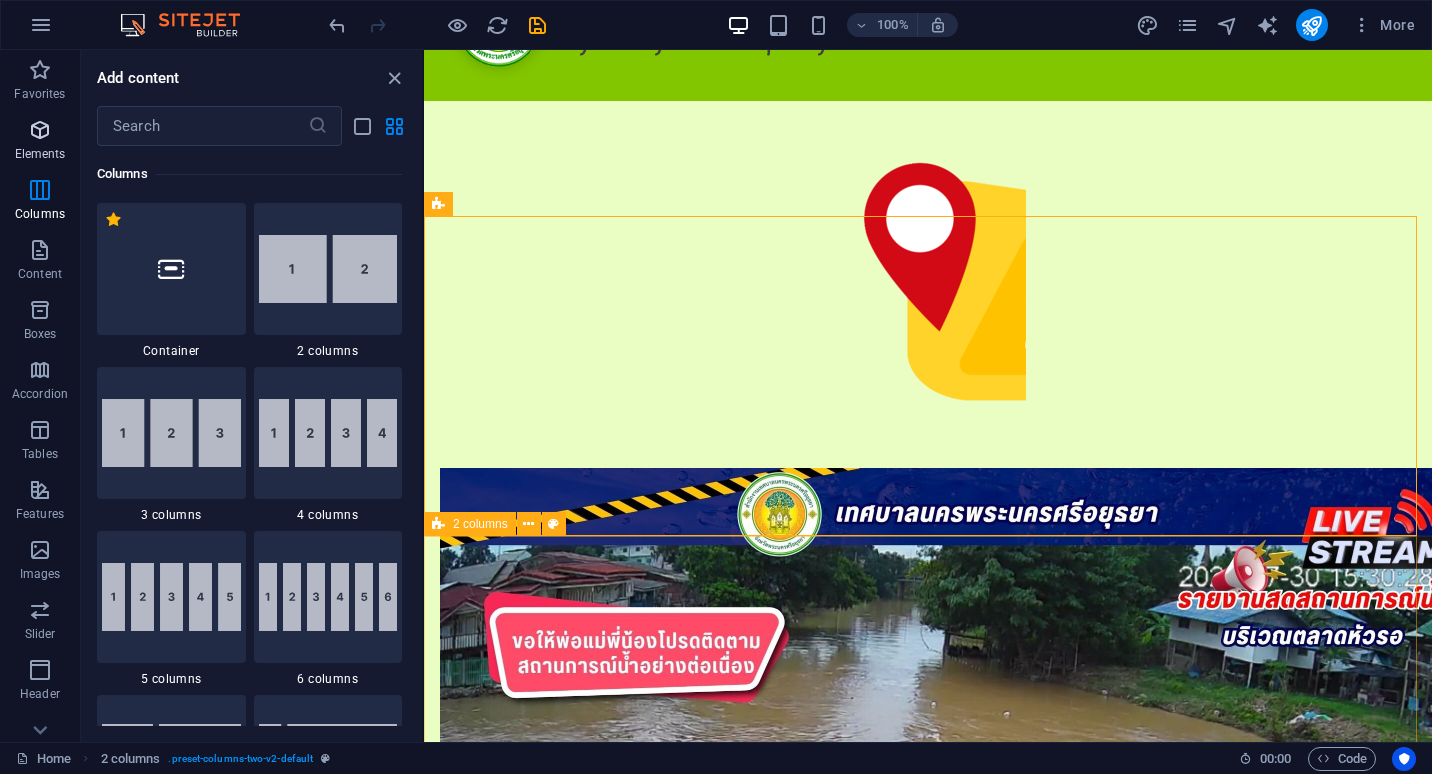 click on "Elements" at bounding box center [40, 140] 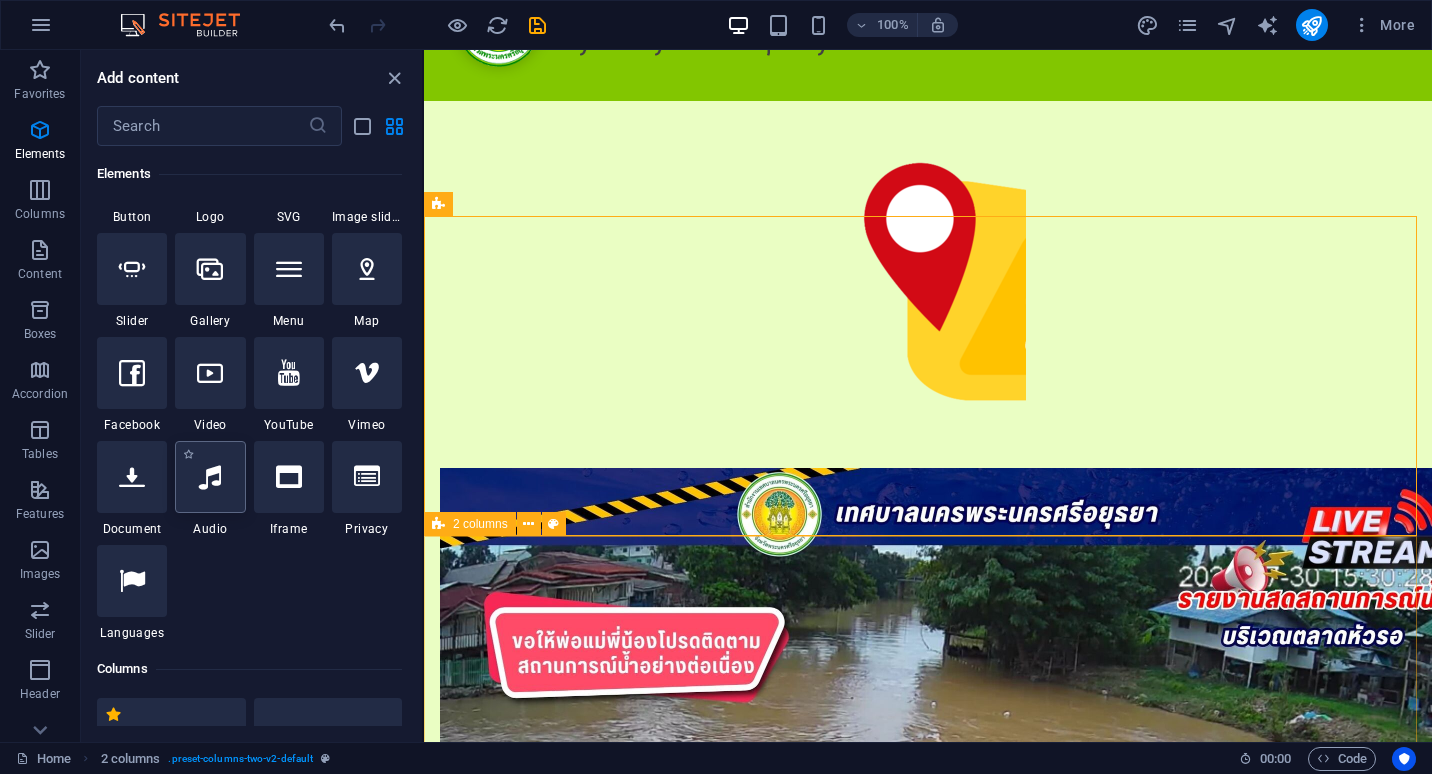 scroll, scrollTop: 513, scrollLeft: 0, axis: vertical 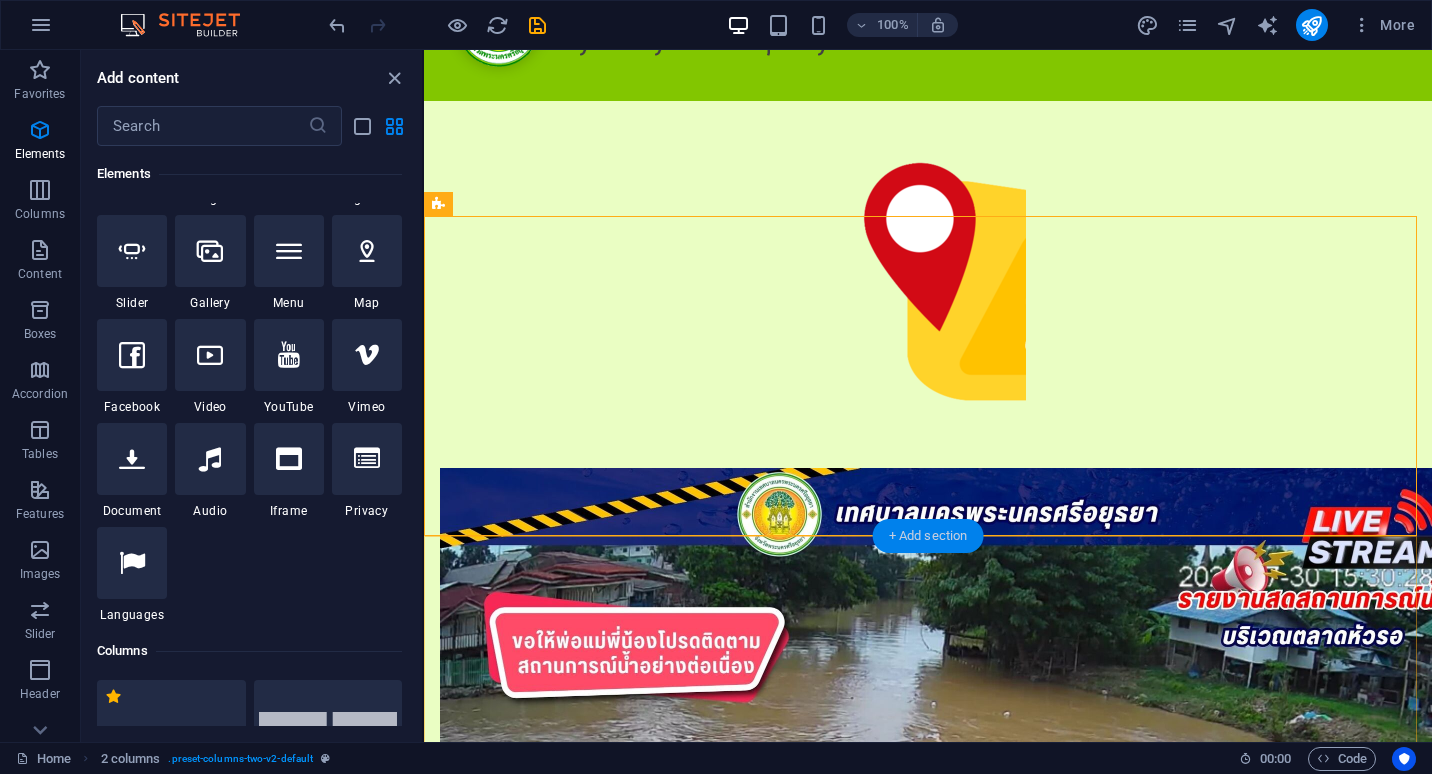 click on "+ Add section" at bounding box center [928, 536] 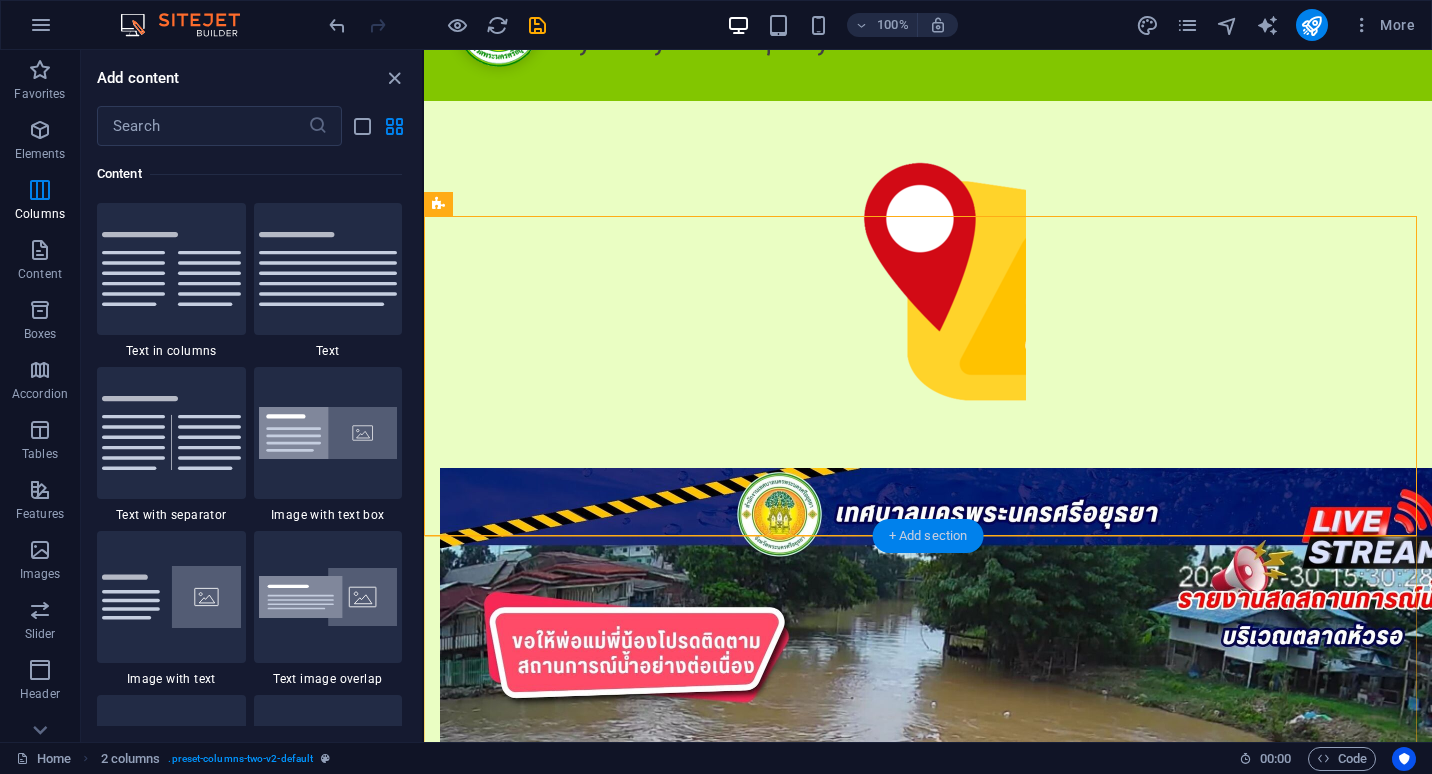 scroll, scrollTop: 3499, scrollLeft: 0, axis: vertical 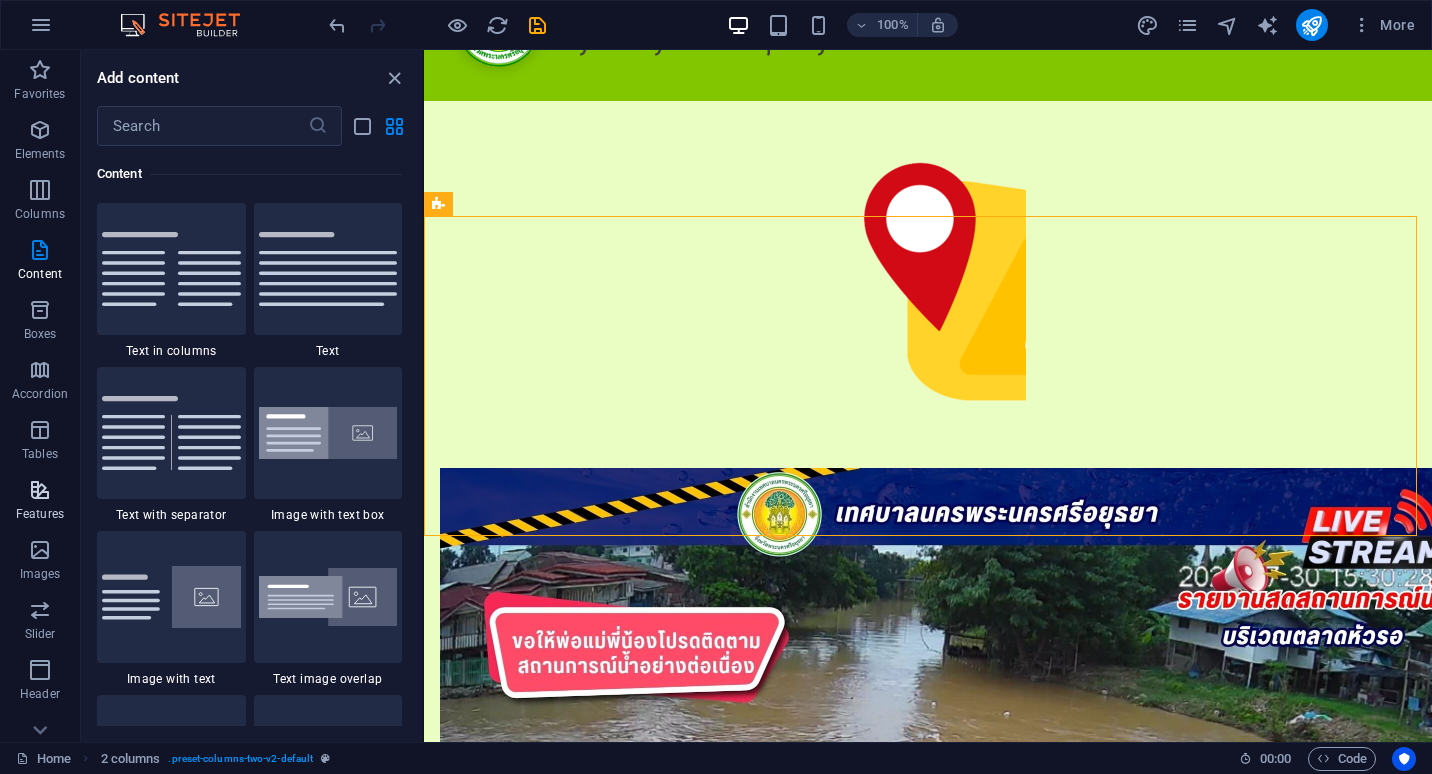 click on "Features" at bounding box center (40, 502) 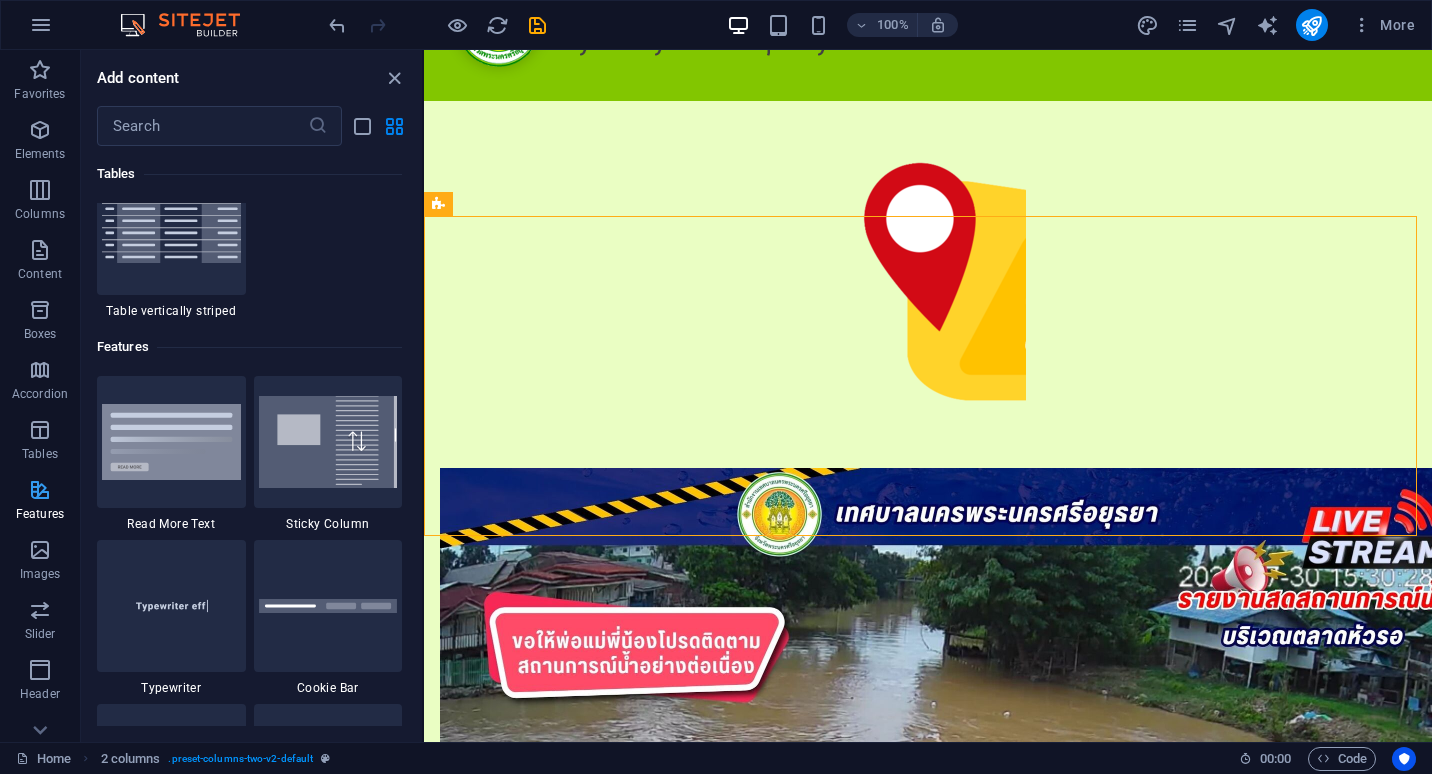 scroll, scrollTop: 7795, scrollLeft: 0, axis: vertical 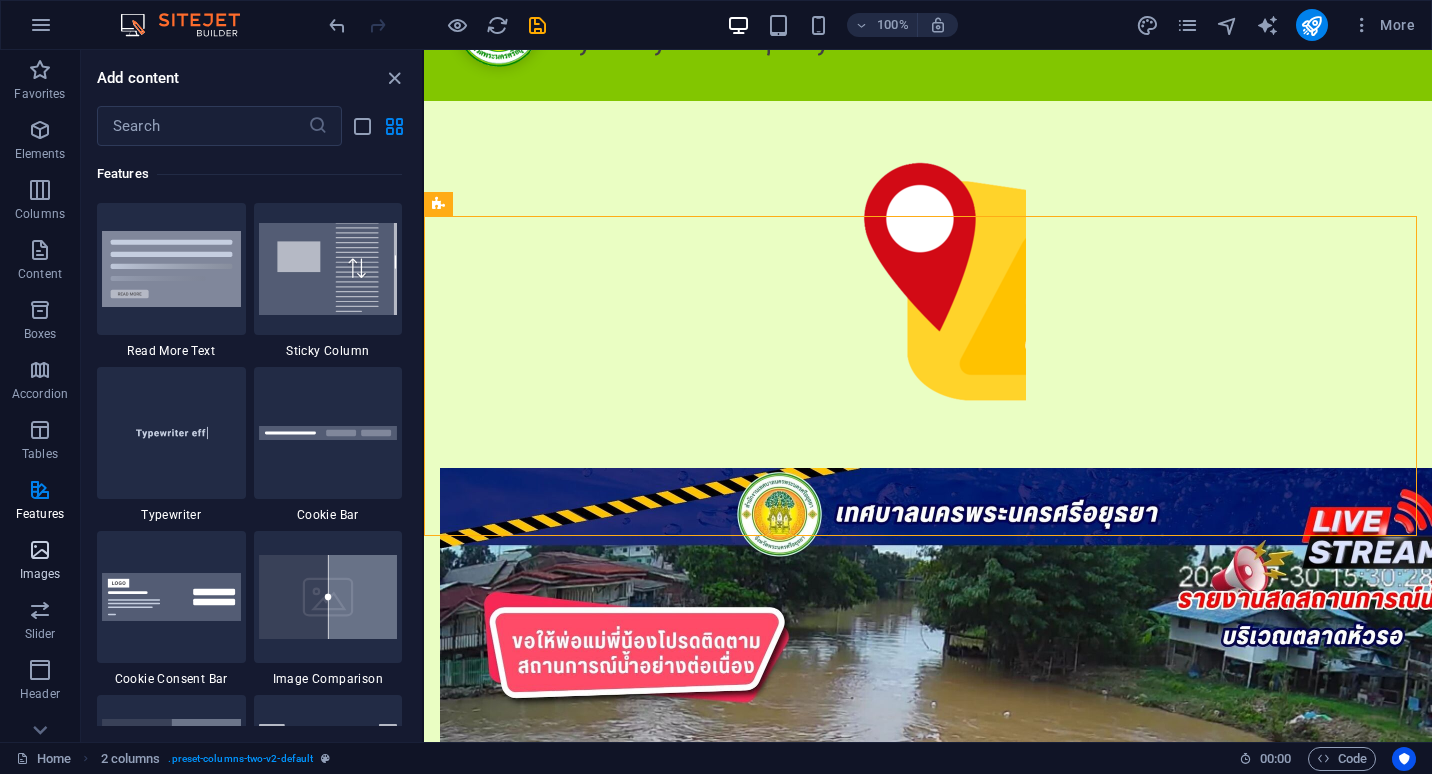 click at bounding box center (40, 550) 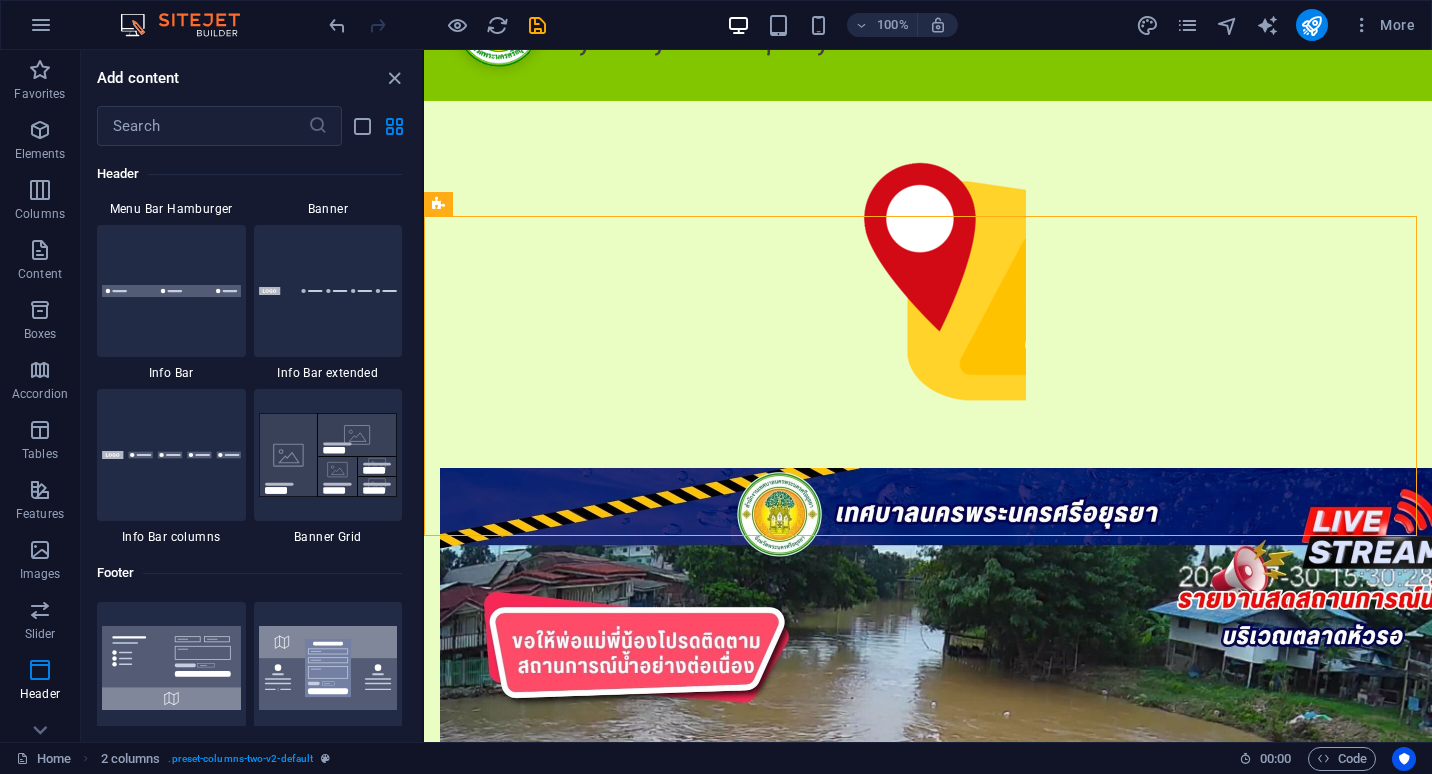 scroll, scrollTop: 13340, scrollLeft: 0, axis: vertical 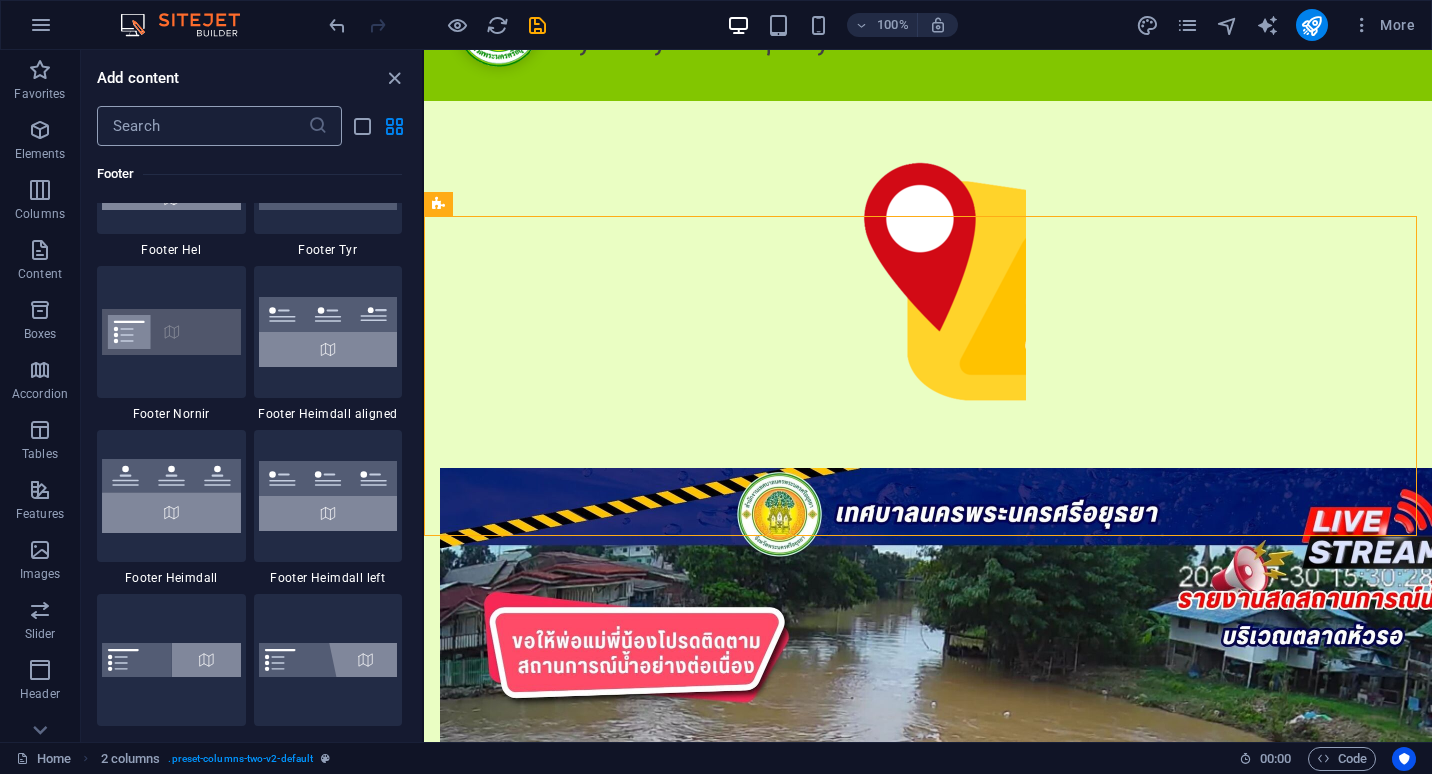 click at bounding box center [202, 126] 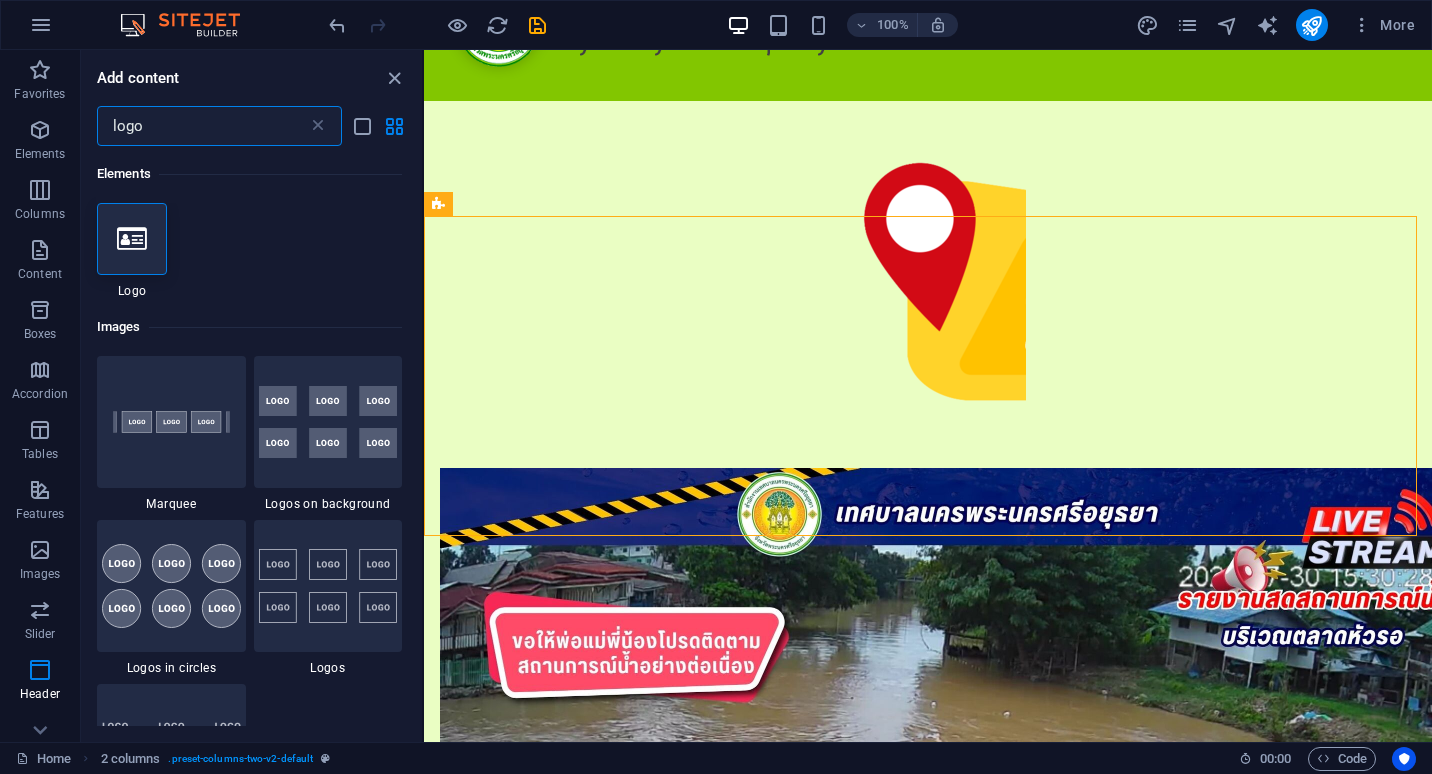scroll, scrollTop: 0, scrollLeft: 0, axis: both 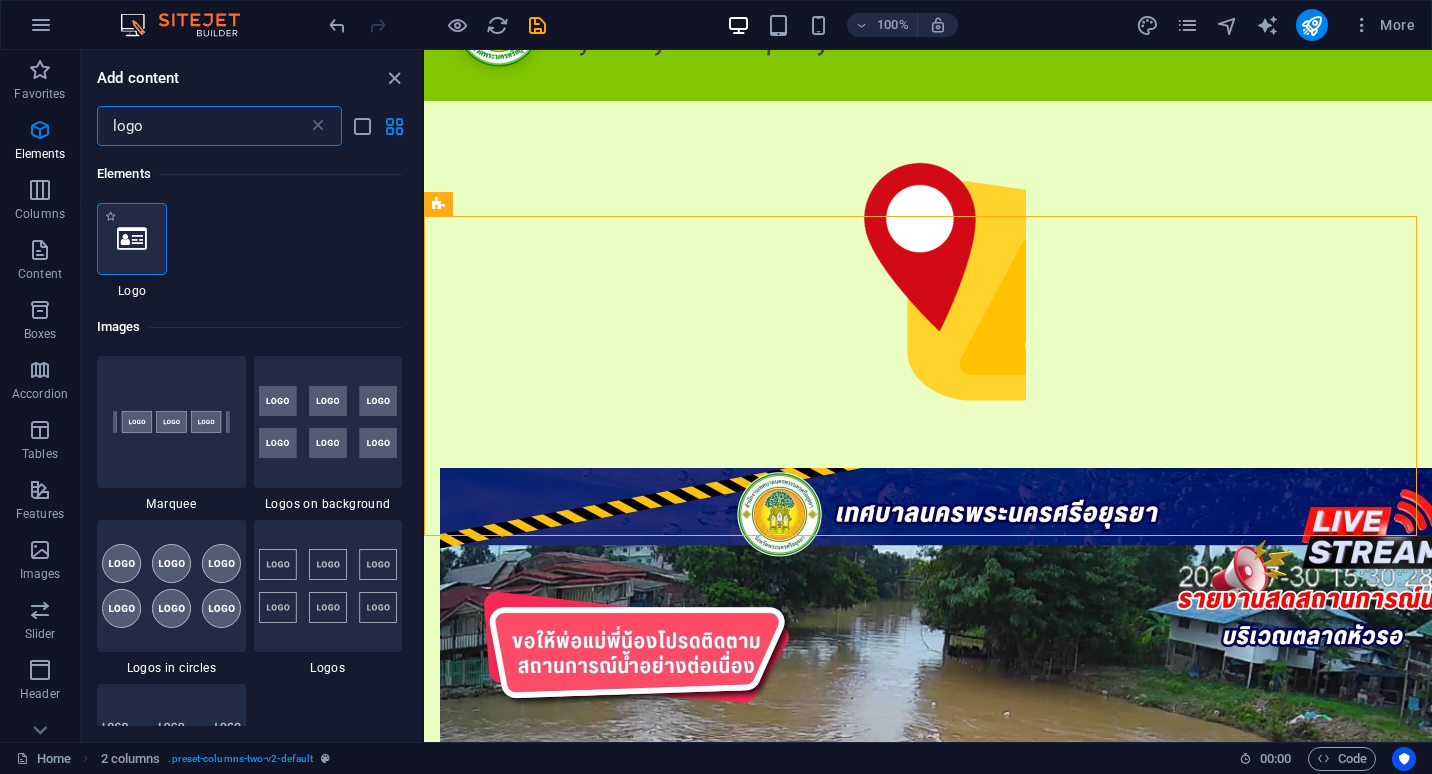 type on "logo" 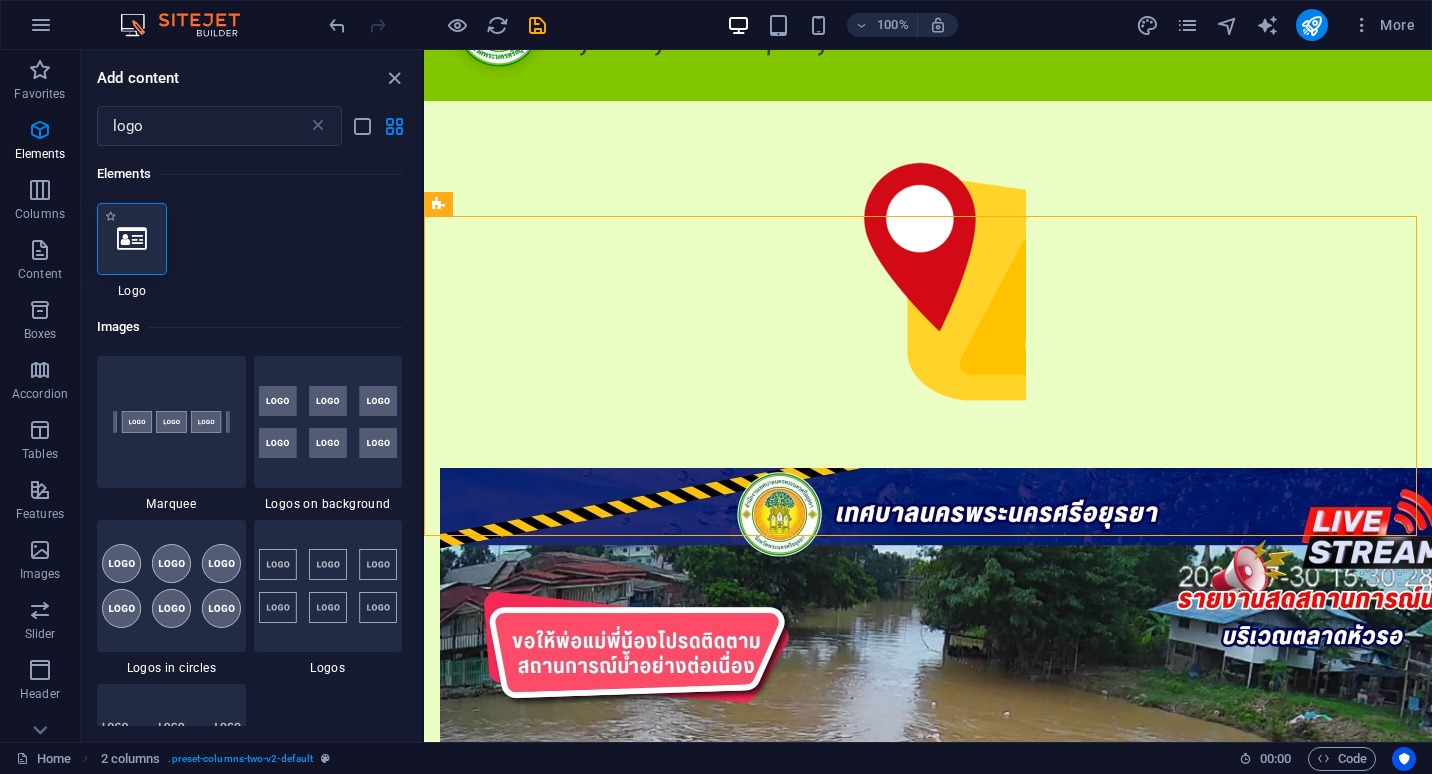 click at bounding box center (132, 239) 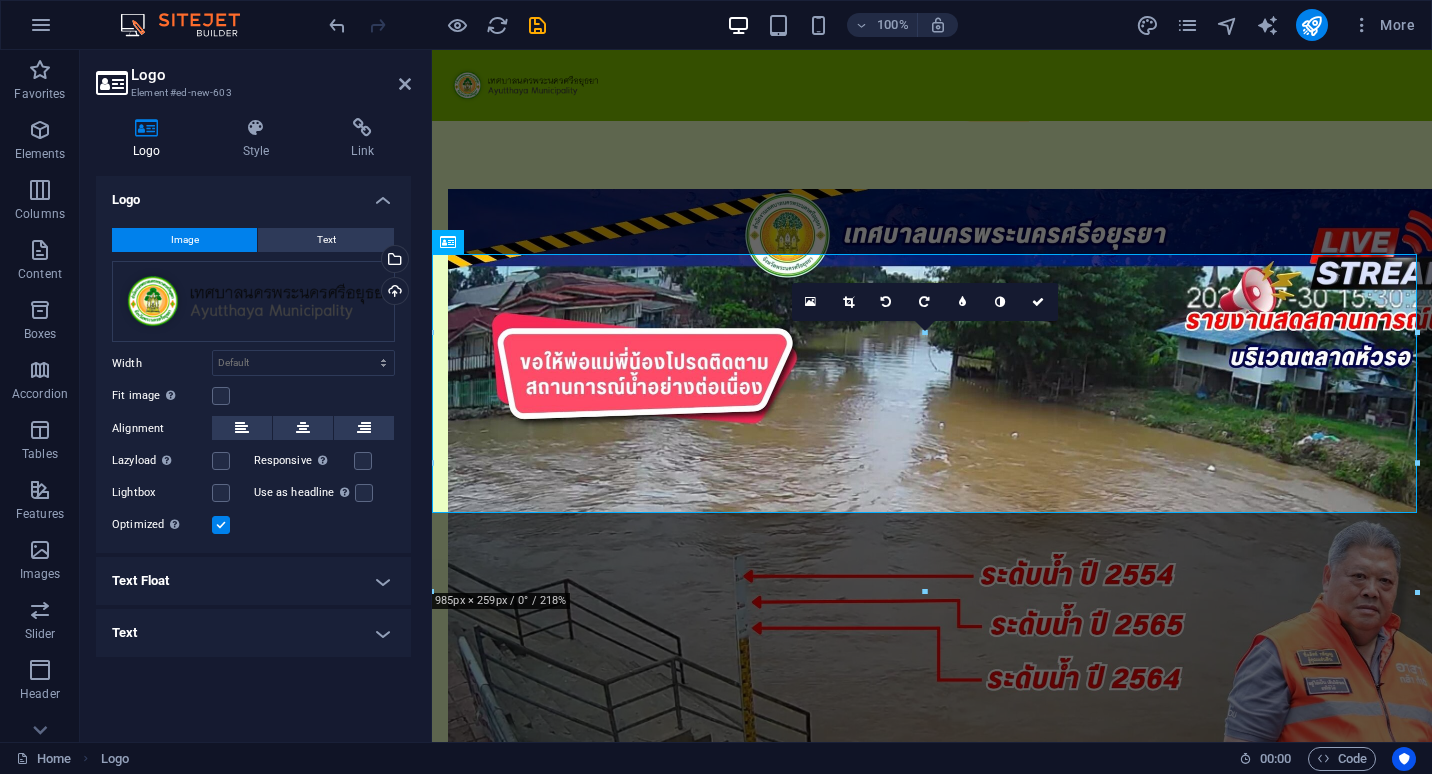 scroll, scrollTop: 320, scrollLeft: 0, axis: vertical 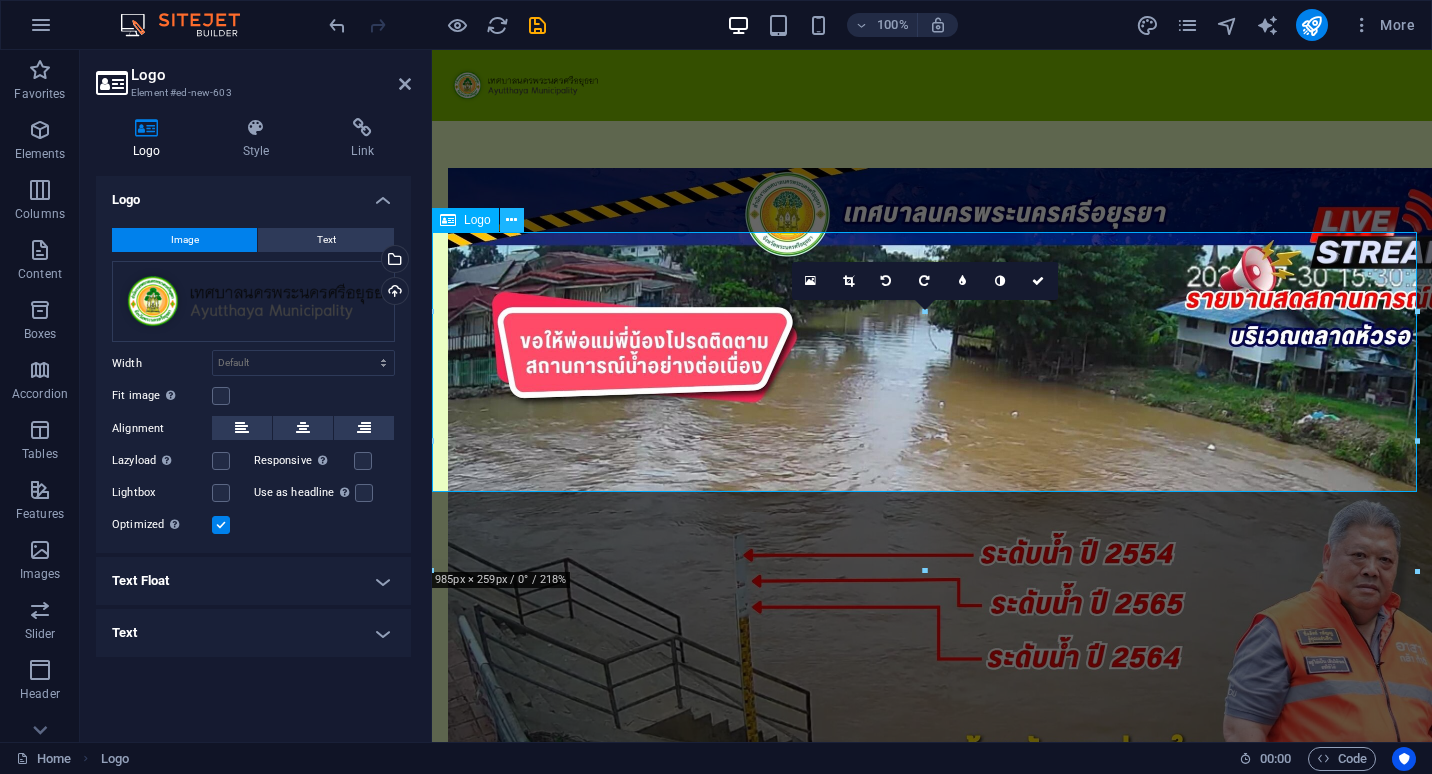 click at bounding box center (511, 220) 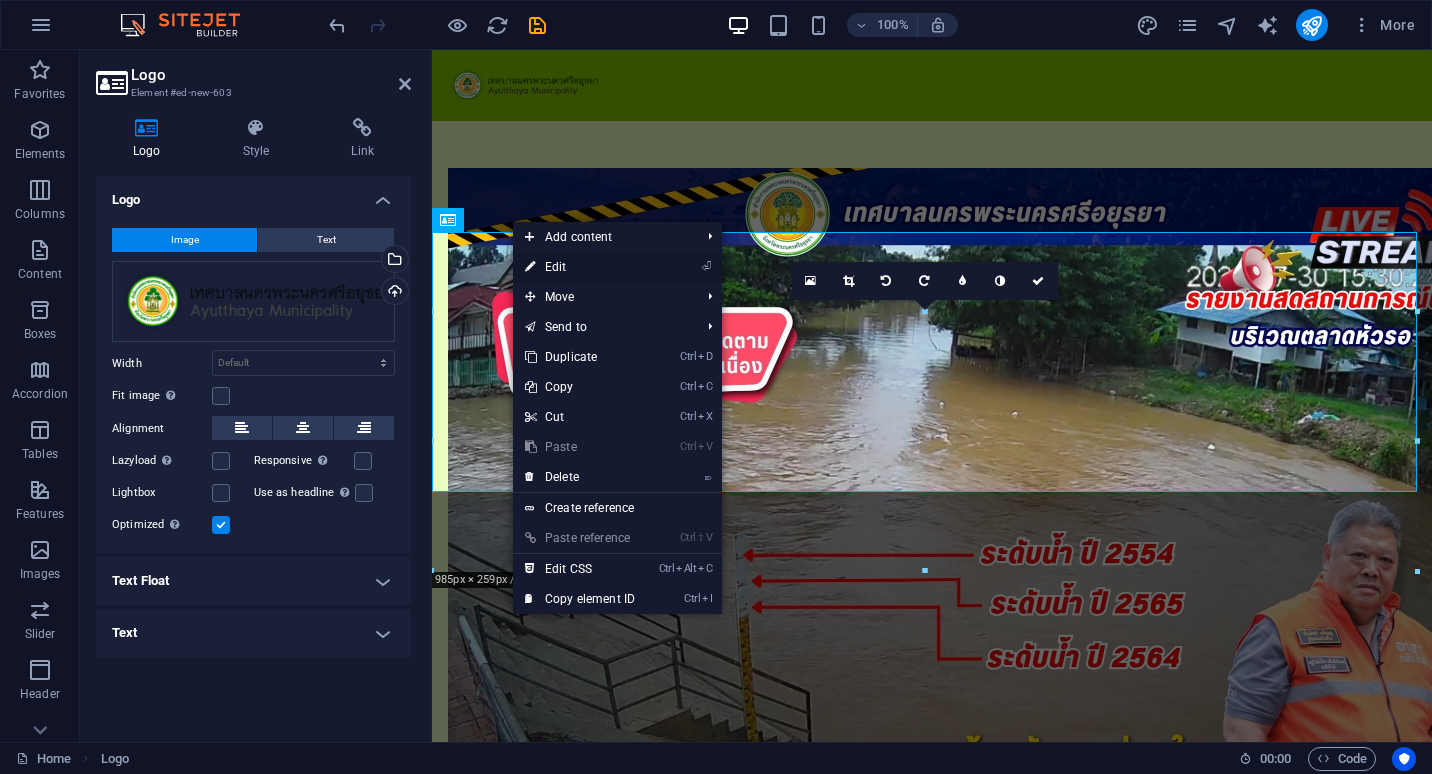 click on "⏎  Edit" at bounding box center (580, 267) 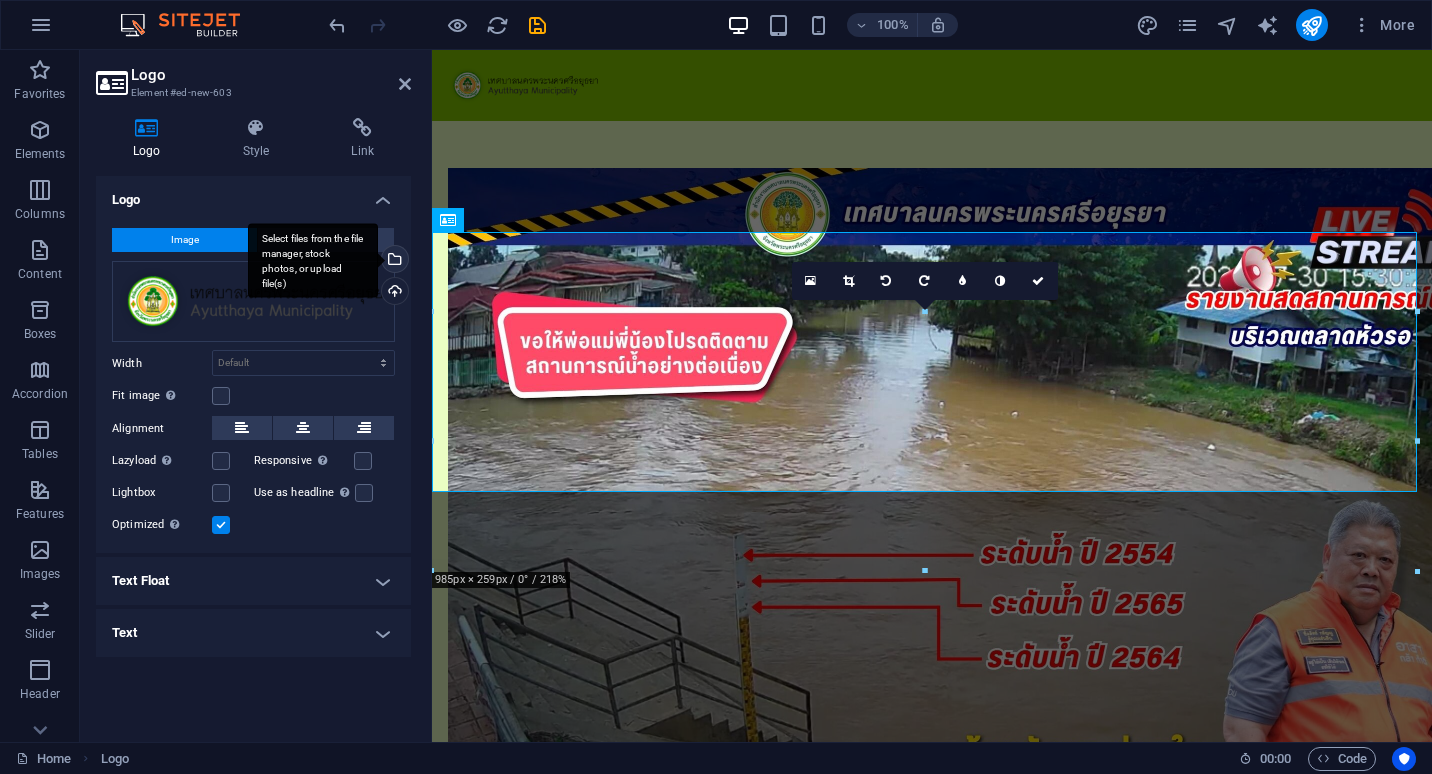 click on "Select files from the file manager, stock photos, or upload file(s)" at bounding box center (393, 261) 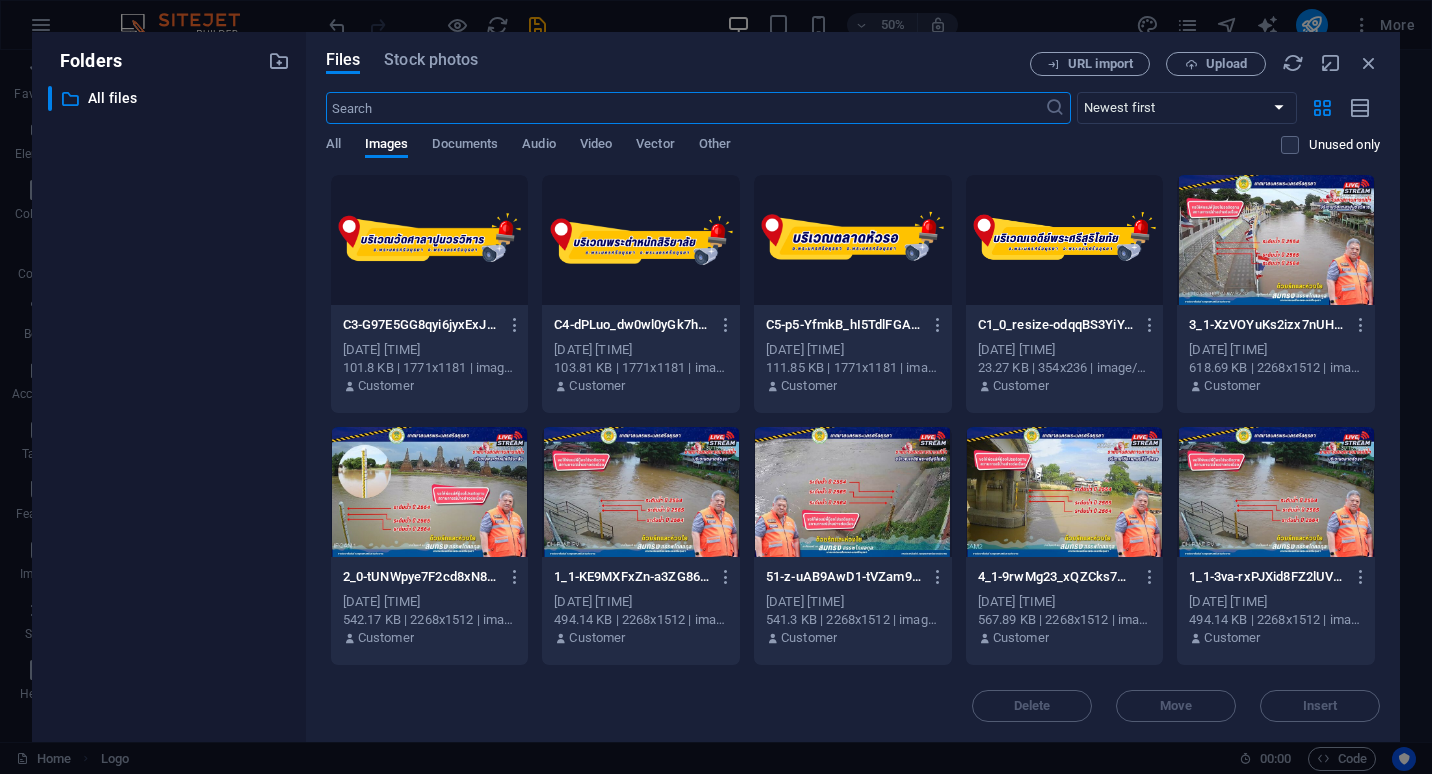 scroll, scrollTop: 322, scrollLeft: 0, axis: vertical 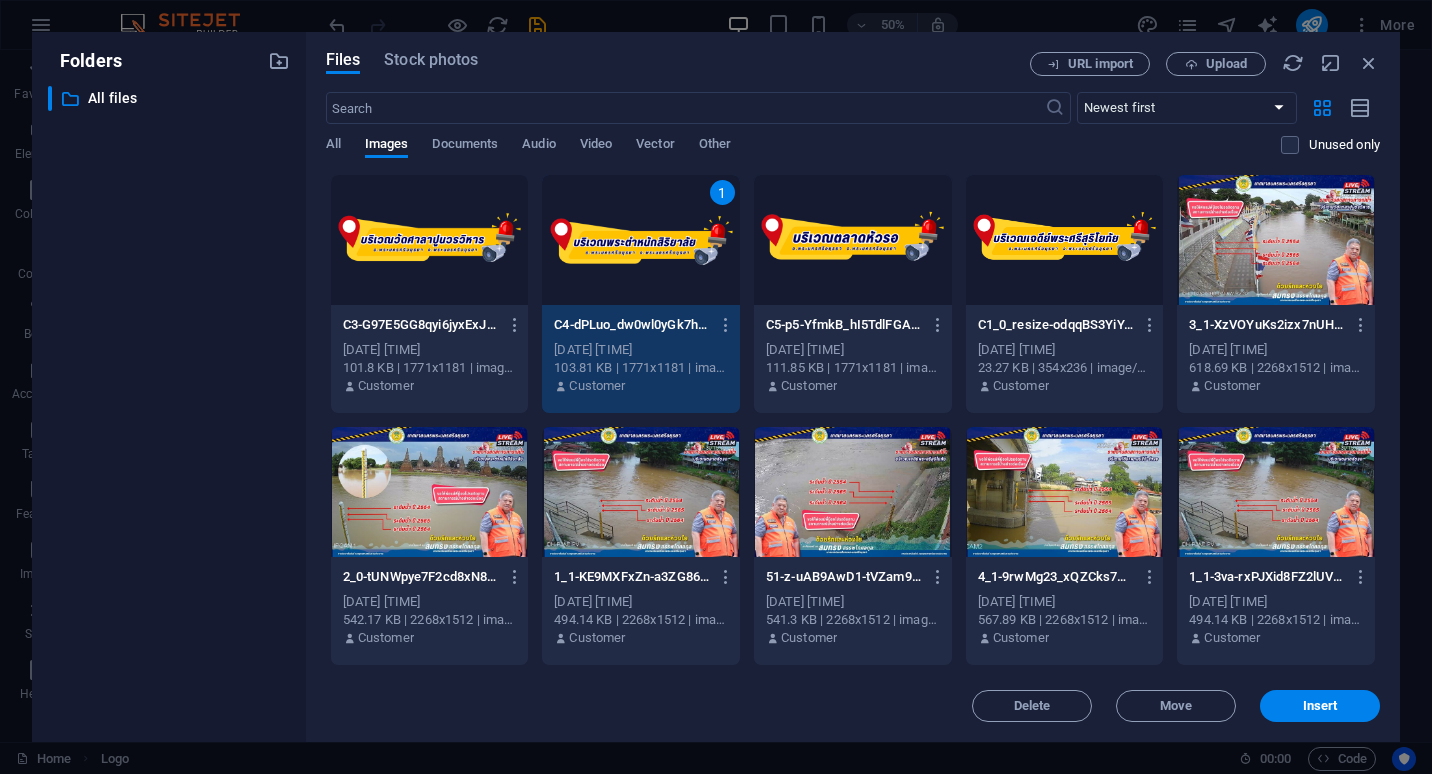 click on "1" at bounding box center (641, 240) 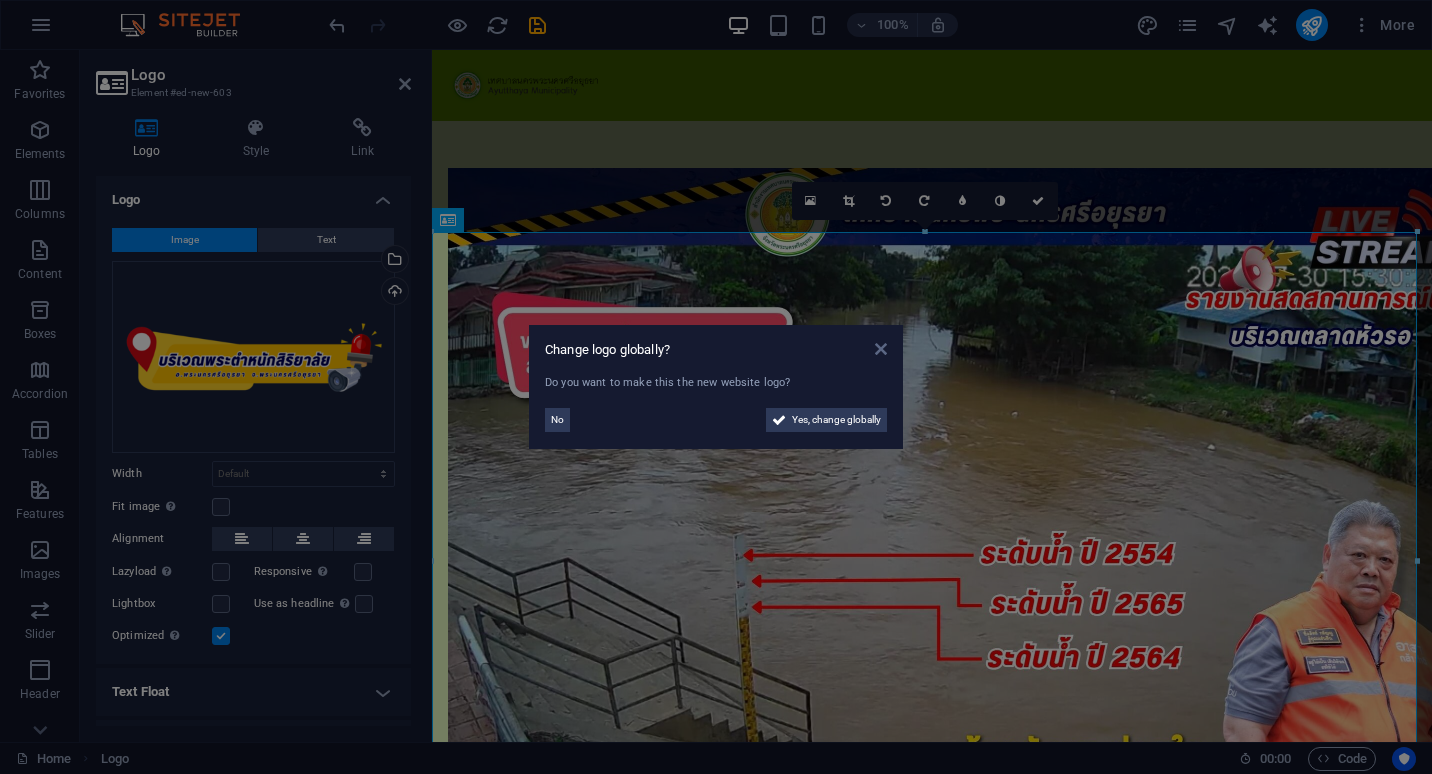 click at bounding box center (881, 349) 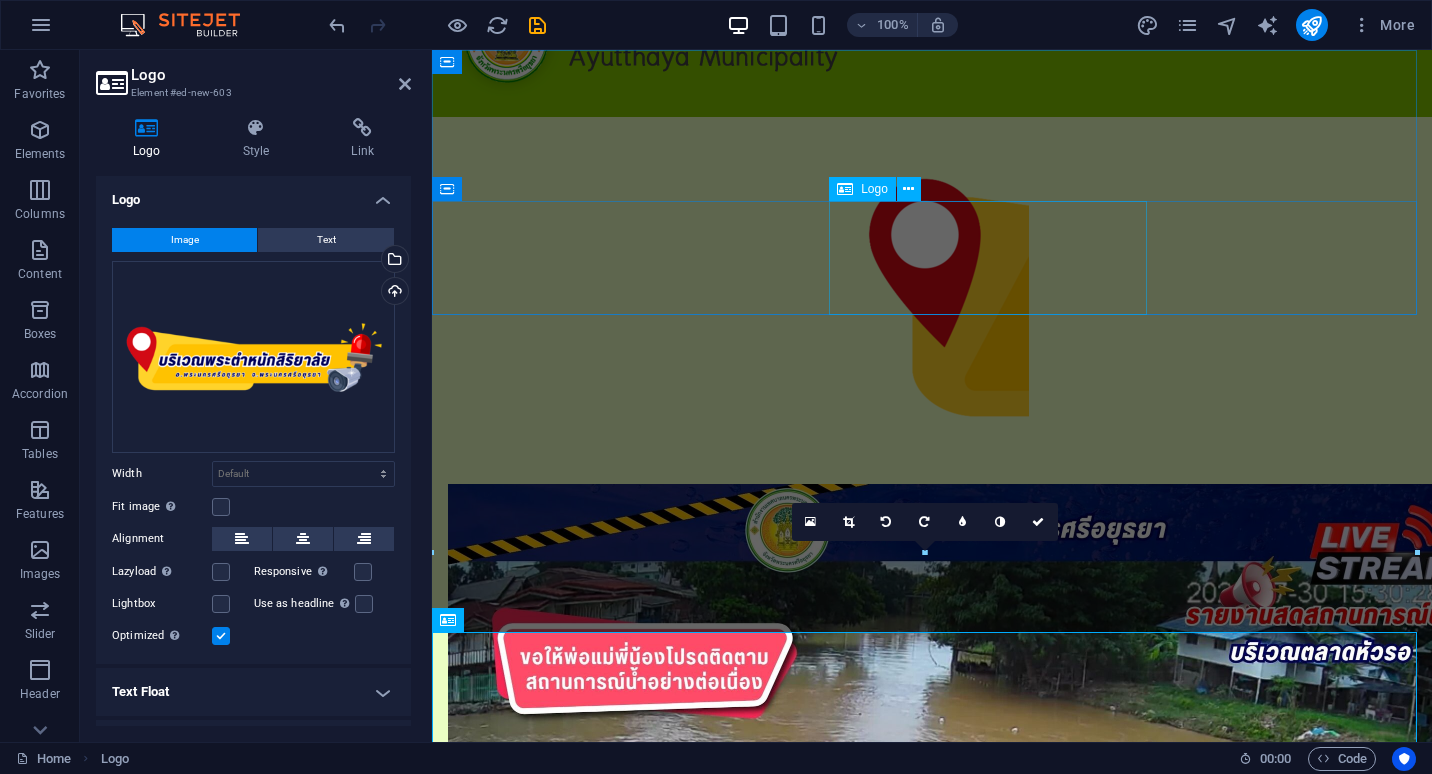 scroll, scrollTop: 220, scrollLeft: 0, axis: vertical 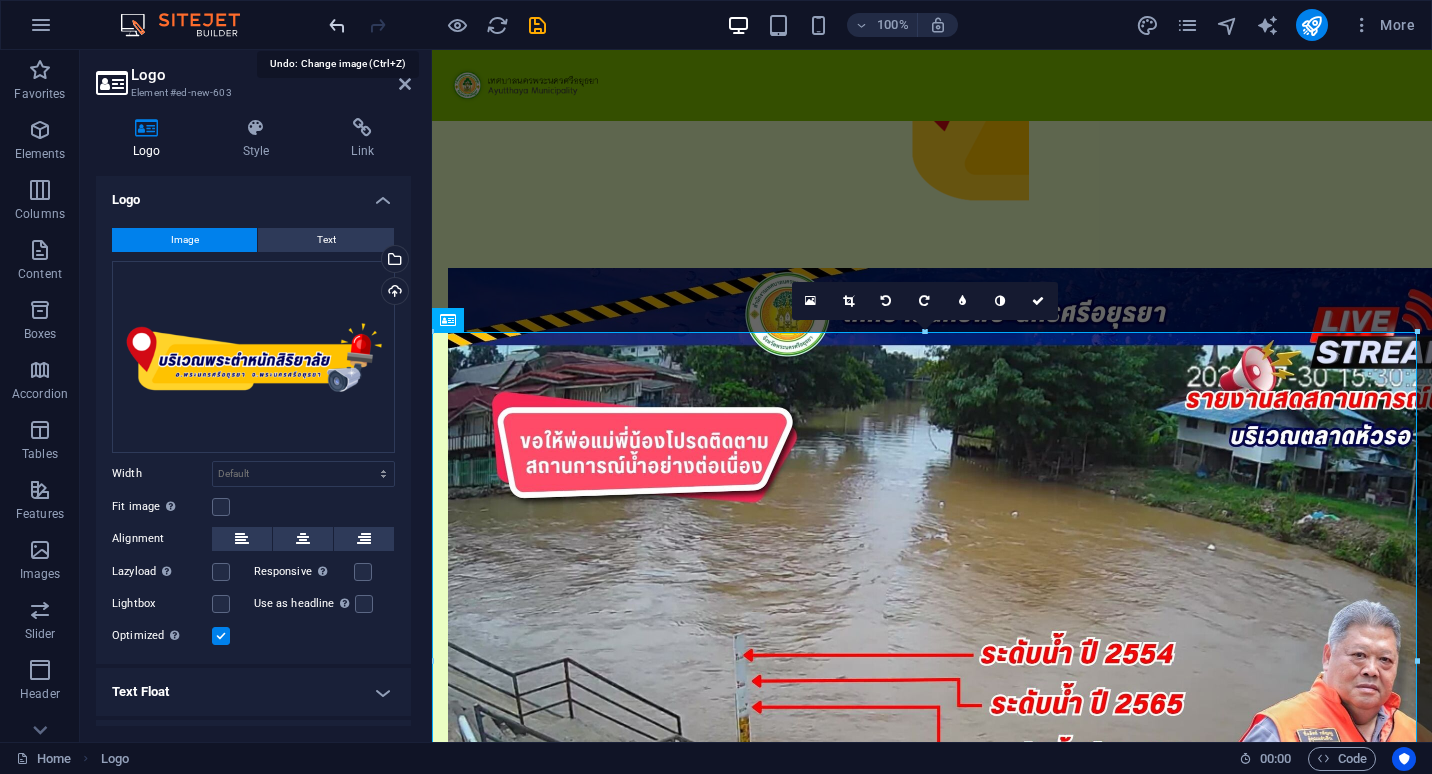 click at bounding box center (337, 25) 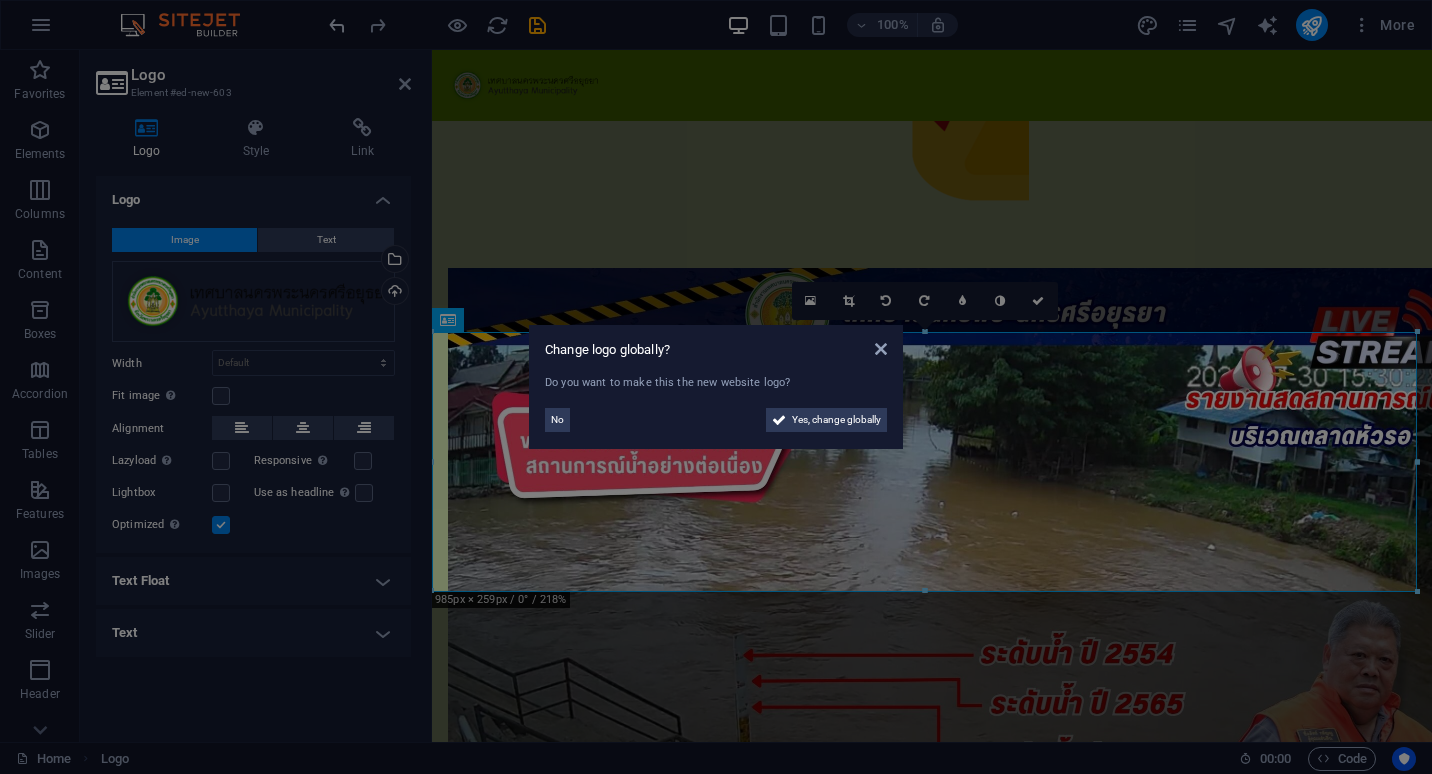 click on "Change logo globally? Do you want to make this the new website logo? No Yes, change globally" at bounding box center (716, 387) 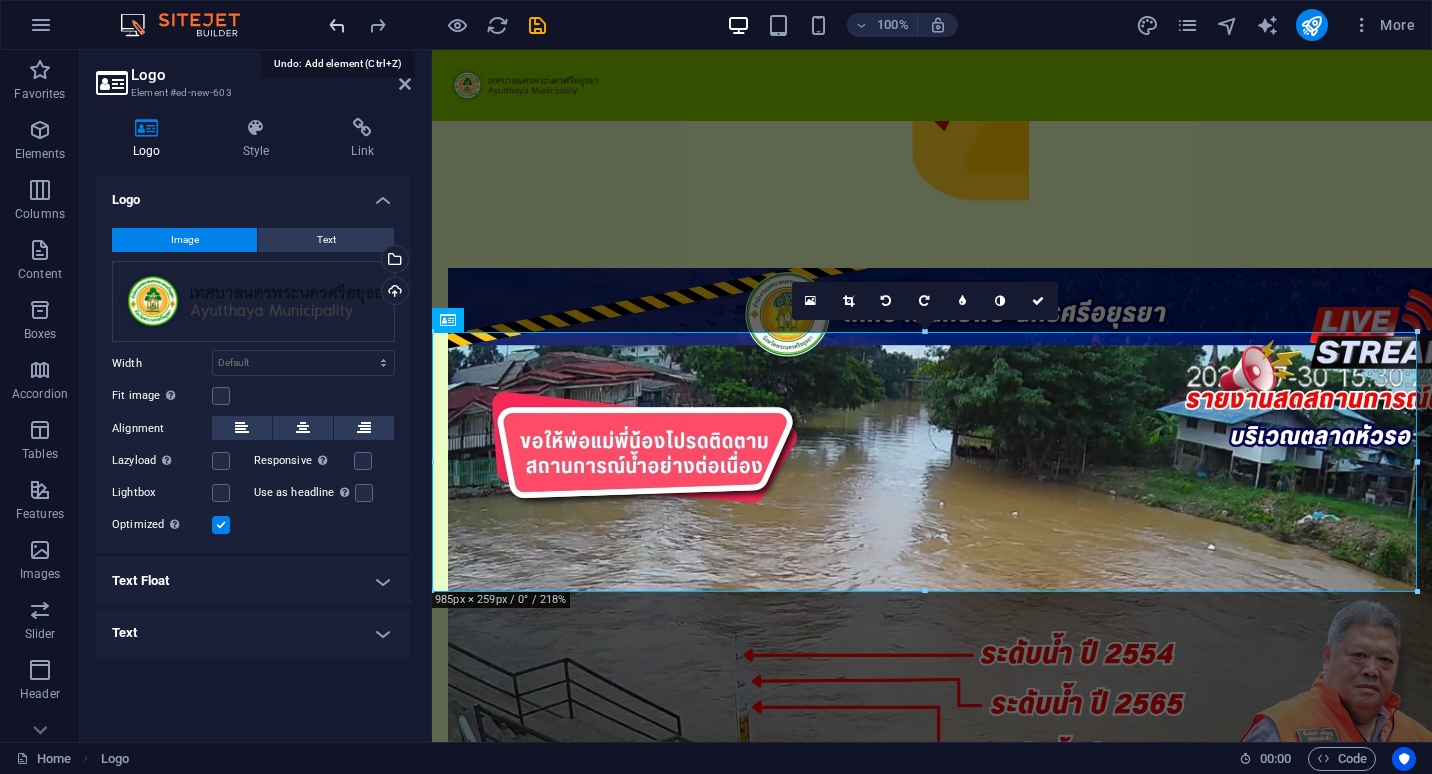 click at bounding box center [337, 25] 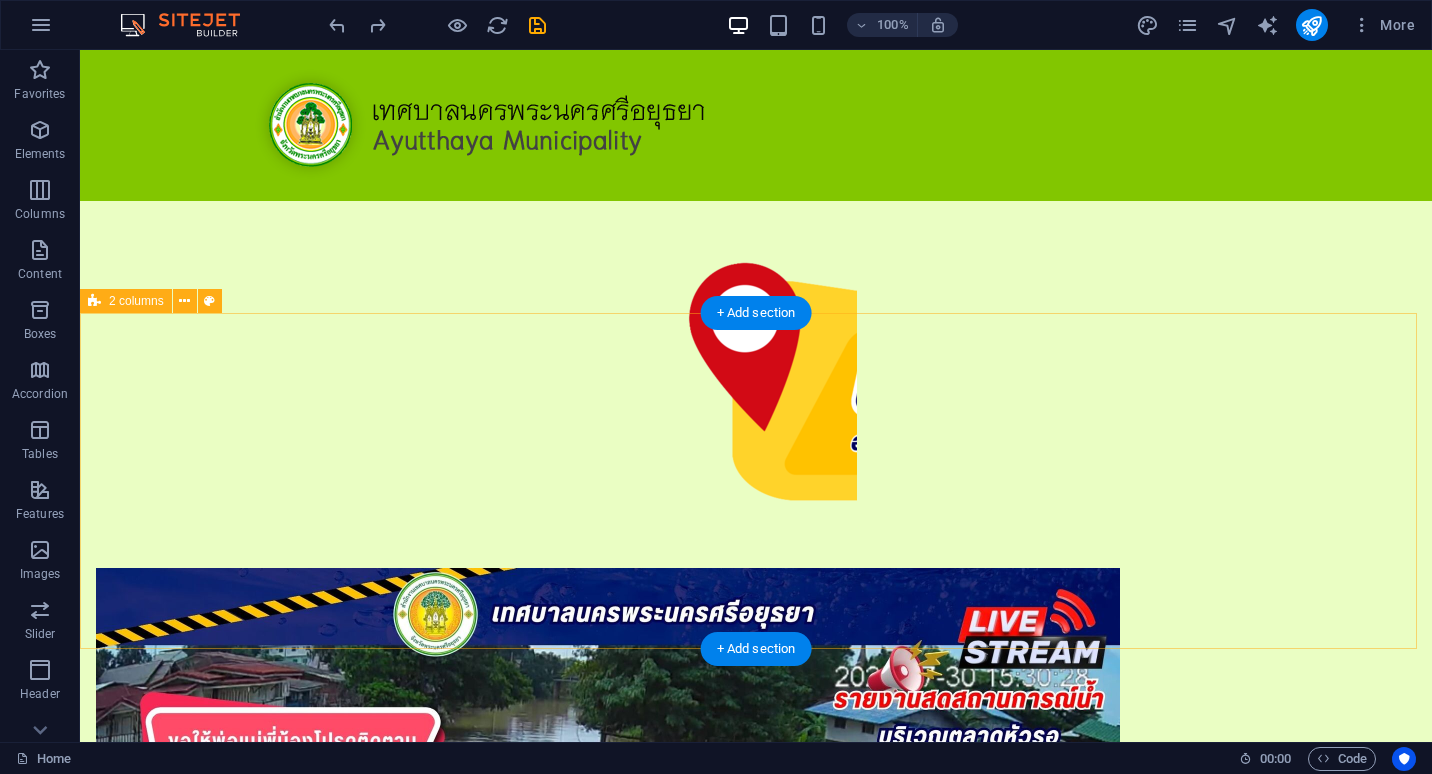 scroll, scrollTop: 100, scrollLeft: 0, axis: vertical 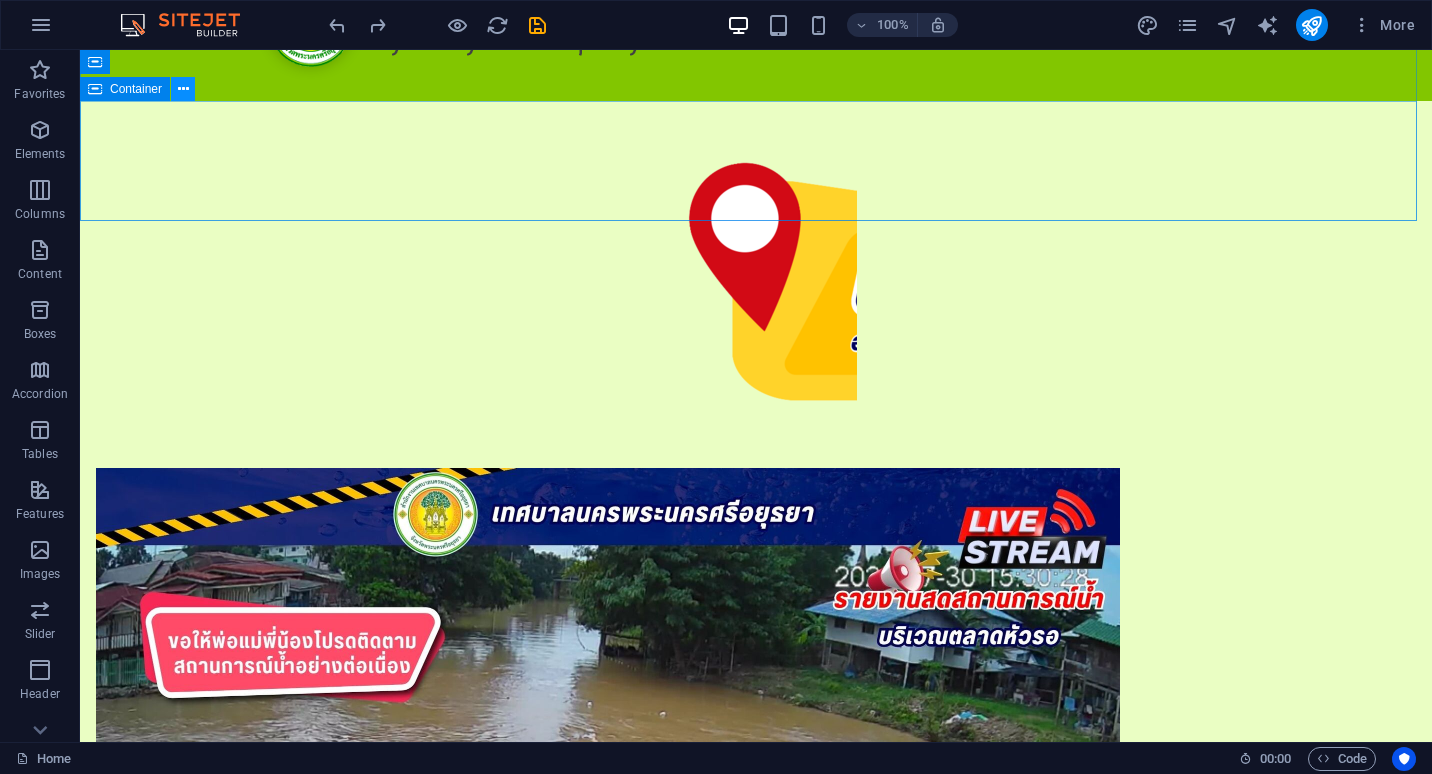 click at bounding box center (183, 89) 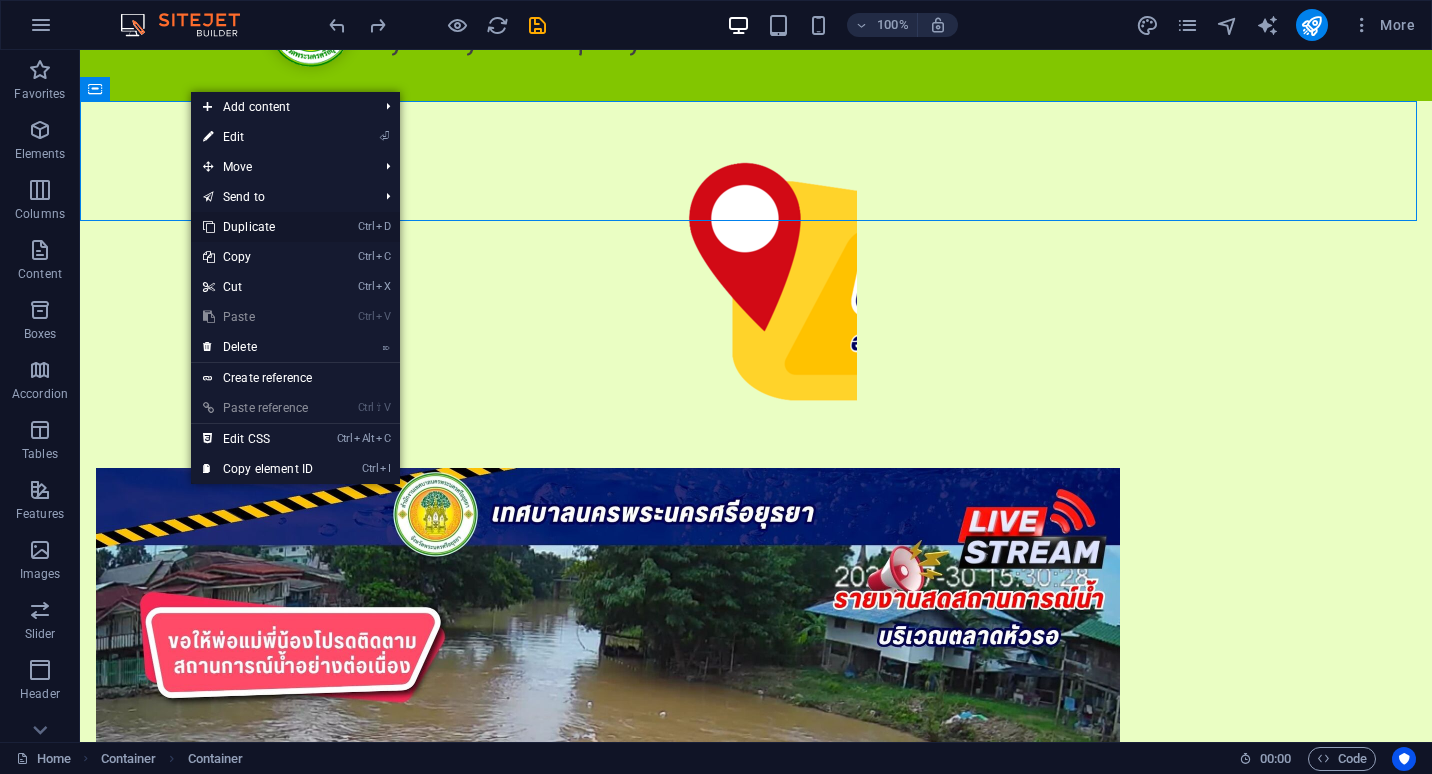 click on "Ctrl D  Duplicate" at bounding box center [258, 227] 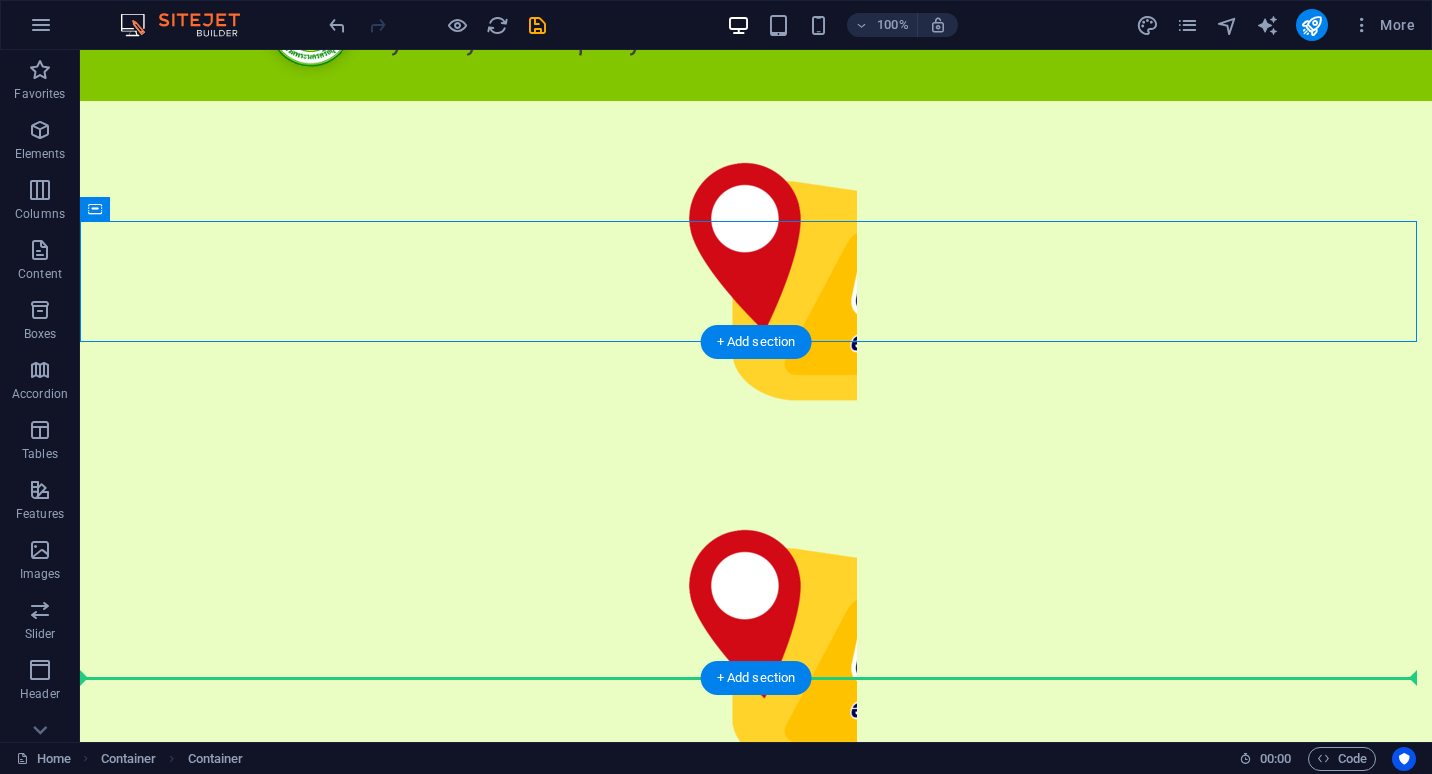 drag, startPoint x: 202, startPoint y: 261, endPoint x: 141, endPoint y: 551, distance: 296.34607 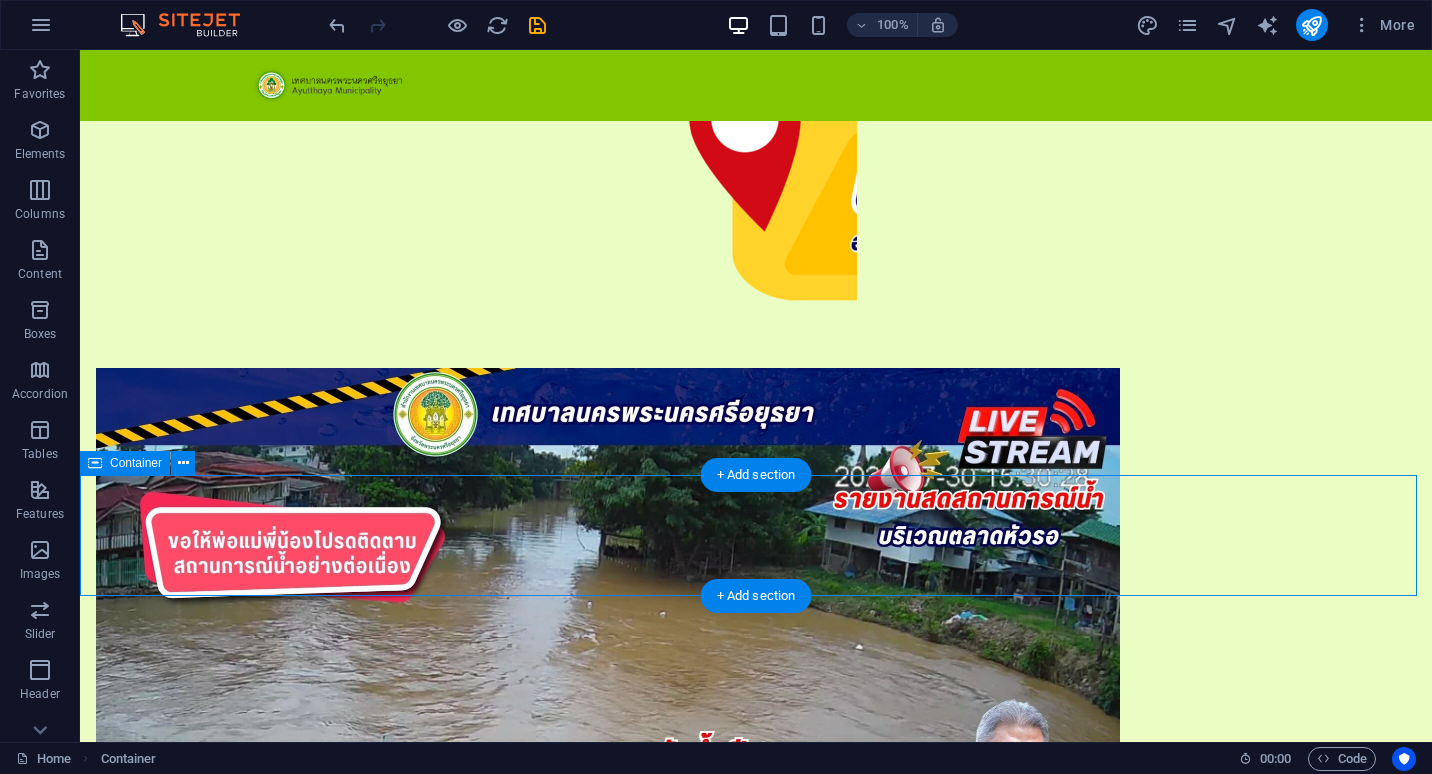scroll, scrollTop: 0, scrollLeft: 0, axis: both 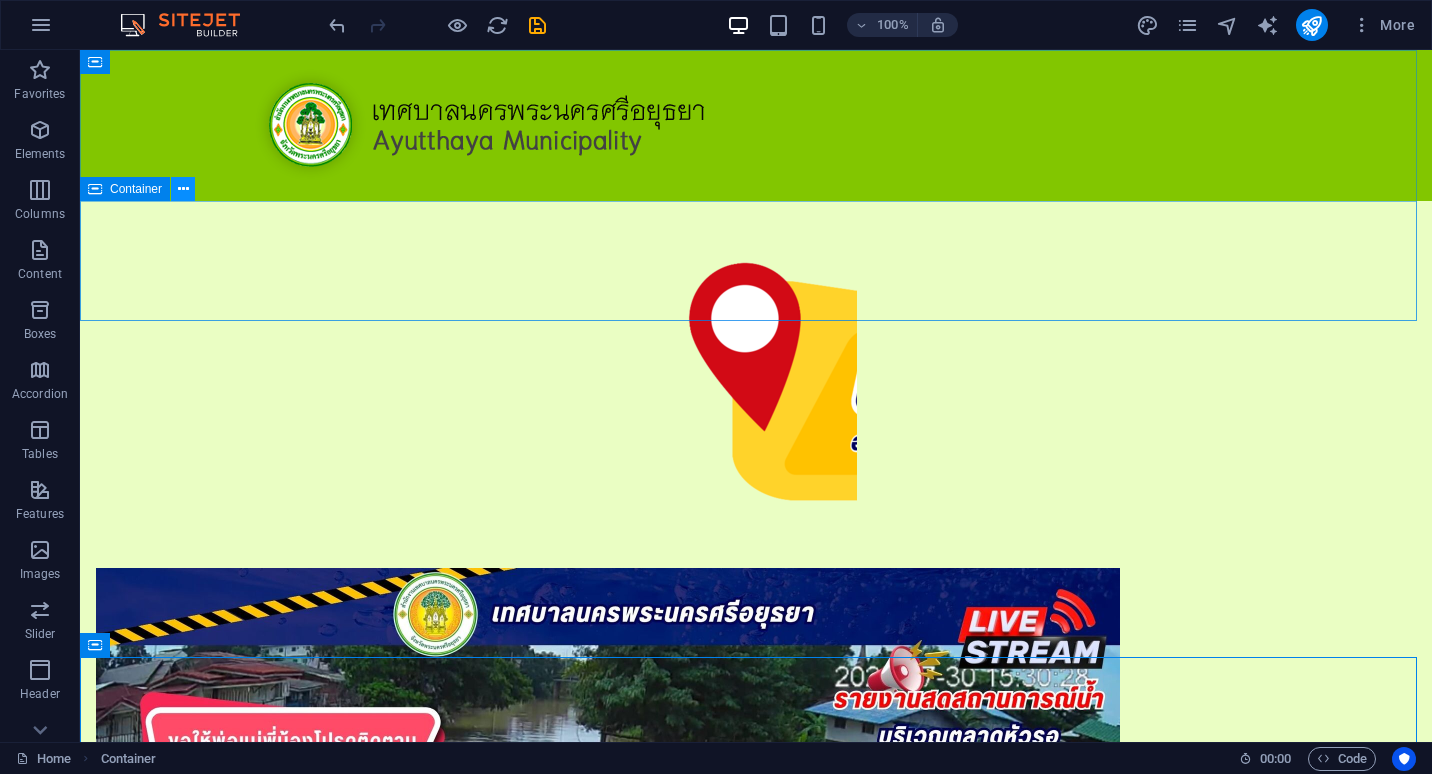 click at bounding box center [183, 189] 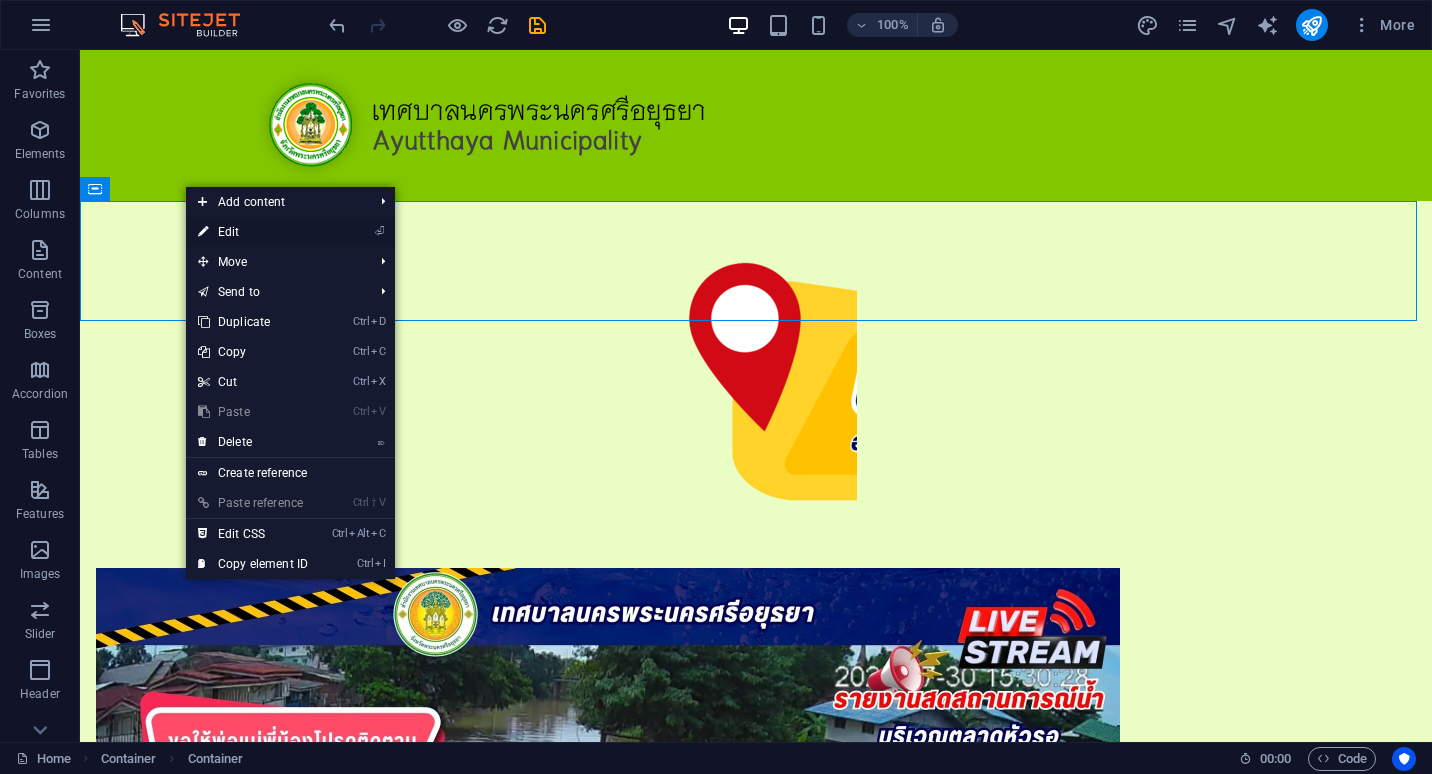 click on "⏎  Edit" at bounding box center [253, 232] 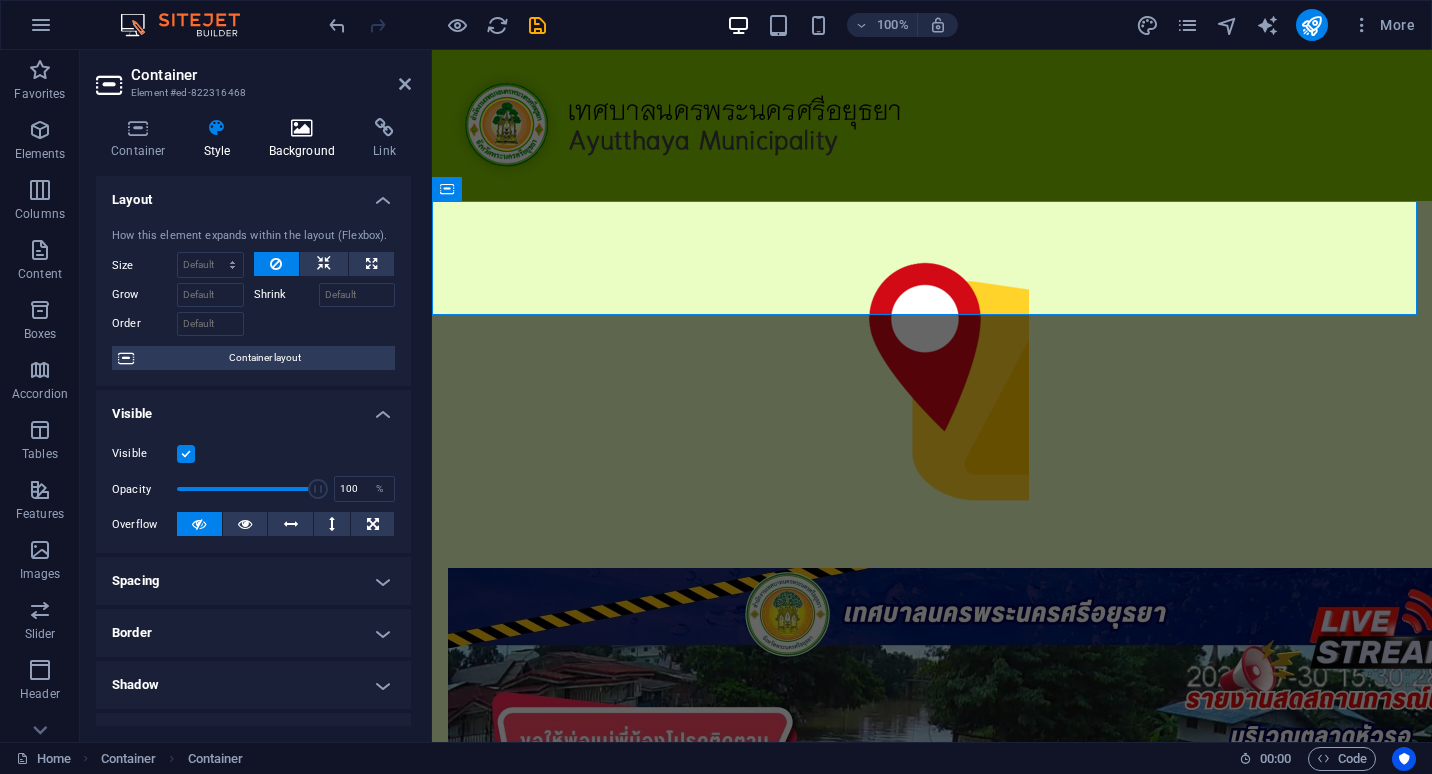 click on "Background" at bounding box center (306, 139) 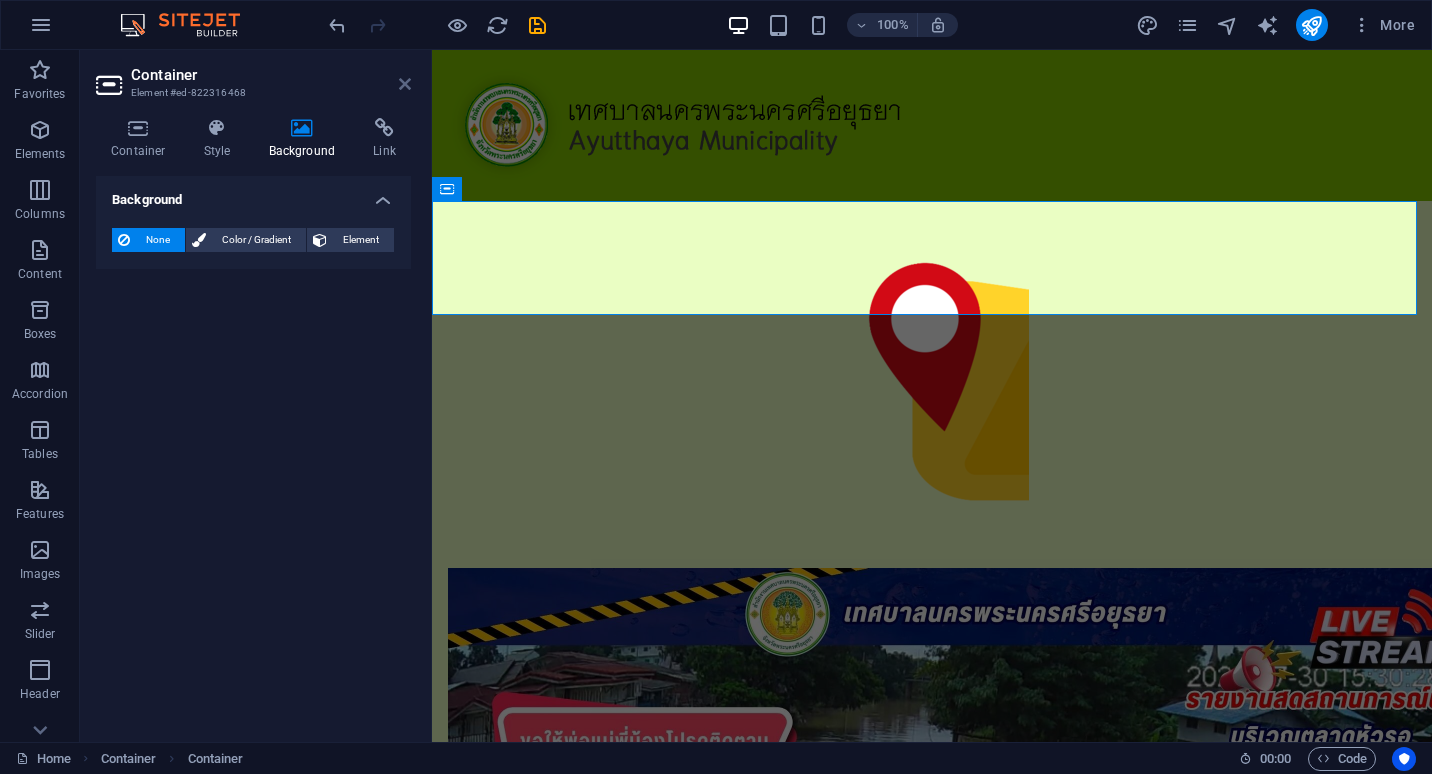 click at bounding box center [405, 84] 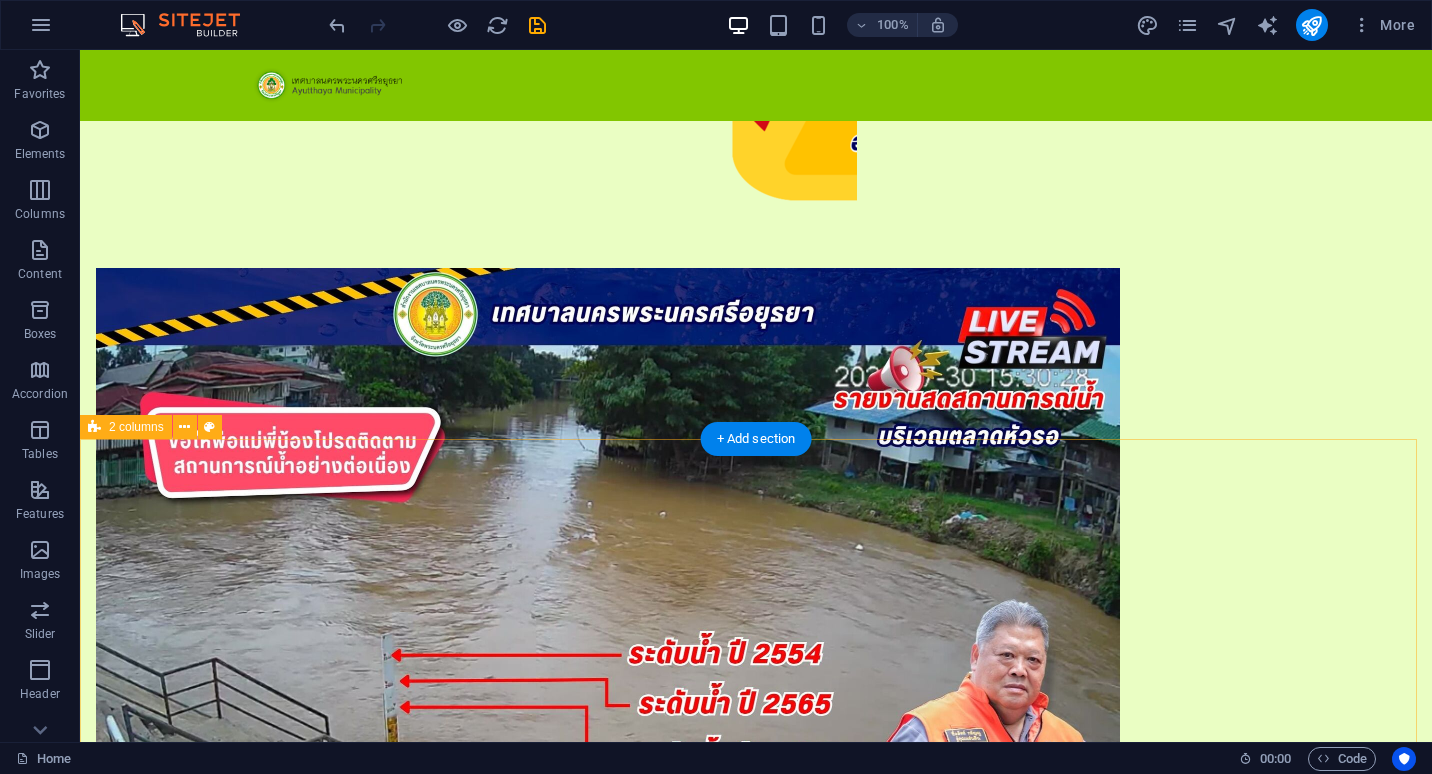 scroll, scrollTop: 520, scrollLeft: 0, axis: vertical 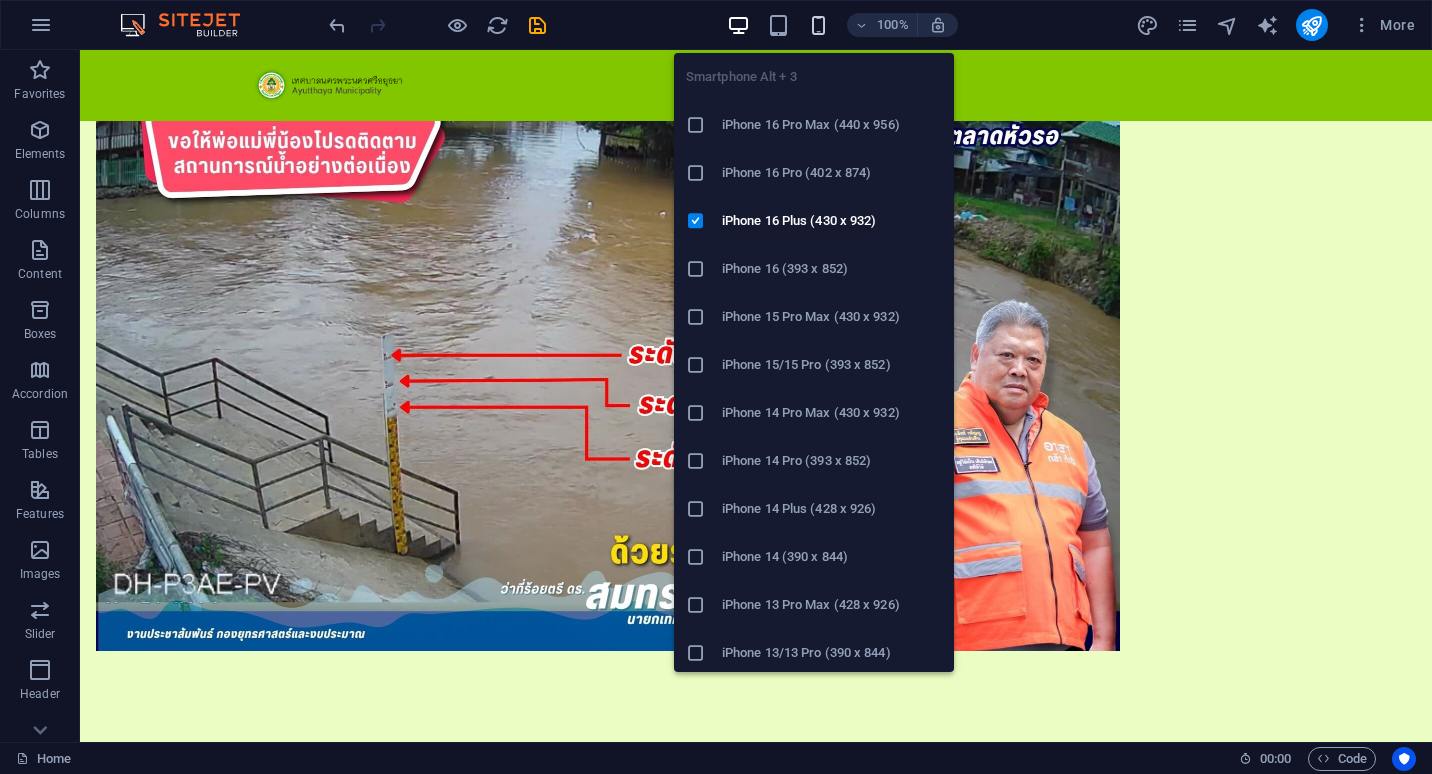 click at bounding box center (818, 25) 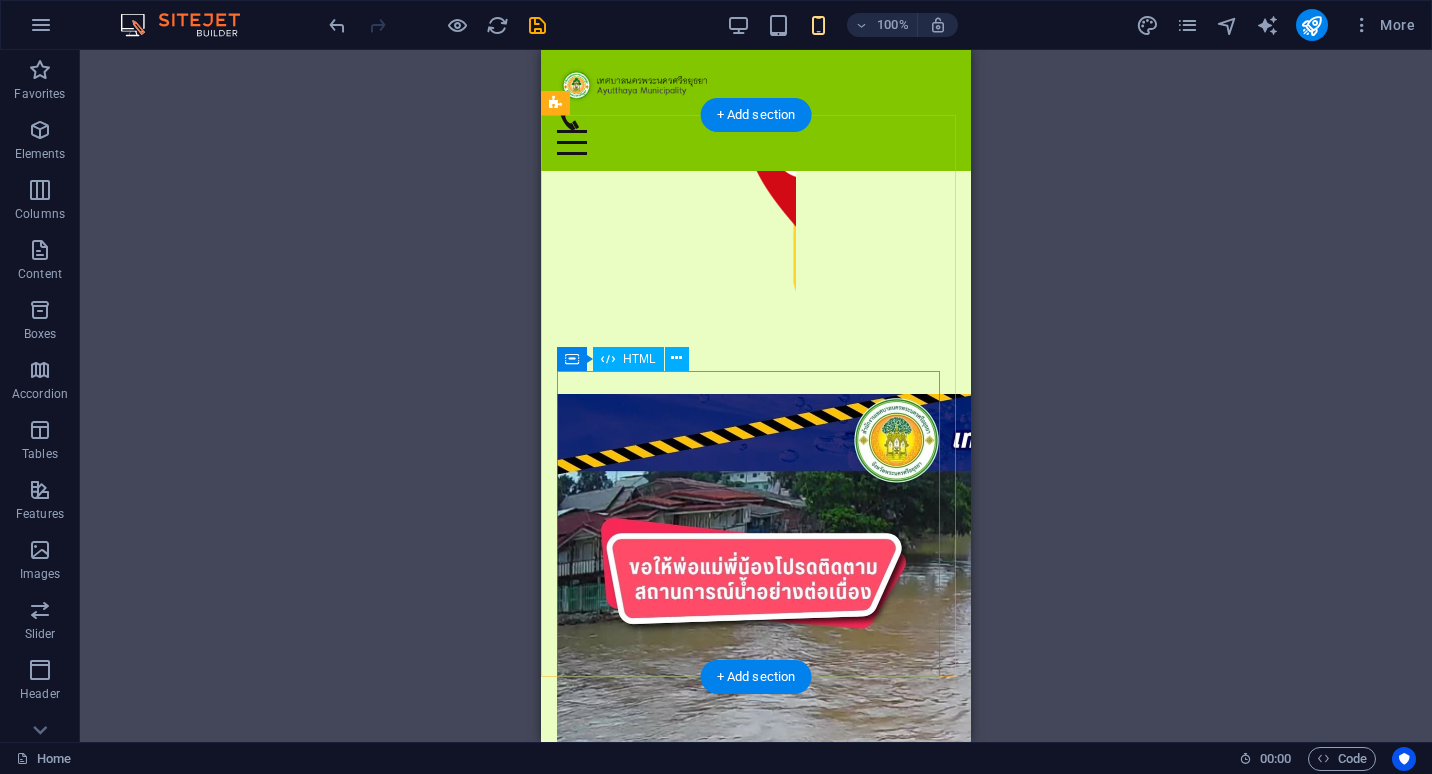scroll, scrollTop: 195, scrollLeft: 0, axis: vertical 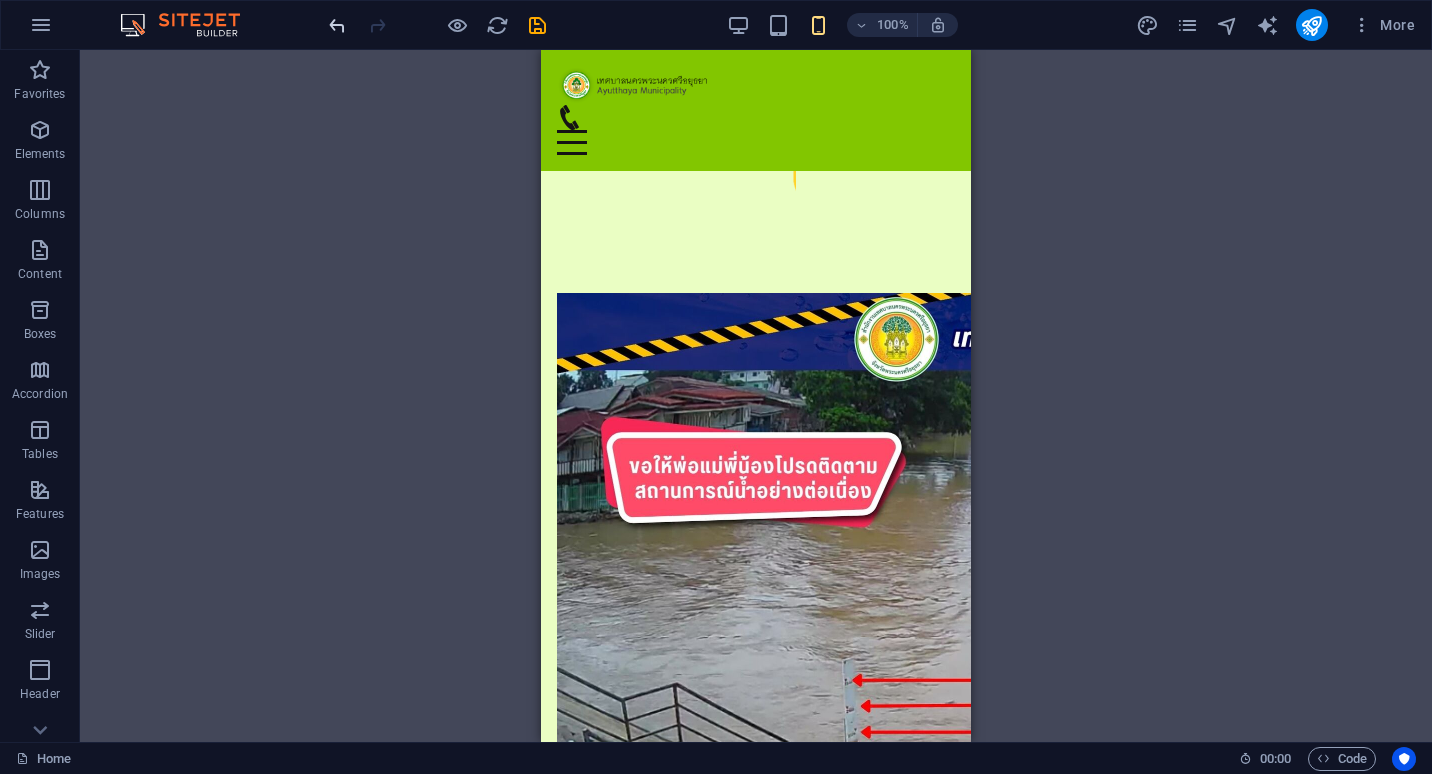 click at bounding box center [337, 25] 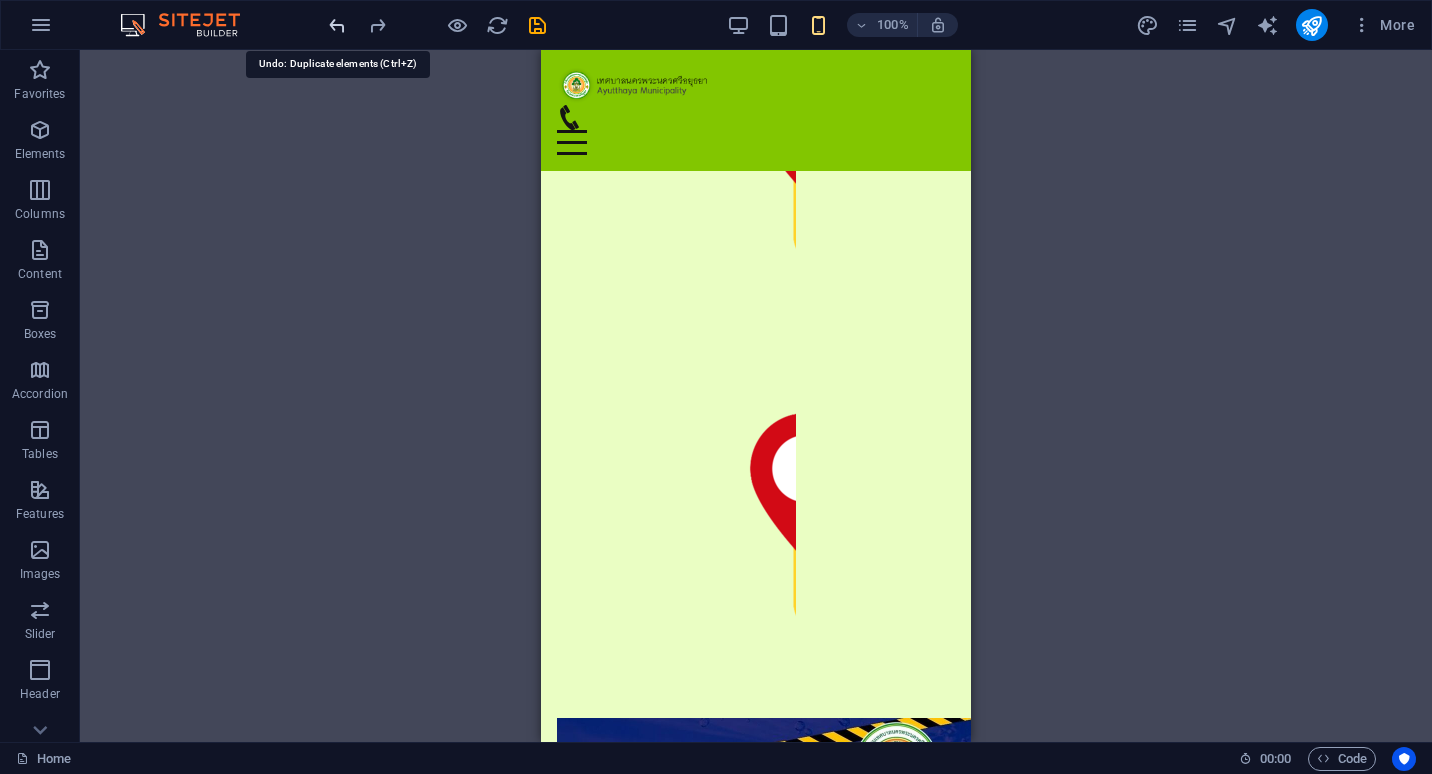 scroll, scrollTop: 0, scrollLeft: 0, axis: both 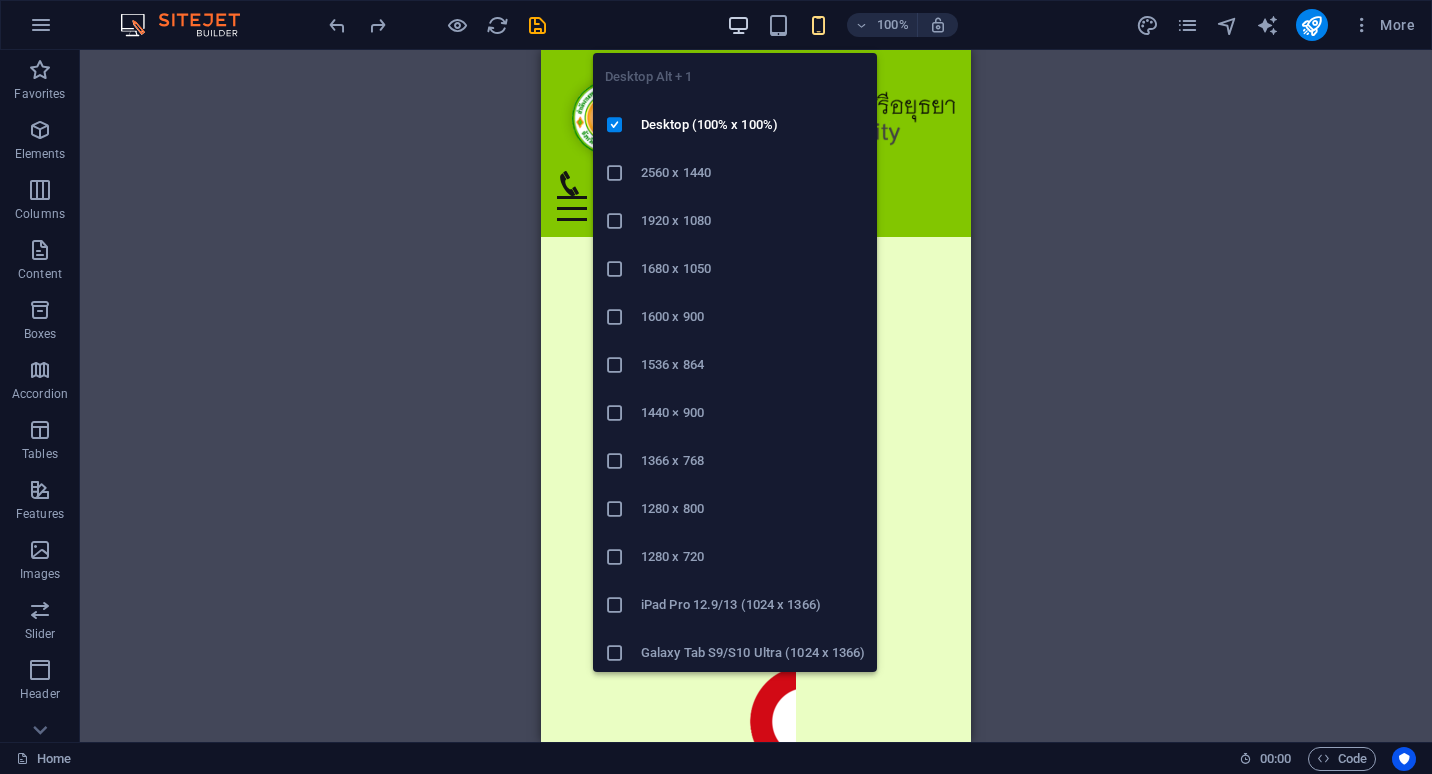 click at bounding box center [738, 25] 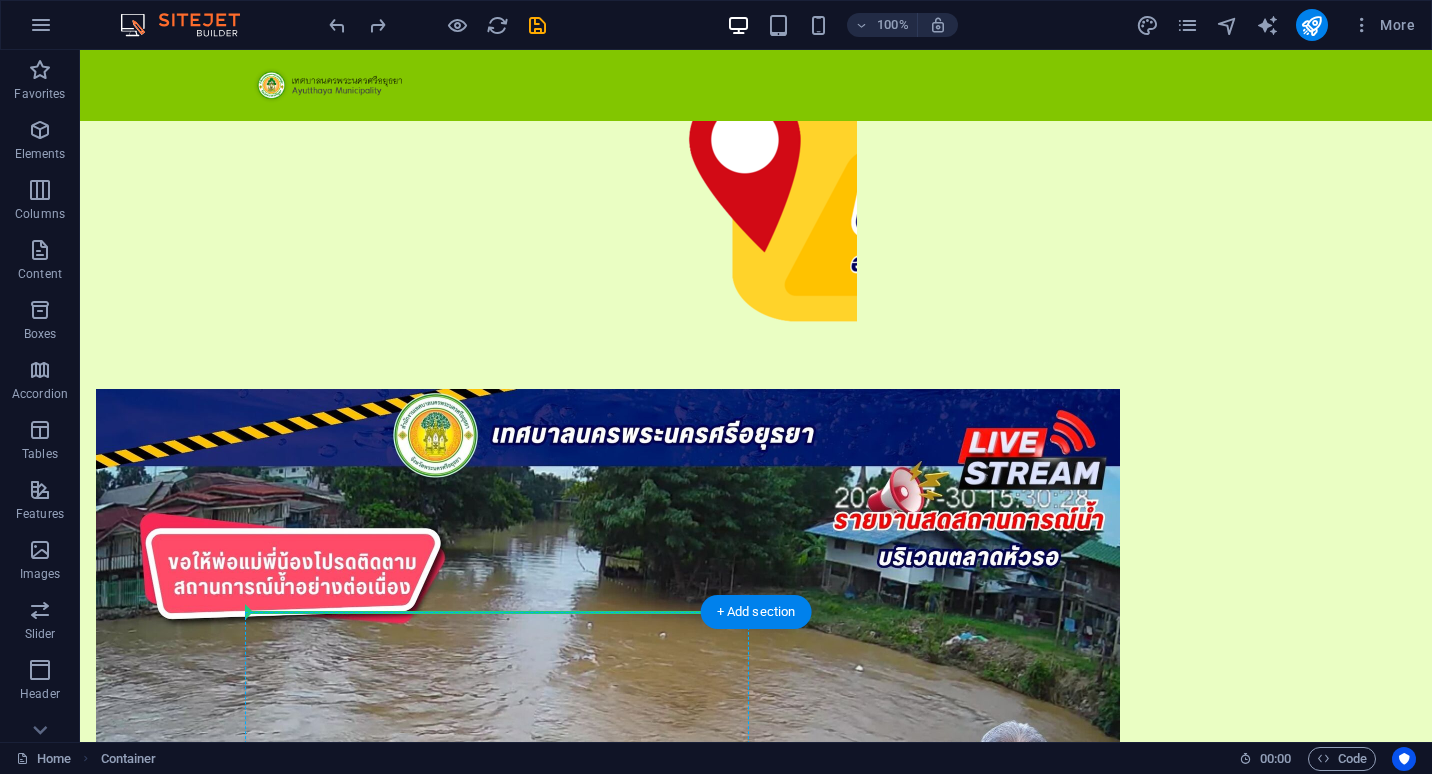 scroll, scrollTop: 496, scrollLeft: 0, axis: vertical 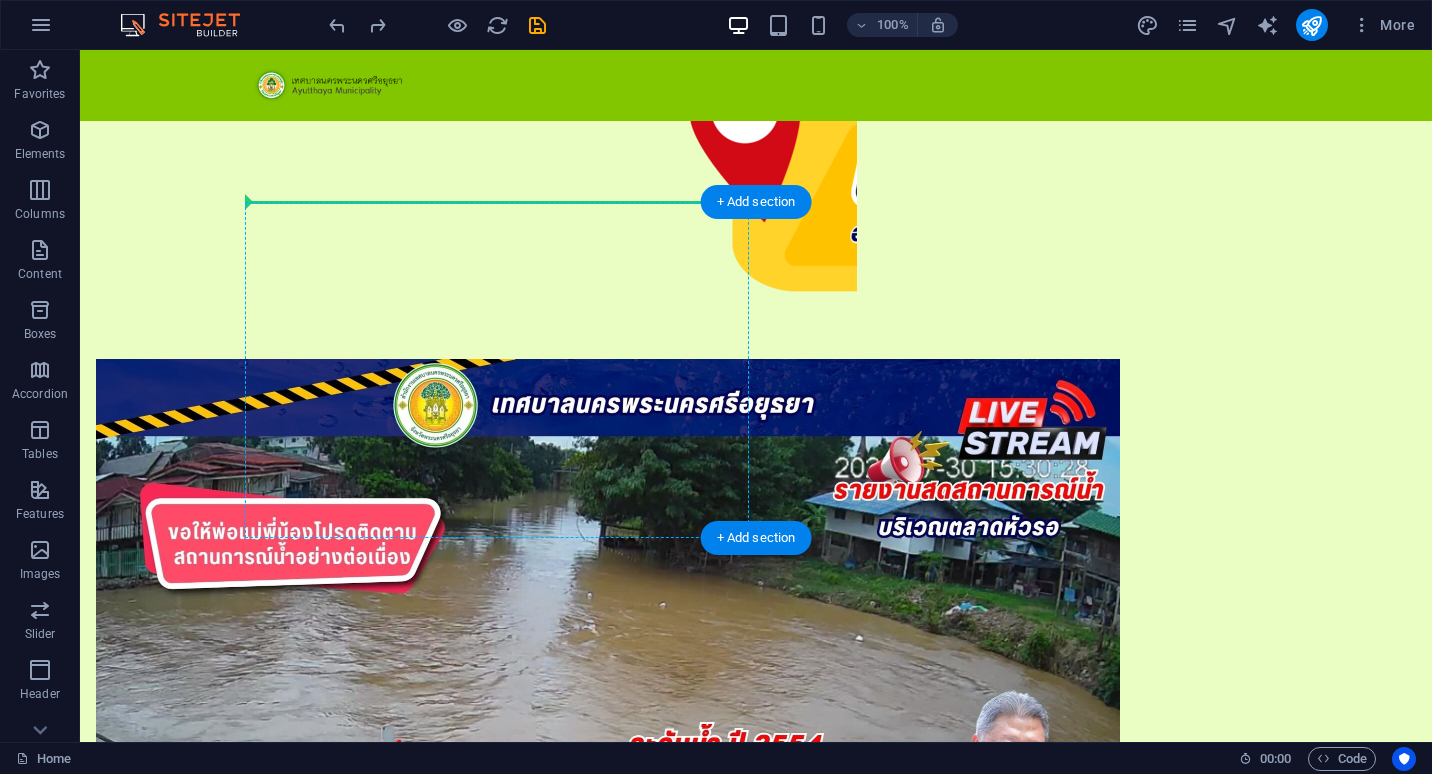 drag, startPoint x: 769, startPoint y: 359, endPoint x: 709, endPoint y: 220, distance: 151.39684 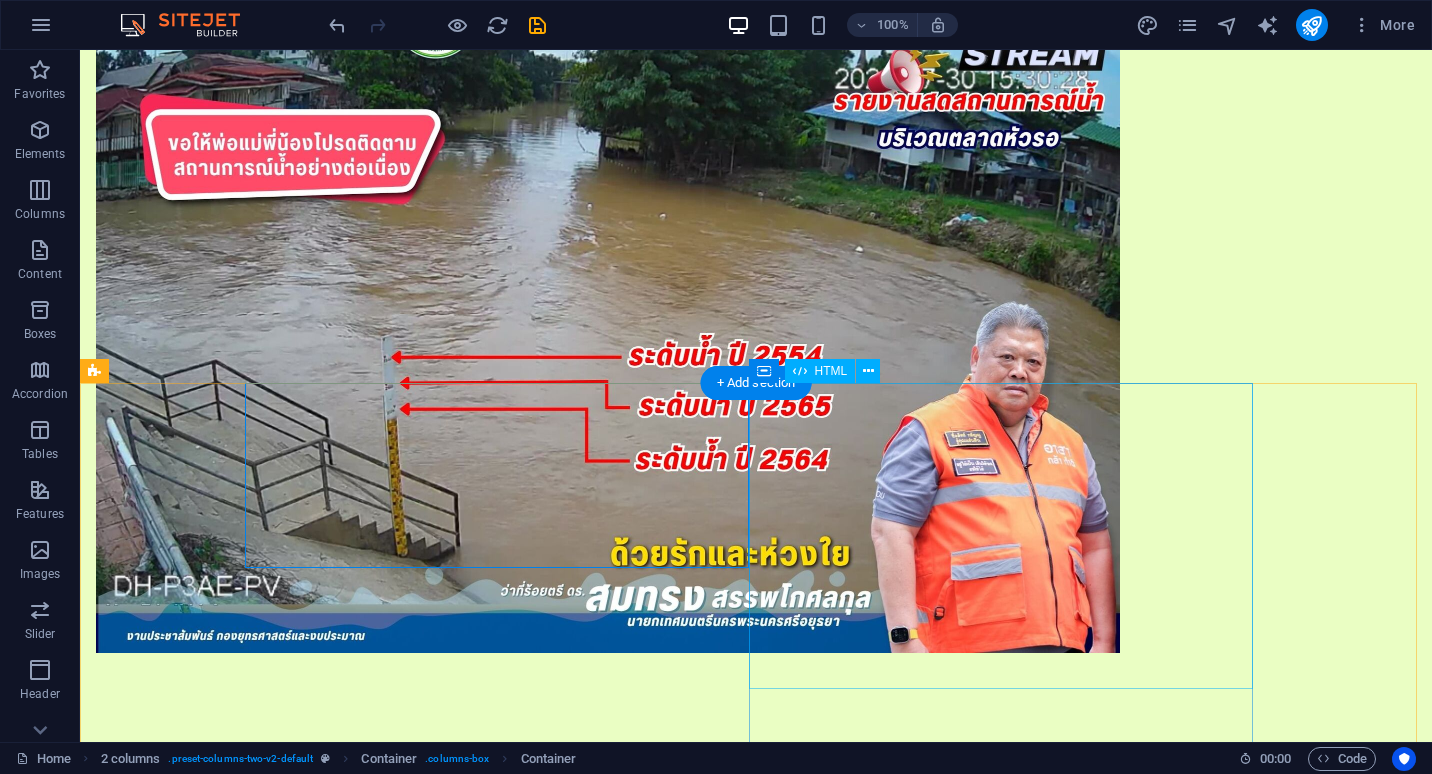 scroll, scrollTop: 0, scrollLeft: 0, axis: both 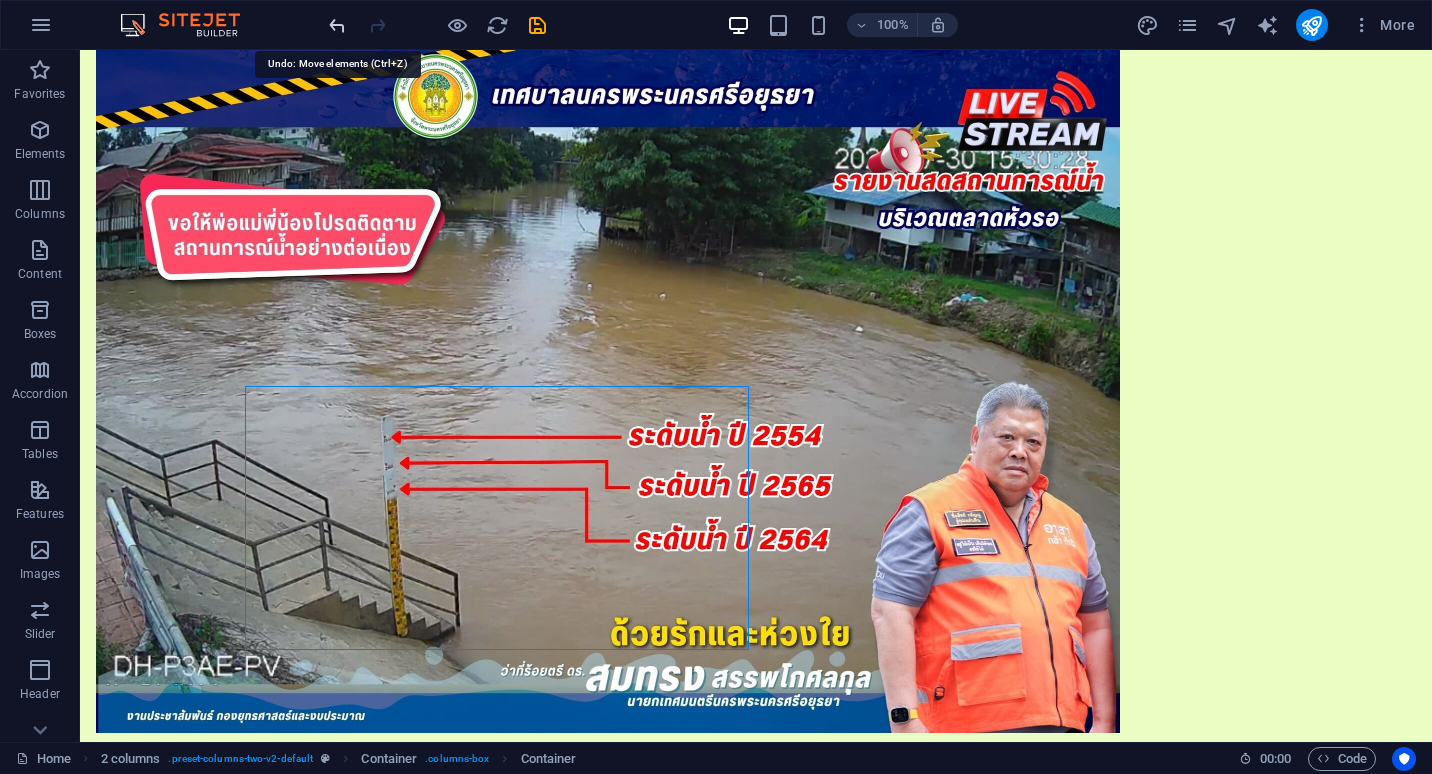 click at bounding box center (337, 25) 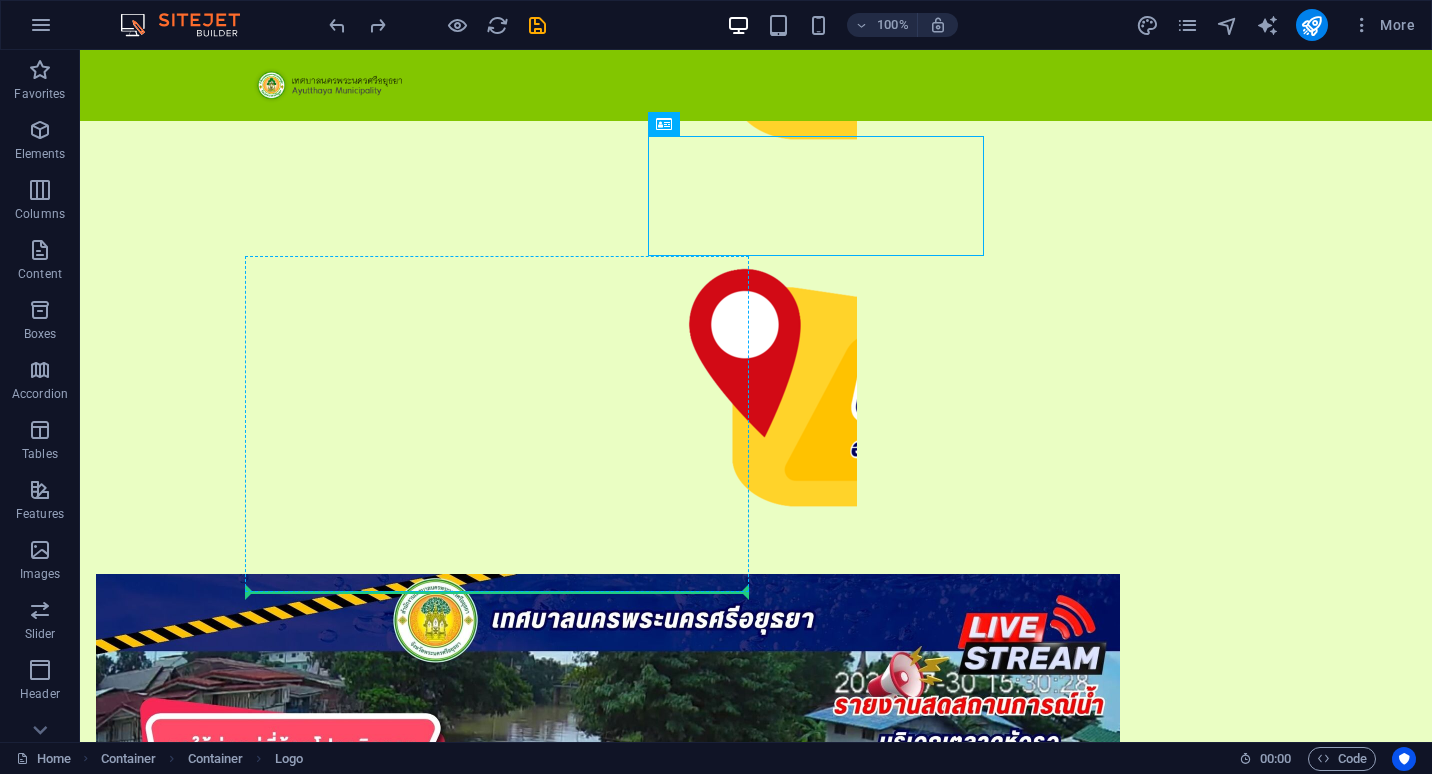 scroll, scrollTop: 461, scrollLeft: 0, axis: vertical 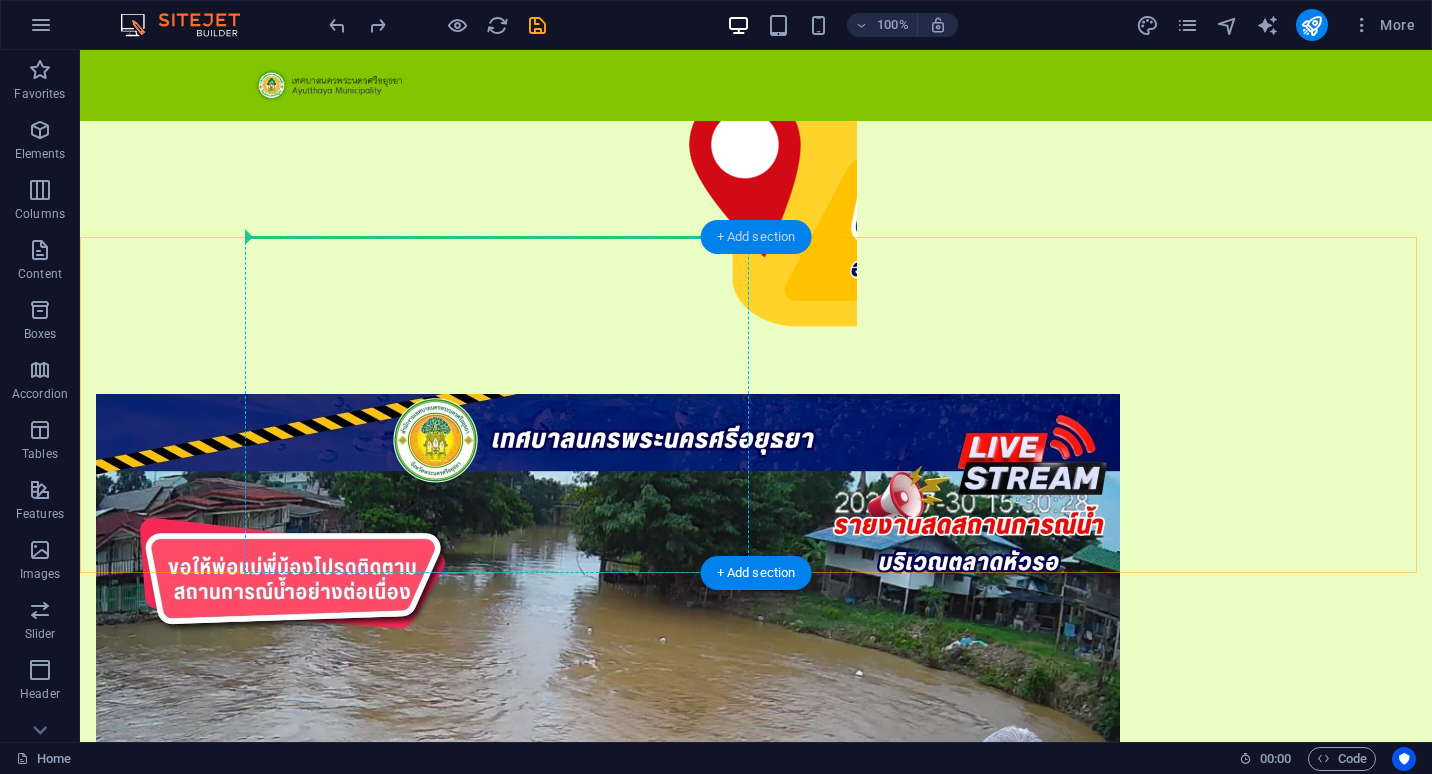 drag, startPoint x: 692, startPoint y: 313, endPoint x: 810, endPoint y: 230, distance: 144.26712 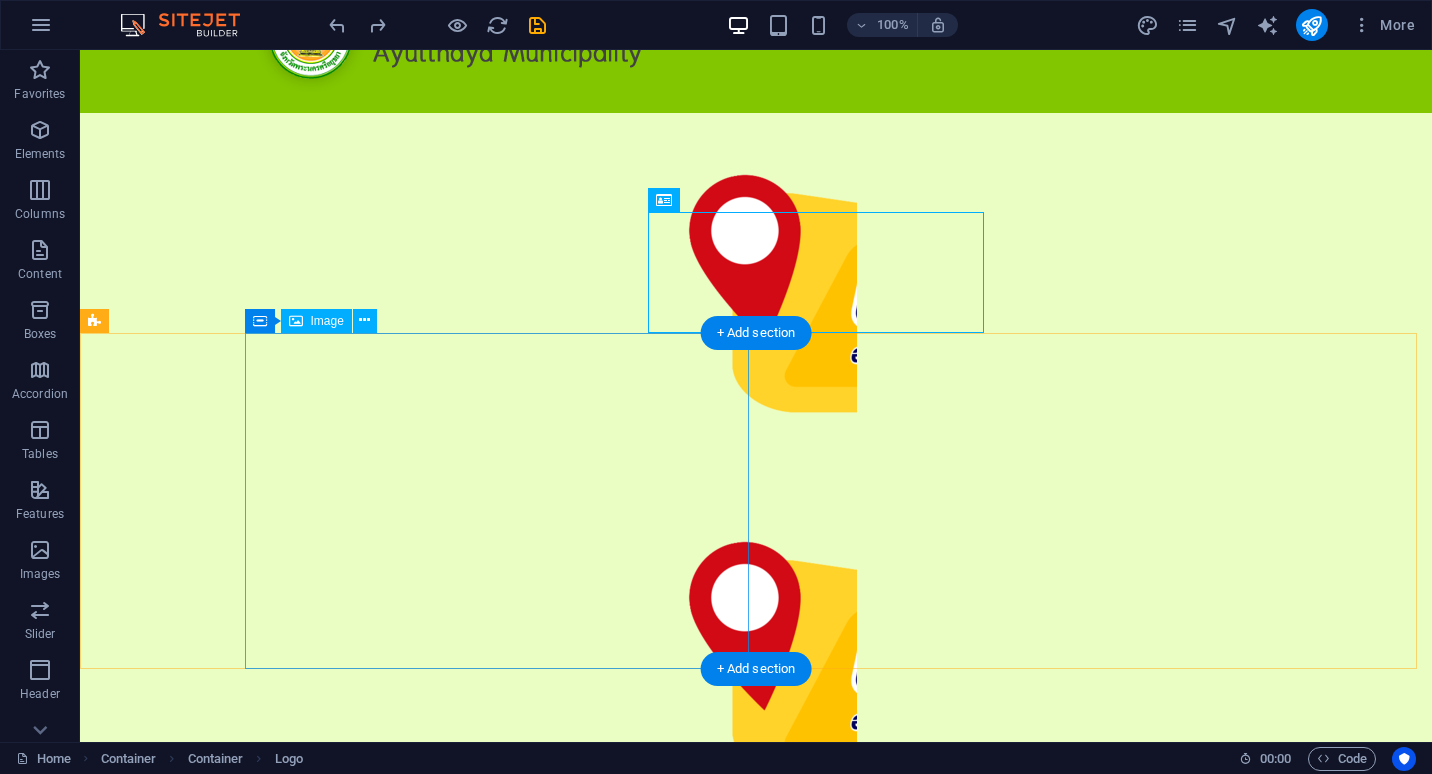 scroll, scrollTop: 0, scrollLeft: 0, axis: both 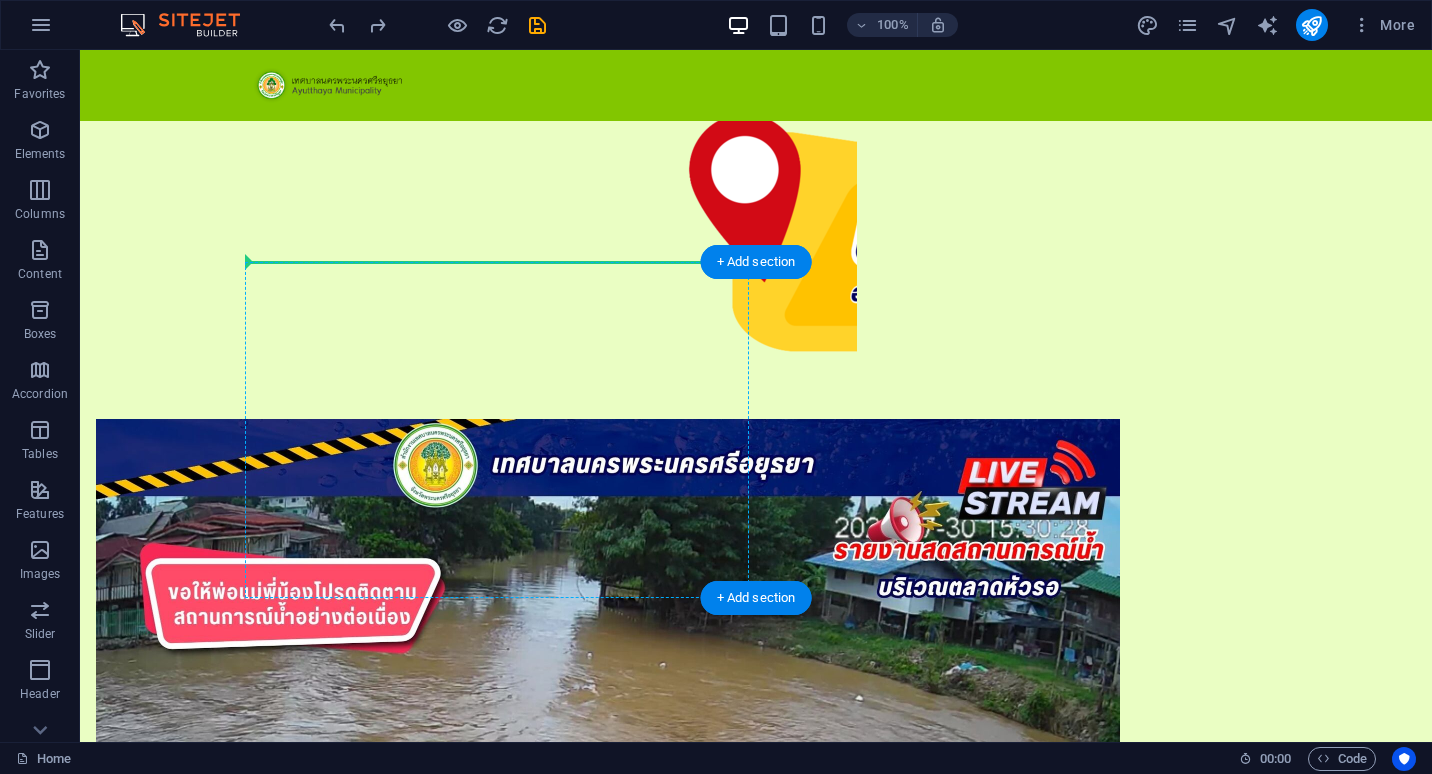 drag, startPoint x: 785, startPoint y: 363, endPoint x: 665, endPoint y: 349, distance: 120.8139 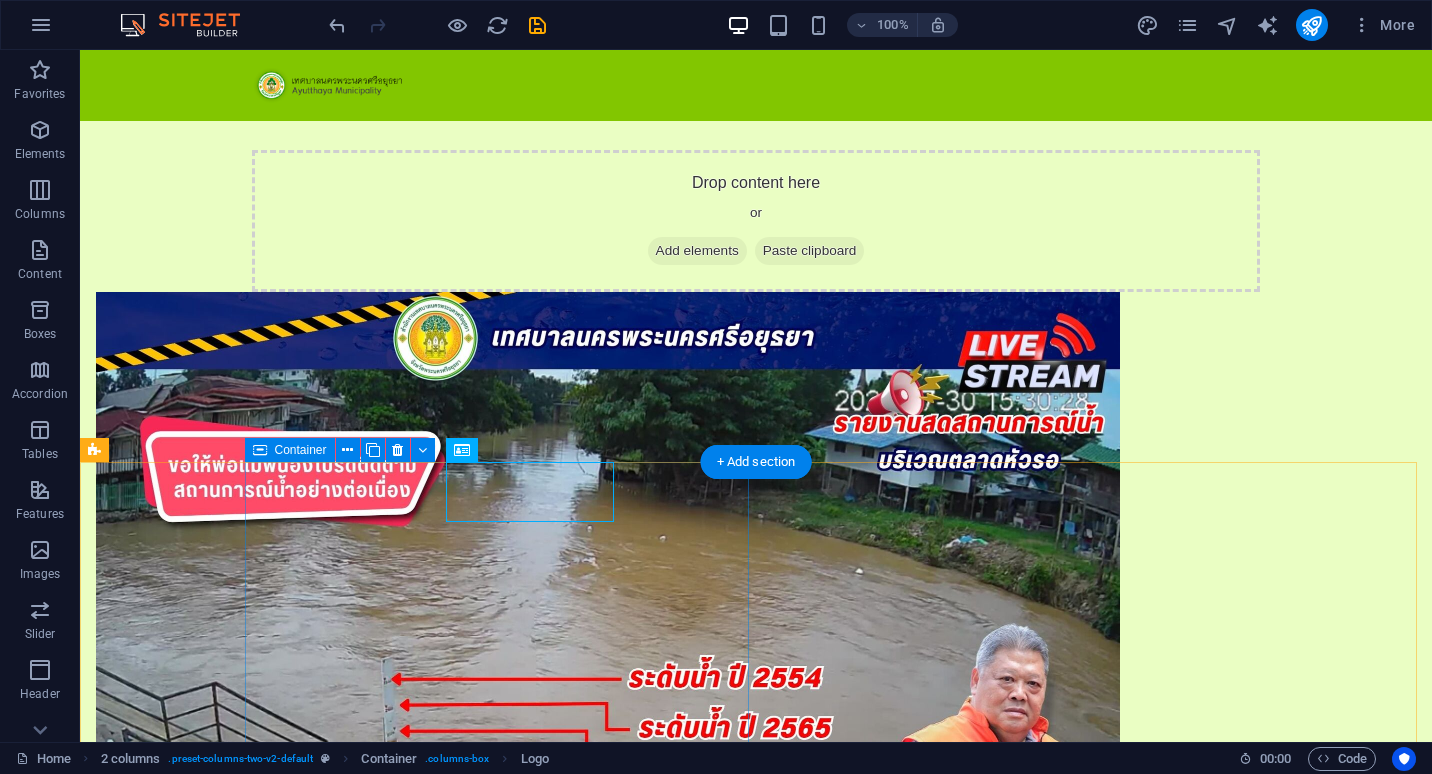 scroll, scrollTop: 257, scrollLeft: 0, axis: vertical 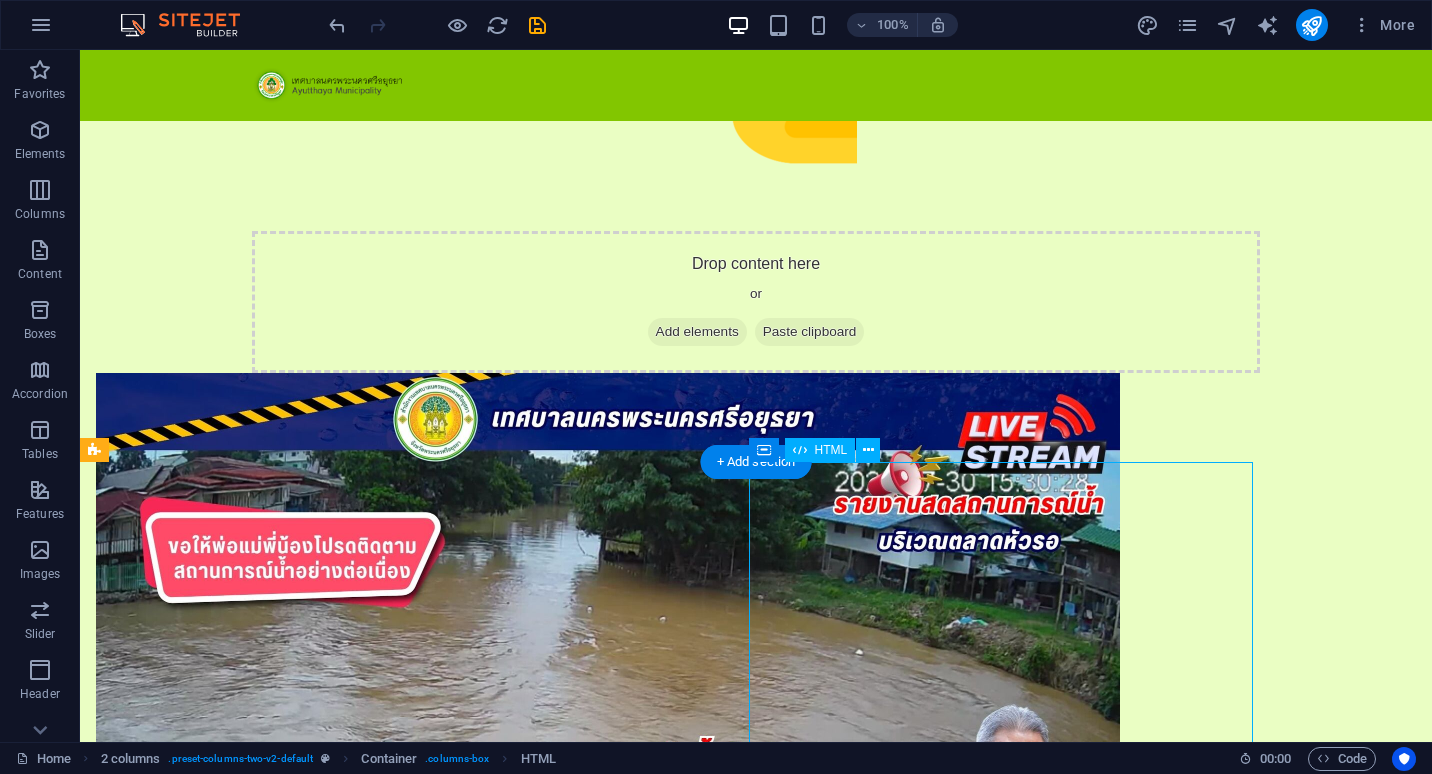 drag, startPoint x: 908, startPoint y: 503, endPoint x: 905, endPoint y: 597, distance: 94.04786 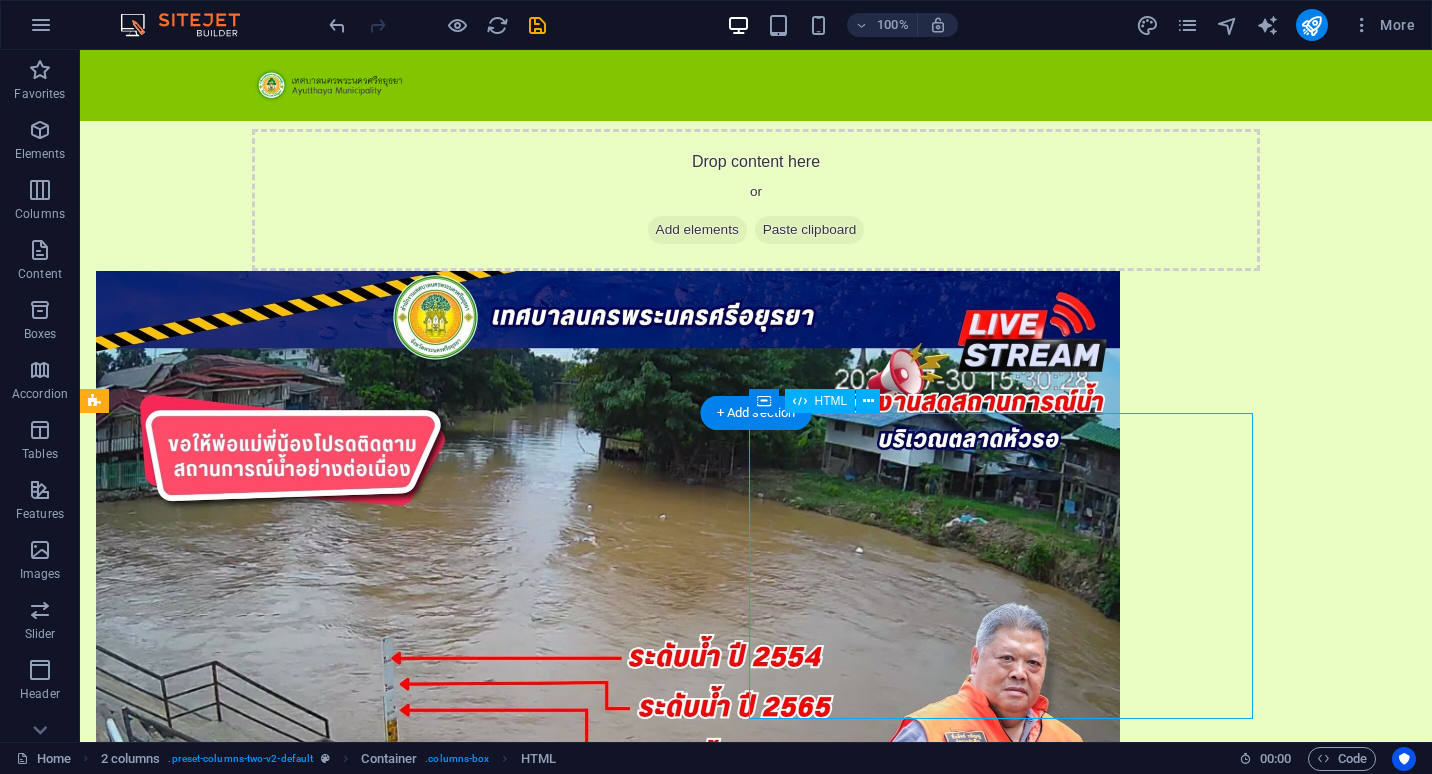 scroll, scrollTop: 457, scrollLeft: 0, axis: vertical 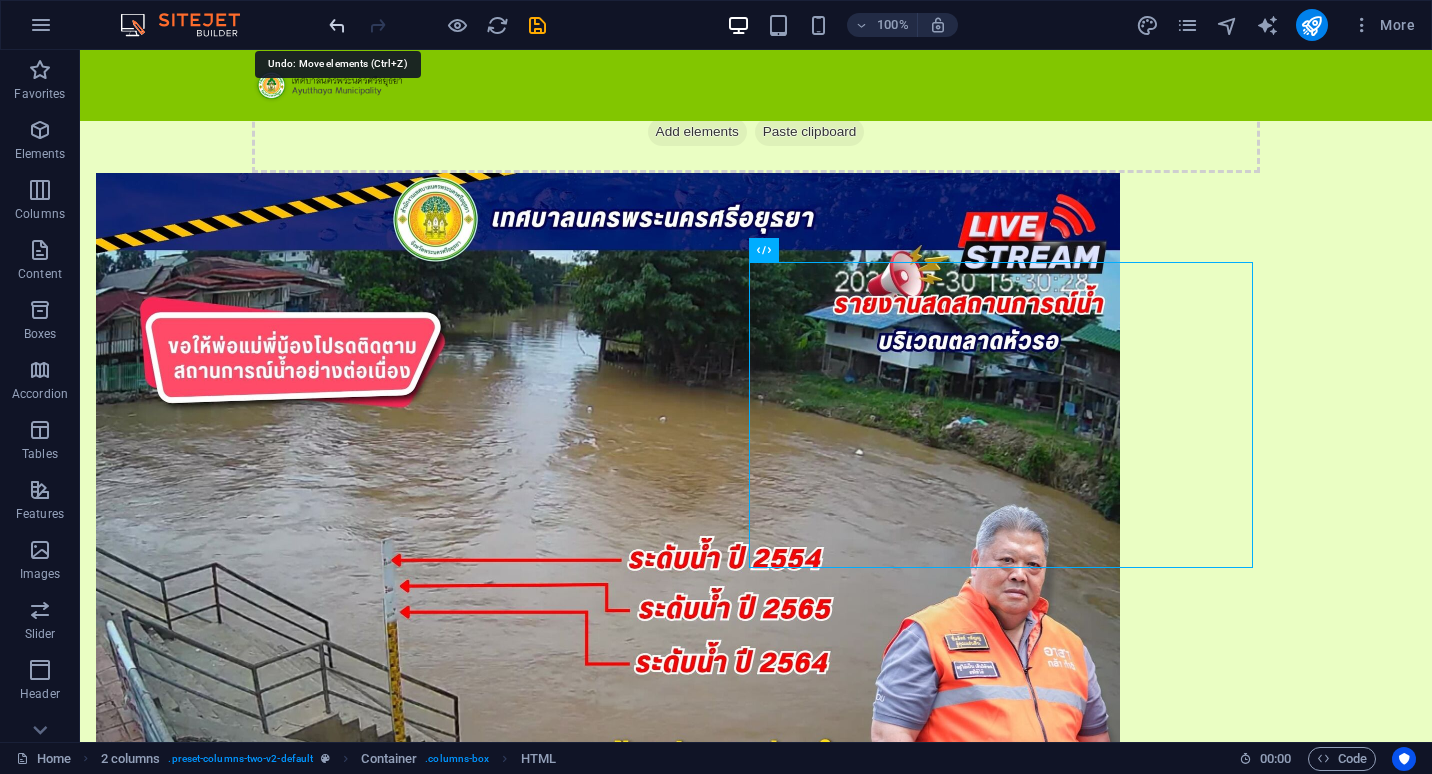 click at bounding box center (337, 25) 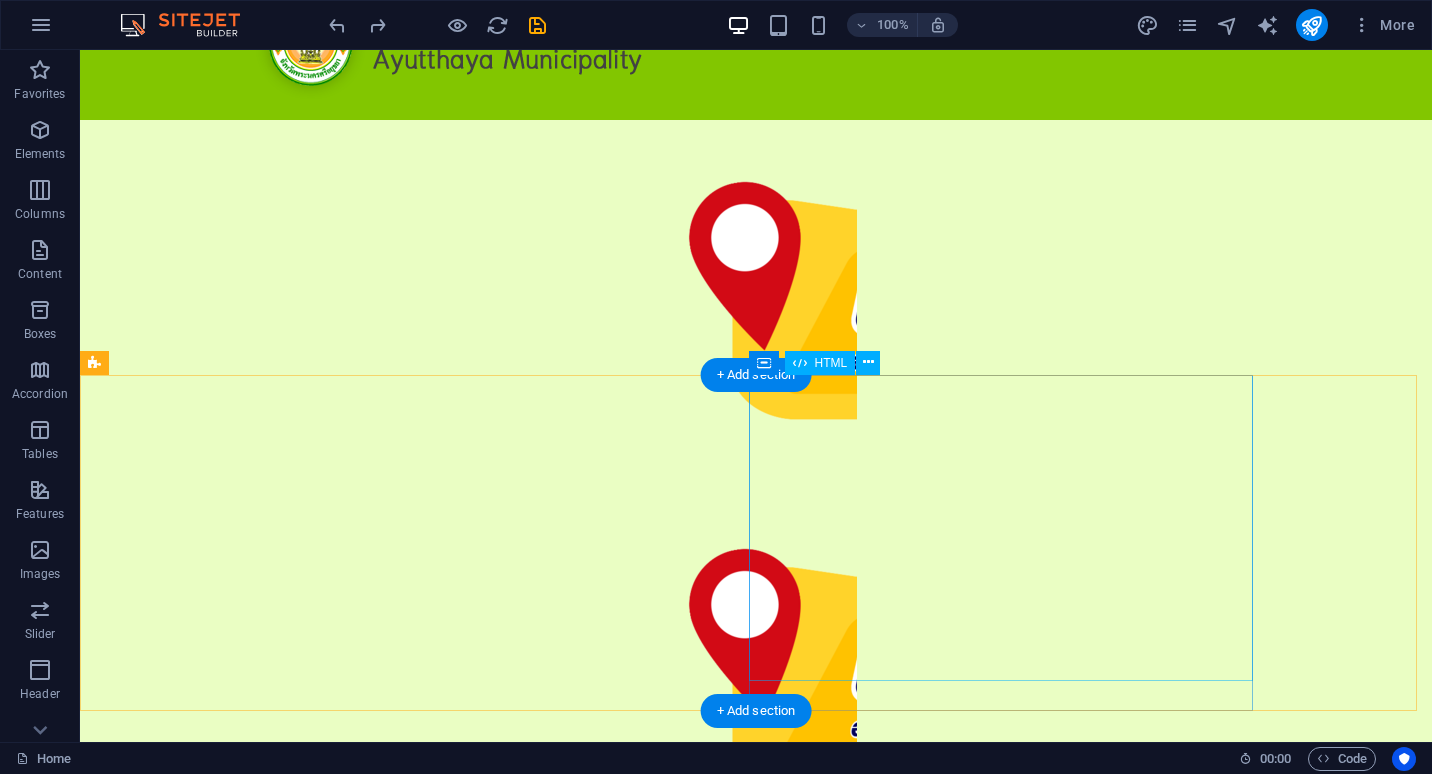 scroll, scrollTop: 100, scrollLeft: 0, axis: vertical 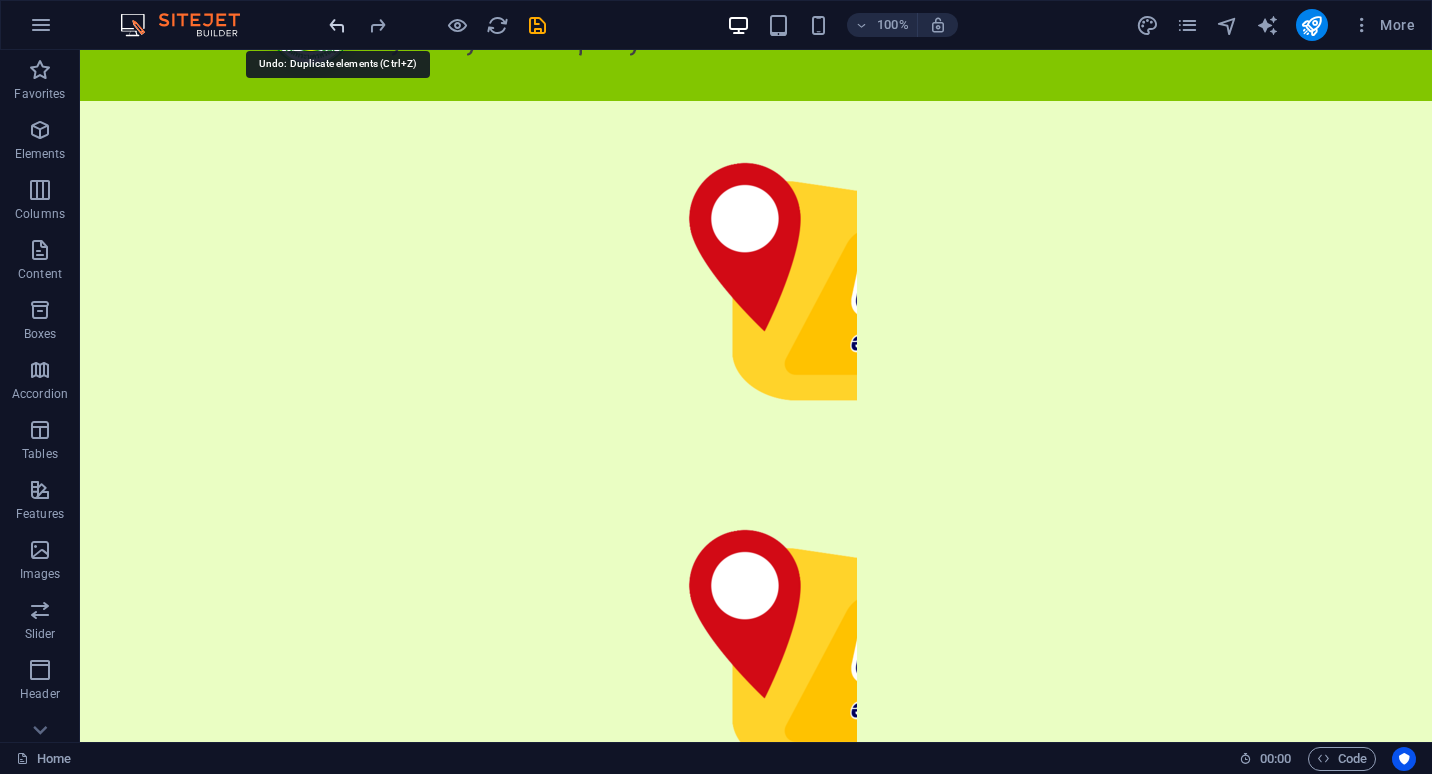 click at bounding box center [337, 25] 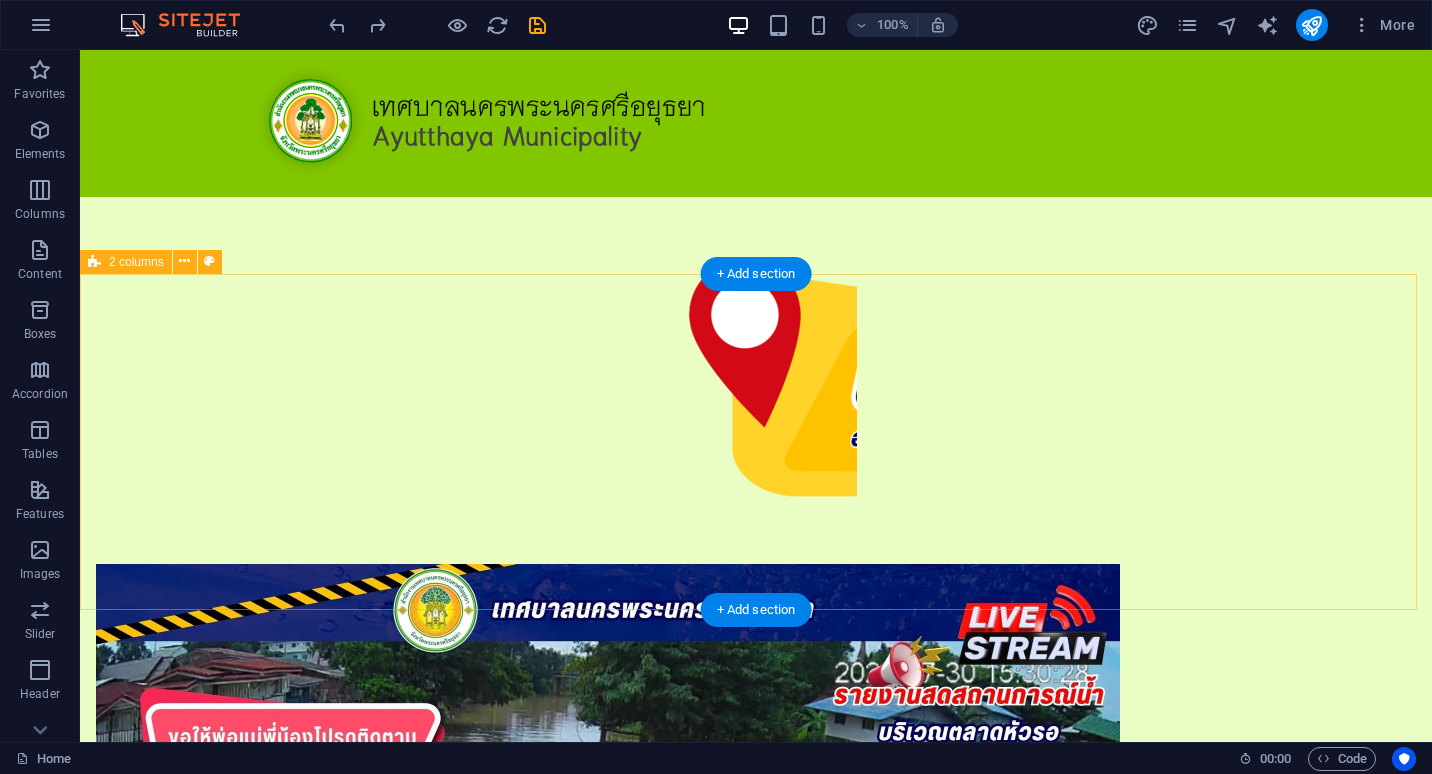 scroll, scrollTop: 0, scrollLeft: 0, axis: both 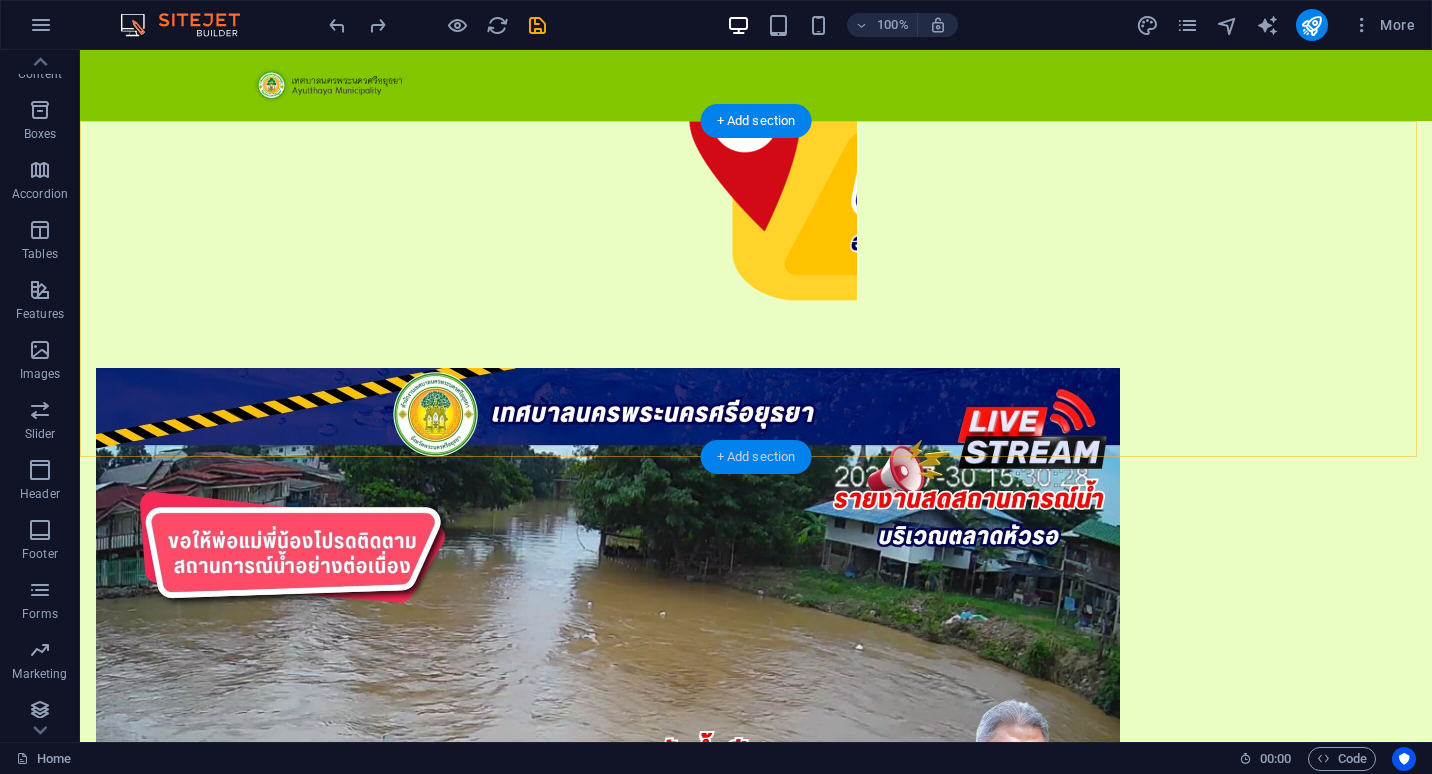 click on "+ Add section" at bounding box center (756, 457) 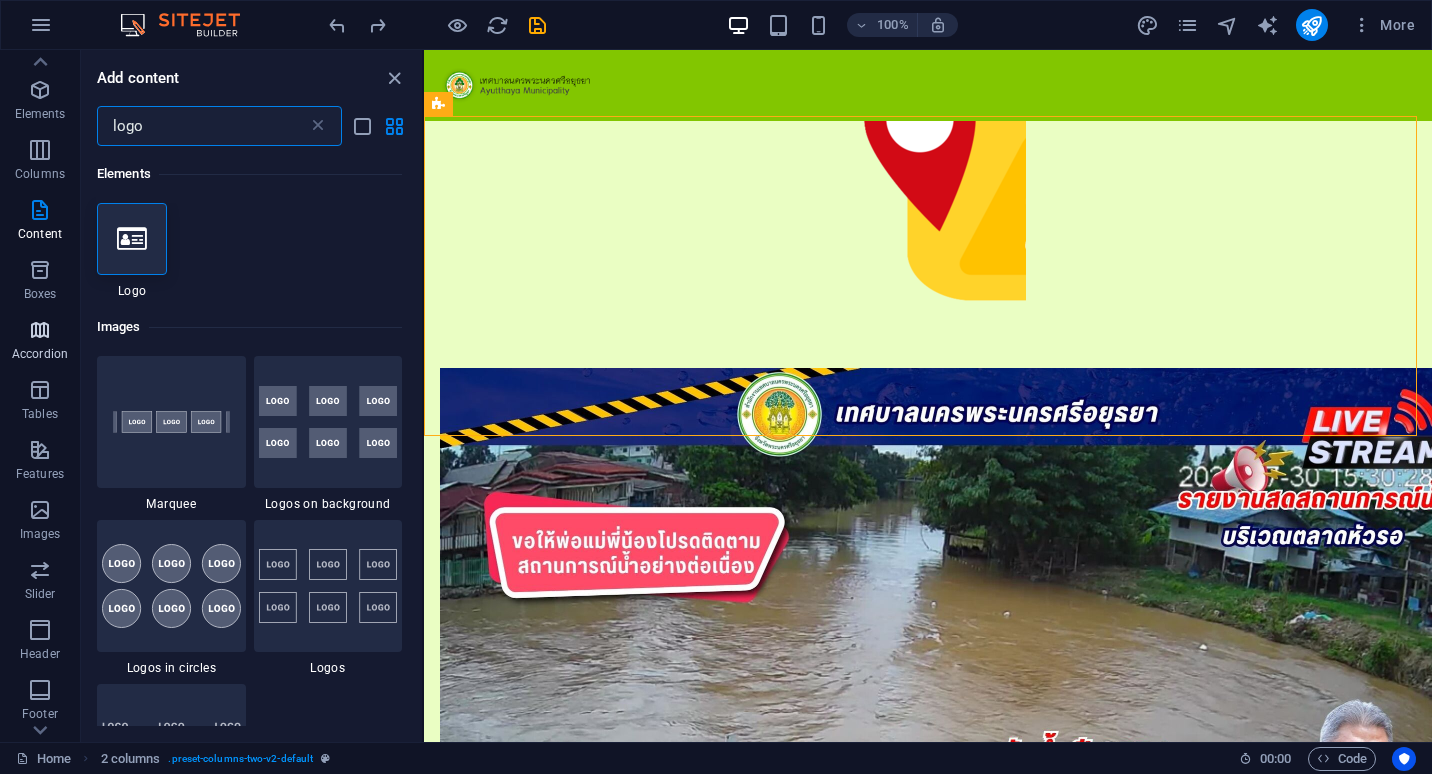 scroll, scrollTop: 0, scrollLeft: 0, axis: both 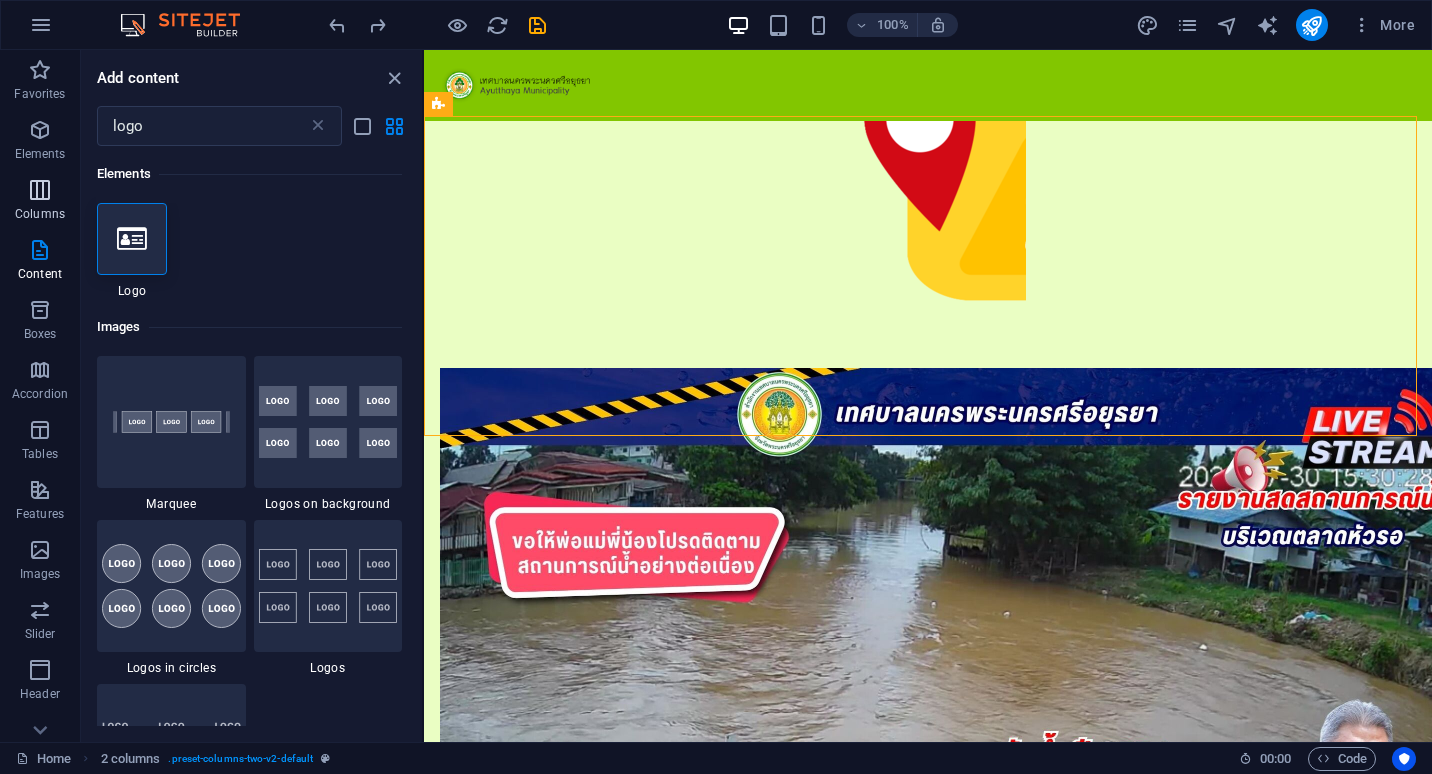 click at bounding box center (40, 190) 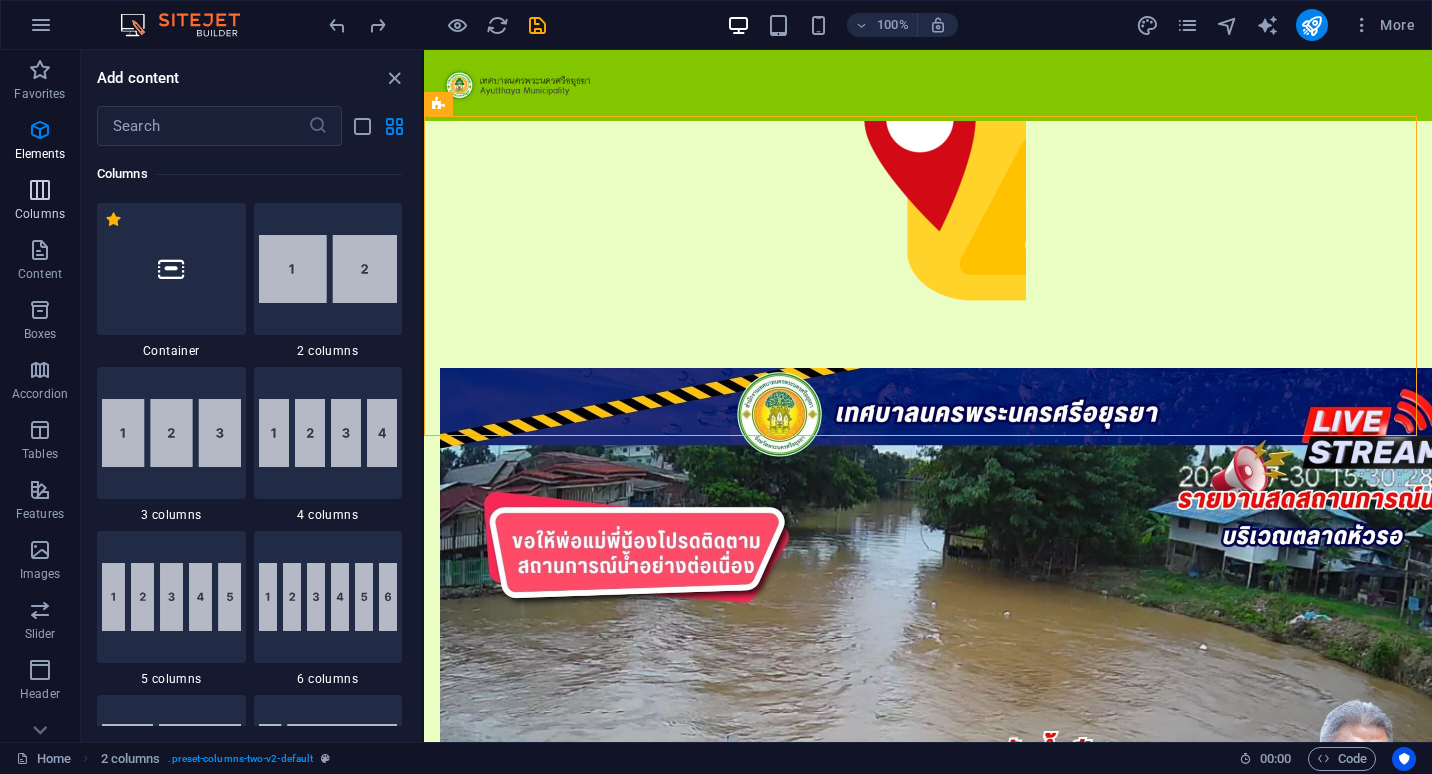 scroll, scrollTop: 990, scrollLeft: 0, axis: vertical 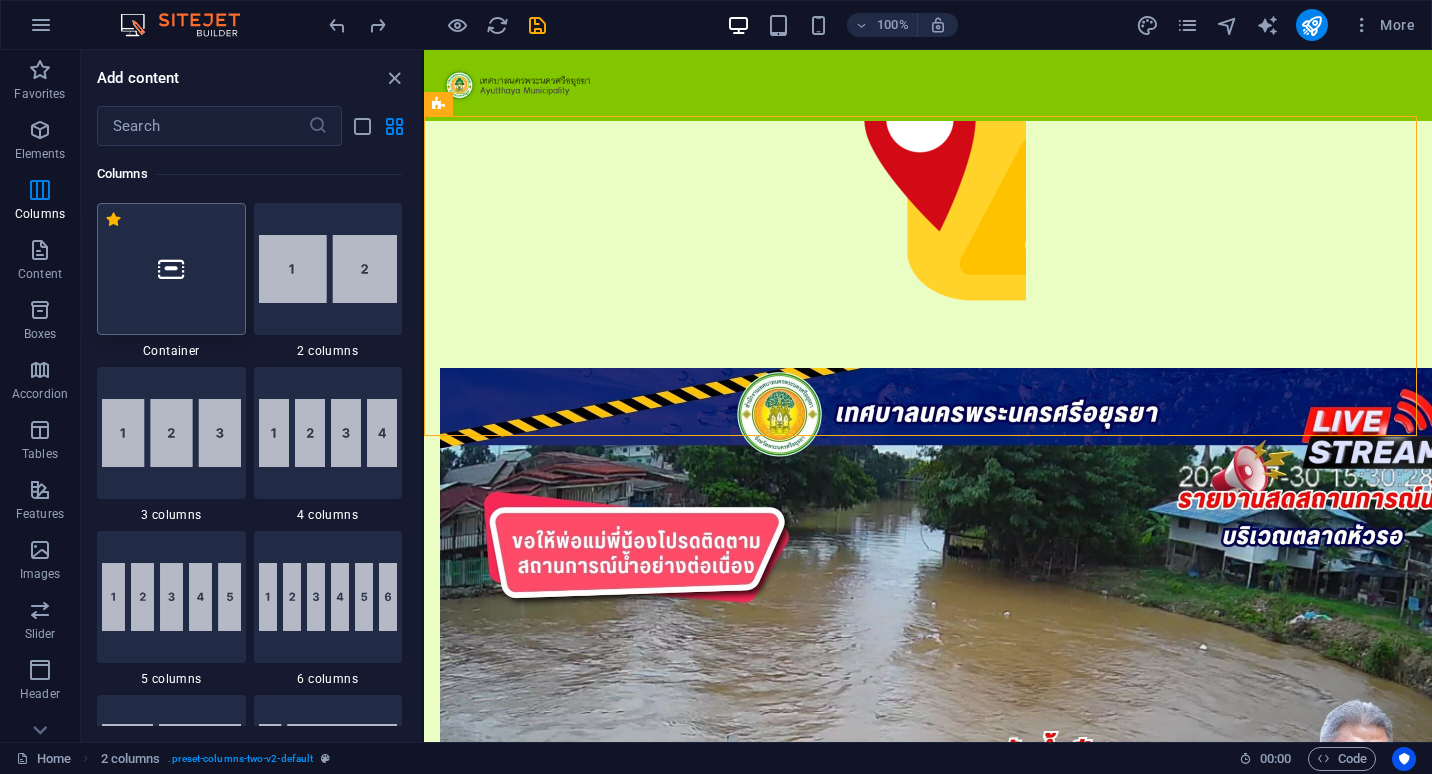 click at bounding box center [171, 269] 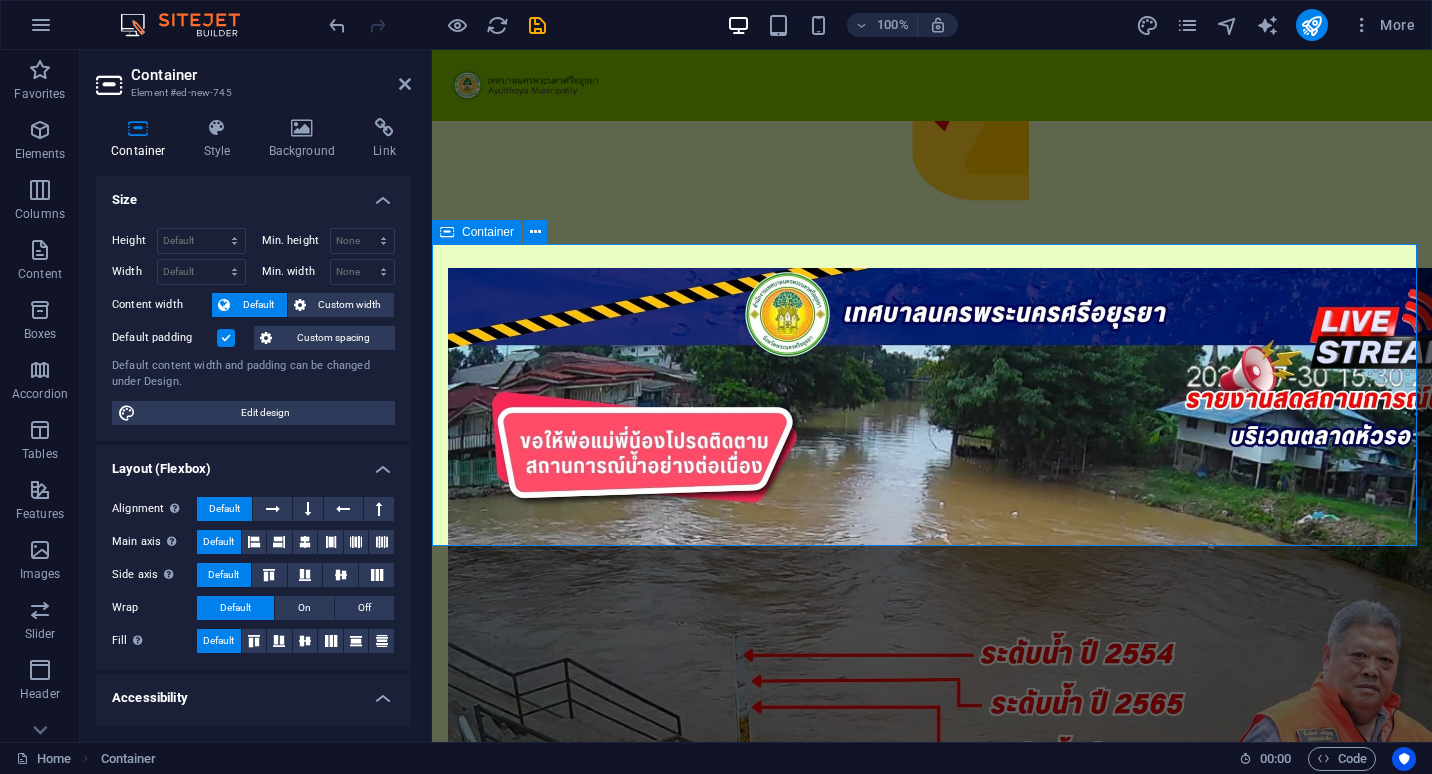 scroll, scrollTop: 320, scrollLeft: 0, axis: vertical 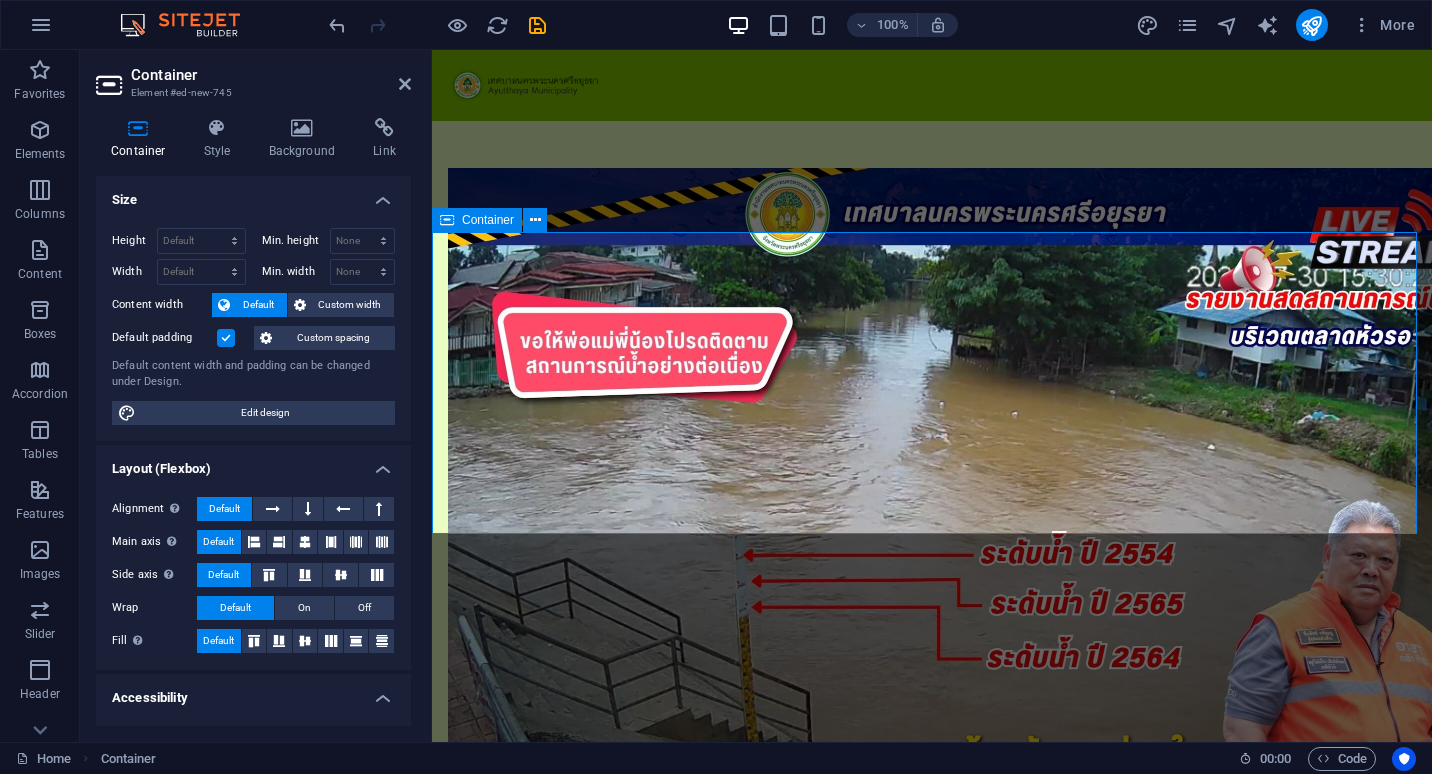 click on "Add elements" at bounding box center [873, 1338] 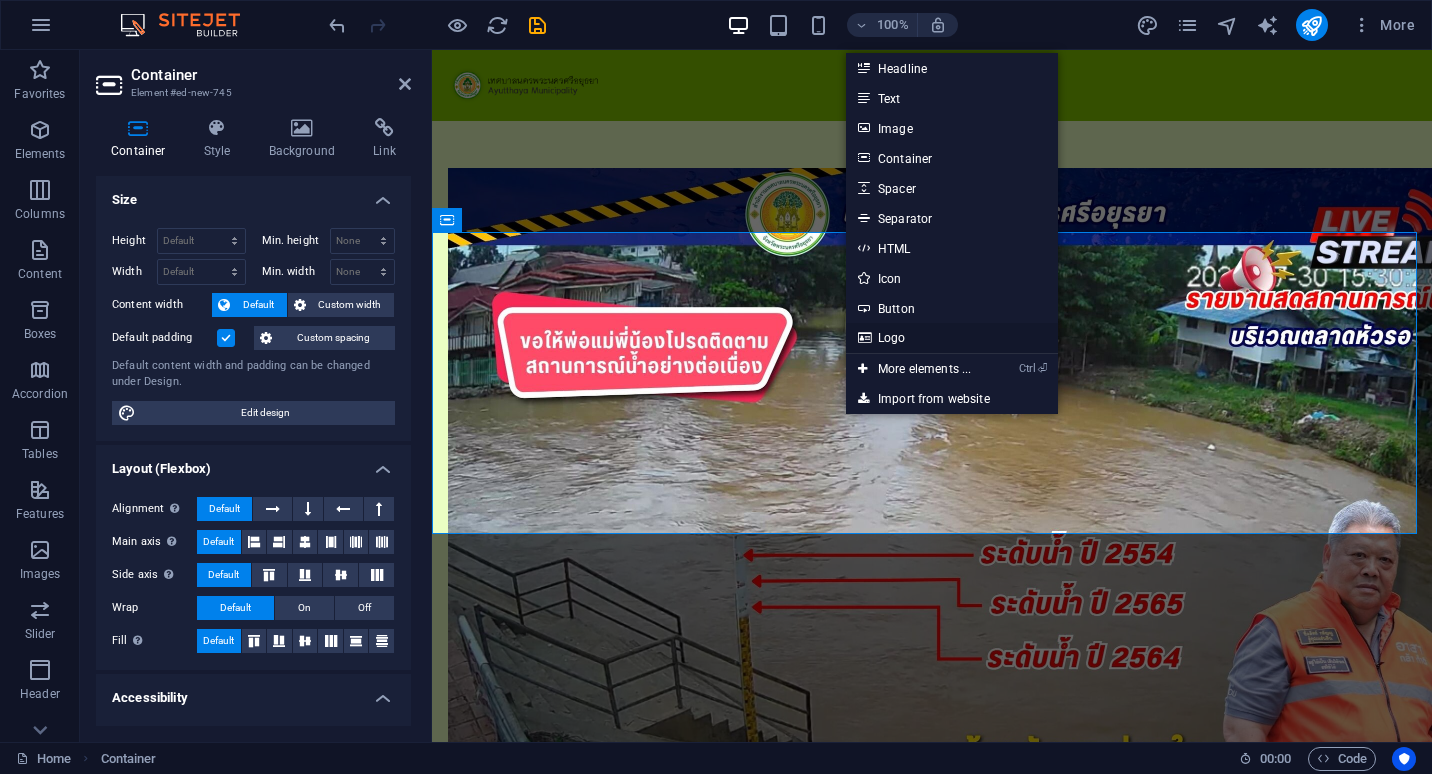 click on "Logo" at bounding box center (952, 338) 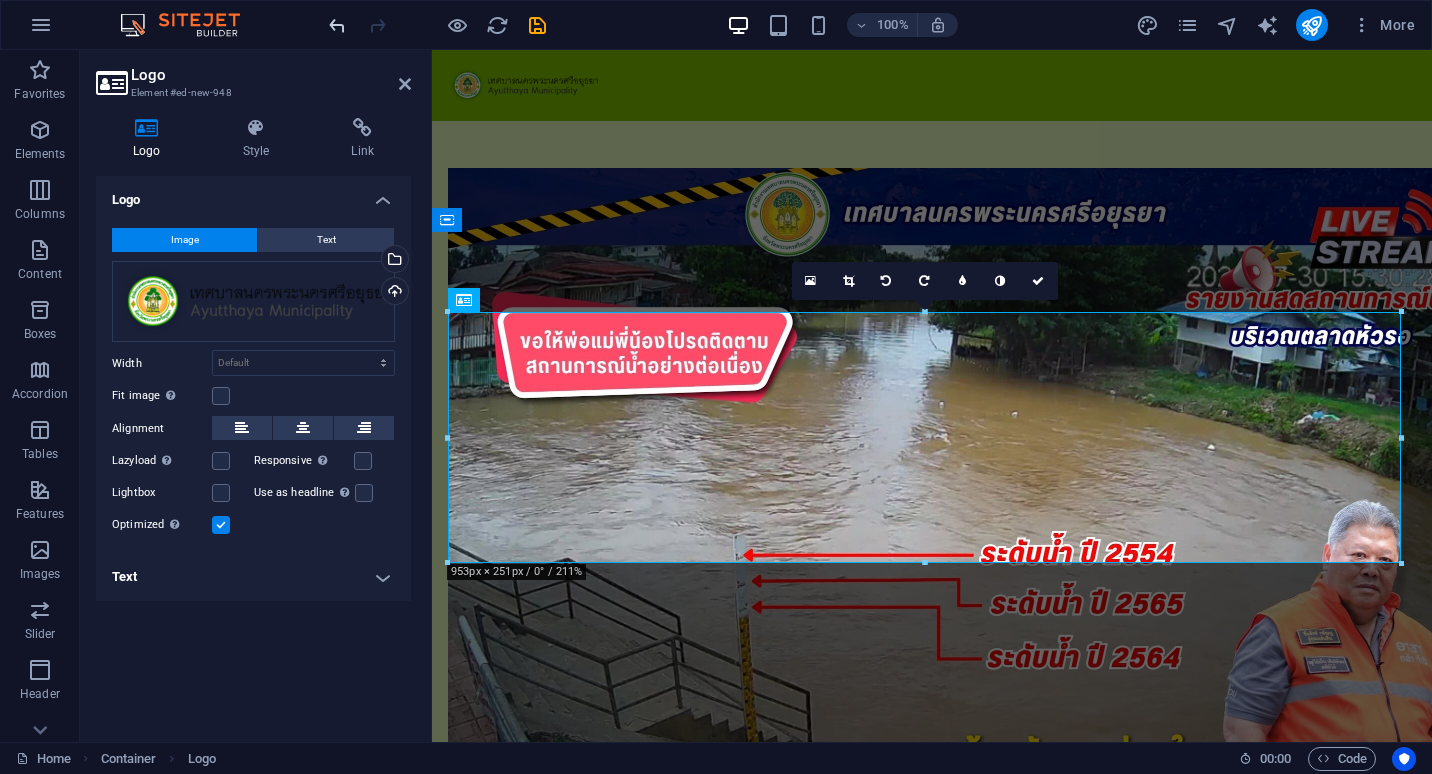 click at bounding box center [337, 25] 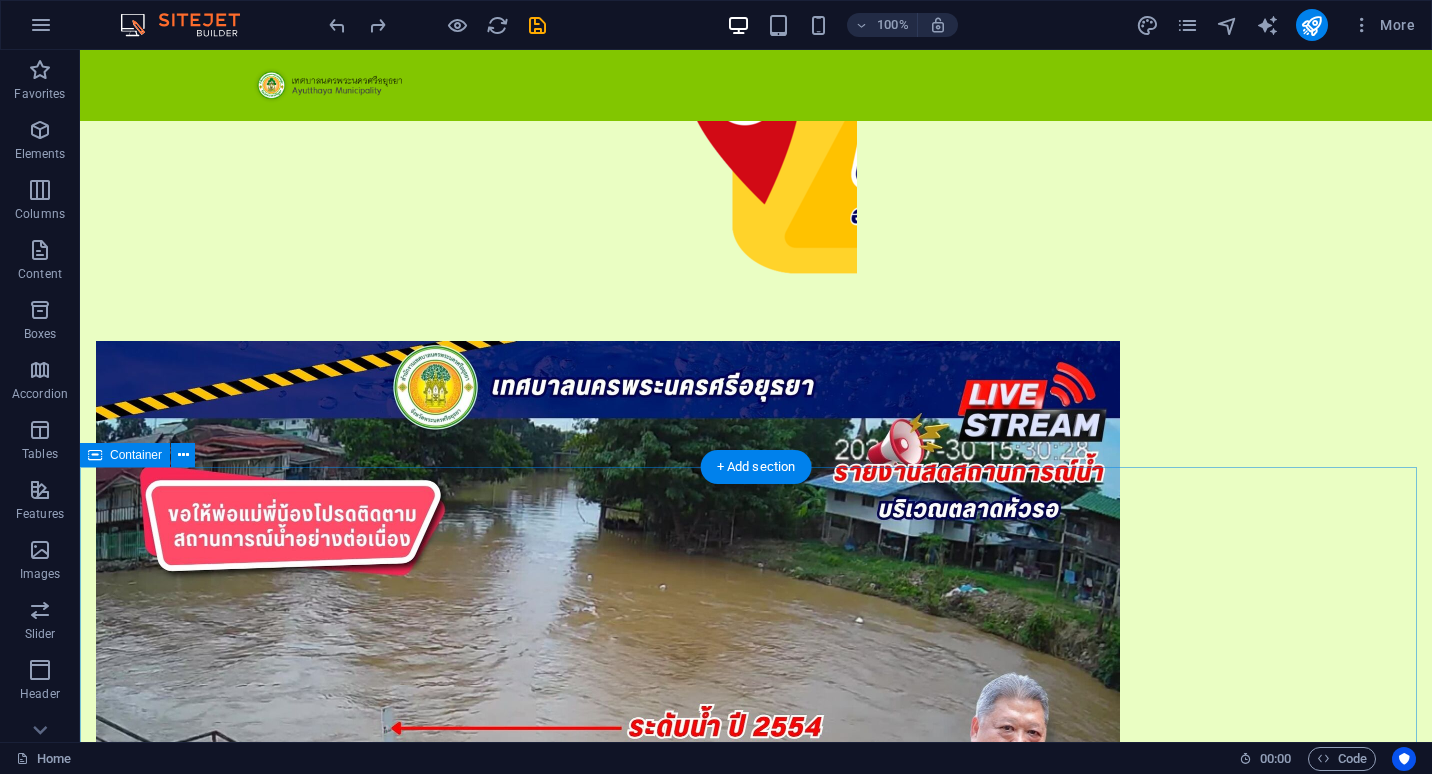 scroll, scrollTop: 0, scrollLeft: 0, axis: both 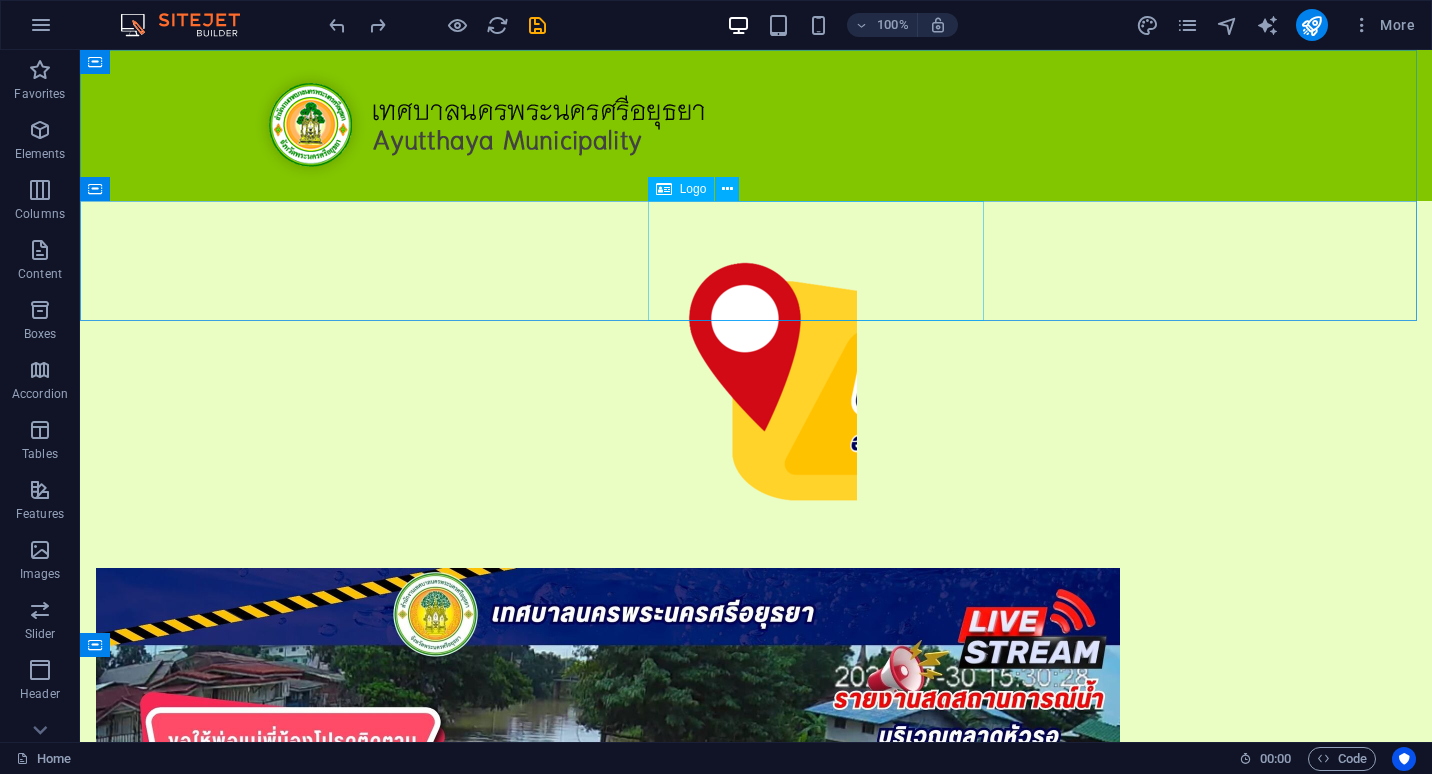 click on "Logo" at bounding box center [693, 189] 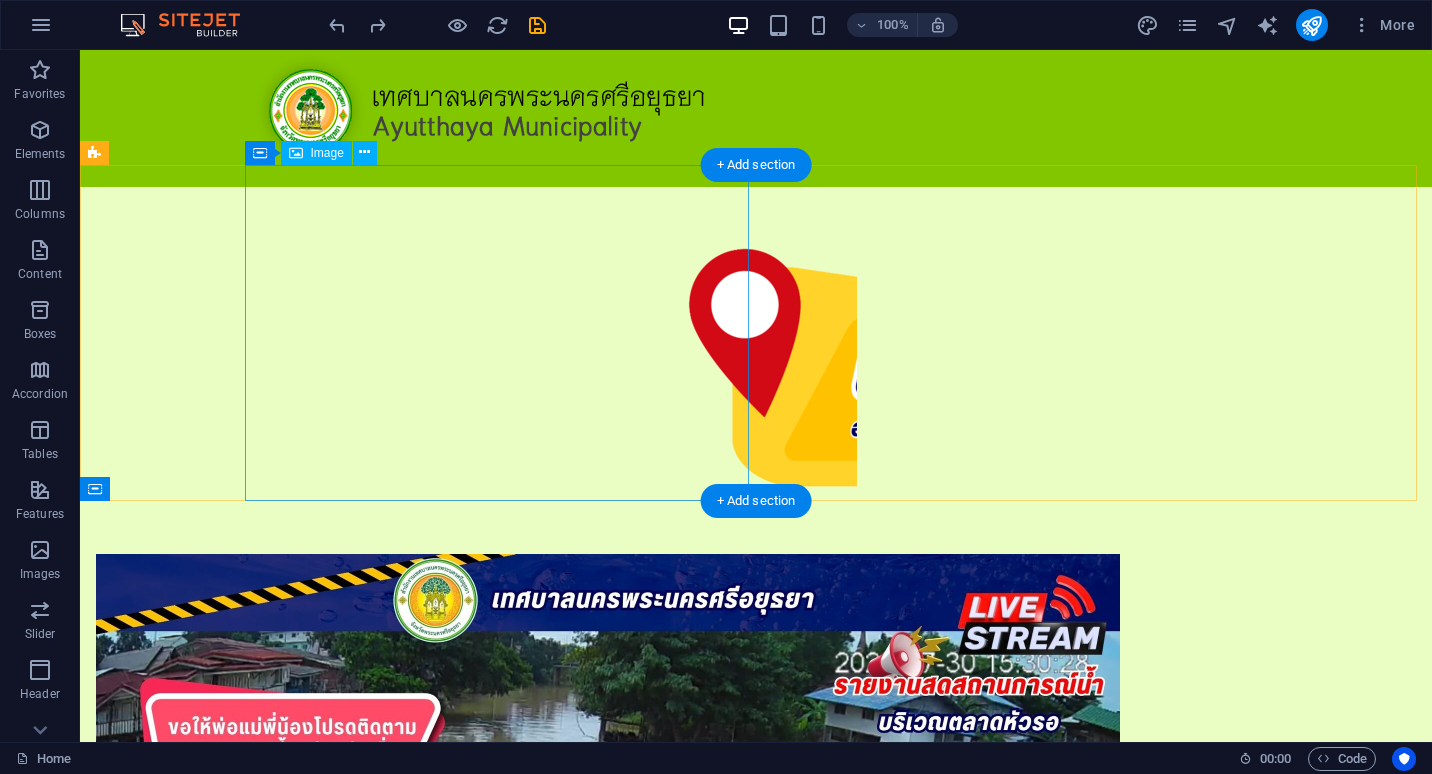 scroll, scrollTop: 0, scrollLeft: 0, axis: both 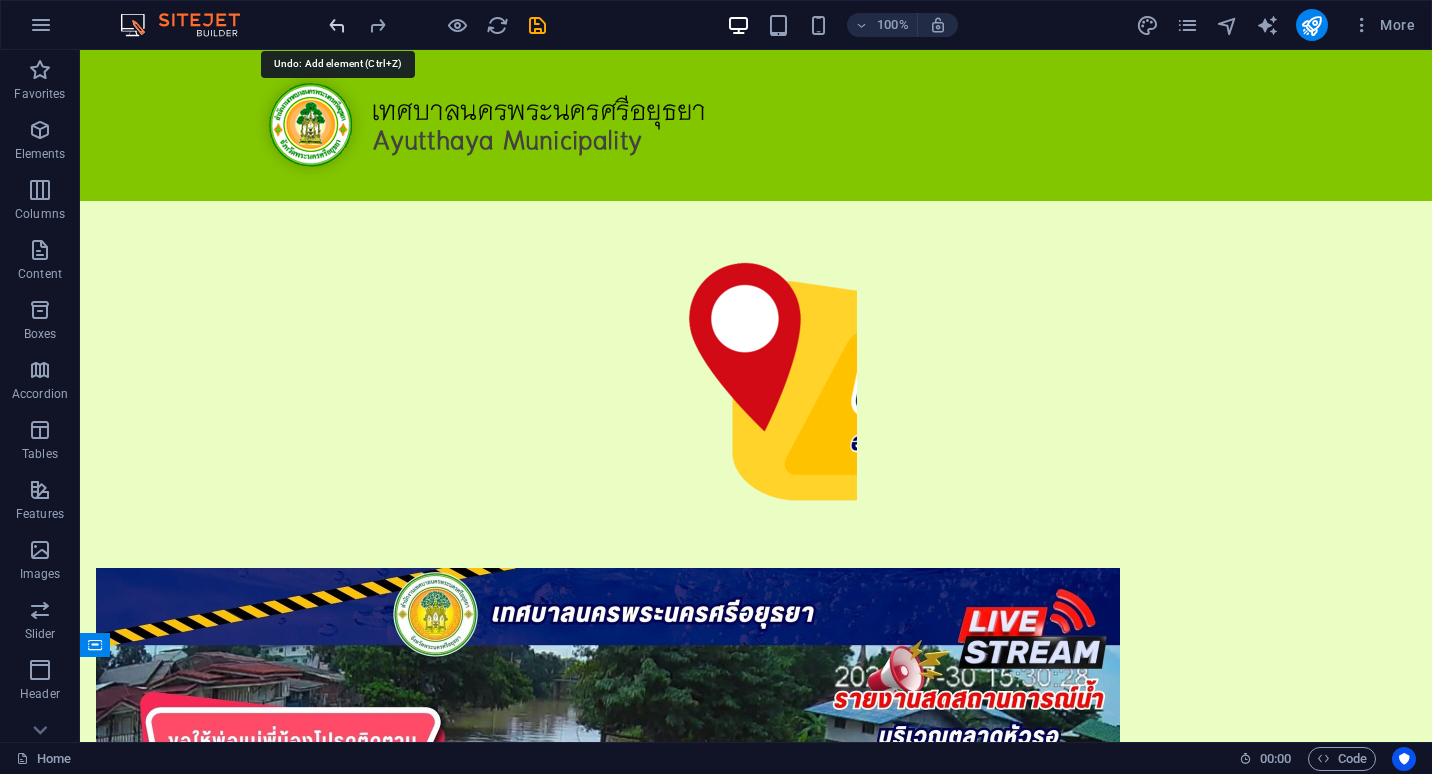 click at bounding box center (337, 25) 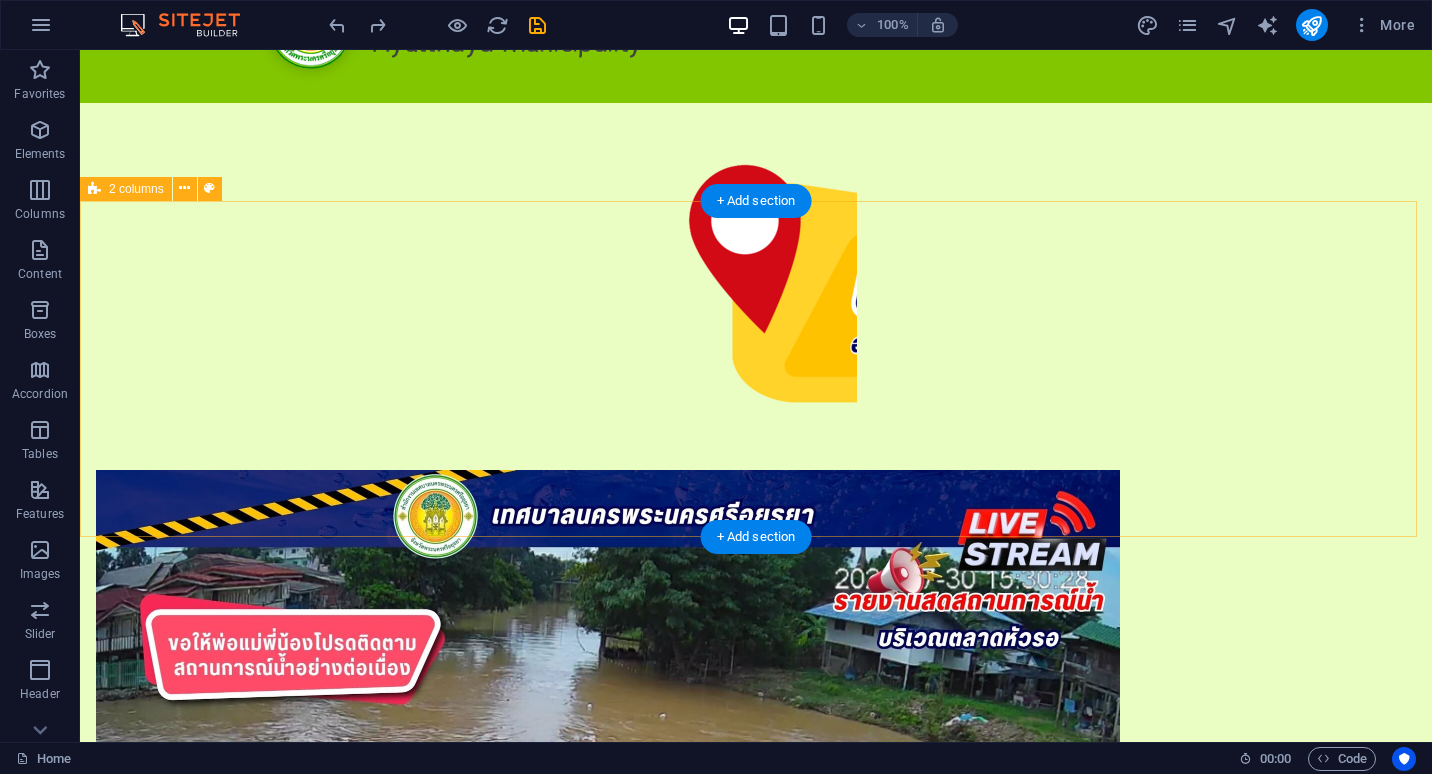 scroll, scrollTop: 120, scrollLeft: 0, axis: vertical 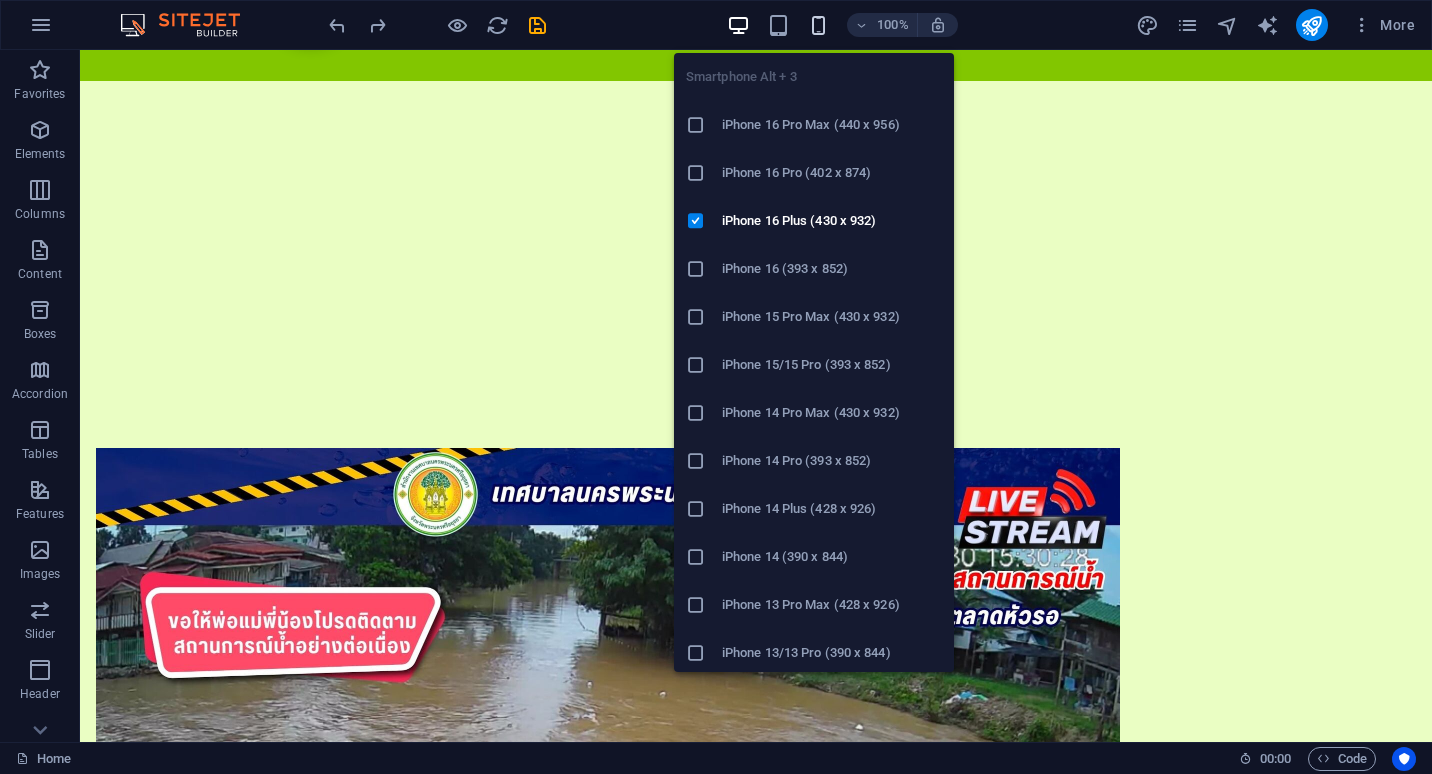 click at bounding box center [818, 25] 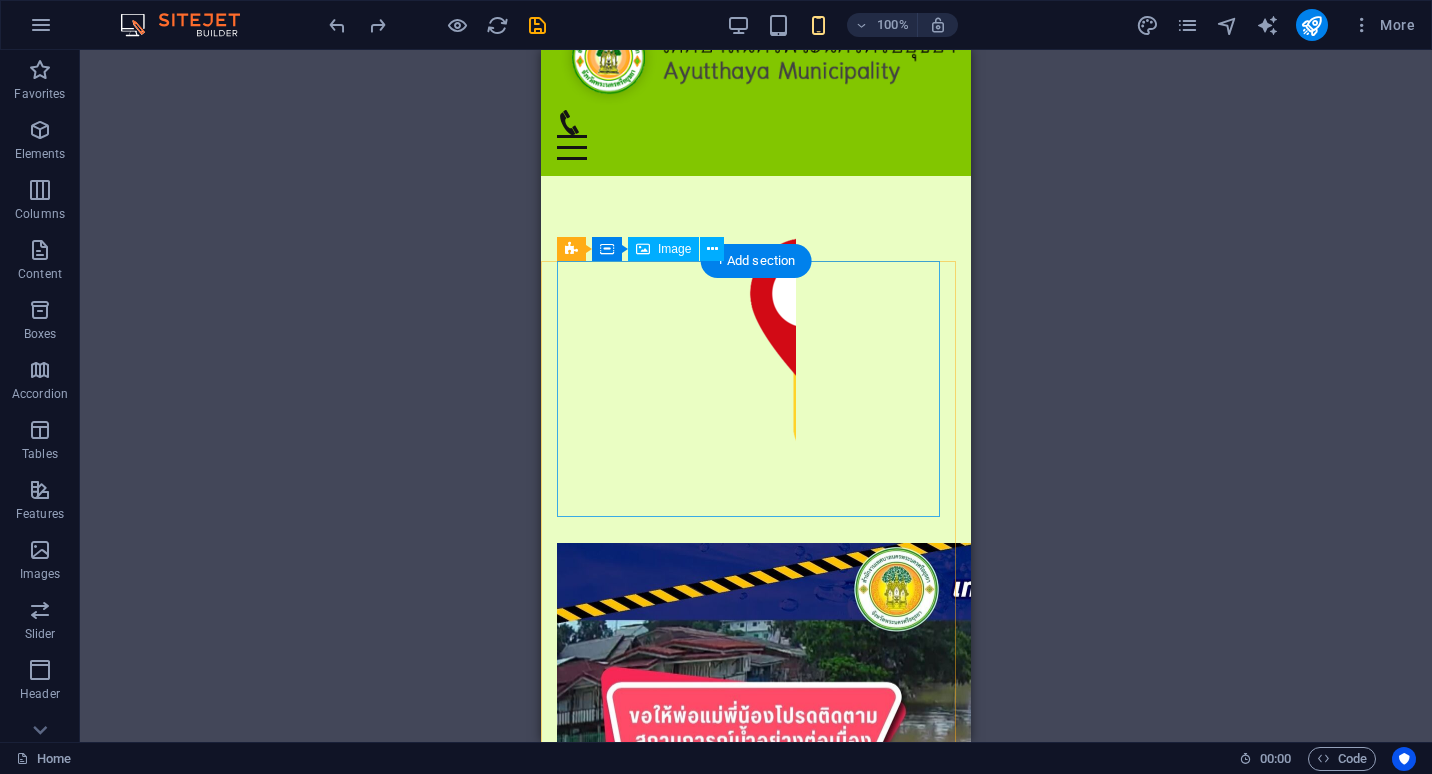 scroll, scrollTop: 0, scrollLeft: 0, axis: both 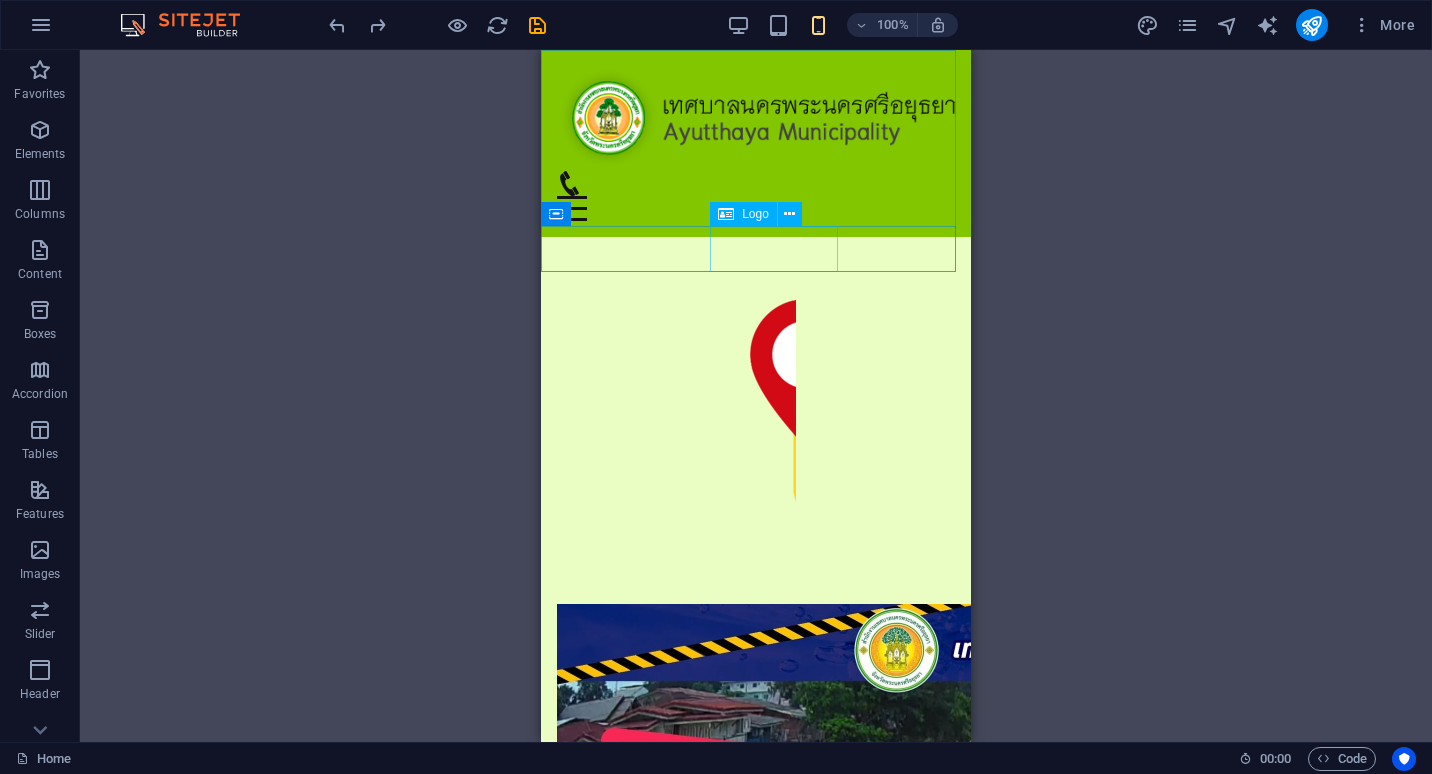 click on "Logo" at bounding box center (755, 214) 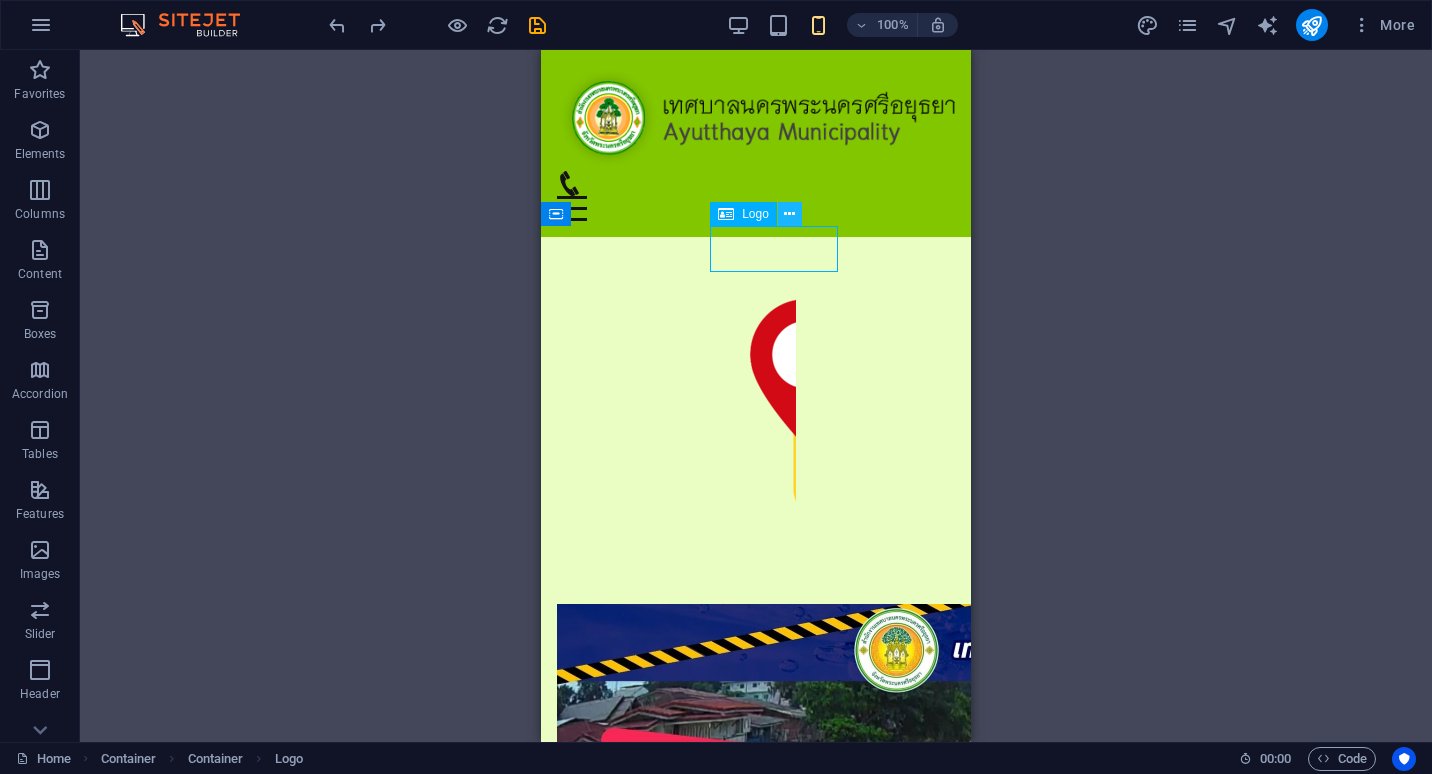 click at bounding box center (789, 214) 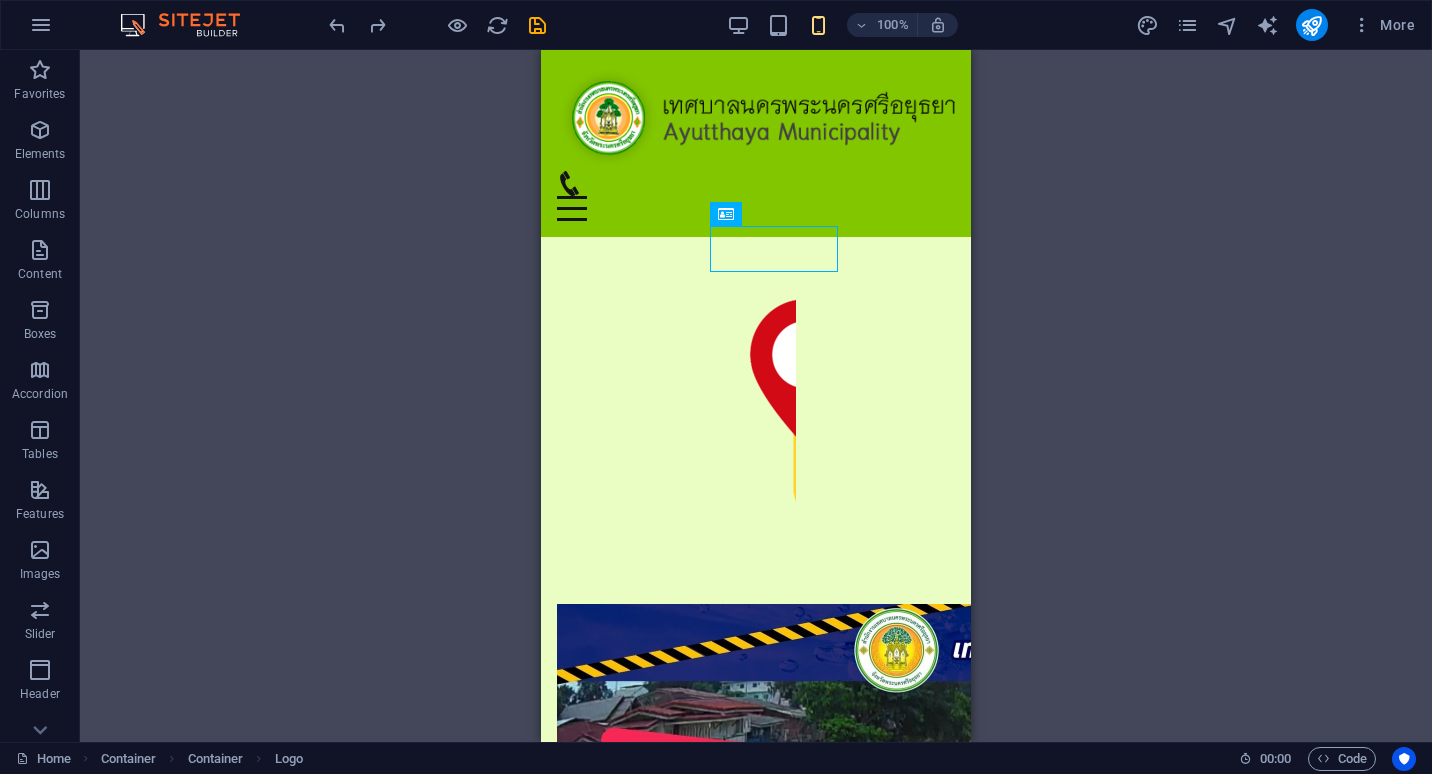 click on "Drag here to replace the existing content. Press “Ctrl” if you want to create a new element.
Container   HTML   2 columns   Container   2 columns   Container   Image   2 columns   Container   Placeholder   Container   Container   Logo   Container   Menu Bar   Logo   Menu   Container   Icon   2 columns   Container   Image   2 columns   Container   Container   HTML   Logo   Container   Logo   2 columns   Container   Image   Container   Container   HTML   Container   Container   2 columns   Image   2 columns   Container   Container   Container   Placeholder   Logo   2 columns   Placeholder   Preset" at bounding box center [756, 396] 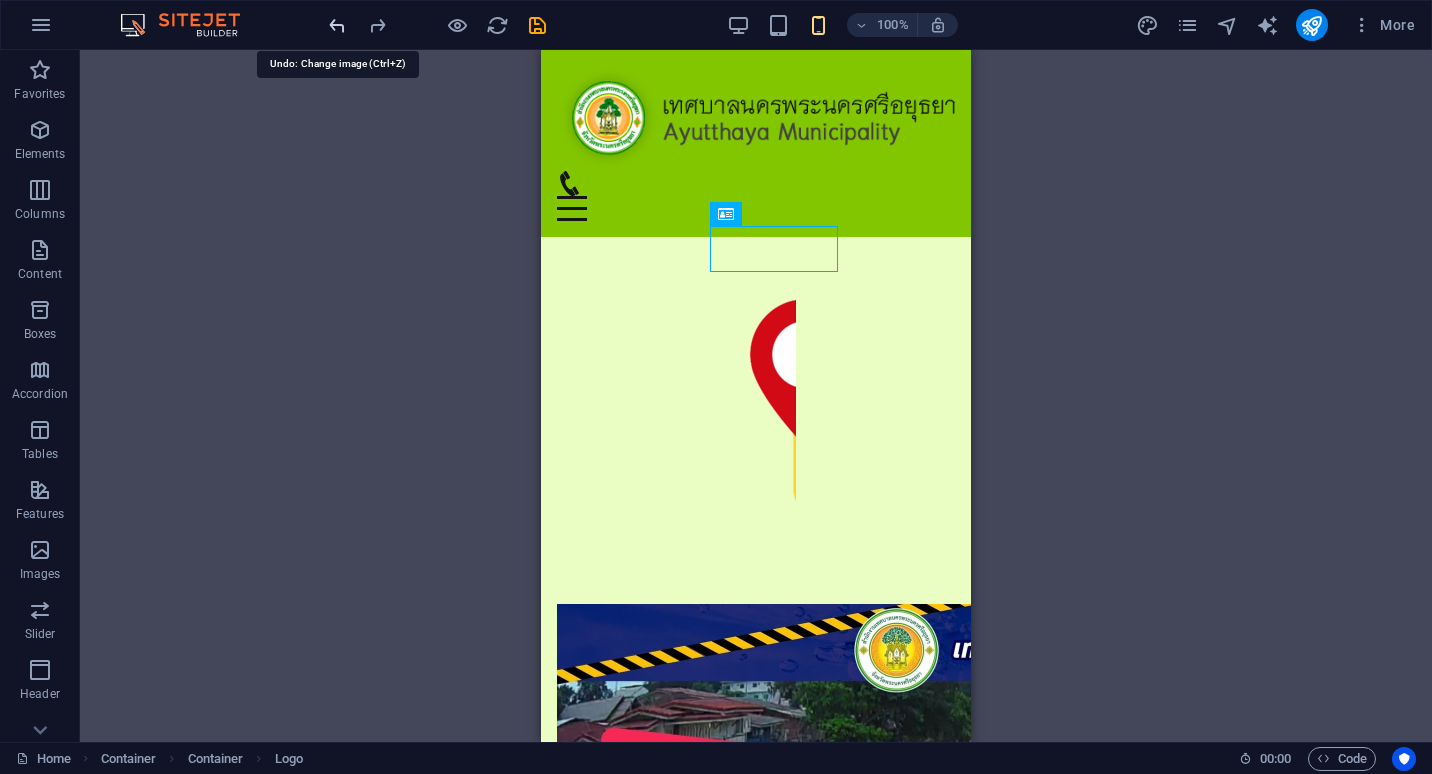 click at bounding box center [337, 25] 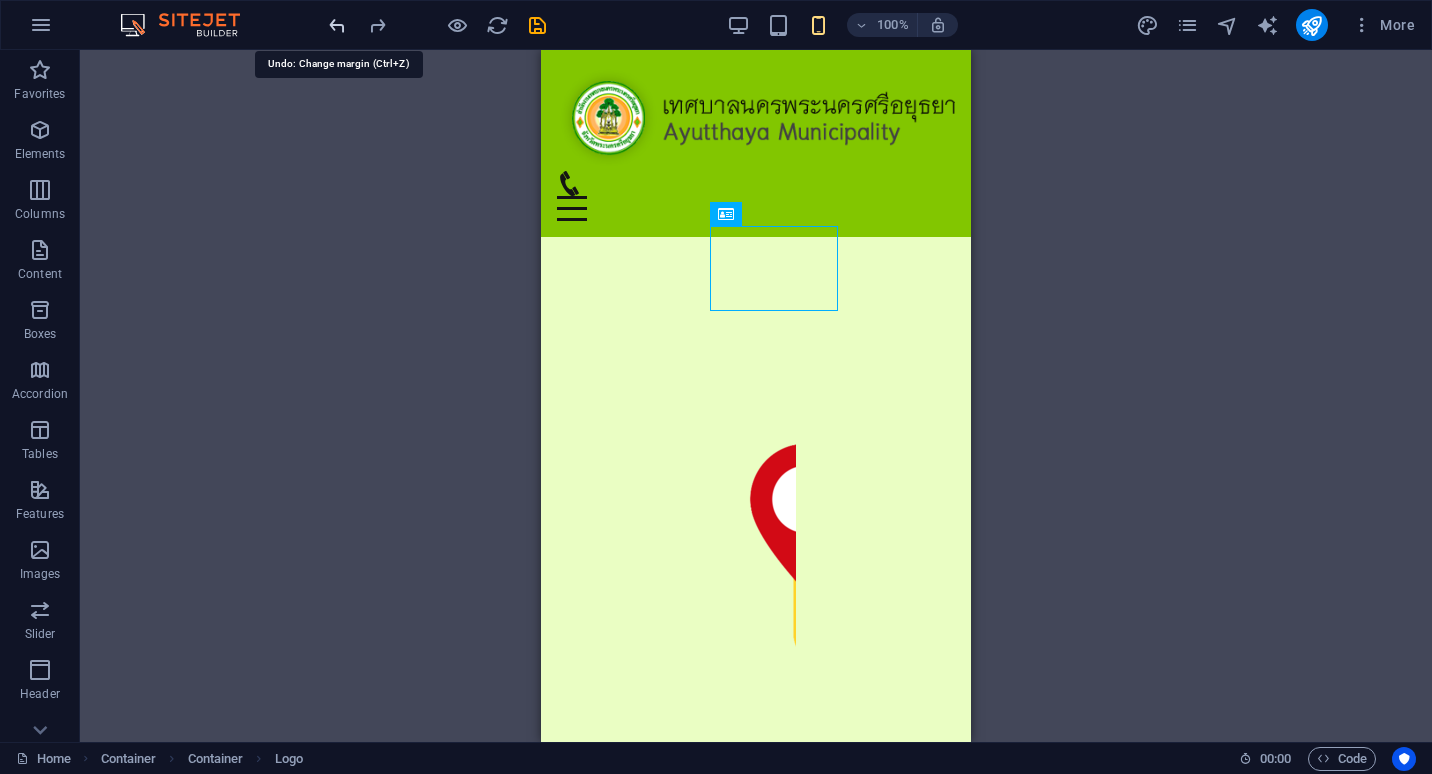 click at bounding box center [337, 25] 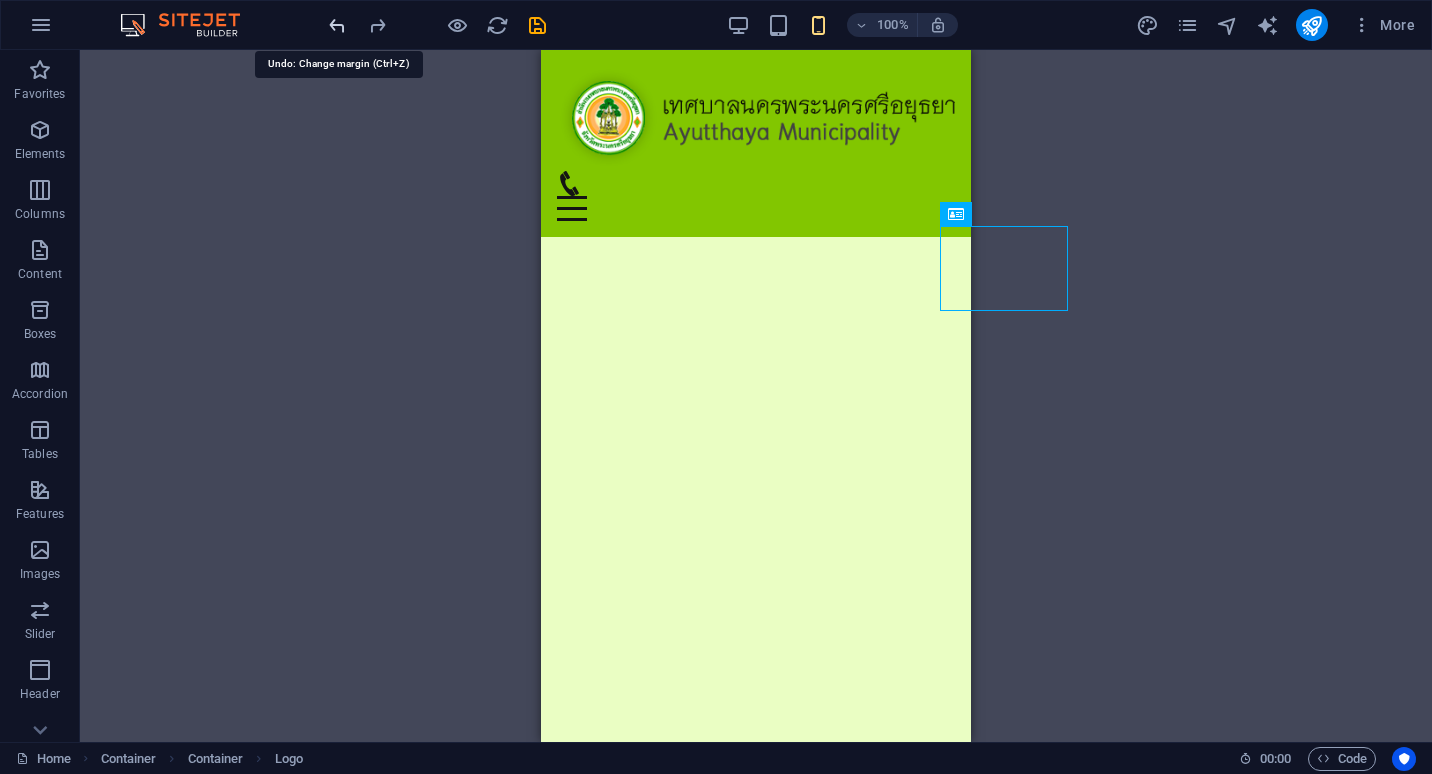 click at bounding box center [337, 25] 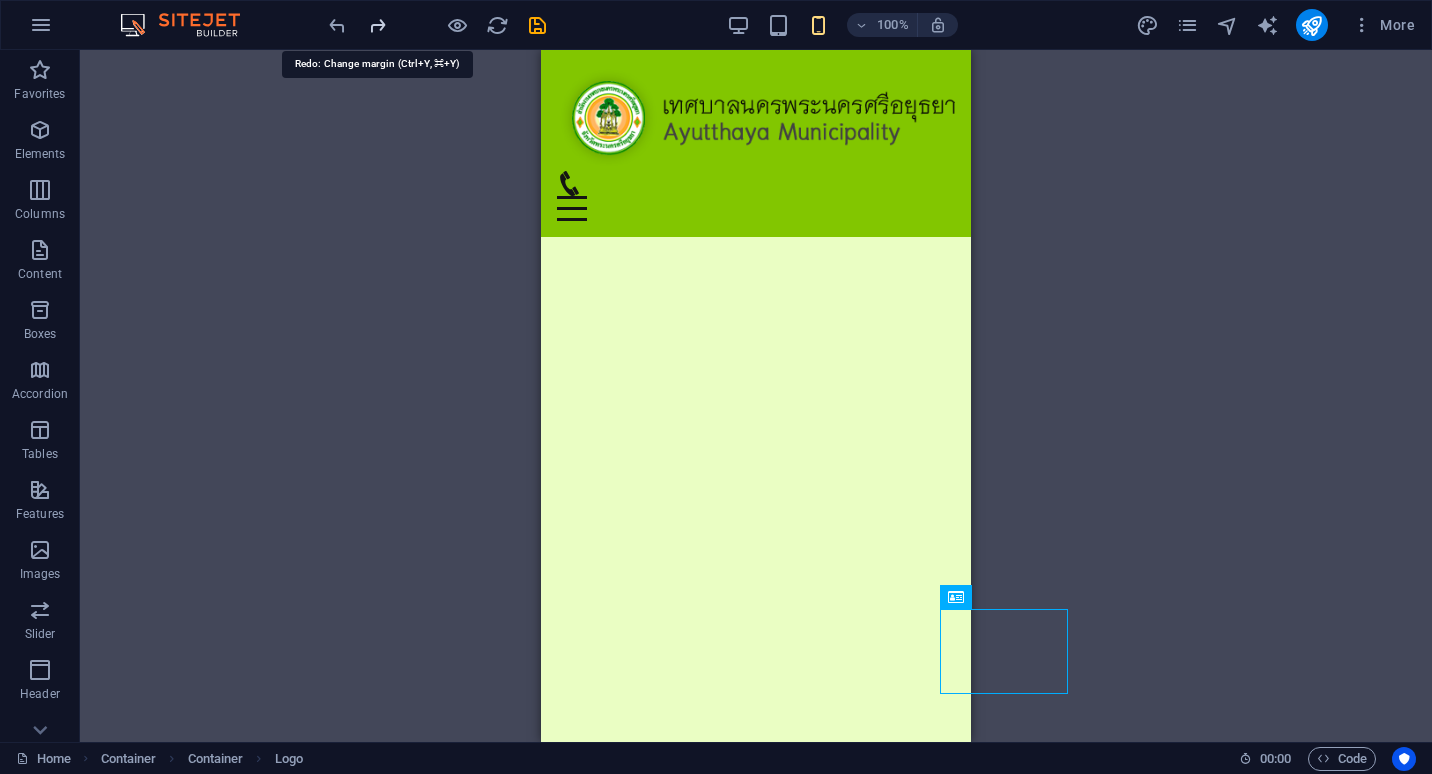 click at bounding box center [377, 25] 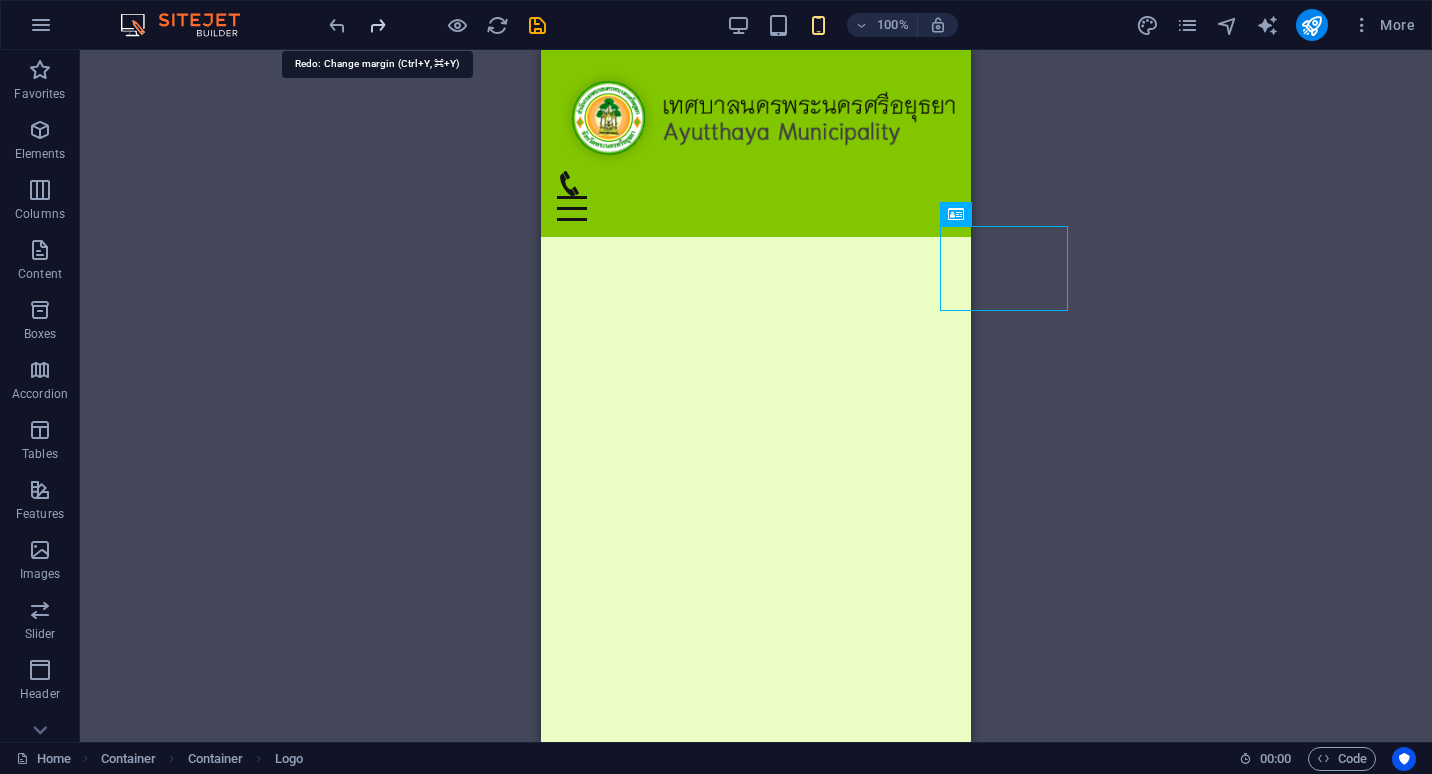click at bounding box center (377, 25) 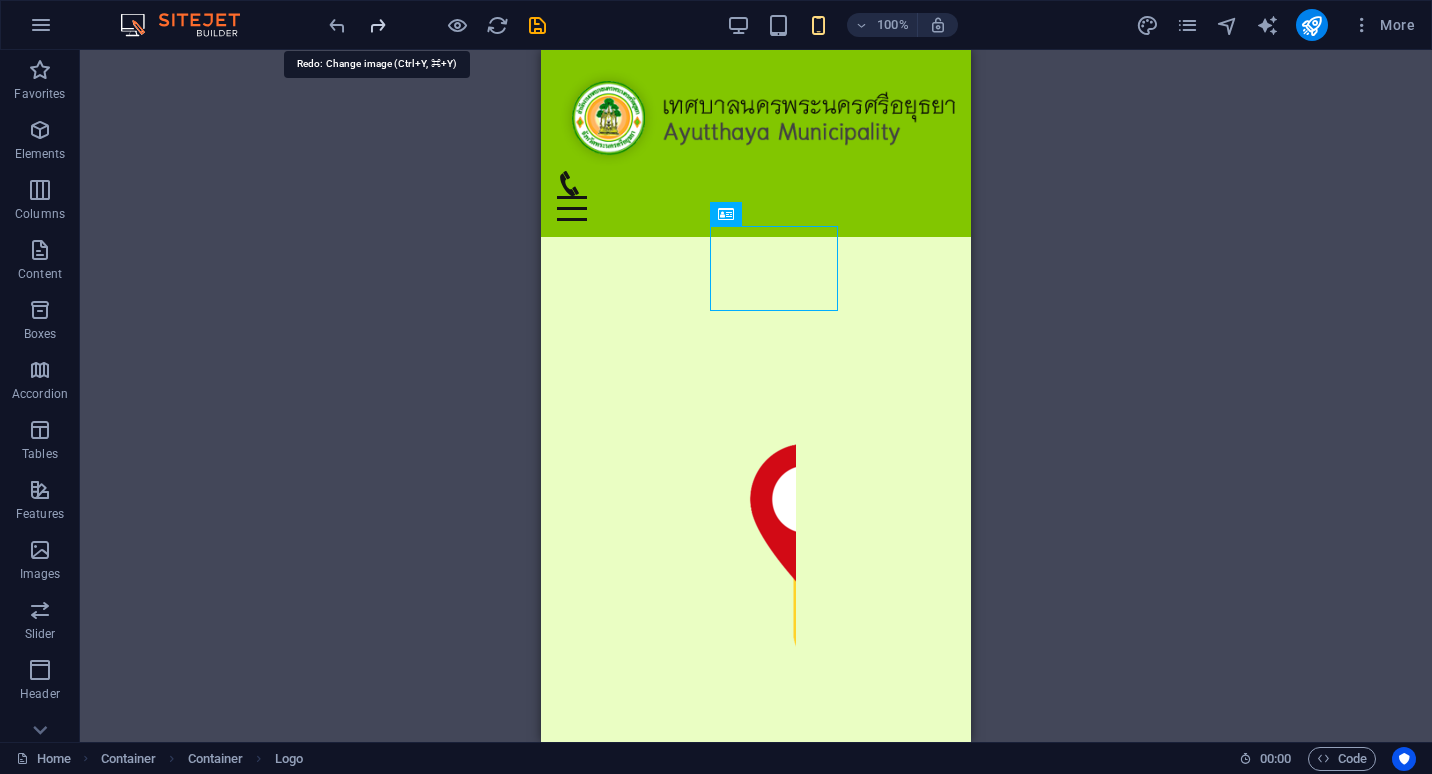 click at bounding box center [377, 25] 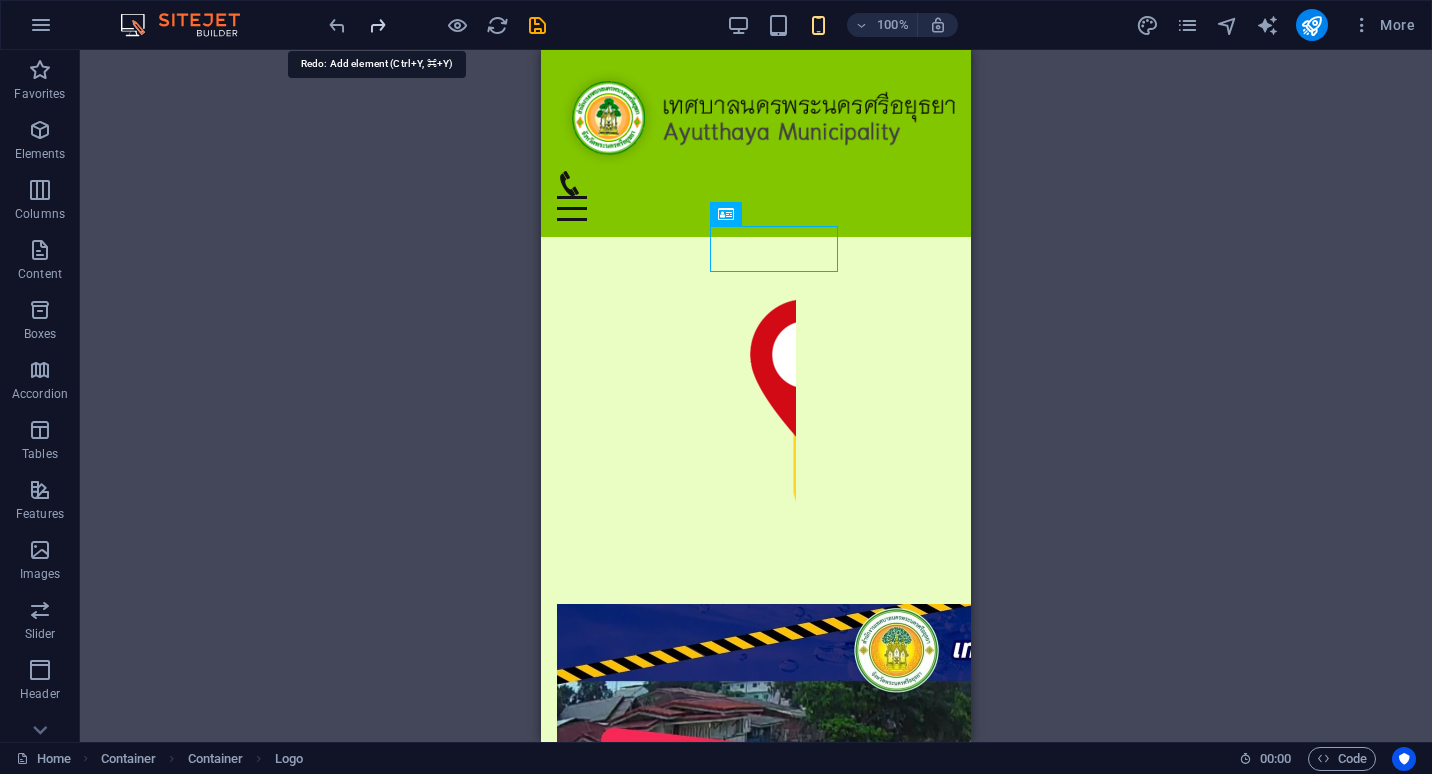 click at bounding box center [377, 25] 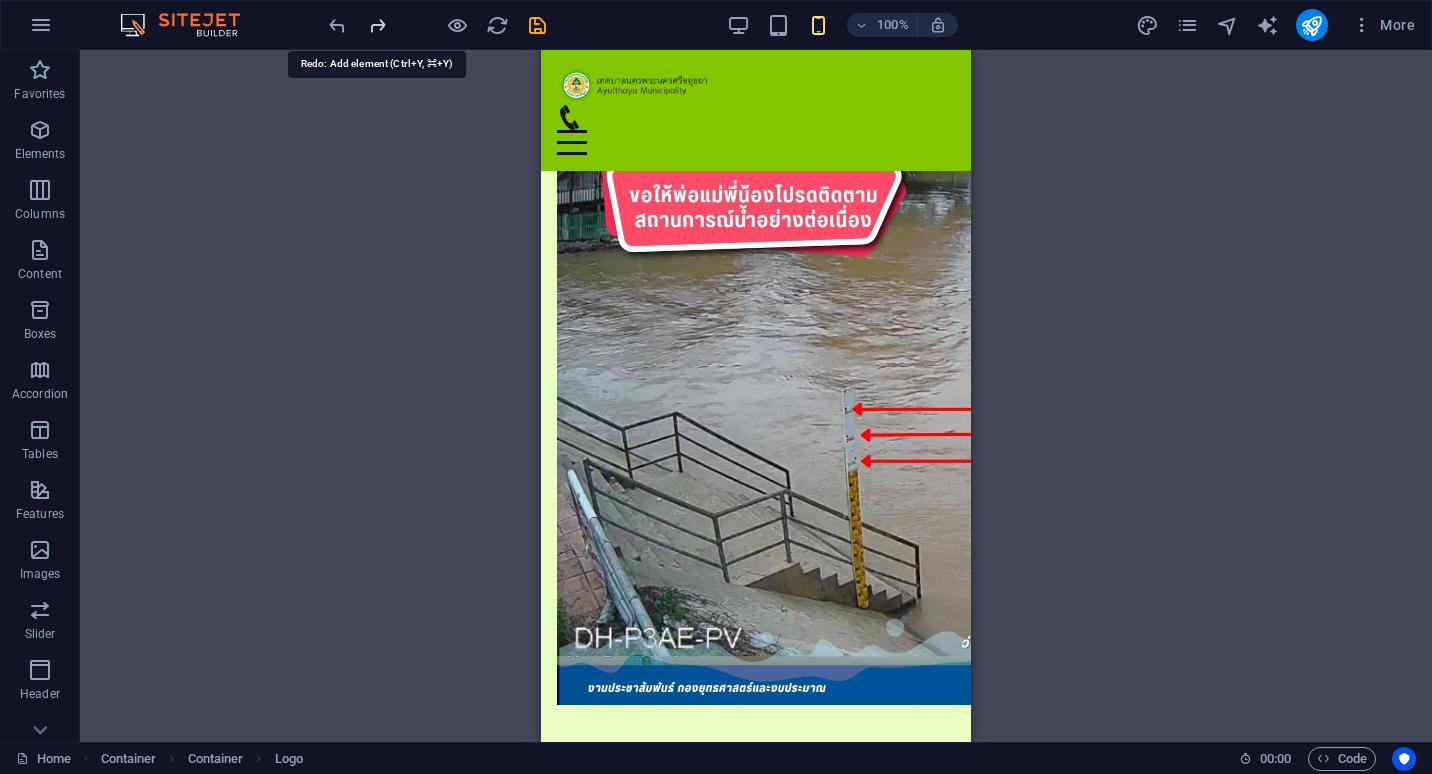scroll, scrollTop: 467, scrollLeft: 0, axis: vertical 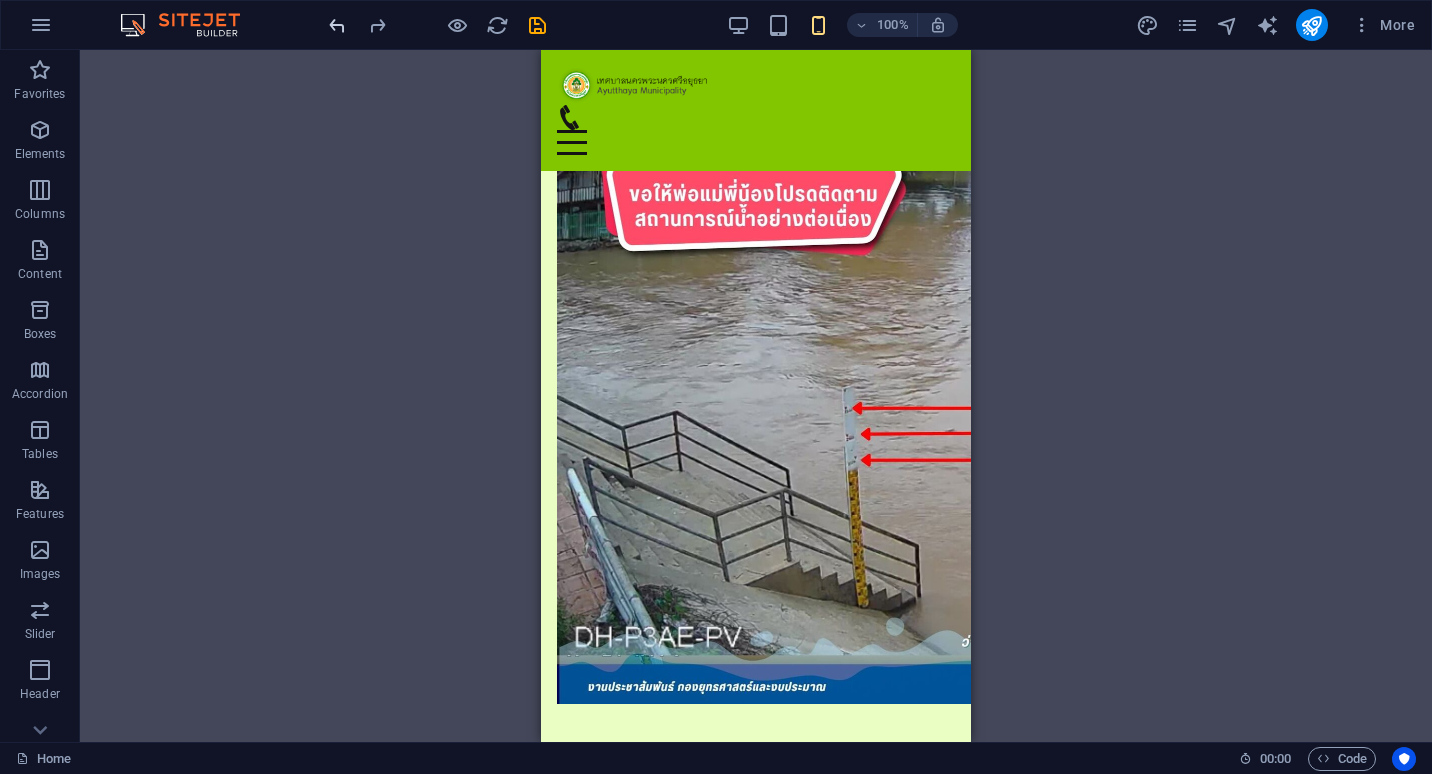 click at bounding box center (337, 25) 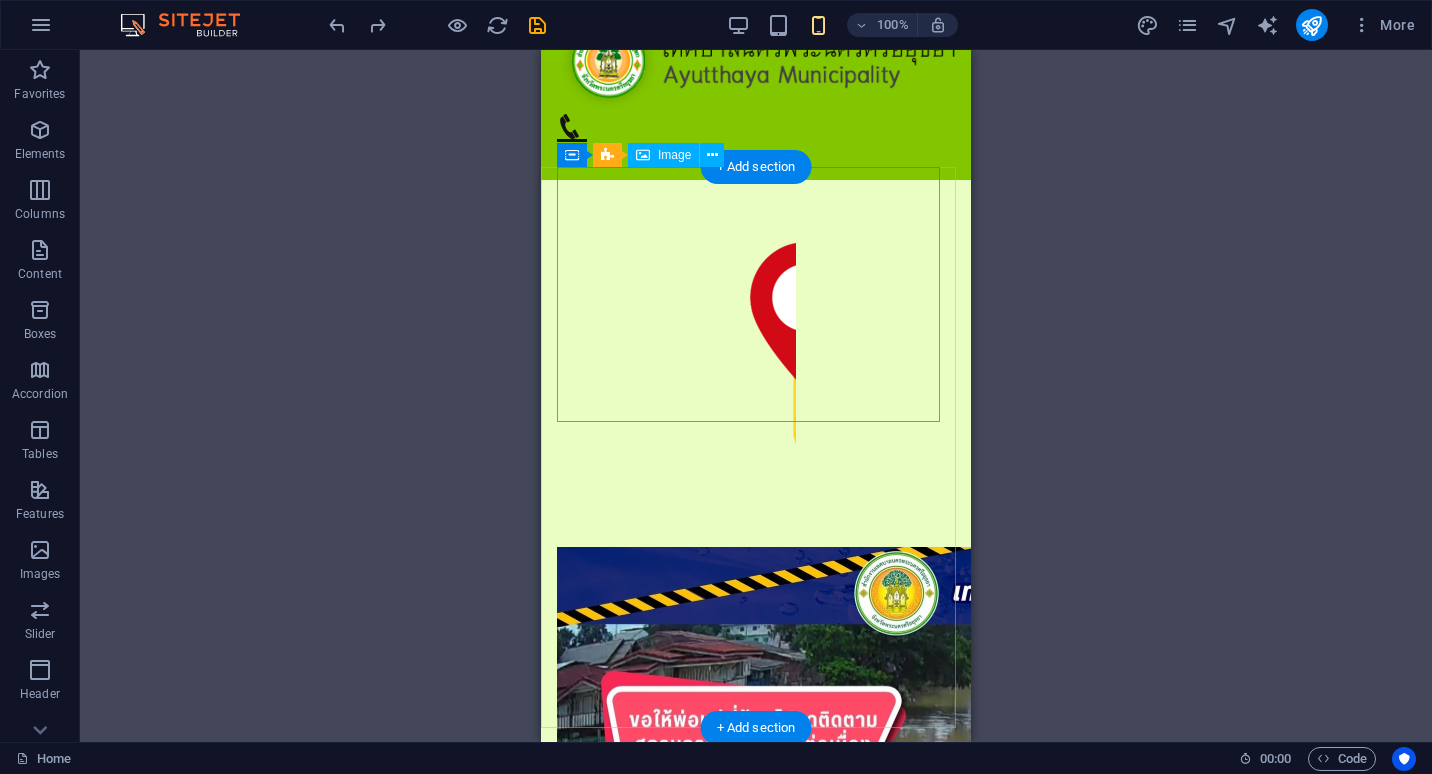 scroll, scrollTop: 0, scrollLeft: 0, axis: both 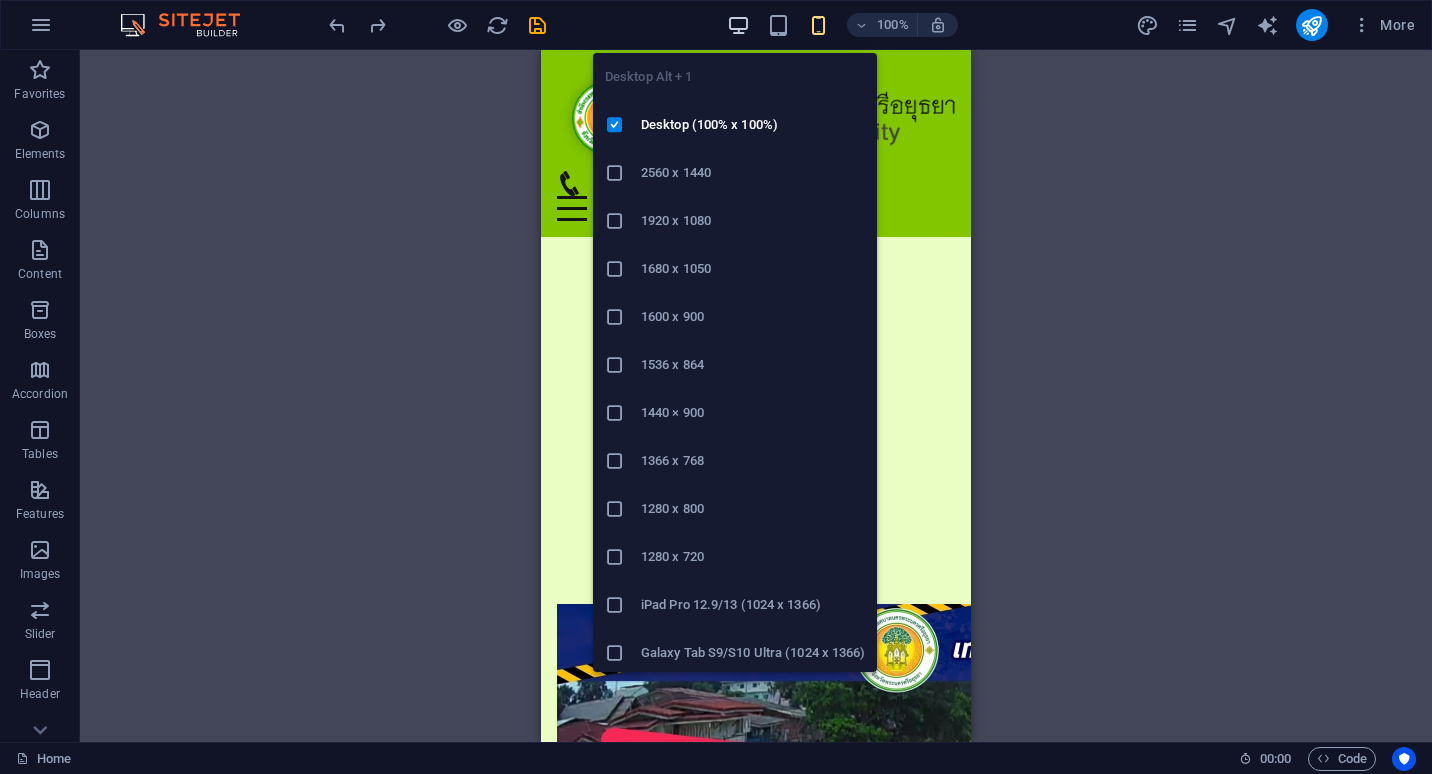 click at bounding box center (738, 25) 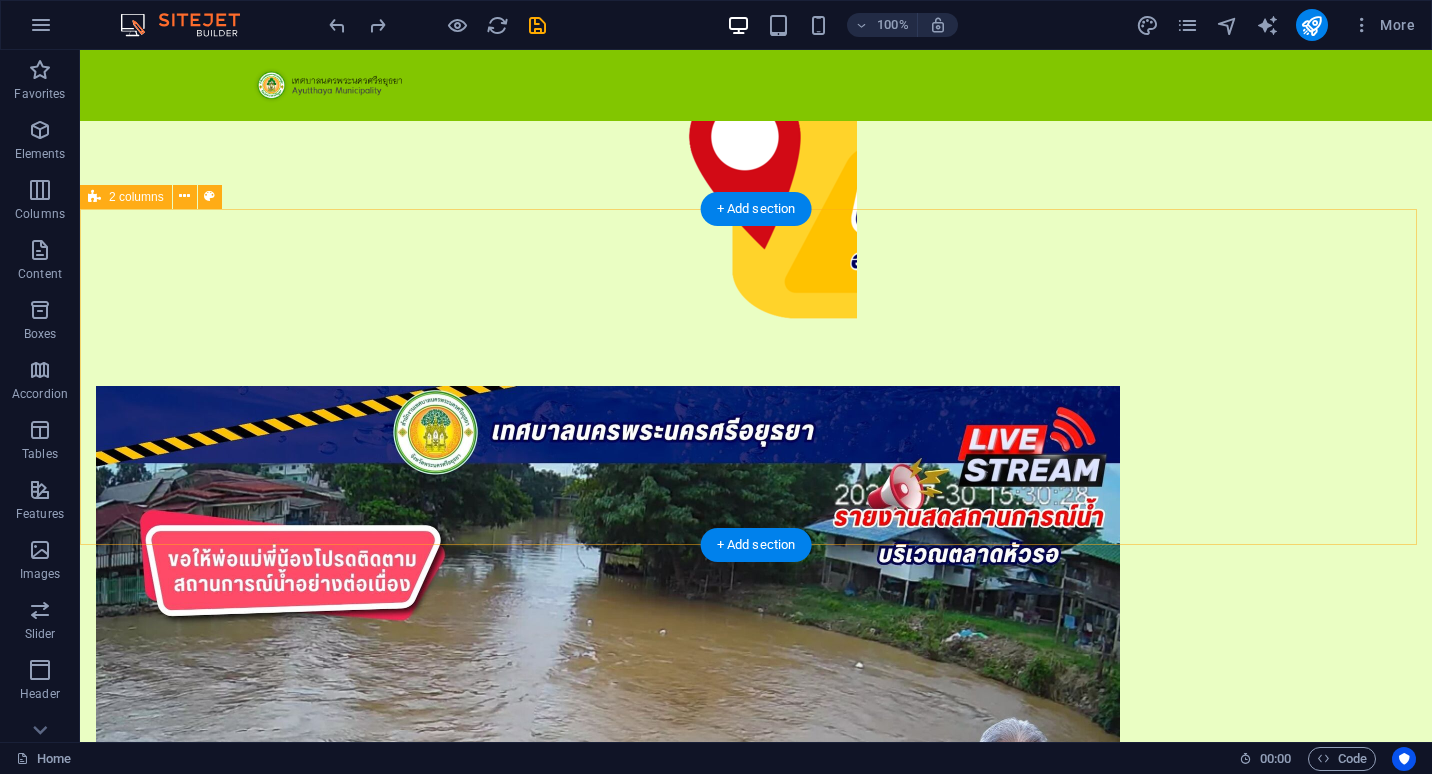scroll, scrollTop: 120, scrollLeft: 0, axis: vertical 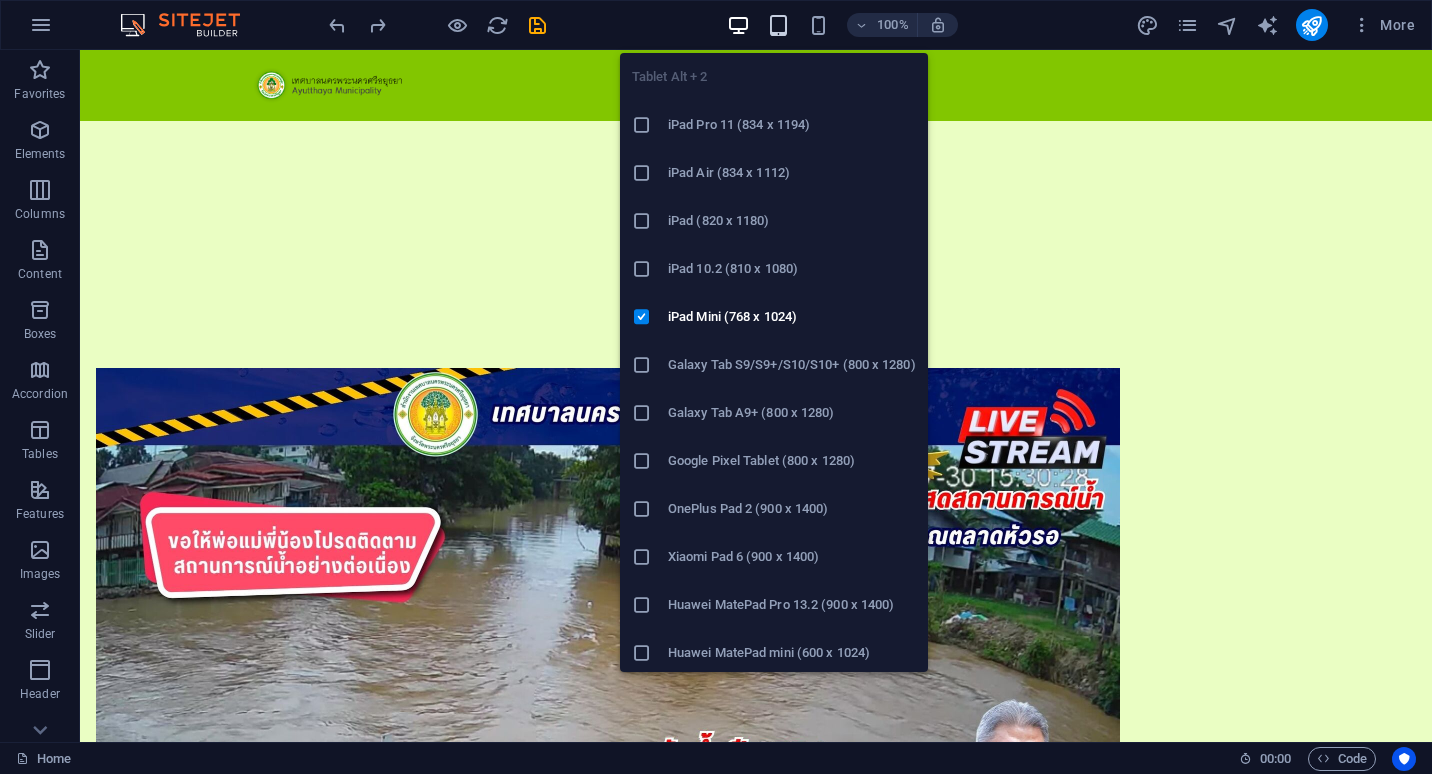 click at bounding box center (778, 25) 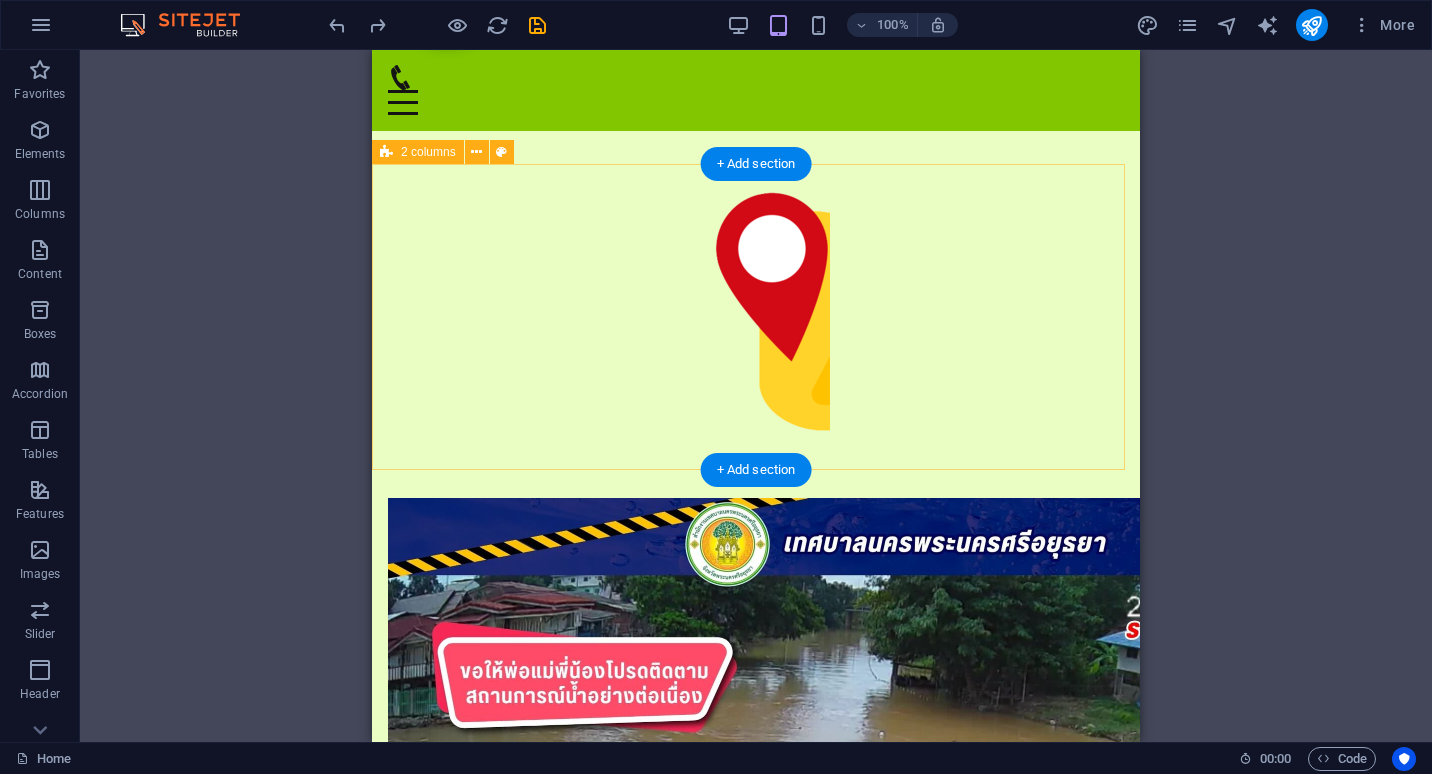scroll, scrollTop: 0, scrollLeft: 0, axis: both 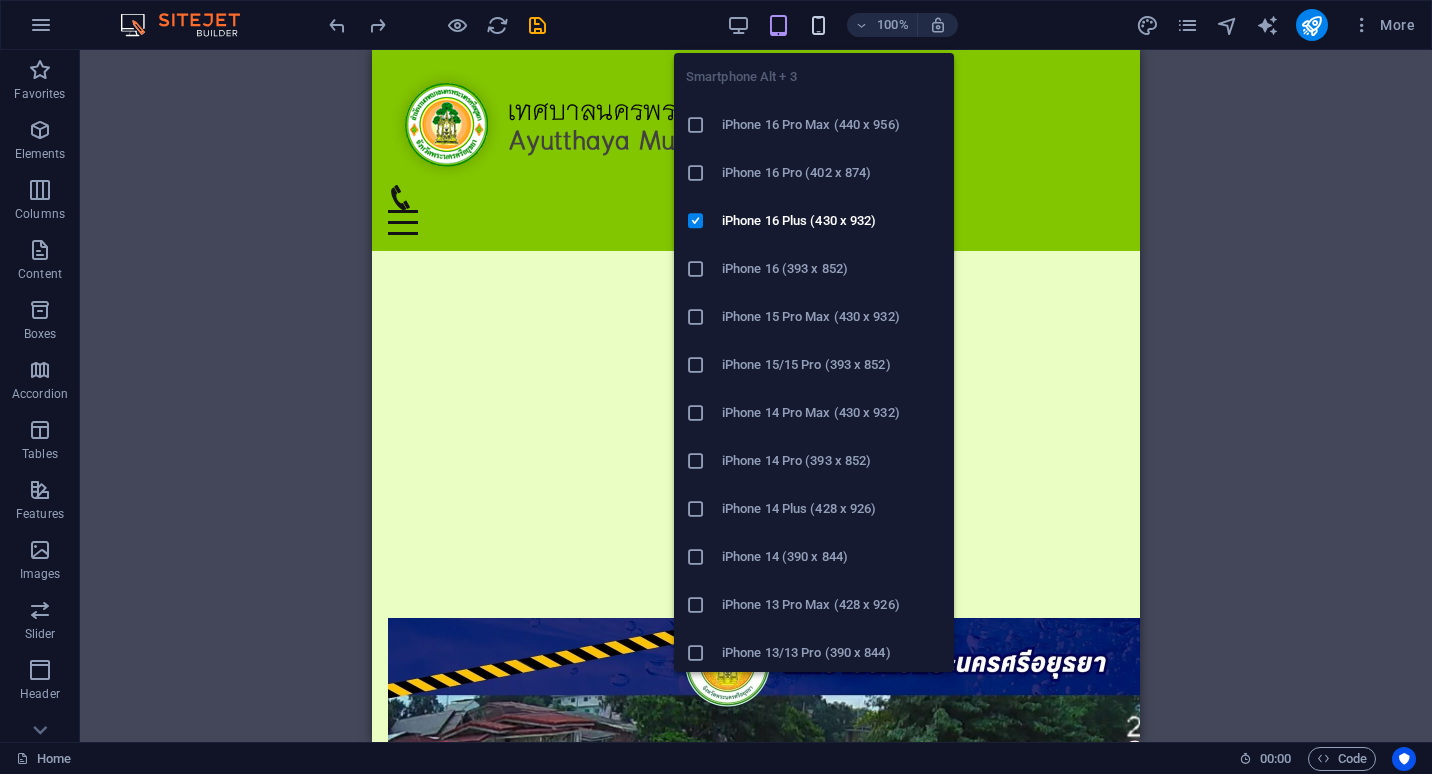 click at bounding box center (818, 25) 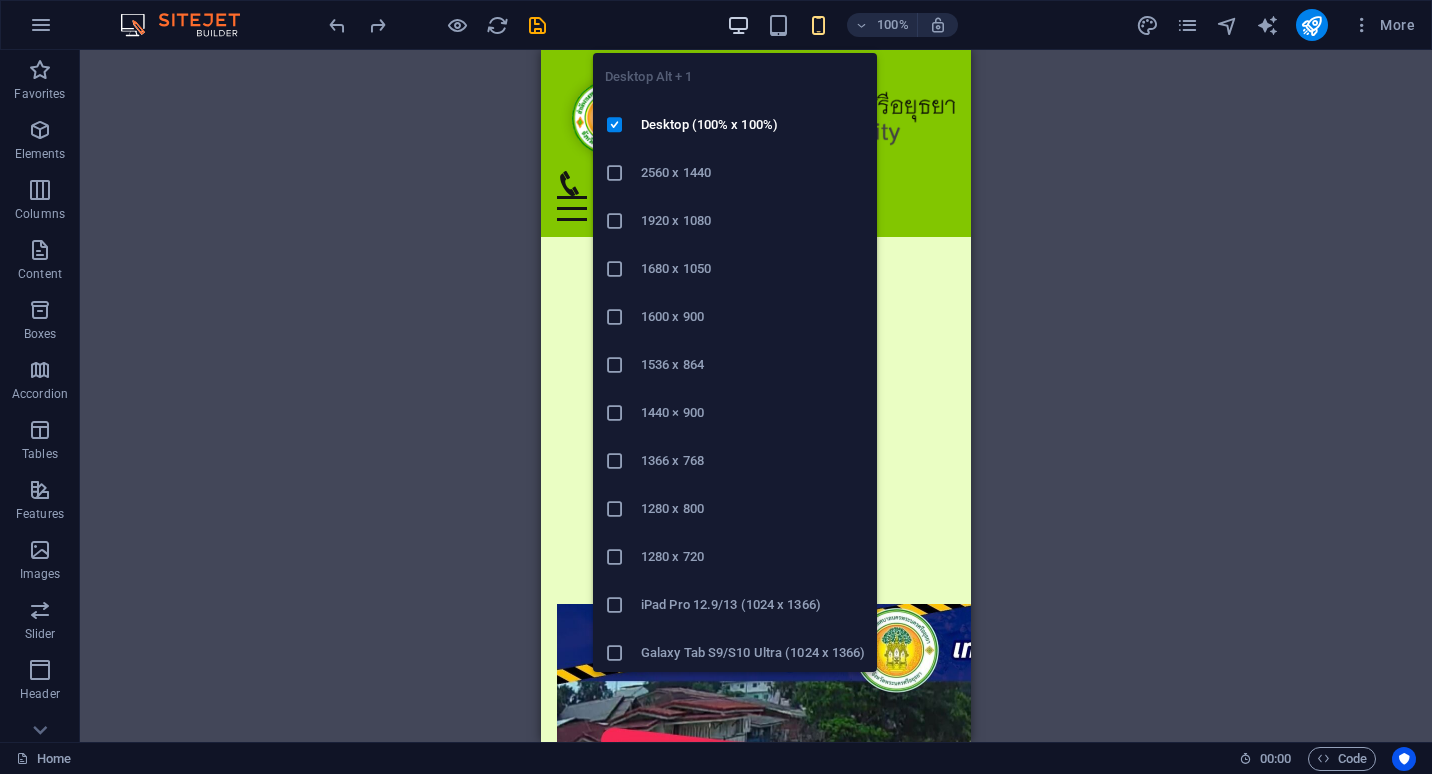 click at bounding box center (738, 25) 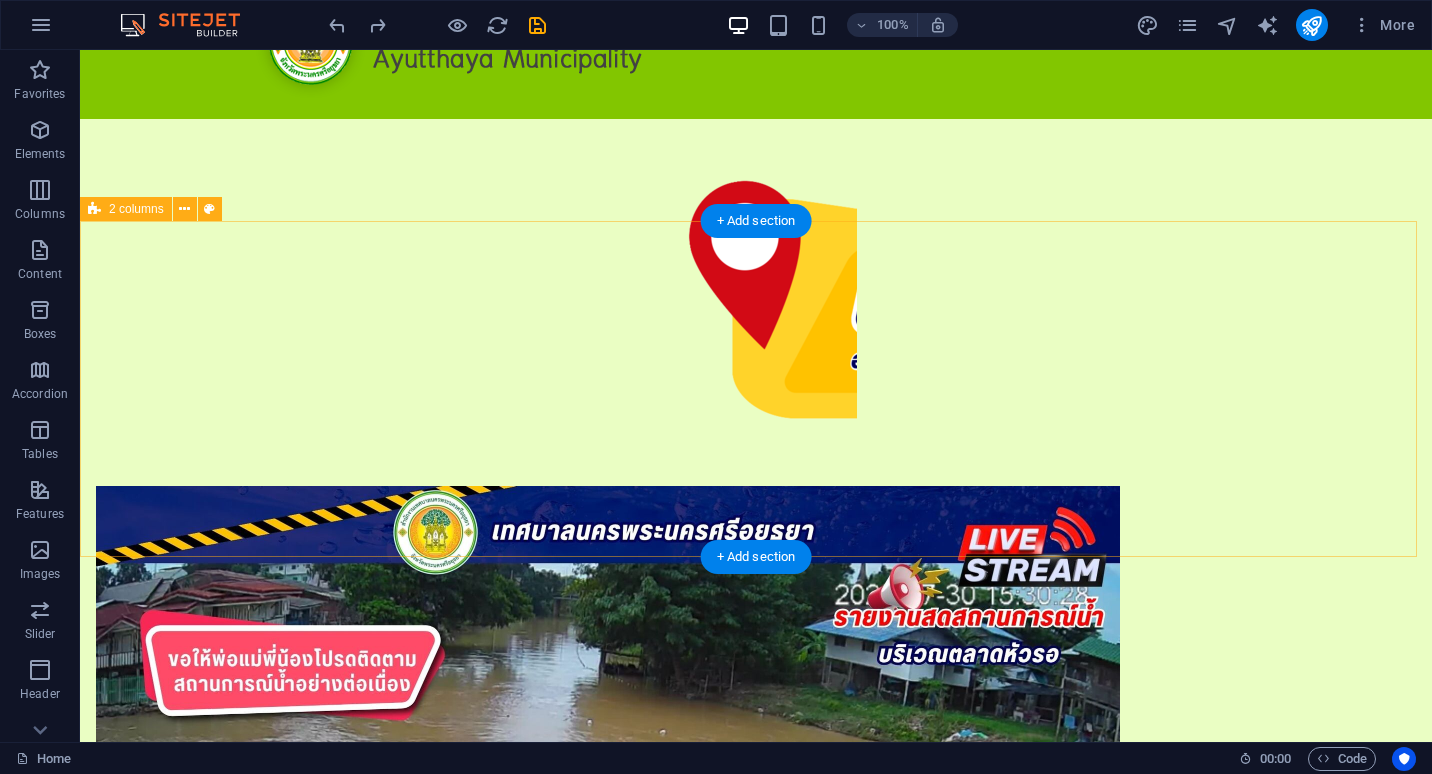 scroll, scrollTop: 100, scrollLeft: 0, axis: vertical 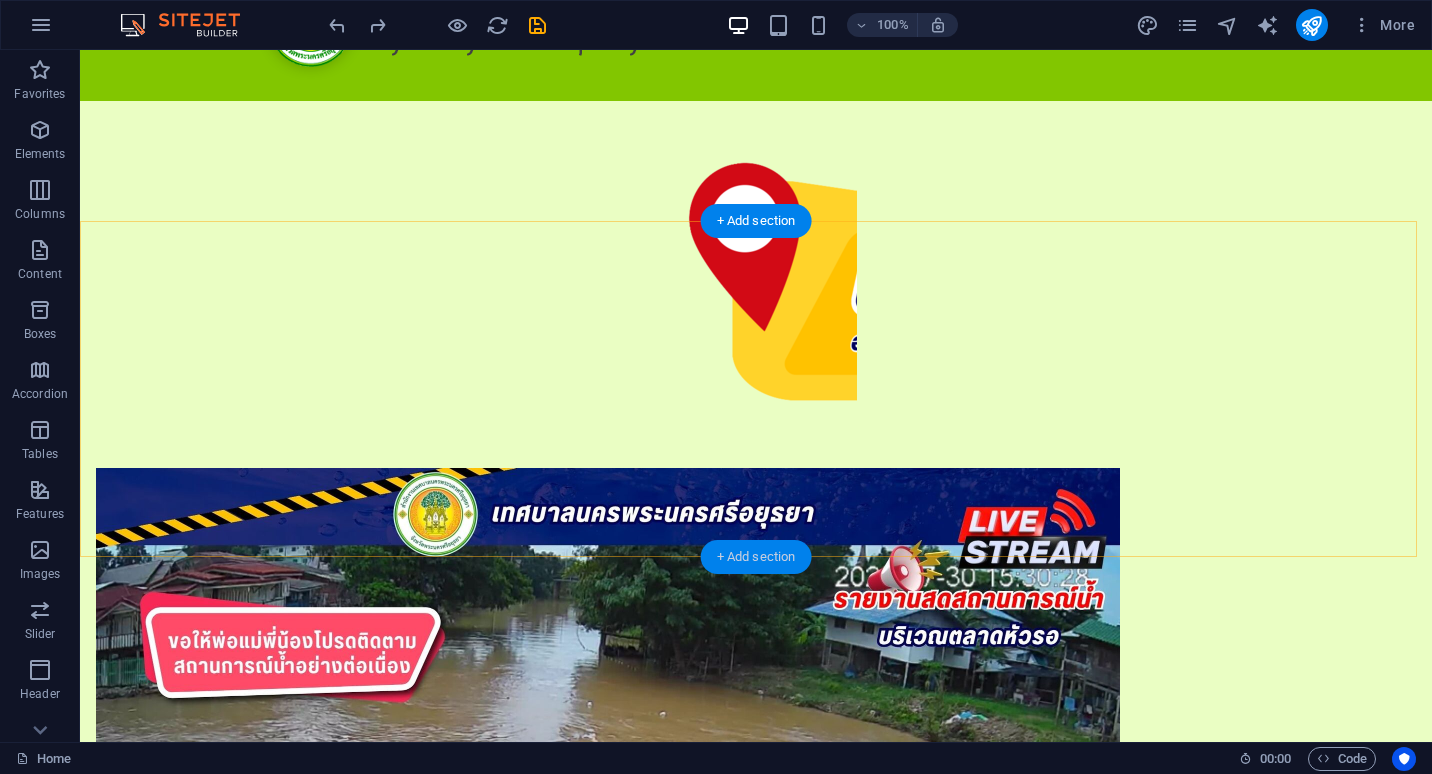 click on "+ Add section" at bounding box center (756, 557) 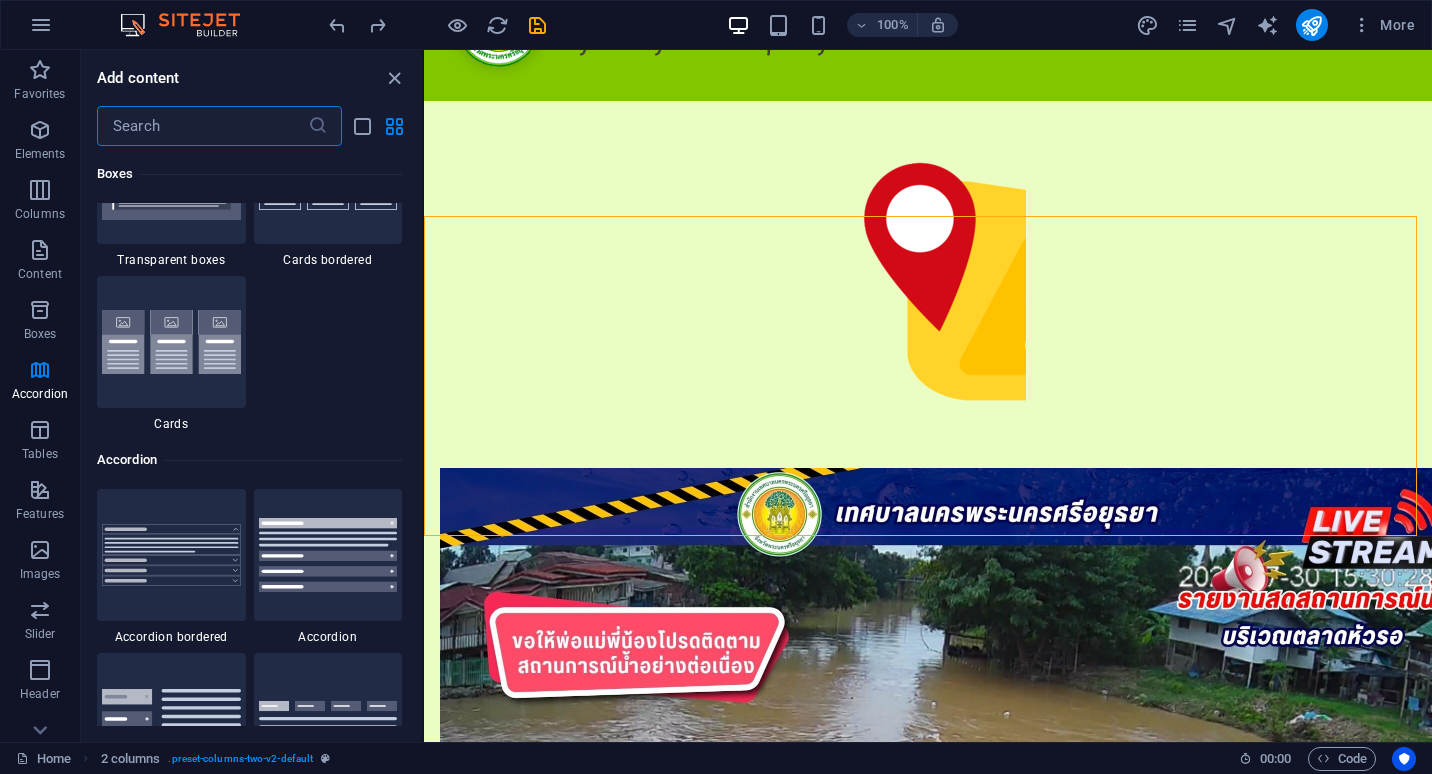 scroll, scrollTop: 5299, scrollLeft: 0, axis: vertical 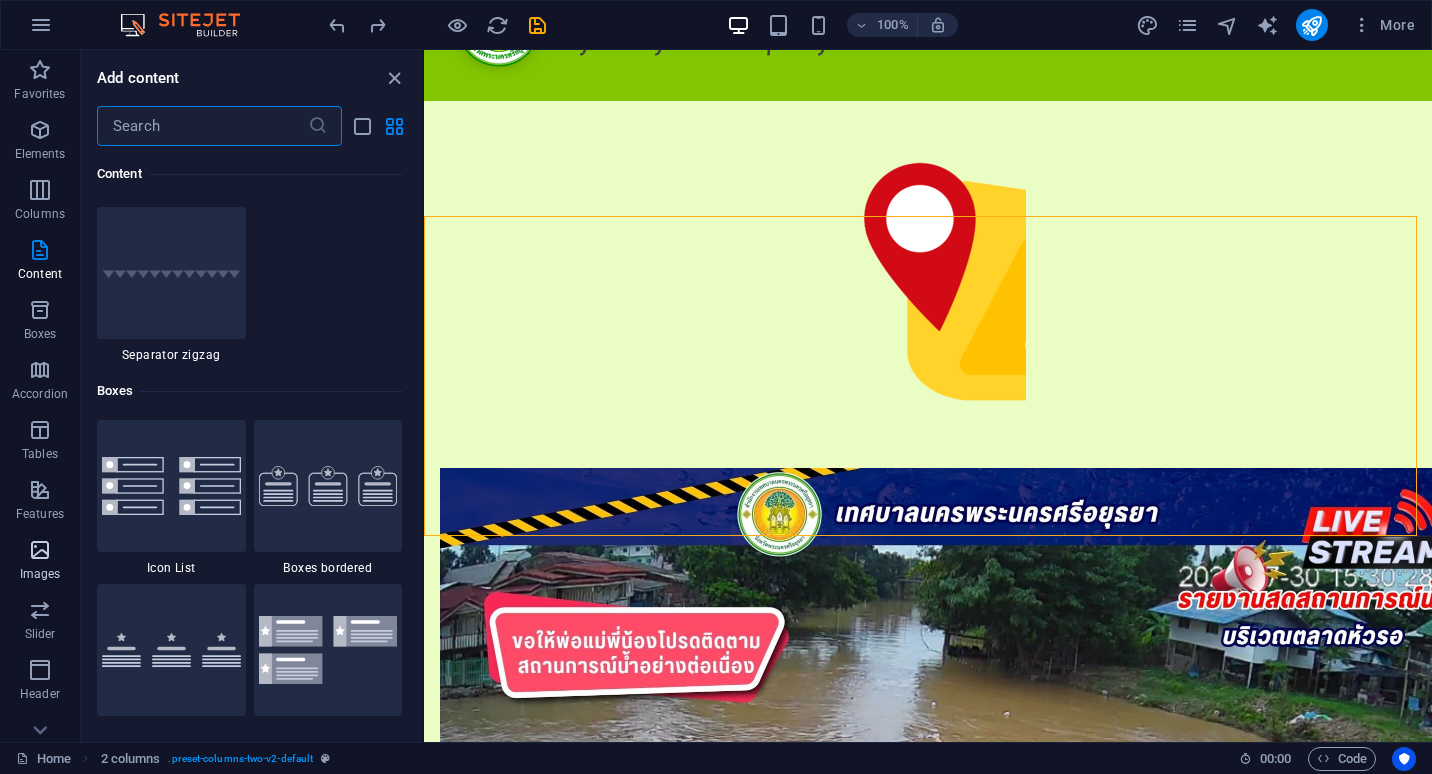 click at bounding box center (40, 550) 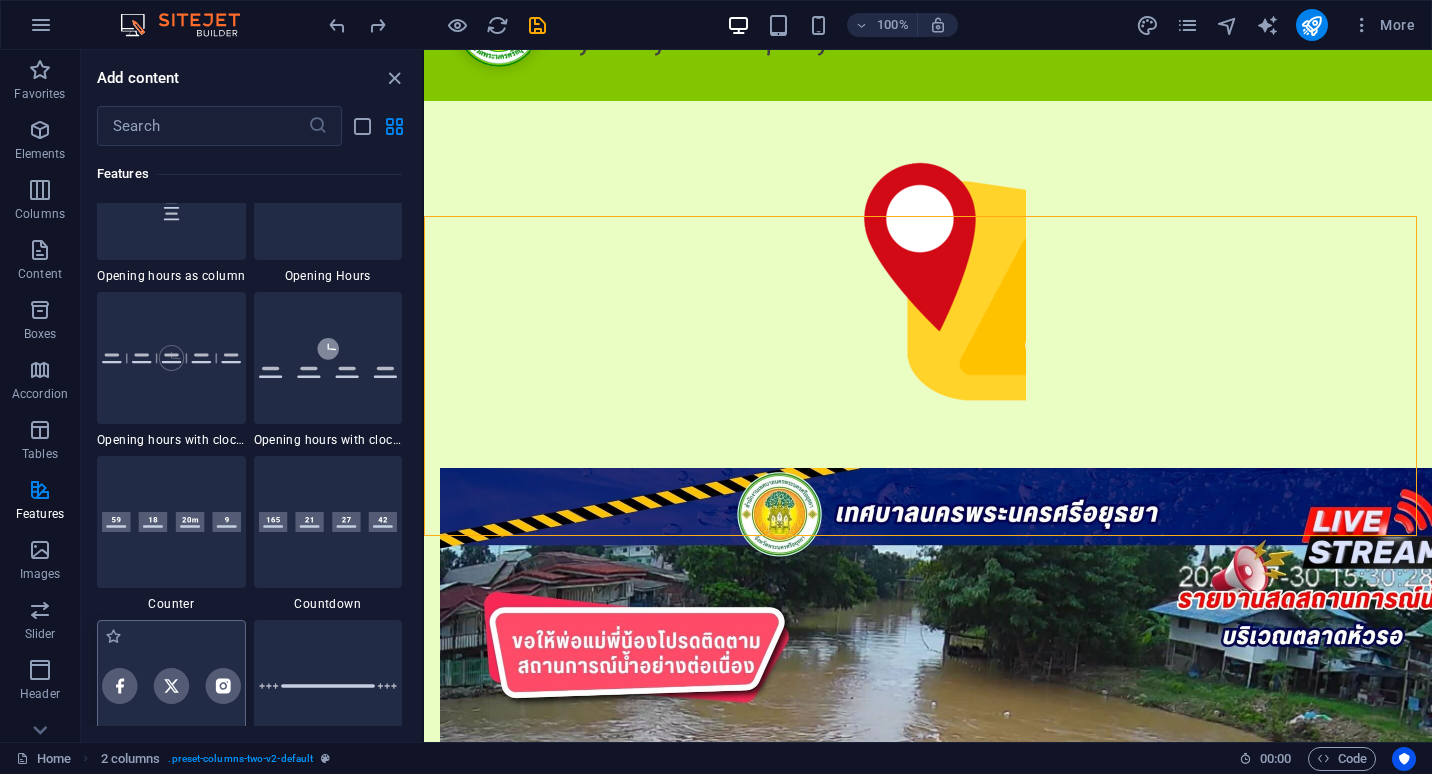 scroll, scrollTop: 8640, scrollLeft: 0, axis: vertical 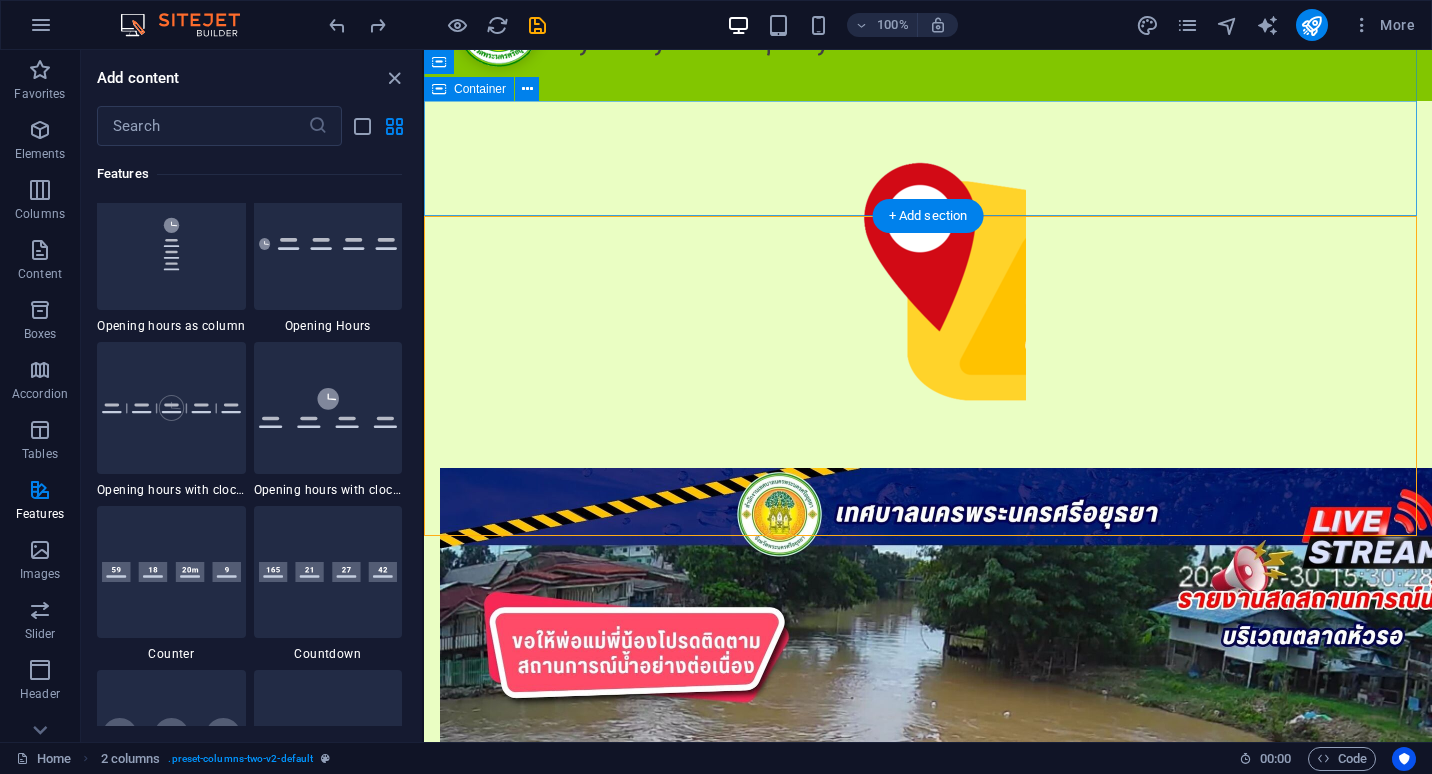 click at bounding box center [928, 284] 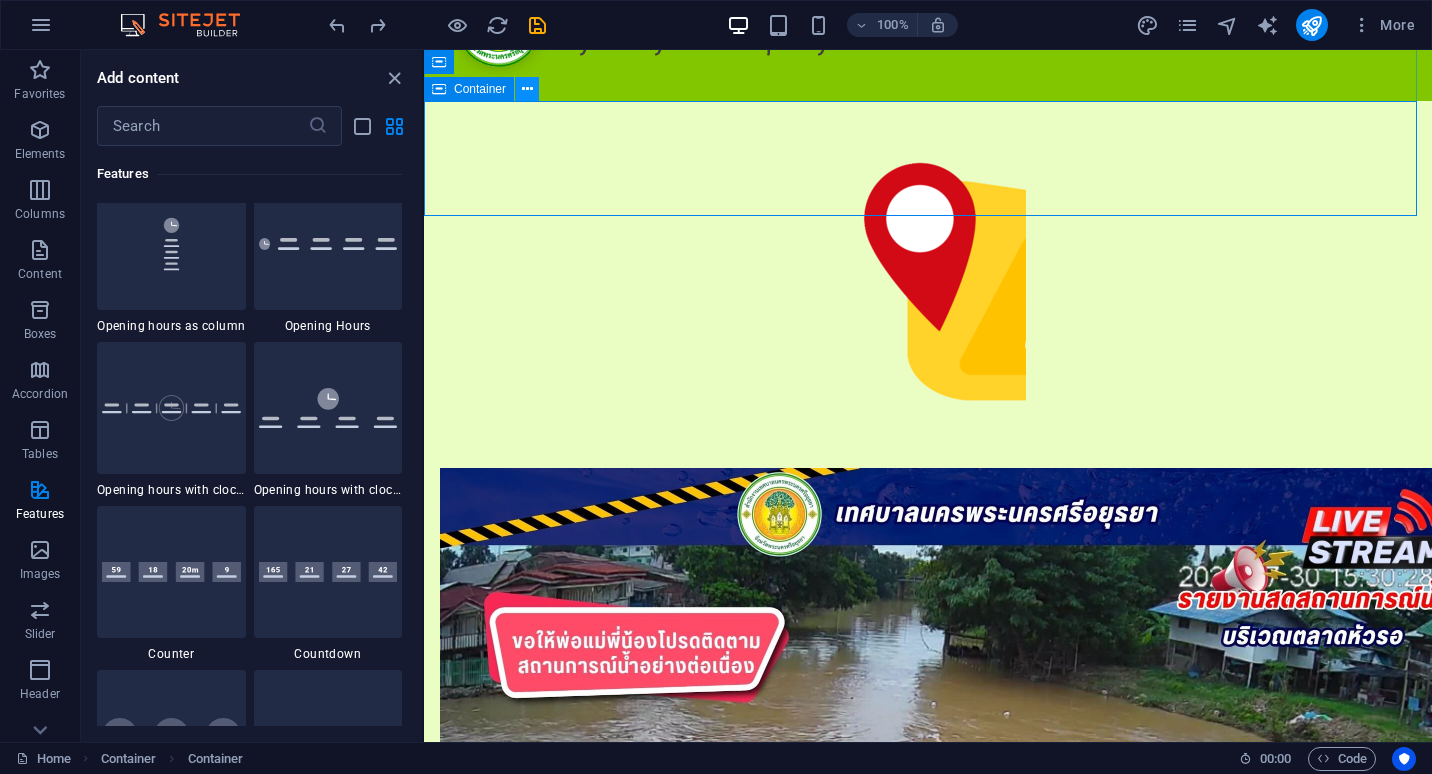 click at bounding box center [527, 89] 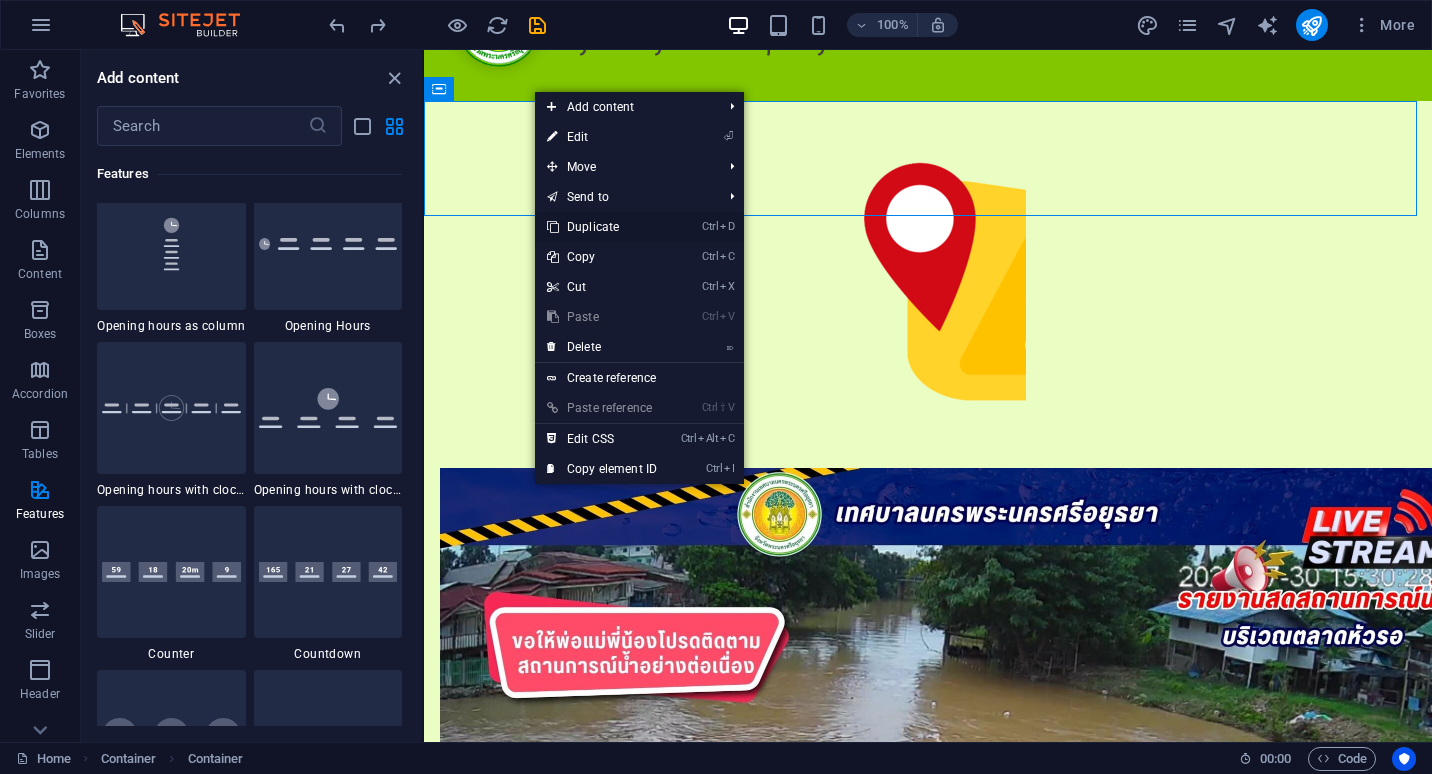click on "Ctrl D  Duplicate" at bounding box center [602, 227] 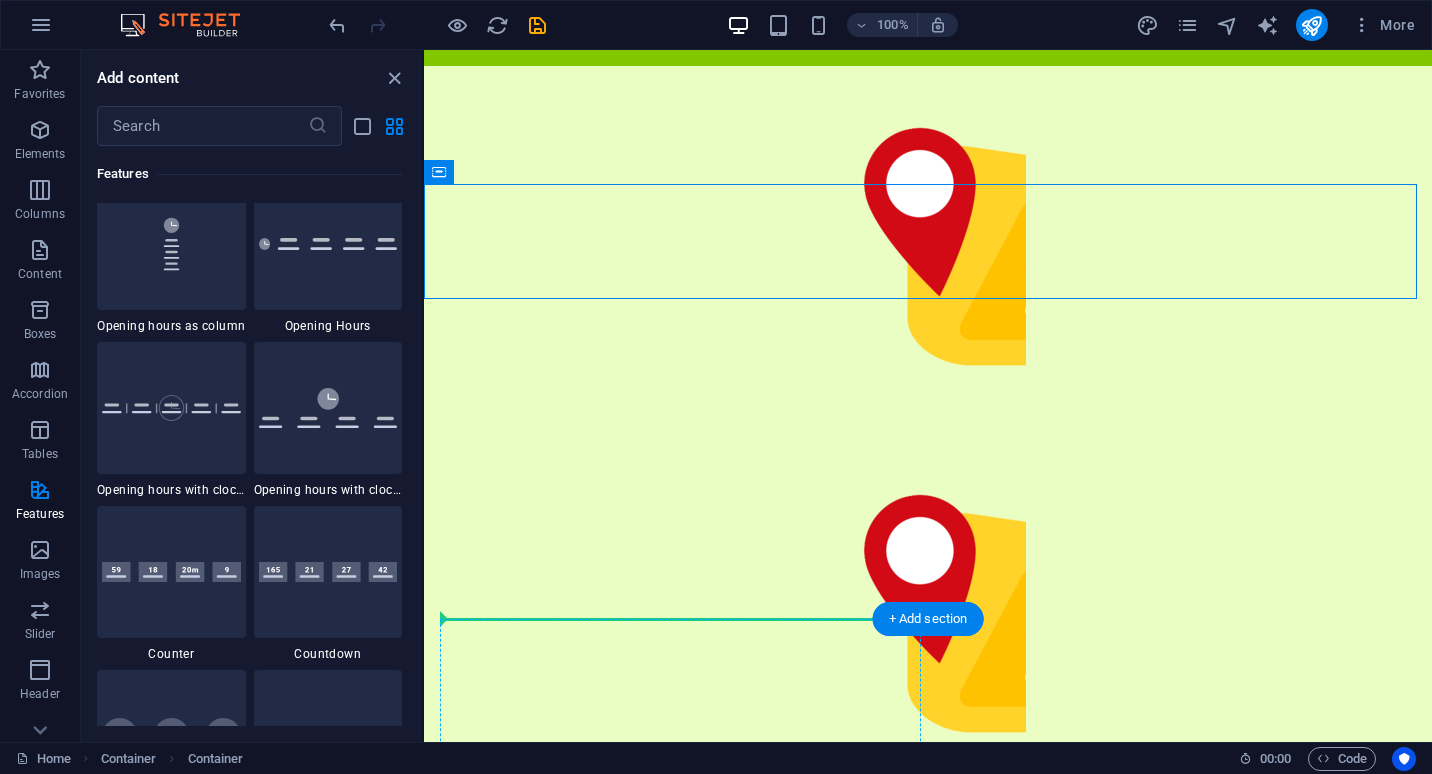 scroll, scrollTop: 104, scrollLeft: 0, axis: vertical 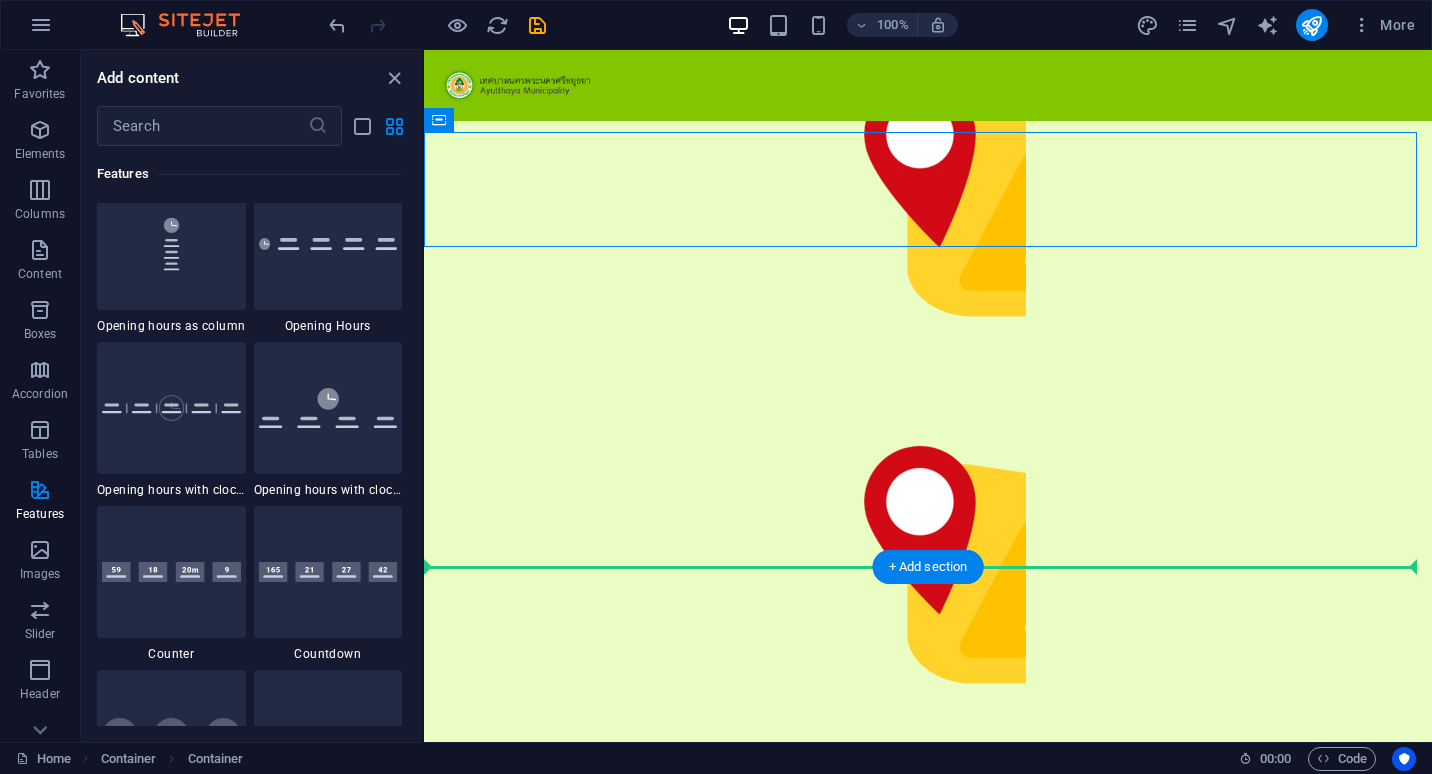 drag, startPoint x: 904, startPoint y: 256, endPoint x: 431, endPoint y: 577, distance: 571.638 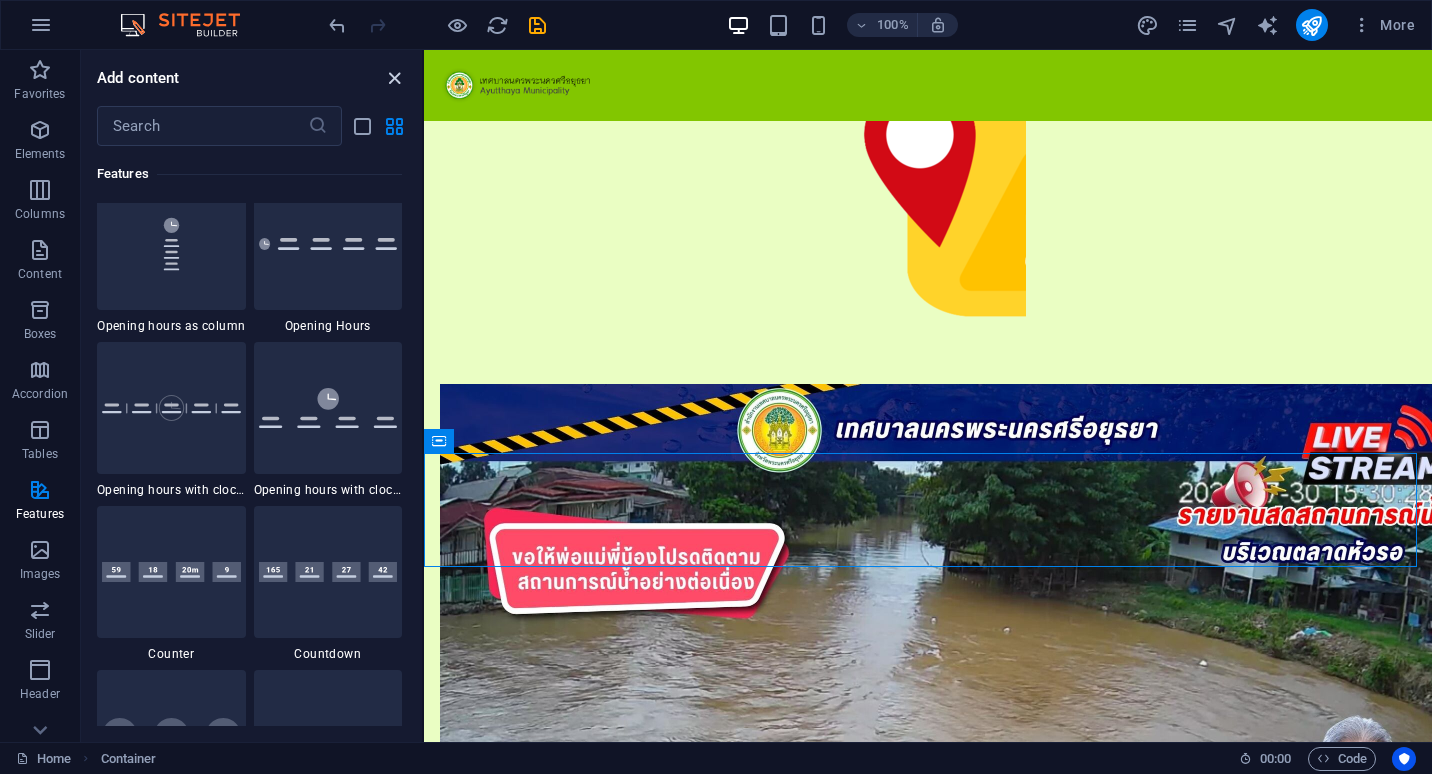 click at bounding box center [394, 78] 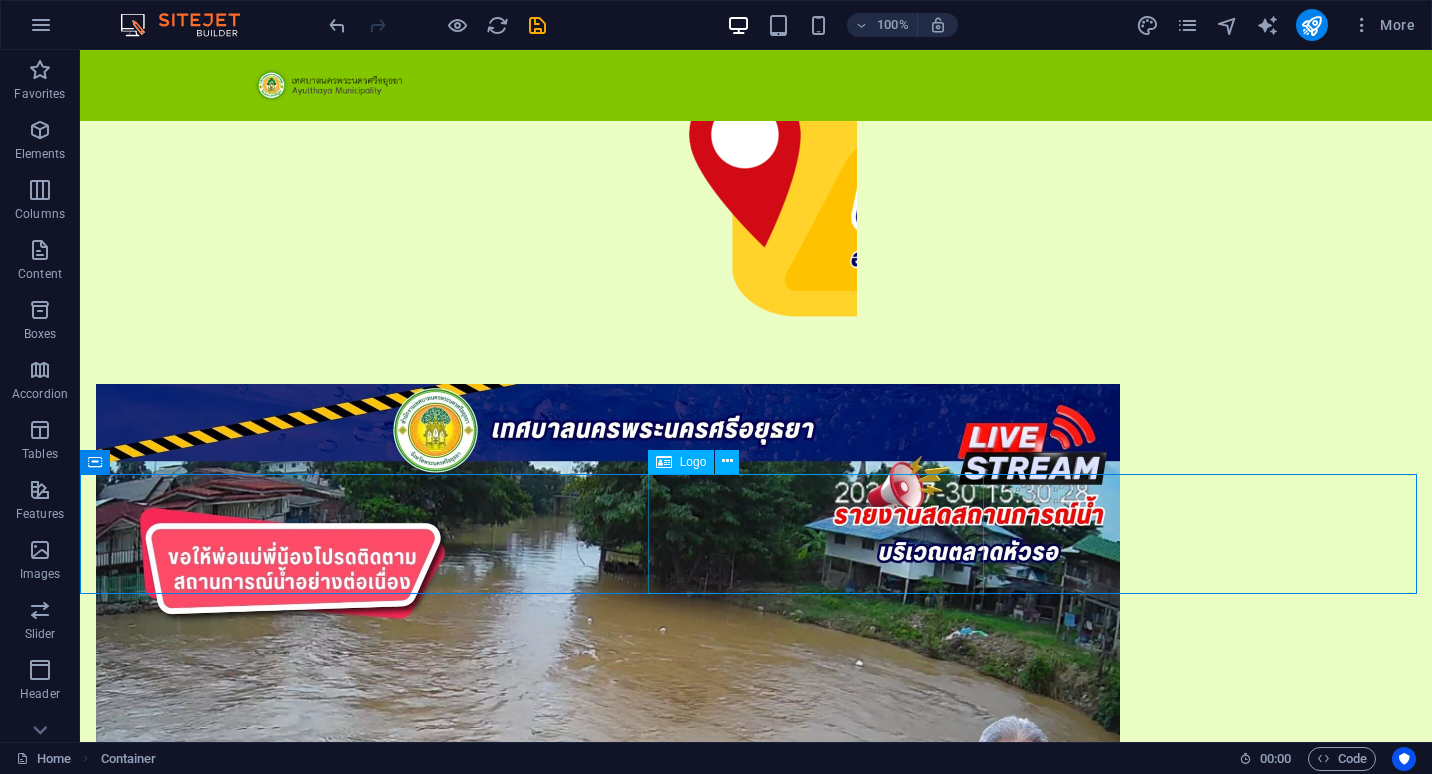 click on "Logo" at bounding box center (693, 462) 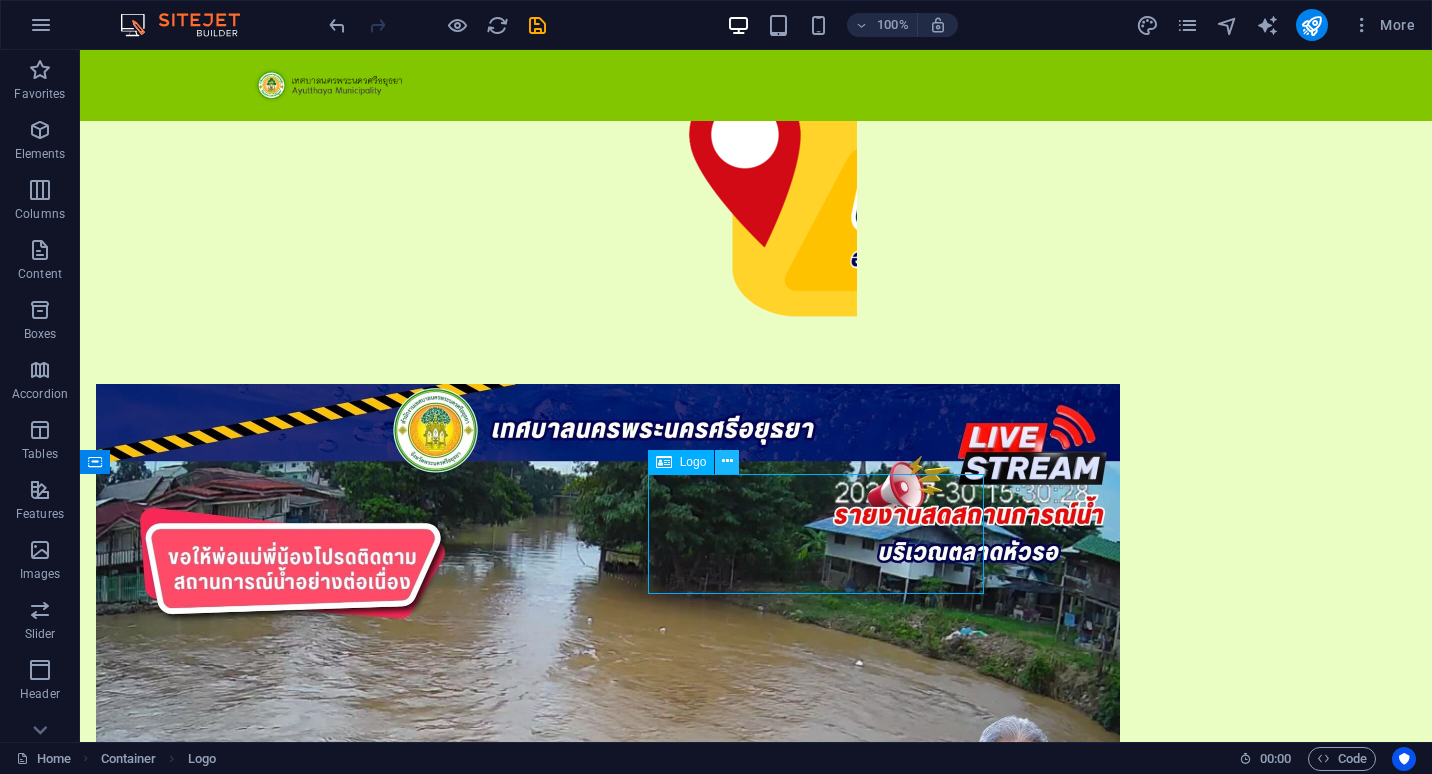 click at bounding box center (727, 461) 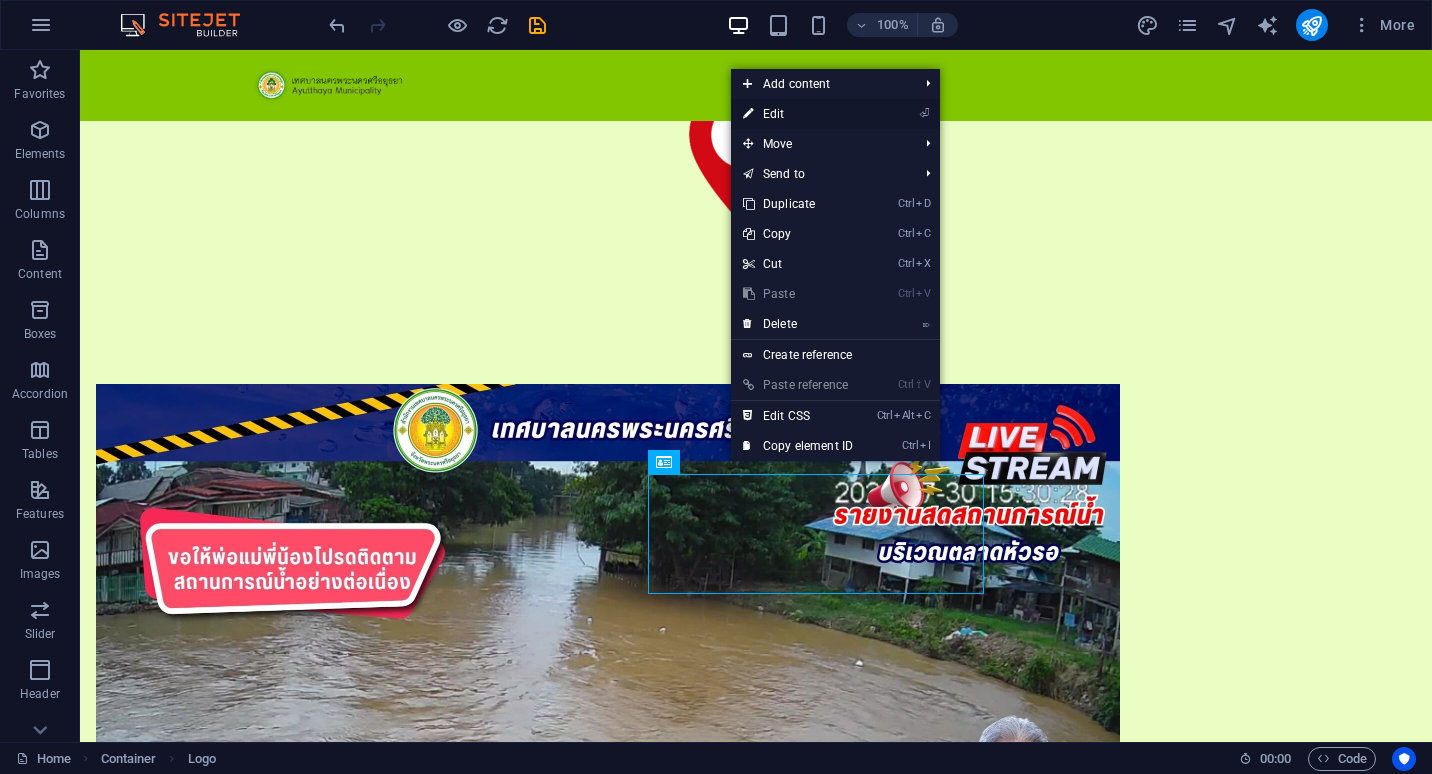 click on "⏎  Edit" at bounding box center (798, 114) 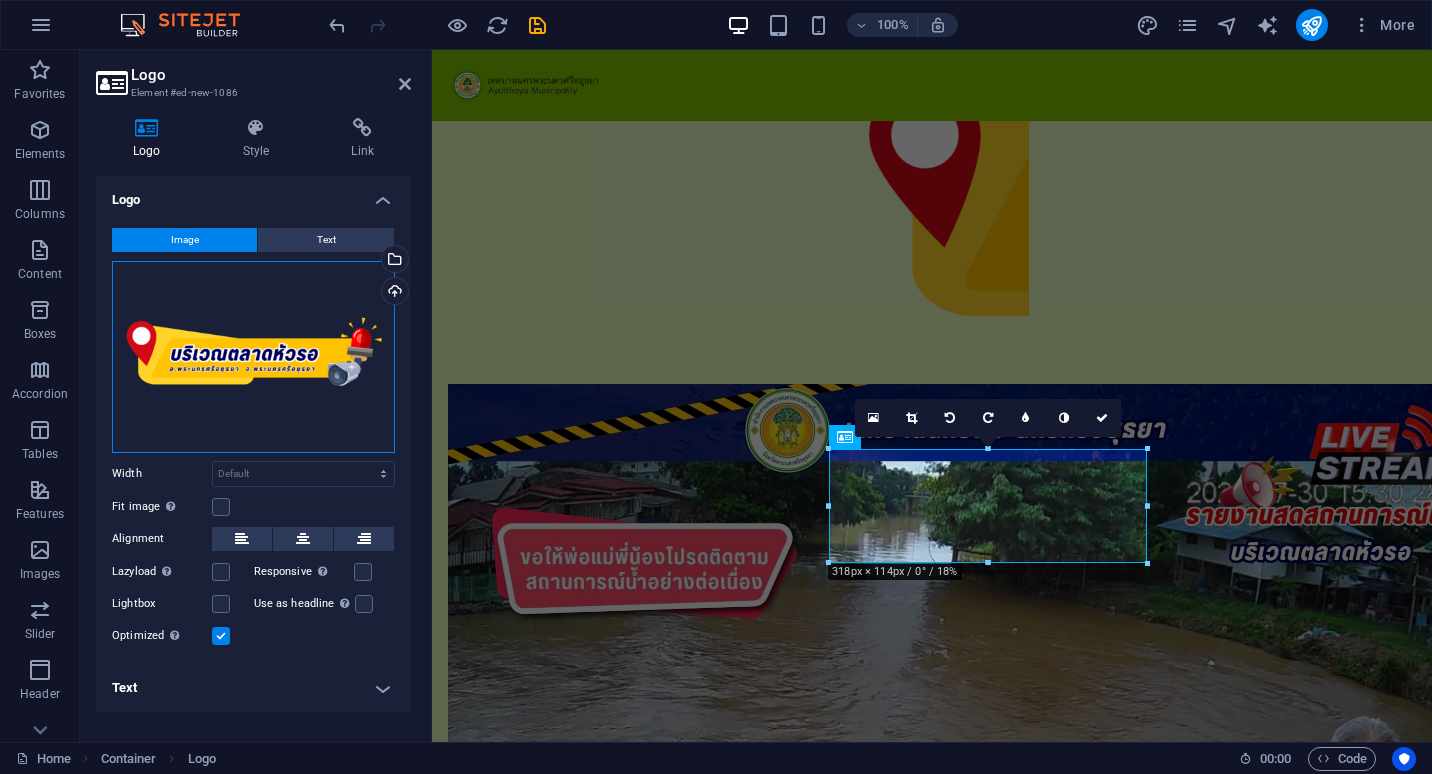 click on "Drag files here, click to choose files or select files from Files or our free stock photos & videos" at bounding box center (253, 357) 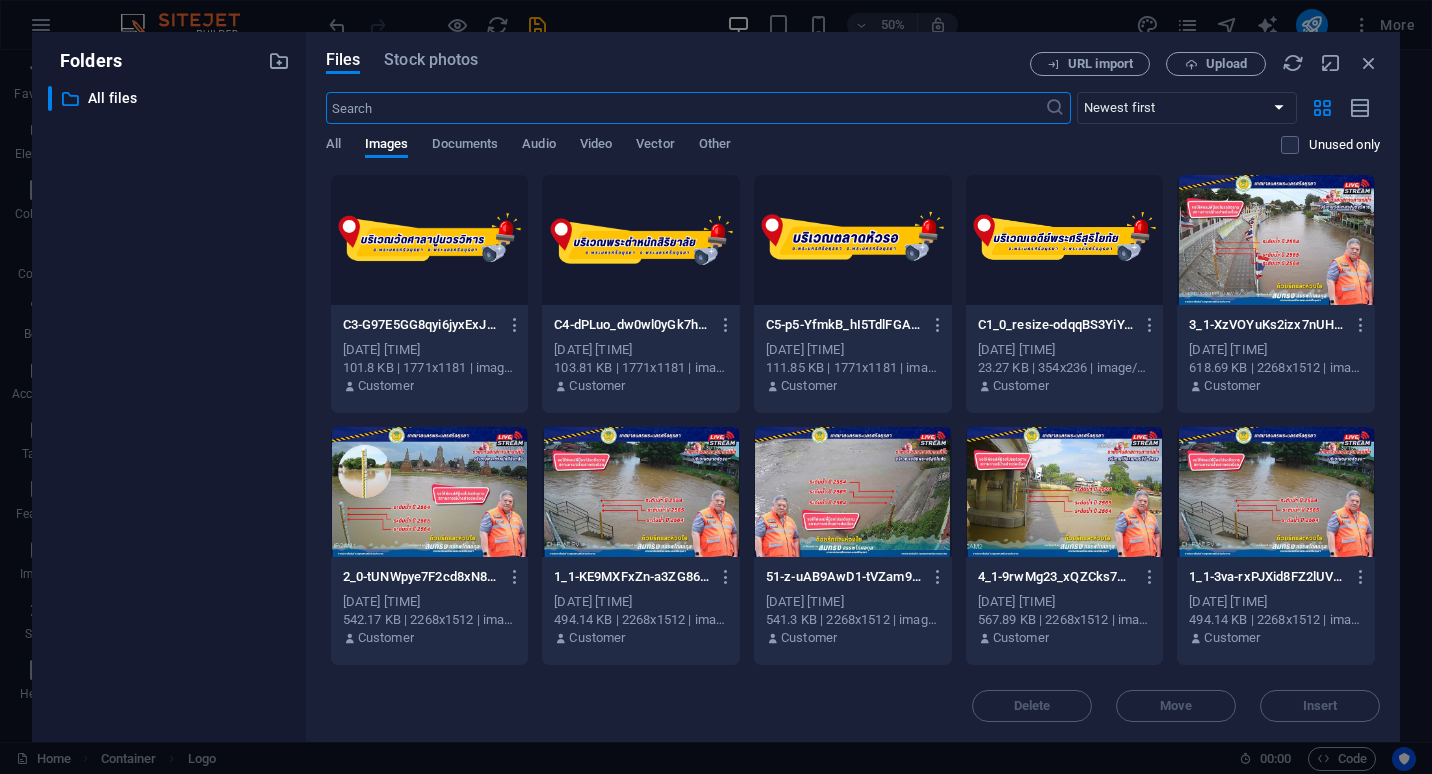 click at bounding box center (641, 240) 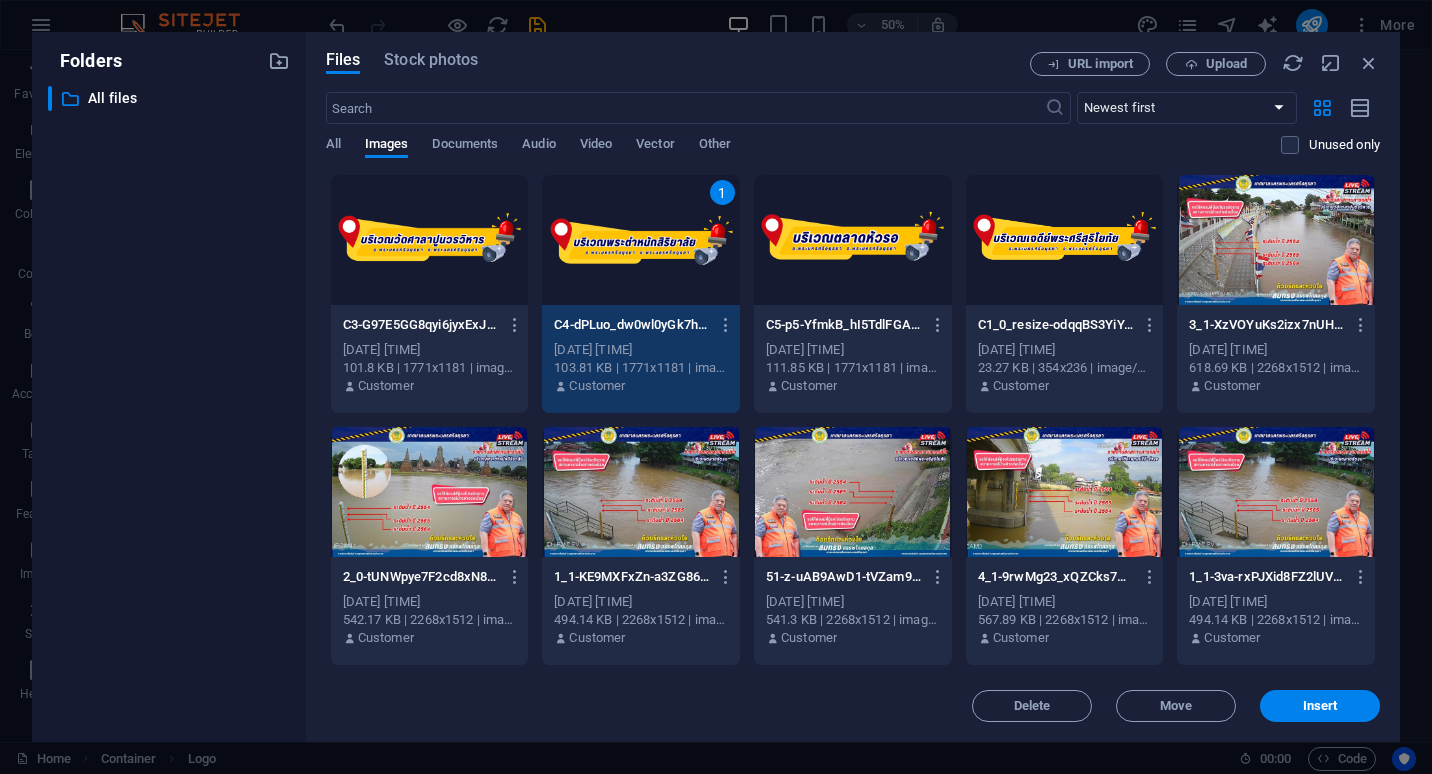 click on "1" at bounding box center [641, 240] 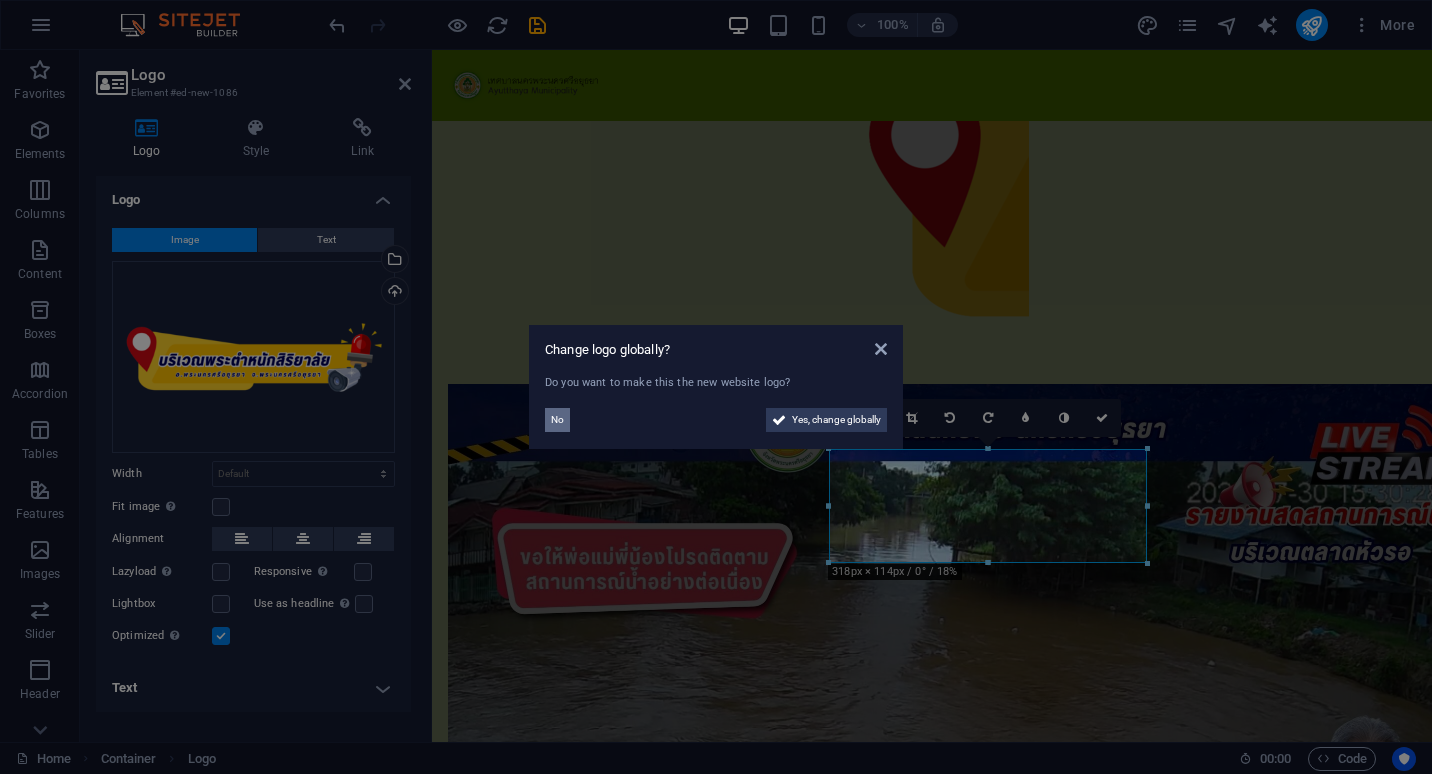 click on "No" at bounding box center [557, 420] 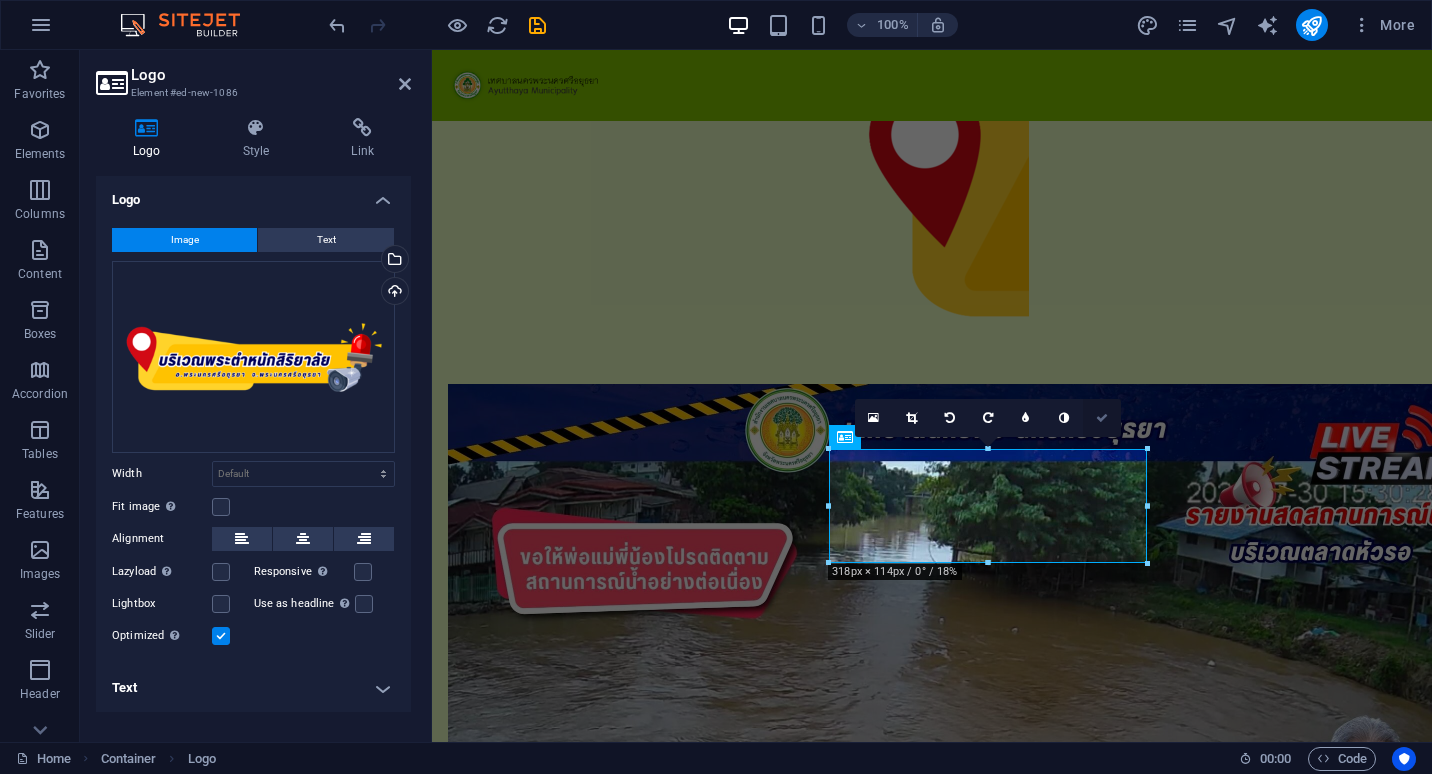 click at bounding box center [1102, 418] 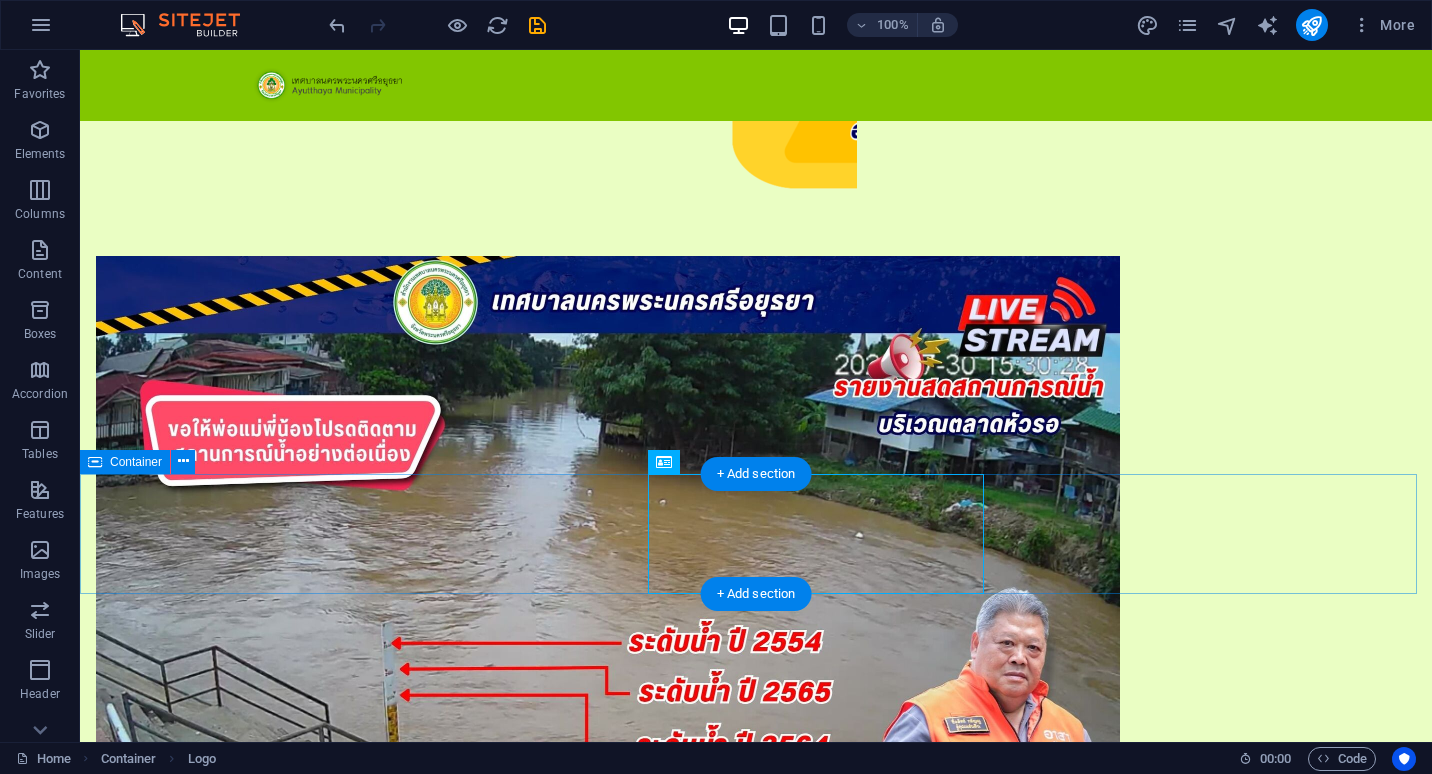 scroll, scrollTop: 304, scrollLeft: 0, axis: vertical 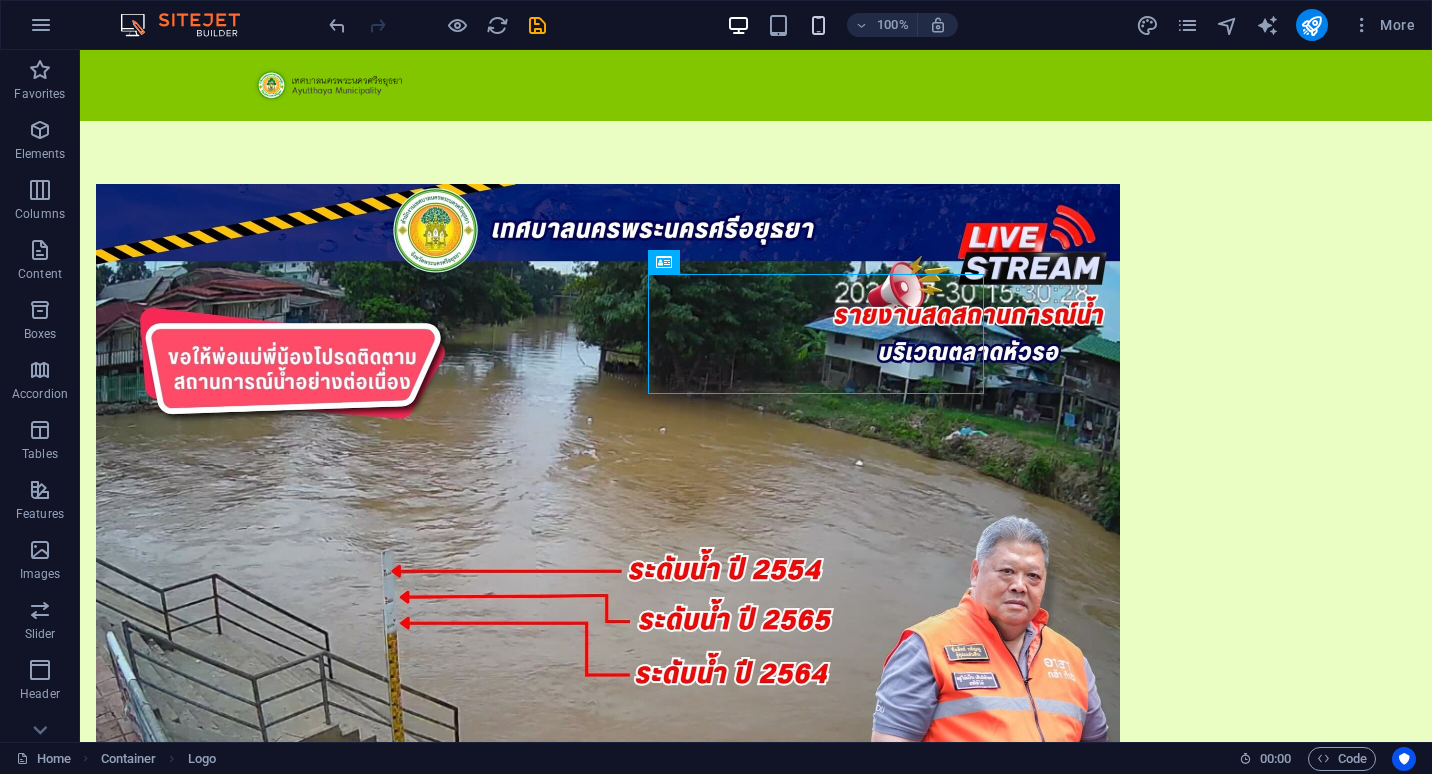 click at bounding box center [818, 25] 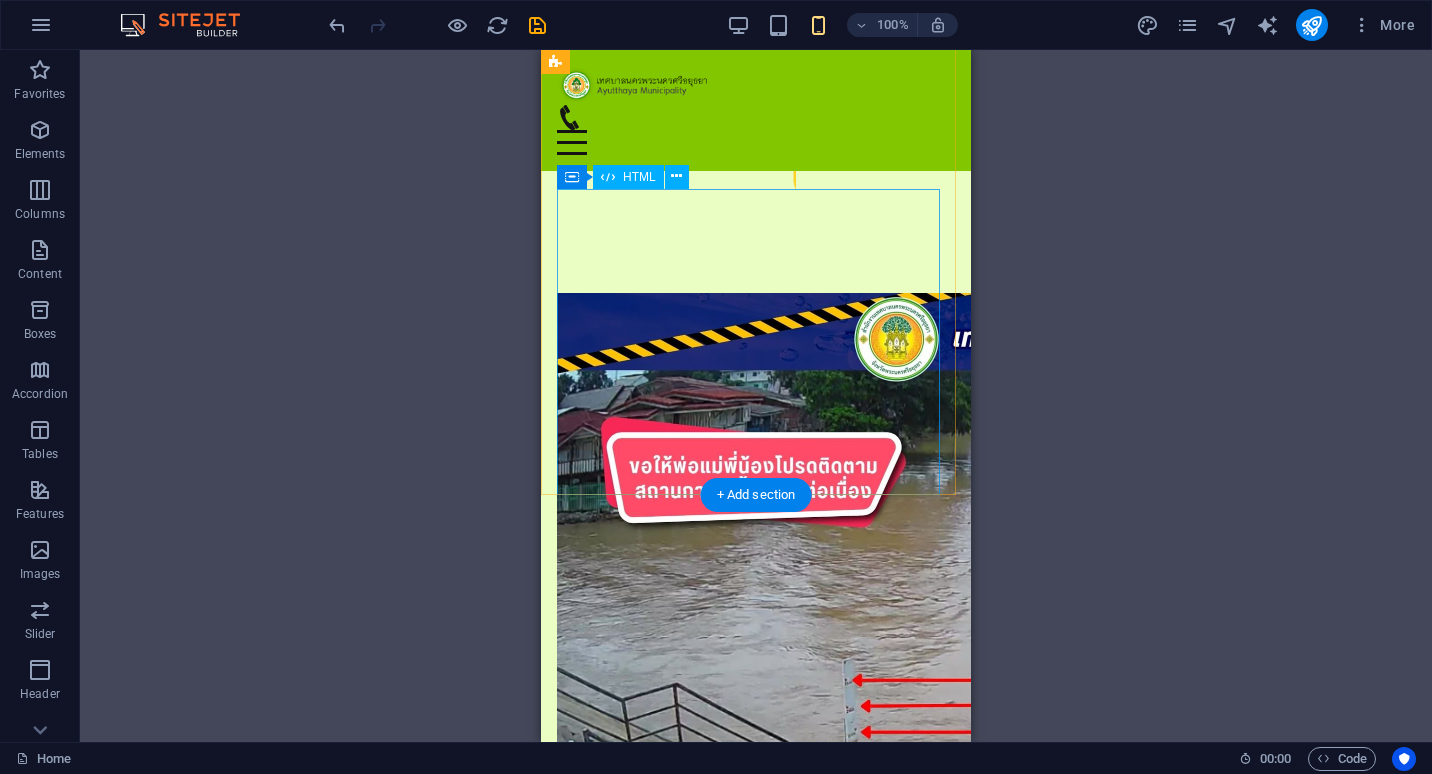 scroll, scrollTop: 495, scrollLeft: 0, axis: vertical 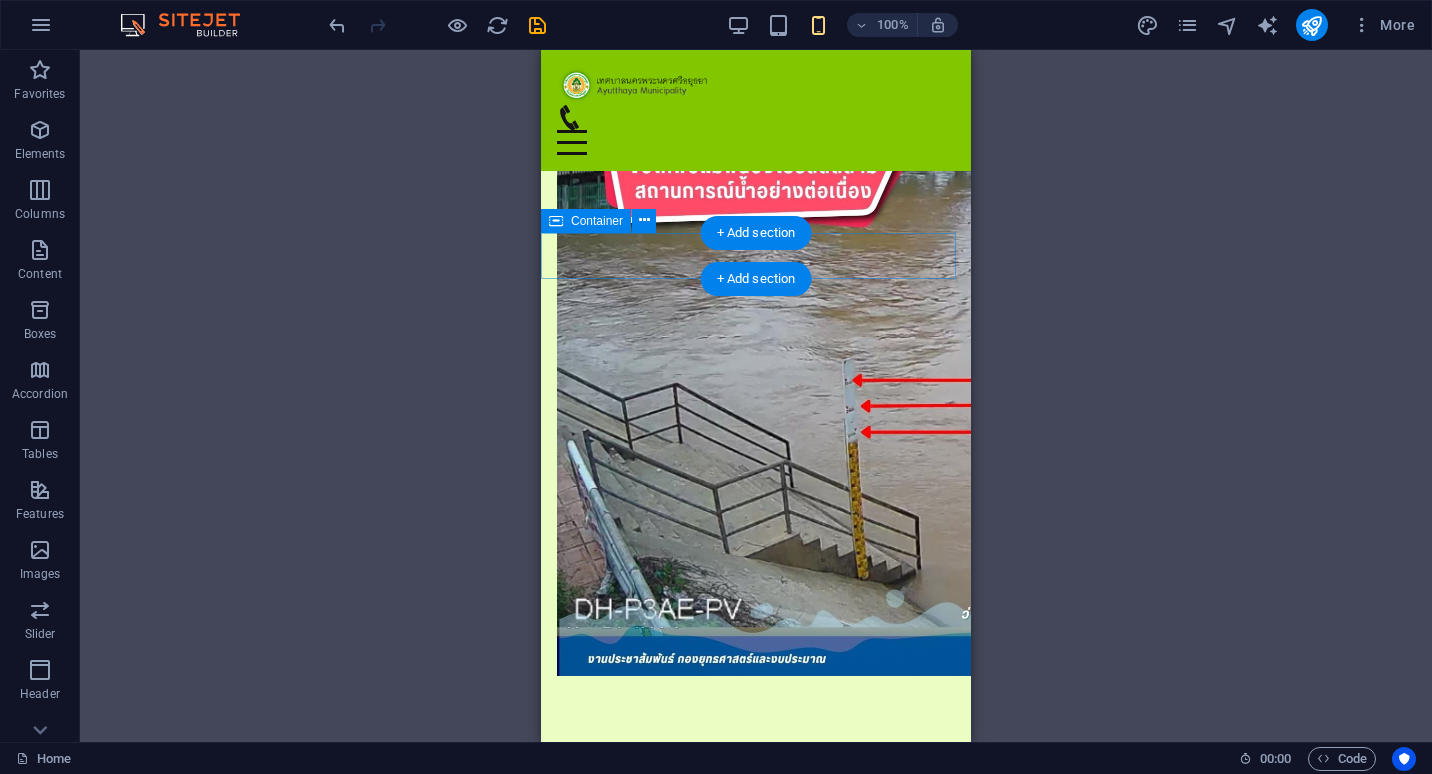 click at bounding box center [756, 1165] 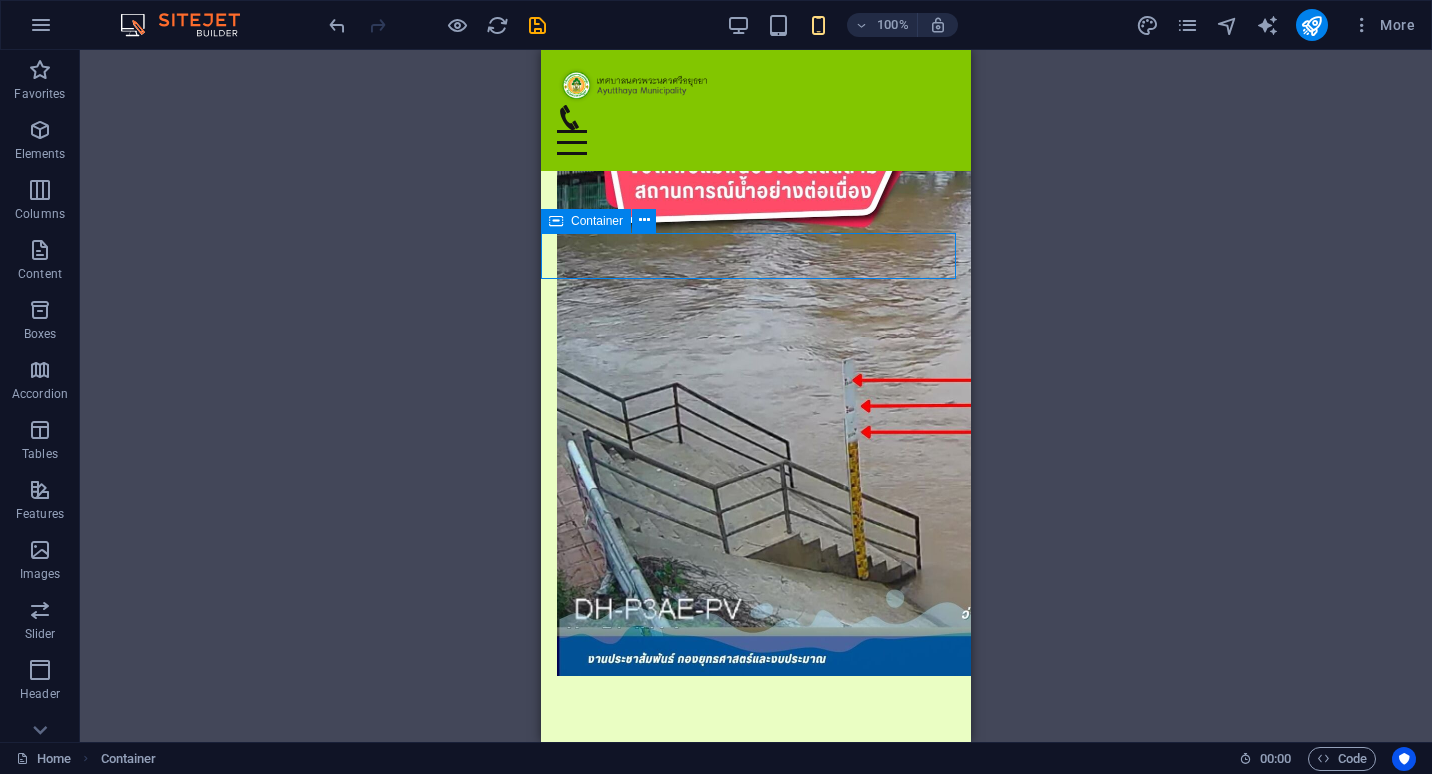click on "Container" at bounding box center (597, 221) 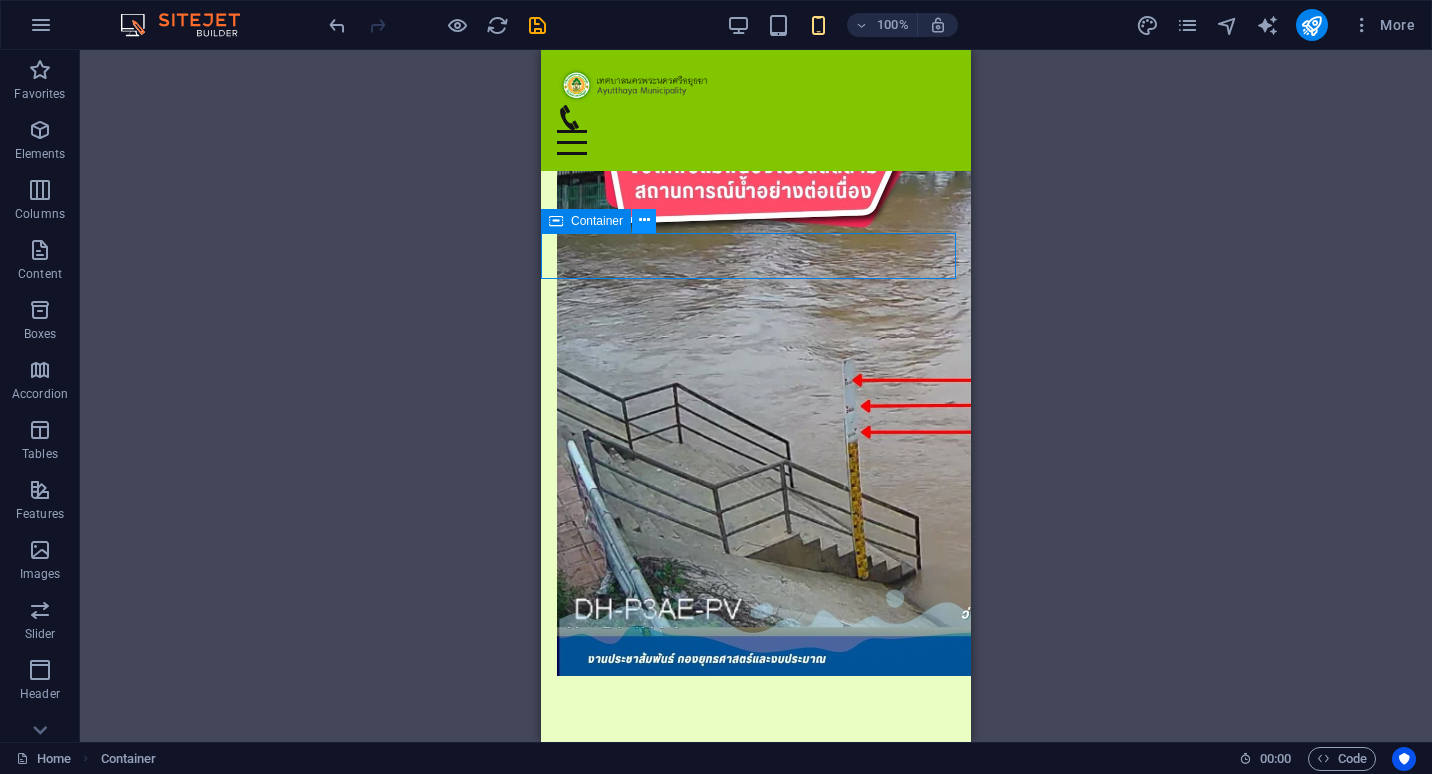 click at bounding box center (644, 220) 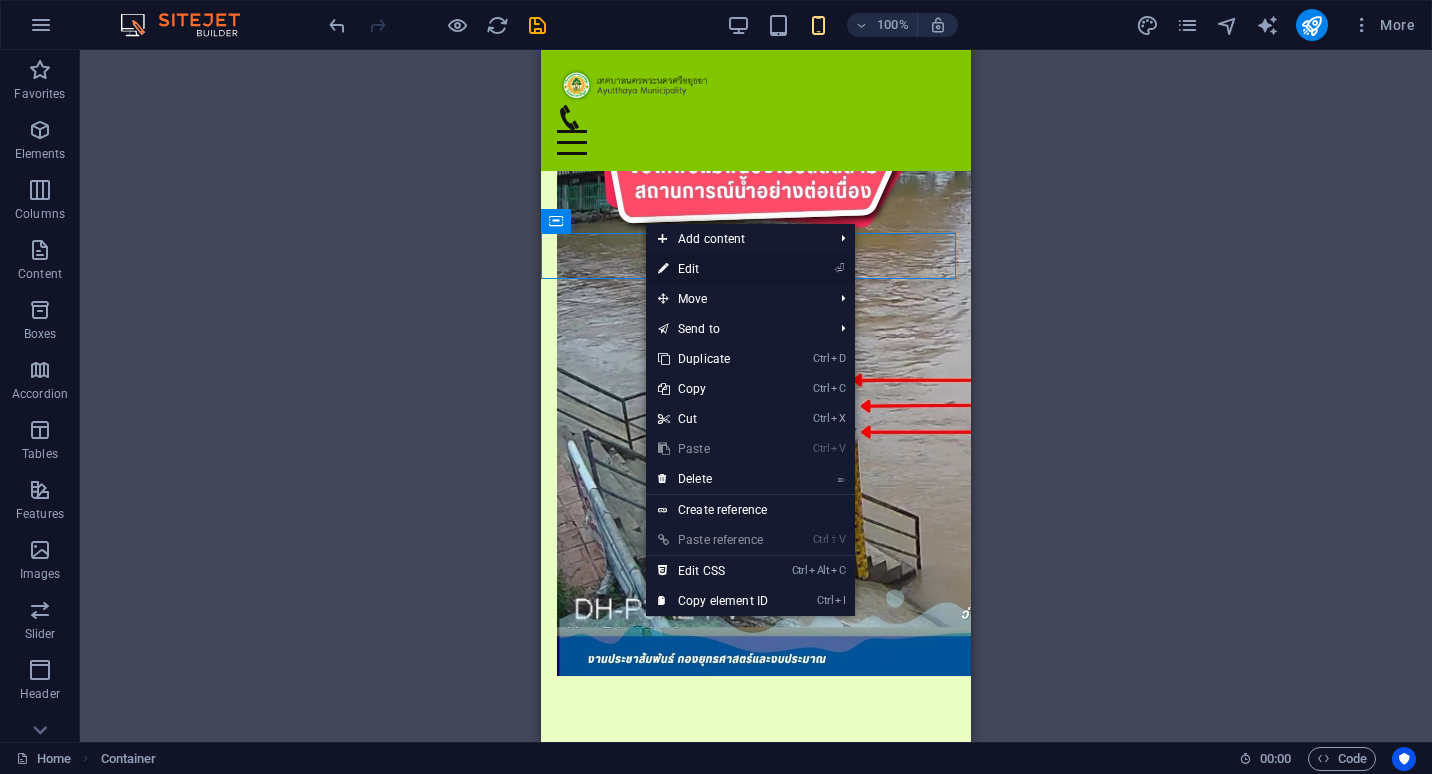 click on "⏎  Edit" at bounding box center (713, 269) 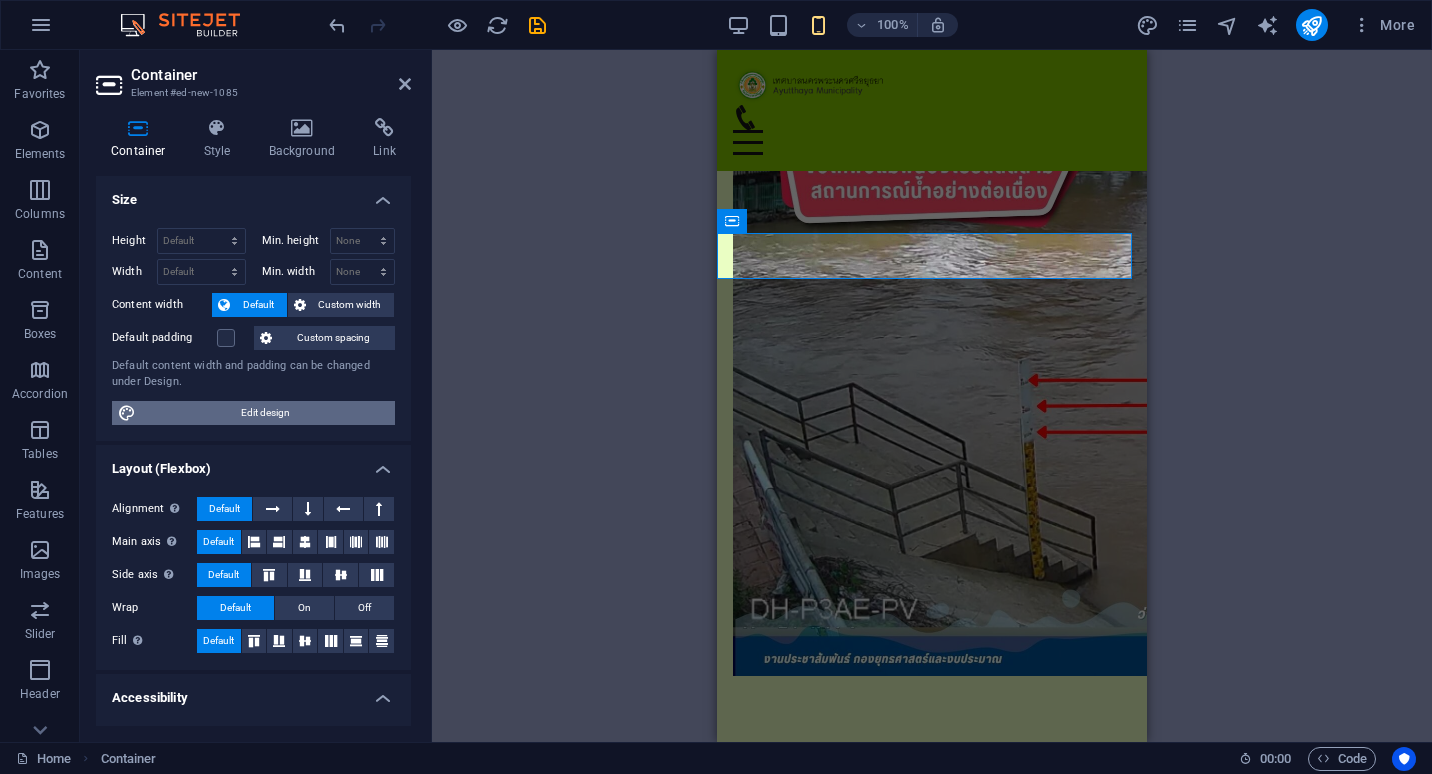 click on "Edit design" at bounding box center [265, 413] 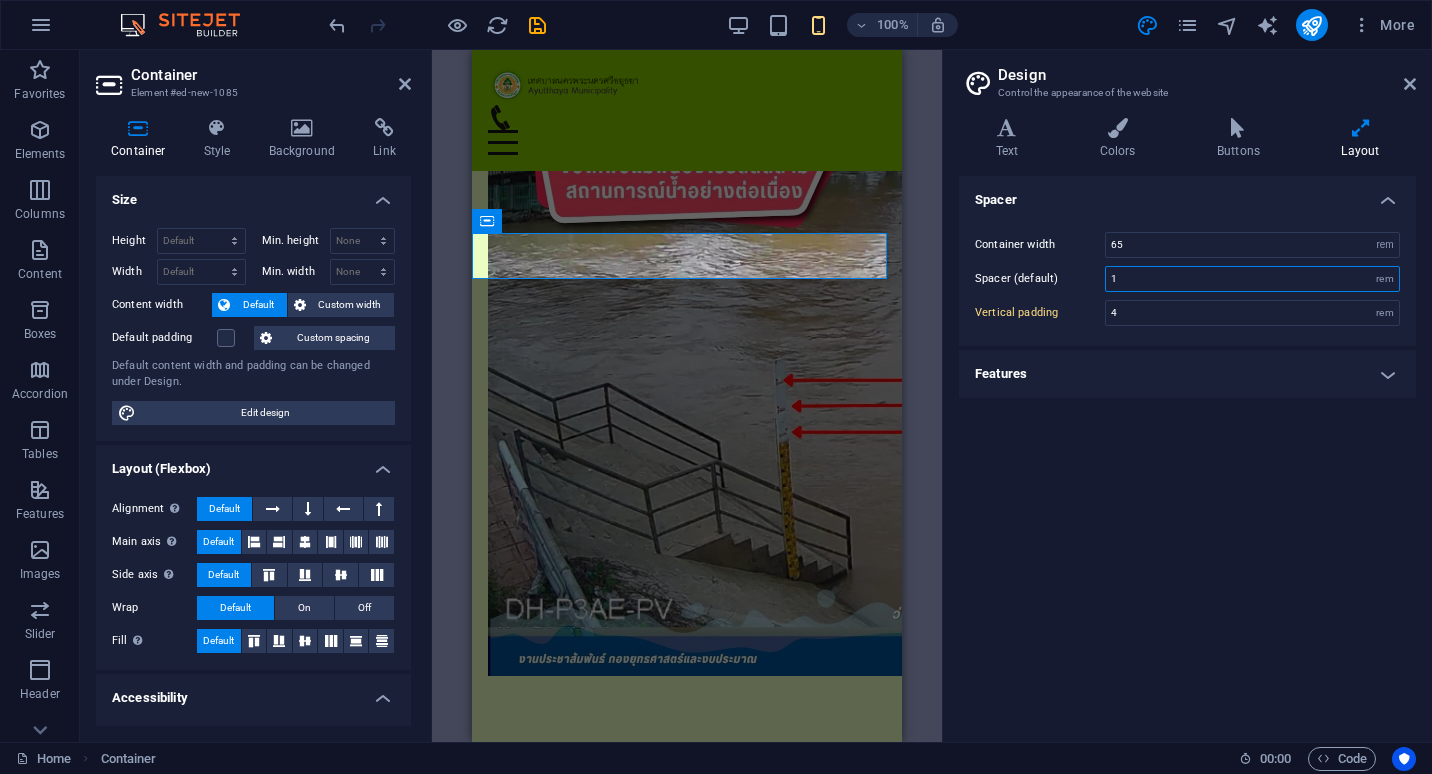drag, startPoint x: 1130, startPoint y: 275, endPoint x: 1095, endPoint y: 278, distance: 35.128338 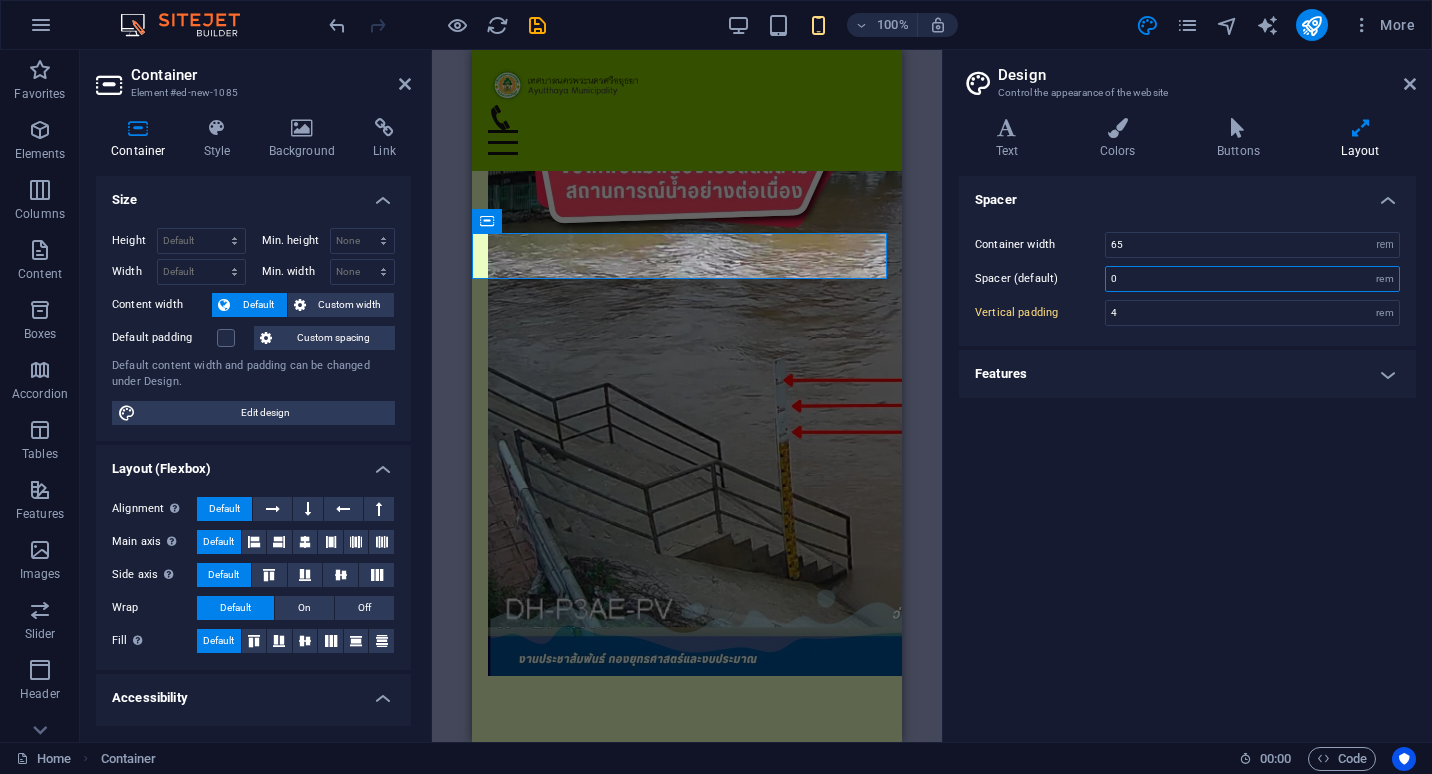 type on "0" 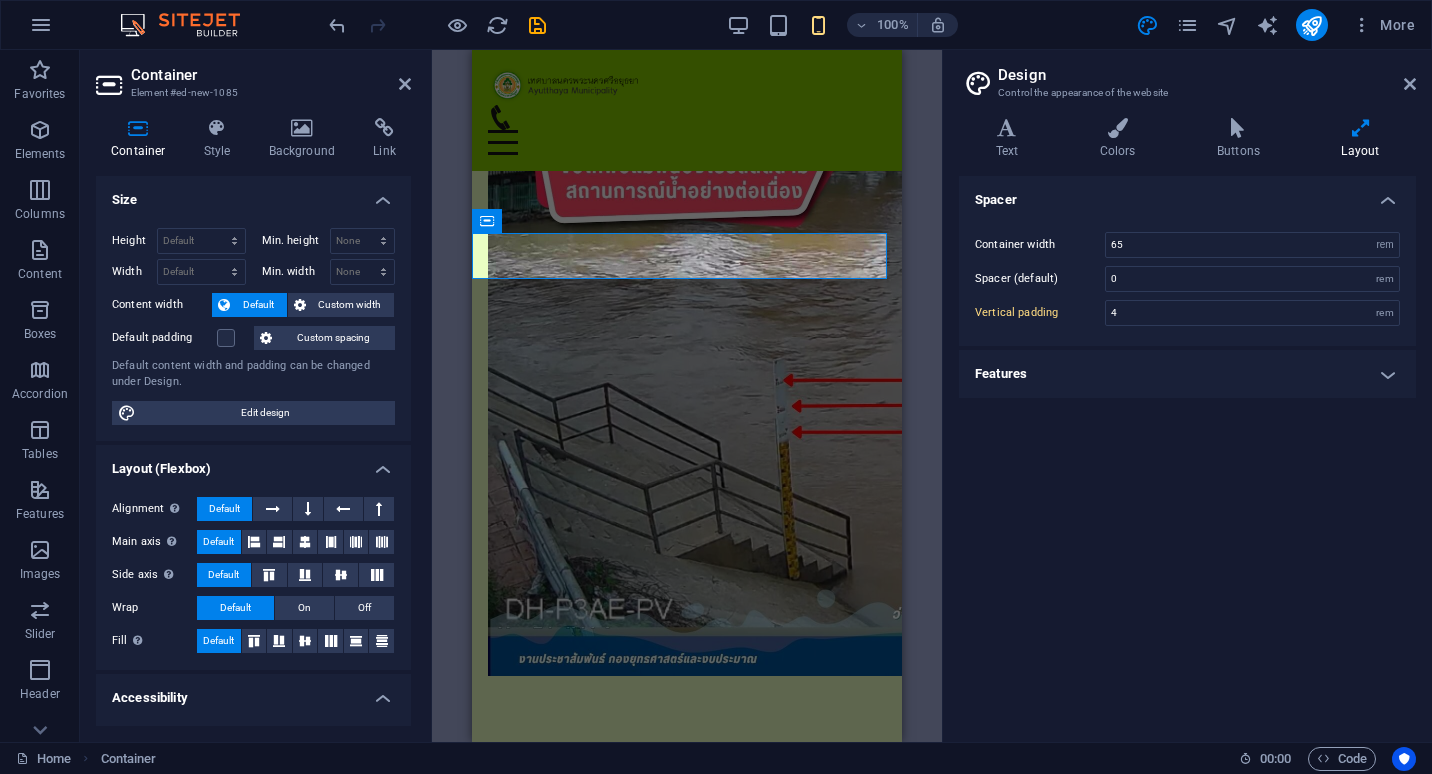 click on "Spacer Container width 65 rem px Spacer (default) 0 rem Vertical padding 4 rem Features Transition duration 0.3 s Transition function Ease Ease In Ease Out Ease In/Ease Out Linear" at bounding box center (1187, 451) 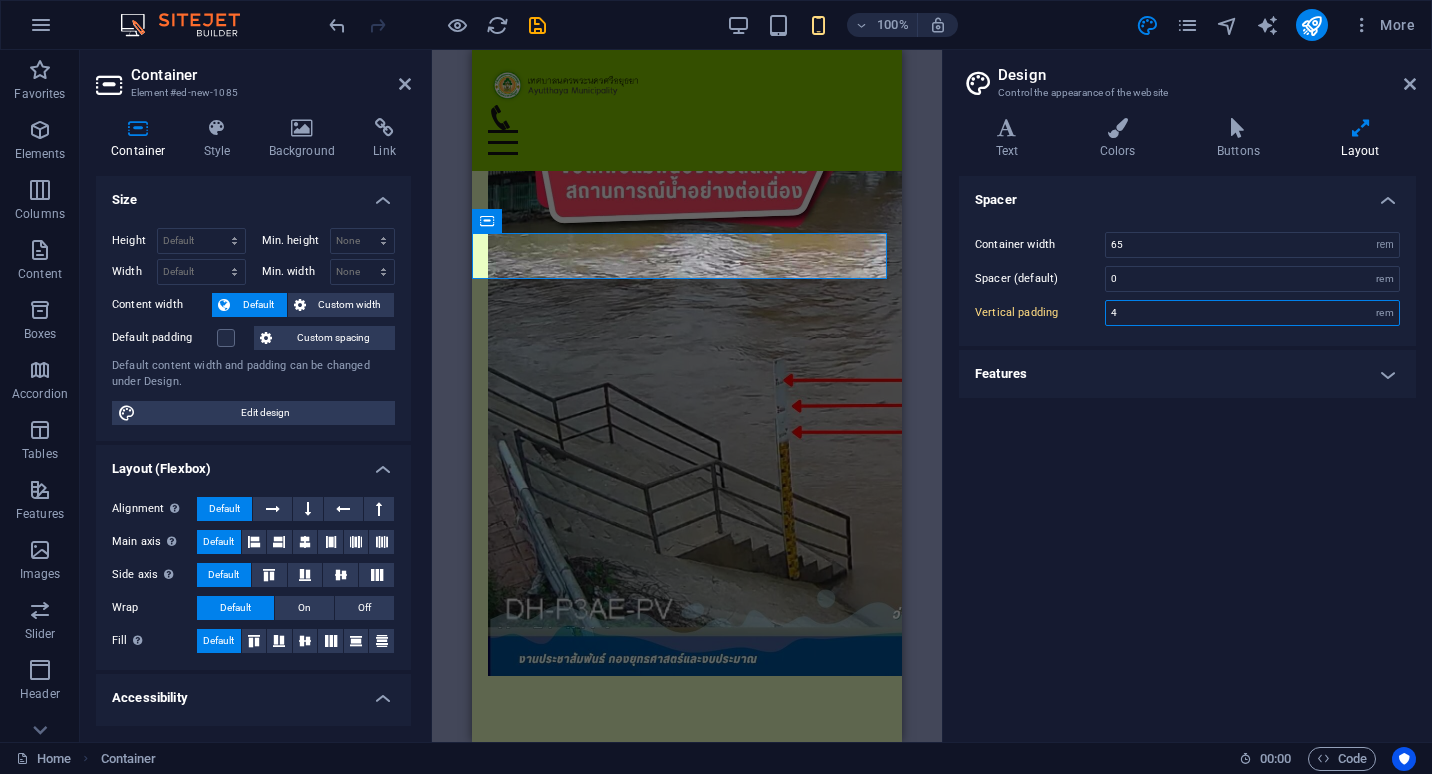 click on "4" at bounding box center [1252, 313] 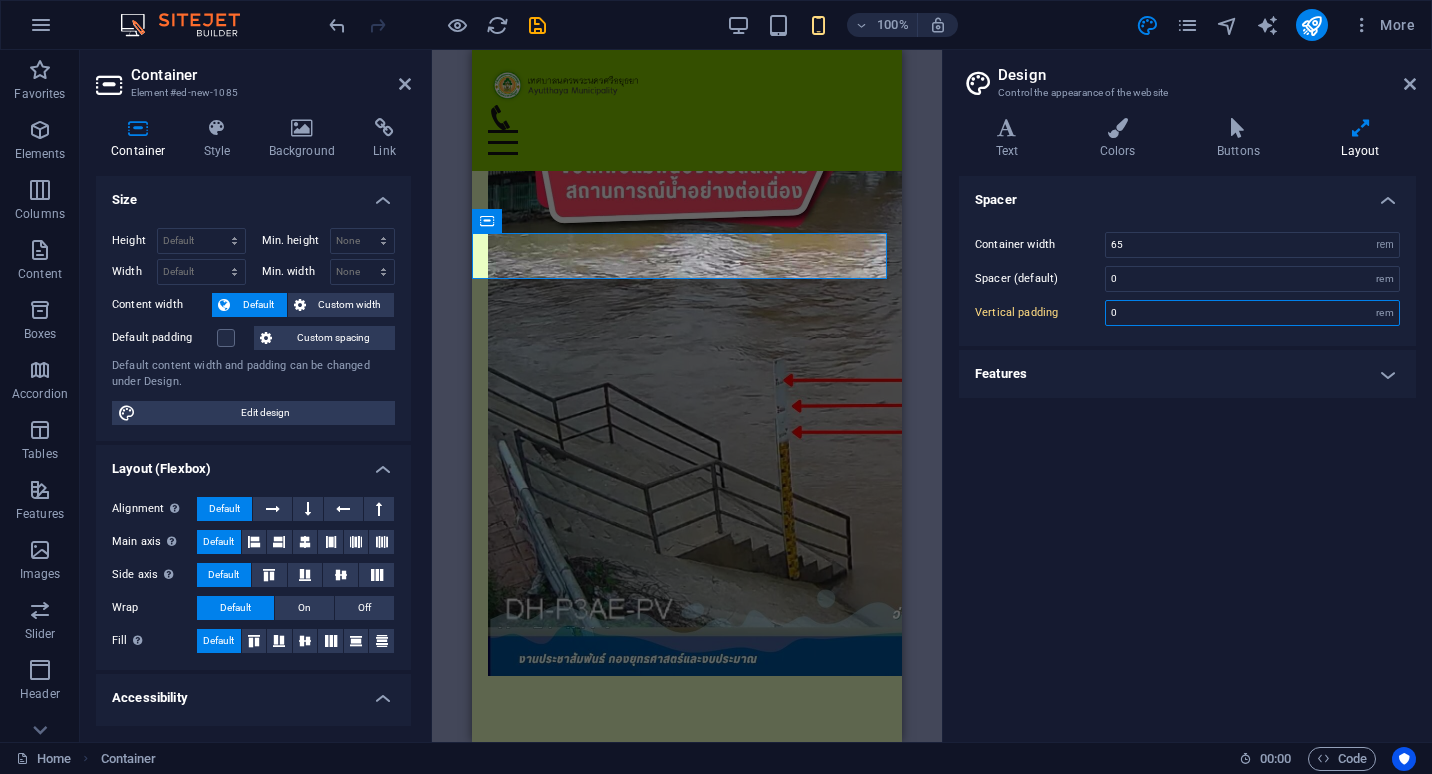 type on "0" 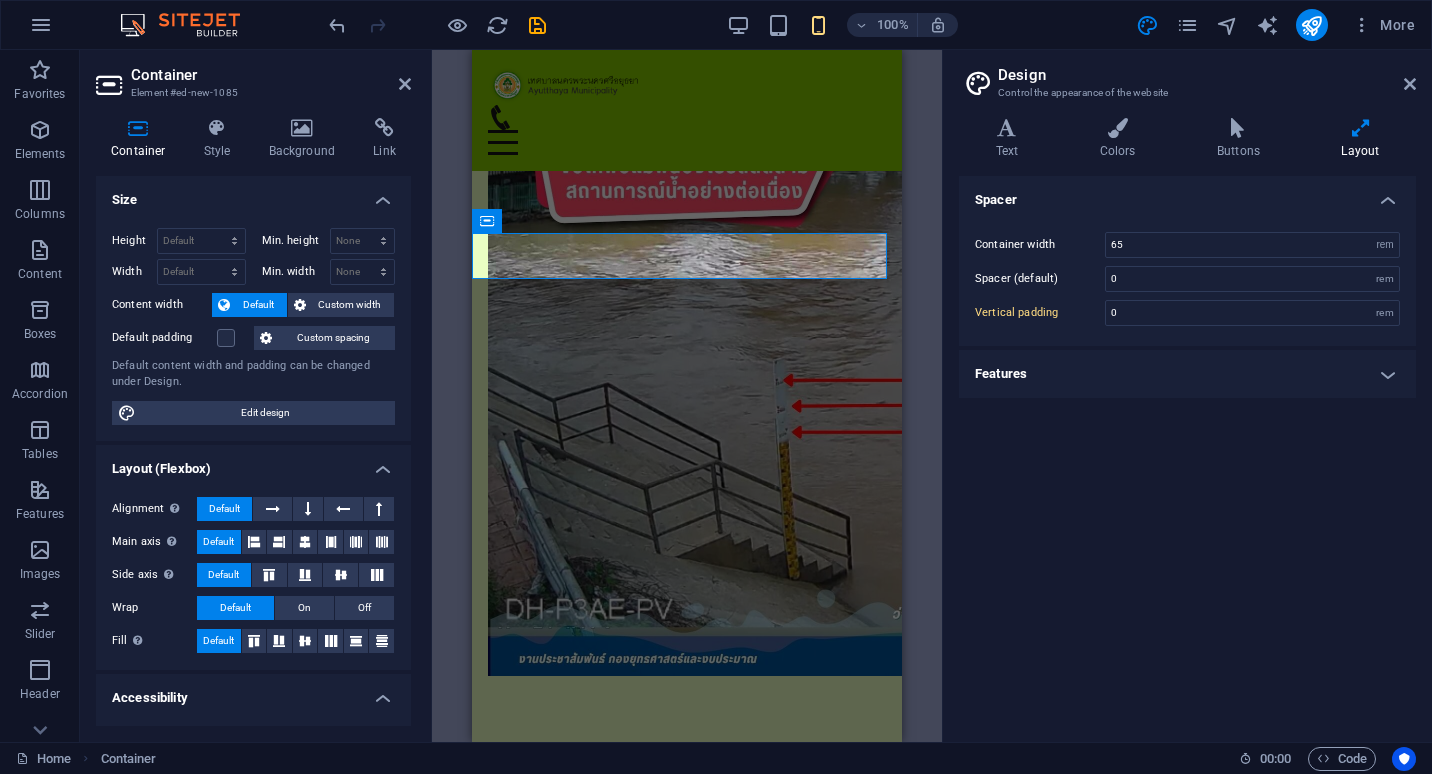 click on "Spacer Container width 65 rem px Spacer (default) 0 rem Vertical padding 0 rem Features Transition duration 0.3 s Transition function Ease Ease In Ease Out Ease In/Ease Out Linear" at bounding box center [1187, 451] 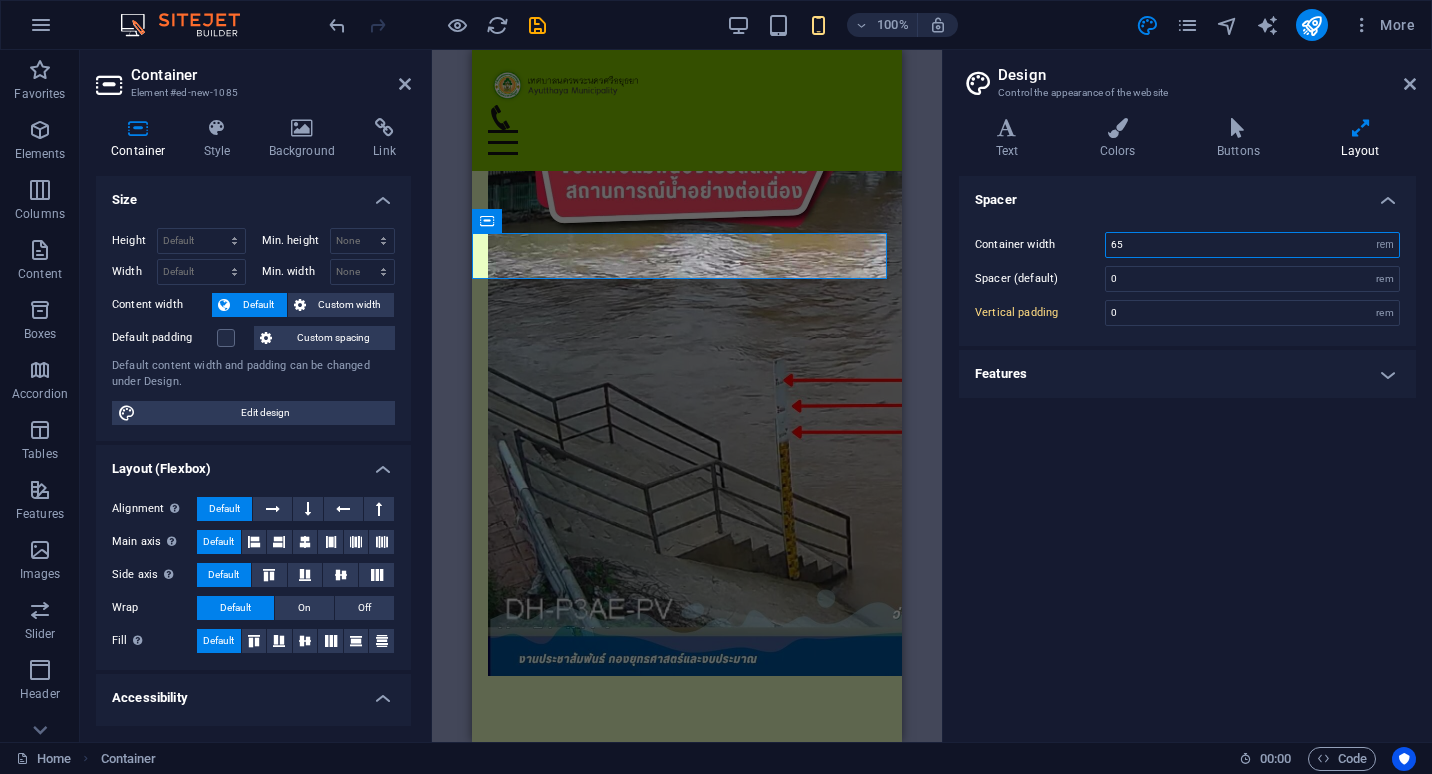 drag, startPoint x: 1145, startPoint y: 249, endPoint x: 1057, endPoint y: 250, distance: 88.005684 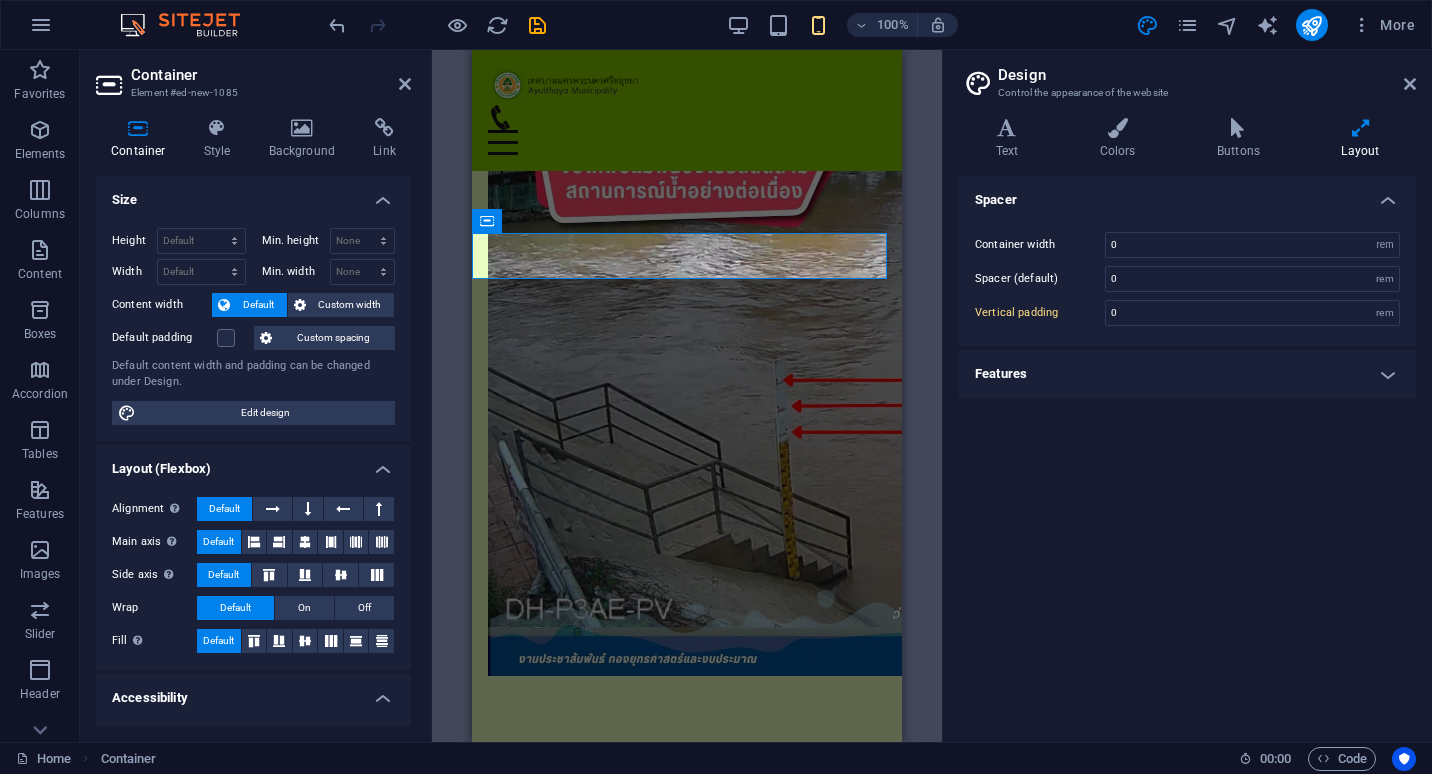 click on "Spacer Container width 0 rem px Spacer (default) 0 rem Vertical padding 0 rem Features Transition duration 0.3 s Transition function Ease Ease In Ease Out Ease In/Ease Out Linear" at bounding box center (1187, 451) 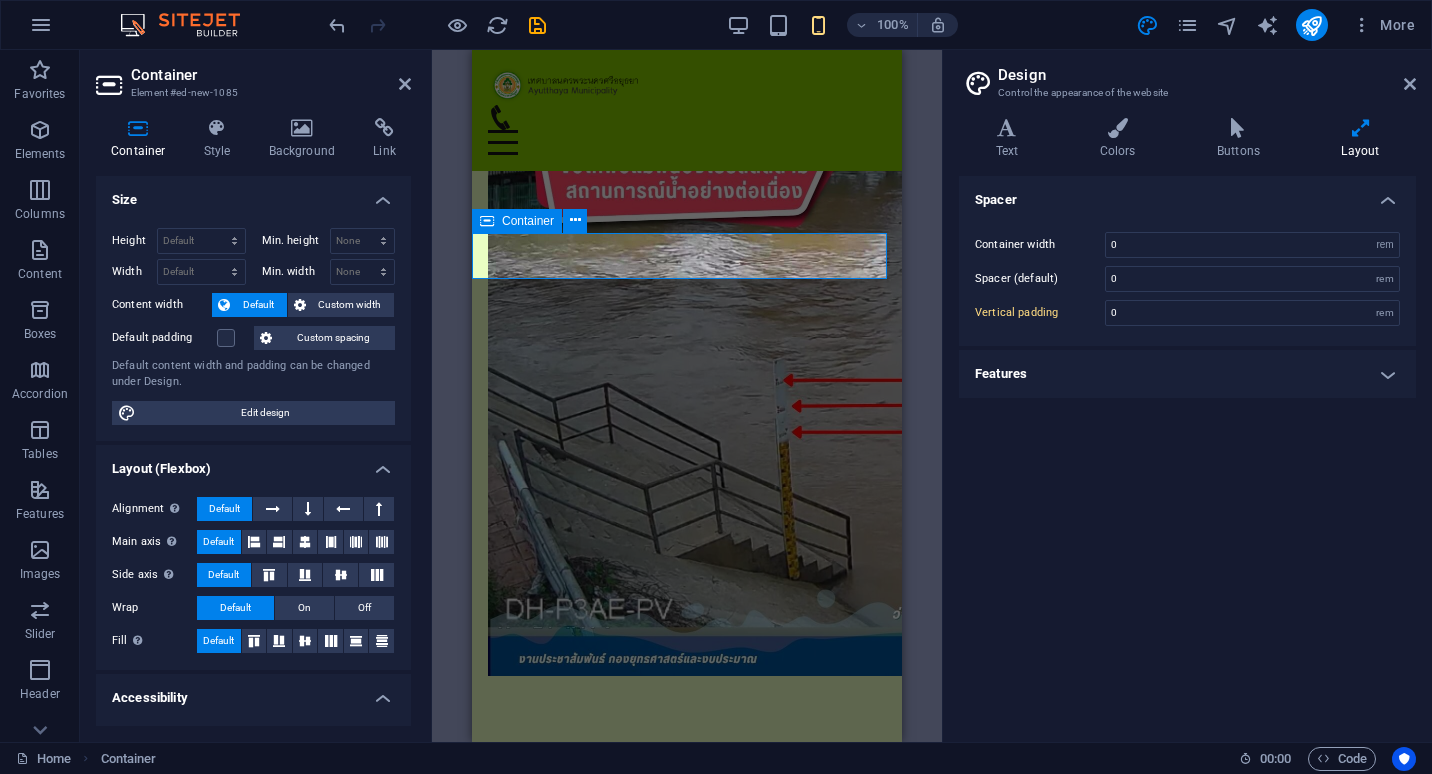click at bounding box center (687, 1165) 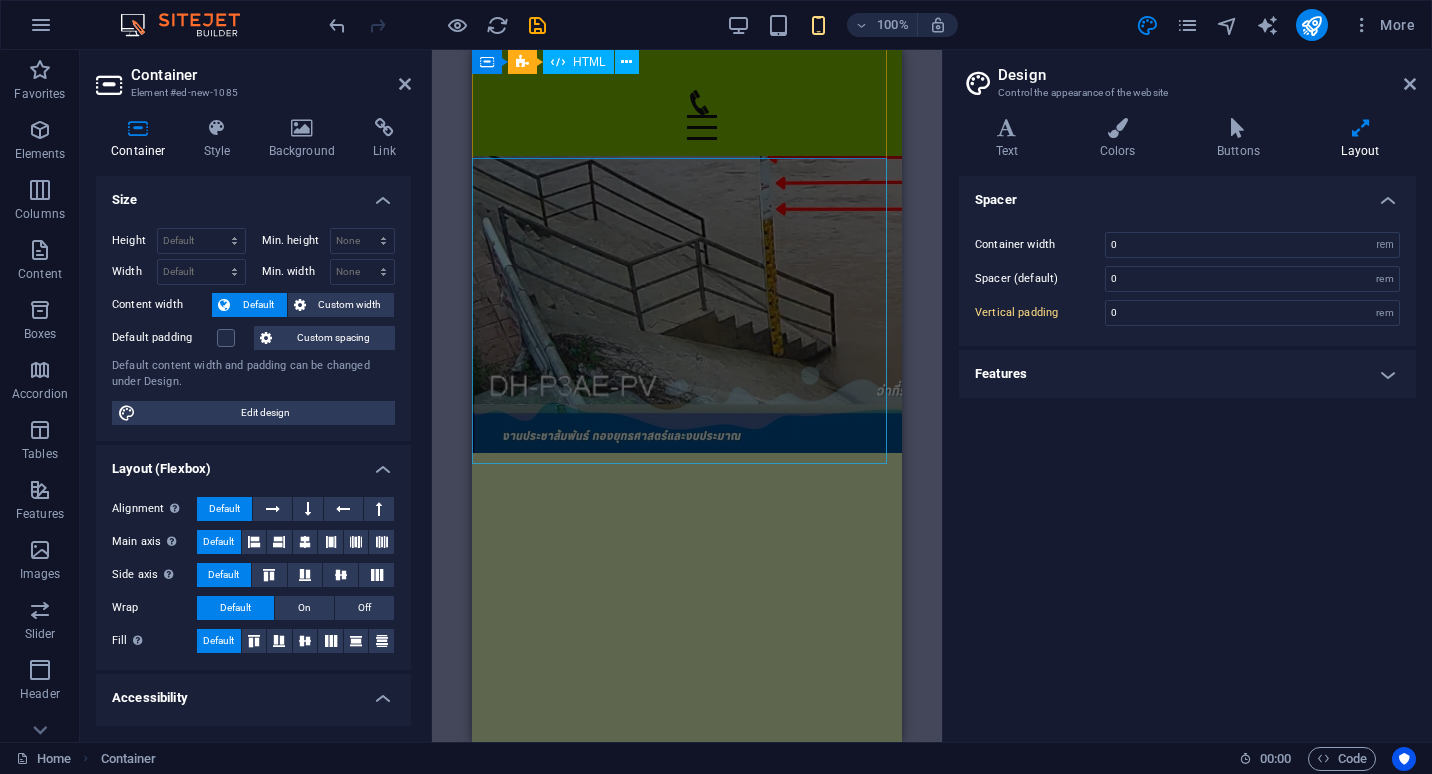 scroll, scrollTop: 608, scrollLeft: 0, axis: vertical 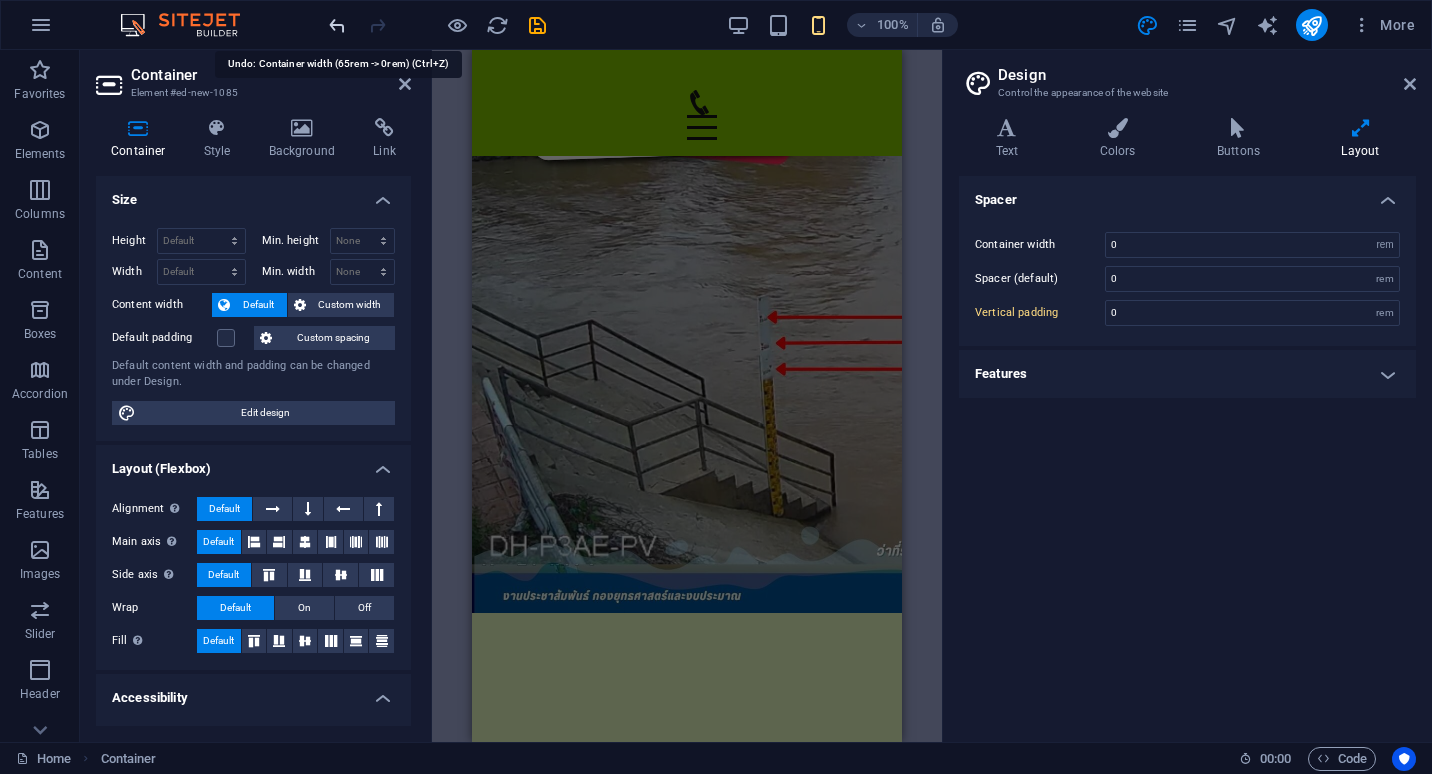 click at bounding box center (337, 25) 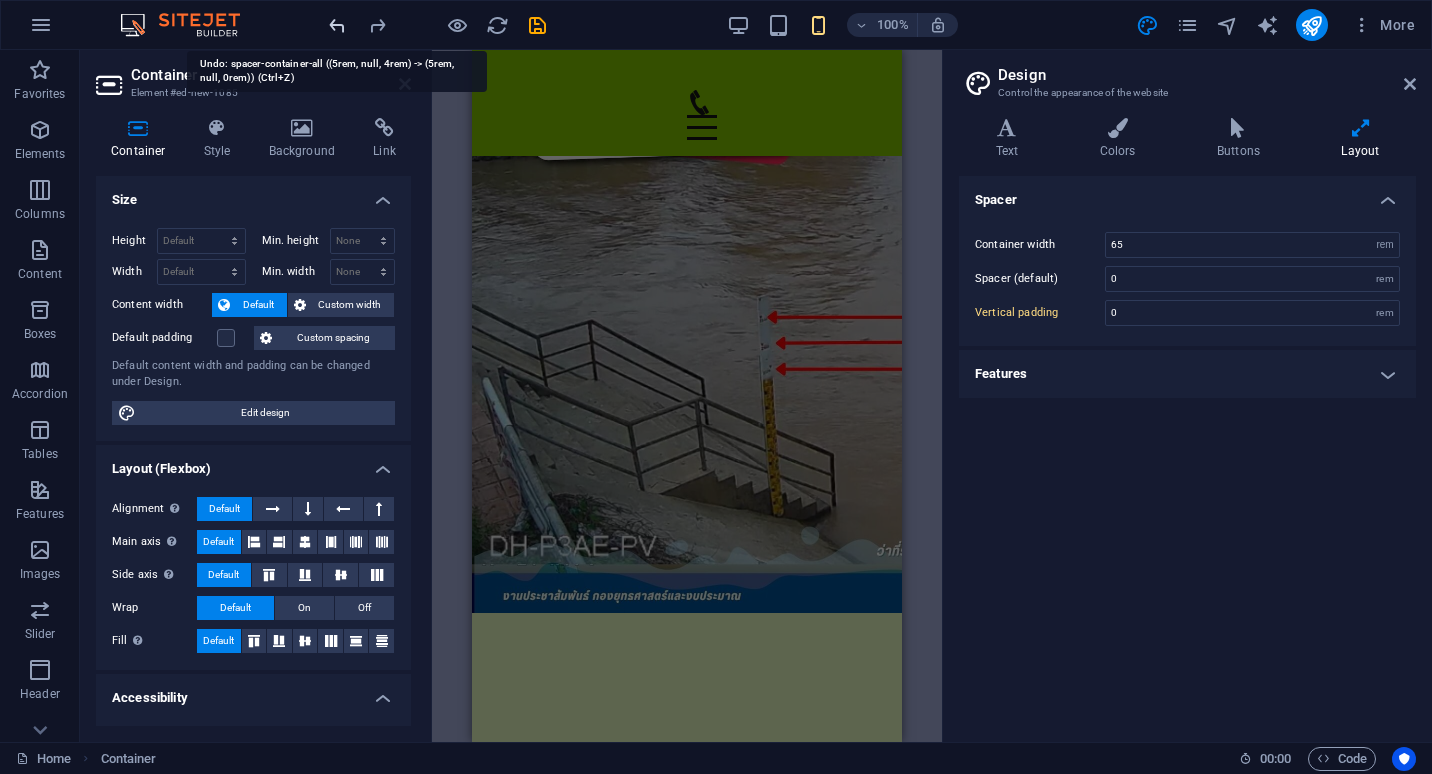click at bounding box center (337, 25) 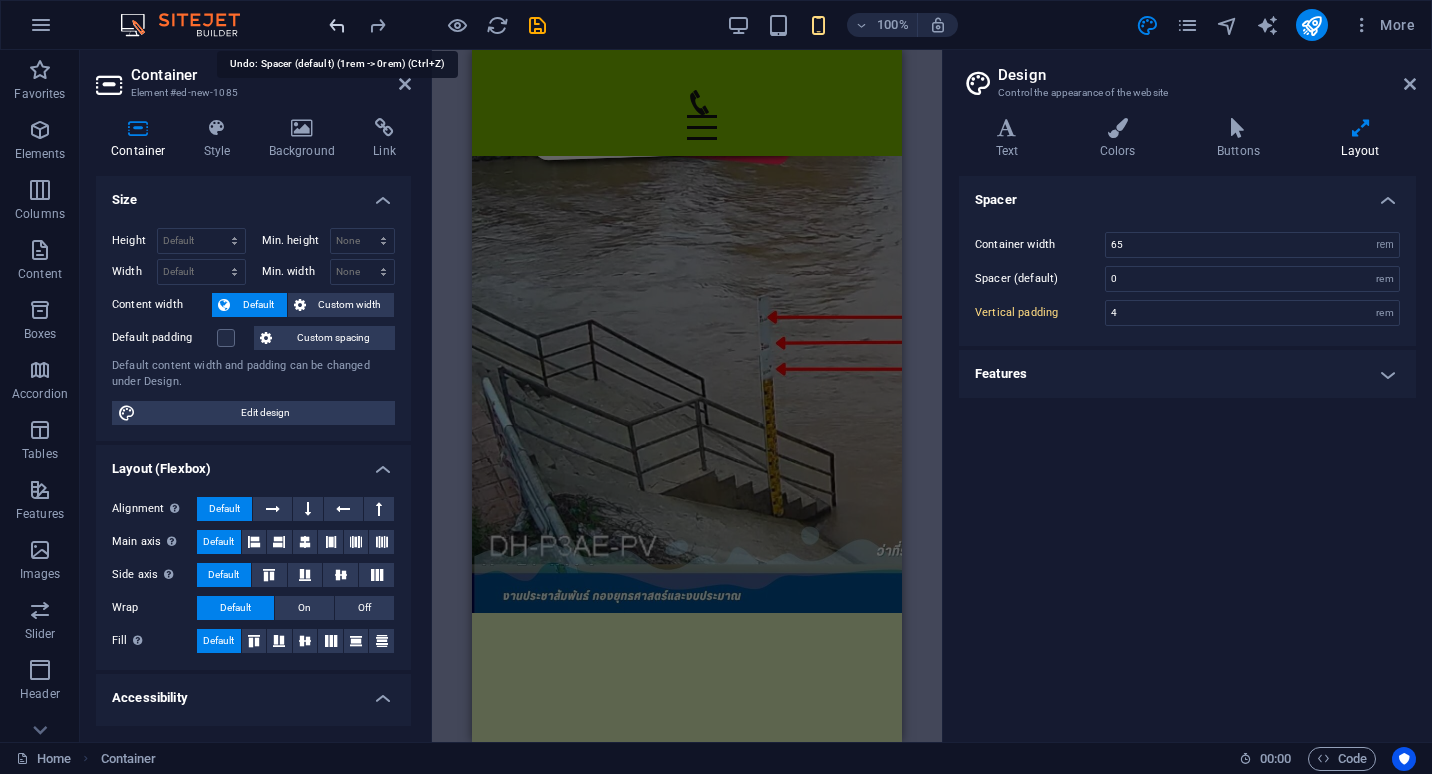 click at bounding box center (337, 25) 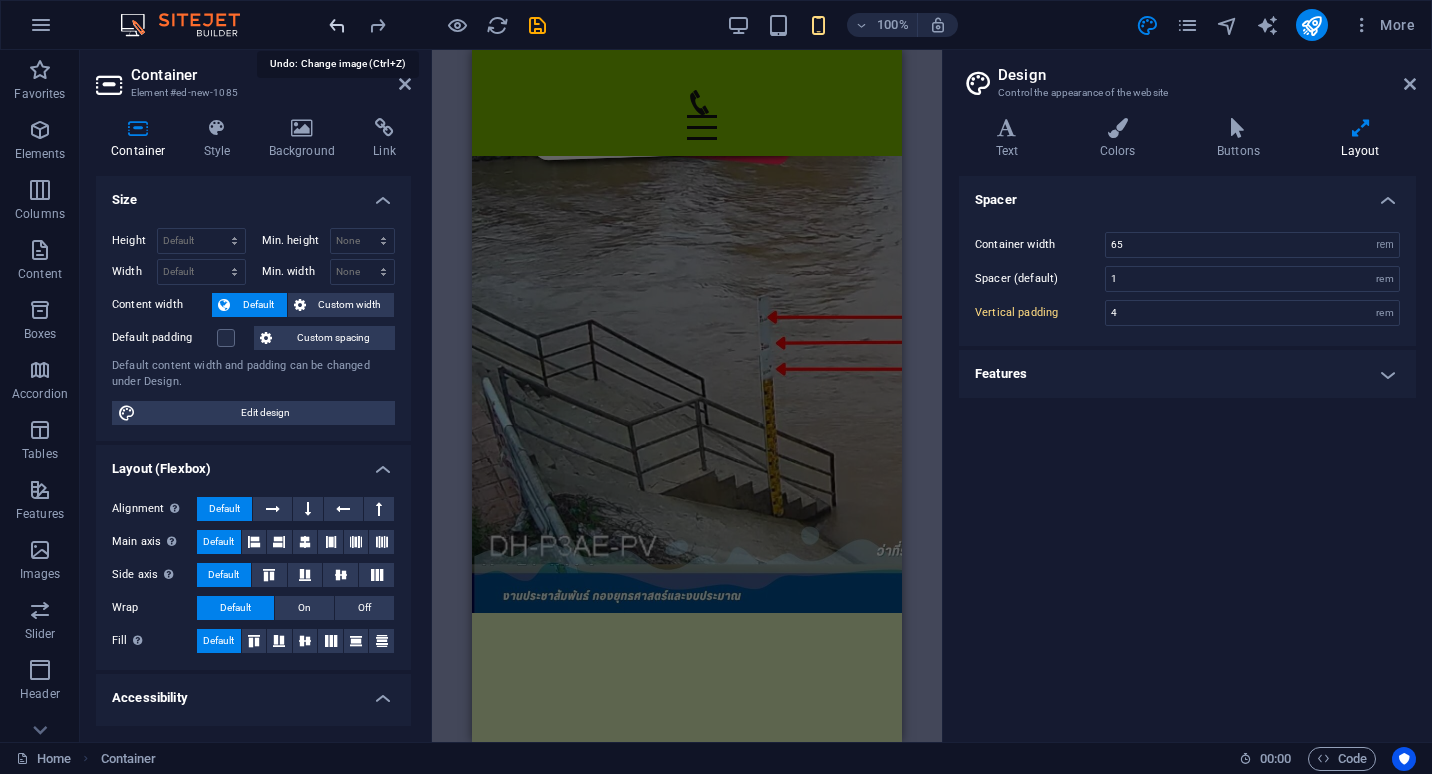 click at bounding box center (337, 25) 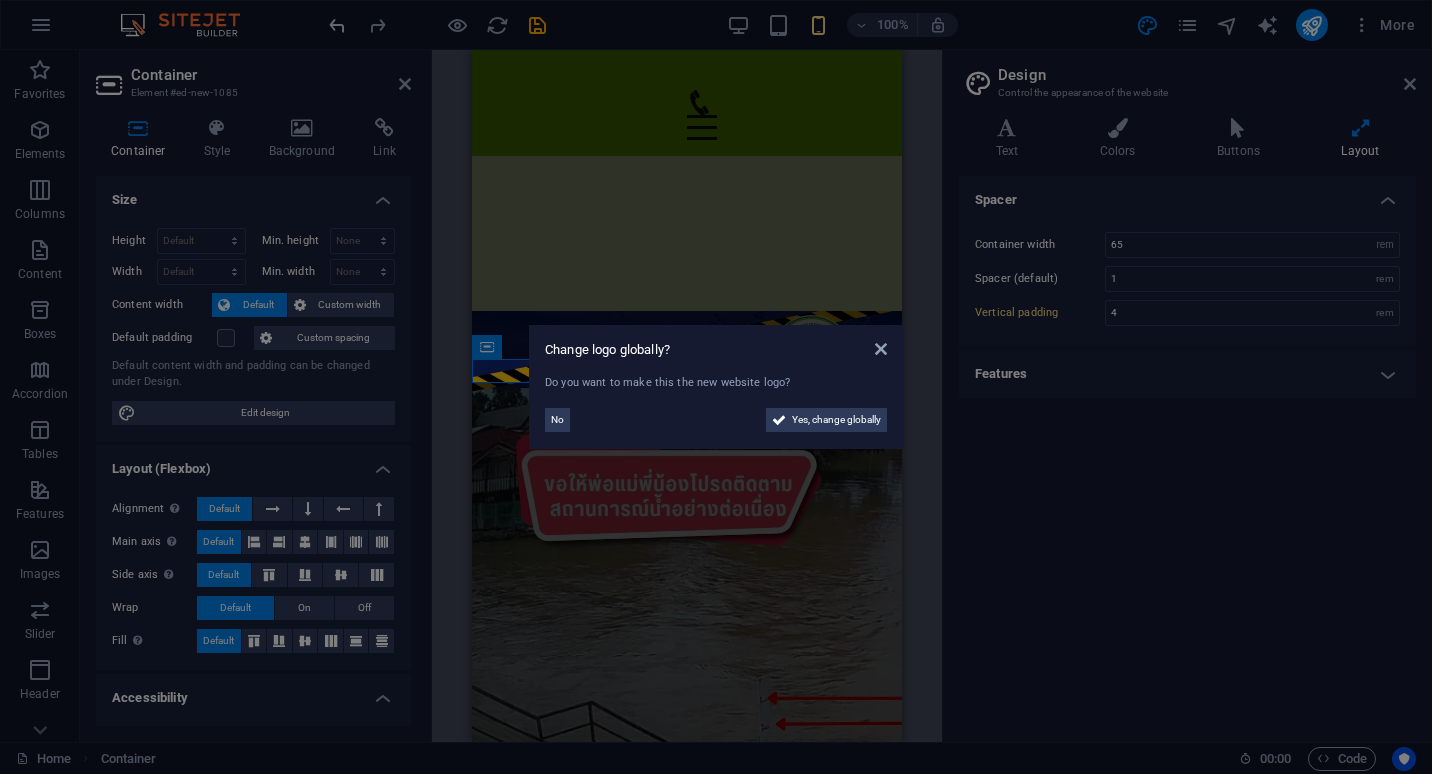 scroll, scrollTop: 197, scrollLeft: 0, axis: vertical 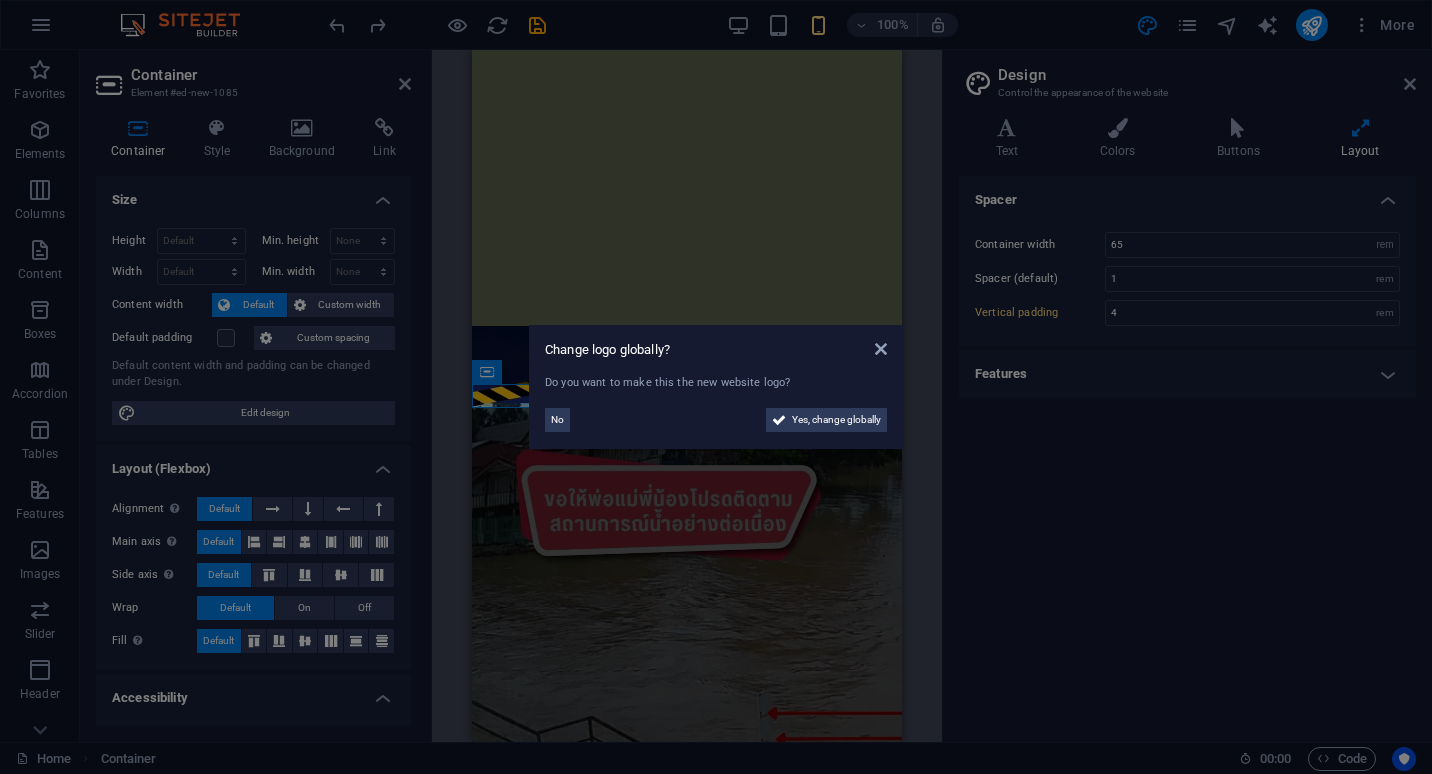 click on "Change logo globally? Do you want to make this the new website logo? No Yes, change globally" at bounding box center [716, 387] 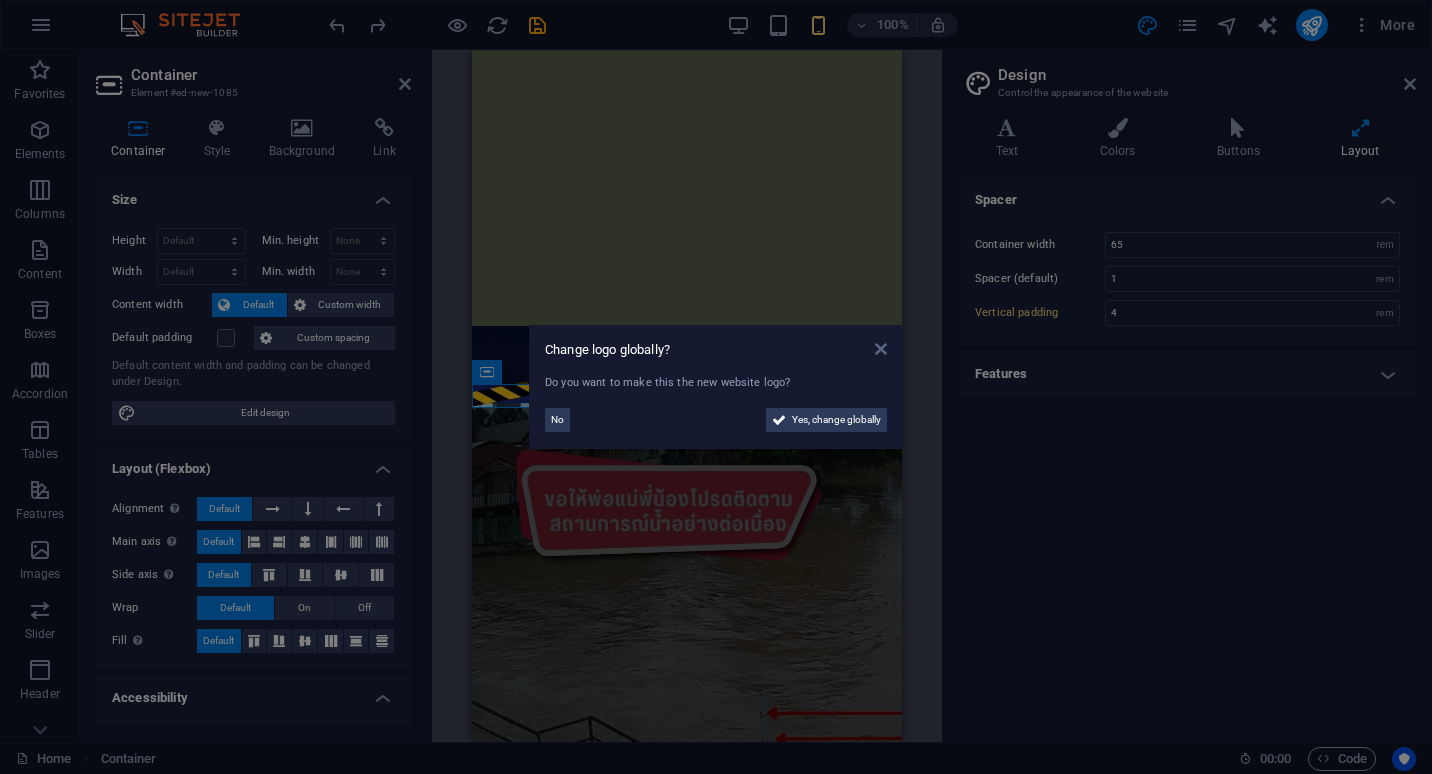 click at bounding box center (881, 349) 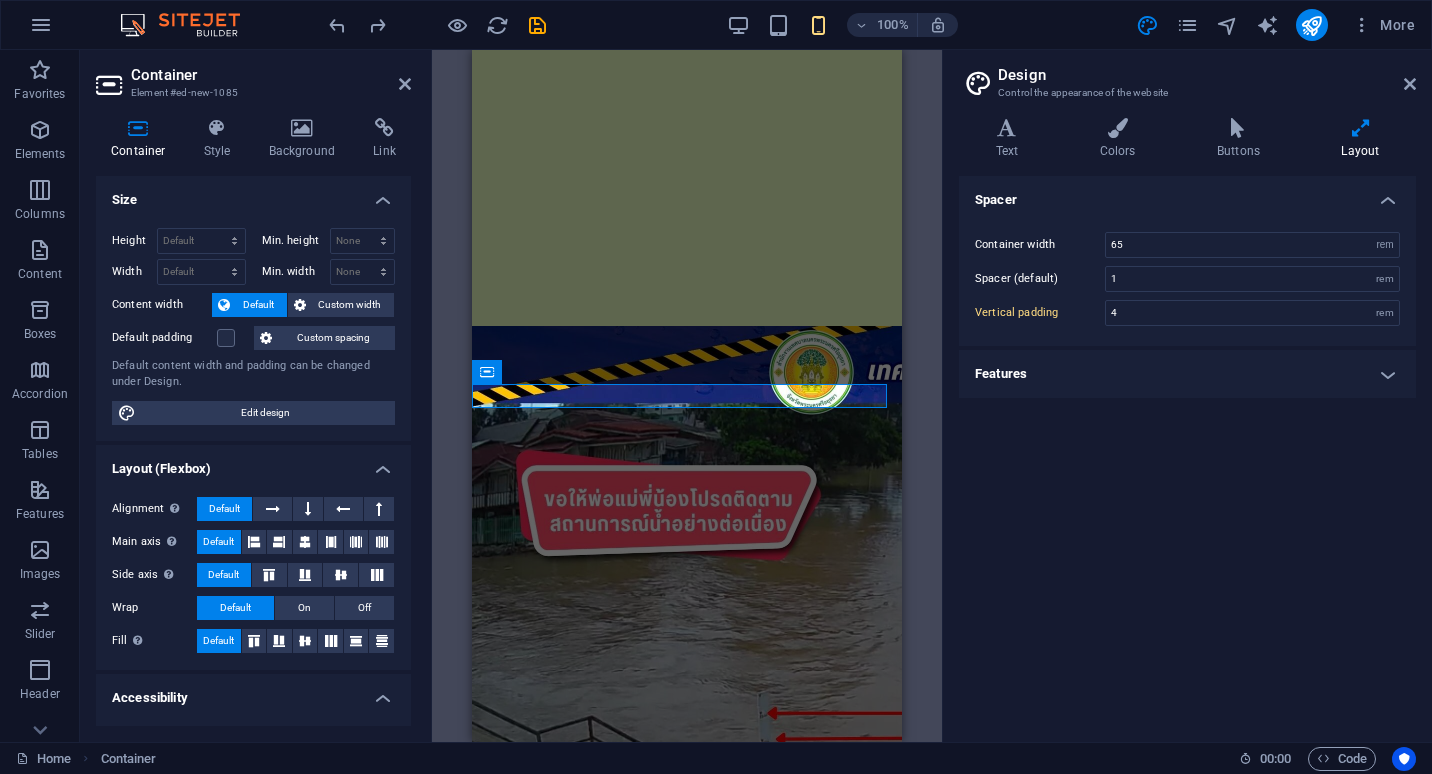 click on "Design Control the appearance of the website Variants  Text  Colors  Buttons  Layout Text Standard Bold Links Font color Font Open Sans Font size 16 rem px Line height 1.5 Font weight To display the font weight correctly, it may need to be enabled.  Manage Fonts Thin, 100 Extra-light, 200 Light, 300 Regular, 400 Medium, 500 Semi-bold, 600 Bold, 700 Extra-bold, 800 Black, 900 Letter spacing 0 rem px Font style Text transform Tt TT tt Text align Font weight To display the font weight correctly, it may need to be enabled.  Manage Fonts Thin, 100 Extra-light, 200 Light, 300 Regular, 400 Medium, 500 Semi-bold, 600 Bold, 700 Extra-bold, 800 Black, 900 Default Hover / Active Font color Font color Decoration None Decoration None Transition duration 0.3 s Transition function Ease Ease In Ease Out Ease In/Ease Out Linear Headlines All H1 / Textlogo H2 H3 H4 H5 H6 Font color Font Teko Line height 1.2 Font weight To display the font weight correctly, it may need to be enabled.  Manage Fonts Thin, 100 Extra-light, 200 0 0" at bounding box center [1187, 396] 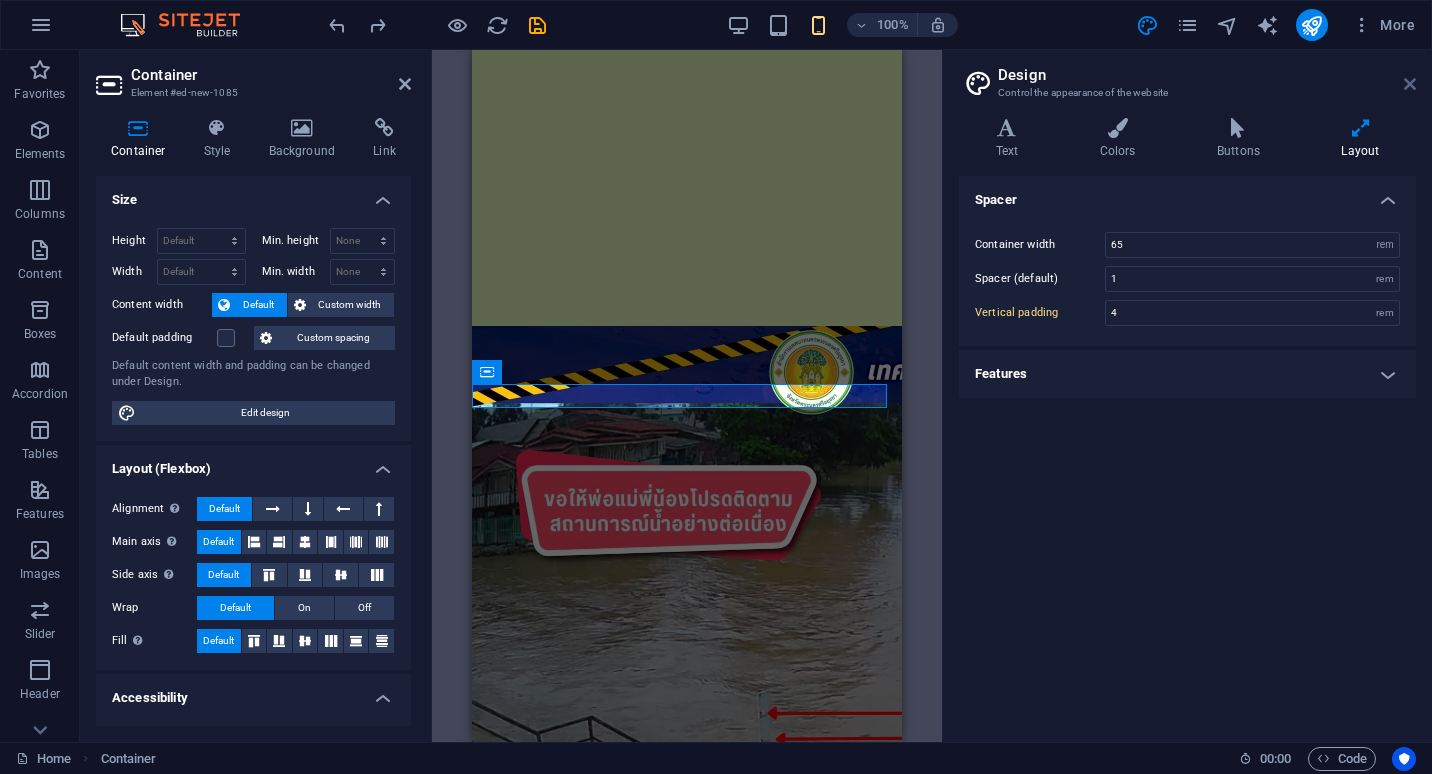 click at bounding box center [1410, 84] 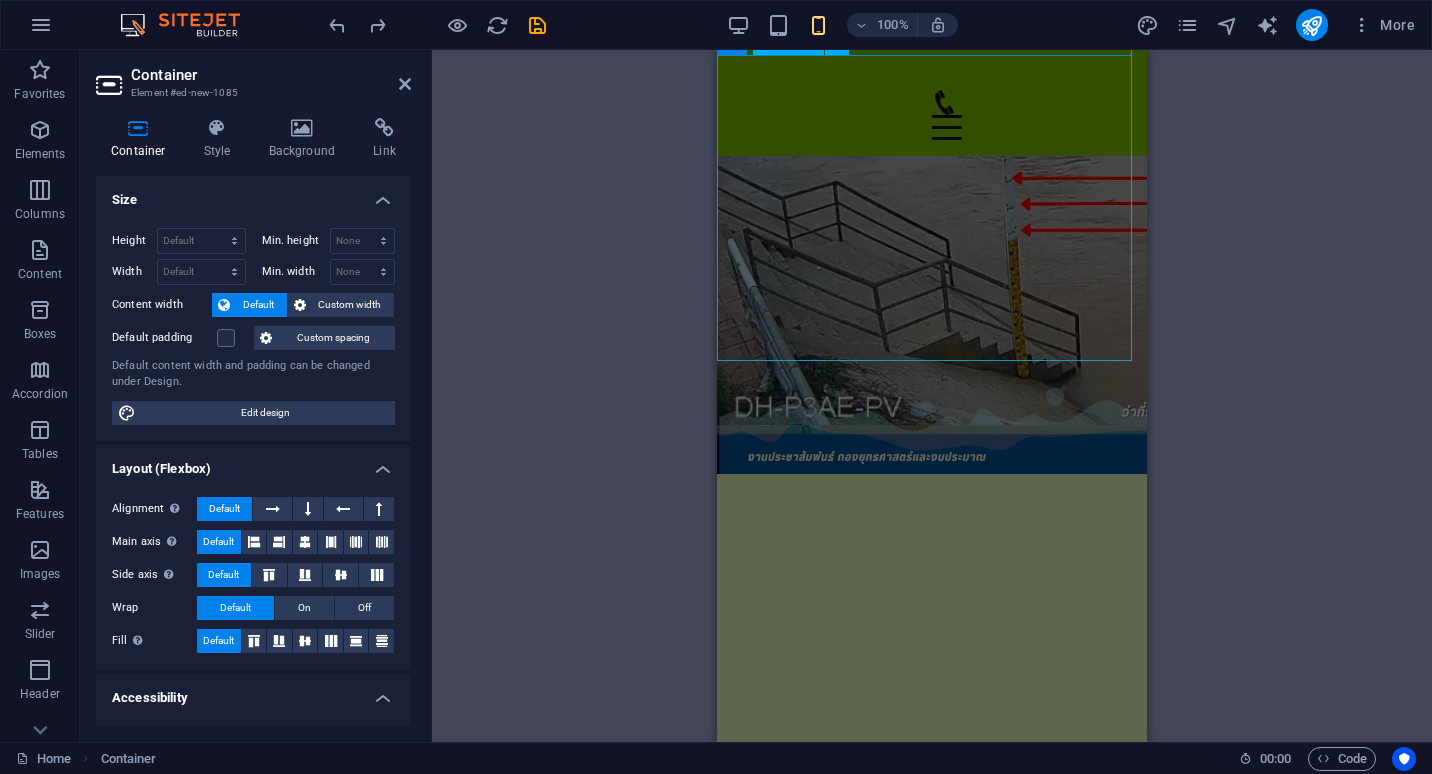 scroll, scrollTop: 900, scrollLeft: 0, axis: vertical 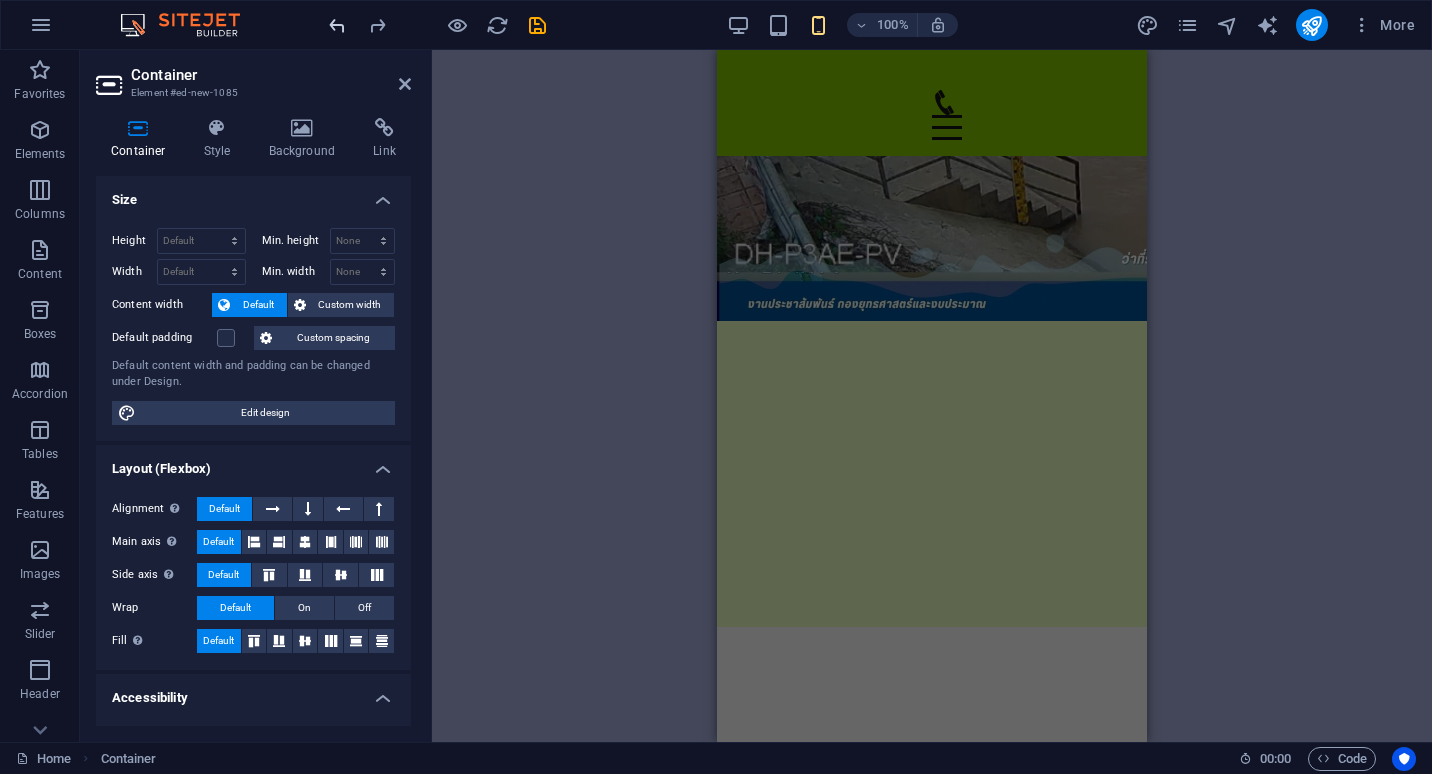 click at bounding box center [337, 25] 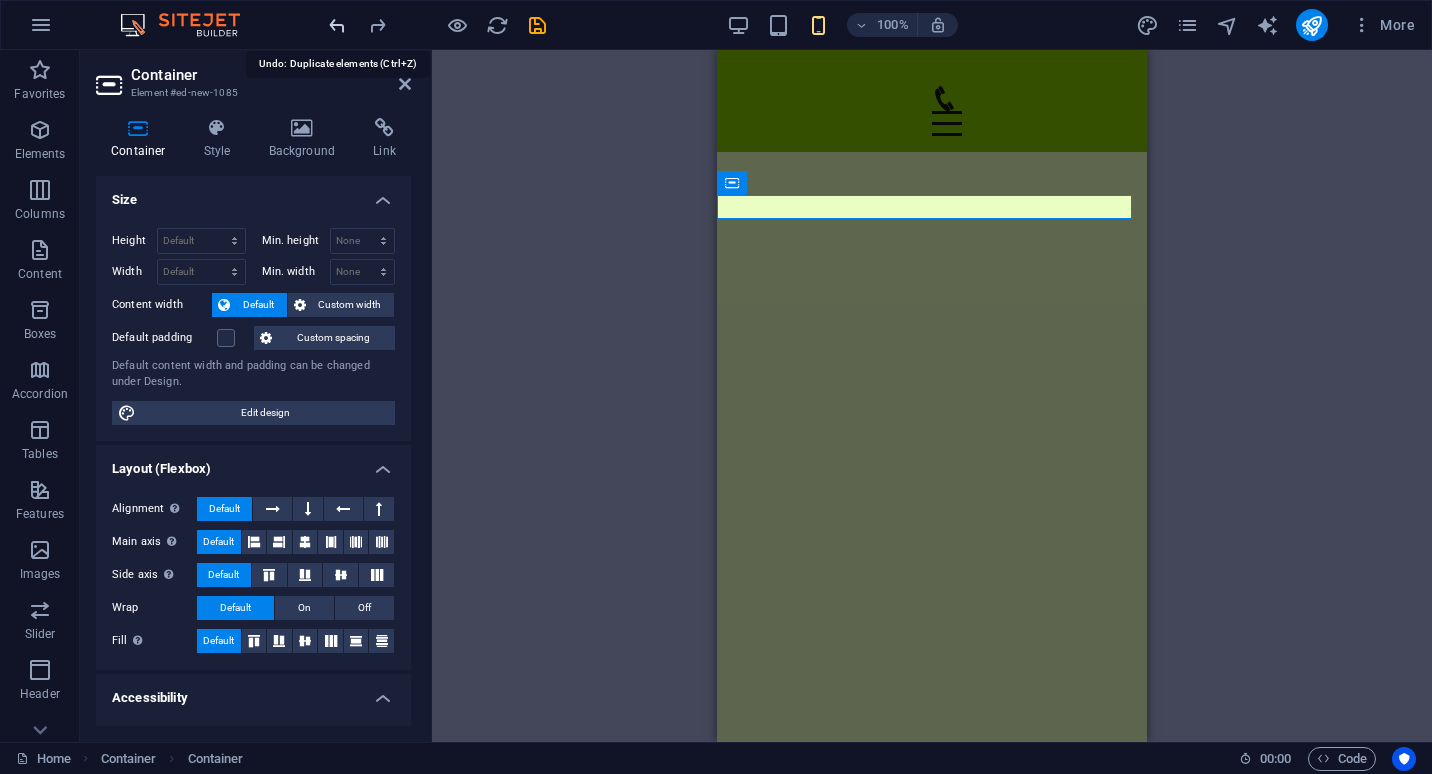 scroll, scrollTop: 0, scrollLeft: 0, axis: both 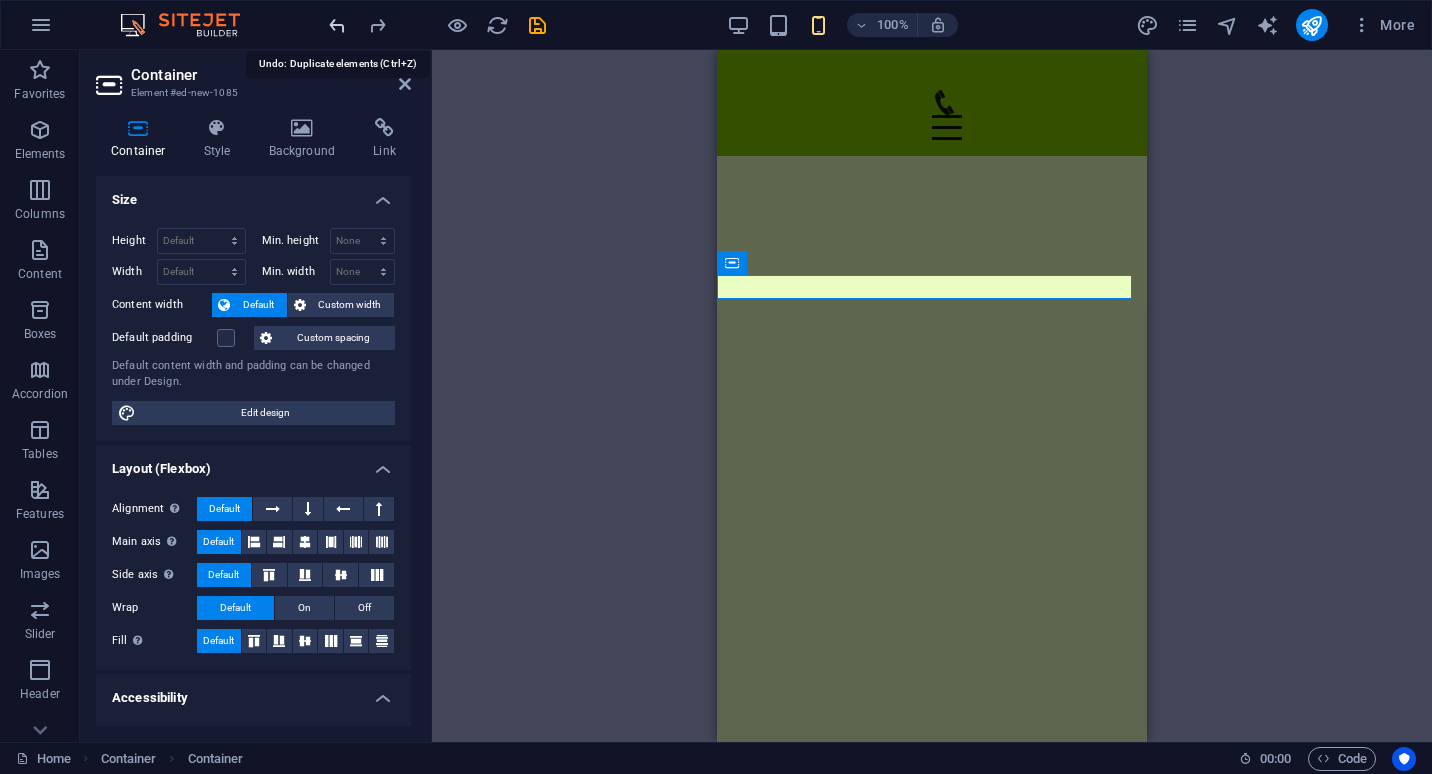 click at bounding box center (337, 25) 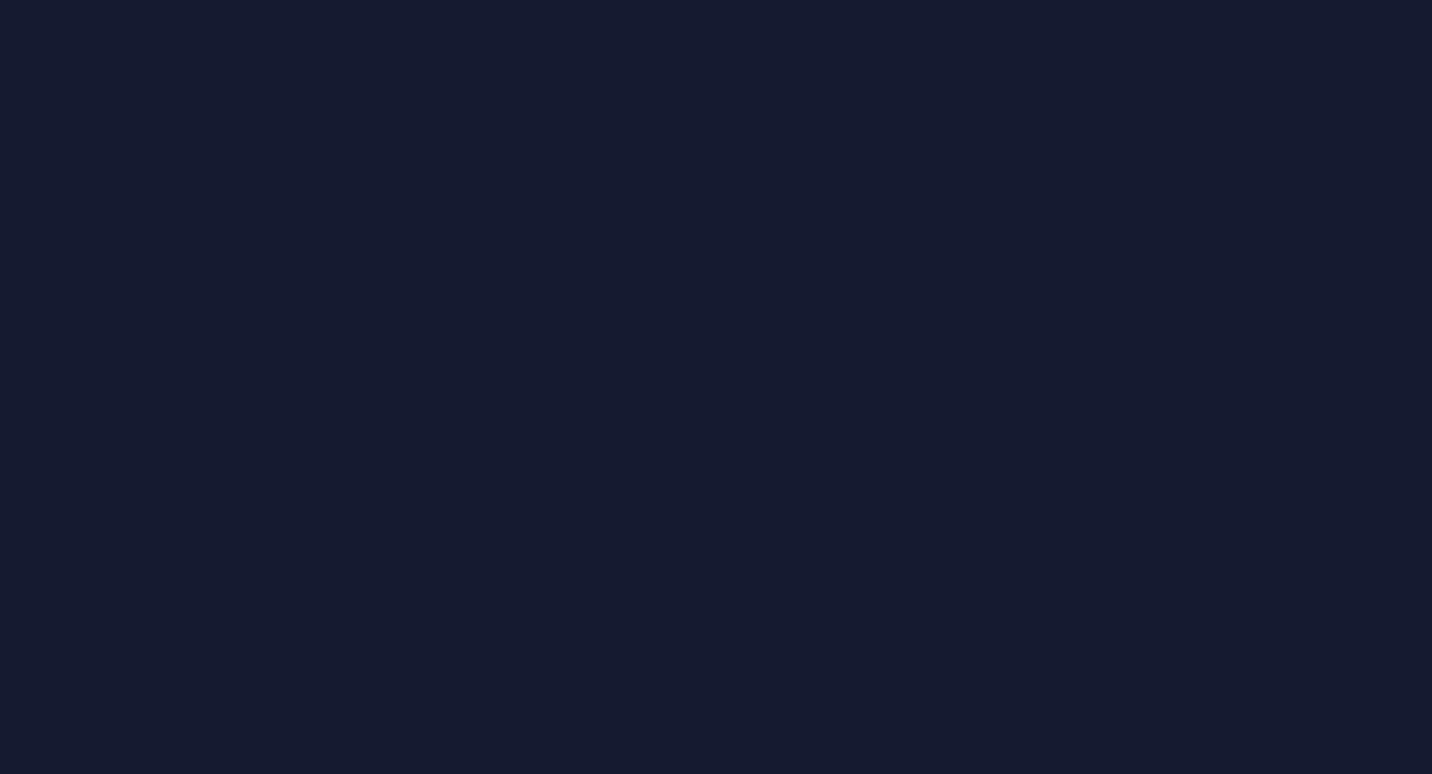 scroll, scrollTop: 0, scrollLeft: 0, axis: both 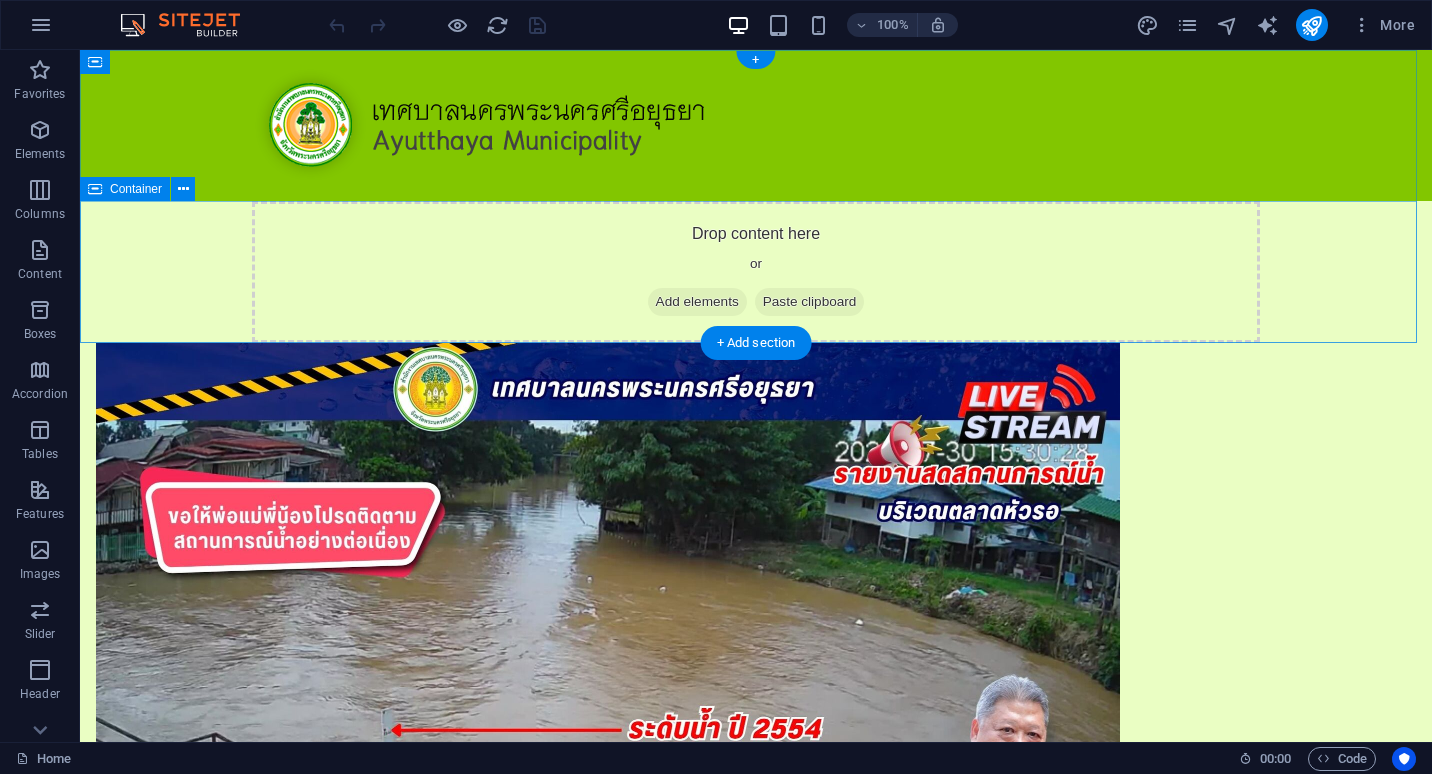 click on "Add elements" at bounding box center (697, 302) 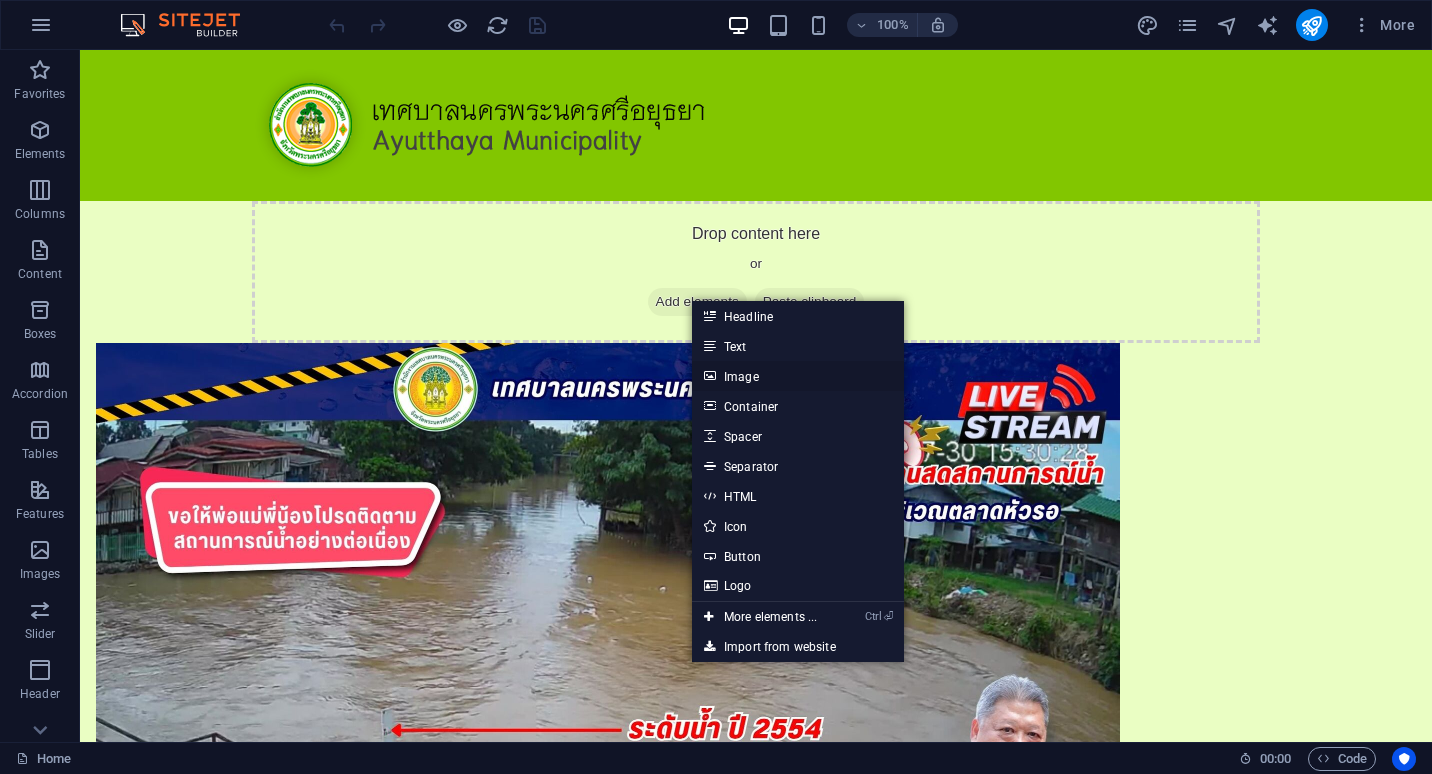 click on "Image" at bounding box center [798, 376] 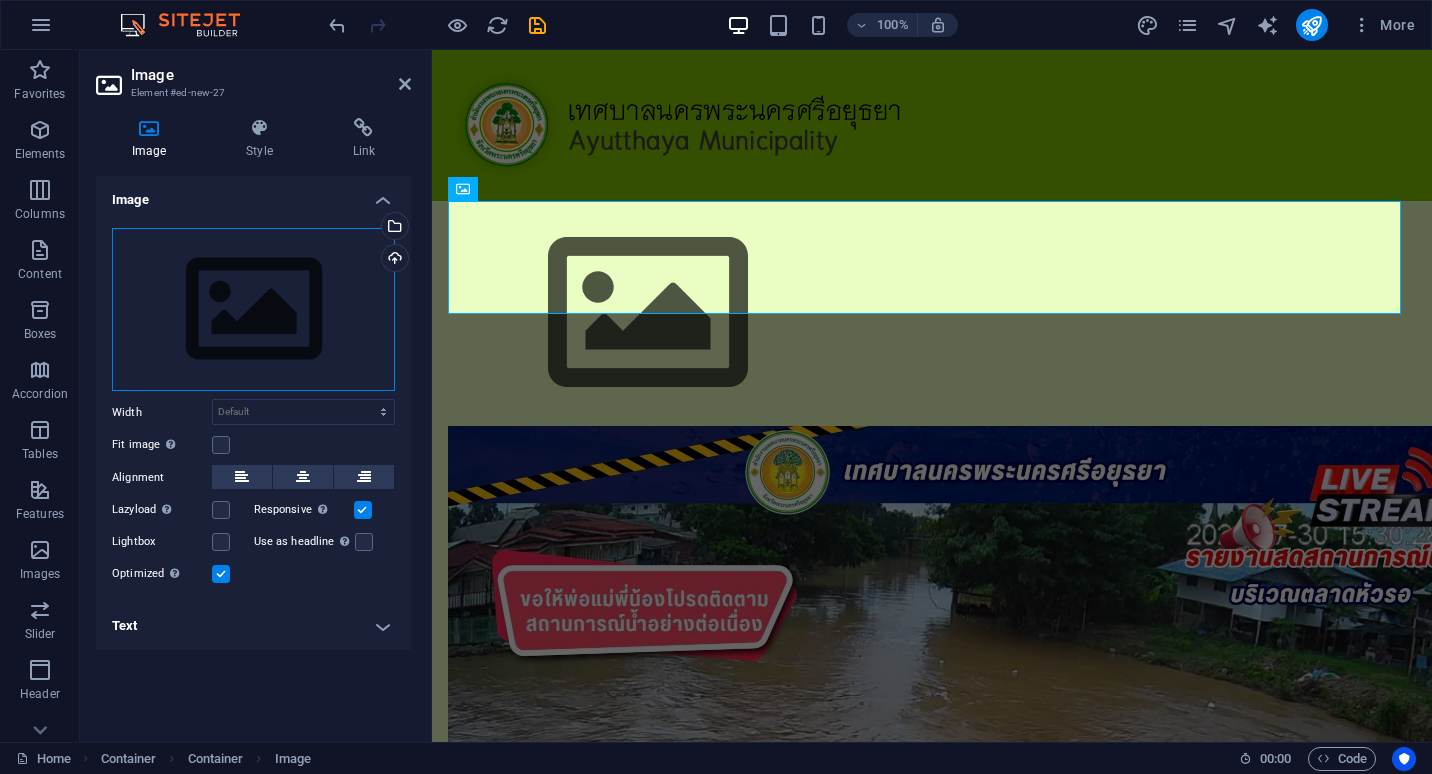 click on "Drag files here, click to choose files or select files from Files or our free stock photos & videos" at bounding box center [253, 310] 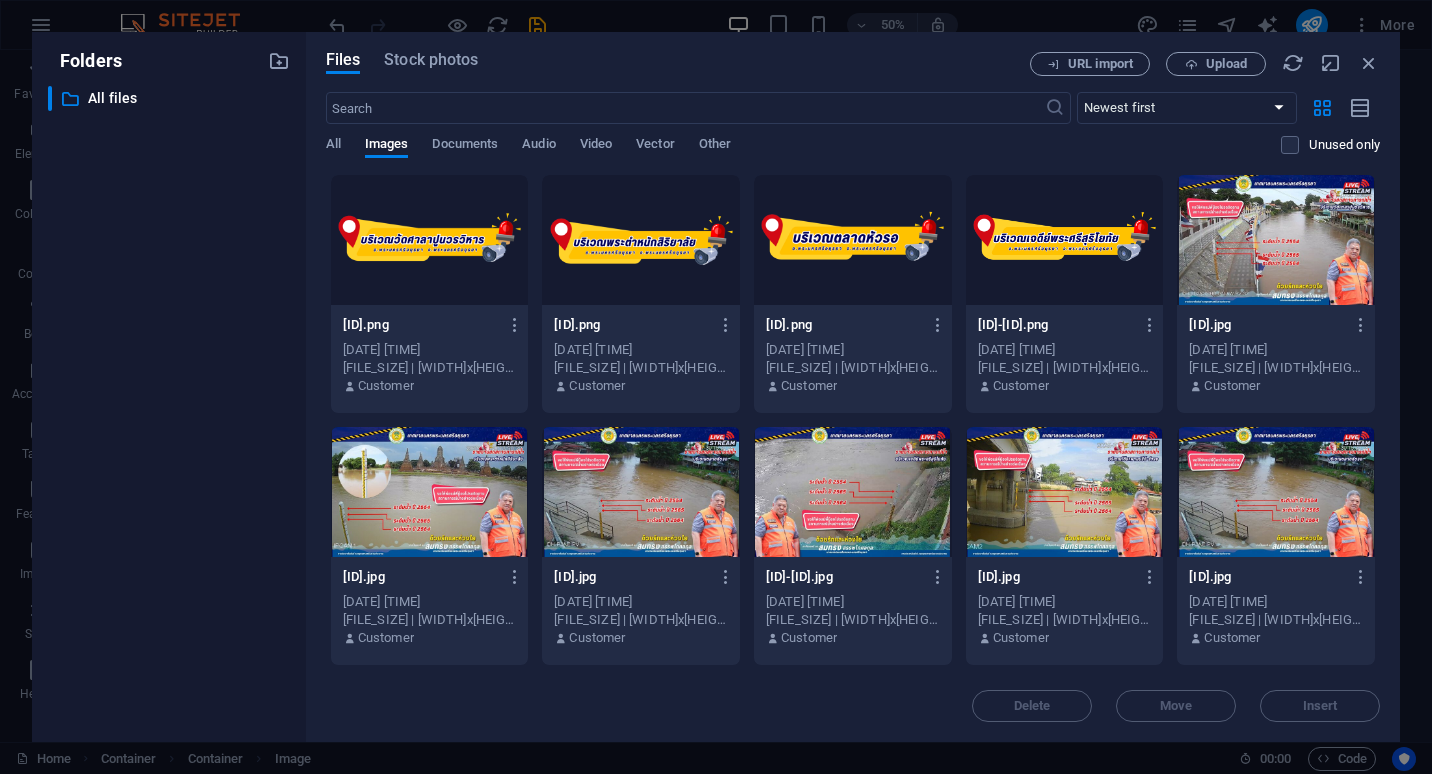 click at bounding box center [853, 240] 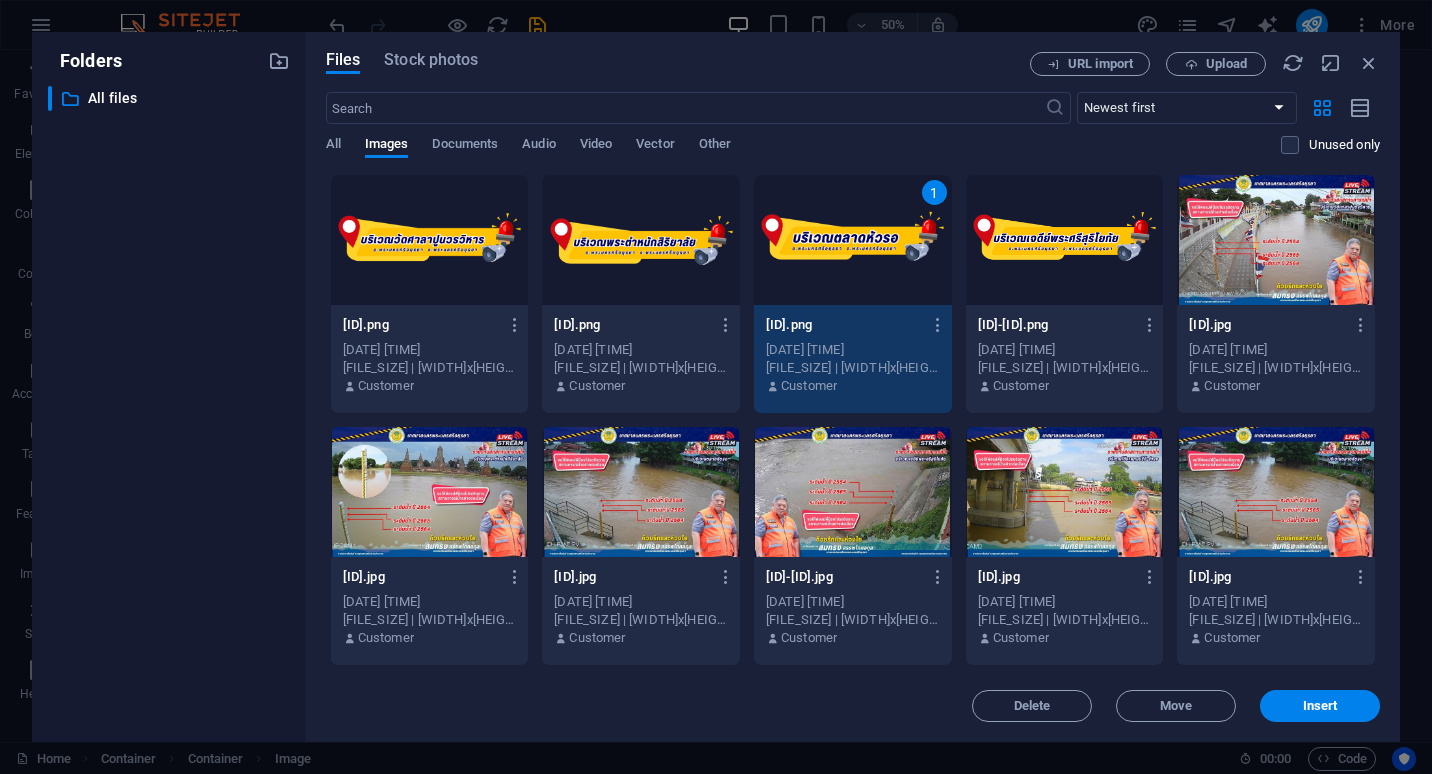 click on "1" at bounding box center (853, 240) 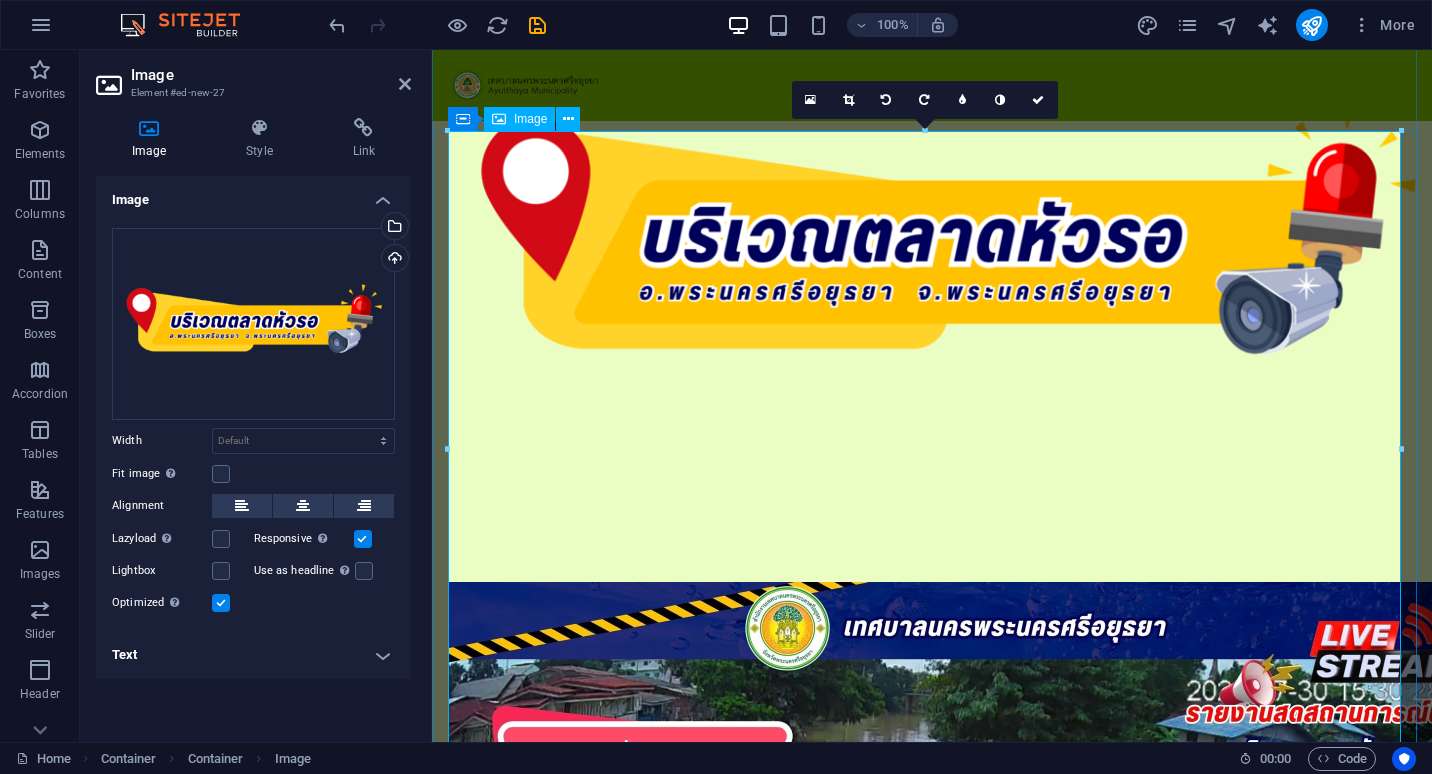 scroll, scrollTop: 220, scrollLeft: 0, axis: vertical 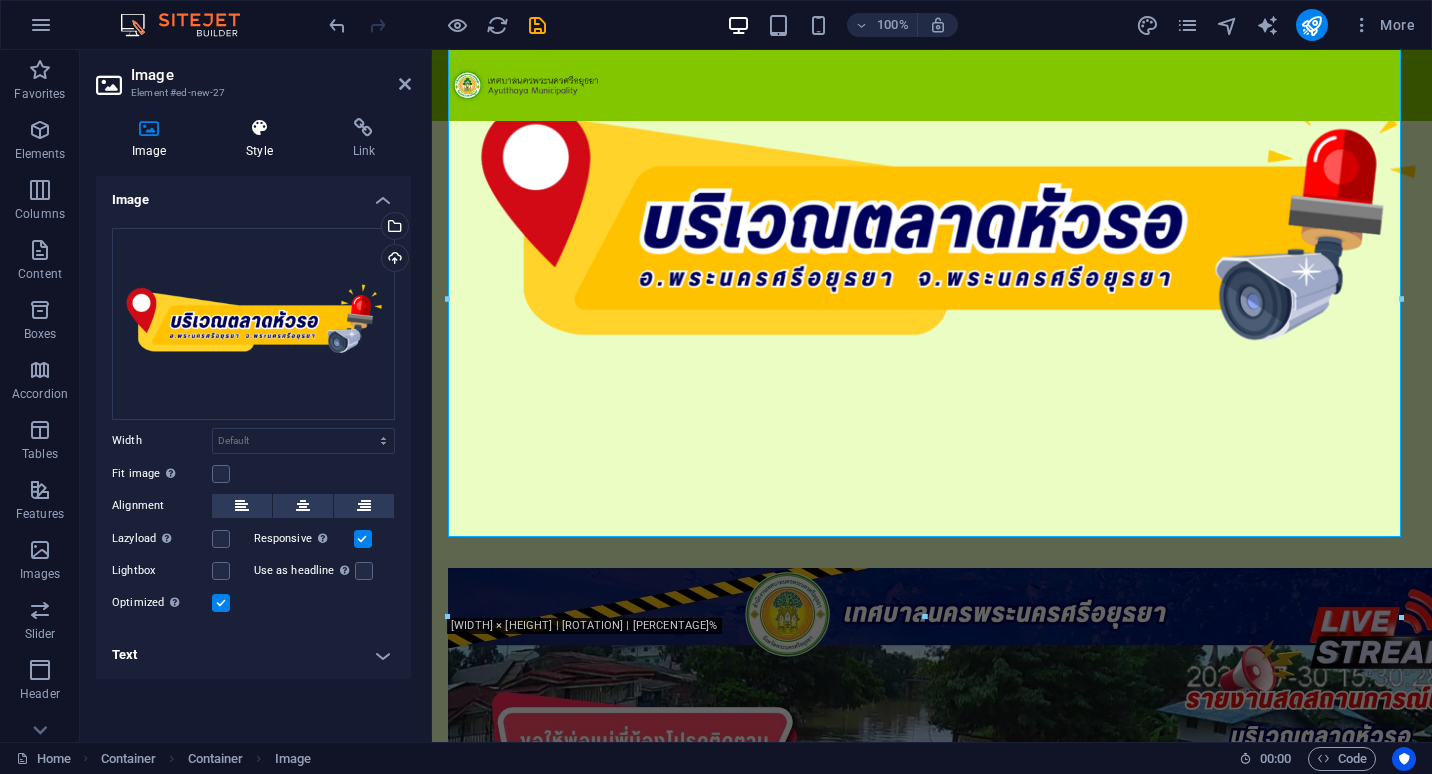 click on "Style" at bounding box center [263, 139] 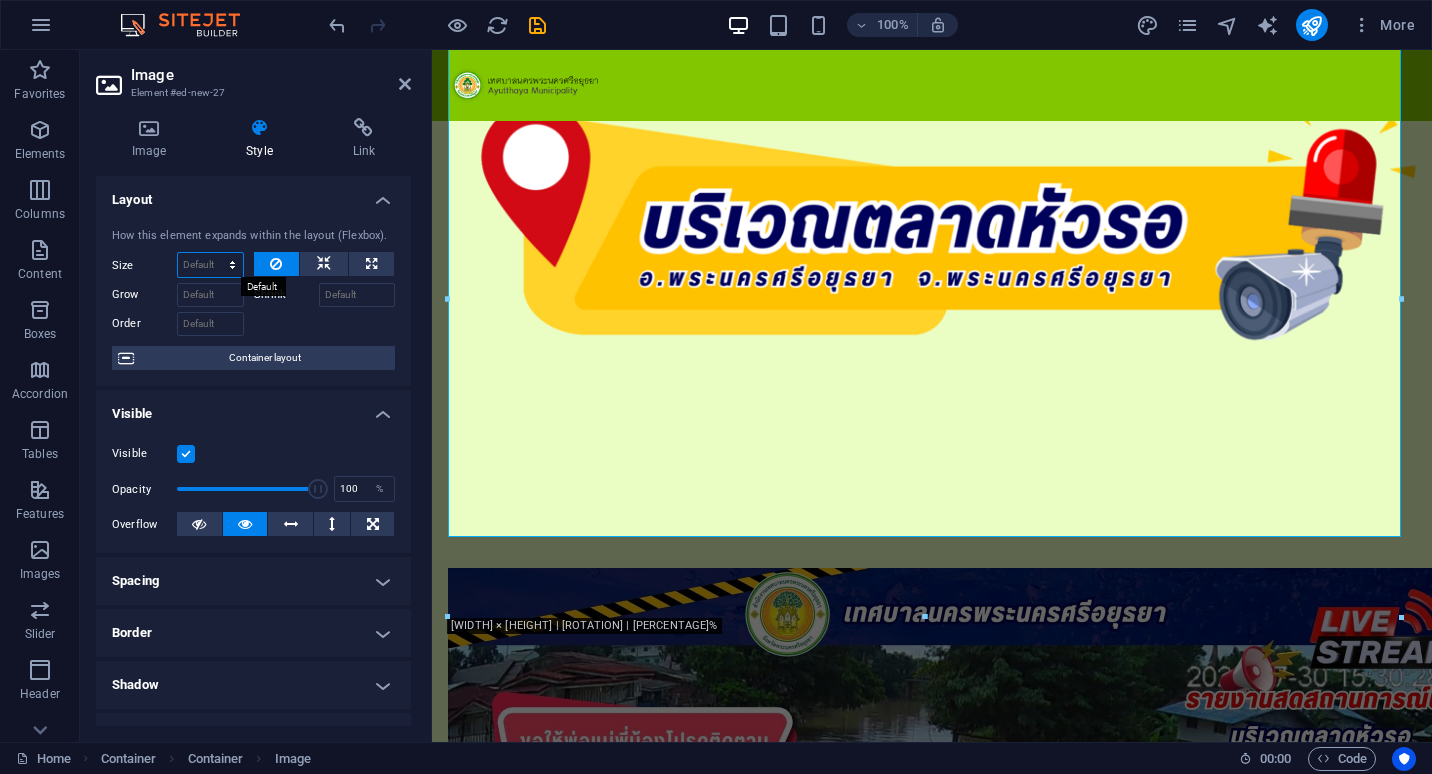 click on "Default auto px % 1/1 1/2 1/3 1/4 1/5 1/6 1/7 1/8 1/9 1/10" at bounding box center (210, 265) 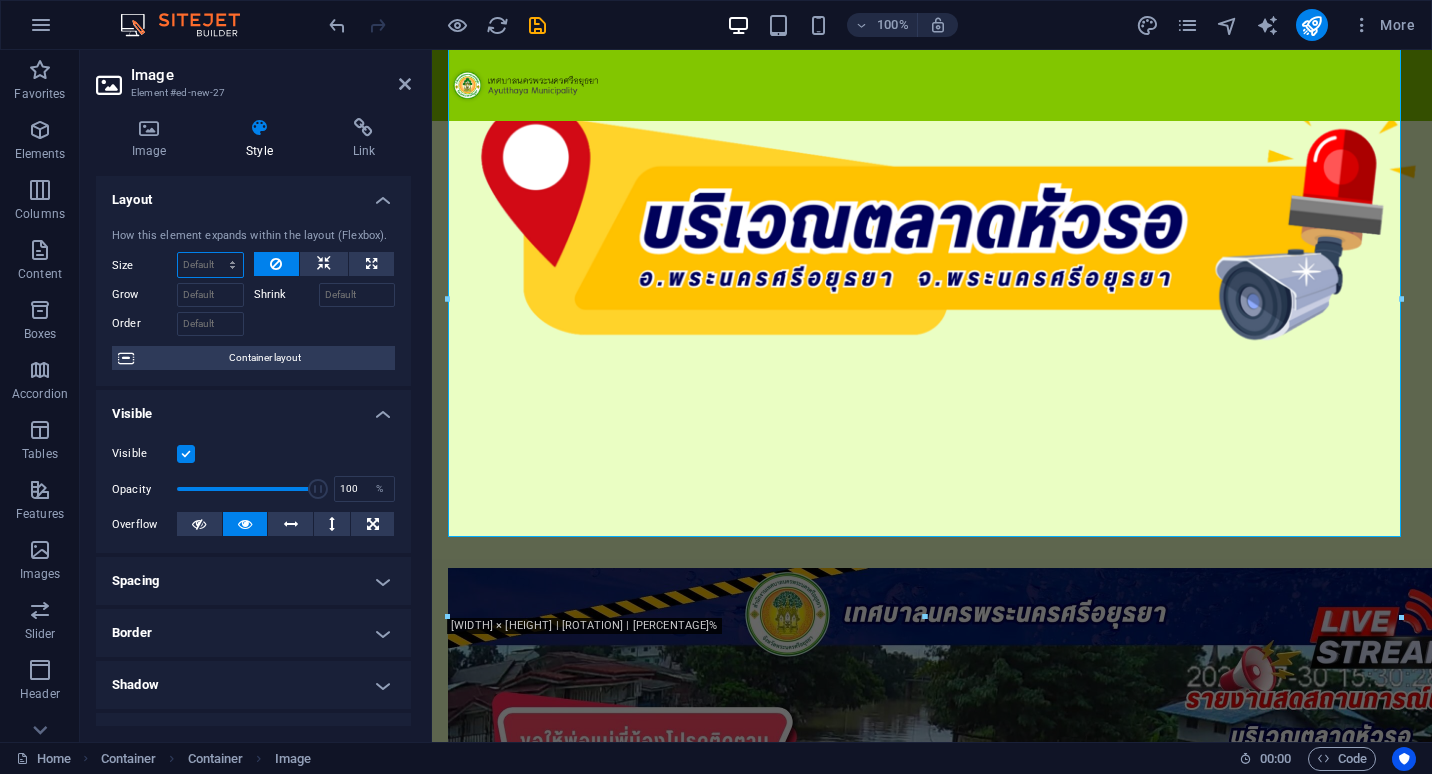 select on "%" 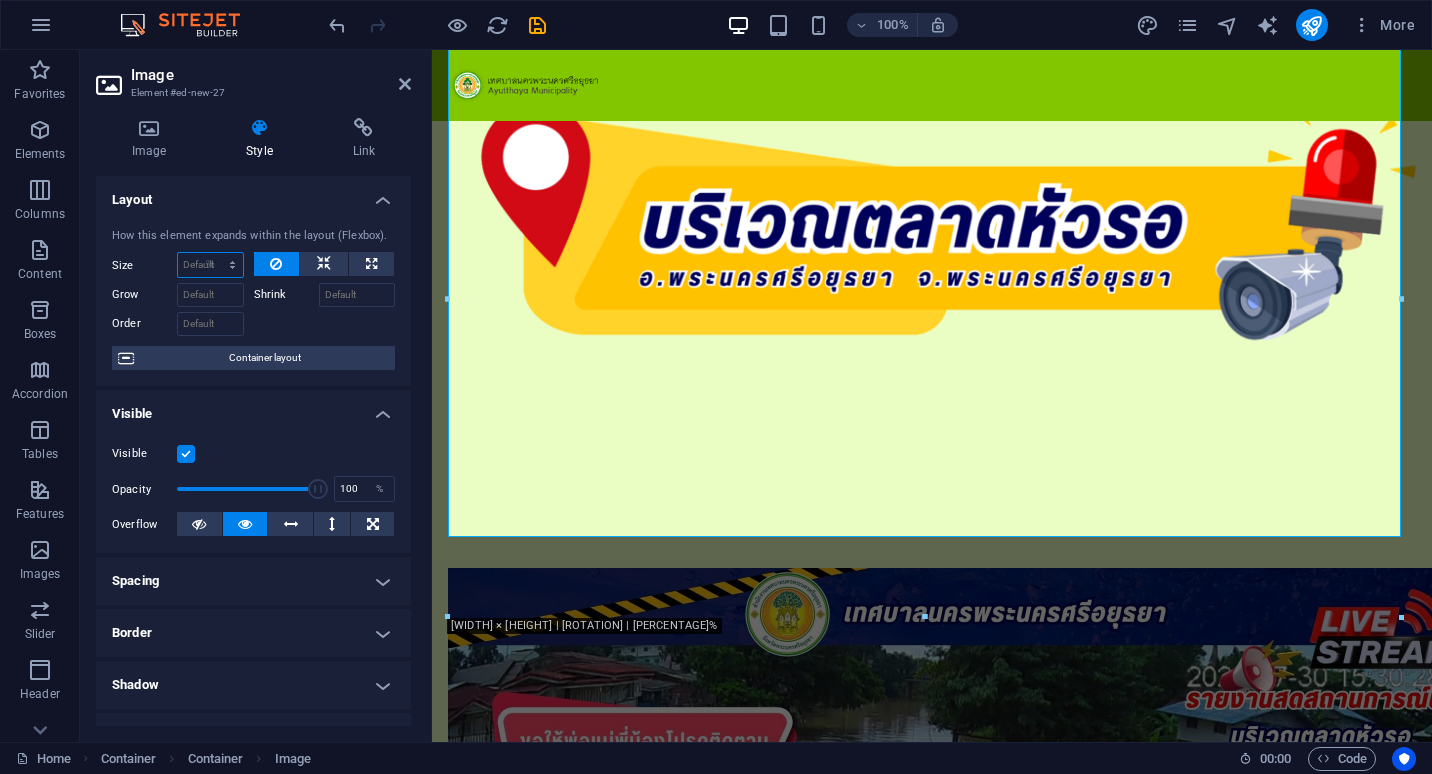 click on "Default auto px % 1/1 1/2 1/3 1/4 1/5 1/6 1/7 1/8 1/9 1/10" at bounding box center [210, 265] 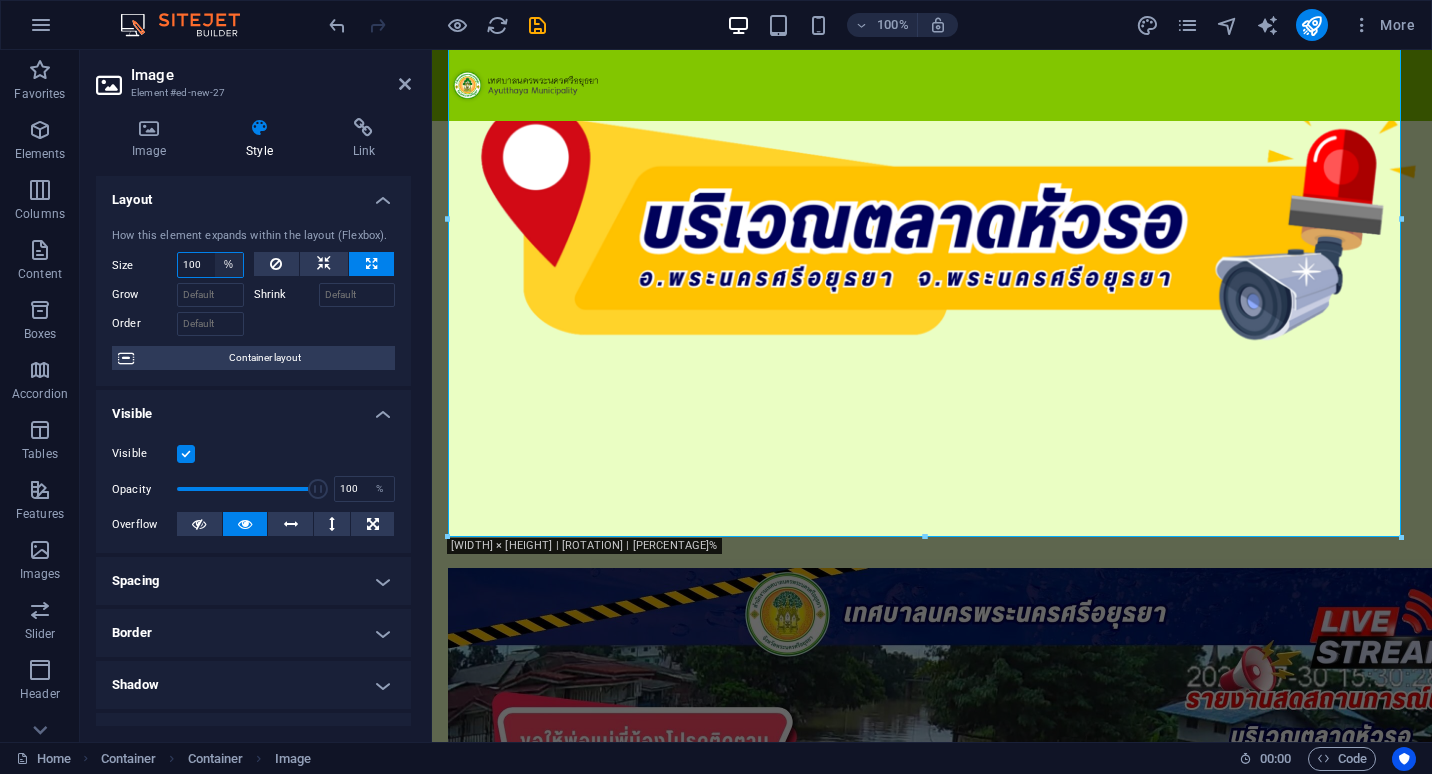 click on "Default auto px % 1/1 1/2 1/3 1/4 1/5 1/6 1/7 1/8 1/9 1/10" at bounding box center (229, 265) 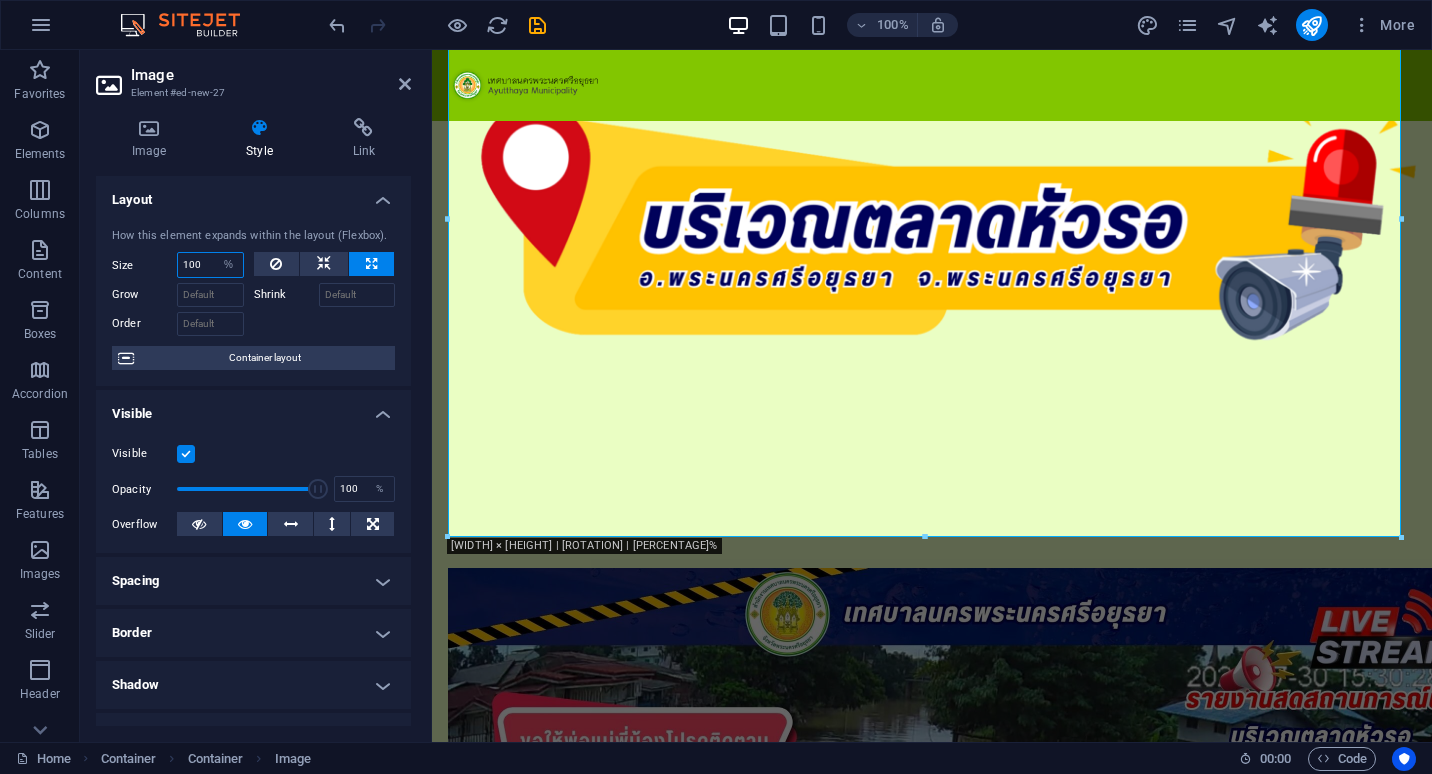 click on "100" at bounding box center [210, 265] 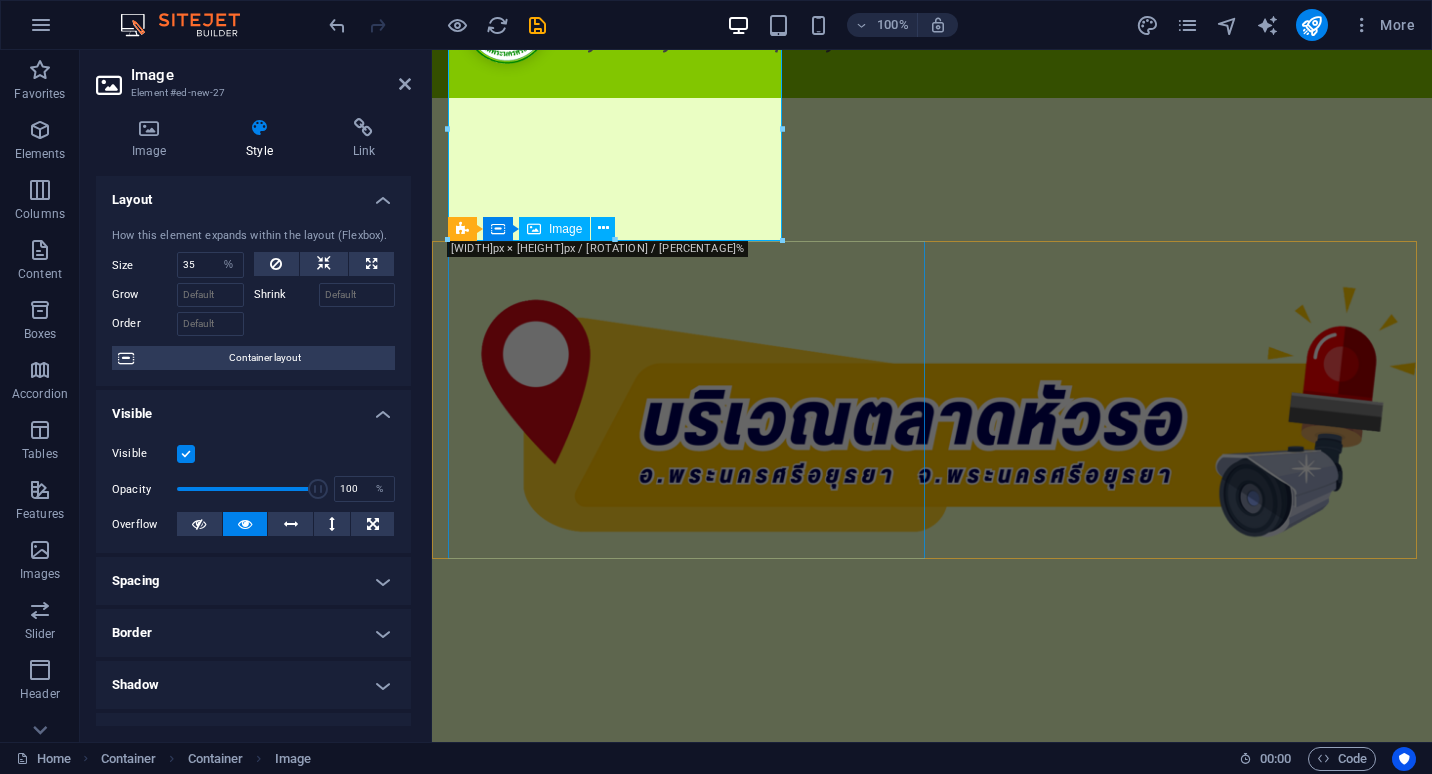 scroll, scrollTop: 20, scrollLeft: 0, axis: vertical 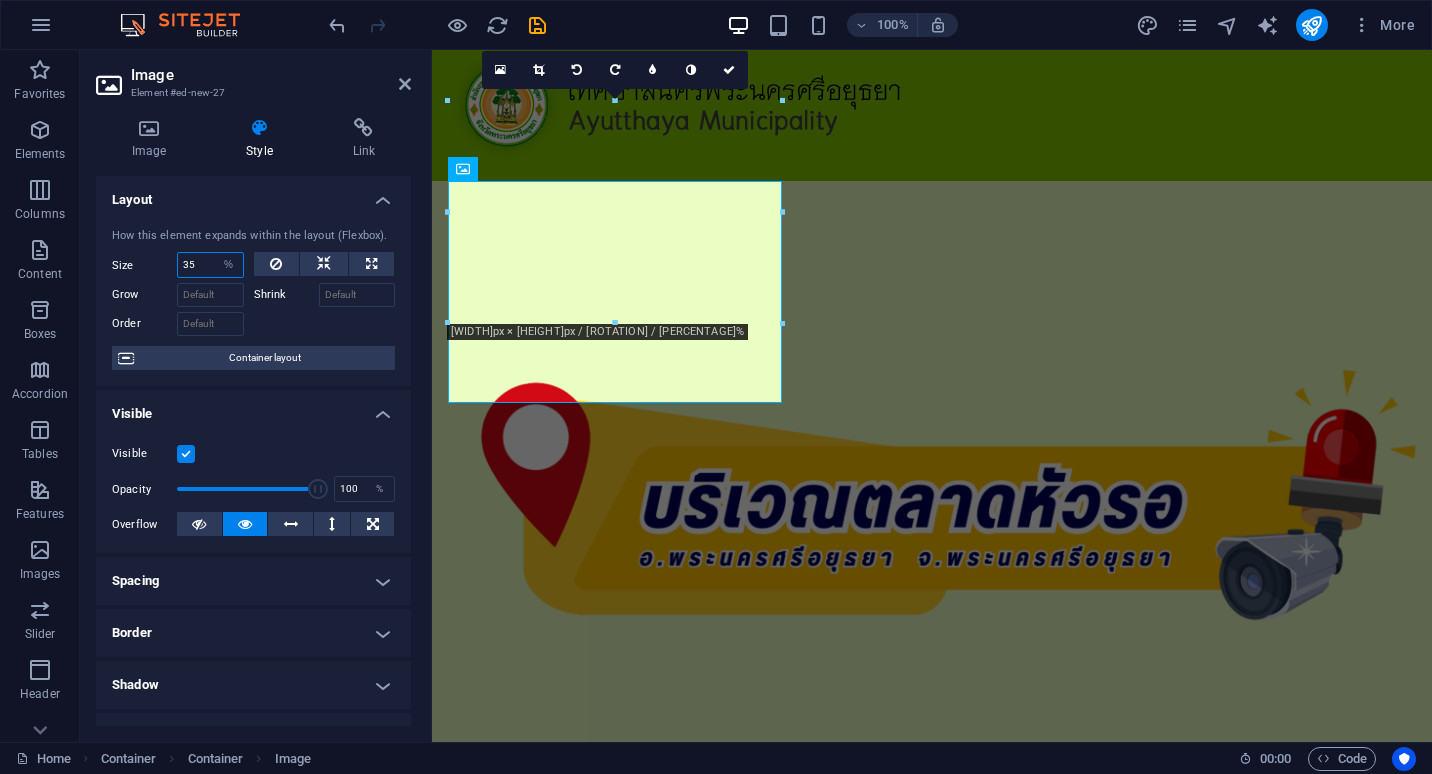 click on "35" at bounding box center (210, 265) 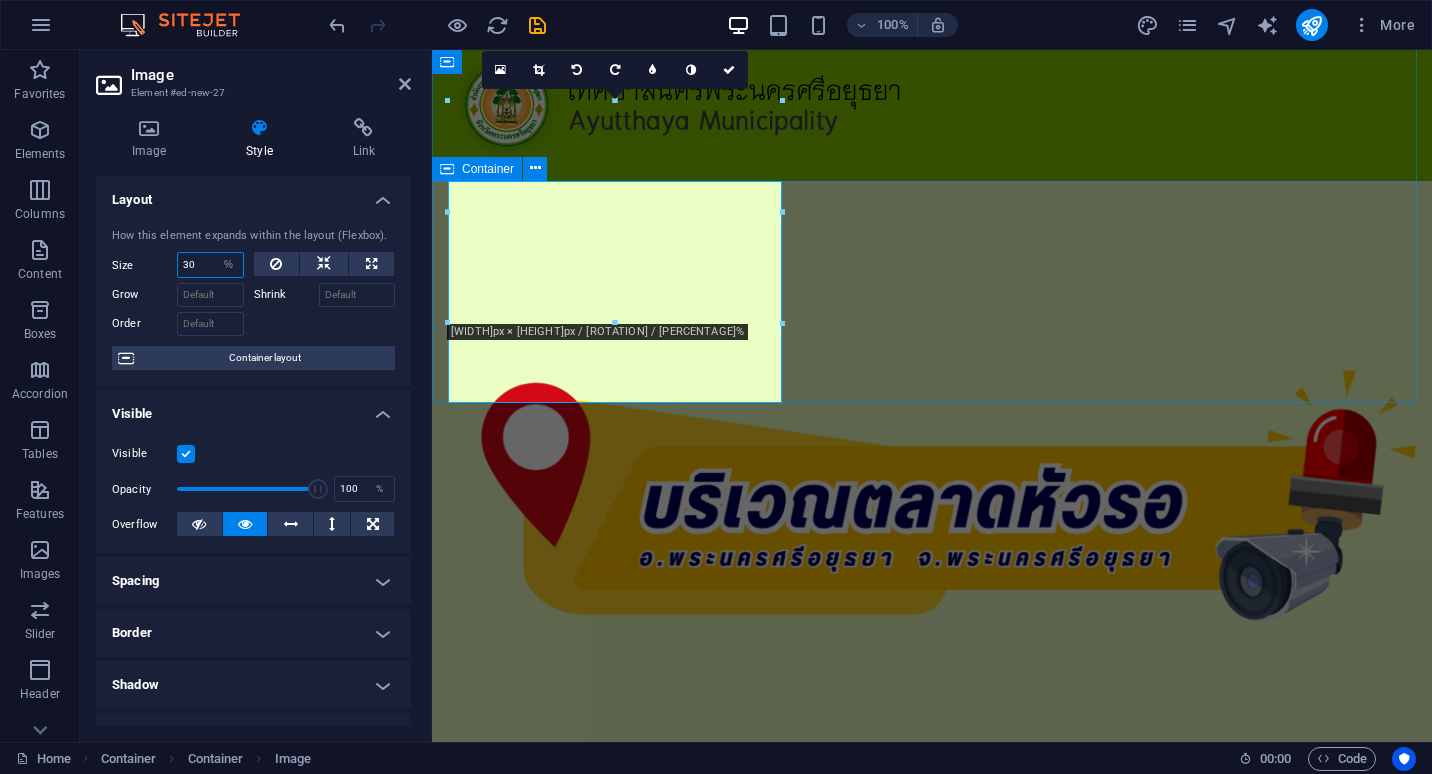 type on "30" 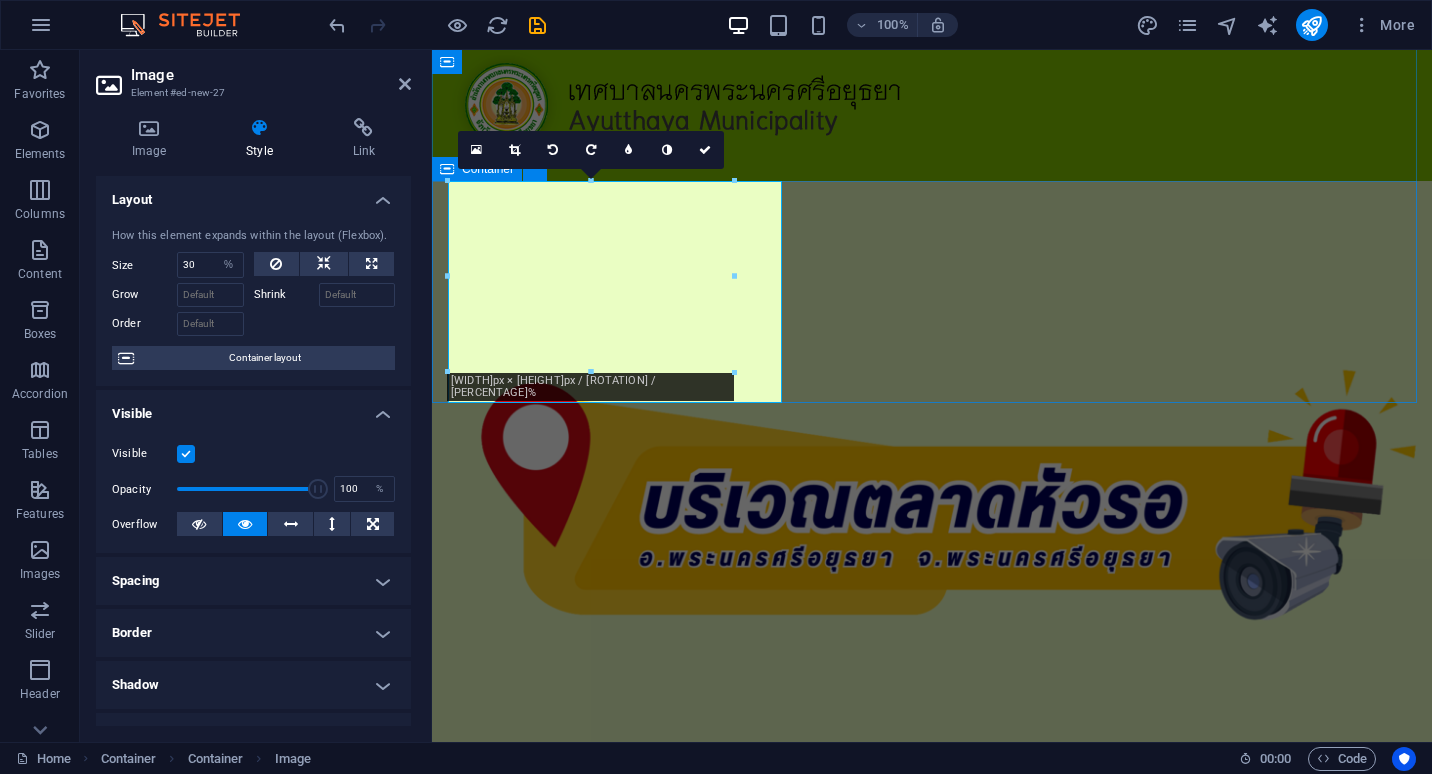 click at bounding box center (932, 514) 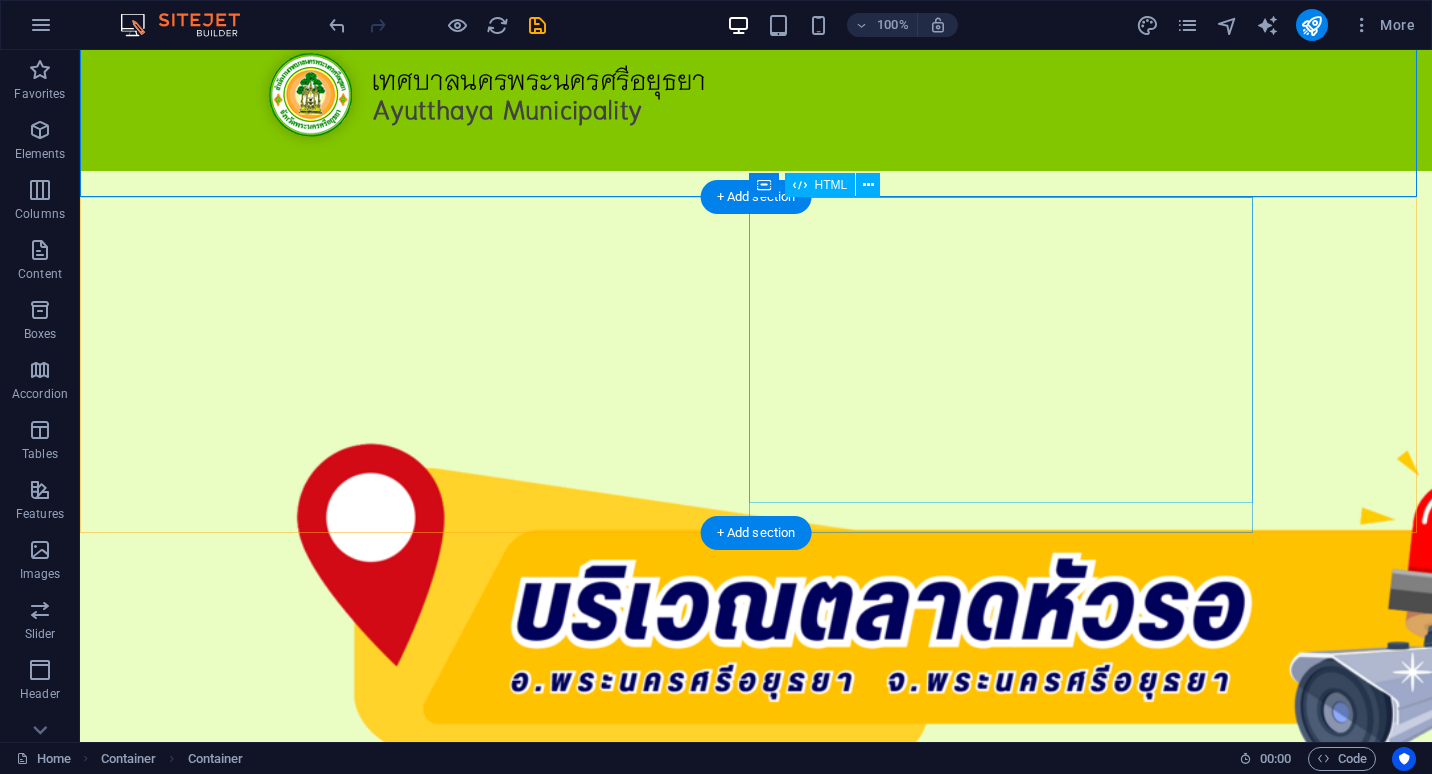 scroll, scrollTop: 0, scrollLeft: 0, axis: both 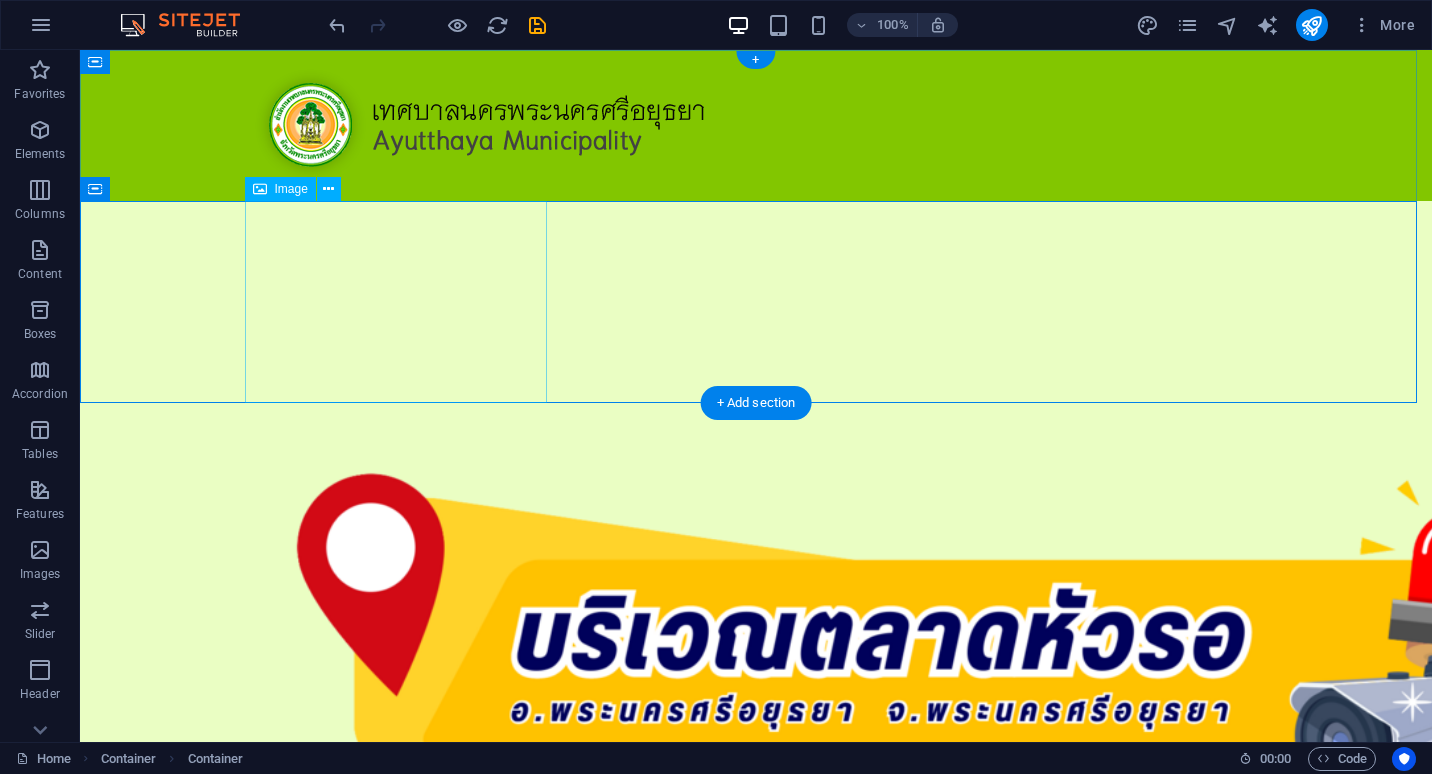 click at bounding box center [756, 652] 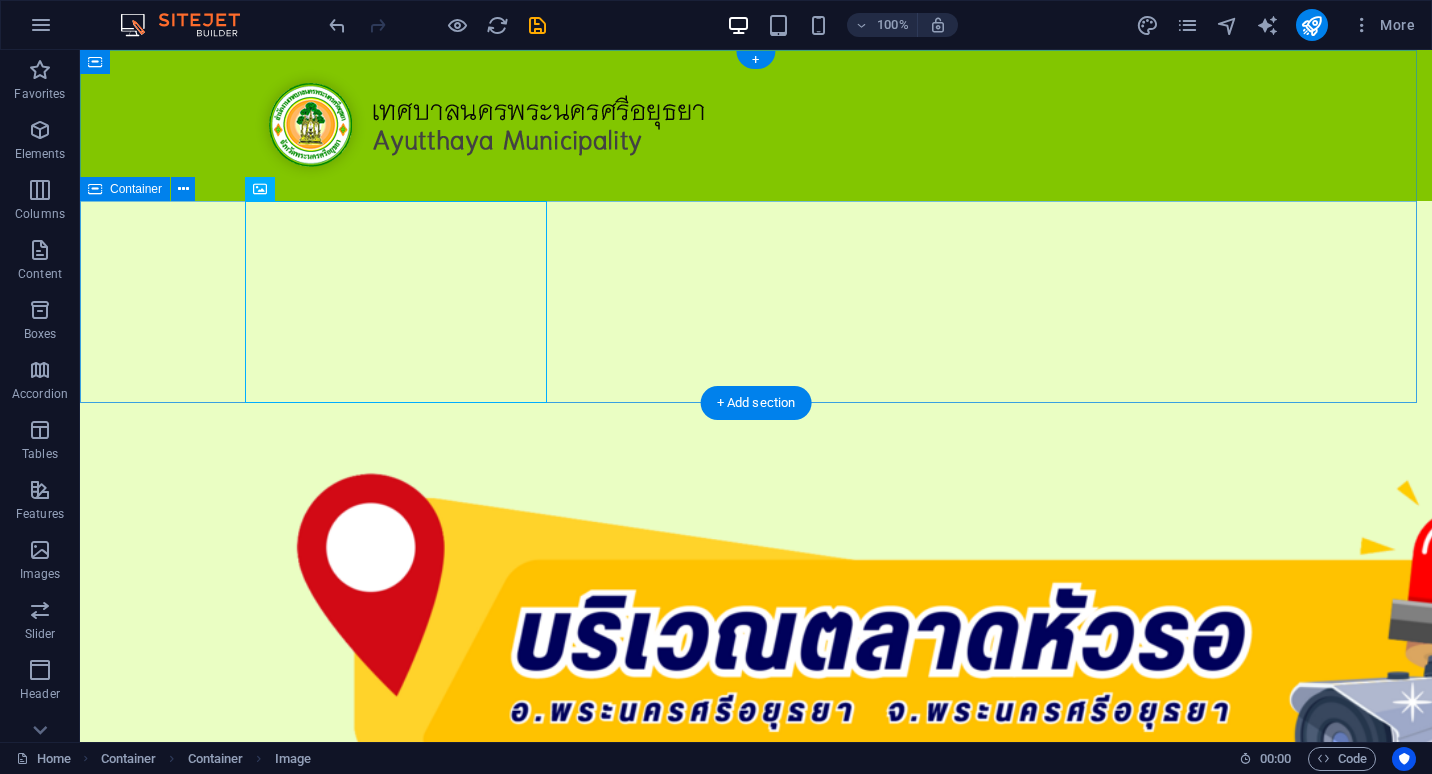 click at bounding box center (756, 652) 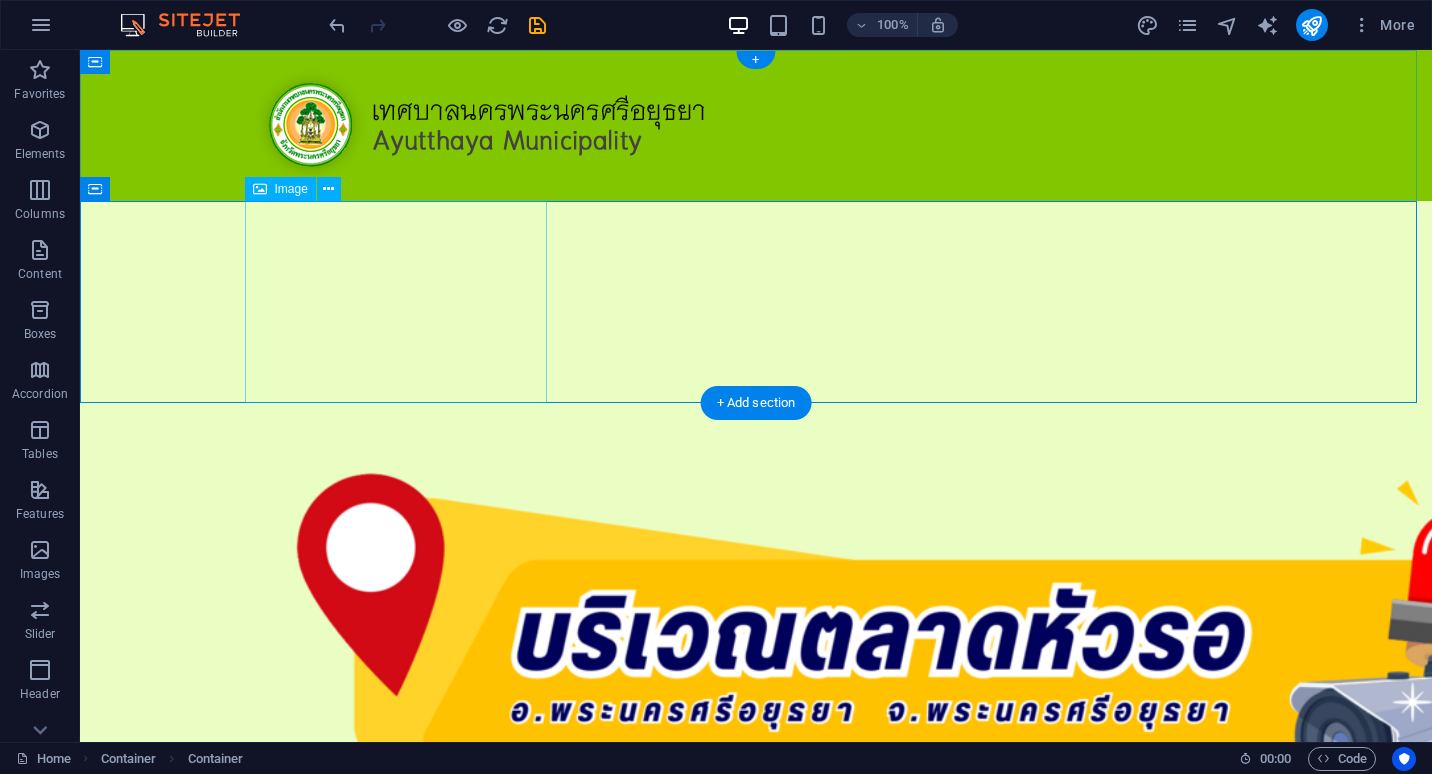 click at bounding box center [756, 652] 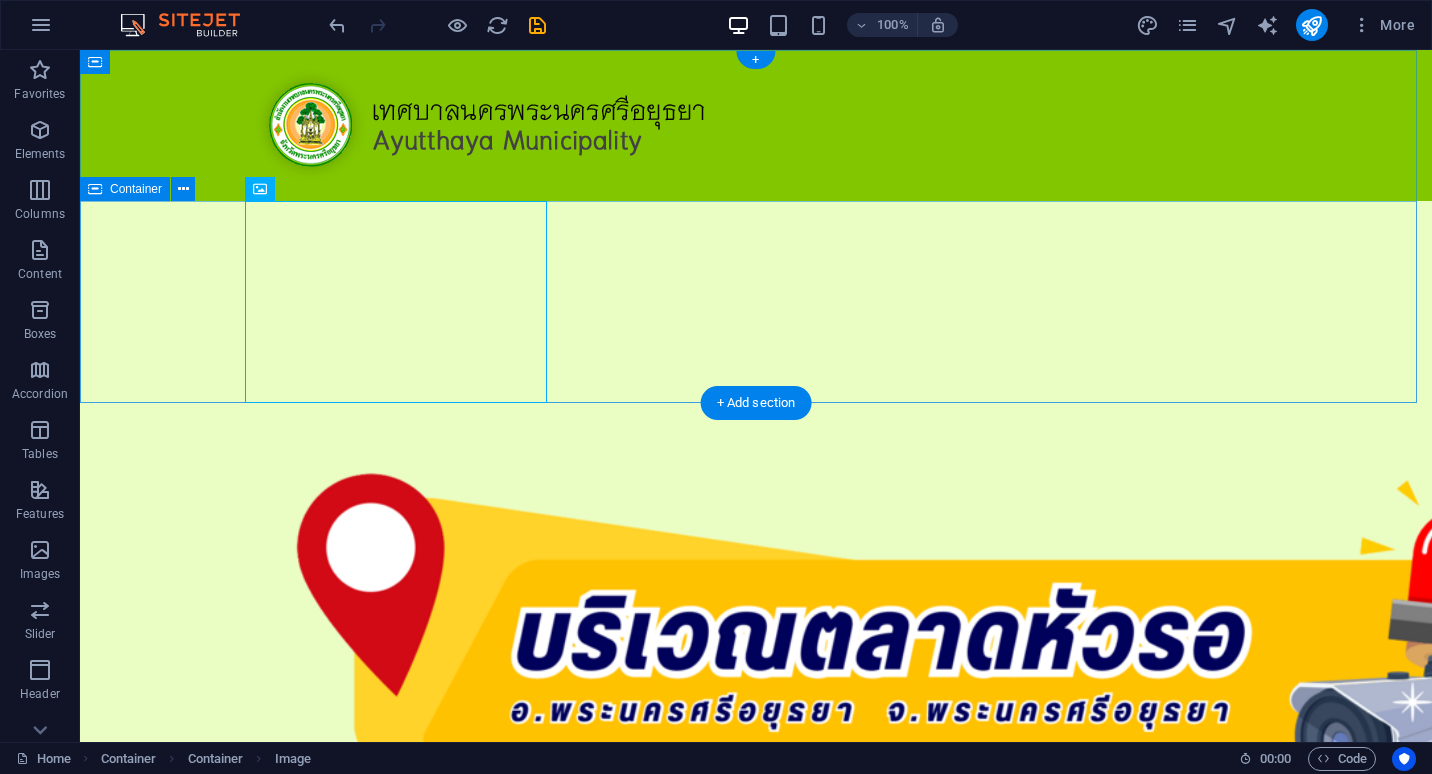click at bounding box center (756, 652) 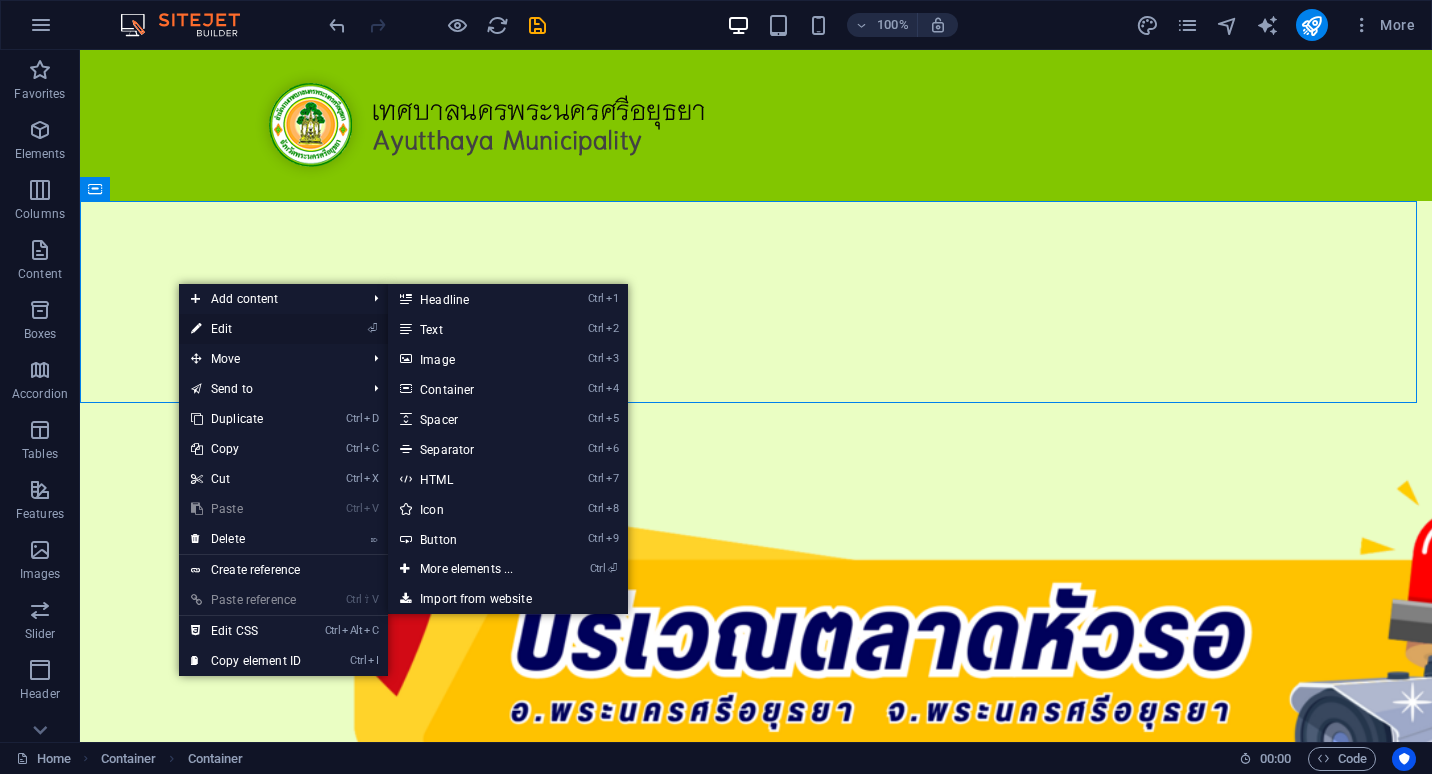 click on "⏎  Edit" at bounding box center (246, 329) 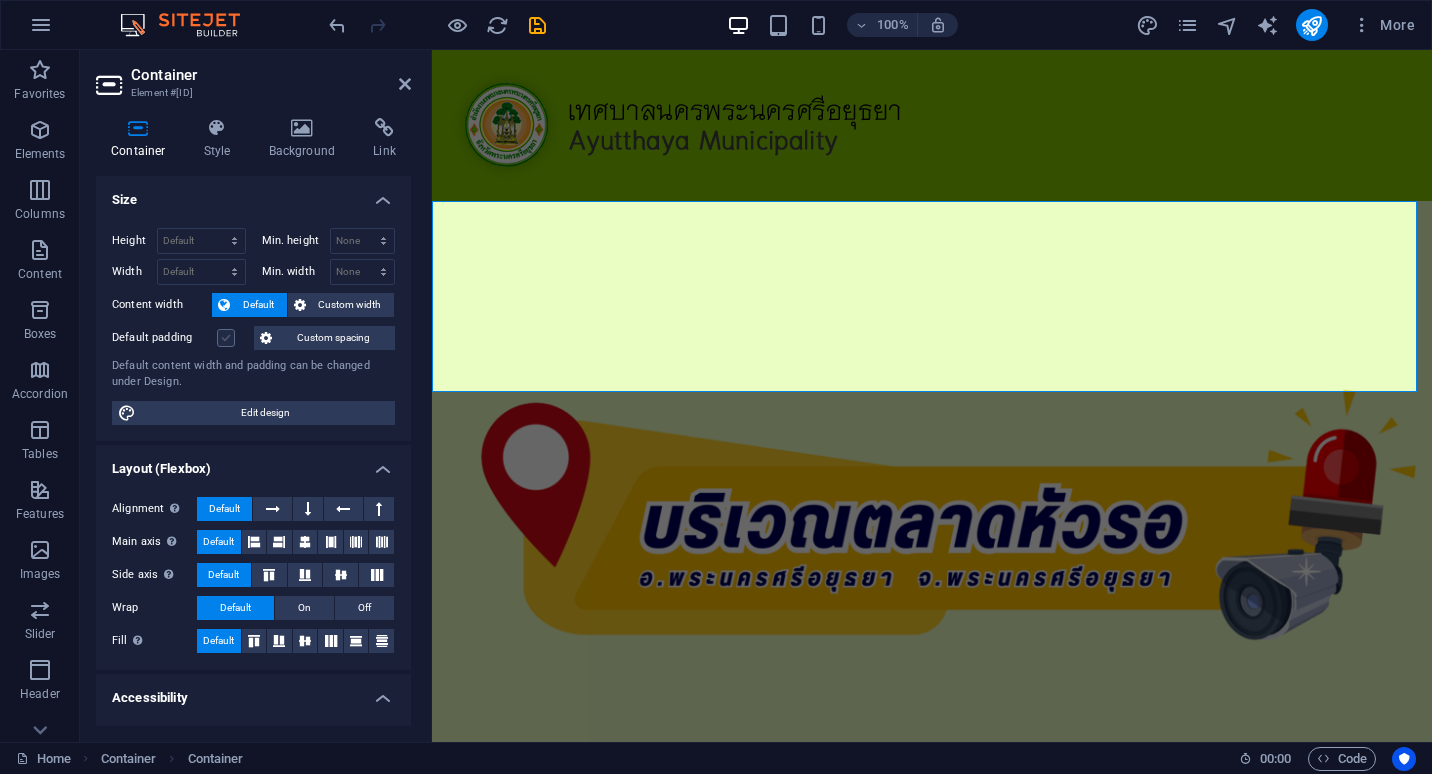 click at bounding box center [226, 338] 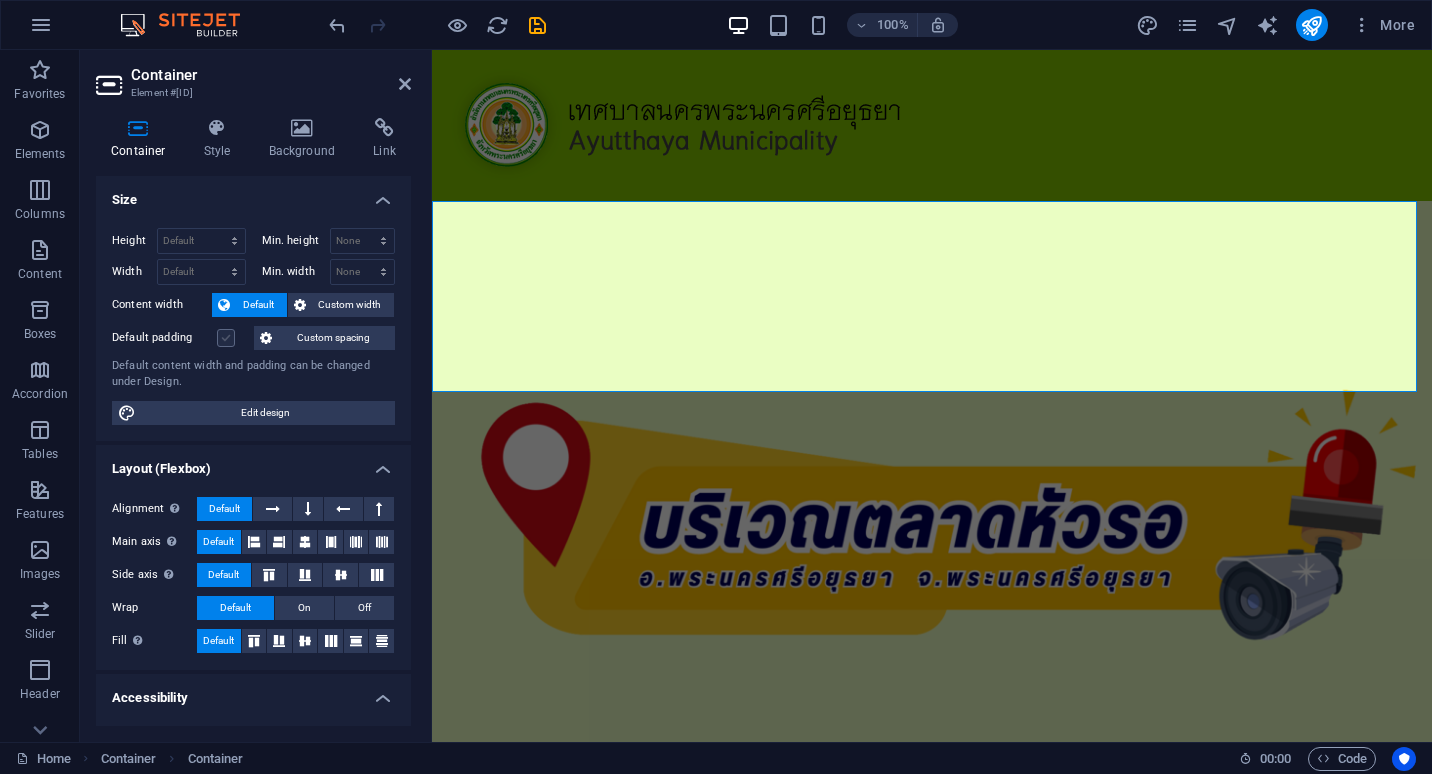 click on "Default padding" at bounding box center [0, 0] 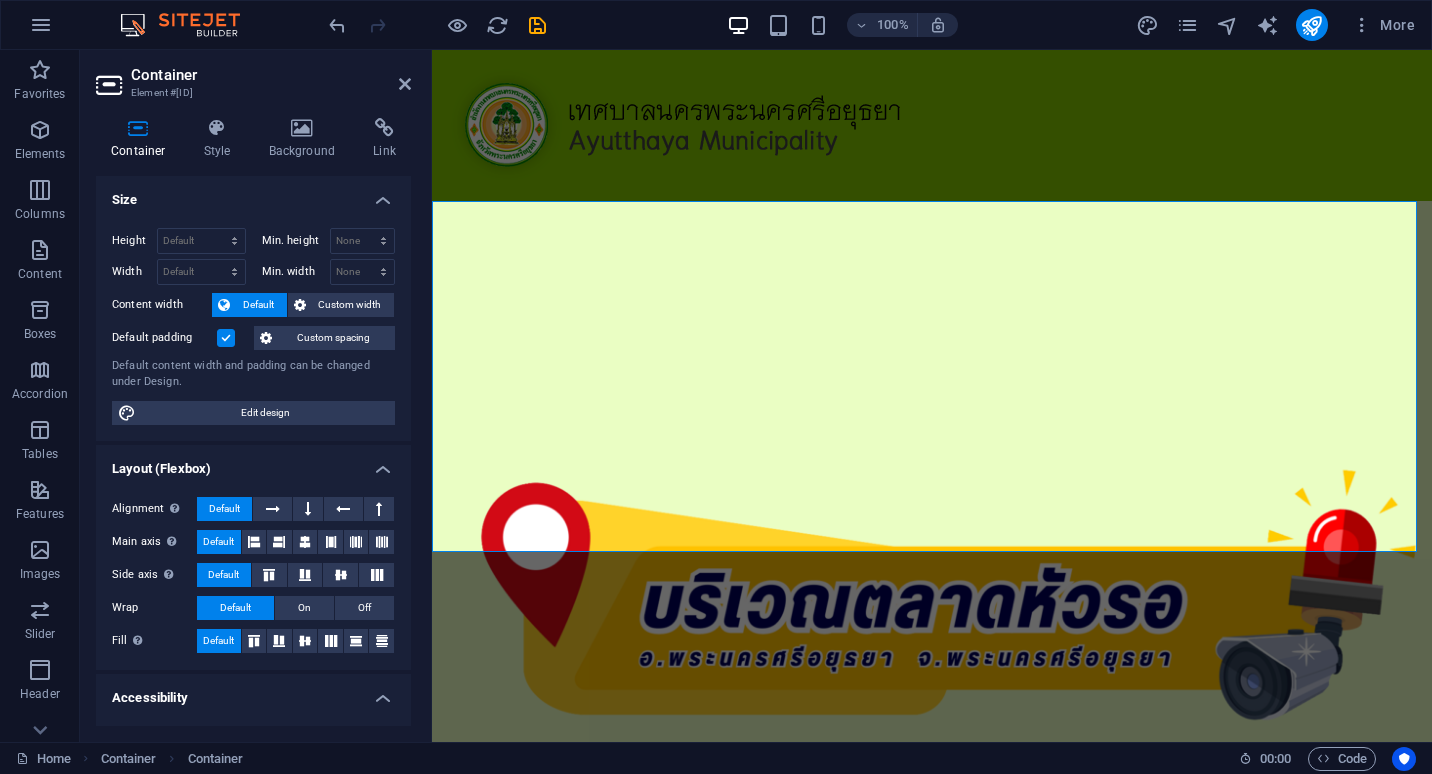 click at bounding box center (226, 338) 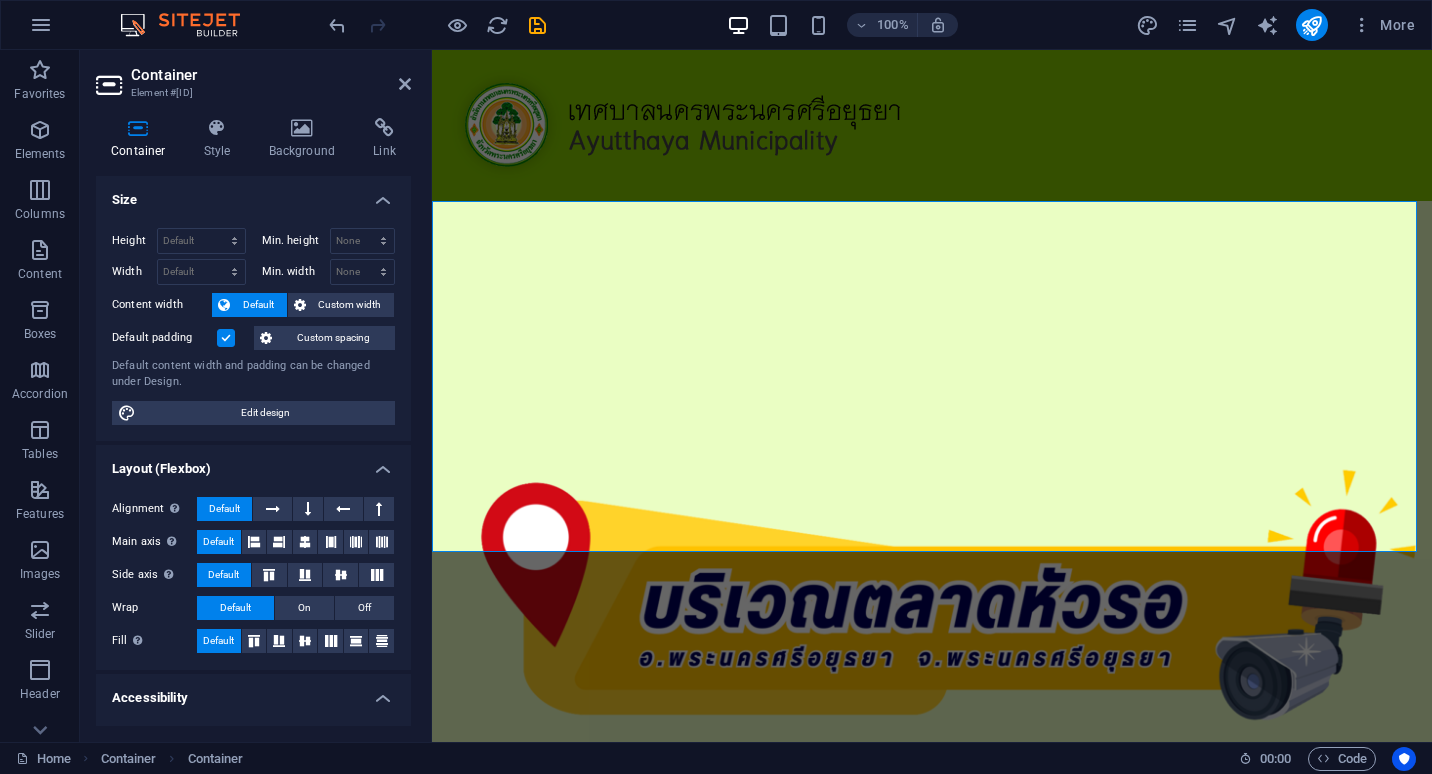 click on "Default padding" at bounding box center (0, 0) 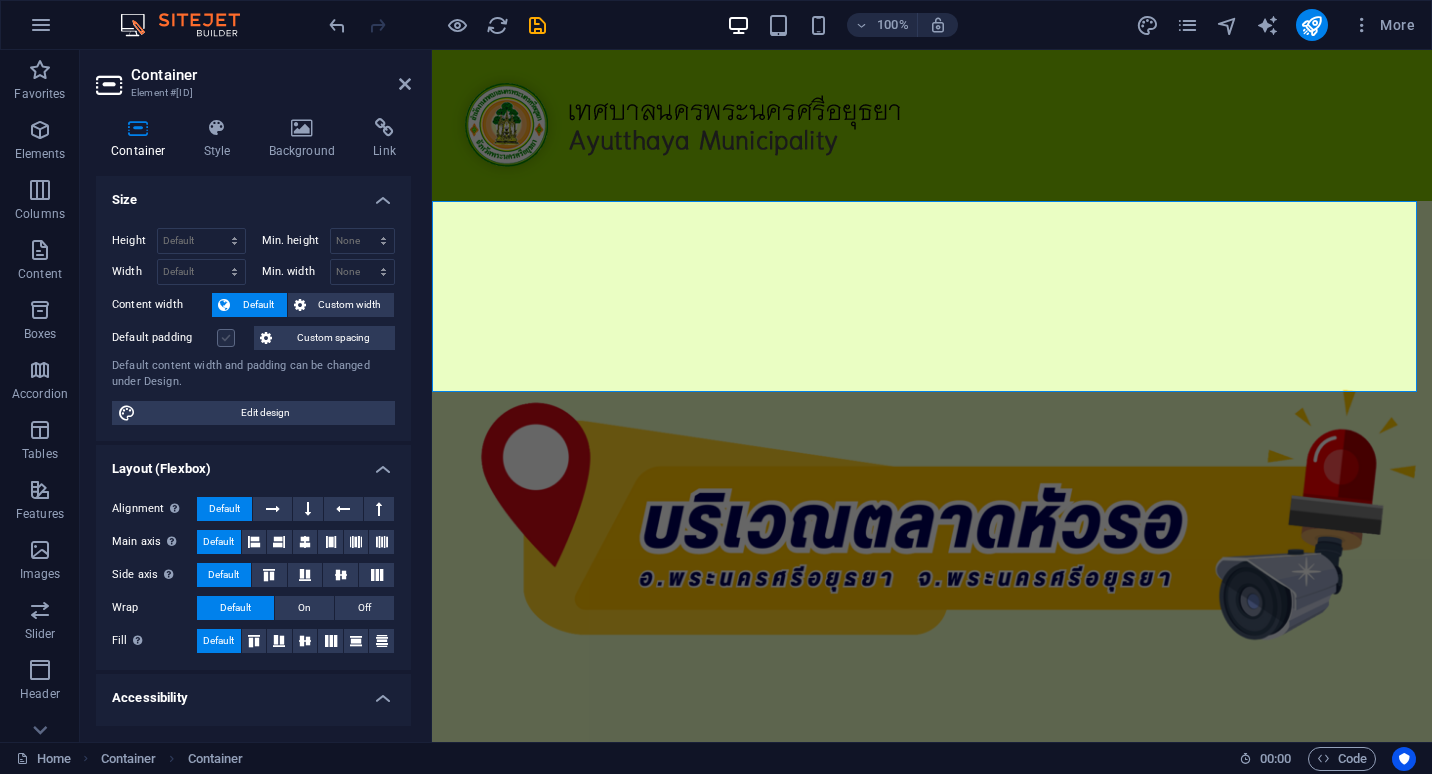 click at bounding box center [226, 338] 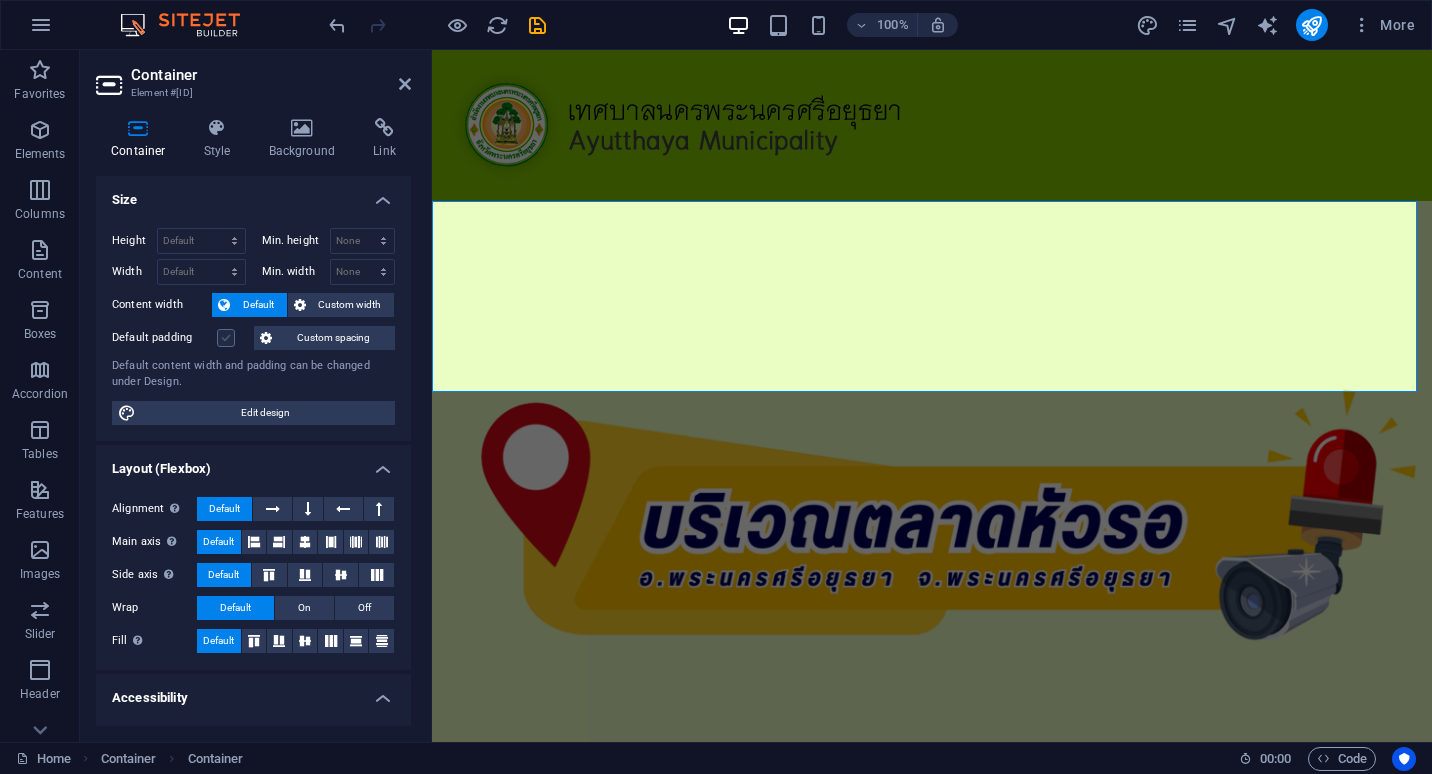 click on "Default padding" at bounding box center [0, 0] 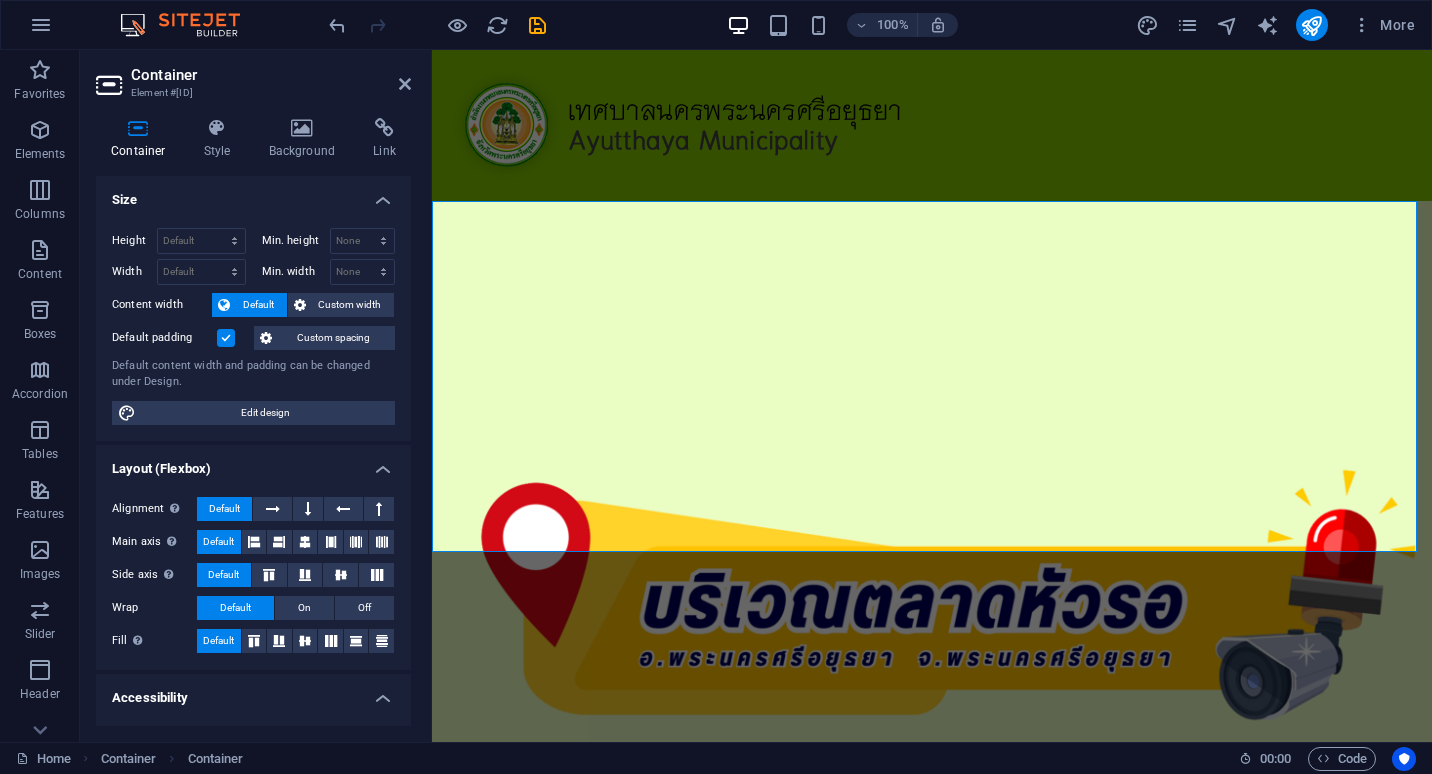 click at bounding box center [226, 338] 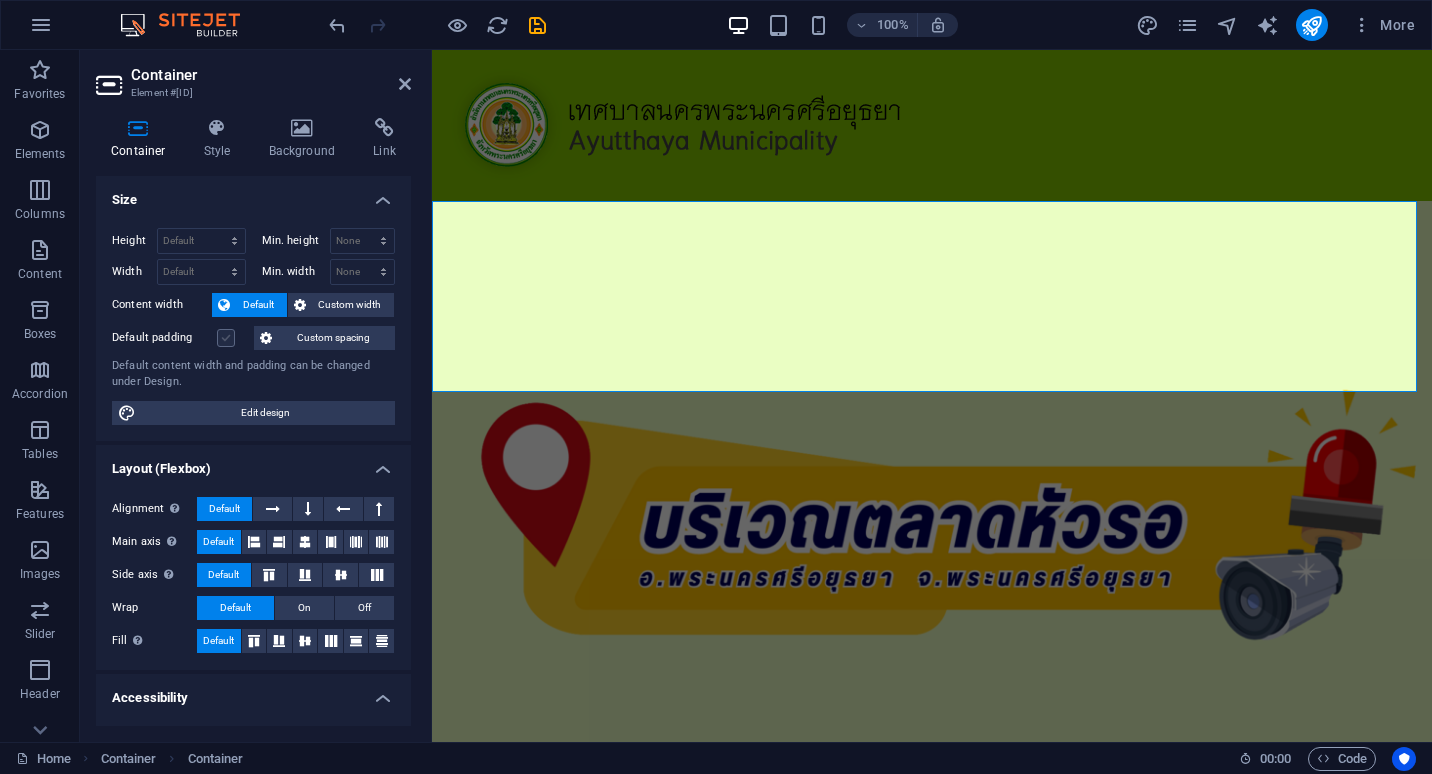 click at bounding box center [226, 338] 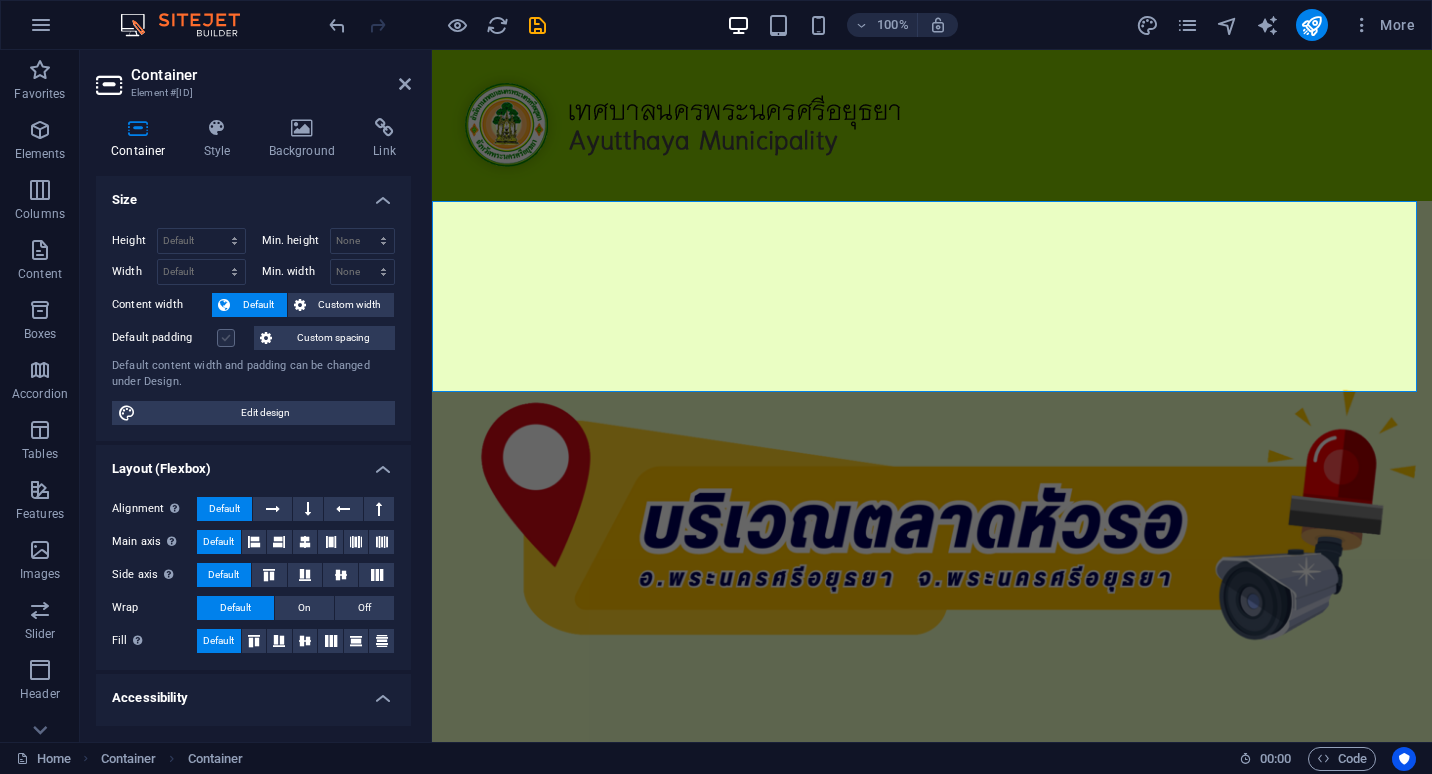 click on "Default padding" at bounding box center (0, 0) 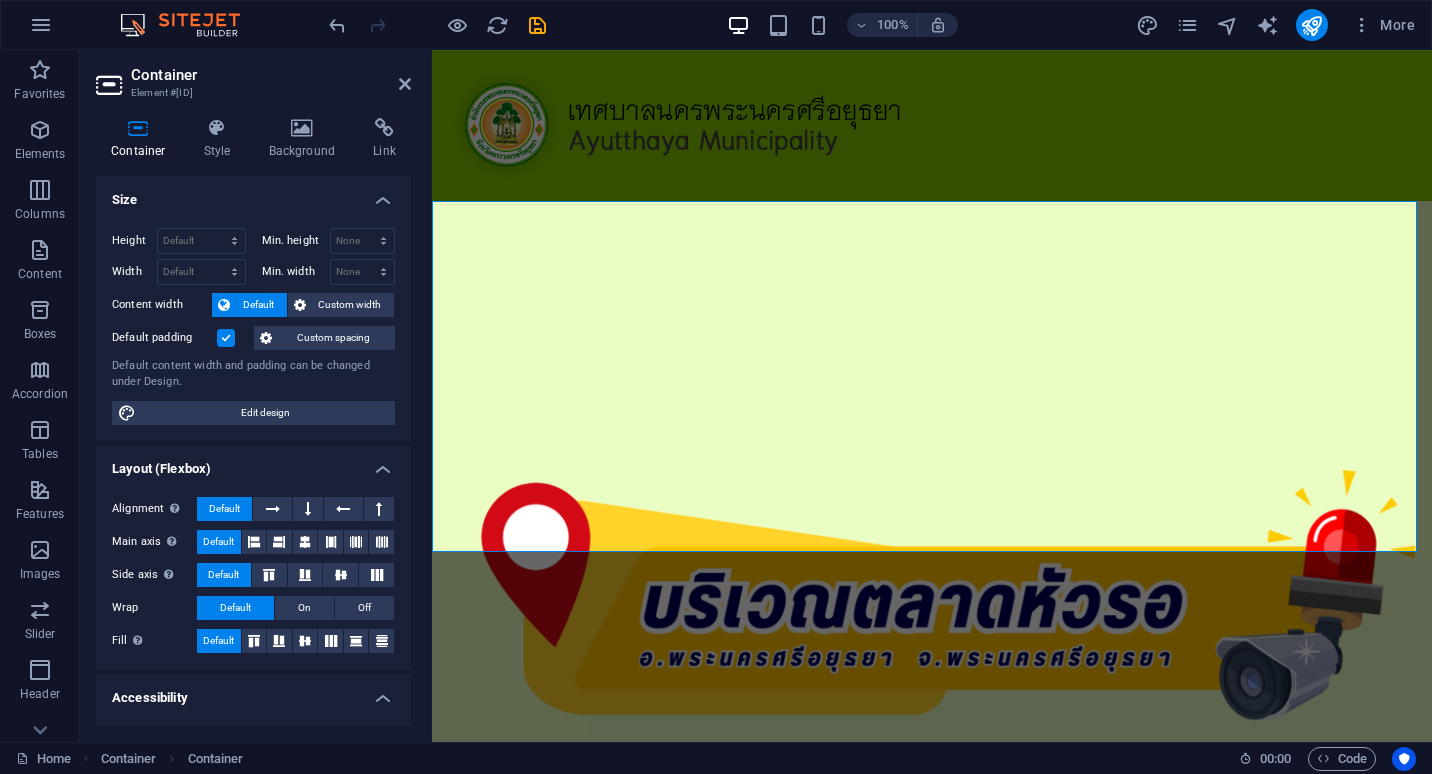 click at bounding box center (226, 338) 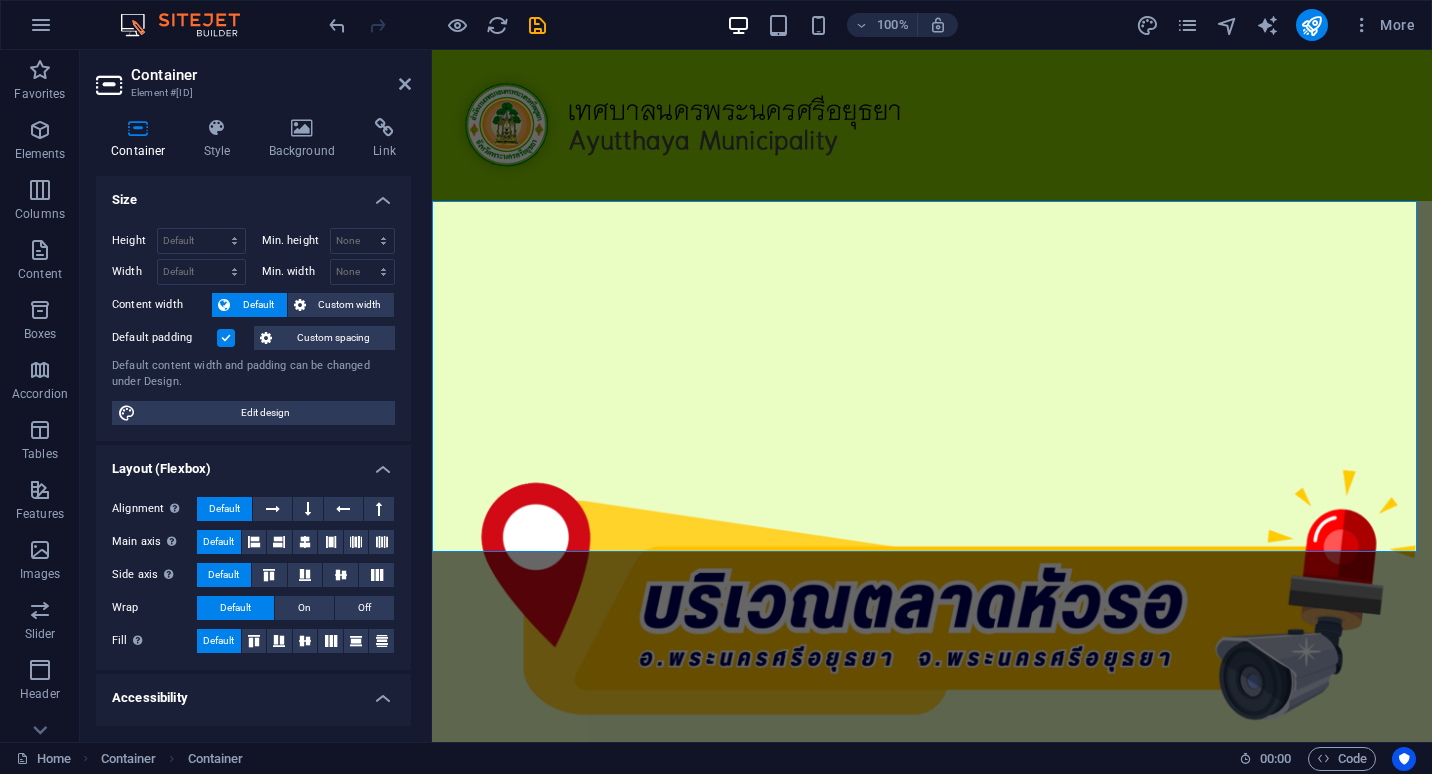 click on "Default padding" at bounding box center [0, 0] 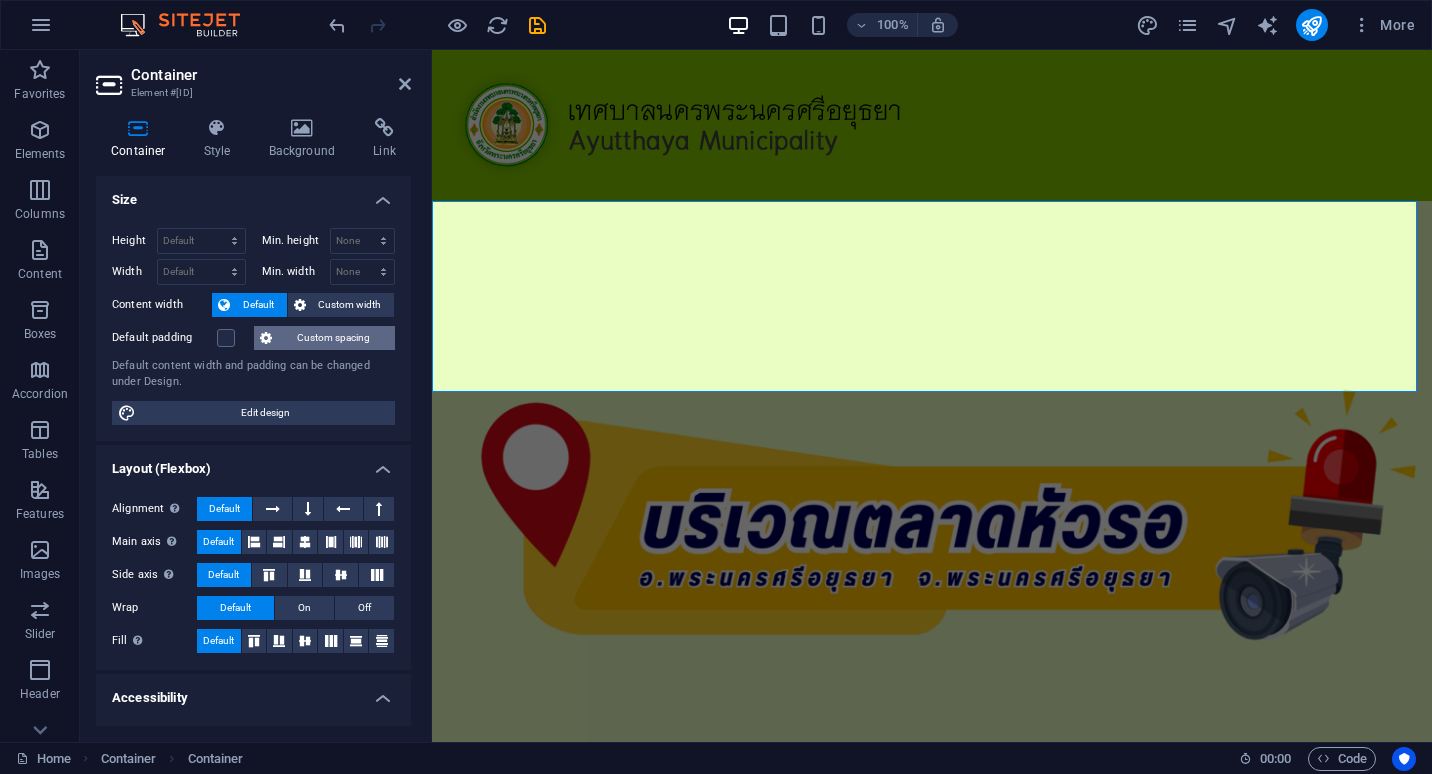 click on "Custom spacing" at bounding box center [333, 338] 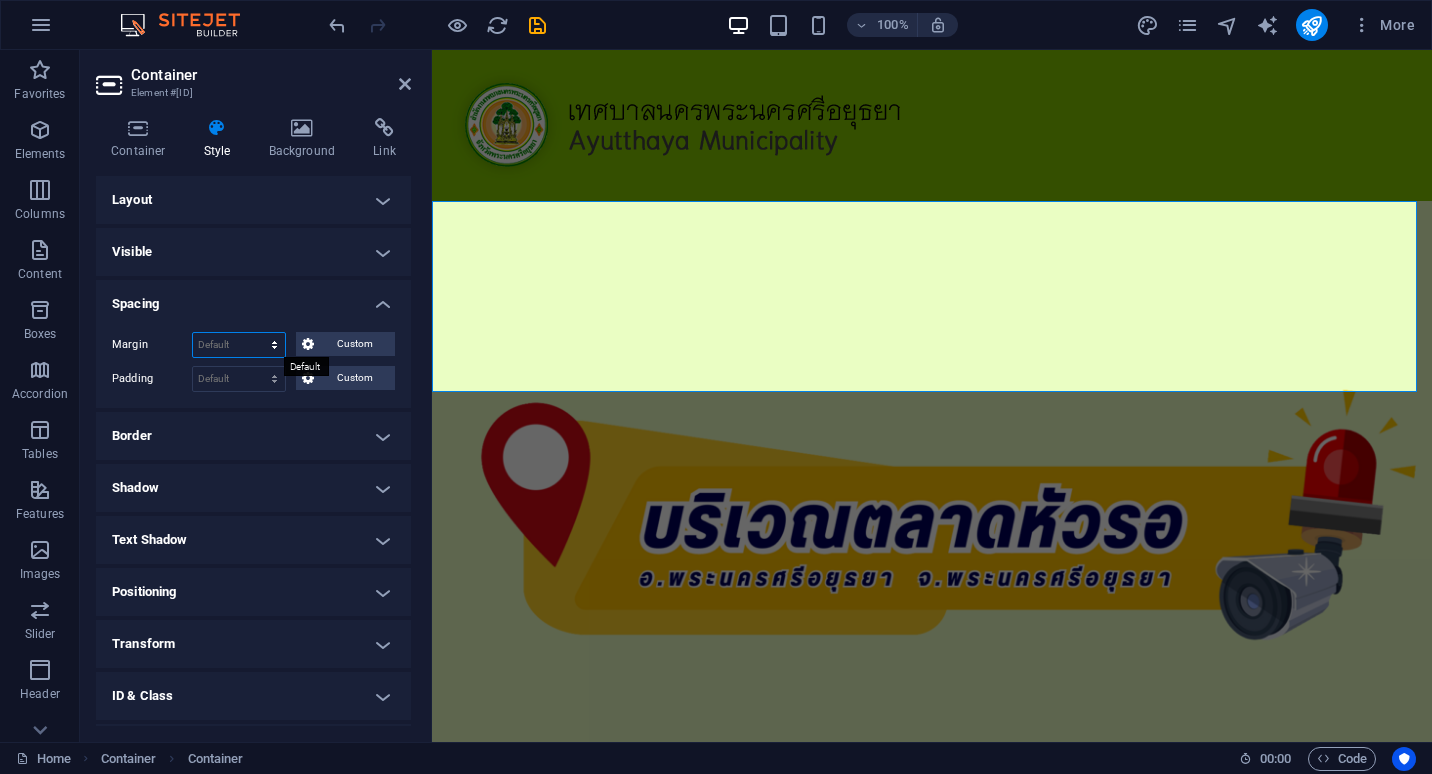 click on "Default auto px % rem vw vh Custom" at bounding box center [239, 345] 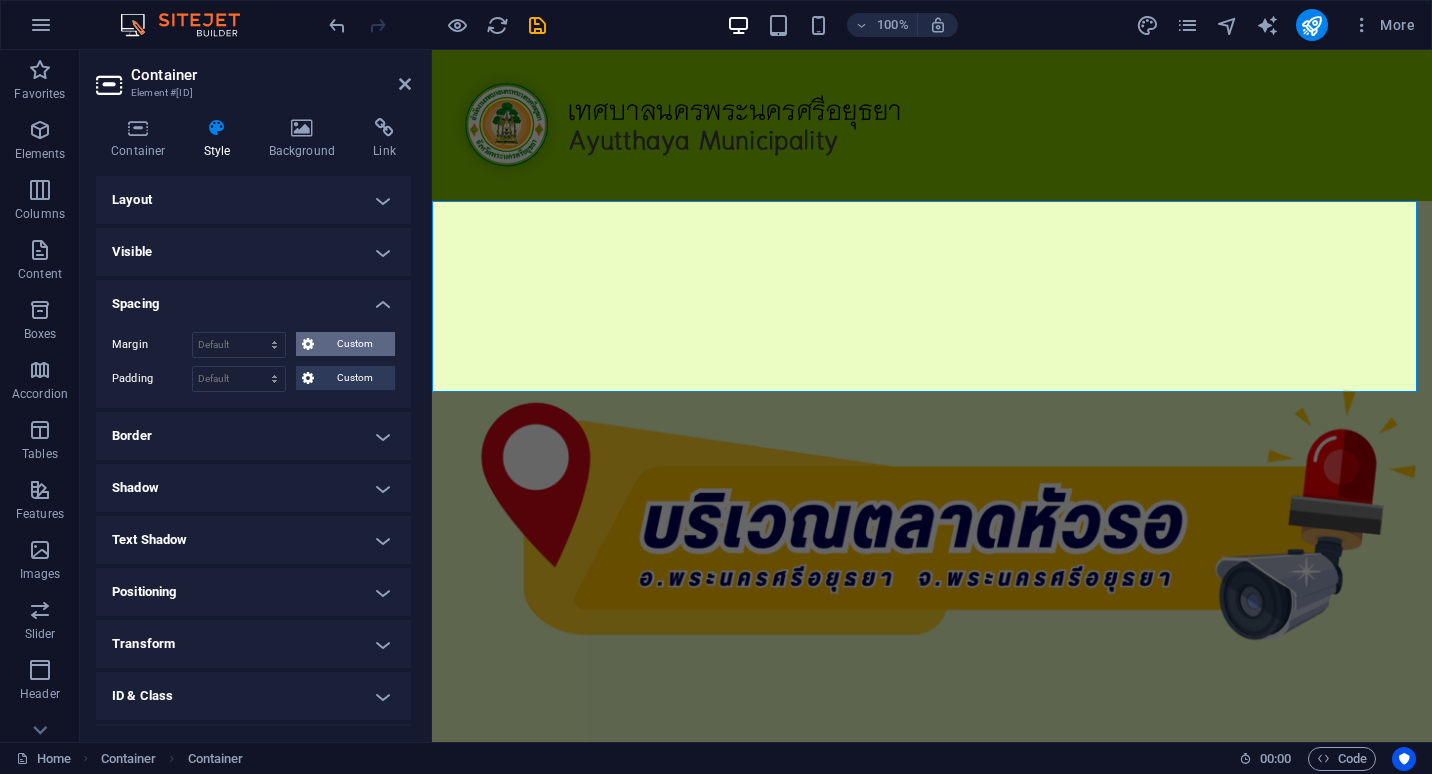 click on "Custom" at bounding box center [354, 344] 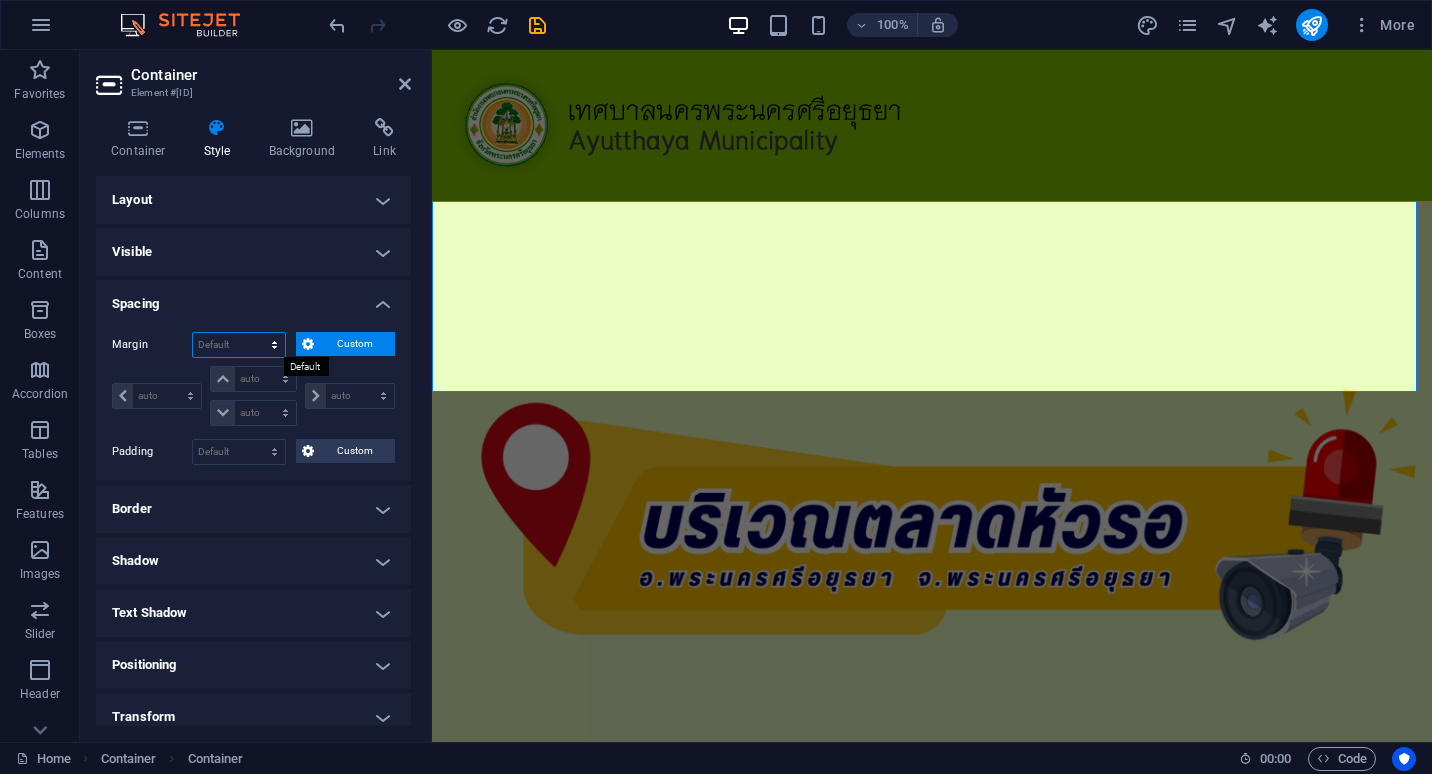click on "Default auto px % rem vw vh Custom" at bounding box center (239, 345) 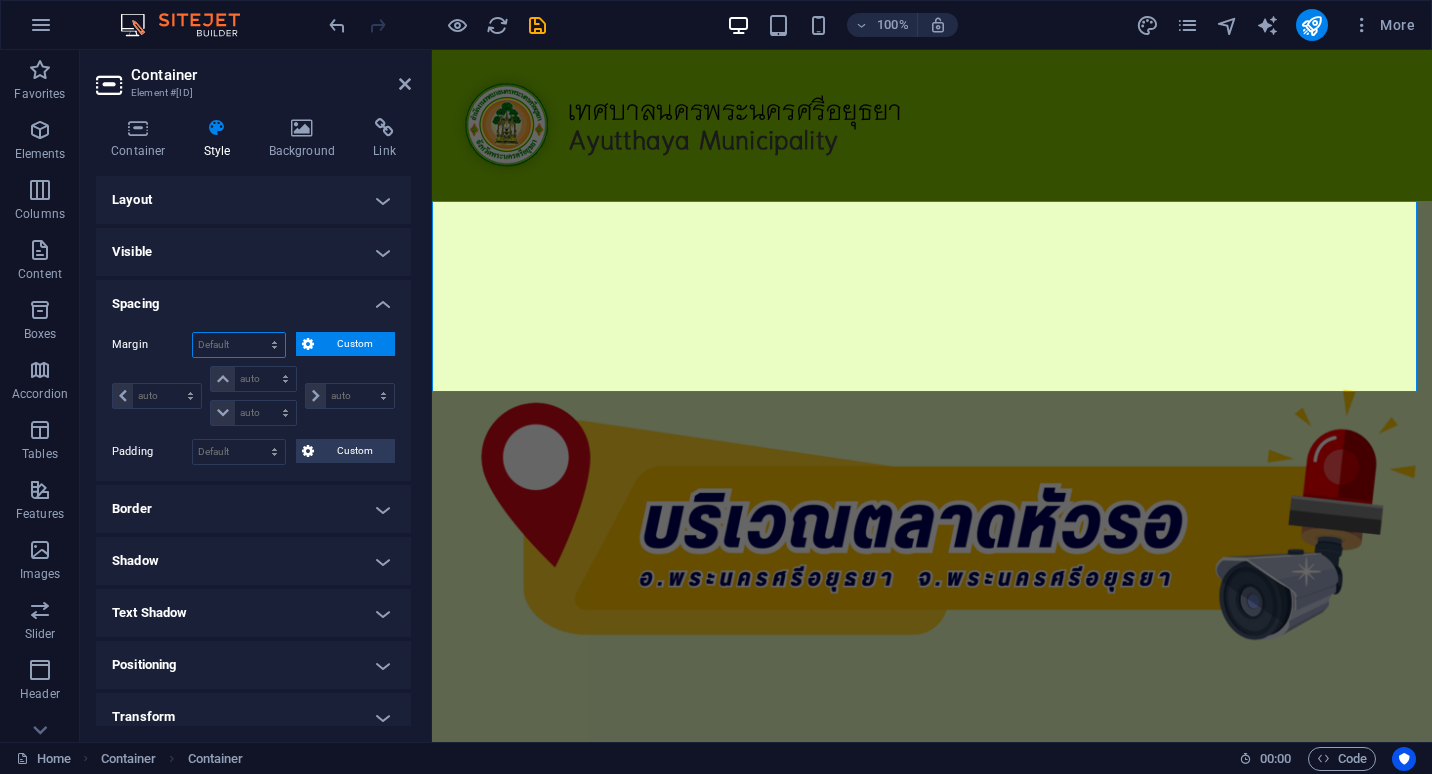 select on "%" 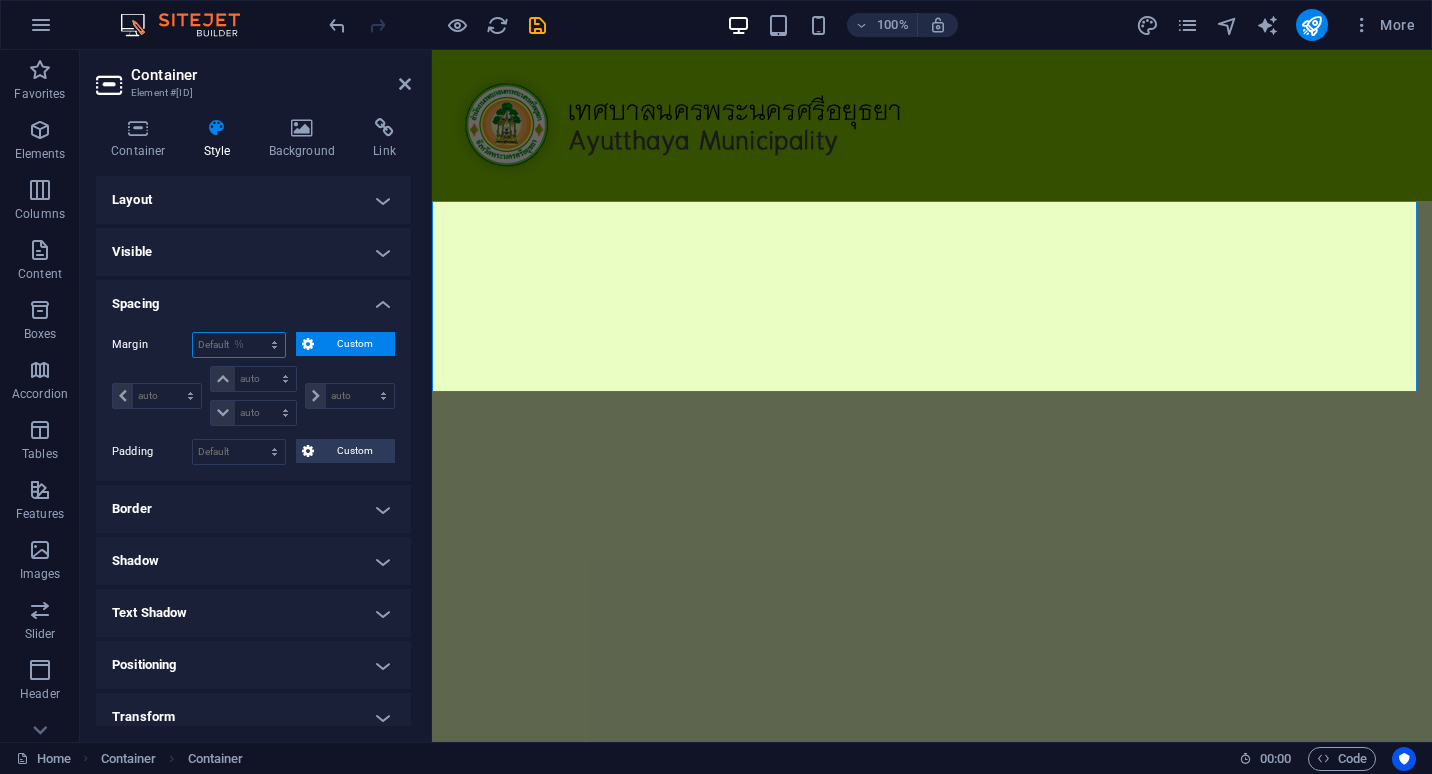 click on "Default auto px % rem vw vh Custom" at bounding box center [239, 345] 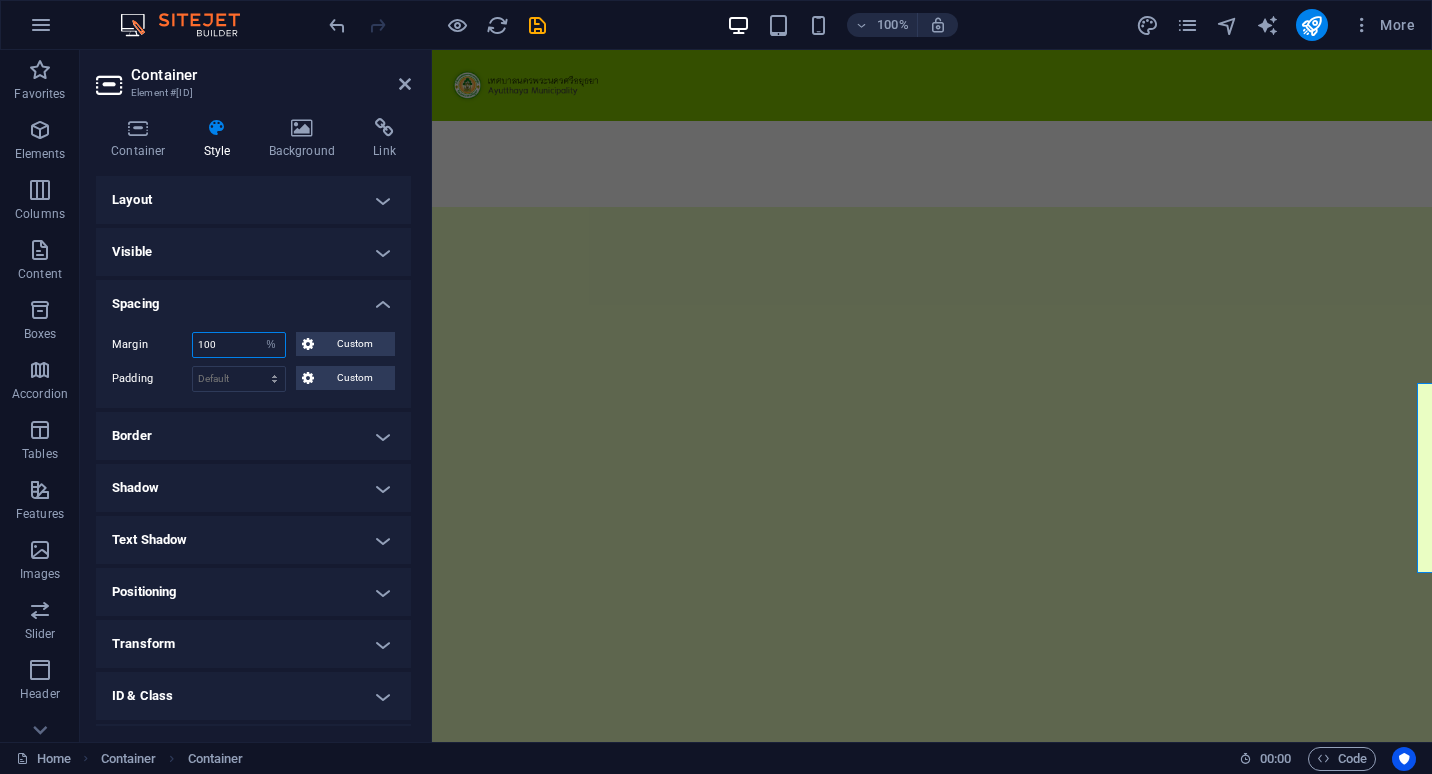 scroll, scrollTop: 770, scrollLeft: 0, axis: vertical 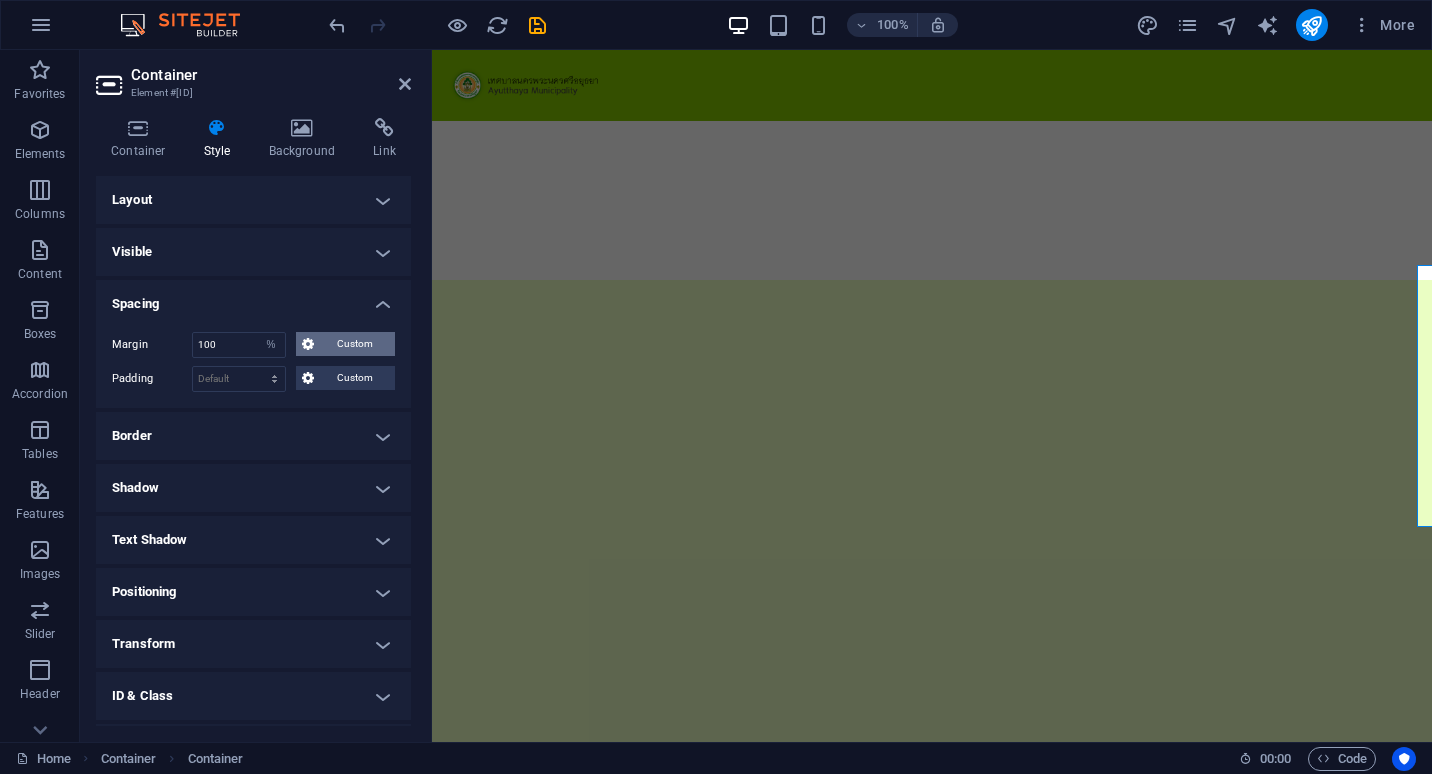 click on "Custom" at bounding box center (354, 344) 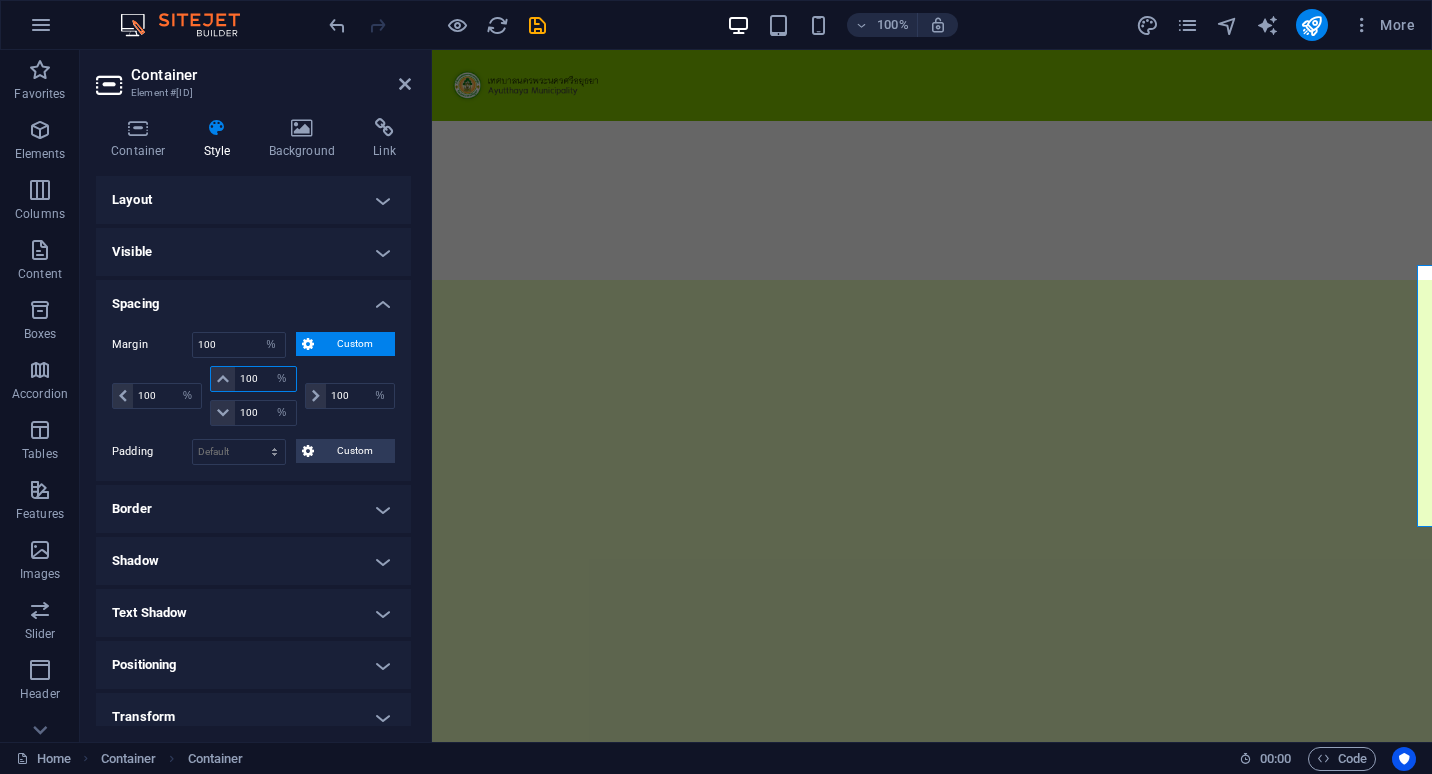 click on "100" at bounding box center (265, 379) 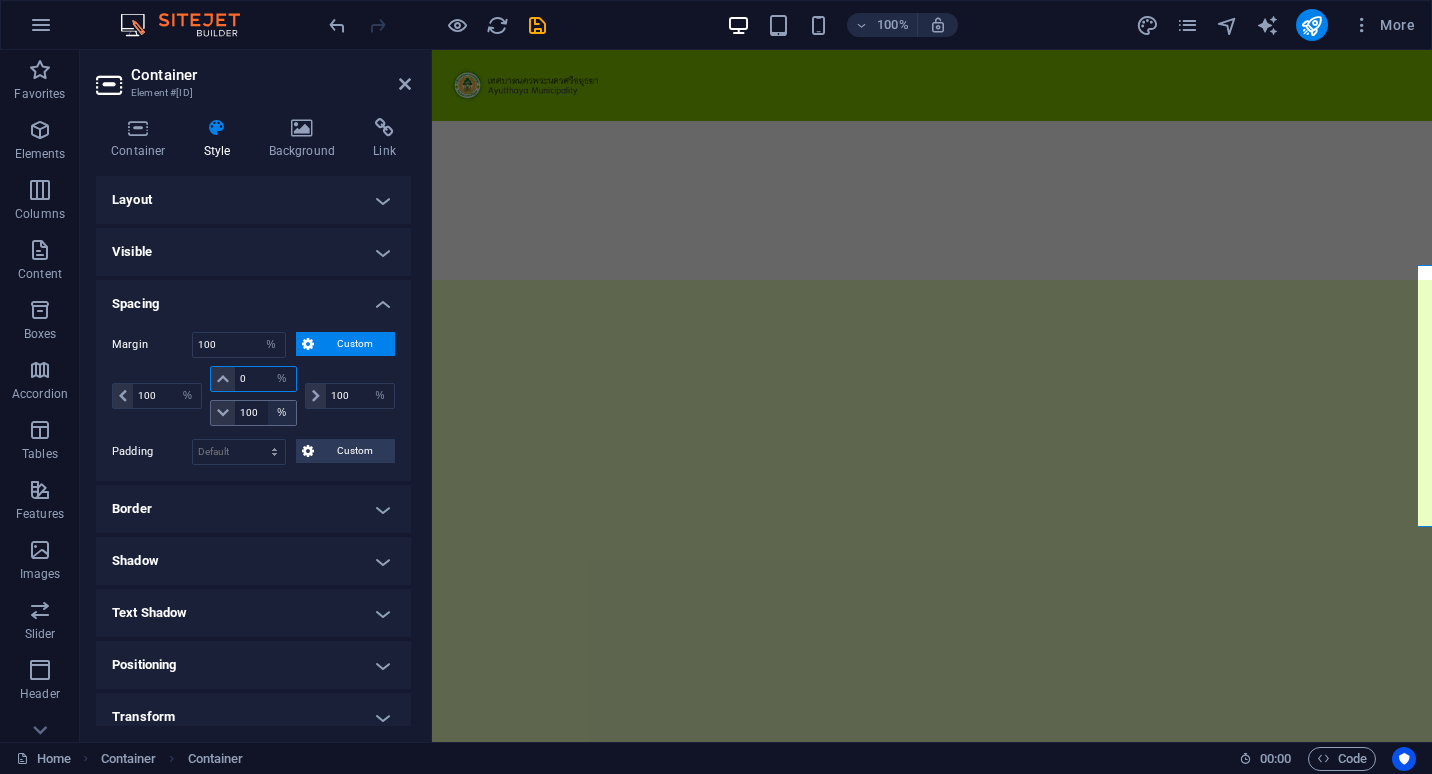 type on "0" 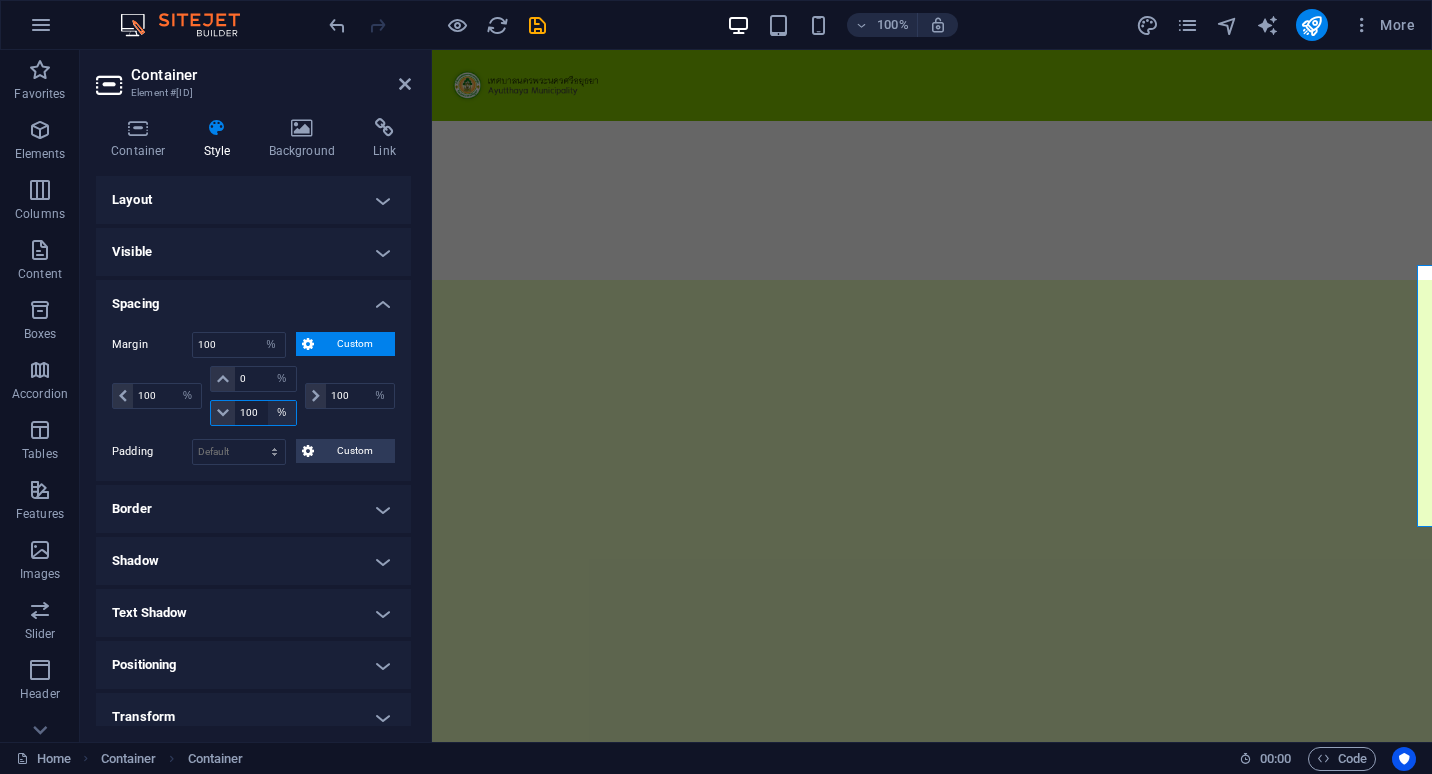 type 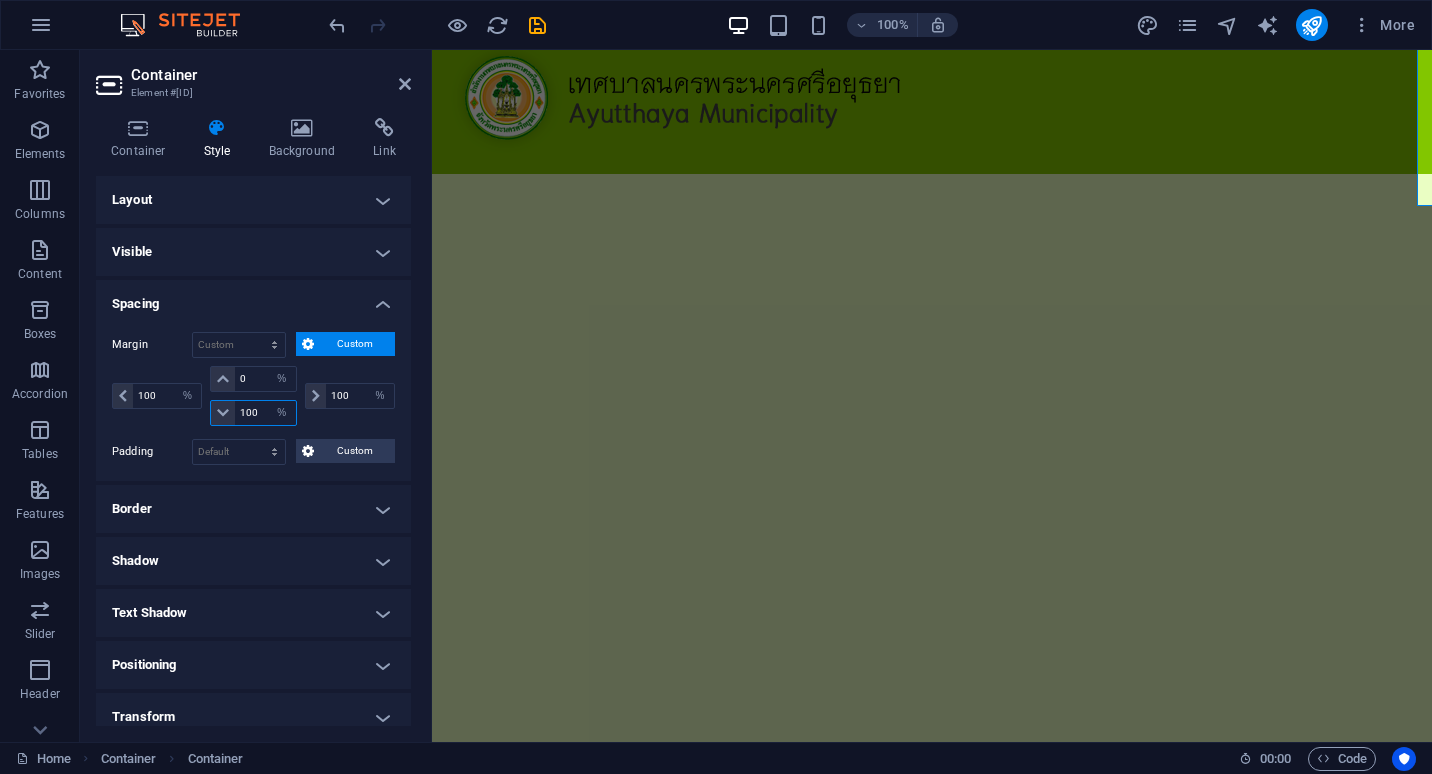 scroll, scrollTop: 0, scrollLeft: 0, axis: both 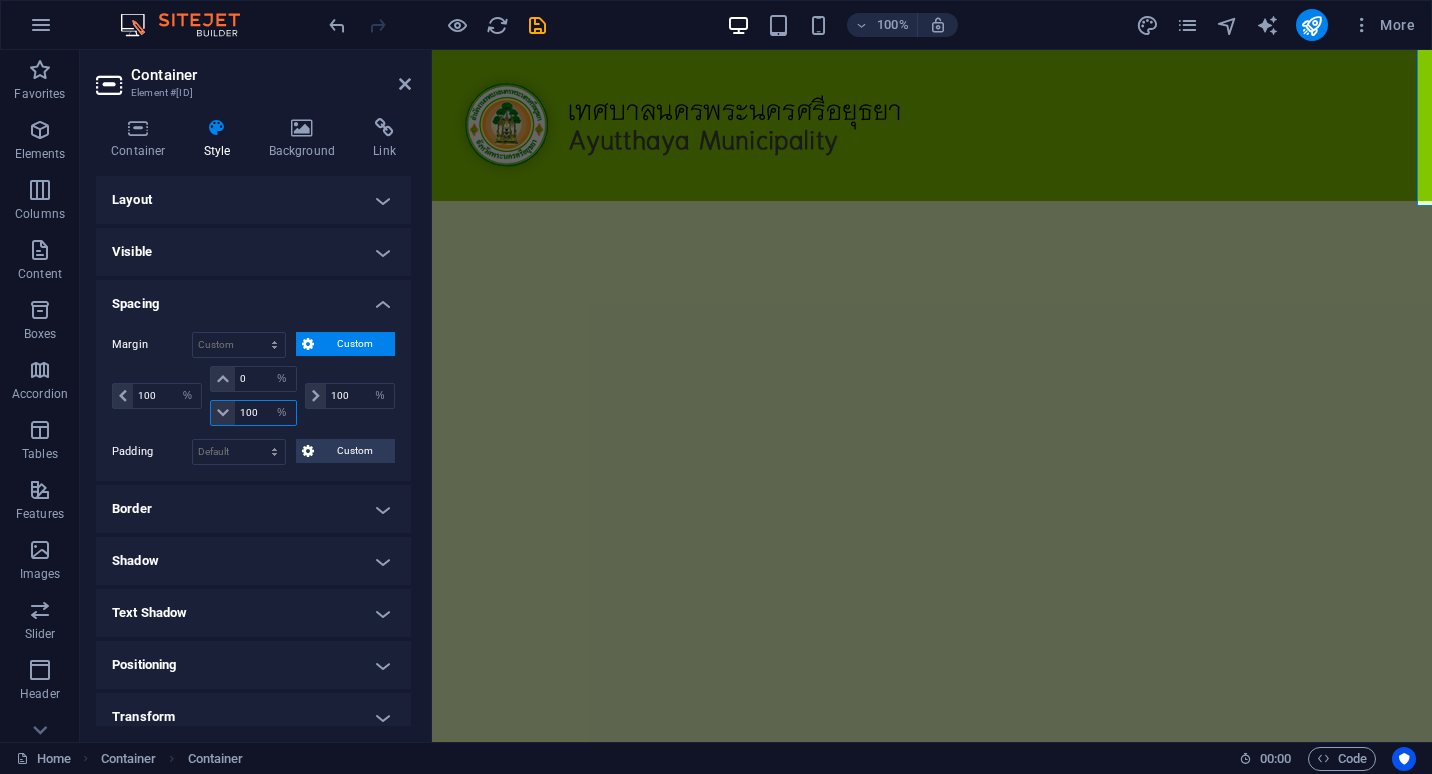 drag, startPoint x: 265, startPoint y: 415, endPoint x: 209, endPoint y: 410, distance: 56.22277 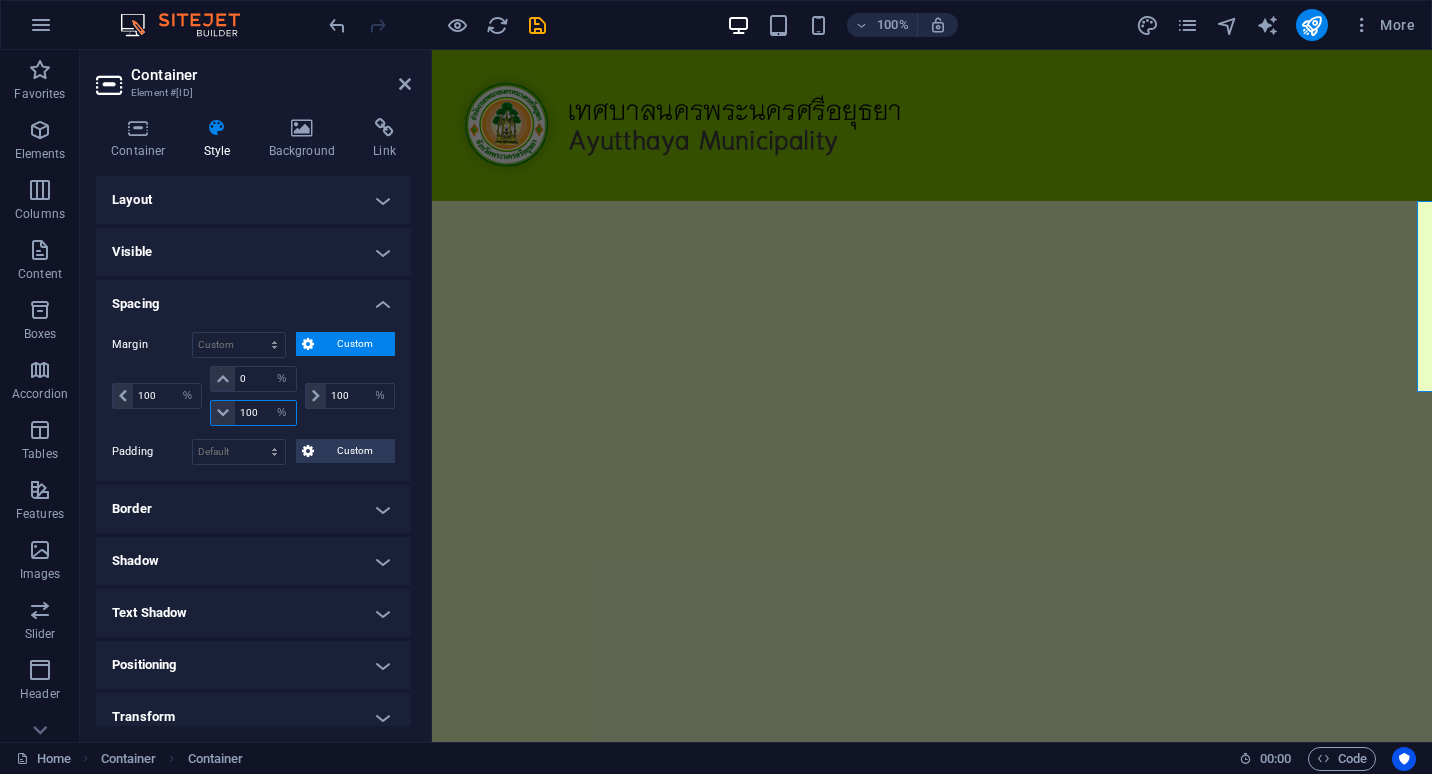click on "100" at bounding box center [265, 413] 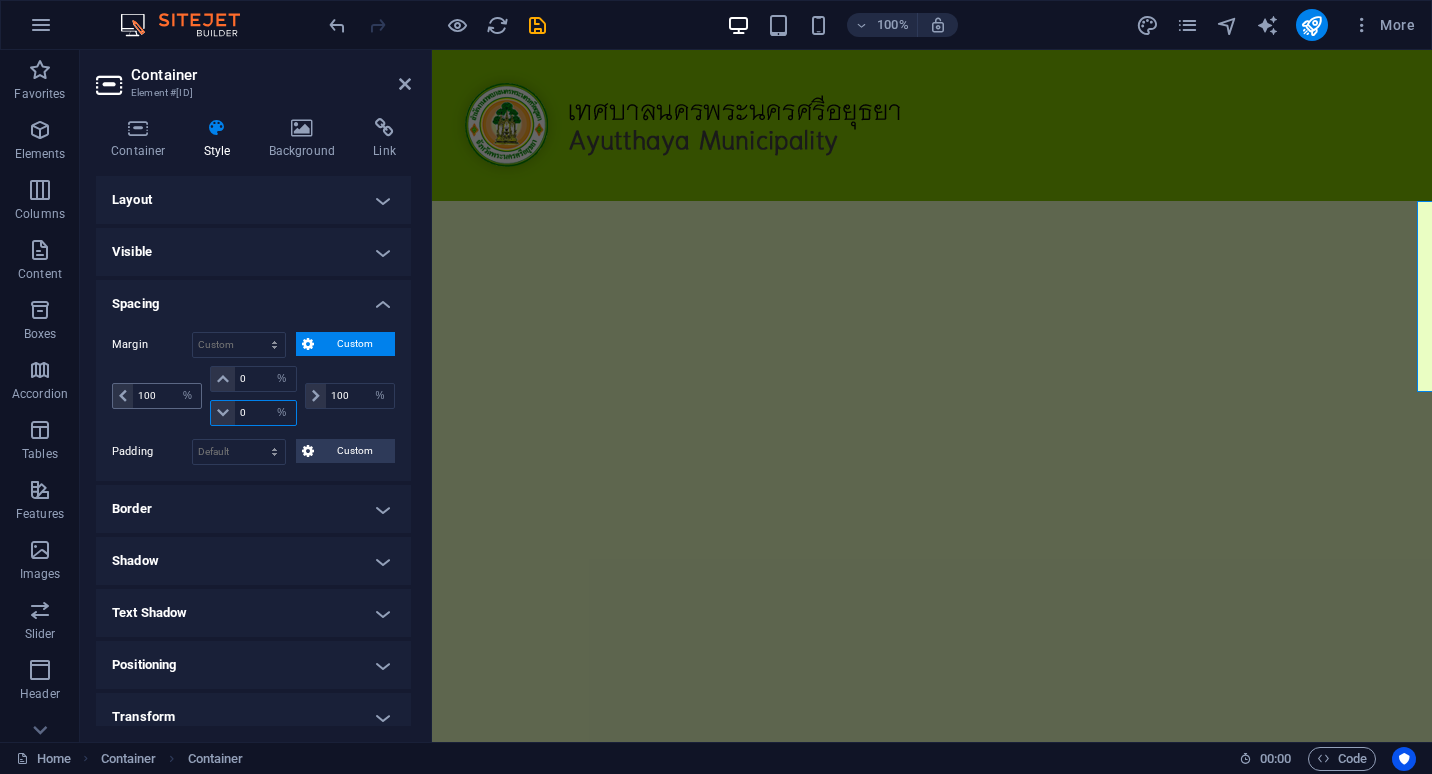 type on "0" 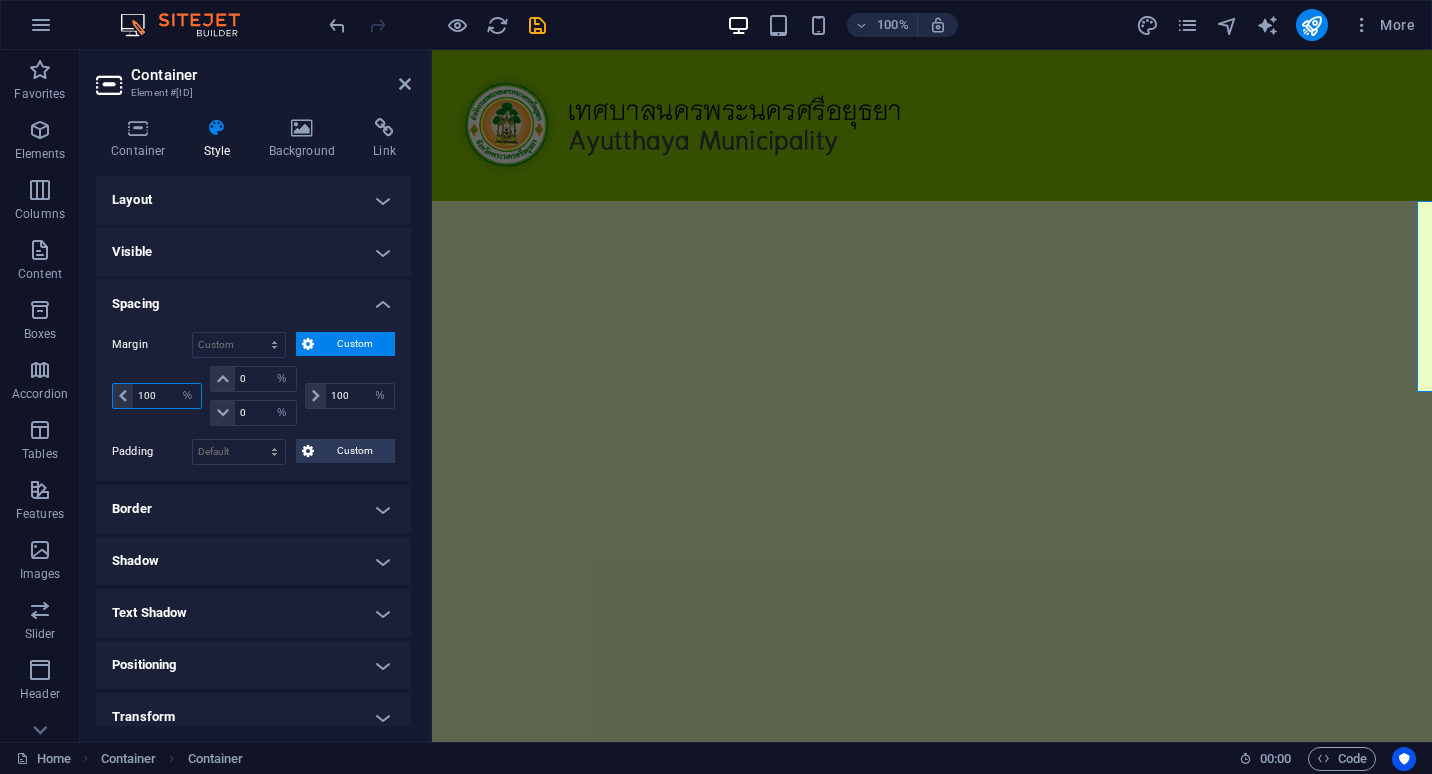 click on "100" at bounding box center (167, 396) 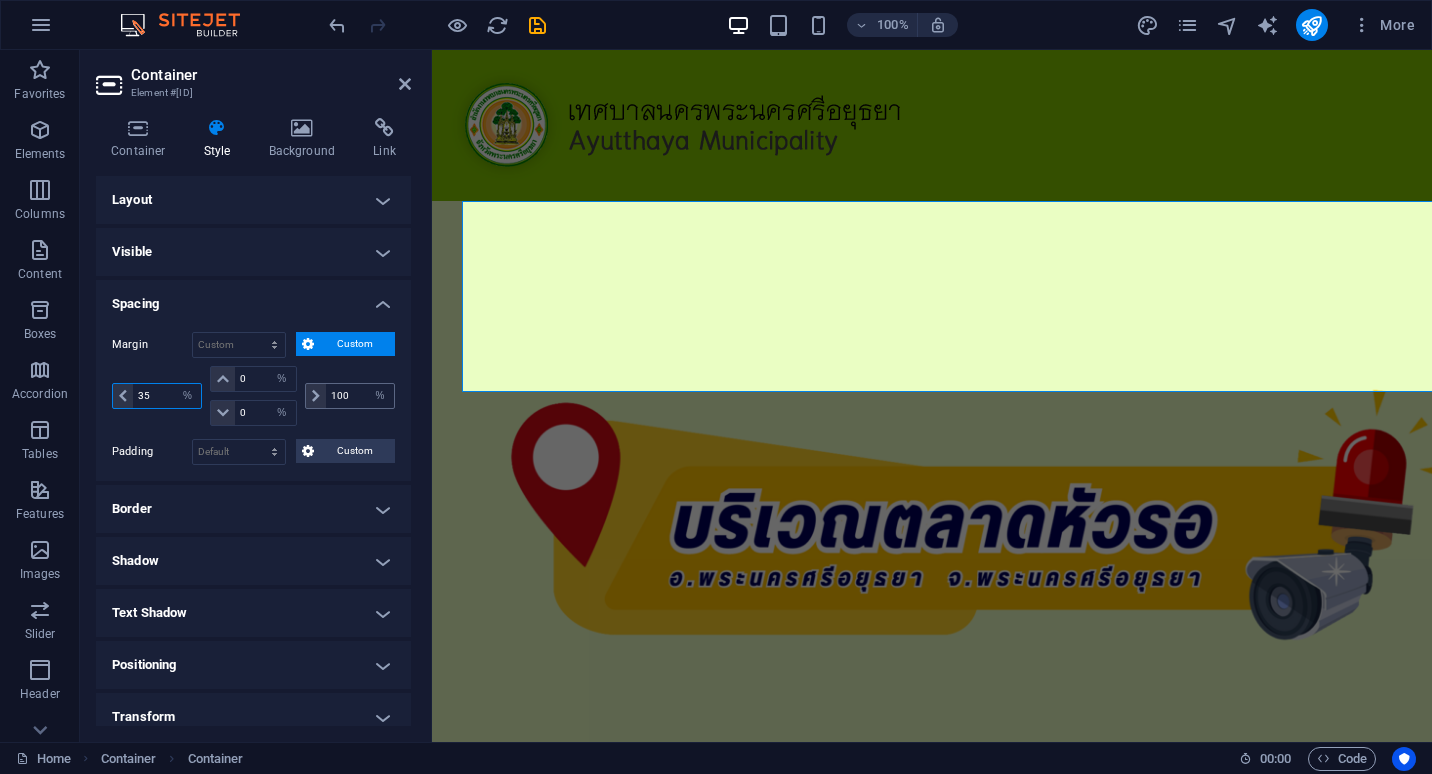 type on "35" 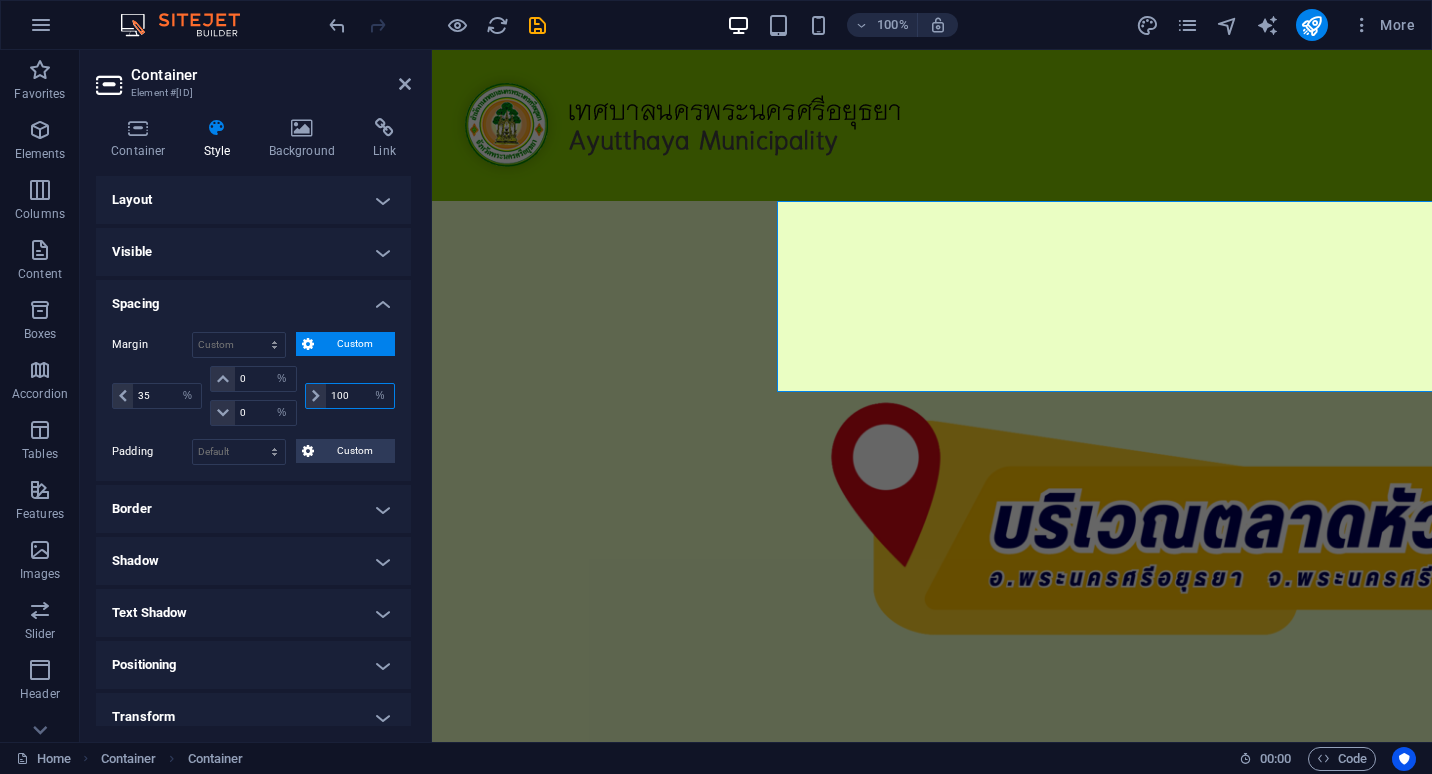 drag, startPoint x: 357, startPoint y: 399, endPoint x: 320, endPoint y: 396, distance: 37.12142 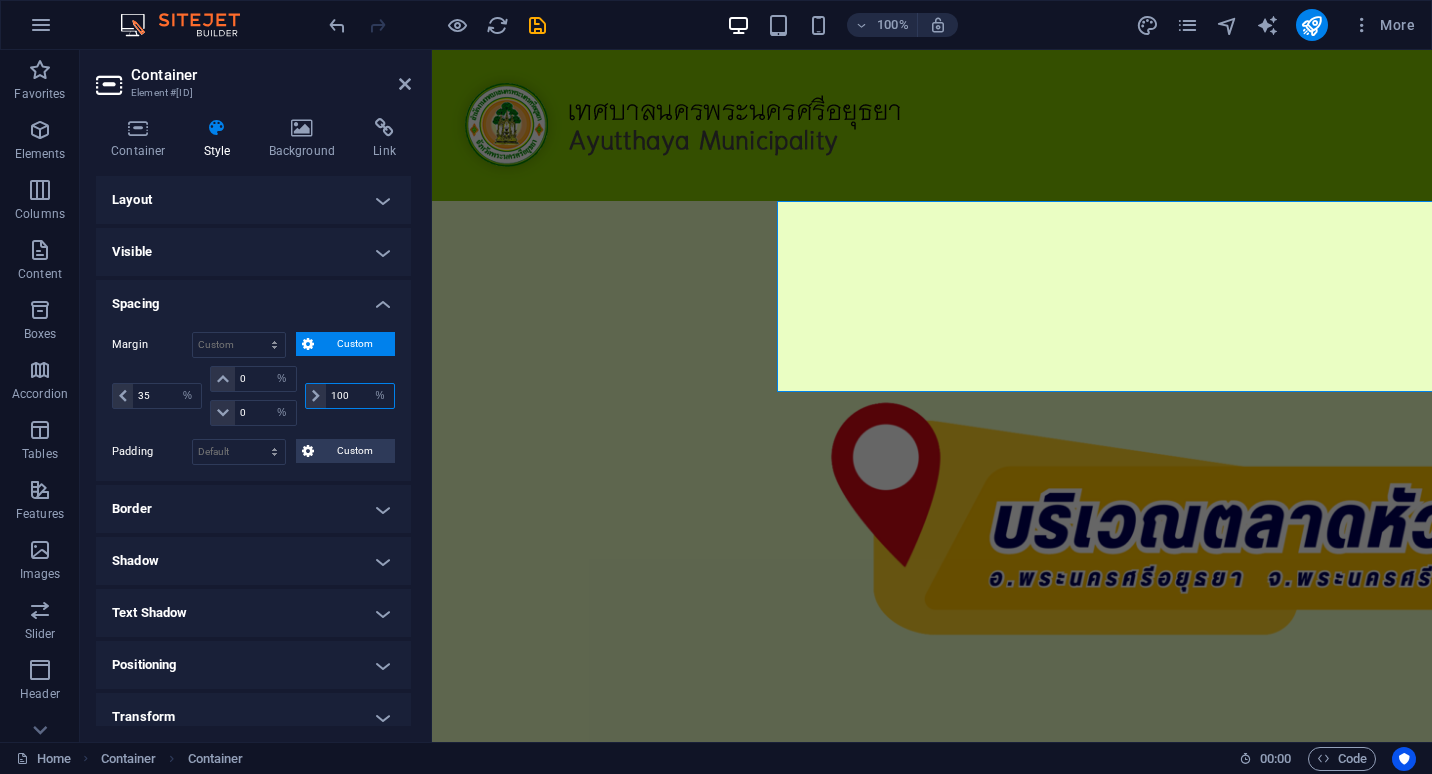 click on "100 auto px % rem vw vh" at bounding box center [350, 396] 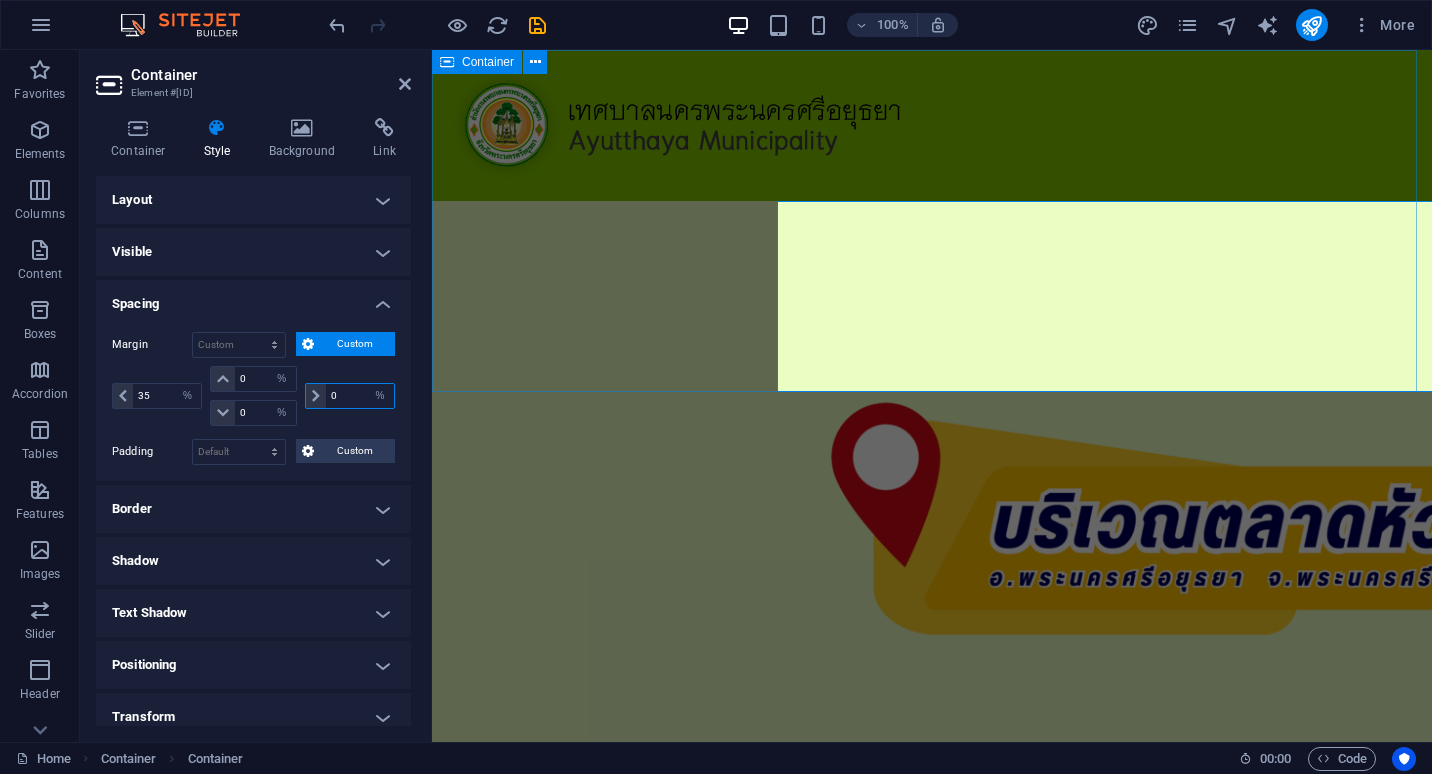 type on "0" 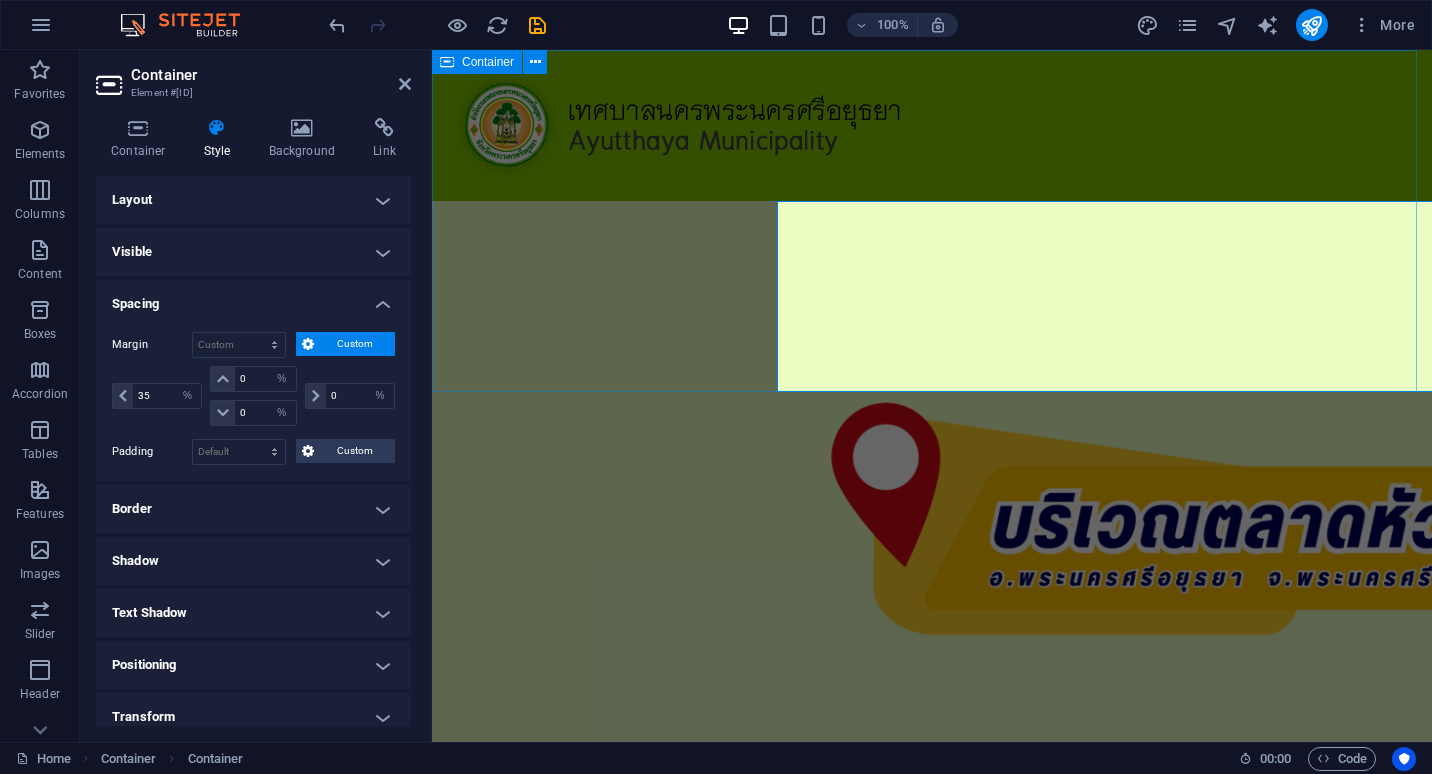 click at bounding box center [932, 459] 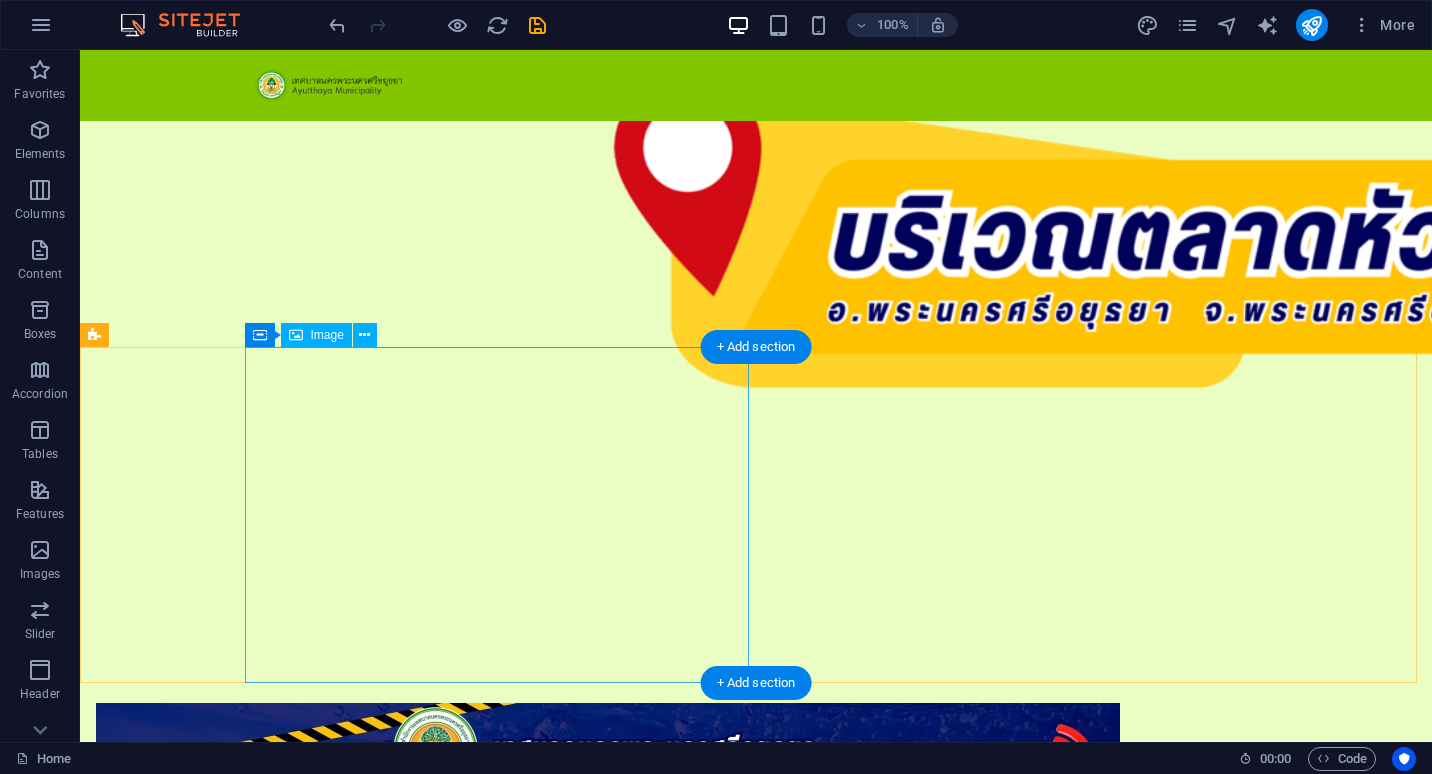 scroll, scrollTop: 20, scrollLeft: 0, axis: vertical 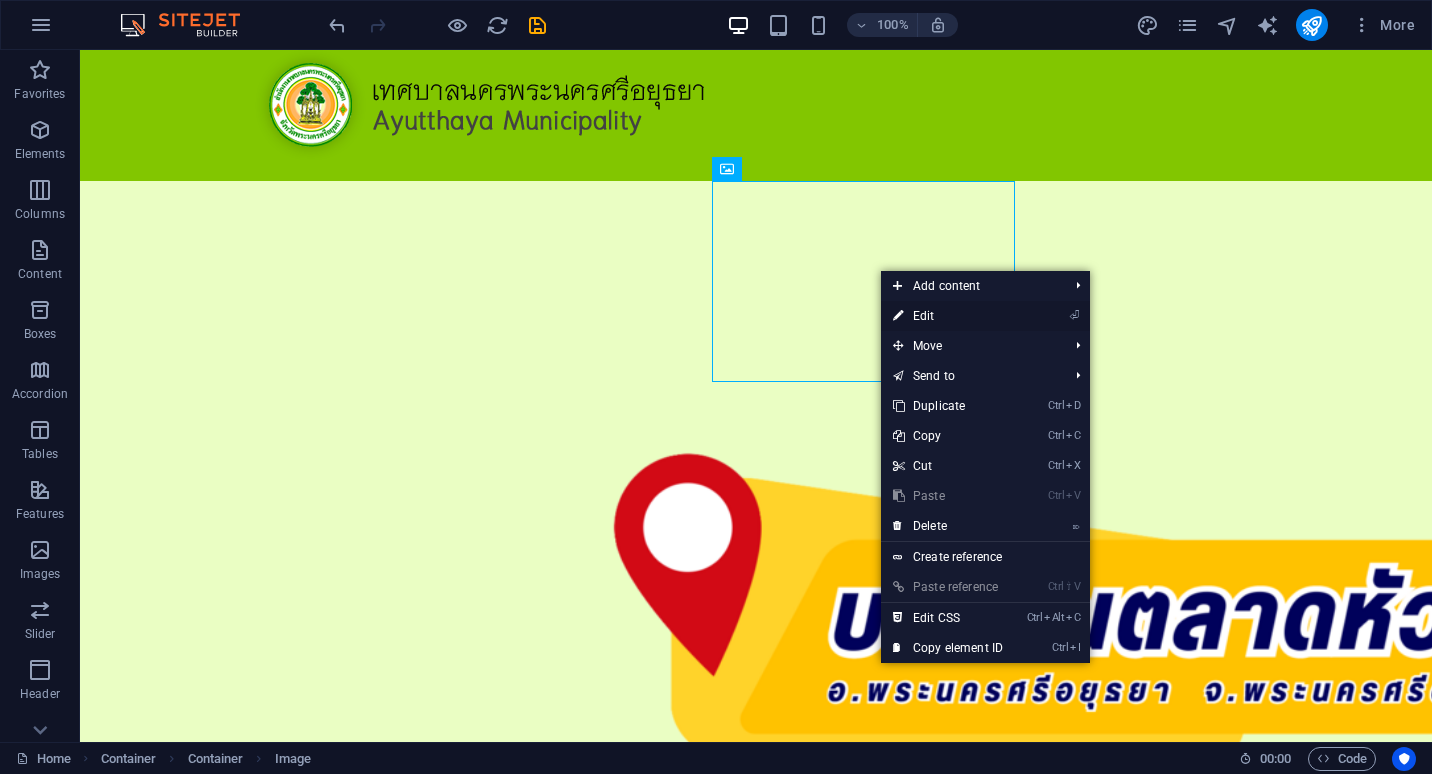 click on "⏎  Edit" at bounding box center (948, 316) 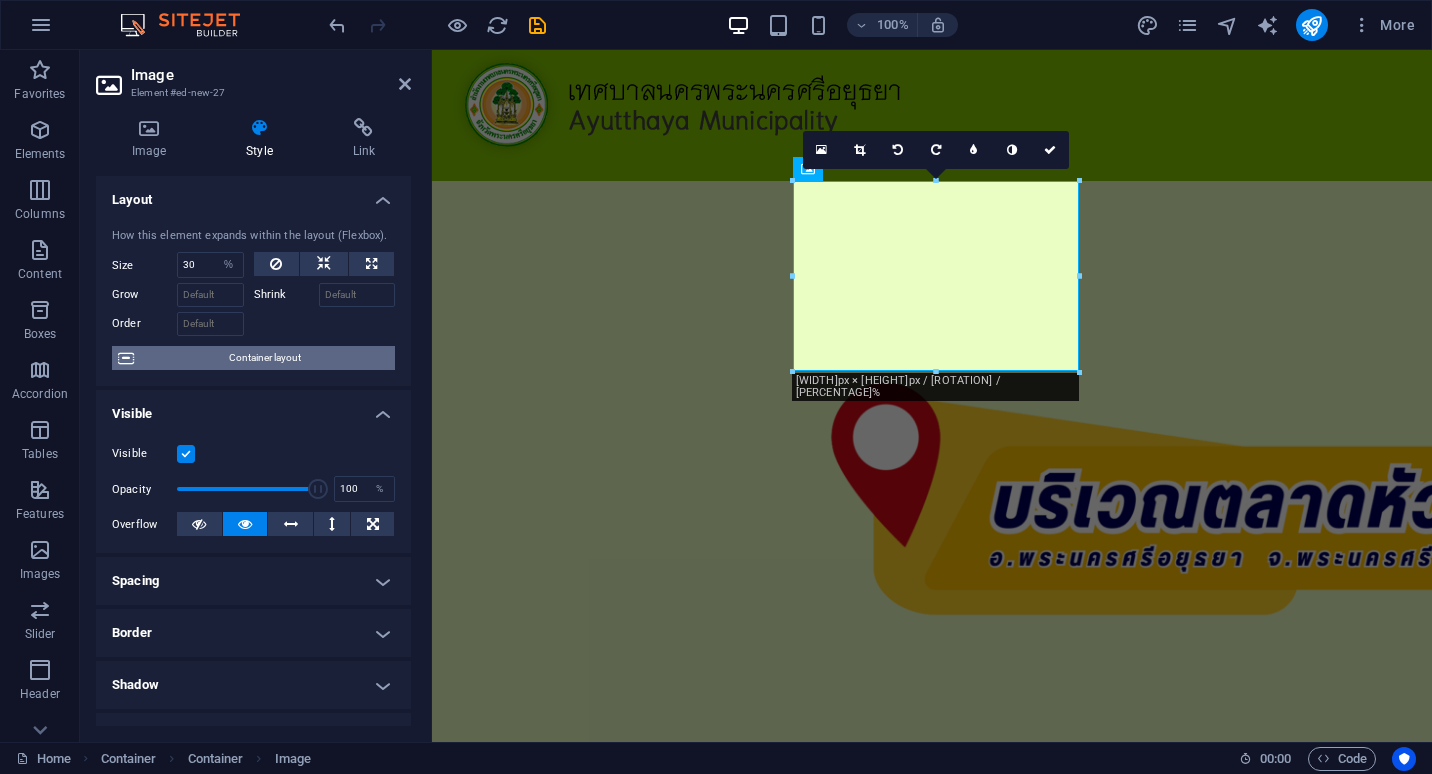click on "Container layout" at bounding box center (264, 358) 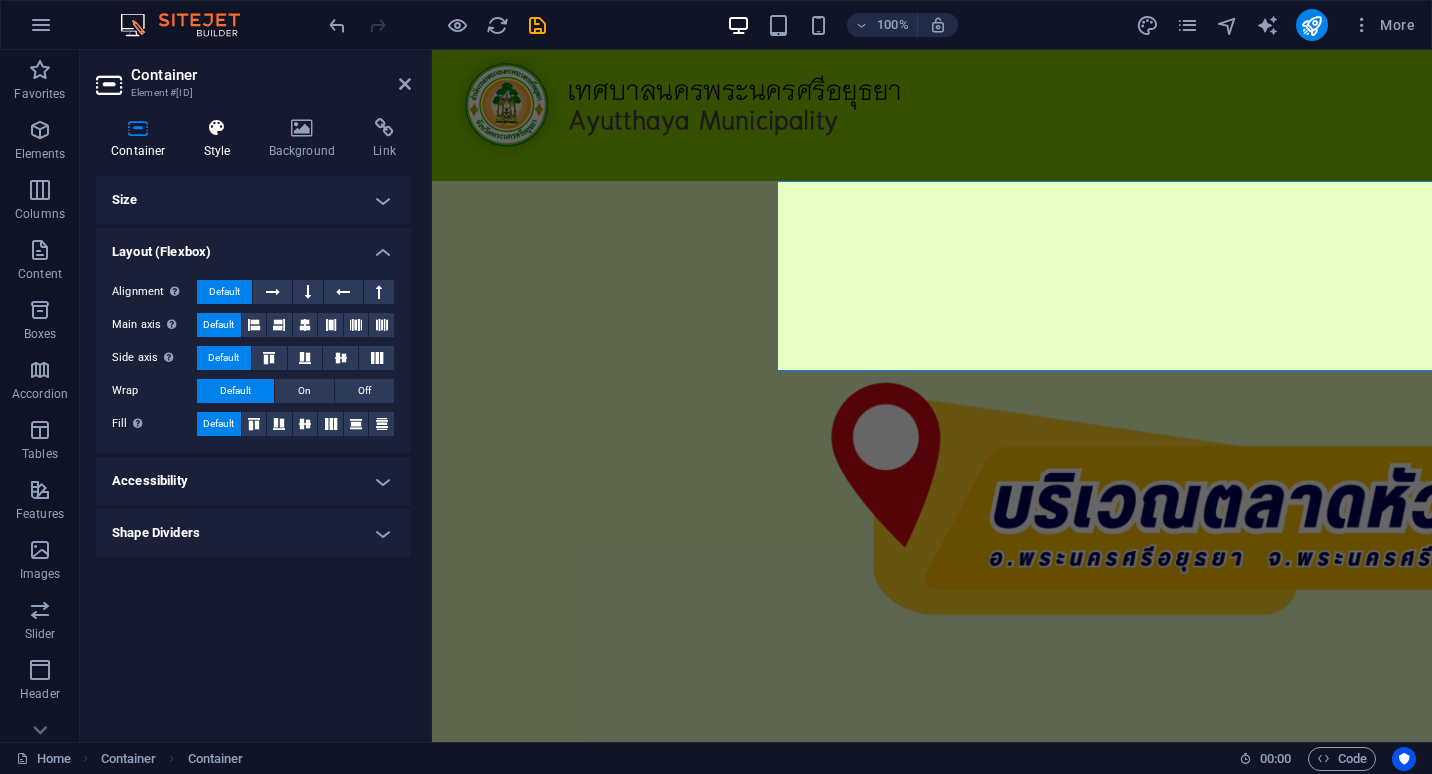 click on "Style" at bounding box center [221, 139] 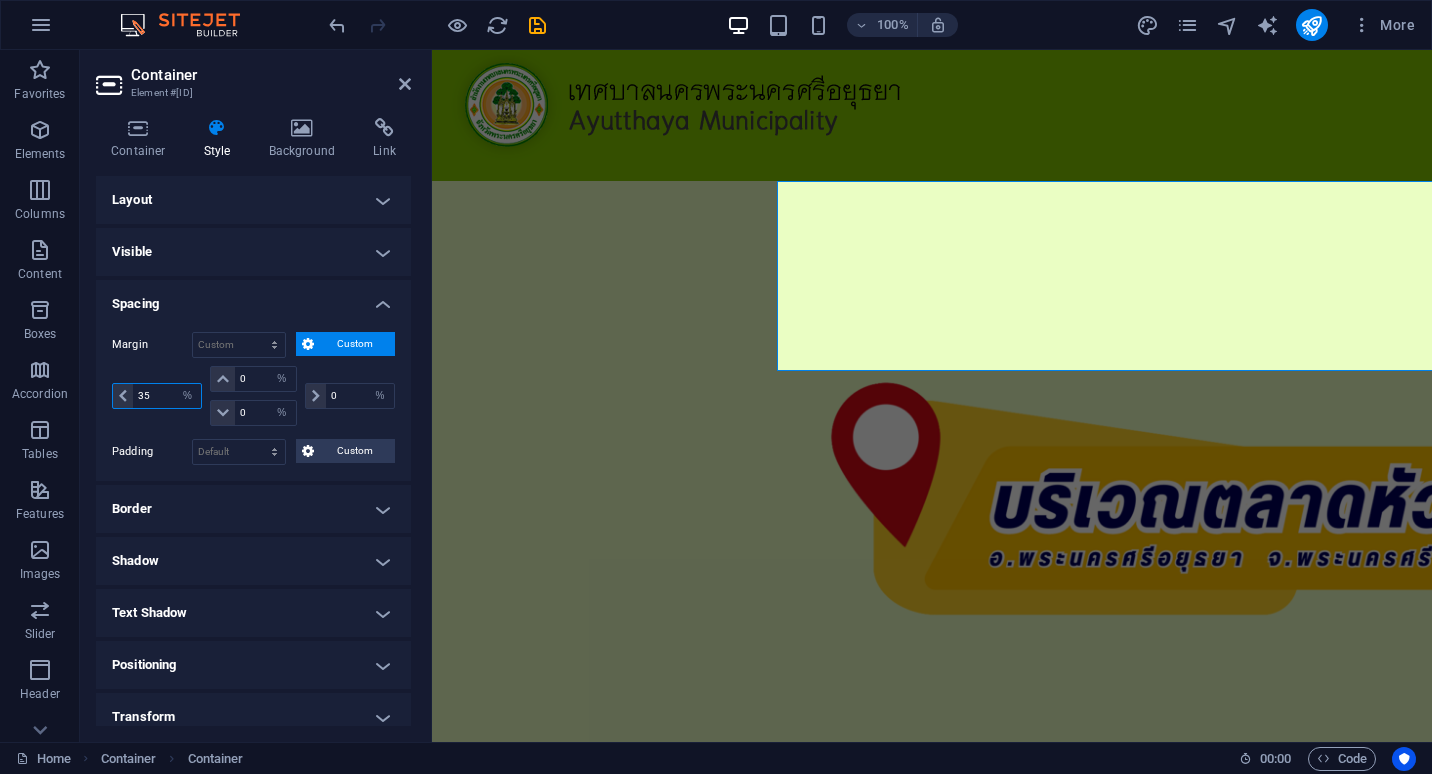 click on "35" at bounding box center [167, 396] 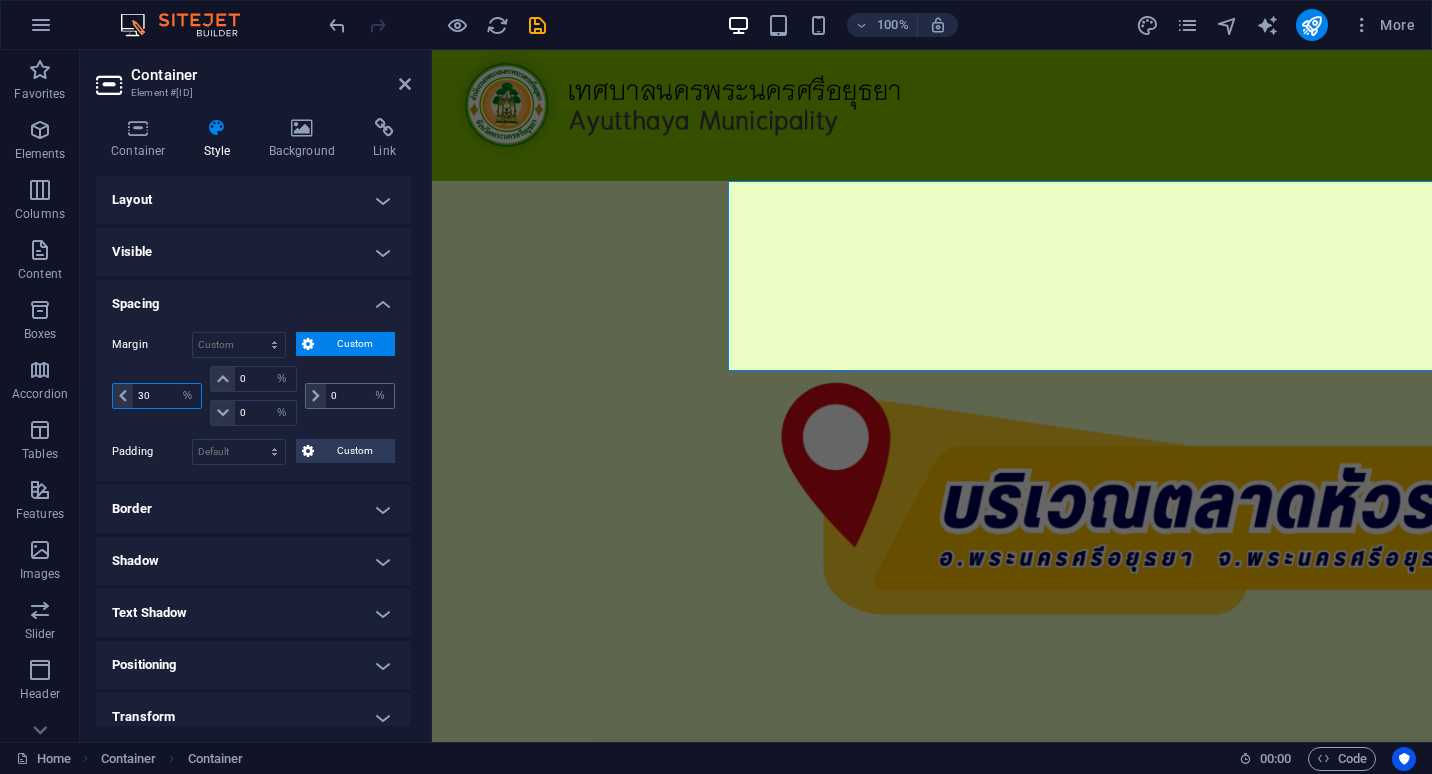type on "30" 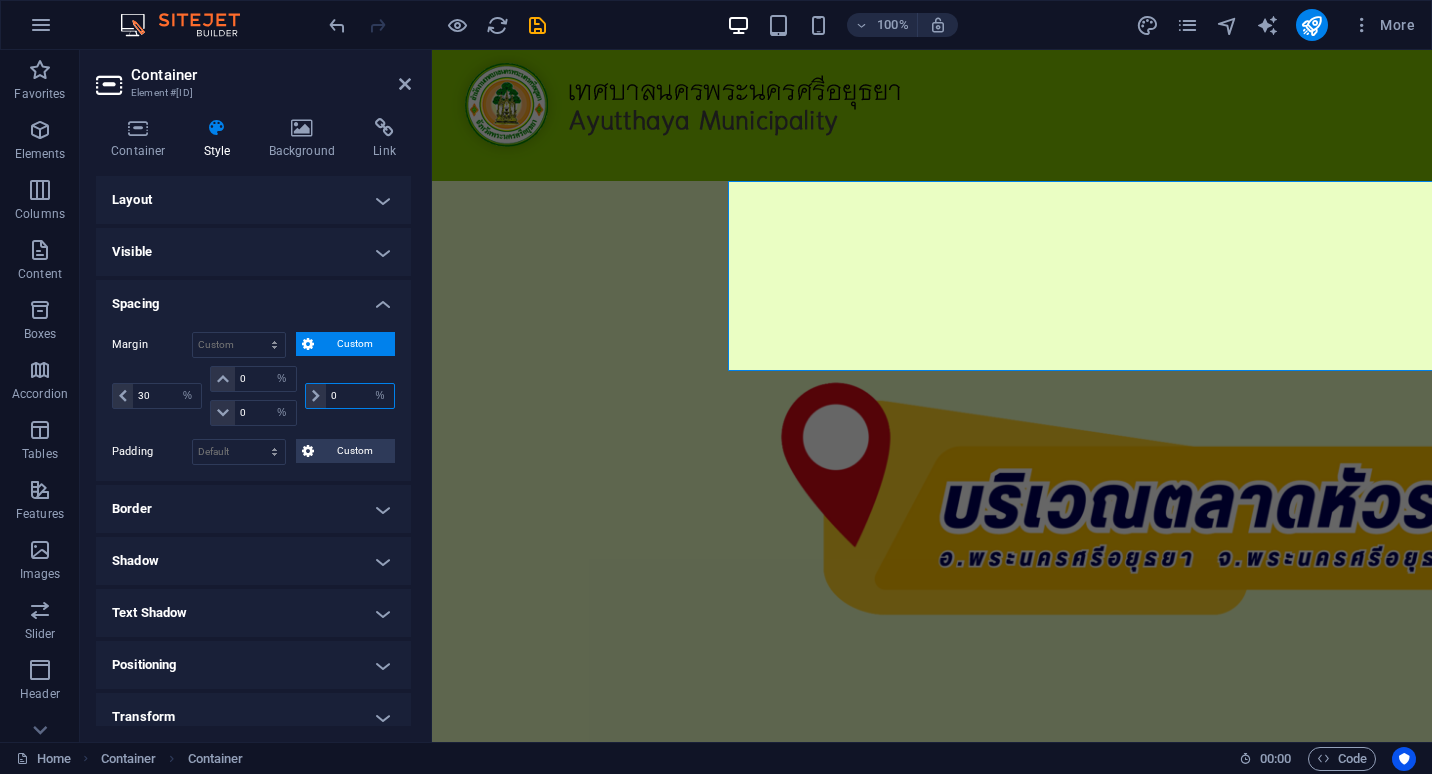 click on "0" at bounding box center (360, 396) 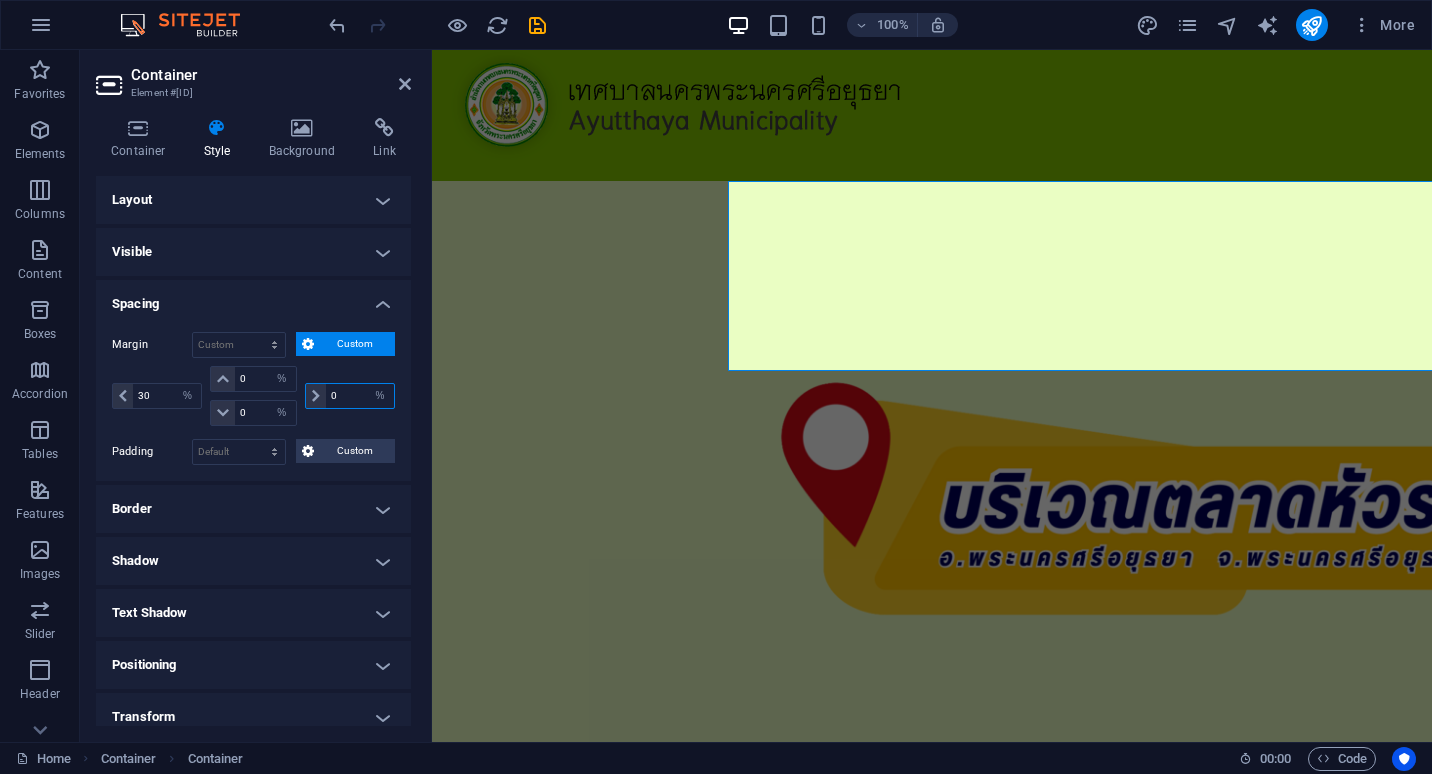 click on "0" at bounding box center (360, 396) 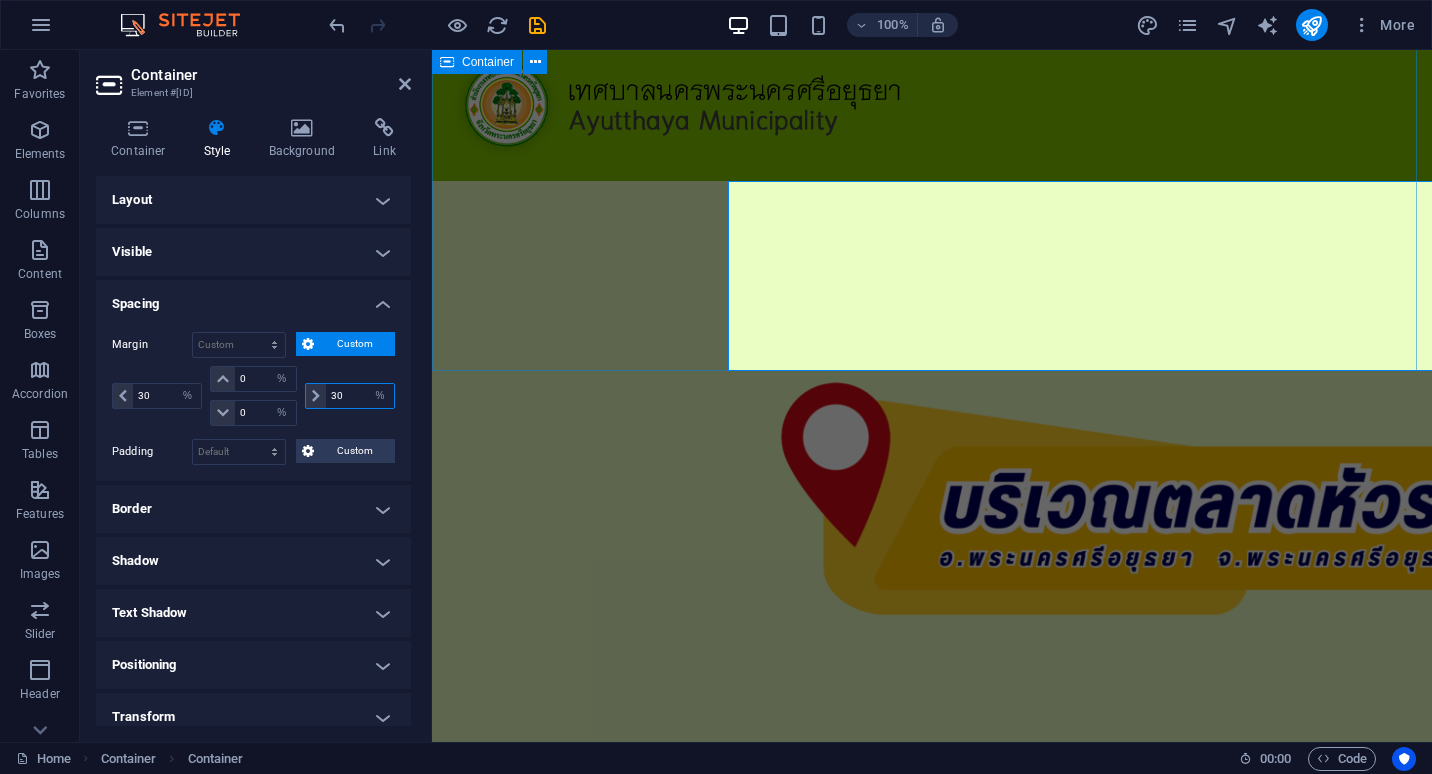type on "30" 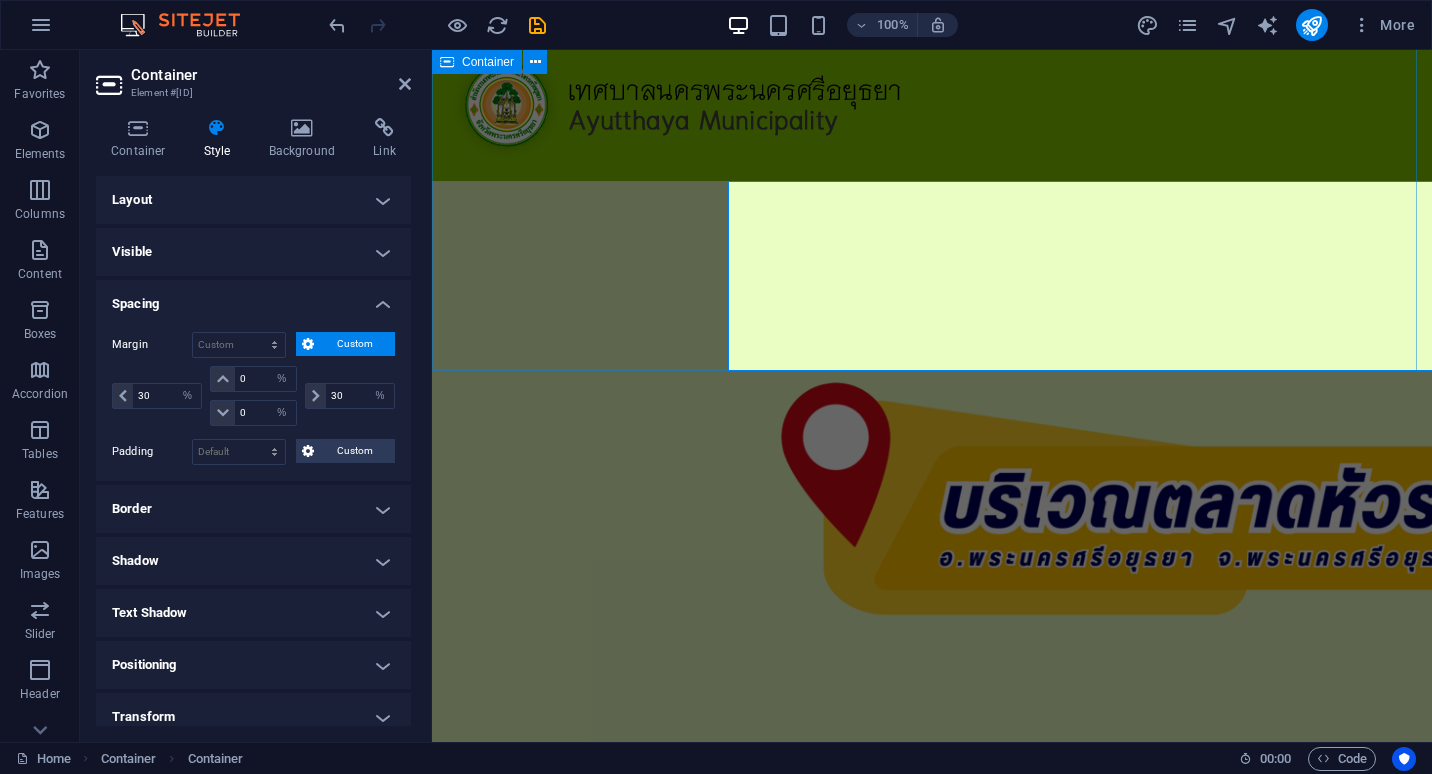 click at bounding box center [932, 439] 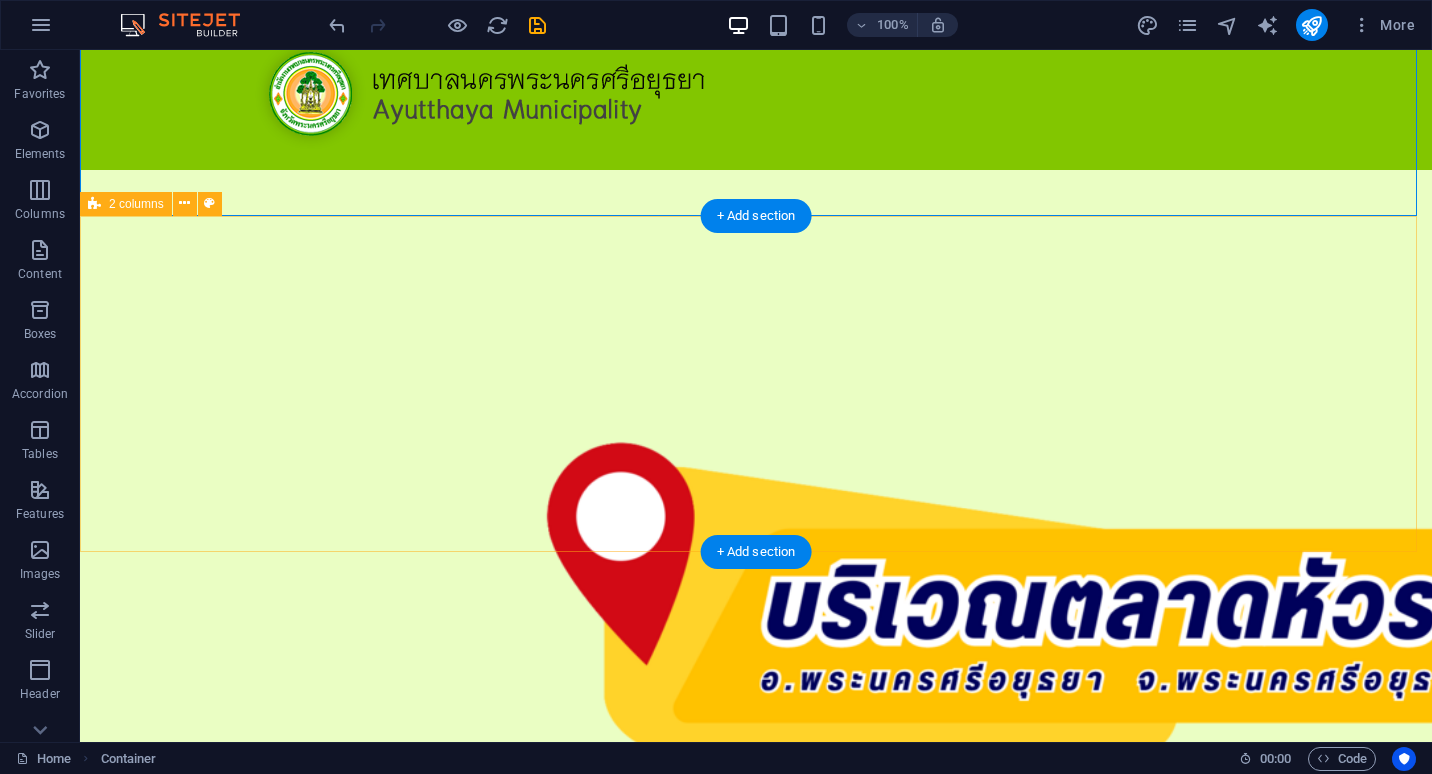 scroll, scrollTop: 0, scrollLeft: 0, axis: both 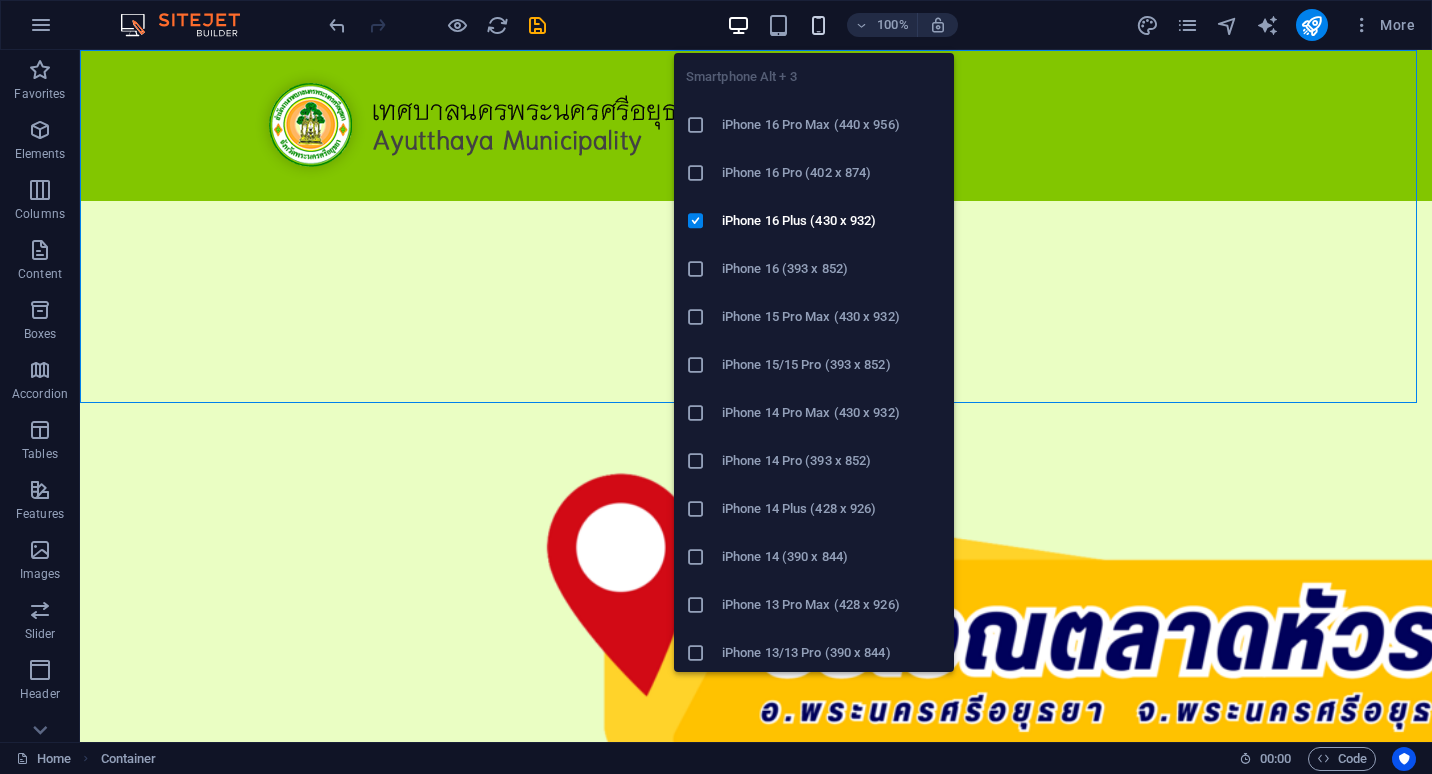 click at bounding box center (818, 25) 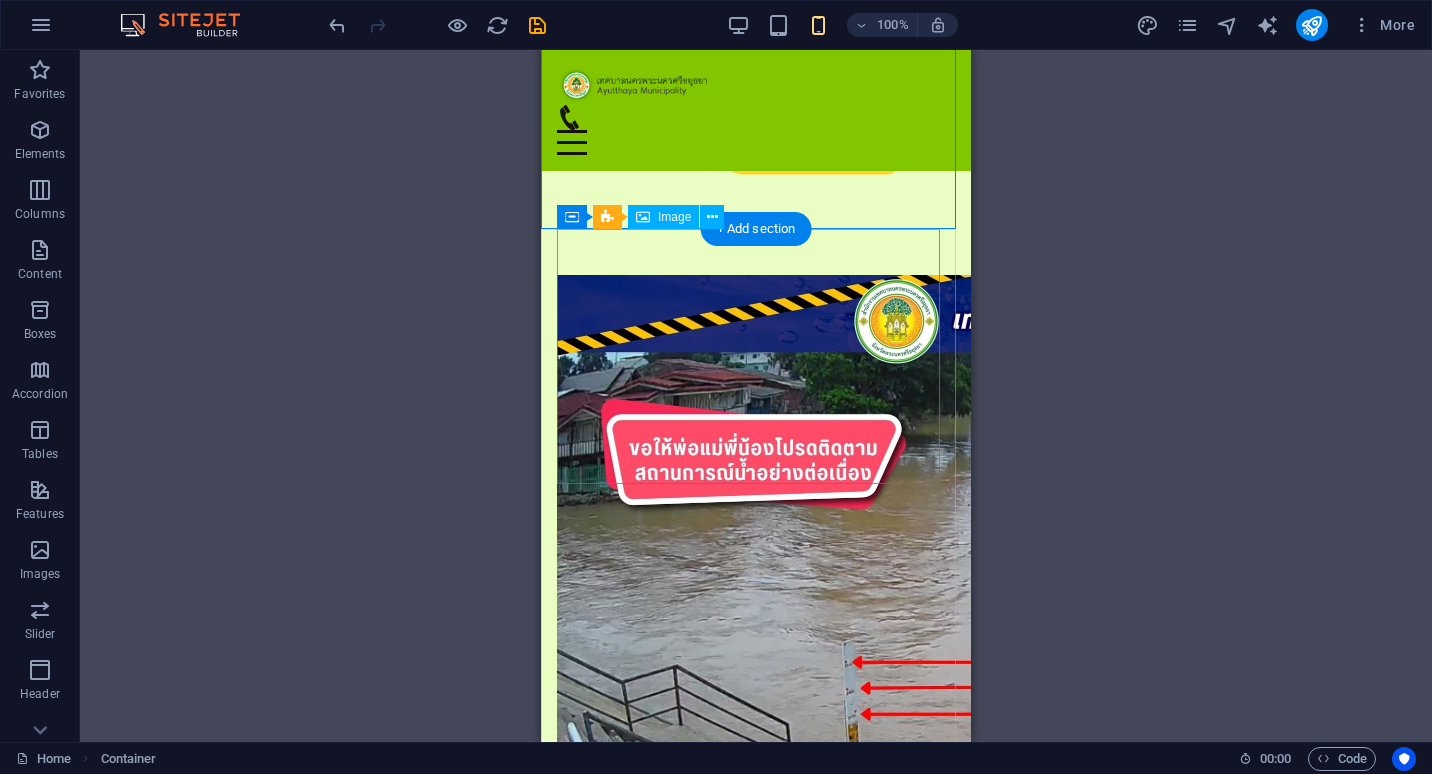 scroll, scrollTop: 95, scrollLeft: 0, axis: vertical 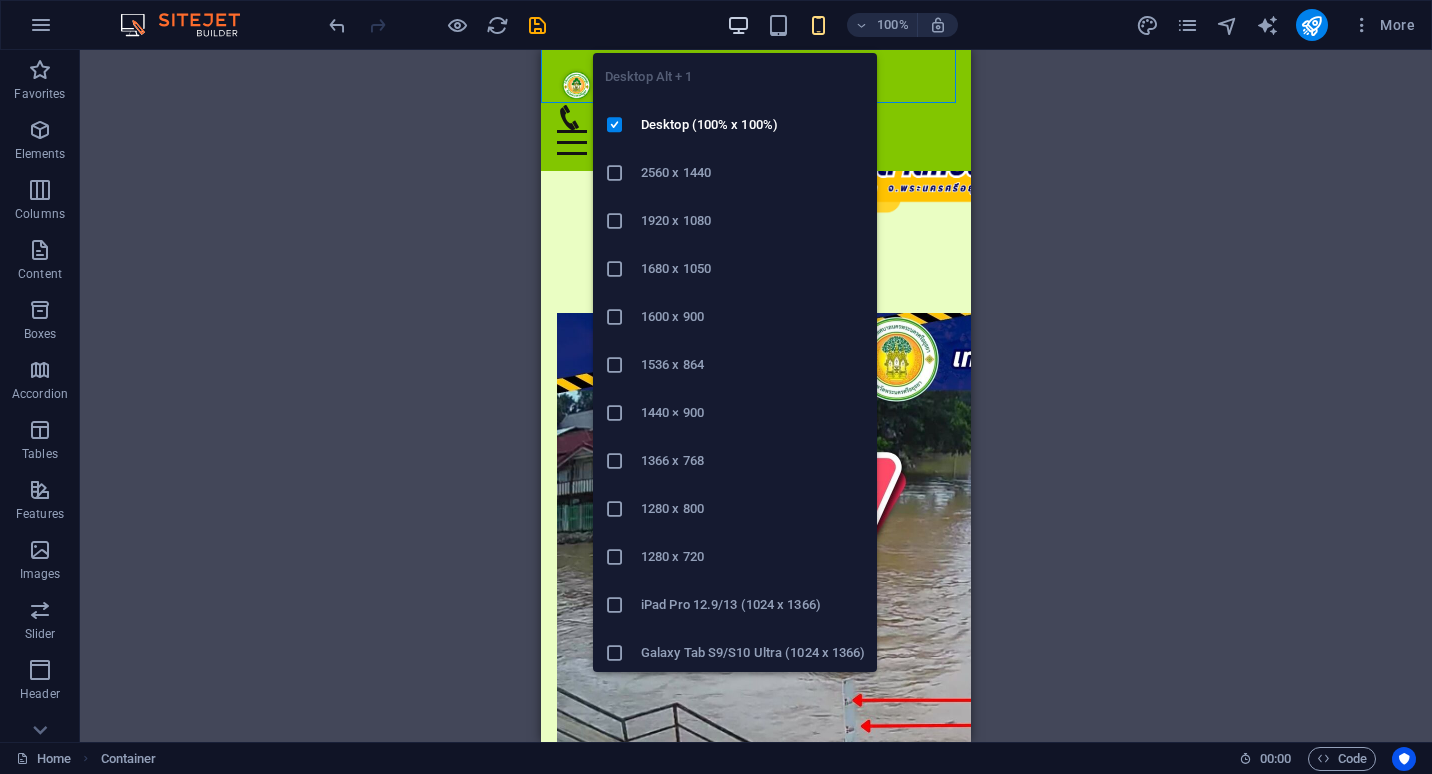 click at bounding box center (738, 25) 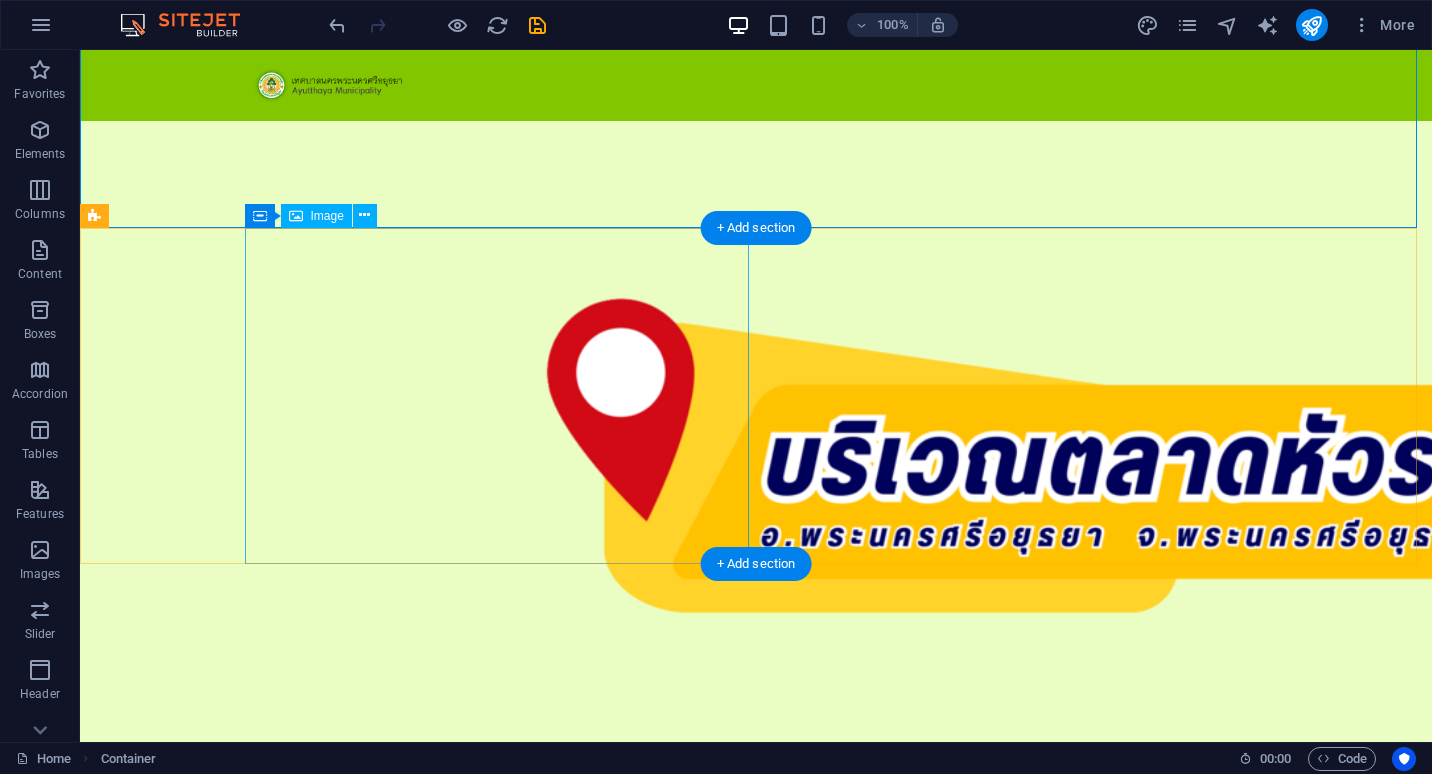 scroll, scrollTop: 0, scrollLeft: 0, axis: both 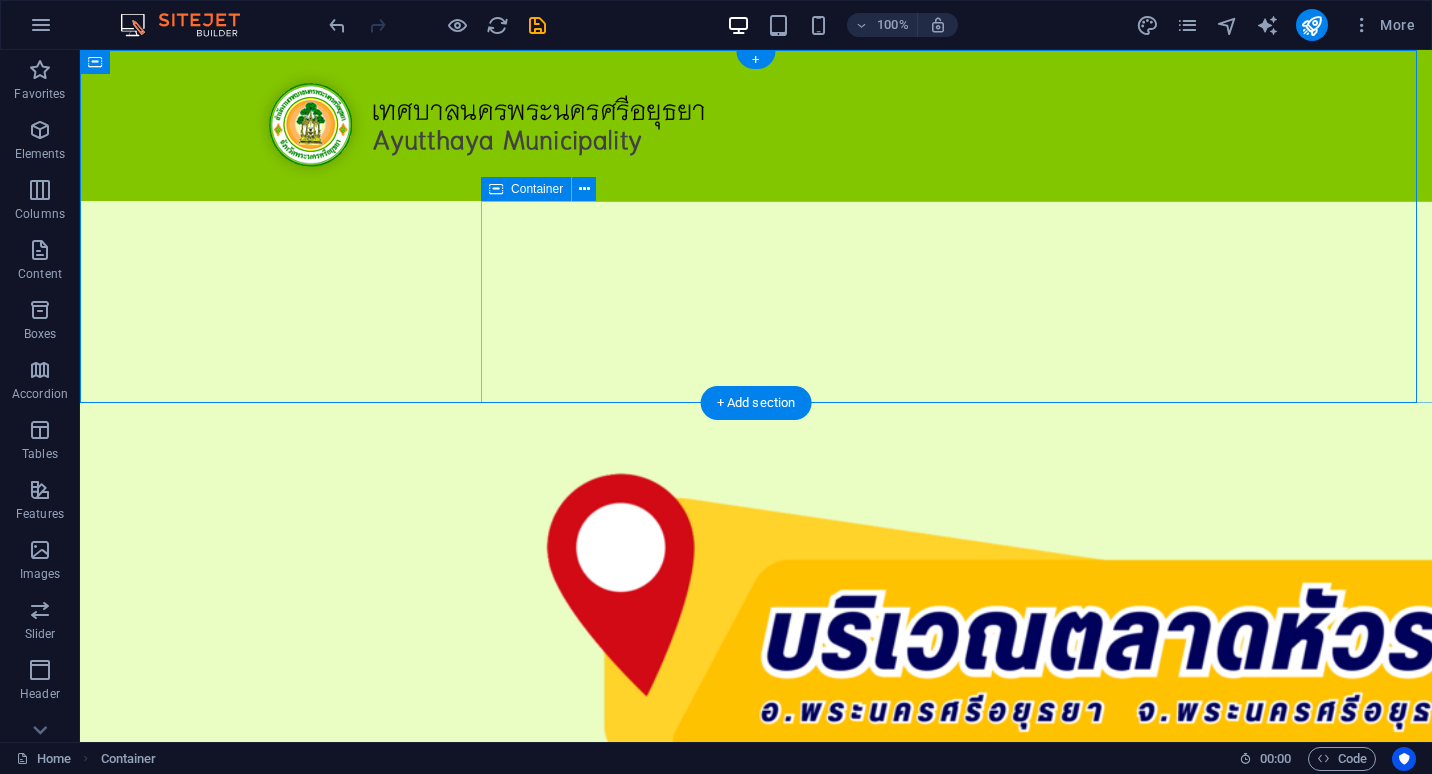click at bounding box center (756, 652) 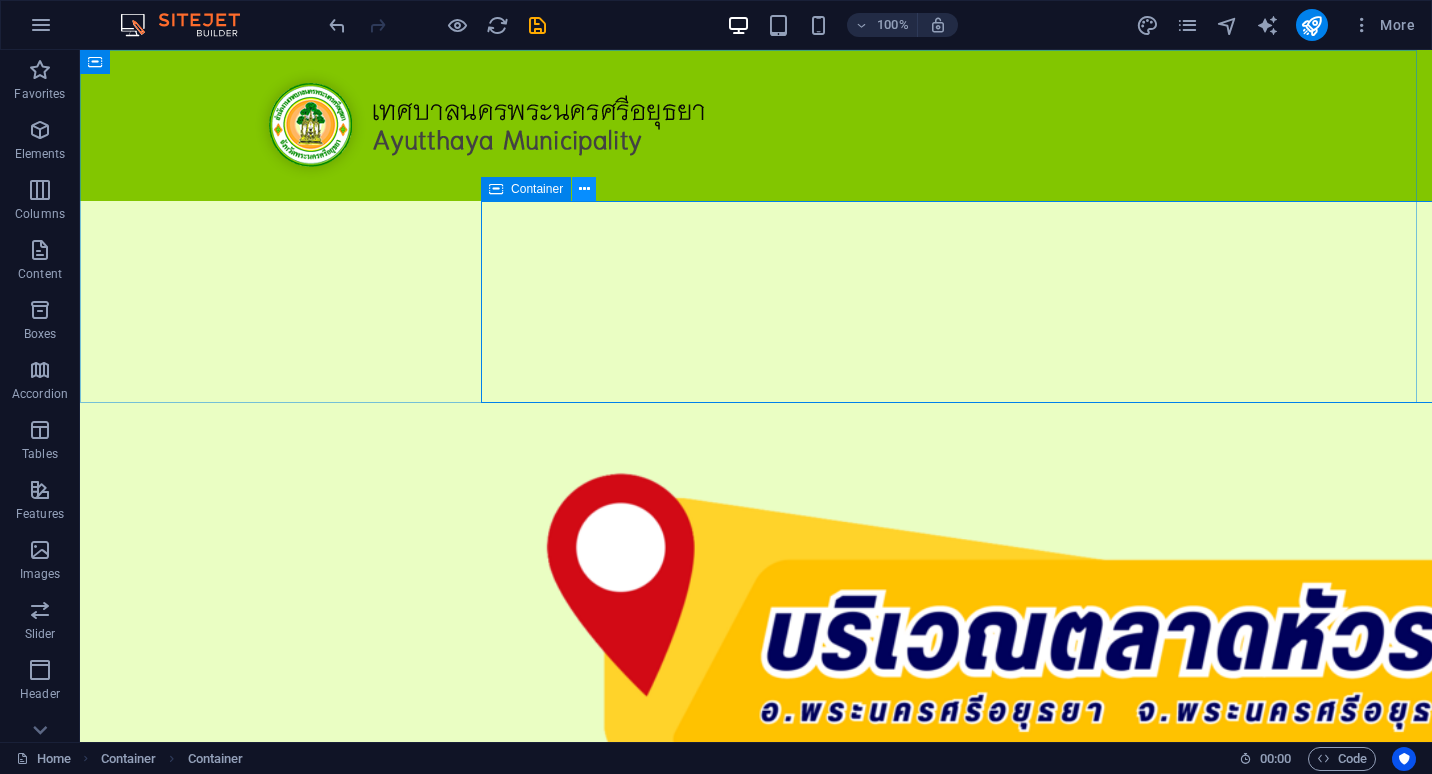 click at bounding box center (584, 189) 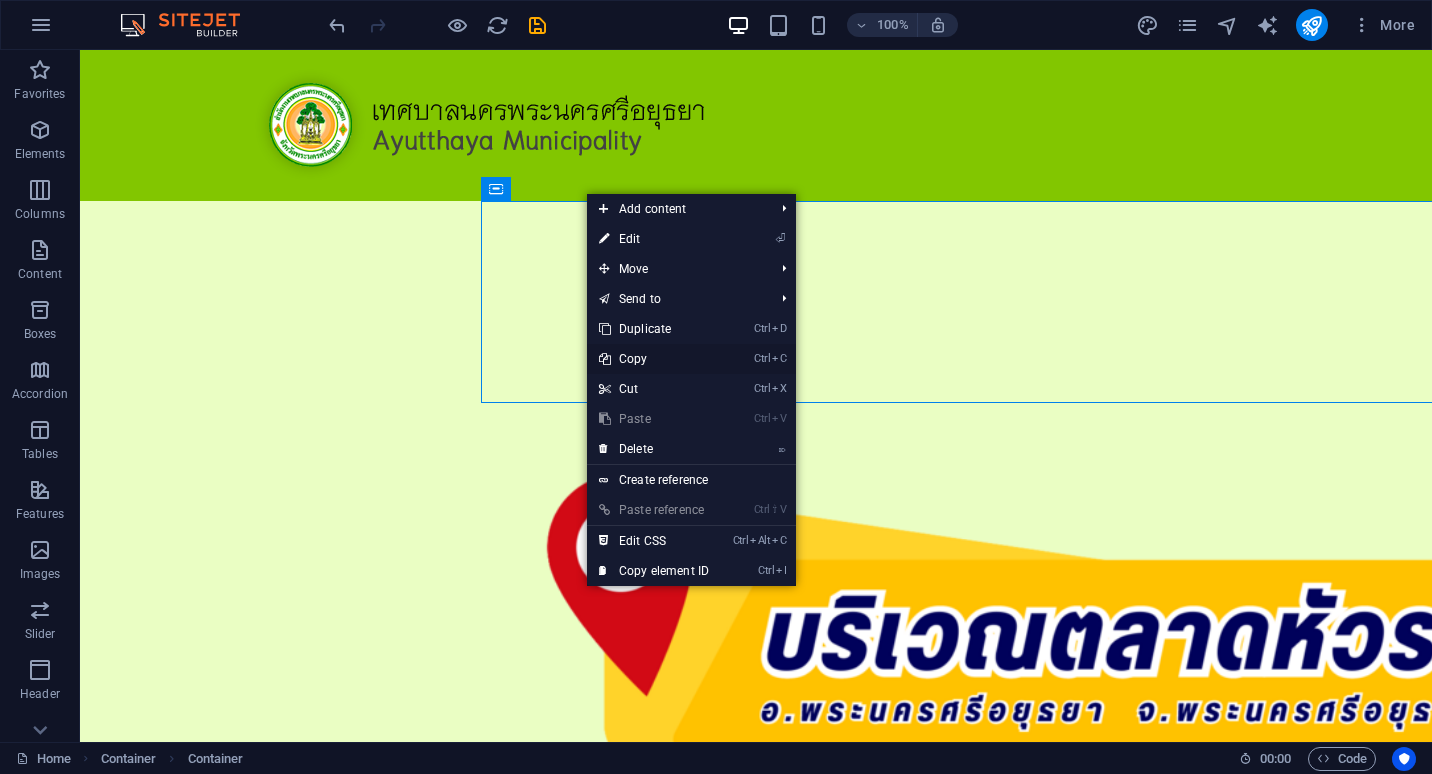 click on "Ctrl C  Copy" at bounding box center [654, 359] 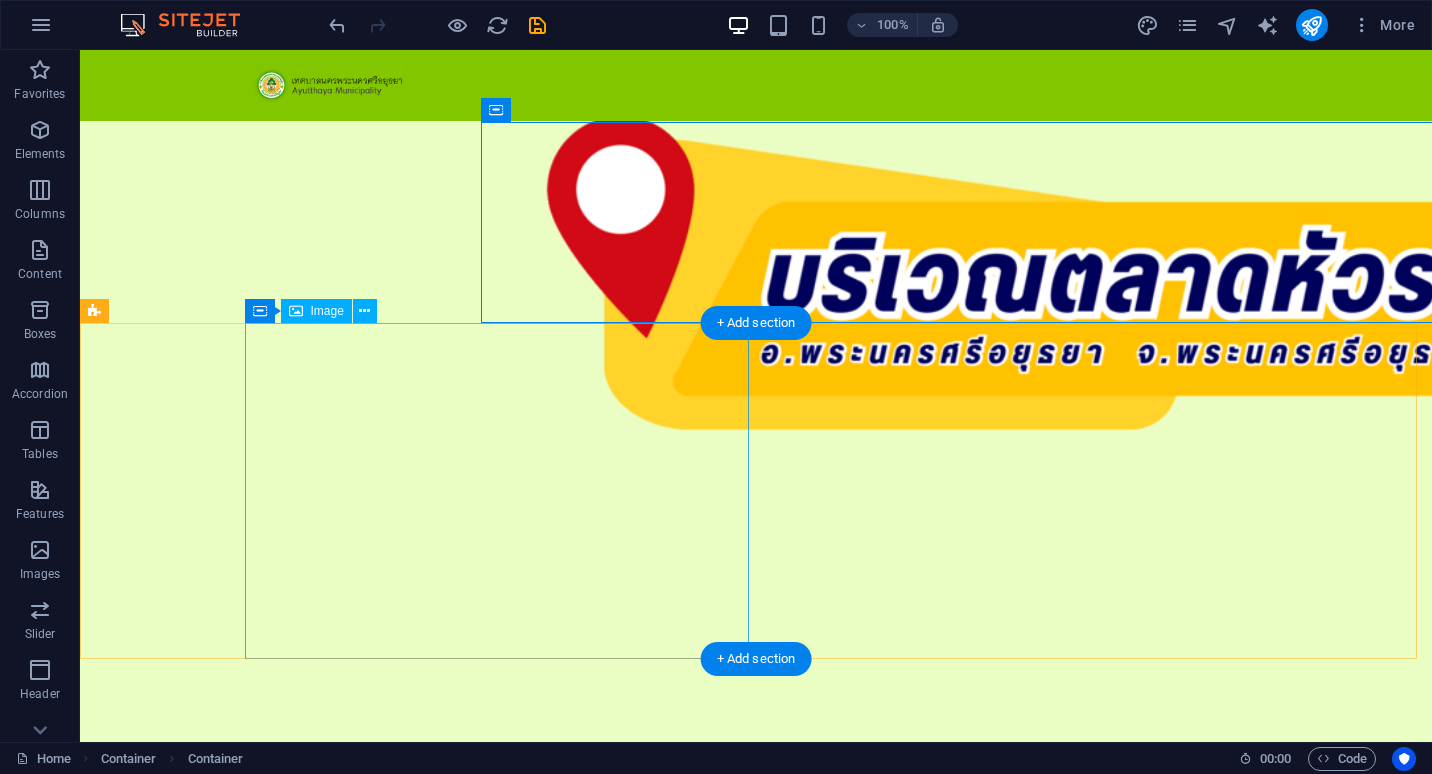 scroll, scrollTop: 320, scrollLeft: 0, axis: vertical 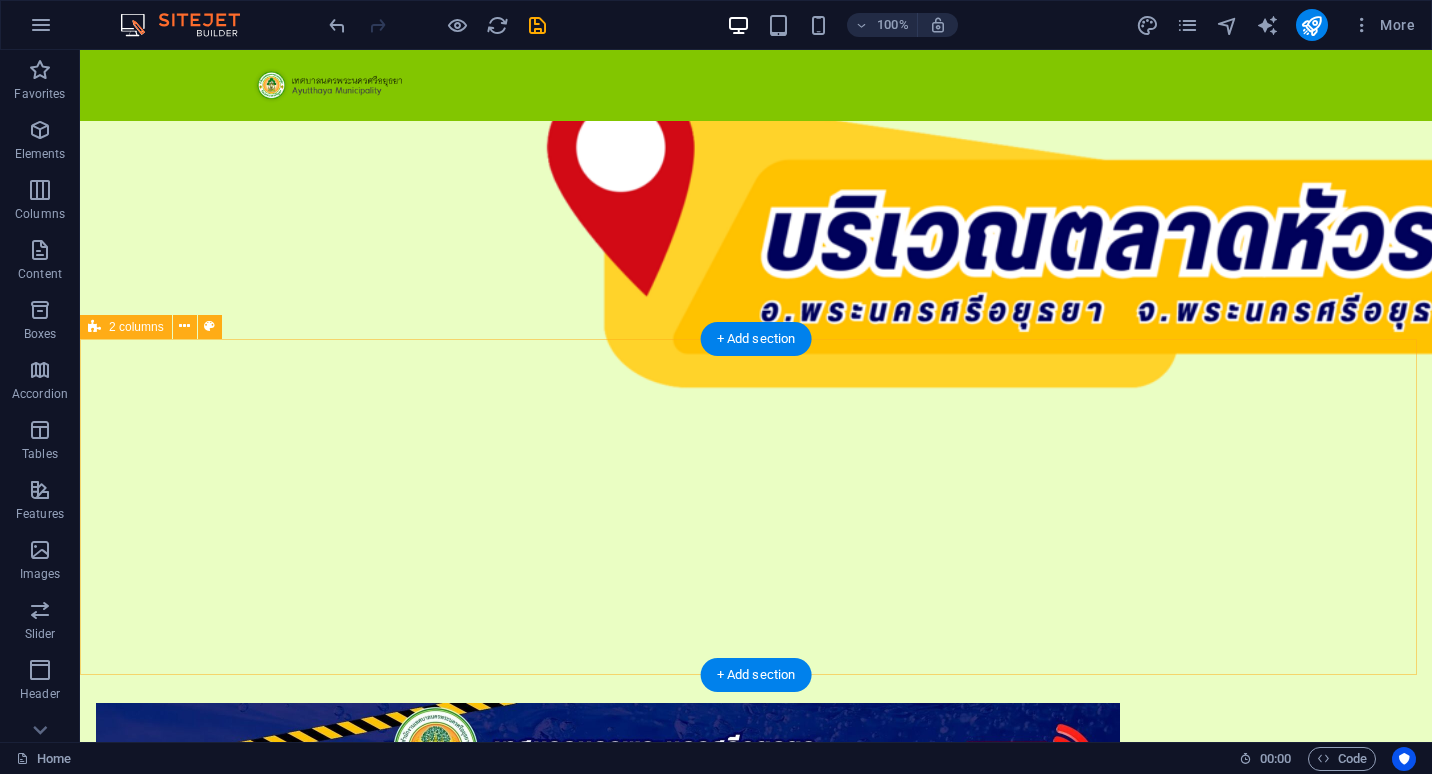 click at bounding box center [756, 2186] 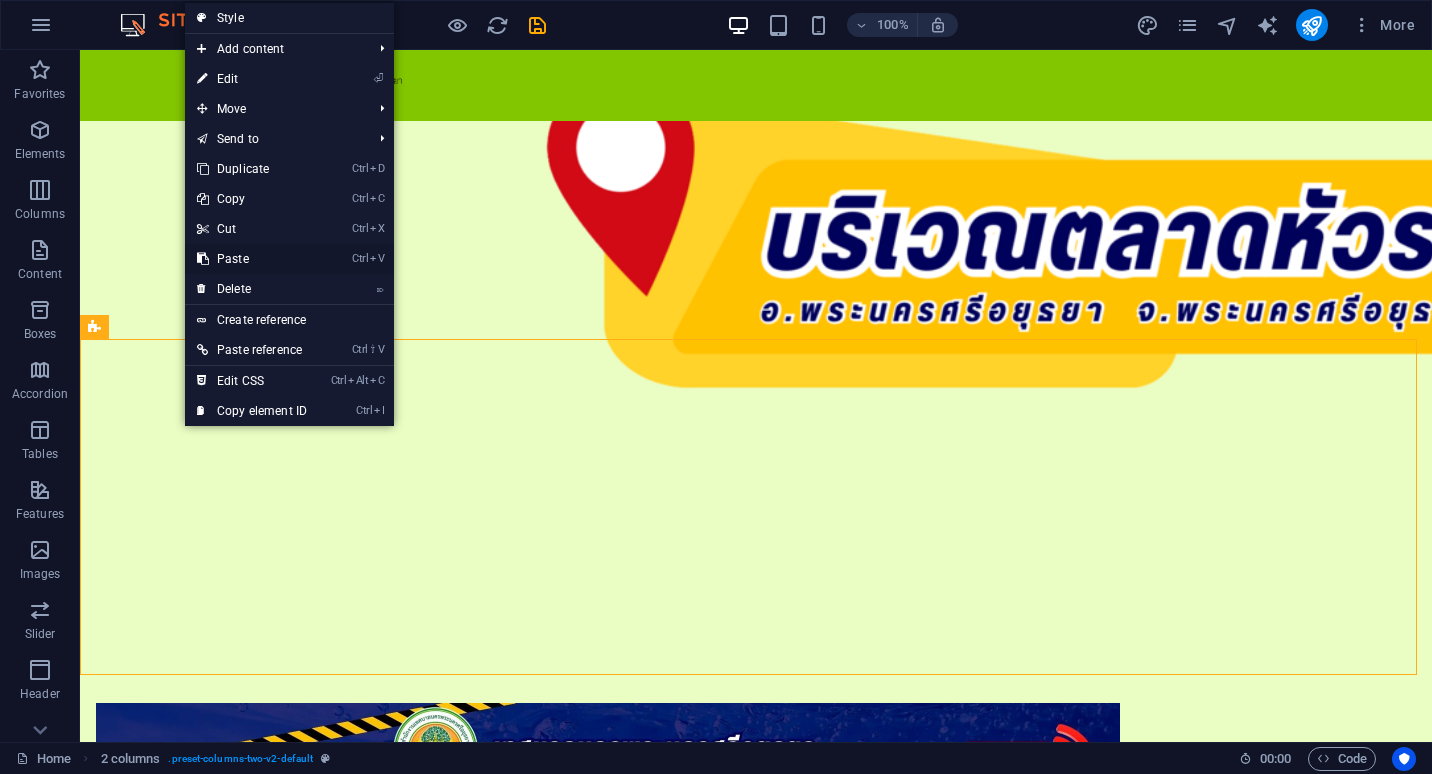 click on "Ctrl V  Paste" at bounding box center (252, 259) 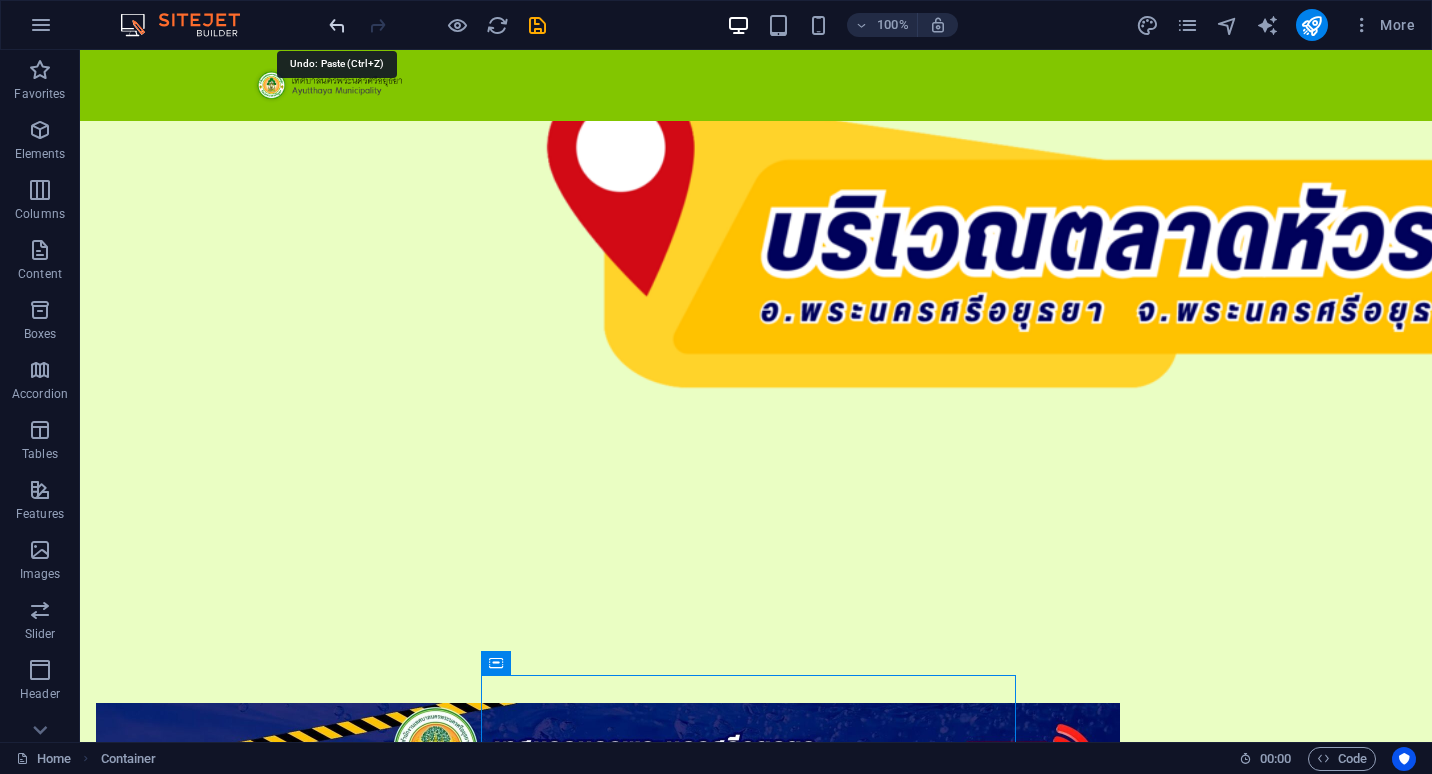 click at bounding box center (337, 25) 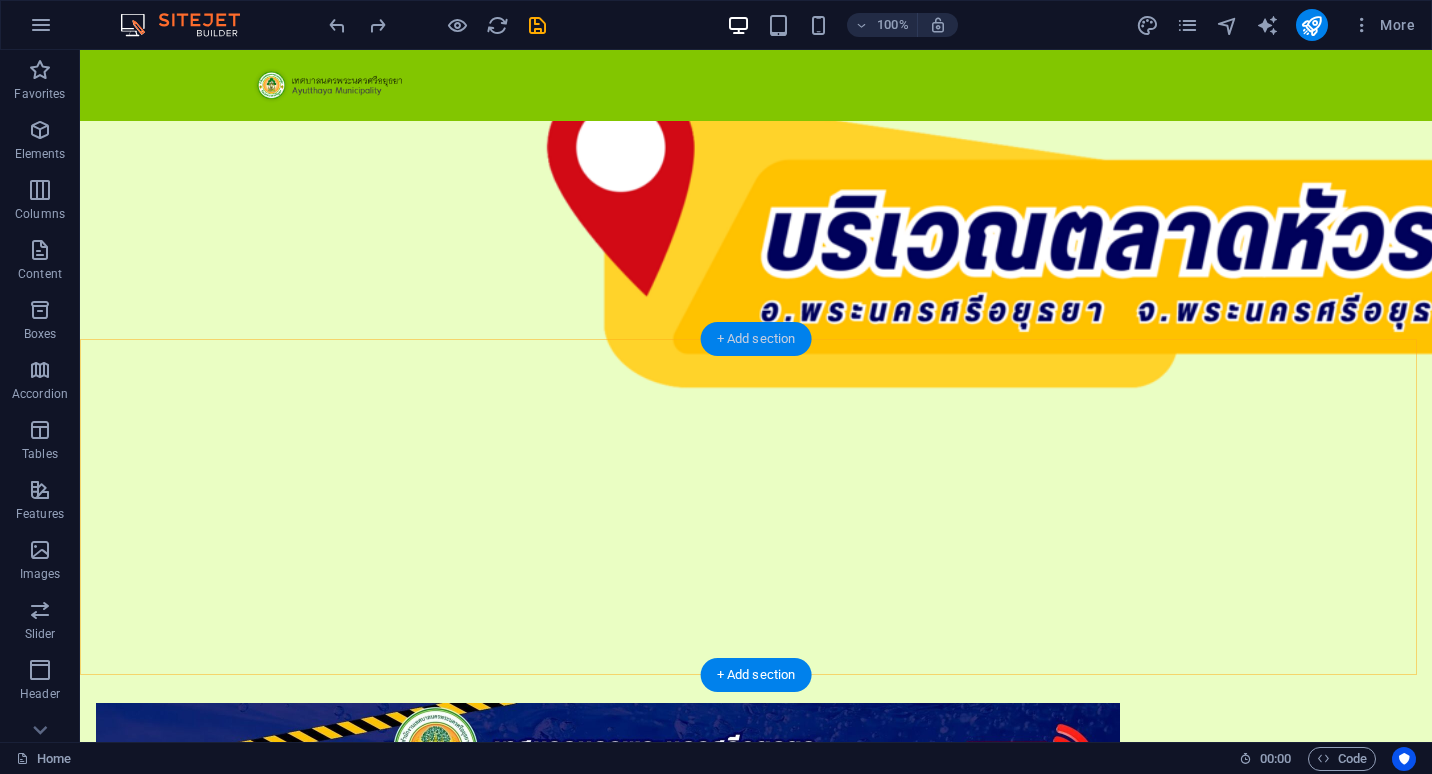 click on "+ Add section" at bounding box center (756, 339) 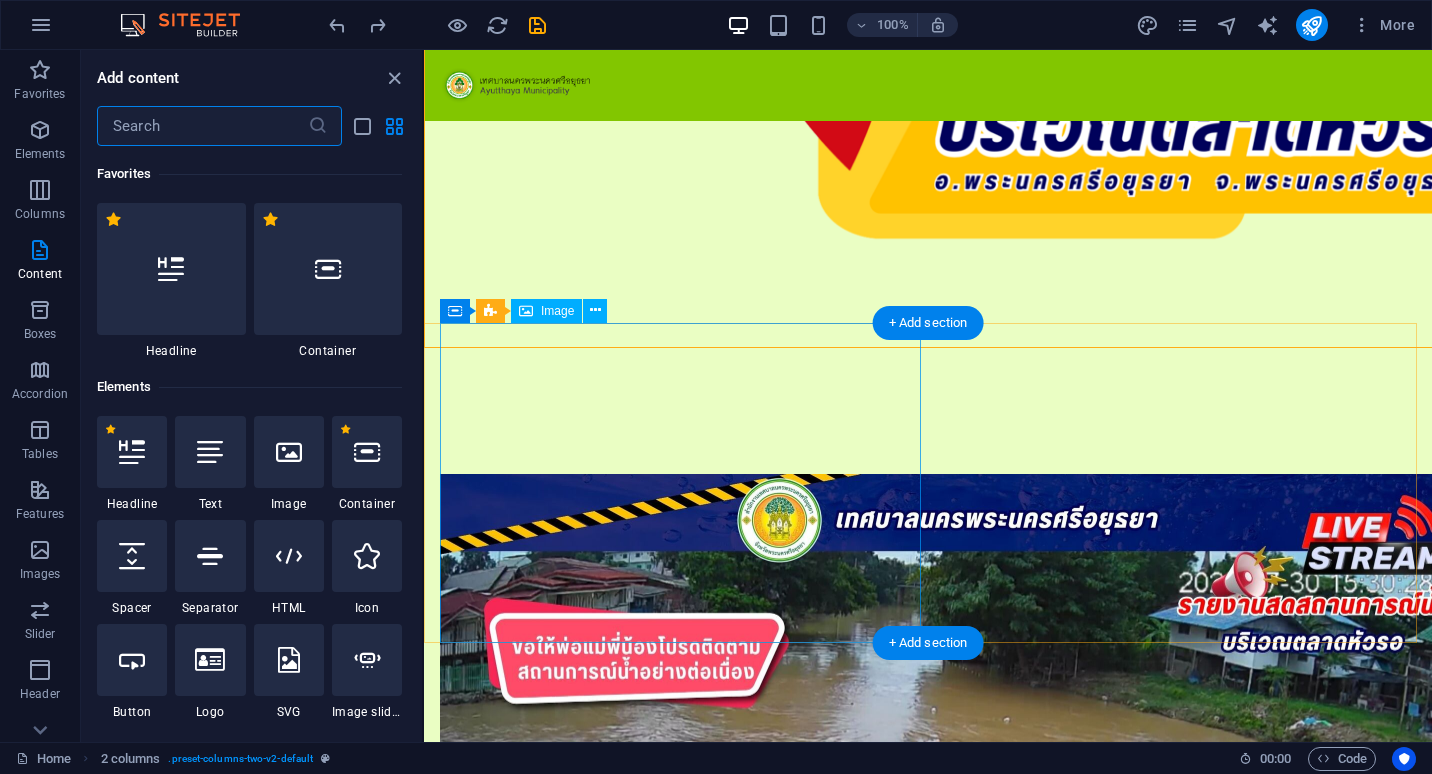 scroll, scrollTop: 311, scrollLeft: 0, axis: vertical 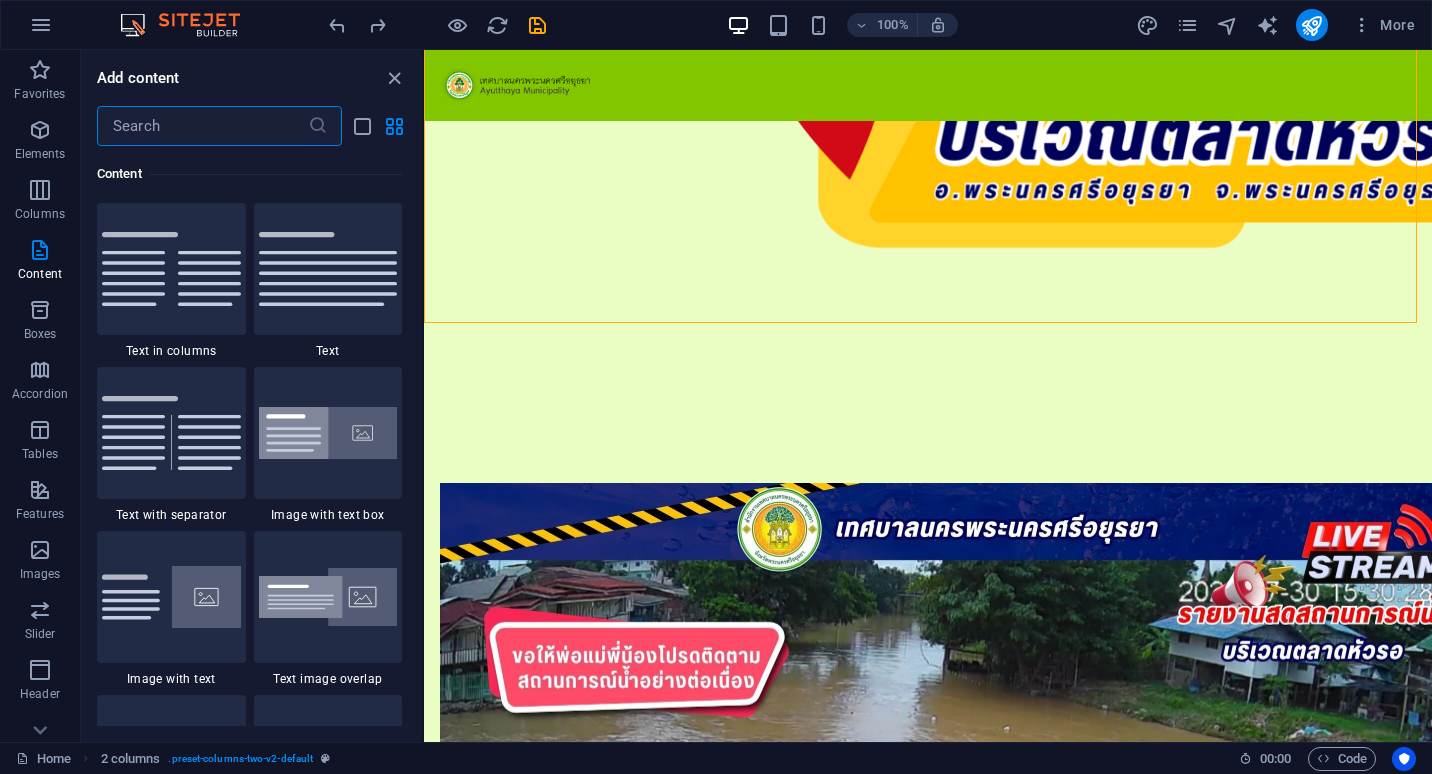 click at bounding box center (202, 126) 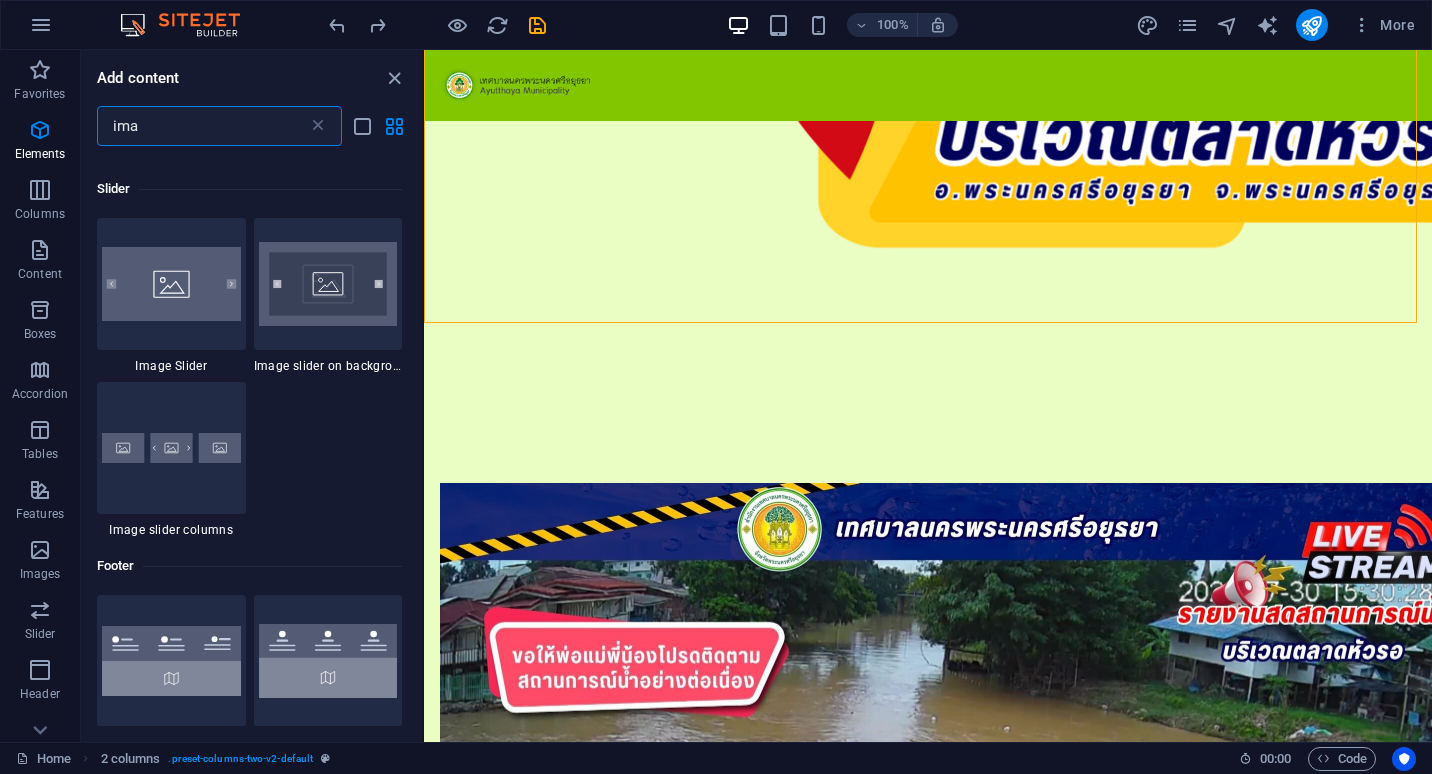 scroll, scrollTop: 0, scrollLeft: 0, axis: both 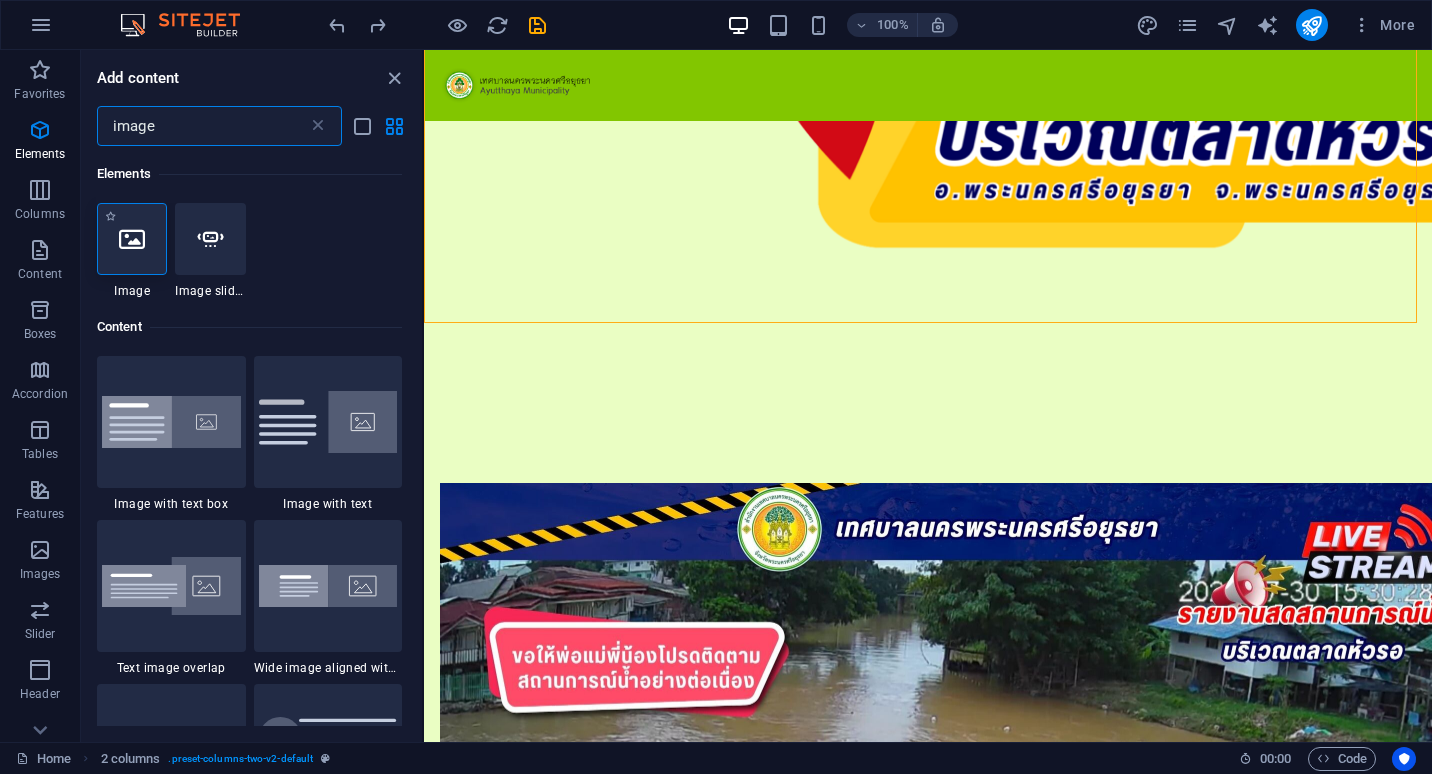 type on "image" 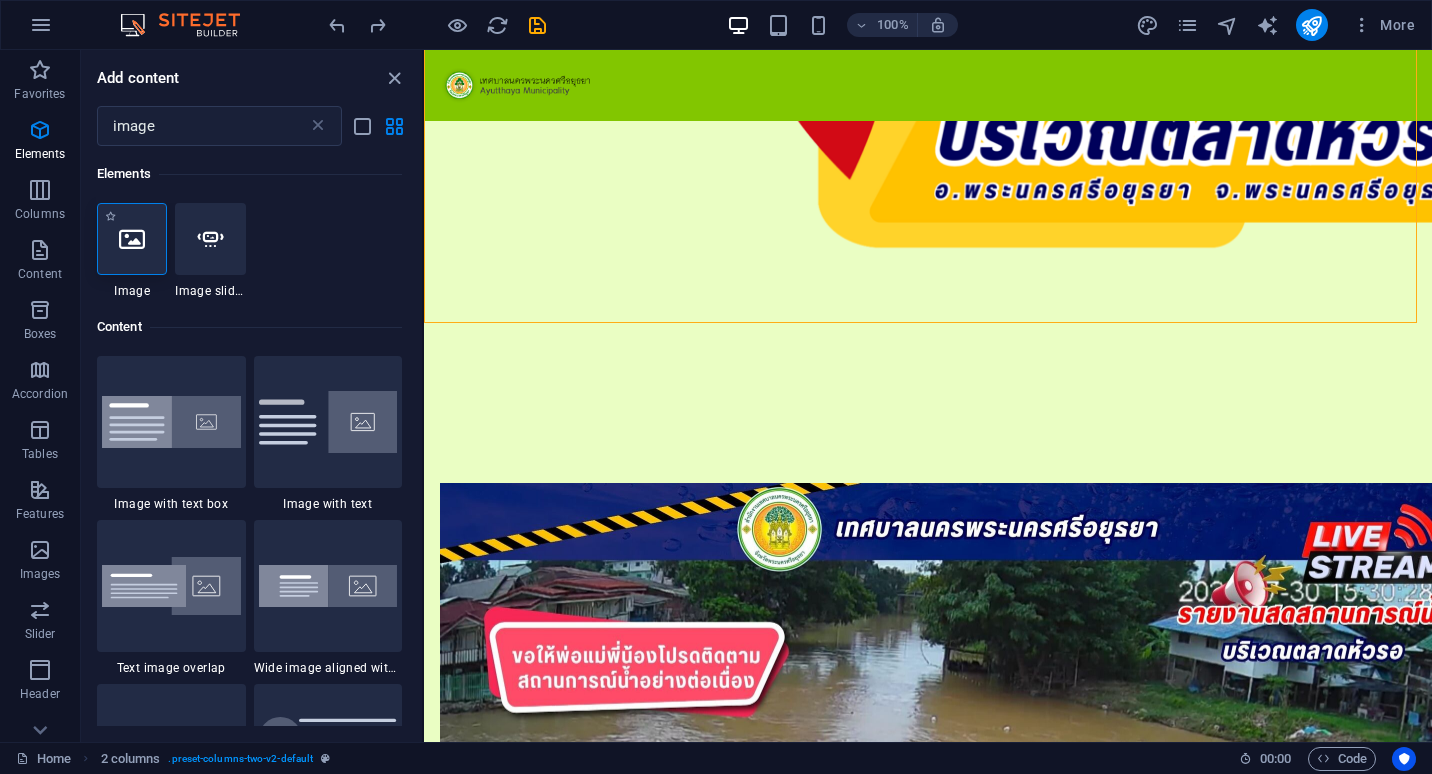 click at bounding box center [132, 239] 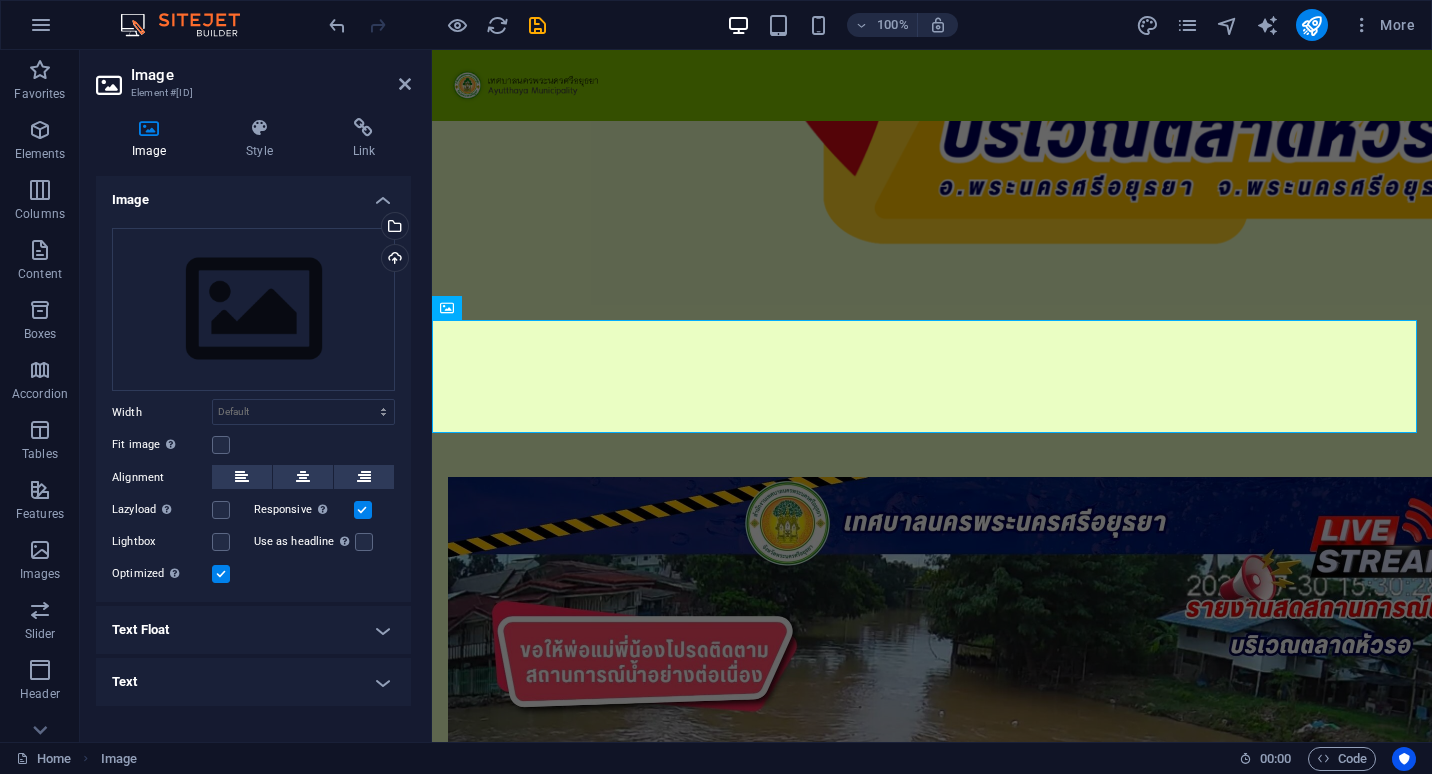 scroll, scrollTop: 309, scrollLeft: 0, axis: vertical 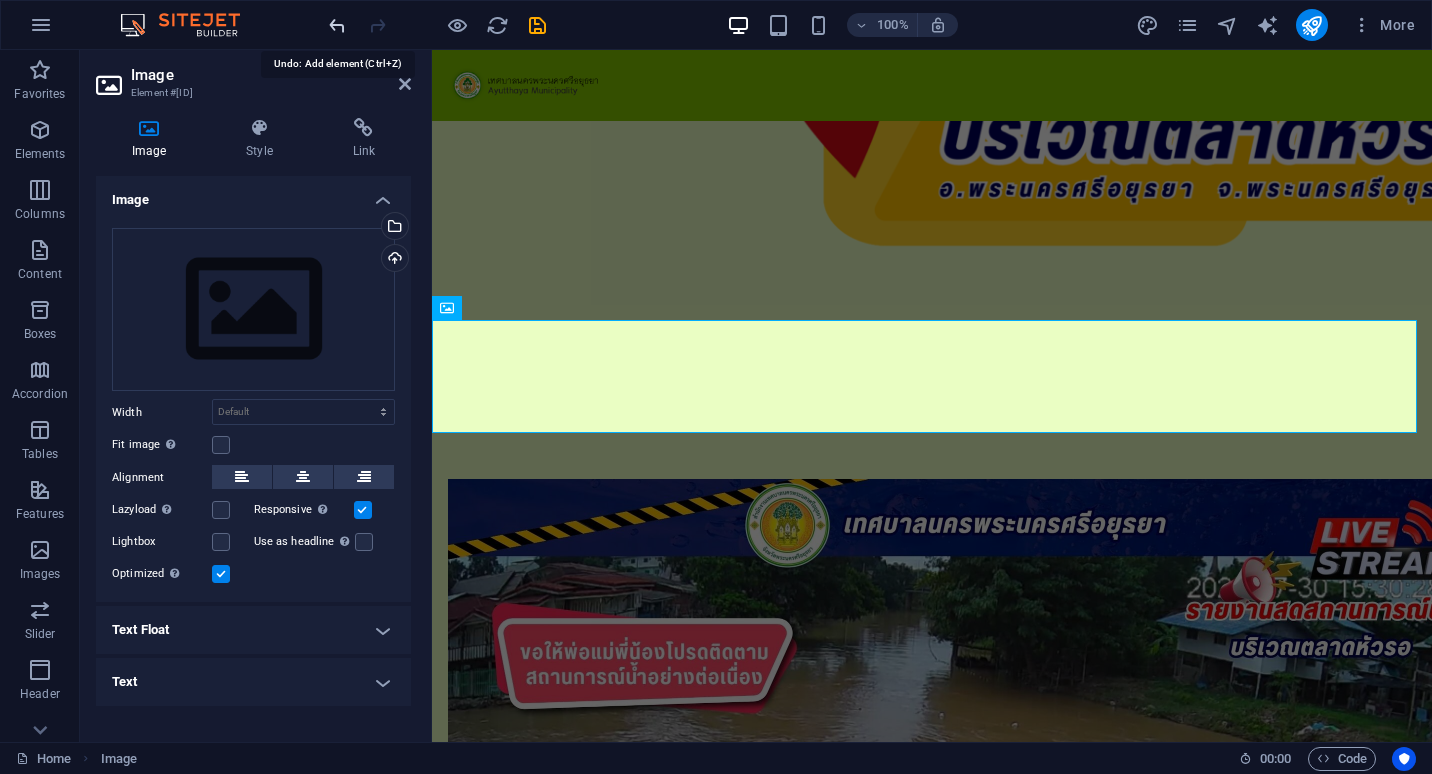 click at bounding box center [337, 25] 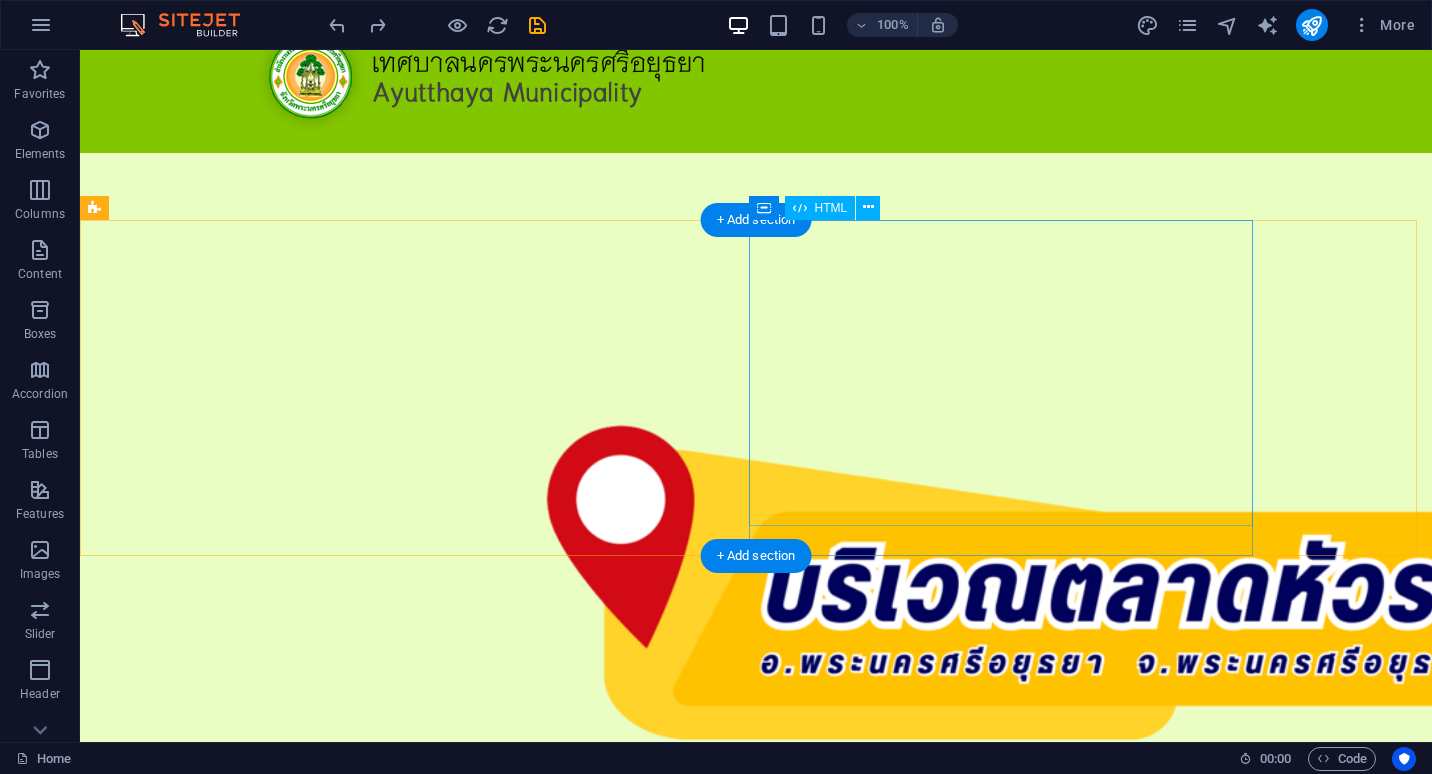 scroll, scrollTop: 0, scrollLeft: 0, axis: both 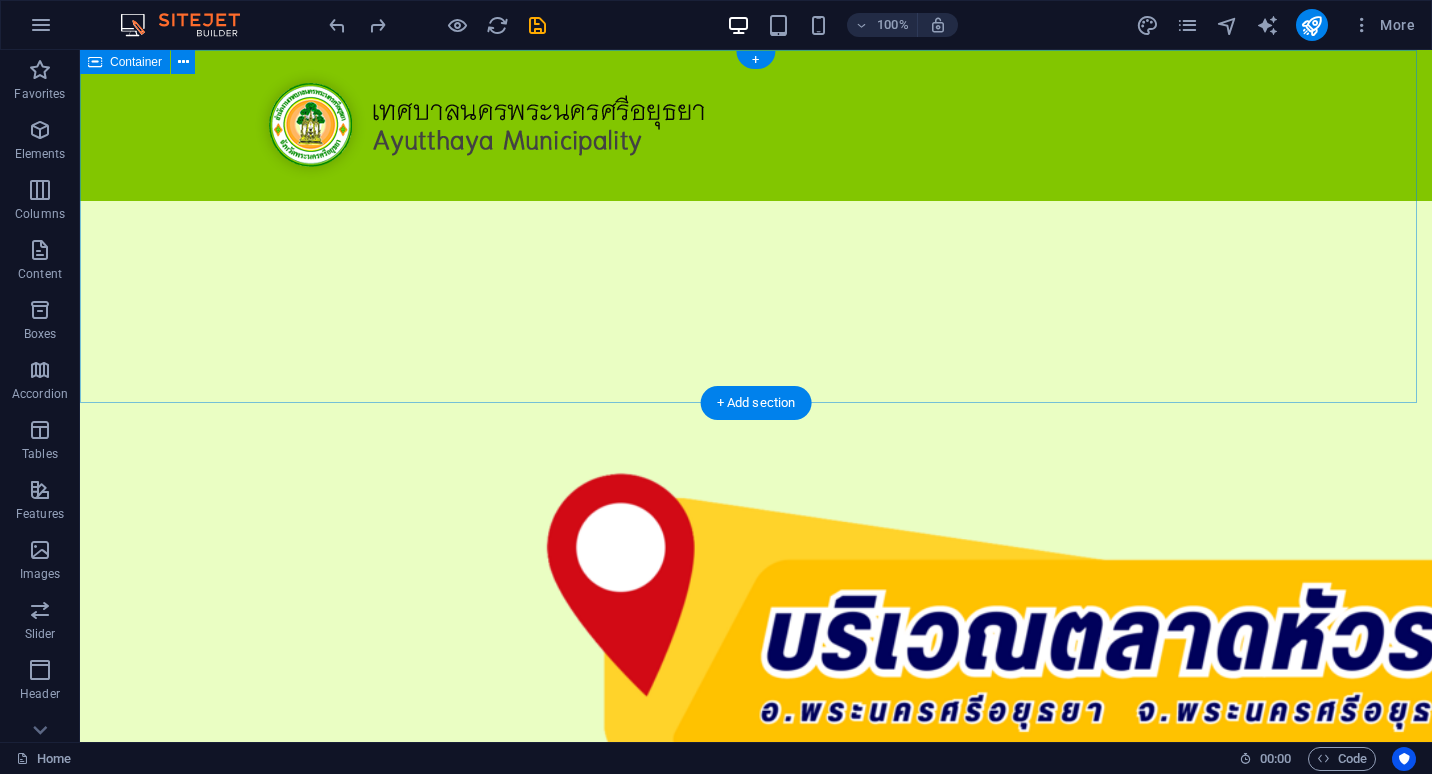 click at bounding box center (756, 576) 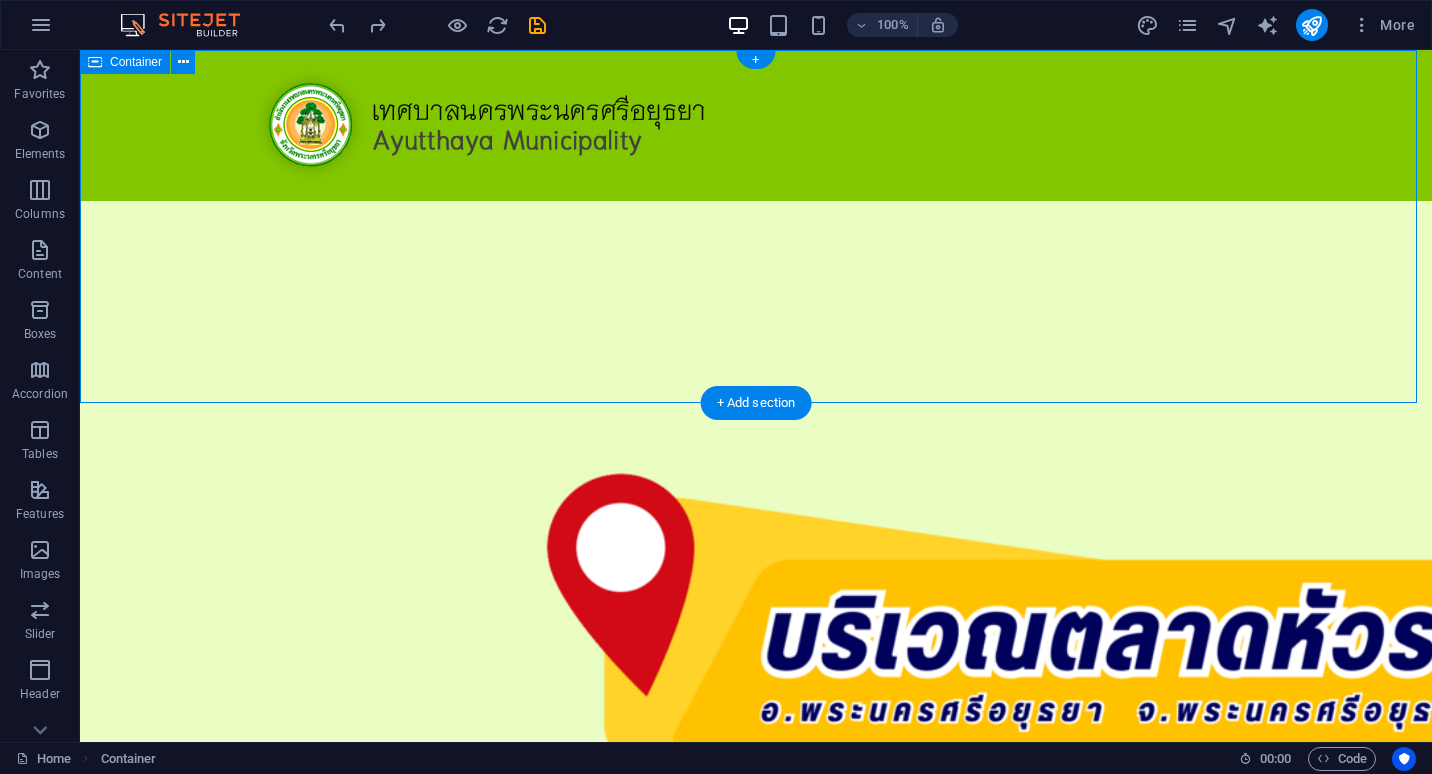click at bounding box center [756, 576] 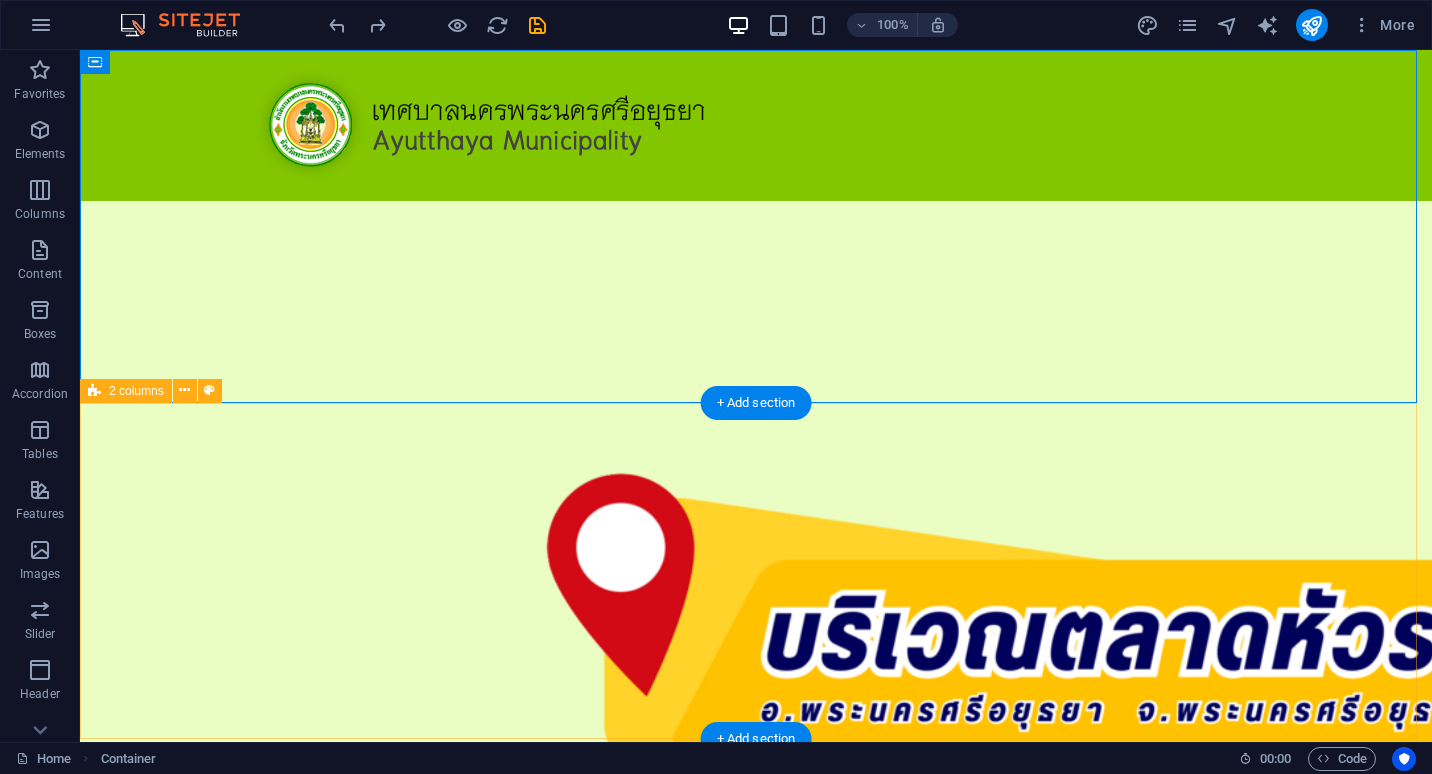 click at bounding box center (756, 1597) 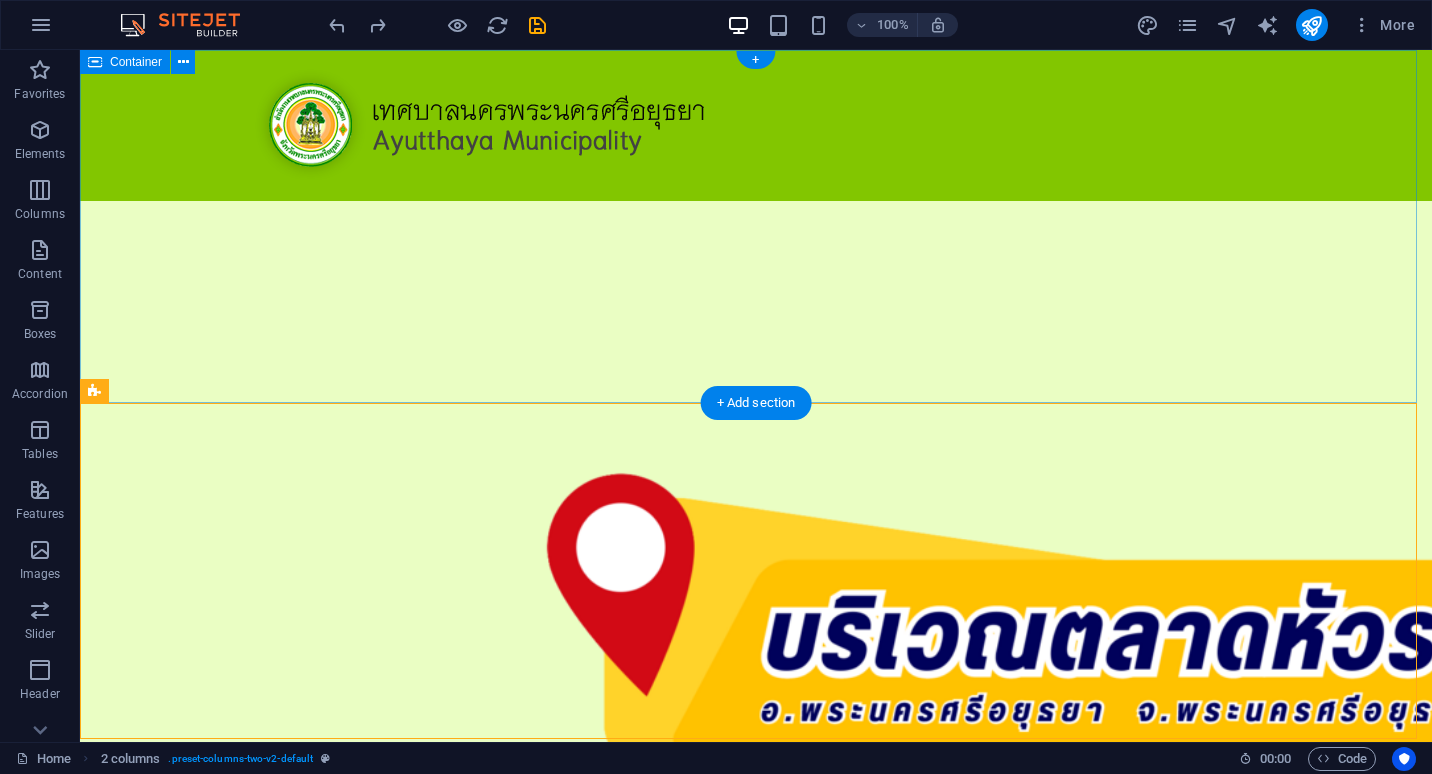 click at bounding box center (756, 576) 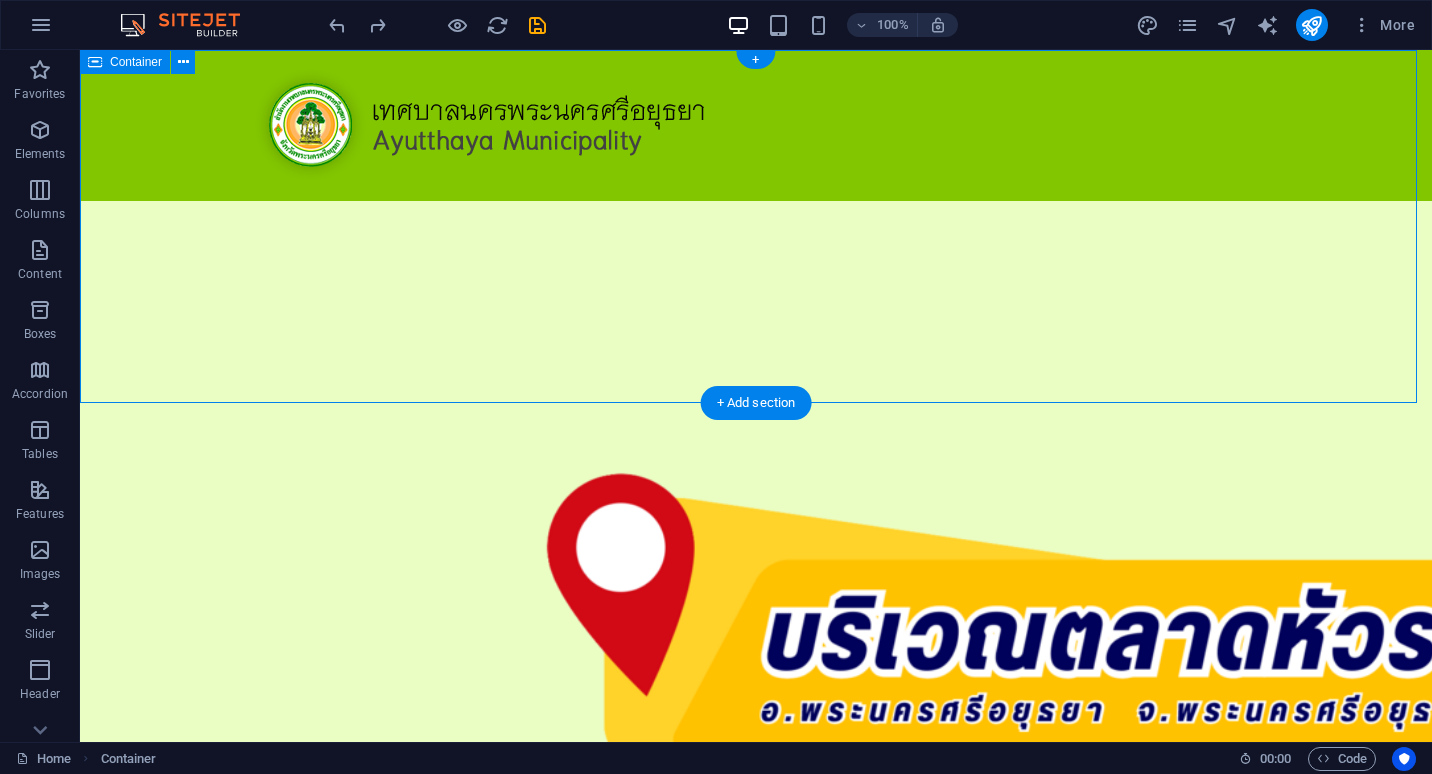 click at bounding box center (756, 576) 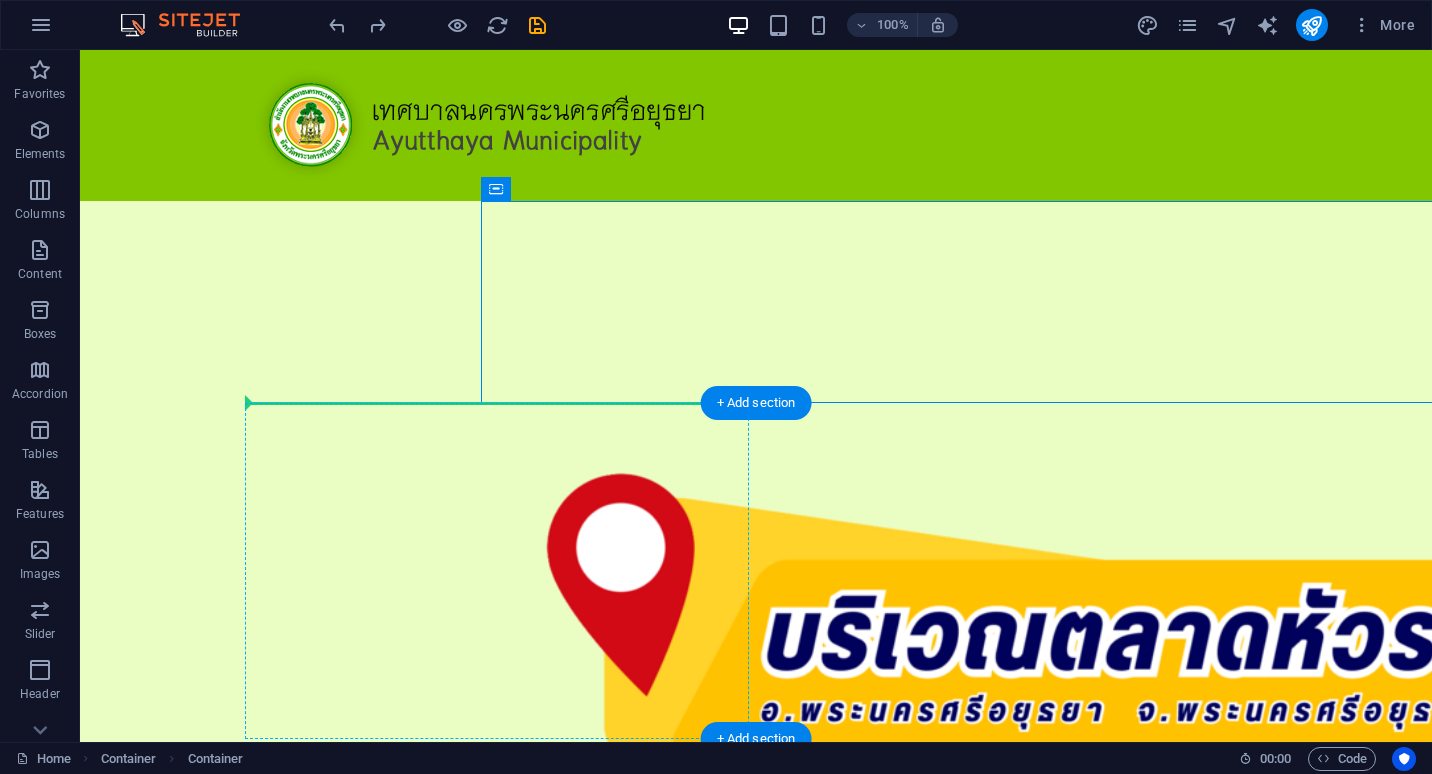 drag, startPoint x: 605, startPoint y: 238, endPoint x: 502, endPoint y: 424, distance: 212.61467 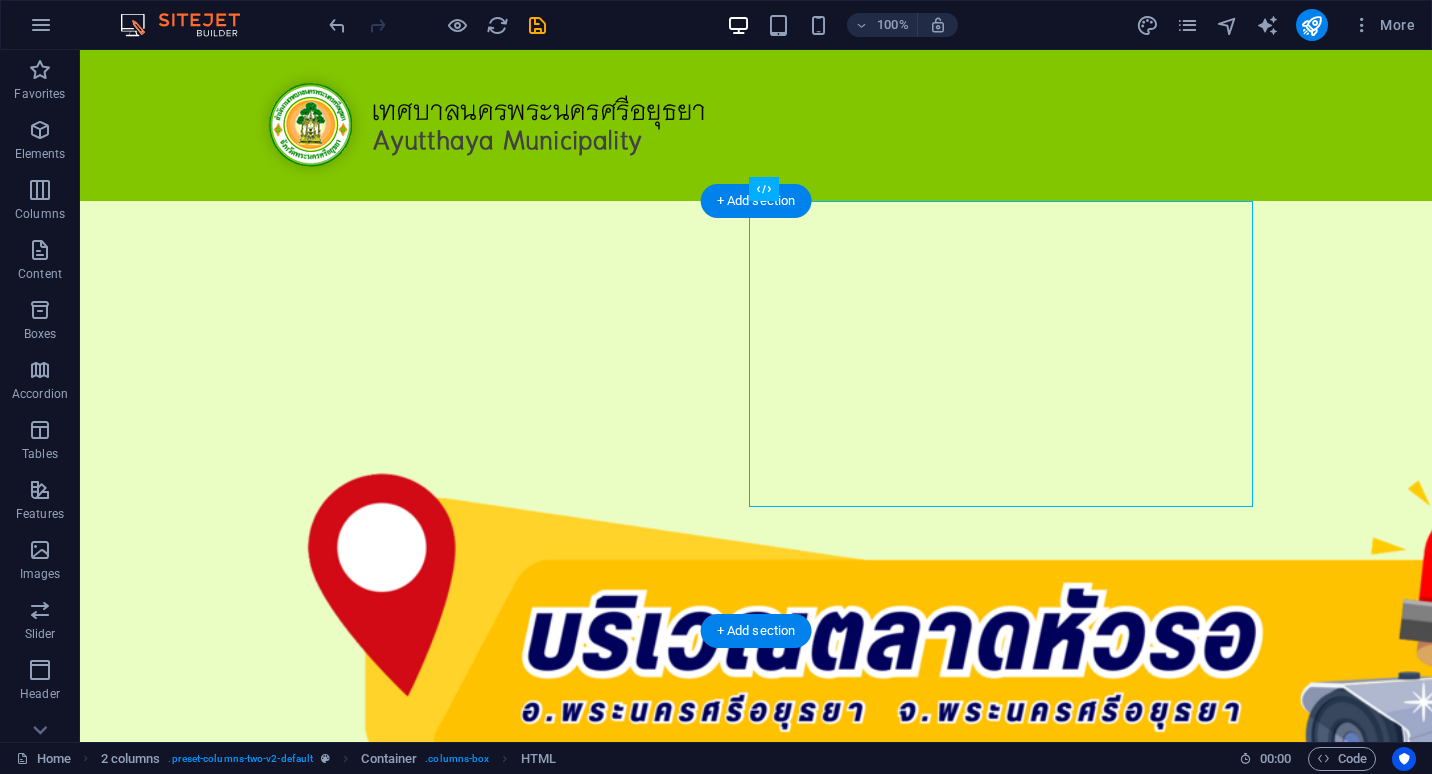 drag, startPoint x: 1142, startPoint y: 253, endPoint x: 1136, endPoint y: 585, distance: 332.0542 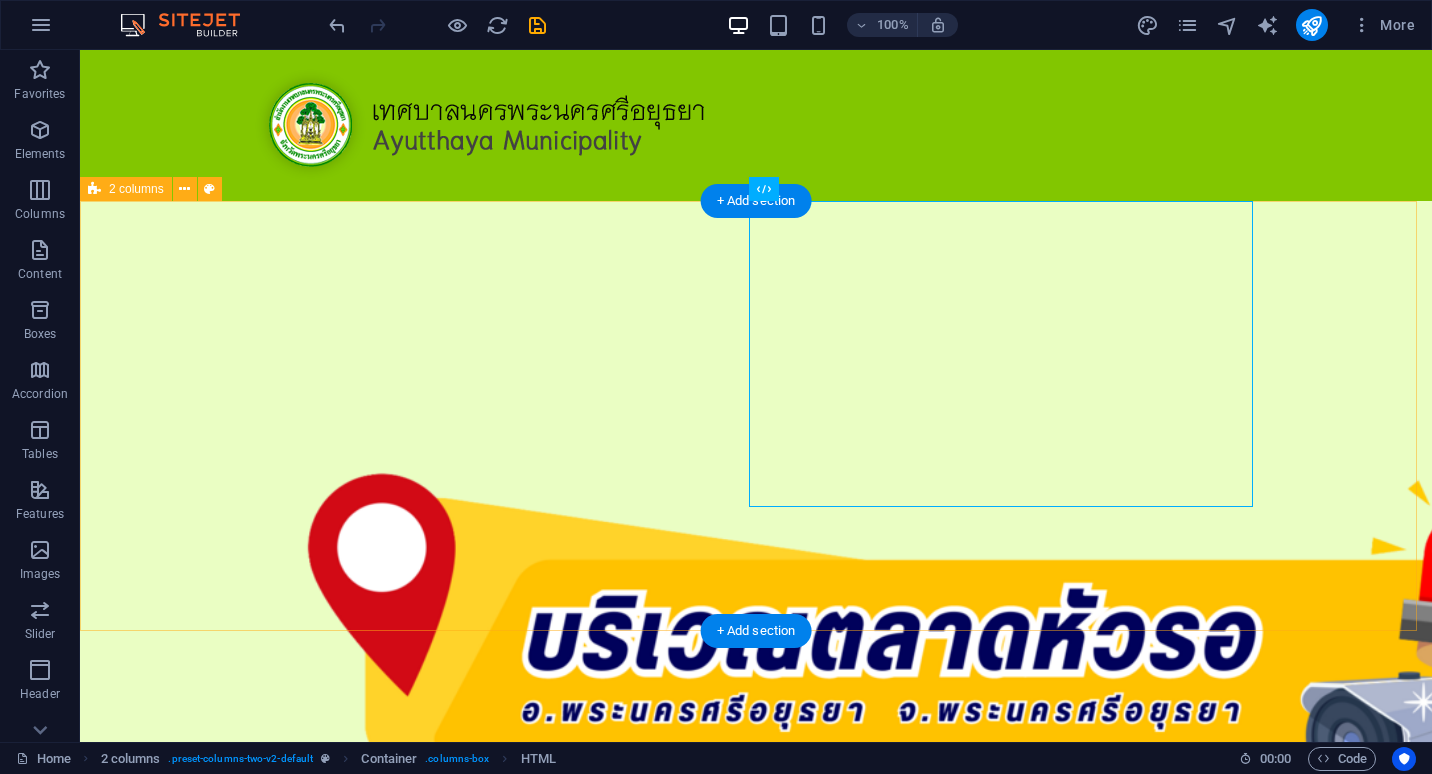 click at bounding box center (756, 1146) 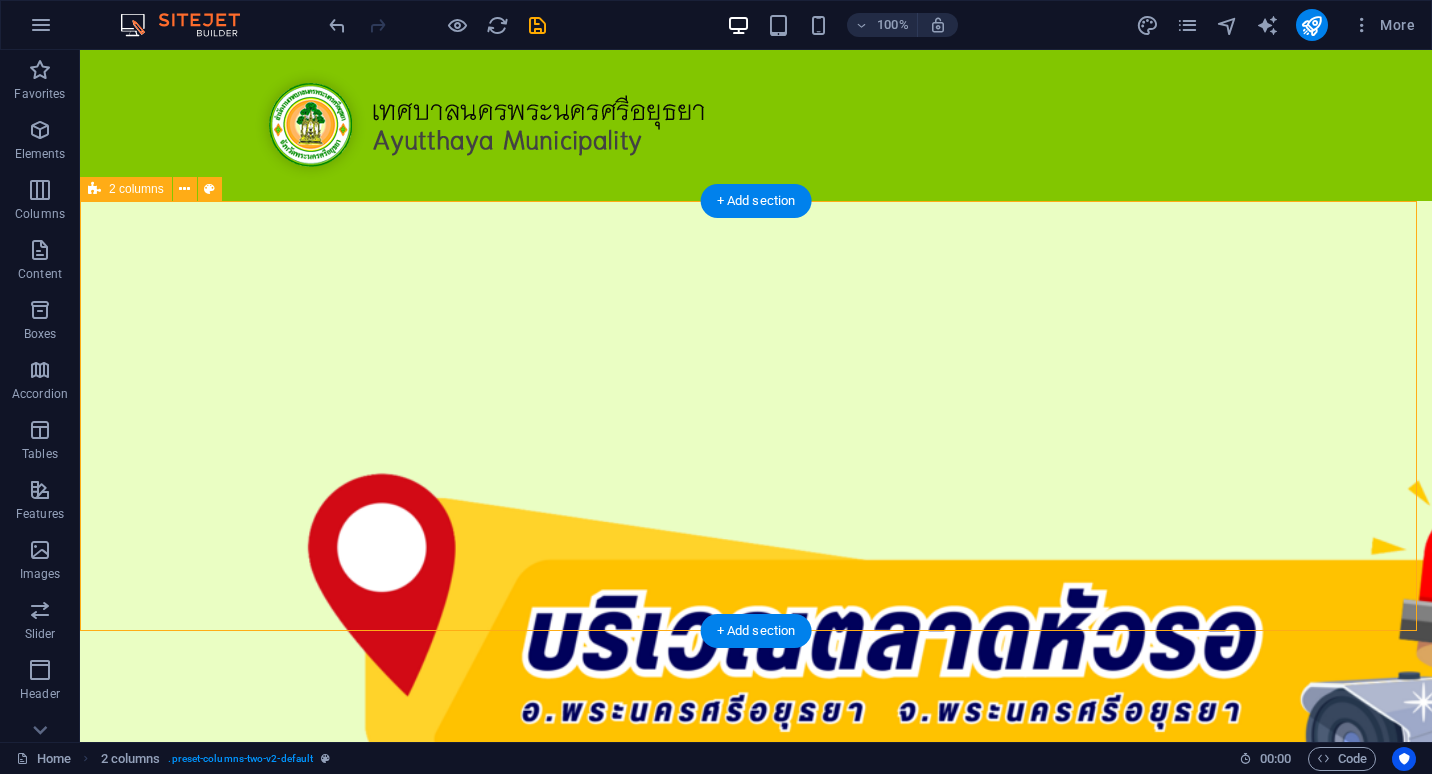 click at bounding box center [756, 1146] 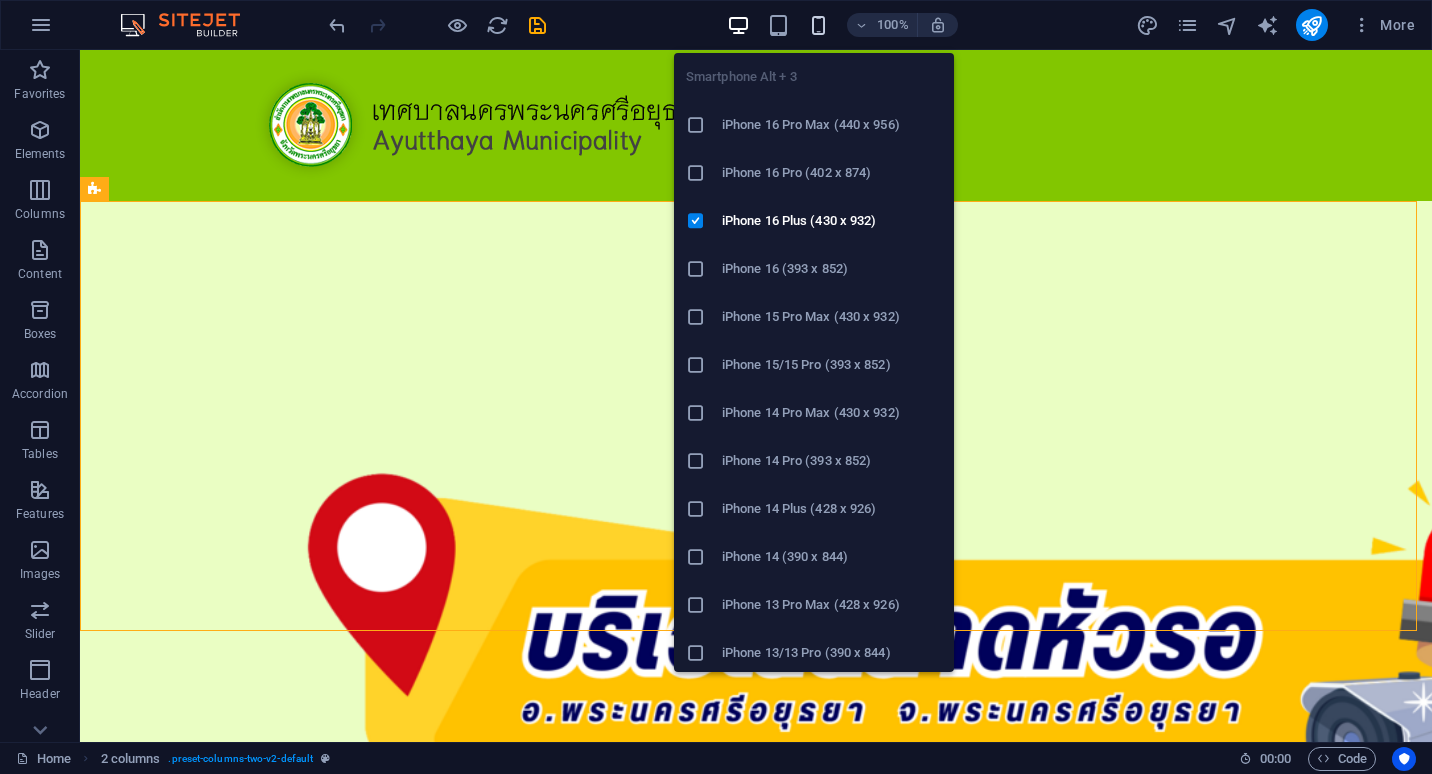 click at bounding box center [818, 25] 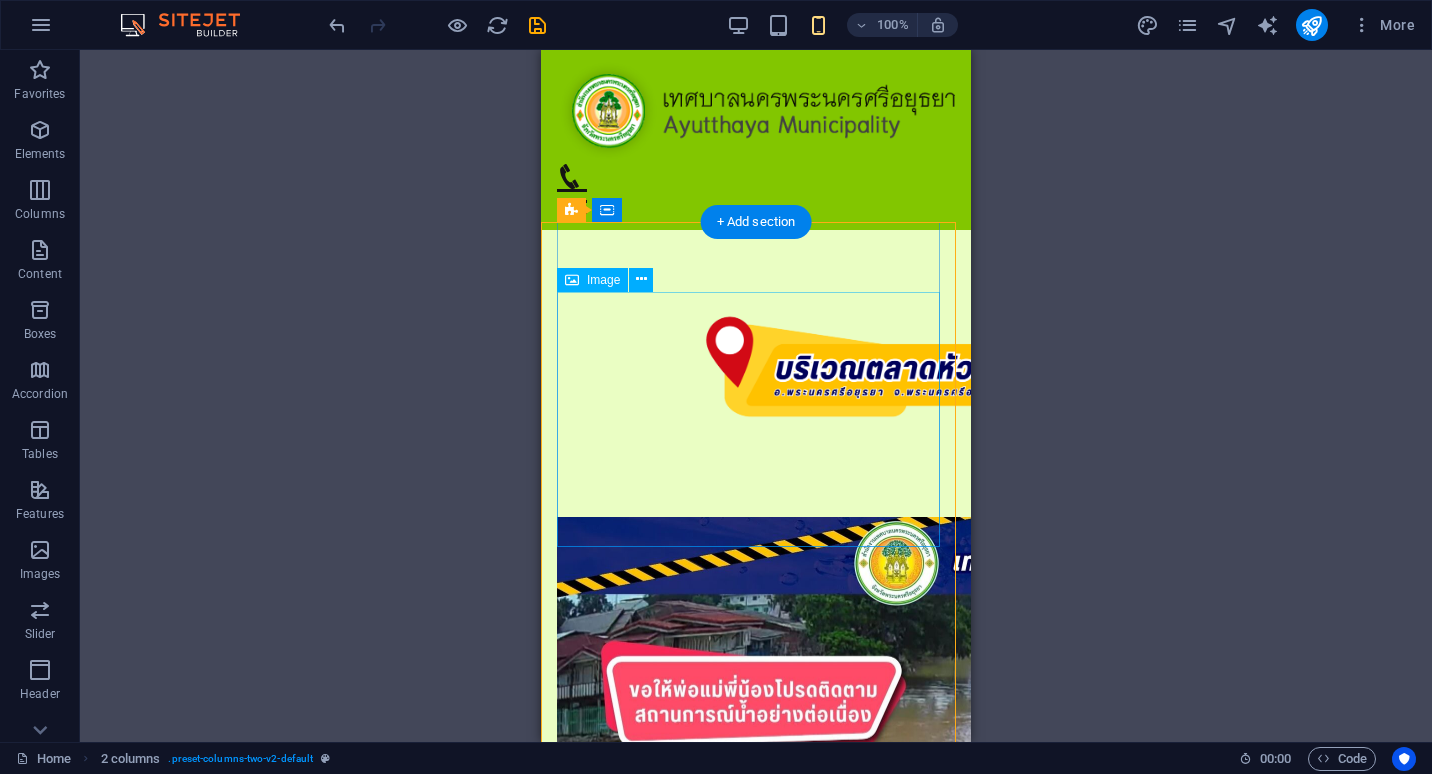 scroll, scrollTop: 0, scrollLeft: 0, axis: both 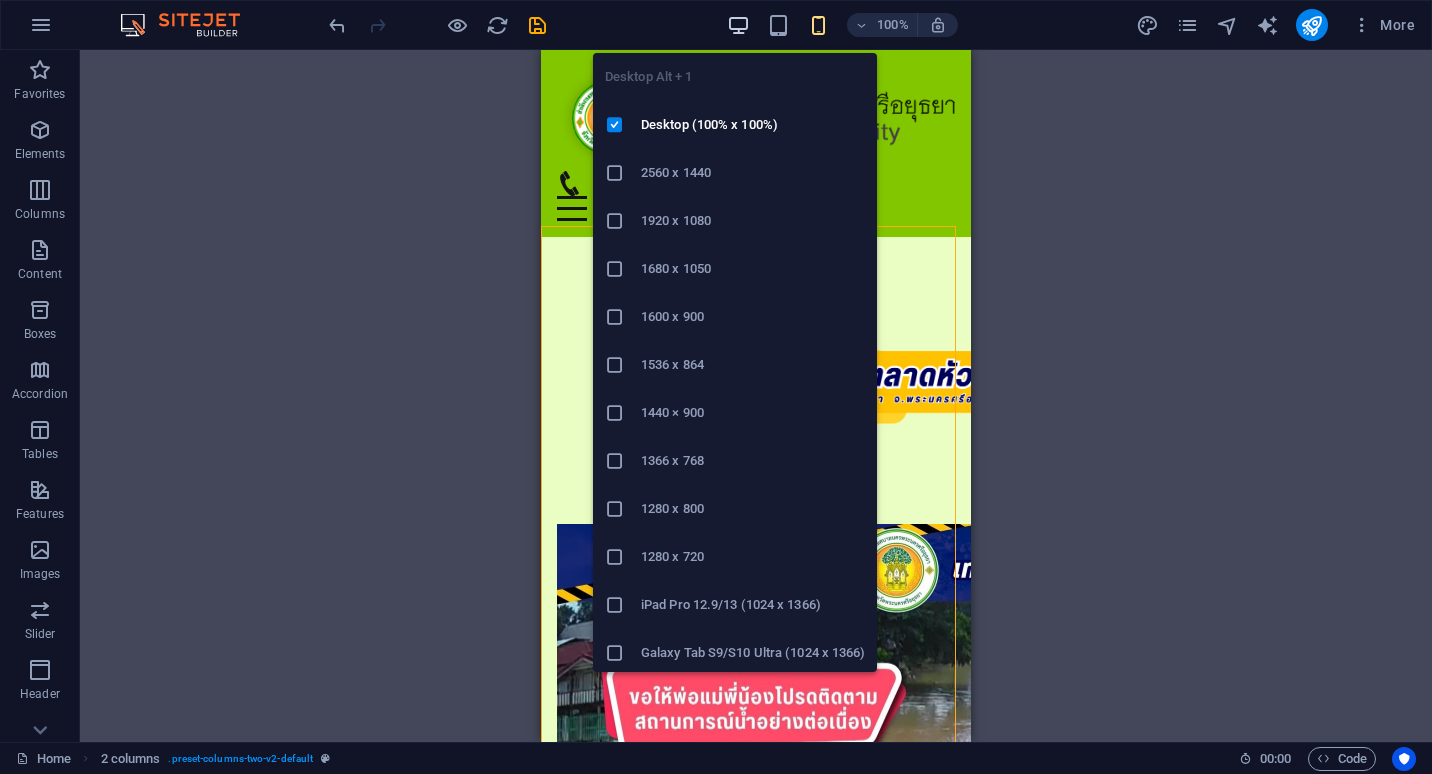 click at bounding box center [738, 25] 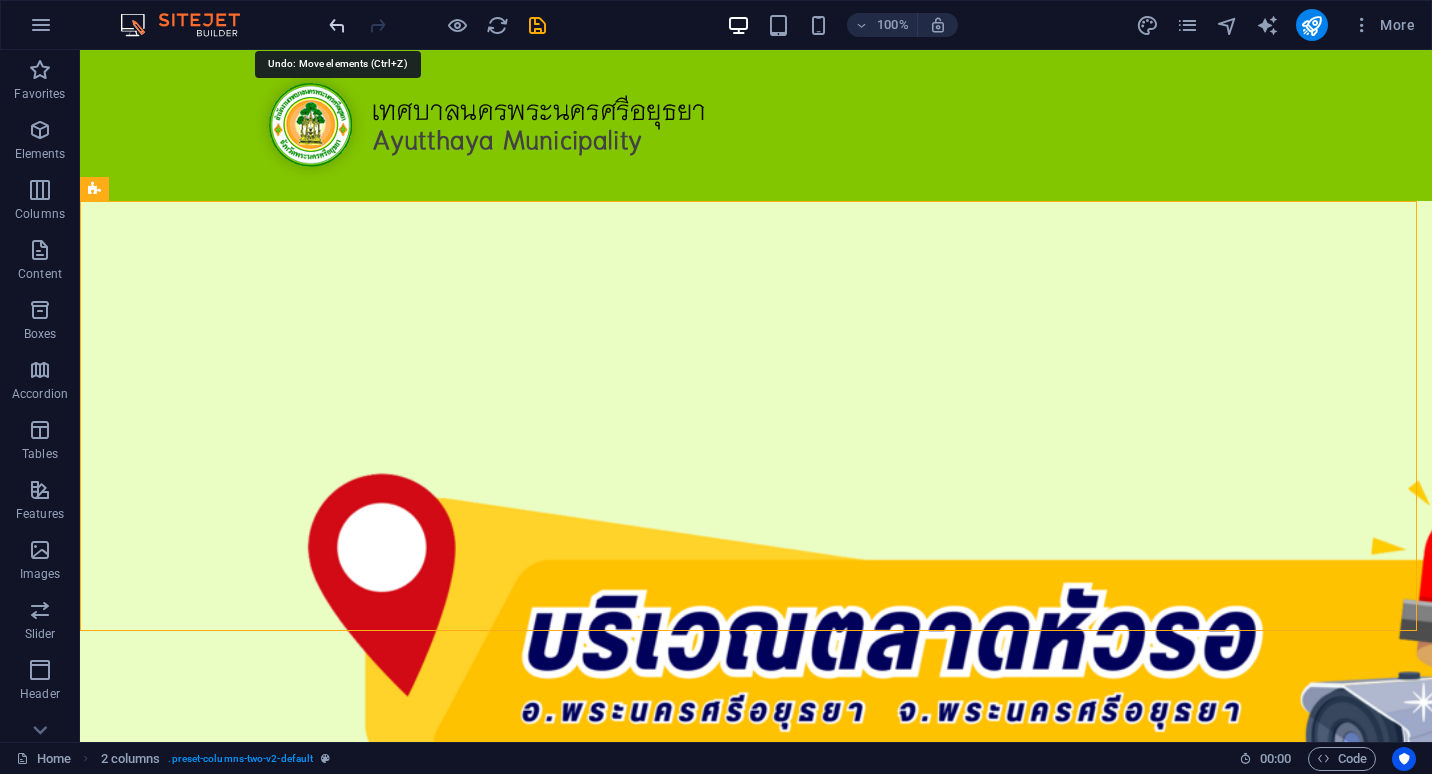 click at bounding box center (337, 25) 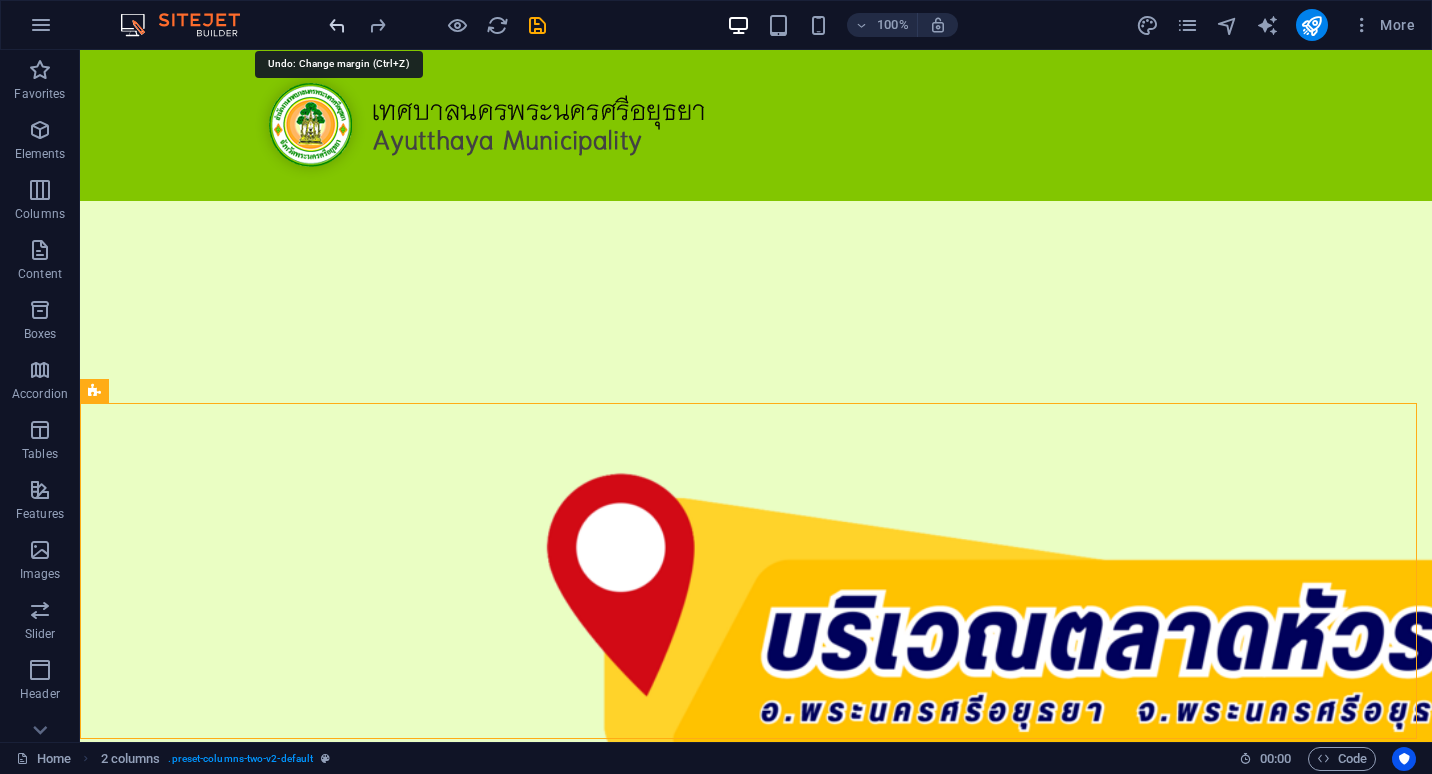click at bounding box center (337, 25) 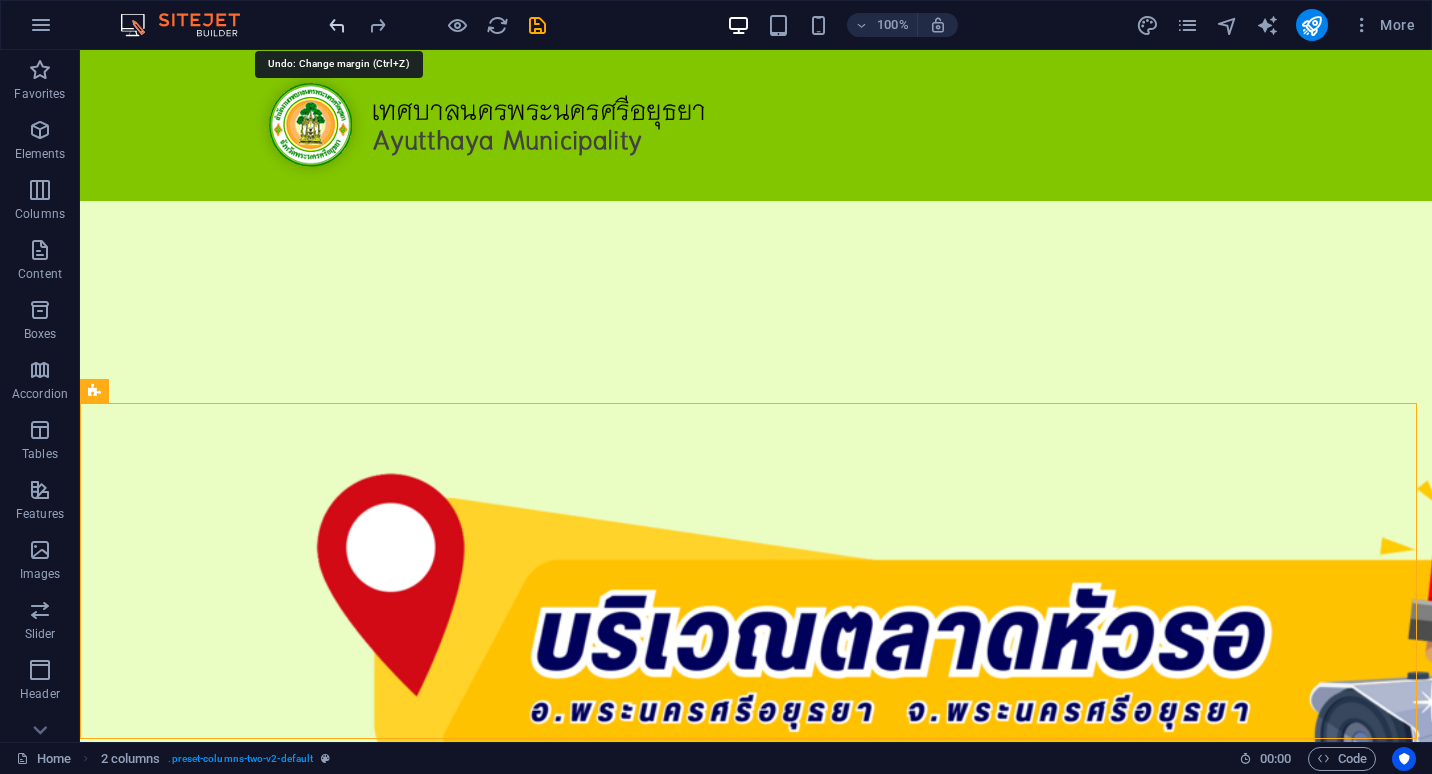 click at bounding box center [337, 25] 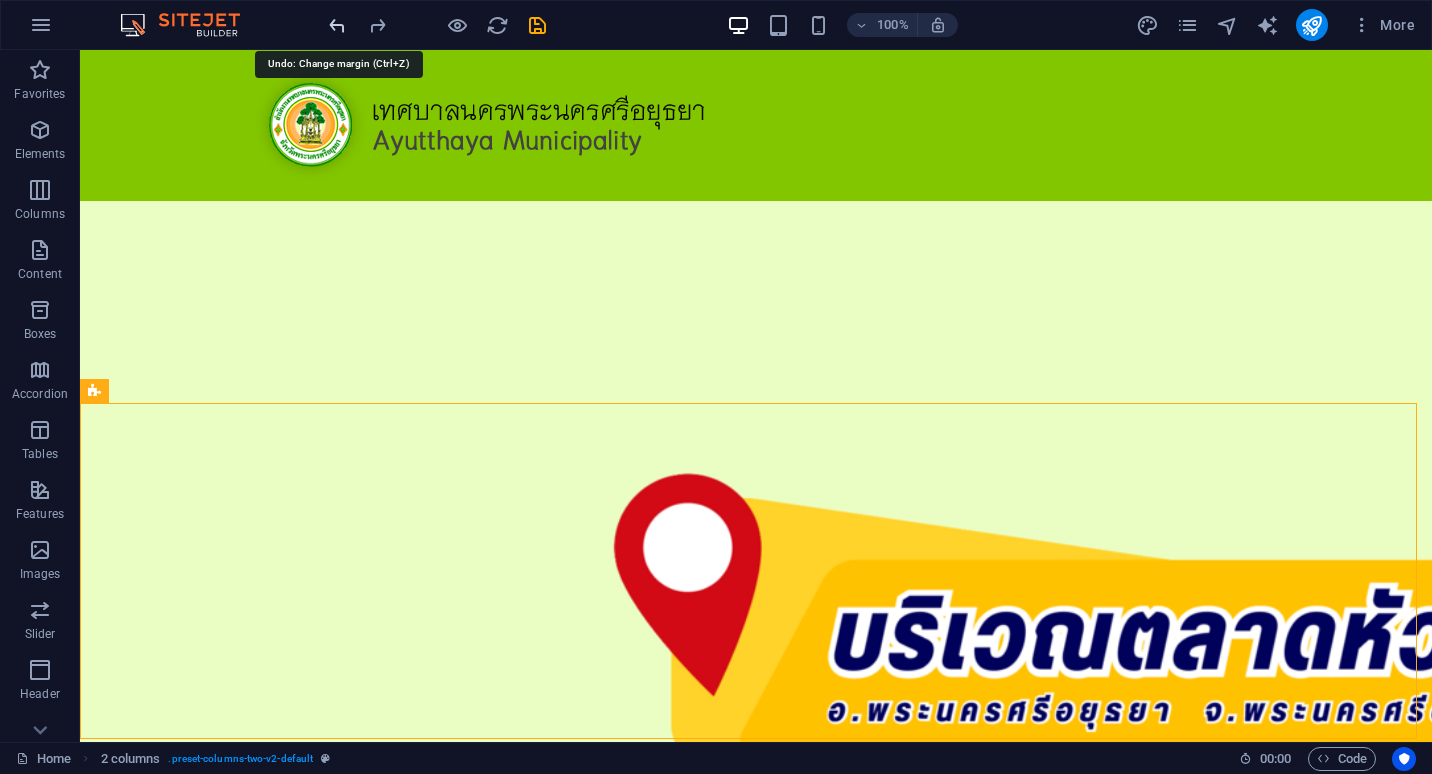 click at bounding box center [337, 25] 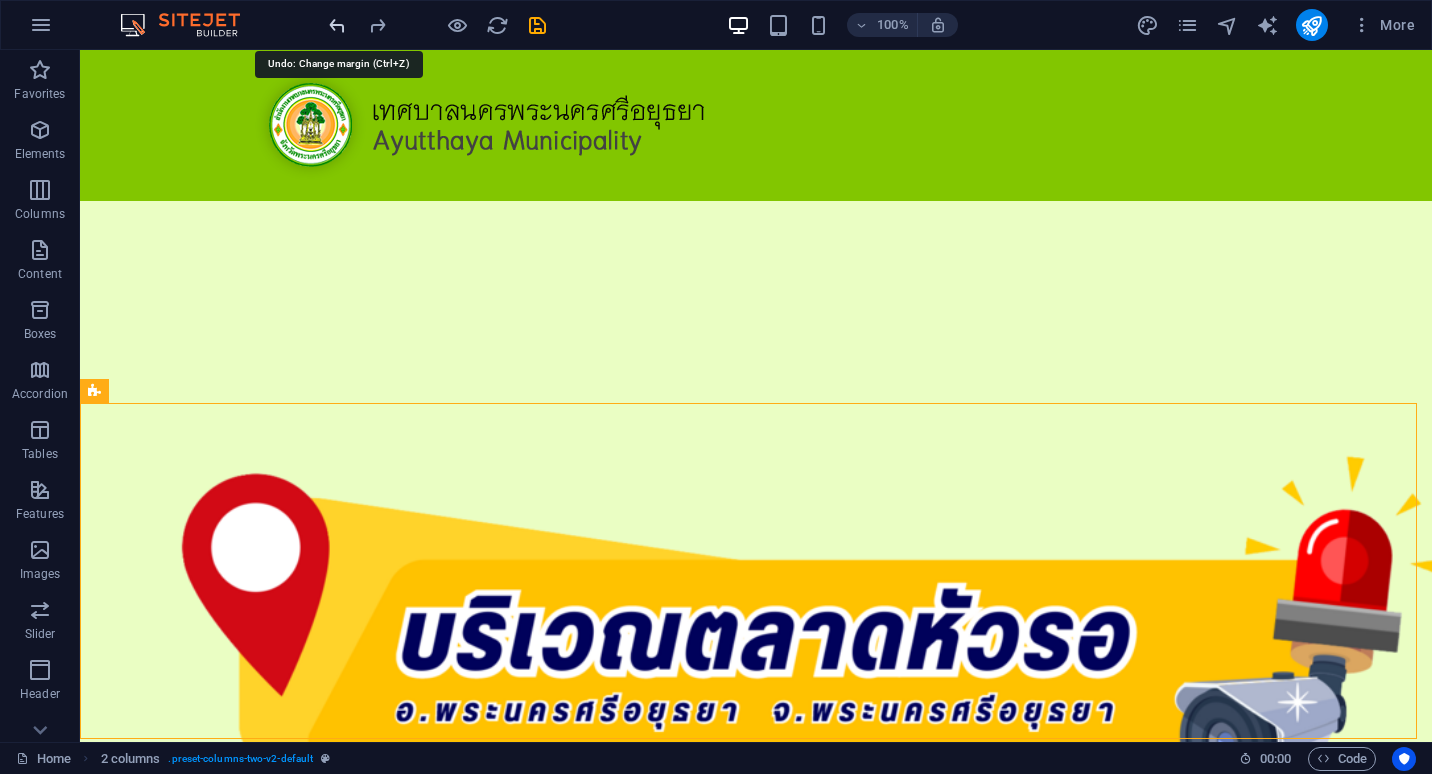 click at bounding box center (337, 25) 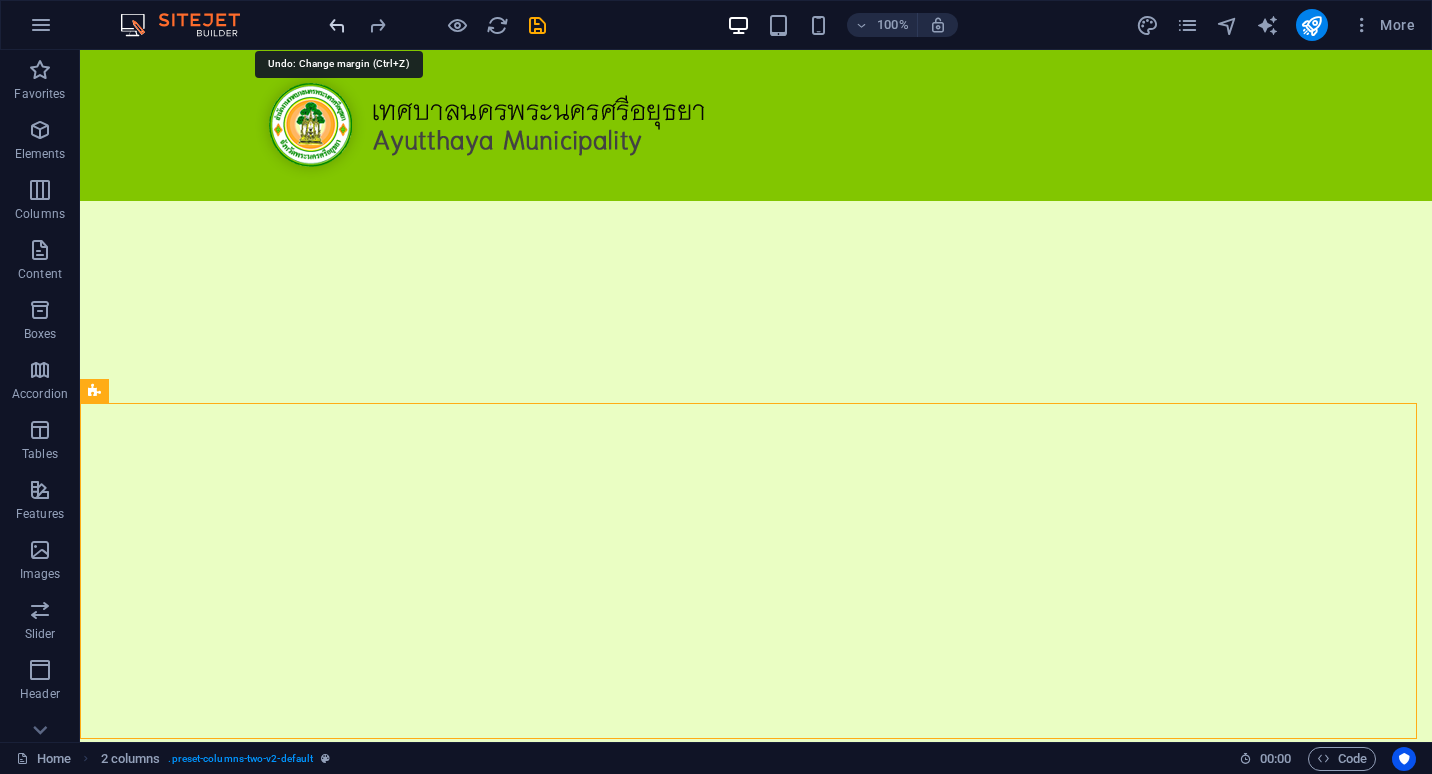 click at bounding box center (337, 25) 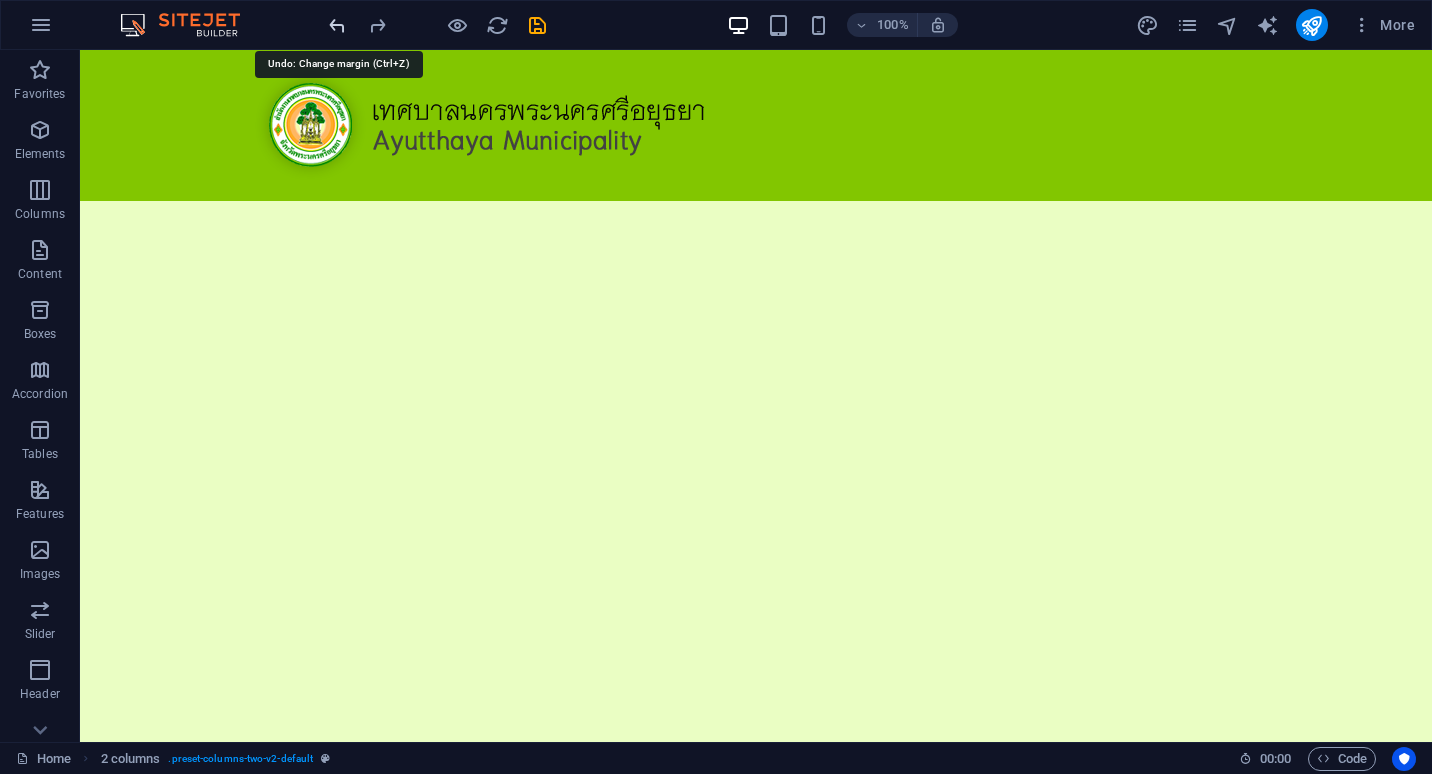 click at bounding box center (337, 25) 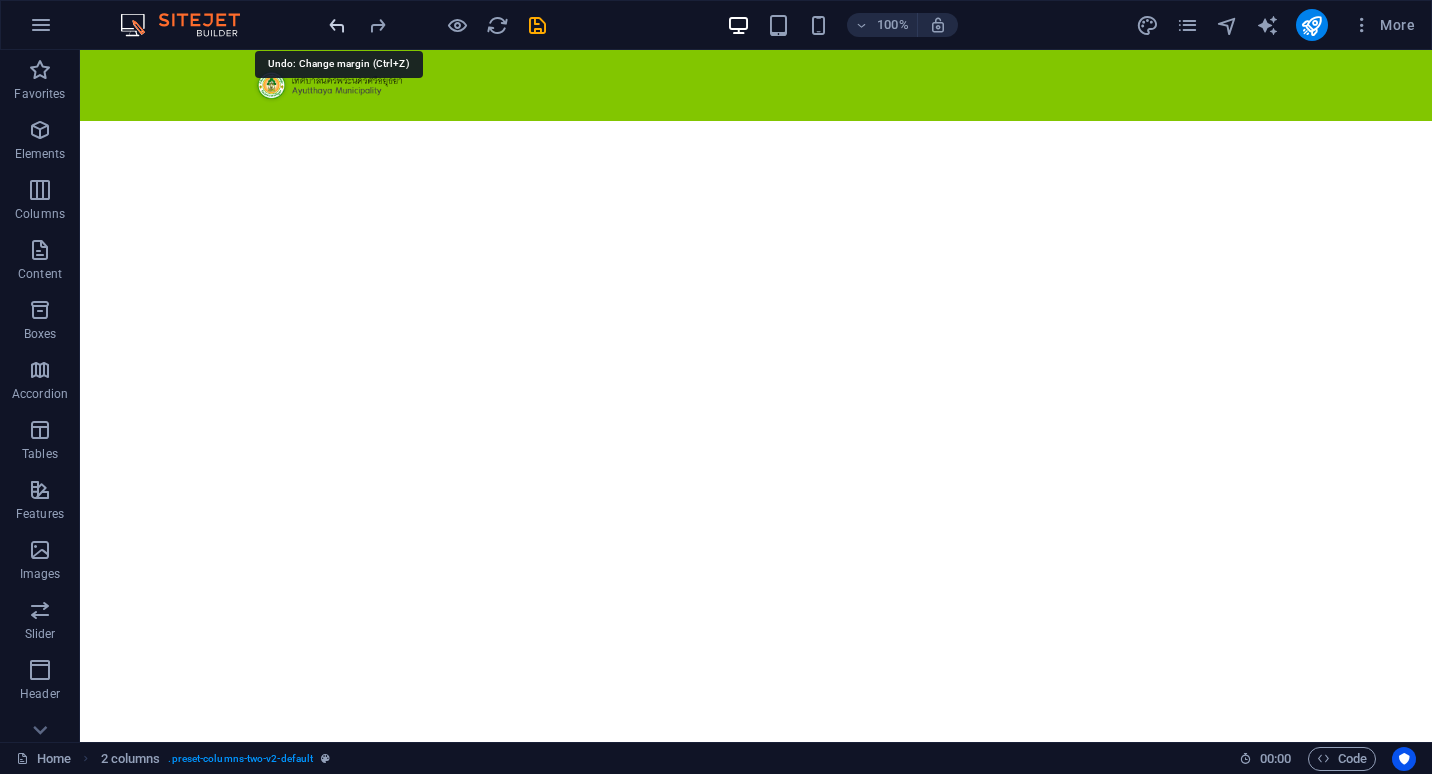 scroll, scrollTop: 1127, scrollLeft: 0, axis: vertical 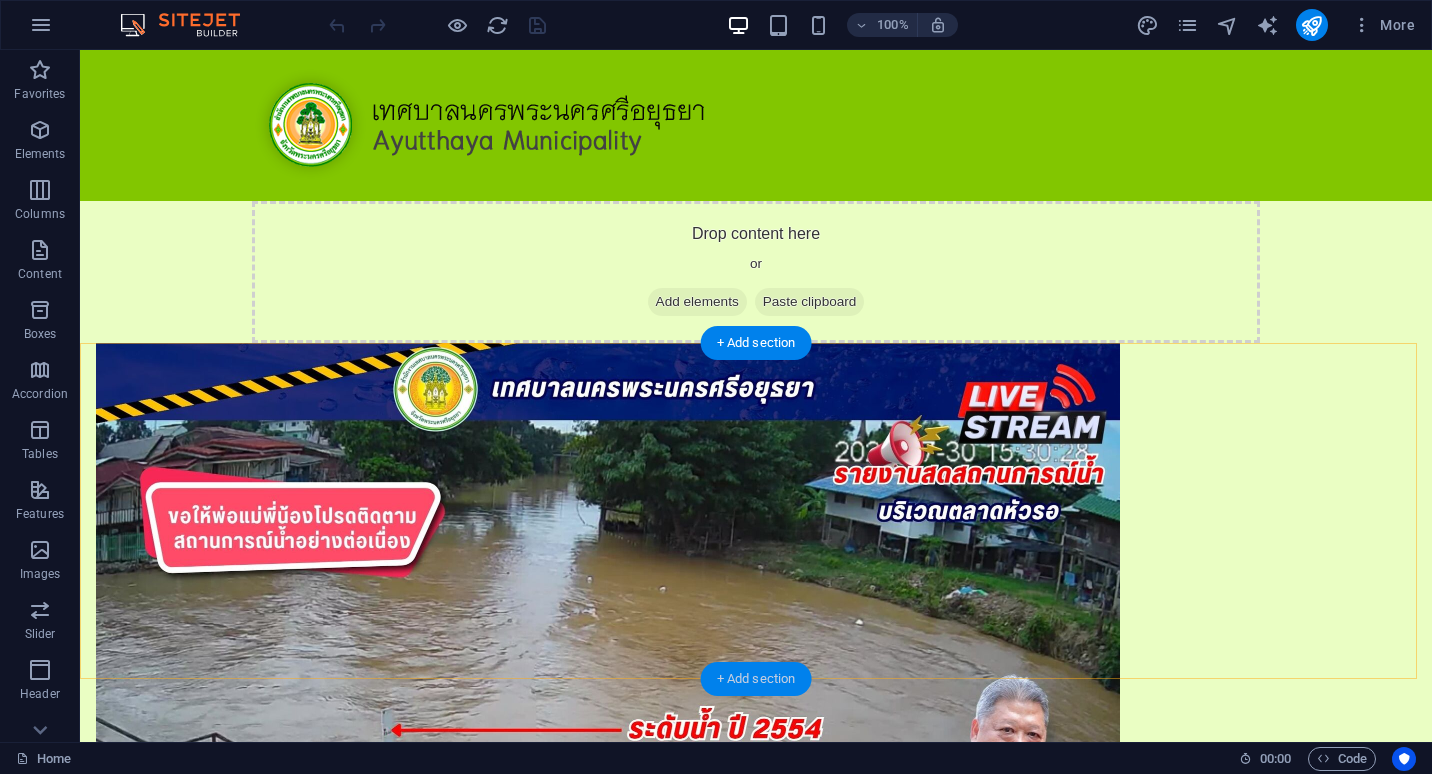 click on "+ Add section" at bounding box center (756, 679) 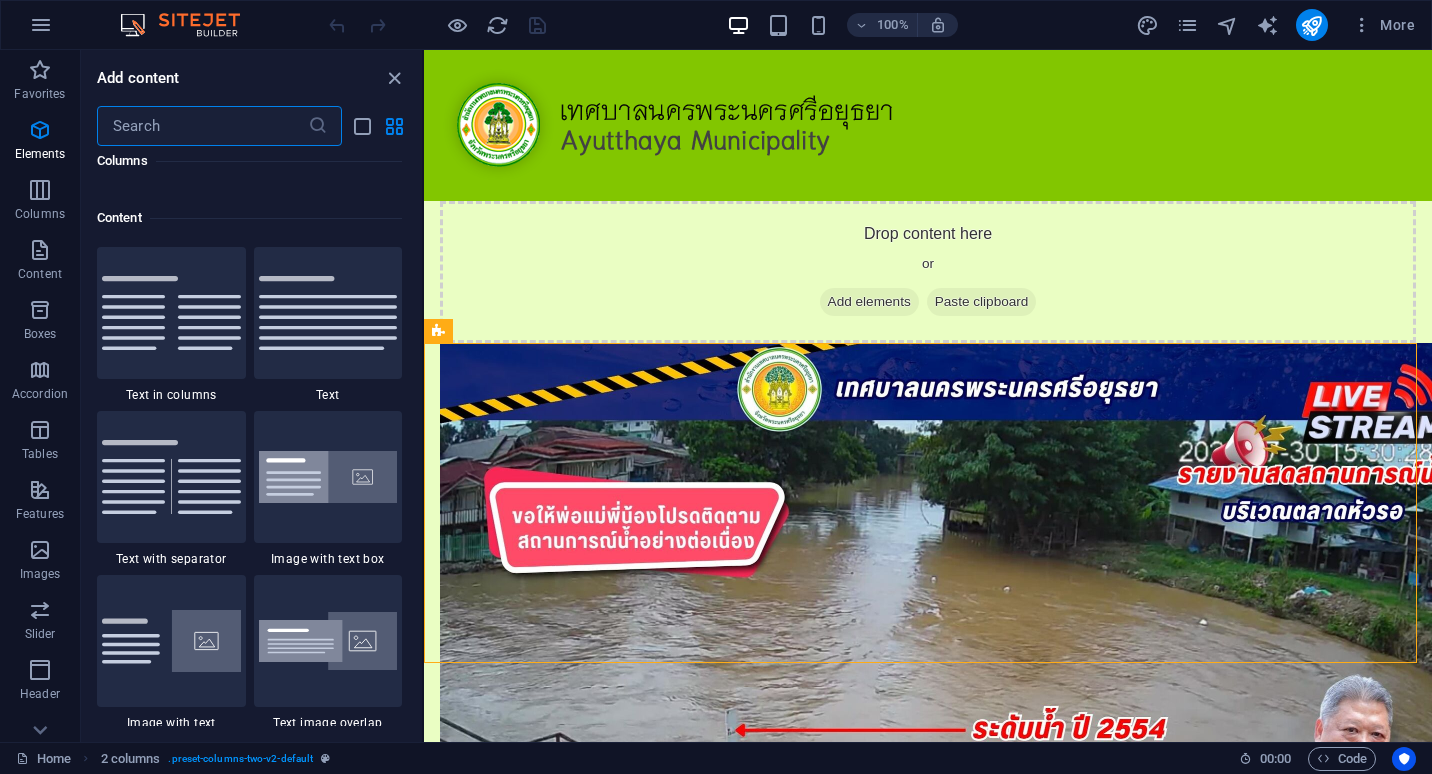 scroll, scrollTop: 3499, scrollLeft: 0, axis: vertical 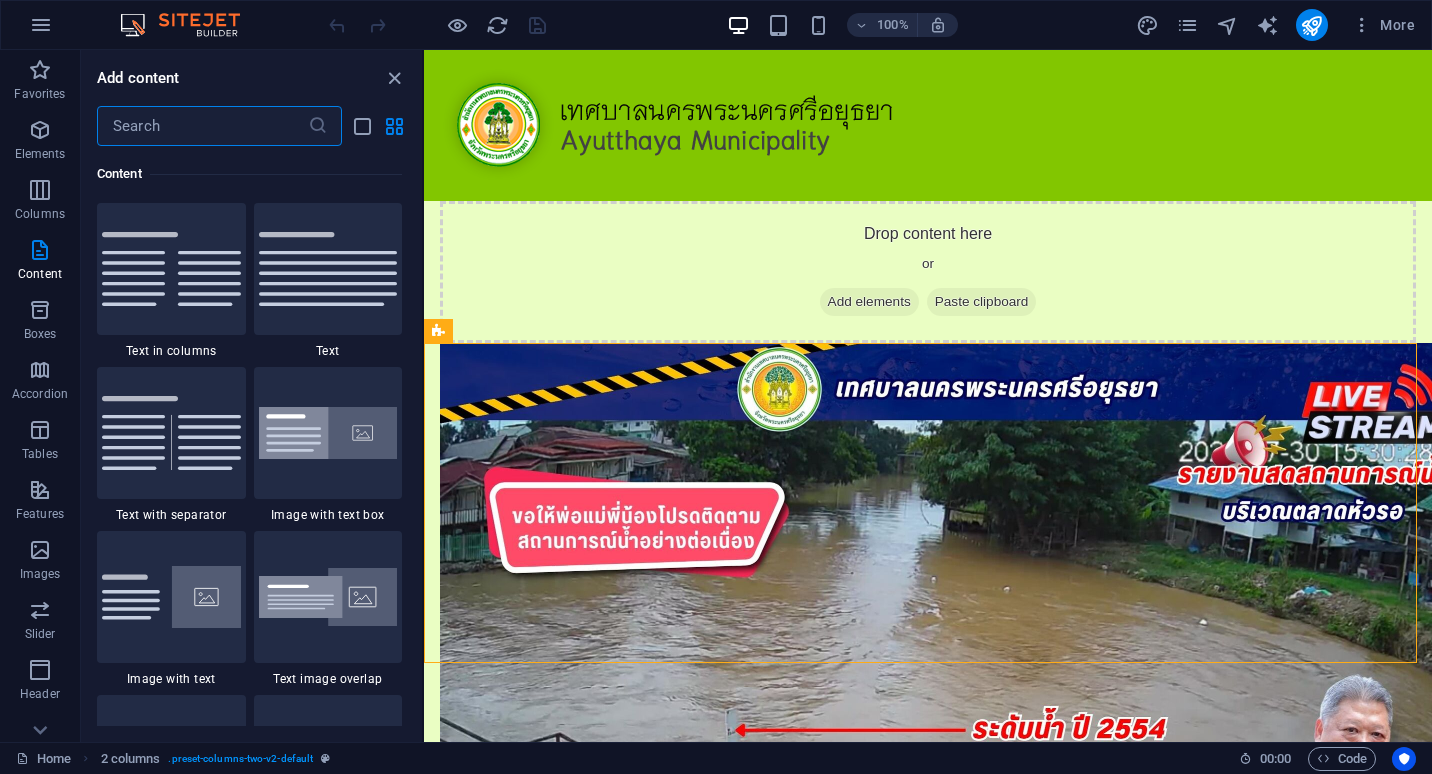 click at bounding box center (202, 126) 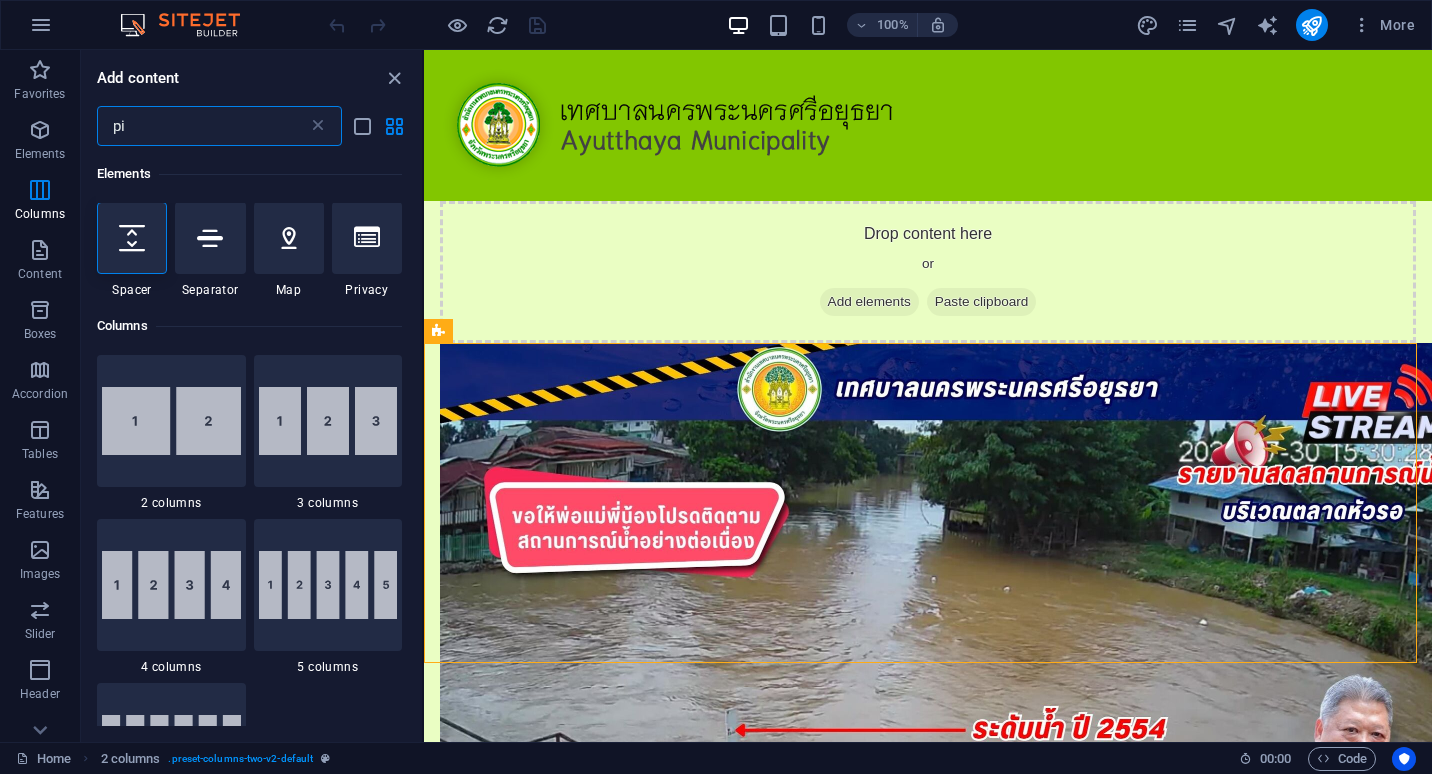 scroll, scrollTop: 0, scrollLeft: 0, axis: both 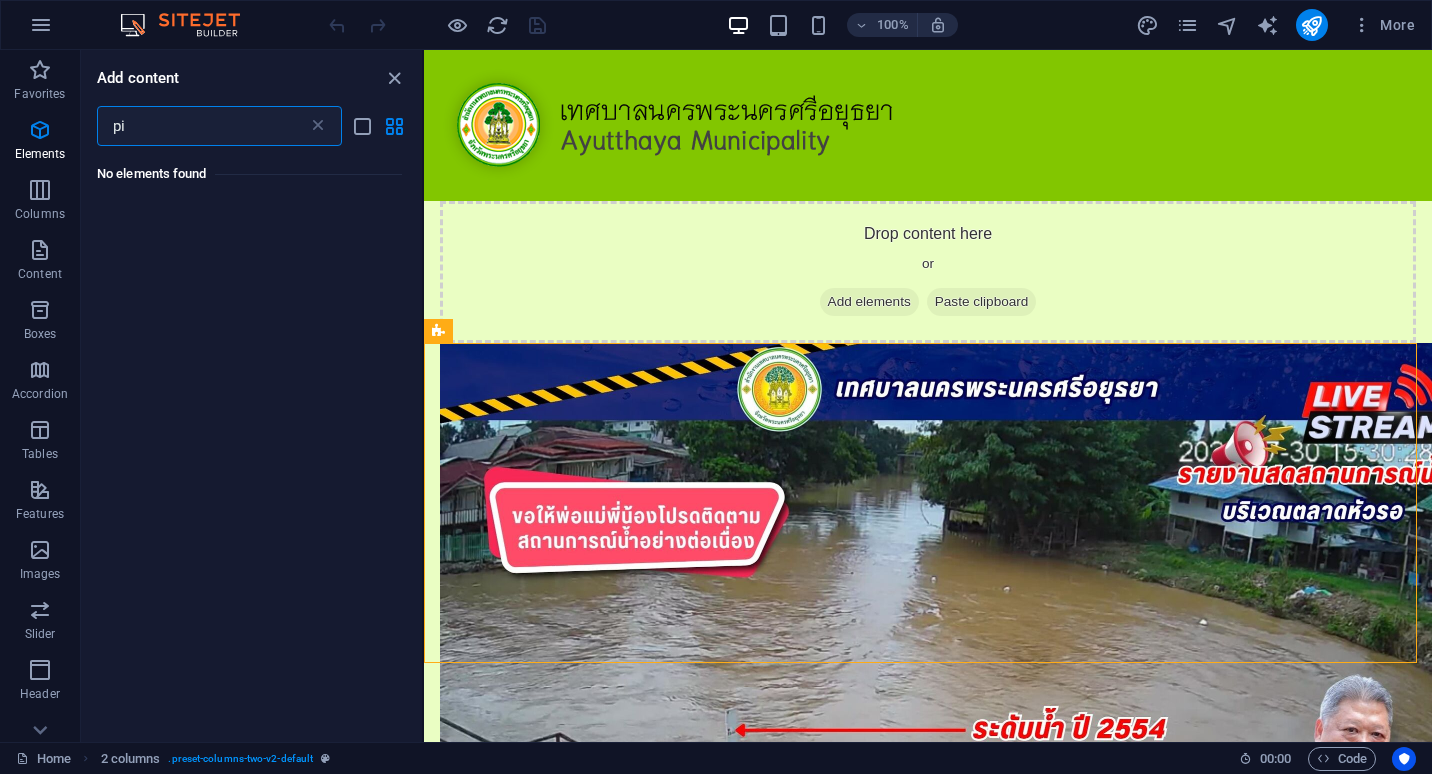 type on "p" 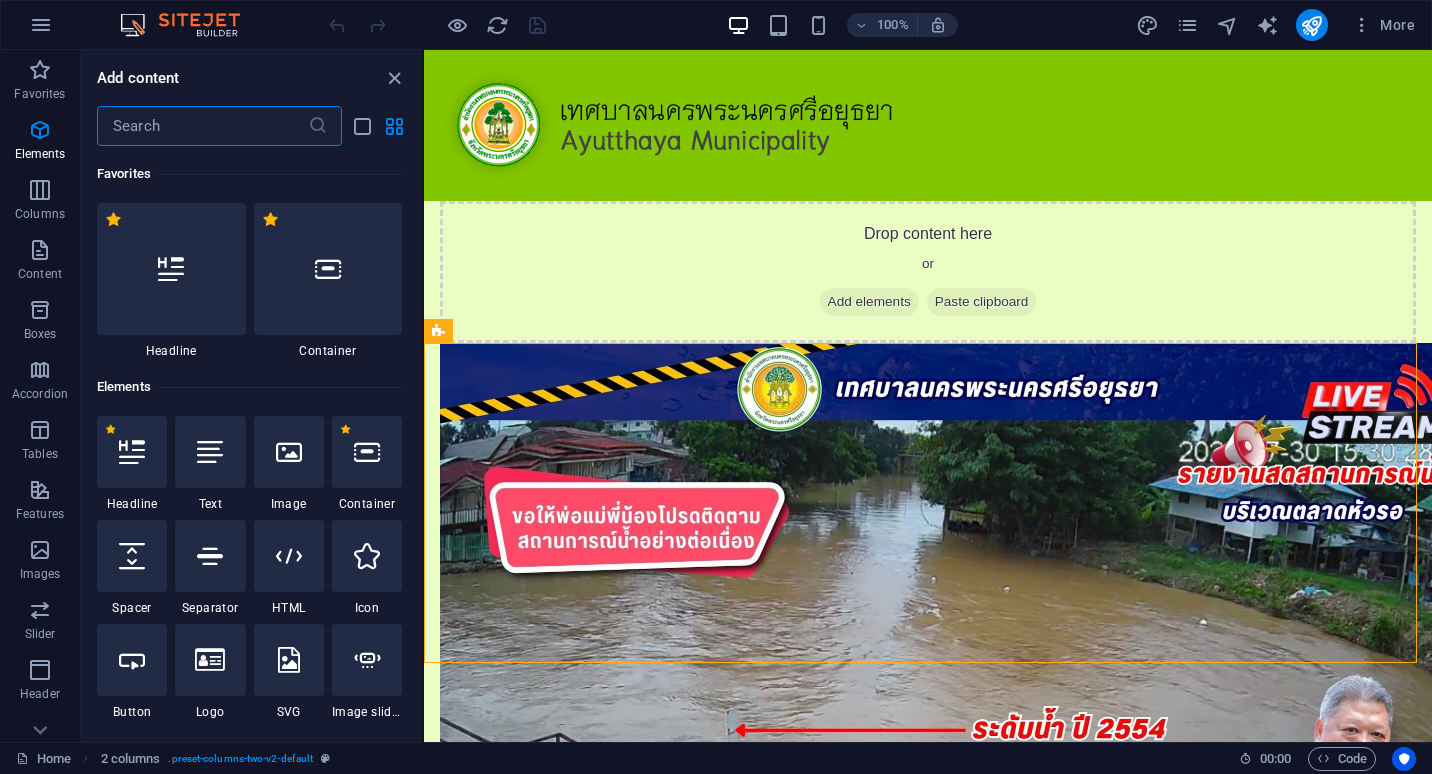 type on "i" 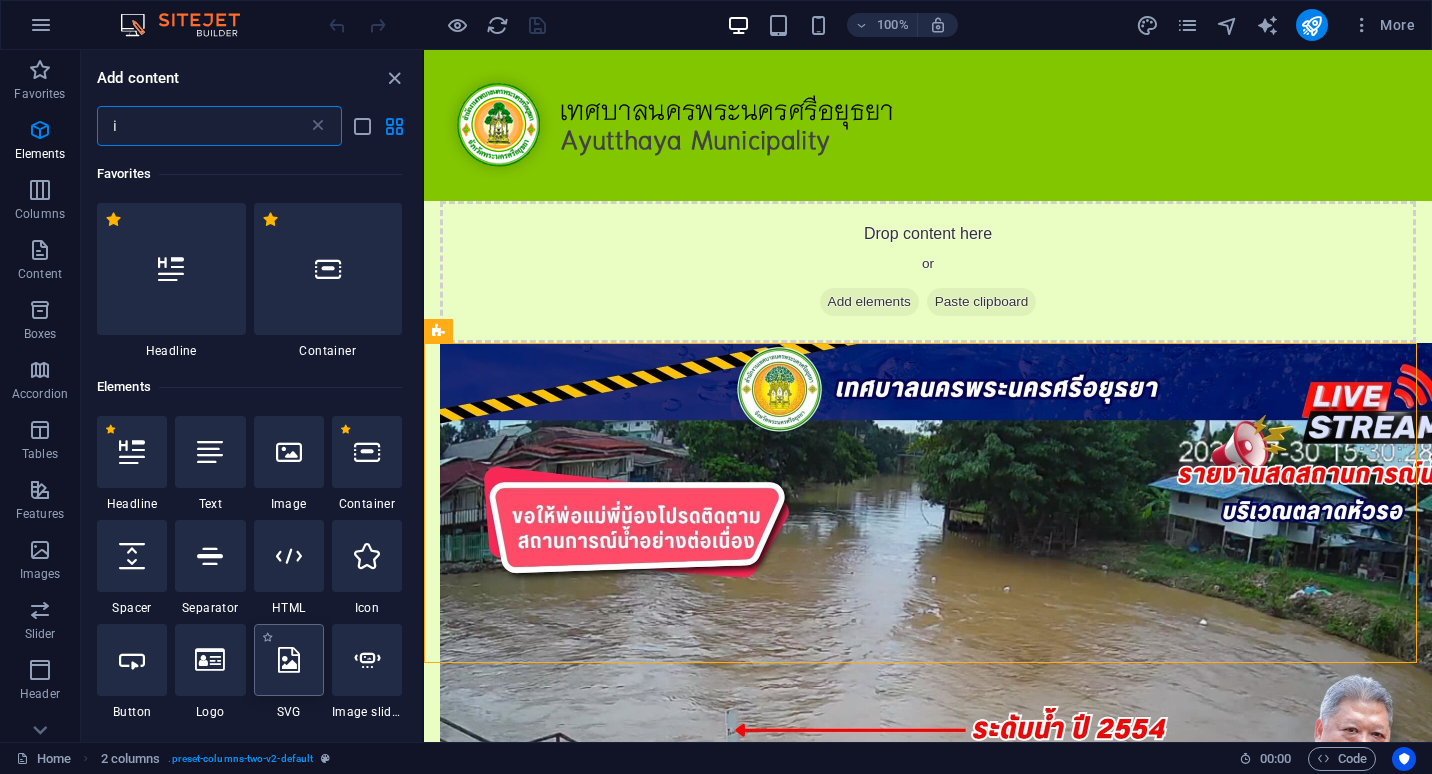 click at bounding box center (289, 660) 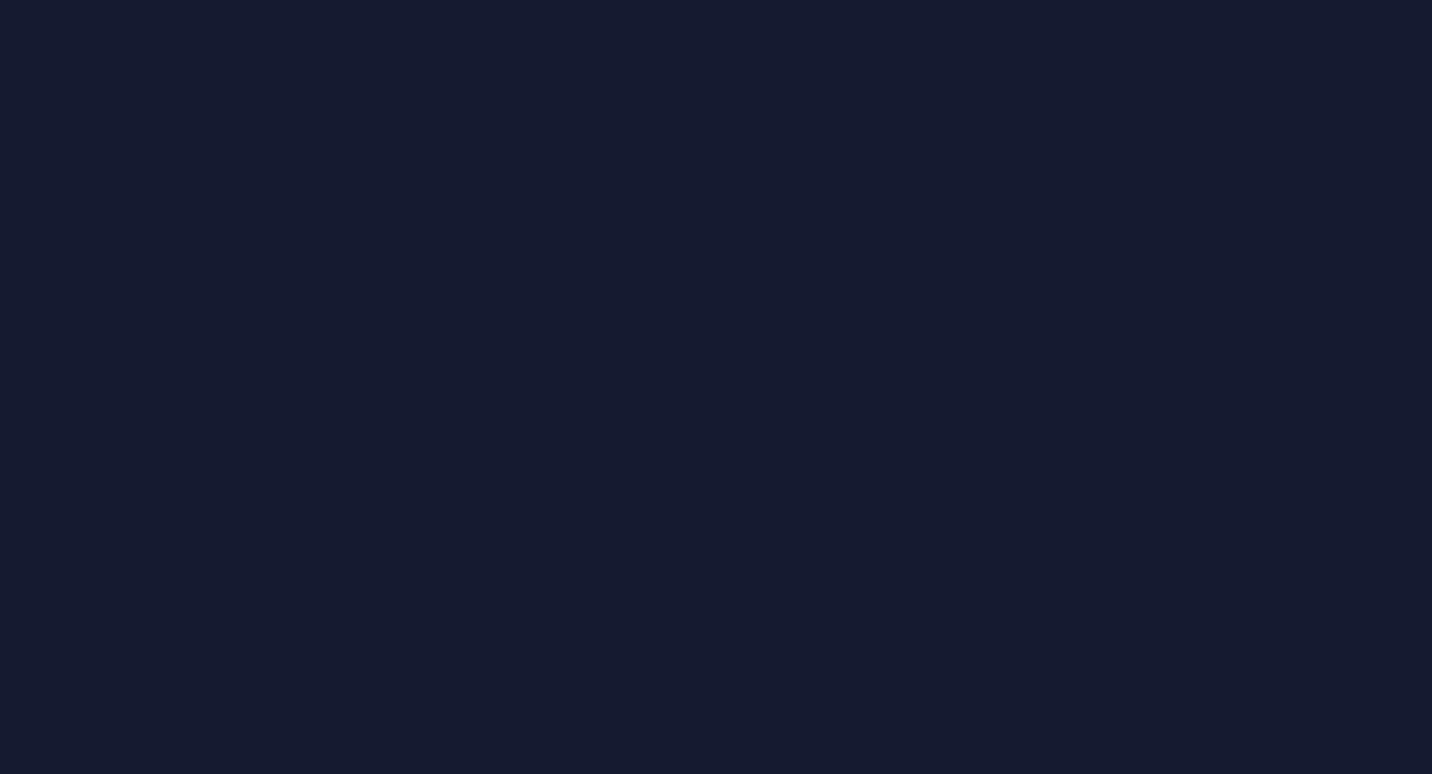 scroll, scrollTop: 0, scrollLeft: 0, axis: both 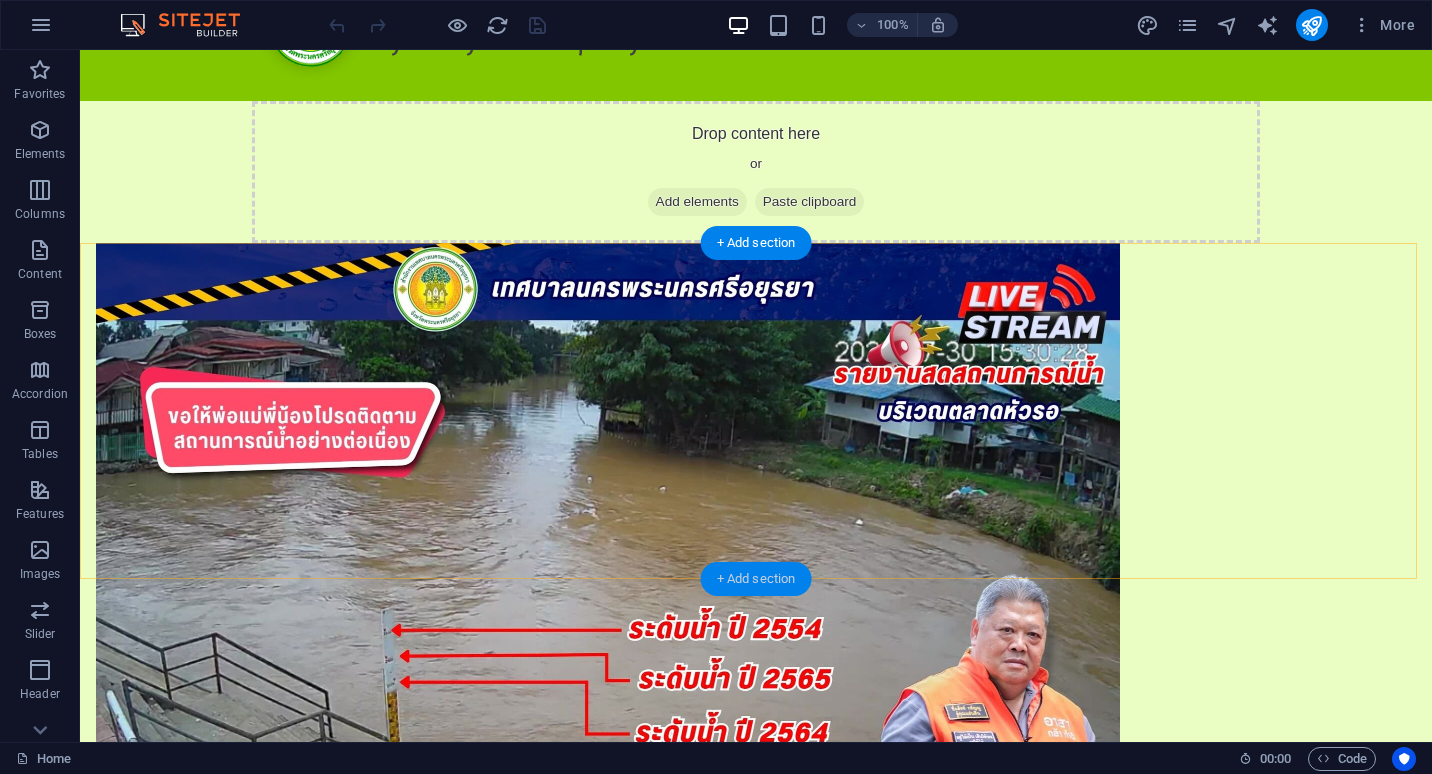 click on "+ Add section" at bounding box center [756, 579] 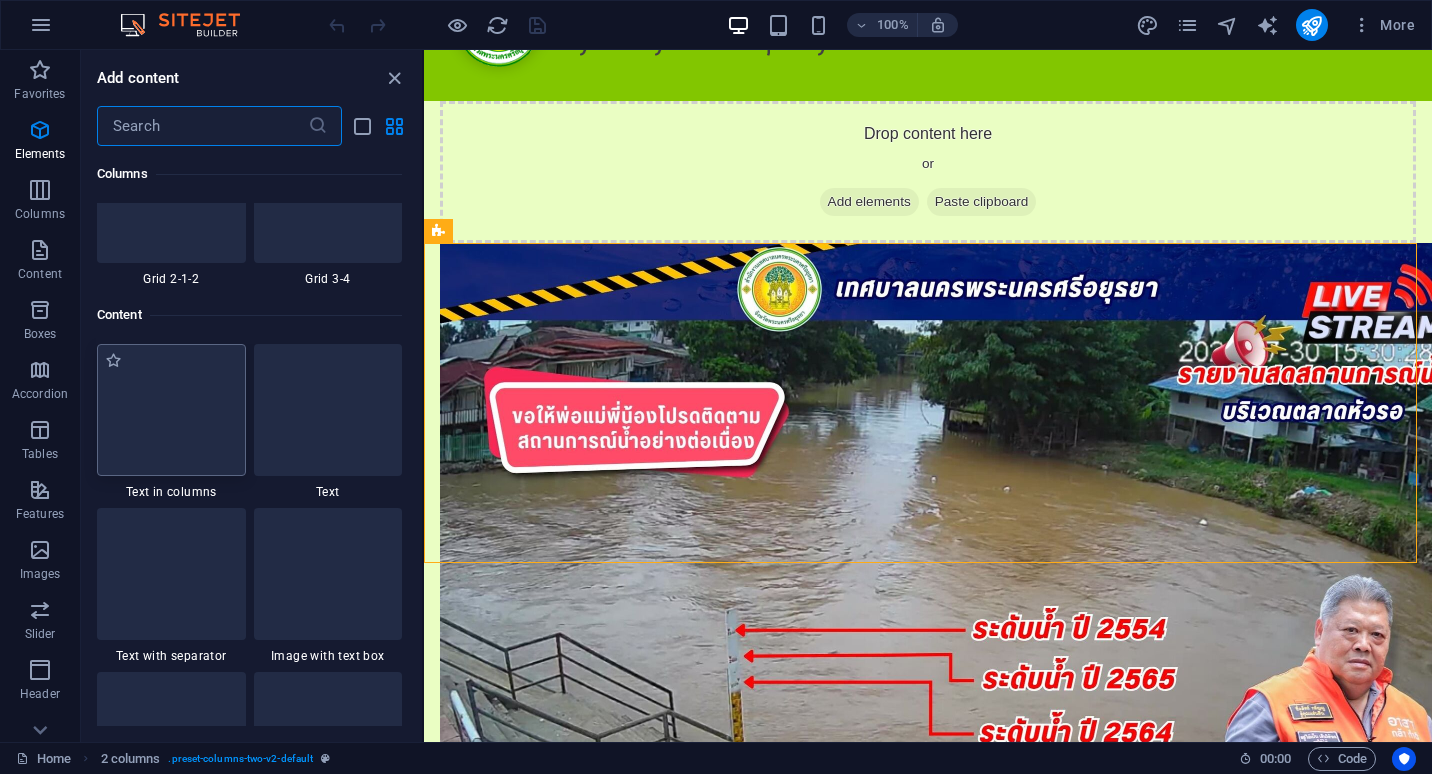scroll, scrollTop: 3499, scrollLeft: 0, axis: vertical 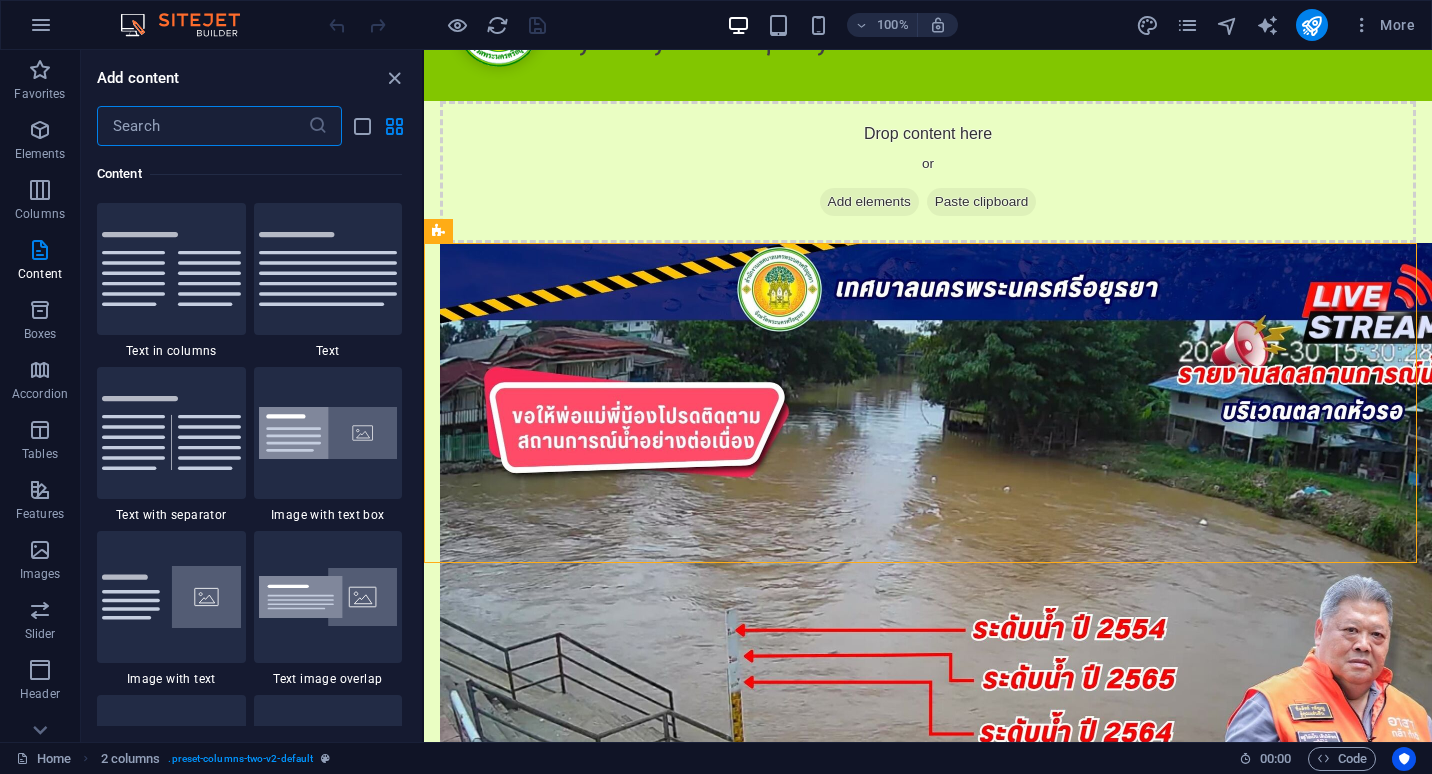 click at bounding box center [202, 126] 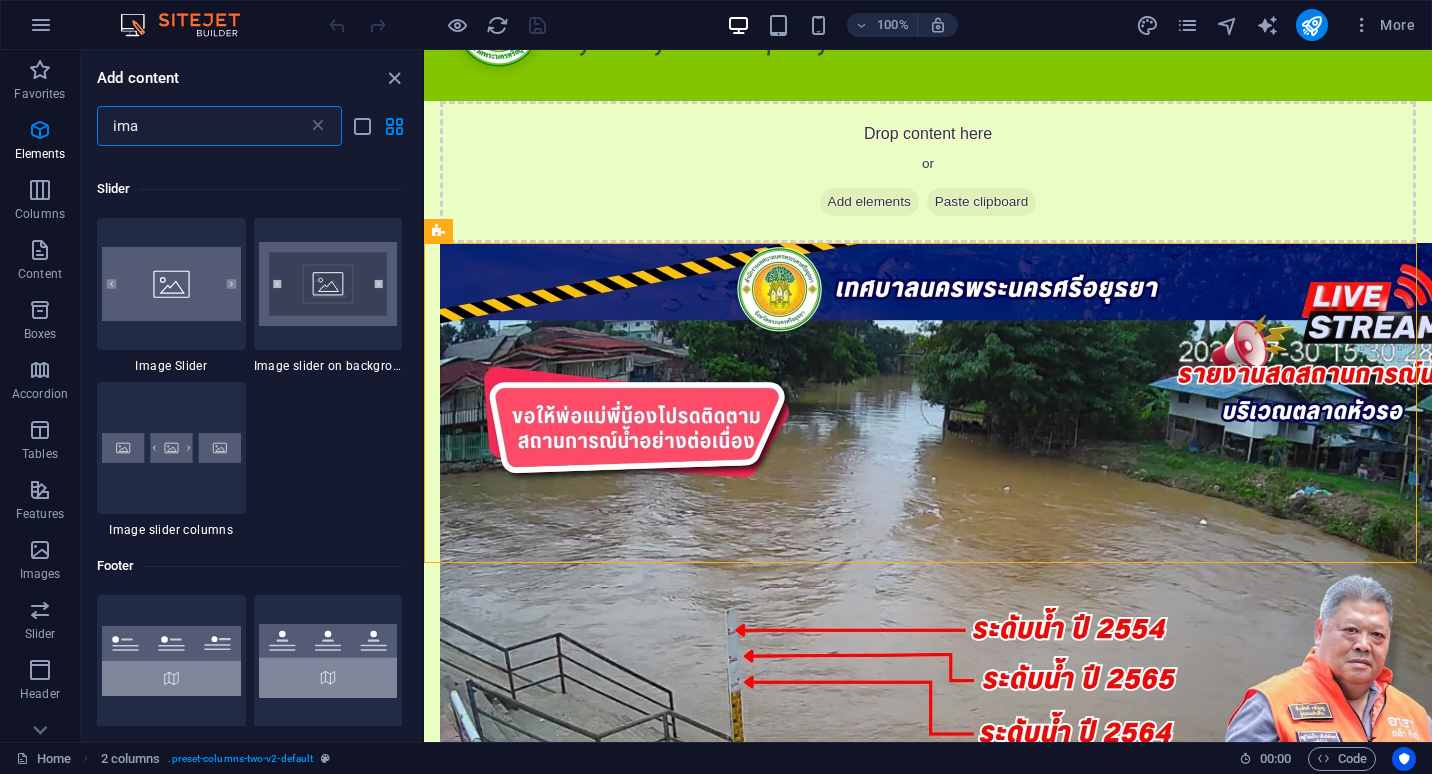 scroll, scrollTop: 0, scrollLeft: 0, axis: both 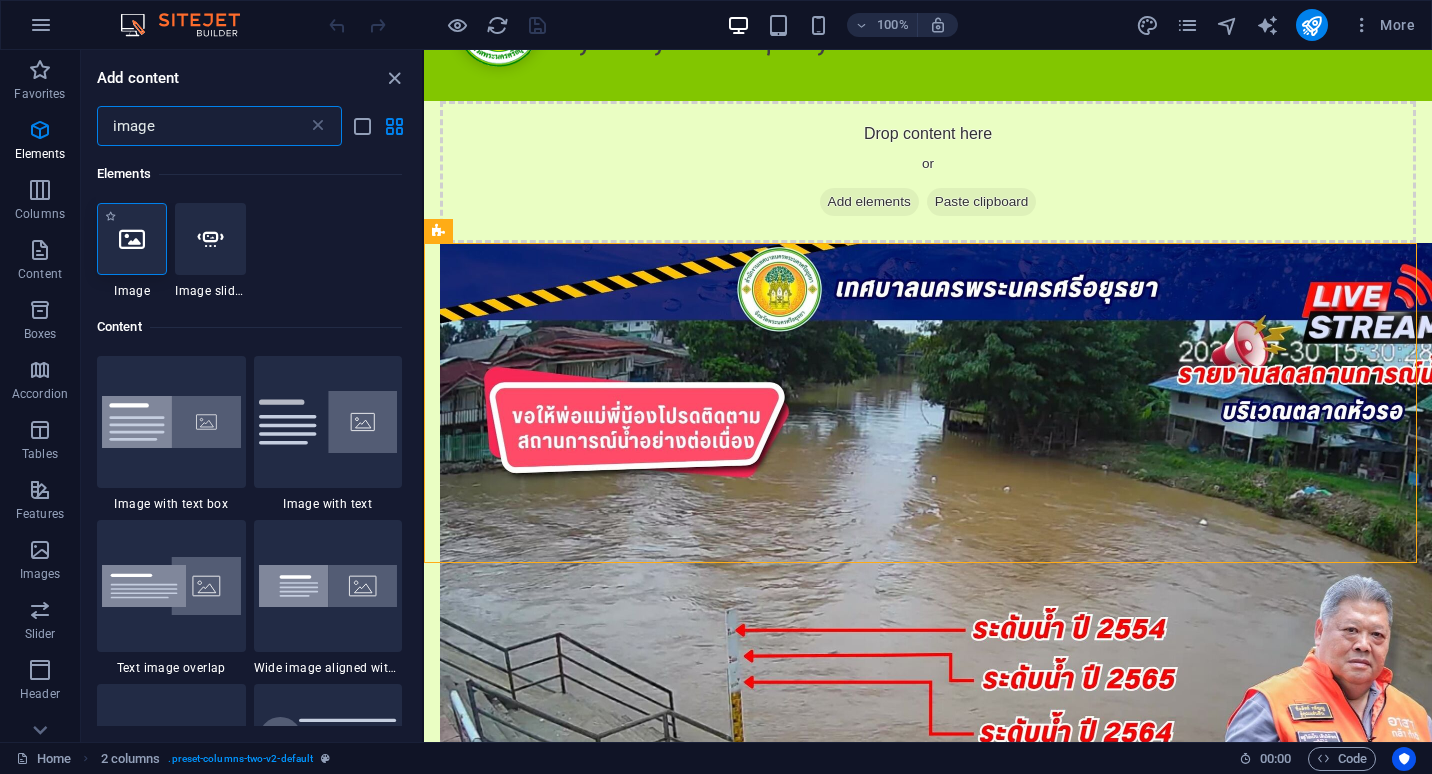 type on "image" 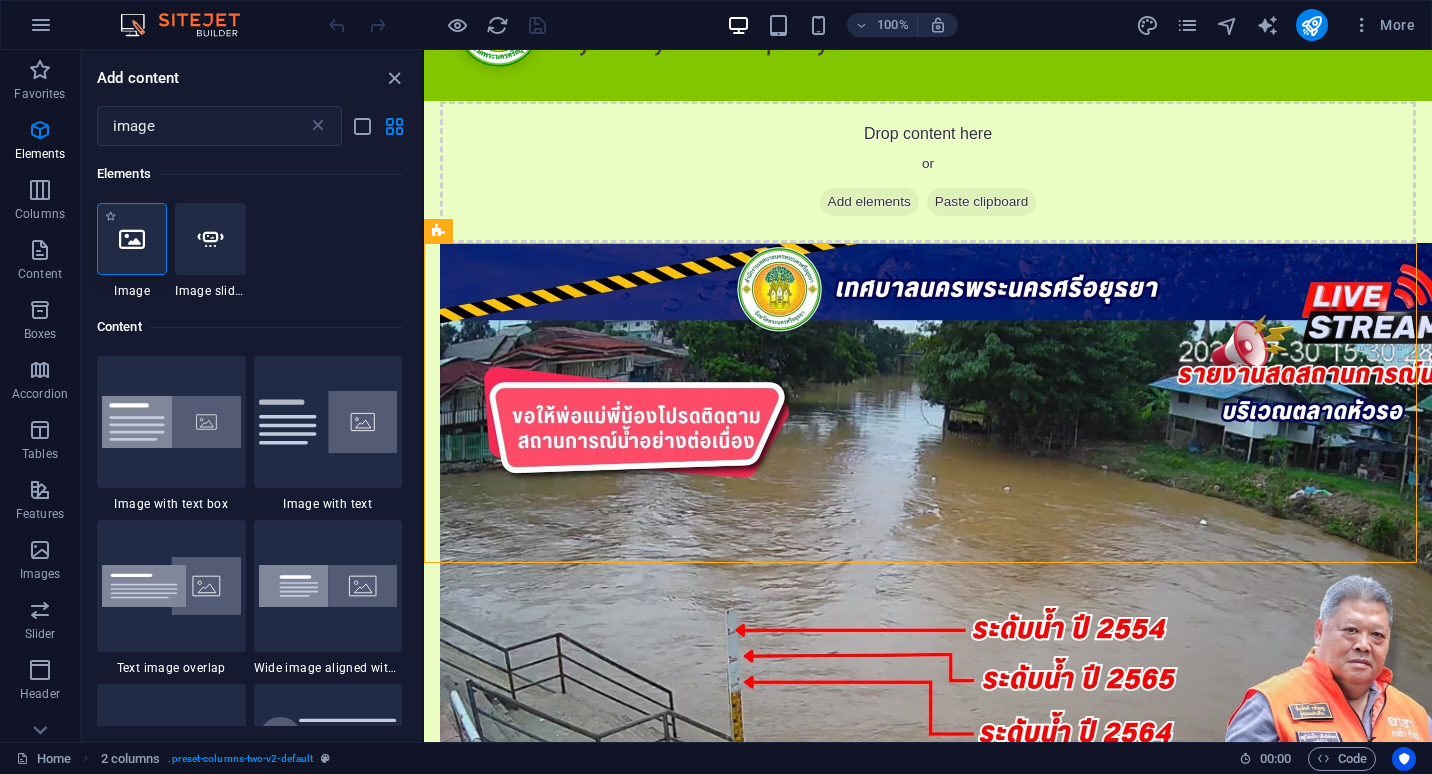 click at bounding box center (132, 239) 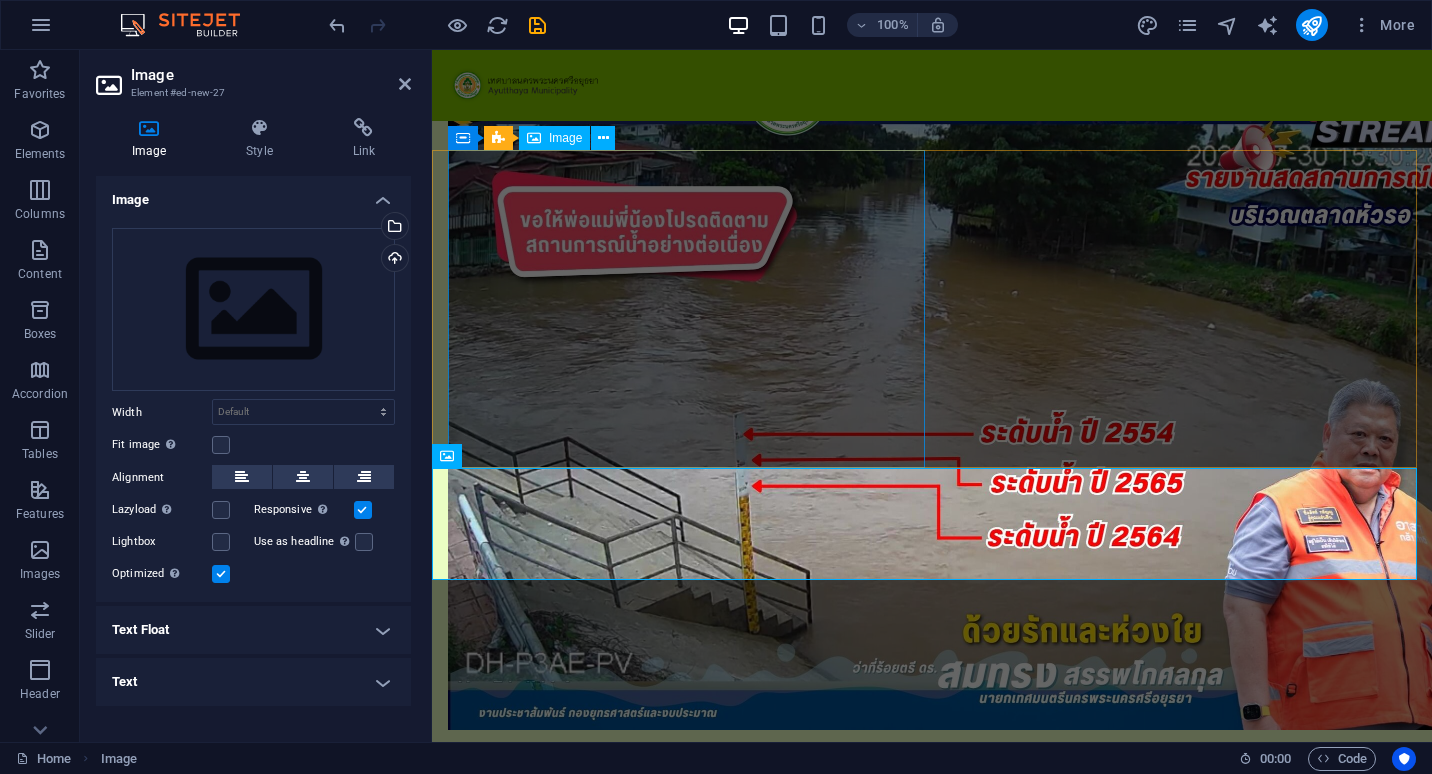 scroll, scrollTop: 220, scrollLeft: 0, axis: vertical 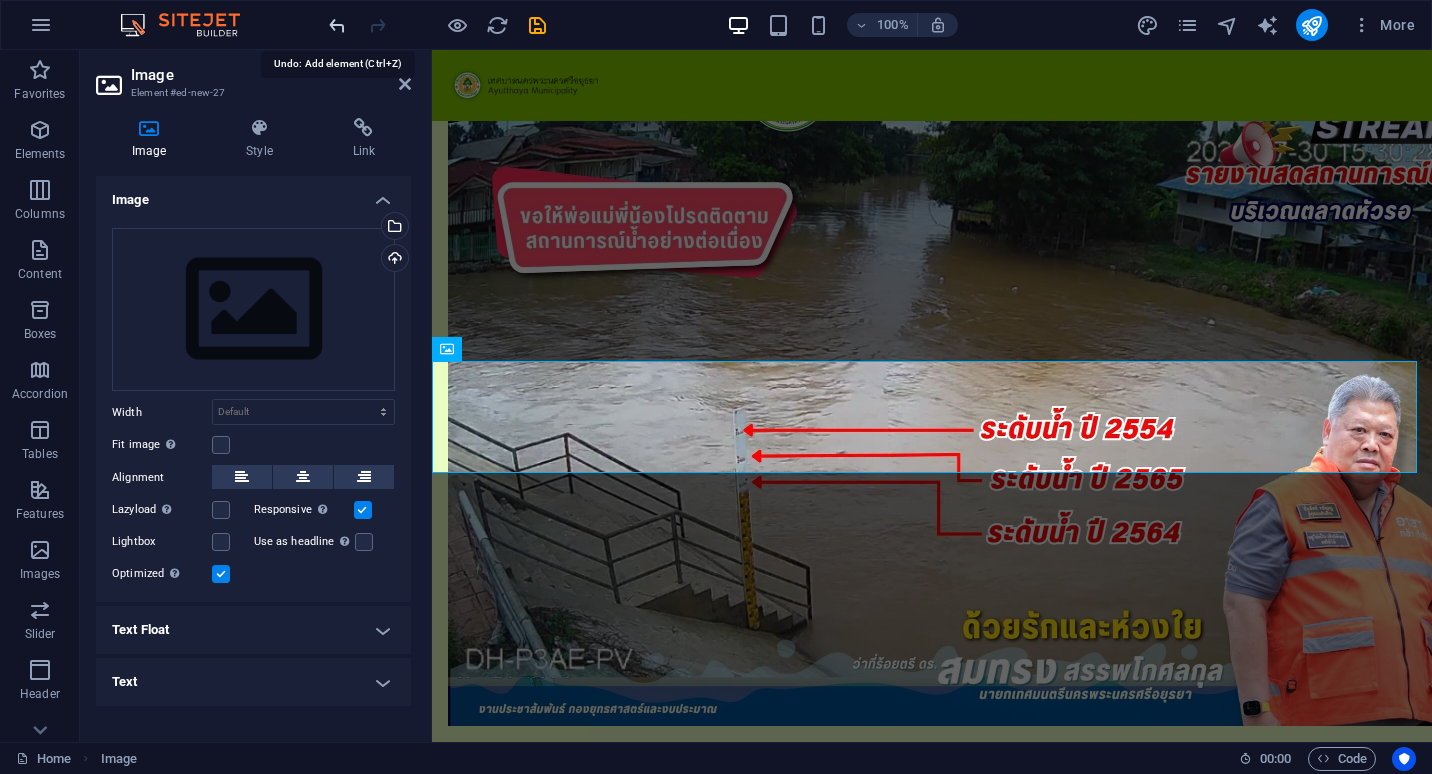 click at bounding box center (337, 25) 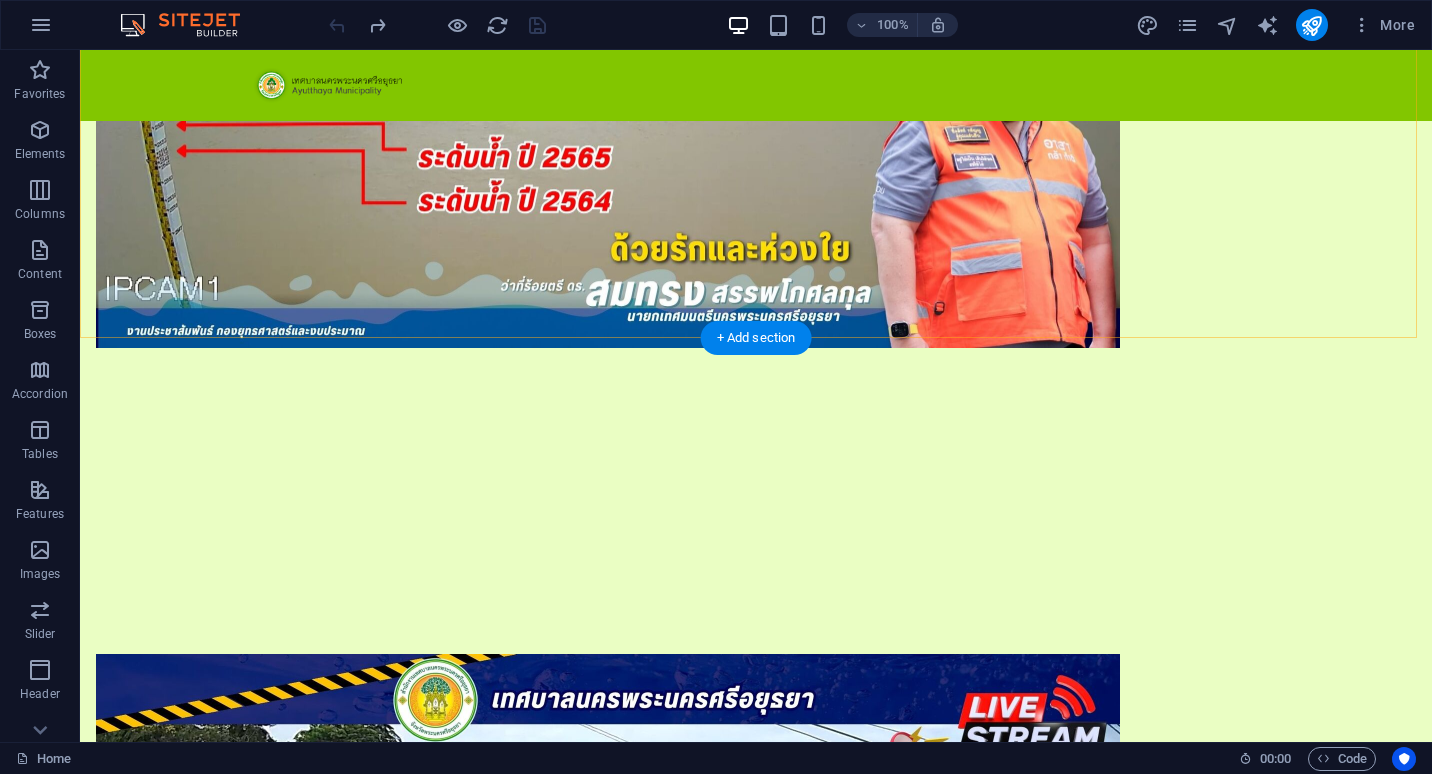 scroll, scrollTop: 1645, scrollLeft: 0, axis: vertical 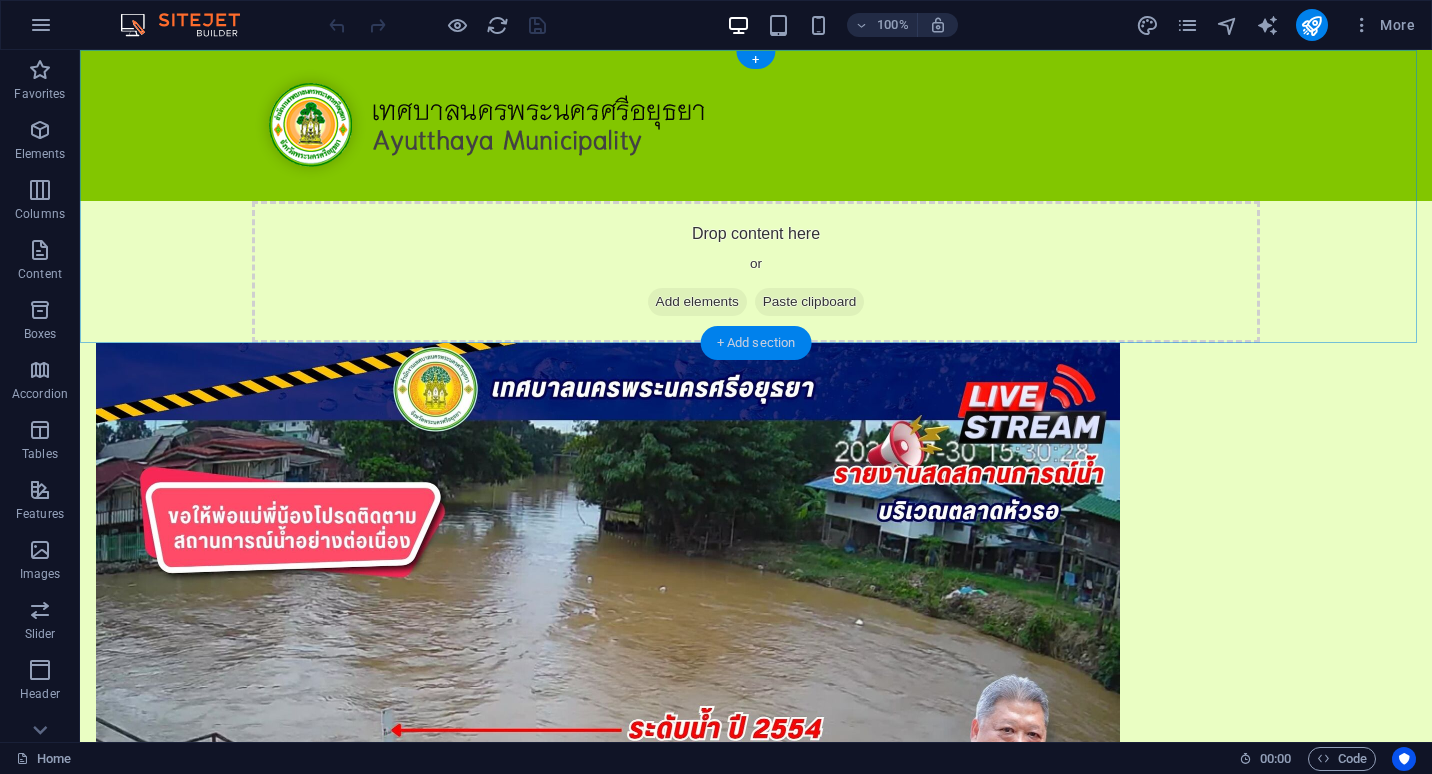drag, startPoint x: 766, startPoint y: 347, endPoint x: 343, endPoint y: 297, distance: 425.94482 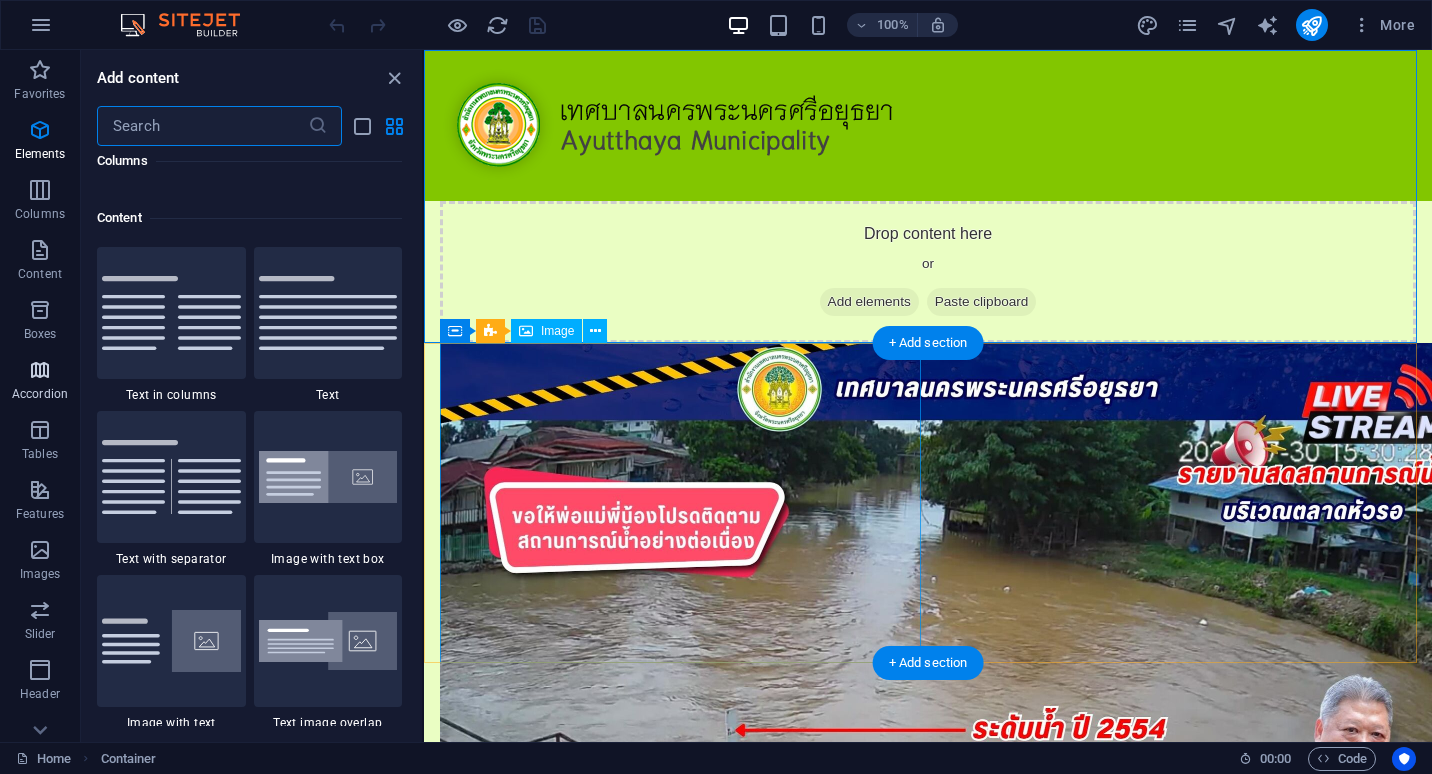 scroll, scrollTop: 3499, scrollLeft: 0, axis: vertical 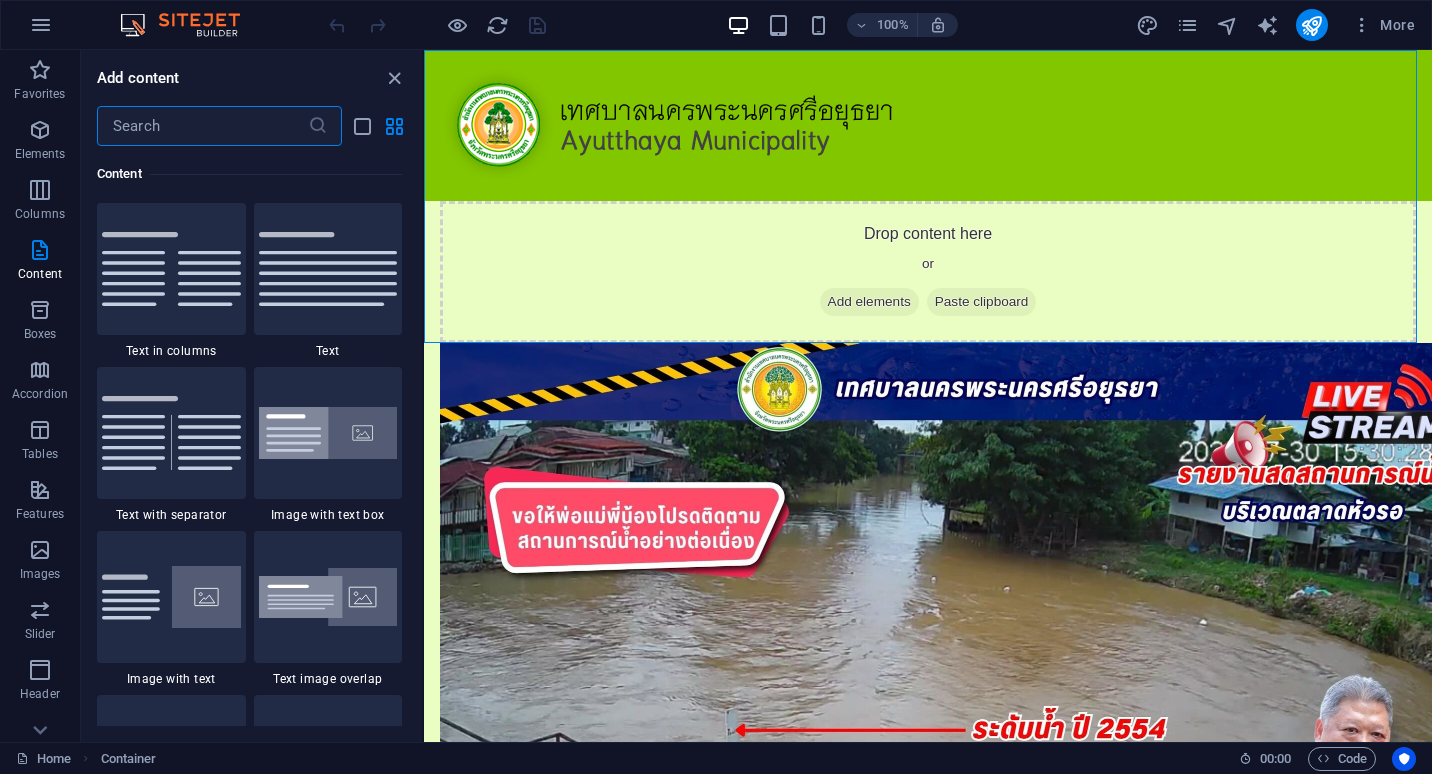 click at bounding box center [202, 126] 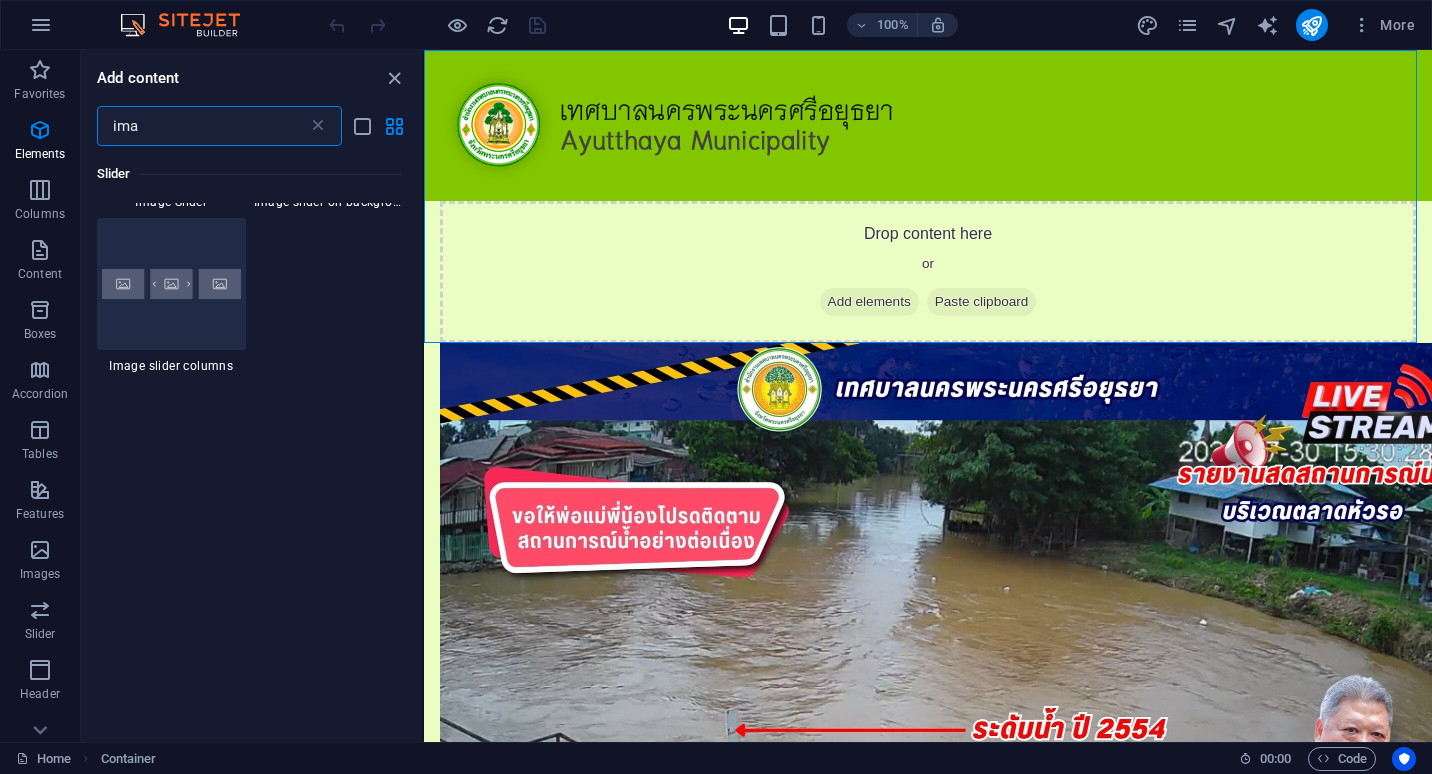 scroll, scrollTop: 0, scrollLeft: 0, axis: both 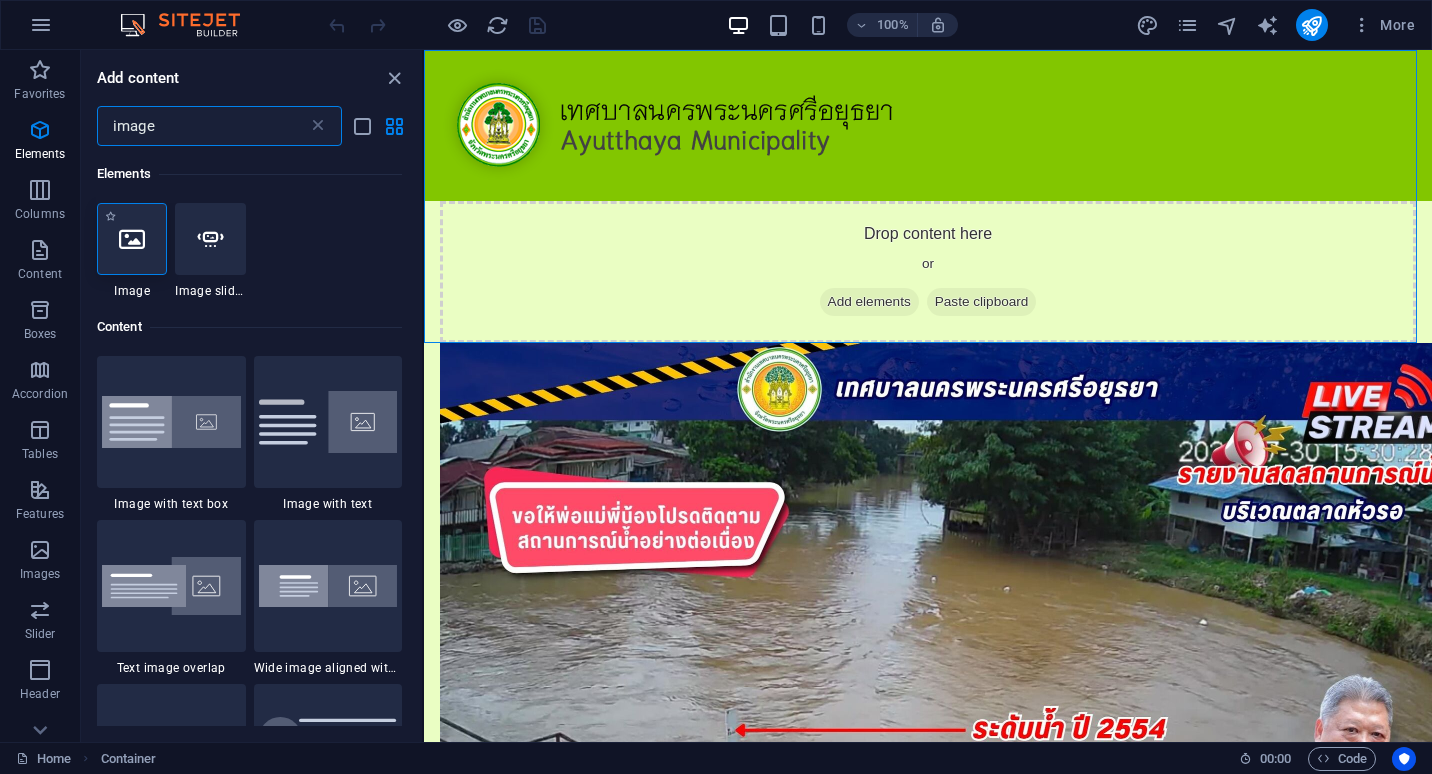 type on "image" 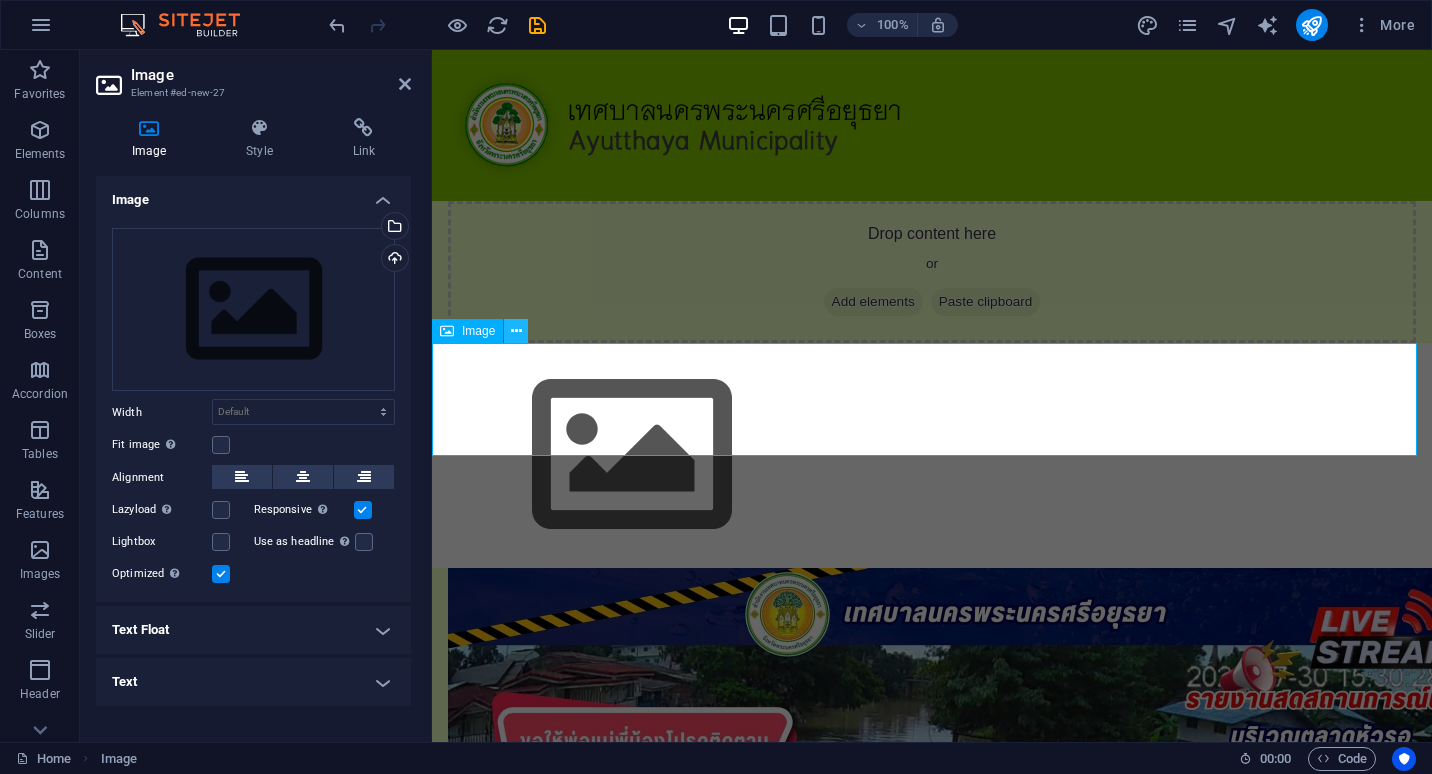 click at bounding box center (516, 331) 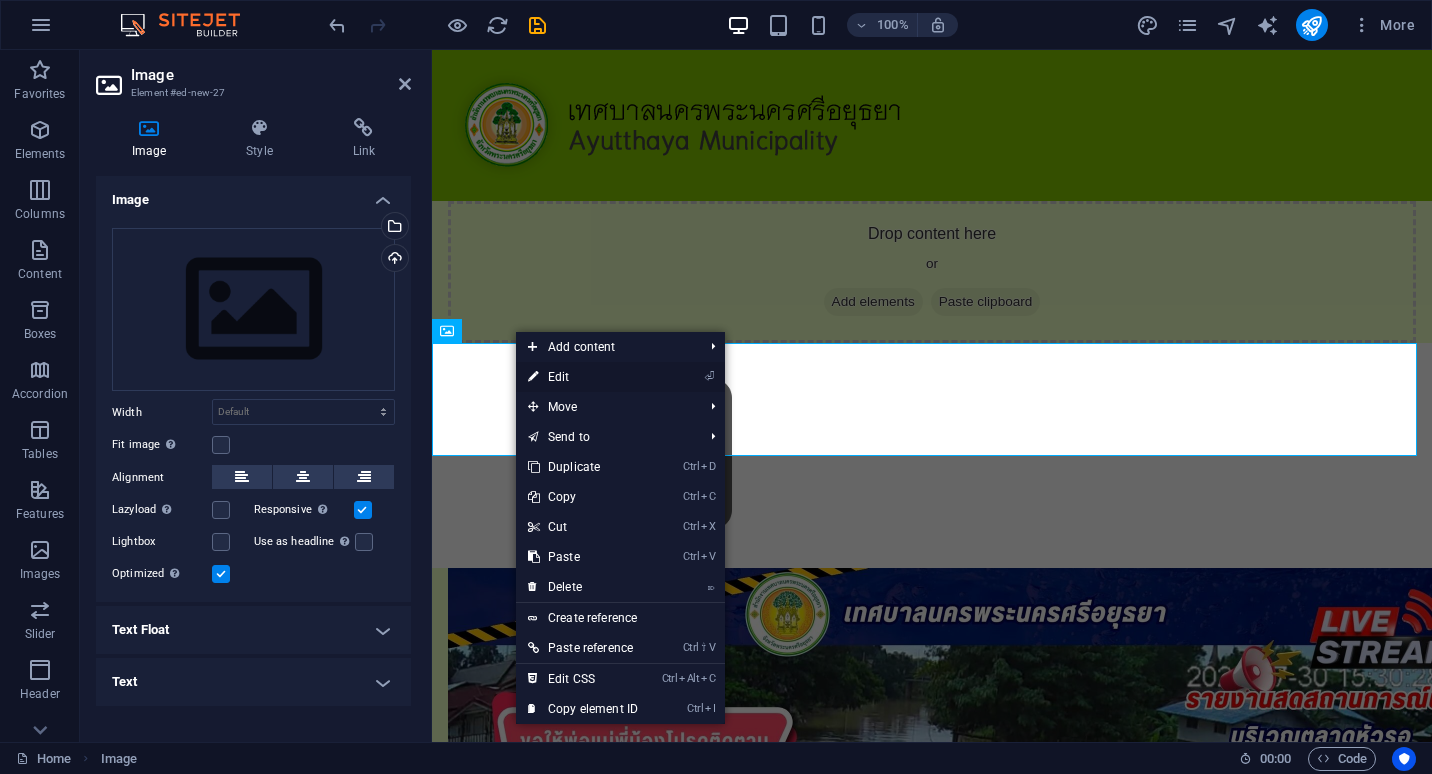 click on "⏎  Edit" at bounding box center [583, 377] 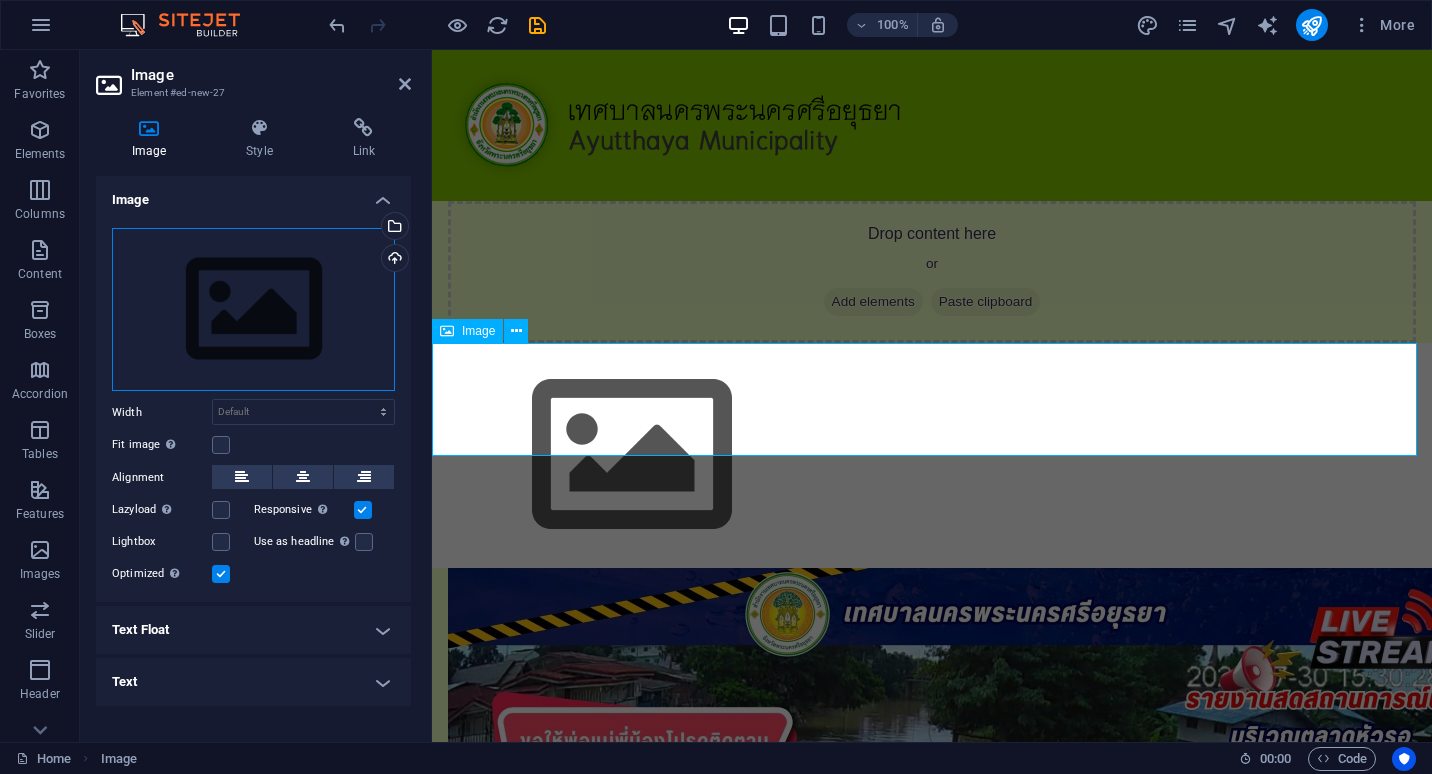 click on "Drag files here, click to choose files or select files from Files or our free stock photos & videos" at bounding box center (253, 310) 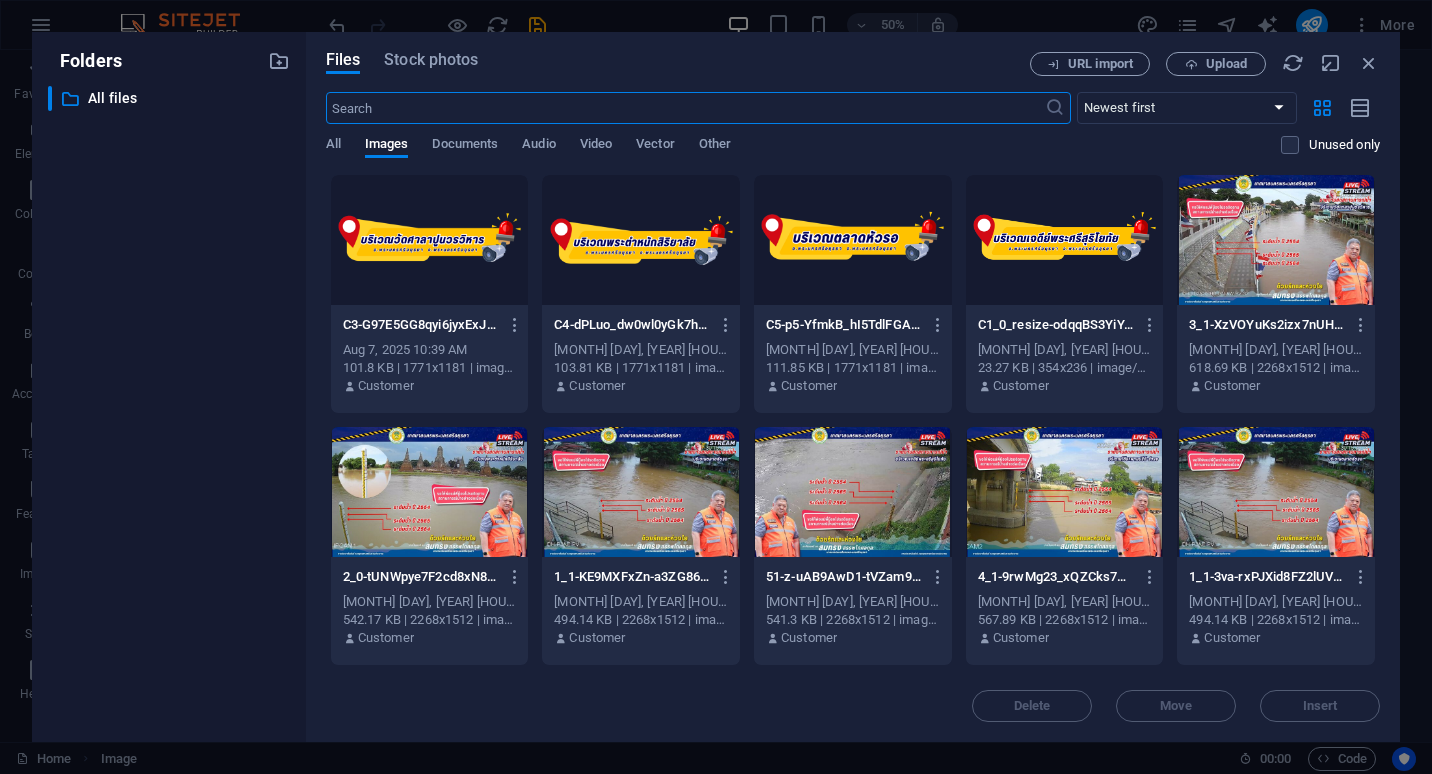 click at bounding box center [853, 240] 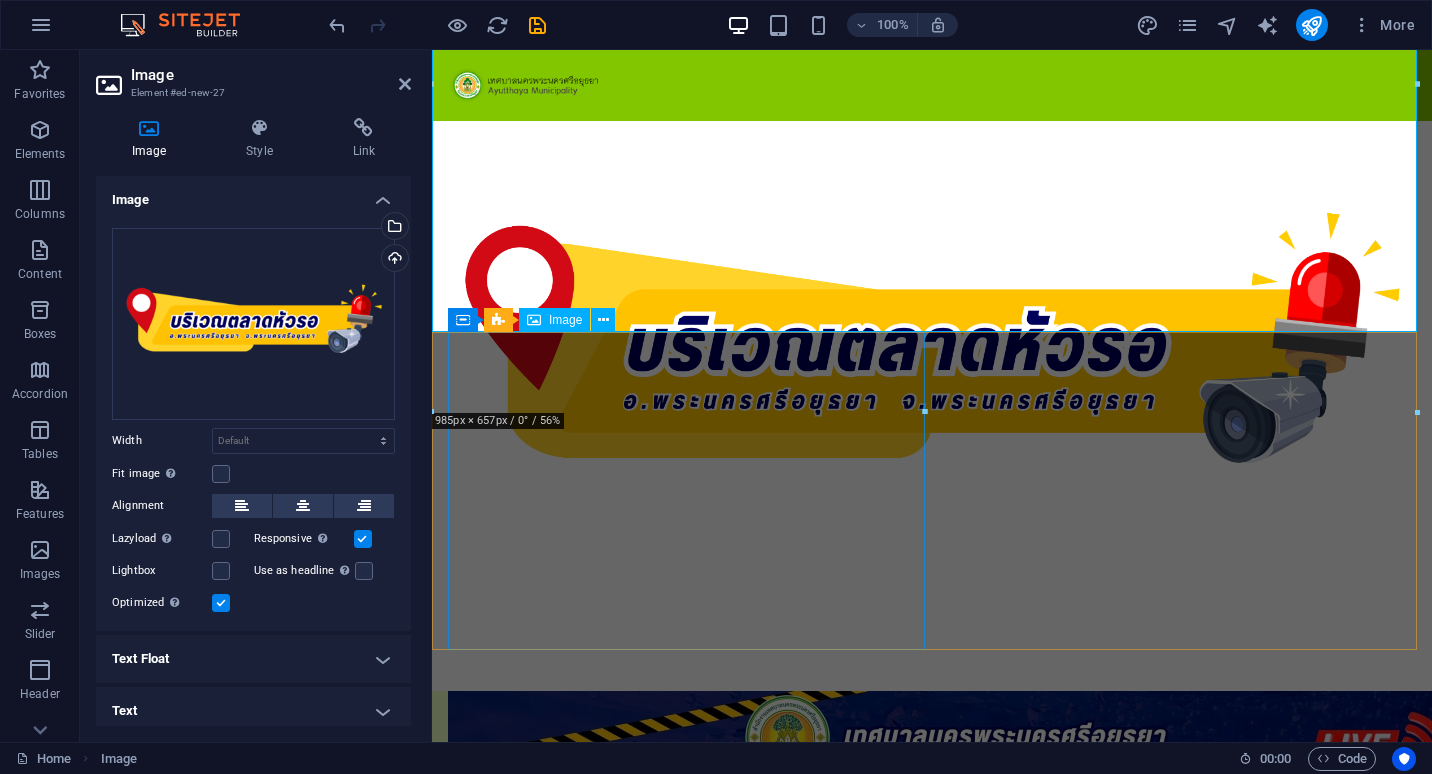 scroll, scrollTop: 120, scrollLeft: 0, axis: vertical 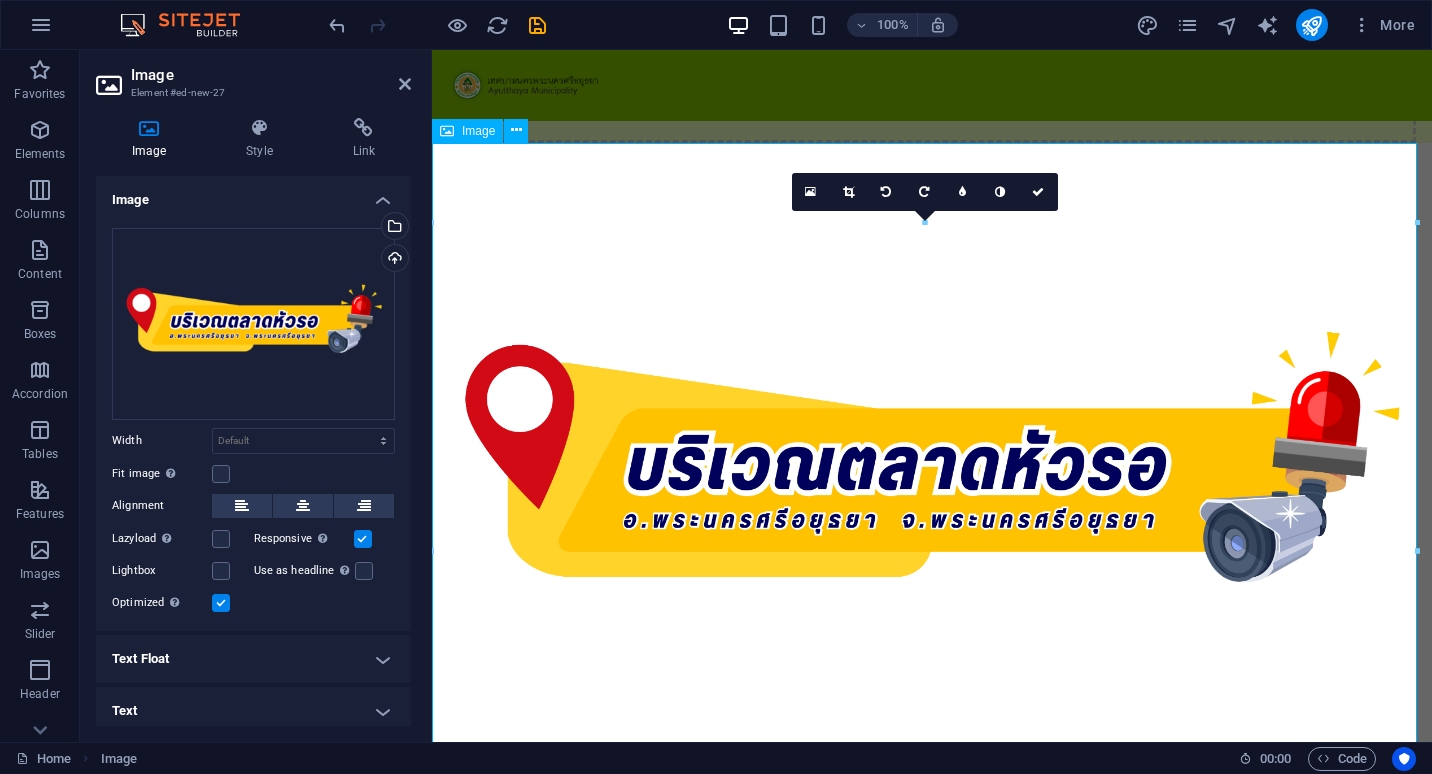 click on "Image" at bounding box center [478, 131] 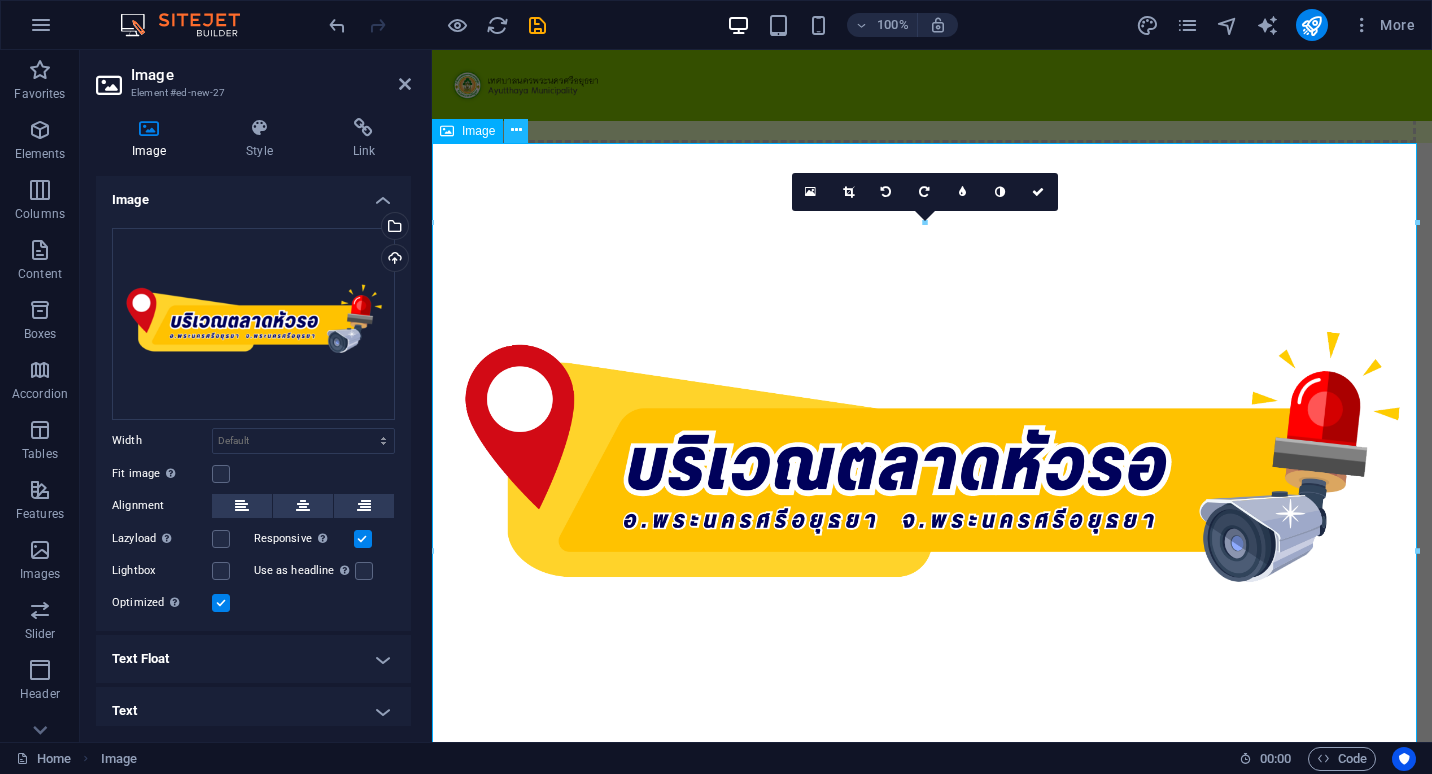 click at bounding box center [516, 130] 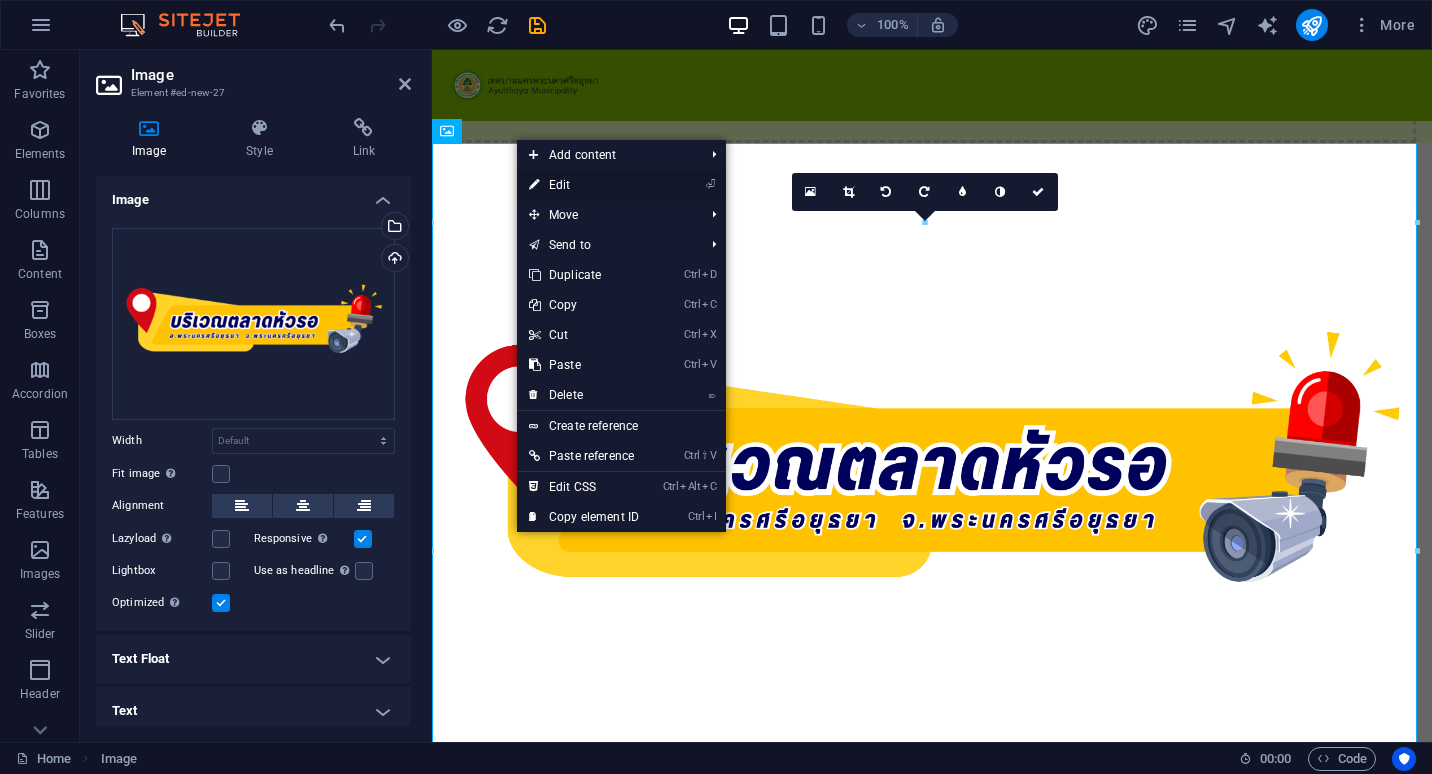 drag, startPoint x: 554, startPoint y: 180, endPoint x: 15, endPoint y: 125, distance: 541.7988 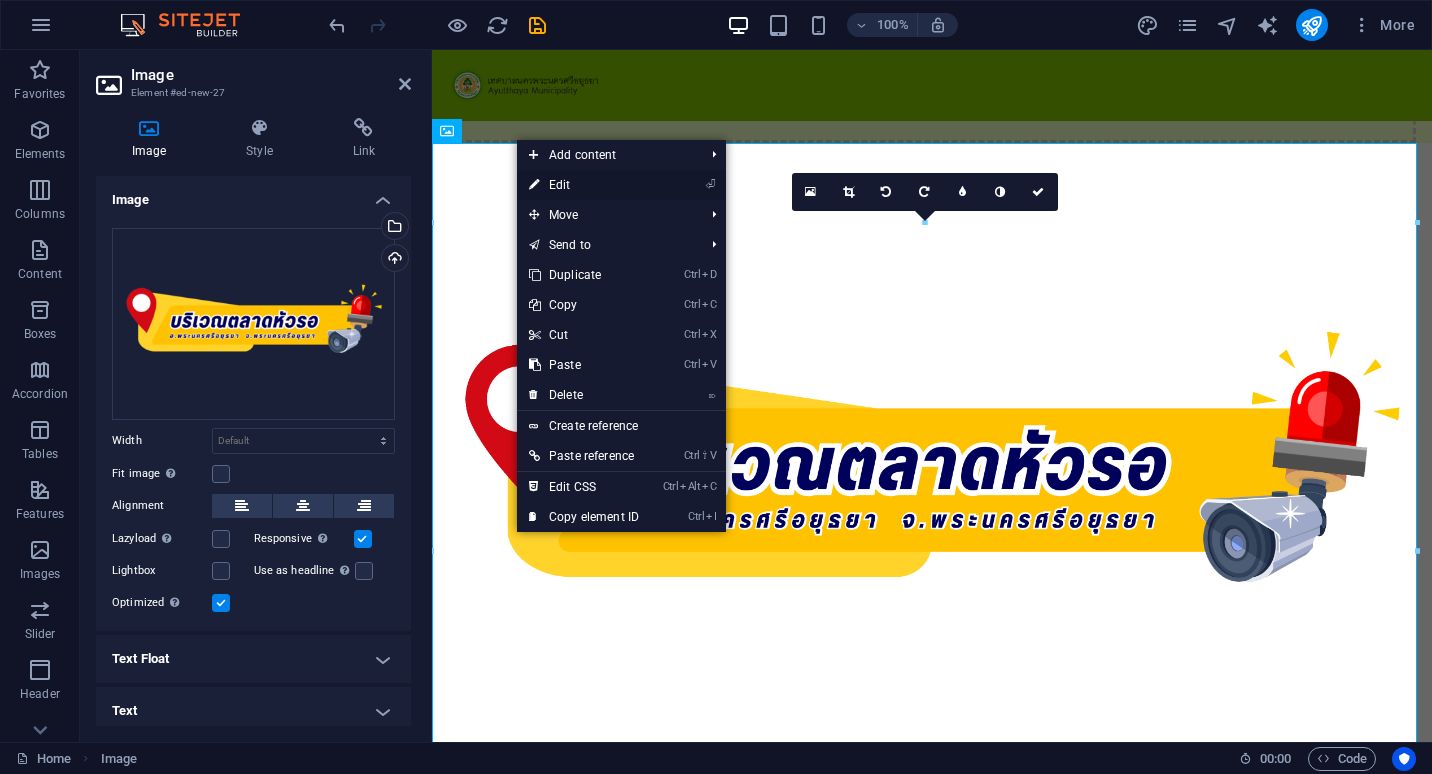 click on "⏎  Edit" at bounding box center [584, 185] 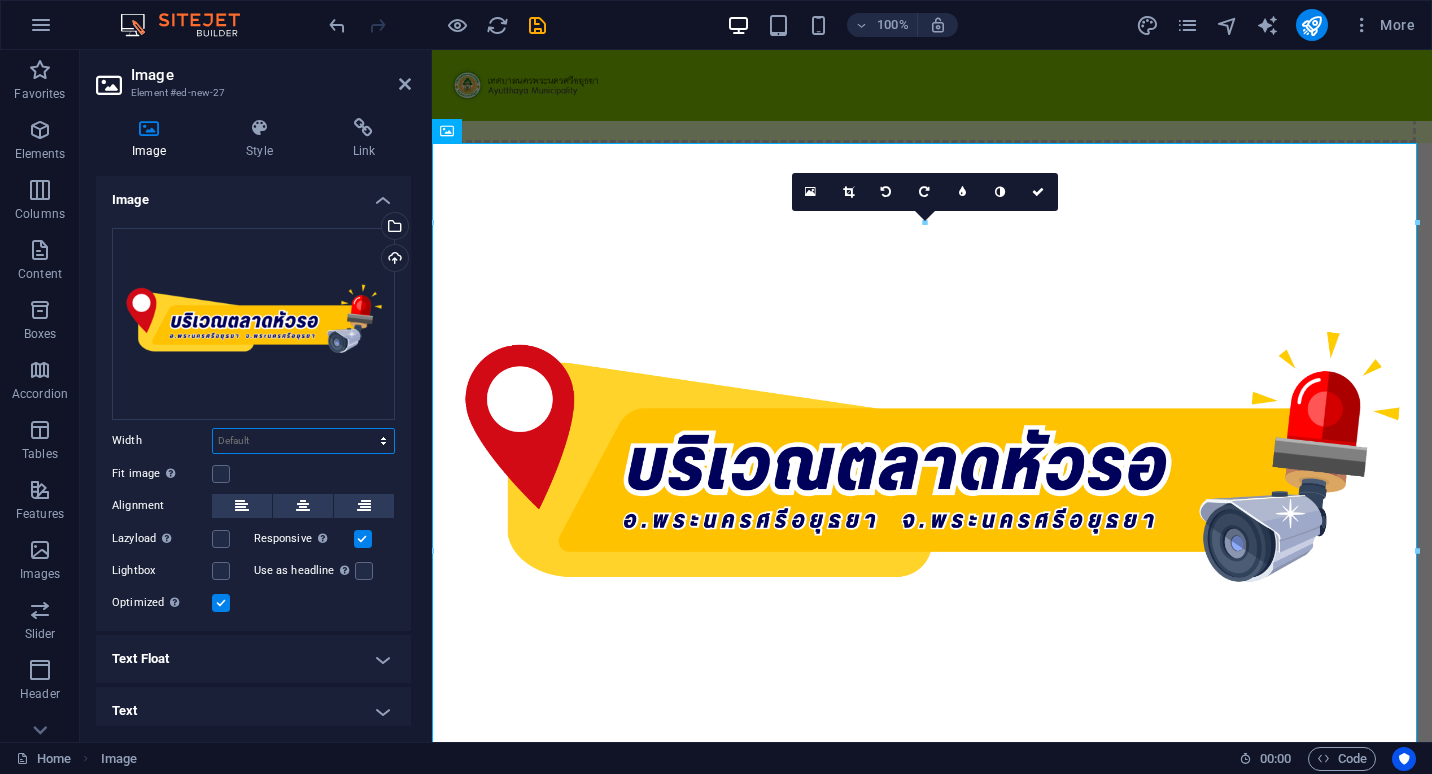 click on "Default auto px rem % em vh vw" at bounding box center [303, 441] 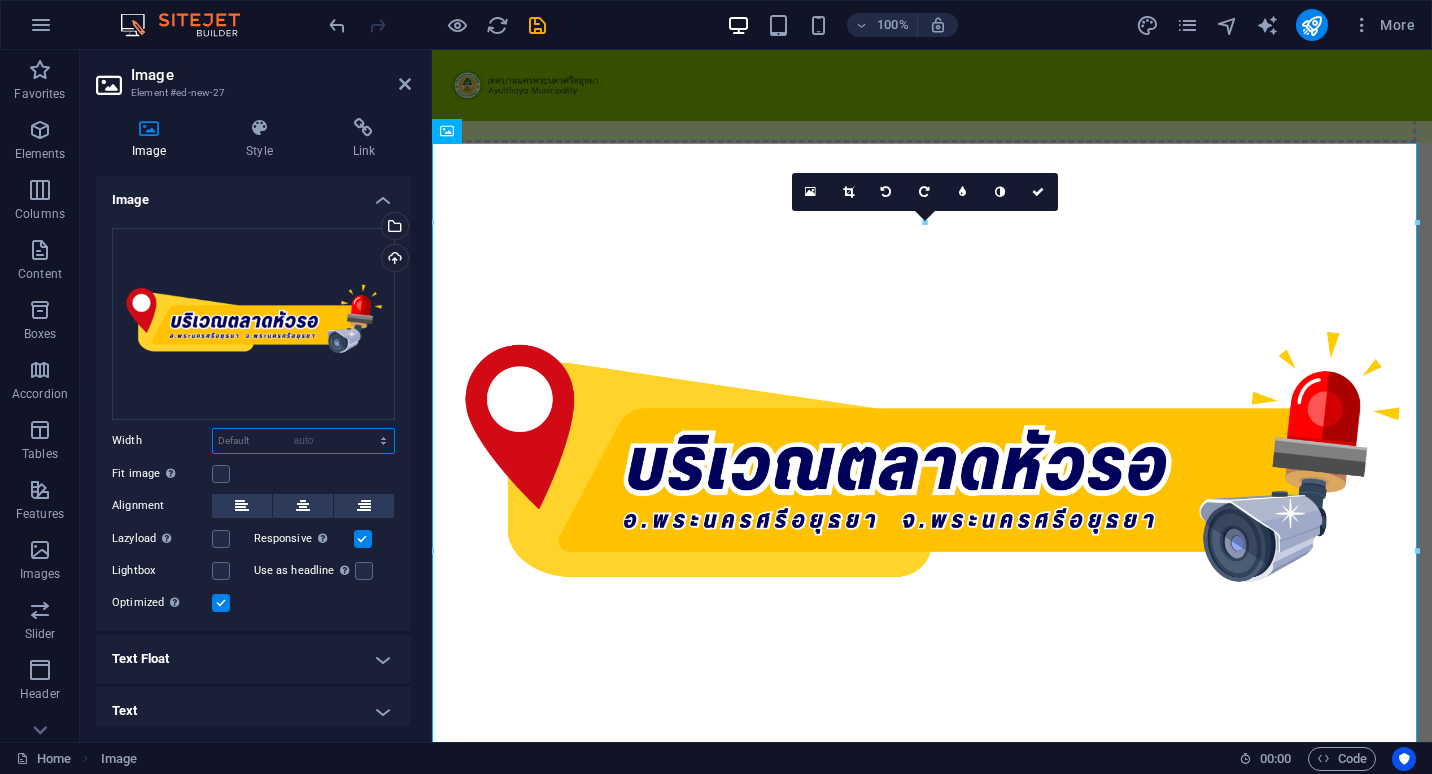 click on "Default auto px rem % em vh vw" at bounding box center [303, 441] 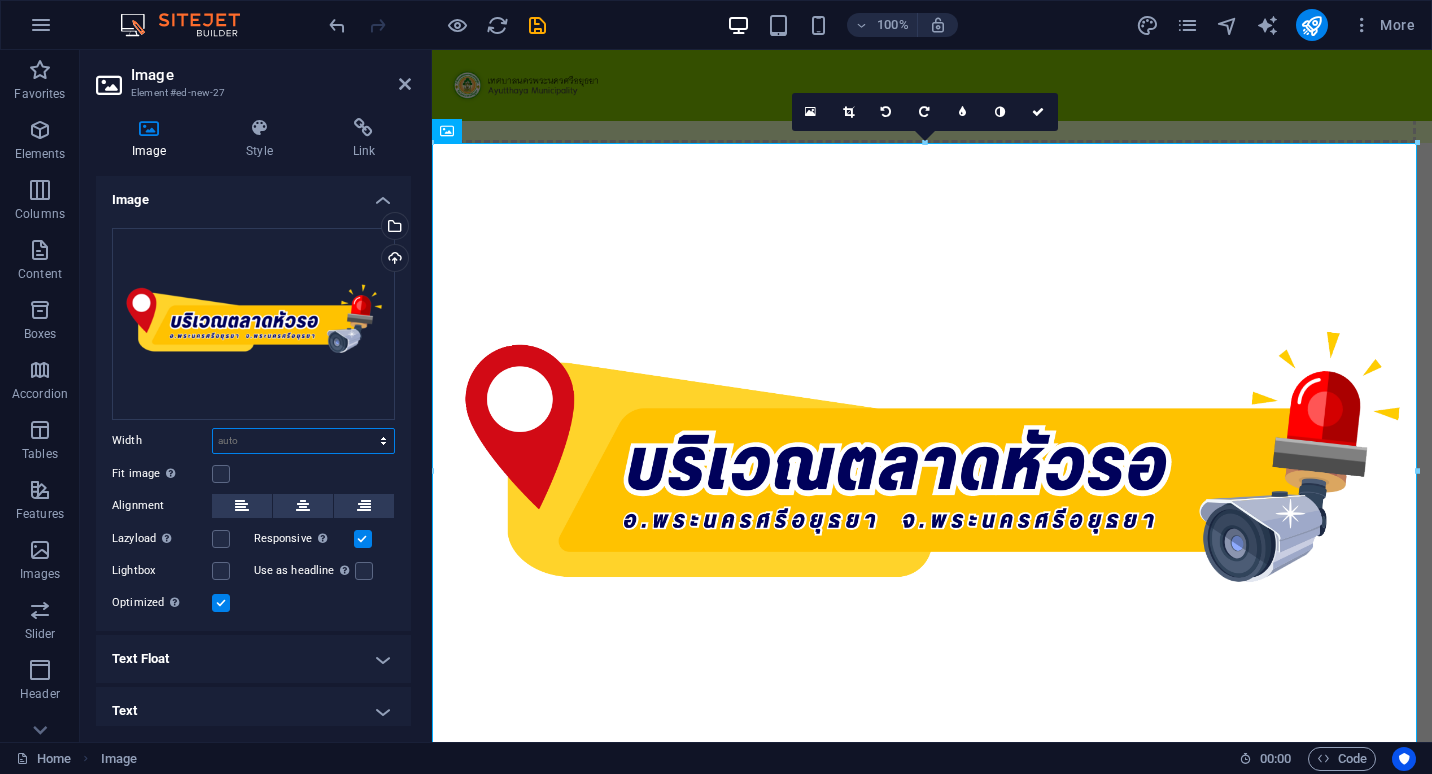 click on "Default auto px rem % em vh vw" at bounding box center [303, 441] 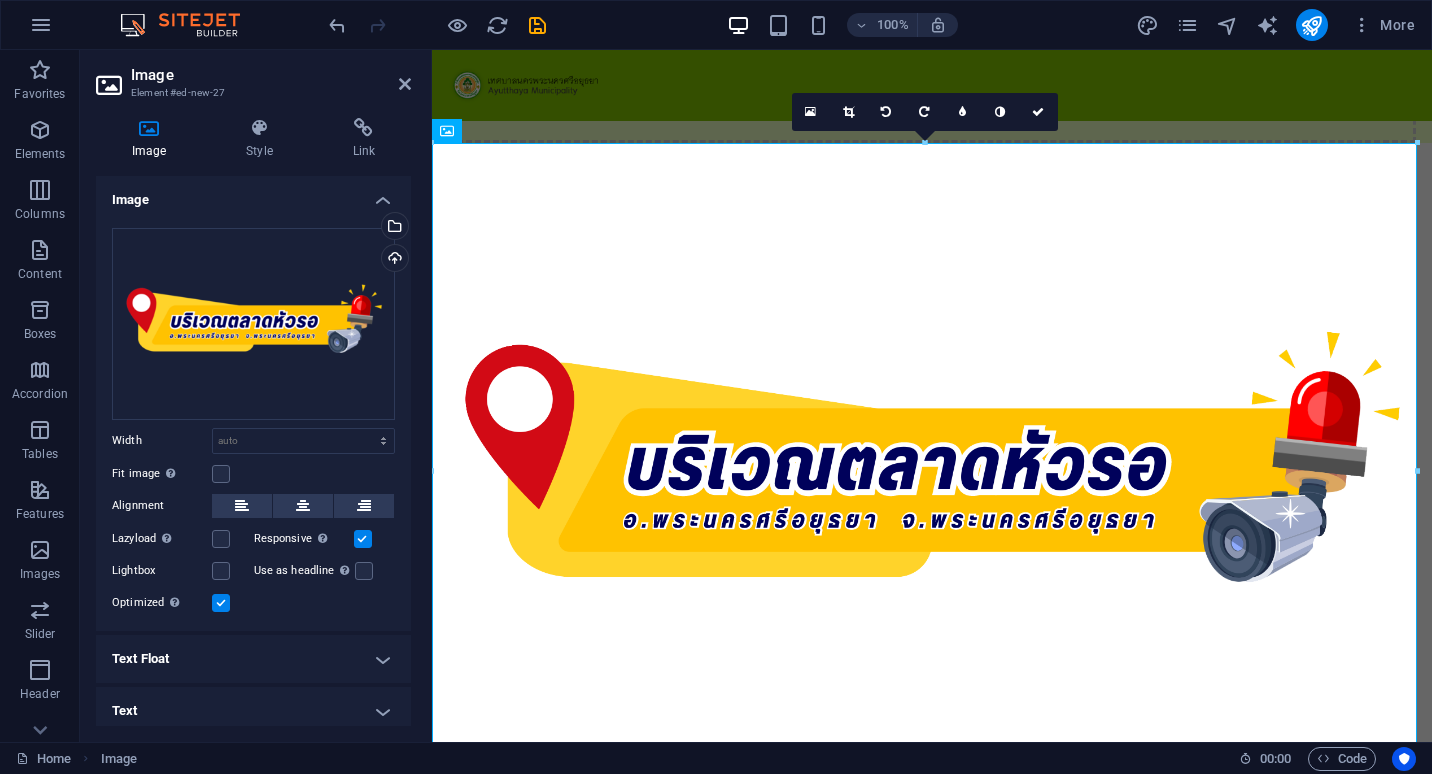 click on "Drag files here, click to choose files or select files from Files or our free stock photos & videos Select files from the file manager, stock photos, or upload file(s) Upload Width Default auto px rem % em vh vw Fit image Automatically fit image to a fixed width and height Height Default auto px Alignment Lazyload Loading images after the page loads improves page speed. Responsive Automatically load retina image and smartphone optimized sizes. Lightbox Use as headline The image will be wrapped in an H1 headline tag. Useful for giving alternative text the weight of an H1 headline, e.g. for the logo. Leave unchecked if uncertain. Optimized Images are compressed to improve page speed. Position Direction Custom X offset 50 px rem % vh vw Y offset 50 px rem % vh vw" at bounding box center [253, 421] 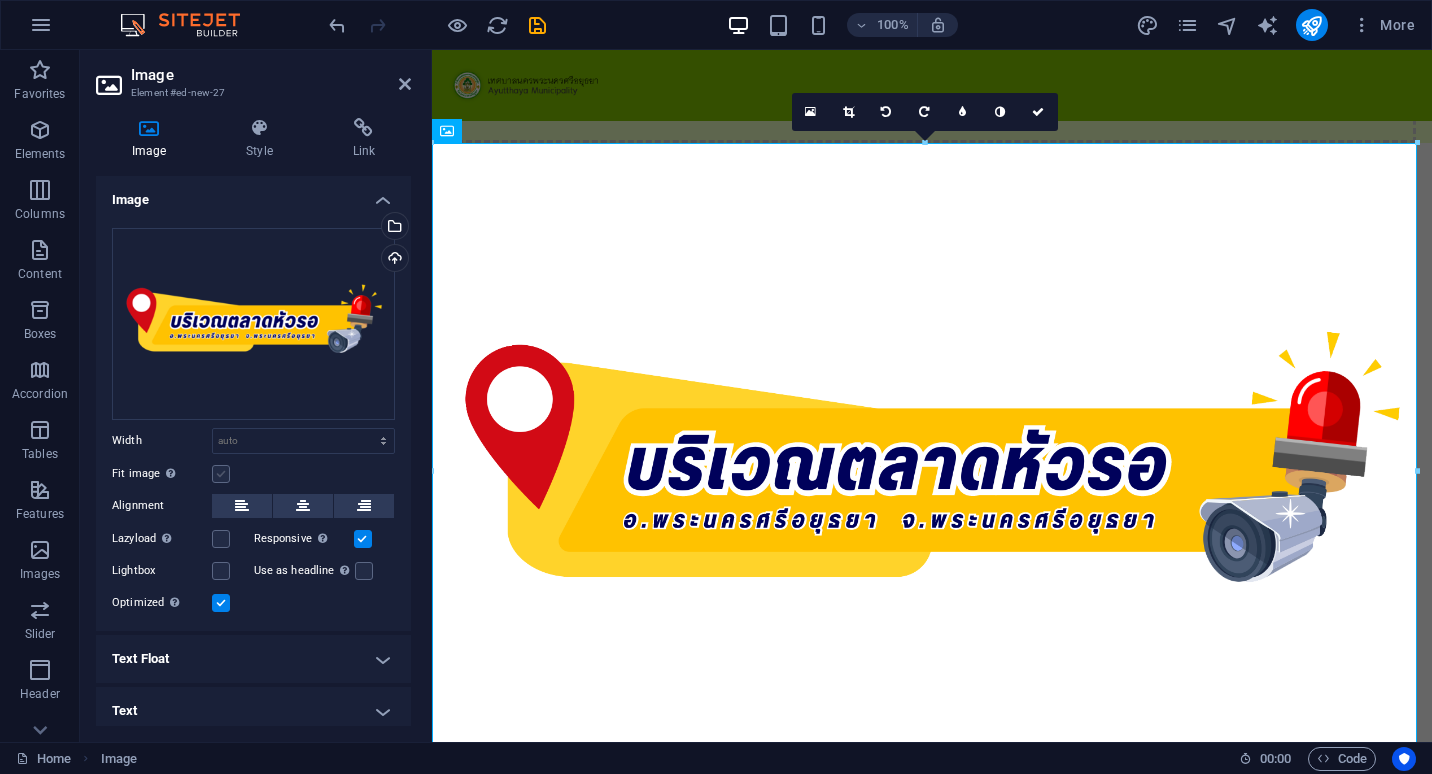 click at bounding box center (221, 474) 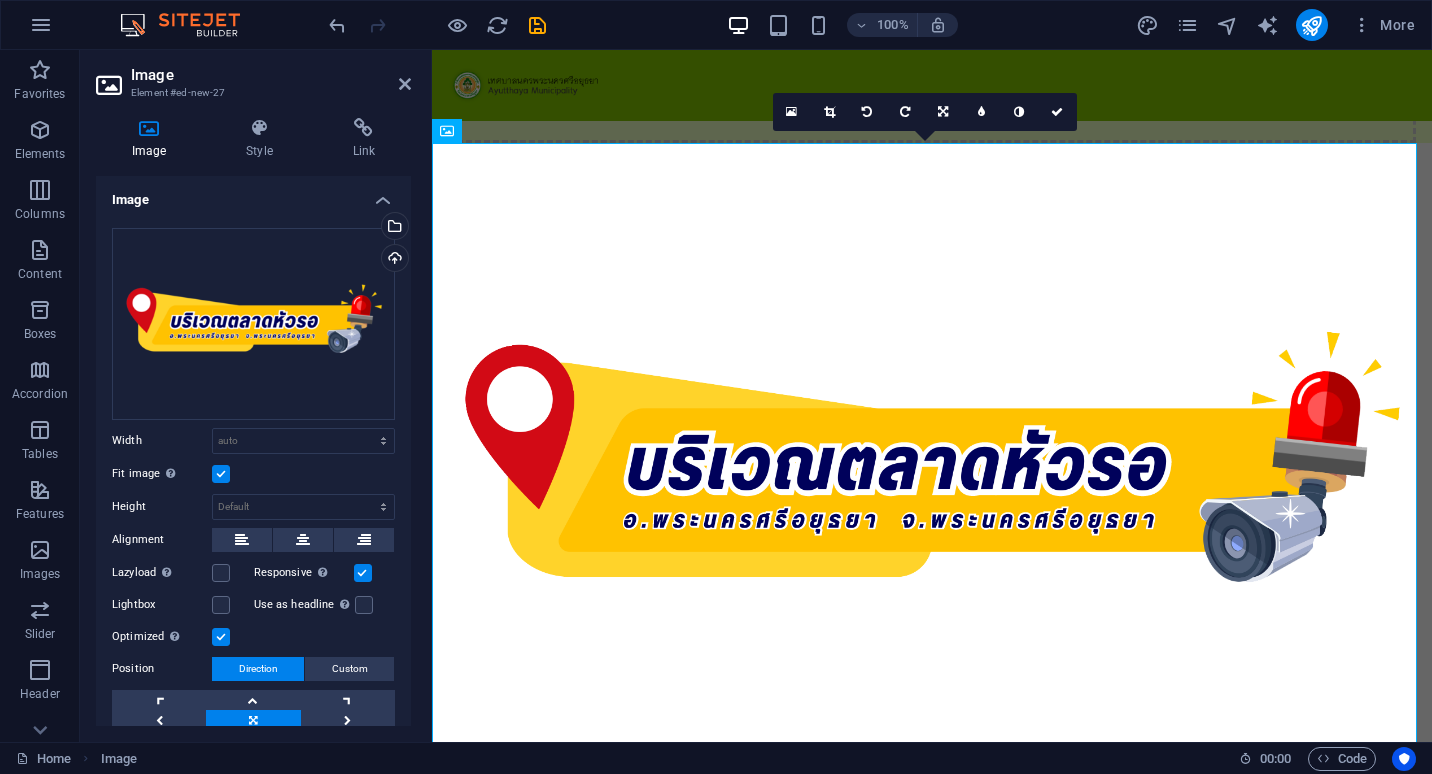 click at bounding box center (221, 474) 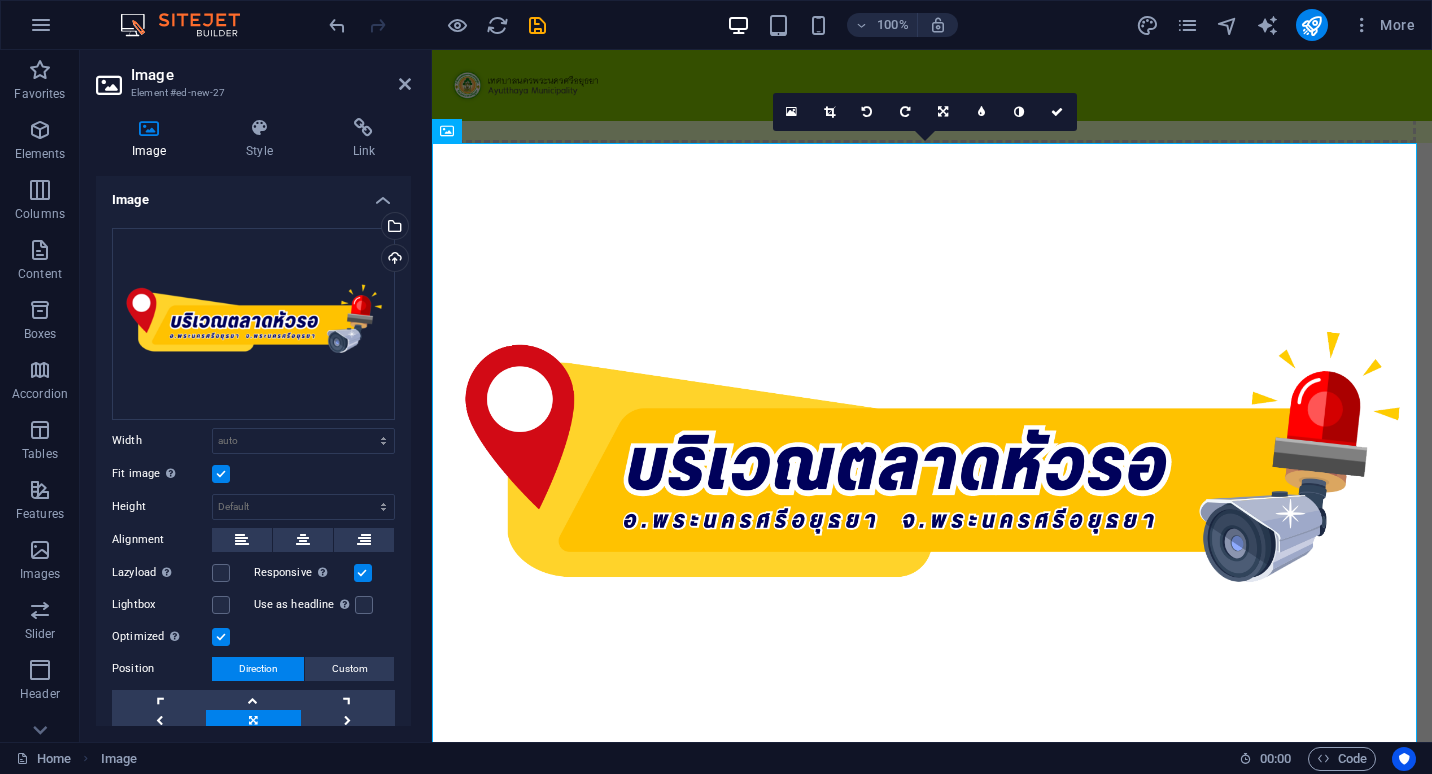 click on "Fit image Automatically fit image to a fixed width and height" at bounding box center [0, 0] 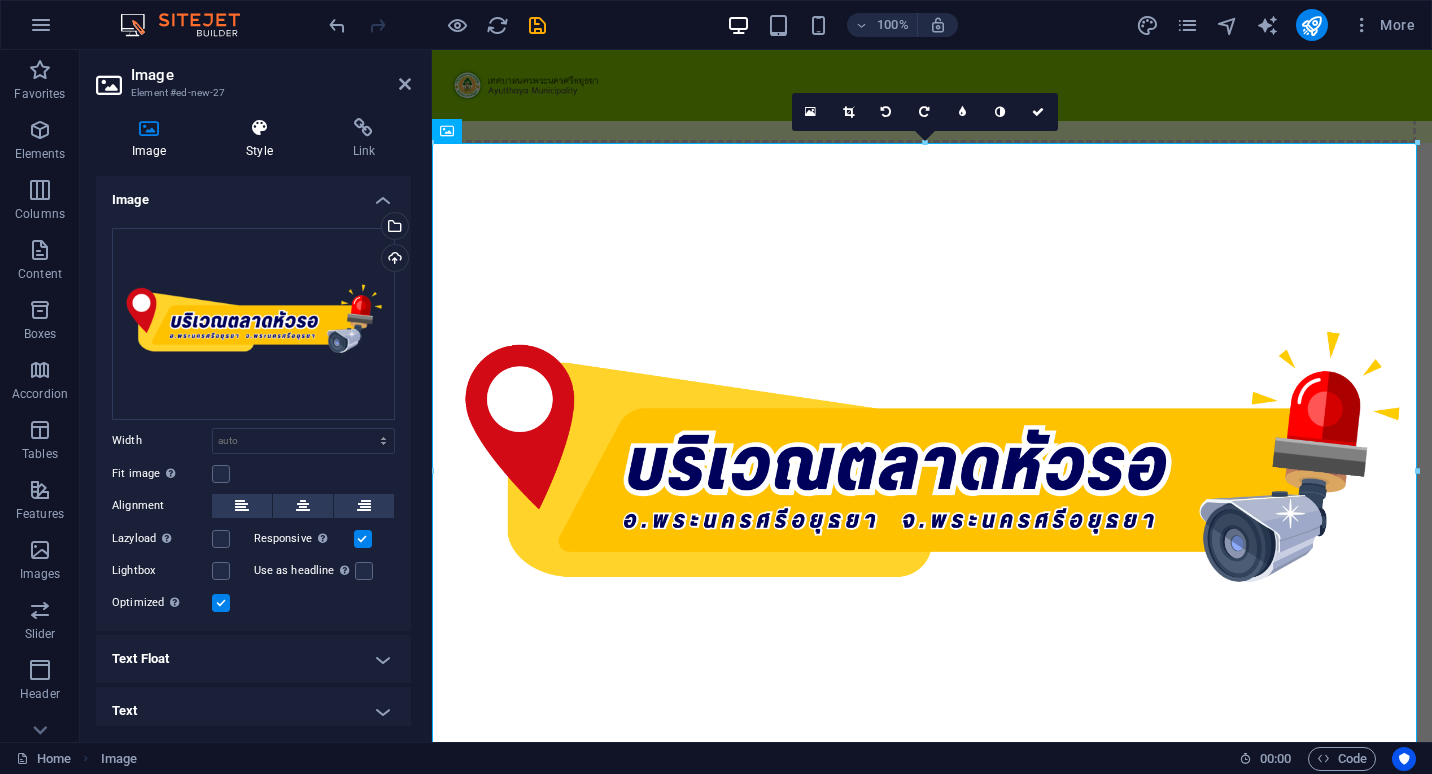 click at bounding box center [259, 128] 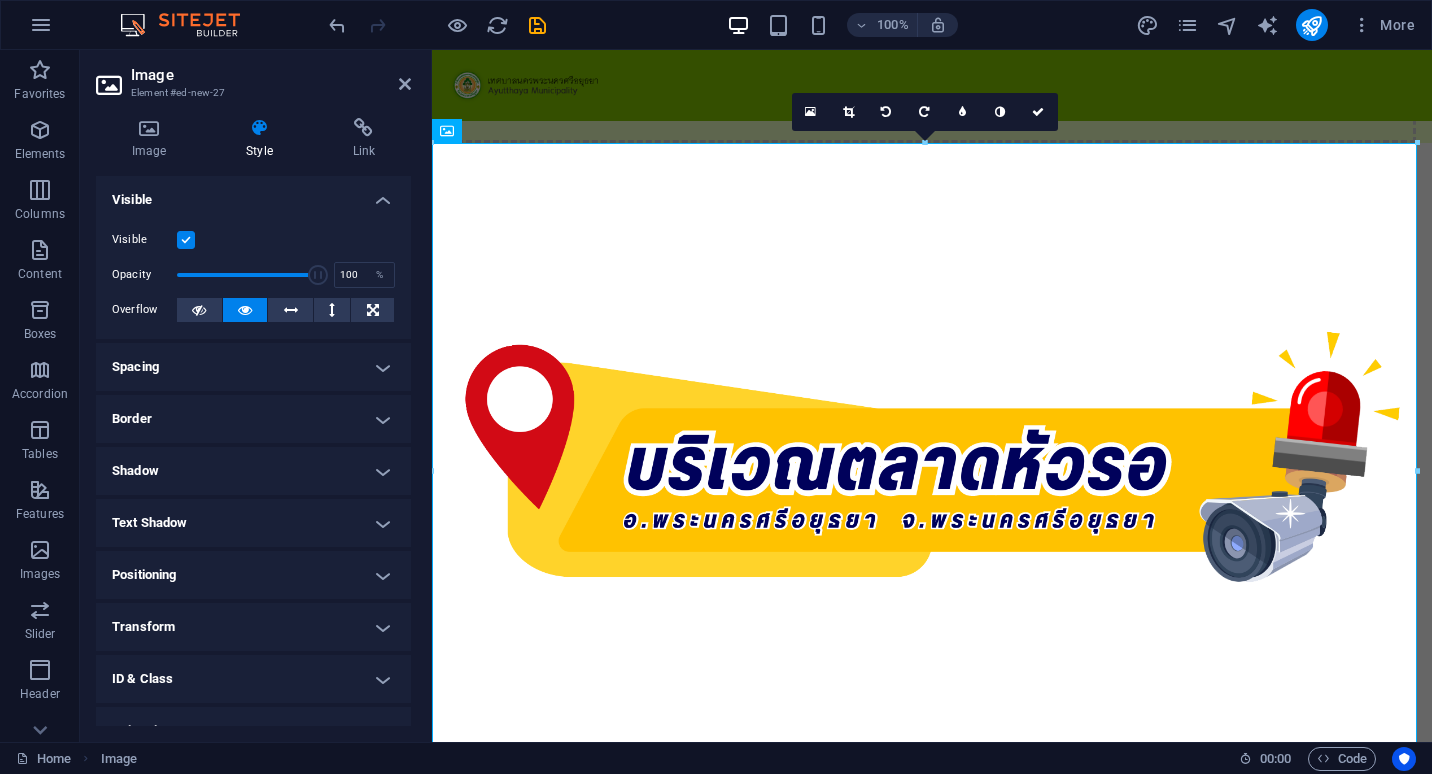 click on "Spacing" at bounding box center (253, 367) 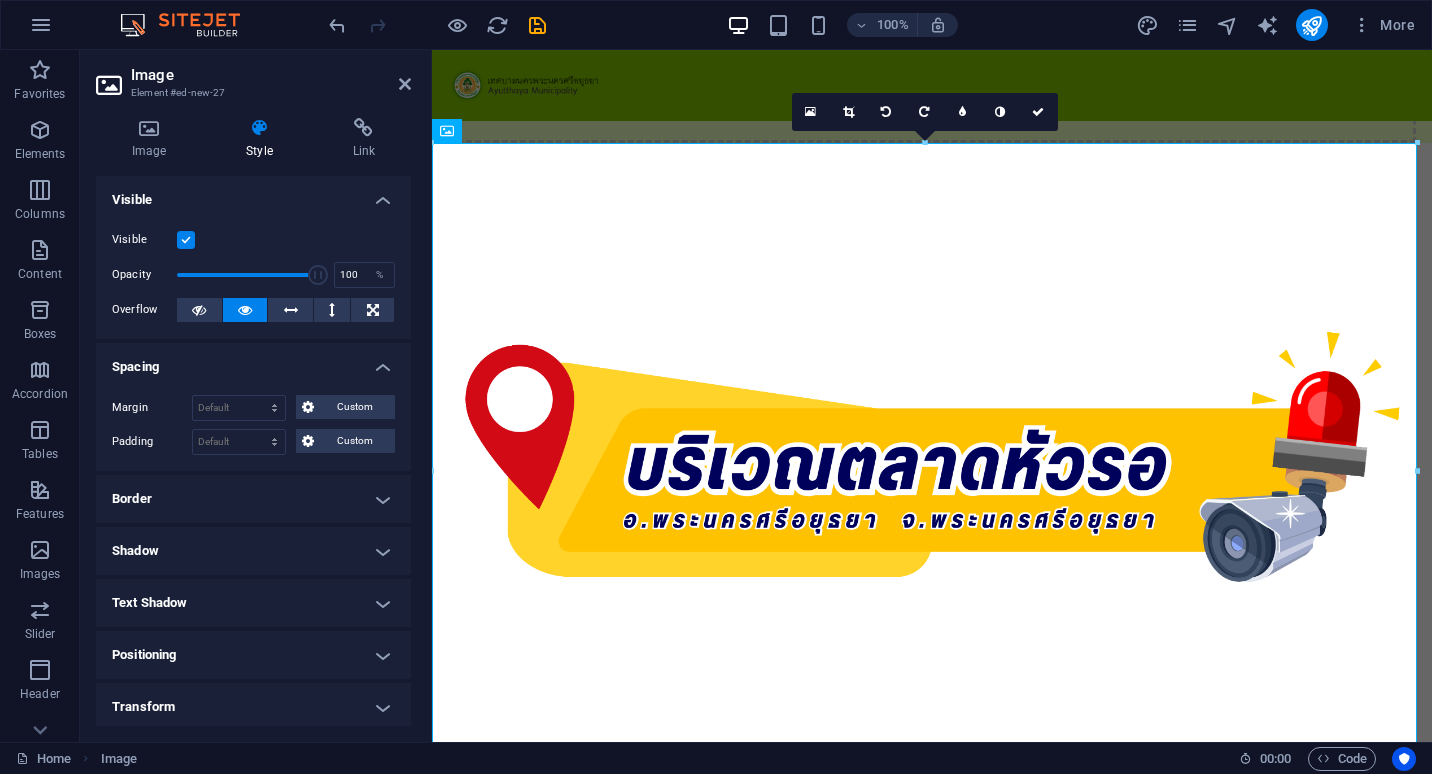 click on "Spacing" at bounding box center [253, 361] 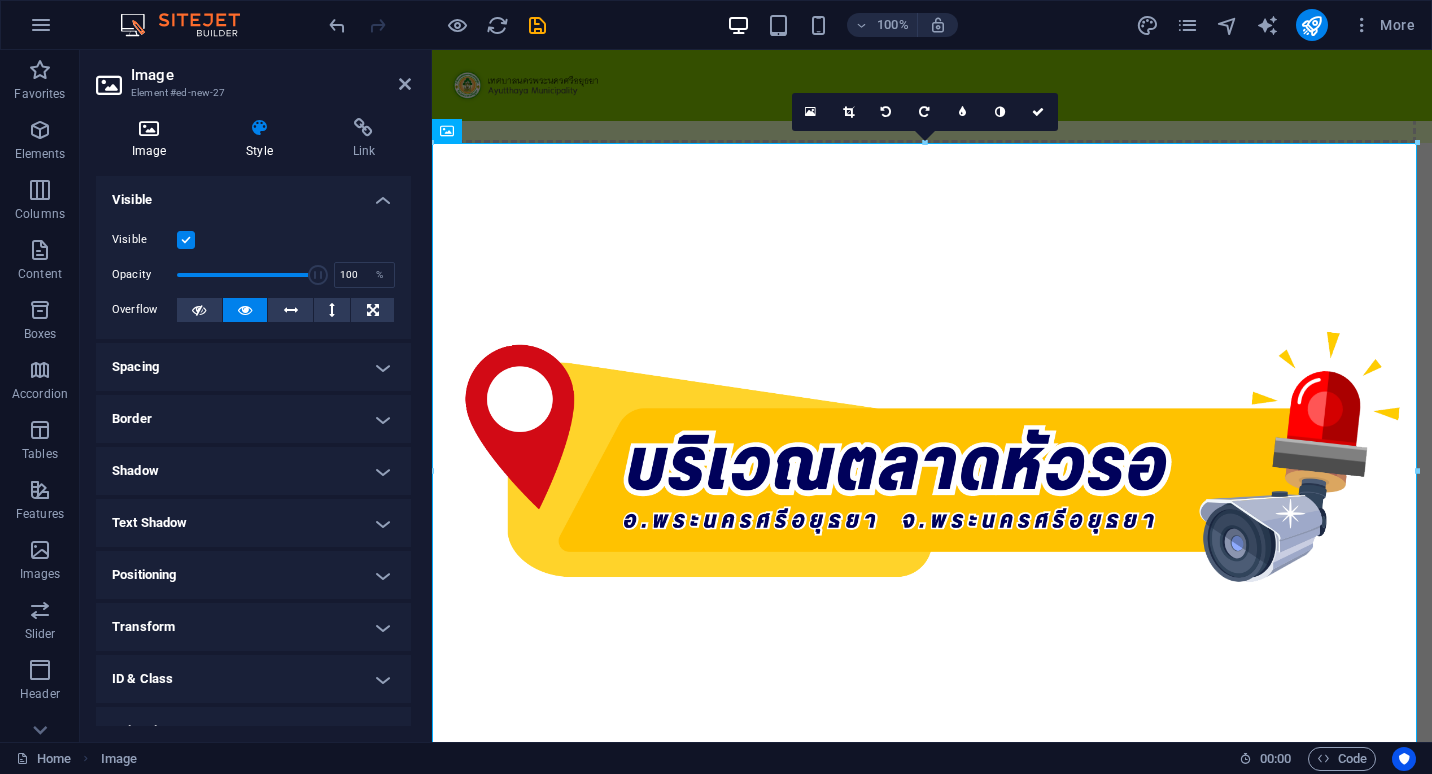 click at bounding box center [149, 128] 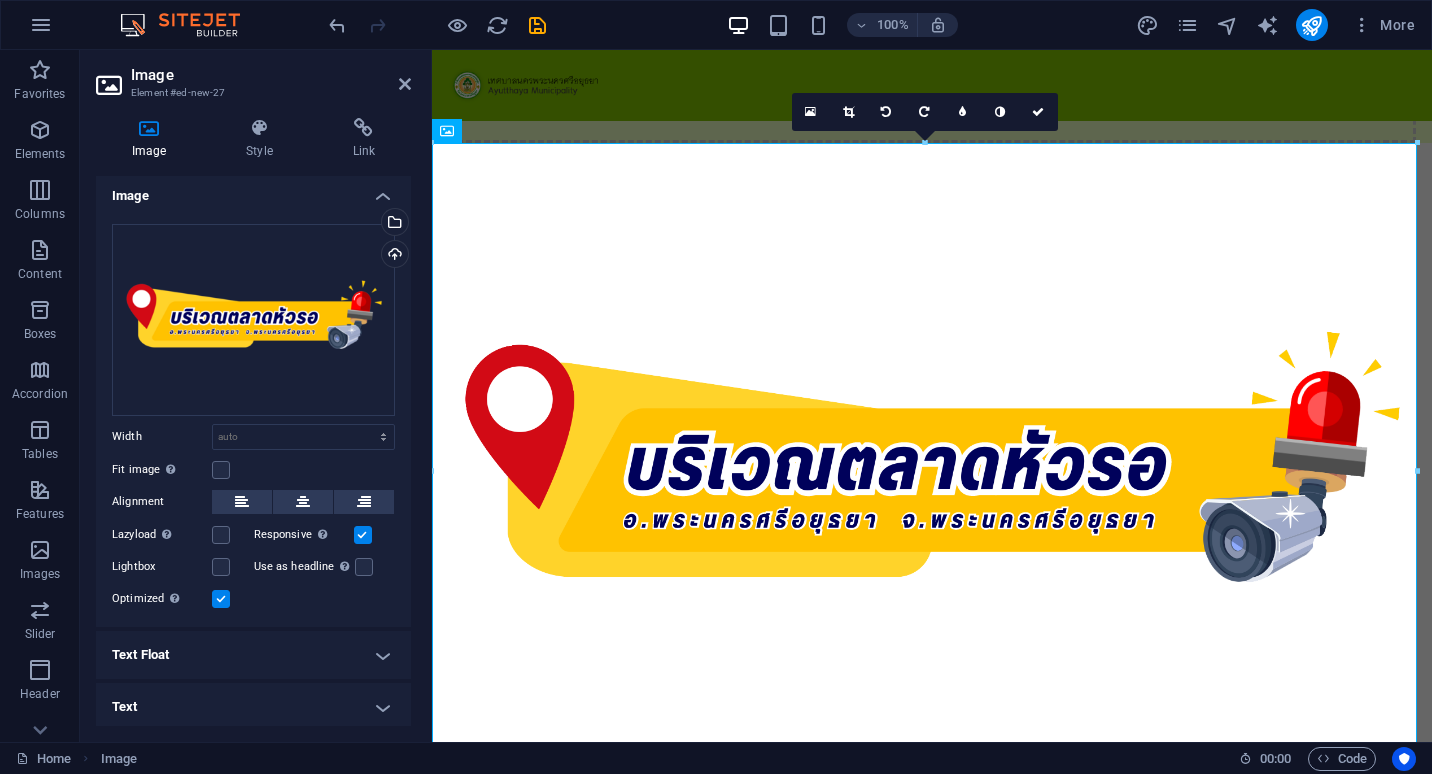 scroll, scrollTop: 6, scrollLeft: 0, axis: vertical 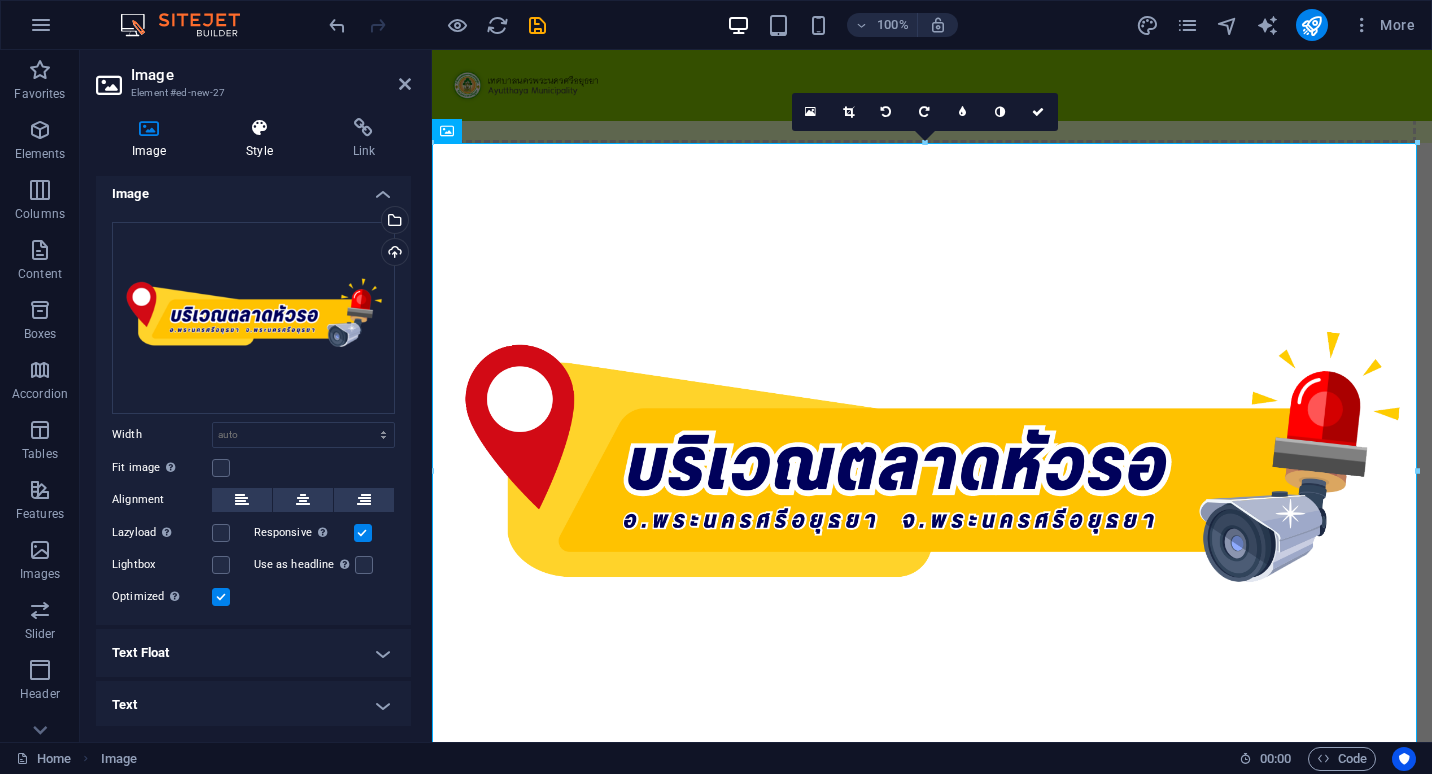 click on "Style" at bounding box center (263, 139) 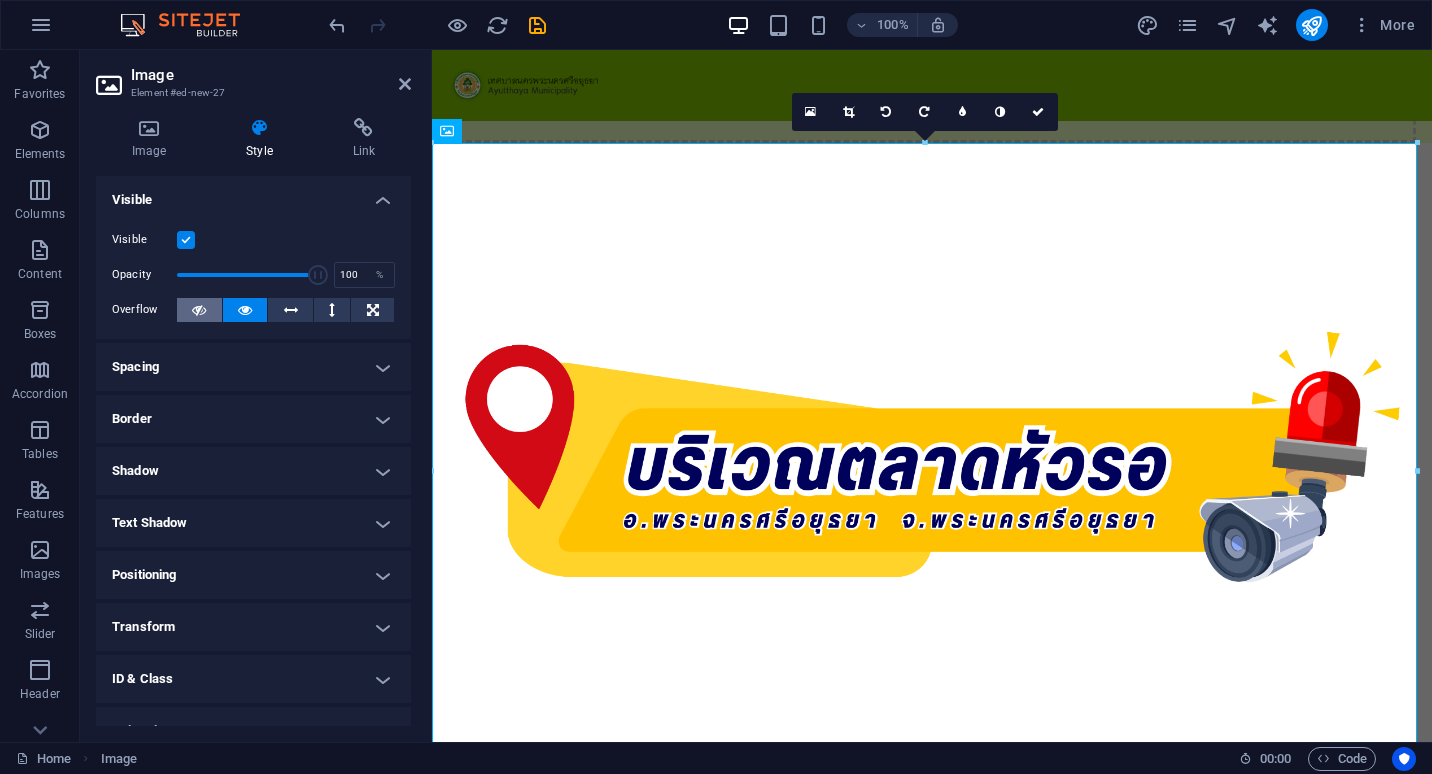 click at bounding box center [199, 310] 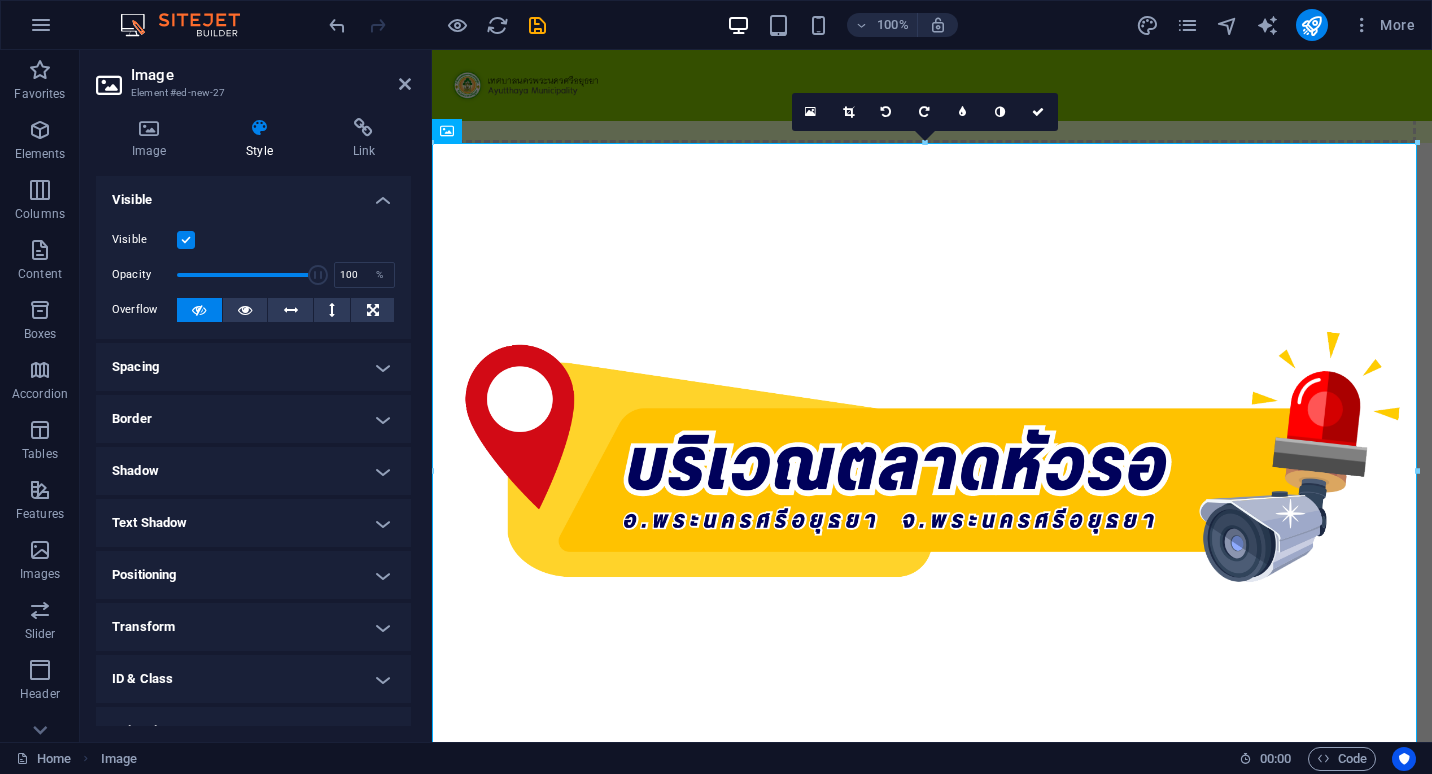 click on "Spacing" at bounding box center [253, 367] 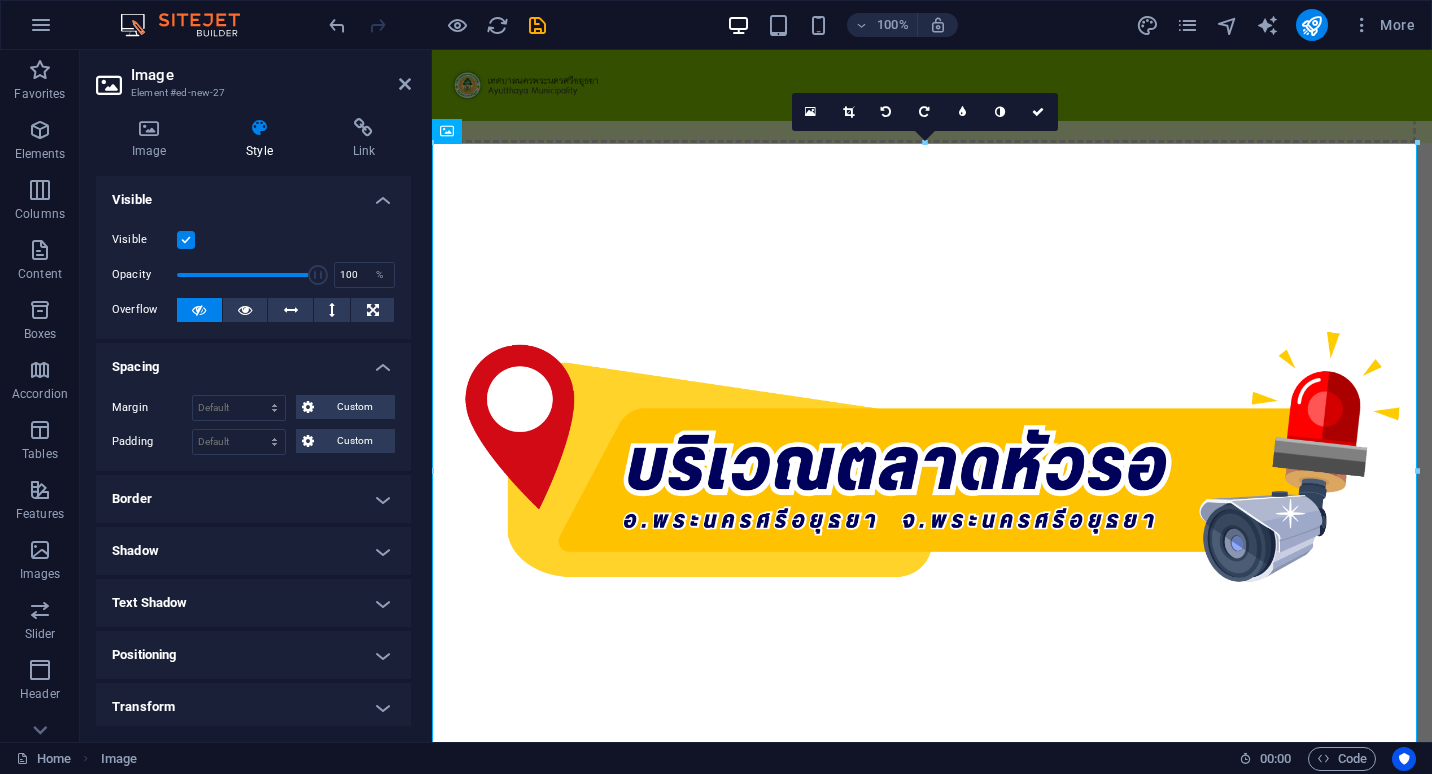 click on "Spacing" at bounding box center [253, 361] 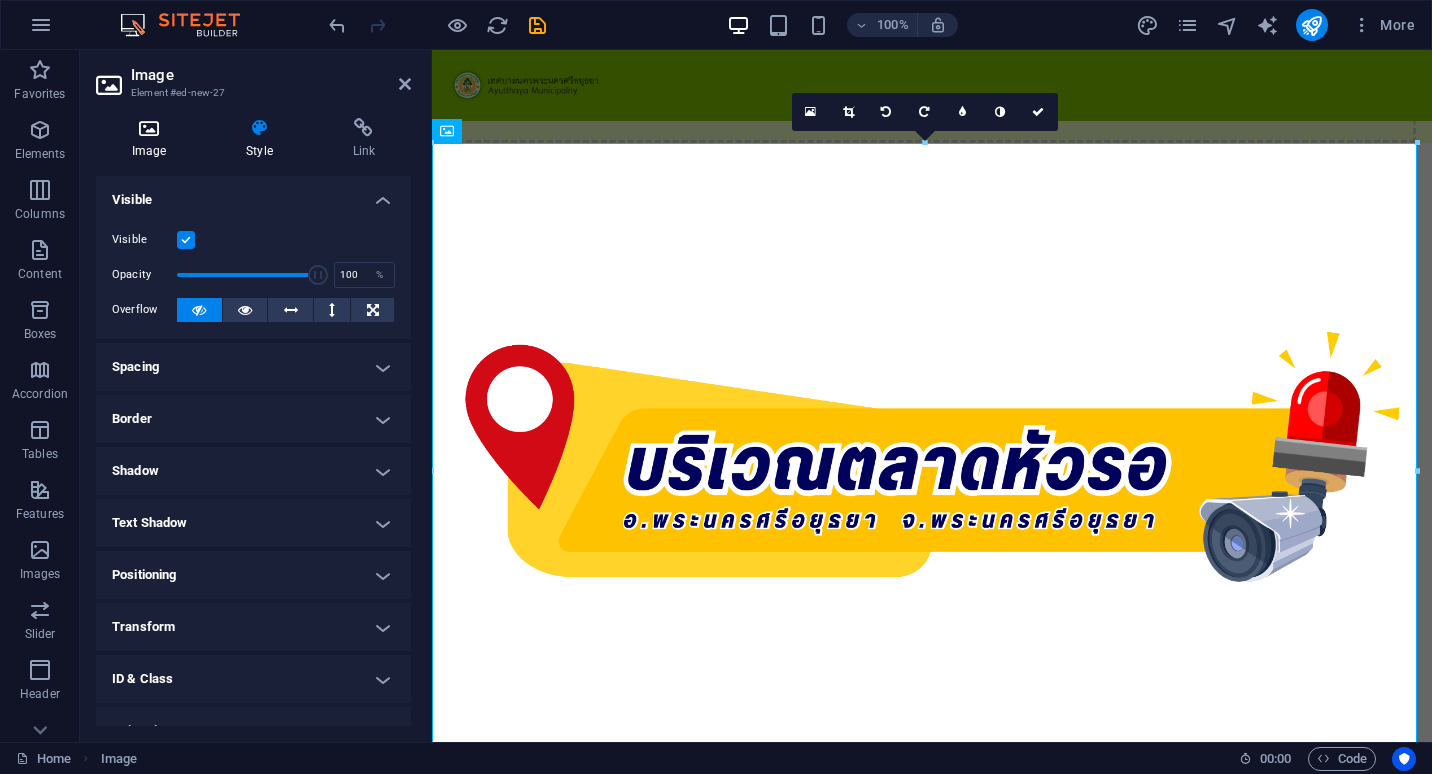 click on "Image" at bounding box center [153, 139] 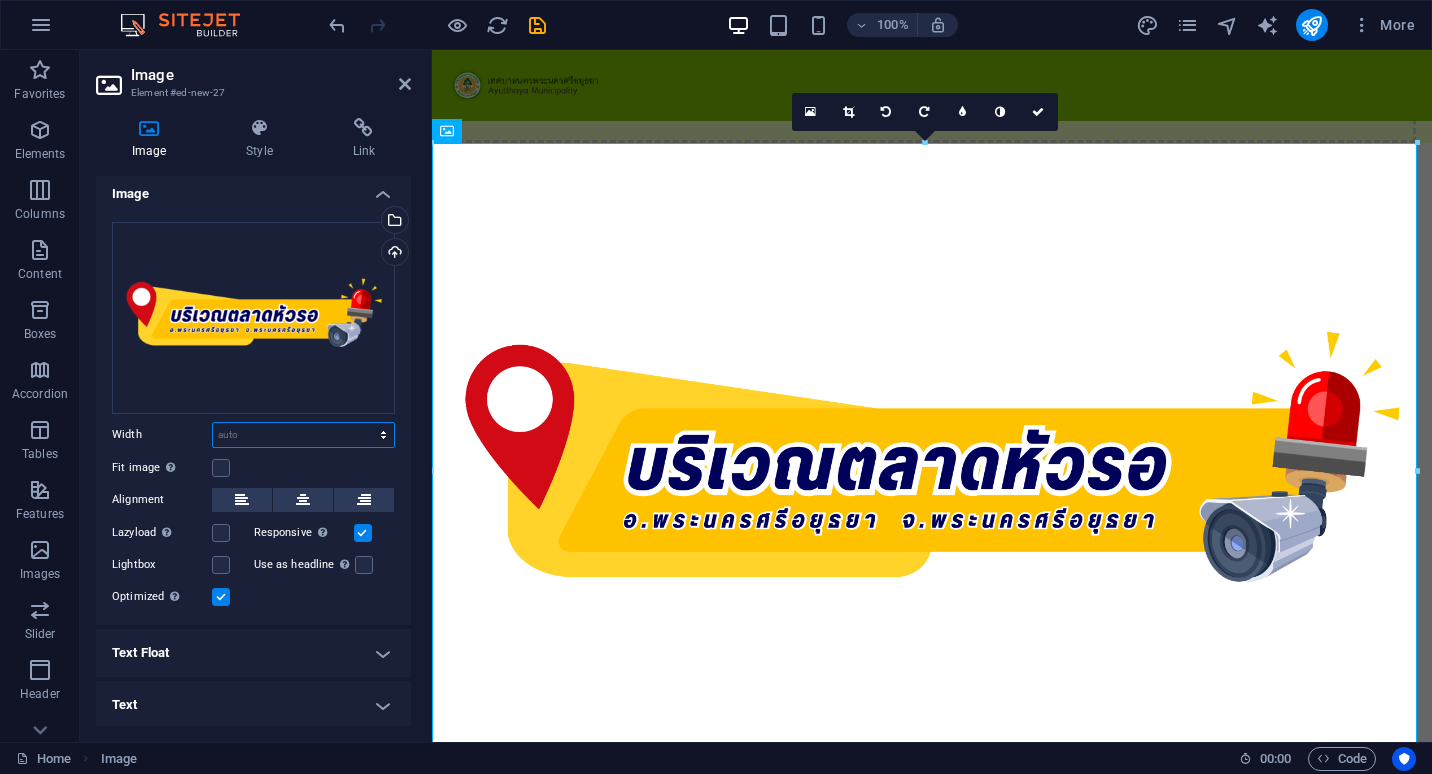 click on "Default auto px rem % em vh vw" at bounding box center [303, 435] 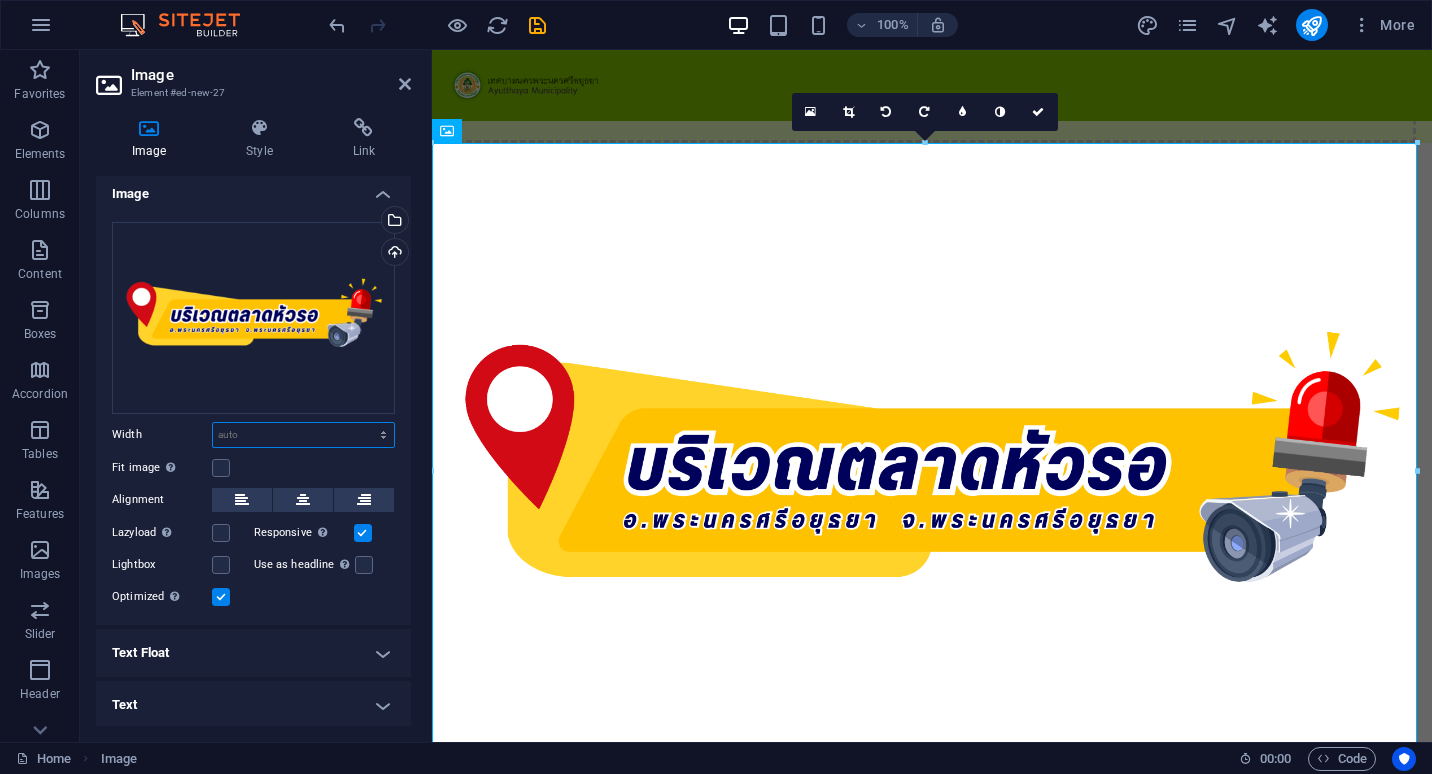 select on "%" 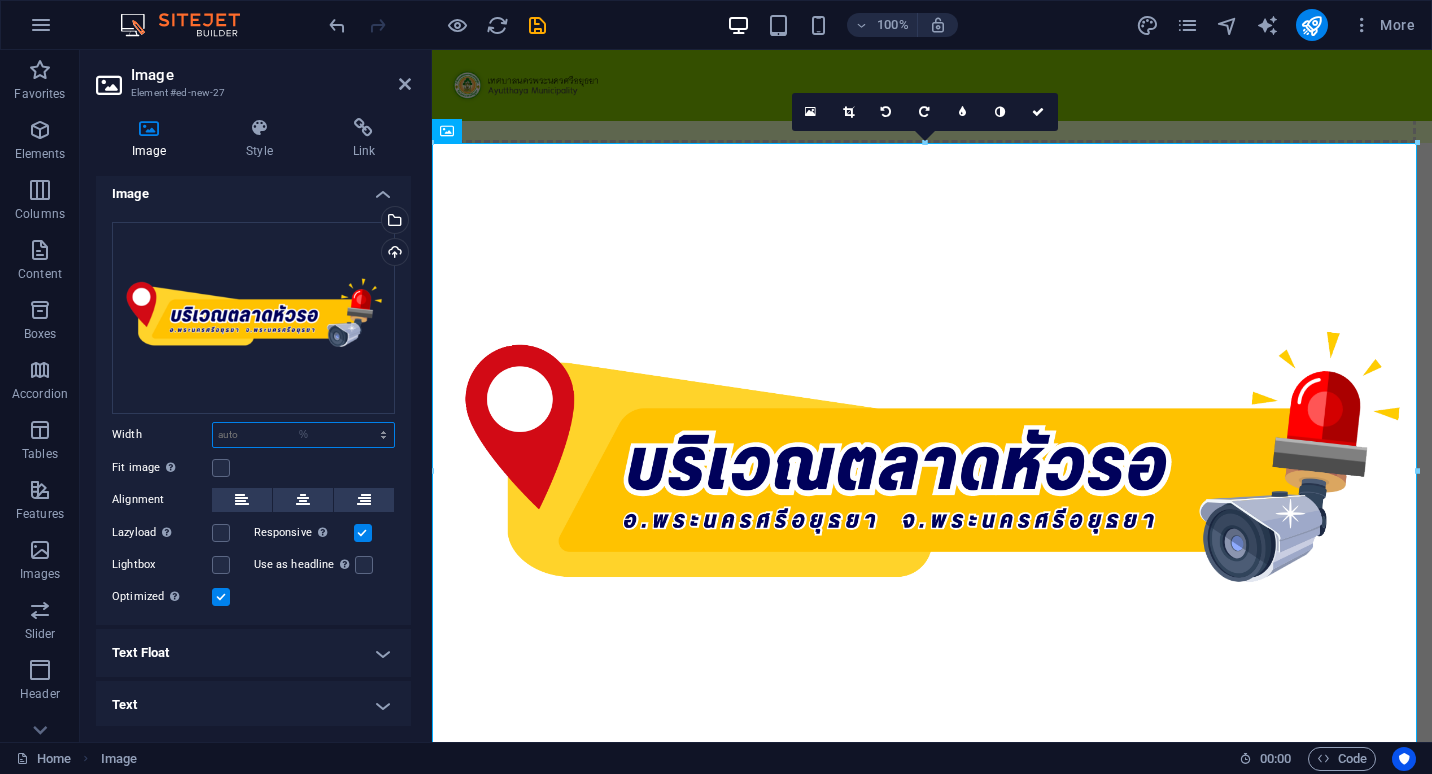 click on "Default auto px rem % em vh vw" at bounding box center [303, 435] 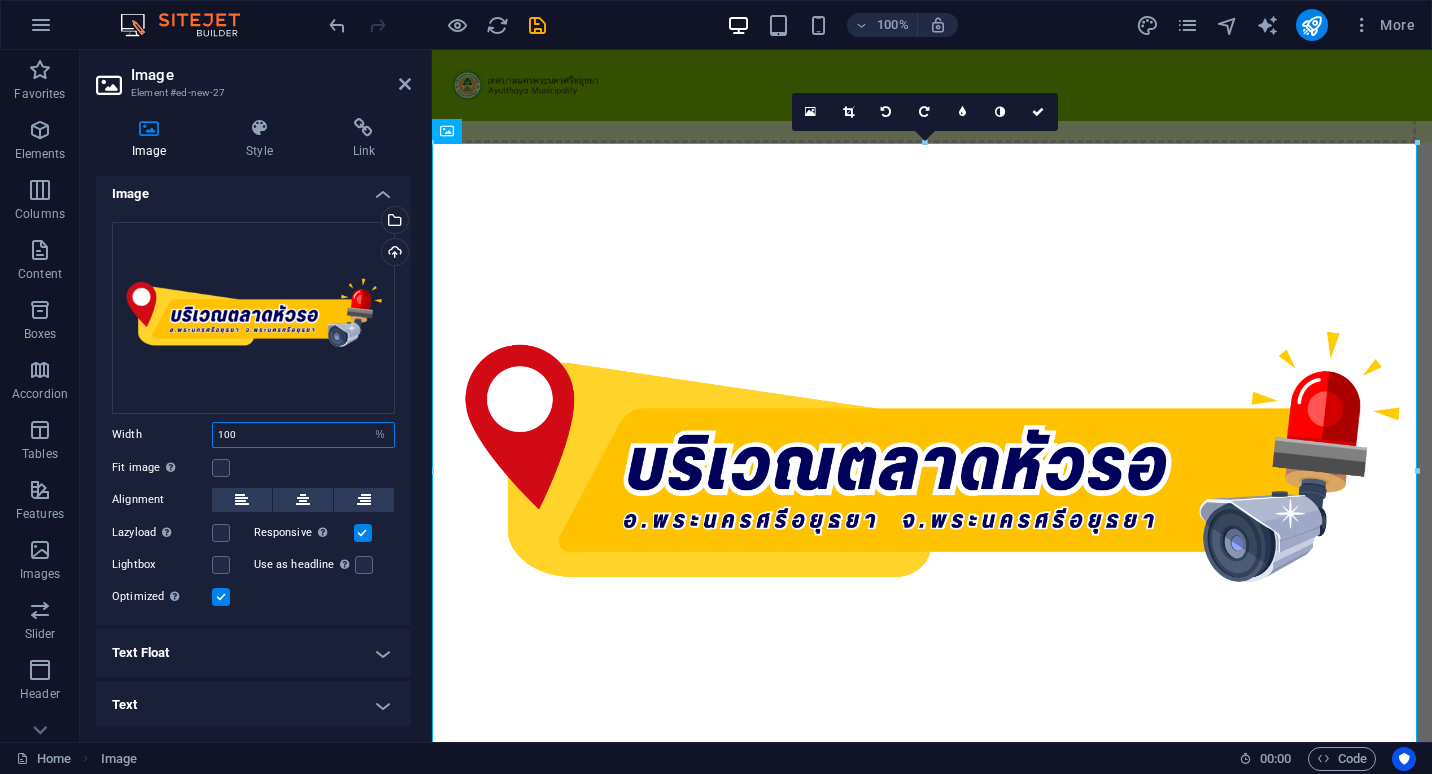 click on "100" at bounding box center [303, 435] 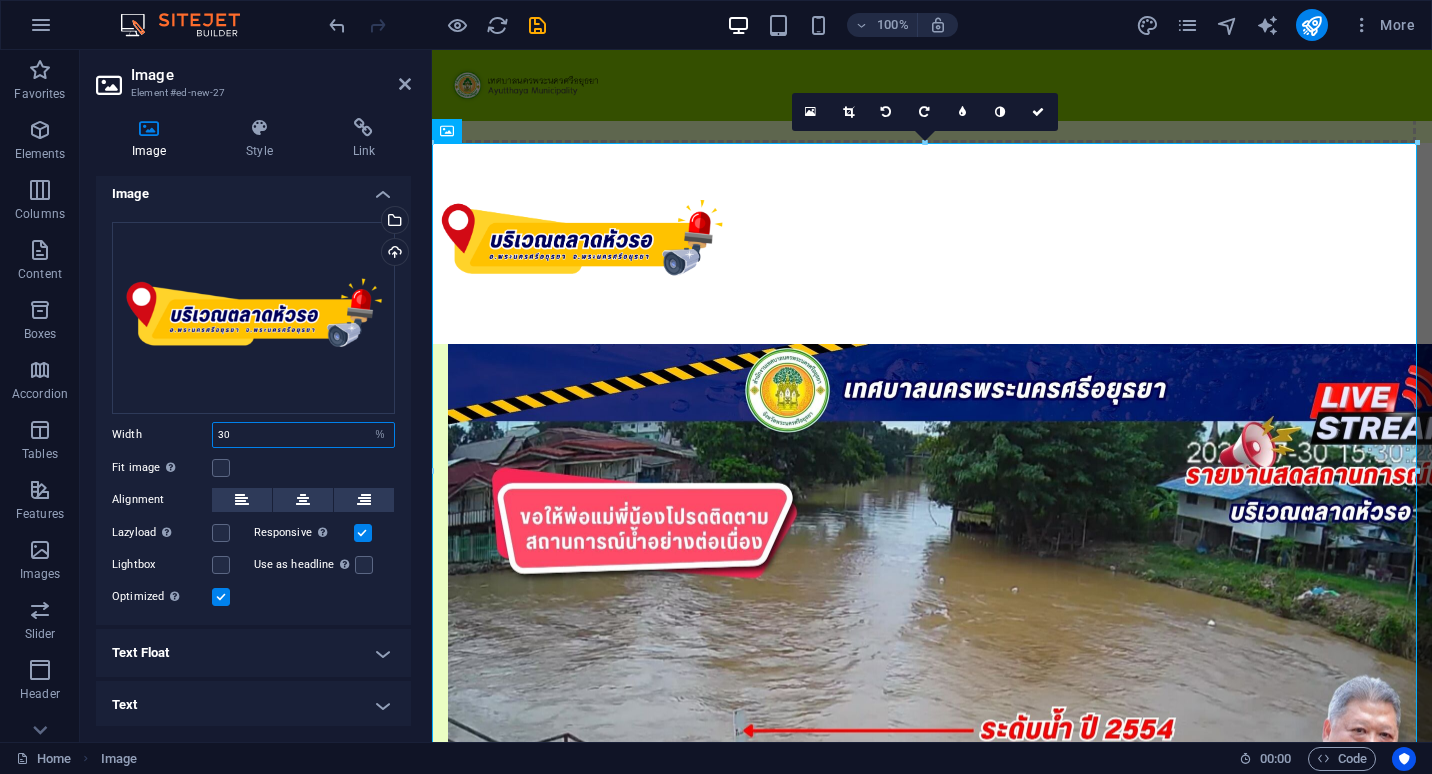 type on "30" 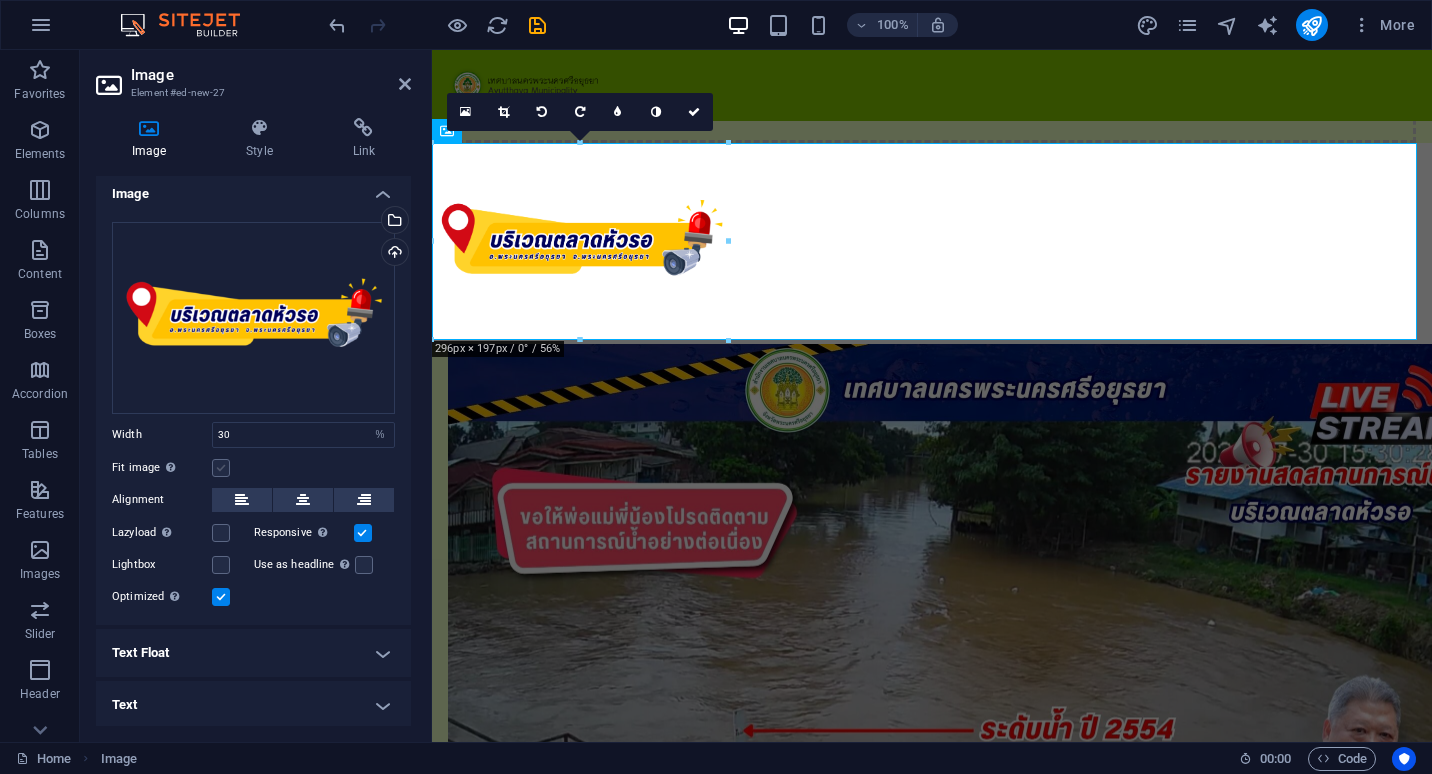 click at bounding box center (221, 468) 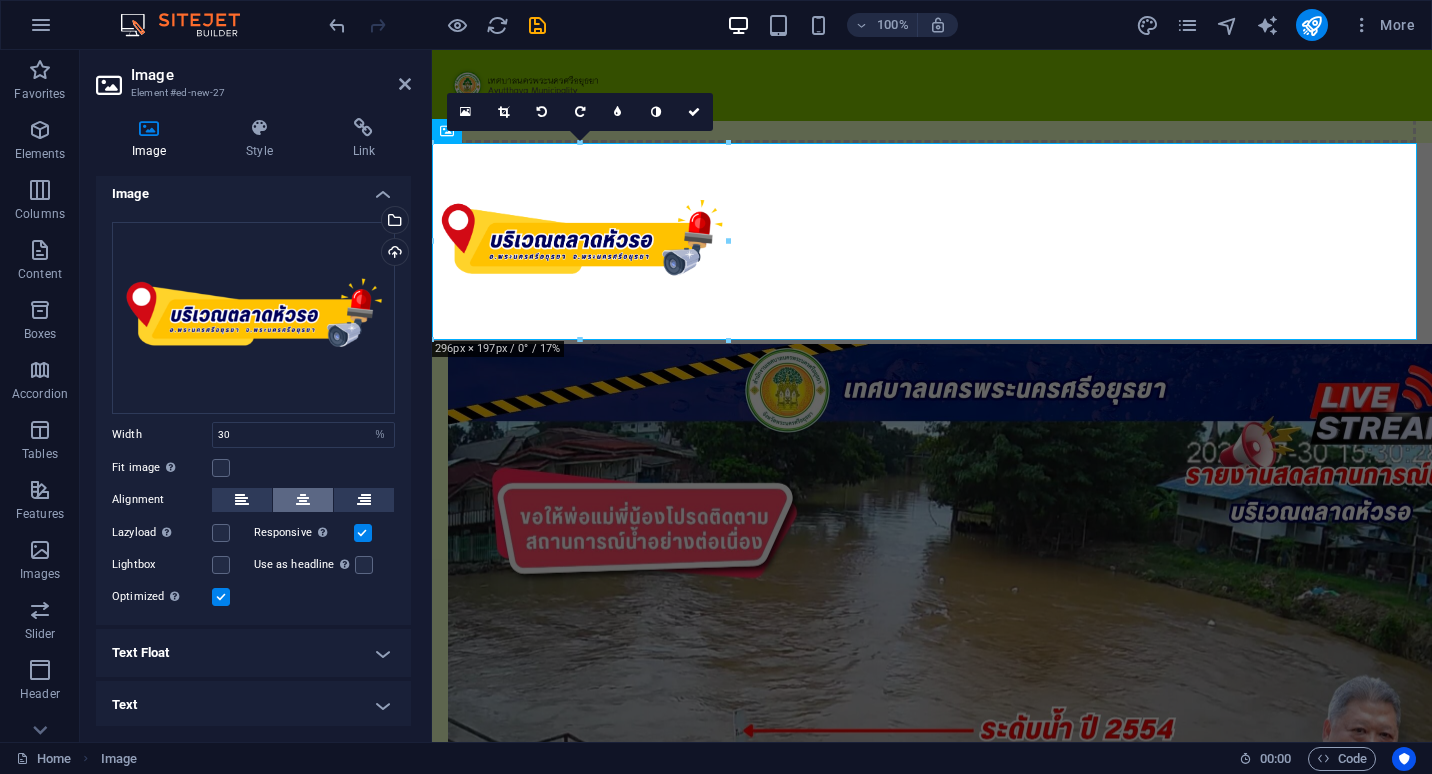 click at bounding box center (303, 500) 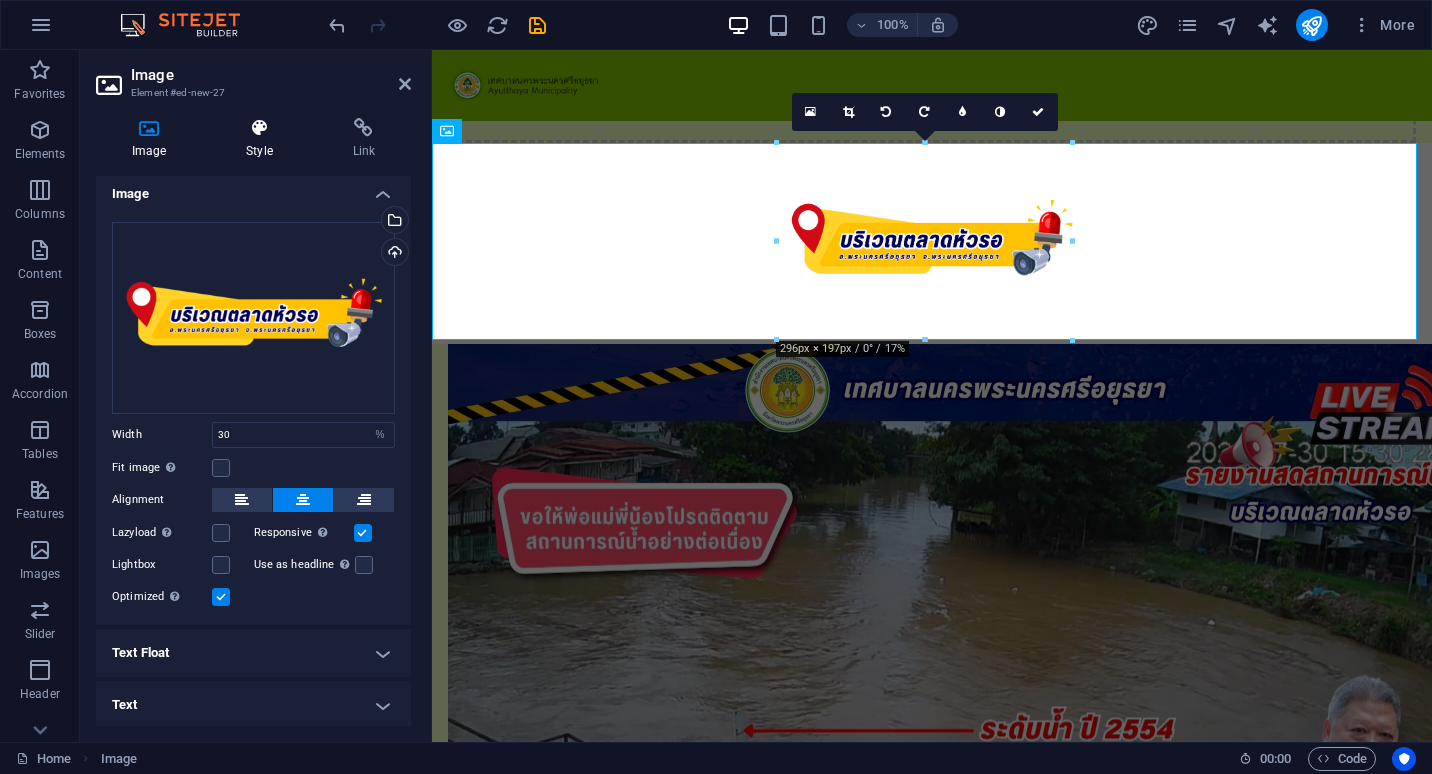 click on "Style" at bounding box center (263, 139) 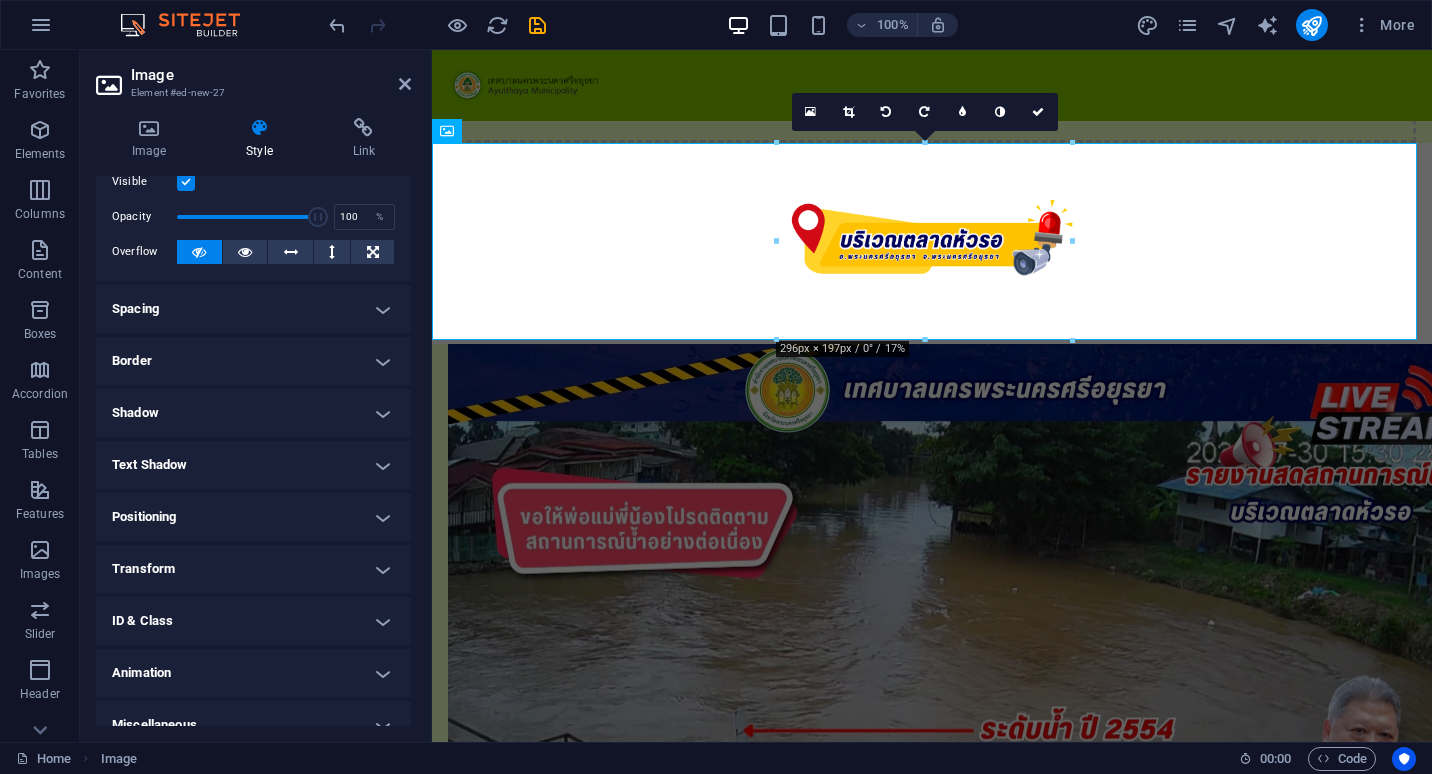 scroll, scrollTop: 80, scrollLeft: 0, axis: vertical 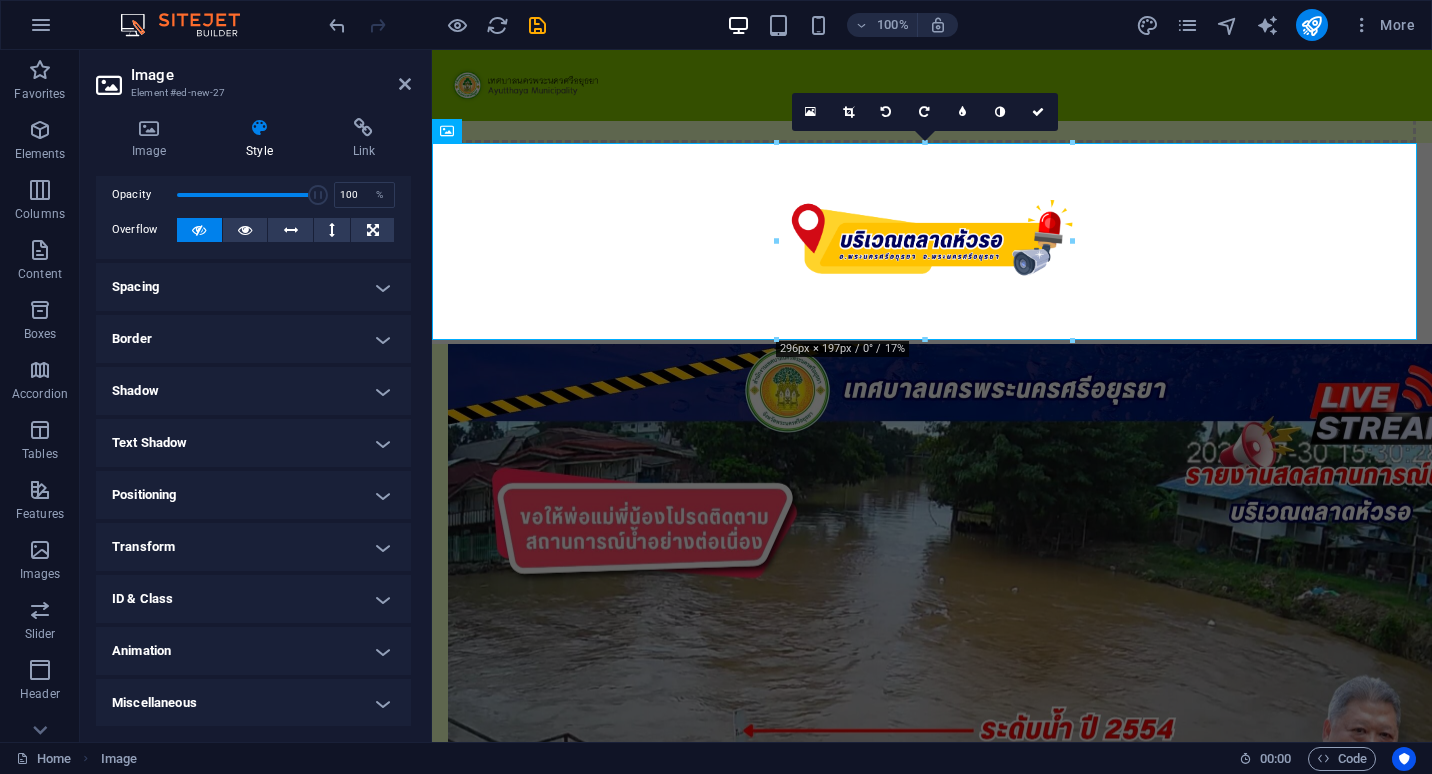 click on "Positioning" at bounding box center [253, 495] 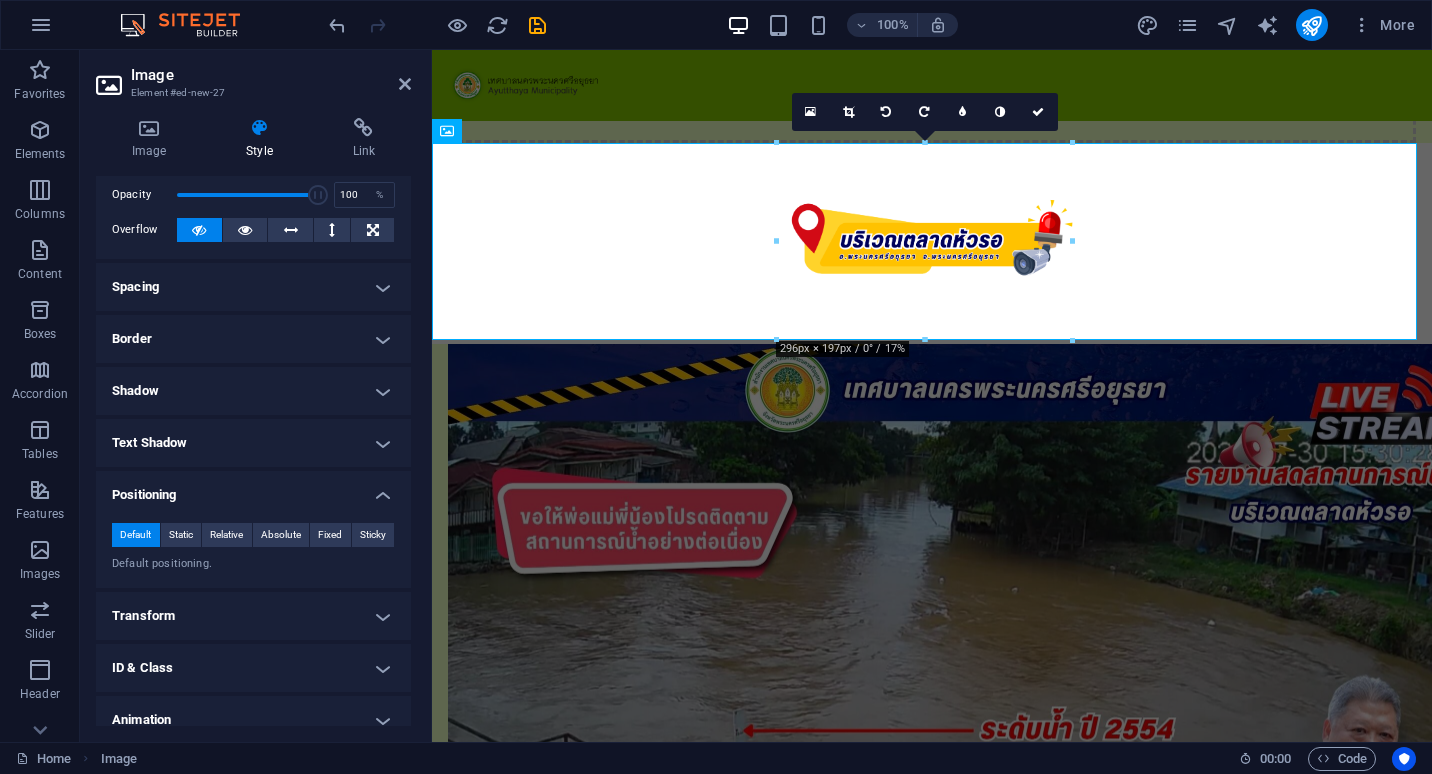 click on "Positioning" at bounding box center (253, 489) 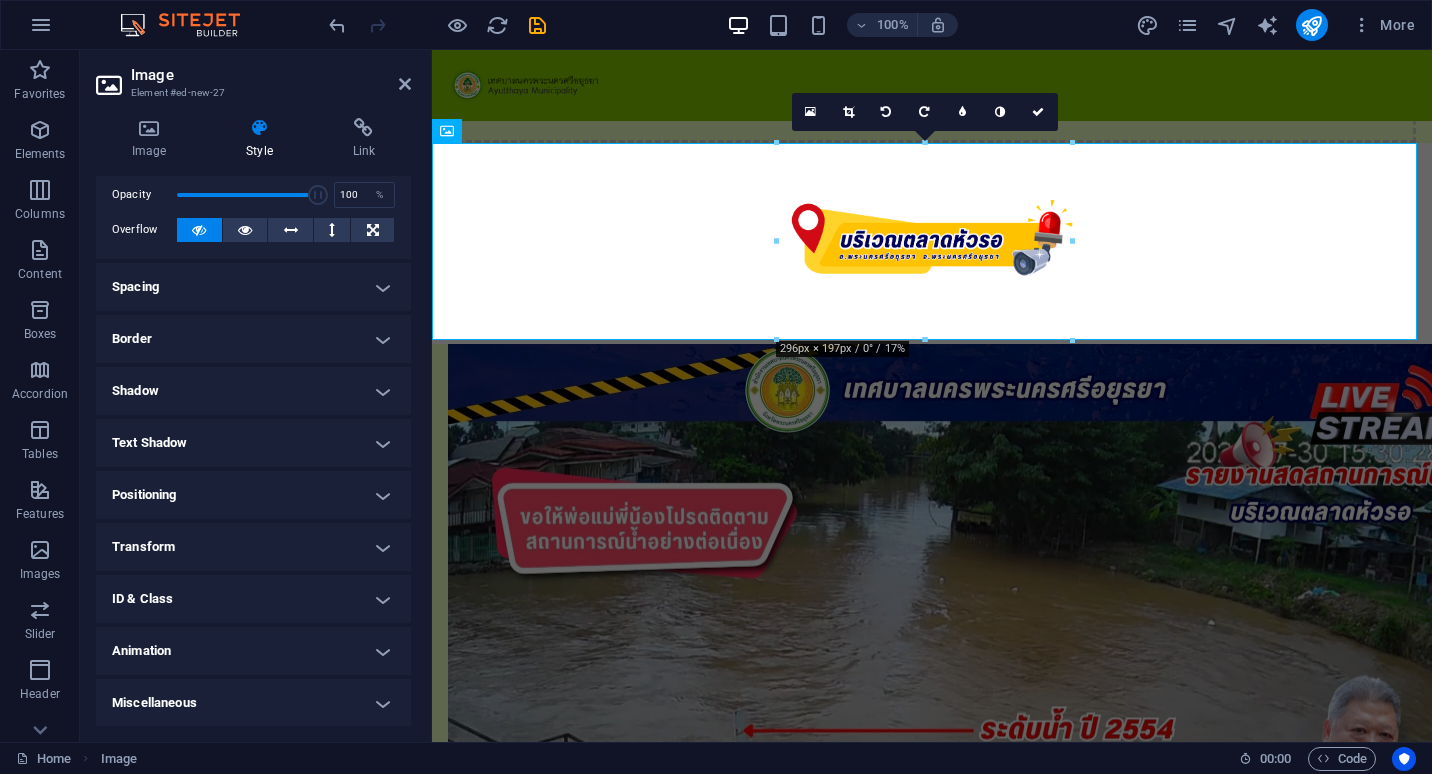click on "Transform" at bounding box center [253, 547] 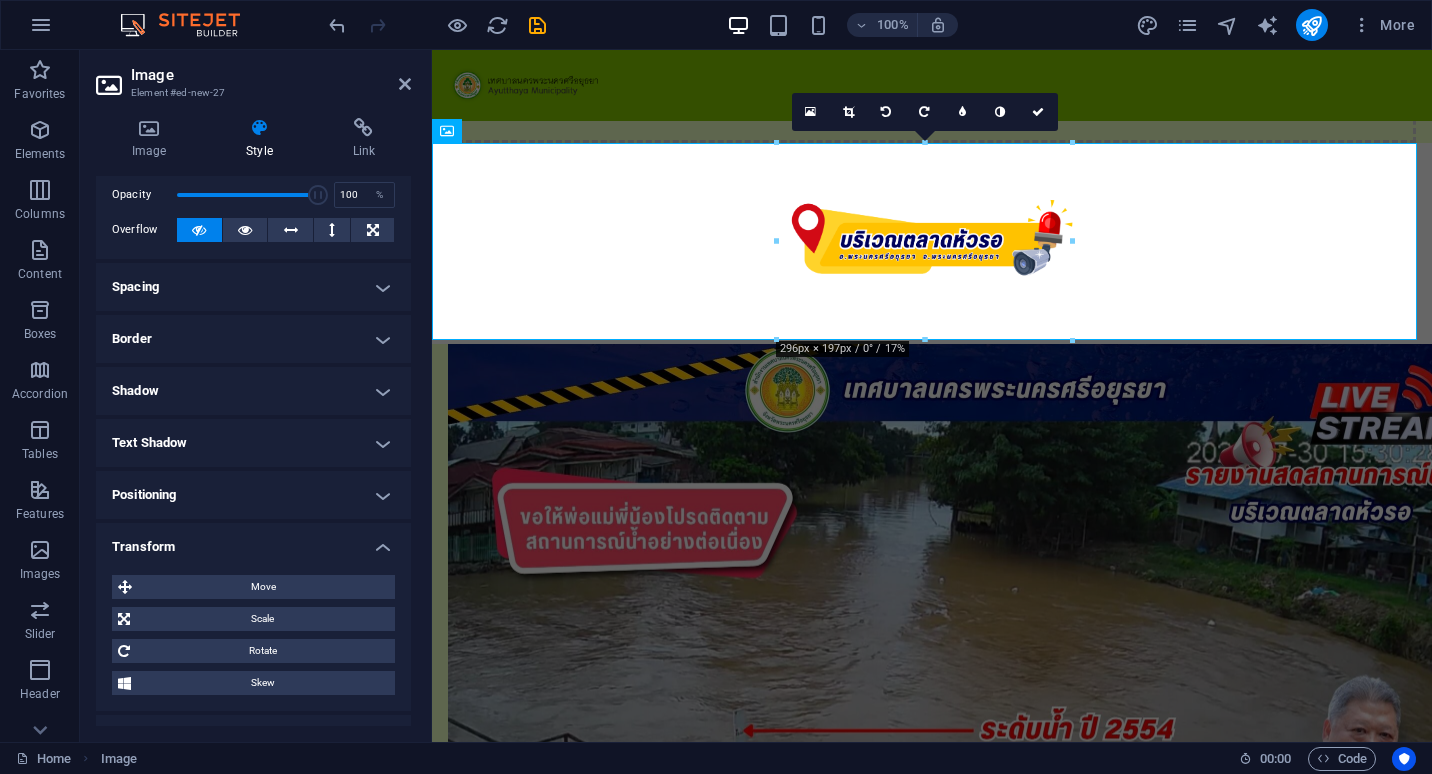 click on "Transform" at bounding box center (253, 541) 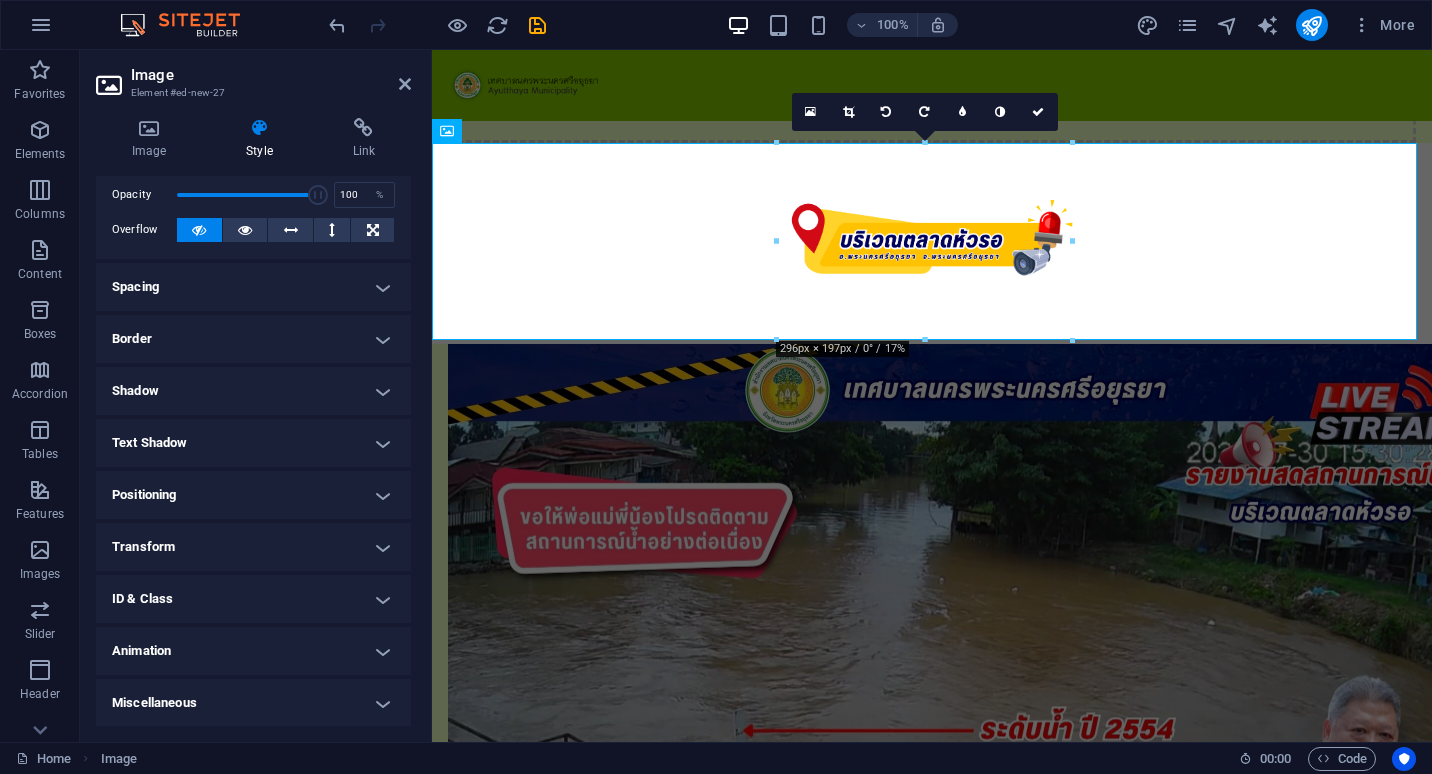 click on "ID & Class" at bounding box center (253, 599) 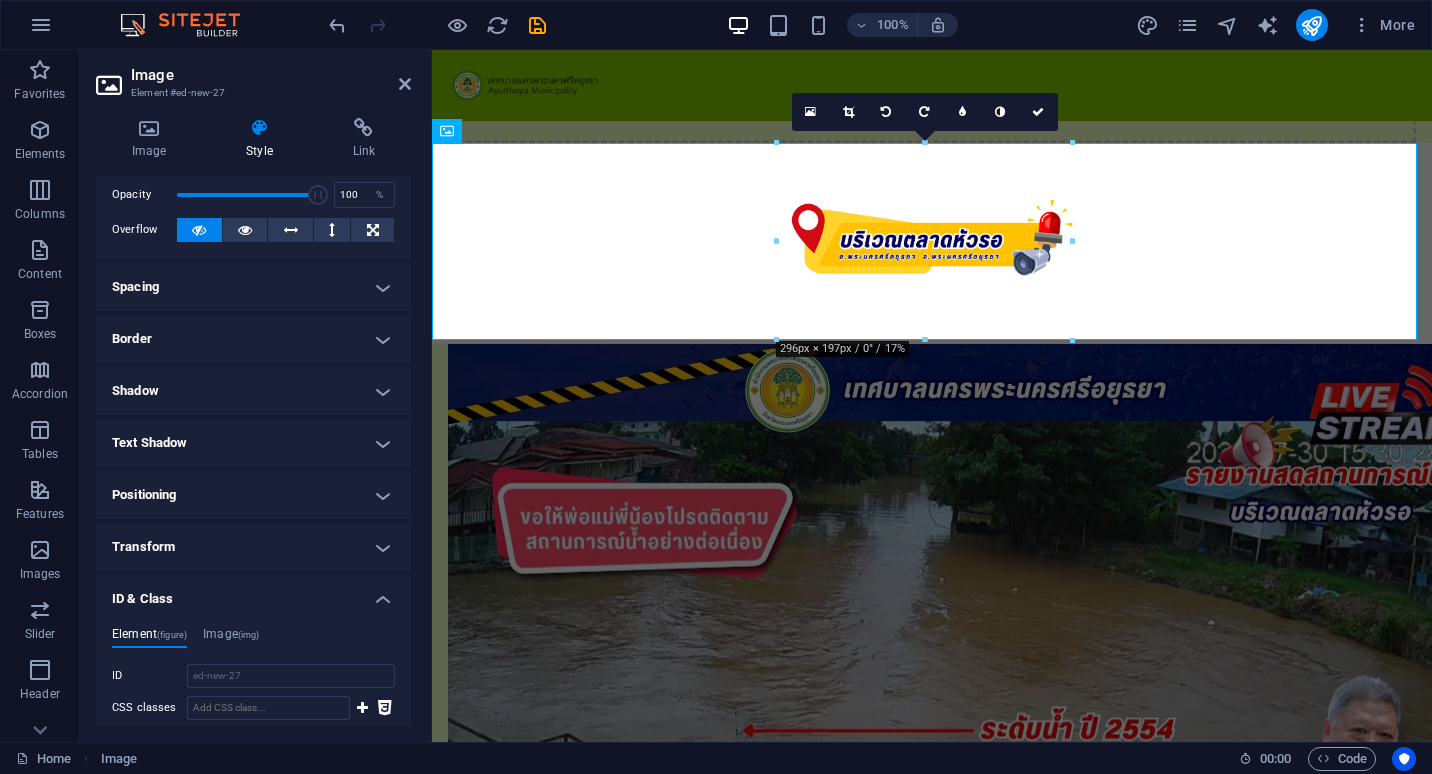 click on "ID & Class" at bounding box center [253, 593] 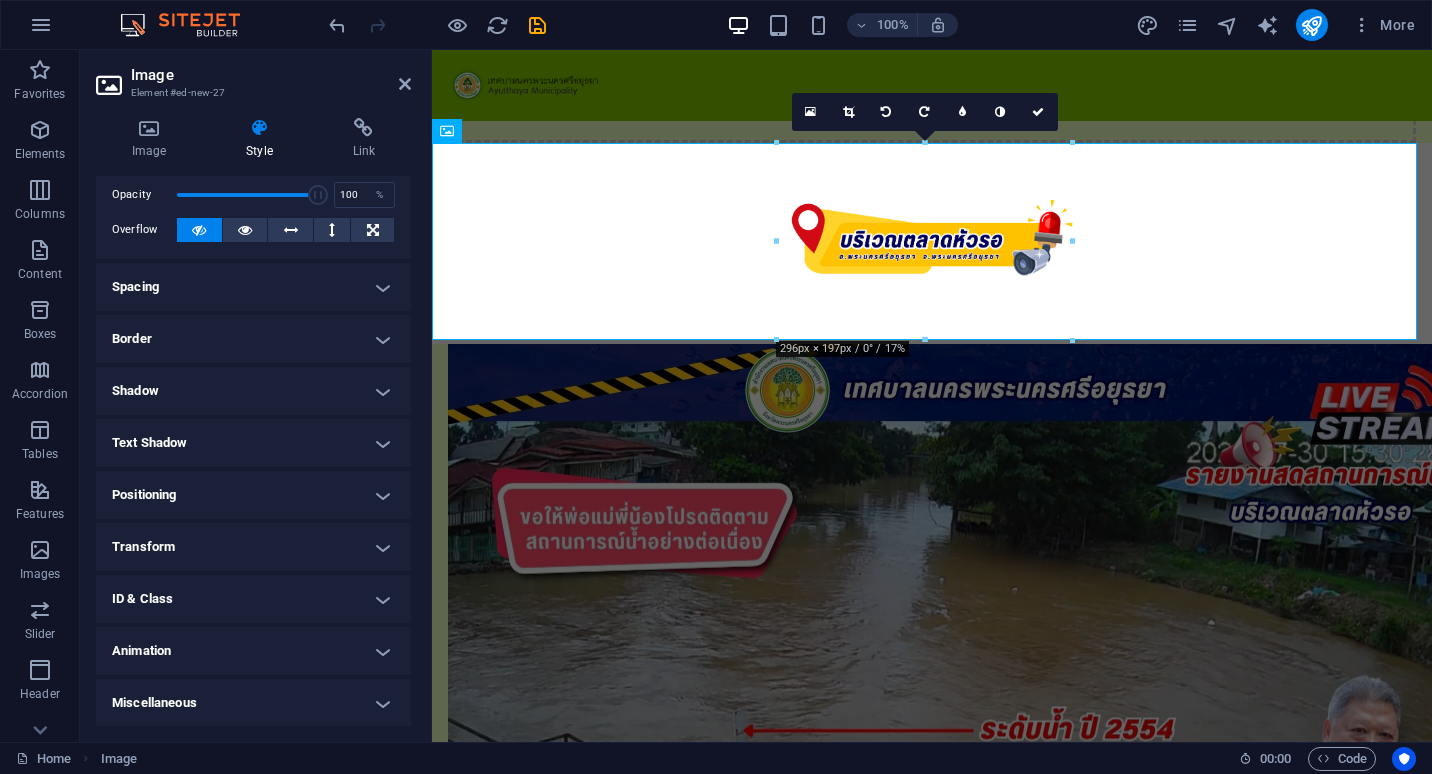 click on "Animation" at bounding box center (253, 651) 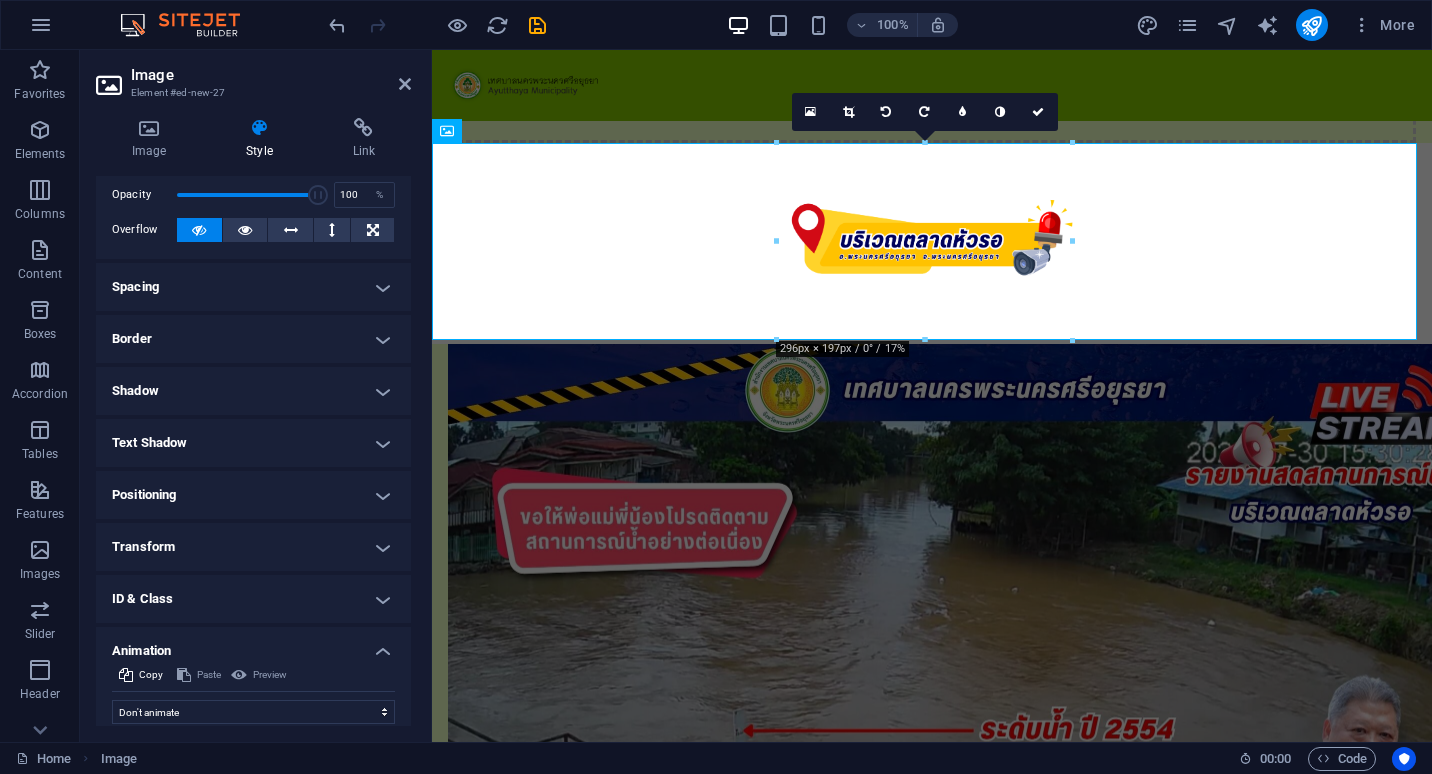 click on "Animation" at bounding box center (253, 645) 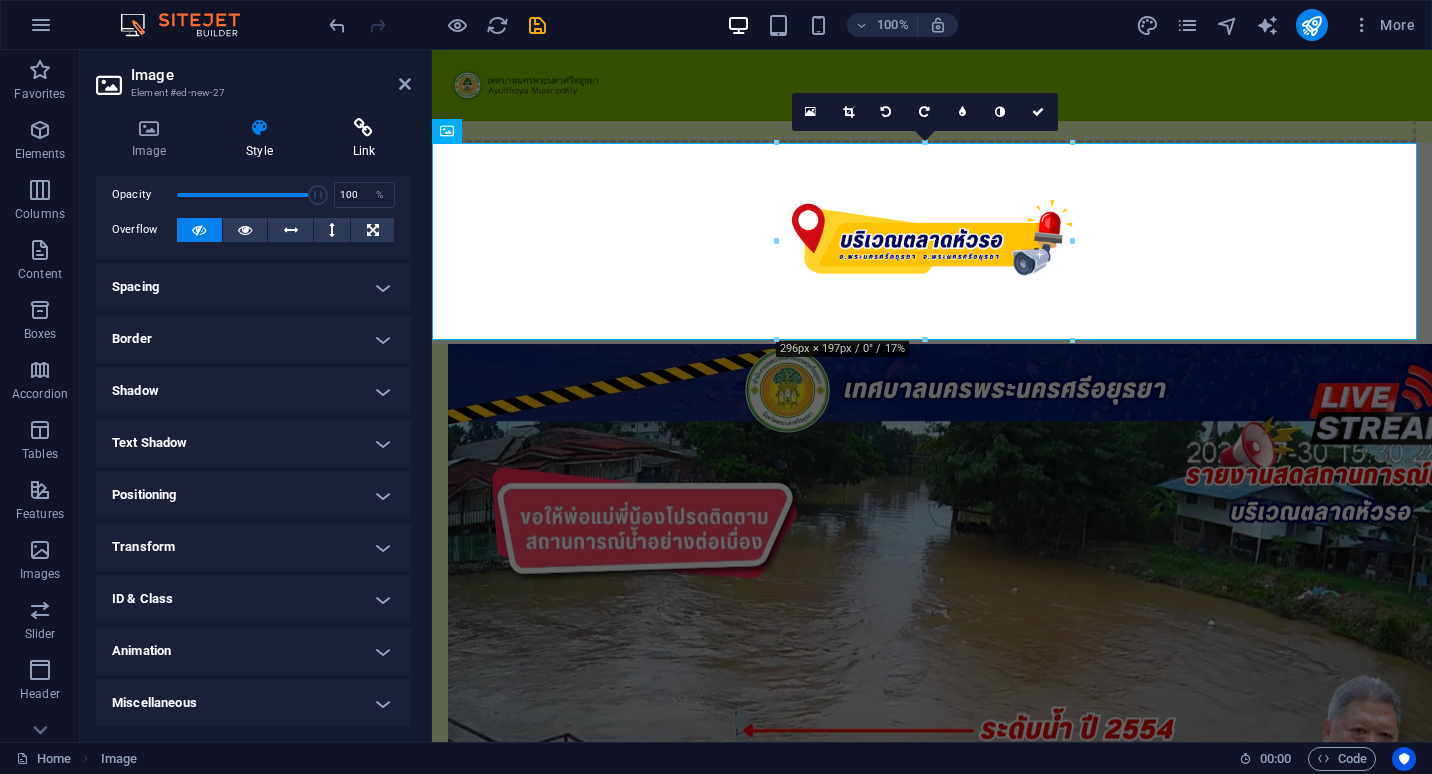 click on "Link" at bounding box center (364, 139) 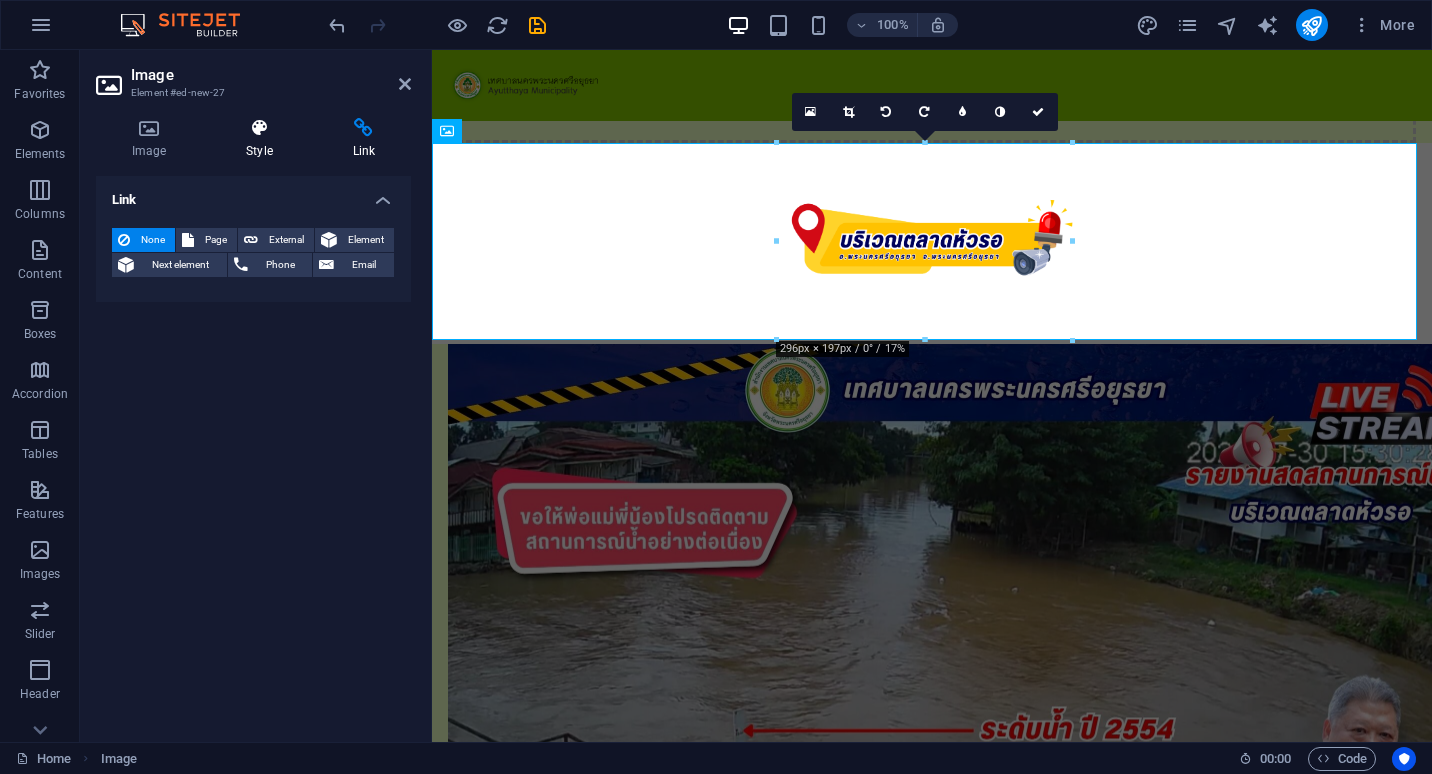 click at bounding box center [259, 128] 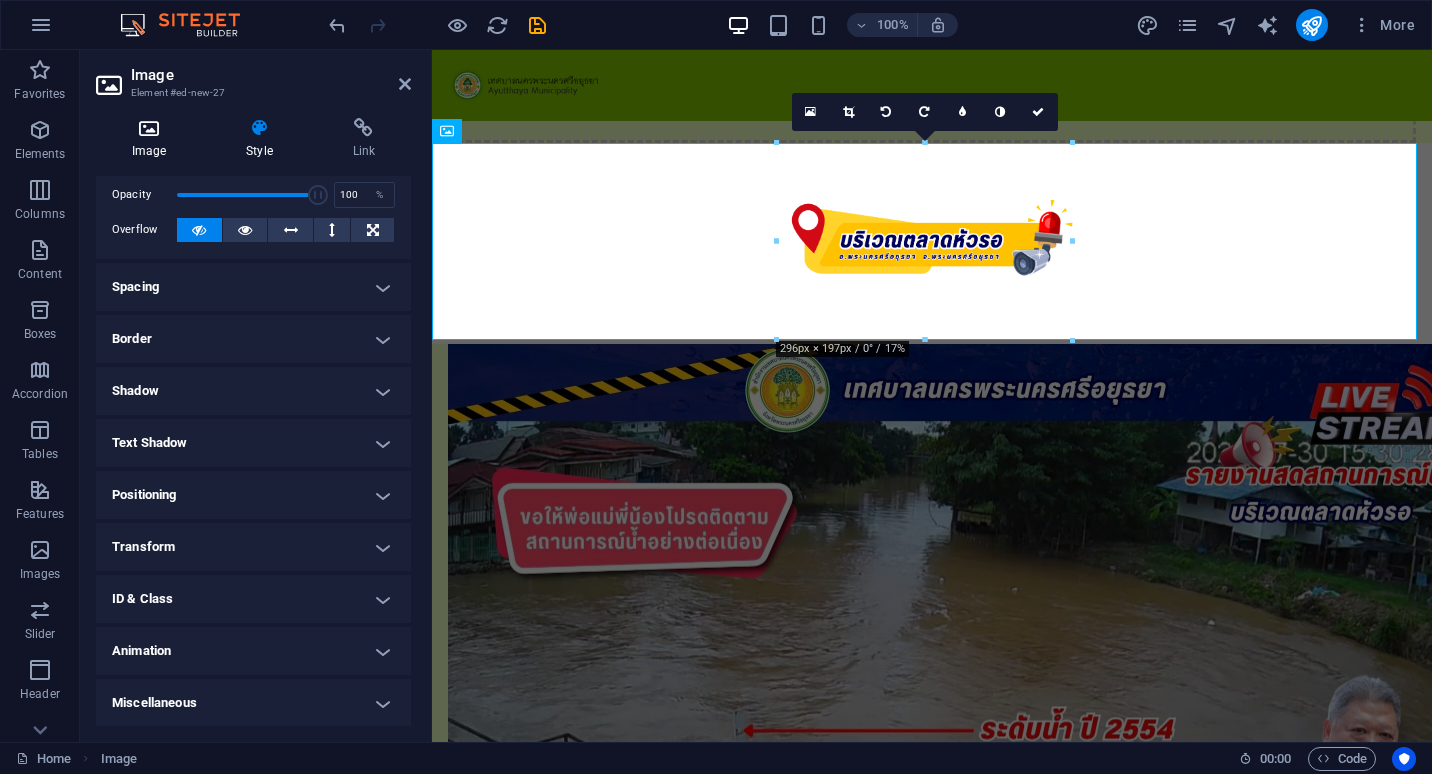 click at bounding box center (149, 128) 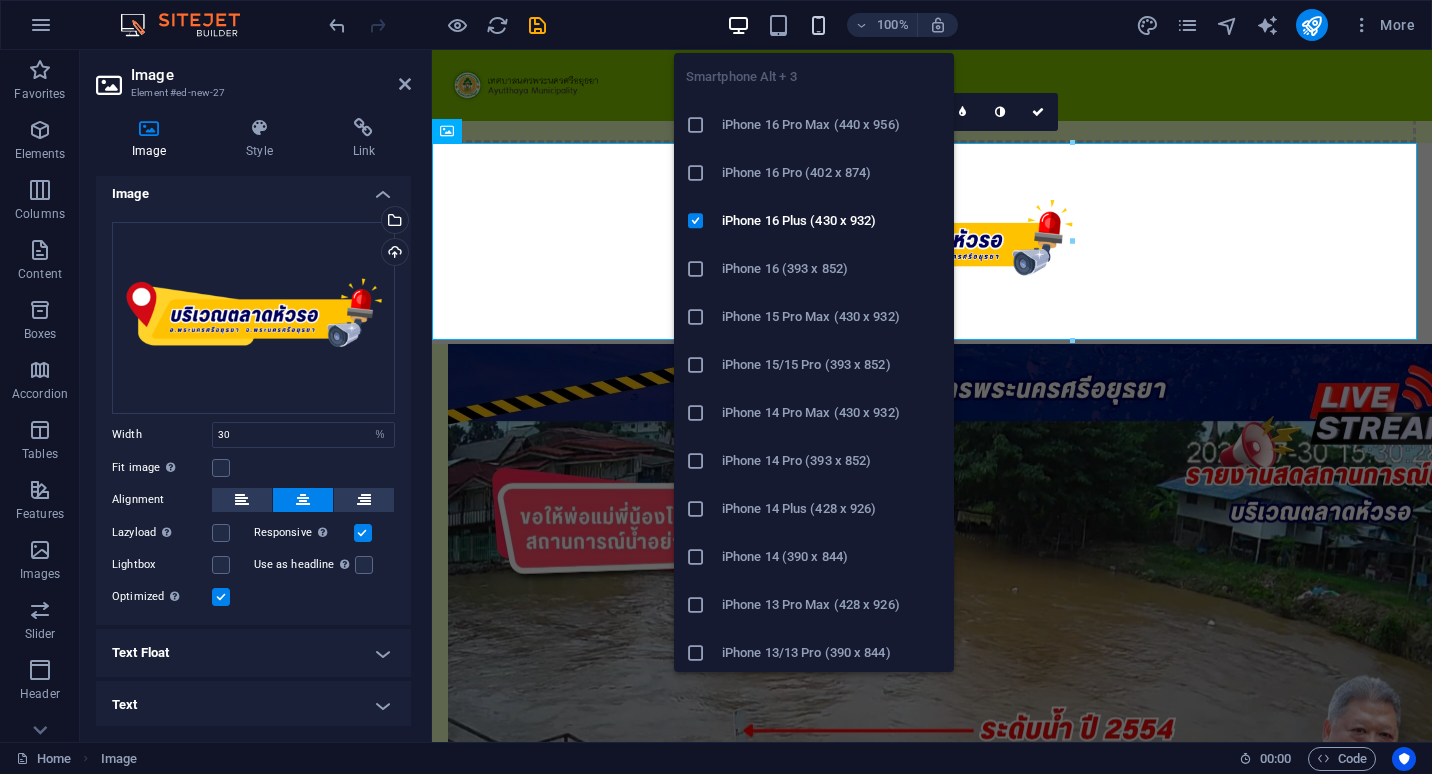 click at bounding box center [818, 25] 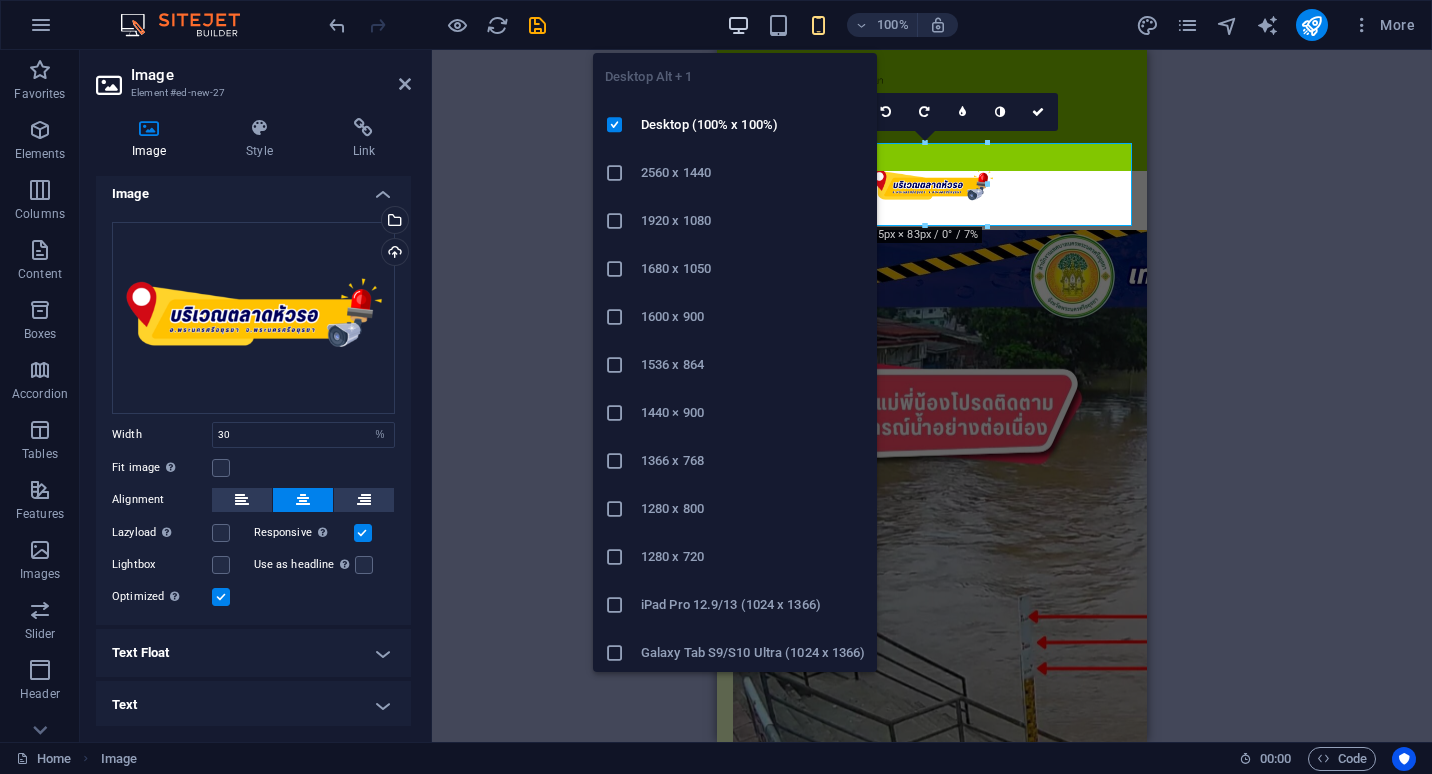 click at bounding box center (738, 25) 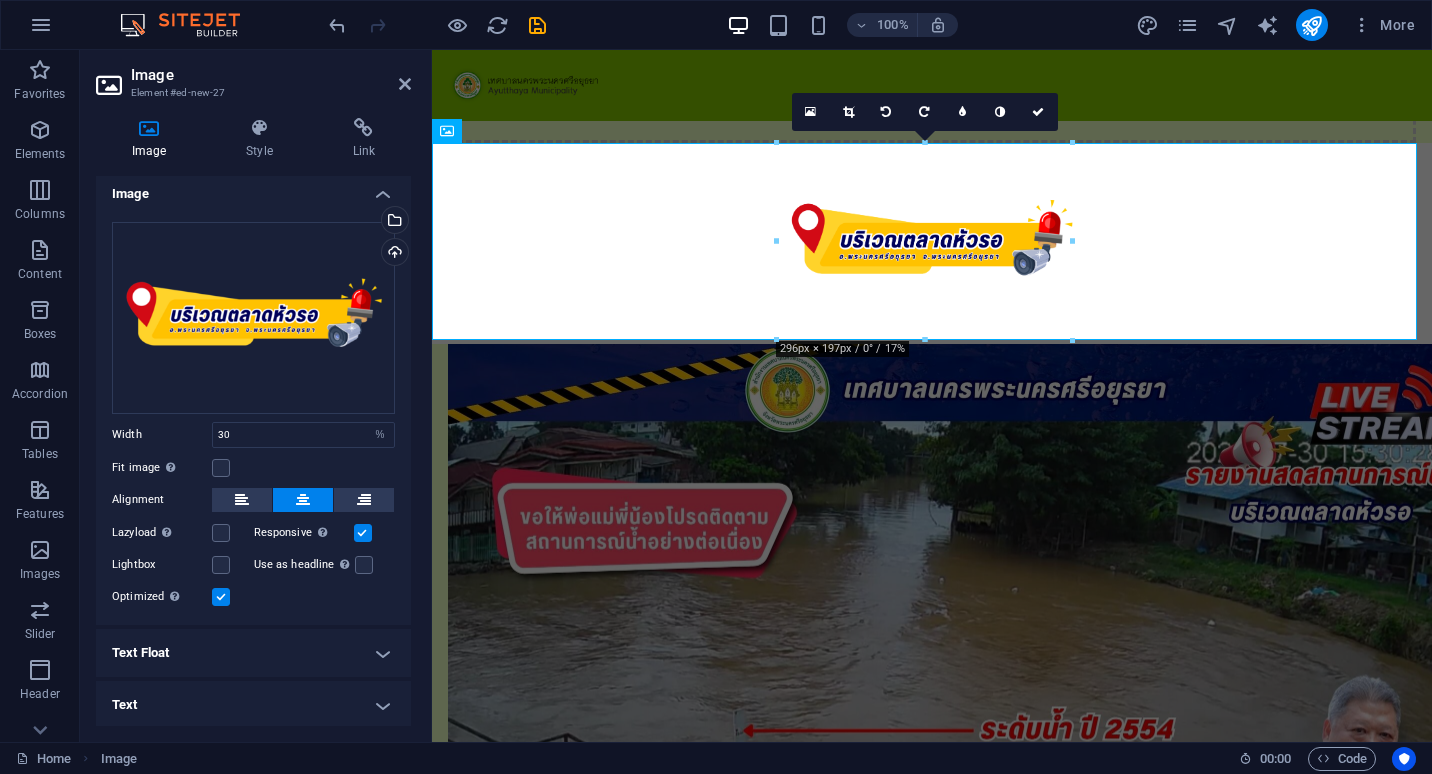 click on "Text Float" at bounding box center [253, 653] 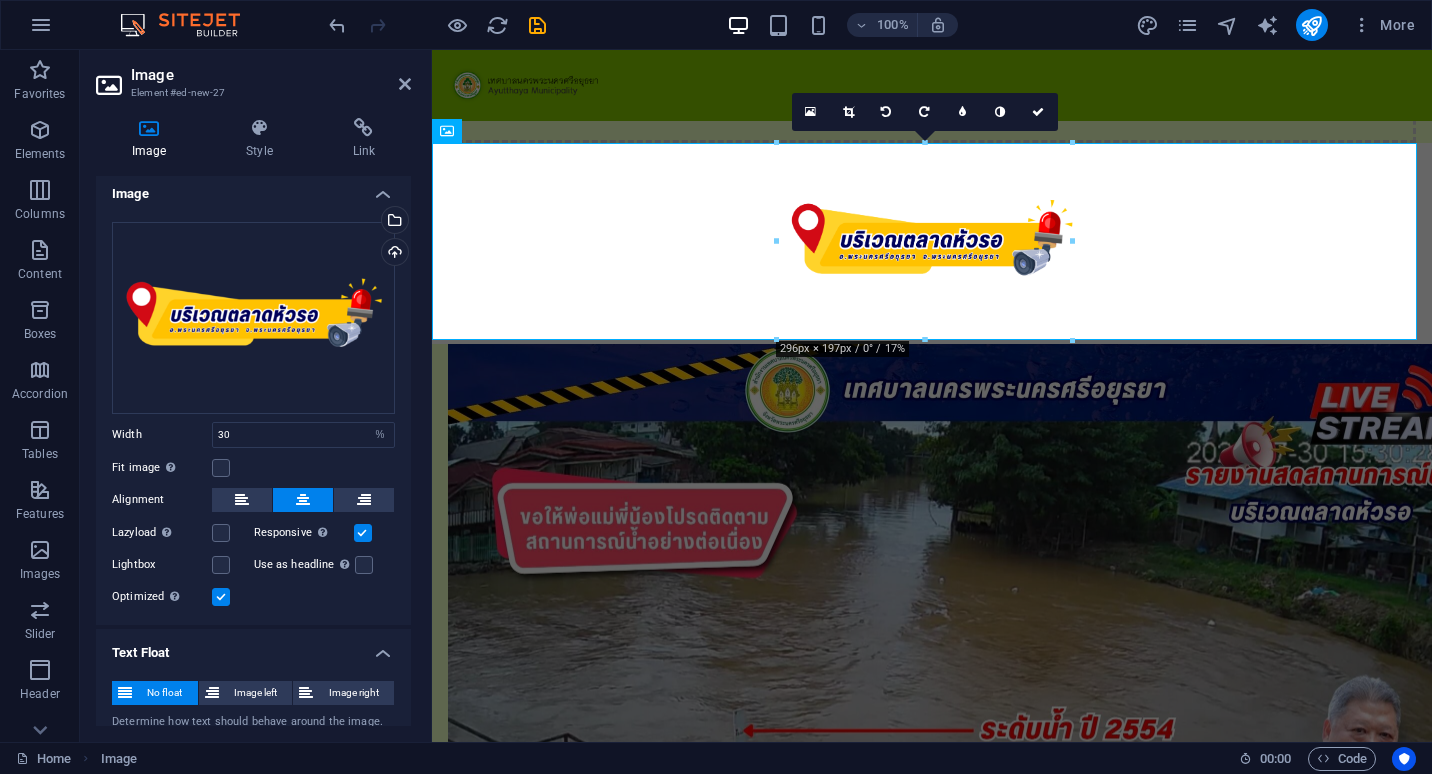 click on "Text Float" at bounding box center (253, 647) 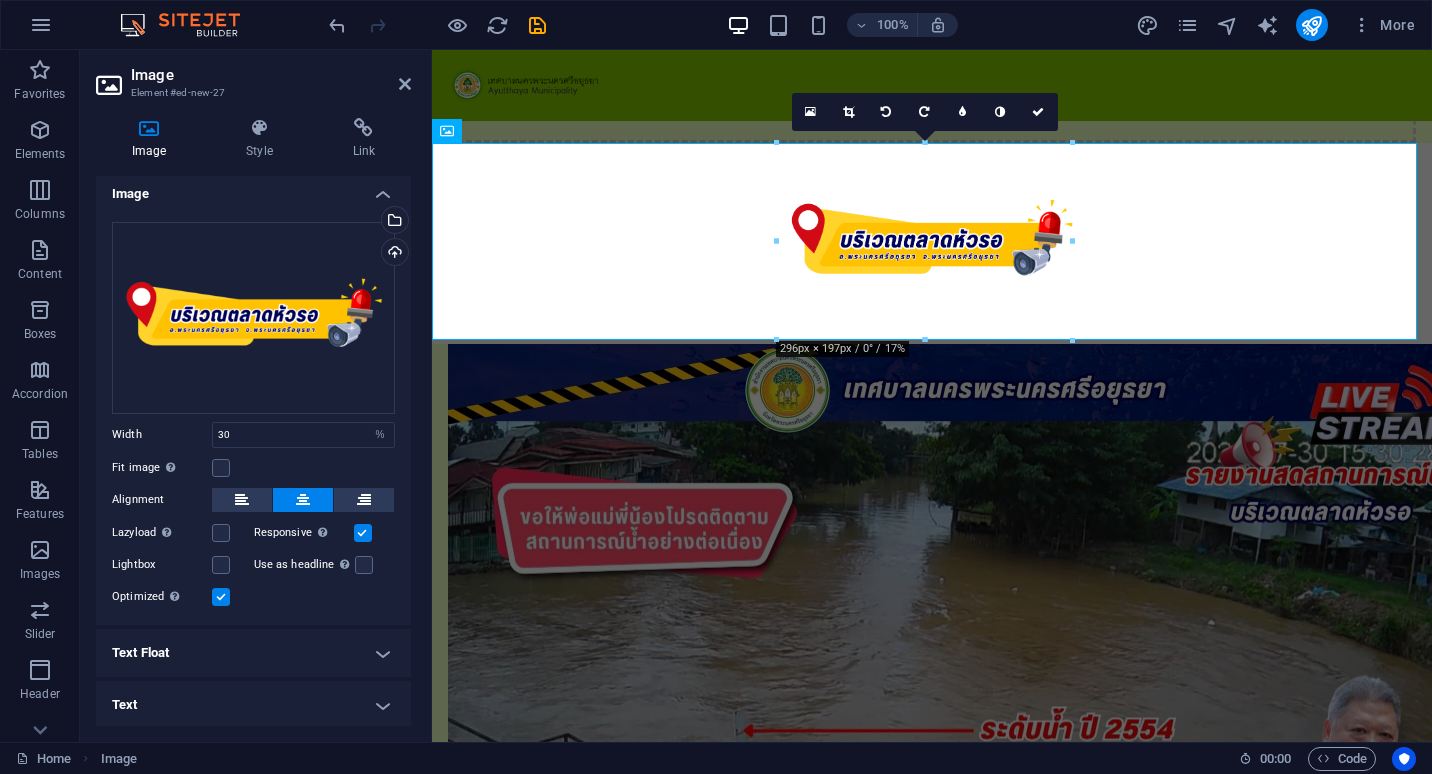 click on "Text" at bounding box center (253, 705) 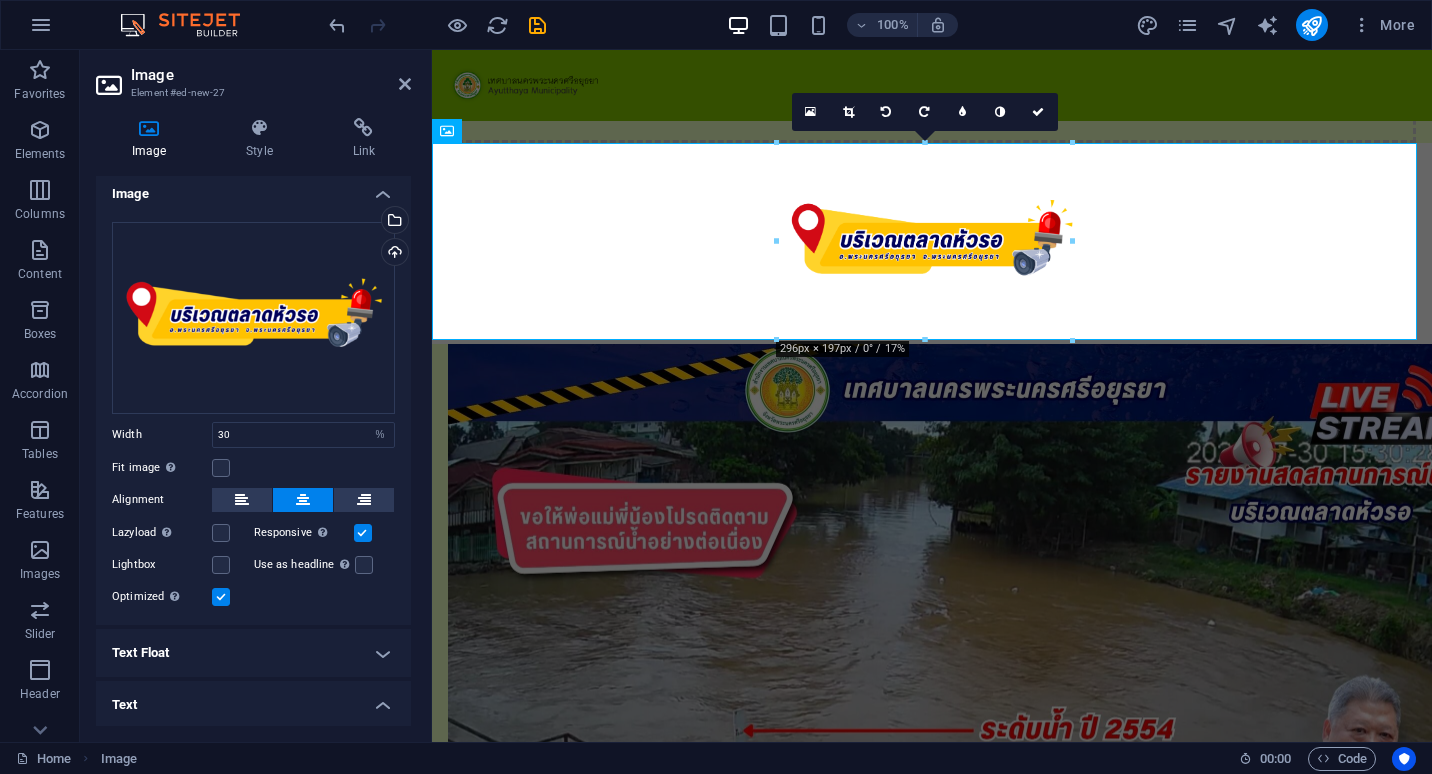 drag, startPoint x: 408, startPoint y: 571, endPoint x: 409, endPoint y: 622, distance: 51.009804 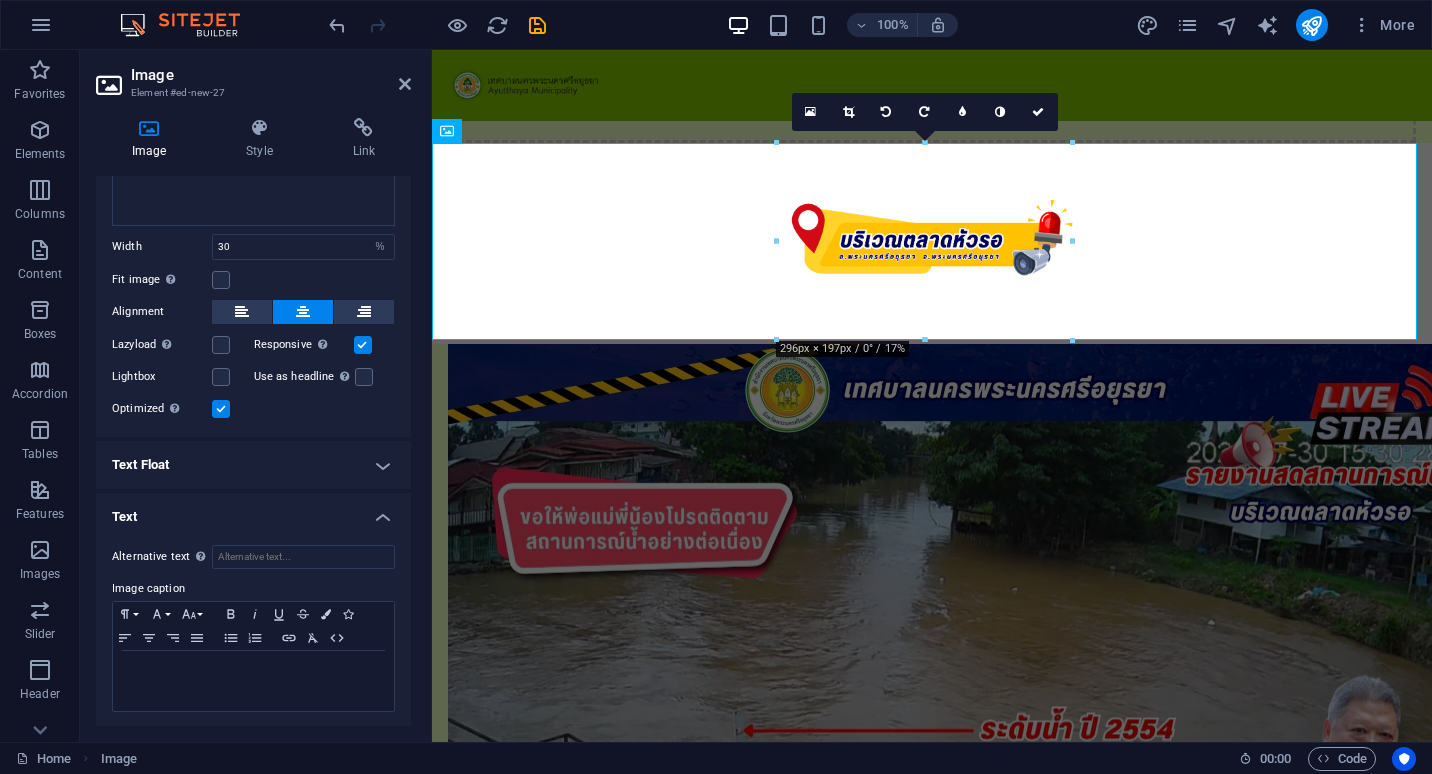 click on "Text" at bounding box center [253, 511] 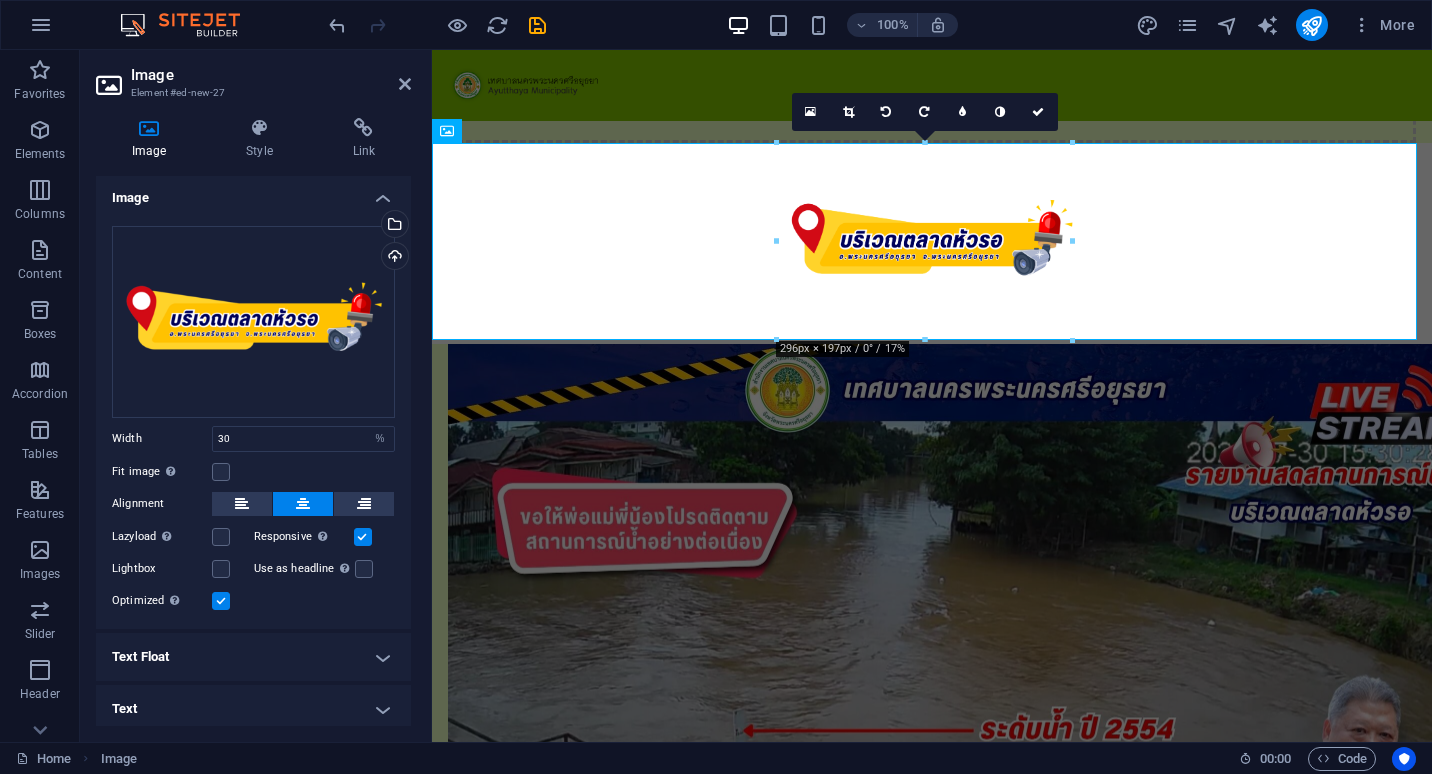 scroll, scrollTop: 0, scrollLeft: 0, axis: both 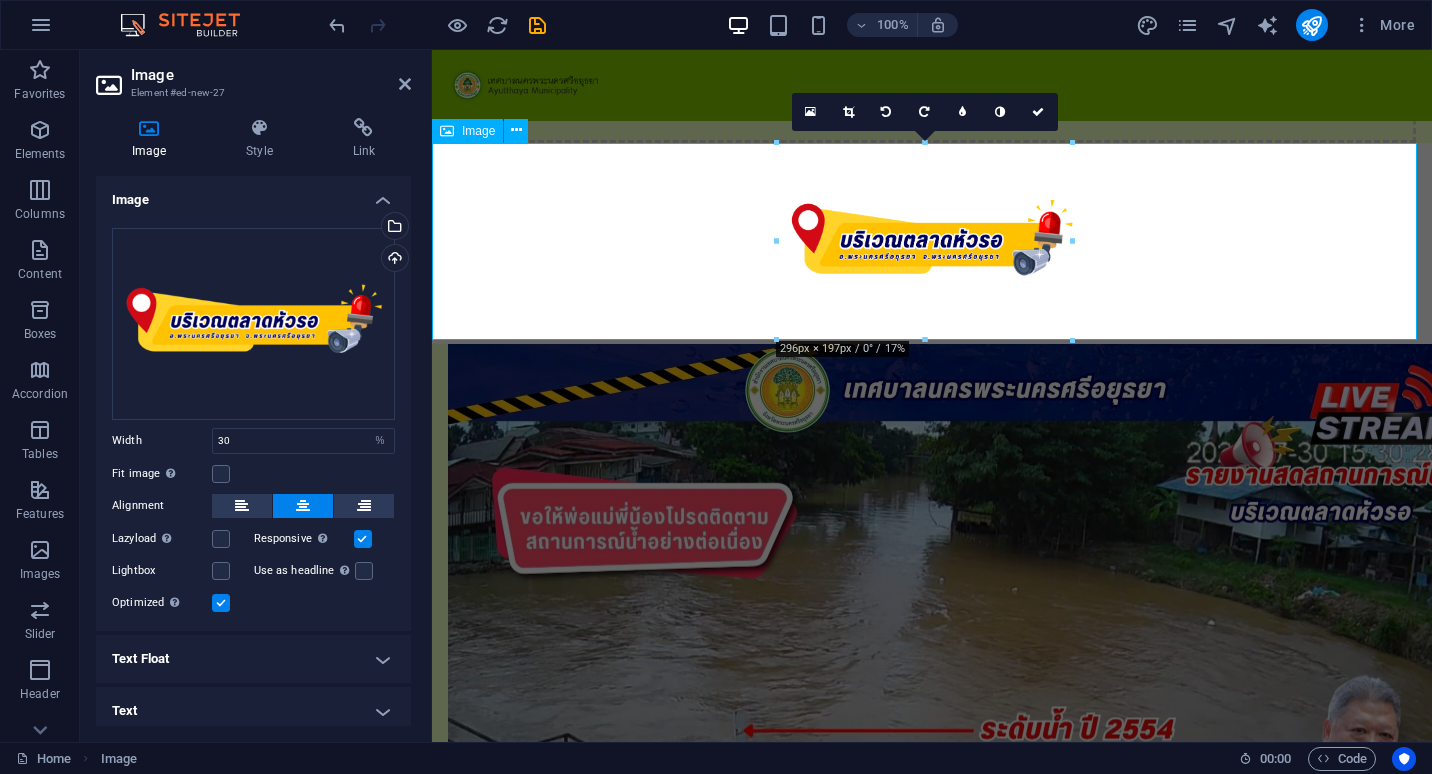 click on "Image" at bounding box center (478, 131) 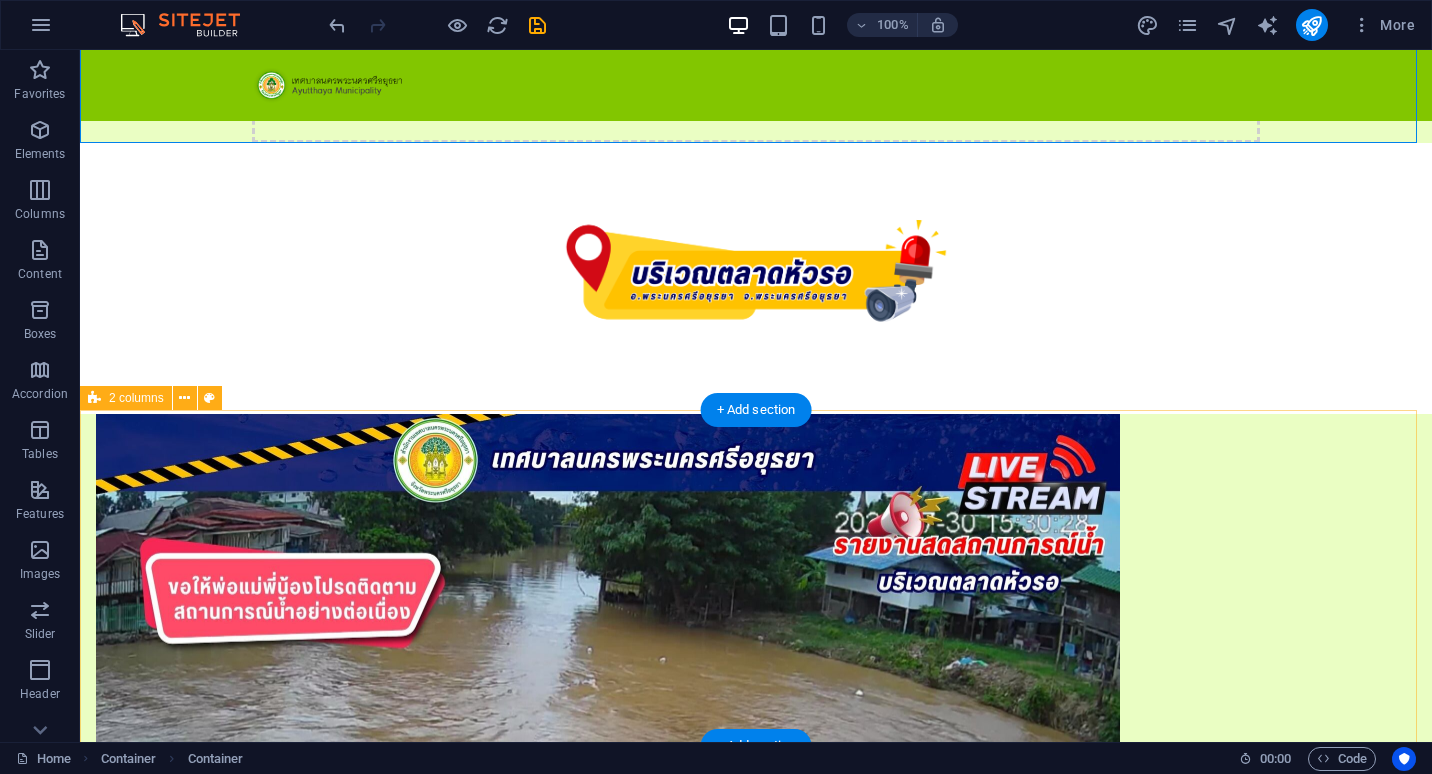 click at bounding box center [756, 908] 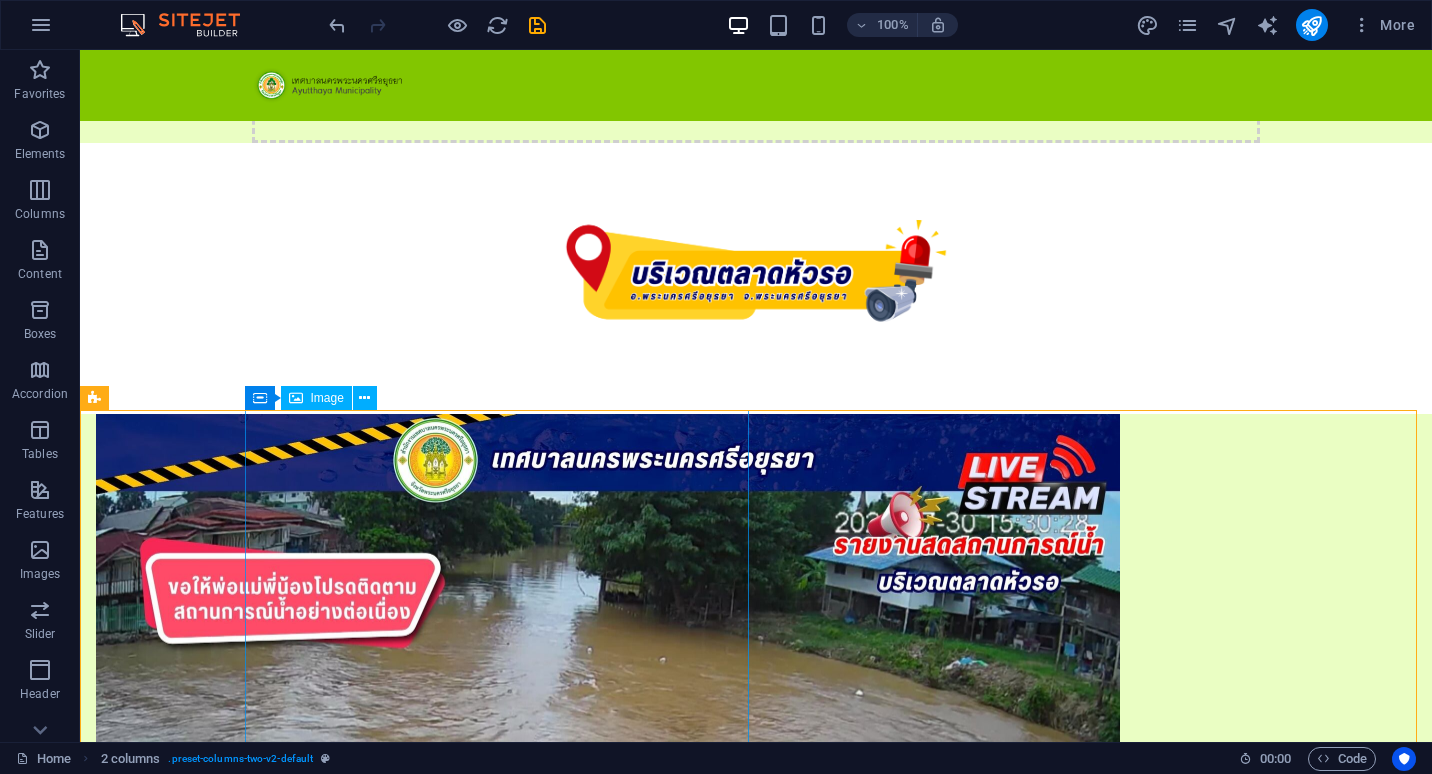 click at bounding box center [756, 908] 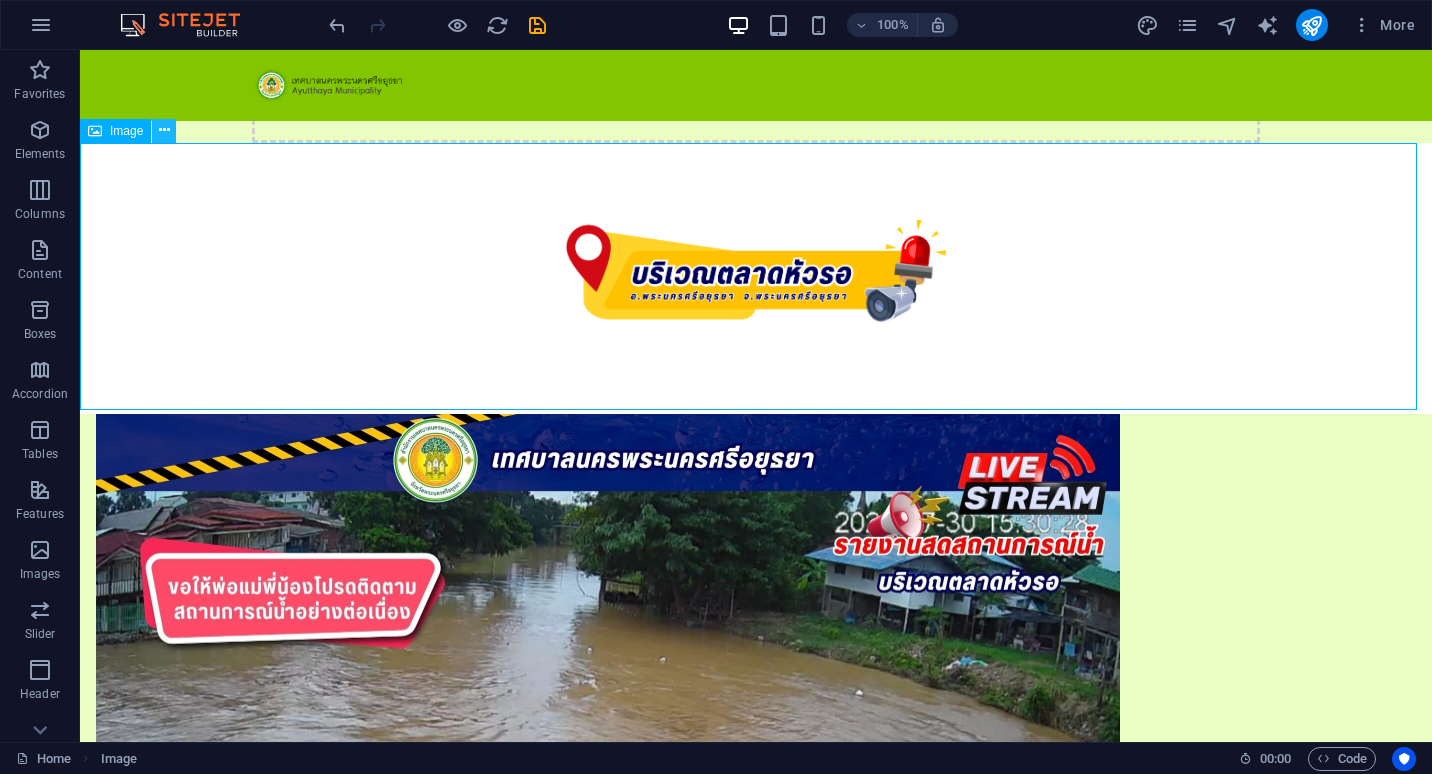 click at bounding box center [164, 130] 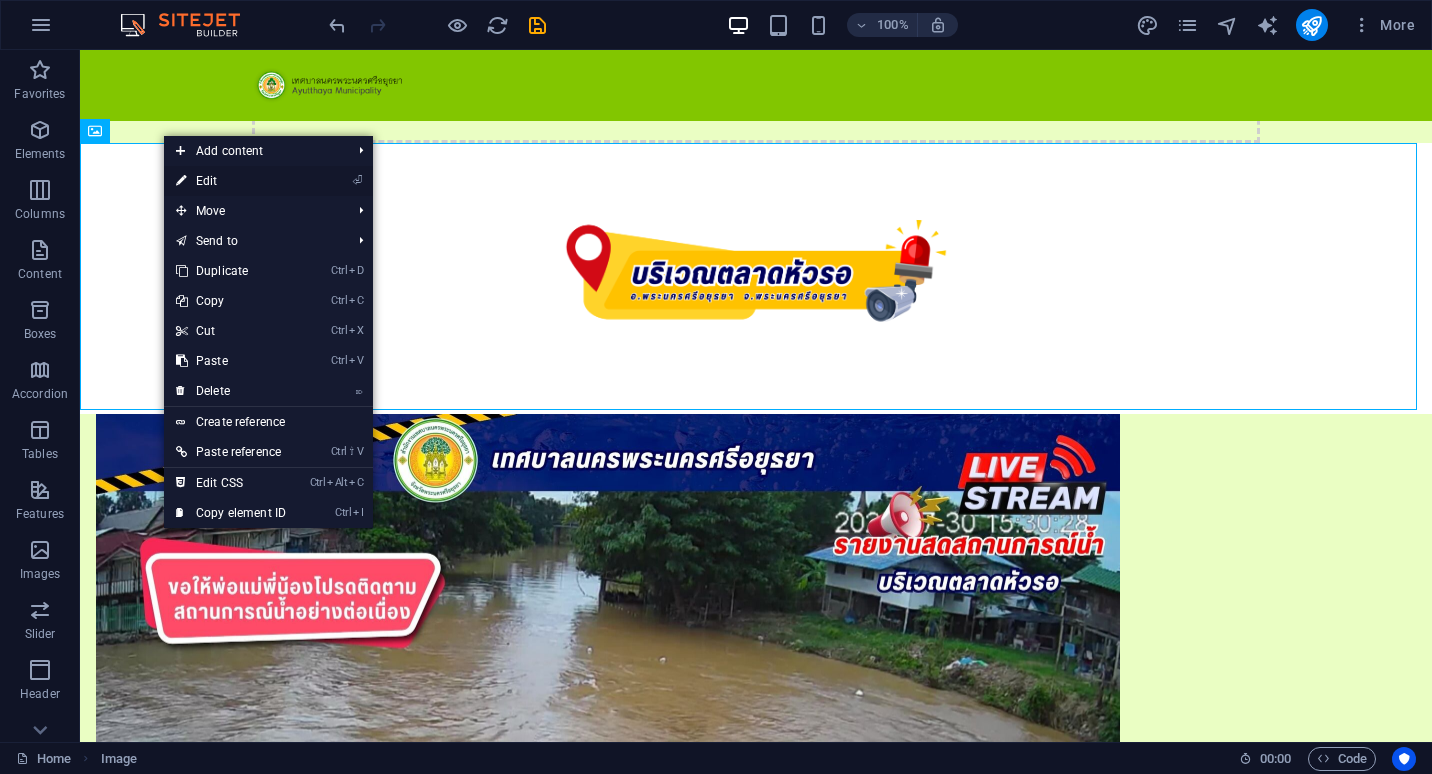 click on "⏎  Edit" at bounding box center [231, 181] 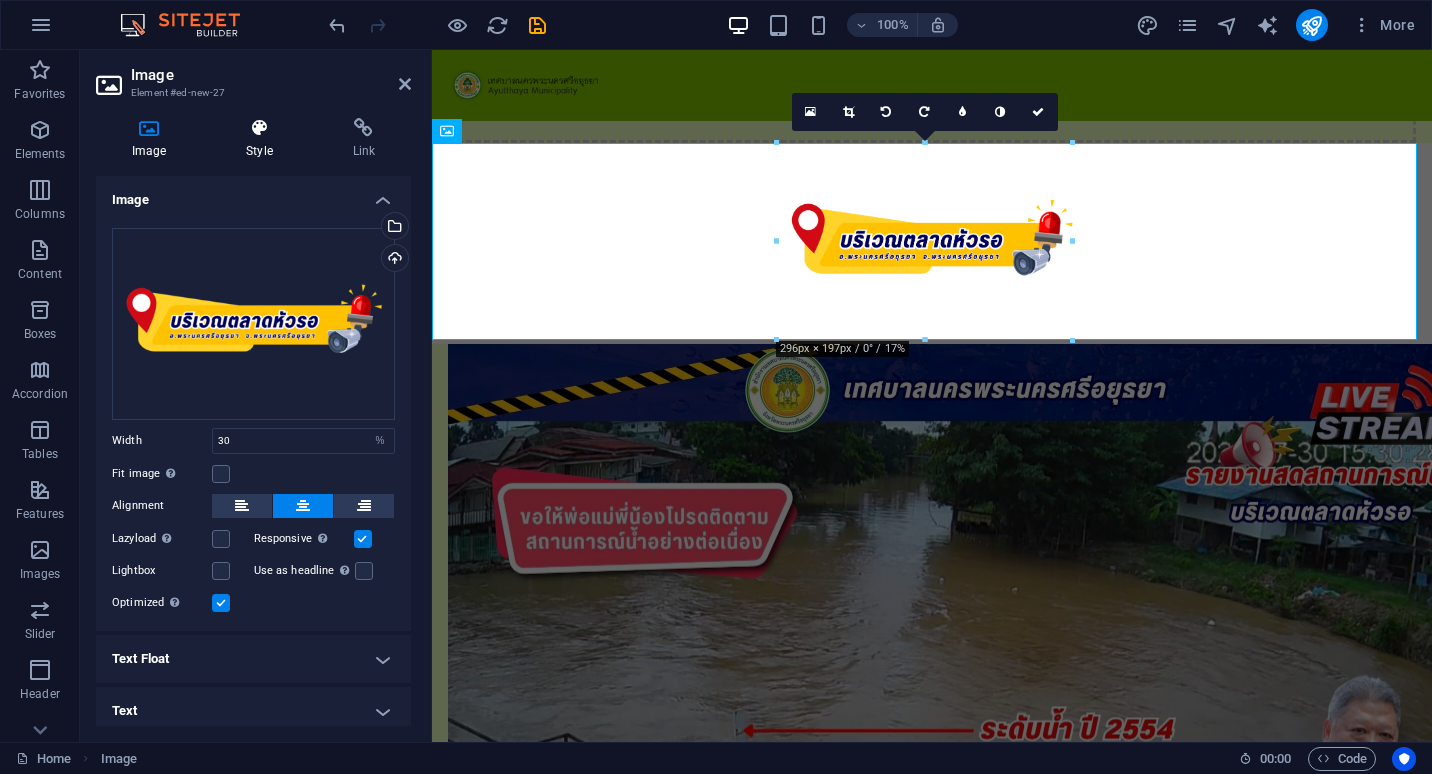 click on "Style" at bounding box center [263, 139] 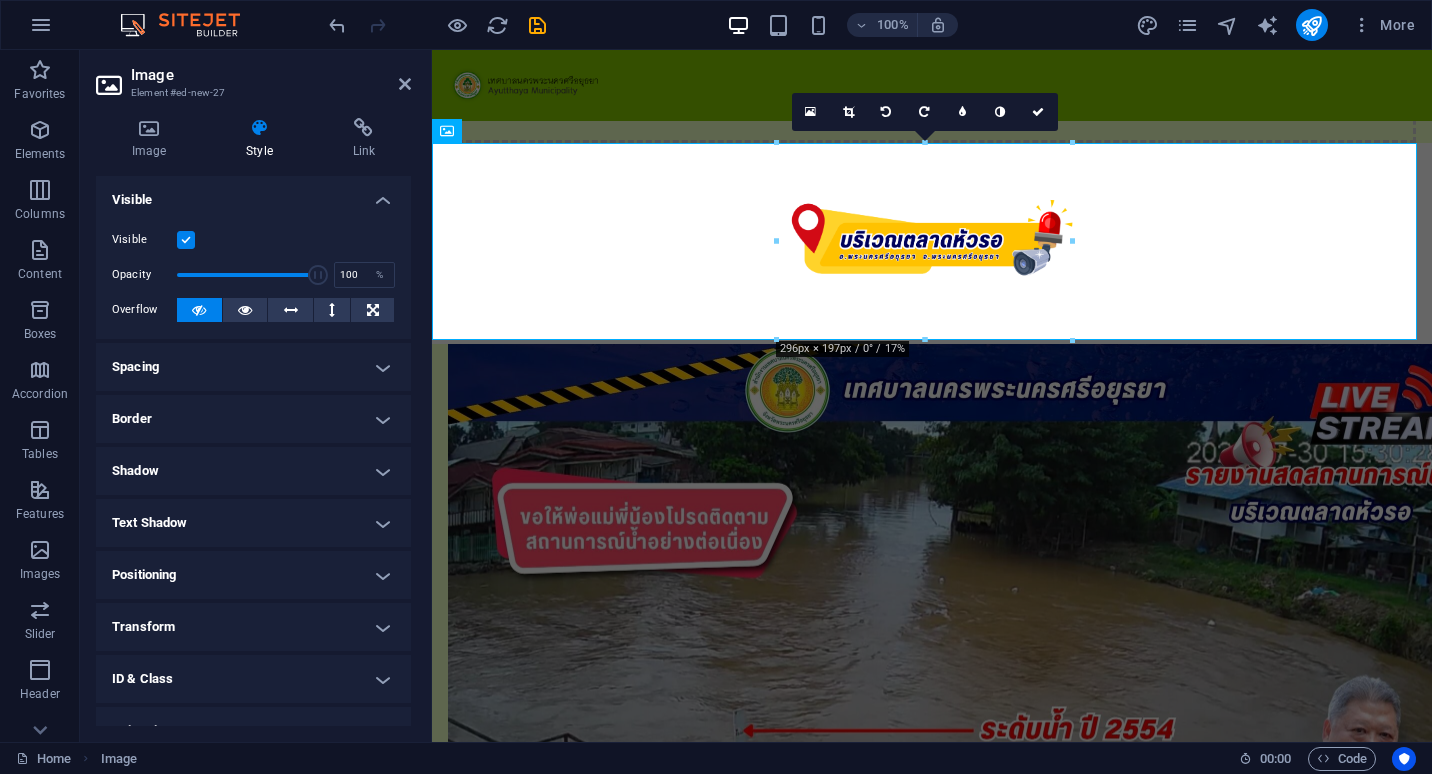click on "Visible" at bounding box center (253, 240) 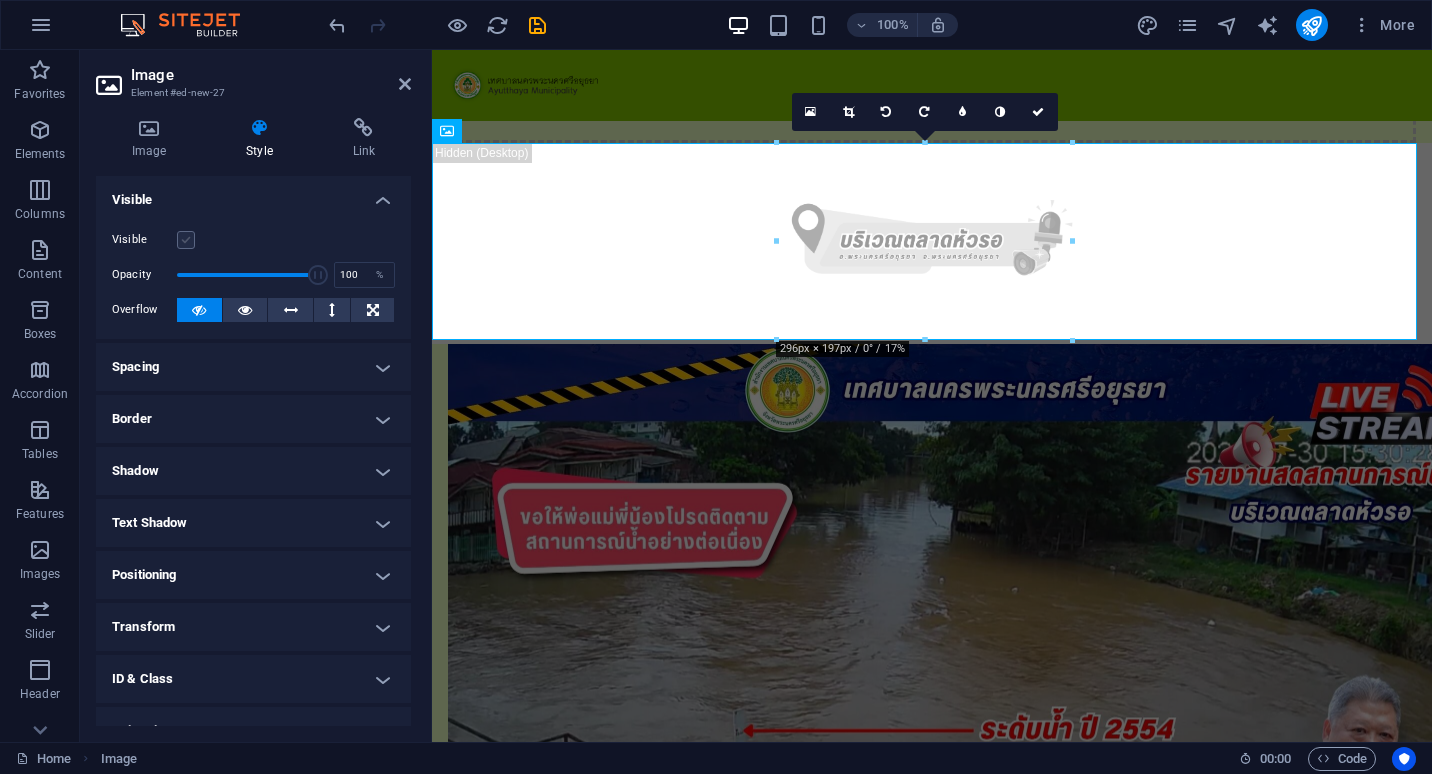 click at bounding box center (186, 240) 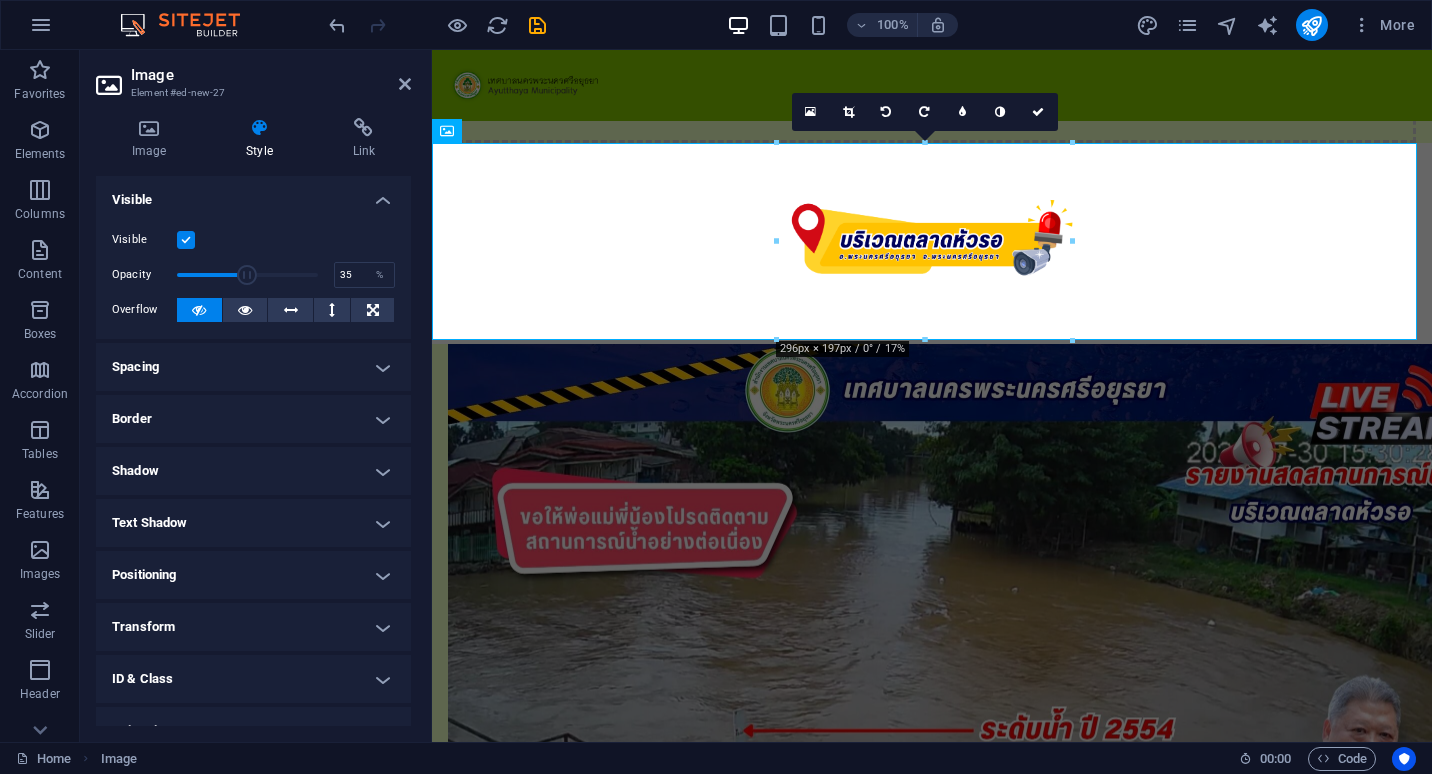 drag, startPoint x: 305, startPoint y: 269, endPoint x: 224, endPoint y: 278, distance: 81.49847 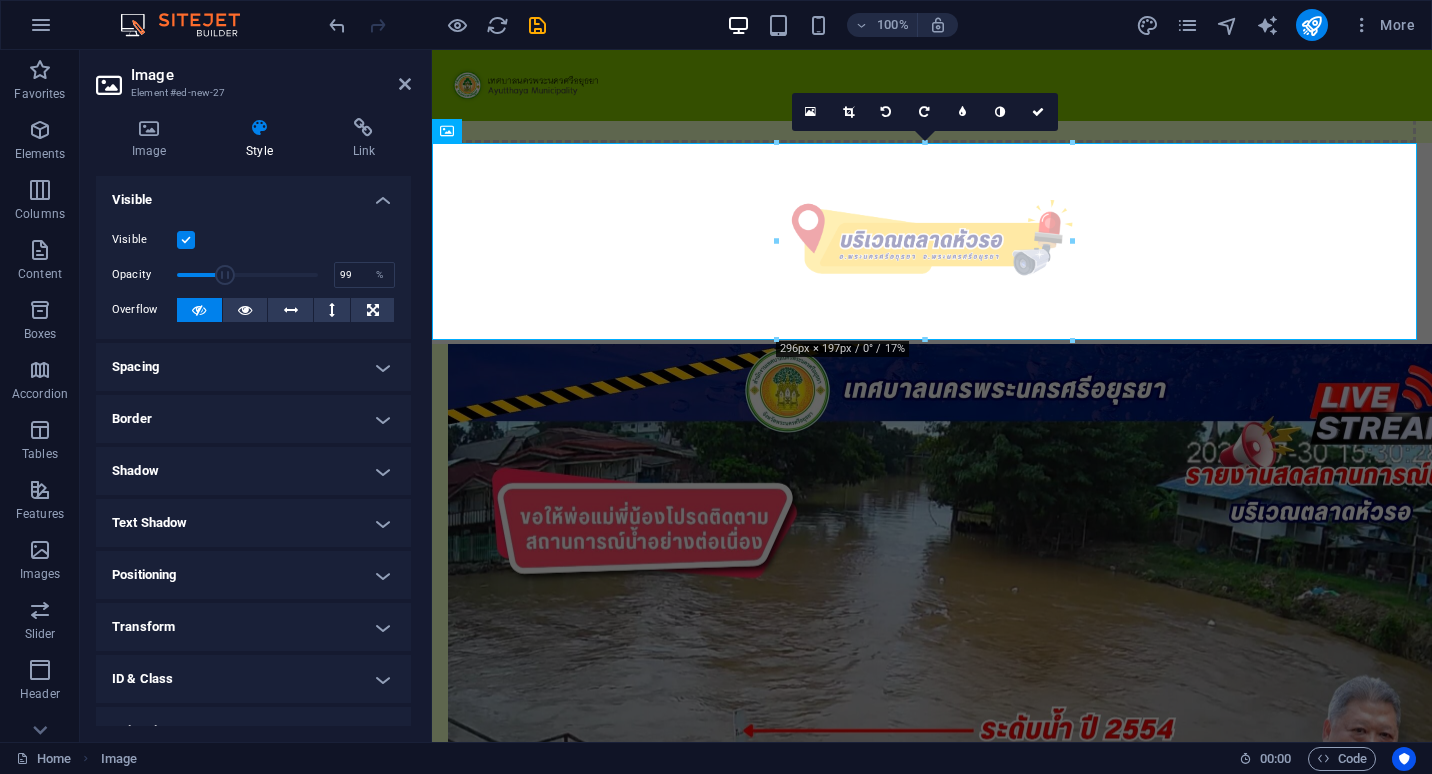 type on "100" 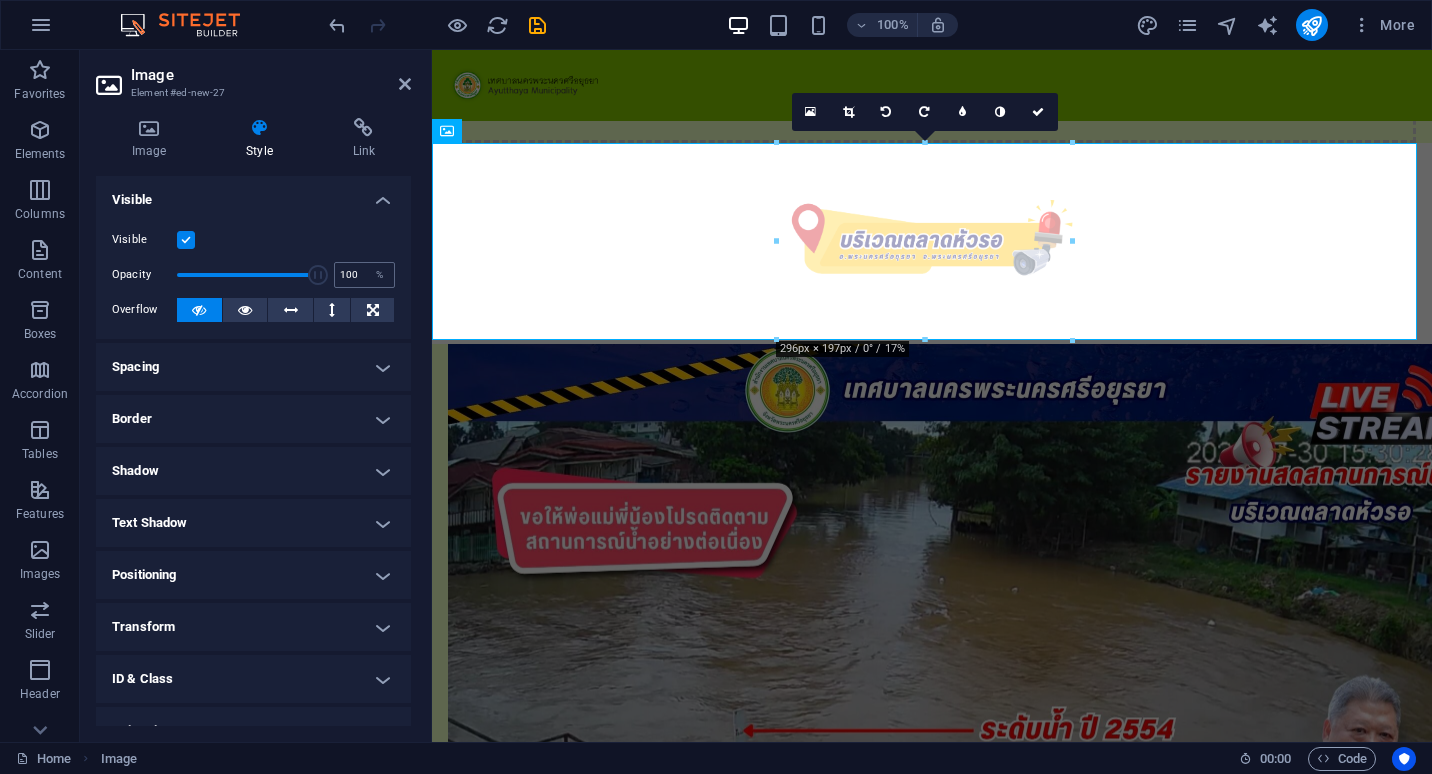 drag, startPoint x: 224, startPoint y: 278, endPoint x: 332, endPoint y: 276, distance: 108.01852 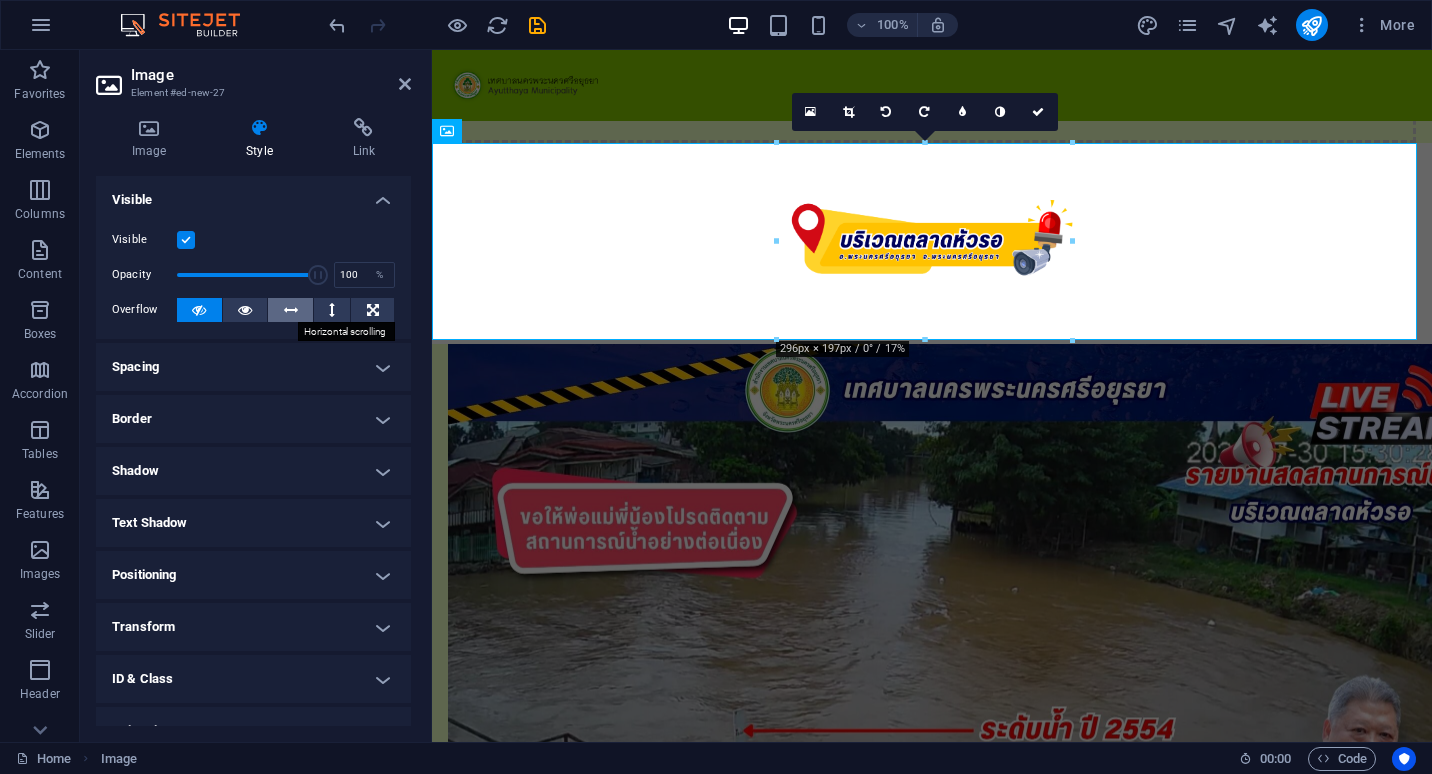 click at bounding box center (291, 310) 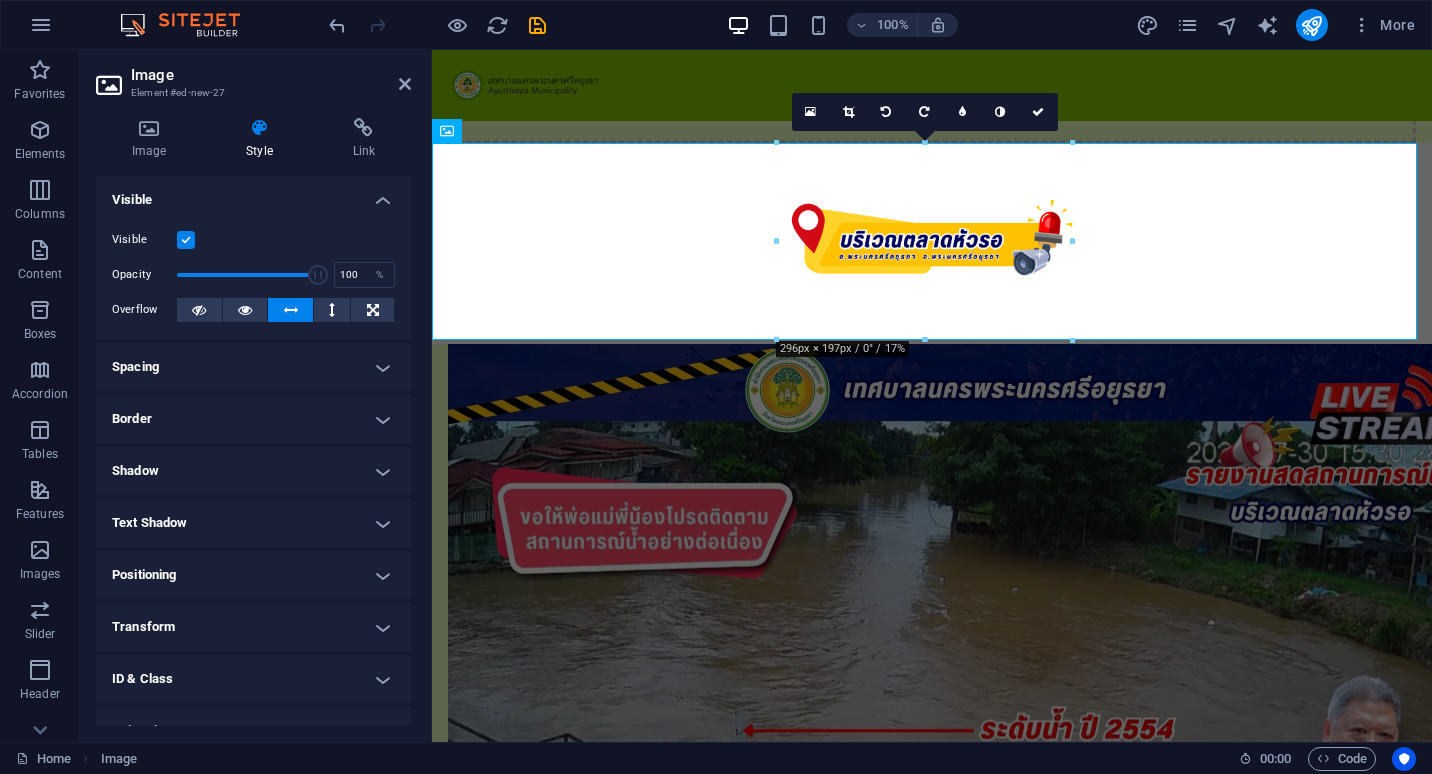 click at bounding box center [291, 310] 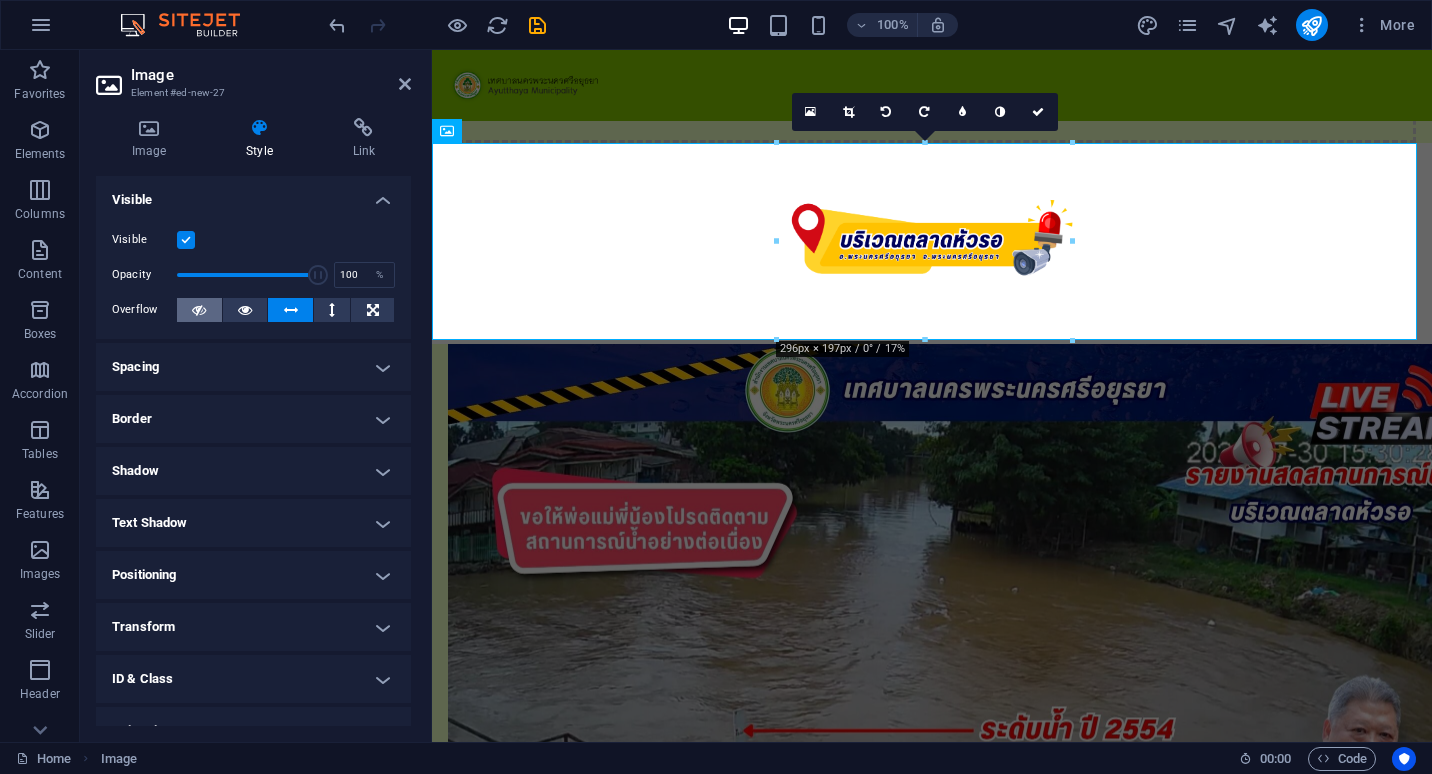 click at bounding box center (199, 310) 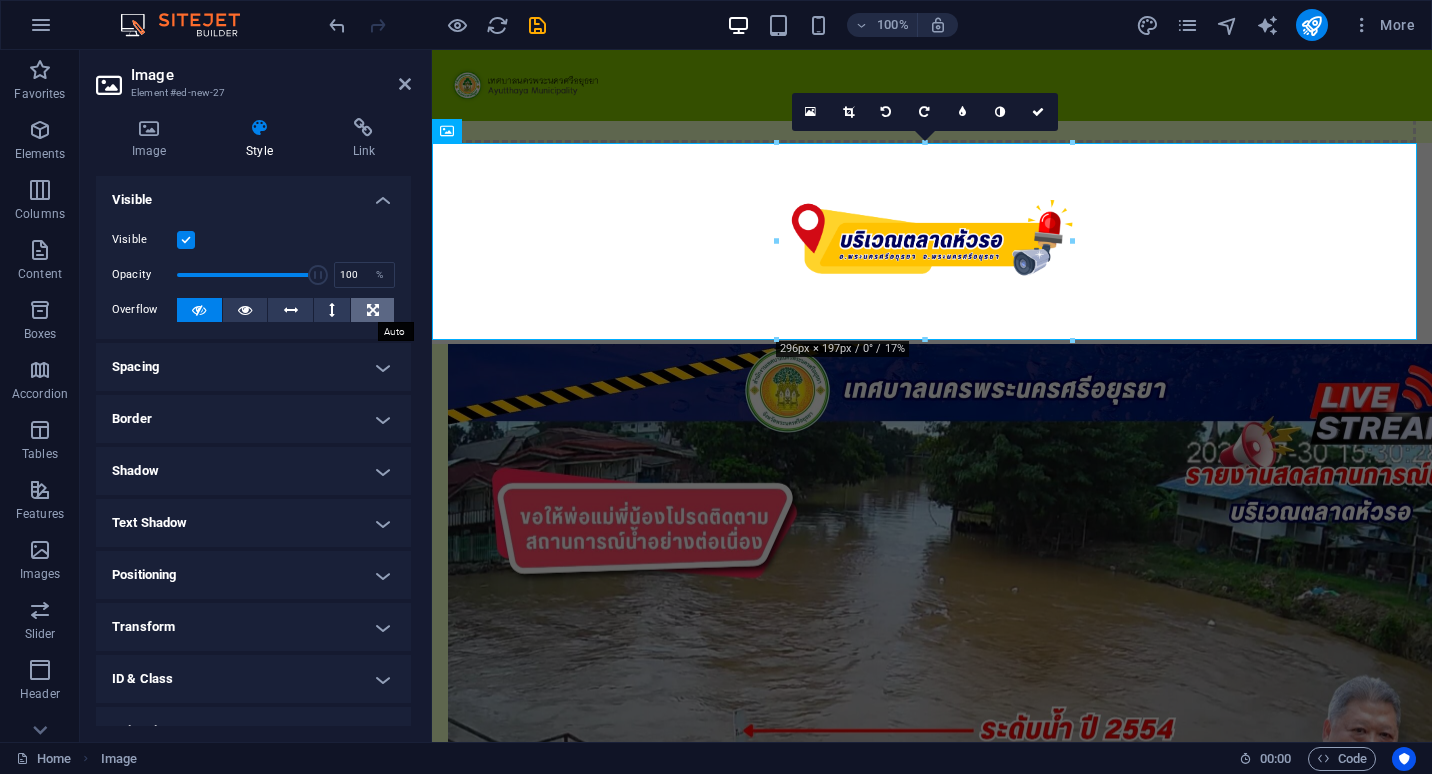 click at bounding box center (373, 310) 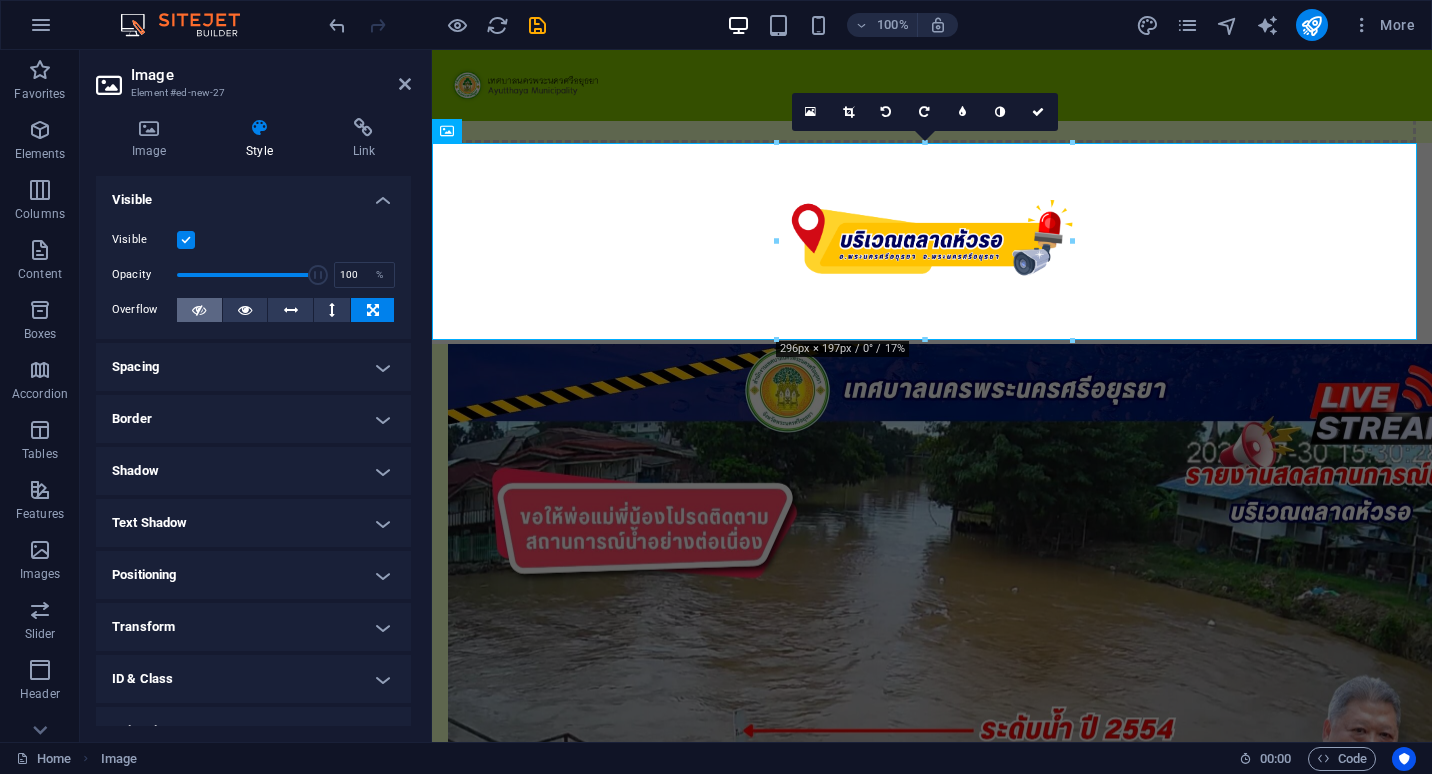 click at bounding box center (199, 310) 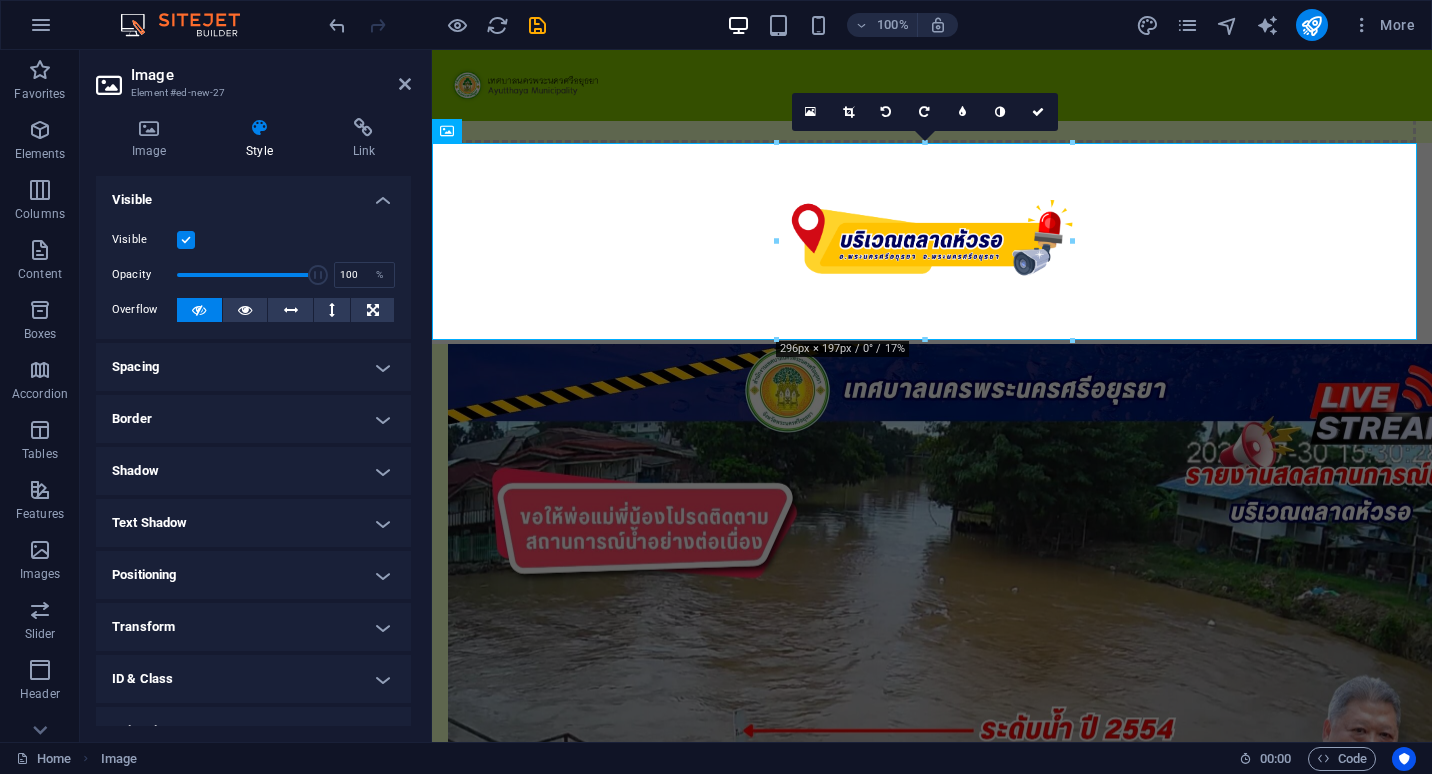 click on "Spacing" at bounding box center [253, 367] 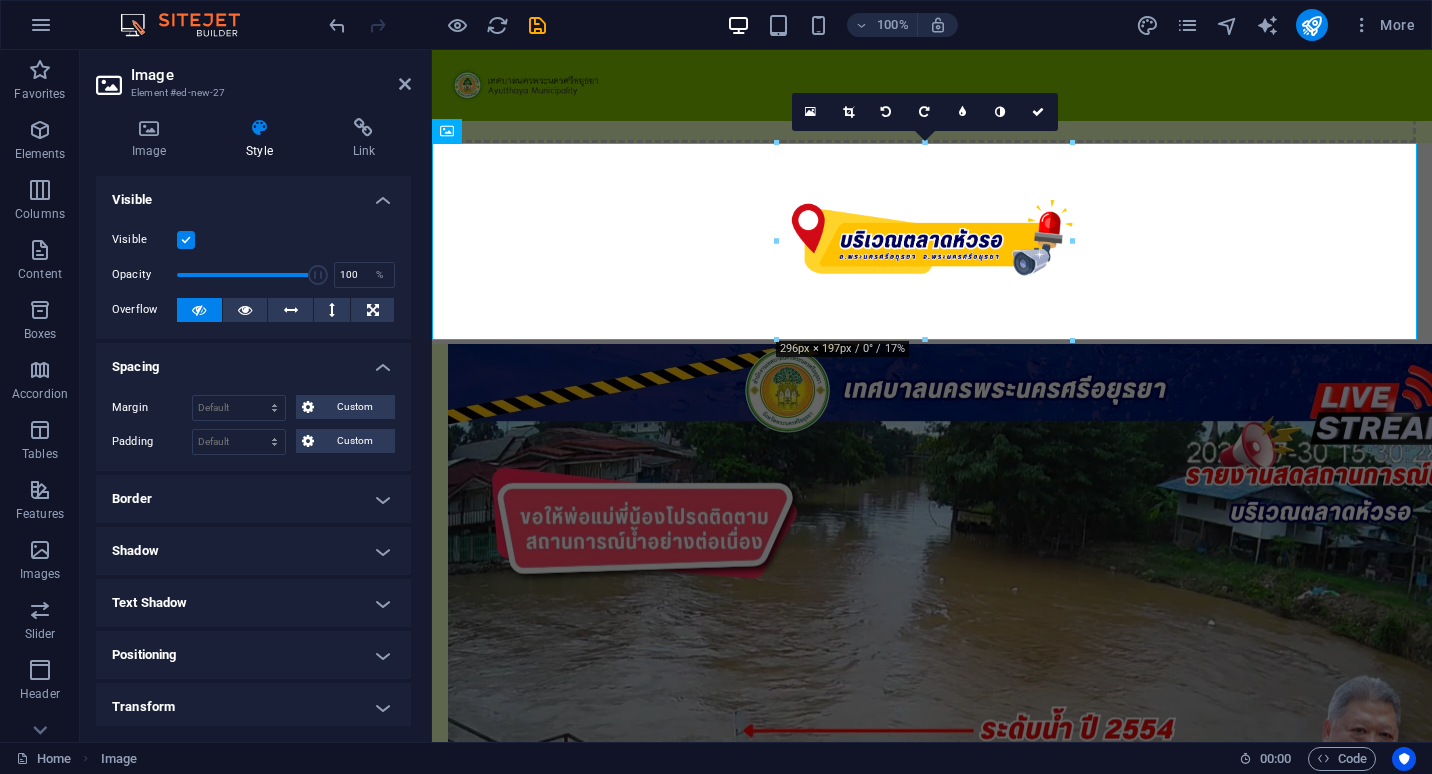 click on "Spacing" at bounding box center [253, 361] 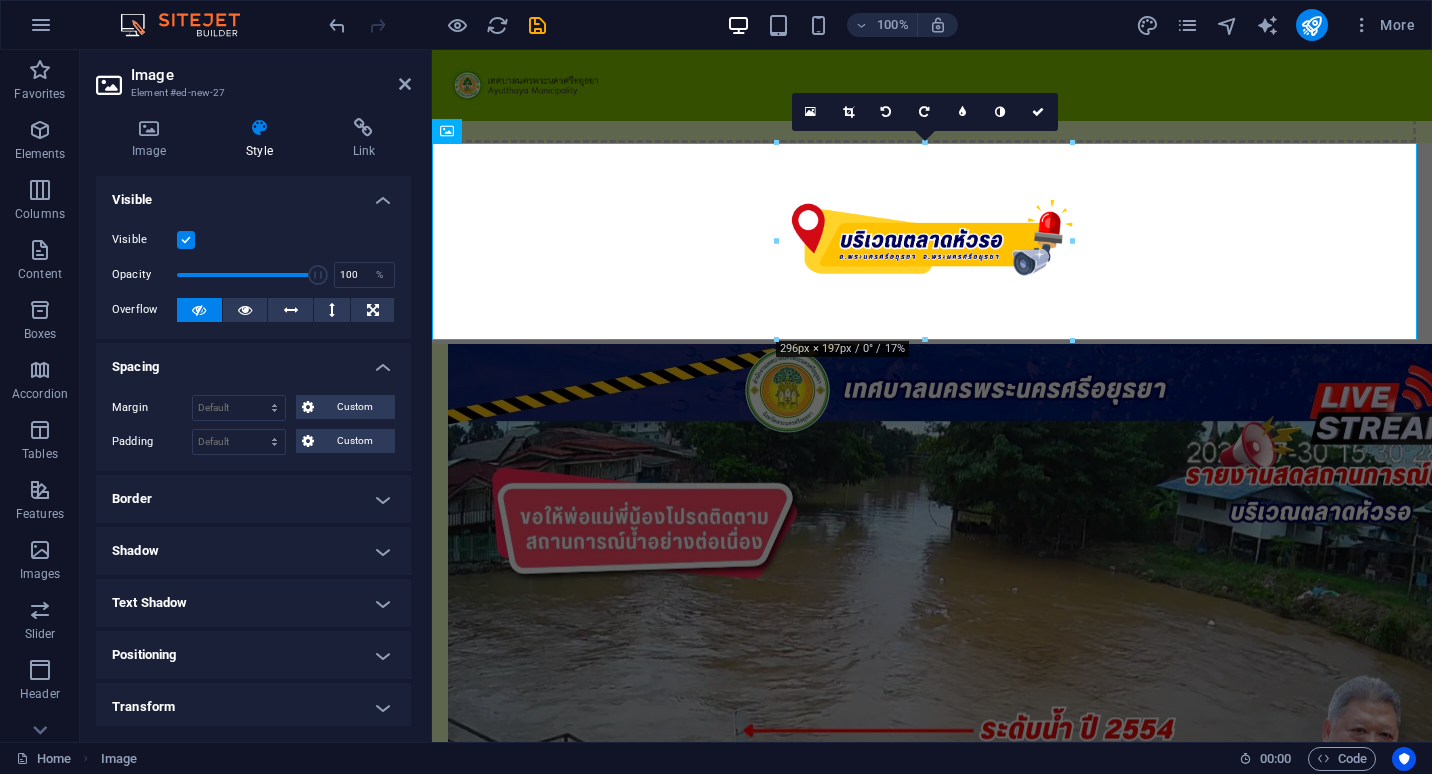 click on "Spacing" at bounding box center (253, 361) 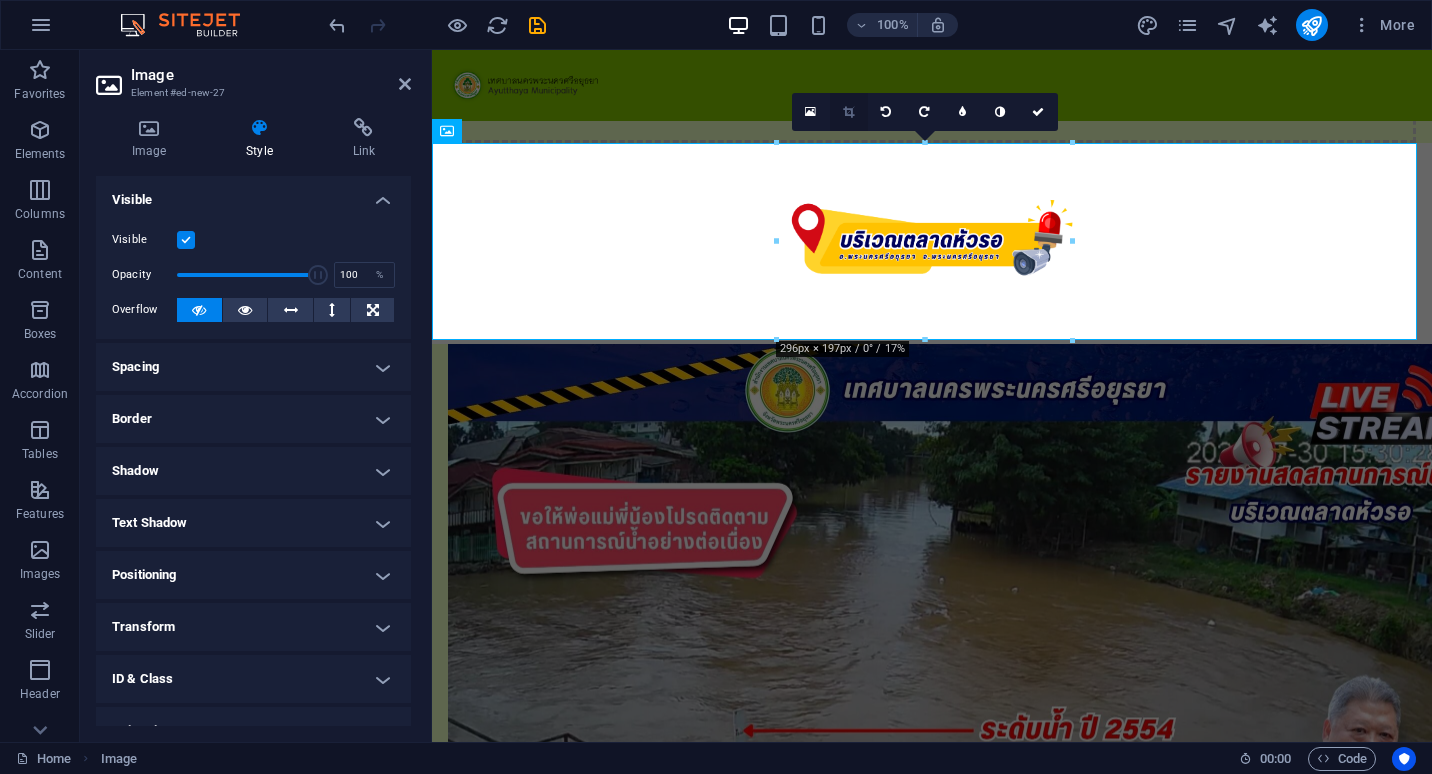 click at bounding box center [848, 112] 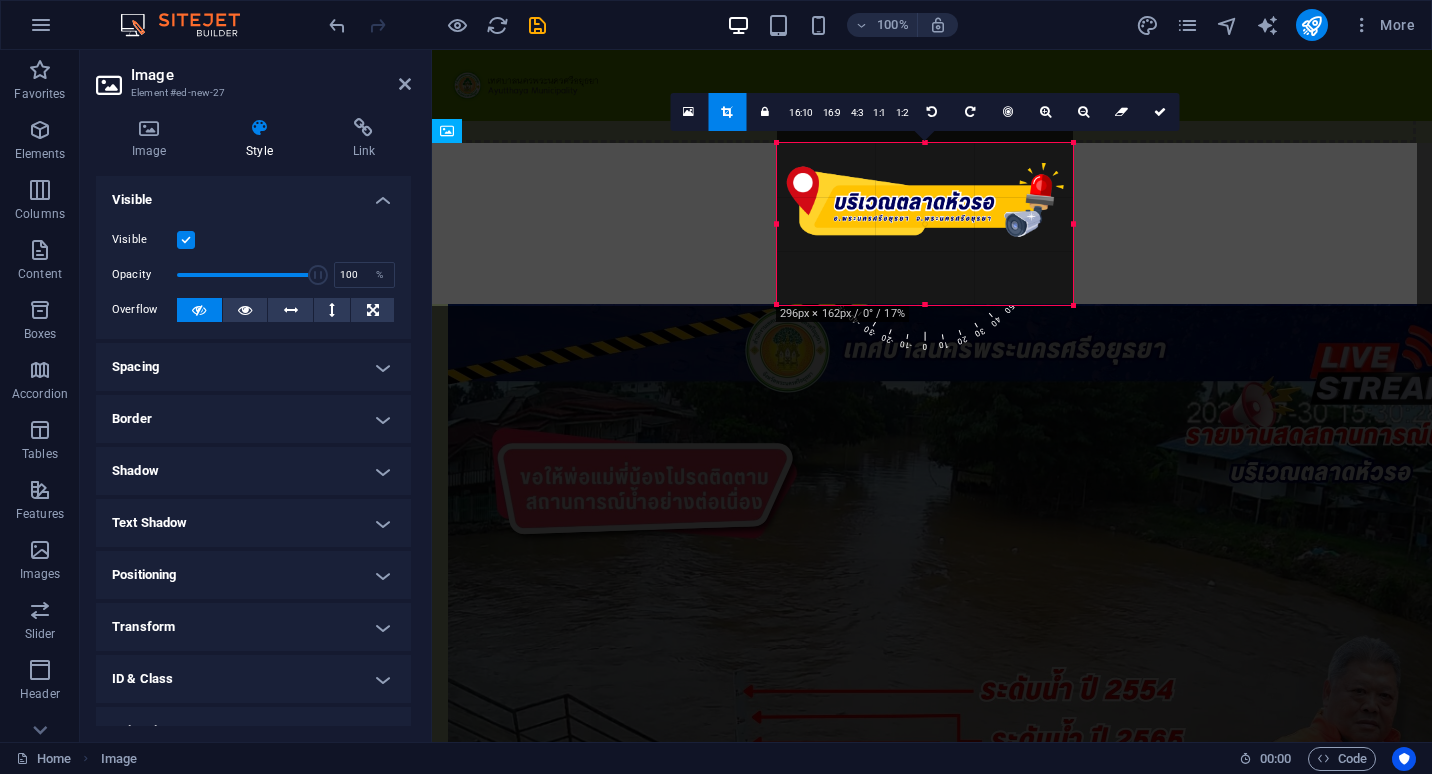drag, startPoint x: 919, startPoint y: 145, endPoint x: 926, endPoint y: 182, distance: 37.65634 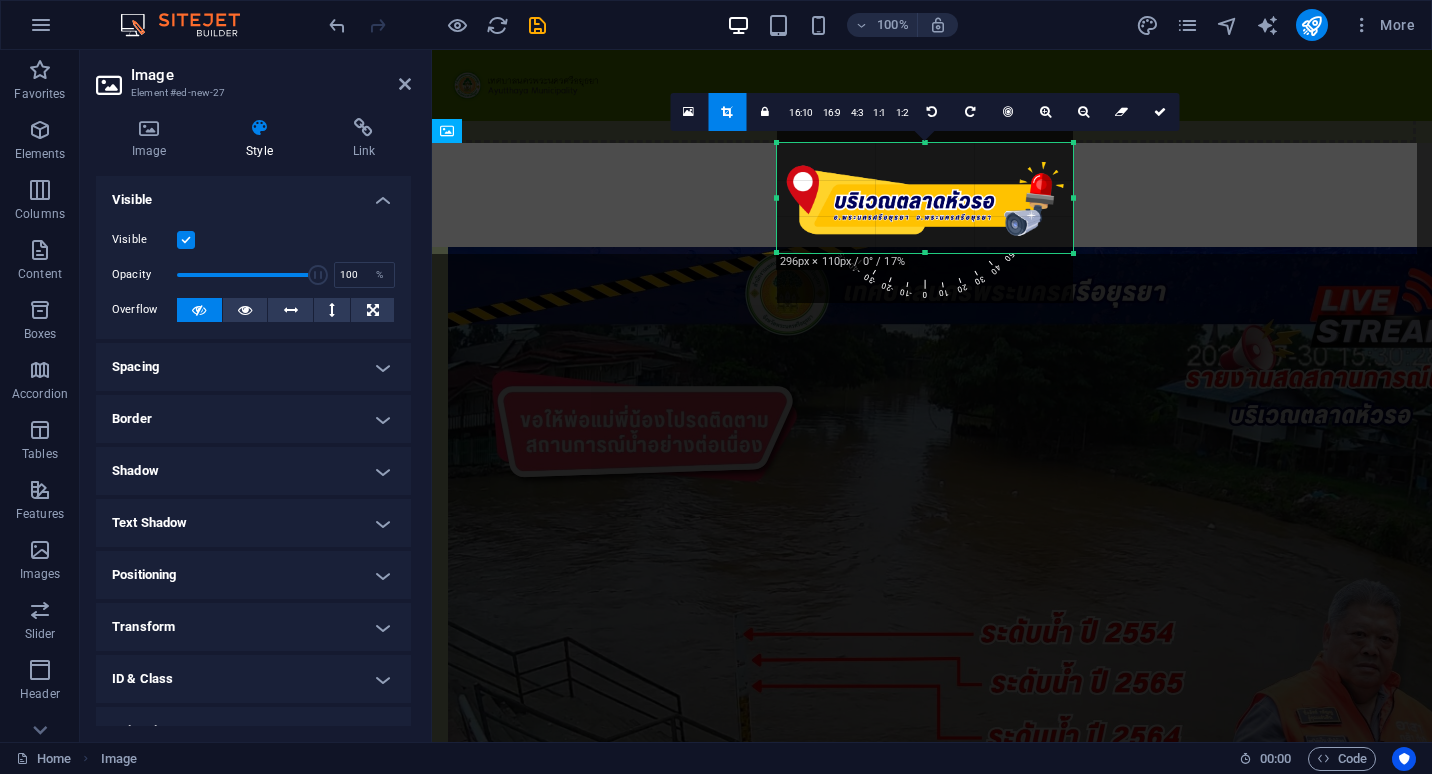 drag, startPoint x: 924, startPoint y: 302, endPoint x: 923, endPoint y: 246, distance: 56.008926 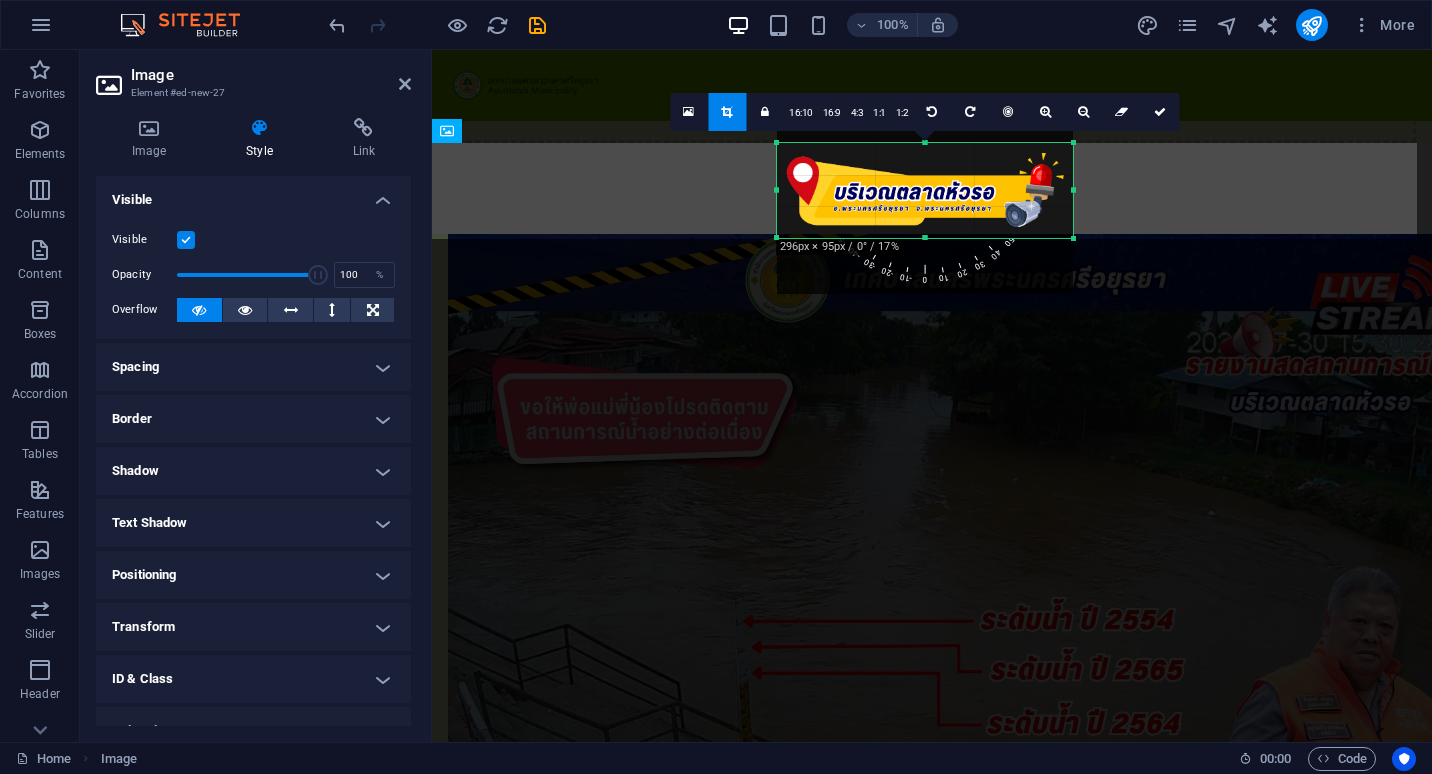 drag, startPoint x: 928, startPoint y: 141, endPoint x: 927, endPoint y: 154, distance: 13.038404 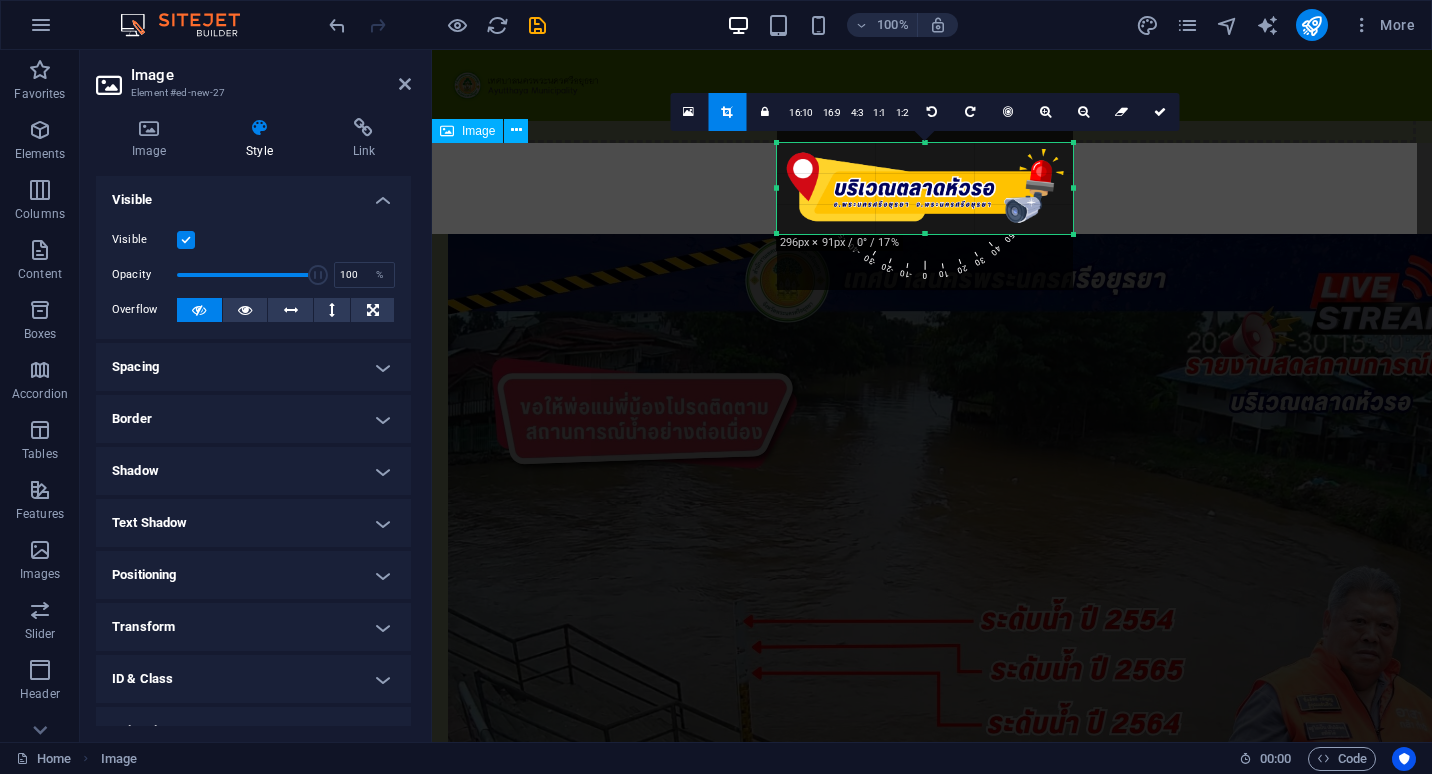 click at bounding box center [932, 188] 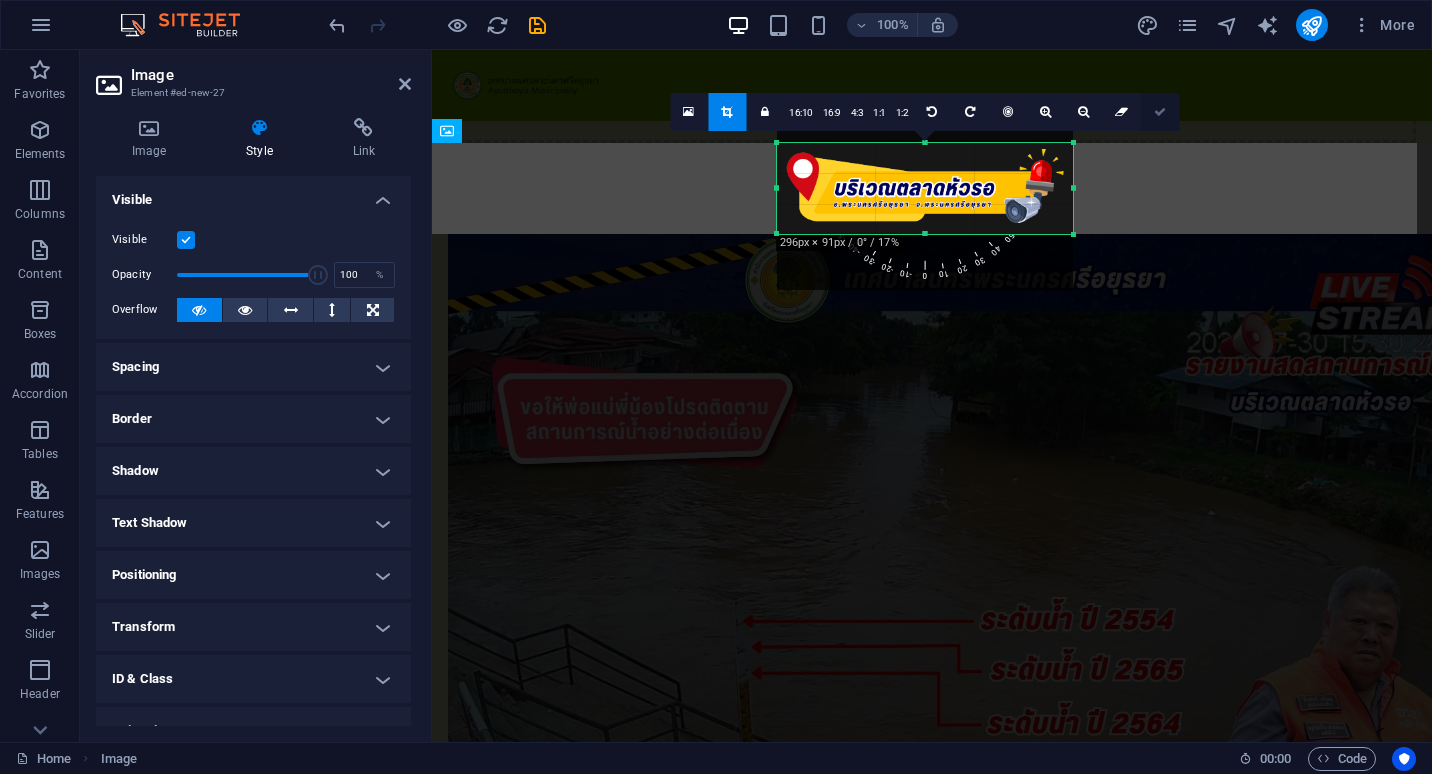 click at bounding box center [1160, 112] 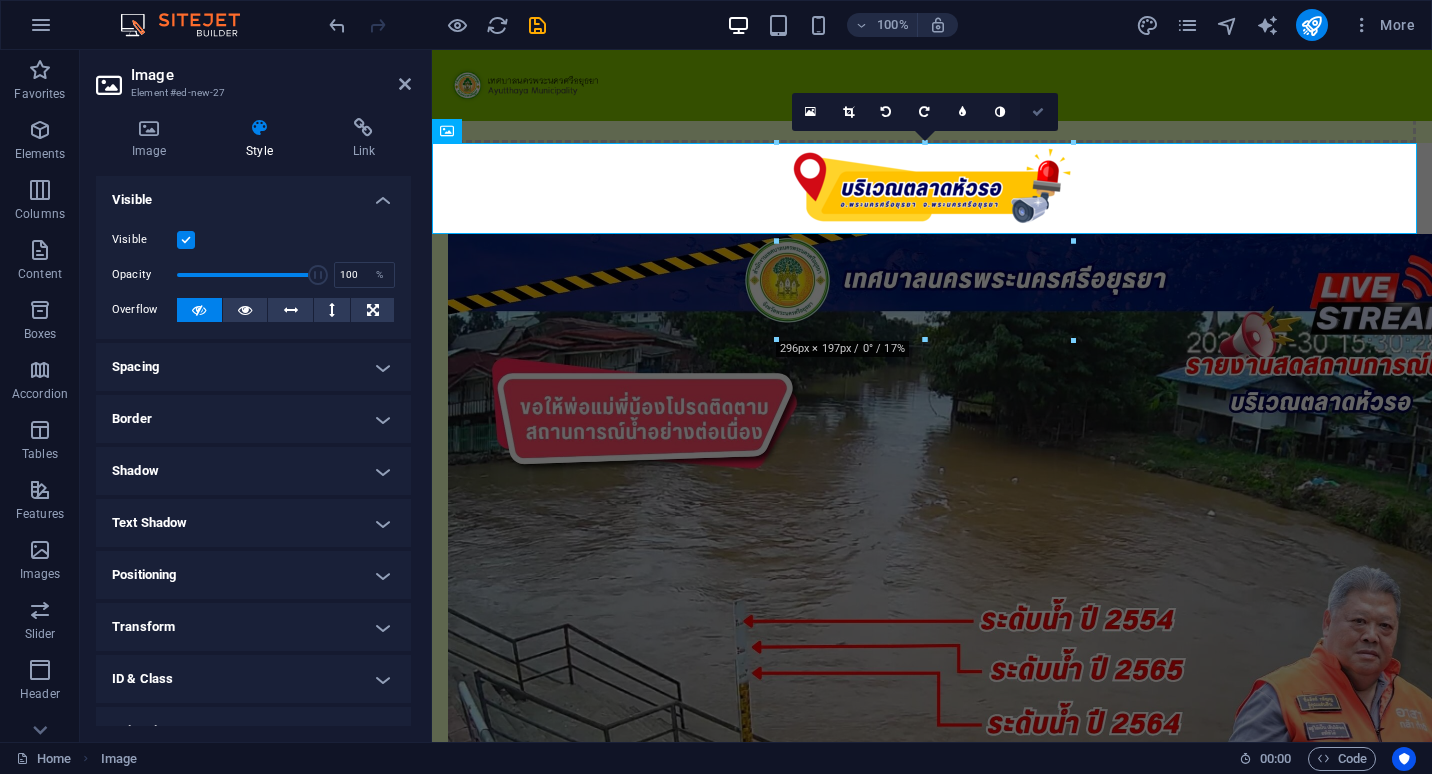 click at bounding box center (1038, 112) 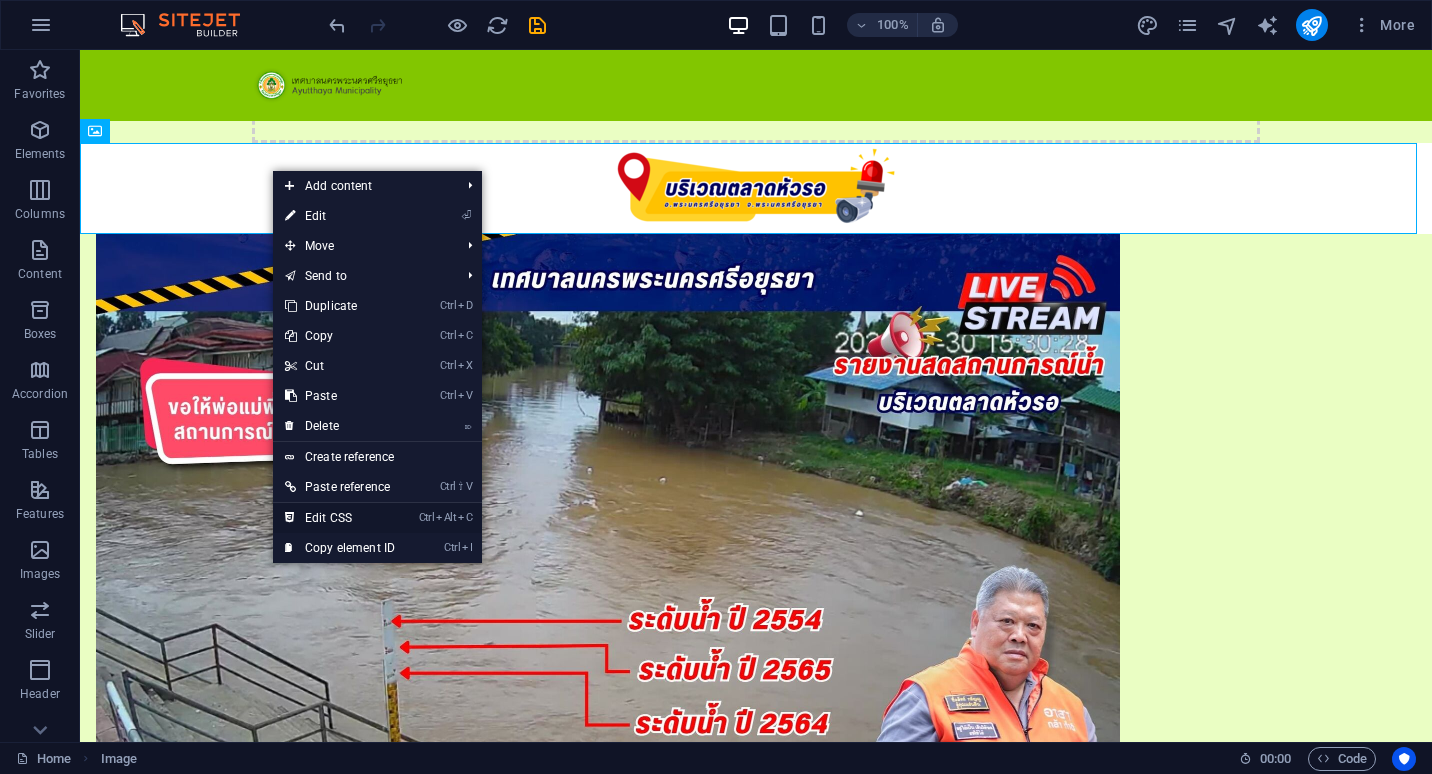 click on "Ctrl Alt C  Edit CSS" at bounding box center (340, 518) 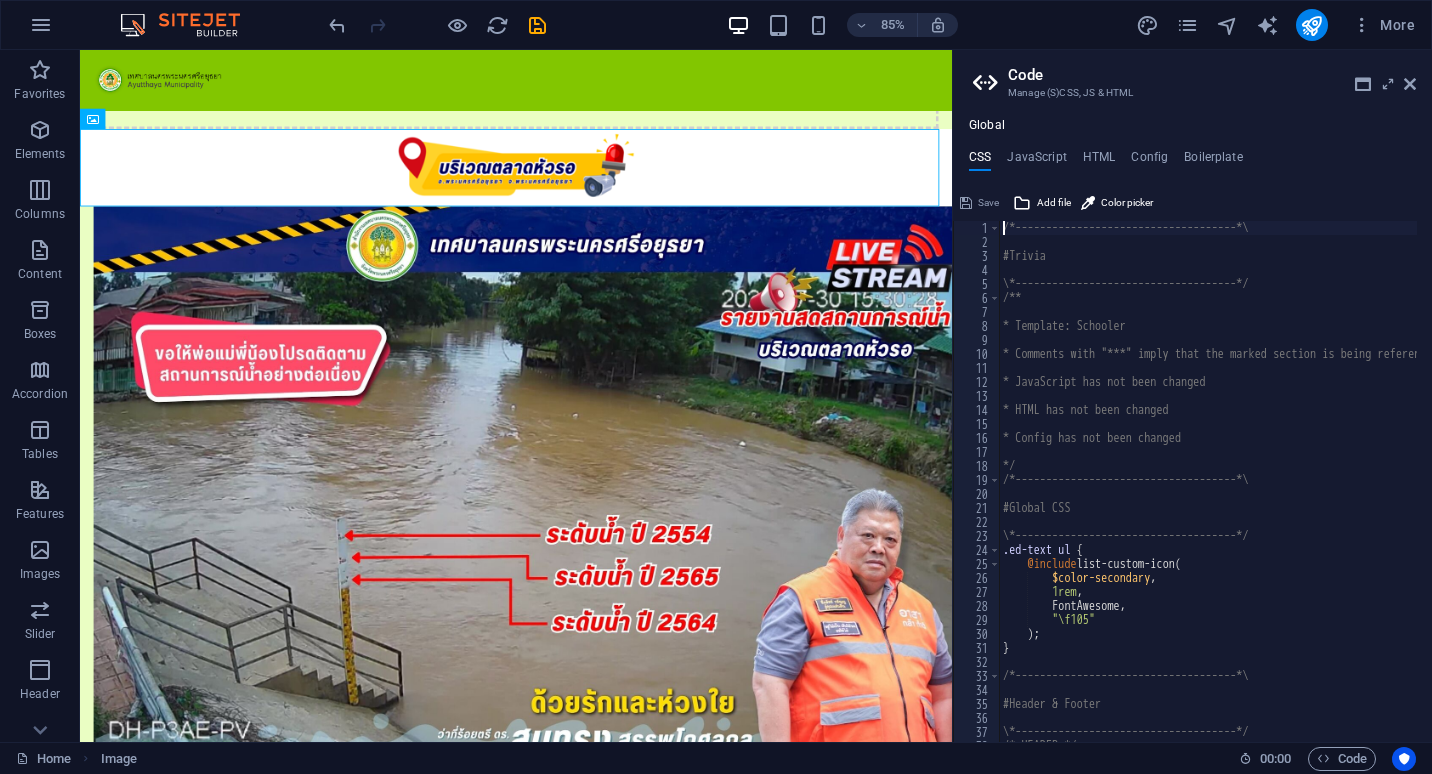 click on "Code Manage (S)CSS, JS & HTML Global CSS JavaScript HTML Config Boilerplate /*------------------------------------*\ 1 2 3 4 5 6 7 8 9 10 11 12 13 14 15 16 17 18 19 20 21 22 23 24 25 26 27 28 29 30 31 32 33 34 35 36 37 38 39 /*------------------------------------*\     #Trivia \*------------------------------------*/ /**   * Template: Schooler   * Comments with "***" imply that the marked section is being referenced somewhere else   * JavaScript has not been changed   * HTML has not been changed   * Config has not been changed   */ /*------------------------------------*\     #Global CSS \*------------------------------------*/ .ed-text   ul   {      @include  list-custom-icon (           $color-secondary ,            1rem ,            FontAwesome,            "\f105"      ) ; } /*------------------------------------*\     #Header & Footer \*------------------------------------*/ /* HEADER */     Save Add file Color picker     Save Add file     Save Add file" at bounding box center (1192, 396) 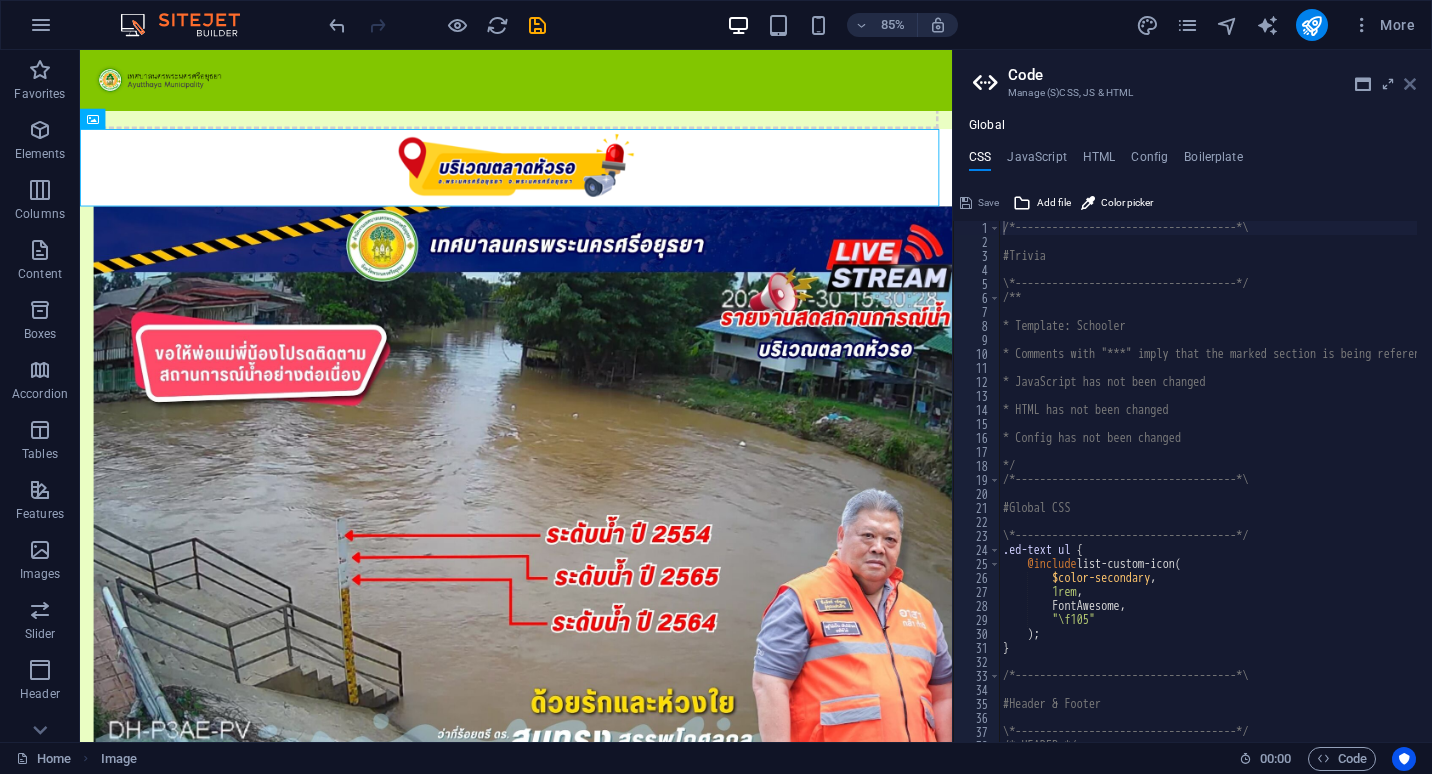 click at bounding box center (1410, 84) 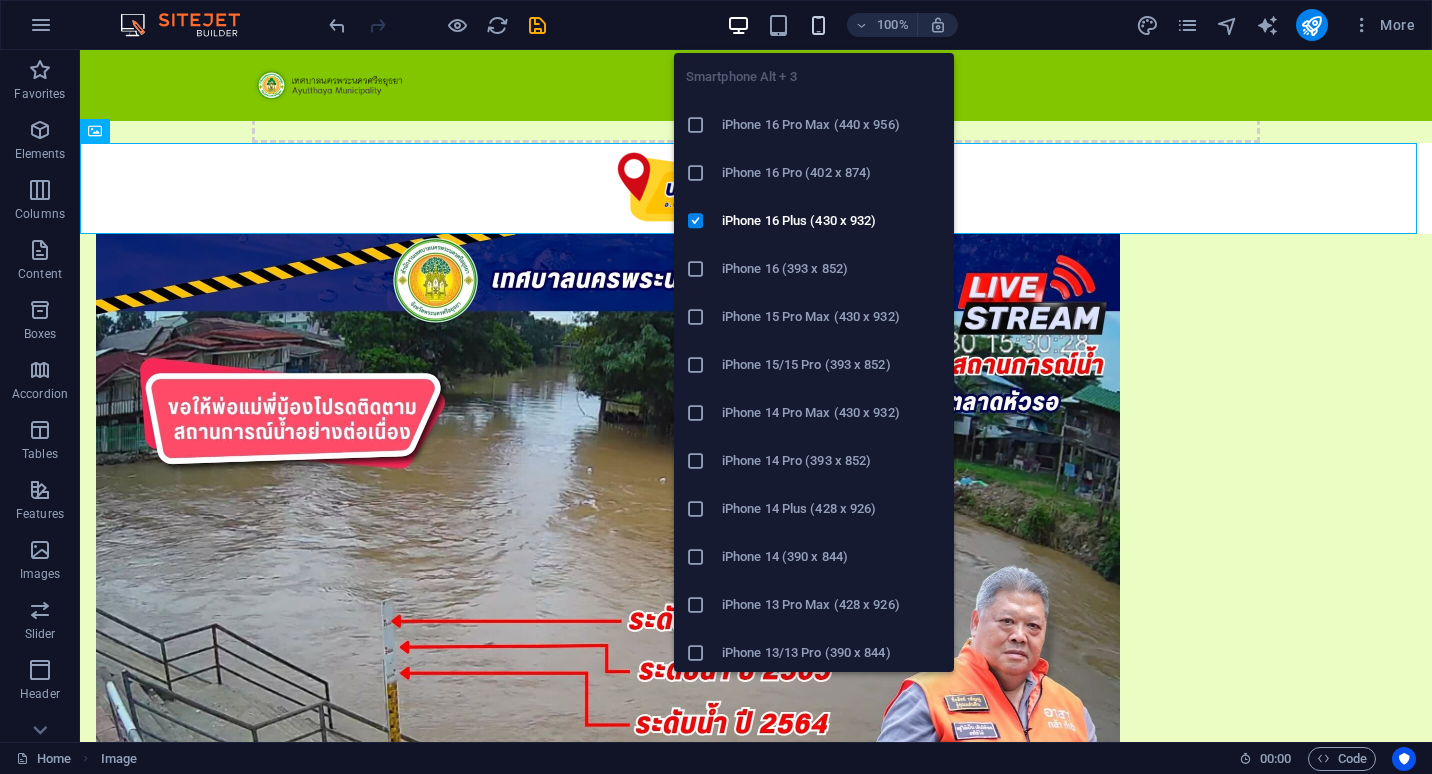 click at bounding box center (818, 25) 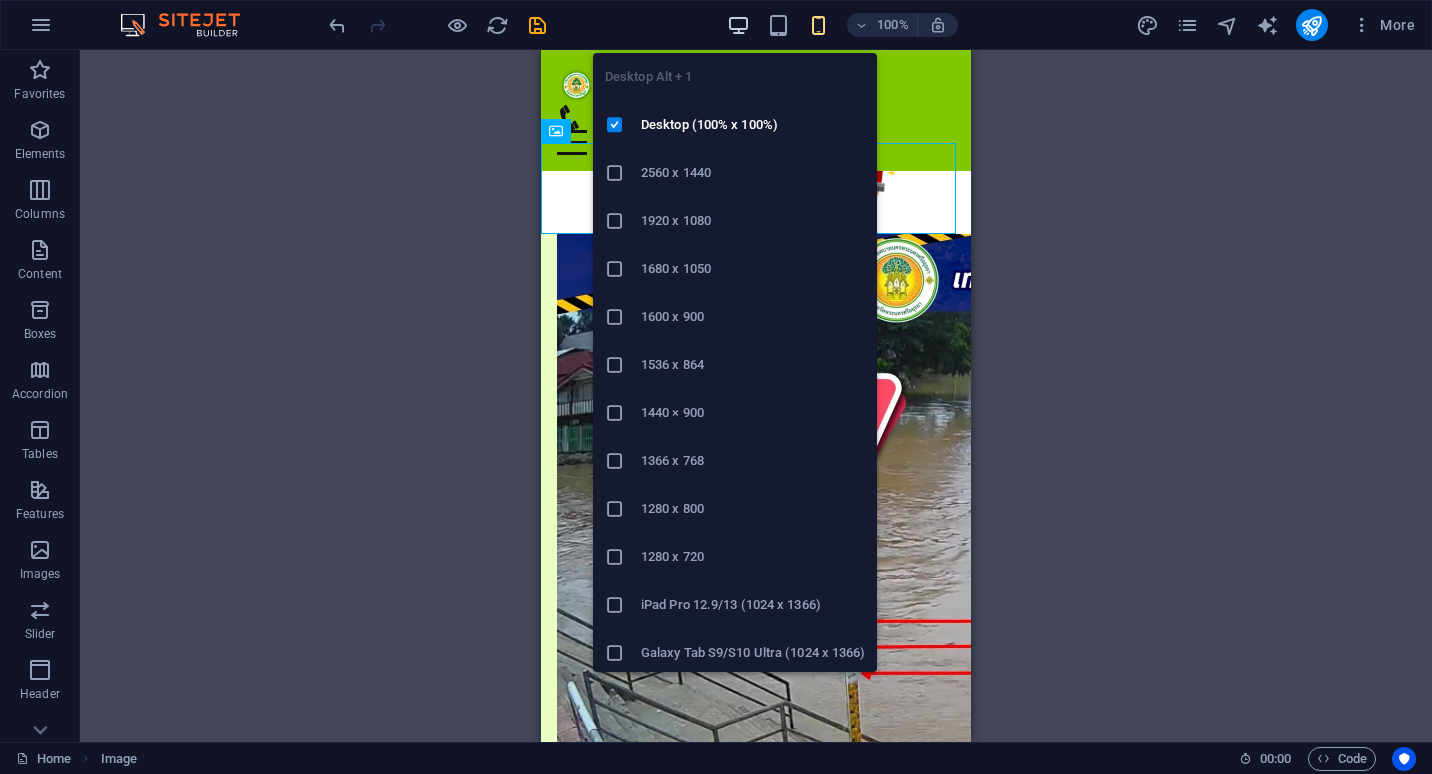 click at bounding box center (738, 25) 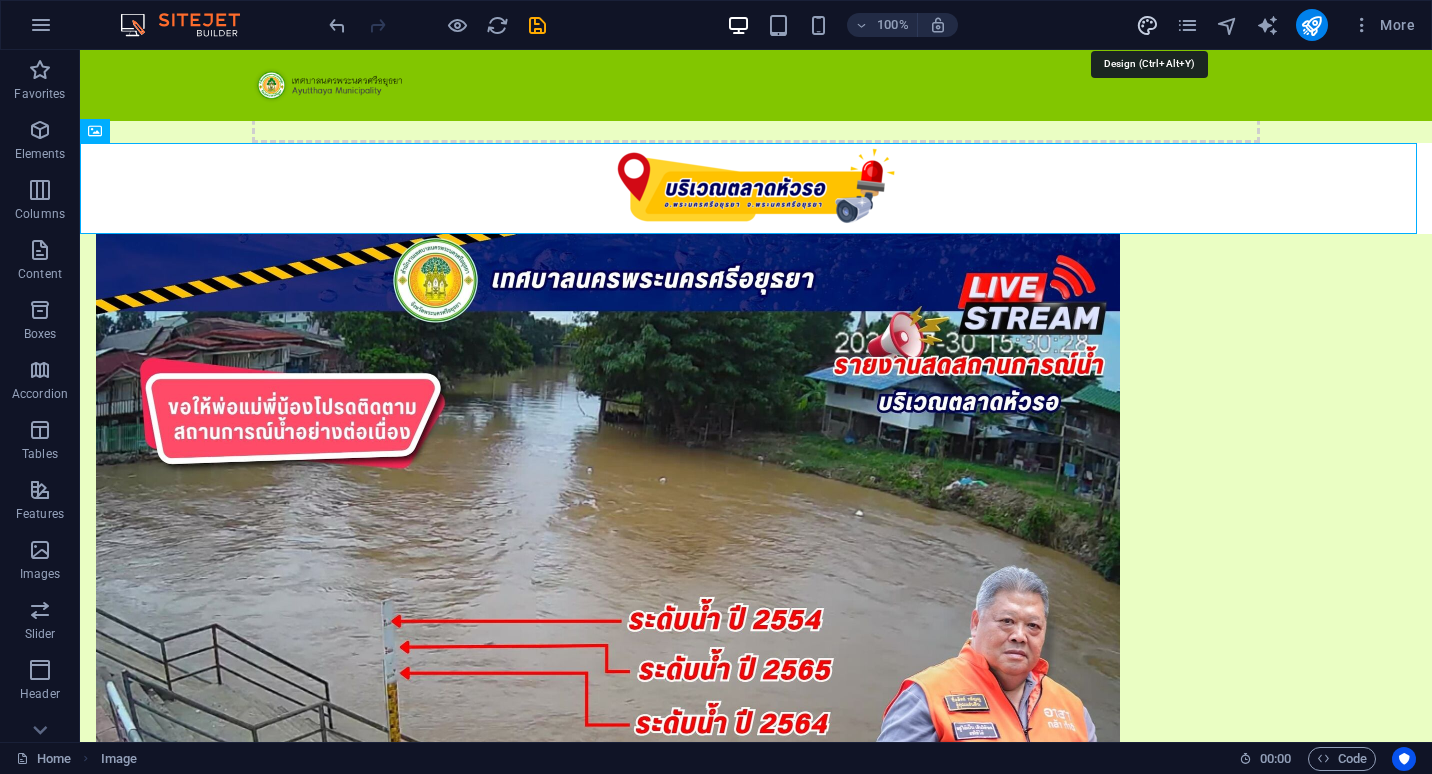 click at bounding box center [1147, 25] 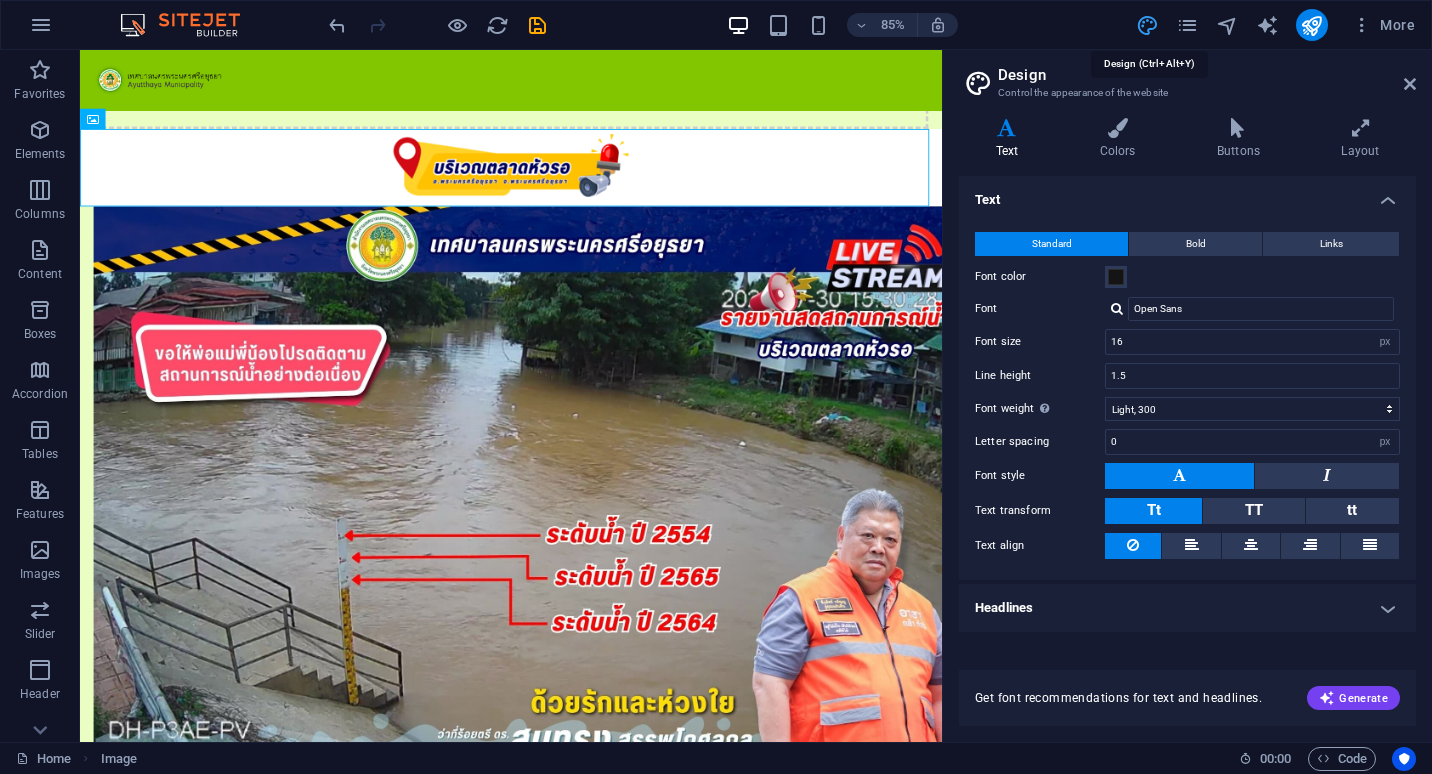 click at bounding box center (1147, 25) 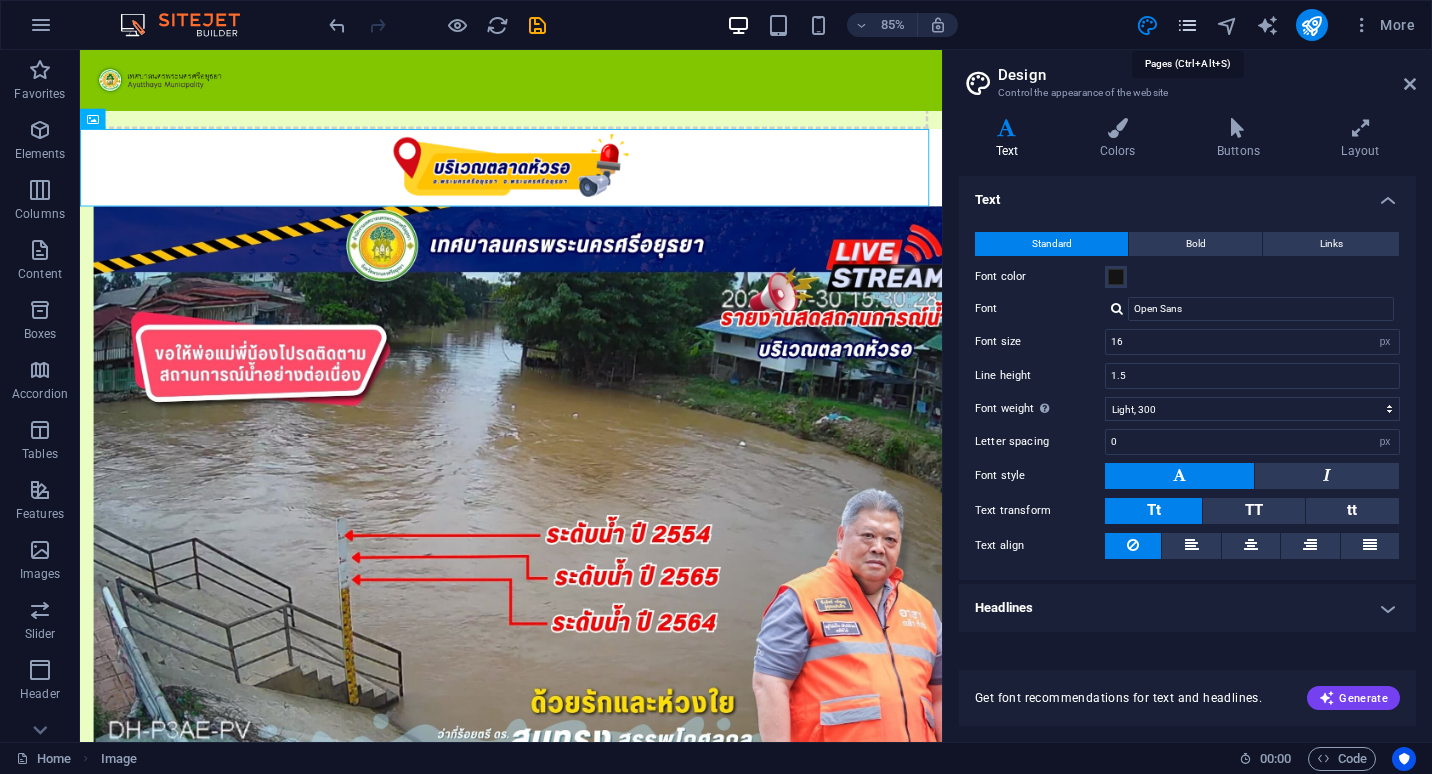 click at bounding box center [1187, 25] 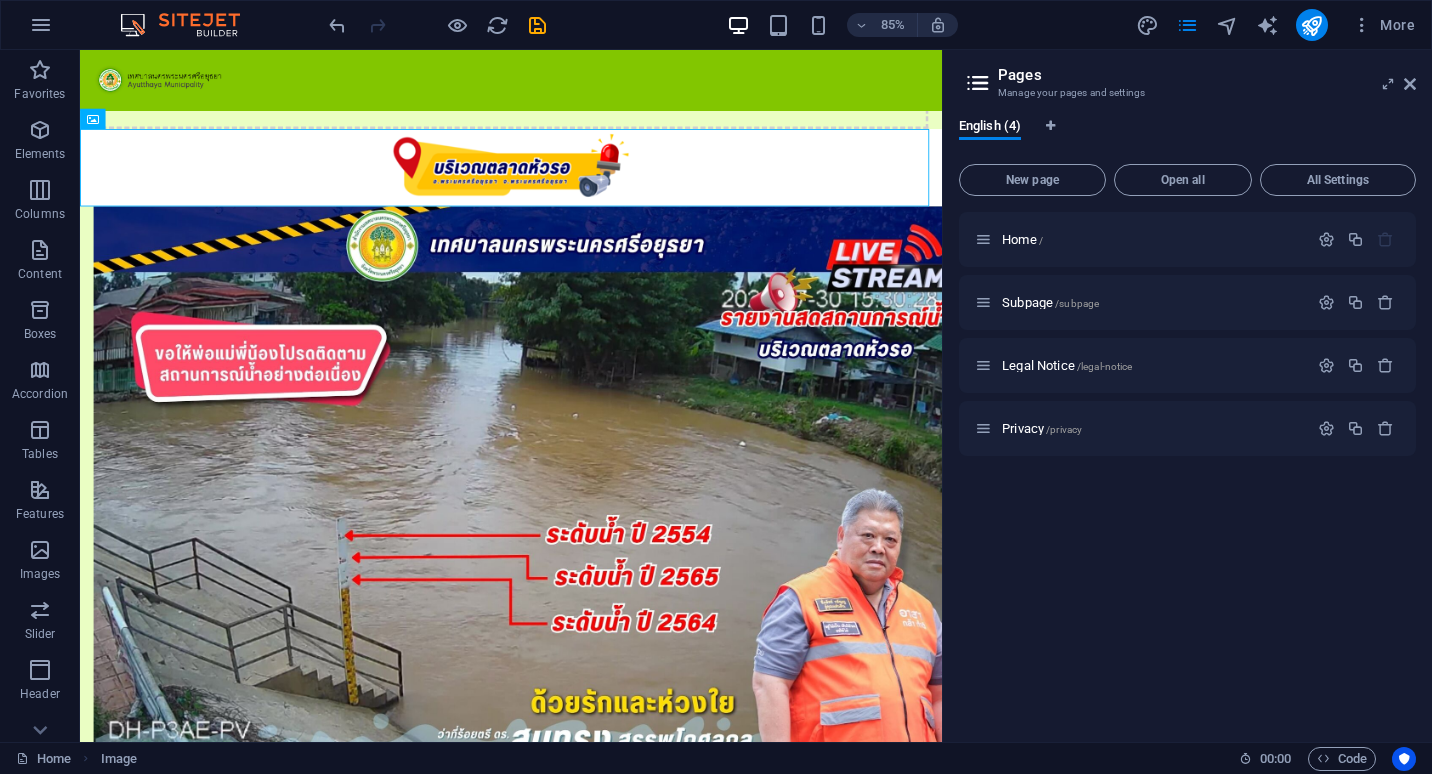 click on "85% More" at bounding box center (874, 25) 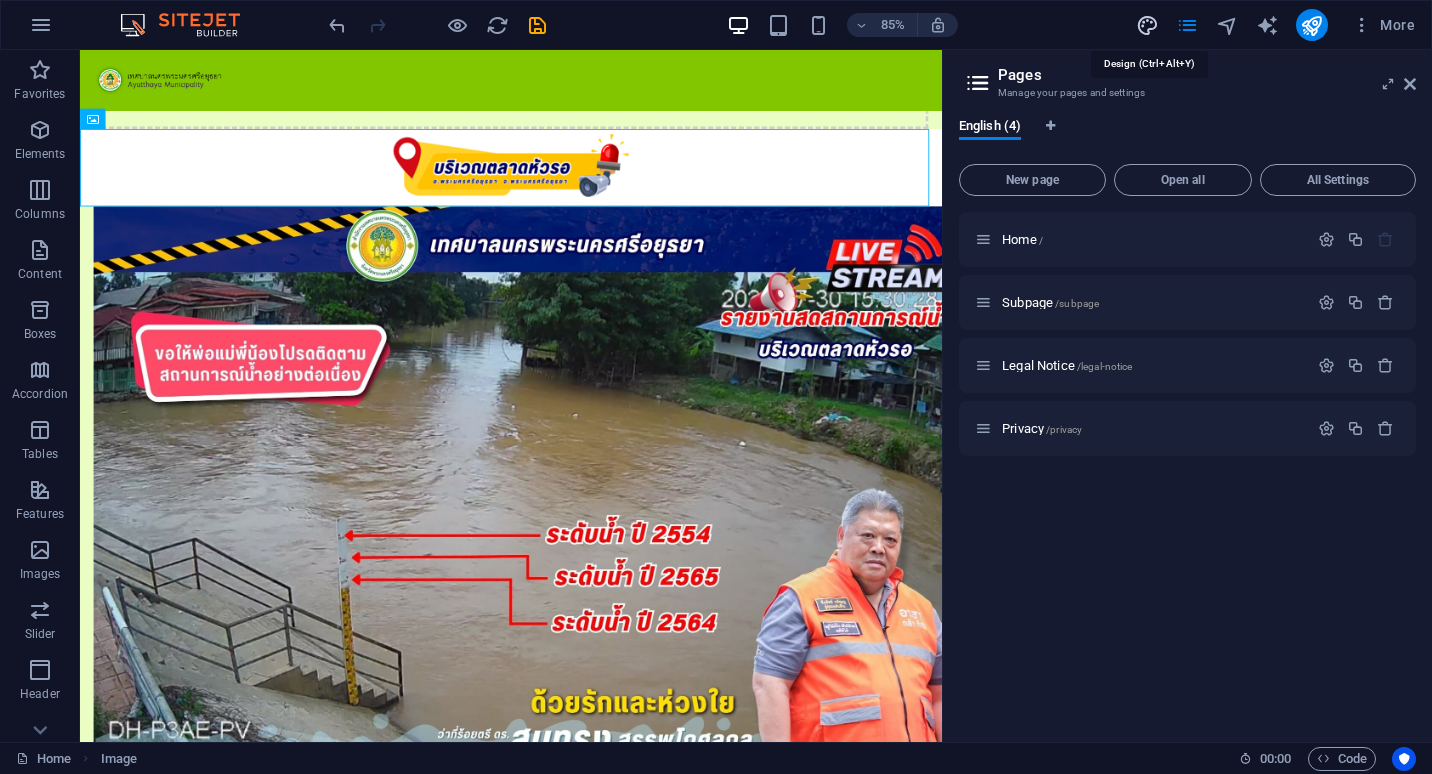 click at bounding box center (1147, 25) 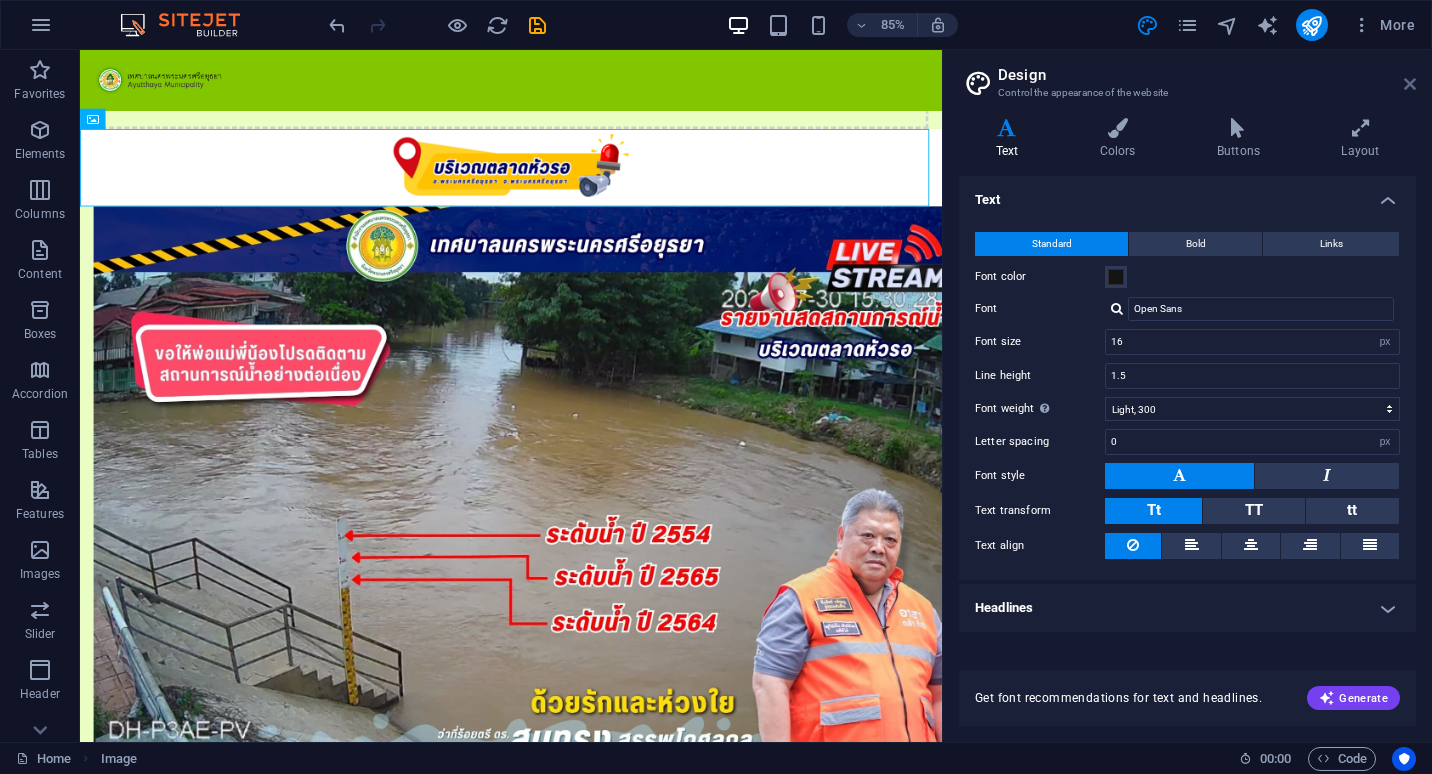 click at bounding box center [1410, 84] 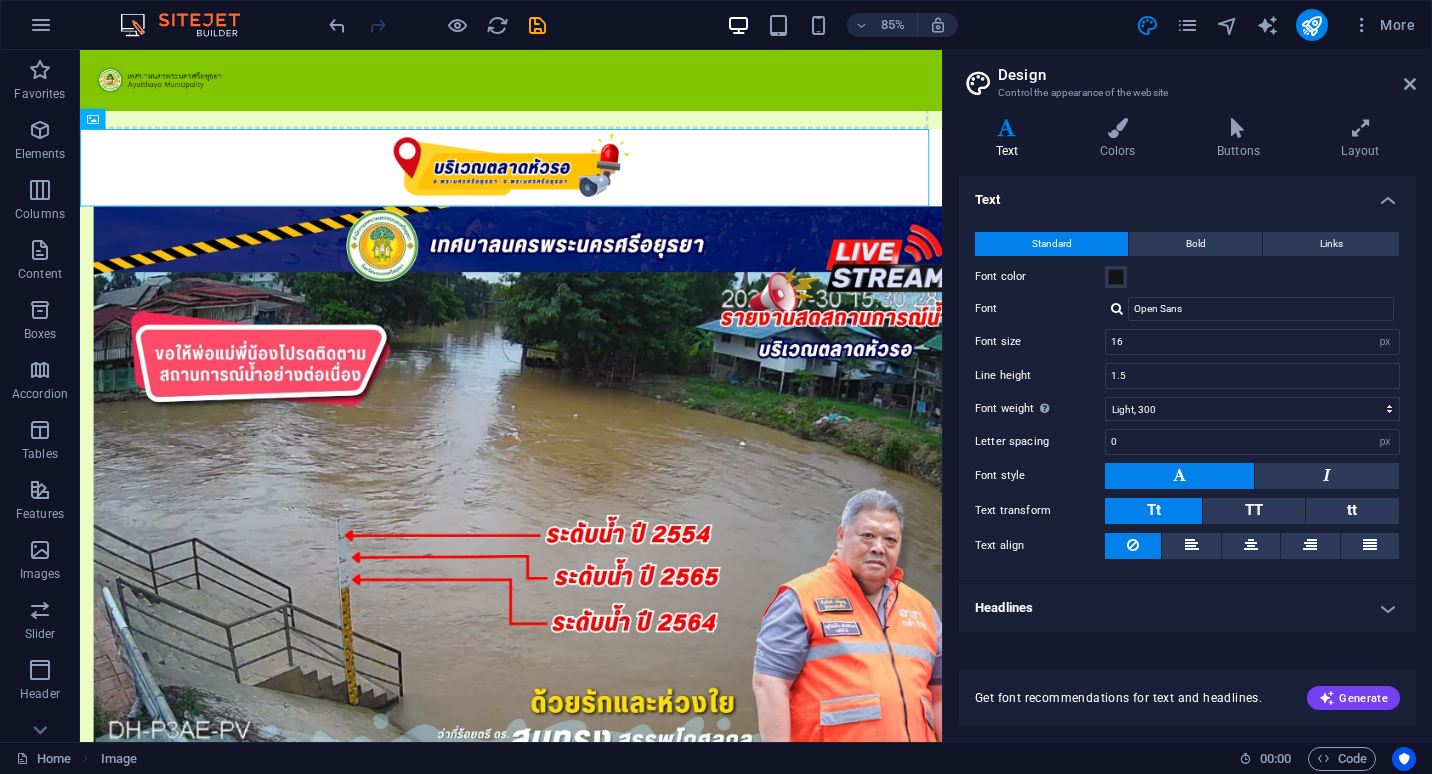 click at bounding box center [587, 188] 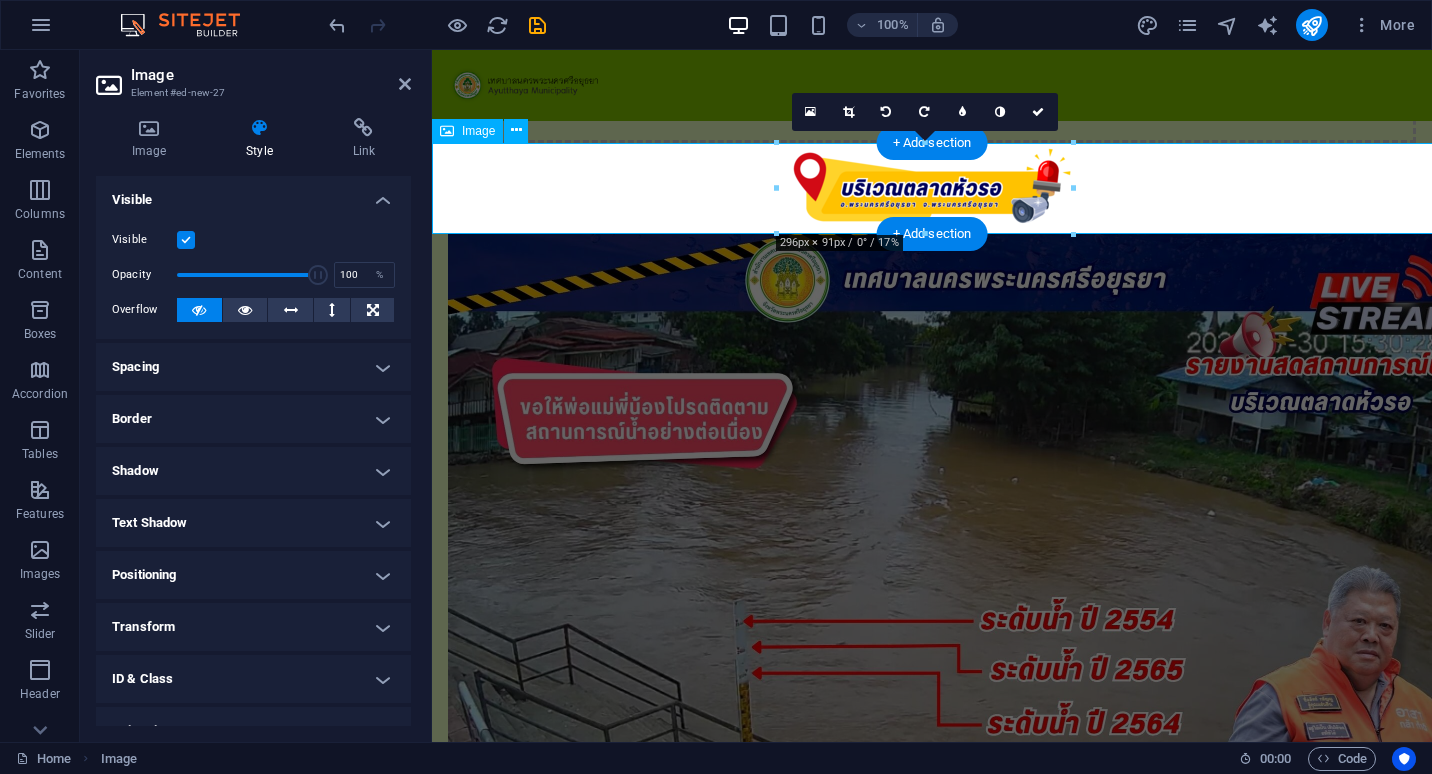 click at bounding box center [932, 188] 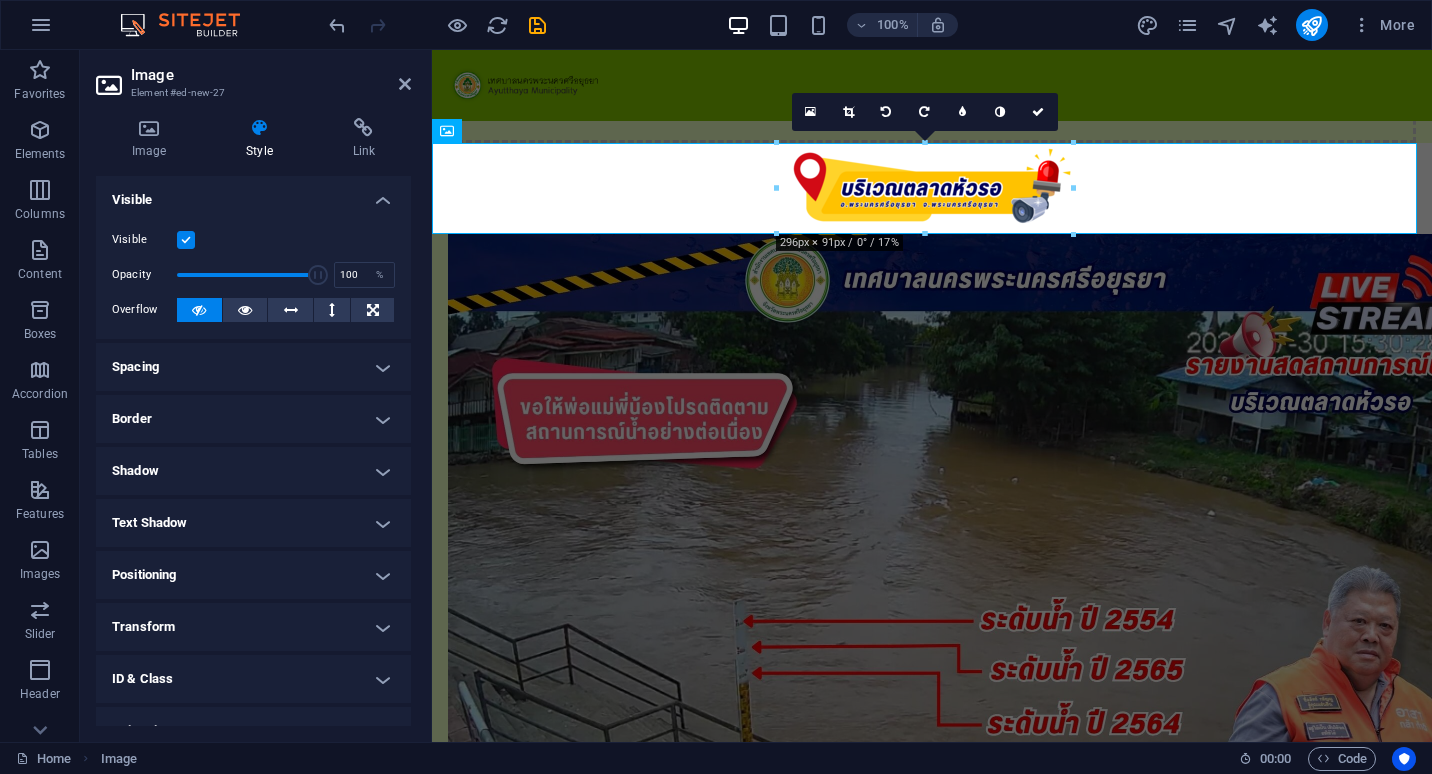 click on "Shadow" at bounding box center (253, 471) 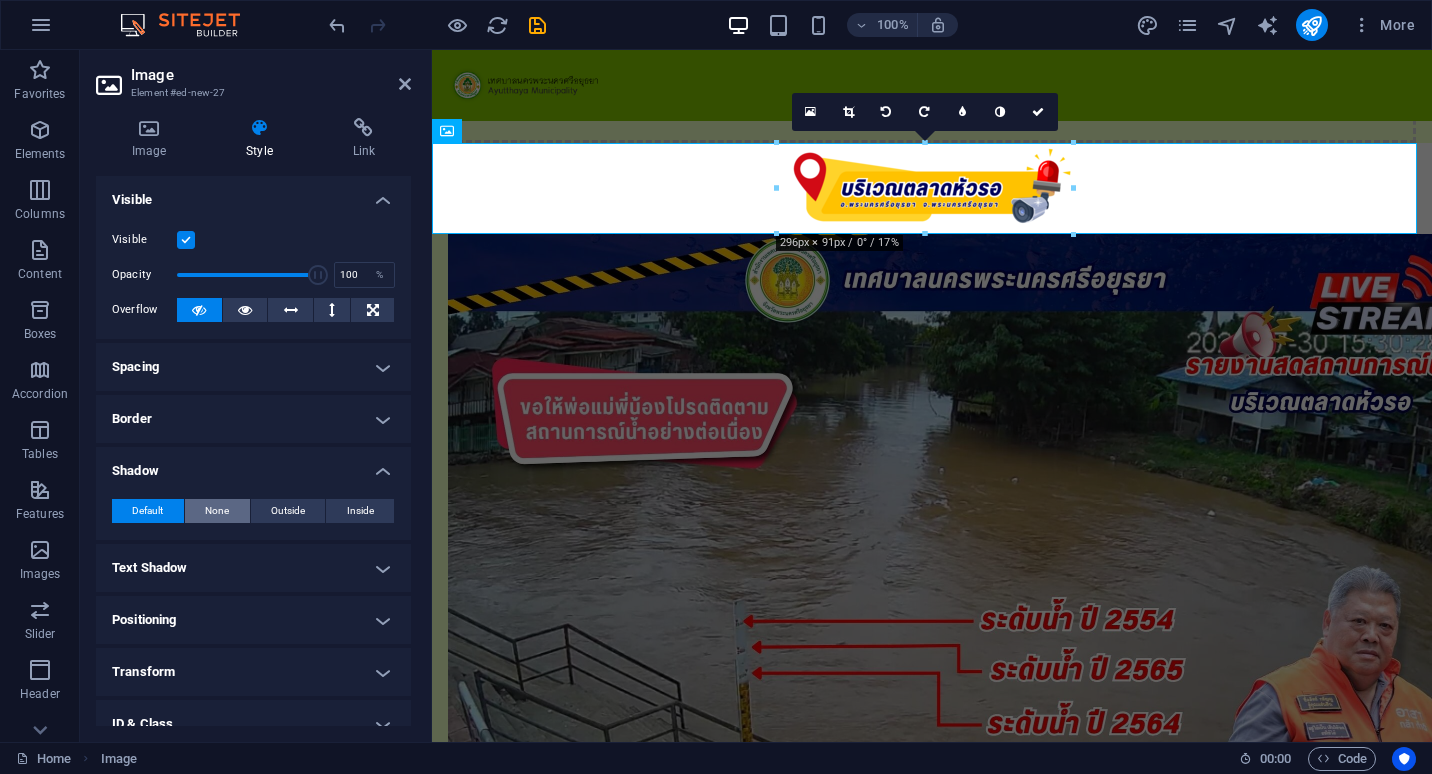 click on "None" at bounding box center (217, 511) 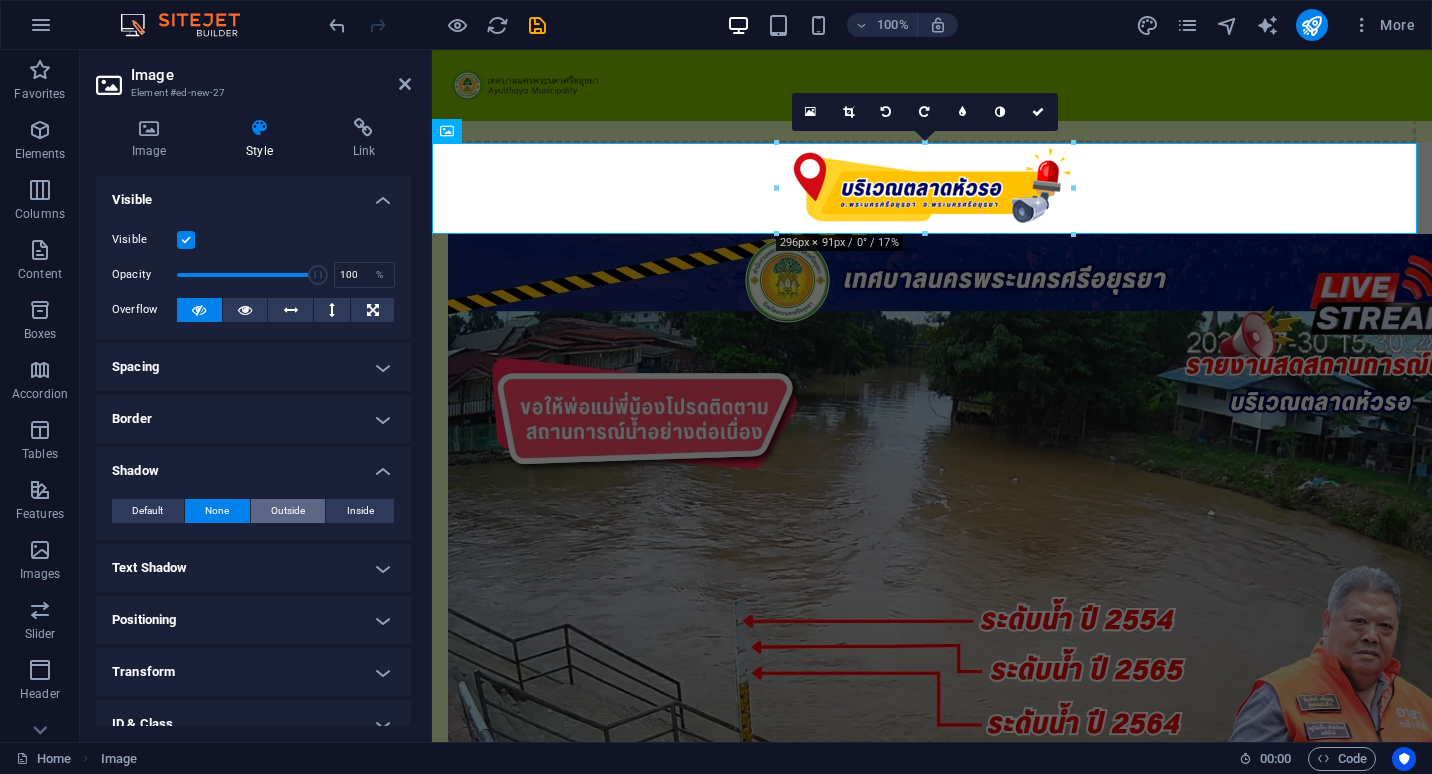 click on "Outside" at bounding box center [288, 511] 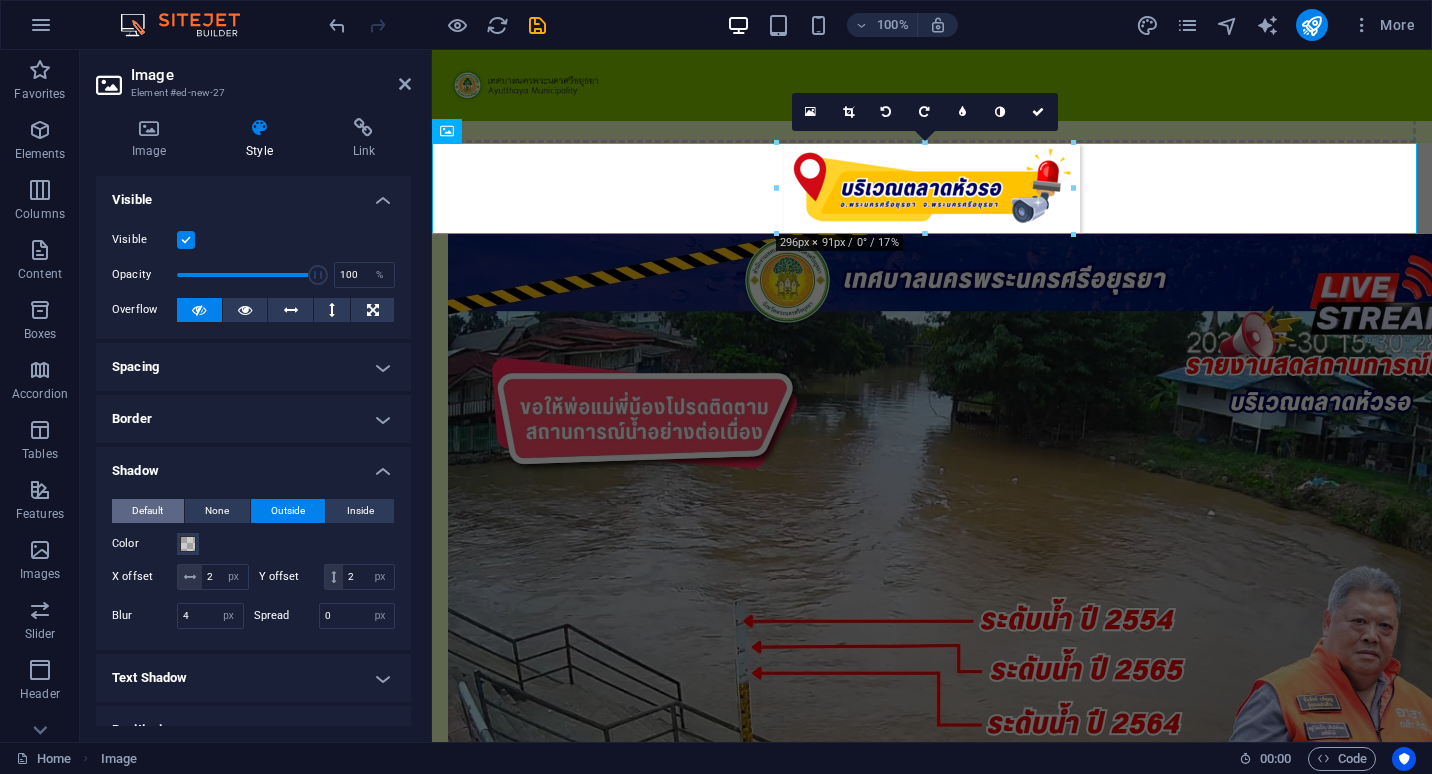 click on "Default" at bounding box center (147, 511) 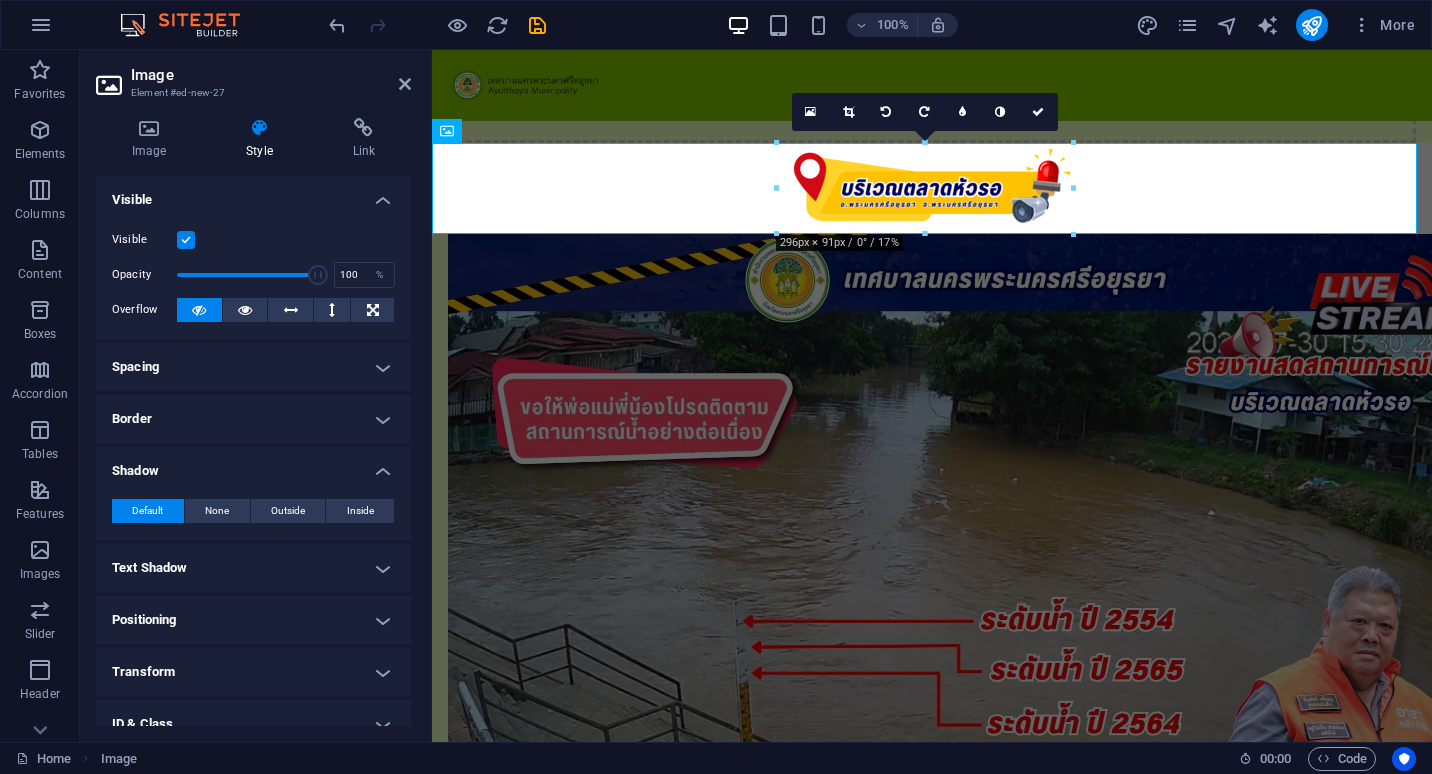 click on "Shadow" at bounding box center [253, 465] 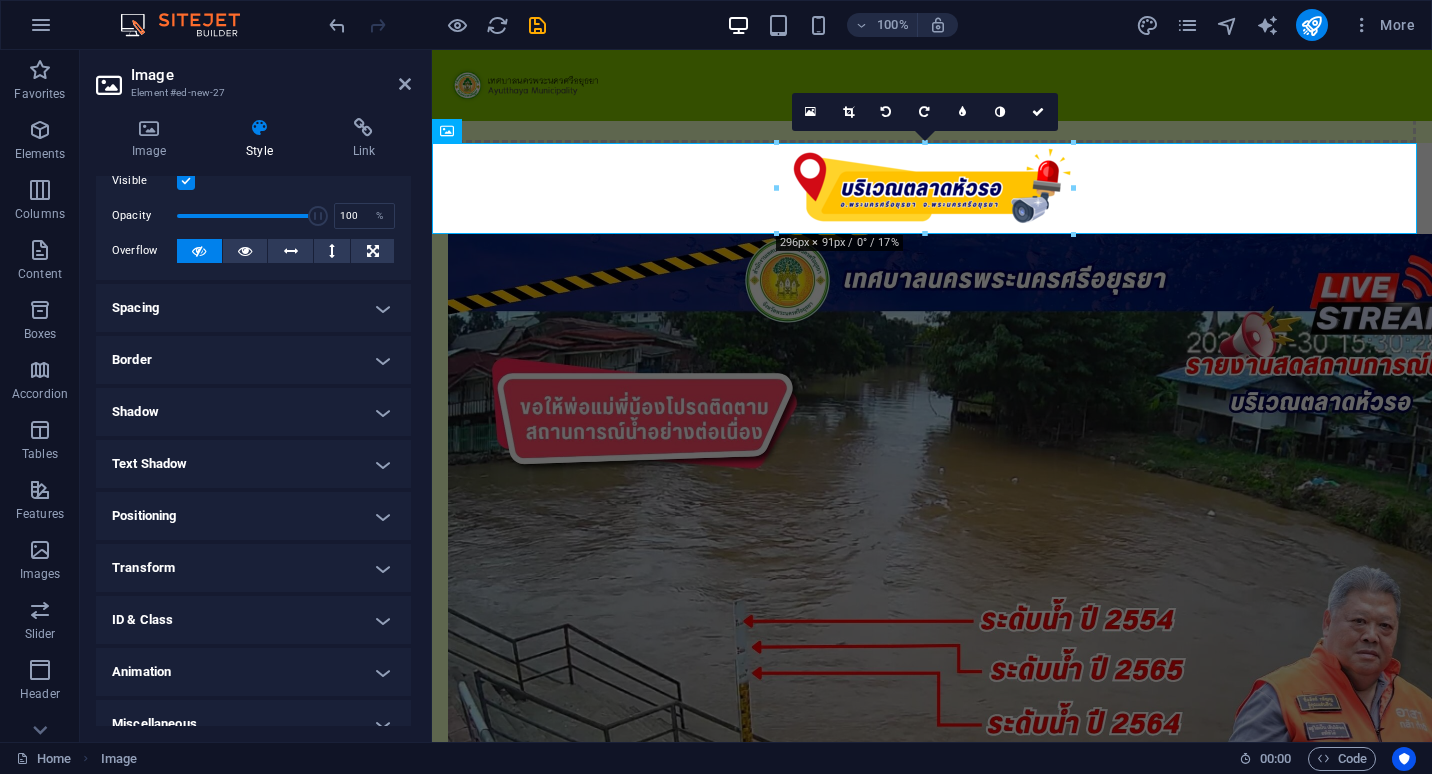 scroll, scrollTop: 80, scrollLeft: 0, axis: vertical 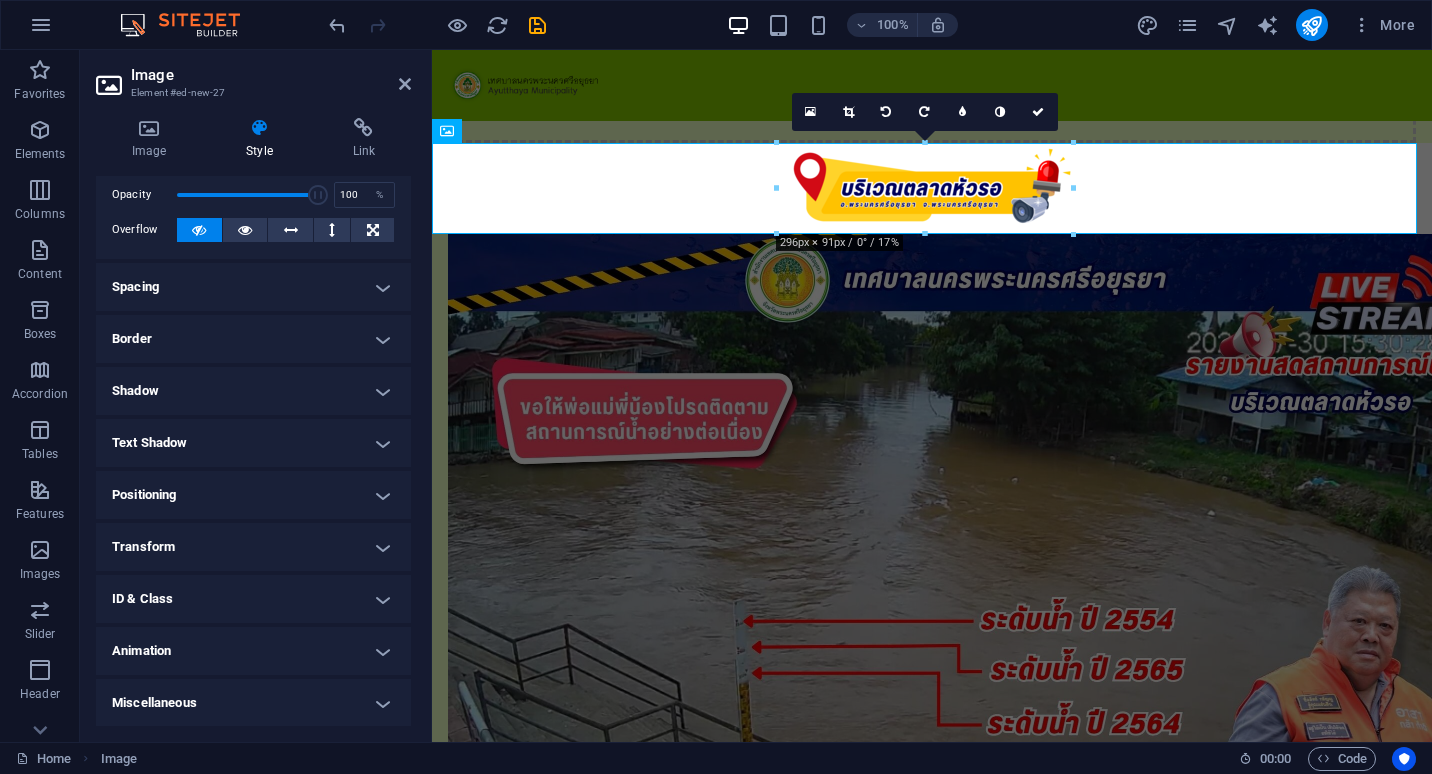 click on "Positioning" at bounding box center [253, 495] 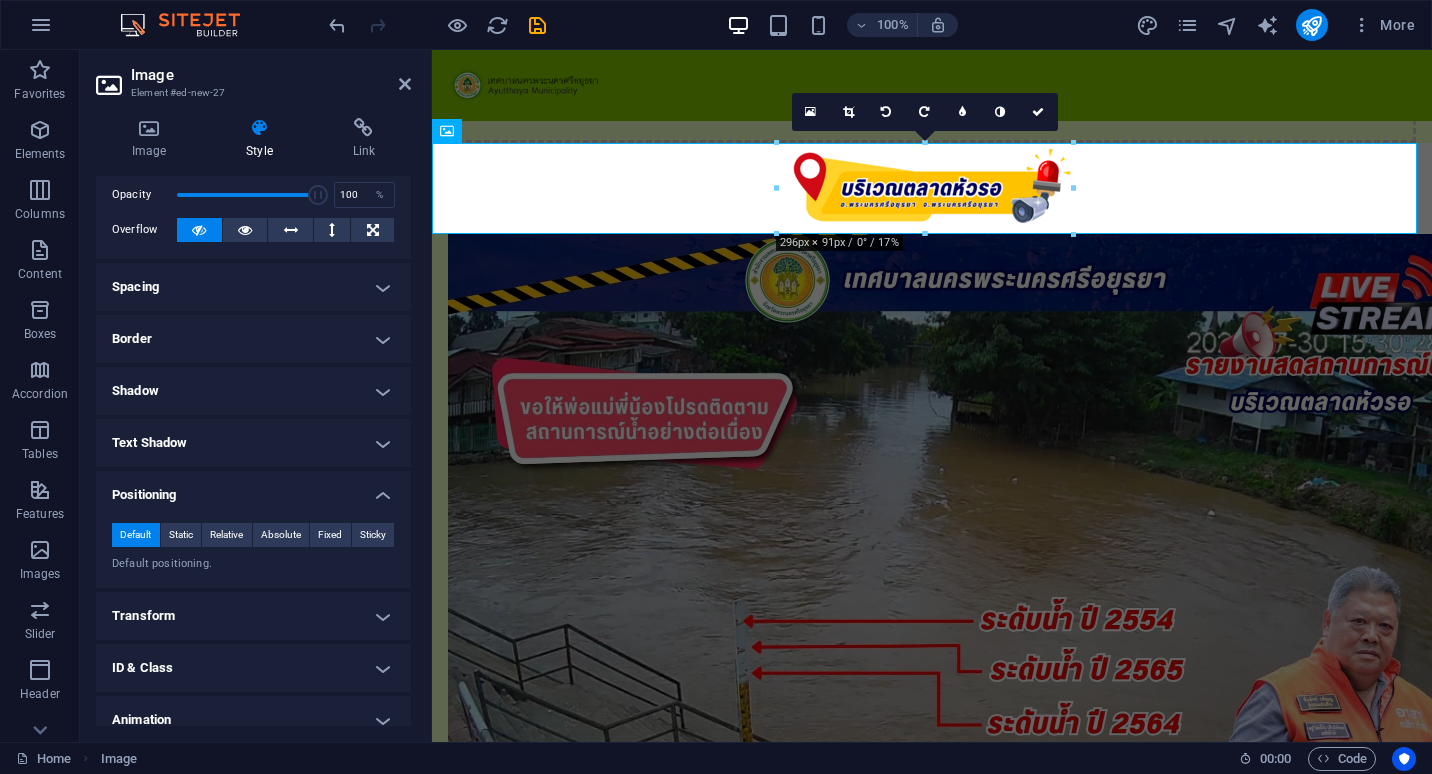 click on "Positioning" at bounding box center (253, 489) 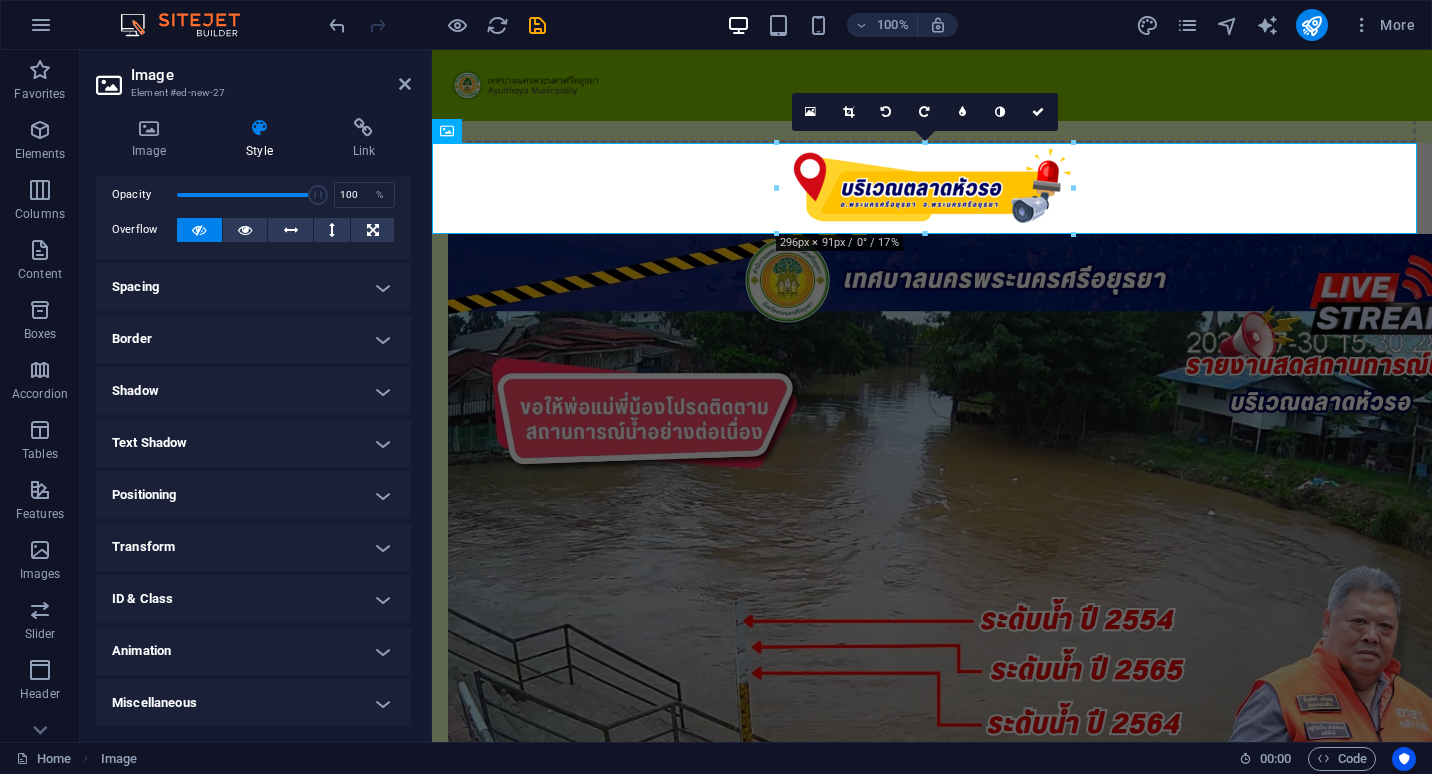 click on "Transform" at bounding box center (253, 547) 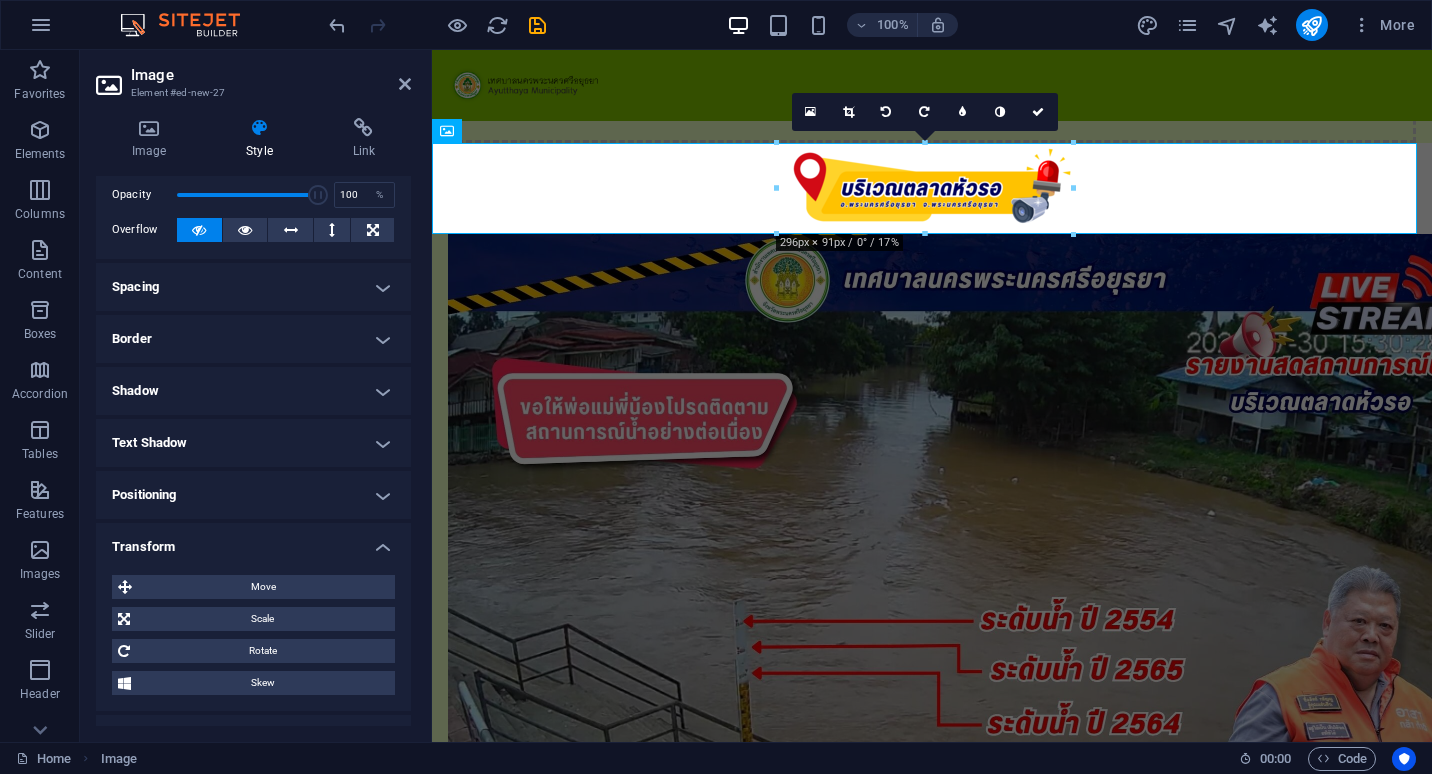 click on "Transform" at bounding box center [253, 541] 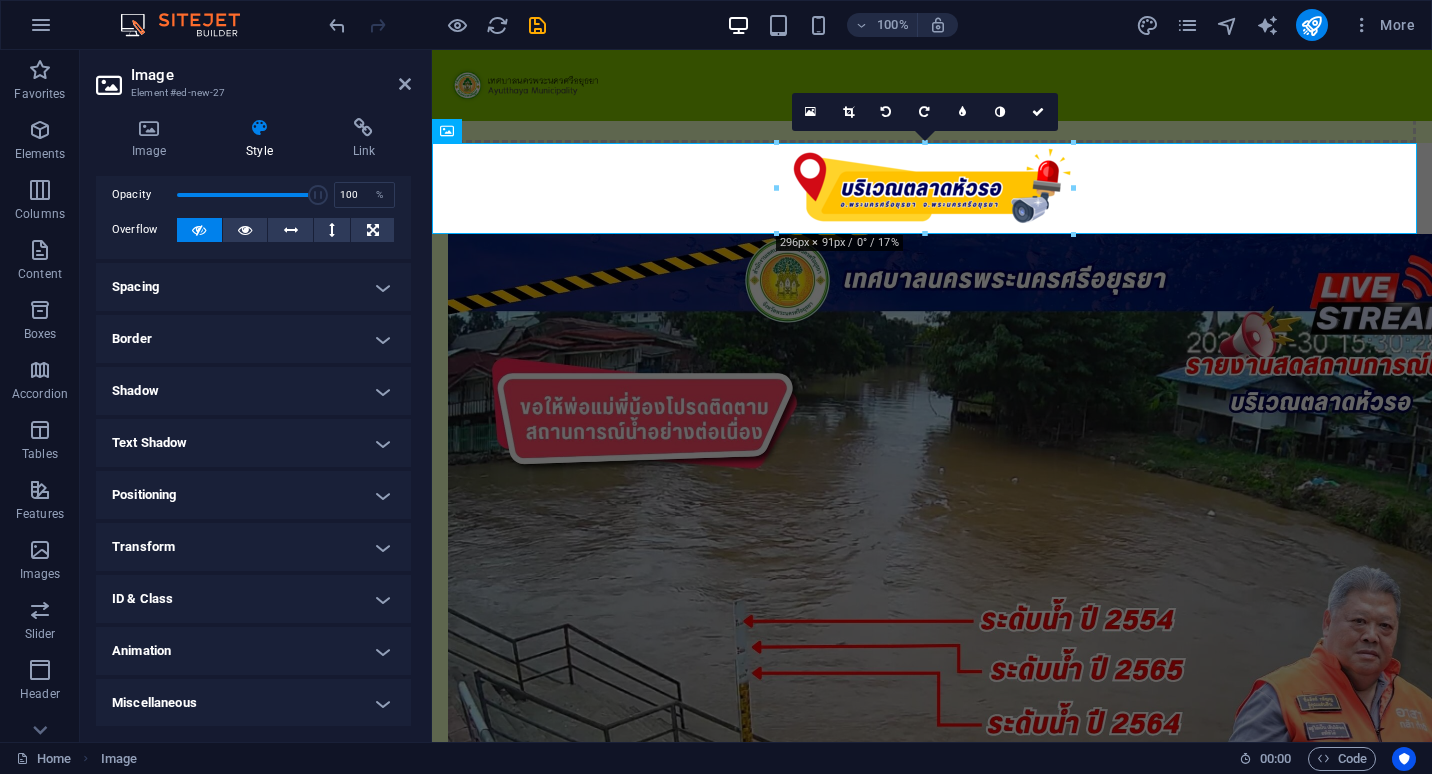 click at bounding box center (932, 188) 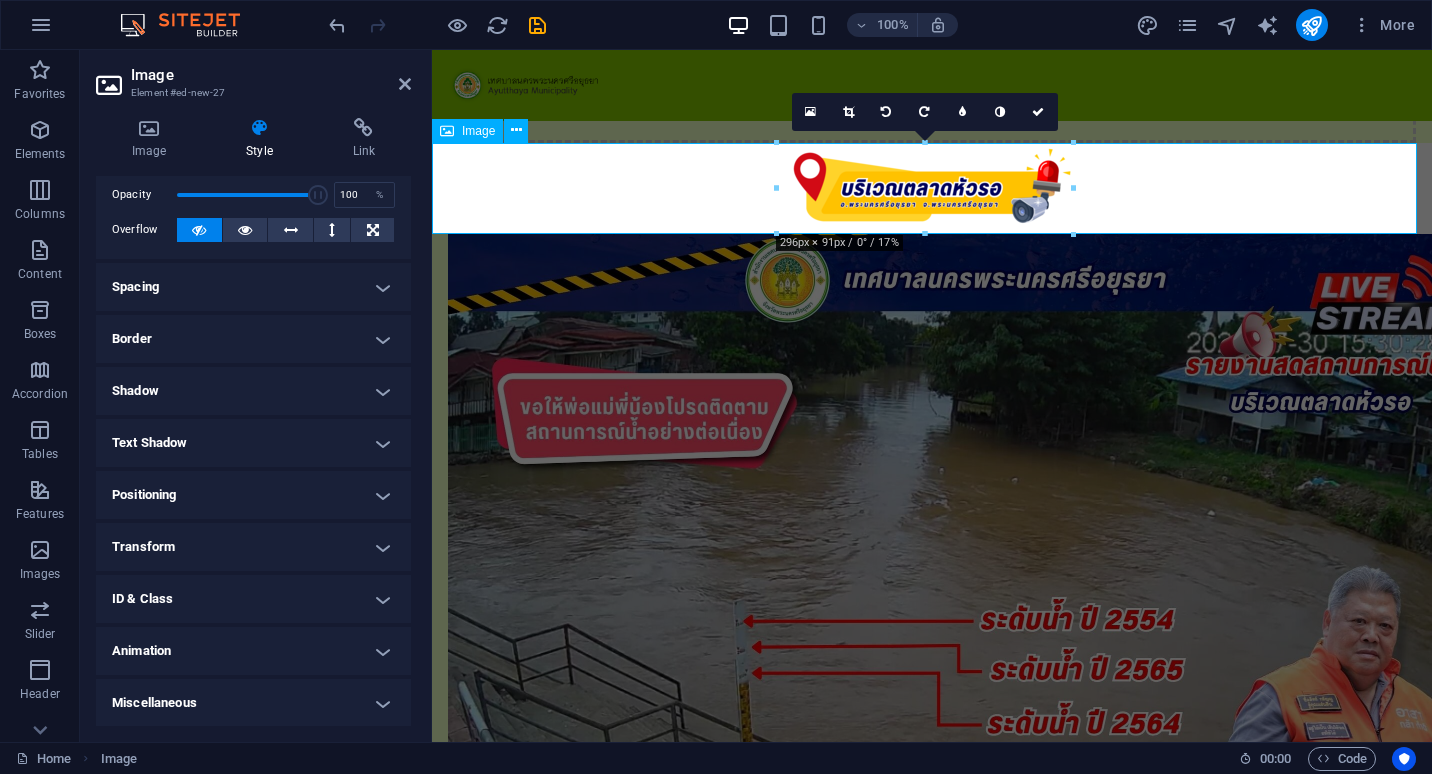 click on "Image" at bounding box center [478, 131] 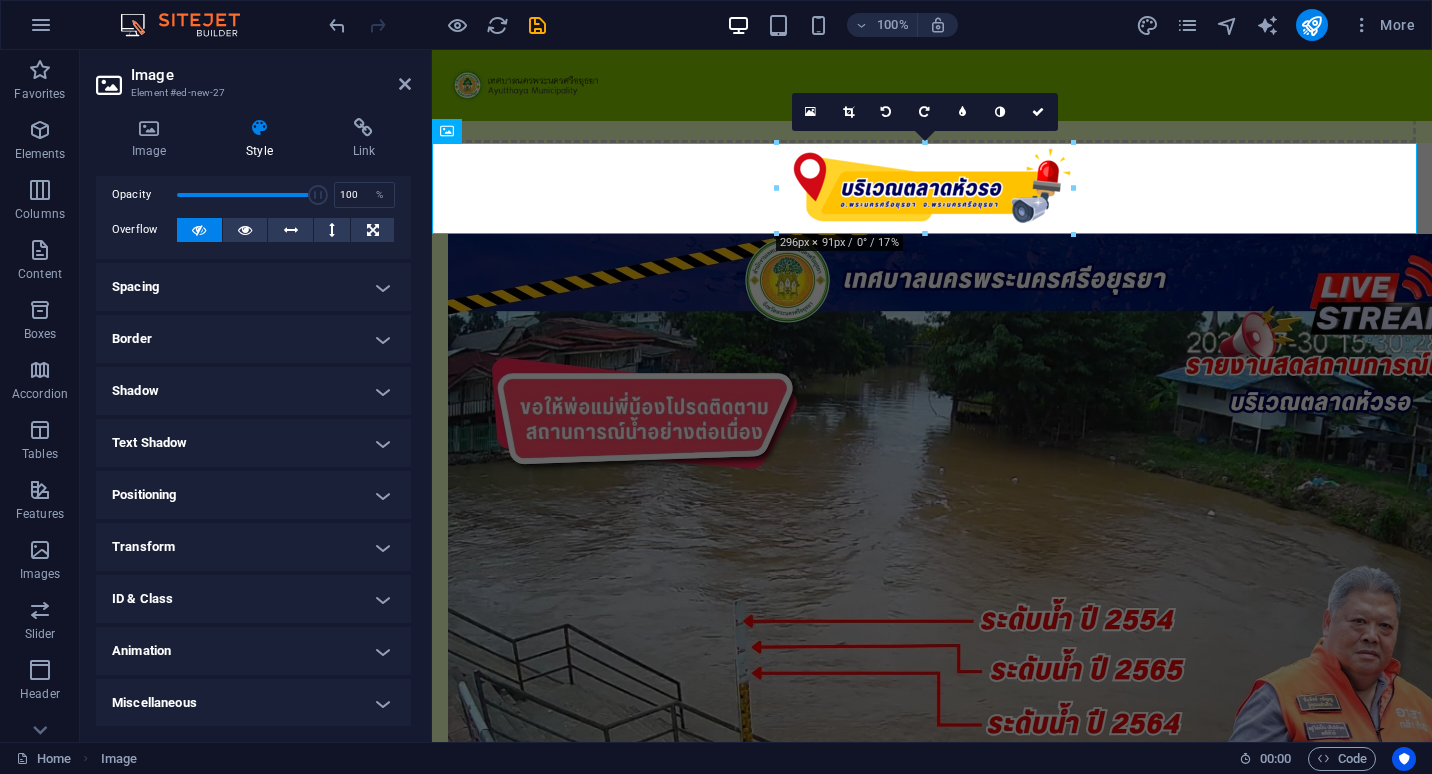 click on "Border" at bounding box center (253, 339) 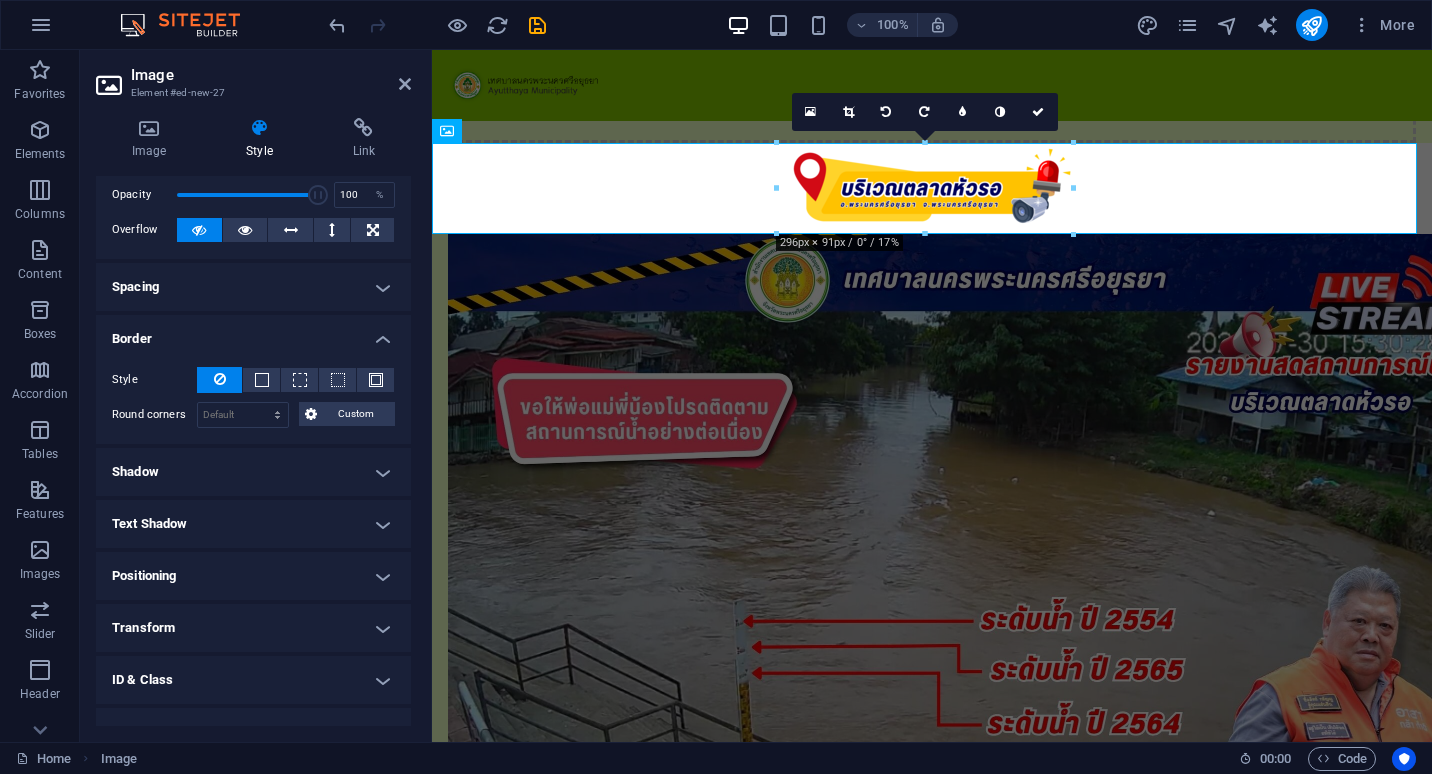 click on "Border" at bounding box center [253, 333] 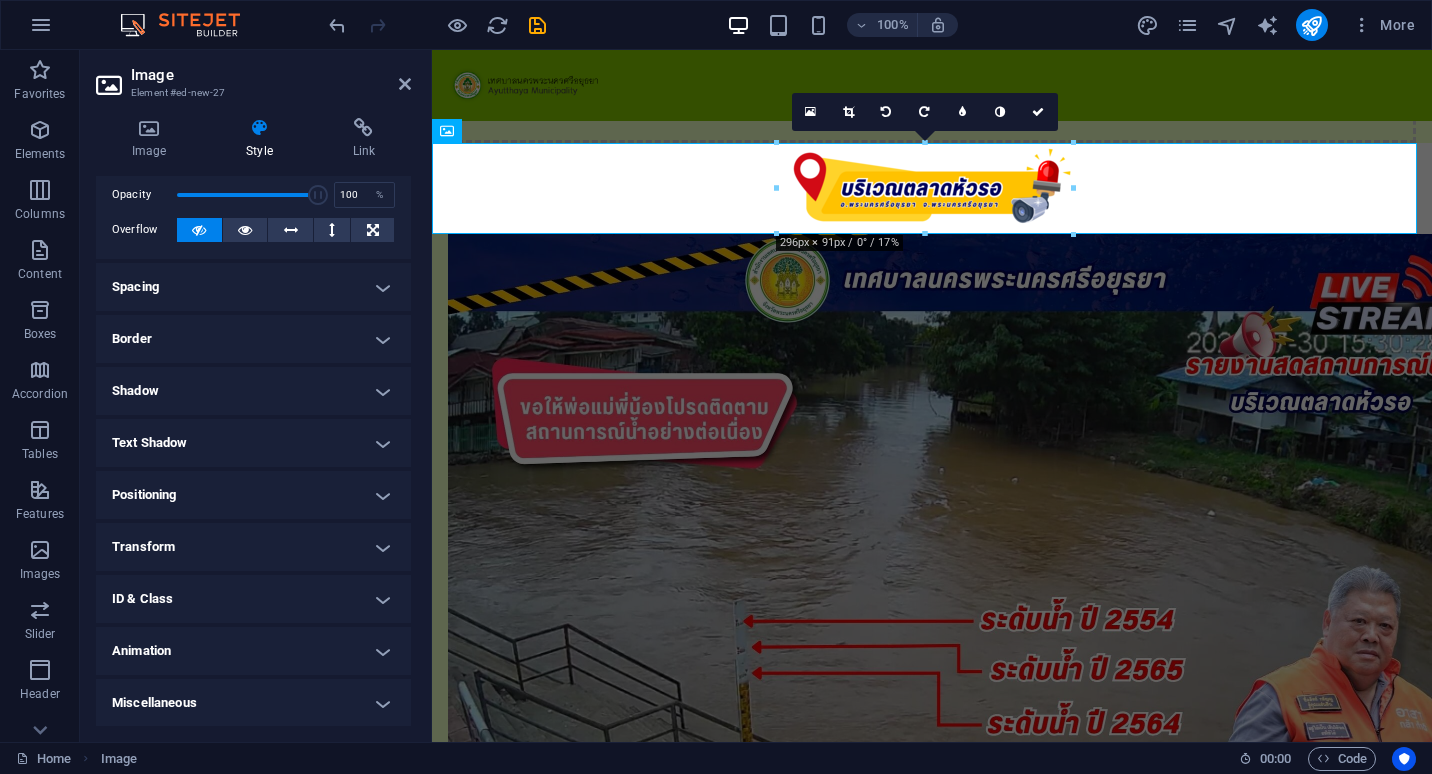 click on "Shadow" at bounding box center [253, 391] 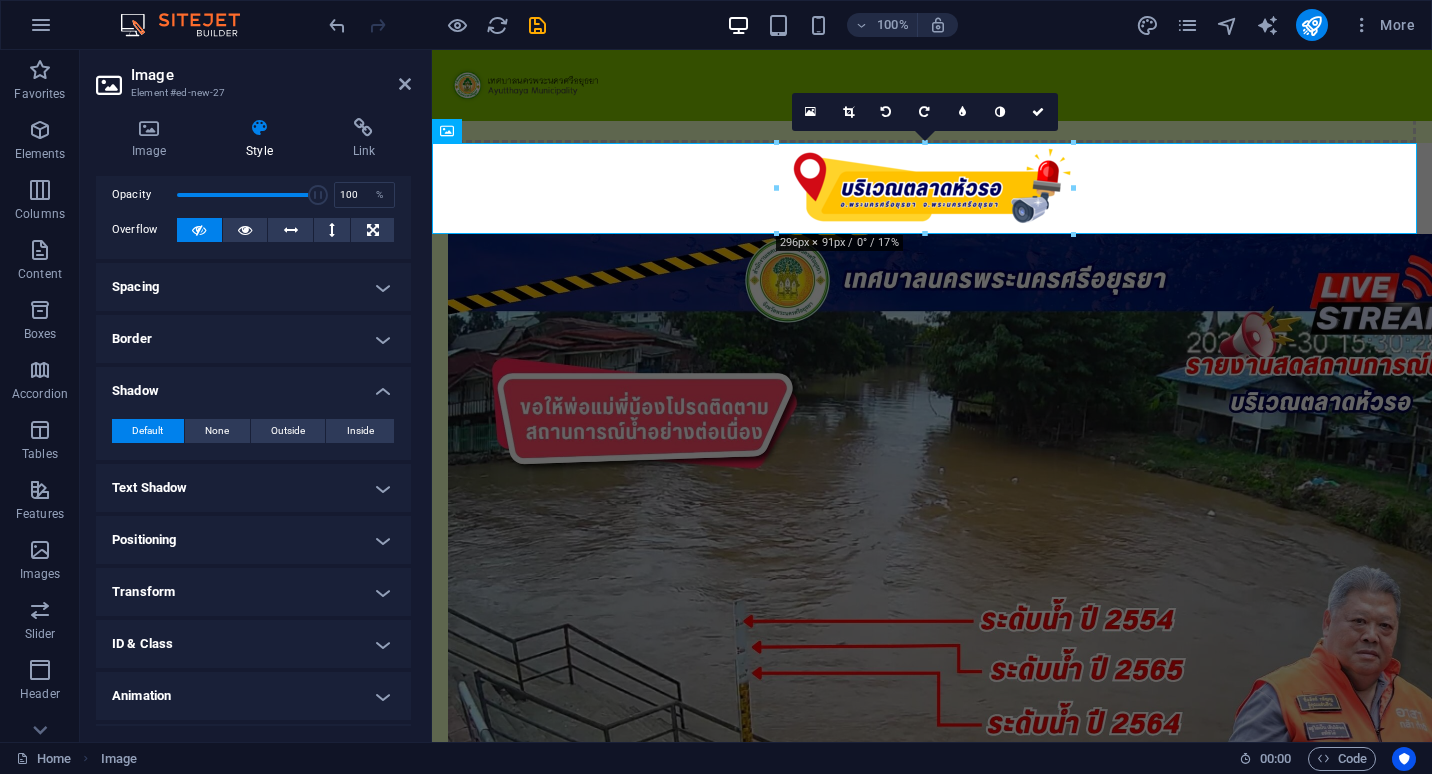 click on "Shadow" at bounding box center (253, 385) 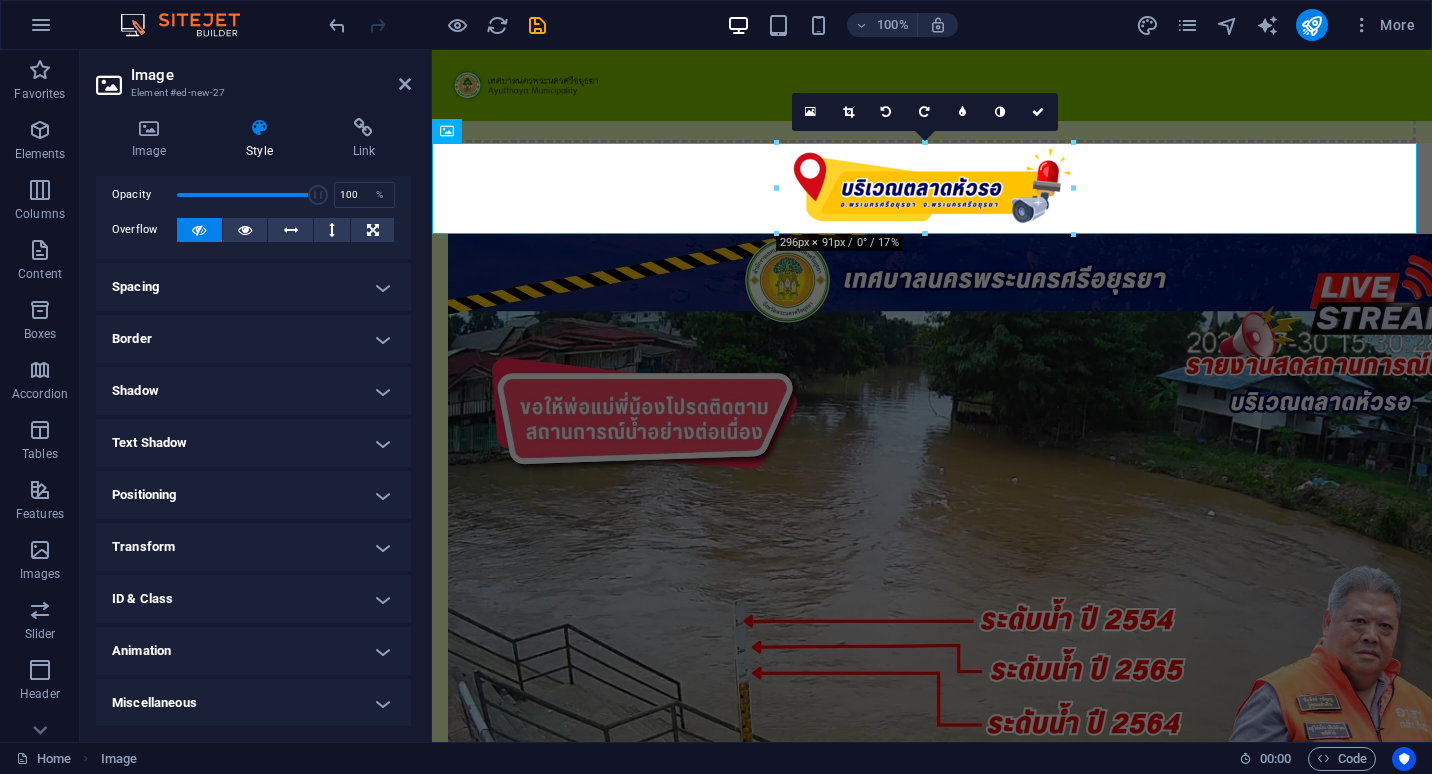 click on "Transform" at bounding box center (253, 547) 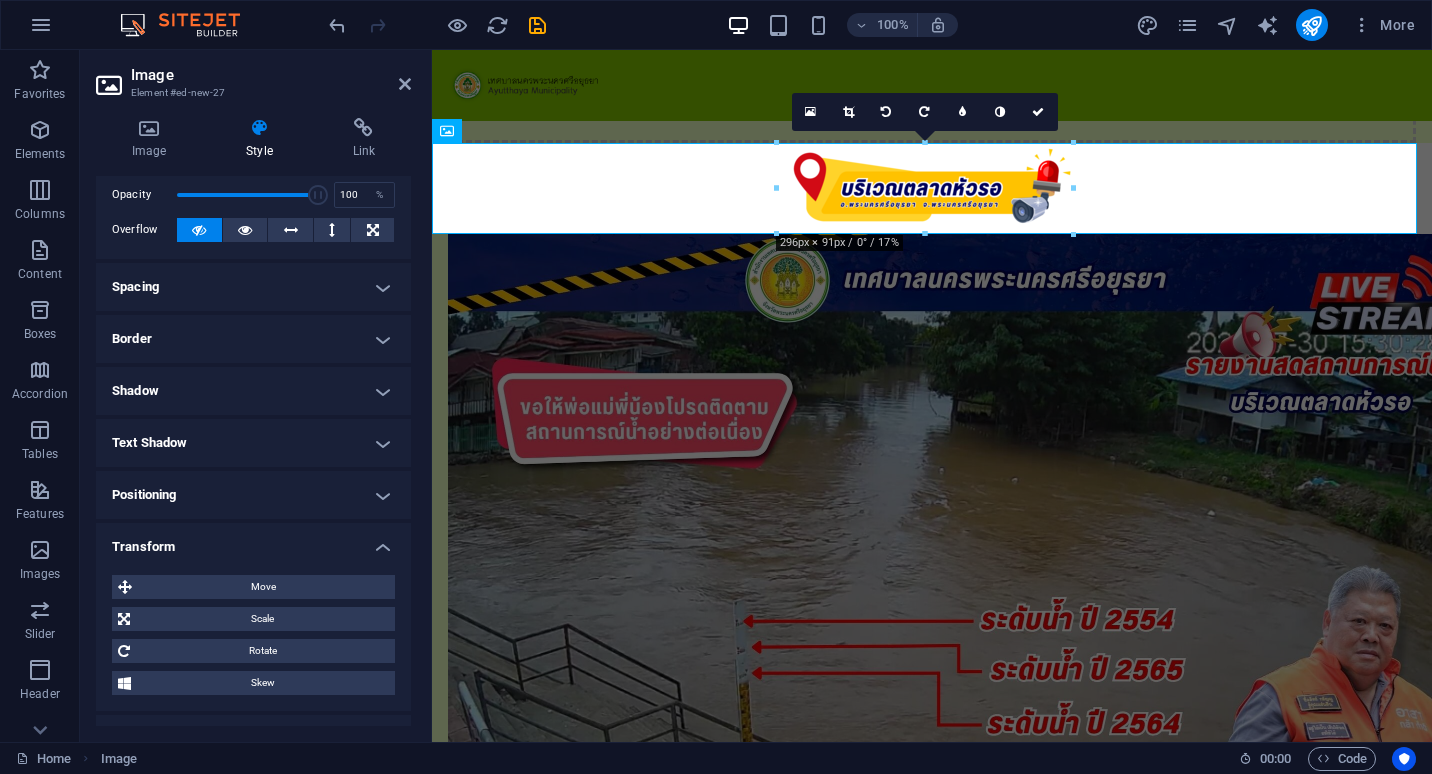 click on "Transform" at bounding box center [253, 541] 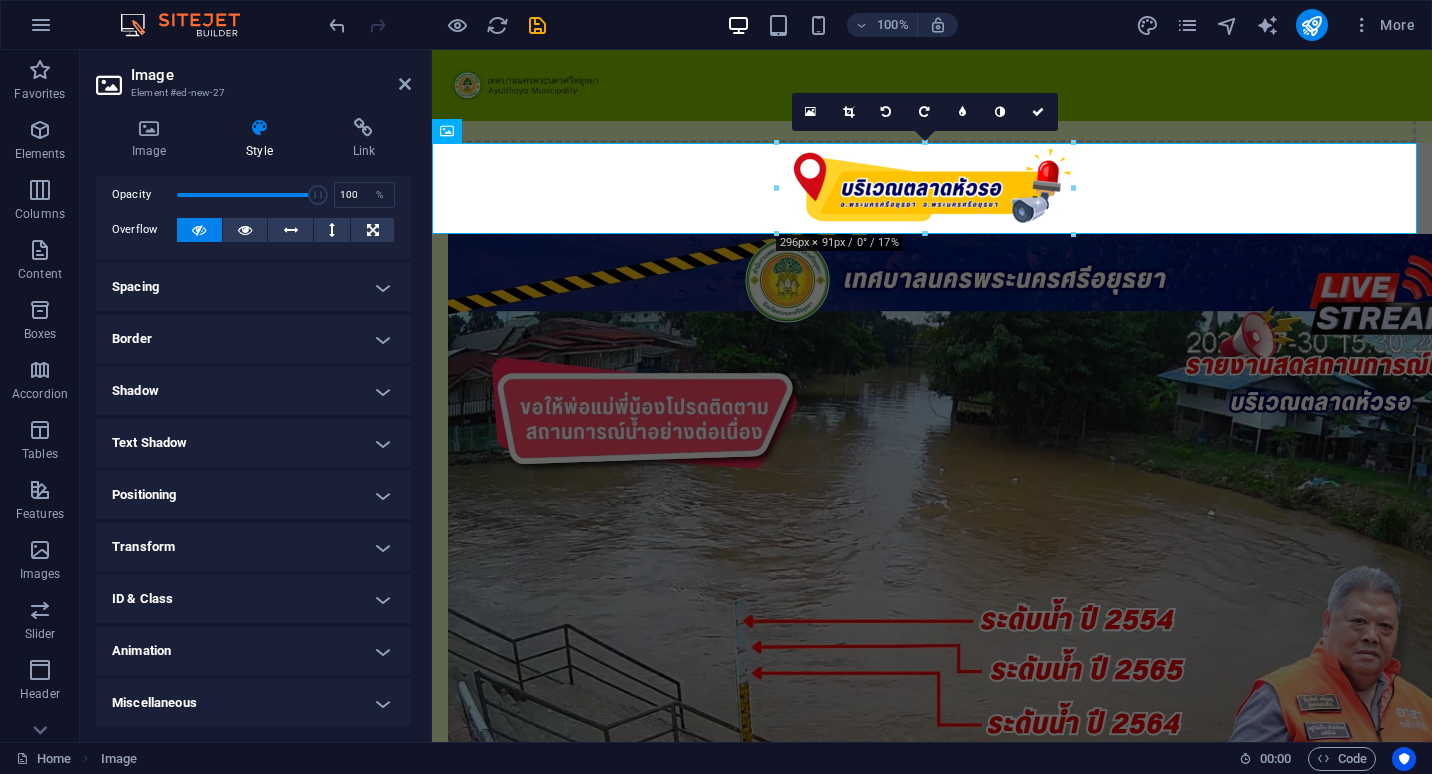 click on "ID & Class" at bounding box center (253, 599) 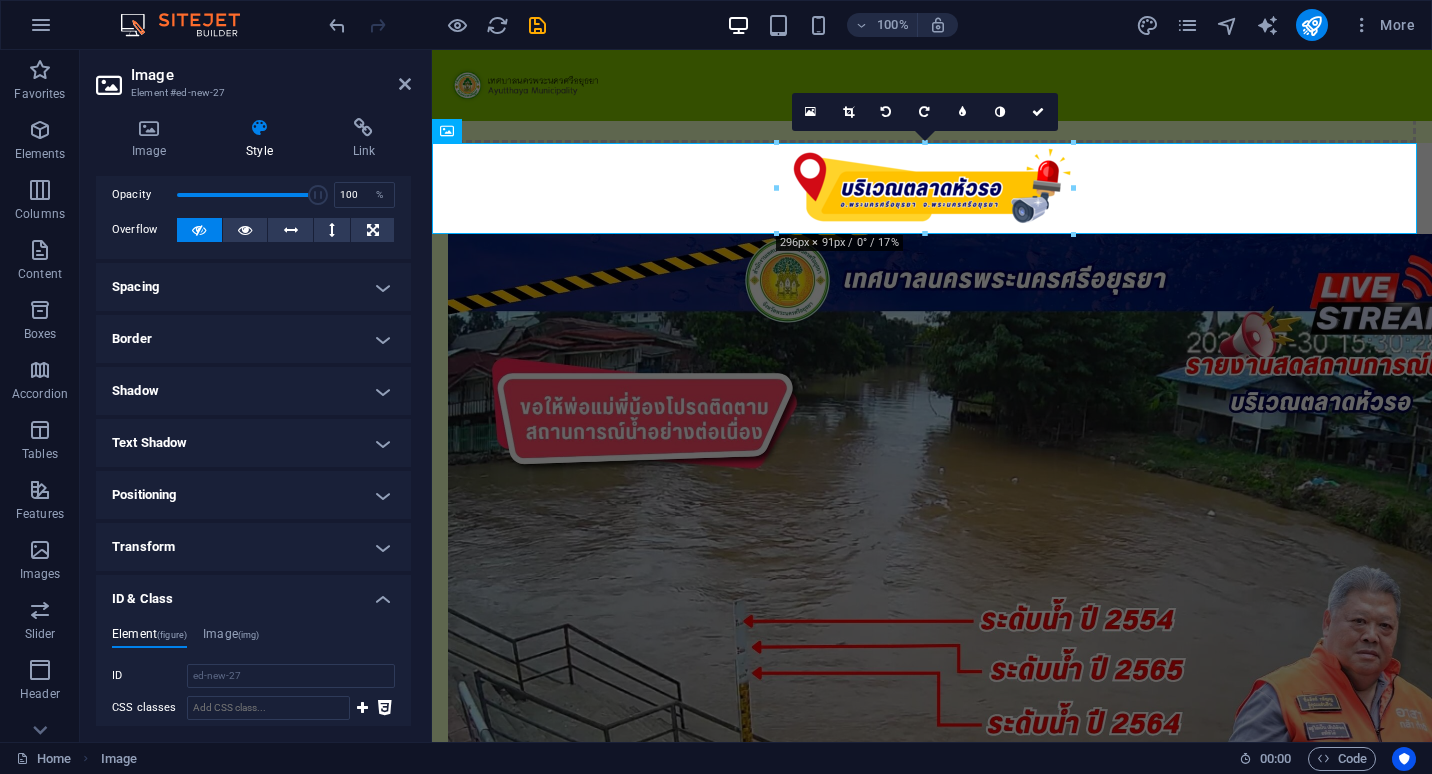 click on "ID & Class" at bounding box center [253, 593] 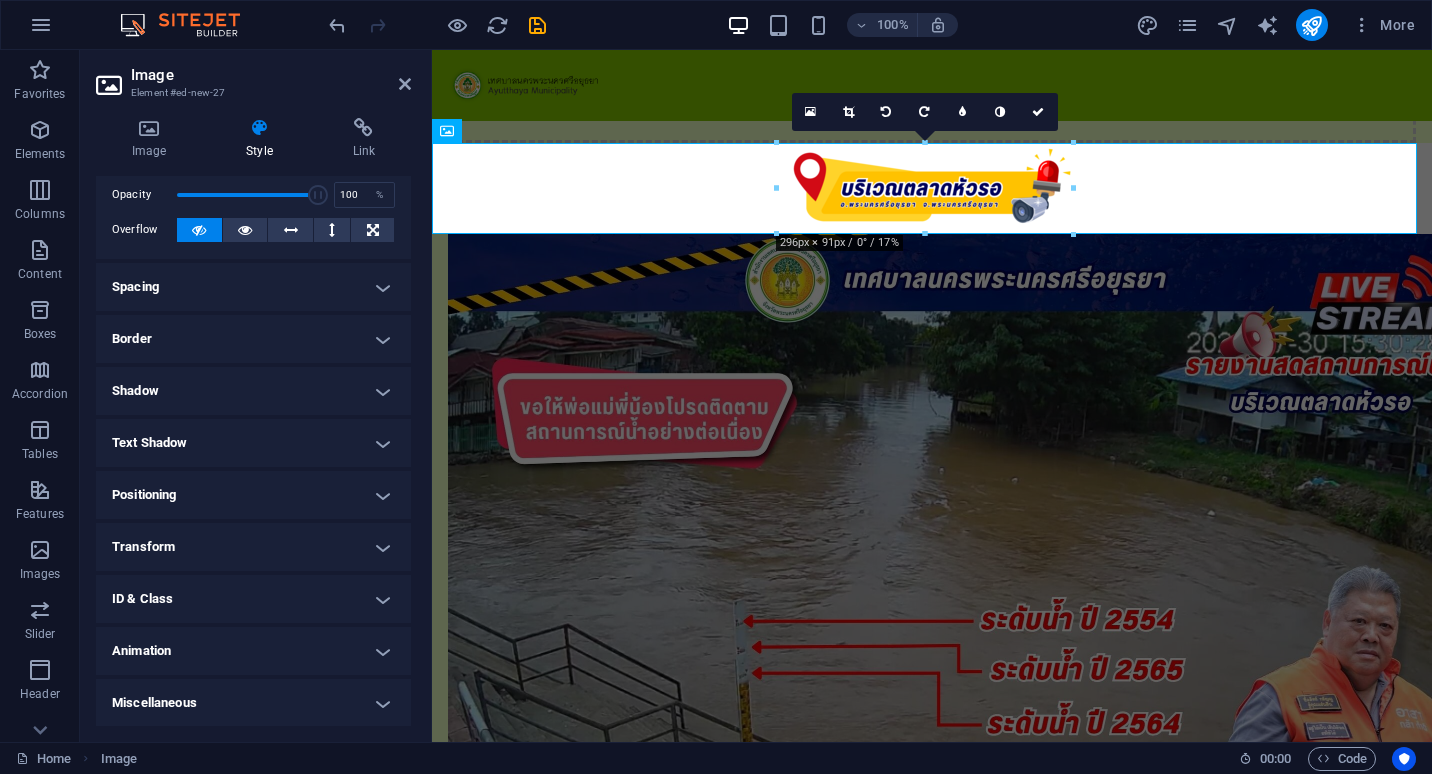 click on "Animation" at bounding box center (253, 651) 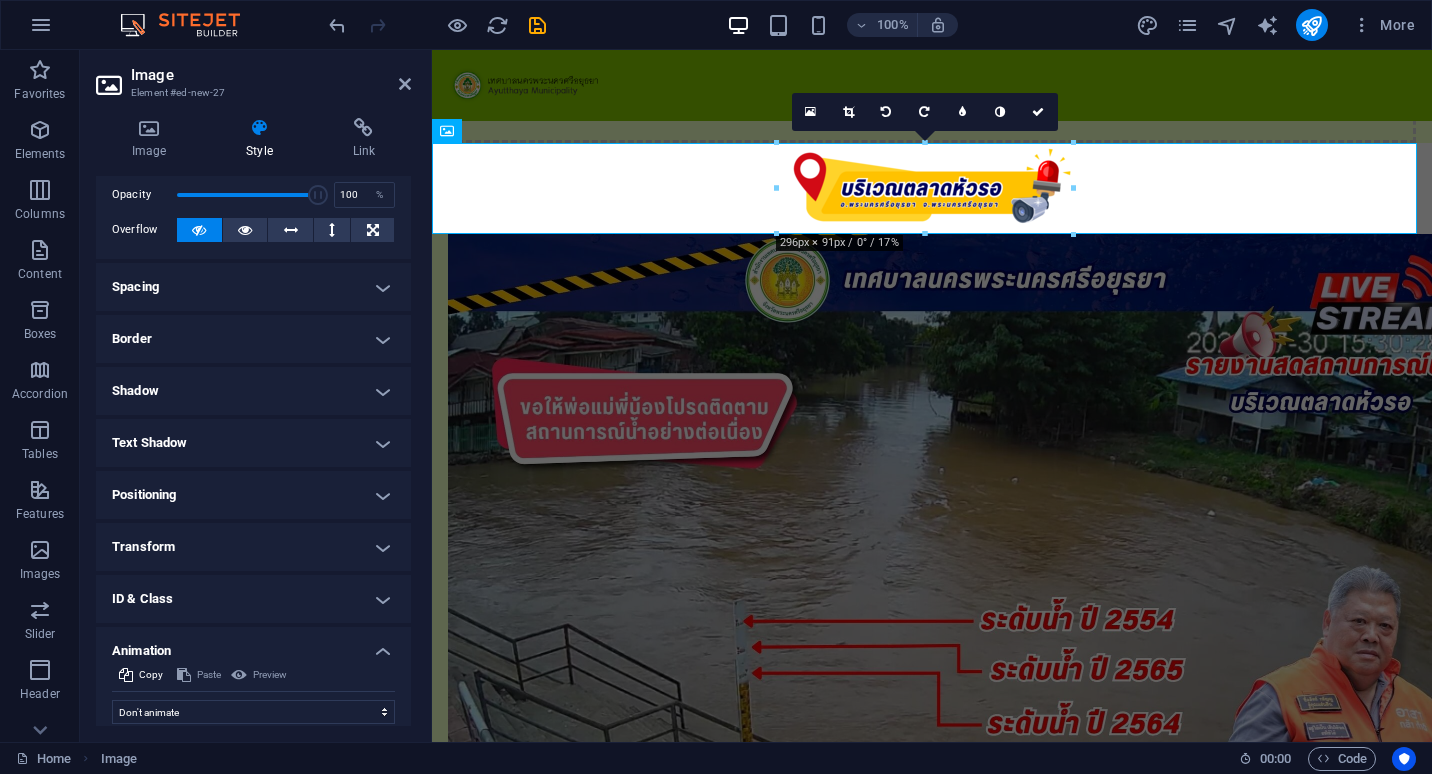 click on "Animation" at bounding box center [253, 645] 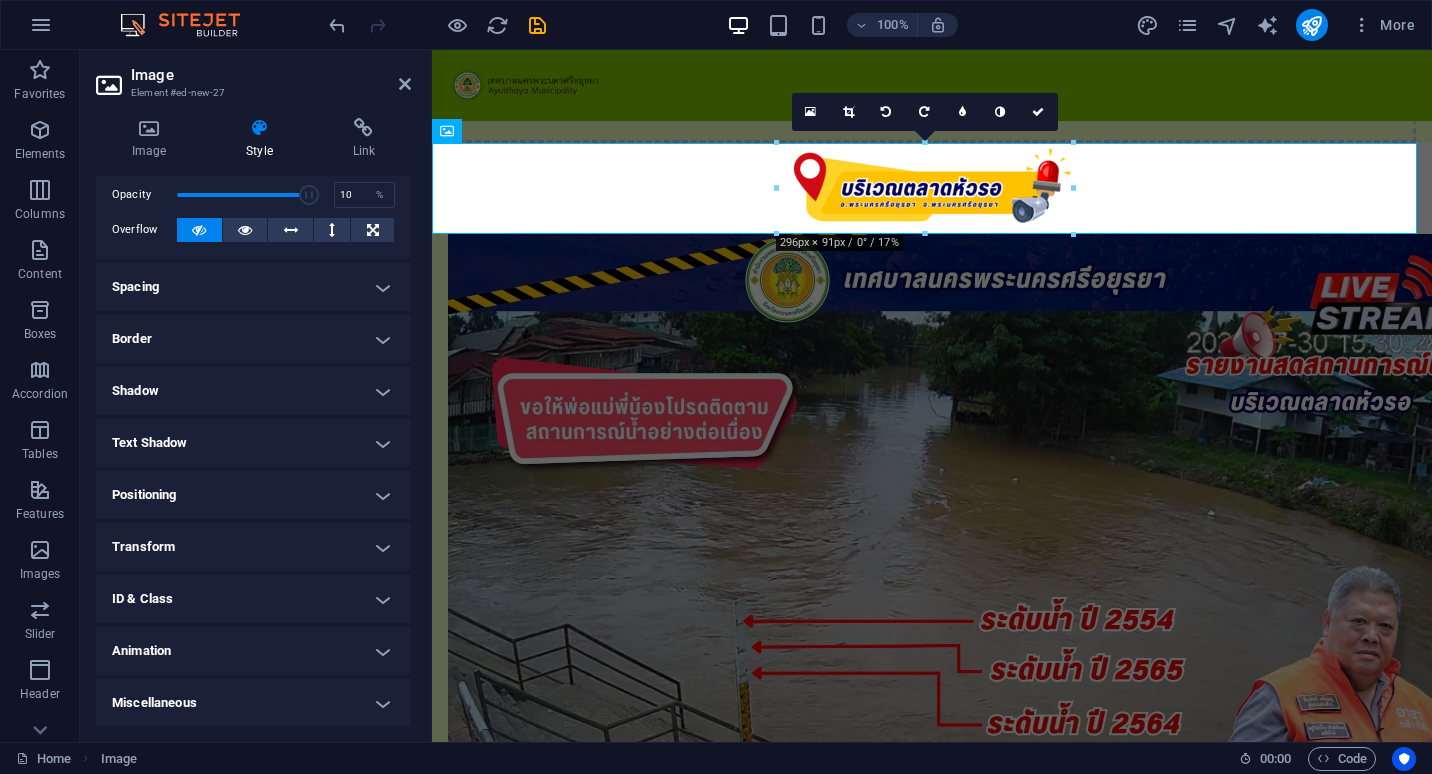 drag, startPoint x: 306, startPoint y: 188, endPoint x: 189, endPoint y: 190, distance: 117.01709 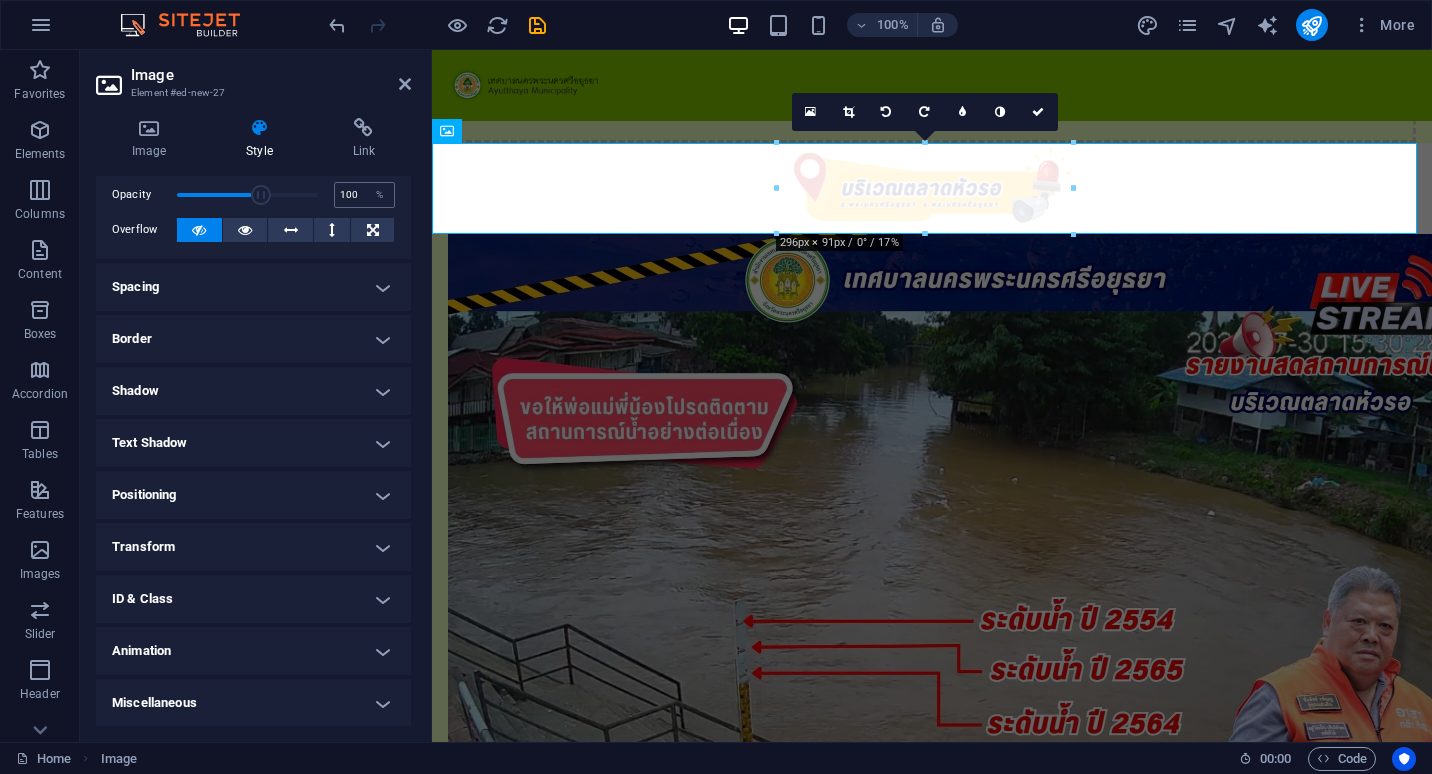 drag, startPoint x: 189, startPoint y: 187, endPoint x: 340, endPoint y: 193, distance: 151.11916 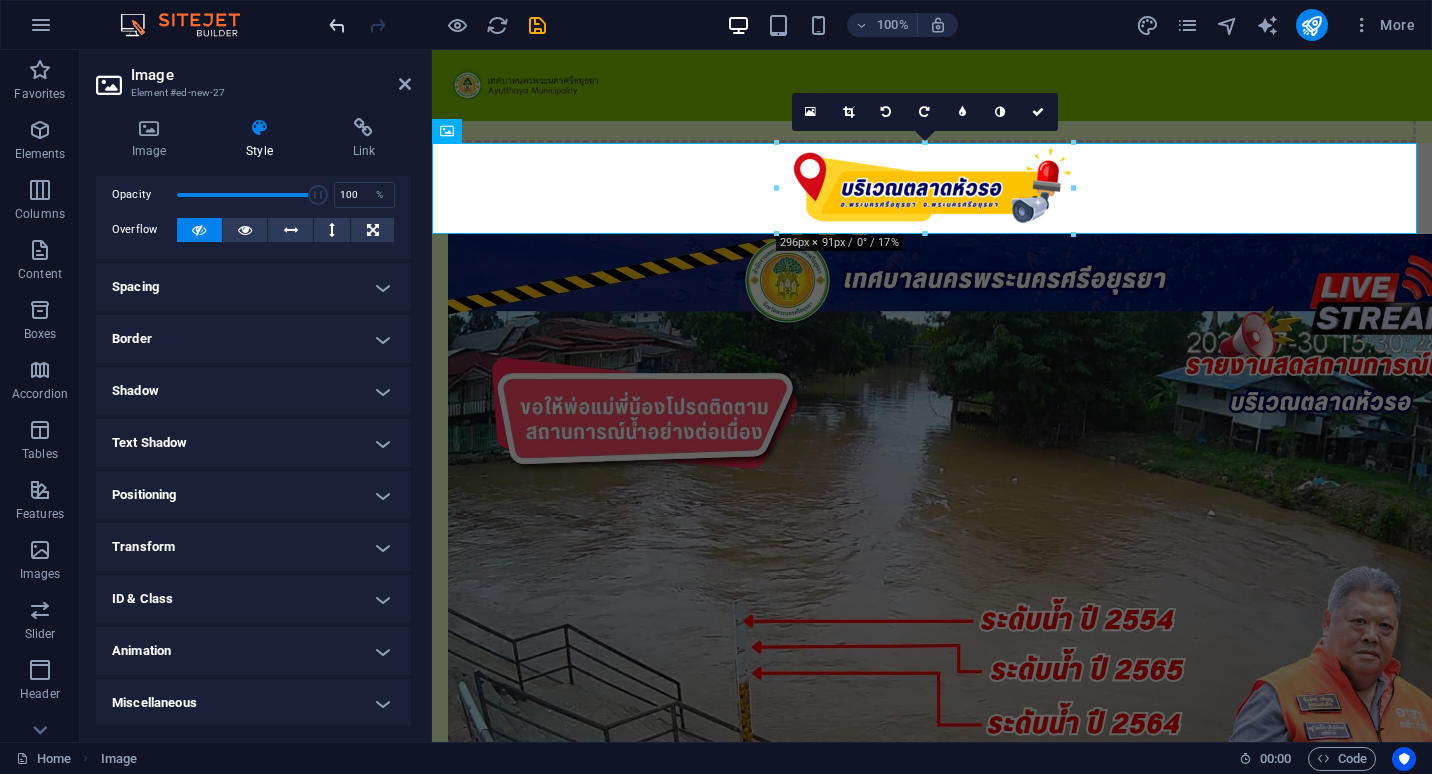 click at bounding box center (337, 25) 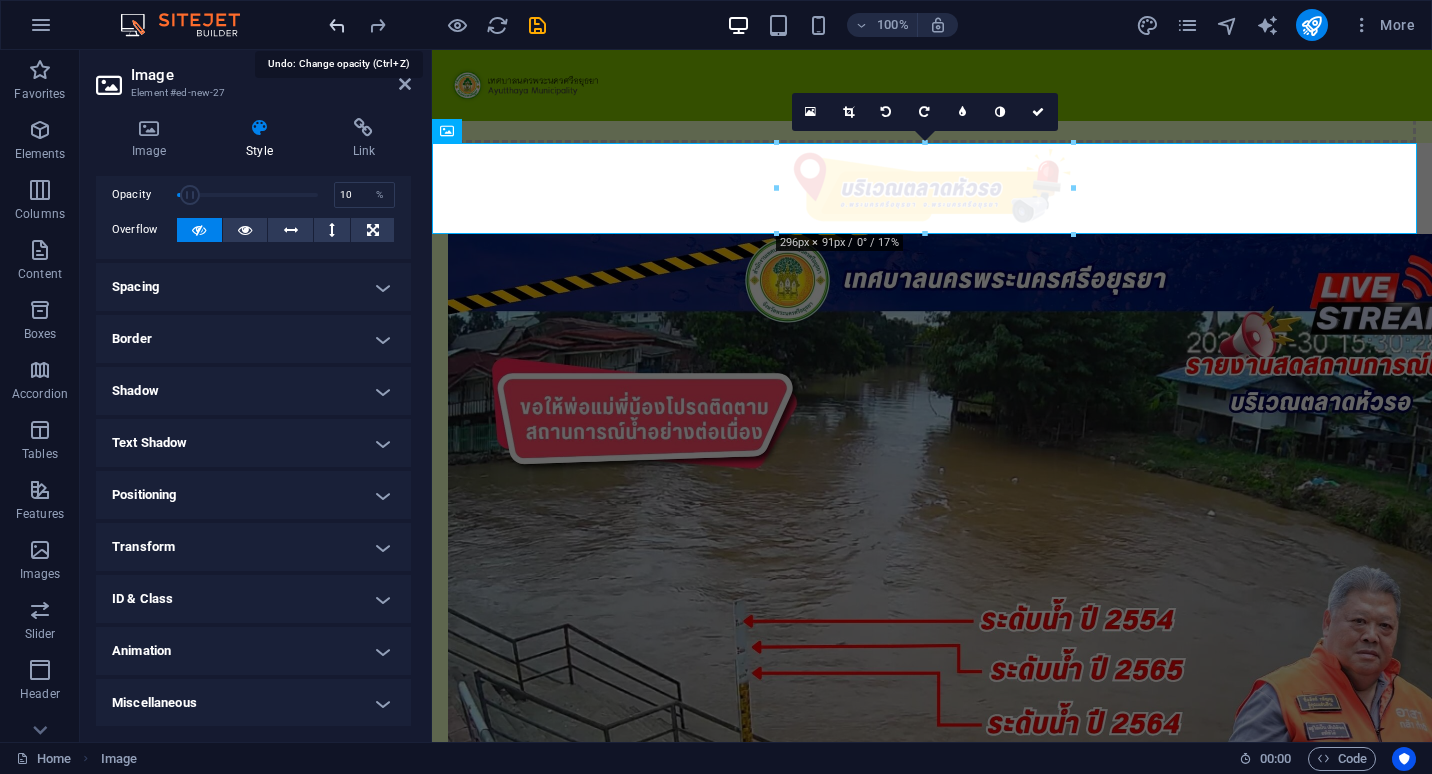 click at bounding box center [337, 25] 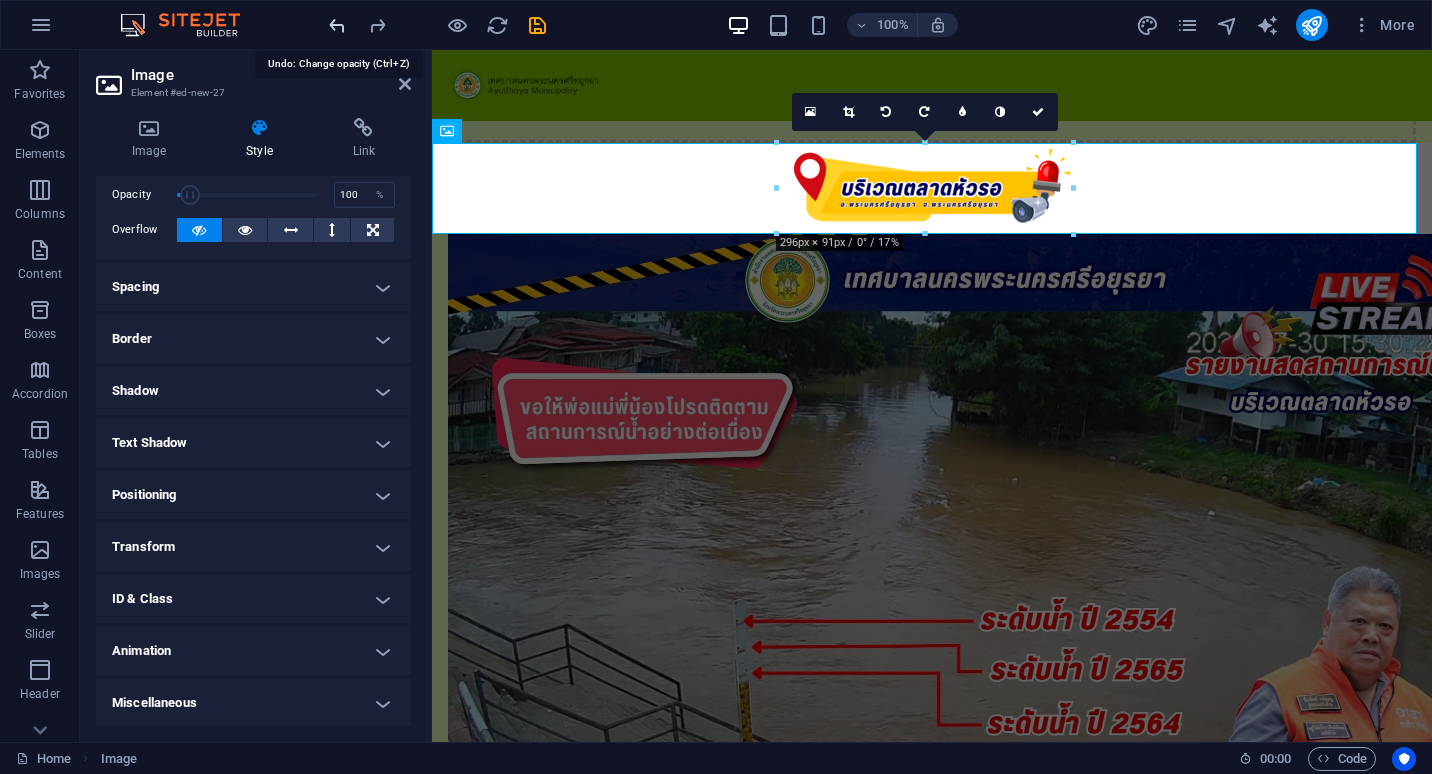 click at bounding box center (337, 25) 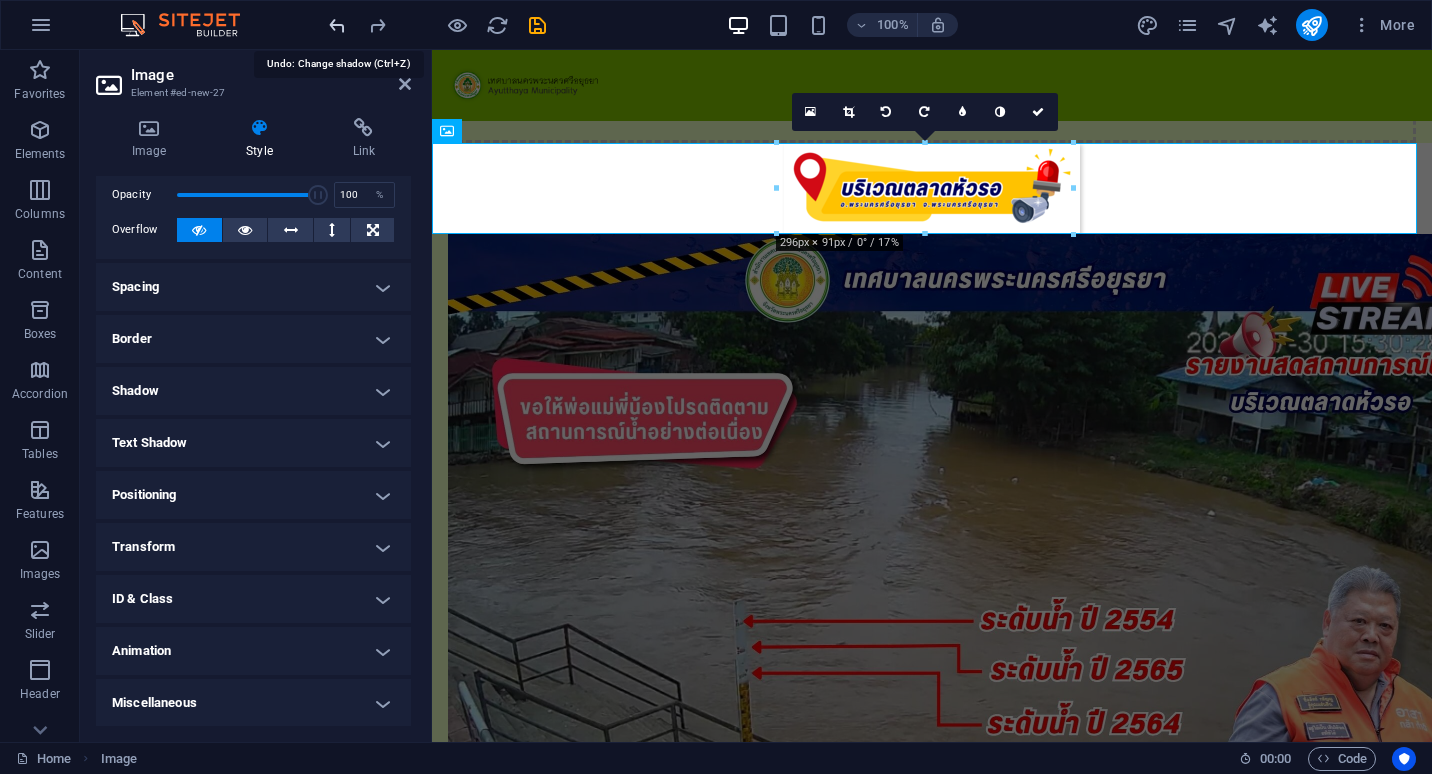 click at bounding box center [337, 25] 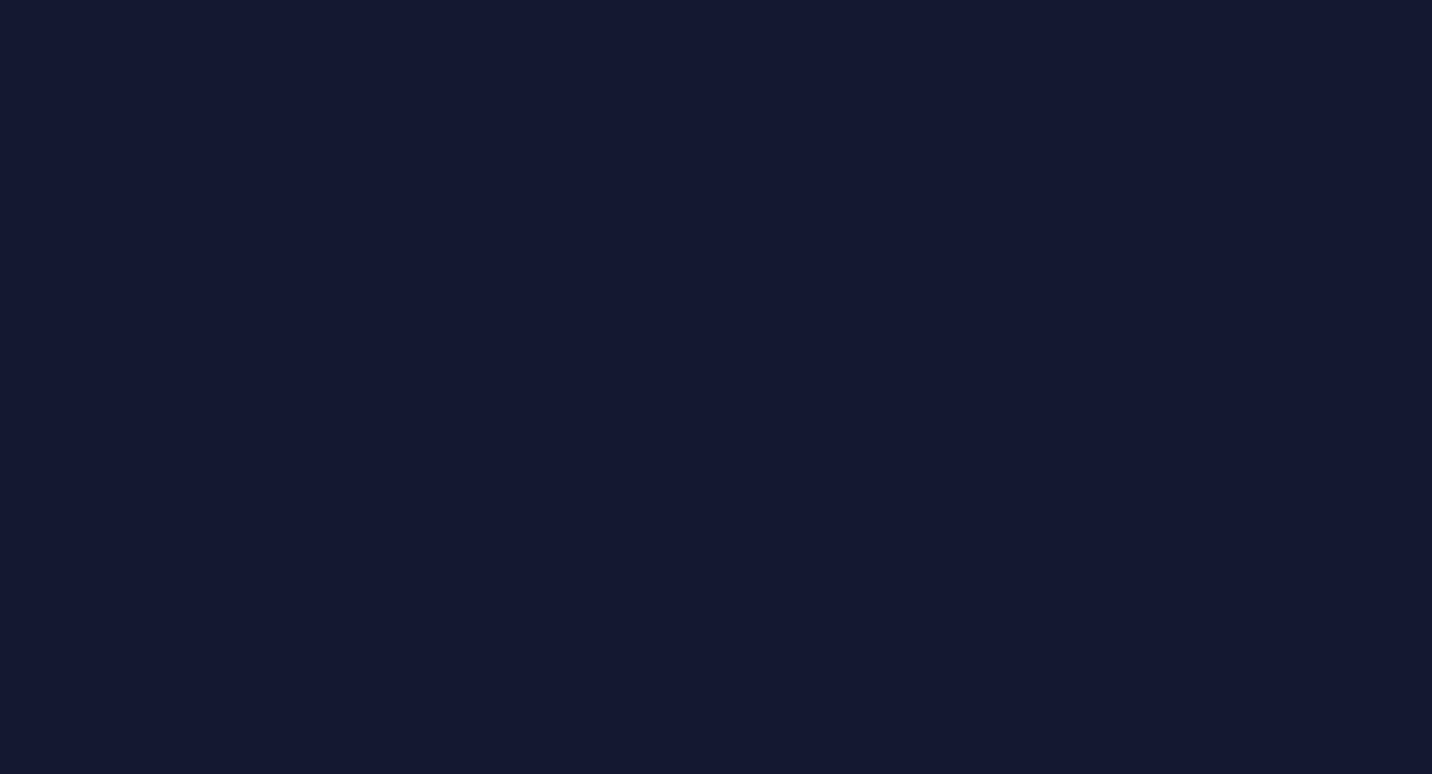 scroll, scrollTop: 0, scrollLeft: 0, axis: both 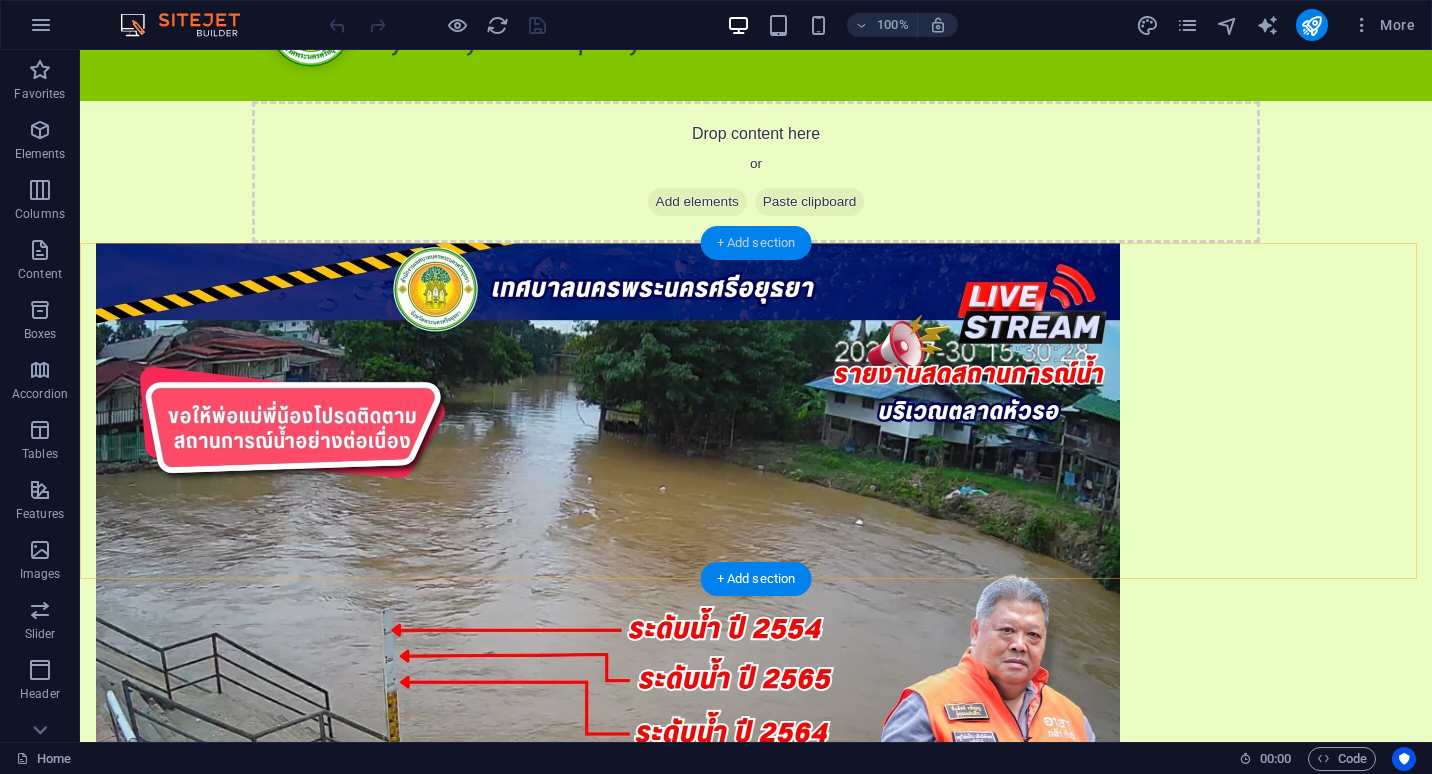 click on "+ Add section" at bounding box center (756, 243) 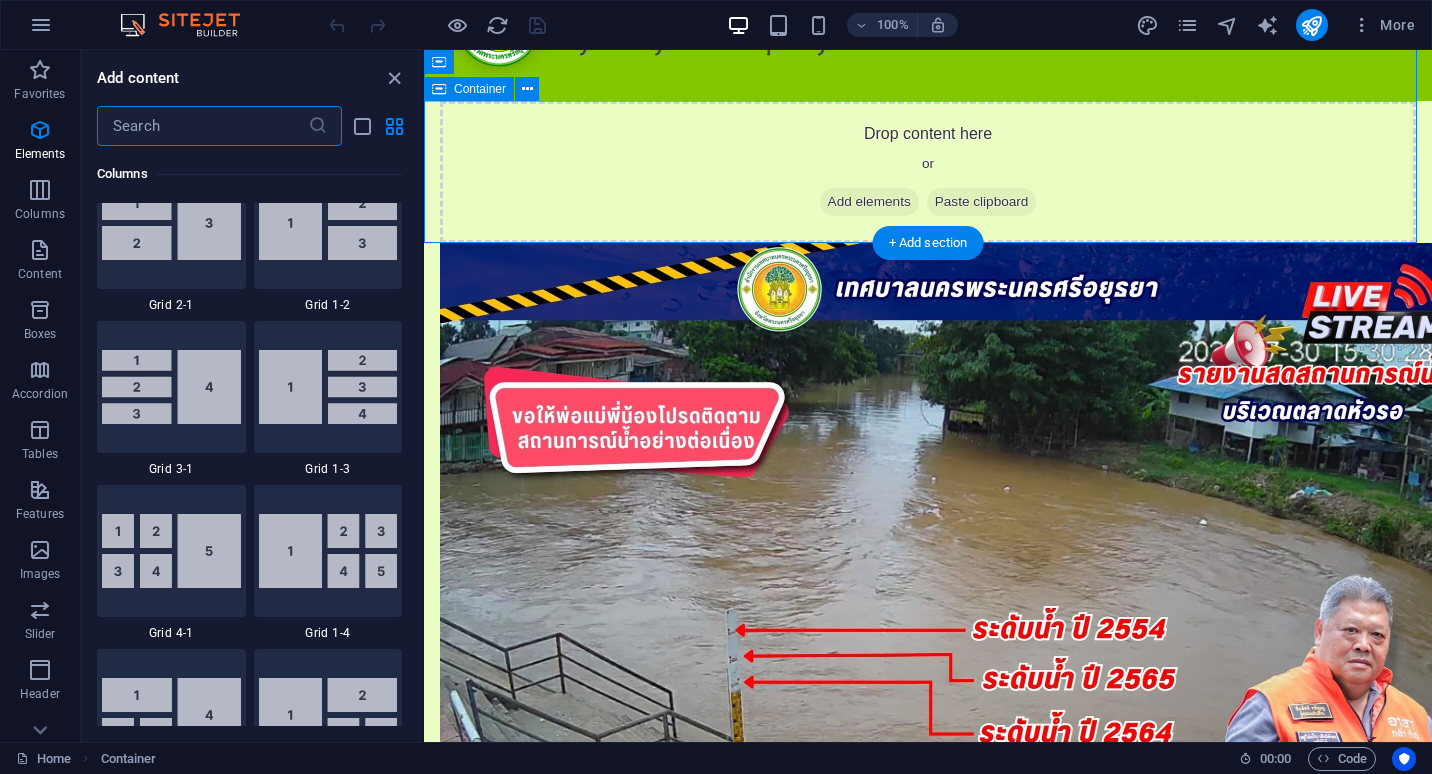 scroll, scrollTop: 3499, scrollLeft: 0, axis: vertical 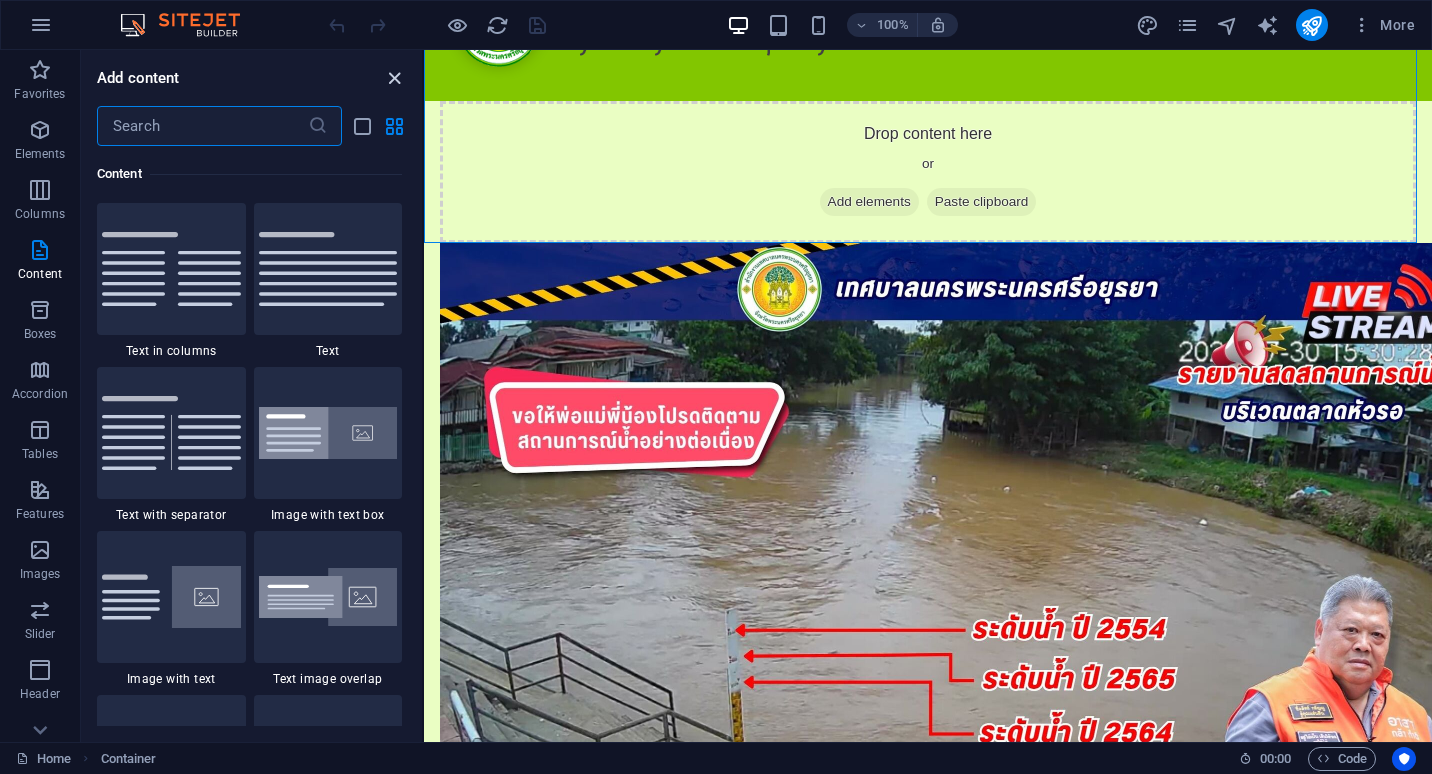 click at bounding box center [394, 78] 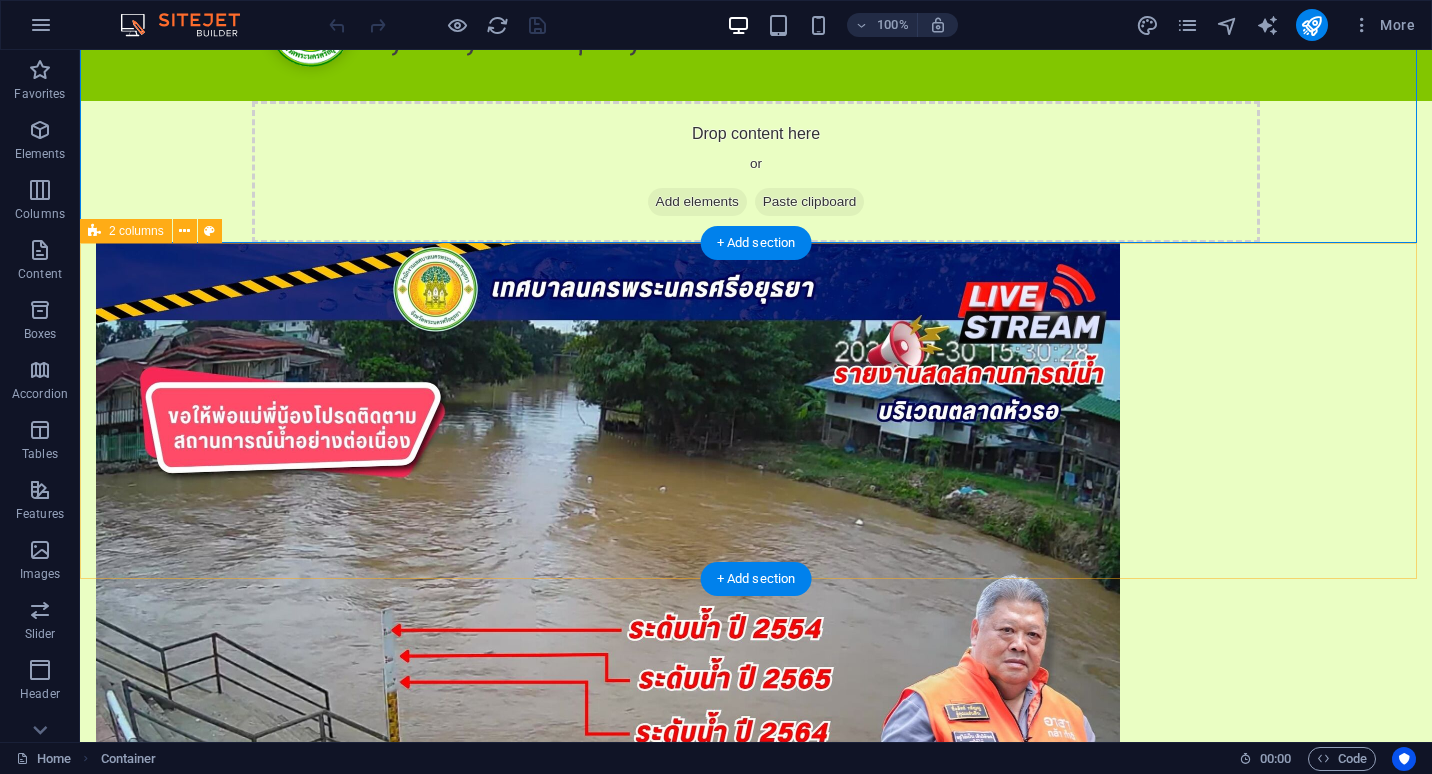 click at bounding box center [756, 737] 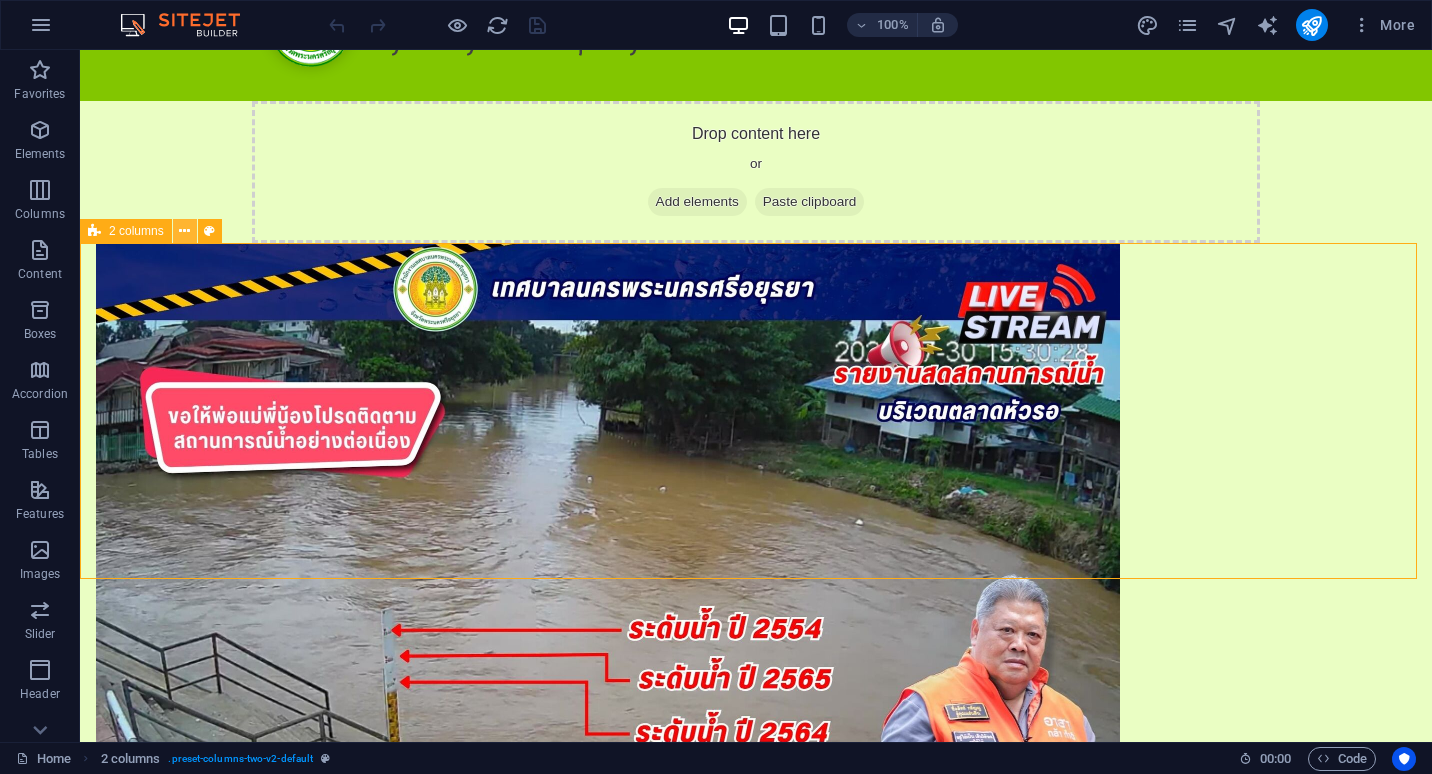 click at bounding box center [184, 231] 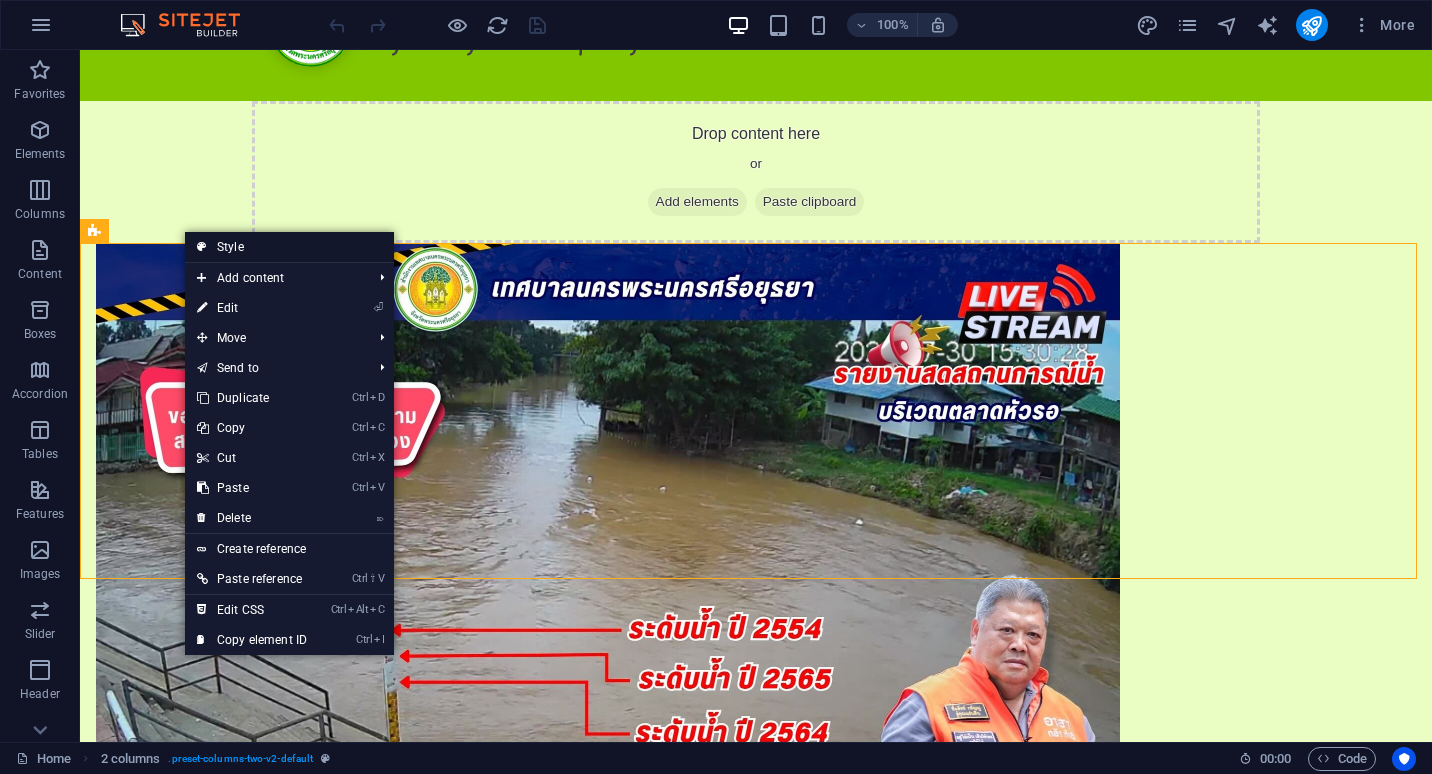 click on "Style" at bounding box center (289, 247) 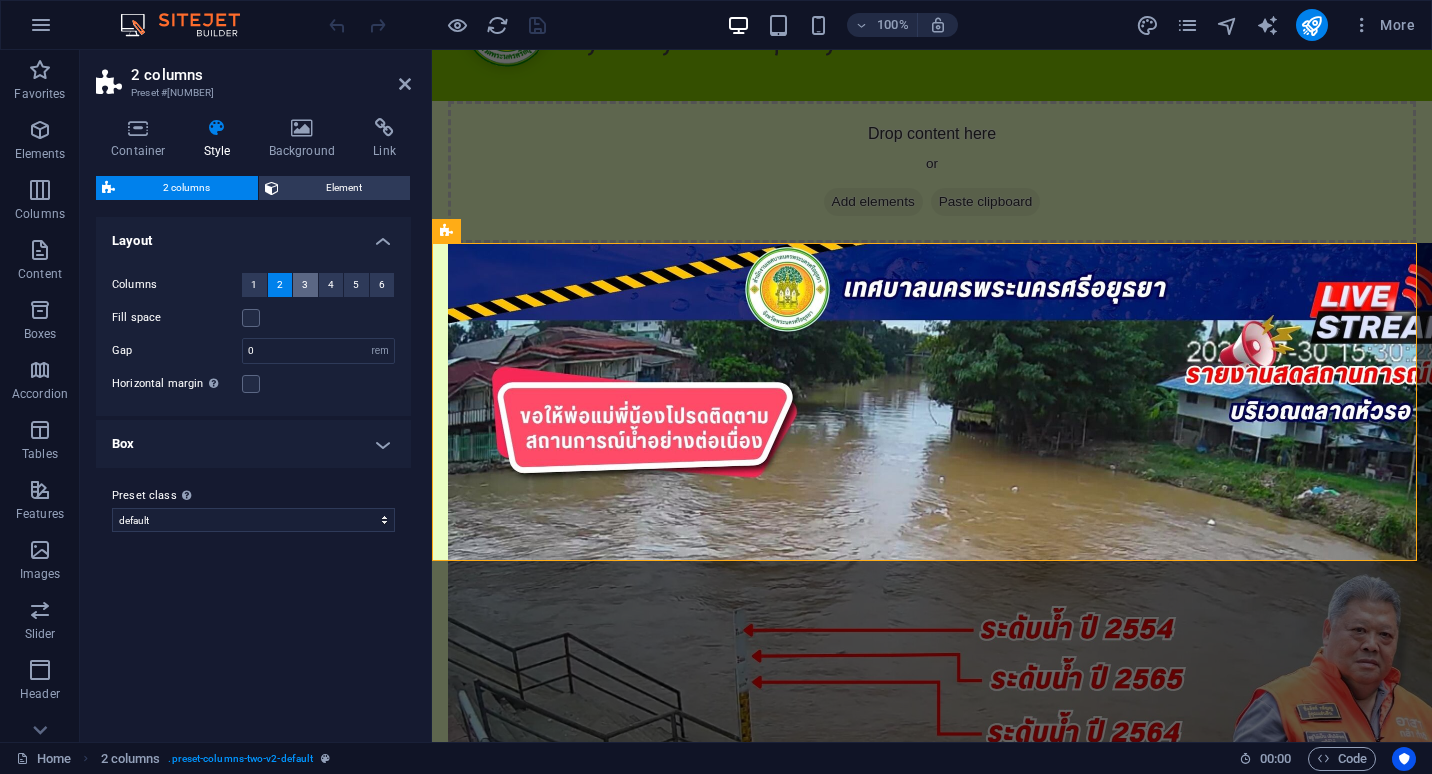 click on "3" at bounding box center (305, 285) 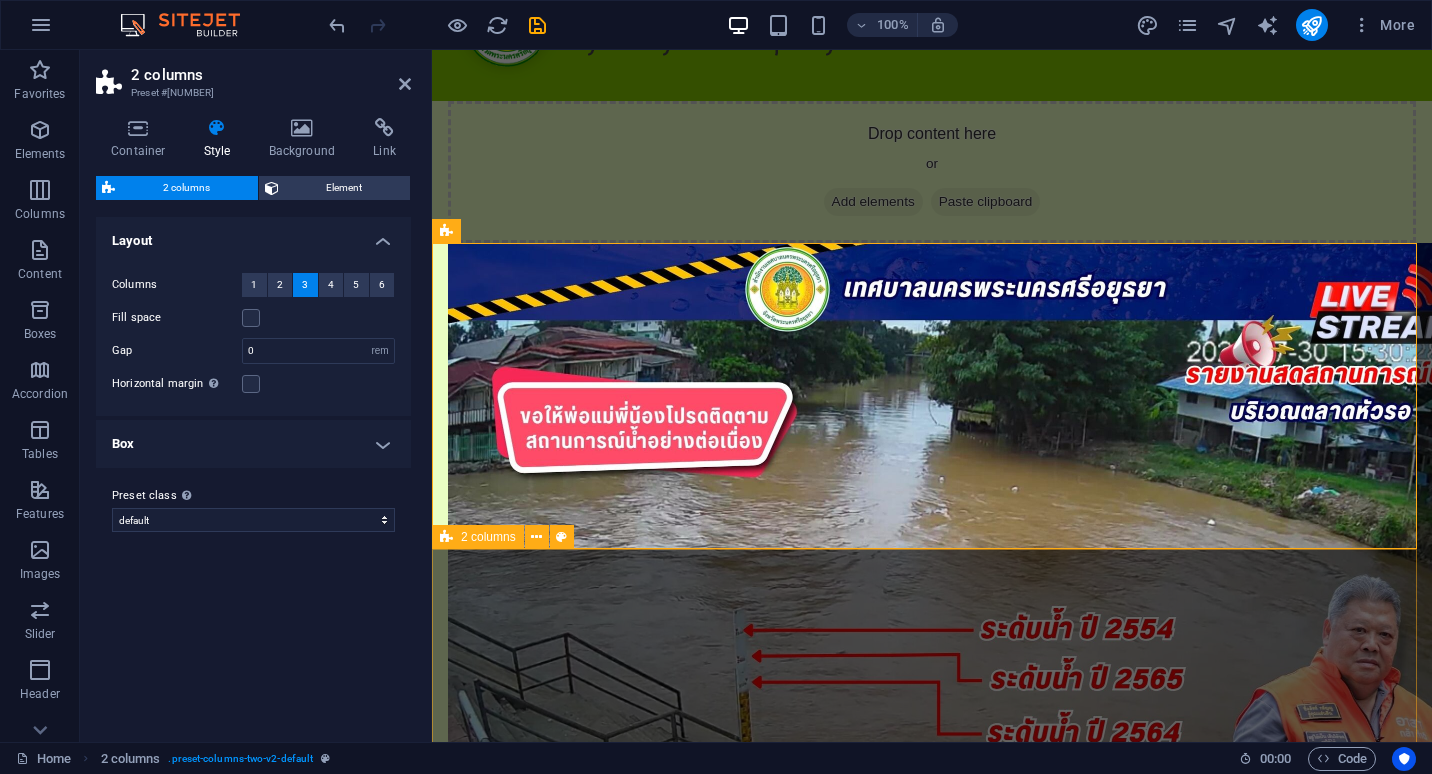 click at bounding box center (932, 1726) 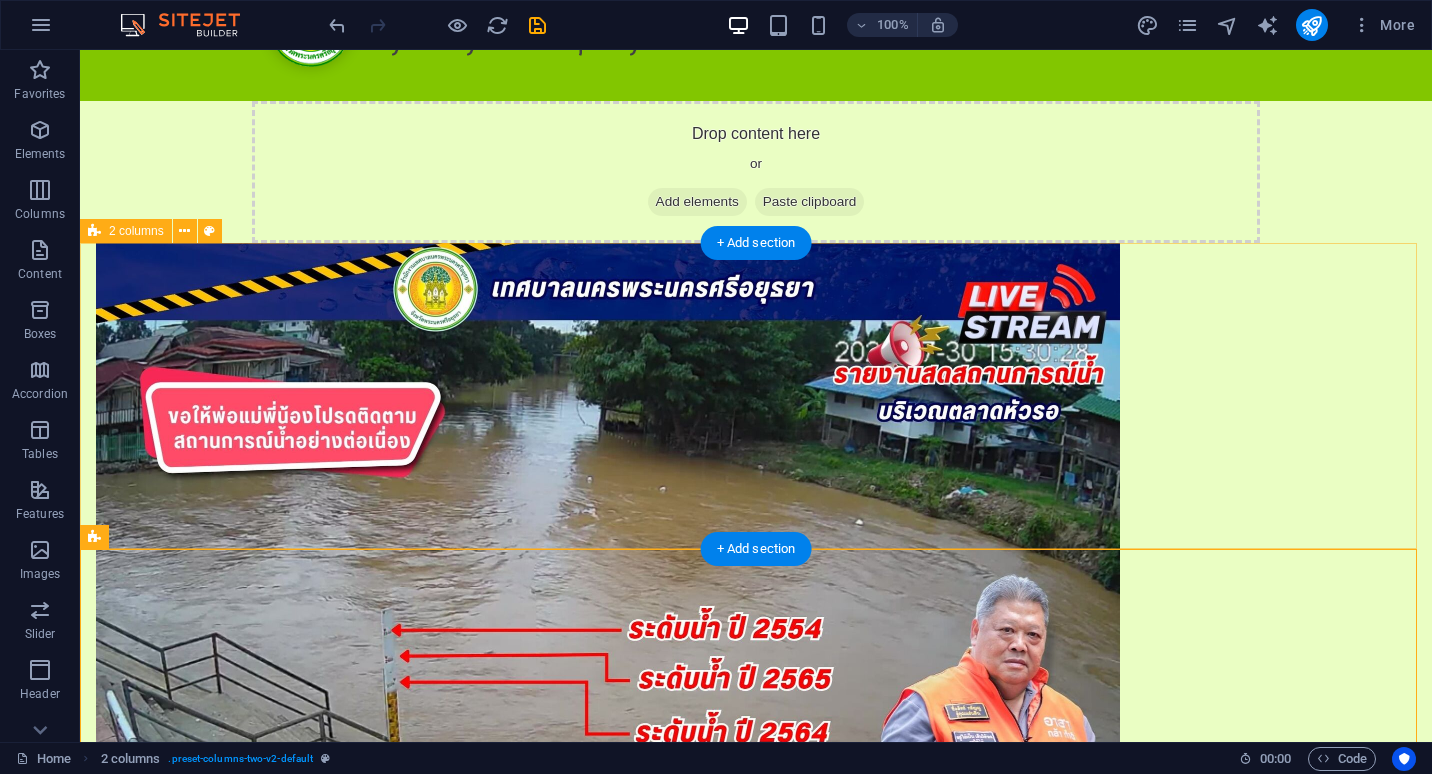 click at bounding box center [756, 737] 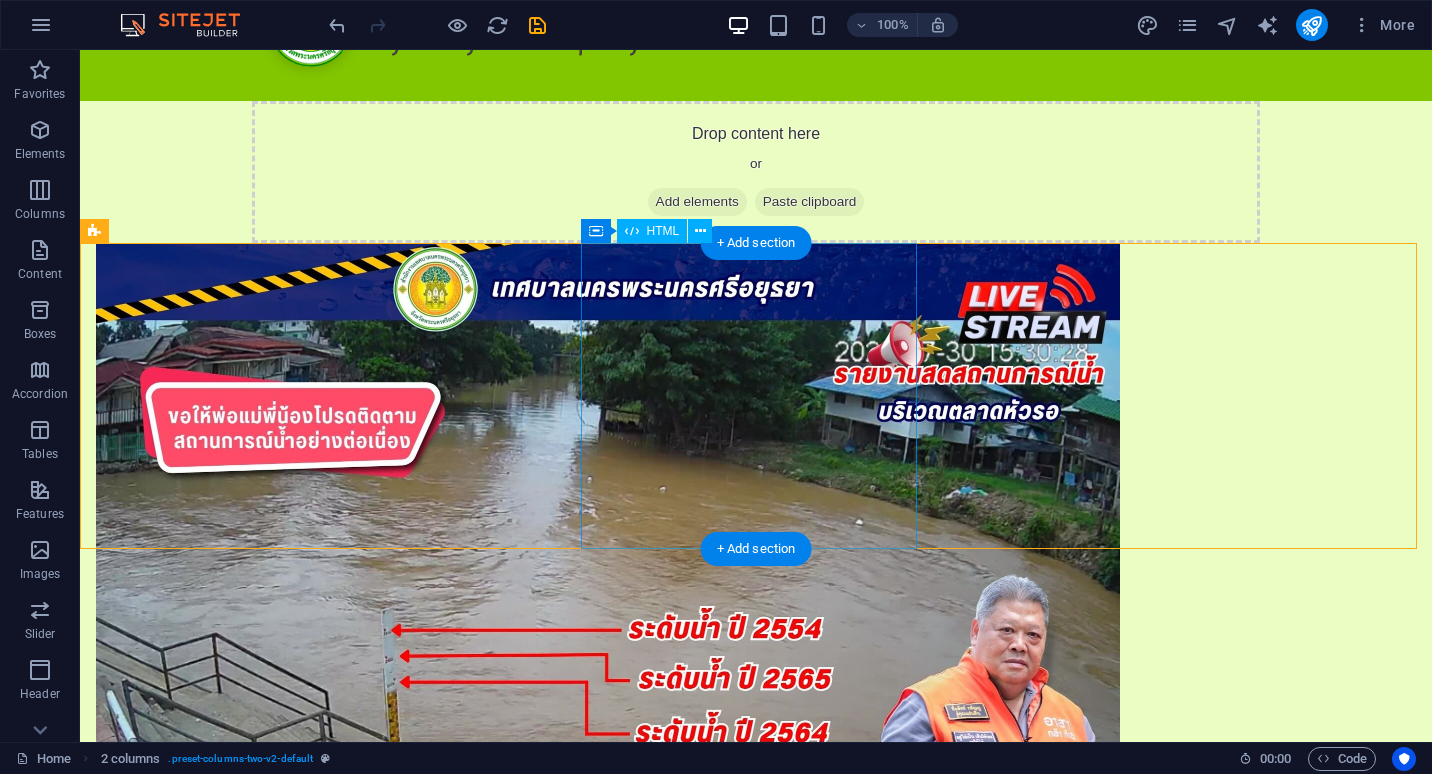 scroll, scrollTop: 0, scrollLeft: 0, axis: both 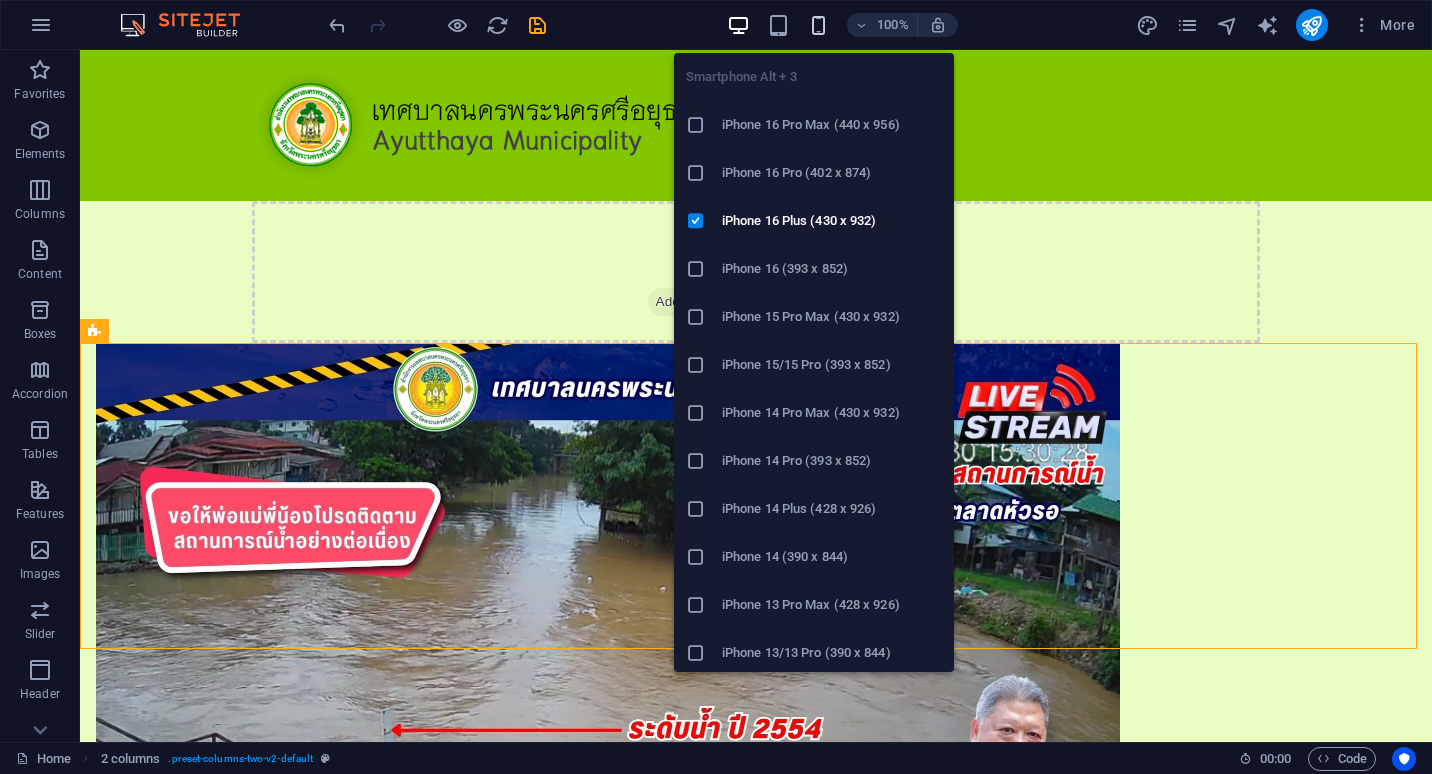 click at bounding box center (818, 25) 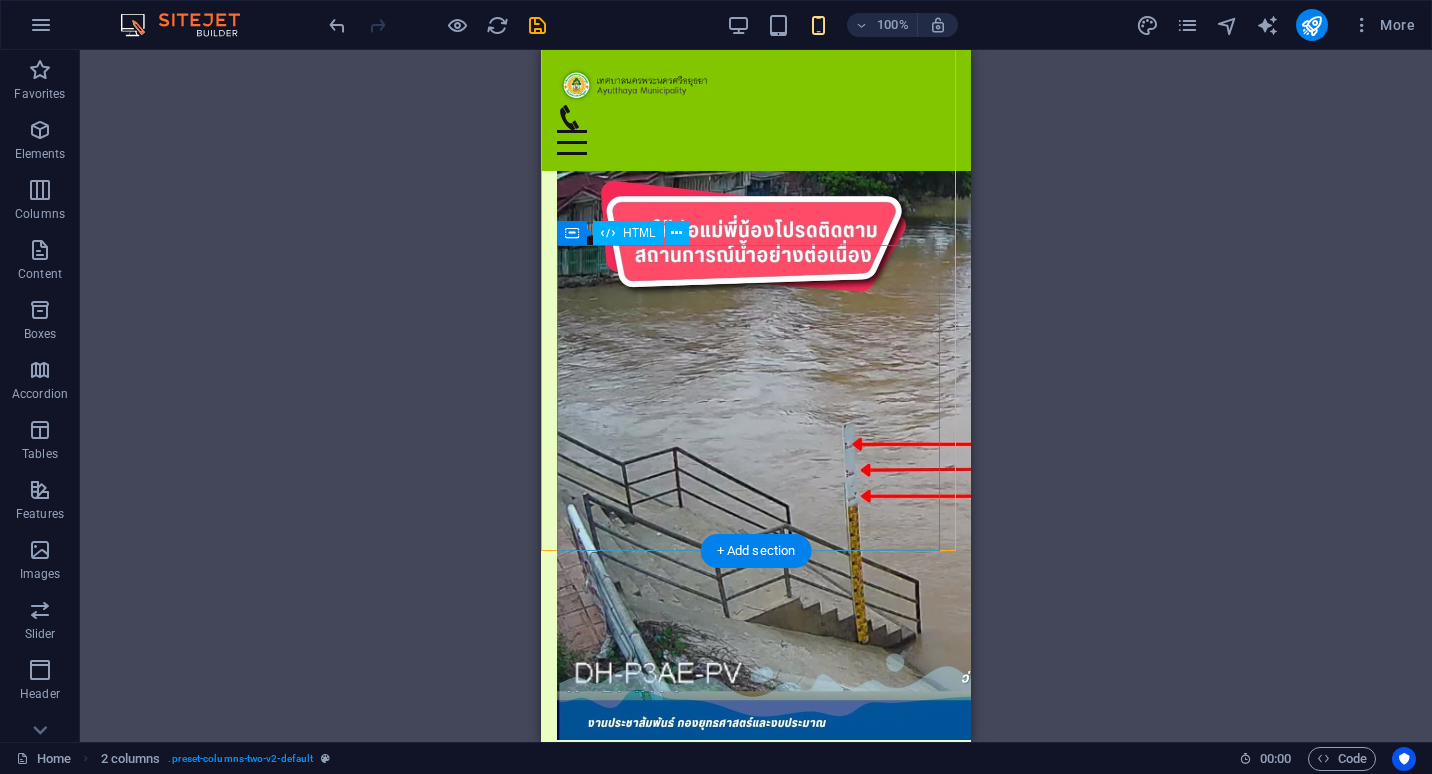 scroll, scrollTop: 0, scrollLeft: 0, axis: both 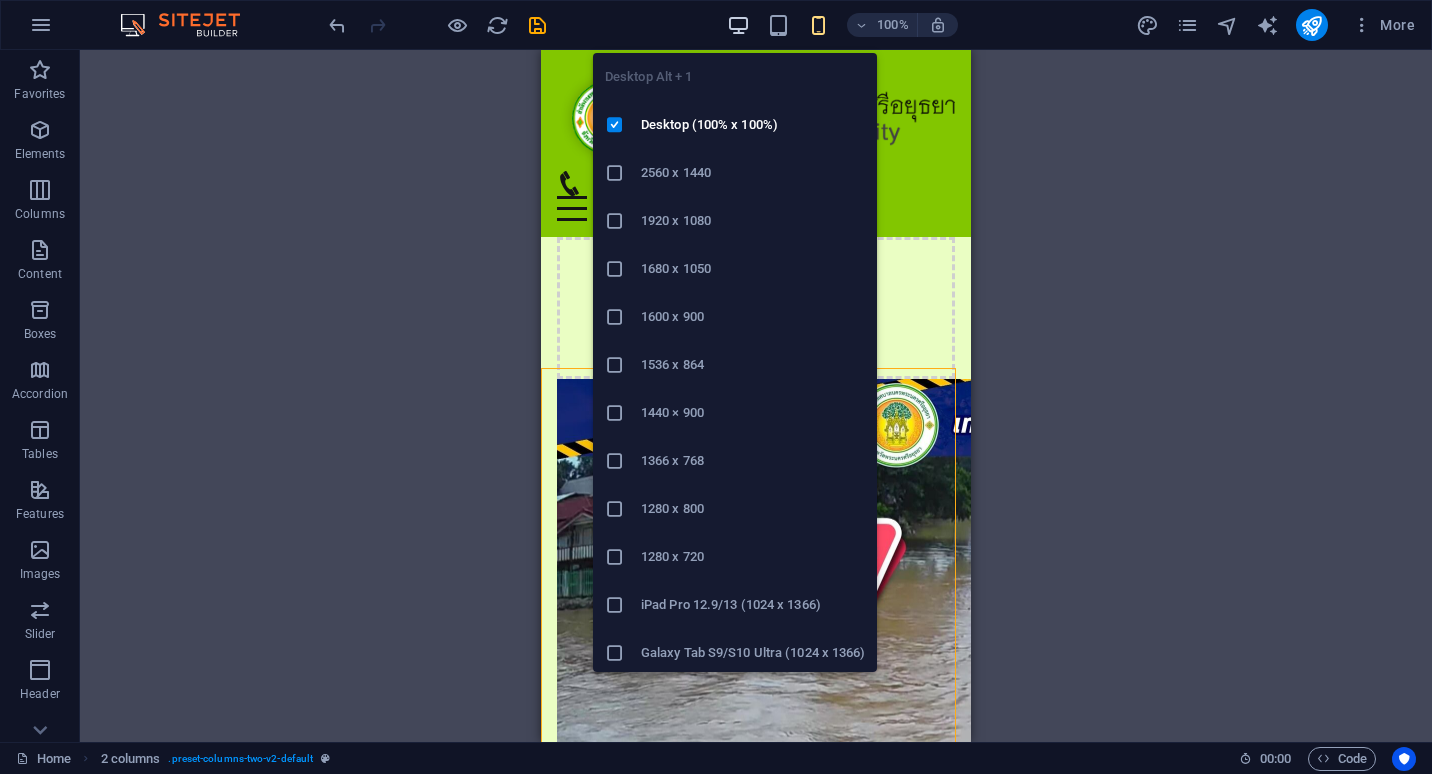 click at bounding box center (738, 25) 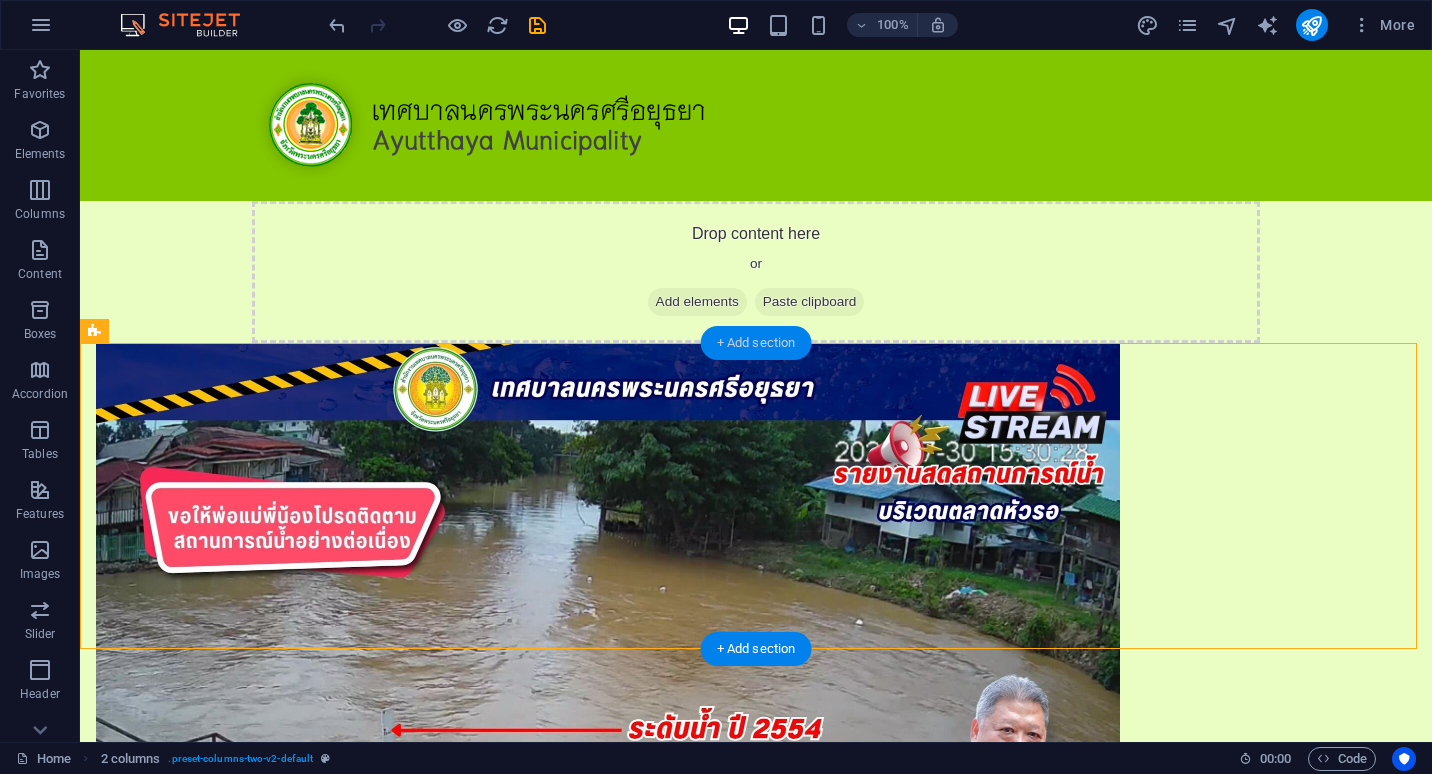 click on "+ Add section" at bounding box center [756, 343] 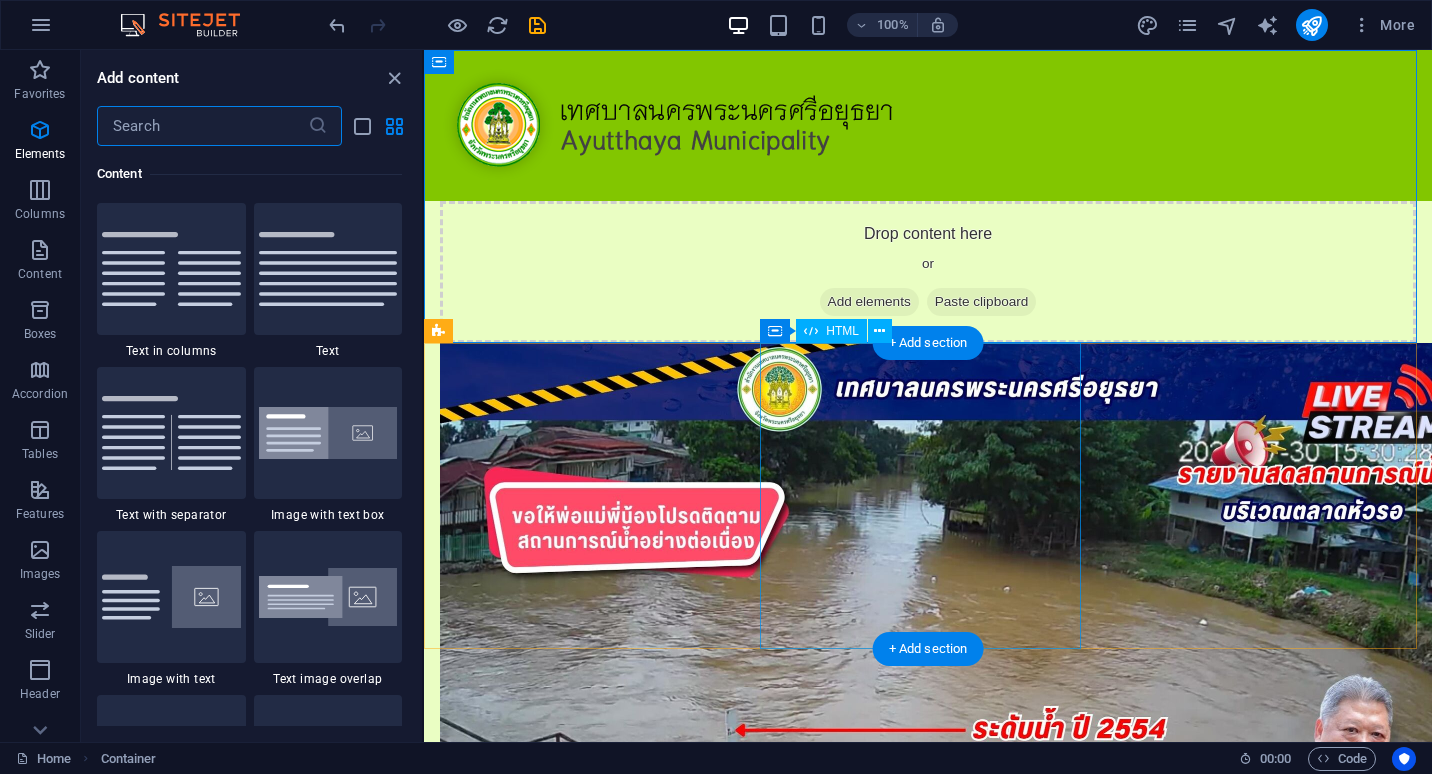 scroll, scrollTop: 3499, scrollLeft: 0, axis: vertical 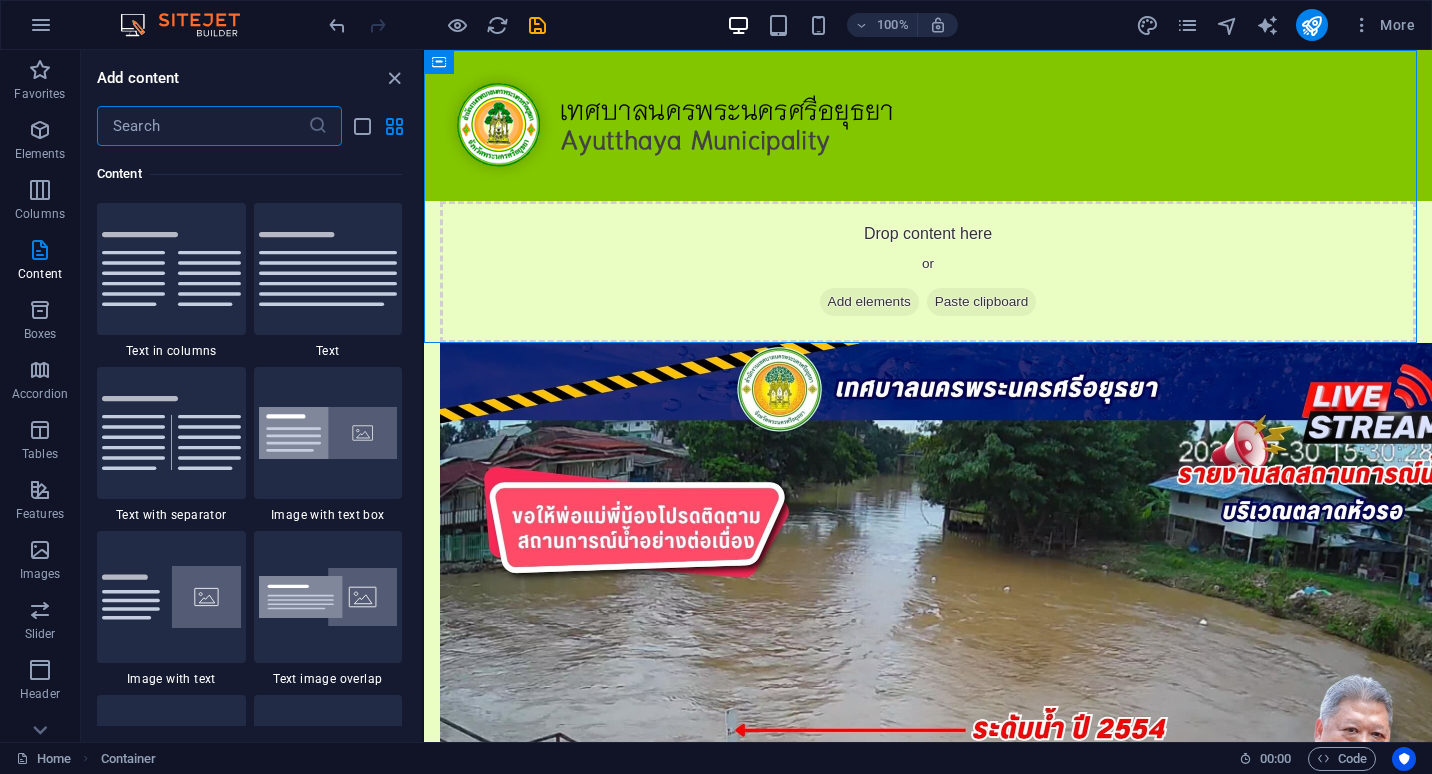 click at bounding box center (202, 126) 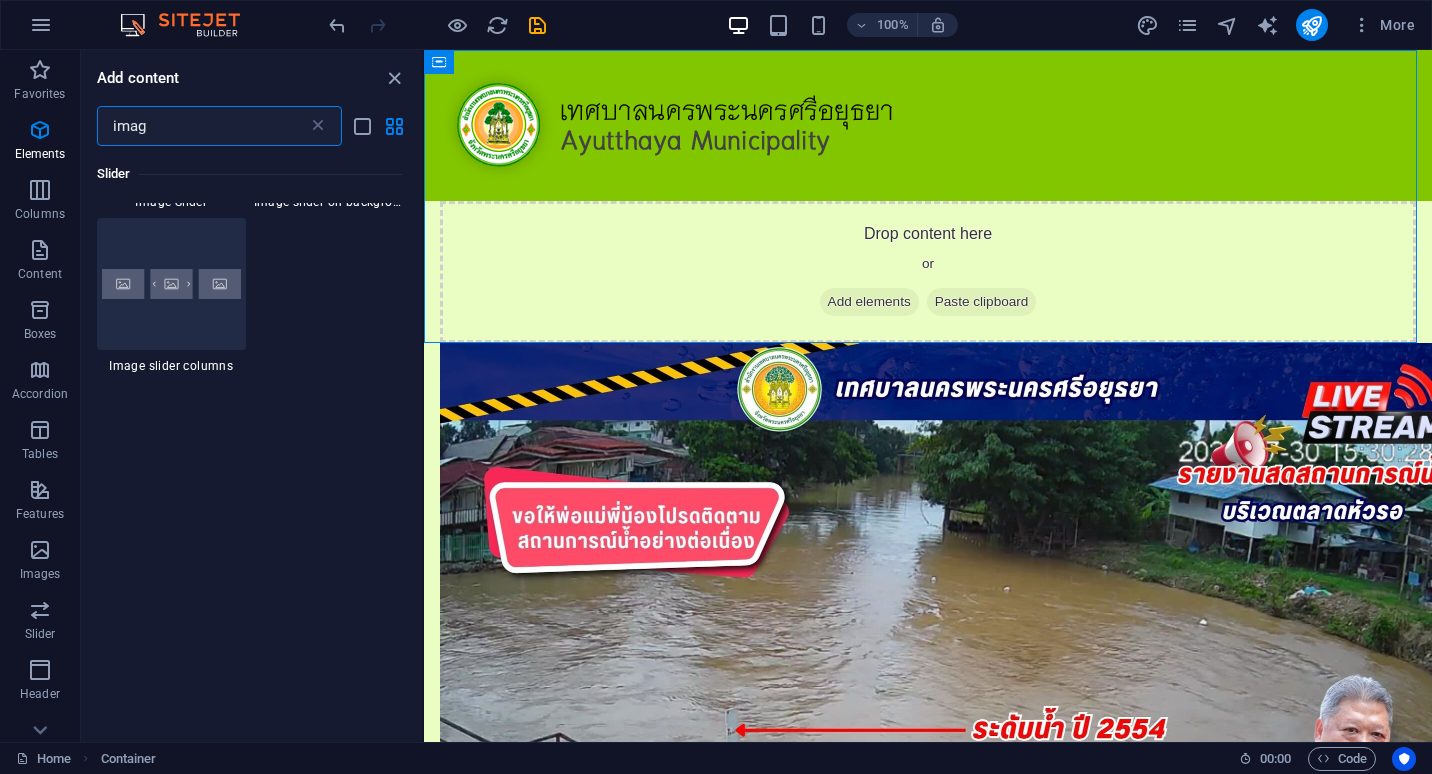 scroll, scrollTop: 0, scrollLeft: 0, axis: both 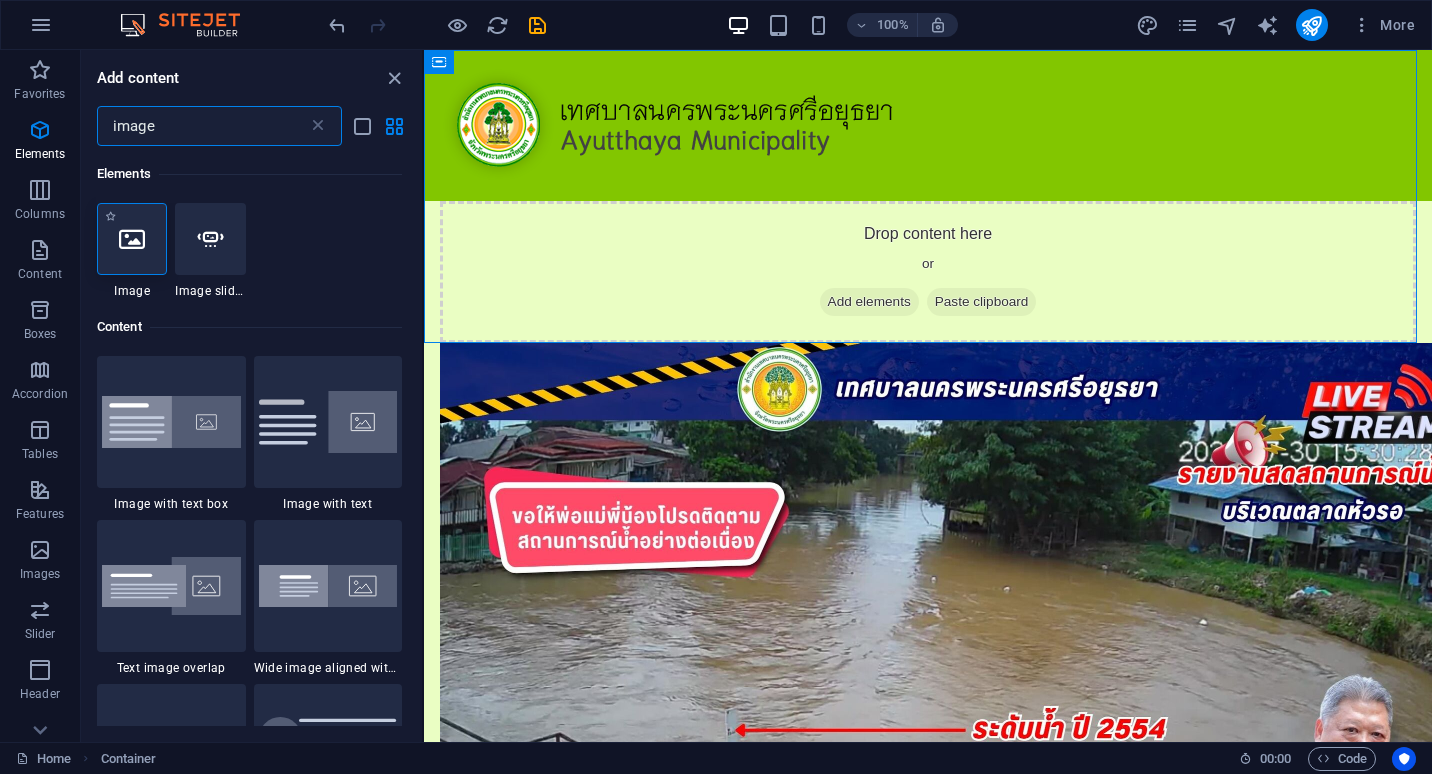 type on "image" 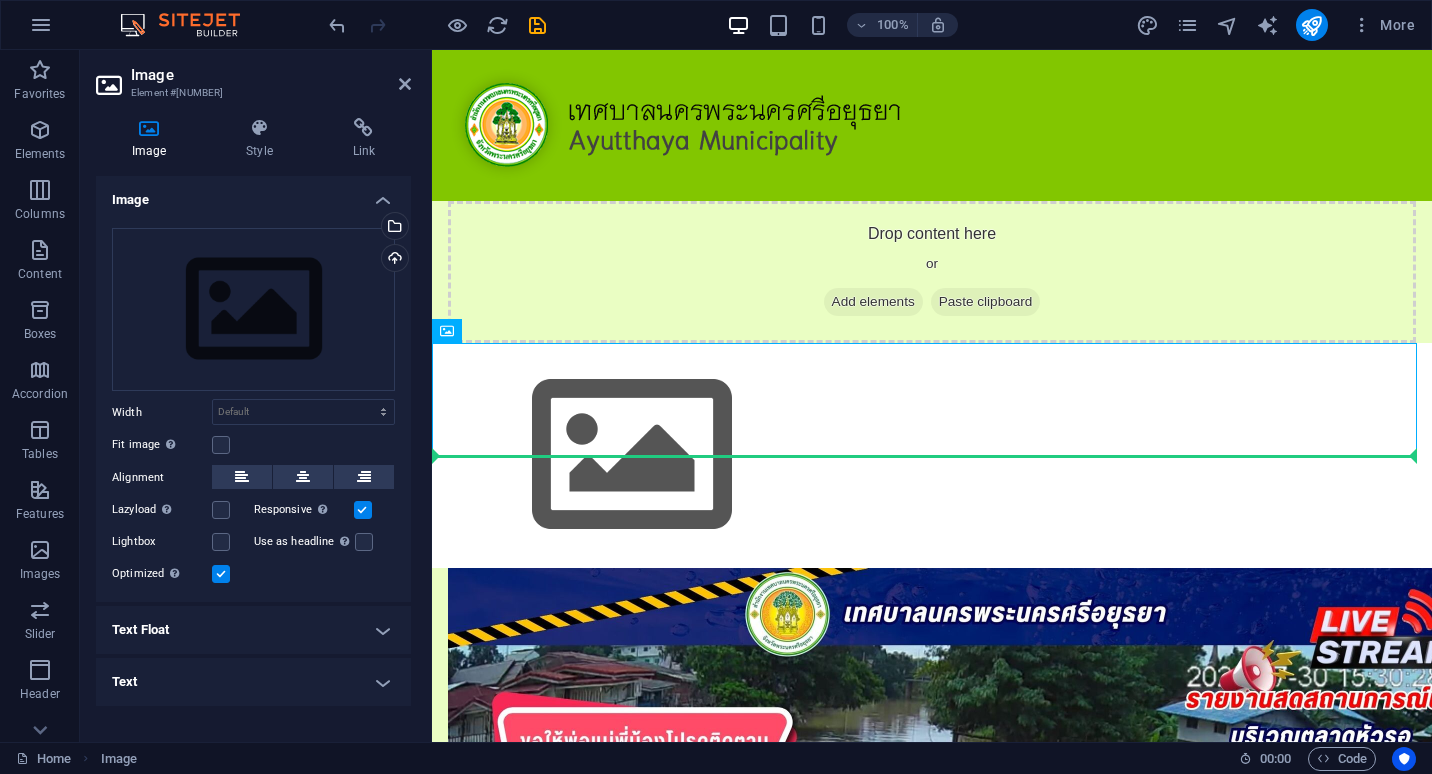 drag, startPoint x: 893, startPoint y: 383, endPoint x: 1186, endPoint y: 545, distance: 334.80292 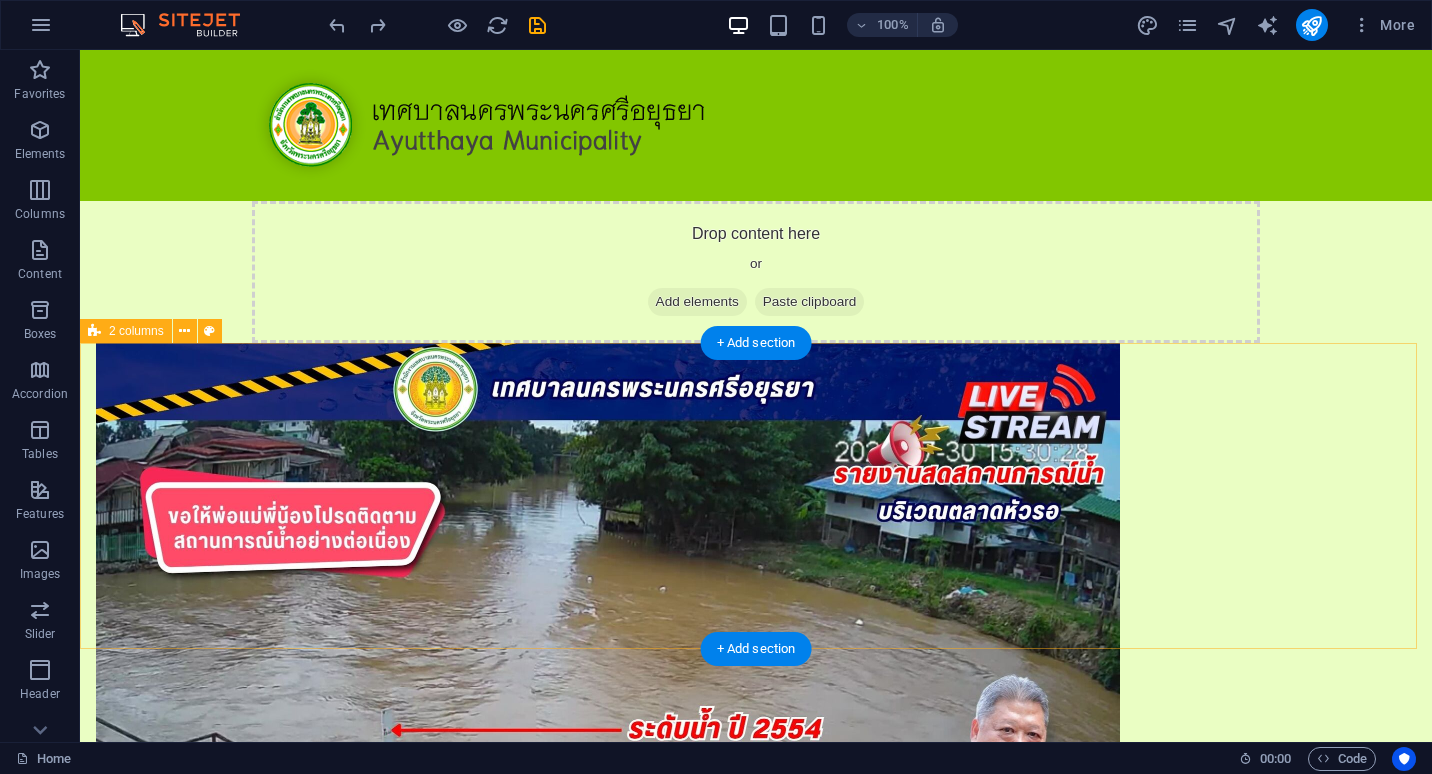 click at bounding box center (756, 837) 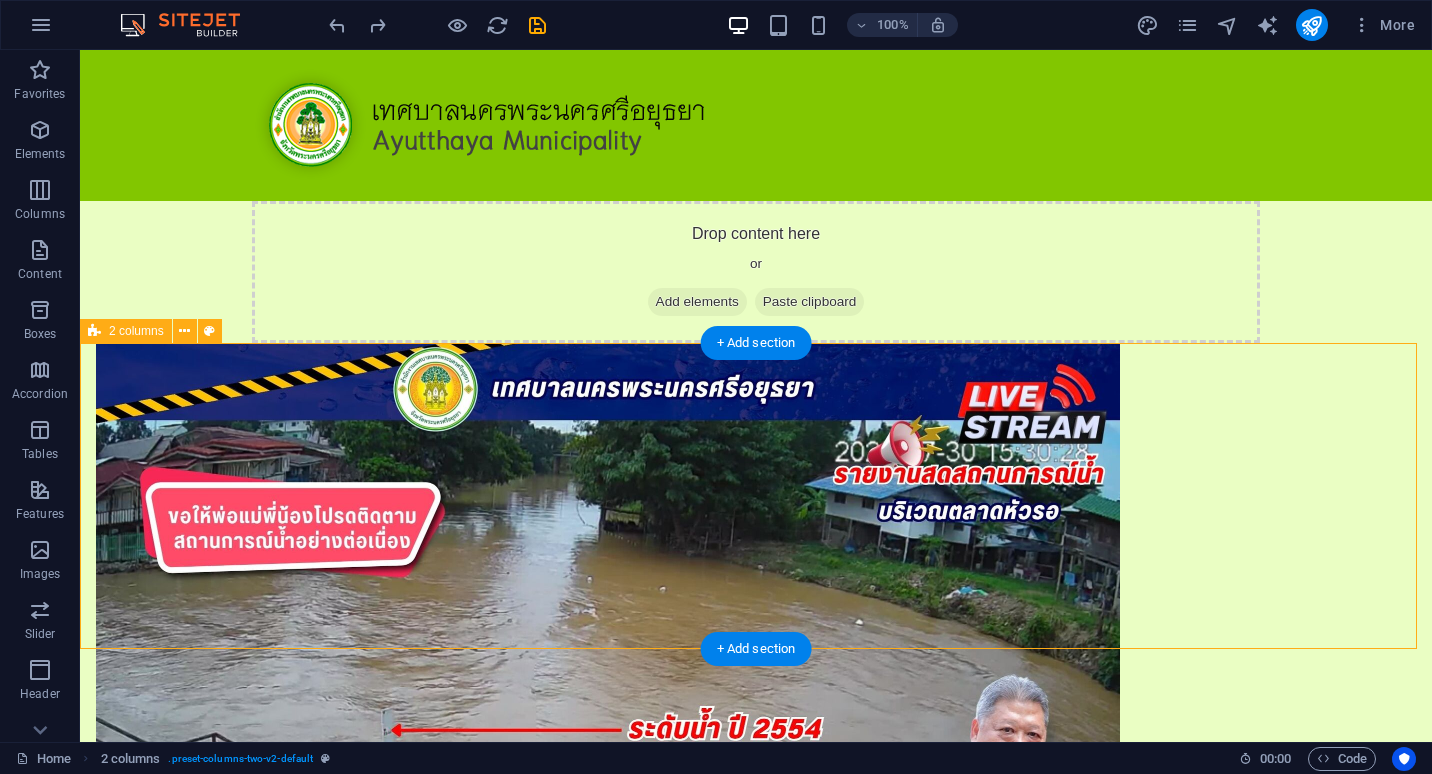 click at bounding box center (756, 837) 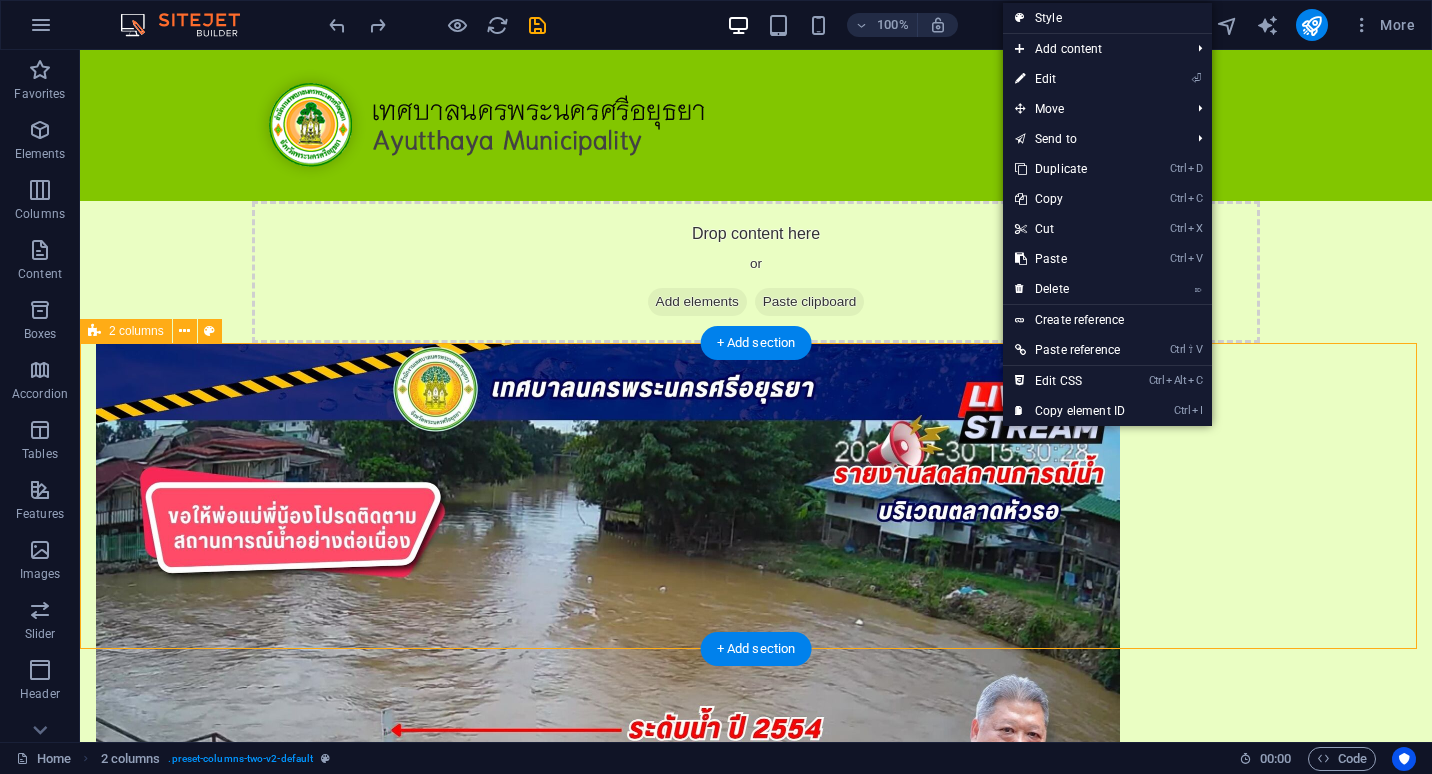 click at bounding box center (756, 837) 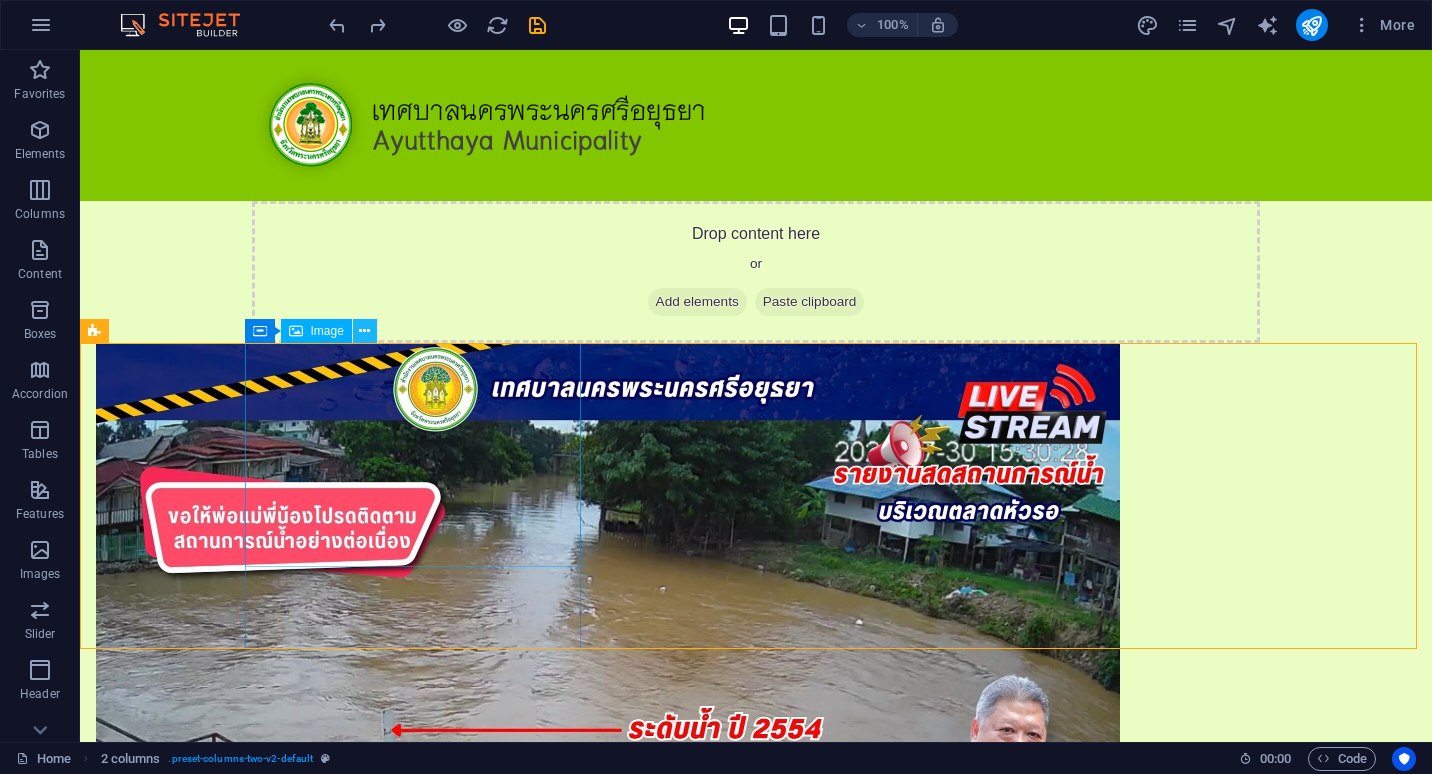 click at bounding box center [365, 331] 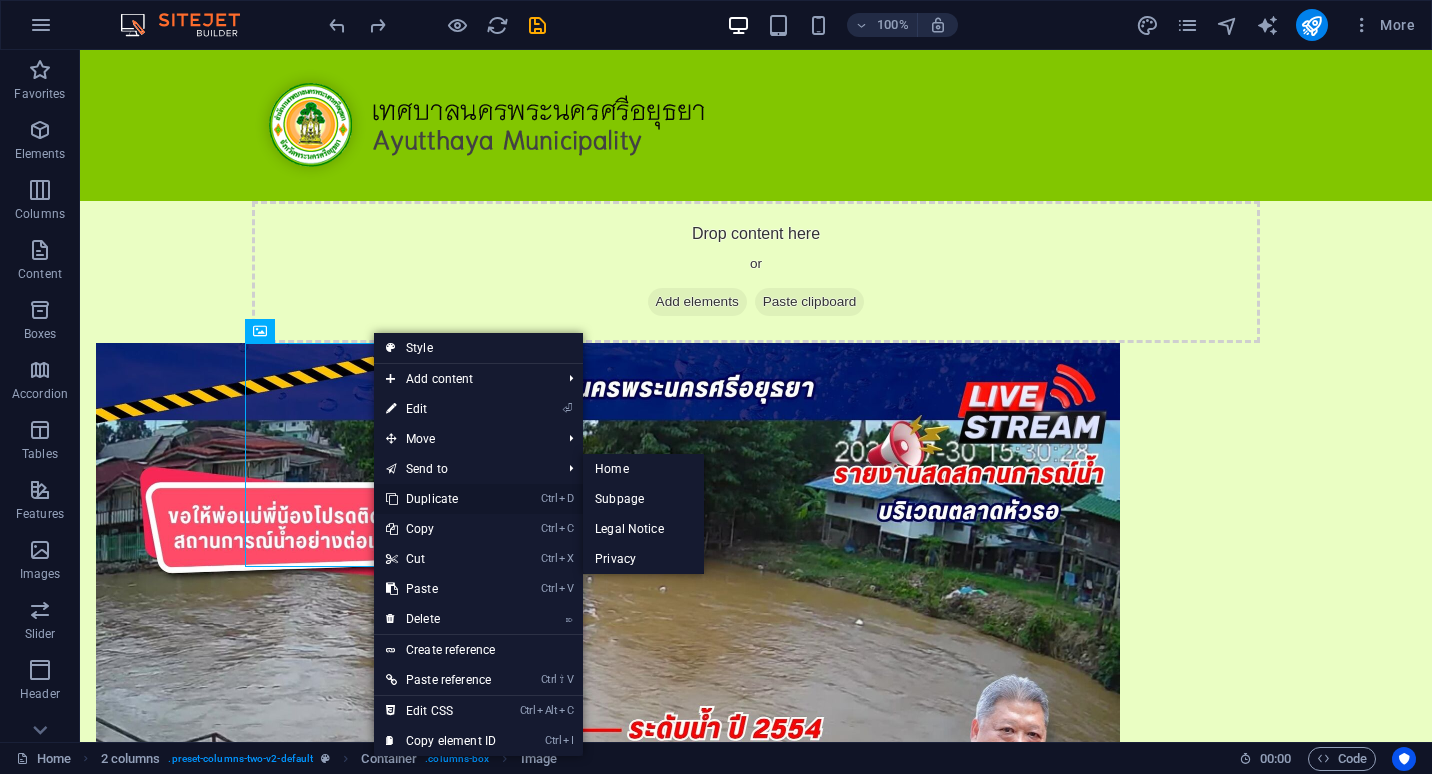 click on "Ctrl D  Duplicate" at bounding box center [441, 499] 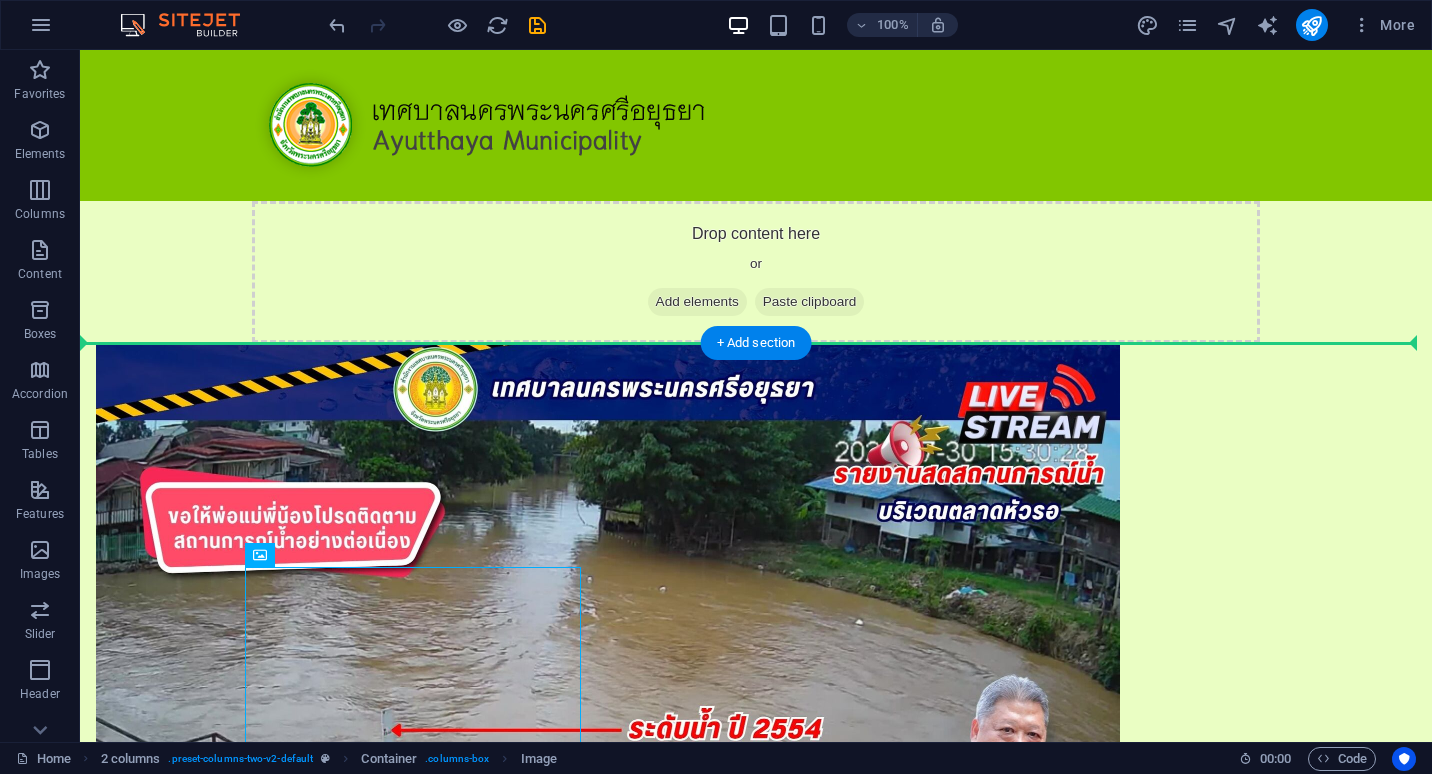drag, startPoint x: 487, startPoint y: 602, endPoint x: 978, endPoint y: 551, distance: 493.64157 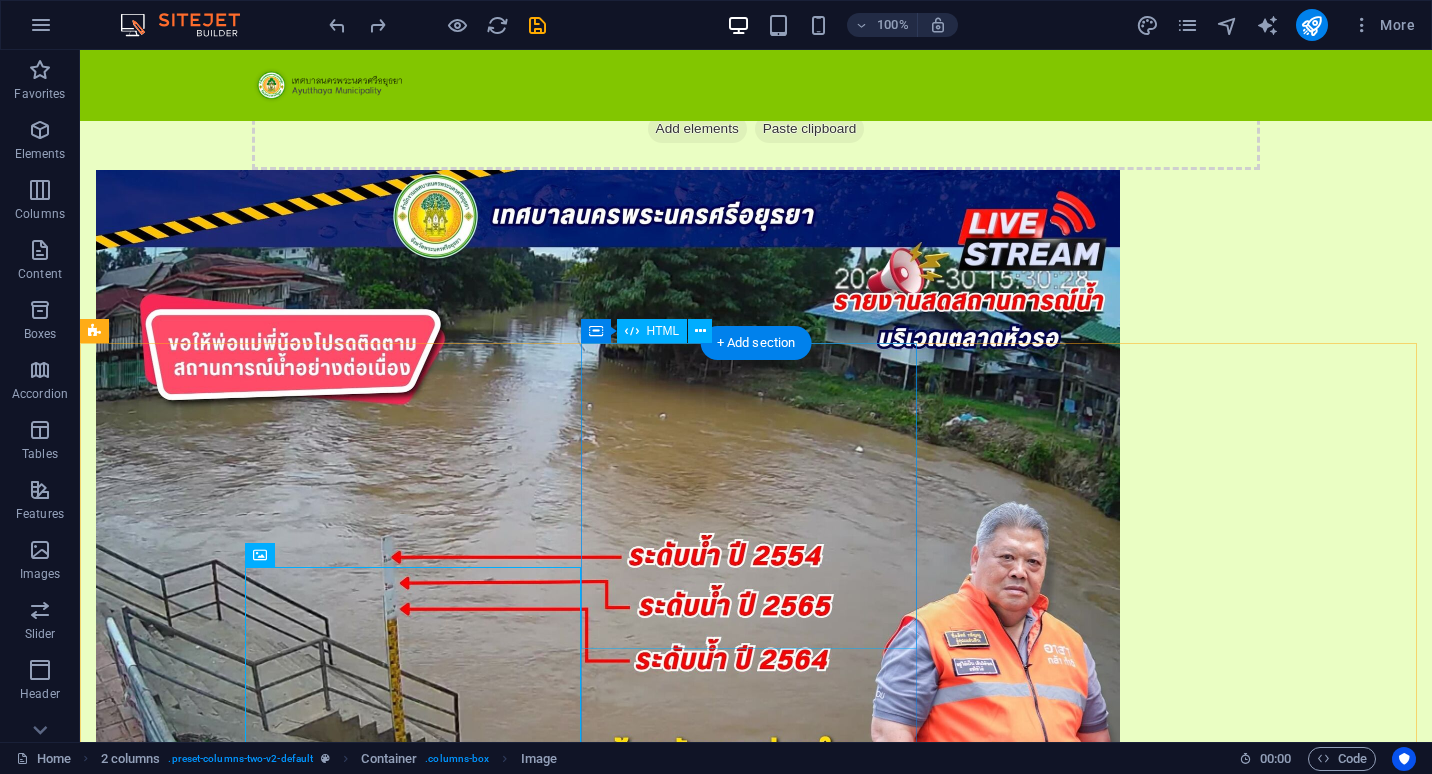 scroll, scrollTop: 220, scrollLeft: 0, axis: vertical 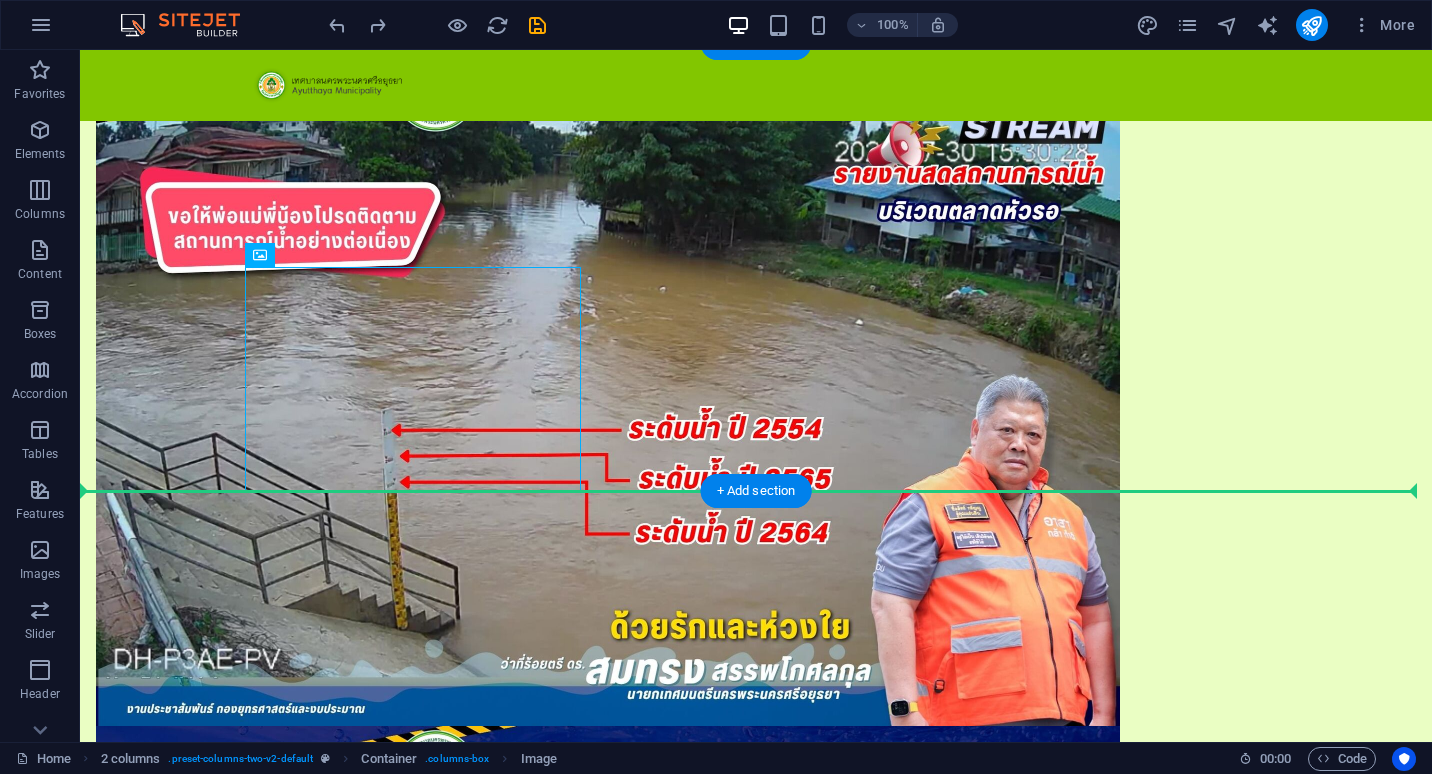 drag, startPoint x: 470, startPoint y: 388, endPoint x: 1021, endPoint y: 340, distance: 553.0868 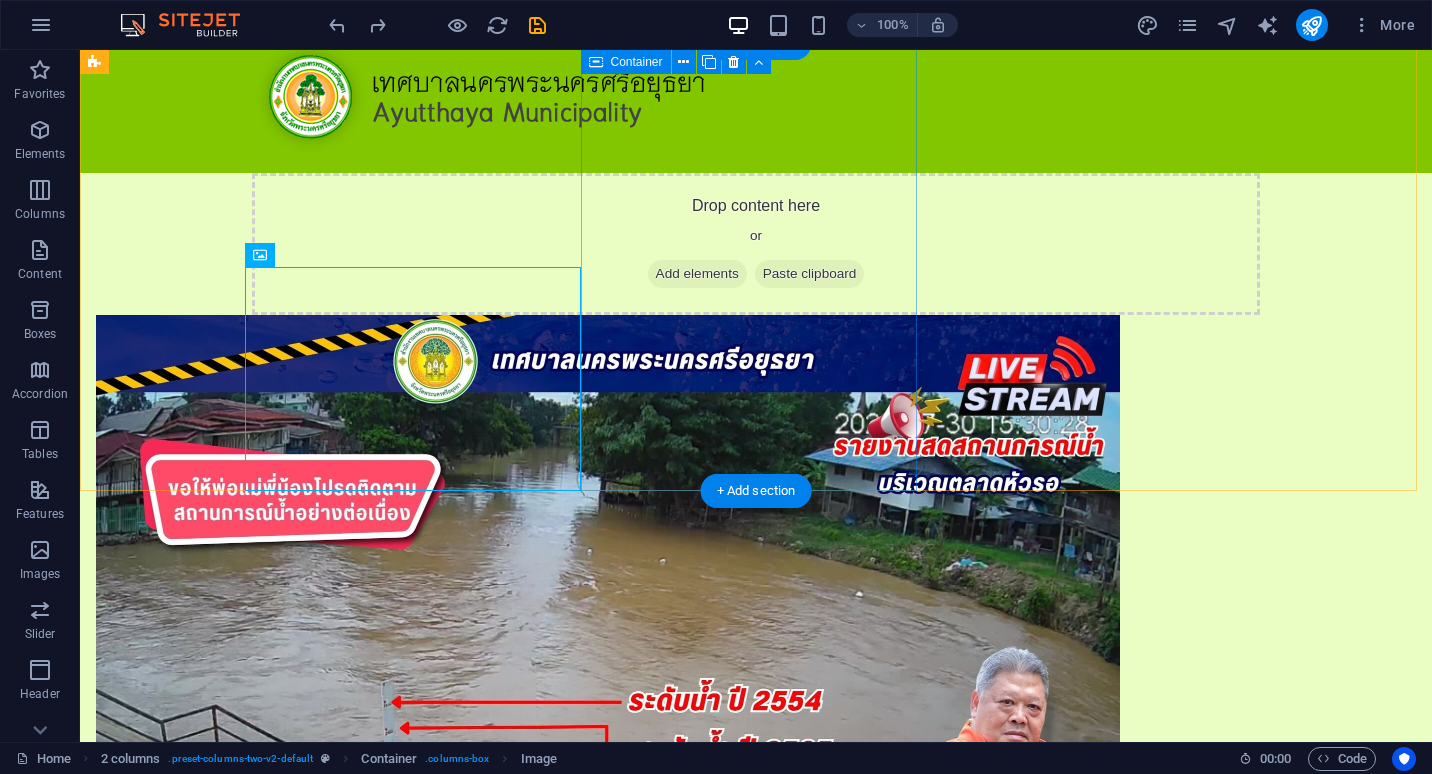 scroll, scrollTop: 20, scrollLeft: 0, axis: vertical 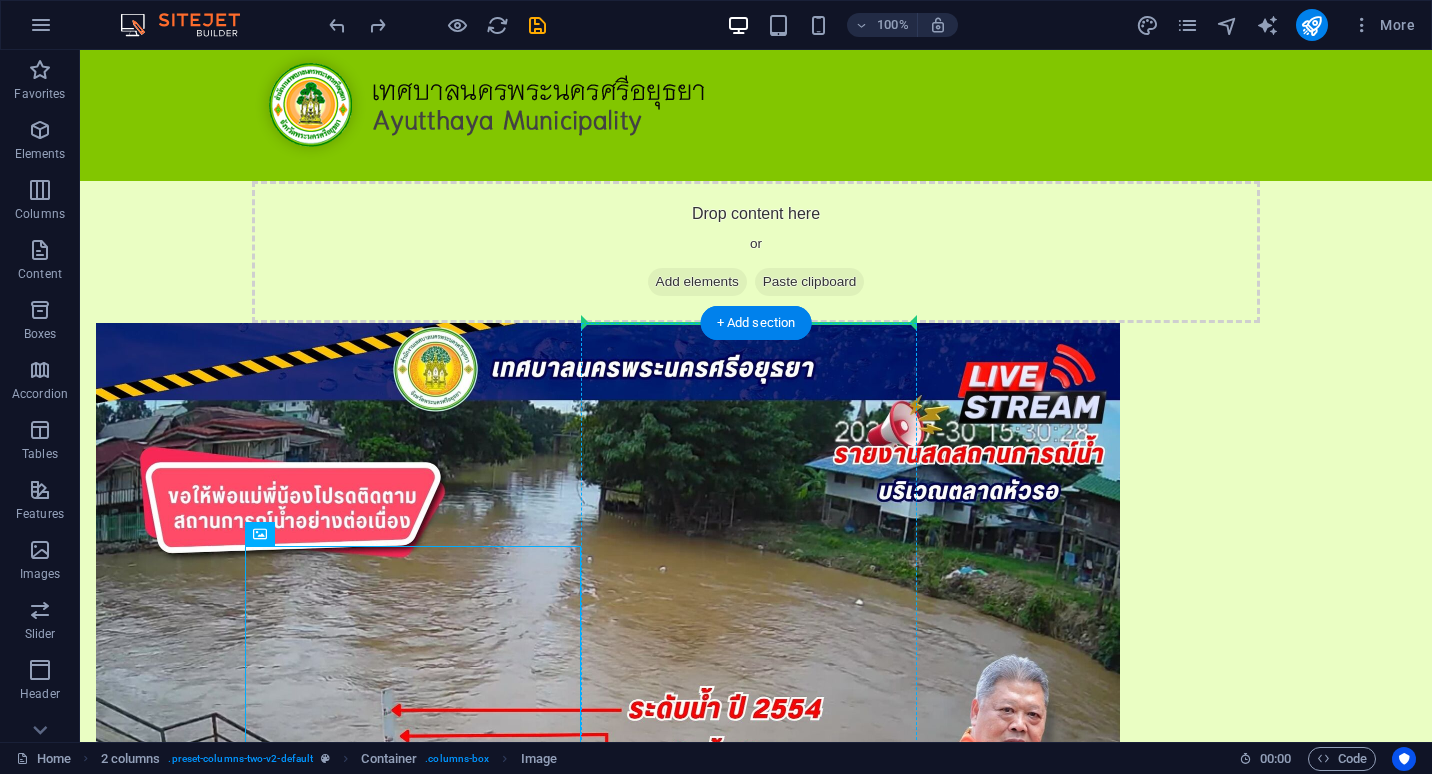 drag, startPoint x: 381, startPoint y: 574, endPoint x: 612, endPoint y: 429, distance: 272.73798 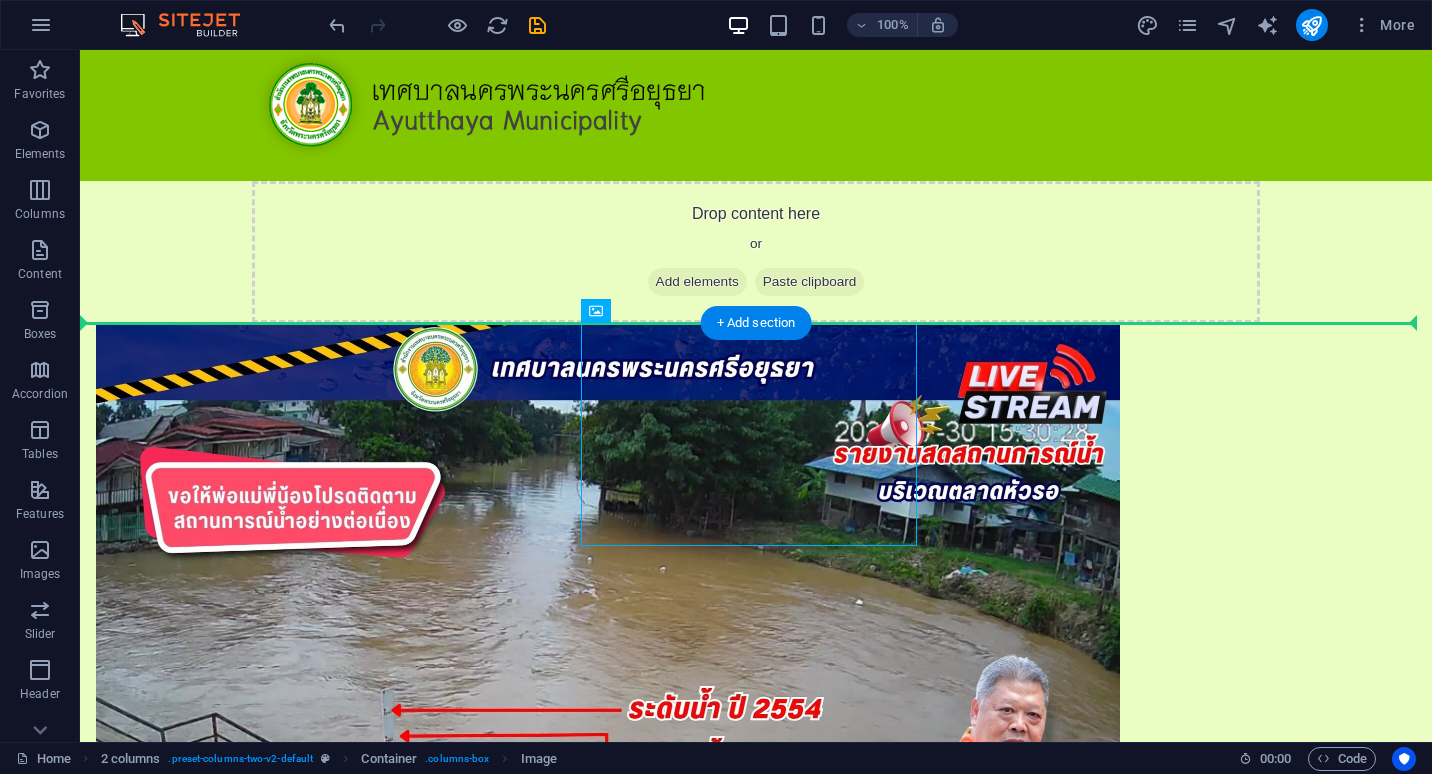 drag, startPoint x: 702, startPoint y: 416, endPoint x: 984, endPoint y: 418, distance: 282.00708 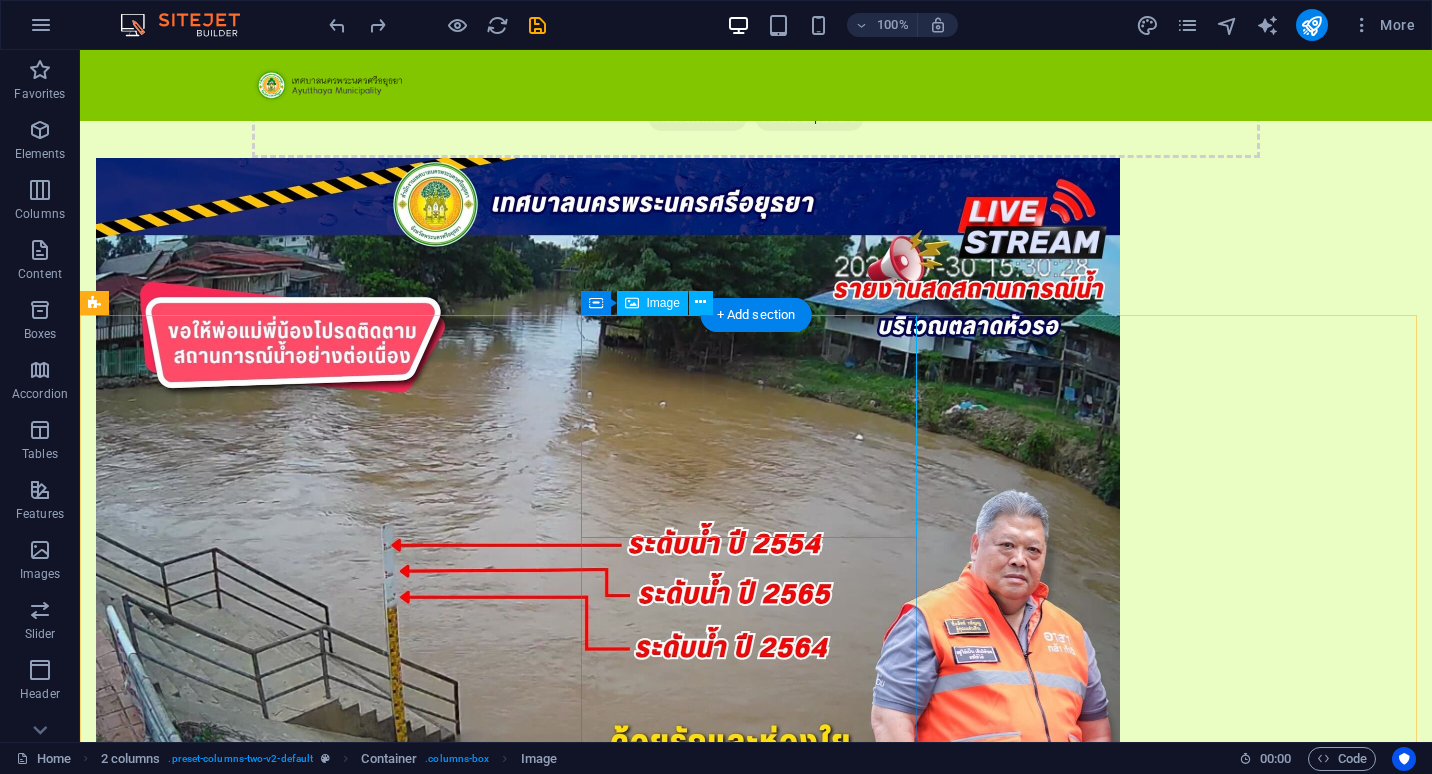 scroll, scrollTop: 141, scrollLeft: 0, axis: vertical 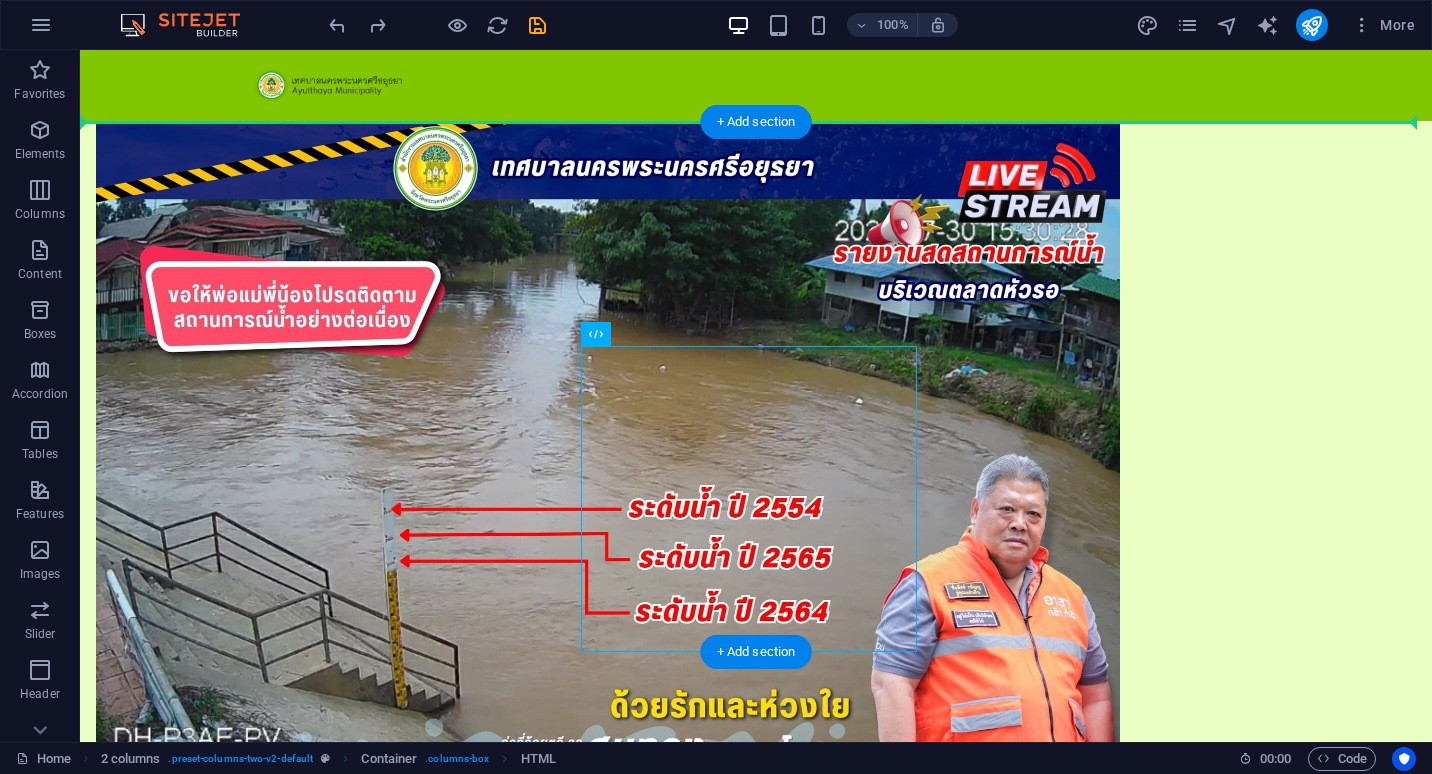 drag, startPoint x: 631, startPoint y: 420, endPoint x: 941, endPoint y: 291, distance: 335.76926 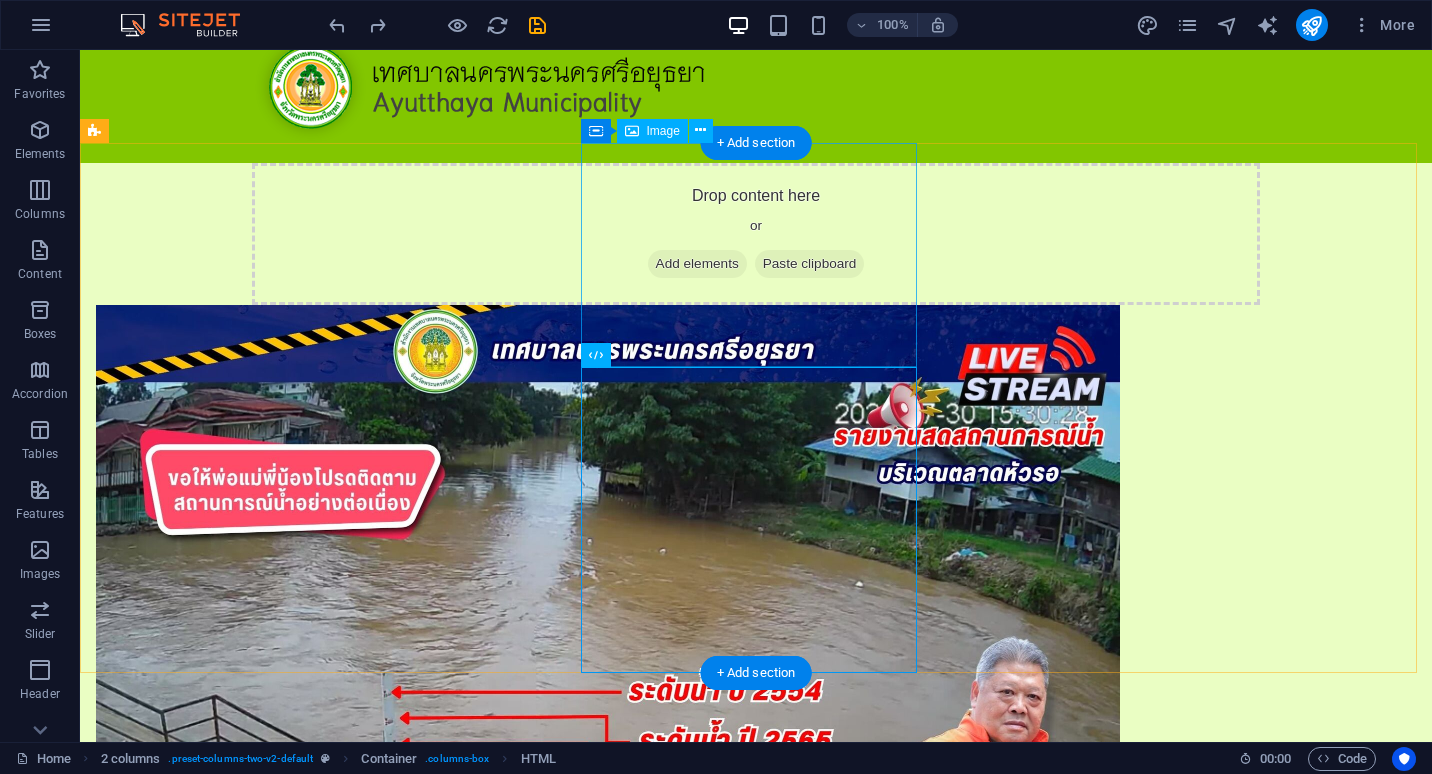 scroll, scrollTop: 20, scrollLeft: 0, axis: vertical 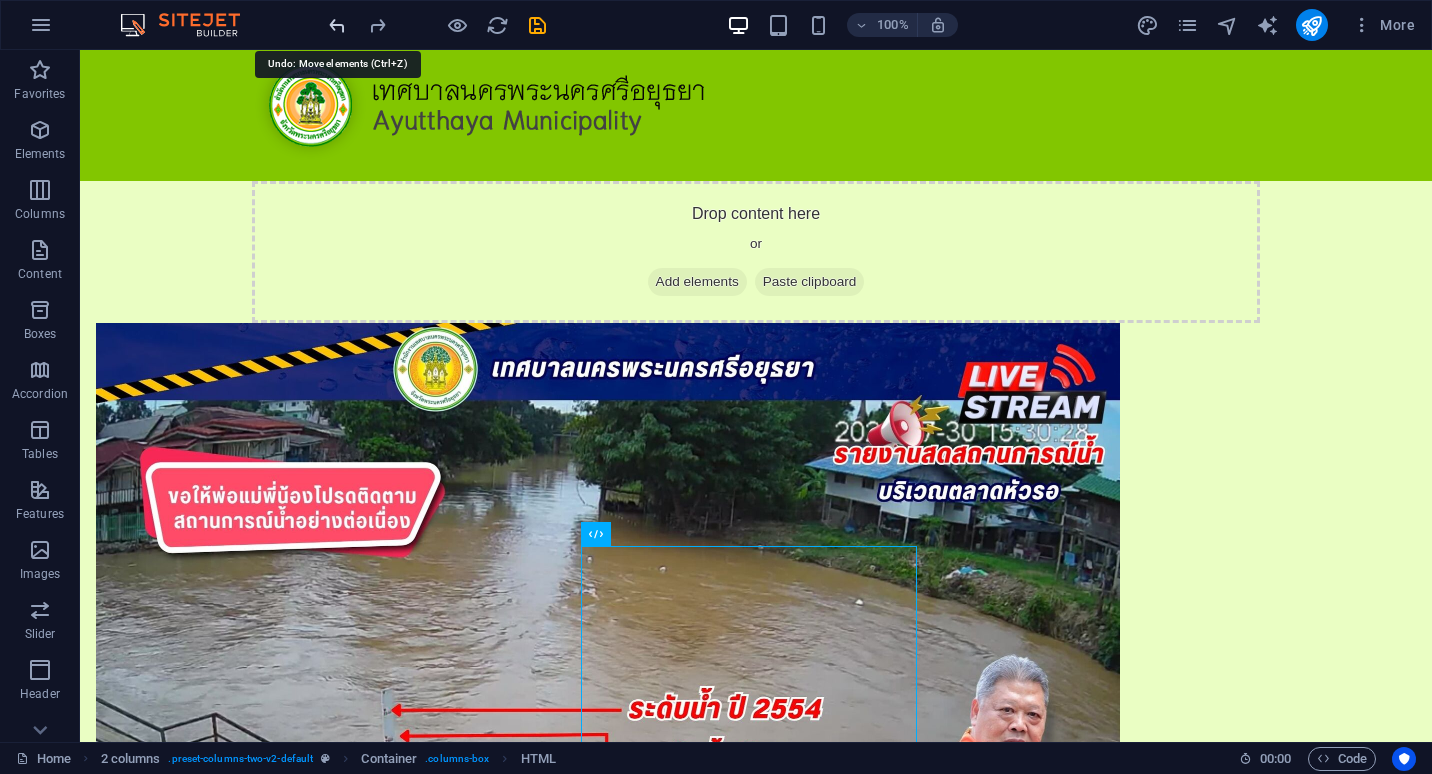 click at bounding box center (337, 25) 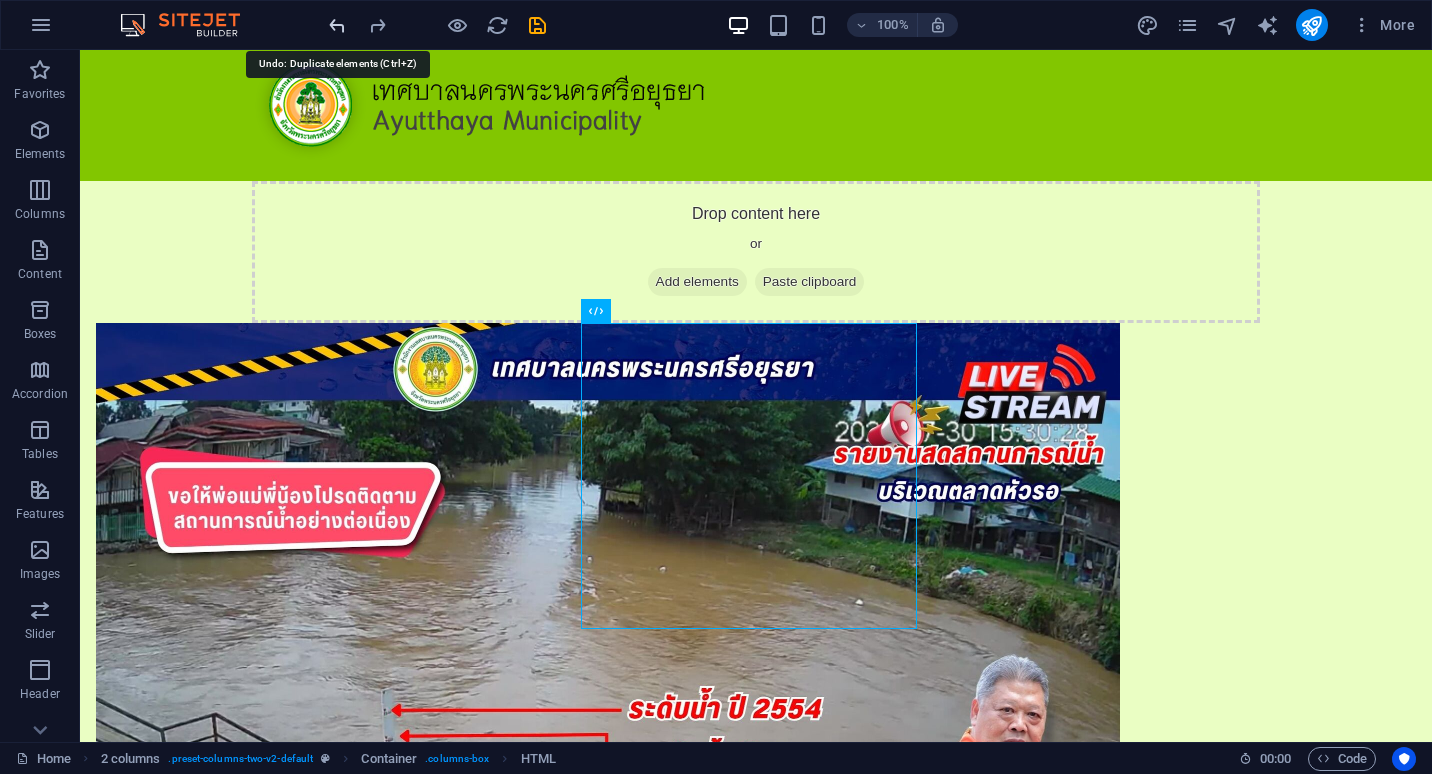 click at bounding box center (337, 25) 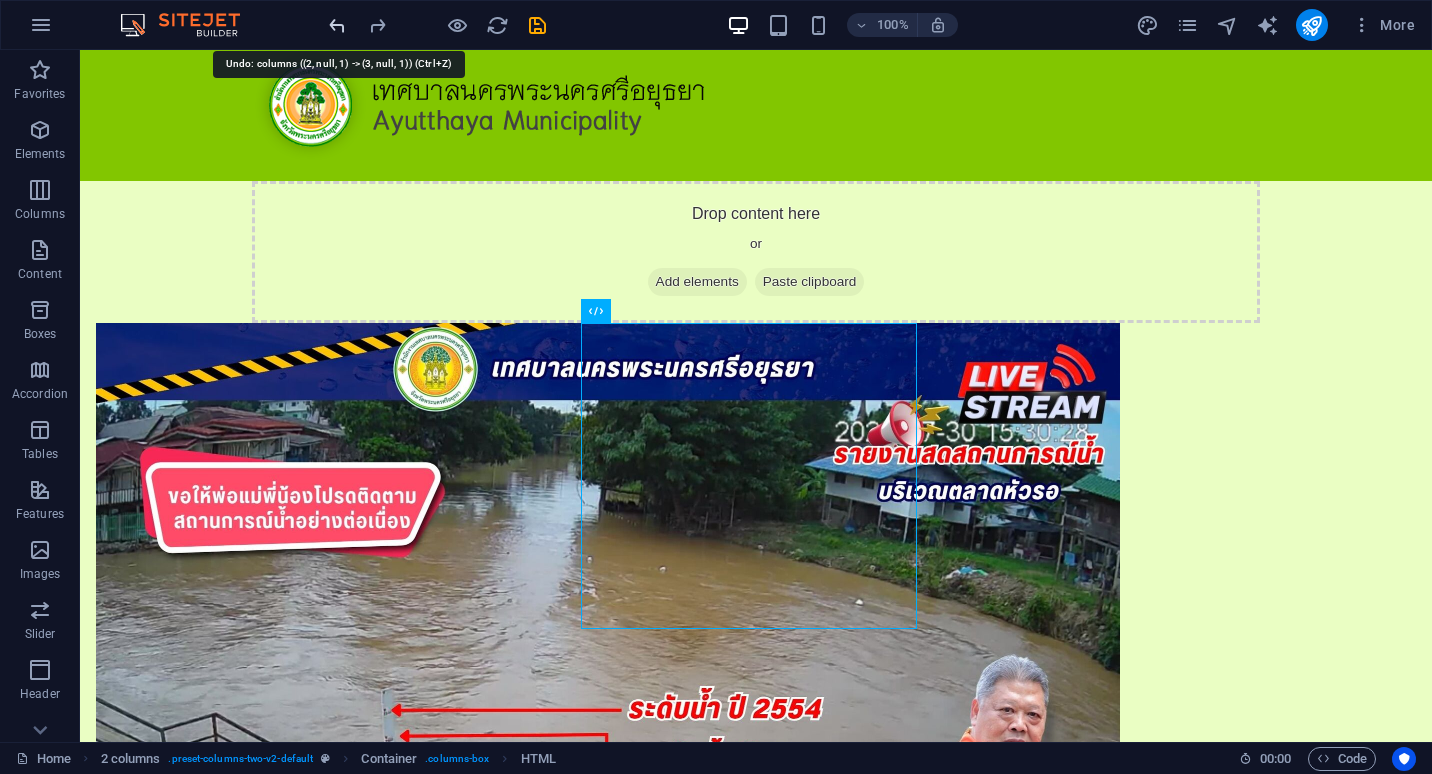click at bounding box center [337, 25] 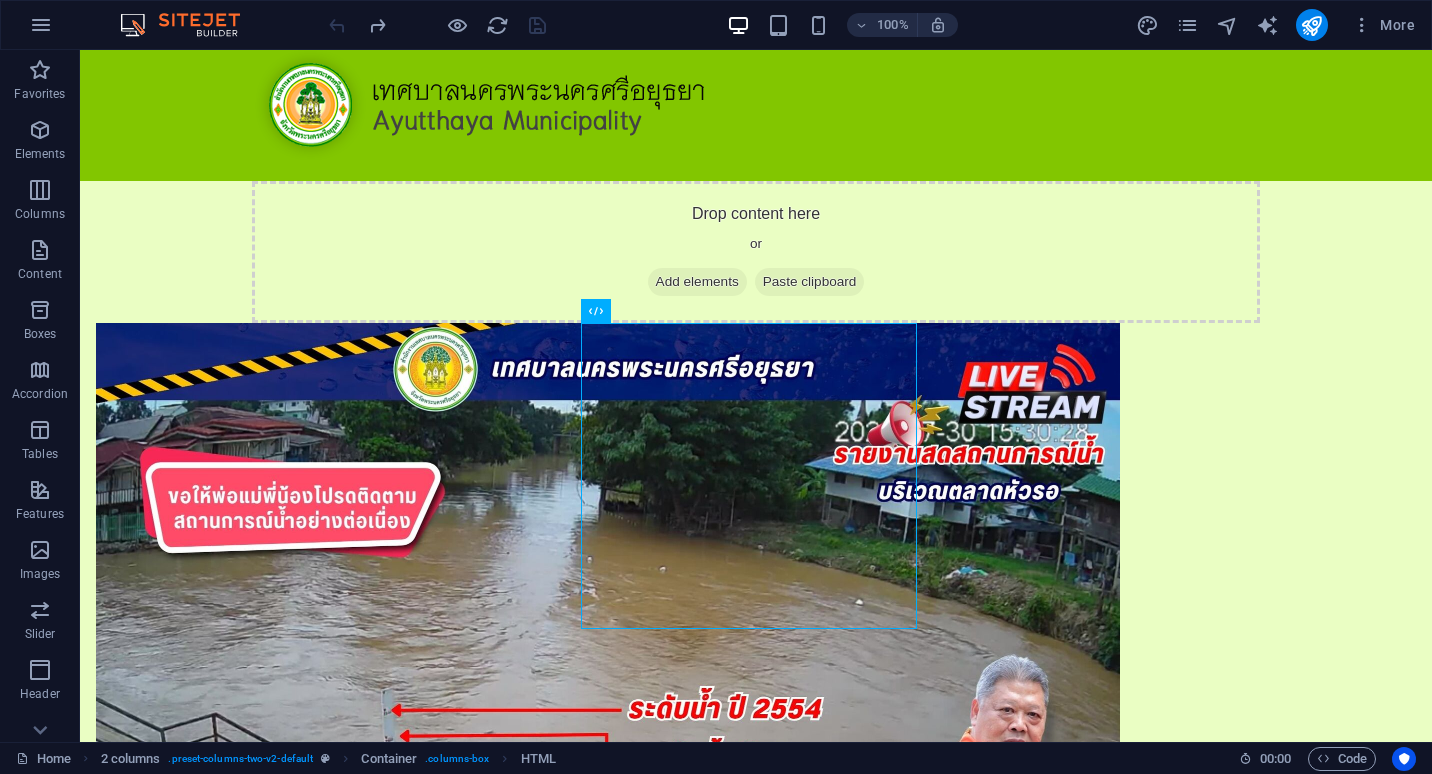 click at bounding box center [437, 25] 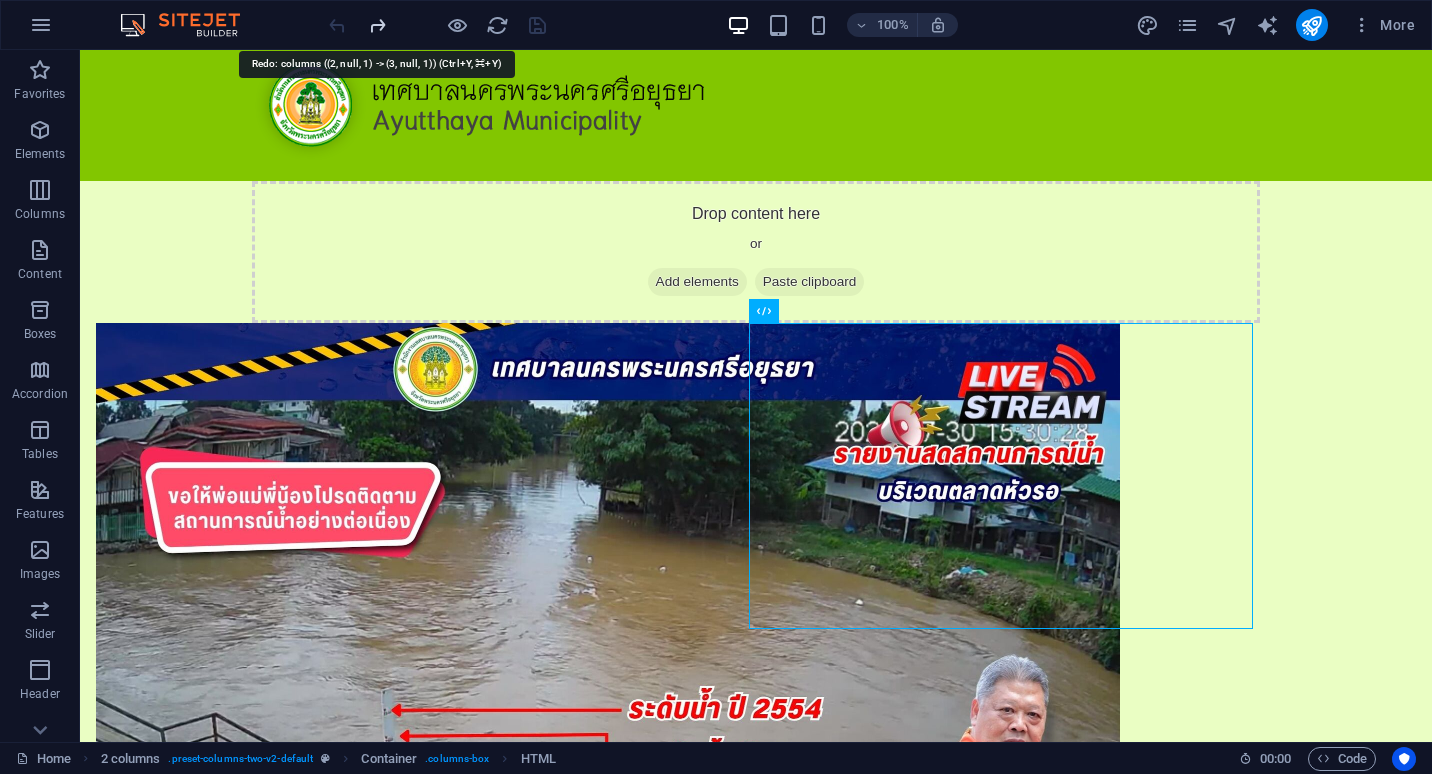 click at bounding box center (377, 25) 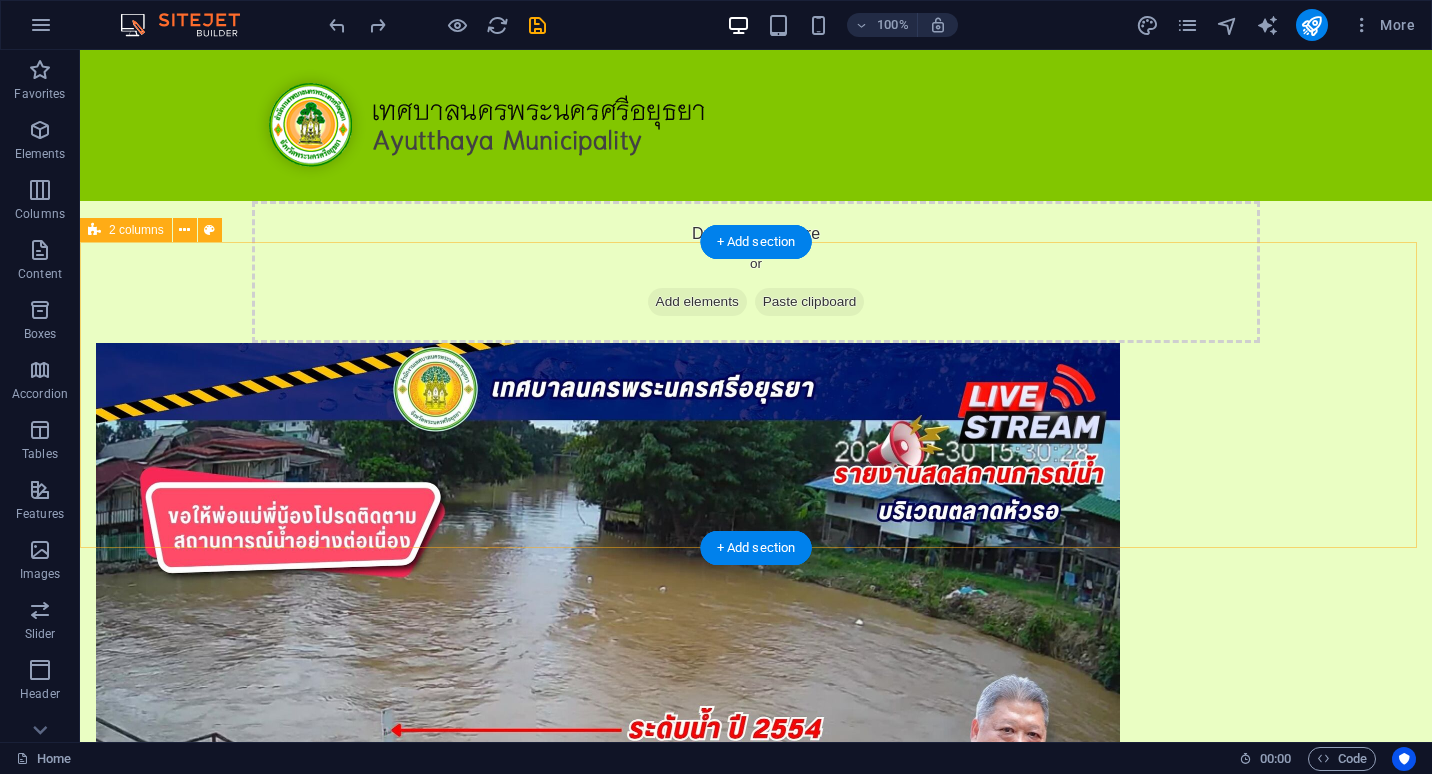 scroll, scrollTop: 0, scrollLeft: 0, axis: both 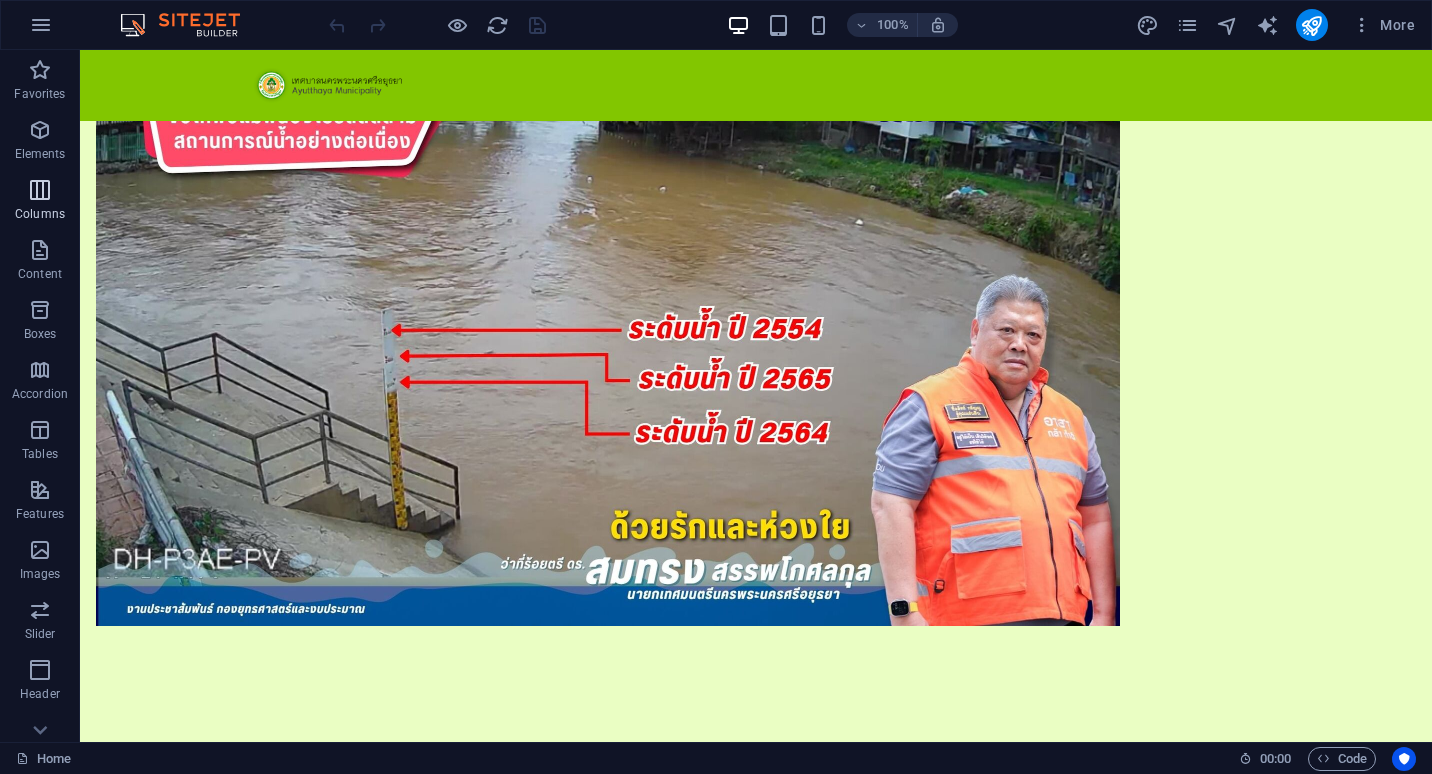 click on "Columns" at bounding box center (40, 214) 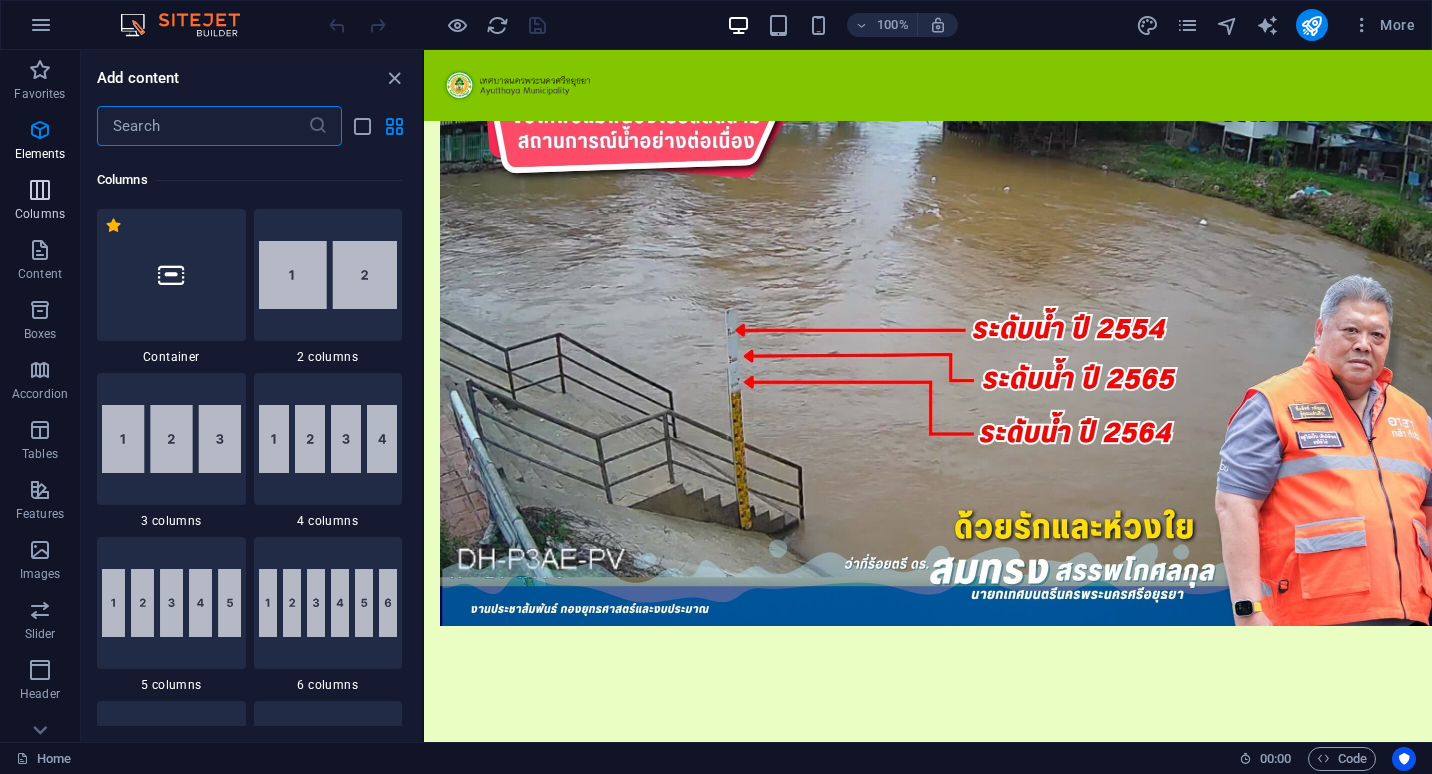 scroll, scrollTop: 990, scrollLeft: 0, axis: vertical 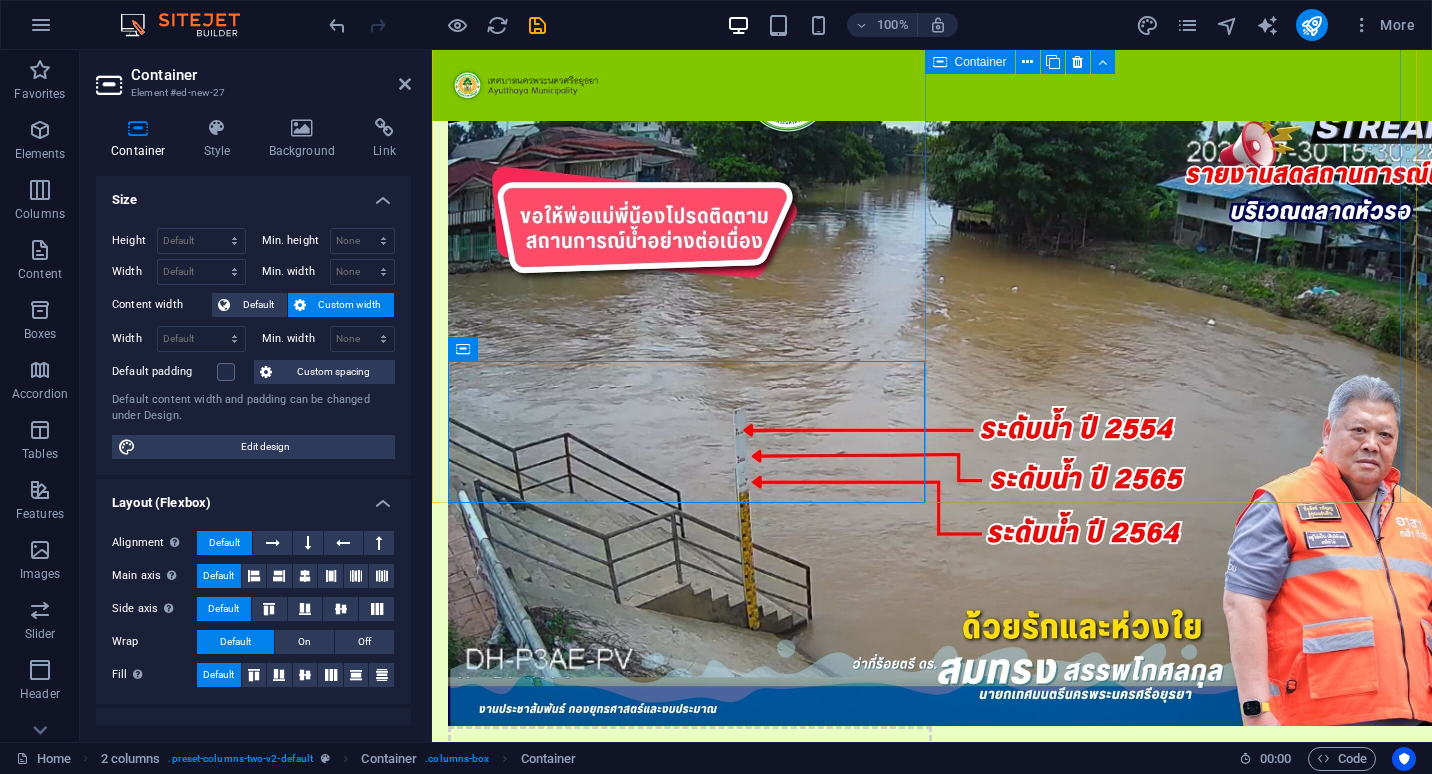 click at bounding box center (690, 1021) 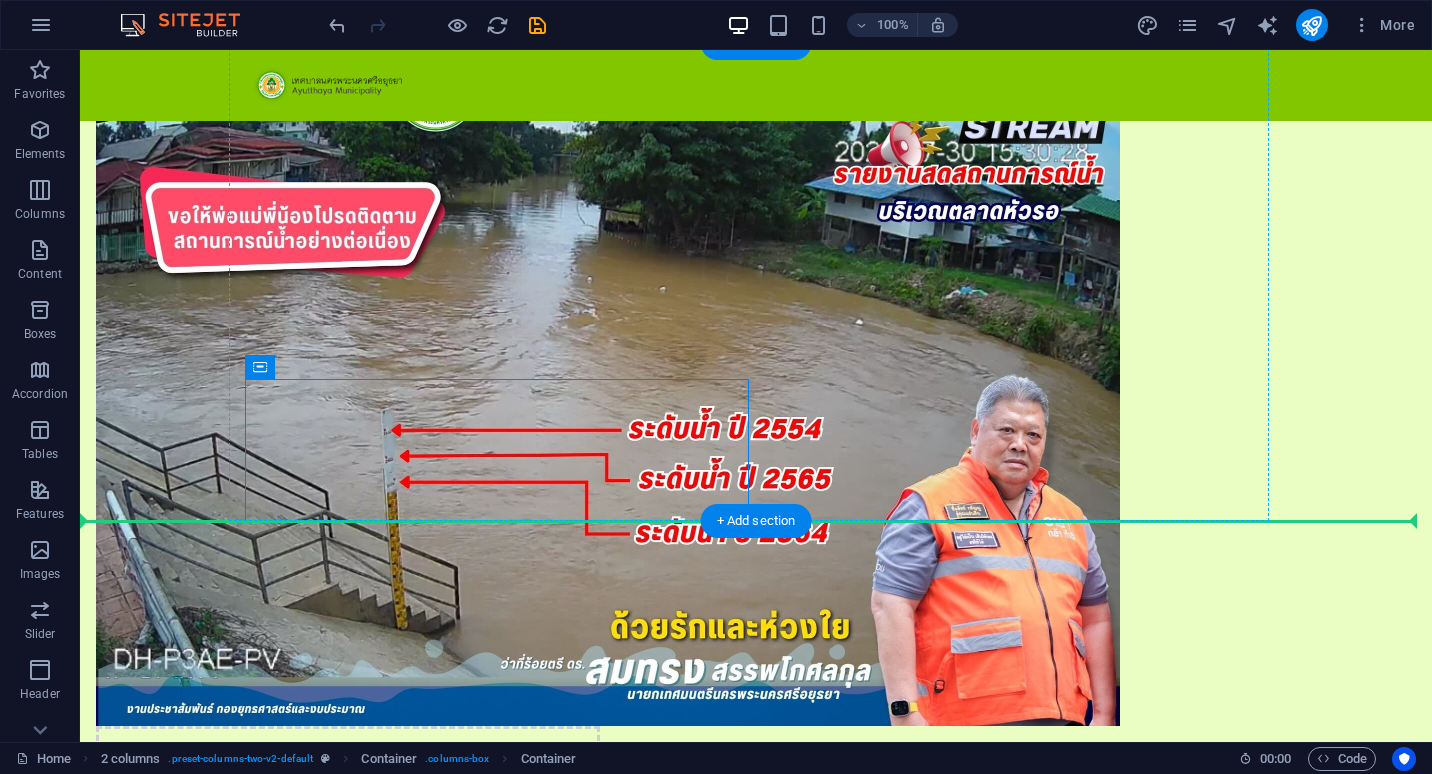 drag, startPoint x: 745, startPoint y: 419, endPoint x: 1188, endPoint y: 429, distance: 443.11285 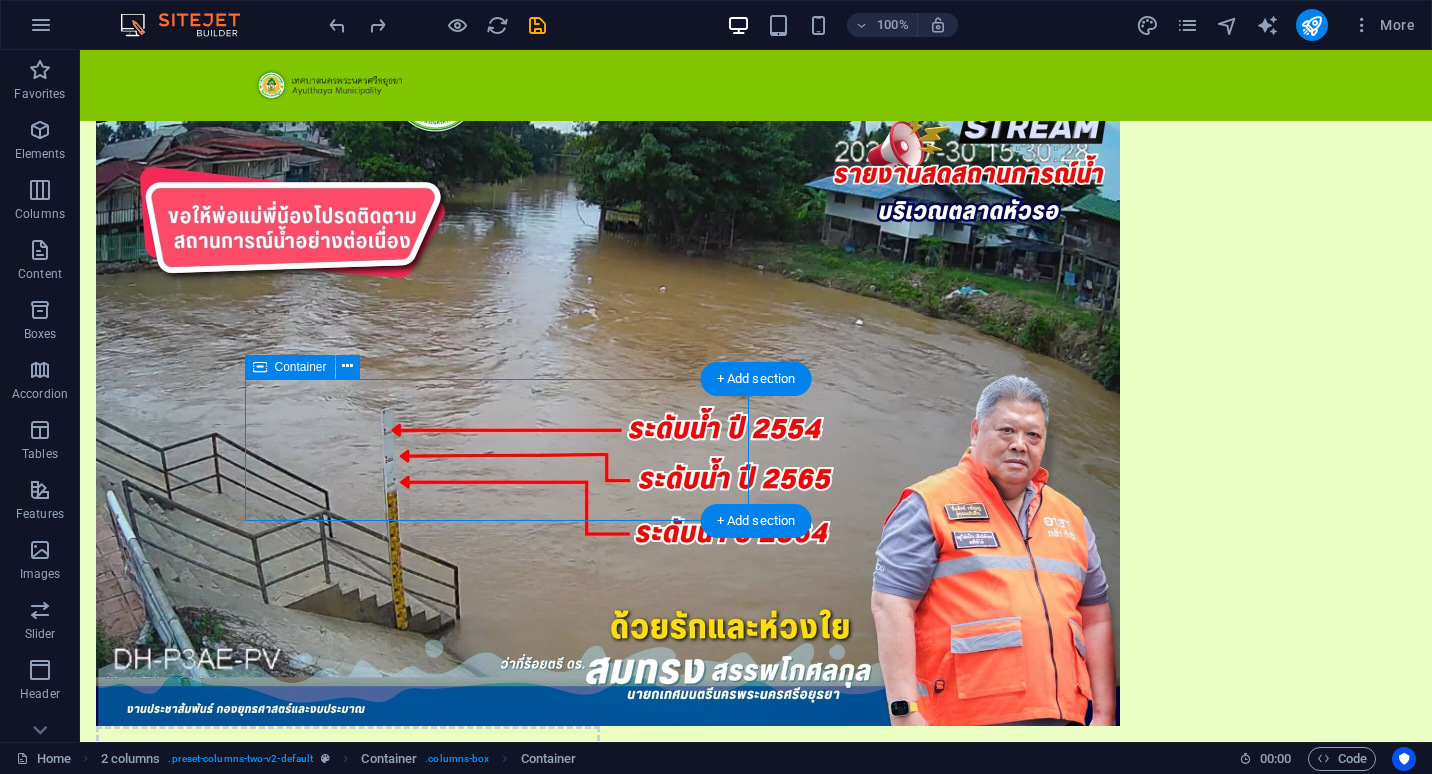 click on "Add elements" at bounding box center [289, 827] 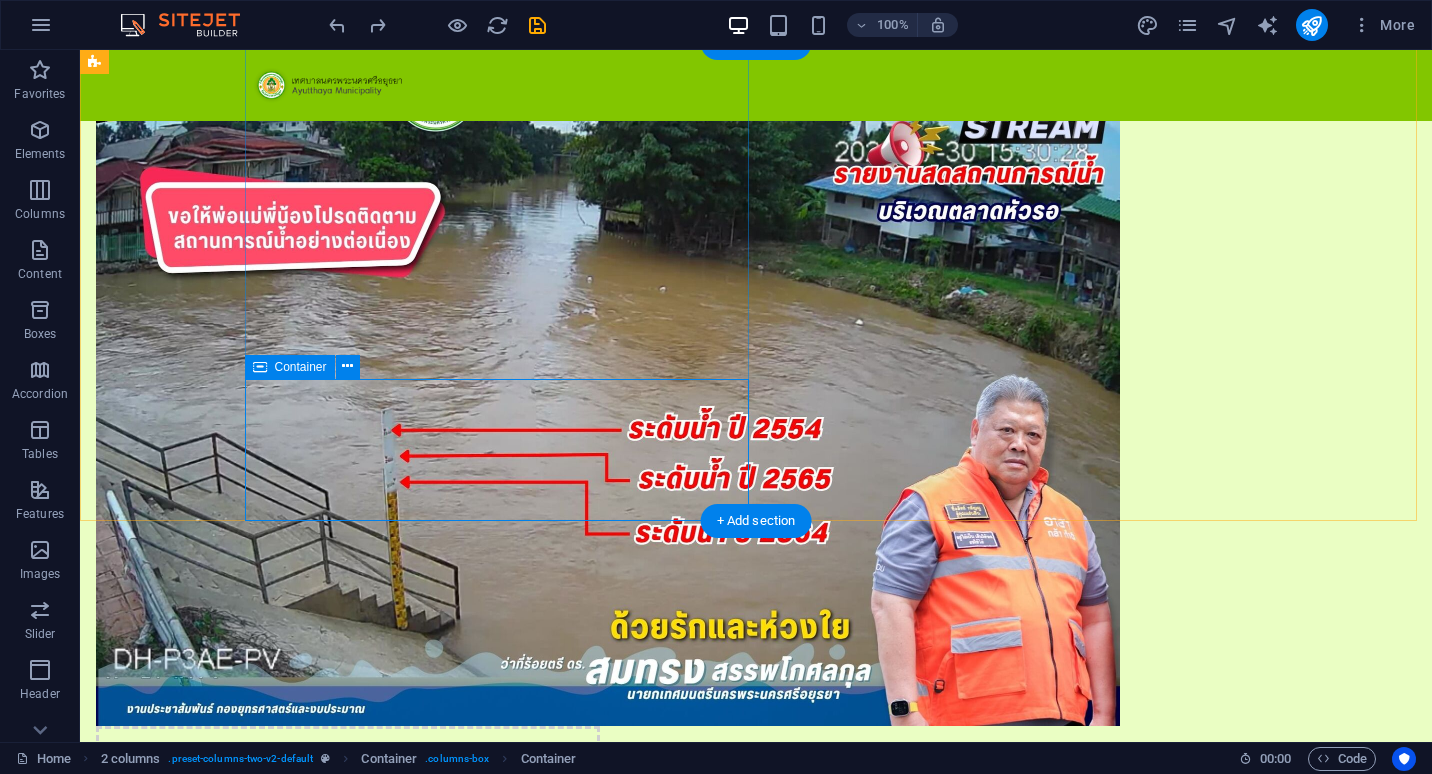 click on "Add elements" at bounding box center [289, 827] 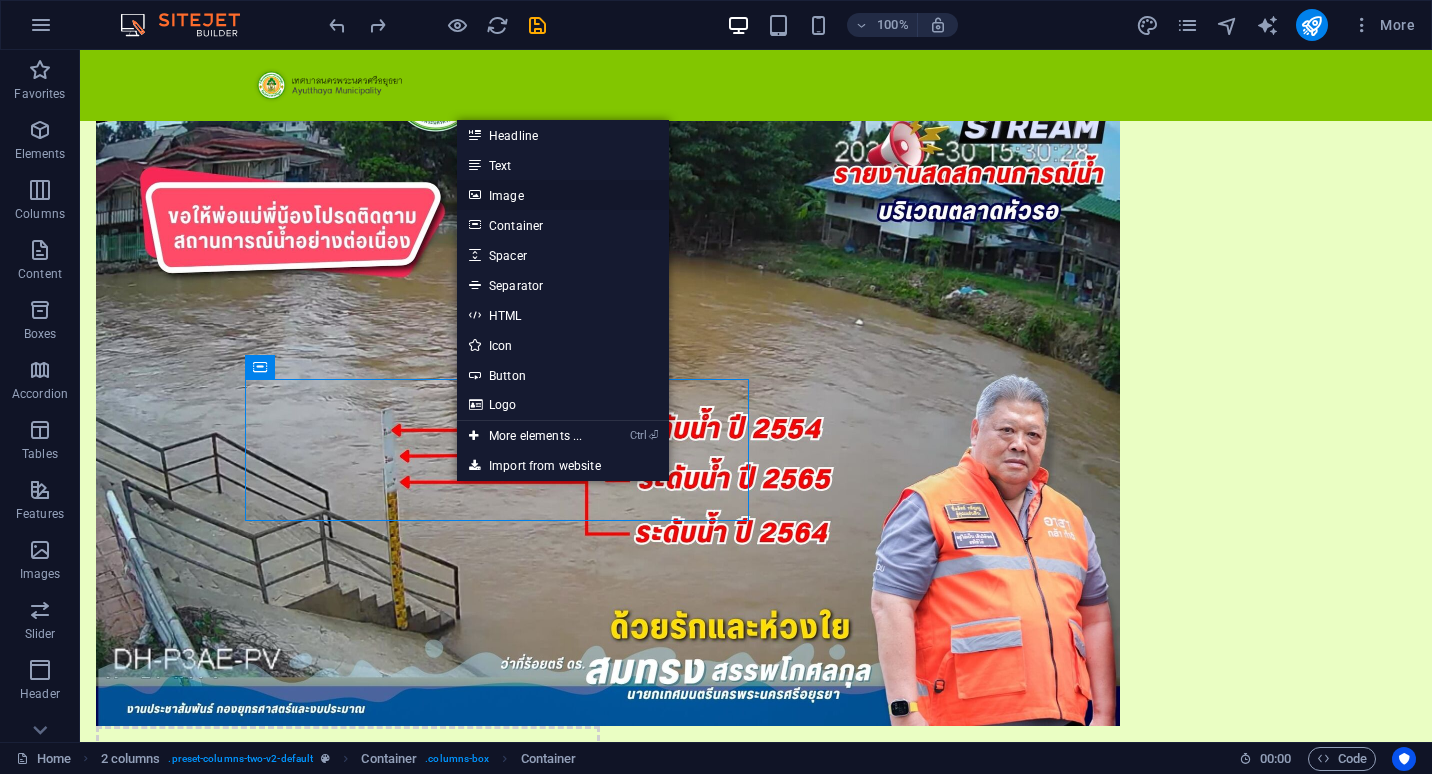 click on "Image" at bounding box center (563, 195) 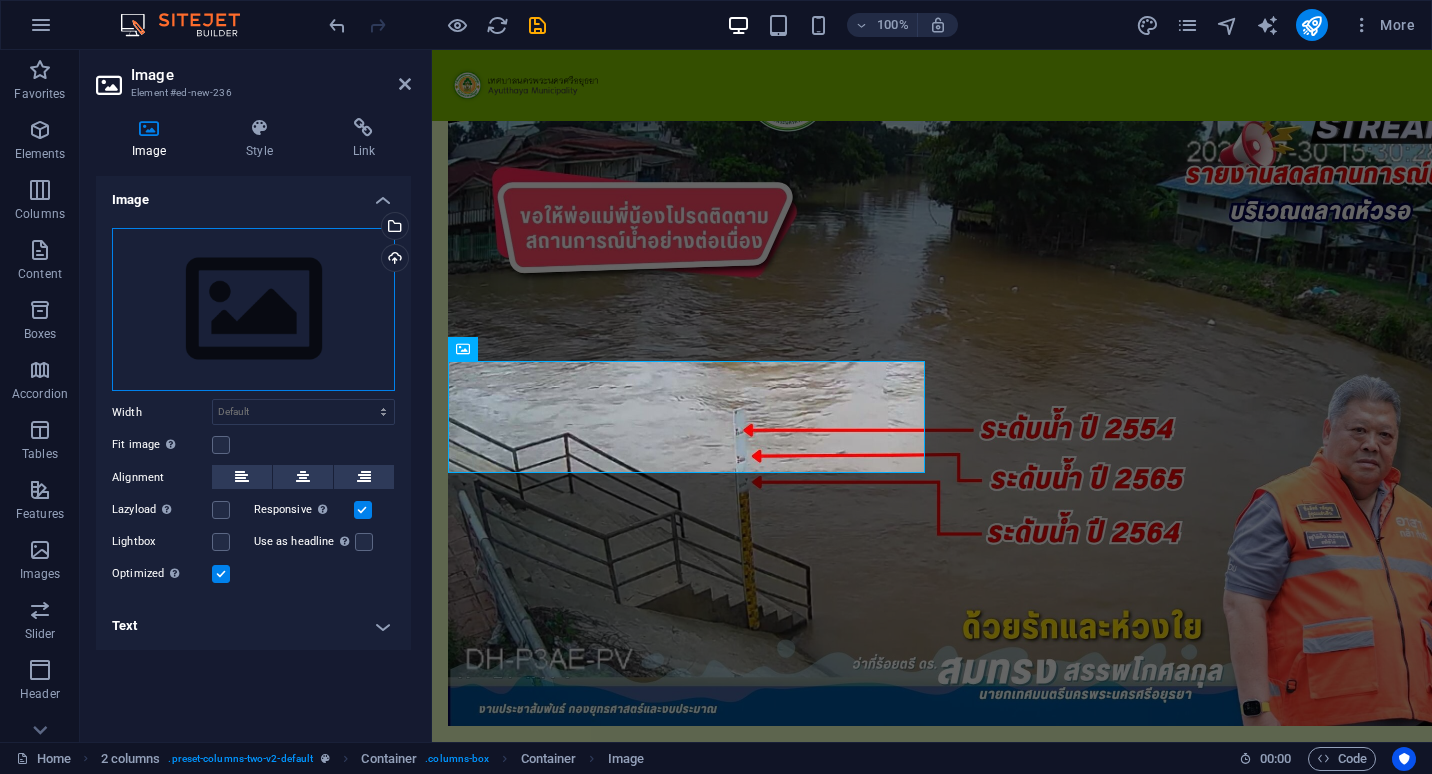 click on "Drag files here, click to choose files or select files from Files or our free stock photos & videos" at bounding box center [253, 310] 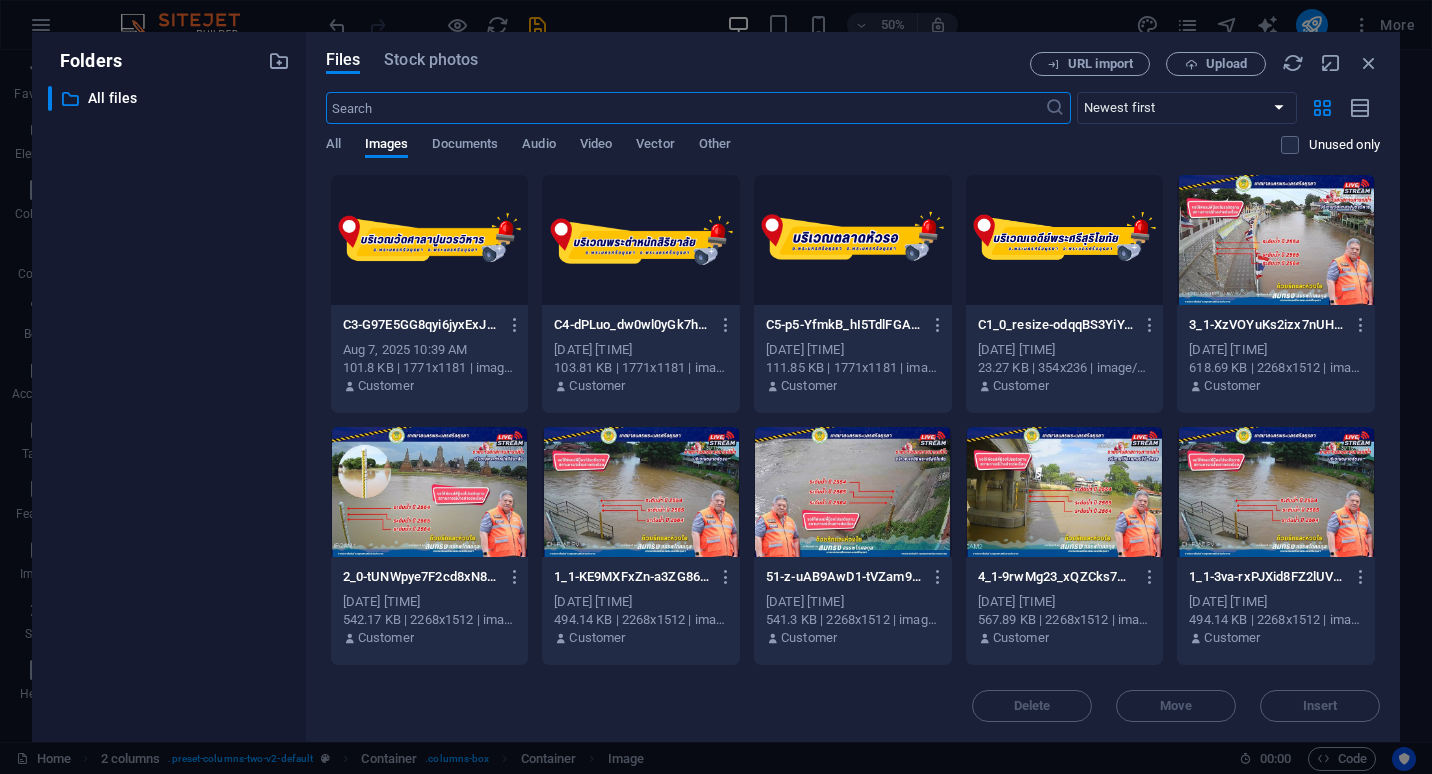 click at bounding box center [853, 240] 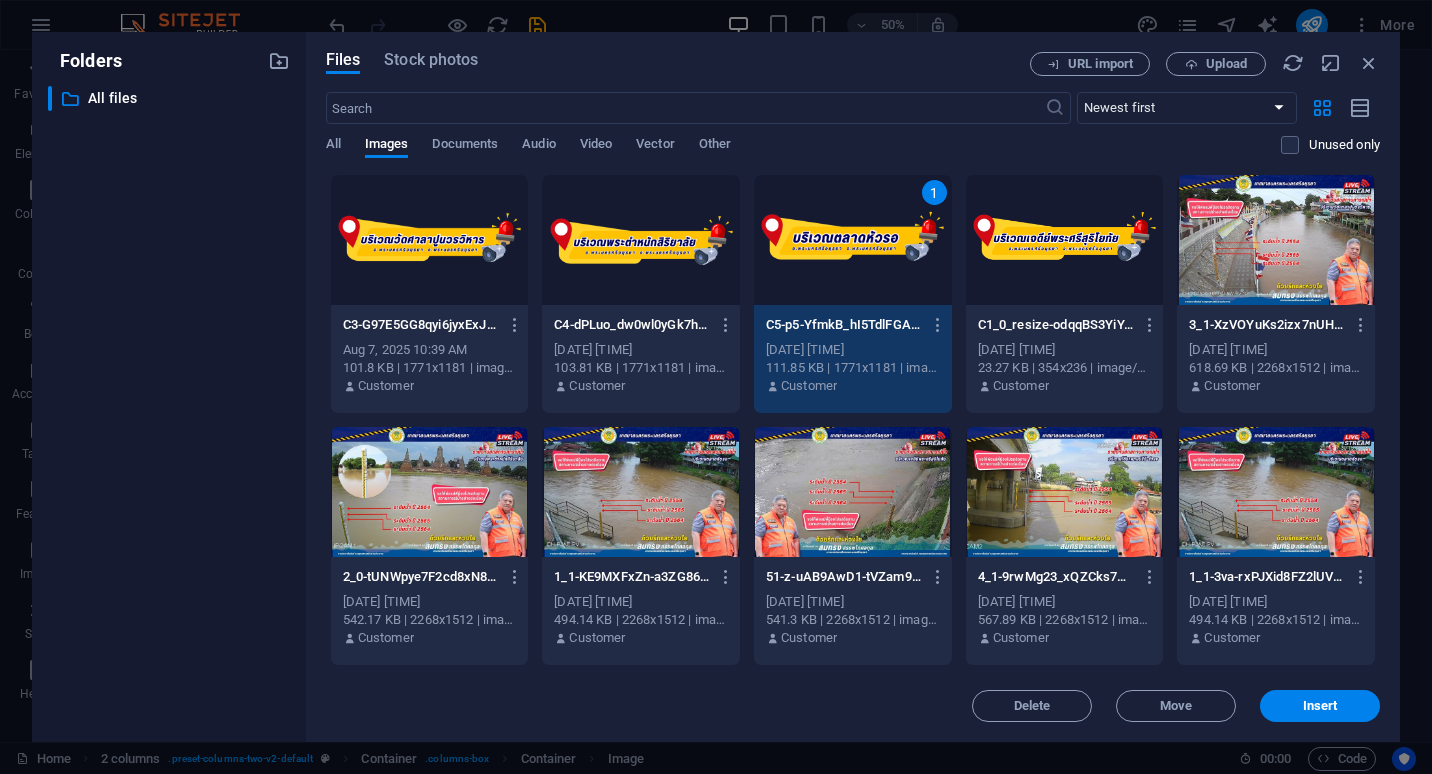 click on "1" at bounding box center [853, 240] 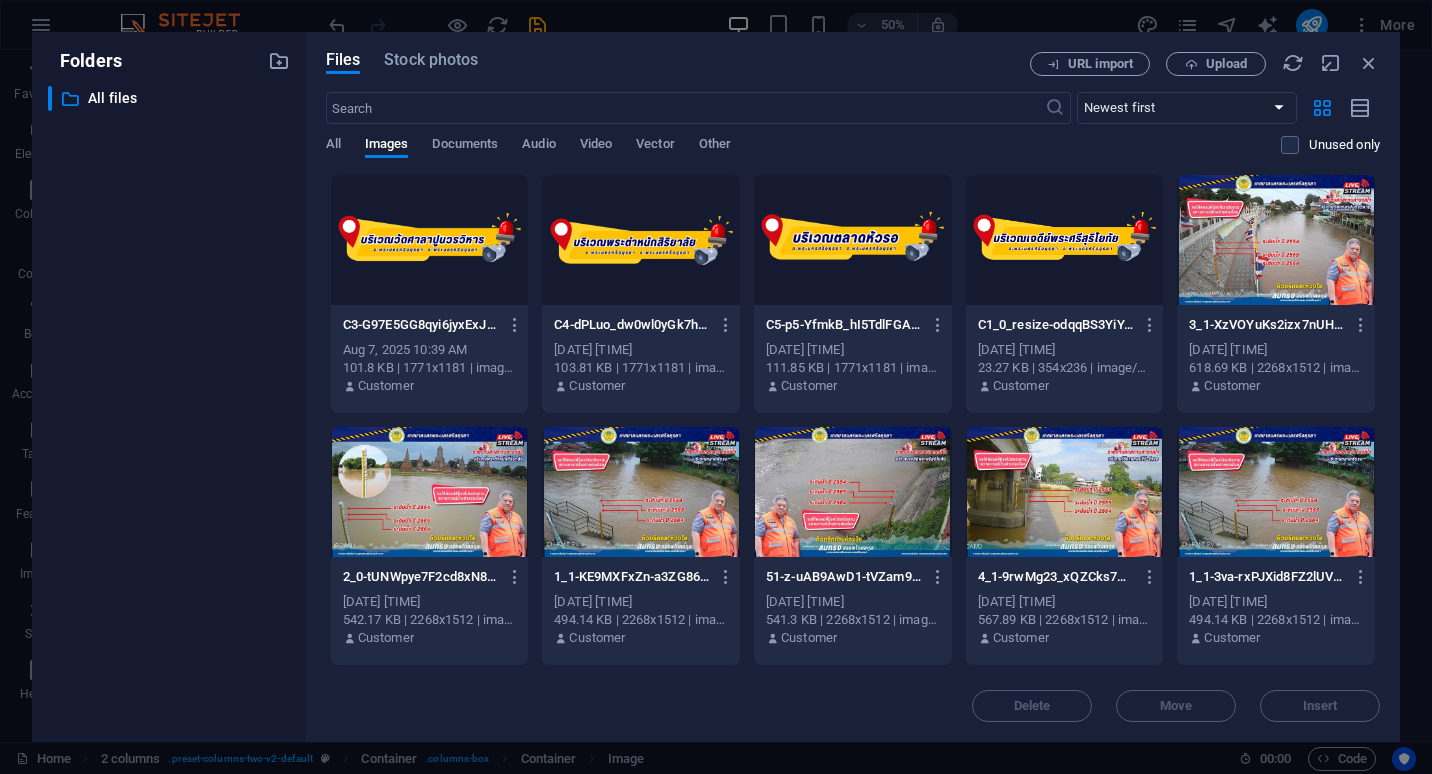 click at bounding box center (853, 240) 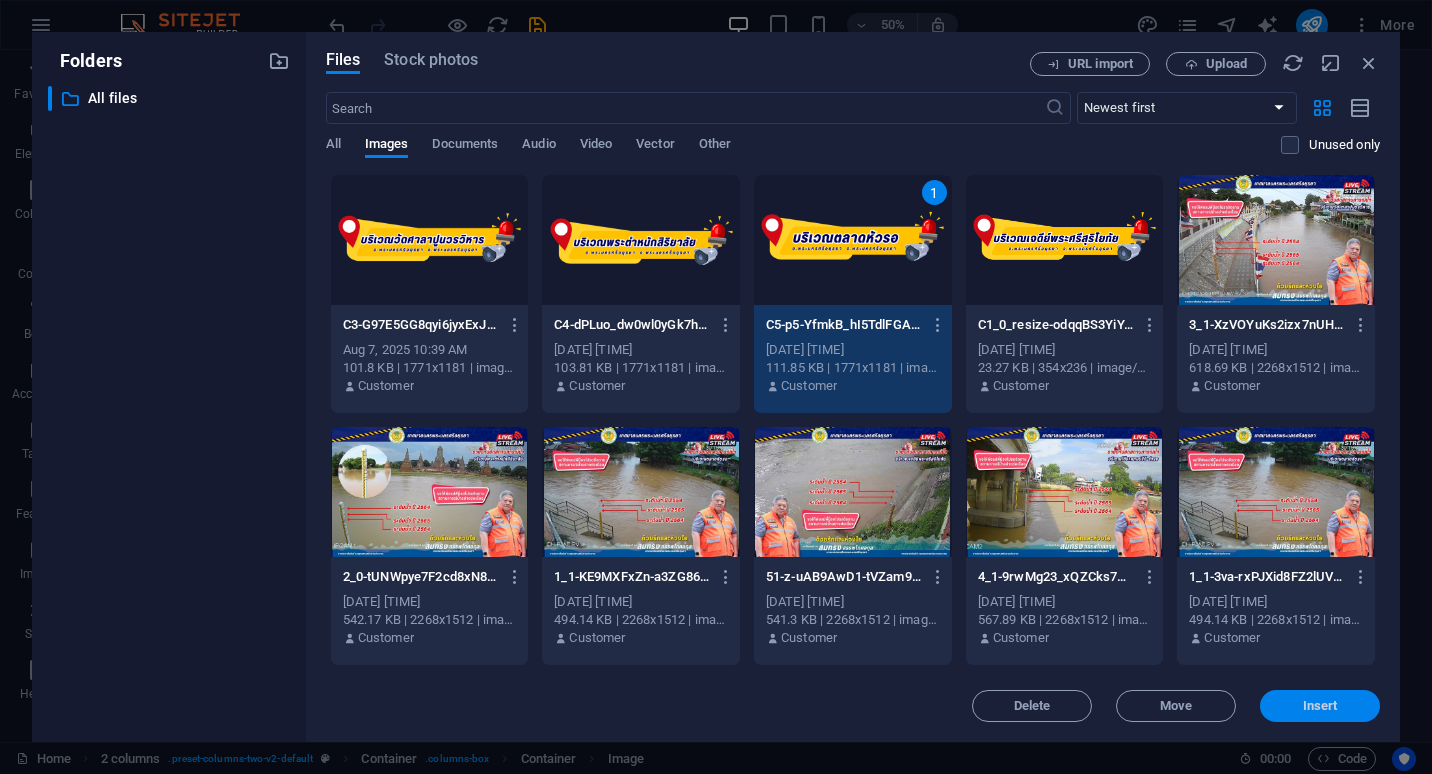 click on "Insert" at bounding box center [1320, 706] 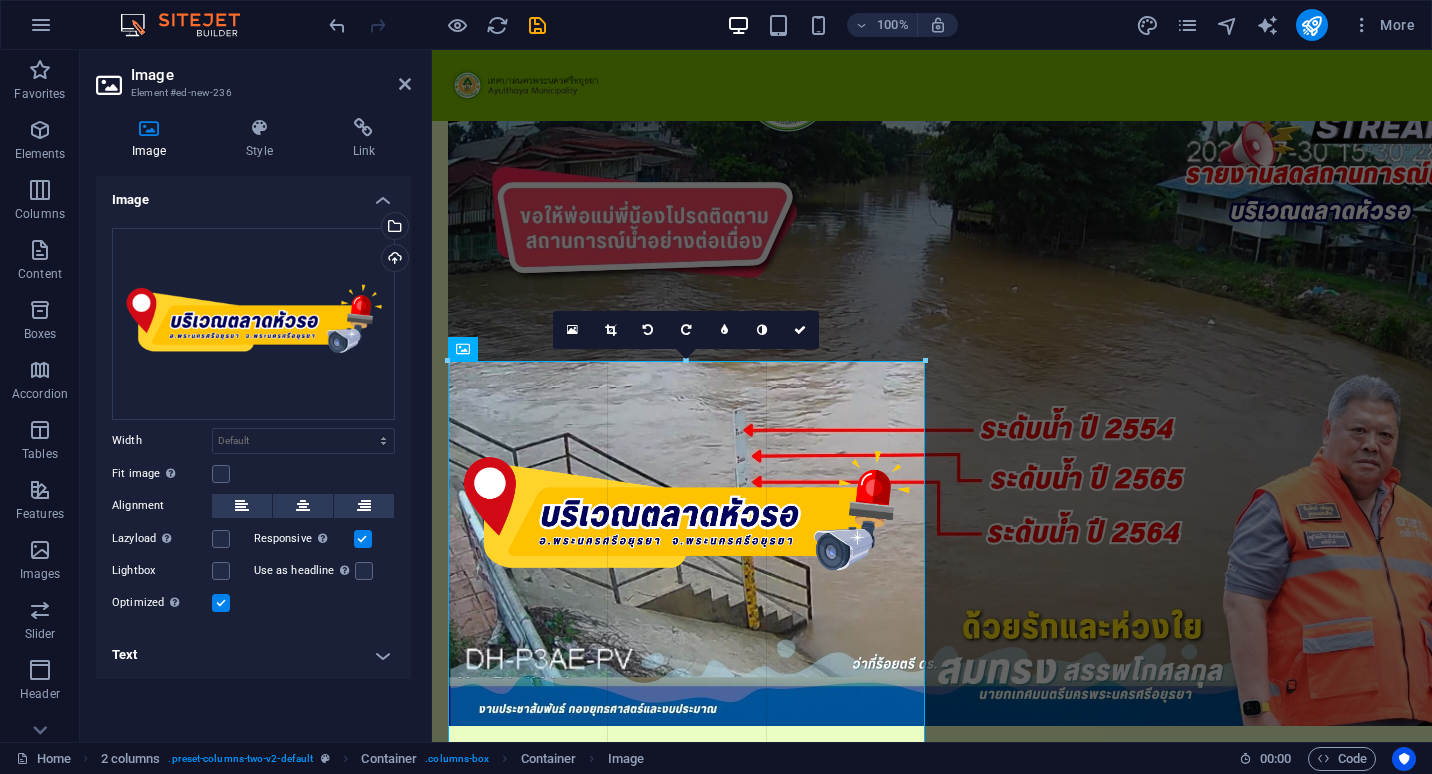 drag, startPoint x: 926, startPoint y: 520, endPoint x: 1386, endPoint y: 479, distance: 461.82355 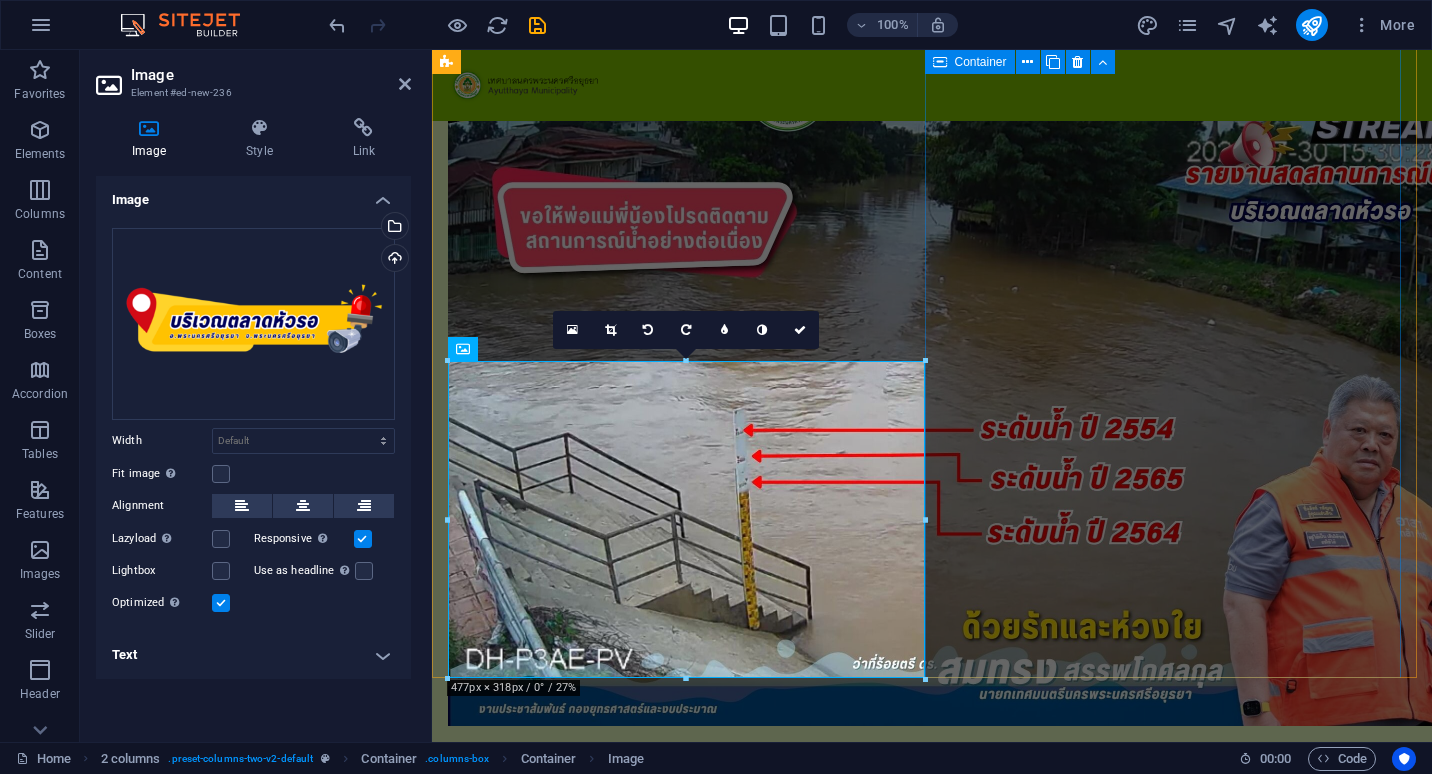 click at bounding box center [690, 1546] 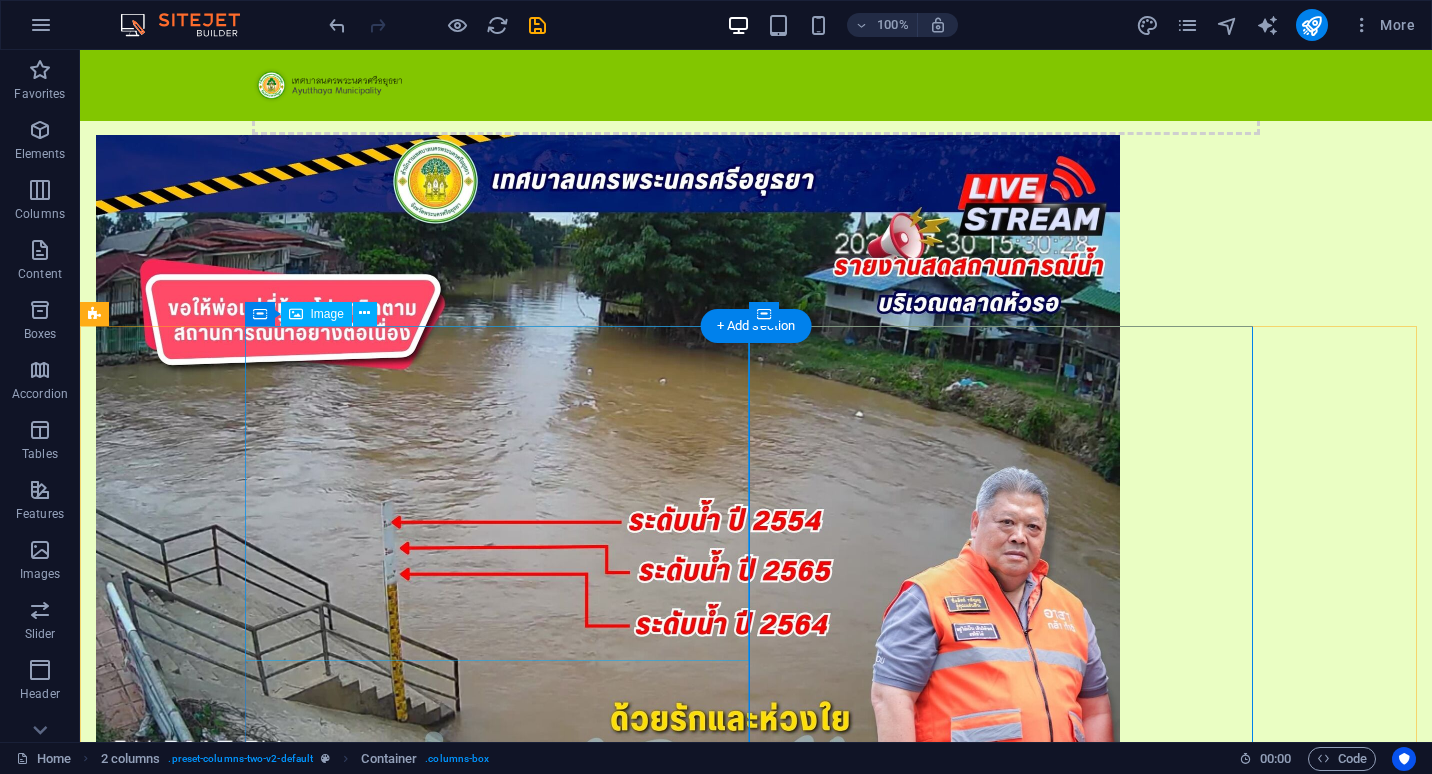 scroll, scrollTop: 120, scrollLeft: 0, axis: vertical 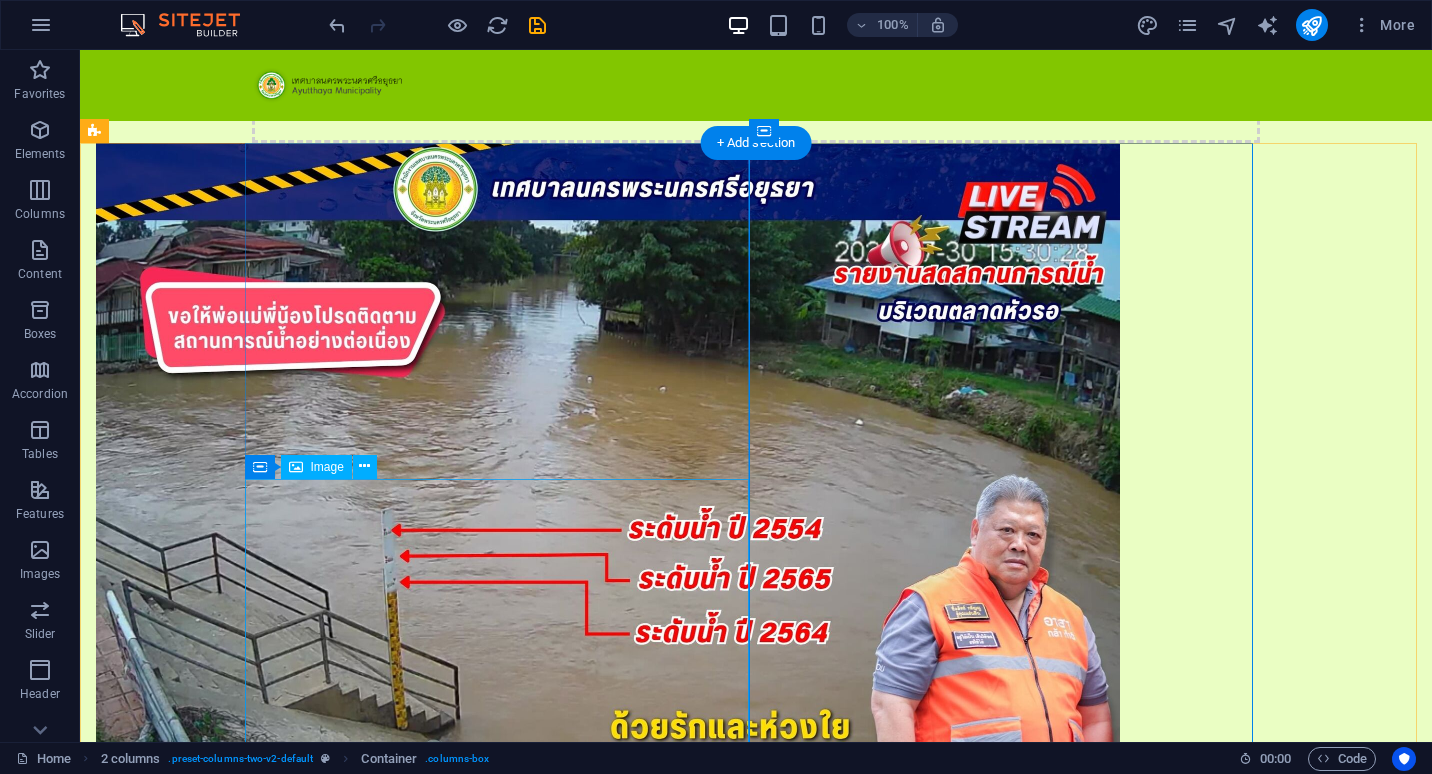click at bounding box center (348, 1277) 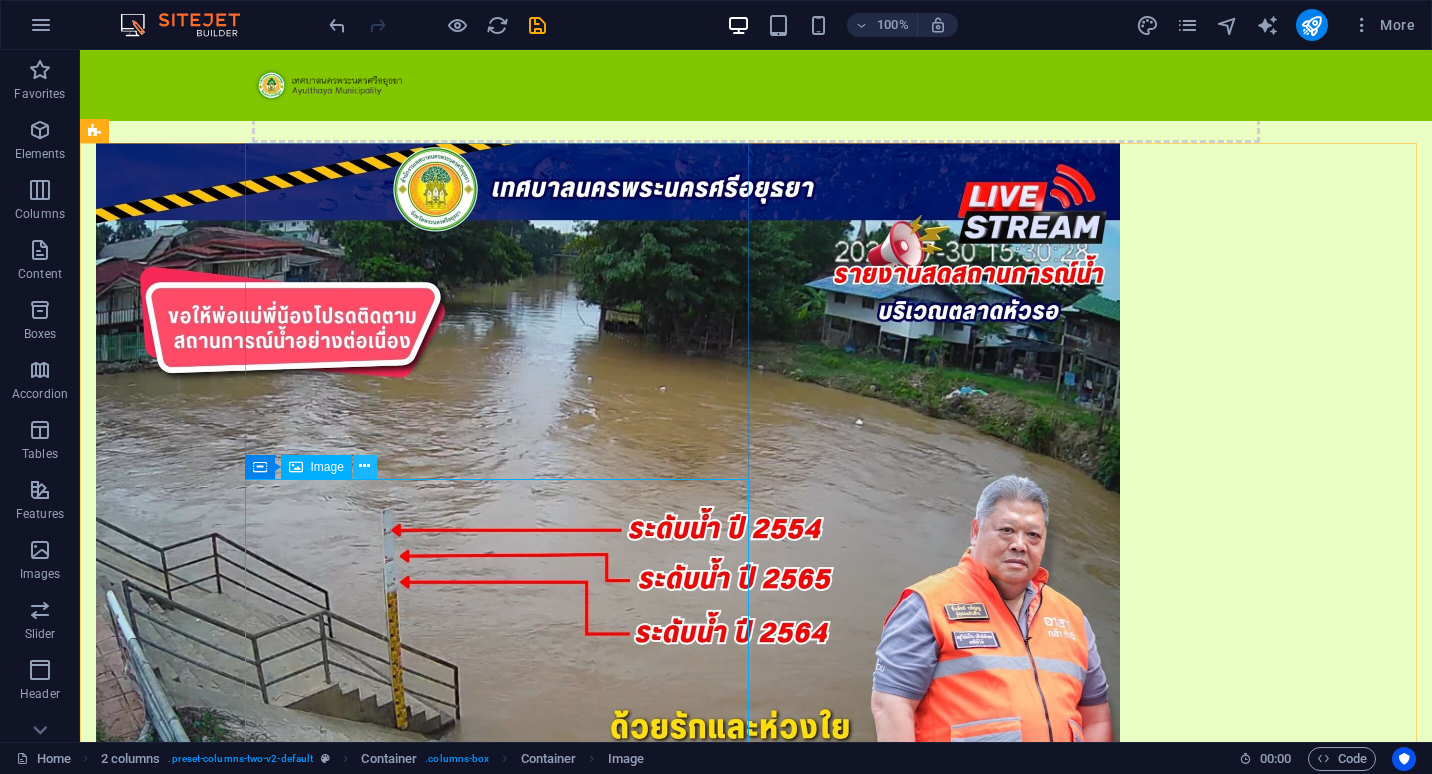 click at bounding box center [364, 466] 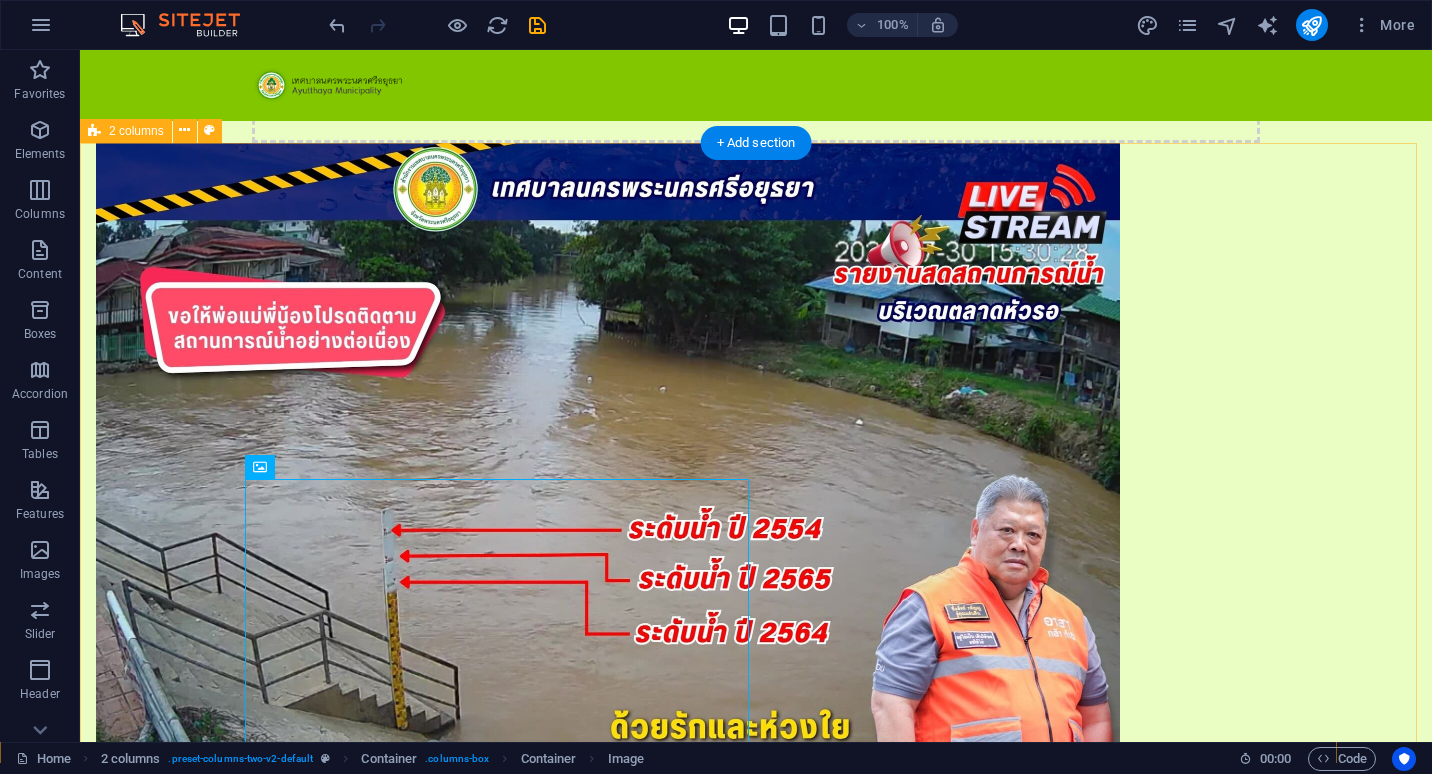 click at bounding box center [756, 1088] 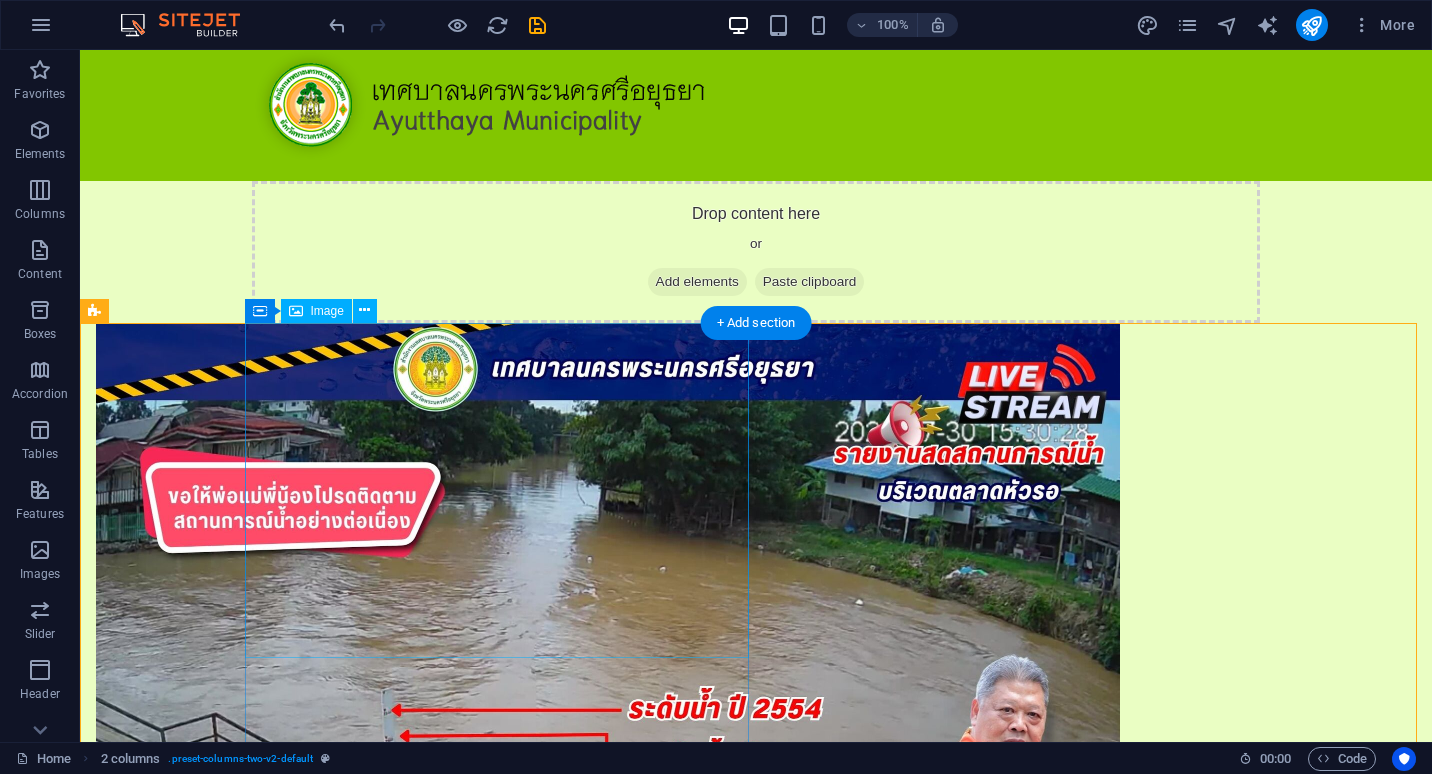 scroll, scrollTop: 141, scrollLeft: 0, axis: vertical 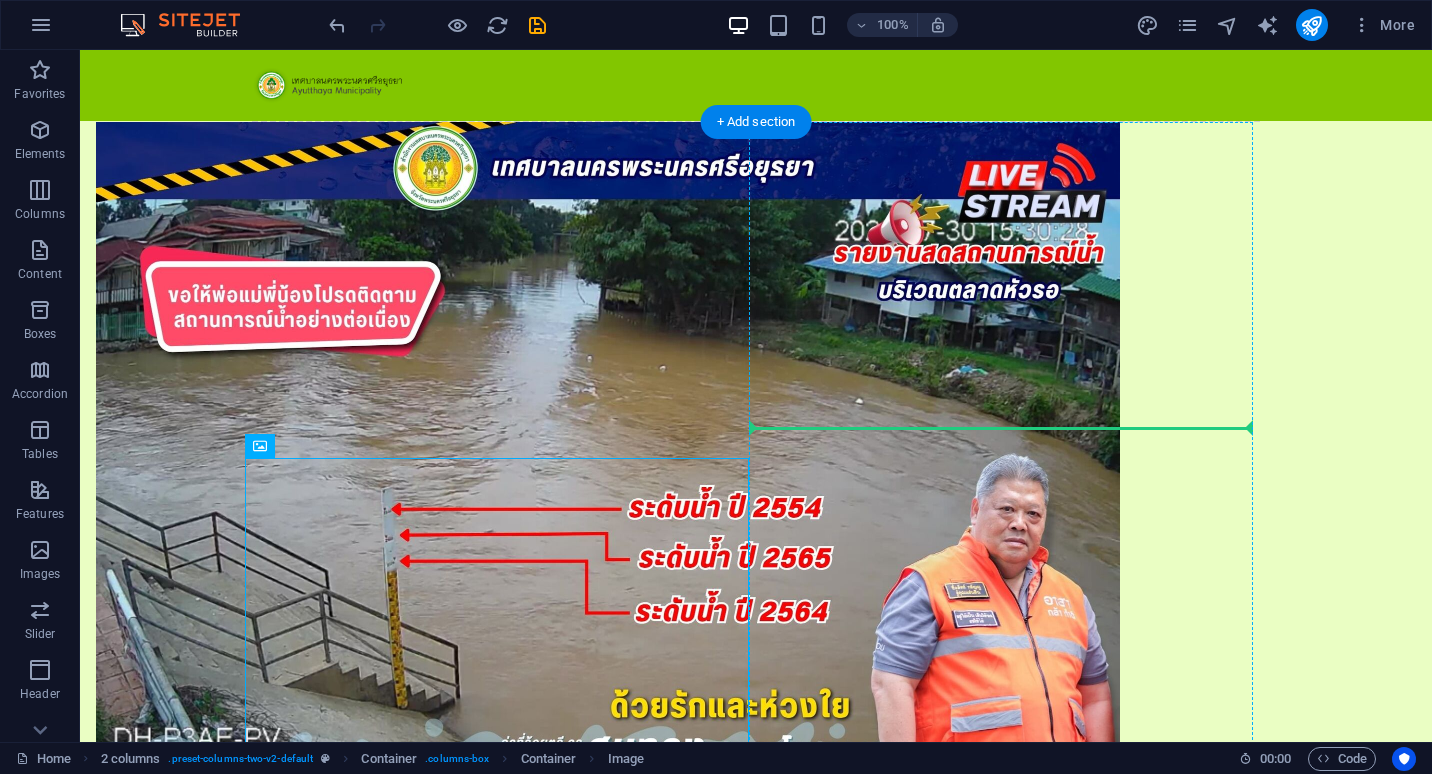 drag, startPoint x: 376, startPoint y: 496, endPoint x: 1190, endPoint y: 333, distance: 830.1596 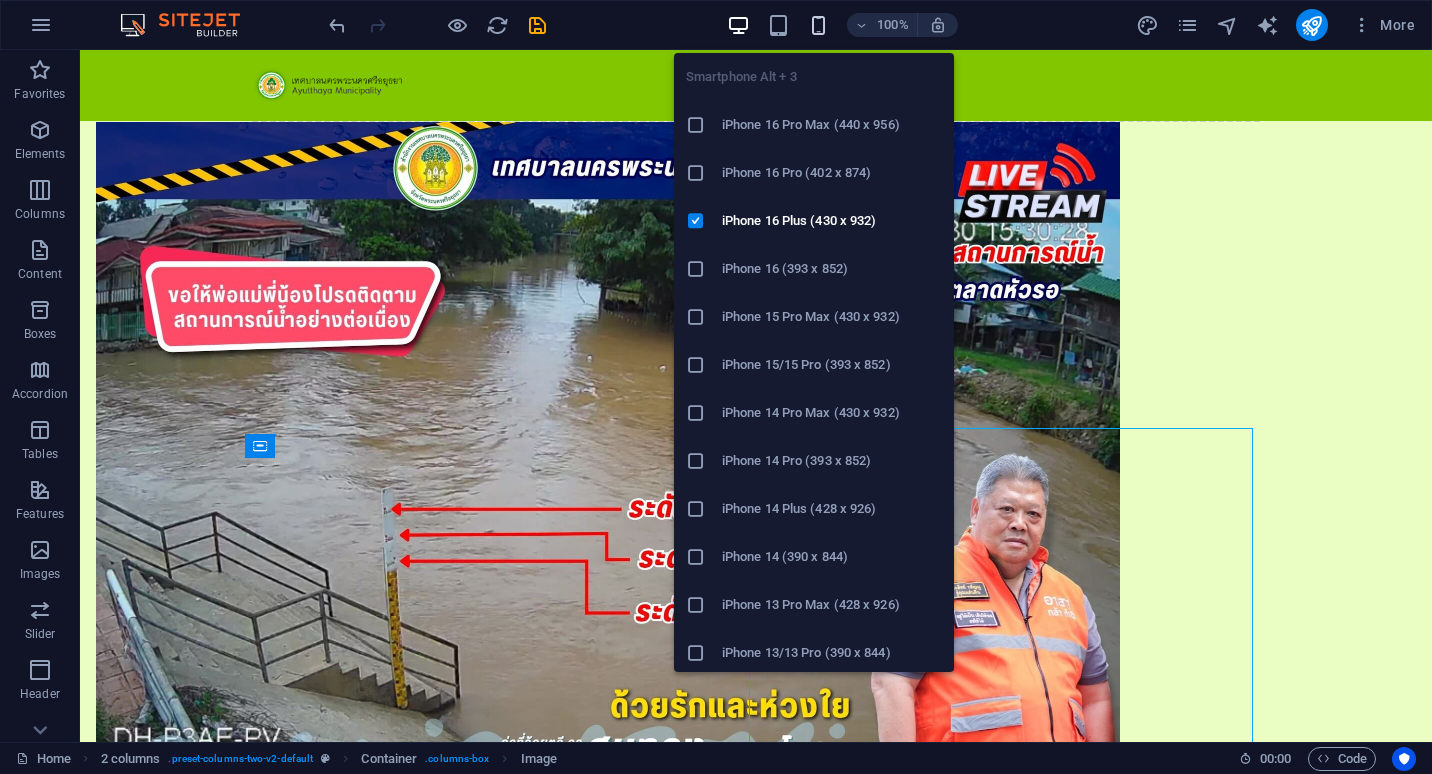 click at bounding box center (818, 25) 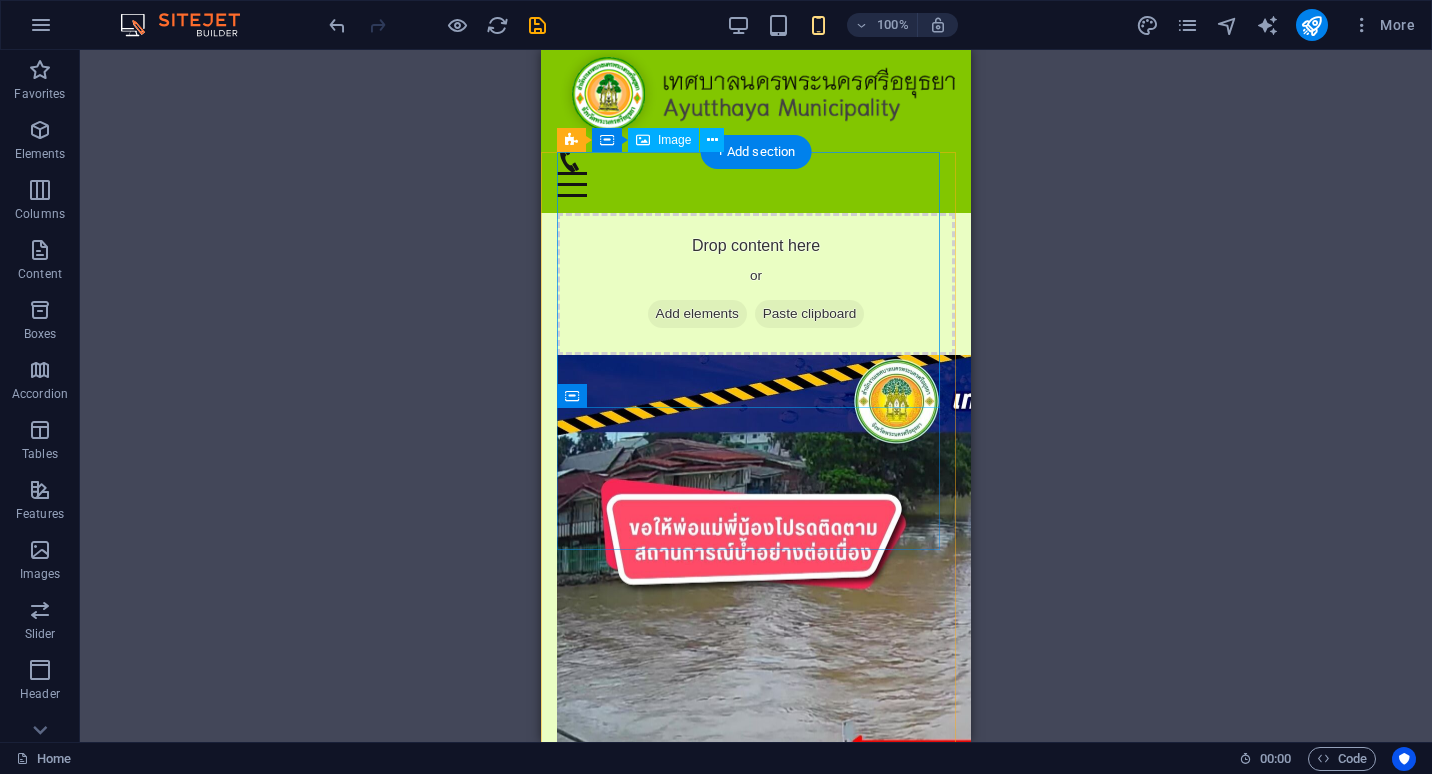 scroll, scrollTop: 0, scrollLeft: 0, axis: both 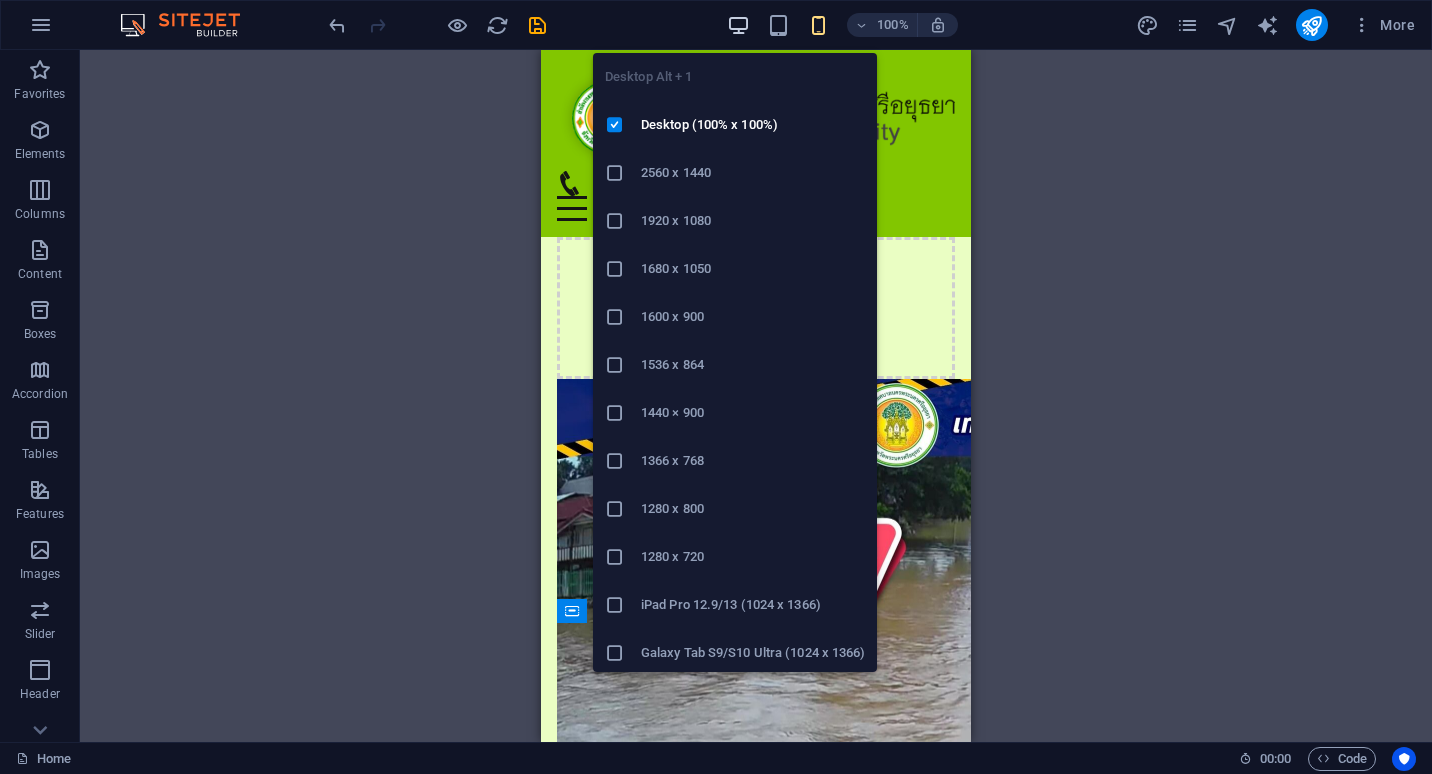 click at bounding box center [738, 25] 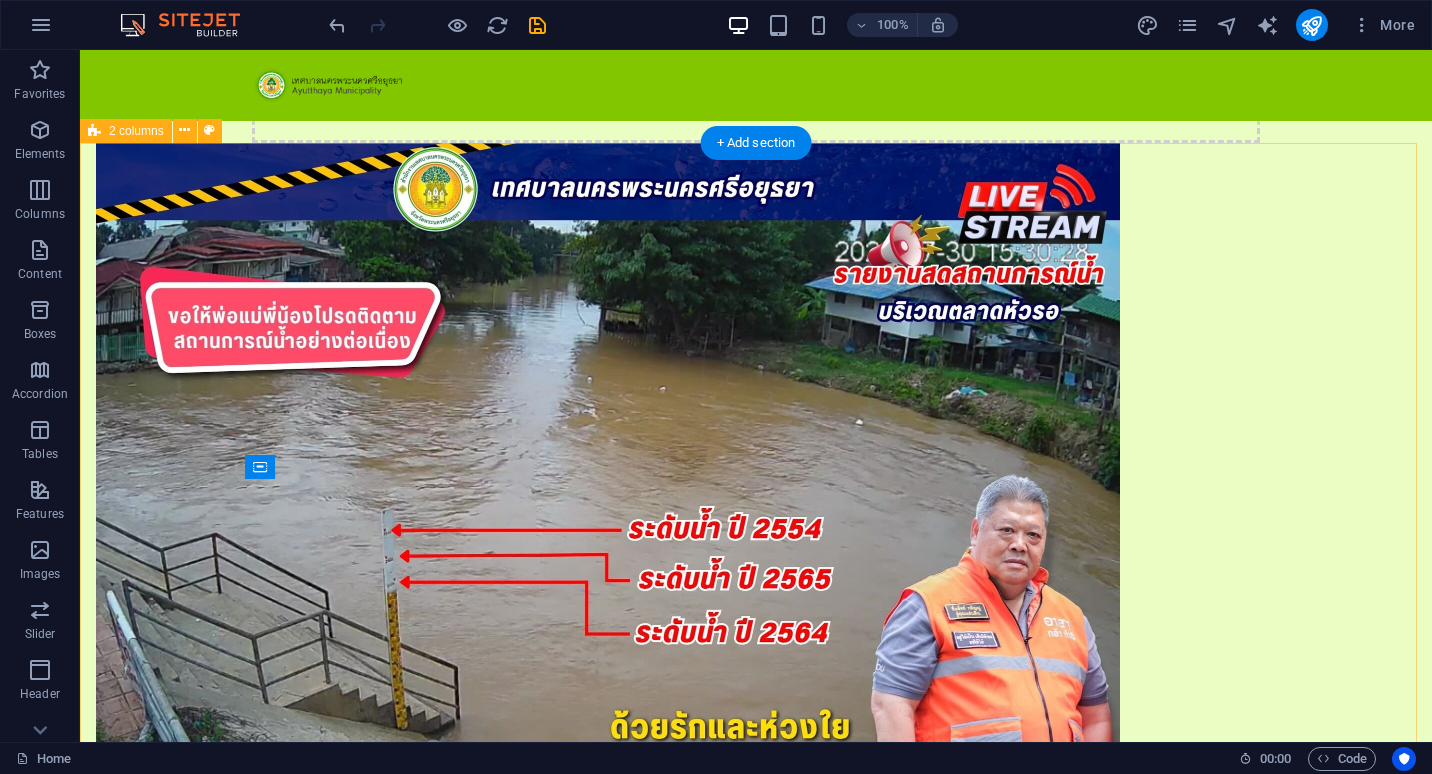 scroll, scrollTop: 320, scrollLeft: 0, axis: vertical 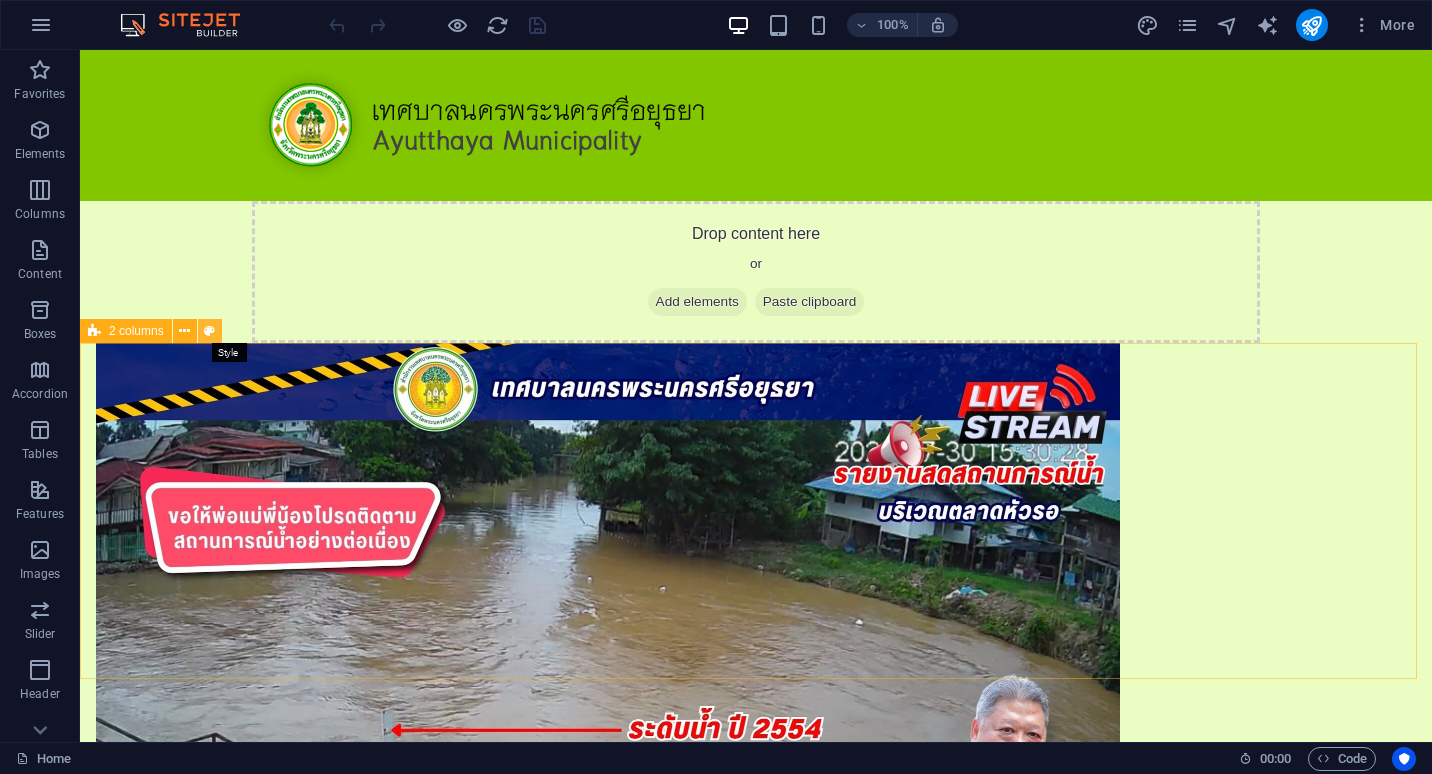 click at bounding box center (209, 331) 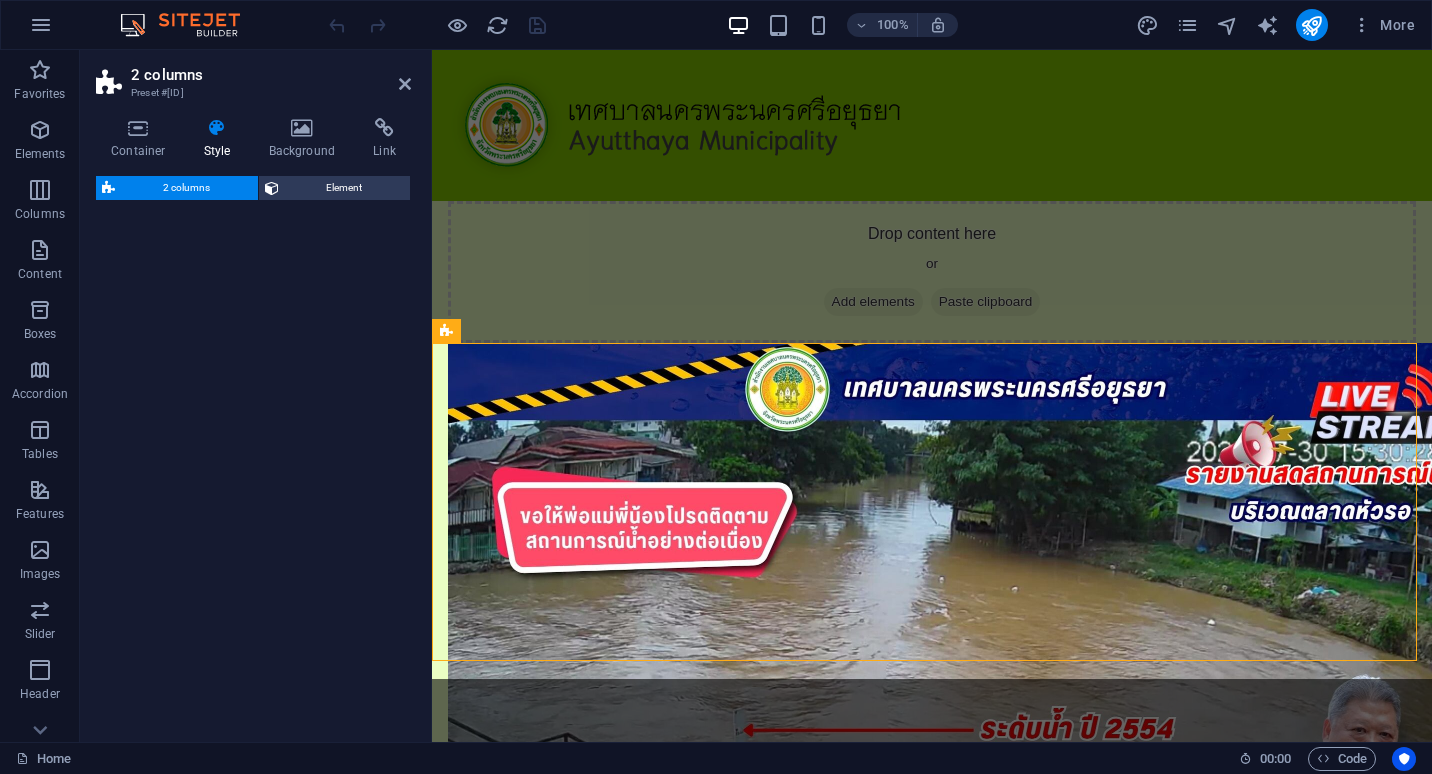 select on "rem" 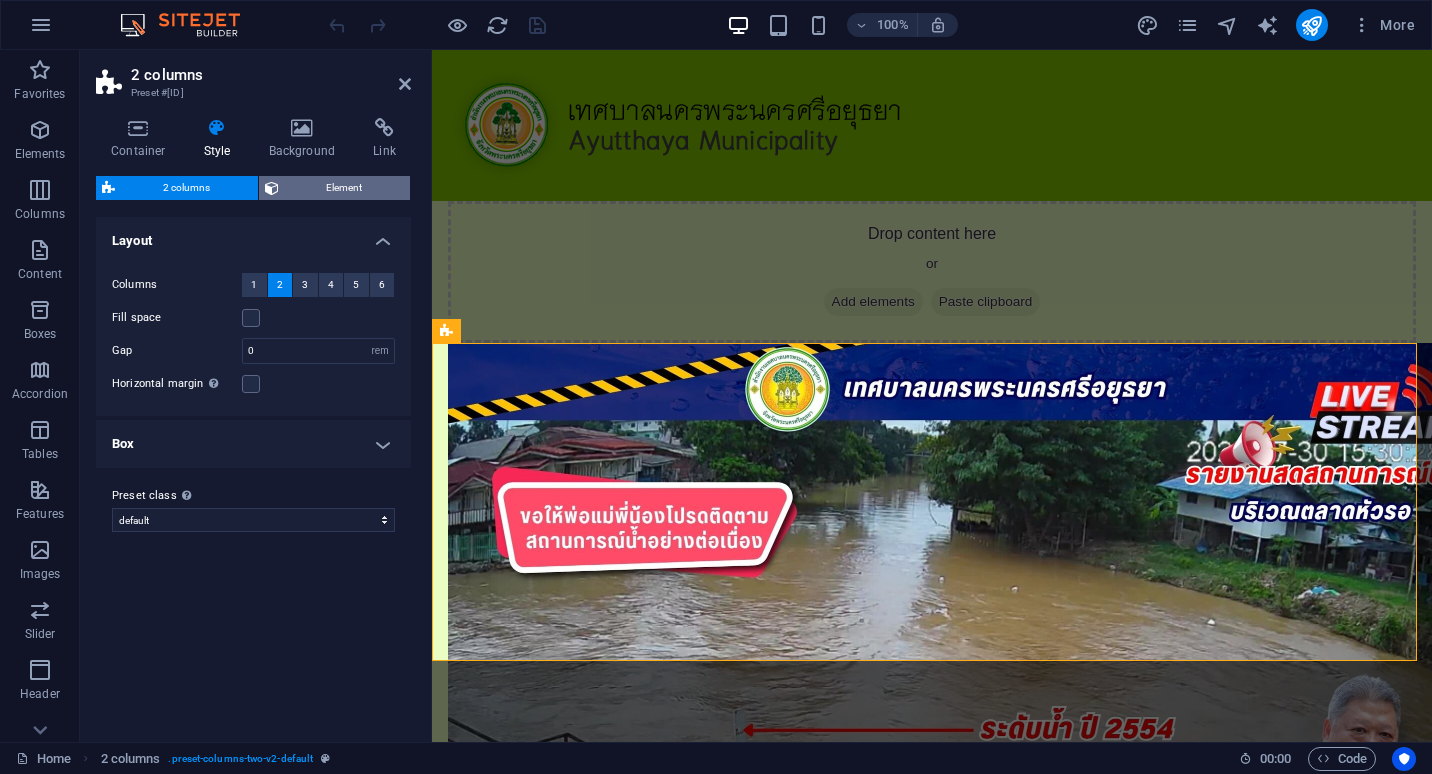 click on "Element" at bounding box center [345, 188] 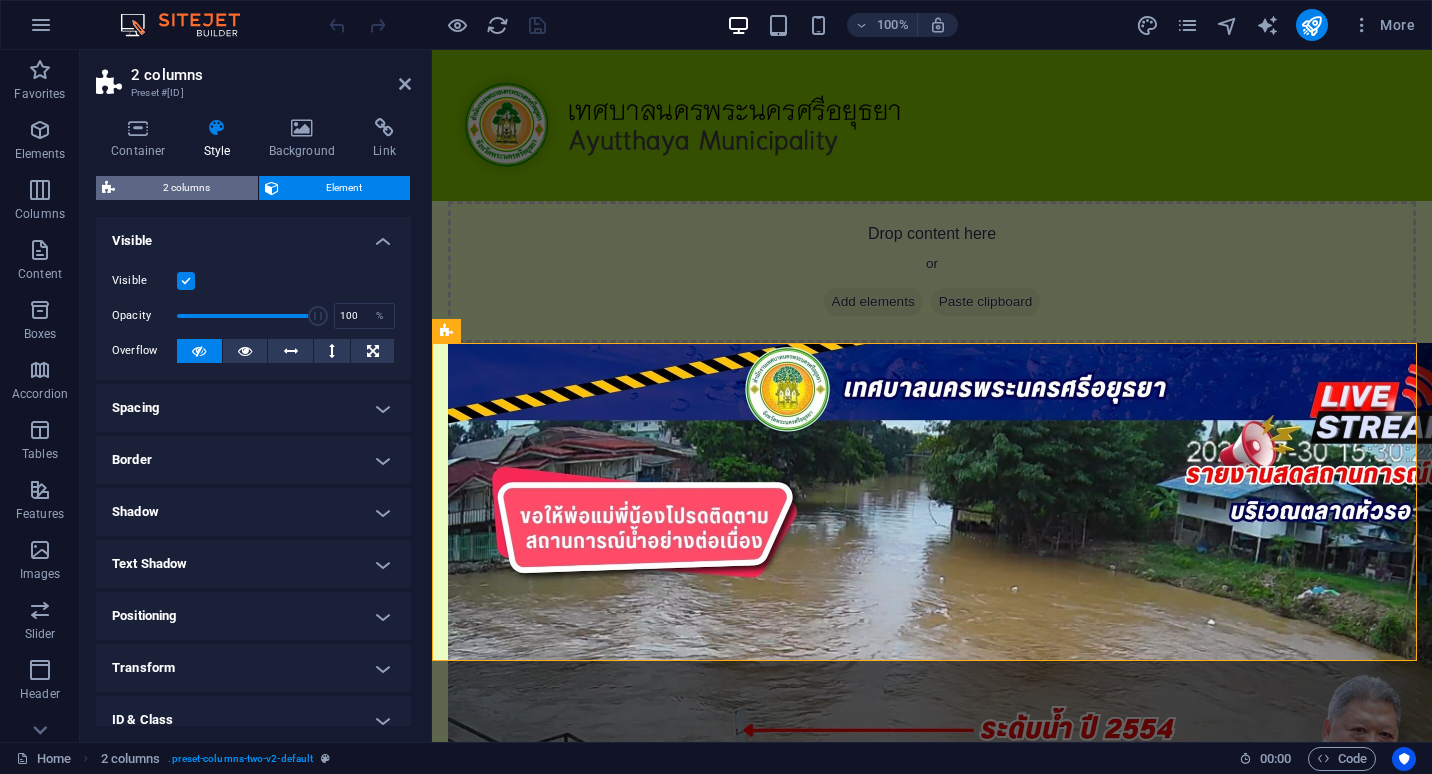 click on "2 columns" at bounding box center (186, 188) 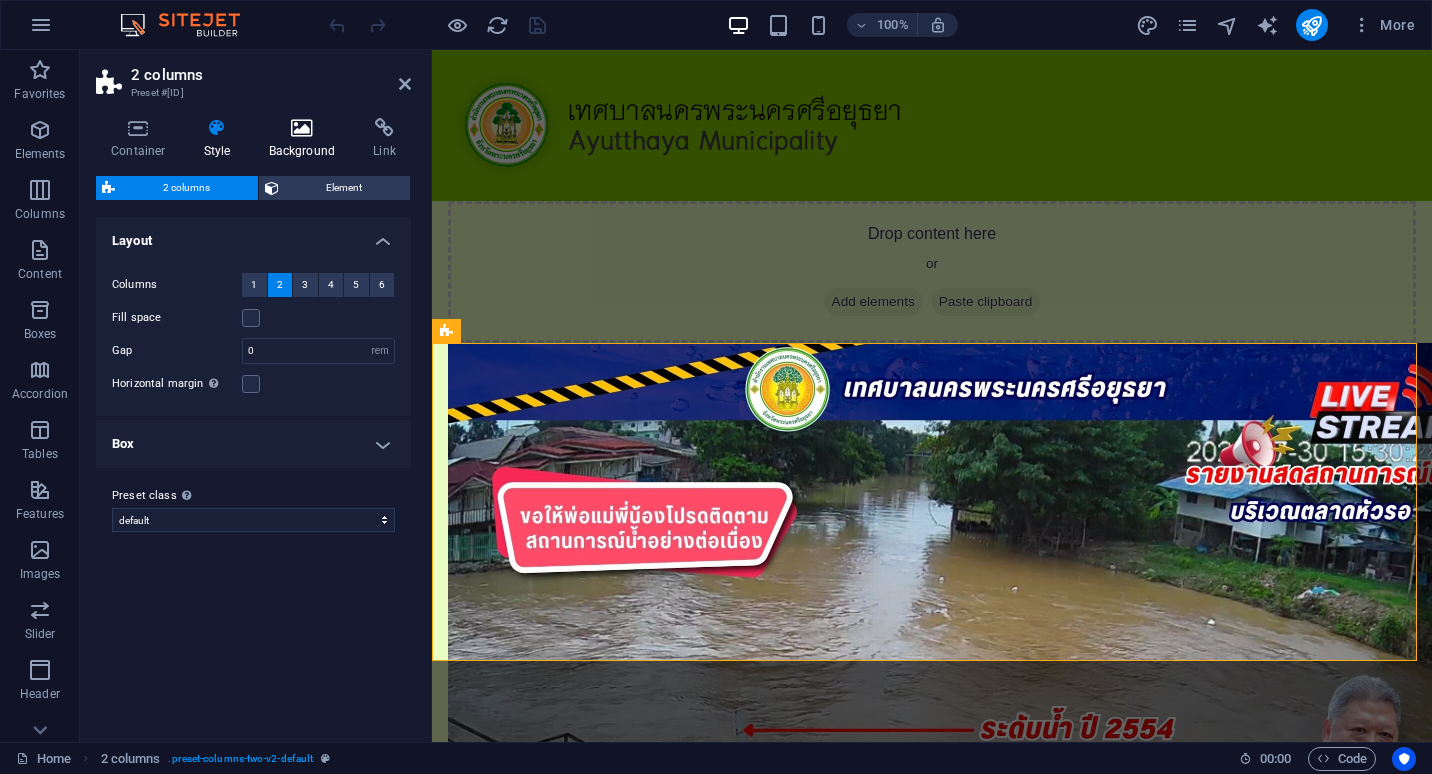 click on "Background" at bounding box center [306, 139] 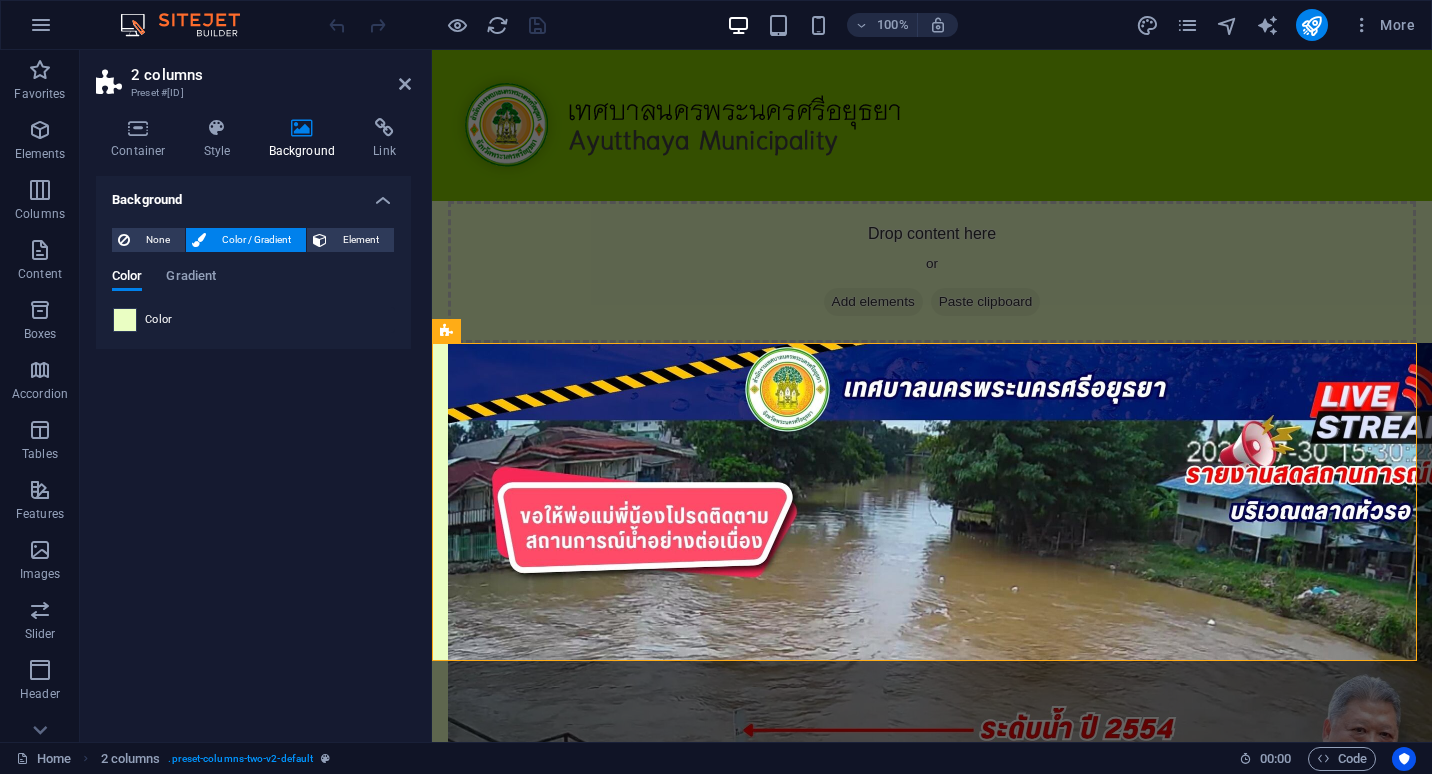 click at bounding box center (125, 320) 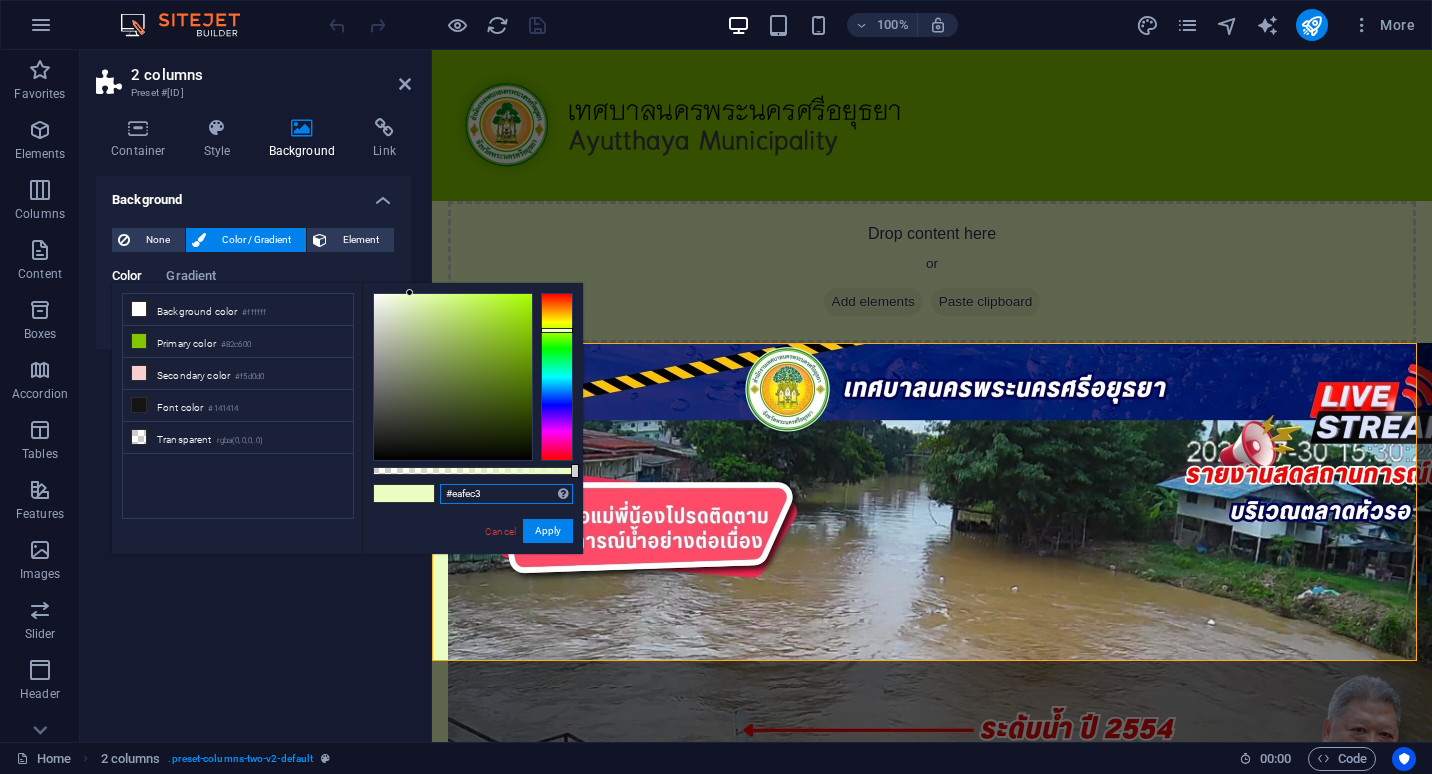 drag, startPoint x: 500, startPoint y: 495, endPoint x: 426, endPoint y: 484, distance: 74.8131 